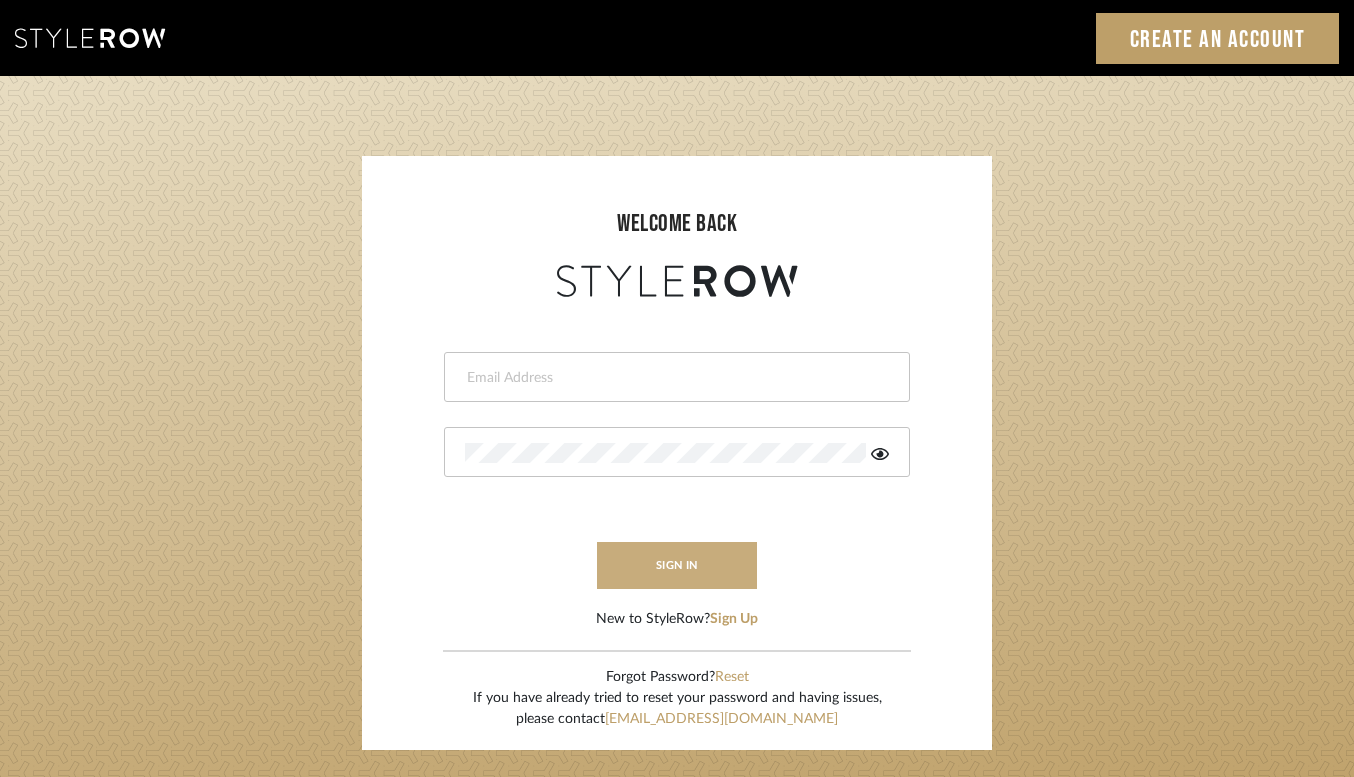 scroll, scrollTop: 0, scrollLeft: 0, axis: both 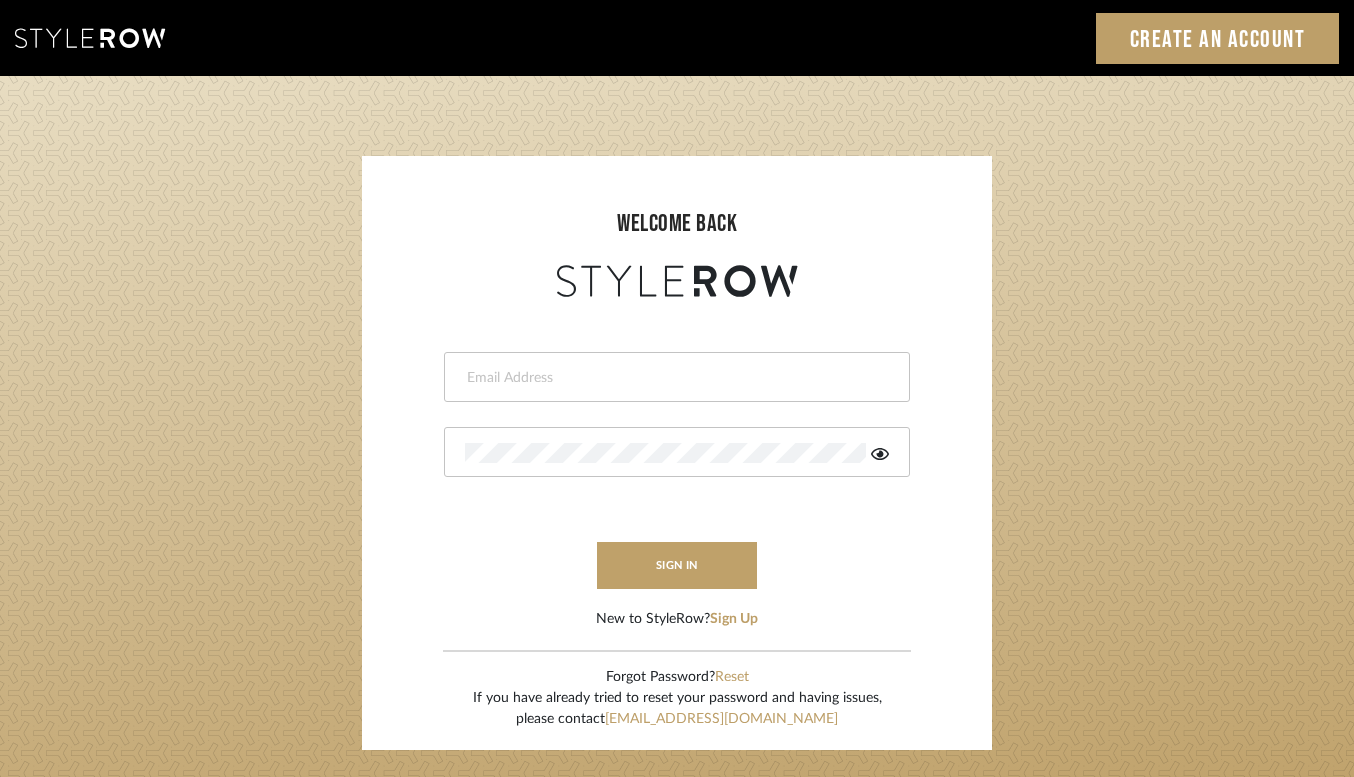 click on "sign in" at bounding box center [677, 565] 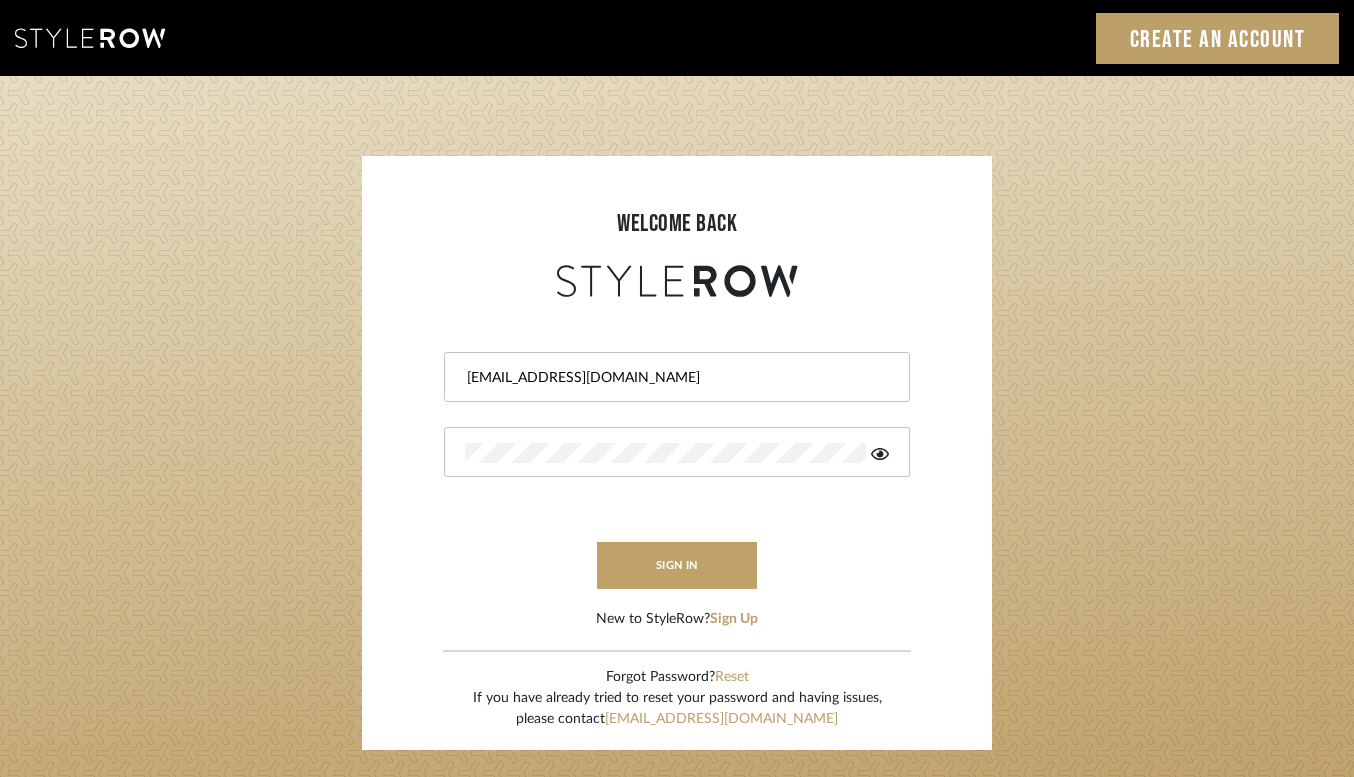 click on "sign in" at bounding box center (677, 565) 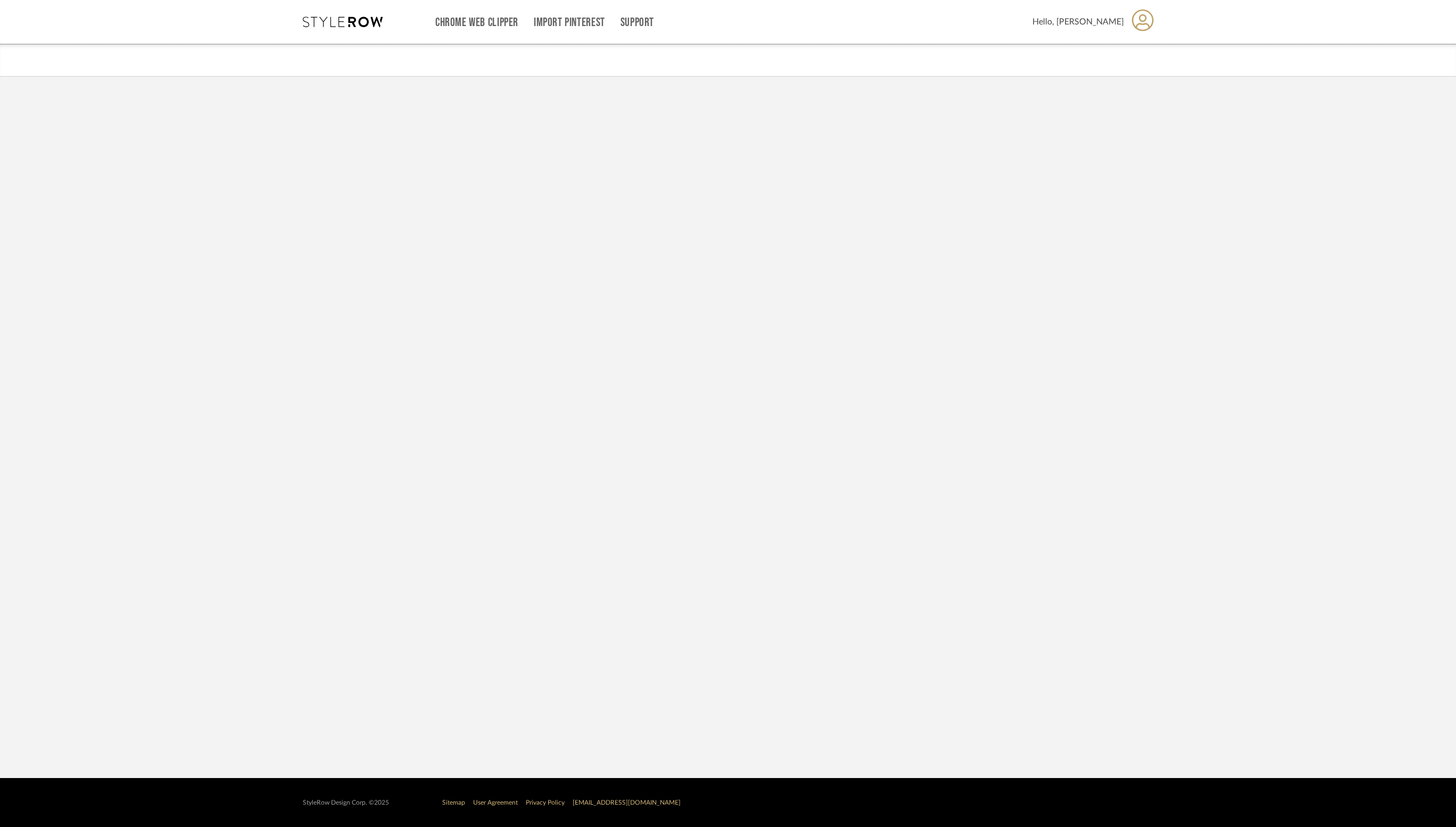 scroll, scrollTop: 0, scrollLeft: 0, axis: both 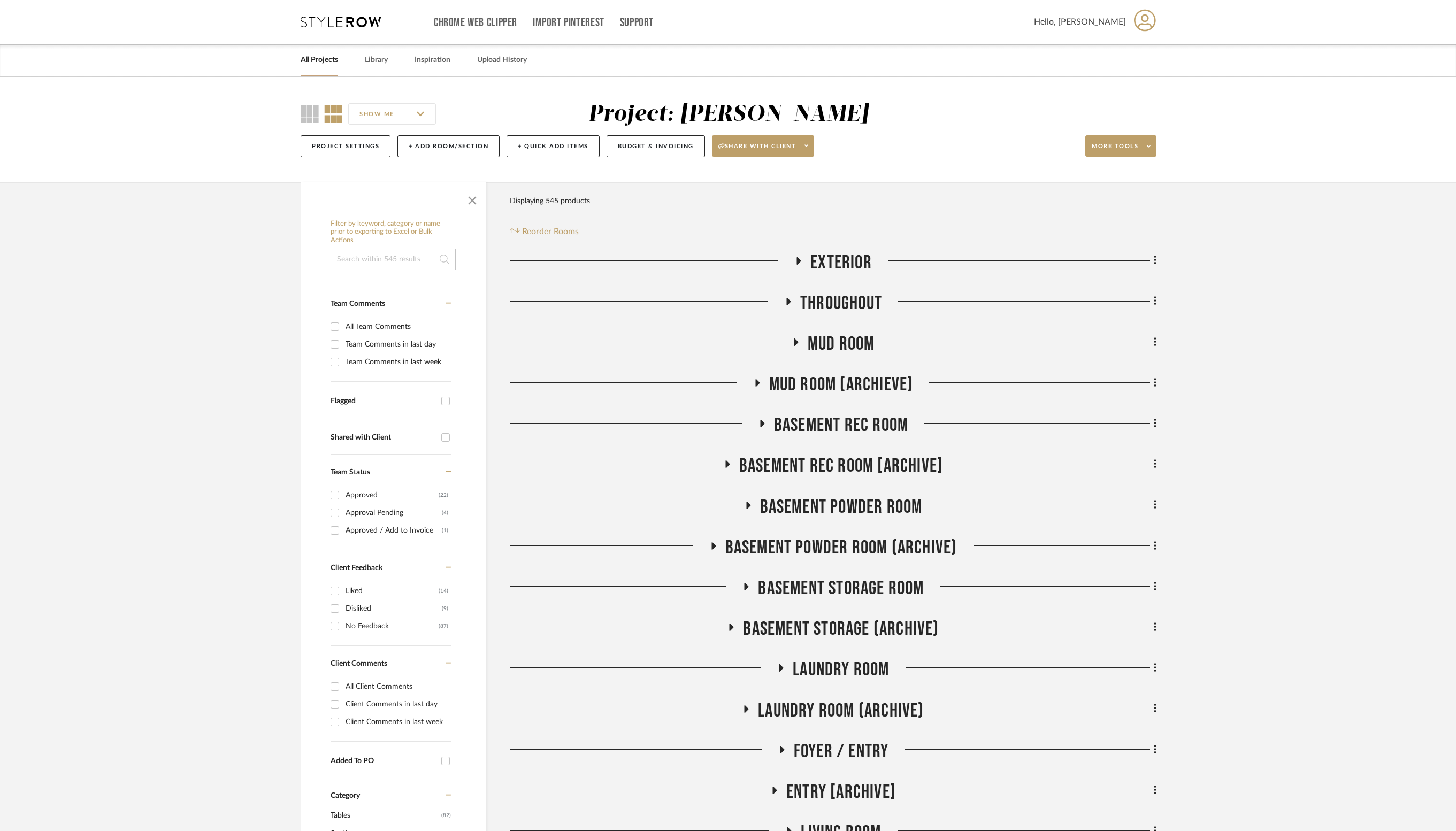click on "All Projects" at bounding box center [319, 60] 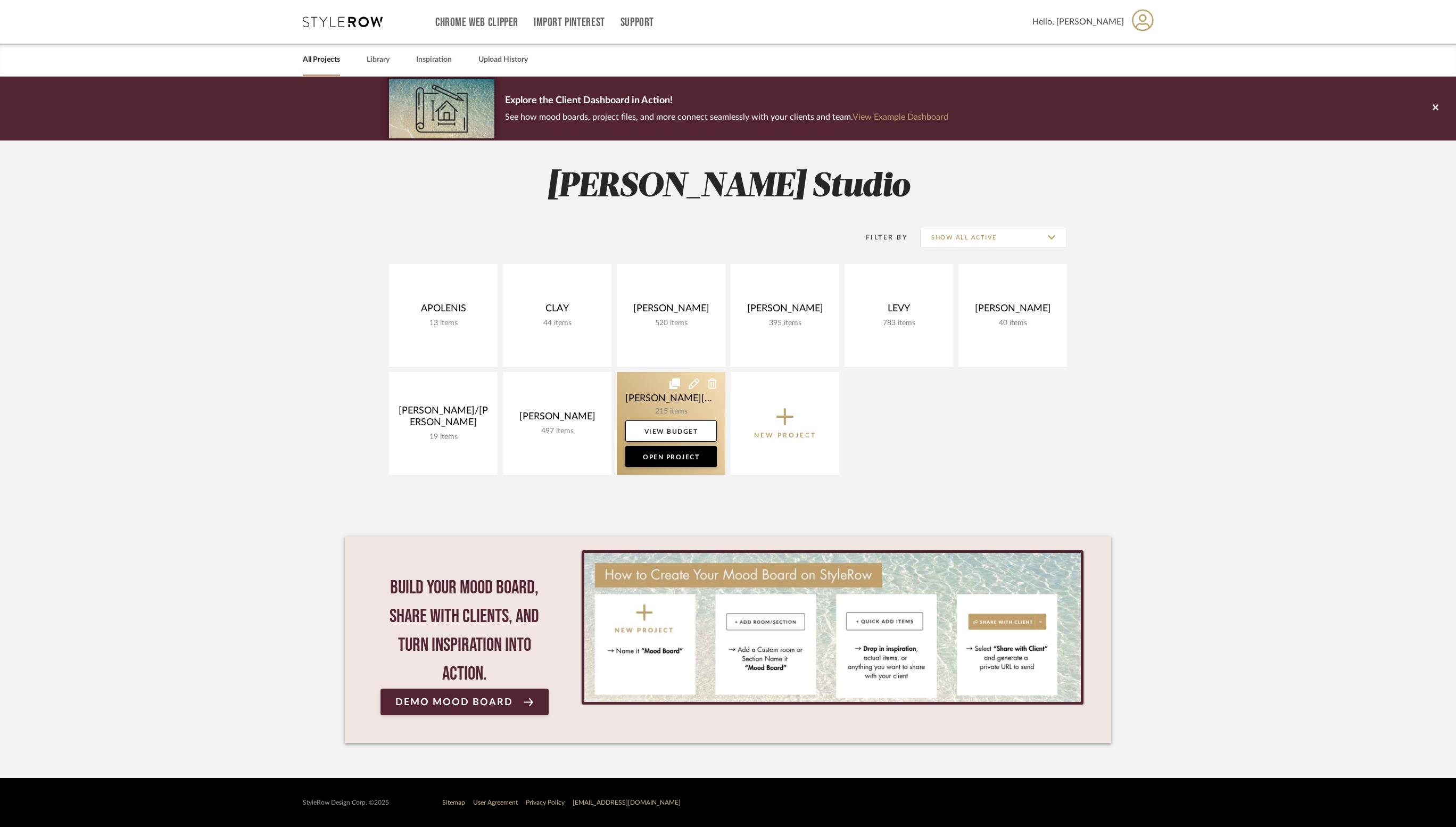 click 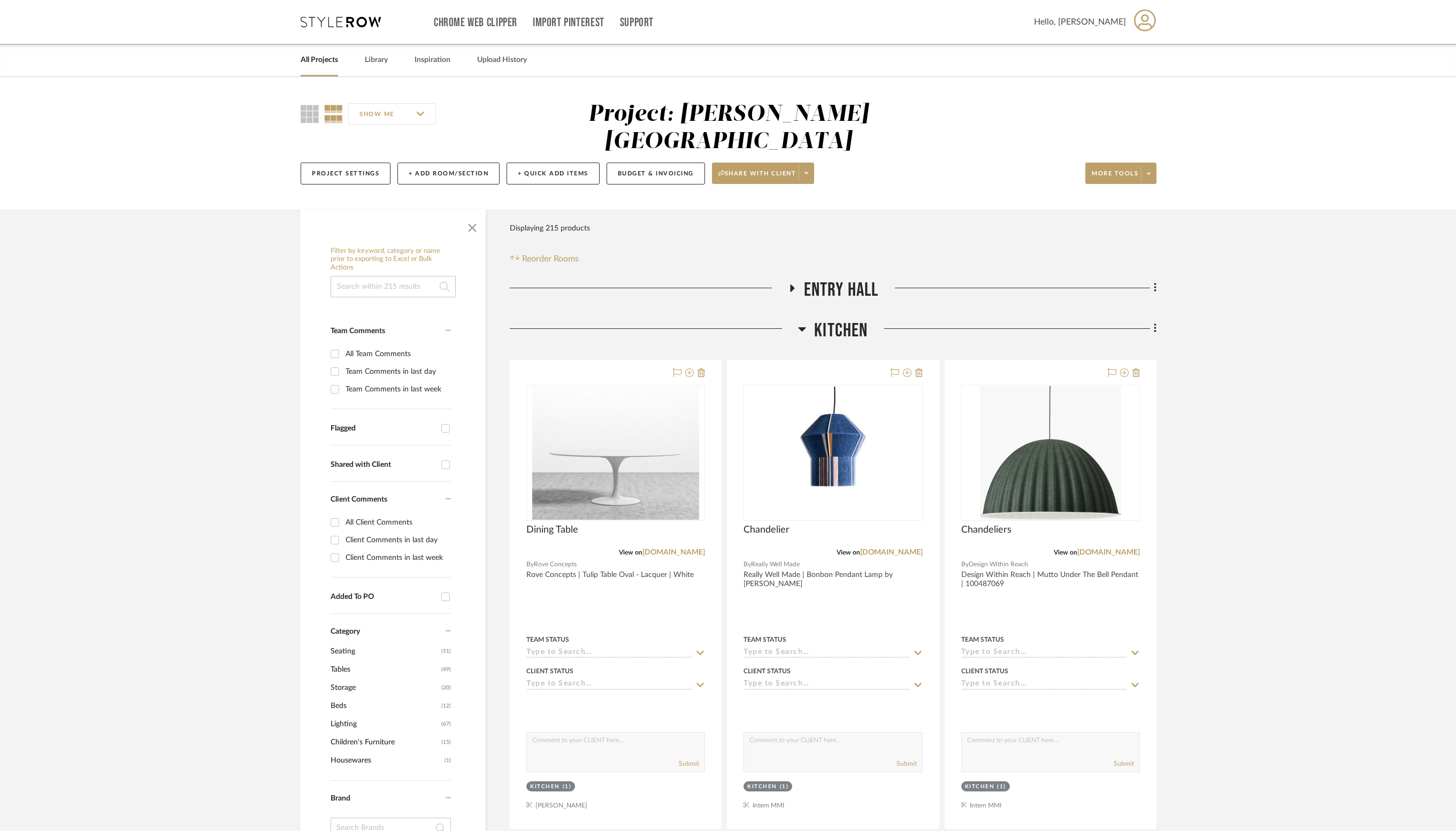 click on "Kitchen" 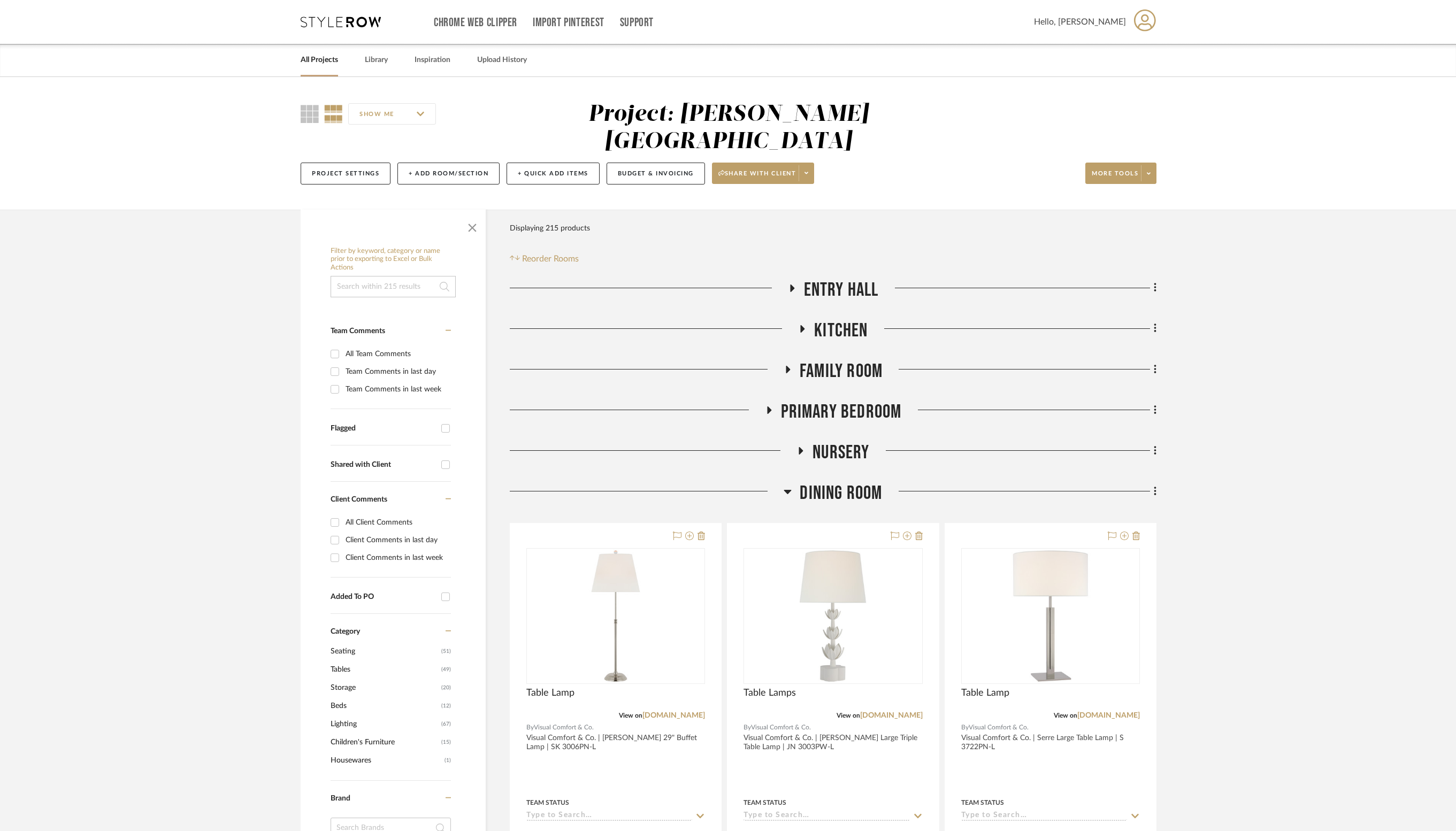 click on "Dining Room" 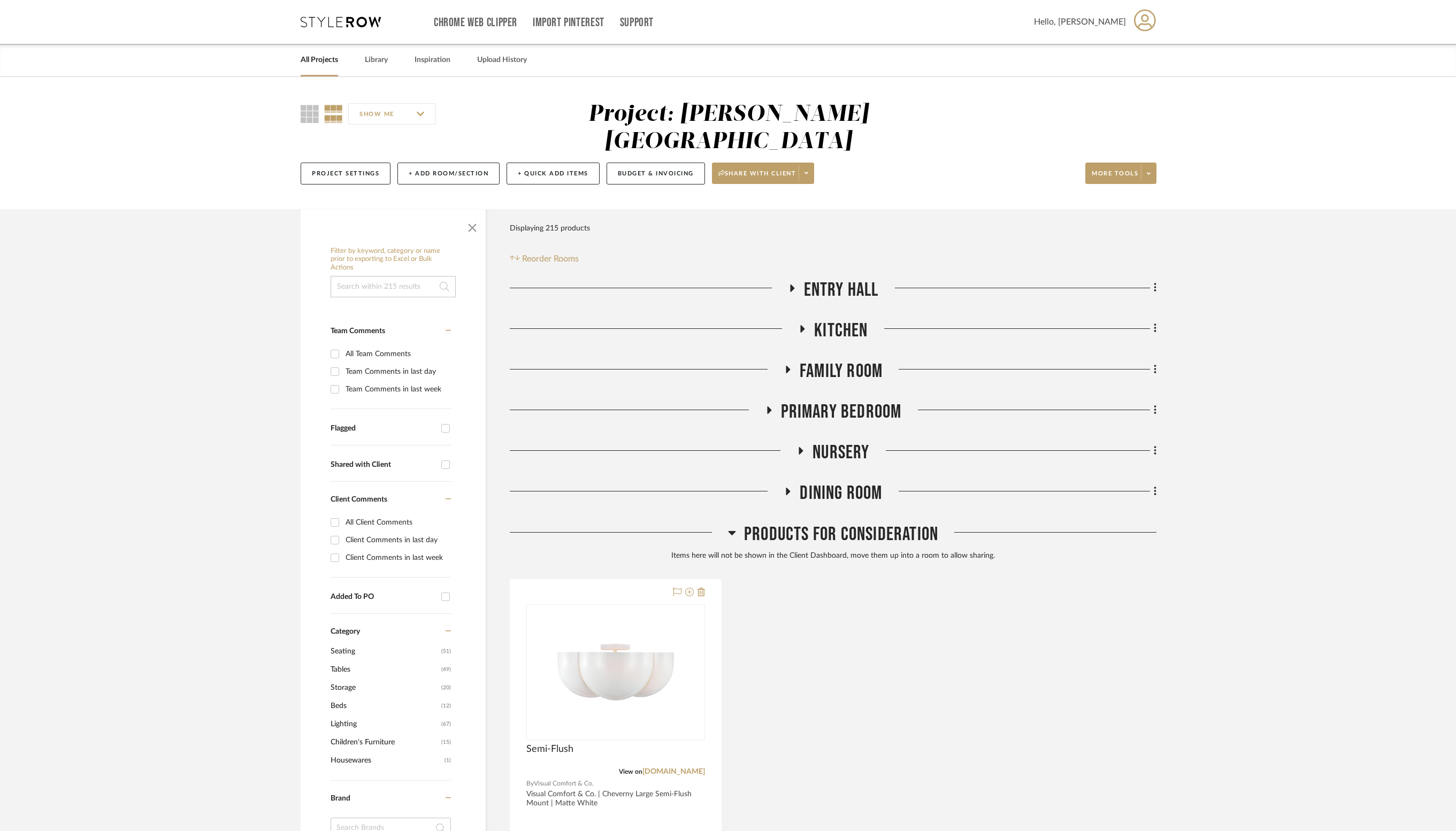scroll, scrollTop: 159, scrollLeft: 0, axis: vertical 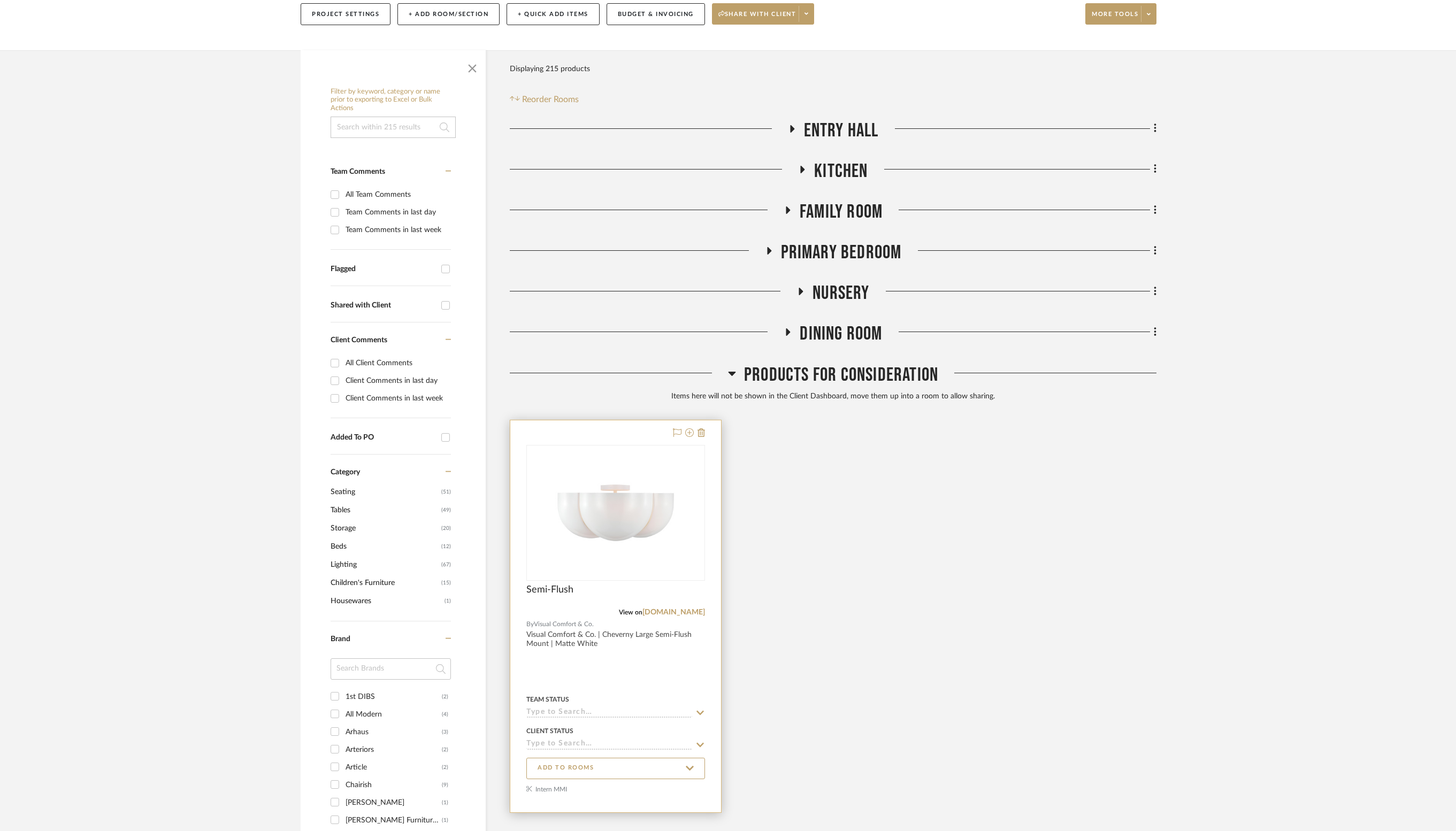 click at bounding box center (616, 616) 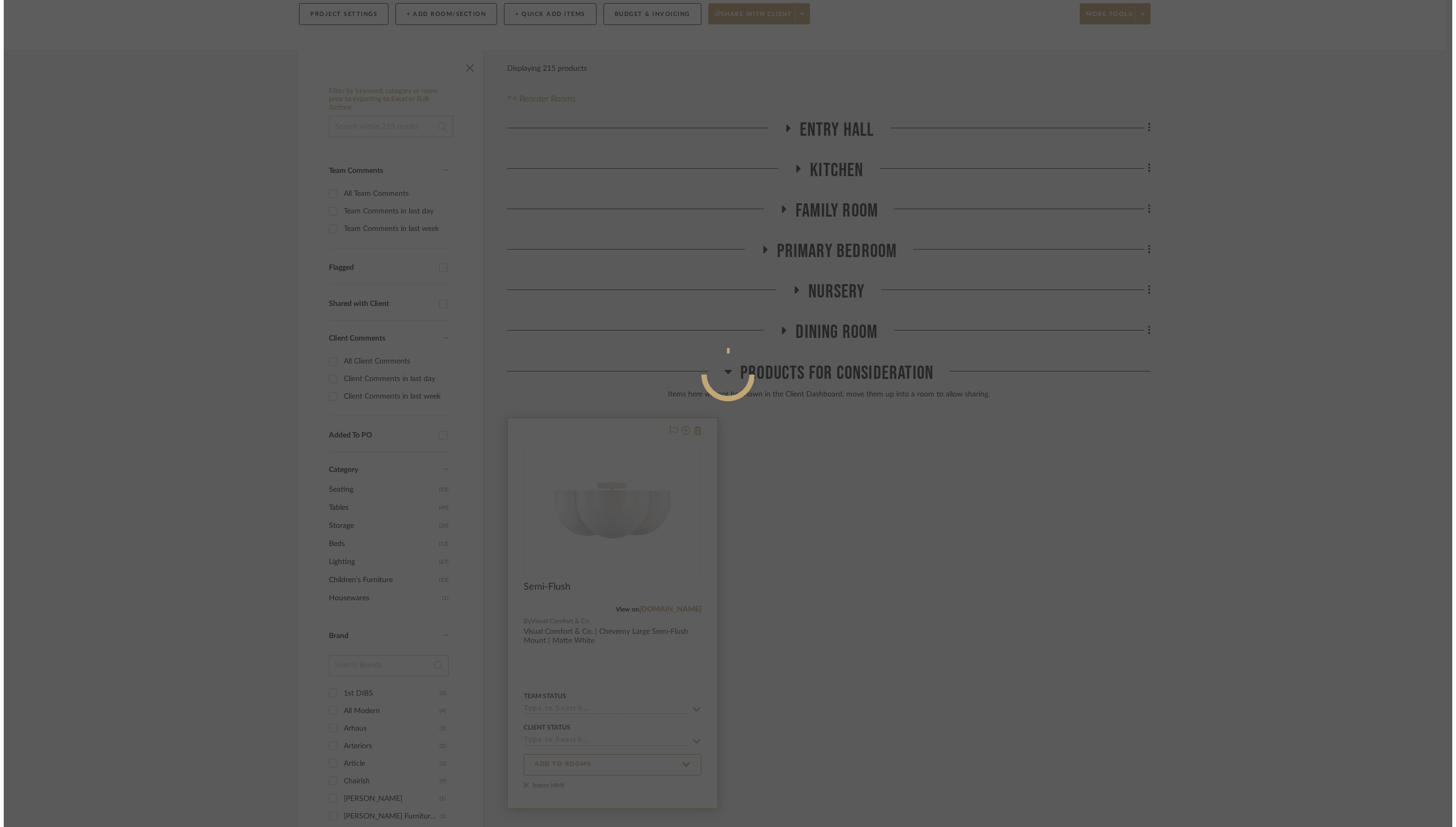 scroll, scrollTop: 0, scrollLeft: 0, axis: both 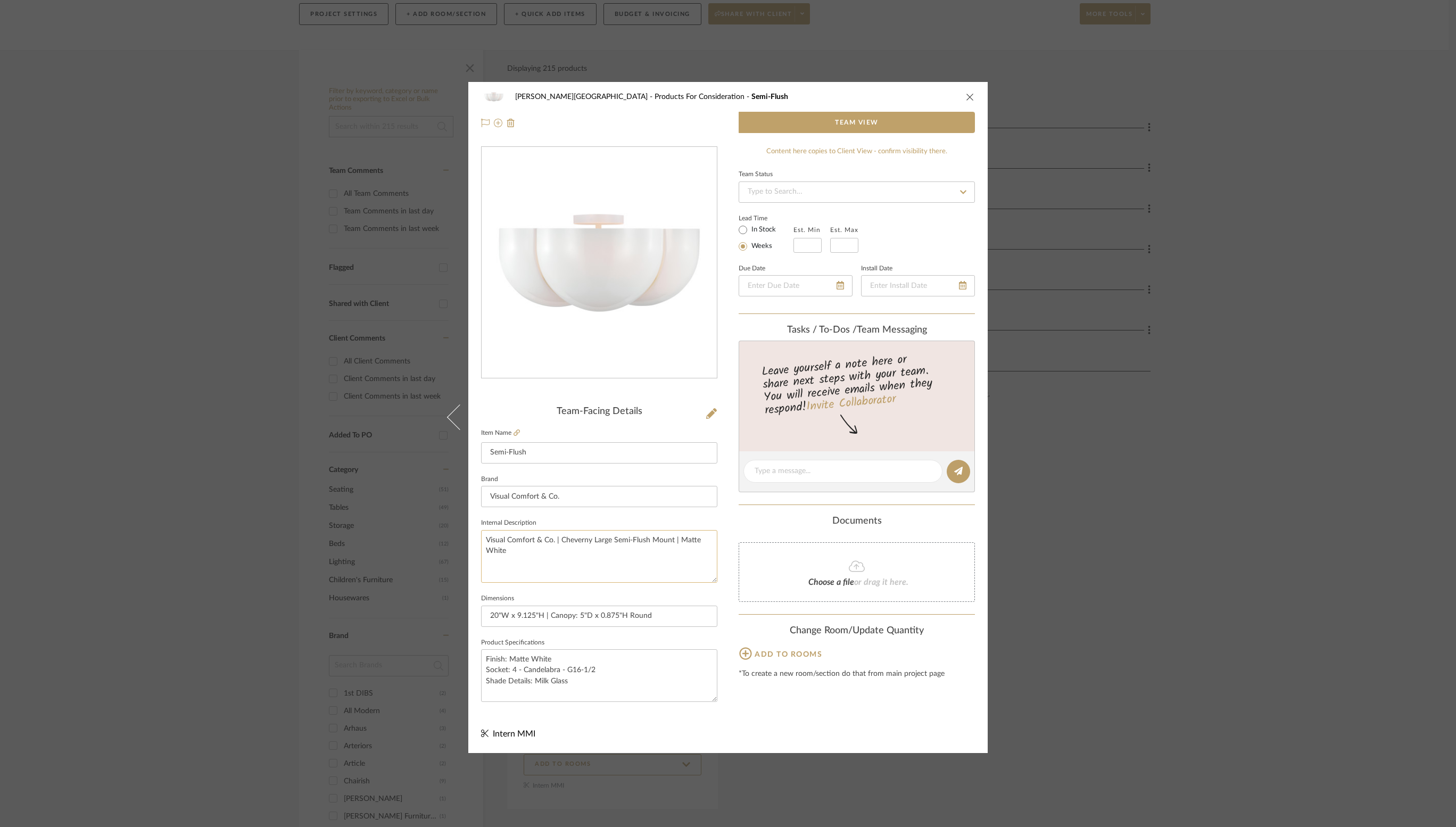 click on "Visual Comfort & Co. | Cheverny Large Semi-Flush Mount | Matte White" 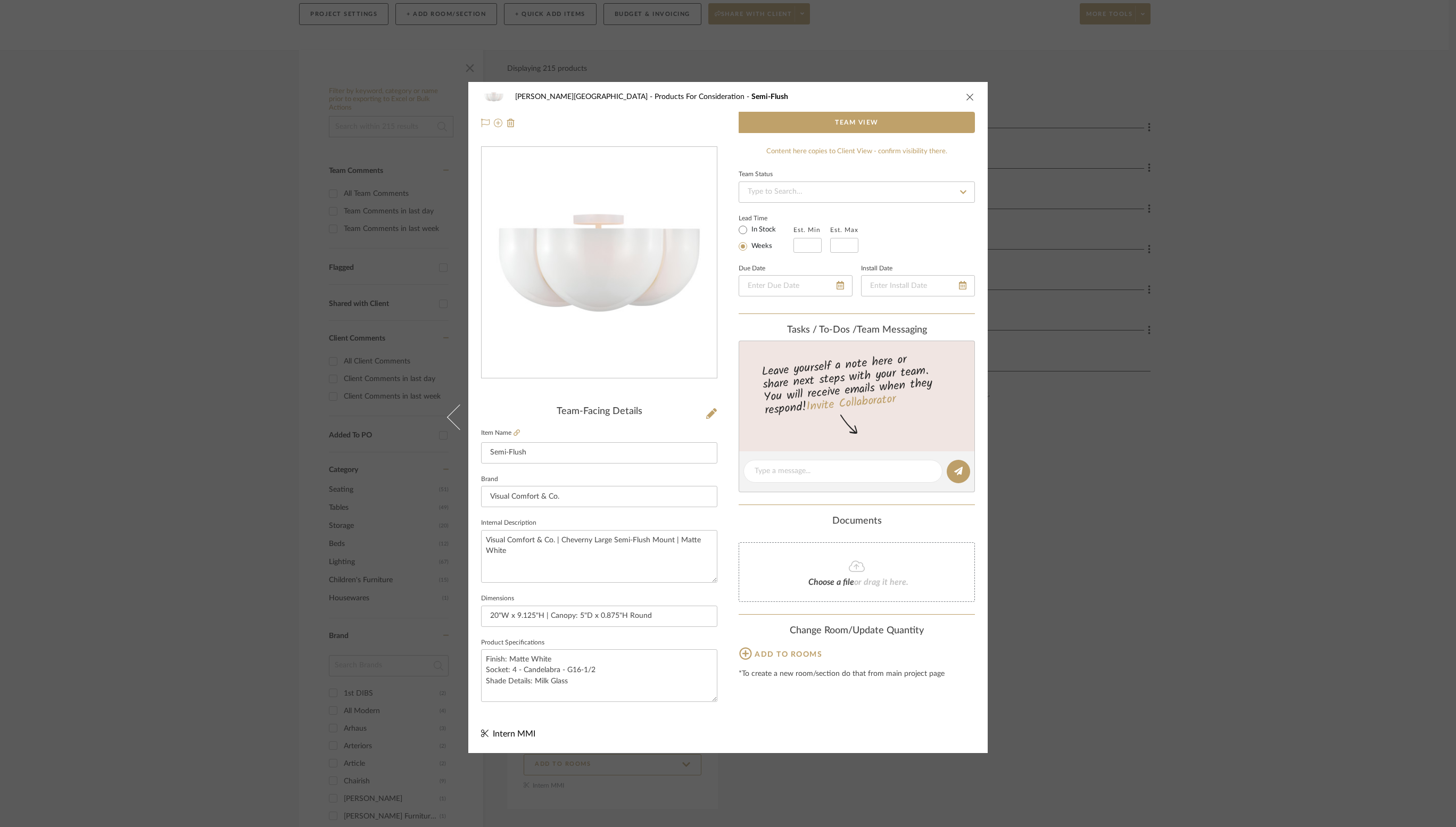 click 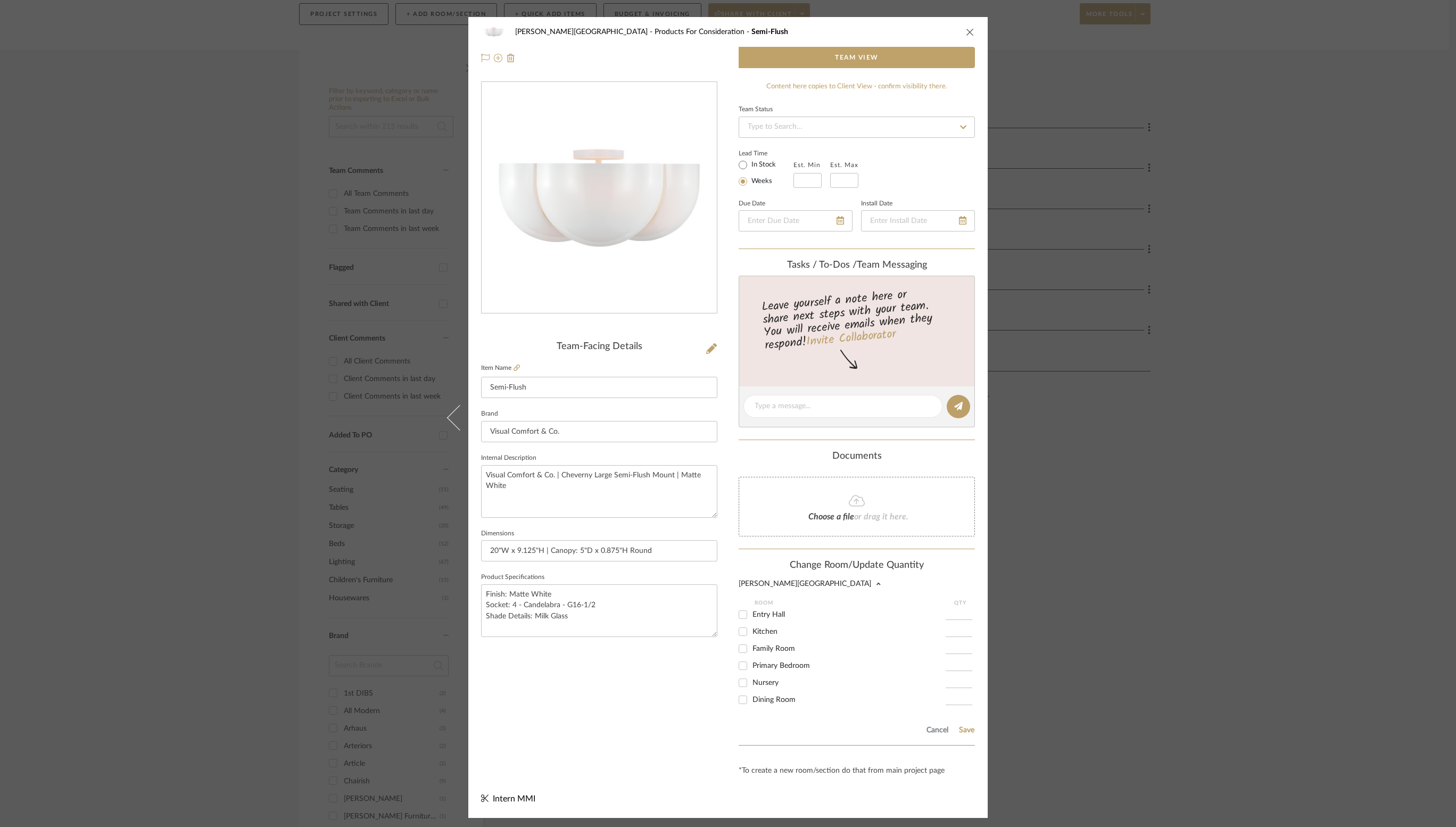 click on "Nursery" at bounding box center (743, 683) 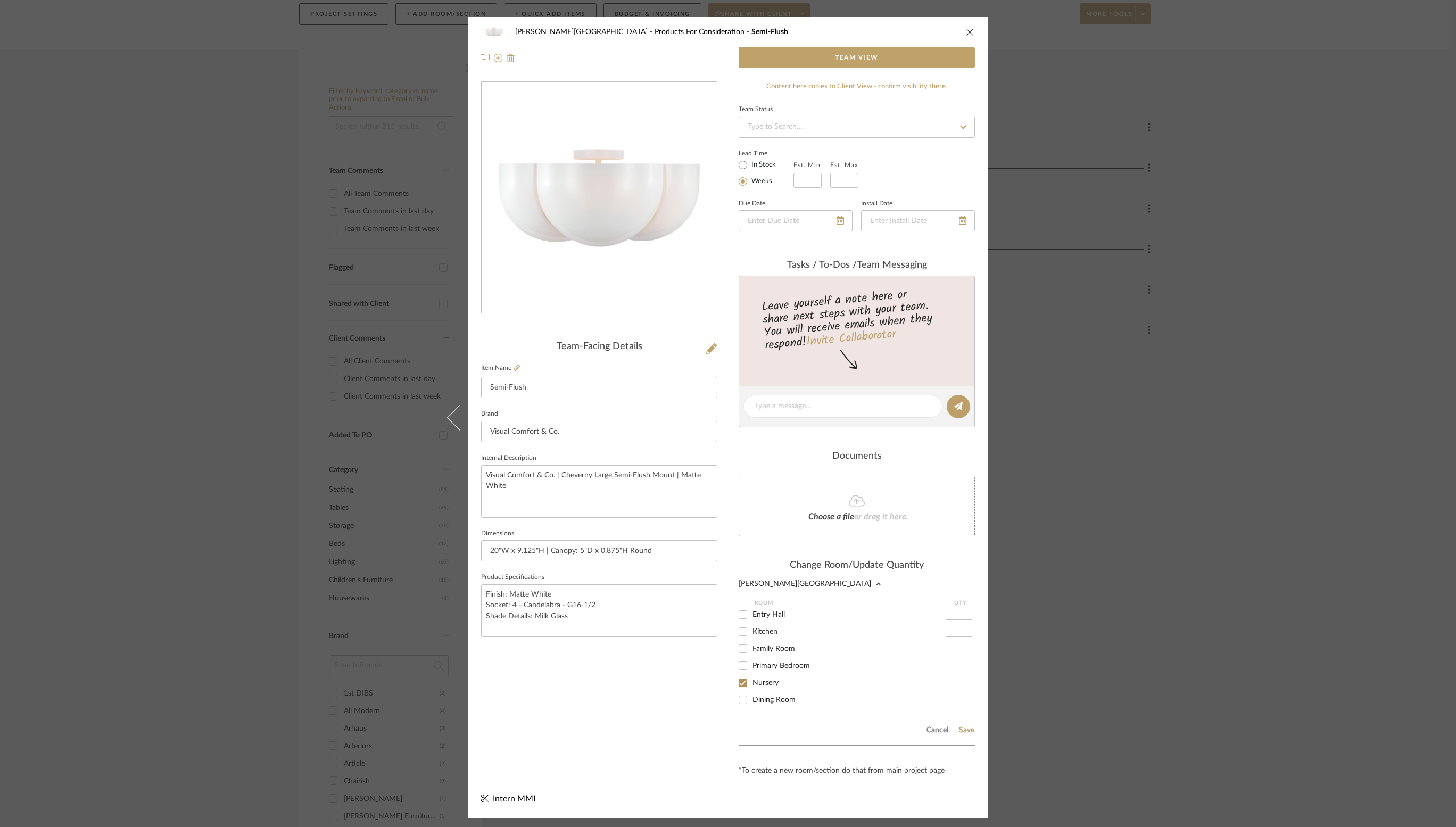 checkbox on "true" 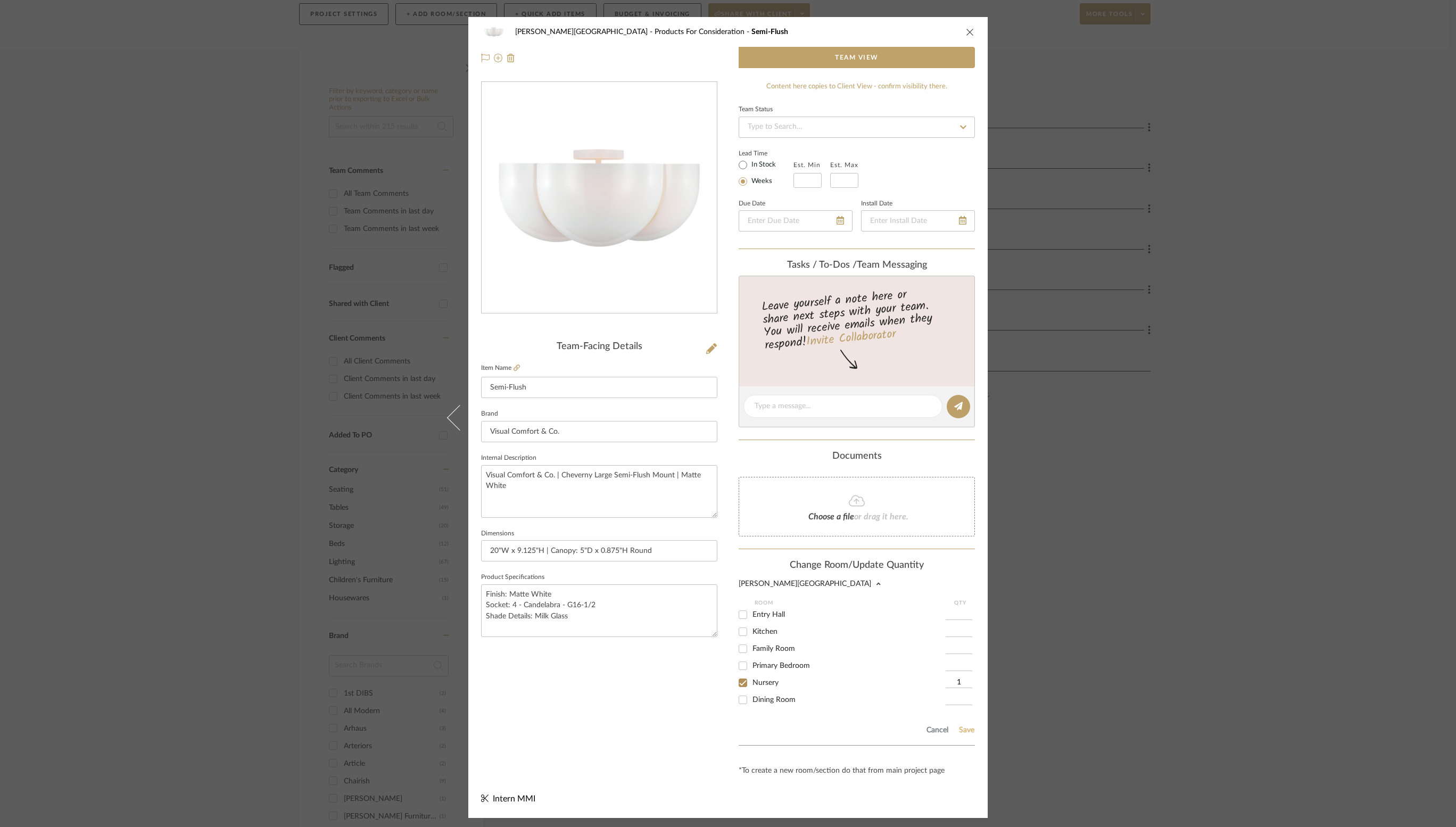 click on "Save" 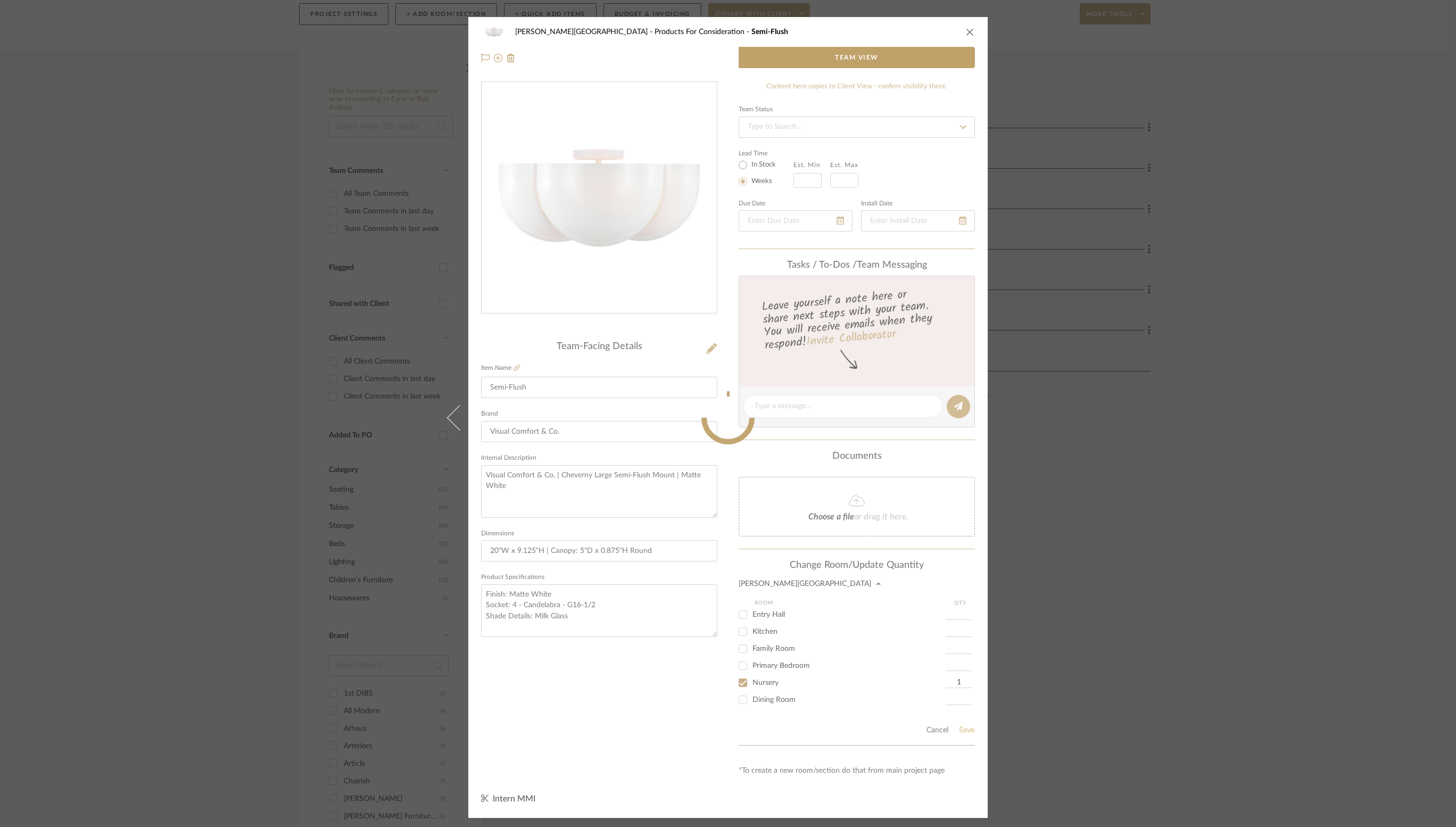 type 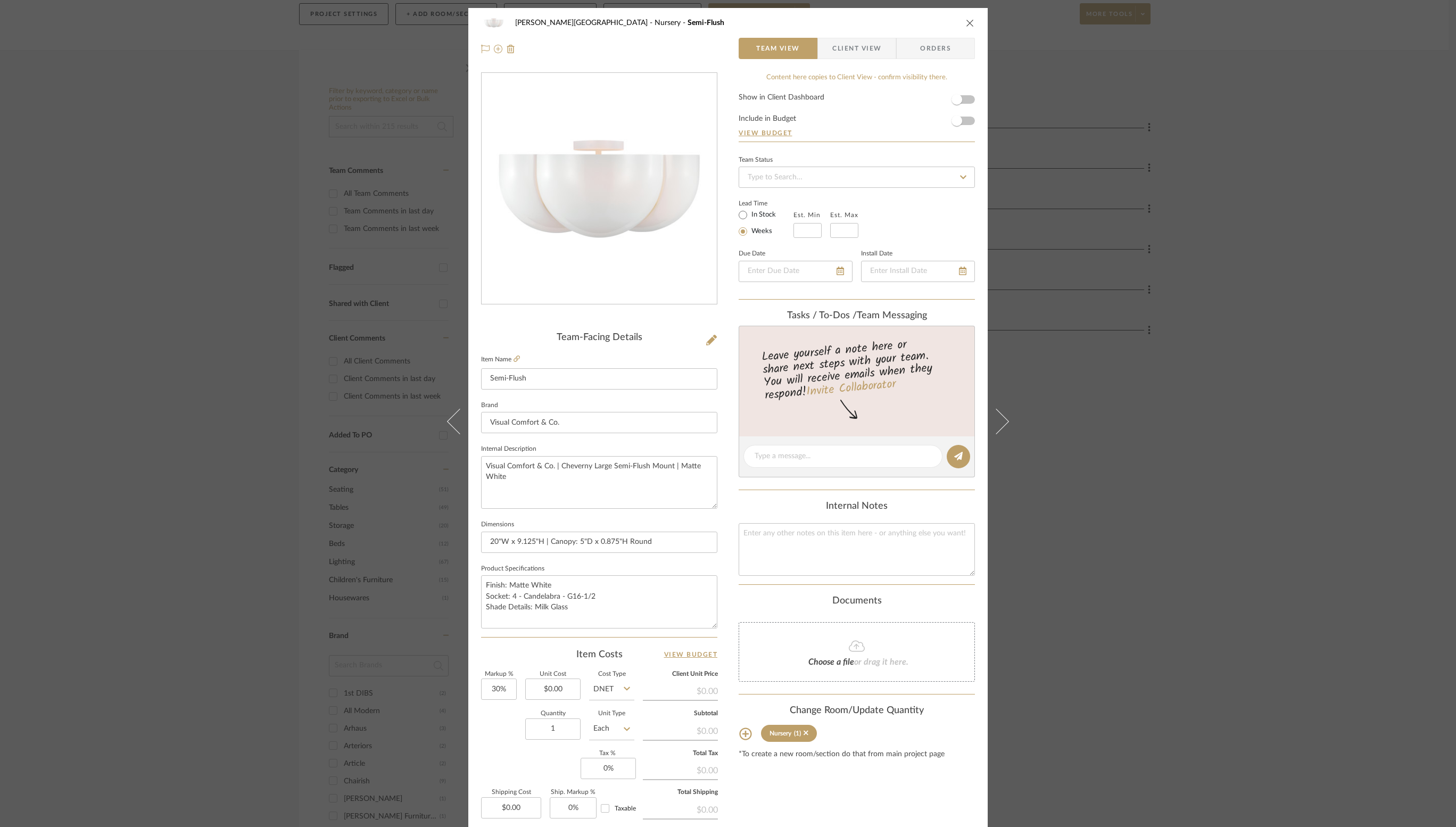 click at bounding box center (970, 23) 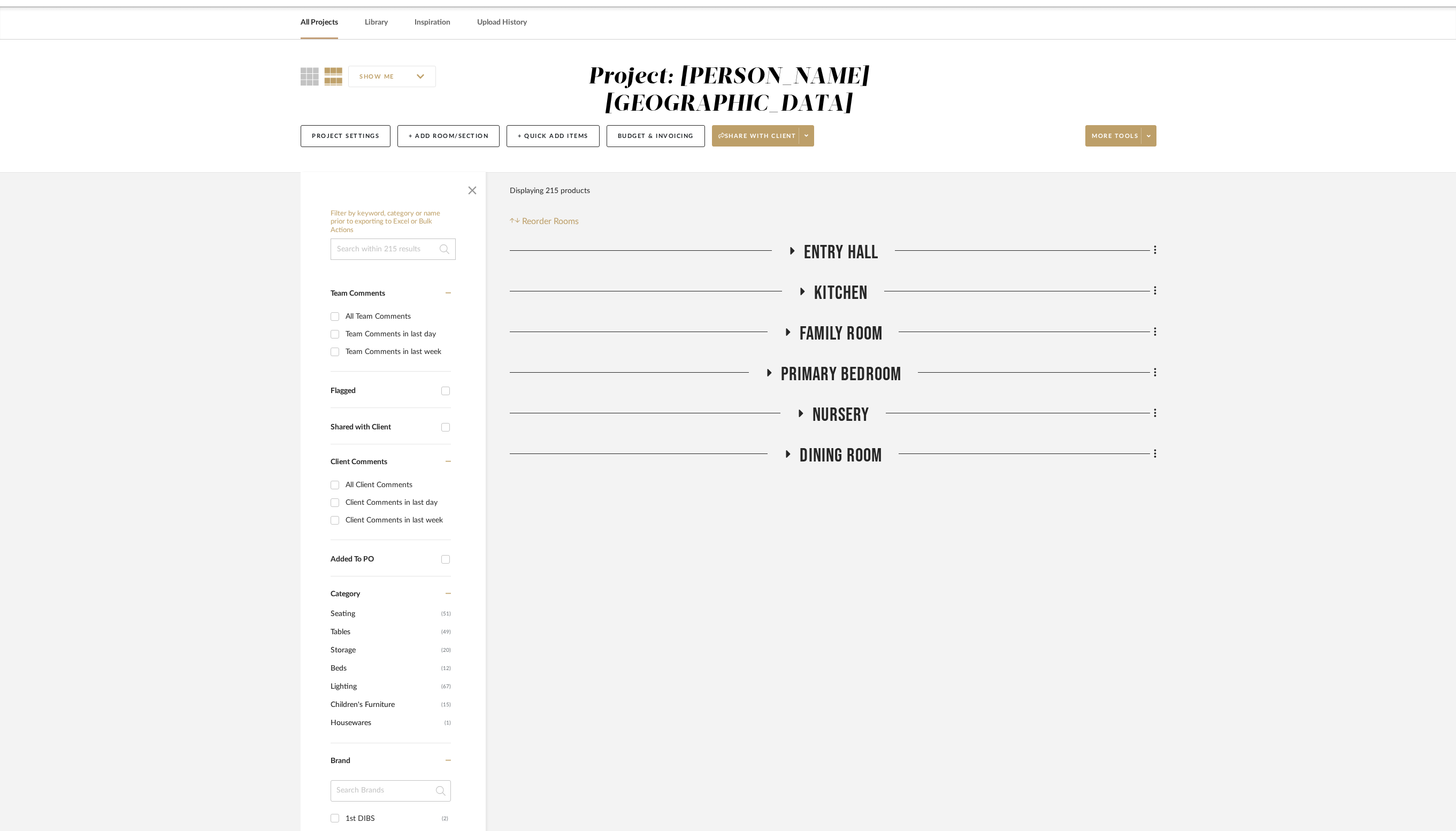 scroll, scrollTop: 27, scrollLeft: 0, axis: vertical 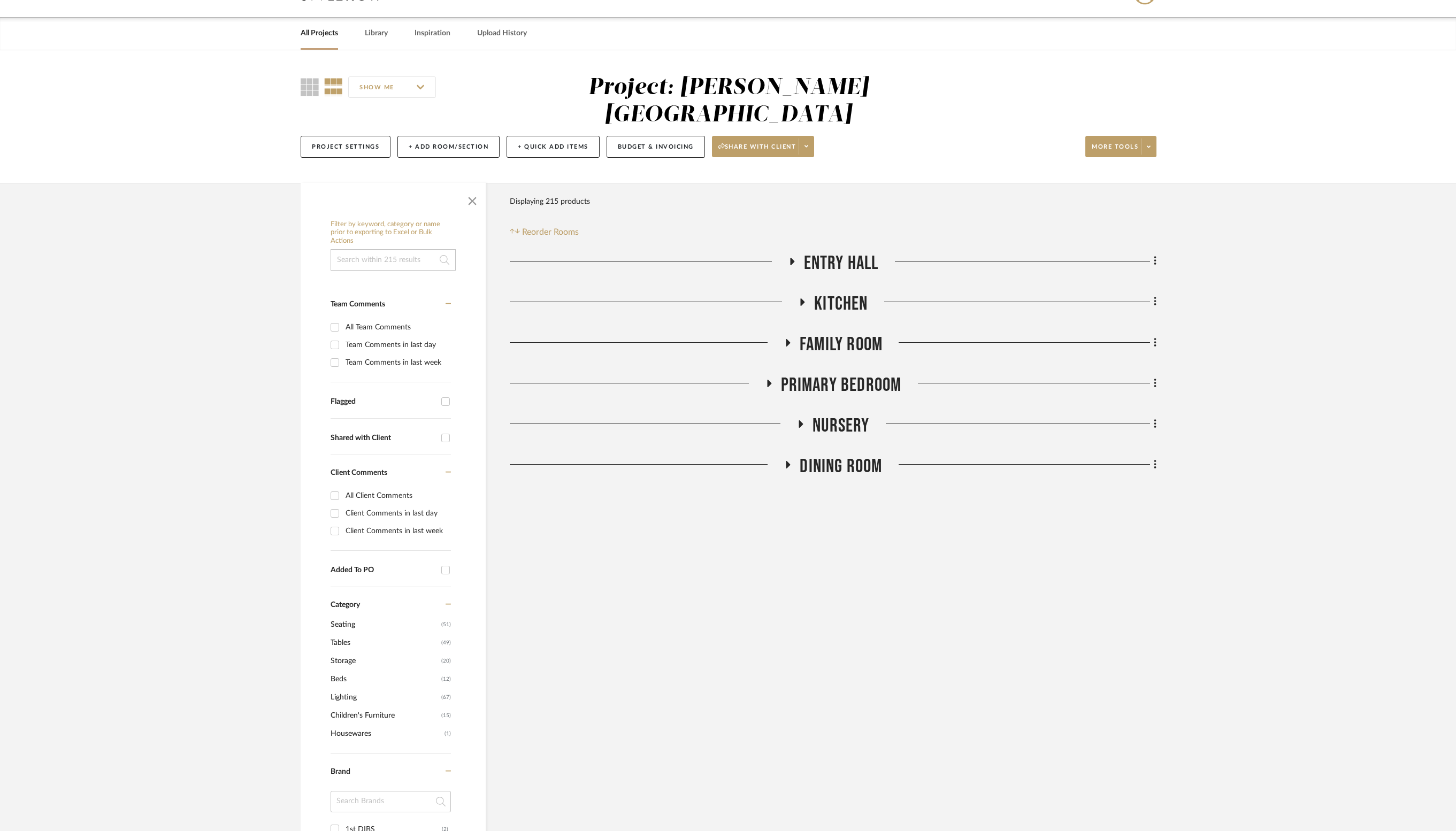 click on "Filter Products   Displaying 215 products  Reorder Rooms LOADING Entry Hall Kitchen Family Room Primary Bedroom Nursery Dining Room  Sorry, we can’t find any products that match your search criteria.   GO TO LIBRARIES" 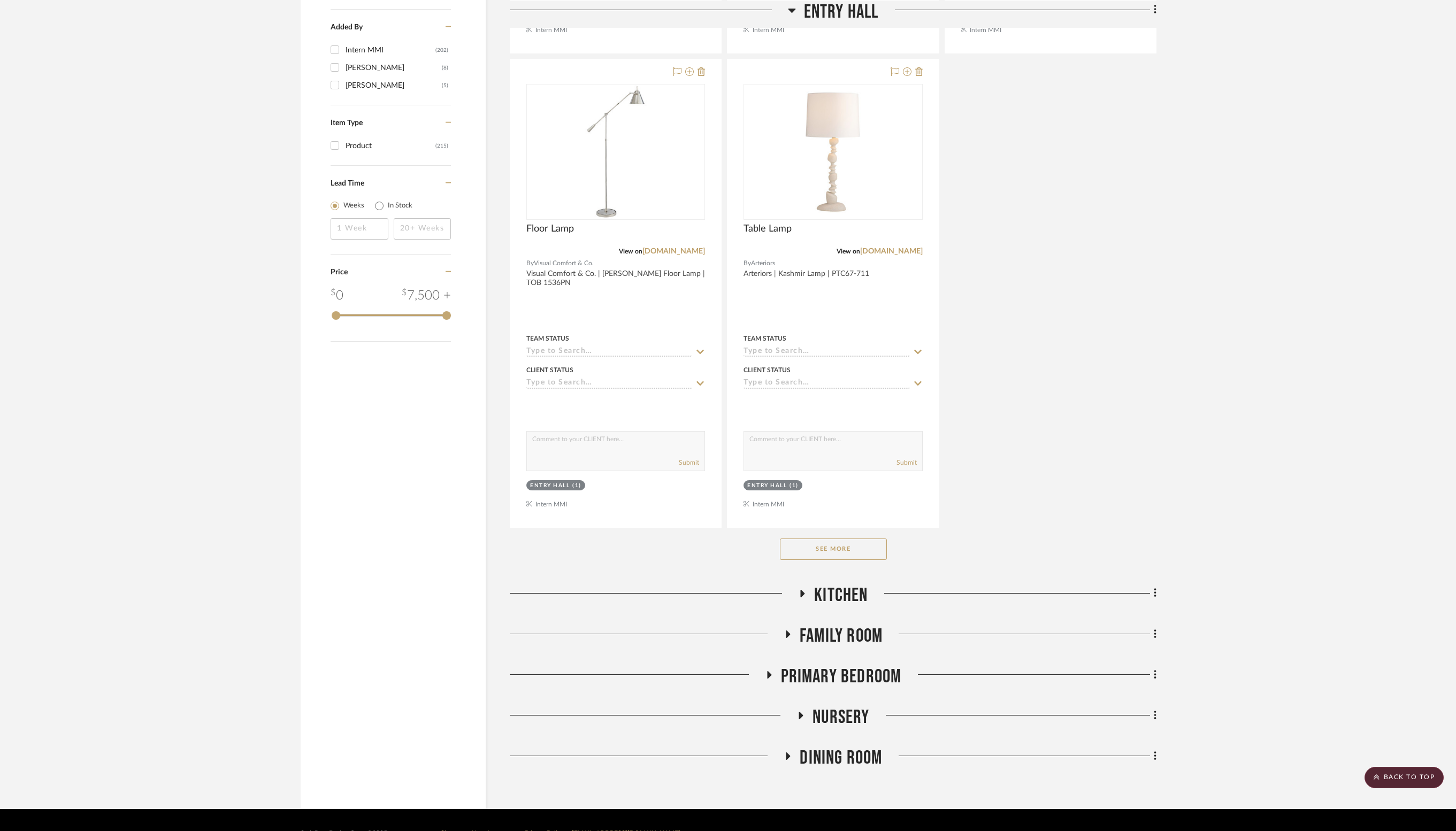 scroll, scrollTop: 1207, scrollLeft: 0, axis: vertical 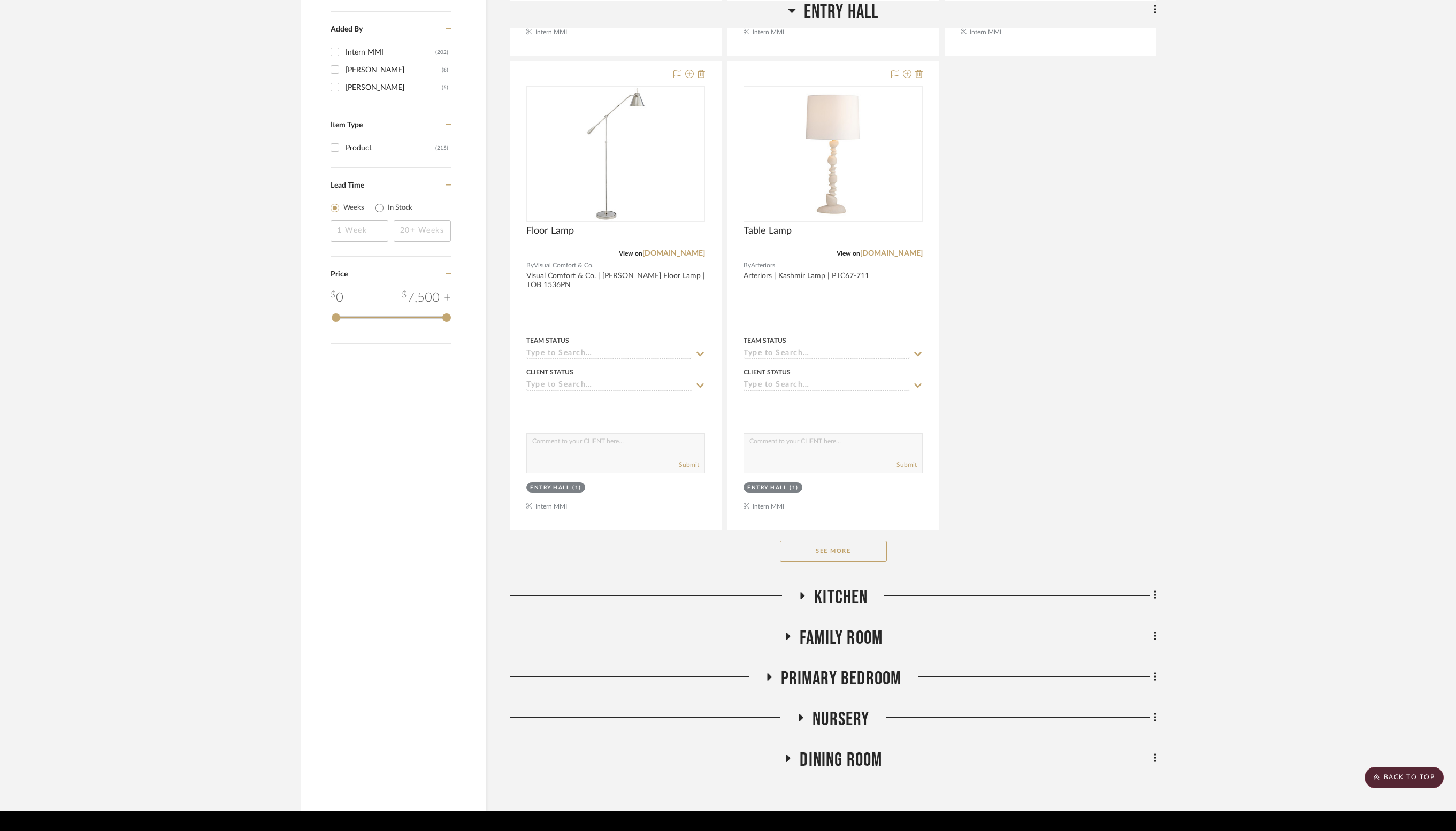 click on "See More" 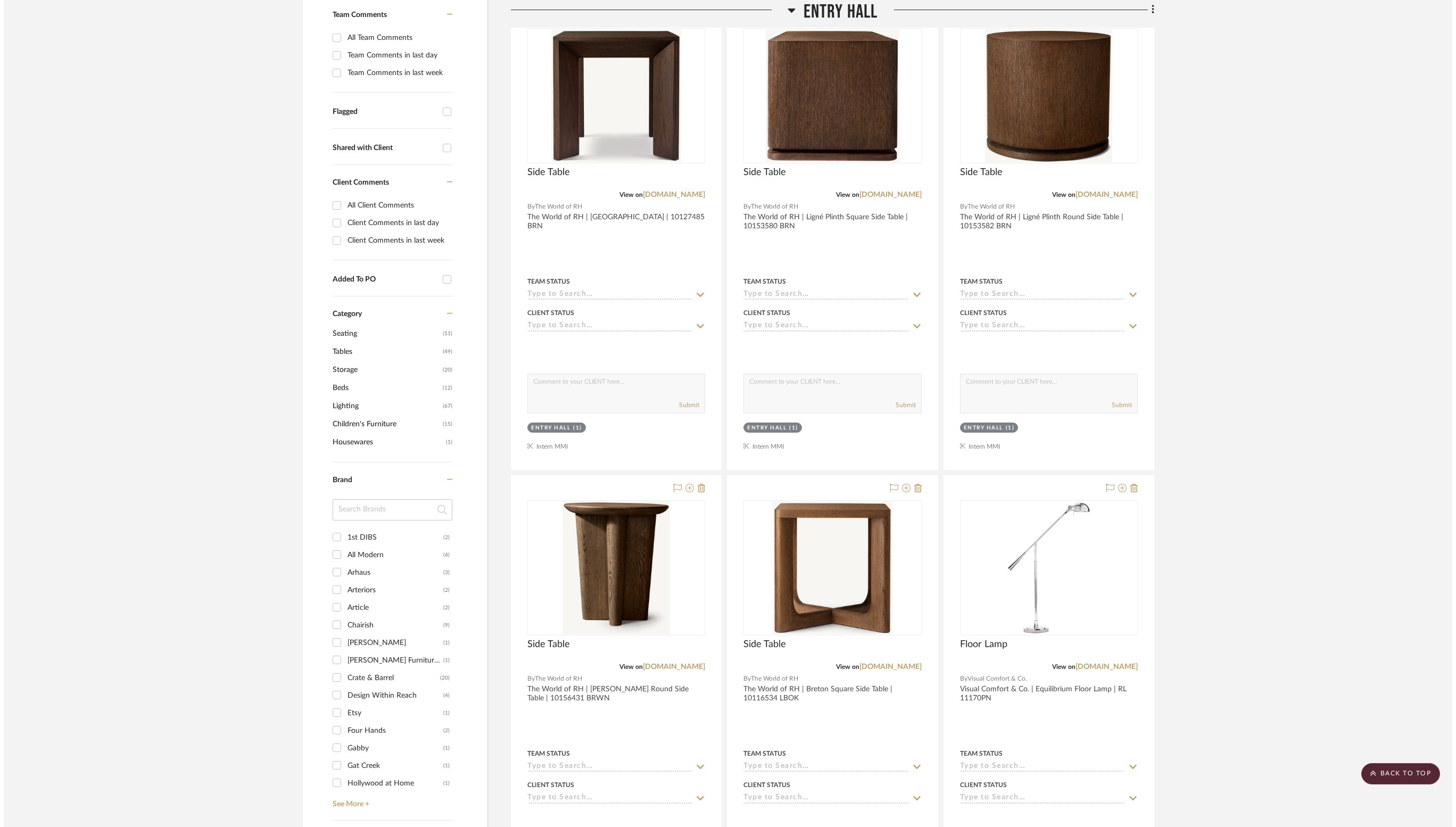 scroll, scrollTop: 0, scrollLeft: 0, axis: both 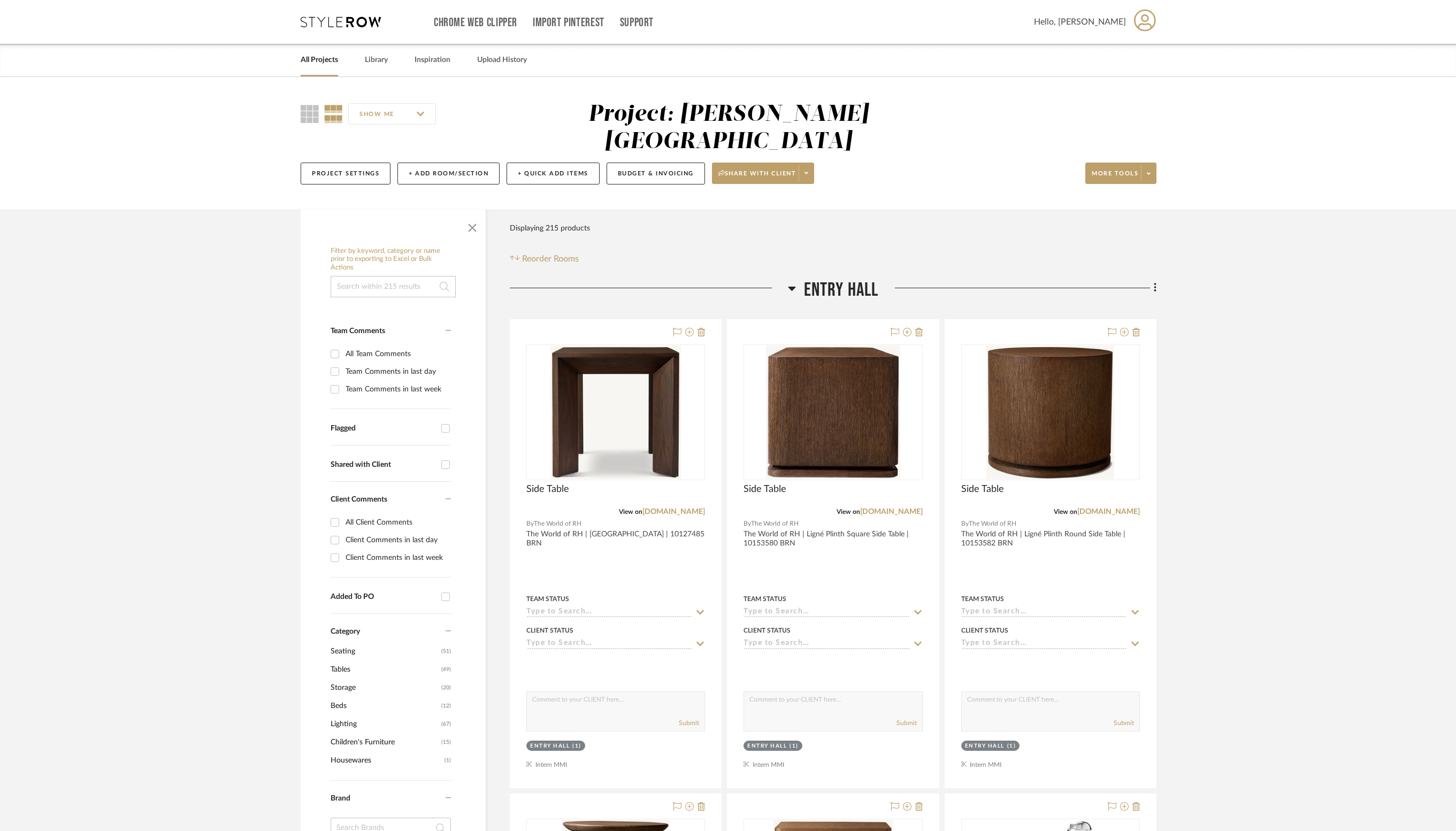 click on "Entry Hall" 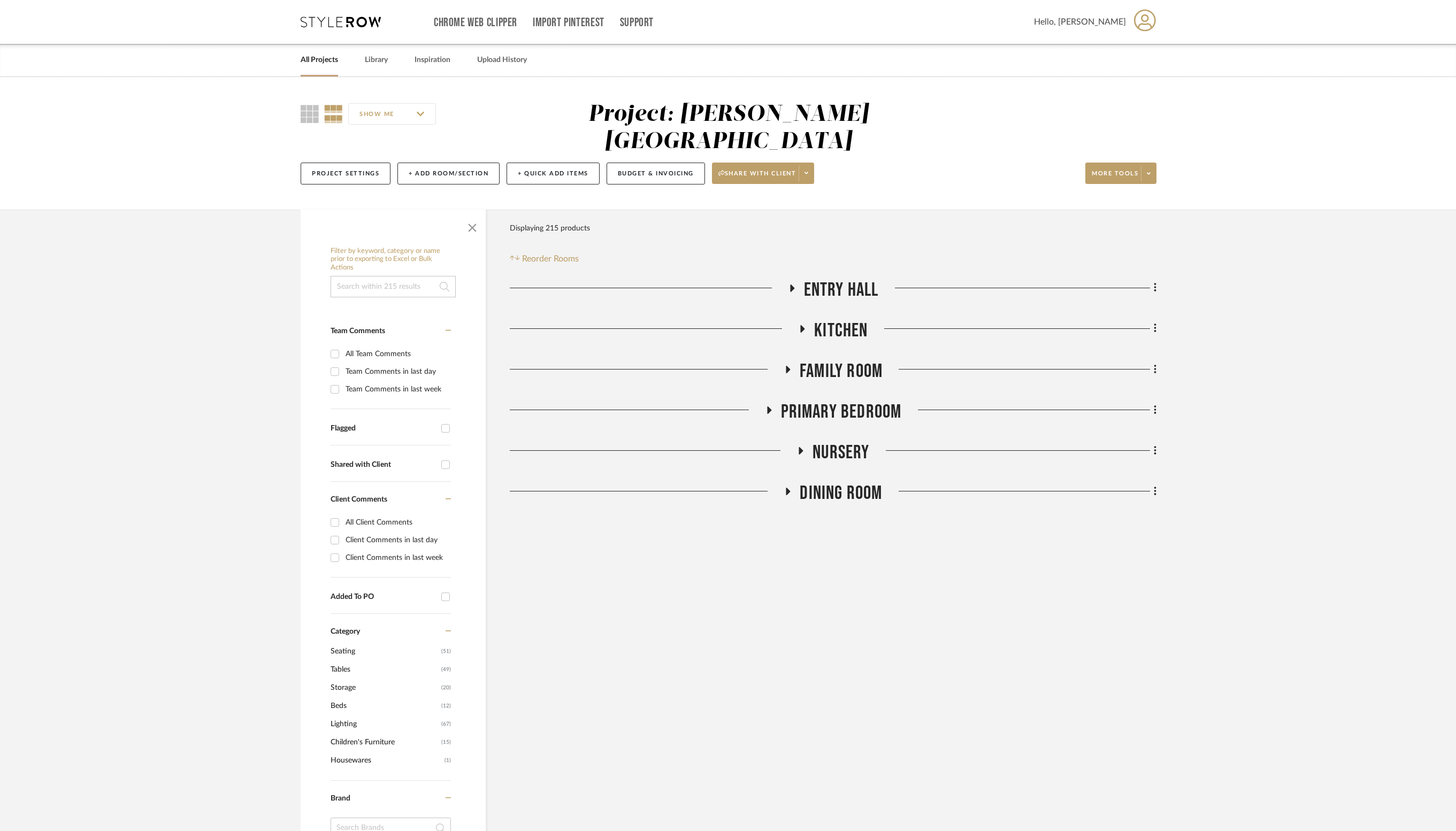 click on "Entry Hall" 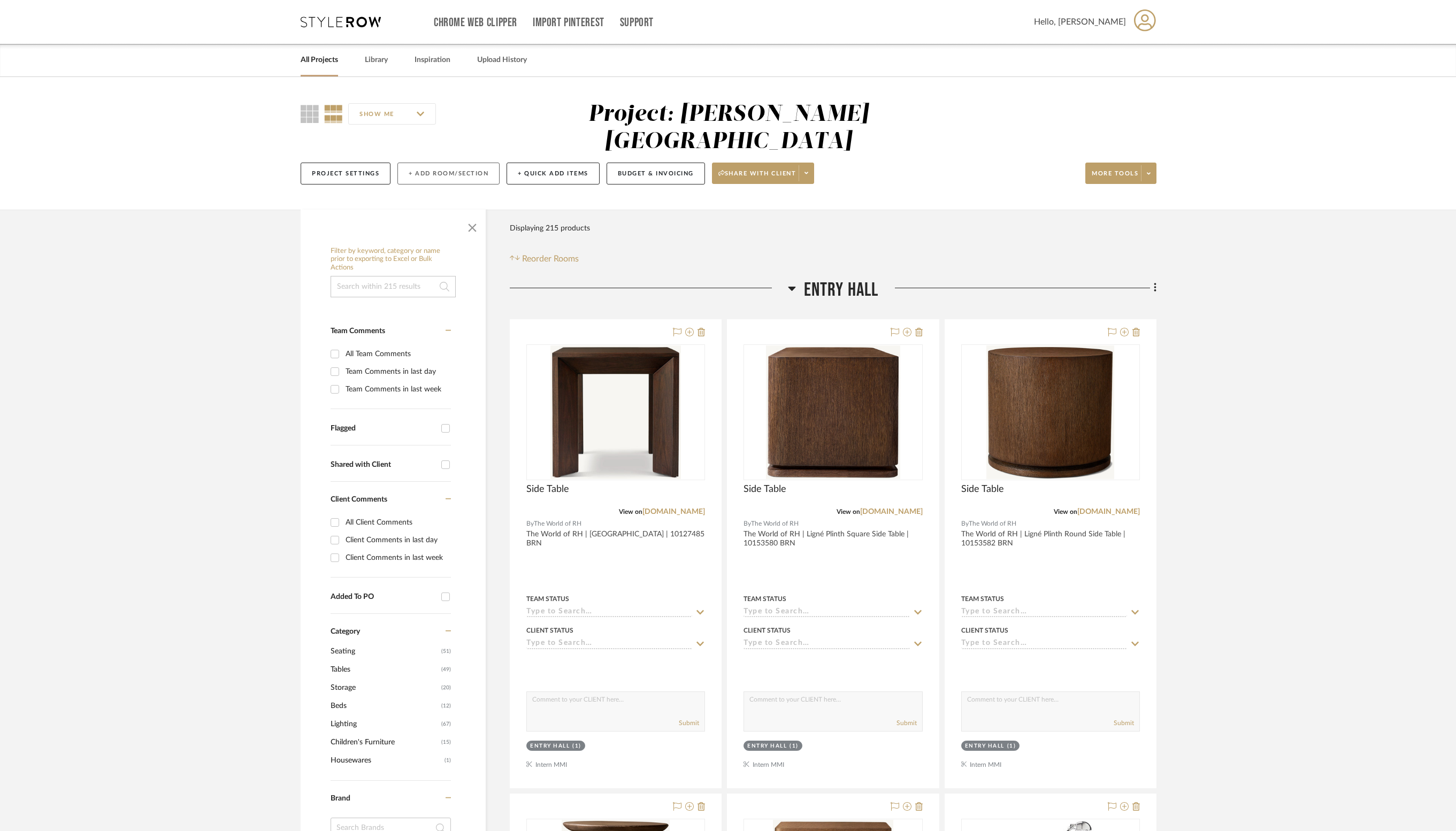 click on "+ Add Room/Section" 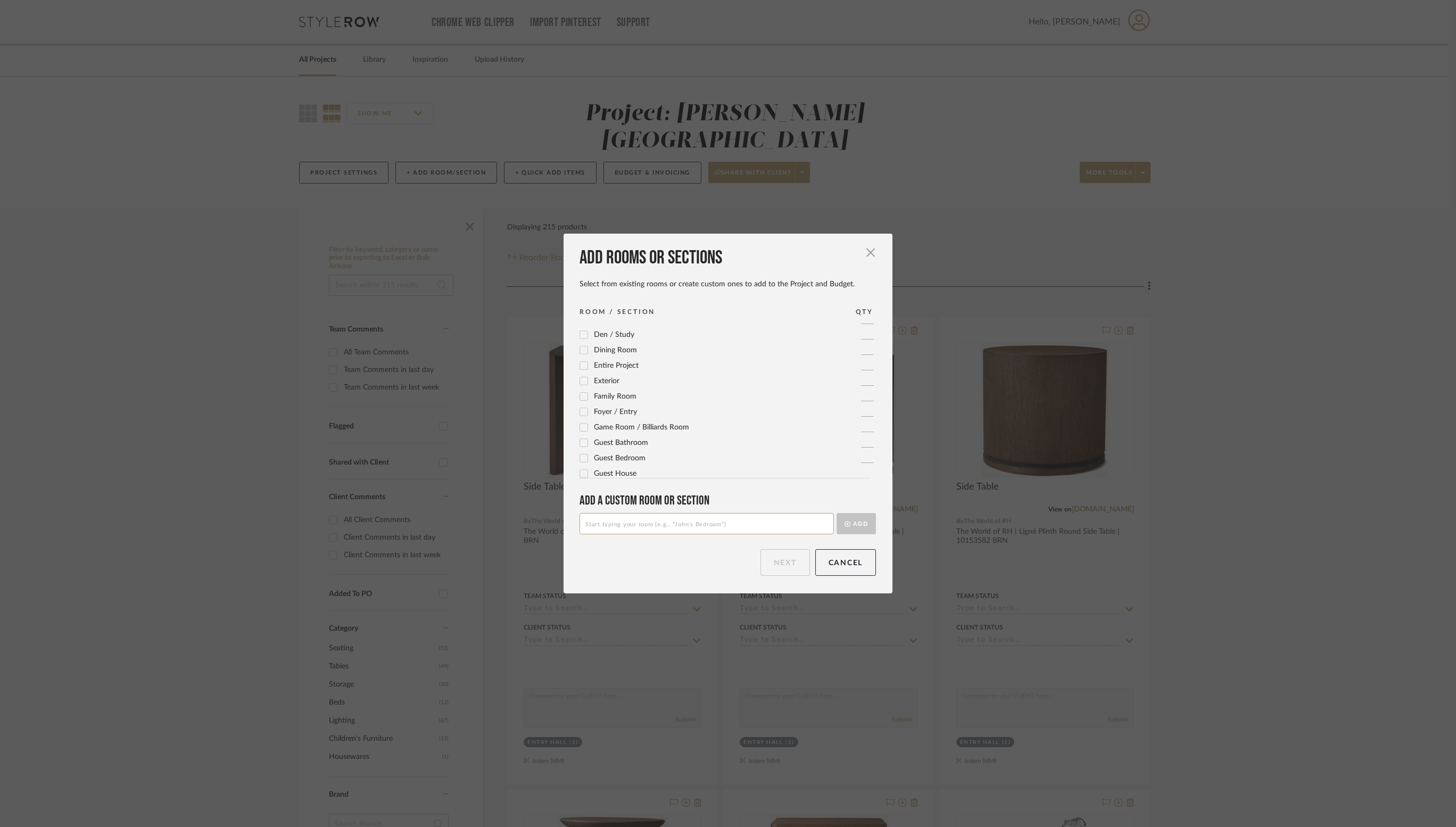 scroll, scrollTop: 50, scrollLeft: 0, axis: vertical 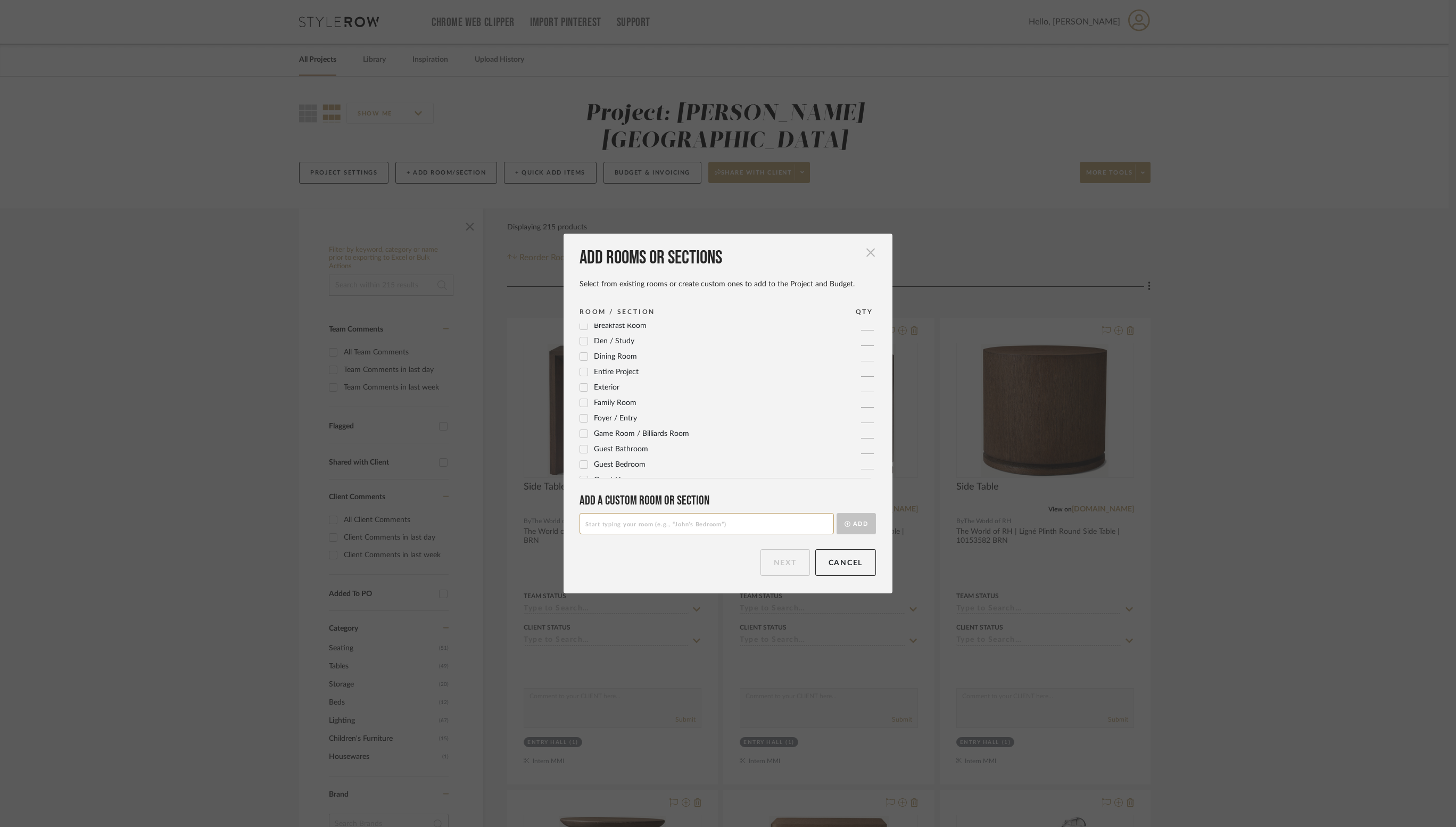 click at bounding box center (871, 253) 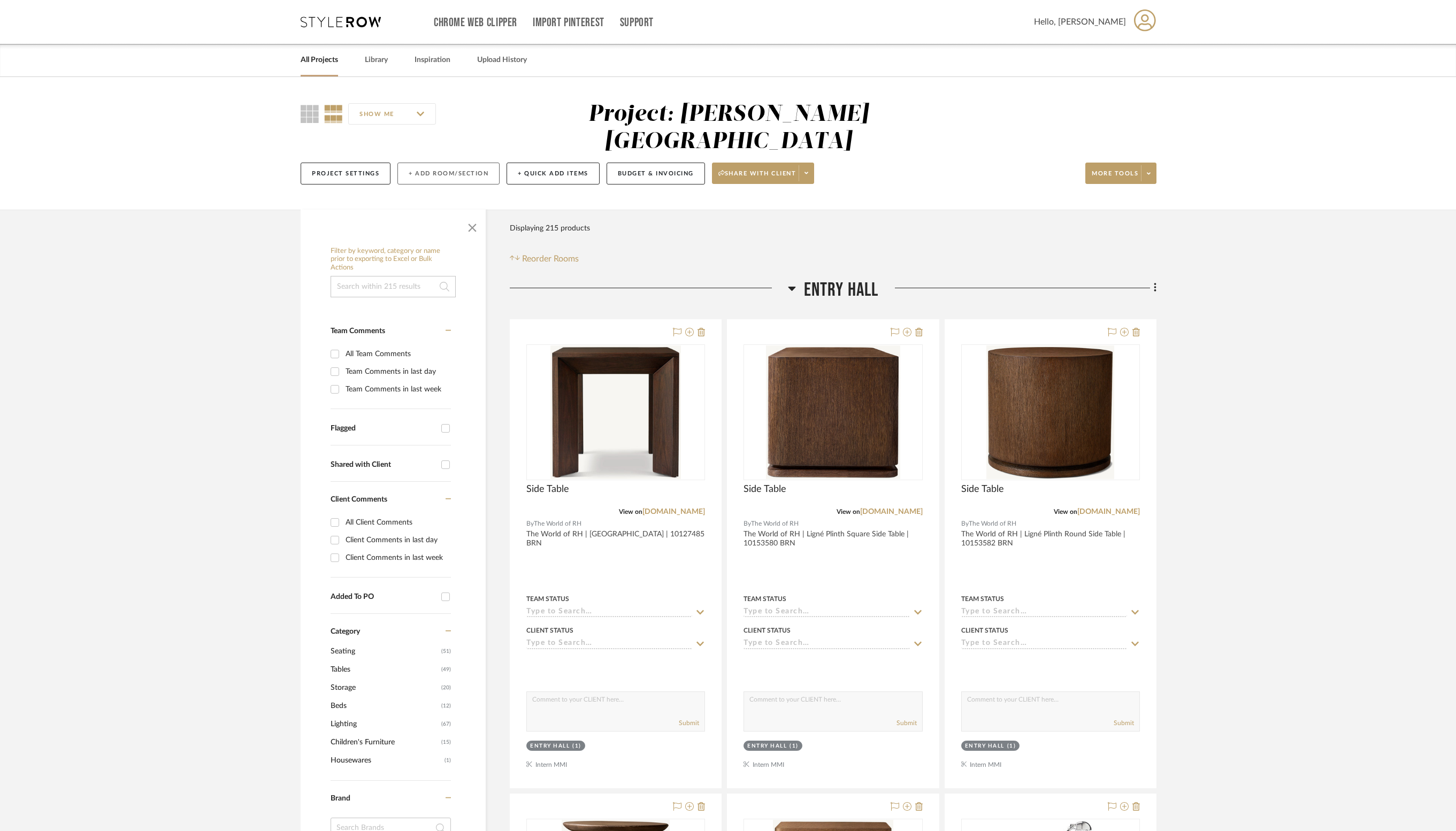 click on "+ Add Room/Section" 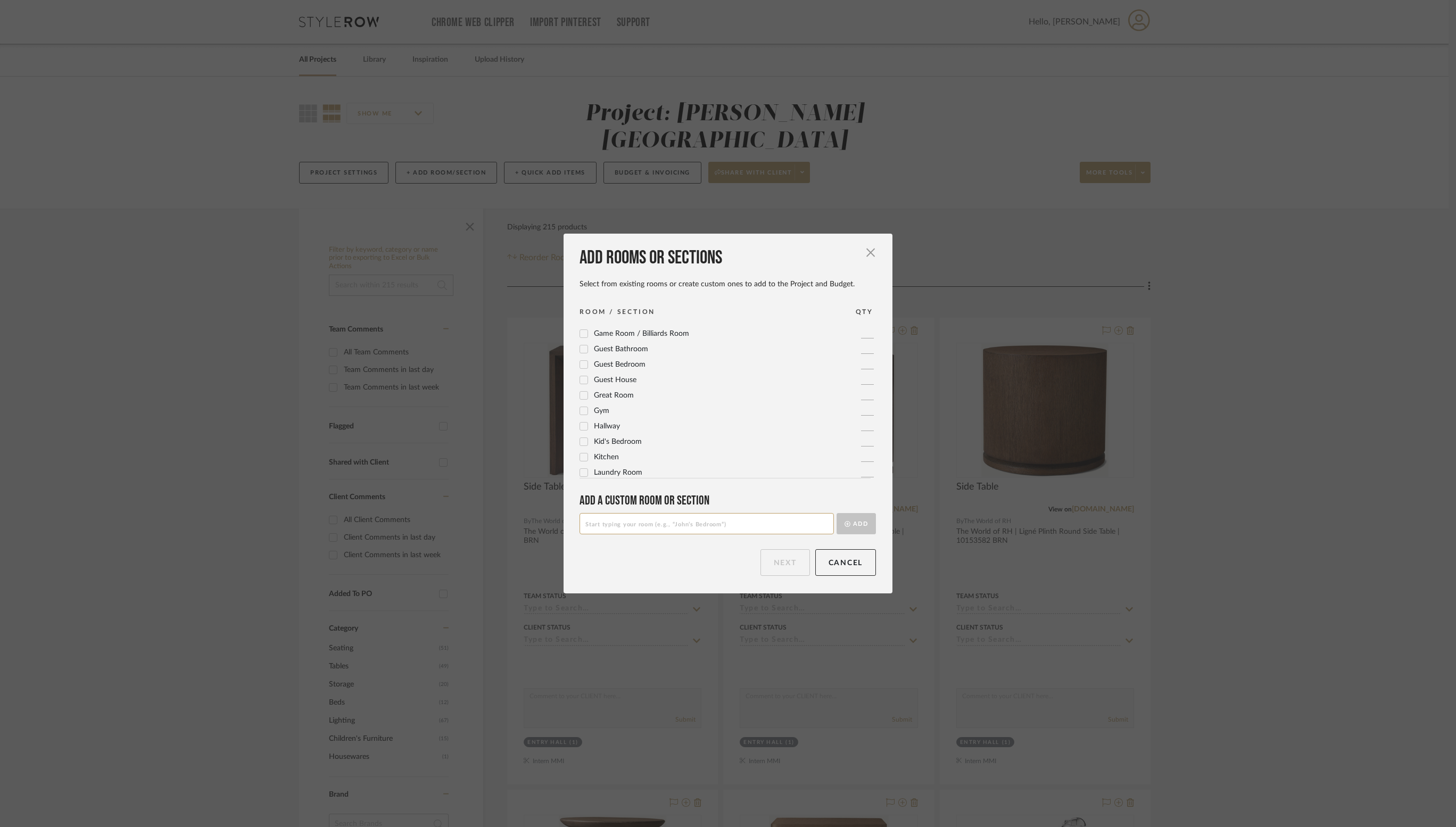 scroll, scrollTop: 166, scrollLeft: 0, axis: vertical 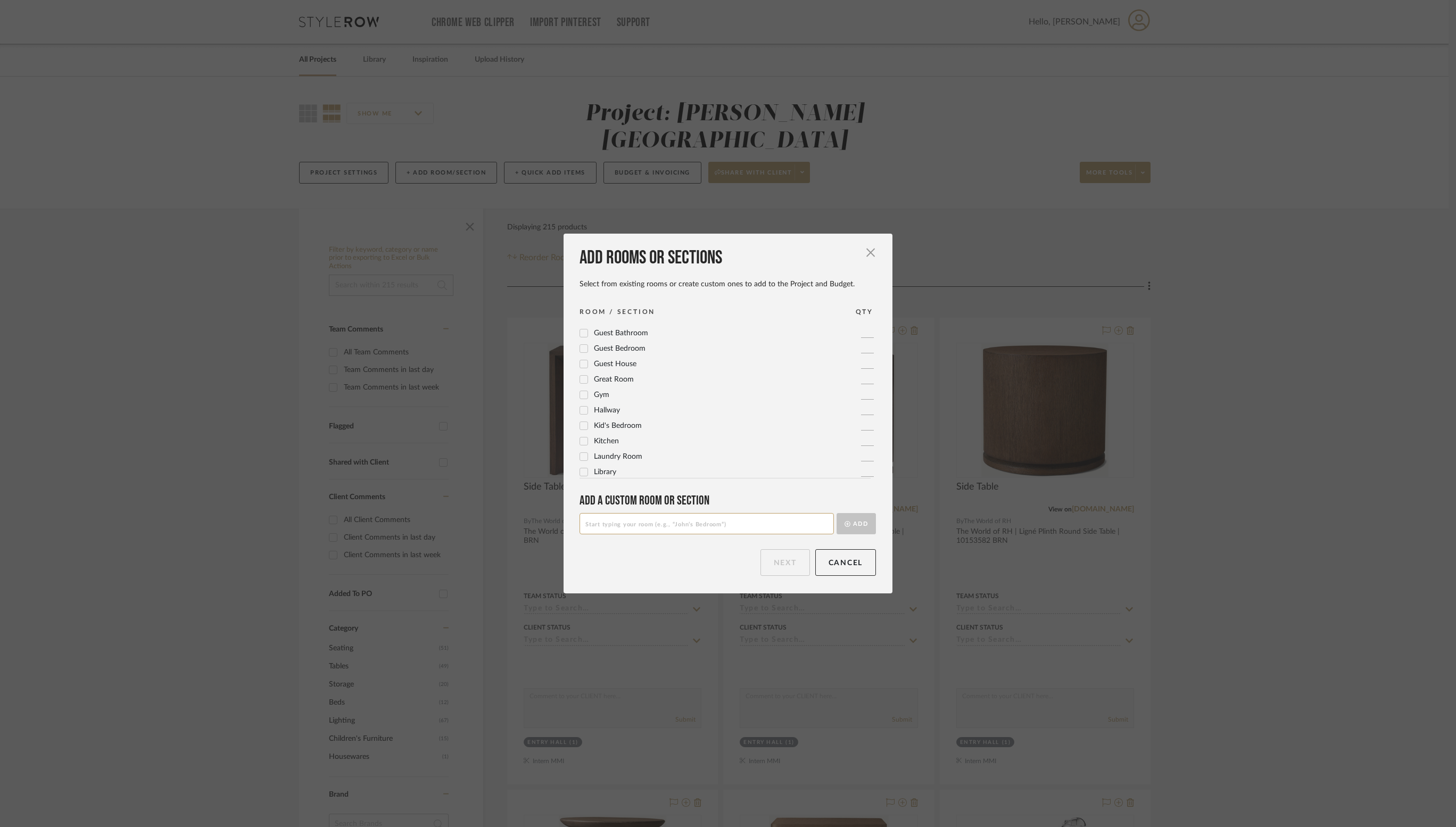 click at bounding box center [707, 524] 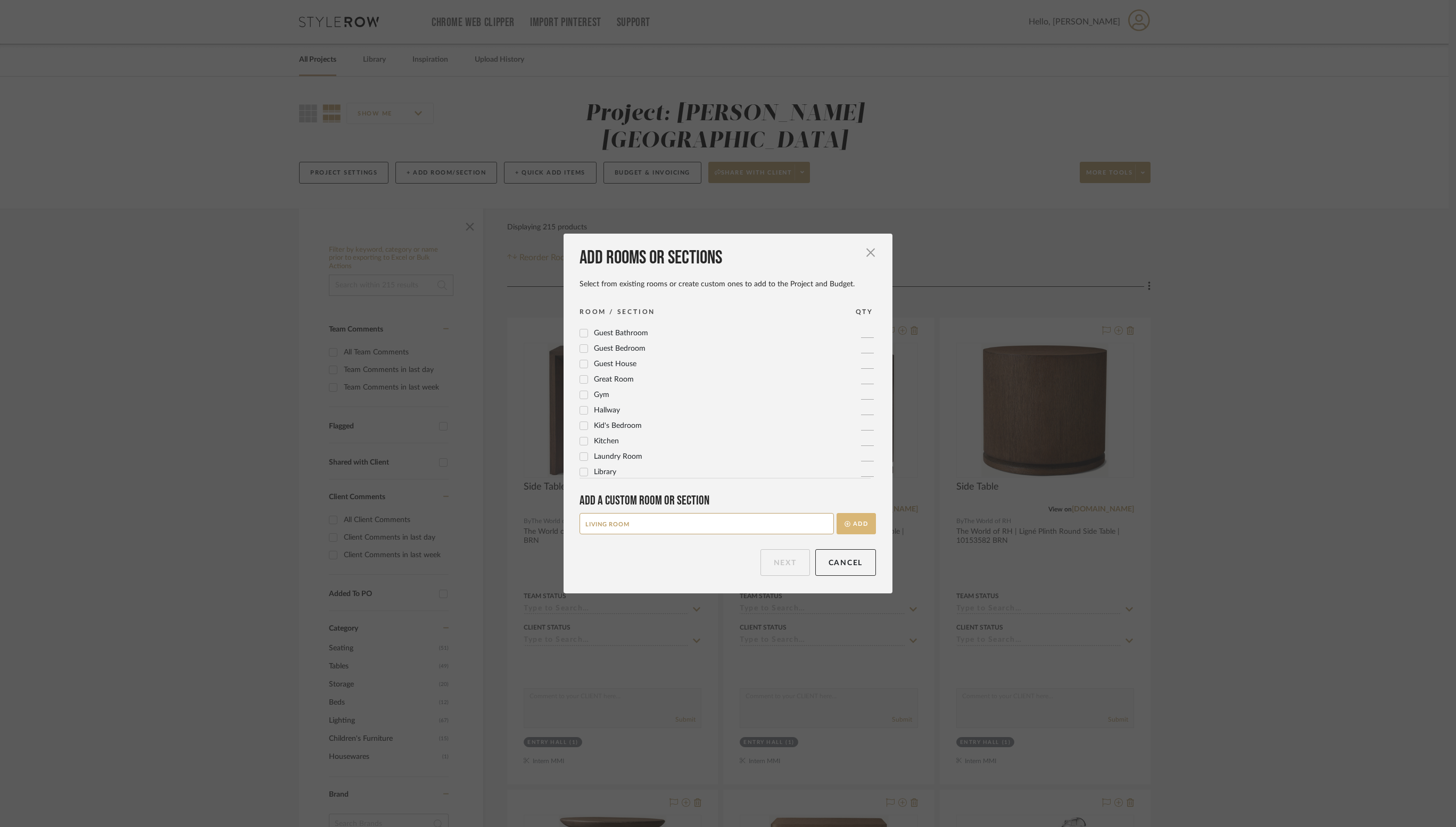 type on "LIVING ROOM" 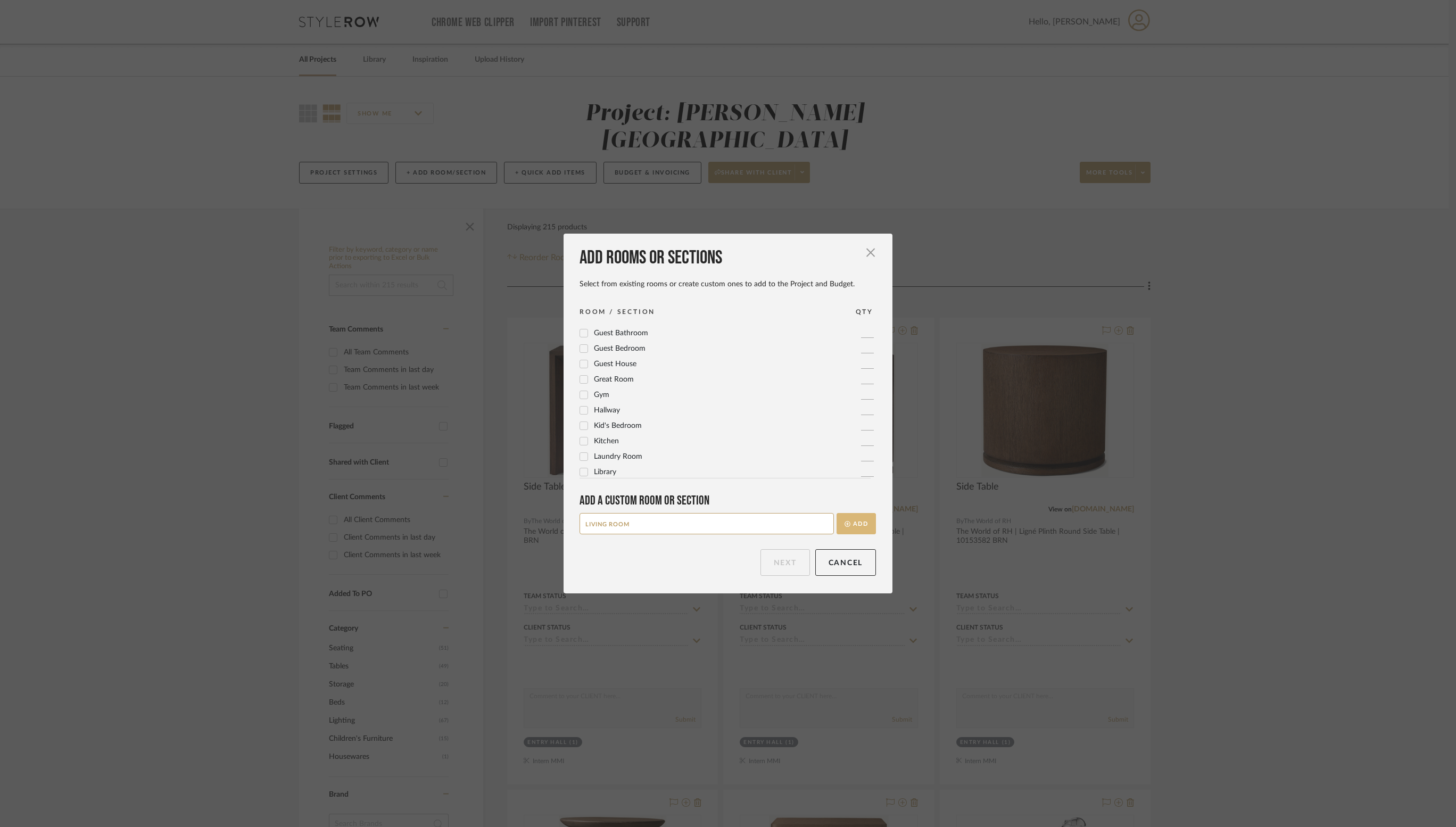 click on "Add" at bounding box center (856, 524) 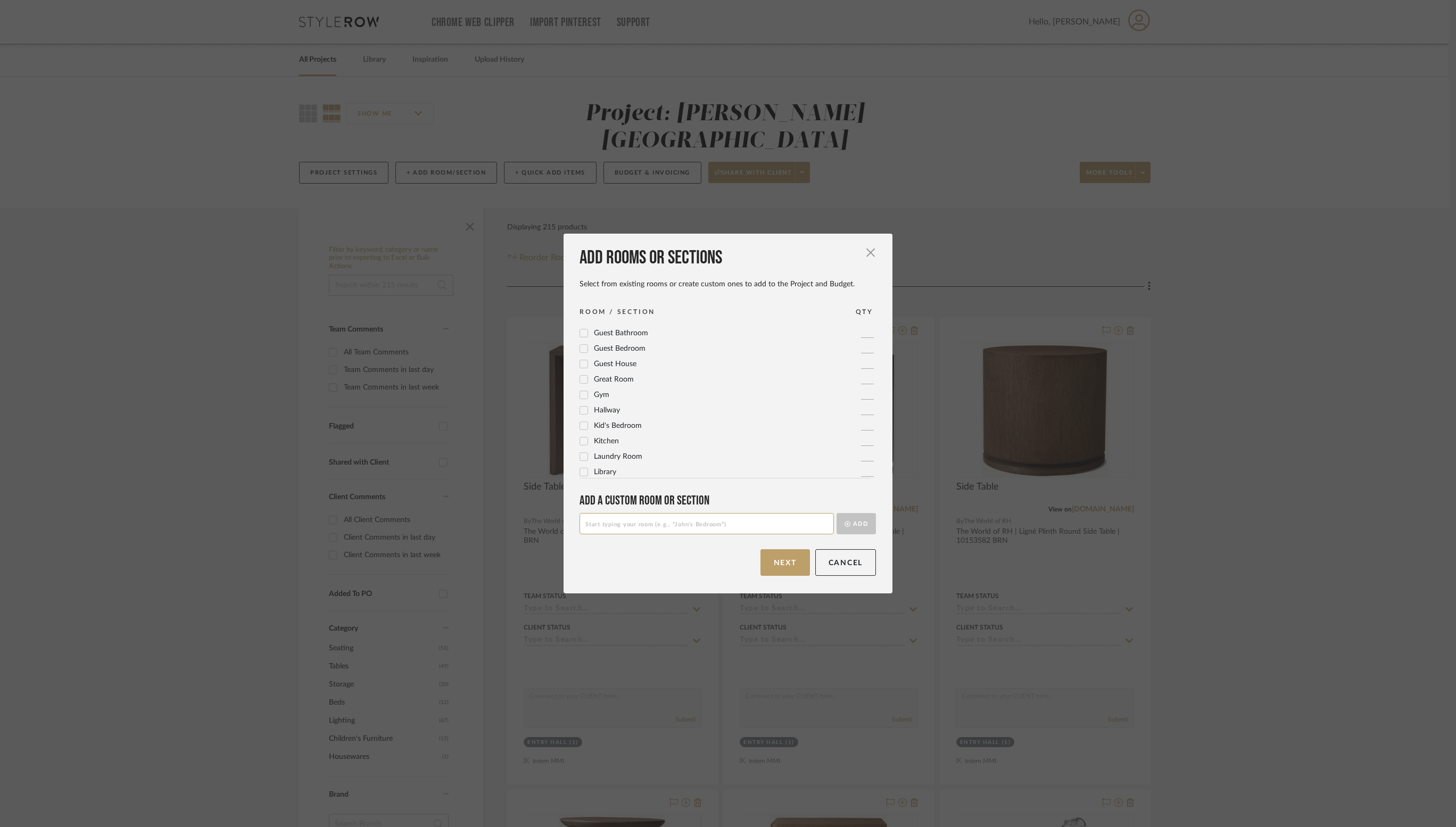 scroll, scrollTop: 324, scrollLeft: 0, axis: vertical 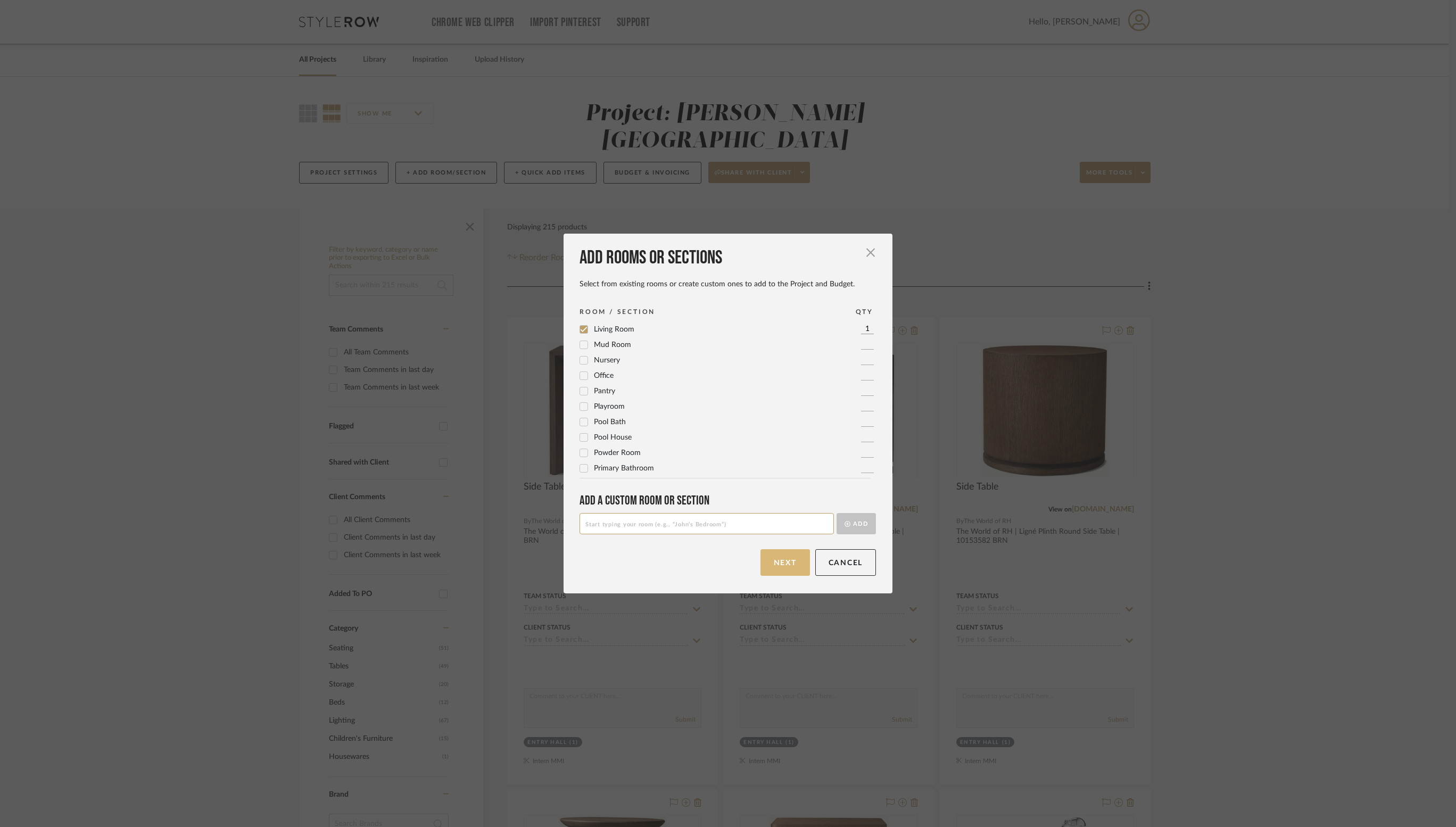 click on "Next" at bounding box center [785, 563] 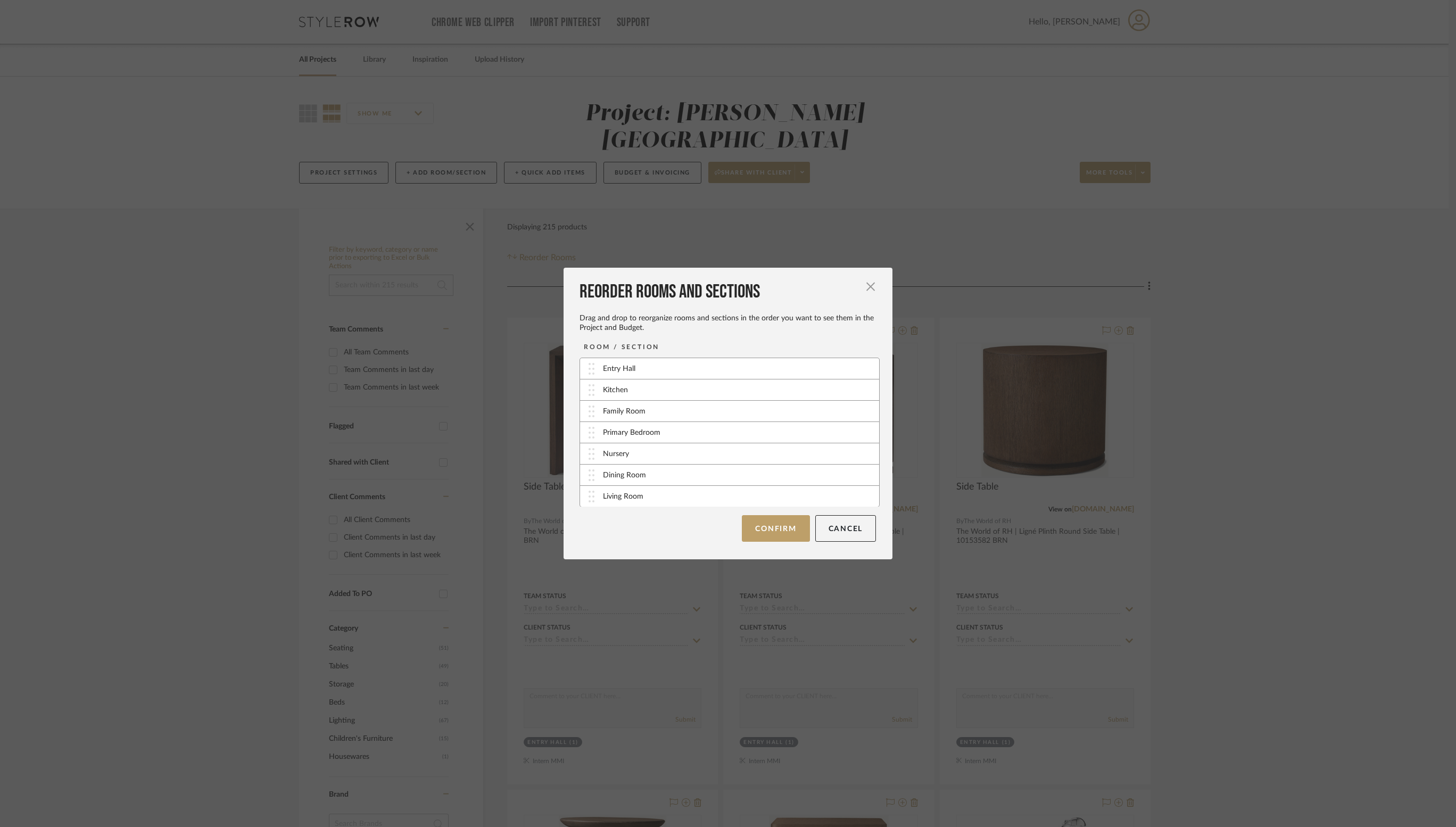 scroll, scrollTop: 1, scrollLeft: 0, axis: vertical 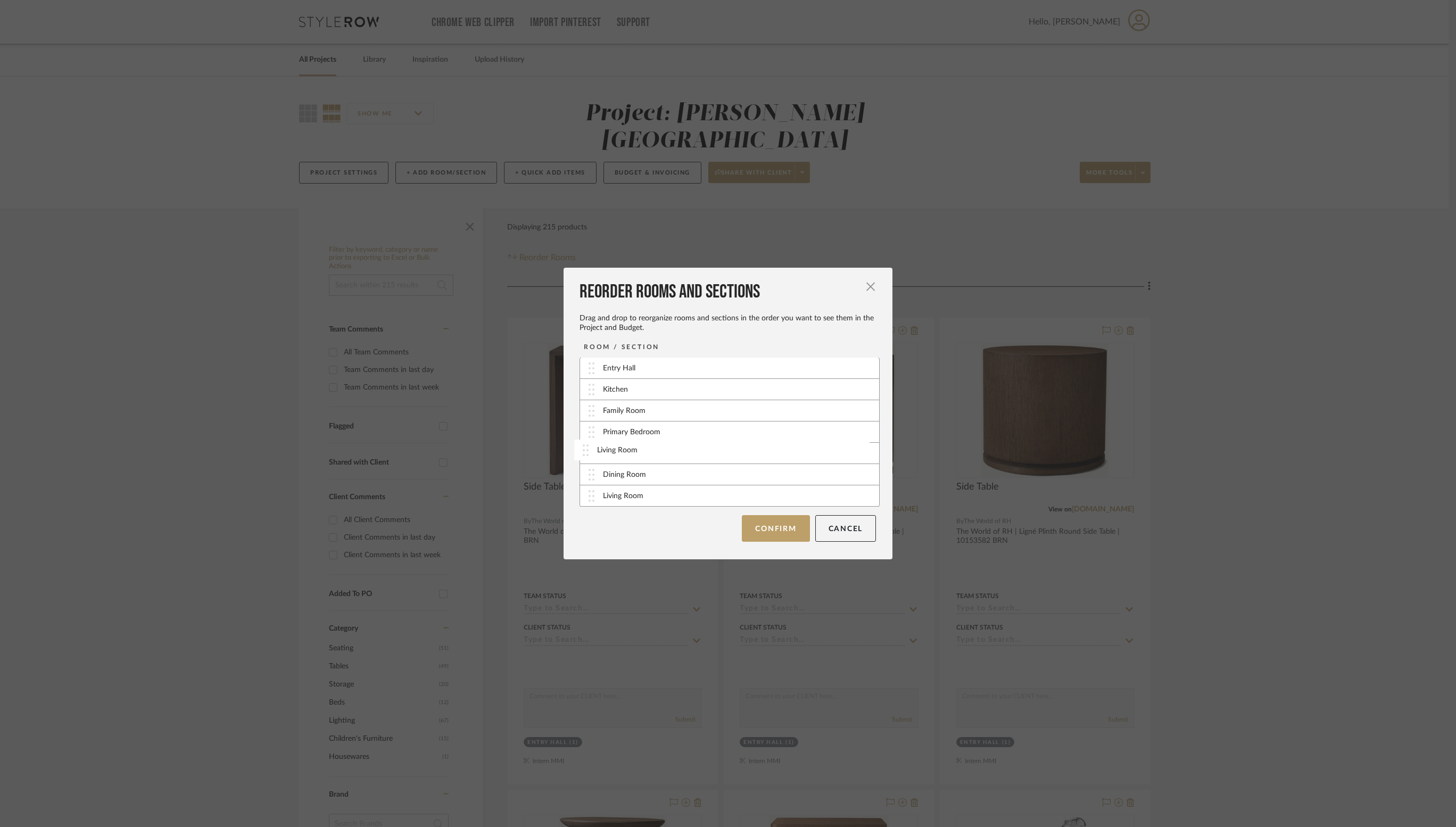type 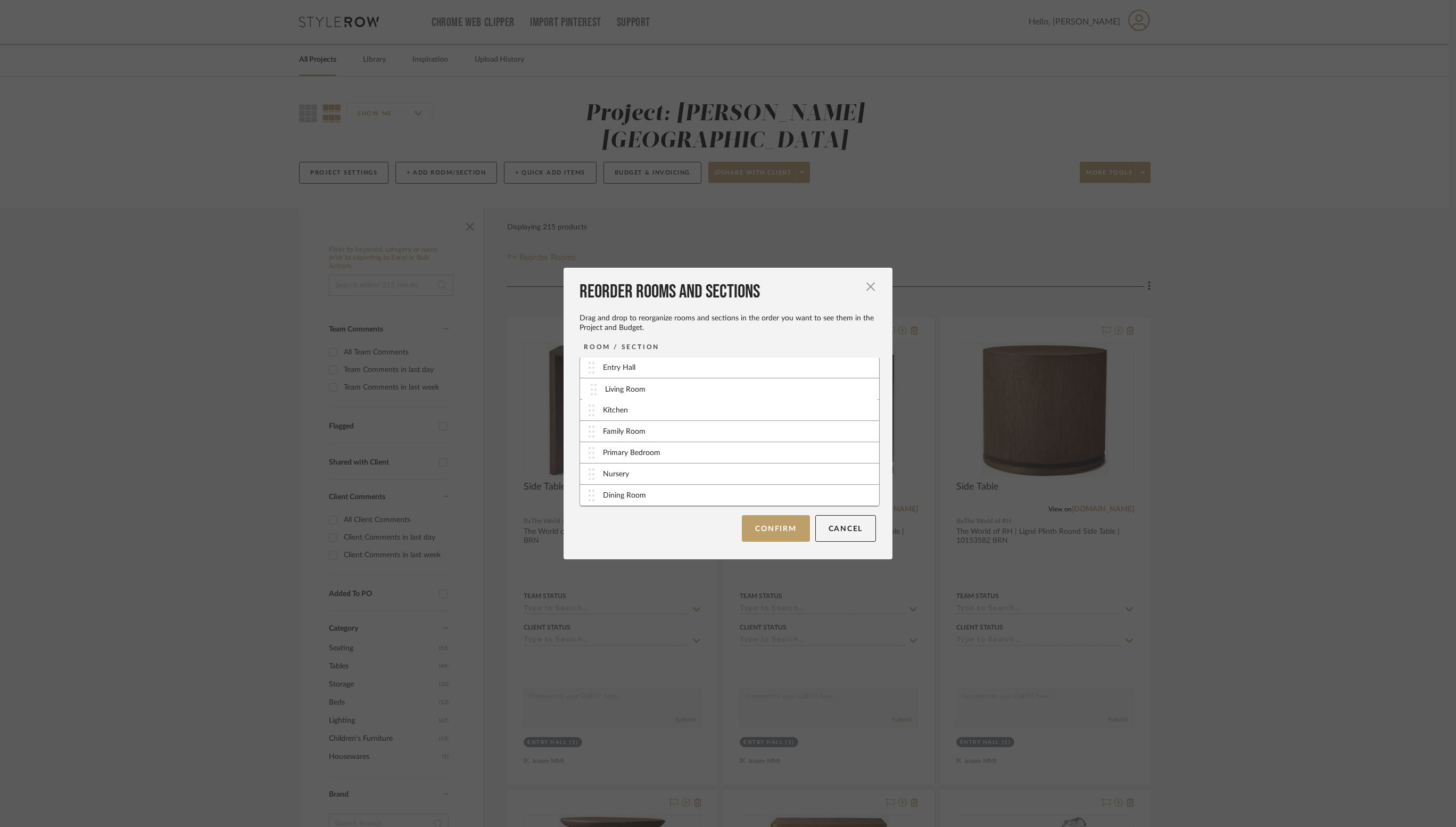drag, startPoint x: 639, startPoint y: 501, endPoint x: 642, endPoint y: 394, distance: 107.04205 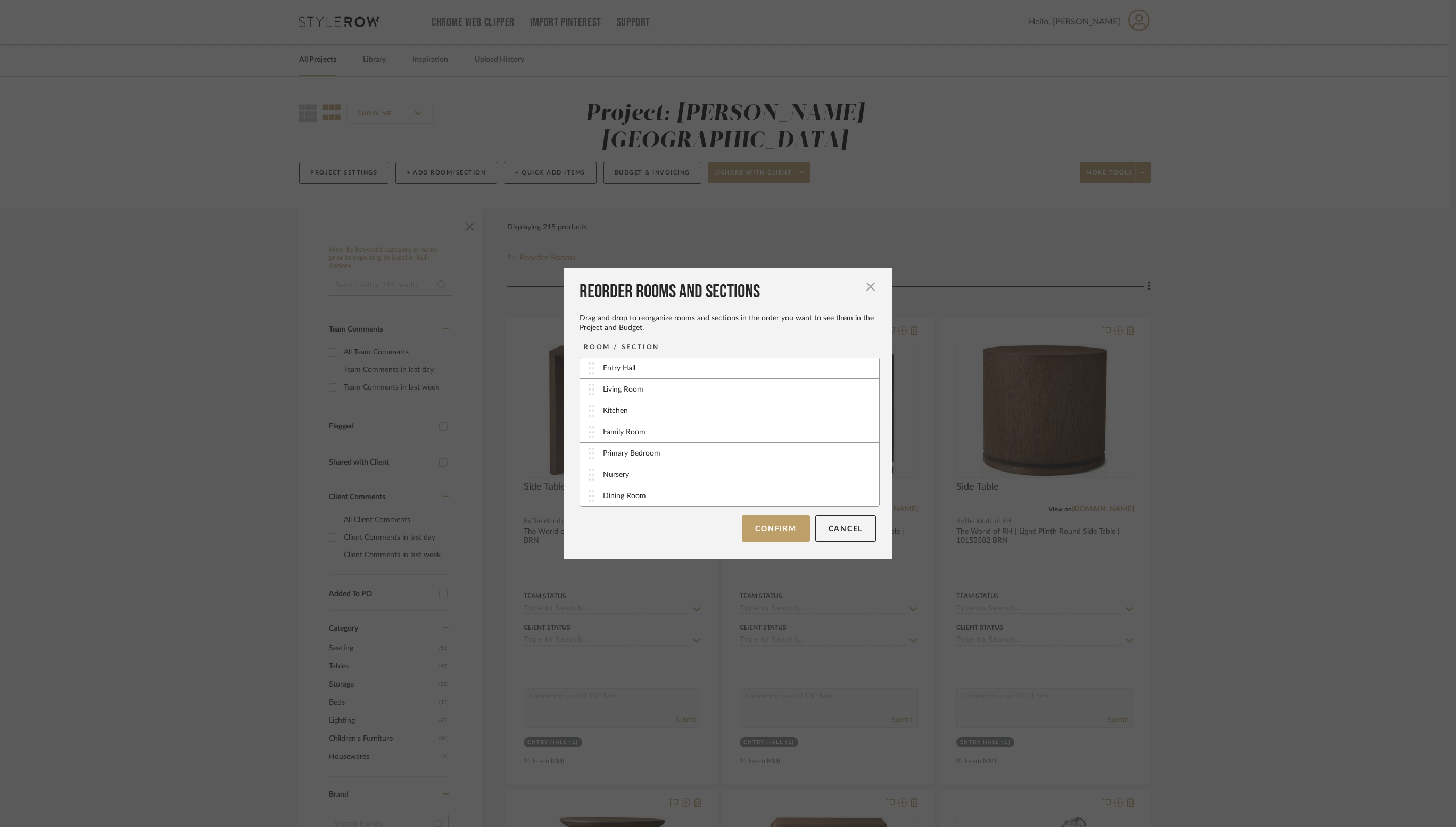 scroll, scrollTop: 0, scrollLeft: 0, axis: both 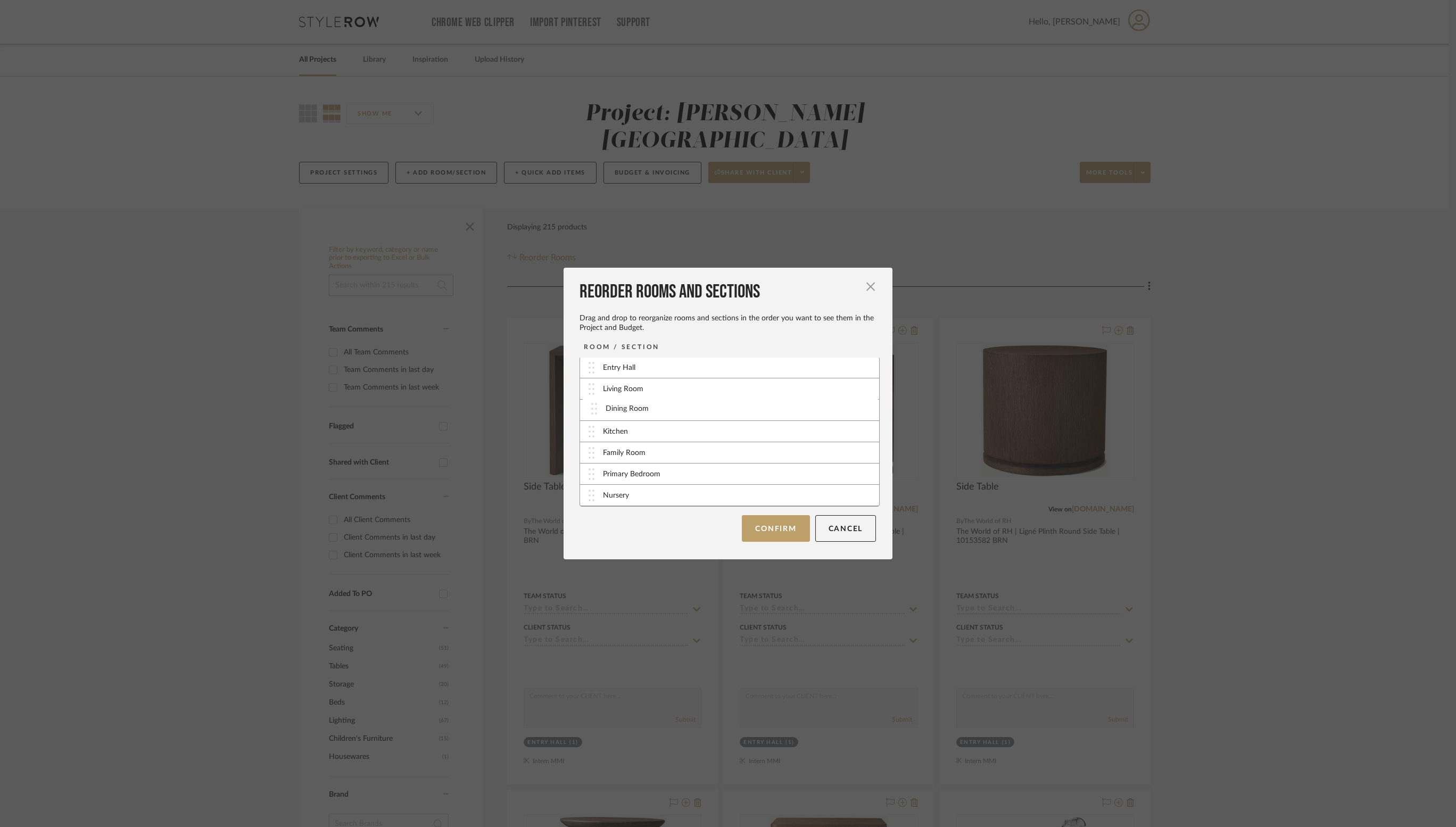 drag, startPoint x: 661, startPoint y: 495, endPoint x: 667, endPoint y: 413, distance: 82.21922 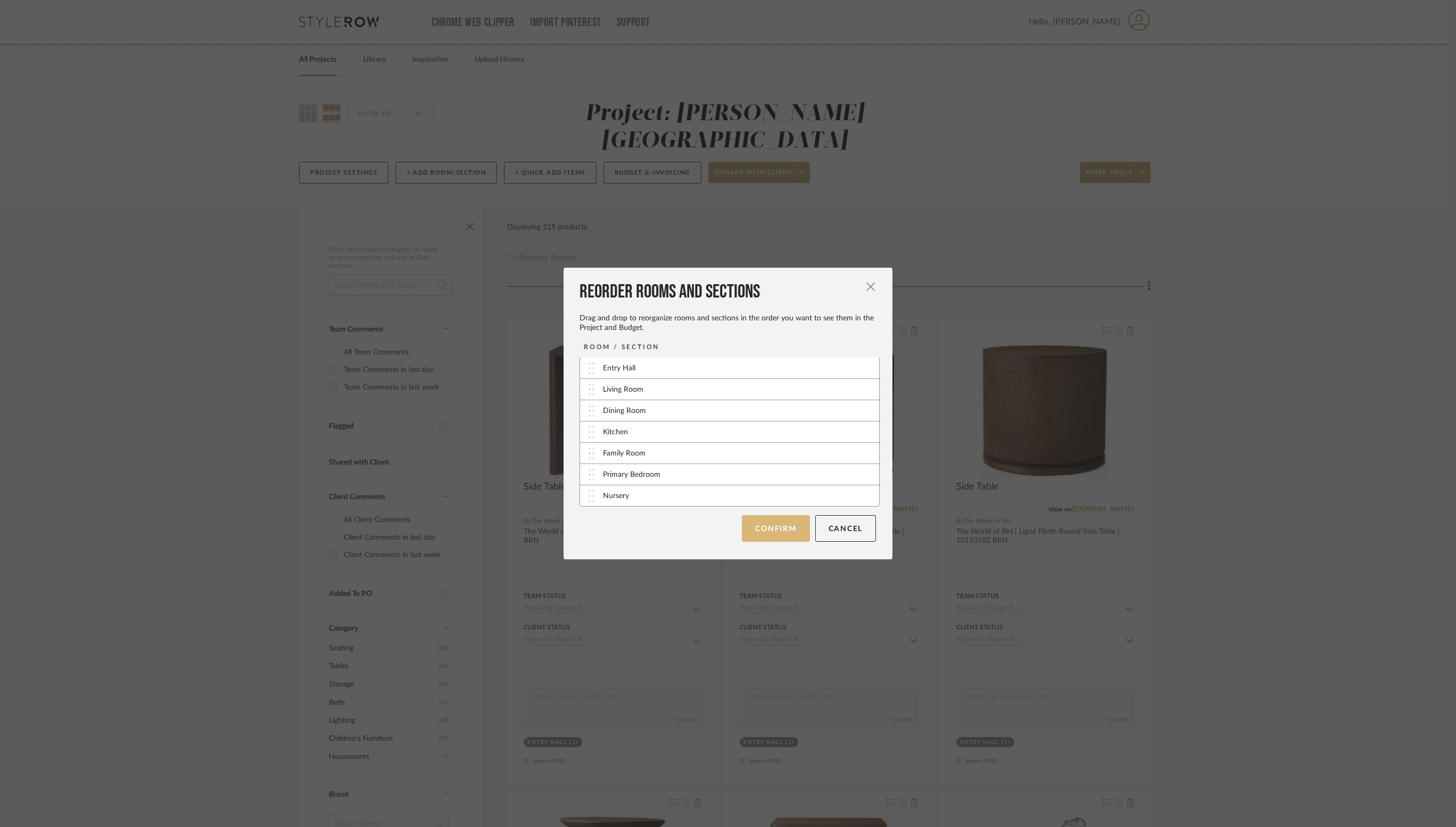 click on "Confirm" at bounding box center (775, 528) 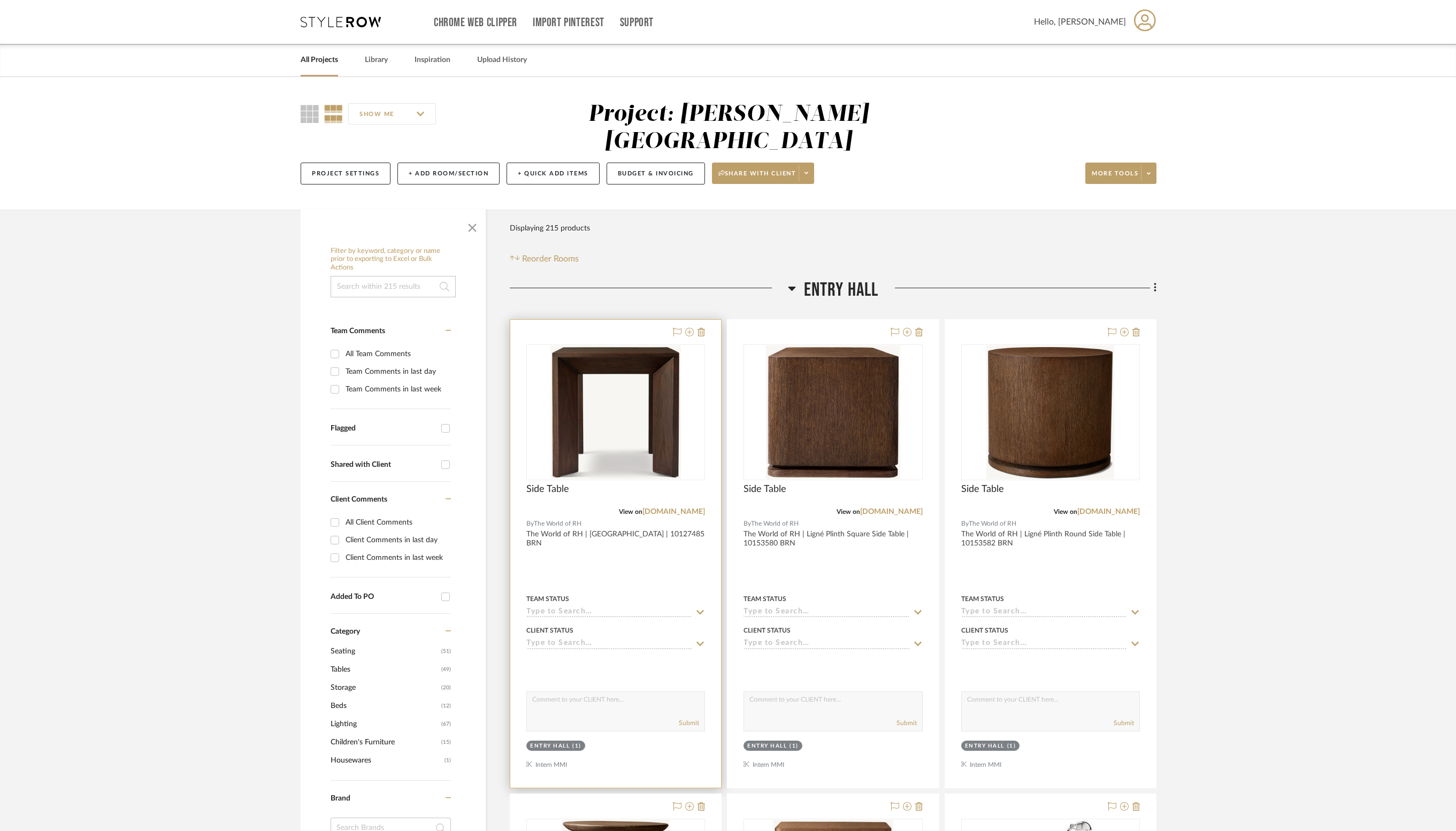 click at bounding box center (616, 553) 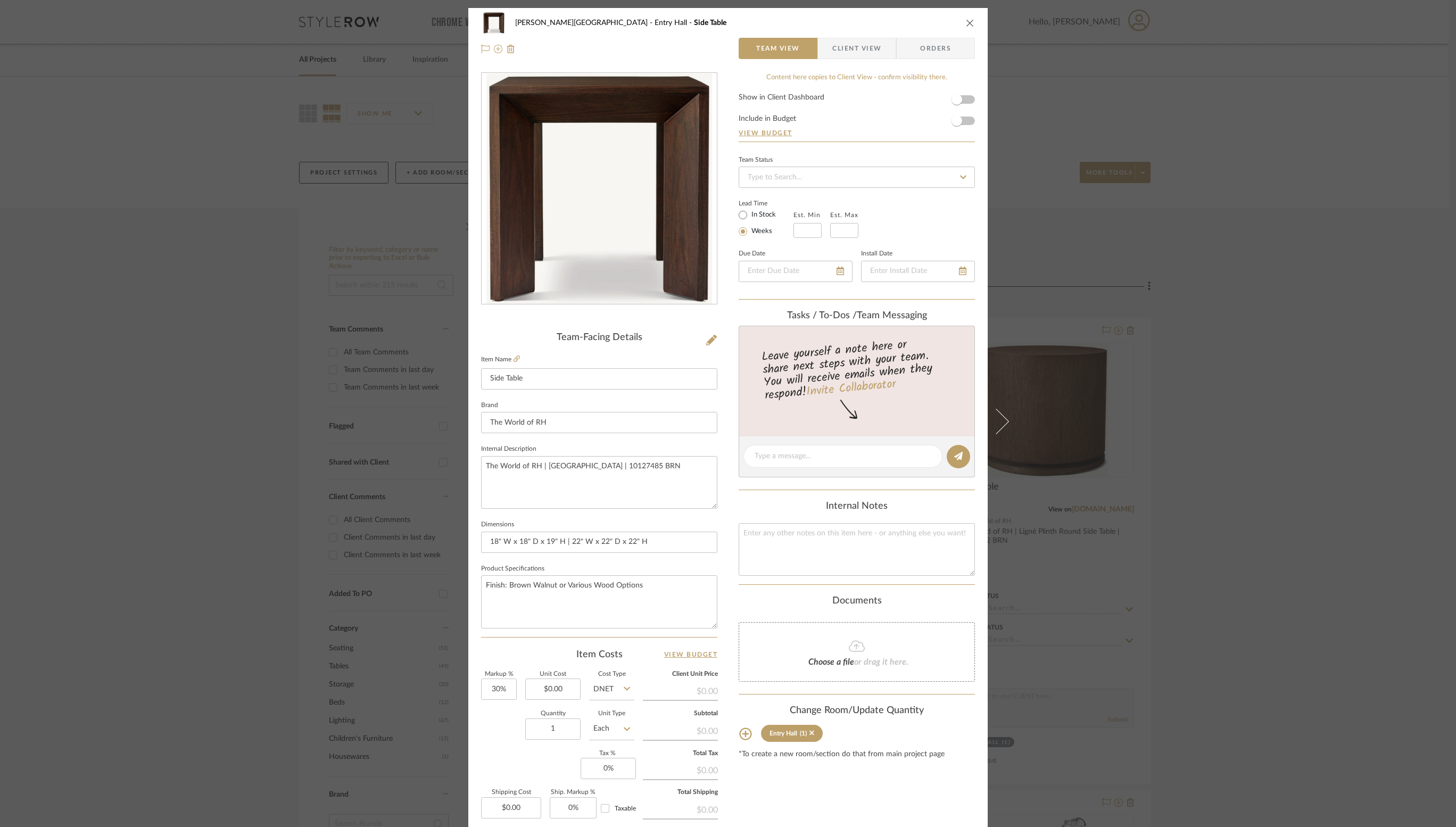 scroll, scrollTop: 103, scrollLeft: 0, axis: vertical 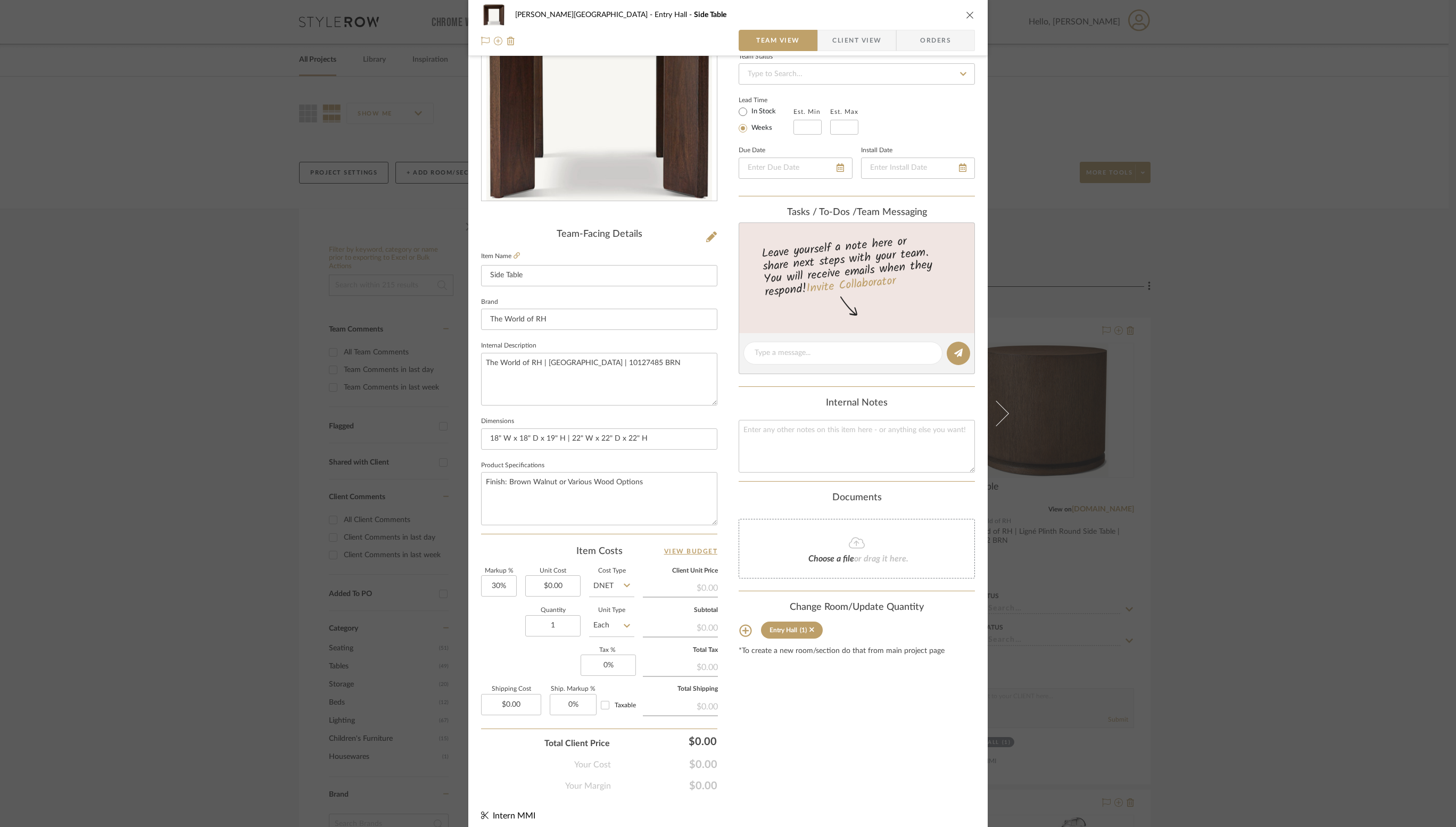 click 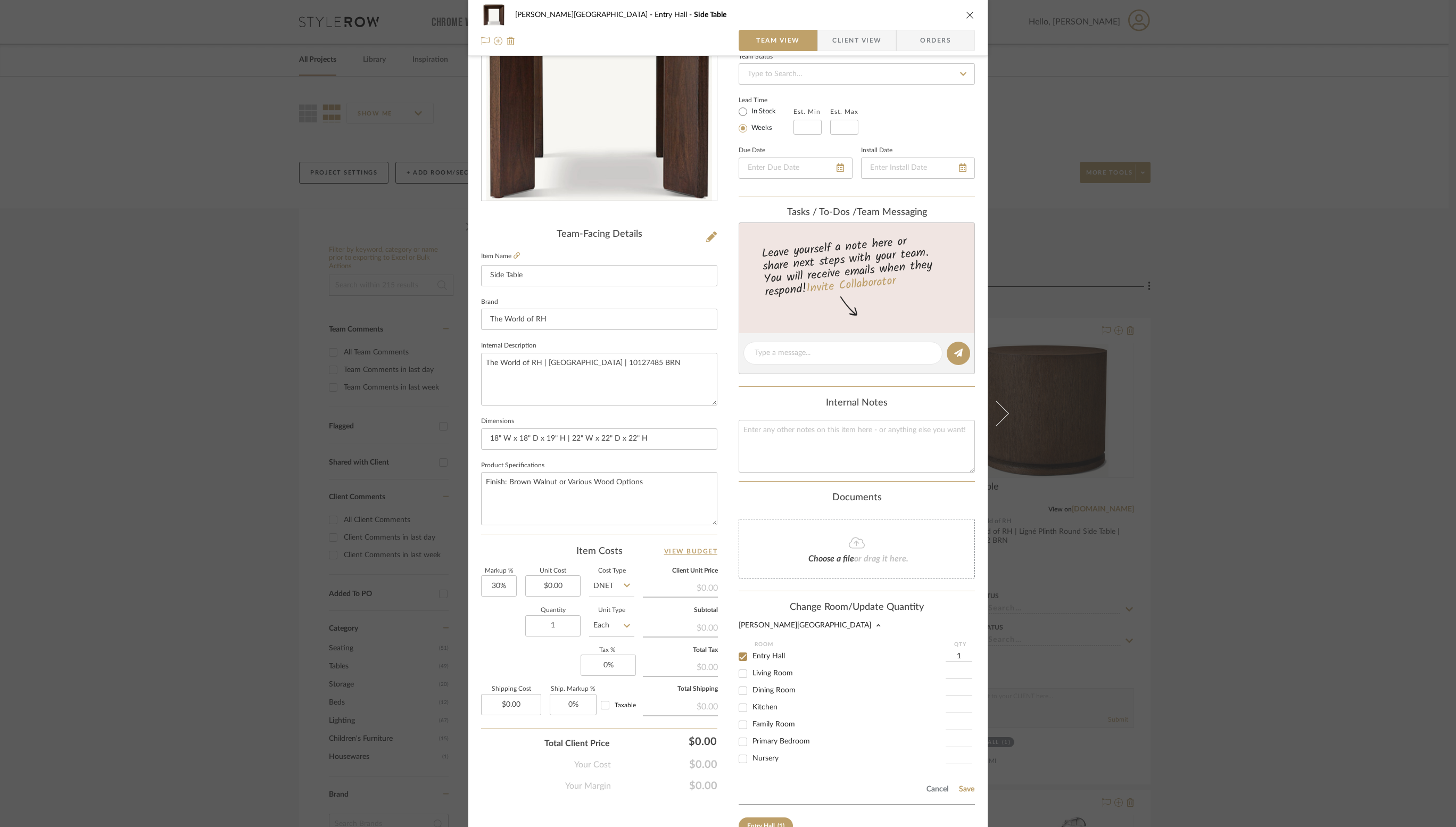 click on "Living Room" at bounding box center (743, 674) 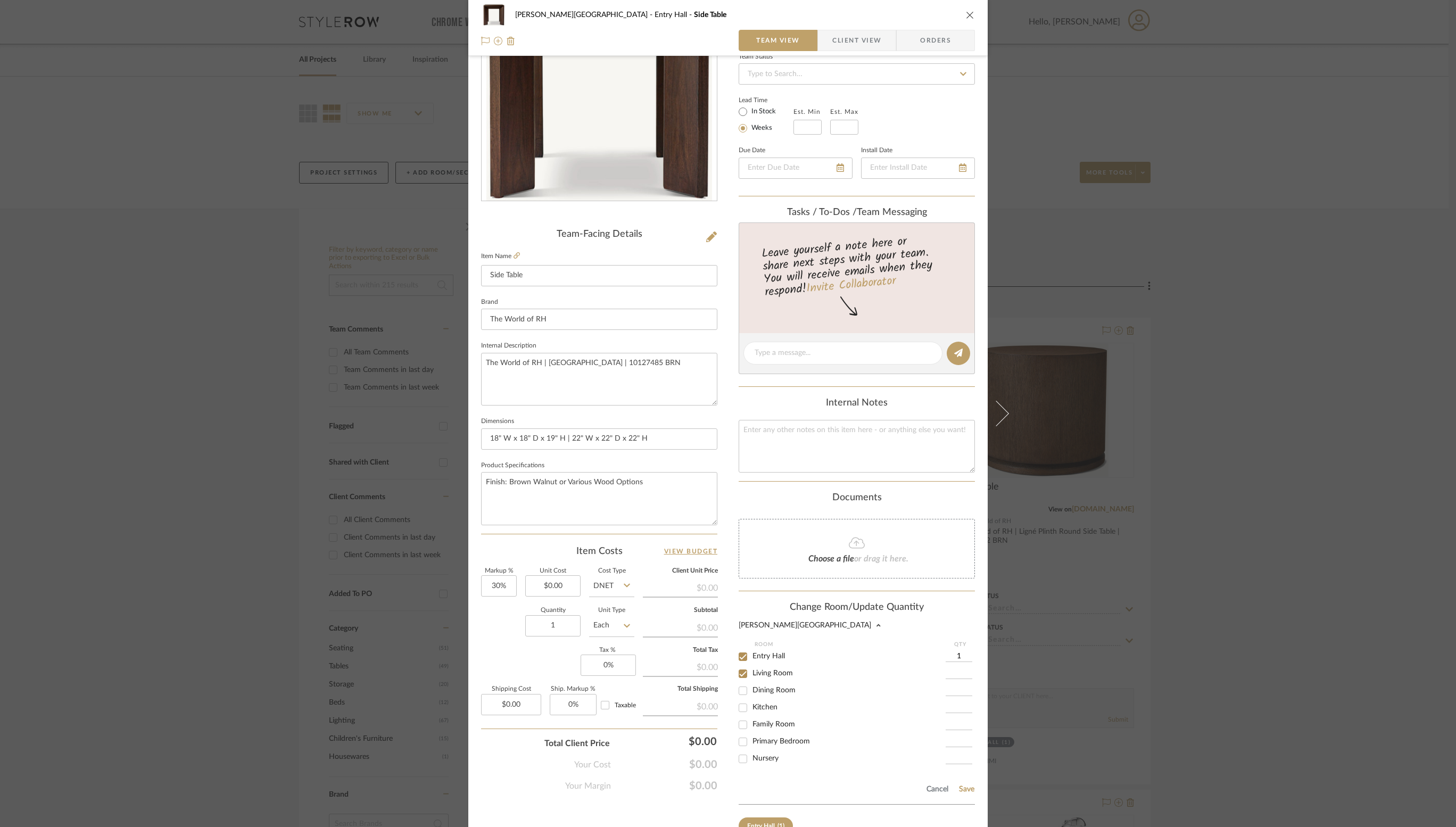 checkbox on "true" 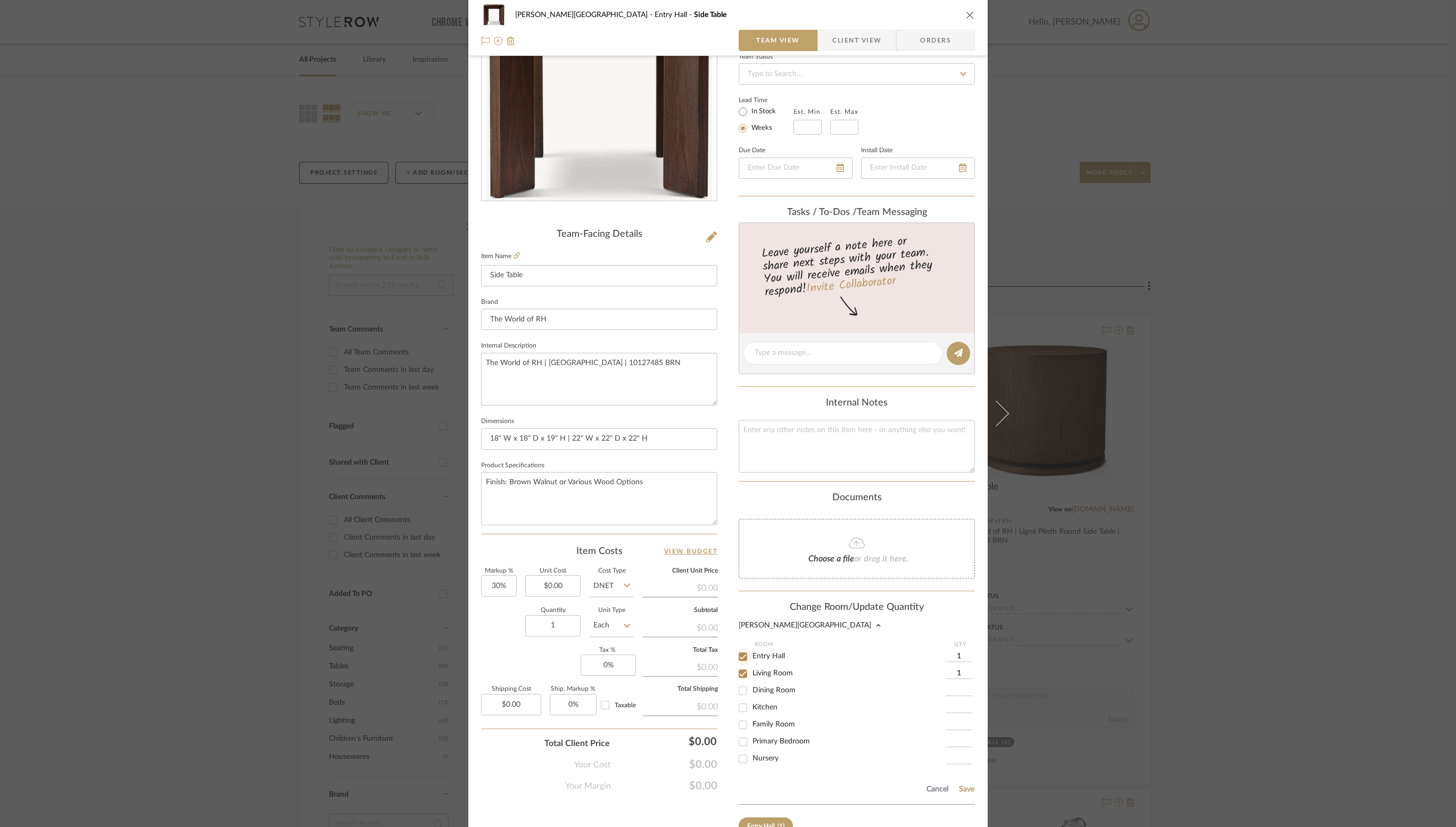 click on "Entry Hall" at bounding box center [743, 657] 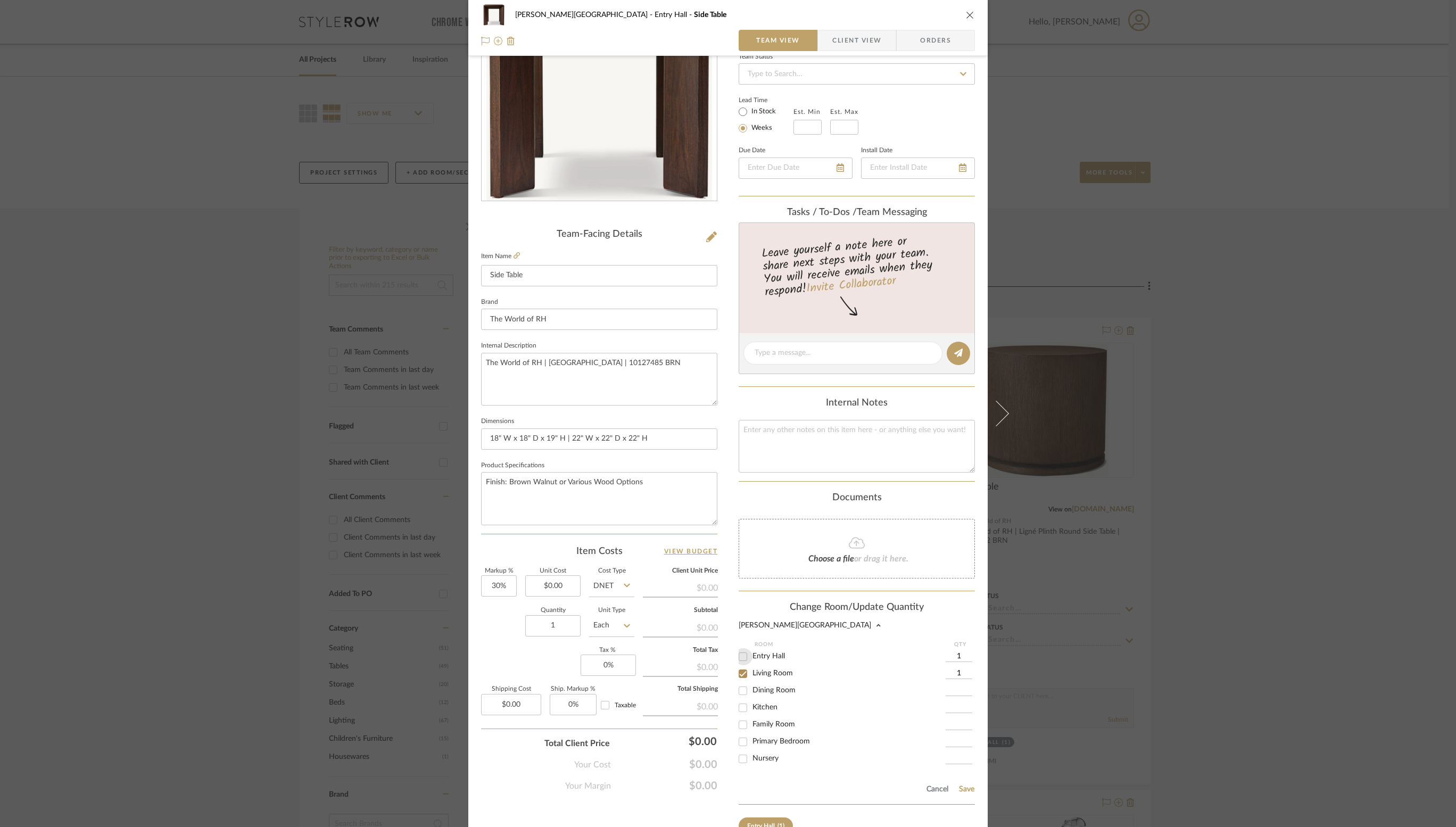 checkbox on "false" 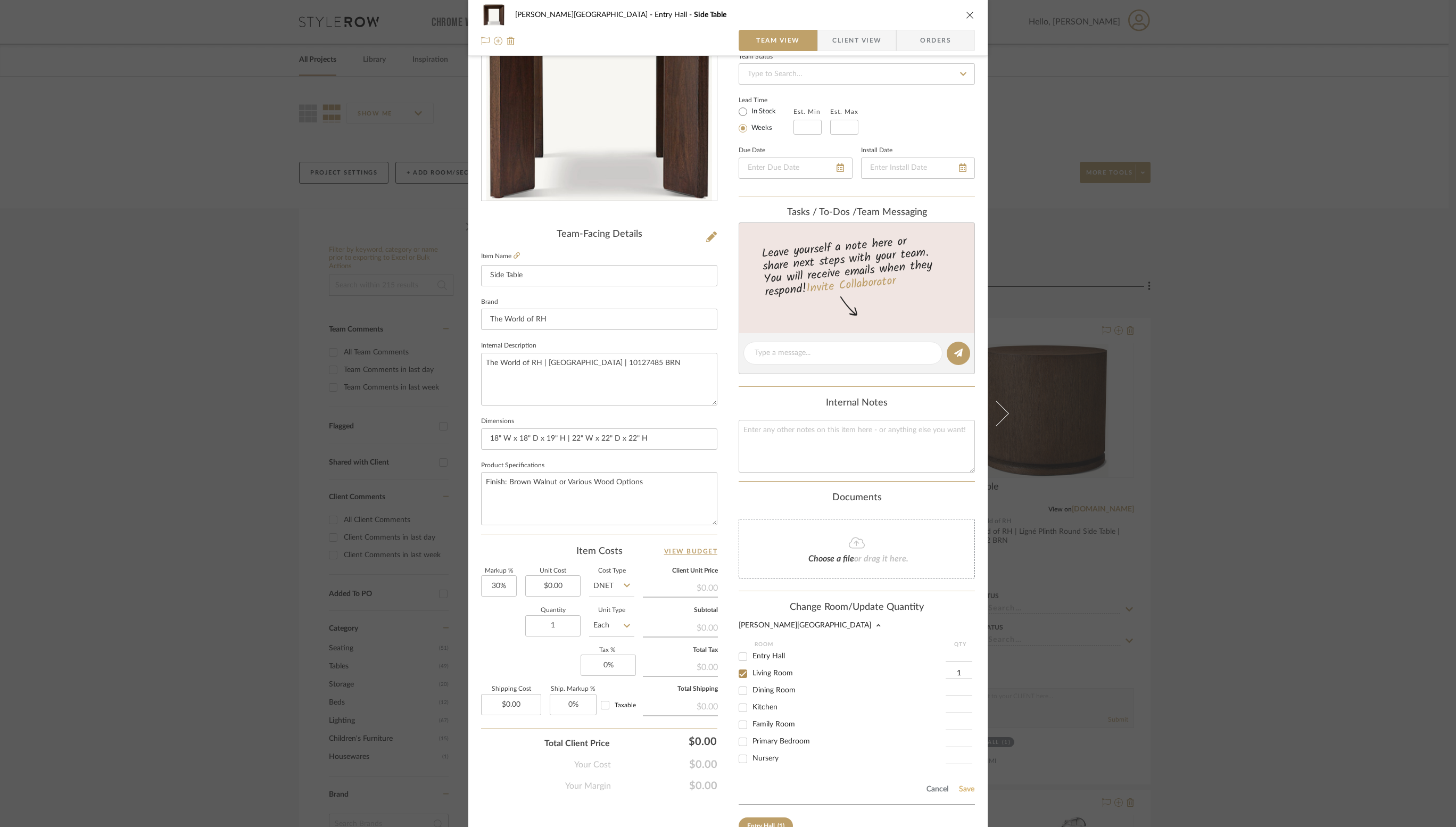 click on "Save" 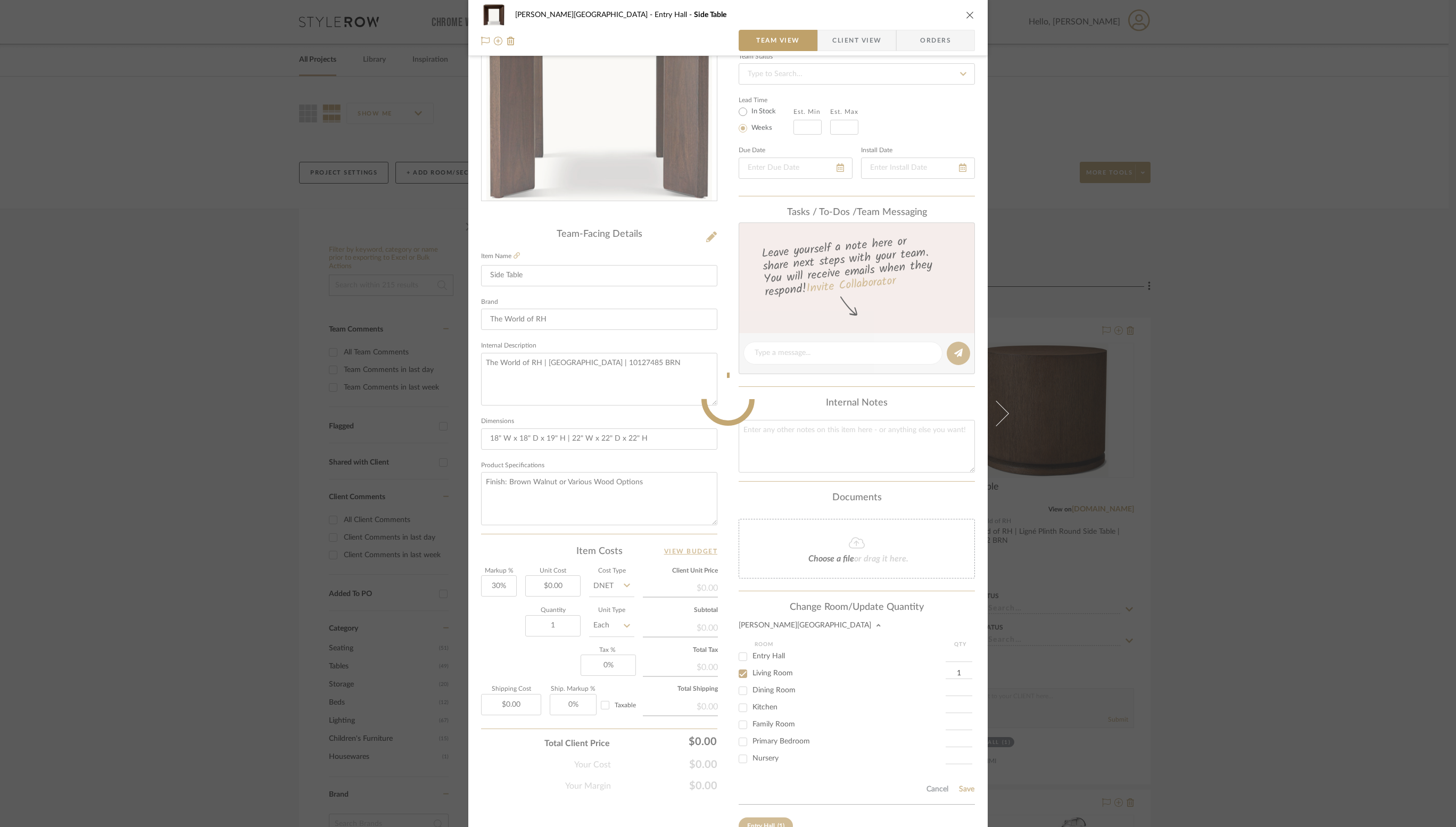 type 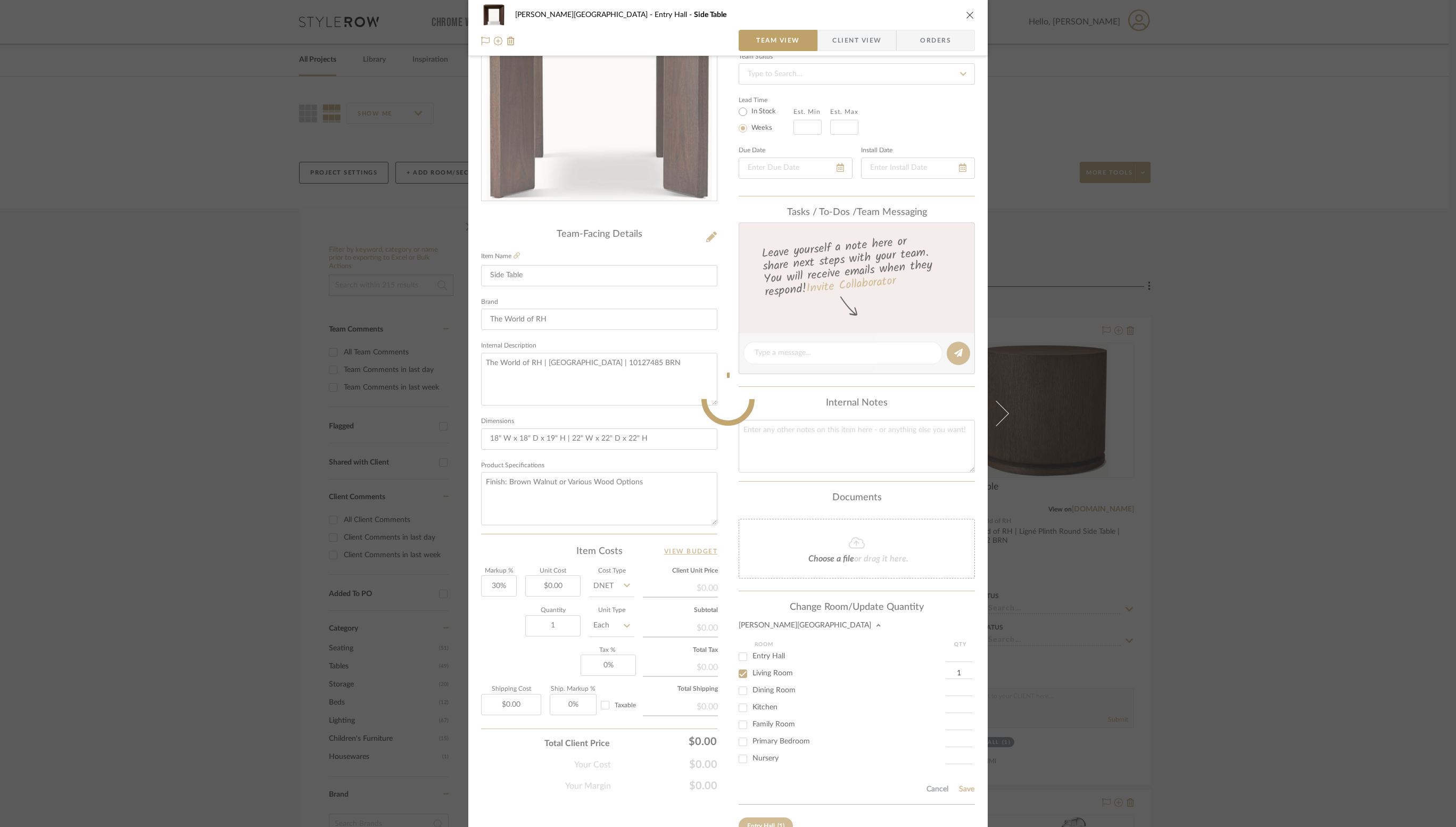 type 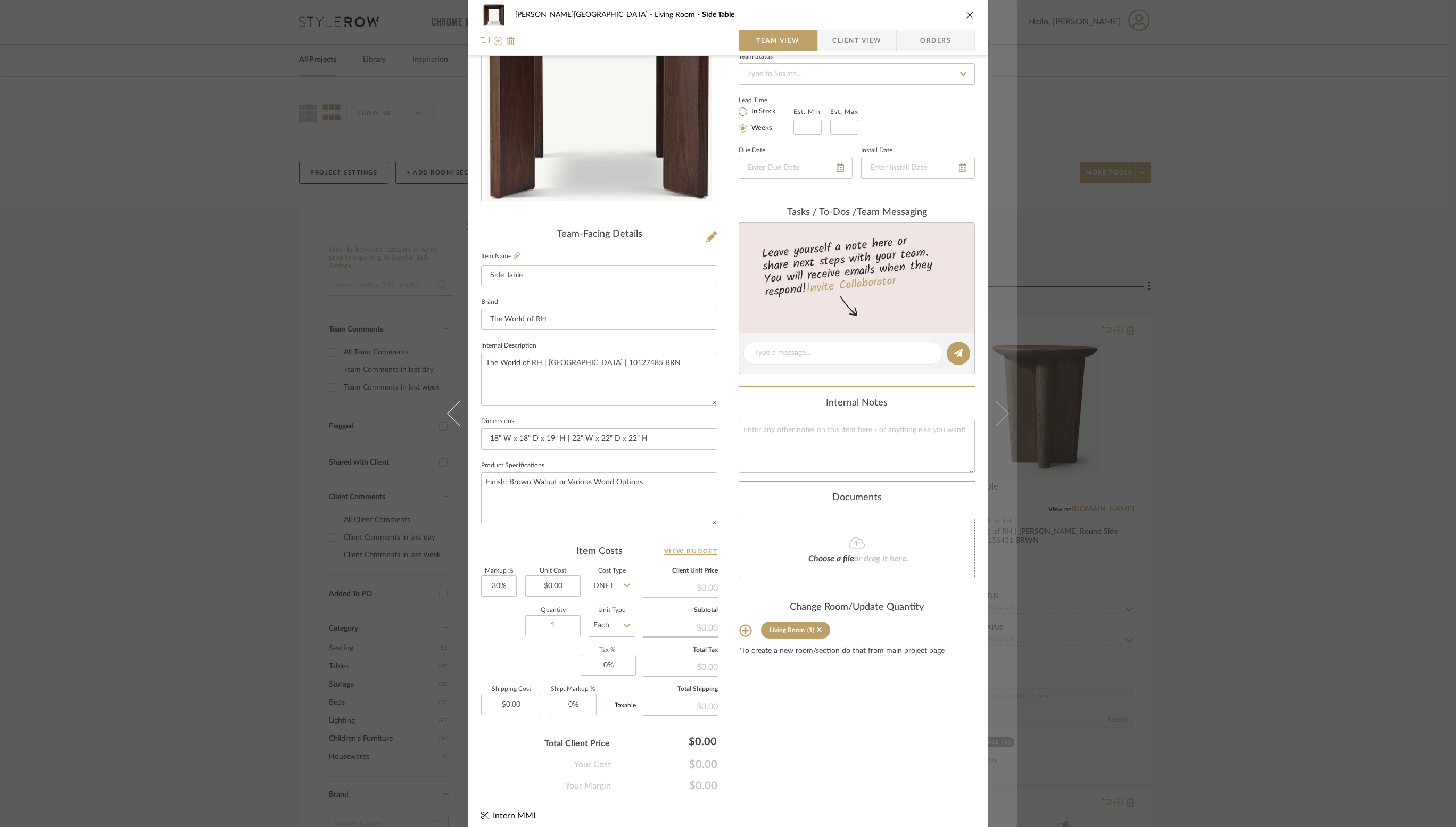 click at bounding box center (996, 414) 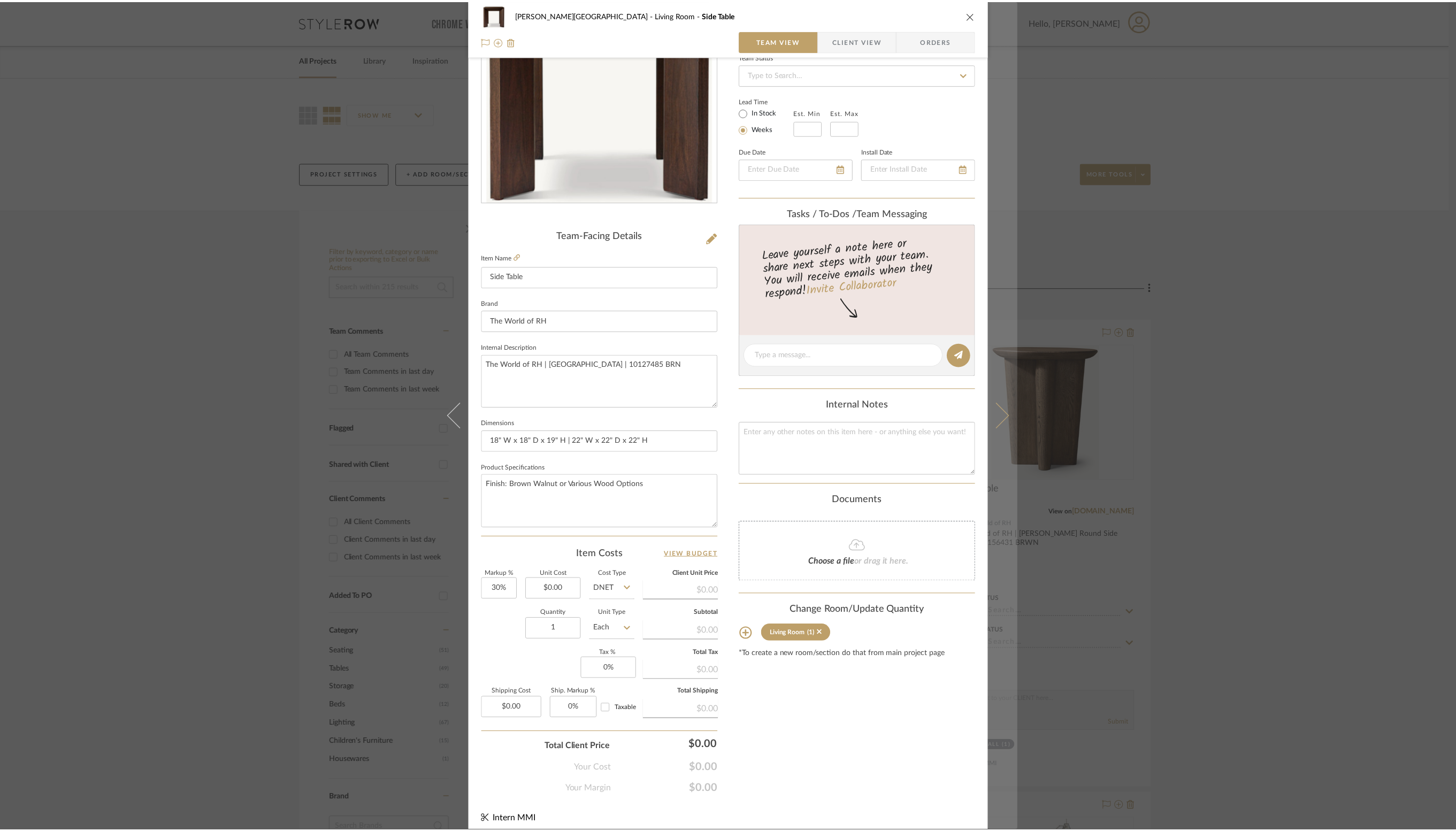 scroll, scrollTop: 0, scrollLeft: 0, axis: both 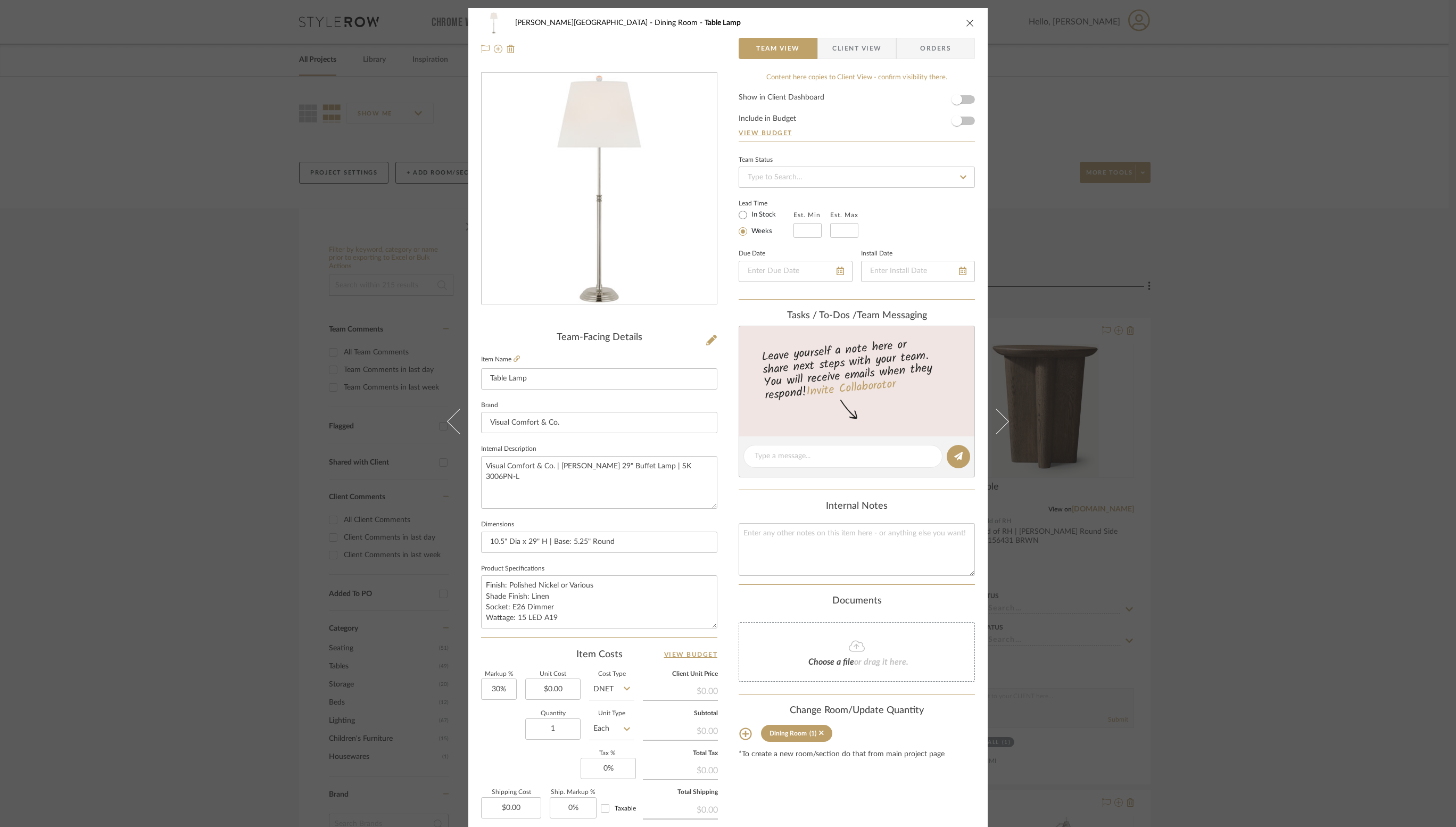 click at bounding box center [970, 23] 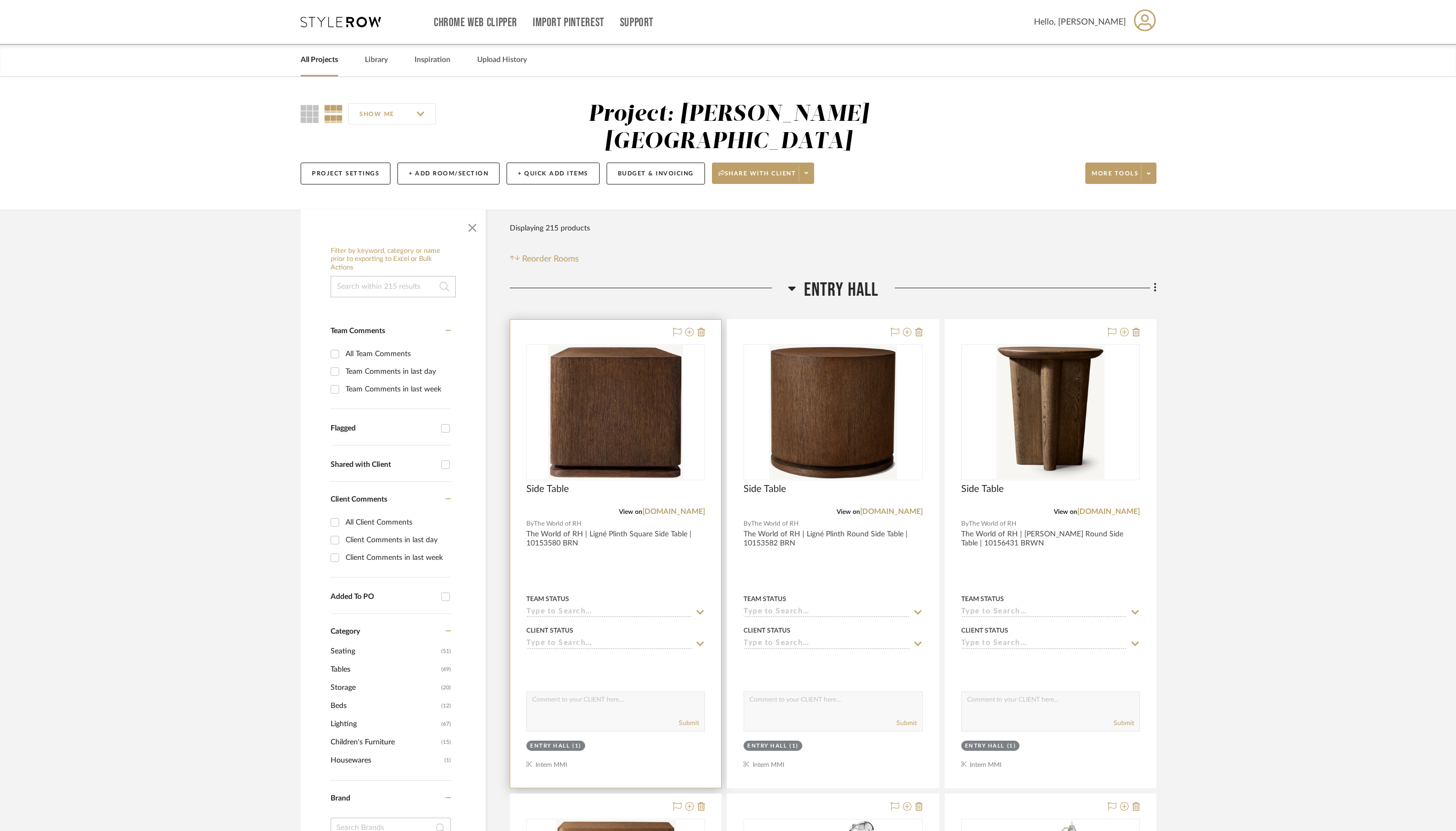 click at bounding box center (616, 553) 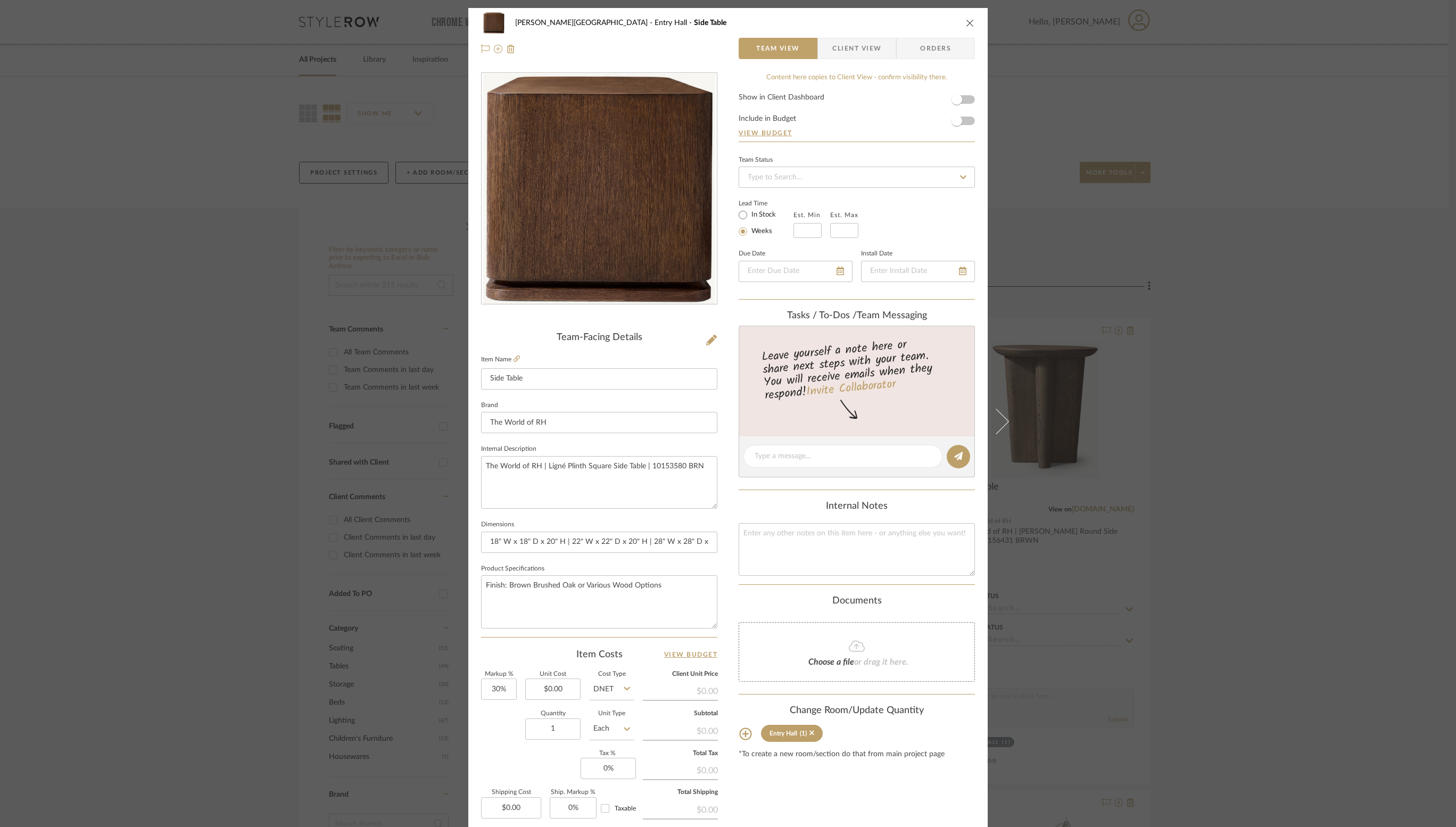 click at bounding box center (970, 23) 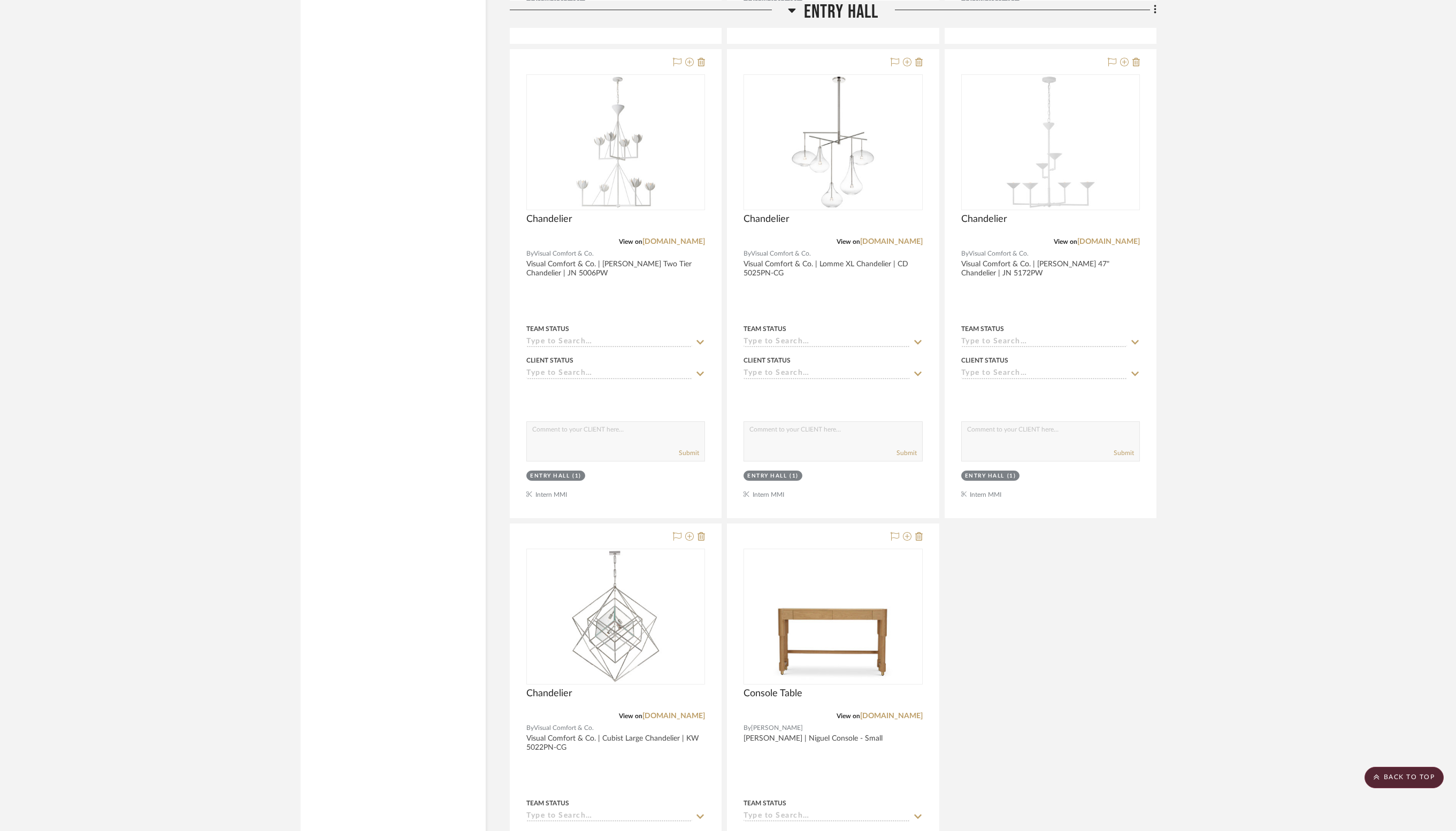 scroll, scrollTop: 3077, scrollLeft: 0, axis: vertical 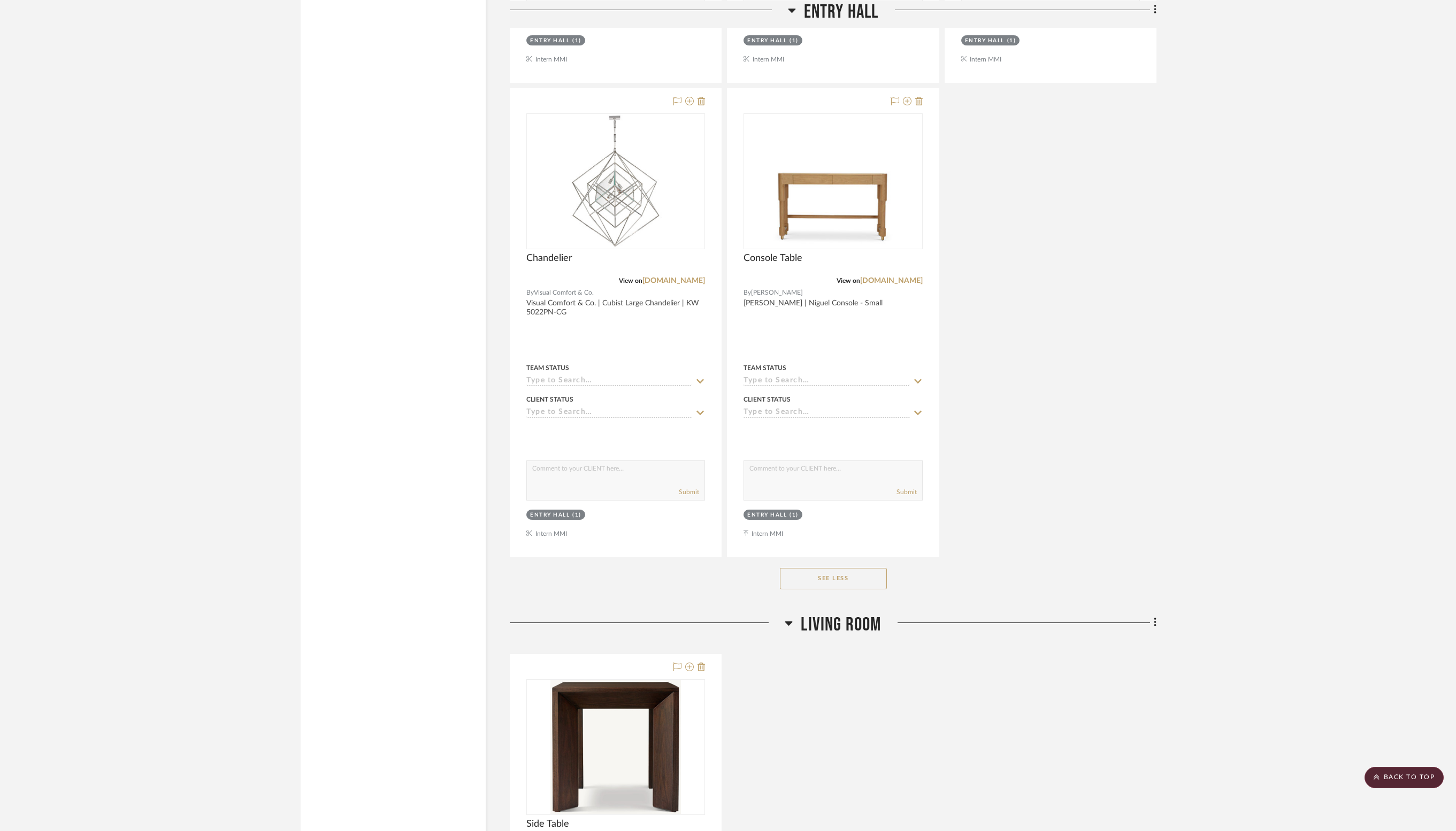 click on "See Less" 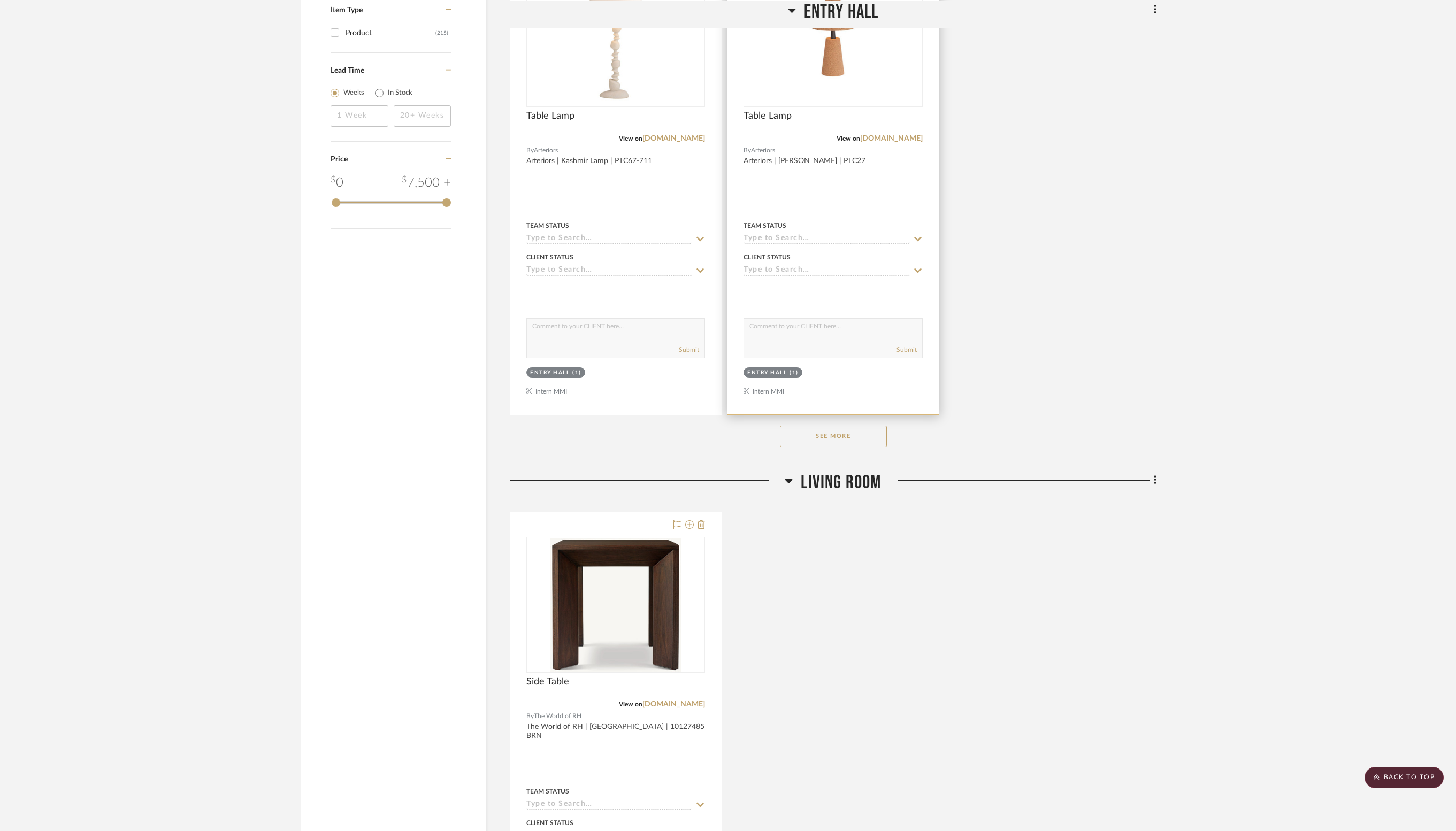 scroll, scrollTop: 1323, scrollLeft: 0, axis: vertical 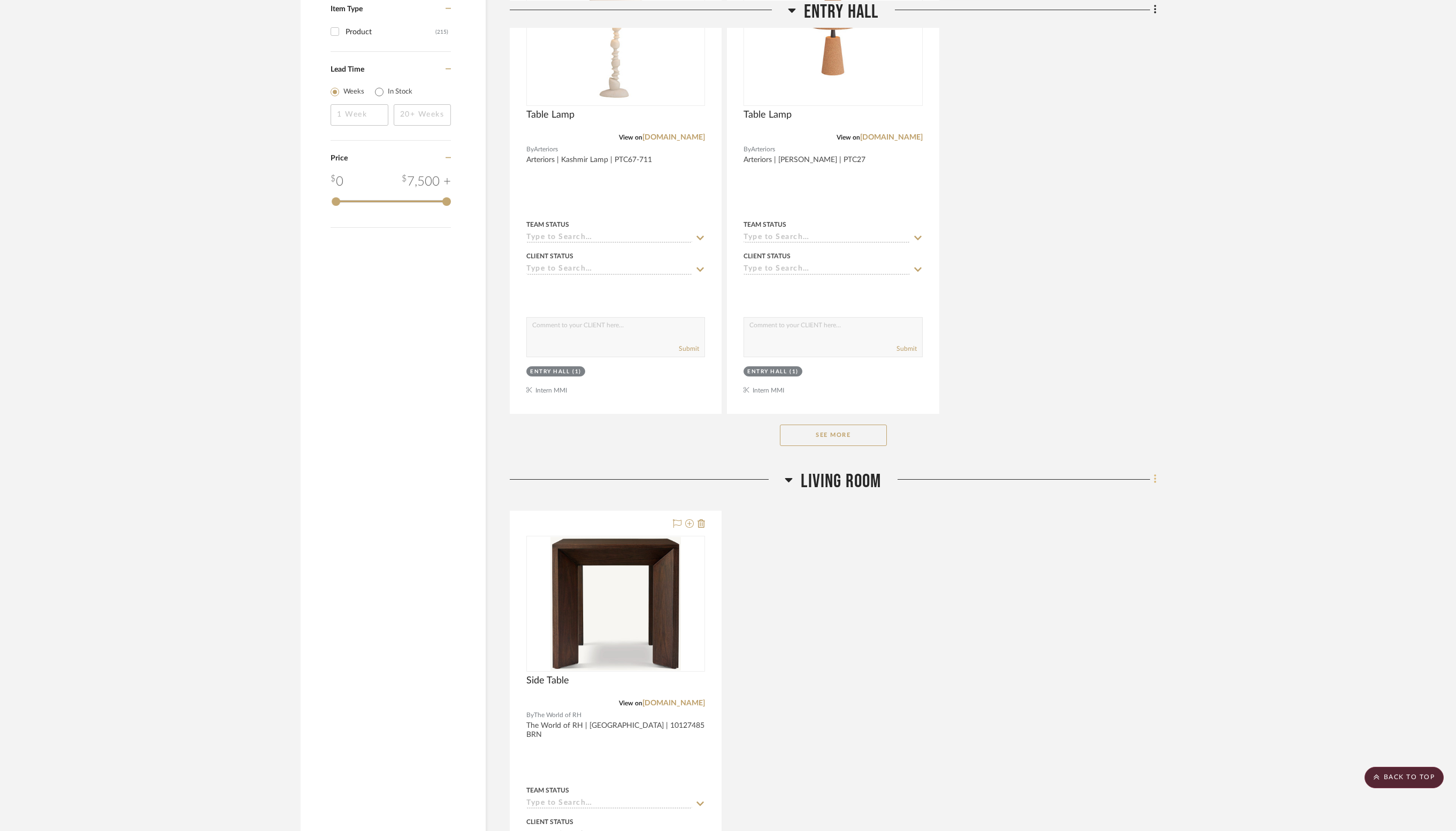 click 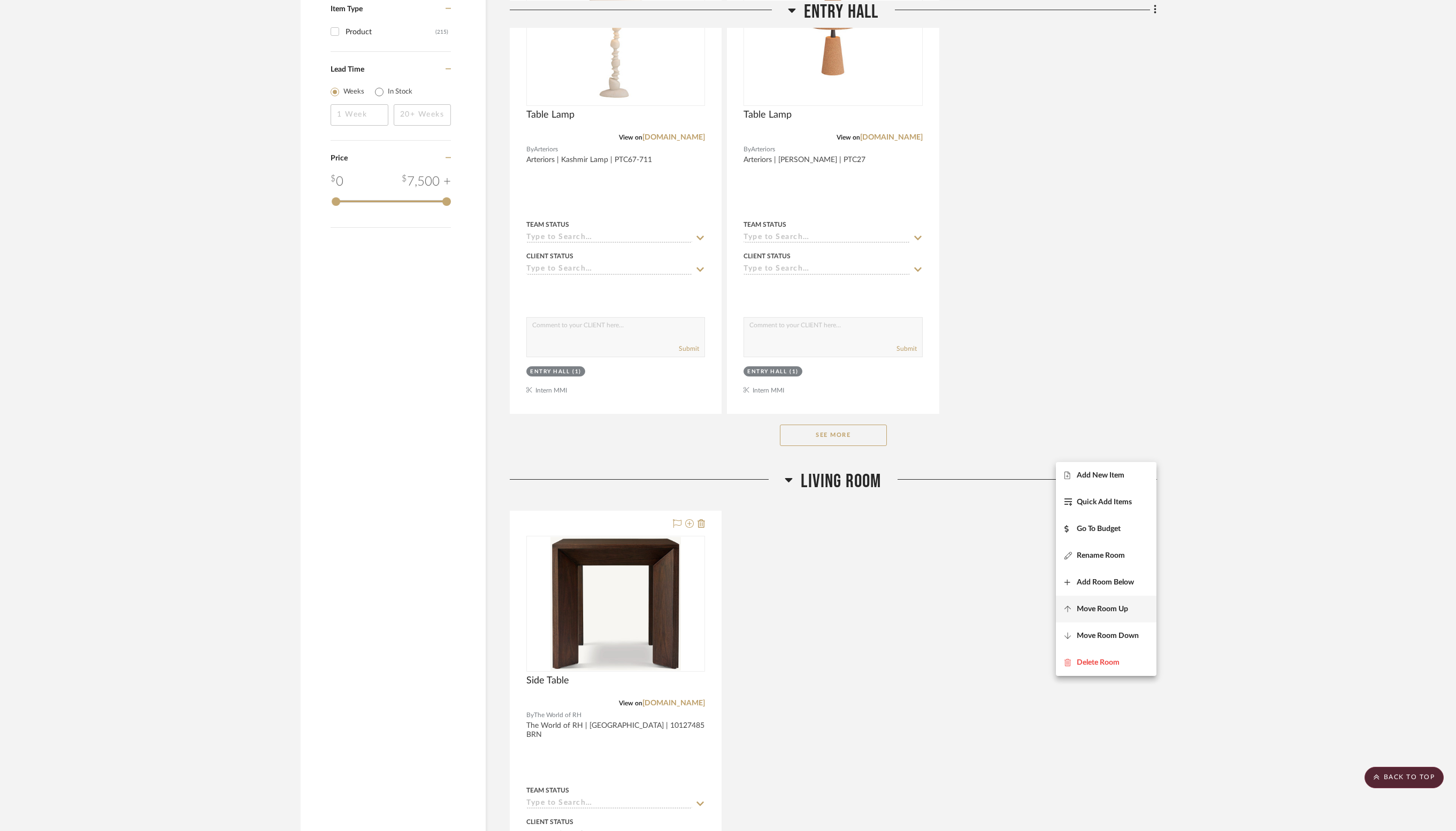click on "Move Room Up" at bounding box center (1106, 609) 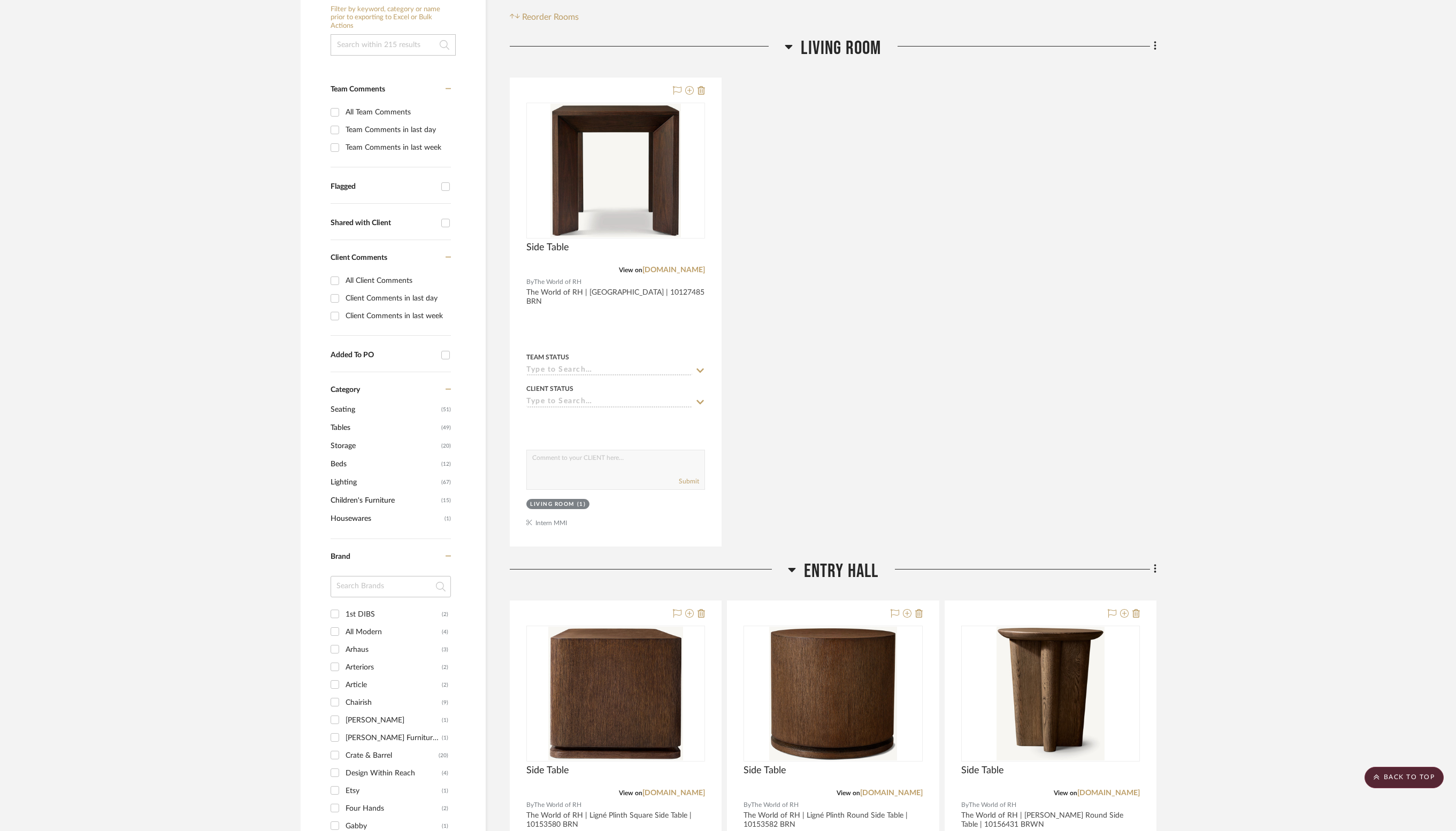 scroll, scrollTop: 151, scrollLeft: 0, axis: vertical 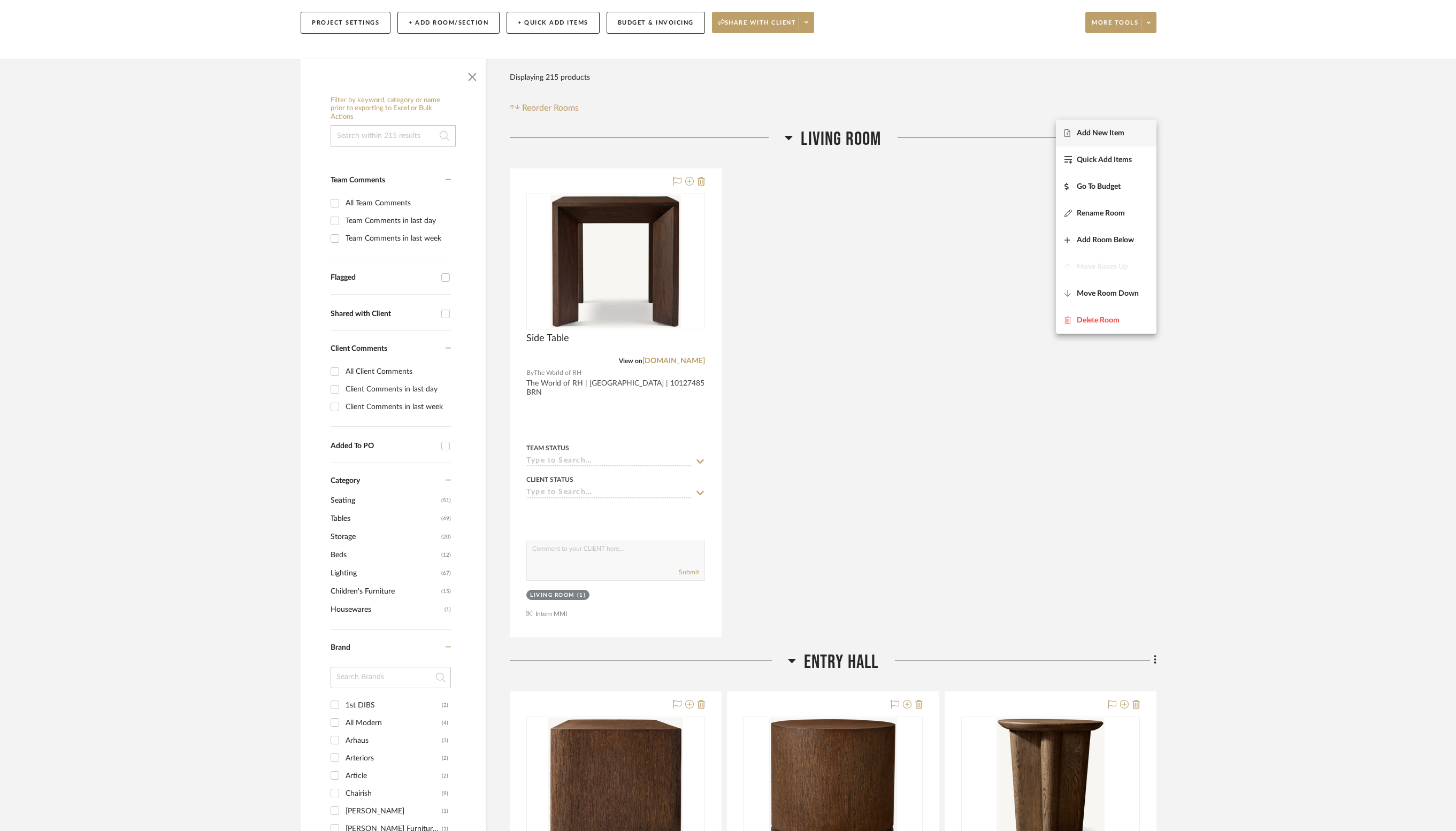 click at bounding box center (728, 416) 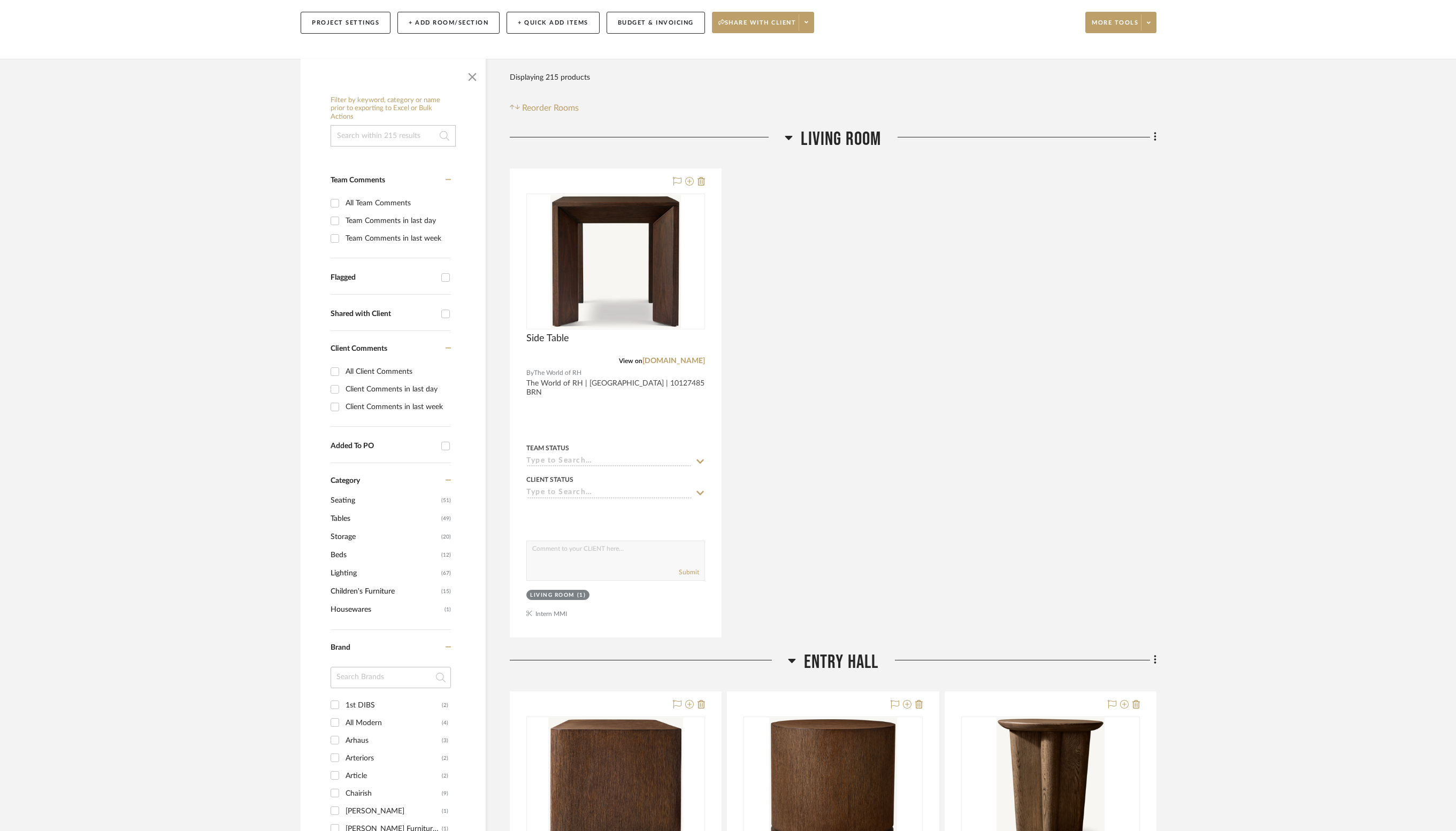 scroll, scrollTop: 296, scrollLeft: 0, axis: vertical 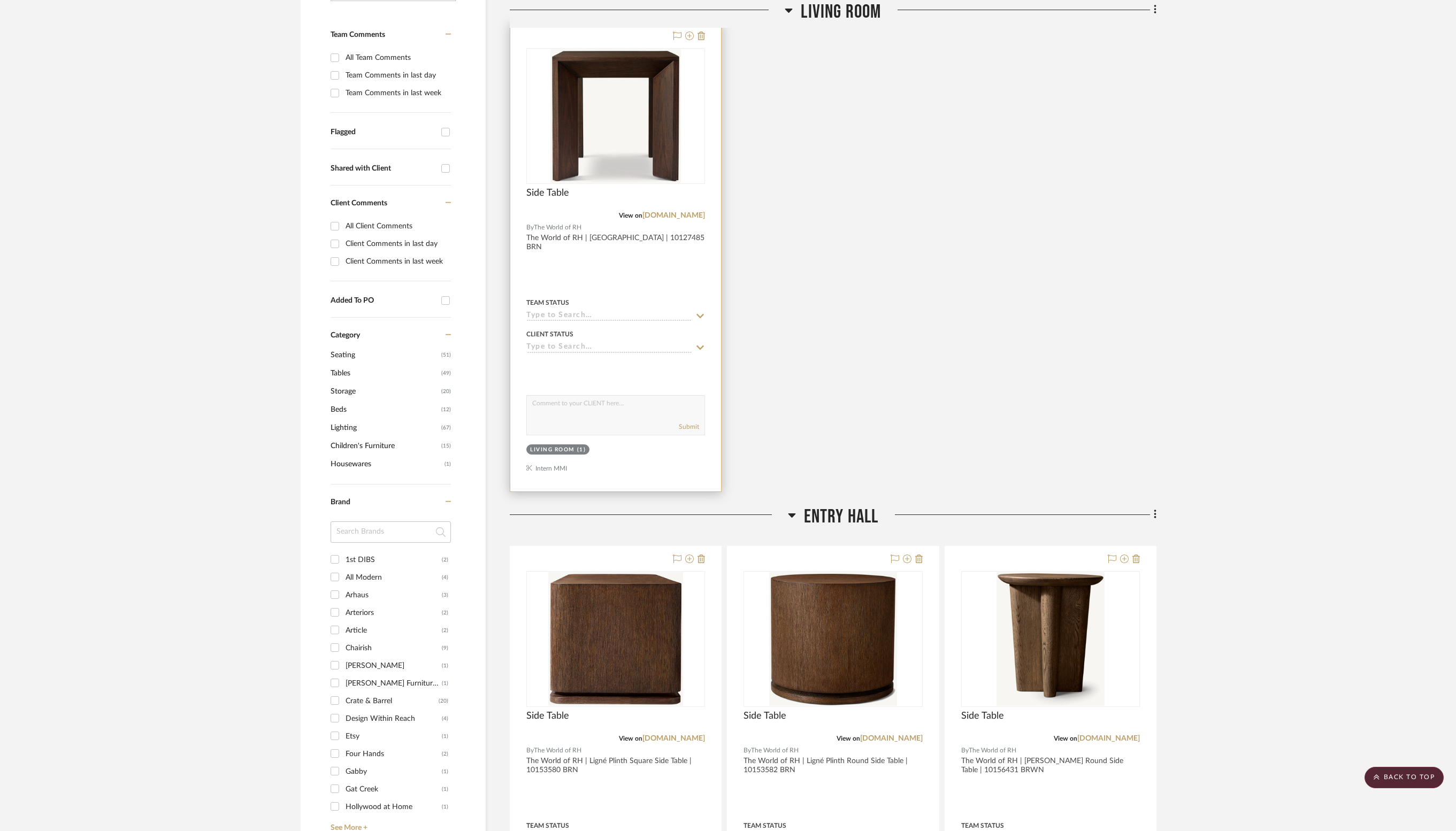 type 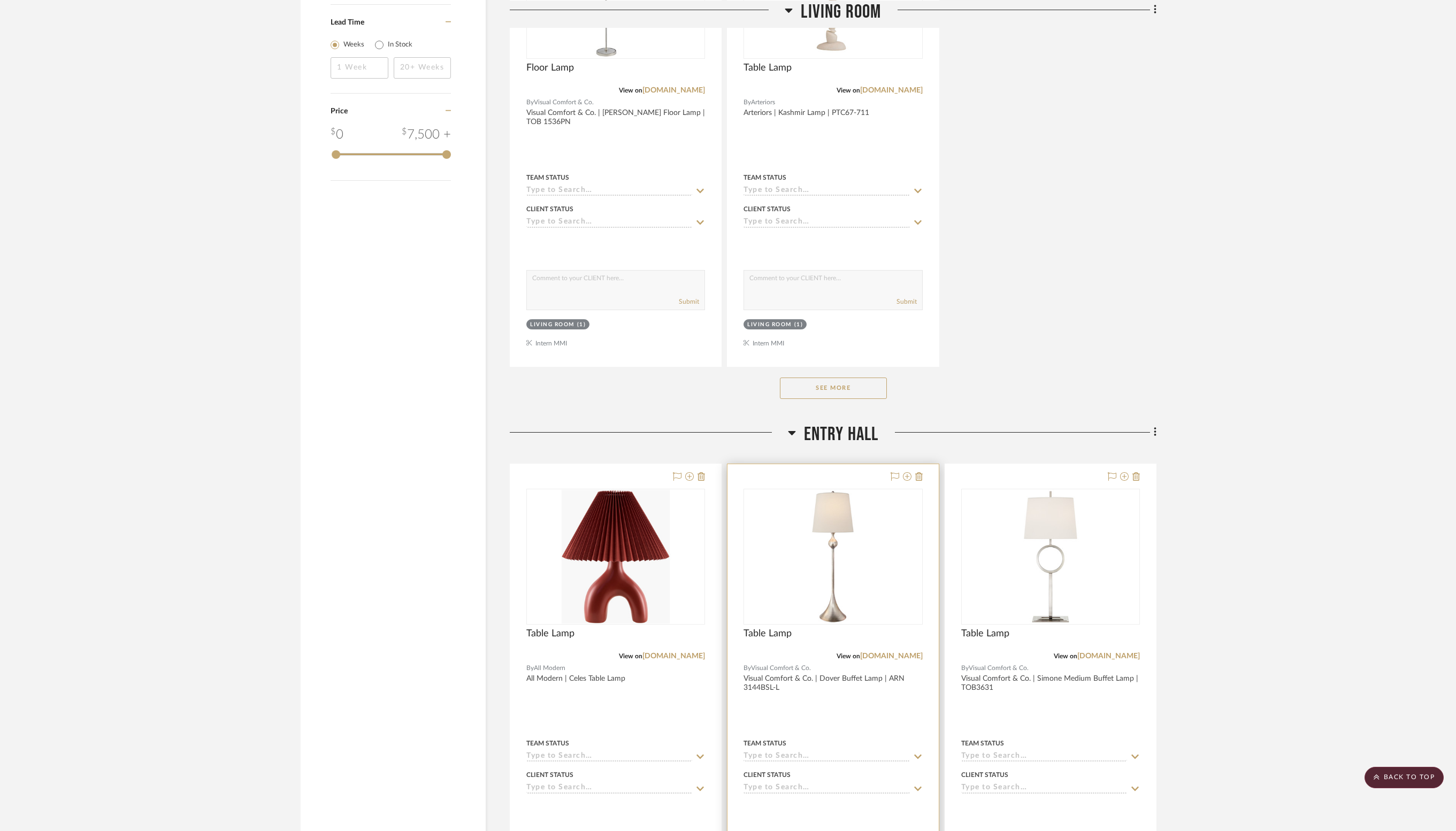 scroll, scrollTop: 1368, scrollLeft: 0, axis: vertical 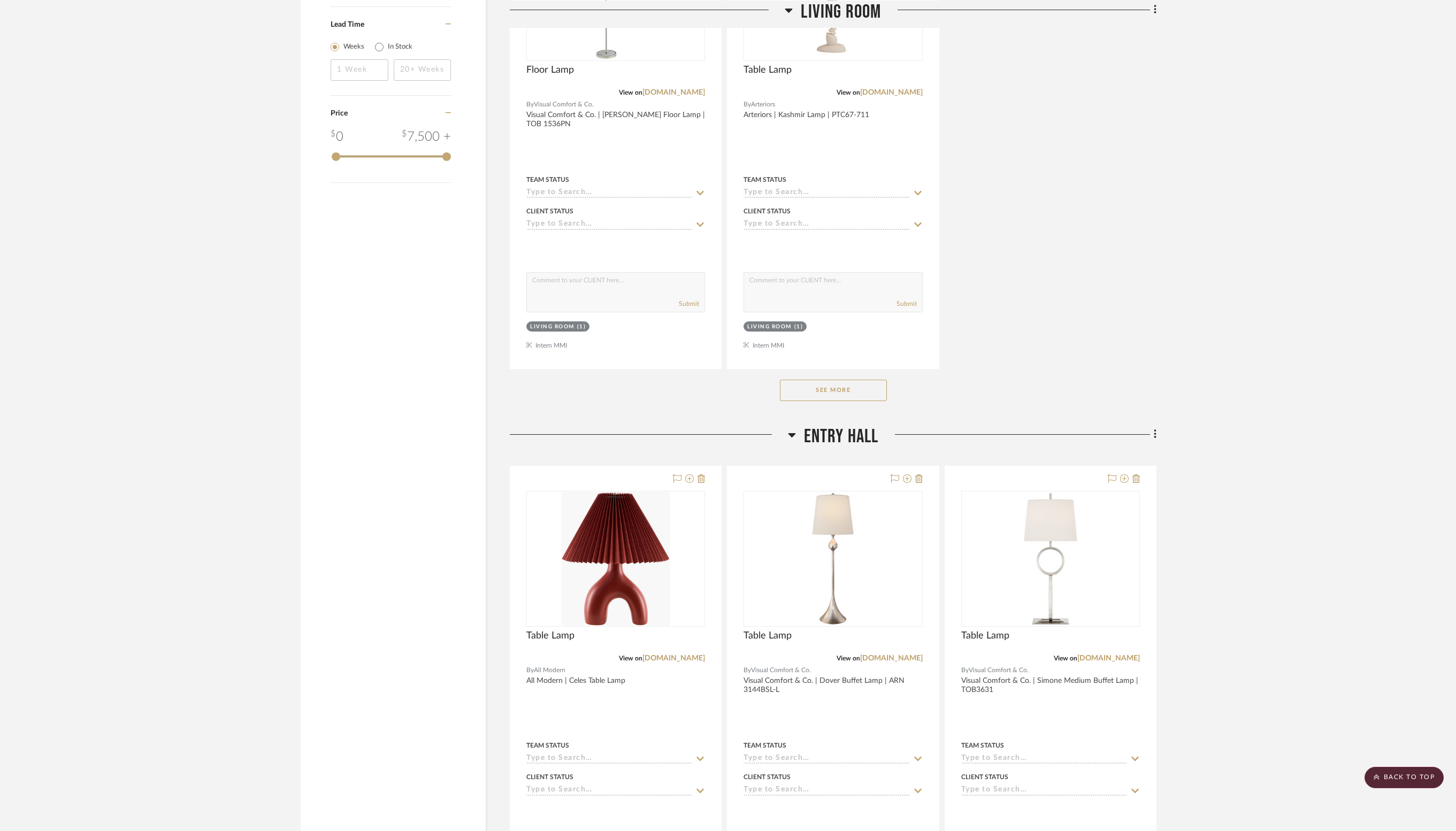 click on "Entry Hall" 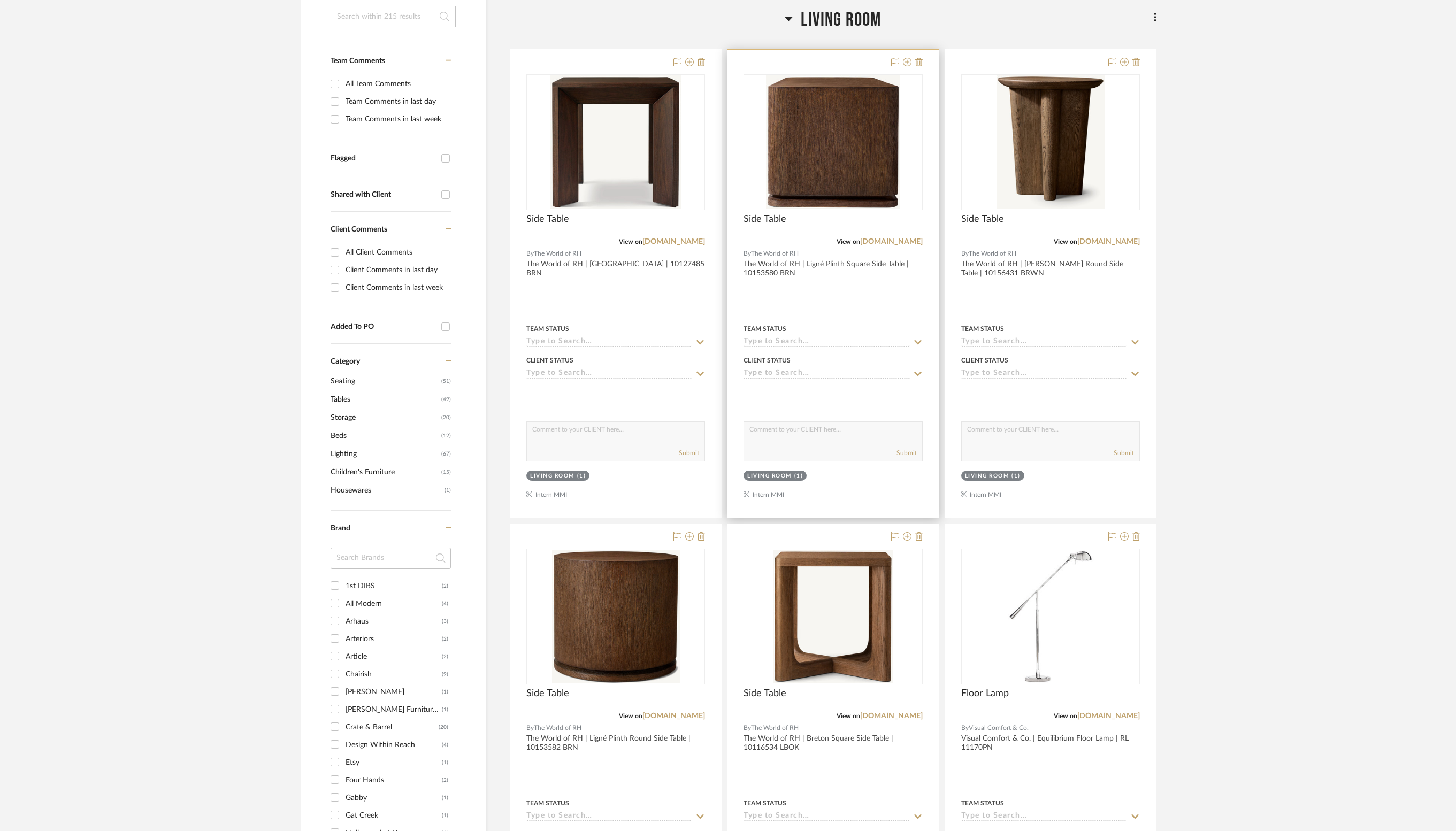 scroll, scrollTop: 0, scrollLeft: 0, axis: both 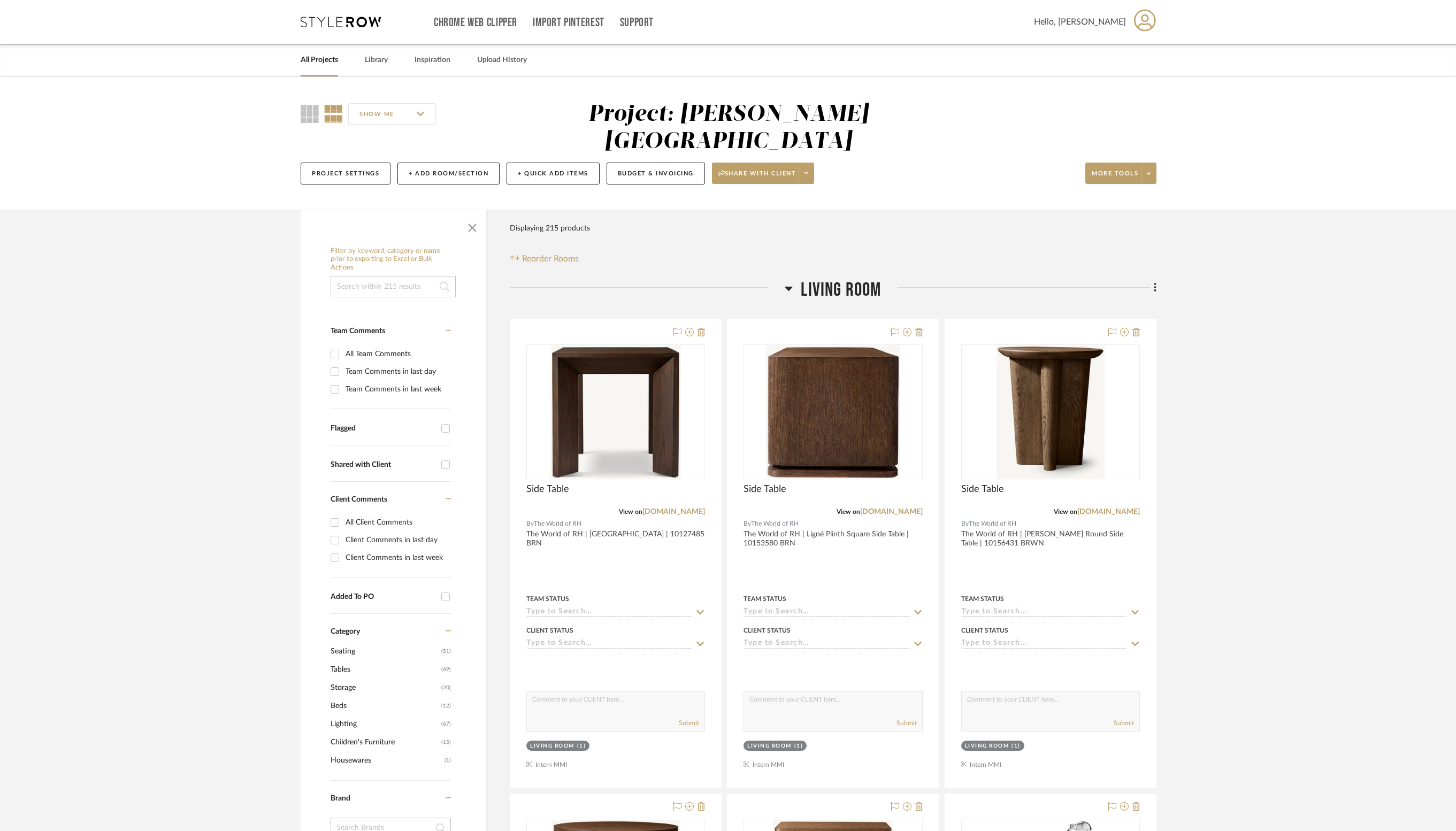 click on "Living Room" 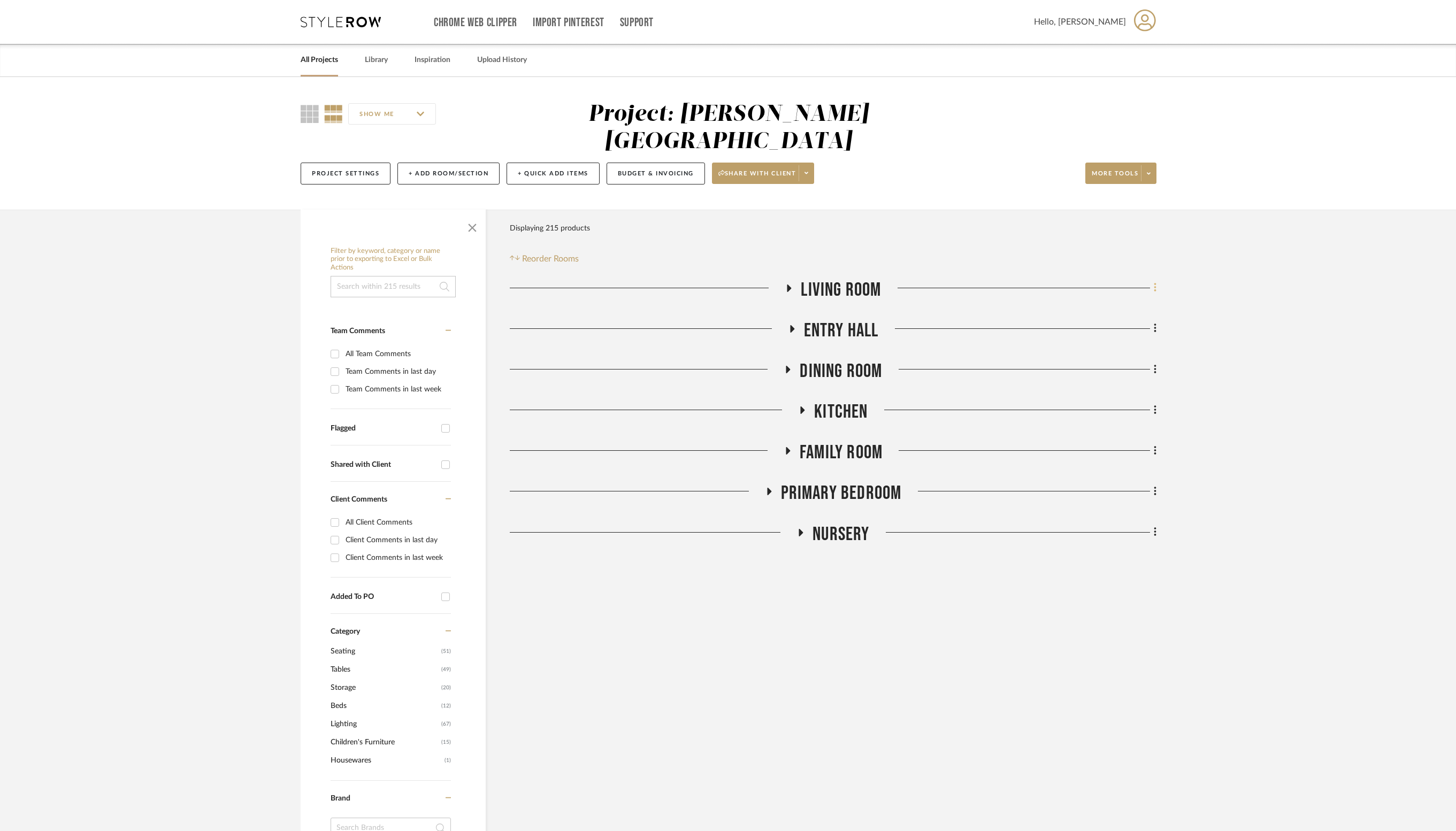 click 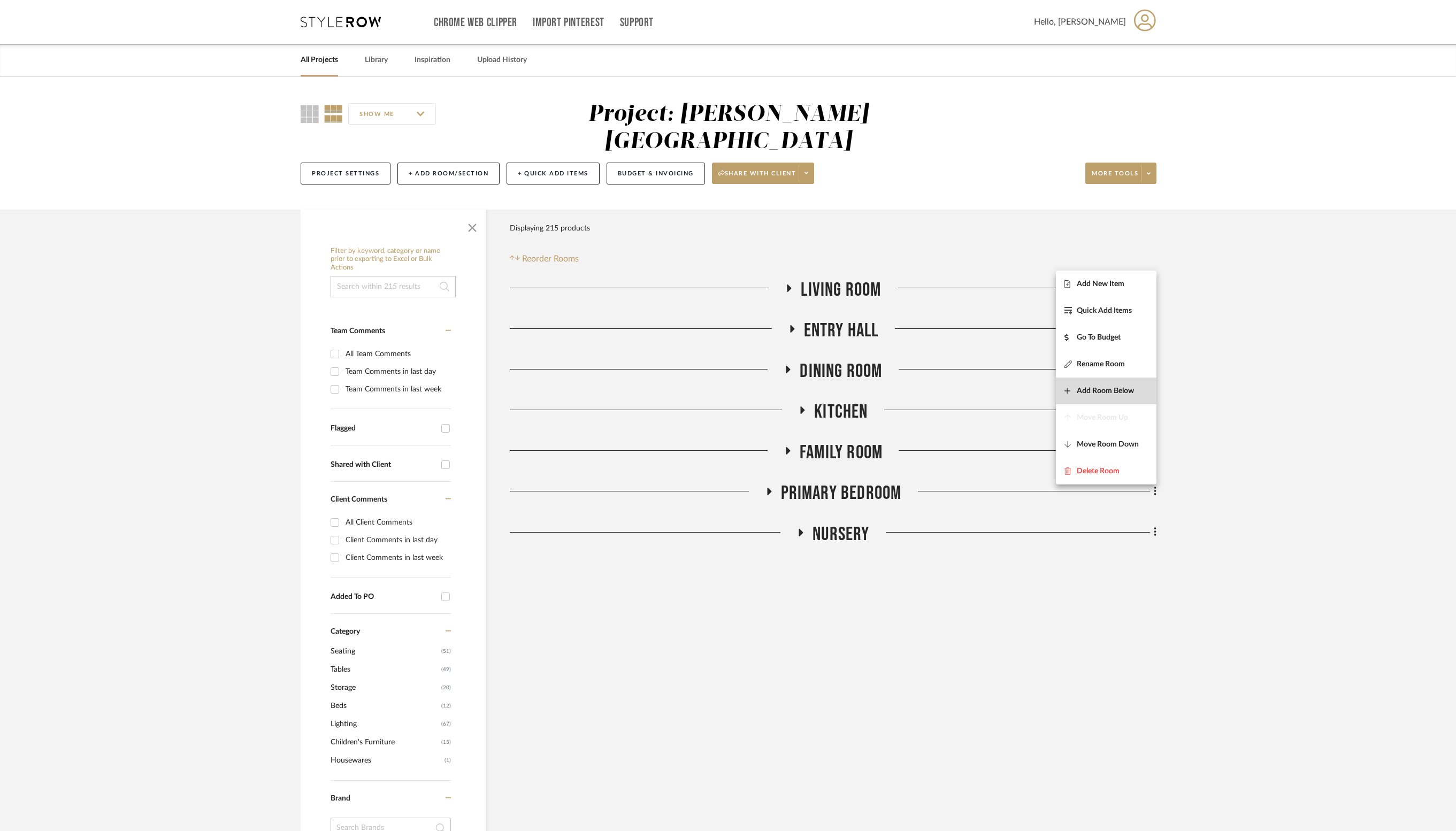 click on "Add Room Below" at bounding box center [1105, 390] 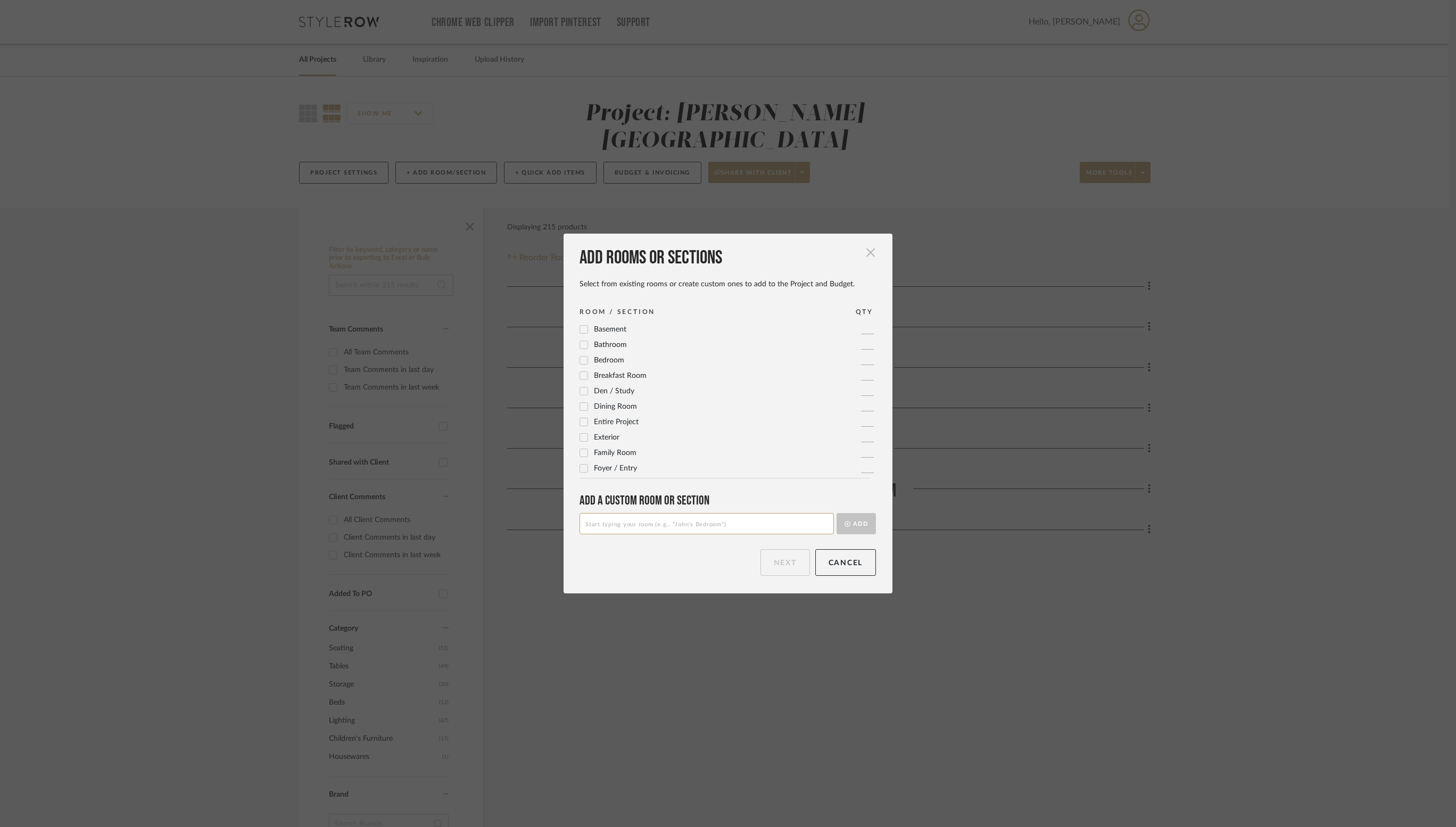 click at bounding box center (871, 253) 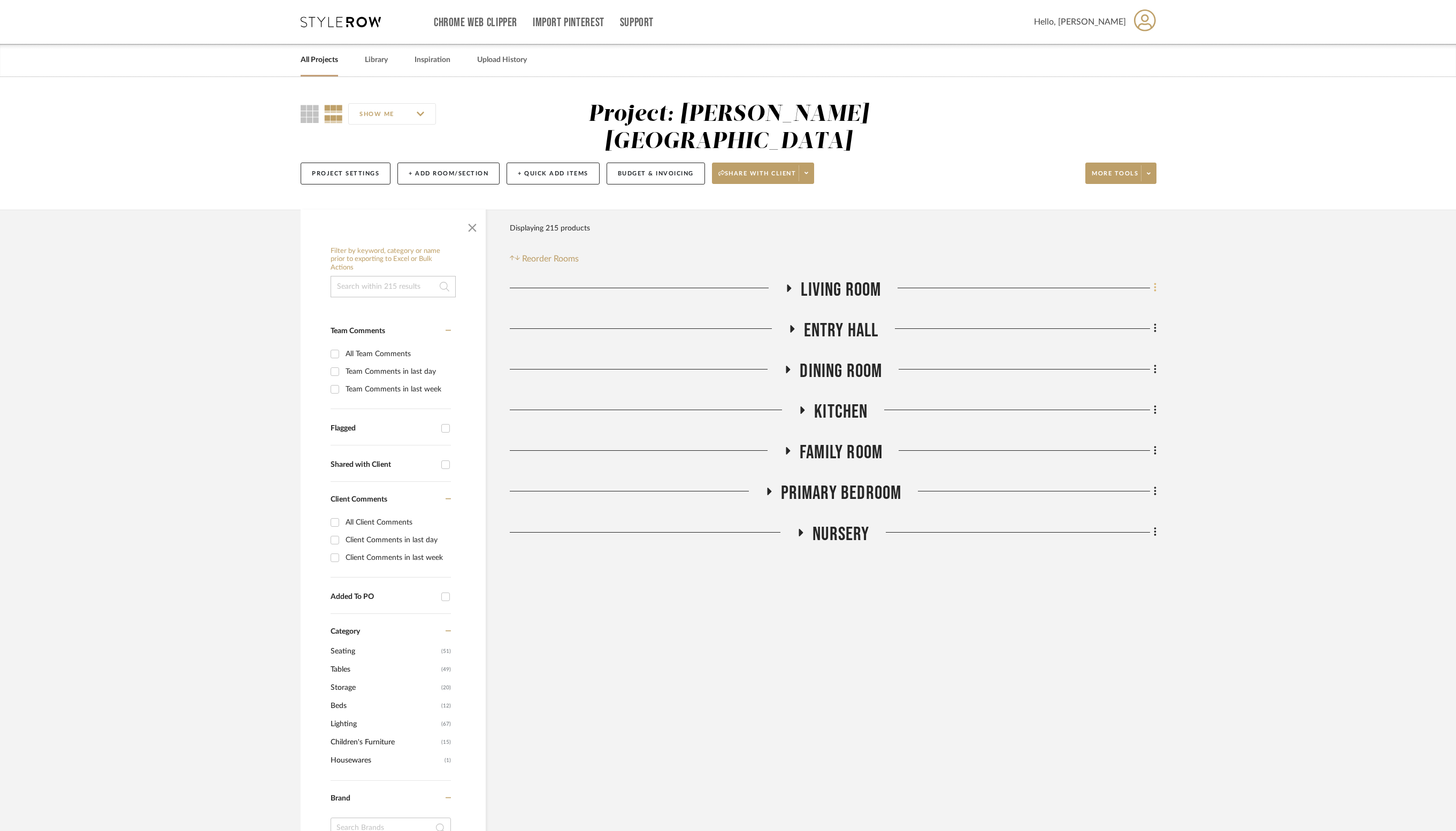 click 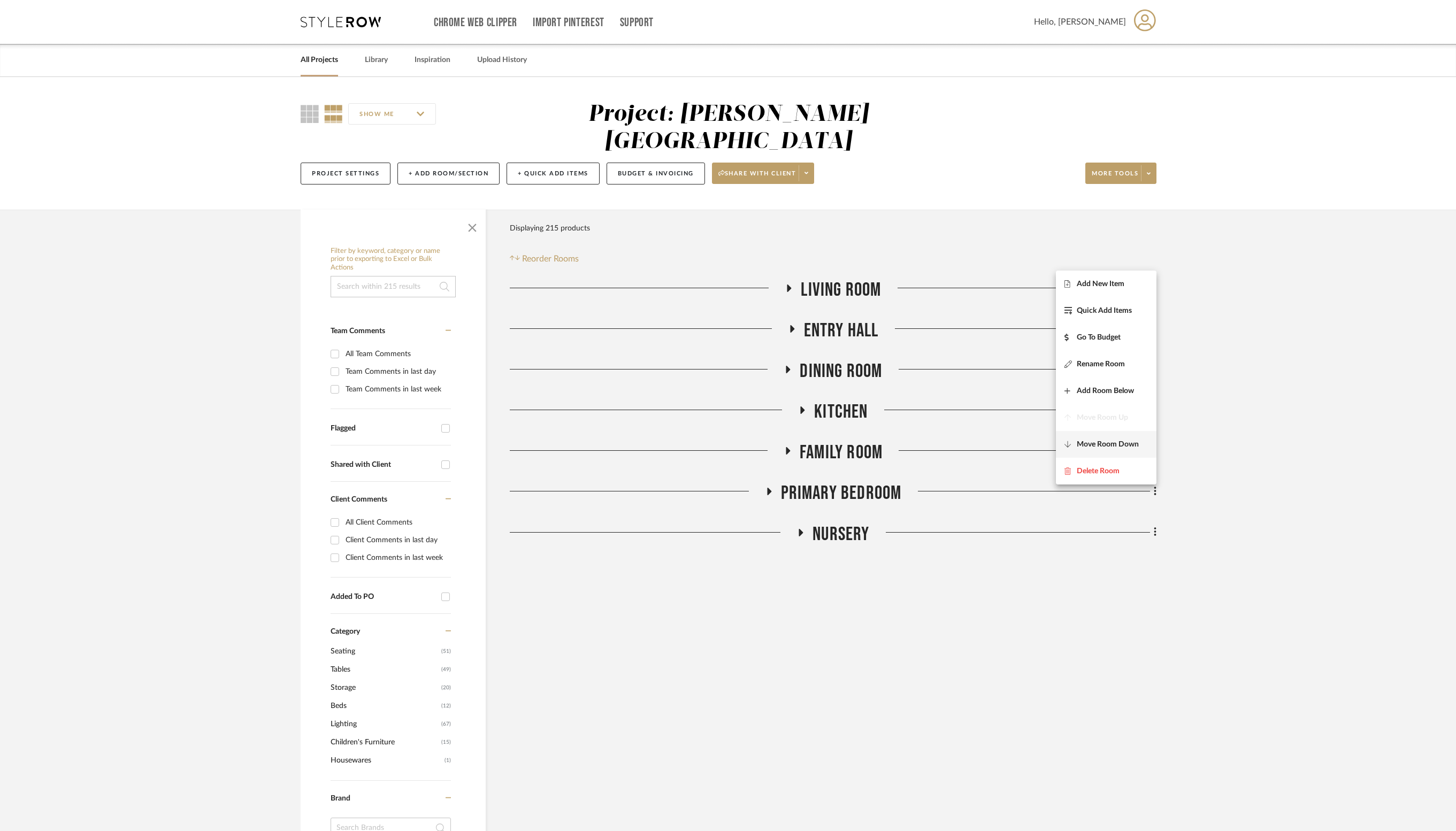 click on "Move Room Down" at bounding box center [1108, 444] 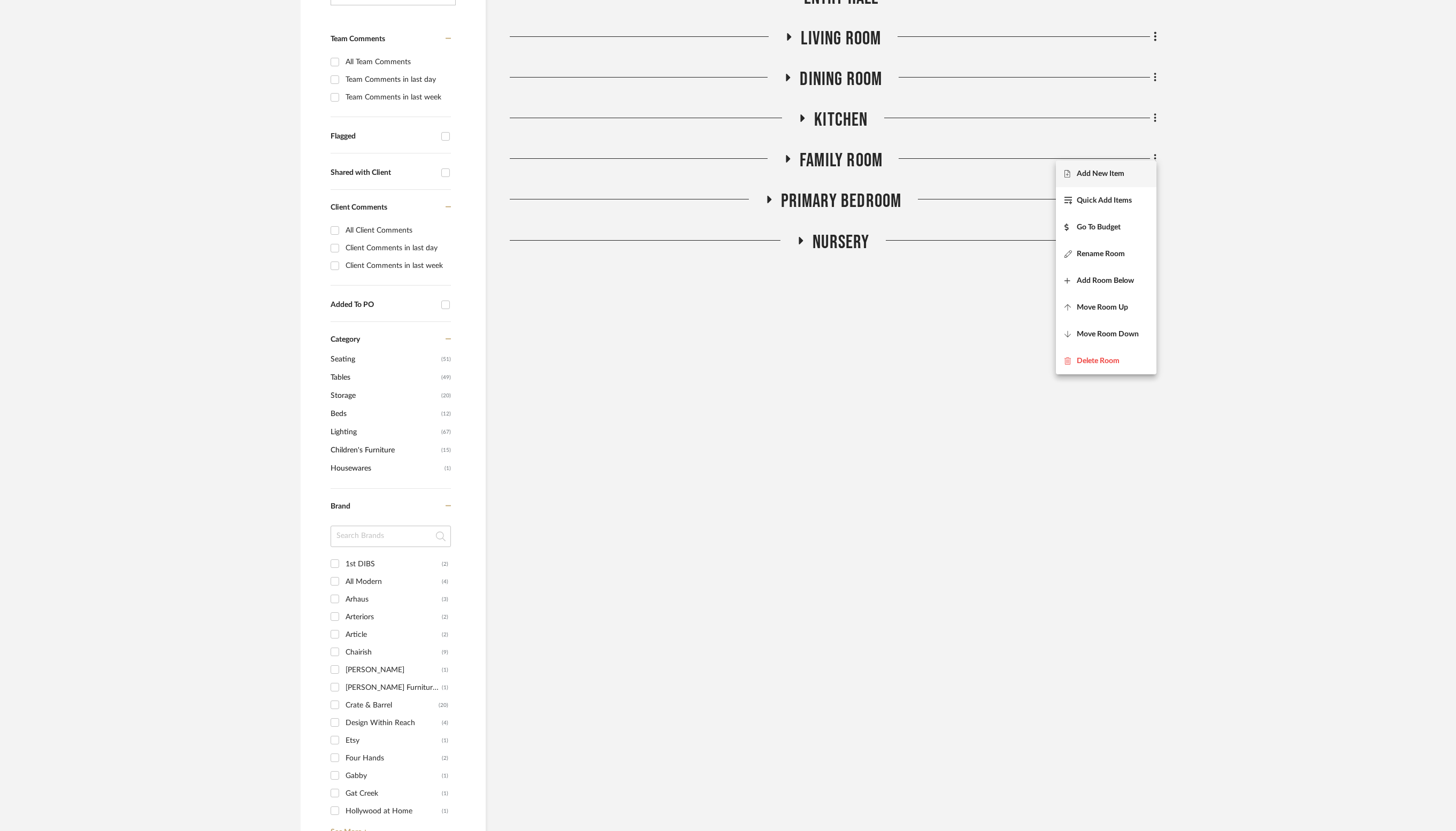 scroll, scrollTop: 0, scrollLeft: 0, axis: both 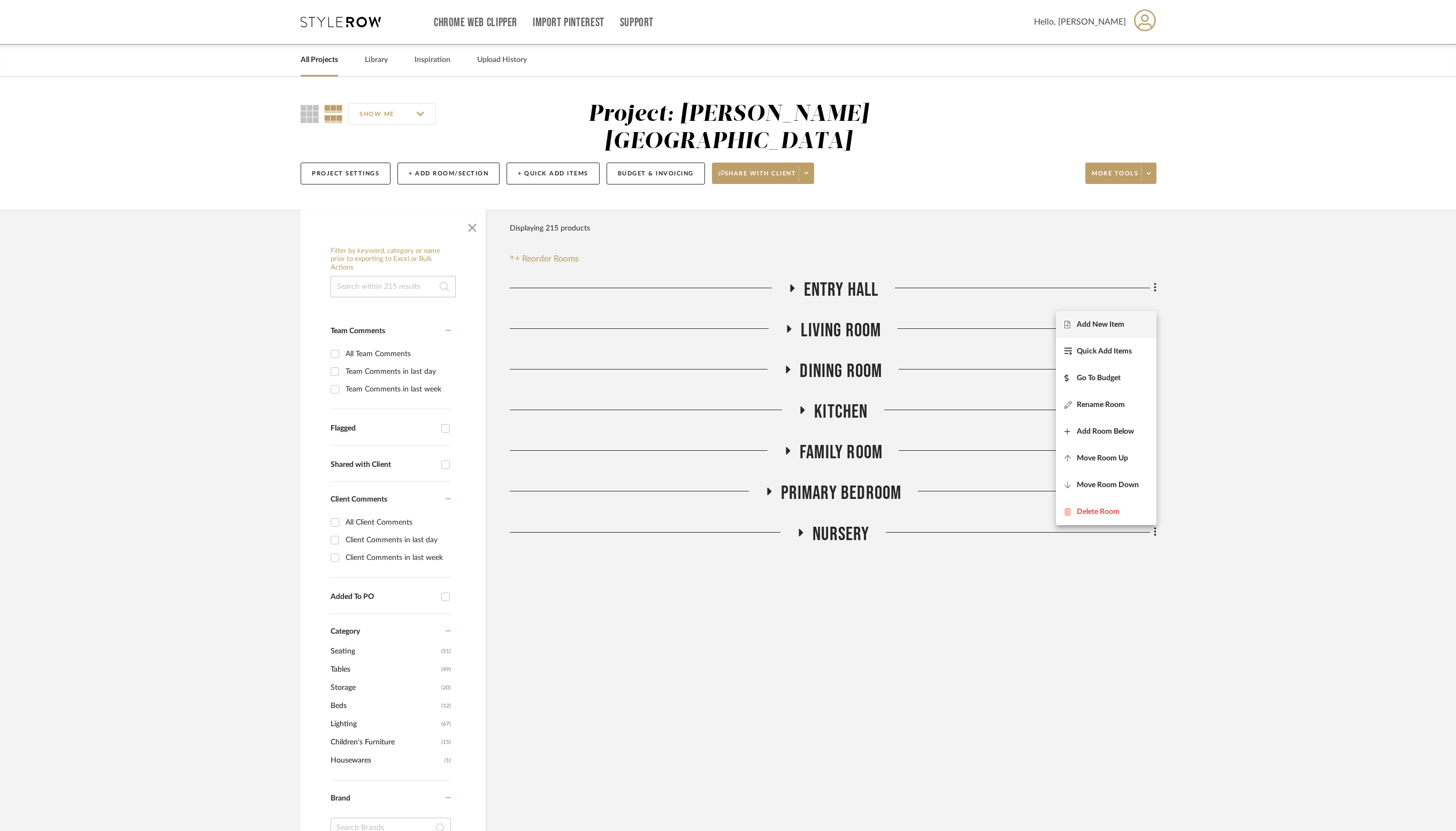 click at bounding box center (728, 416) 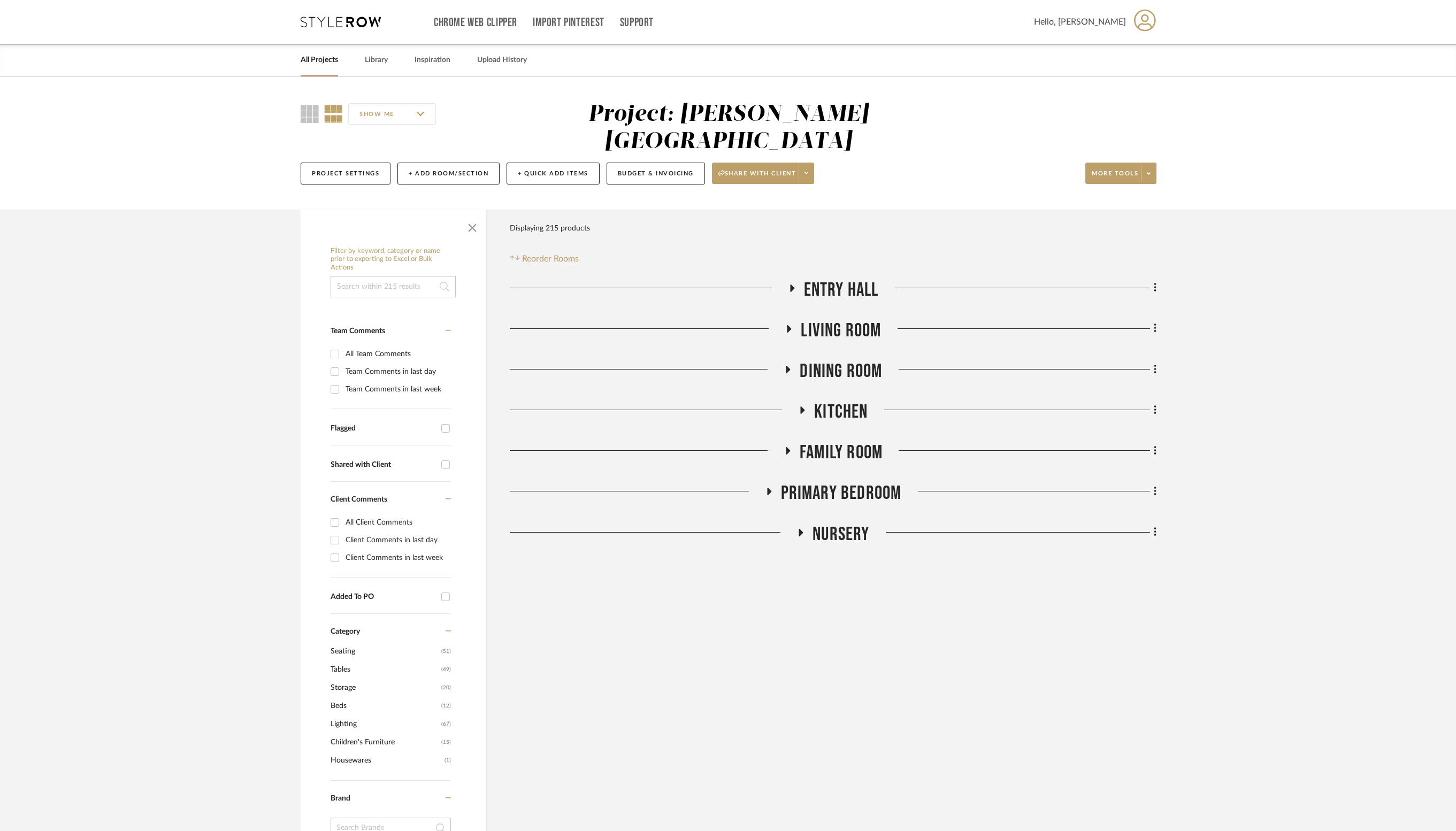 click on "Entry Hall" 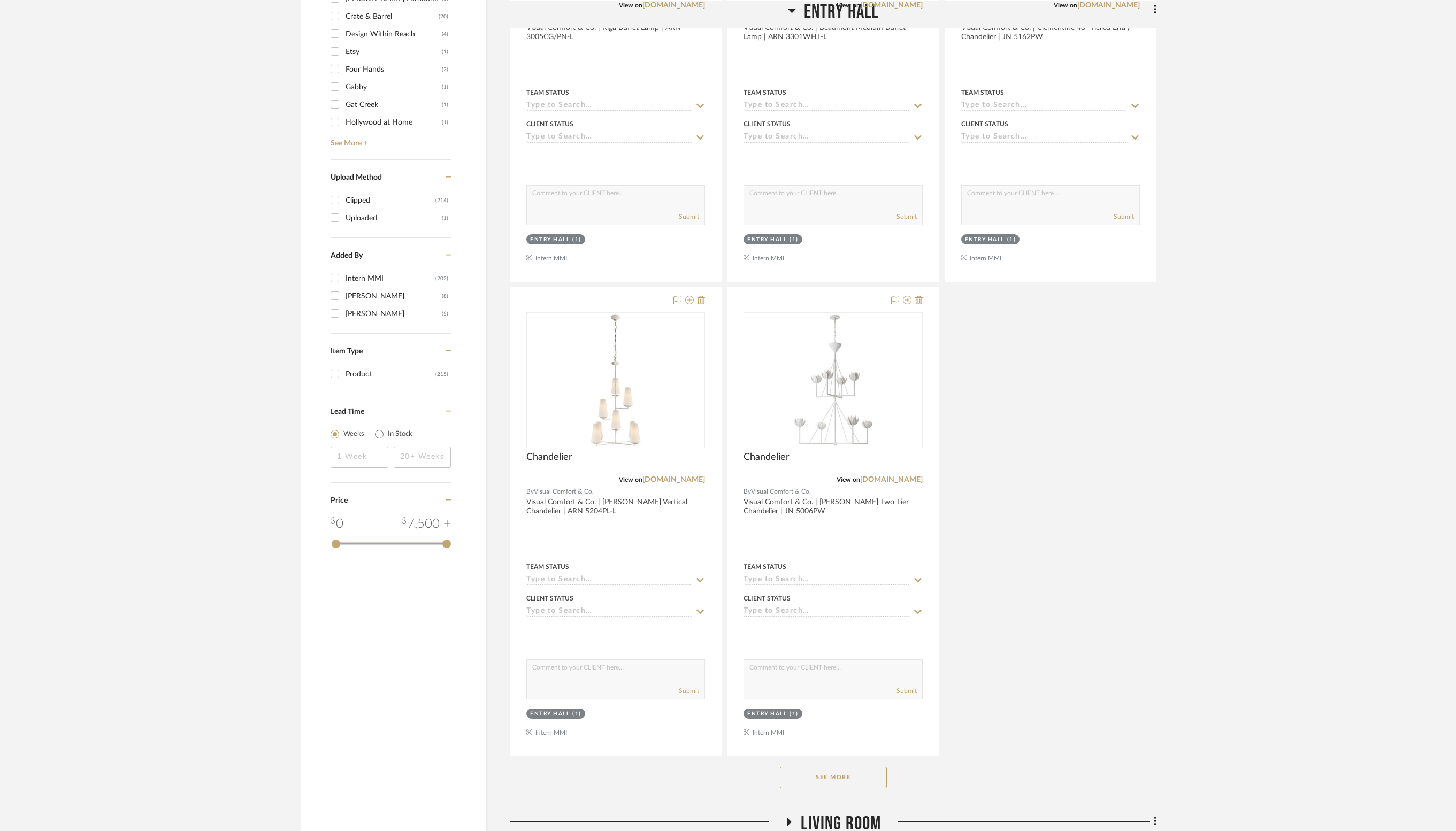 scroll, scrollTop: 1250, scrollLeft: 0, axis: vertical 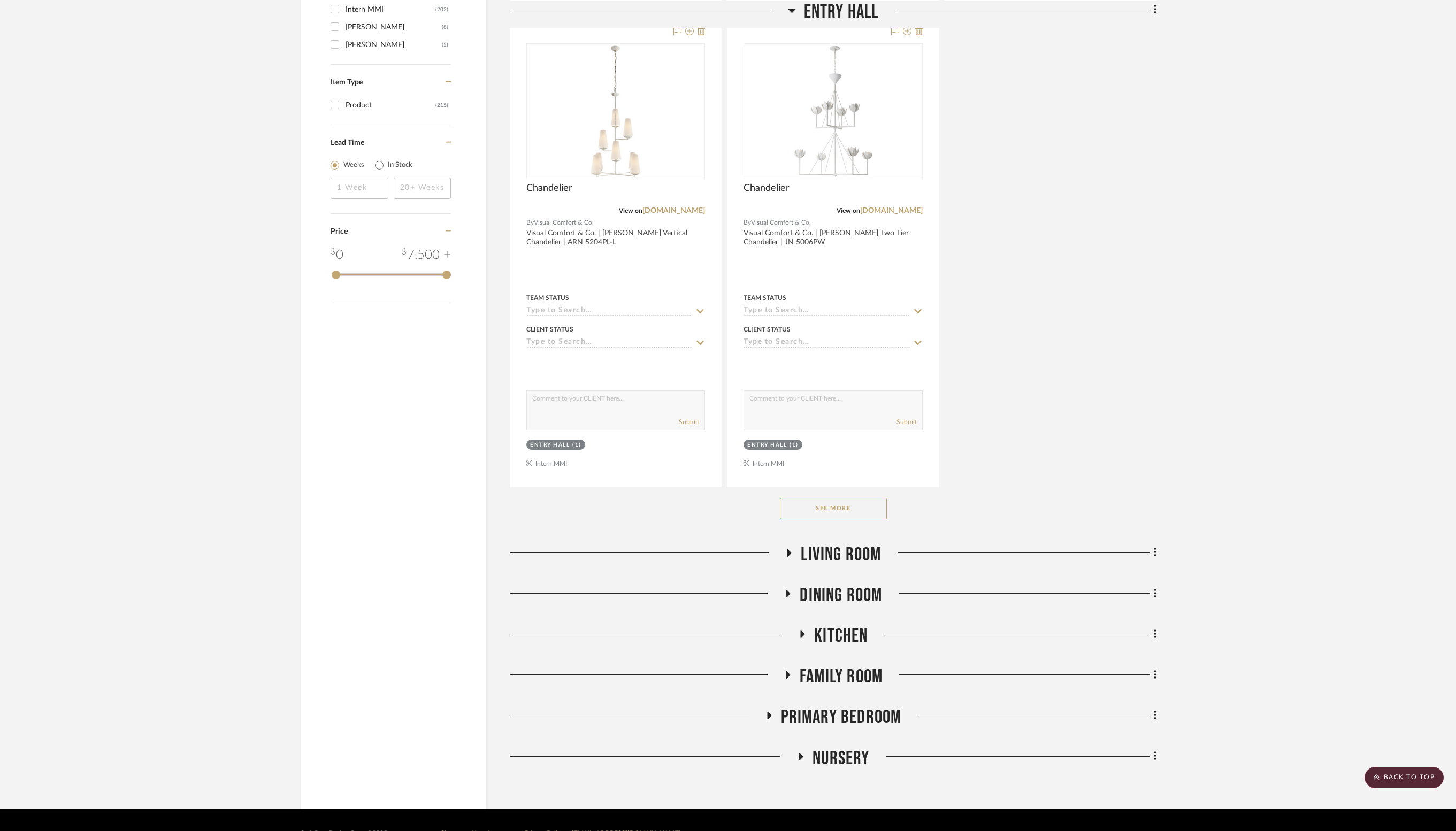 click on "See More" 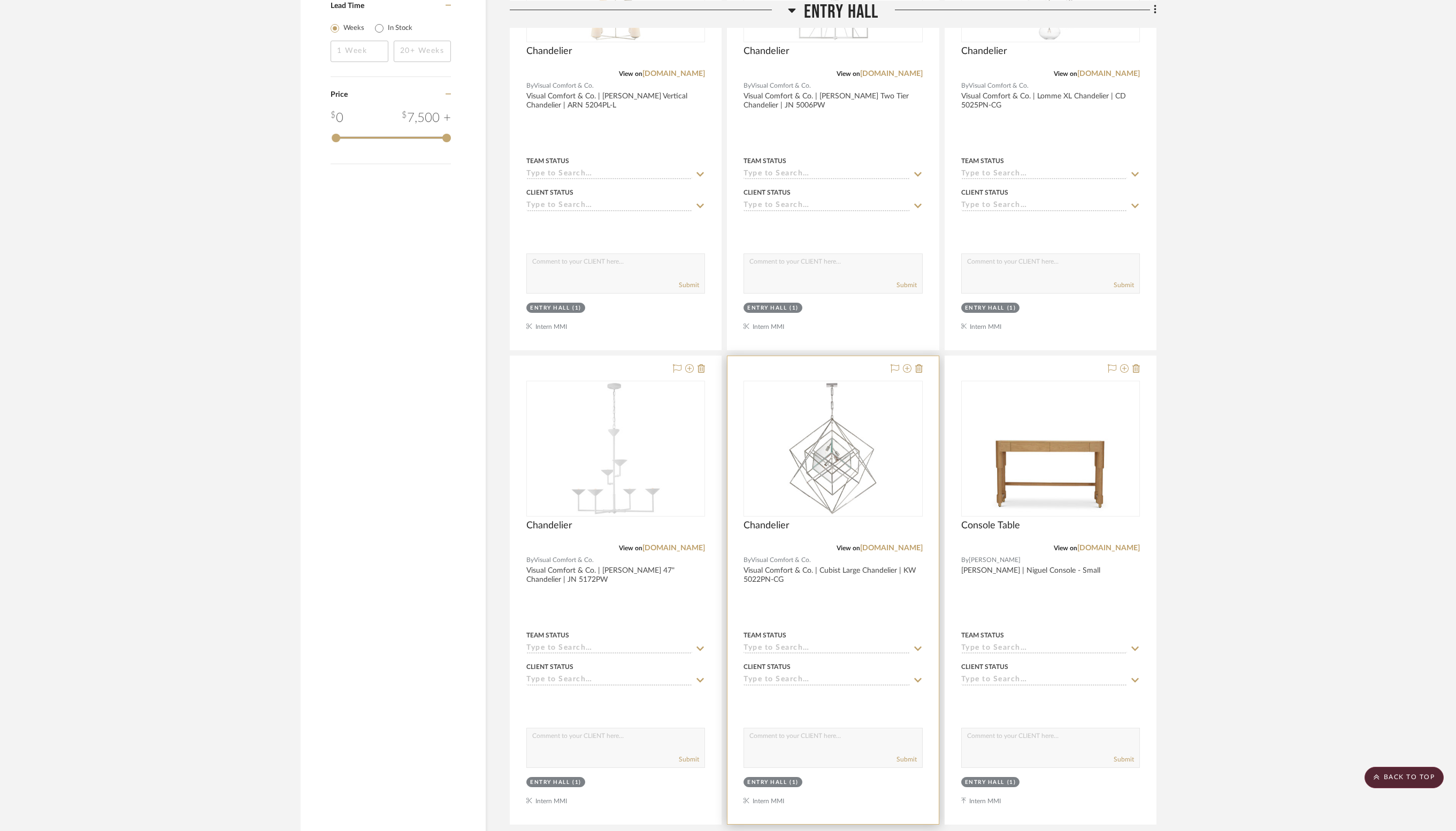 scroll, scrollTop: 1388, scrollLeft: 0, axis: vertical 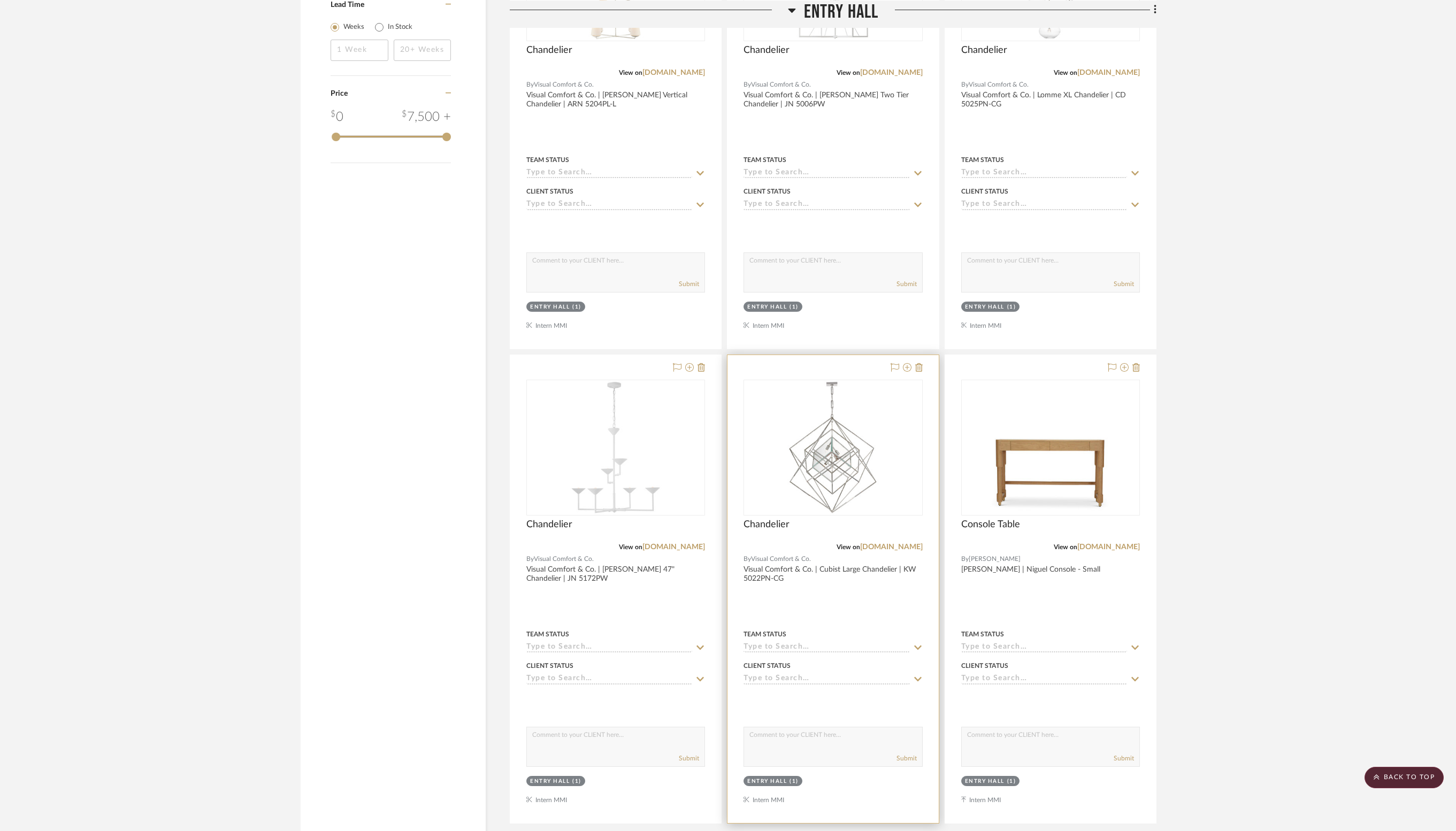 click at bounding box center [833, 589] 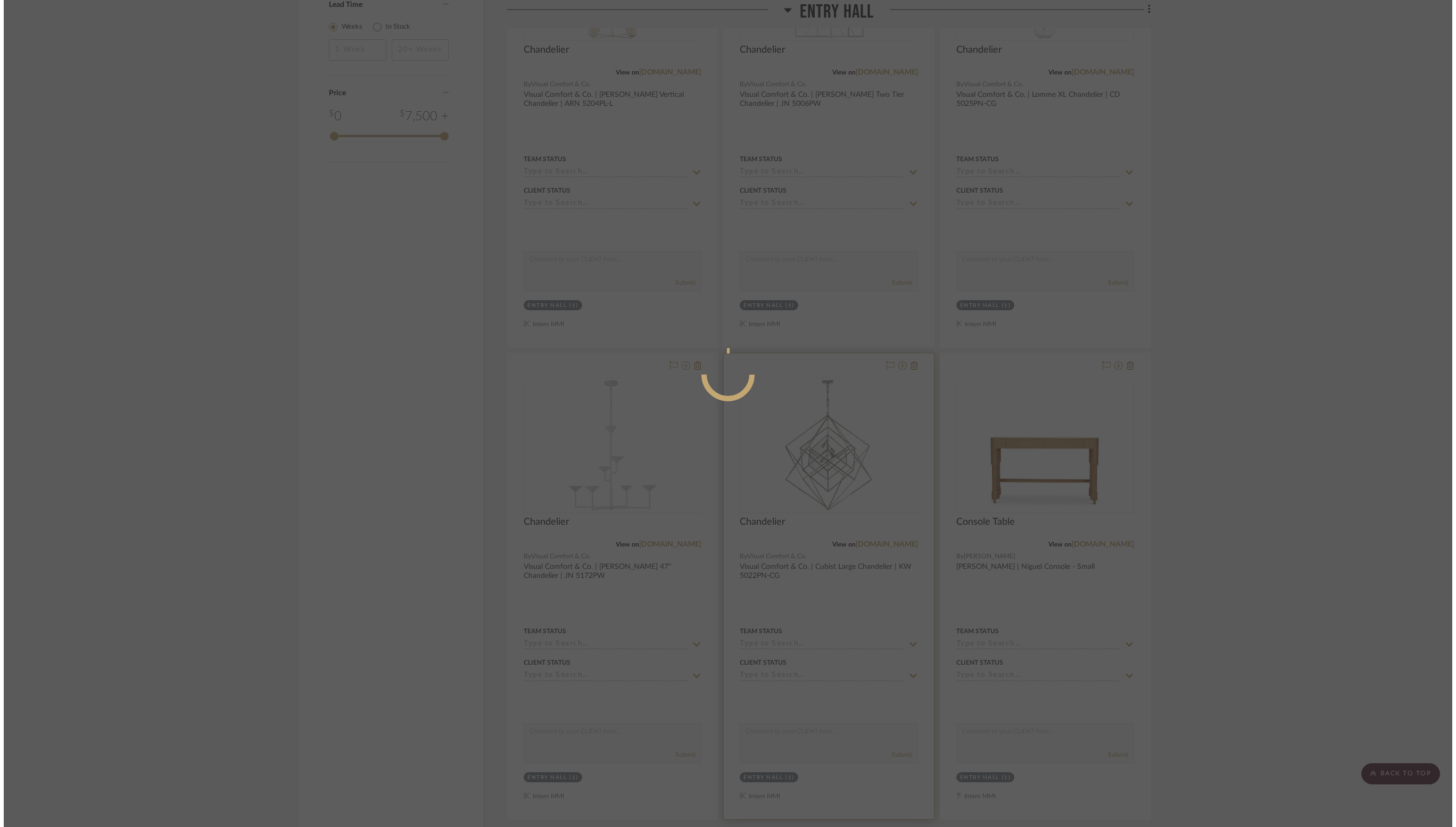 scroll, scrollTop: 0, scrollLeft: 0, axis: both 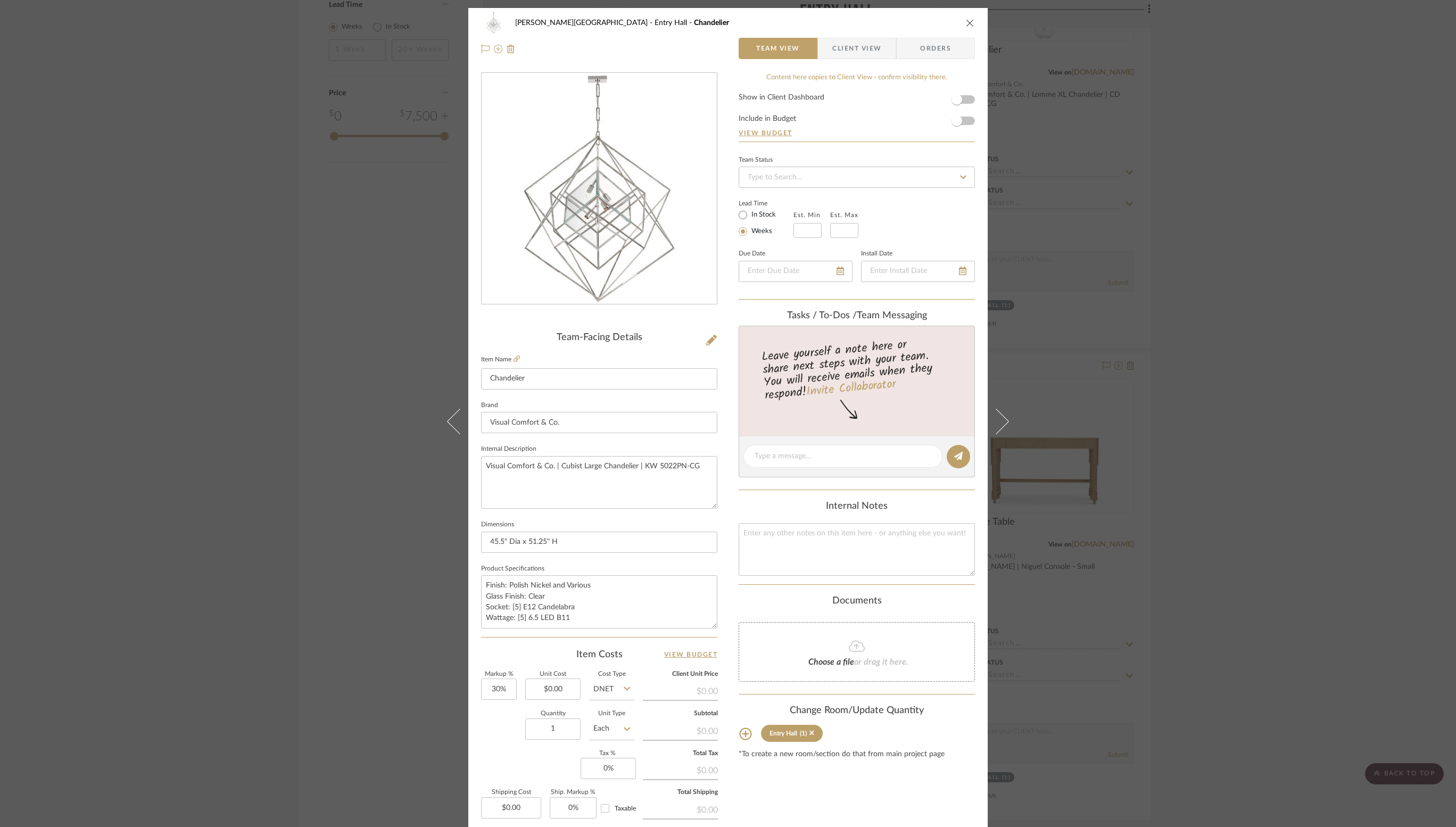 click on "Shepard Street Entry Hall Chandelier Team View Client View Orders  Team-Facing Details   Item Name  Chandelier  Brand  Visual Comfort & Co.  Internal Description  Visual Comfort & Co. | Cubist Large Chandelier | KW 5022PN-CG  Dimensions  45.5" Dia x 51.25" H  Product Specifications  Finish: Polish Nickel and Various
Glass Finish: Clear
Socket: [5] E12 Candelabra
Wattage: [5] 6.5 LED B11  Item Costs   View Budget   Markup %  30%  Unit Cost  $0.00  Cost Type  DNET  Client Unit Price   $0.00   Quantity  1  Unit Type  Each  Subtotal   $0.00   Tax %  0%  Total Tax   $0.00   Shipping Cost  $0.00  Ship. Markup %  0% Taxable  Total Shipping   $0.00  Total Client Price  $0.00  Your Cost  $0.00  Your Margin  $0.00  Content here copies to Client View - confirm visibility there.  Show in Client Dashboard   Include in Budget   View Budget  Team Status  Lead Time  In Stock Weeks  Est. Min   Est. Max   Due Date   Install Date  Tasks / To-Dos /  team Messaging Invite Collaborator Internal Notes  Documents  Choose a file (1)" at bounding box center [728, 414] 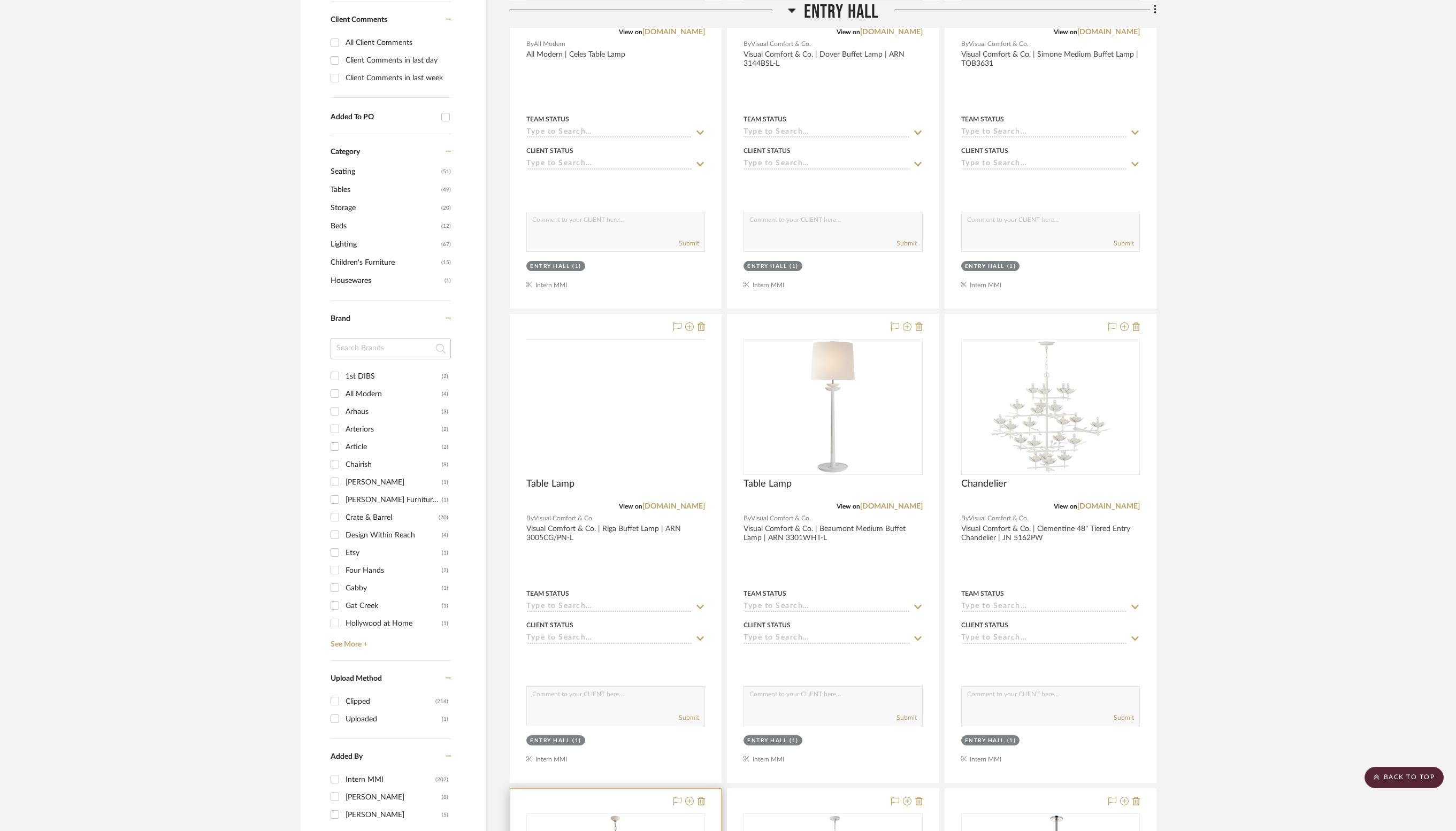 scroll, scrollTop: 479, scrollLeft: 0, axis: vertical 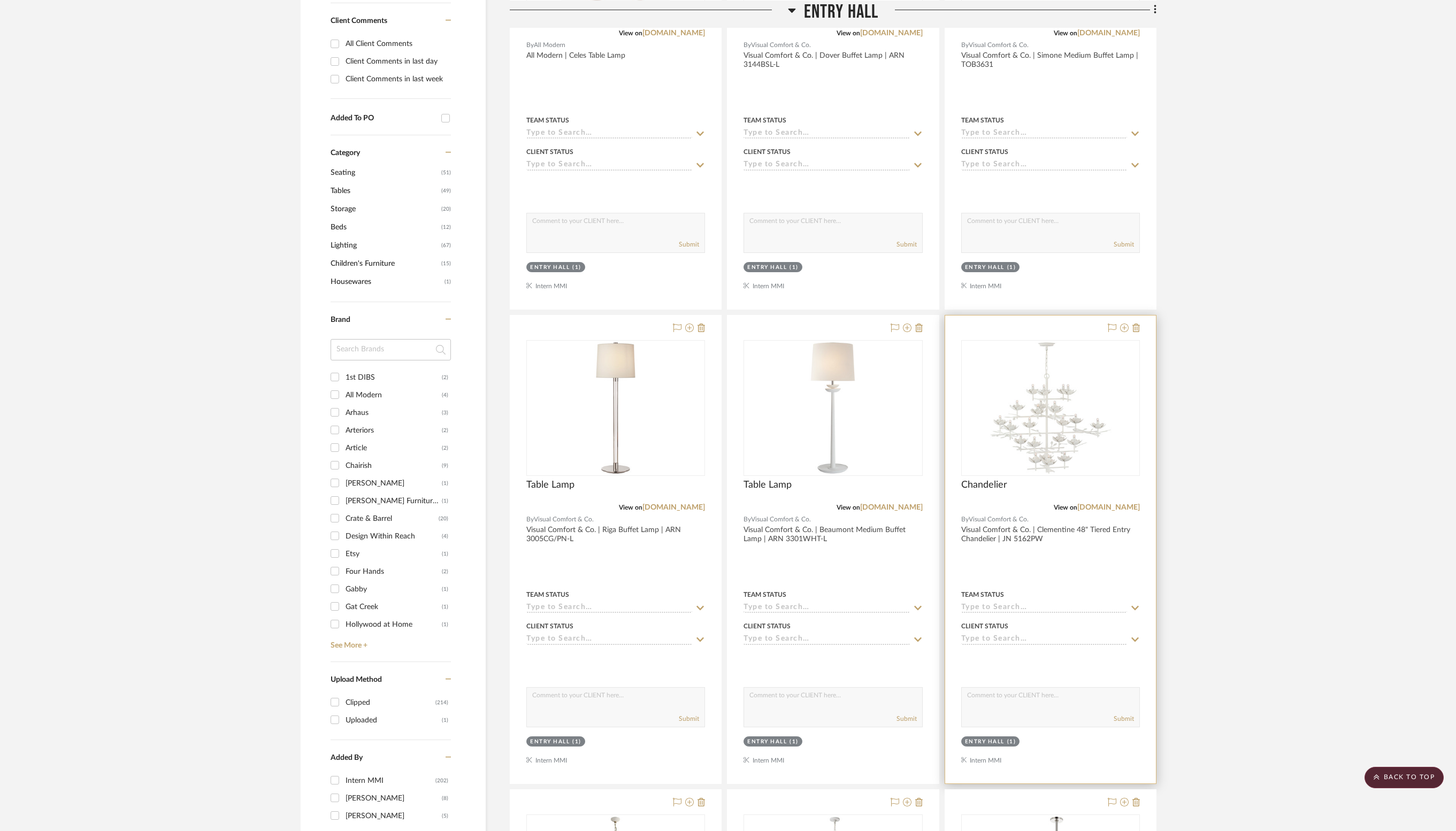 click at bounding box center (1051, 549) 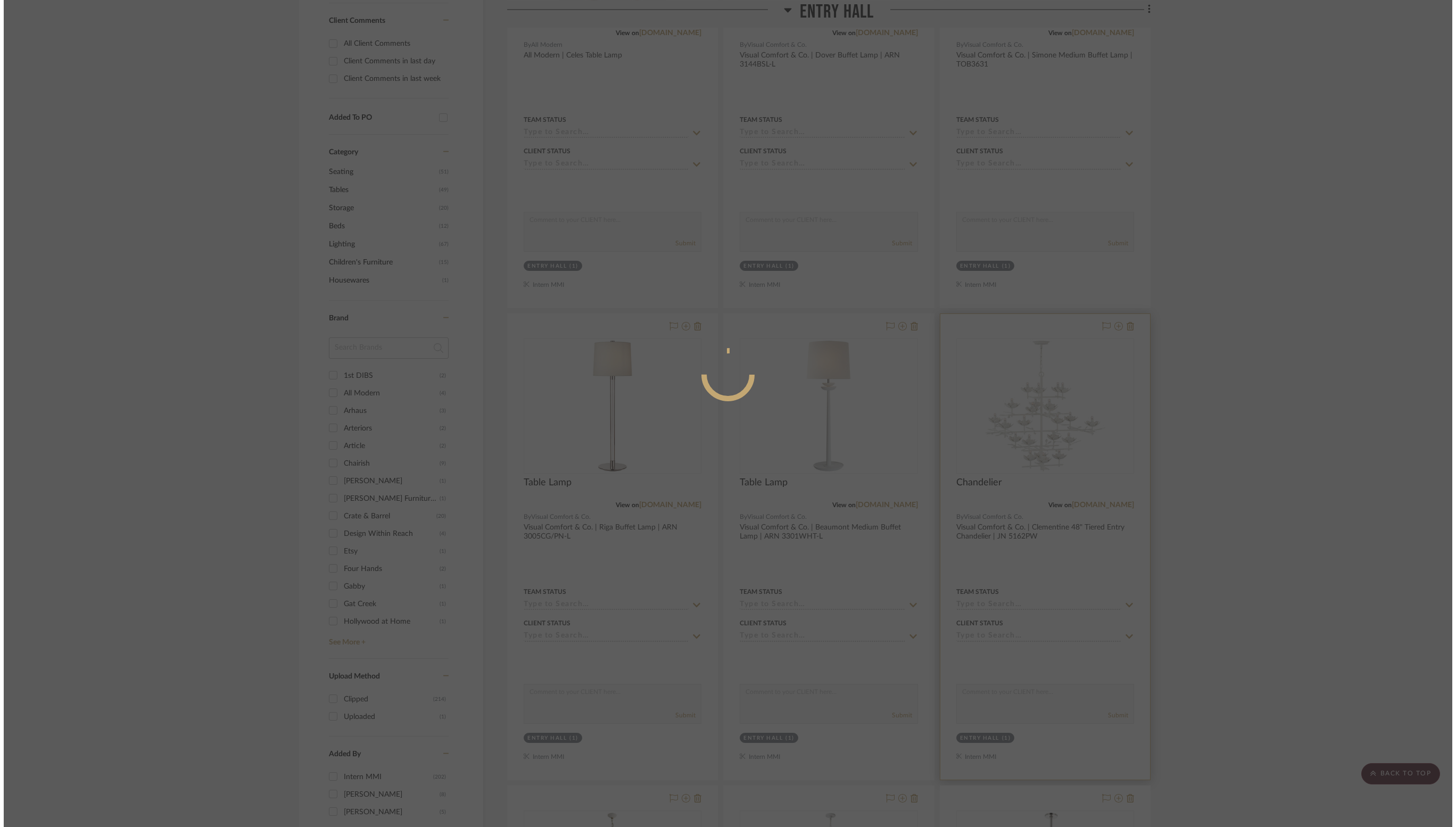 scroll, scrollTop: 0, scrollLeft: 0, axis: both 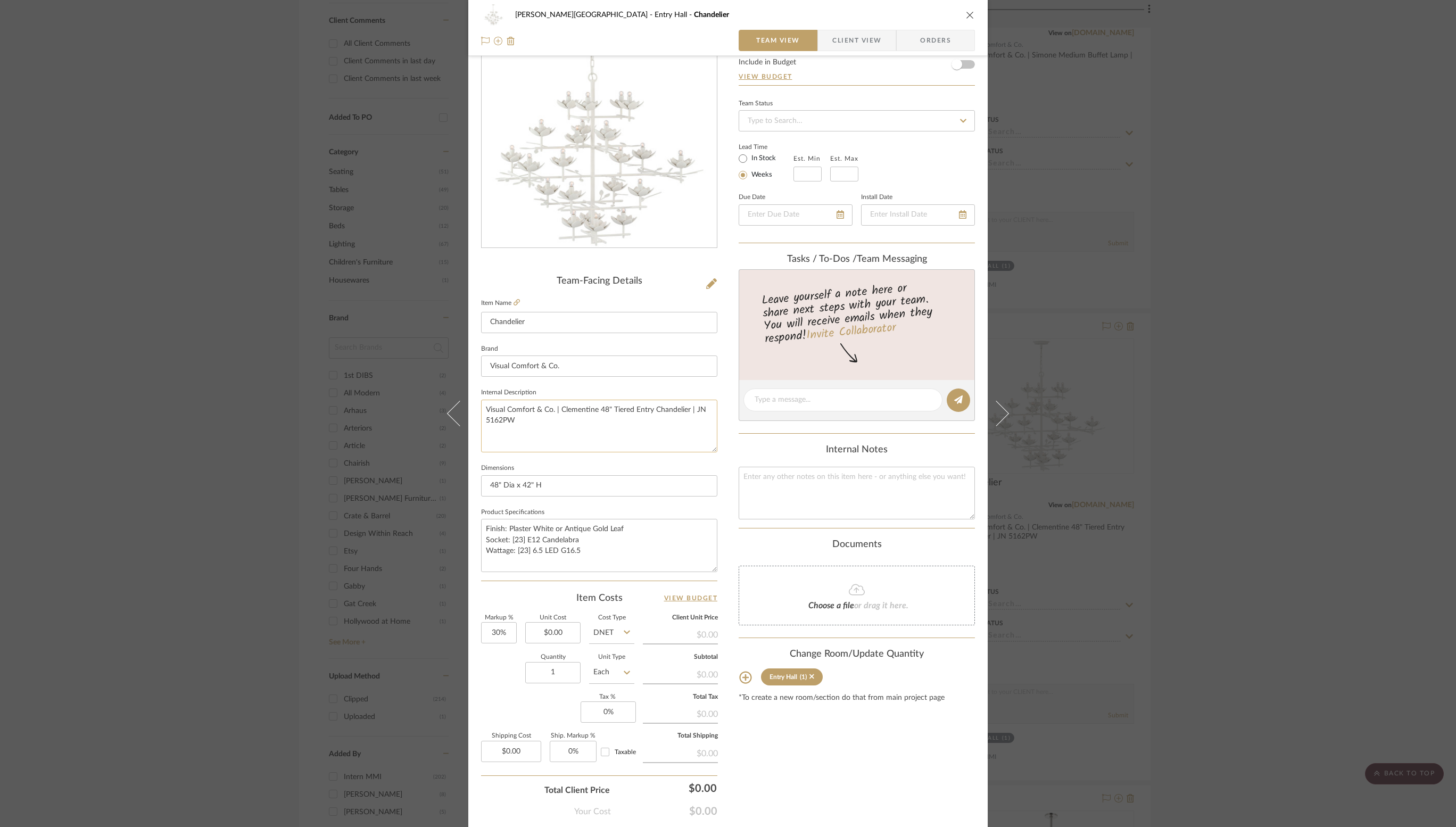 click on "Visual Comfort & Co. | Clementine 48" Tiered Entry Chandelier | JN 5162PW" 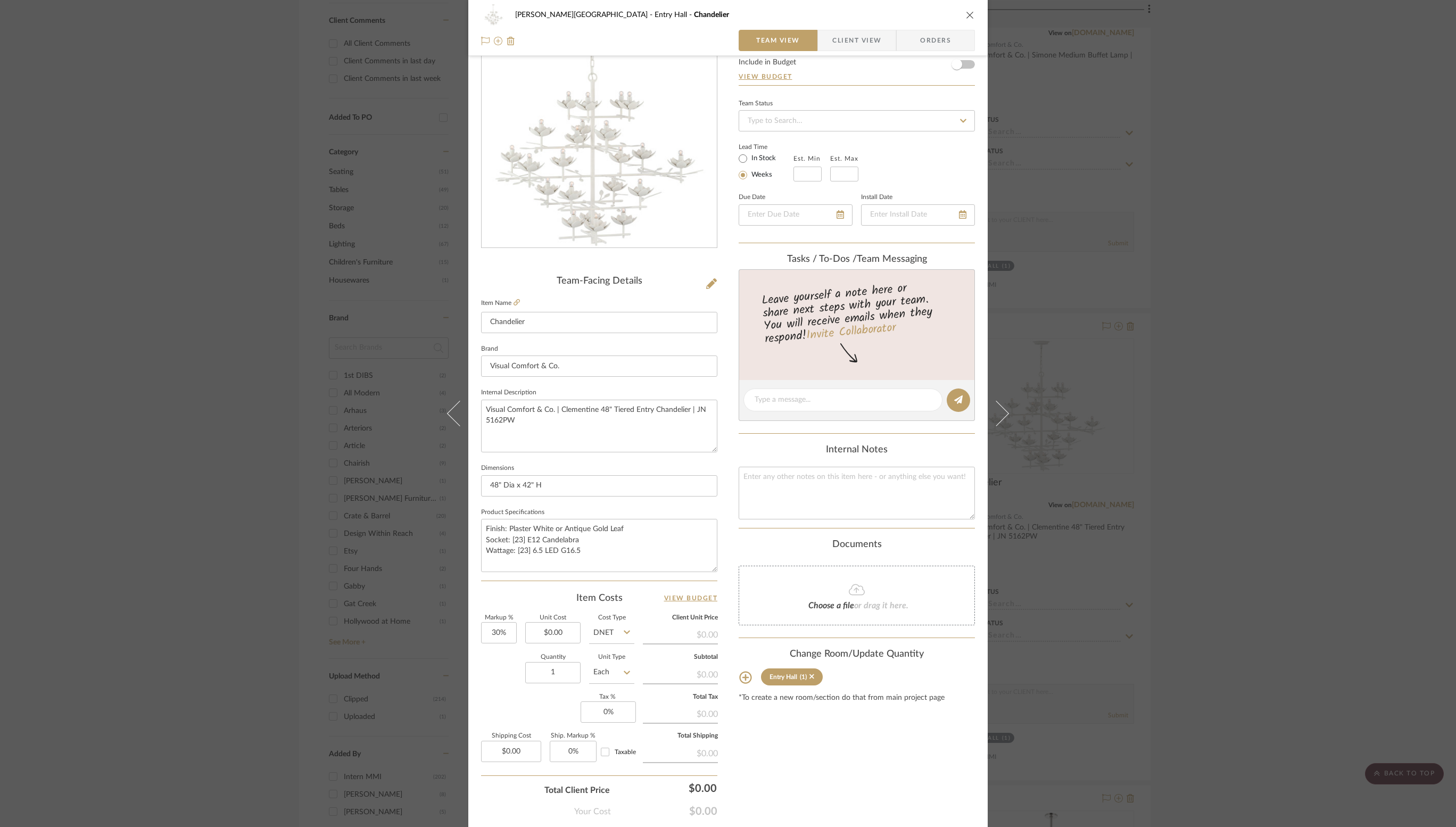 click on "Client View" at bounding box center [857, 40] 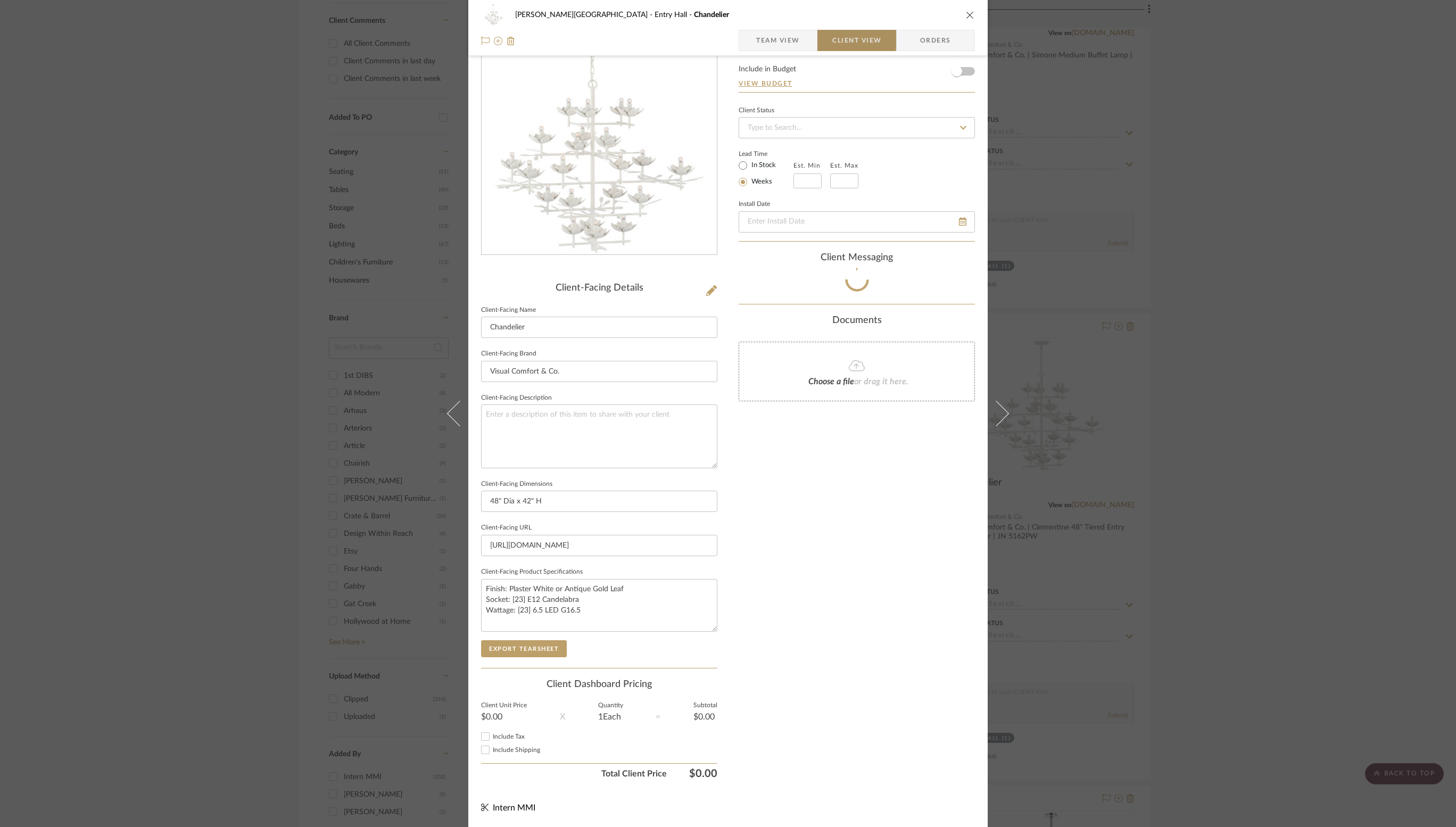 scroll, scrollTop: 49, scrollLeft: 0, axis: vertical 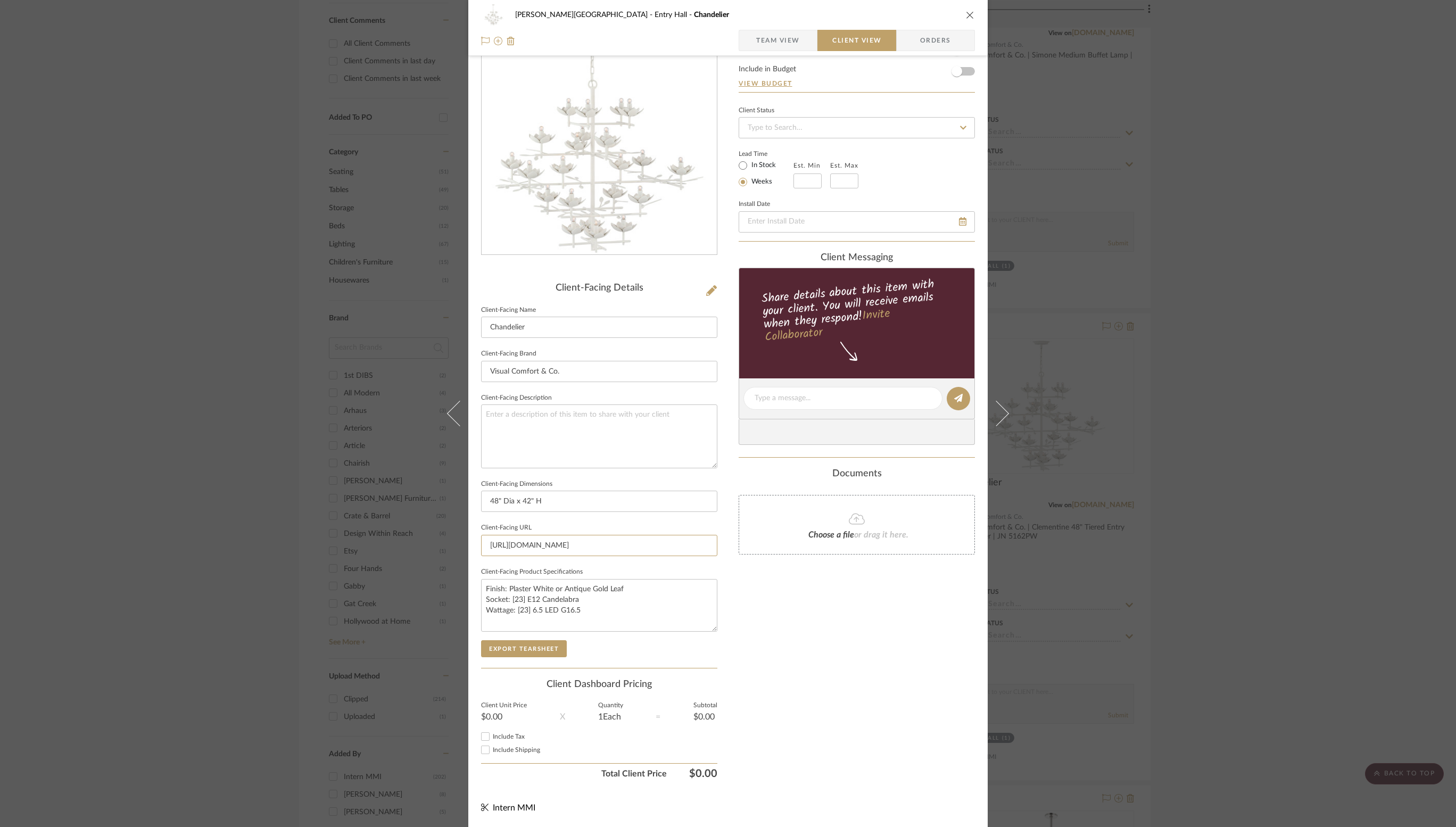 drag, startPoint x: 486, startPoint y: 542, endPoint x: 790, endPoint y: 565, distance: 304.8688 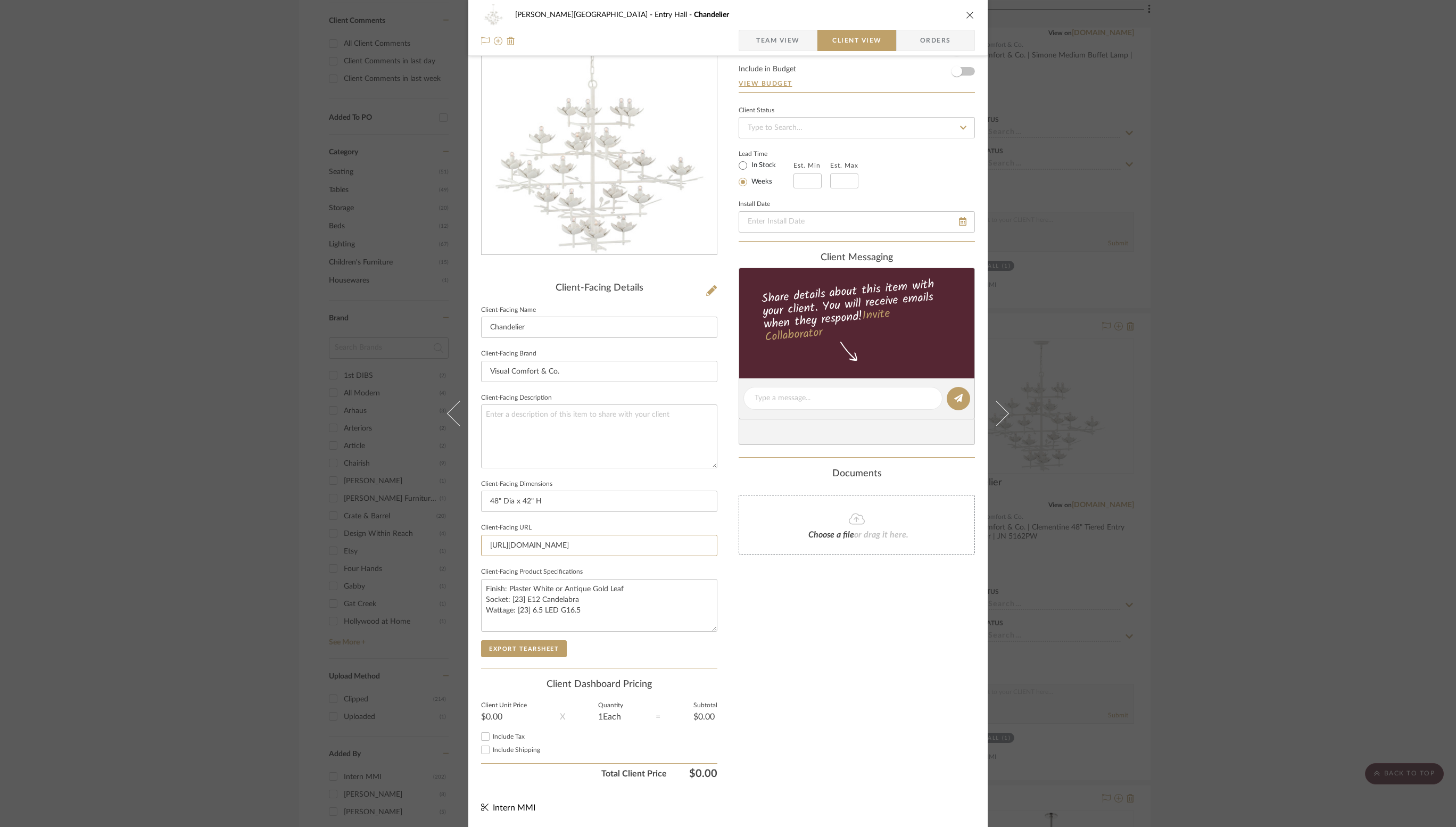 scroll, scrollTop: 0, scrollLeft: 0, axis: both 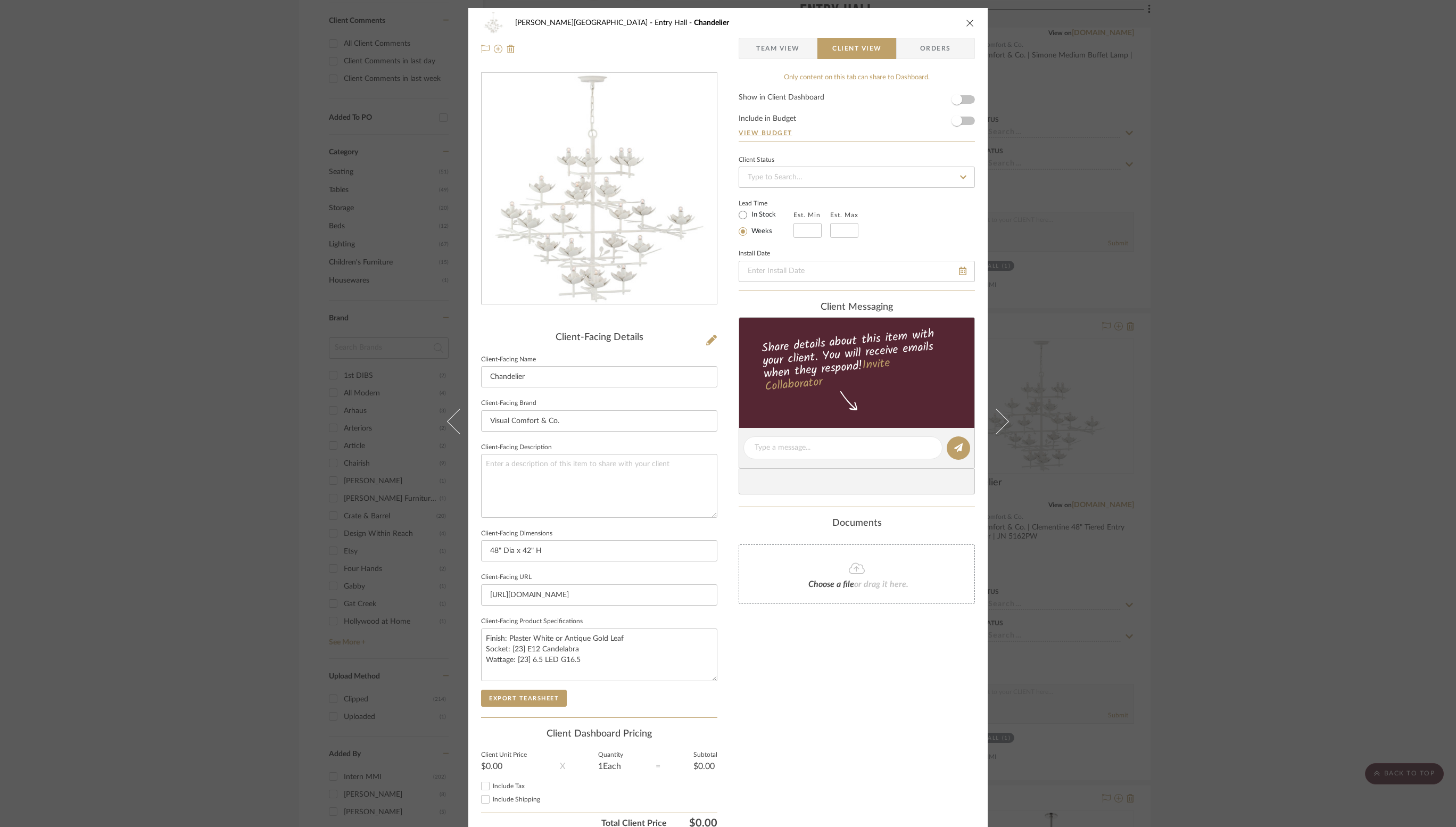 click on "Team View" at bounding box center (778, 48) 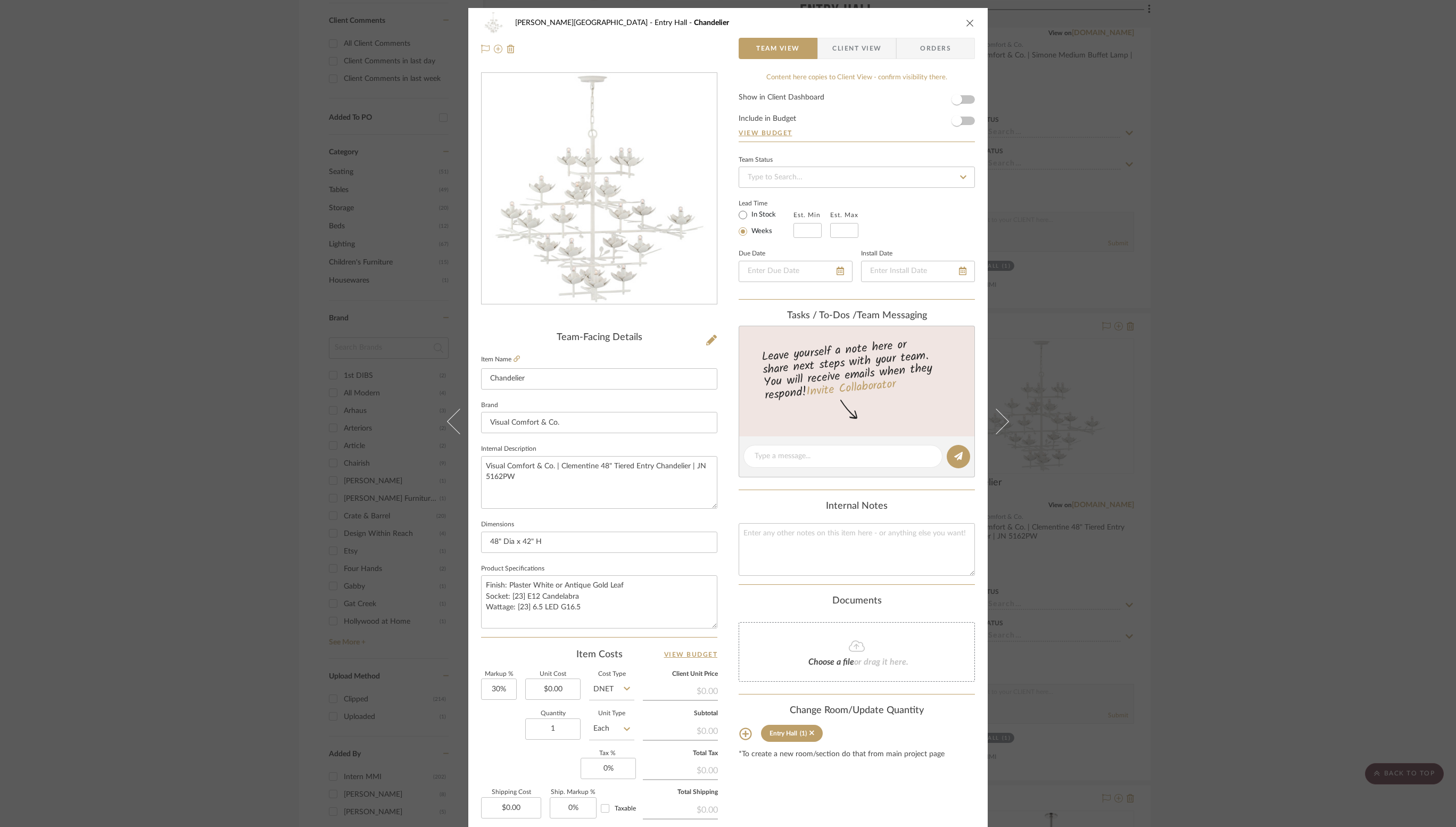 scroll, scrollTop: 111, scrollLeft: 0, axis: vertical 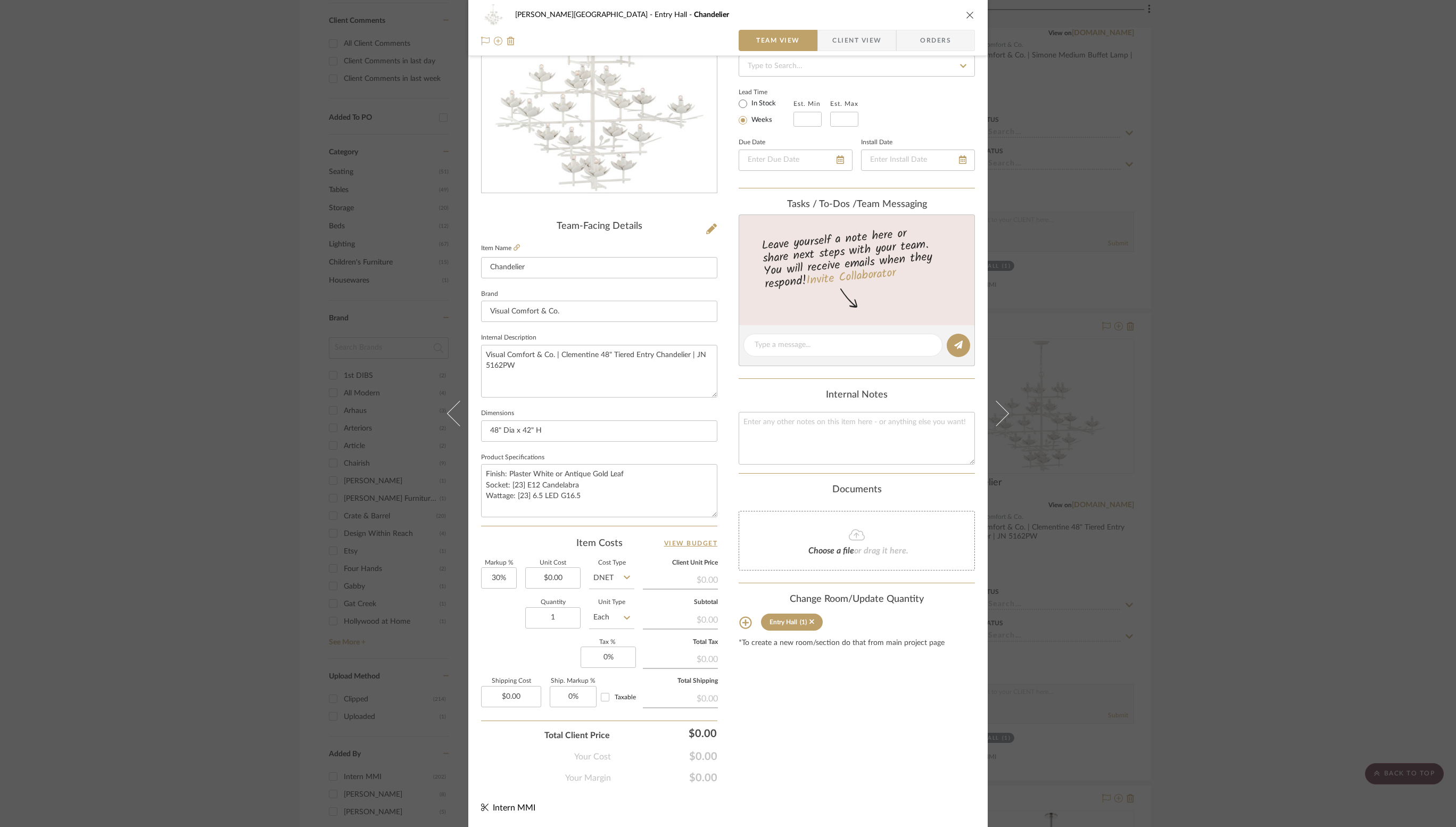 click on "Shepard Street Entry Hall Chandelier" at bounding box center [728, 15] 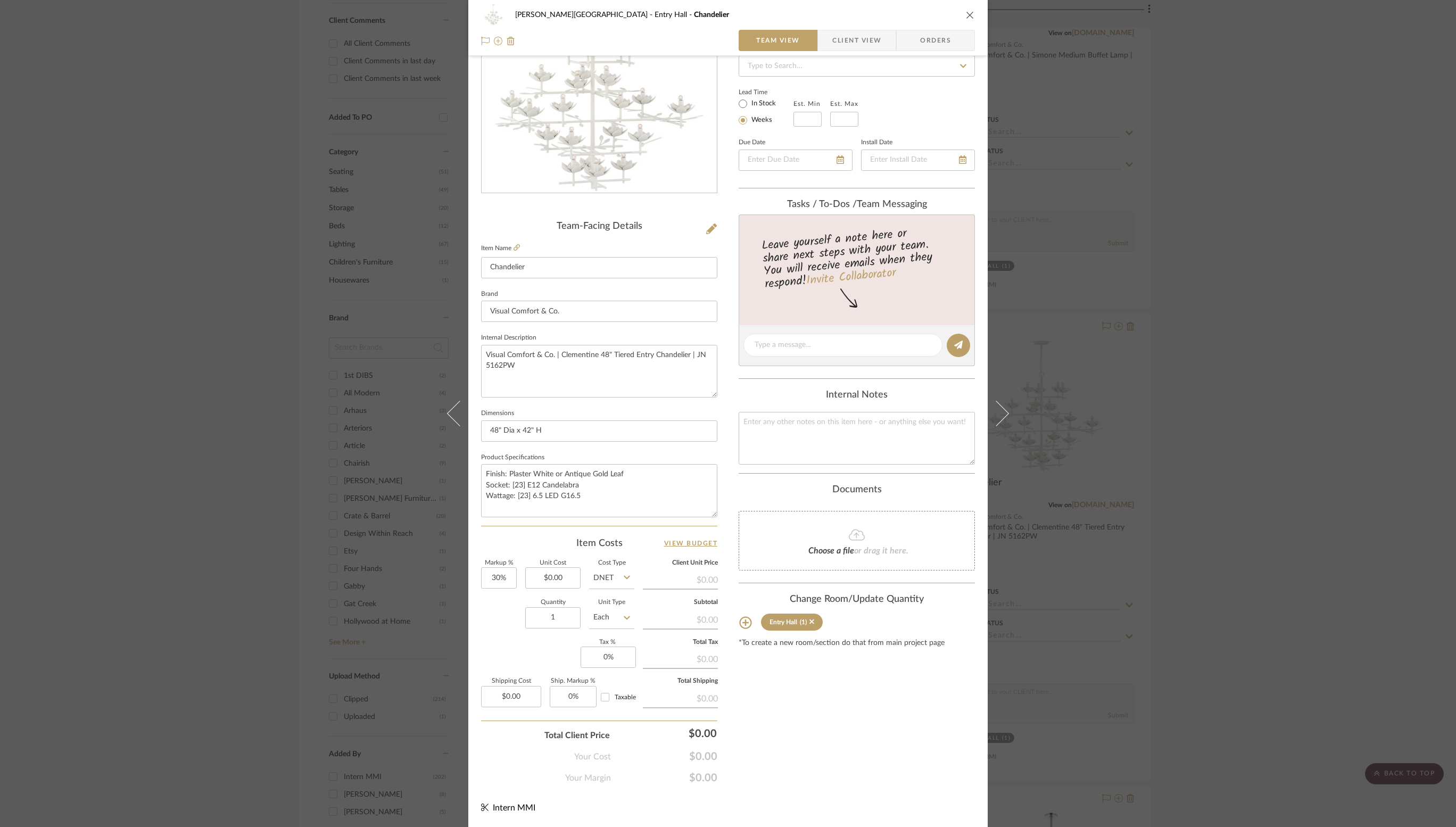 click at bounding box center (970, 15) 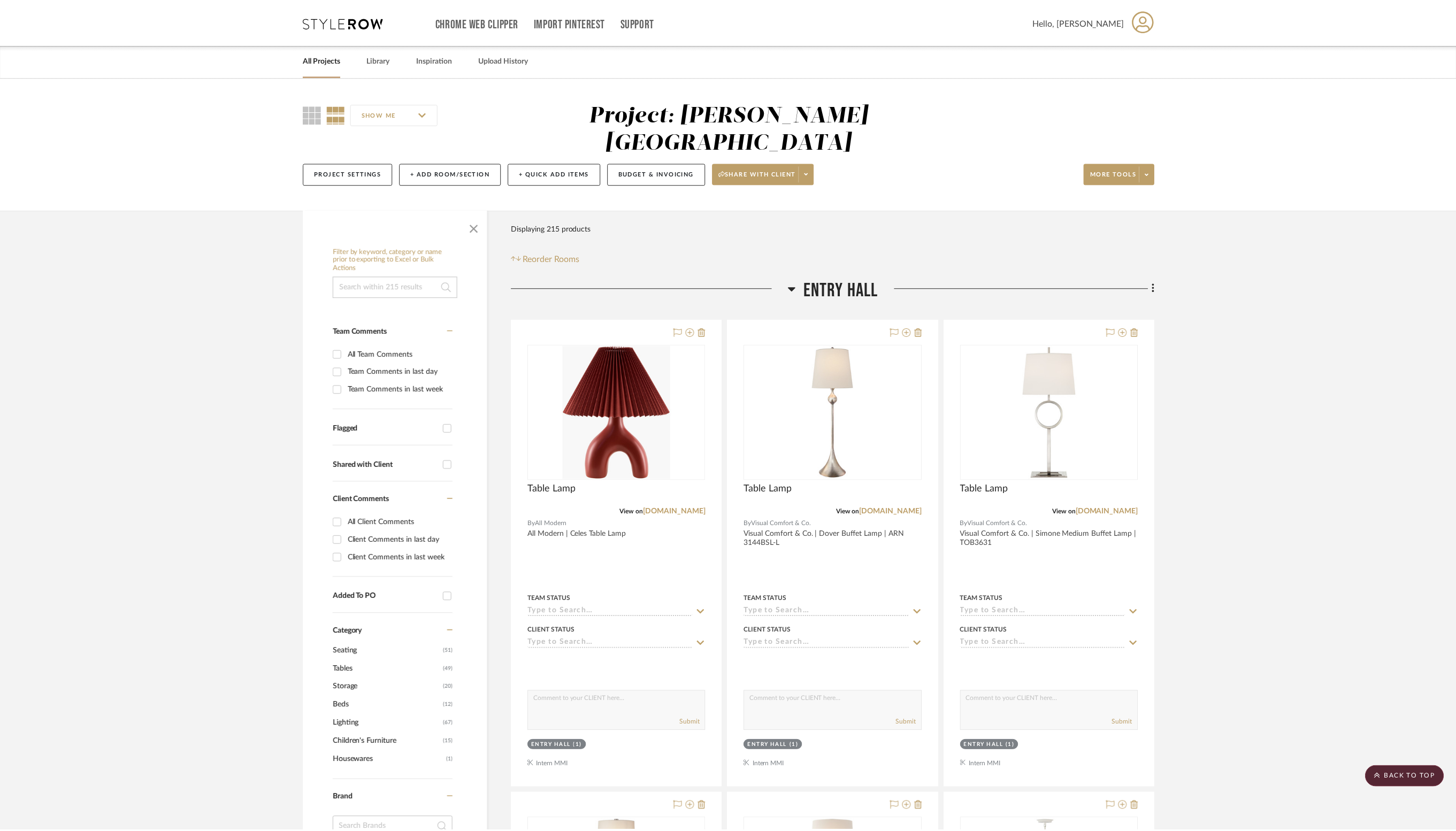 scroll, scrollTop: 479, scrollLeft: 0, axis: vertical 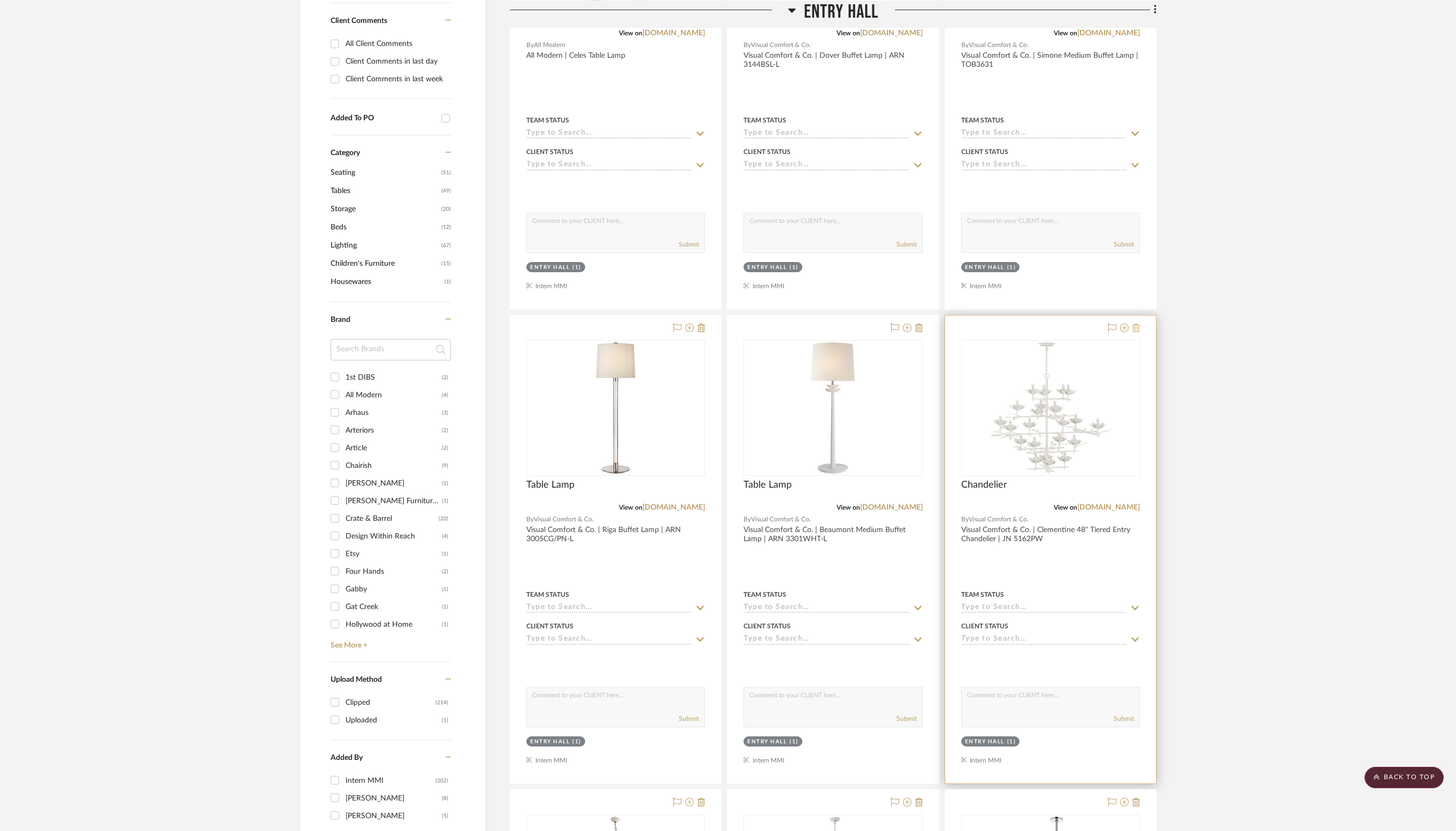click 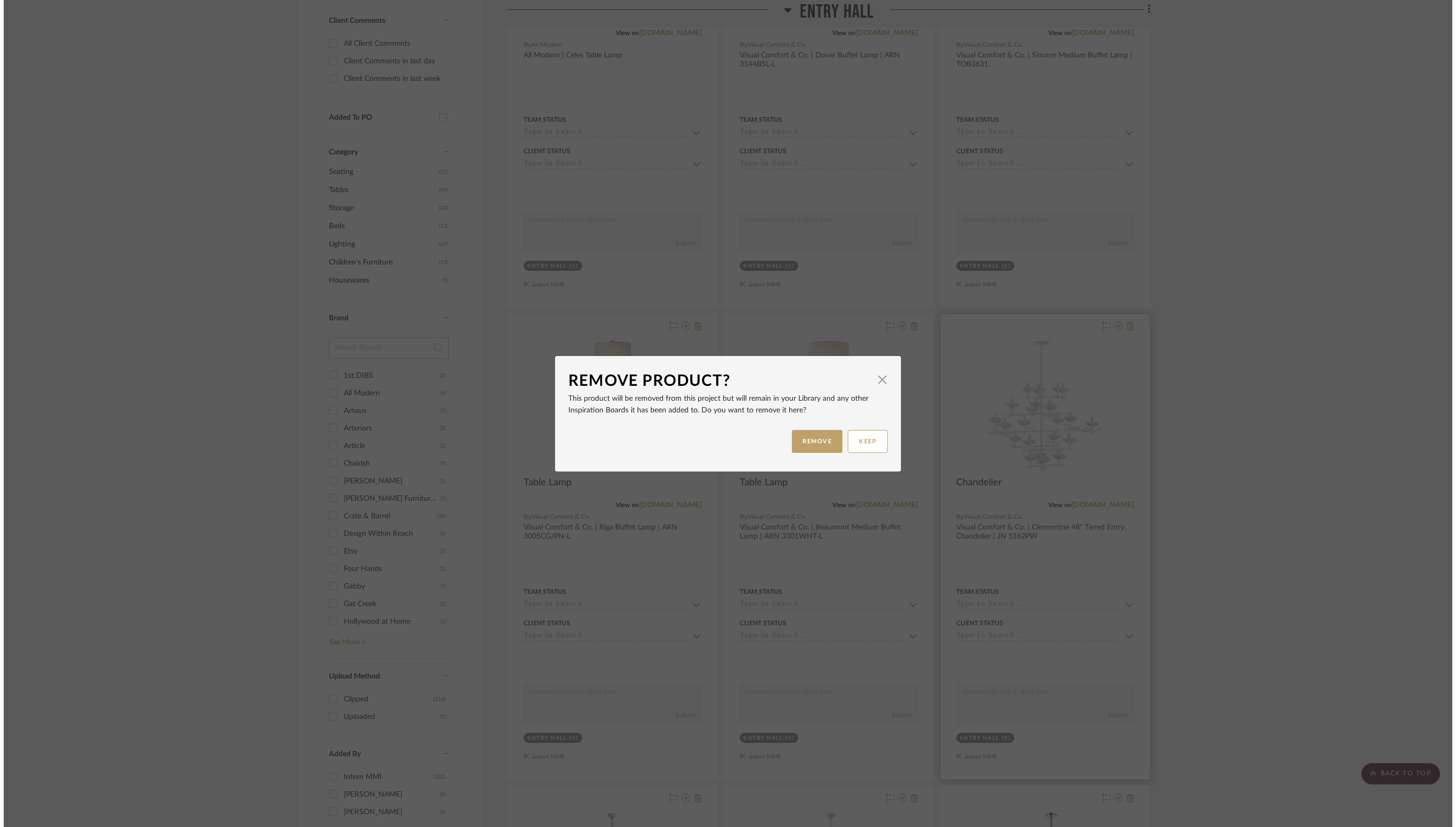scroll, scrollTop: 0, scrollLeft: 0, axis: both 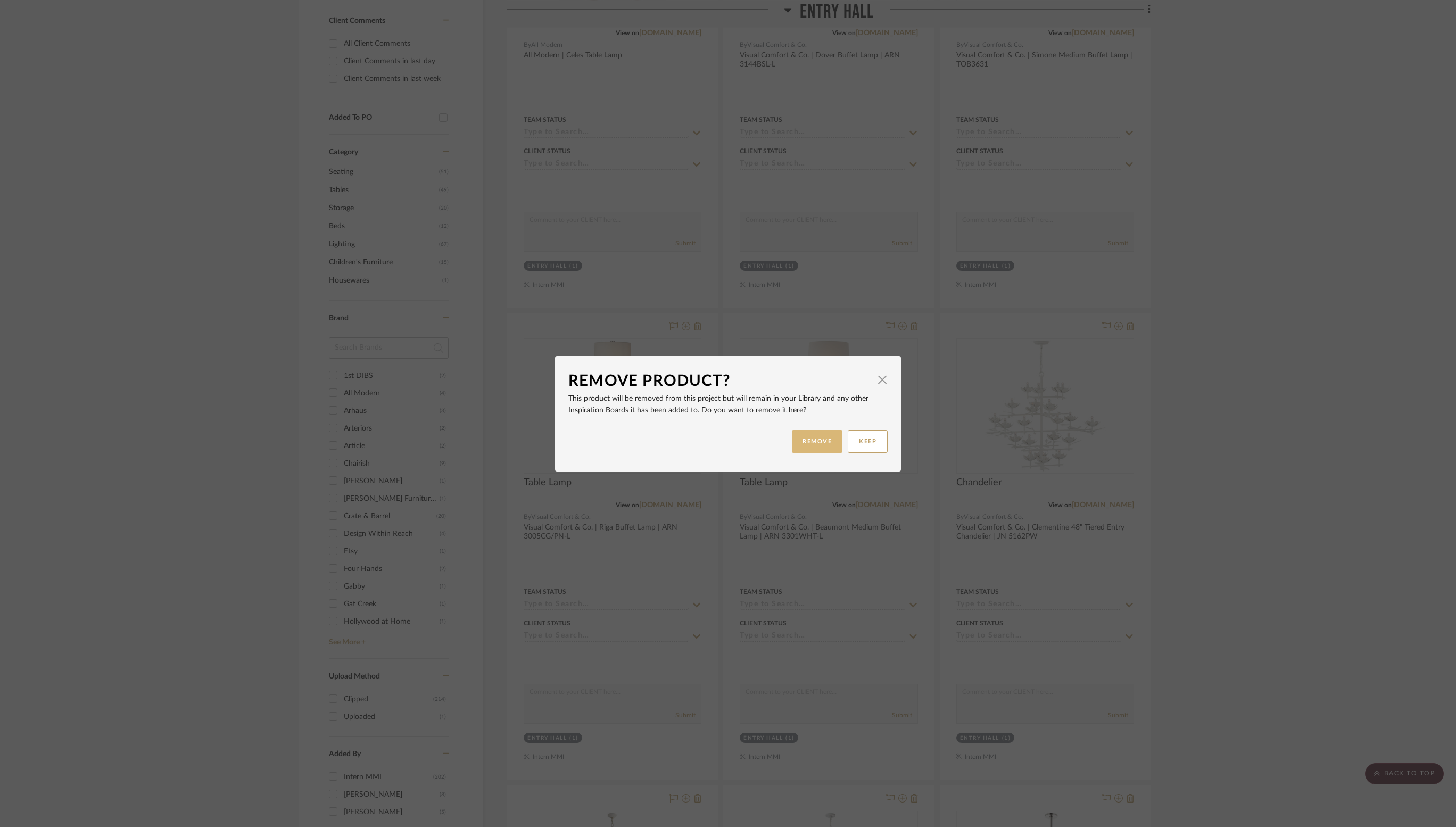 click on "REMOVE" at bounding box center (817, 441) 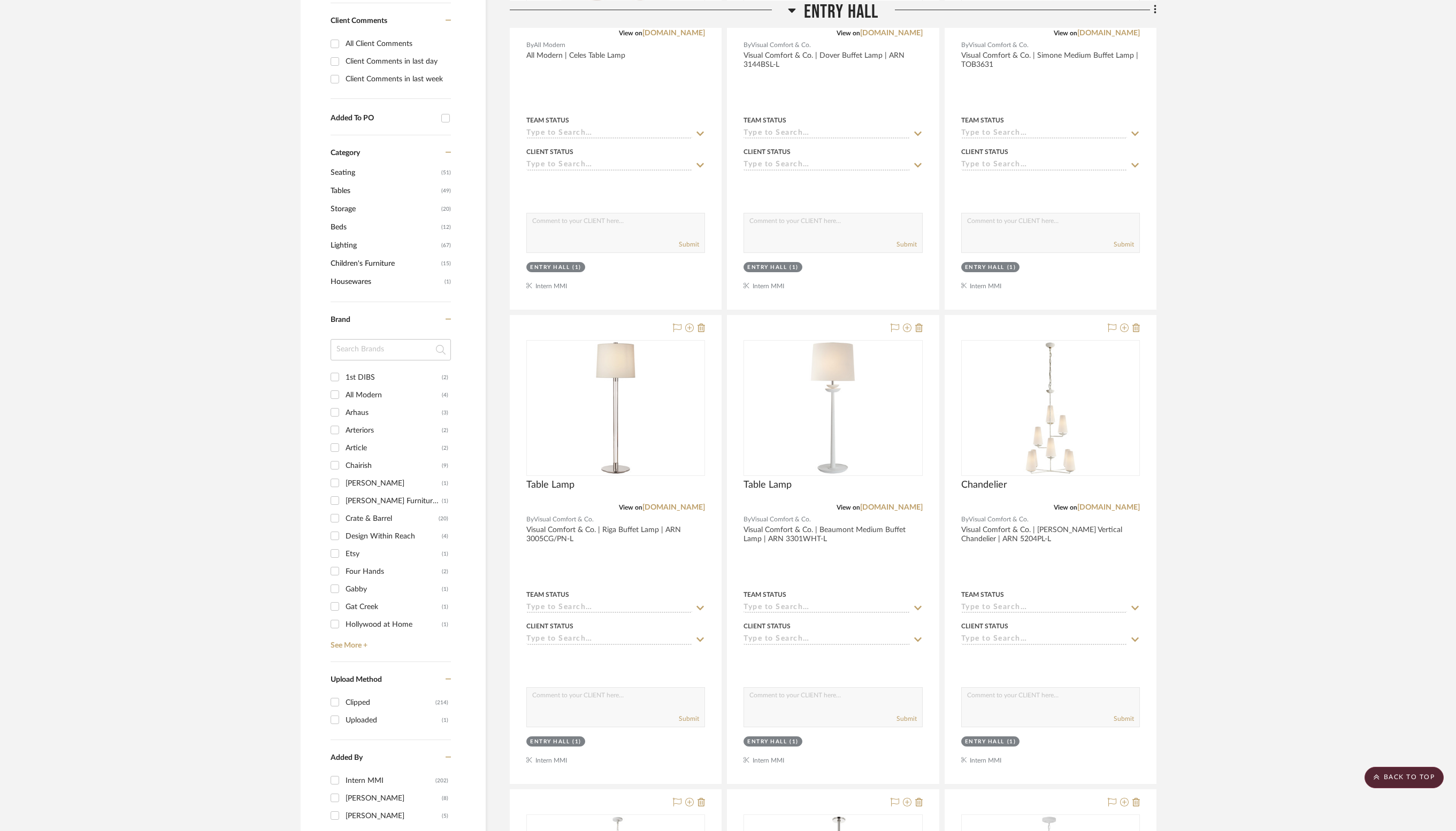 scroll, scrollTop: 575, scrollLeft: 0, axis: vertical 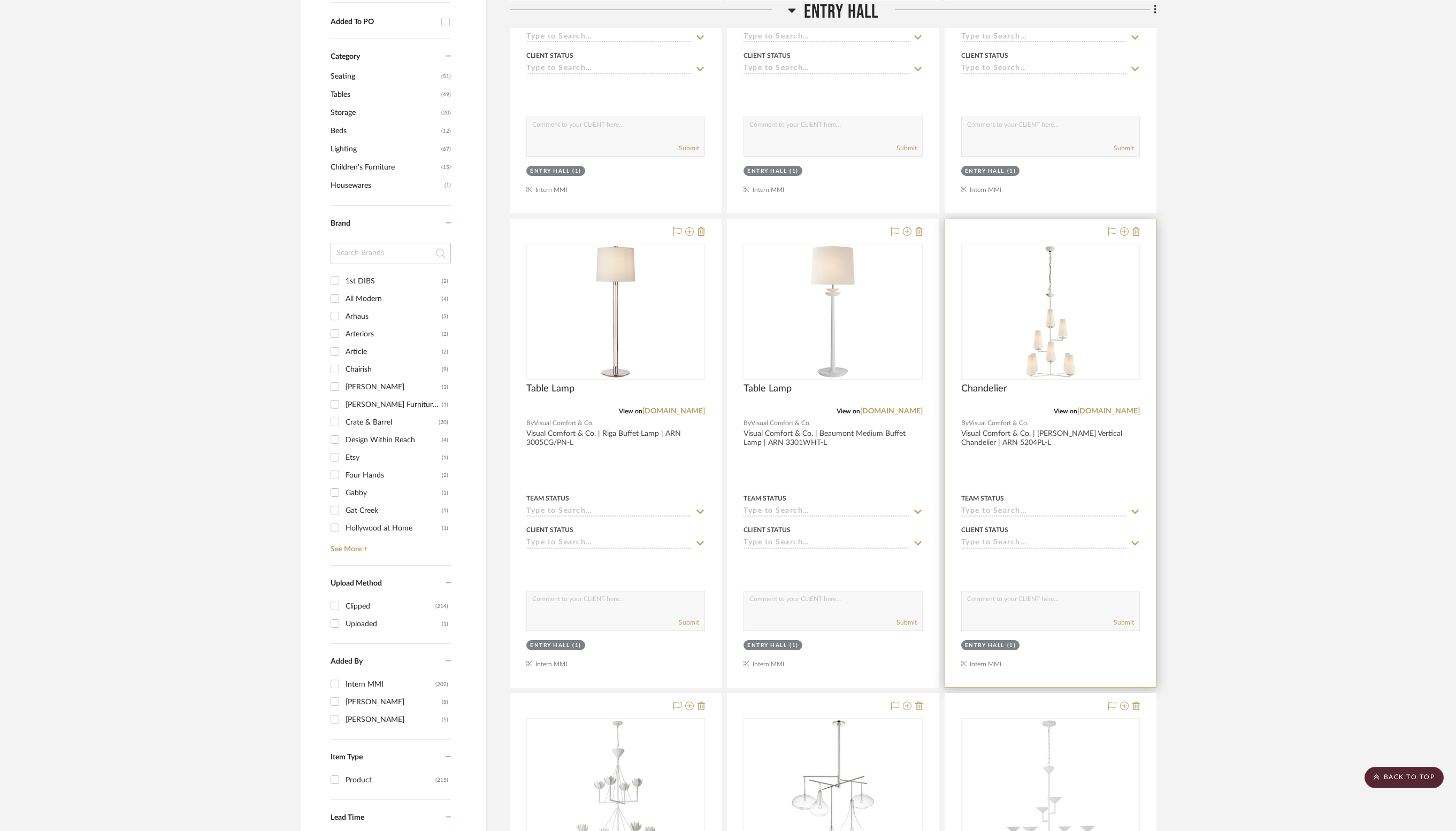 click at bounding box center [1051, 453] 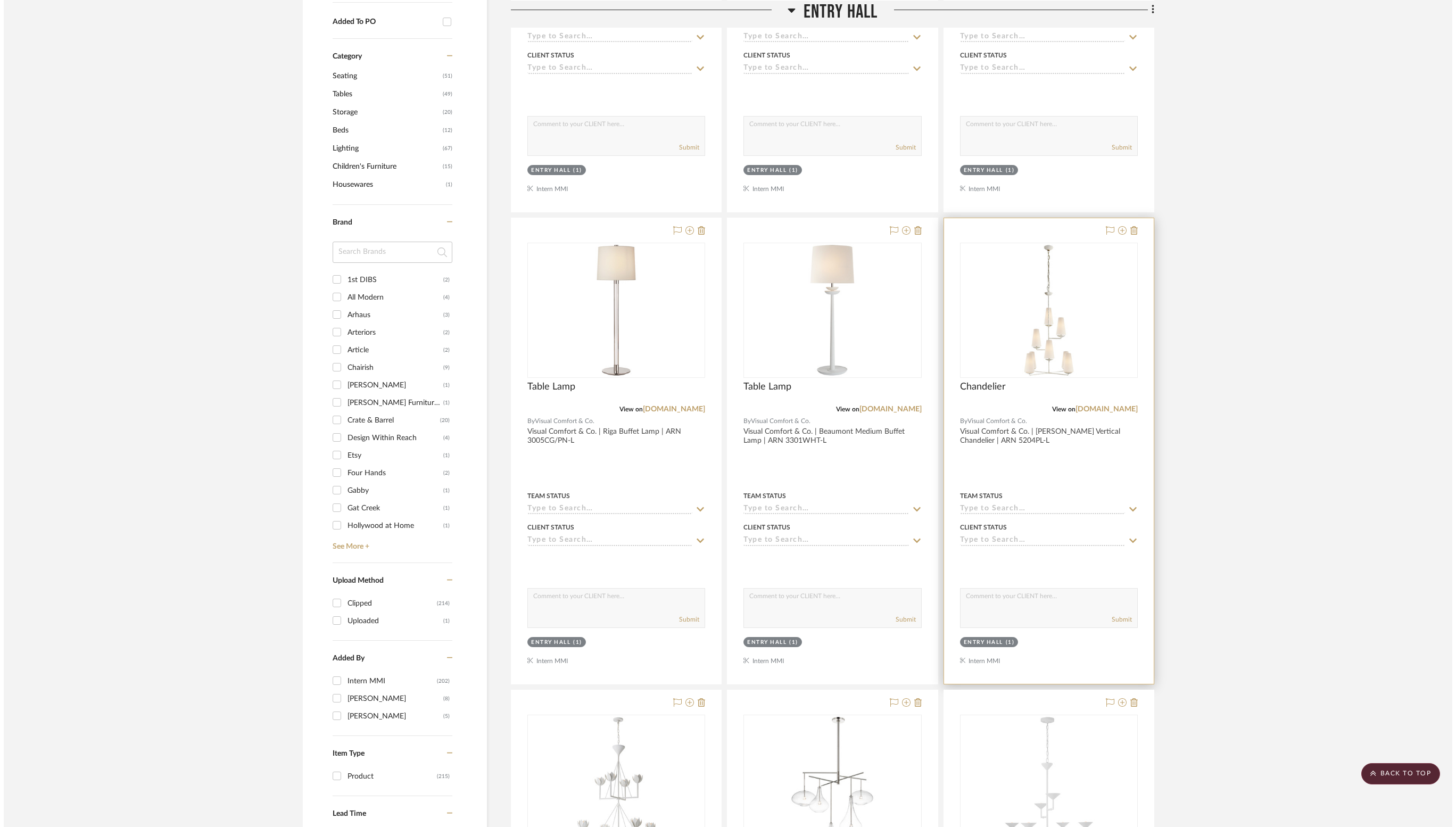scroll, scrollTop: 0, scrollLeft: 0, axis: both 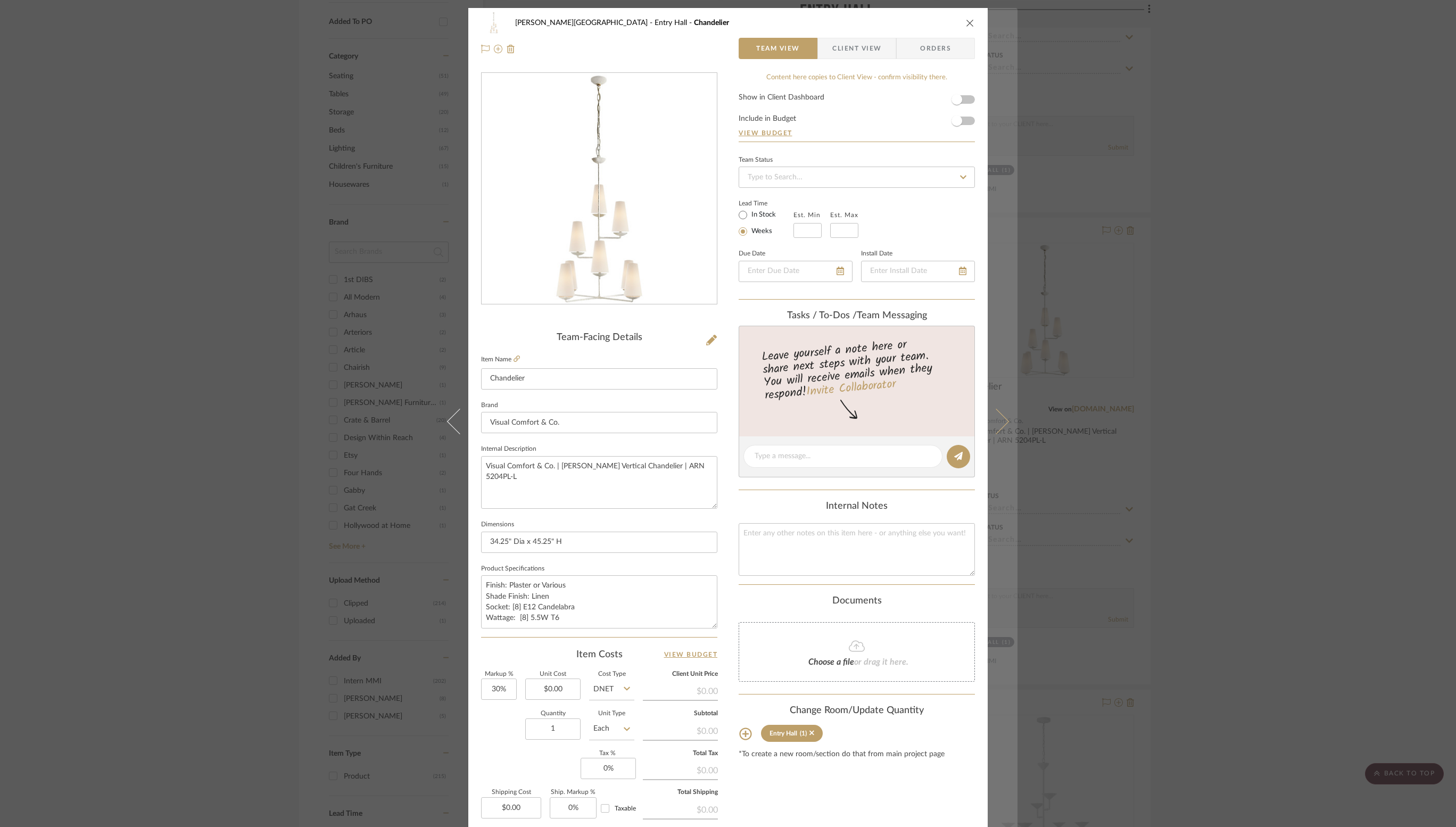 click at bounding box center [996, 421] 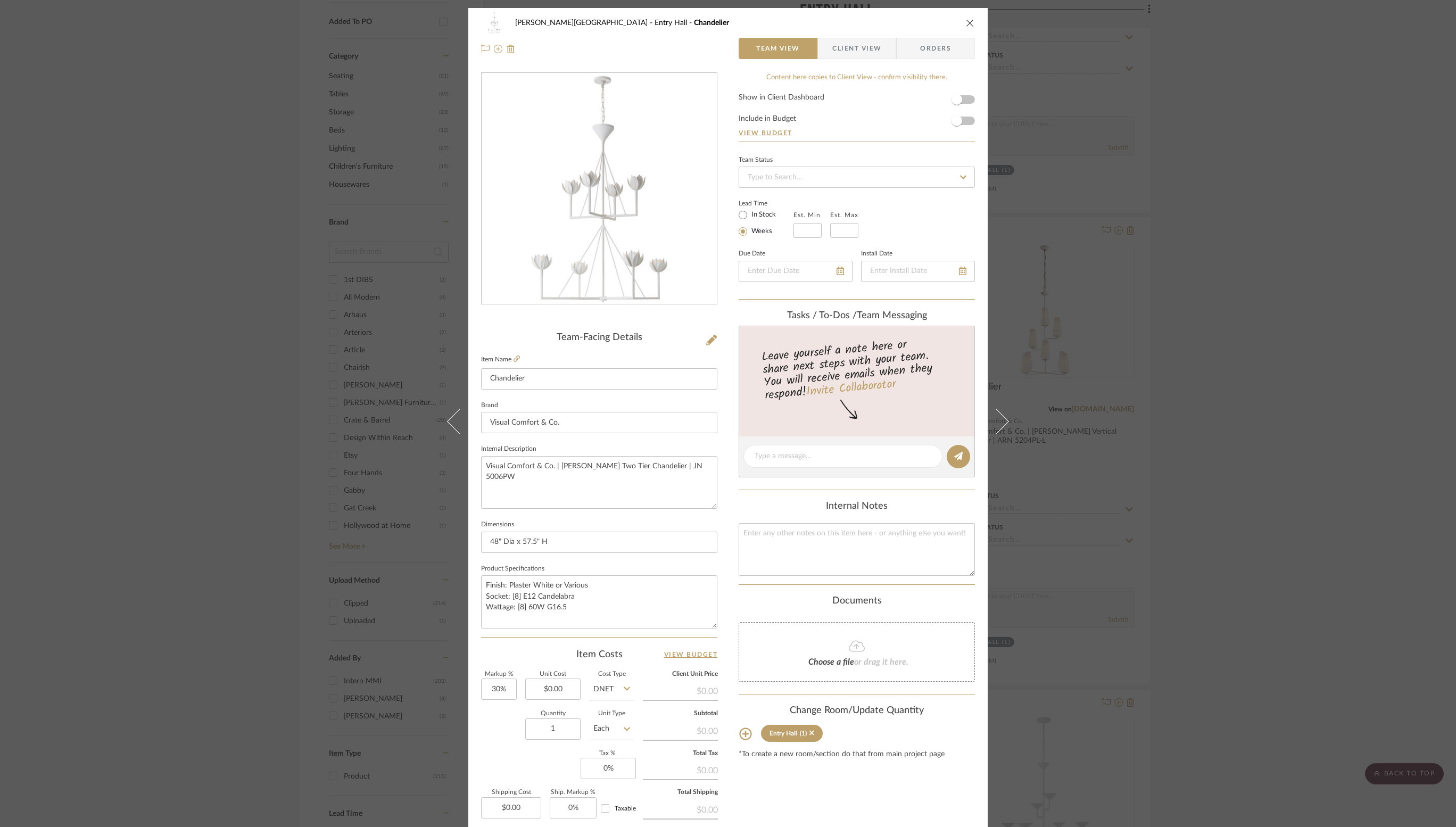 click on "Client View" at bounding box center (857, 48) 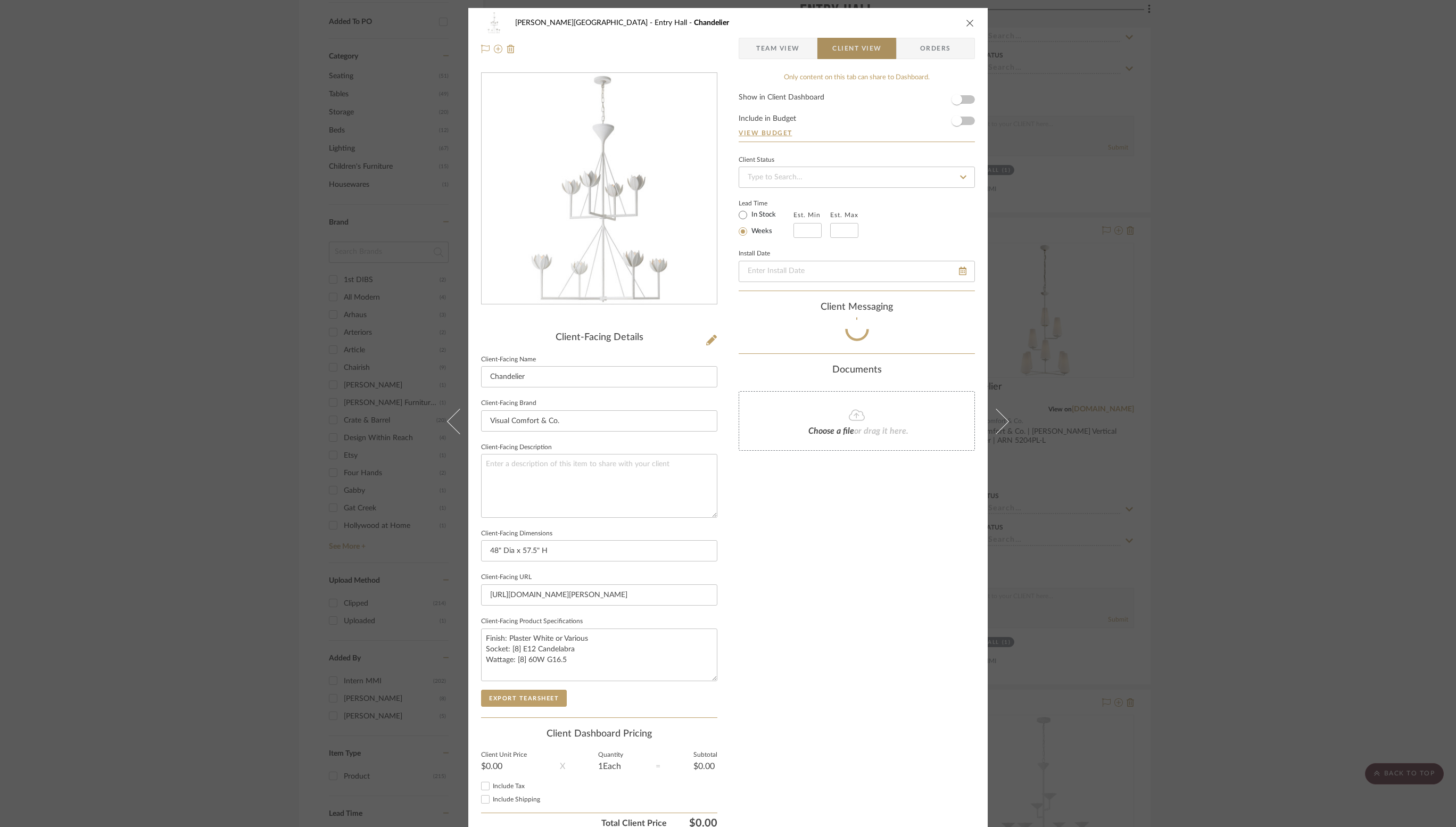 type 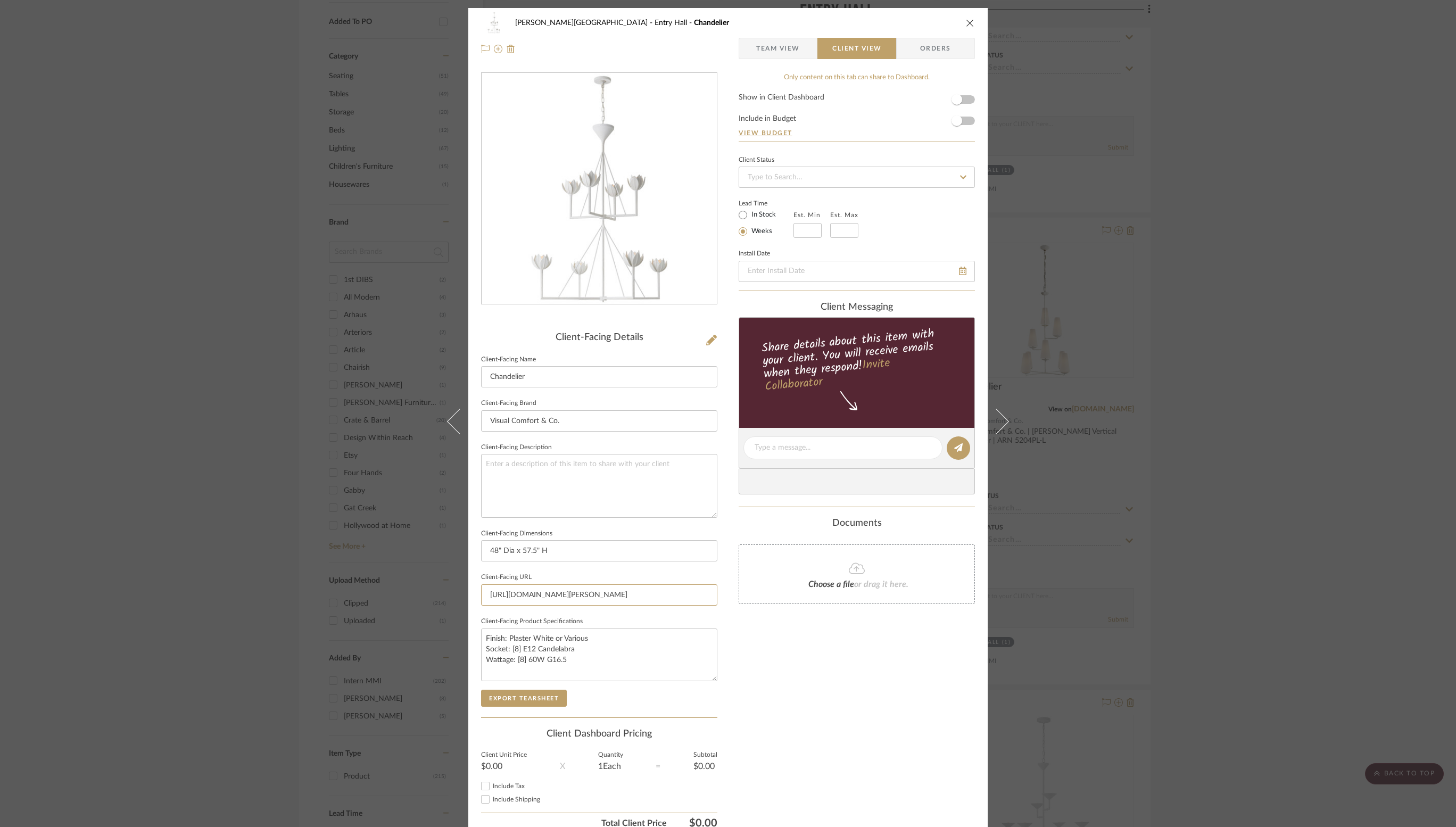 scroll, scrollTop: 0, scrollLeft: 188, axis: horizontal 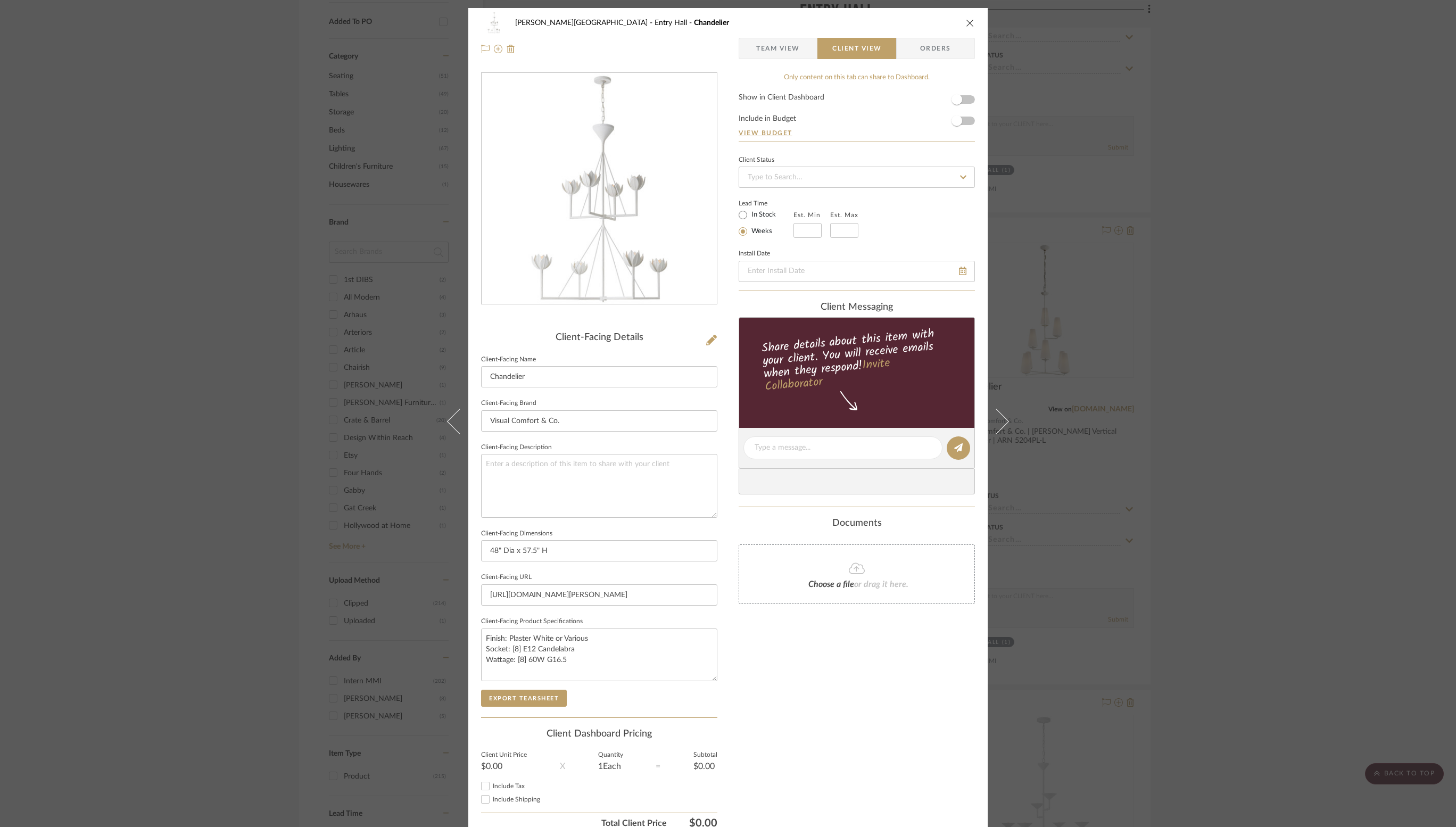 click on "Team View" at bounding box center [778, 48] 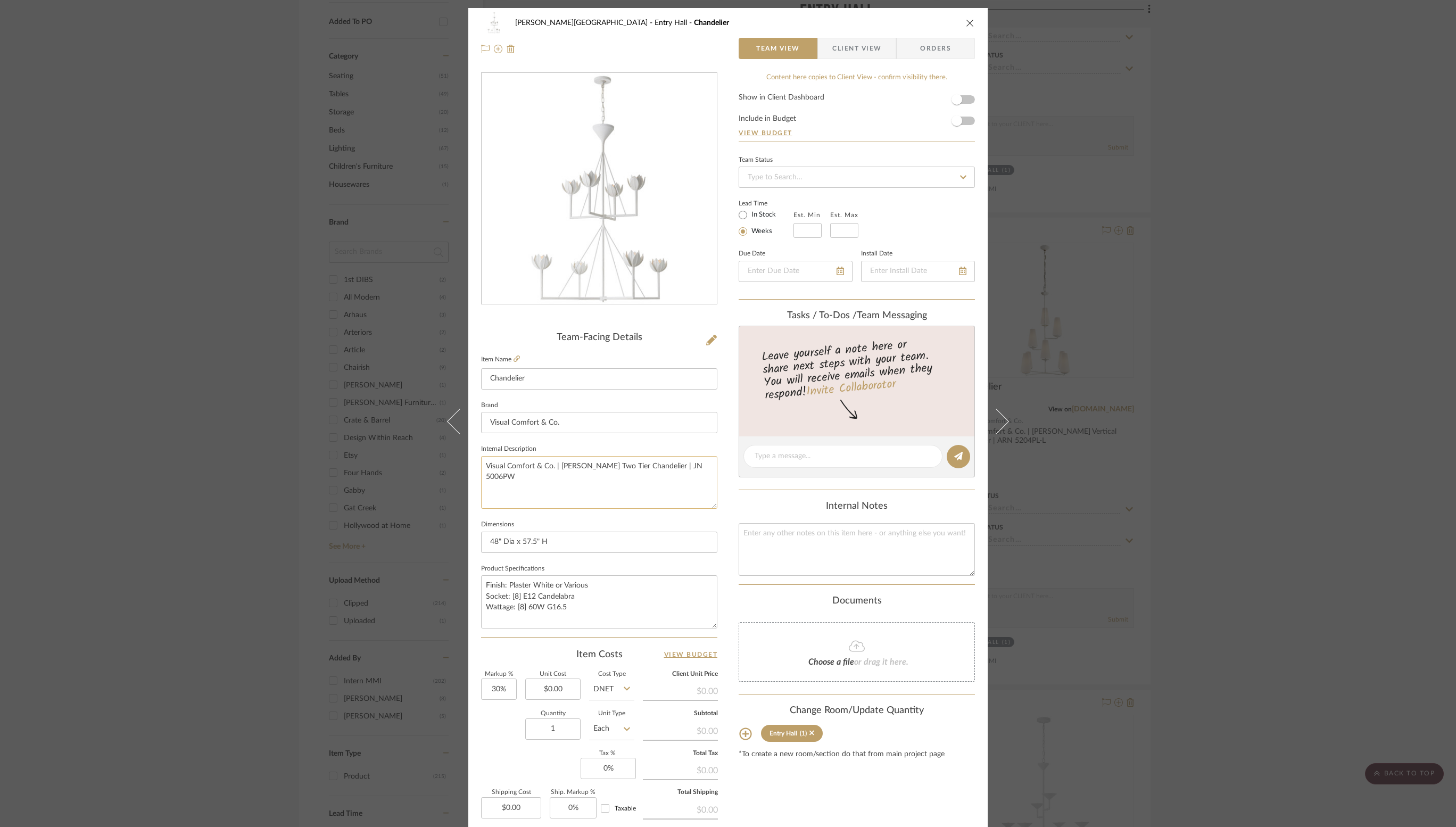 click on "Visual Comfort & Co. | Alberto Large Two Tier Chandelier | JN 5006PW" 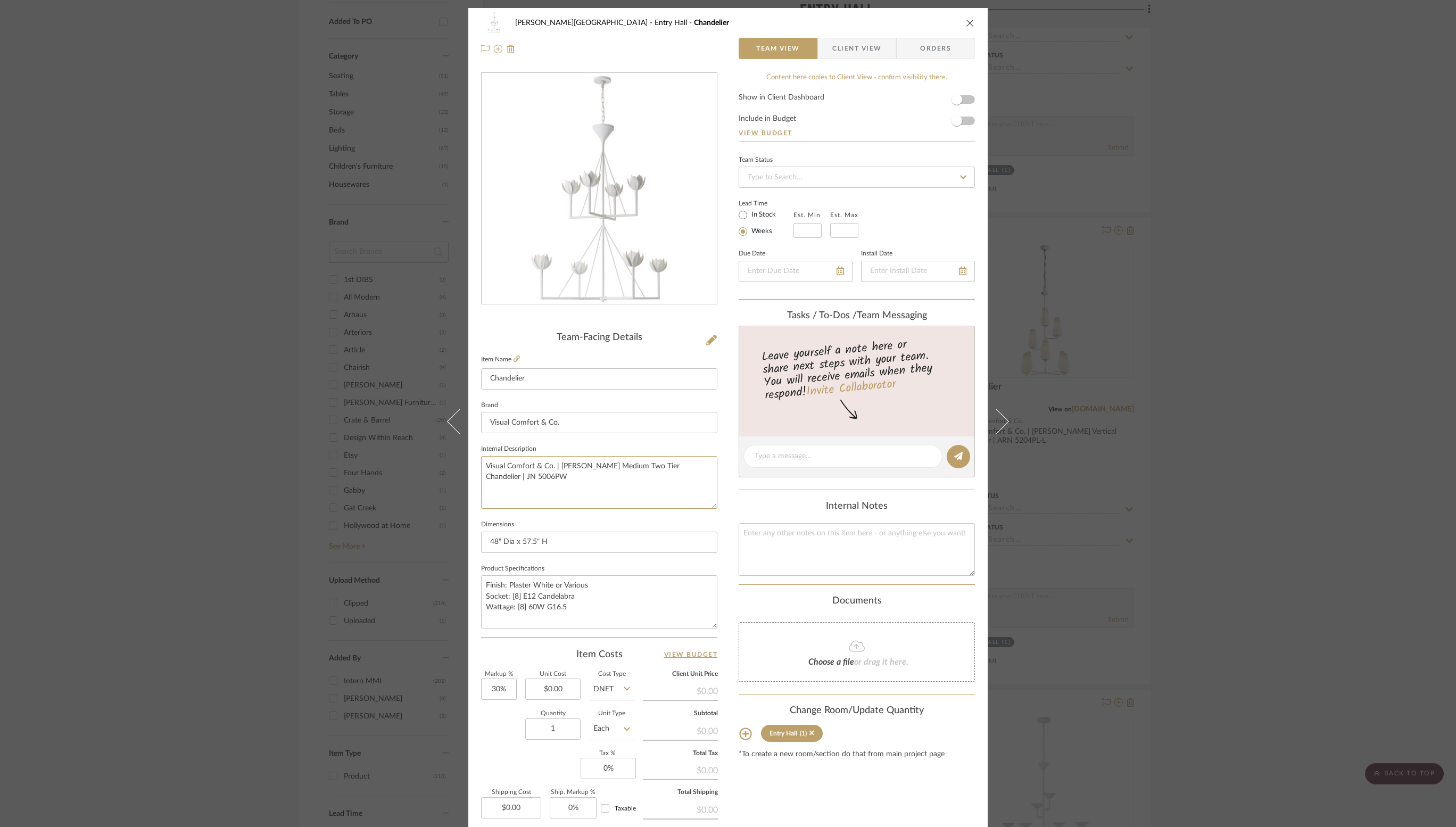 type on "Visual Comfort & Co. | Alberto Medium Two Tier Chandelier | JN 5006PW" 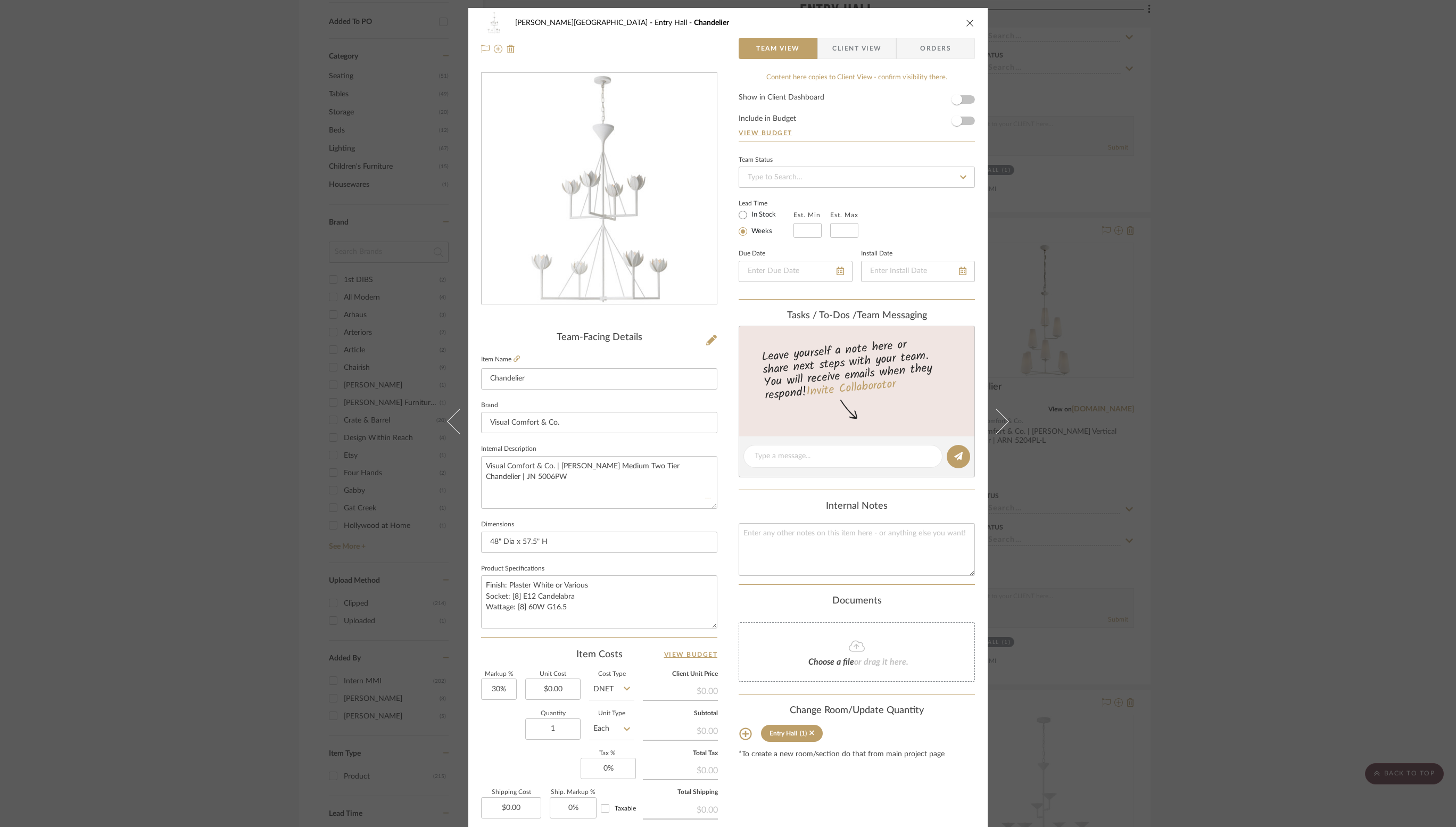 type 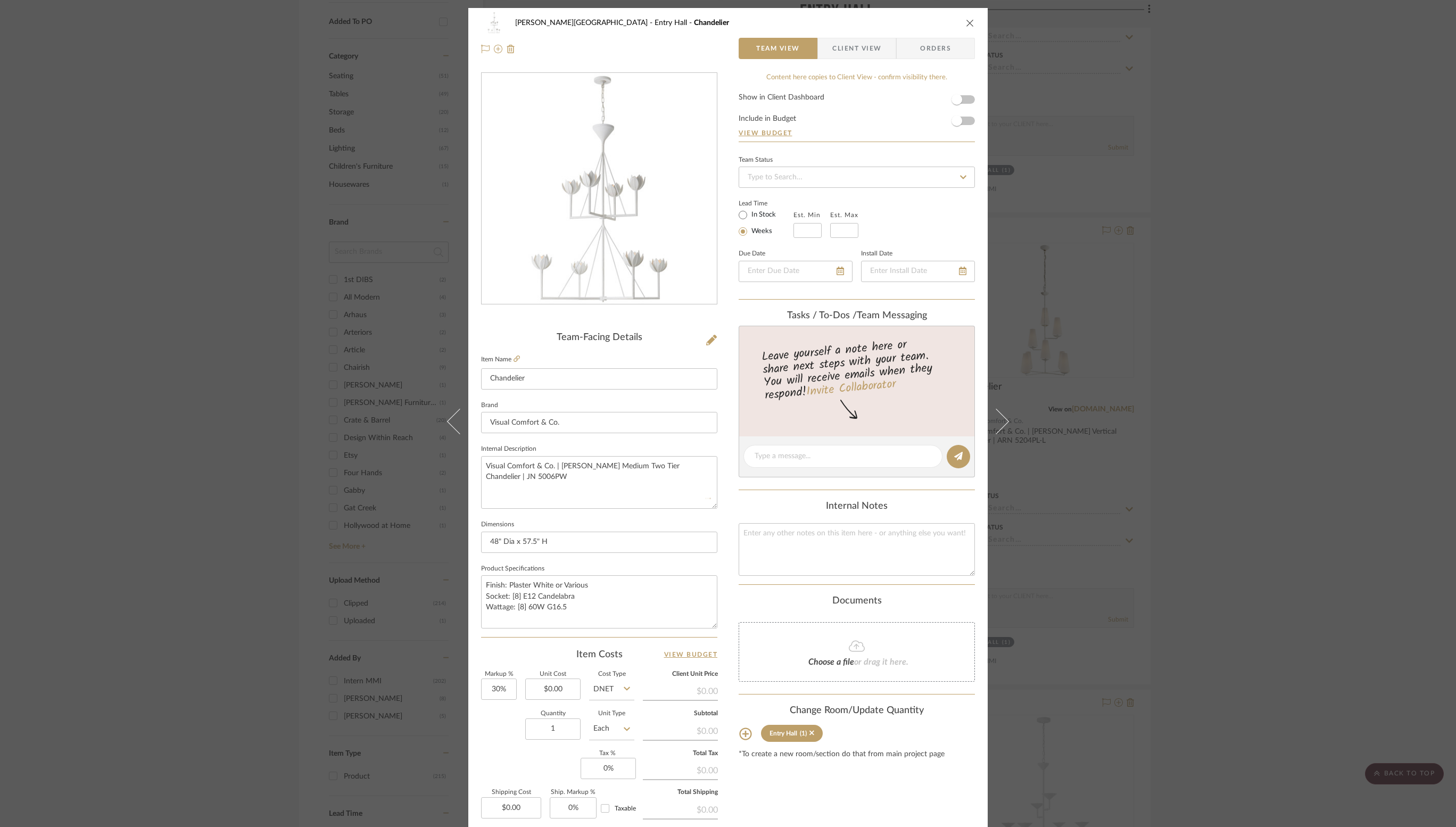 type 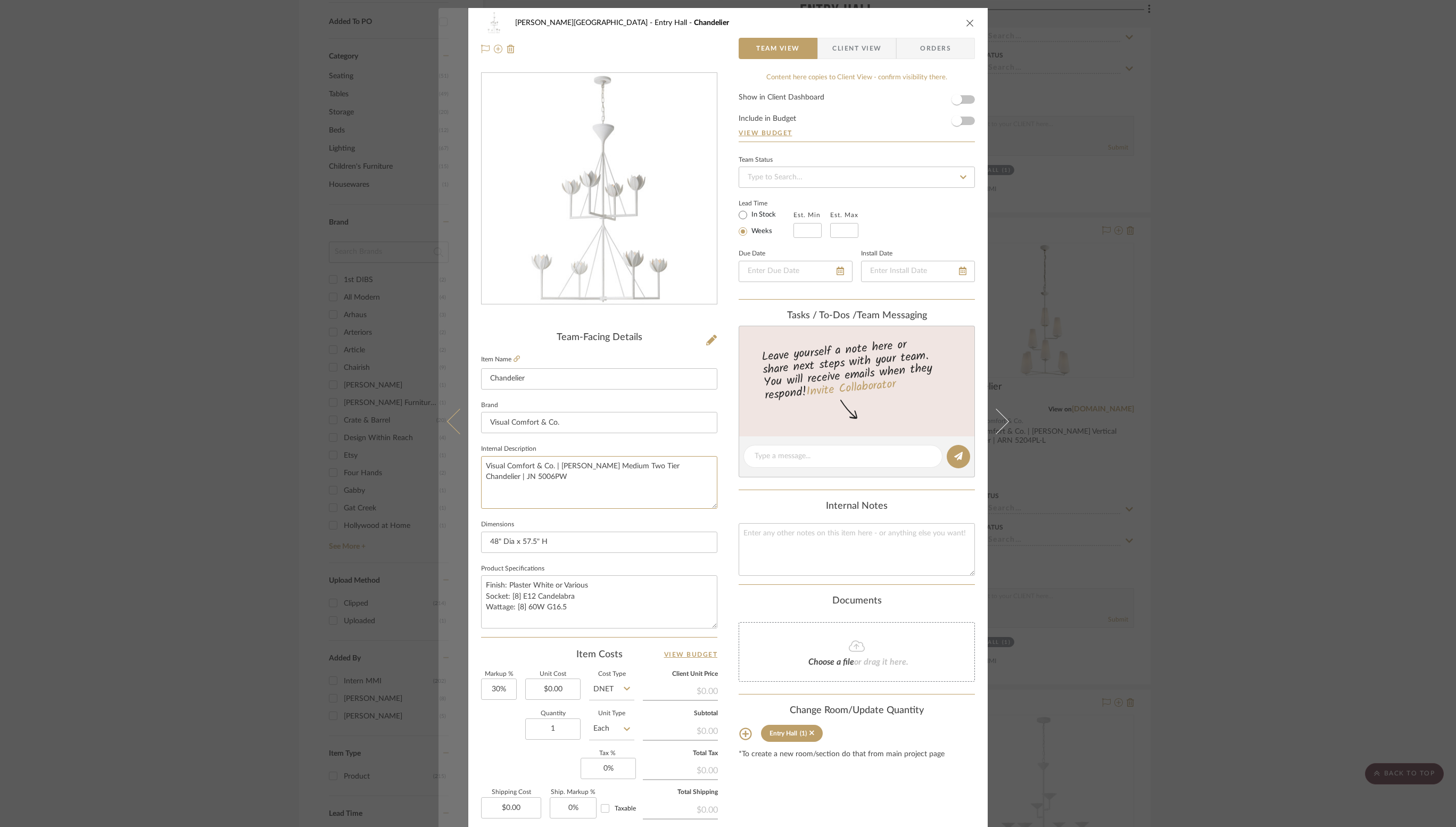 drag, startPoint x: 524, startPoint y: 476, endPoint x: 464, endPoint y: 483, distance: 60.40695 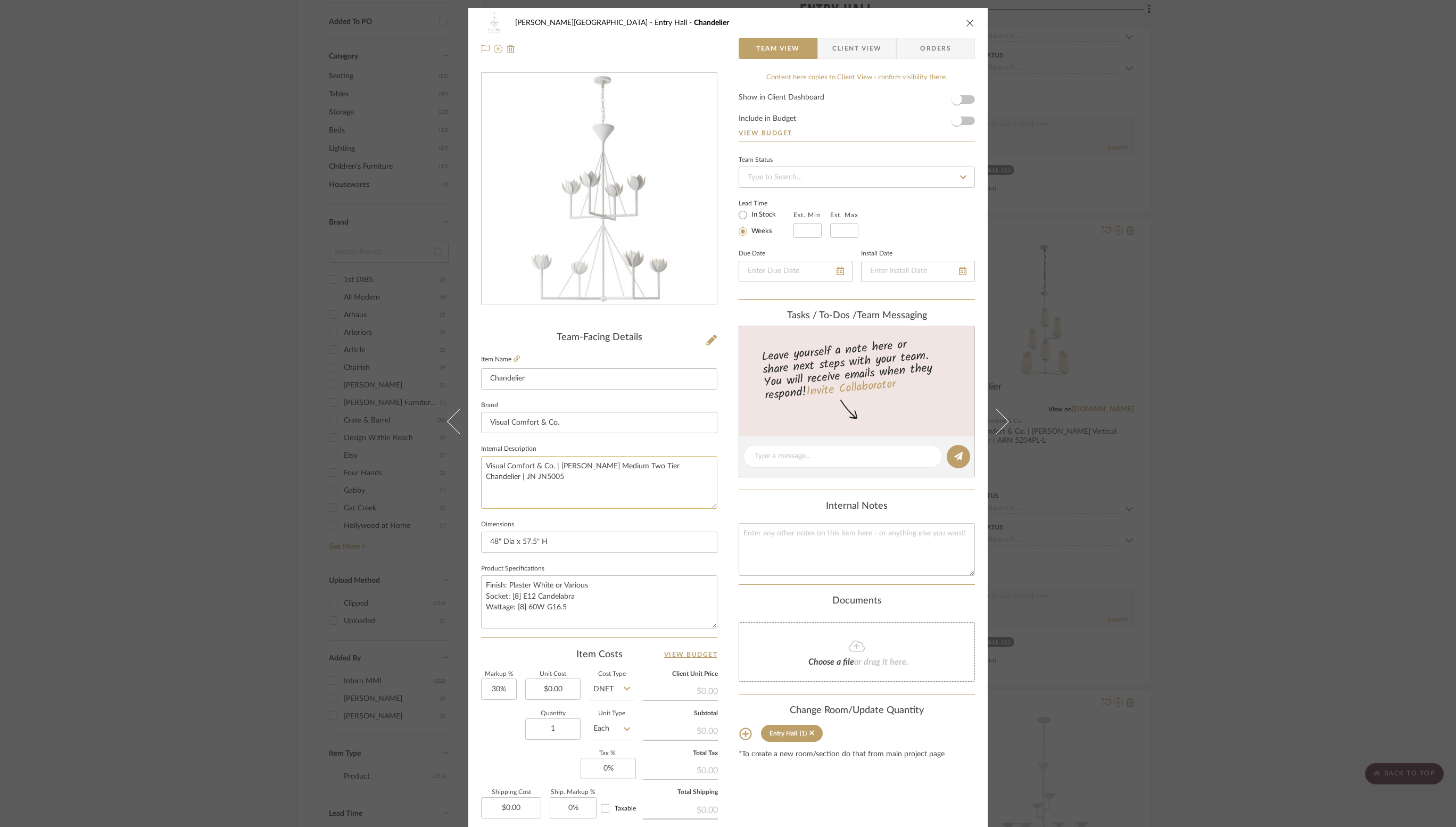 click on "Visual Comfort & Co. | Alberto Medium Two Tier Chandelier | JN JN5005" 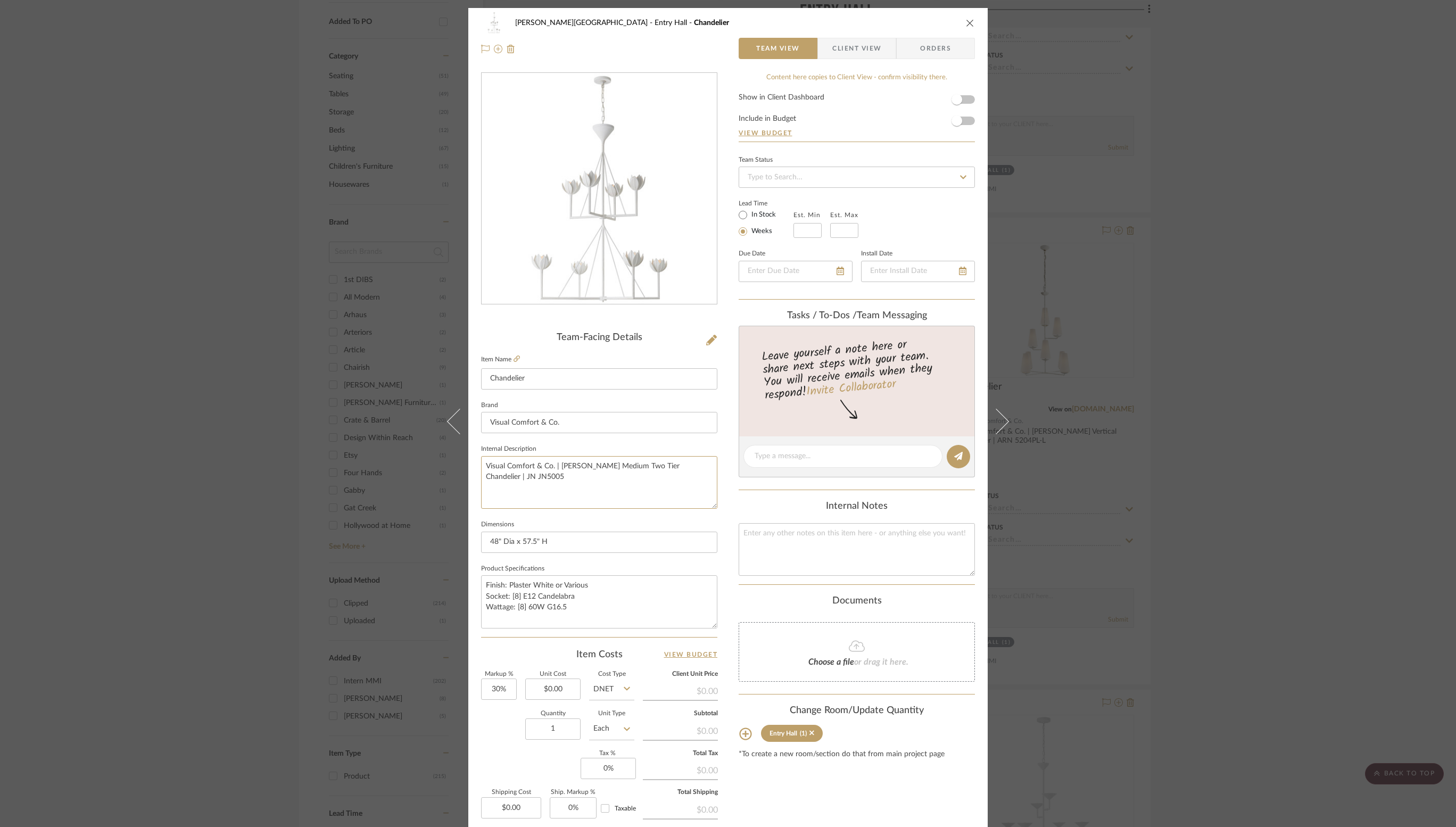type on "Visual Comfort & Co. | Alberto Medium Two Tier Chandelier | JN JN5005" 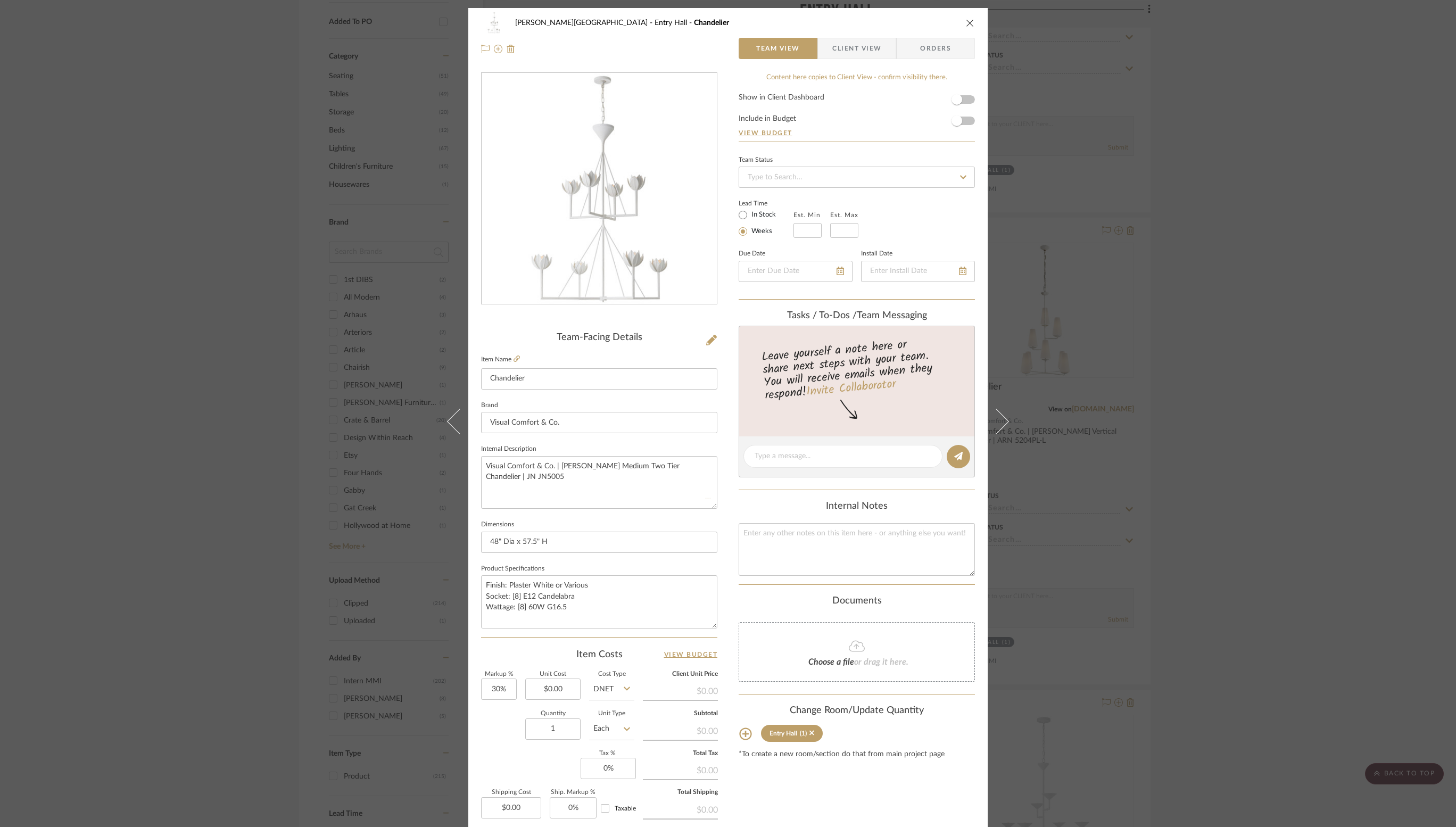 type 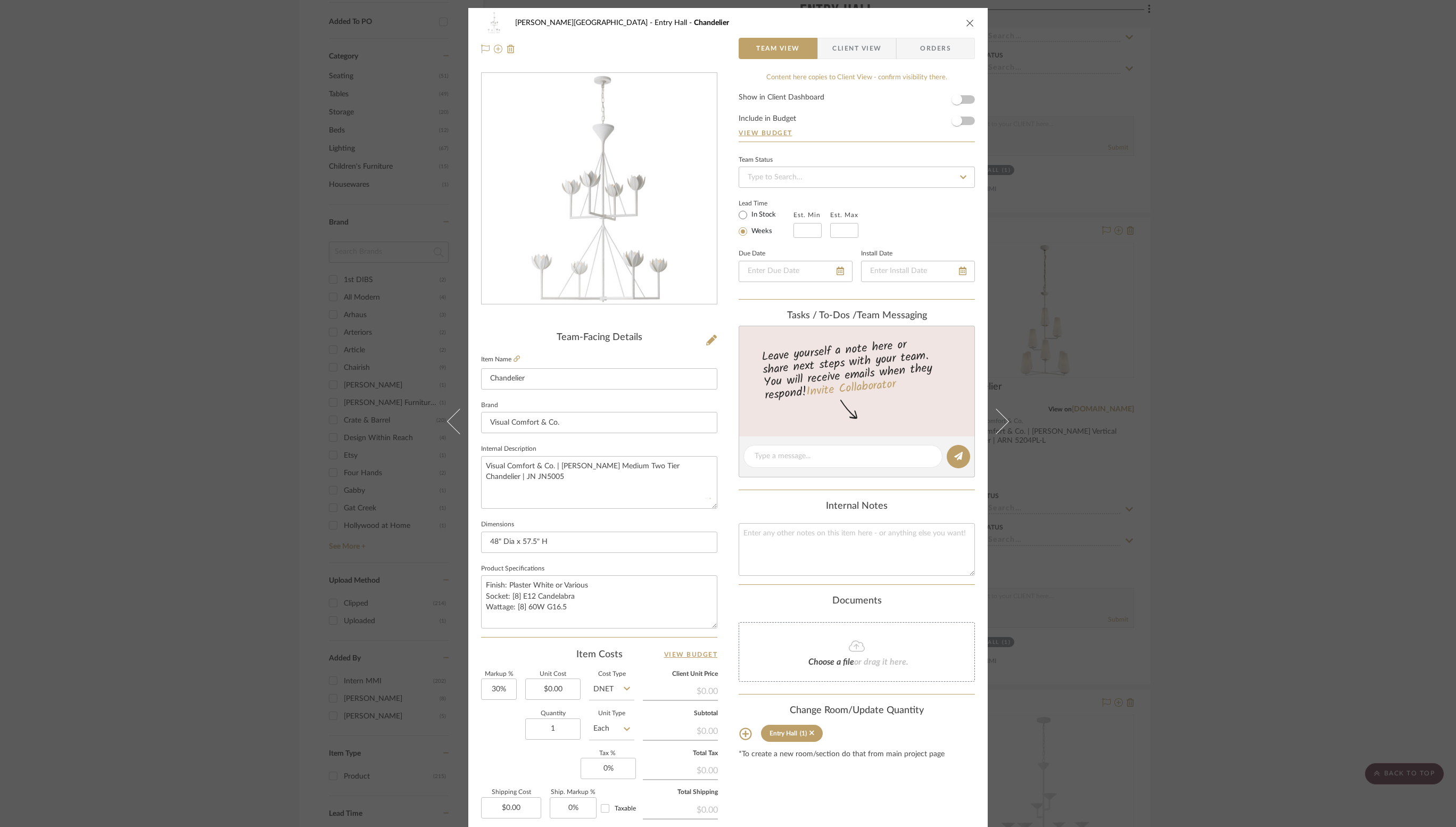 type 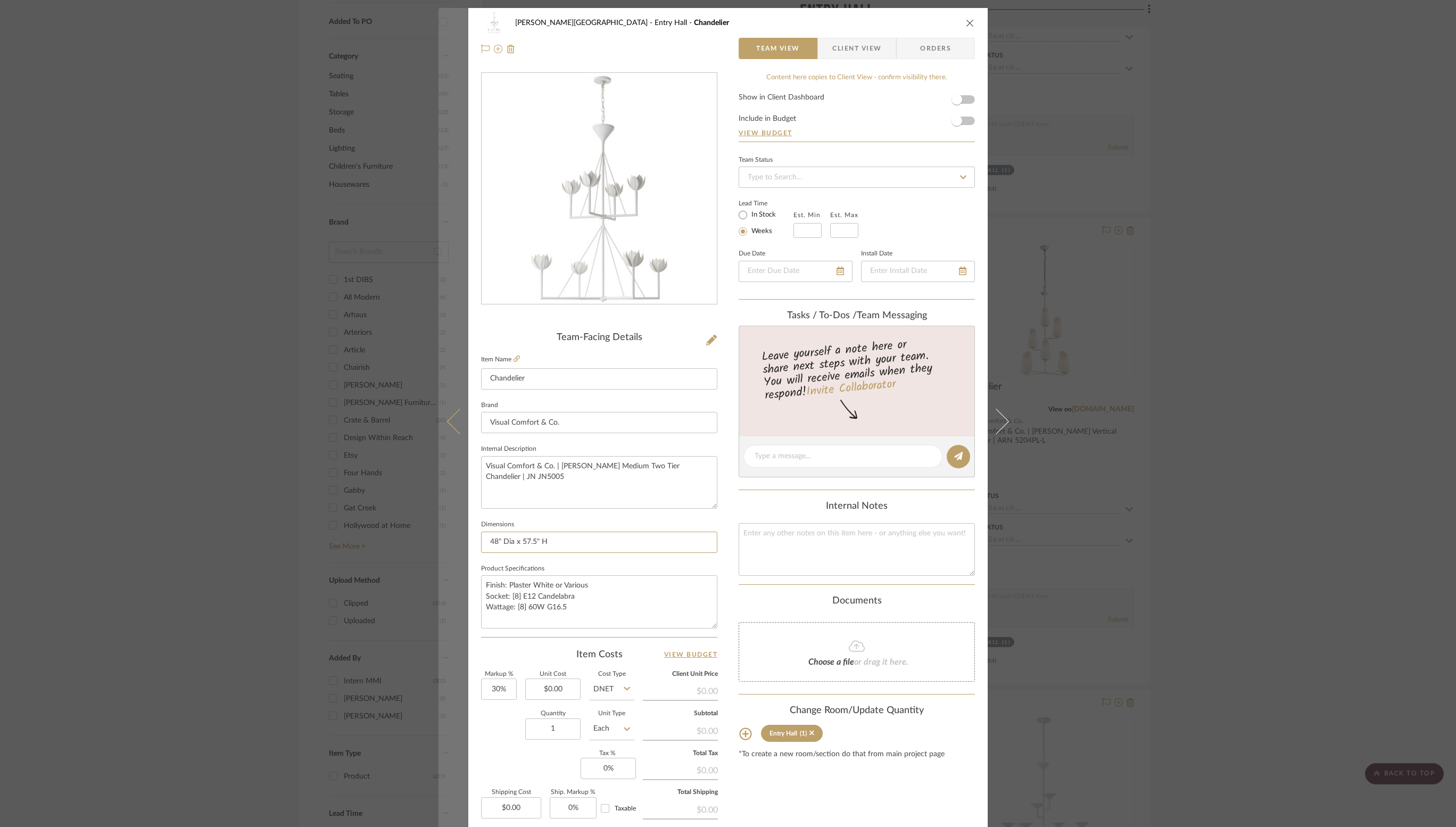 drag, startPoint x: 557, startPoint y: 536, endPoint x: 454, endPoint y: 558, distance: 105.3233 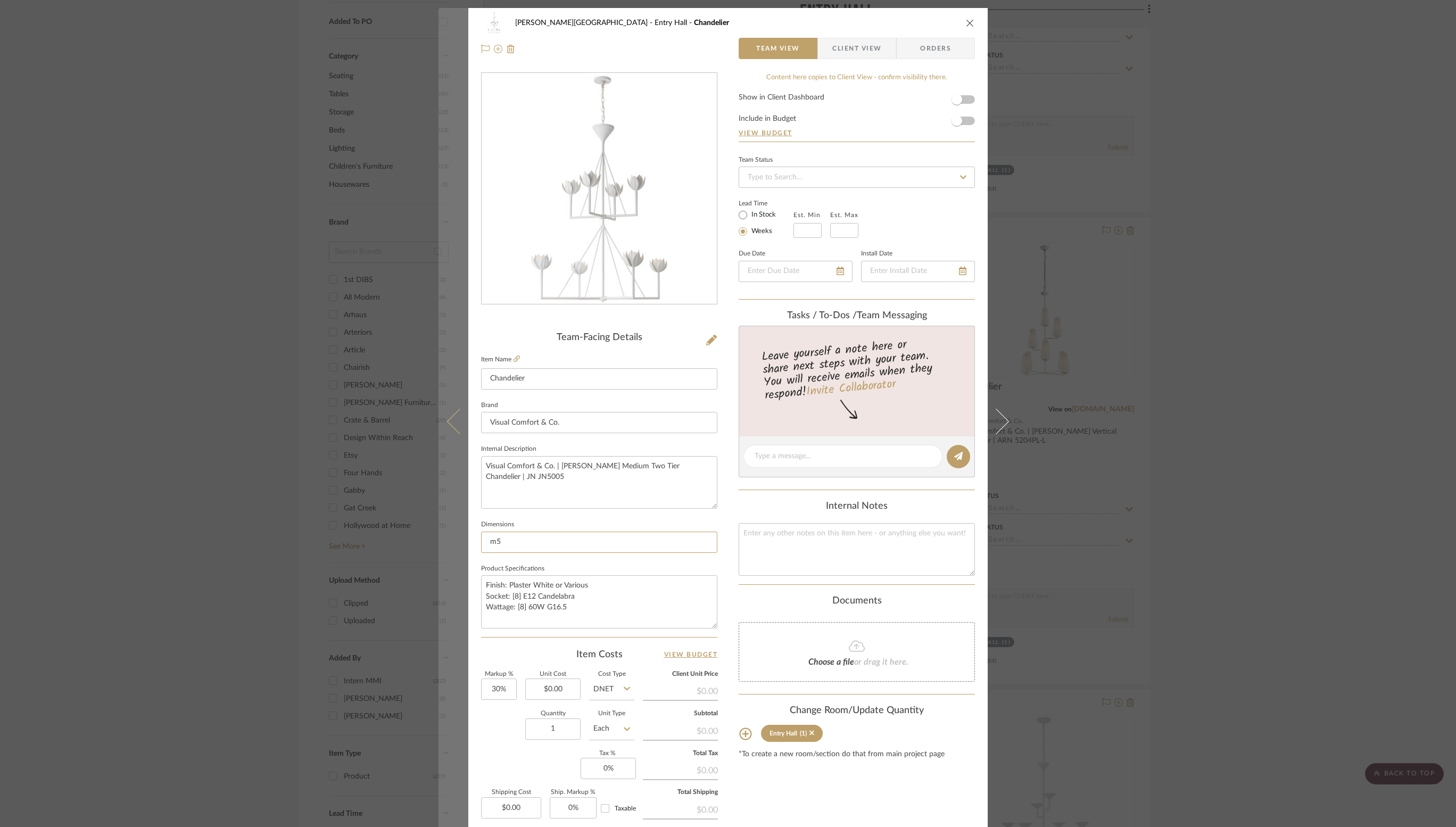 type on "m" 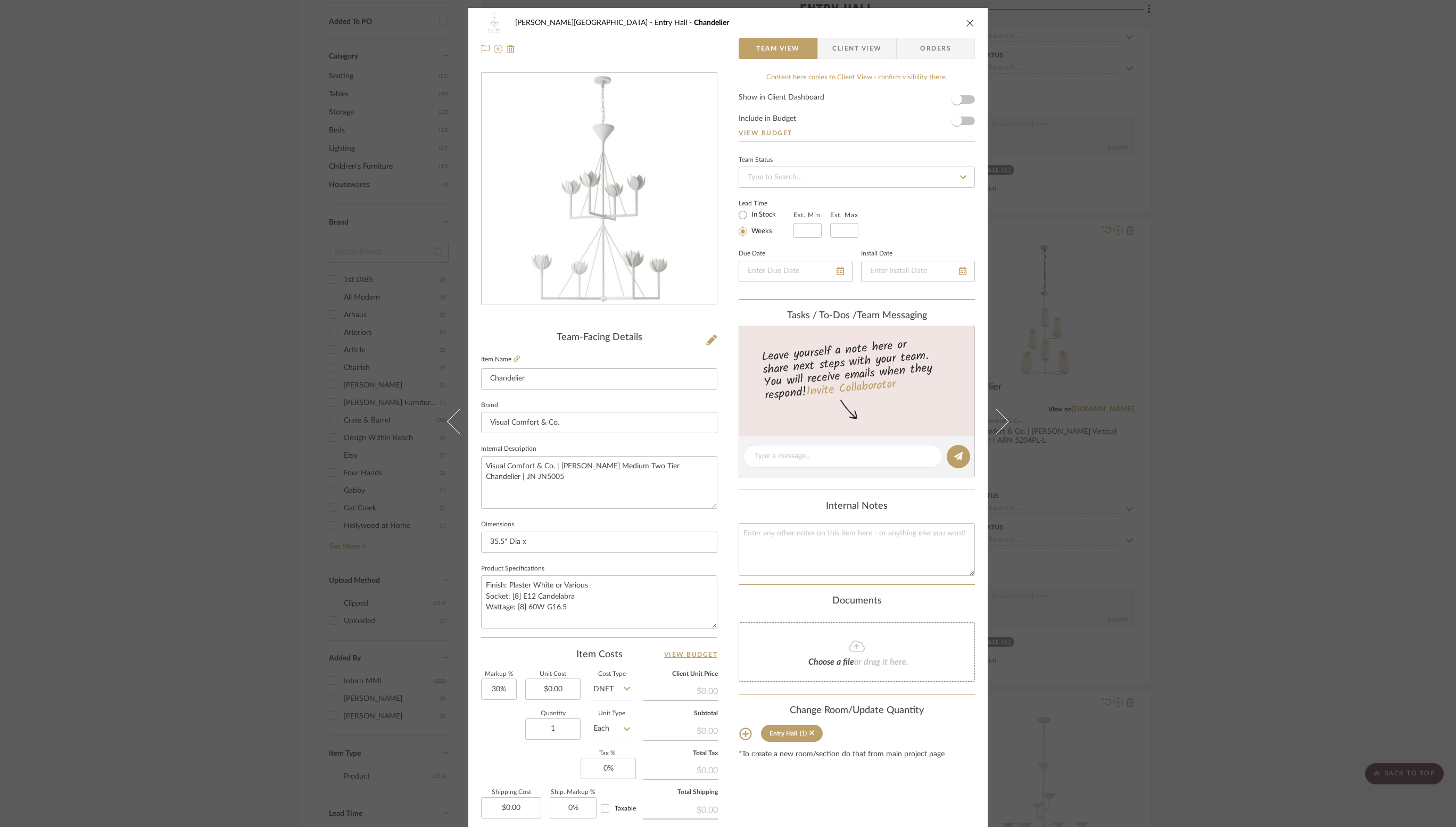 type on "35.5" Dia x" 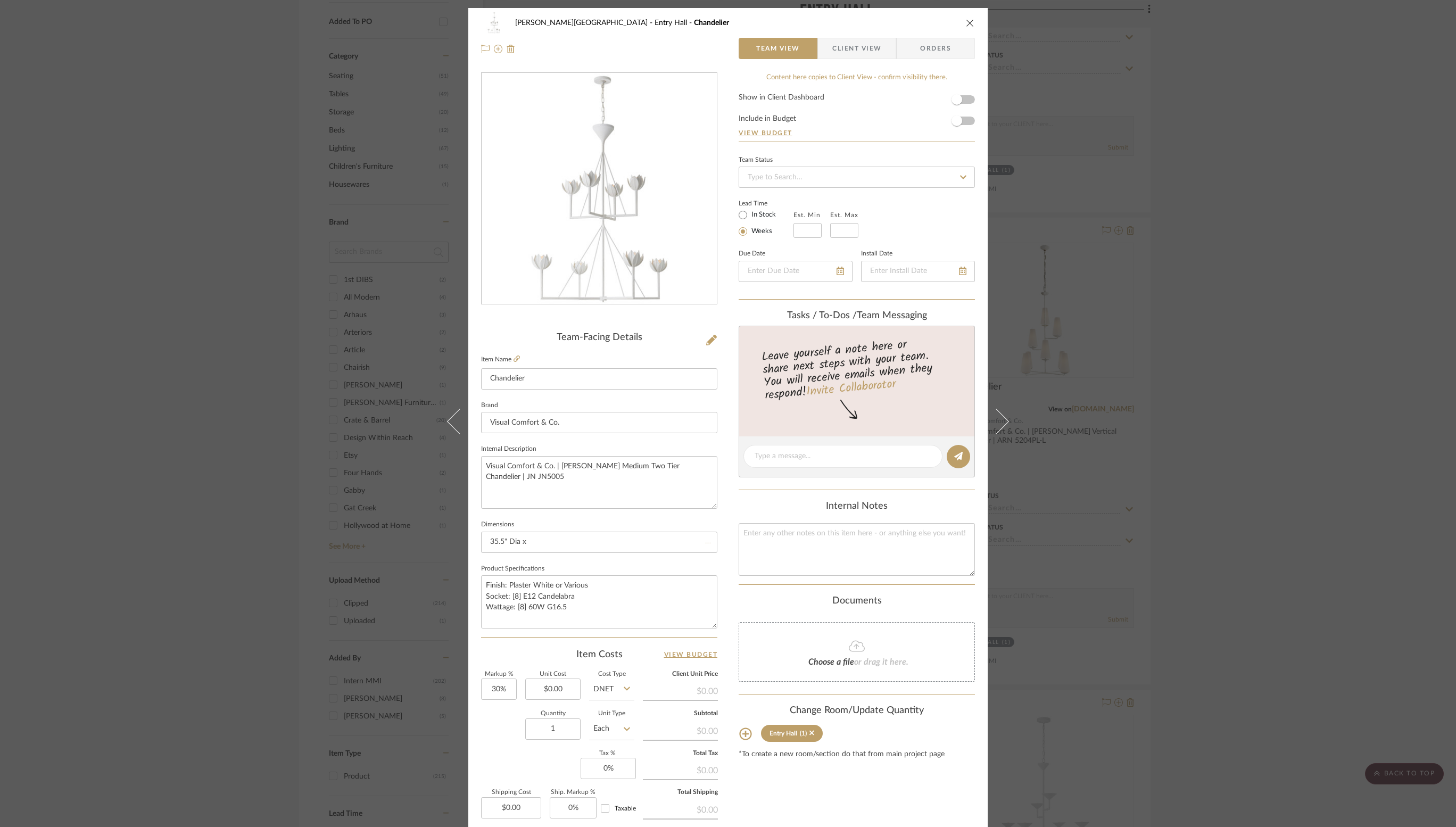 type 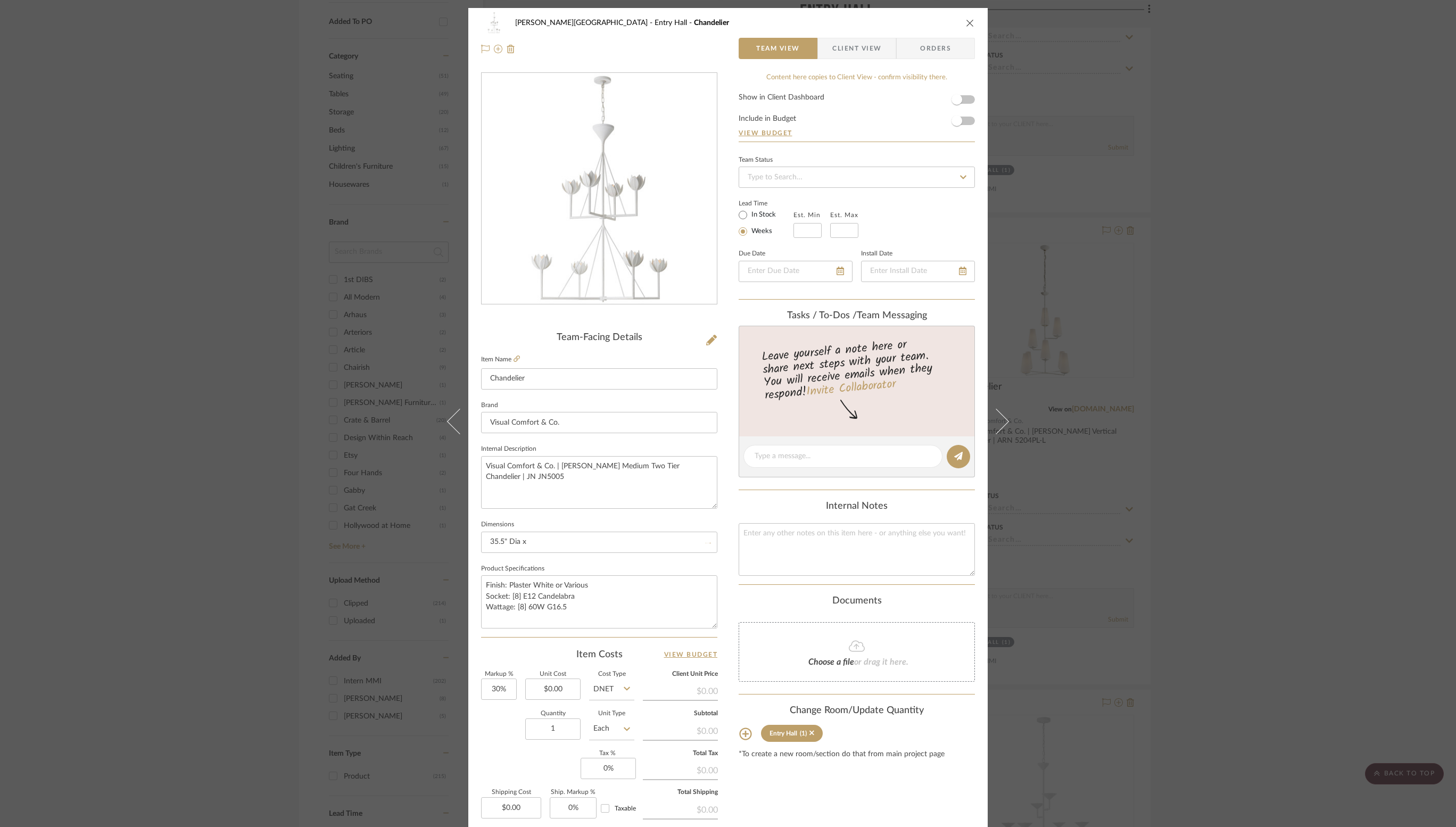 type 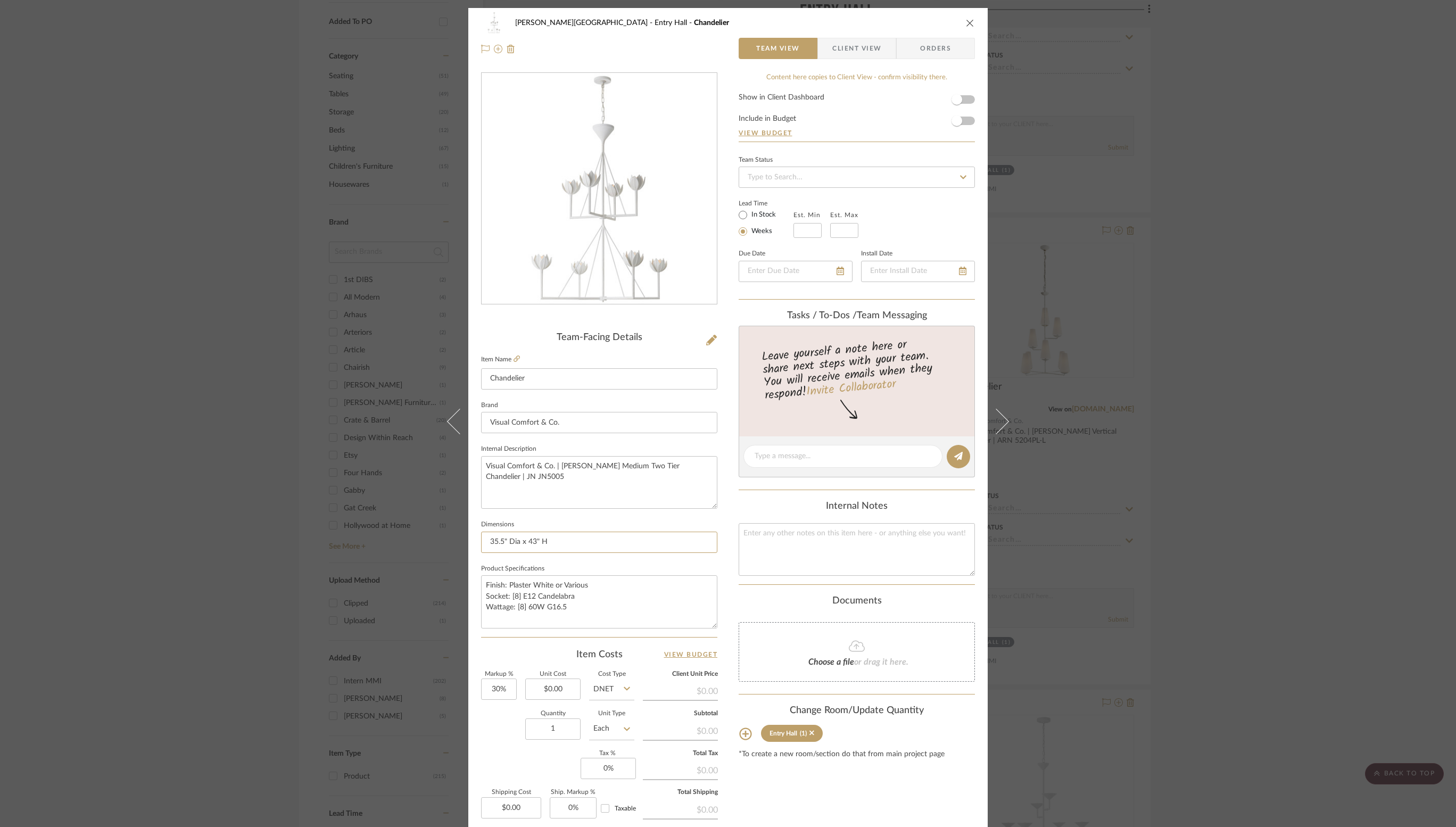 type on "35.5" Dia x 43" H" 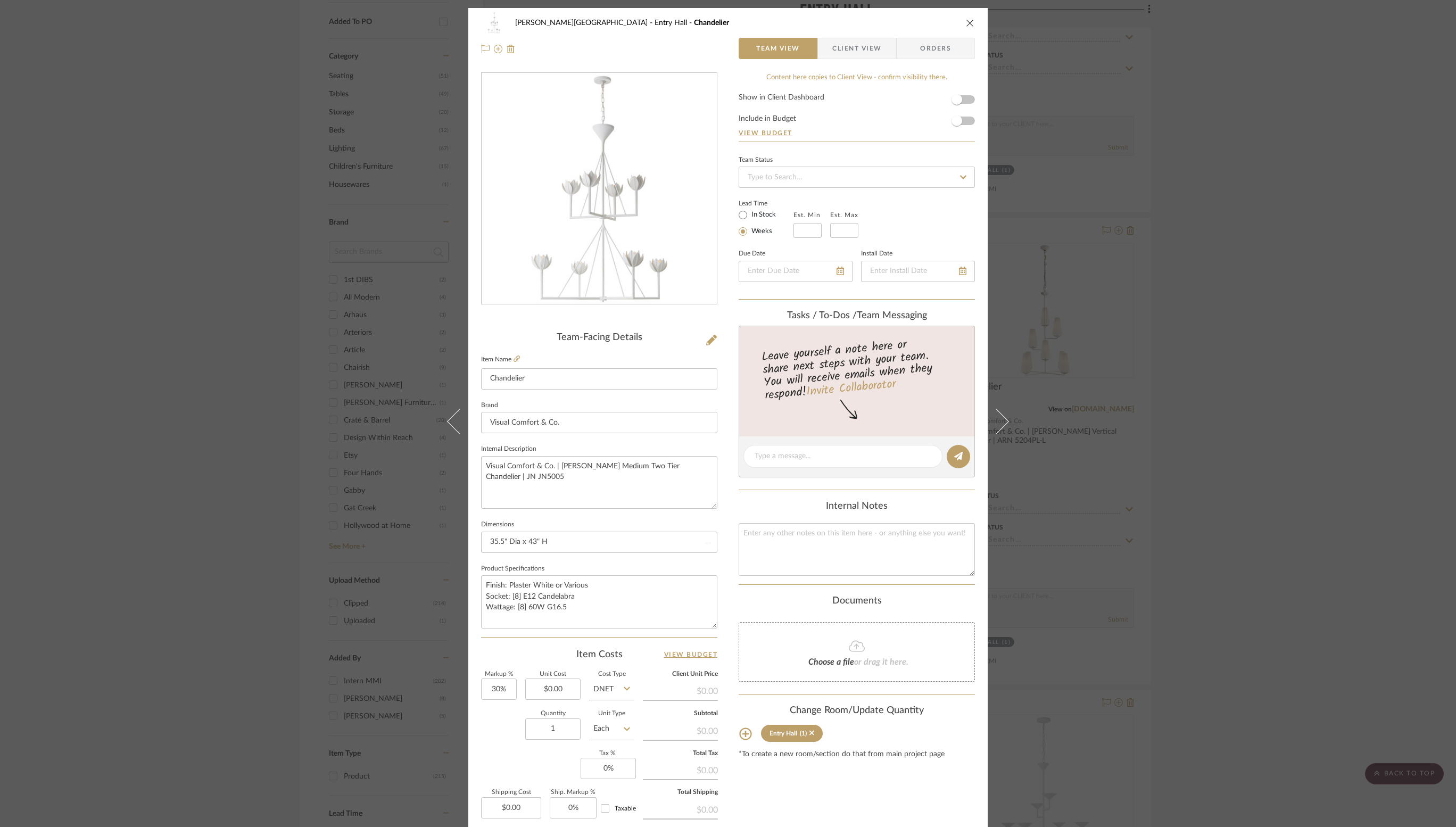 type 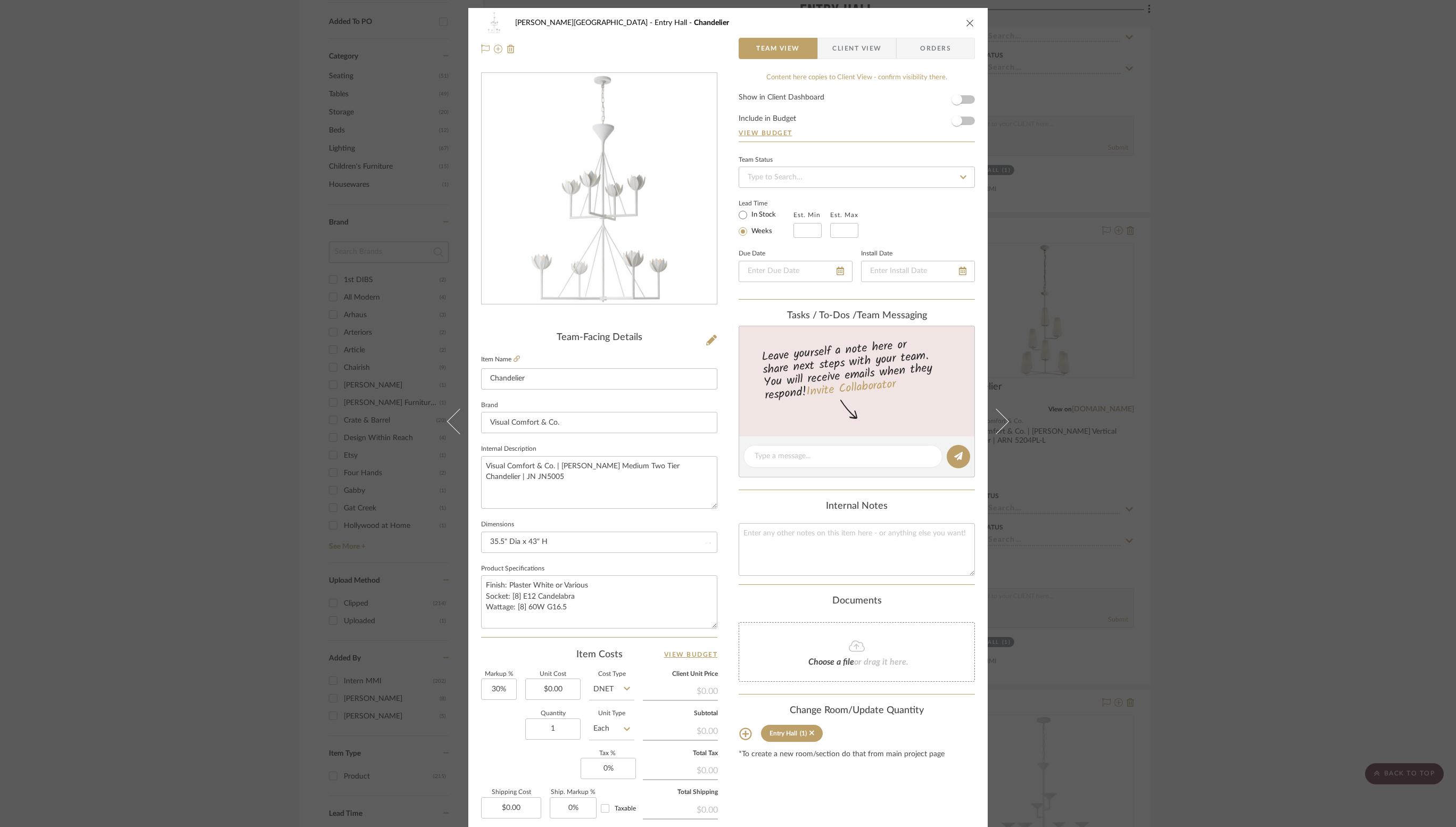 type 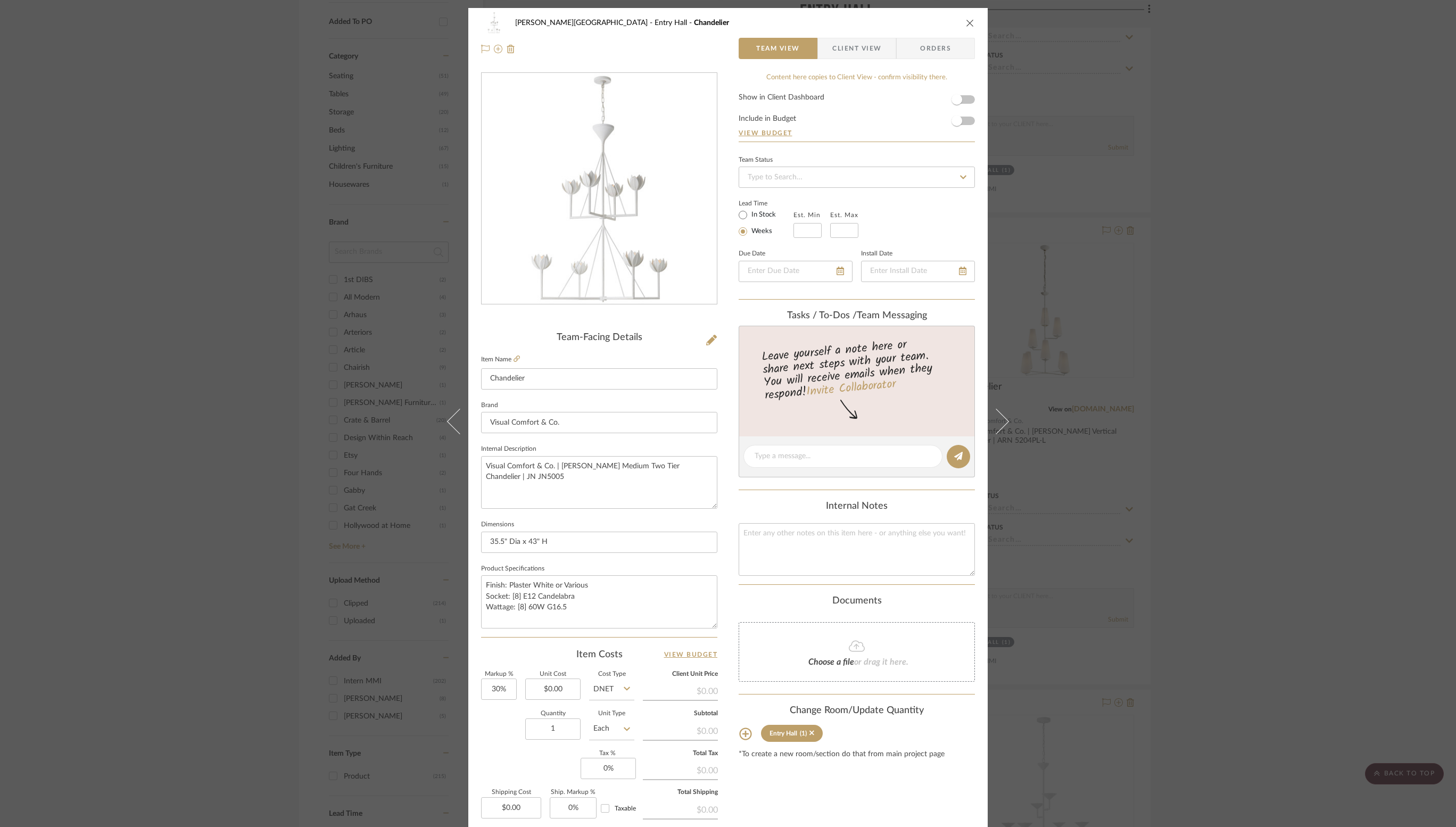 click on "Shepard Street Entry Hall Chandelier Team View Client View Orders  Team-Facing Details   Item Name  Chandelier  Brand  Visual Comfort & Co.  Internal Description  Visual Comfort & Co. | Alberto Medium Two Tier Chandelier | JN JN5005  Dimensions  35.5" Dia x 43" H  Product Specifications  Finish: Plaster White or Various
Socket: [8] E12 Candelabra
Wattage: [8] 60W G16.5  Item Costs   View Budget   Markup %  30%  Unit Cost  $0.00  Cost Type  DNET  Client Unit Price   $0.00   Quantity  1  Unit Type  Each  Subtotal   $0.00   Tax %  0%  Total Tax   $0.00   Shipping Cost  $0.00  Ship. Markup %  0% Taxable  Total Shipping   $0.00  Total Client Price  $0.00  Your Cost  $0.00  Your Margin  $0.00  Content here copies to Client View - confirm visibility there.  Show in Client Dashboard   Include in Budget   View Budget  Team Status  Lead Time  In Stock Weeks  Est. Min   Est. Max   Due Date   Install Date  Tasks / To-Dos /  team Messaging Invite Collaborator Internal Notes  Documents  Choose a file  or drag it here. (1)" at bounding box center (728, 414) 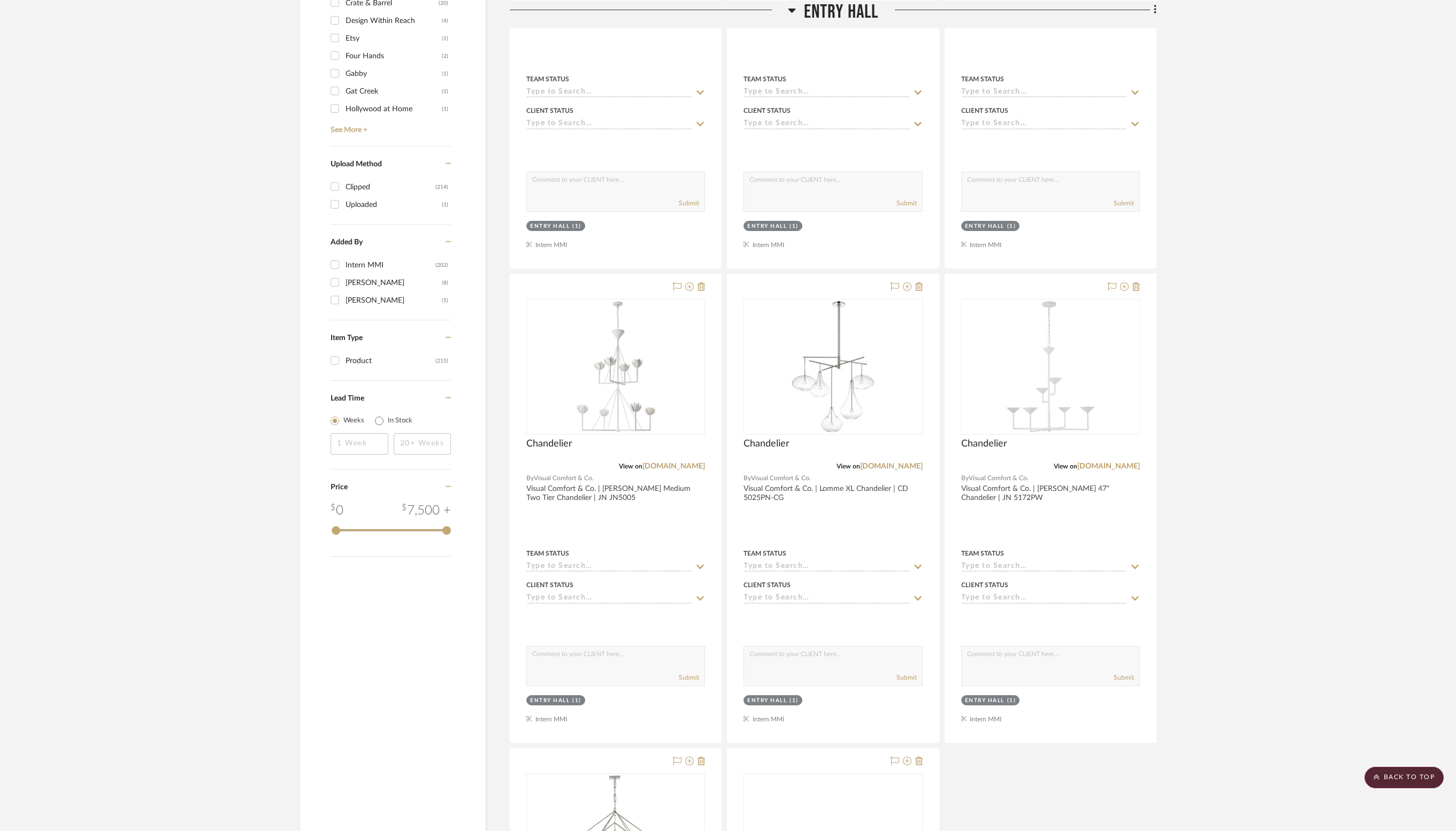 scroll, scrollTop: 1002, scrollLeft: 0, axis: vertical 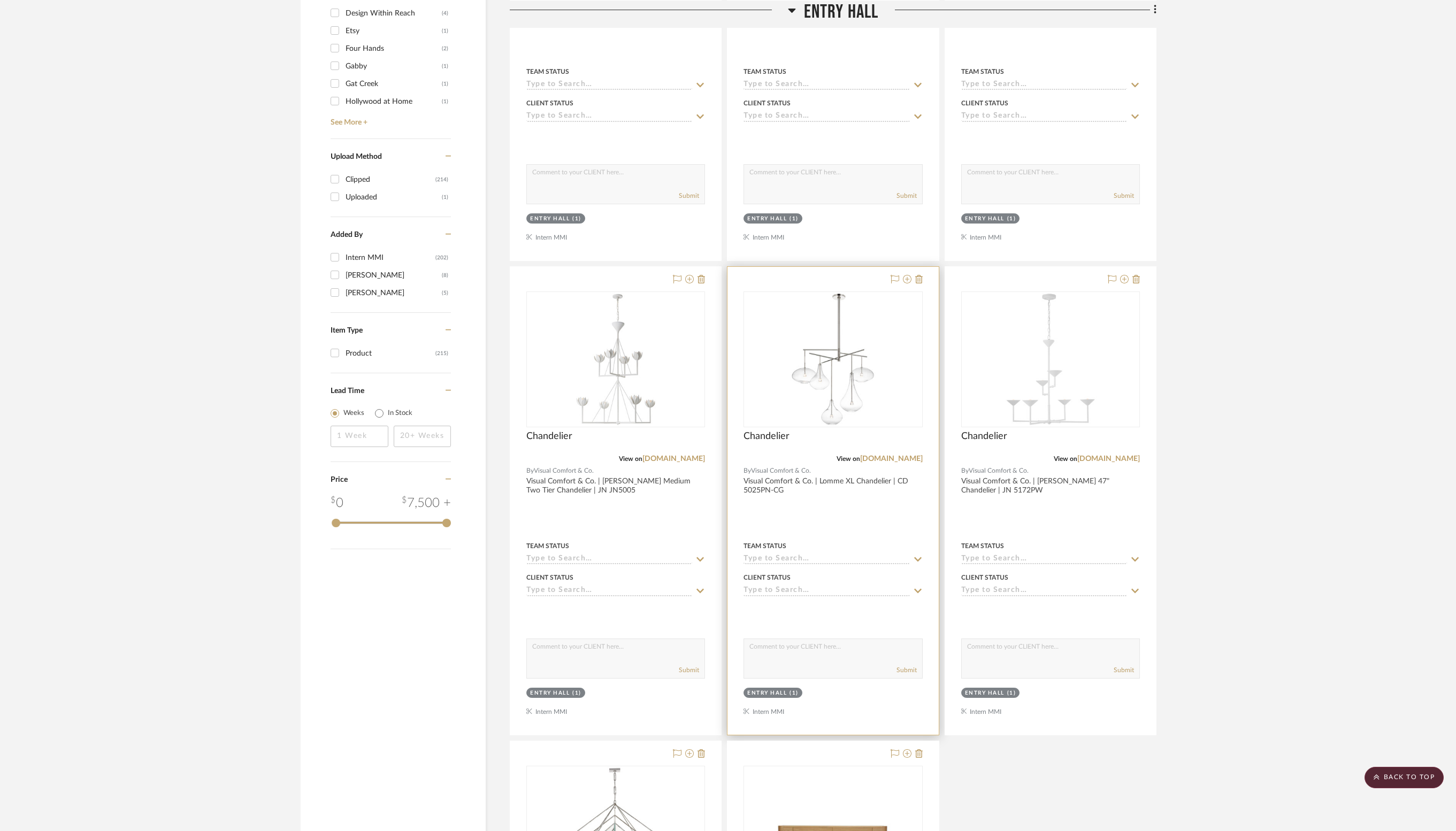 click at bounding box center (833, 501) 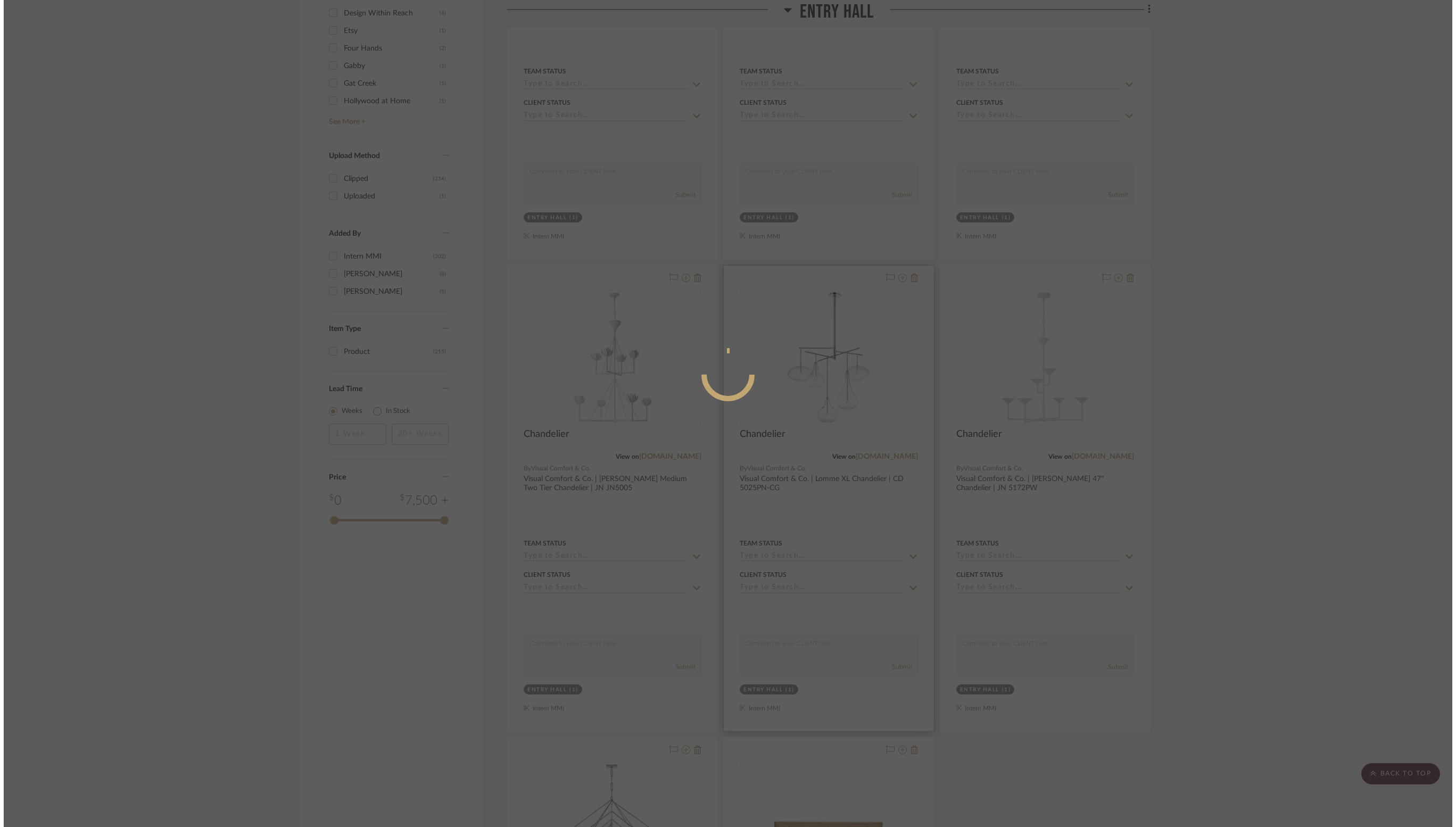 scroll, scrollTop: 0, scrollLeft: 0, axis: both 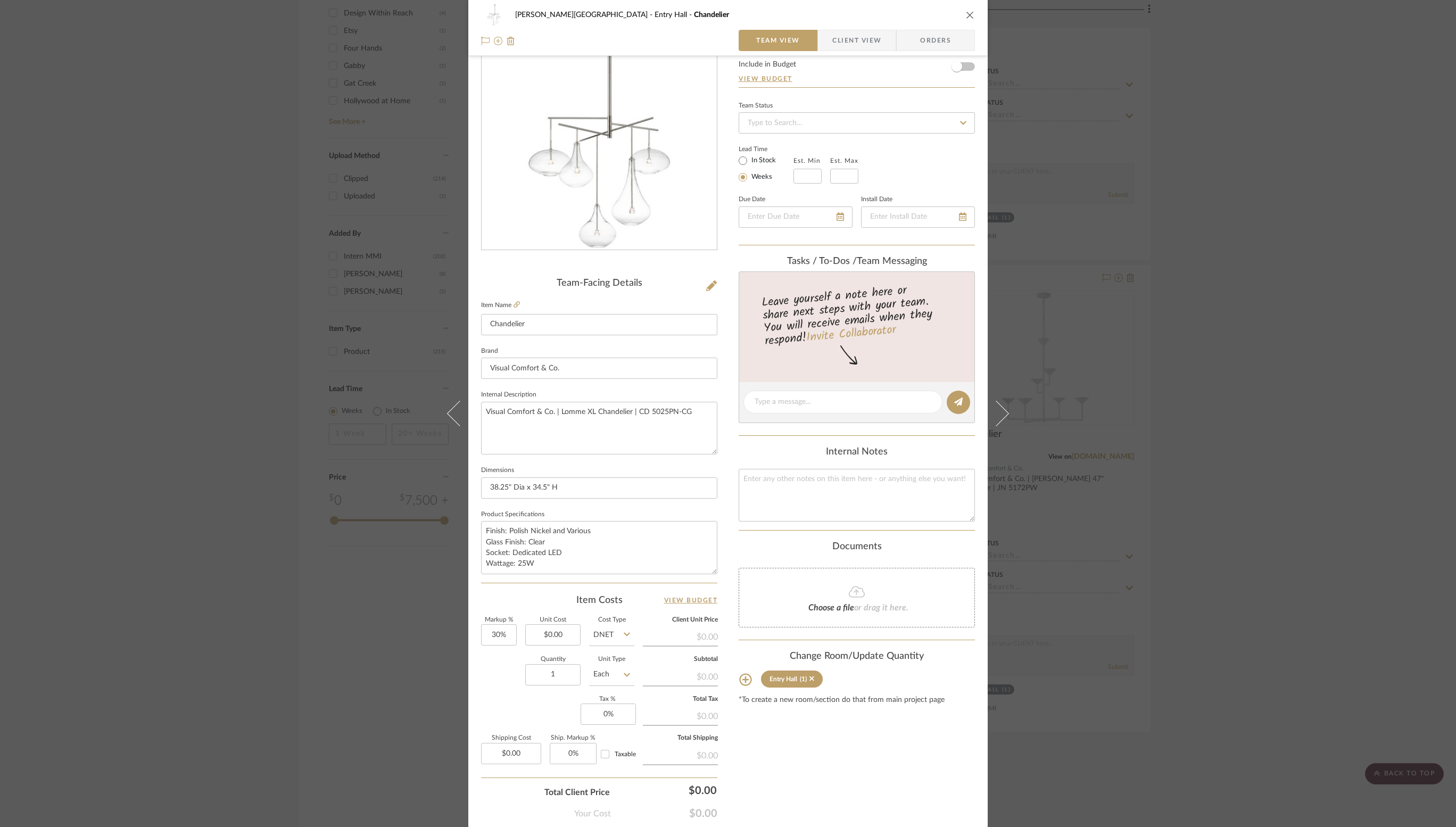 click on "Shepard Street Entry Hall Chandelier Team View Client View Orders  Team-Facing Details   Item Name  Chandelier  Brand  Visual Comfort & Co.  Internal Description  Visual Comfort & Co. | Lomme XL Chandelier | CD 5025PN-CG  Dimensions  38.25" Dia x 34.5" H  Product Specifications  Finish: Polish Nickel and Various
Glass Finish: Clear
Socket: Dedicated LED
Wattage: 25W  Item Costs   View Budget   Markup %  30%  Unit Cost  $0.00  Cost Type  DNET  Client Unit Price   $0.00   Quantity  1  Unit Type  Each  Subtotal   $0.00   Tax %  0%  Total Tax   $0.00   Shipping Cost  $0.00  Ship. Markup %  0% Taxable  Total Shipping   $0.00  Total Client Price  $0.00  Your Cost  $0.00  Your Margin  $0.00  Content here copies to Client View - confirm visibility there.  Show in Client Dashboard   Include in Budget   View Budget  Team Status  Lead Time  In Stock Weeks  Est. Min   Est. Max   Due Date   Install Date  Tasks / To-Dos /  team Messaging Invite Collaborator Internal Notes  Documents  Choose a file  or drag it here. (1)" at bounding box center (728, 414) 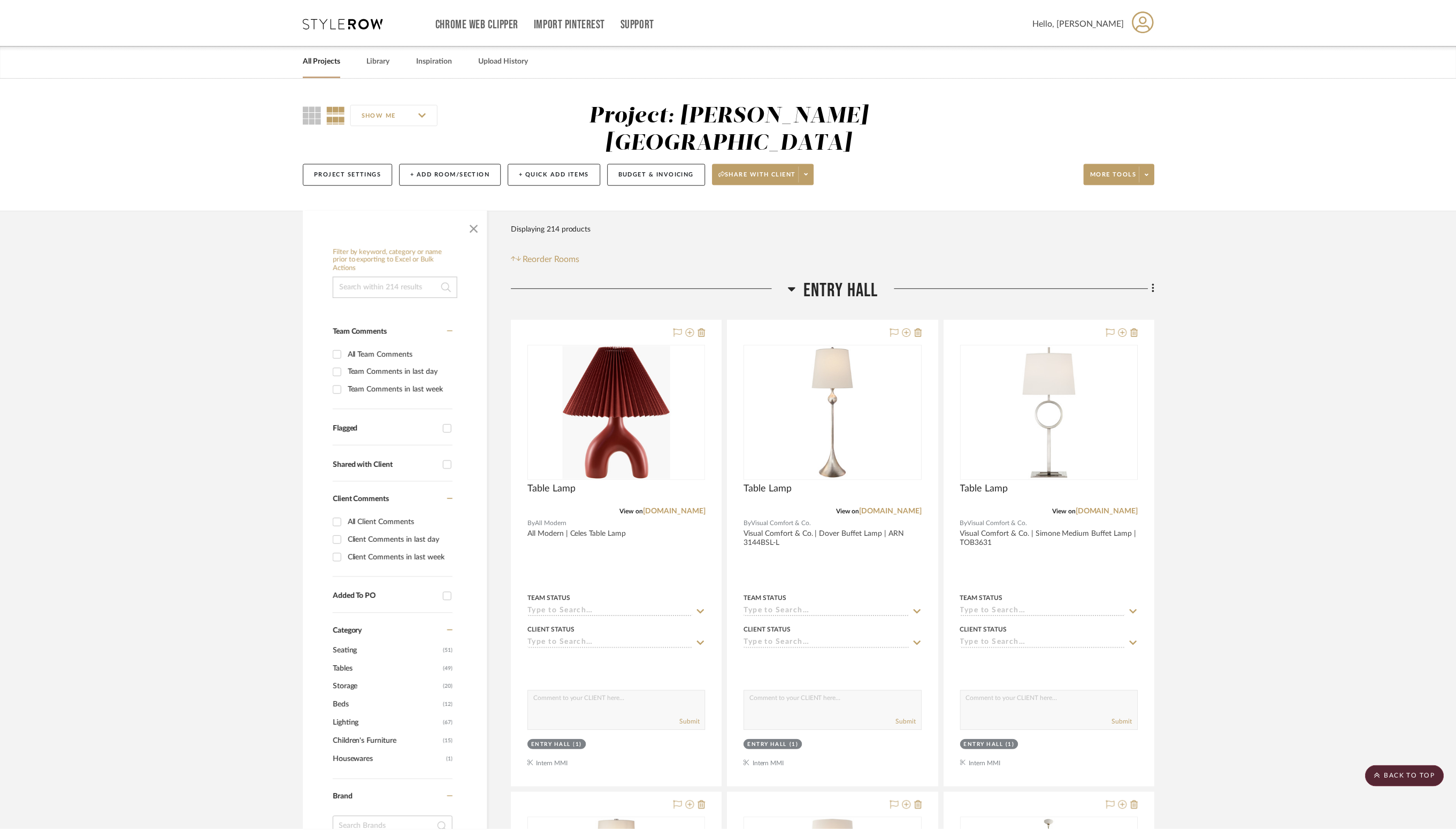 scroll, scrollTop: 1002, scrollLeft: 0, axis: vertical 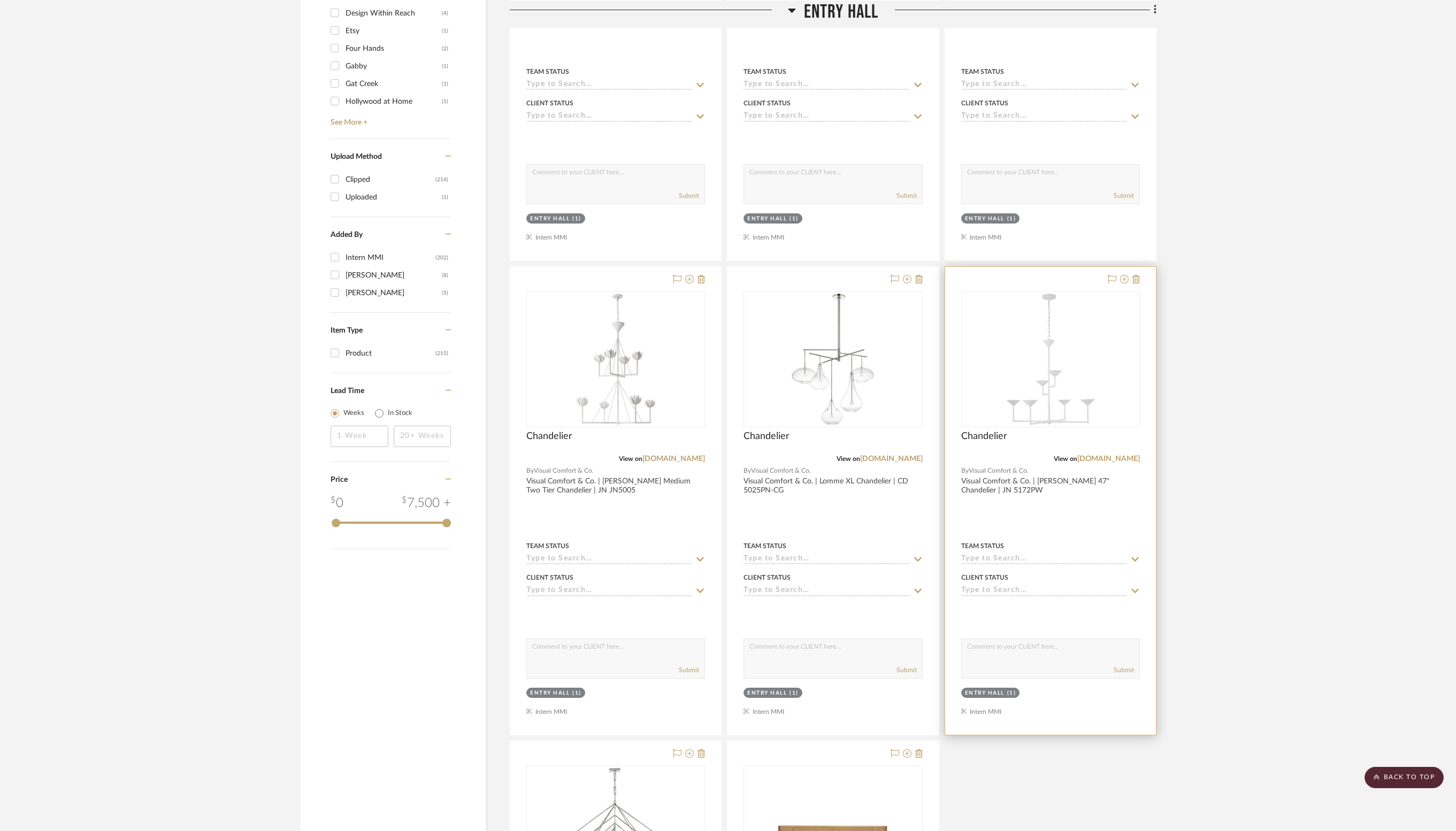 click at bounding box center (1051, 501) 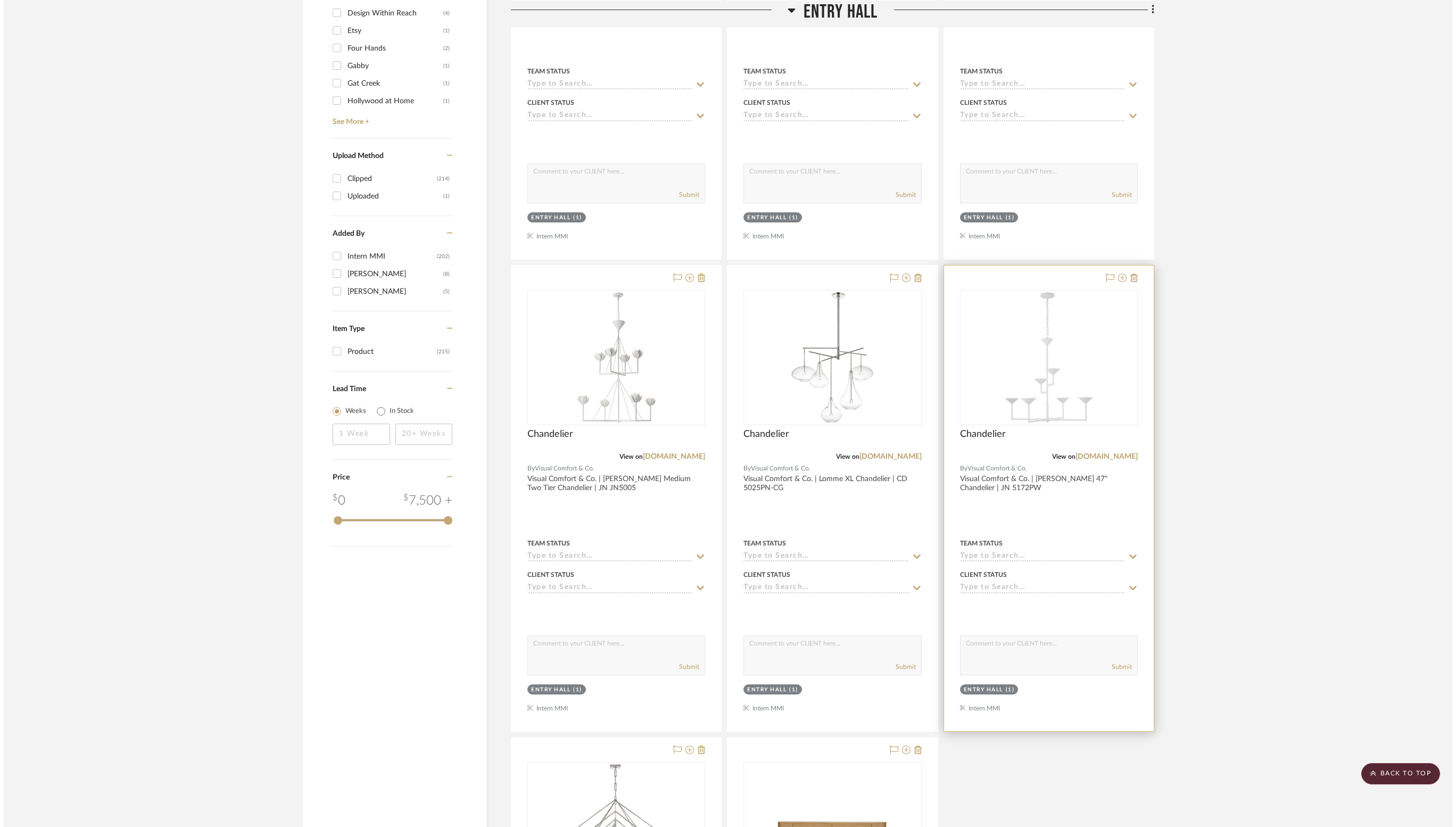 scroll, scrollTop: 0, scrollLeft: 0, axis: both 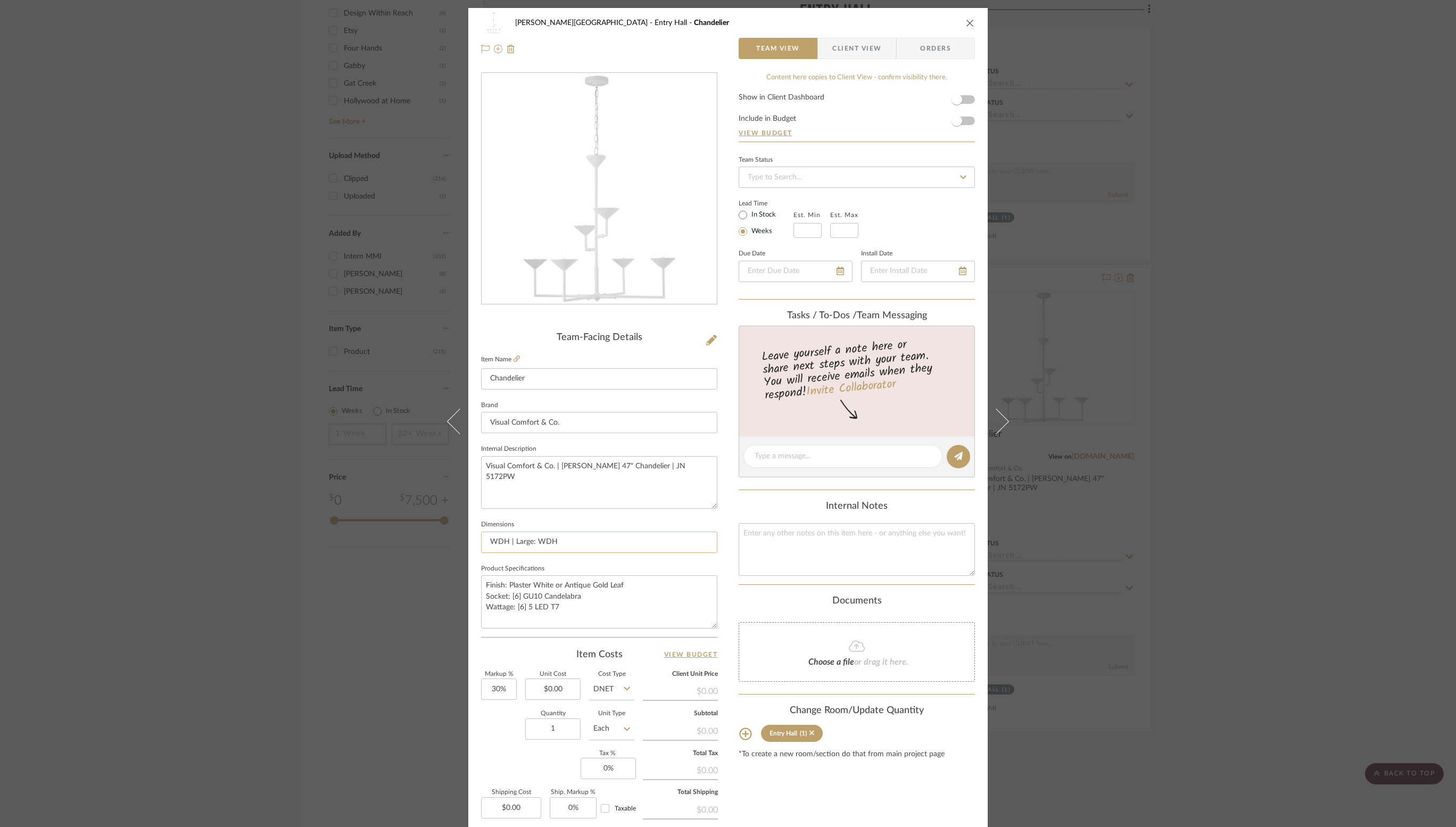 click on "WDH | Large: WDH" 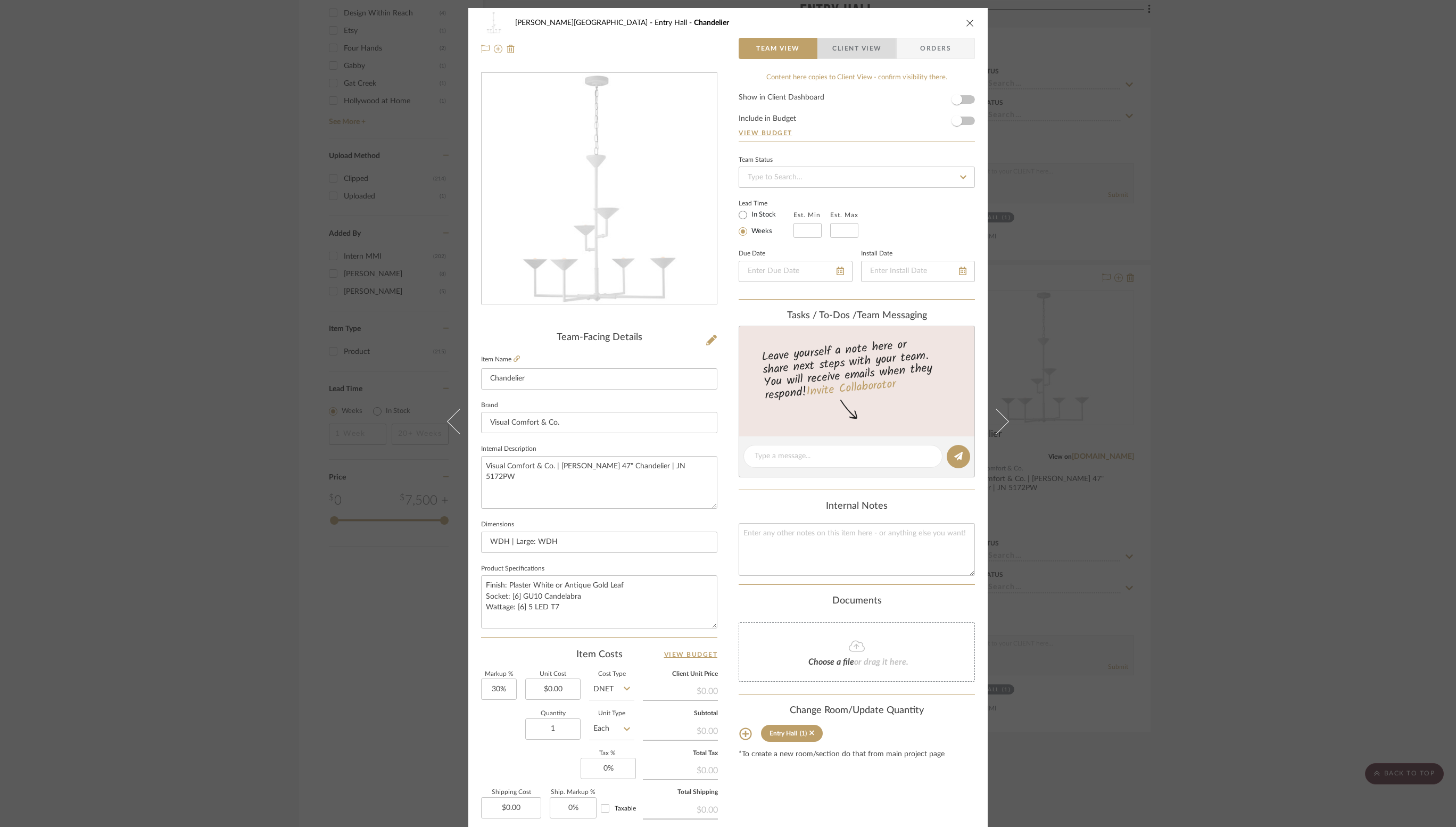 click on "Client View" at bounding box center (857, 48) 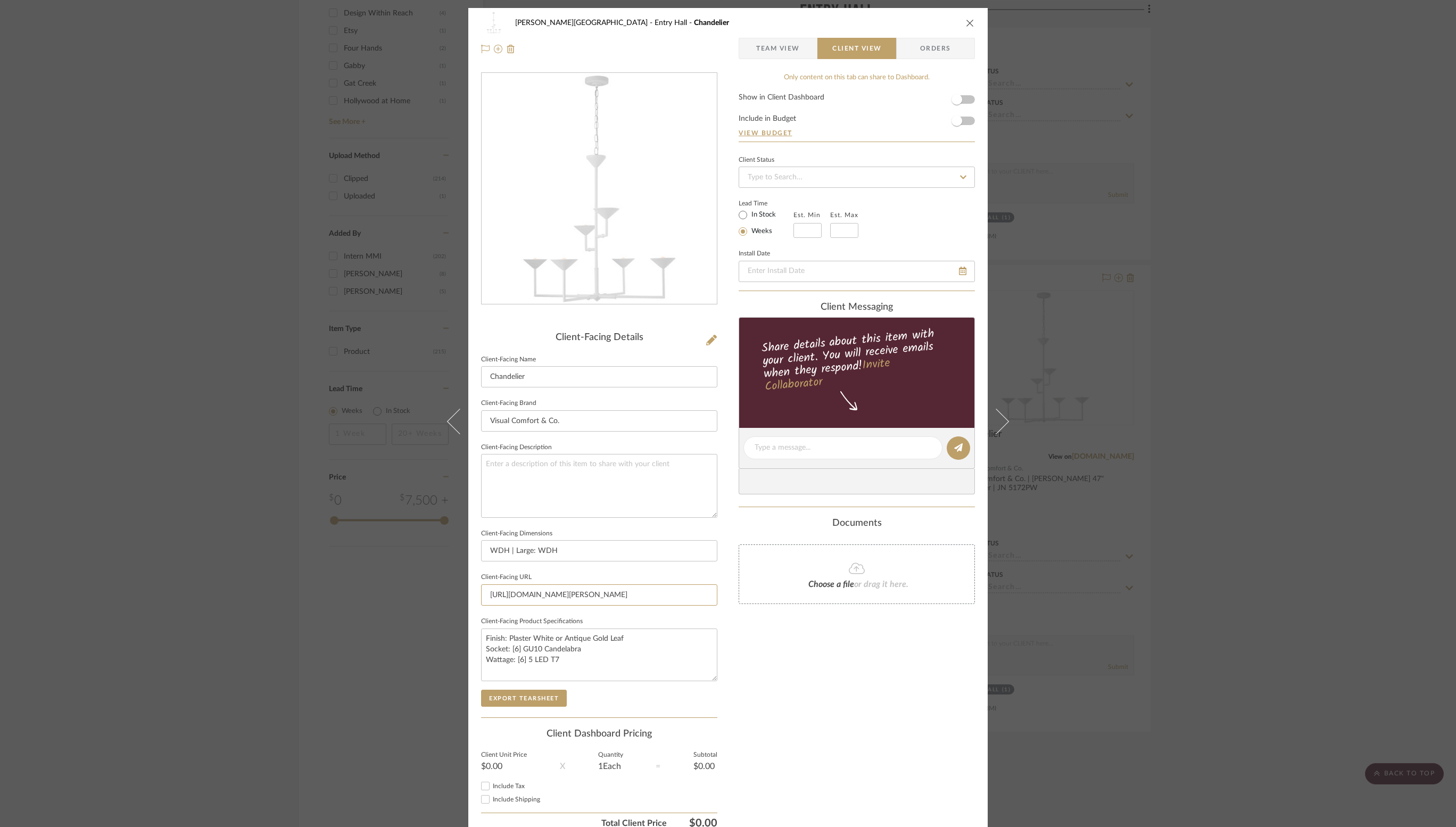 scroll, scrollTop: 0, scrollLeft: 153, axis: horizontal 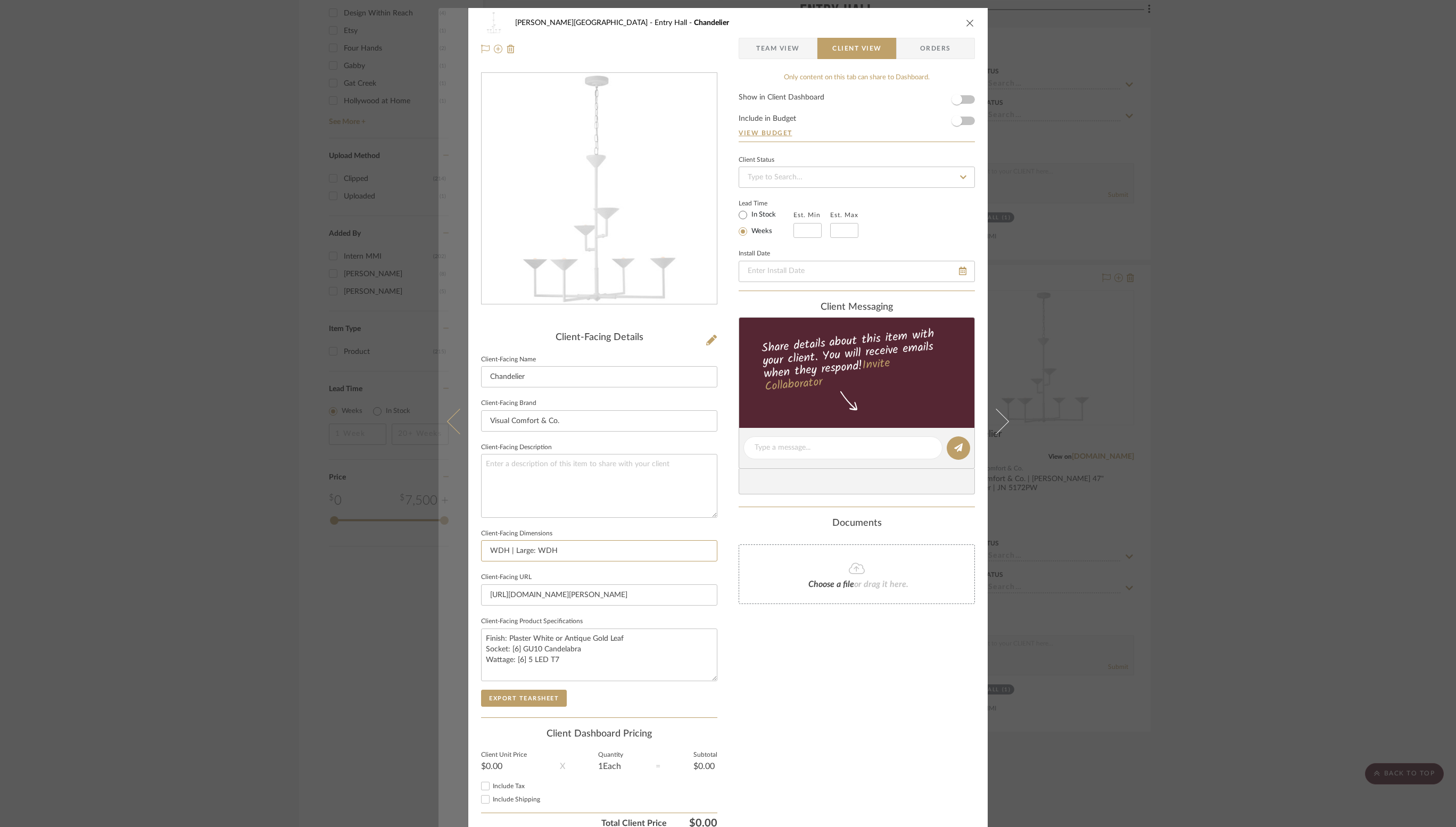 drag, startPoint x: 583, startPoint y: 552, endPoint x: 452, endPoint y: 568, distance: 131.97348 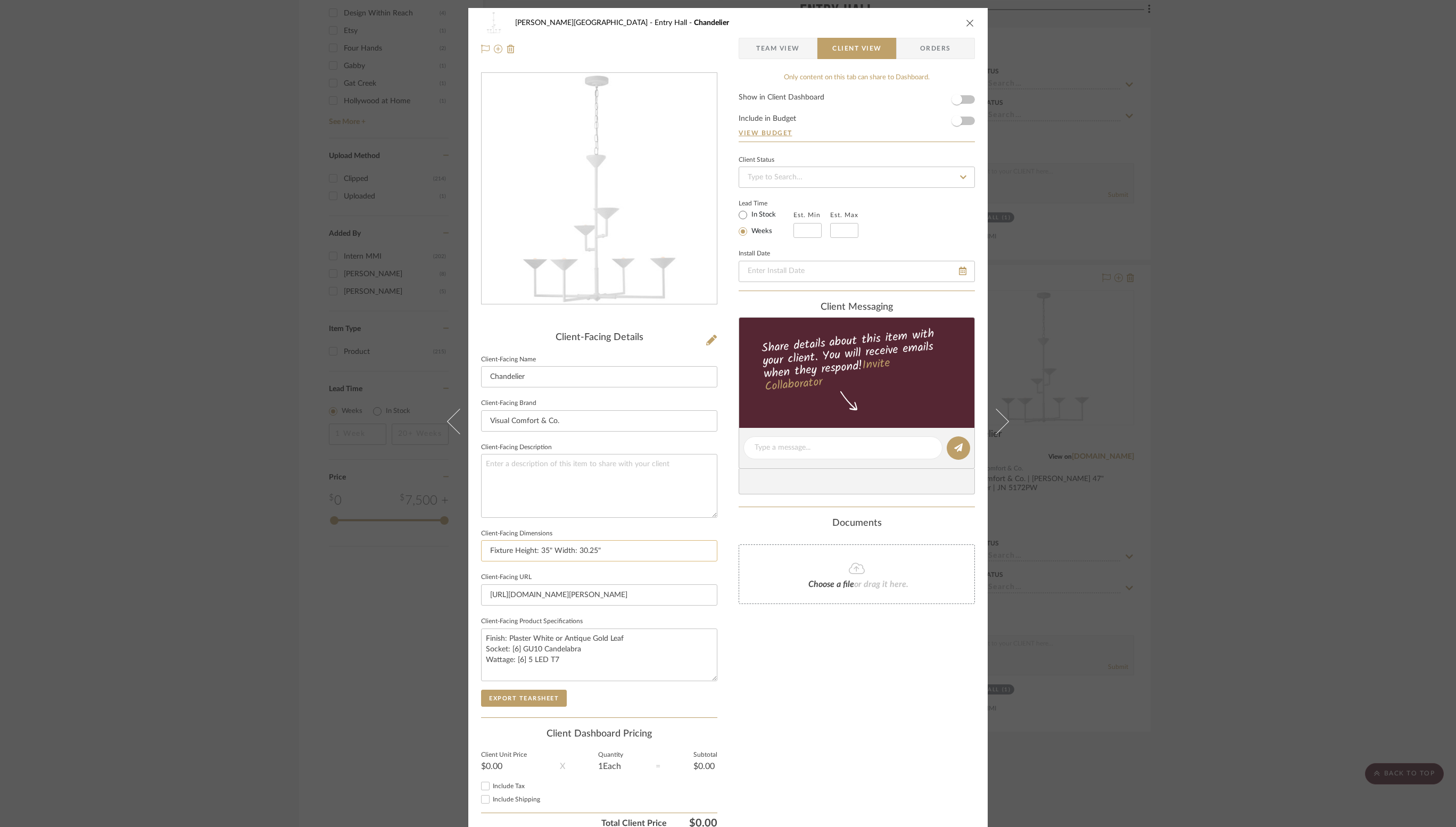 click on "Fixture Height: 35" Width: 30.25"" 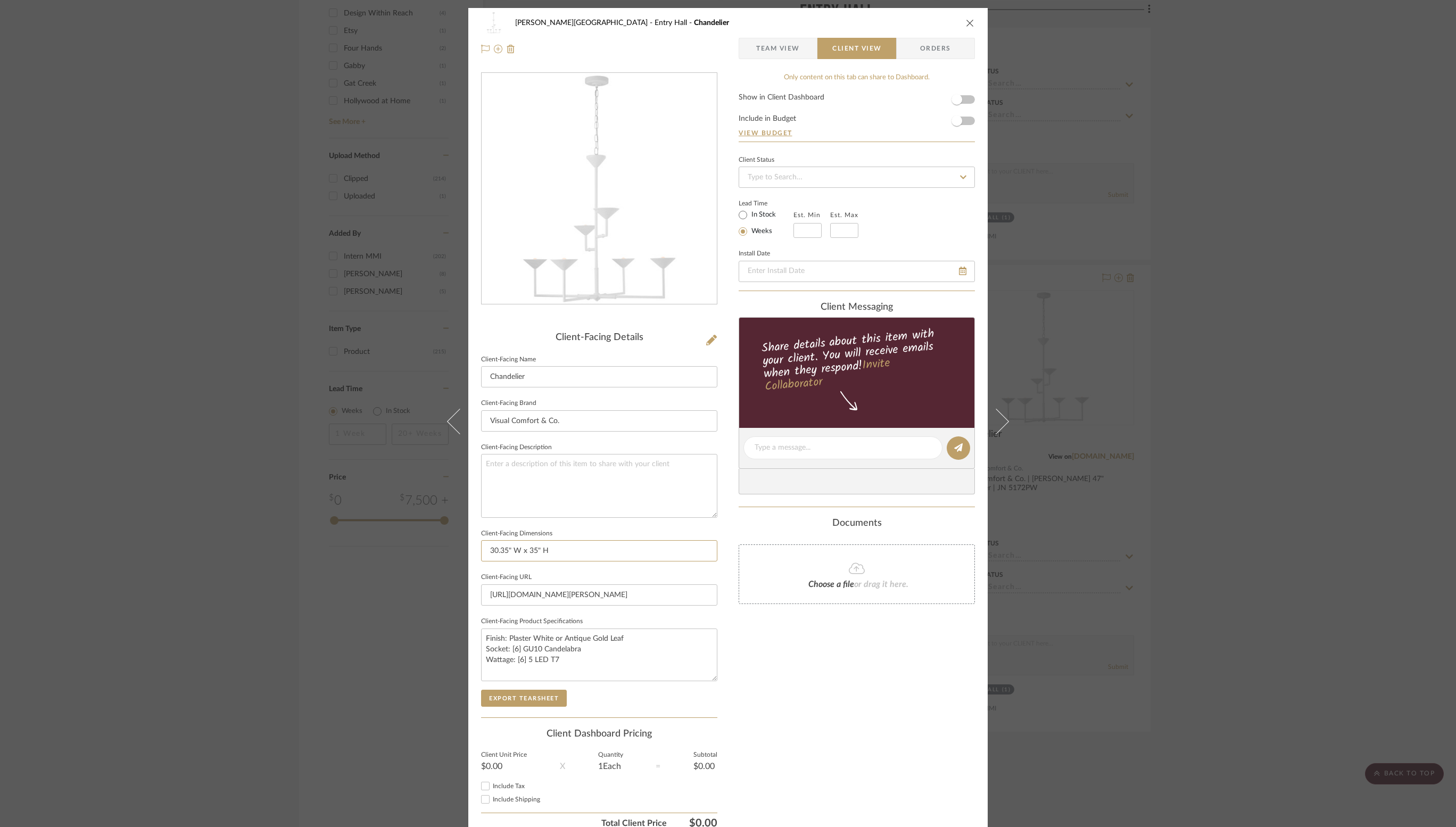 type on "30.35" W x 35" H" 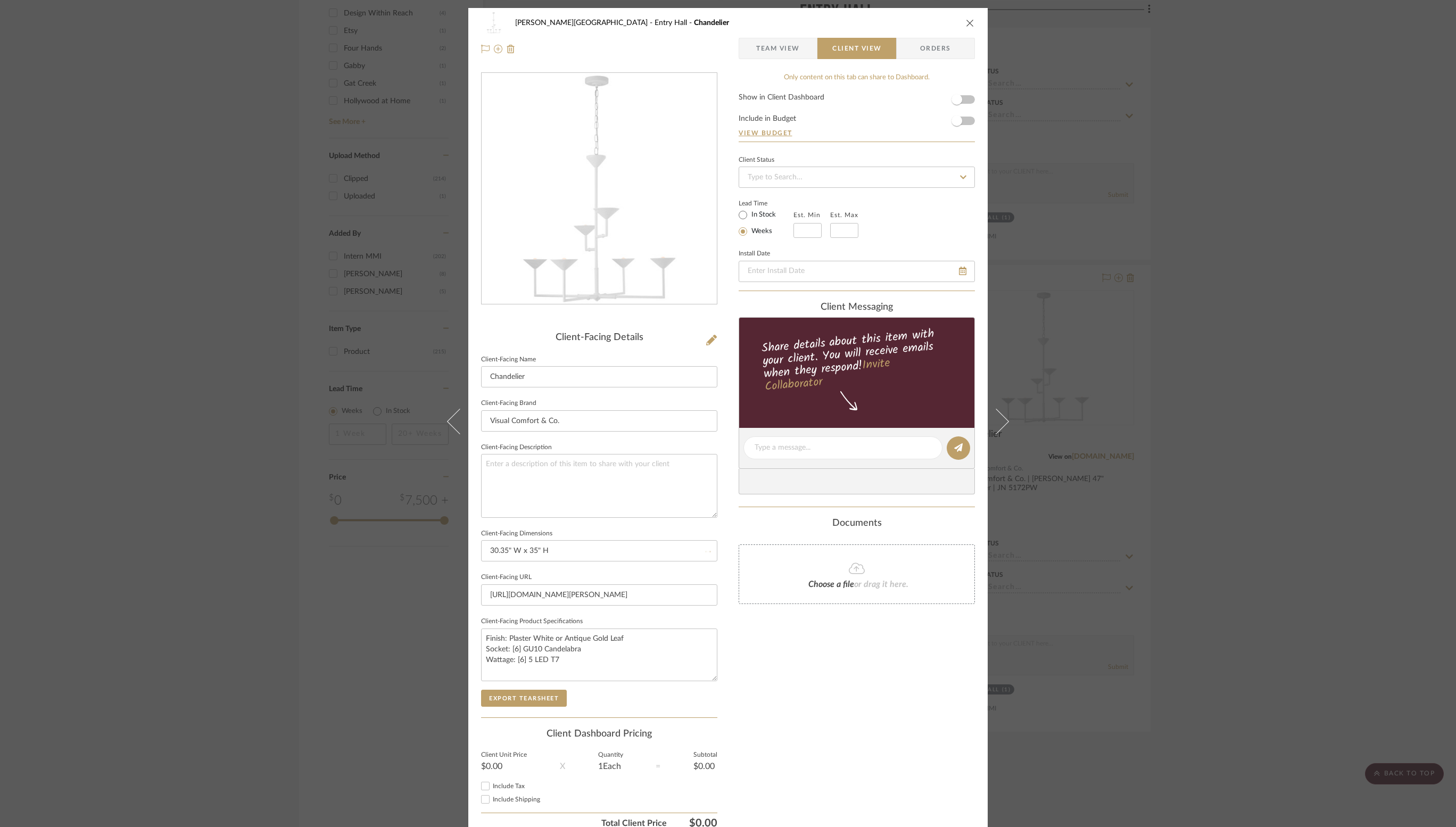 click on "Only content on this tab can share to Dashboard.  Show in Client Dashboard   Include in Budget   View Budget  Client Status  Lead Time  In Stock Weeks  Est. Min   Est. Max   Install Date  client Messaging  Share details about this item with your client. You will receive emails when they respond!  Invite Collaborator  Documents  Choose a file  or drag it here." at bounding box center [857, 453] 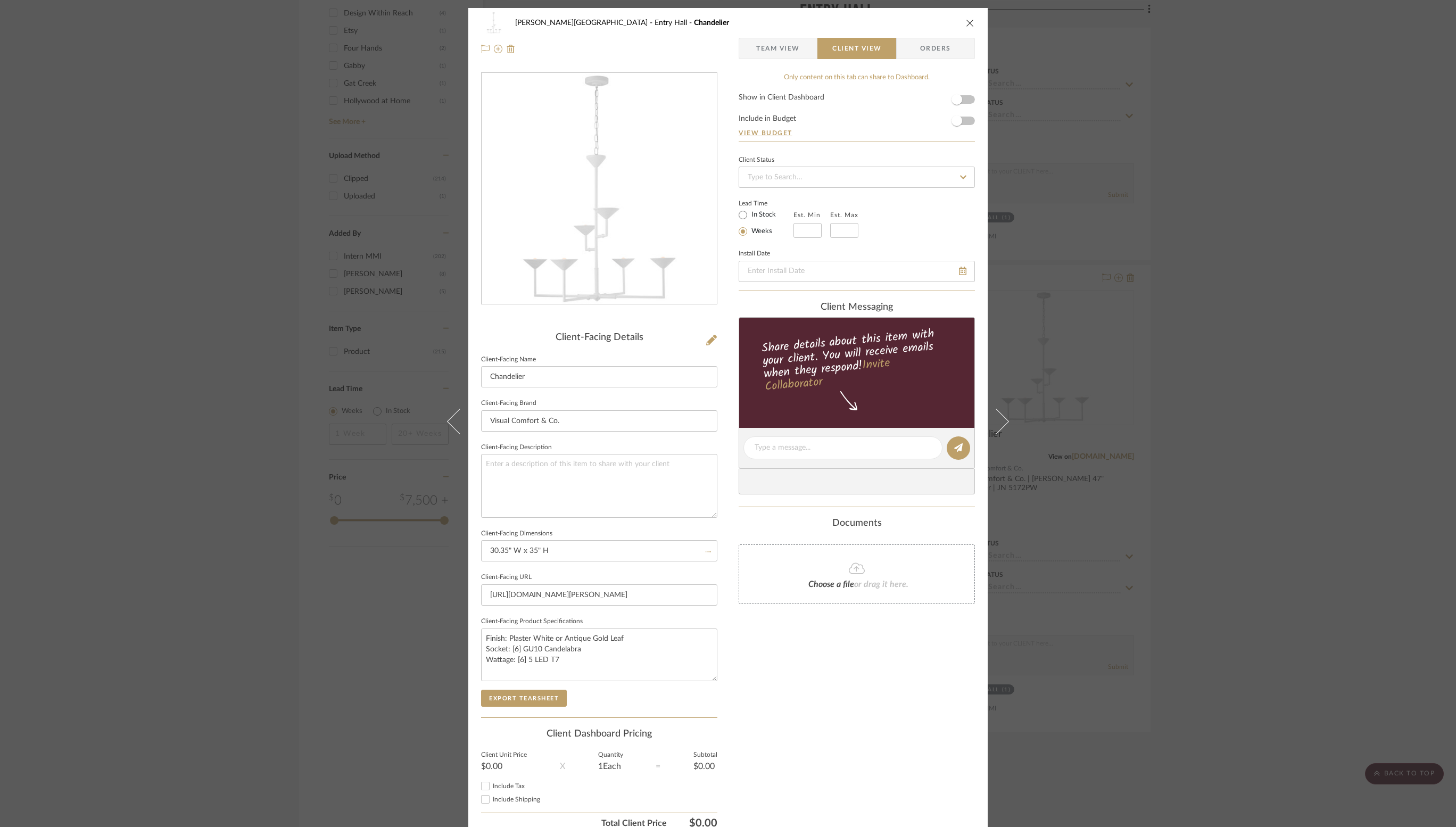 type 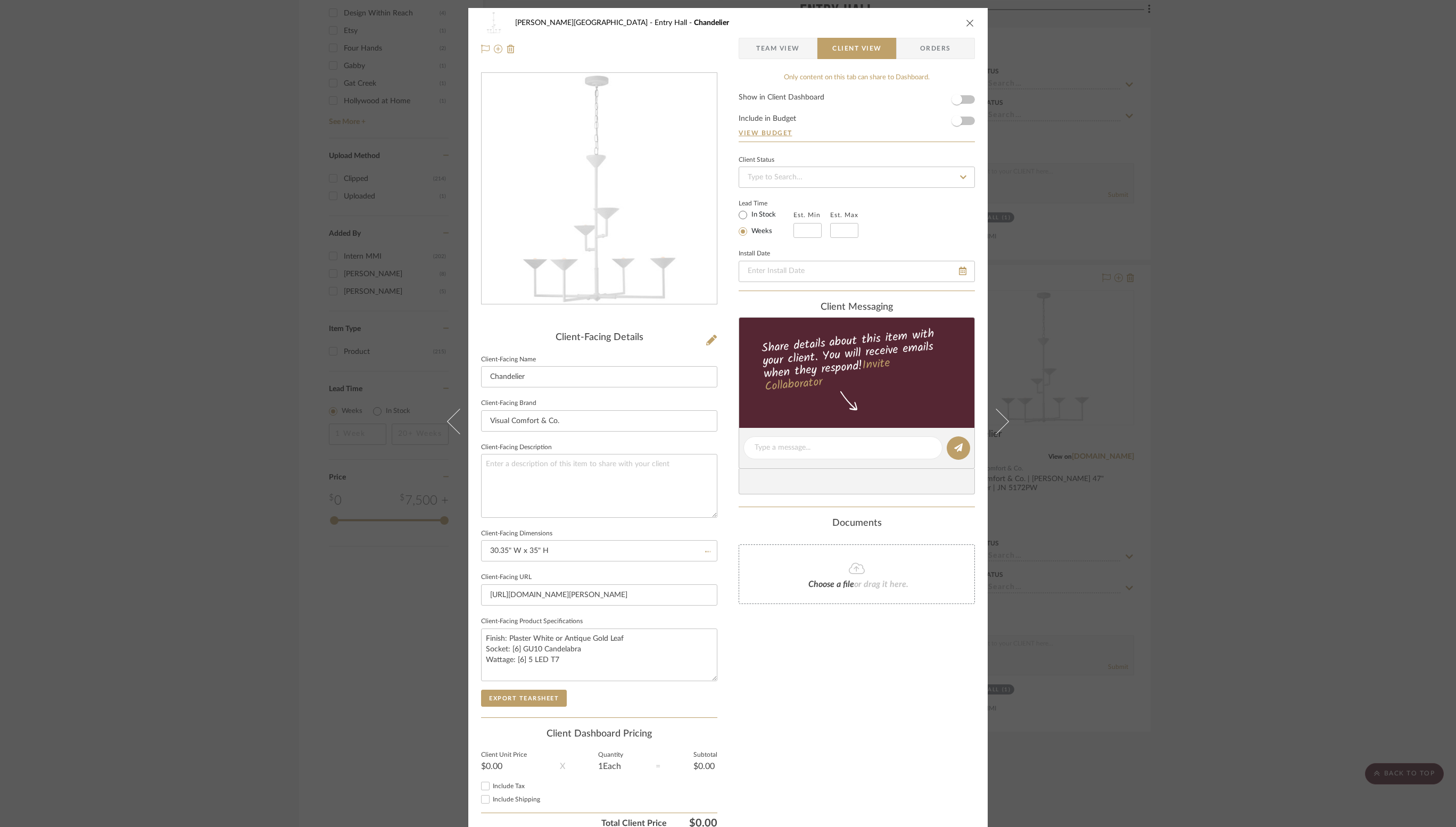 type 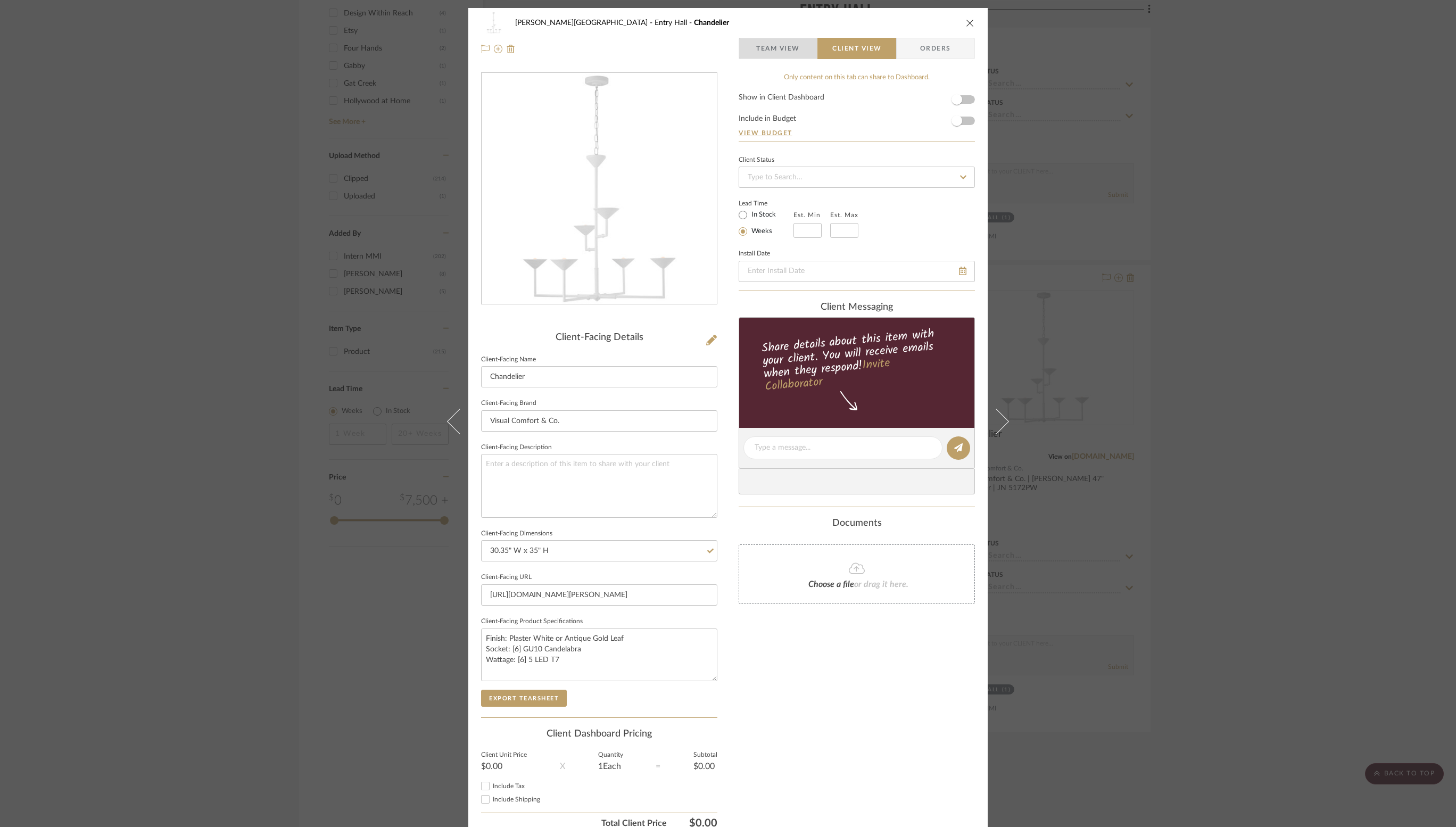 click on "Team View" at bounding box center (778, 48) 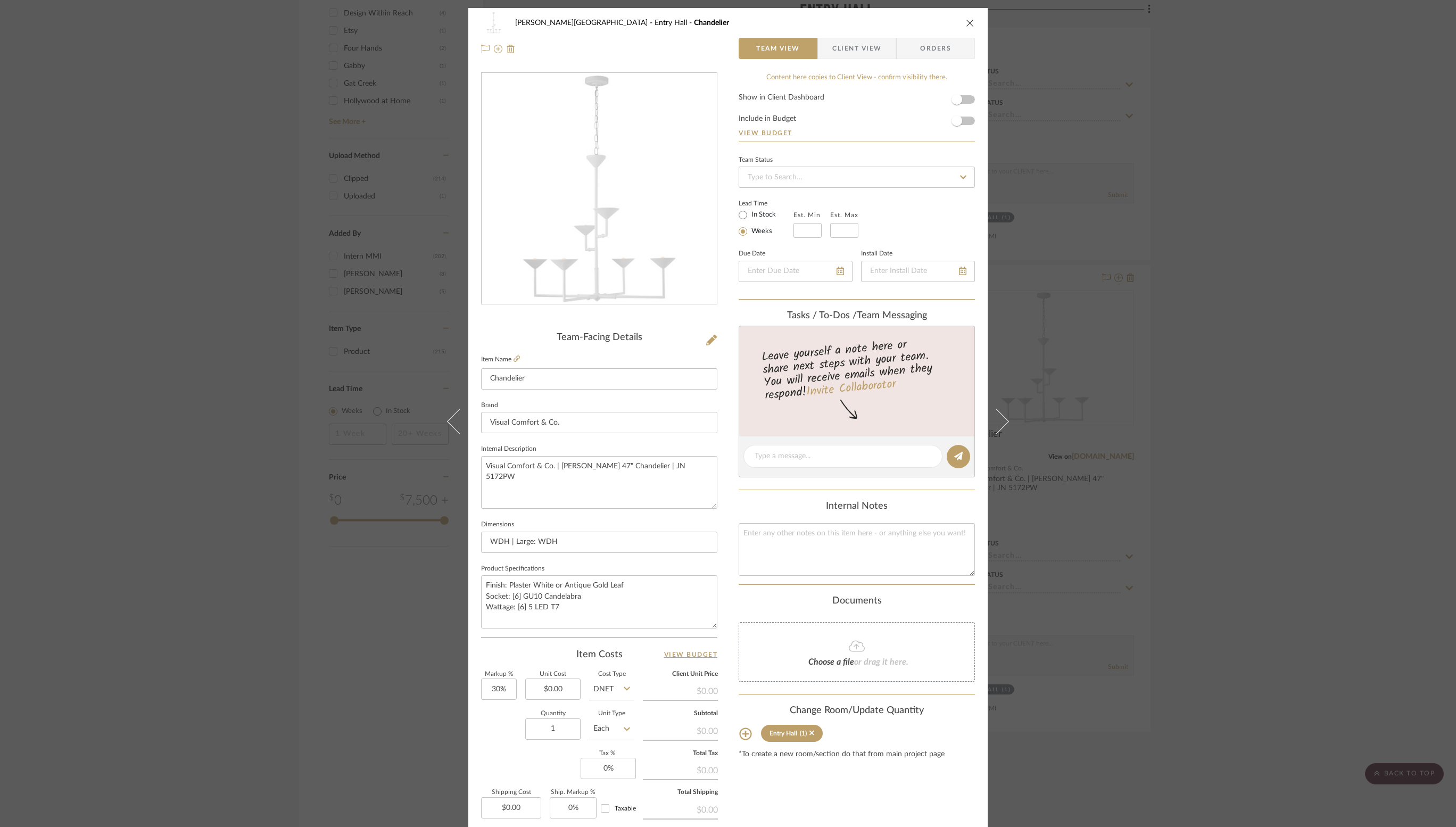 click on "Client View" at bounding box center (857, 48) 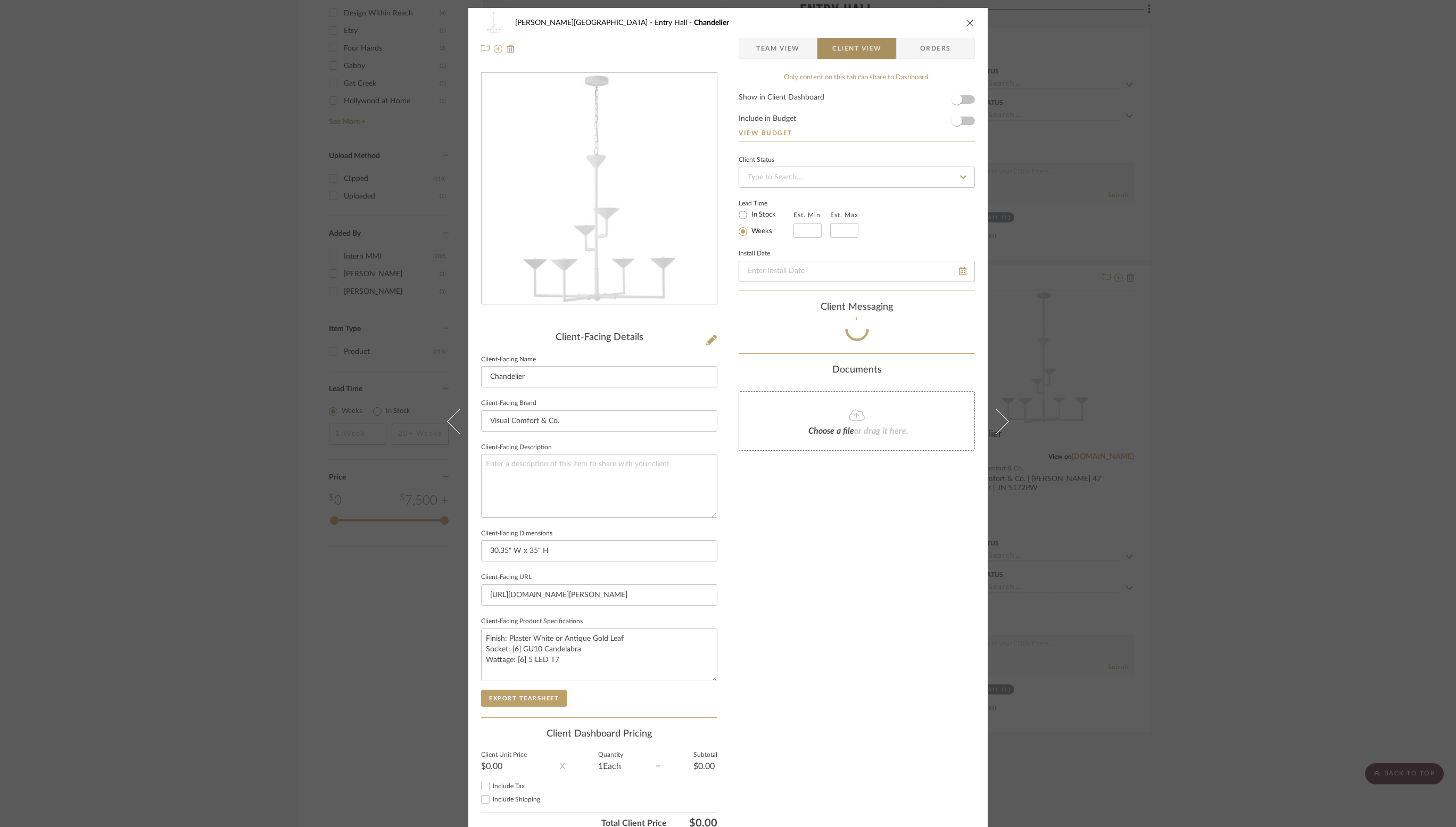 type 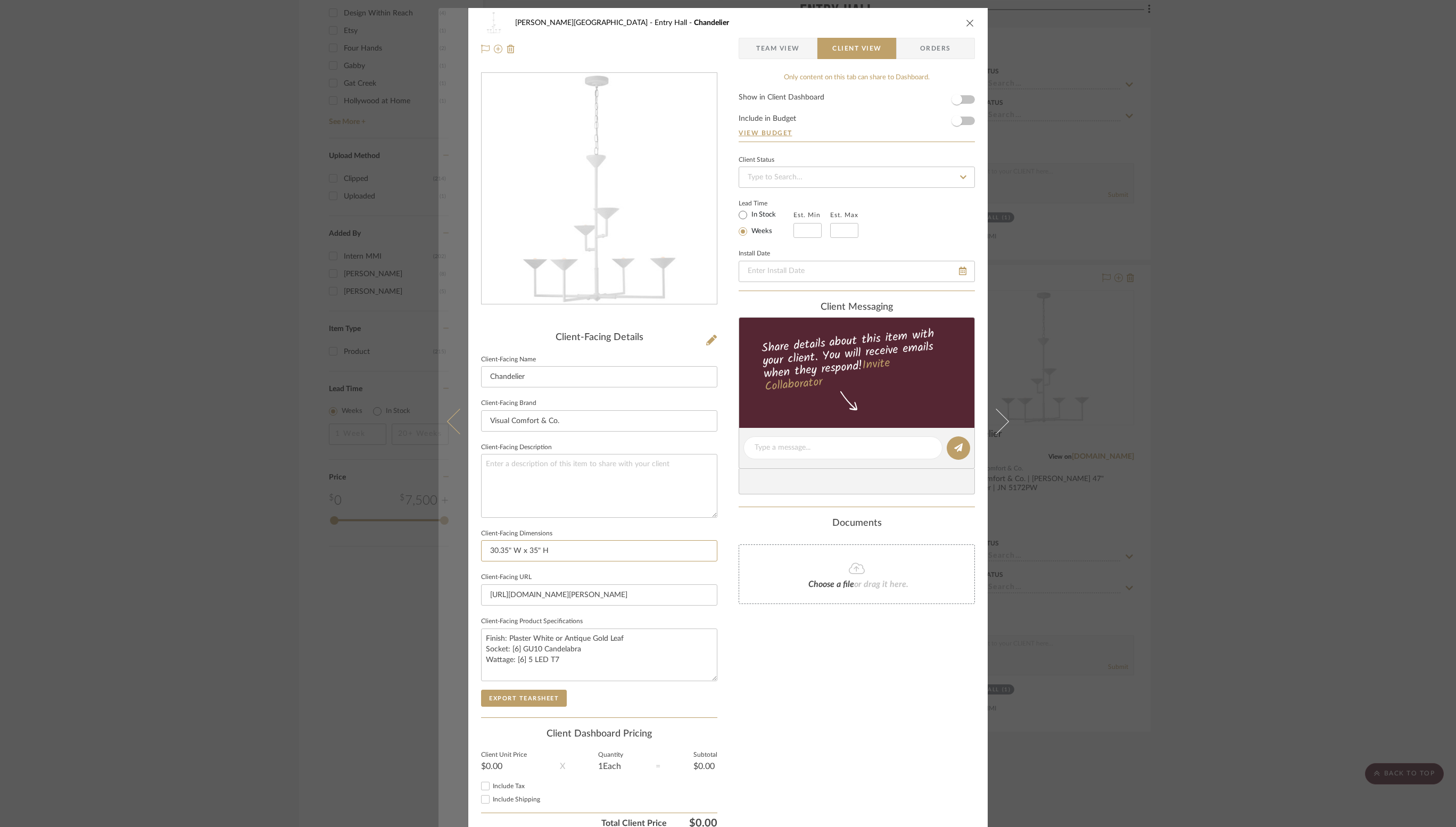 drag, startPoint x: 562, startPoint y: 543, endPoint x: 464, endPoint y: 559, distance: 99.29753 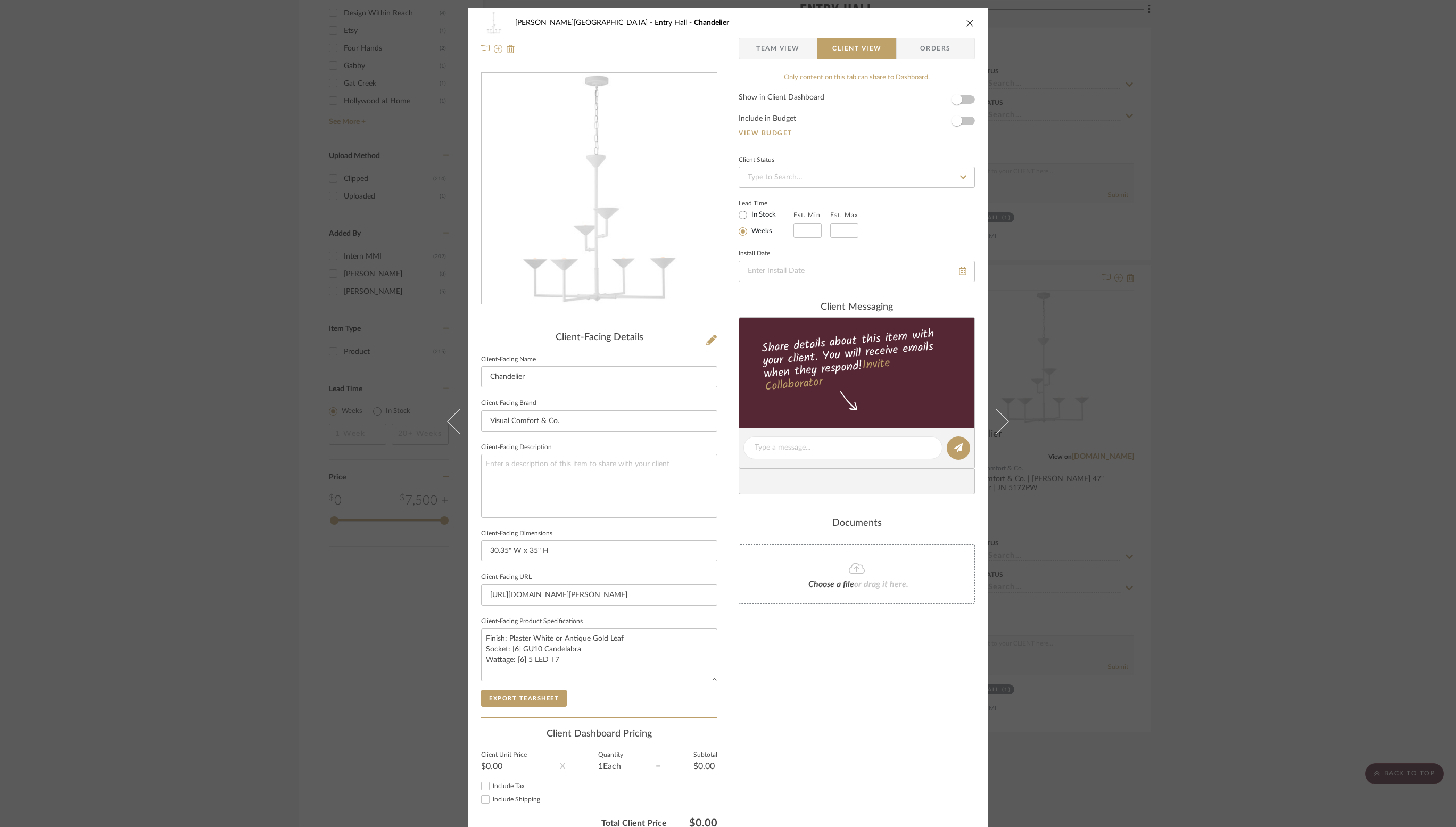 click on "Team View" at bounding box center (778, 48) 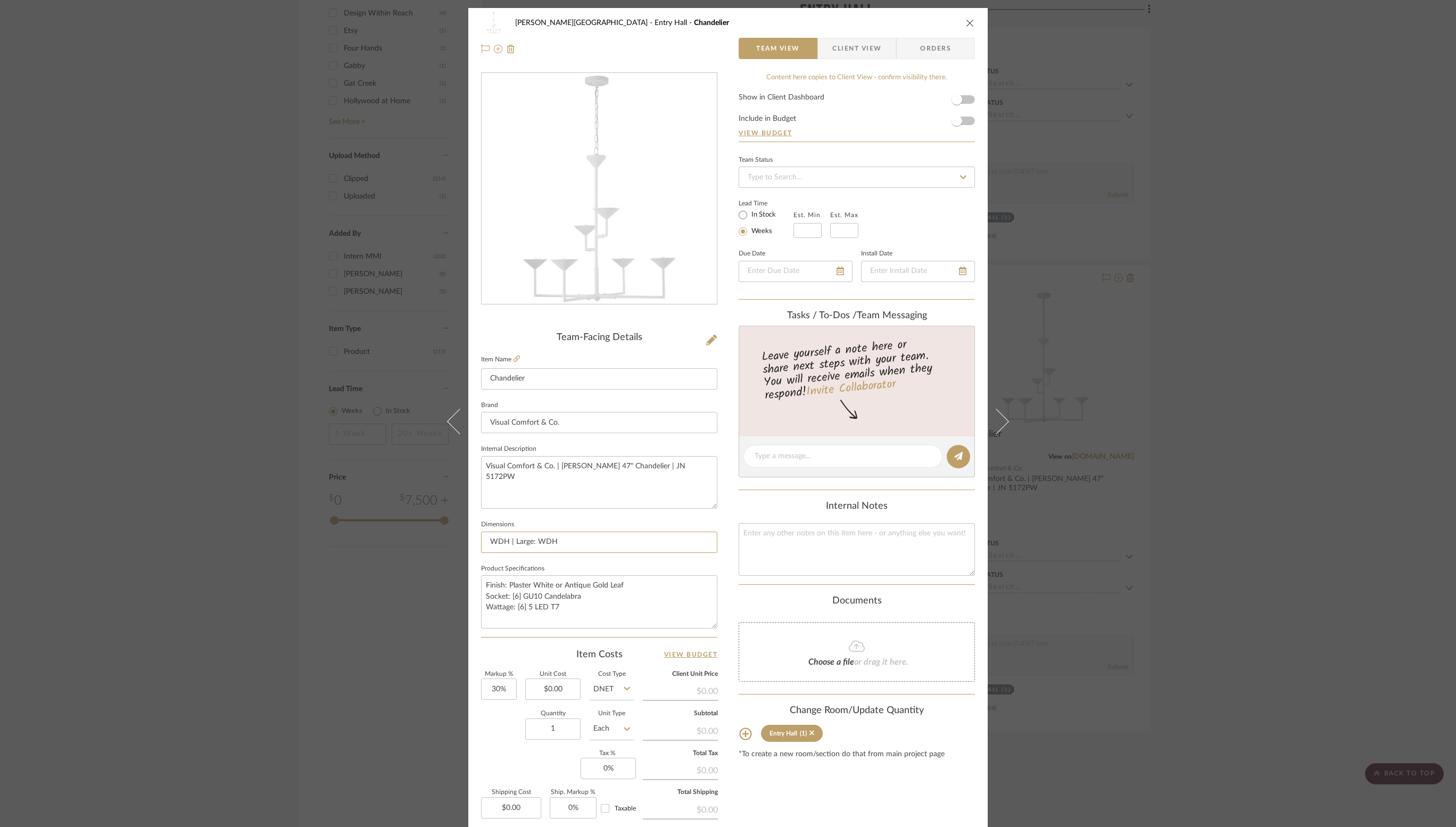 drag, startPoint x: 429, startPoint y: 557, endPoint x: 408, endPoint y: 556, distance: 21.023796 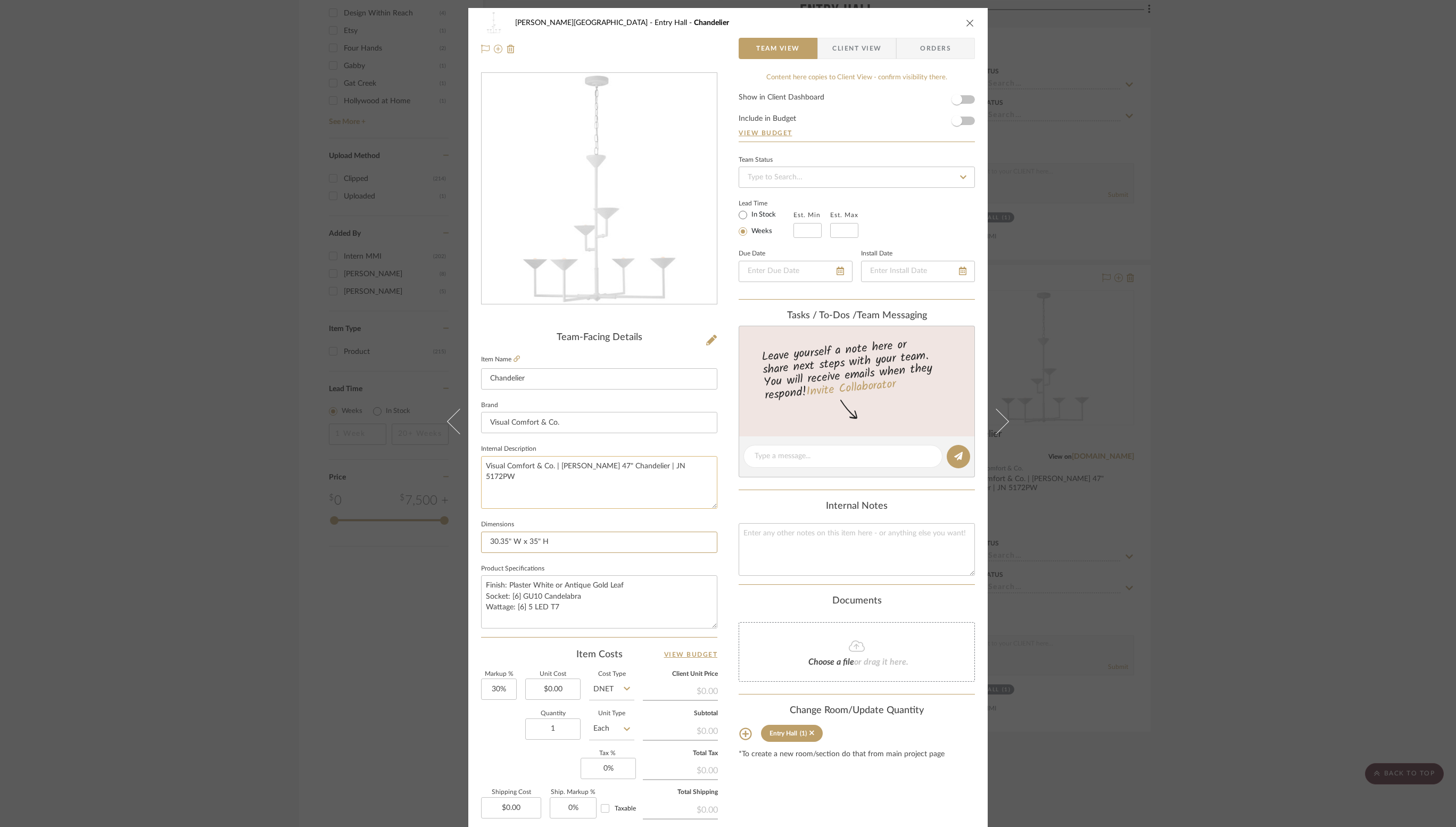 type on "30.35" W x 35" H" 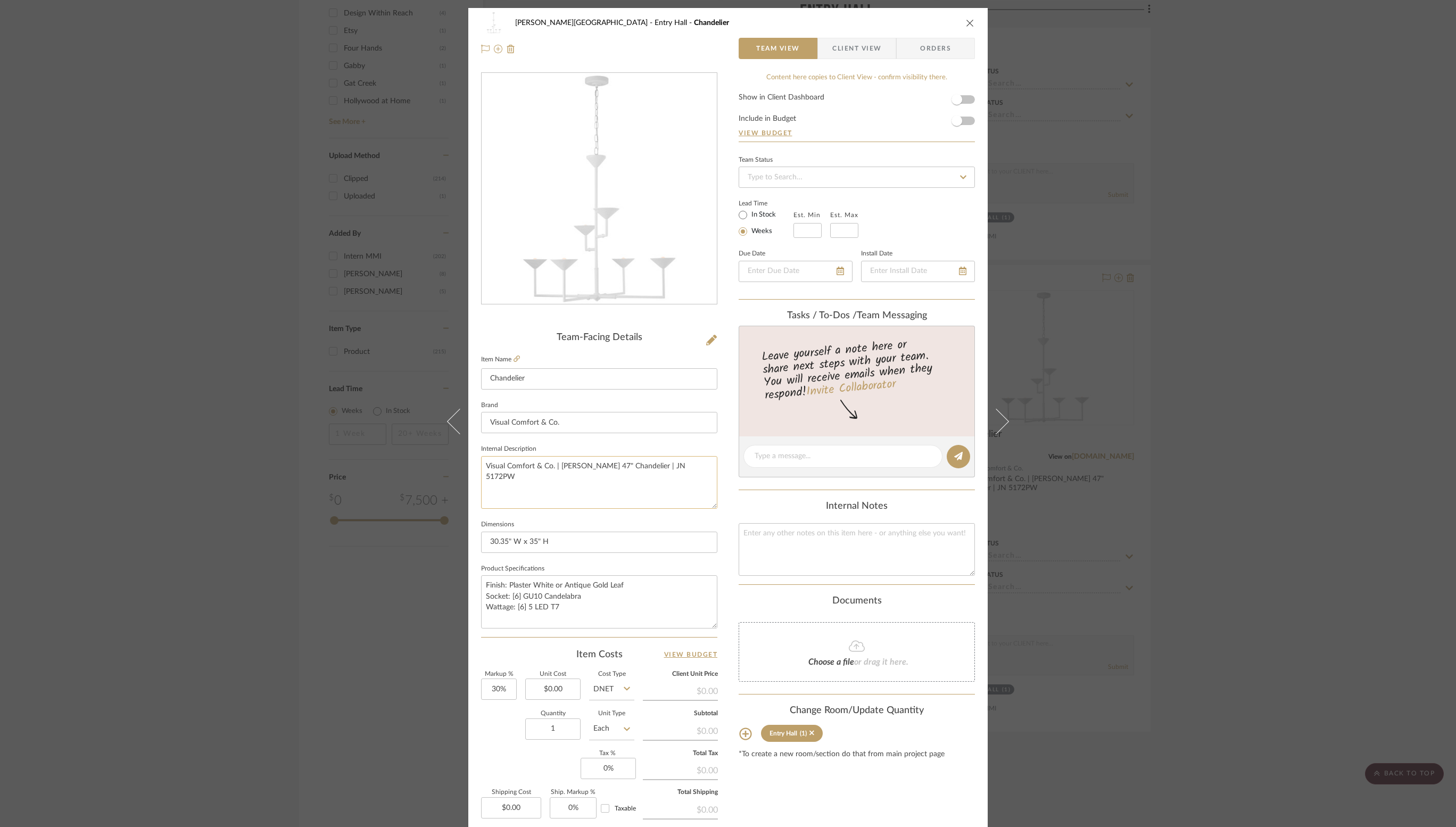 click on "Visual Comfort & Co. | Eleanor 47" Chandelier | JN 5172PW" 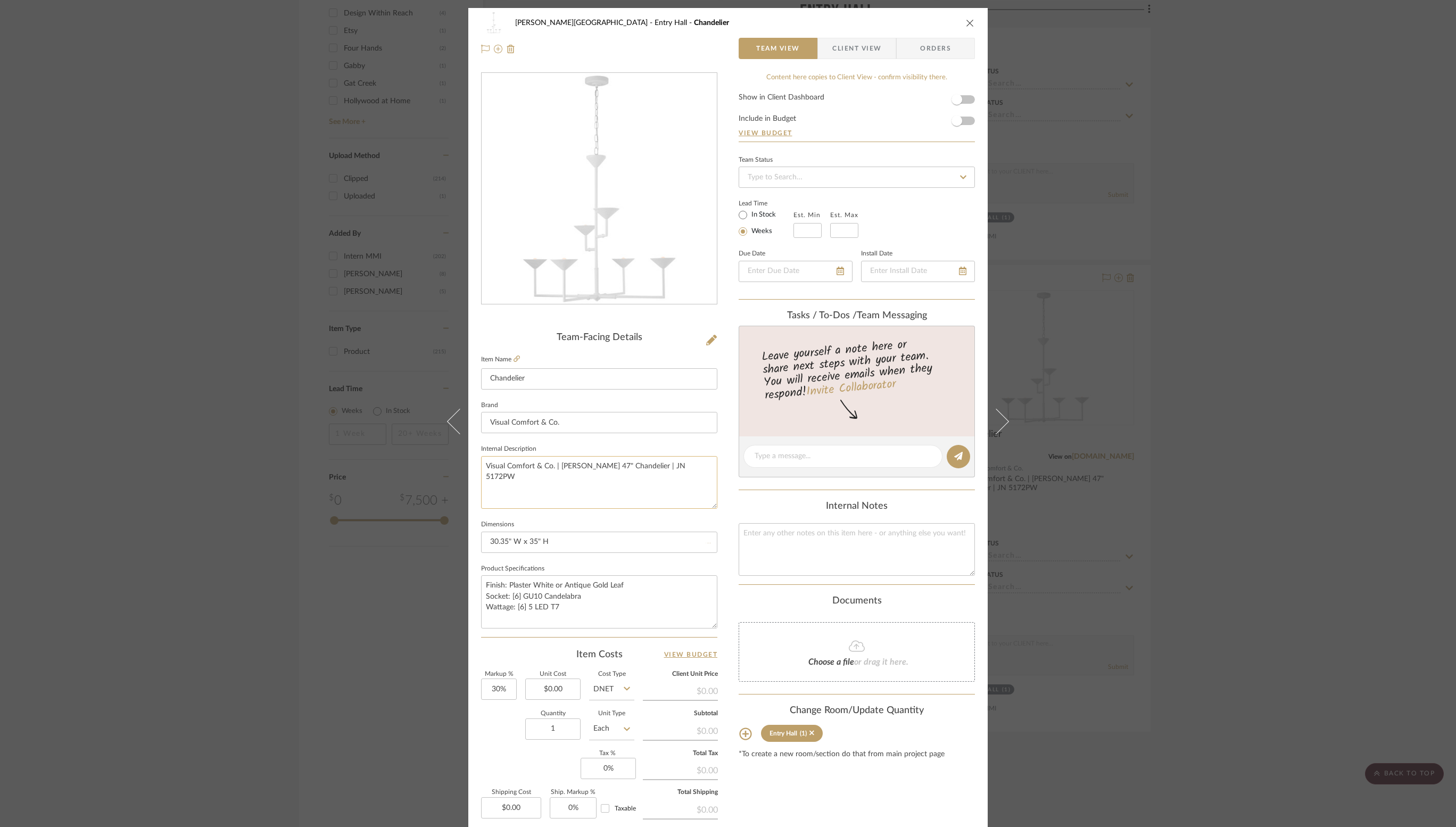 type 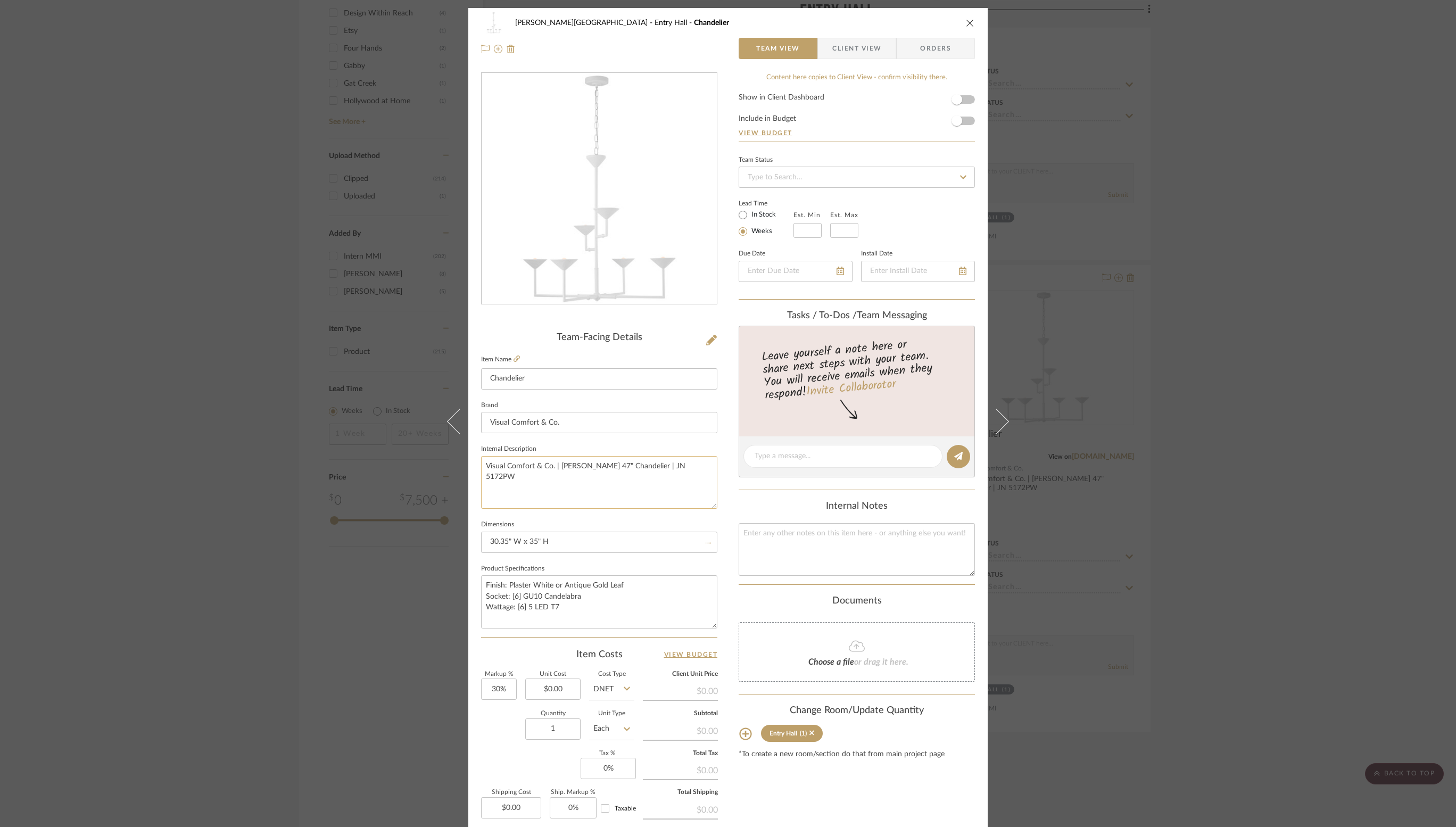 type 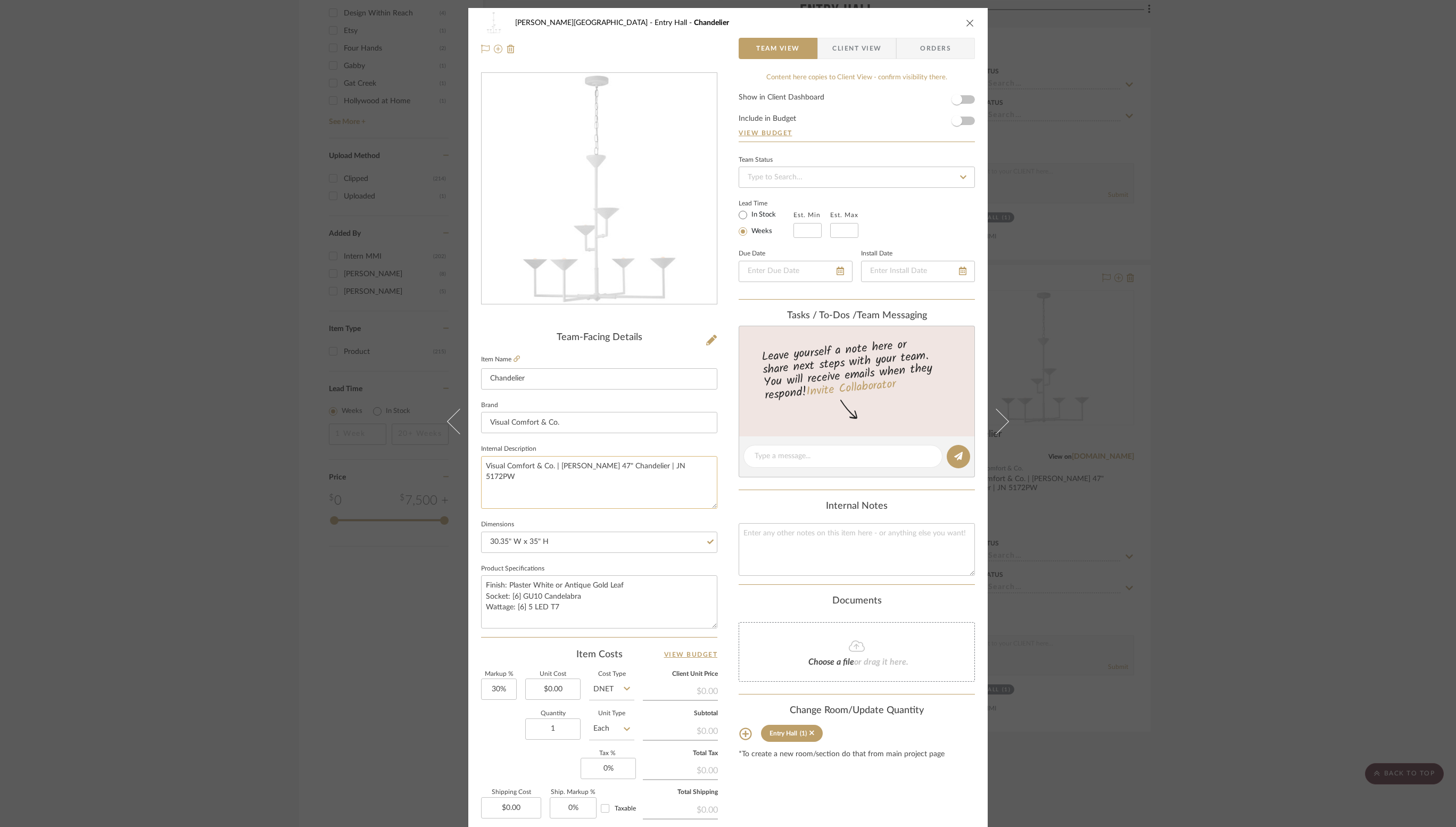 drag, startPoint x: 686, startPoint y: 465, endPoint x: 559, endPoint y: 467, distance: 127.01575 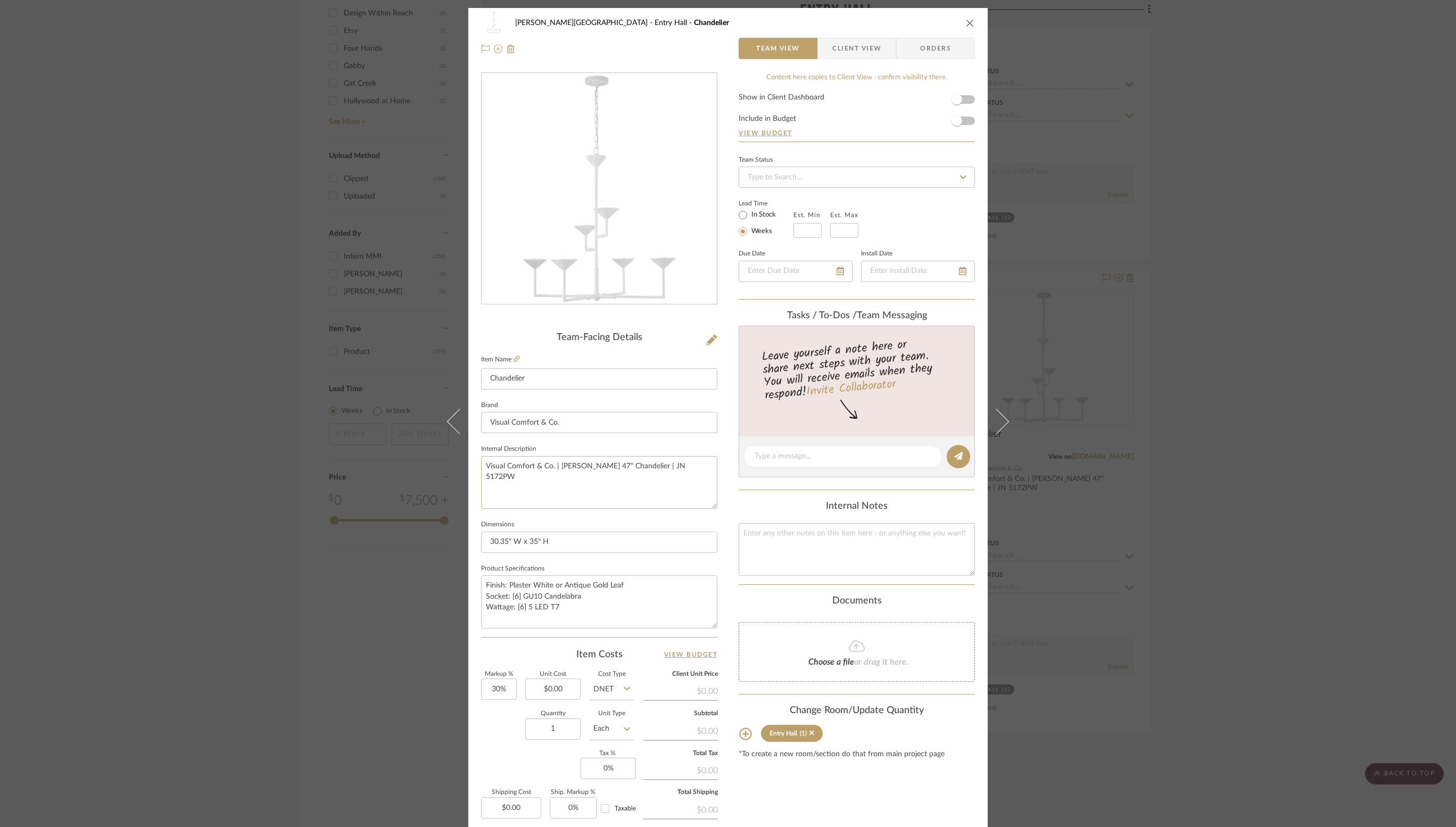 click on "Visual Comfort & Co. | Eleanor 47" Chandelier | JN 5172PW" 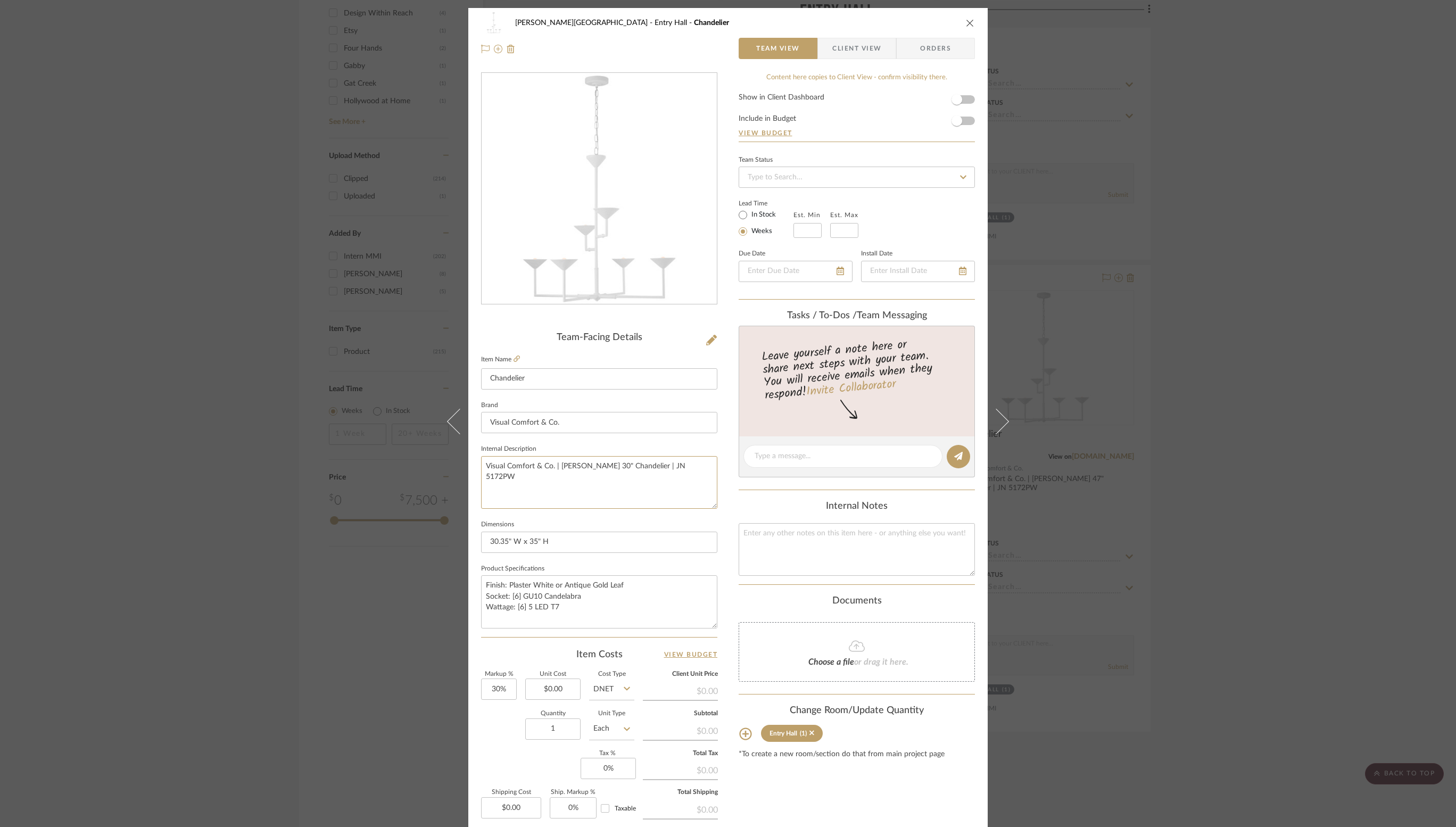 type on "Visual Comfort & Co. | Eleanor 30" Chandelier | JN 5172PW" 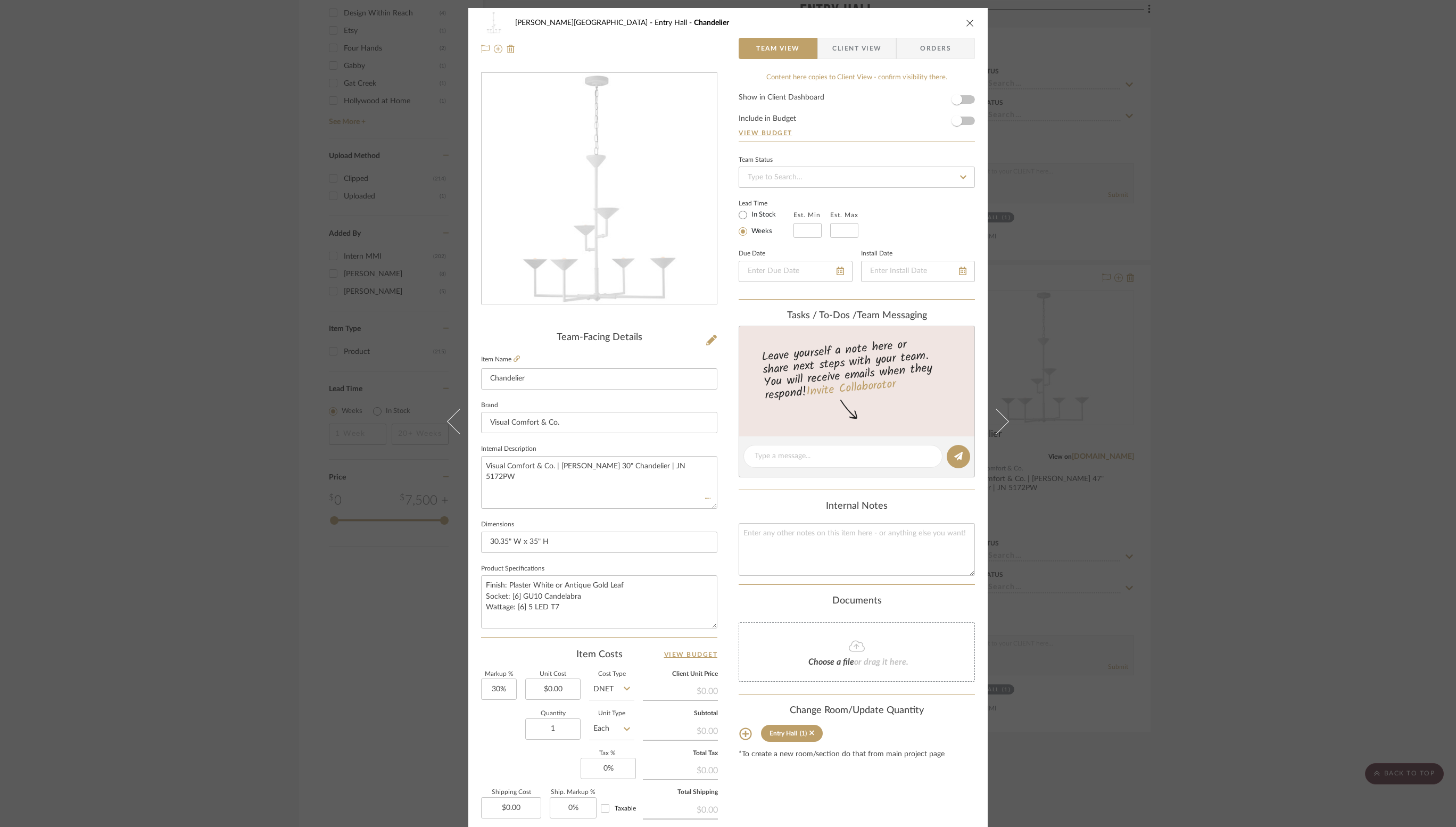 type 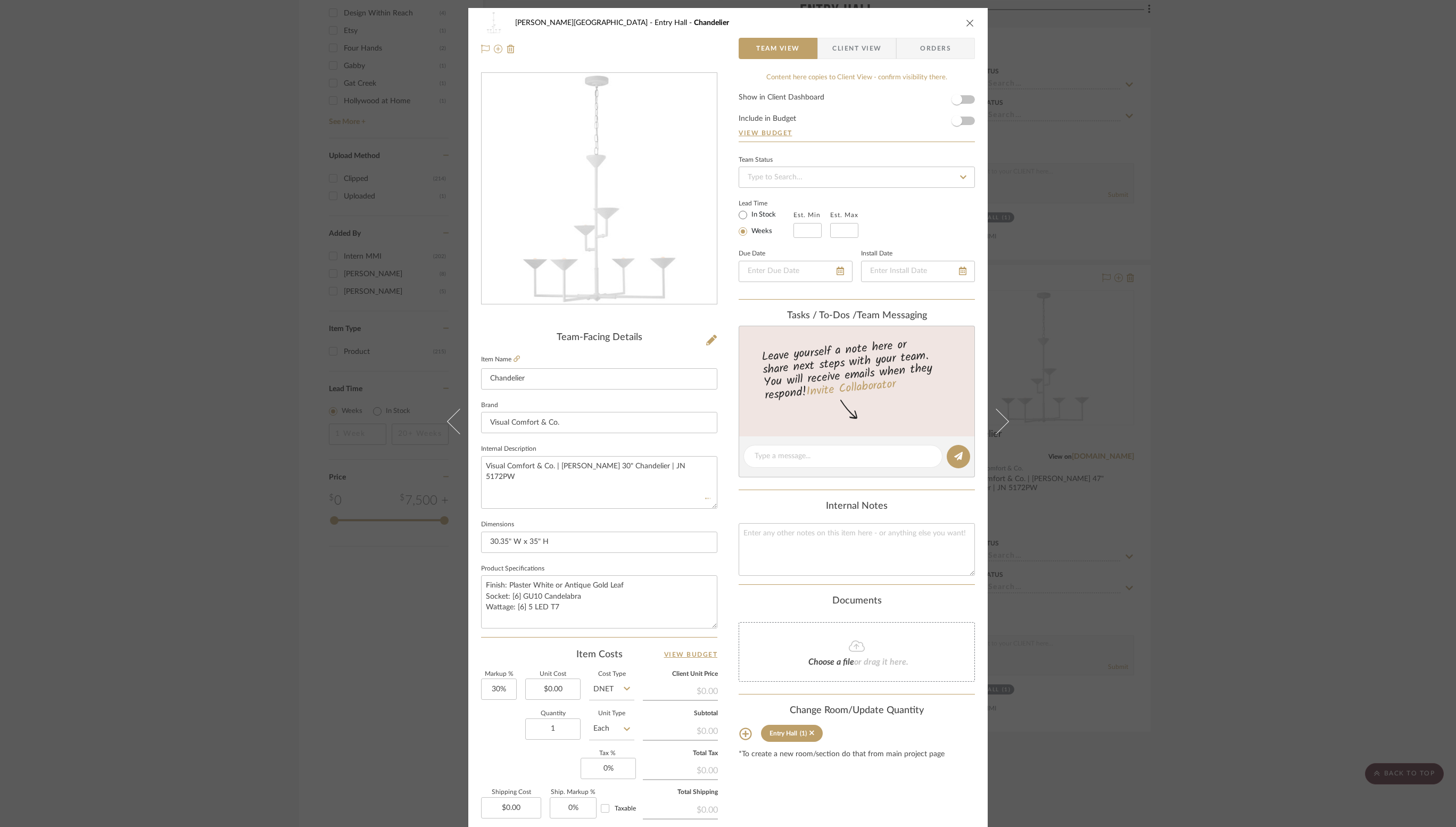 type 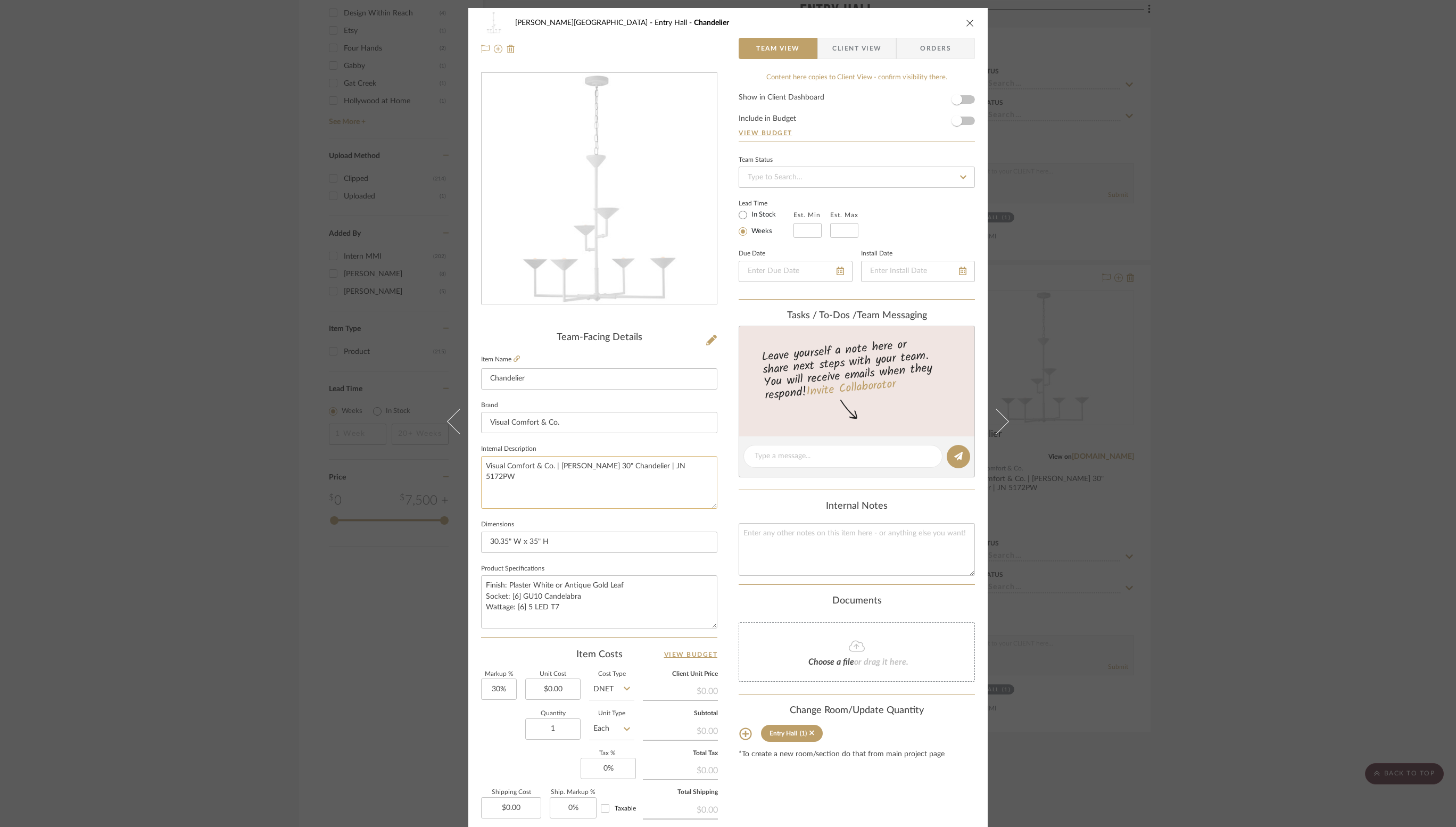 click on "Visual Comfort & Co. | Eleanor 30" Chandelier | JN 5172PW" 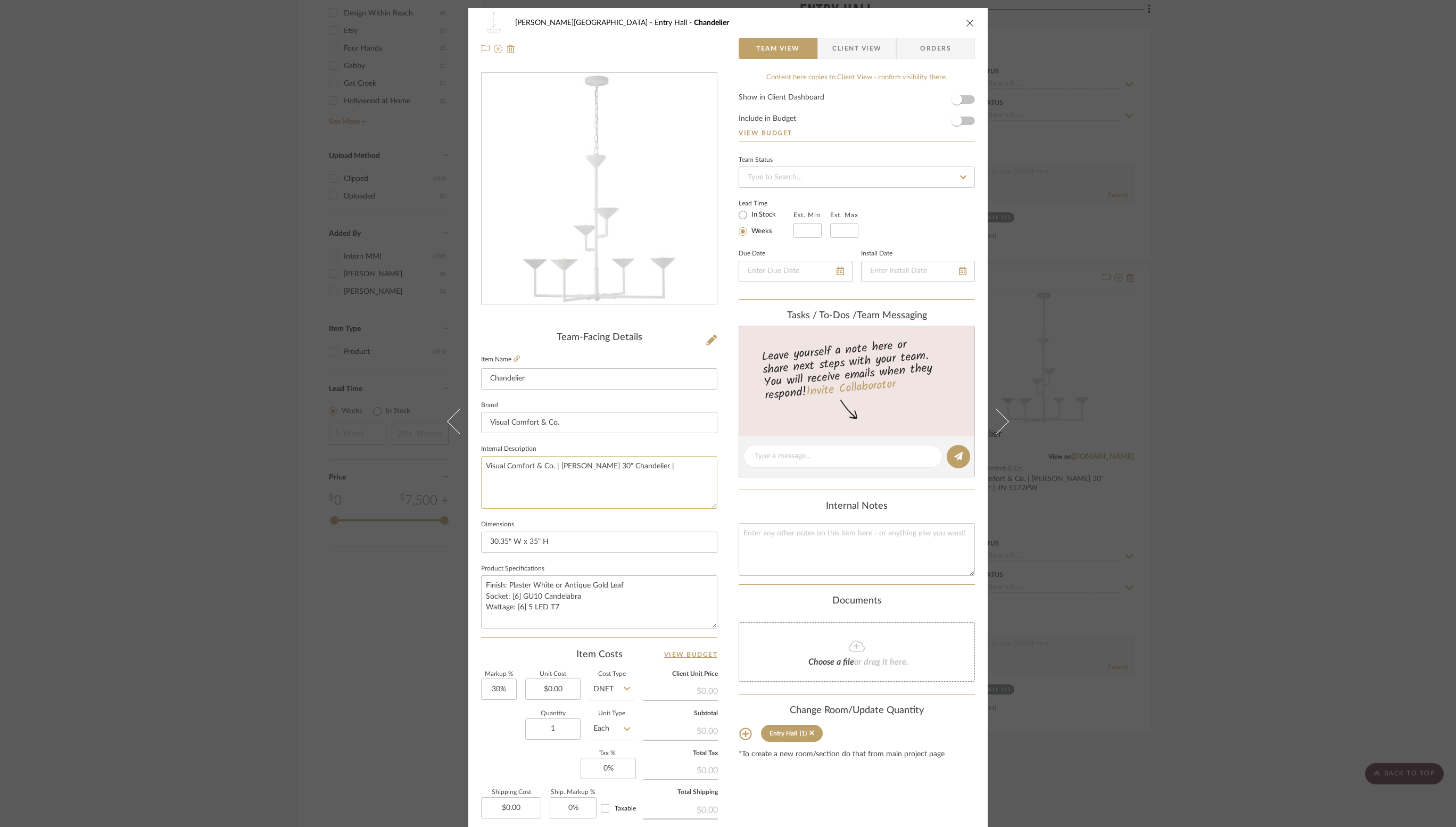 paste on "JN5170" 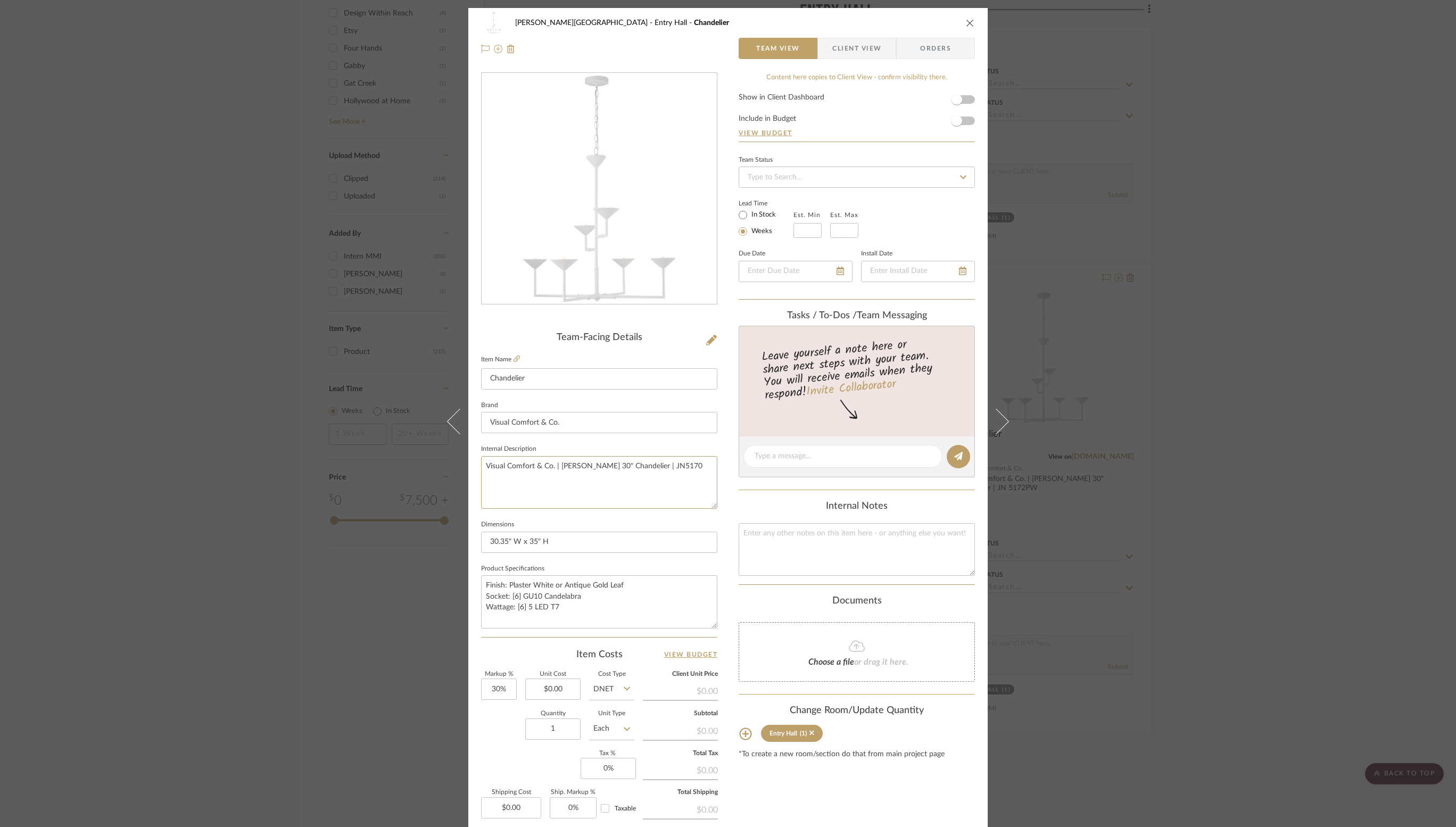 type on "Visual Comfort & Co. | Eleanor 30" Chandelier | JN5170" 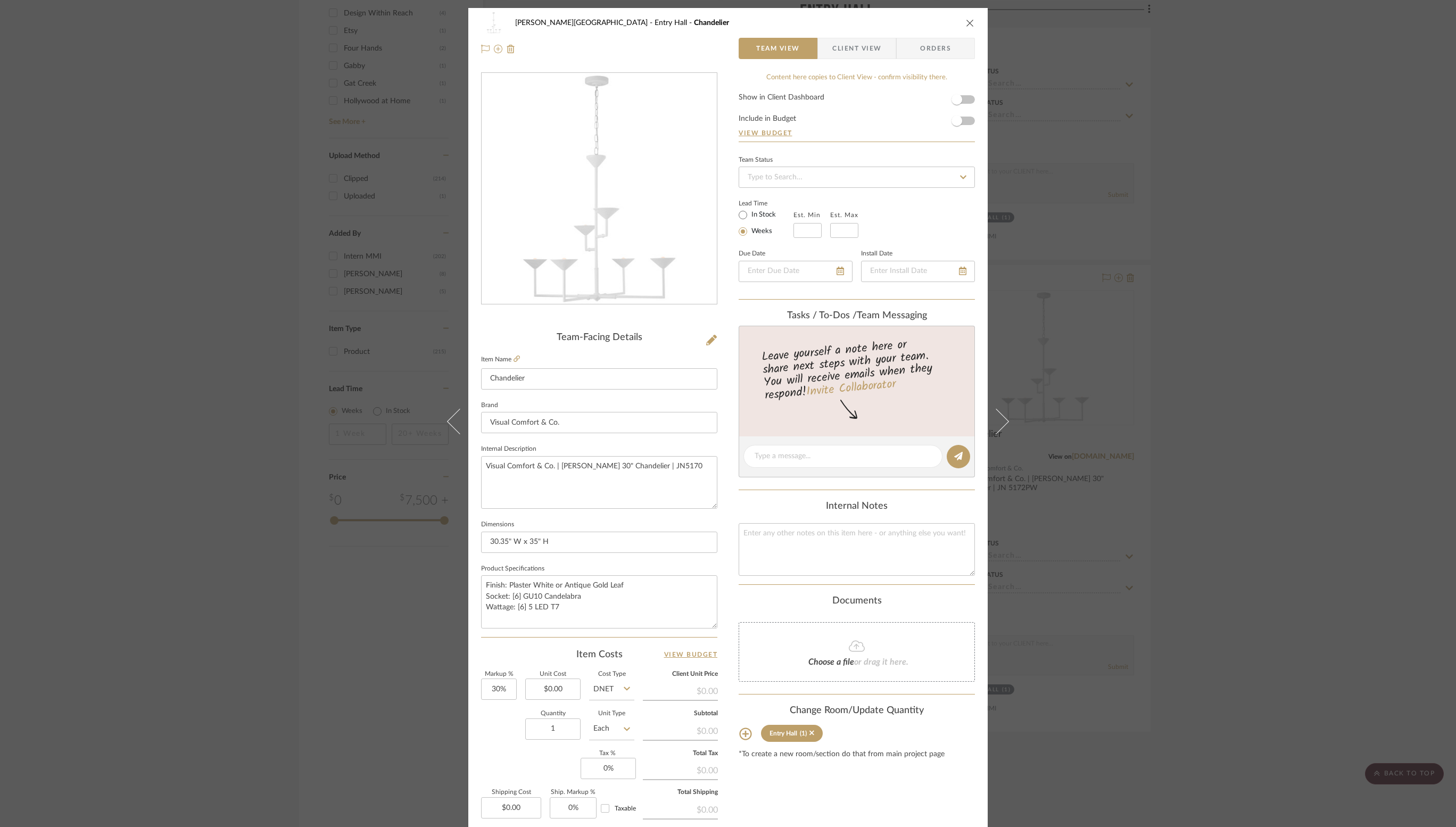 click on "Client View" at bounding box center [857, 48] 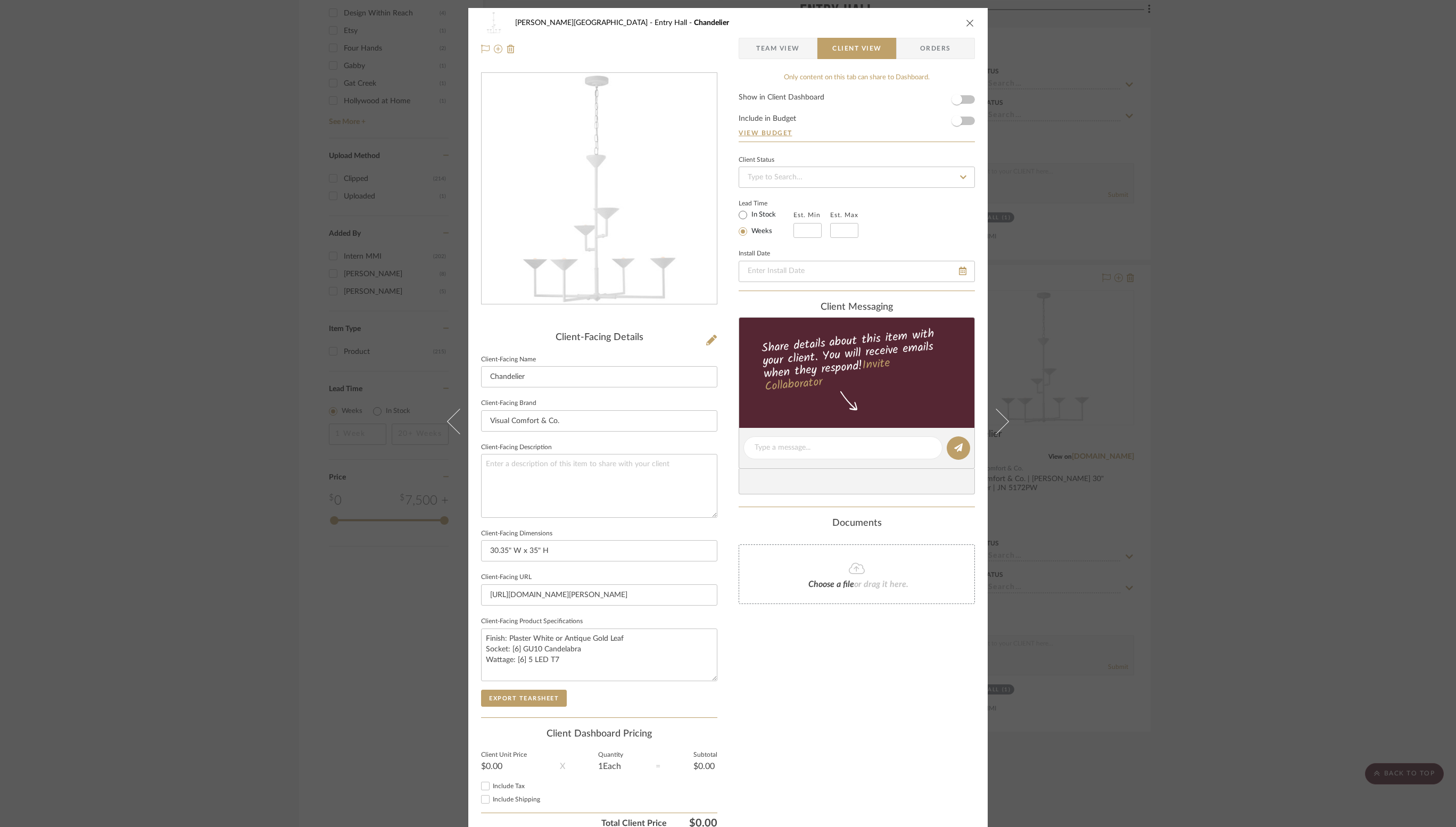type 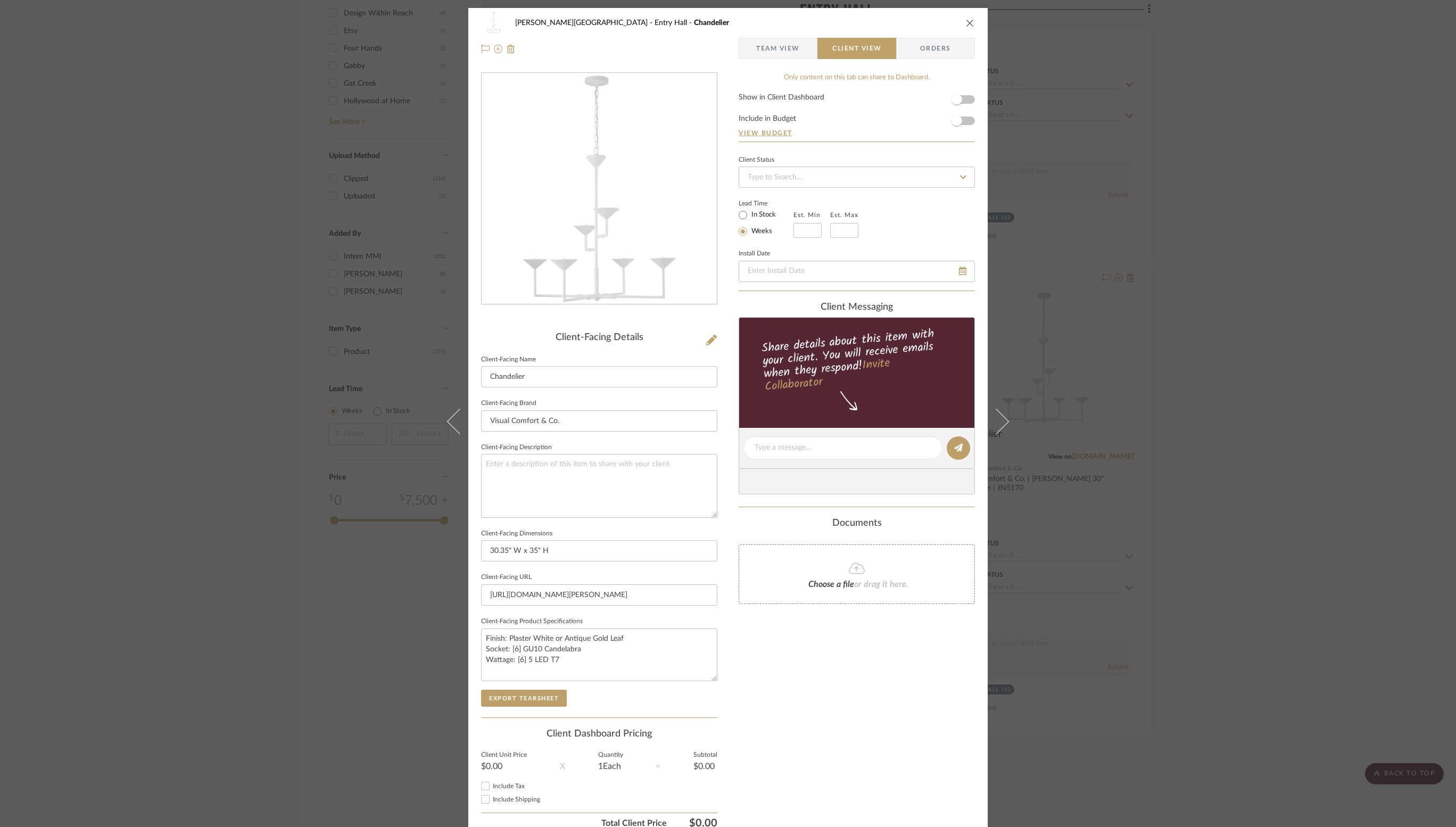 click on "Shepard Street Entry Hall Chandelier Team View Client View Orders  Client-Facing Details   Client-Facing Name  Chandelier  Client-Facing Brand  Visual Comfort & Co.  Client-Facing Description   Client-Facing Dimensions  30.35" W x 35" H  Client-Facing URL  https://www.visualcomfort.com/eleanor-47-chandelier-jn5172/?selected_product=JN%205172PW#2461=36101  Client-Facing Product Specifications  Finish: Plaster White or Antique Gold Leaf
Socket: [6] GU10 Candelabra
Wattage: [6] 5 LED T7  Export Tearsheet   Client Dashboard Pricing   Client Unit Price   $0.00      X  Quantity  1    Each      =  Subtotal   $0.00  Include Tax Include Shipping Total Client Price   $0.00  Only content on this tab can share to Dashboard.  Show in Client Dashboard   Include in Budget   View Budget  Client Status  Lead Time  In Stock Weeks  Est. Min   Est. Max   Install Date  client Messaging  Share details about this item with your client. You will receive emails when they respond!  Invite Collaborator  Documents  Choose a file" at bounding box center (728, 414) 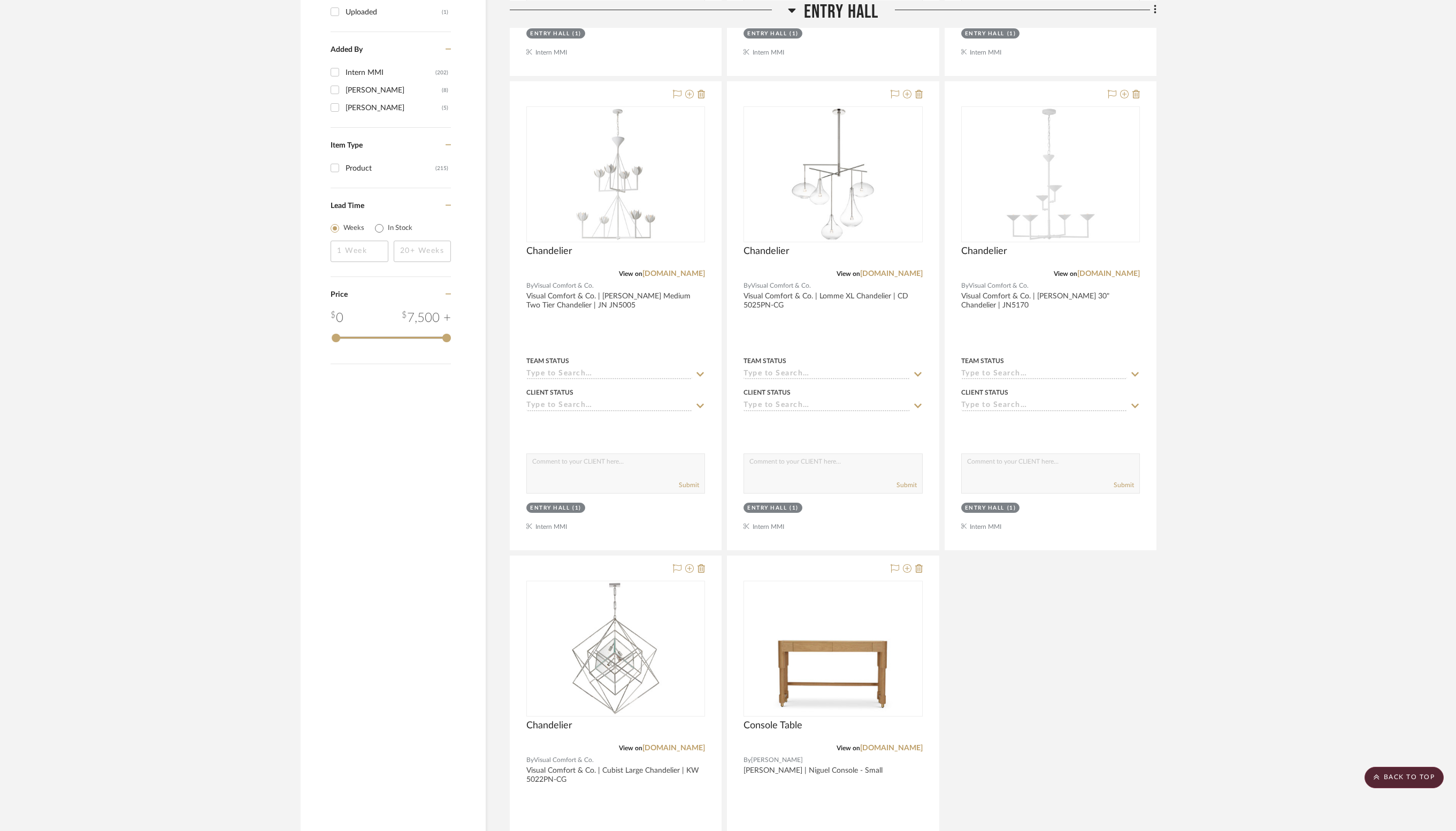 scroll, scrollTop: 1224, scrollLeft: 0, axis: vertical 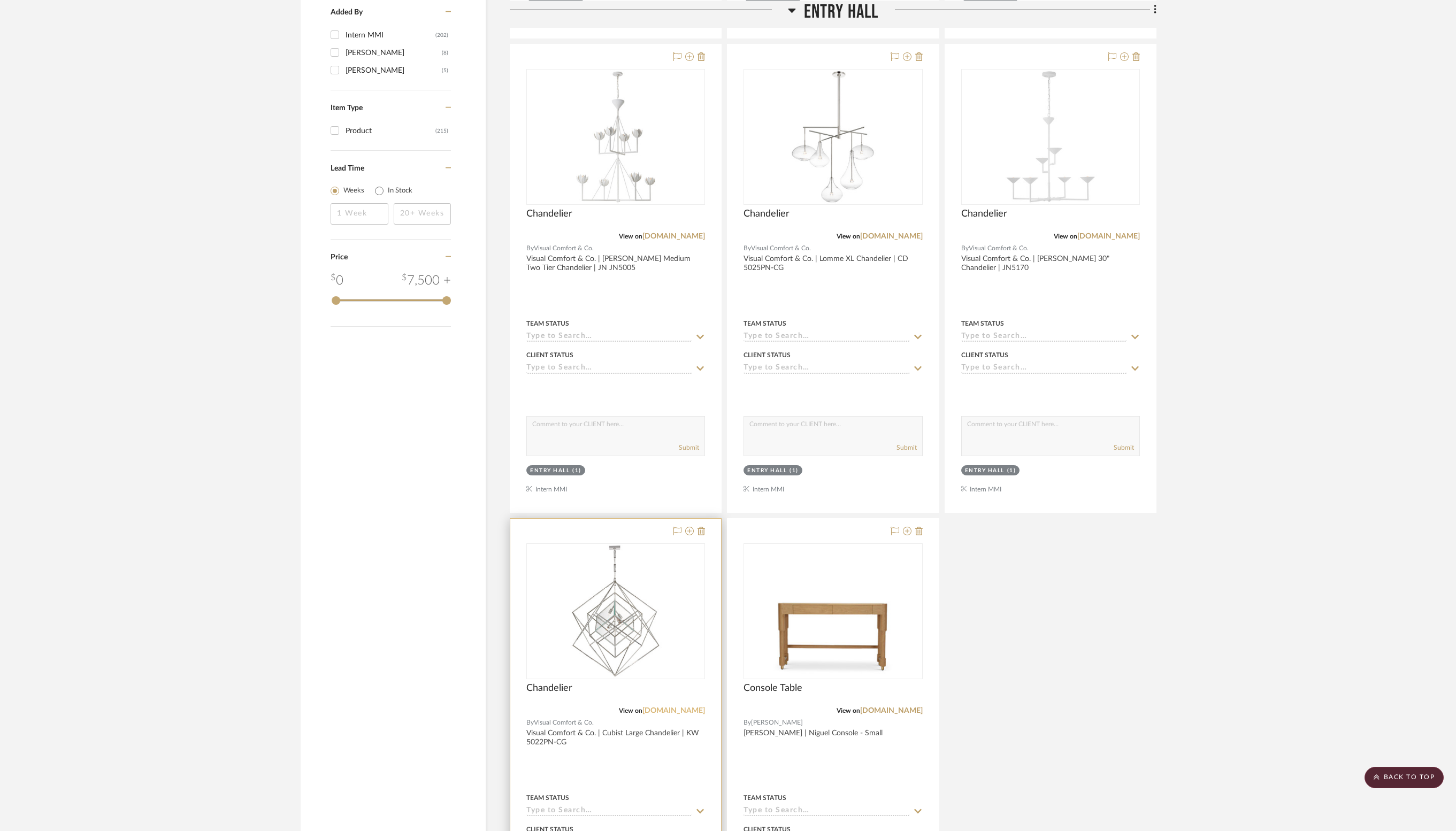 click on "[DOMAIN_NAME]" at bounding box center [673, 711] 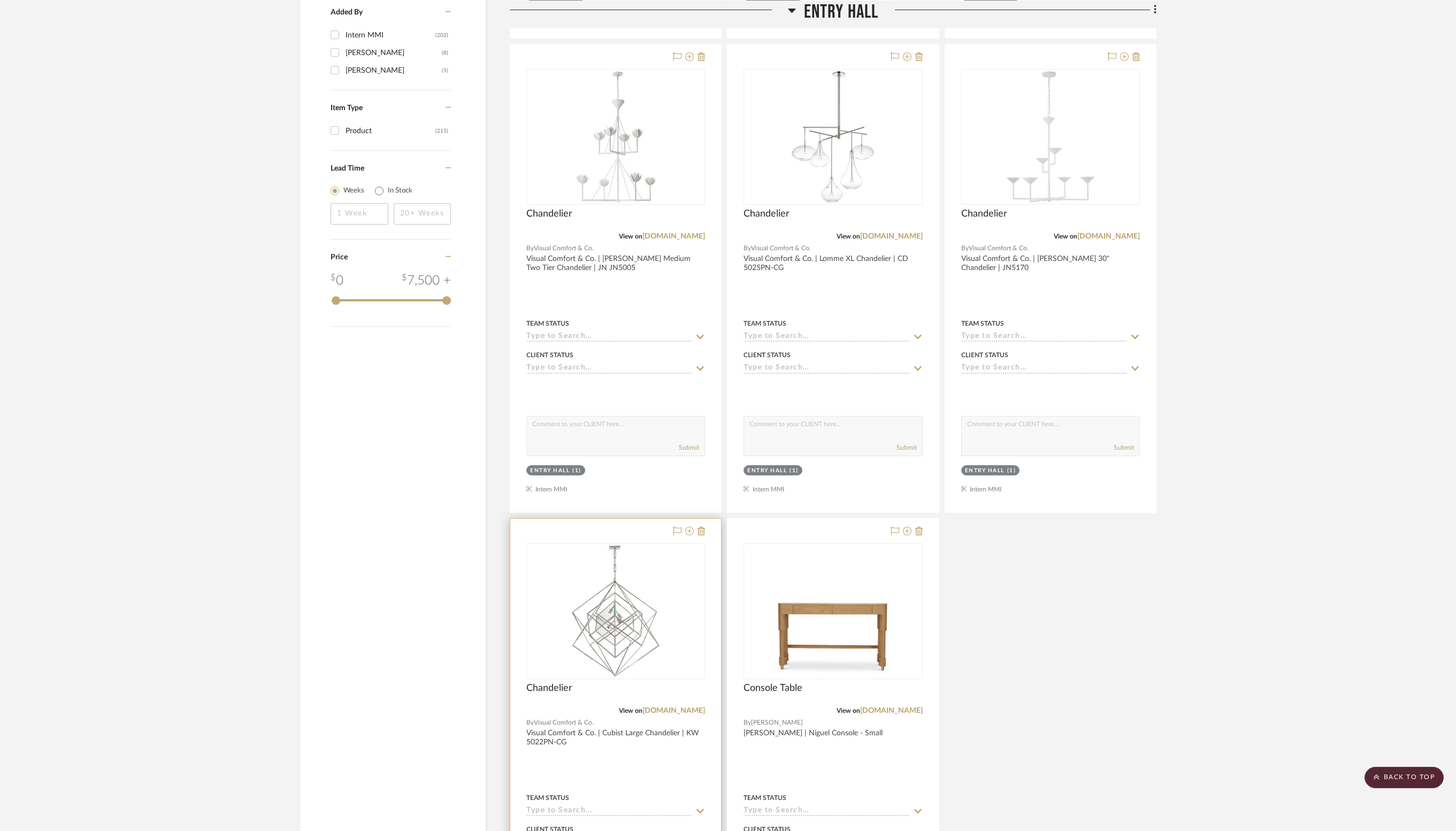 click at bounding box center (616, 752) 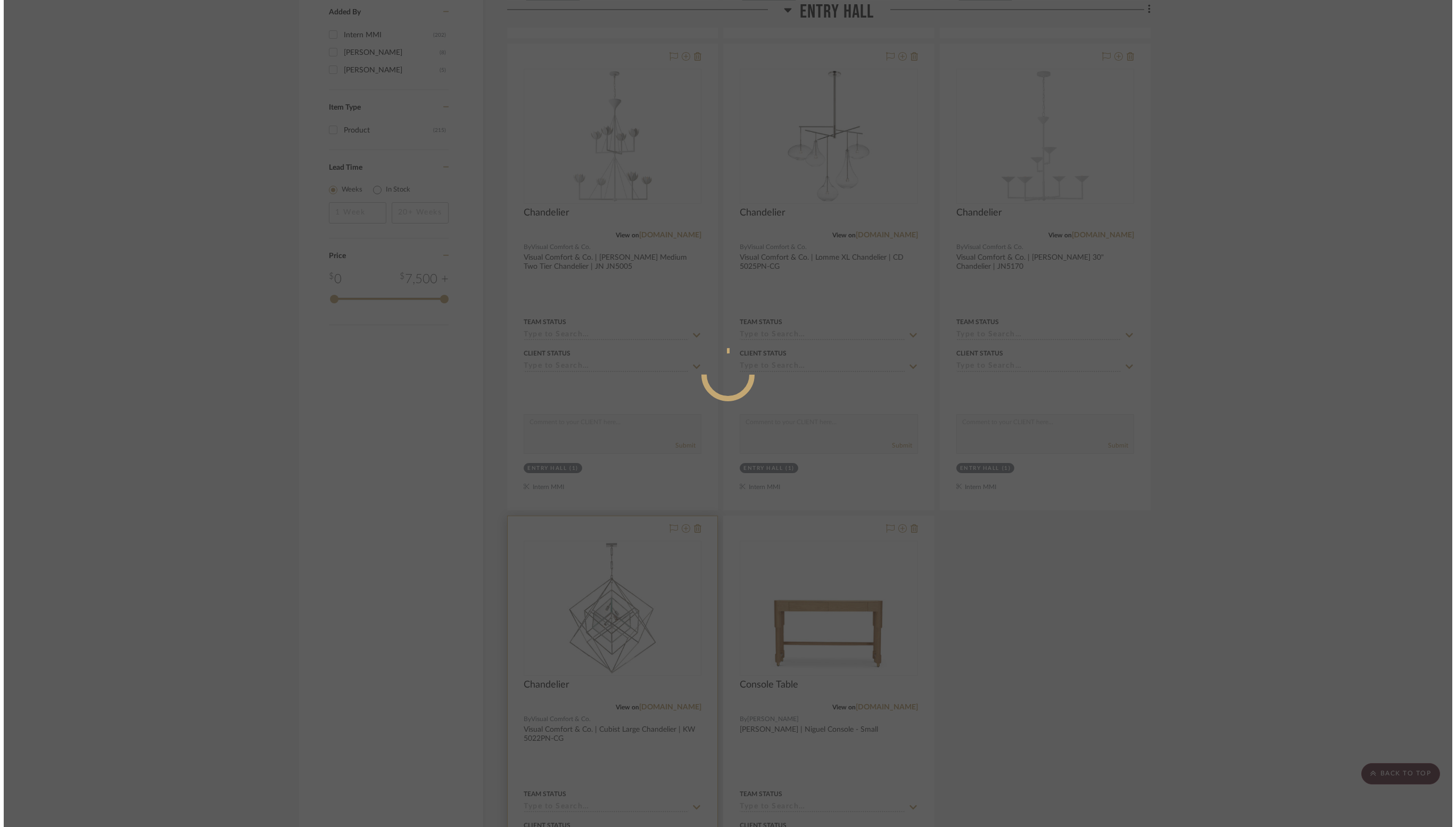 scroll, scrollTop: 0, scrollLeft: 0, axis: both 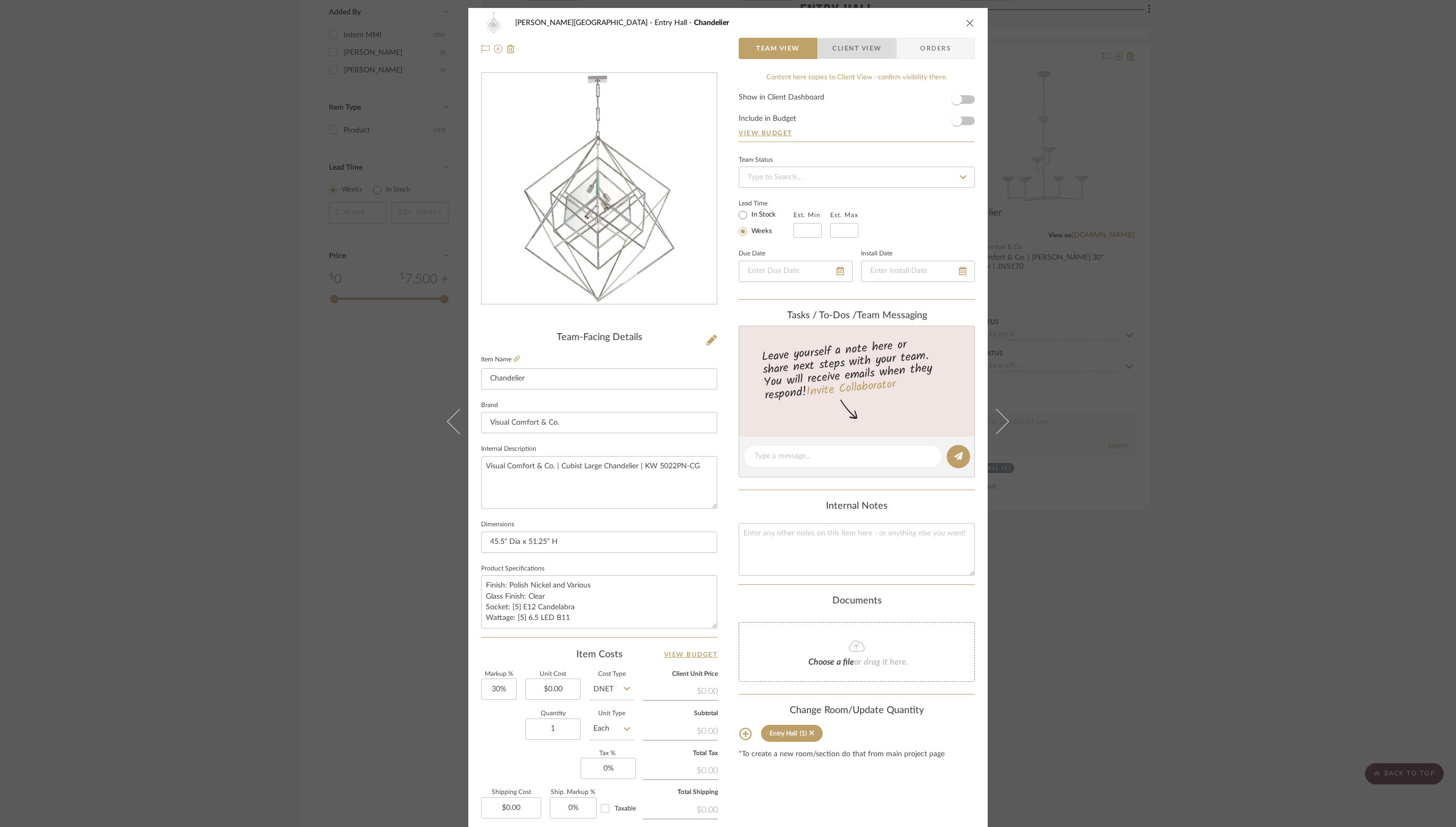 click on "Client View" at bounding box center [857, 48] 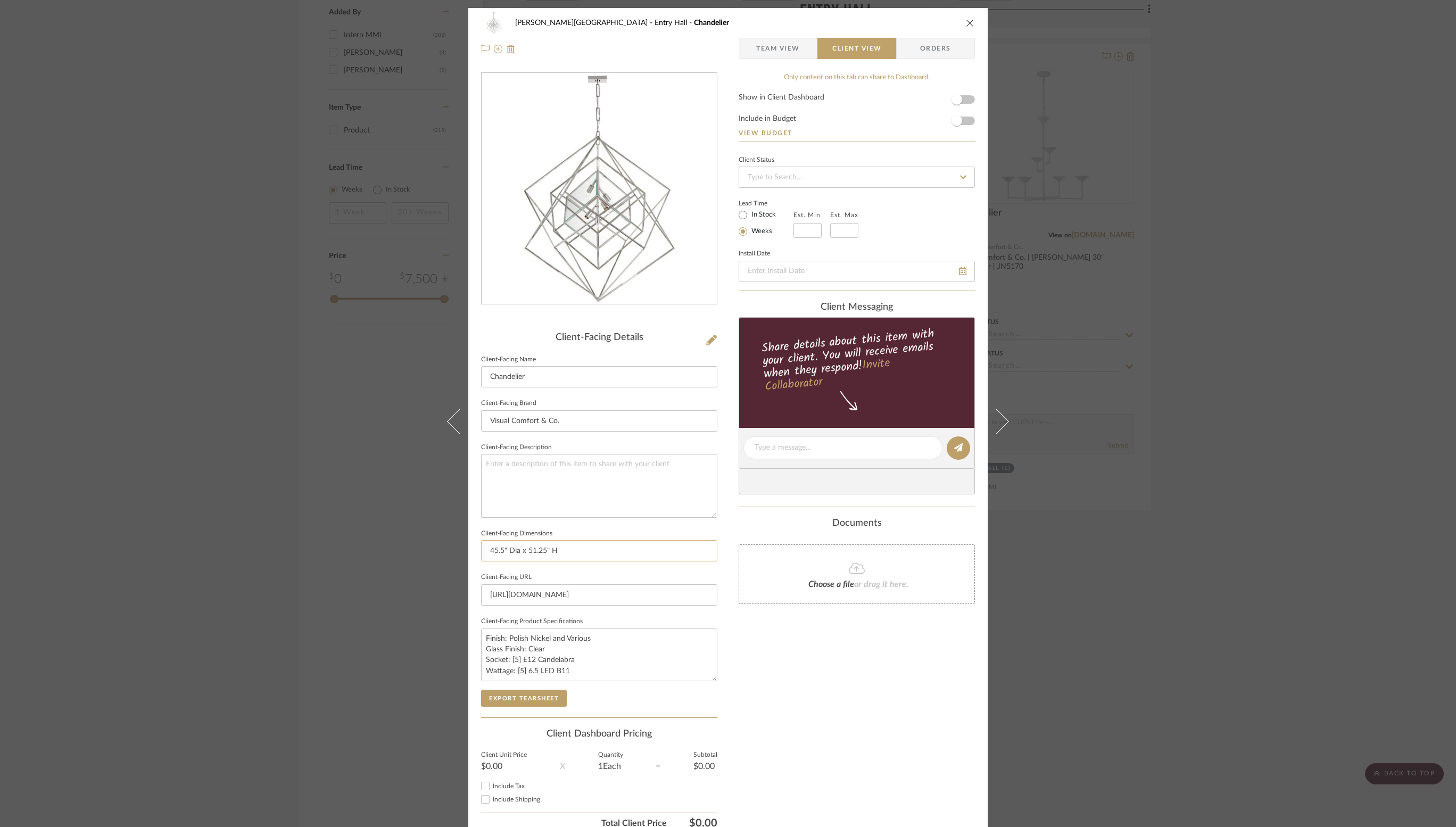 click on "45.5" Dia x 51.25" H" 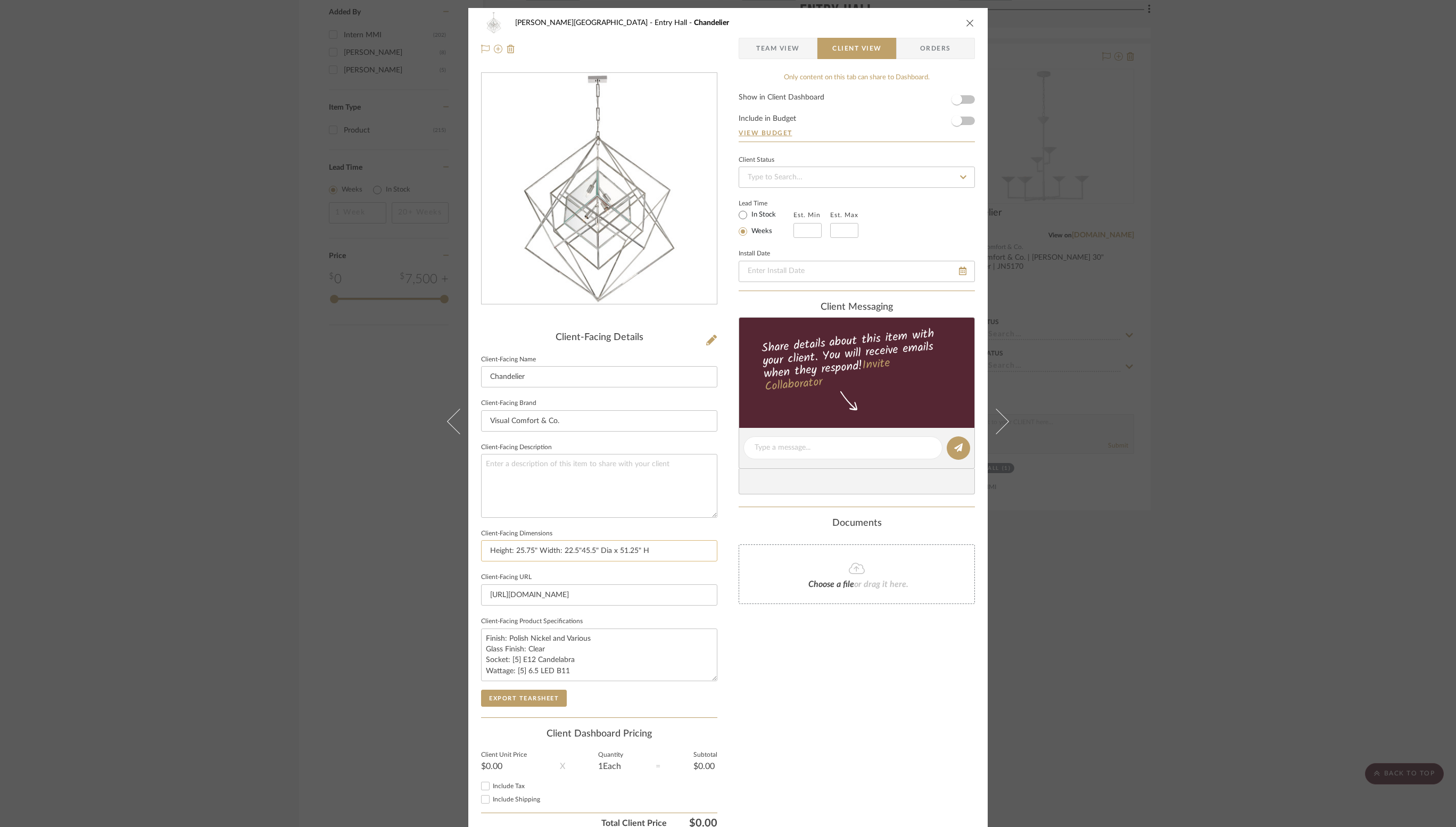 click on "Height: 25.75" Width: 22.5"45.5" Dia x 51.25" H" 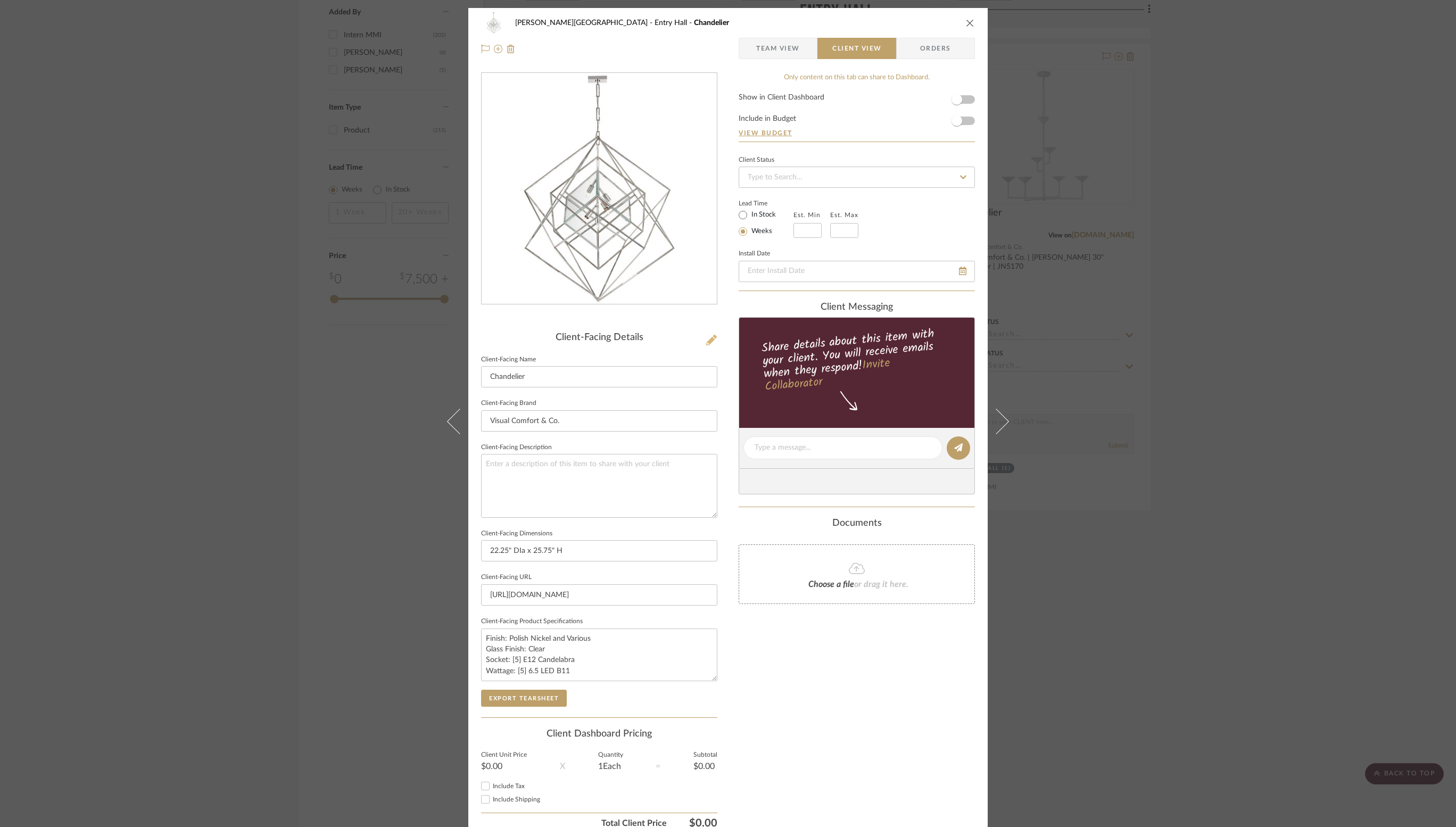 type on "22.25" DIa x 25.75" H" 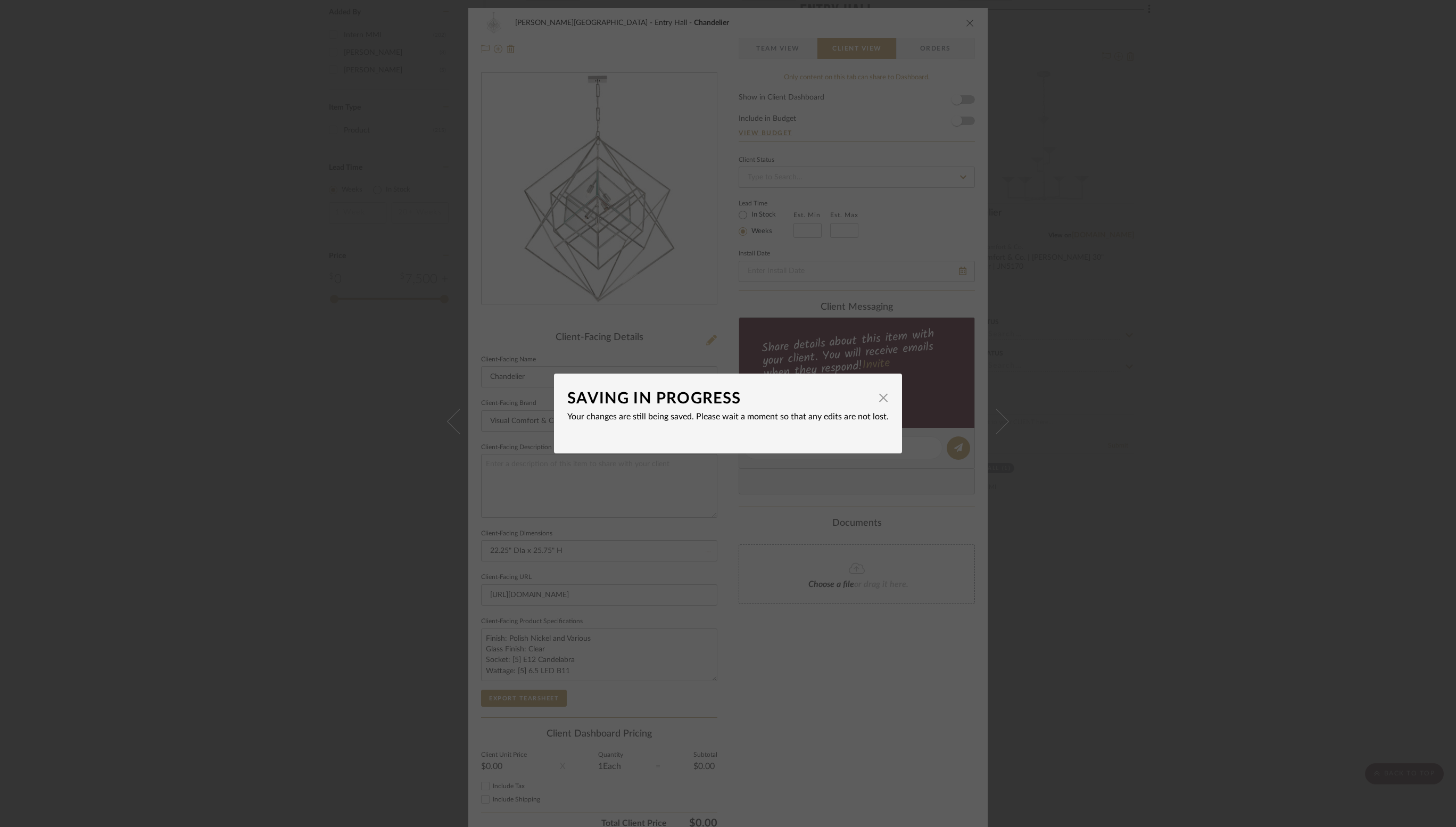 type 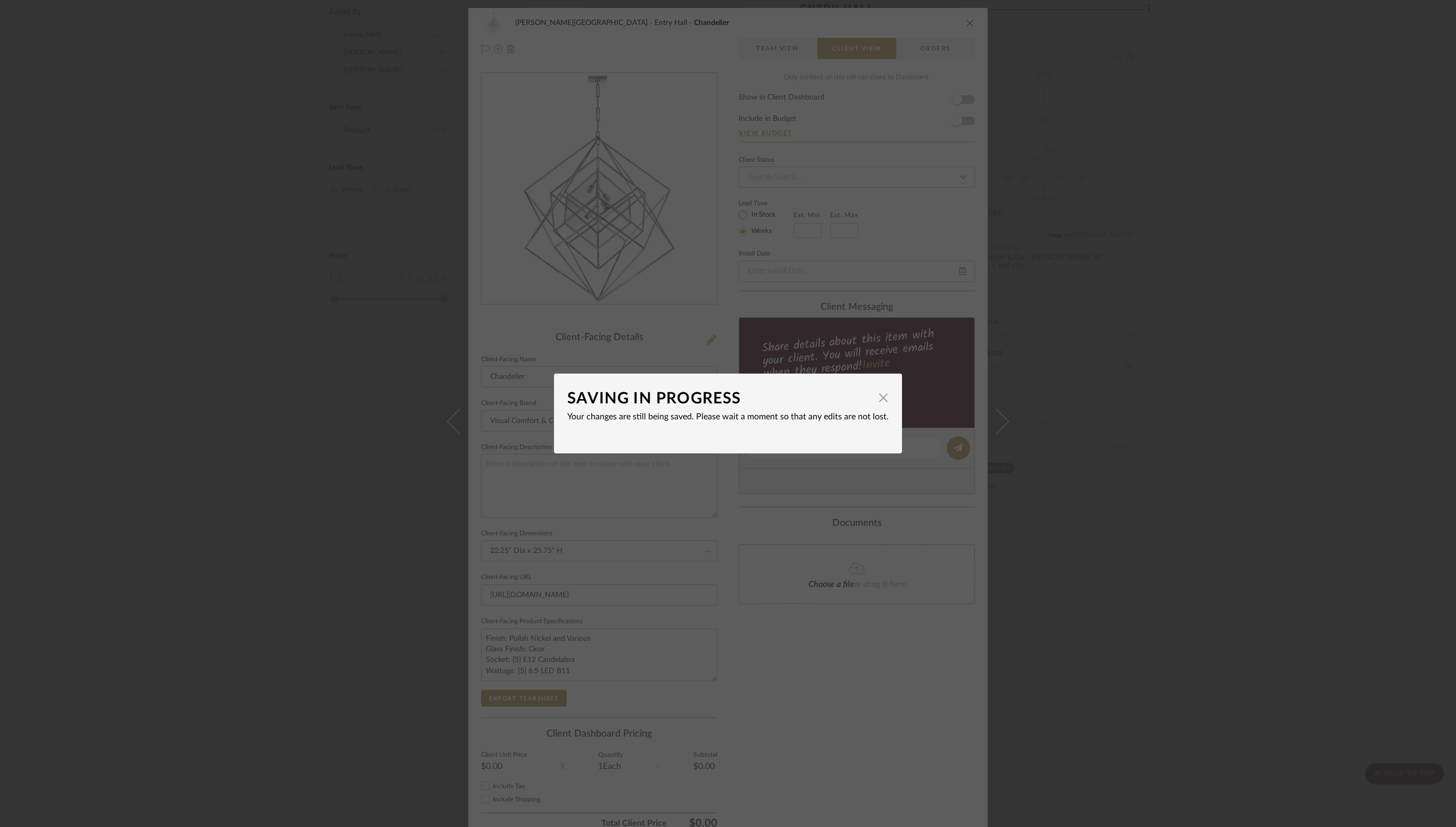 type 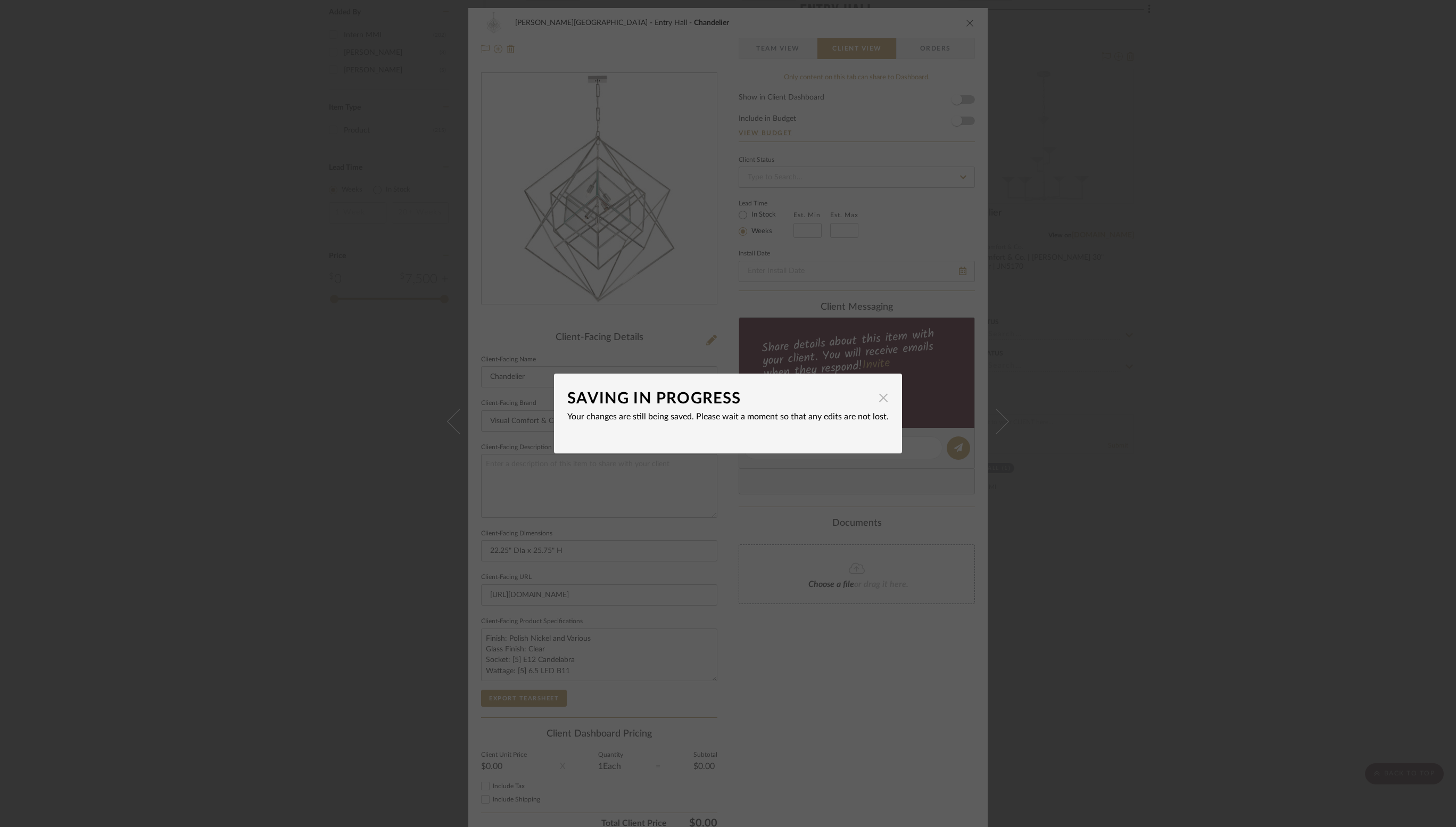 click at bounding box center (883, 398) 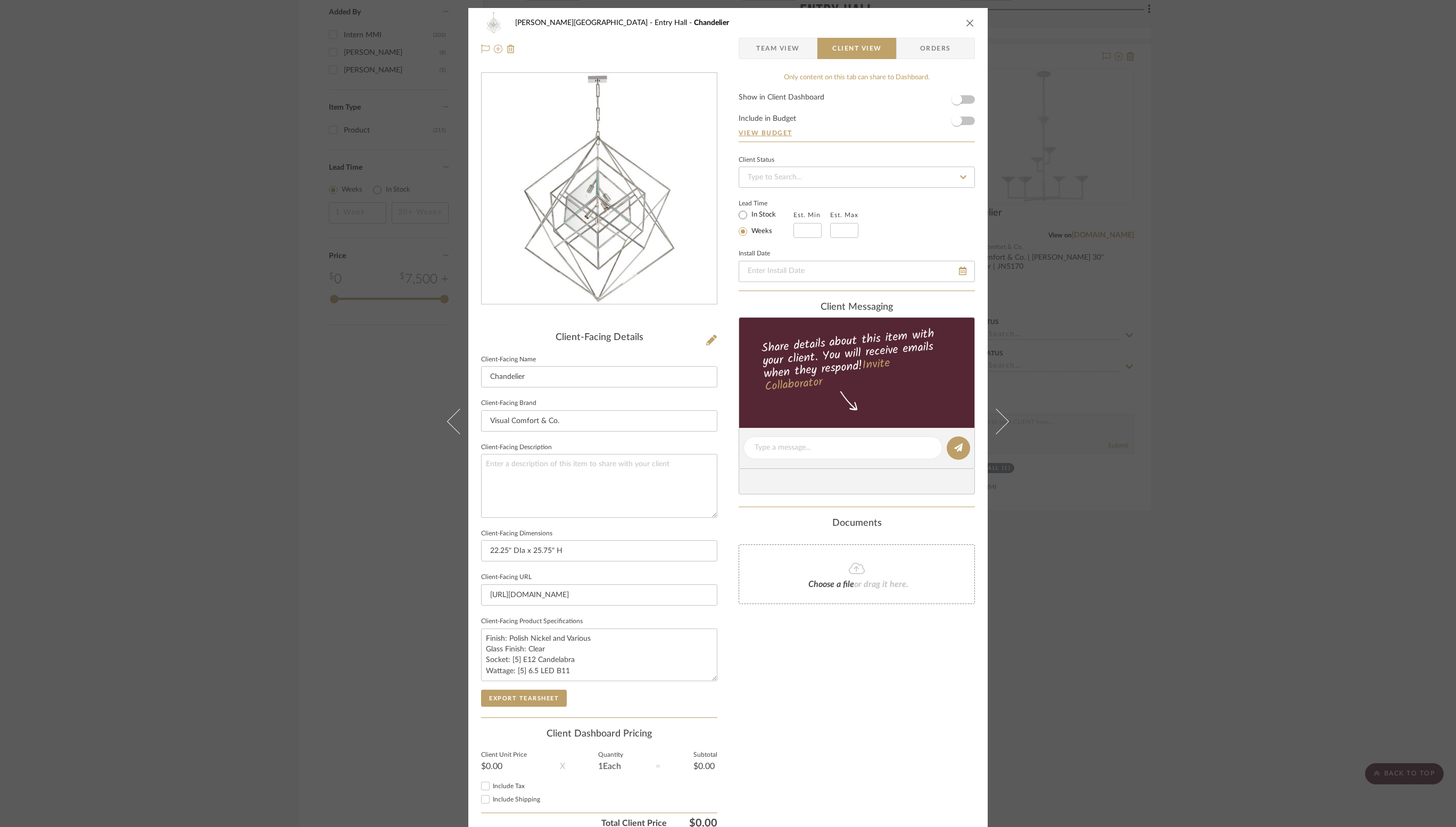 click on "Client-Facing Details   Client-Facing Name  Chandelier  Client-Facing Brand  Visual Comfort & Co.  Client-Facing Description   Client-Facing Dimensions  22.25" DIa x 25.75" H  Client-Facing URL  https://www.visualcomfort.com/cubist-large-chandelier-kw5022/#1651=11691&2461=35531  Client-Facing Product Specifications  Finish: Polish Nickel and Various
Glass Finish: Clear
Socket: [5] E12 Candelabra
Wattage: [5] 6.5 LED B11  Export Tearsheet" 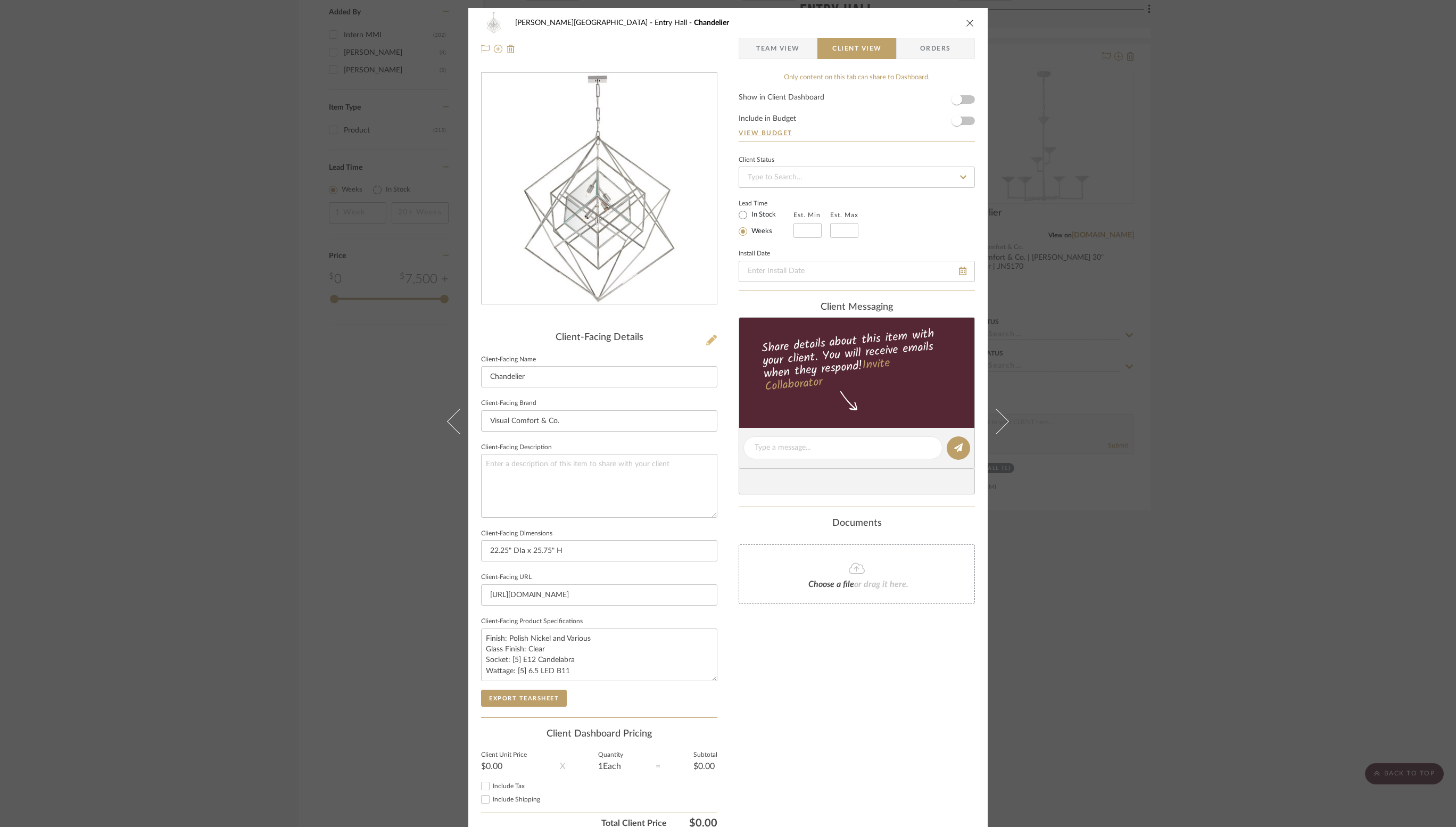 click 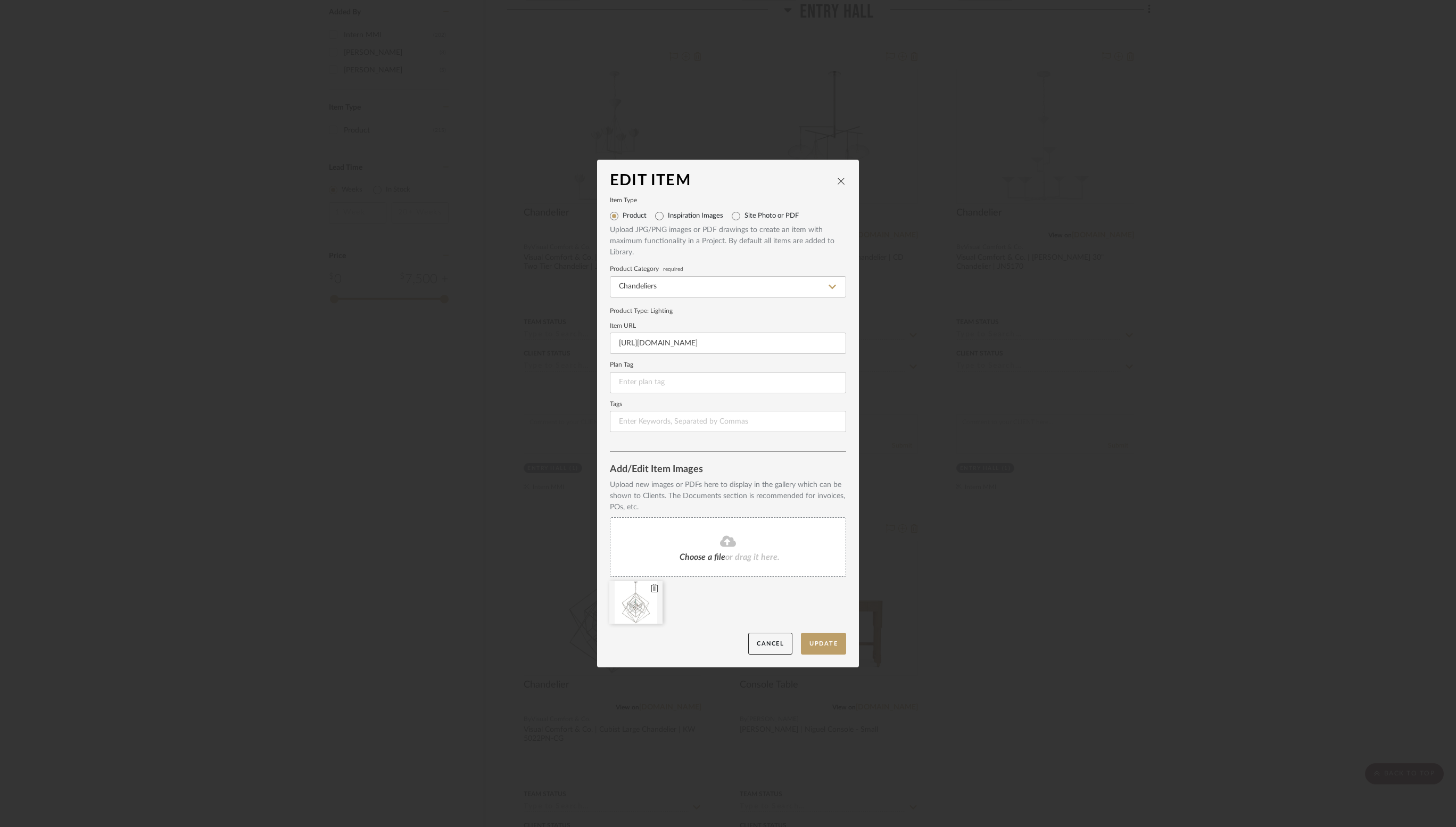 click 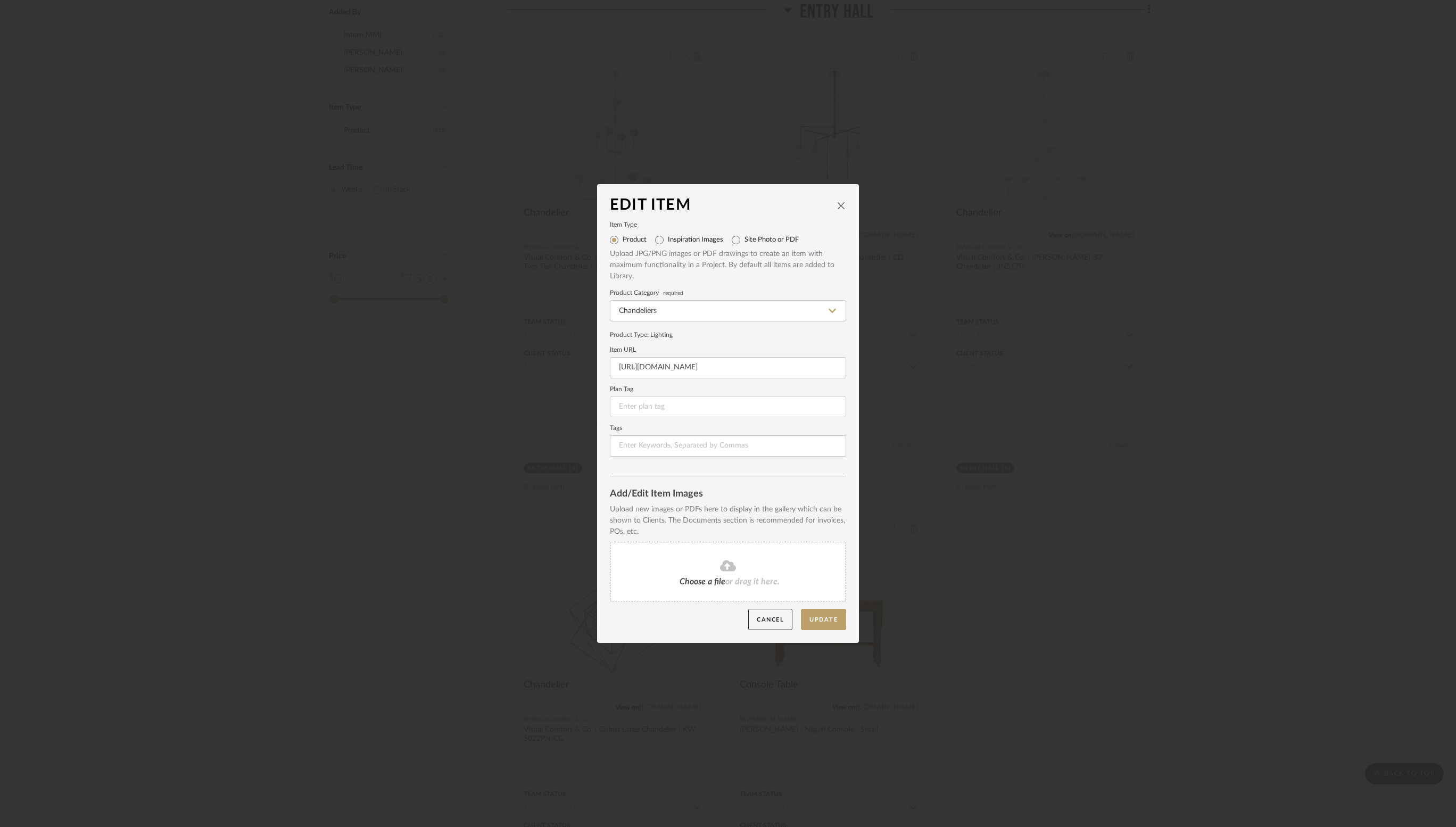 click 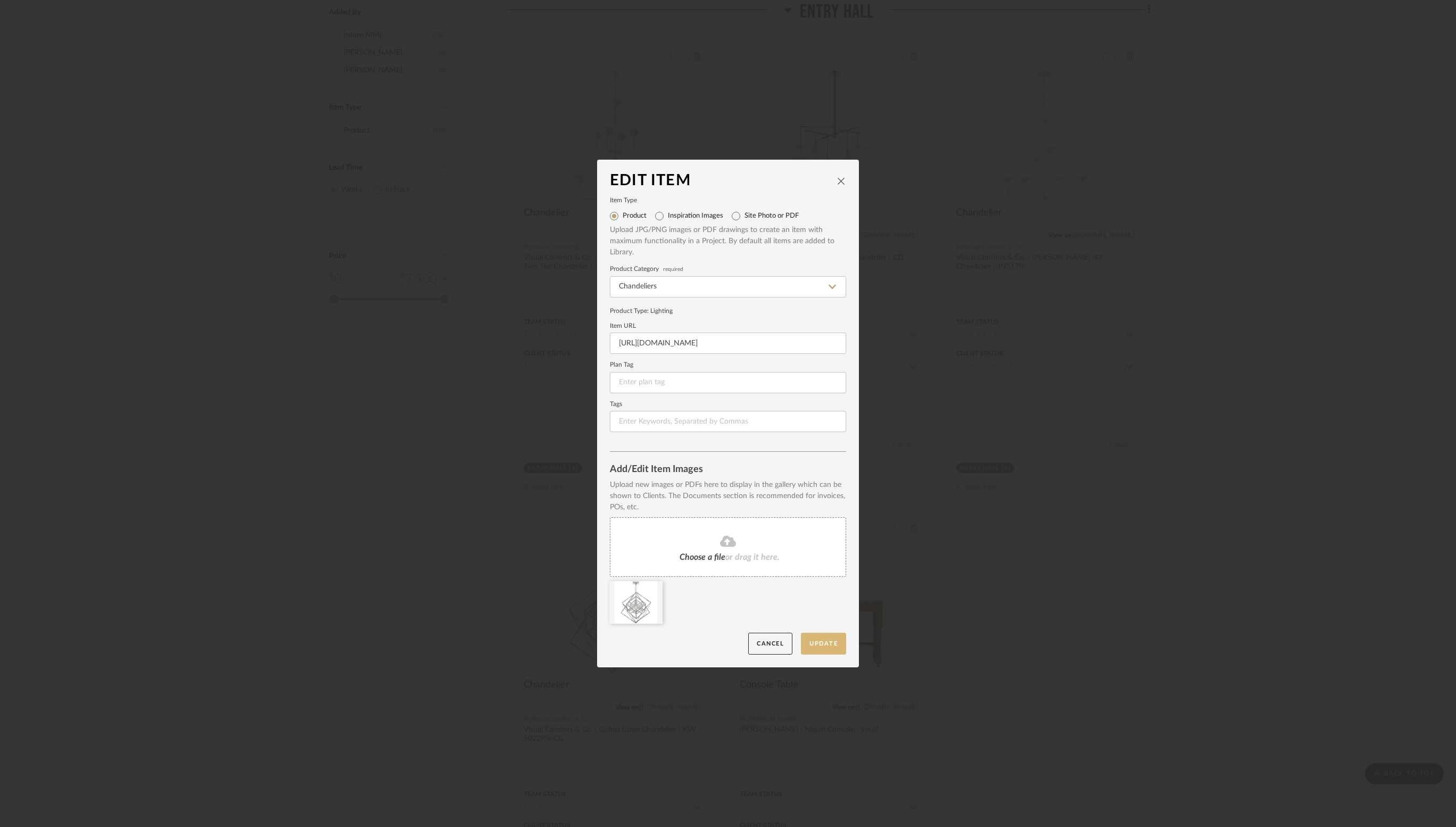 click on "Update" at bounding box center [823, 643] 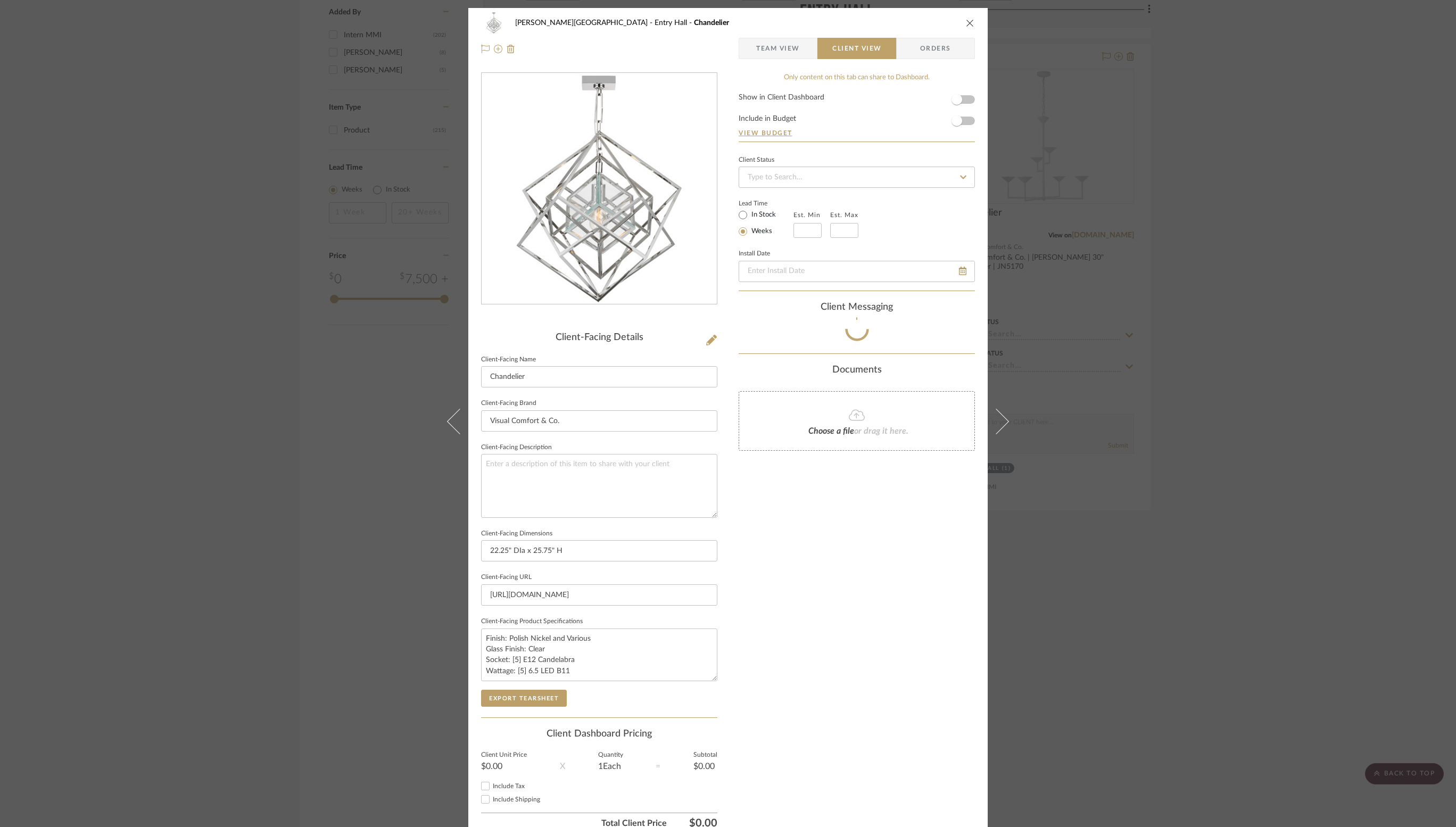 type 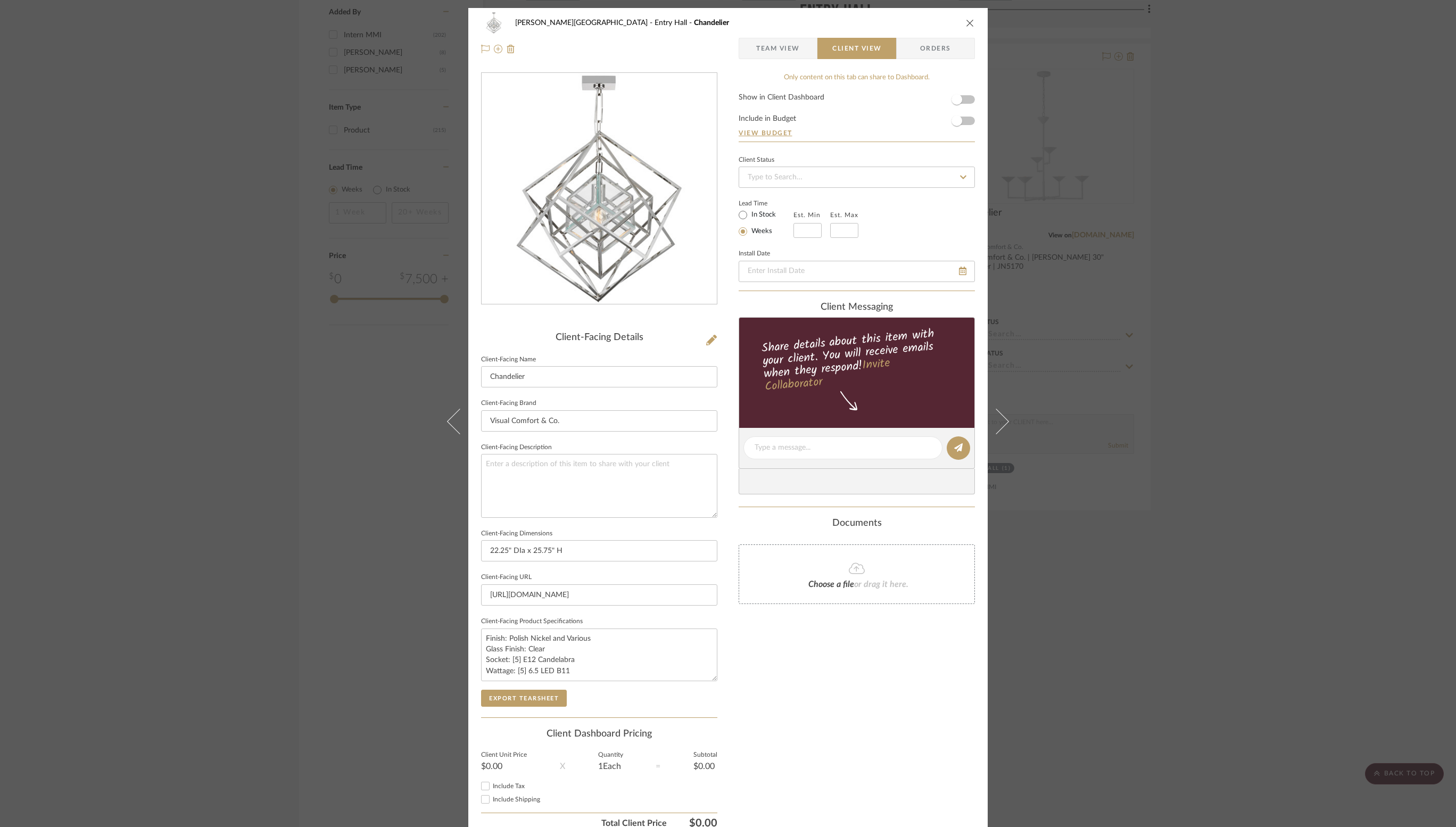 click on "Team View" at bounding box center [778, 48] 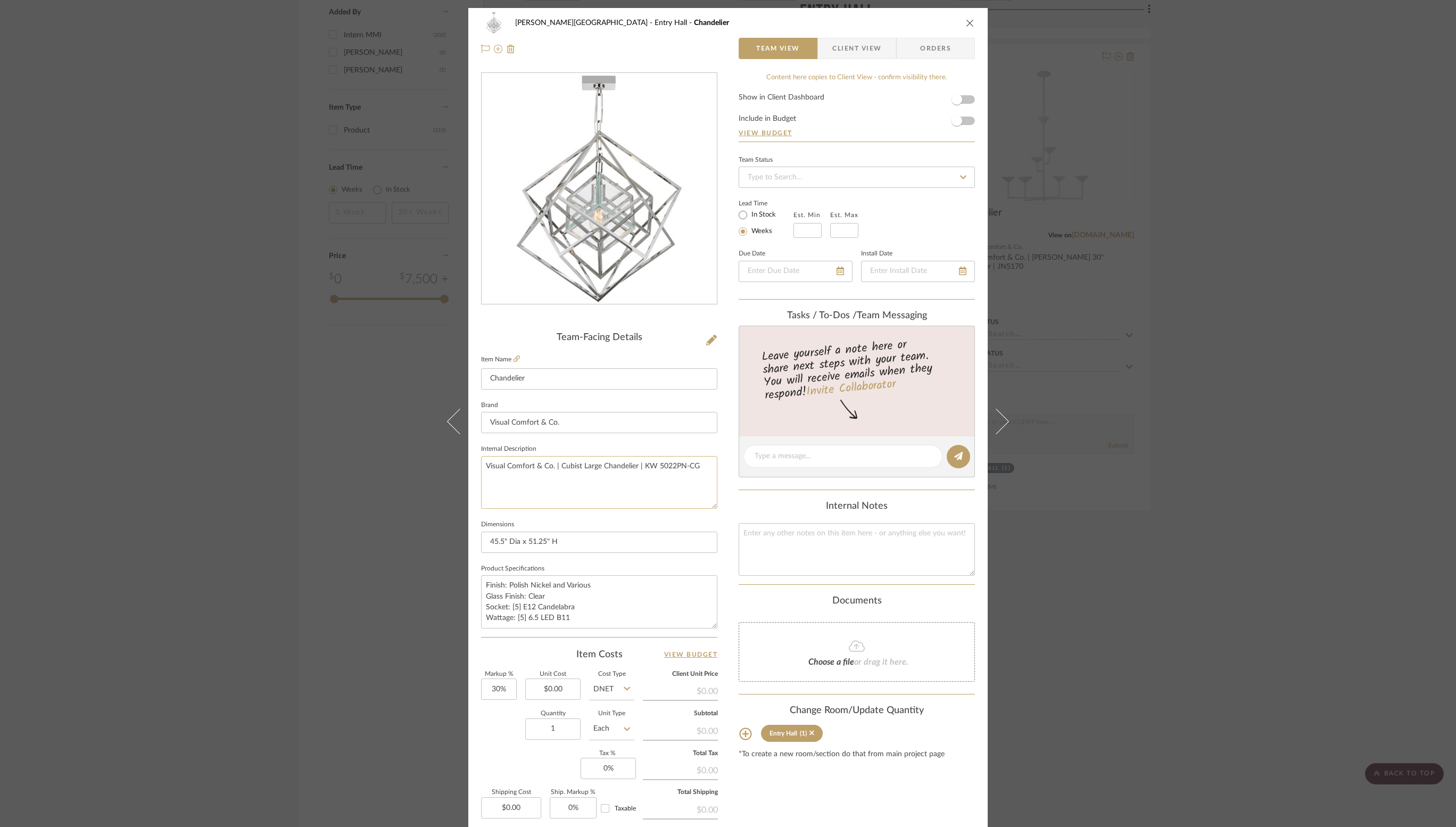 drag, startPoint x: 671, startPoint y: 469, endPoint x: 640, endPoint y: 473, distance: 31.256999 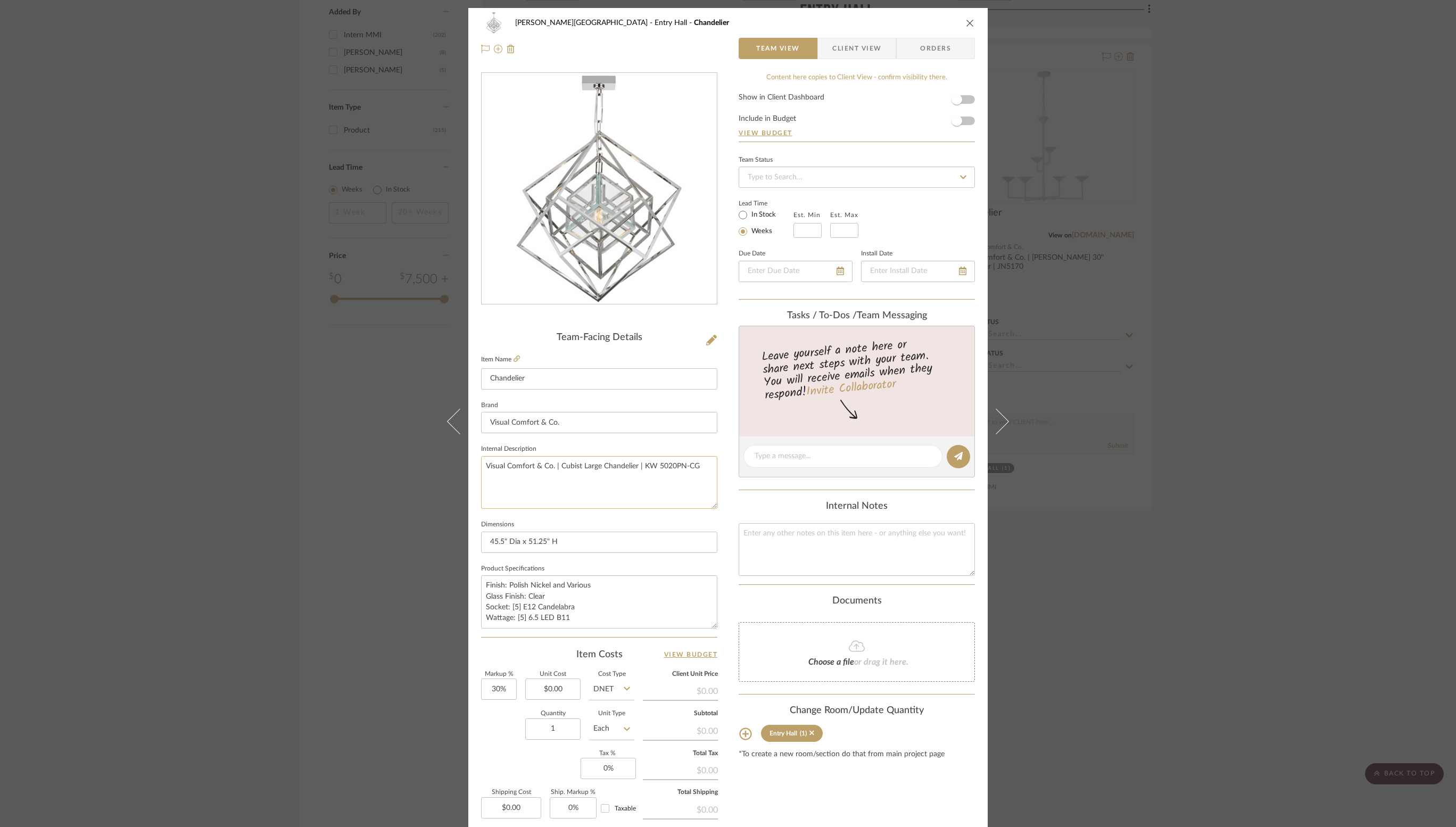 click on "Visual Comfort & Co. | Cubist Large Chandelier | KW 5020PN-CG" 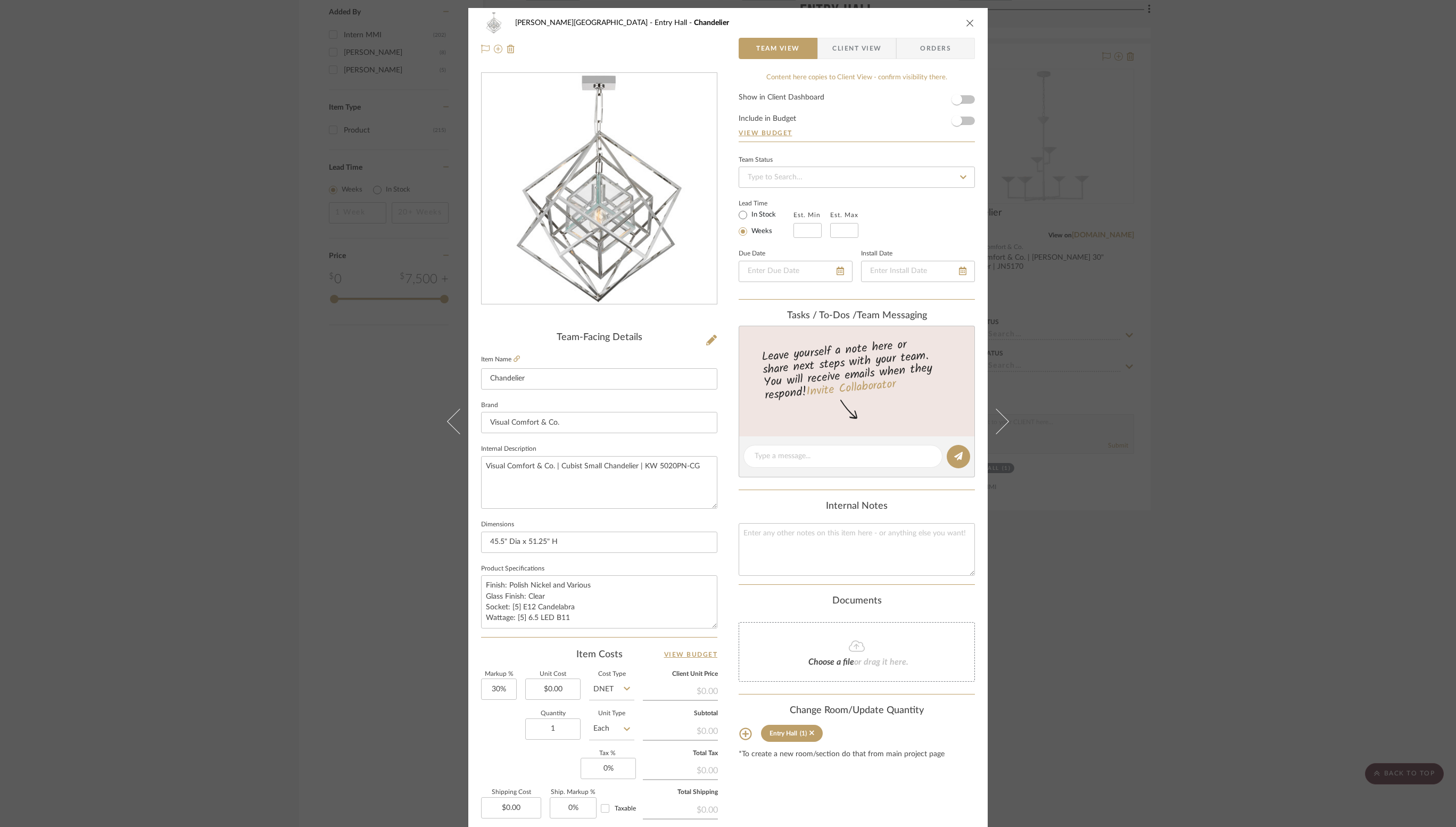 type on "Visual Comfort & Co. | Cubist Small Chandelier | KW 5020PN-CG" 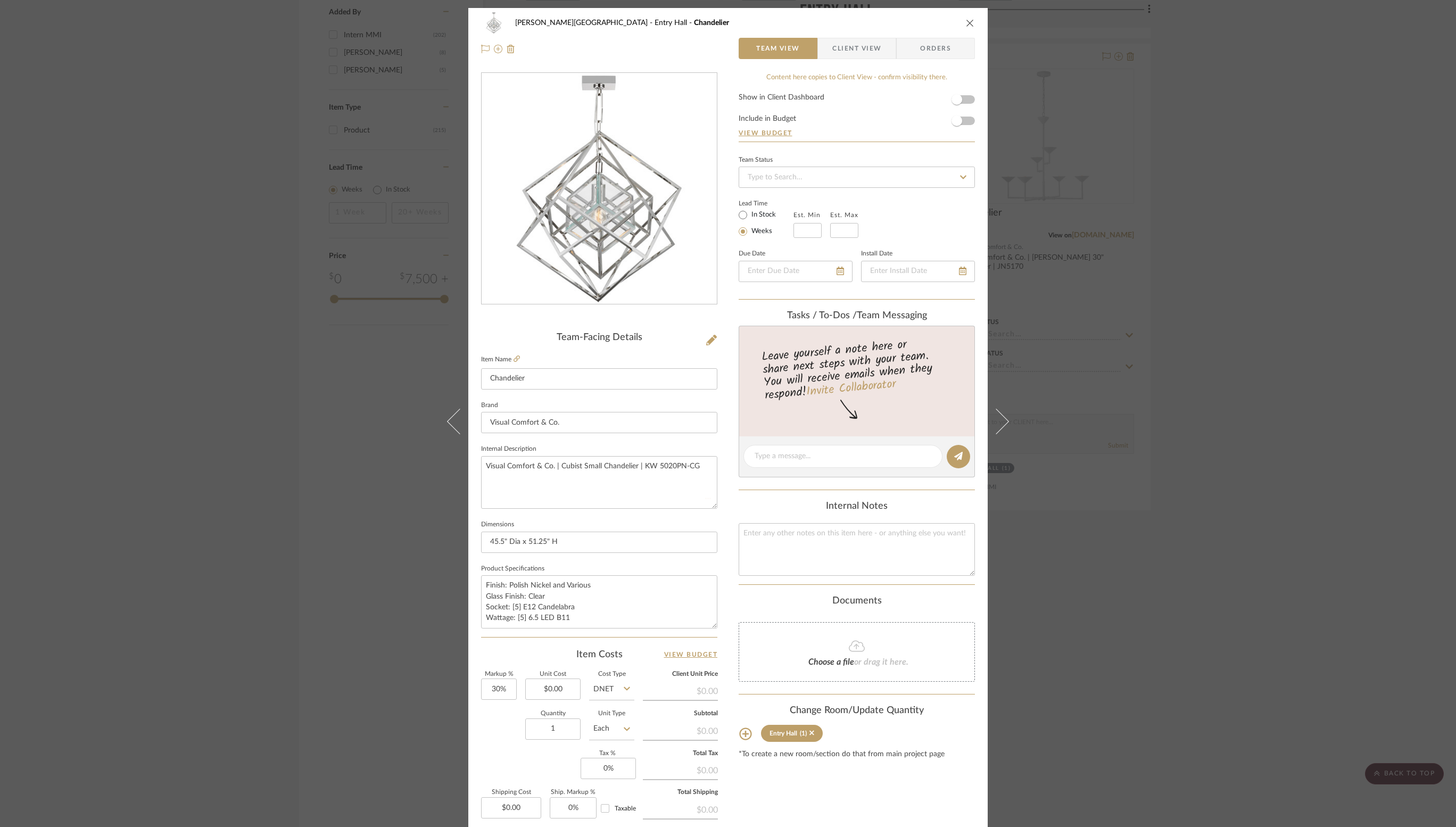 type 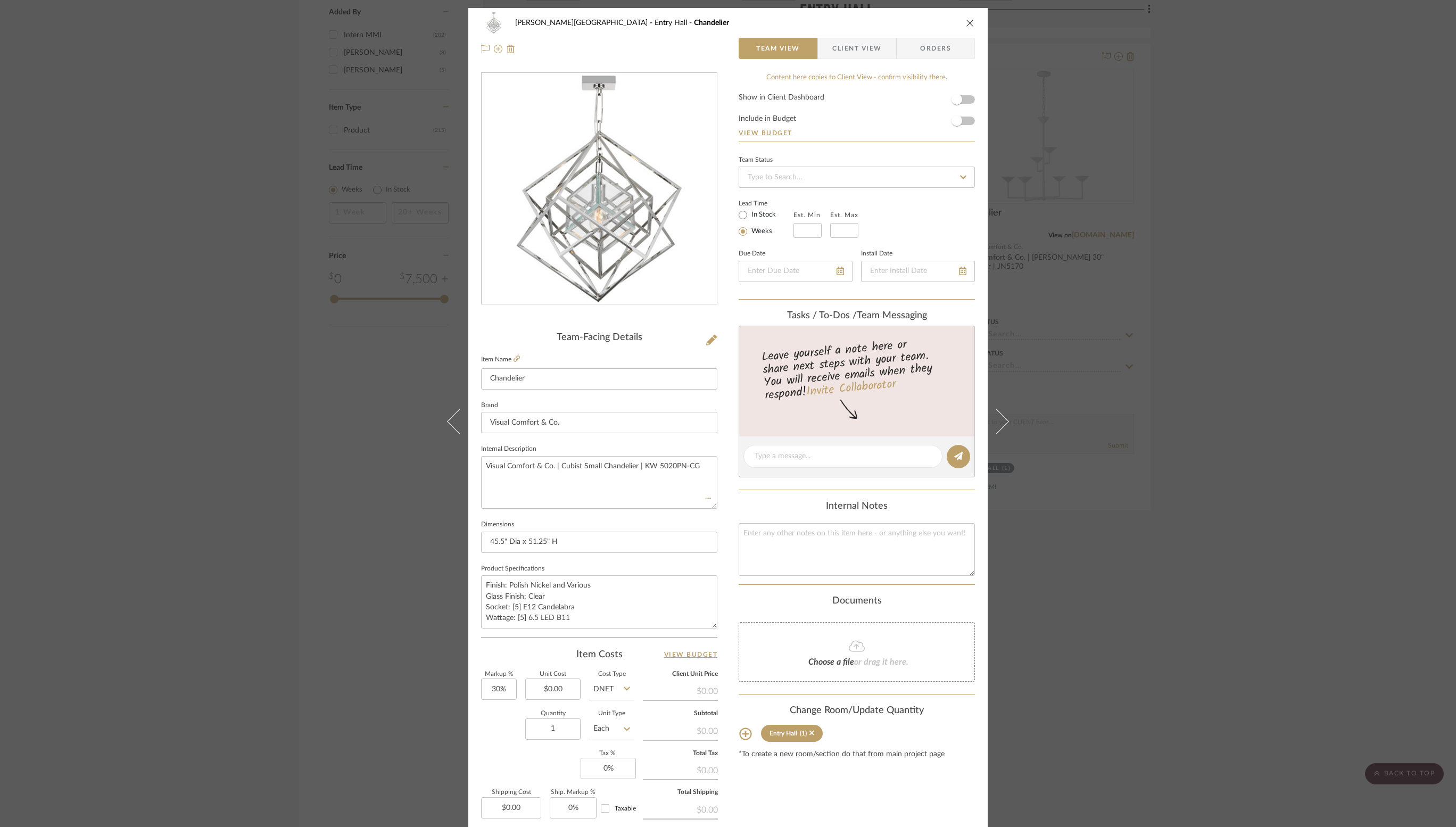 type 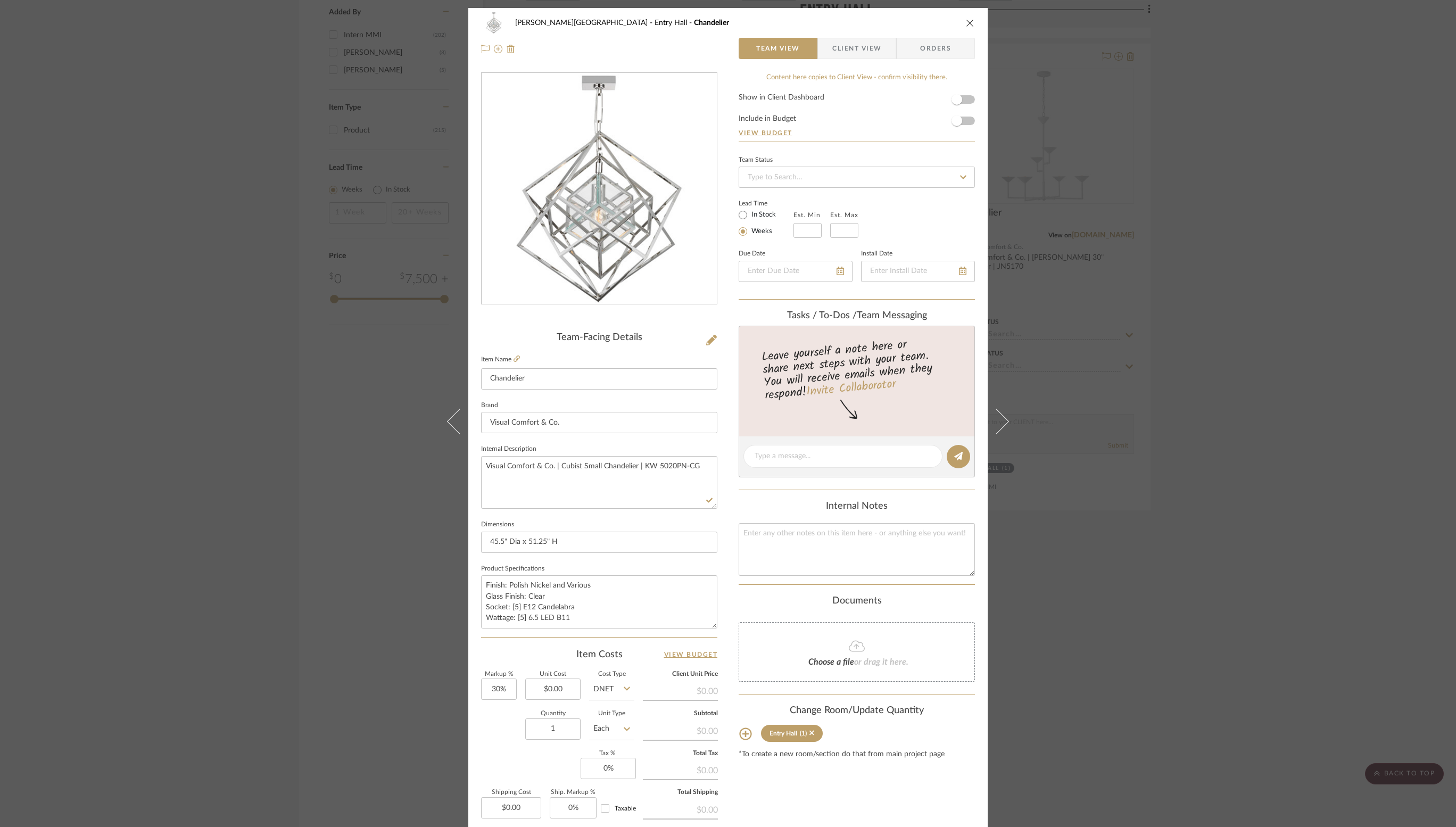 click on "Client View" at bounding box center (857, 48) 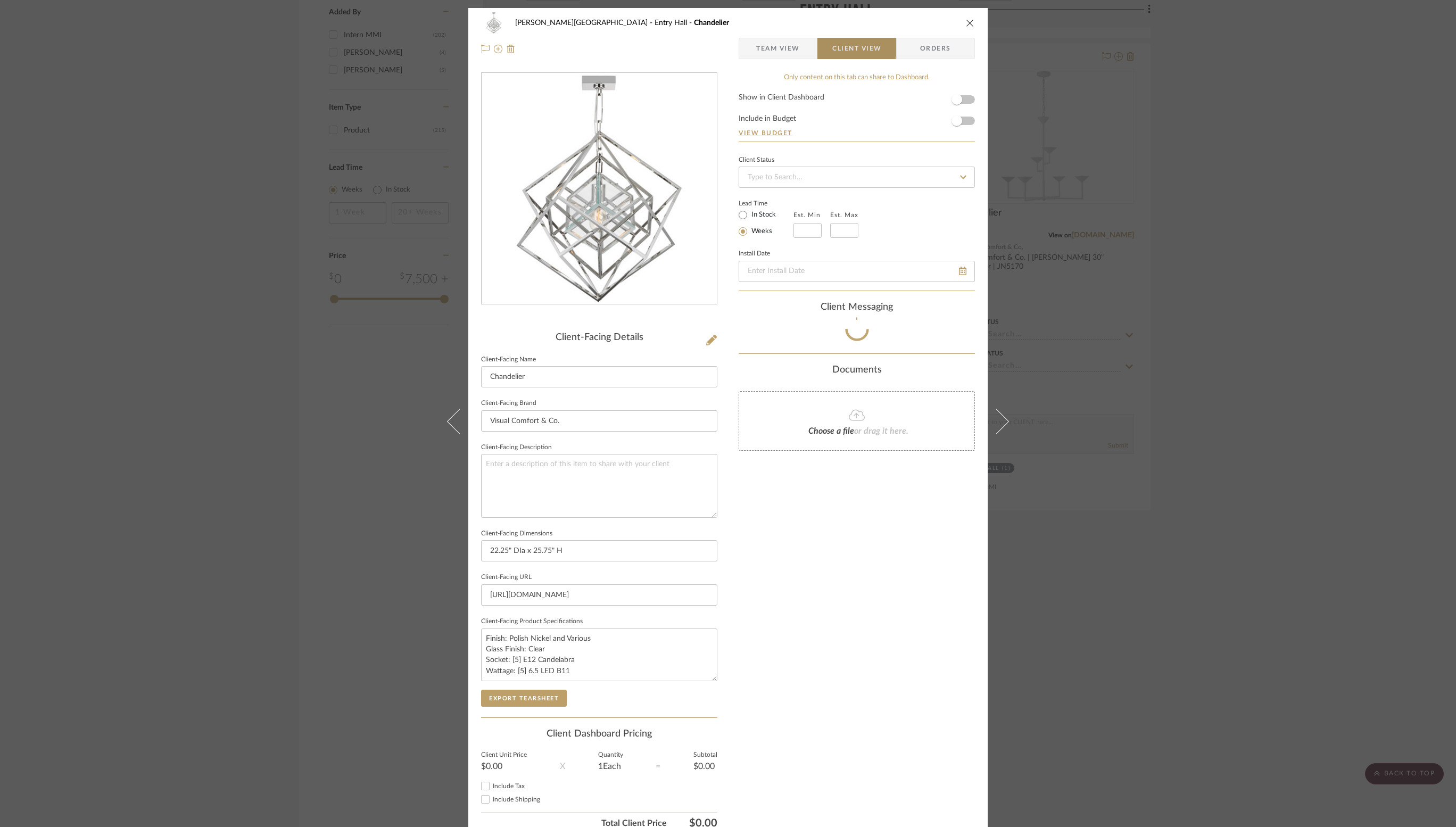 type 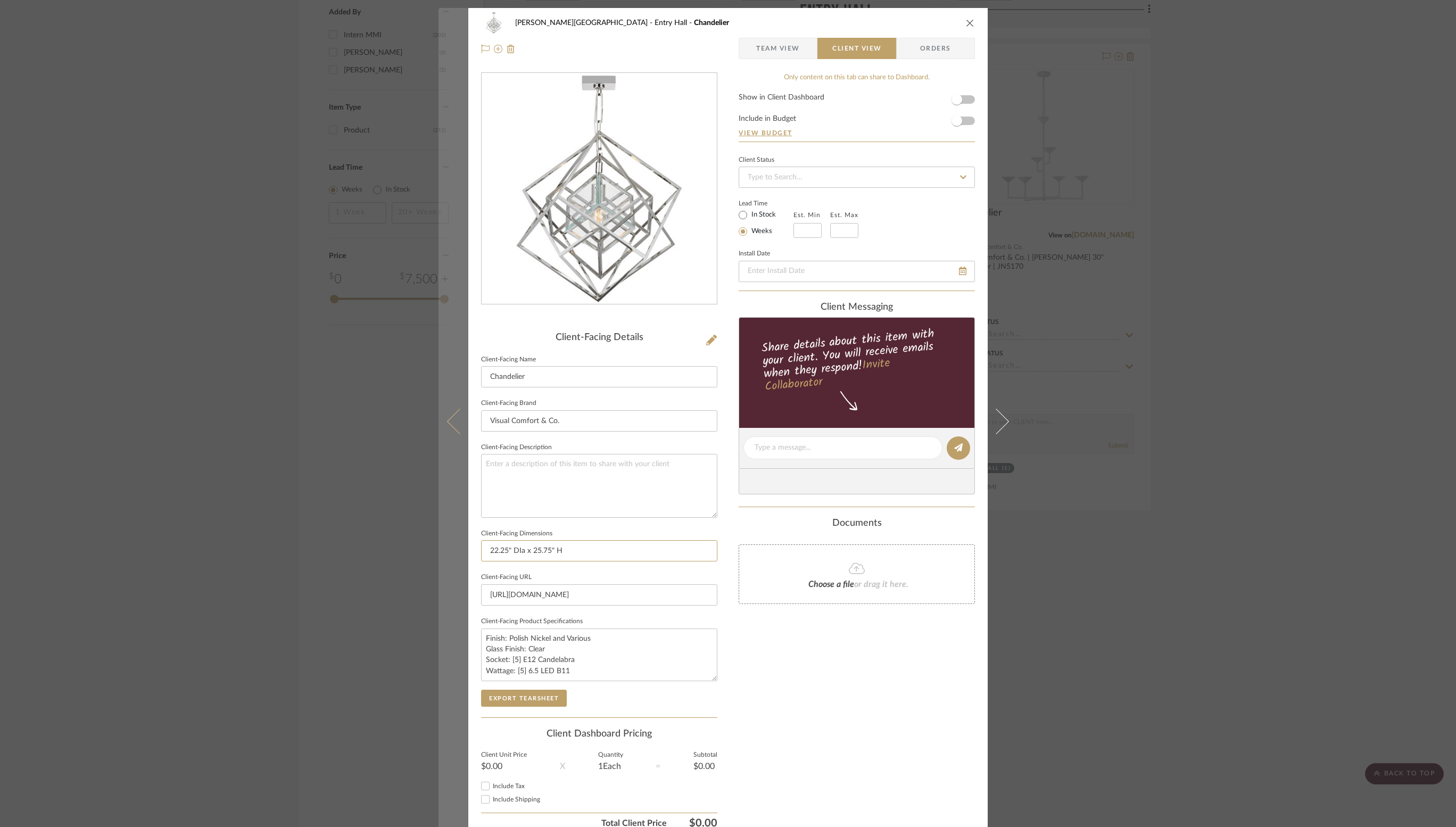 drag, startPoint x: 585, startPoint y: 554, endPoint x: 438, endPoint y: 558, distance: 147.0544 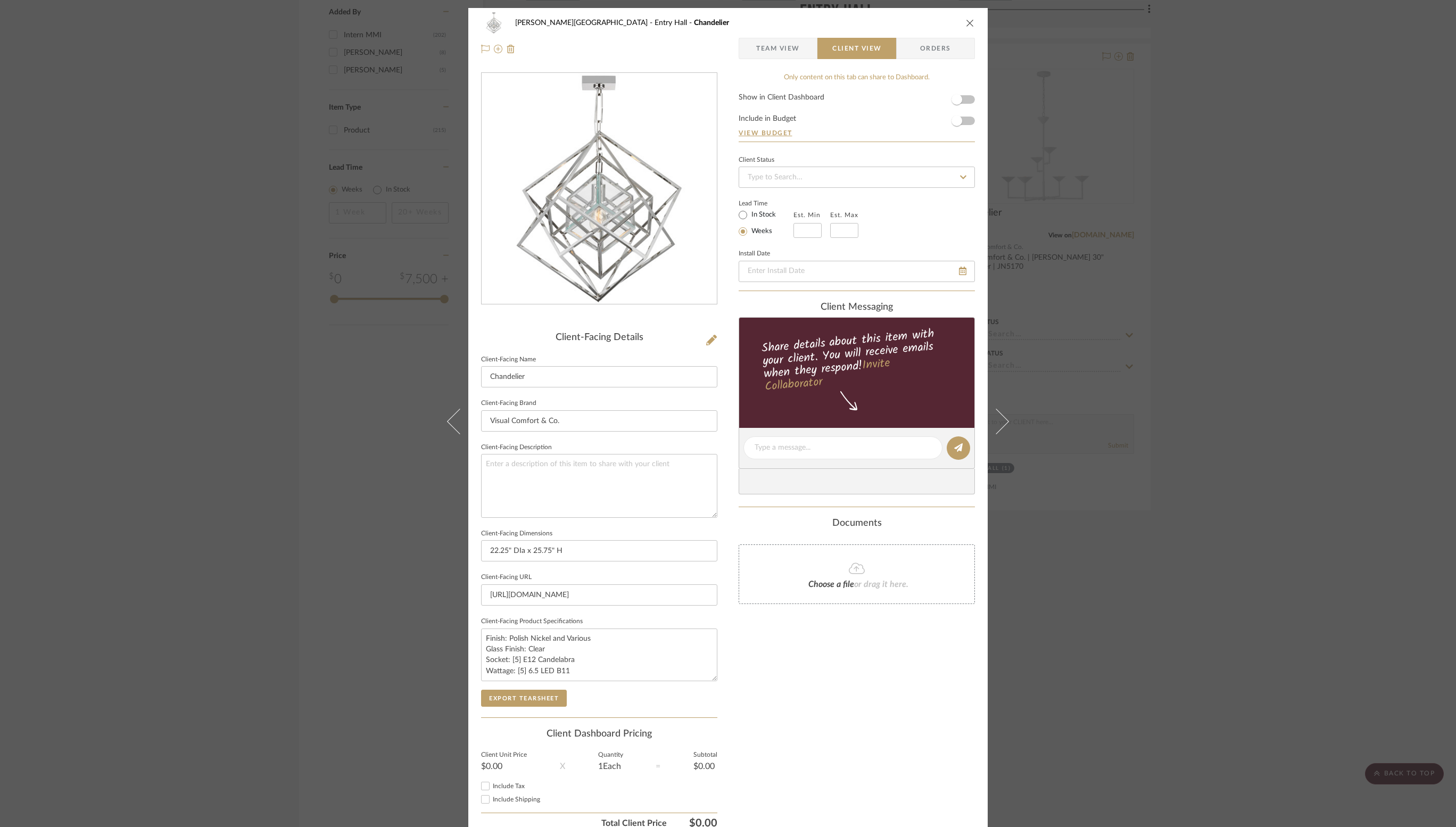 click on "Team View" at bounding box center [778, 48] 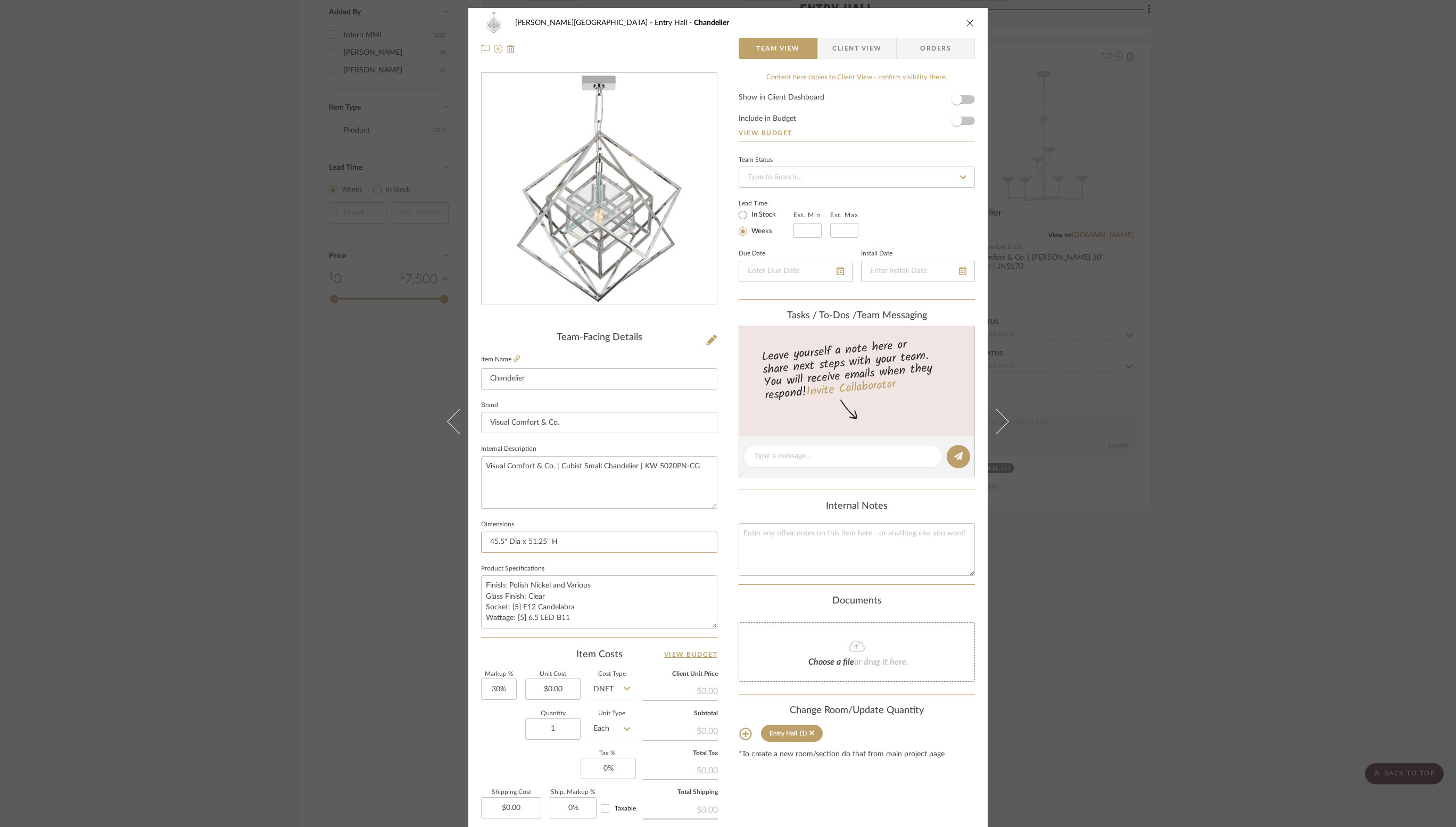 drag, startPoint x: 603, startPoint y: 546, endPoint x: 401, endPoint y: 554, distance: 202.15835 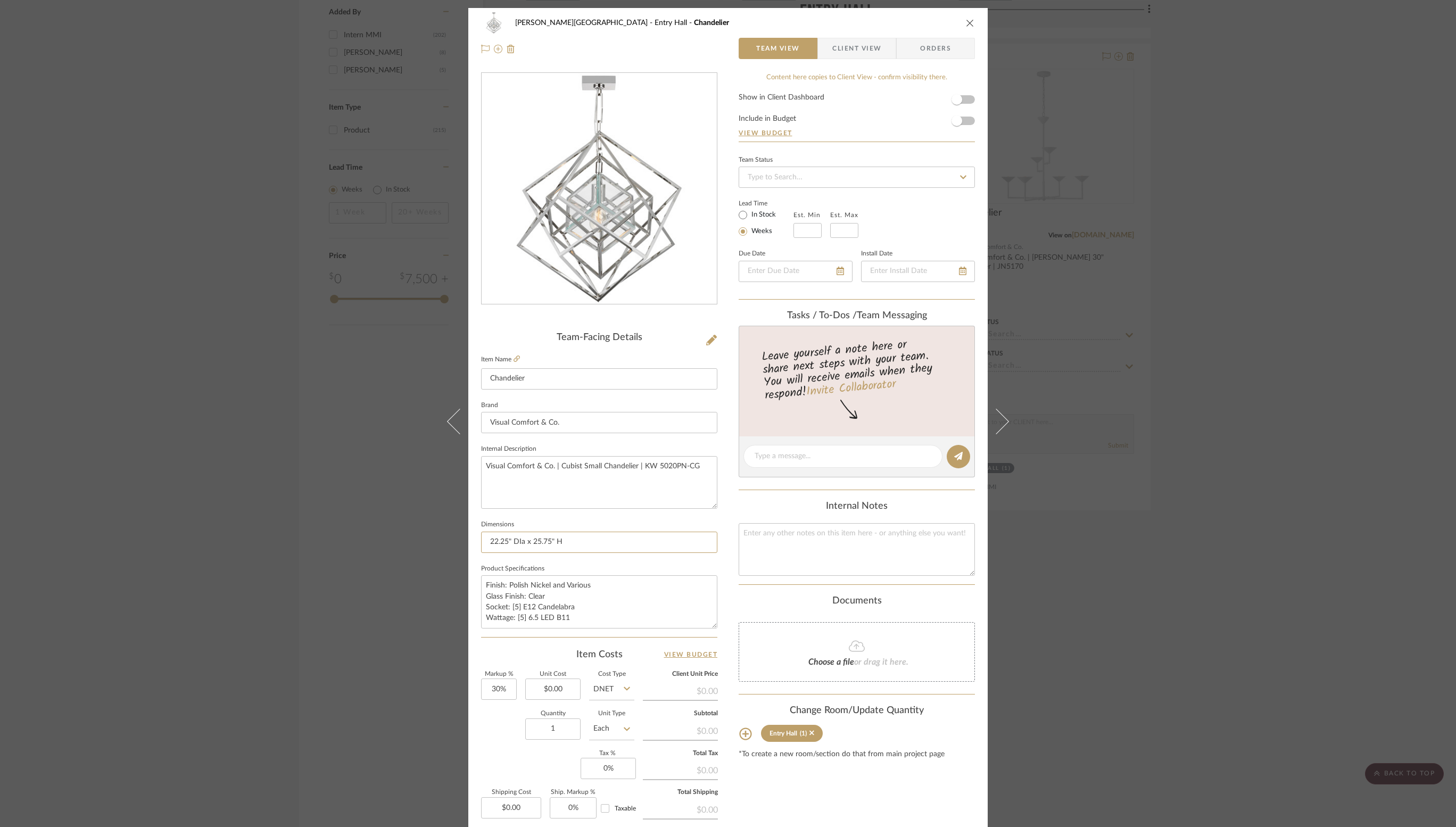 type on "22.25" DIa x 25.75" H" 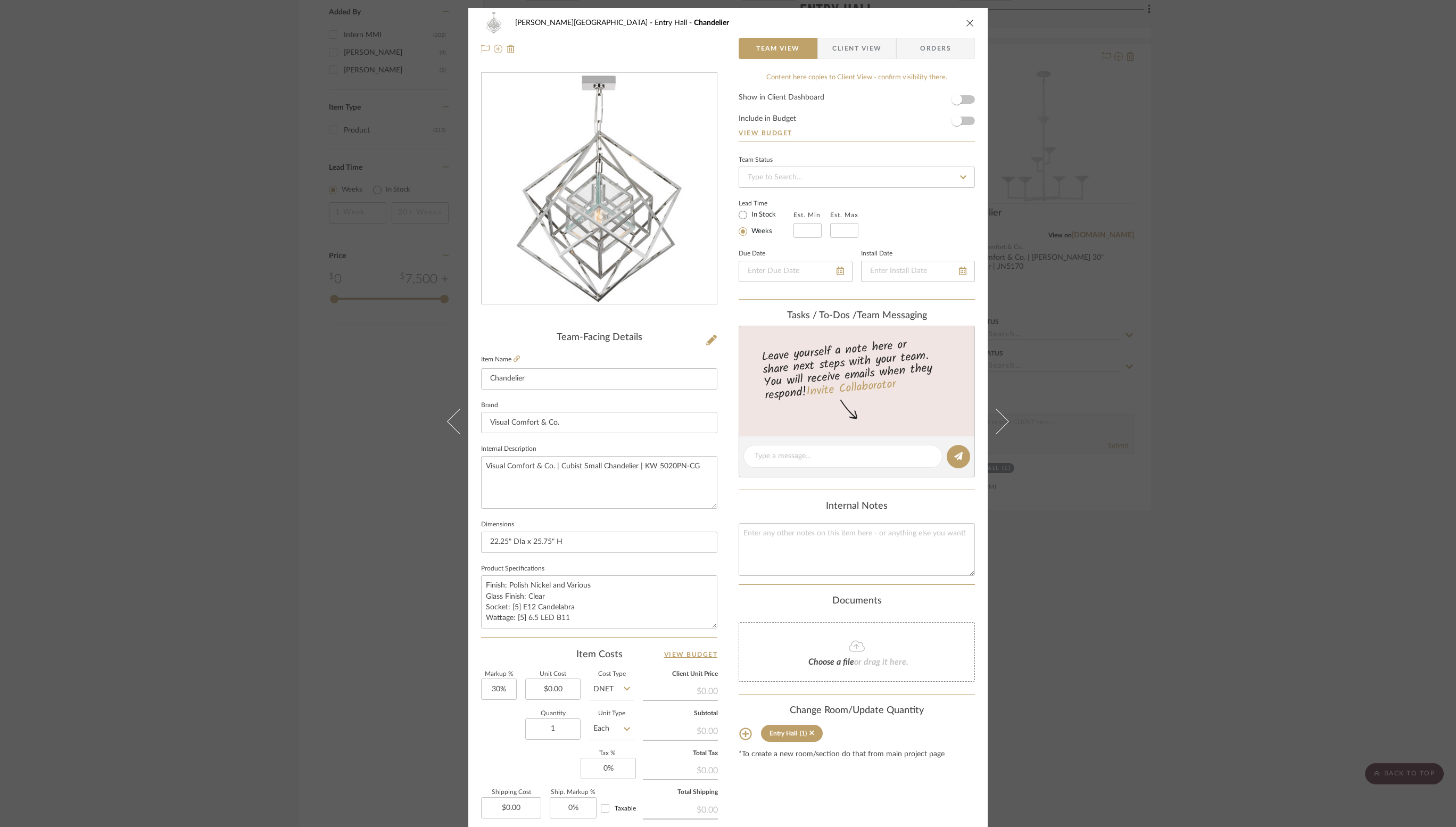 click on "Client View" at bounding box center (857, 48) 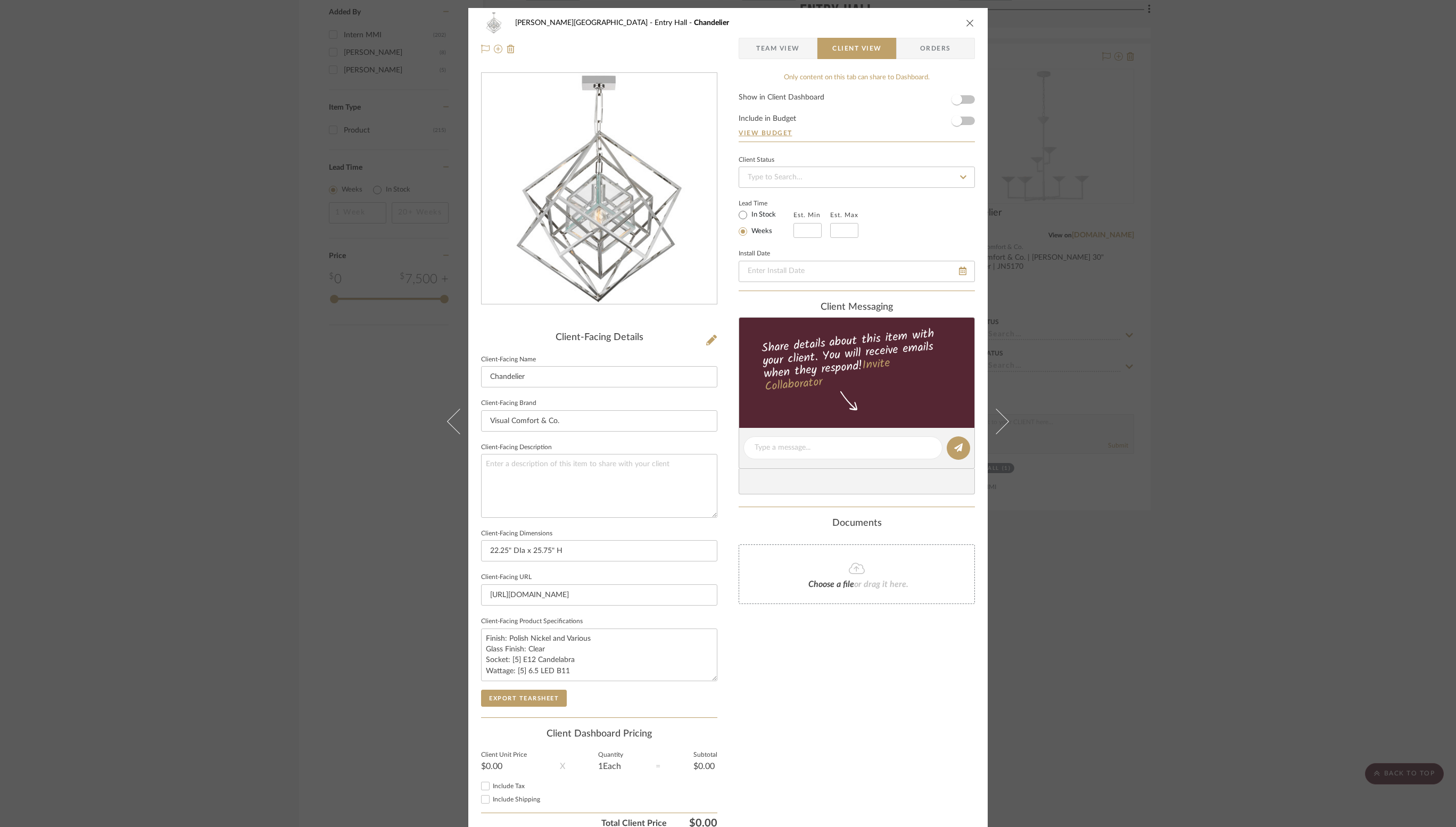 type 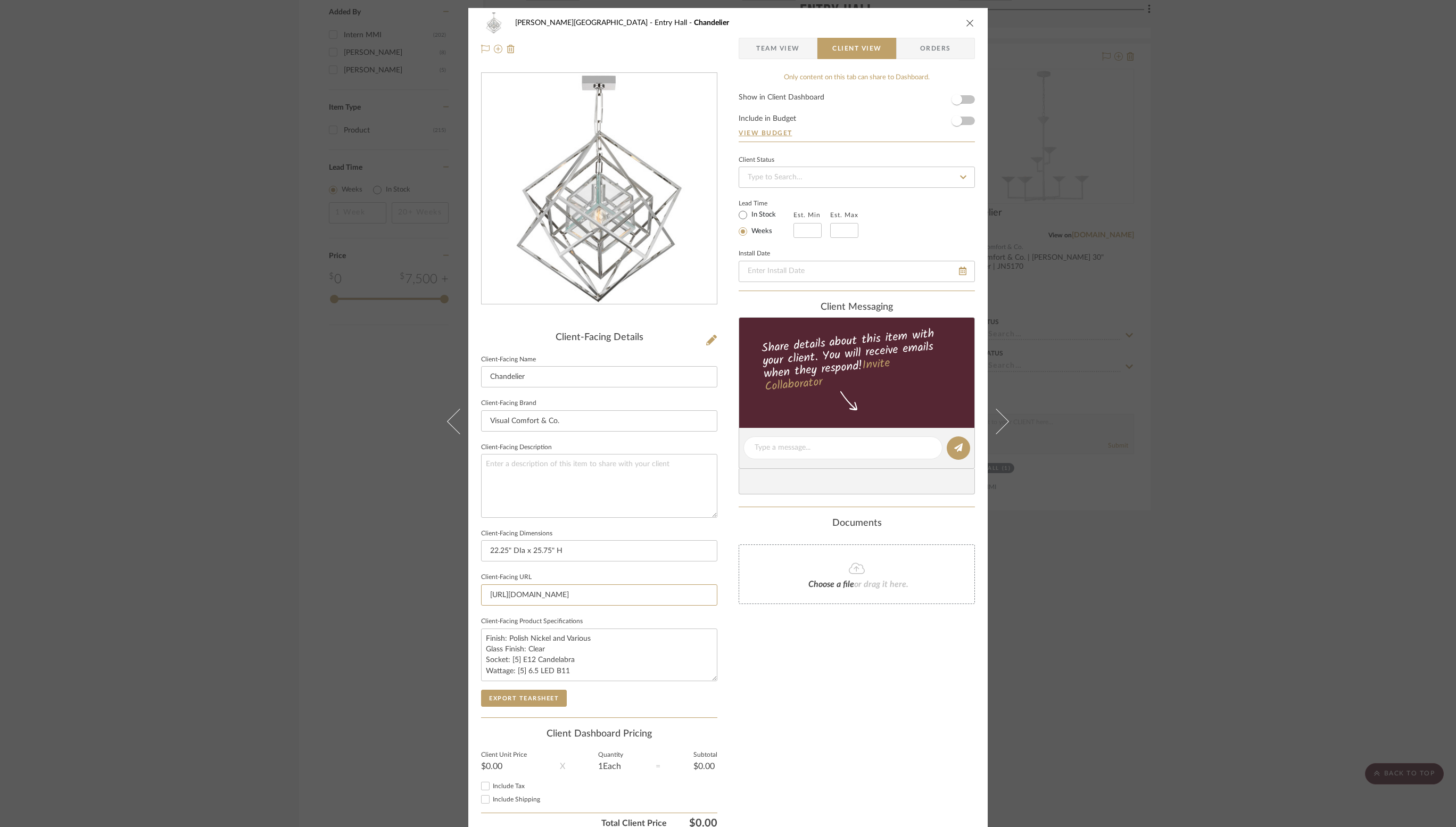 drag, startPoint x: 484, startPoint y: 595, endPoint x: 850, endPoint y: 613, distance: 366.4424 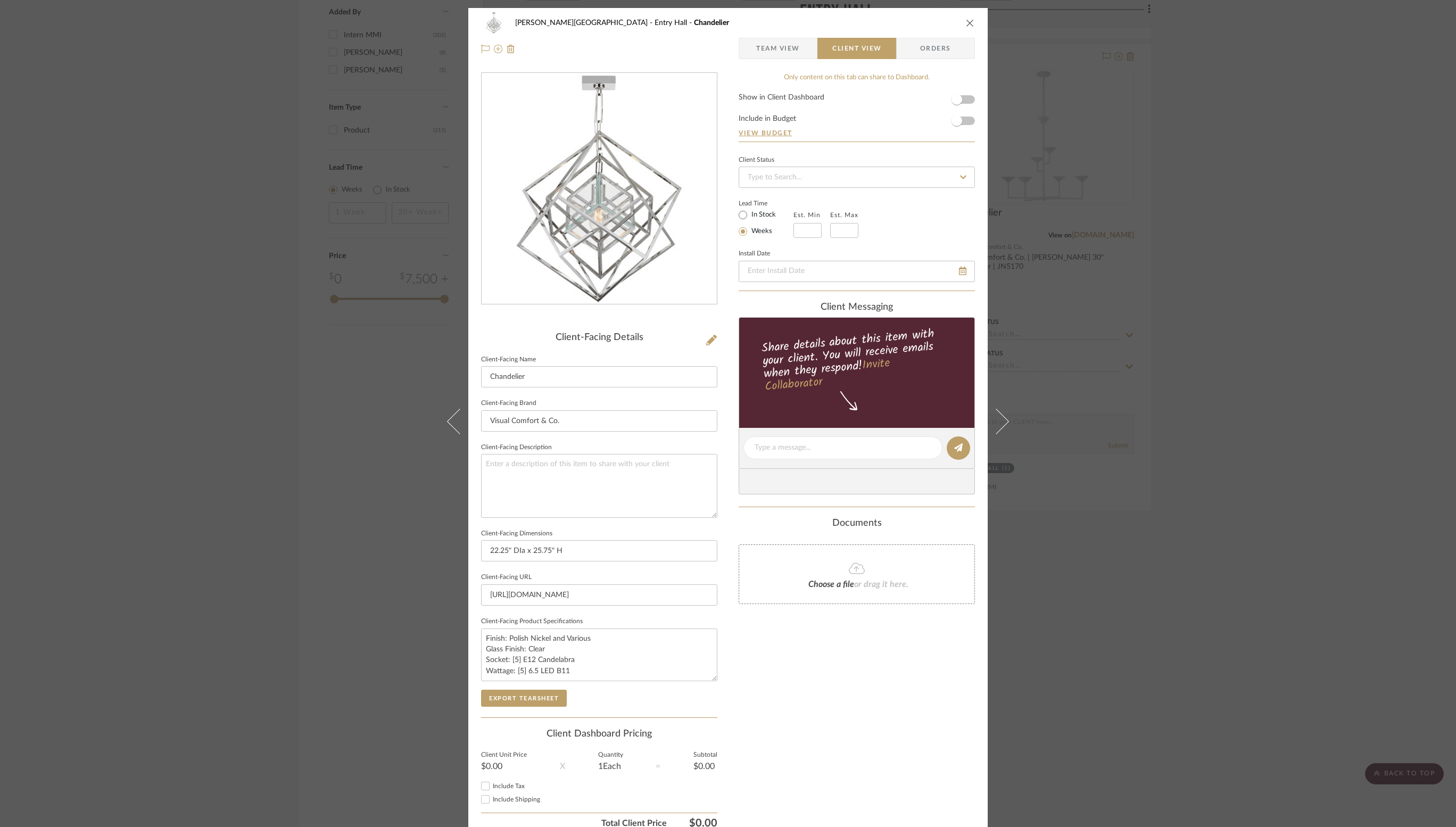 click on "Only content on this tab can share to Dashboard.  Show in Client Dashboard   Include in Budget   View Budget  Client Status  Lead Time  In Stock Weeks  Est. Min   Est. Max   Install Date  client Messaging  Share details about this item with your client. You will receive emails when they respond!  Invite Collaborator  Documents  Choose a file  or drag it here." at bounding box center (857, 453) 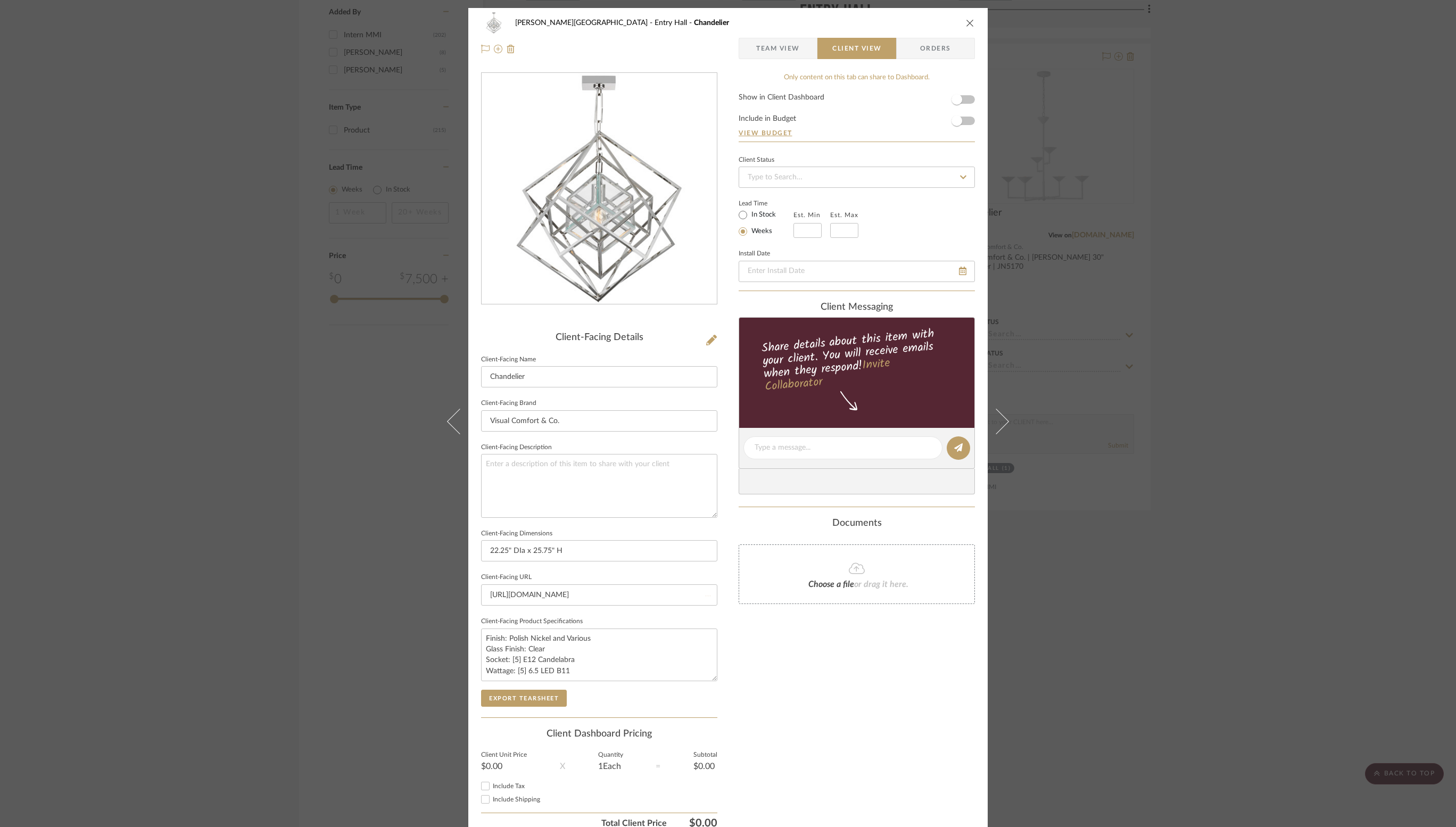 type 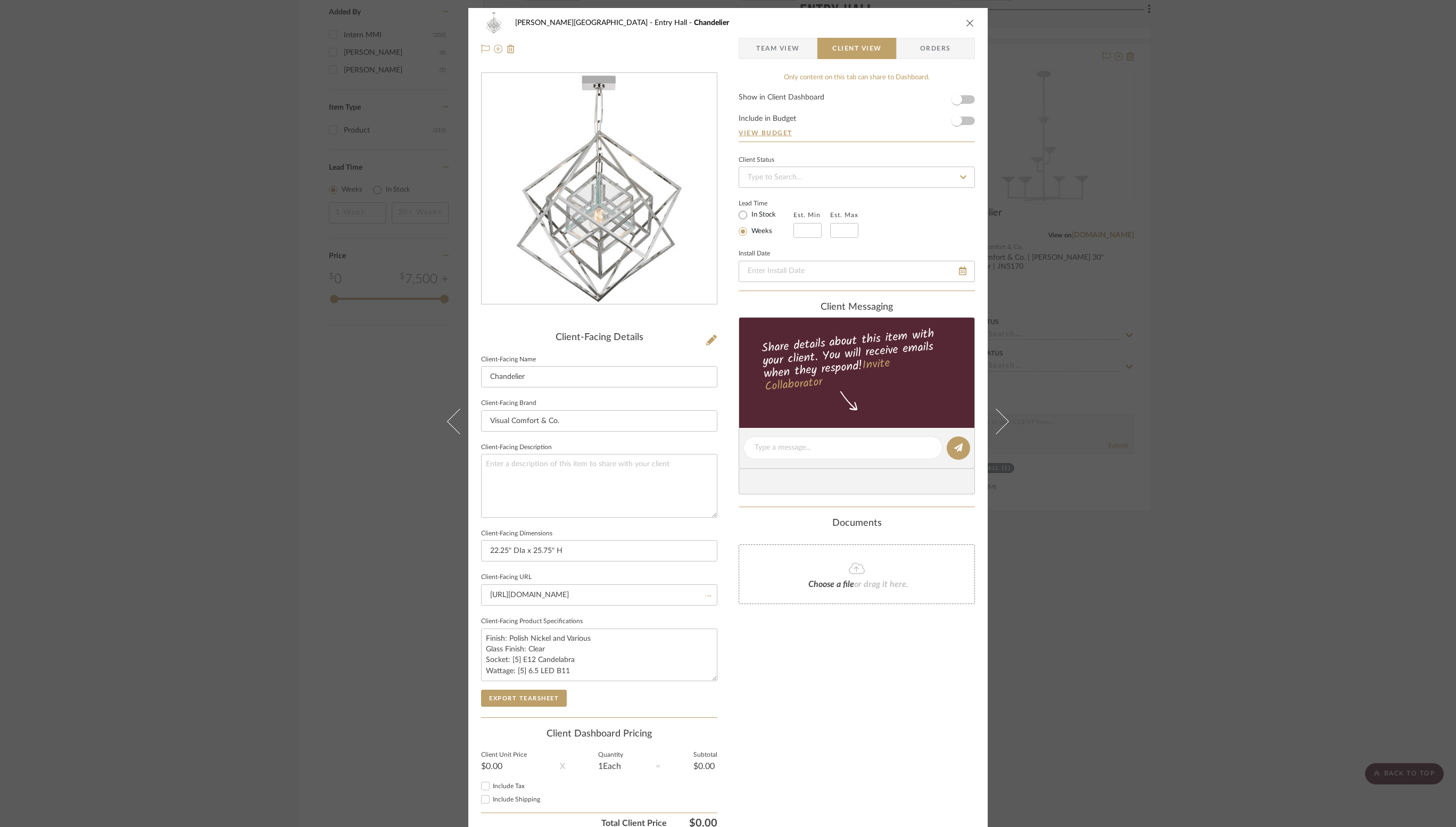 type 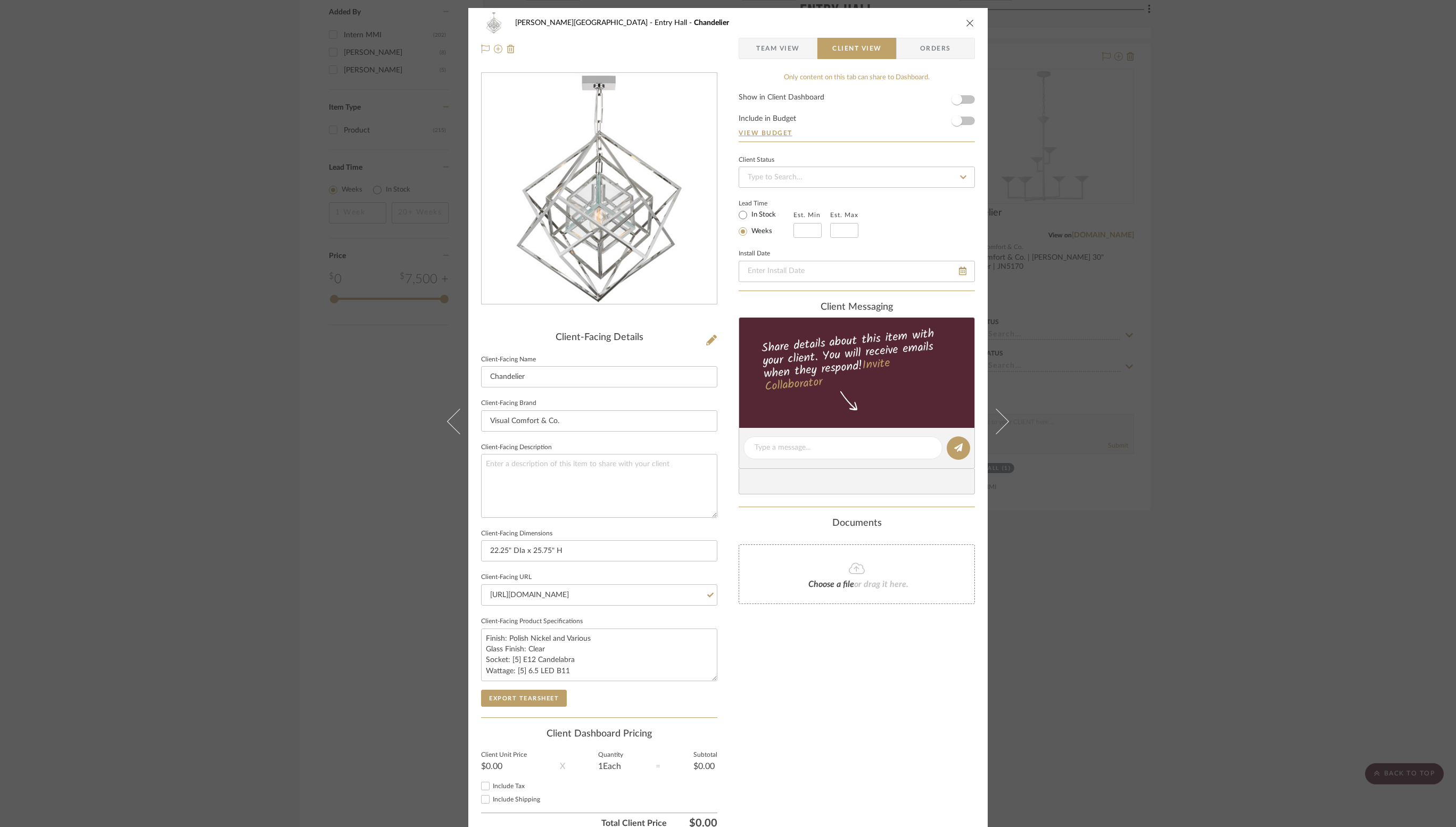 click on "Shepard Street Entry Hall Chandelier Team View Client View Orders" at bounding box center [728, 36] 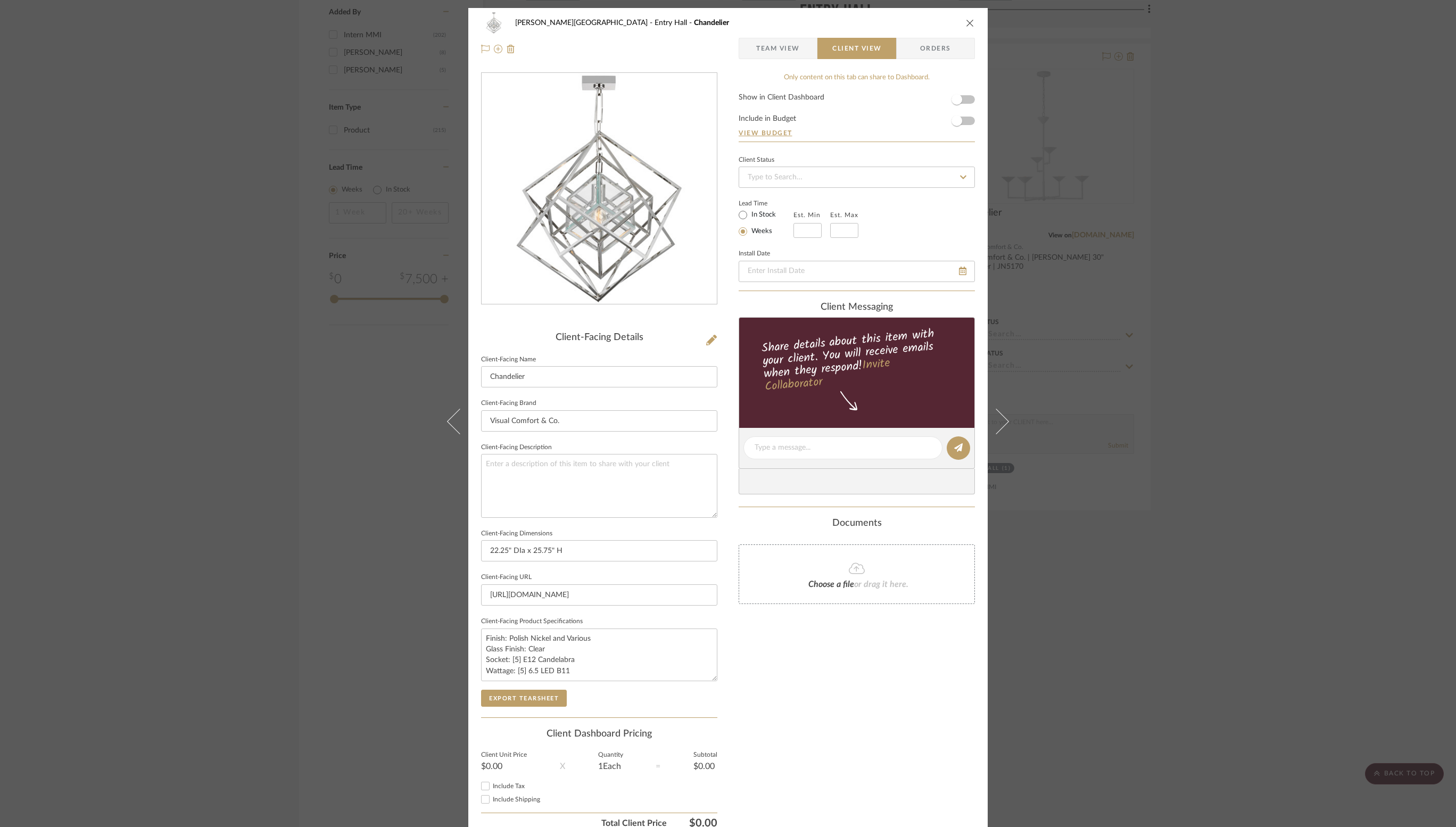 click at bounding box center [970, 23] 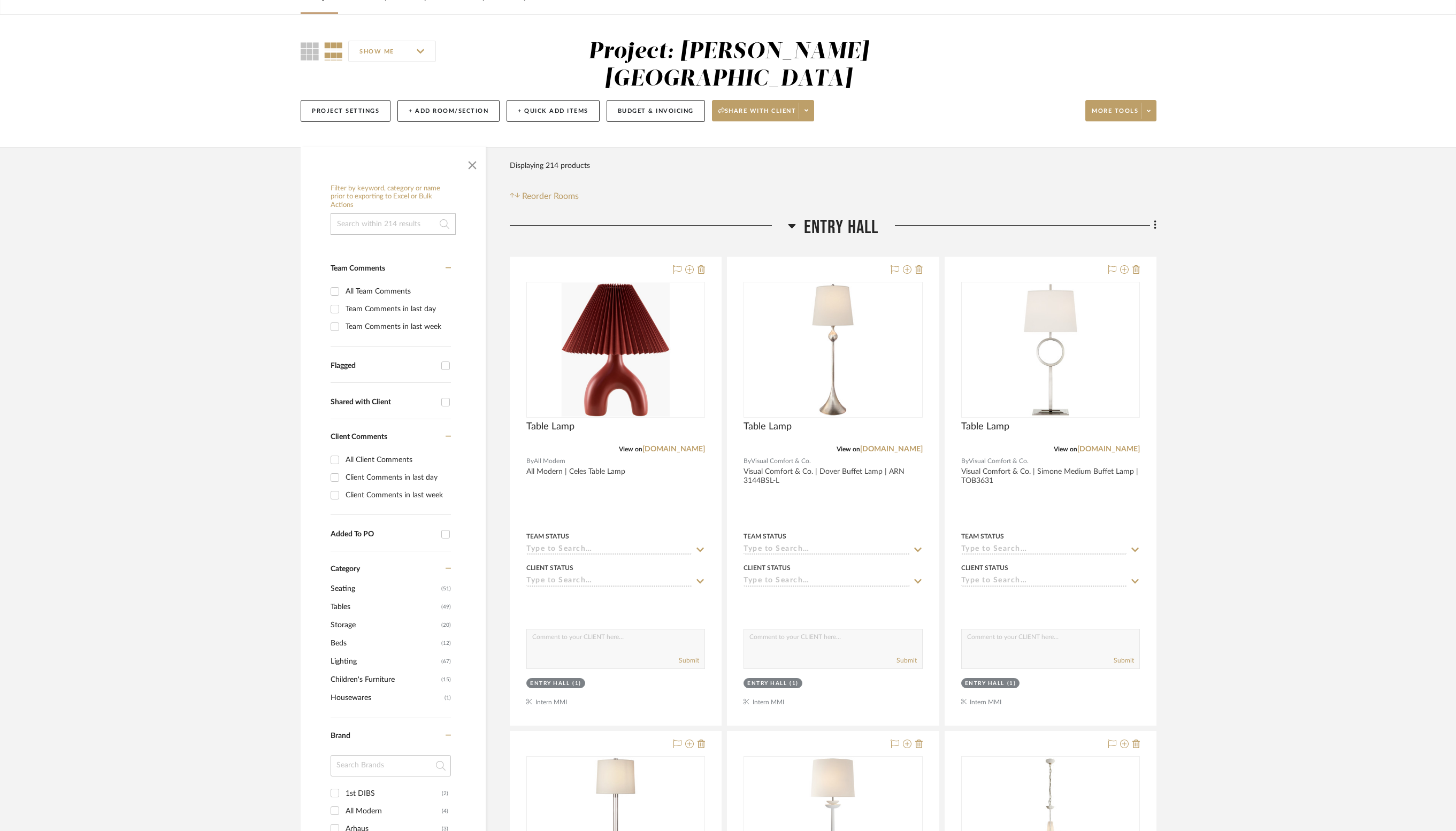 scroll, scrollTop: 58, scrollLeft: 0, axis: vertical 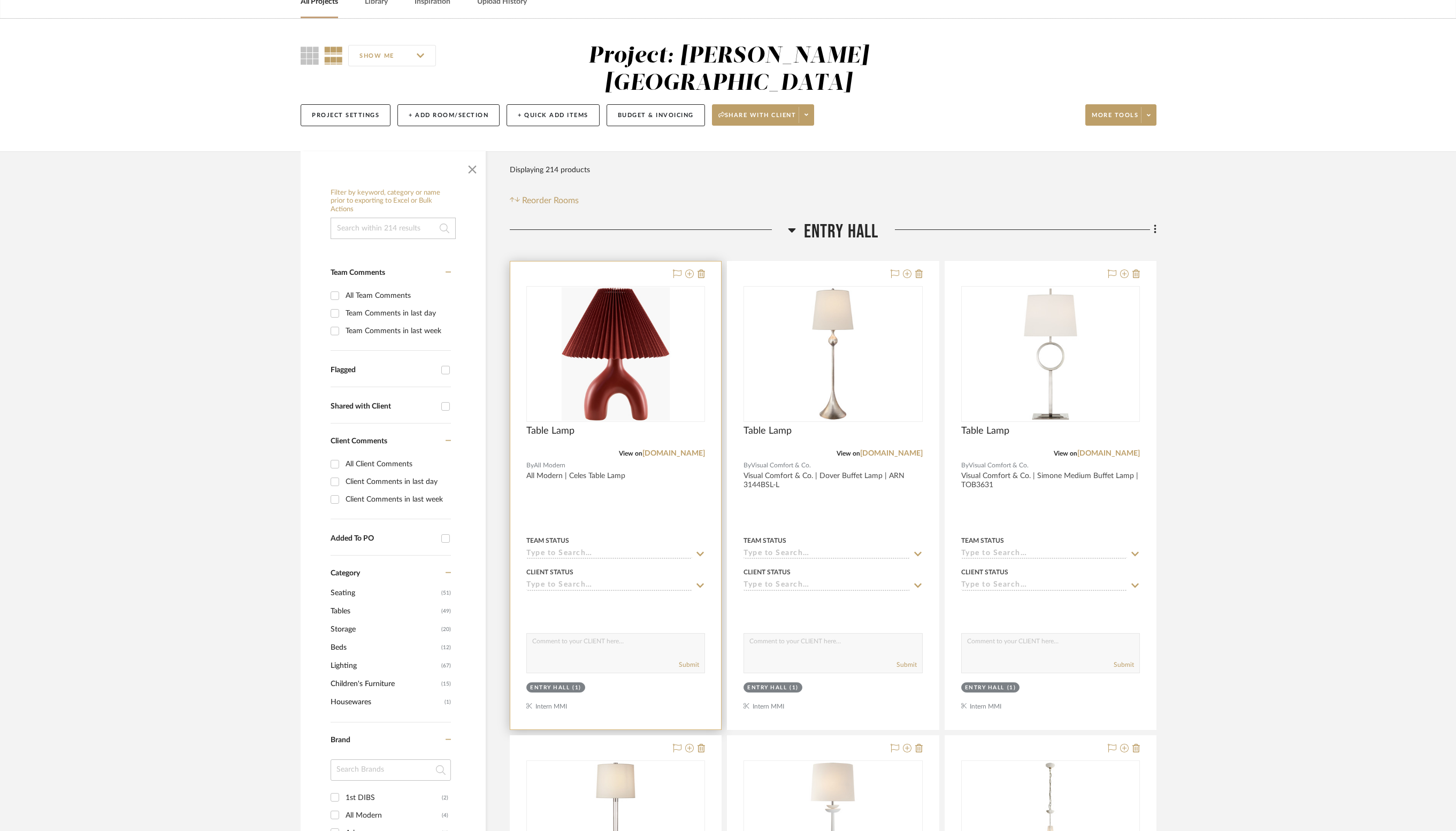 click at bounding box center [616, 495] 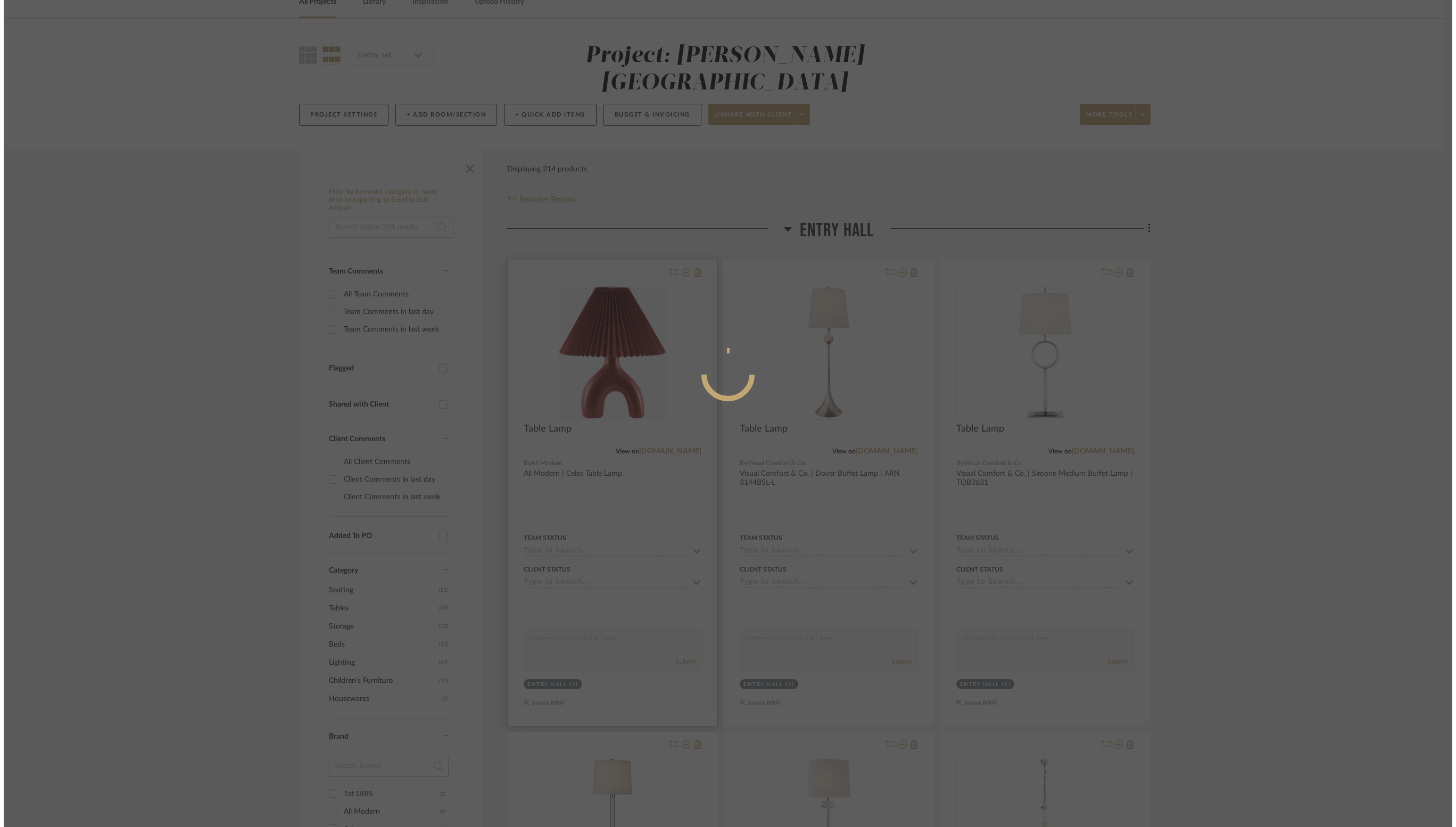 scroll, scrollTop: 0, scrollLeft: 0, axis: both 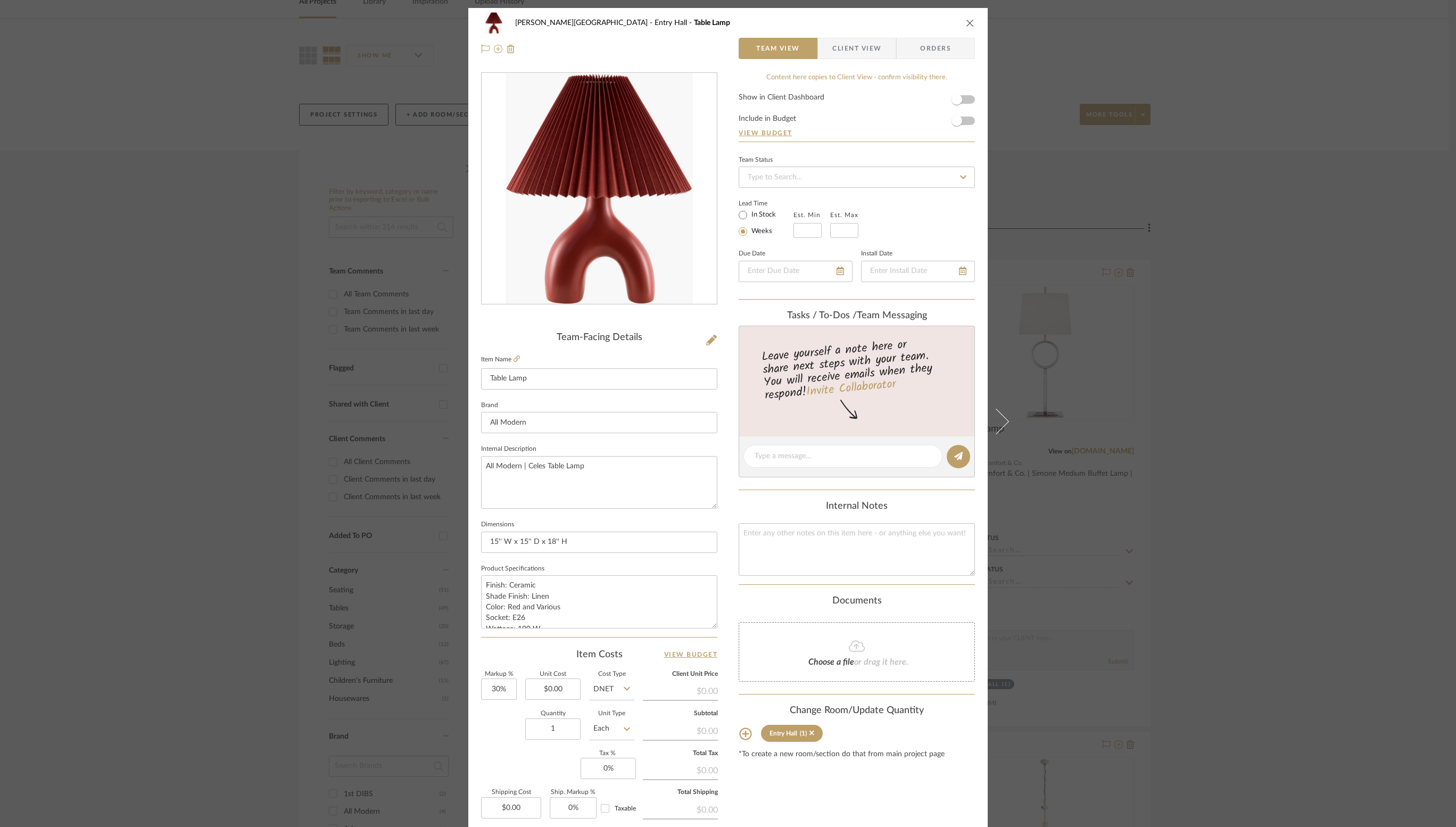 click on "Client View" at bounding box center (857, 48) 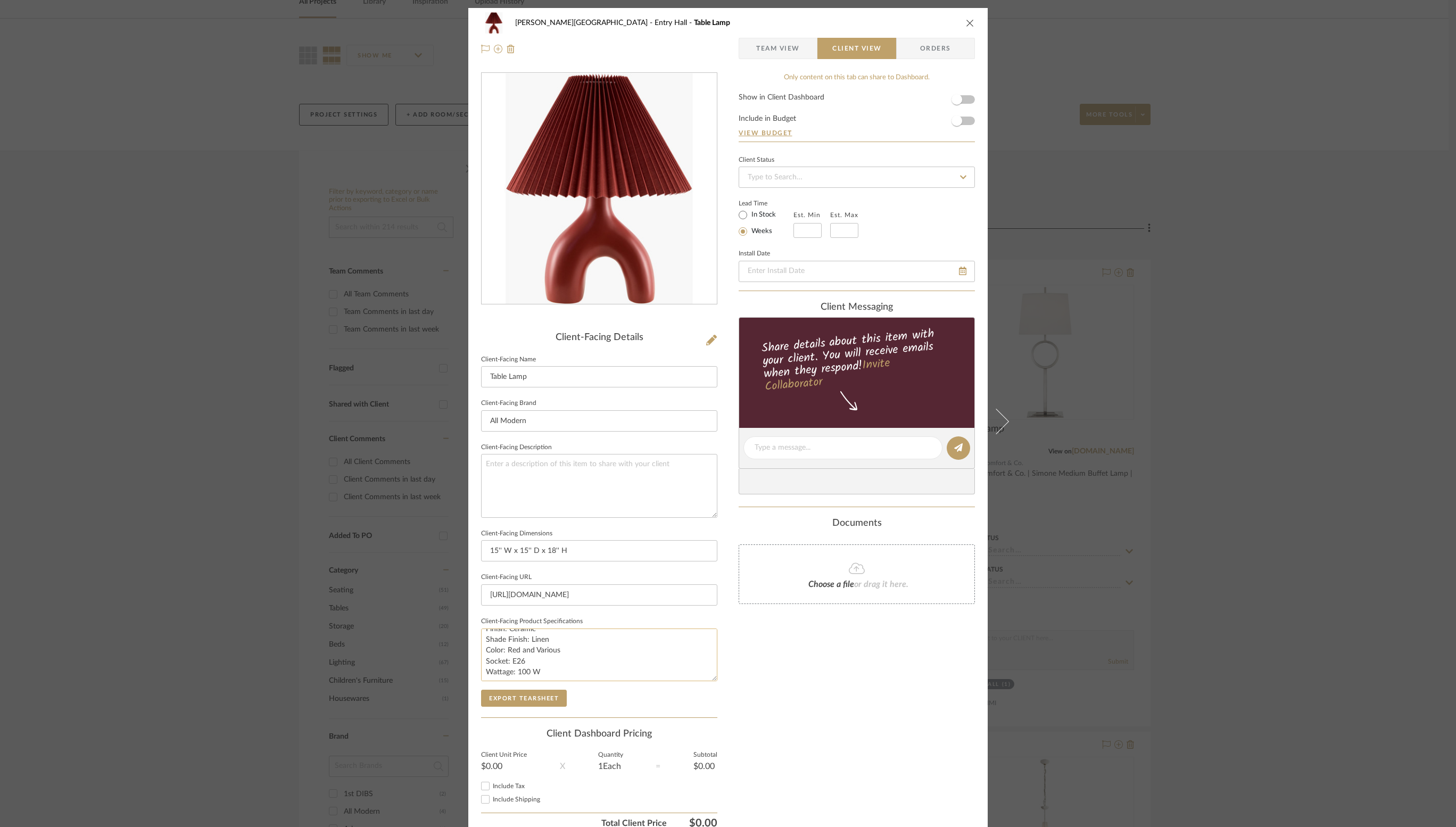 scroll, scrollTop: 11, scrollLeft: 0, axis: vertical 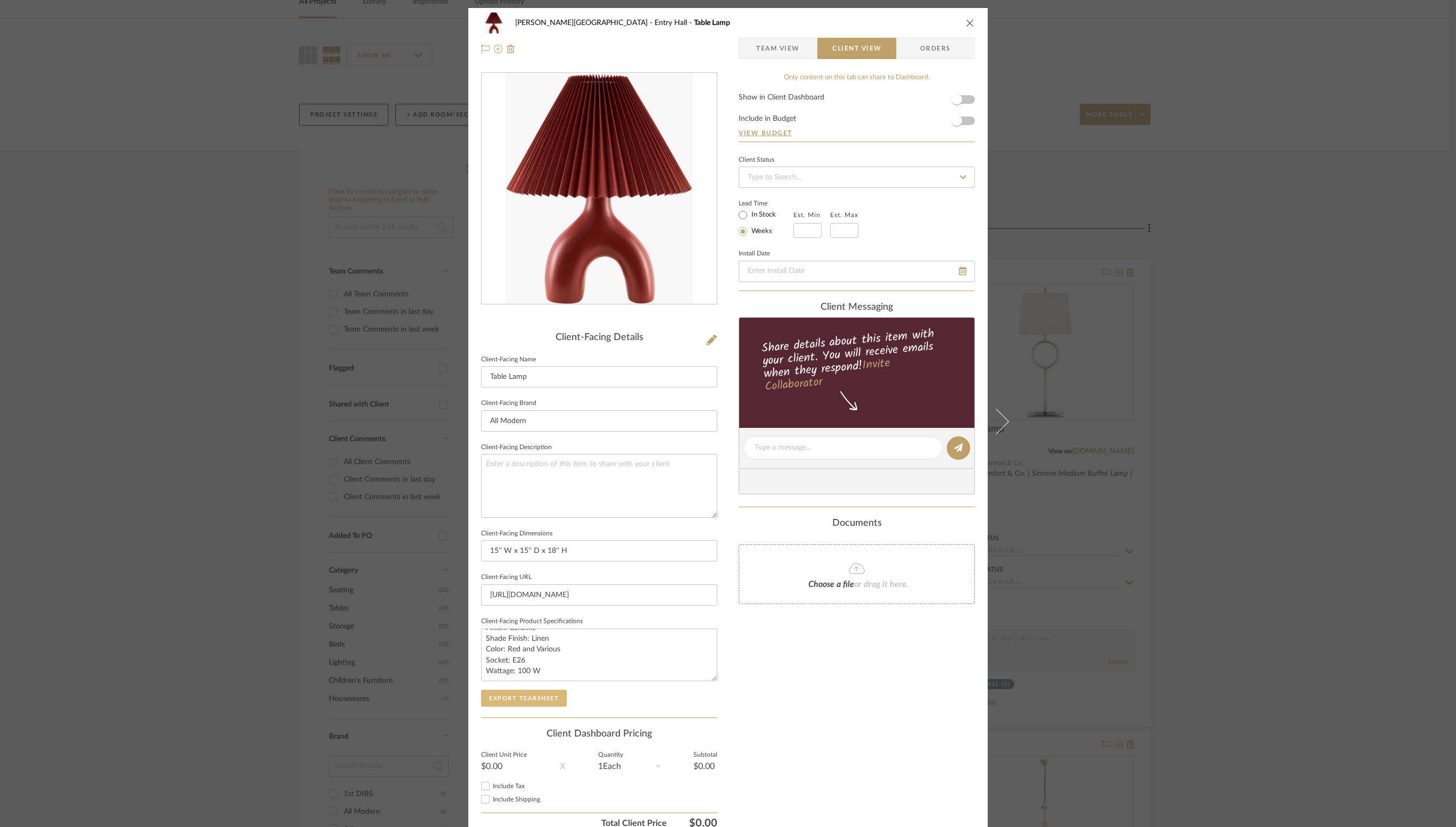 click on "Export Tearsheet" 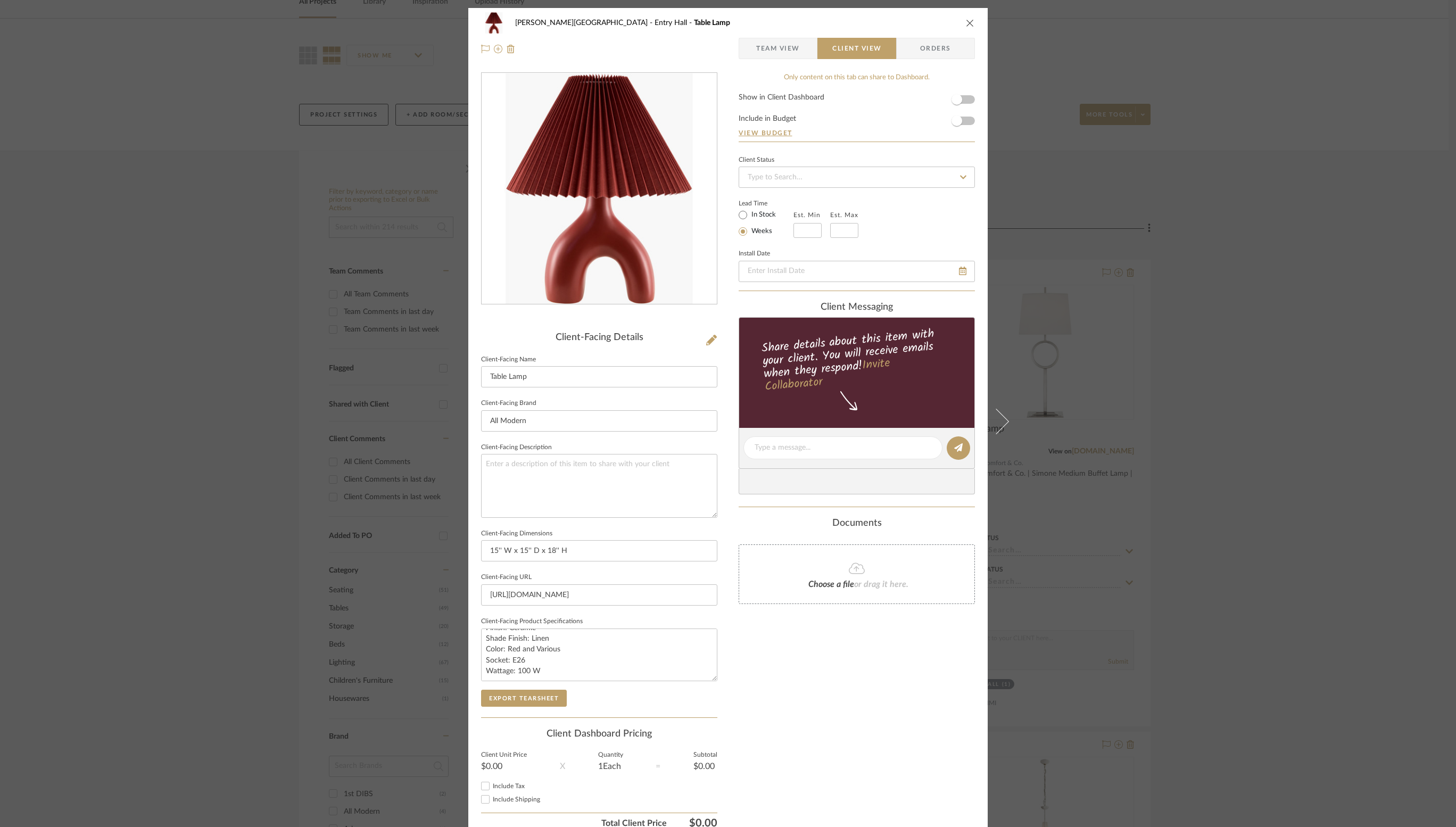 click on "Shepard Street Entry Hall Table Lamp Team View Client View Orders  Client-Facing Details   Client-Facing Name  Table Lamp  Client-Facing Brand  All Modern  Client-Facing Description   Client-Facing Dimensions  15'' W x 15'' D x 18'' H  Client-Facing URL  https://www.allmodern.com/lighting/pdp/ebern-designs-celes-table-lamp-ya87176.html?piid=110795926%2C110795925  Client-Facing Product Specifications  Finish: Ceramic
Shade Finish: Linen
Color: Red and Various
Socket: E26
Wattage: 100 W  Export Tearsheet   Client Dashboard Pricing   Client Unit Price   $0.00      X  Quantity  1    Each      =  Subtotal   $0.00  Include Tax Include Shipping Total Client Price   $0.00  Only content on this tab can share to Dashboard.  Show in Client Dashboard   Include in Budget   View Budget  Client Status  Lead Time  In Stock Weeks  Est. Min   Est. Max   Install Date  client Messaging  Share details about this item with your client. You will receive emails when they respond!  Invite Collaborator  Documents  Choose a file" at bounding box center (728, 414) 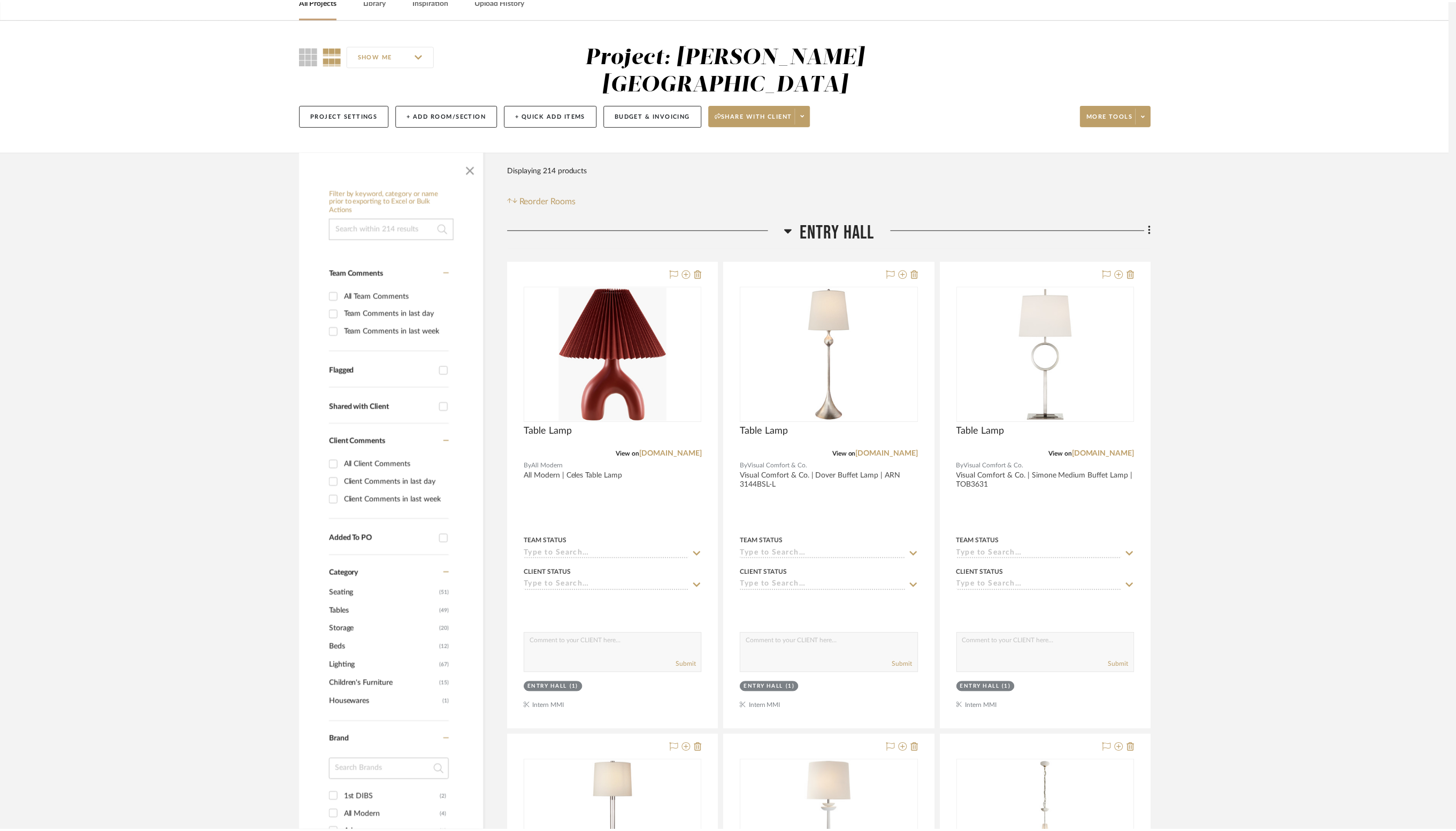 scroll, scrollTop: 58, scrollLeft: 0, axis: vertical 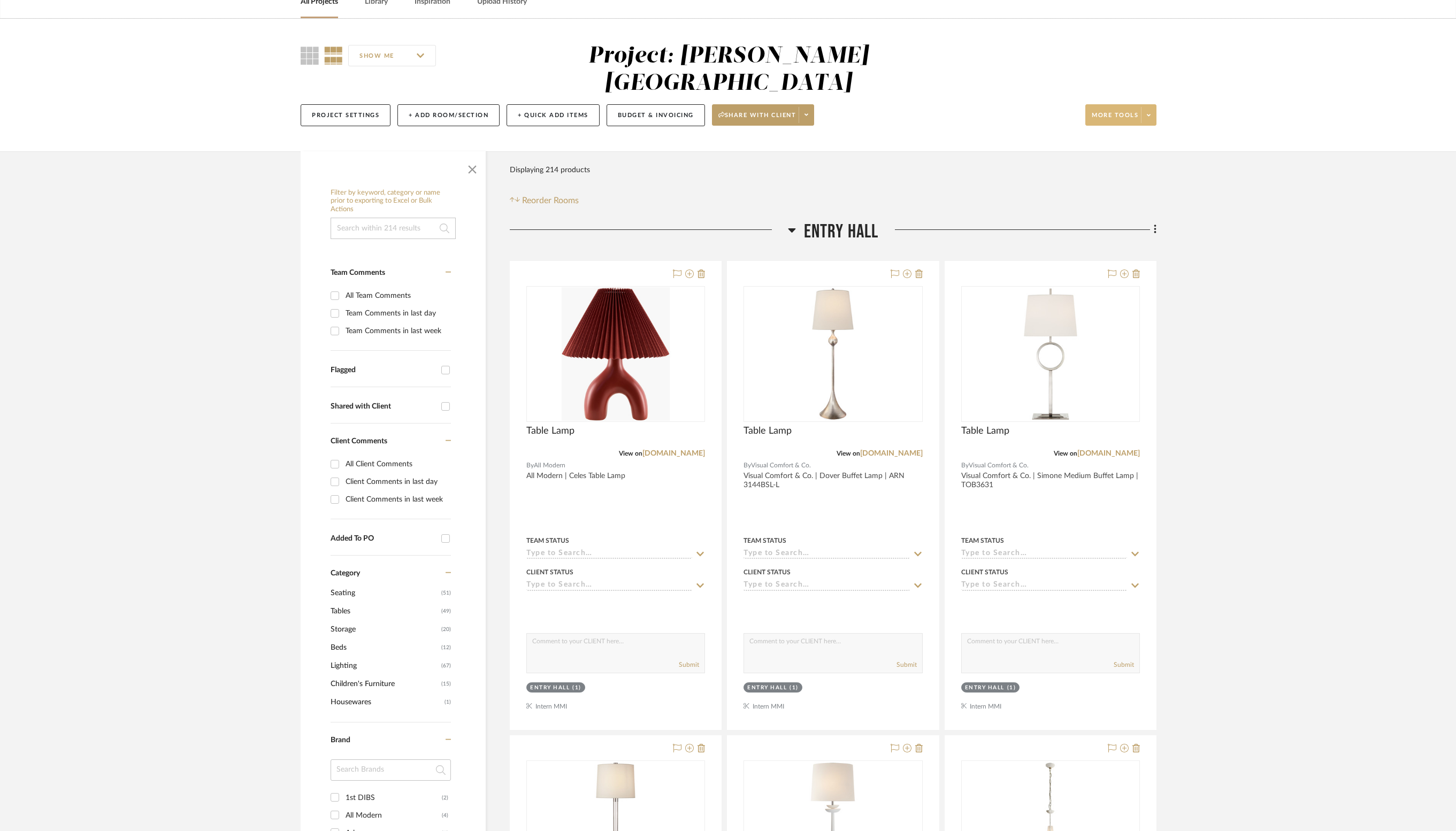 click 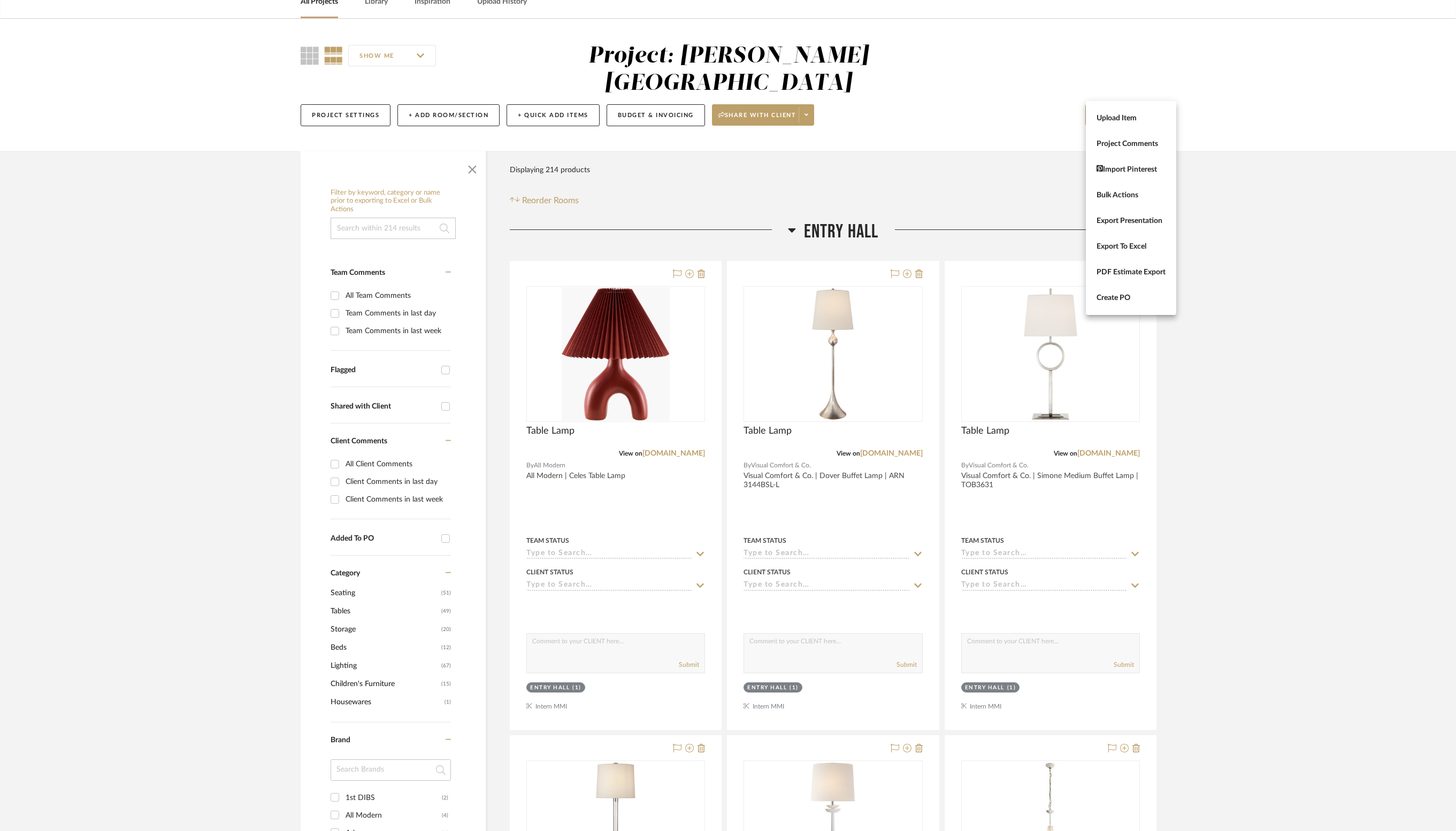 click at bounding box center (728, 416) 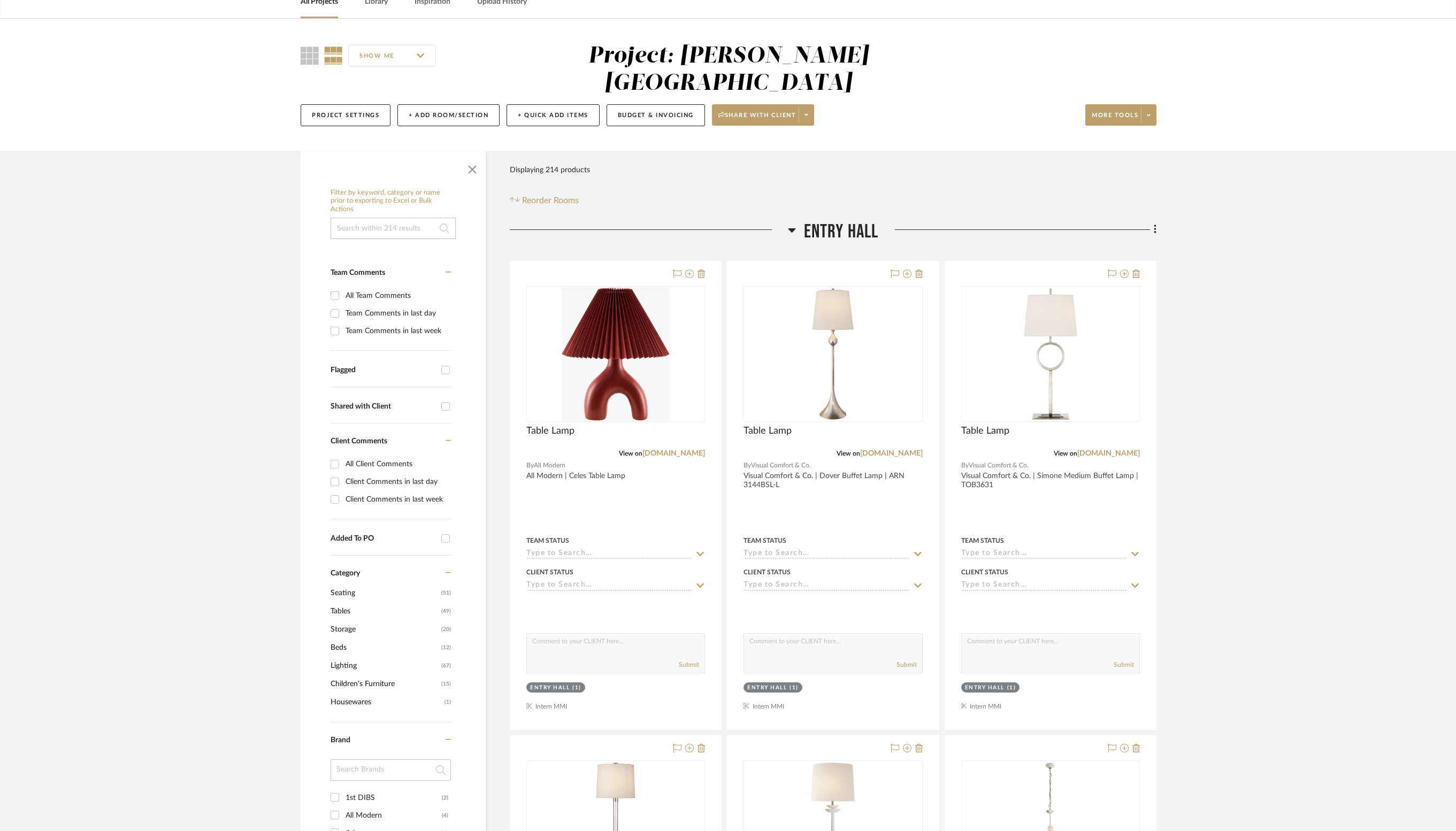 click at bounding box center (833, 495) 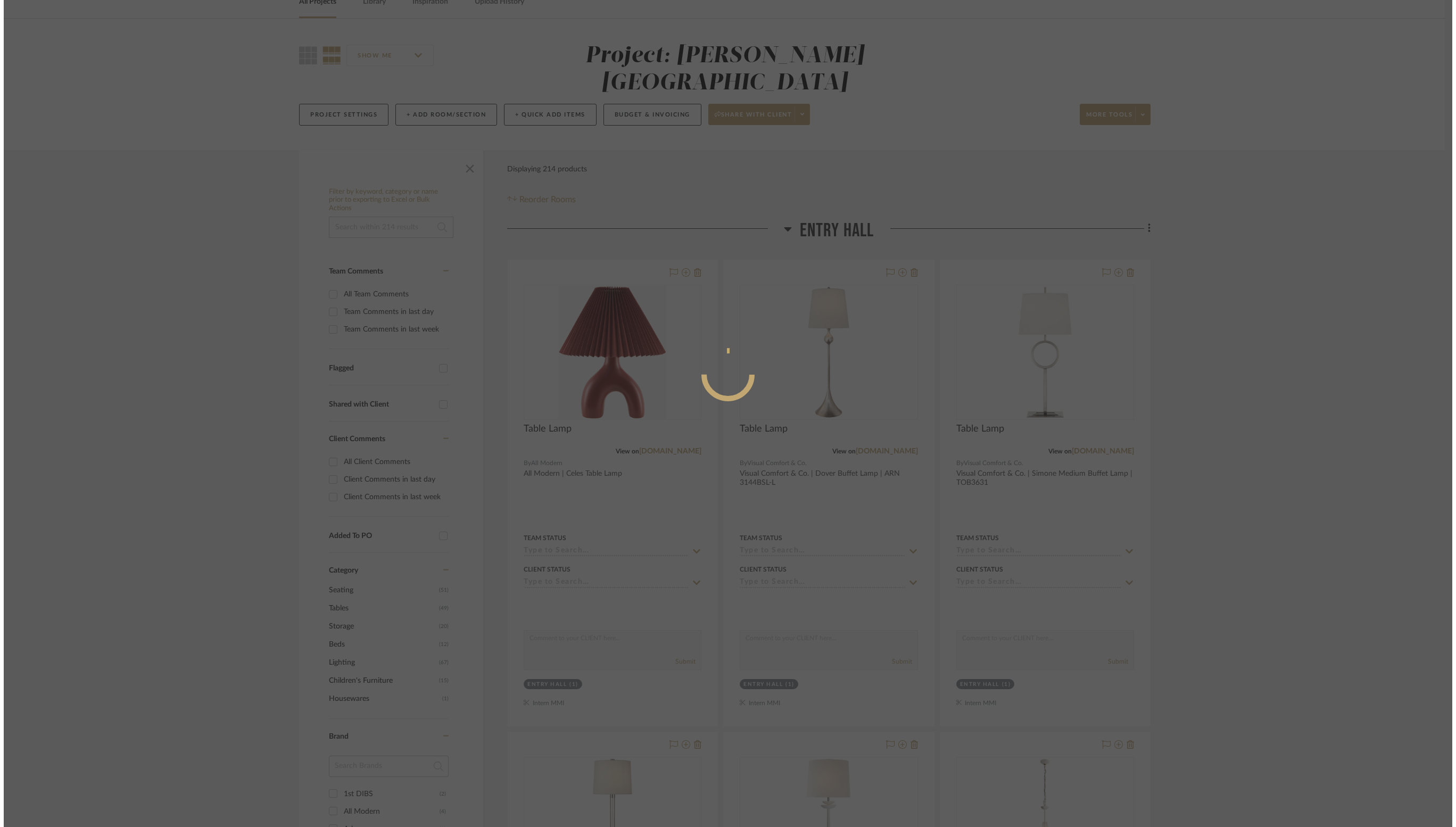scroll, scrollTop: 0, scrollLeft: 0, axis: both 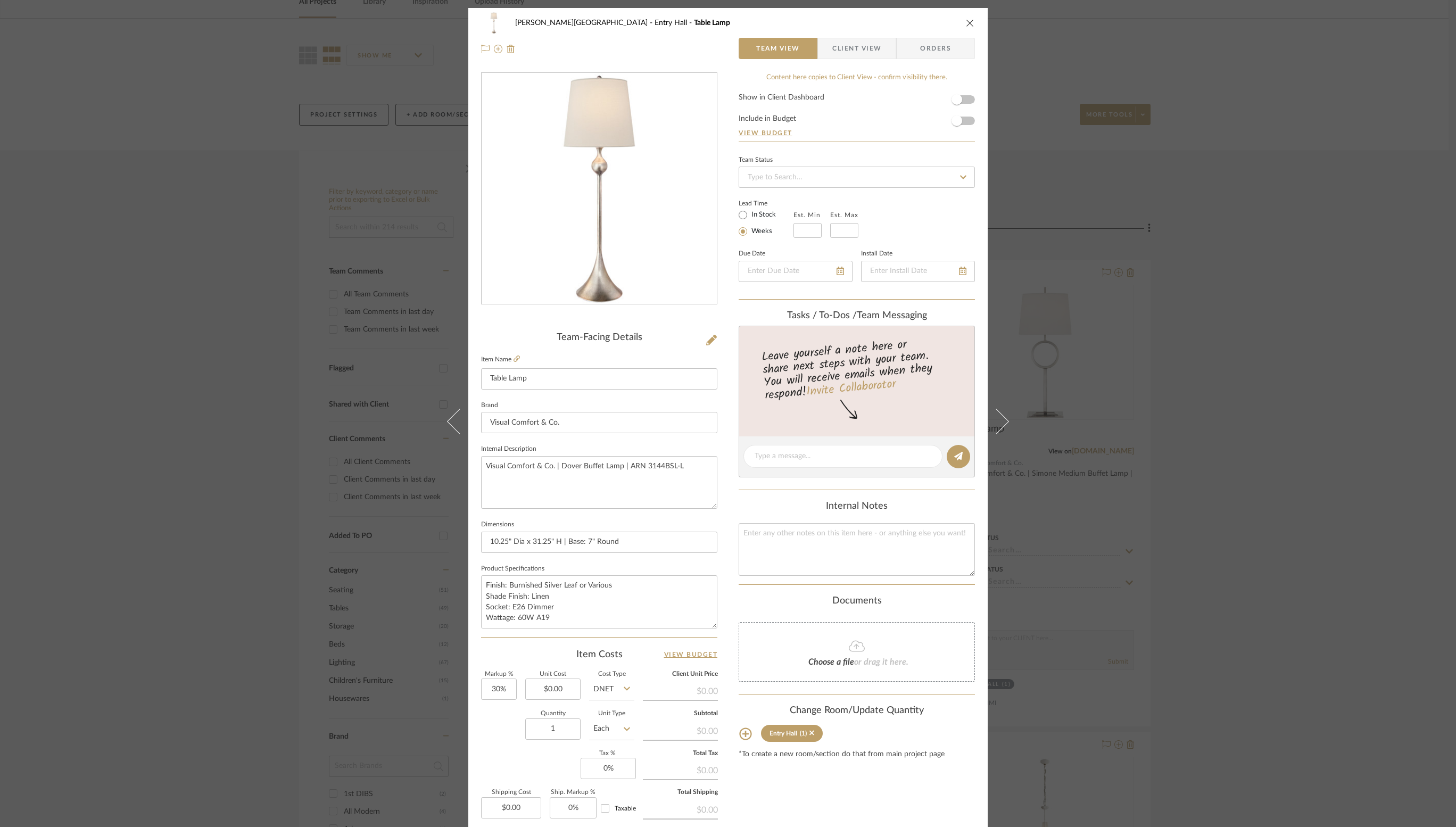 click on "Client View" at bounding box center (857, 48) 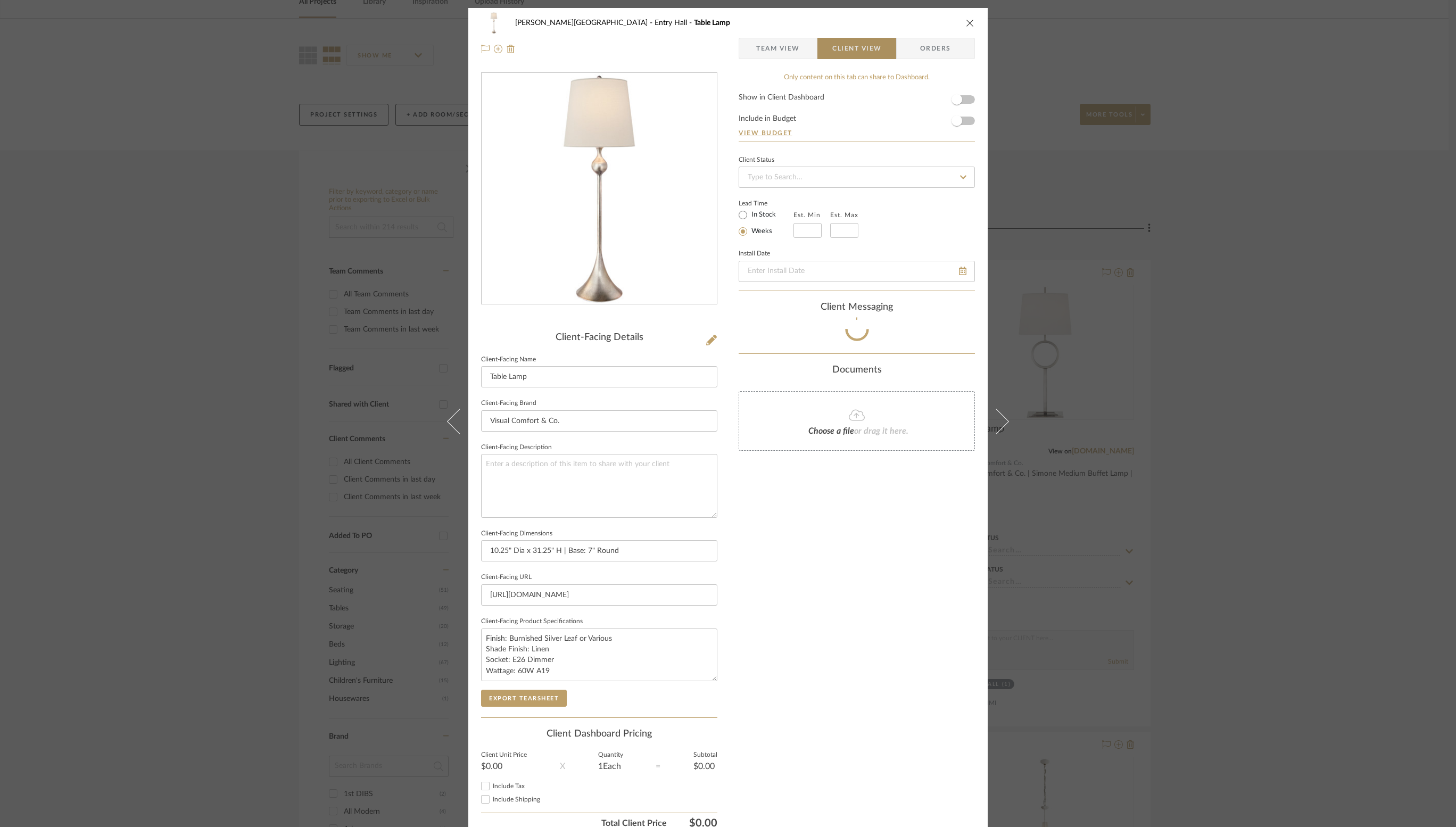 type 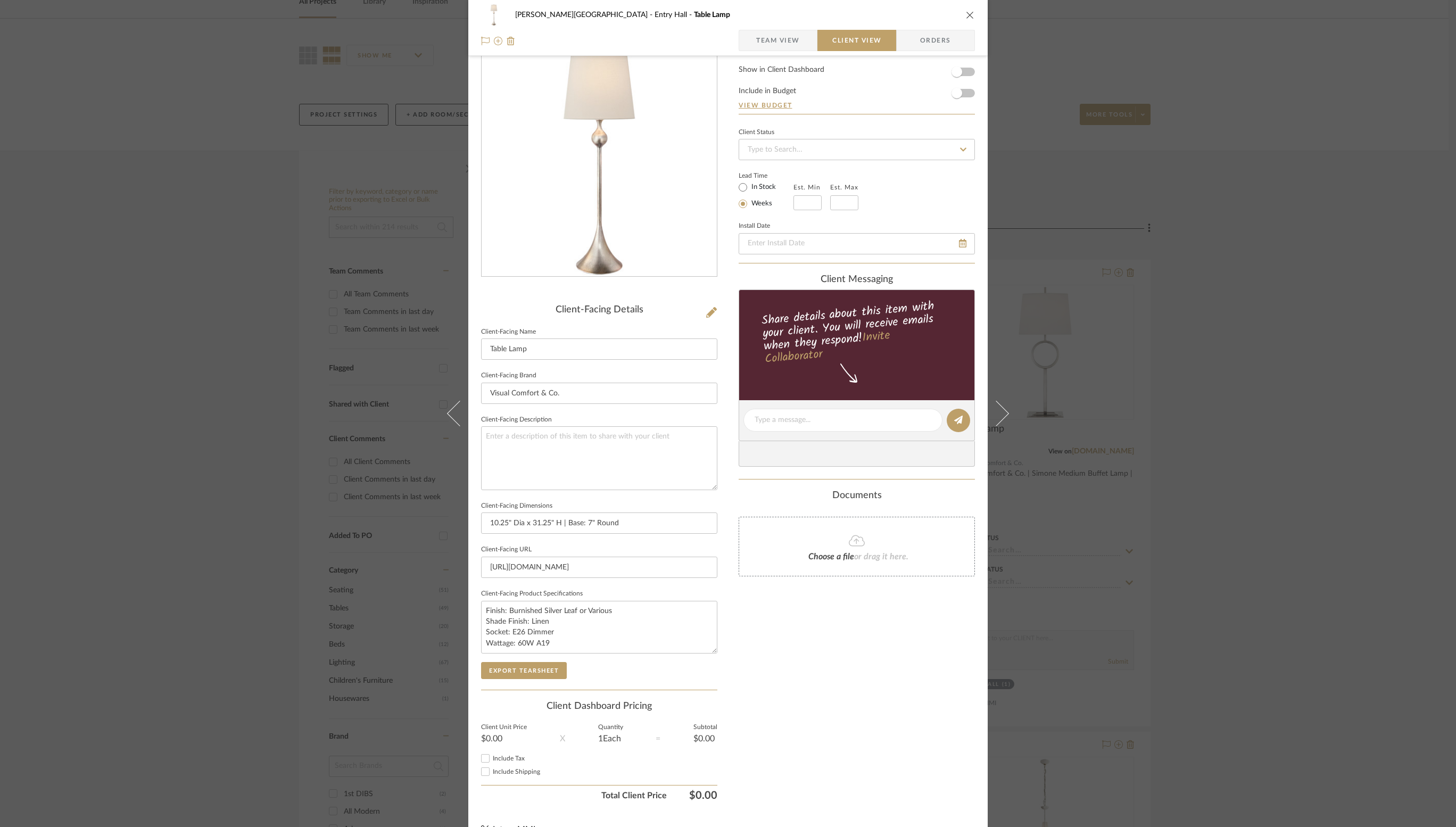 scroll, scrollTop: 44, scrollLeft: 0, axis: vertical 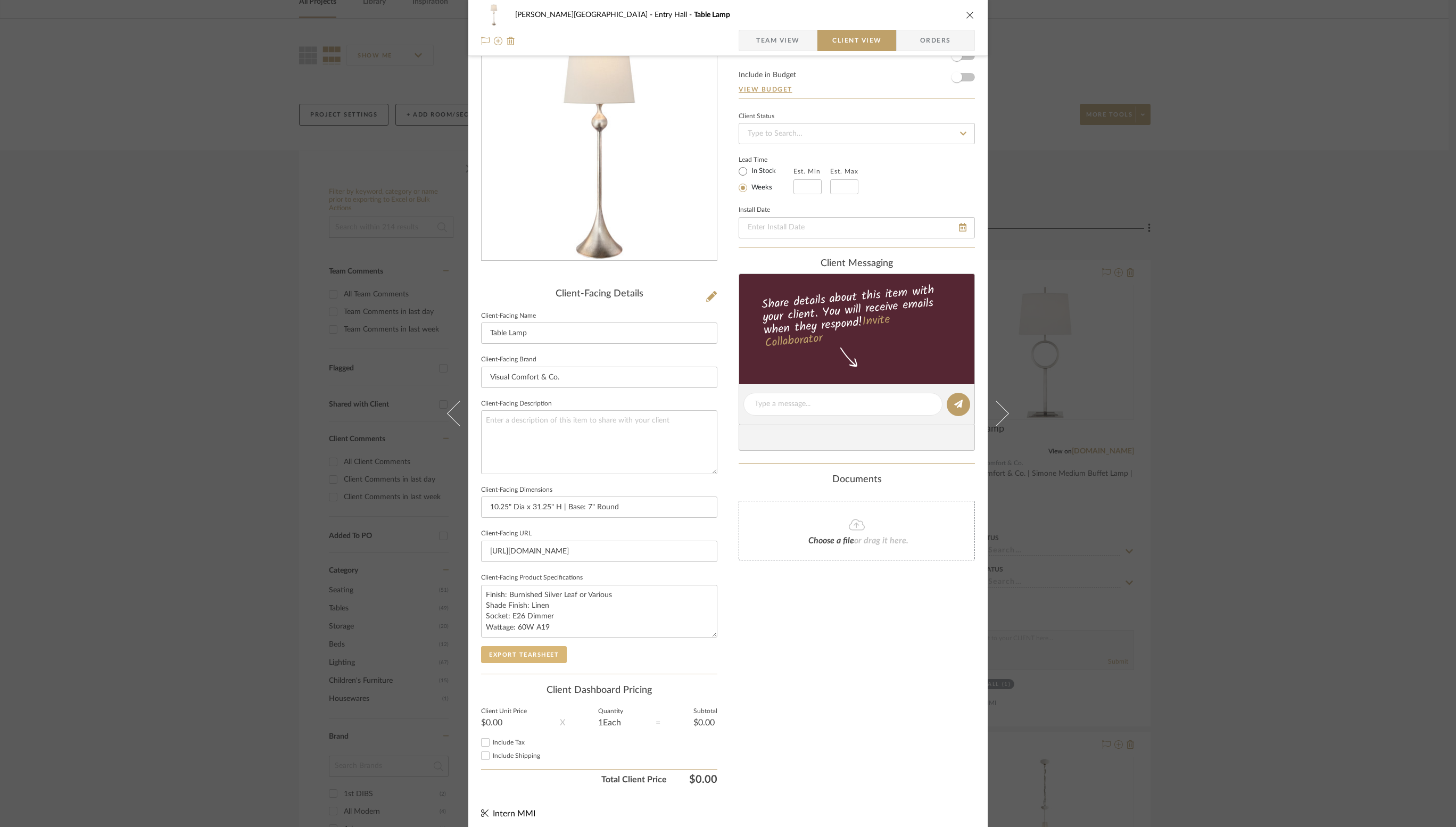 click on "Export Tearsheet" 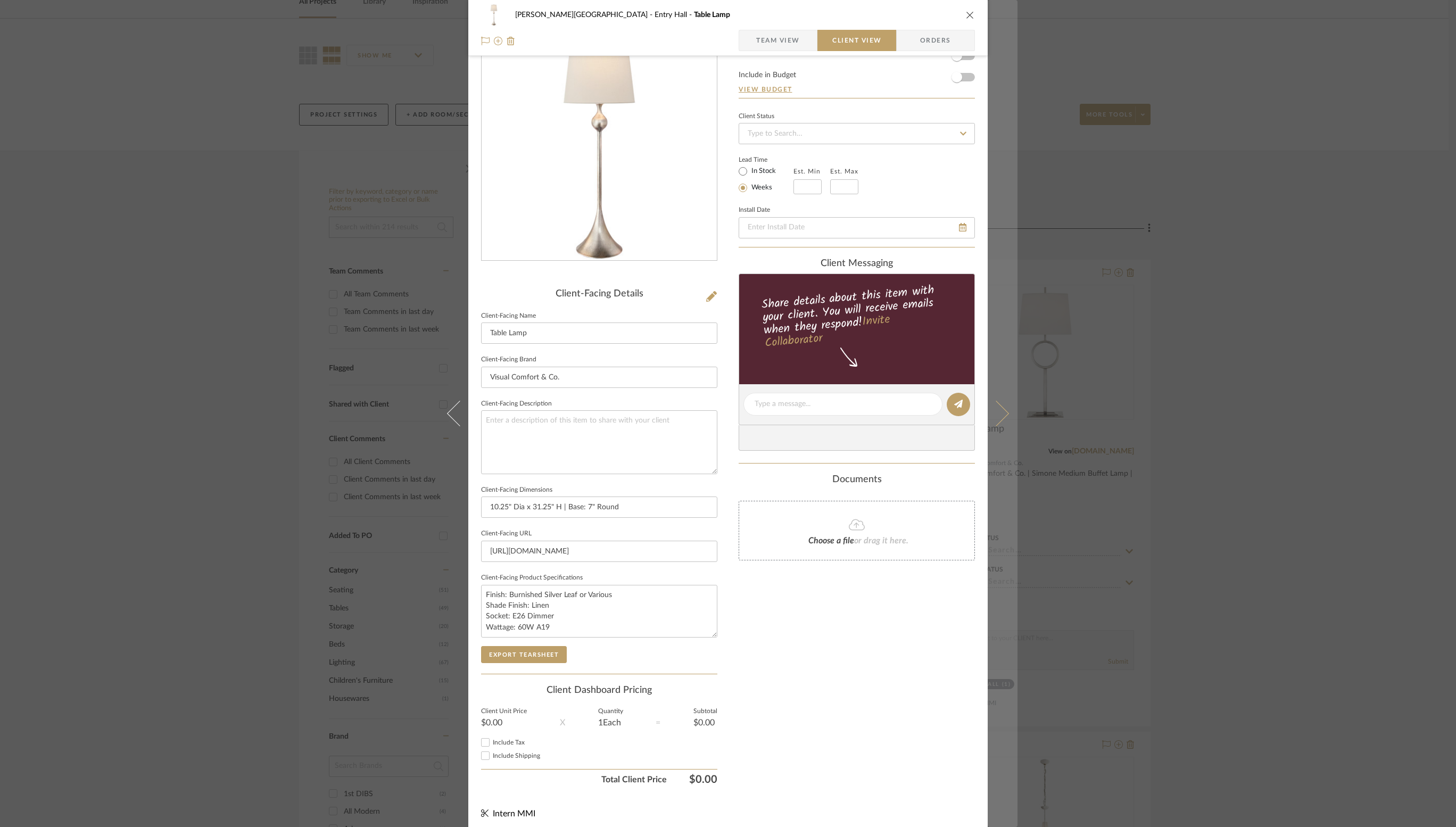click at bounding box center (1003, 414) 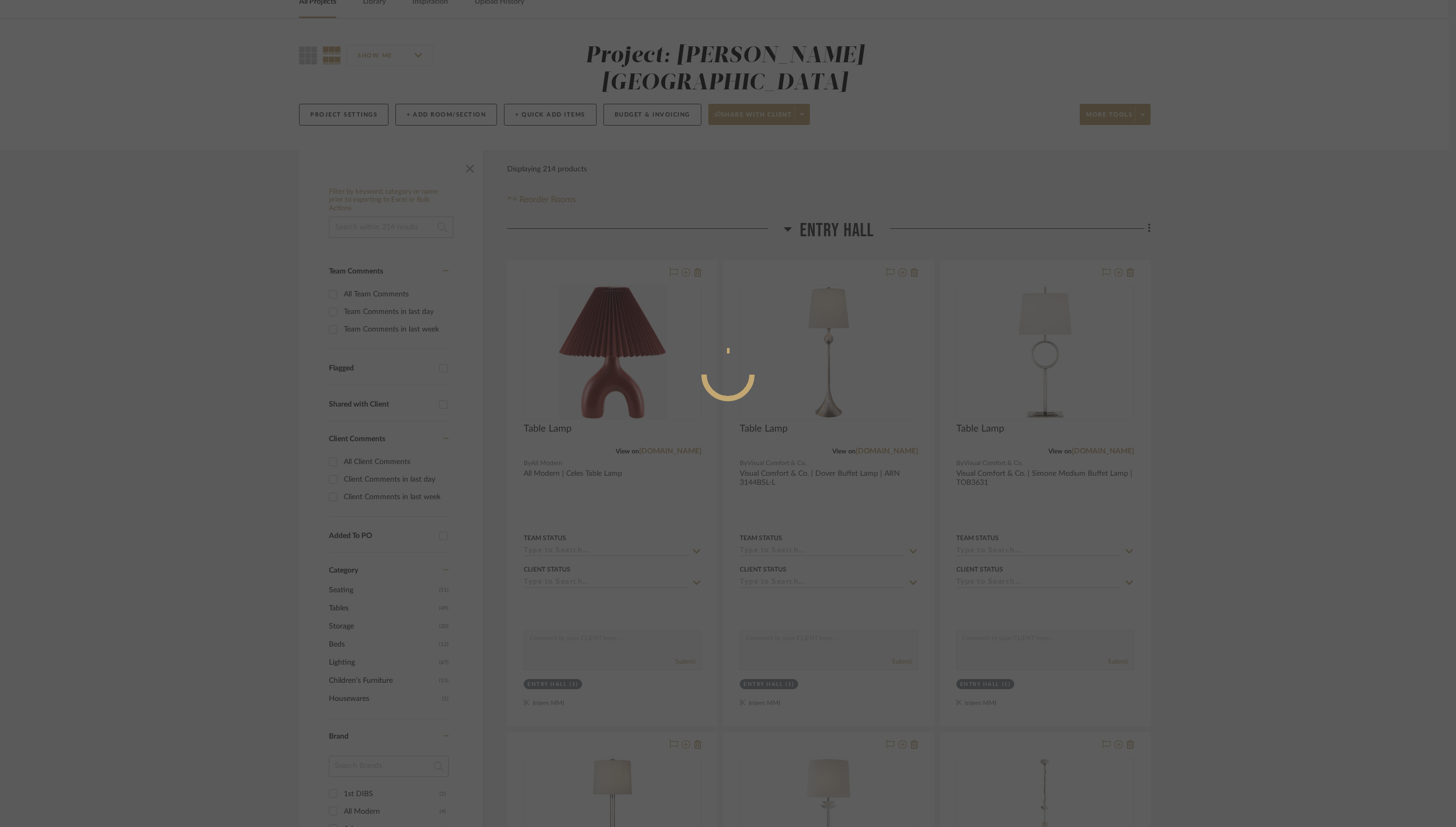 scroll, scrollTop: 0, scrollLeft: 0, axis: both 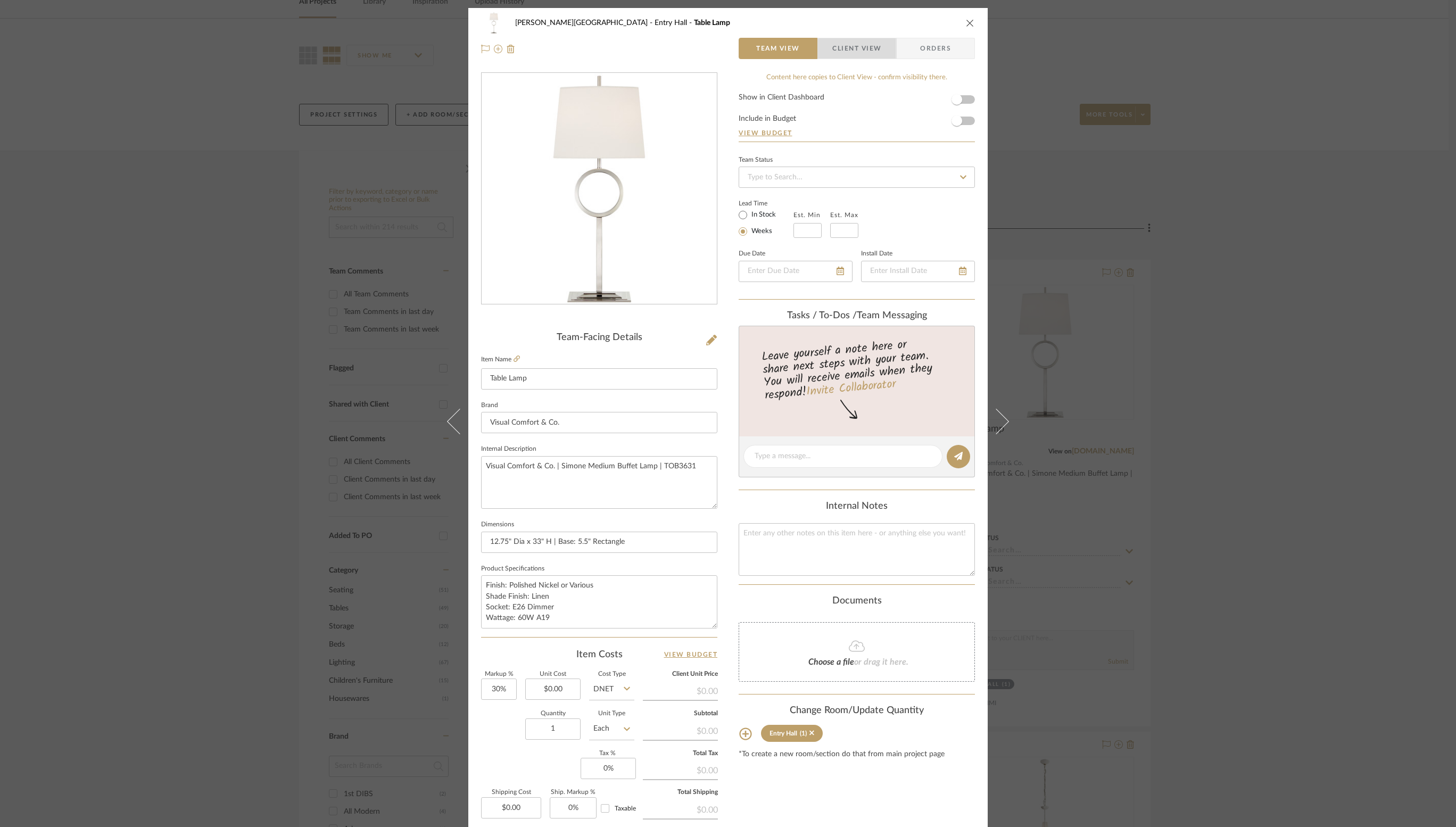 click on "Client View" at bounding box center (857, 48) 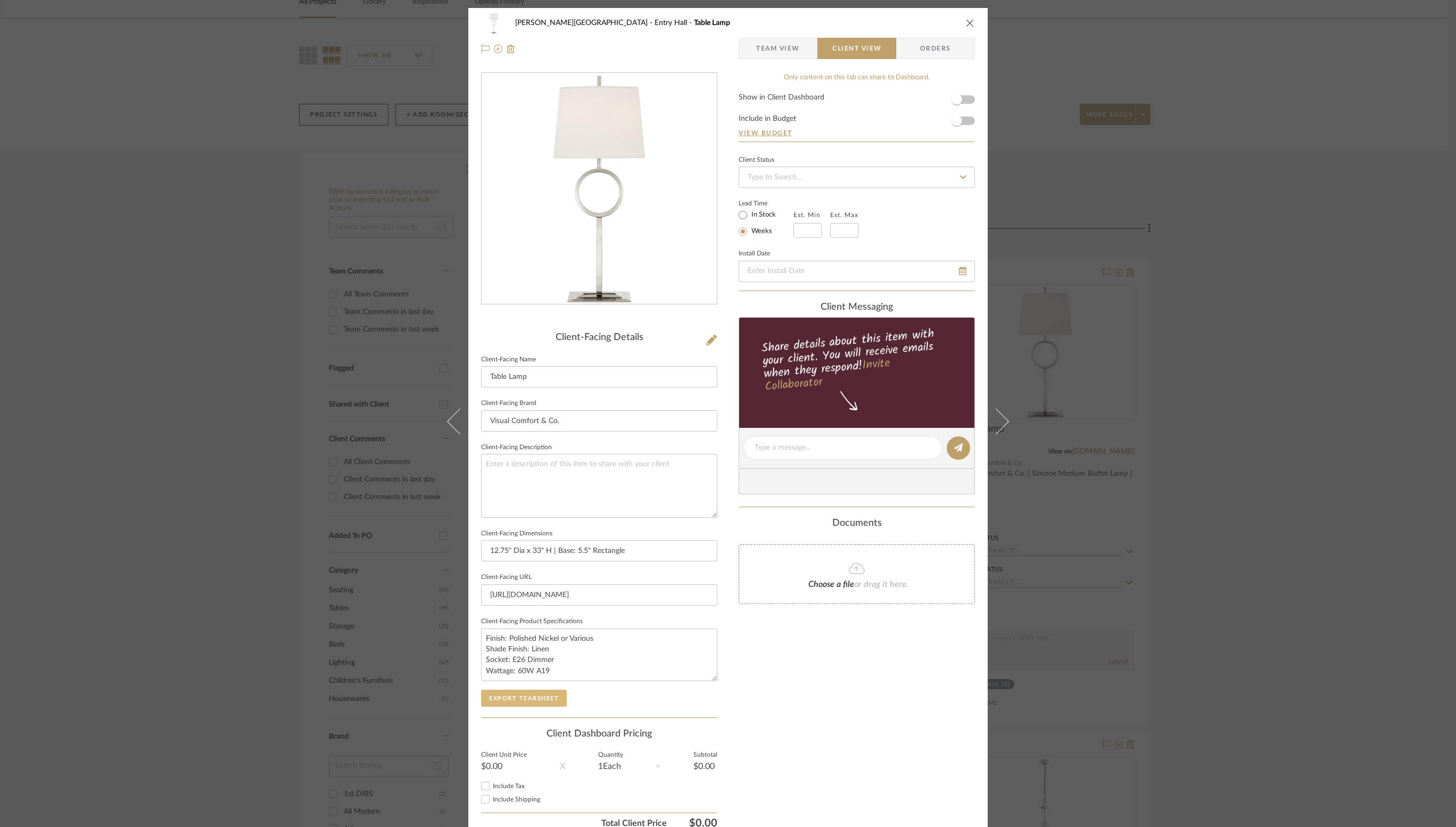 click on "Export Tearsheet" 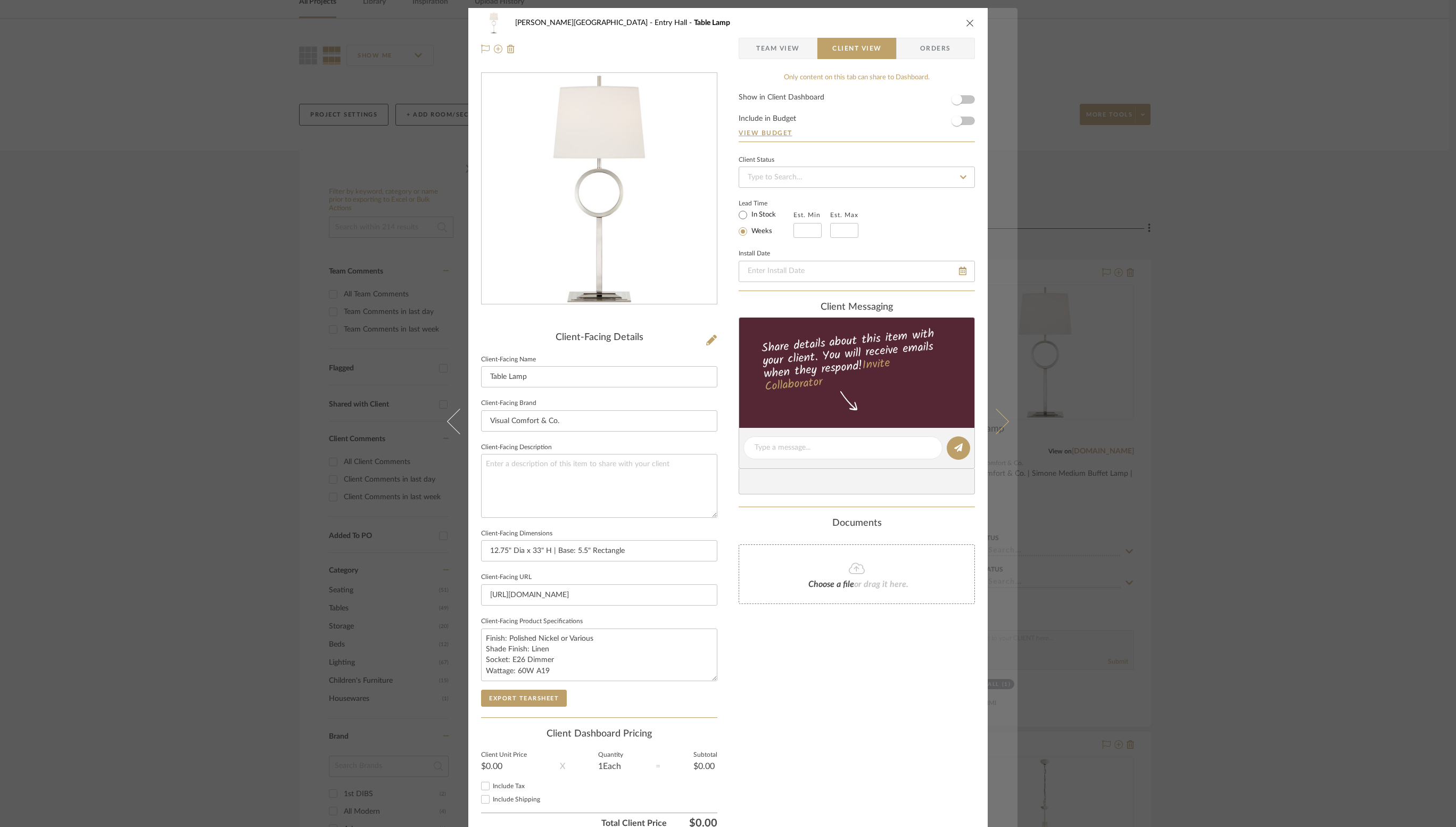 click at bounding box center [996, 421] 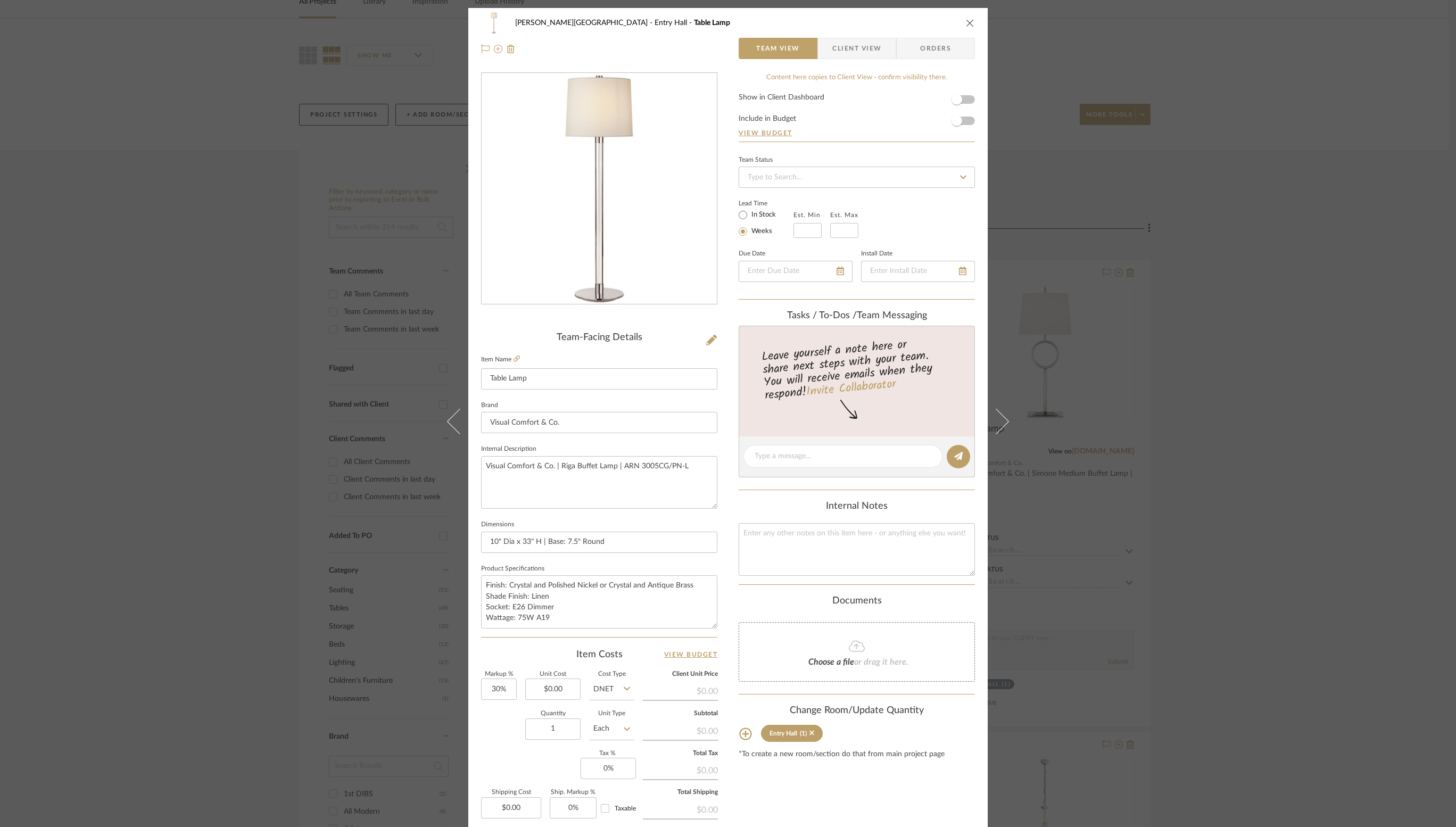 click on "Client View" at bounding box center [857, 48] 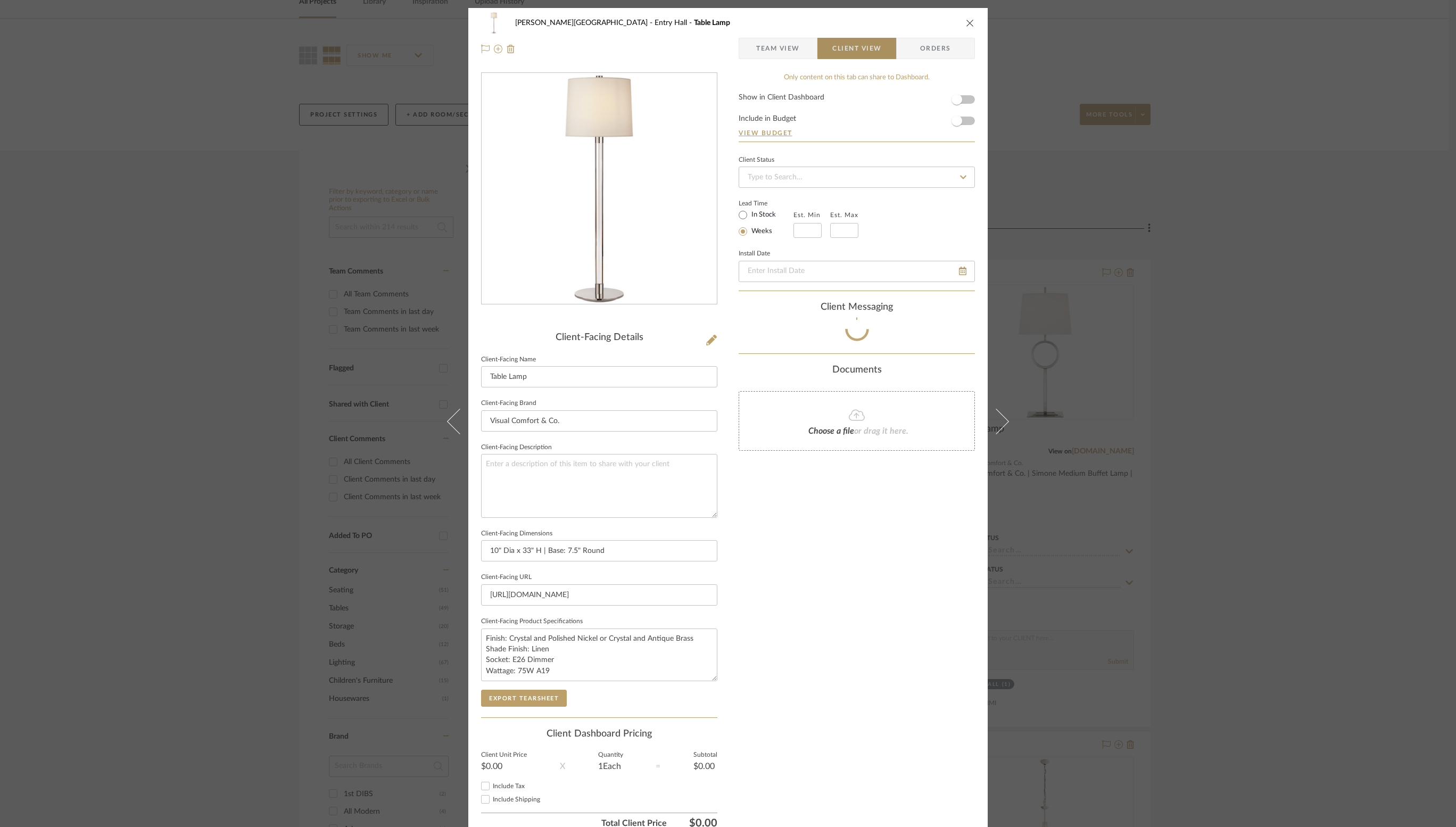 type 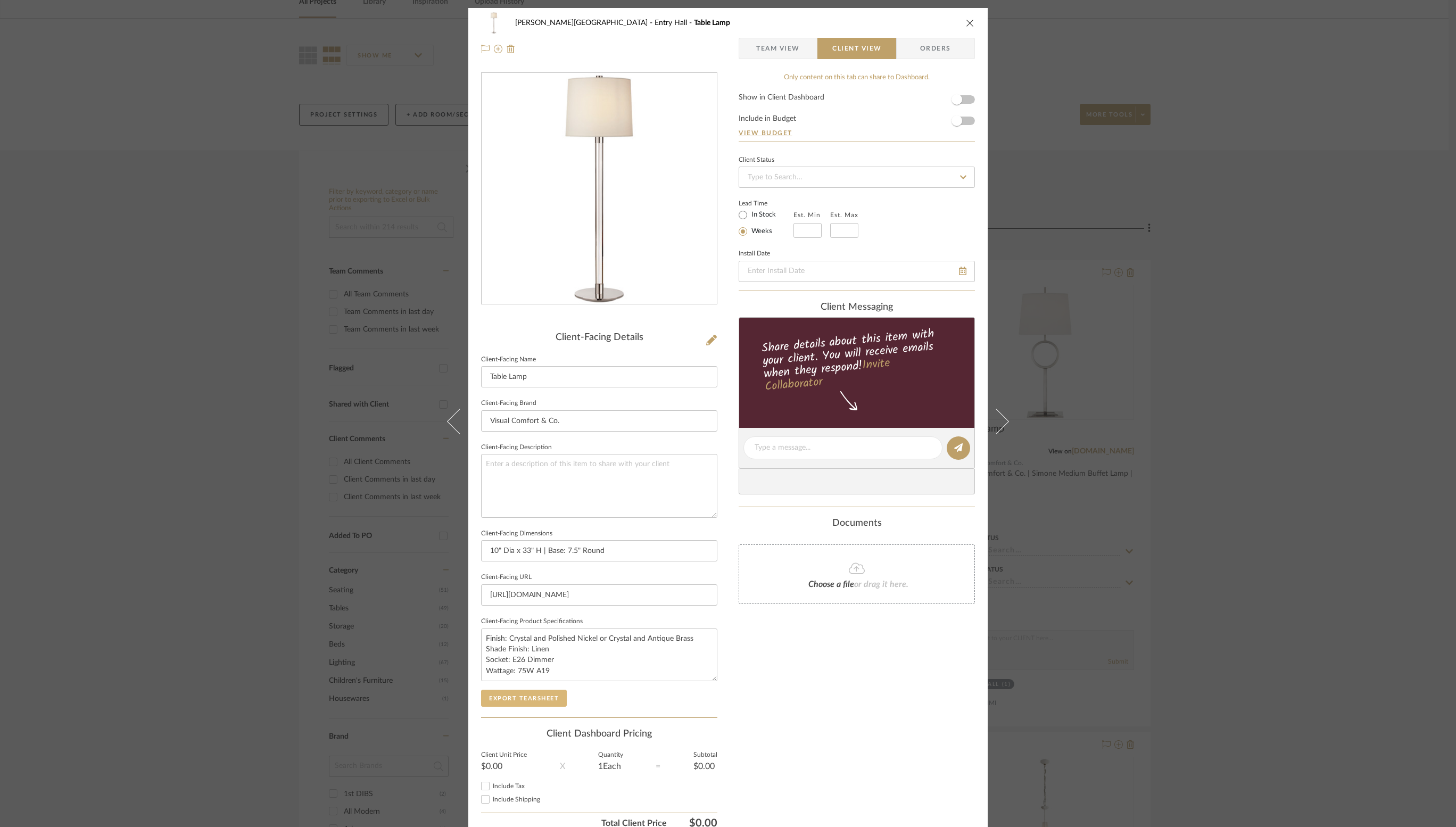 click on "Export Tearsheet" 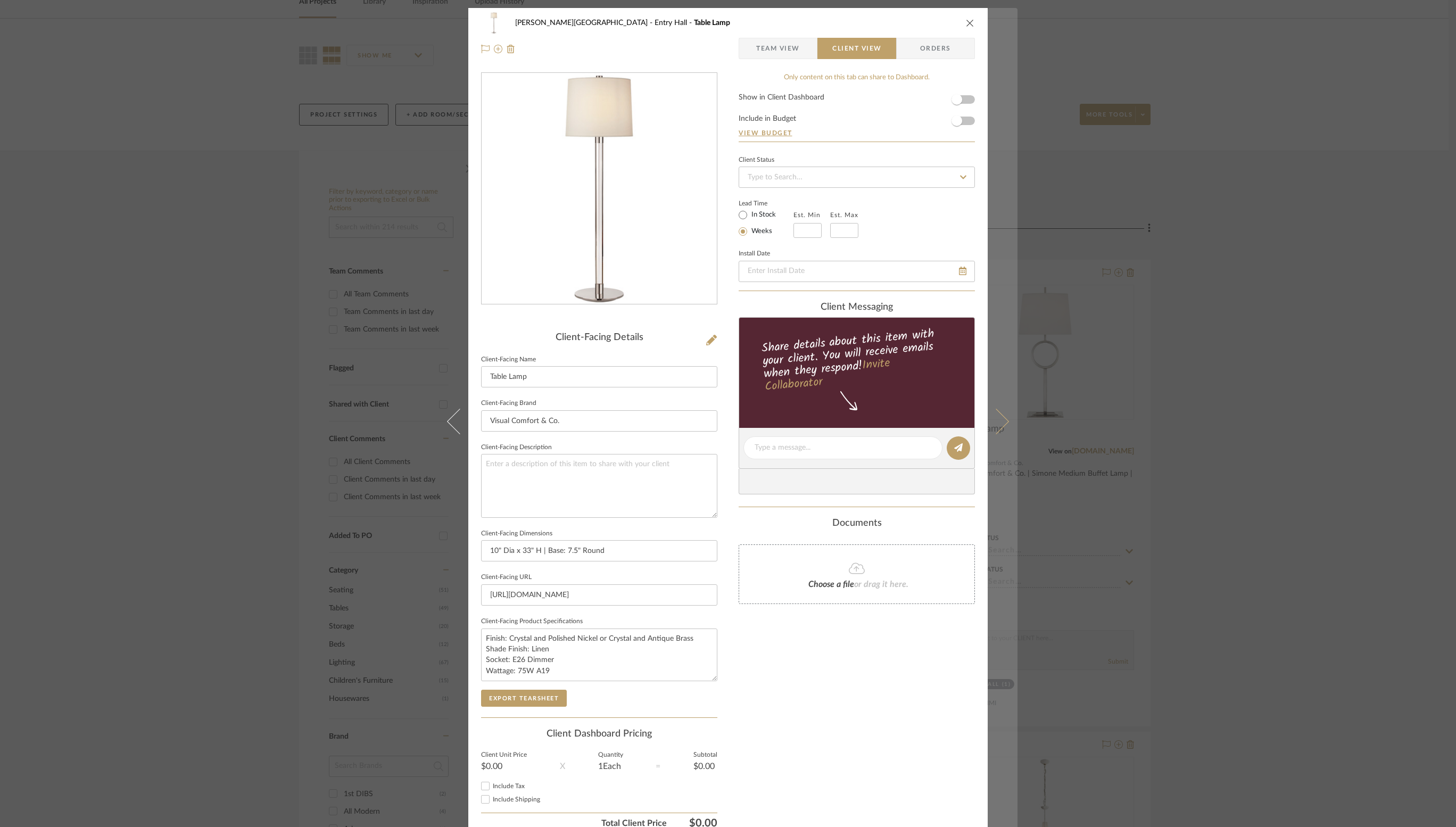 click at bounding box center [1003, 421] 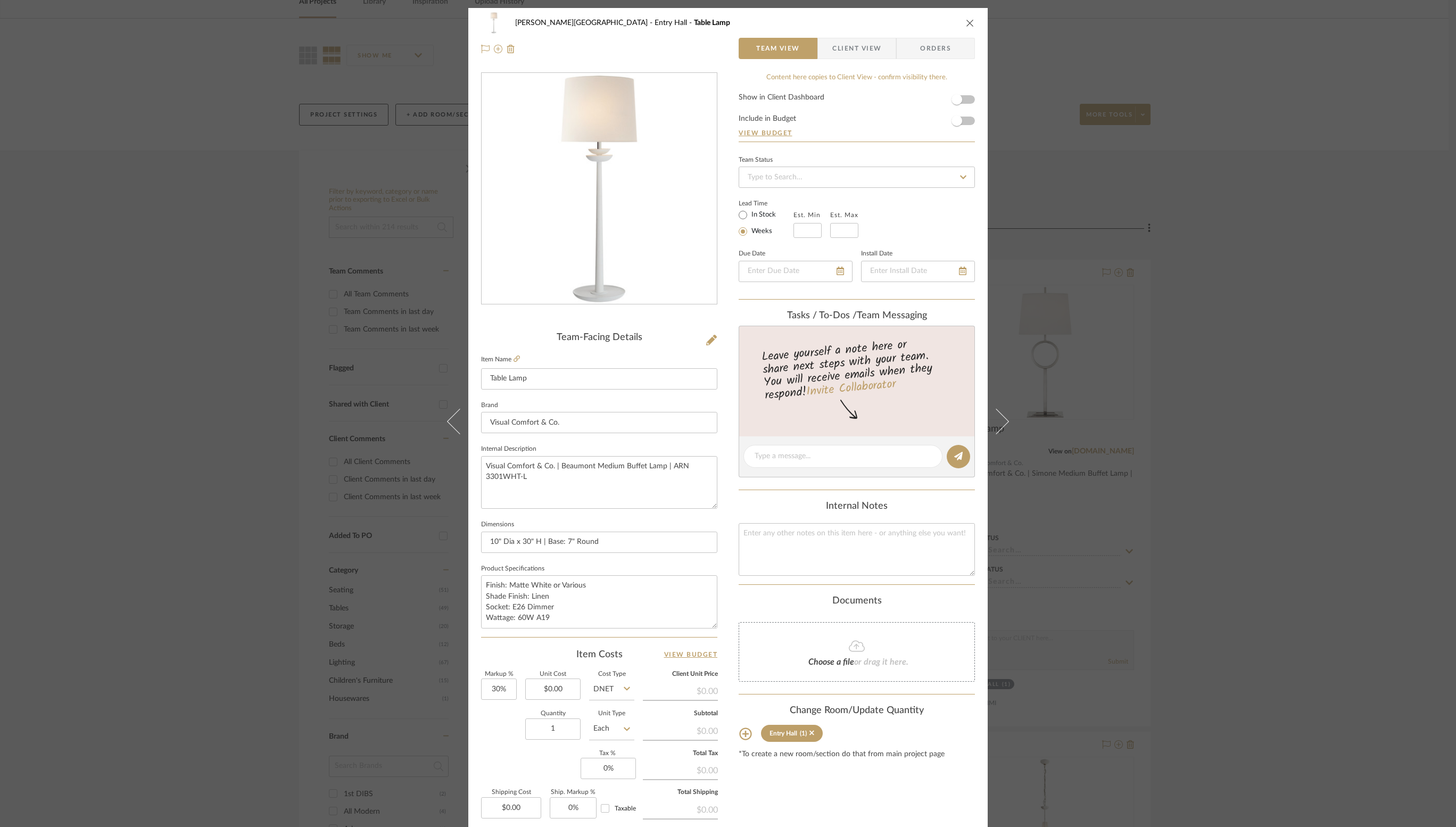 click on "Client View" at bounding box center [857, 48] 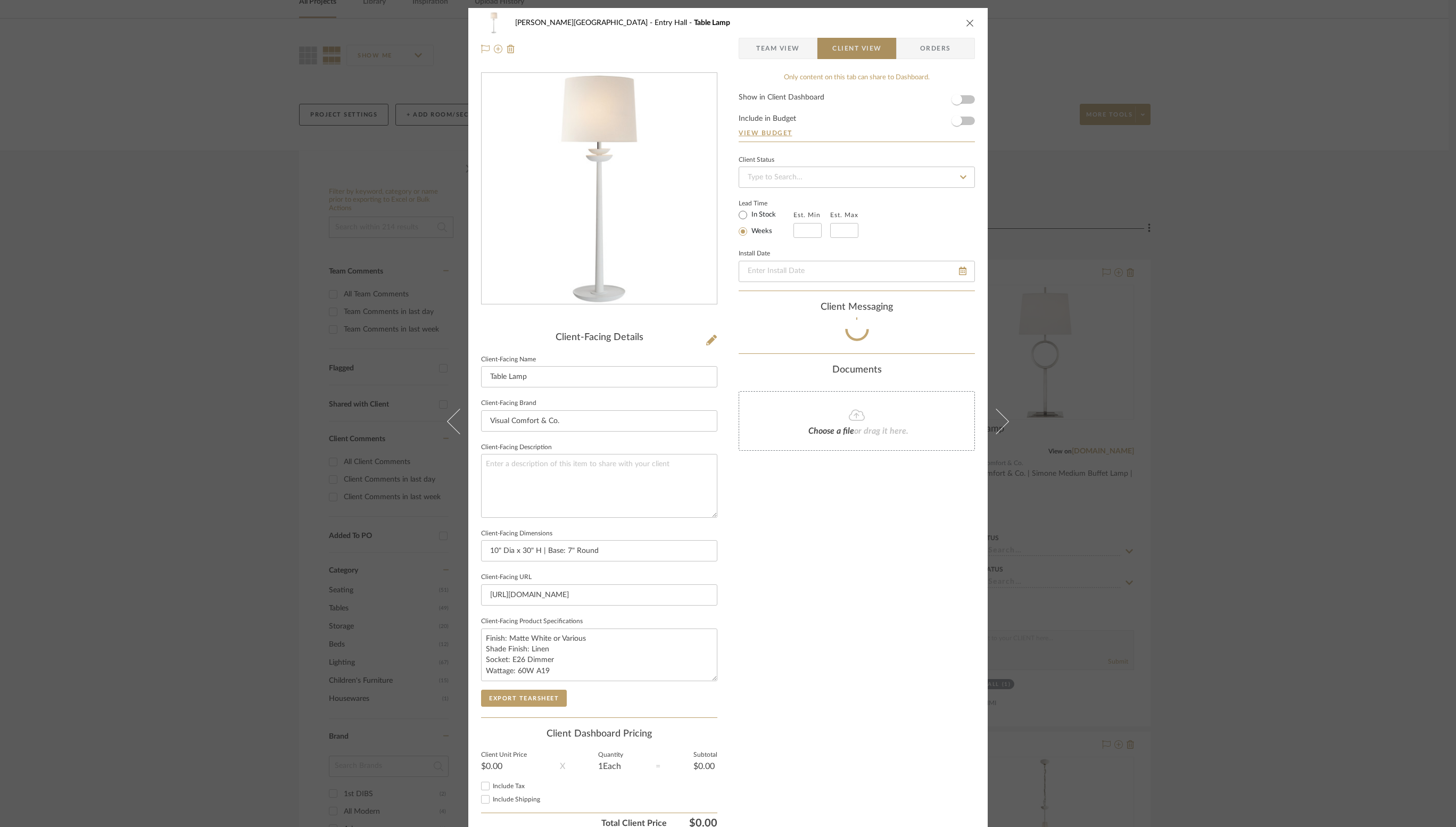 type 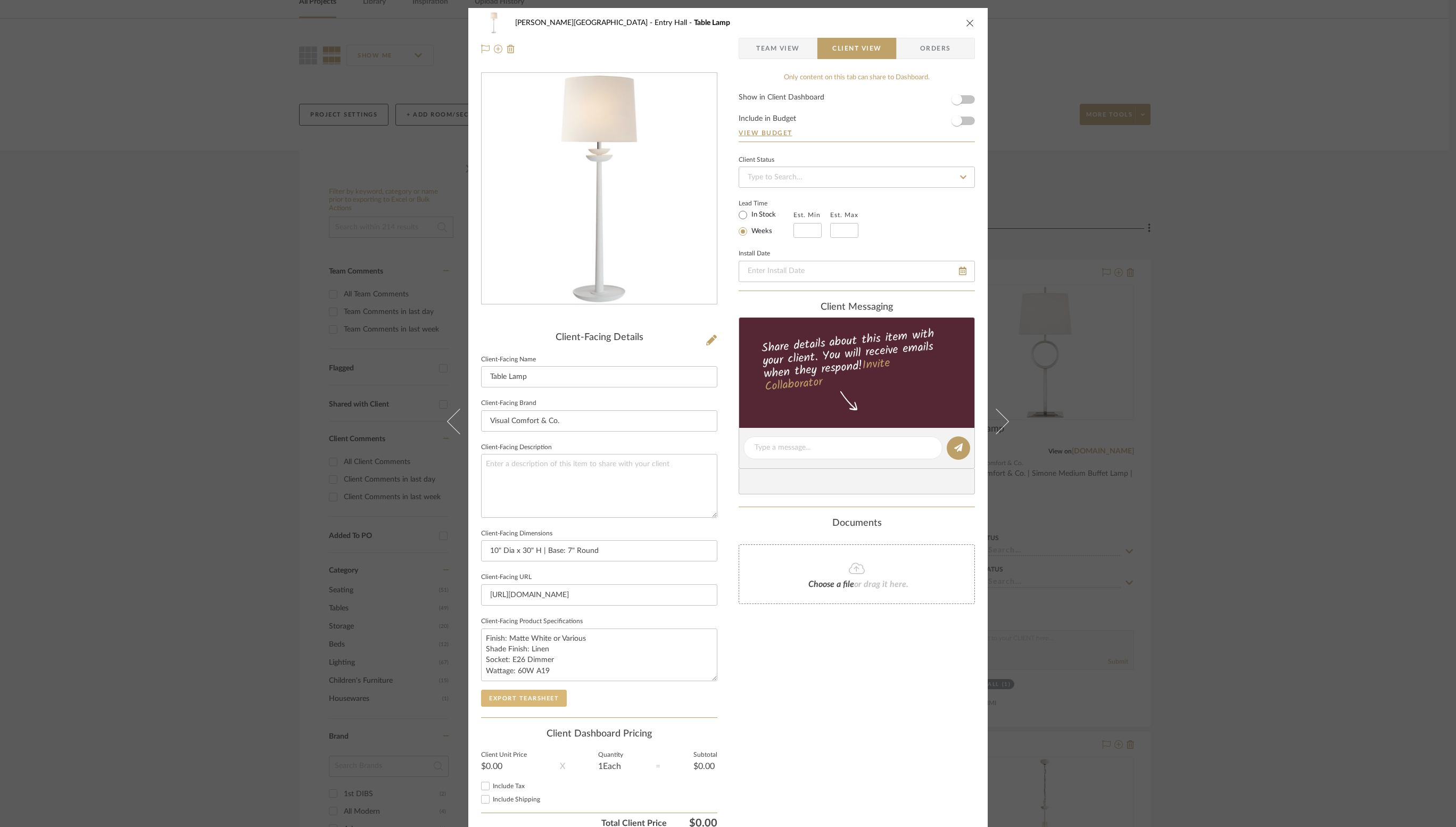 click on "Export Tearsheet" 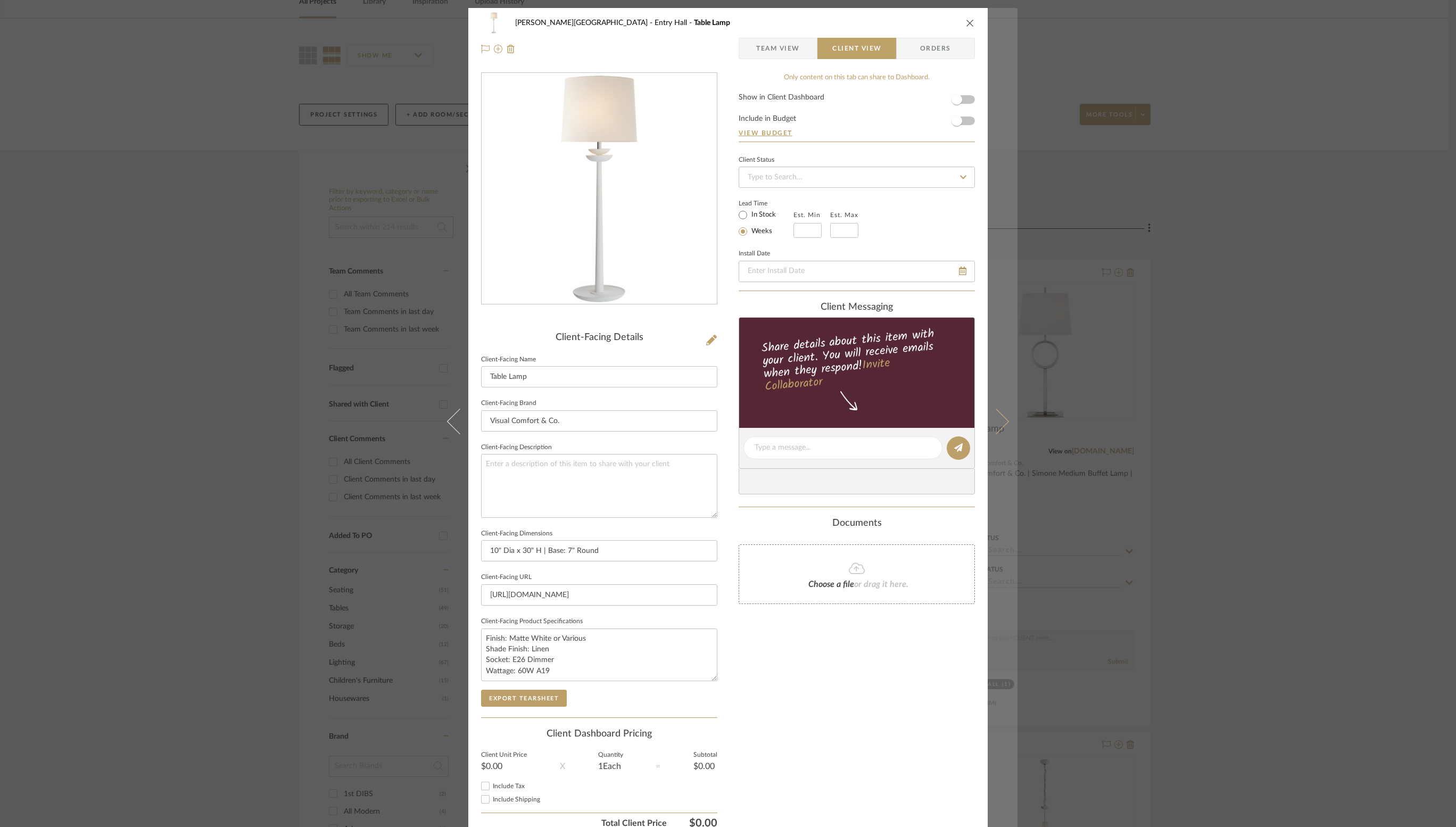click at bounding box center [1003, 421] 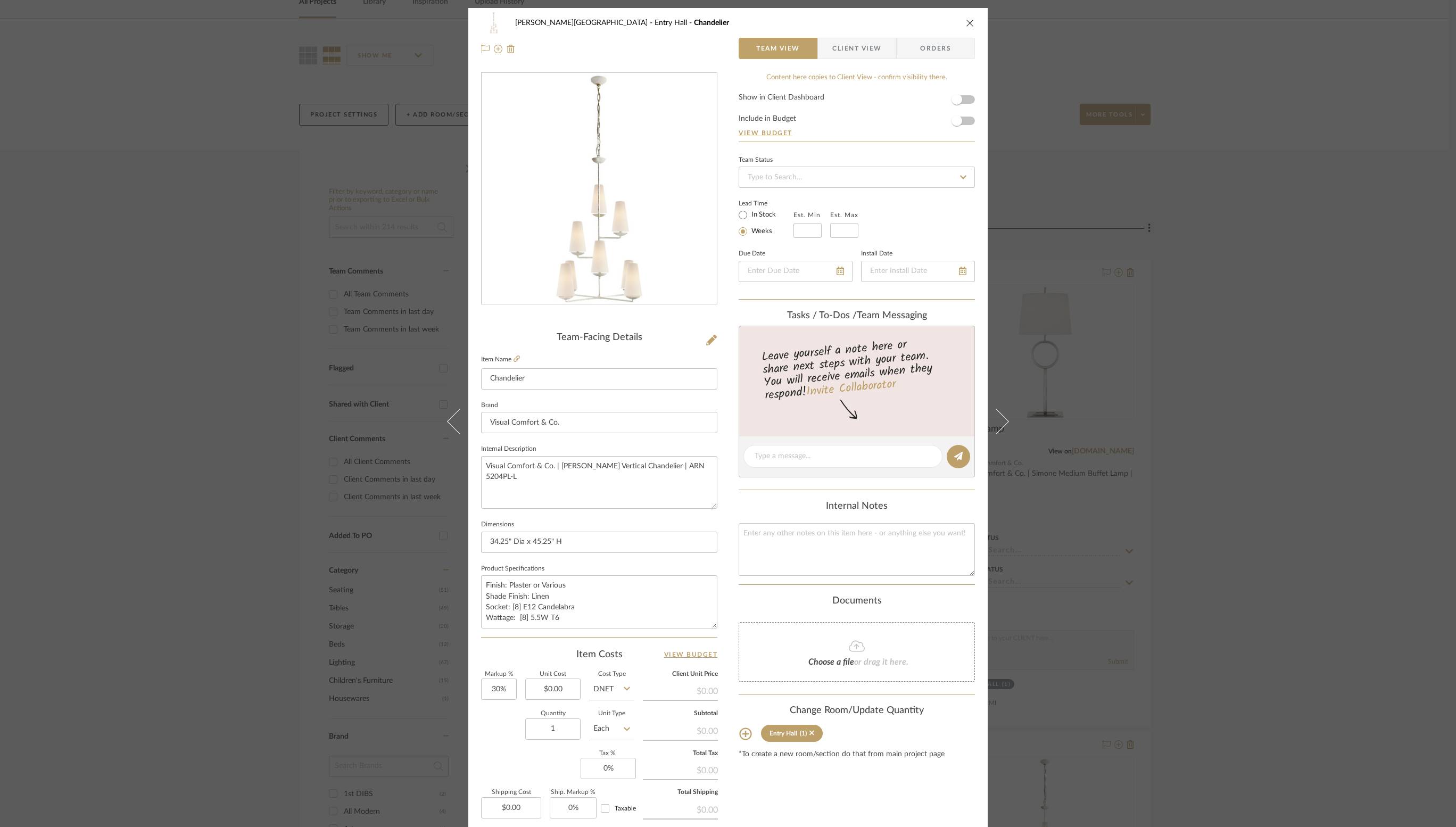 click on "Client View" at bounding box center (857, 48) 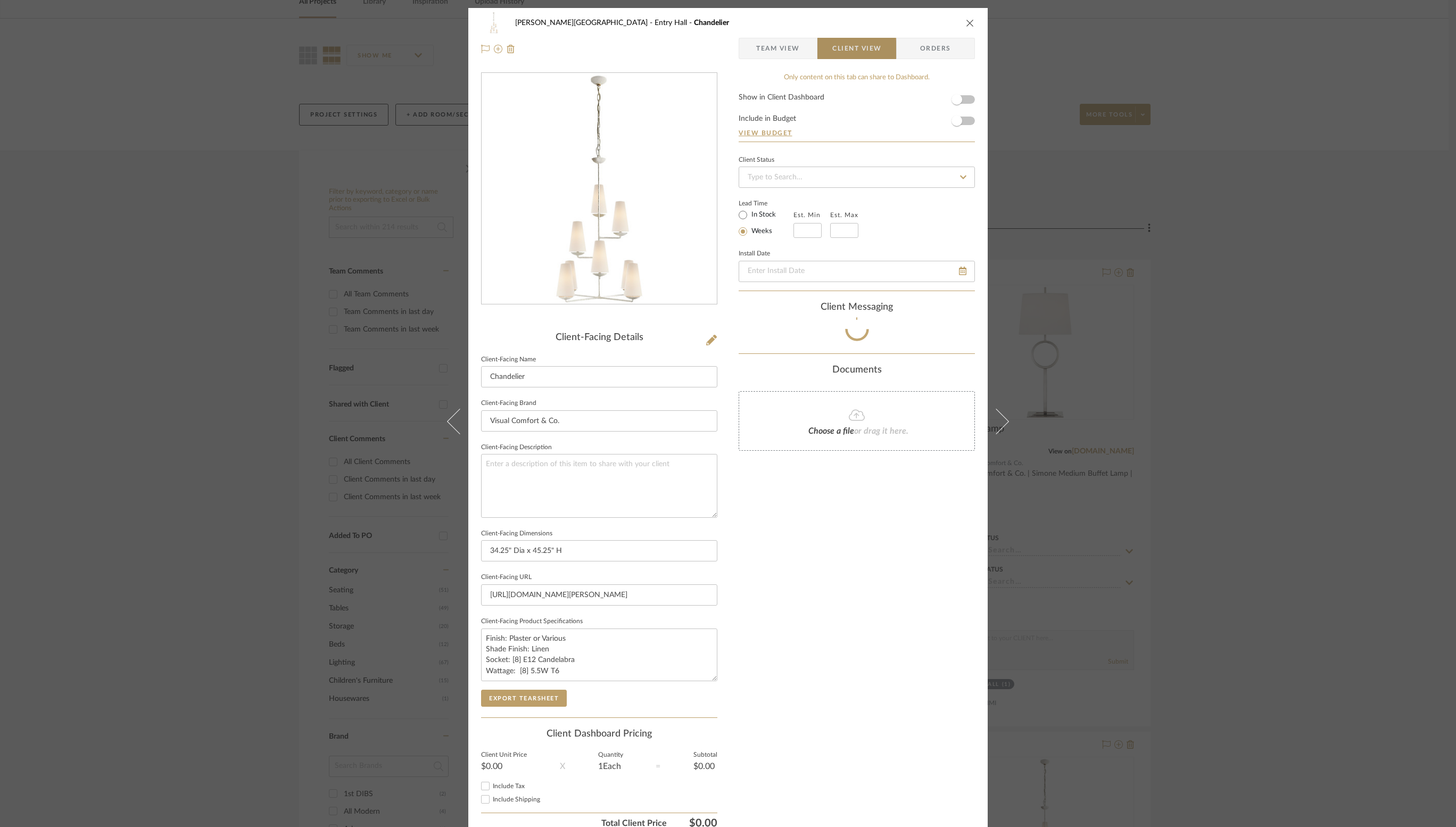 type 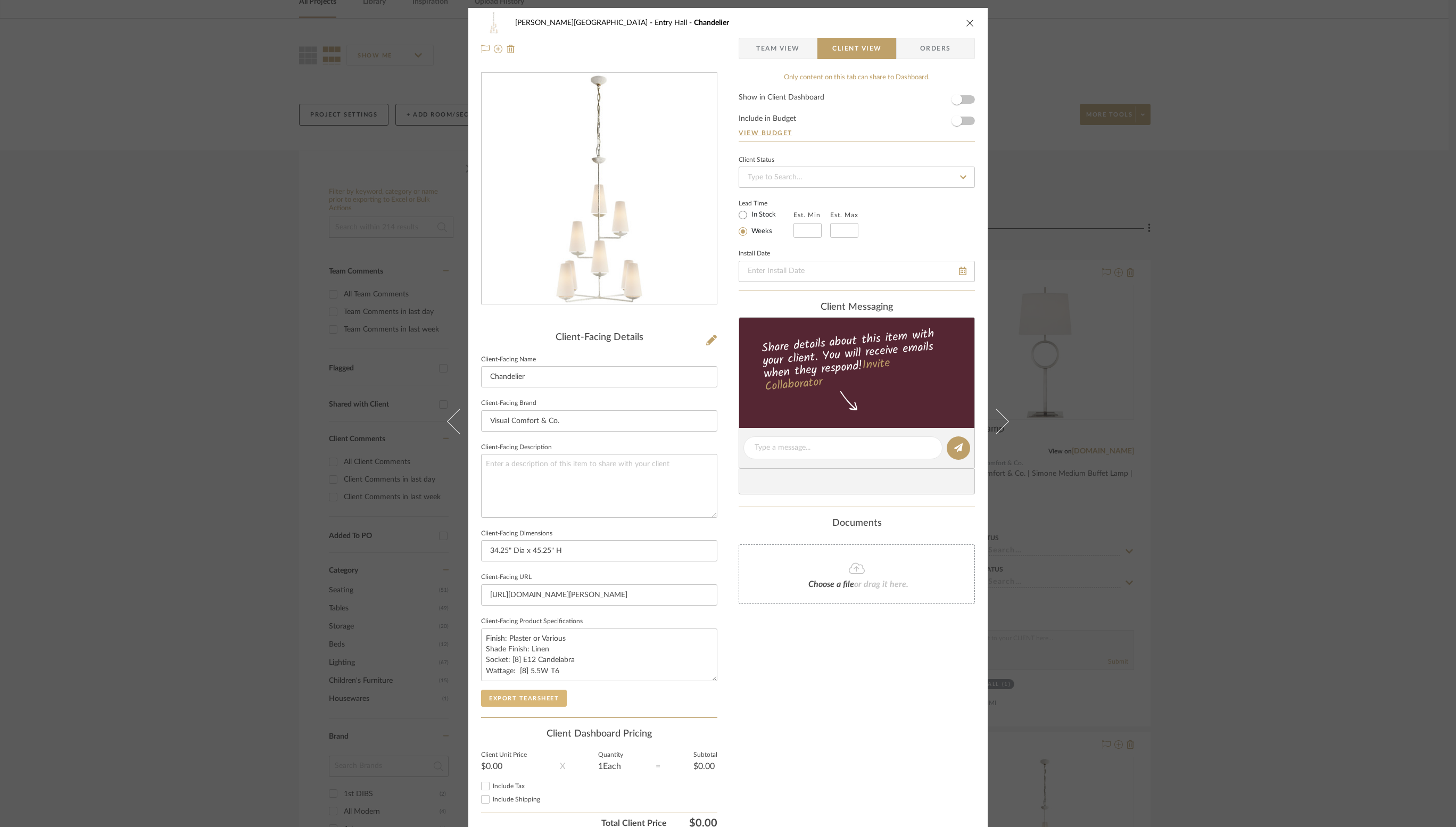 click on "Export Tearsheet" 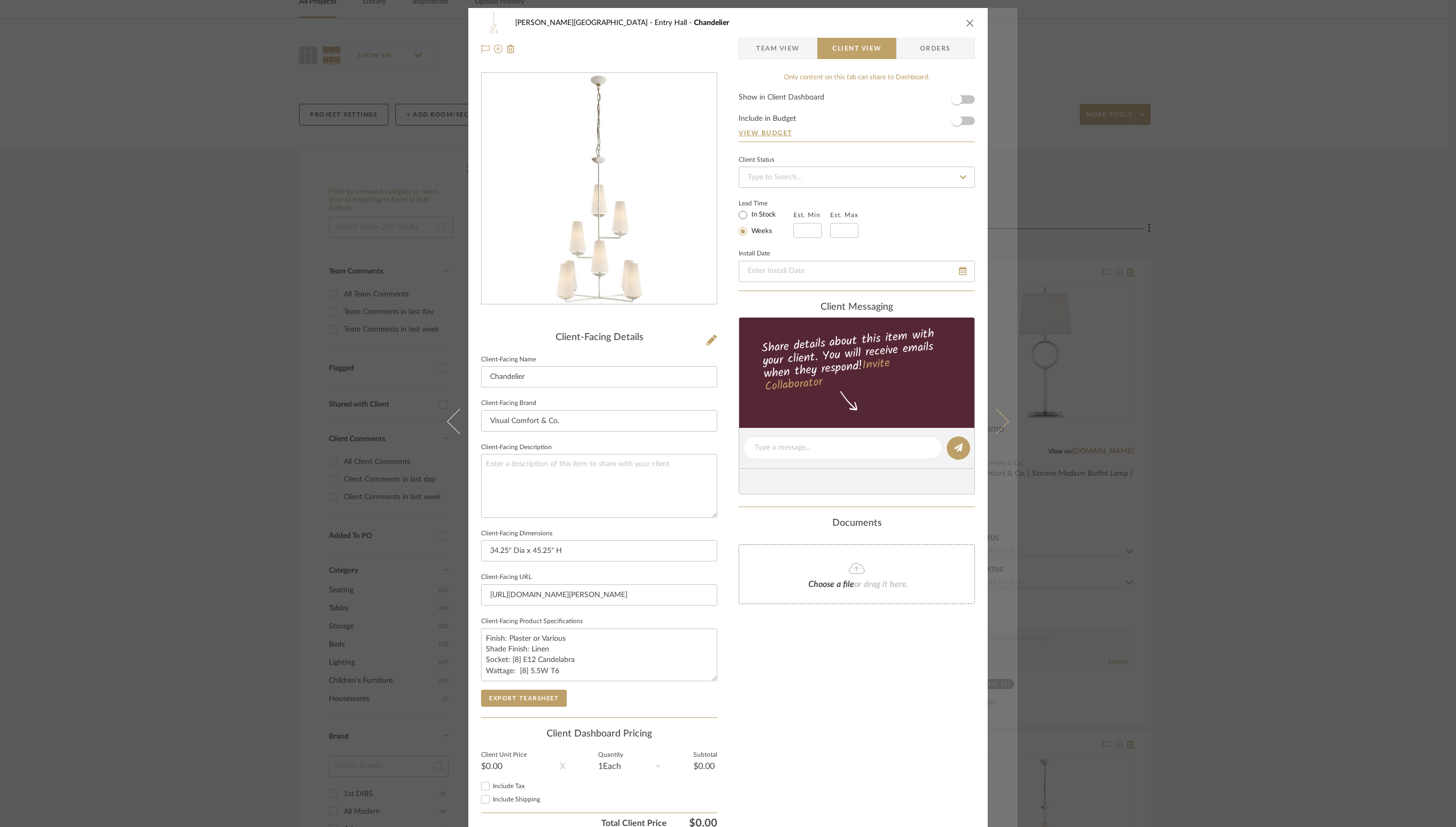 click at bounding box center [996, 421] 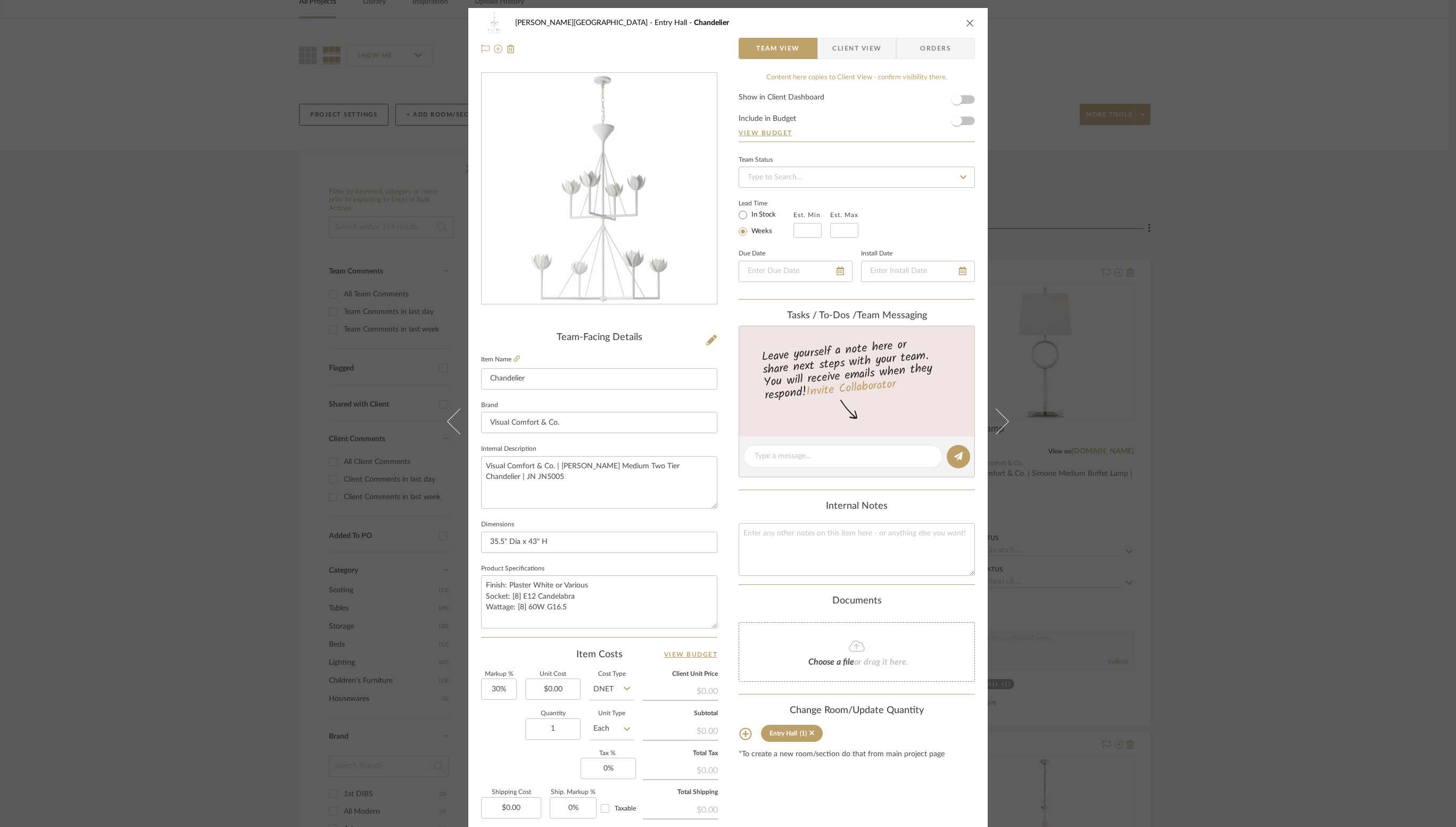 click on "Client View" at bounding box center [857, 48] 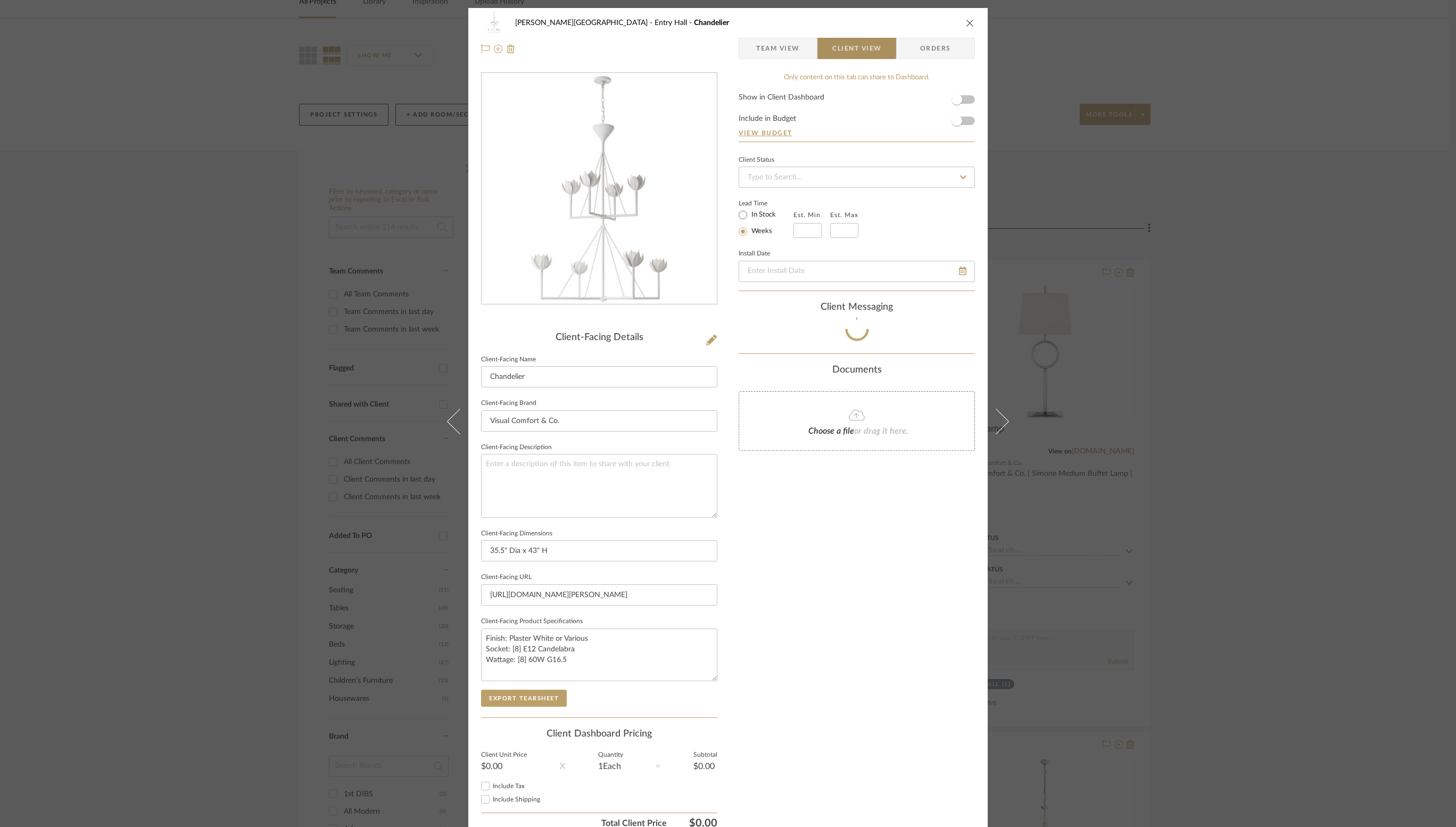 type 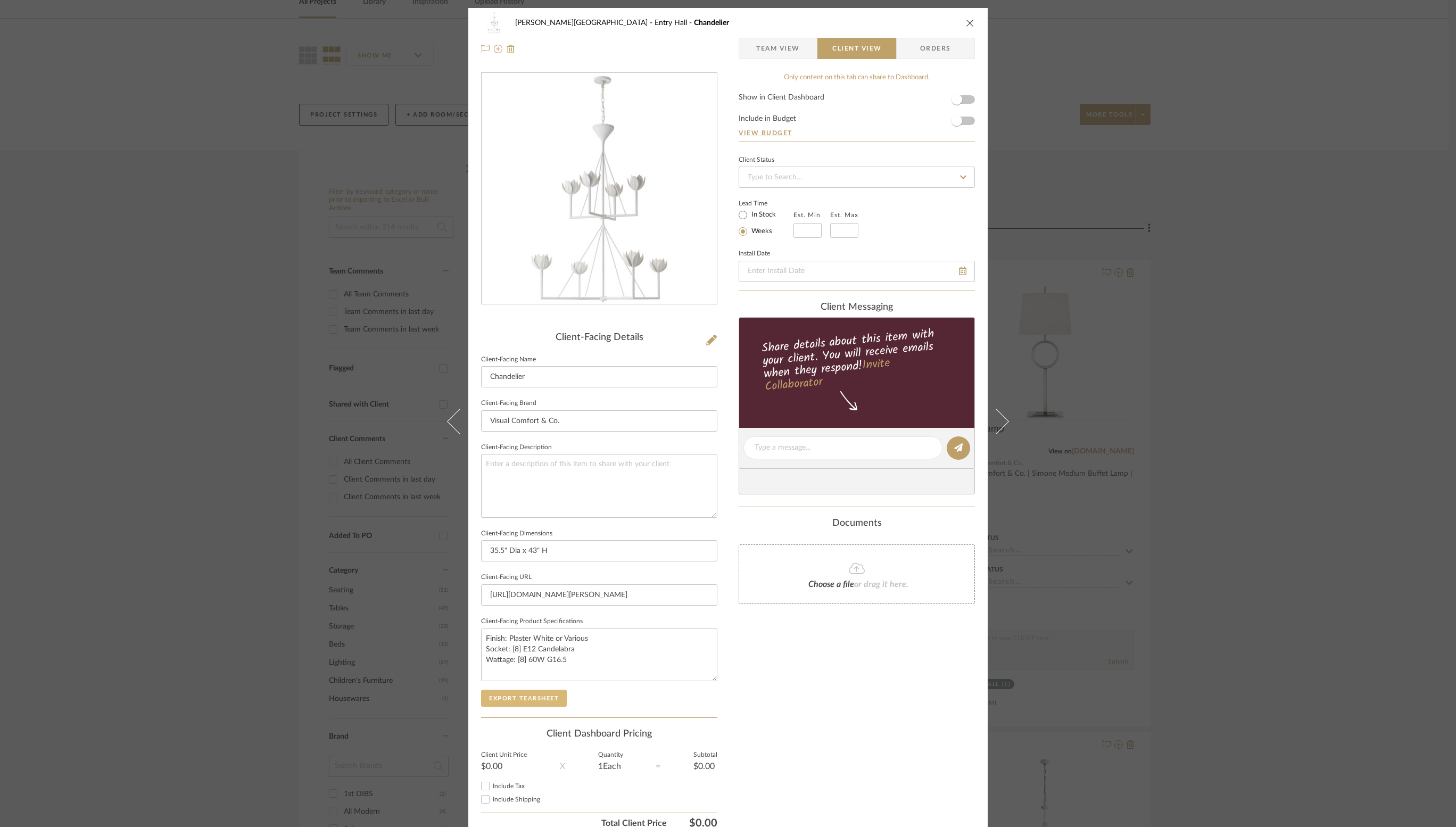 click on "Export Tearsheet" 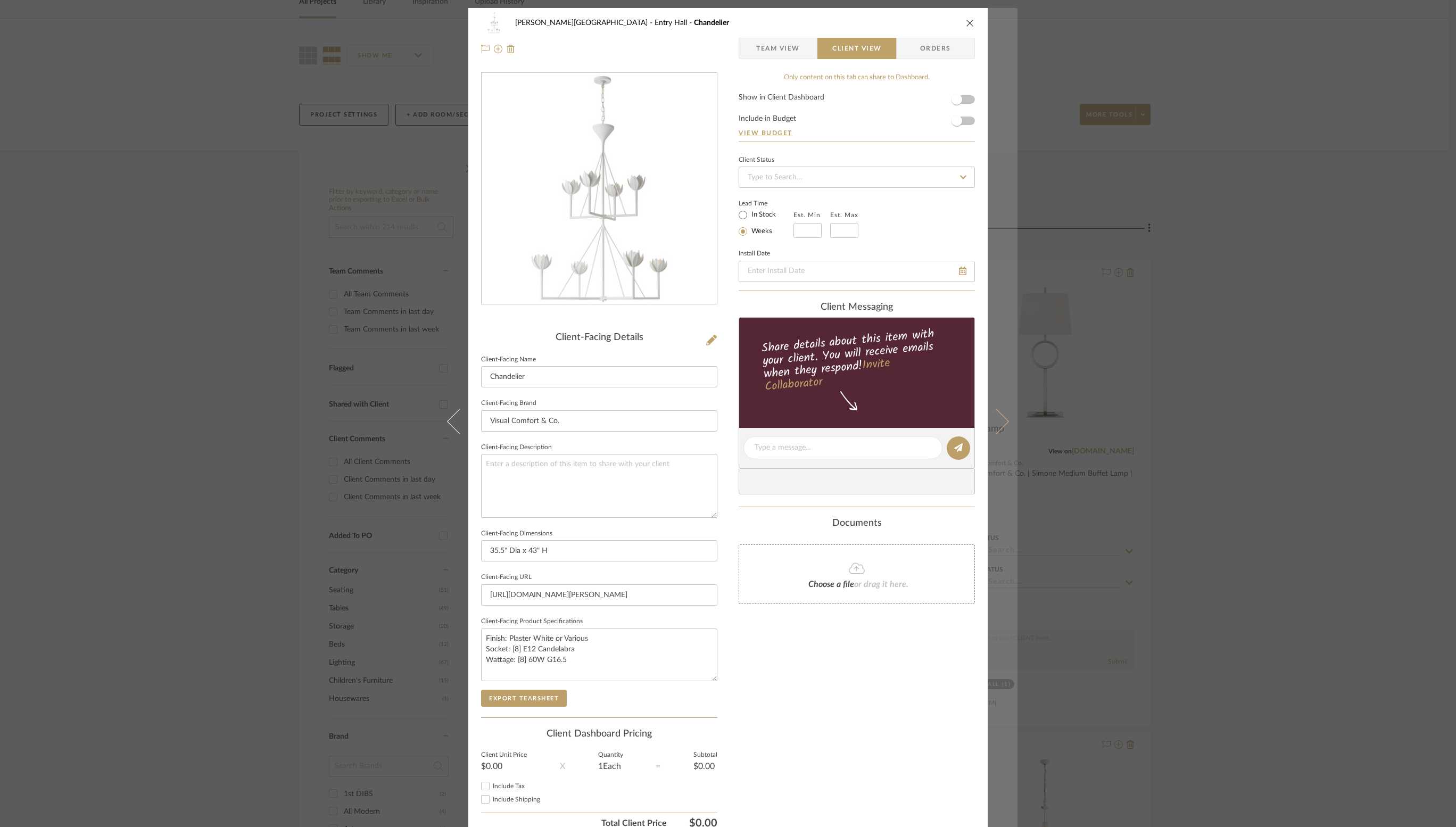 click at bounding box center [1003, 421] 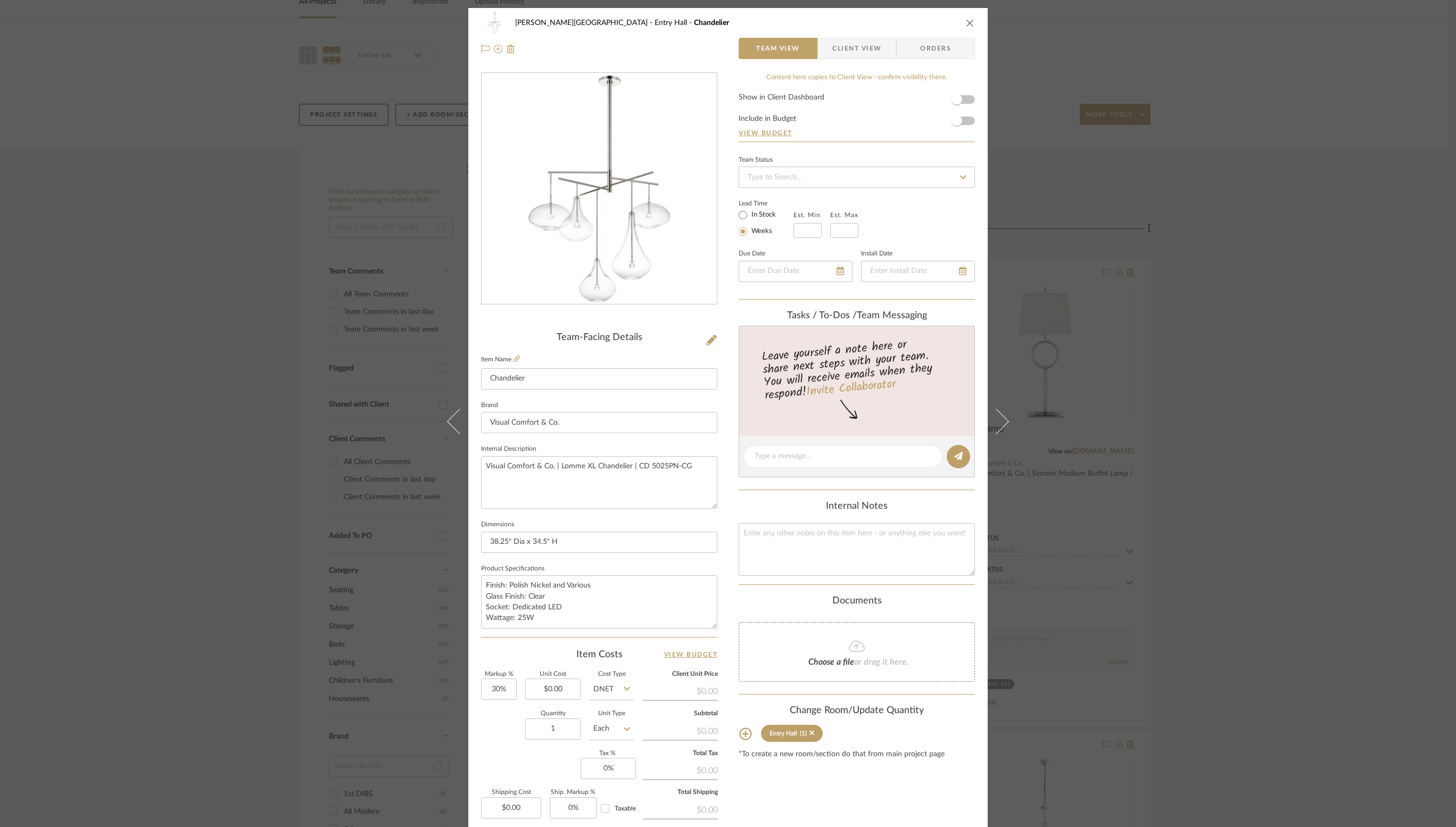 click on "Client View" at bounding box center [857, 48] 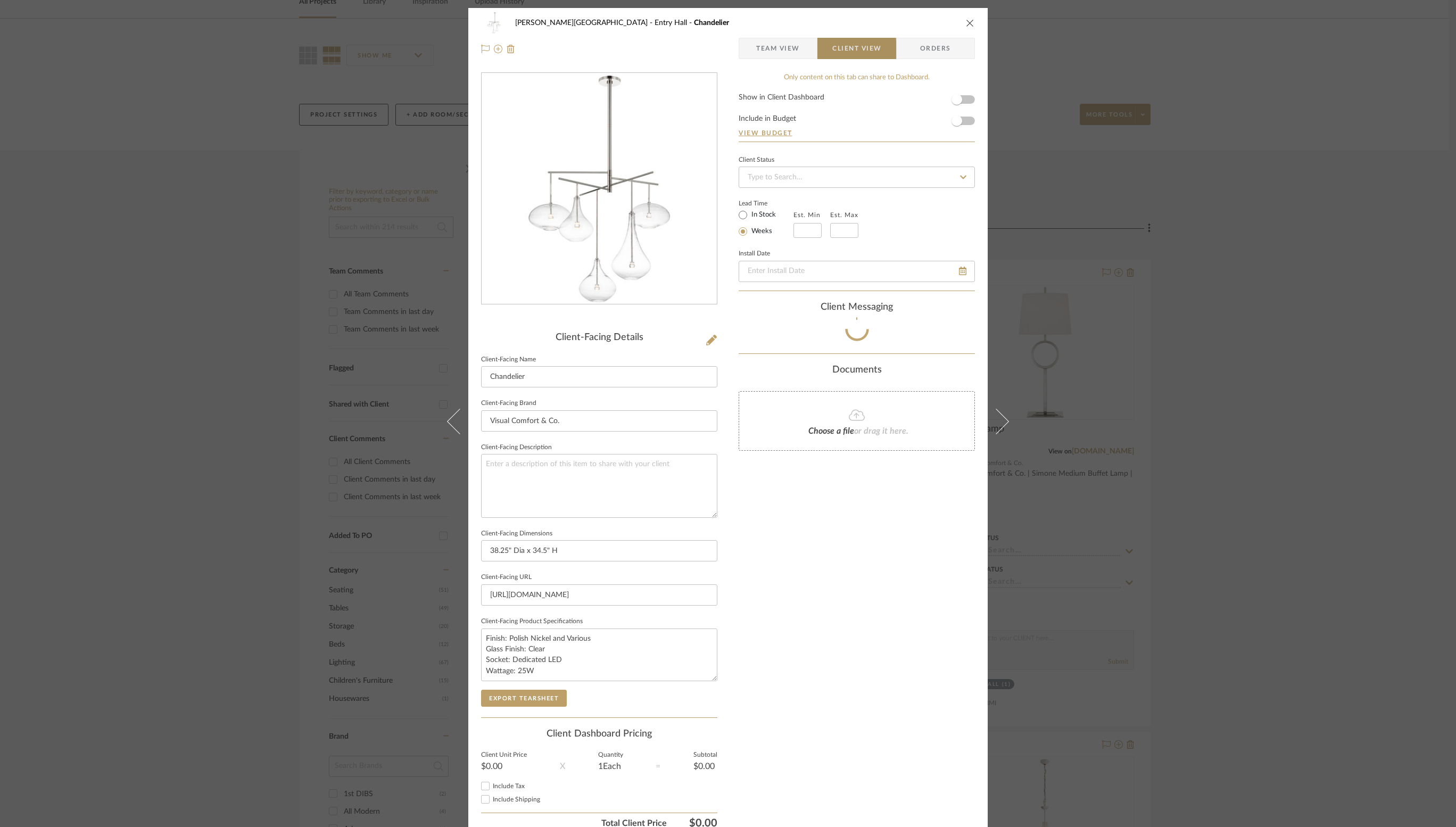 type 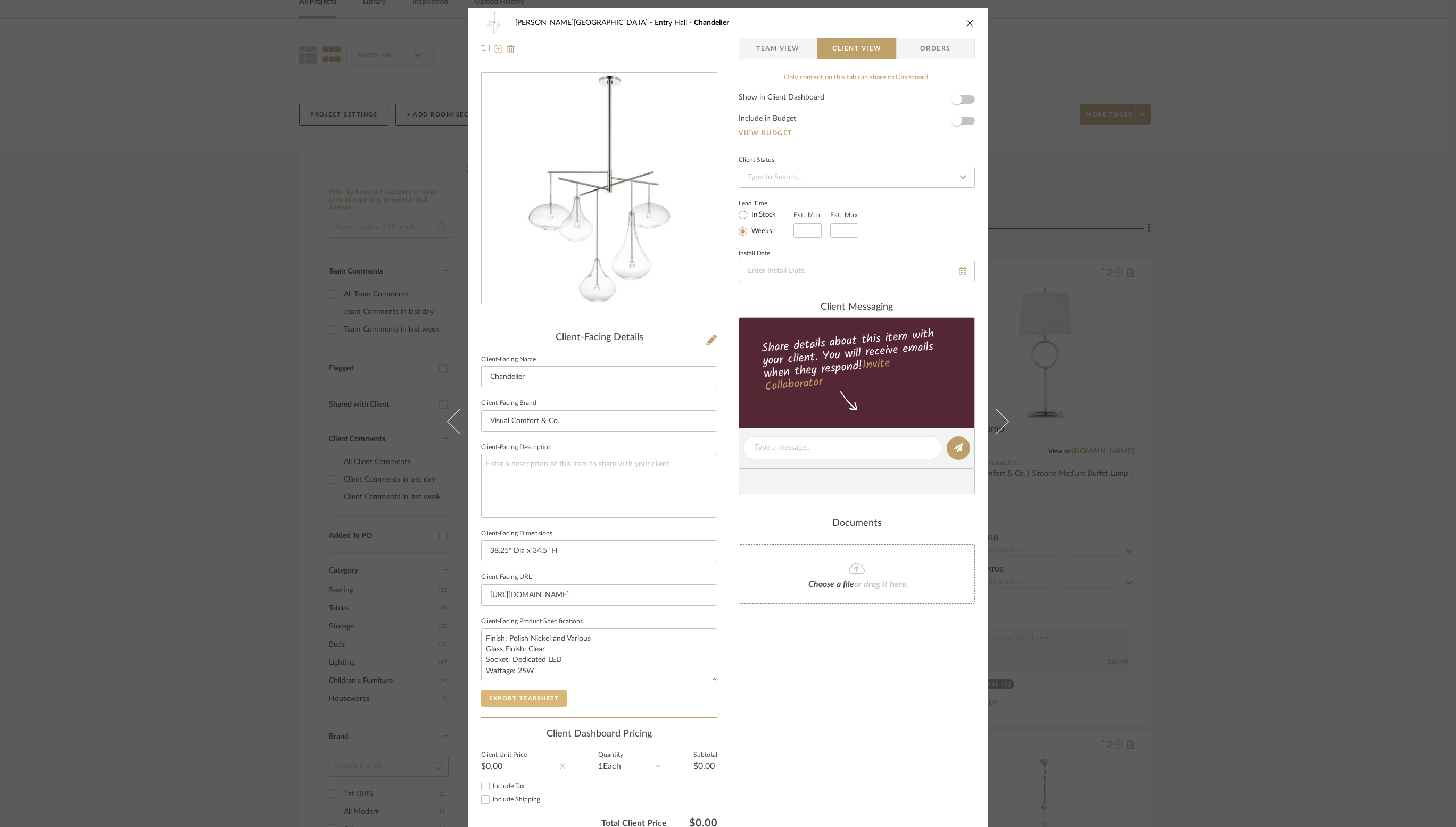 click on "Export Tearsheet" 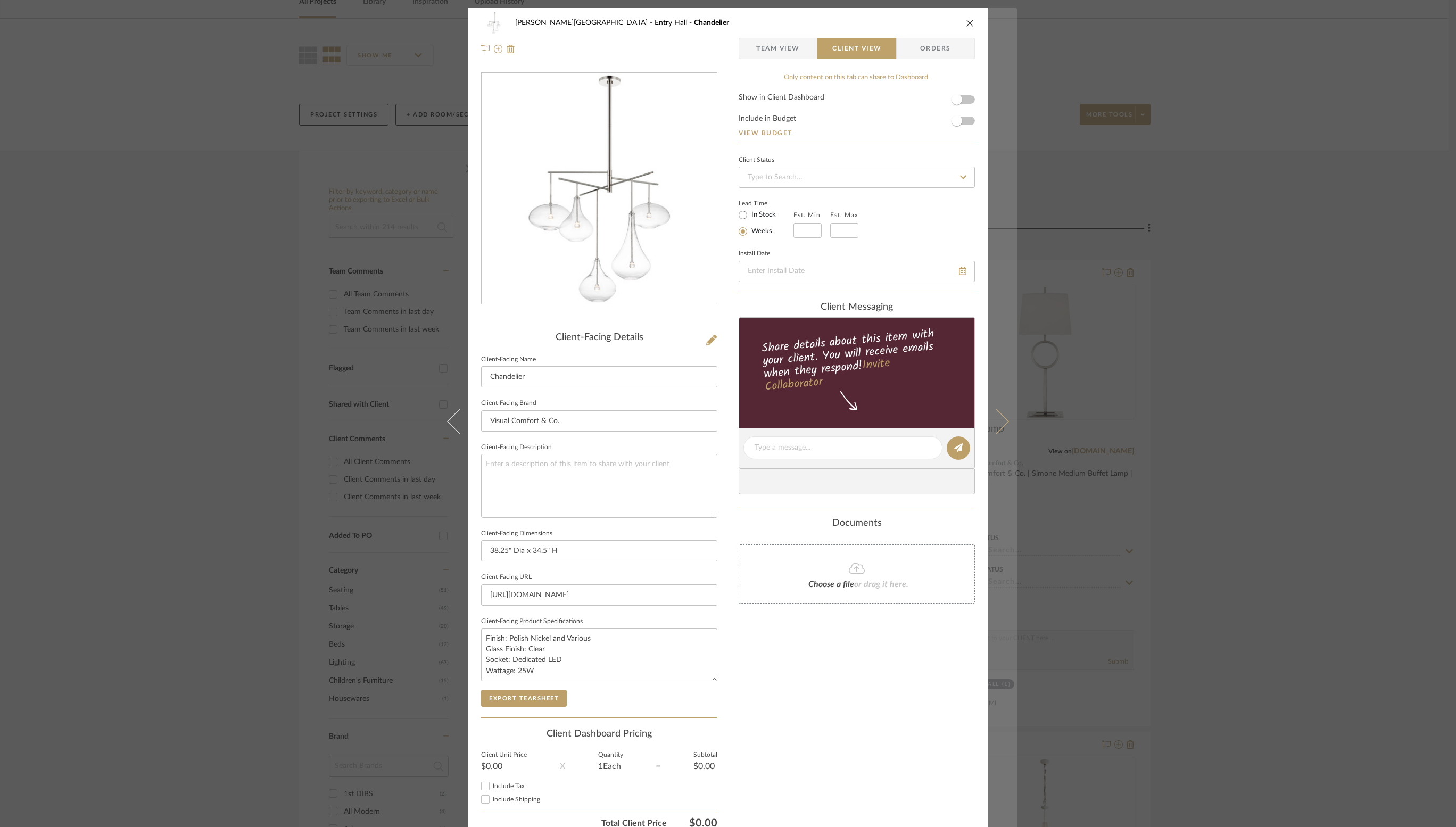 click at bounding box center (996, 421) 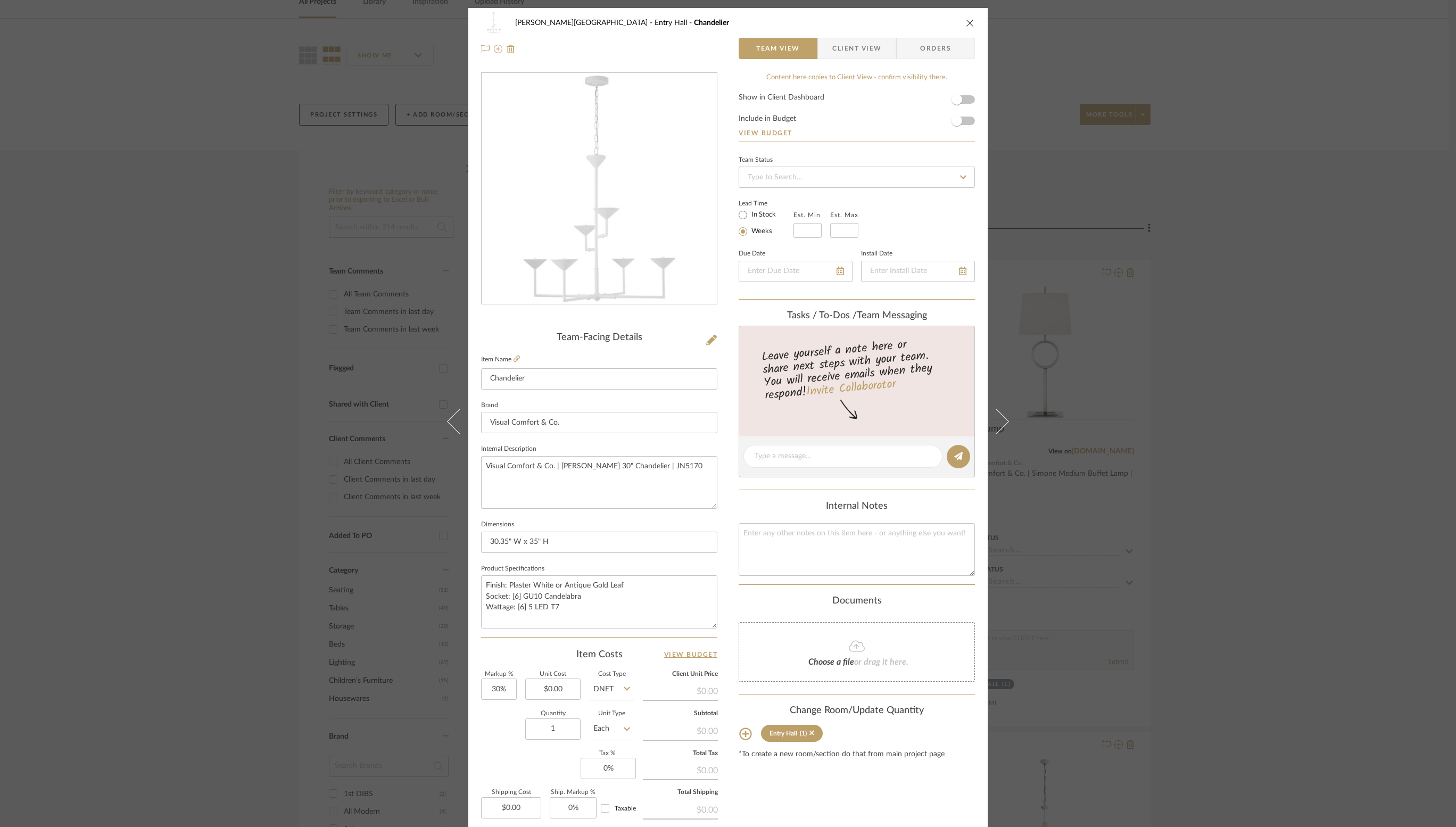 click on "Client View" at bounding box center (857, 48) 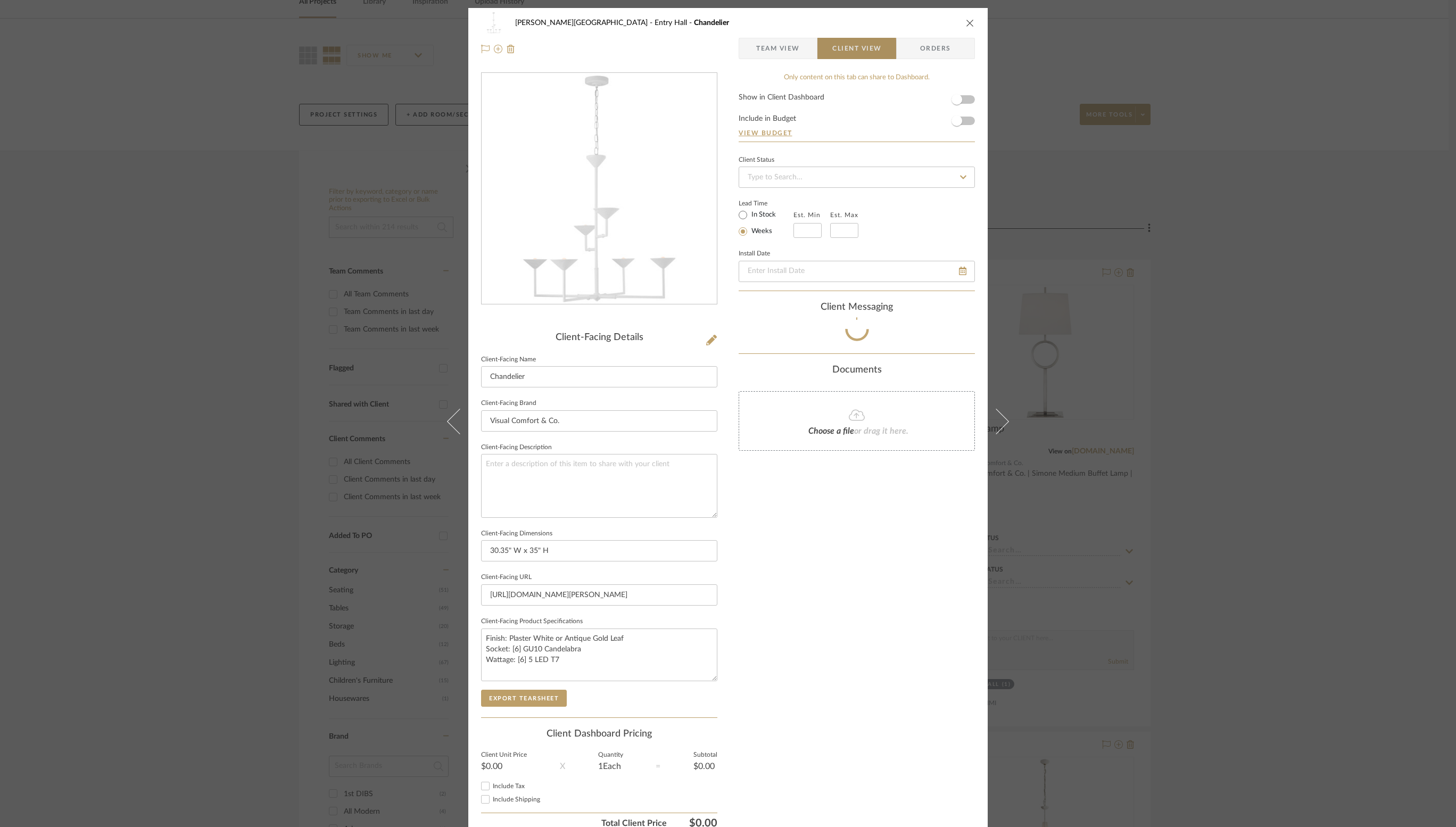 type 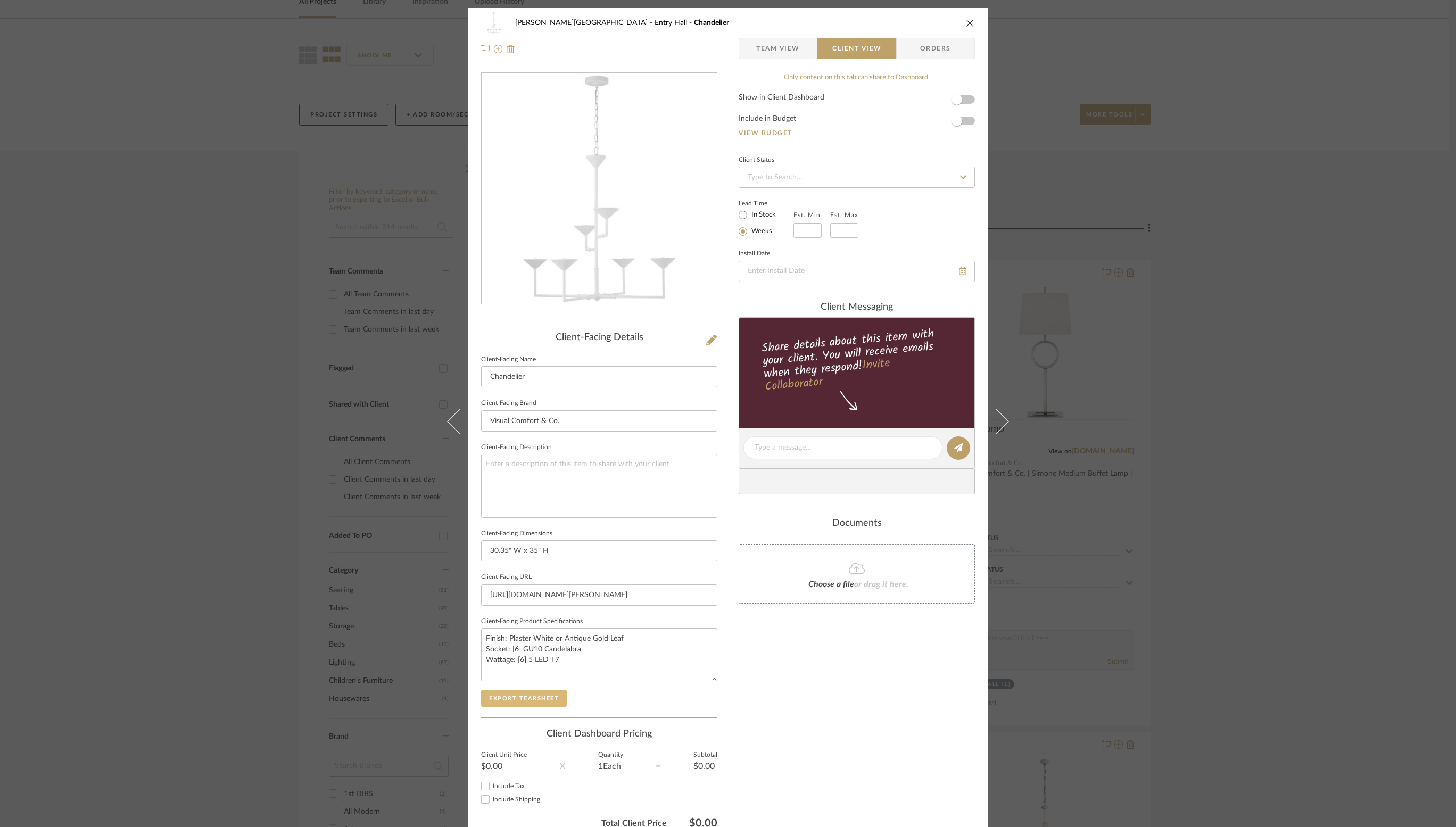 click on "Export Tearsheet" 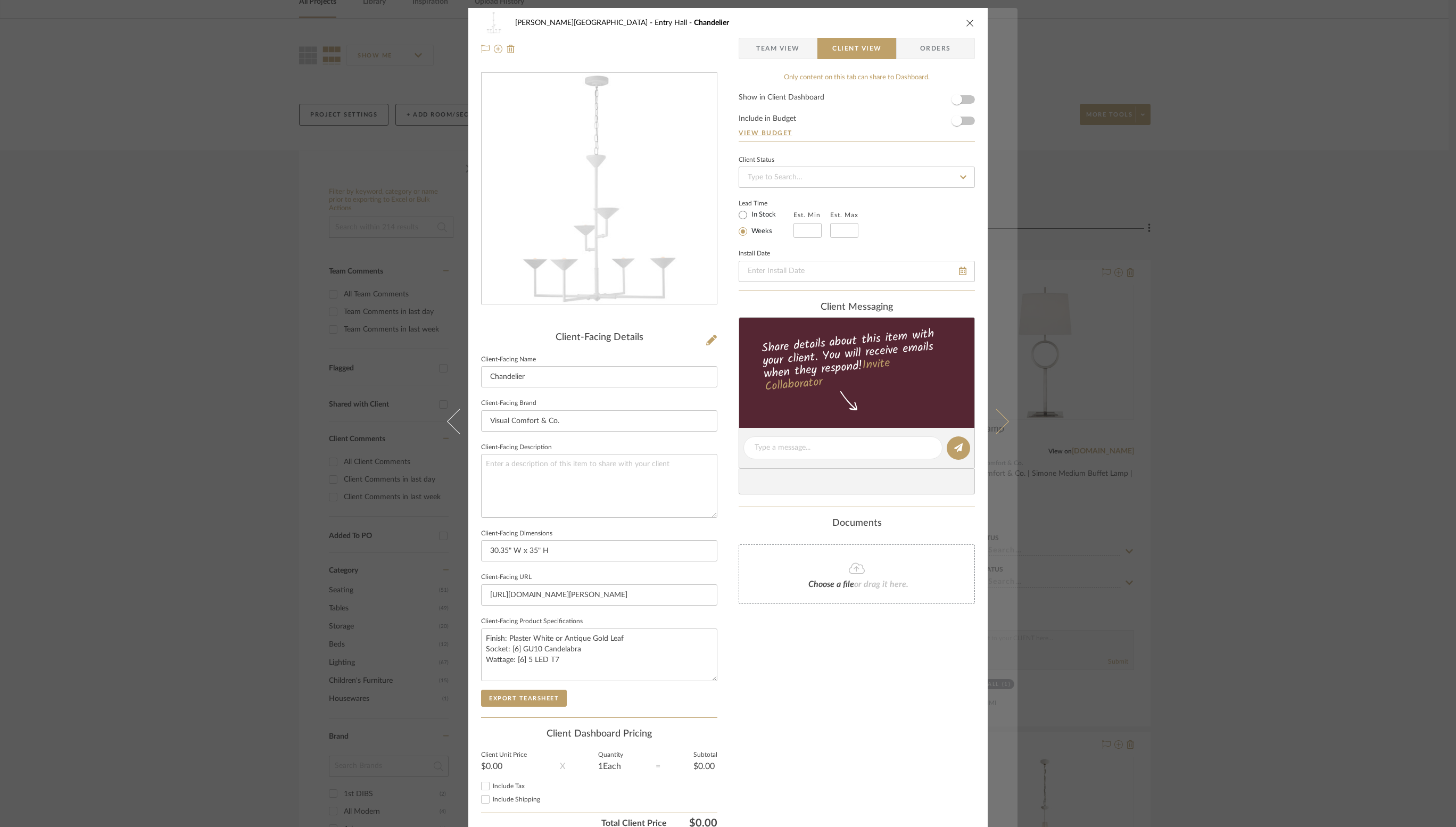 click at bounding box center (996, 421) 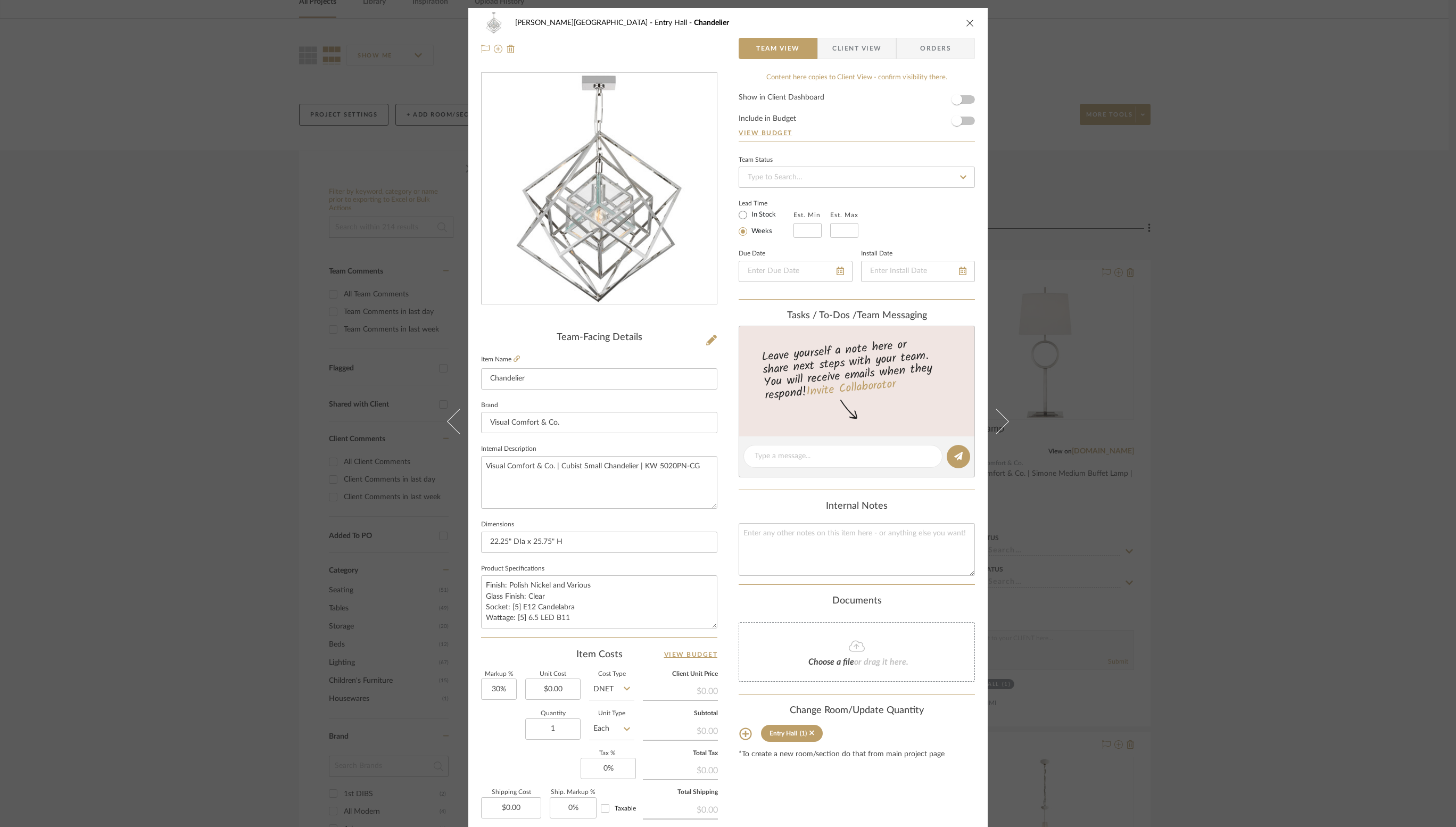click on "Client View" at bounding box center [857, 48] 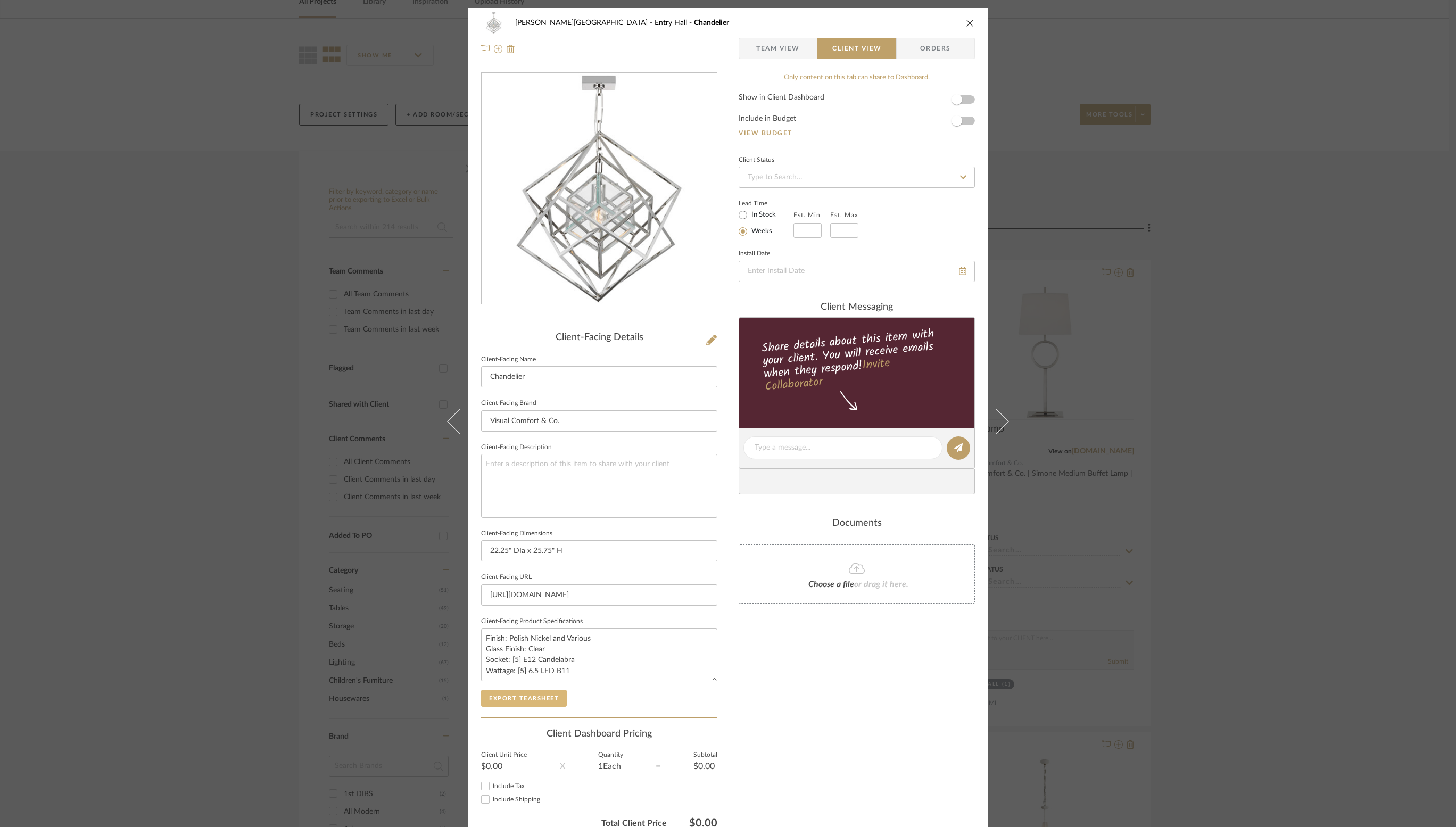 click on "Export Tearsheet" 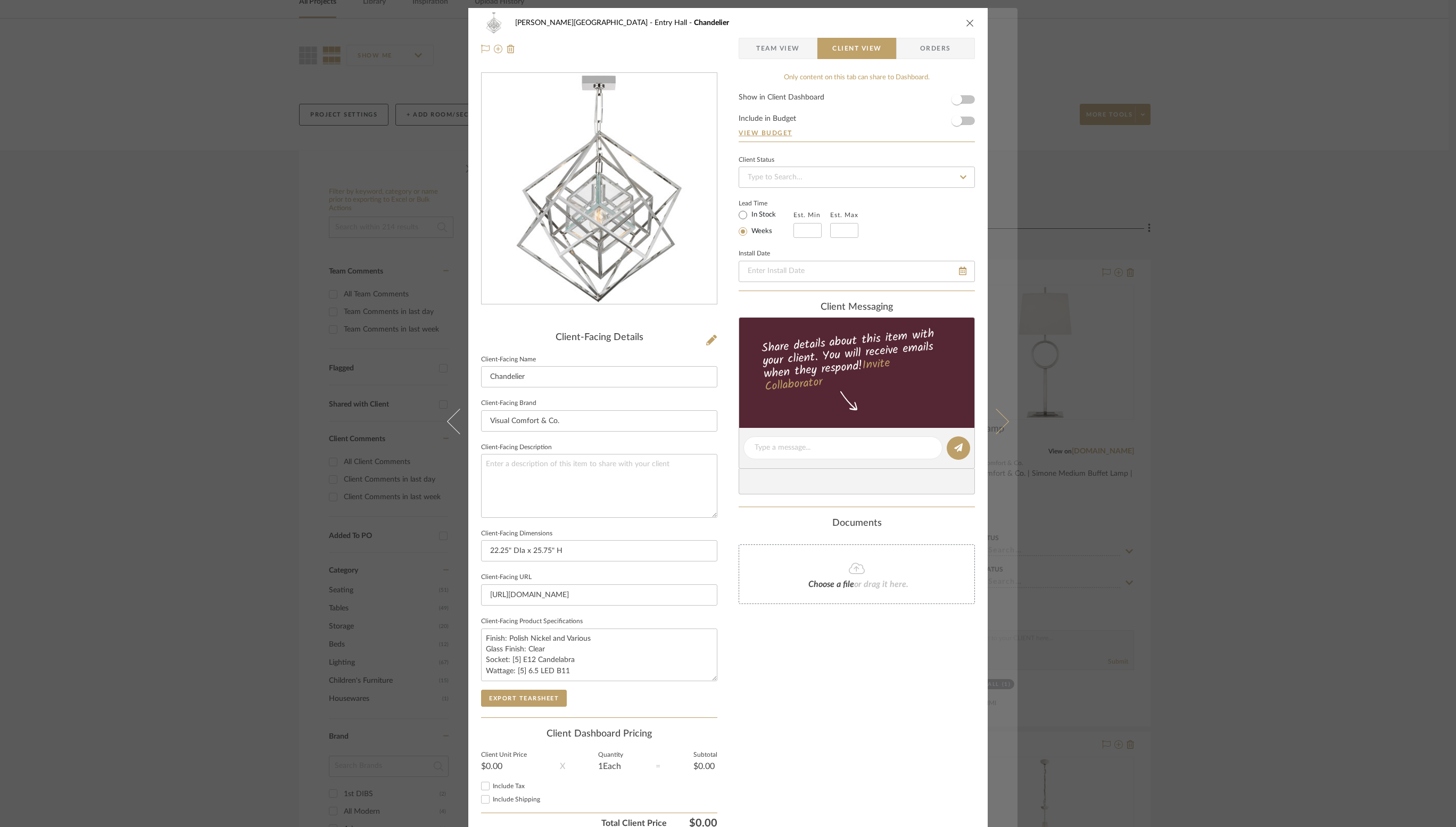 click at bounding box center (996, 421) 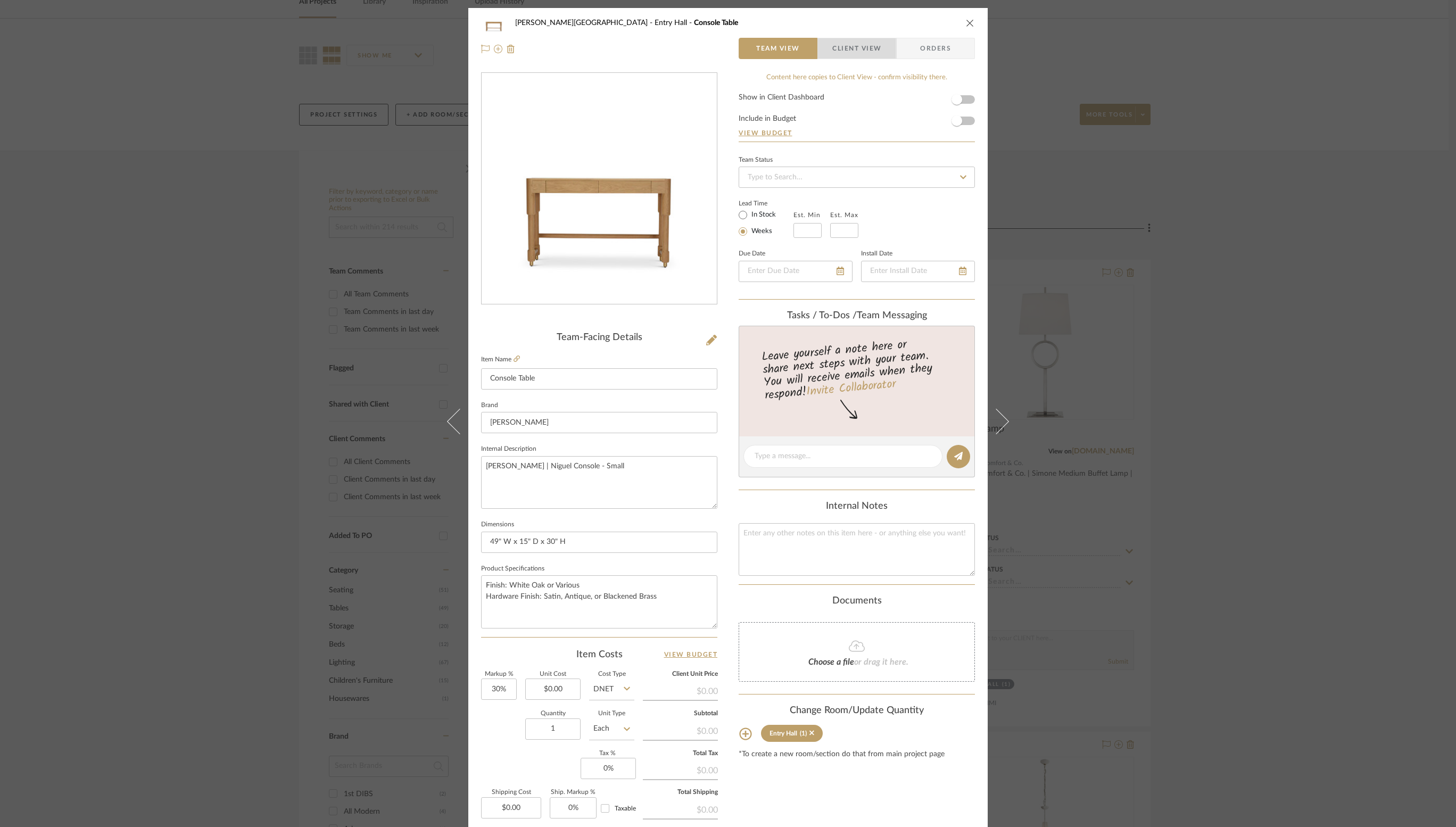 click on "Client View" at bounding box center [857, 48] 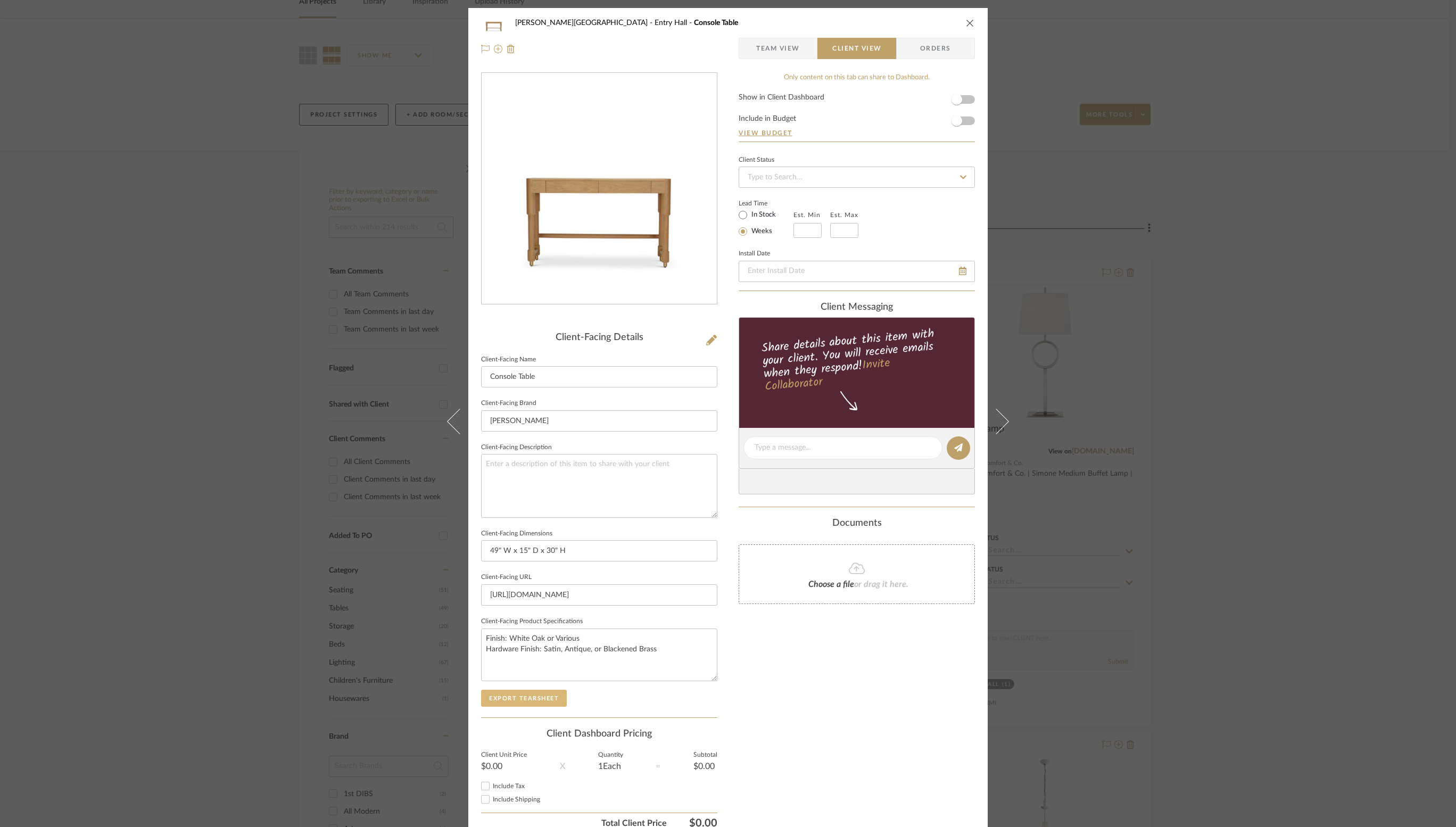 click on "Export Tearsheet" 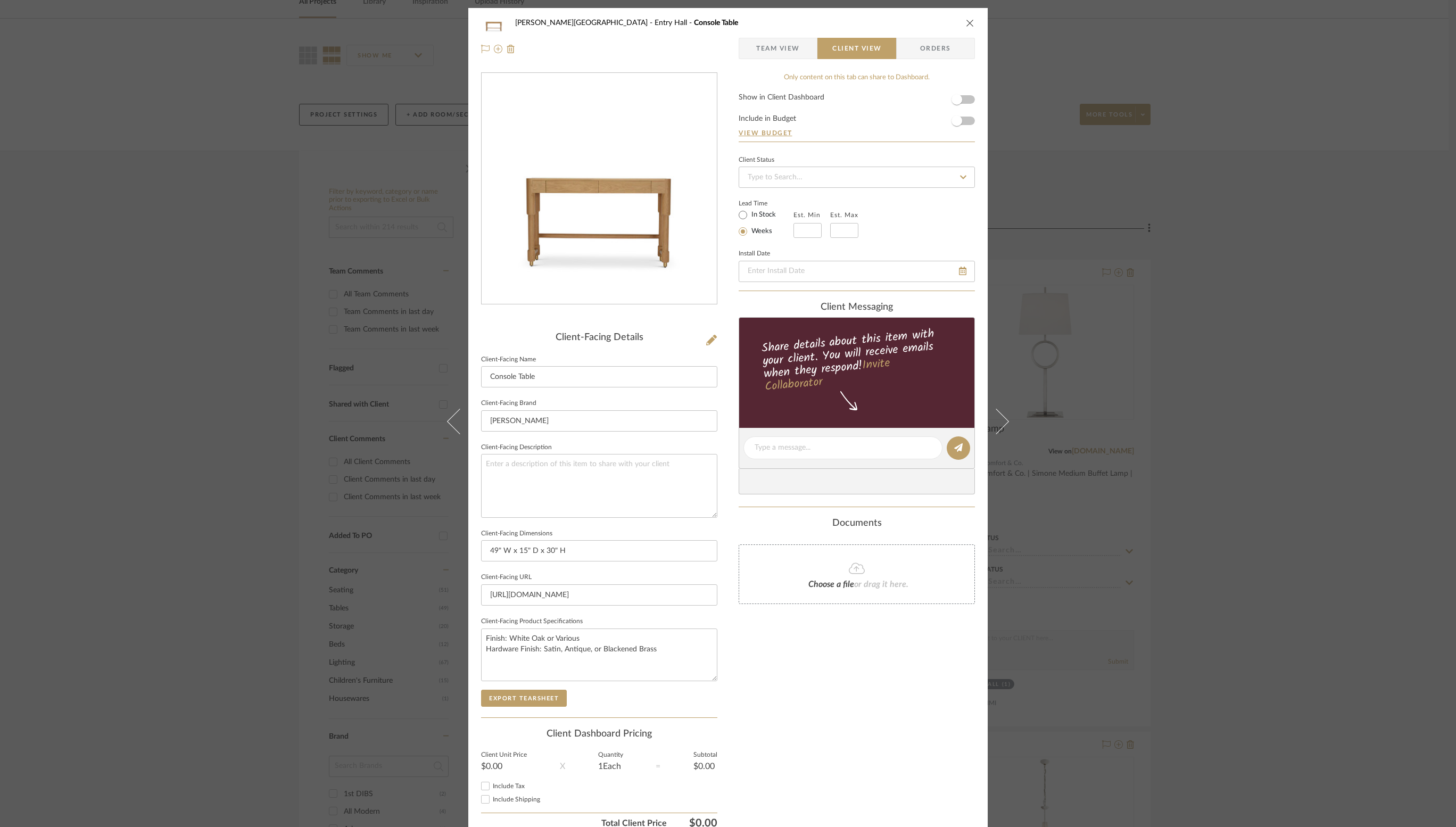click on "Shepard Street Entry Hall Console Table Team View Client View Orders  Client-Facing Details   Client-Facing Name  Console Table  Client-Facing Brand  Lawson Fenning  Client-Facing Description   Client-Facing Dimensions  49" W x 15" D x 30" H  Client-Facing URL  https://lawsonfenning.com/products/niguel-console  Client-Facing Product Specifications  Finish: White Oak or Various
Hardware Finish: Satin, Antique, or Blackened Brass  Export Tearsheet   Client Dashboard Pricing   Client Unit Price   $0.00      X  Quantity  1    Each      =  Subtotal   $0.00  Include Tax Include Shipping Total Client Price   $0.00  Only content on this tab can share to Dashboard.  Show in Client Dashboard   Include in Budget   View Budget  Client Status  Lead Time  In Stock Weeks  Est. Min   Est. Max   Install Date  client Messaging  Share details about this item with your client. You will receive emails when they respond!  Invite Collaborator  Documents  Choose a file  or drag it here.    Intern MMI" at bounding box center (728, 414) 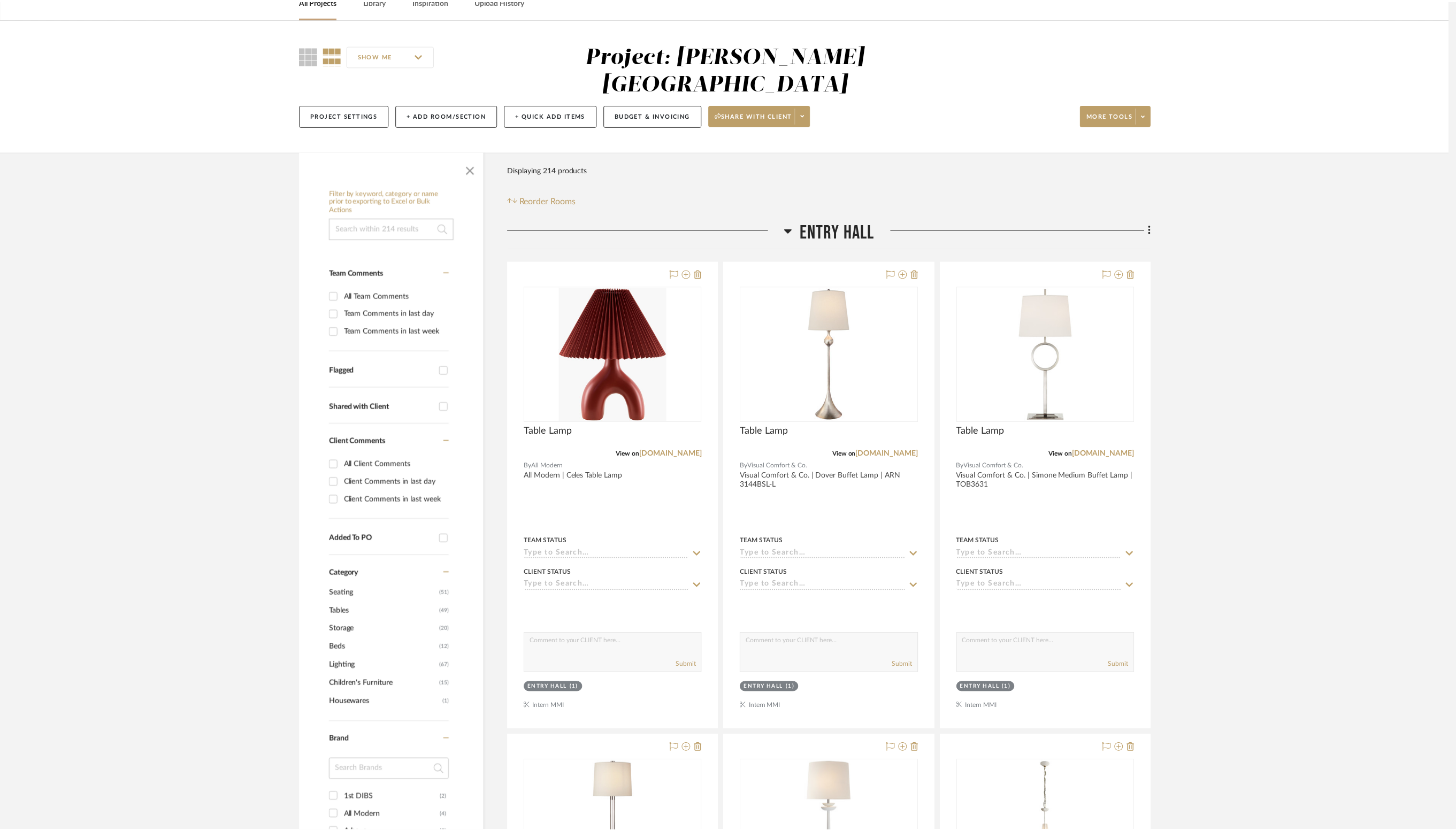 scroll, scrollTop: 58, scrollLeft: 0, axis: vertical 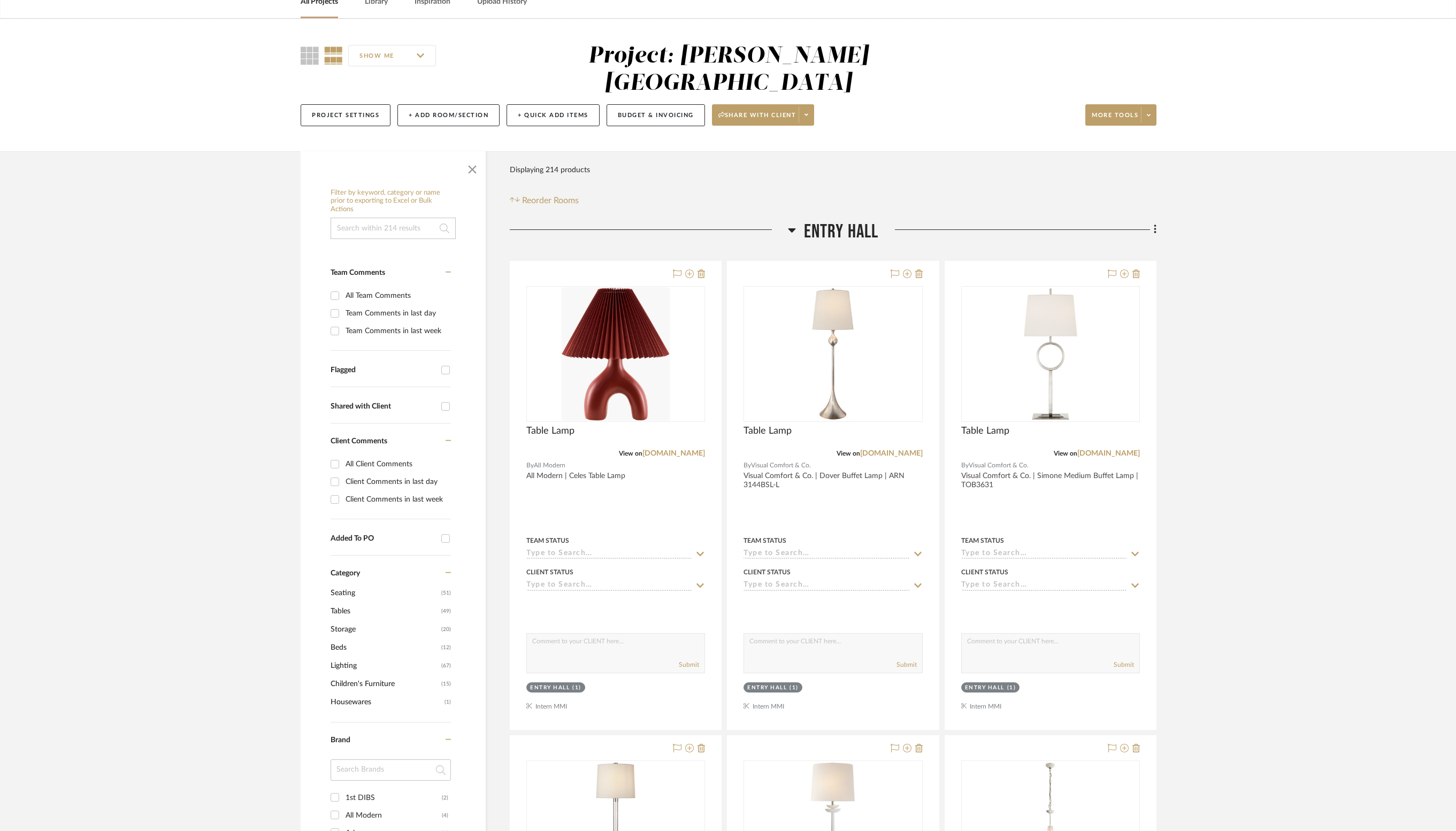 click on "Entry Hall" 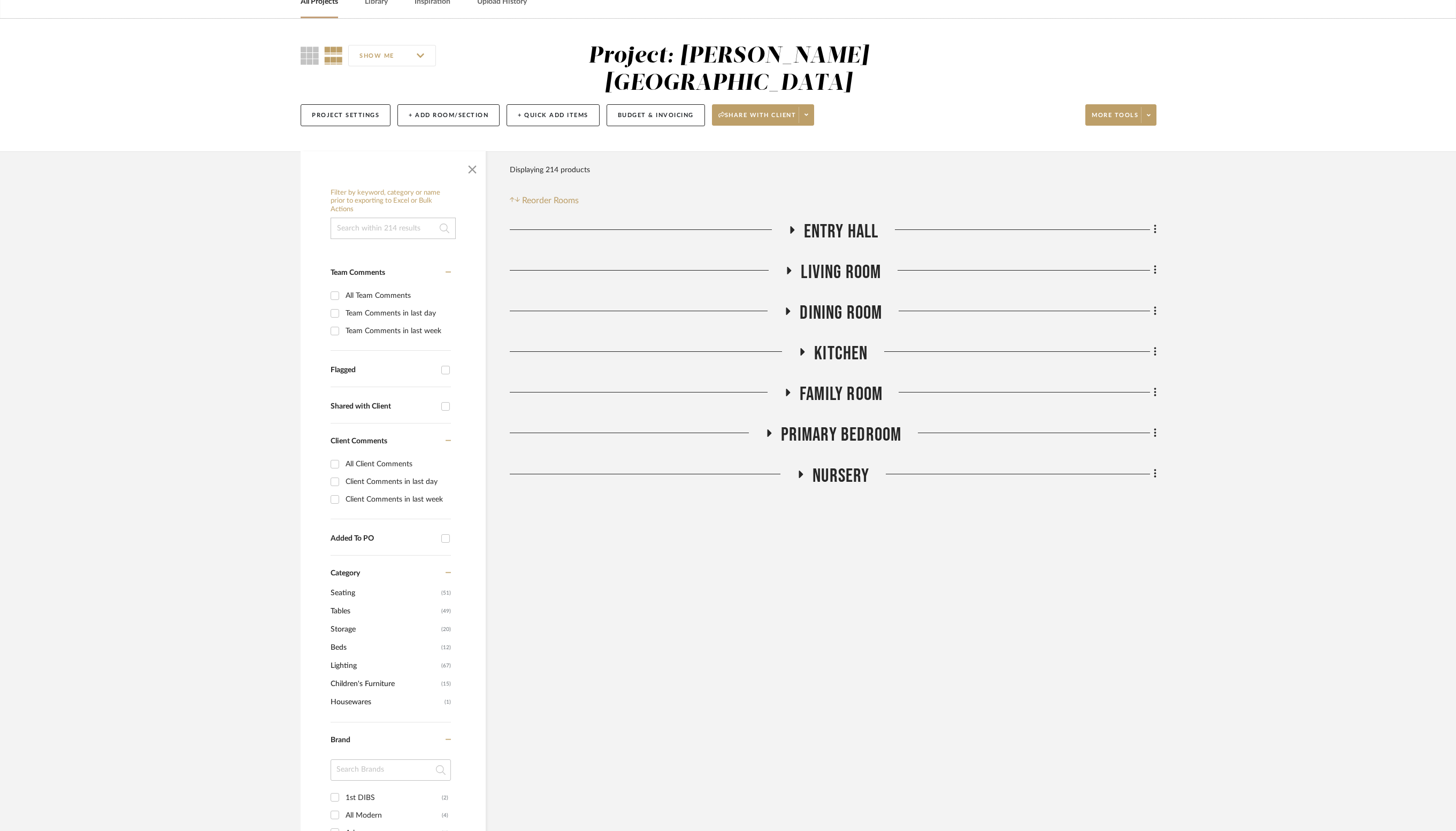 click on "Living Room" 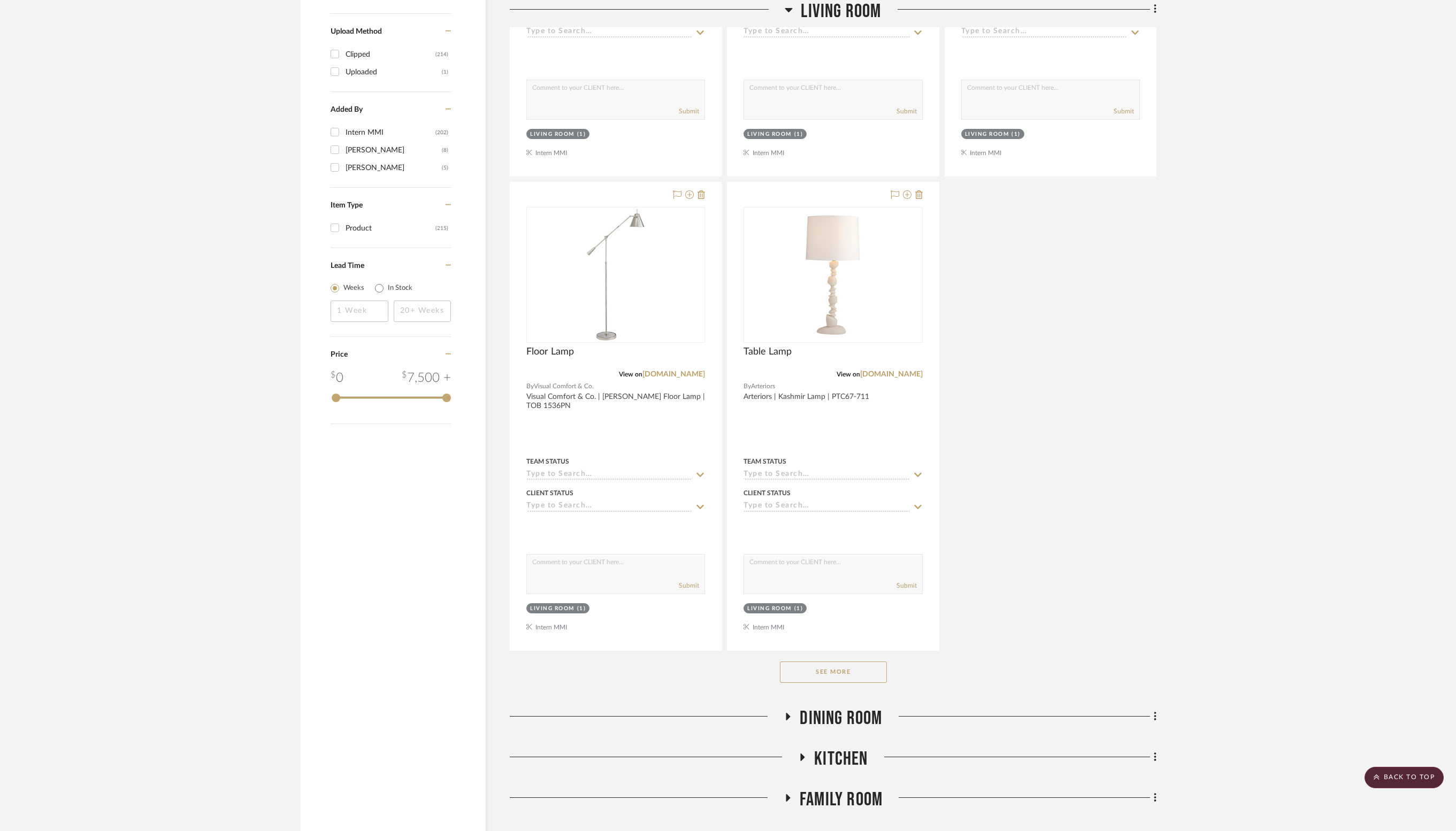 scroll, scrollTop: 1250, scrollLeft: 0, axis: vertical 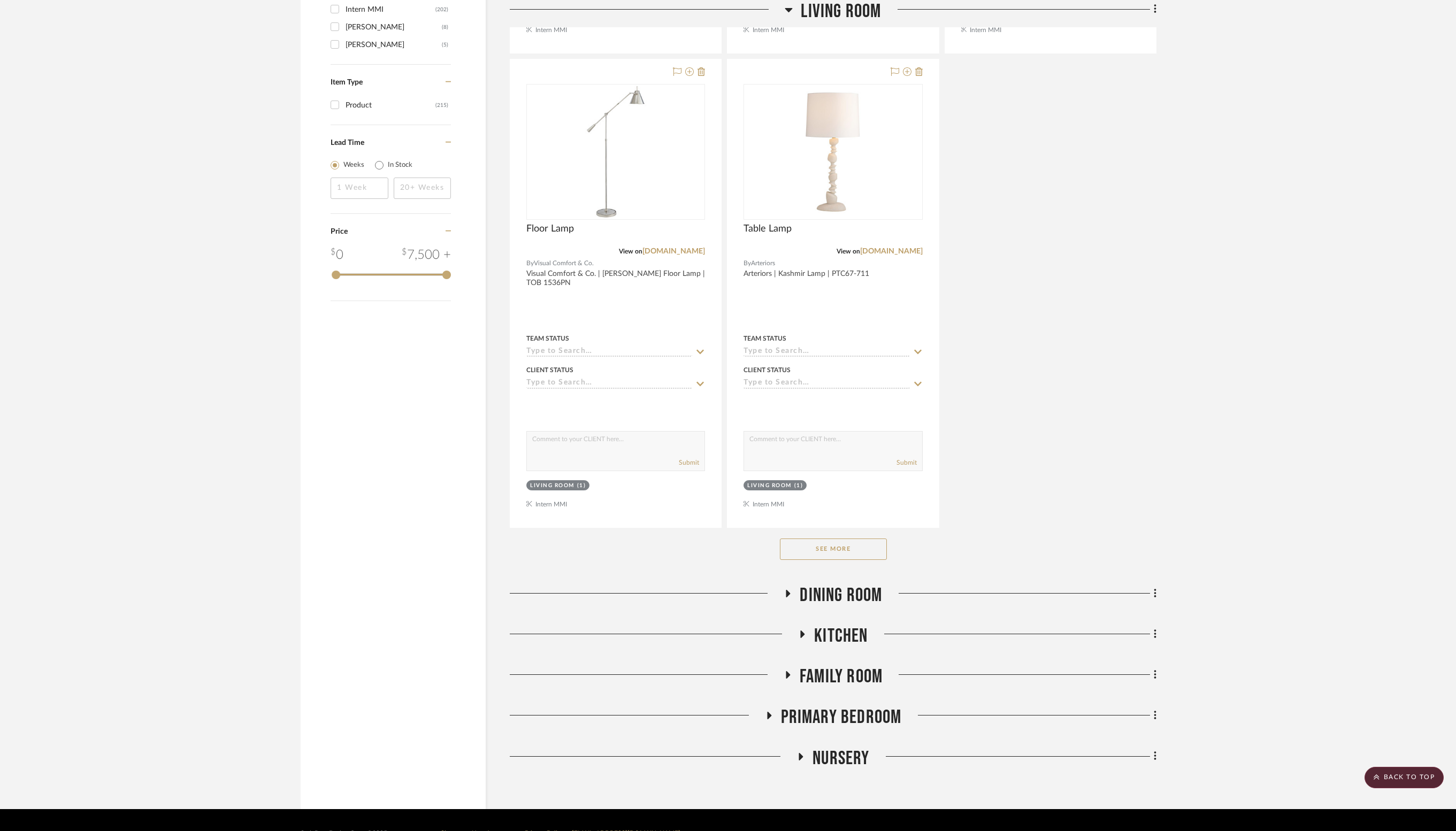 click on "See More" 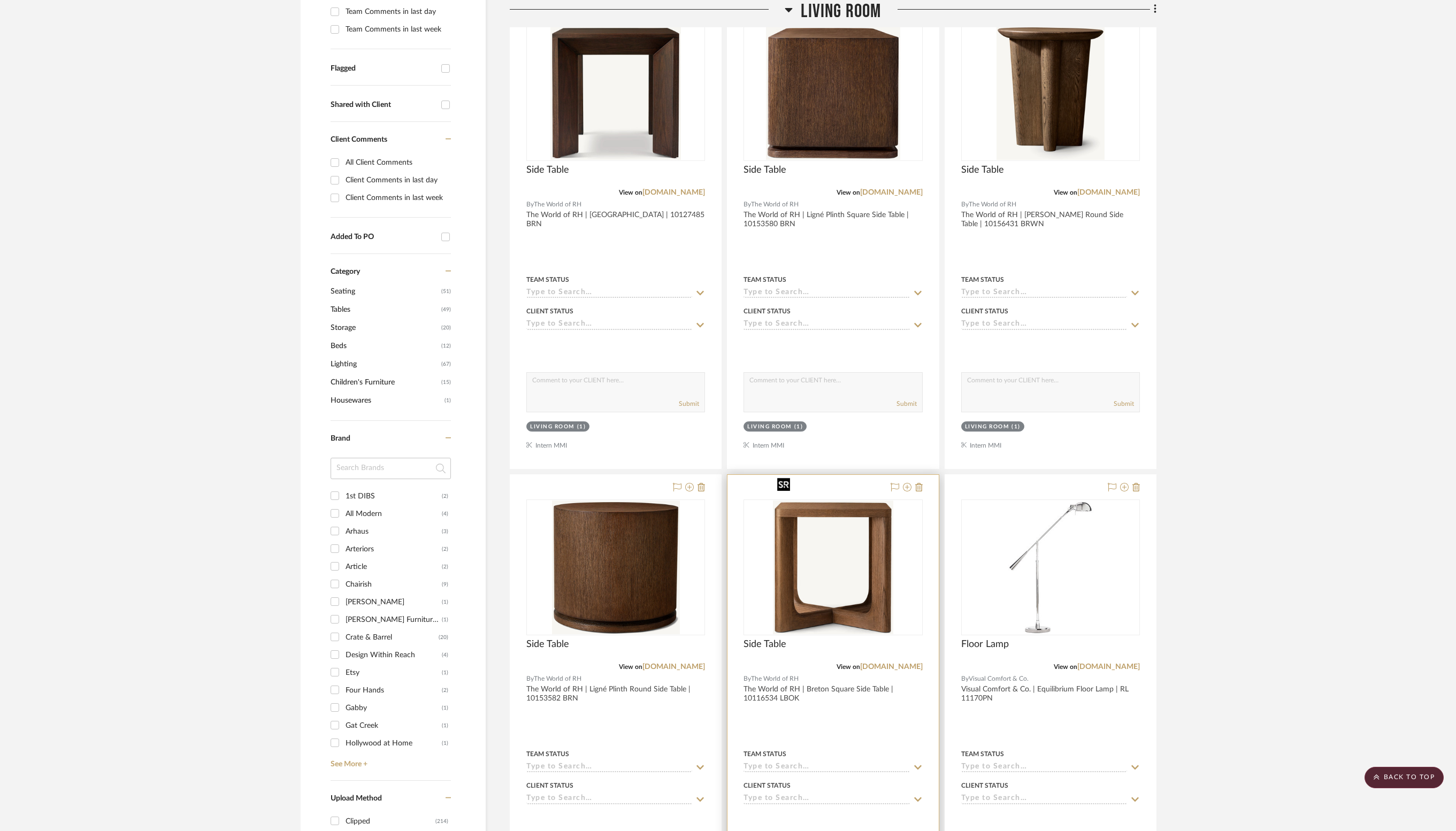 scroll, scrollTop: 0, scrollLeft: 0, axis: both 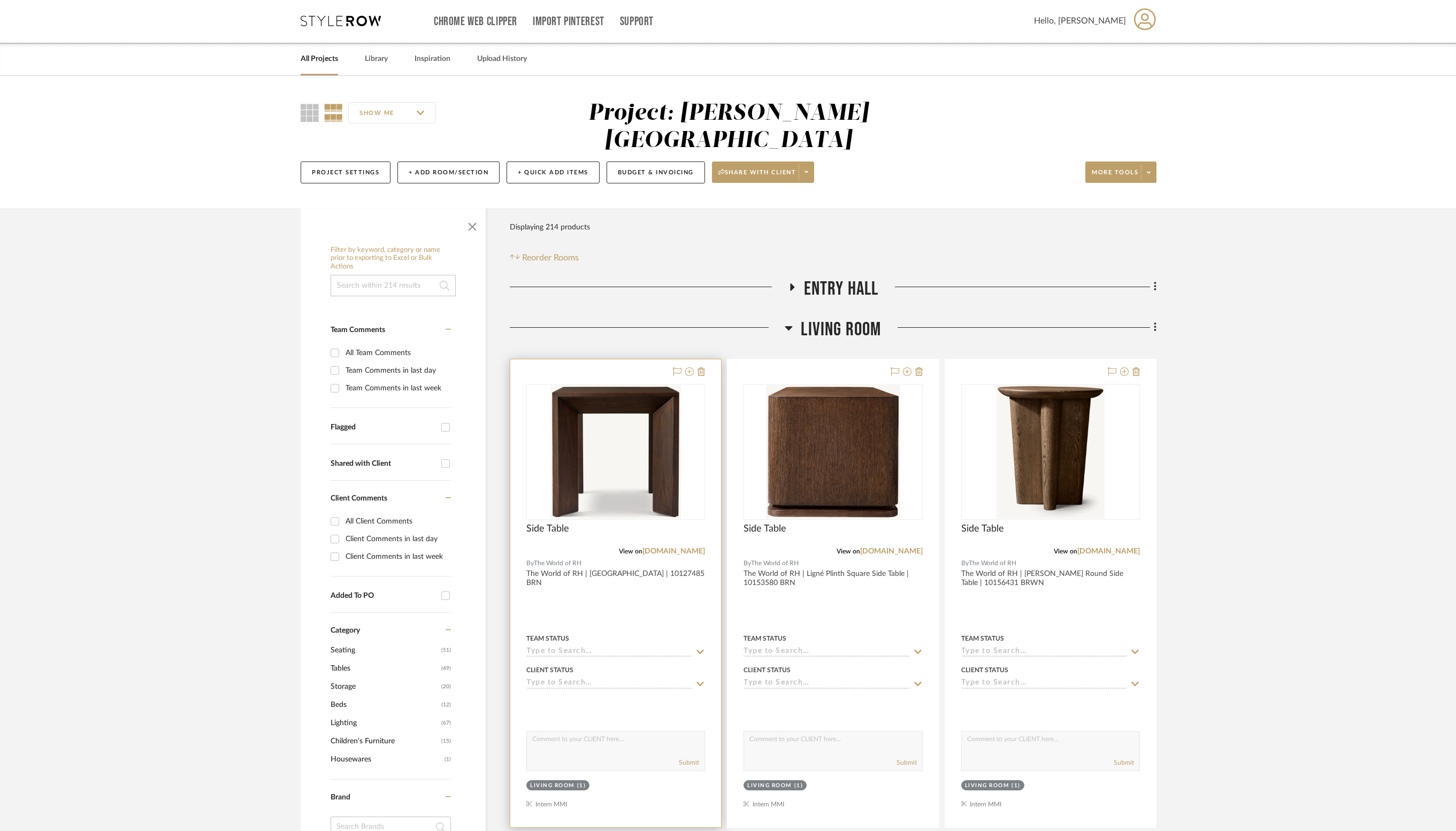 click at bounding box center [616, 593] 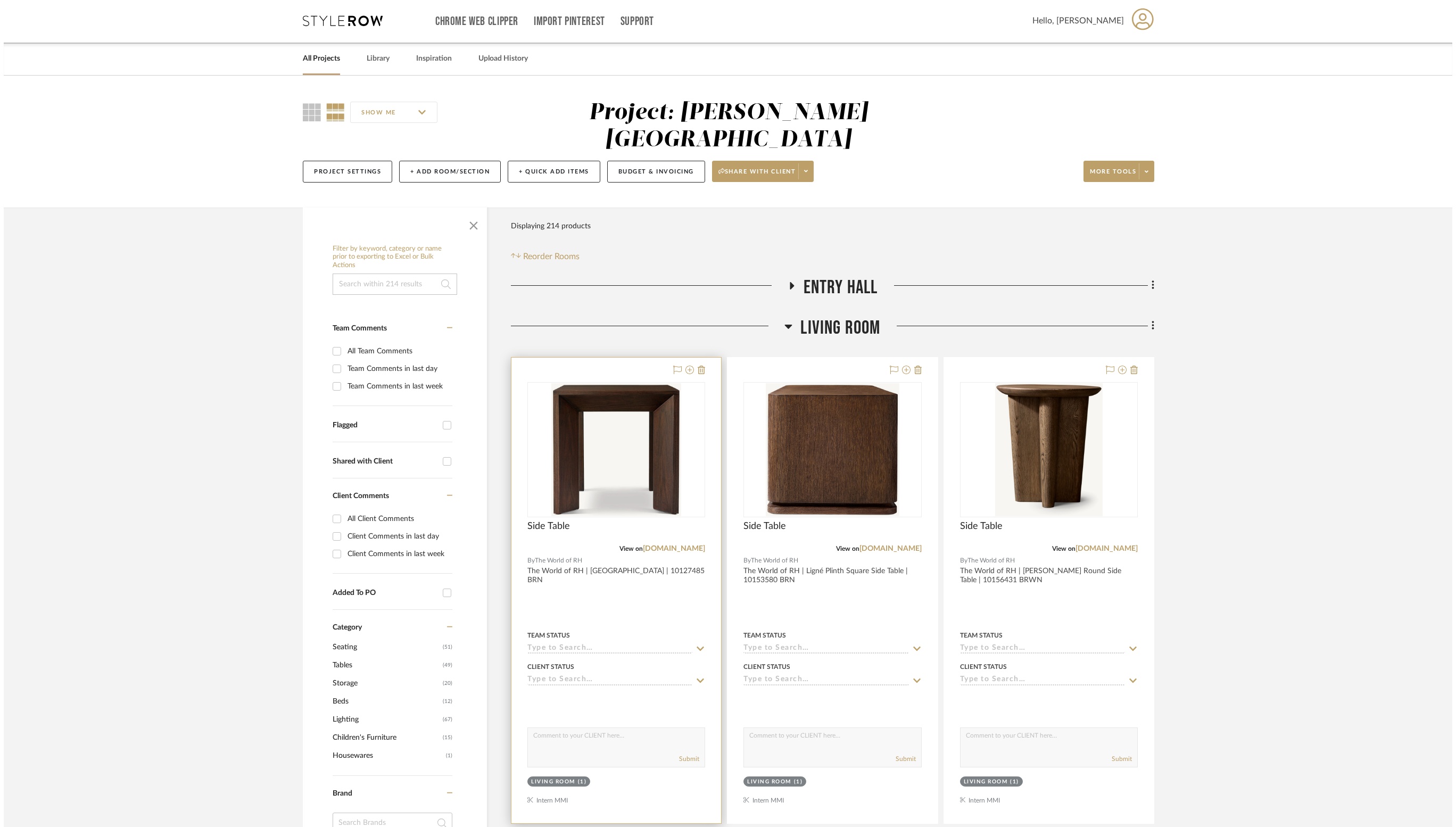 scroll, scrollTop: 0, scrollLeft: 0, axis: both 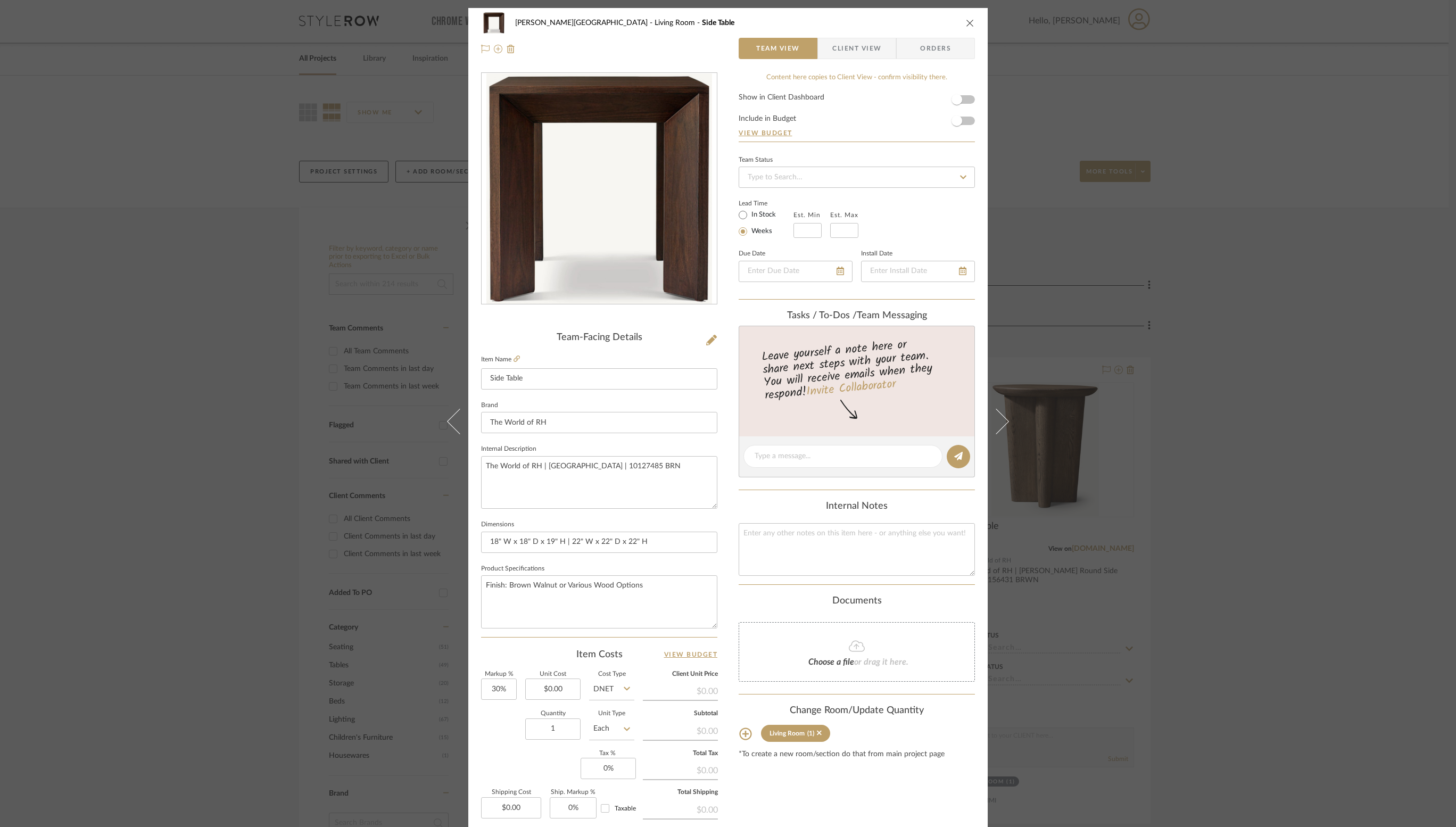 click on "Client View" at bounding box center [857, 48] 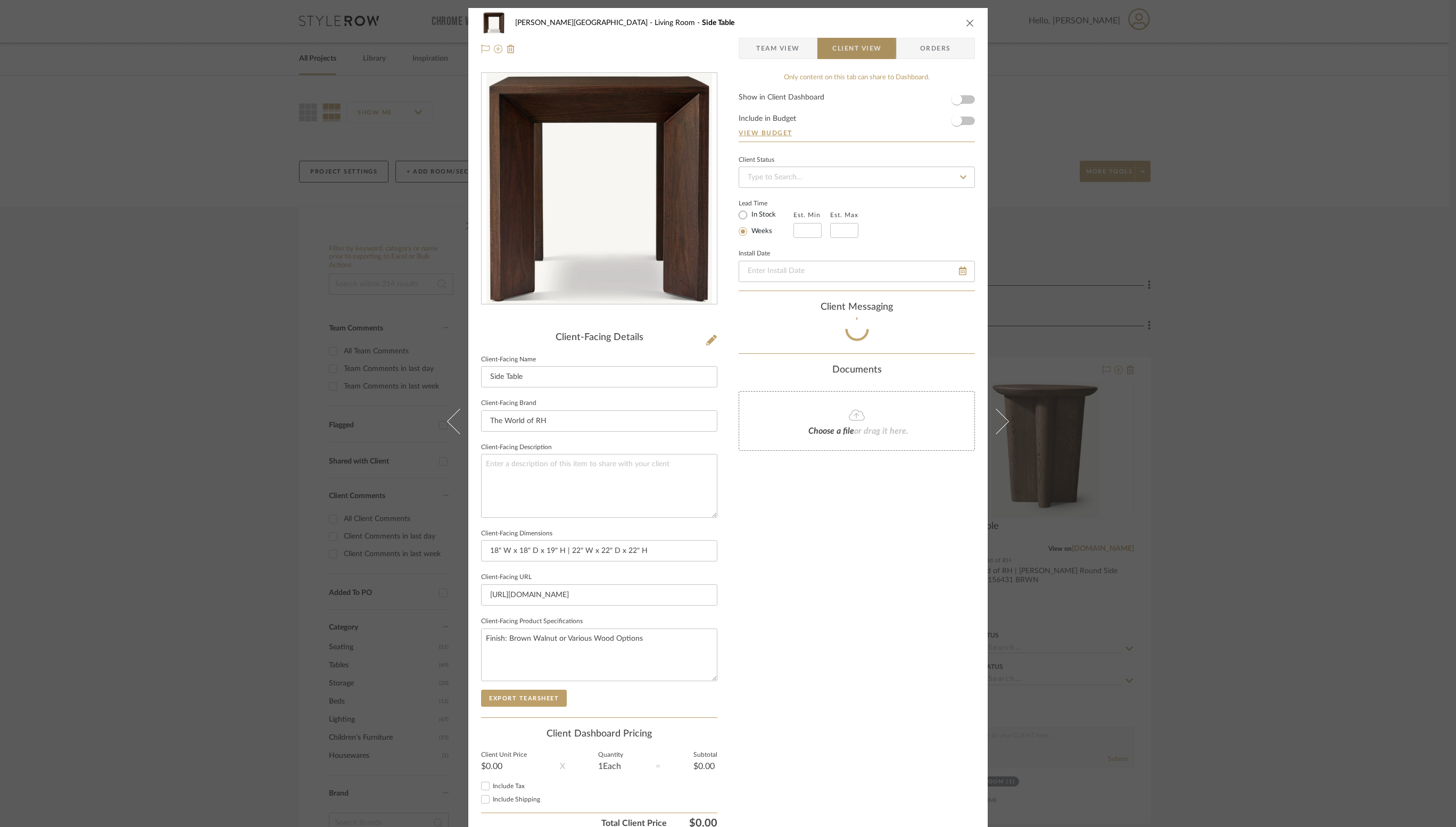 type 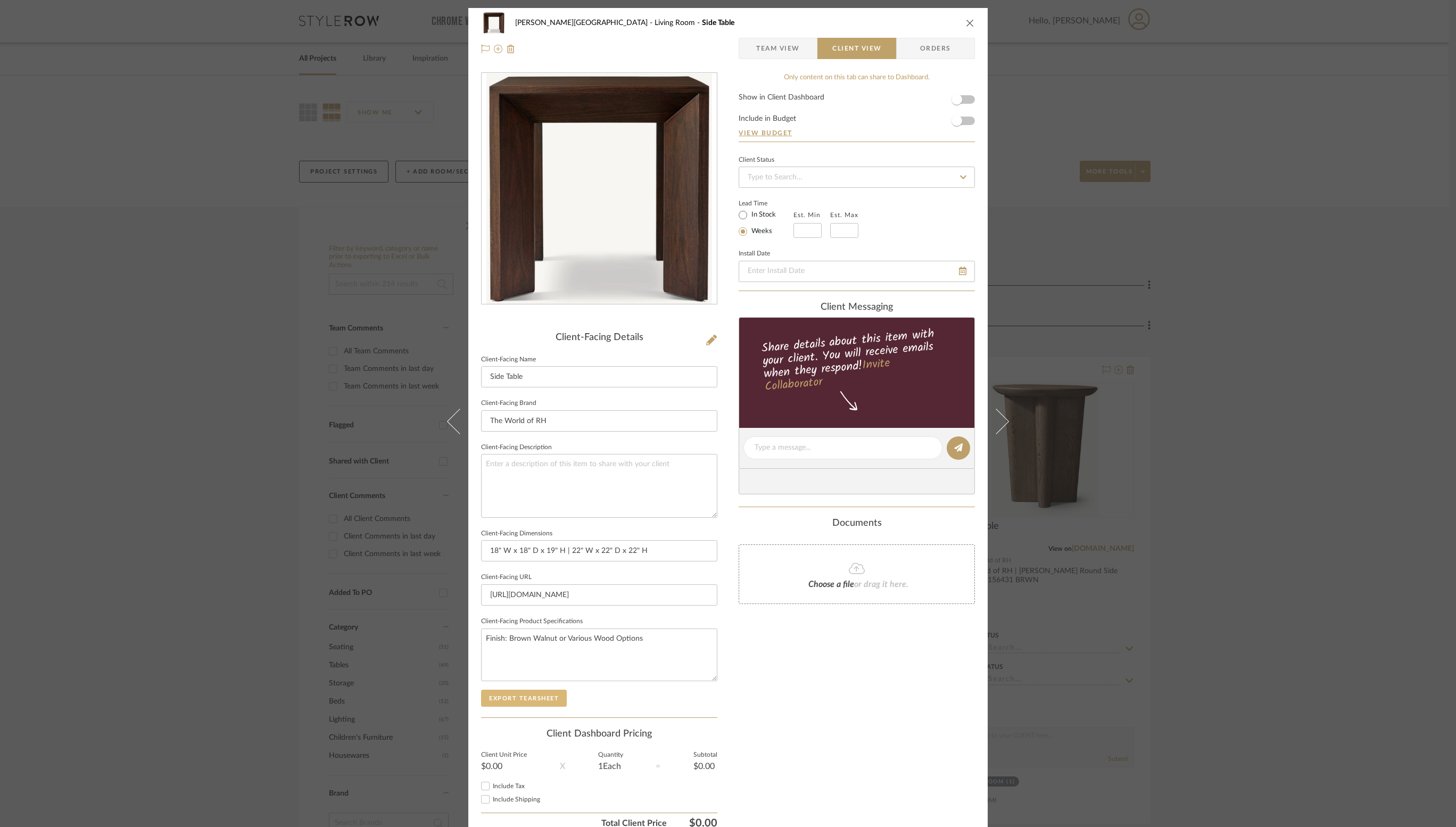 click on "Export Tearsheet" 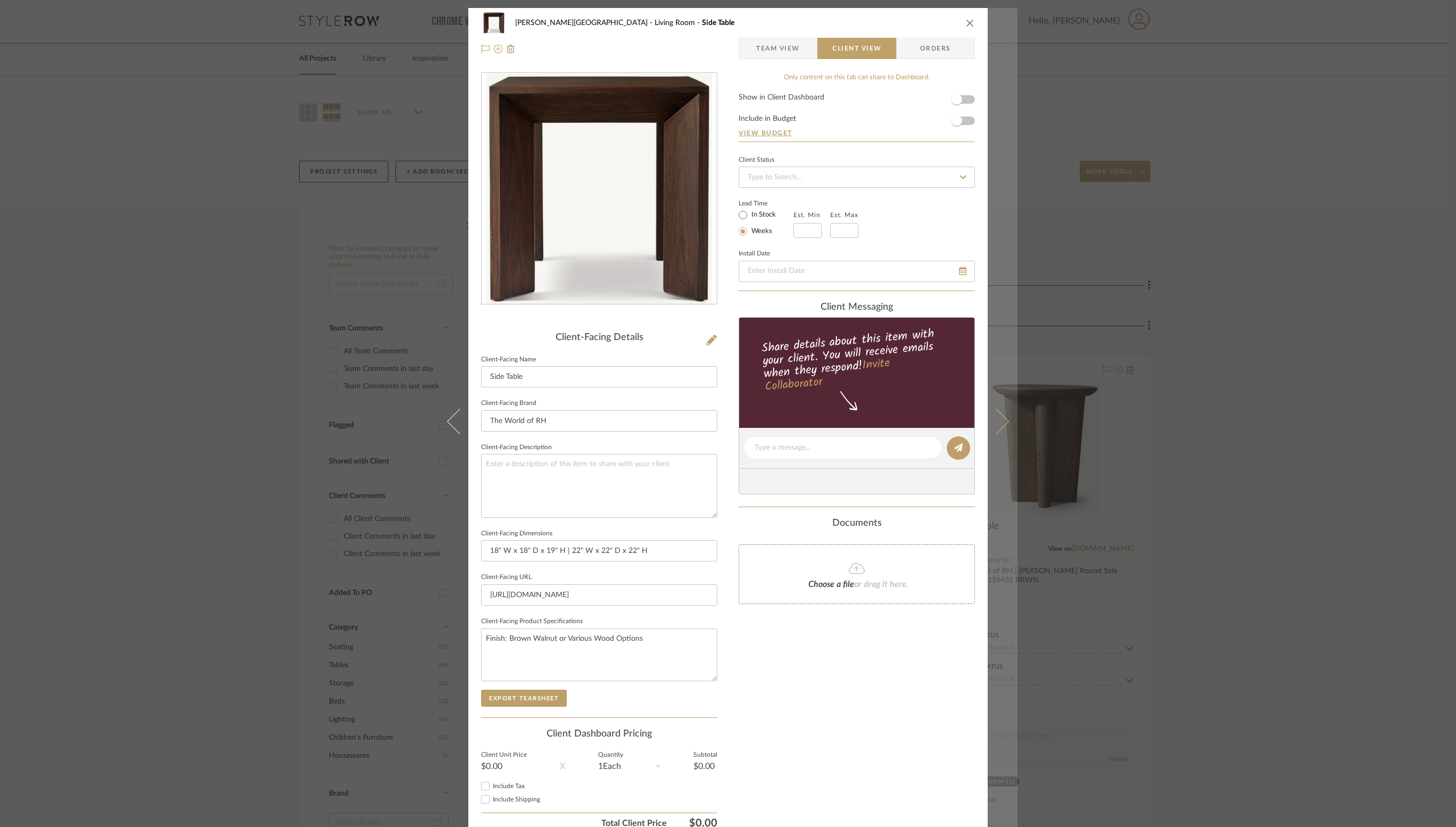 click at bounding box center [996, 421] 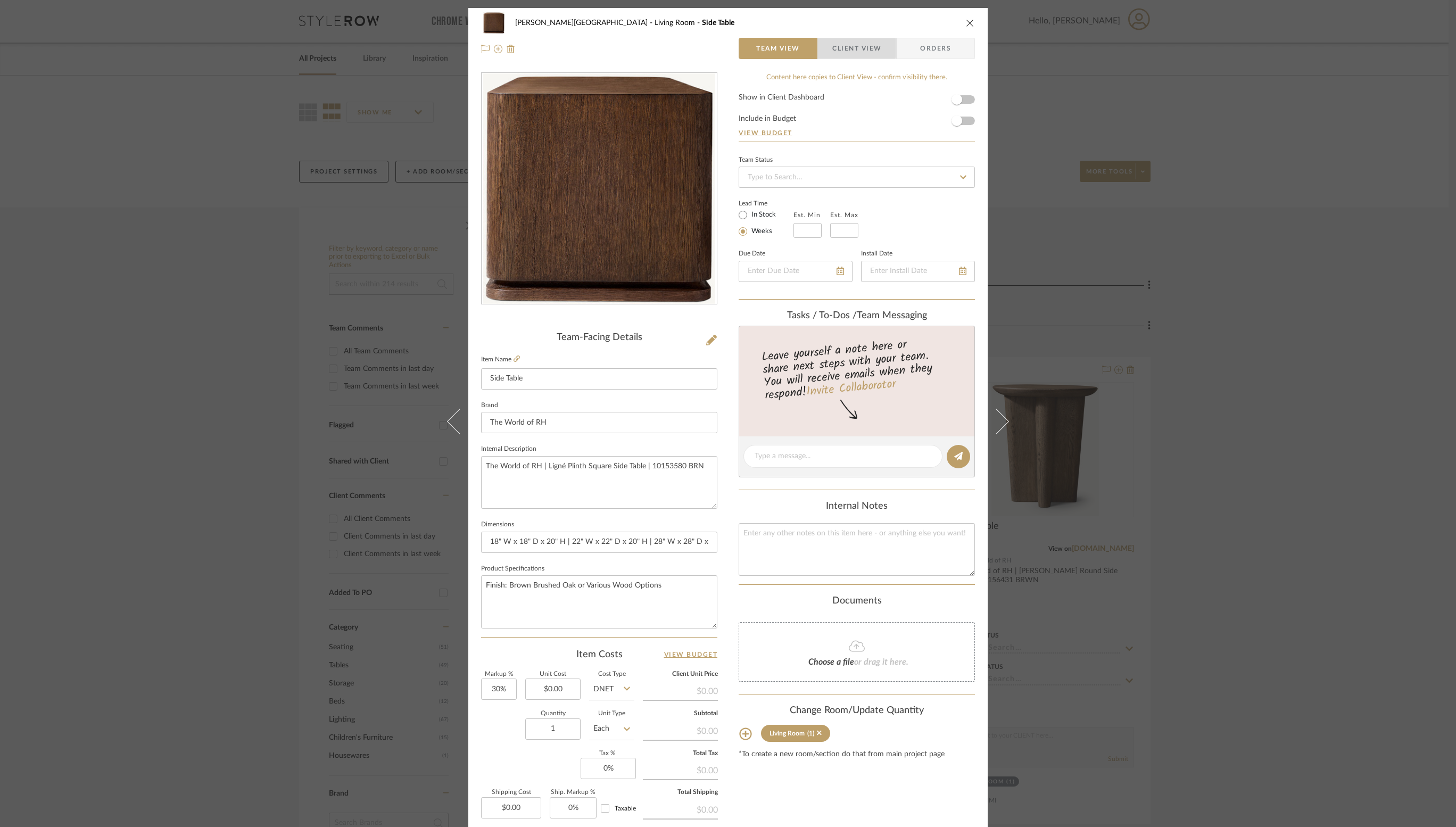 click on "Client View" at bounding box center (857, 48) 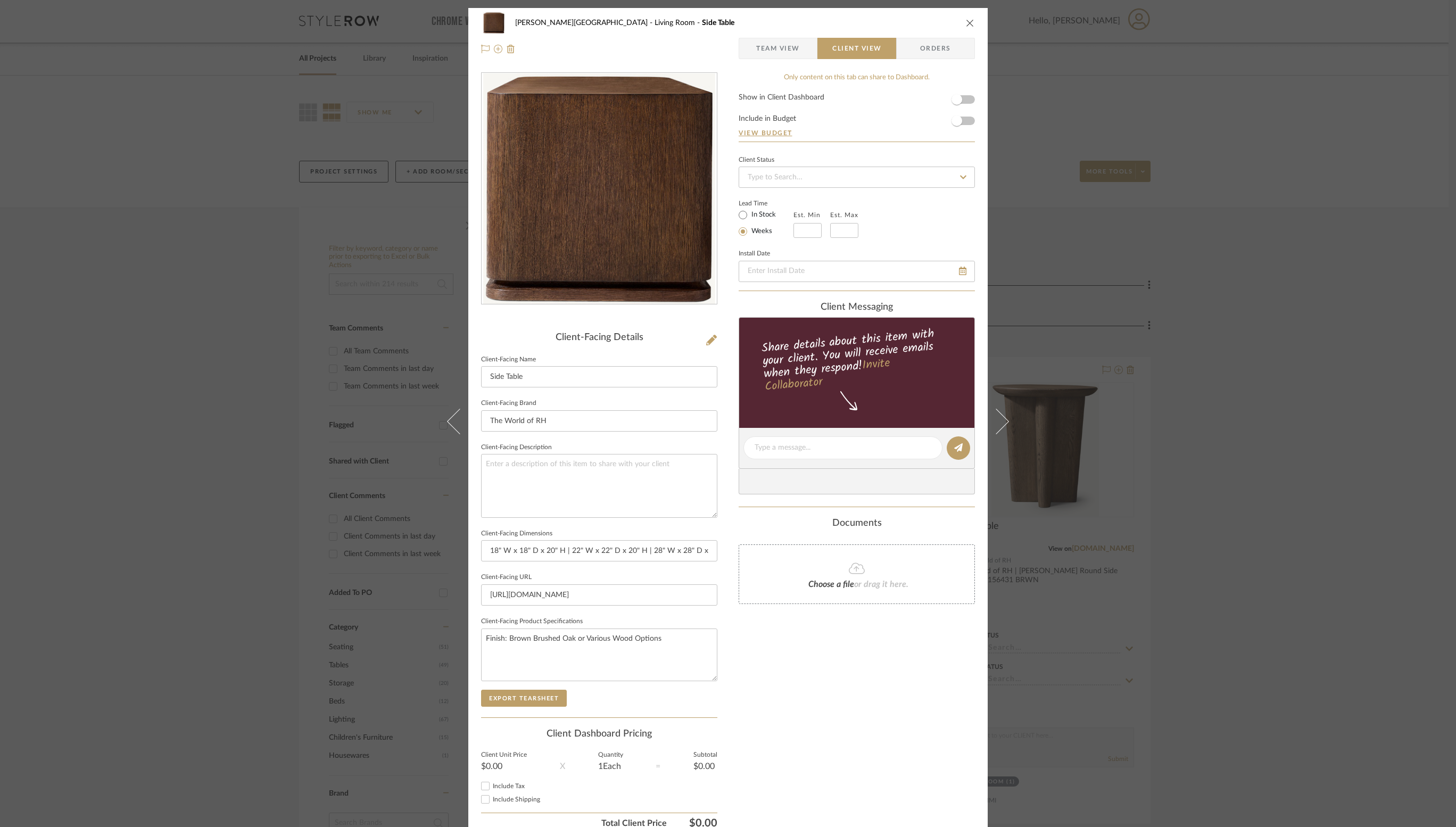 scroll, scrollTop: 49, scrollLeft: 0, axis: vertical 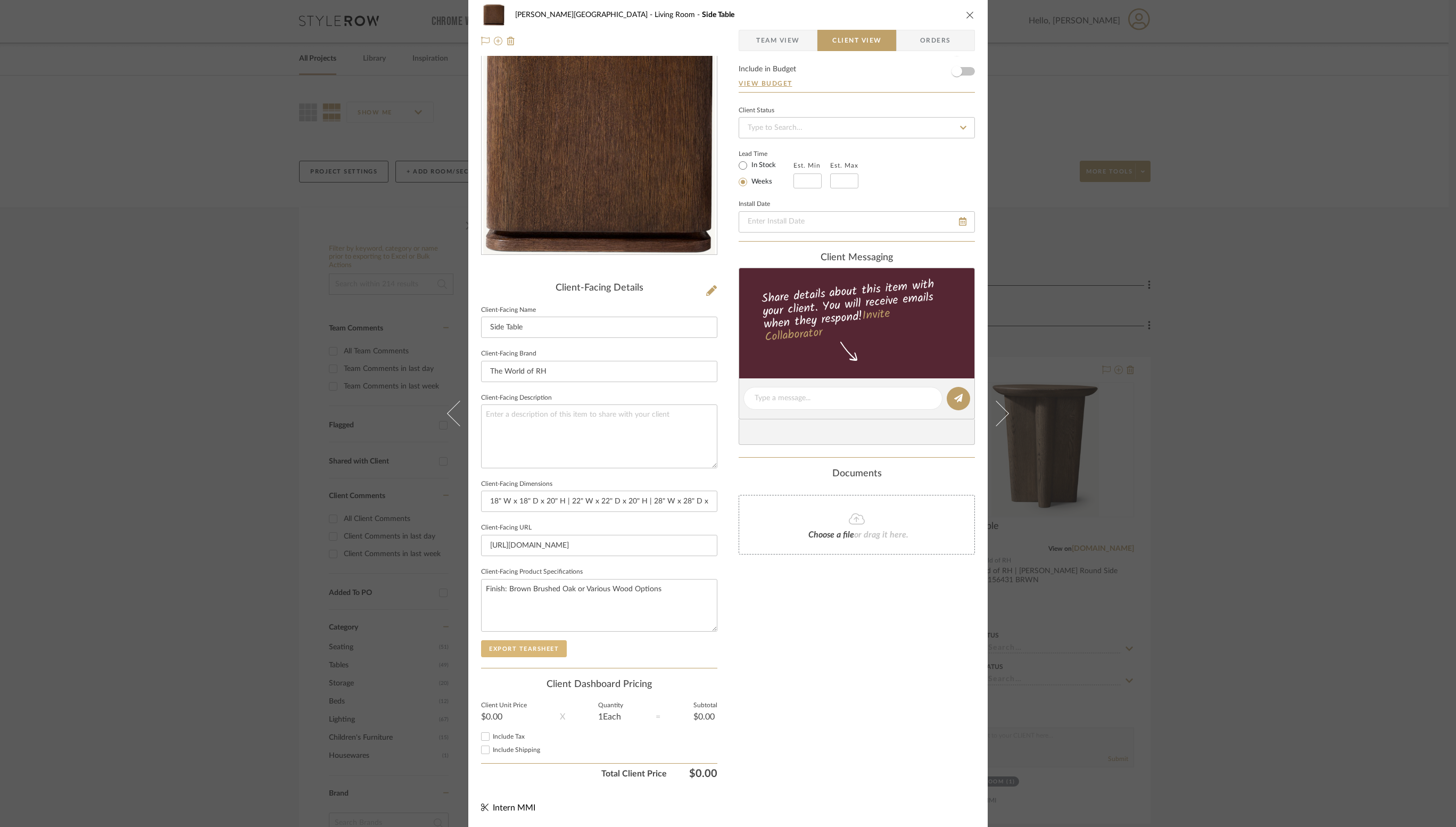 click on "Export Tearsheet" 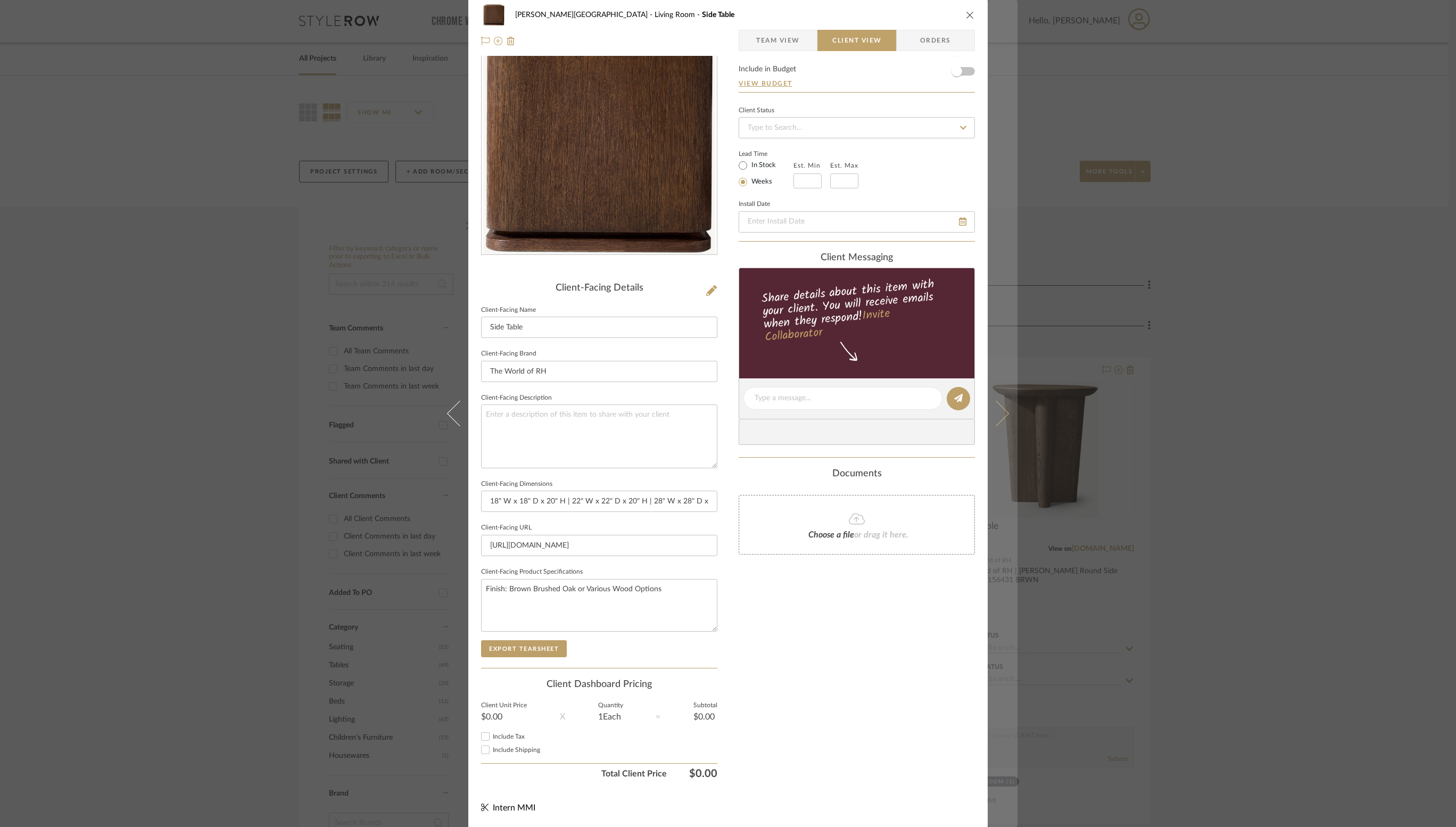 click at bounding box center [996, 414] 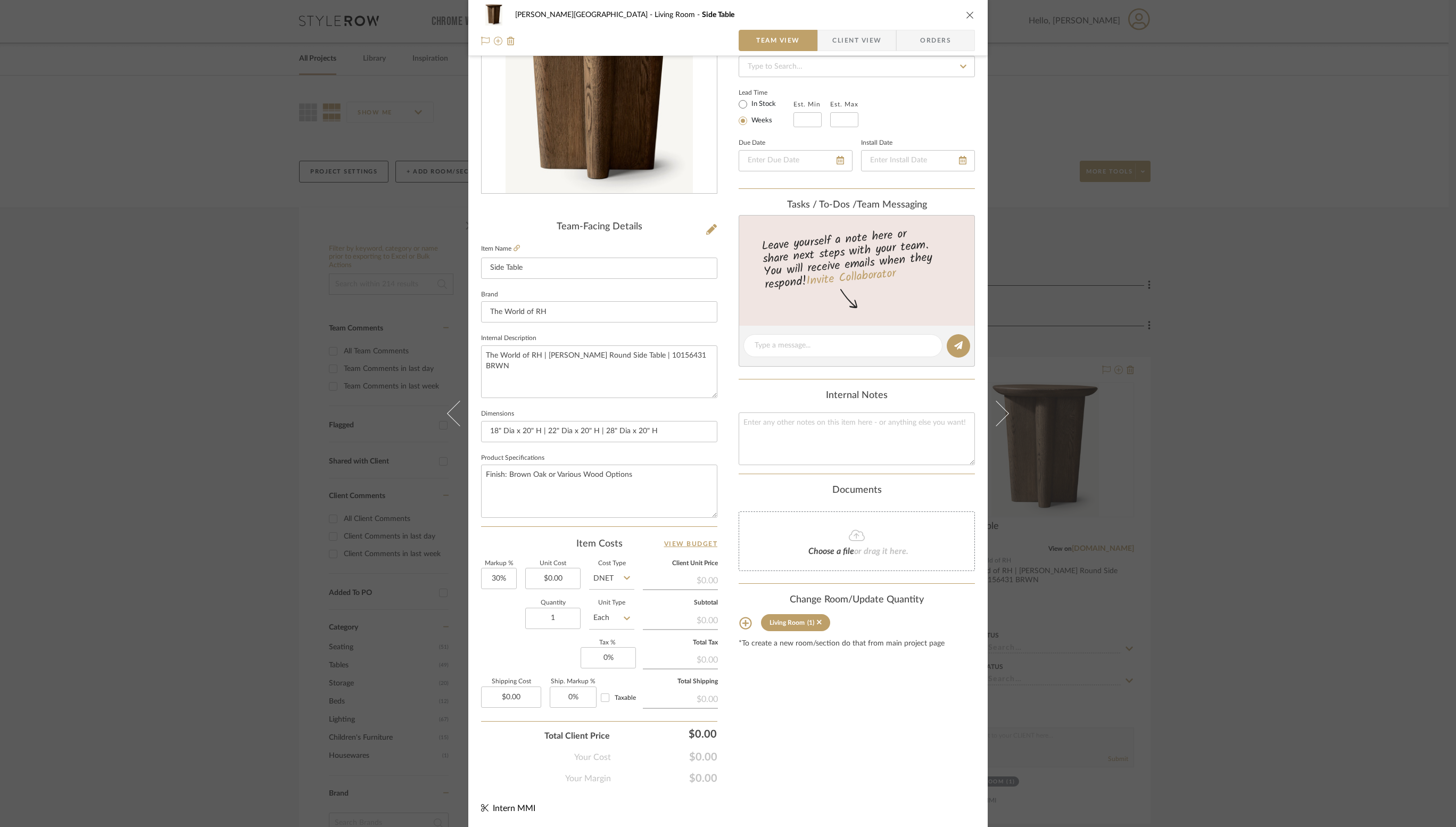 scroll, scrollTop: 0, scrollLeft: 0, axis: both 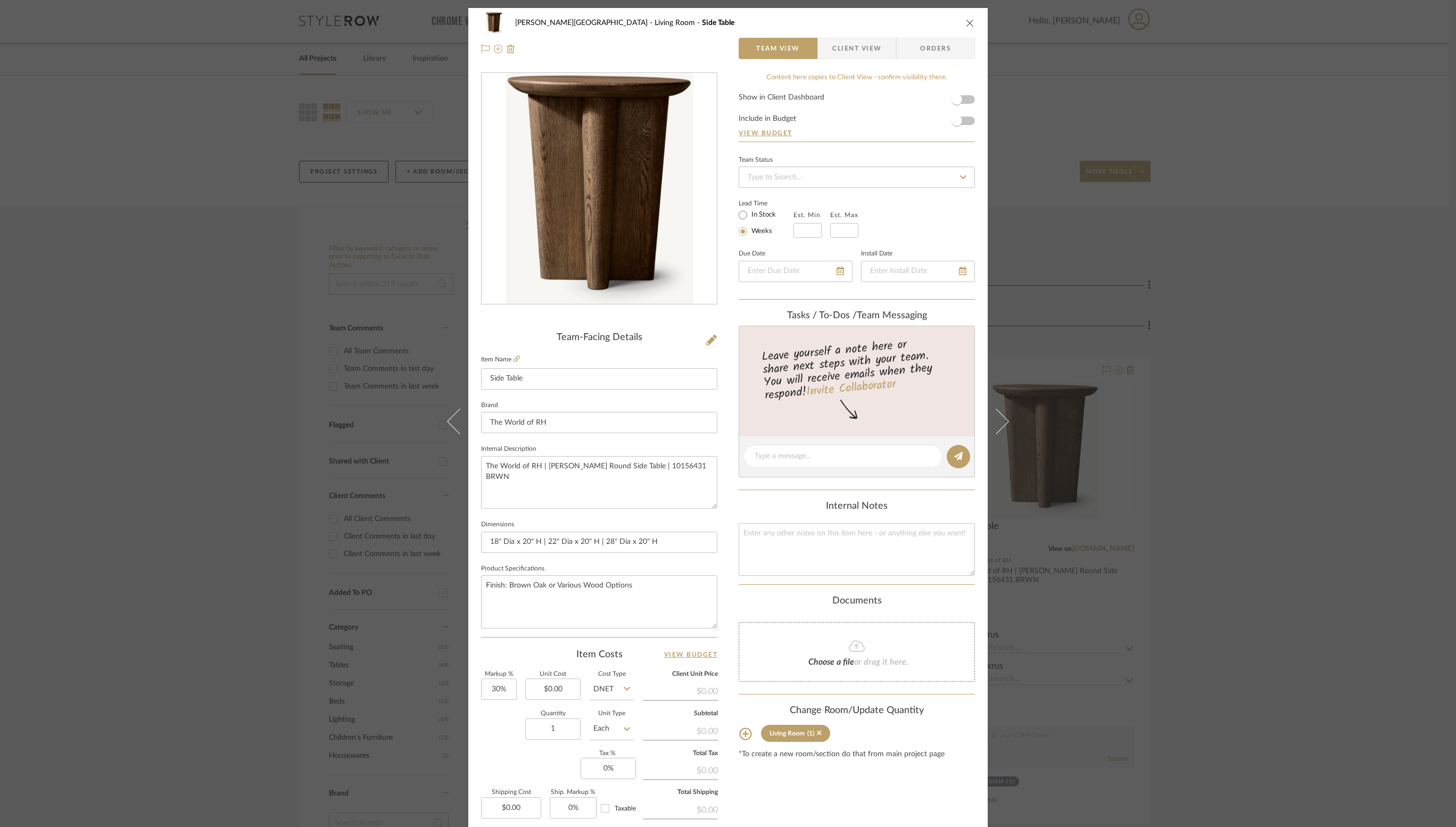 click on "Client View" at bounding box center (857, 48) 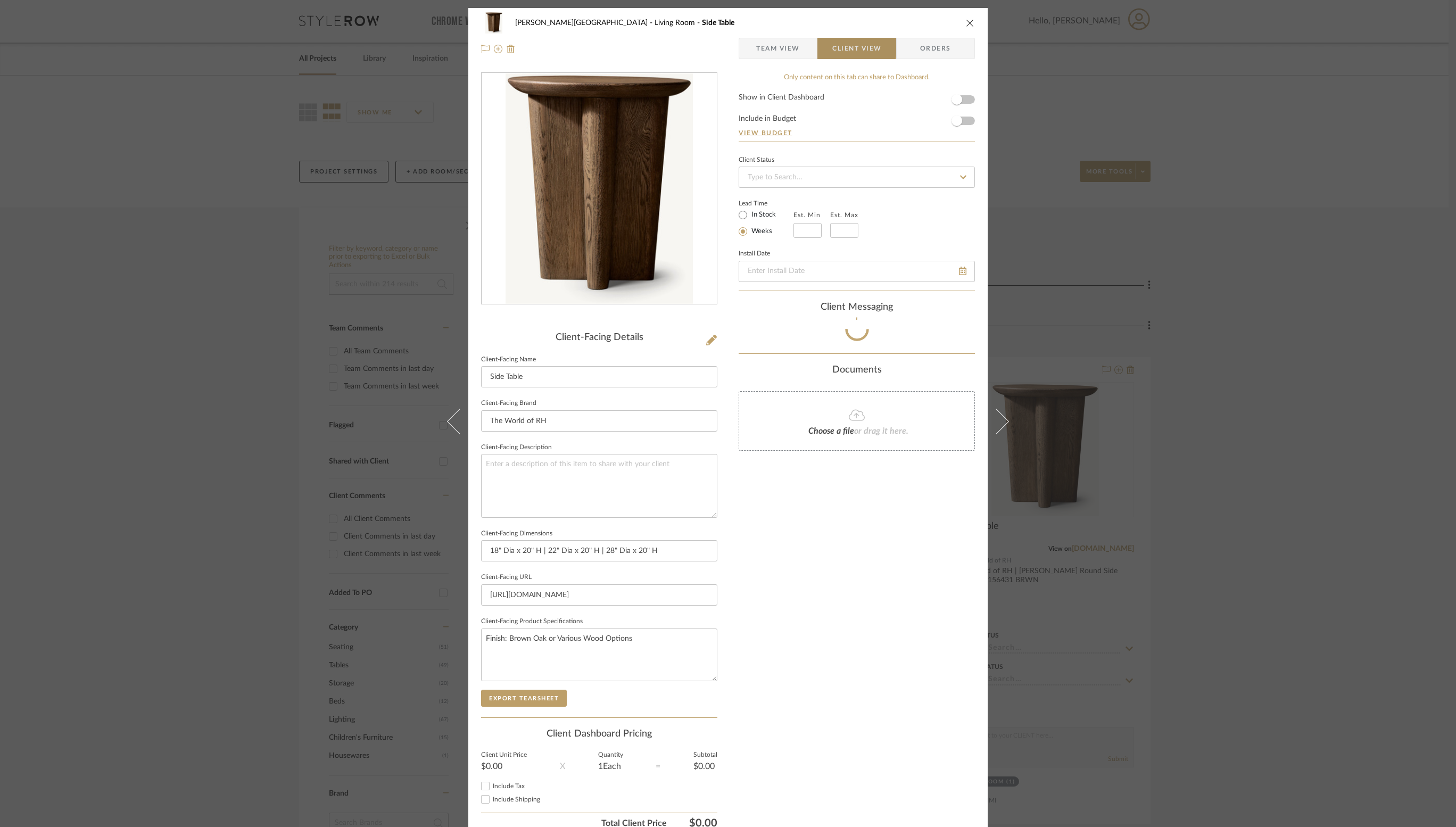 type 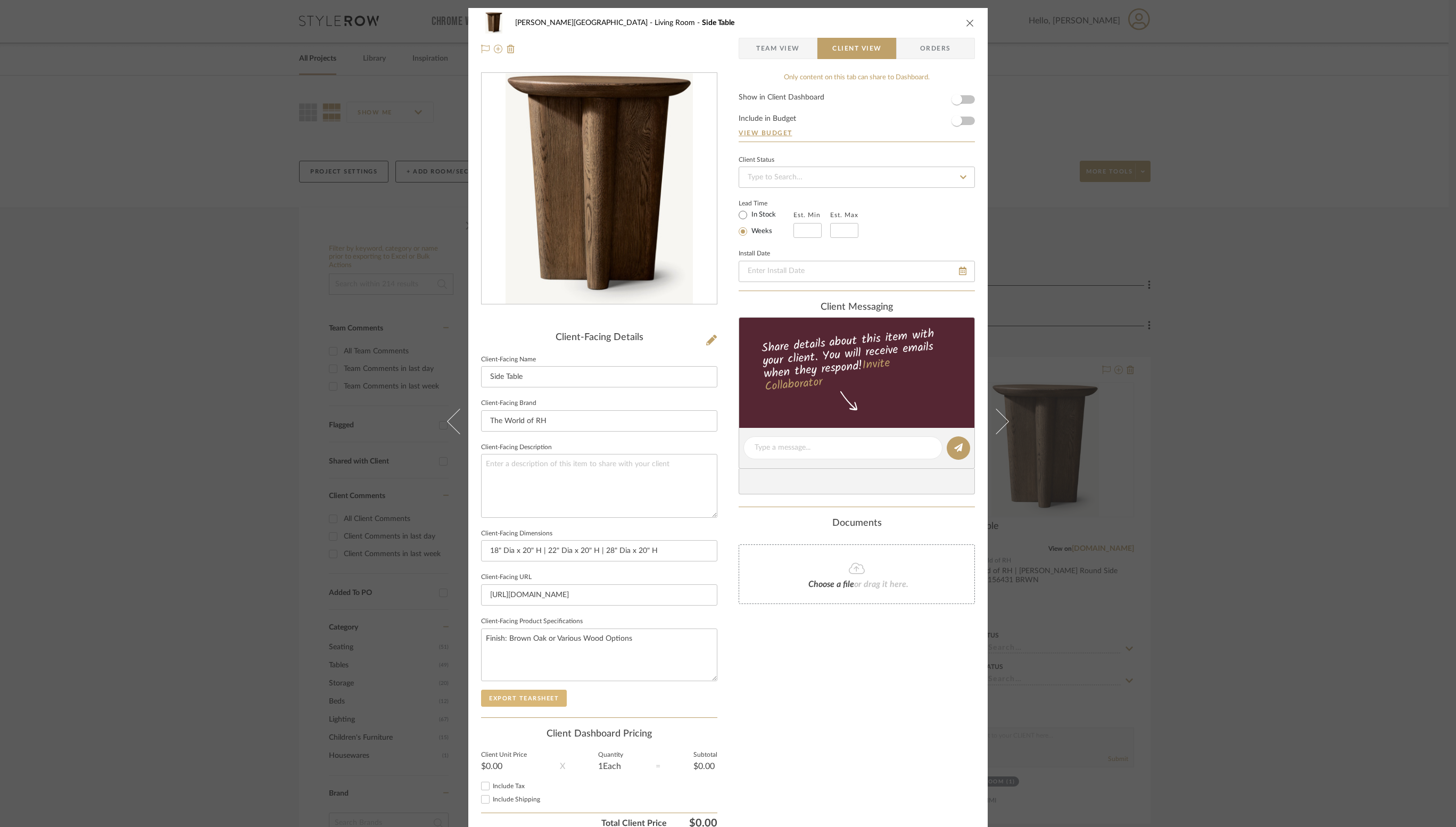 click on "Export Tearsheet" 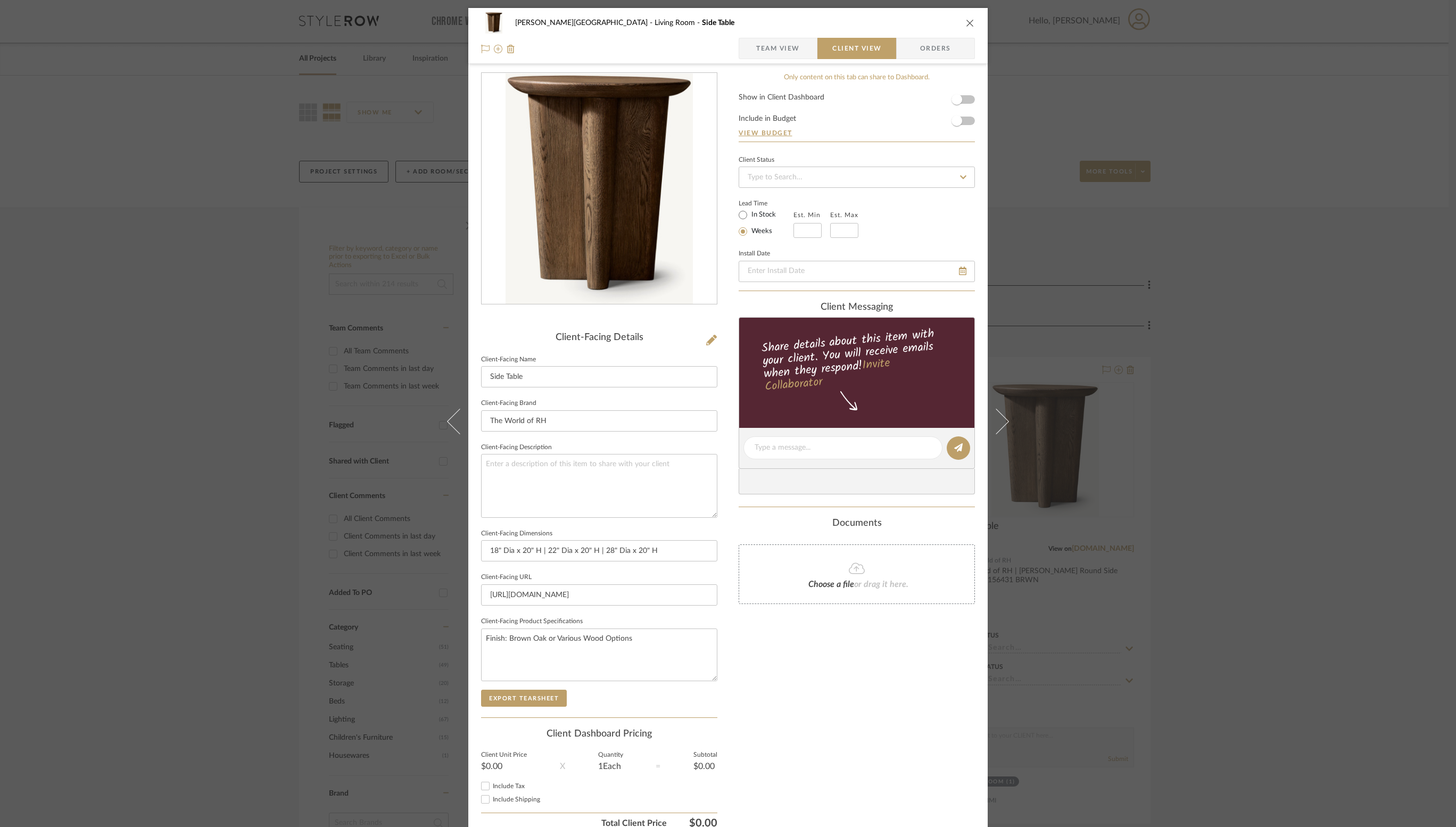 scroll, scrollTop: 49, scrollLeft: 0, axis: vertical 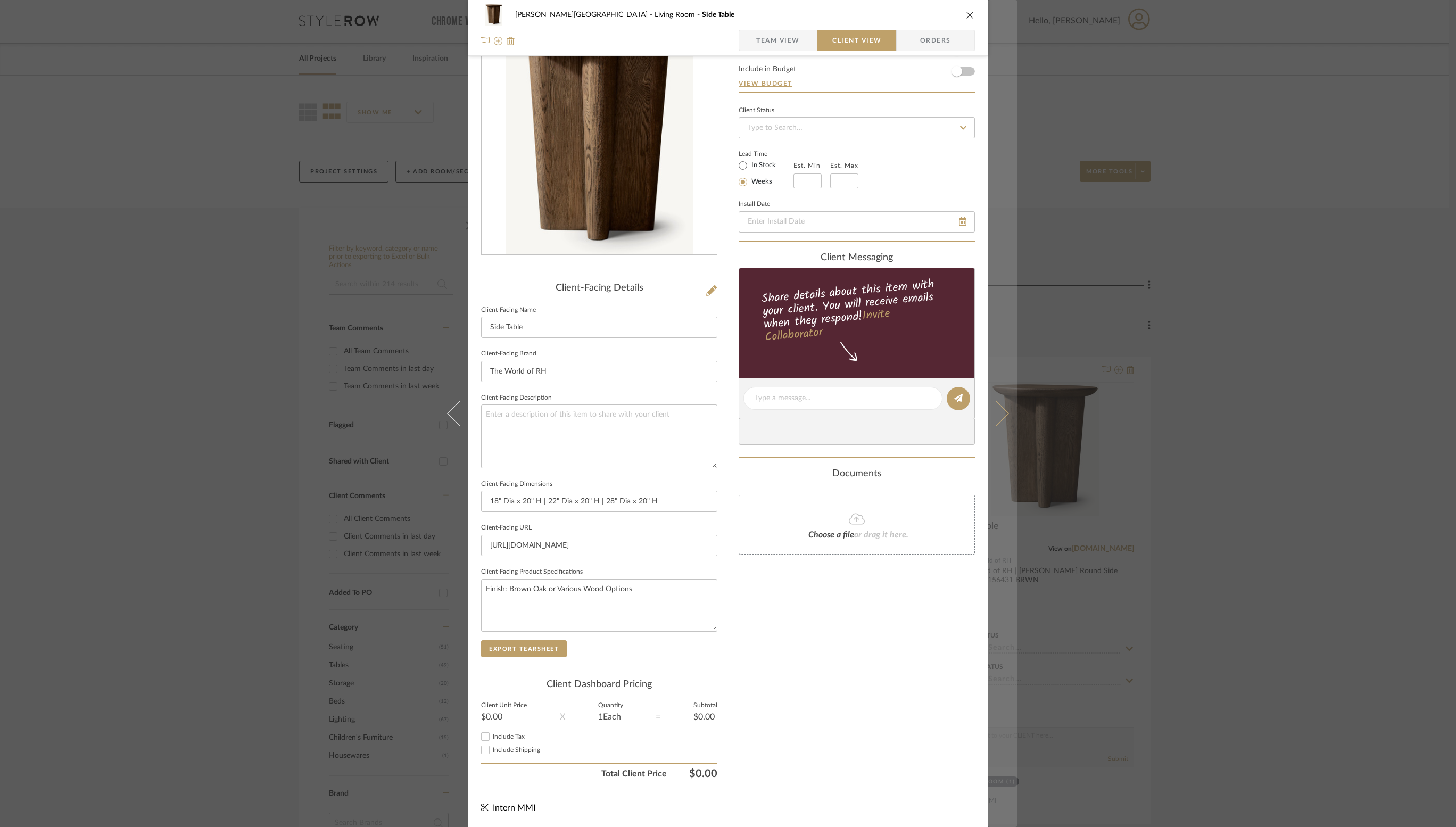 click at bounding box center (996, 414) 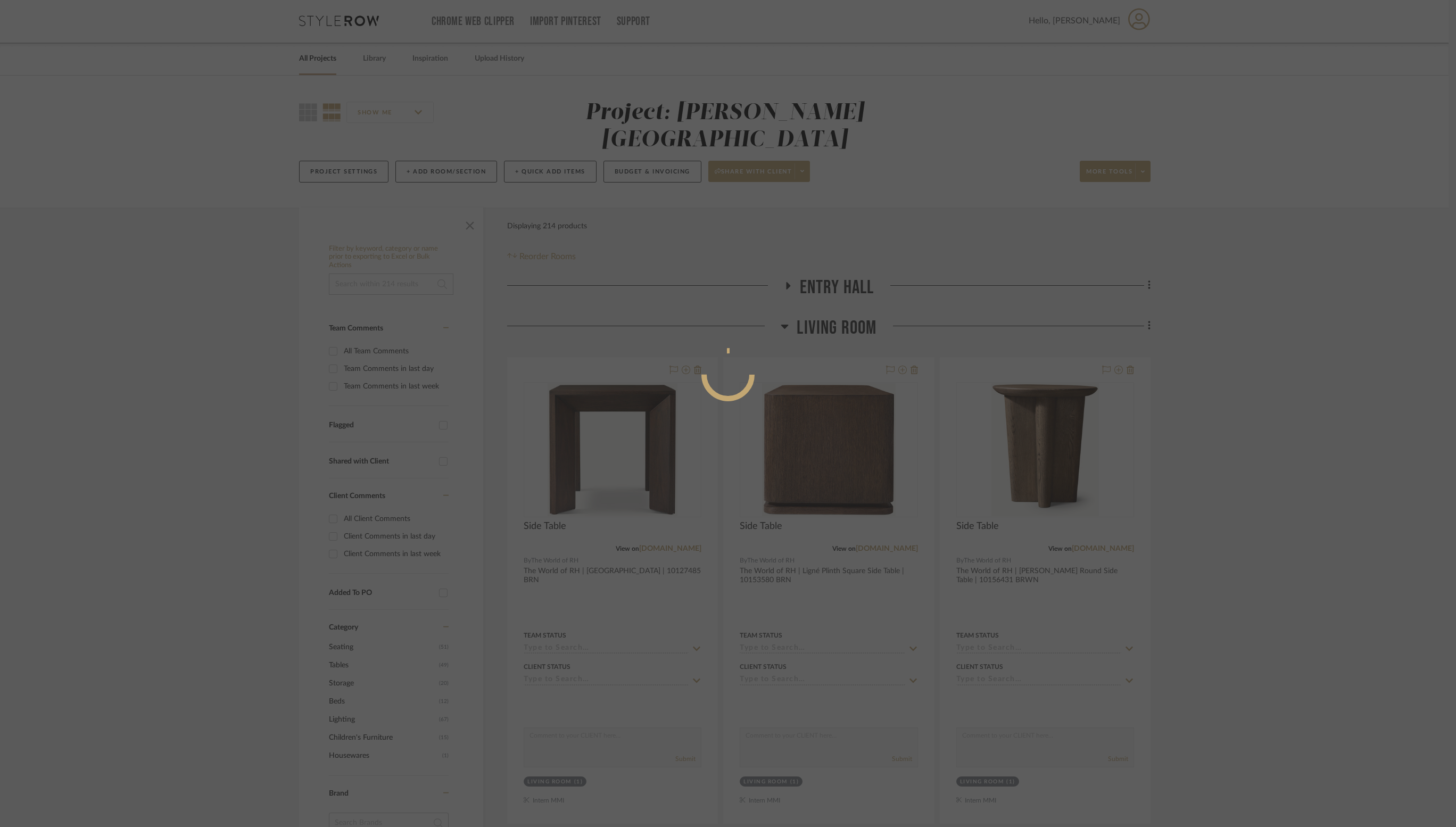 scroll, scrollTop: 0, scrollLeft: 0, axis: both 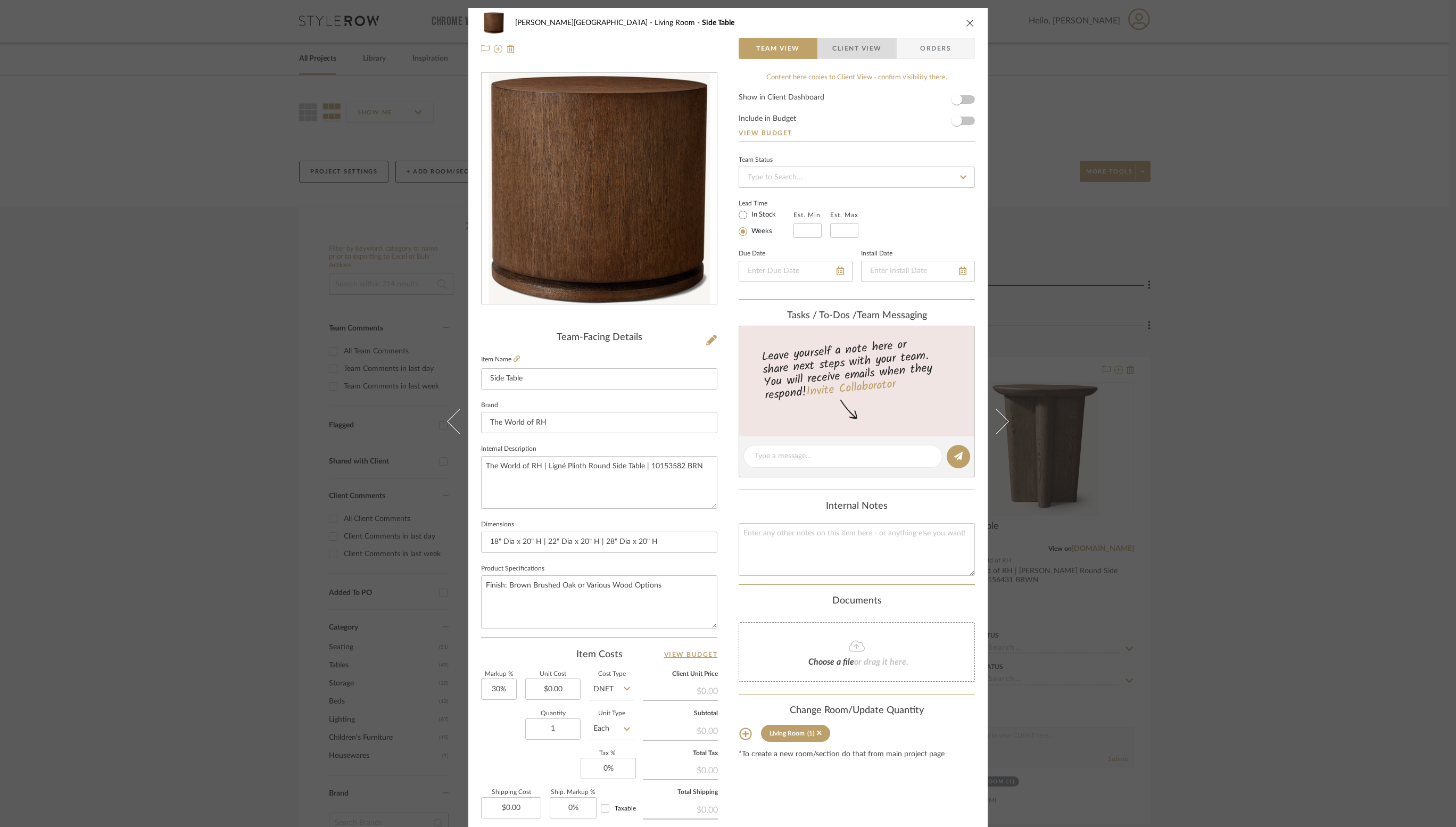 click on "Client View" at bounding box center [857, 48] 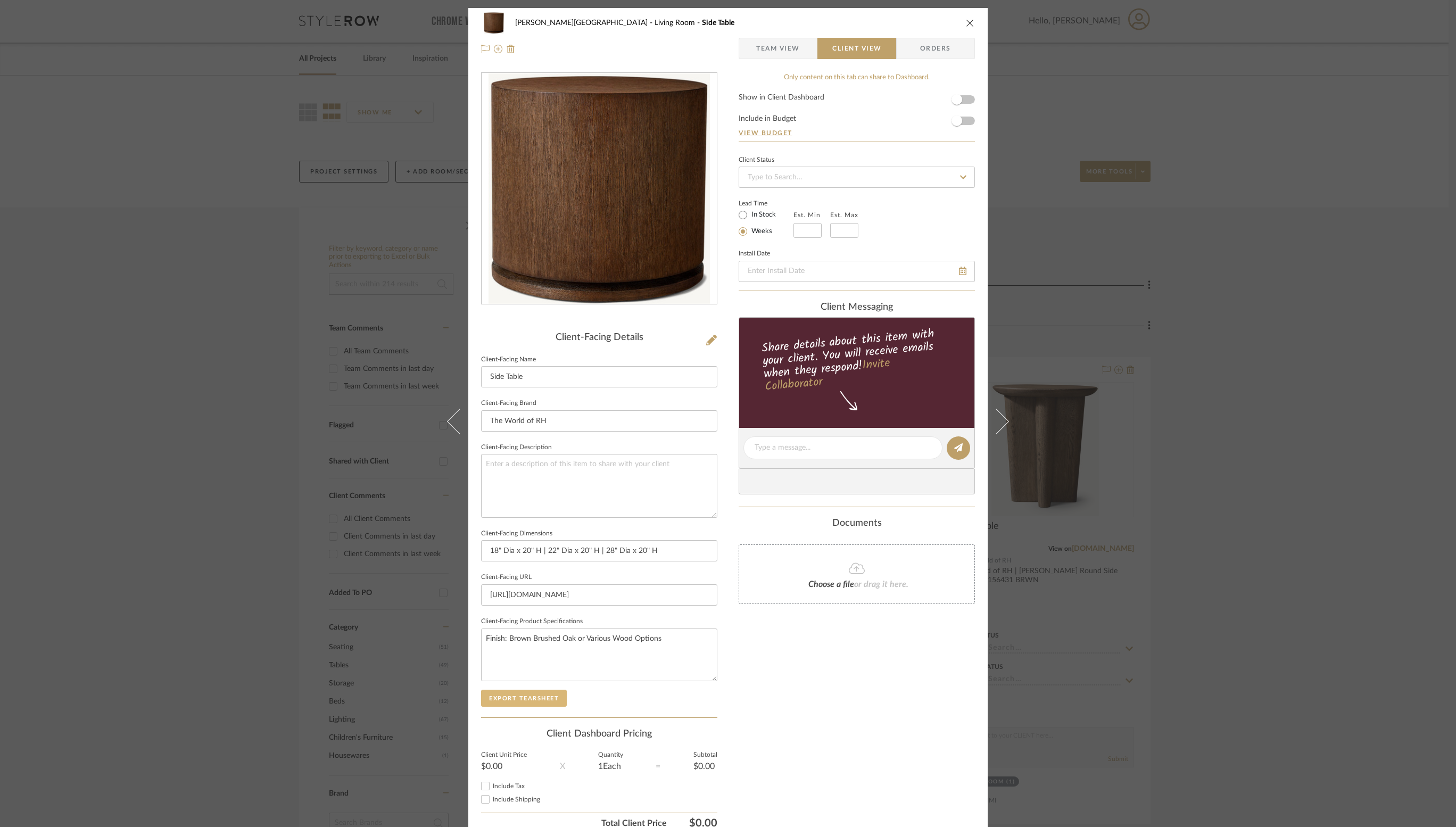 click on "Export Tearsheet" 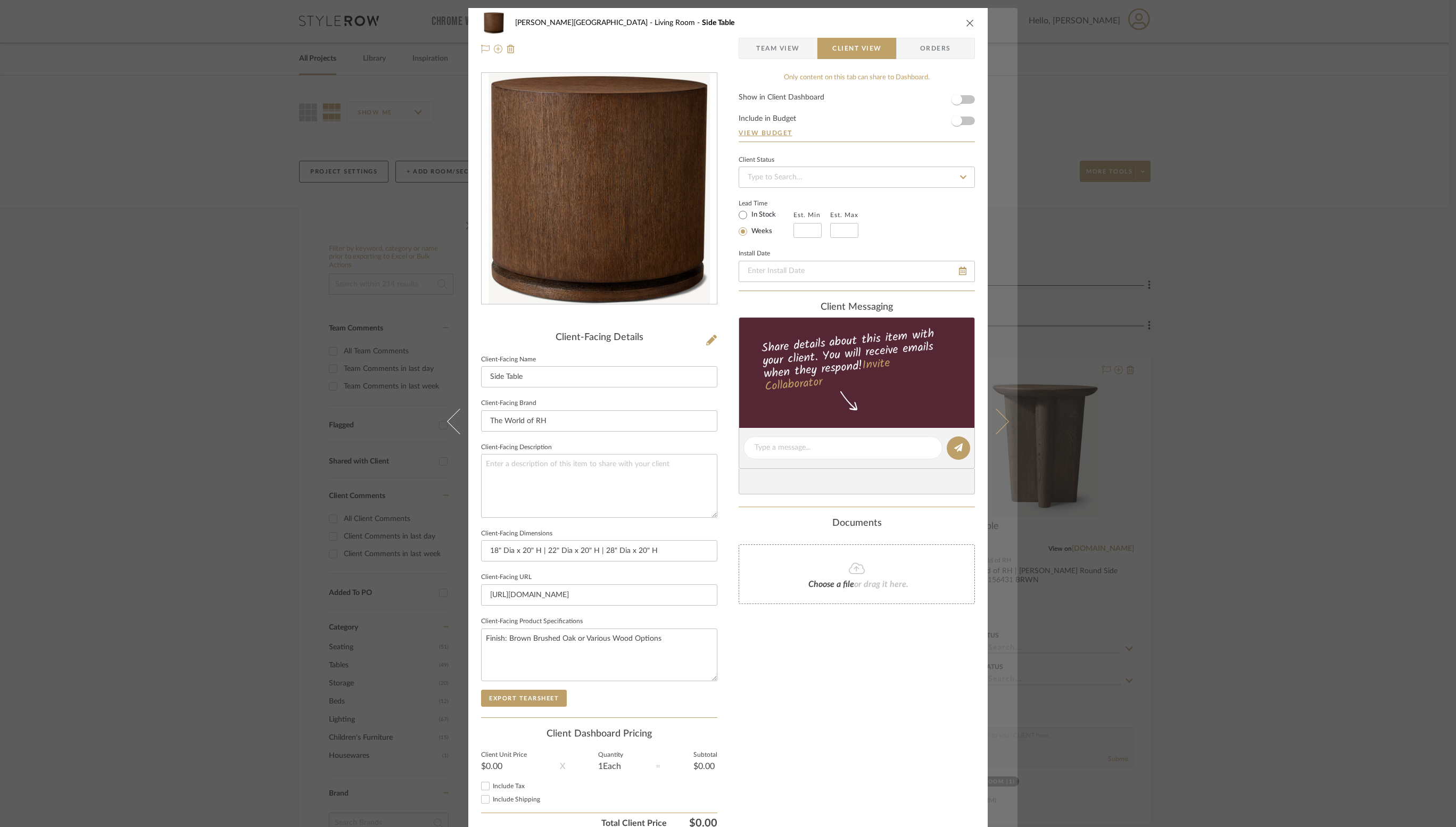 click at bounding box center [996, 421] 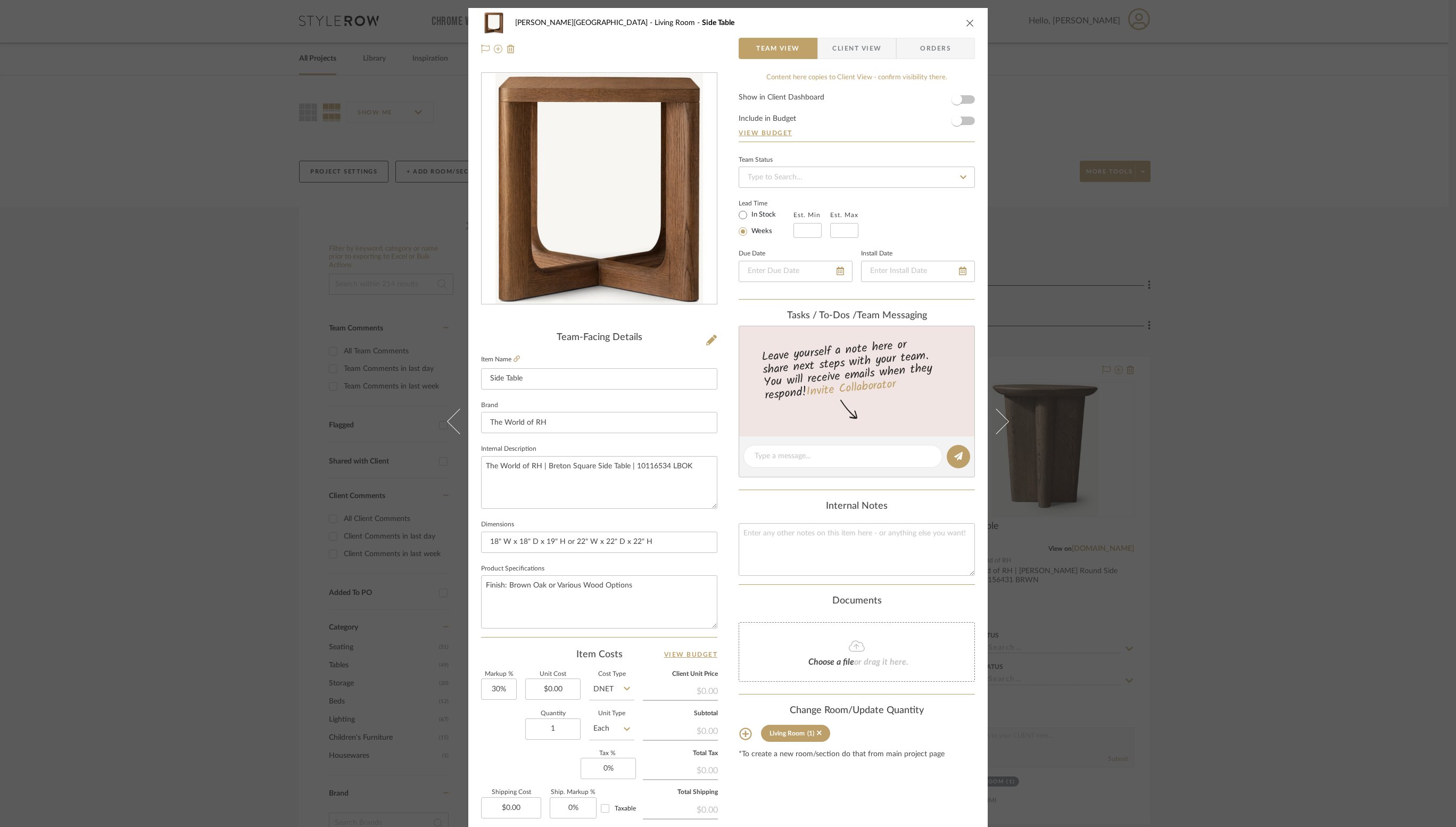 click on "Client View" at bounding box center [857, 48] 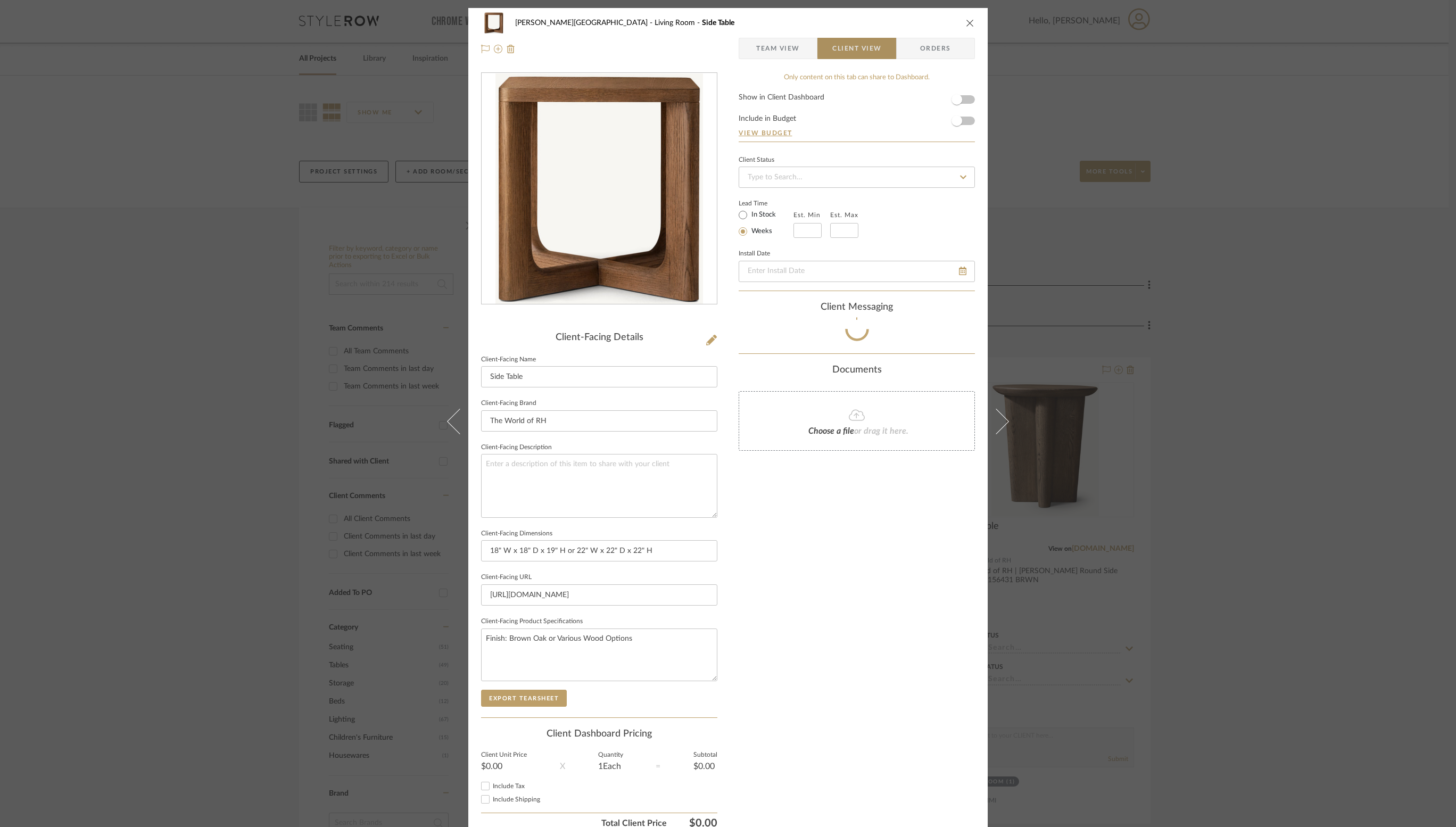 type 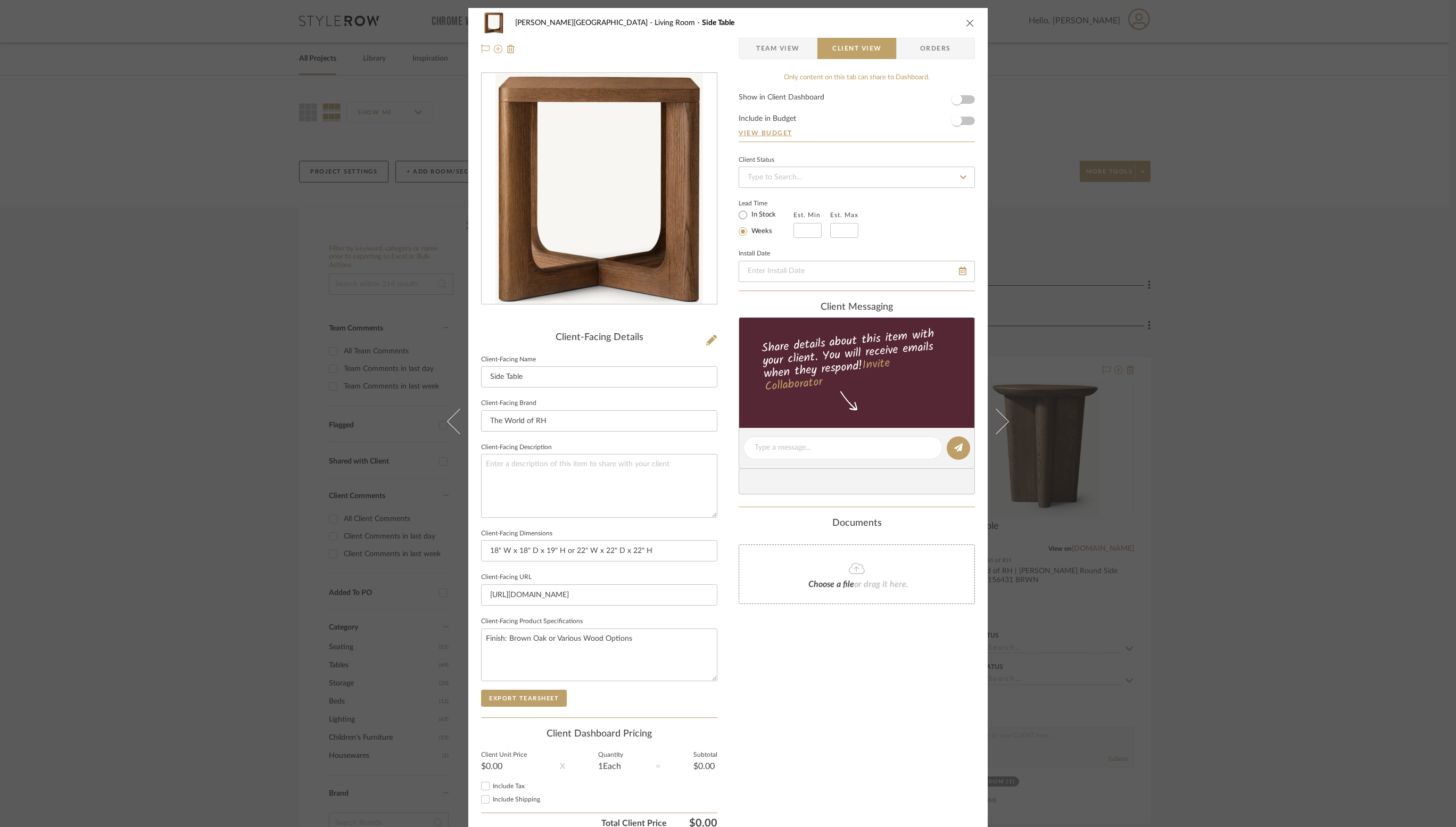 scroll, scrollTop: 49, scrollLeft: 0, axis: vertical 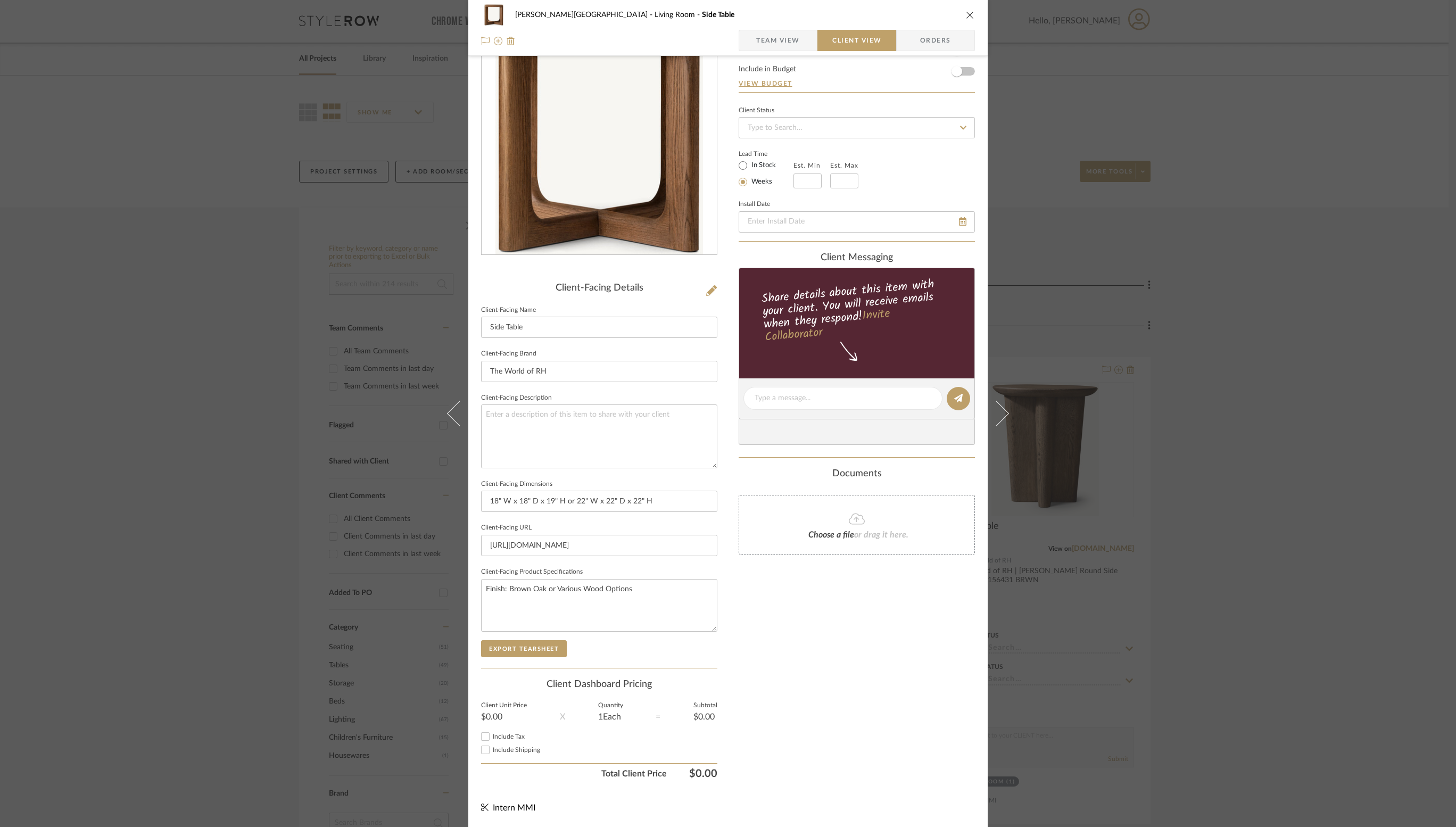 click on "Client-Facing Details   Client-Facing Name  Side Table  Client-Facing Brand  The World of RH  Client-Facing Description   Client-Facing Dimensions  18" W x 18" D x 19" H or 22" W x 22" D x 22" H  Client-Facing URL  https://rh.com/us/en/catalog/product/product.jsp/prod25310156?swatch=1640001&layout=1  Client-Facing Product Specifications  Finish: Brown Oak or Various Wood Options  Export Tearsheet" 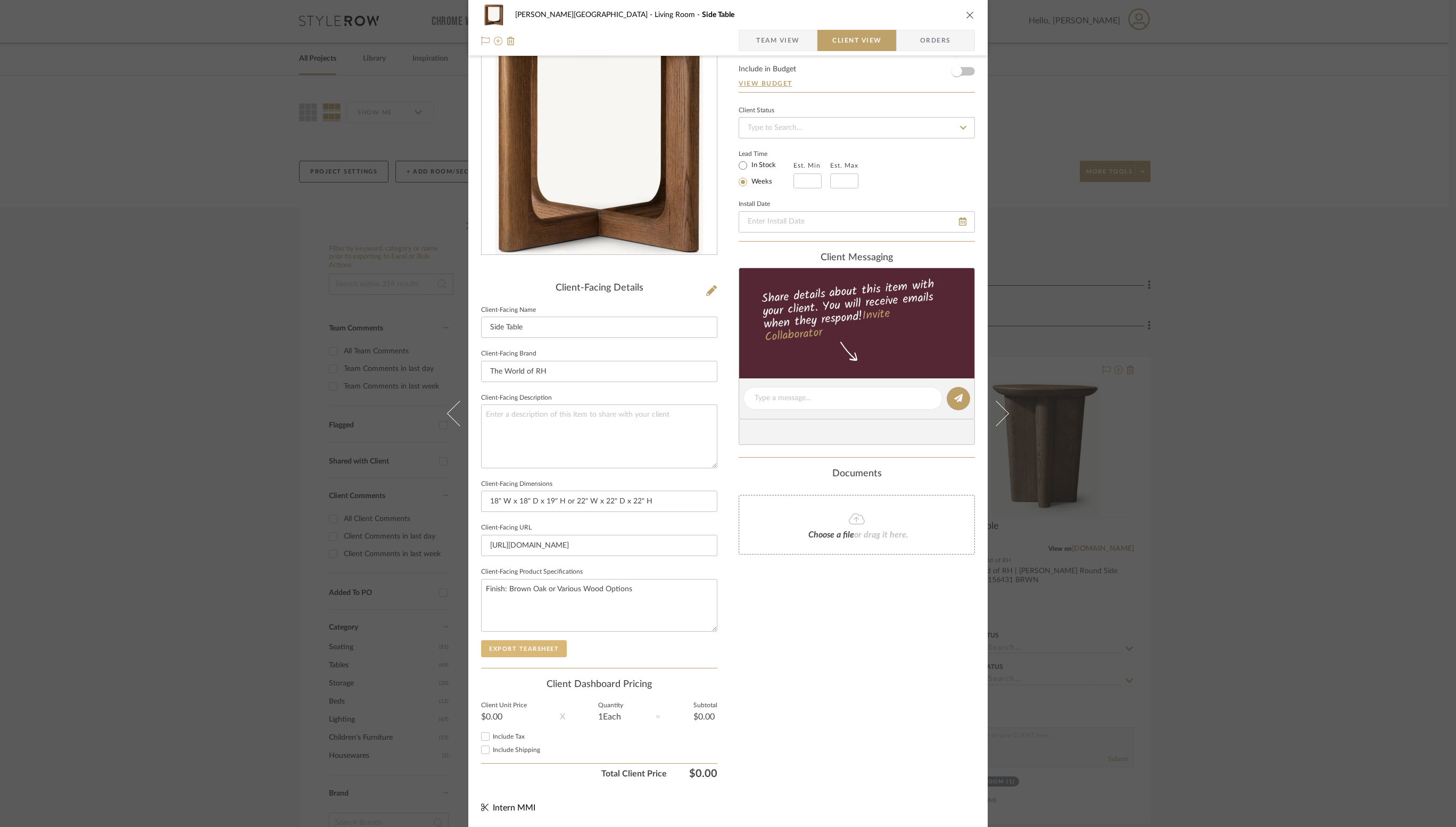 click on "Export Tearsheet" 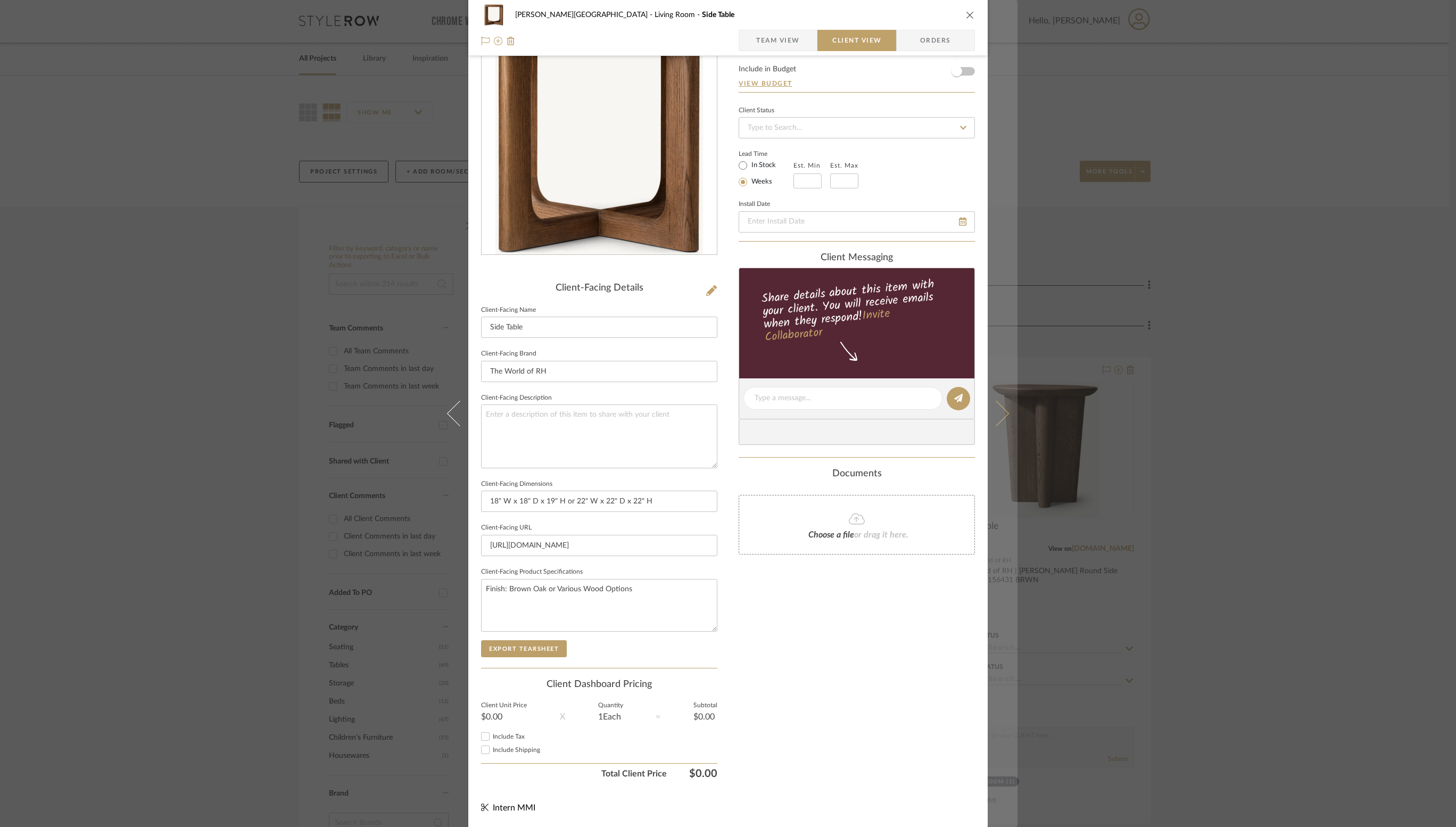 click at bounding box center [1003, 414] 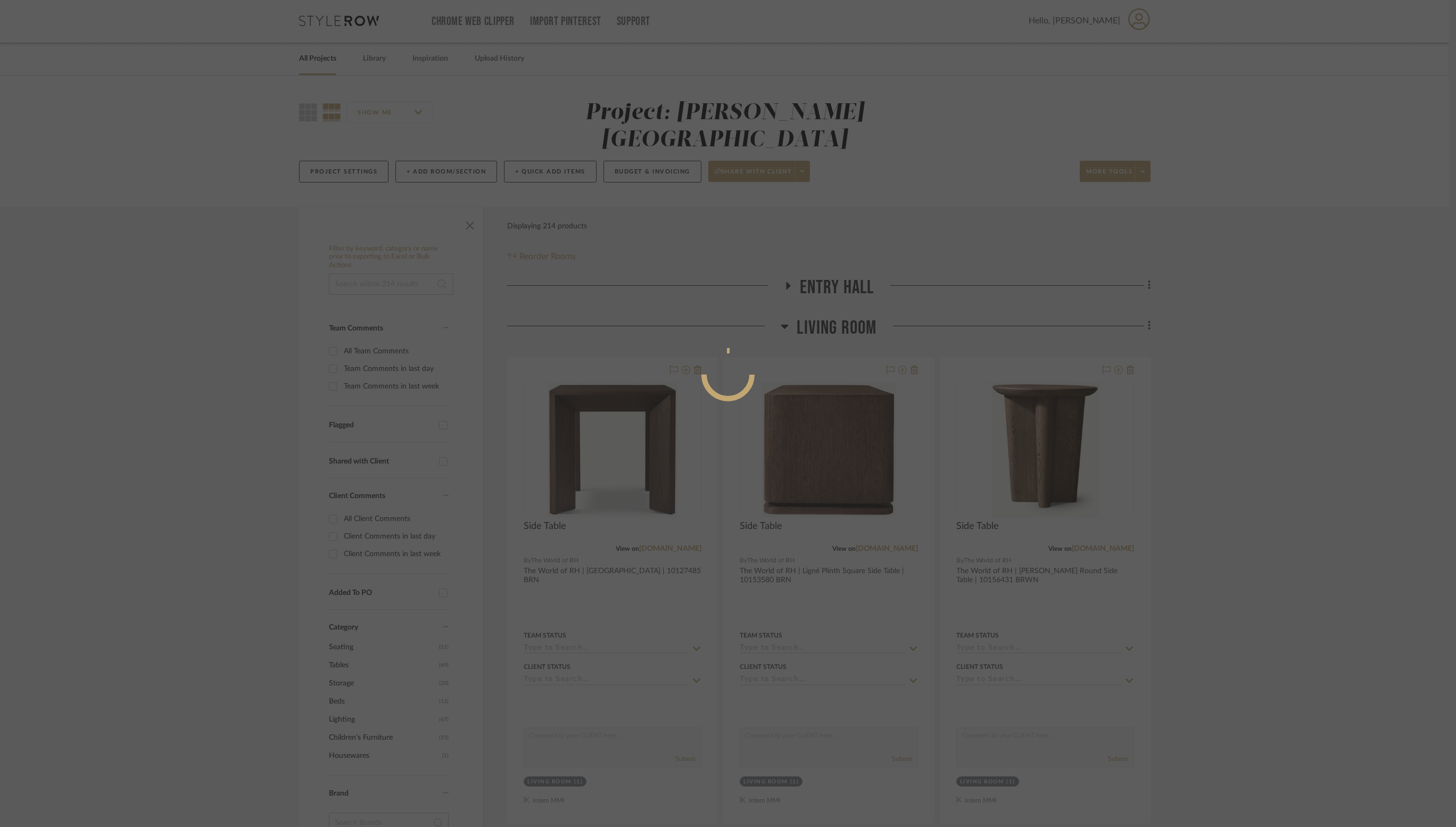 scroll, scrollTop: 0, scrollLeft: 0, axis: both 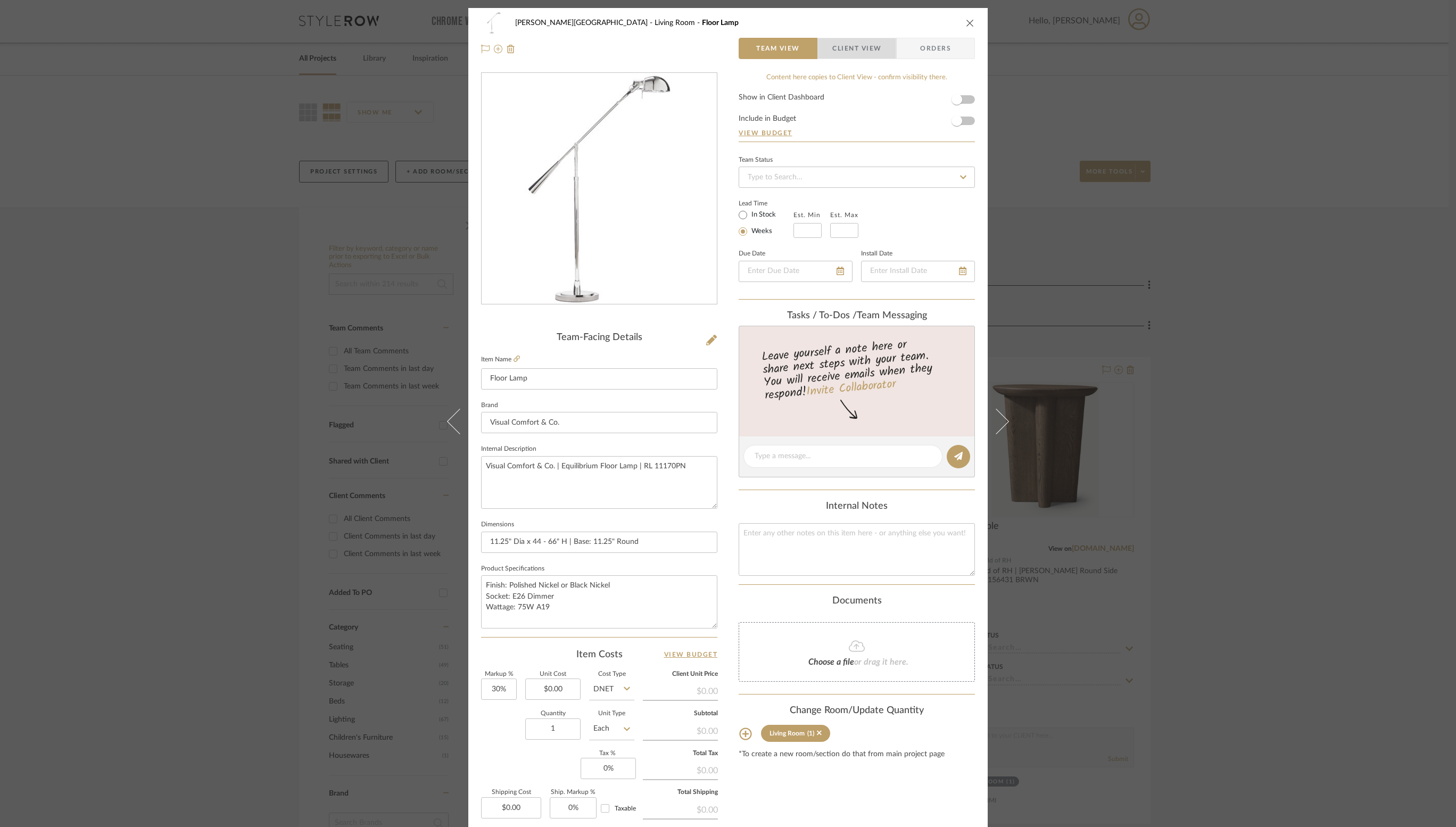 click at bounding box center [825, 48] 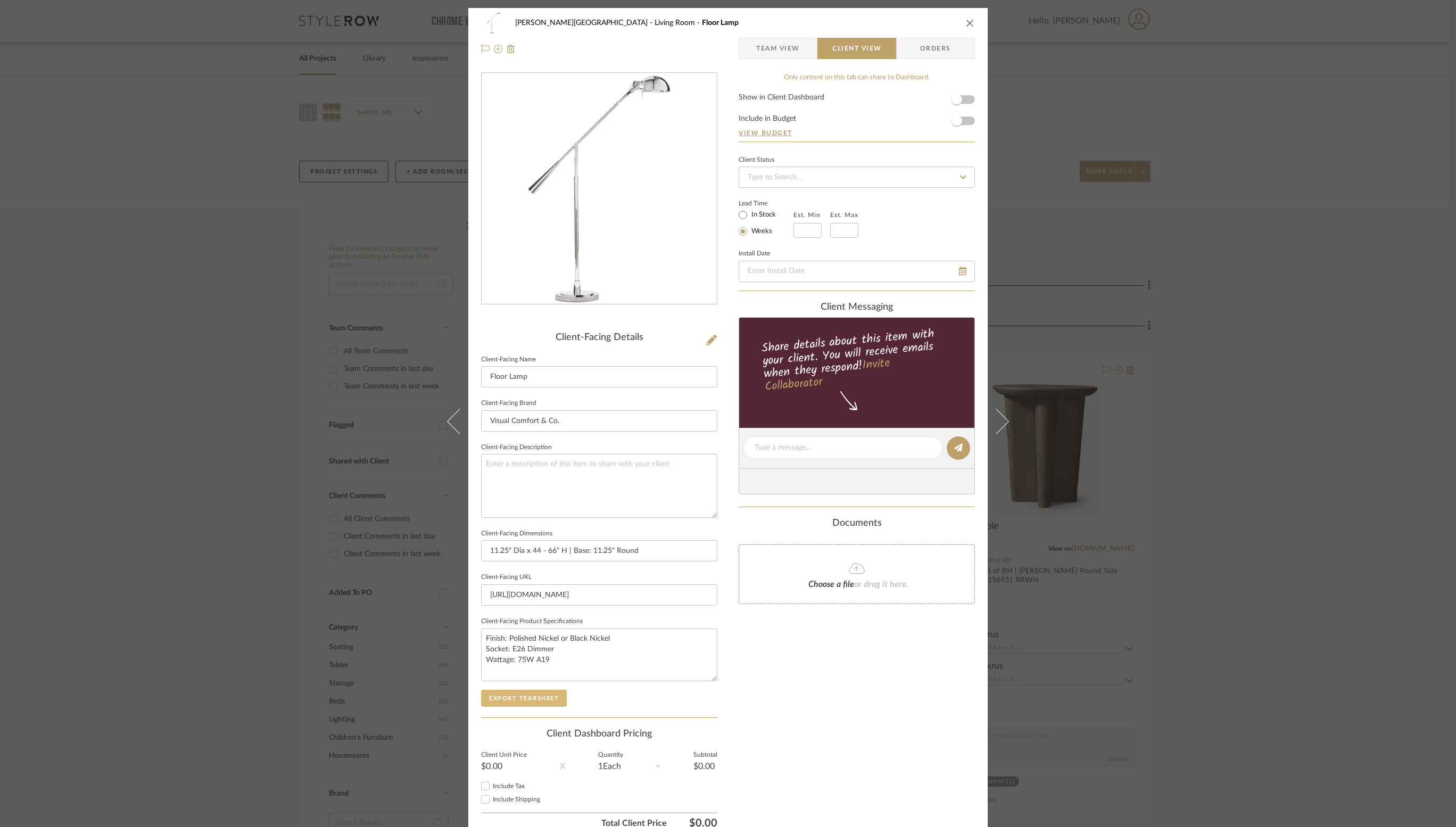 click on "Export Tearsheet" 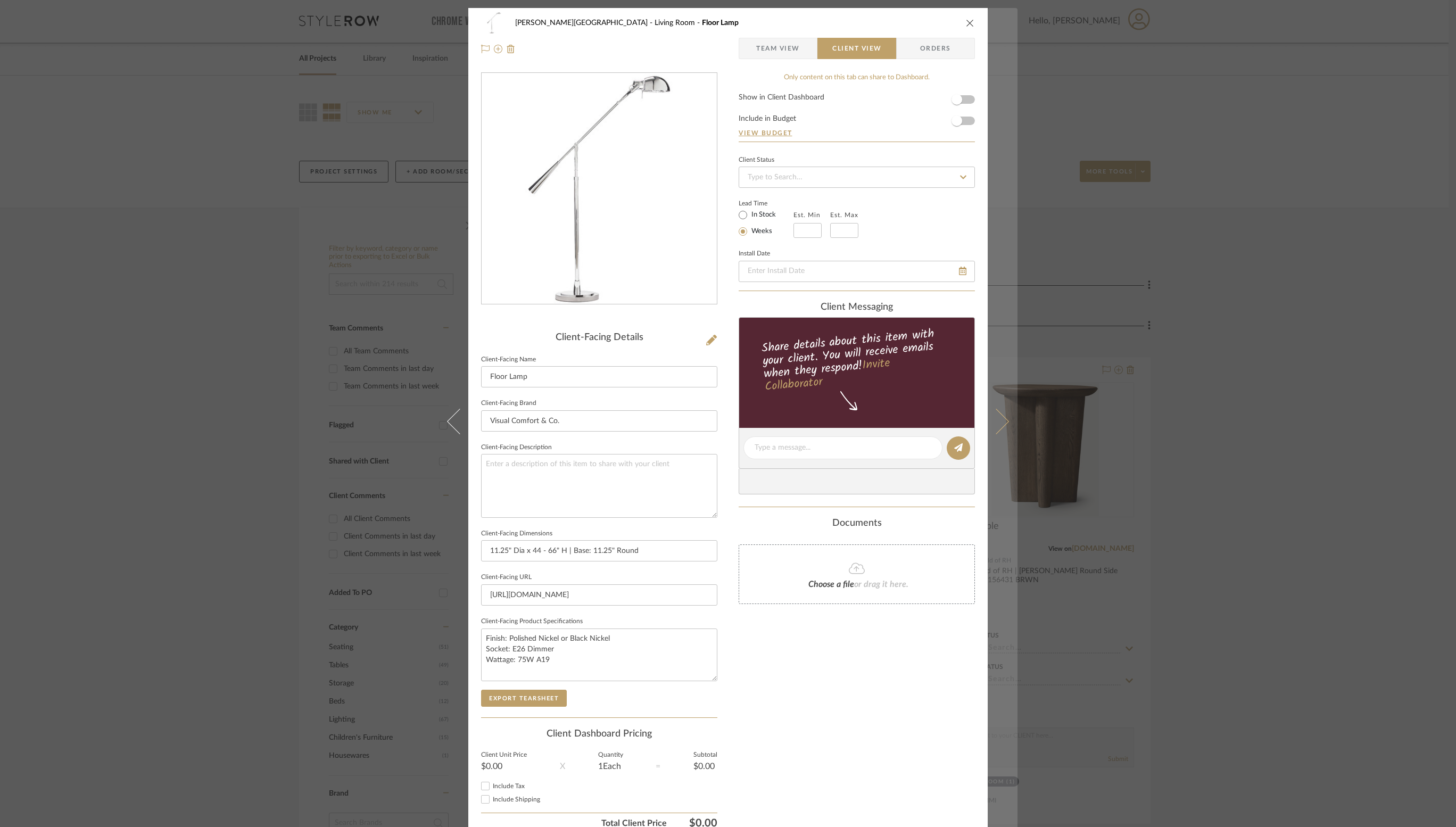 click at bounding box center (996, 421) 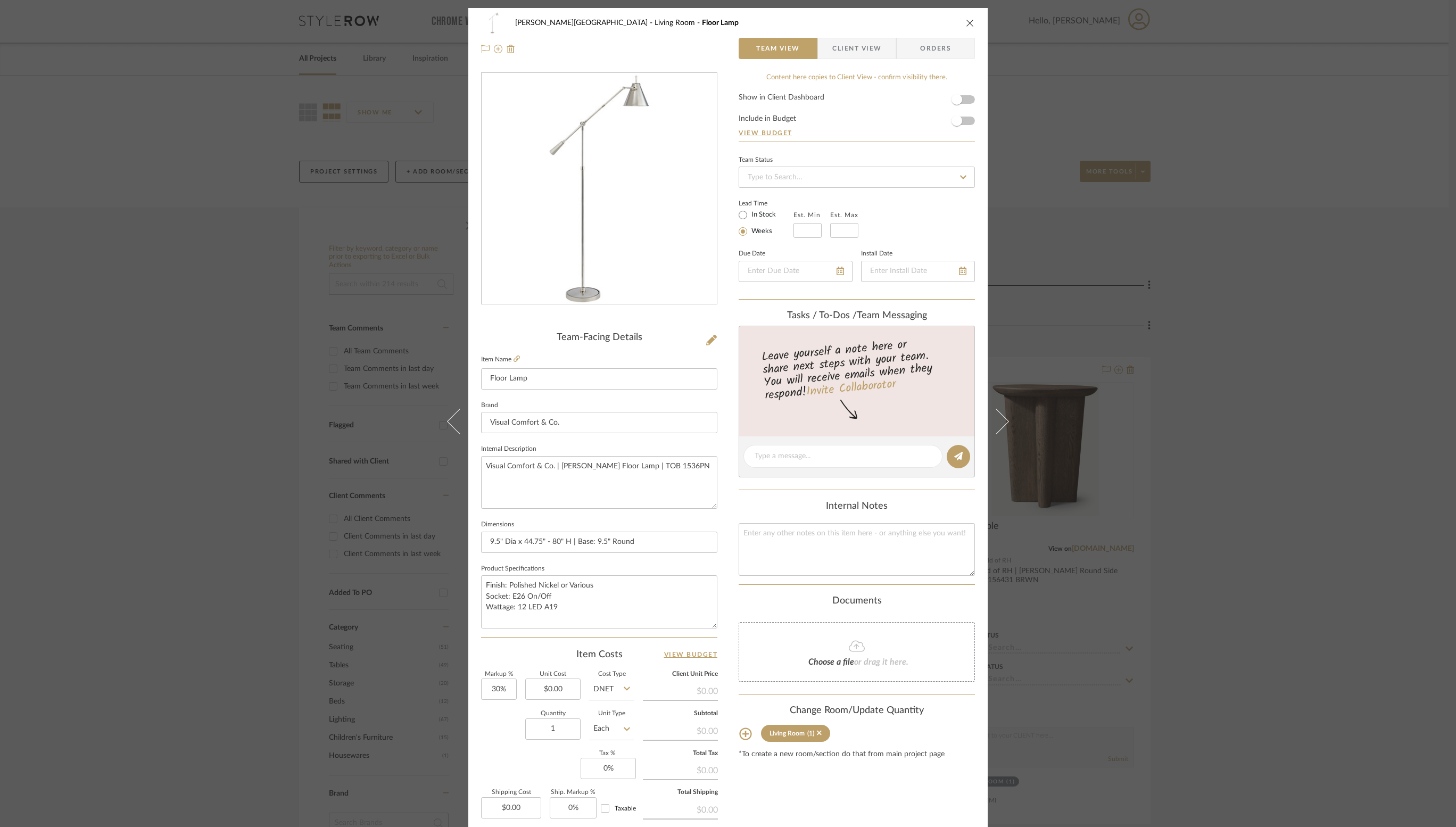 click on "Client View" at bounding box center [857, 48] 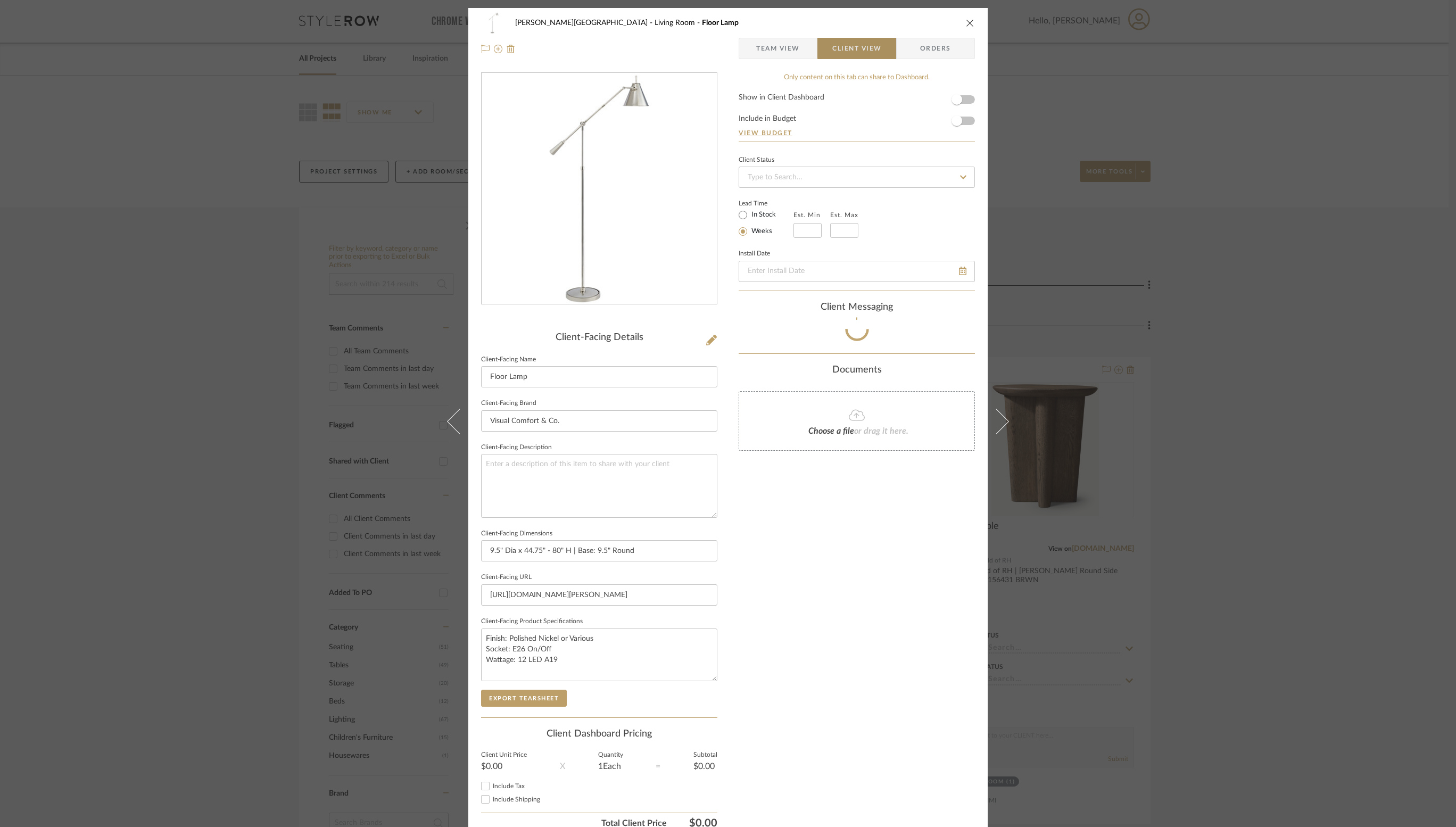 type 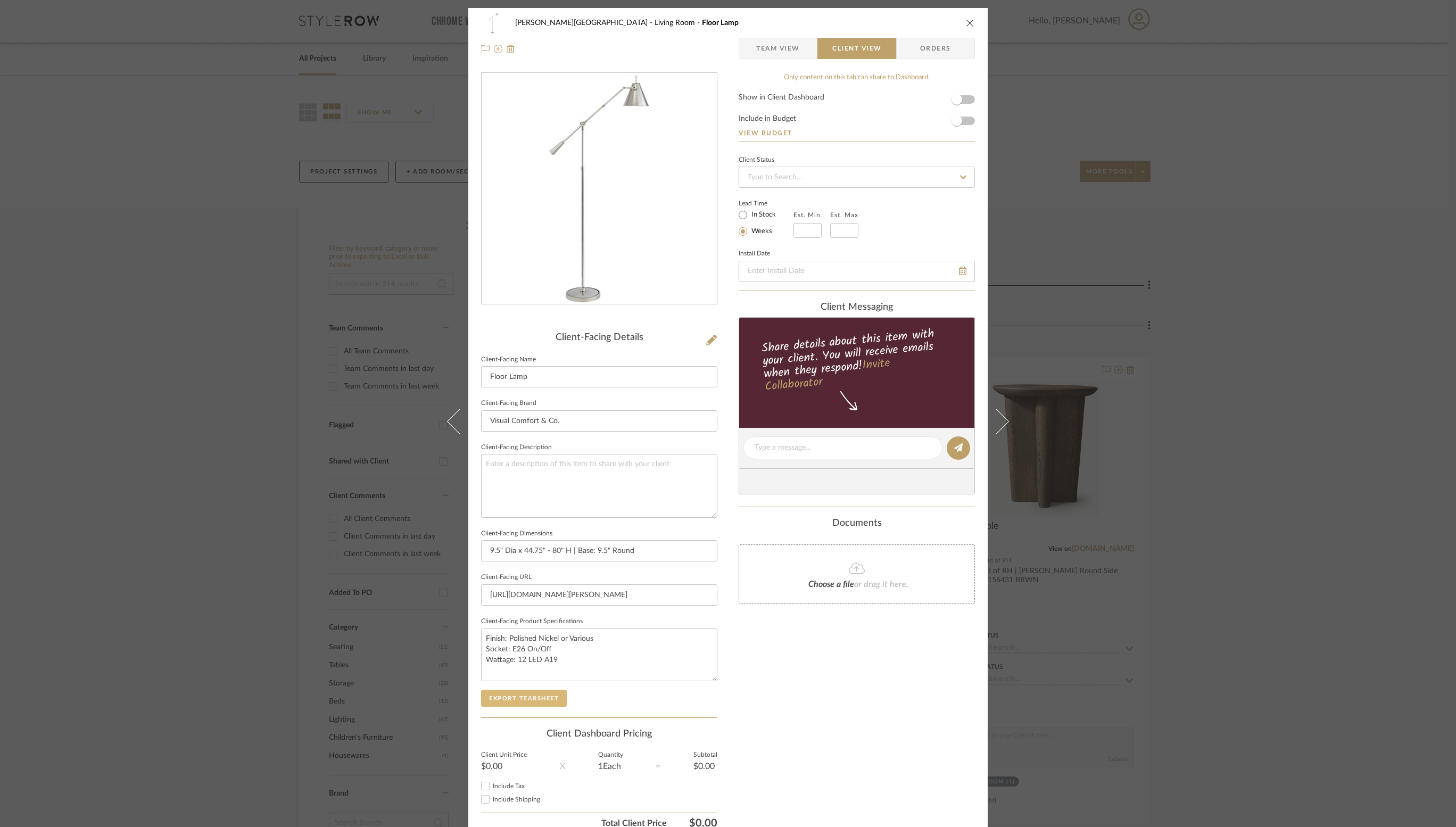 click on "Export Tearsheet" 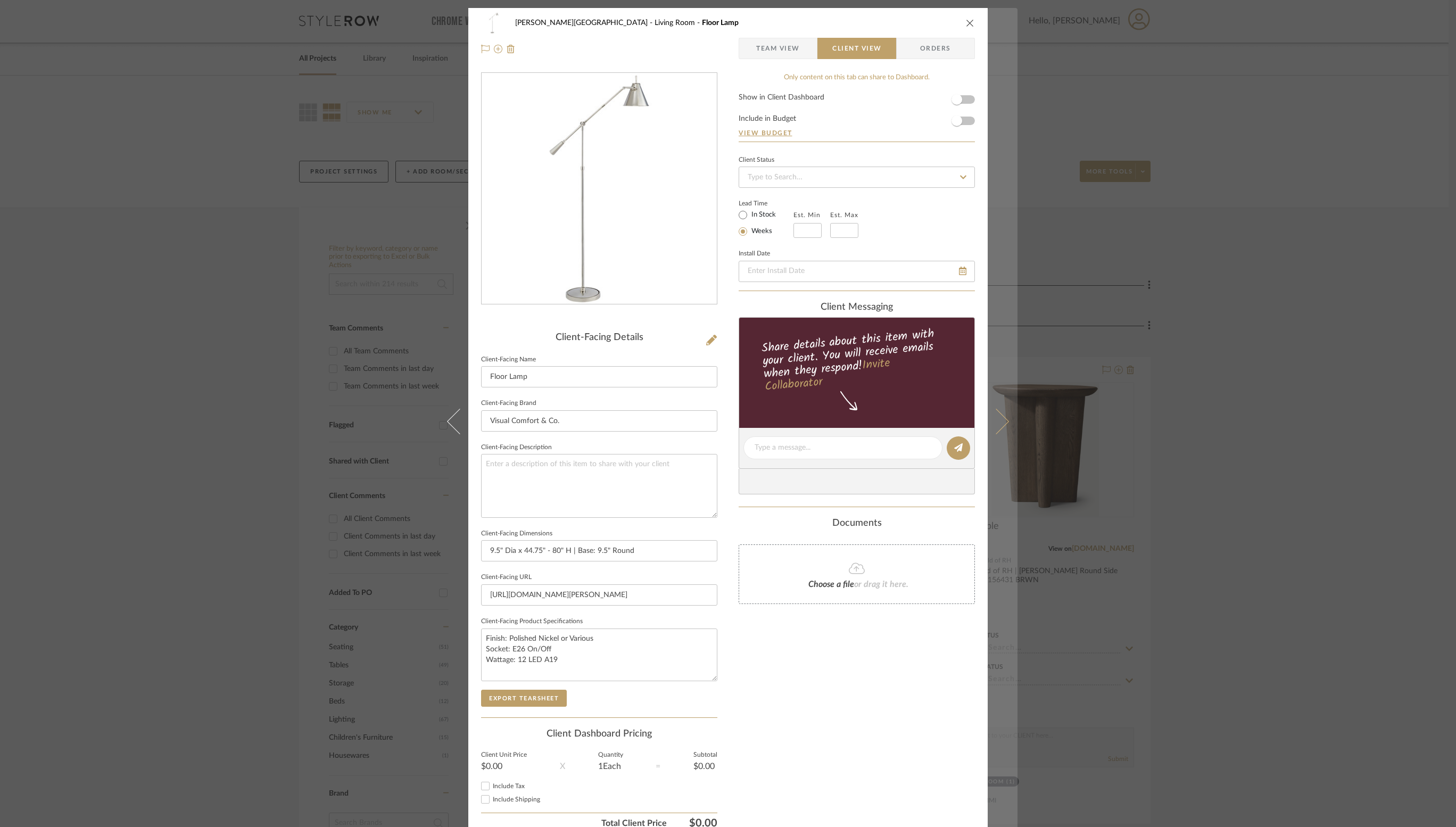 click at bounding box center [1003, 421] 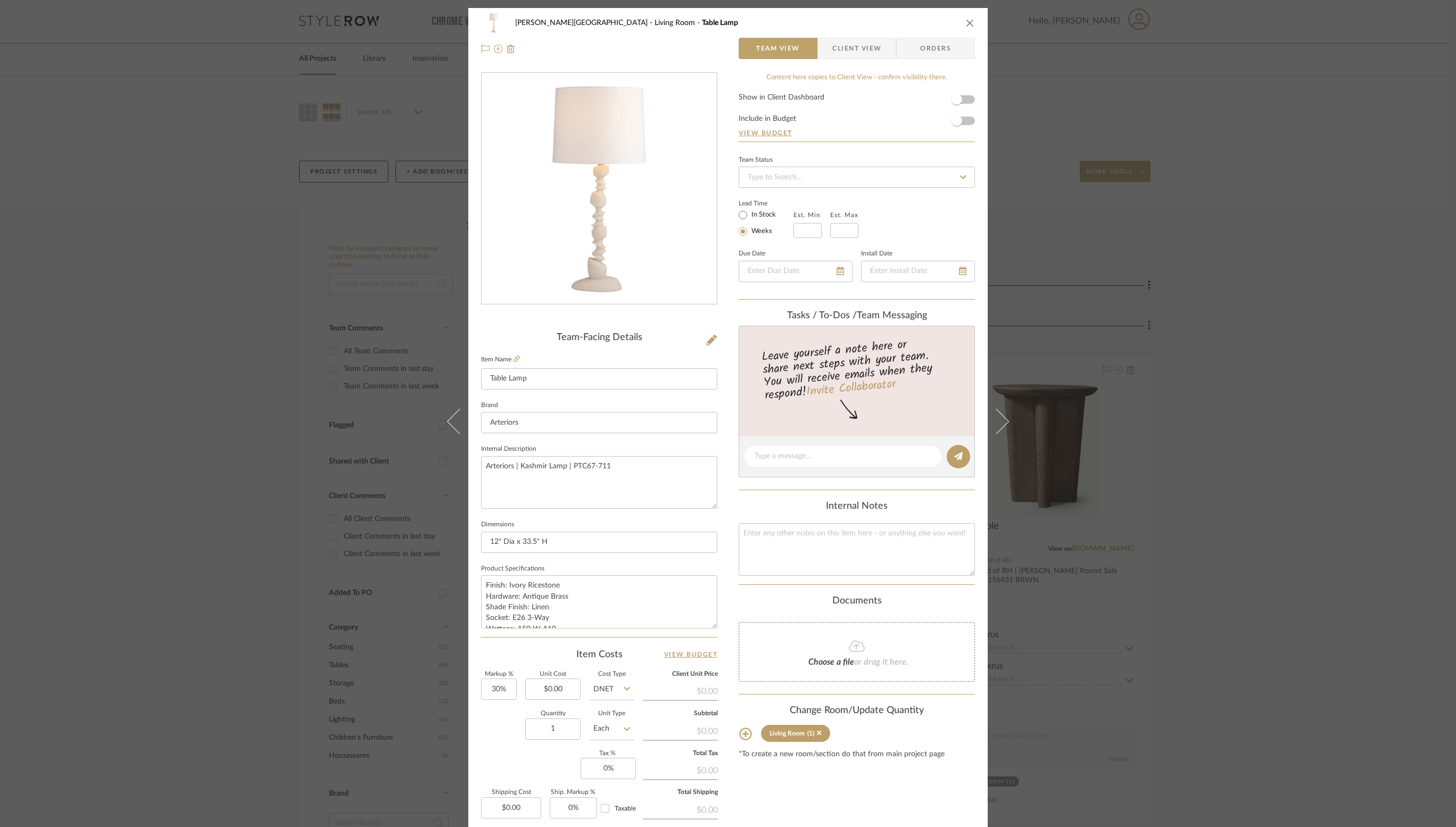 click on "Client View" at bounding box center (857, 48) 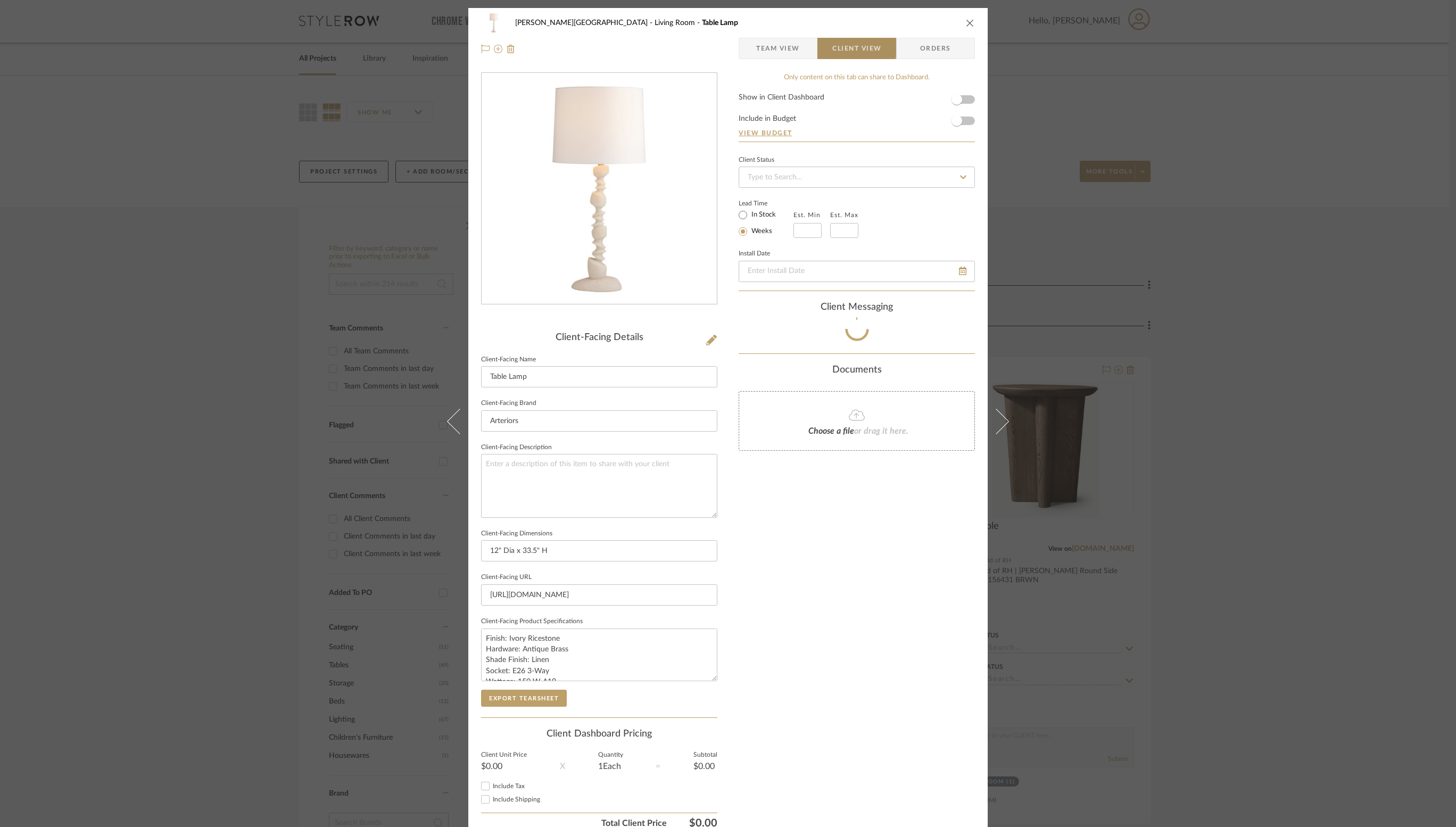 type 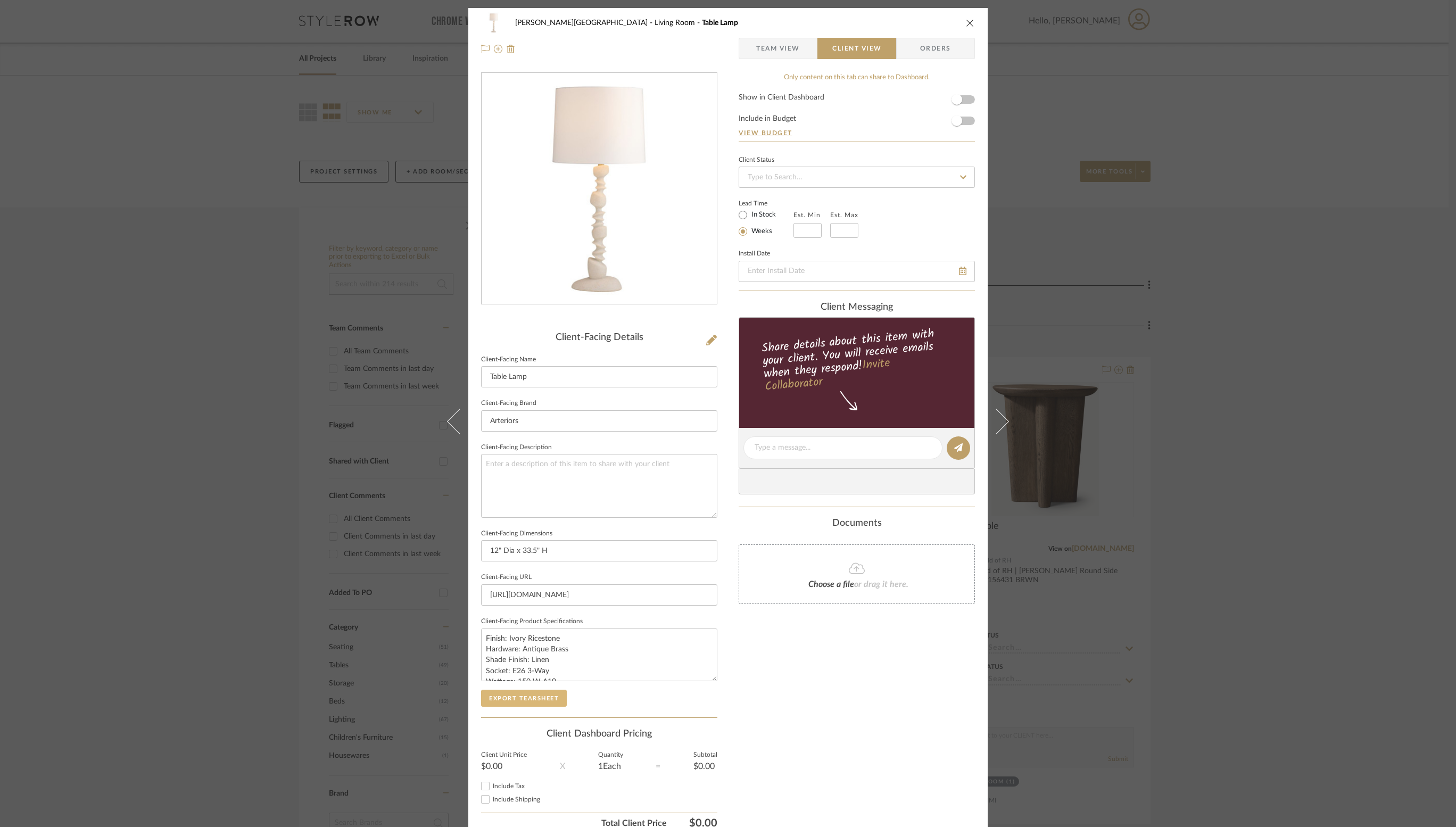 click on "Export Tearsheet" 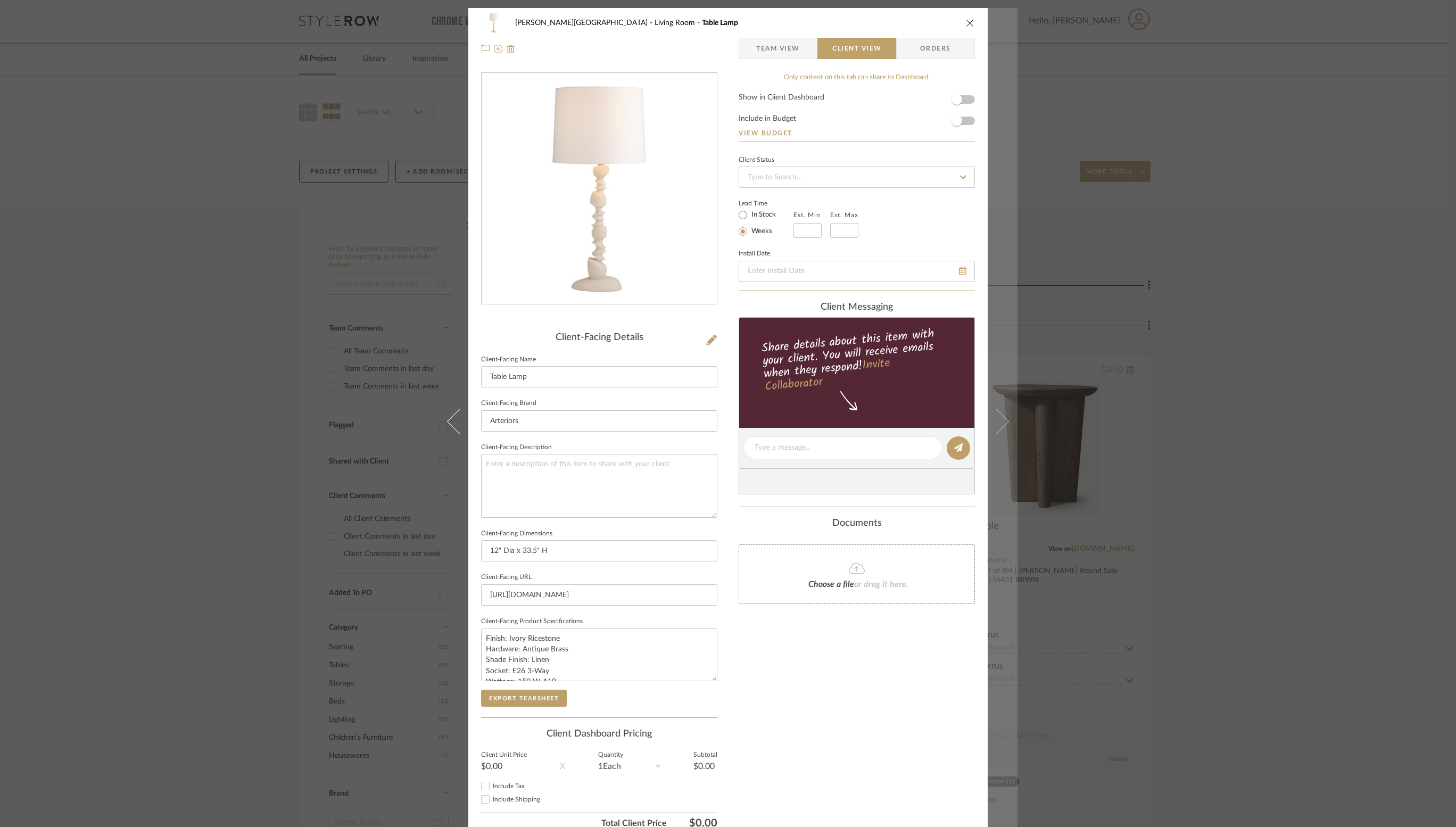 click at bounding box center (996, 421) 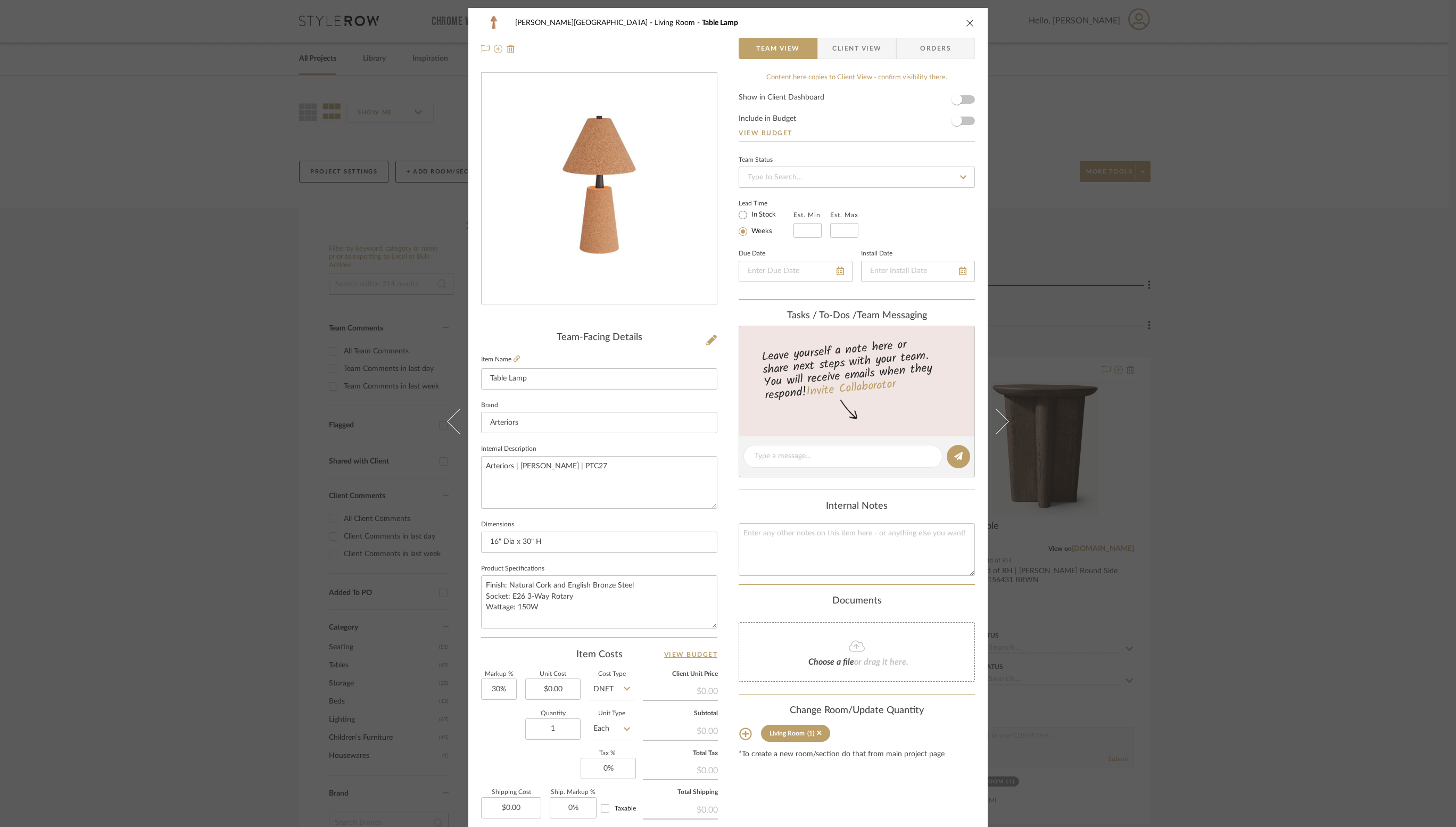 click on "Client View" at bounding box center [857, 48] 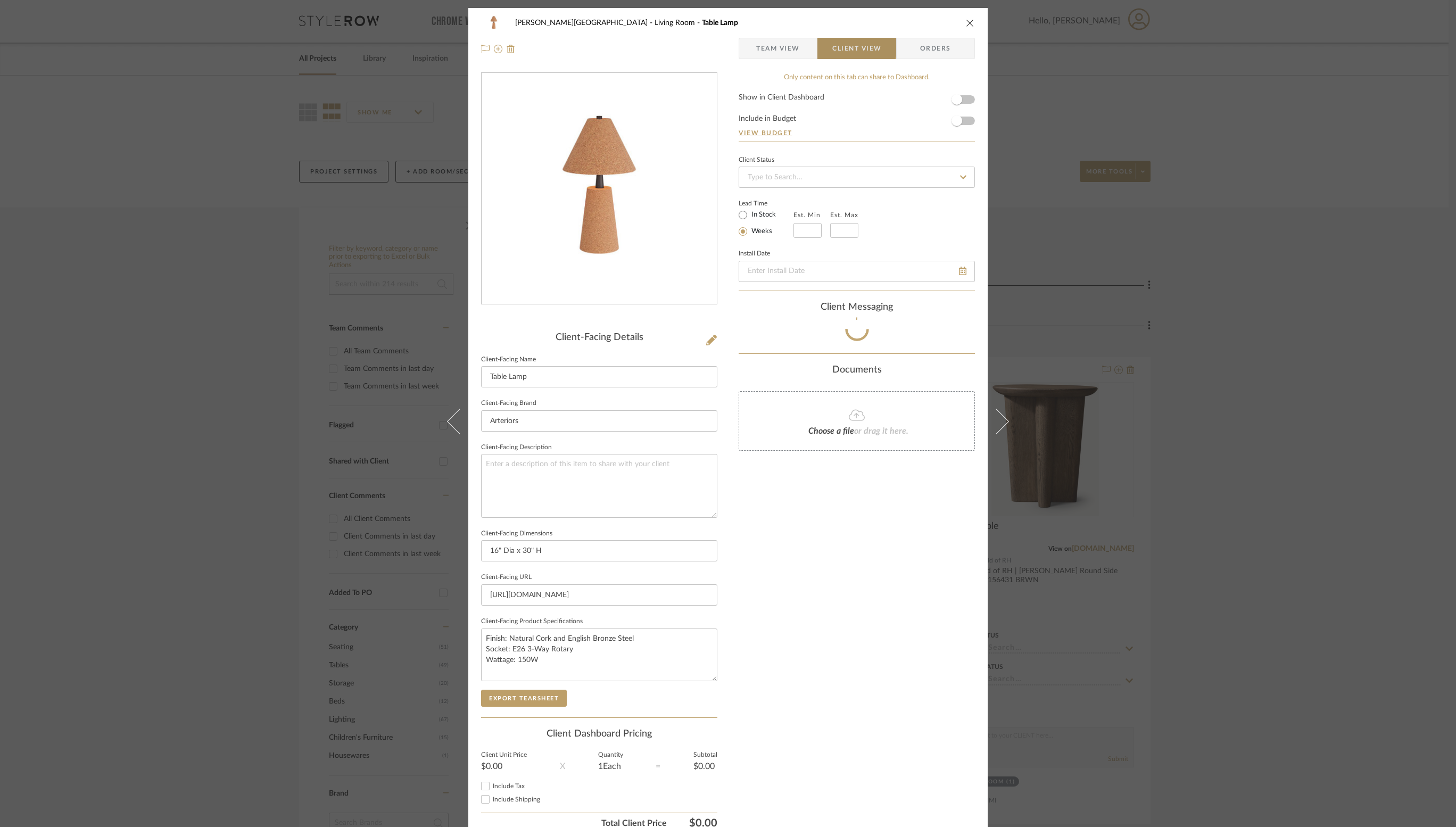 type 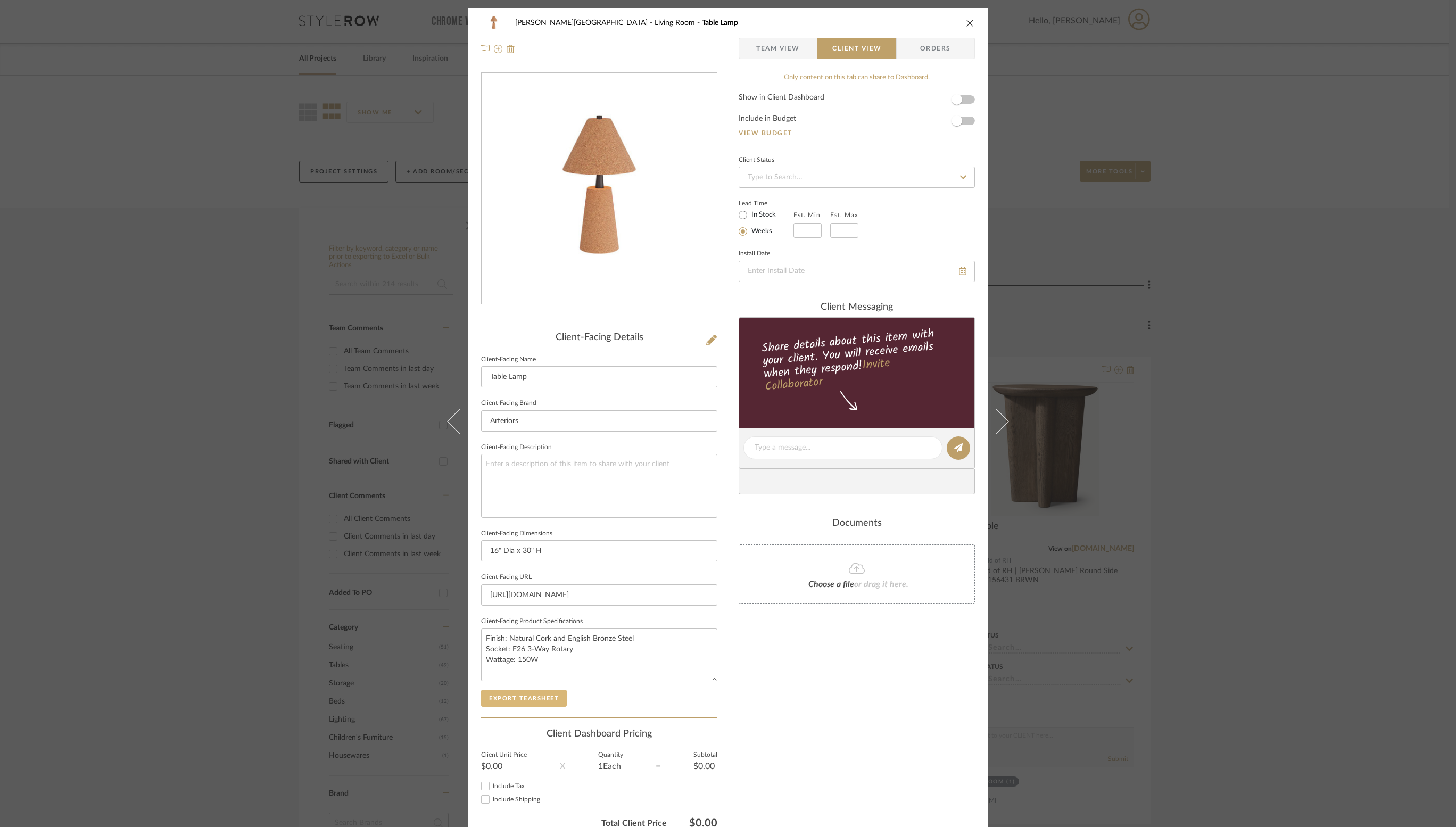 click on "Export Tearsheet" 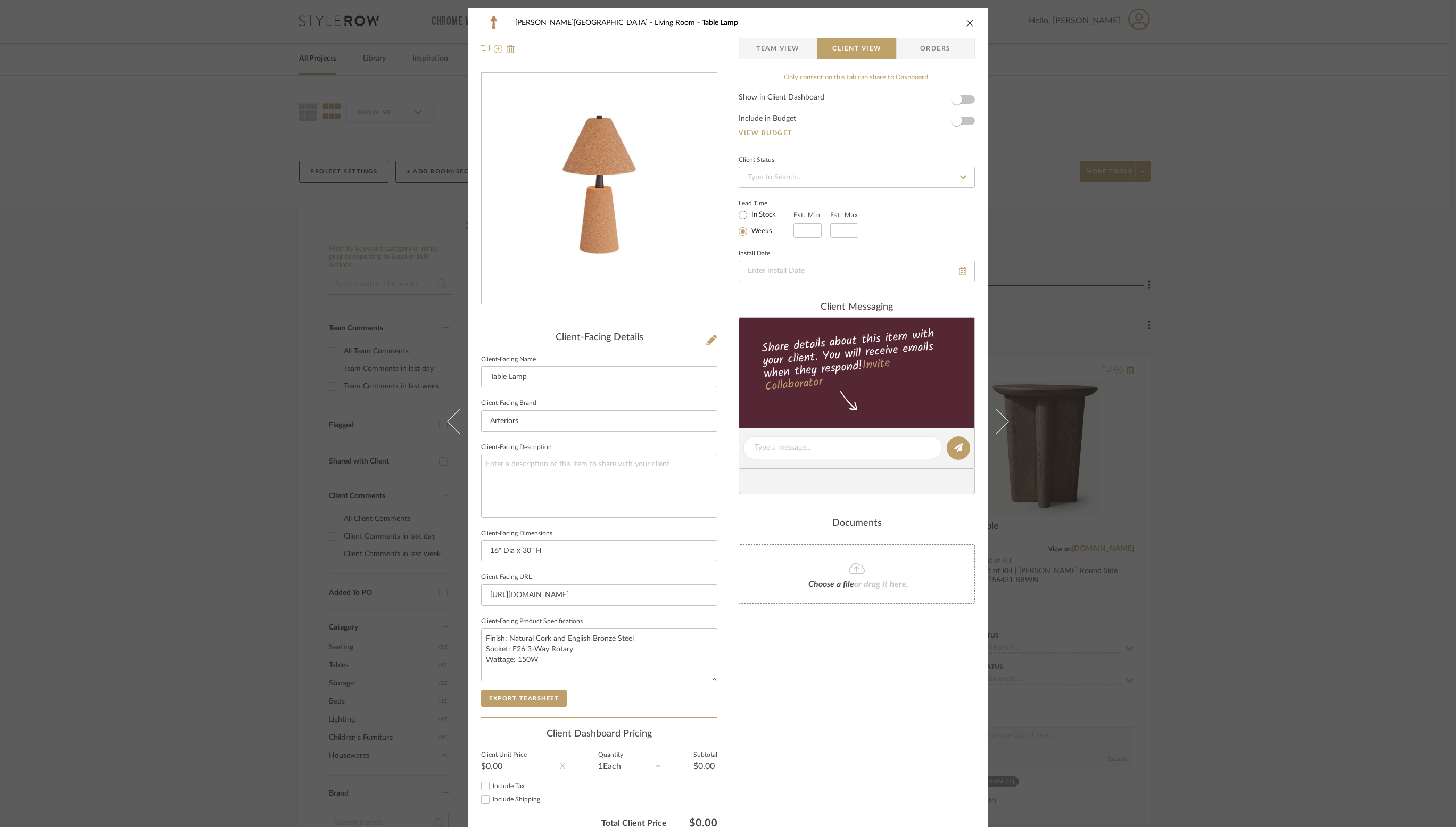 click on "Shepard Street Living Room Table Lamp Team View Client View Orders  Client-Facing Details   Client-Facing Name  Table Lamp  Client-Facing Brand  Arteriors  Client-Facing Description   Client-Facing Dimensions  16" Dia x 30" H  Client-Facing URL  https://www.arteriorshome.com/yuri-lamp-ptc27  Client-Facing Product Specifications  Finish: Natural Cork and English Bronze Steel
Socket: E26 3-Way Rotary
Wattage: 150W  Export Tearsheet   Client Dashboard Pricing   Client Unit Price   $0.00      X  Quantity  1    Each      =  Subtotal   $0.00  Include Tax Include Shipping Total Client Price   $0.00  Only content on this tab can share to Dashboard.  Show in Client Dashboard   Include in Budget   View Budget  Client Status  Lead Time  In Stock Weeks  Est. Min   Est. Max   Install Date  client Messaging  Share details about this item with your client. You will receive emails when they respond!  Invite Collaborator  Documents  Choose a file  or drag it here.    Intern MMI" at bounding box center [728, 414] 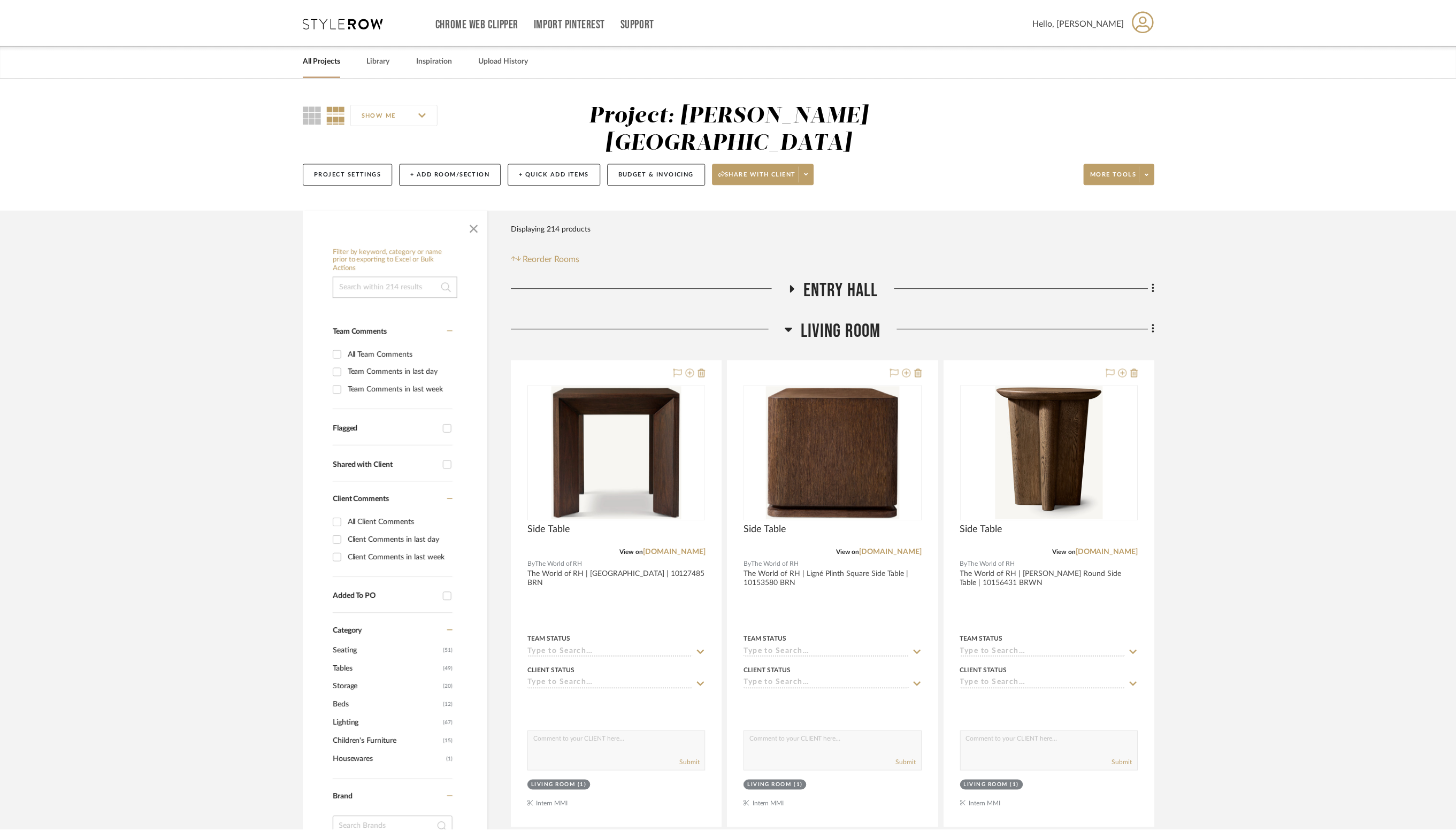 scroll, scrollTop: 1, scrollLeft: 0, axis: vertical 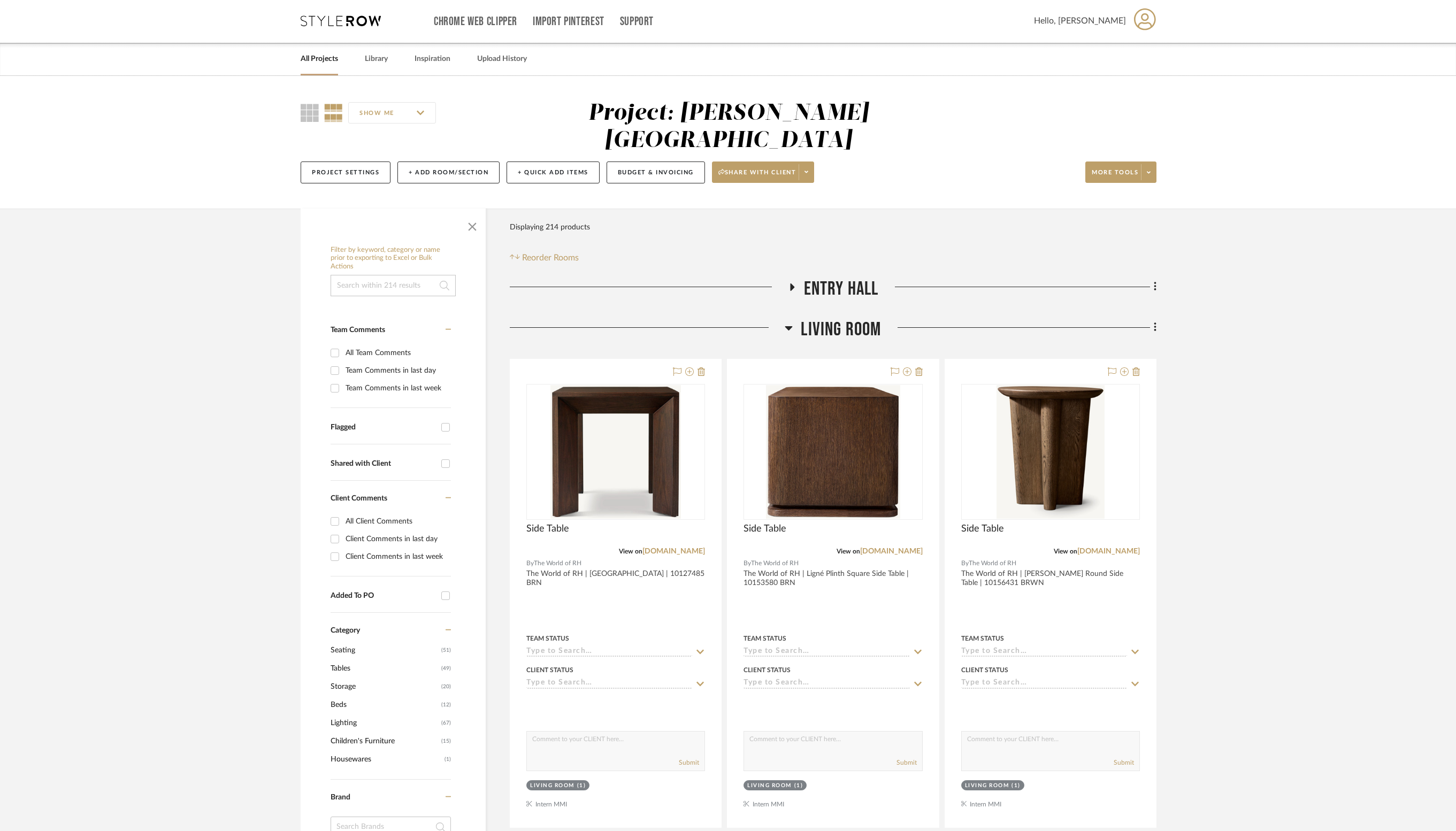 click on "Living Room" 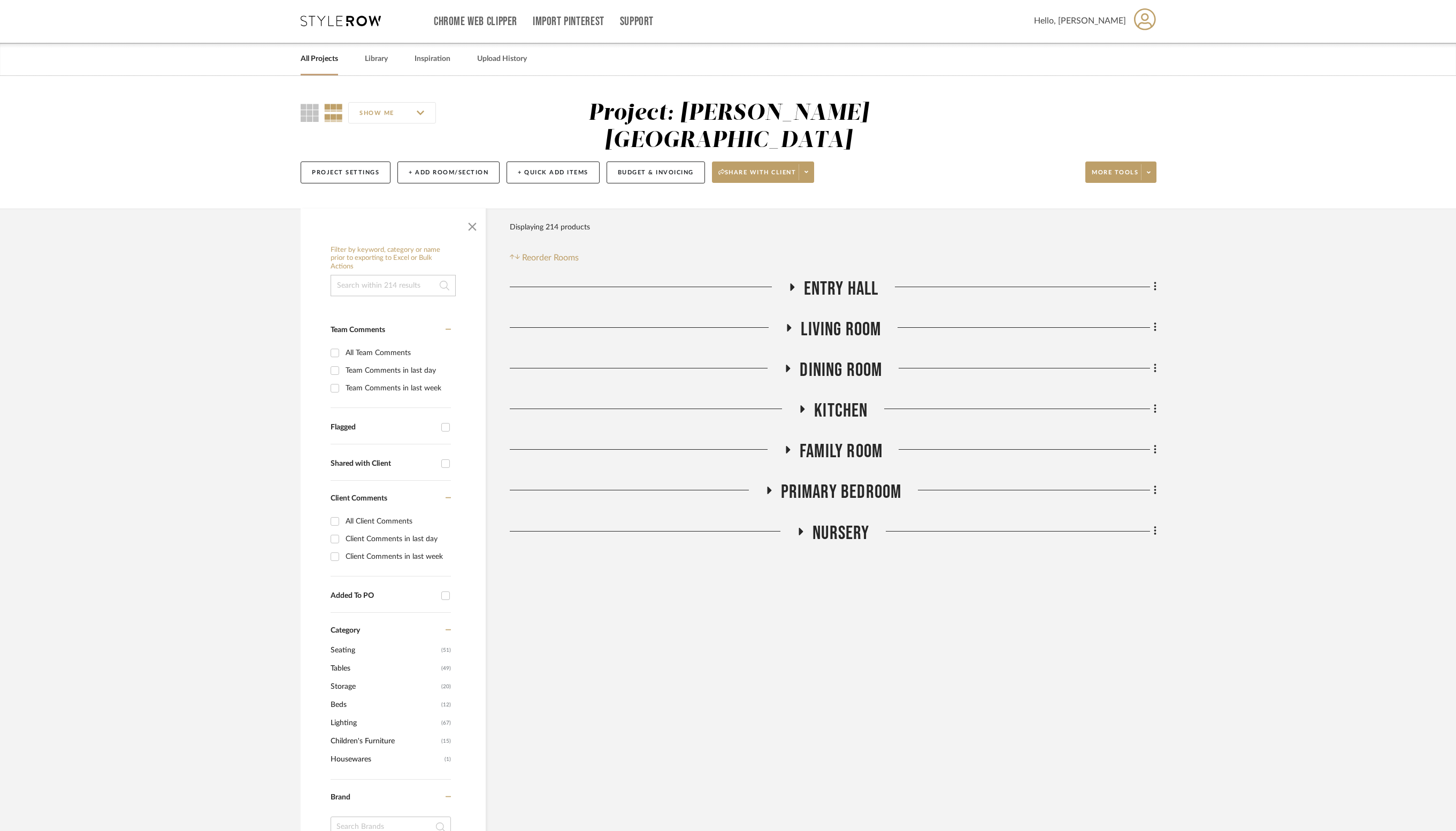 click on "Dining Room" 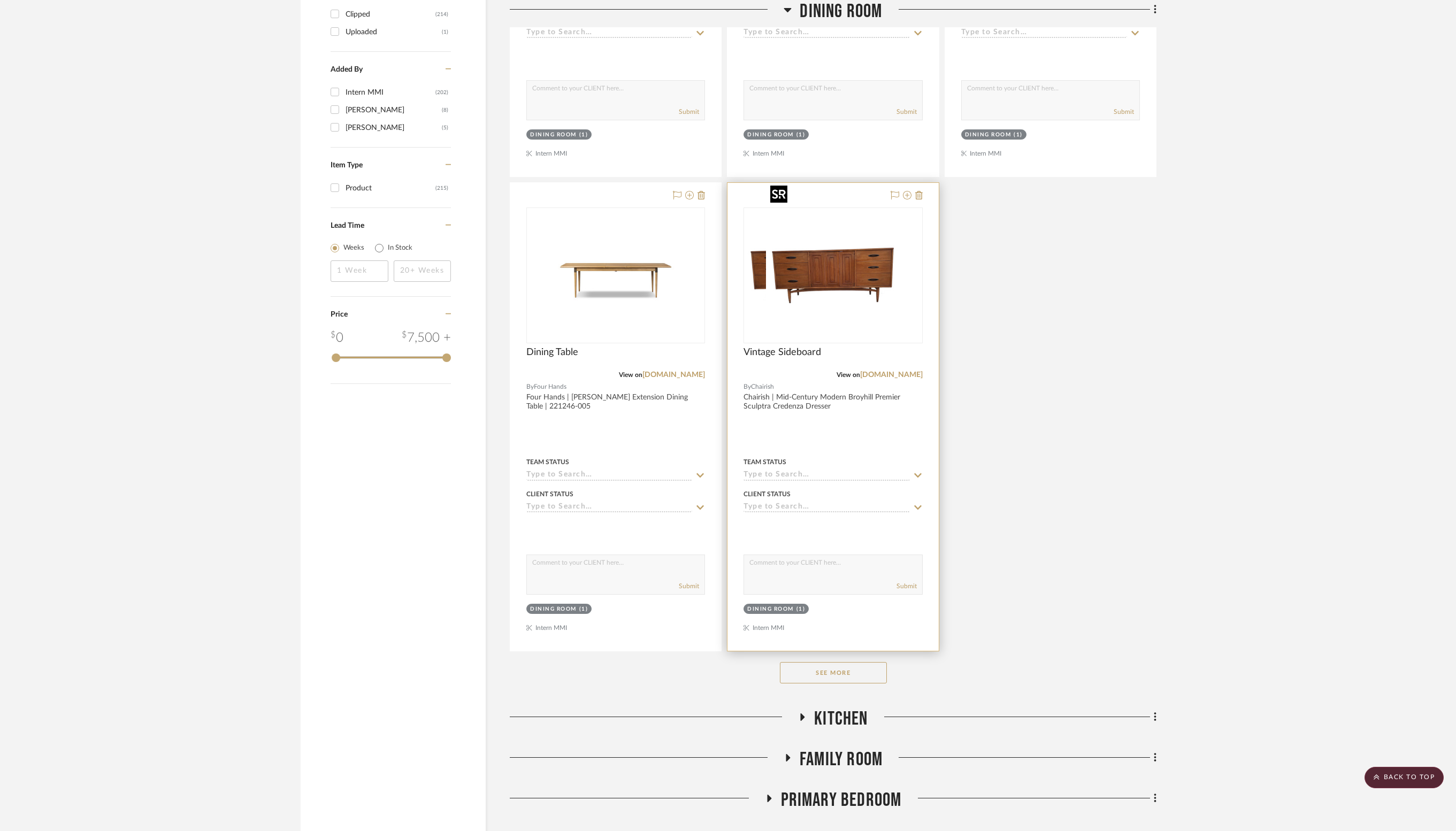 scroll, scrollTop: 1168, scrollLeft: 0, axis: vertical 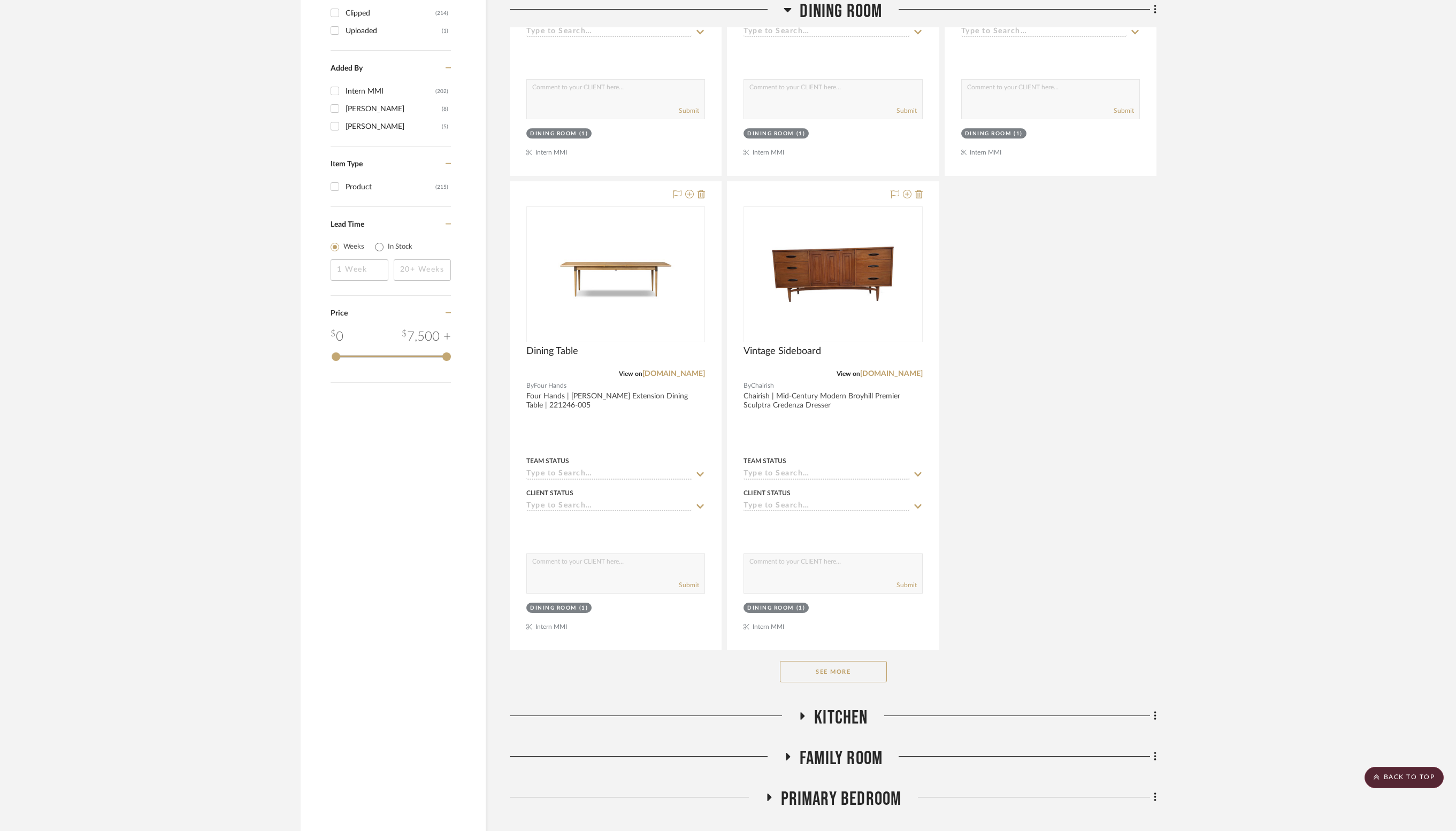 click on "See More" 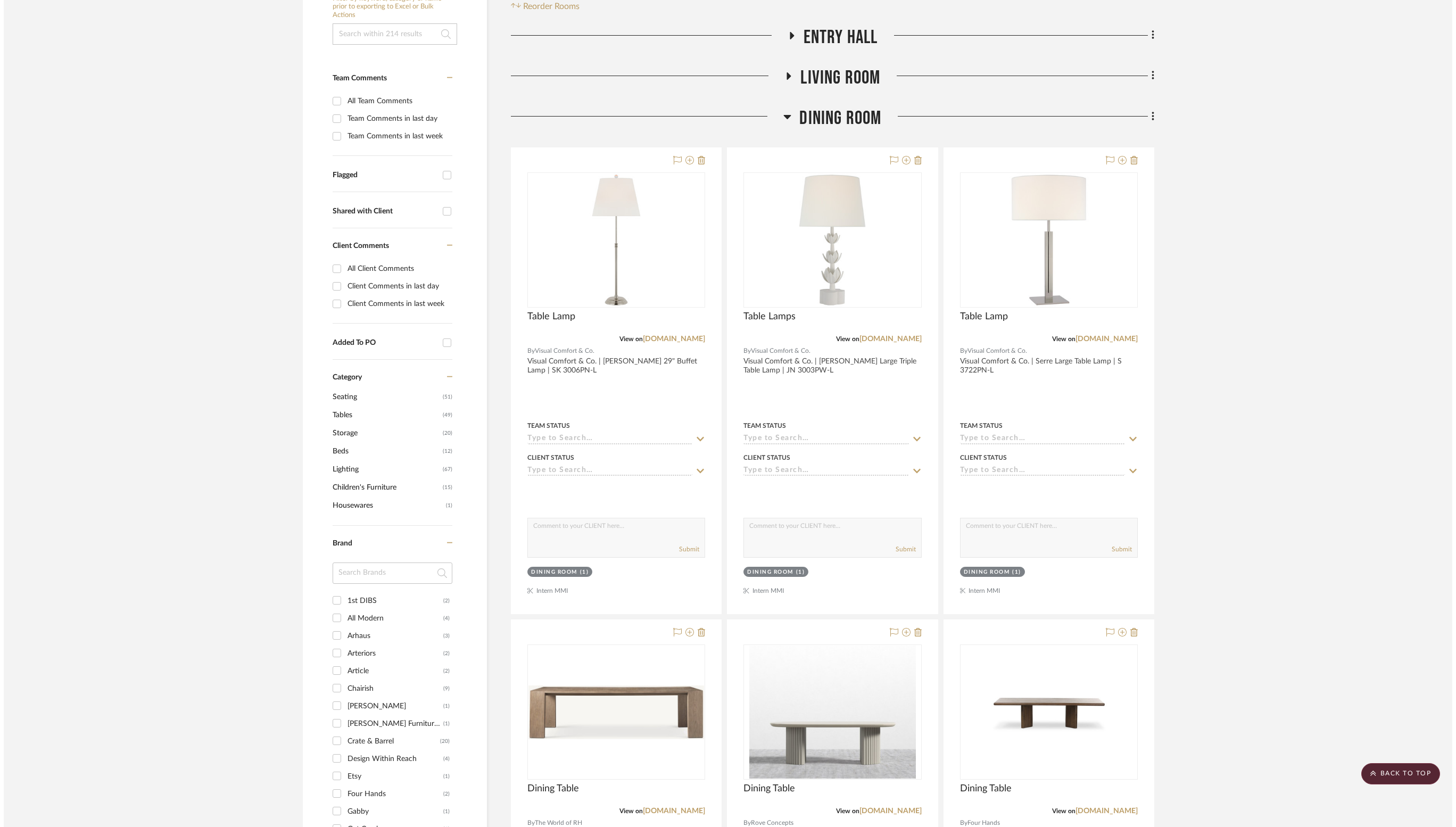 scroll, scrollTop: 0, scrollLeft: 0, axis: both 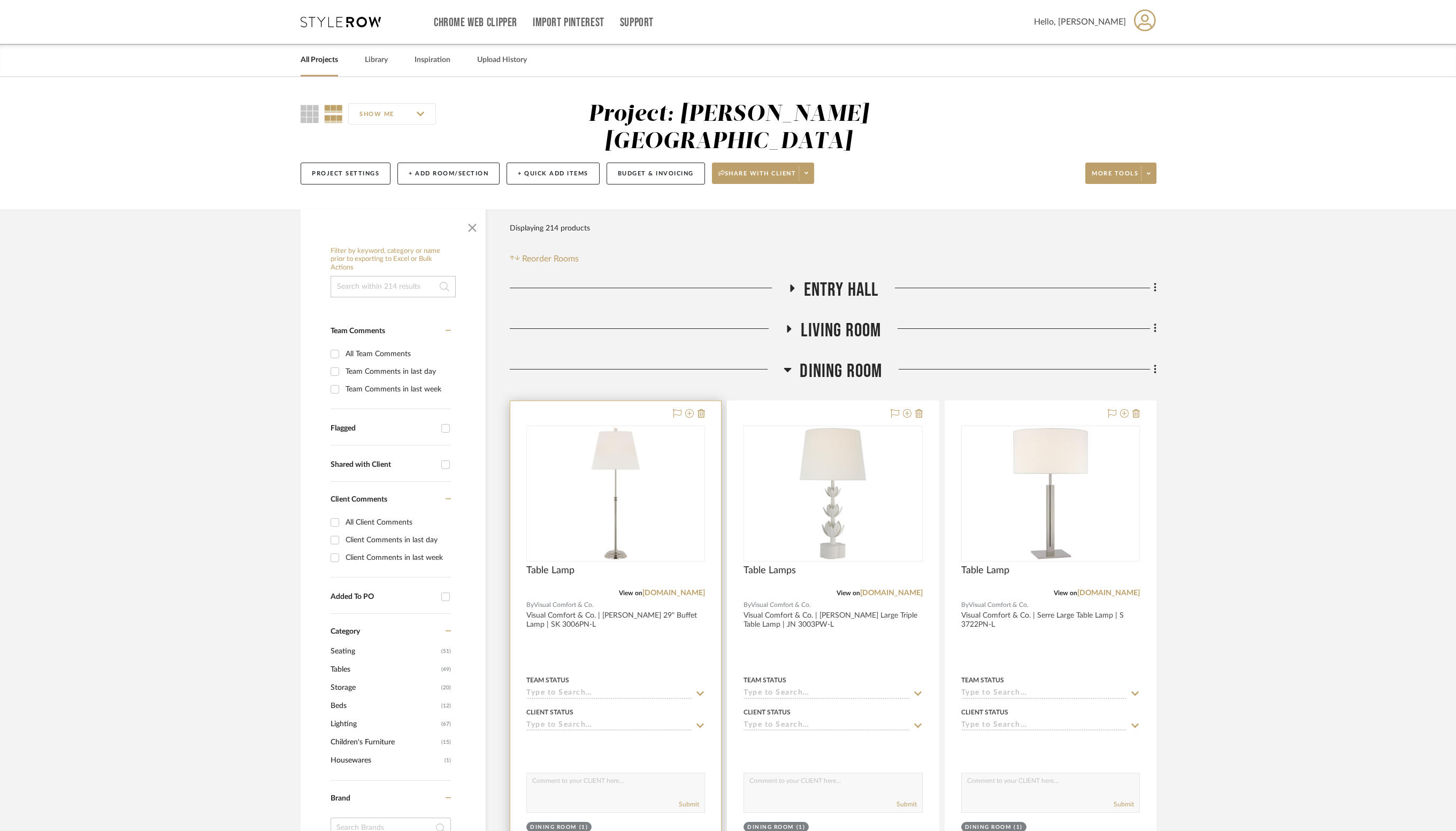 click at bounding box center [616, 635] 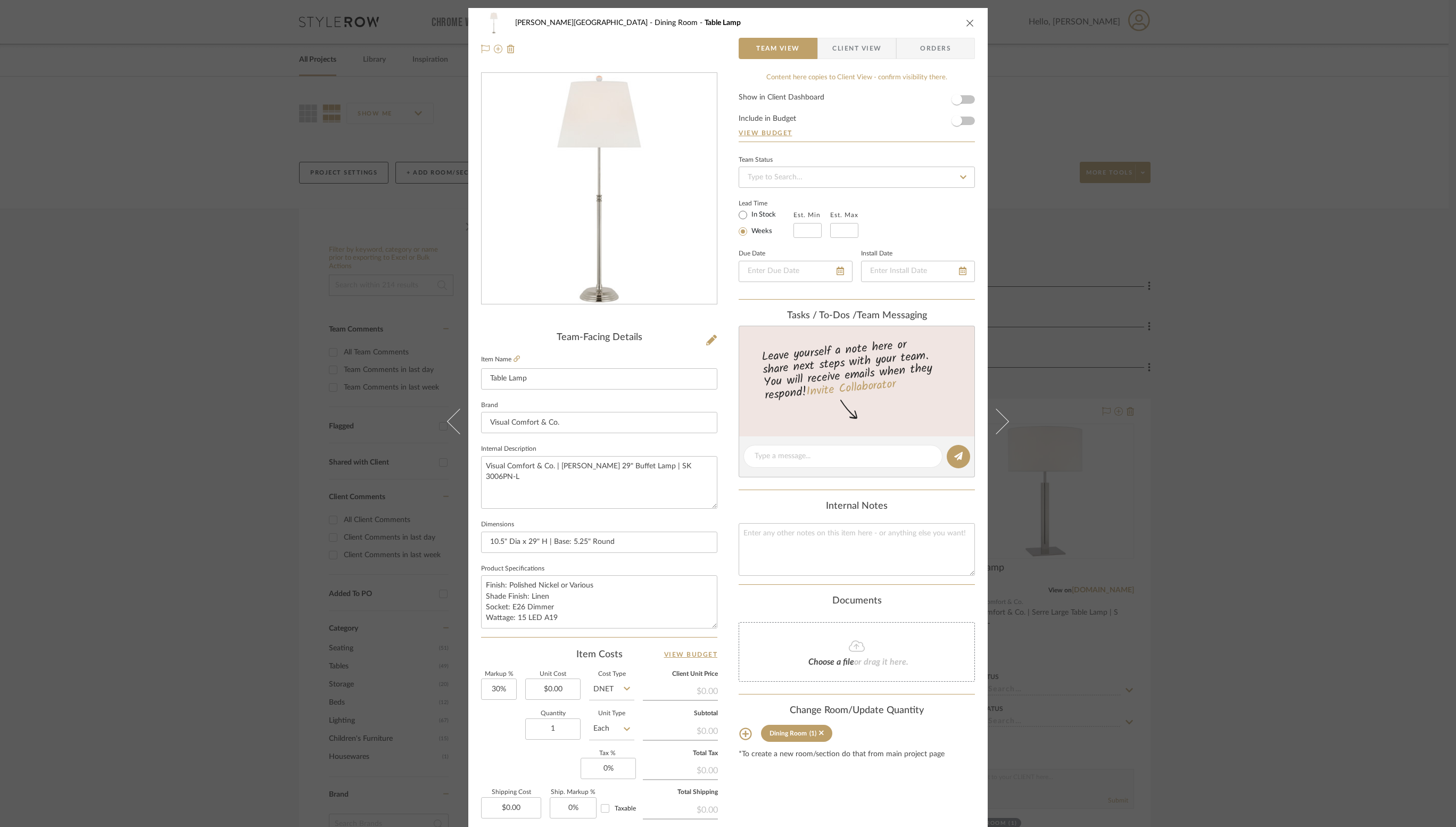 click on "Client View" at bounding box center (857, 48) 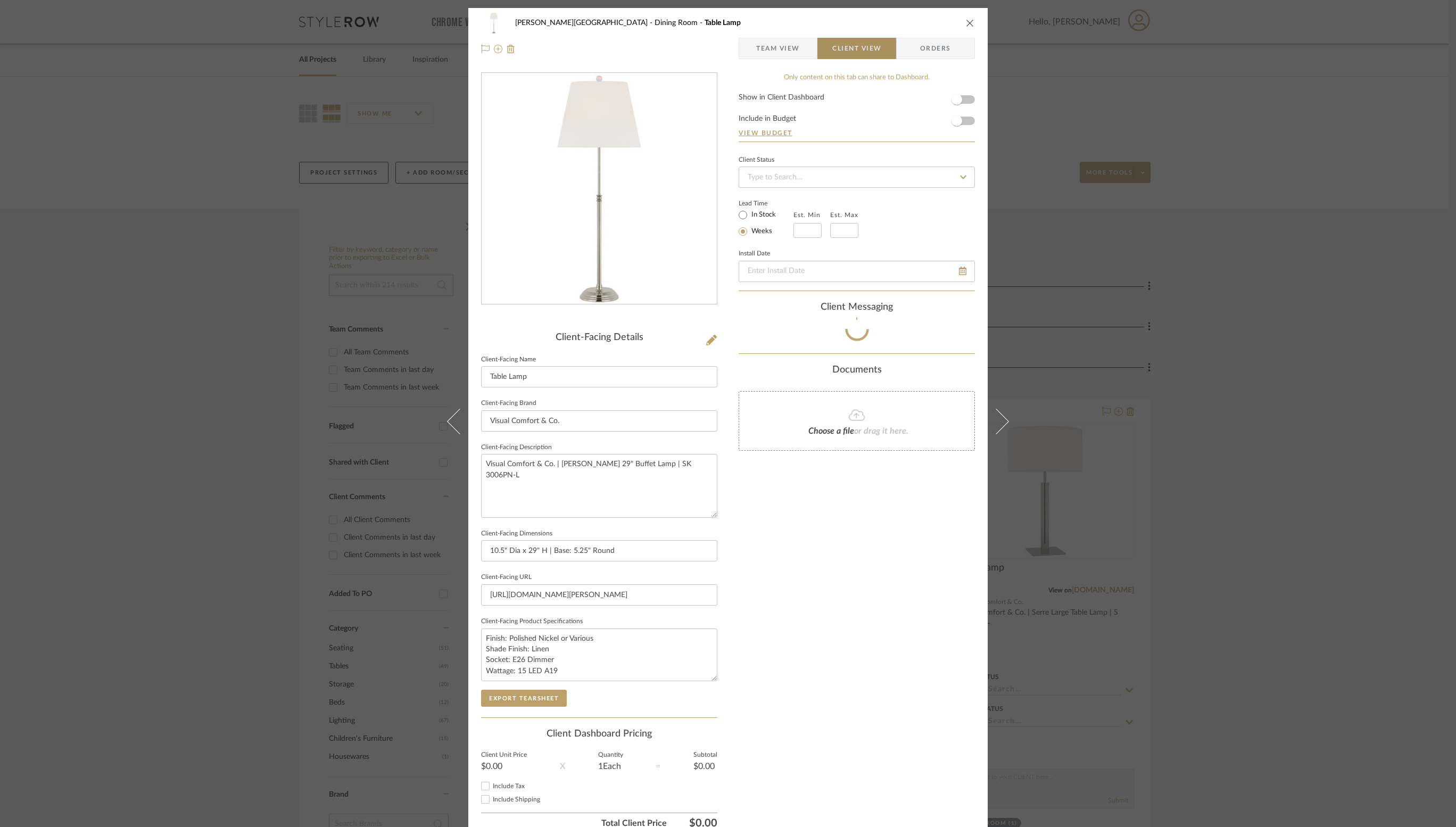 type 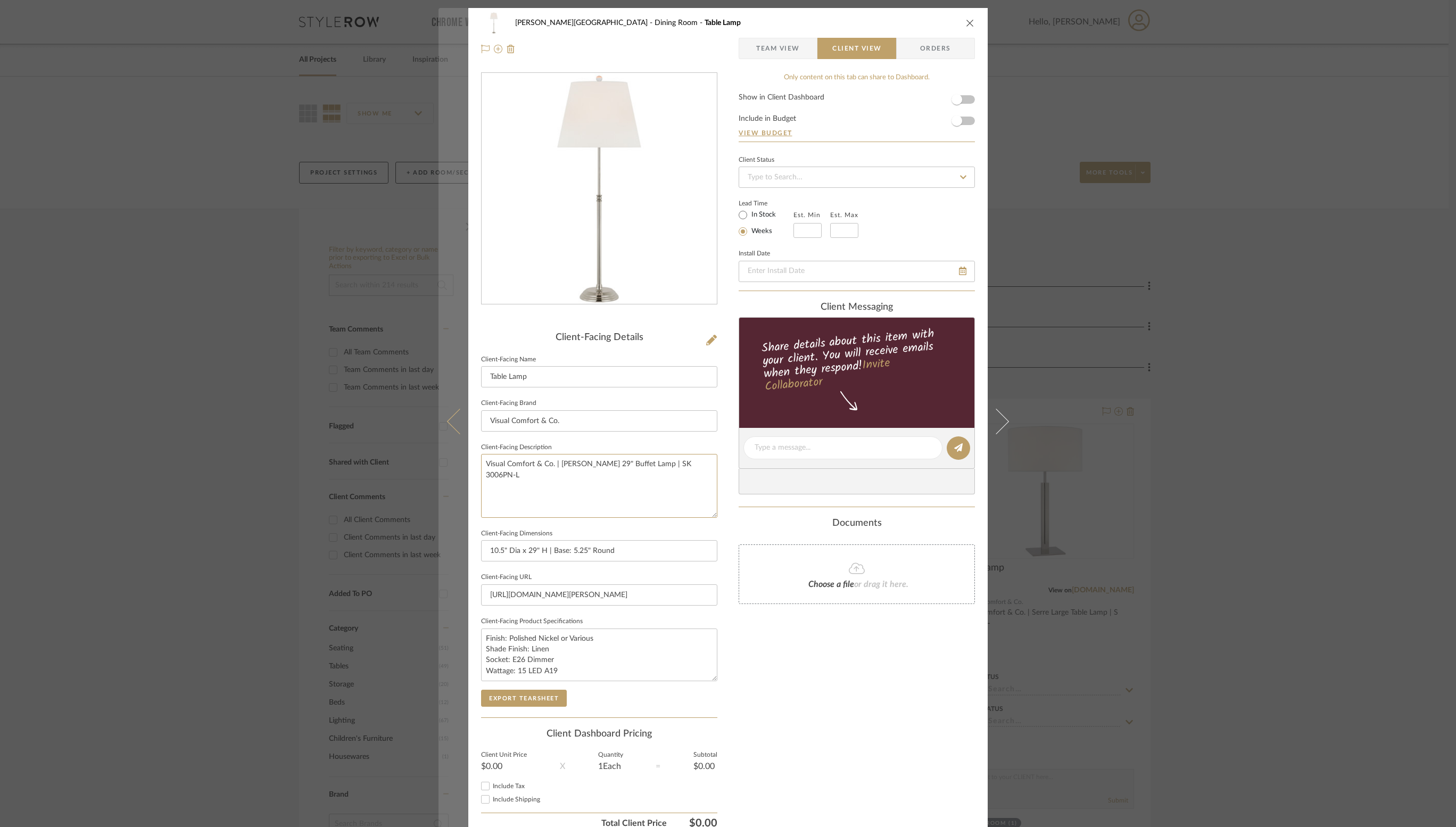drag, startPoint x: 709, startPoint y: 462, endPoint x: 441, endPoint y: 472, distance: 268.1865 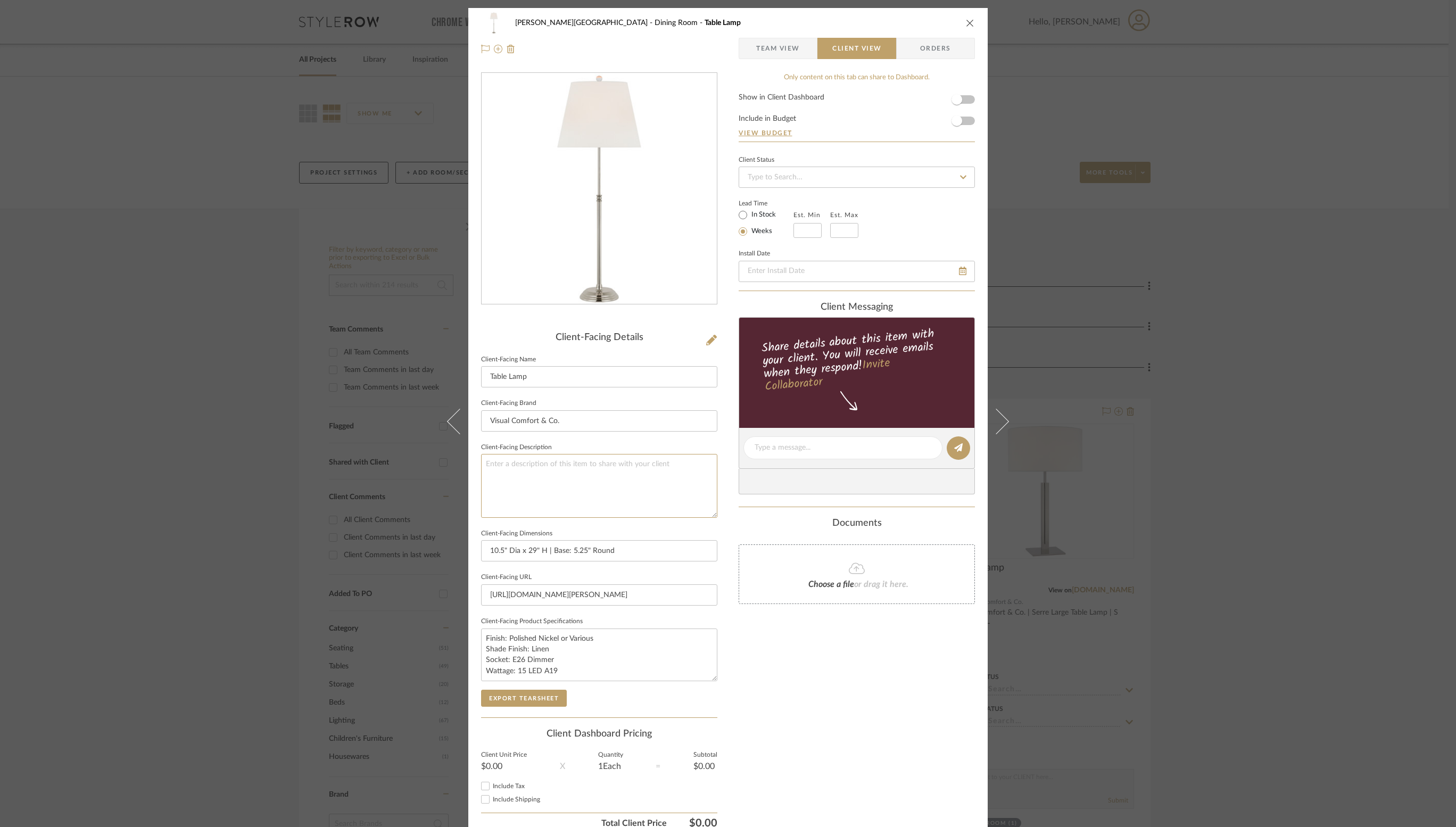 type 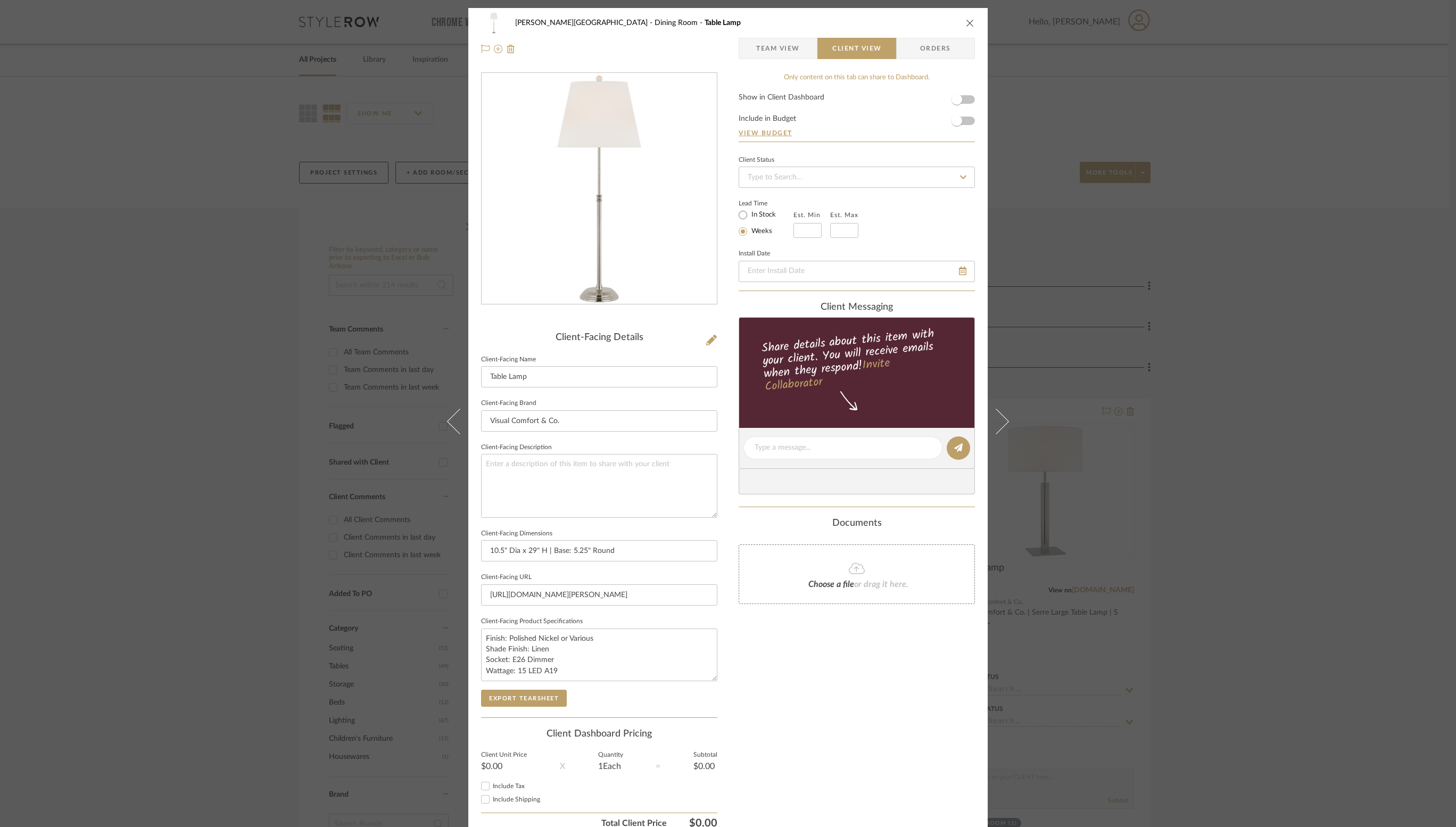 click on "Only content on this tab can share to Dashboard.  Show in Client Dashboard   Include in Budget   View Budget  Client Status  Lead Time  In Stock Weeks  Est. Min   Est. Max   Install Date  client Messaging  Share details about this item with your client. You will receive emails when they respond!  Invite Collaborator  Documents  Choose a file  or drag it here." at bounding box center [857, 453] 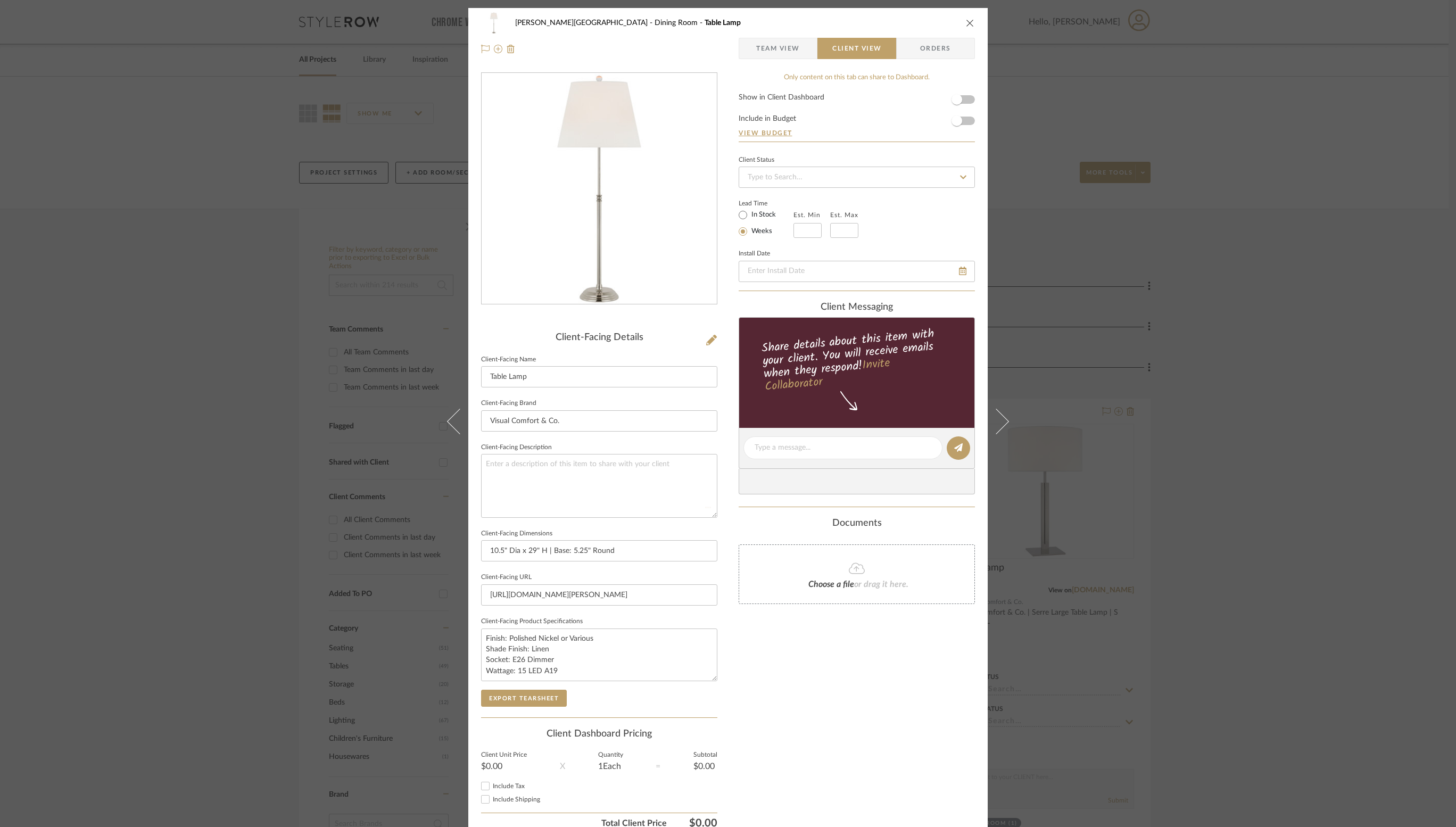 type 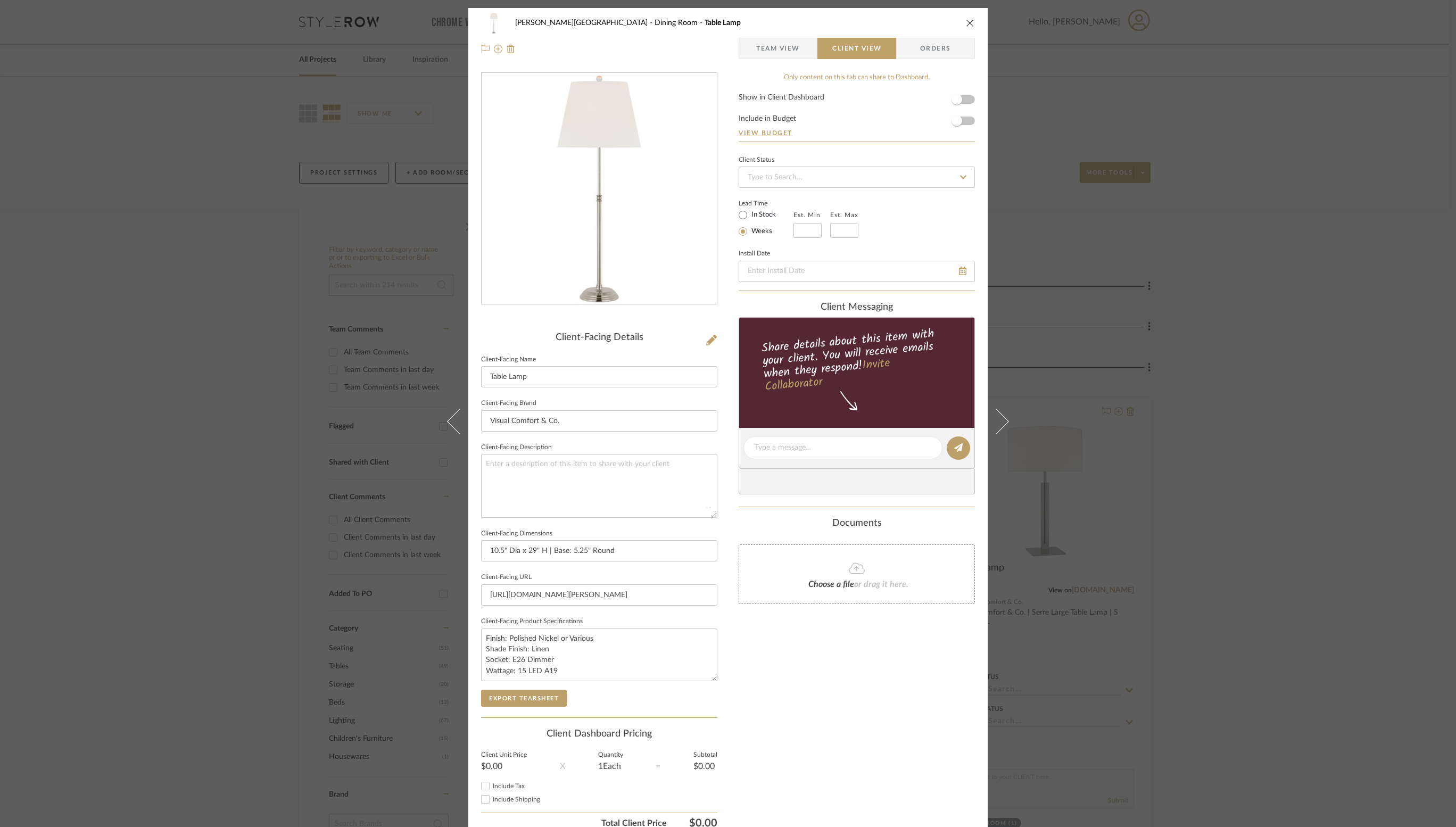 type 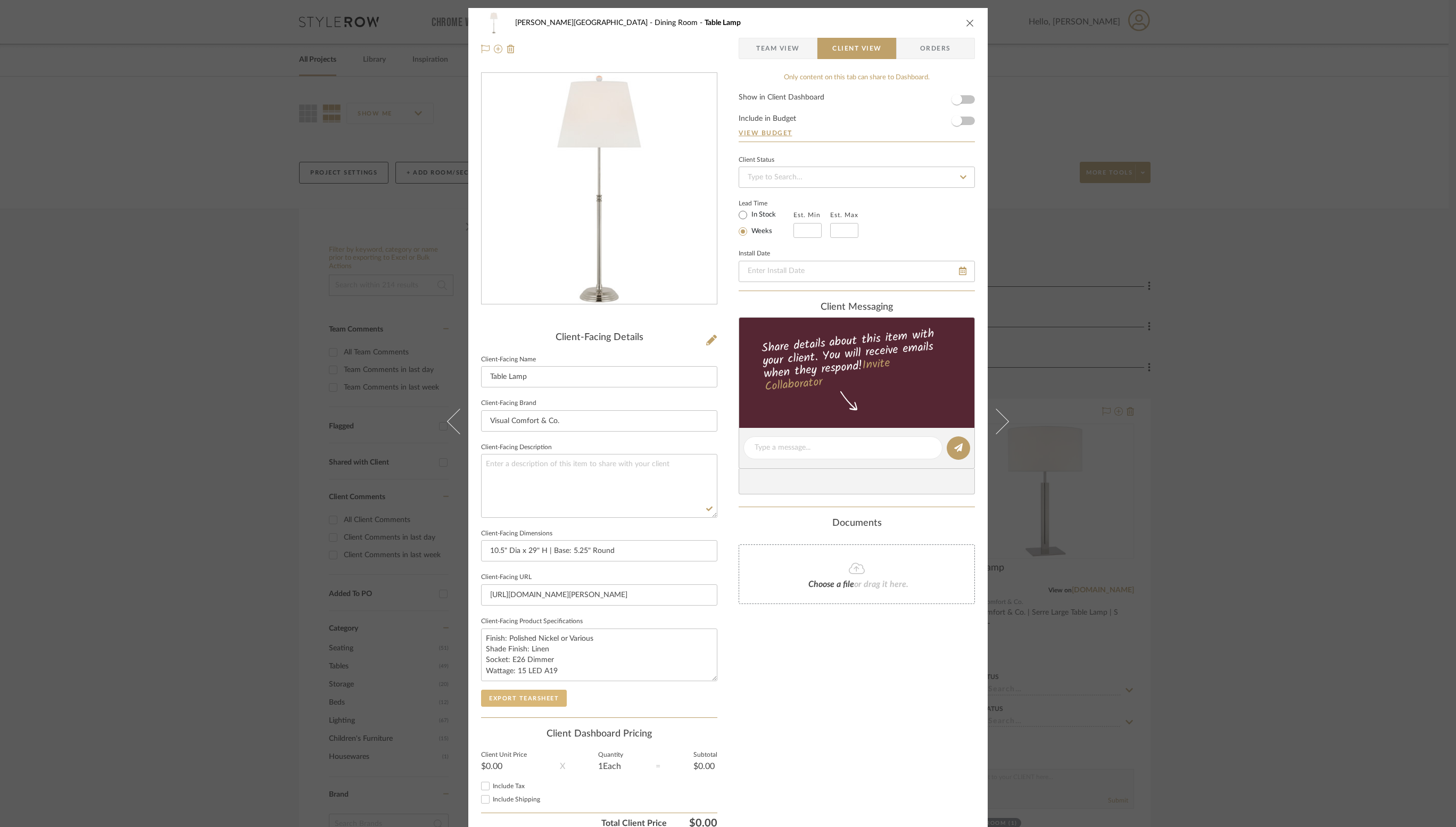 click on "Export Tearsheet" 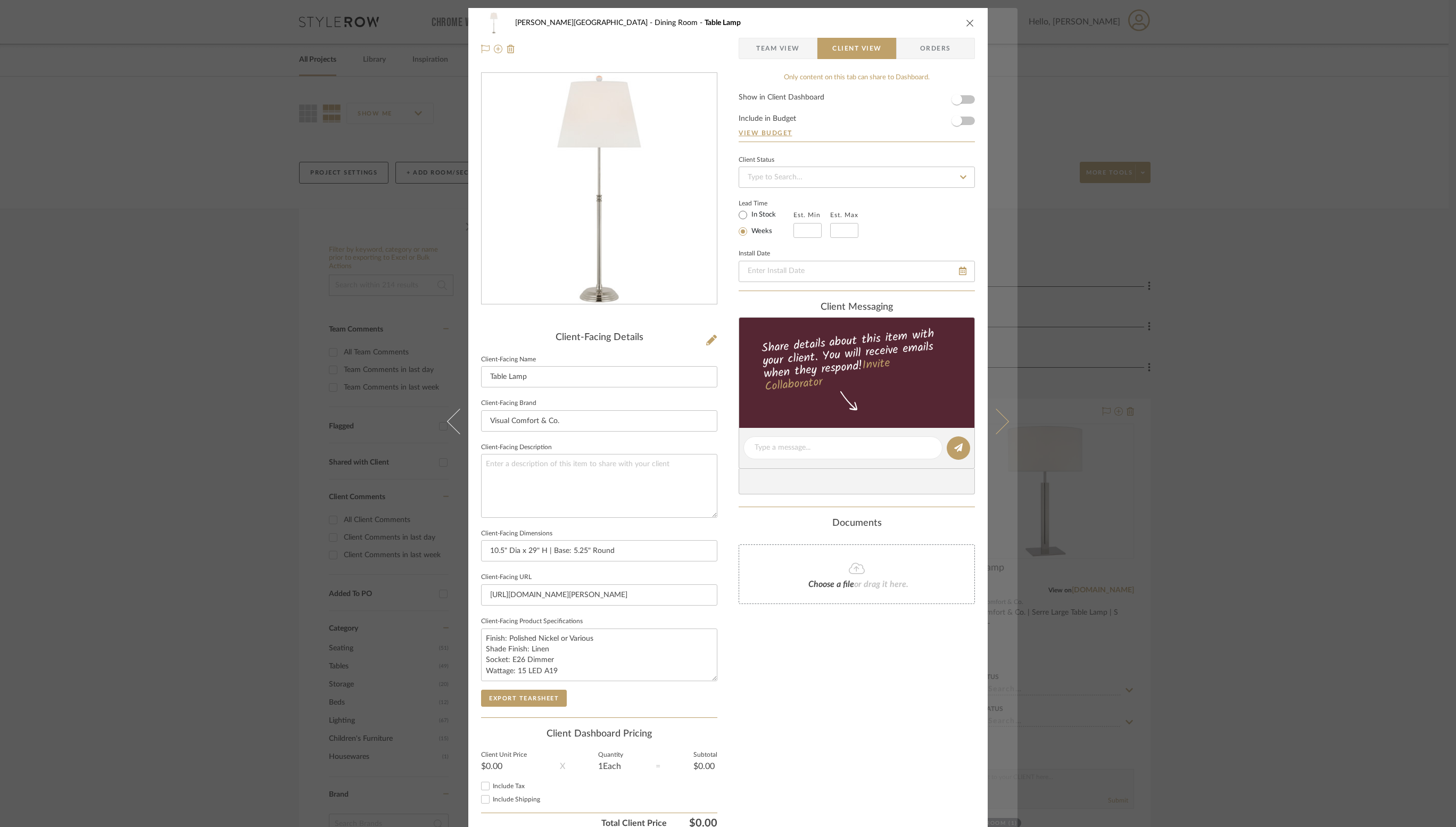 click at bounding box center (1003, 421) 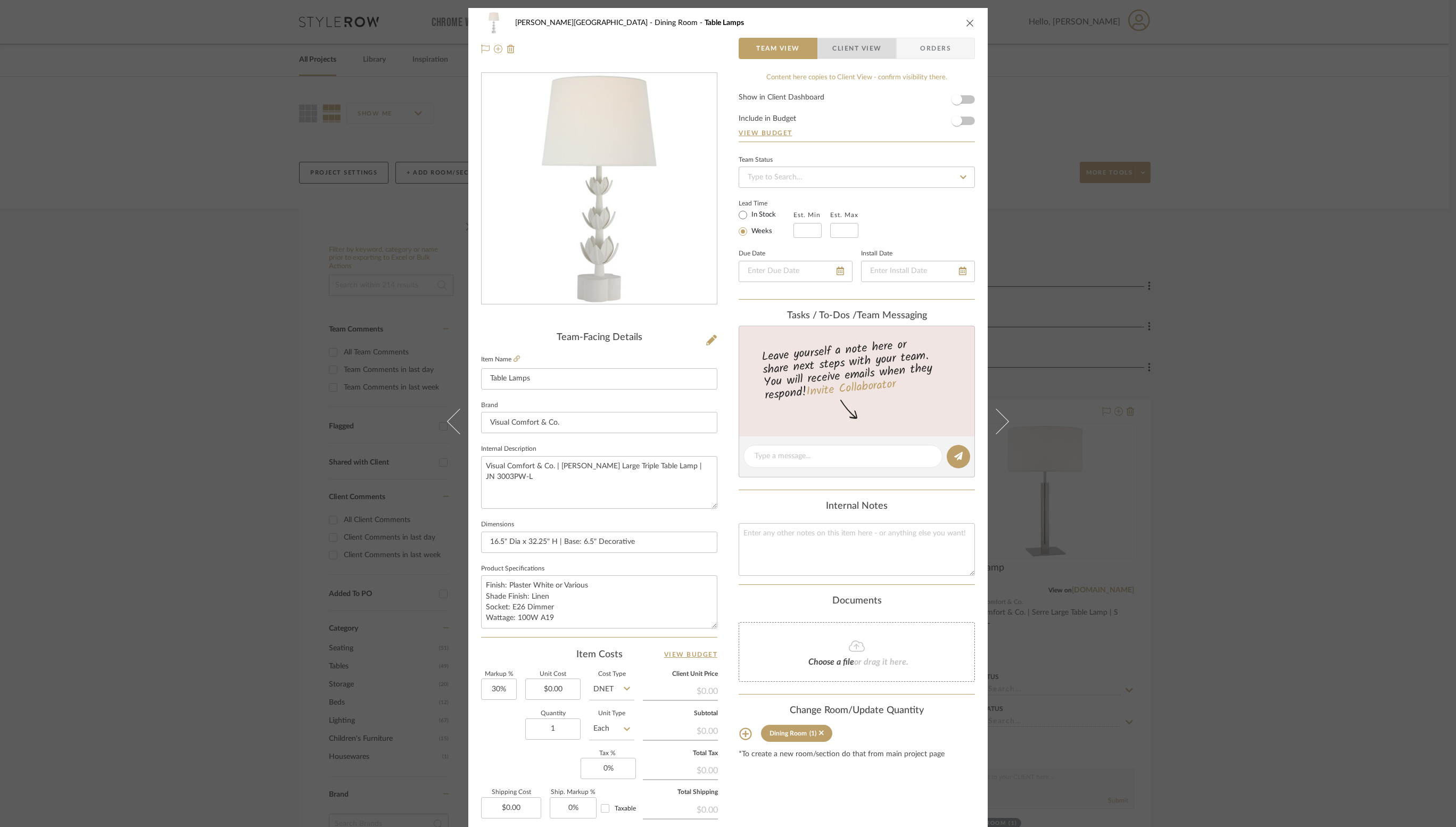 click on "Client View" at bounding box center [857, 48] 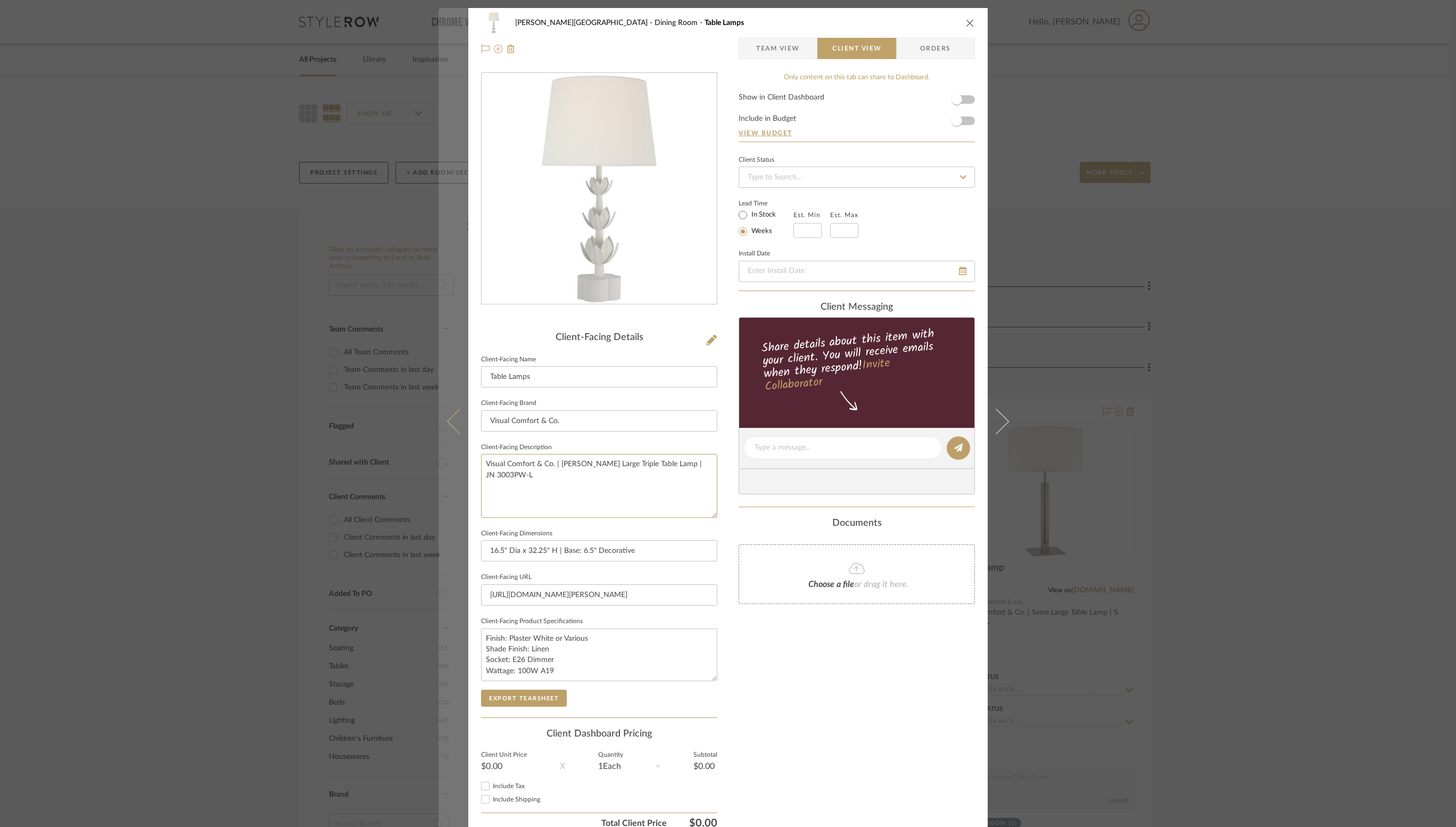 drag, startPoint x: 580, startPoint y: 488, endPoint x: 448, endPoint y: 451, distance: 137.08756 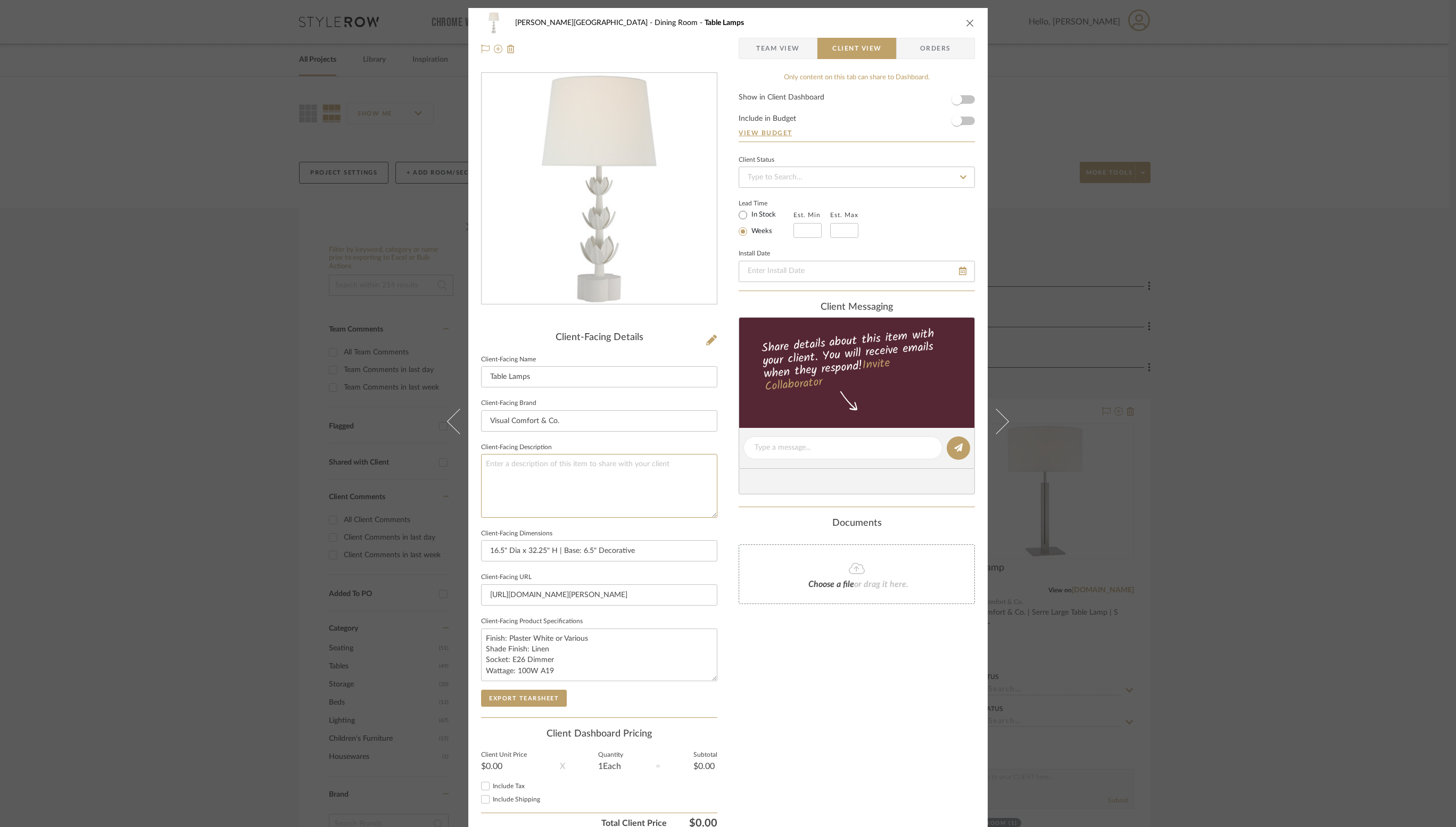 type 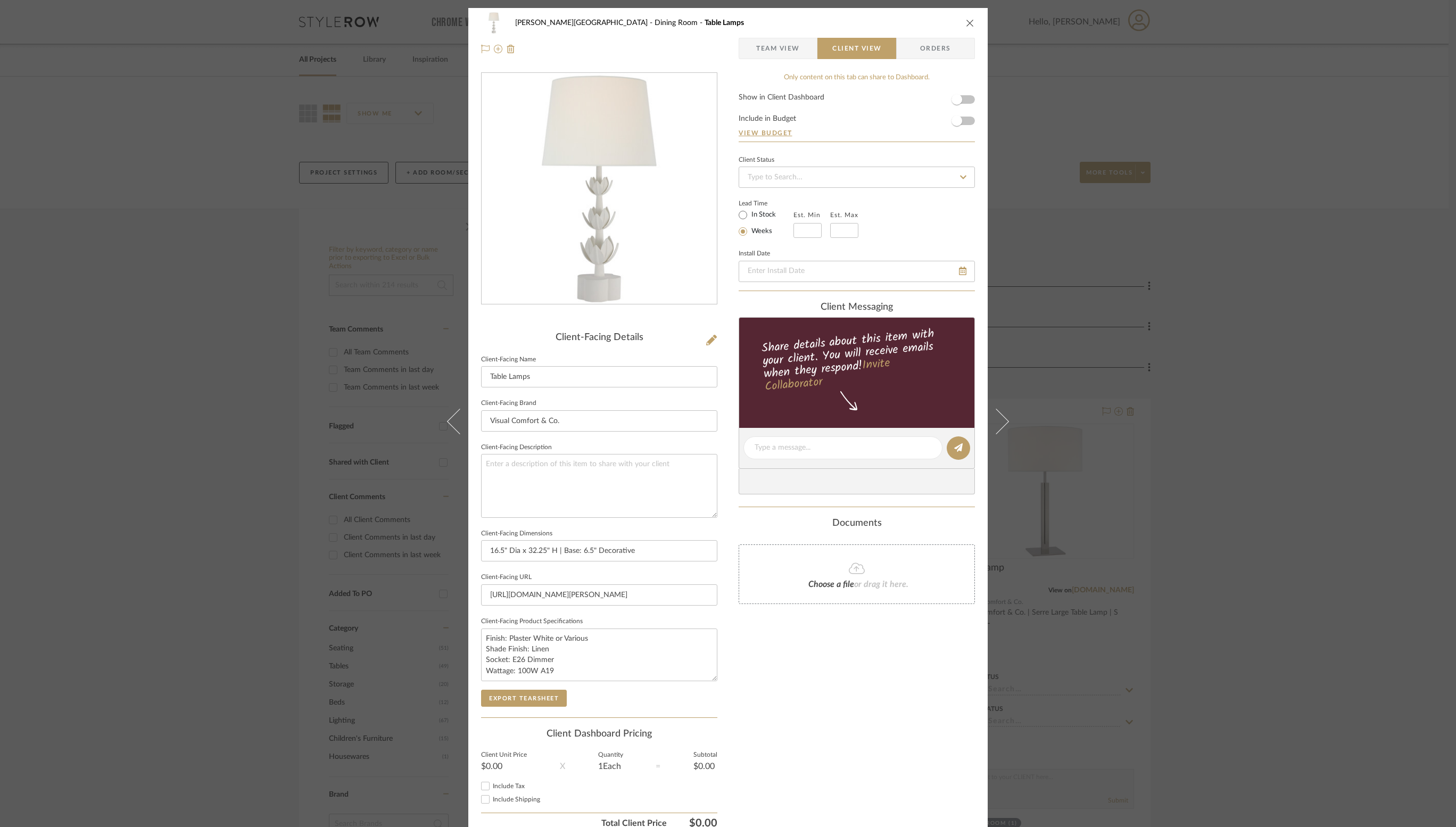 click on "Only content on this tab can share to Dashboard.  Show in Client Dashboard   Include in Budget   View Budget  Client Status  Lead Time  In Stock Weeks  Est. Min   Est. Max   Install Date  client Messaging  Share details about this item with your client. You will receive emails when they respond!  Invite Collaborator  Documents  Choose a file  or drag it here." at bounding box center [857, 453] 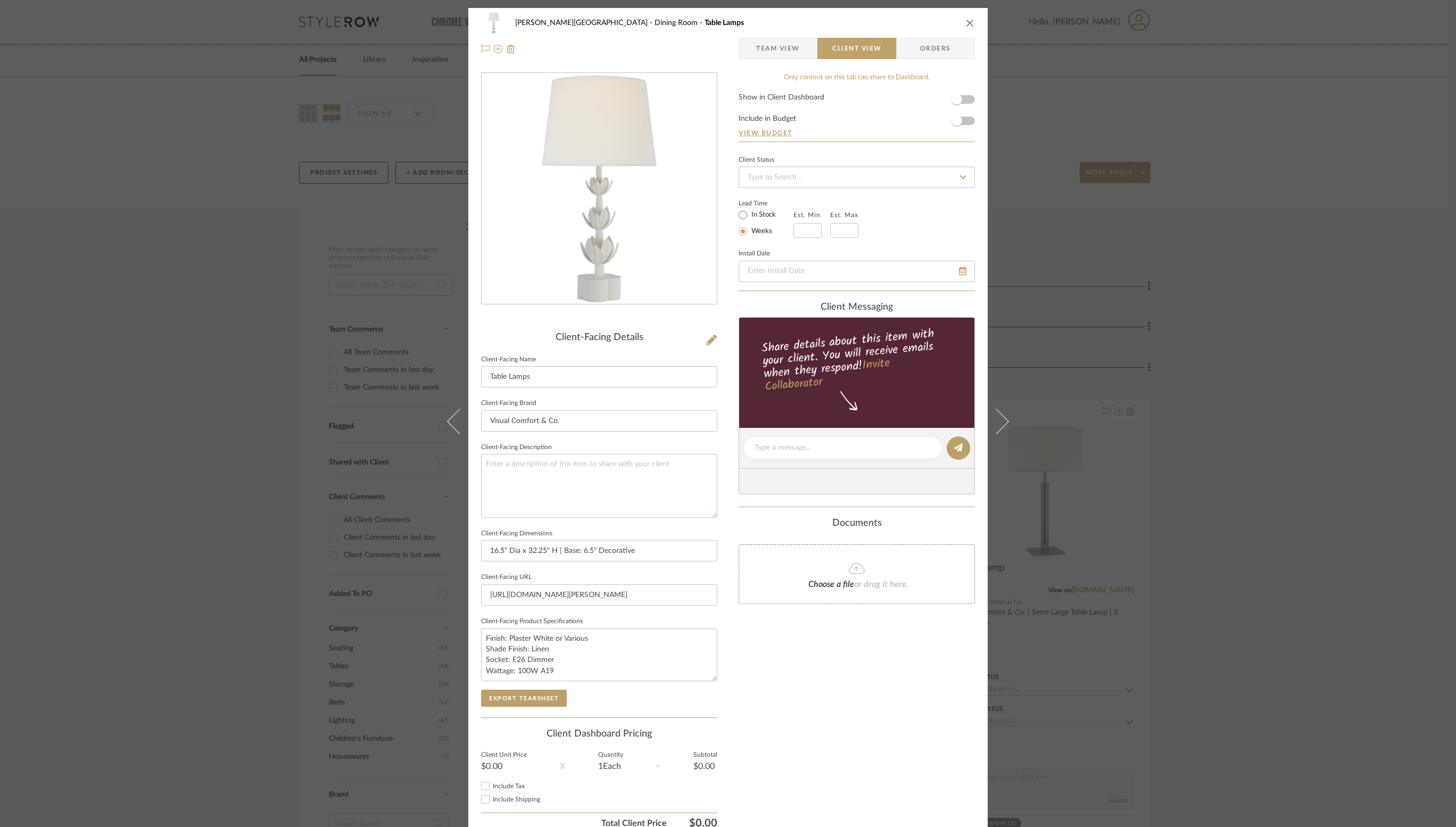 type 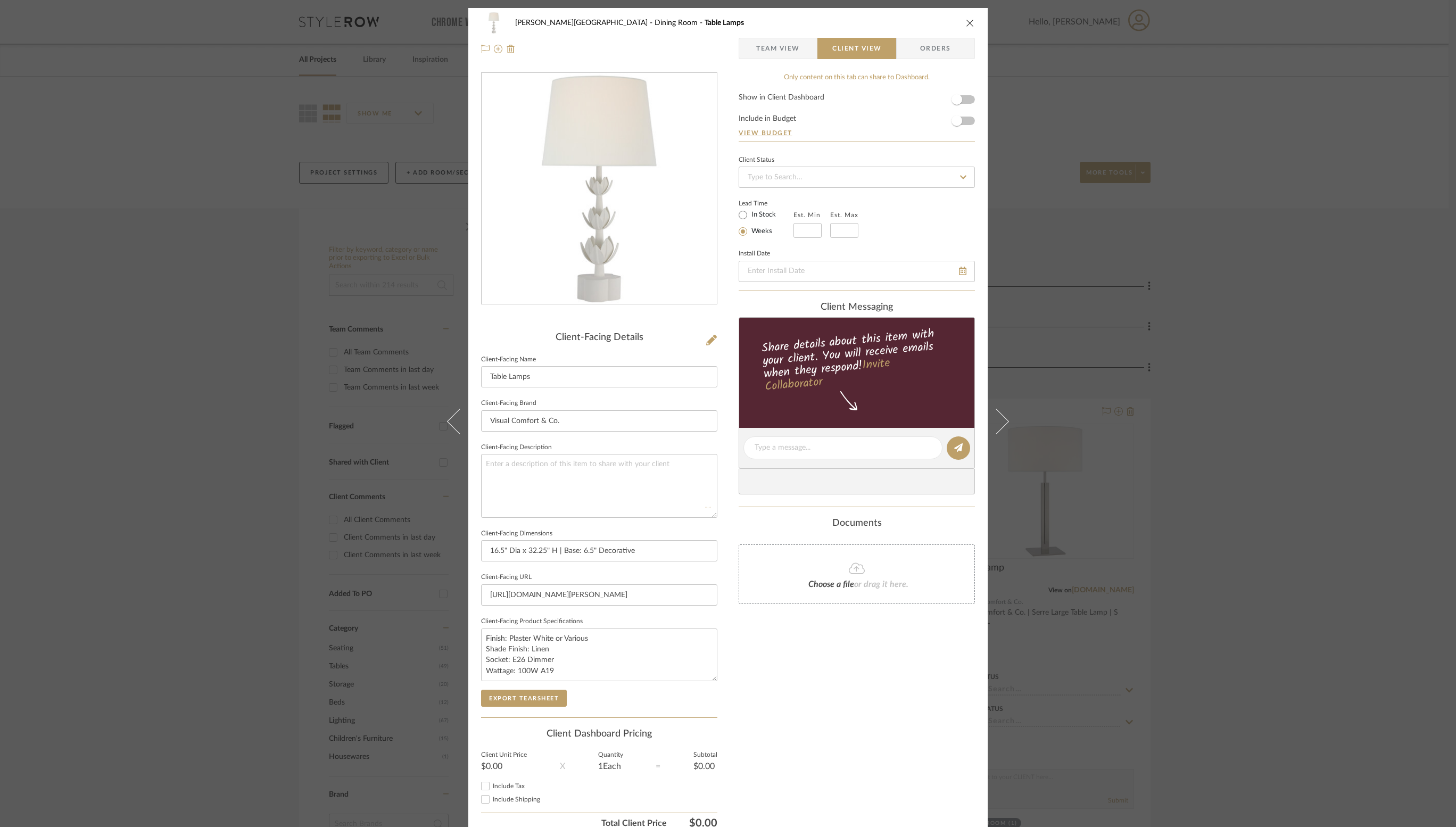 type 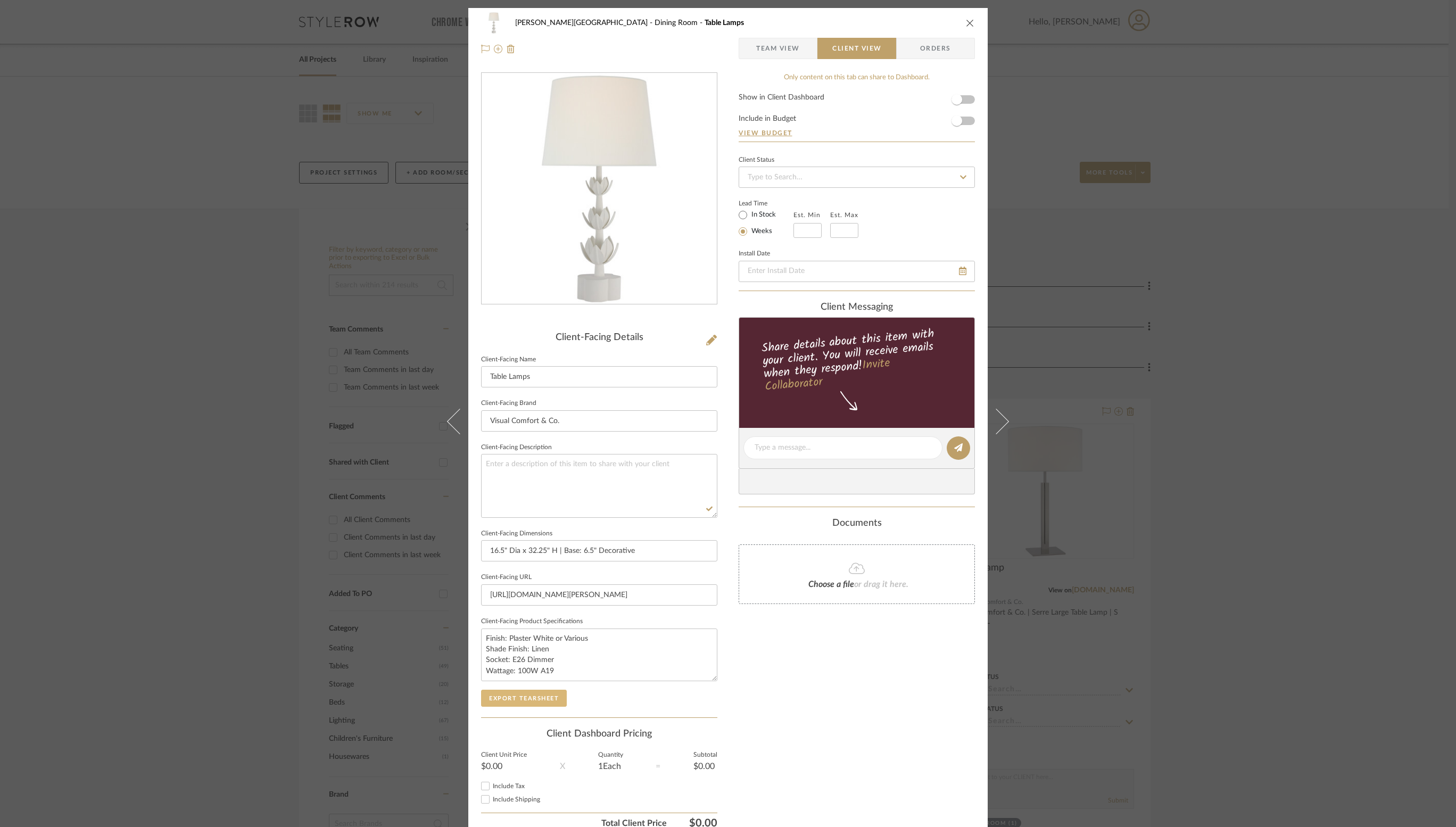 click on "Export Tearsheet" 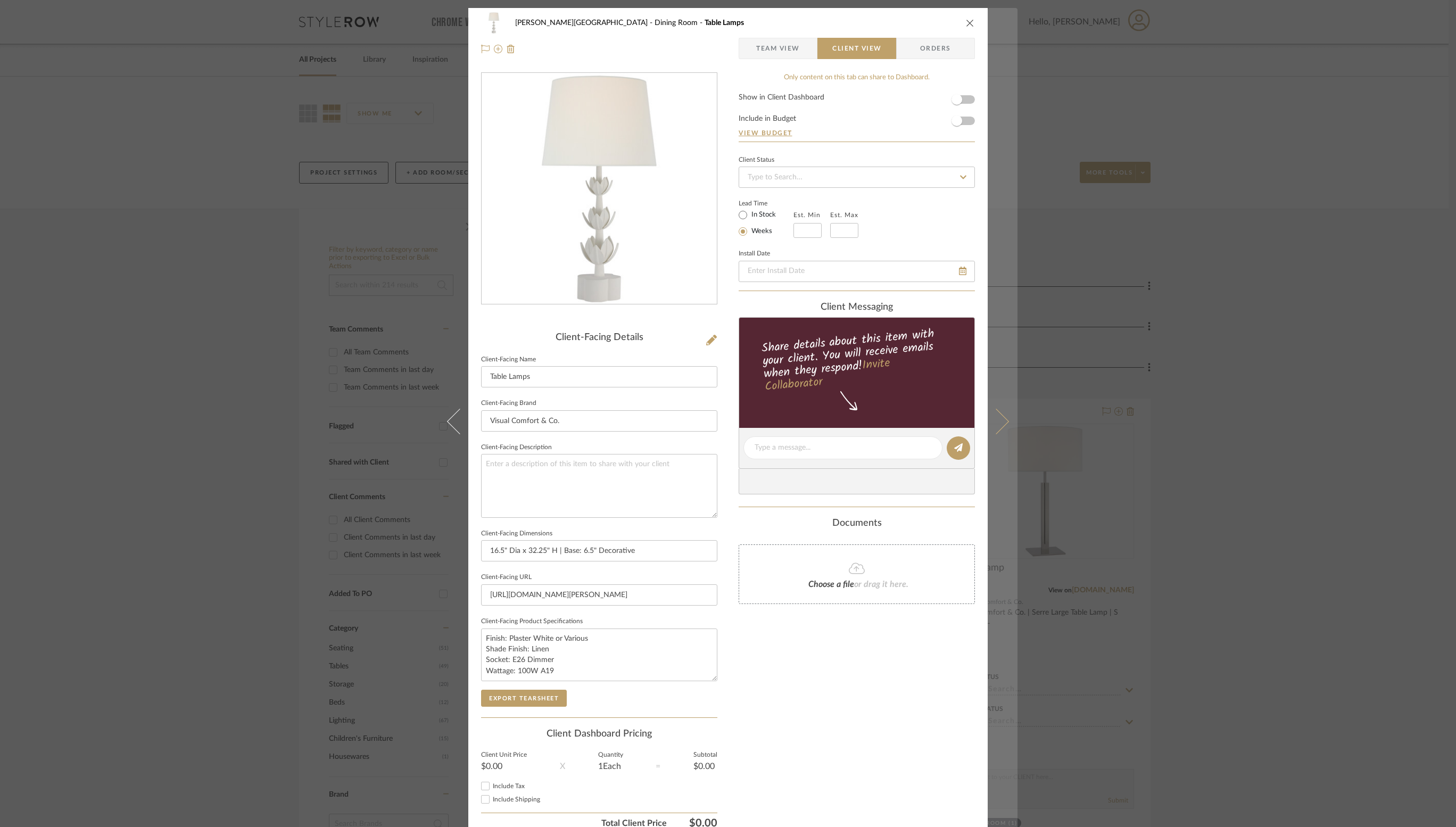 click at bounding box center [1003, 421] 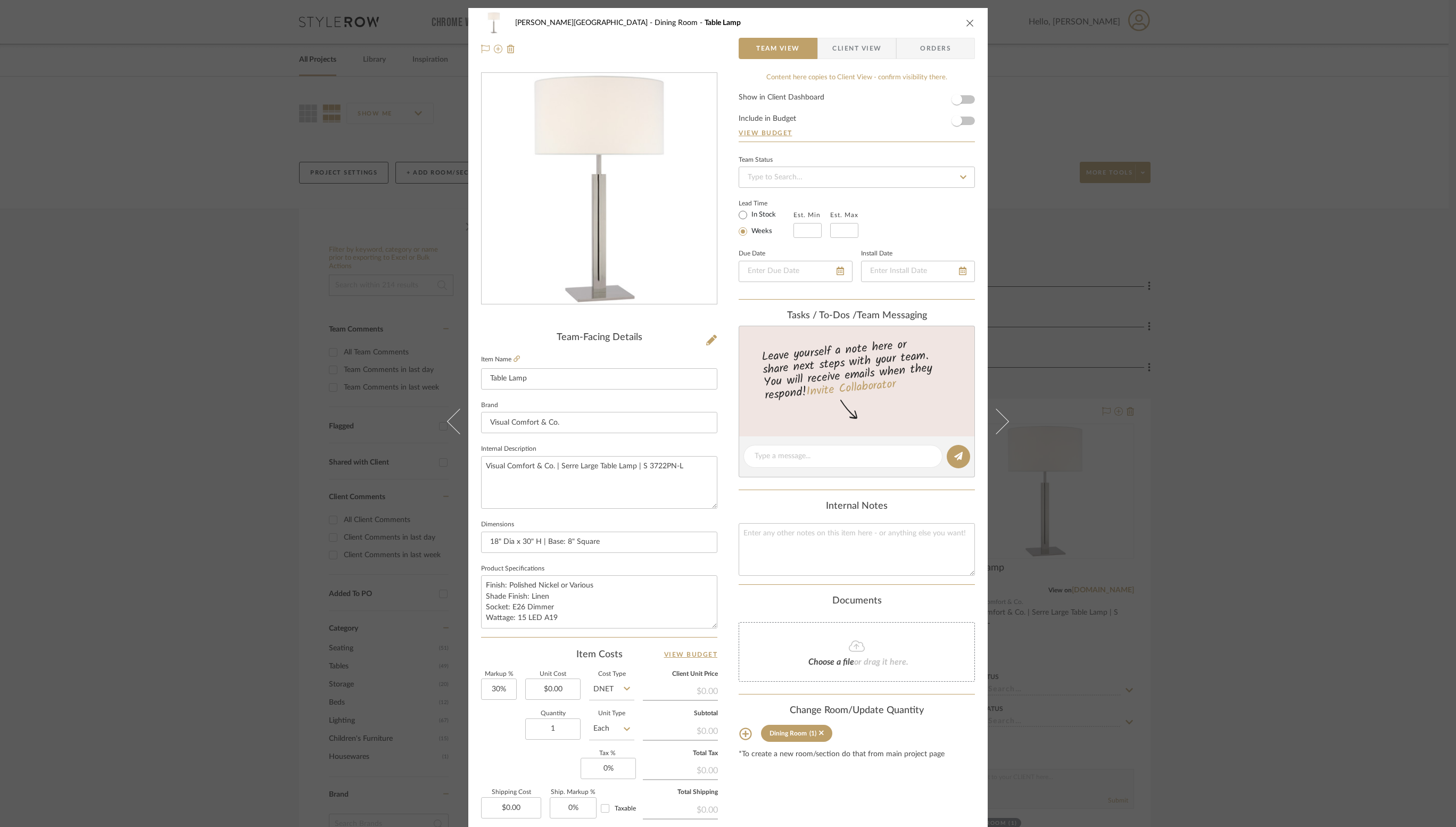 click on "Client View" at bounding box center (857, 48) 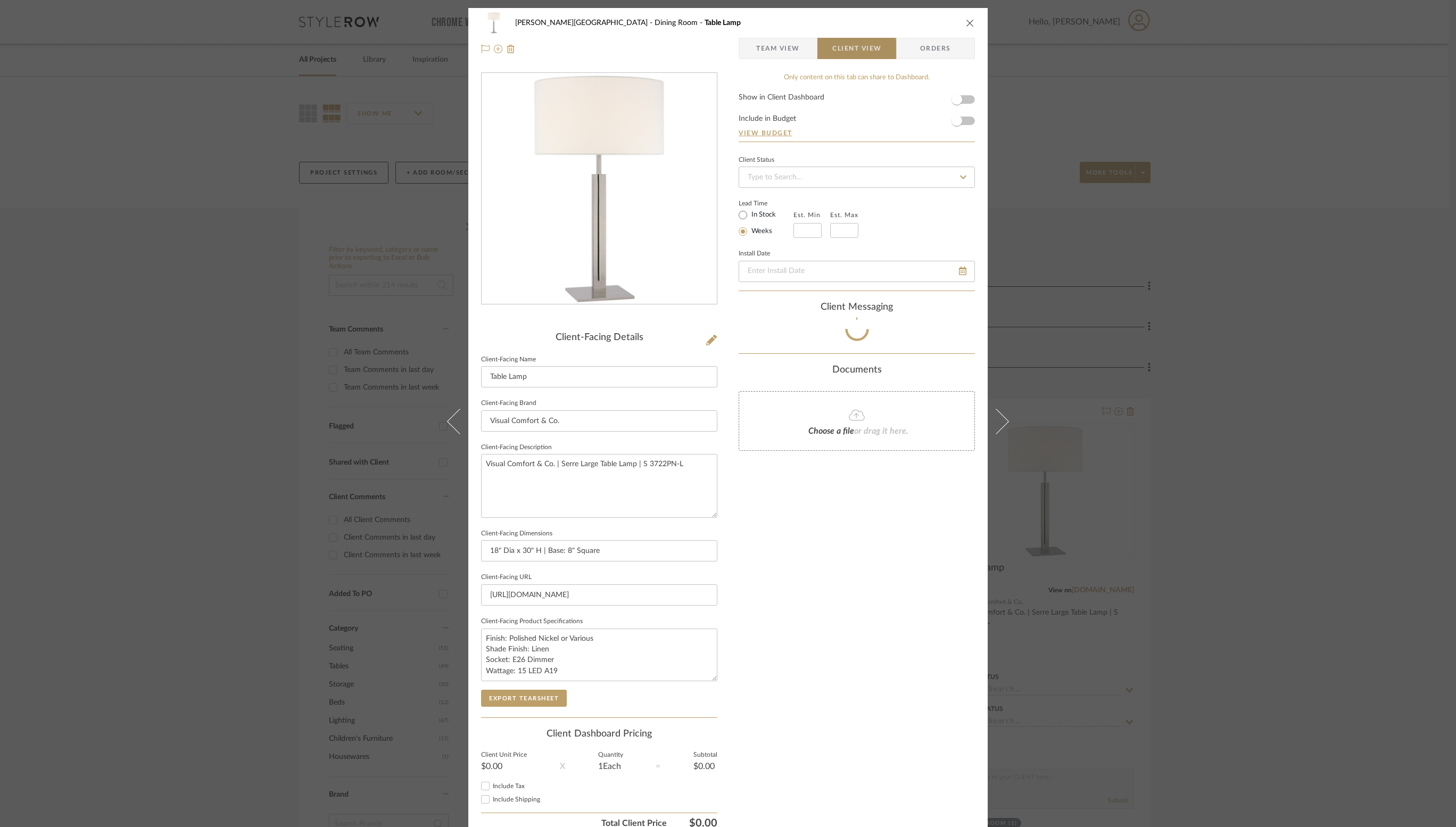 type 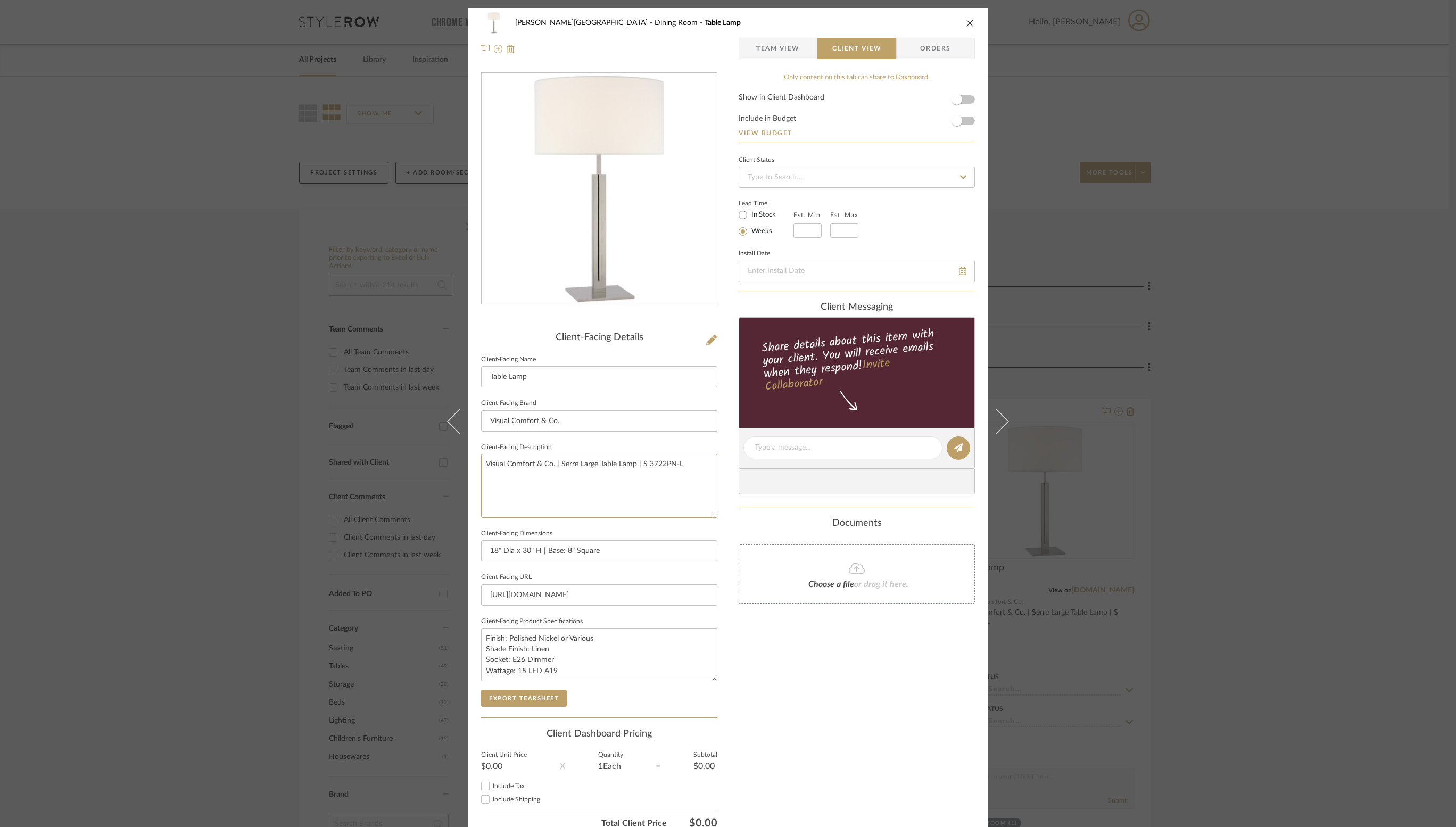 drag, startPoint x: 630, startPoint y: 462, endPoint x: 469, endPoint y: 460, distance: 161.0124 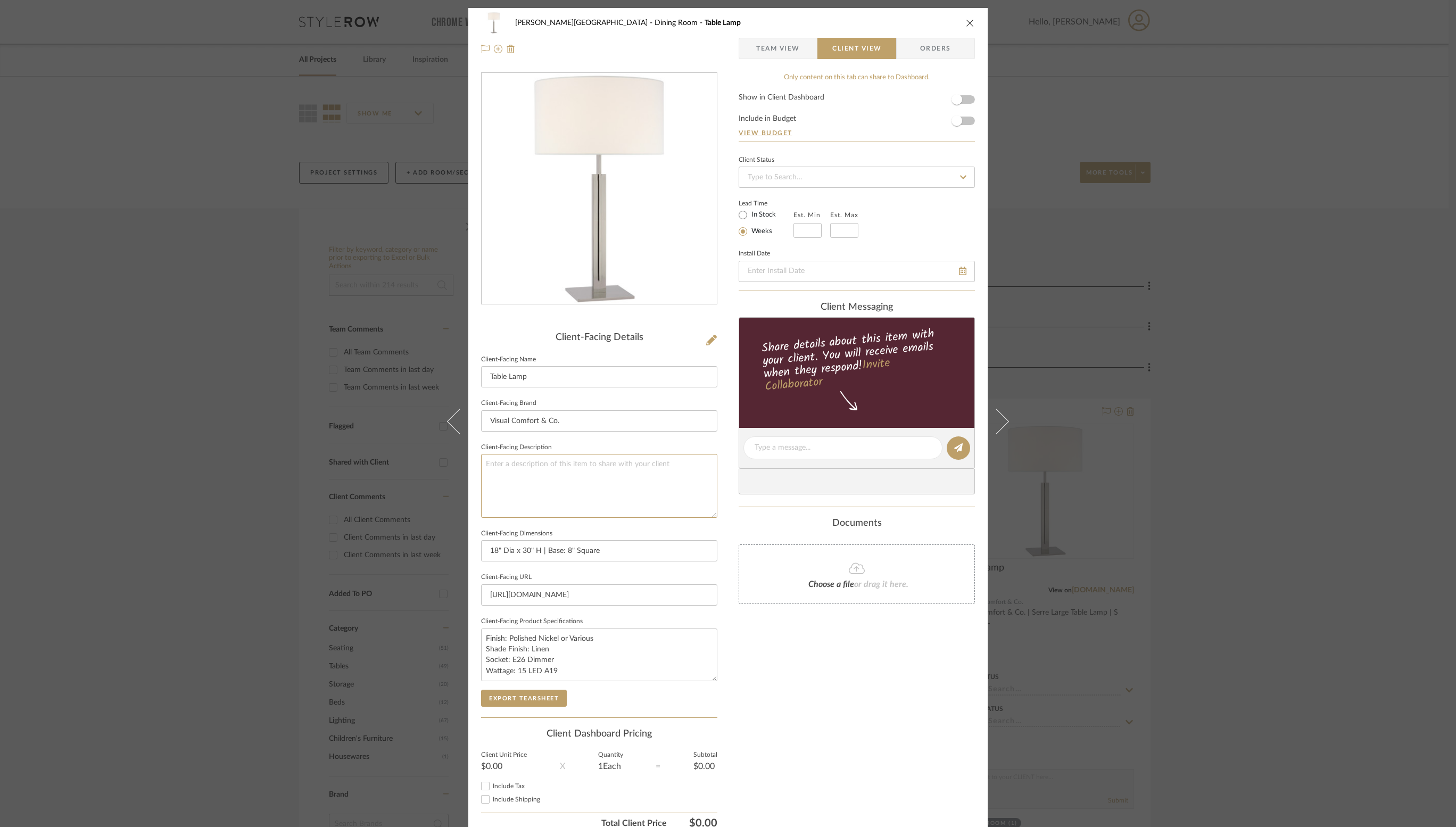 type 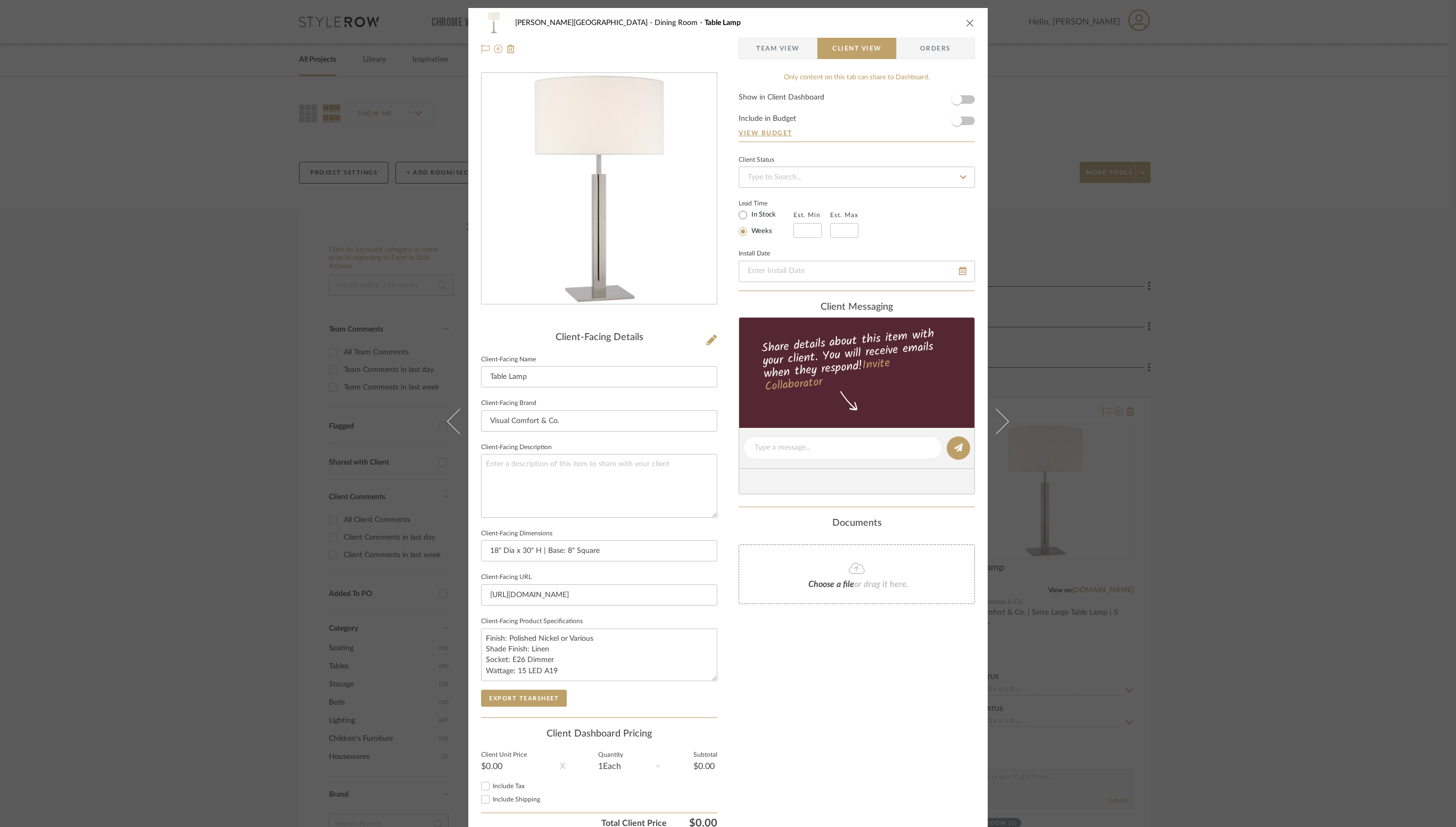click on "Only content on this tab can share to Dashboard.  Show in Client Dashboard   Include in Budget   View Budget  Client Status  Lead Time  In Stock Weeks  Est. Min   Est. Max   Install Date  client Messaging  Share details about this item with your client. You will receive emails when they respond!  Invite Collaborator  Documents  Choose a file  or drag it here." at bounding box center (857, 453) 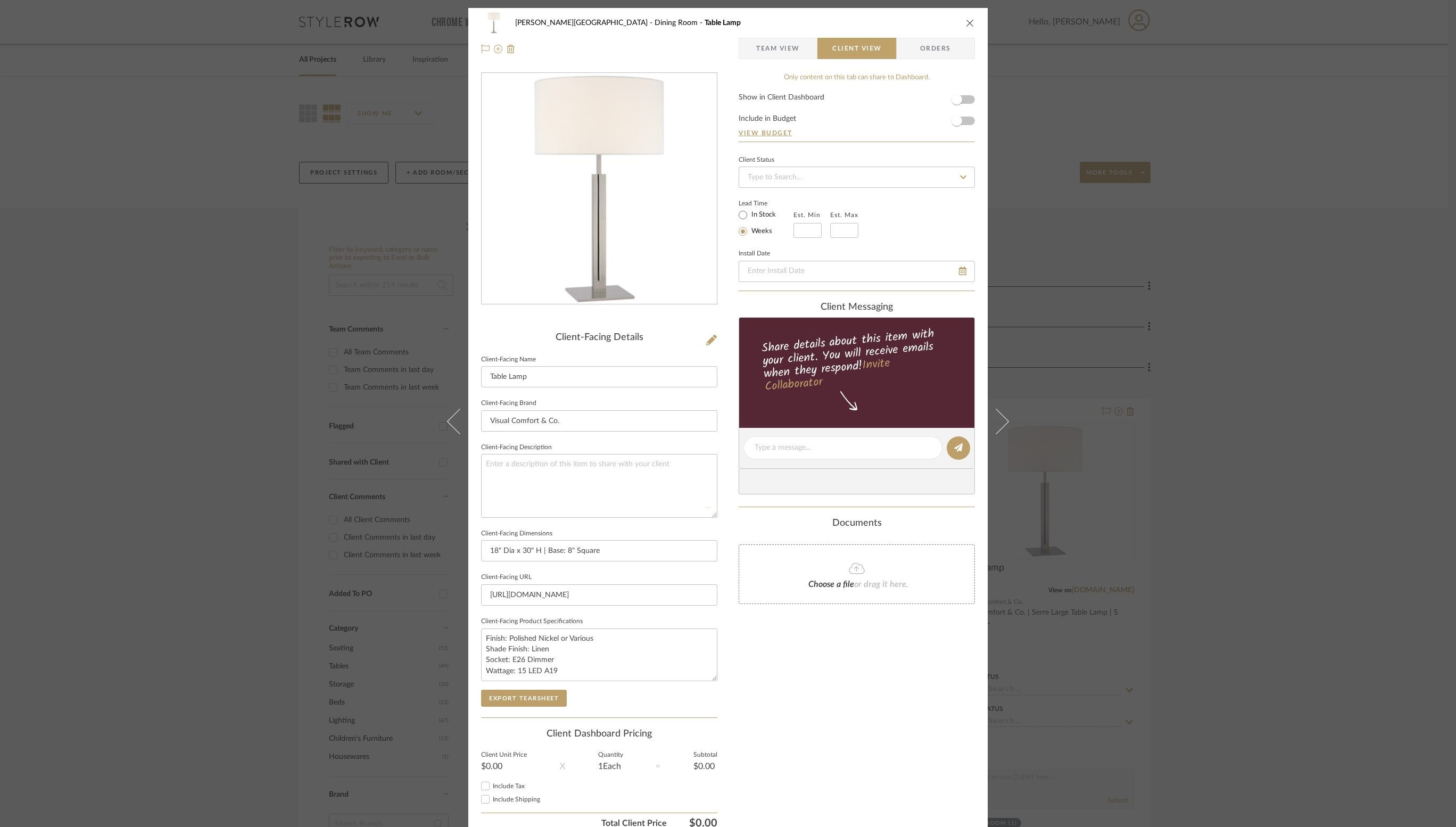 type 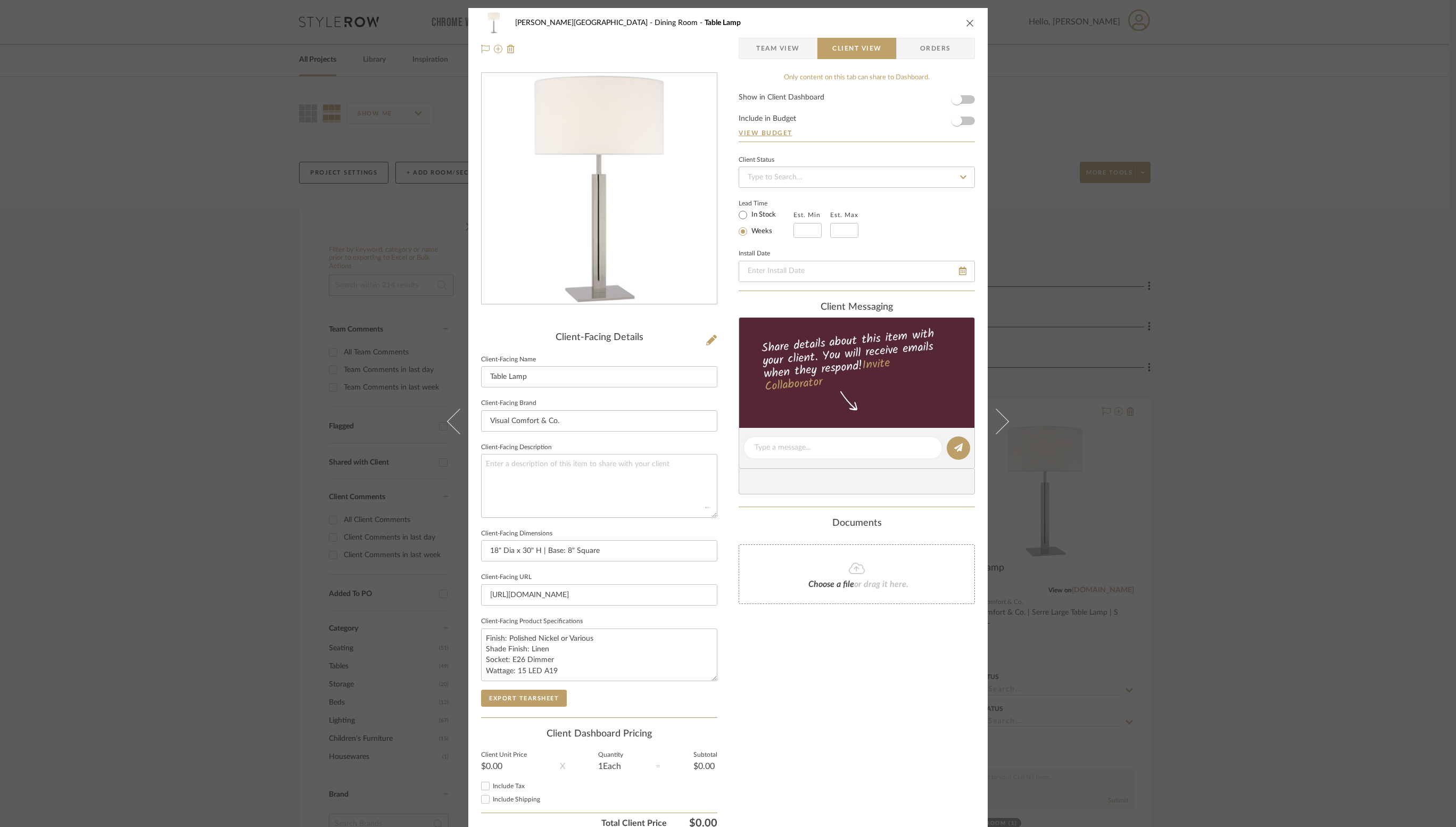 type 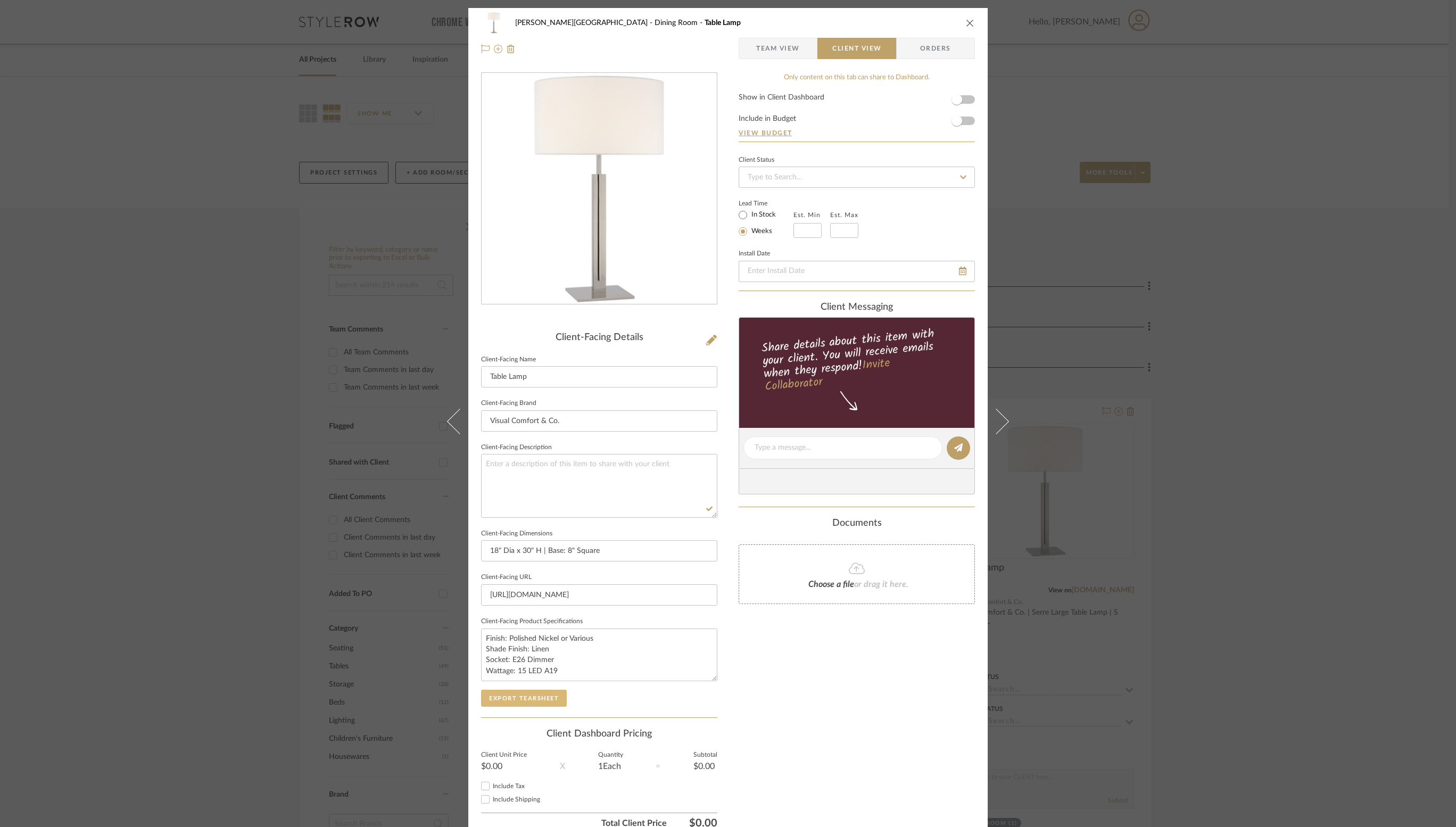 click on "Export Tearsheet" 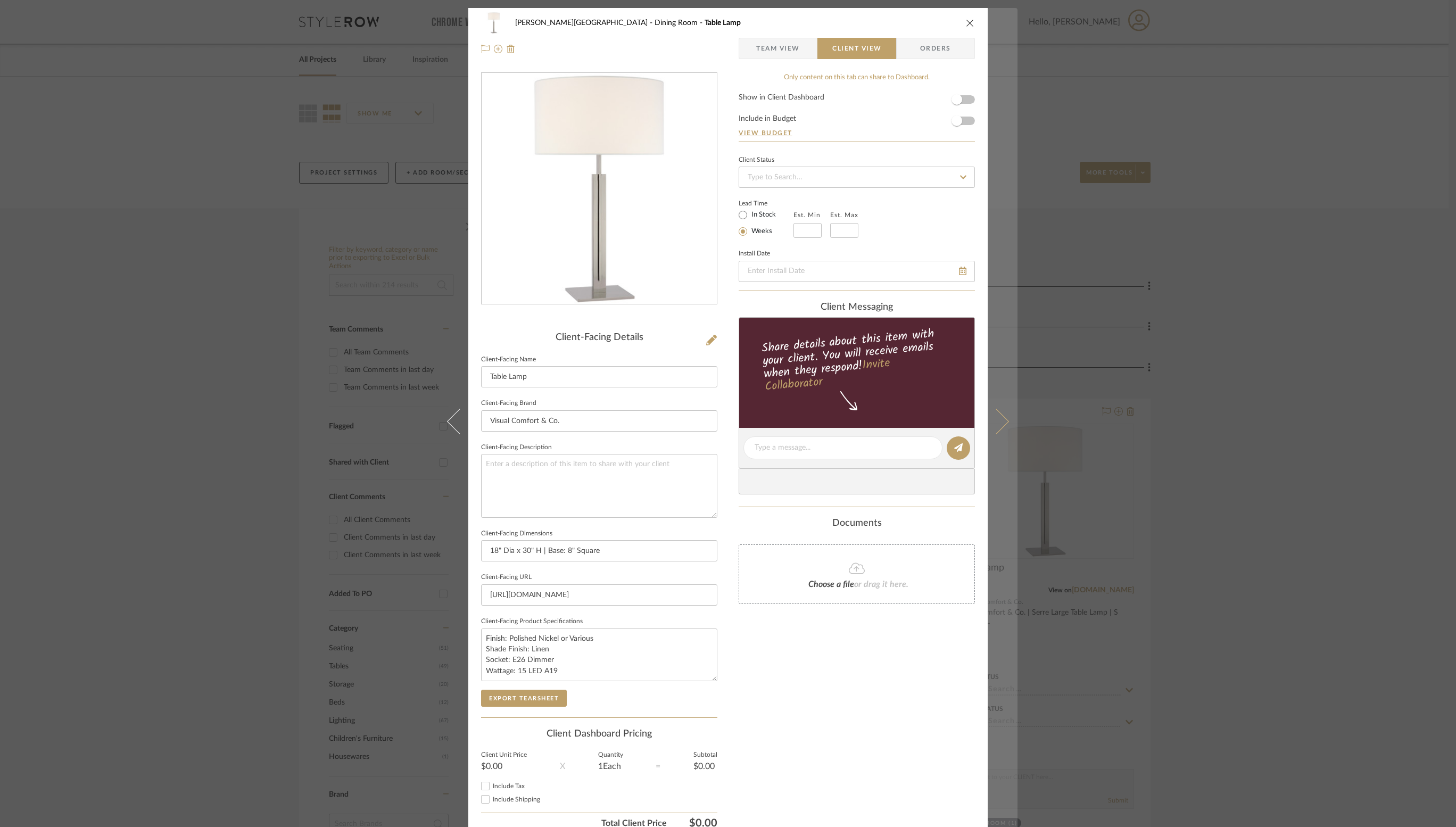 click at bounding box center (996, 421) 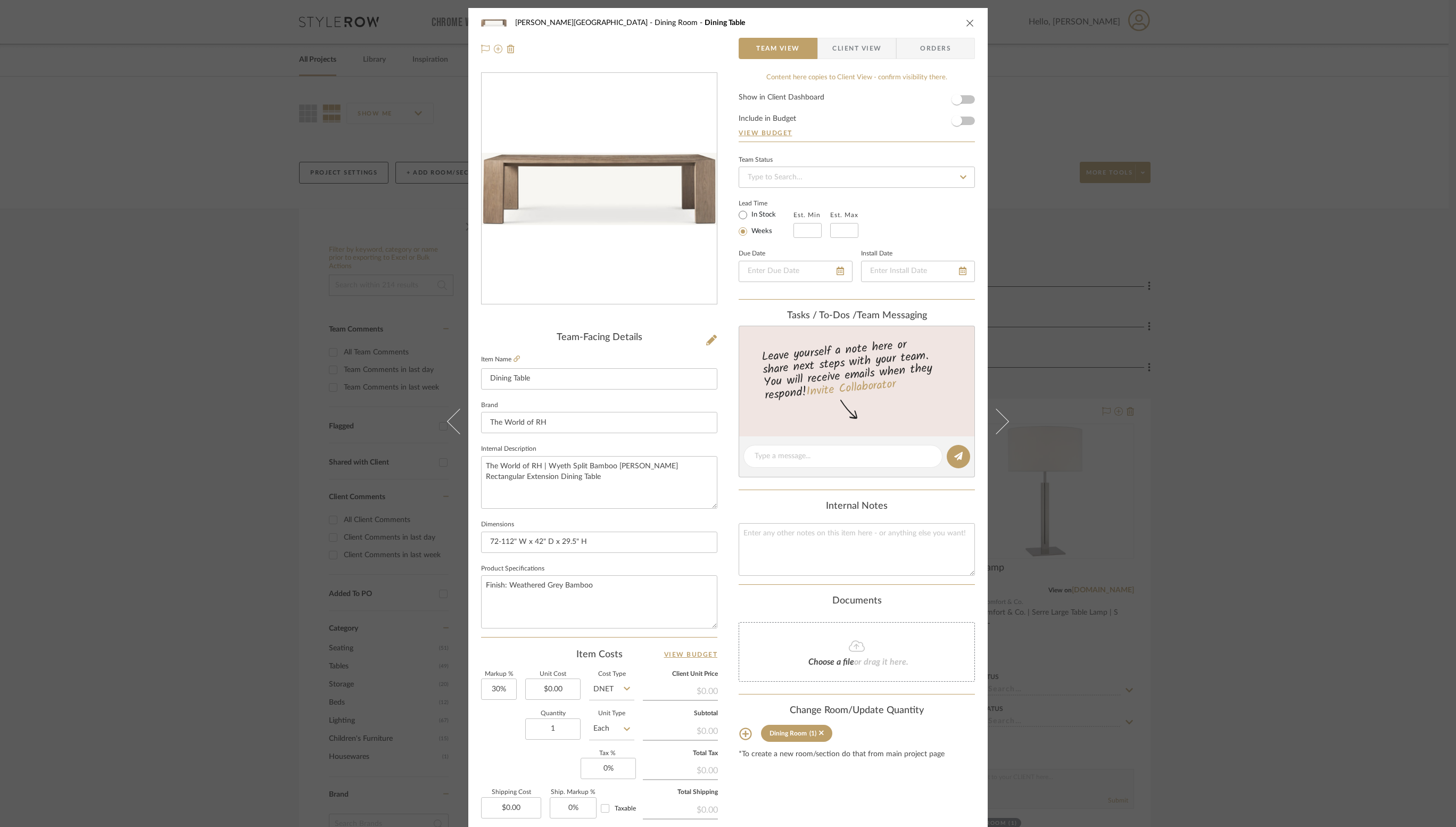 click on "Client View" at bounding box center (857, 48) 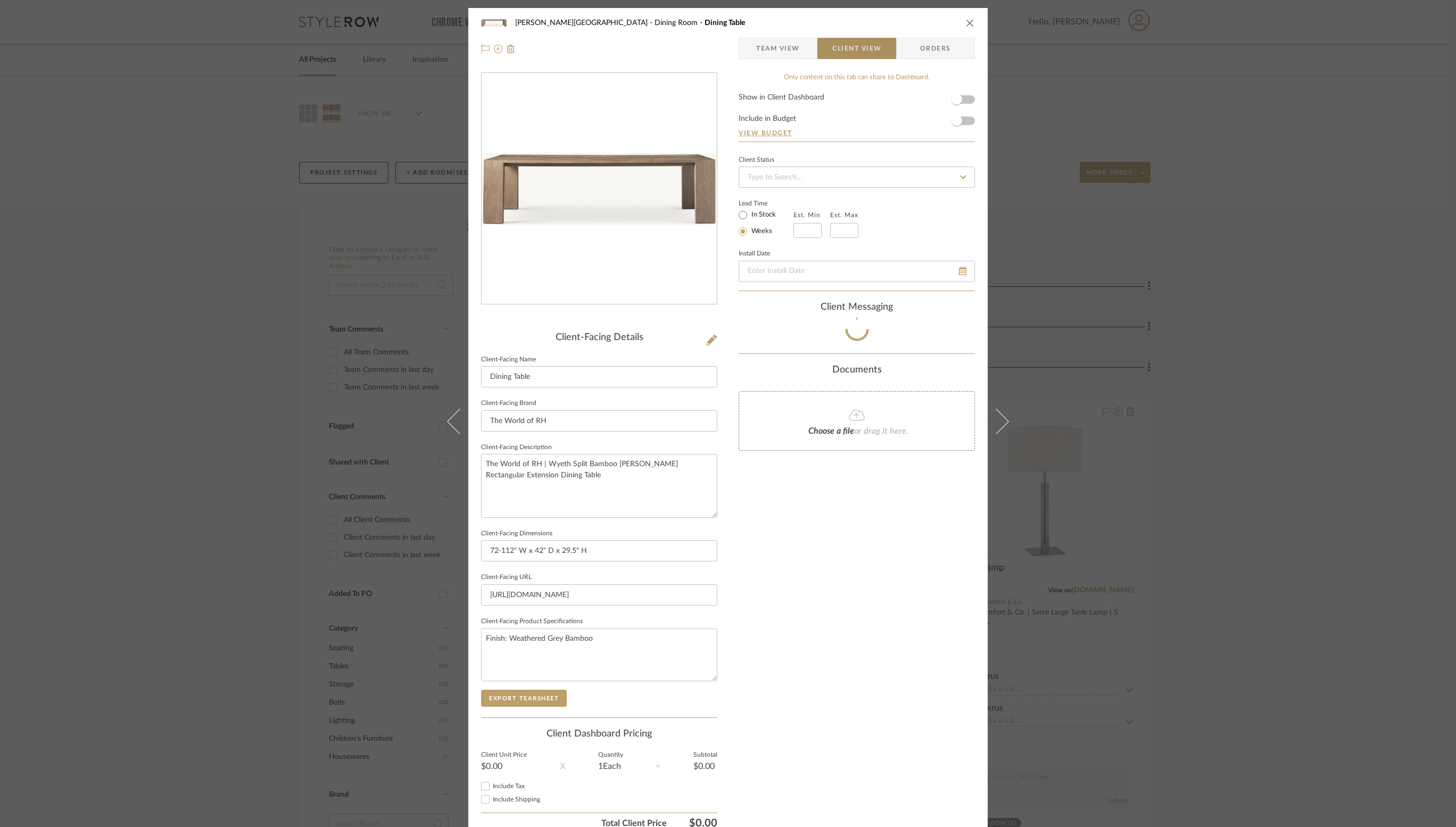 type 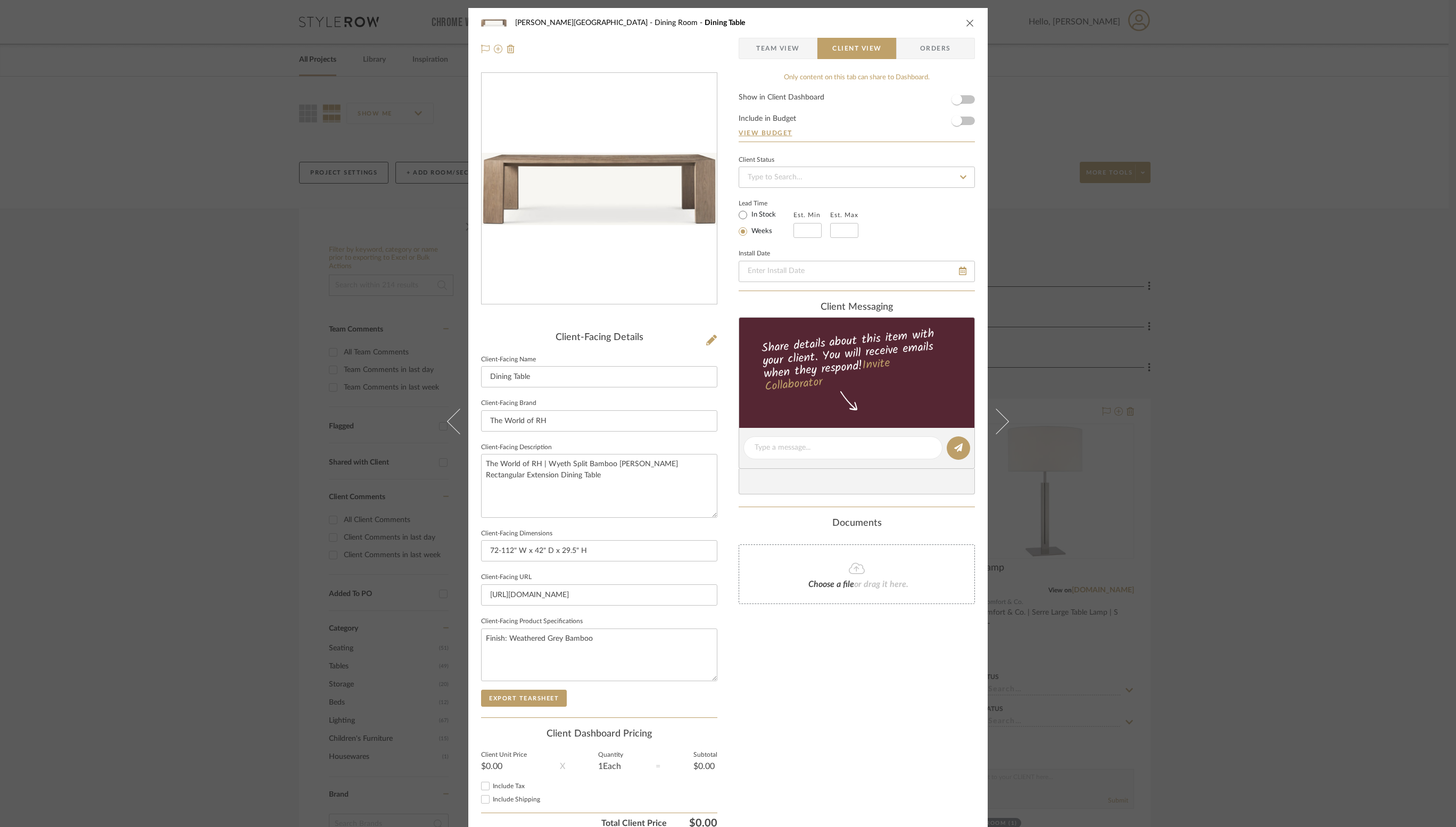 scroll, scrollTop: 49, scrollLeft: 0, axis: vertical 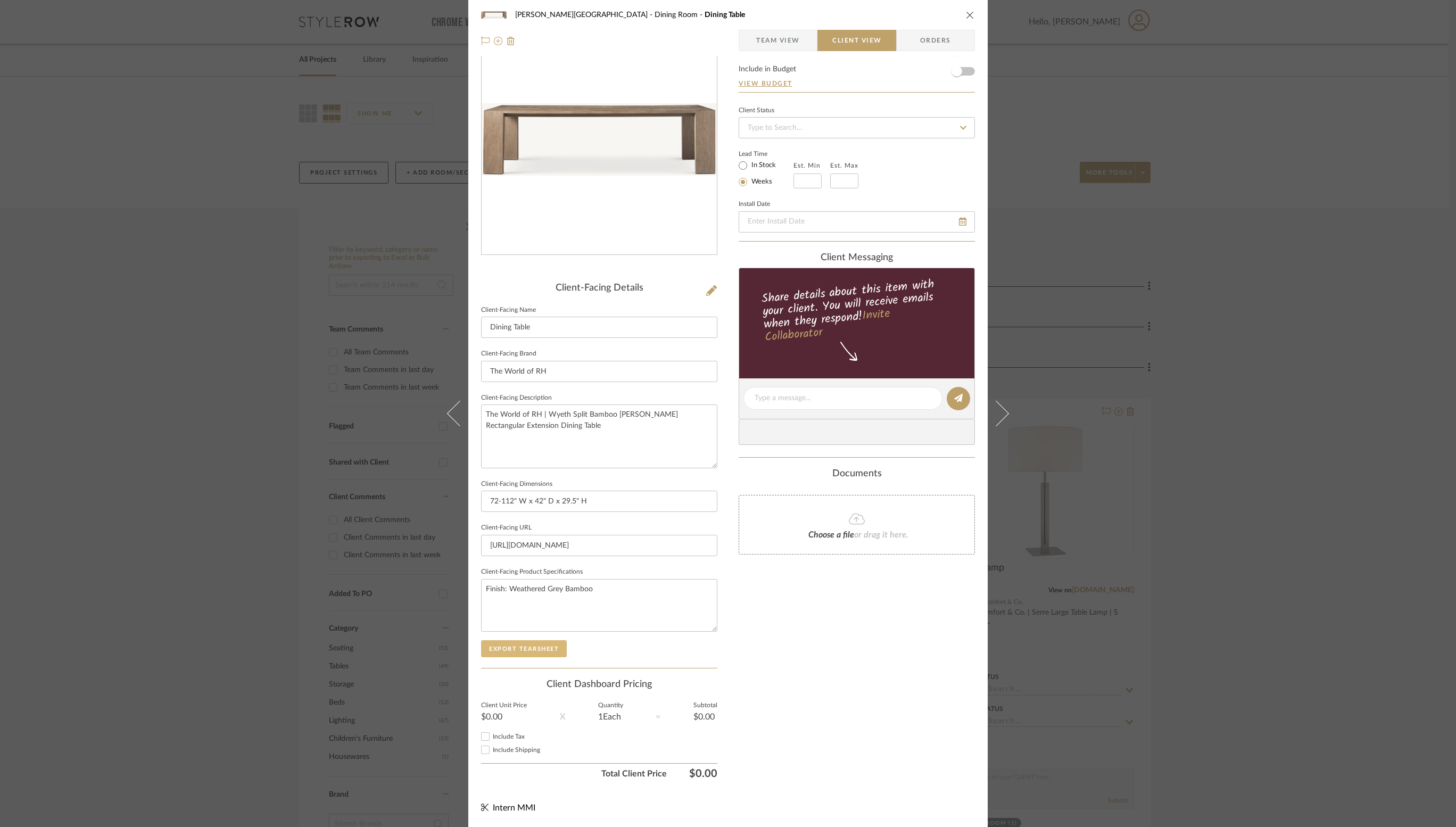 click on "Export Tearsheet" 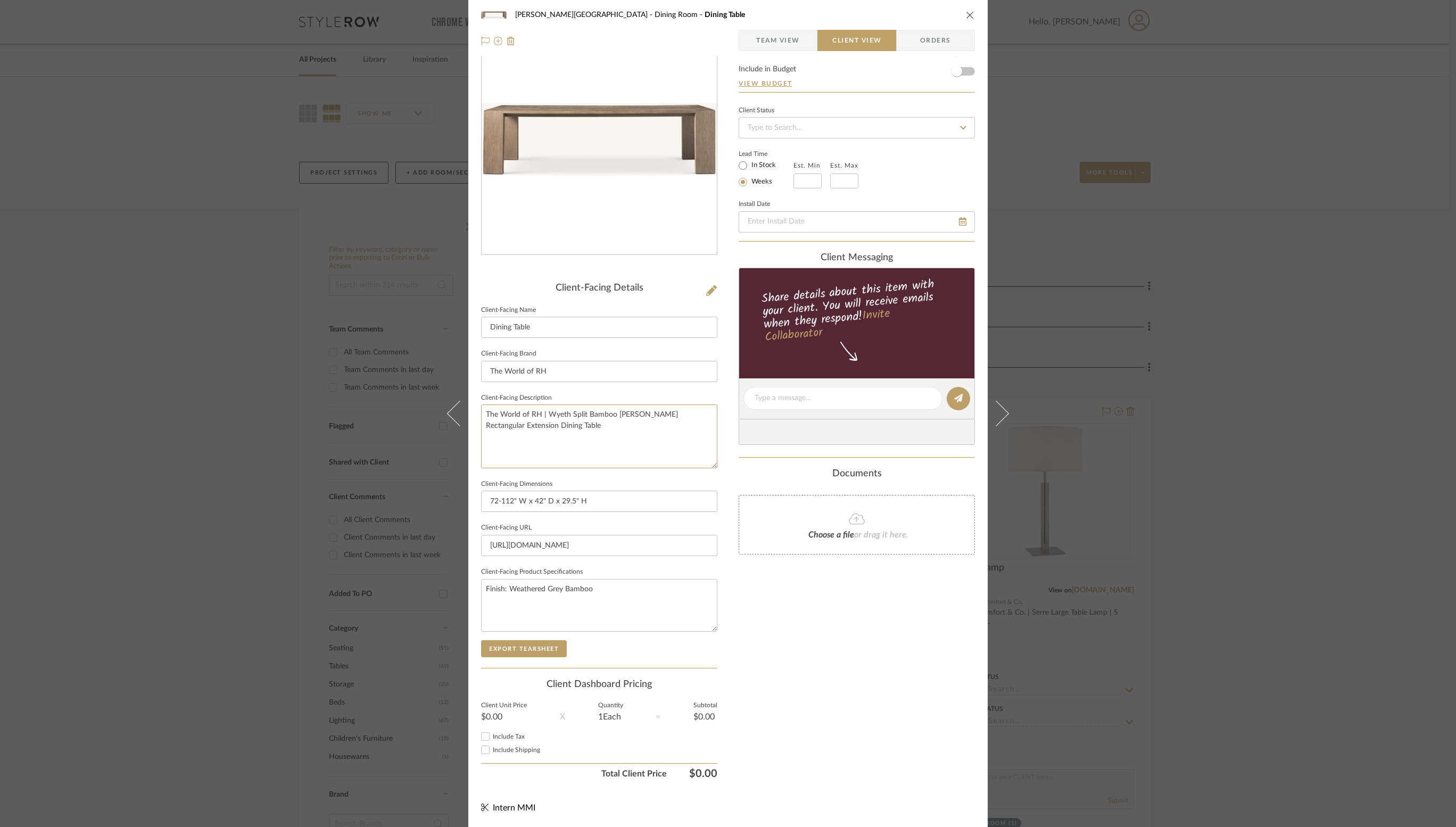 drag, startPoint x: 624, startPoint y: 428, endPoint x: 477, endPoint y: 413, distance: 147.76332 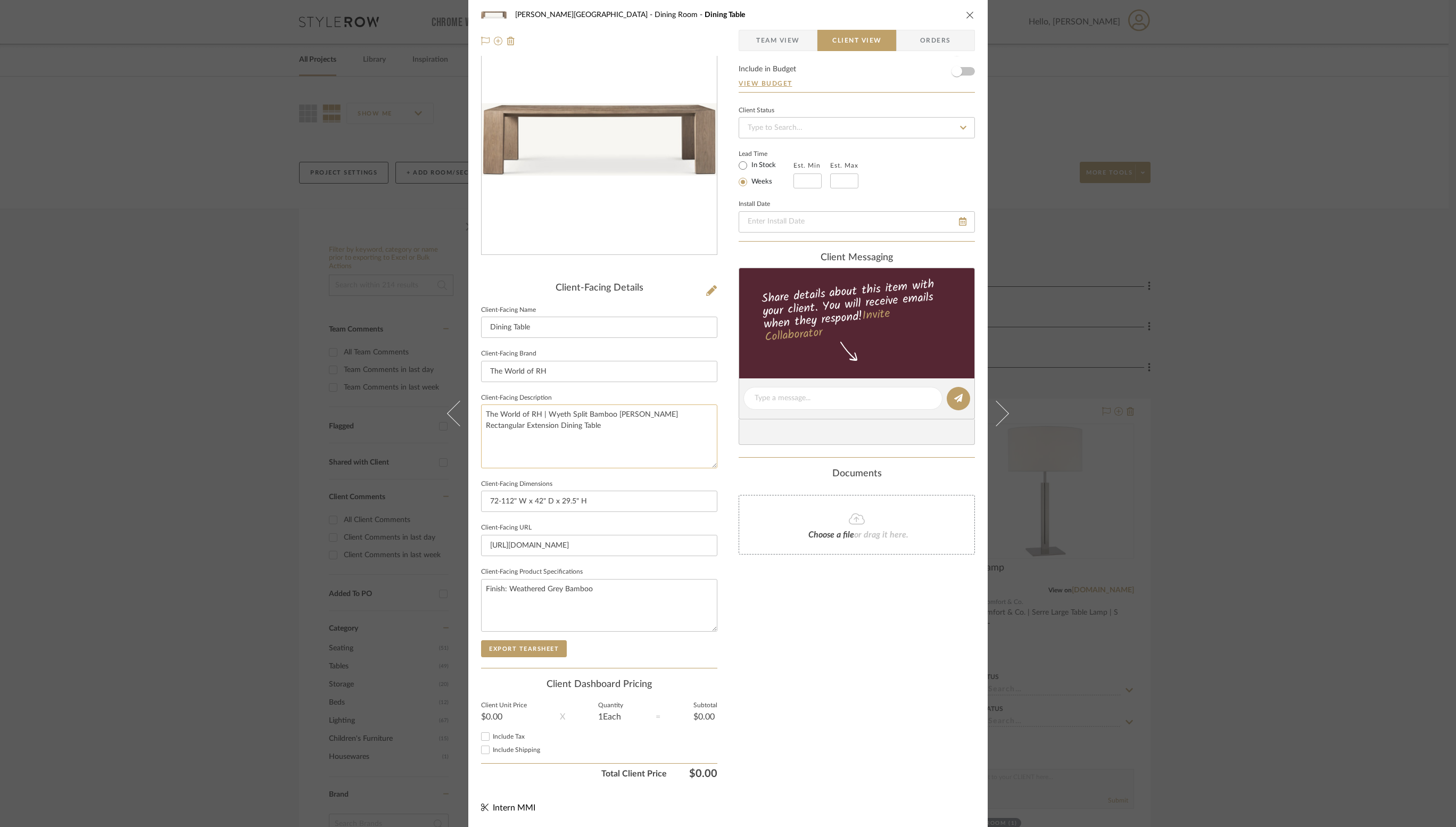 click on "The World of RH | Wyeth Split Bamboo Parsons Rectangular Extension Dining Table" 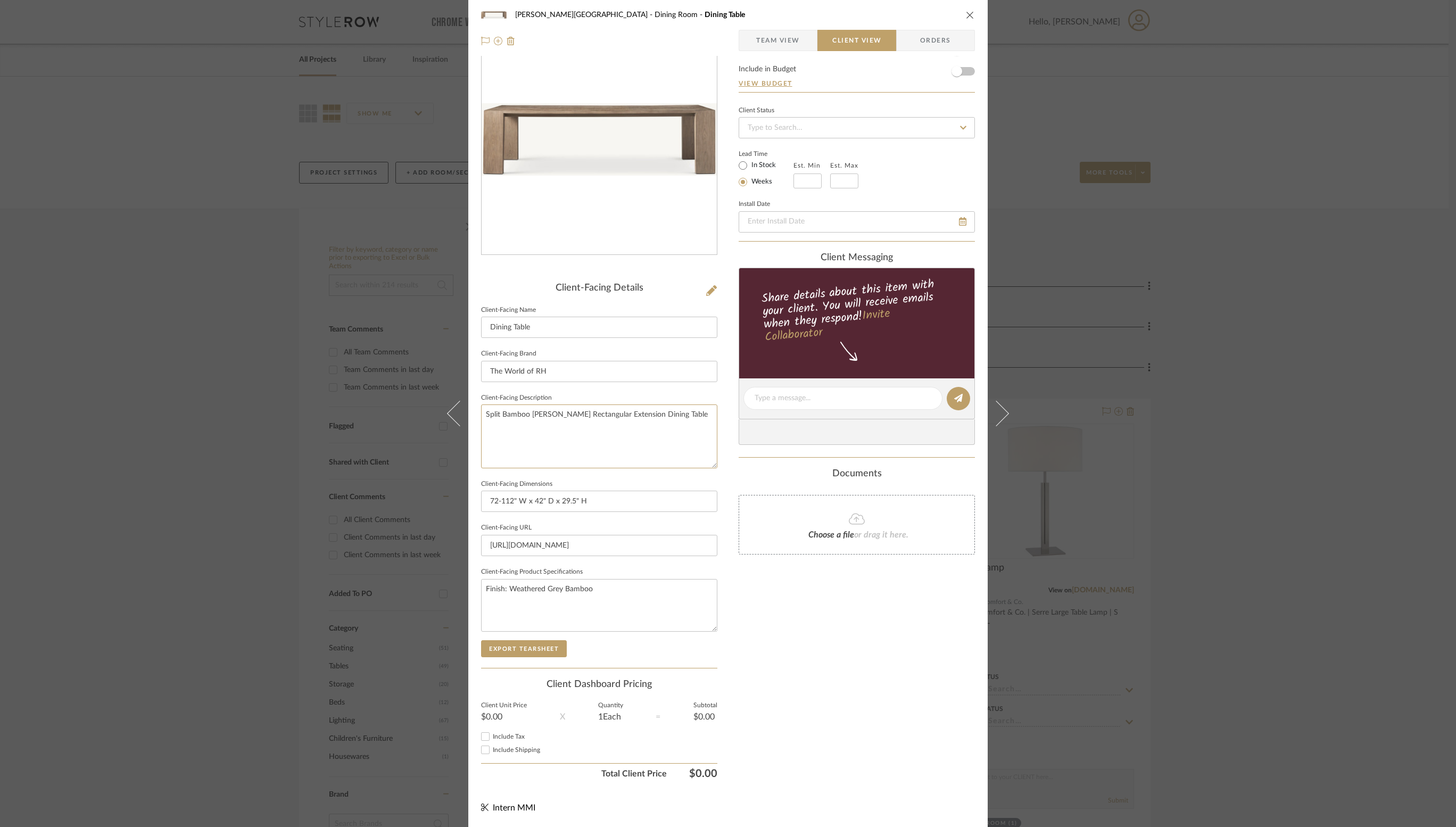type on "Split Bamboo Parsons Rectangular Extension Dining Table" 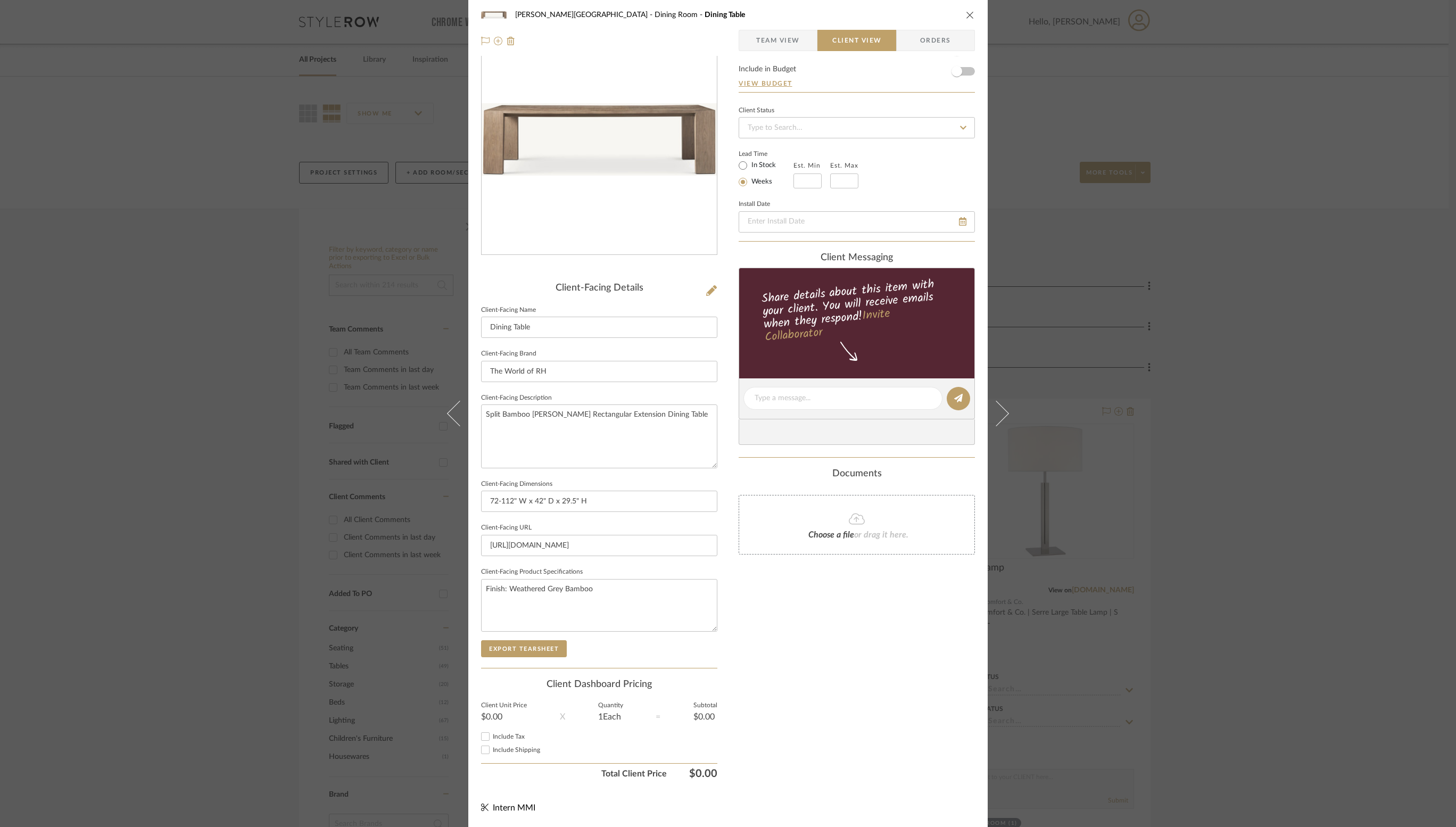 click on "Only content on this tab can share to Dashboard.  Show in Client Dashboard   Include in Budget   View Budget  Client Status  Lead Time  In Stock Weeks  Est. Min   Est. Max   Install Date  client Messaging  Share details about this item with your client. You will receive emails when they respond!  Invite Collaborator  Documents  Choose a file  or drag it here." at bounding box center (857, 403) 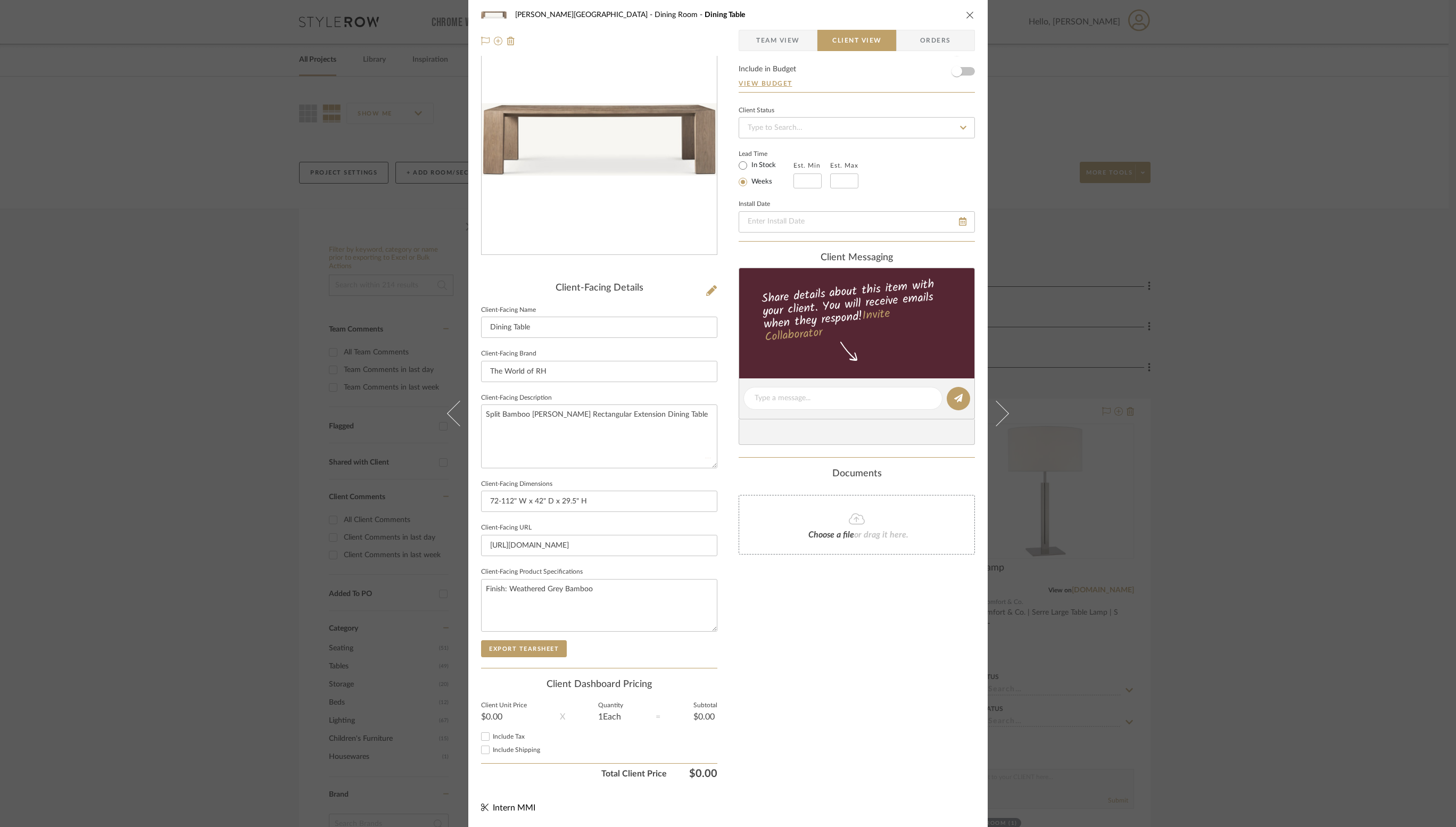 type 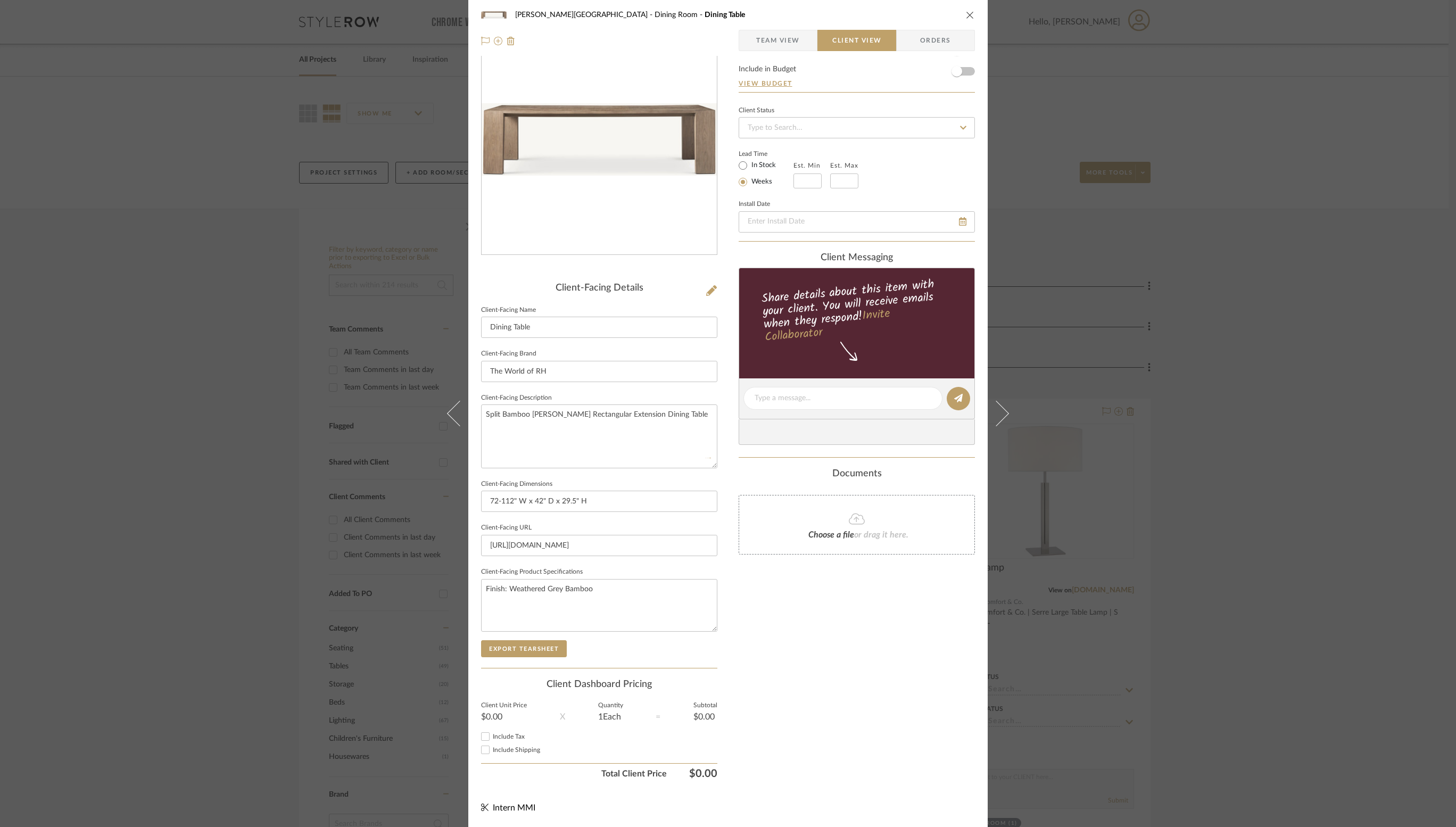 type 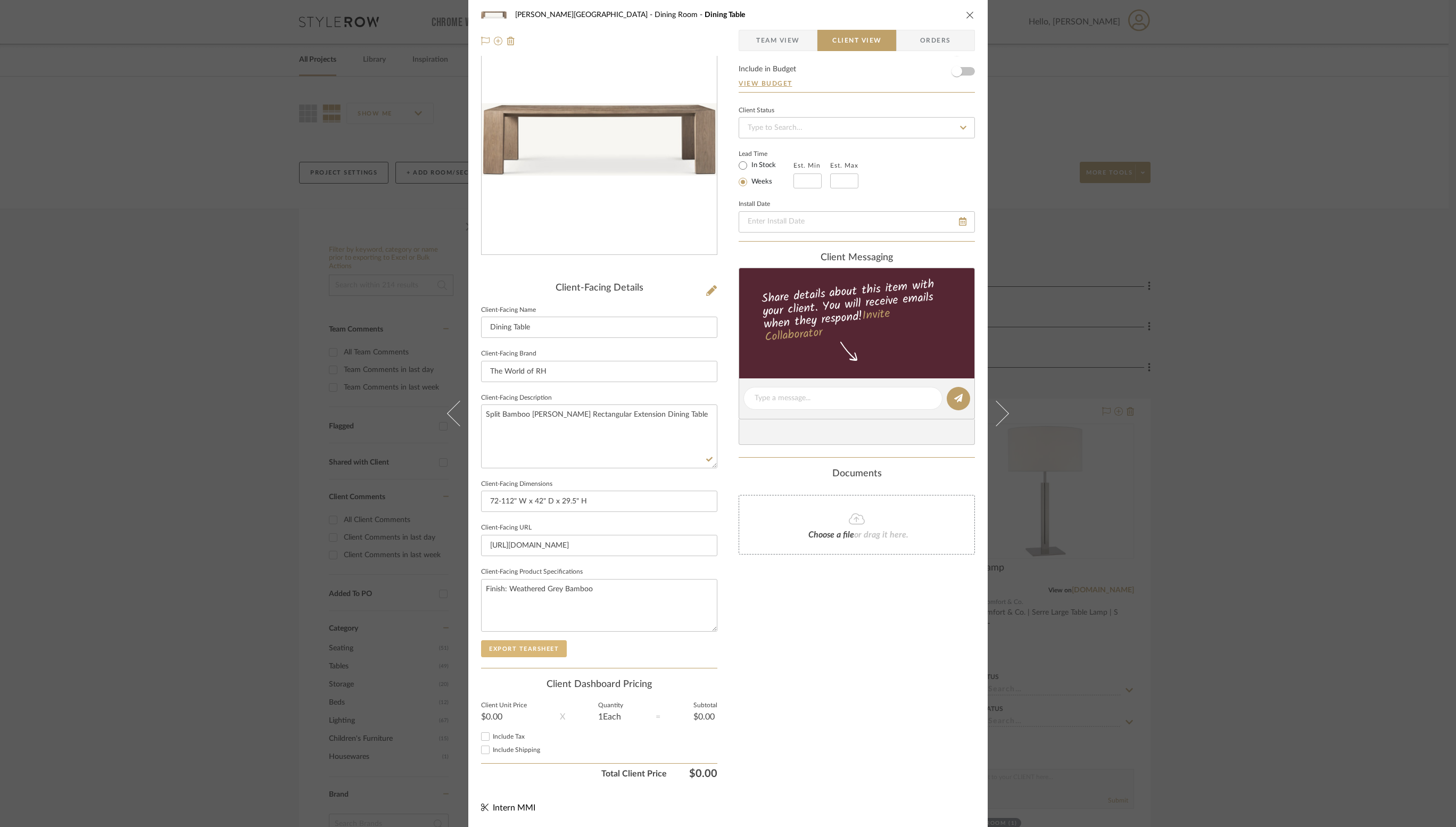 click on "Export Tearsheet" 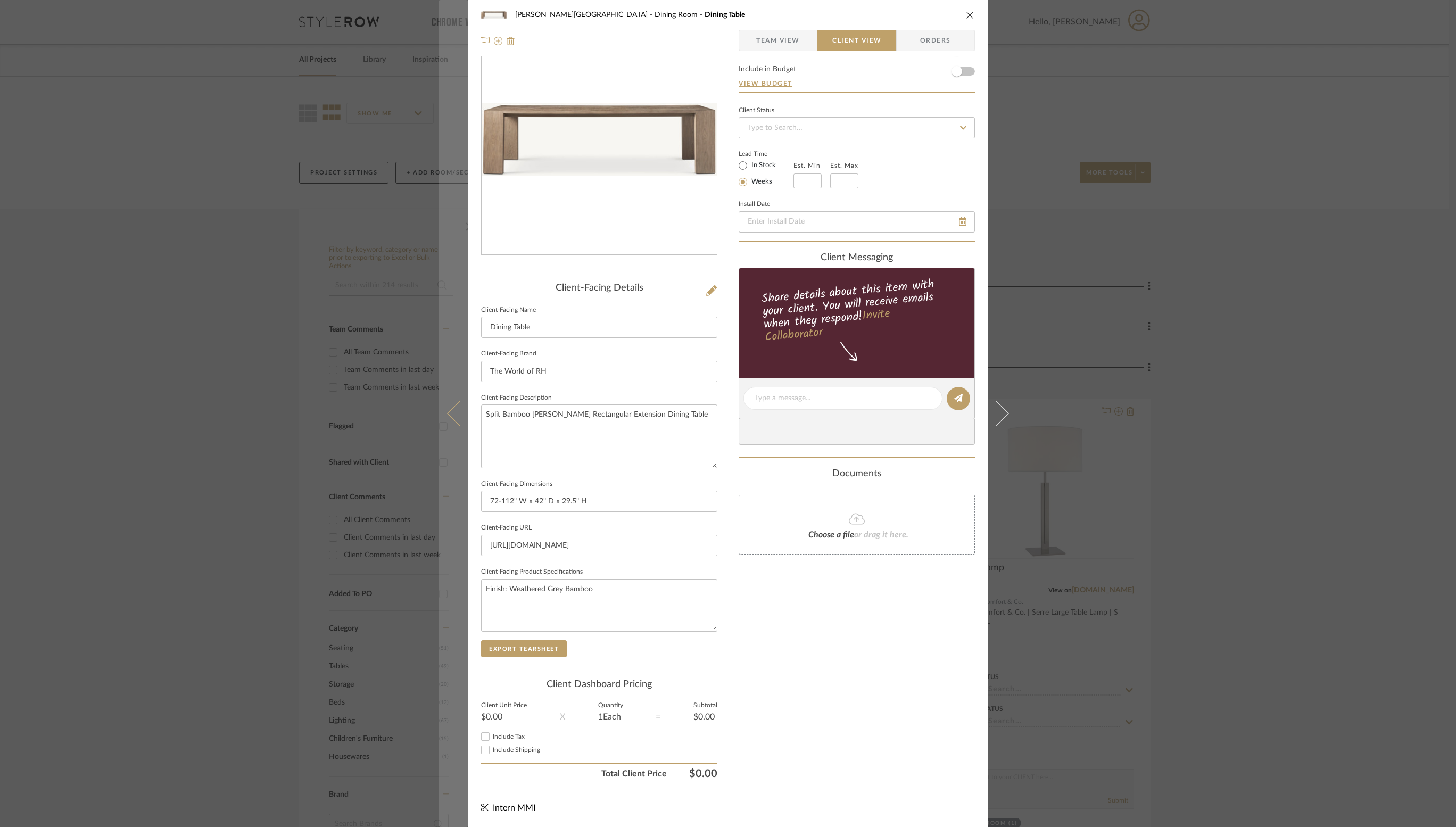 click at bounding box center [460, 414] 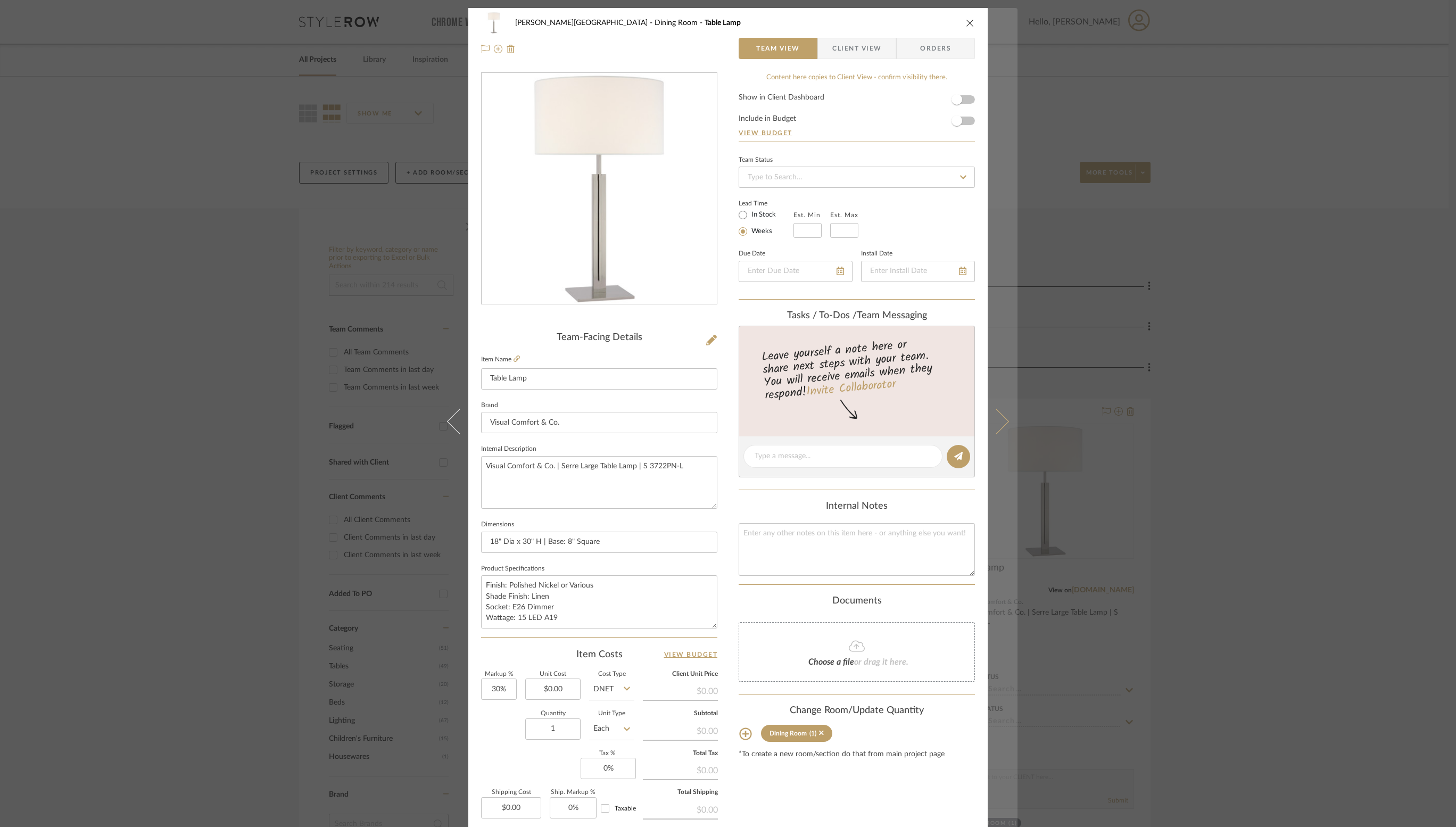 click at bounding box center [996, 421] 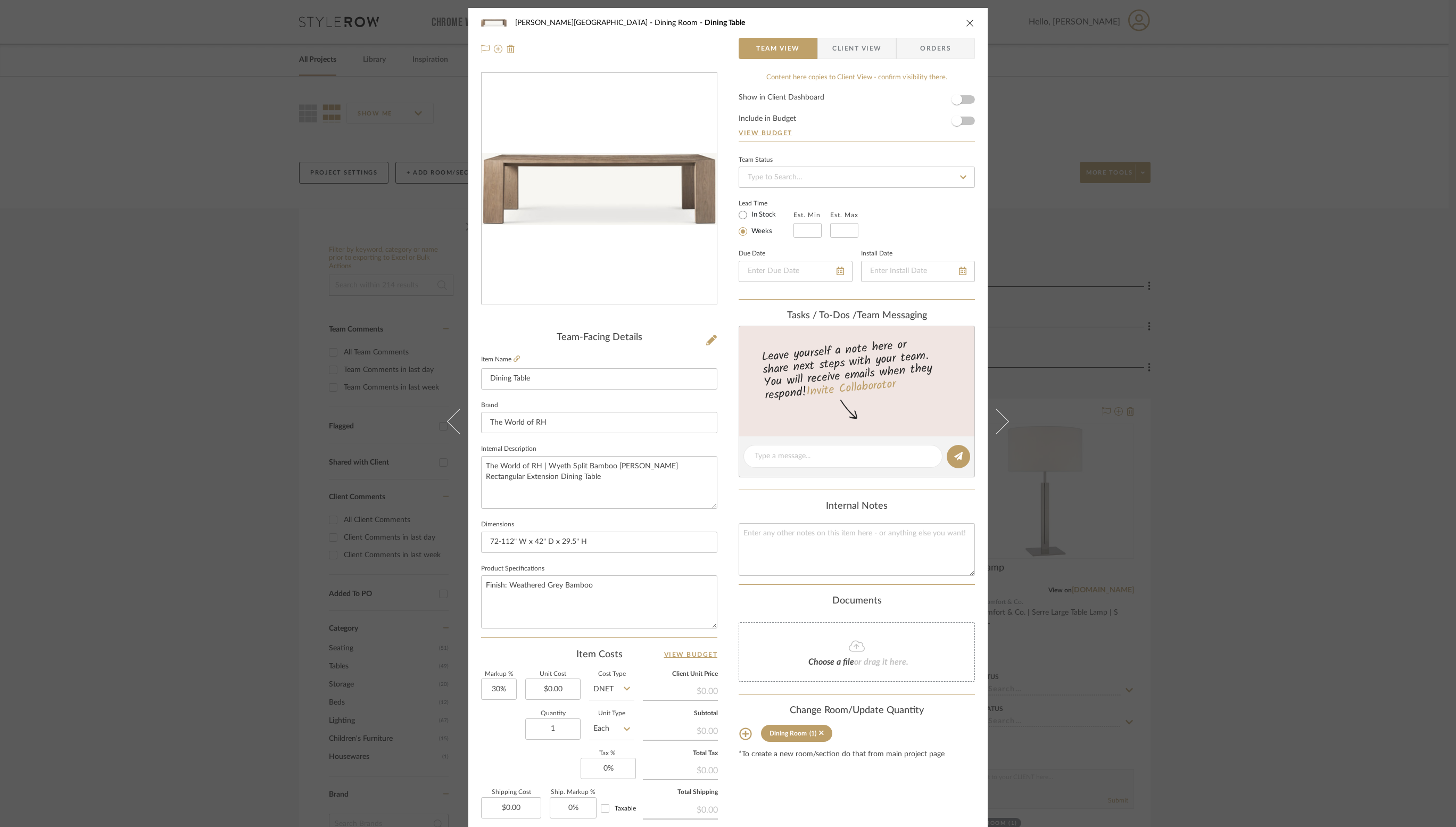 click at bounding box center [996, 421] 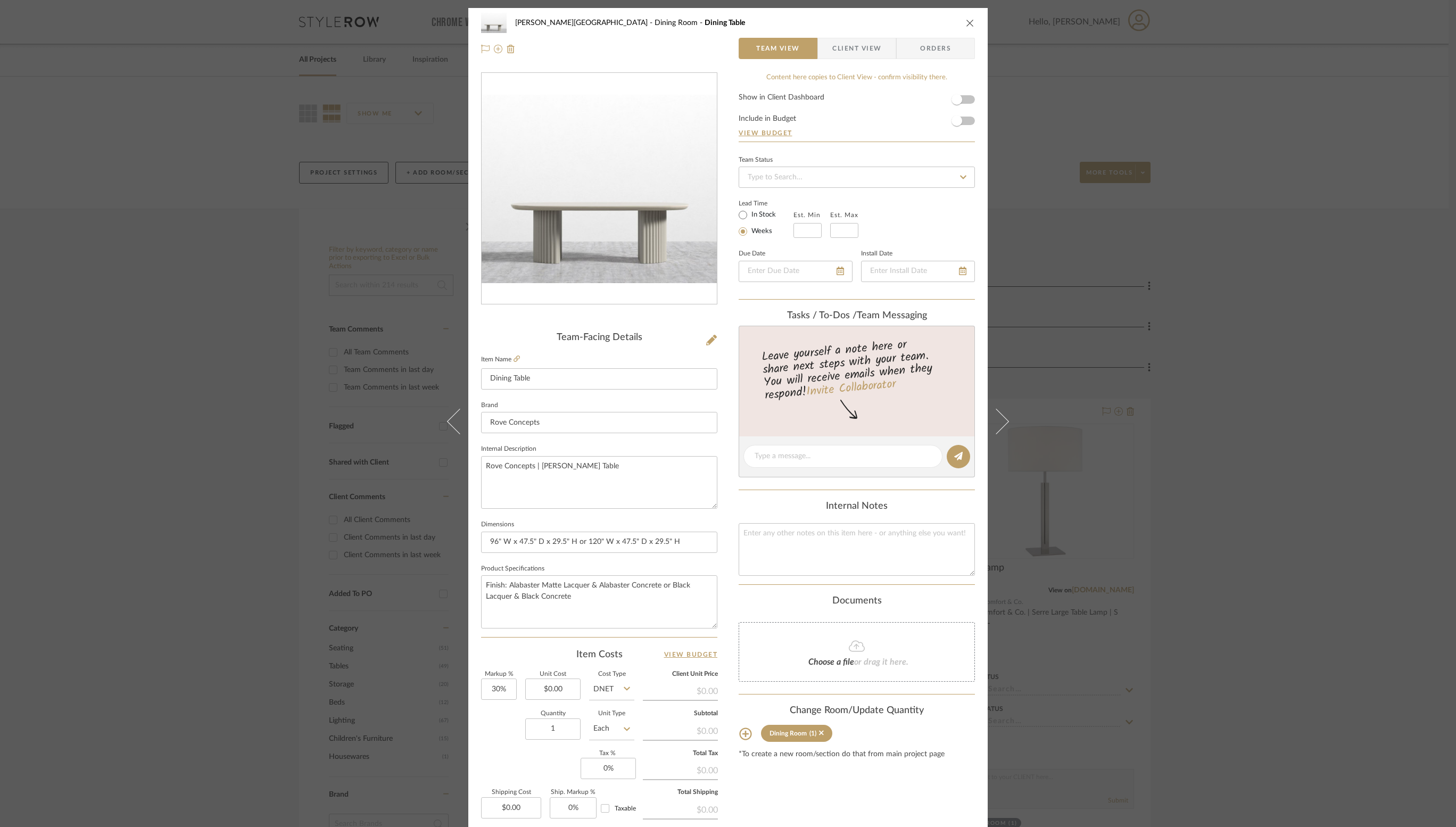 click on "Client View" at bounding box center (857, 48) 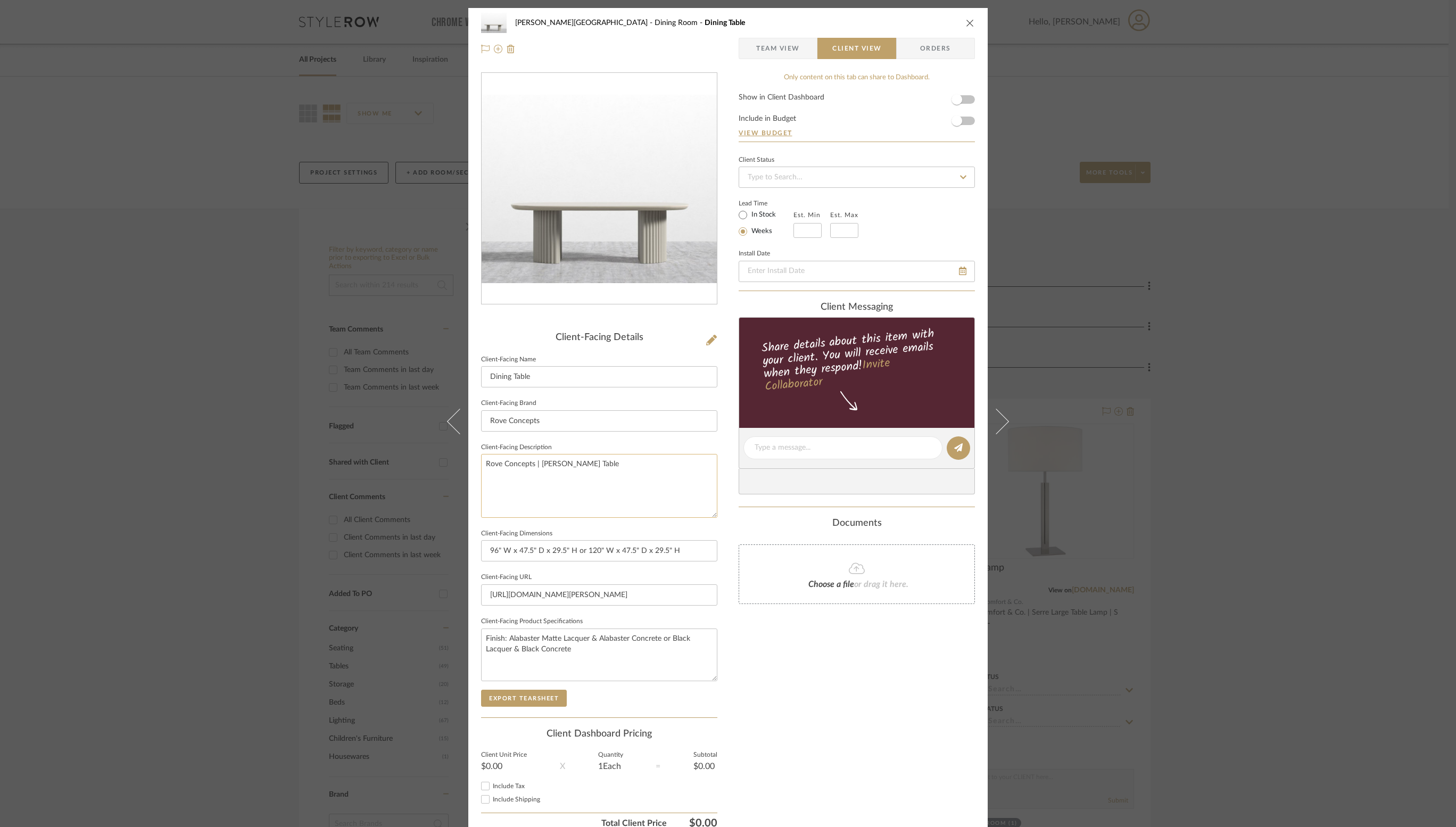 click on "Rove Concepts | Osten Table" 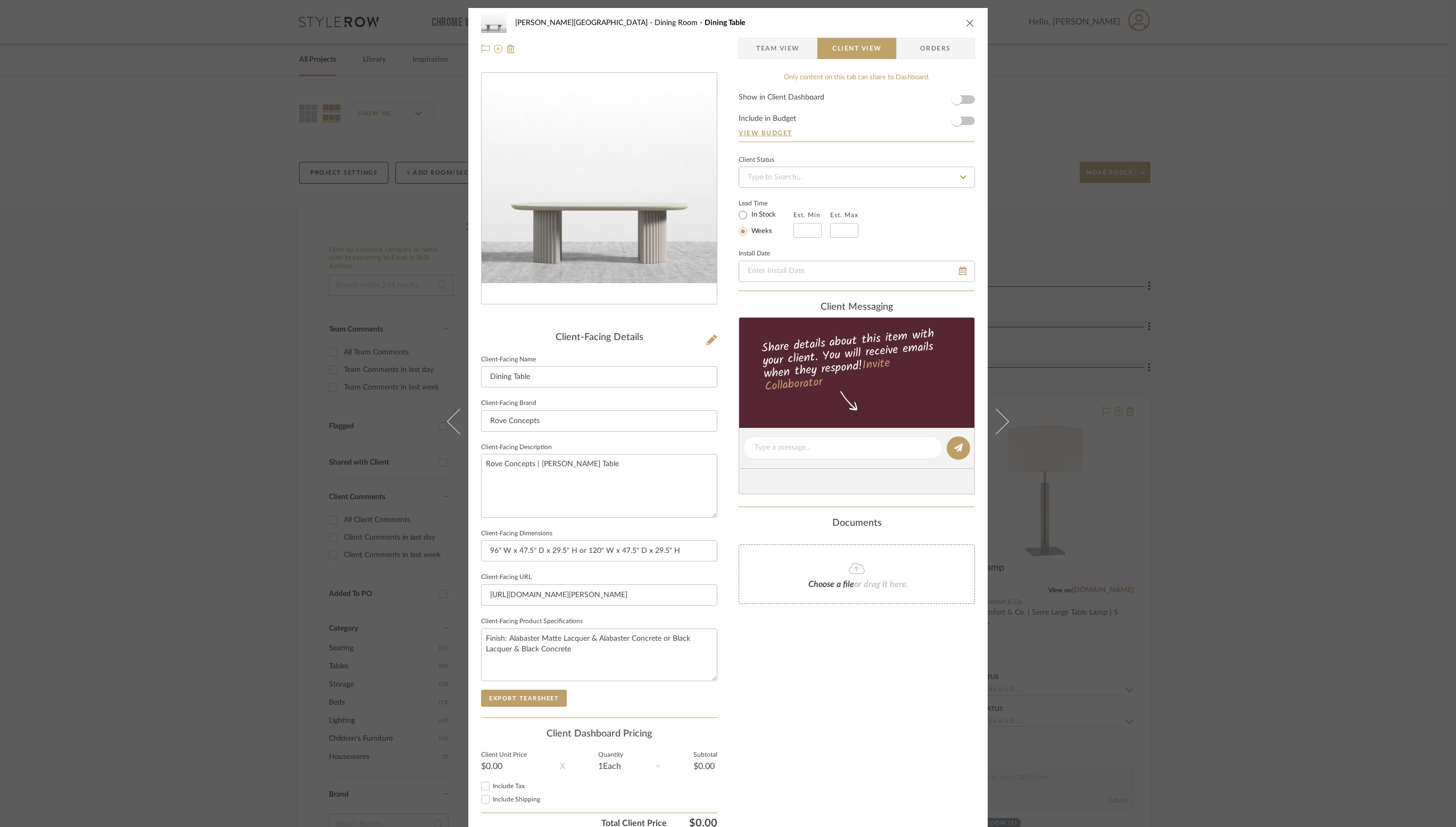 drag, startPoint x: 528, startPoint y: 461, endPoint x: 477, endPoint y: 461, distance: 51 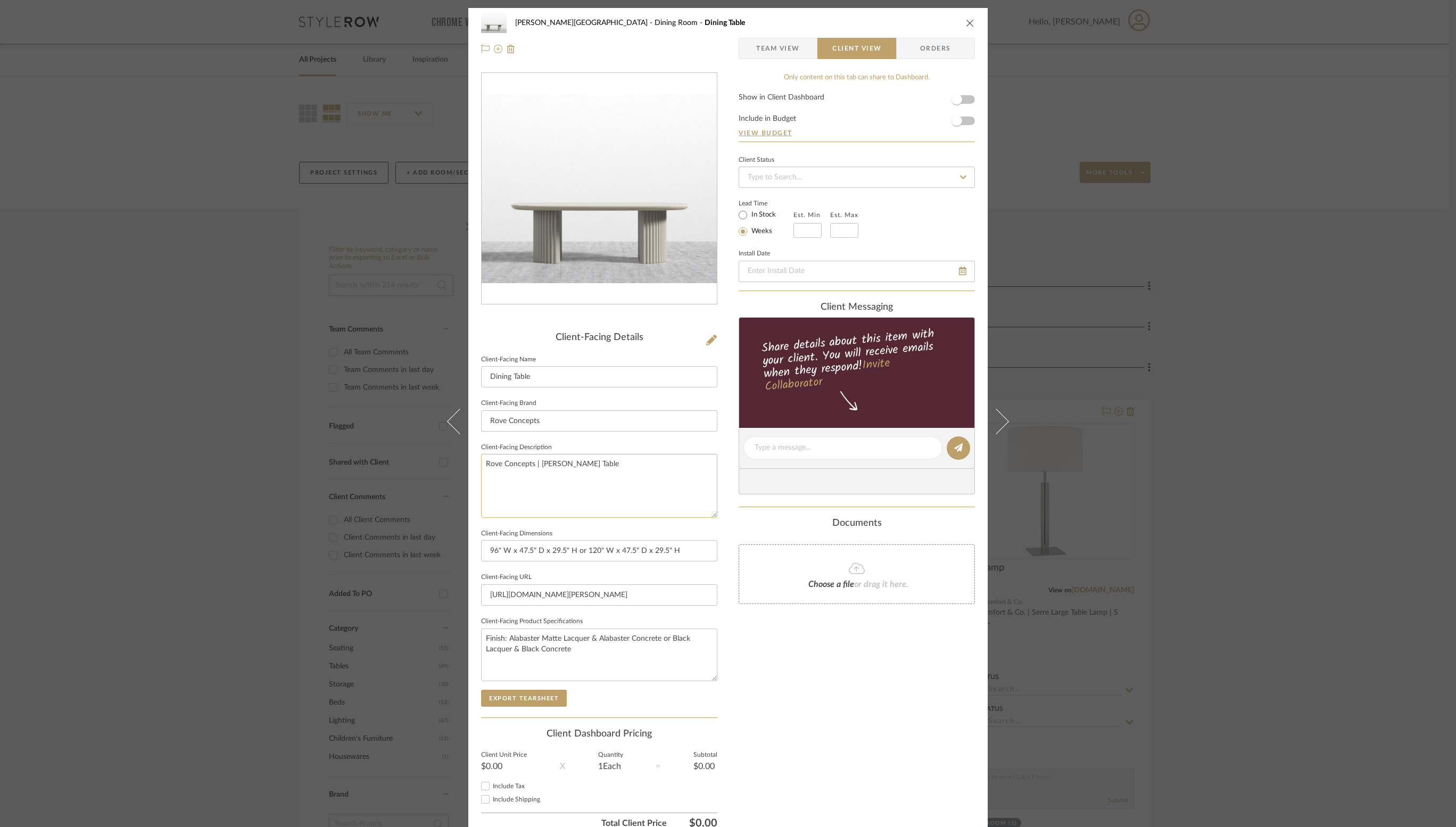 drag, startPoint x: 590, startPoint y: 462, endPoint x: 478, endPoint y: 479, distance: 113.28283 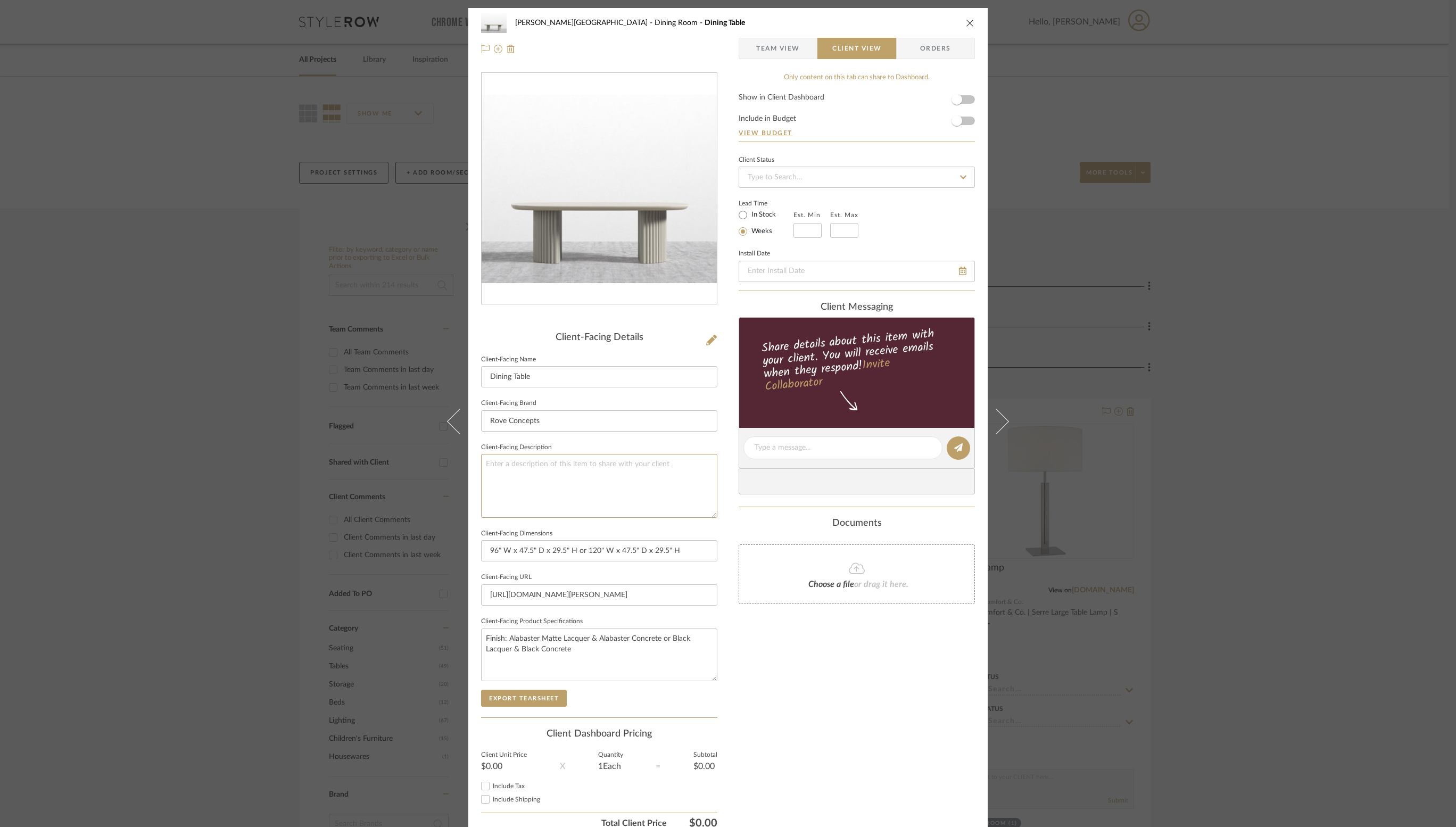 type 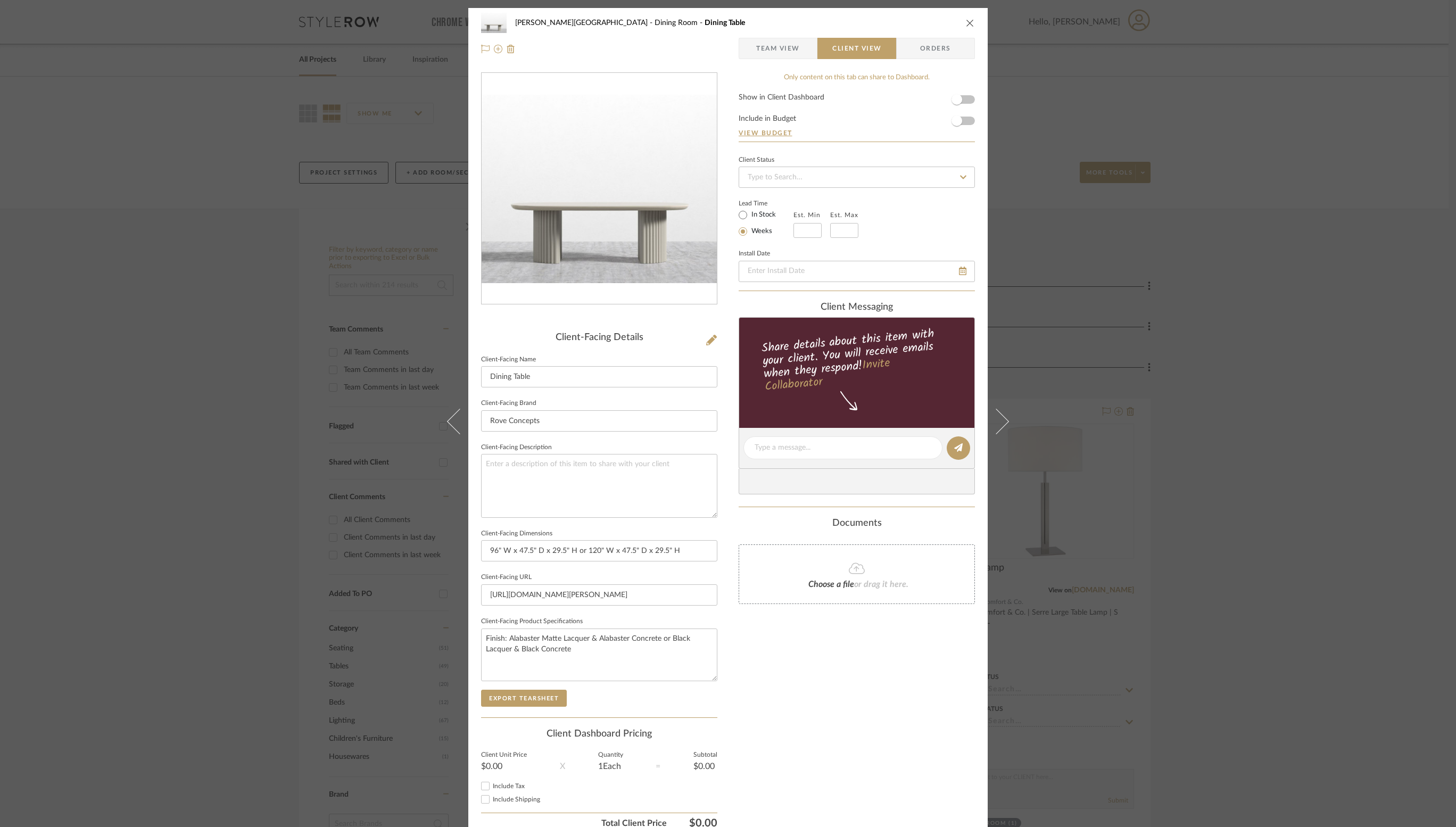 click on "Only content on this tab can share to Dashboard.  Show in Client Dashboard   Include in Budget   View Budget  Client Status  Lead Time  In Stock Weeks  Est. Min   Est. Max   Install Date  client Messaging  Share details about this item with your client. You will receive emails when they respond!  Invite Collaborator  Documents  Choose a file  or drag it here." at bounding box center (857, 453) 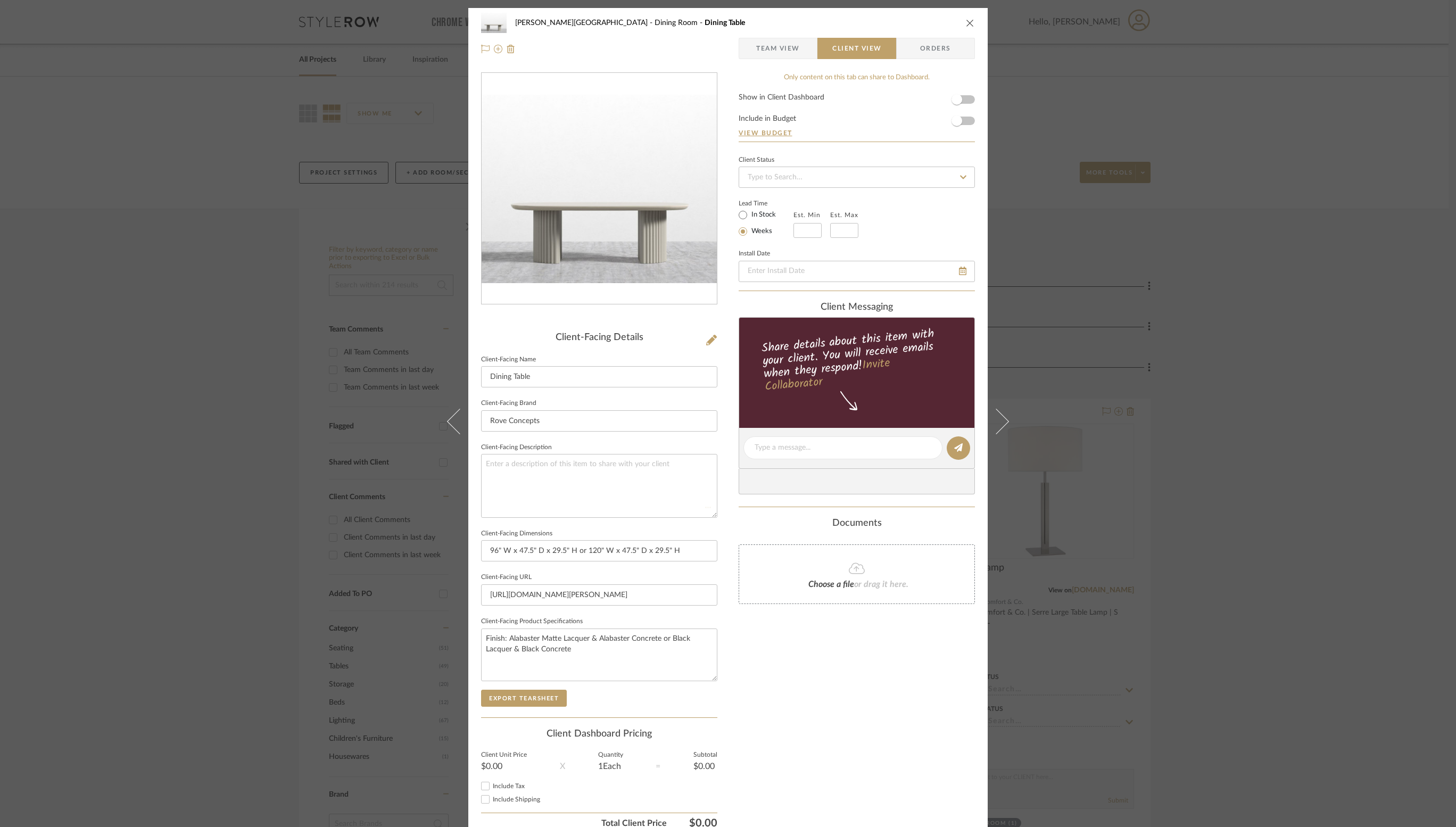 type 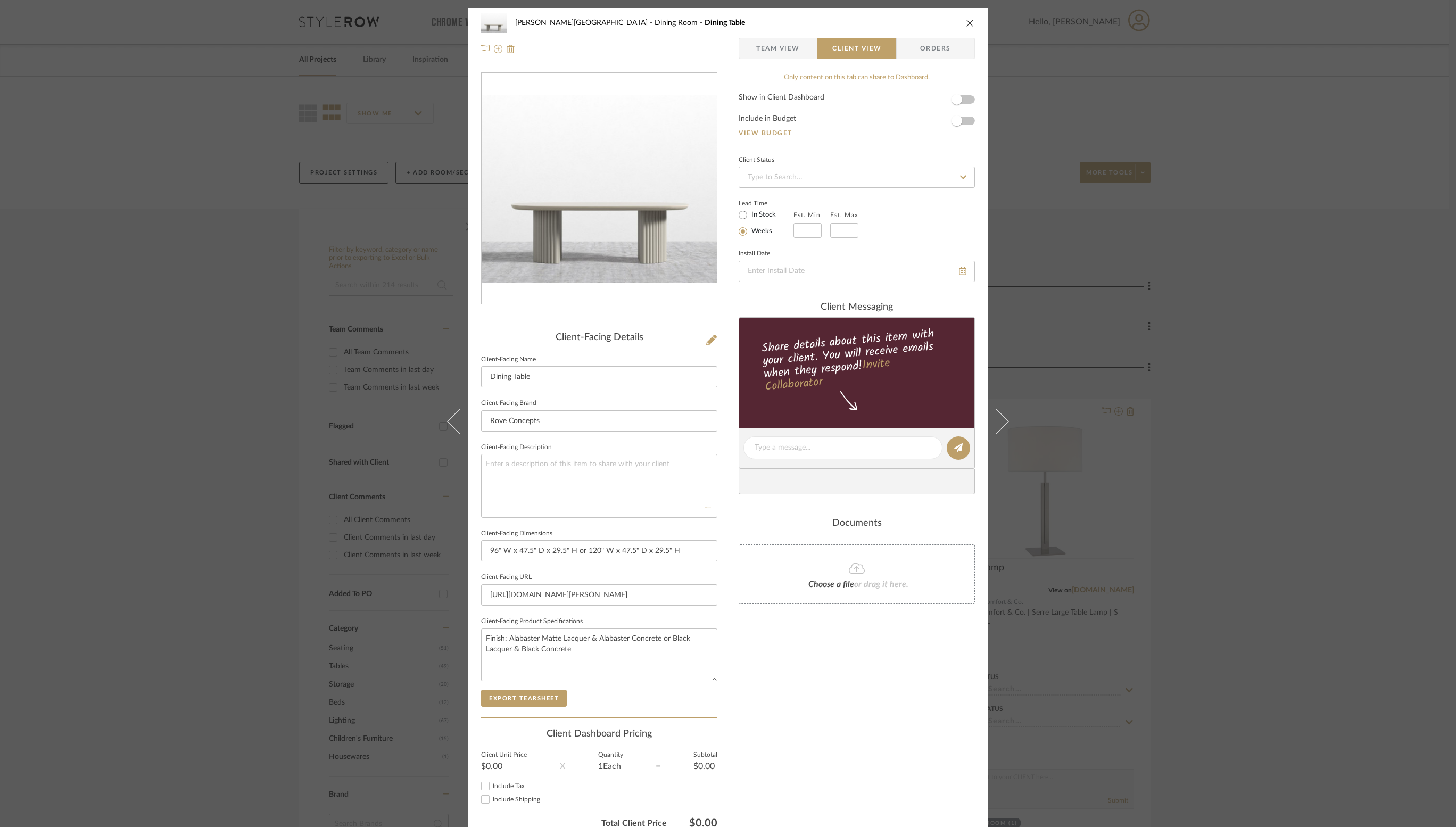type 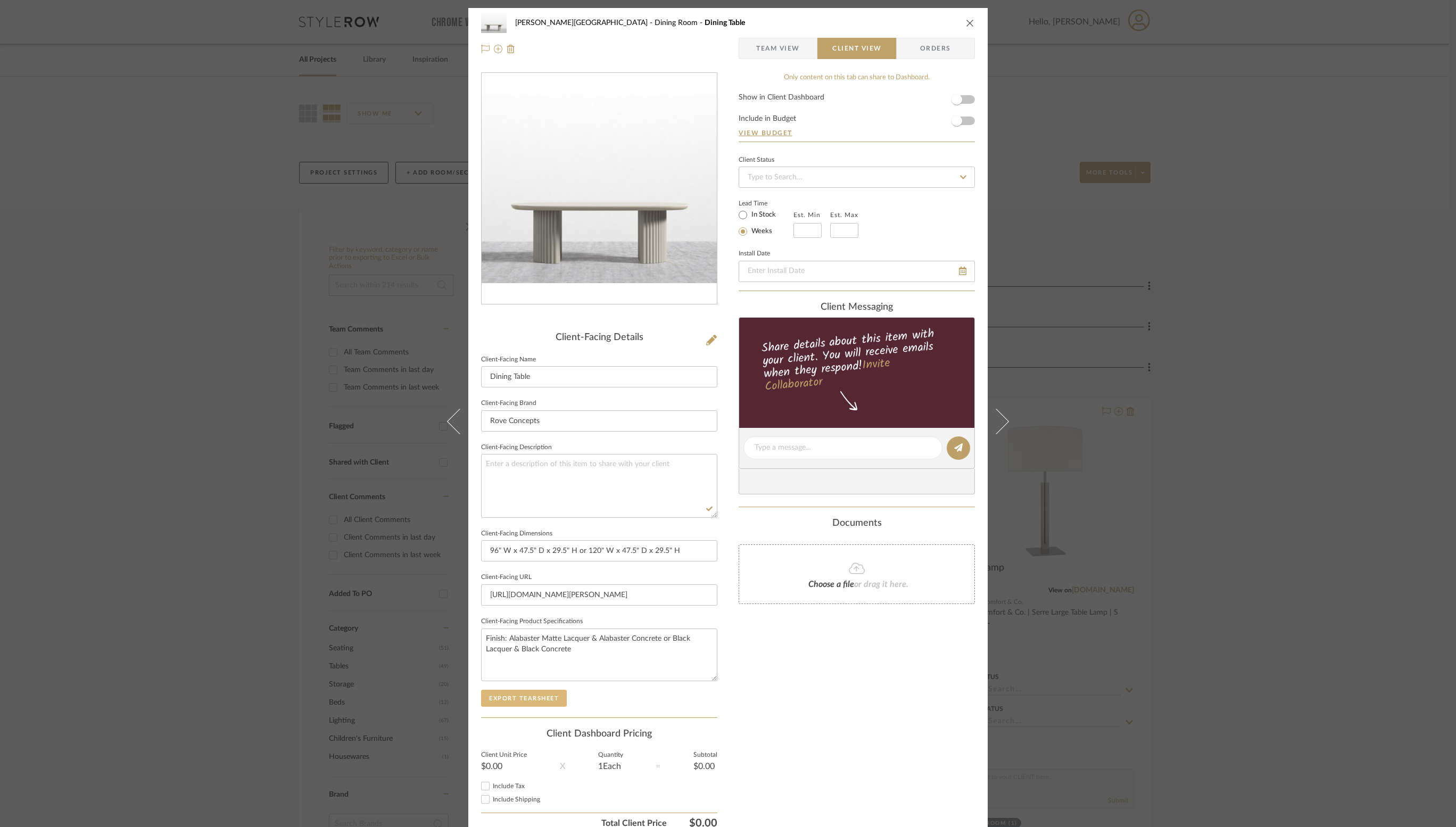click on "Export Tearsheet" 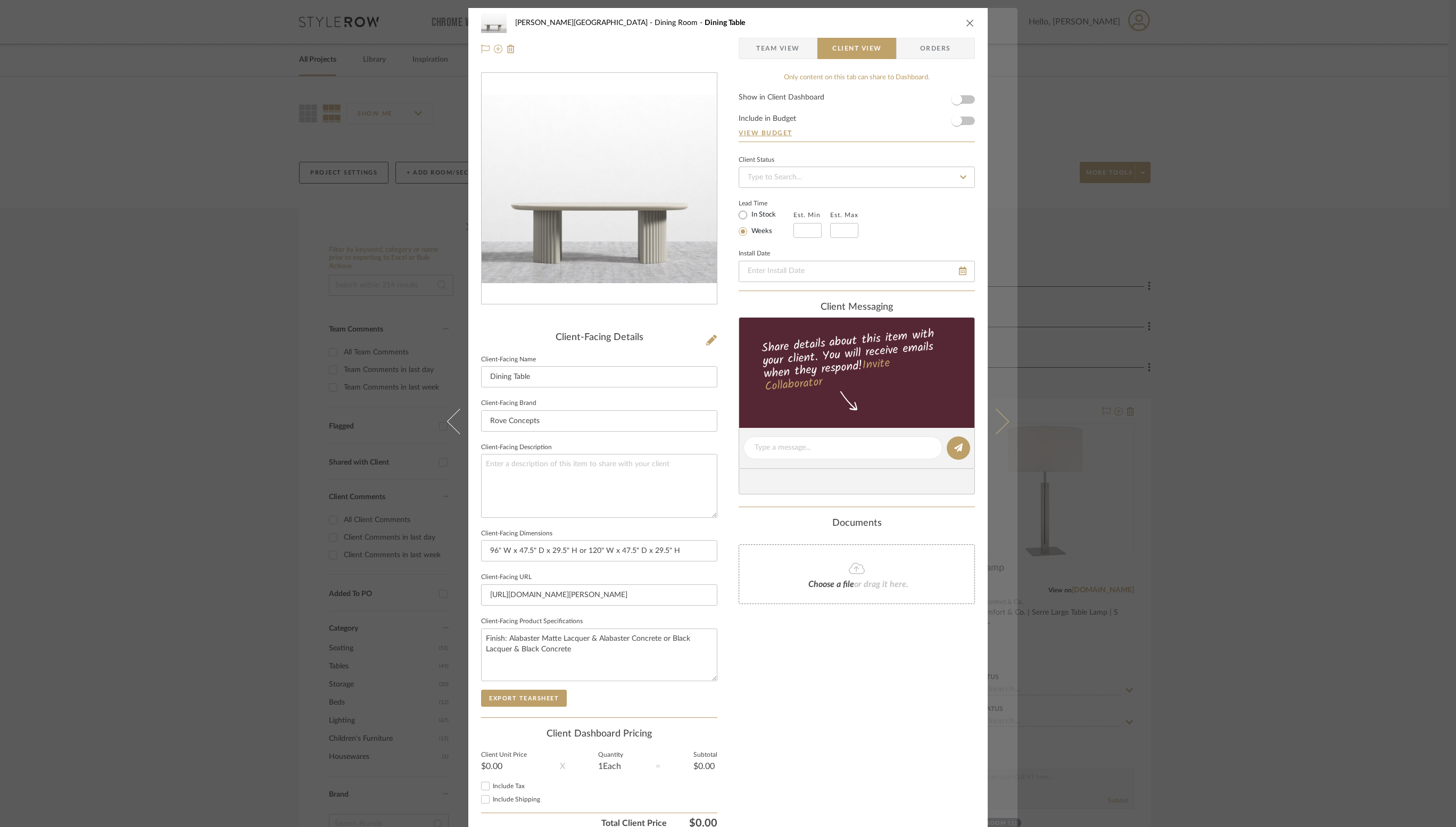 click at bounding box center [996, 421] 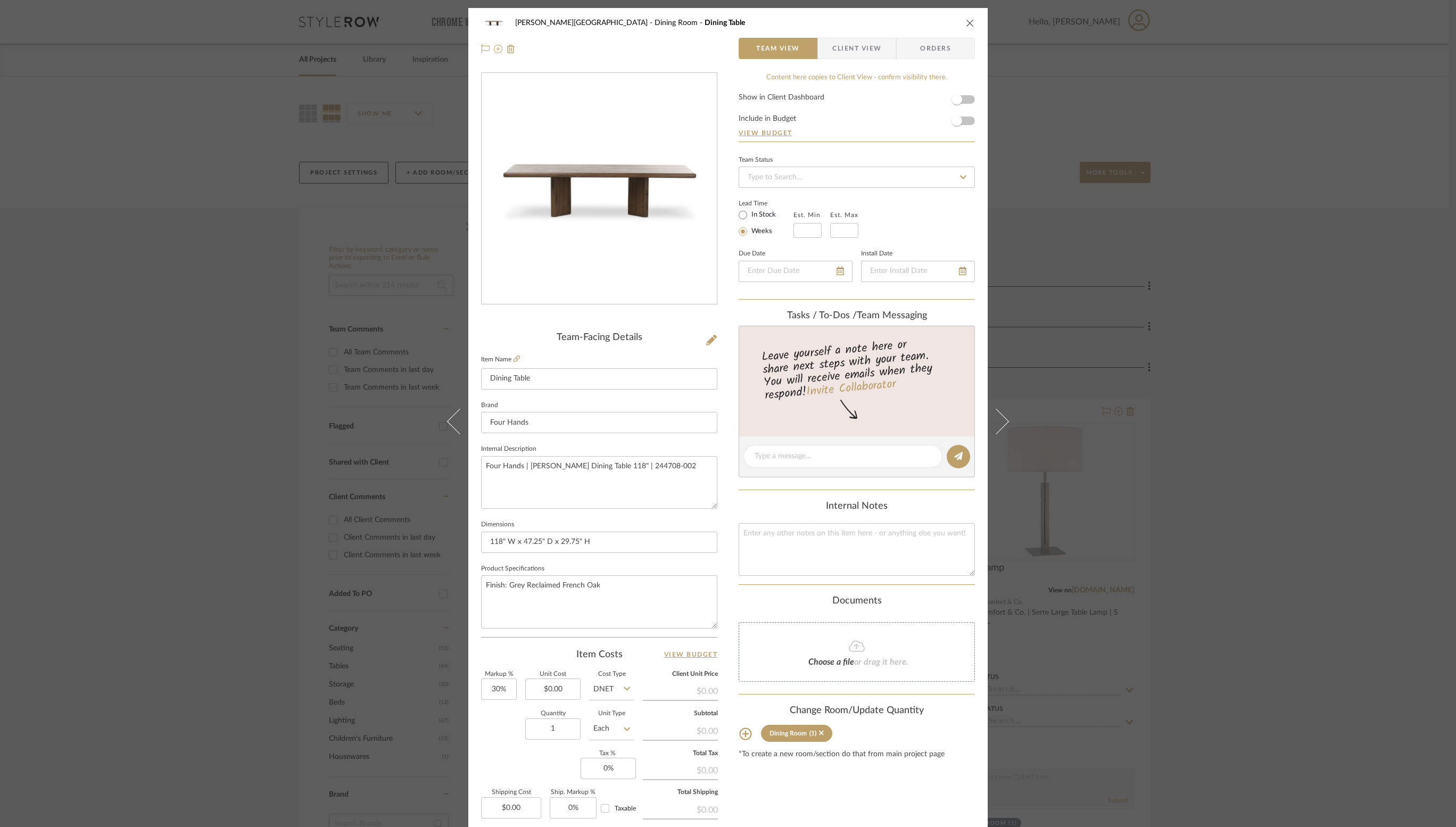 click on "Client View" at bounding box center [857, 48] 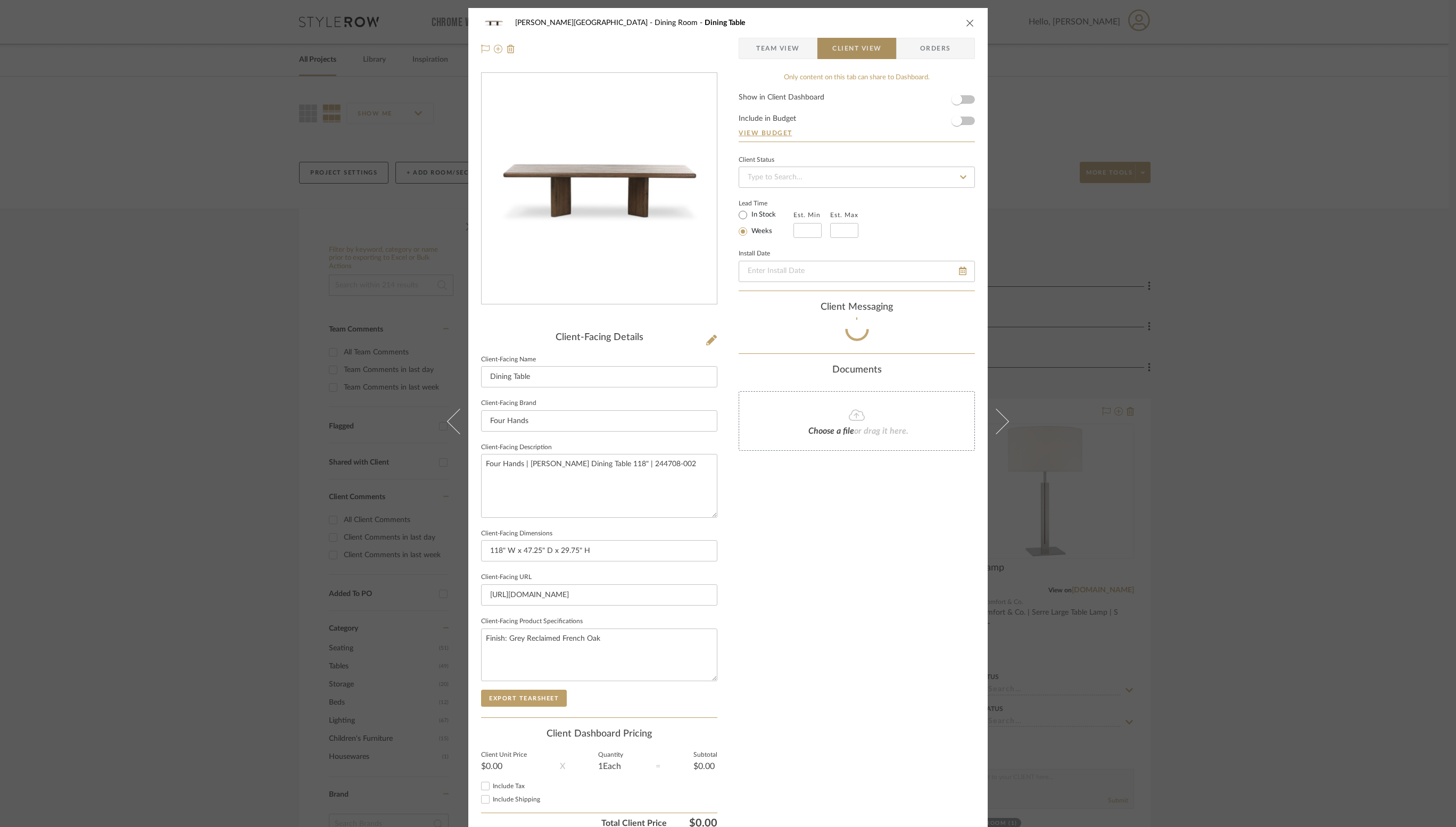 type 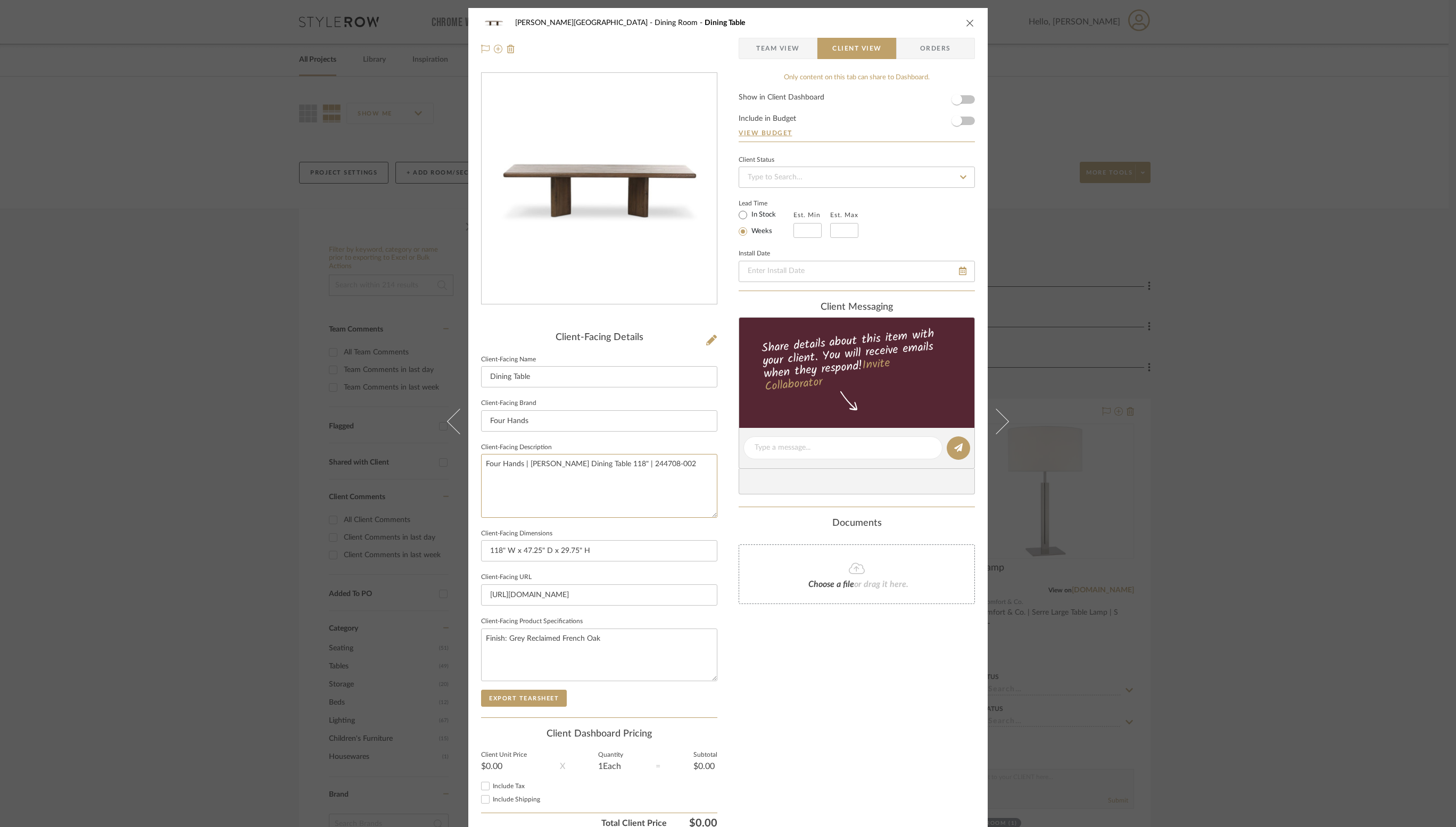 drag, startPoint x: 682, startPoint y: 465, endPoint x: 465, endPoint y: 478, distance: 217.38905 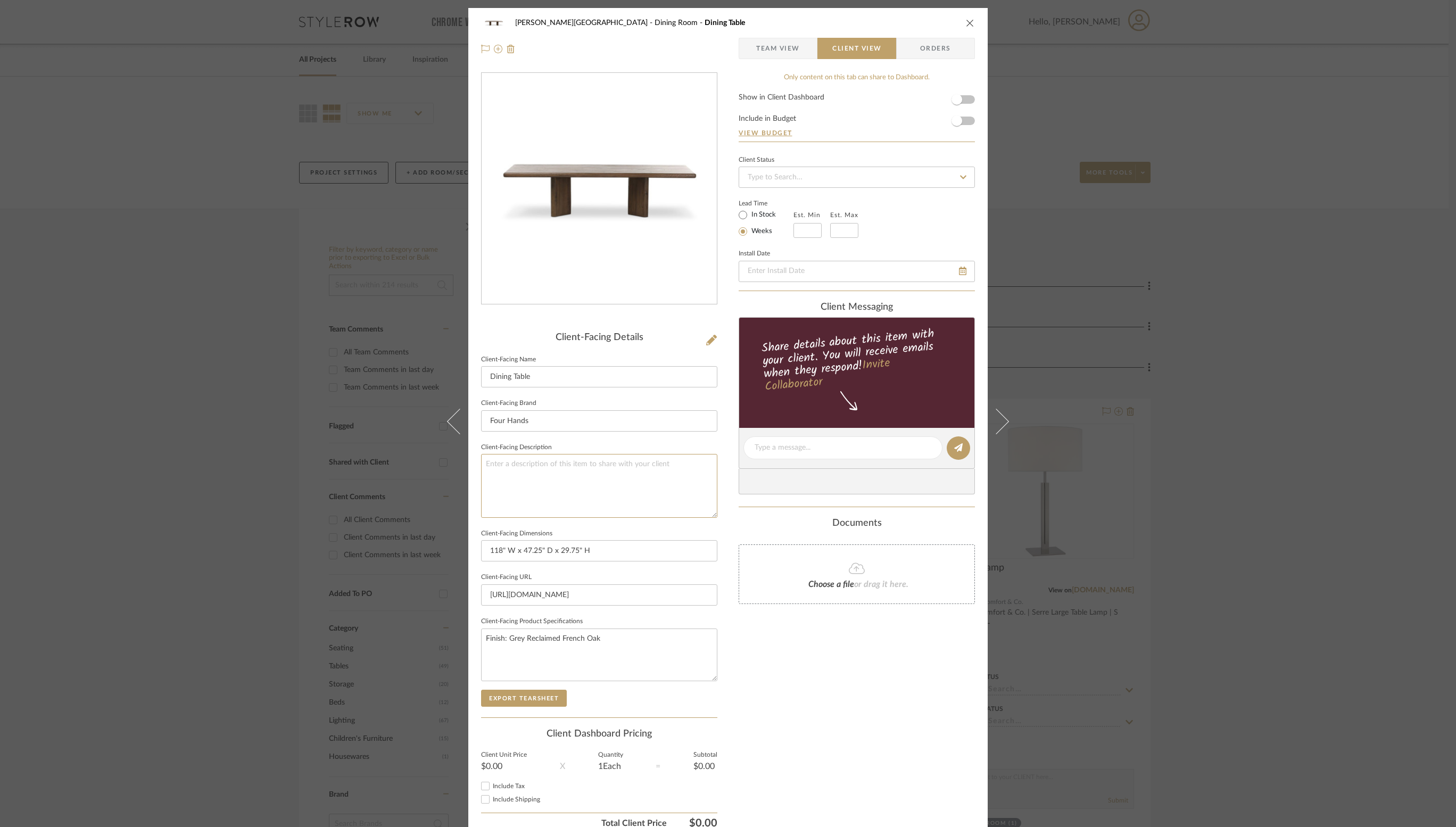 type 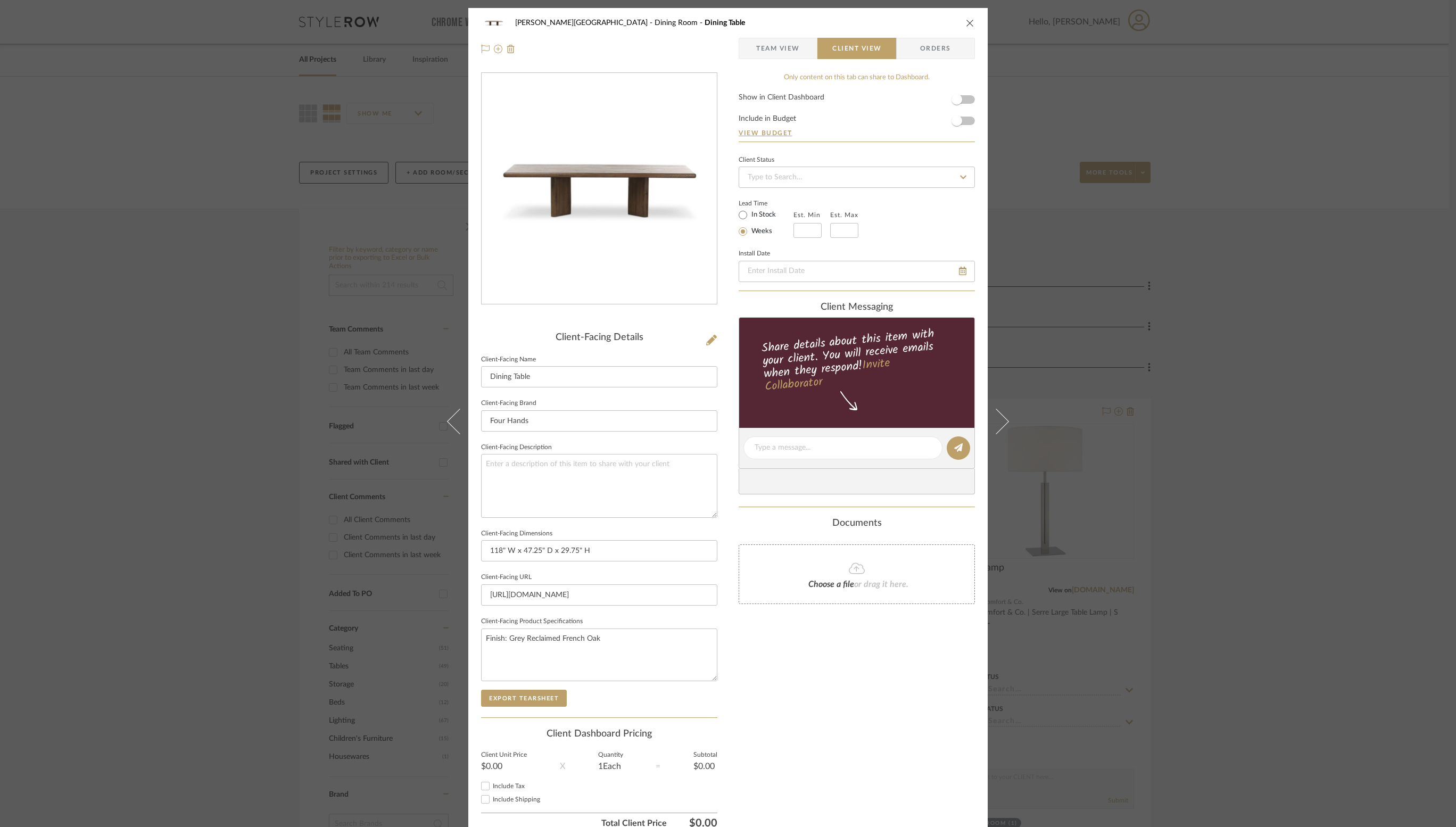 click on "Only content on this tab can share to Dashboard.  Show in Client Dashboard   Include in Budget   View Budget  Client Status  Lead Time  In Stock Weeks  Est. Min   Est. Max   Install Date  client Messaging  Share details about this item with your client. You will receive emails when they respond!  Invite Collaborator  Documents  Choose a file  or drag it here." at bounding box center (857, 453) 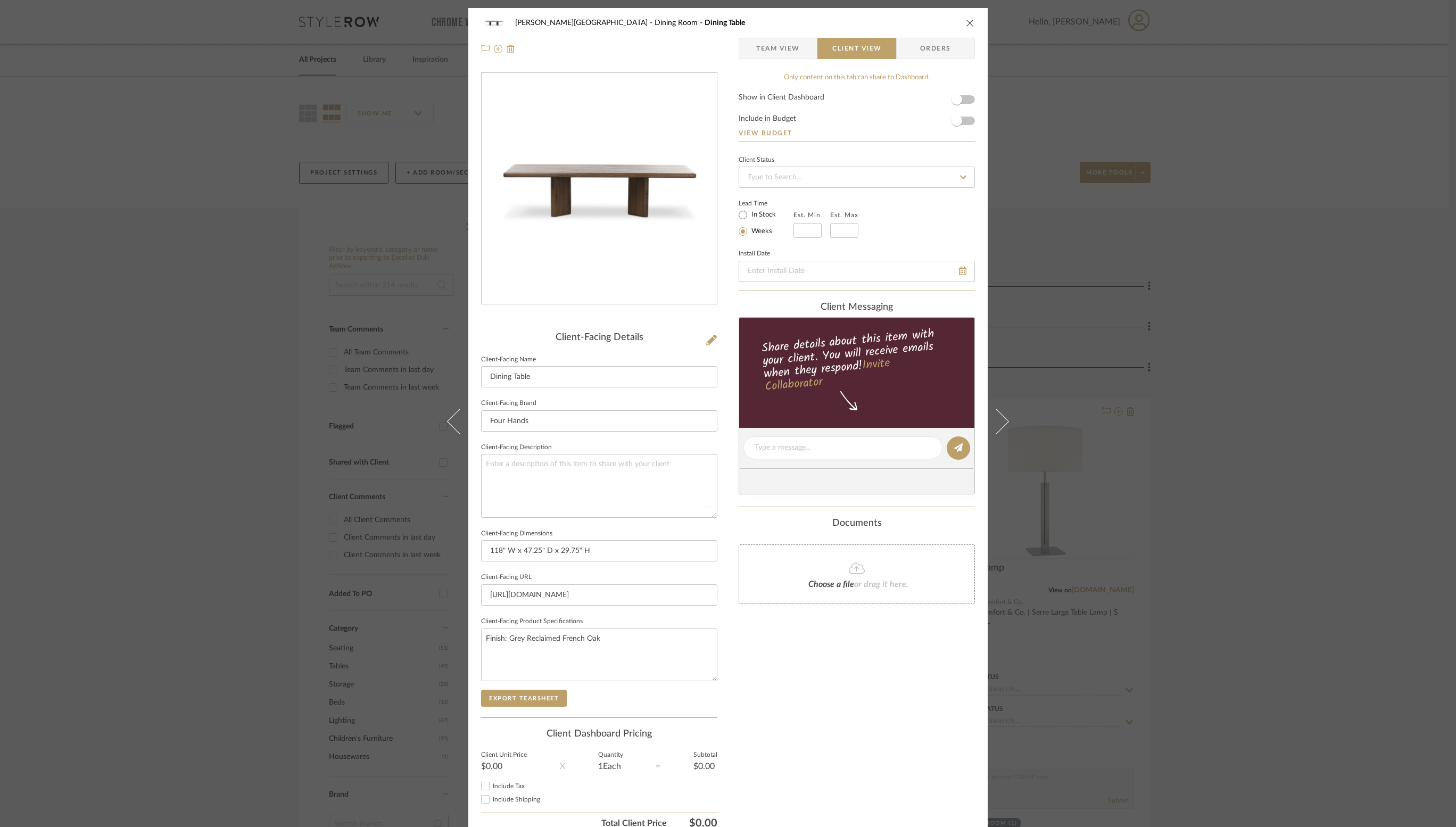 type 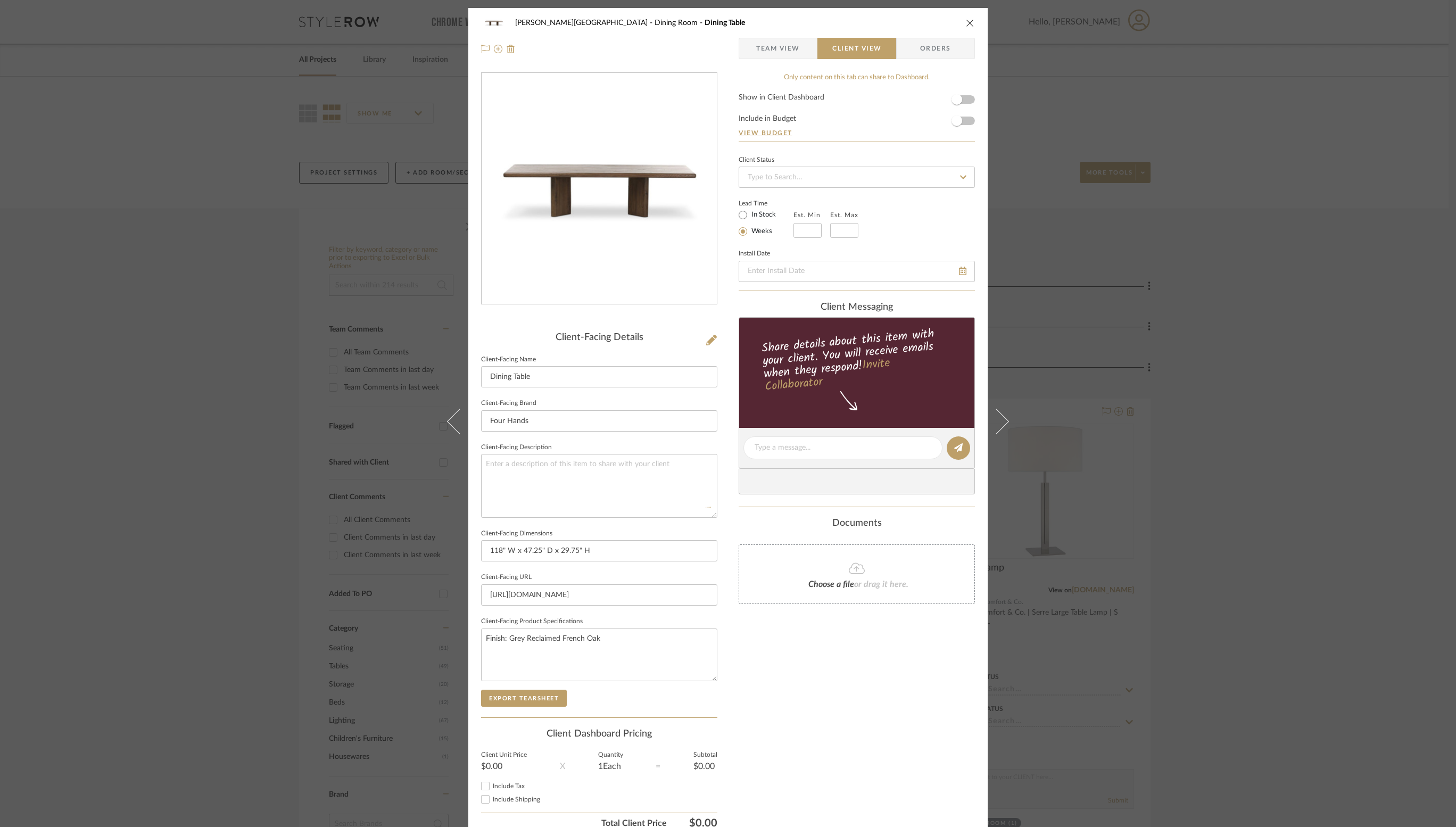type 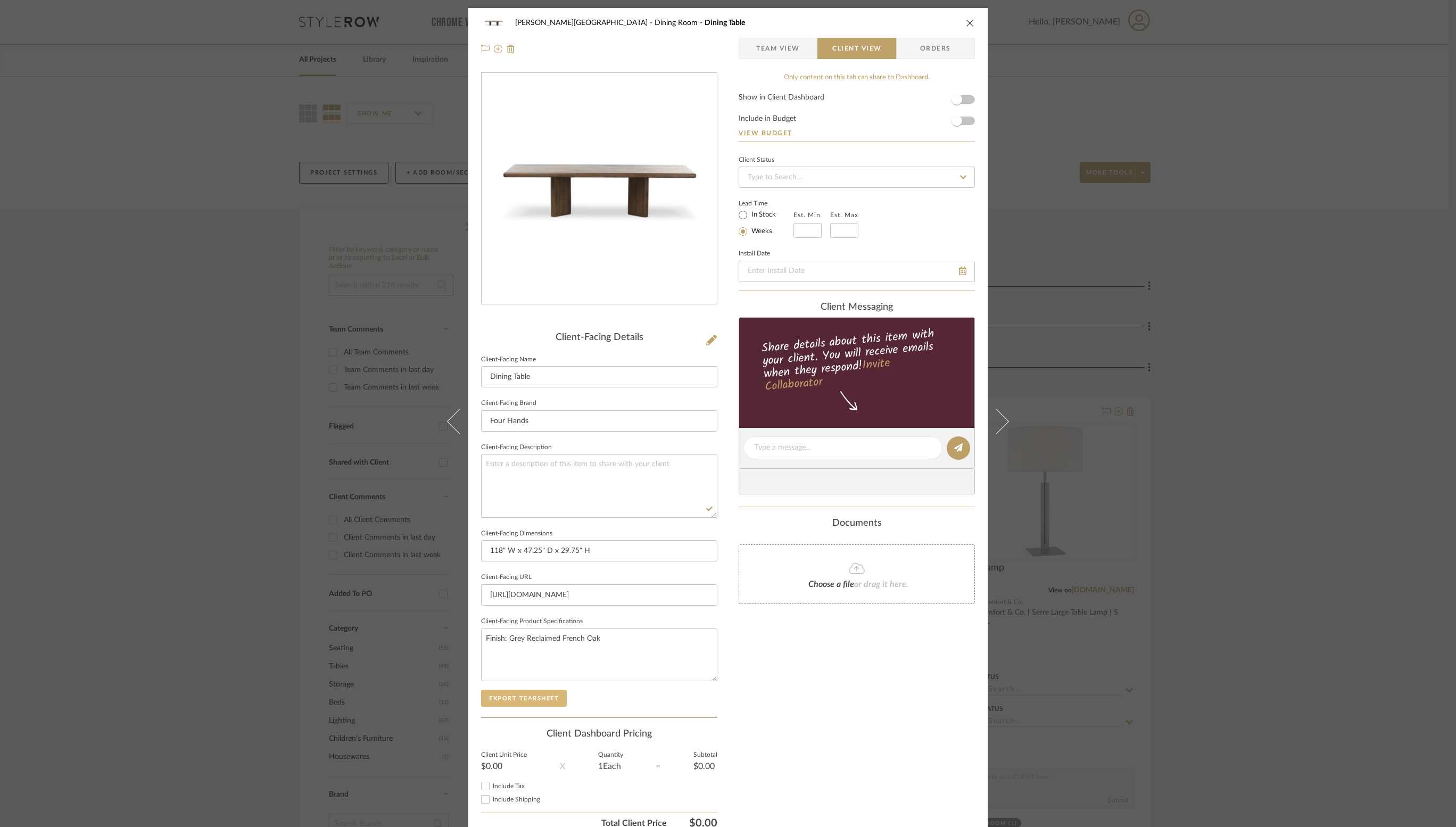 click on "Export Tearsheet" 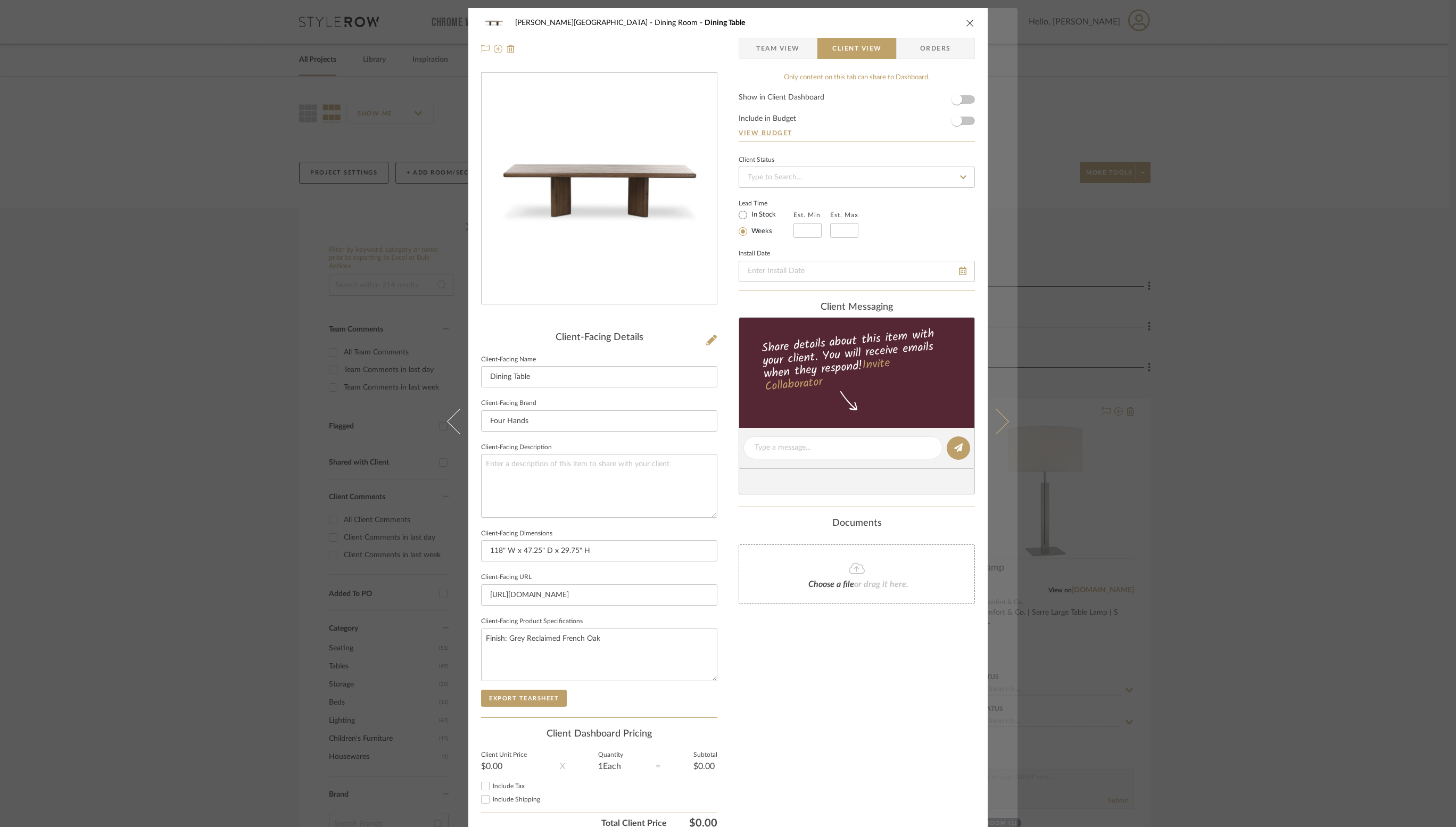 click at bounding box center [1003, 421] 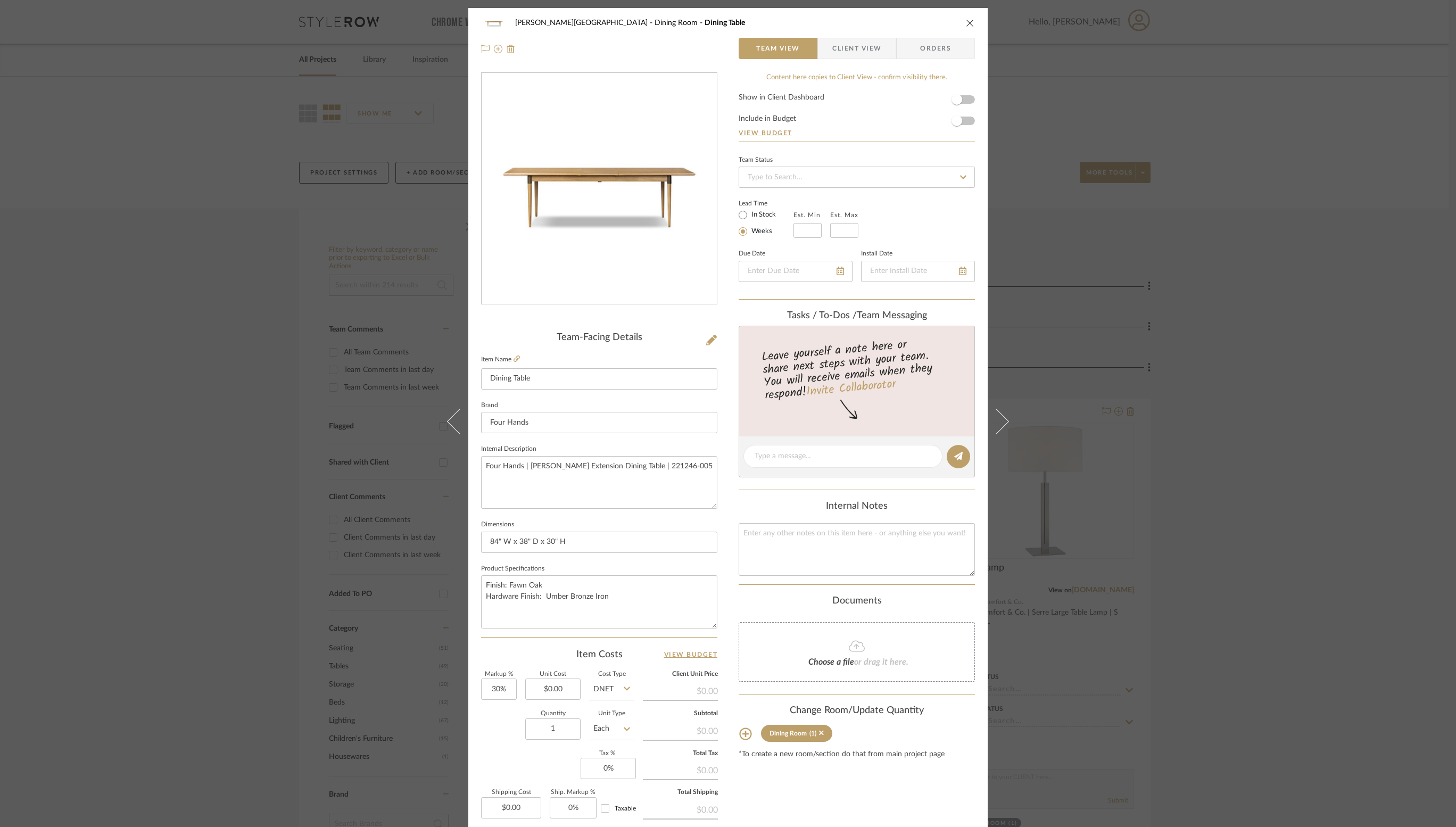 scroll, scrollTop: 0, scrollLeft: 0, axis: both 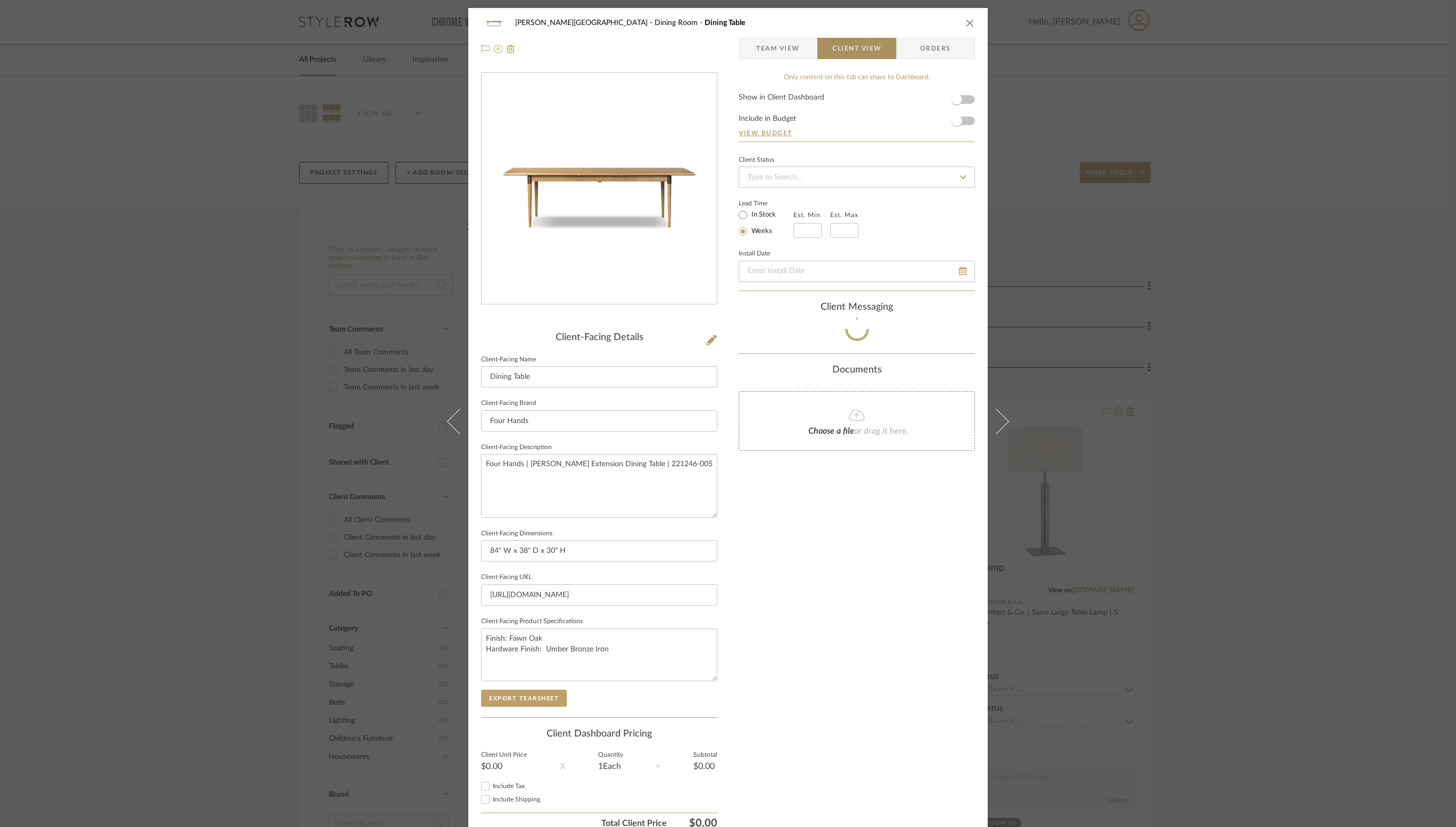 type 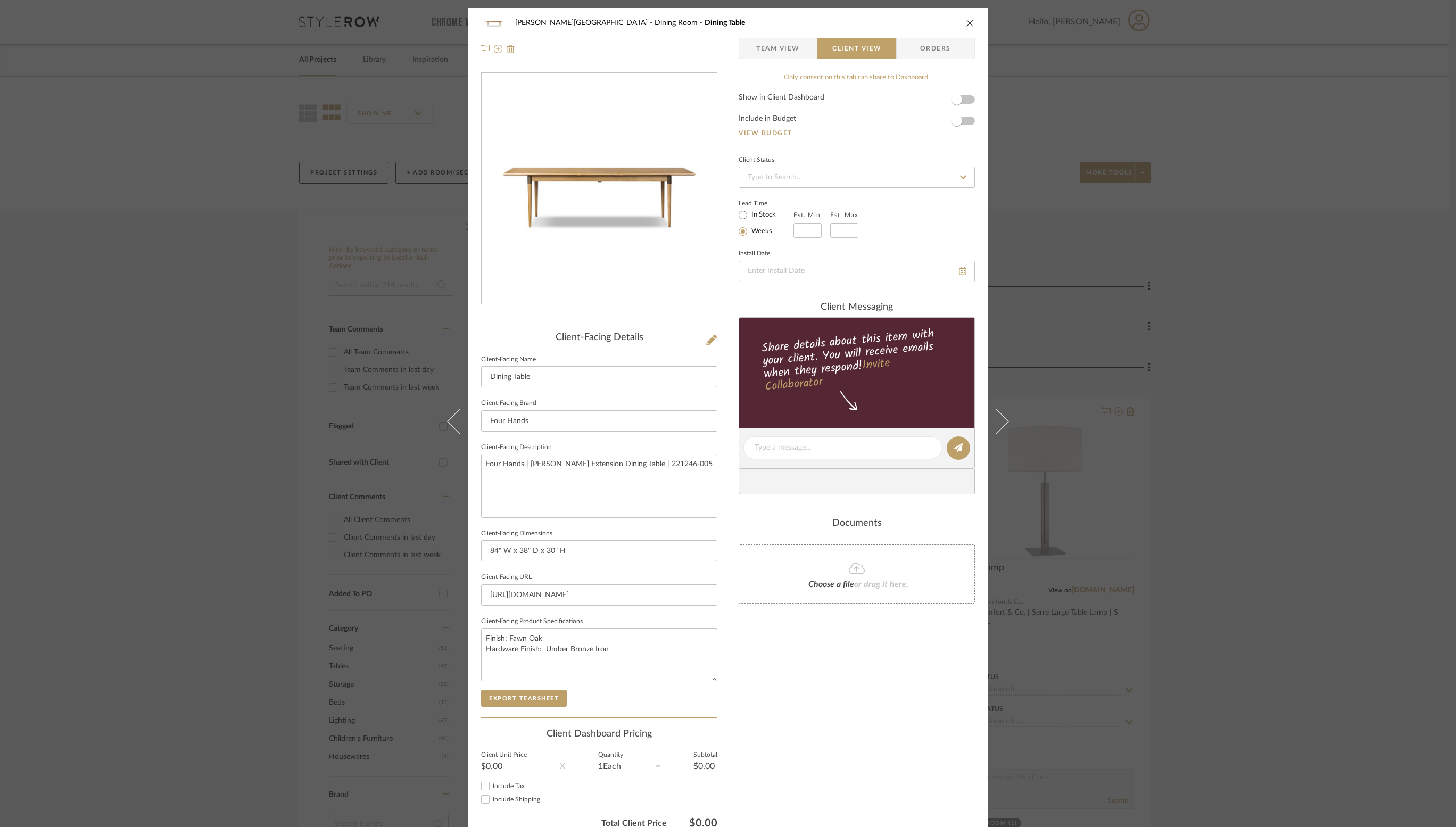 scroll, scrollTop: 49, scrollLeft: 0, axis: vertical 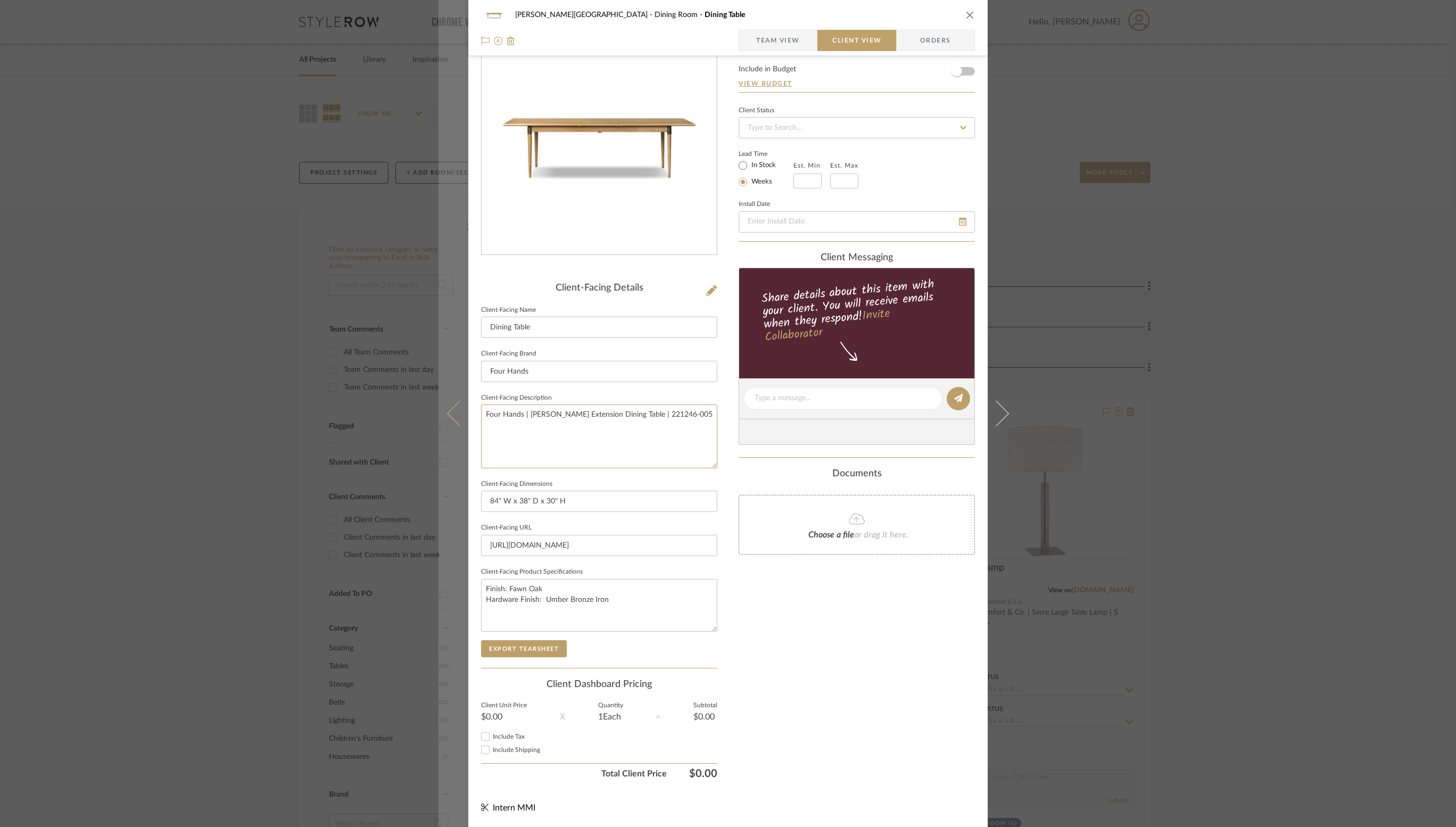 drag, startPoint x: 678, startPoint y: 416, endPoint x: 459, endPoint y: 438, distance: 220.1022 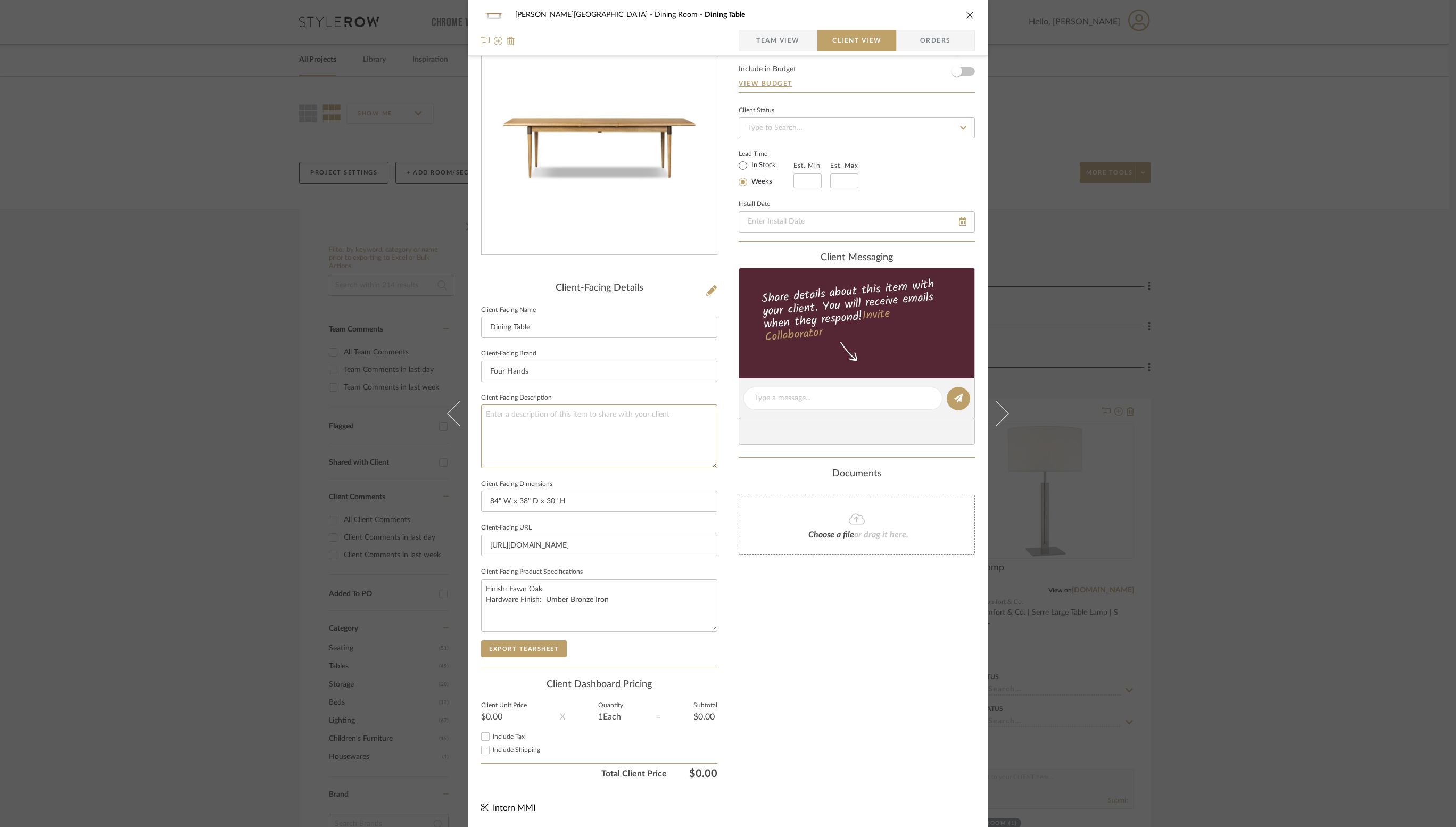 type 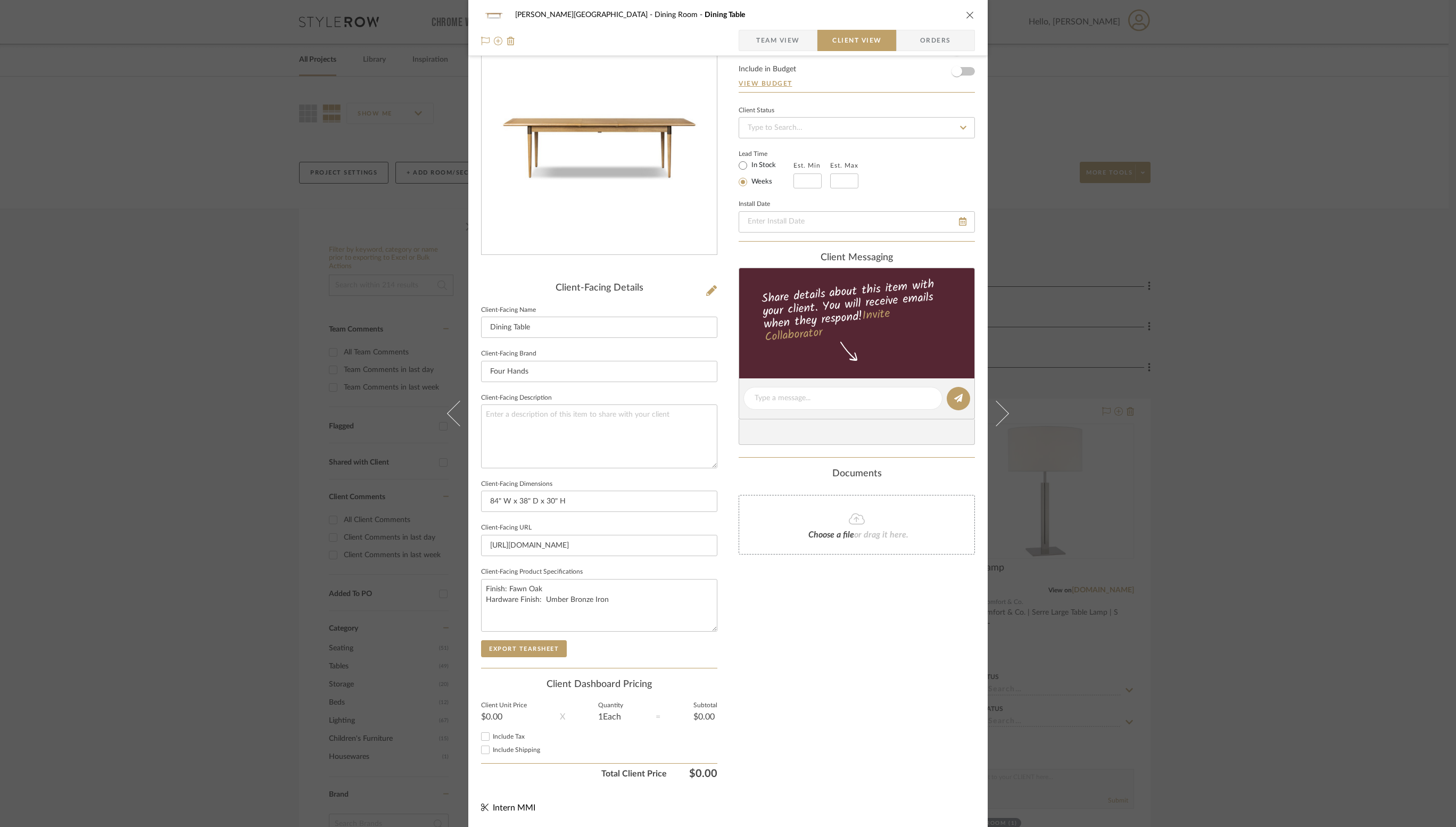 click on "Only content on this tab can share to Dashboard.  Show in Client Dashboard   Include in Budget   View Budget  Client Status  Lead Time  In Stock Weeks  Est. Min   Est. Max   Install Date  client Messaging  Share details about this item with your client. You will receive emails when they respond!  Invite Collaborator  Documents  Choose a file  or drag it here." at bounding box center (857, 403) 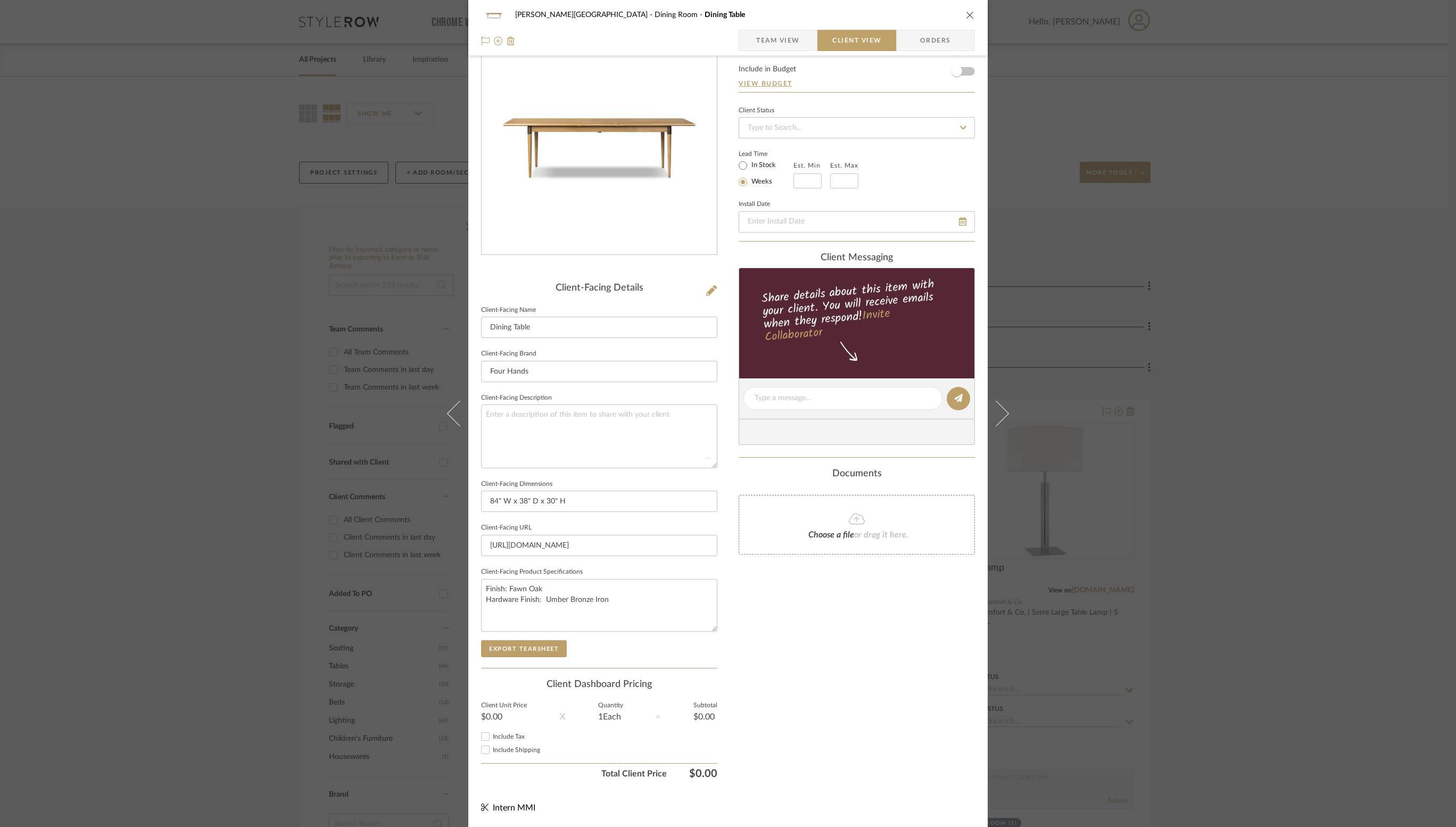 type 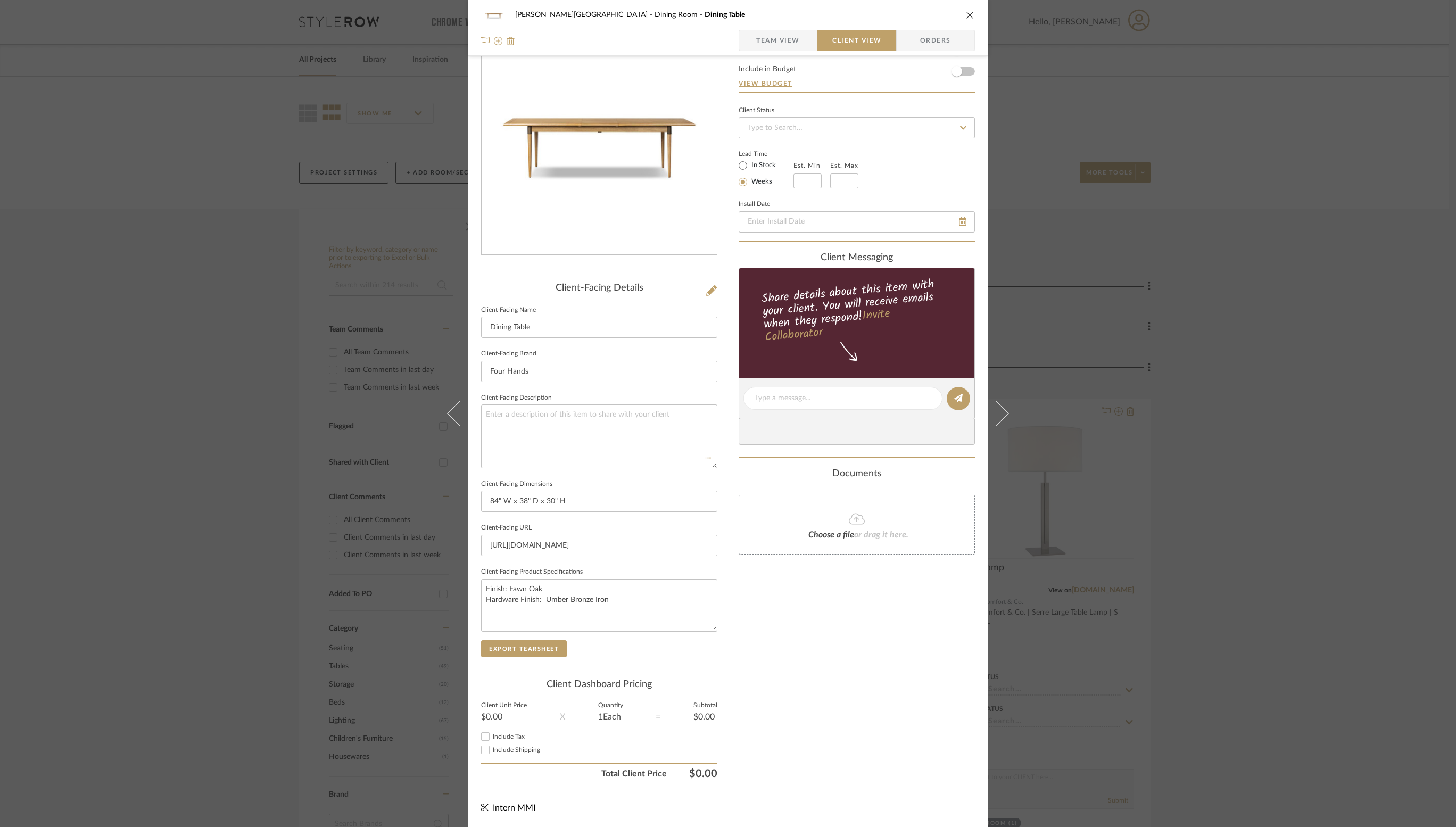type 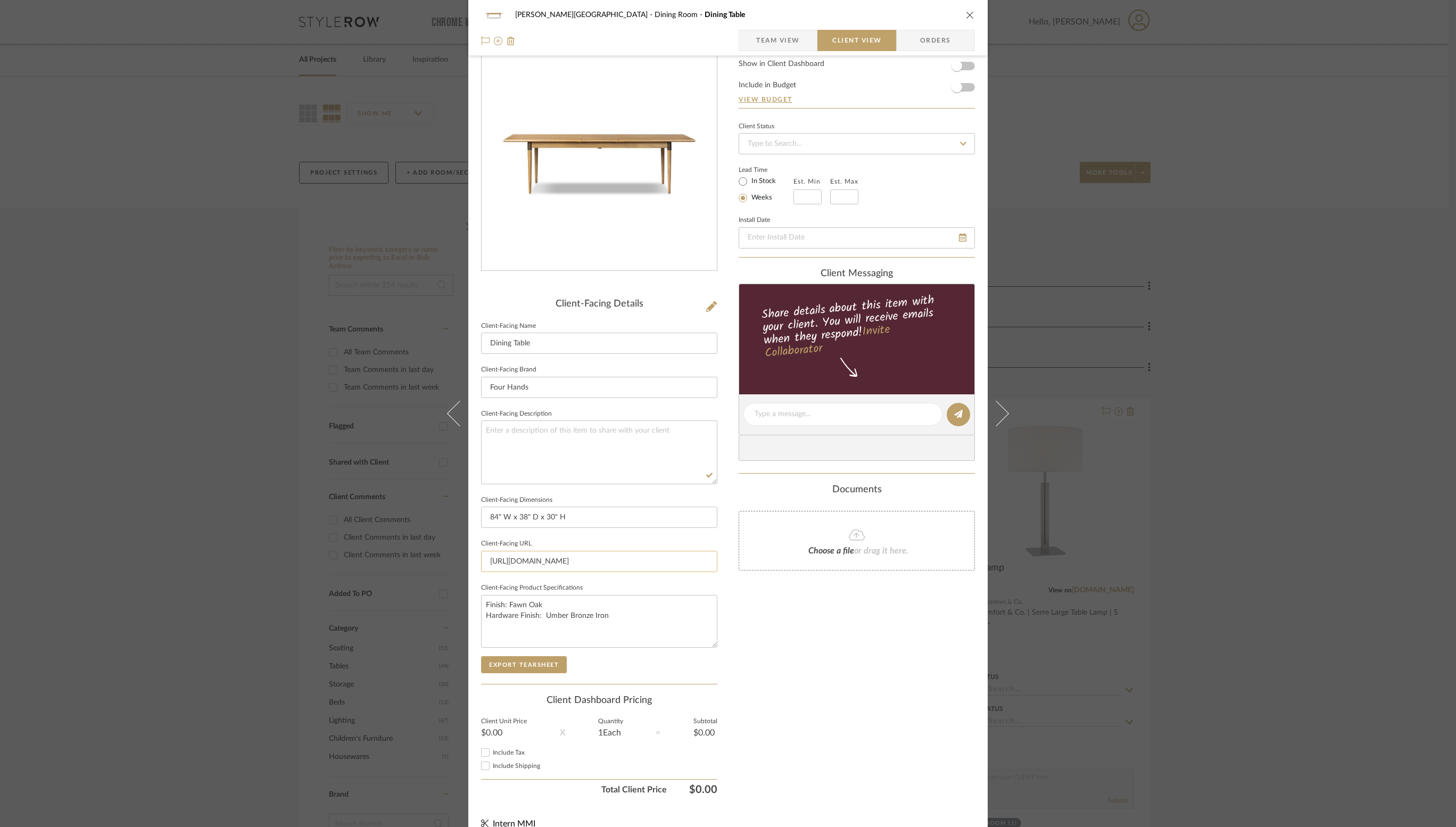 scroll, scrollTop: 16, scrollLeft: 0, axis: vertical 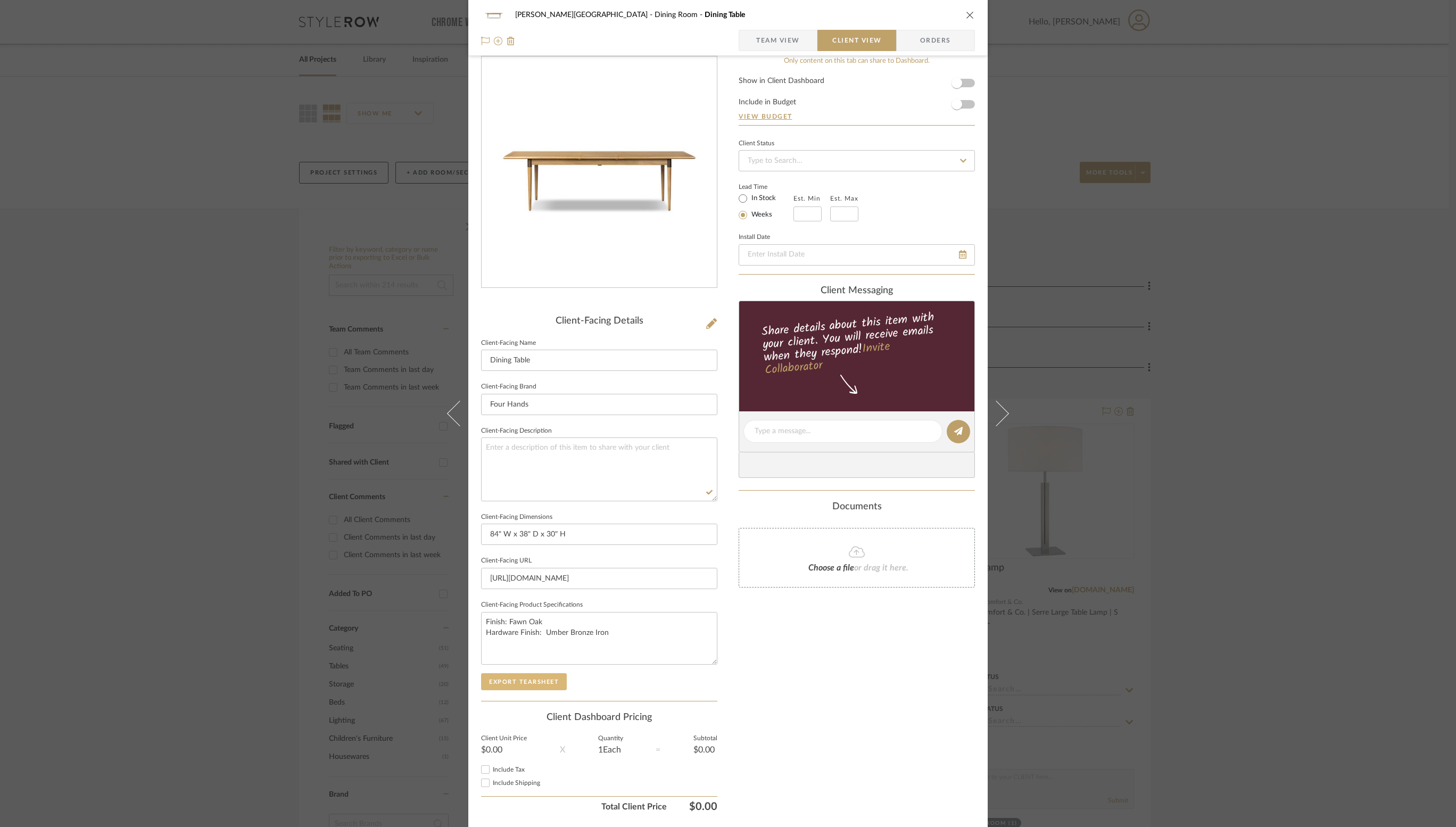 click on "Export Tearsheet" 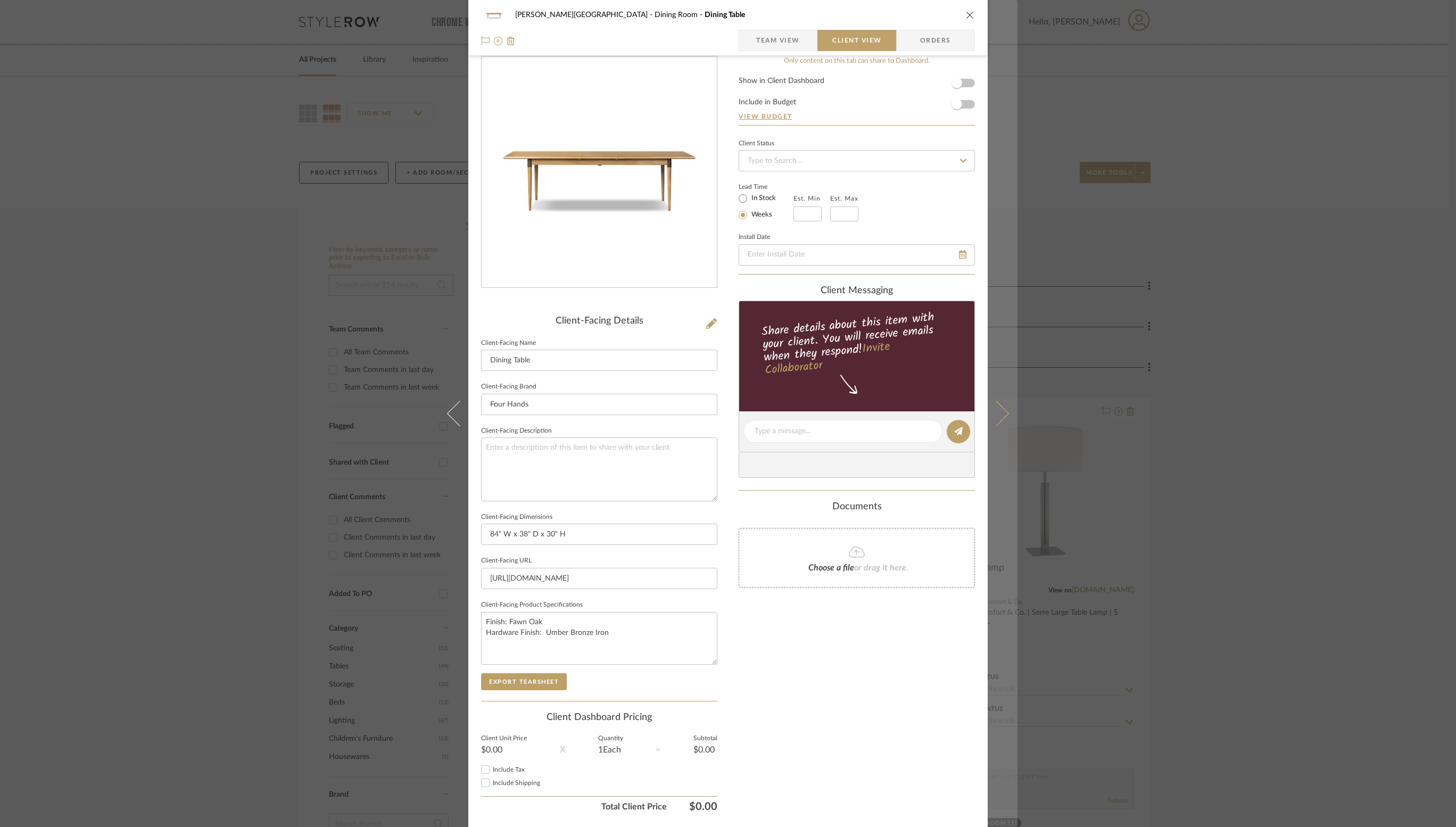 click at bounding box center [1003, 414] 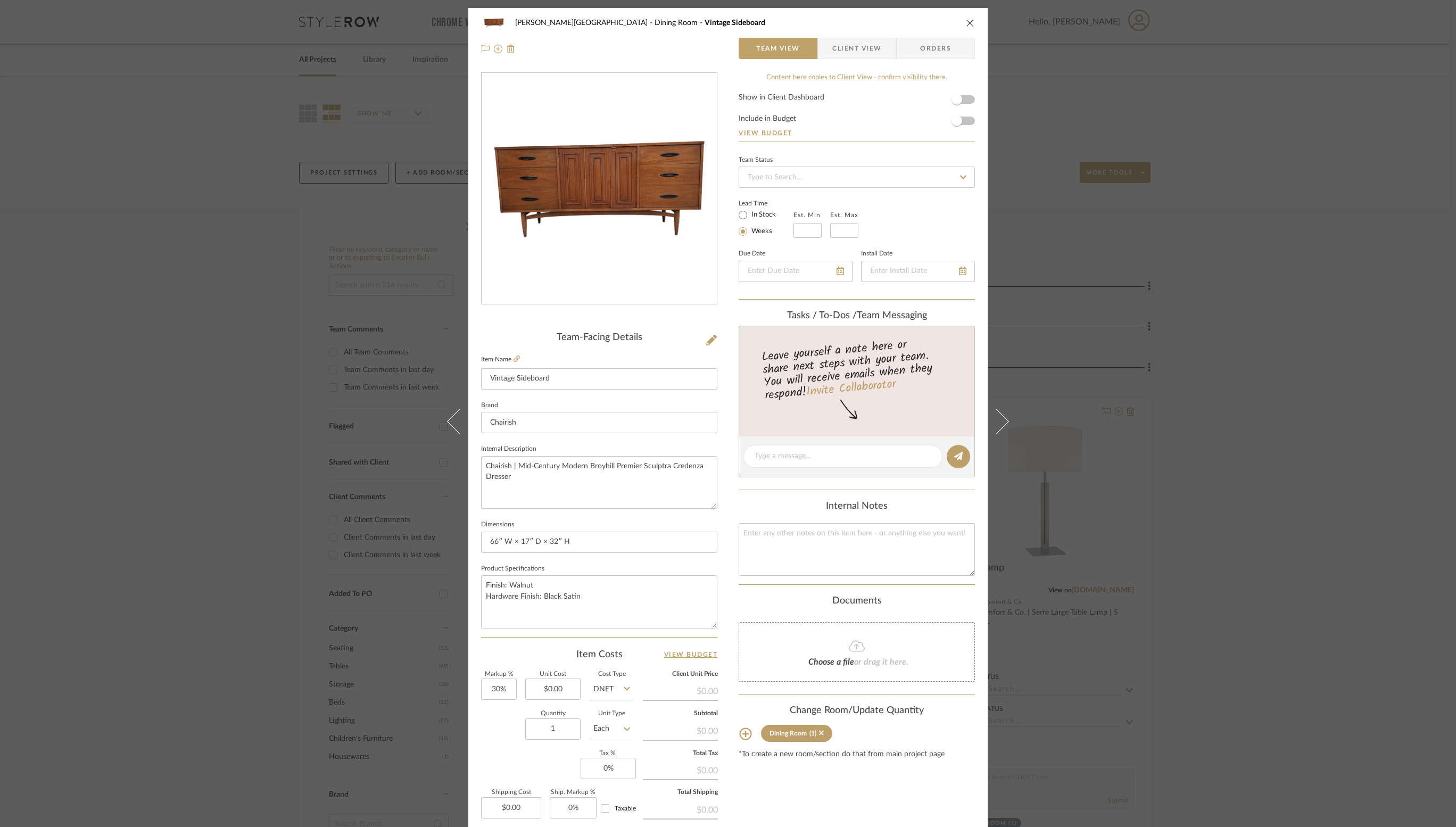 click on "Client View" at bounding box center (857, 48) 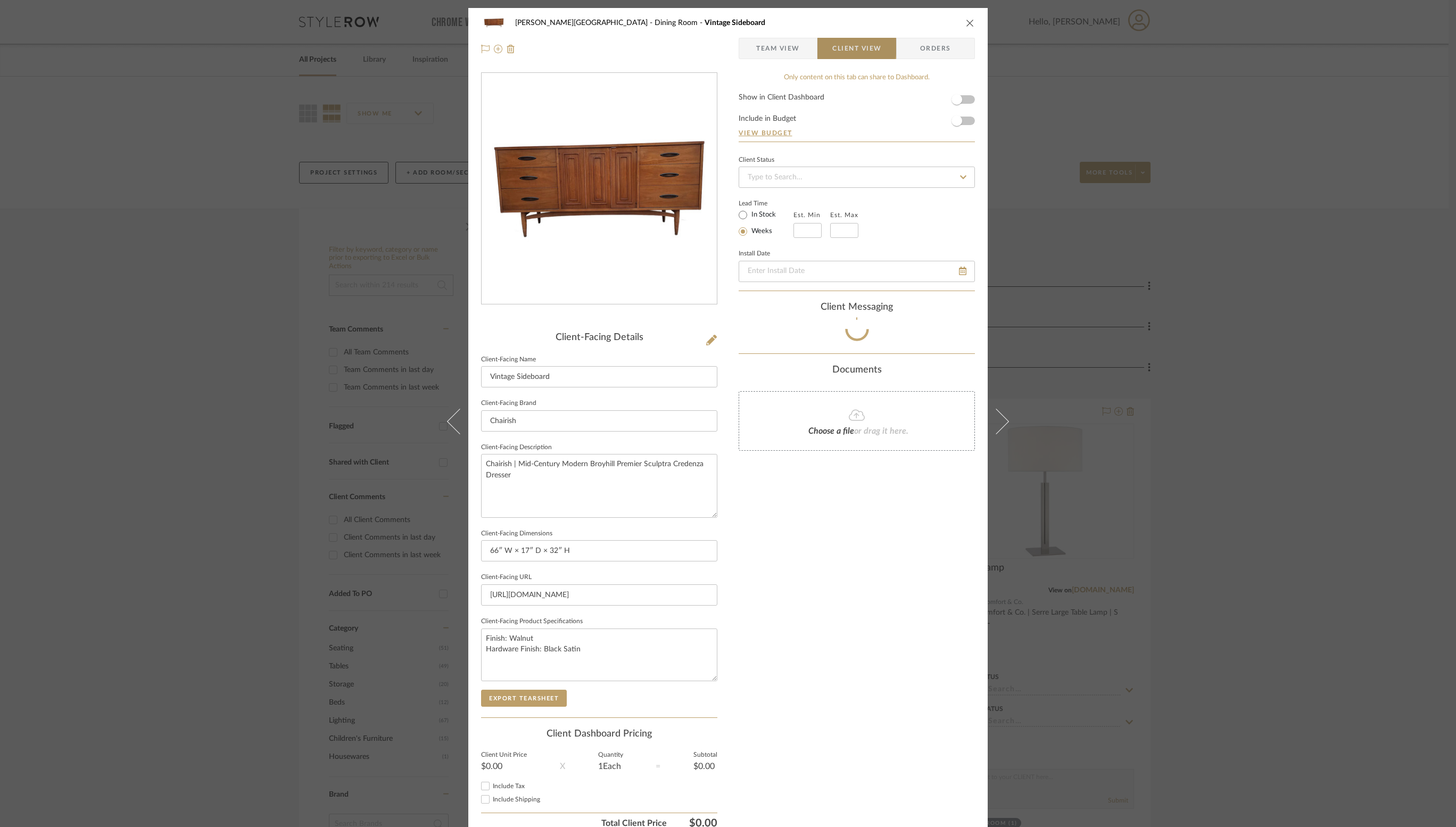 type 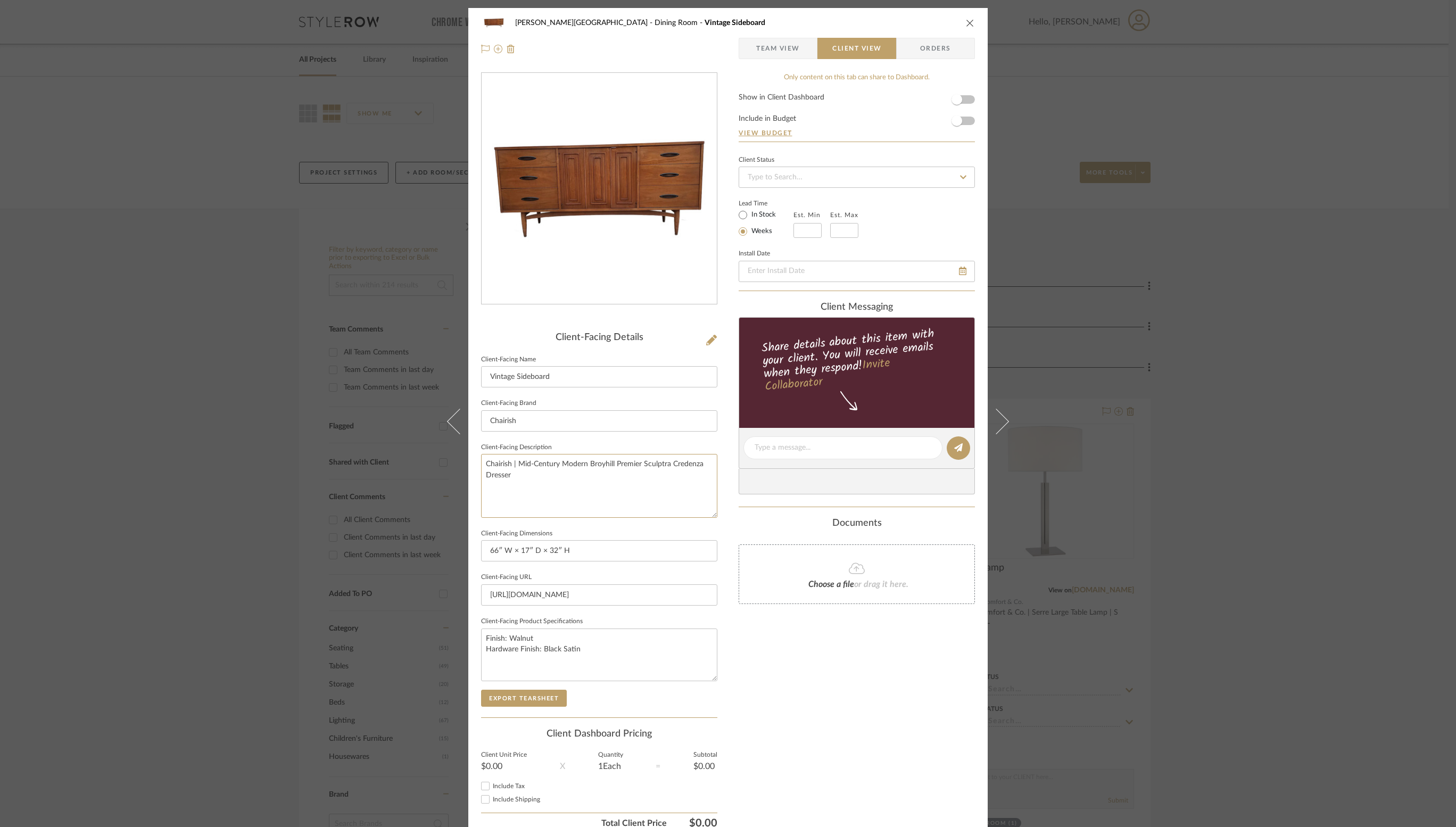 drag, startPoint x: 516, startPoint y: 466, endPoint x: 473, endPoint y: 466, distance: 43 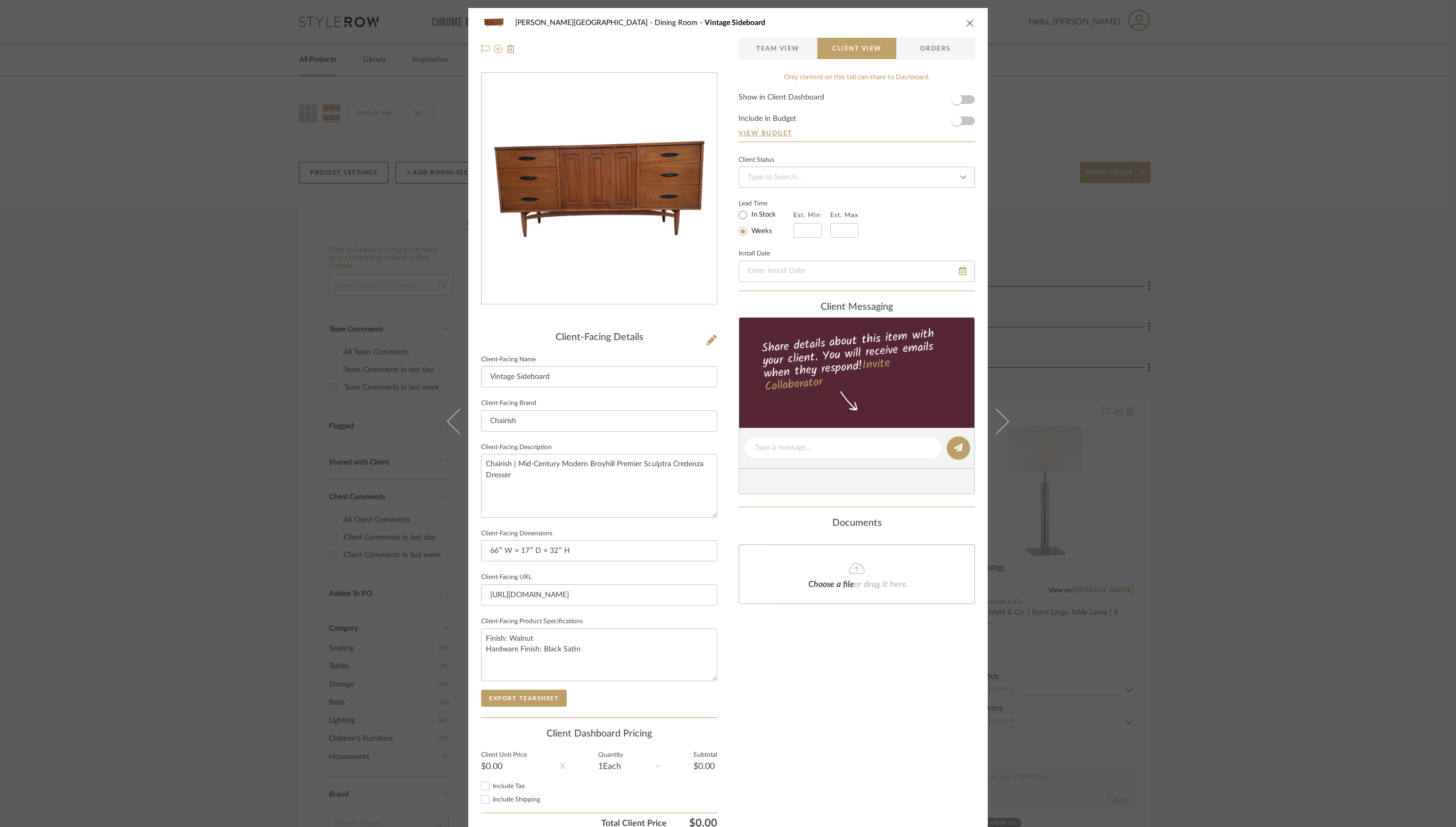click on "Only content on this tab can share to Dashboard.  Show in Client Dashboard   Include in Budget   View Budget  Client Status  Lead Time  In Stock Weeks  Est. Min   Est. Max   Install Date  client Messaging  Share details about this item with your client. You will receive emails when they respond!  Invite Collaborator  Documents  Choose a file  or drag it here." at bounding box center (857, 453) 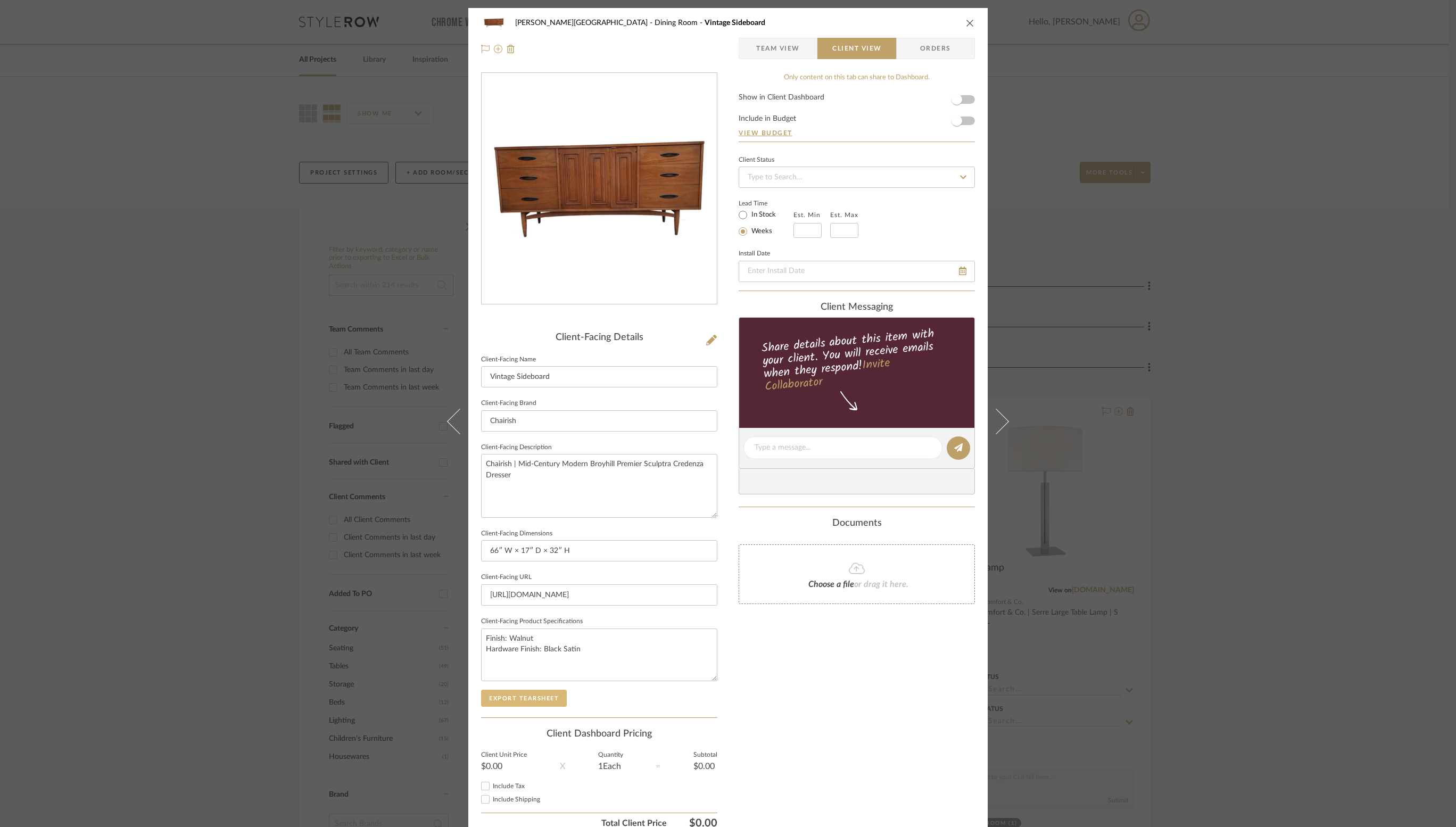 click on "Export Tearsheet" 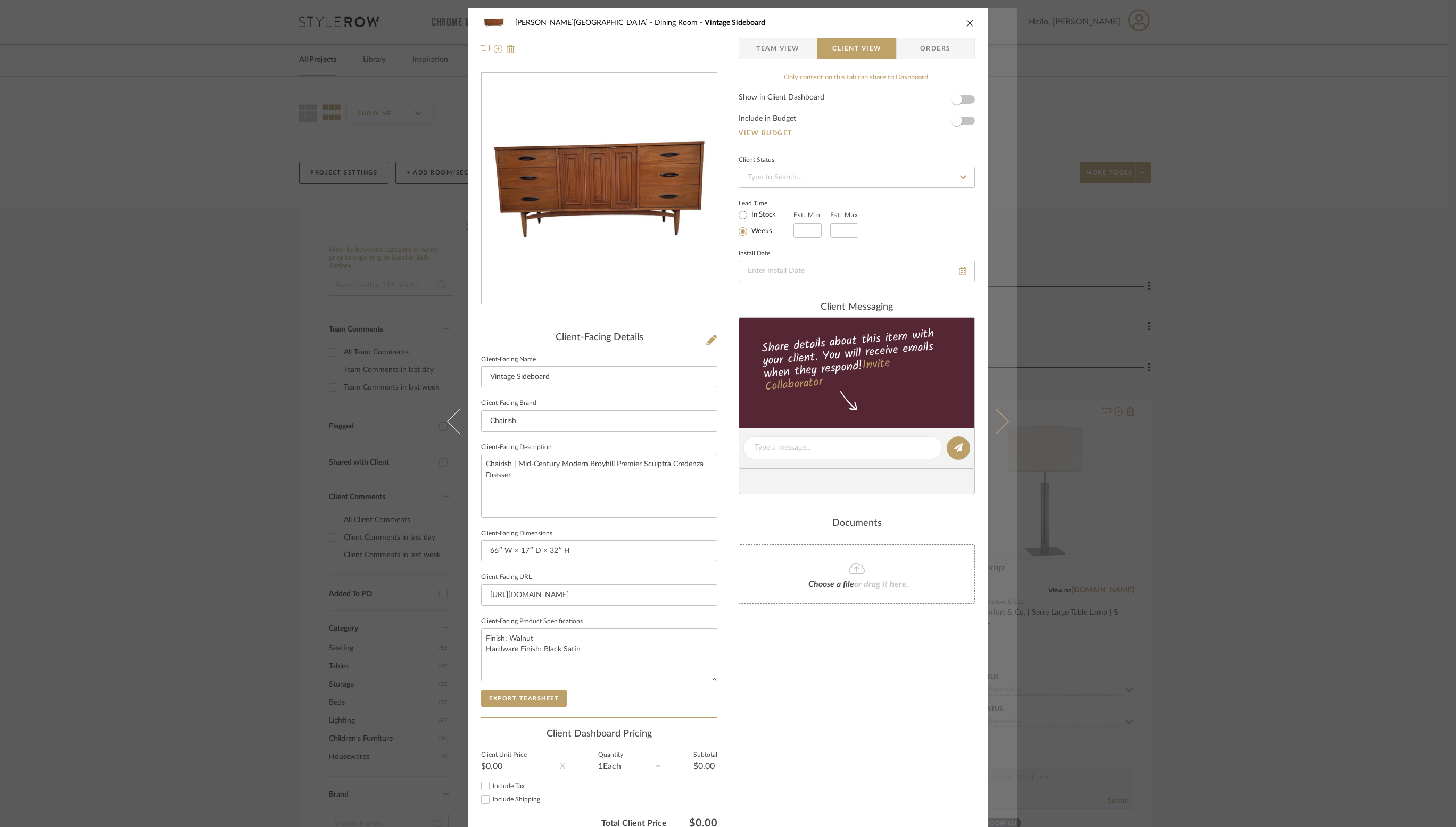 click at bounding box center (996, 421) 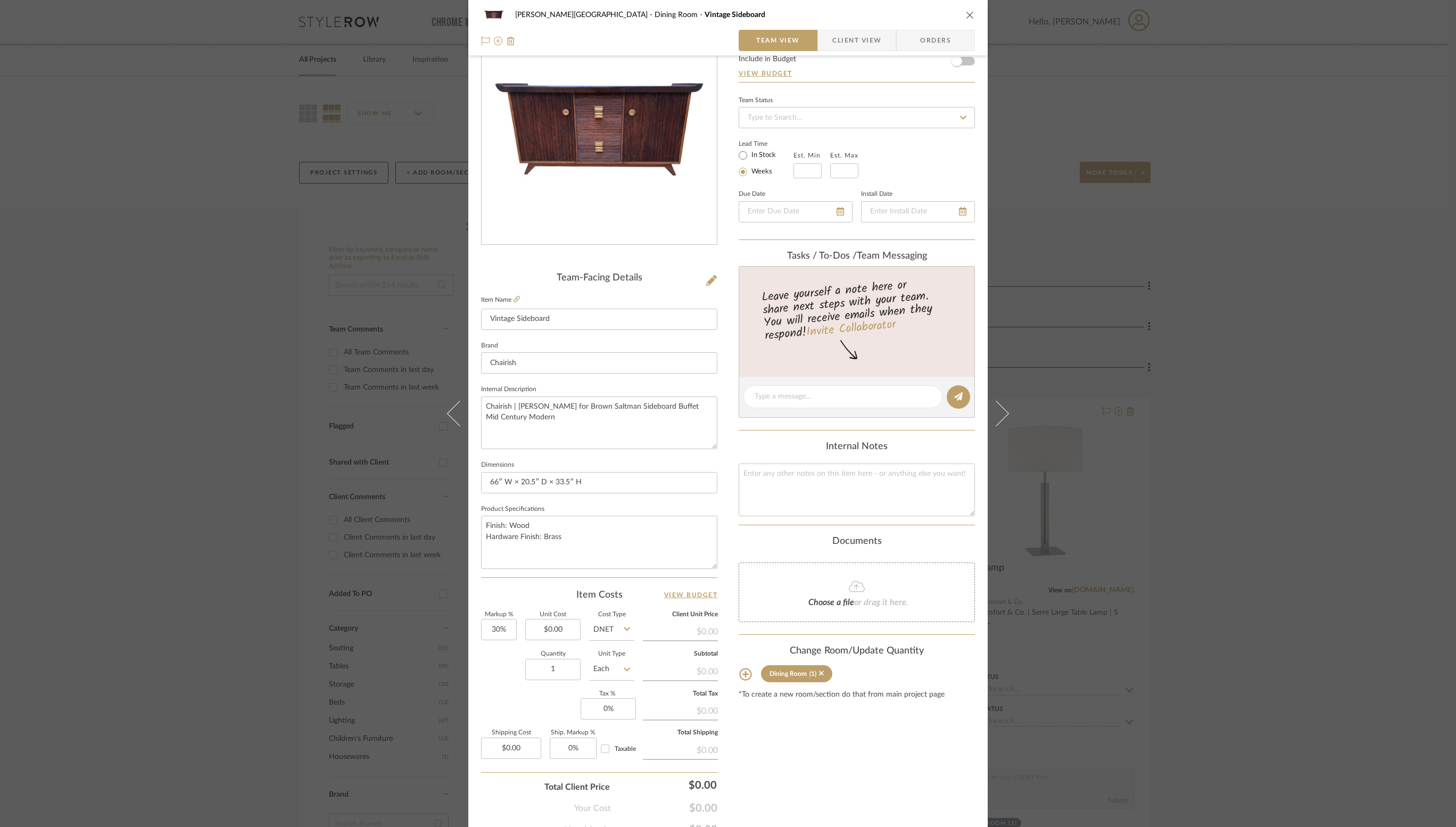 scroll, scrollTop: 0, scrollLeft: 0, axis: both 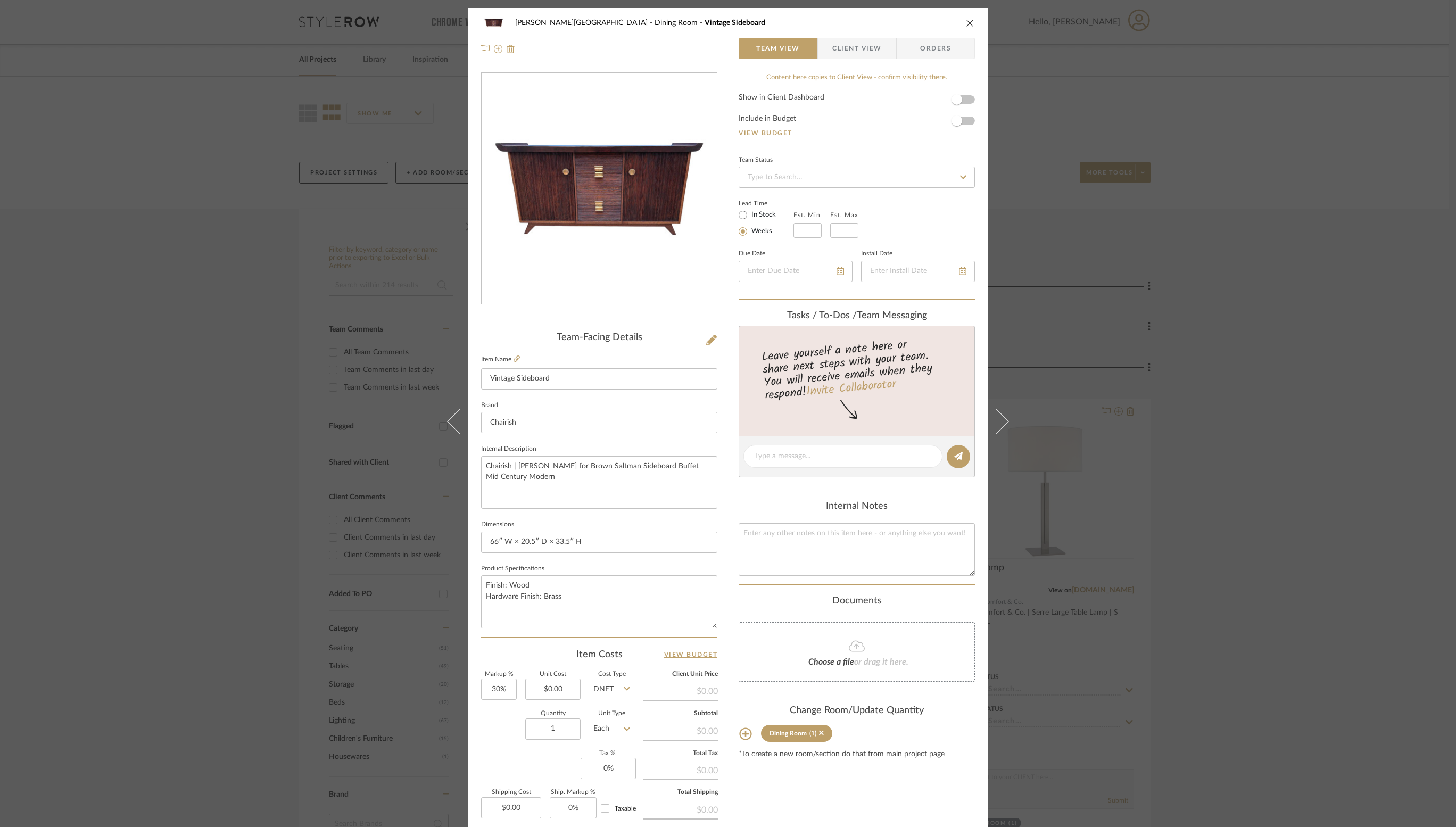 click on "Client View" at bounding box center [857, 48] 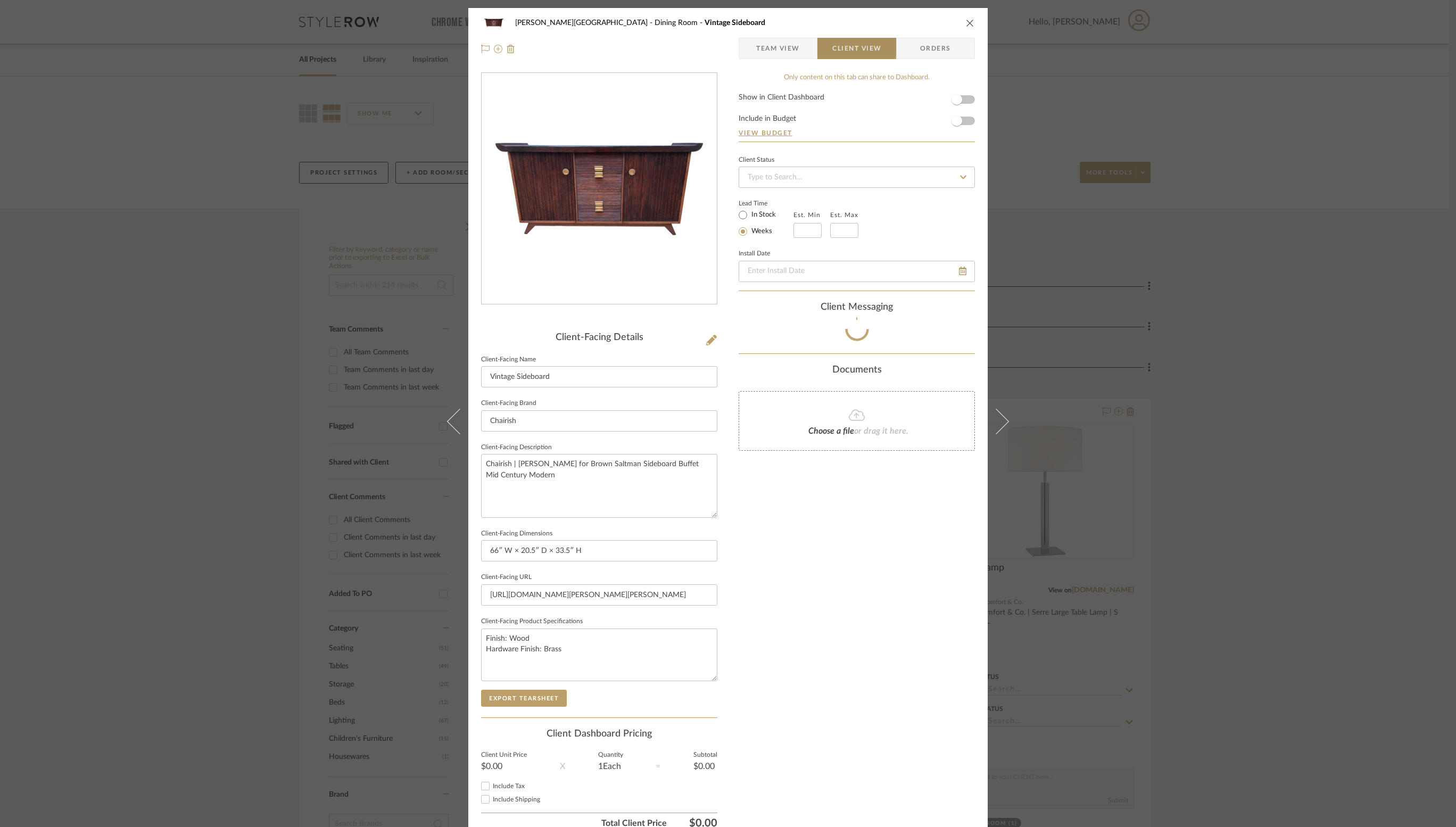 type 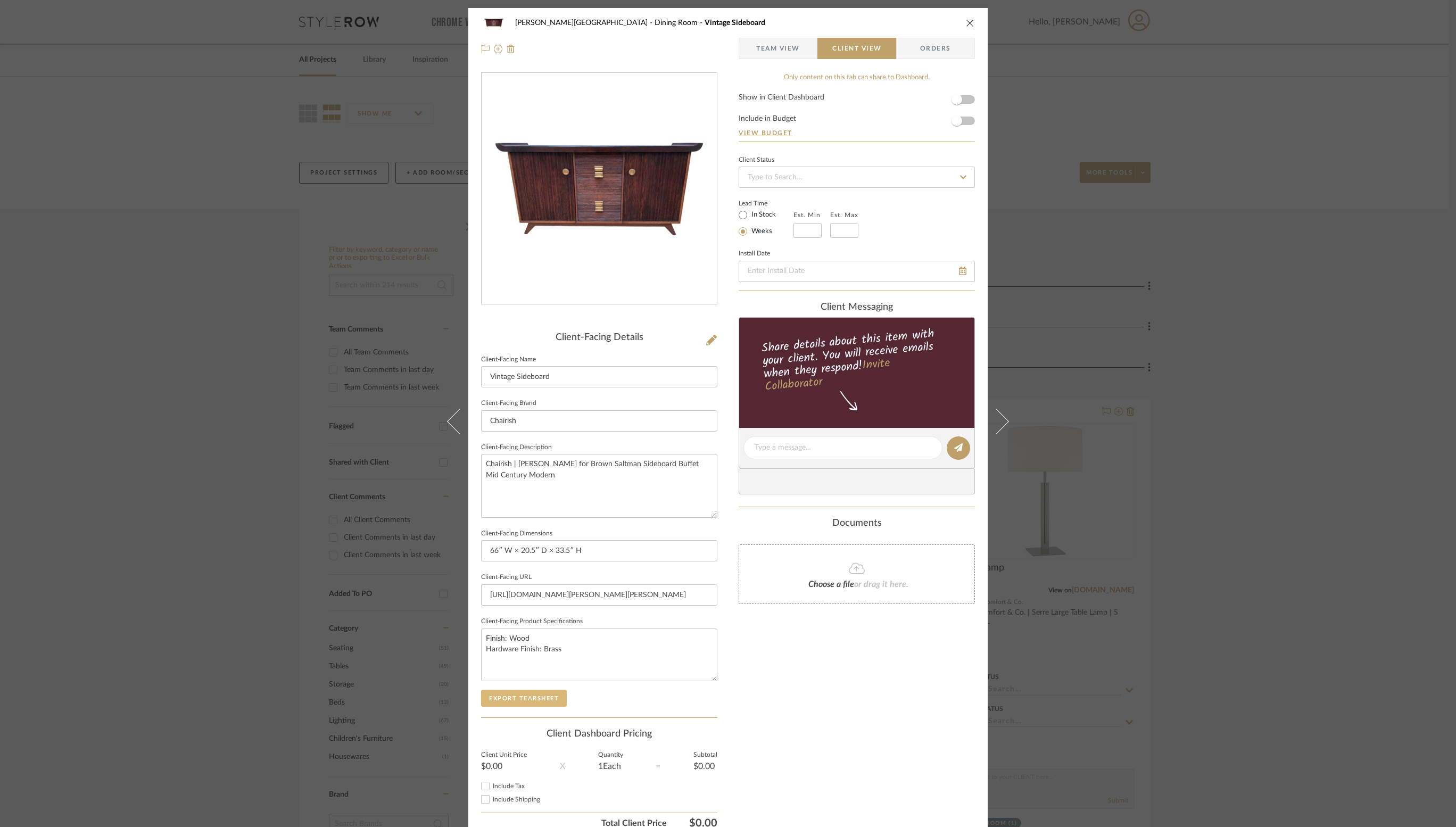 click on "Export Tearsheet" 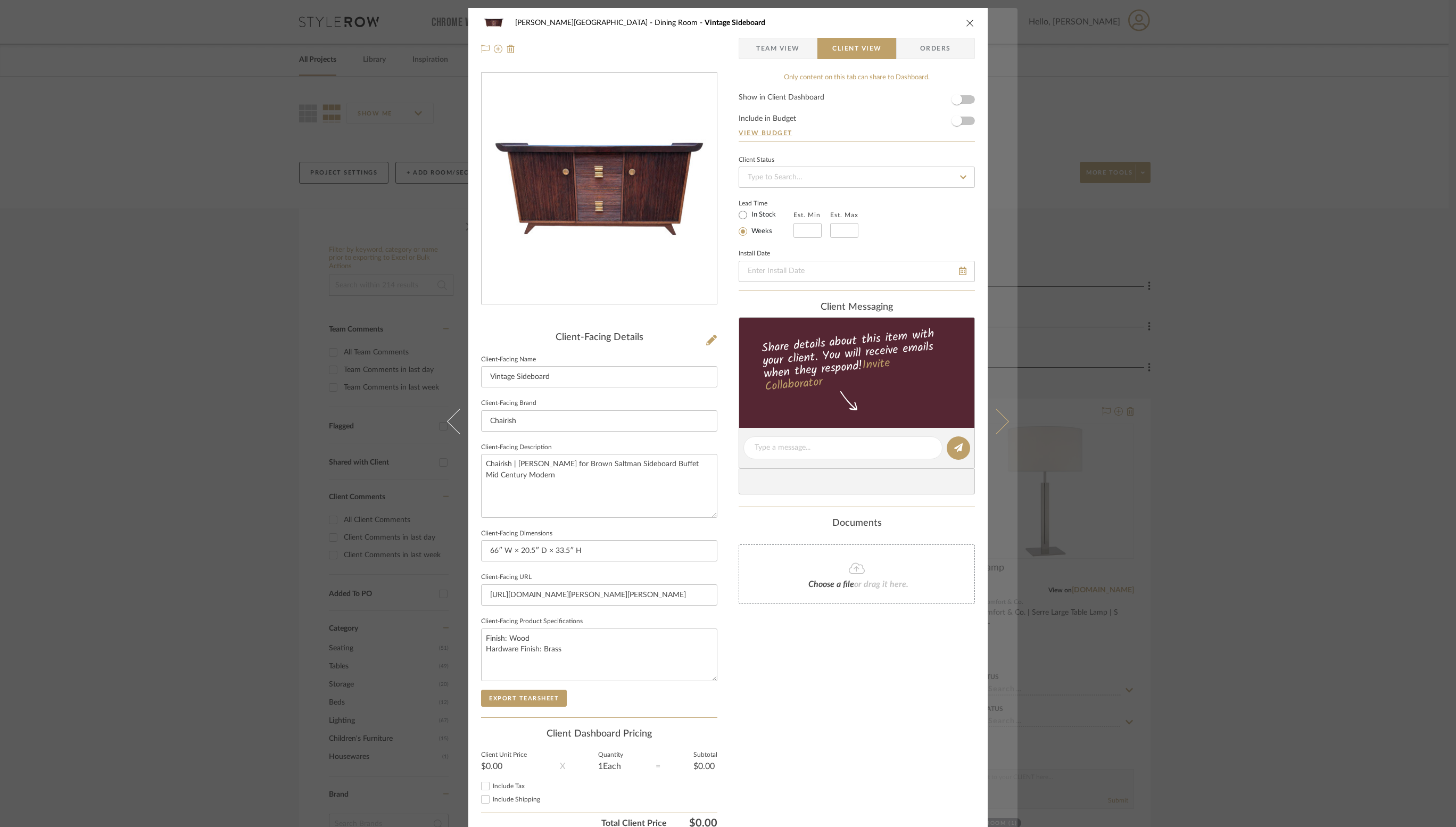 click at bounding box center [996, 421] 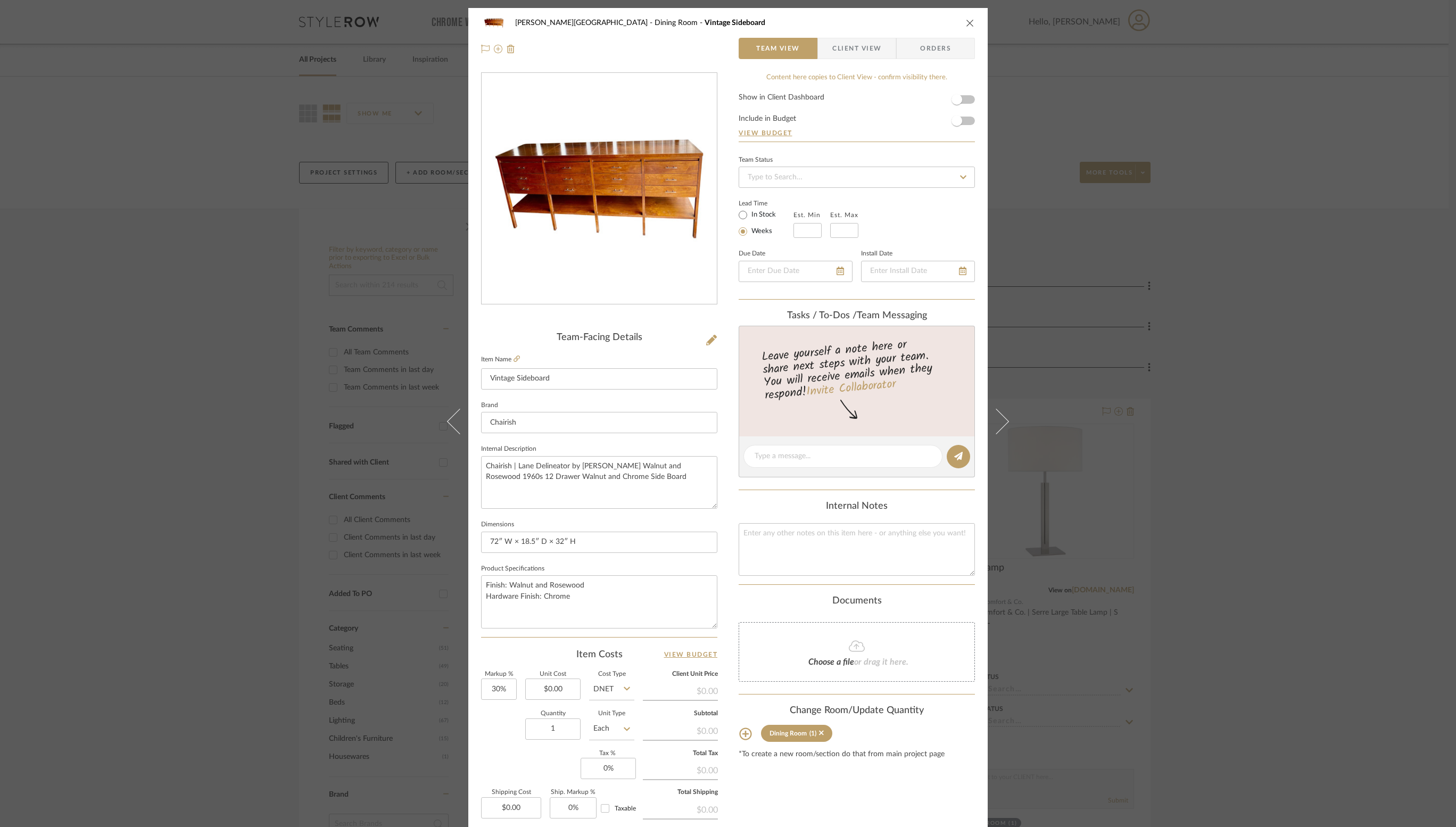 click on "Client View" at bounding box center (857, 48) 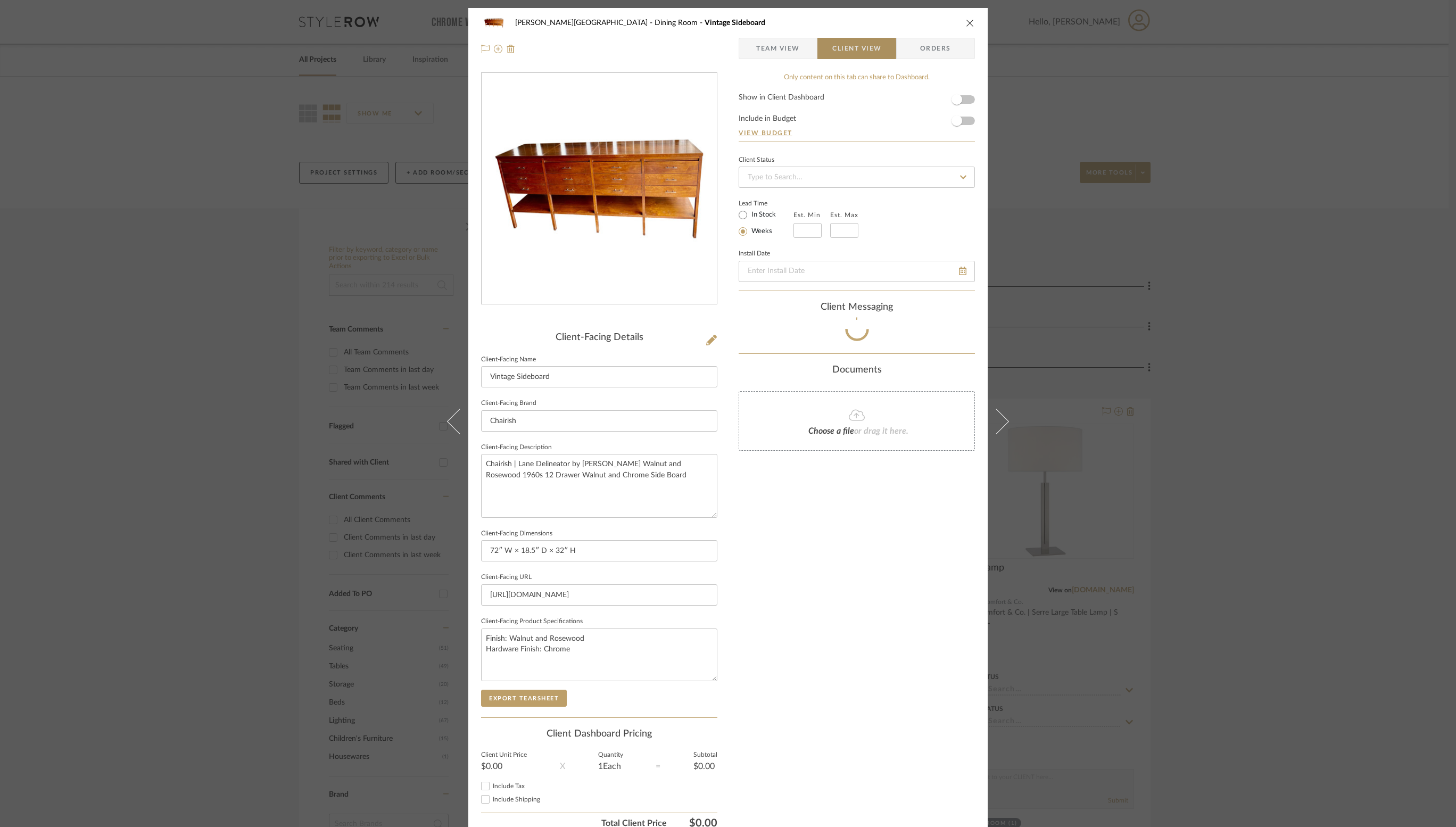 type 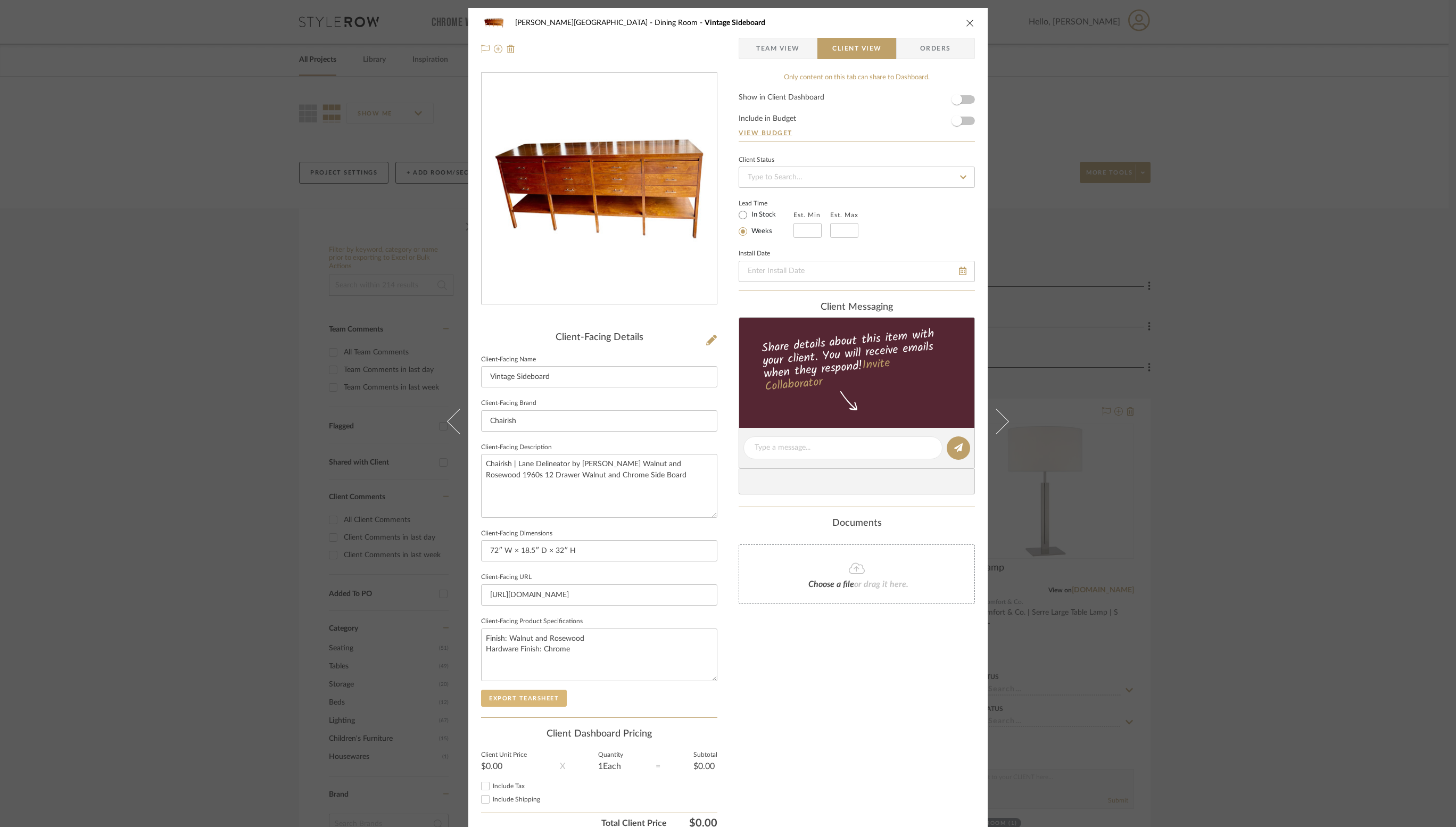 click on "Export Tearsheet" 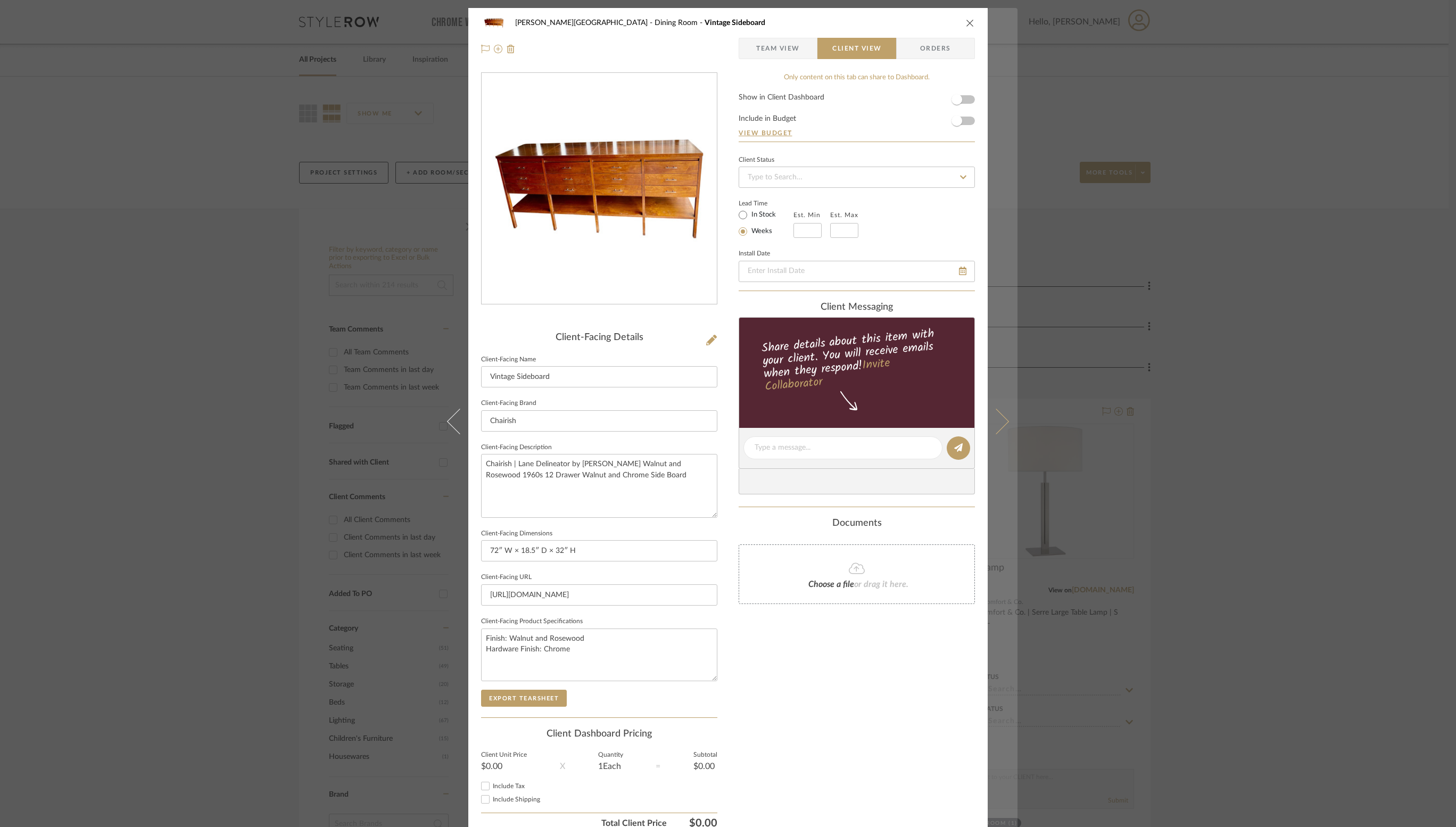 click at bounding box center (996, 421) 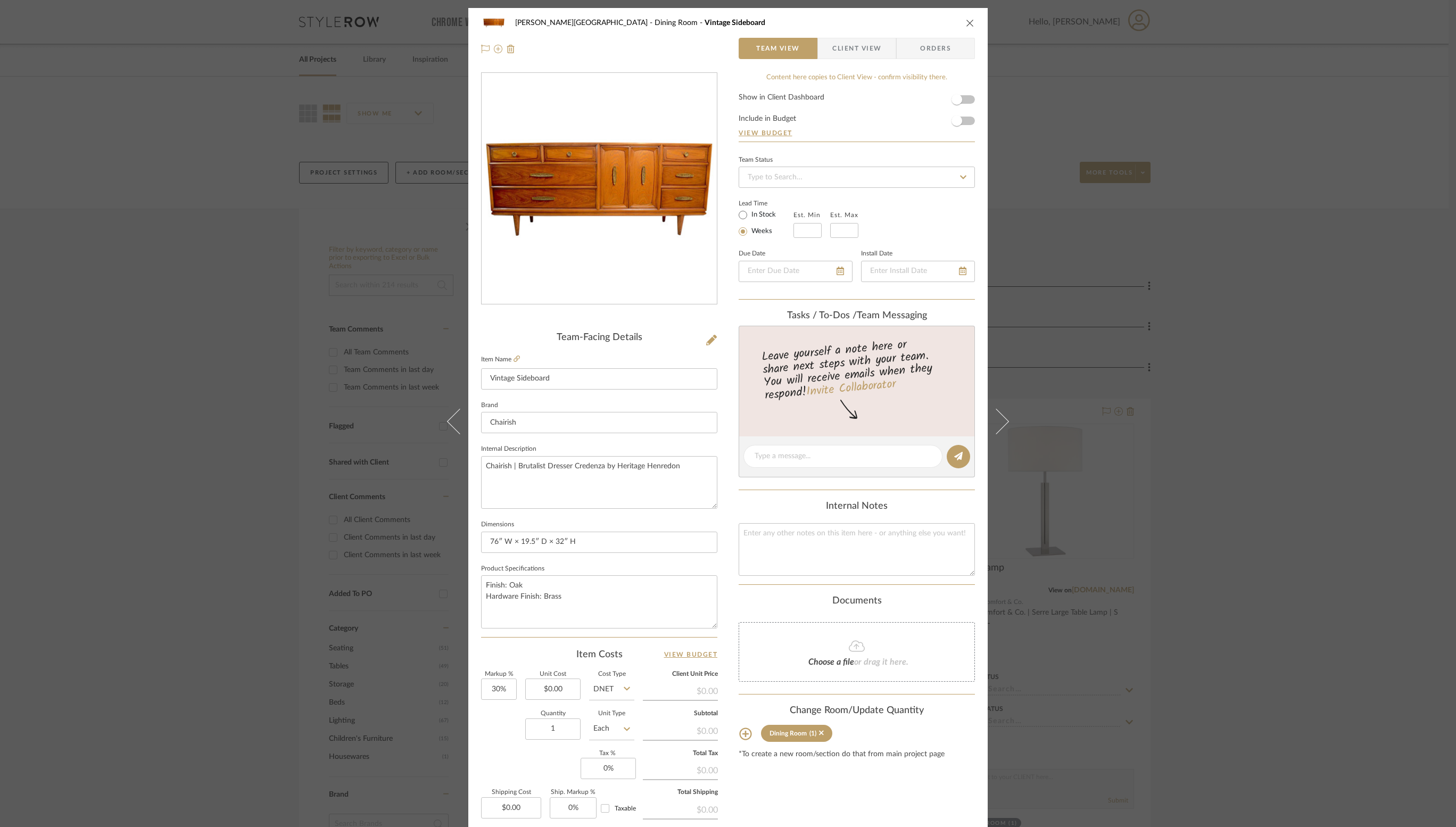 click on "Client View" at bounding box center [857, 48] 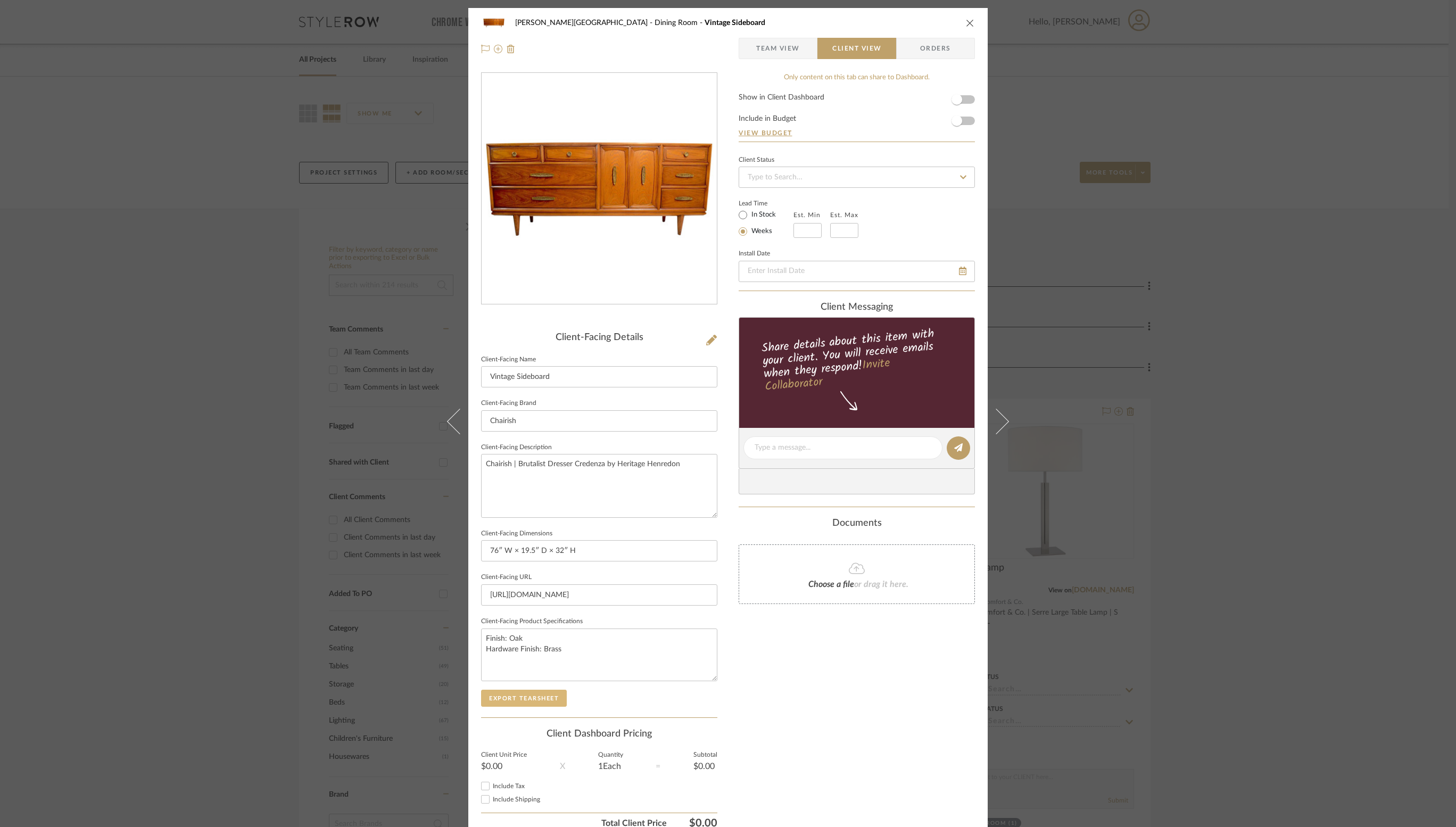 click on "Export Tearsheet" 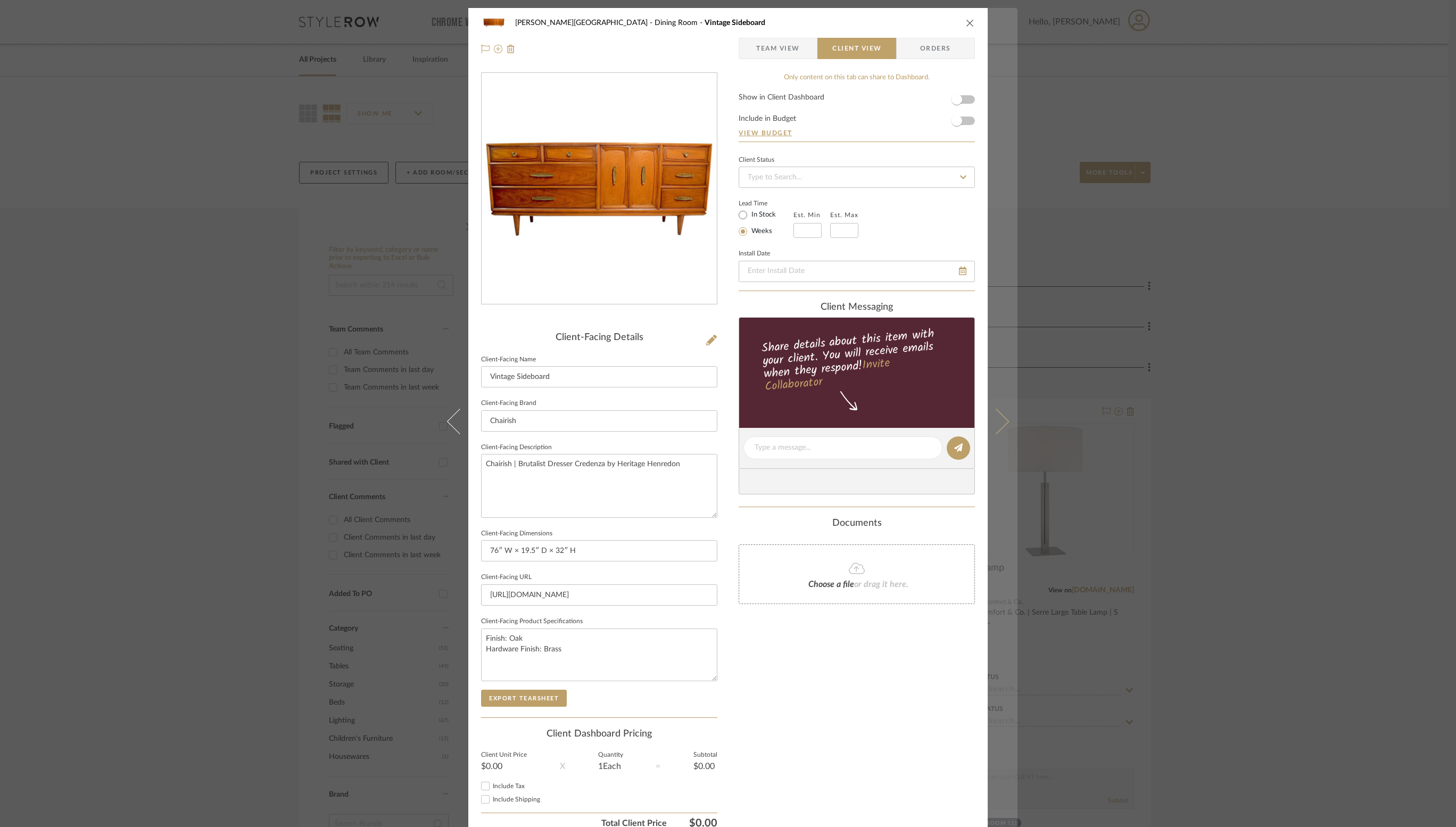 click at bounding box center [996, 421] 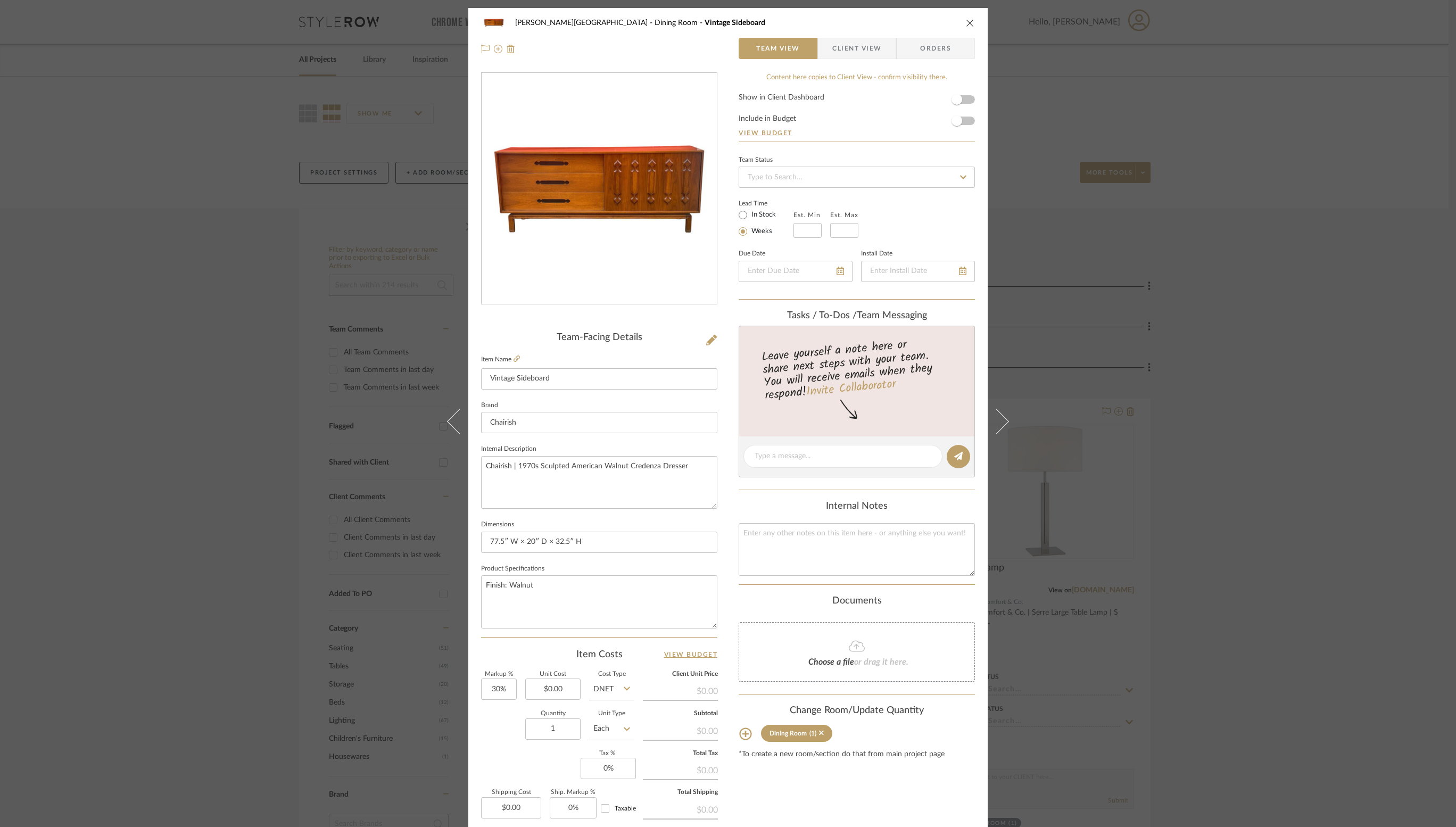 click on "Client View" at bounding box center [857, 48] 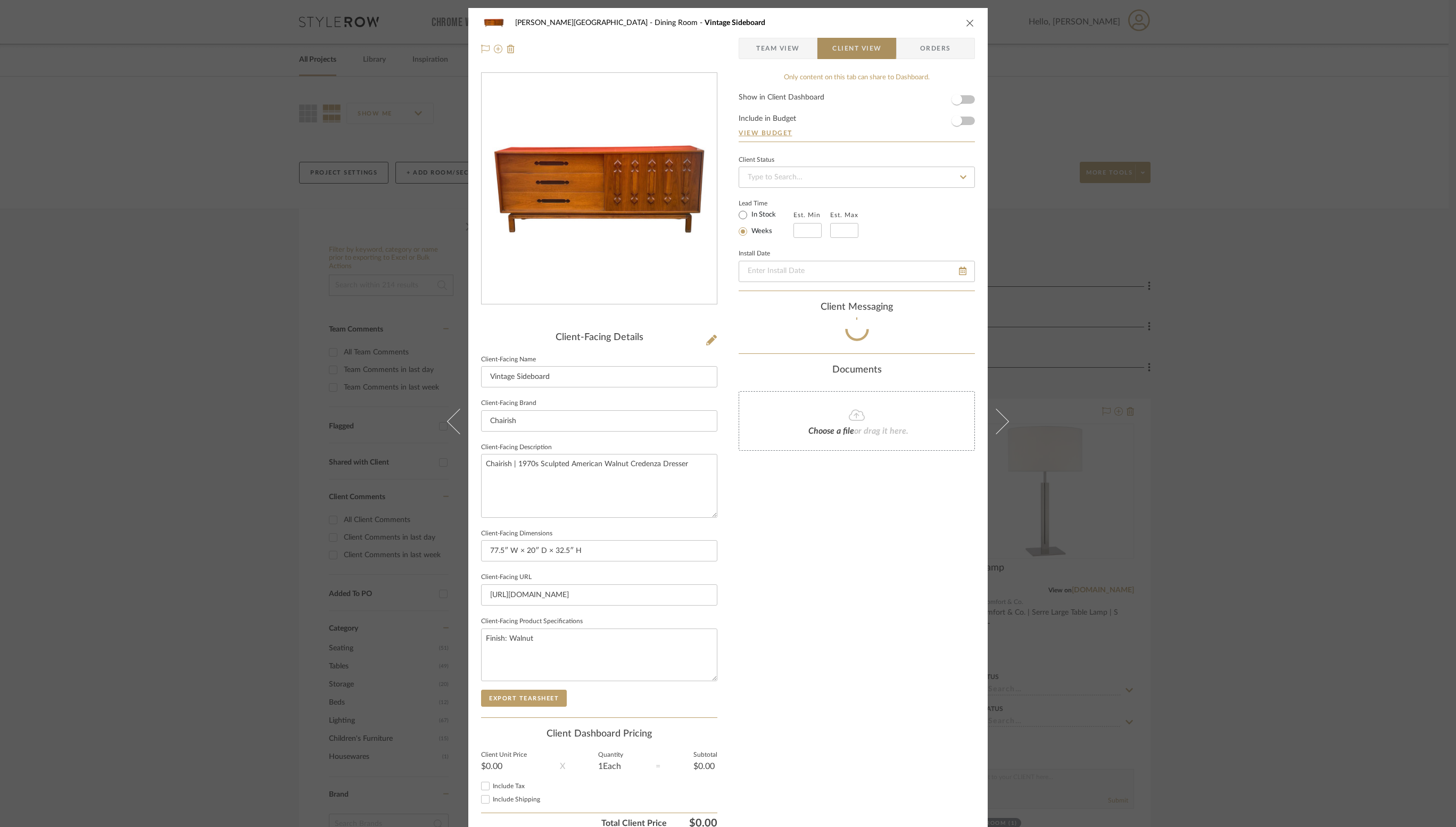 type 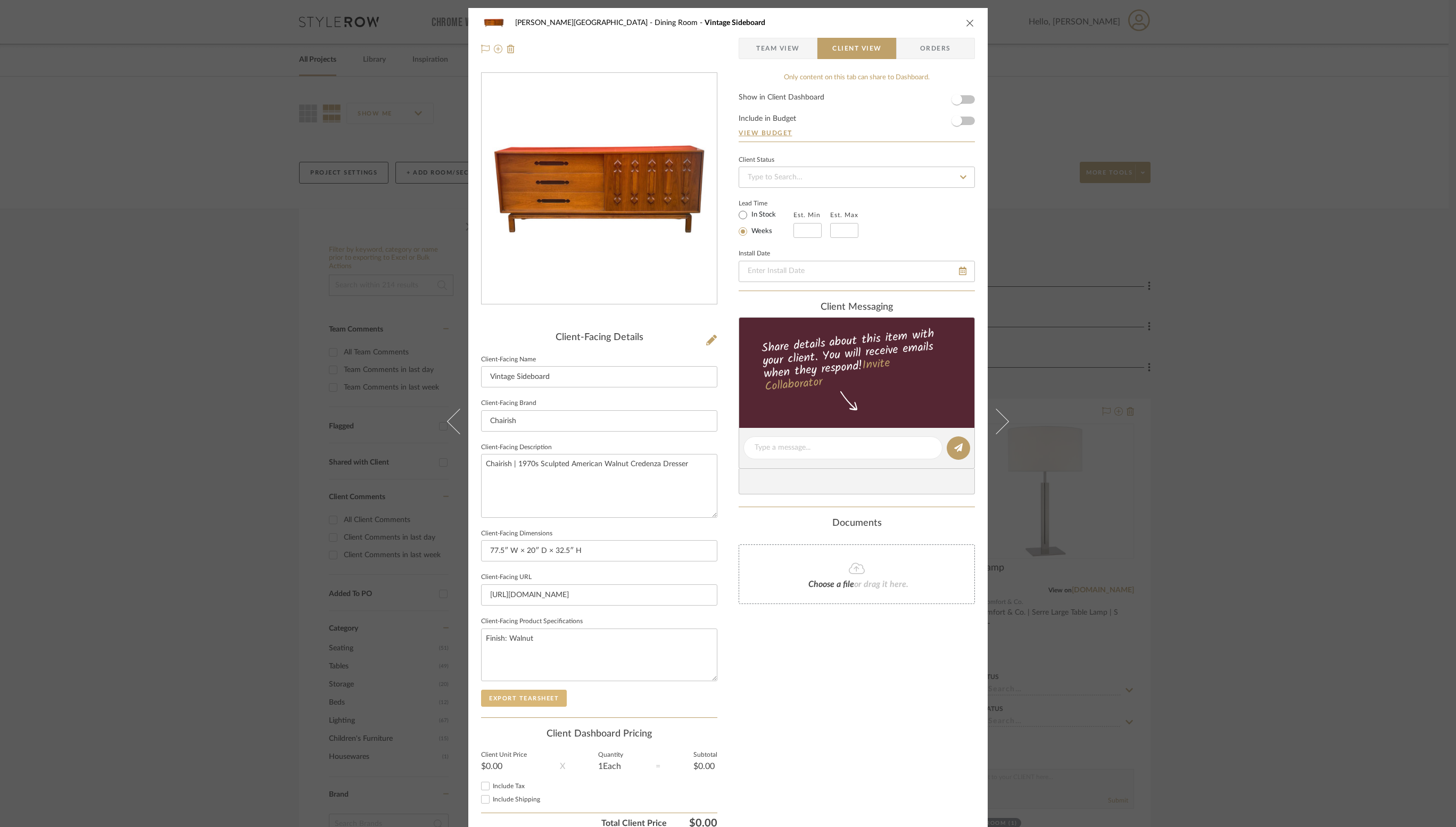 click on "Export Tearsheet" 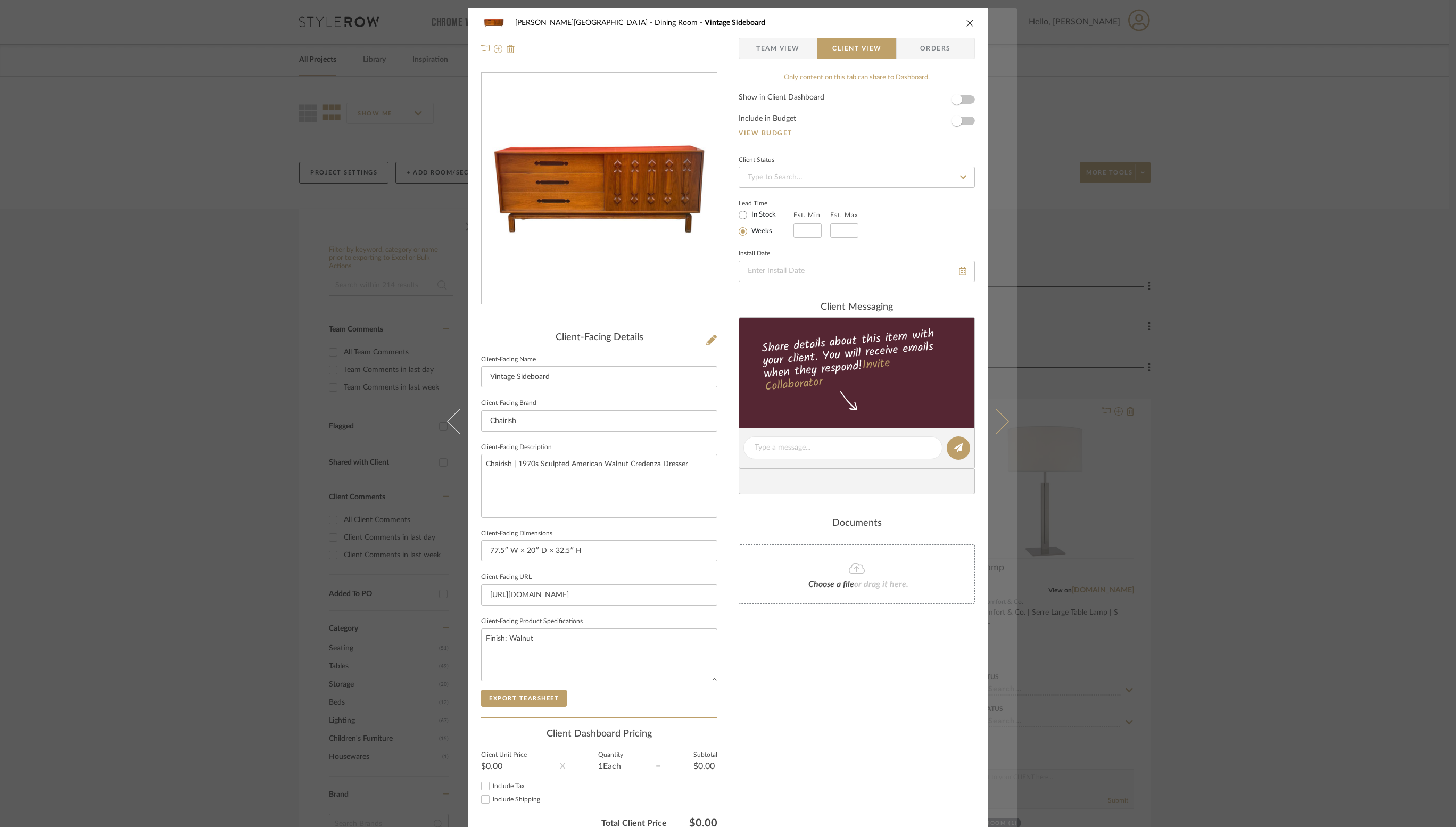 click at bounding box center [1003, 421] 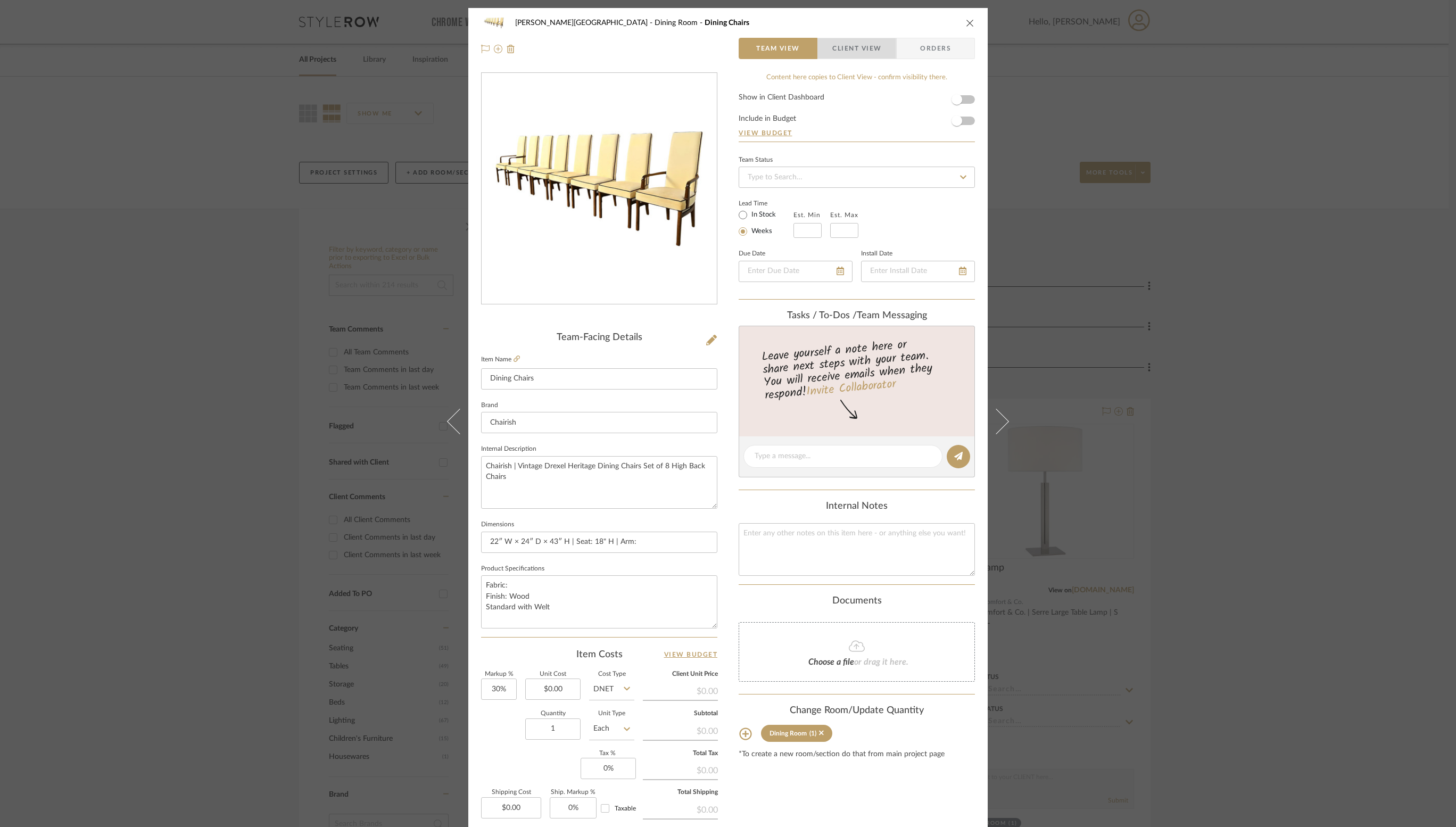 click on "Client View" at bounding box center [857, 48] 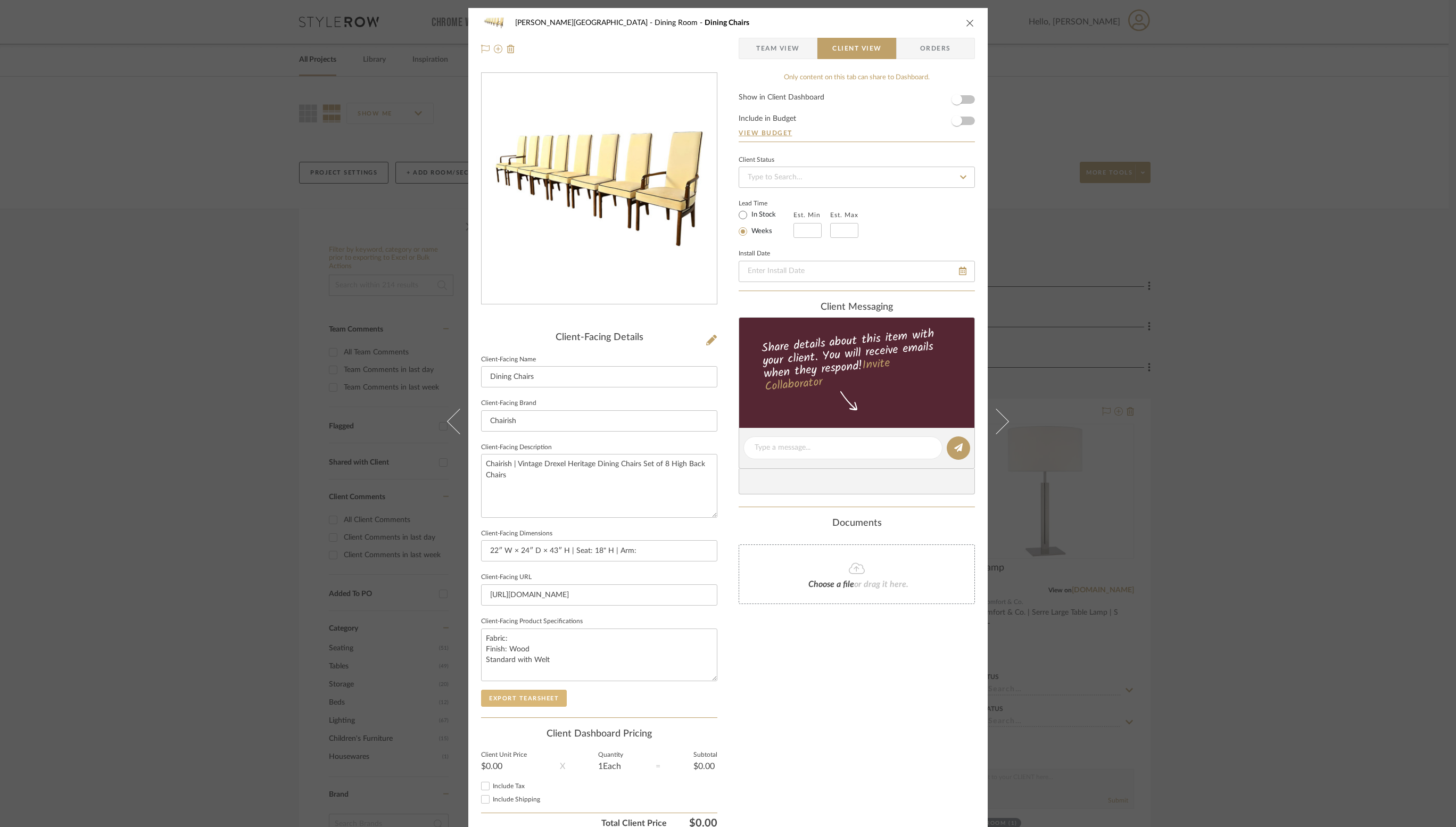 click on "Export Tearsheet" 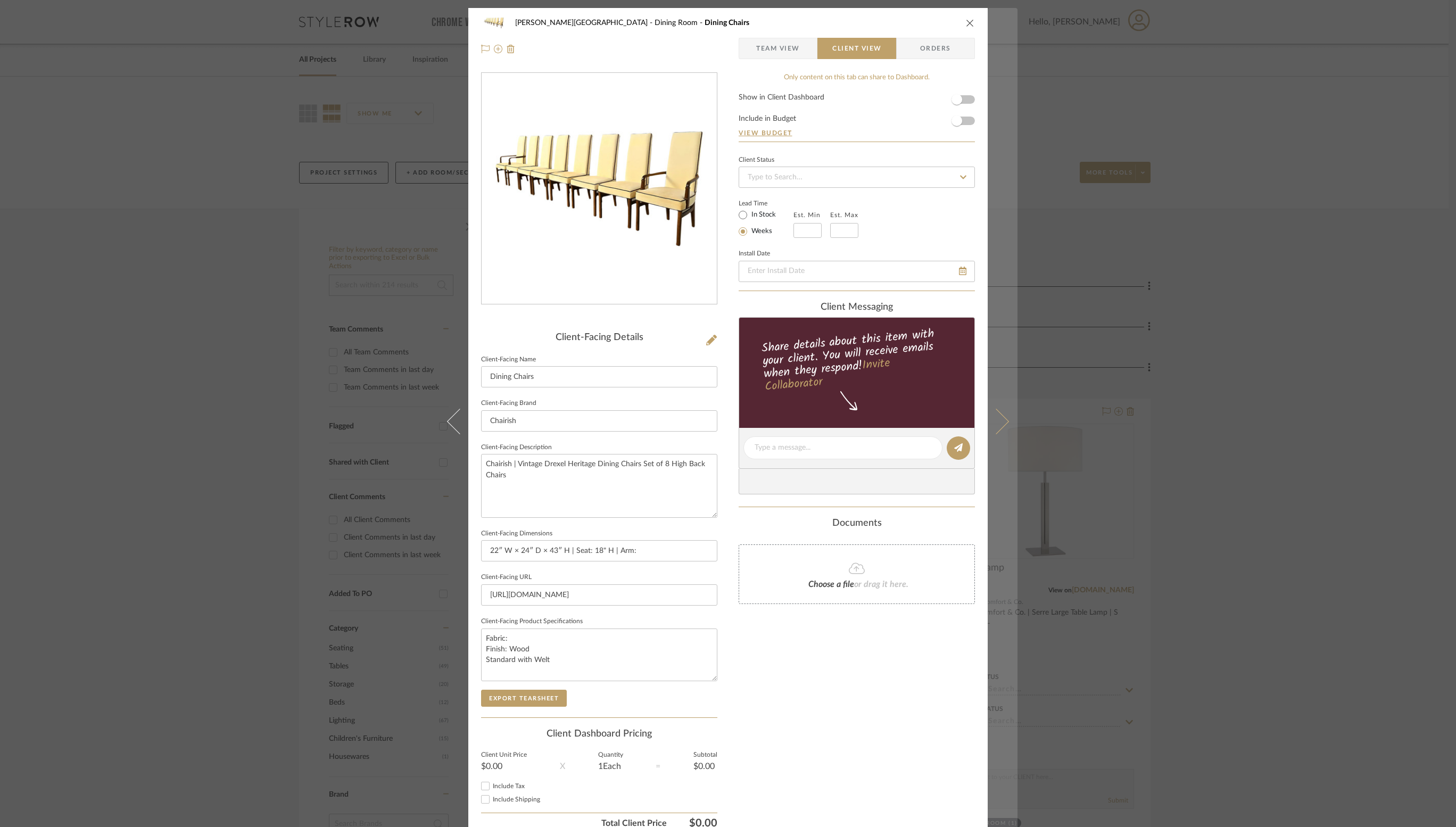 click at bounding box center (996, 421) 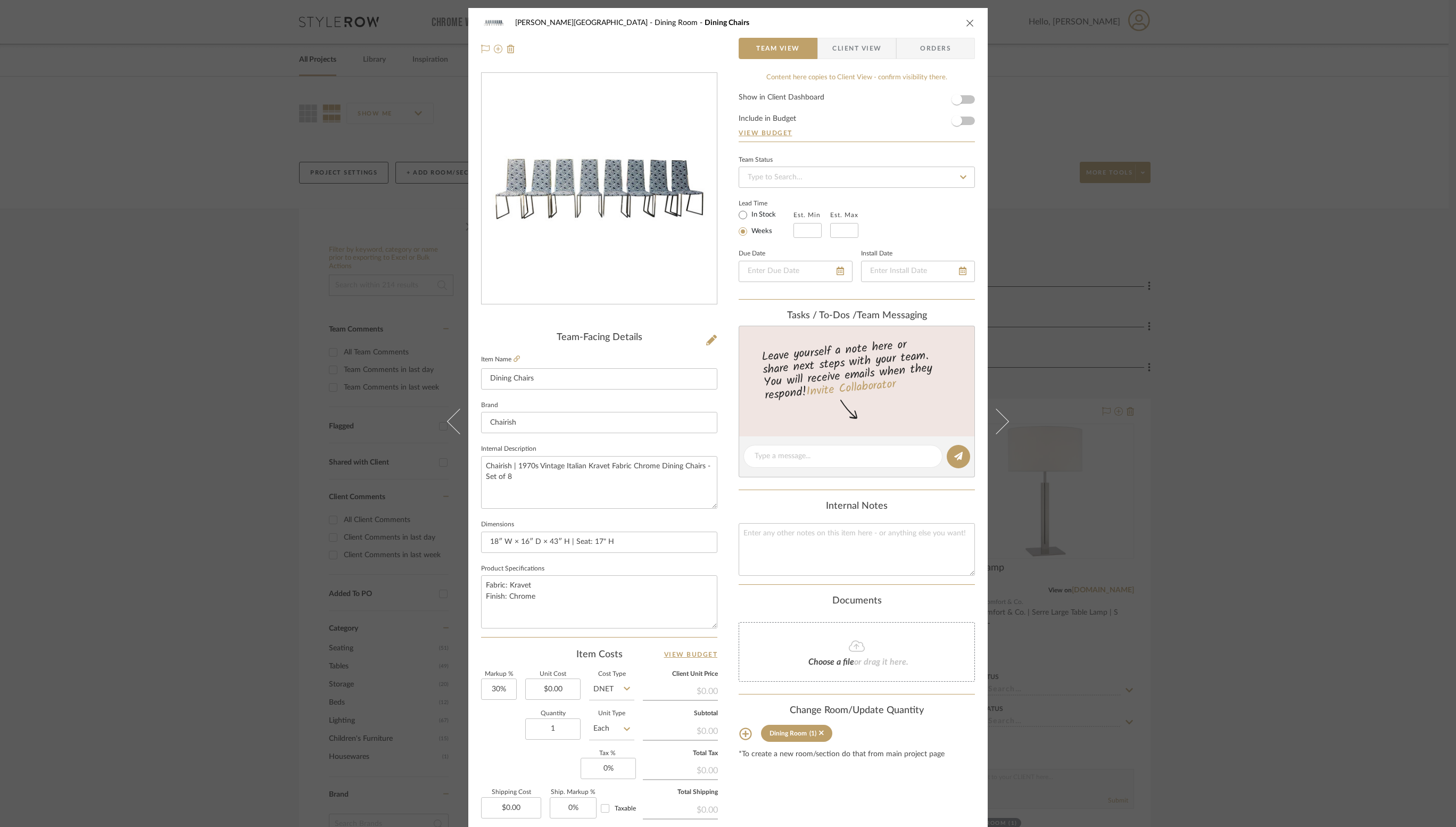 click on "Client View" at bounding box center [857, 48] 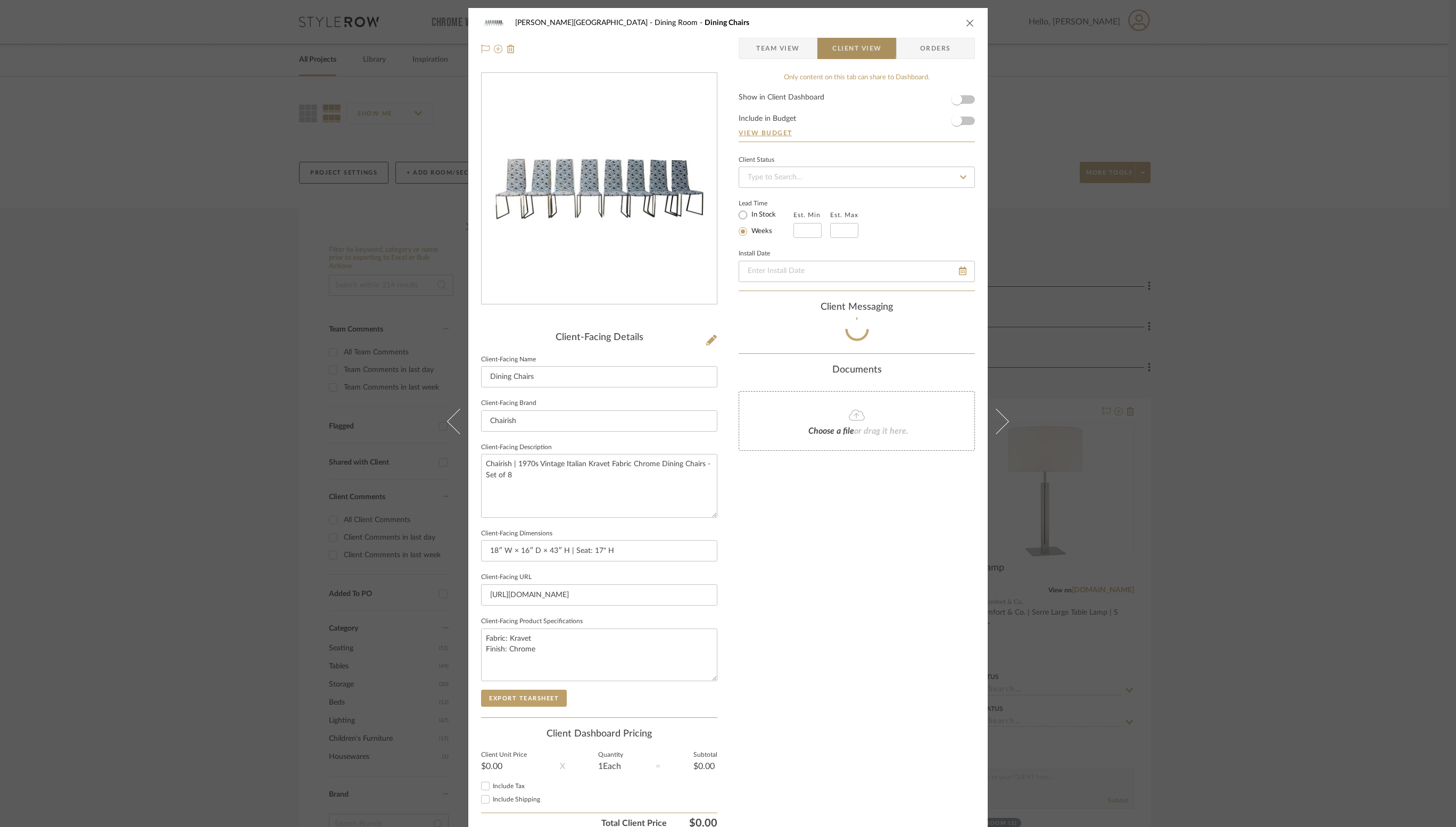 type 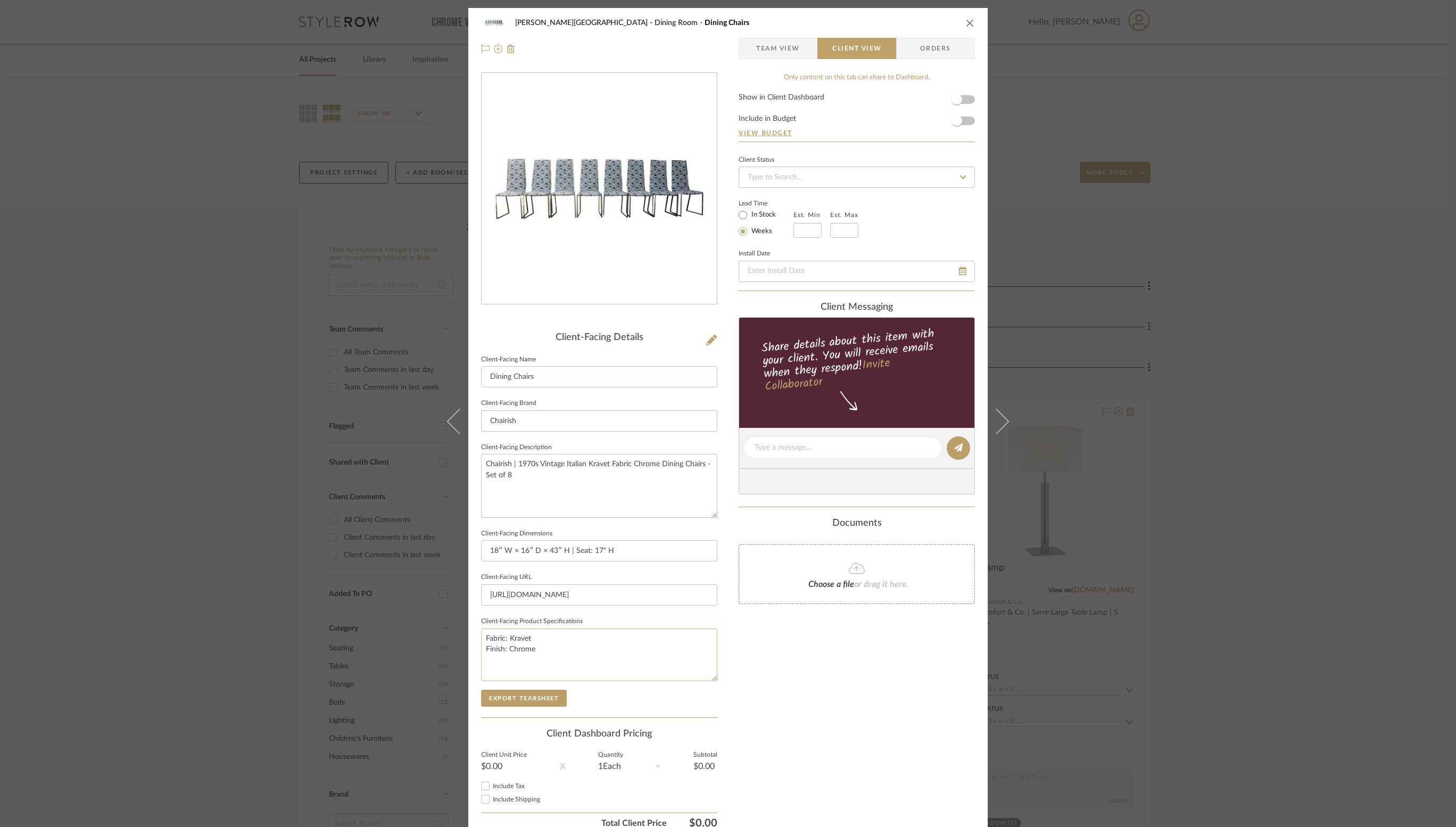 click on "Fabric: Kravet
Finish: Chrome" 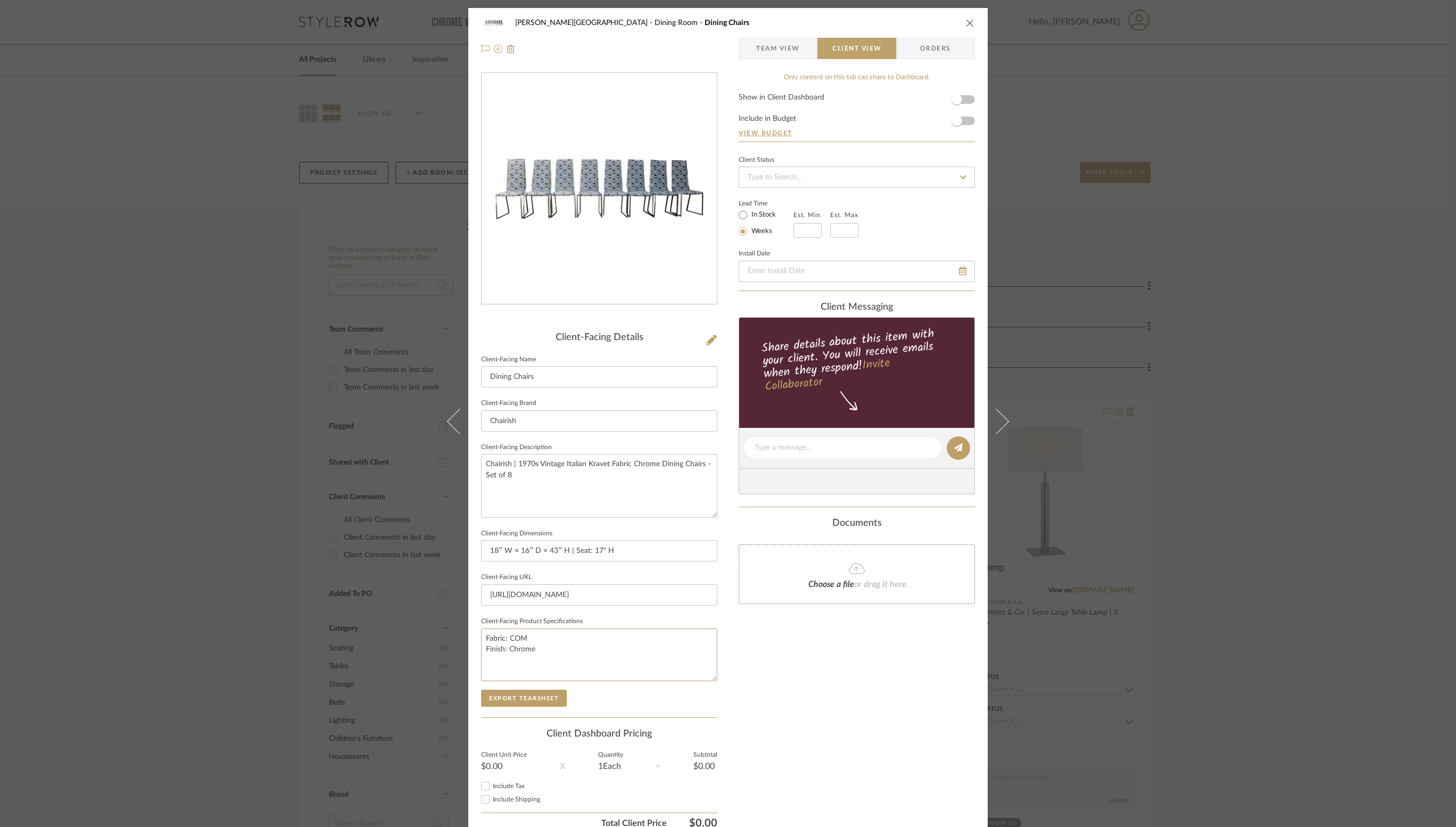 type on "Fabric: COM
Finish: Chrome" 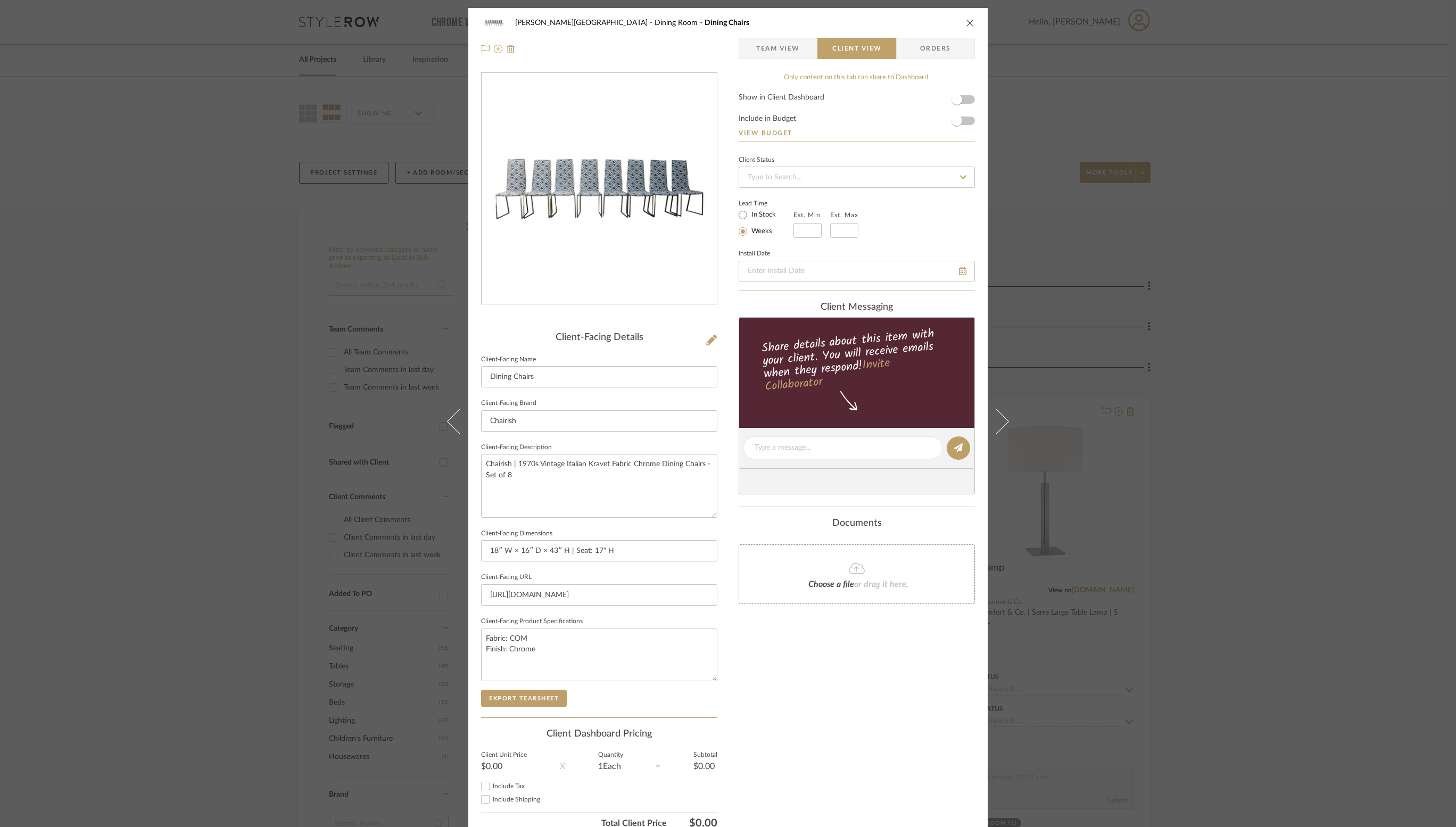 click on "Only content on this tab can share to Dashboard.  Show in Client Dashboard   Include in Budget   View Budget  Client Status  Lead Time  In Stock Weeks  Est. Min   Est. Max   Install Date  client Messaging  Share details about this item with your client. You will receive emails when they respond!  Invite Collaborator  Documents  Choose a file  or drag it here." at bounding box center (857, 453) 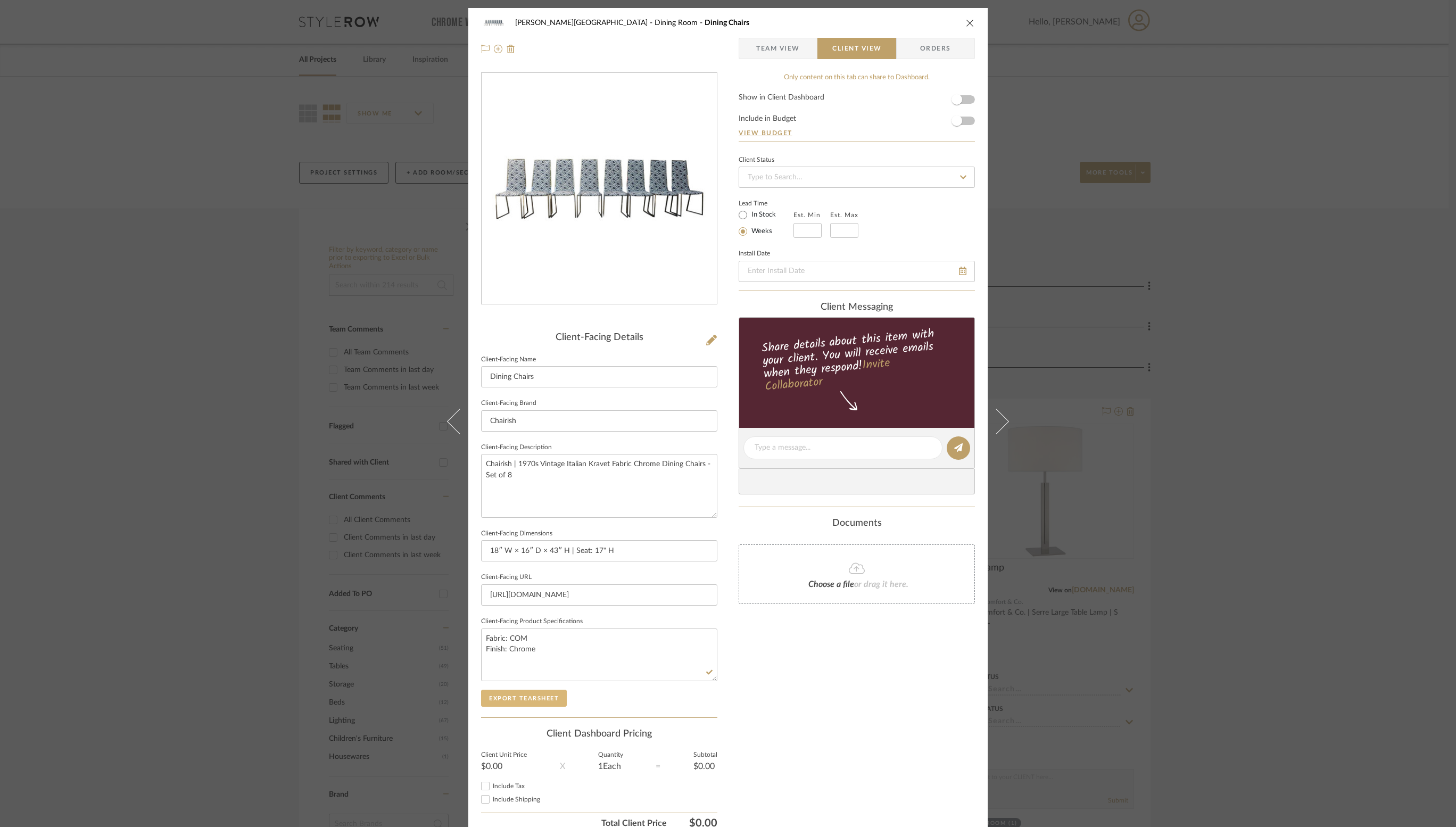 click on "Export Tearsheet" 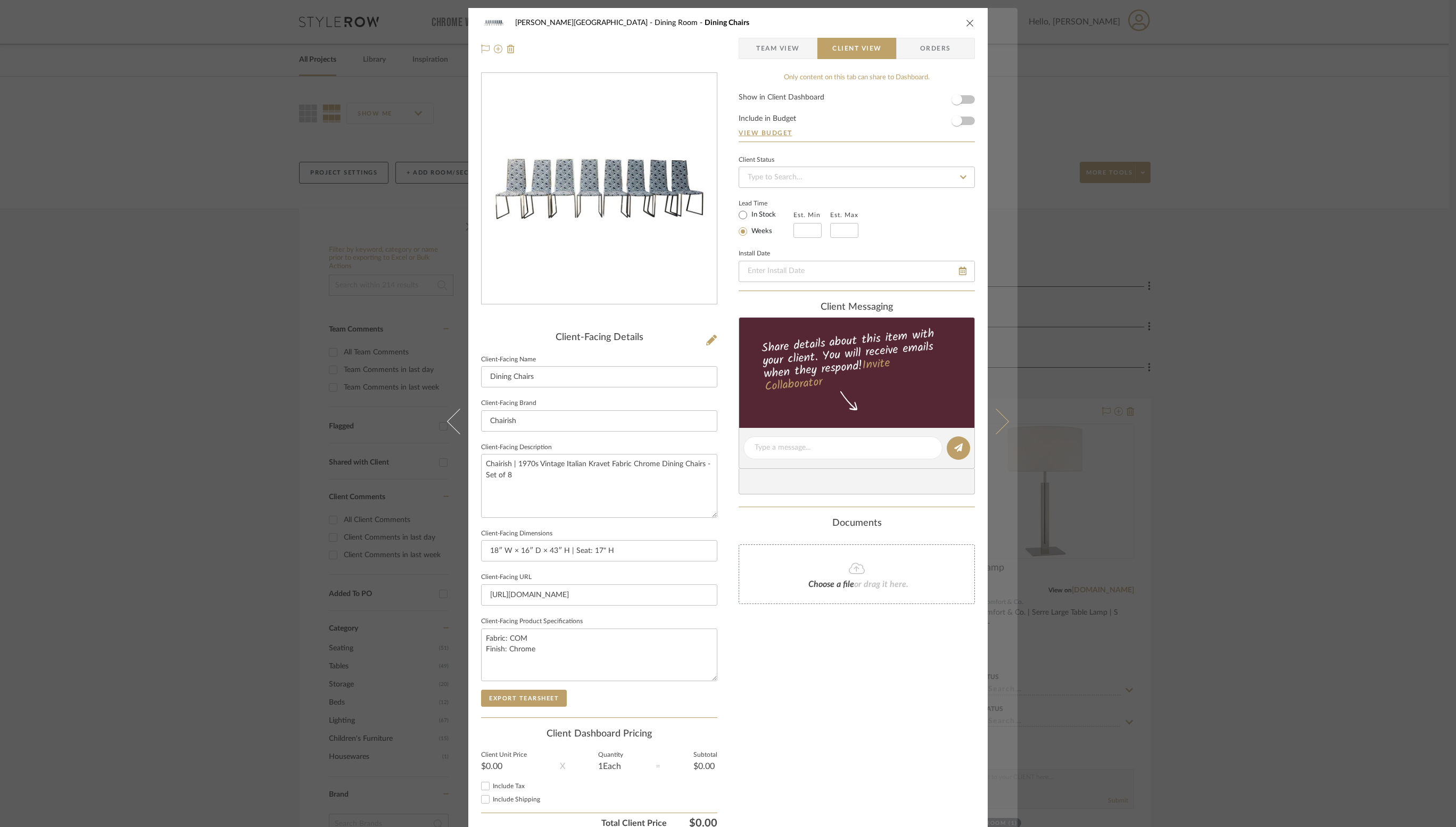 click at bounding box center (996, 421) 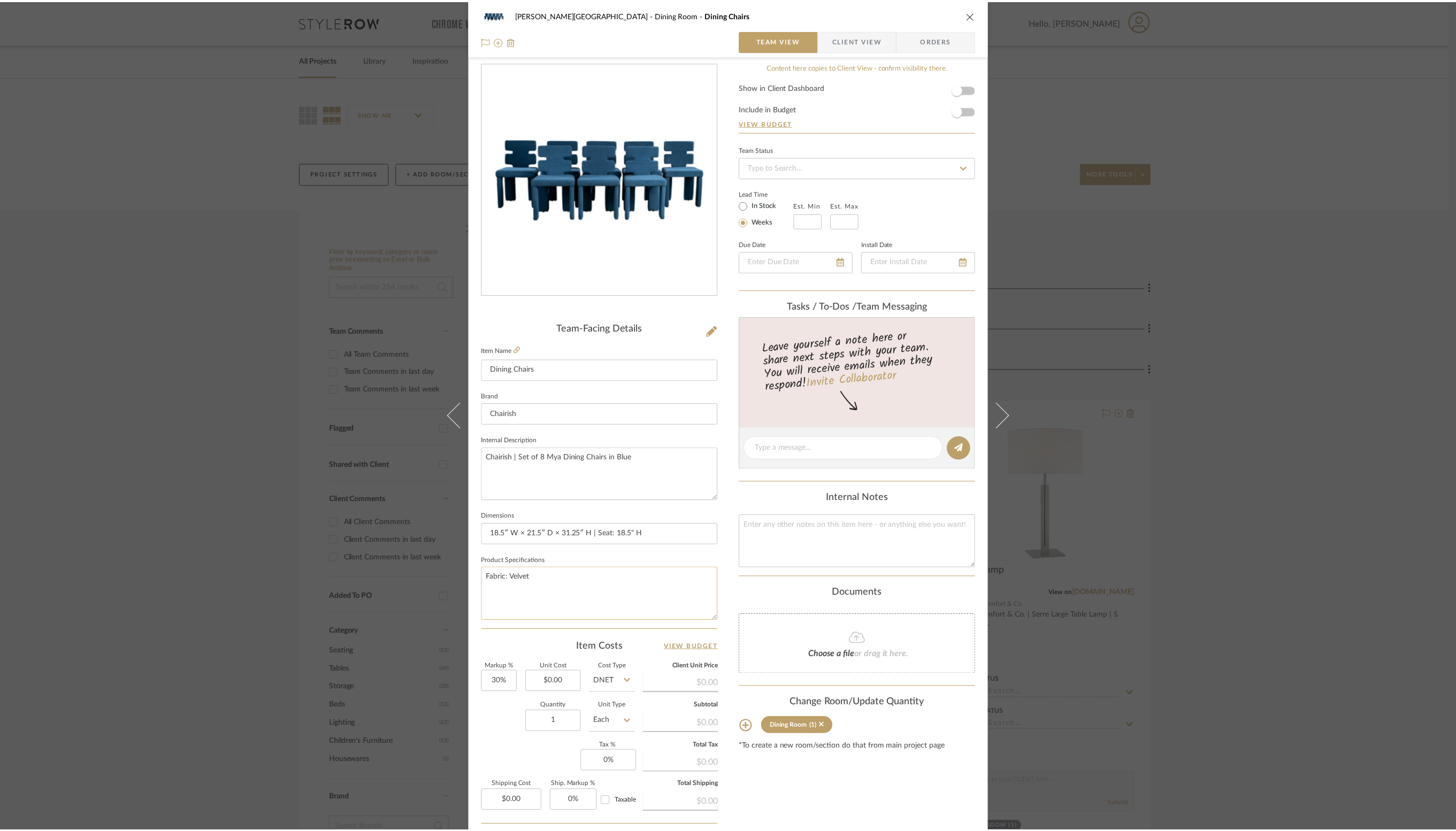 scroll, scrollTop: 0, scrollLeft: 0, axis: both 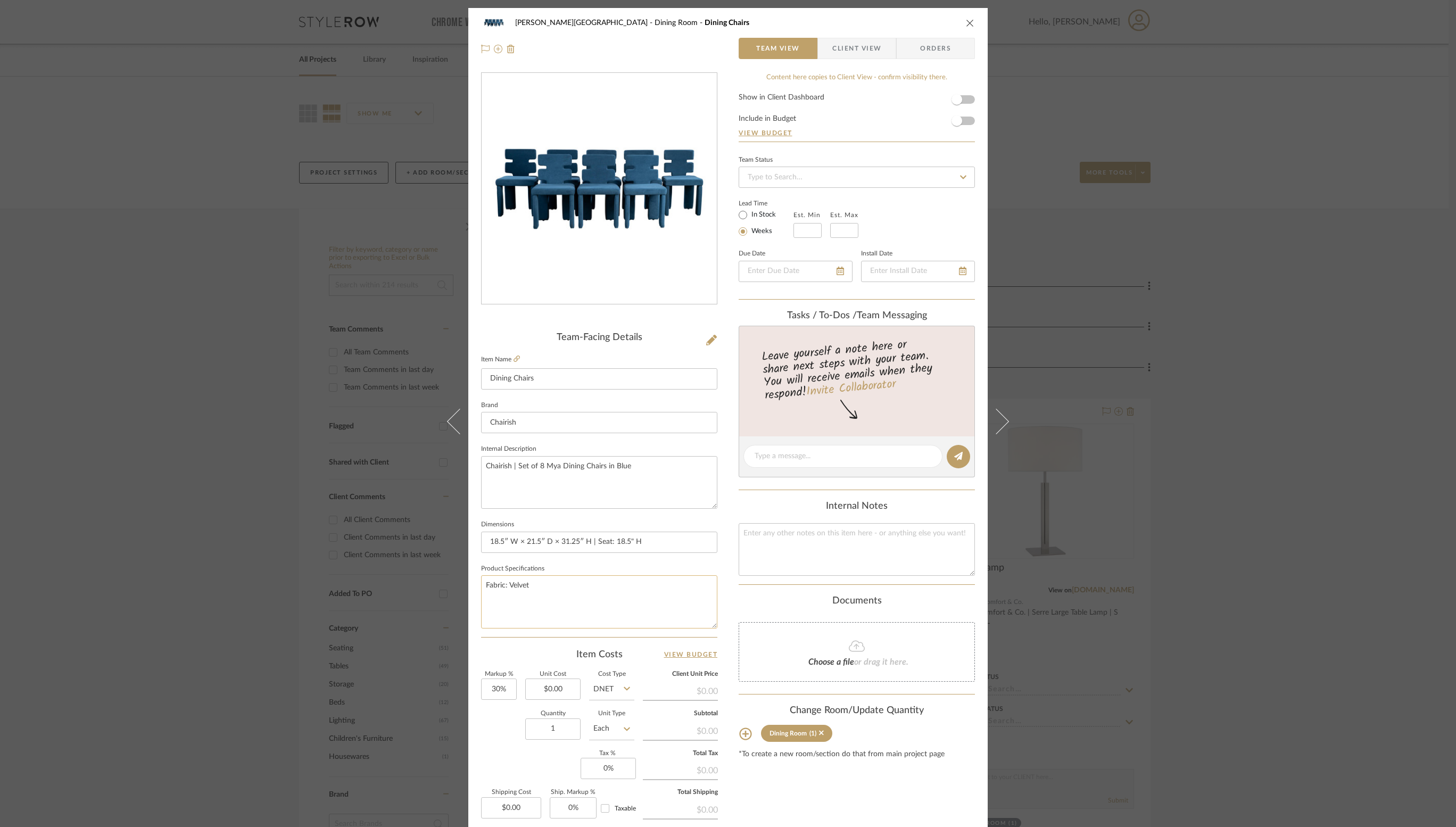 click on "Fabric: Velvet" 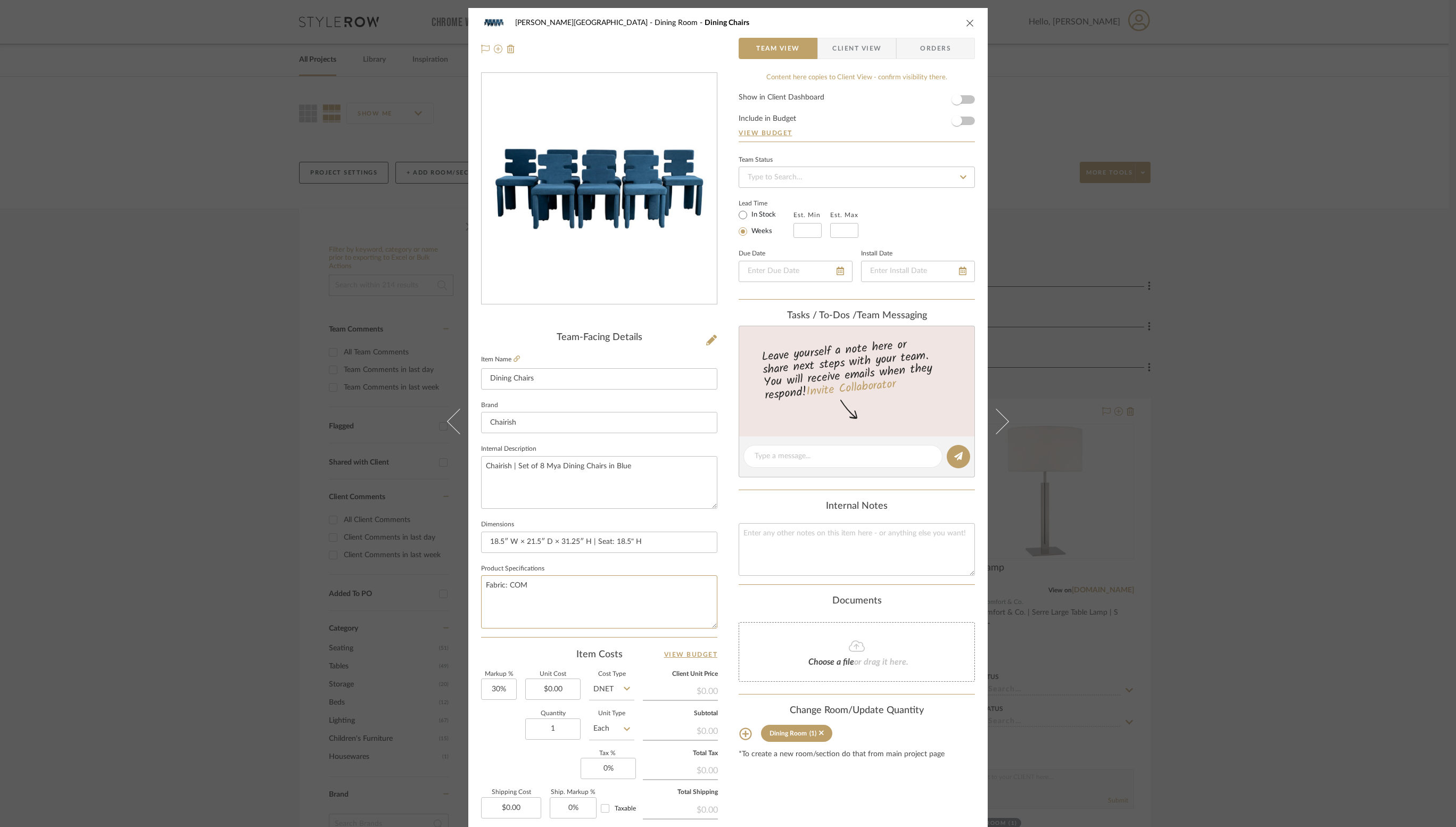 type on "Fabric: COM" 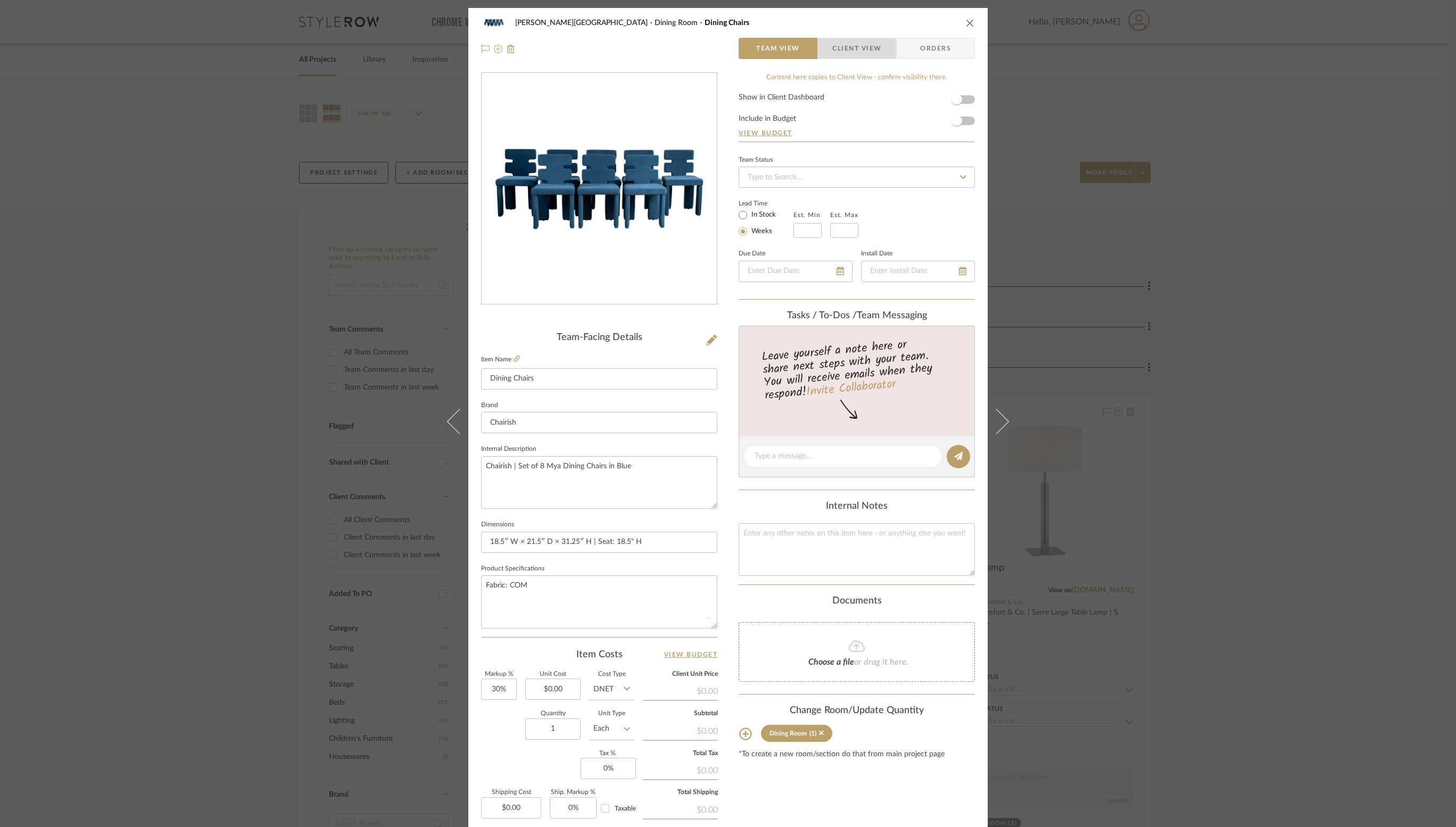 click on "Client View" at bounding box center (857, 48) 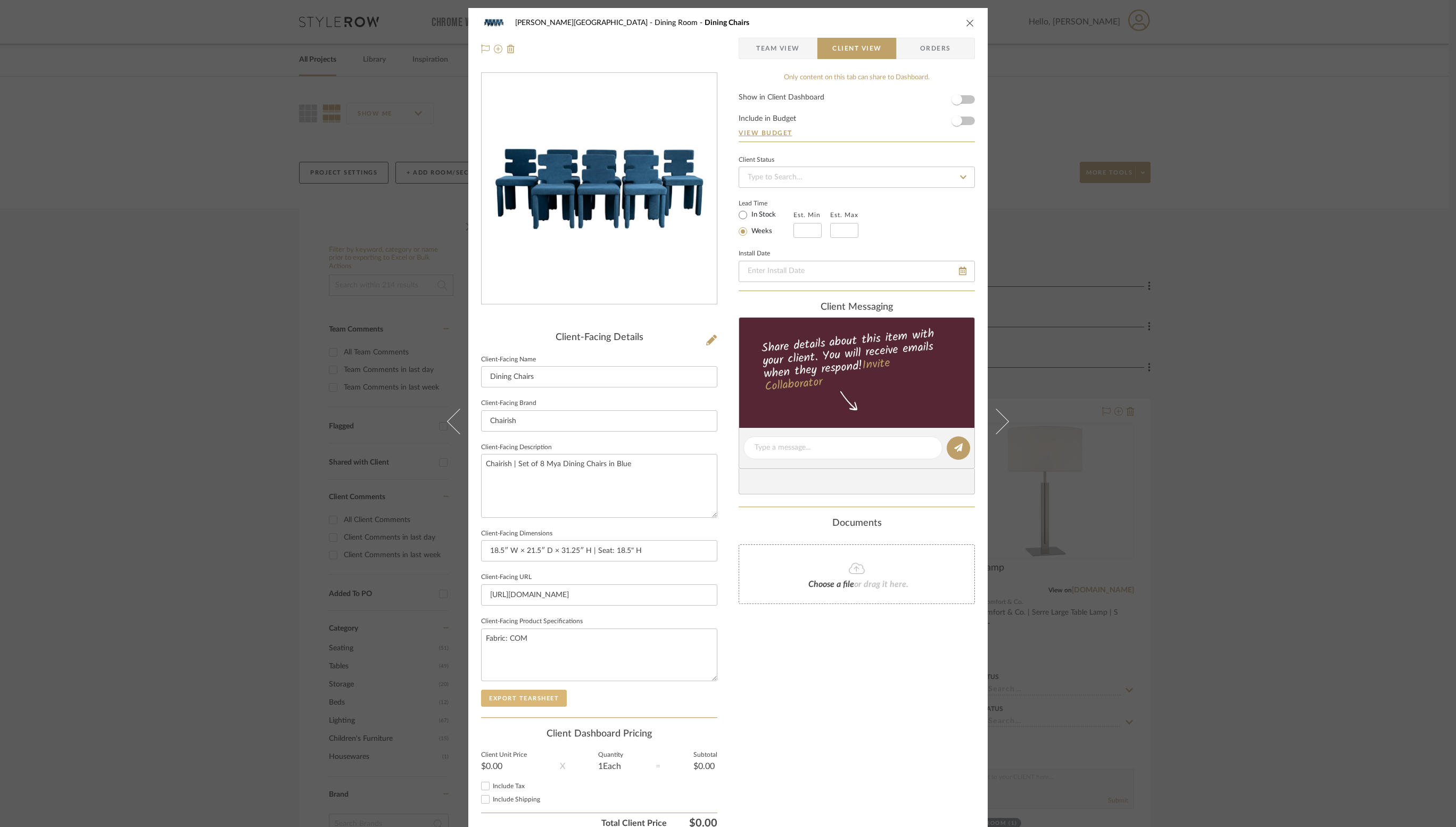 click on "Export Tearsheet" 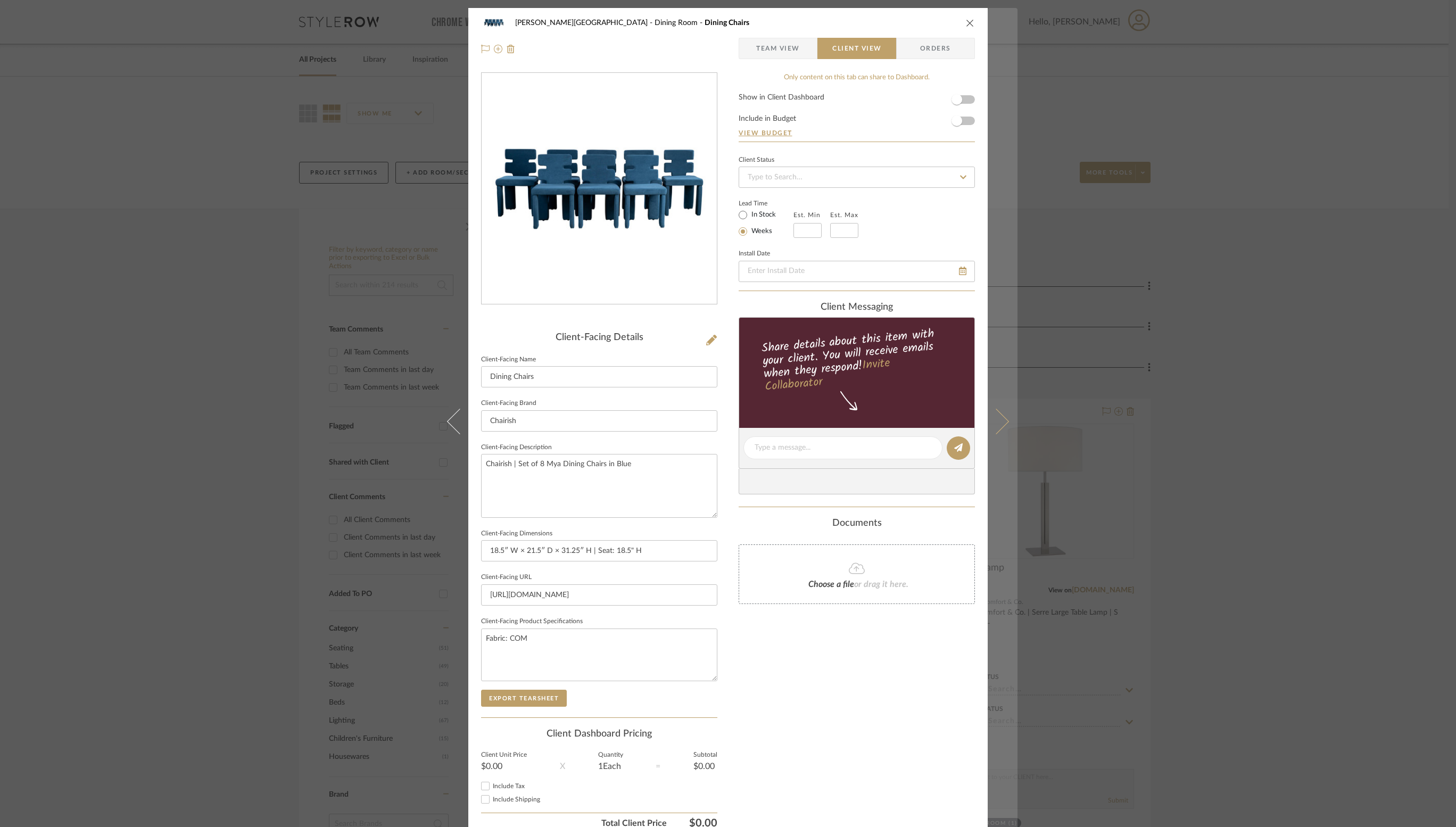 click at bounding box center [996, 421] 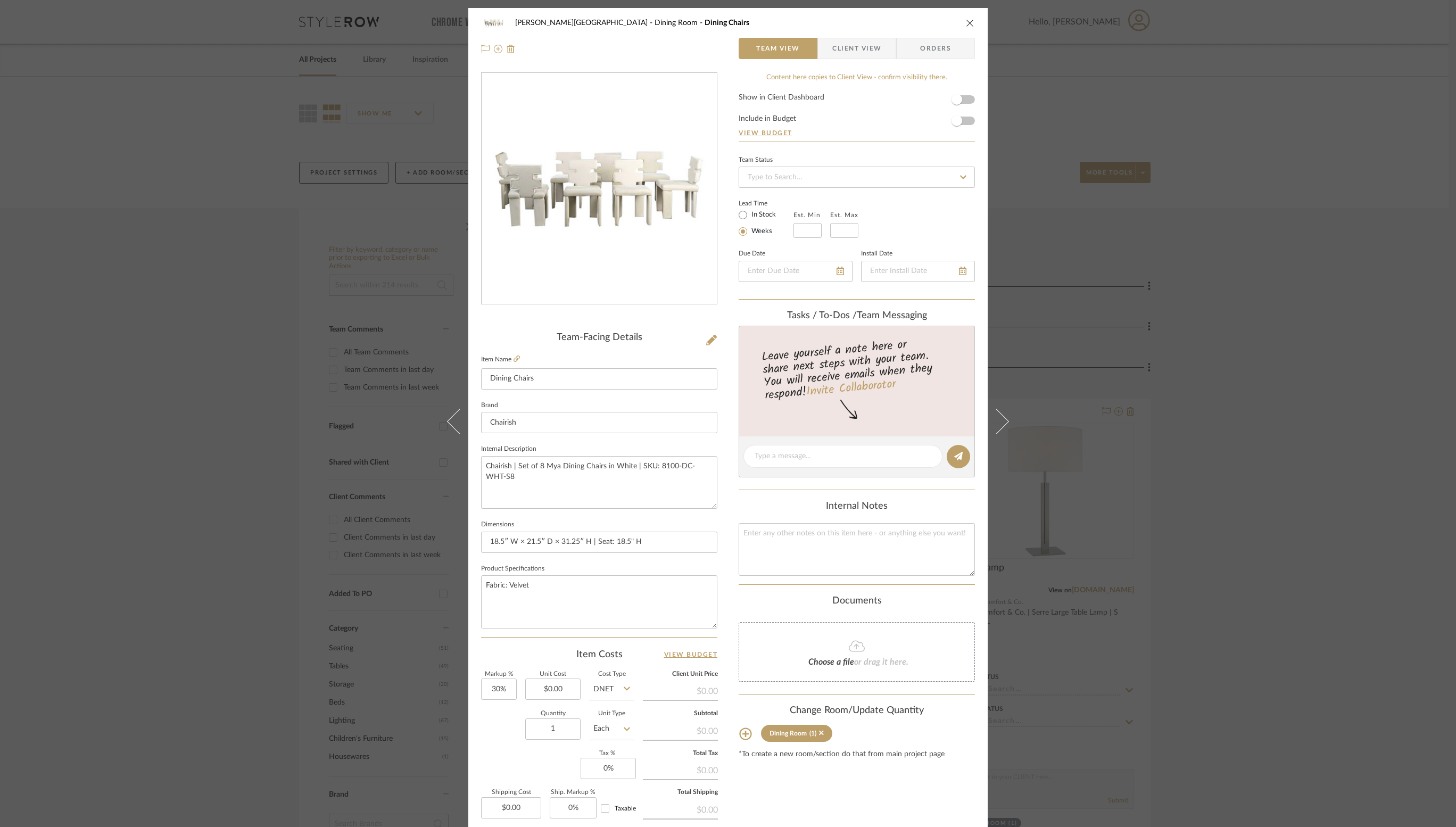 click on "Client View" at bounding box center [857, 48] 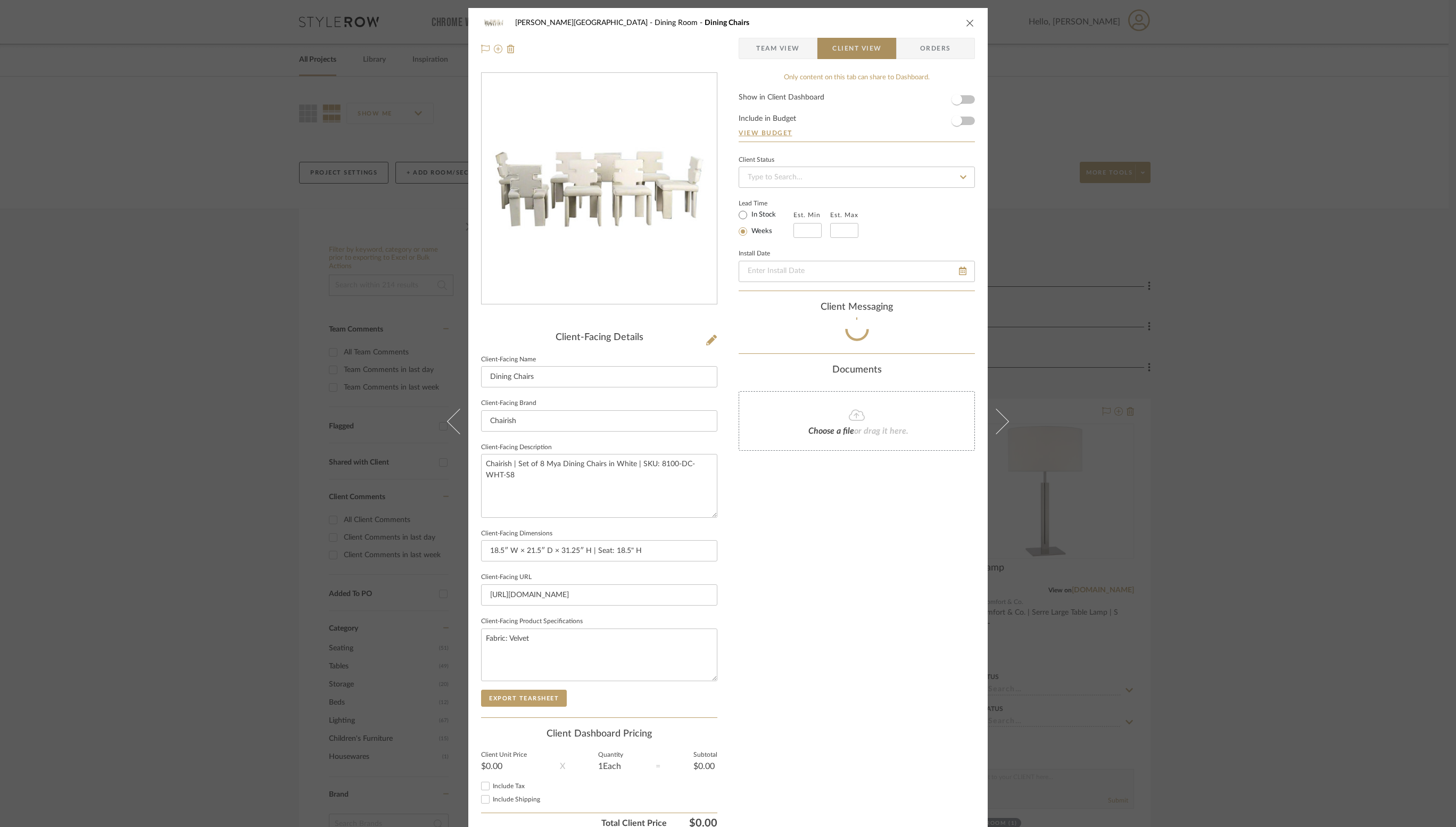 type 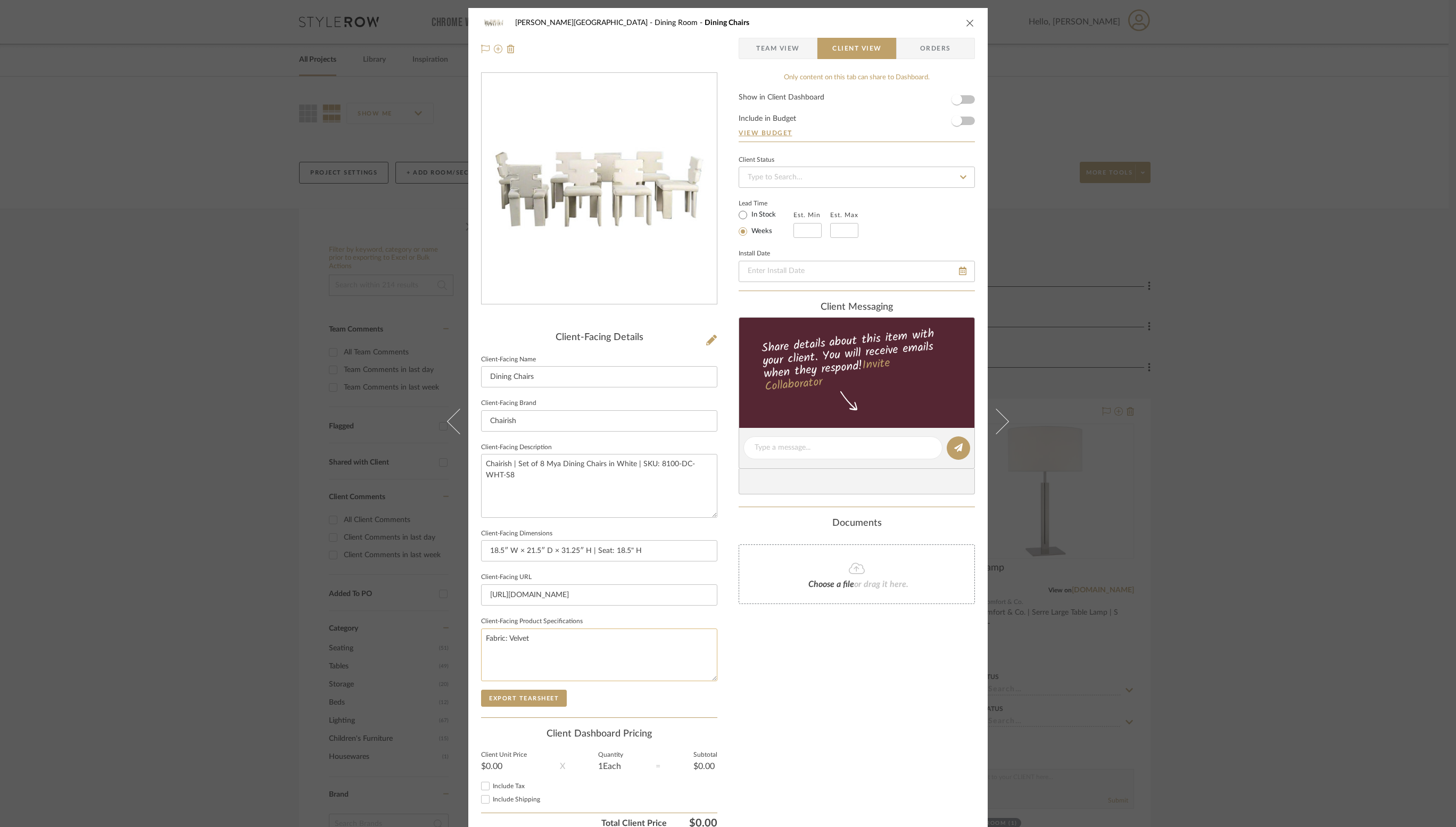 click on "Fabric: Velvet" 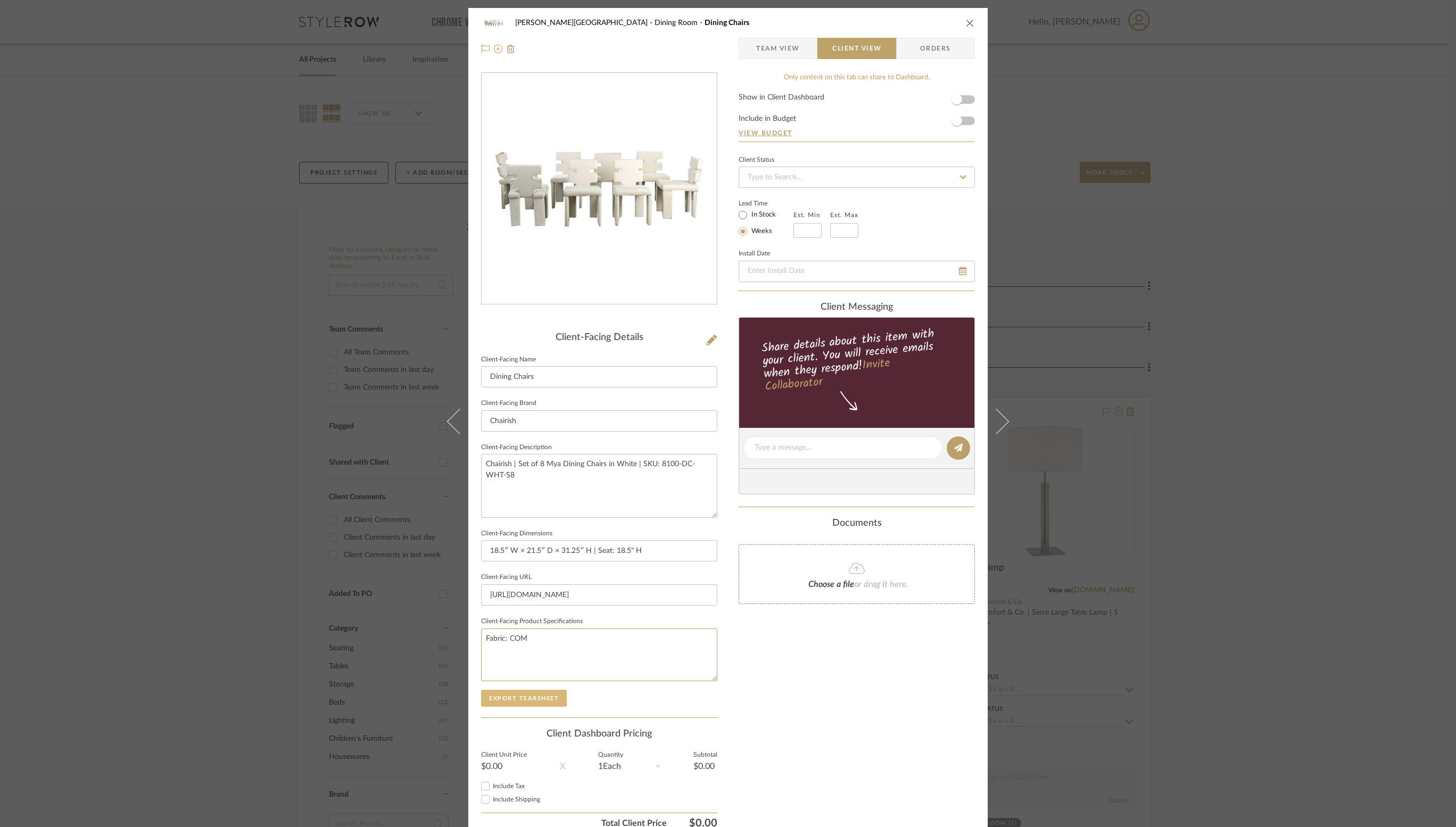 type on "Fabric: COM" 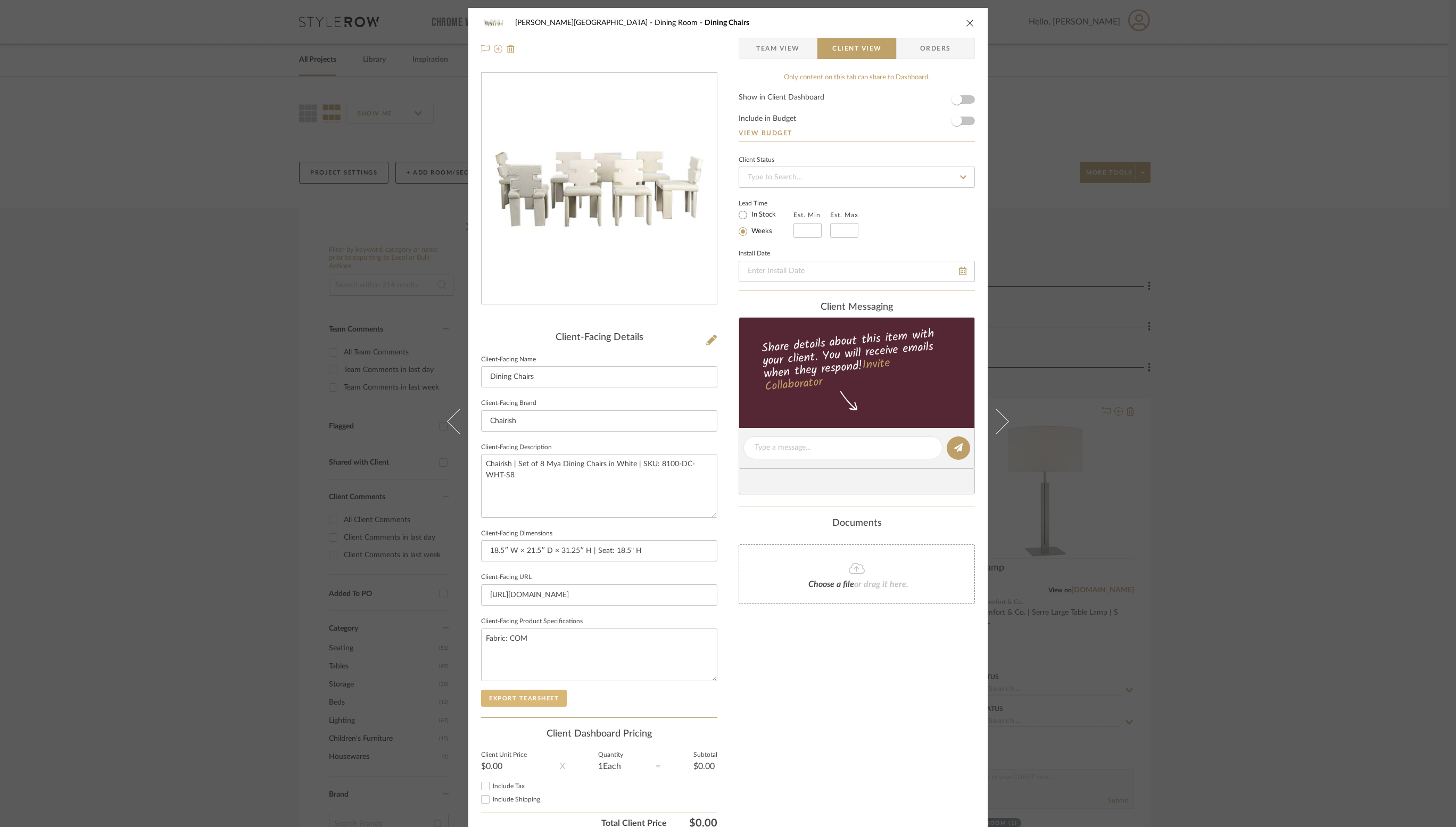 click on "Export Tearsheet" 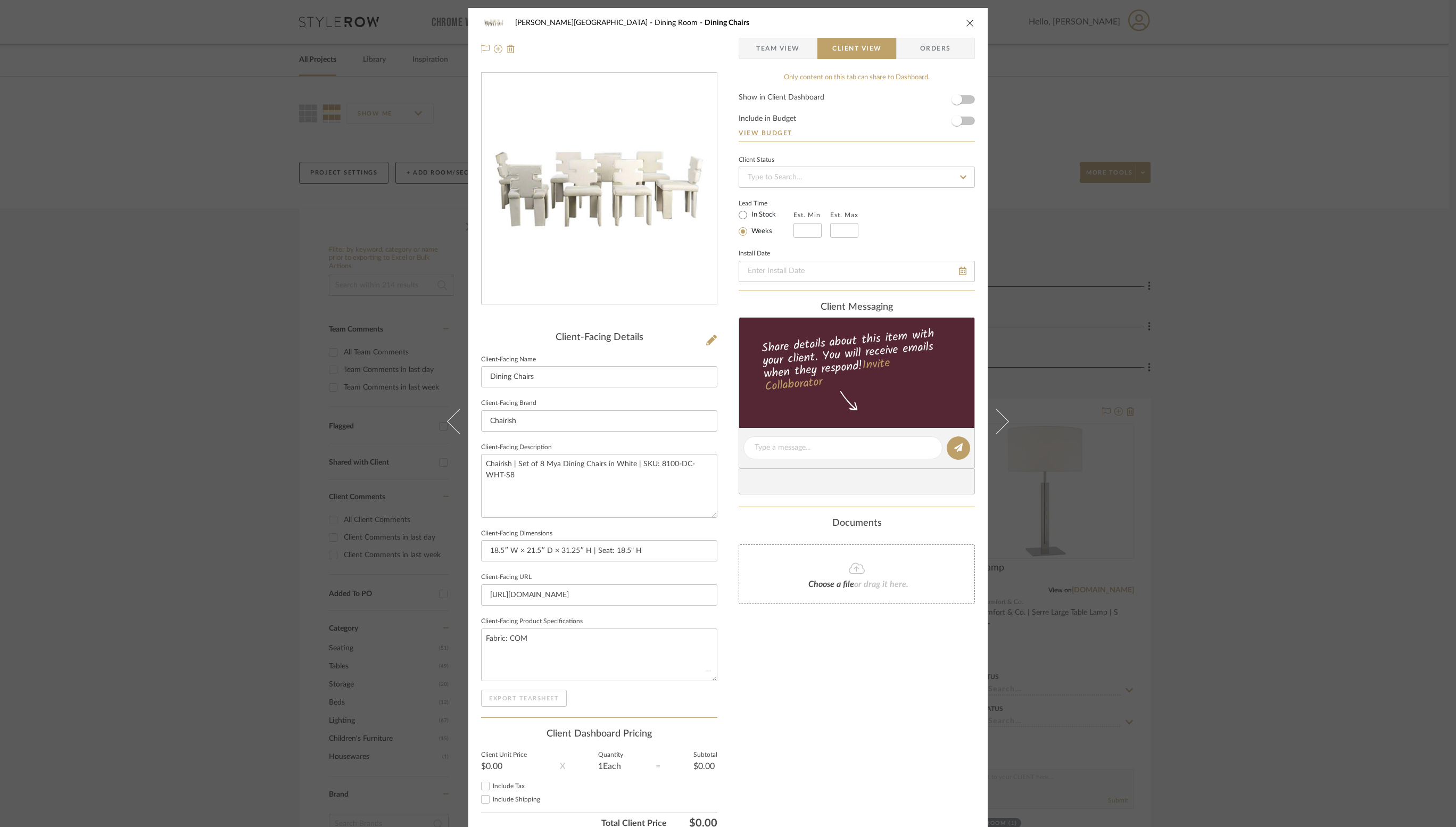 type 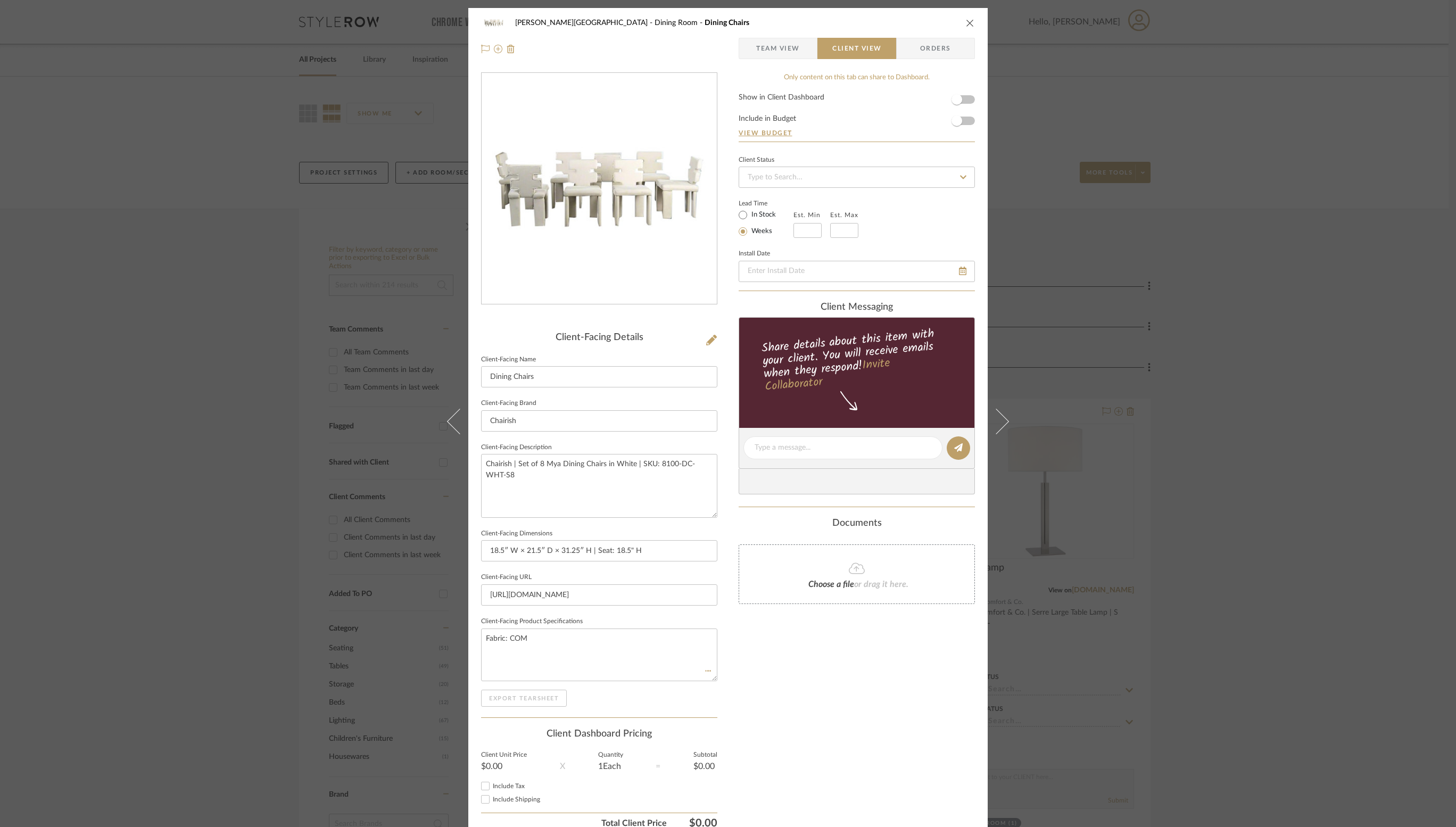 type 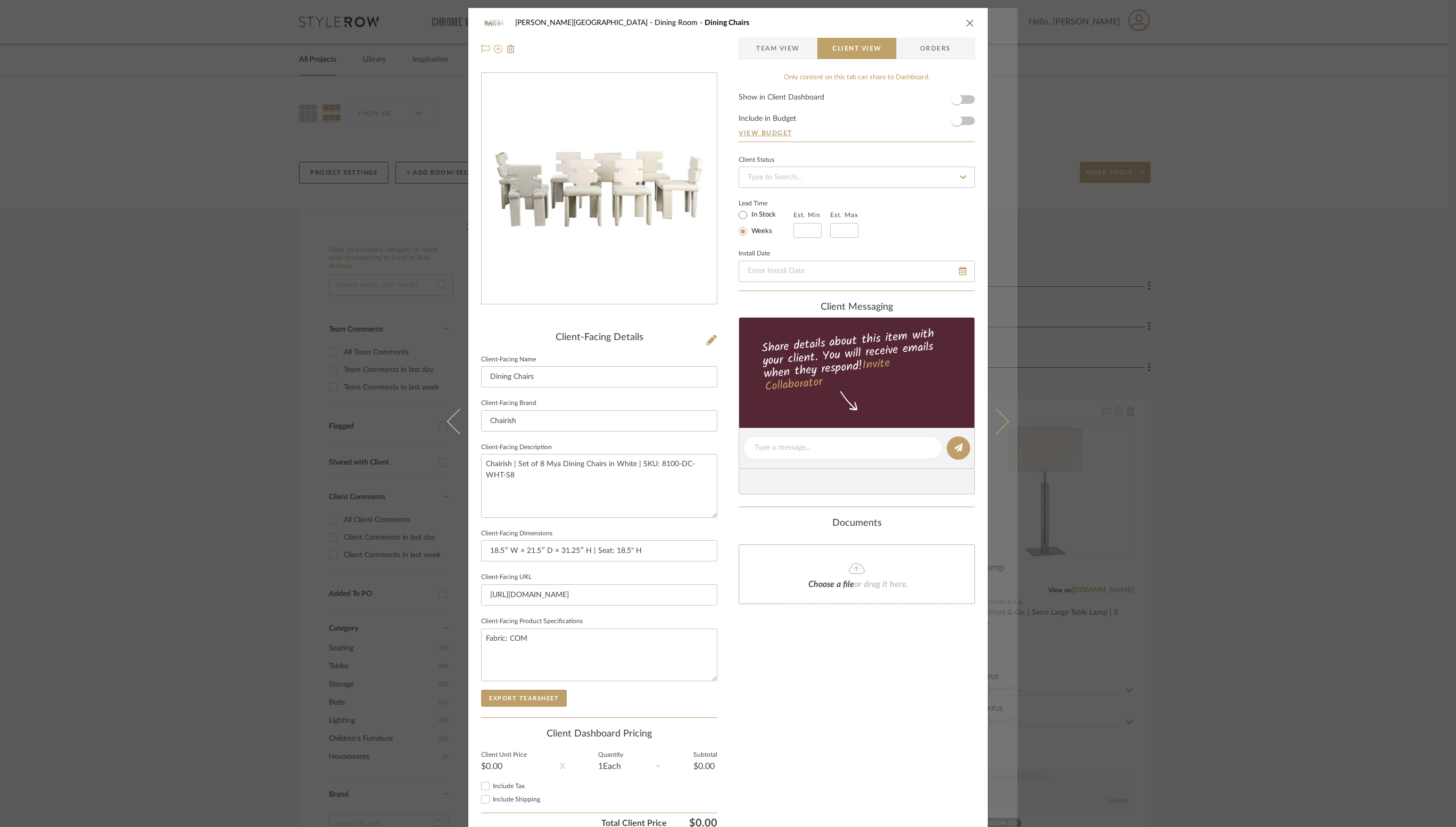 click at bounding box center (996, 421) 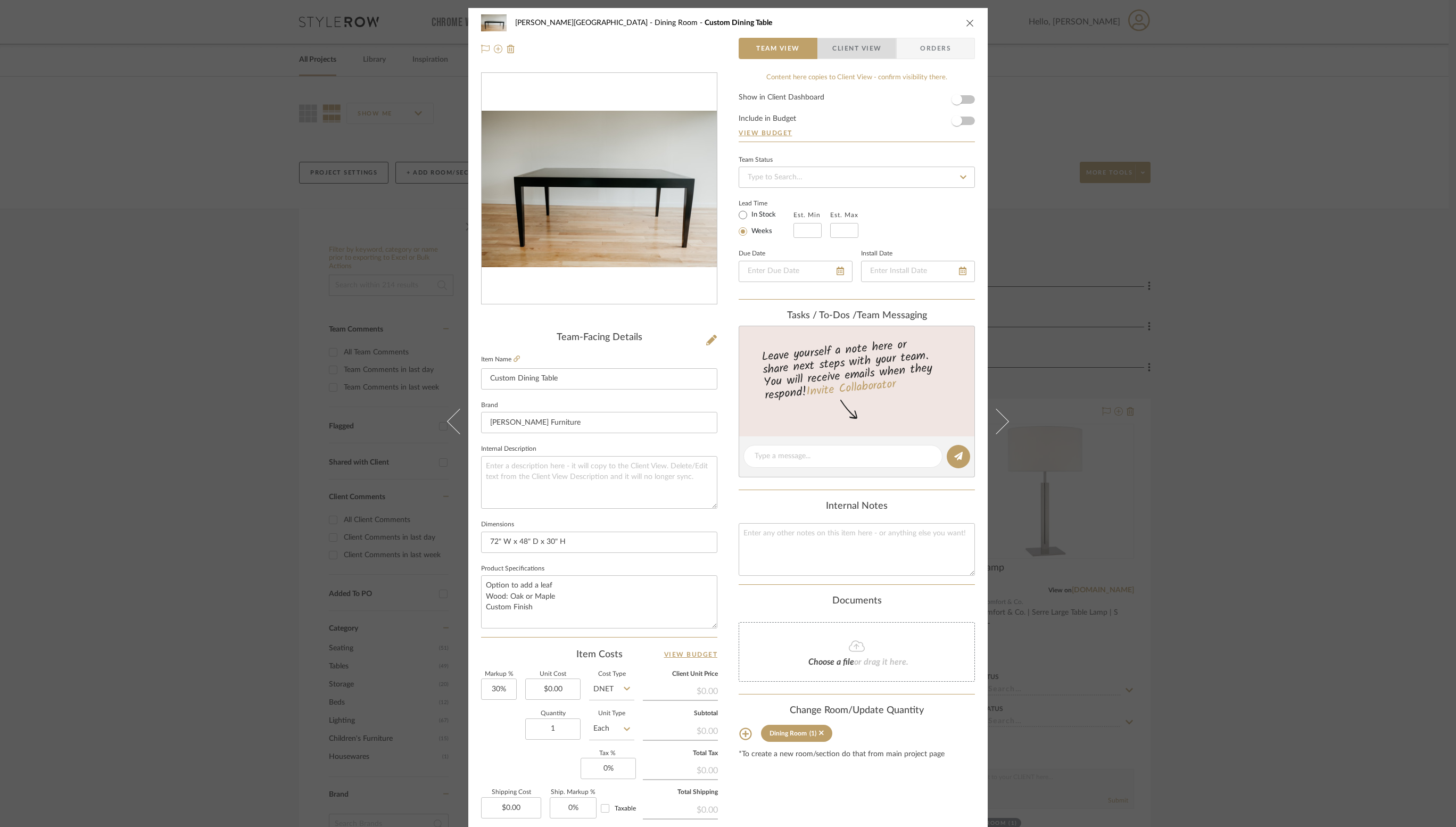 click on "Client View" at bounding box center [857, 48] 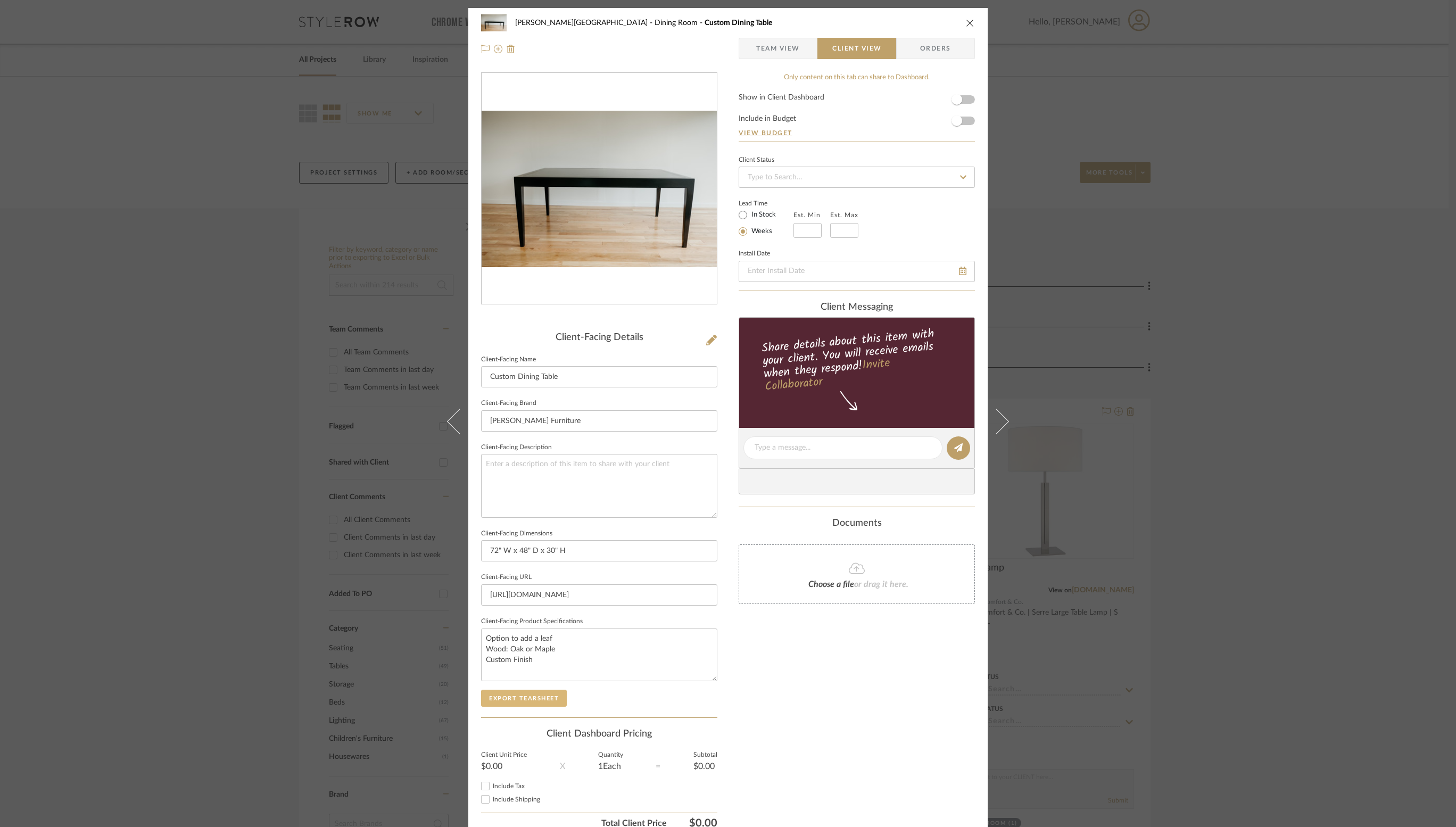 click on "Export Tearsheet" 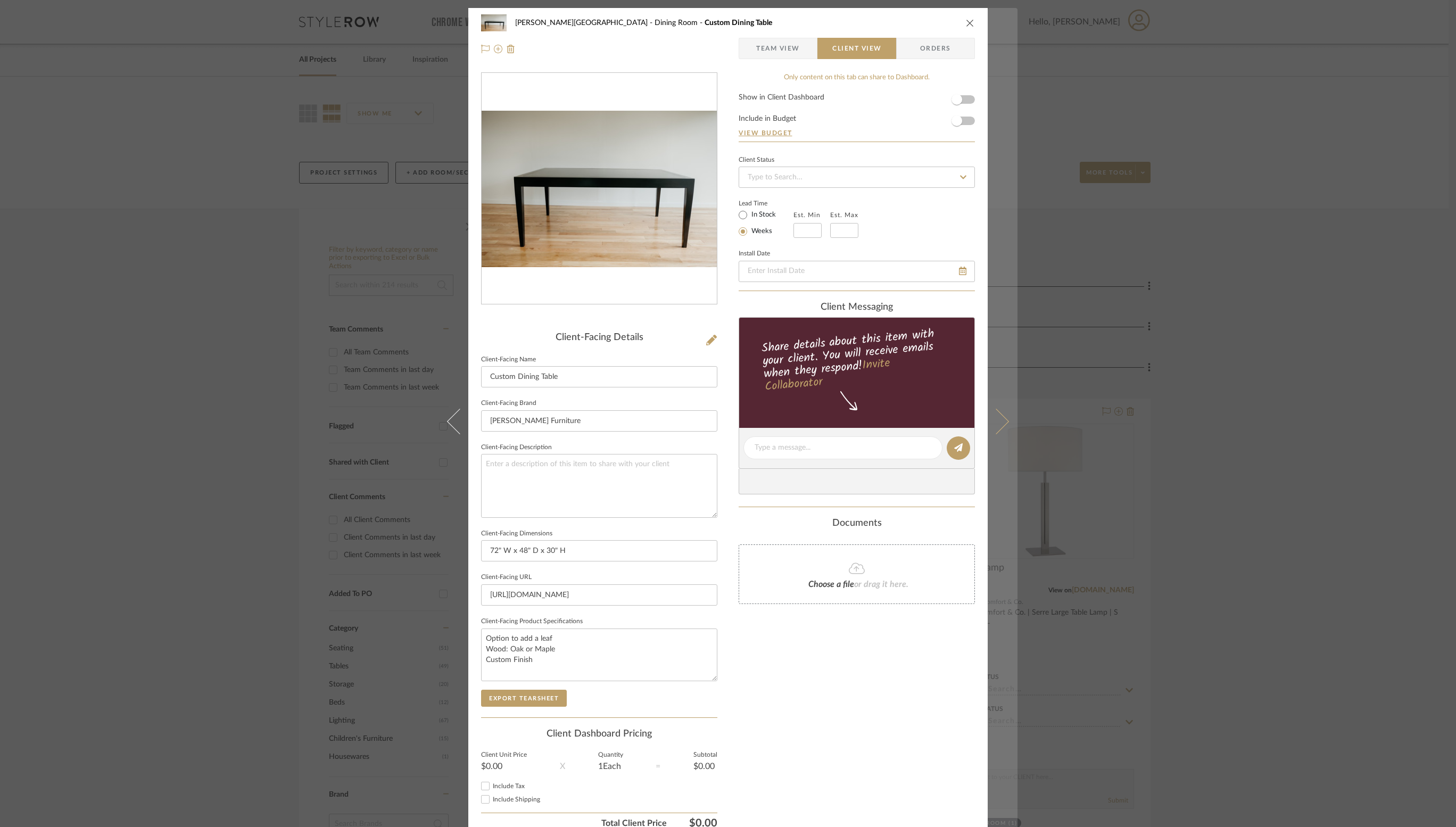 click at bounding box center (996, 421) 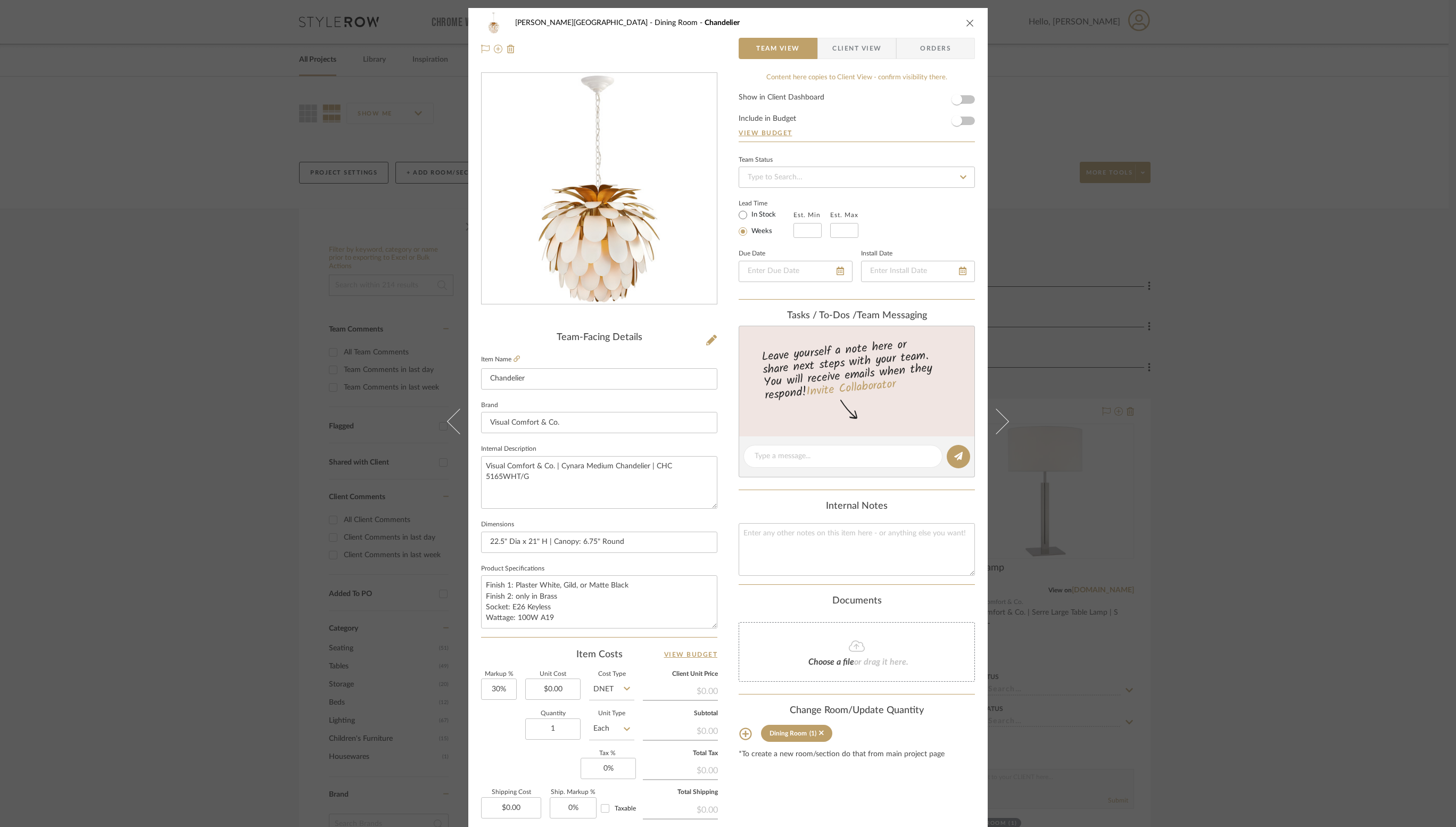 click on "Client View" at bounding box center [857, 48] 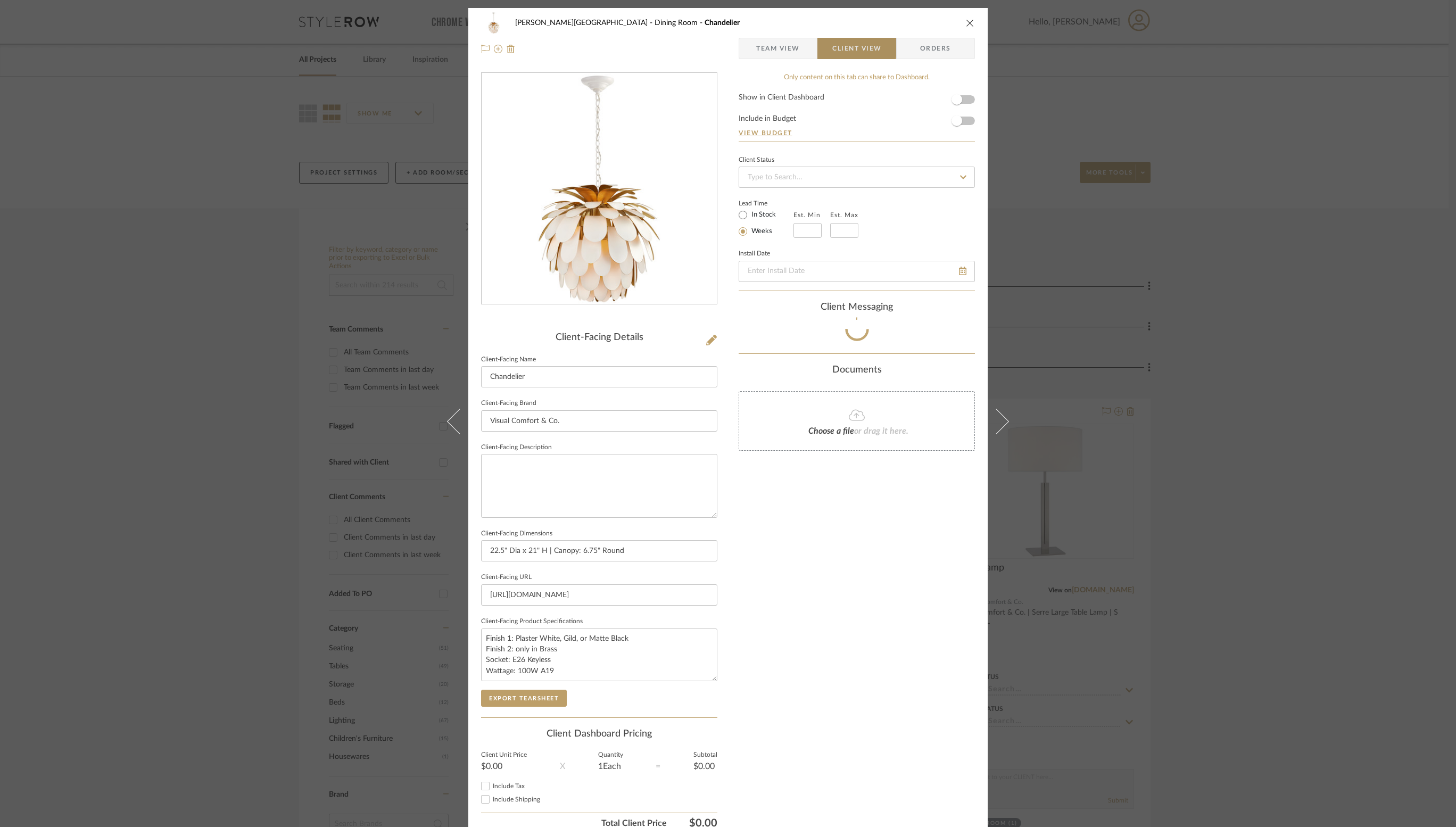 type 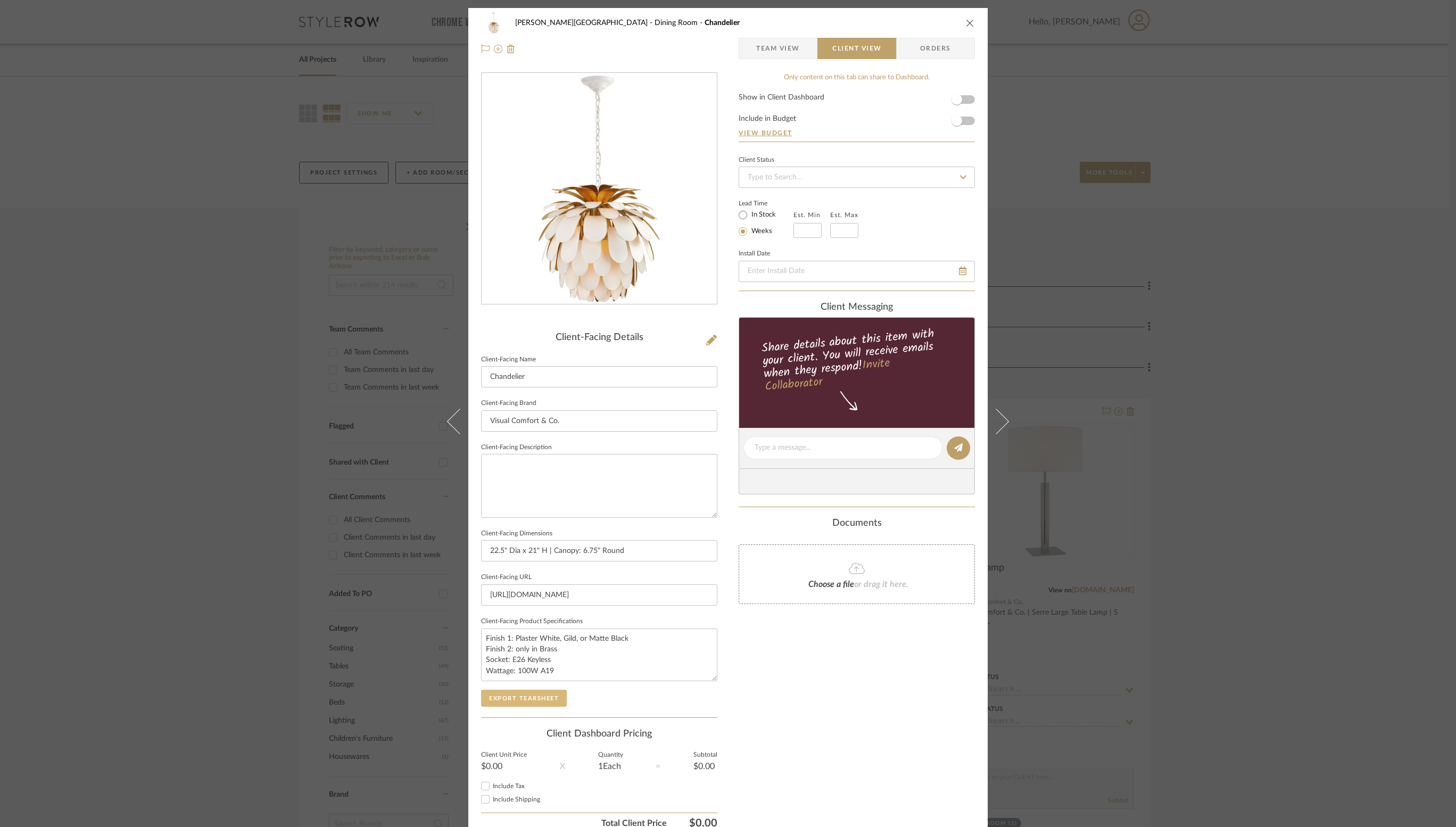 click on "Export Tearsheet" 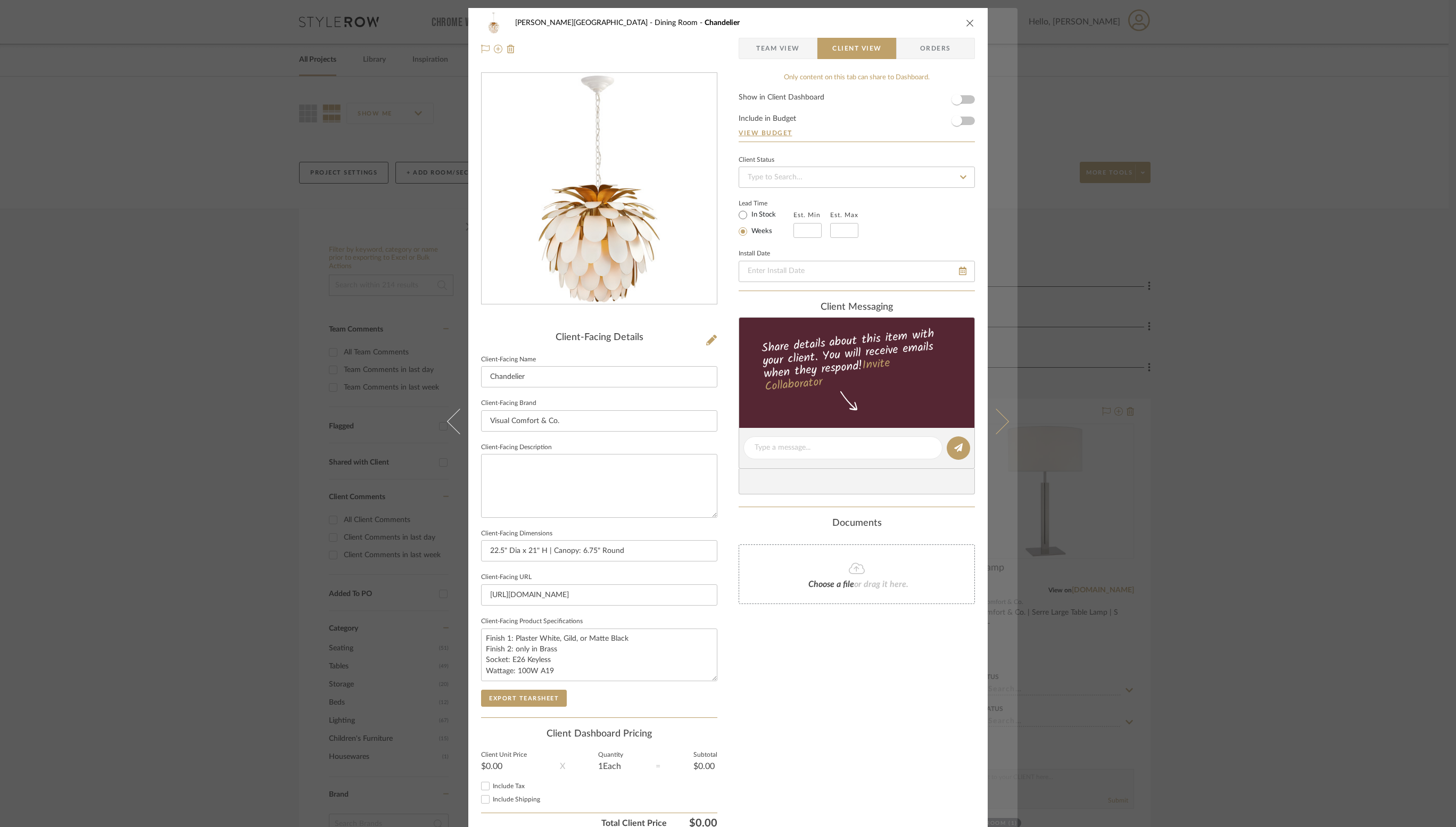 click at bounding box center [996, 421] 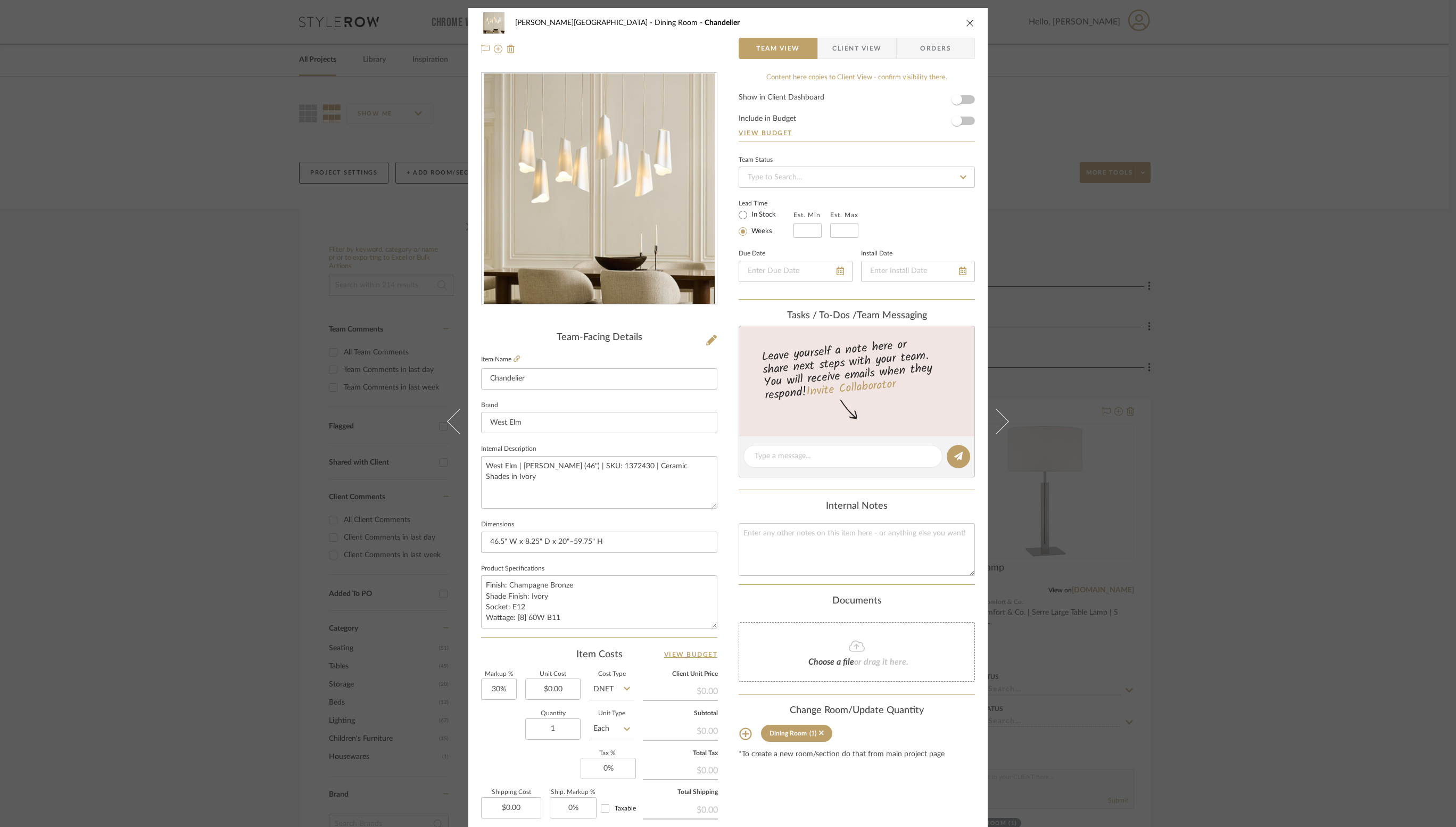 click on "Client View" at bounding box center [857, 48] 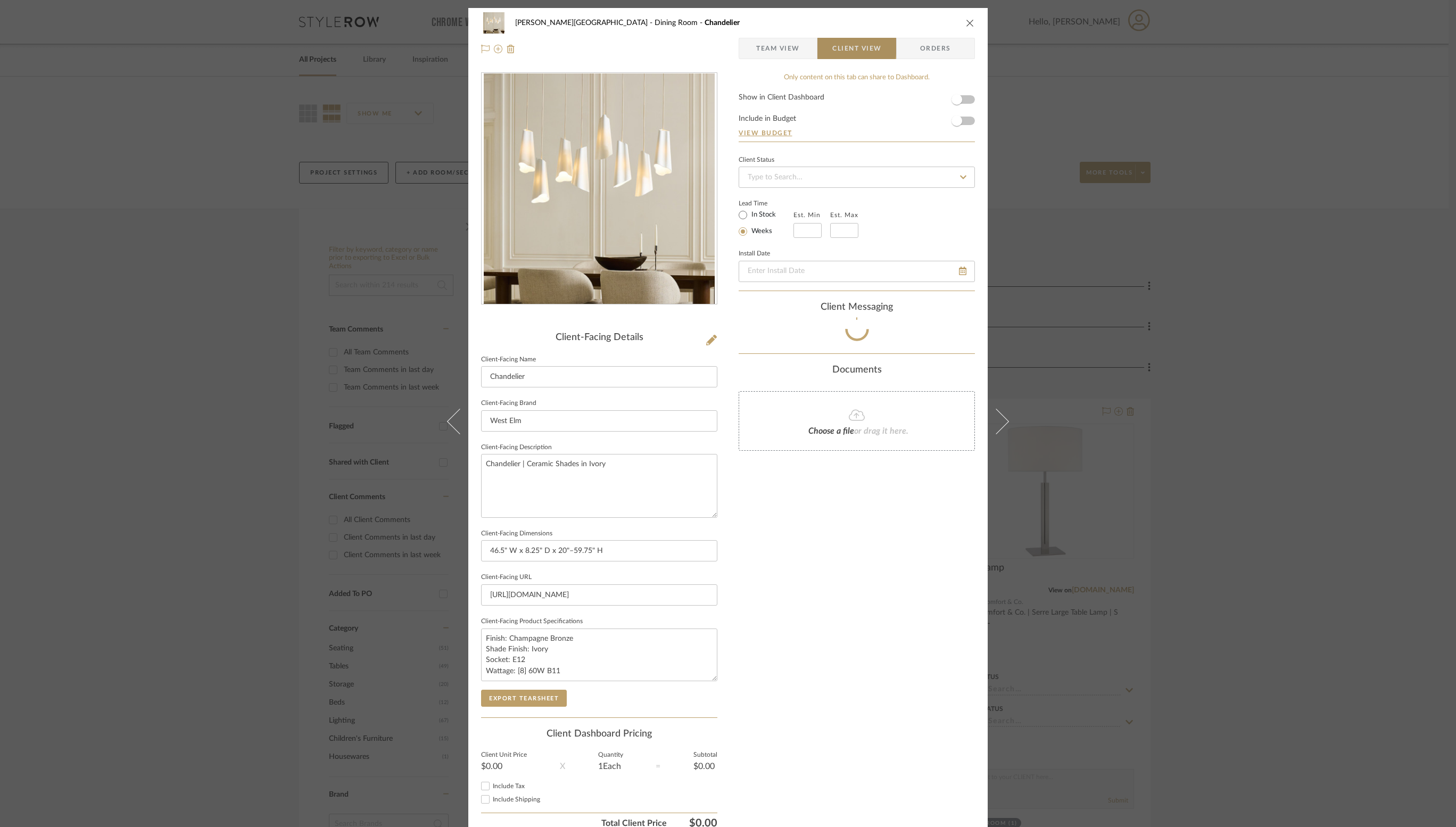 type 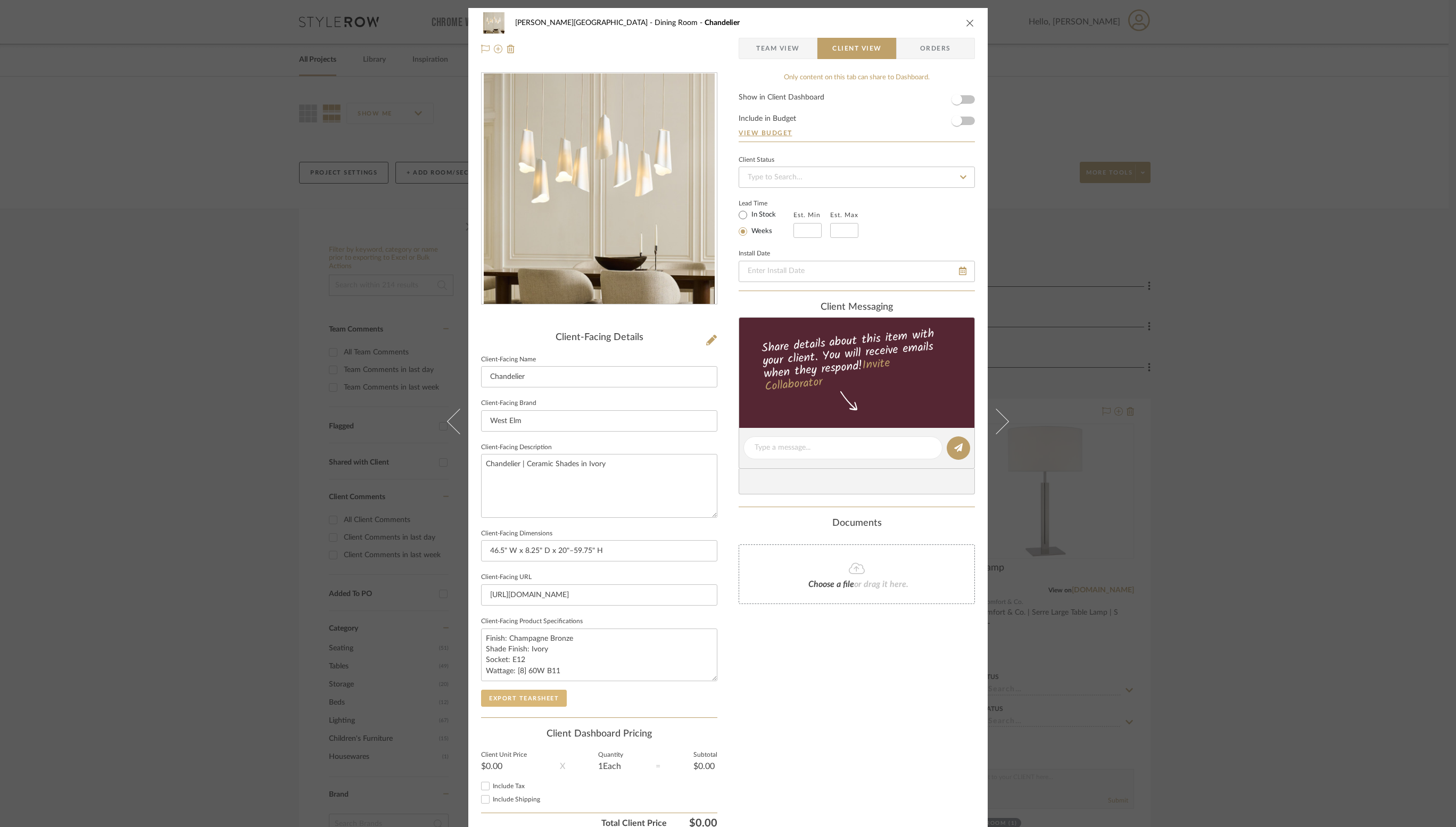 click on "Export Tearsheet" 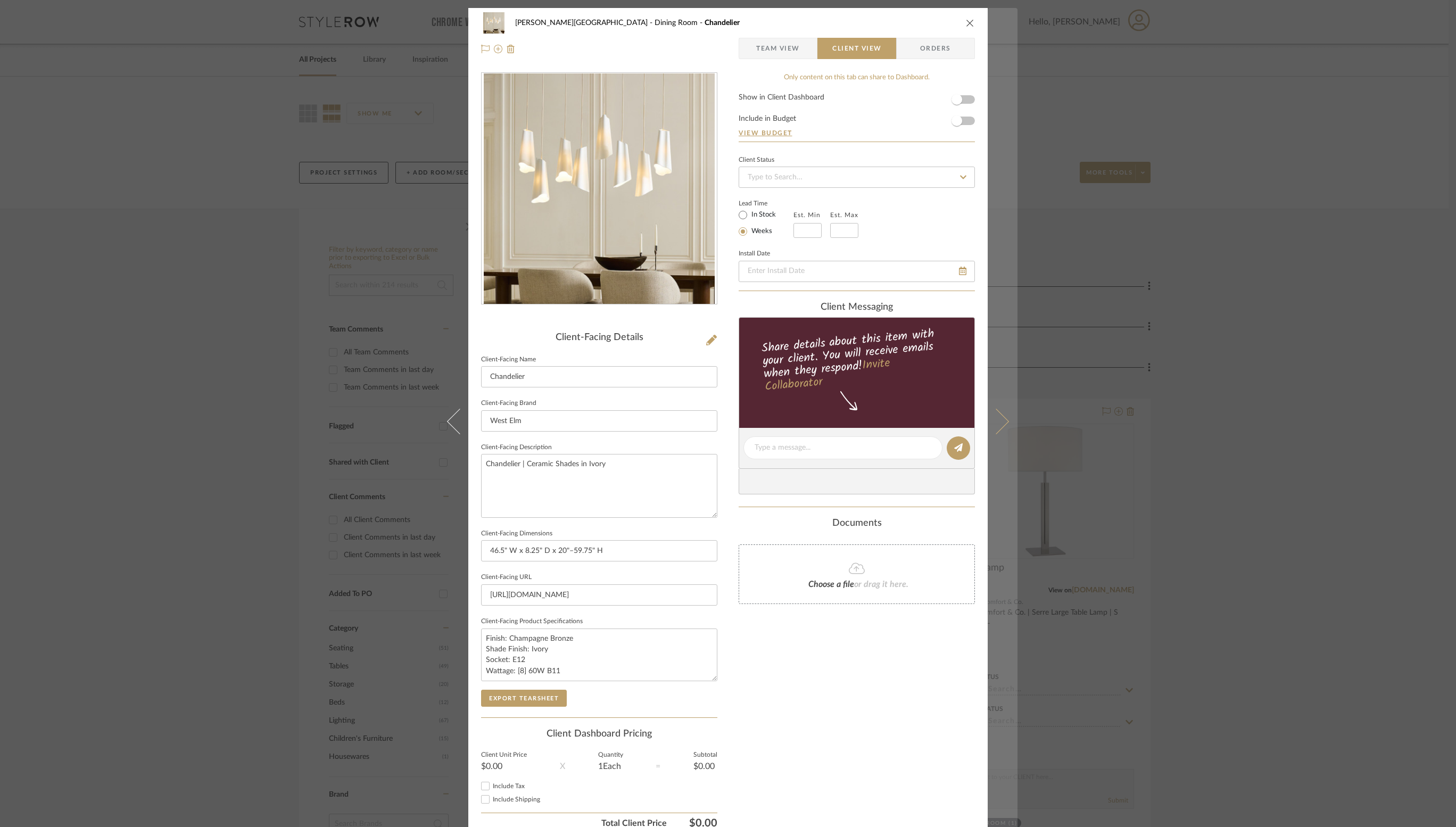 click at bounding box center (996, 421) 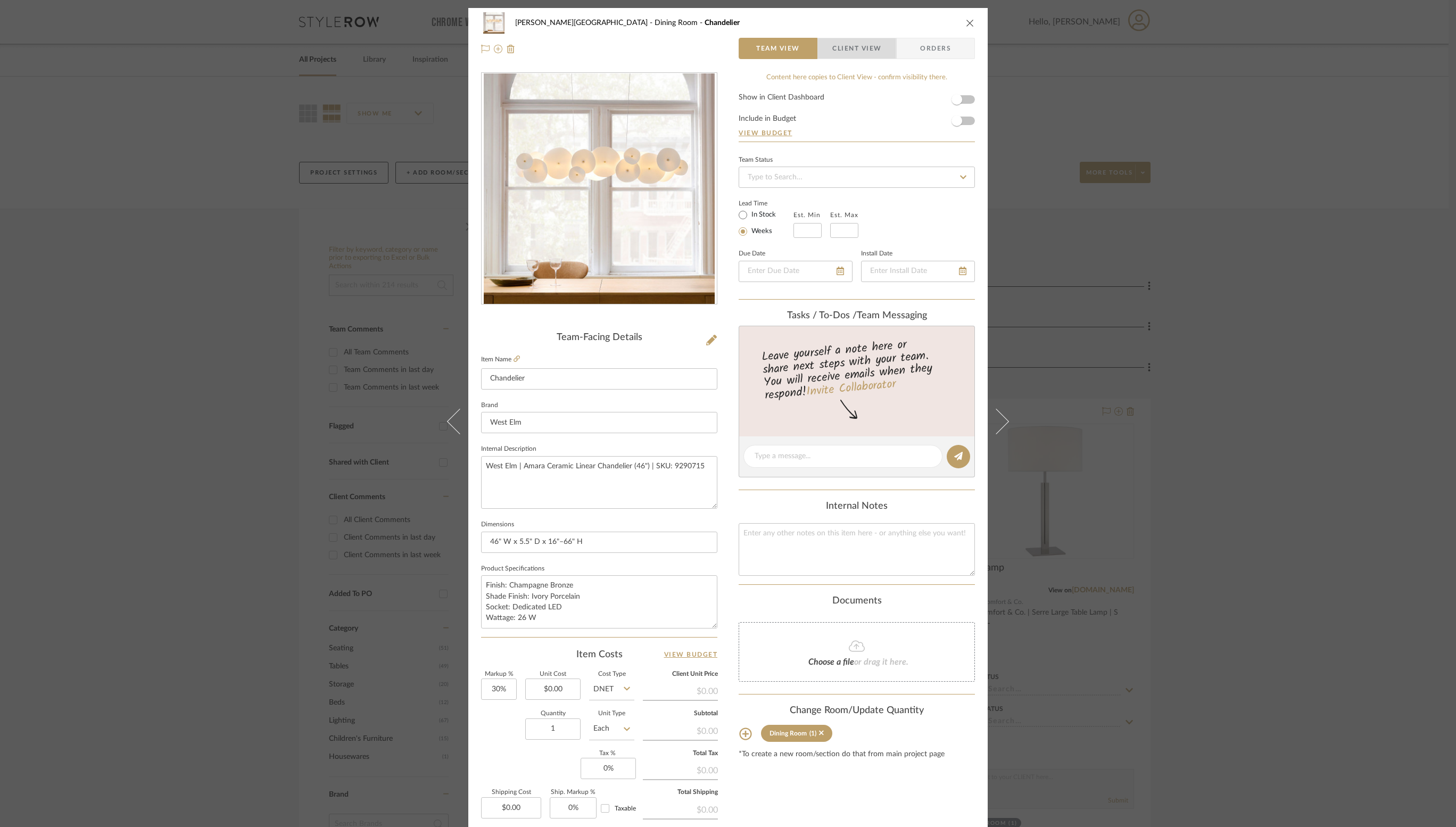 click on "Client View" at bounding box center [857, 48] 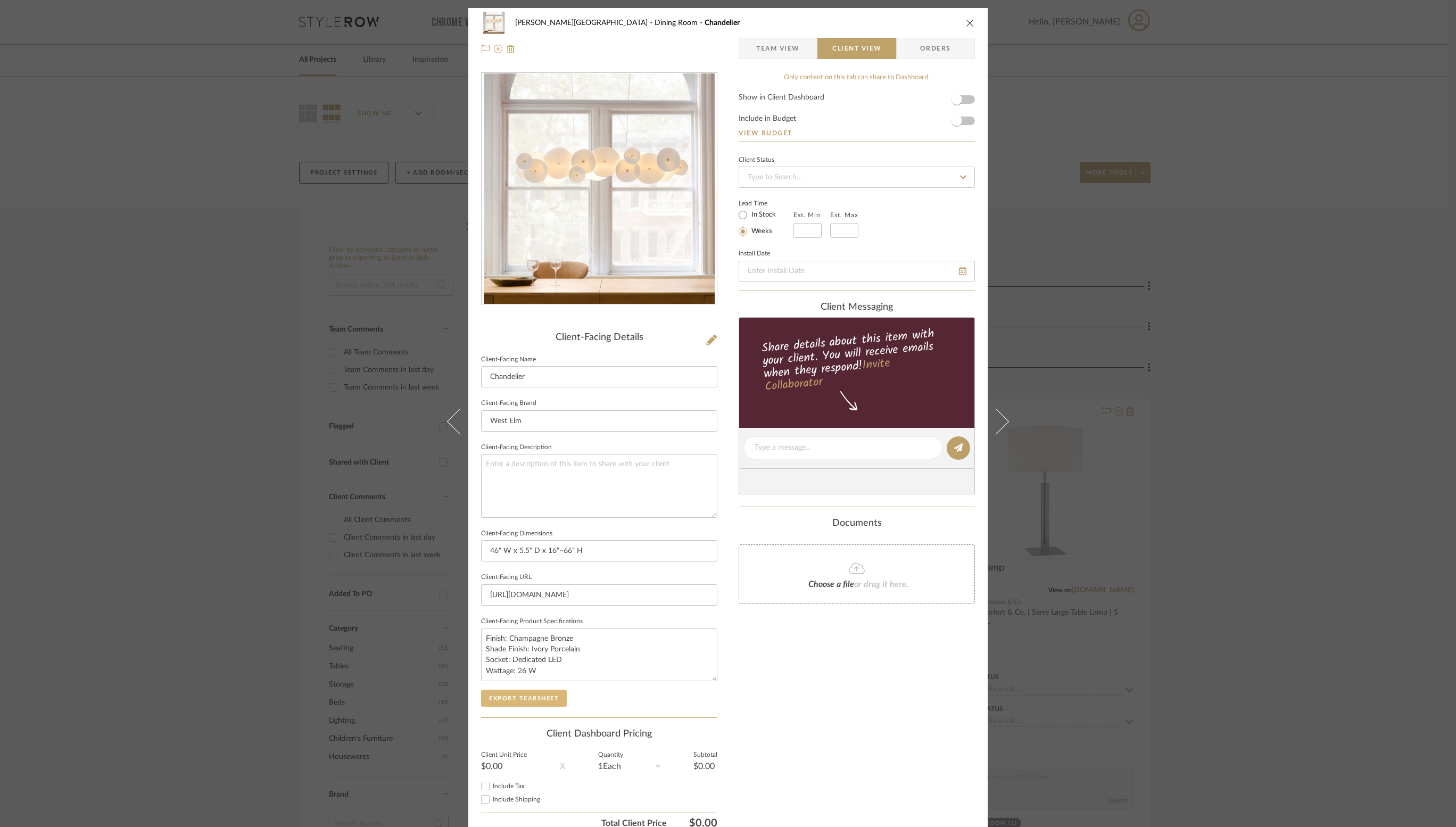 click on "Export Tearsheet" 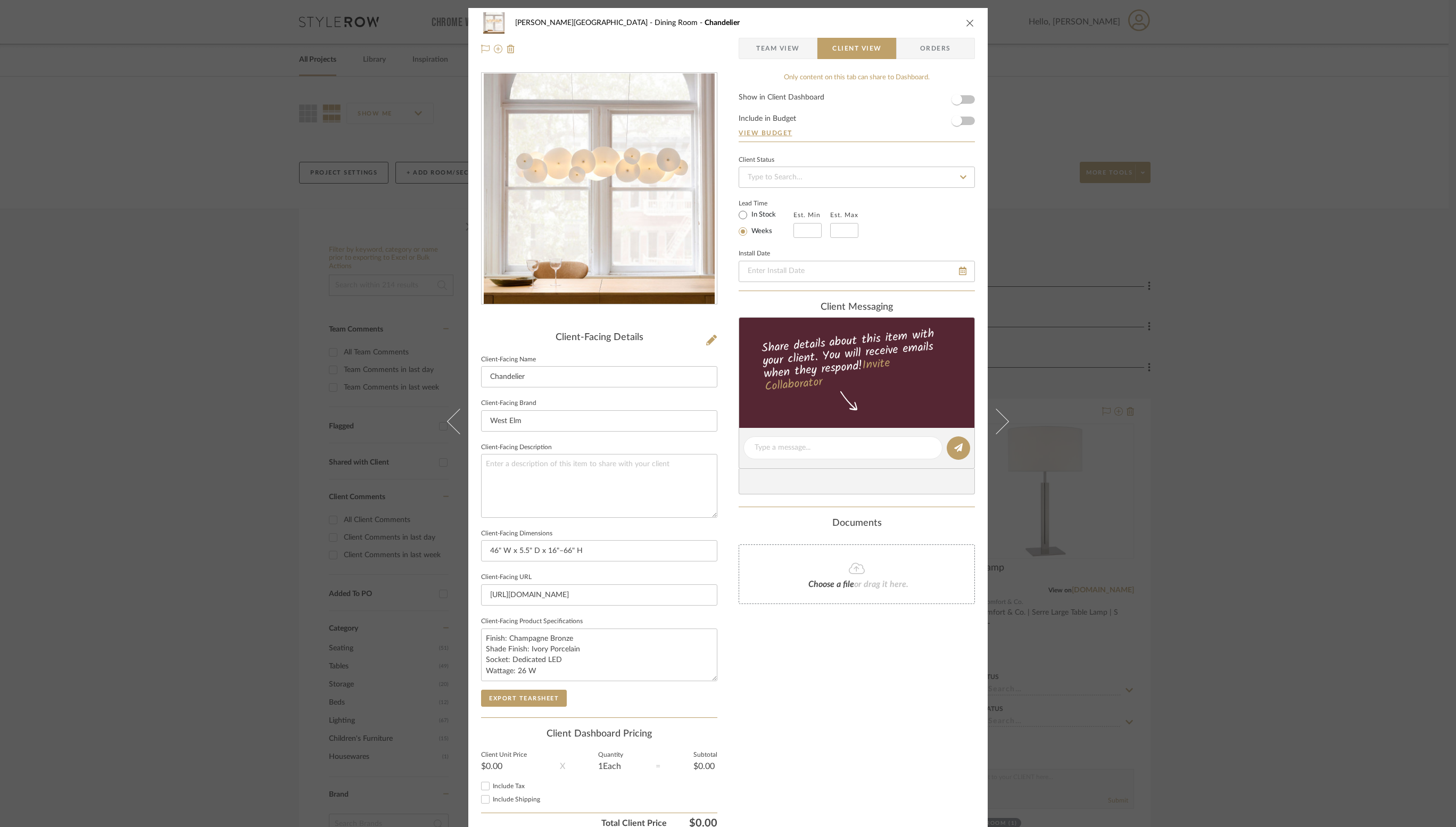 click on "Shepard Street Dining Room Chandelier Team View Client View Orders  Client-Facing Details   Client-Facing Name  Chandelier  Client-Facing Brand  West Elm  Client-Facing Description   Client-Facing Dimensions  46" W x 5.5" D x 16"–66" H  Client-Facing URL  https://www.westelm.com/products/amara-ceramic-linear-chandelier-h14035/?pkey=clighting  Client-Facing Product Specifications  Finish: Champagne Bronze
Shade Finish: Ivory Porcelain
Socket: Dedicated LED
Wattage: 26 W  Export Tearsheet   Client Dashboard Pricing   Client Unit Price   $0.00      X  Quantity  1    Each      =  Subtotal   $0.00  Include Tax Include Shipping Total Client Price   $0.00  Only content on this tab can share to Dashboard.  Show in Client Dashboard   Include in Budget   View Budget  Client Status  Lead Time  In Stock Weeks  Est. Min   Est. Max   Install Date  client Messaging  Share details about this item with your client. You will receive emails when they respond!  Invite Collaborator  Documents  Choose a file    Intern MMI" at bounding box center [728, 414] 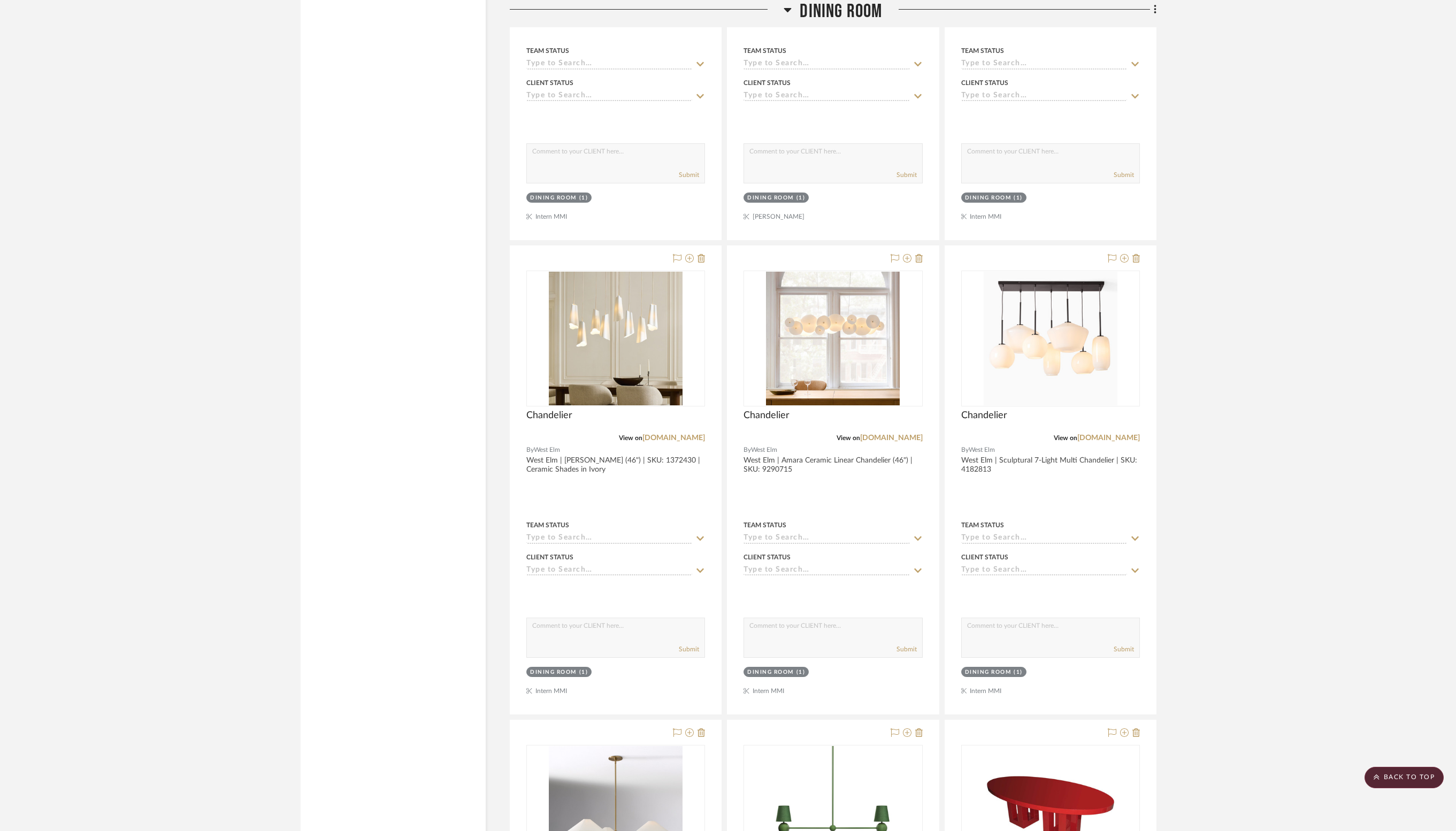 scroll, scrollTop: 3212, scrollLeft: 0, axis: vertical 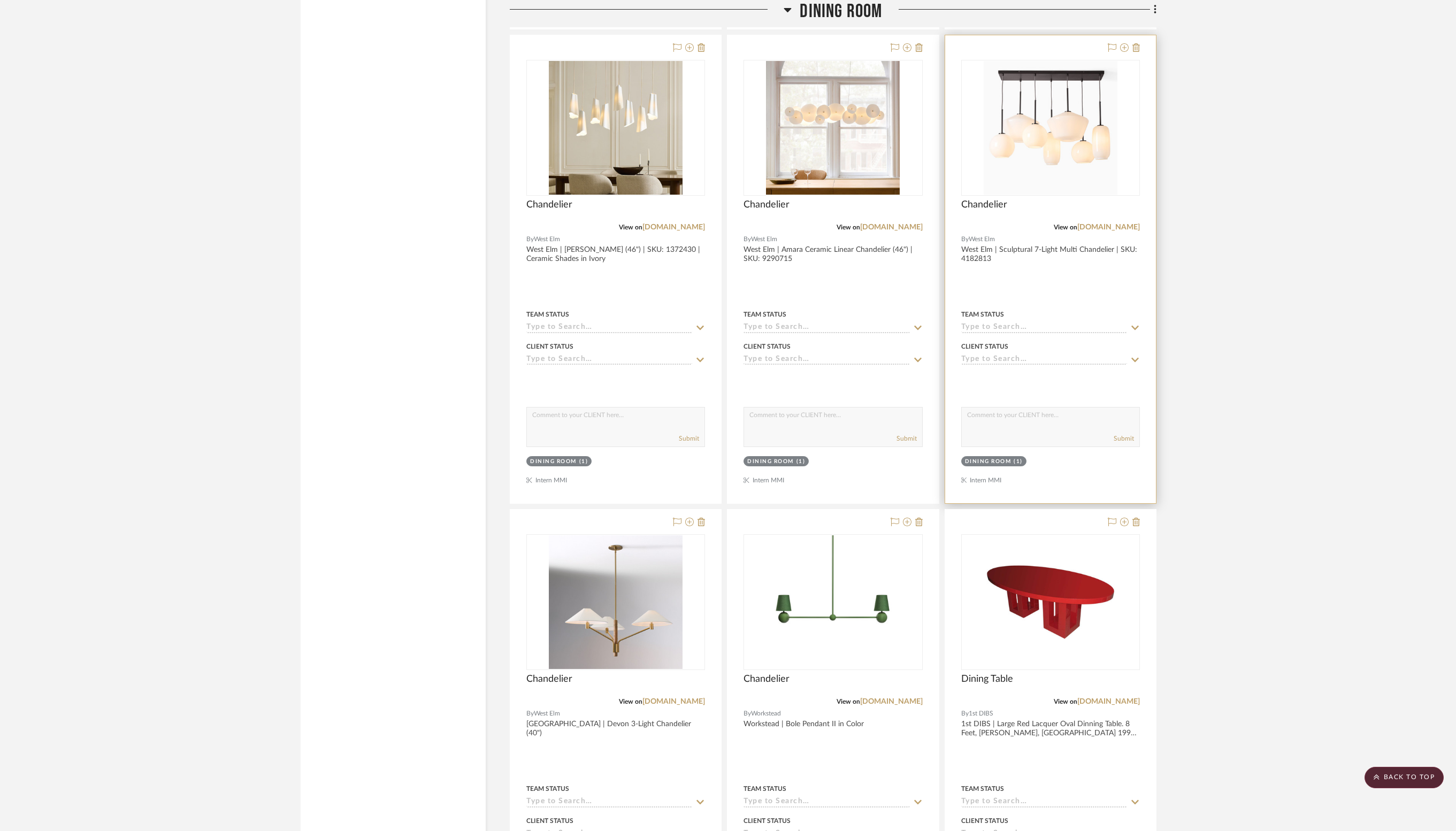 click at bounding box center (1051, 269) 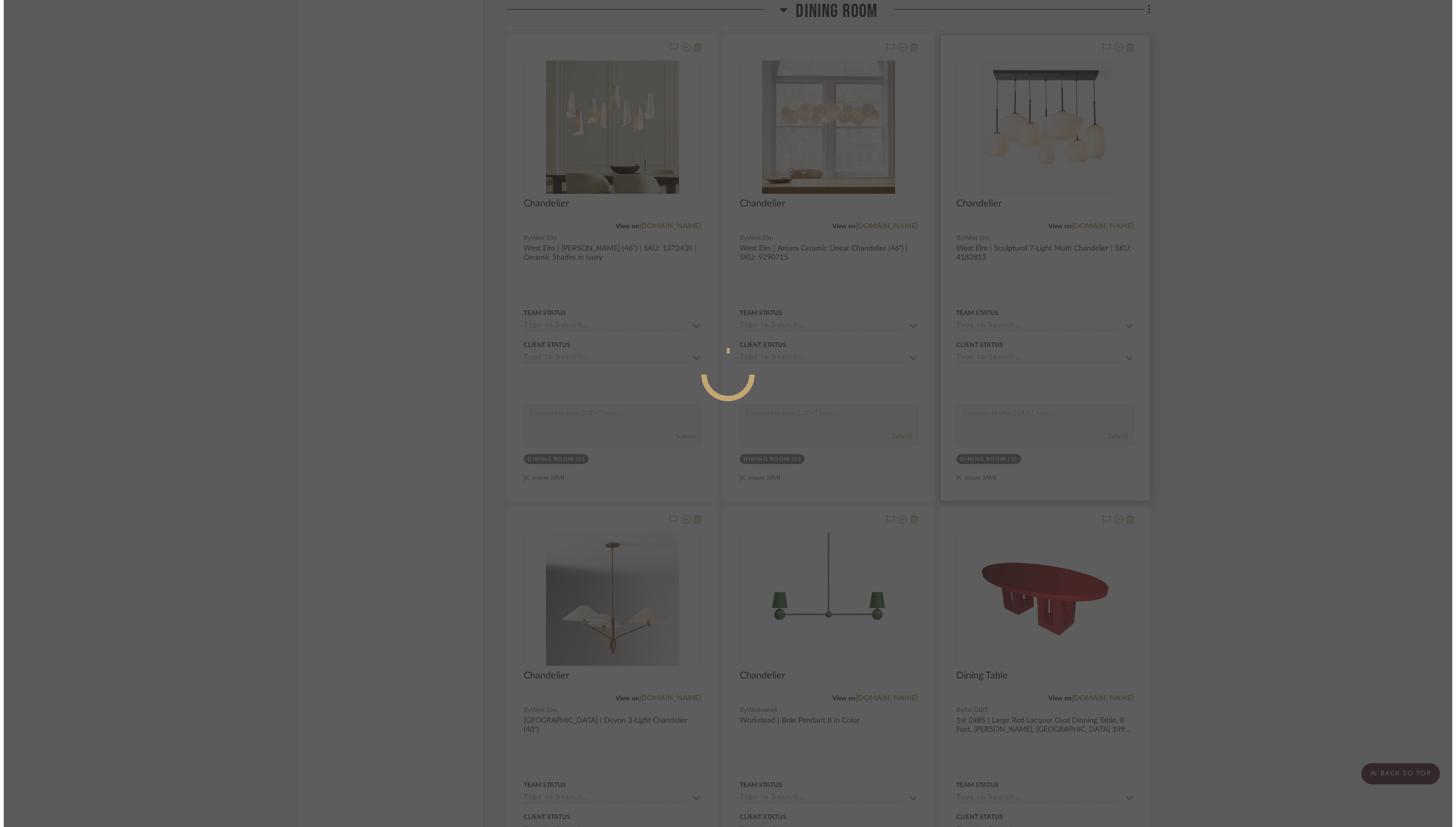 scroll, scrollTop: 0, scrollLeft: 0, axis: both 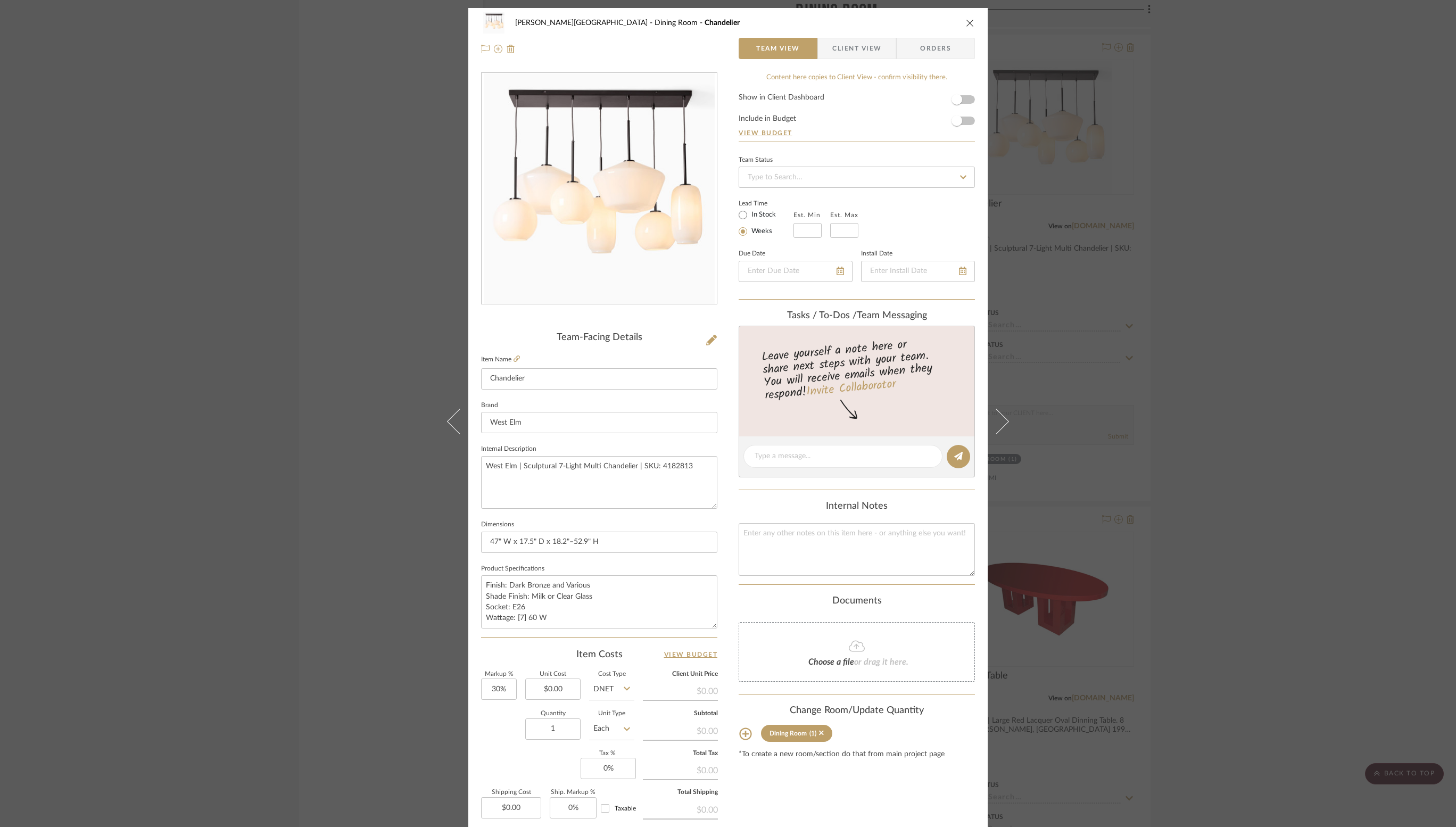 click on "Client View" at bounding box center [857, 48] 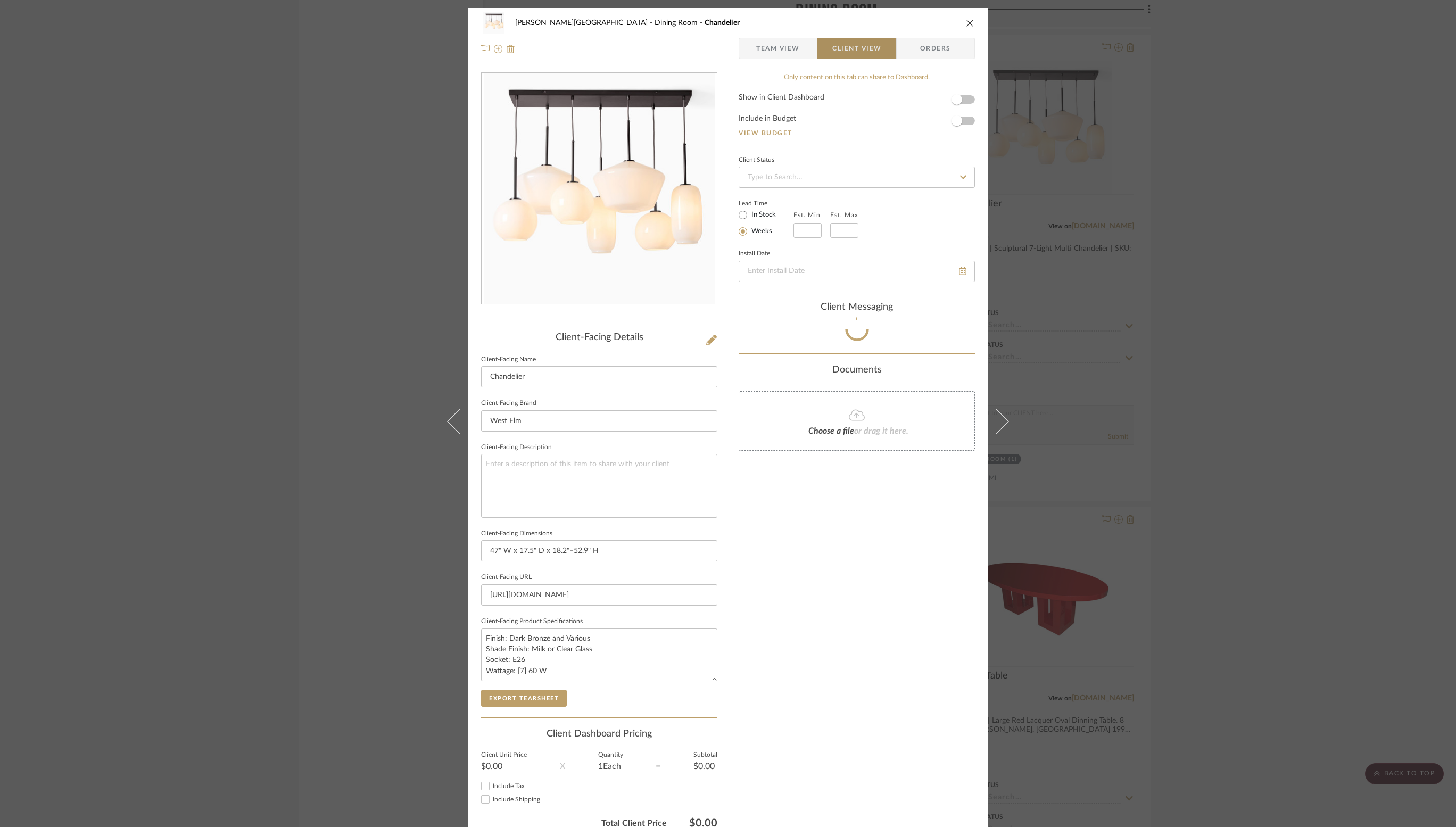 type 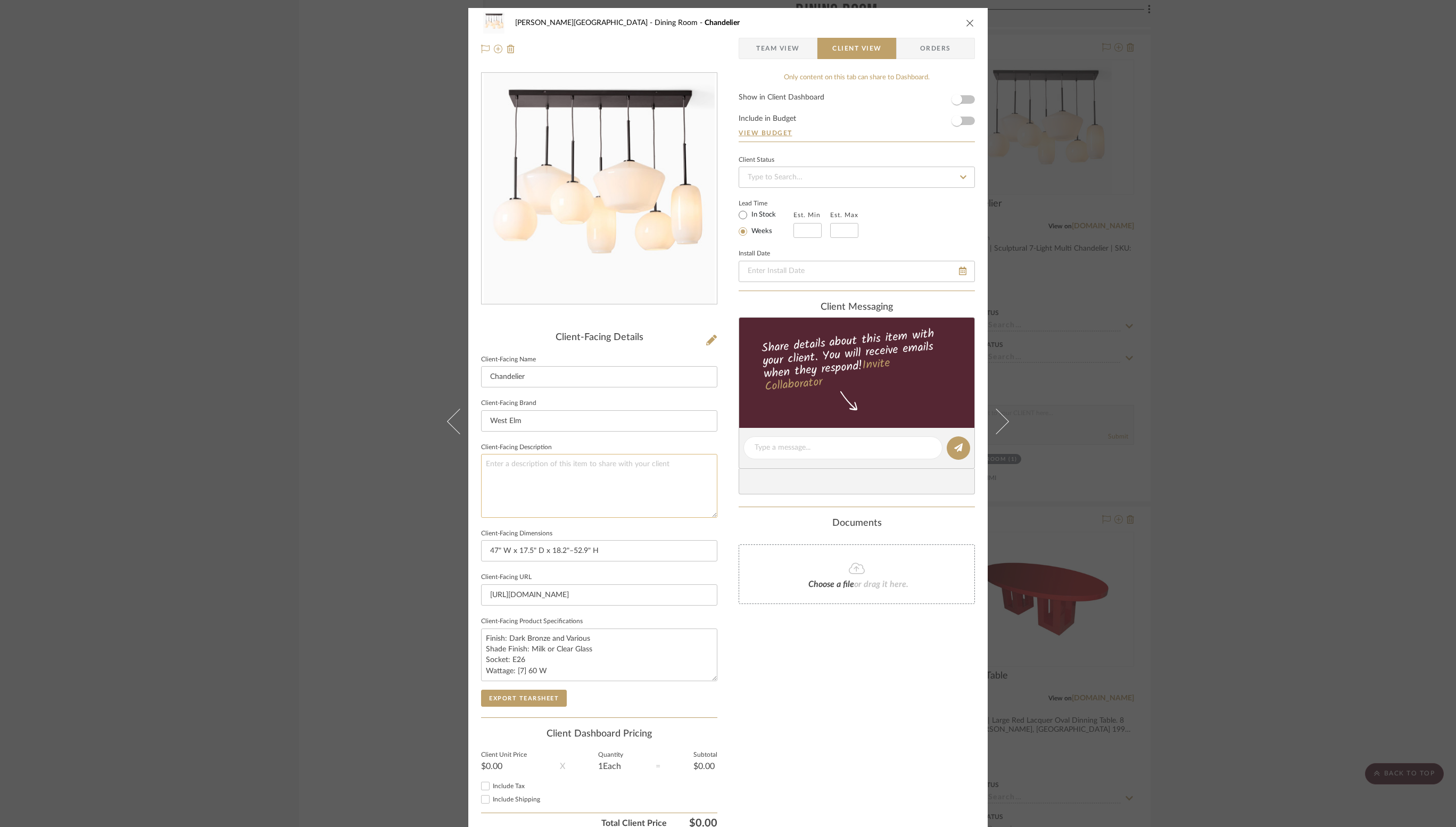 scroll, scrollTop: 49, scrollLeft: 0, axis: vertical 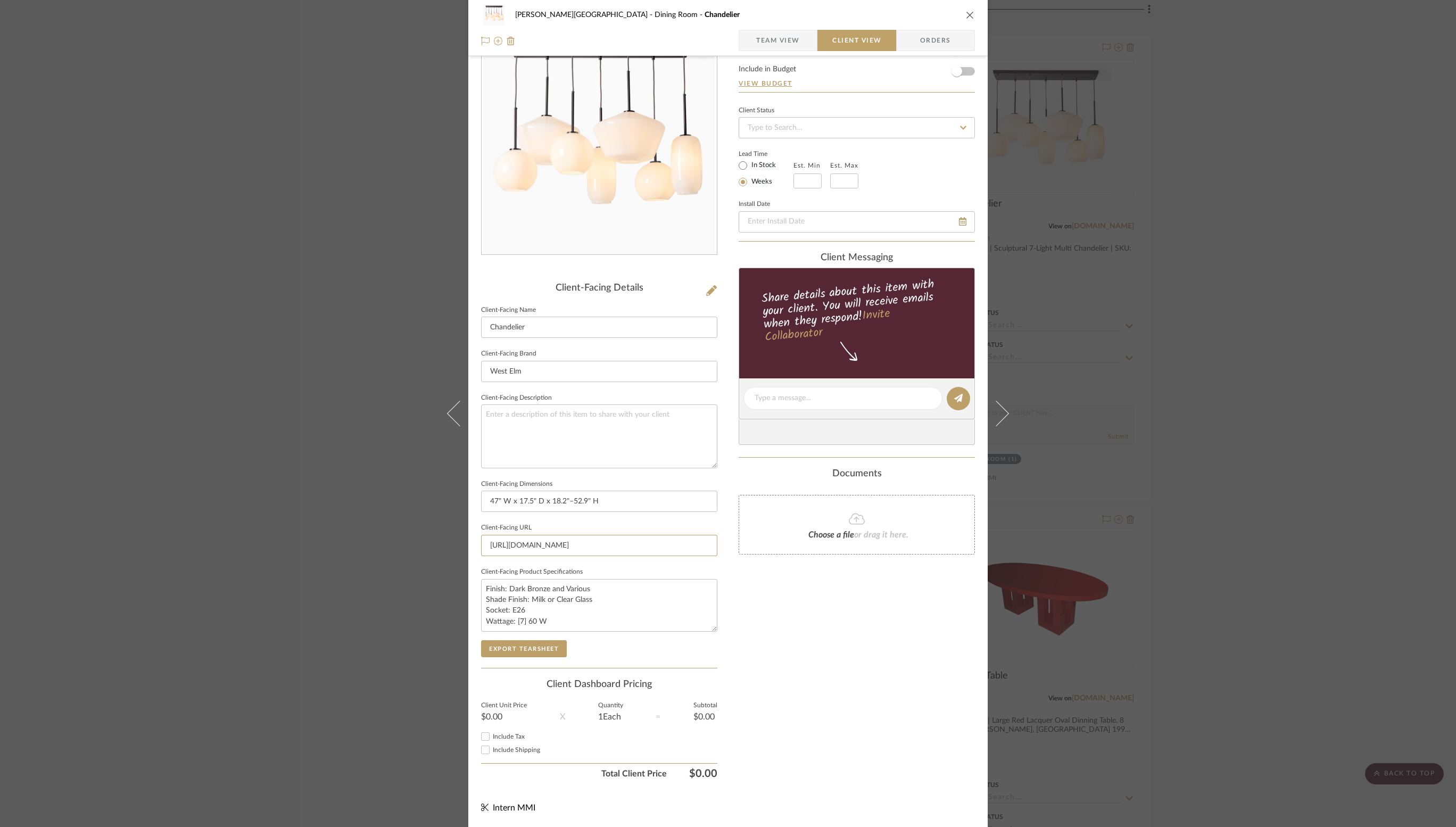 drag, startPoint x: 484, startPoint y: 543, endPoint x: 742, endPoint y: 568, distance: 259.208 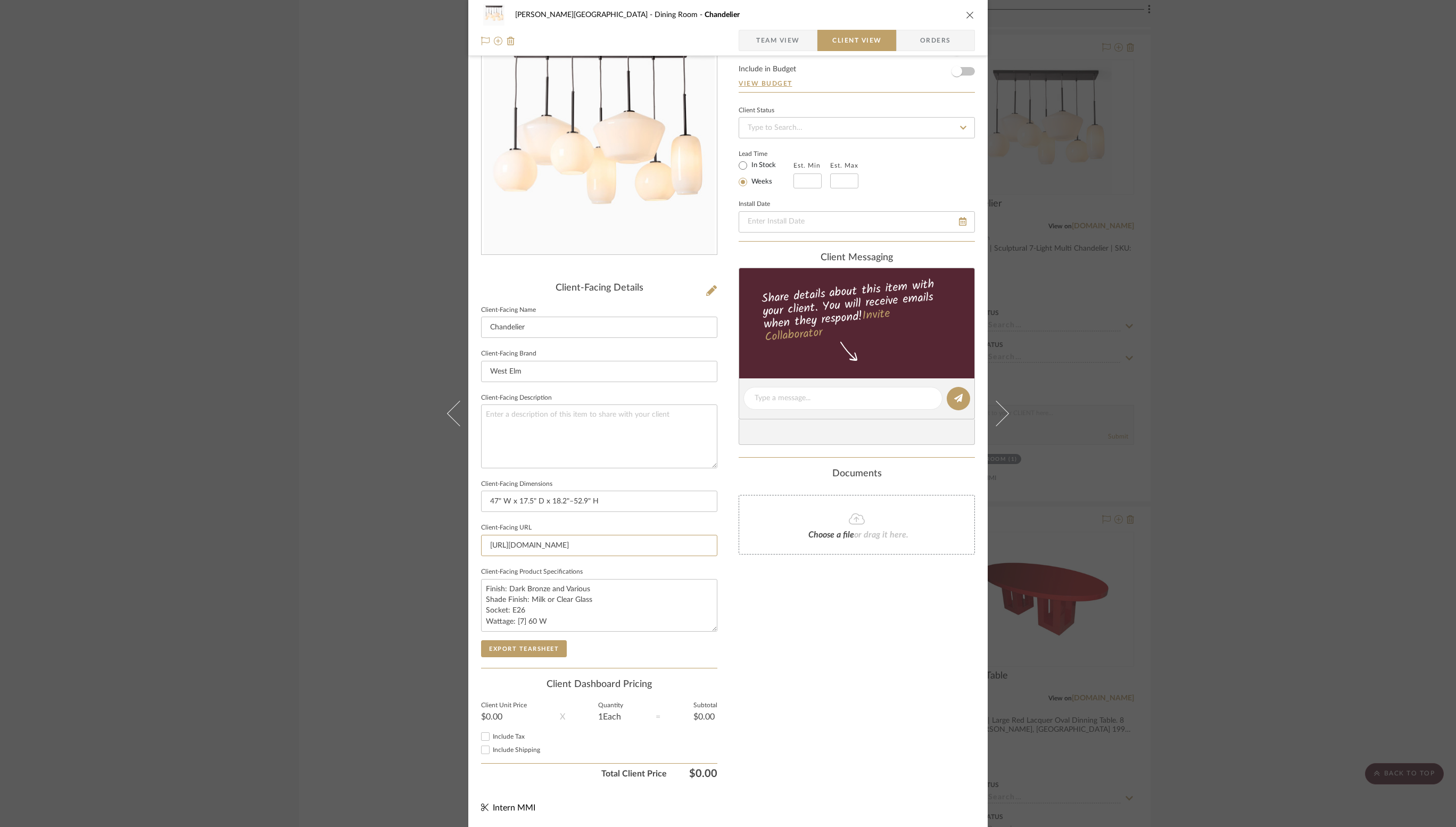 scroll, scrollTop: 0, scrollLeft: 0, axis: both 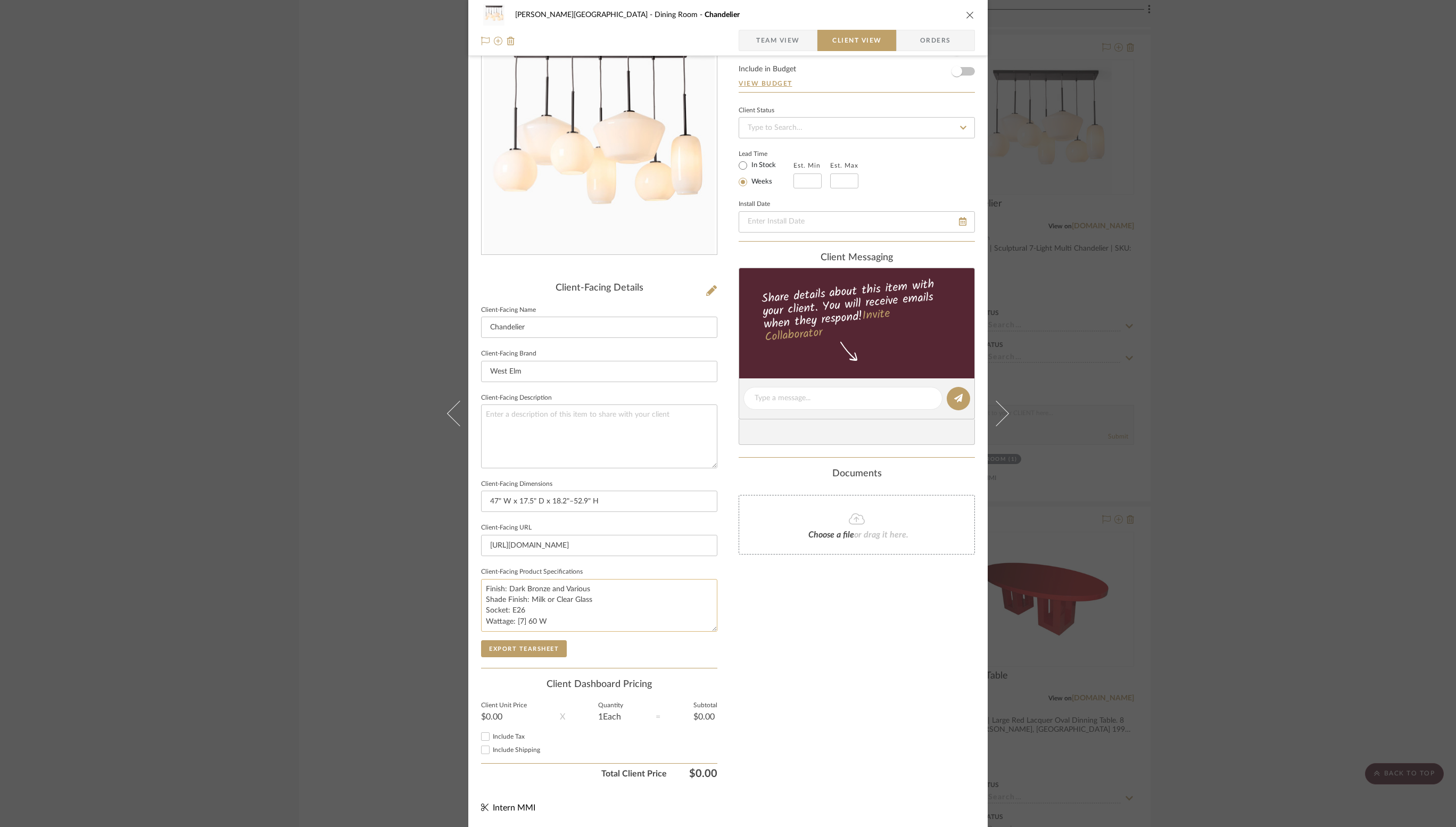 click on "Finish: Dark Bronze and Various
Shade Finish: Milk or Clear Glass
Socket: E26
Wattage: [7] 60 W" 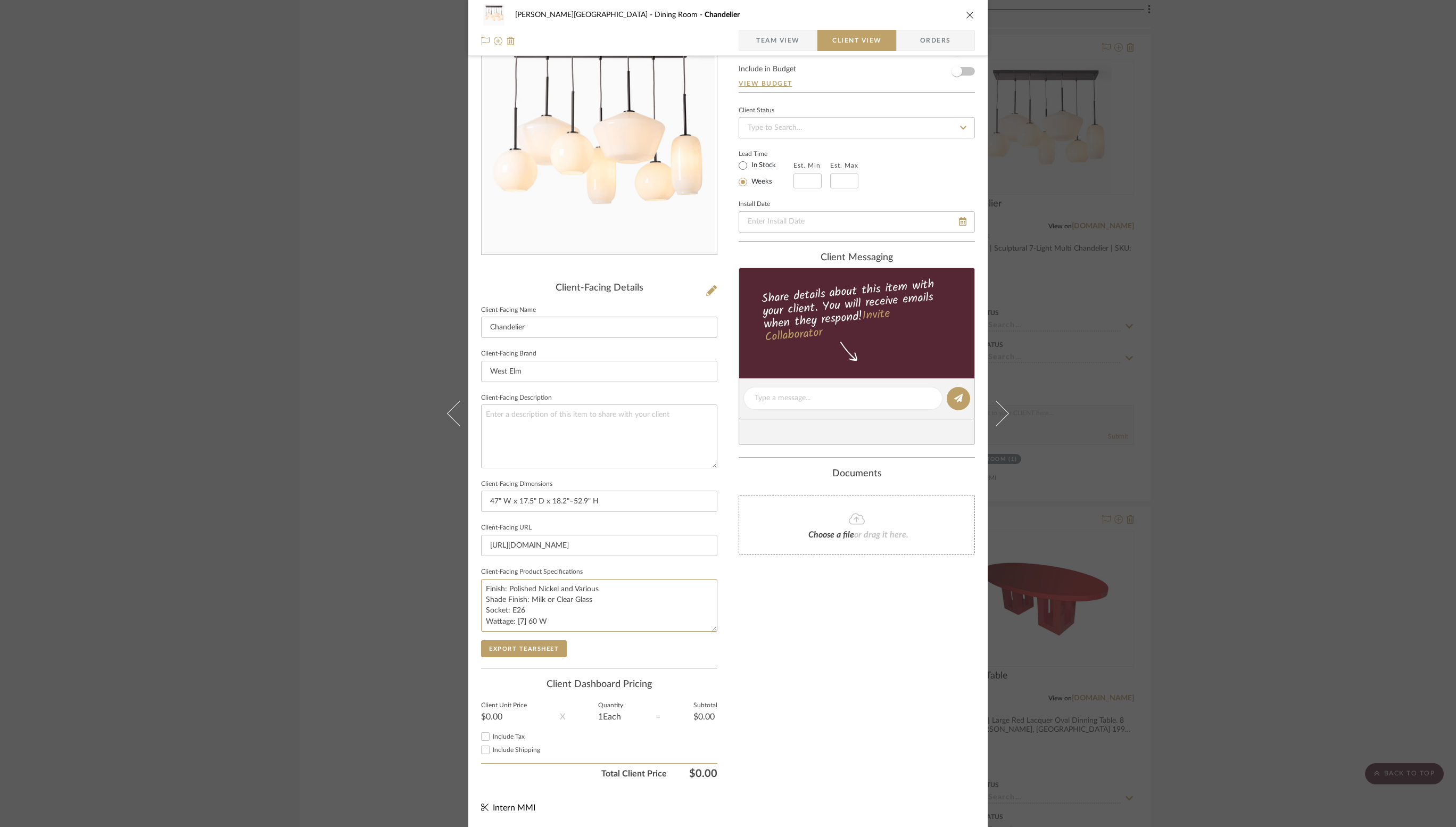 type on "Finish: Polished Nickel and Various
Shade Finish: Milk or Clear Glass
Socket: E26
Wattage: [7] 60 W" 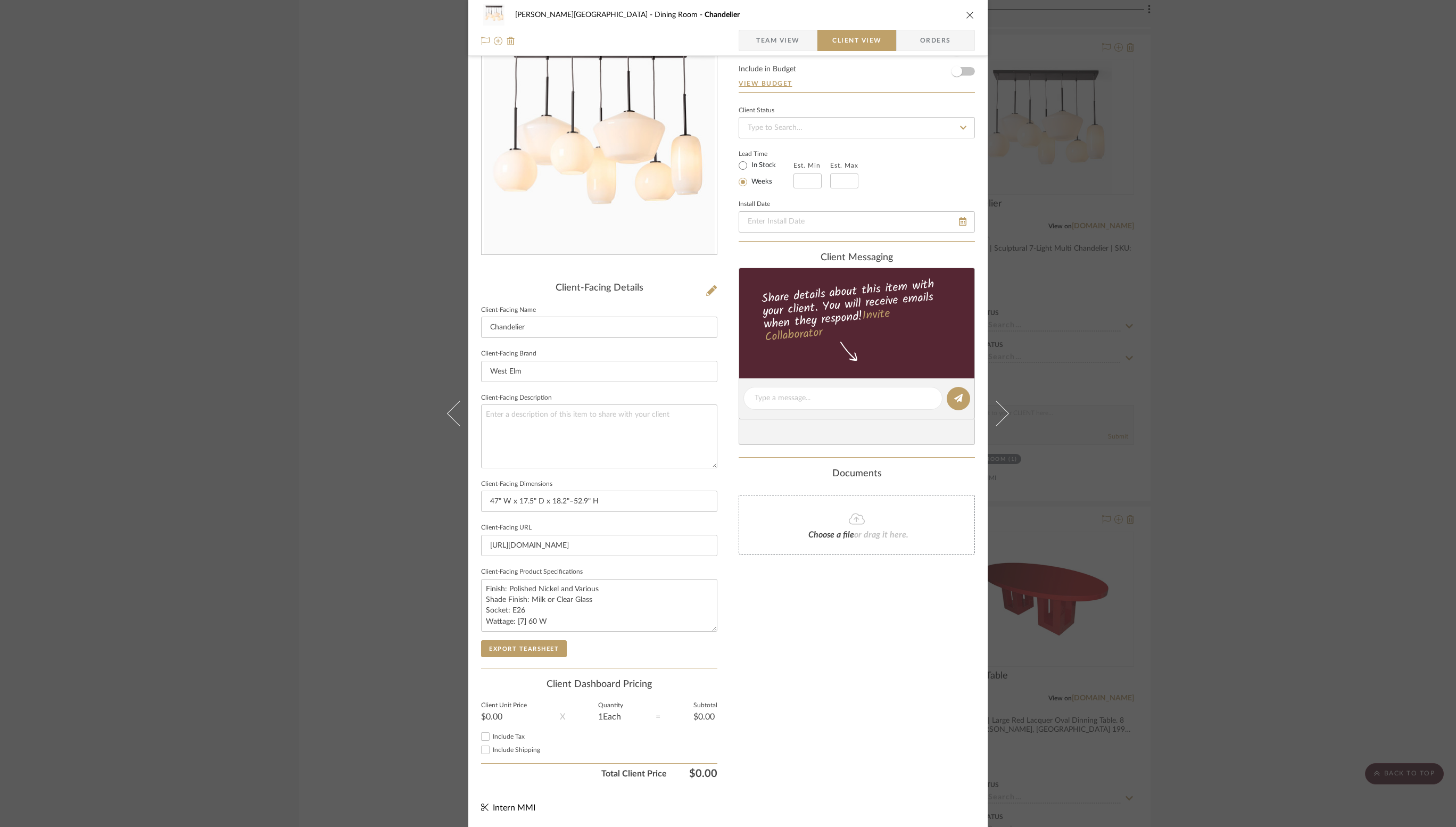 click on "Only content on this tab can share to Dashboard.  Show in Client Dashboard   Include in Budget   View Budget  Client Status  Lead Time  In Stock Weeks  Est. Min   Est. Max   Install Date  client Messaging  Share details about this item with your client. You will receive emails when they respond!  Invite Collaborator  Documents  Choose a file  or drag it here." at bounding box center (857, 403) 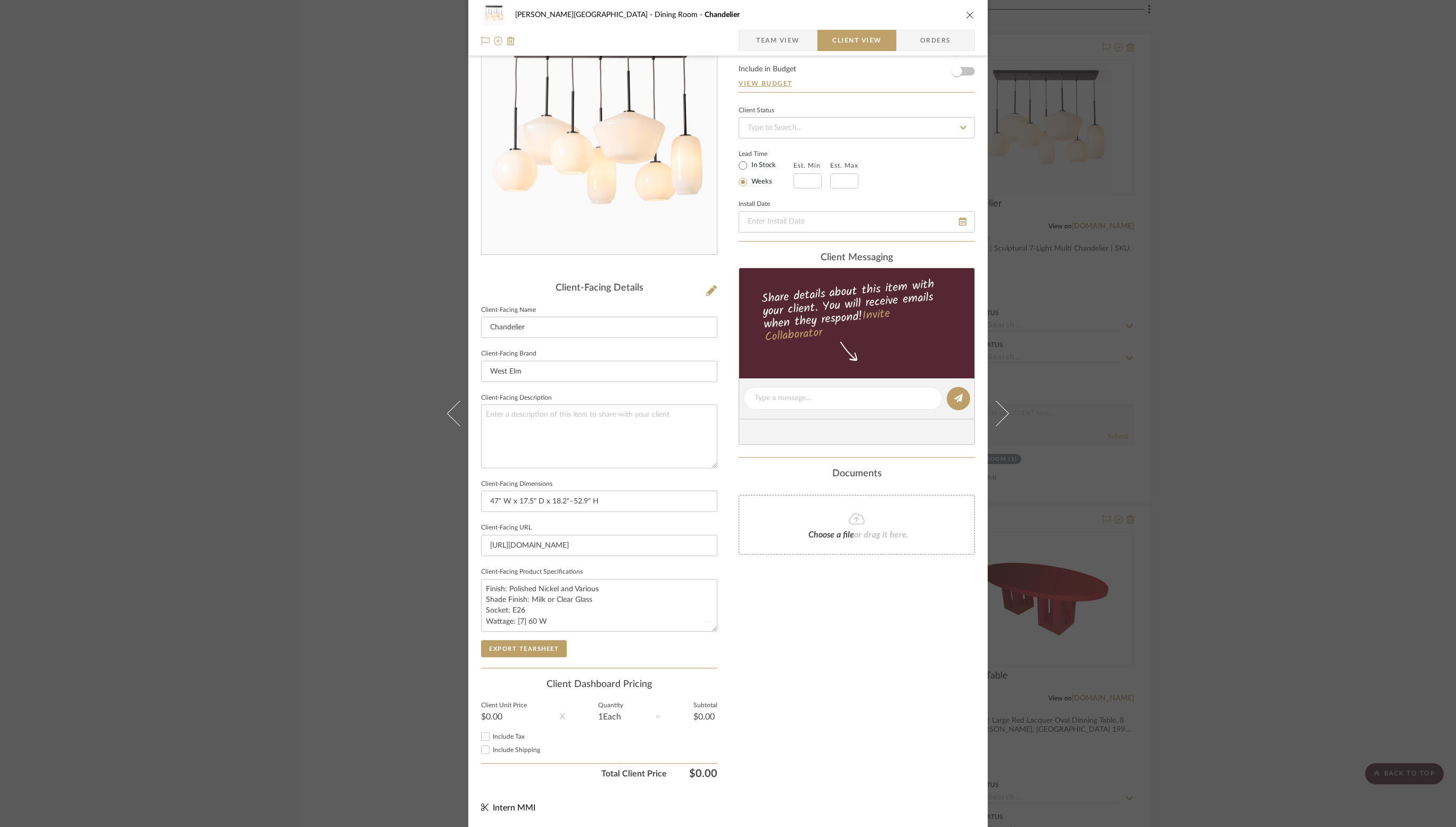 type 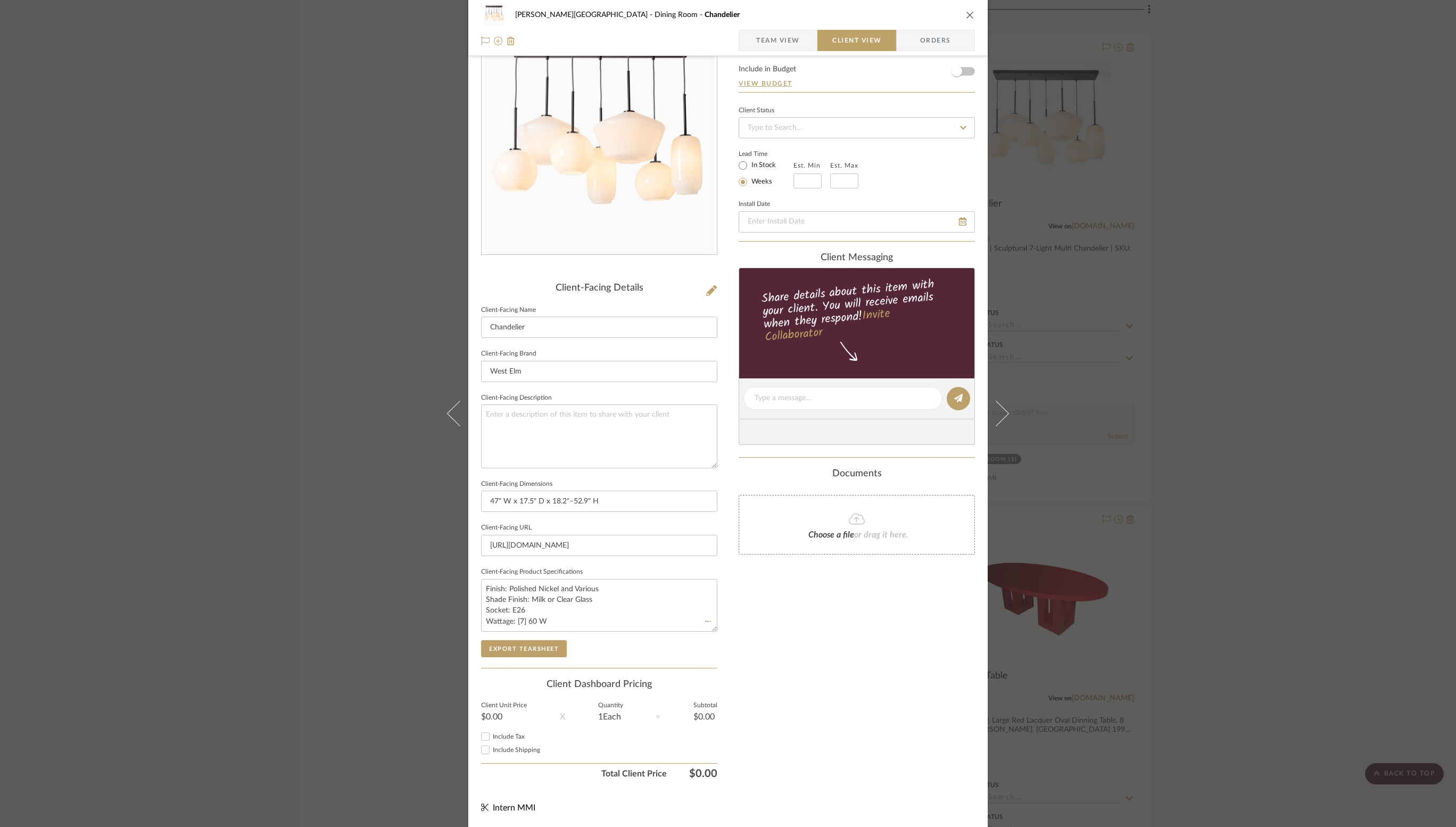 type 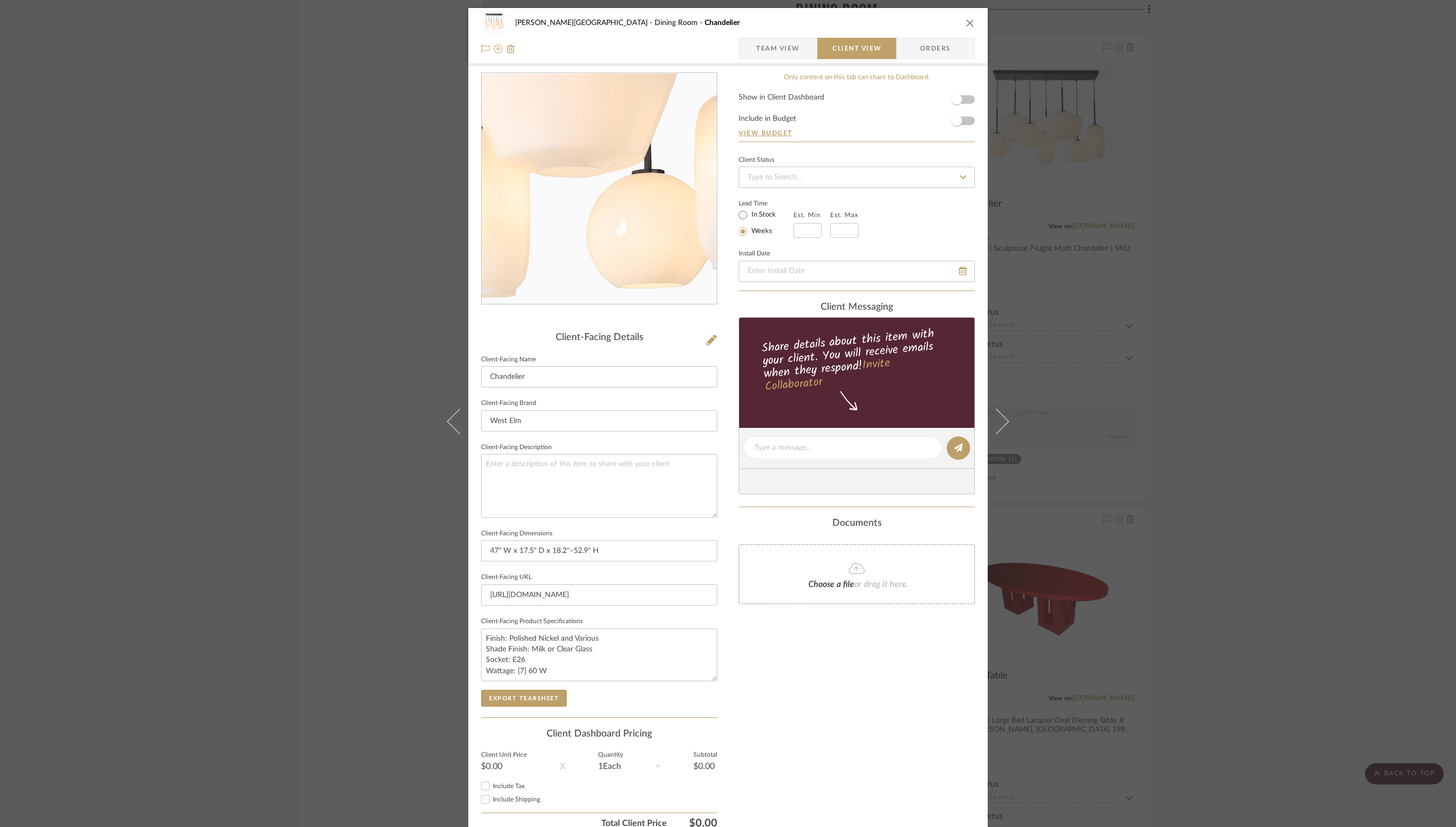 scroll, scrollTop: 3, scrollLeft: 0, axis: vertical 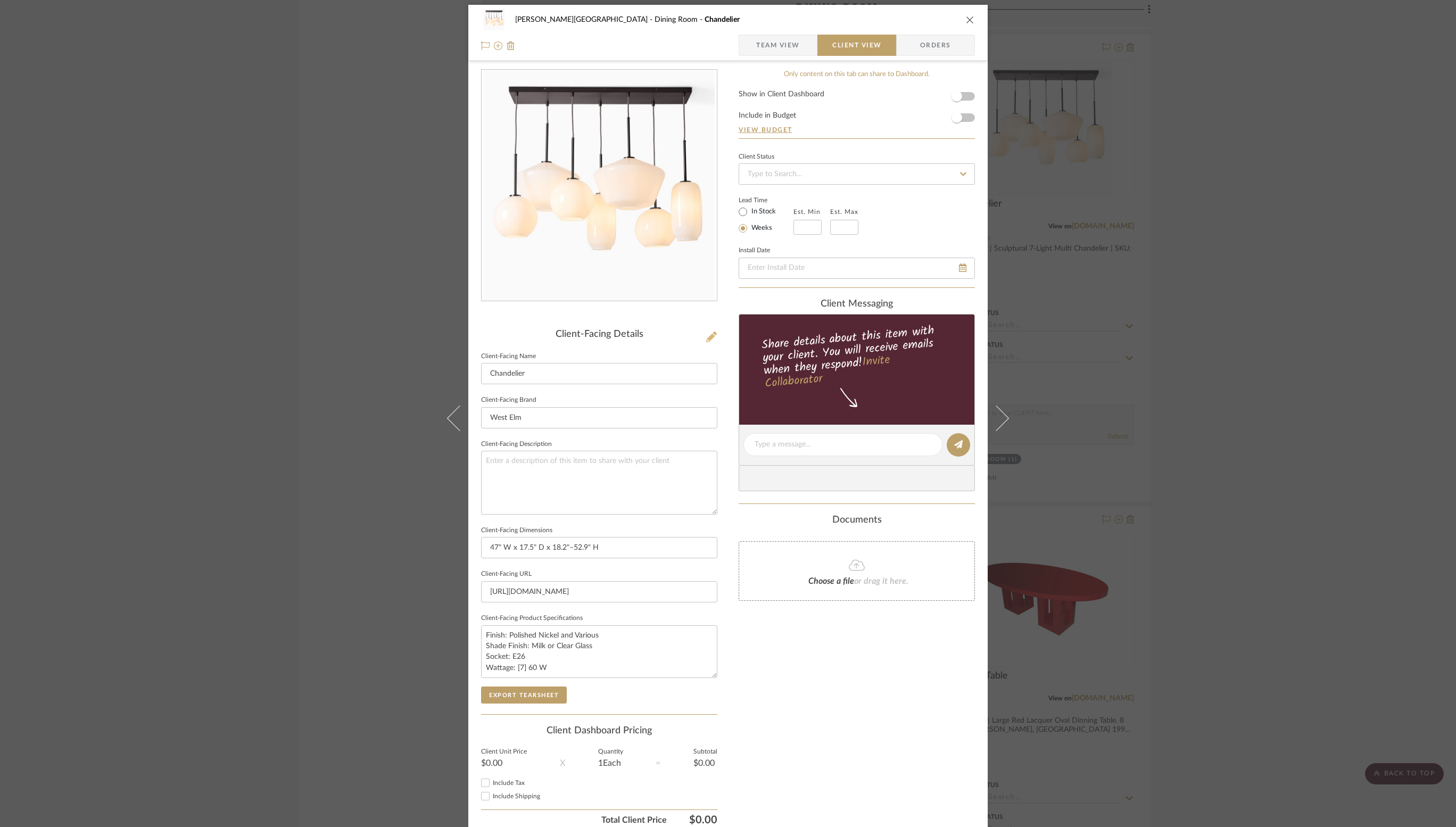 click 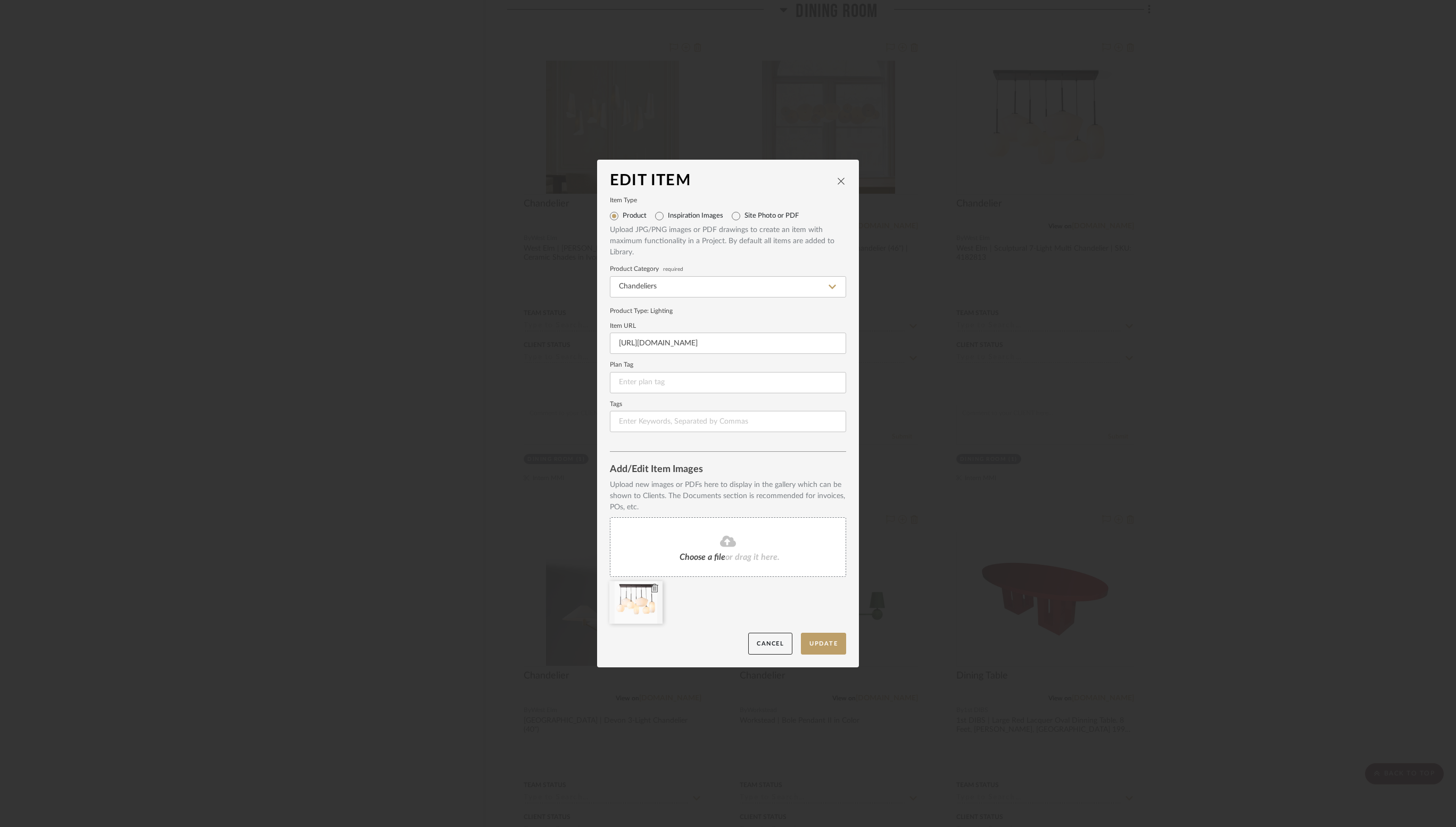 click 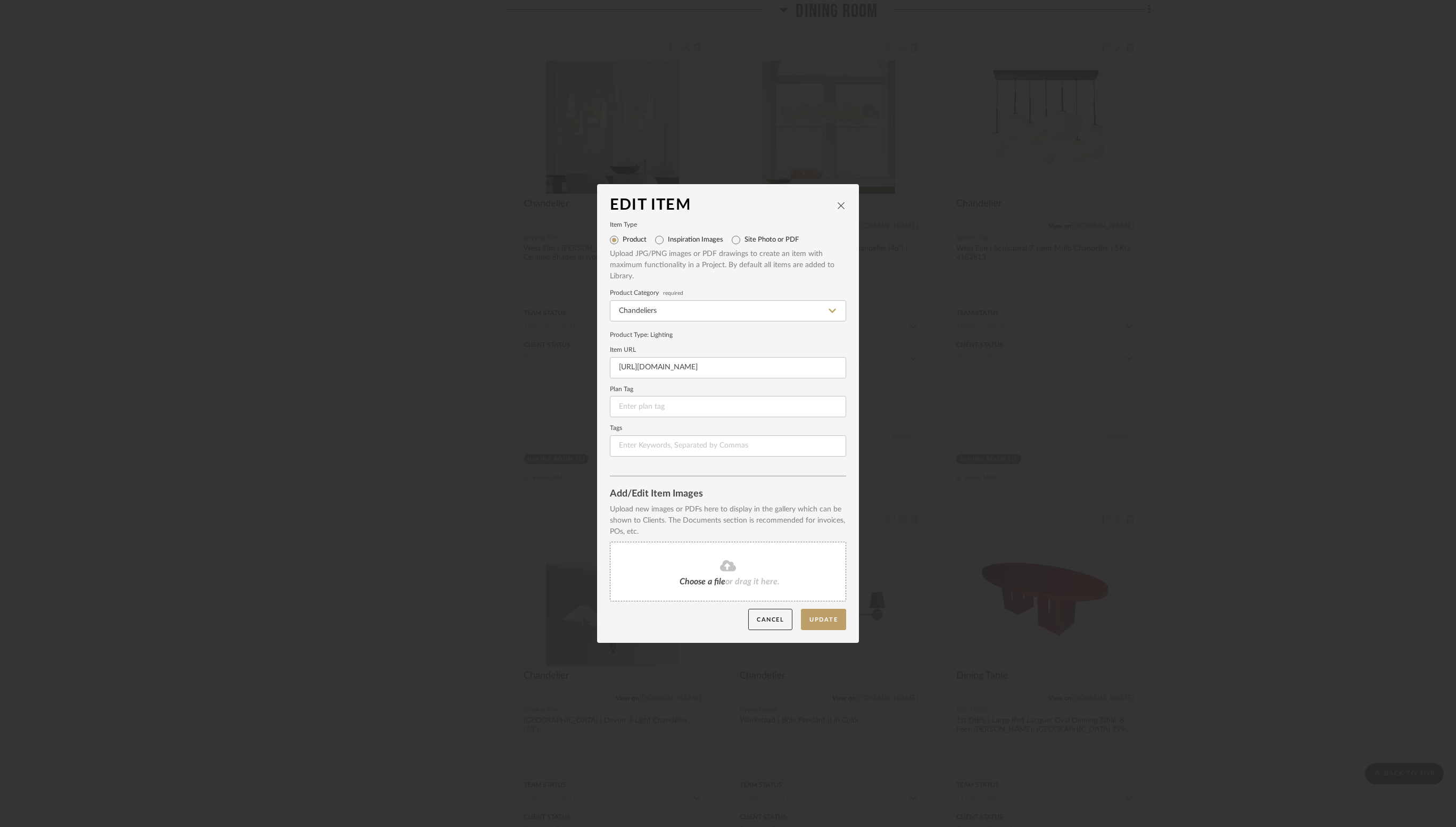 click 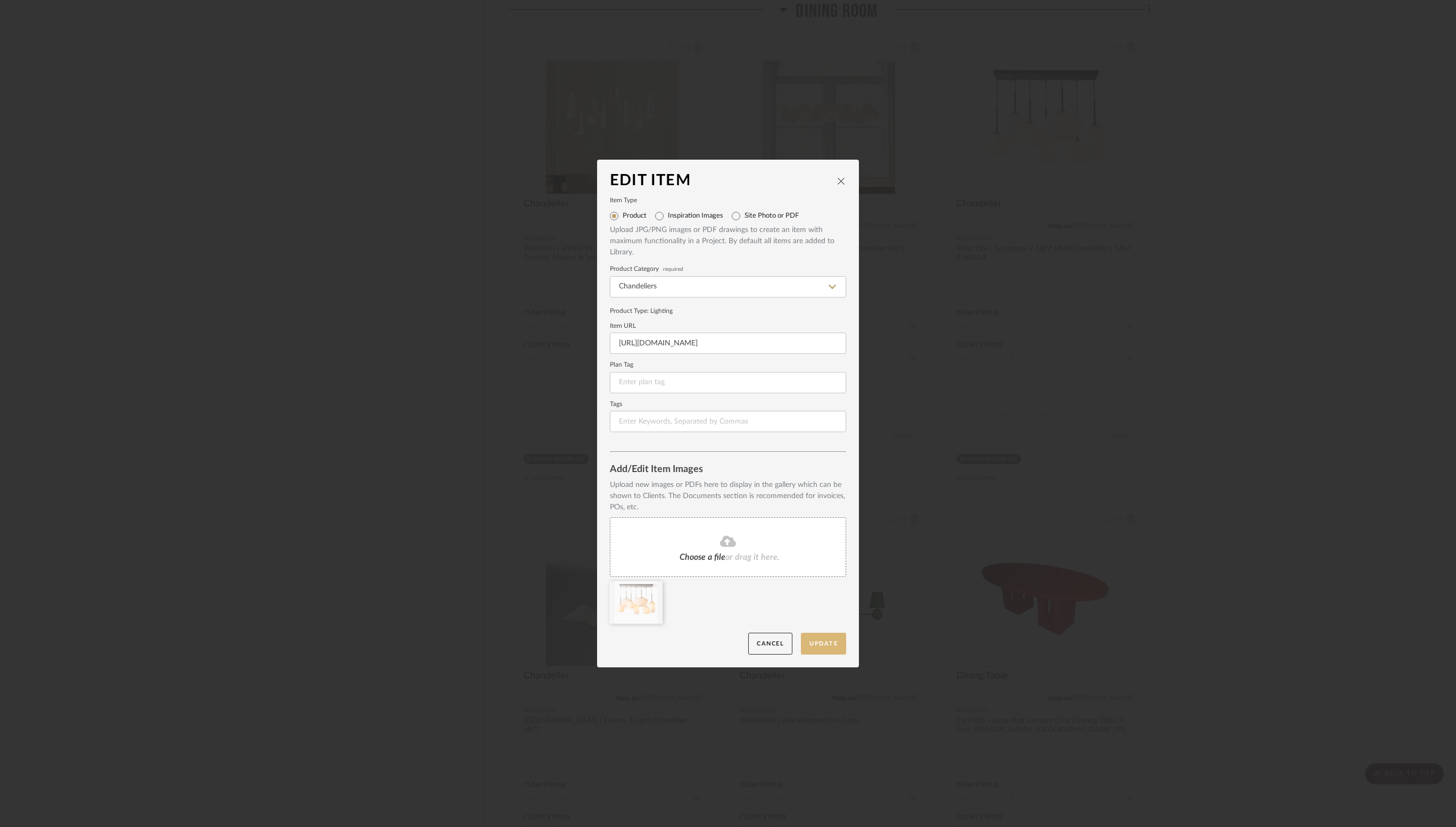 click on "Update" at bounding box center [823, 643] 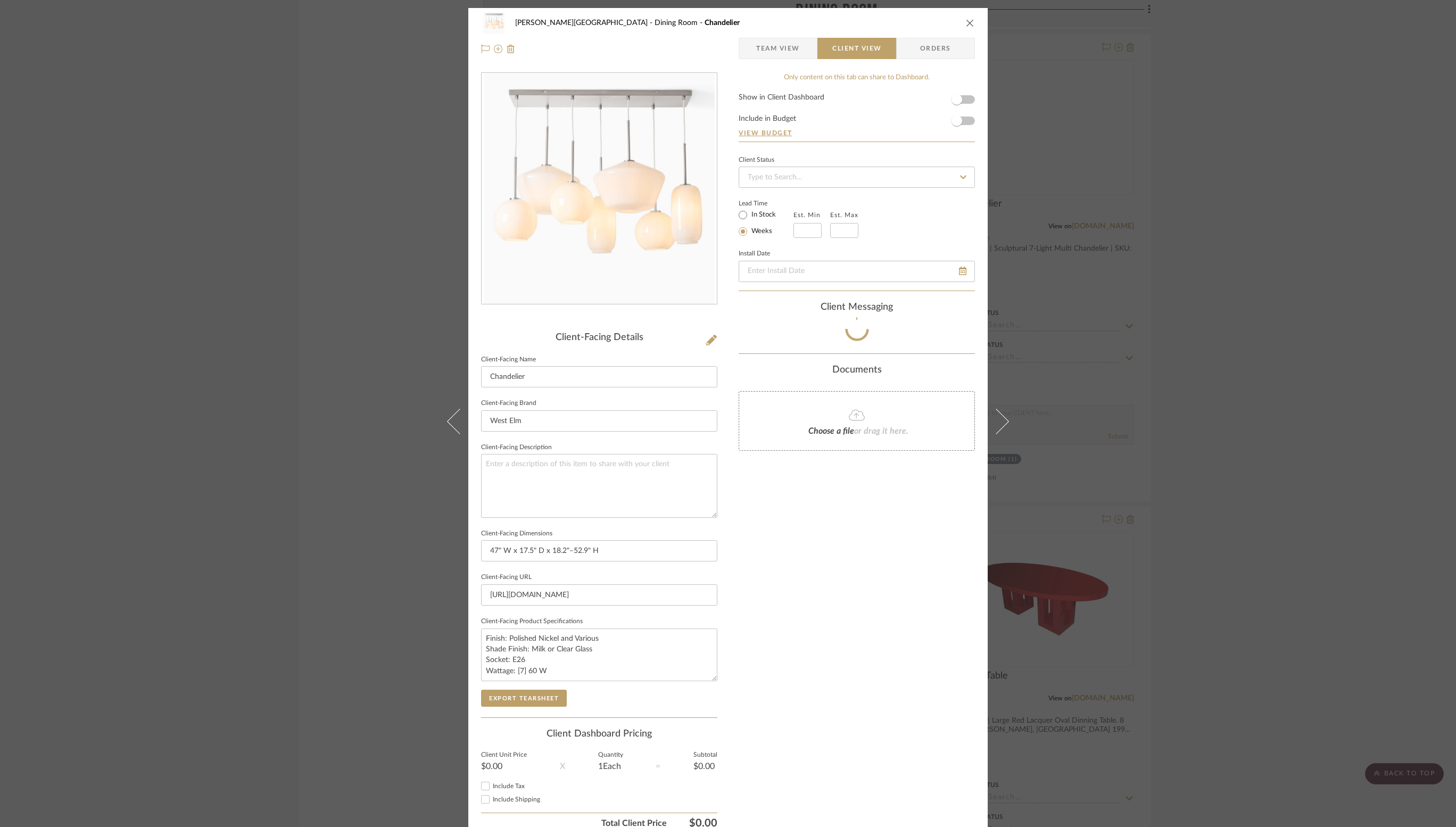 type 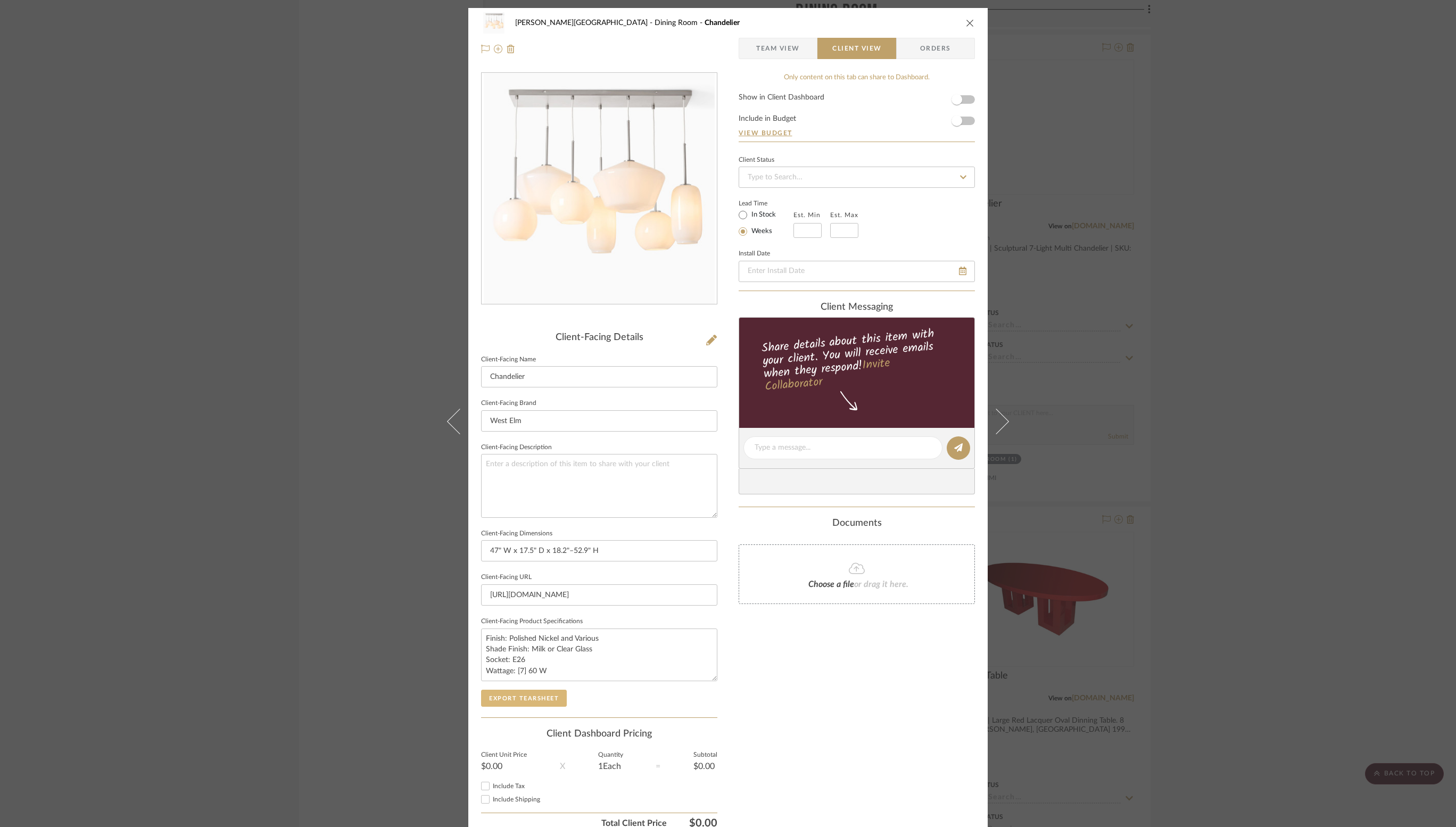 click on "Export Tearsheet" 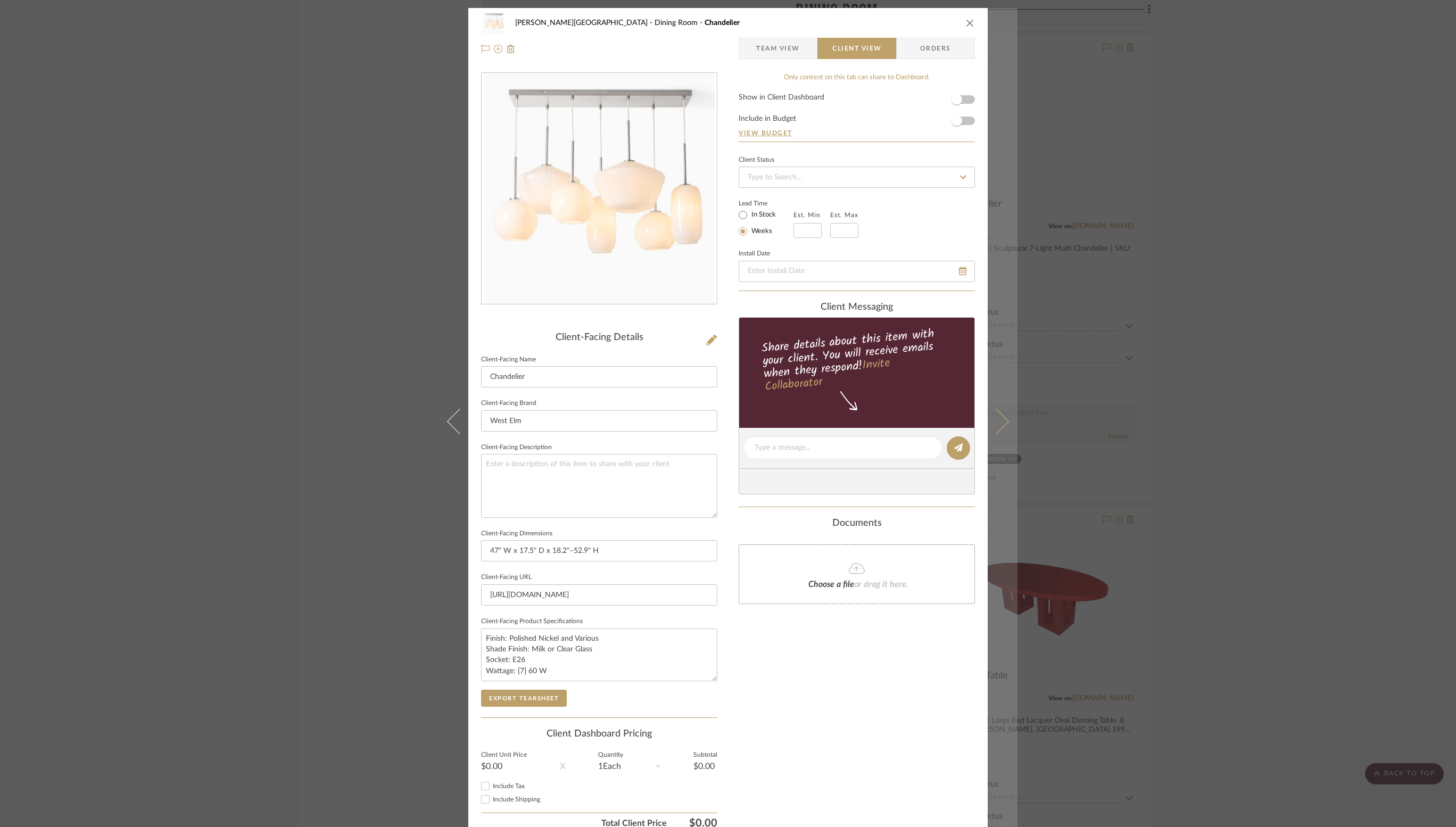 click at bounding box center [1003, 421] 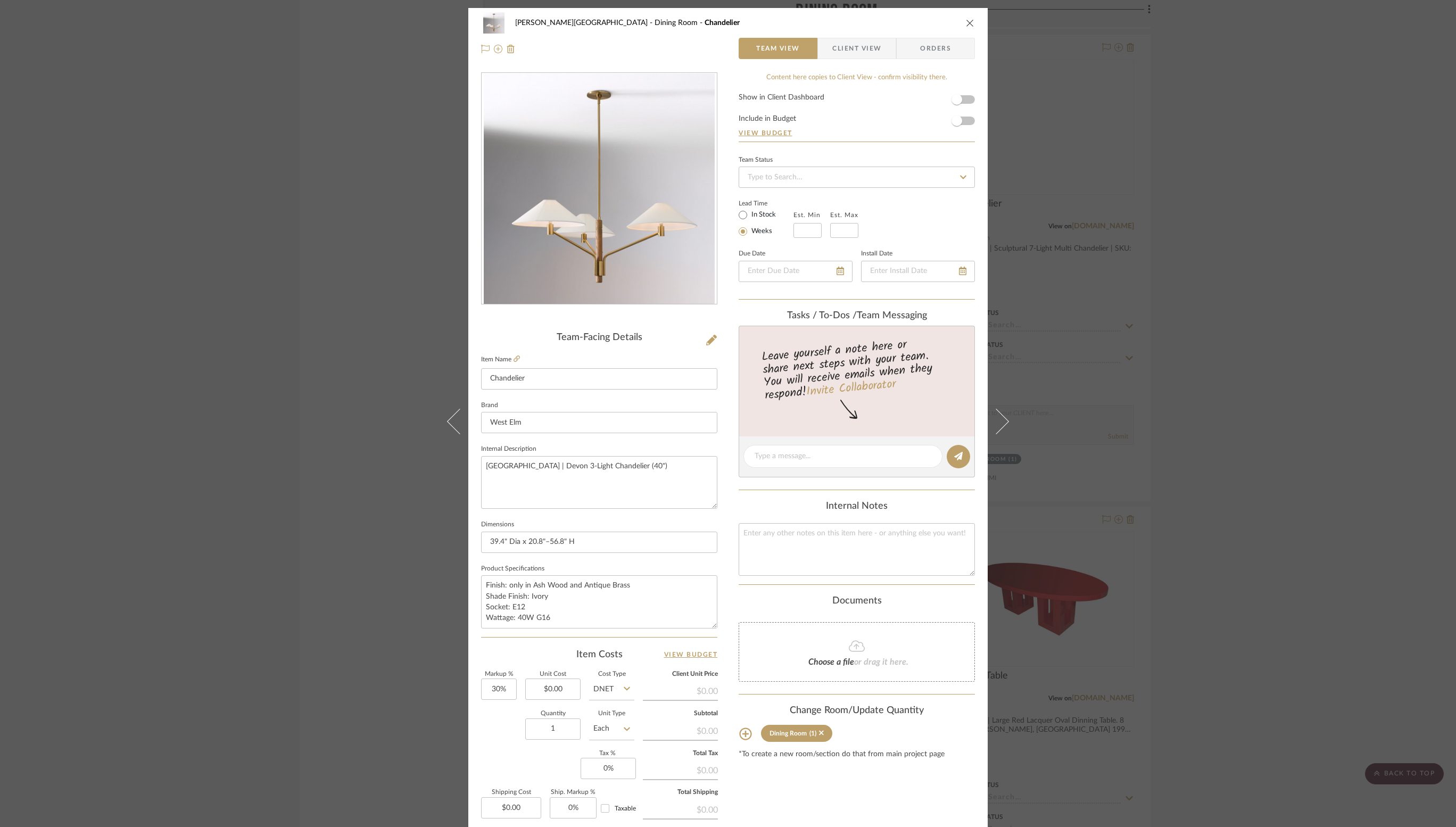 click on "Shepard Street Dining Room Chandelier Team View Client View Orders  Team-Facing Details   Item Name  Chandelier  Brand  West Elm  Internal Description  West Elm | Devon 3-Light Chandelier (40")  Dimensions  39.4" Dia x 20.8"–56.8" H  Product Specifications  Finish: only in Ash Wood and Antique Brass
Shade Finish: Ivory
Socket: E12
Wattage: 40W G16  Item Costs   View Budget   Markup %  30%  Unit Cost  $0.00  Cost Type  DNET  Client Unit Price   $0.00   Quantity  1  Unit Type  Each  Subtotal   $0.00   Tax %  0%  Total Tax   $0.00   Shipping Cost  $0.00  Ship. Markup %  0% Taxable  Total Shipping   $0.00  Total Client Price  $0.00  Your Cost  $0.00  Your Margin  $0.00  Content here copies to Client View - confirm visibility there.  Show in Client Dashboard   Include in Budget   View Budget  Team Status  Lead Time  In Stock Weeks  Est. Min   Est. Max   Due Date   Install Date  Tasks / To-Dos /  team Messaging Invite Collaborator Internal Notes  Documents  Choose a file  or drag it here.  Dining Room  (1)" at bounding box center (728, 473) 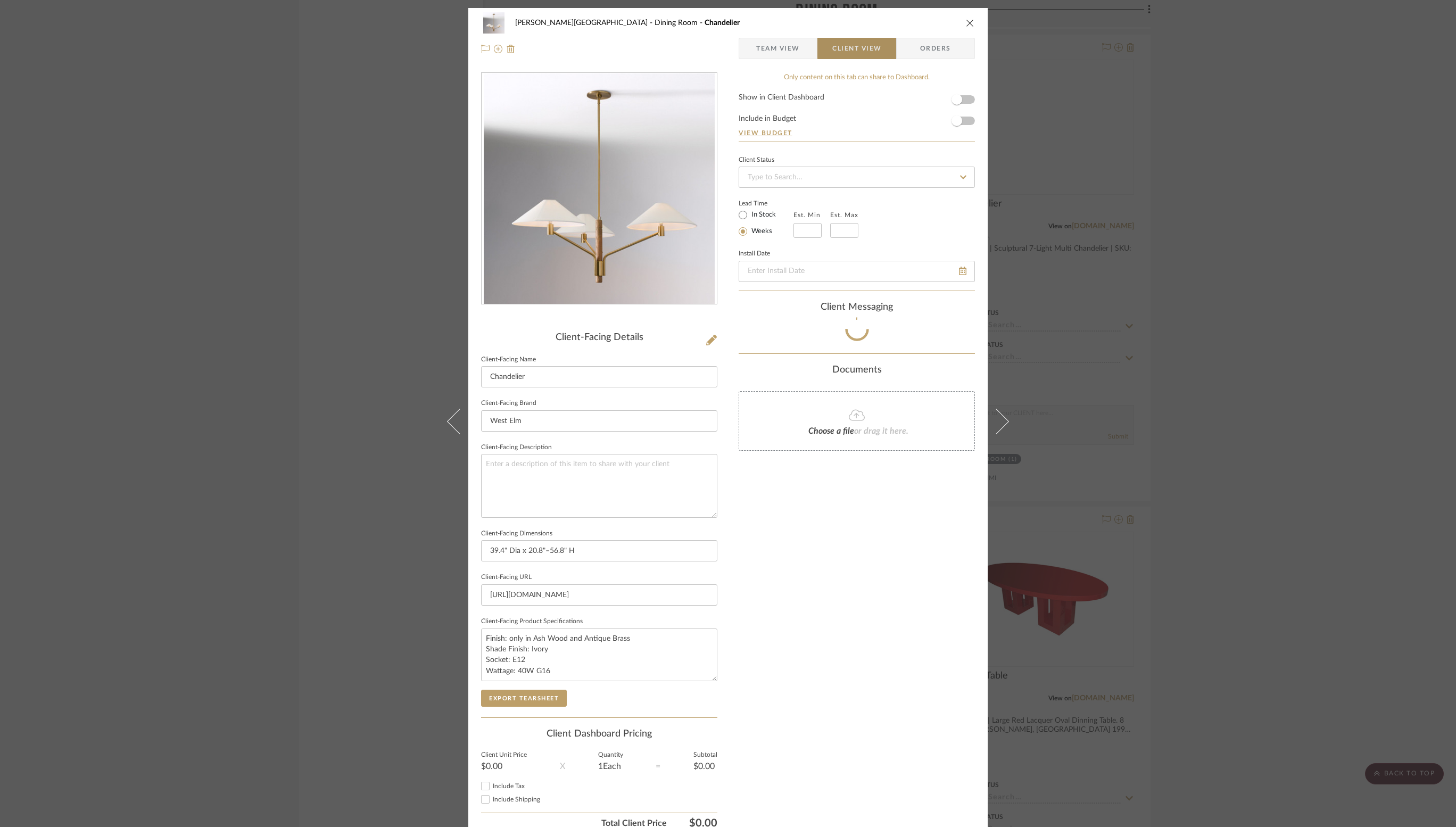 type 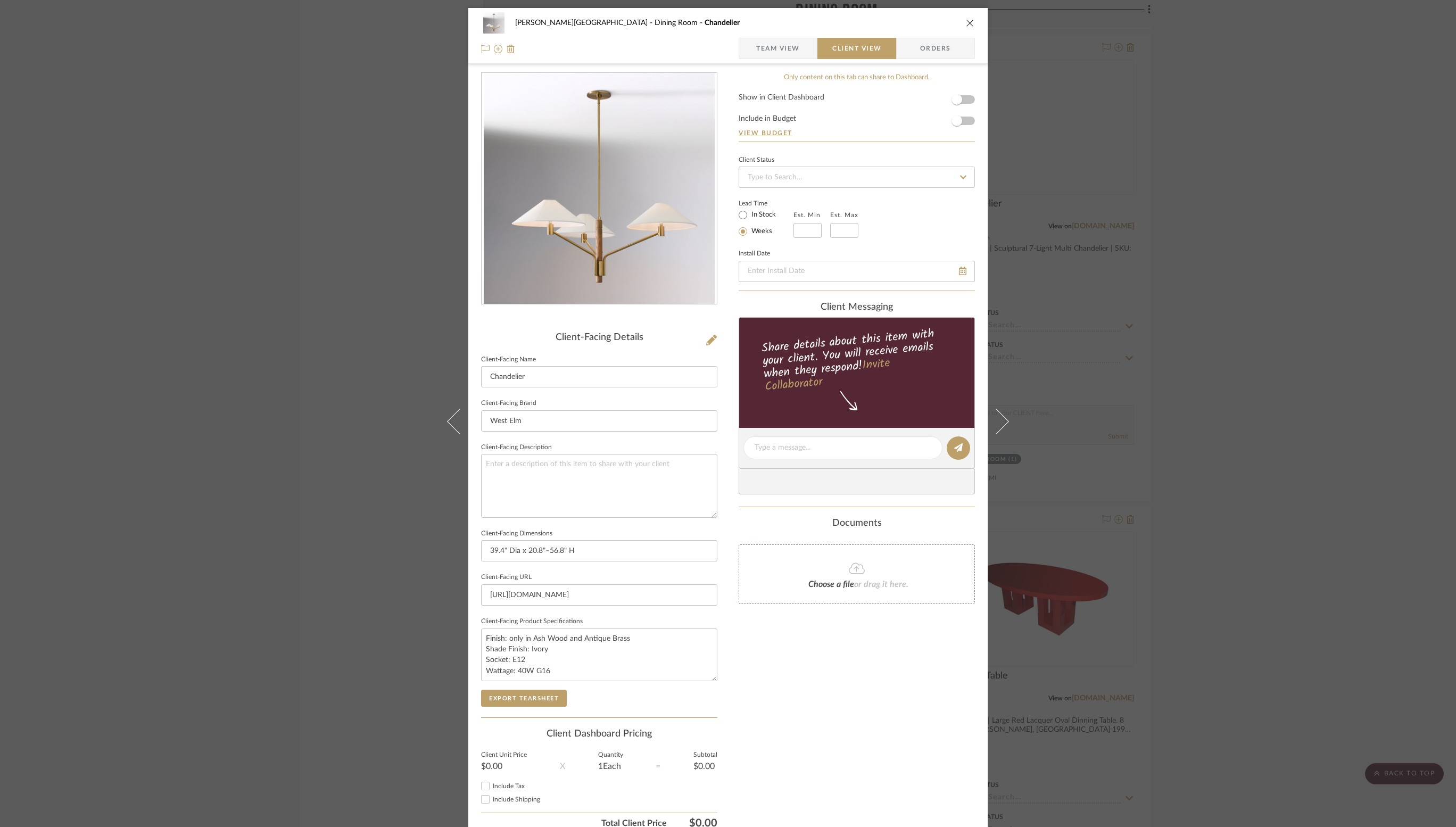 scroll, scrollTop: 49, scrollLeft: 0, axis: vertical 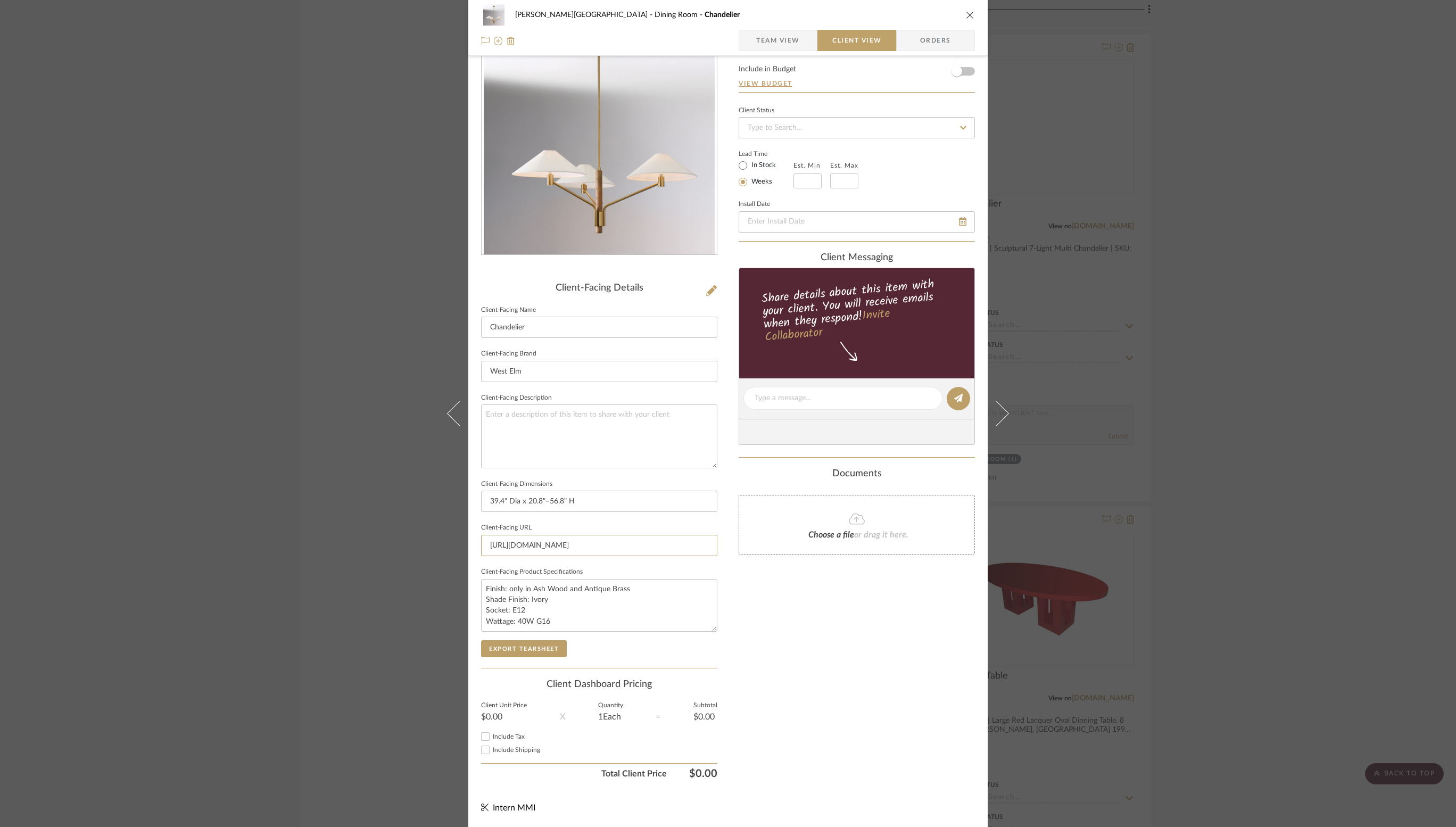 drag, startPoint x: 488, startPoint y: 547, endPoint x: 790, endPoint y: 555, distance: 302.10594 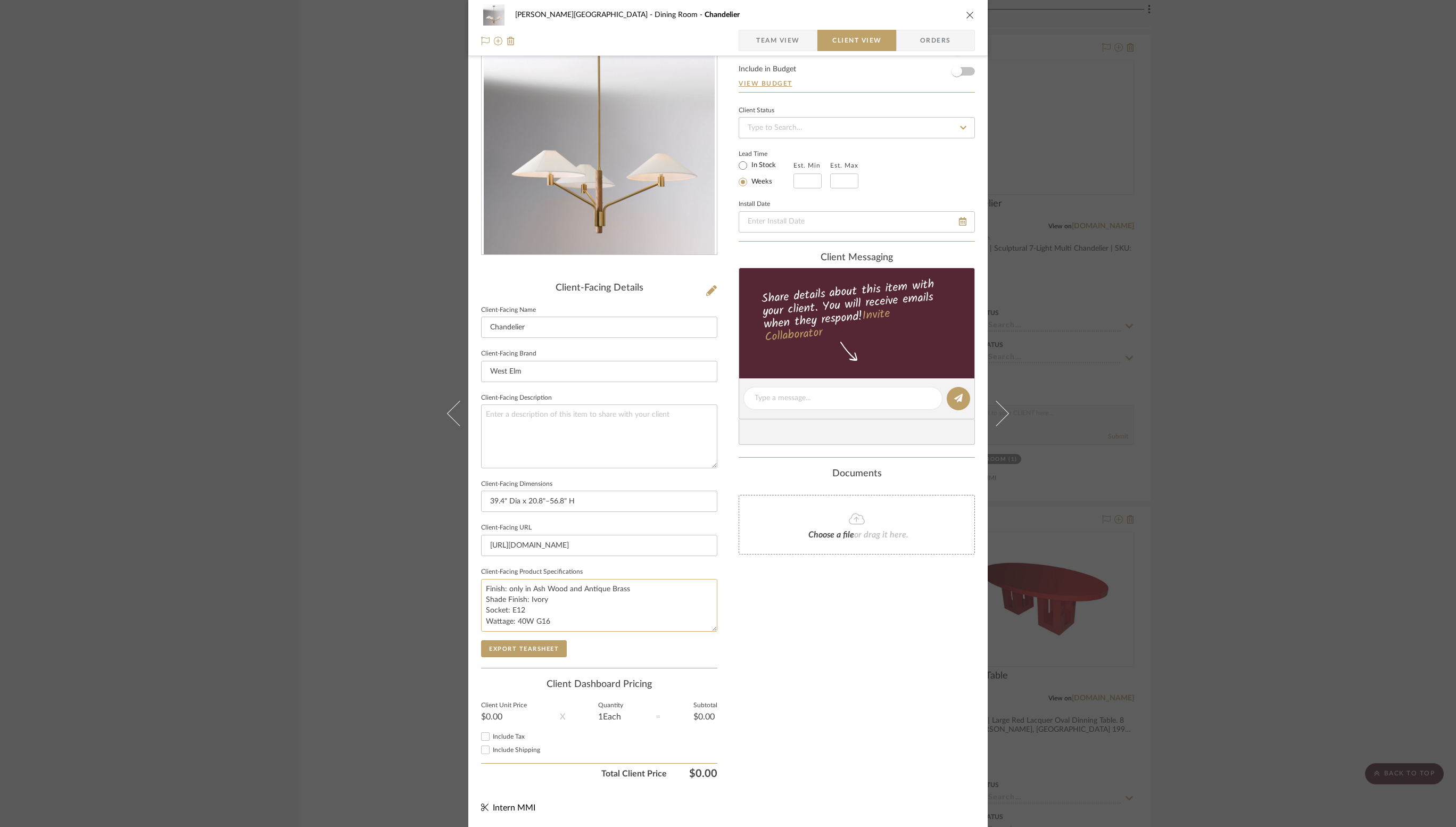 click on "Finish: only in Ash Wood and Antique Brass
Shade Finish: Ivory
Socket: E12
Wattage: 40W G16" 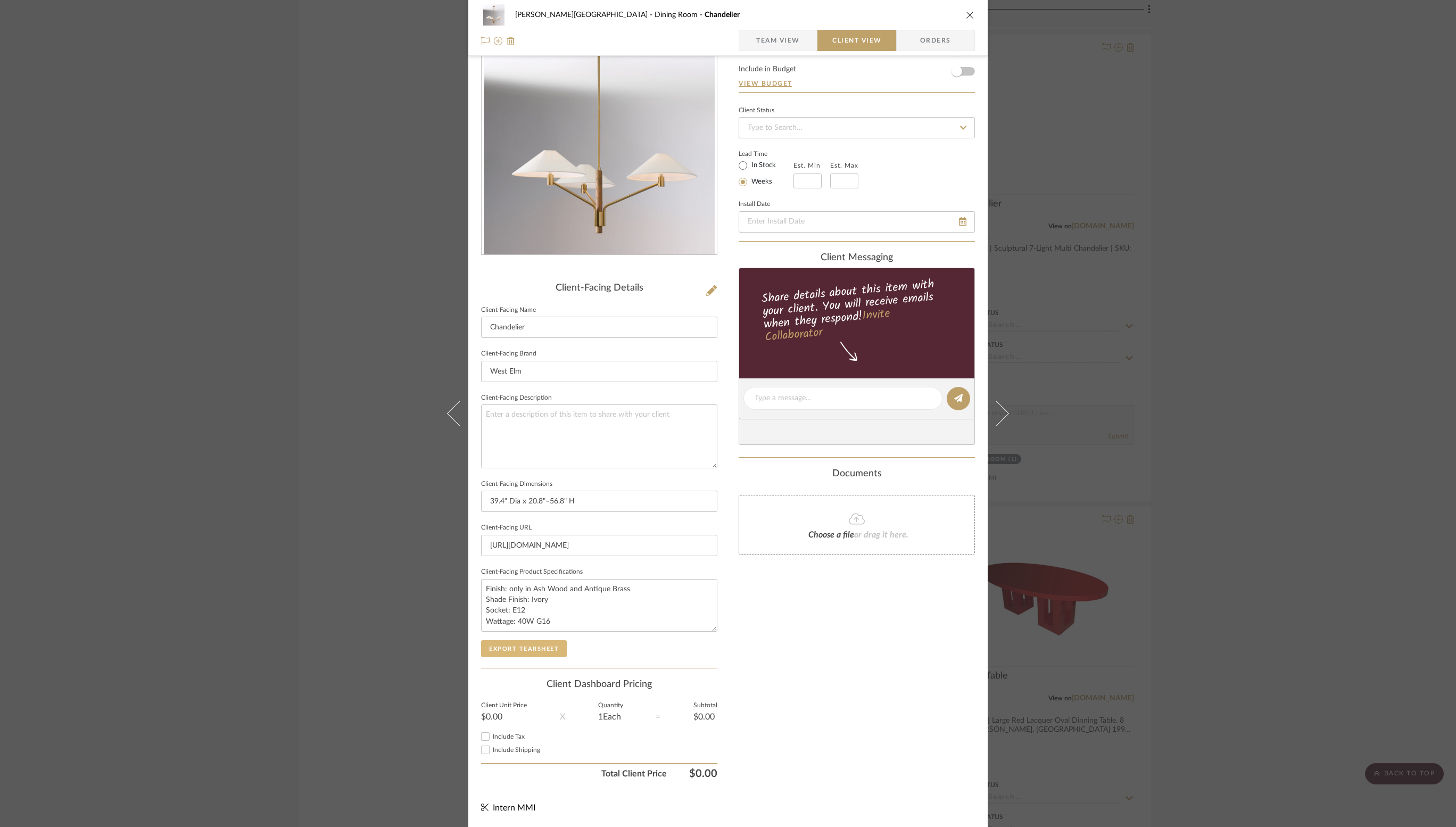 click on "Export Tearsheet" 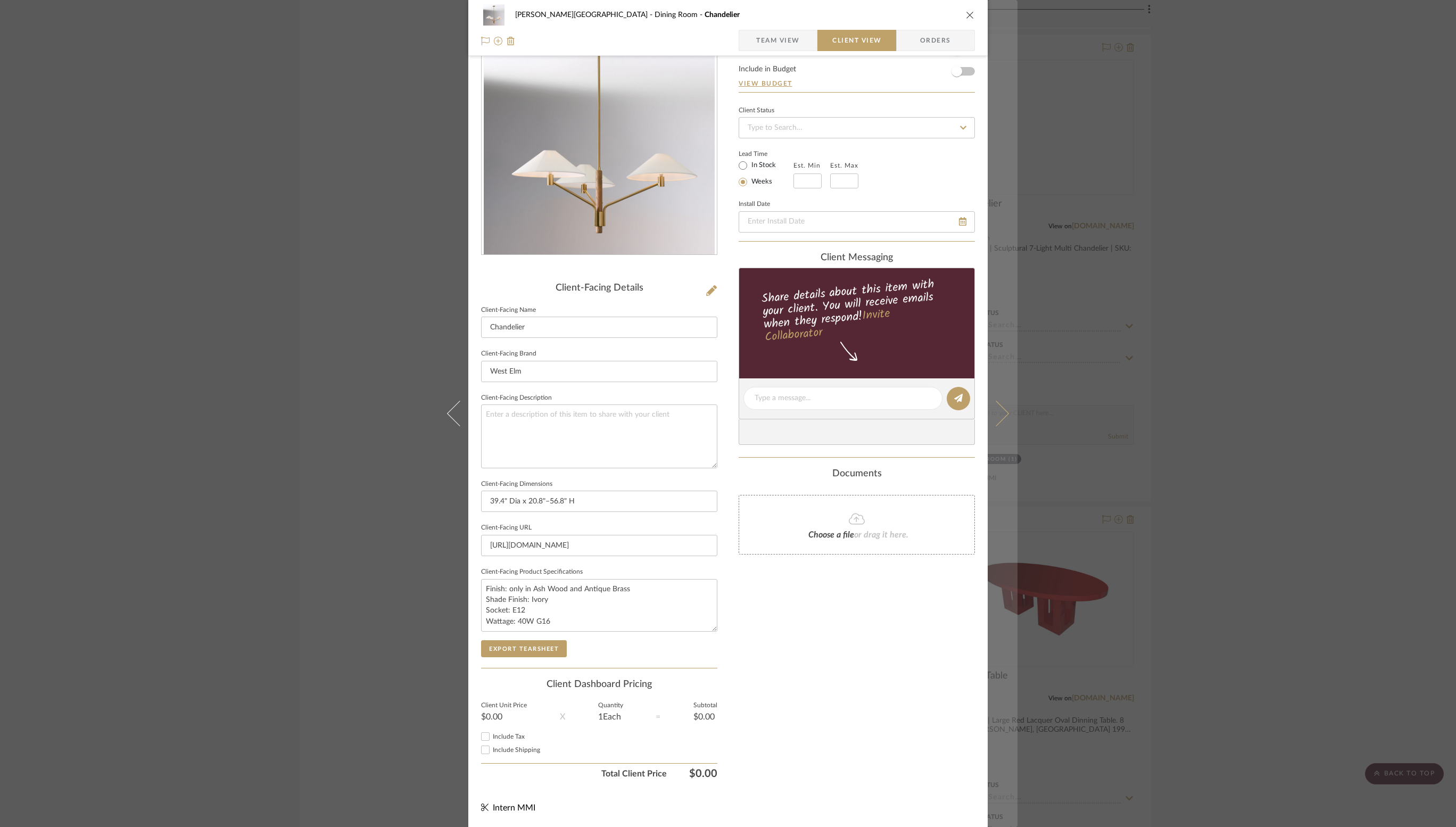 click at bounding box center [1003, 414] 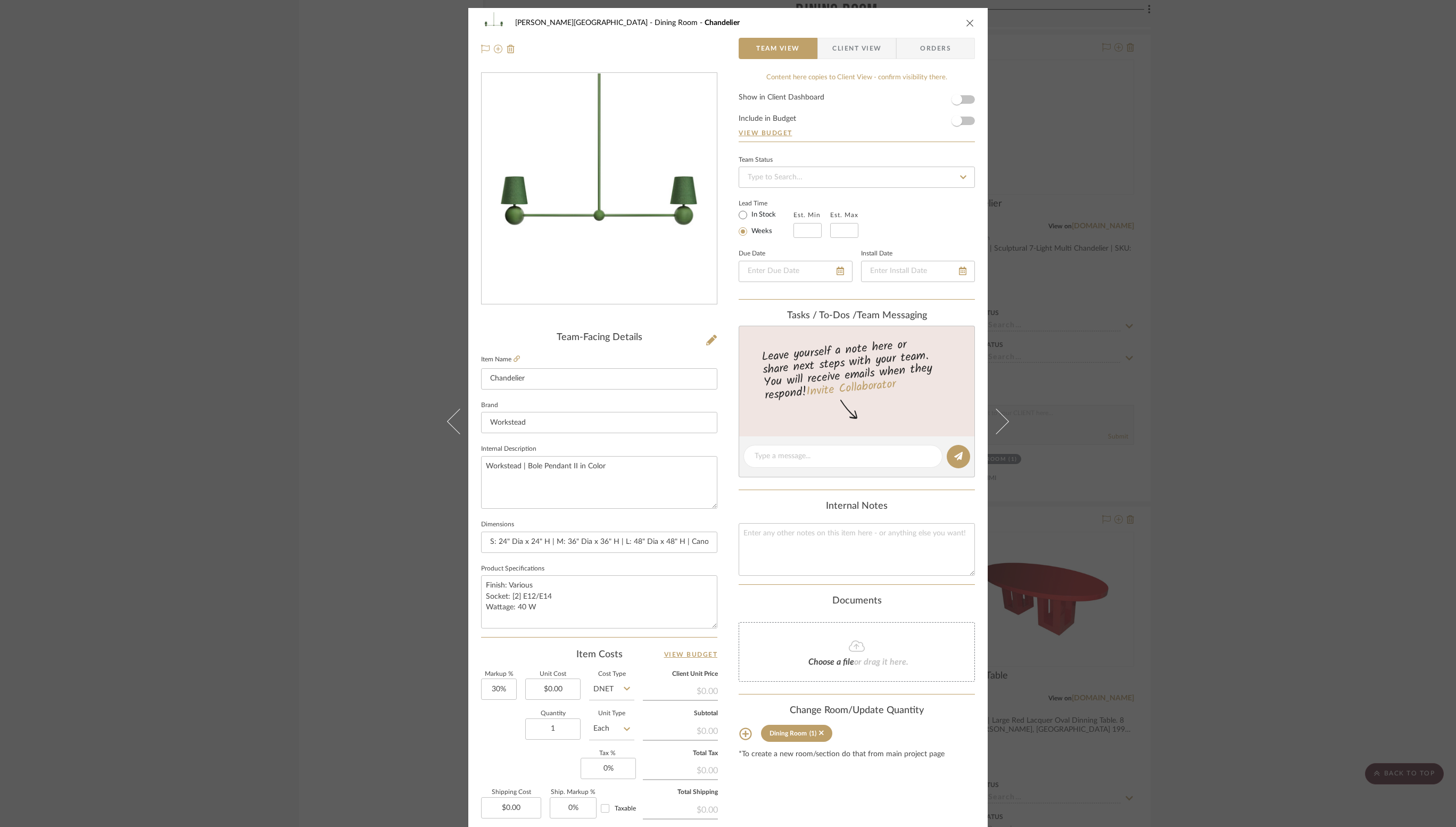 click on "Client View" at bounding box center (857, 48) 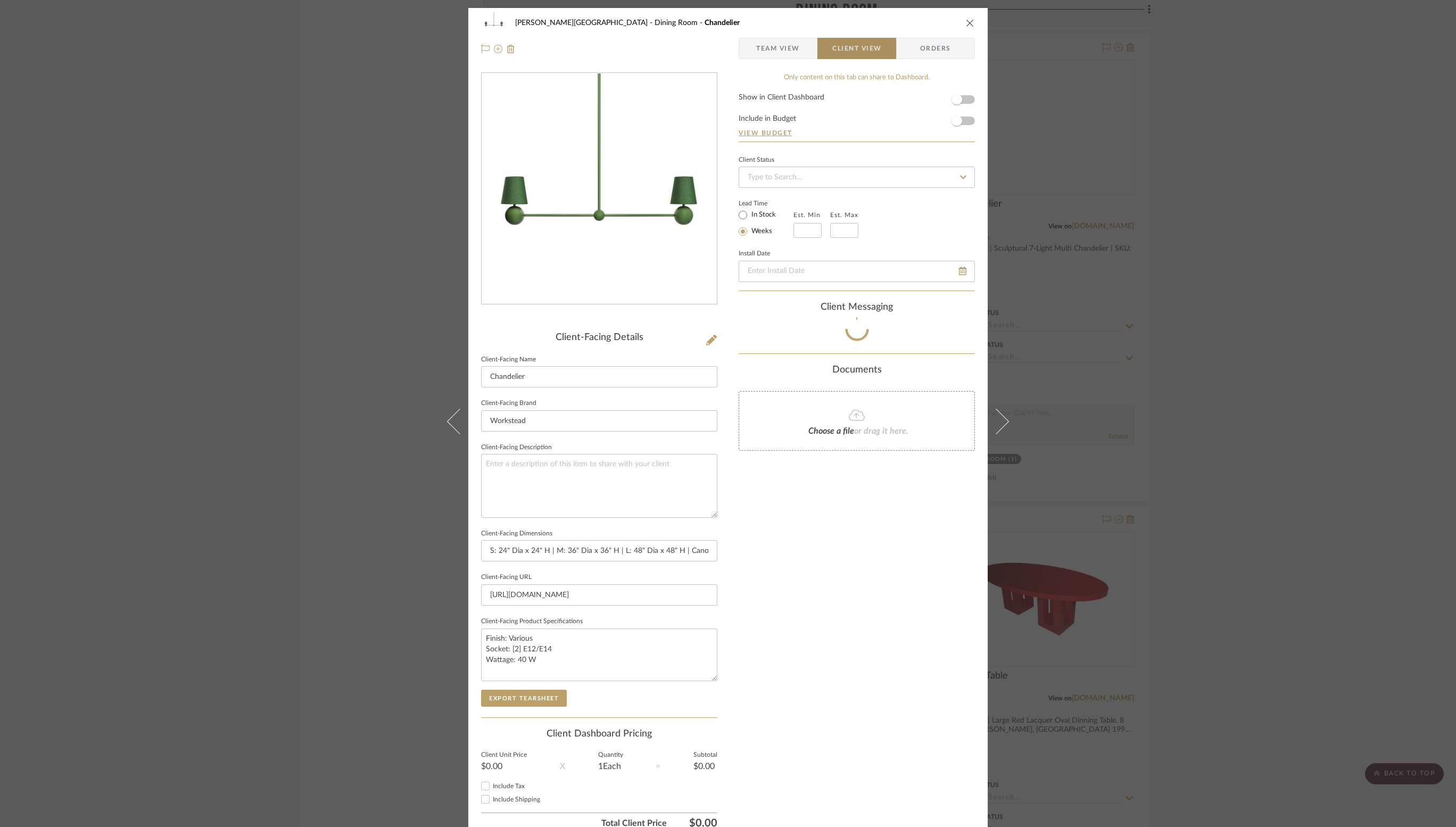 type 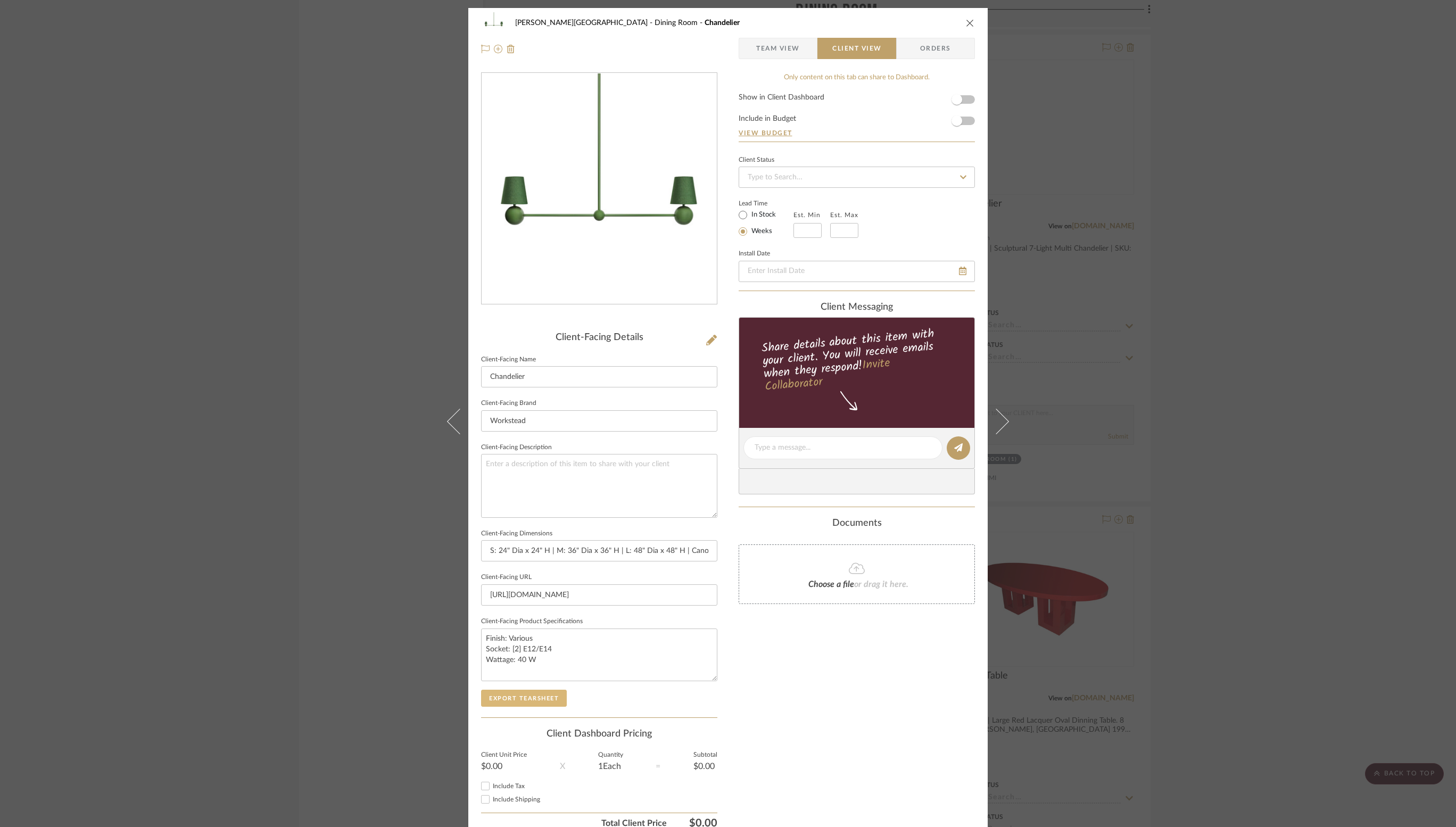 click on "Export Tearsheet" 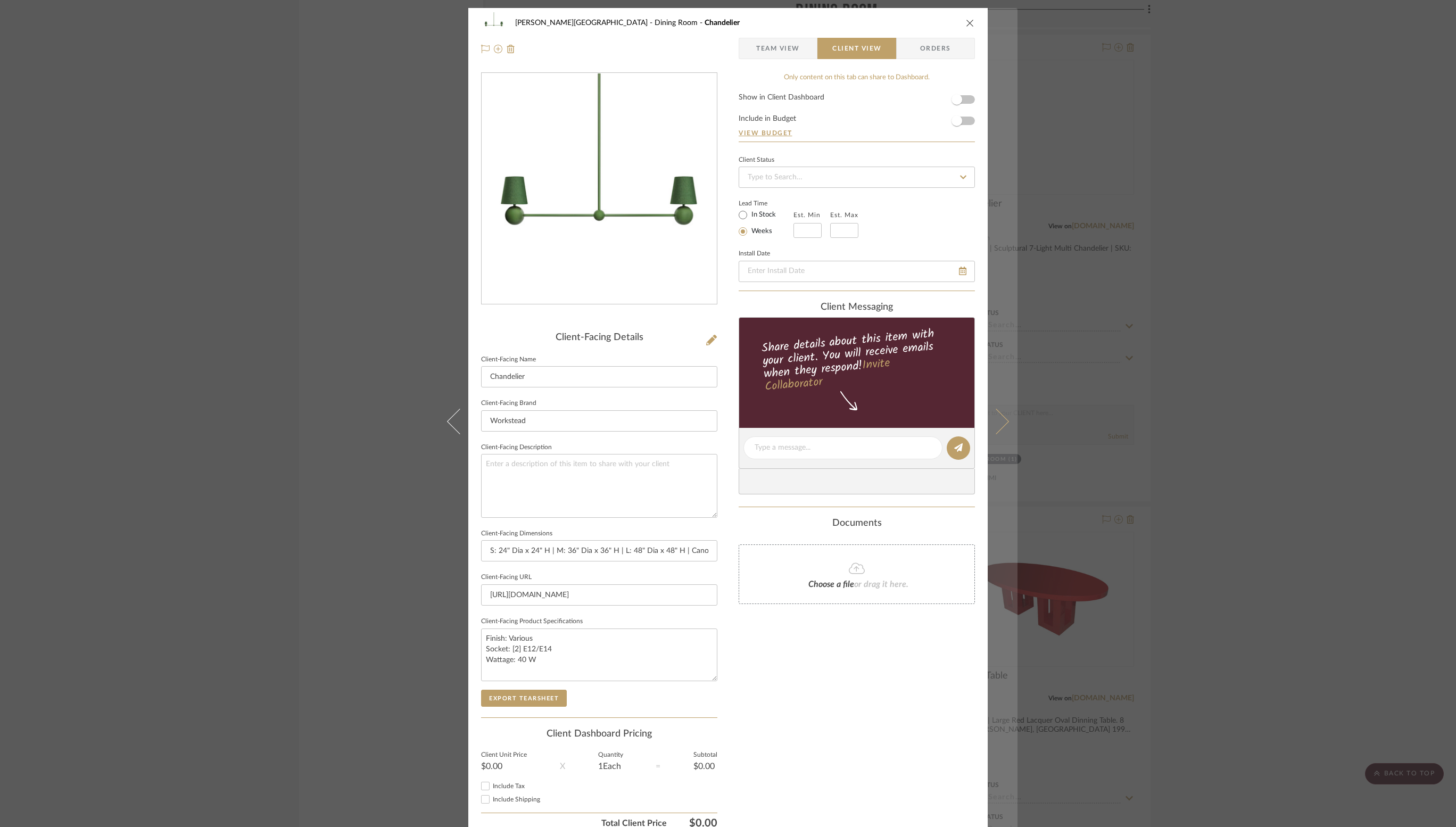 click at bounding box center (1003, 421) 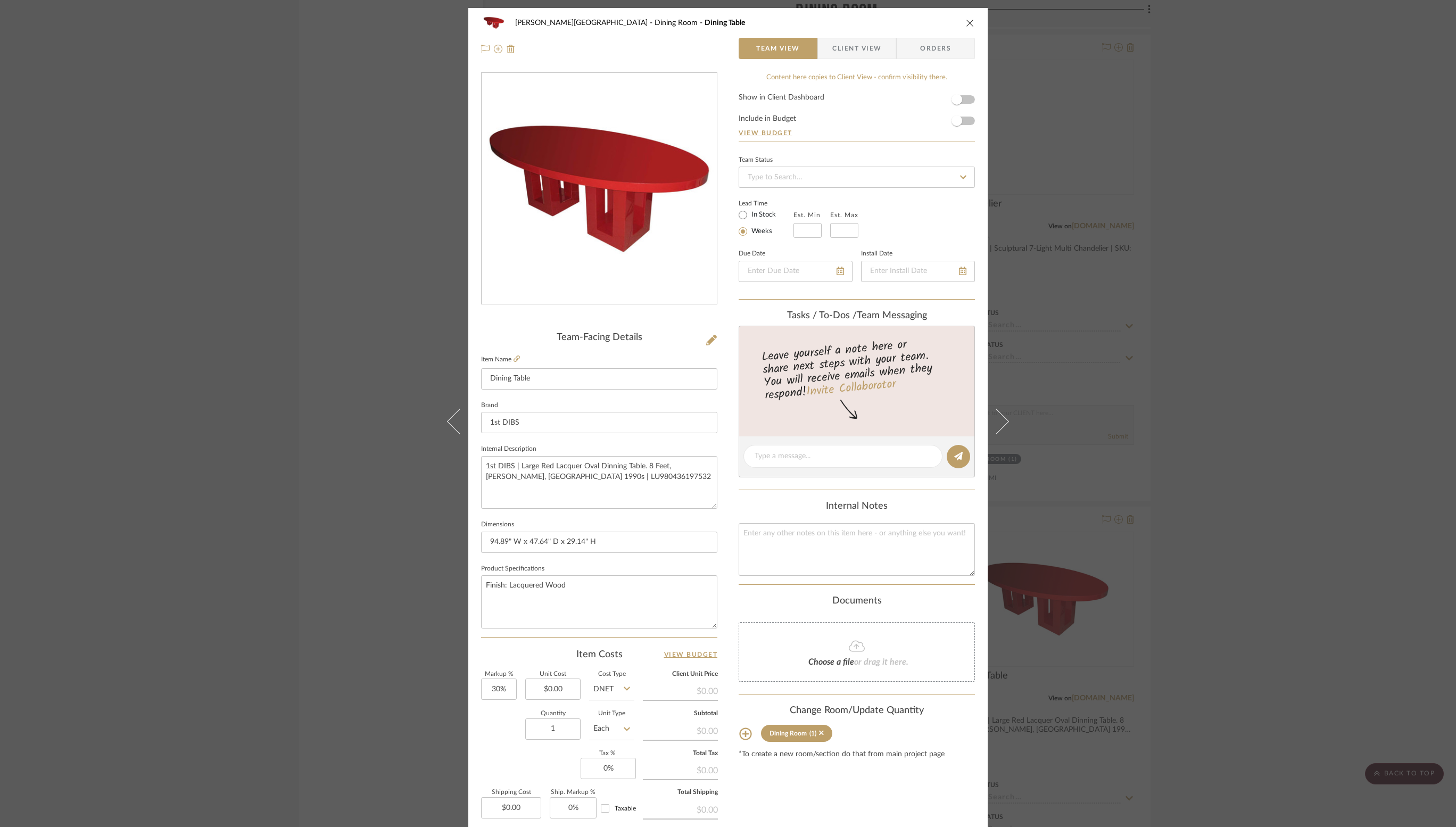 click on "Client View" at bounding box center (857, 48) 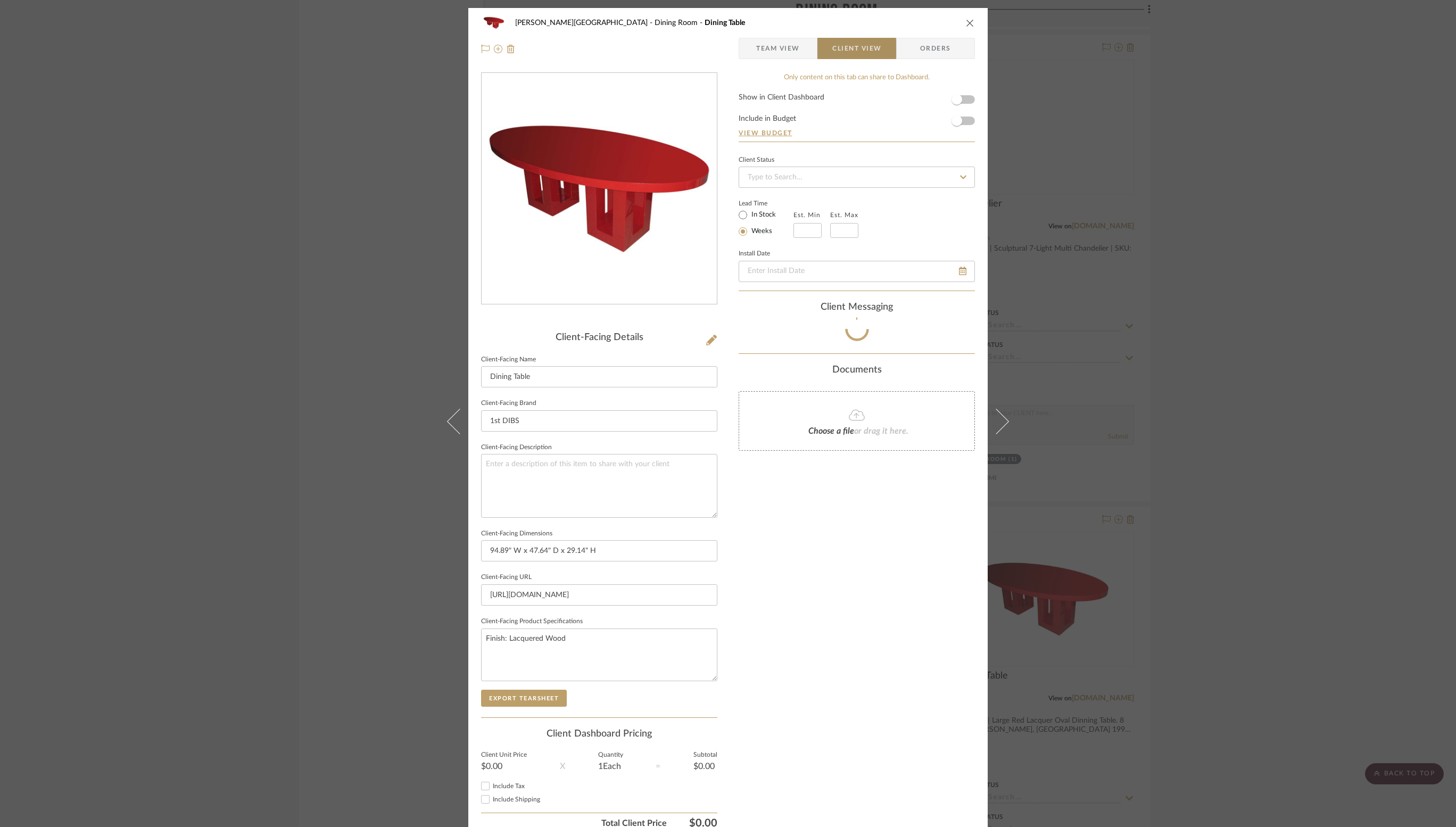 type 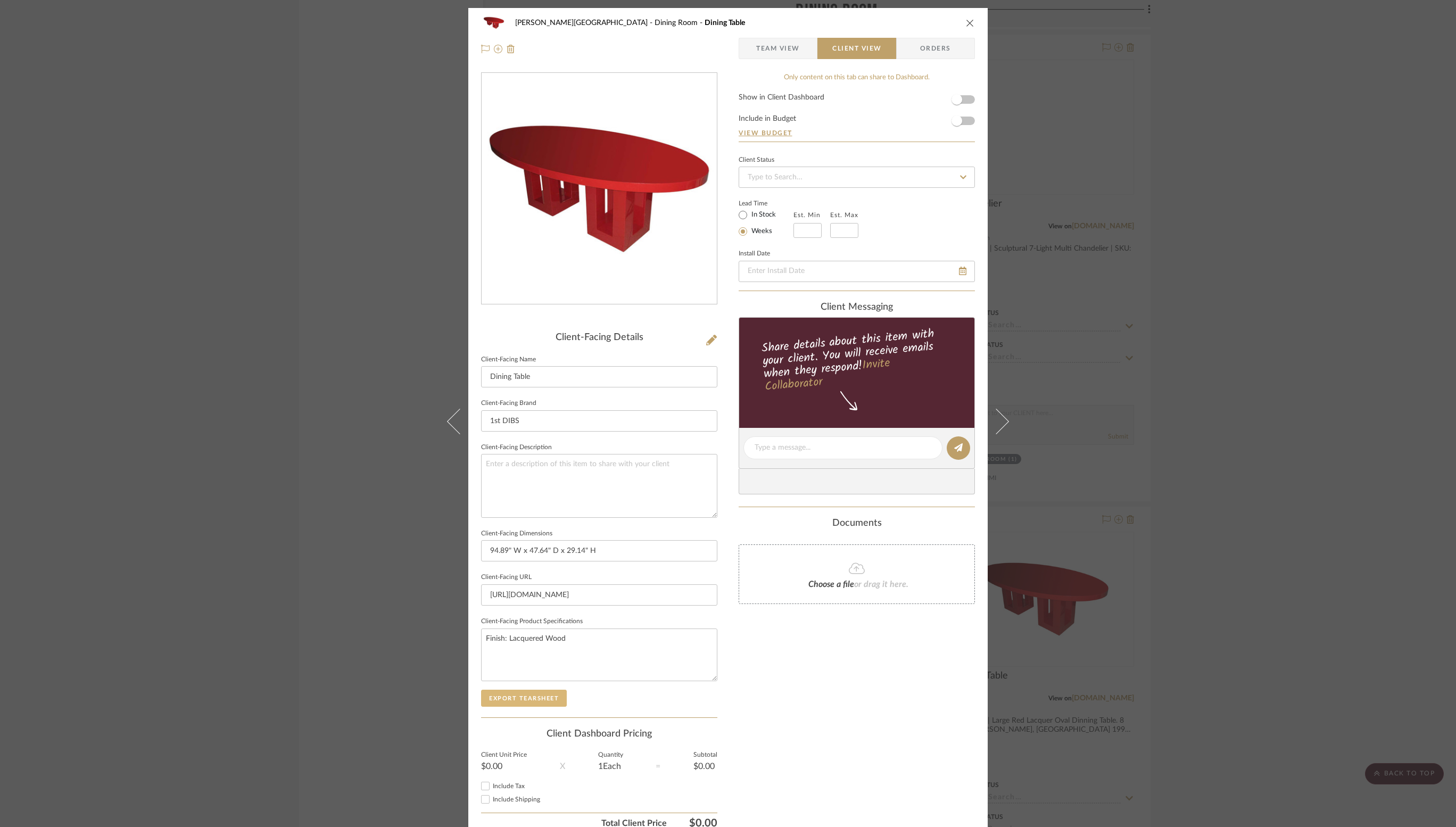 click on "Export Tearsheet" 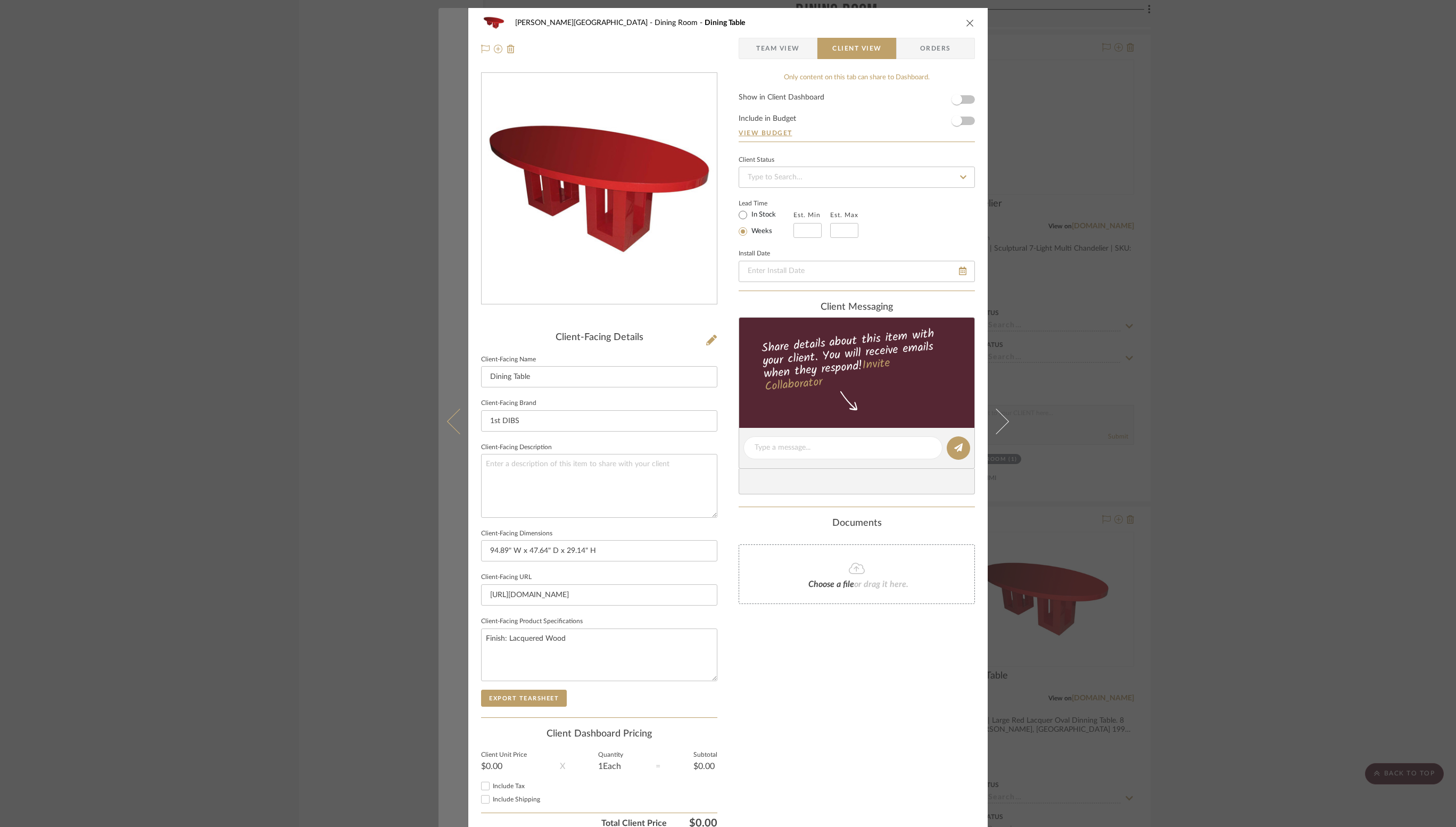 click at bounding box center (460, 421) 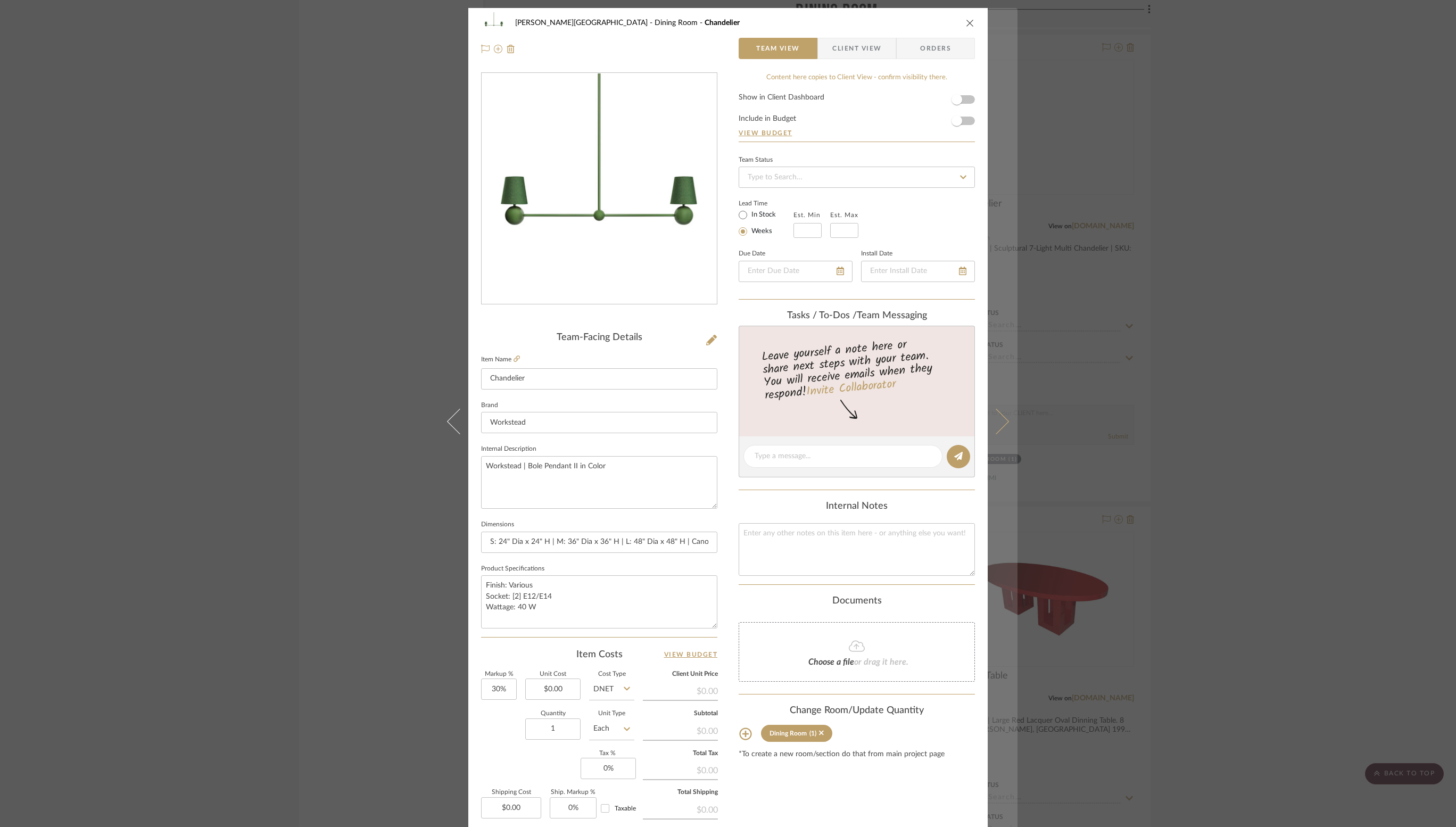 click at bounding box center [996, 421] 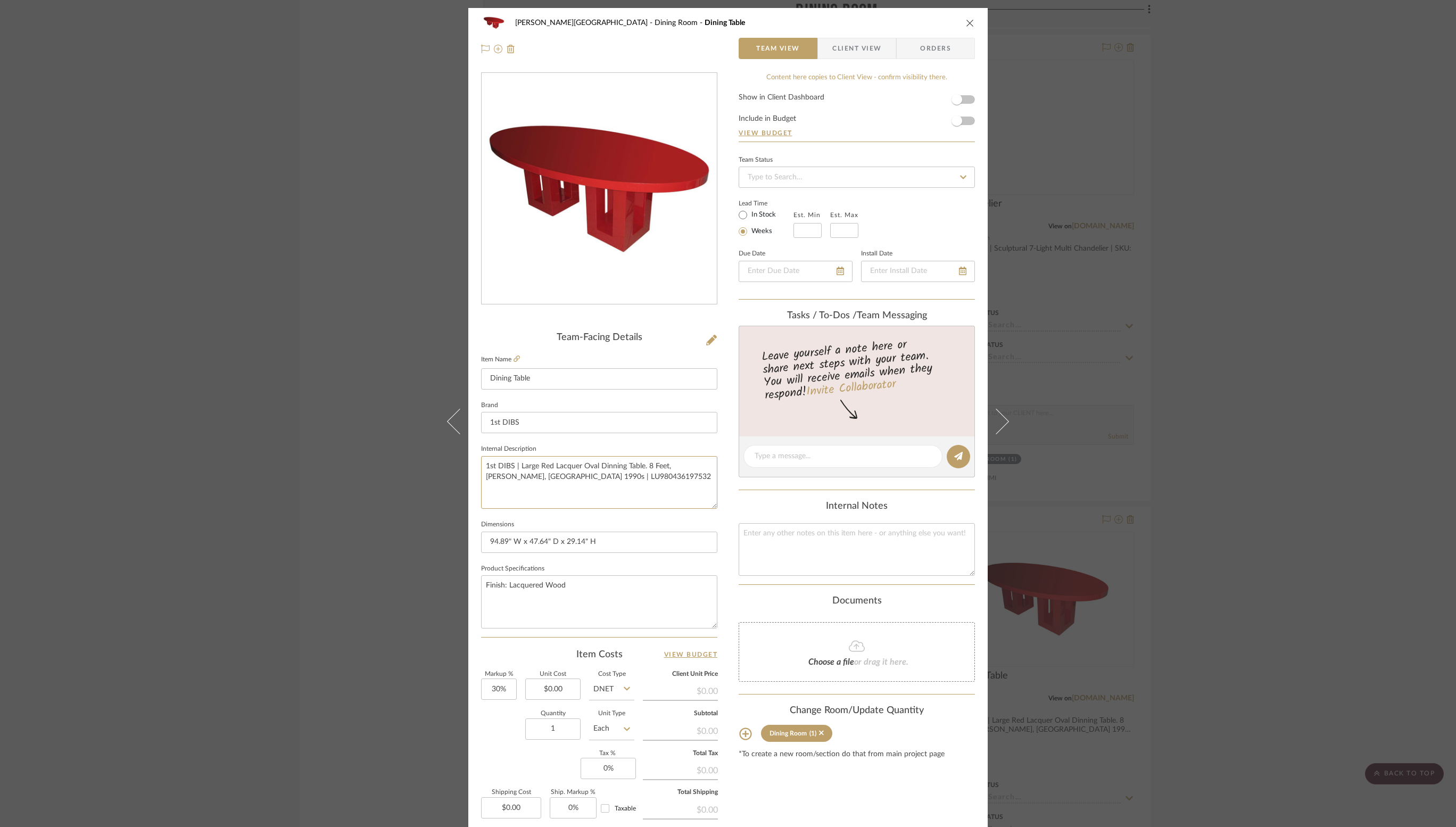 drag, startPoint x: 665, startPoint y: 480, endPoint x: 468, endPoint y: 467, distance: 197.42847 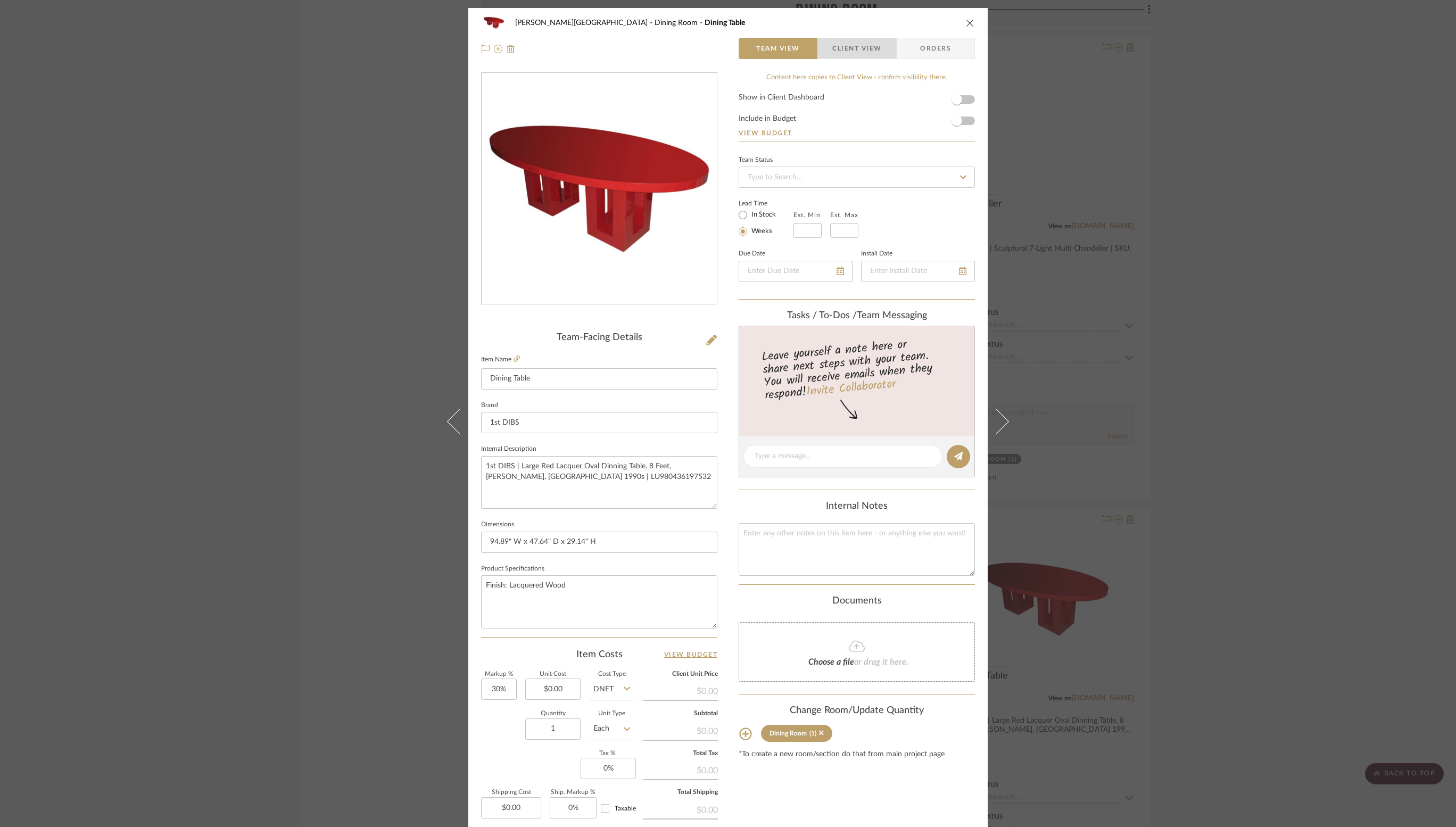 click on "Client View" at bounding box center (857, 48) 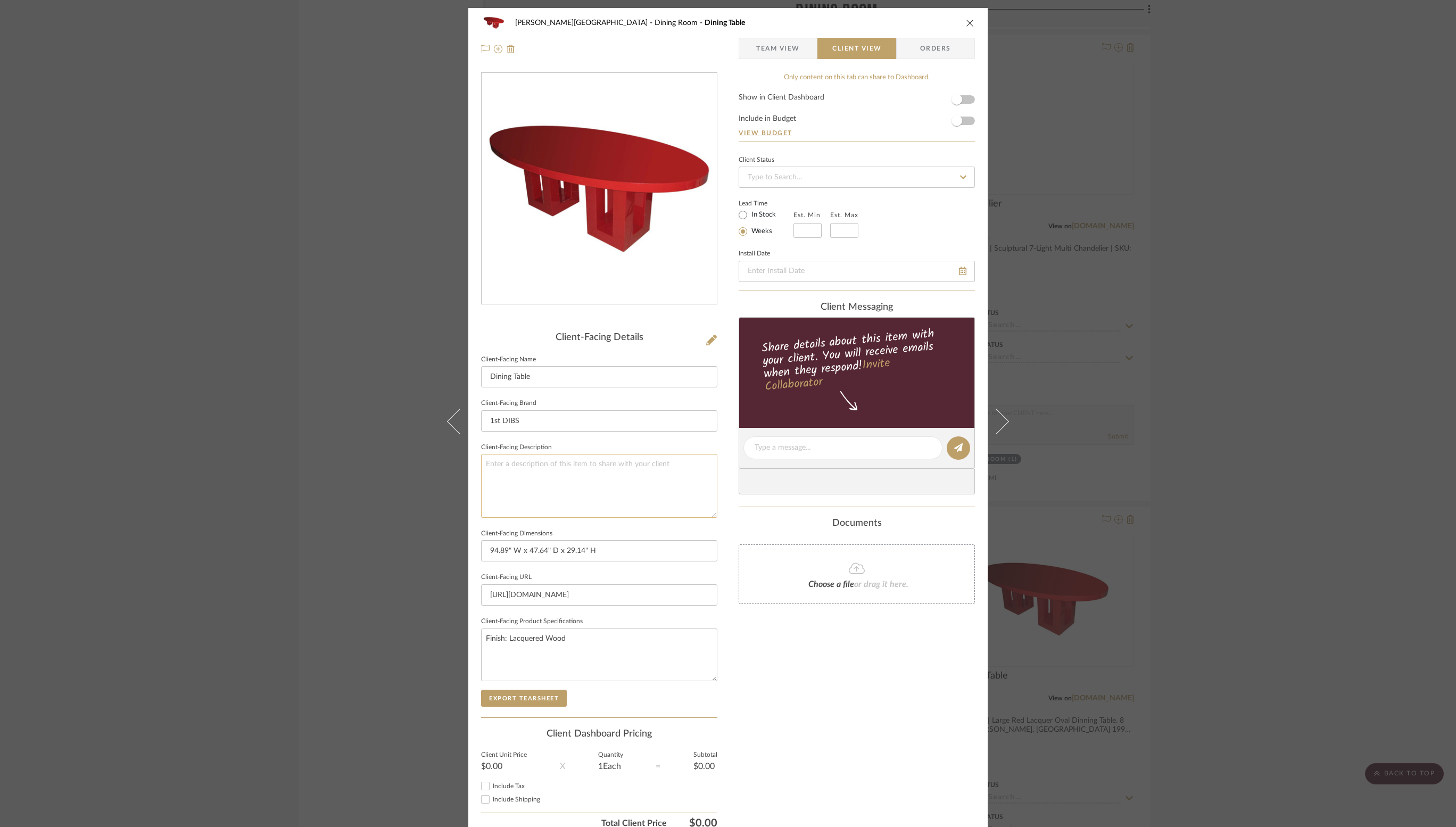 click 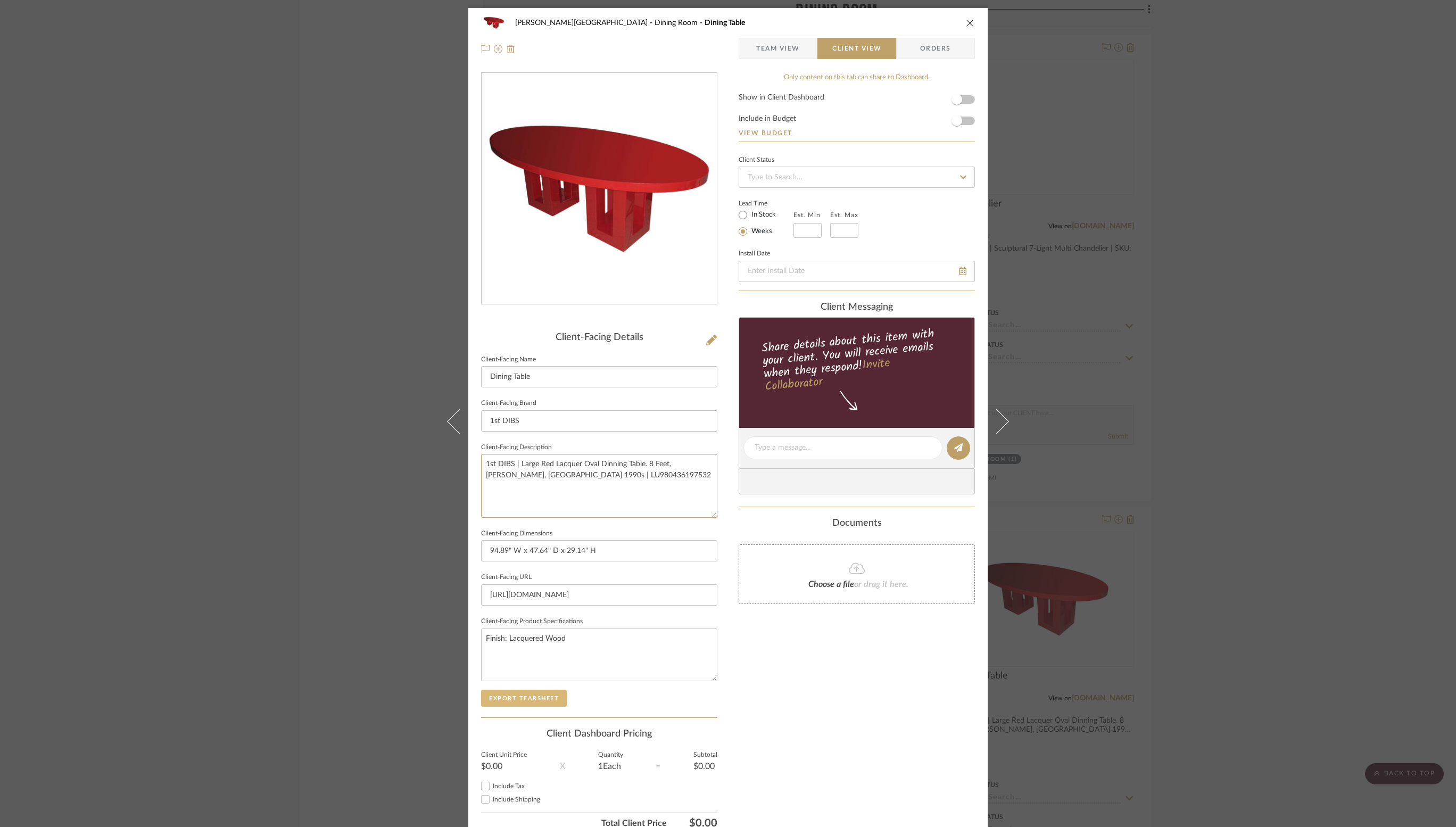 type on "1st DIBS | Large Red Lacquer Oval Dinning Table. 8 Feet, Francois Champsaur, France 1990s | LU980436197532" 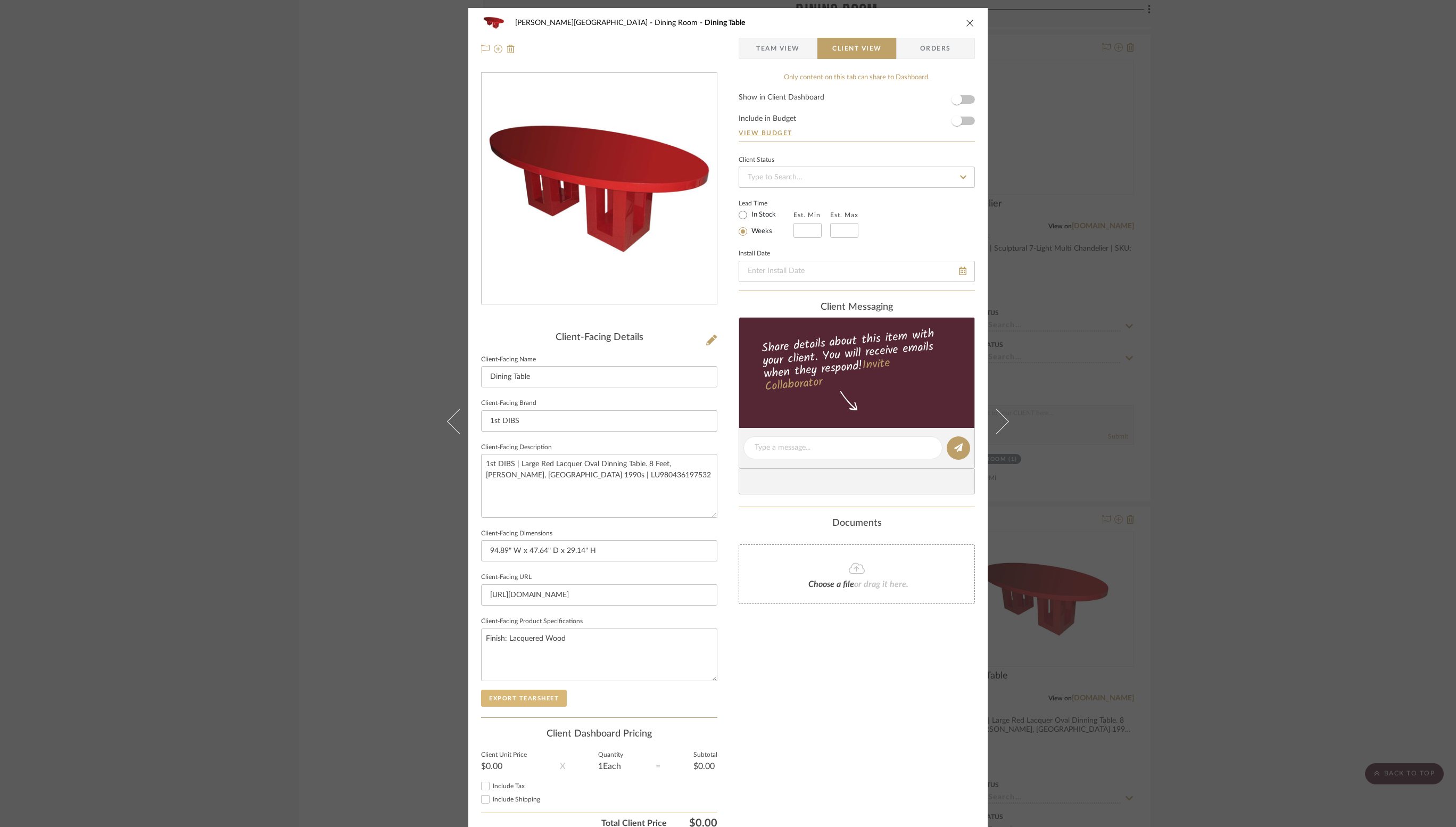 click on "Export Tearsheet" 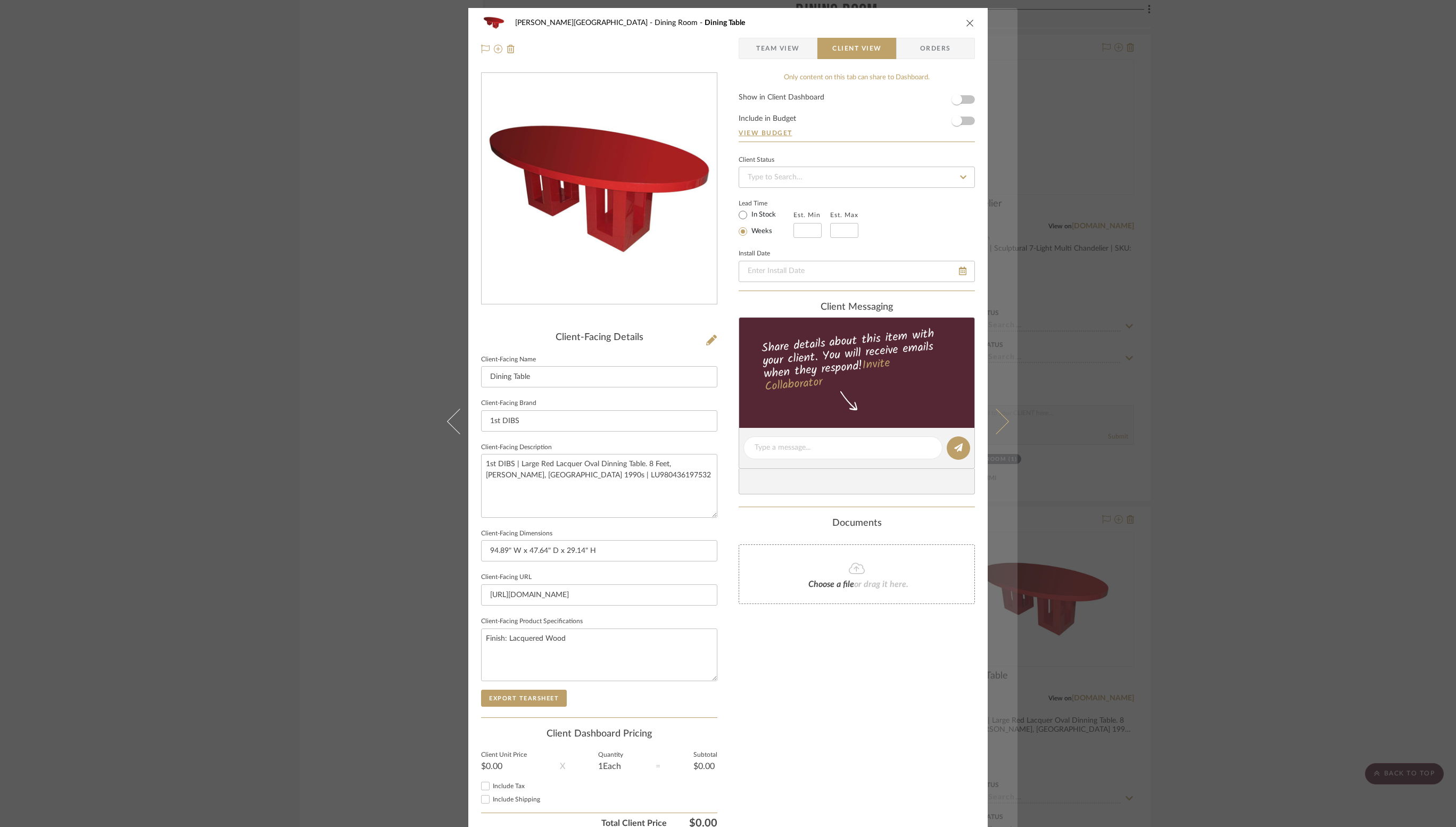 click at bounding box center [1003, 421] 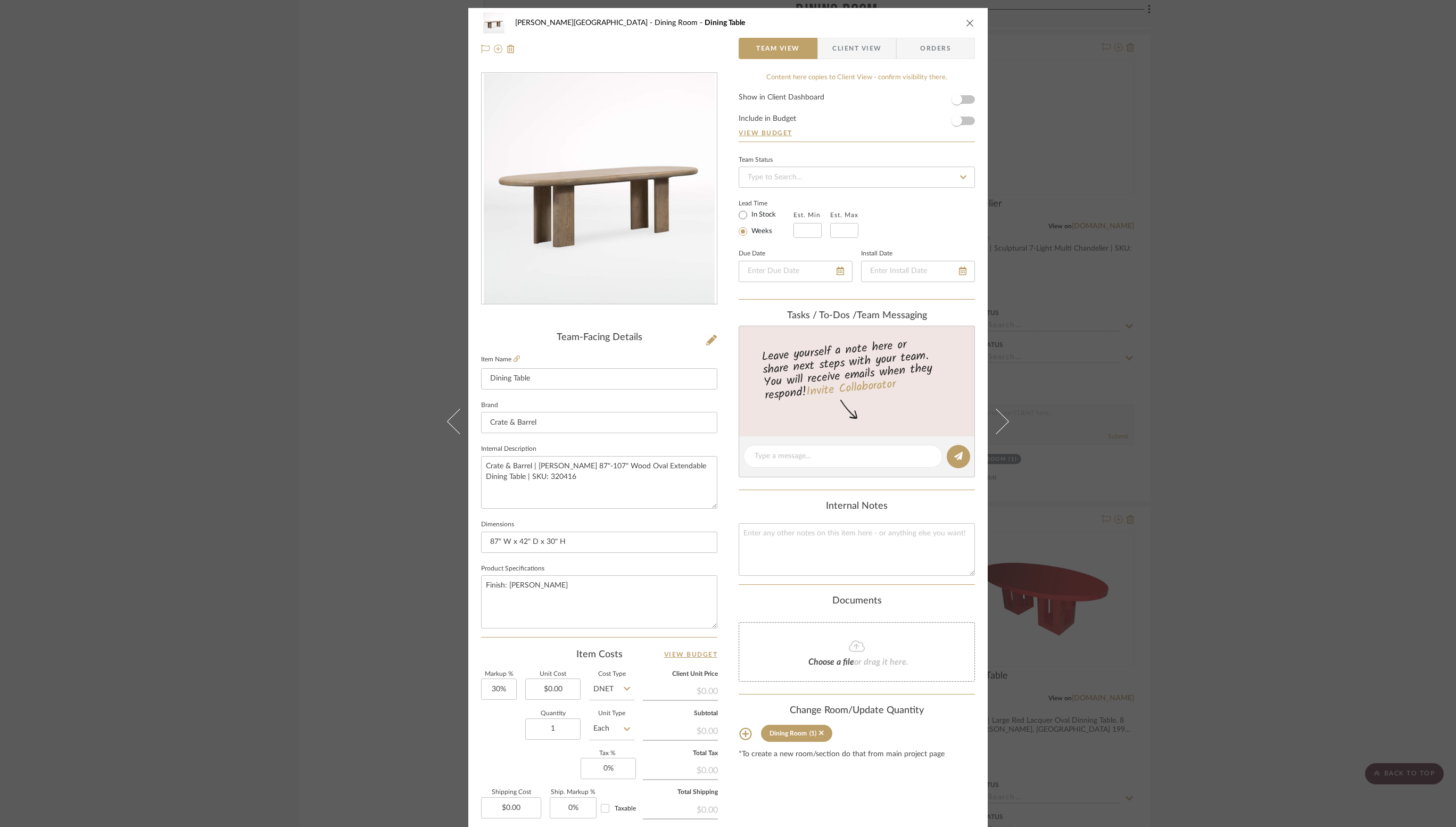 click on "Shepard Street Dining Room Dining Table Team View Client View Orders" at bounding box center (728, 36) 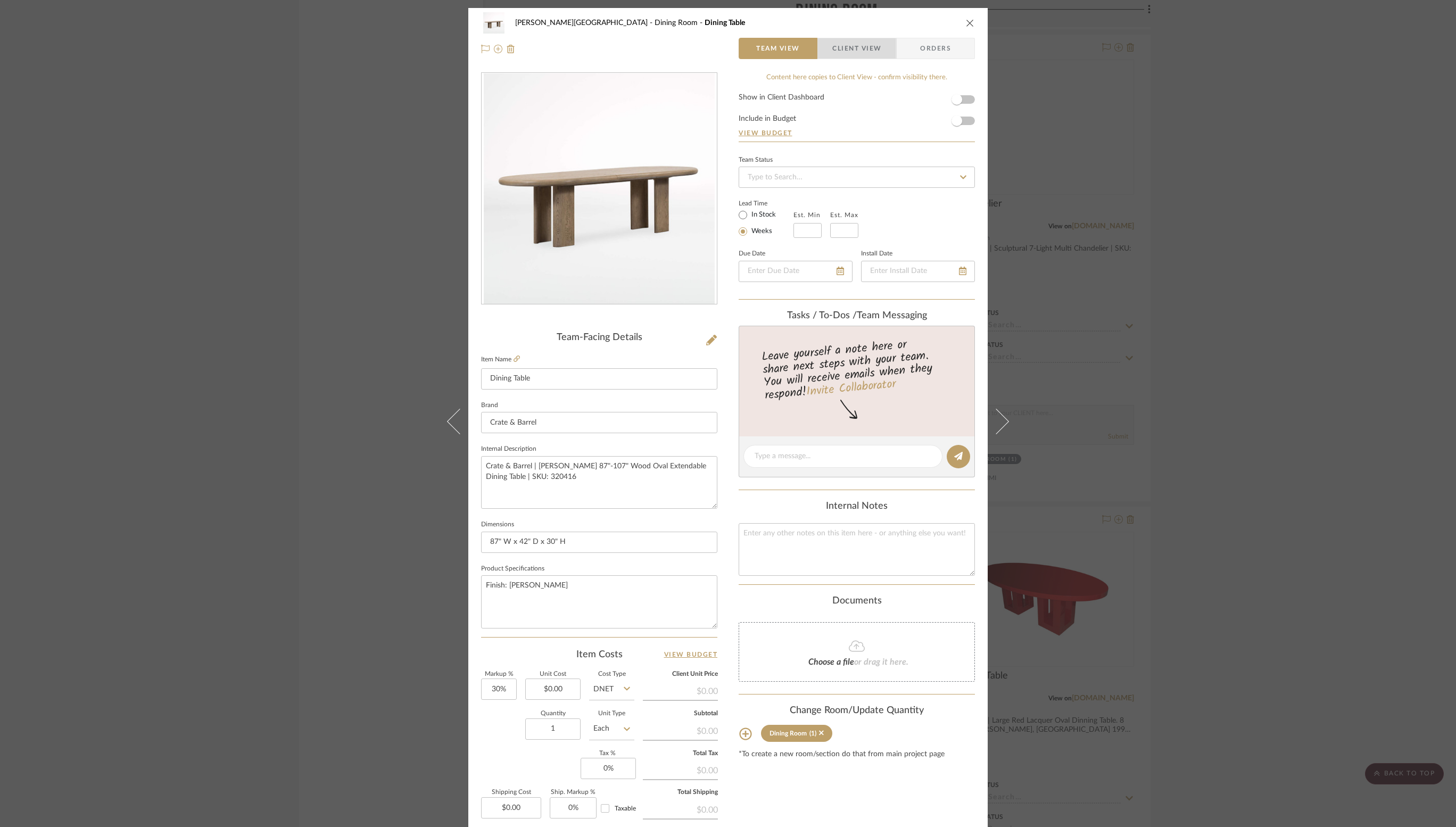 click on "Client View" at bounding box center (857, 48) 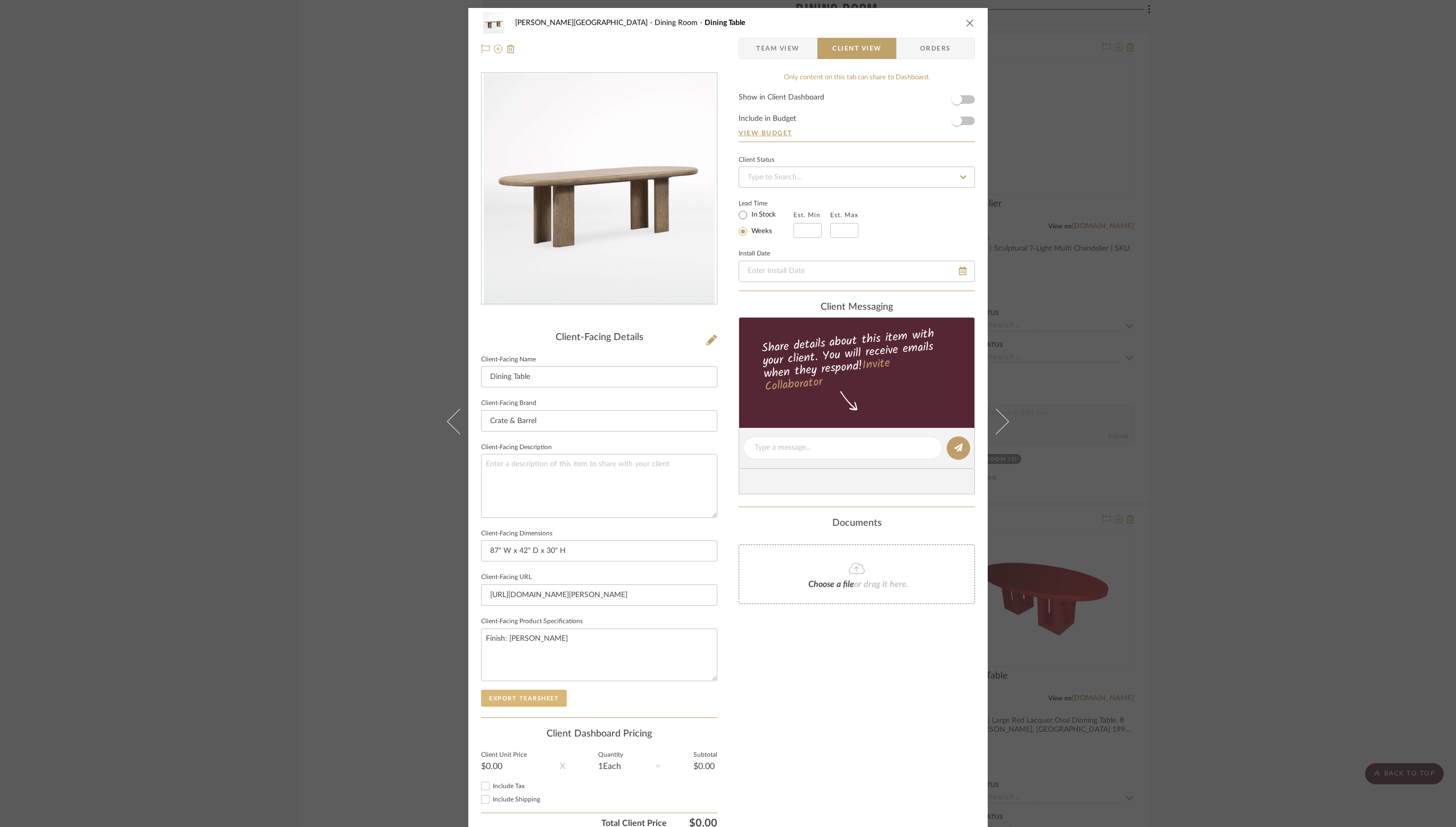click on "Export Tearsheet" 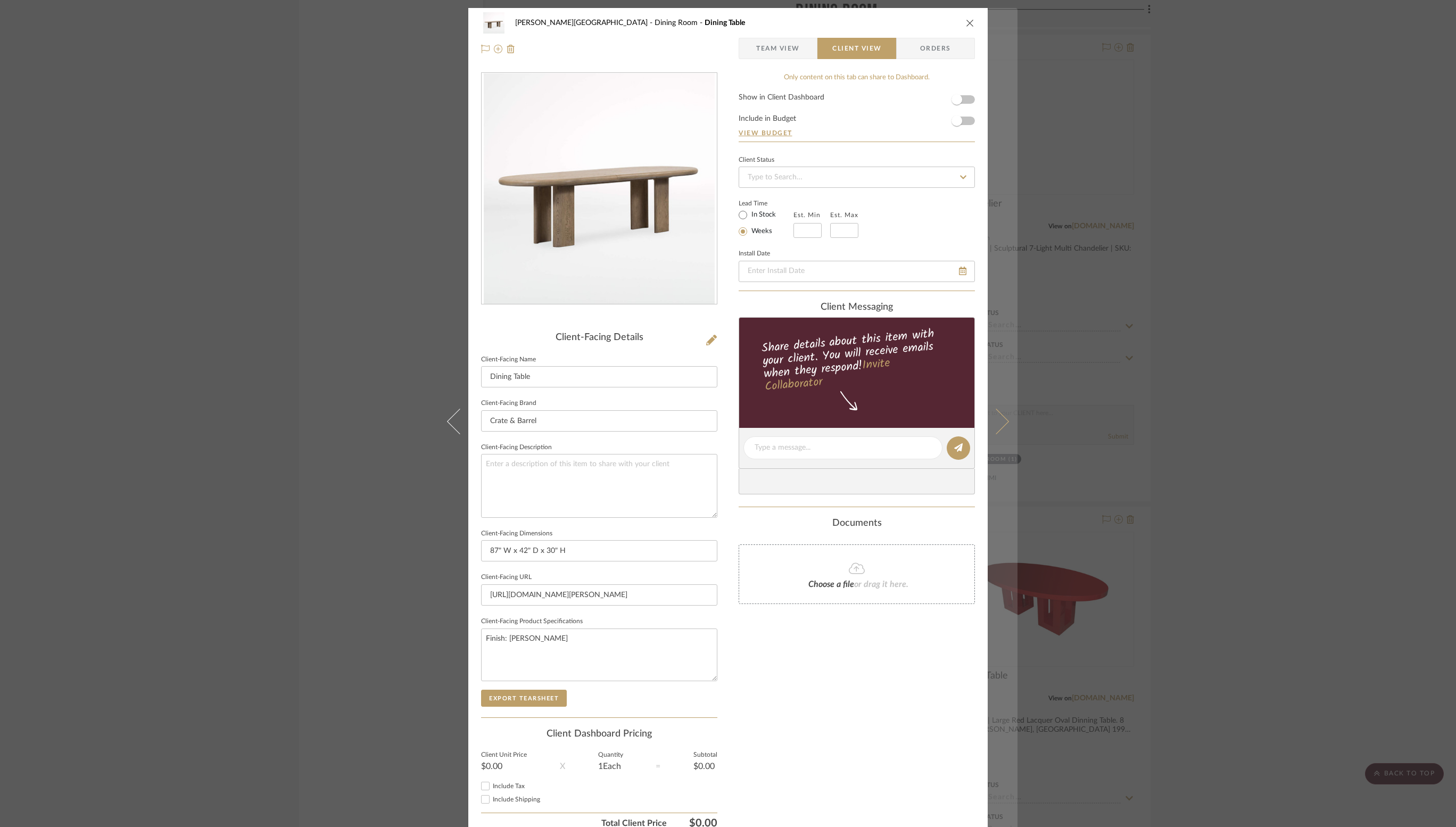 click at bounding box center [1003, 421] 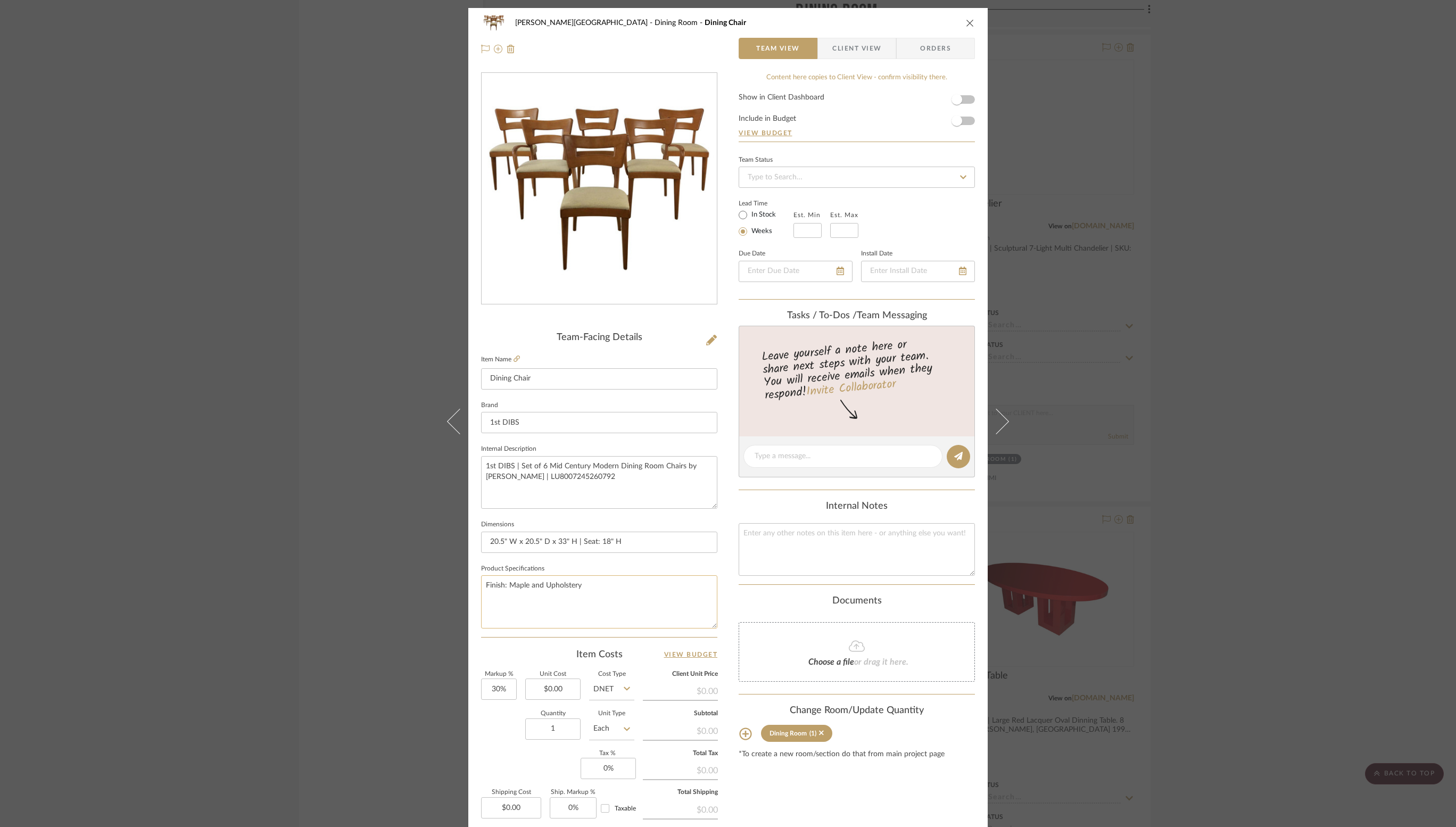 scroll, scrollTop: 3, scrollLeft: 0, axis: vertical 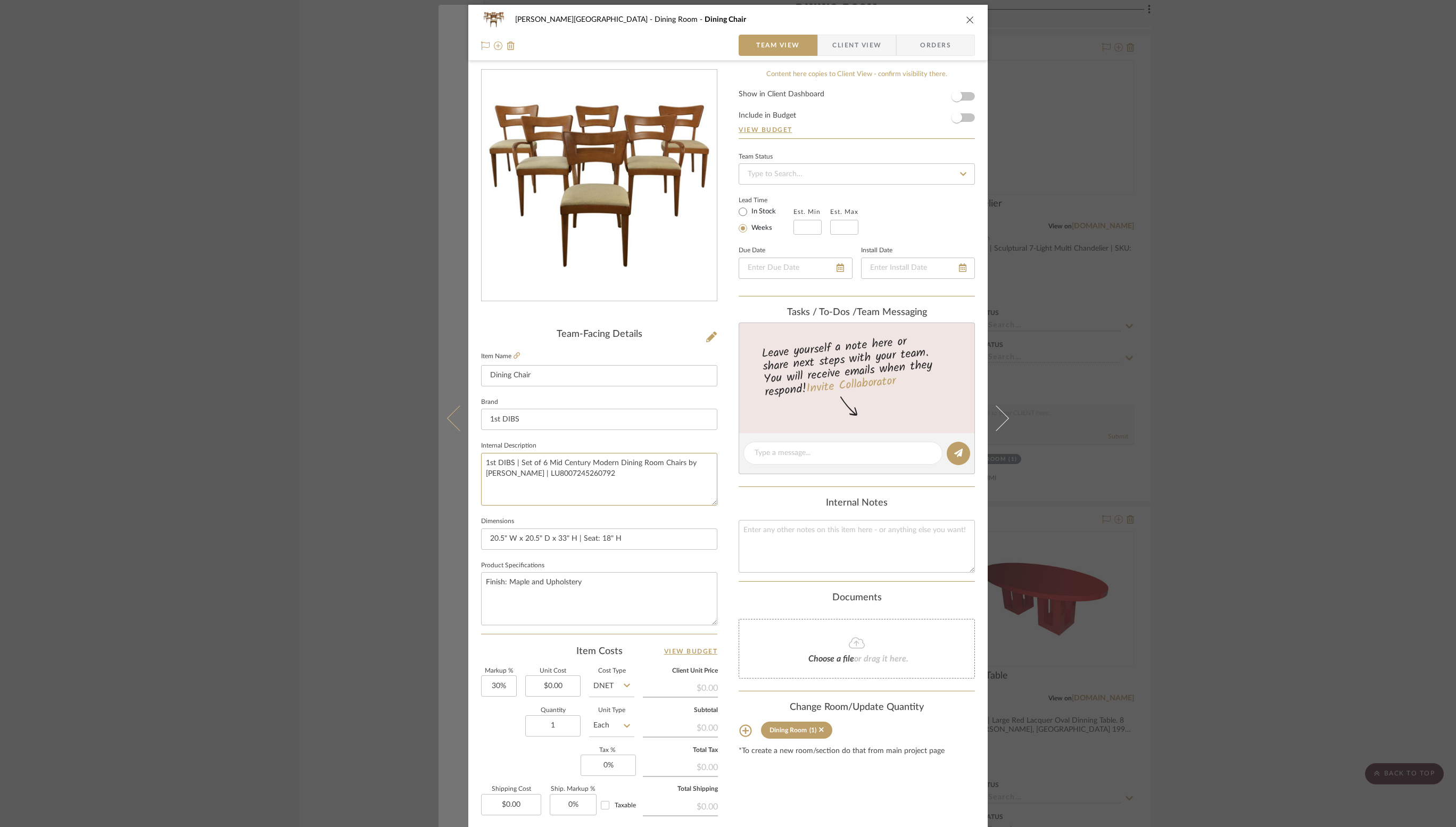 drag, startPoint x: 642, startPoint y: 479, endPoint x: 435, endPoint y: 465, distance: 207.47289 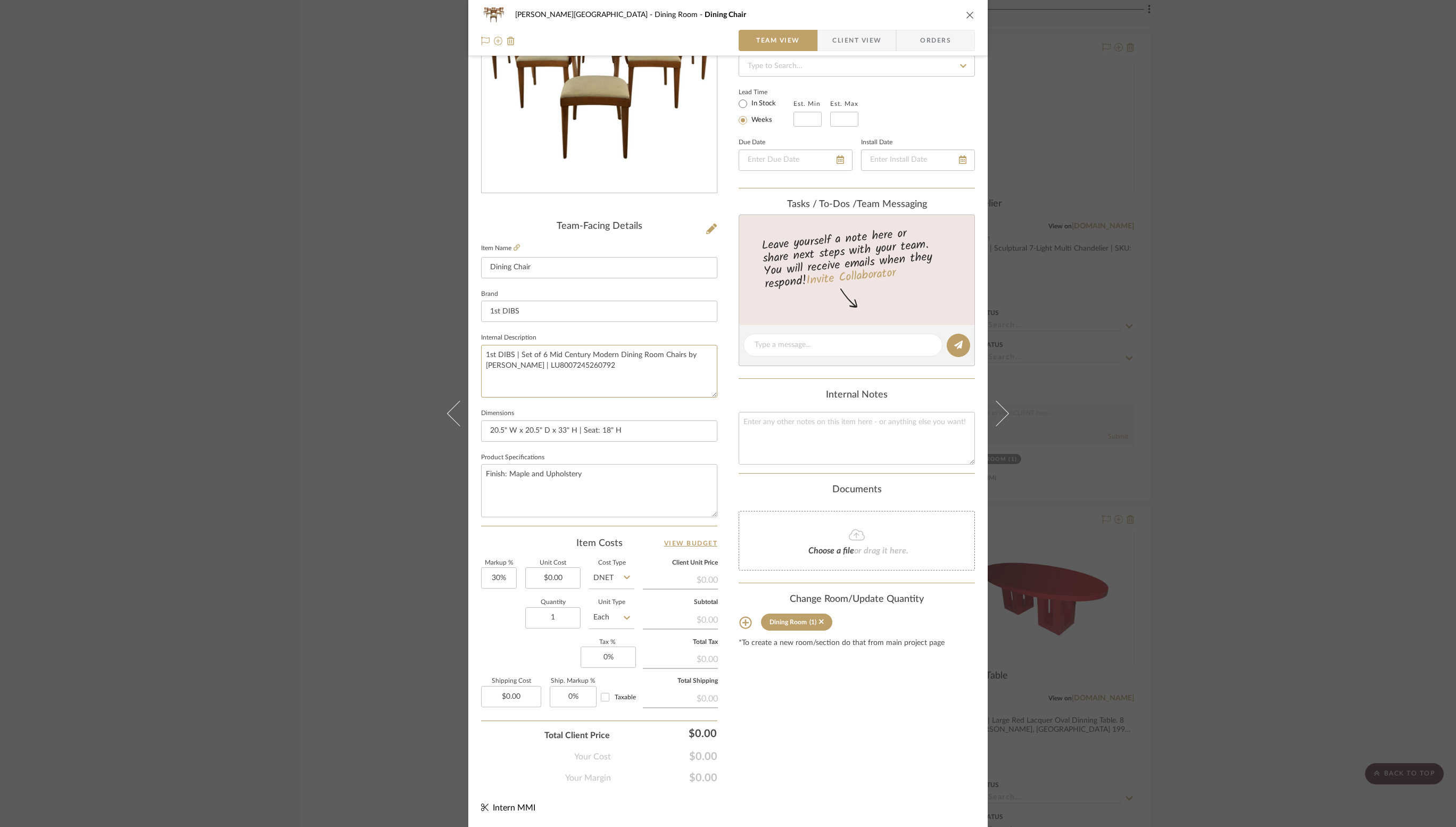 scroll, scrollTop: 0, scrollLeft: 0, axis: both 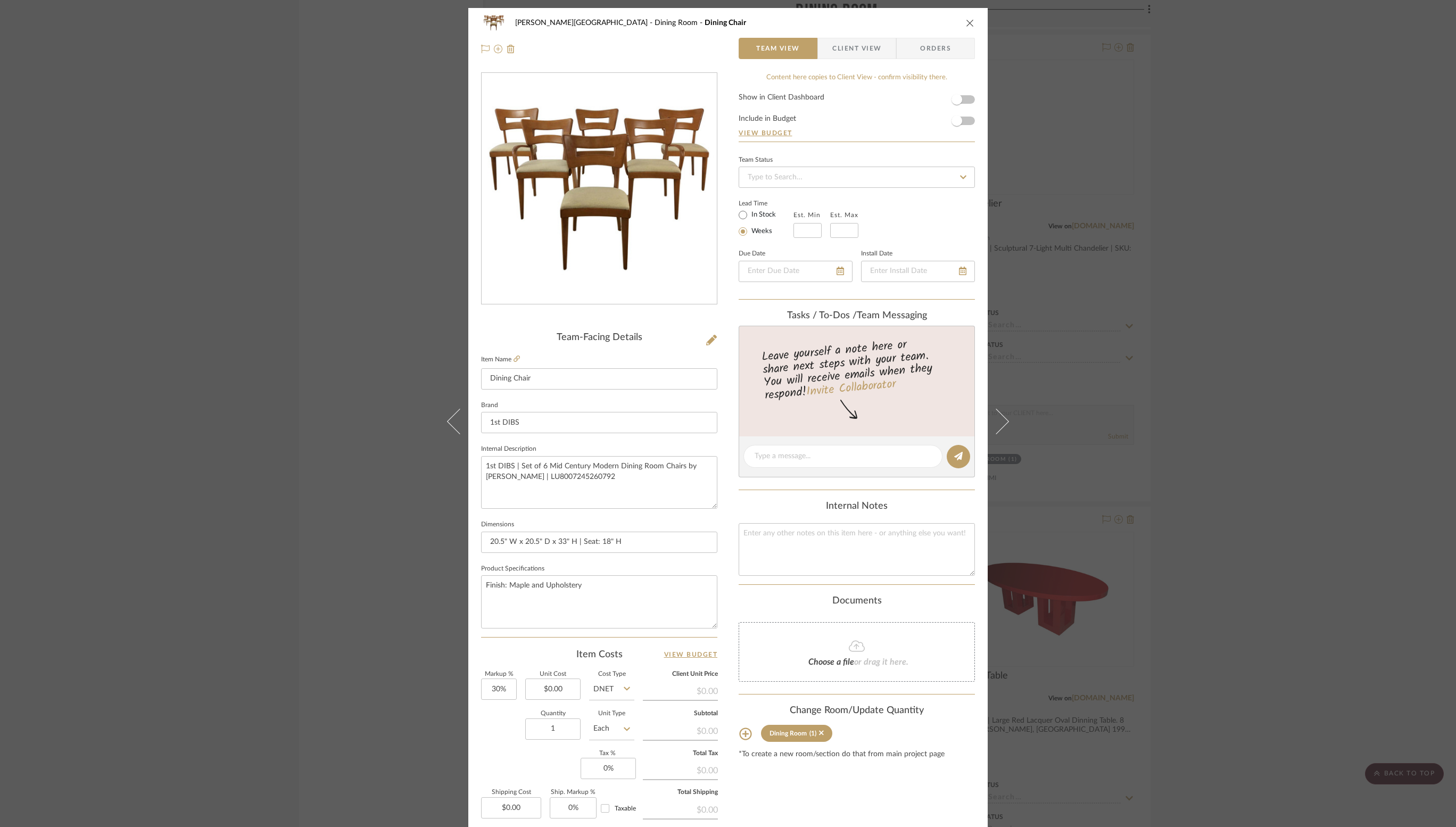 click on "Client View" at bounding box center [857, 48] 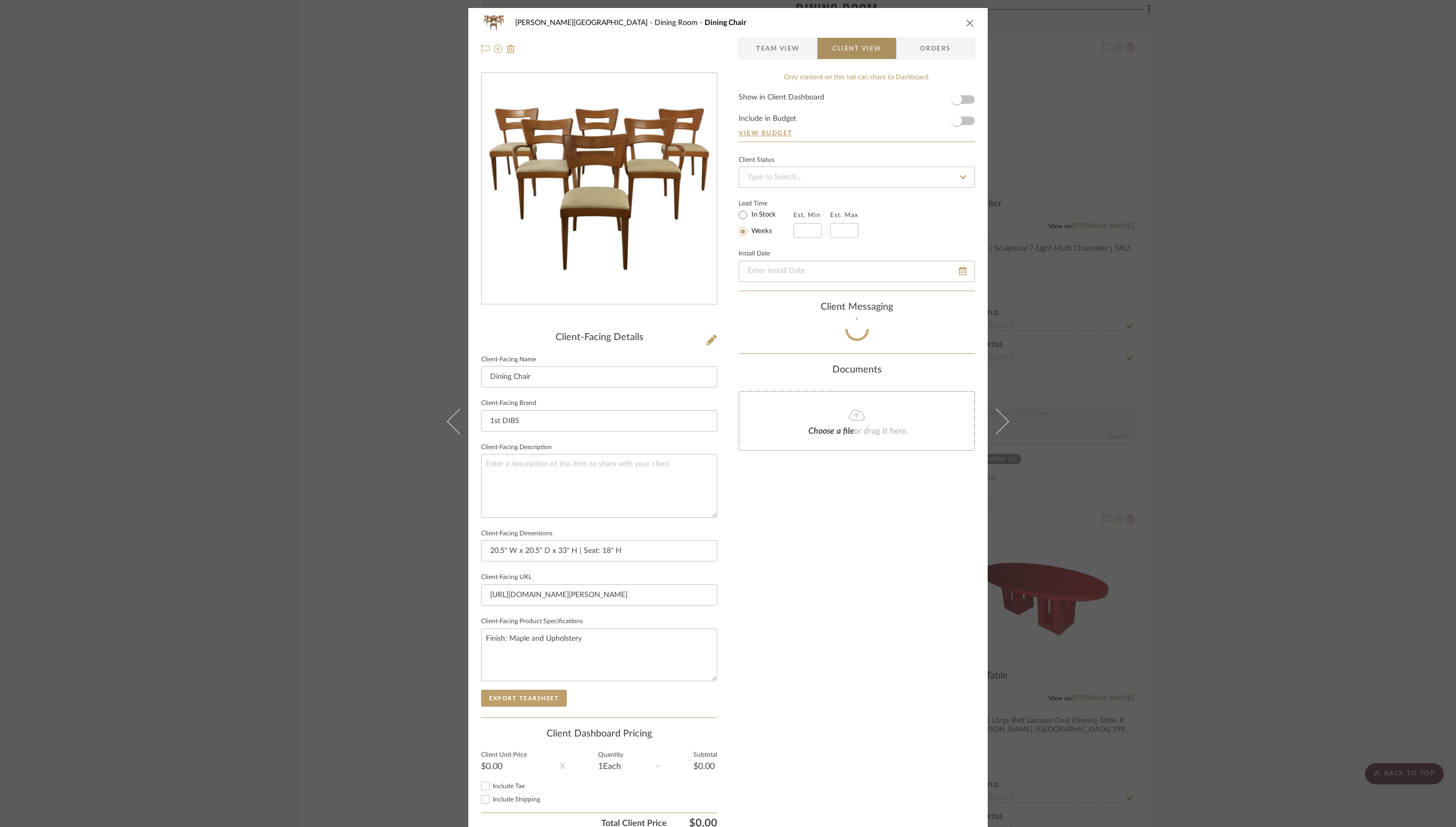 type 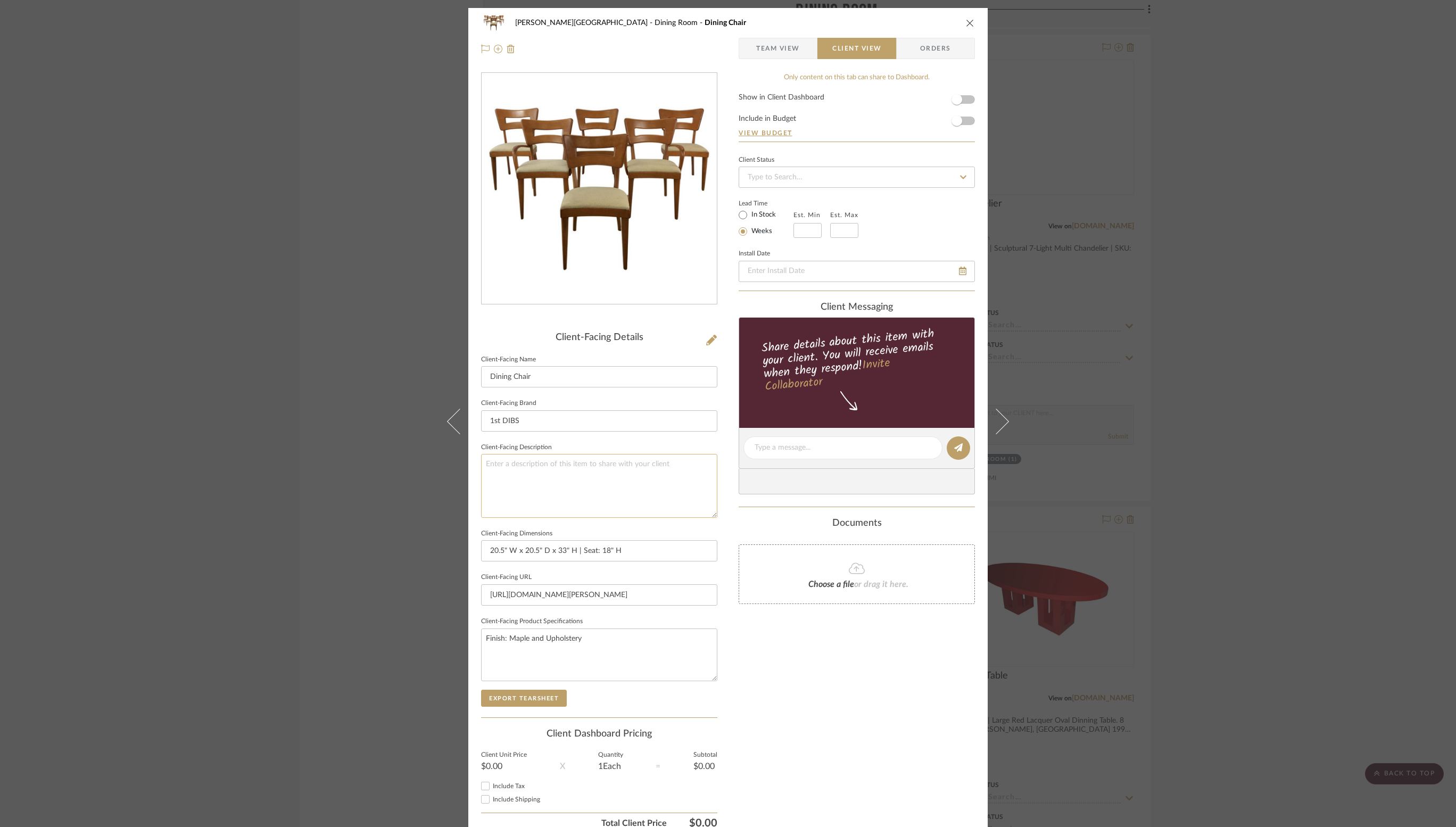click 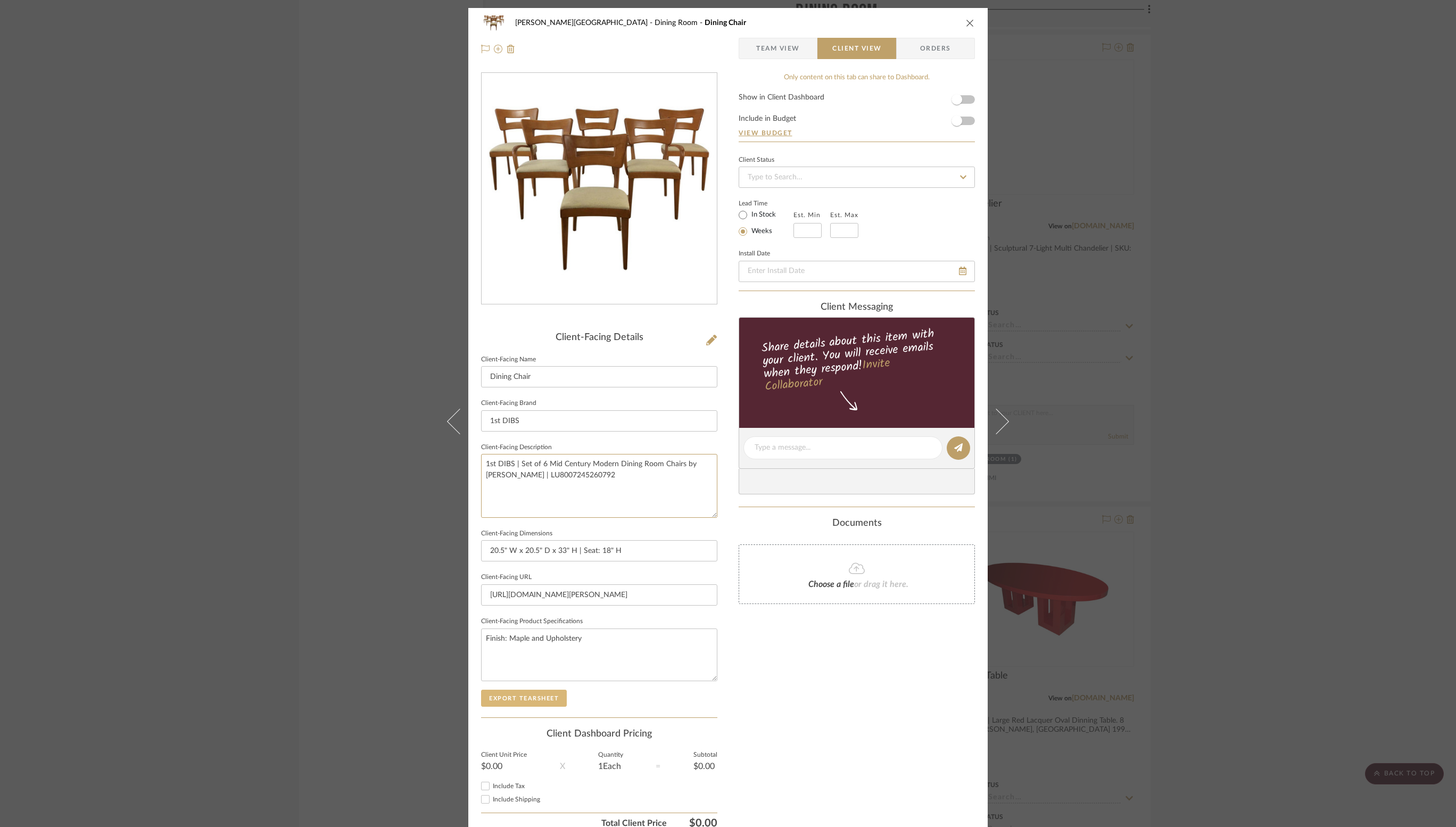 type on "1st DIBS | Set of 6 Mid Century Modern Dining Room Chairs by Heywood Wakefield | LU8007245260792" 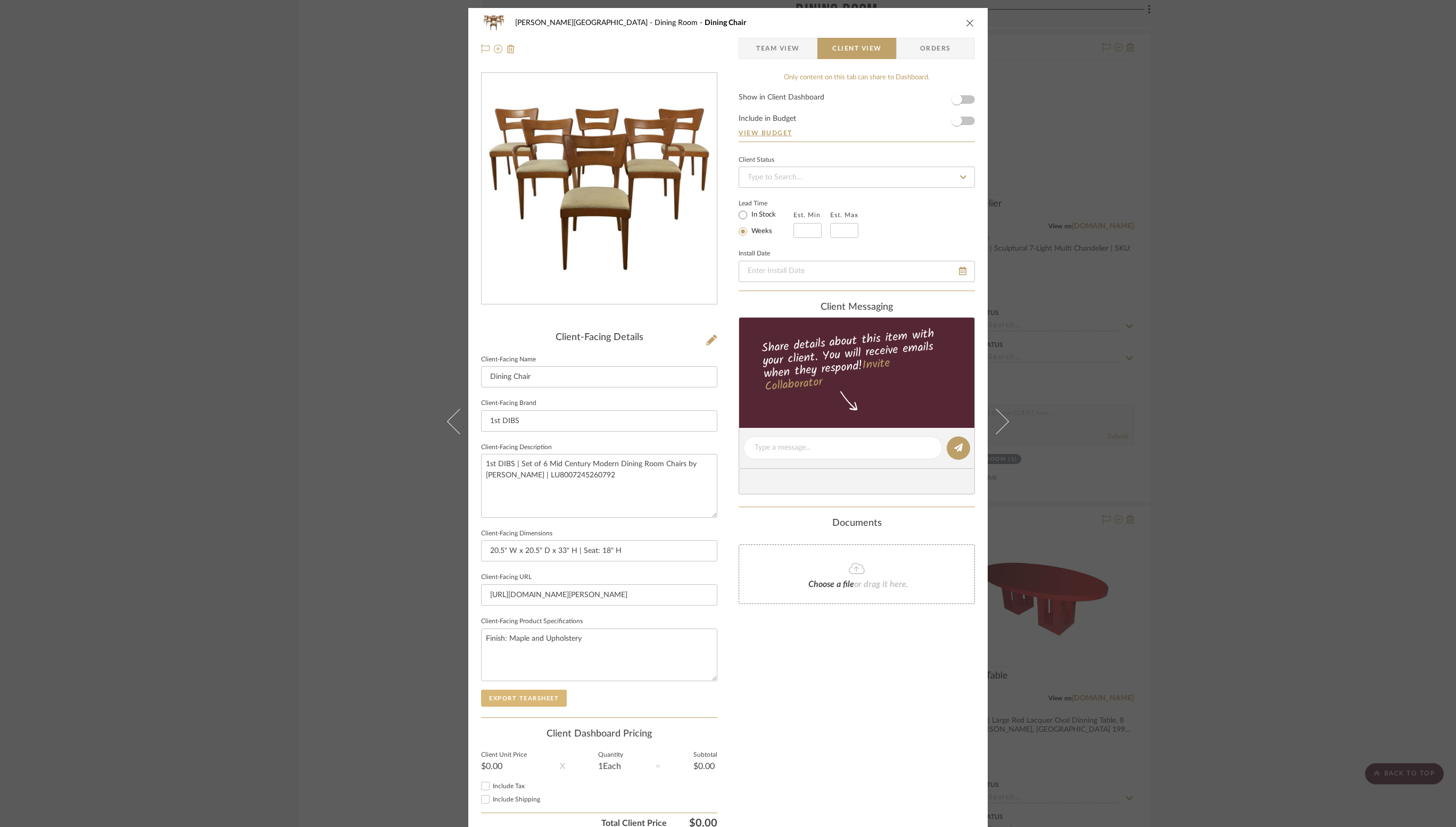 click on "Export Tearsheet" 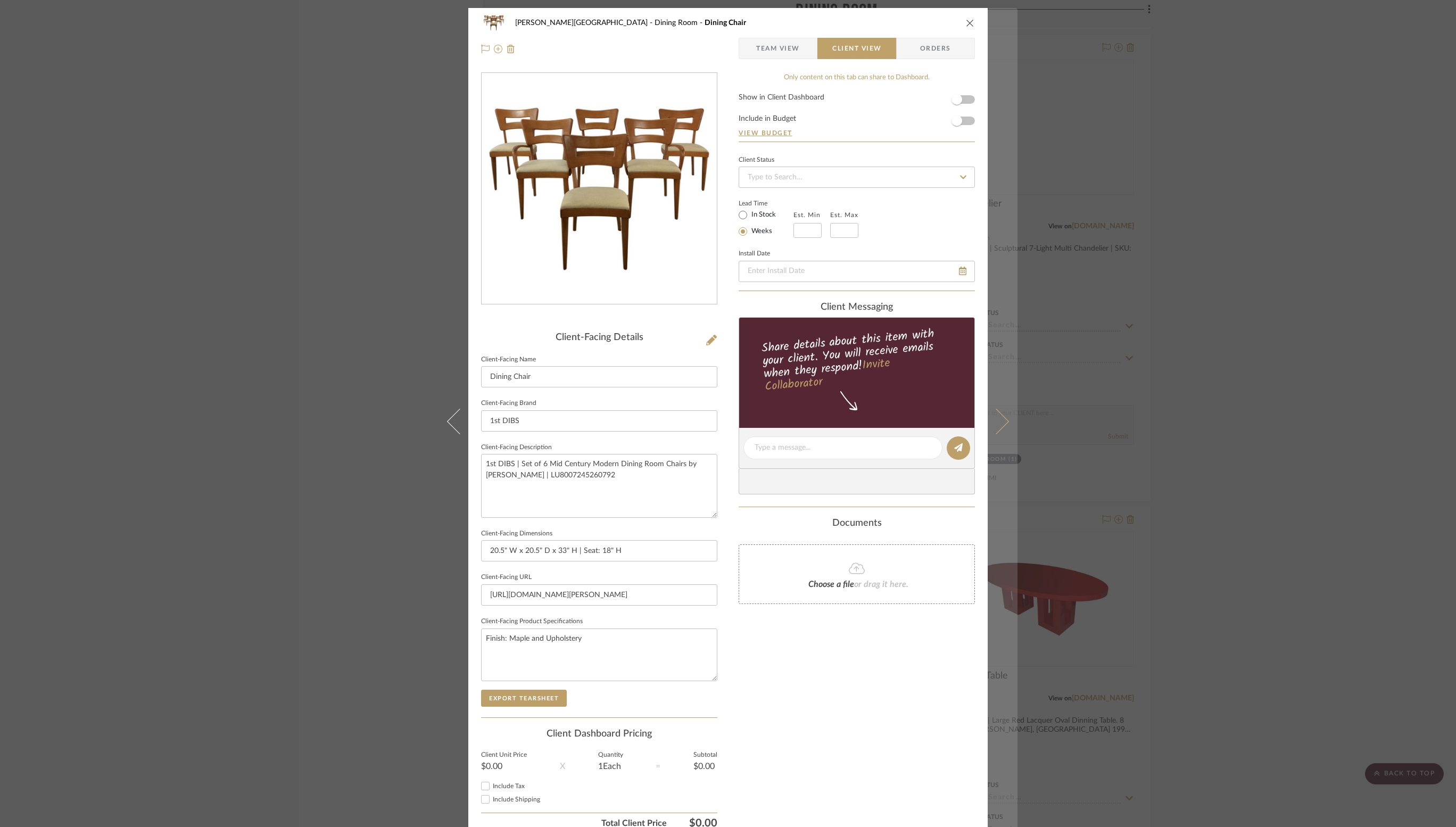 click at bounding box center (1003, 421) 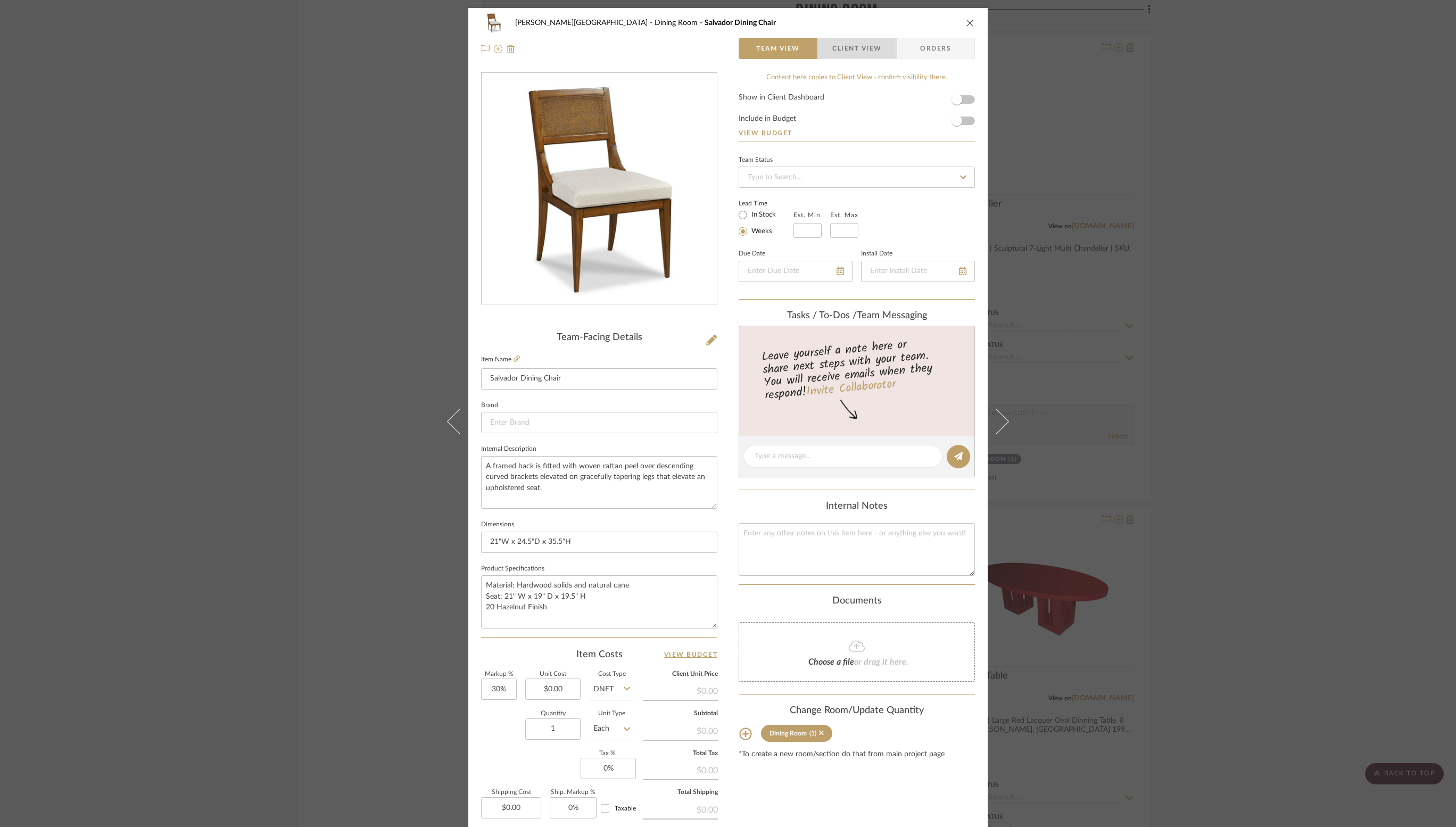 click on "Client View" at bounding box center (857, 48) 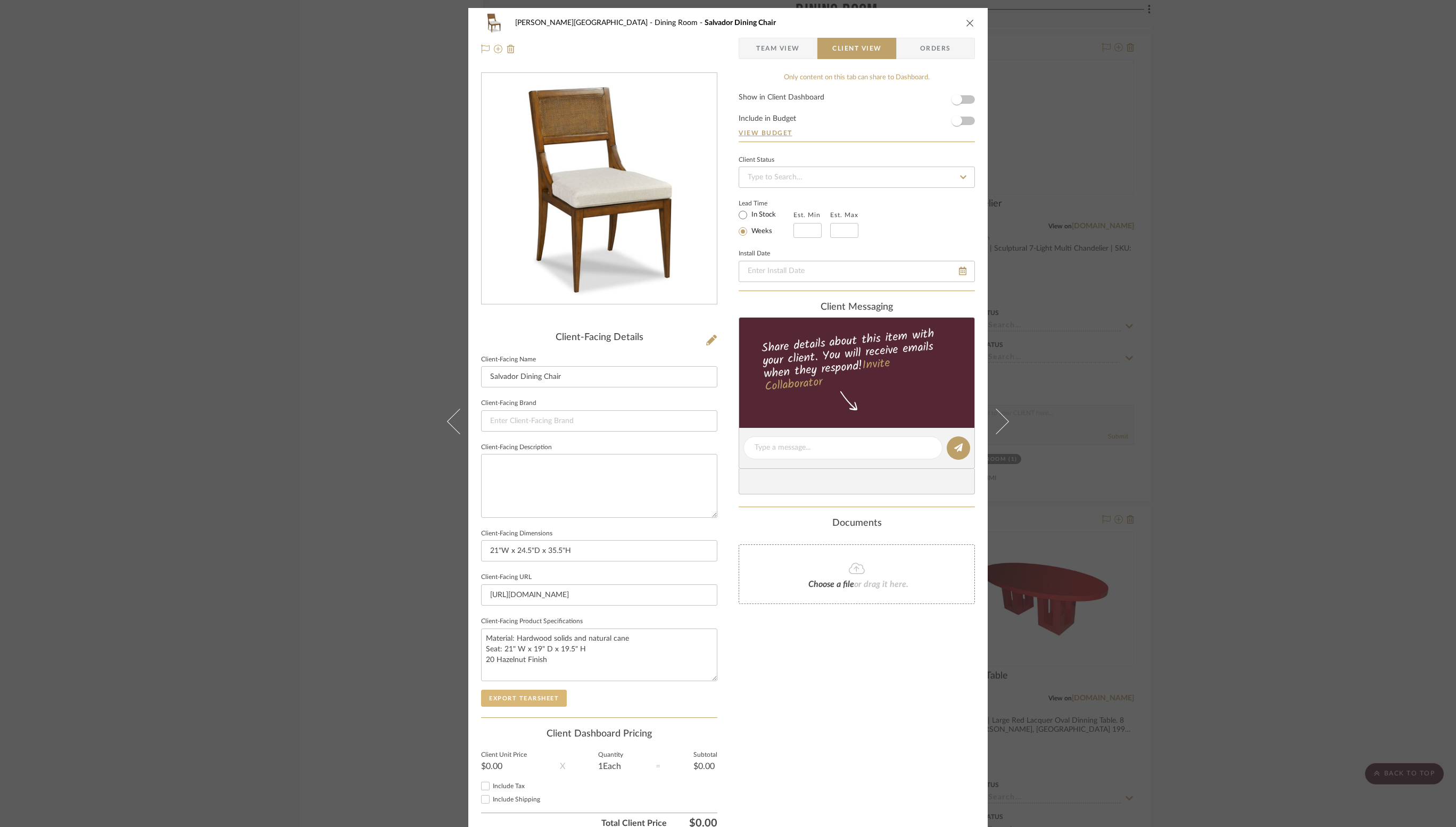click on "Export Tearsheet" 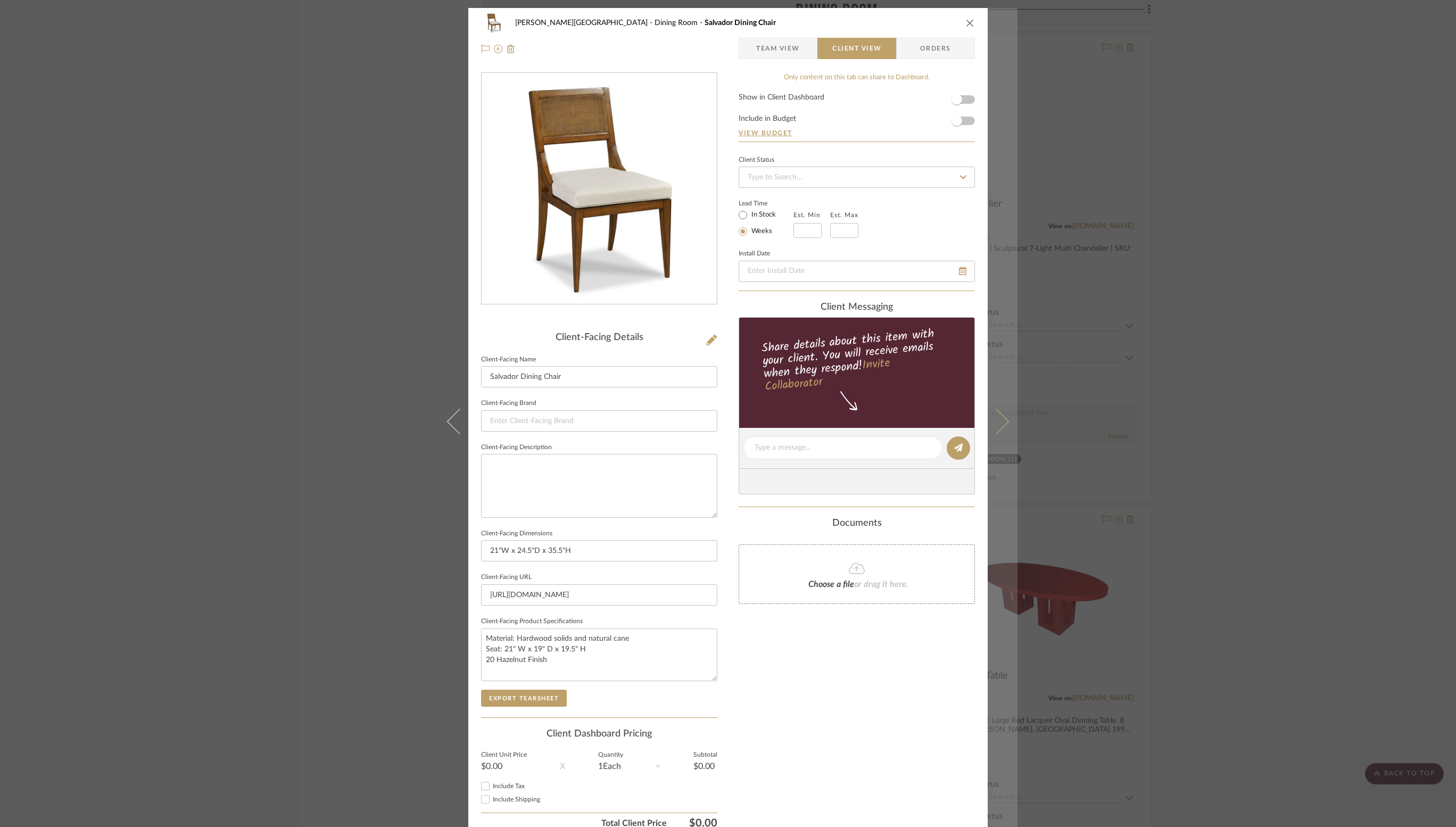click at bounding box center (1003, 421) 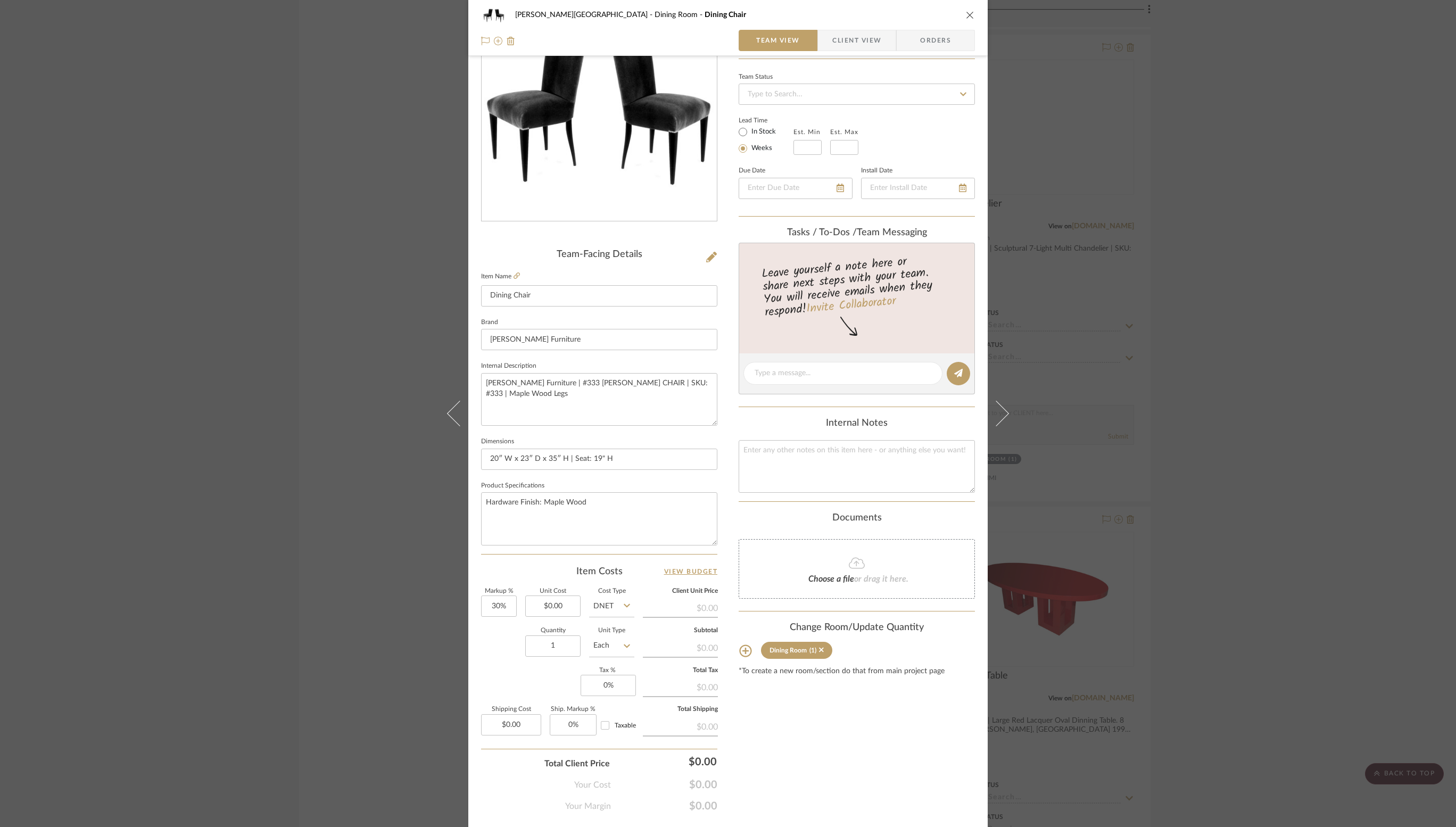 scroll, scrollTop: 0, scrollLeft: 0, axis: both 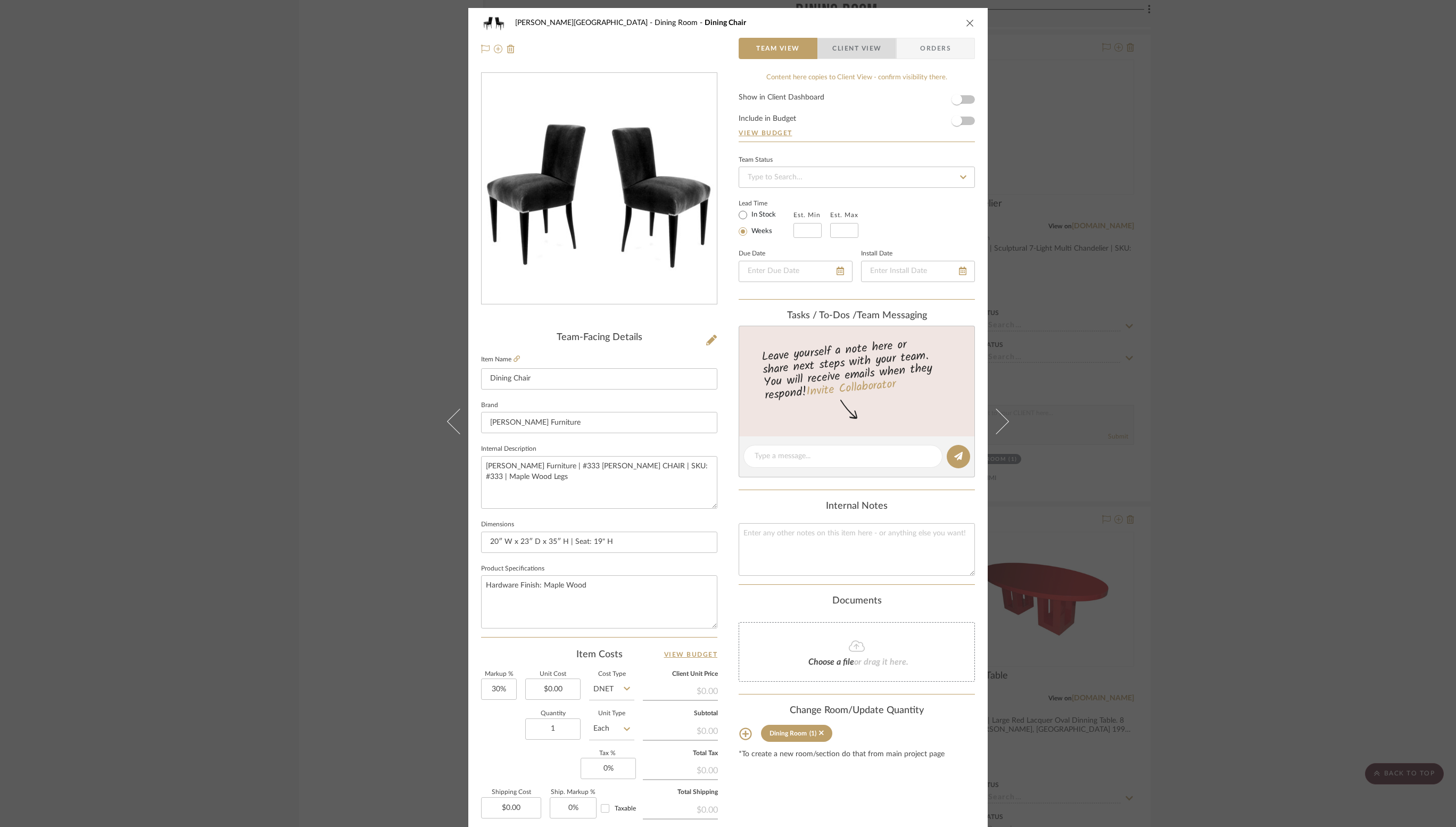 click on "Client View" at bounding box center [857, 48] 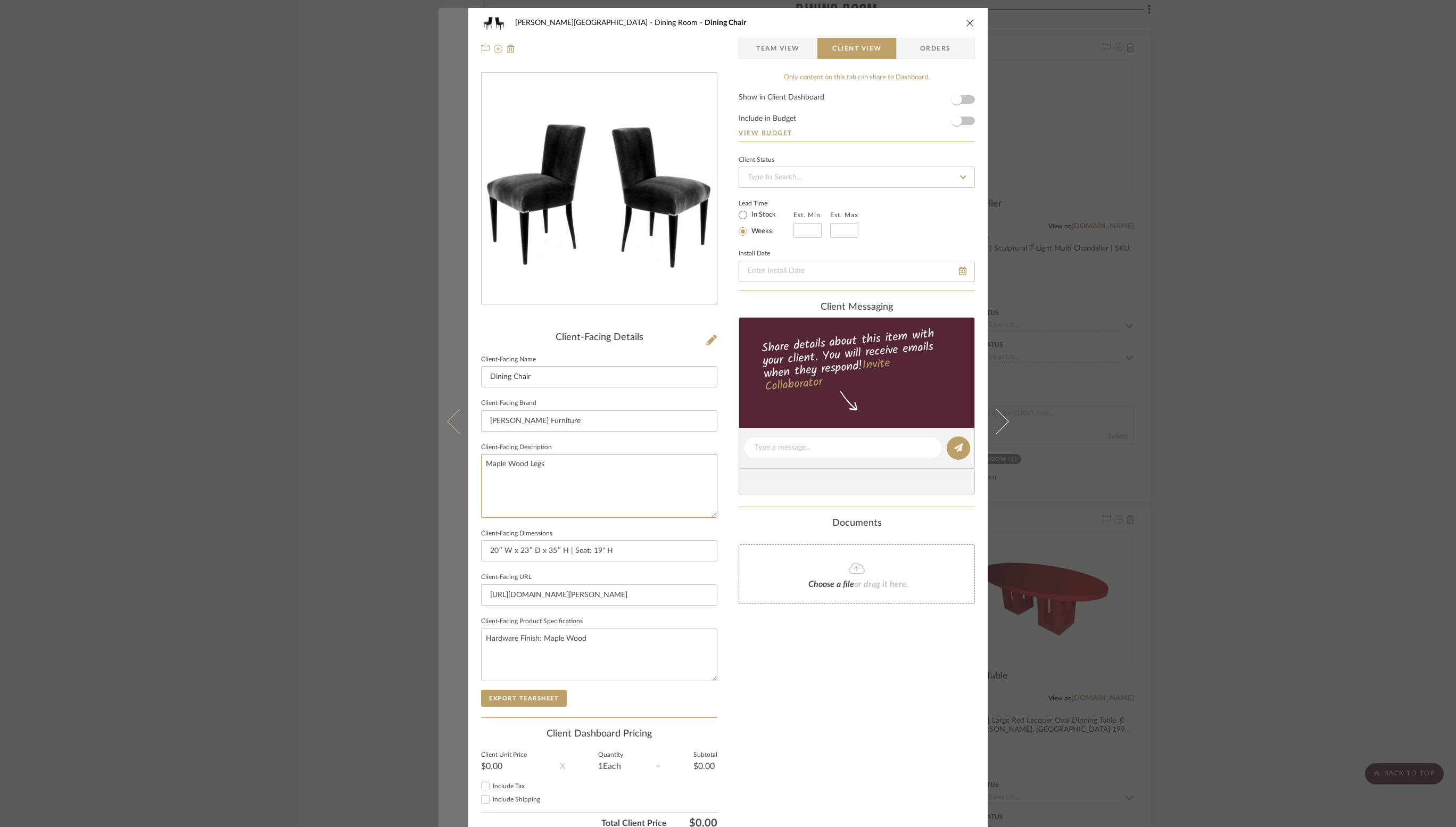 drag, startPoint x: 492, startPoint y: 472, endPoint x: 437, endPoint y: 465, distance: 55.44367 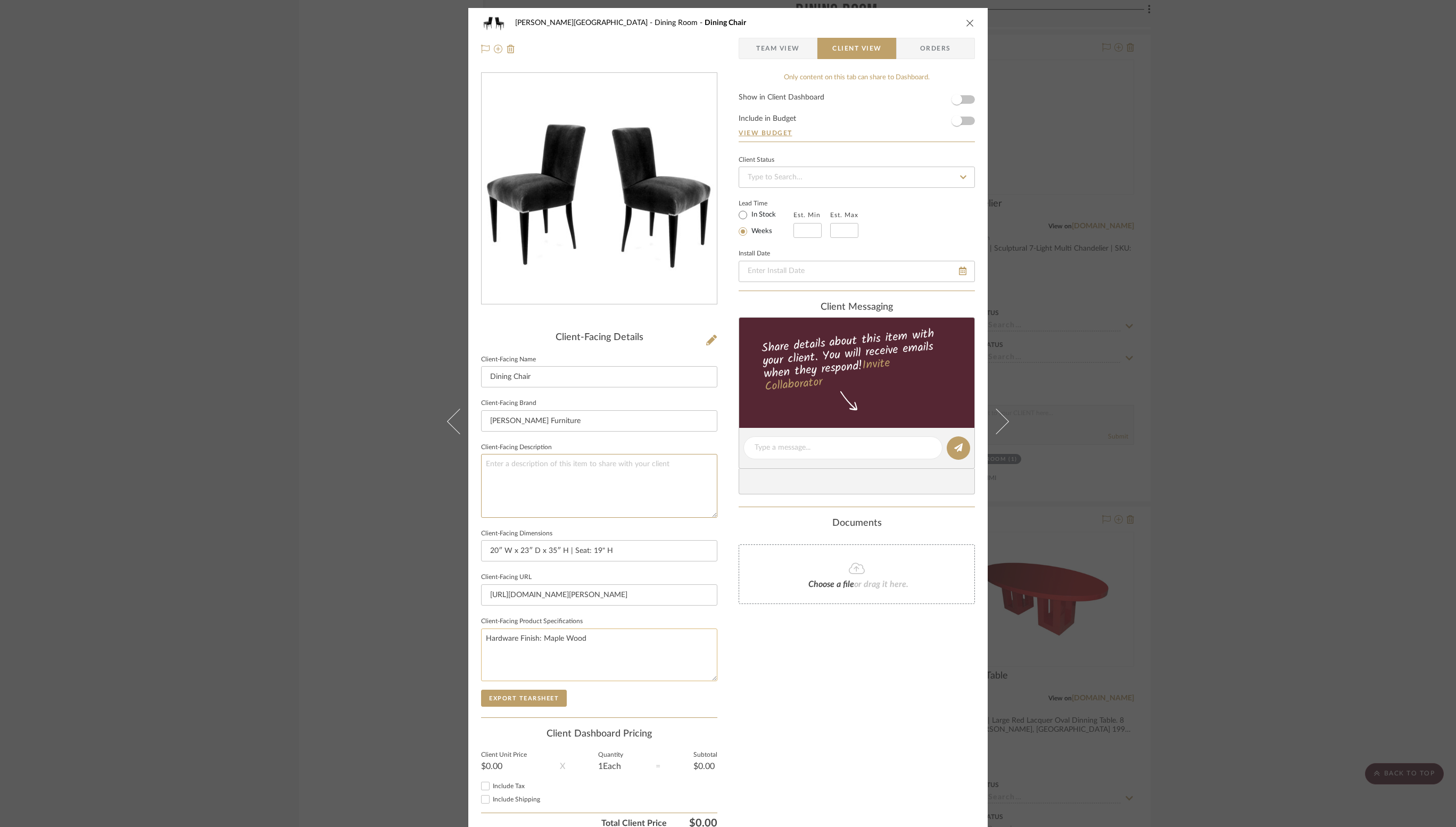 type 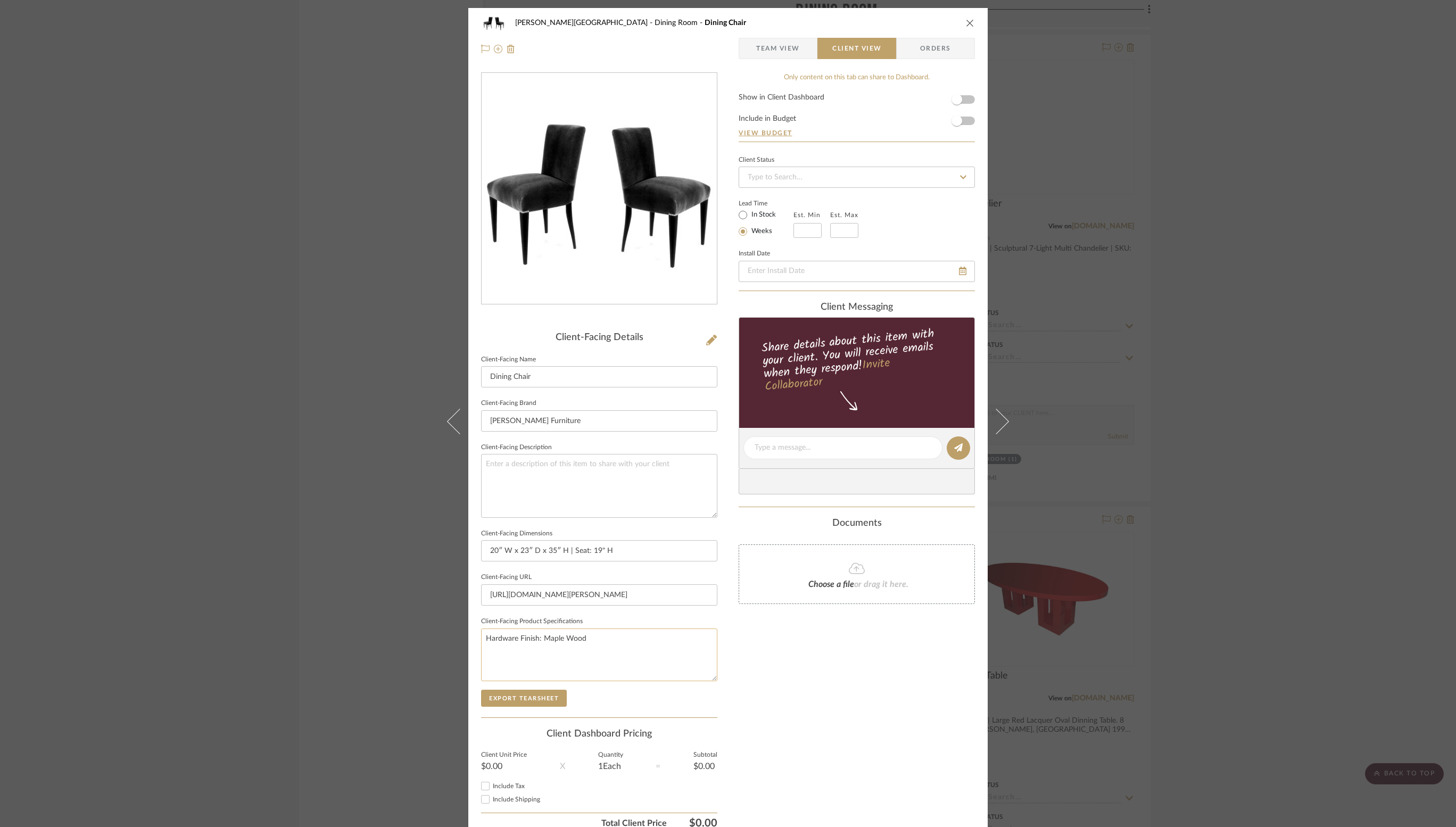 click on "Hardware Finish: Maple Wood" 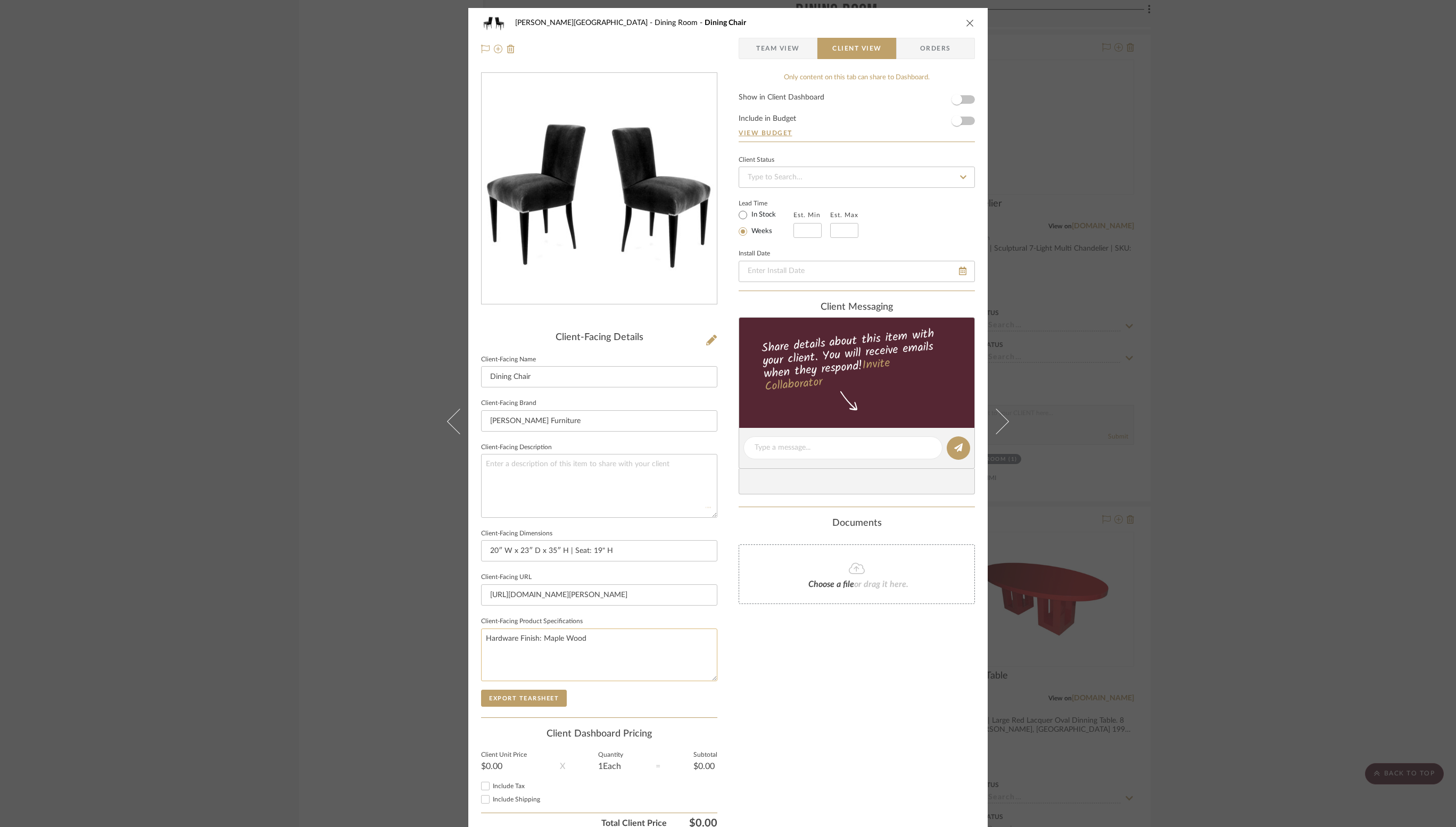 type 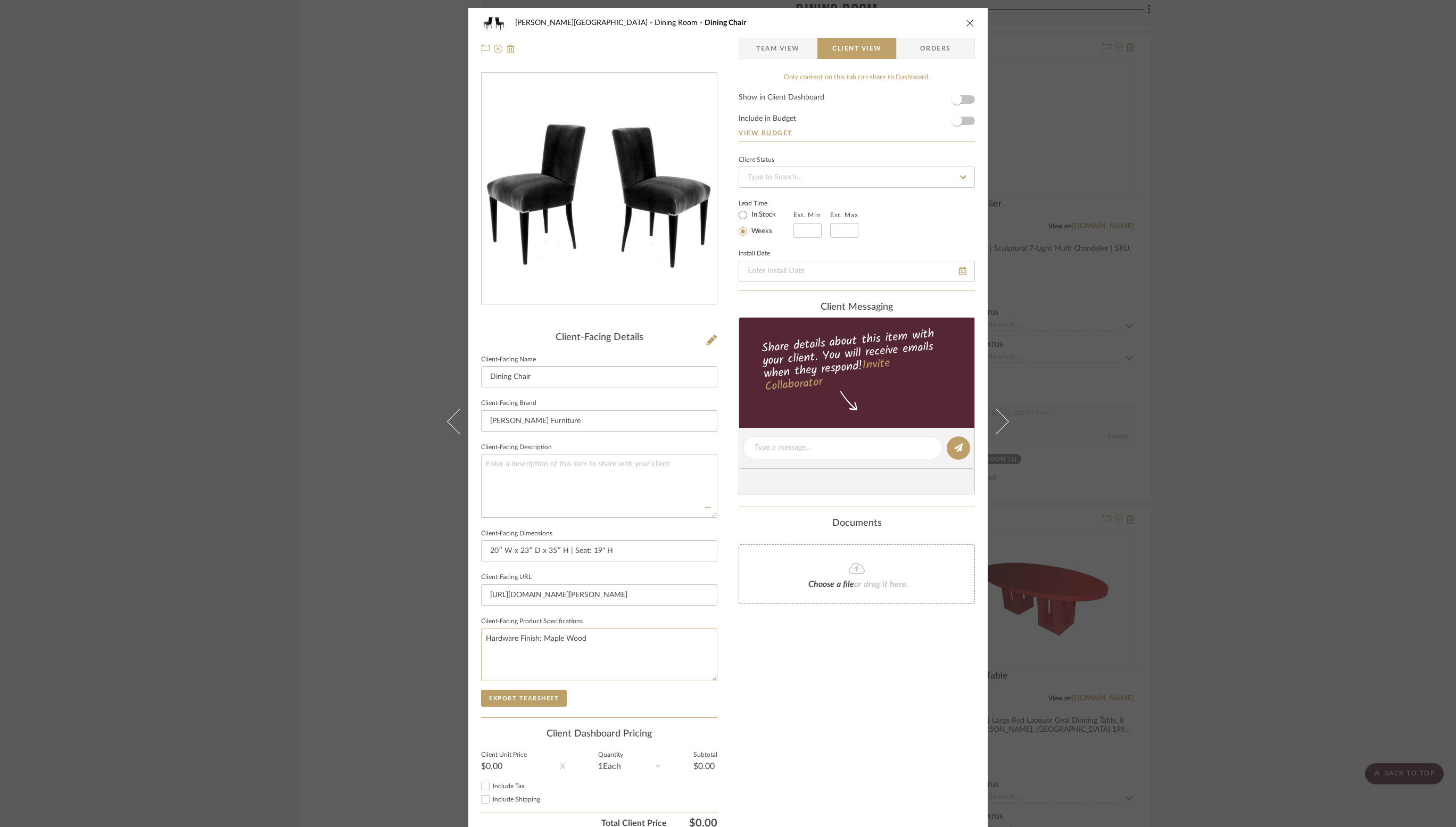 type 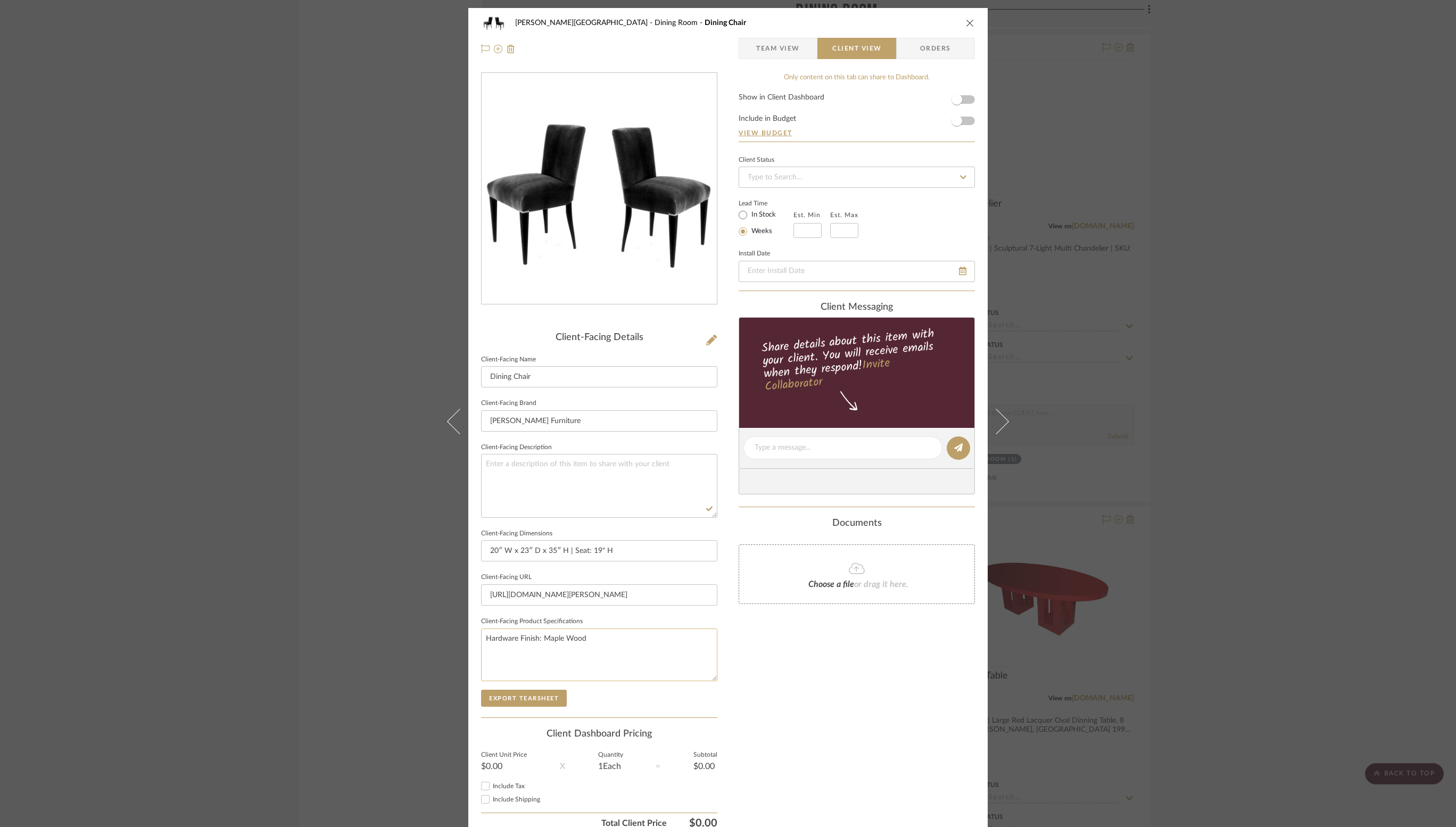 paste on "Maple Wood Legs" 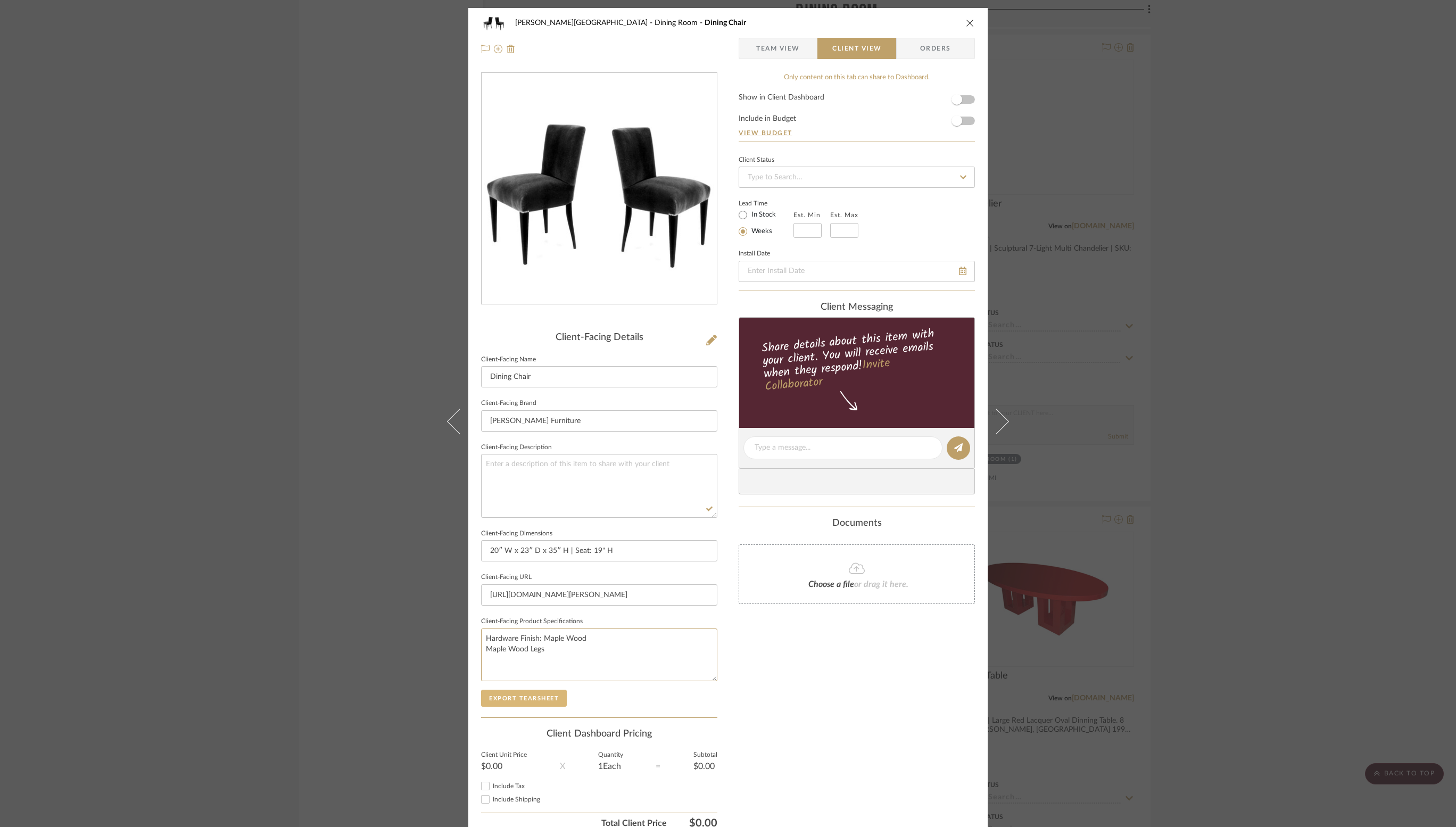 type on "Hardware Finish: Maple Wood
Maple Wood Legs" 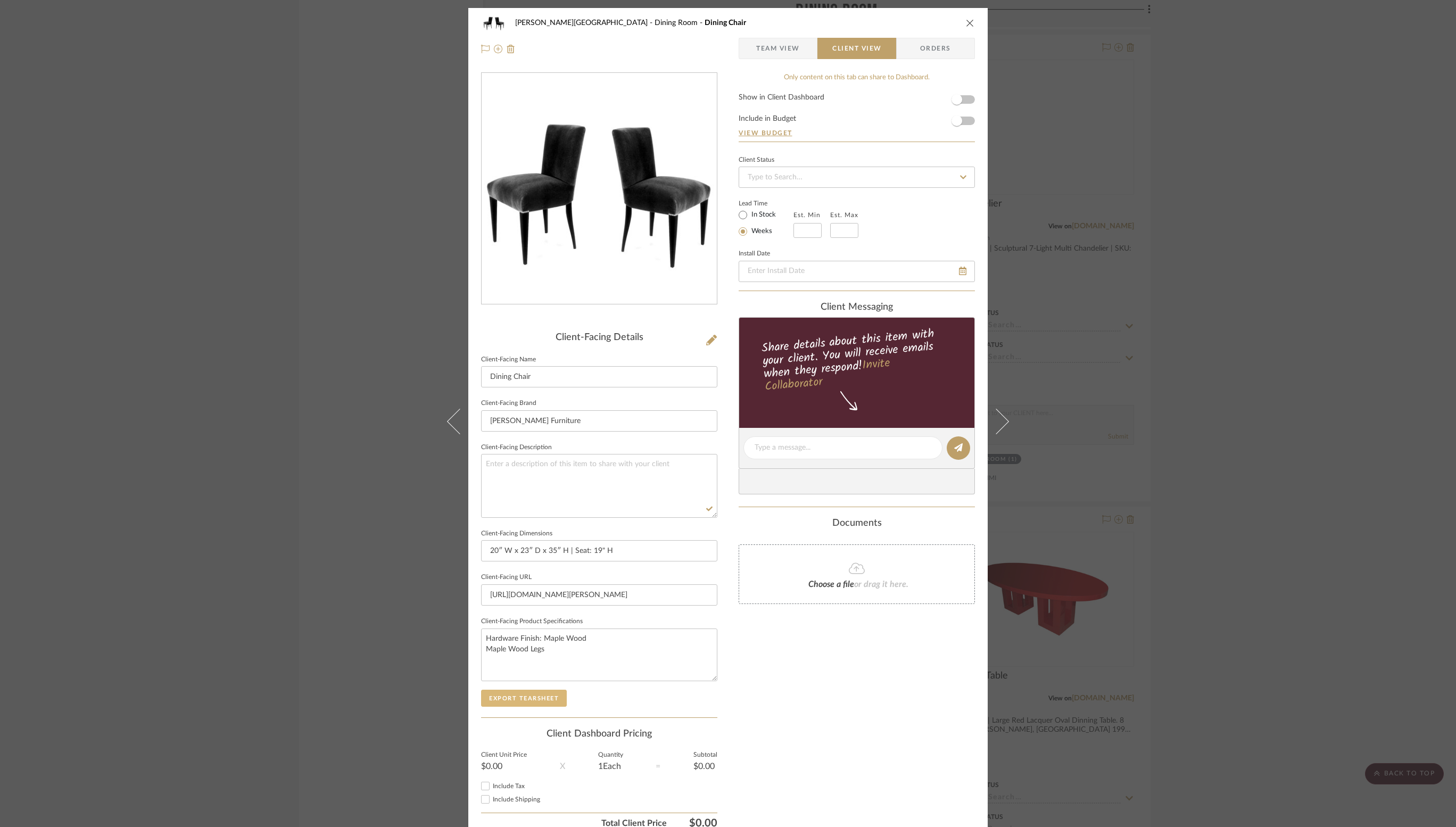 click on "Export Tearsheet" 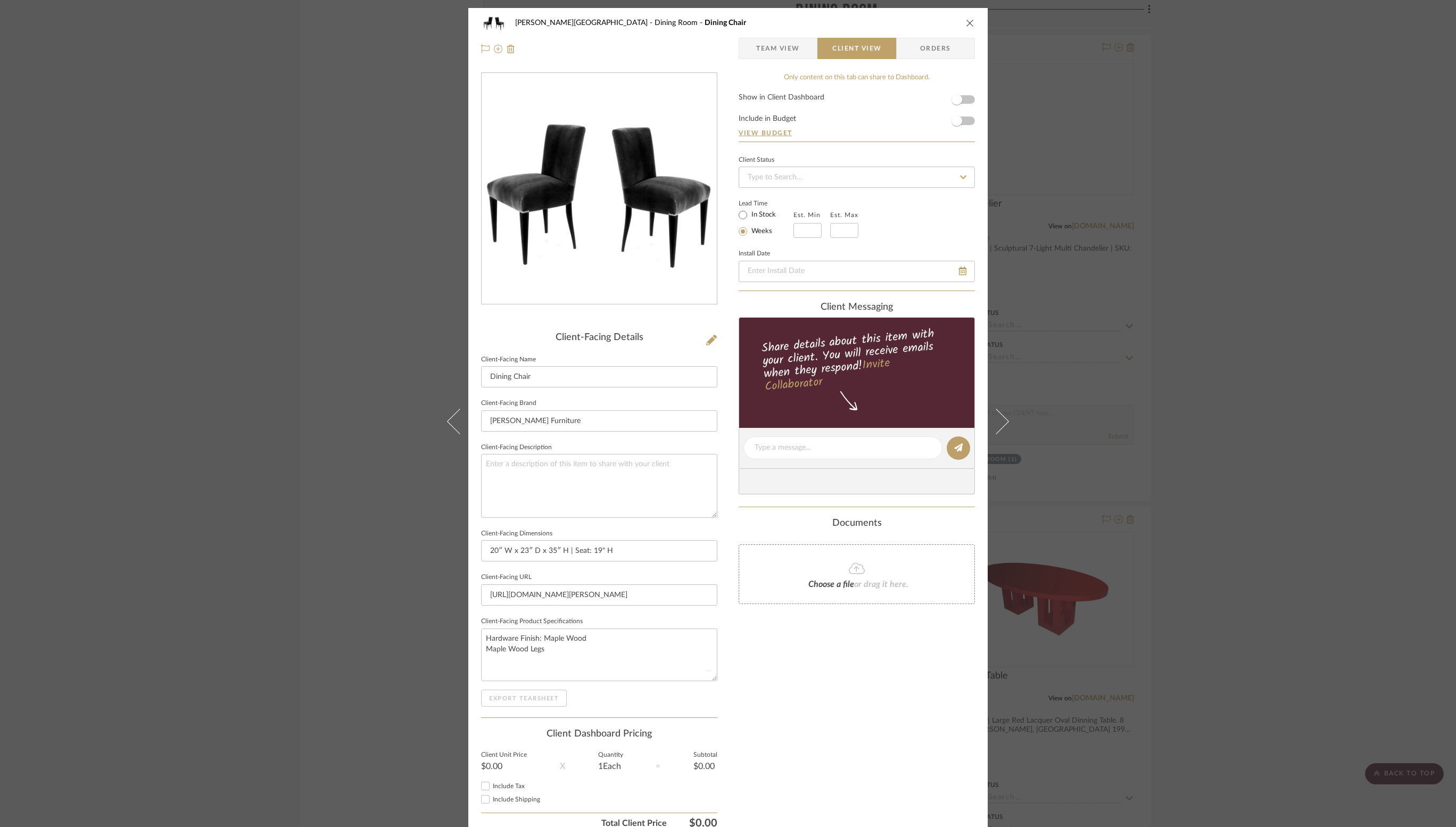 type 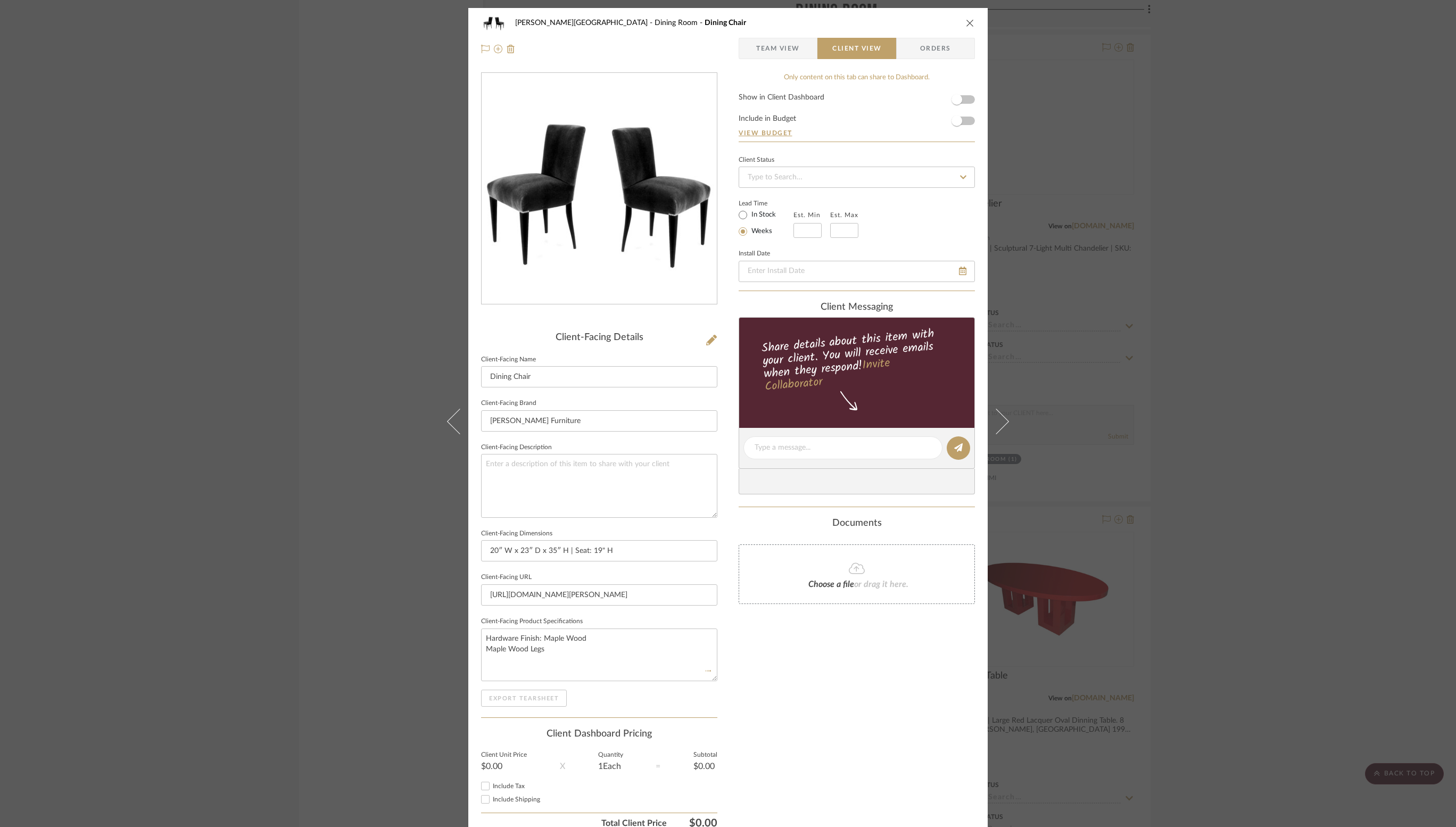 type 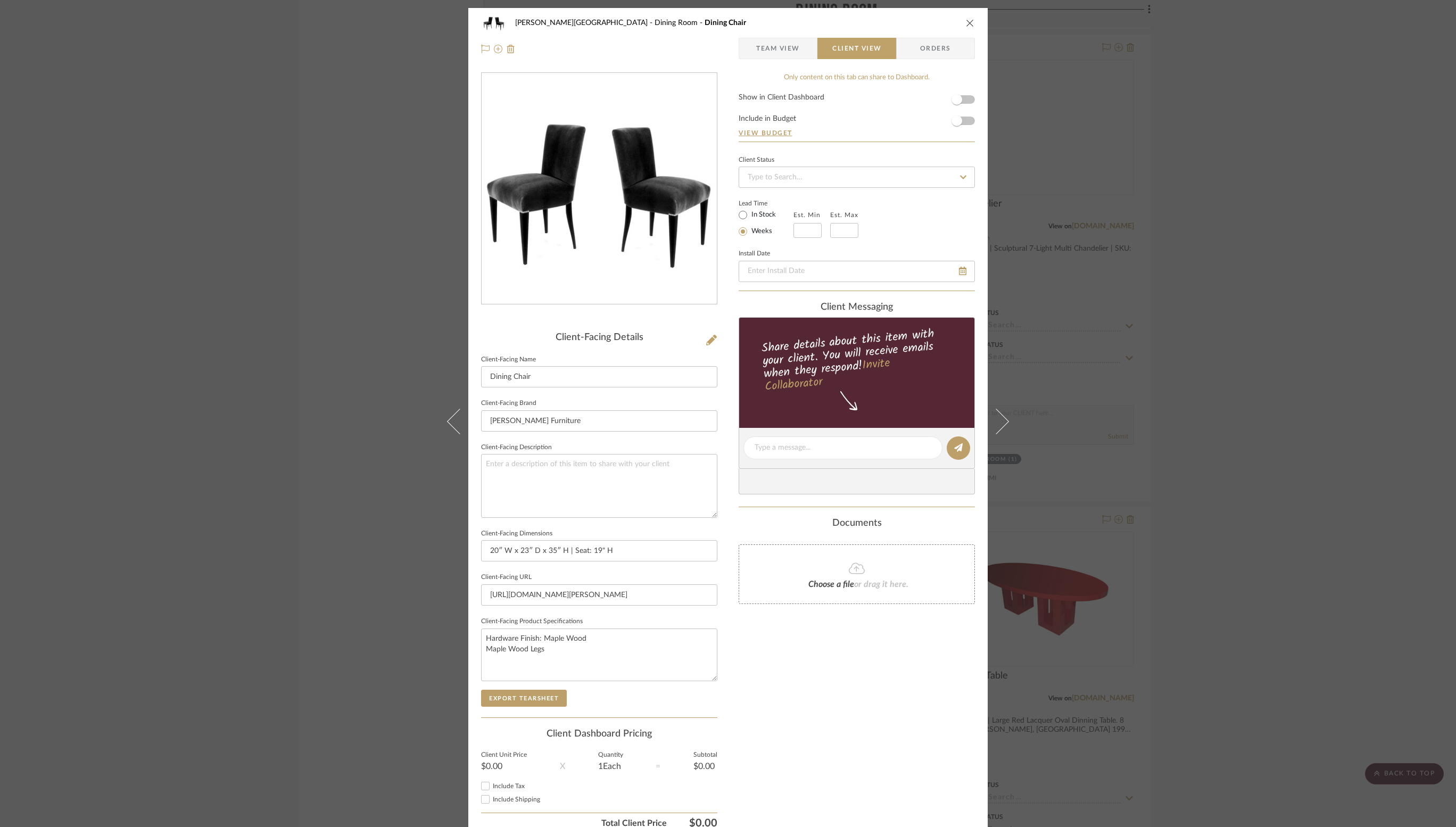 click on "Shepard Street Dining Room Dining Chair Team View Client View Orders  Client-Facing Details   Client-Facing Name  Dining Chair  Client-Facing Brand  Stewart Furniture  Client-Facing Description   Client-Facing Dimensions  20″ W x 23″ D x 35″ H | Seat: 19" H  Client-Facing URL  https://www.stewartfurniture.com/product/tara-dining-chair/  Client-Facing Product Specifications  Hardware Finish: Maple Wood
Maple Wood Legs  Export Tearsheet   Client Dashboard Pricing   Client Unit Price   $0.00      X  Quantity  1    Each      =  Subtotal   $0.00  Include Tax Include Shipping Total Client Price   $0.00  Only content on this tab can share to Dashboard.  Show in Client Dashboard   Include in Budget   View Budget  Client Status  Lead Time  In Stock Weeks  Est. Min   Est. Max   Install Date  client Messaging  Share details about this item with your client. You will receive emails when they respond!  Invite Collaborator  Documents  Choose a file  or drag it here.    Intern MMI" at bounding box center (728, 414) 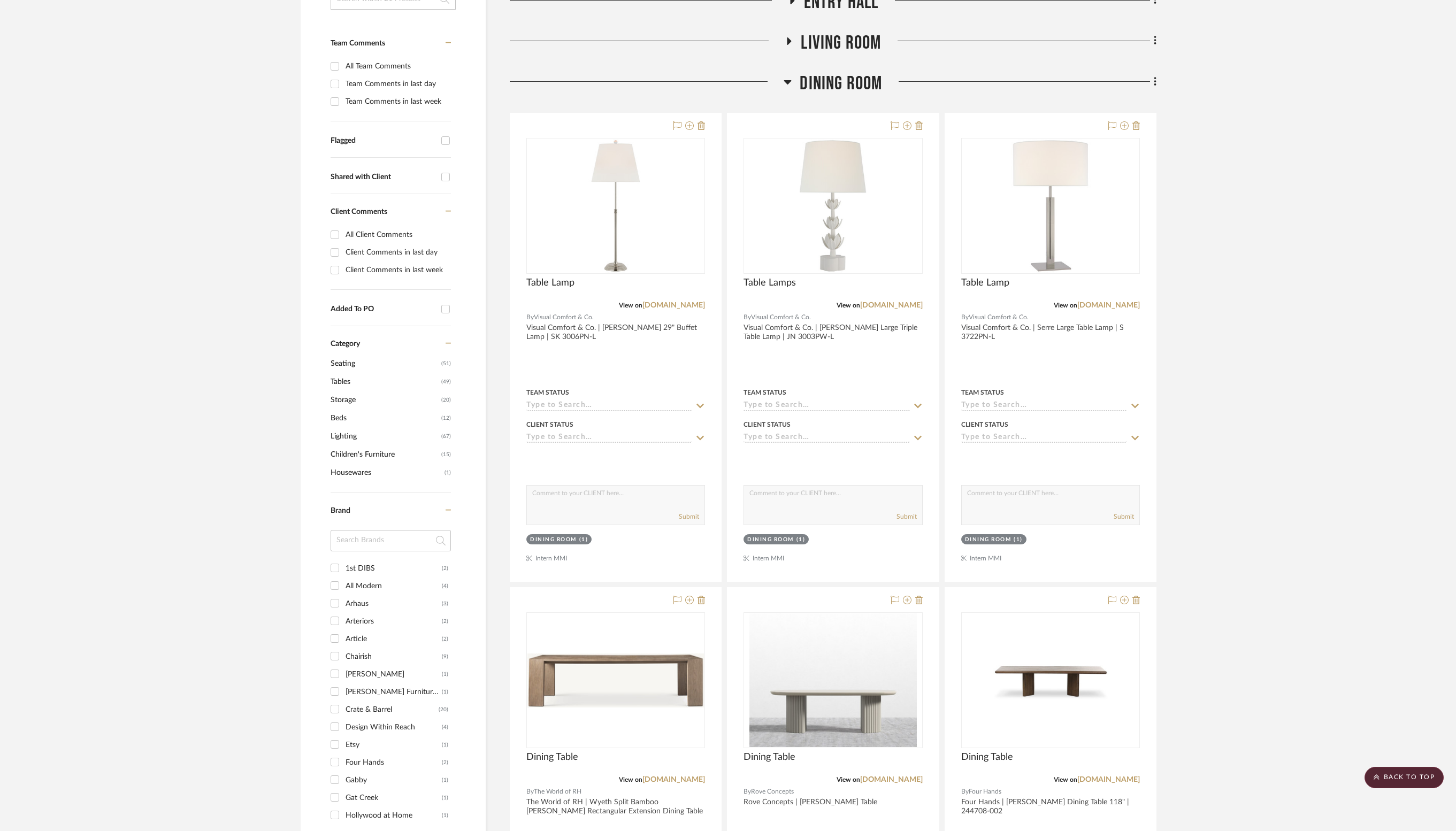 scroll, scrollTop: 0, scrollLeft: 0, axis: both 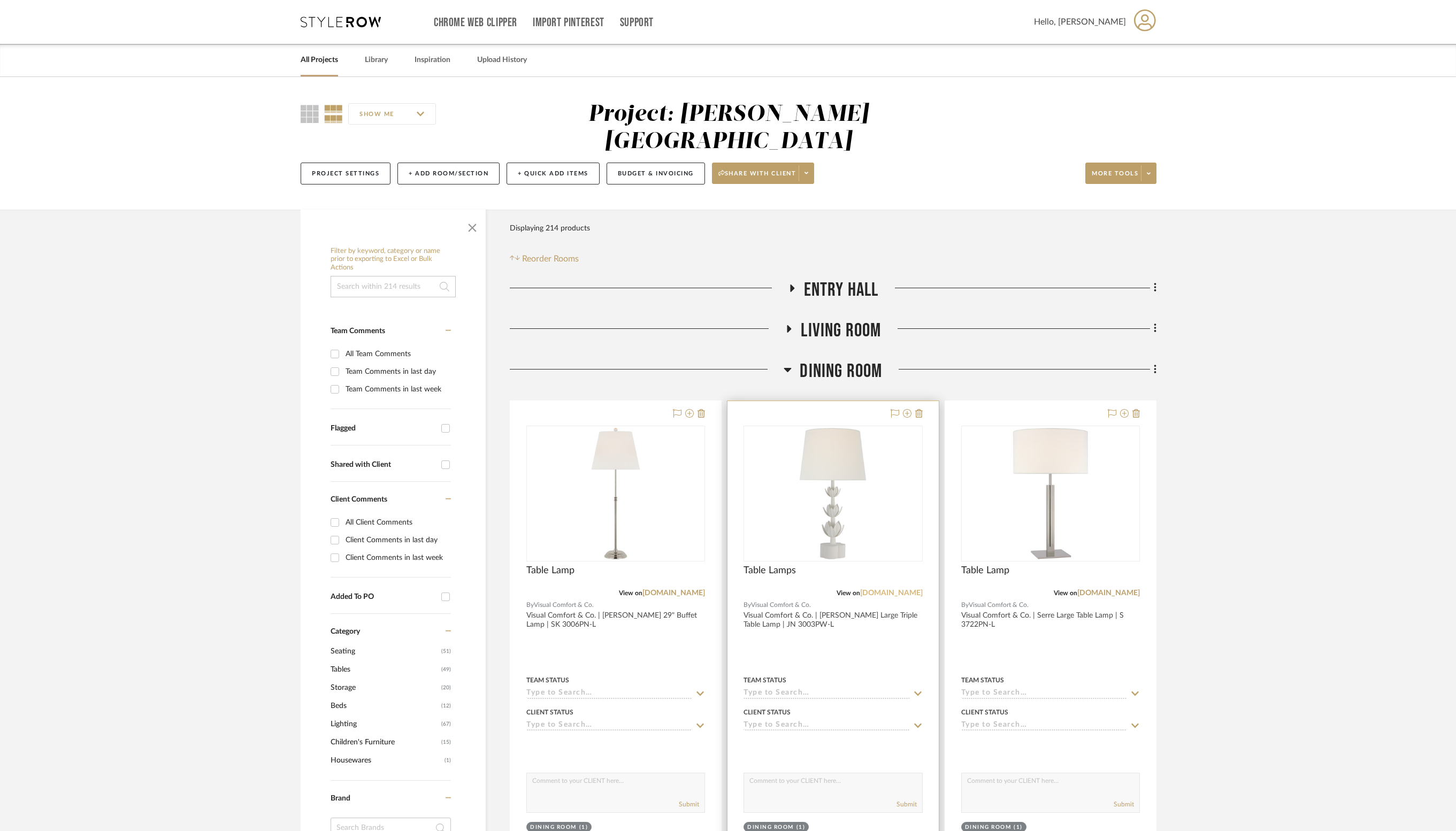click on "[DOMAIN_NAME]" at bounding box center (891, 593) 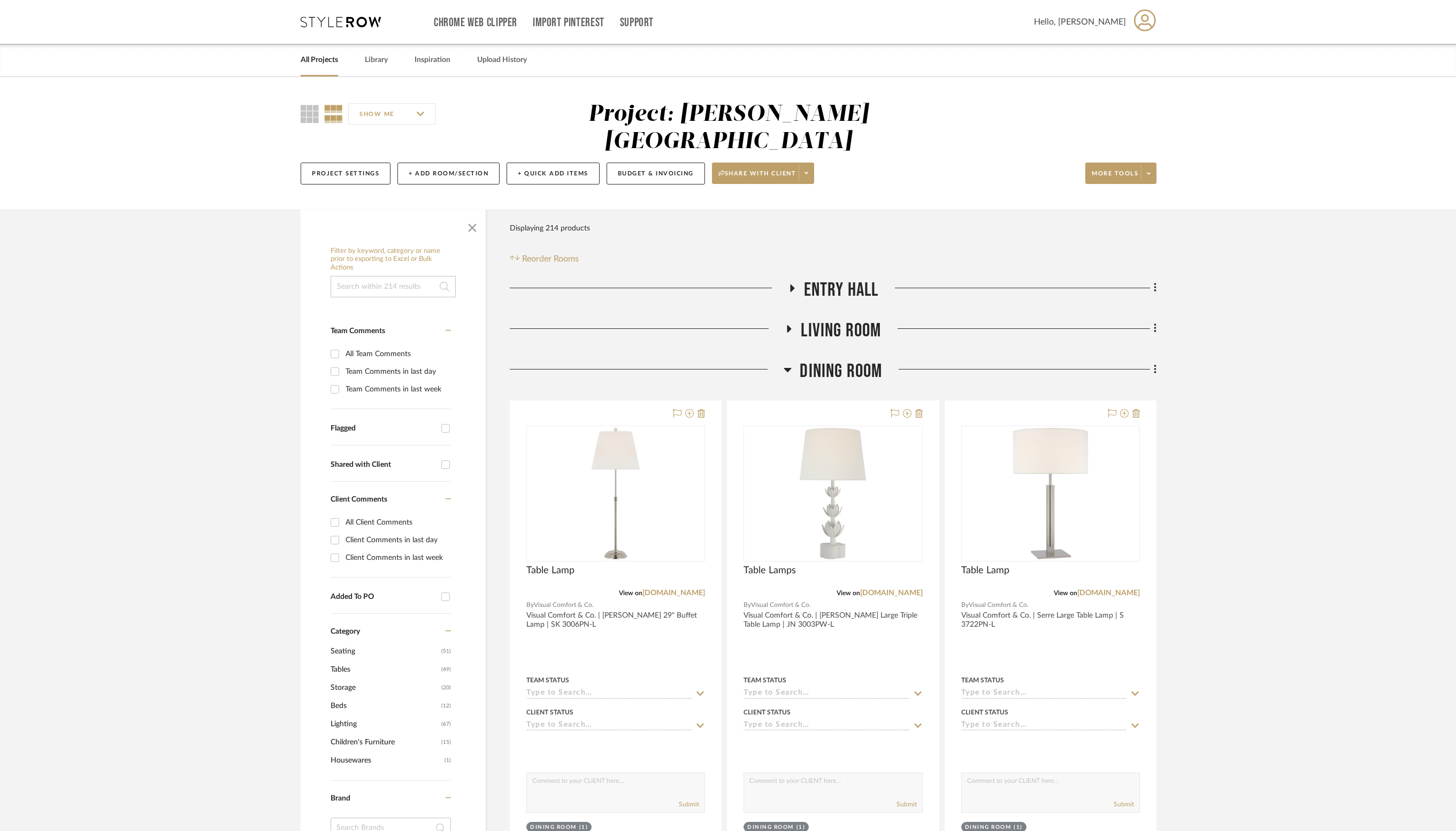 click on "Dining Room" 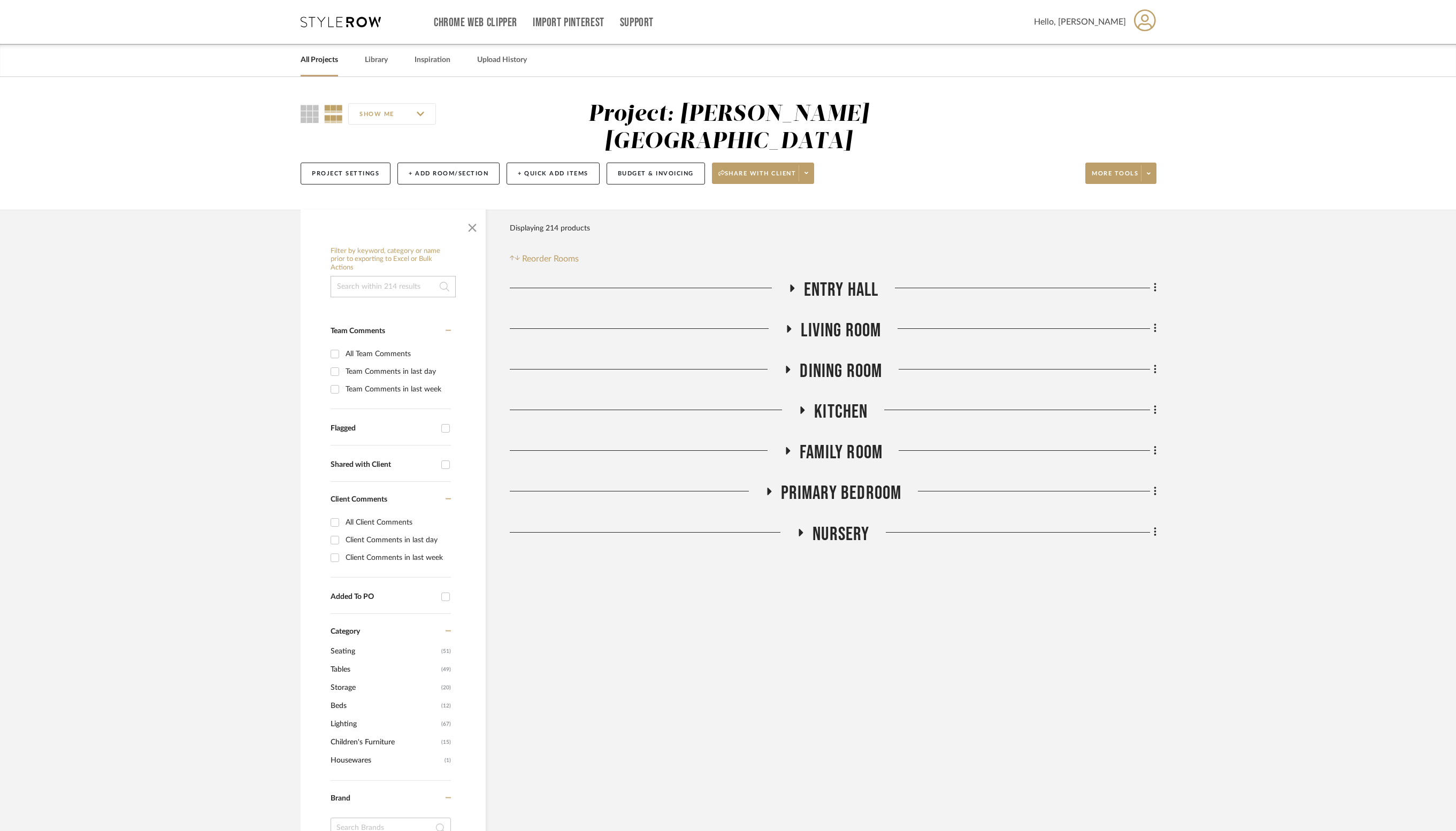 click on "Kitchen" 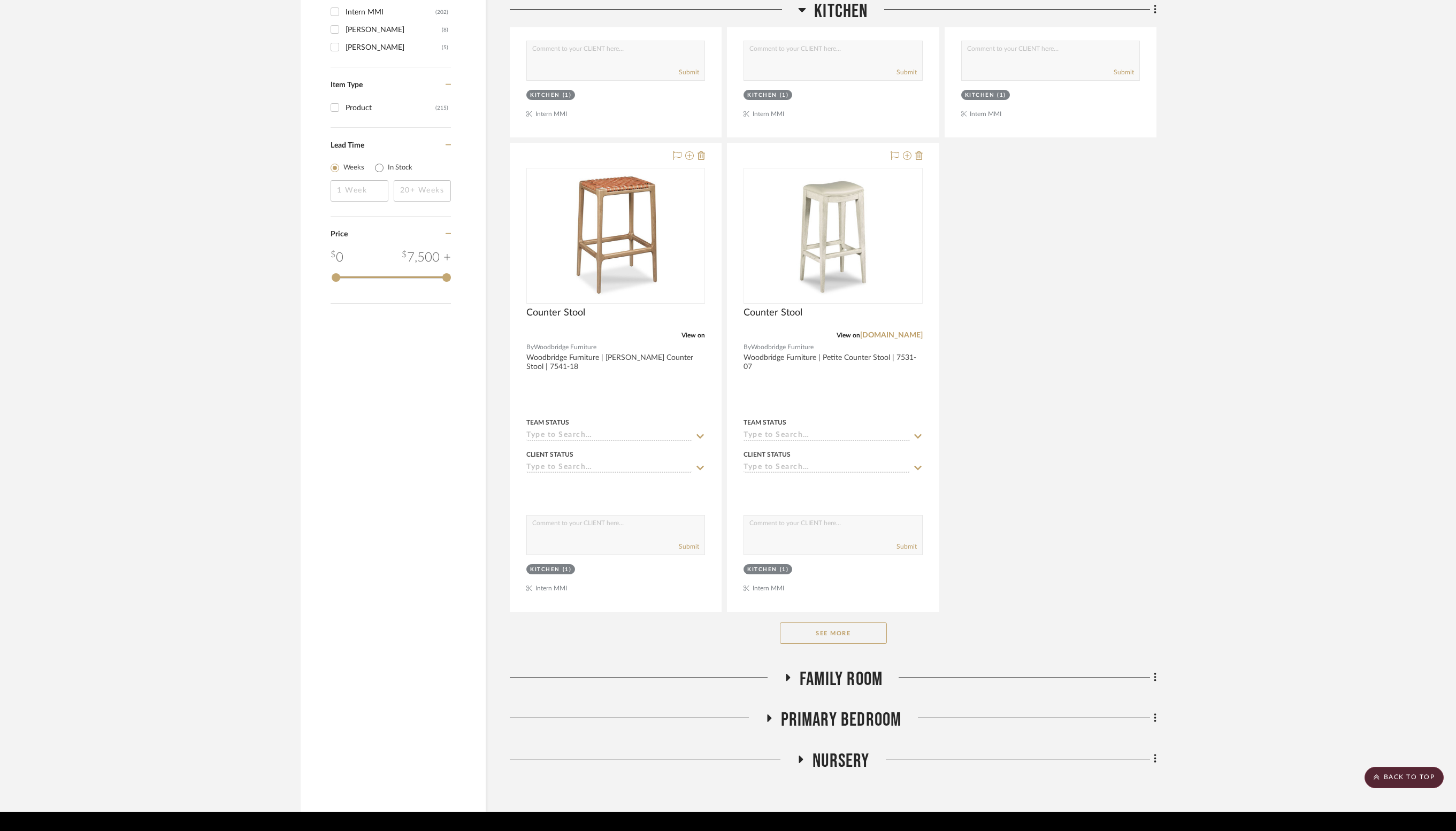 scroll, scrollTop: 1250, scrollLeft: 0, axis: vertical 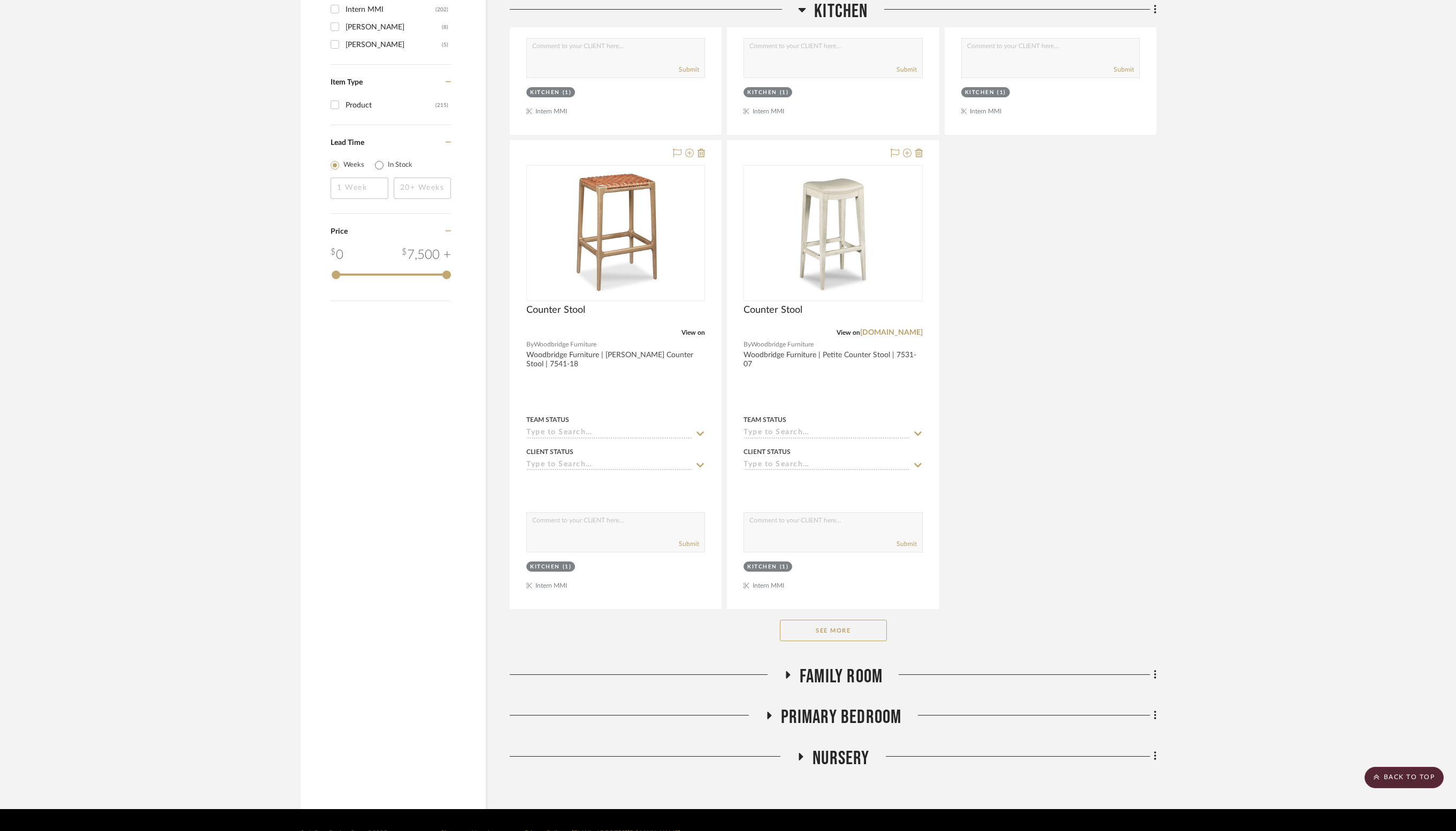 click on "See More" 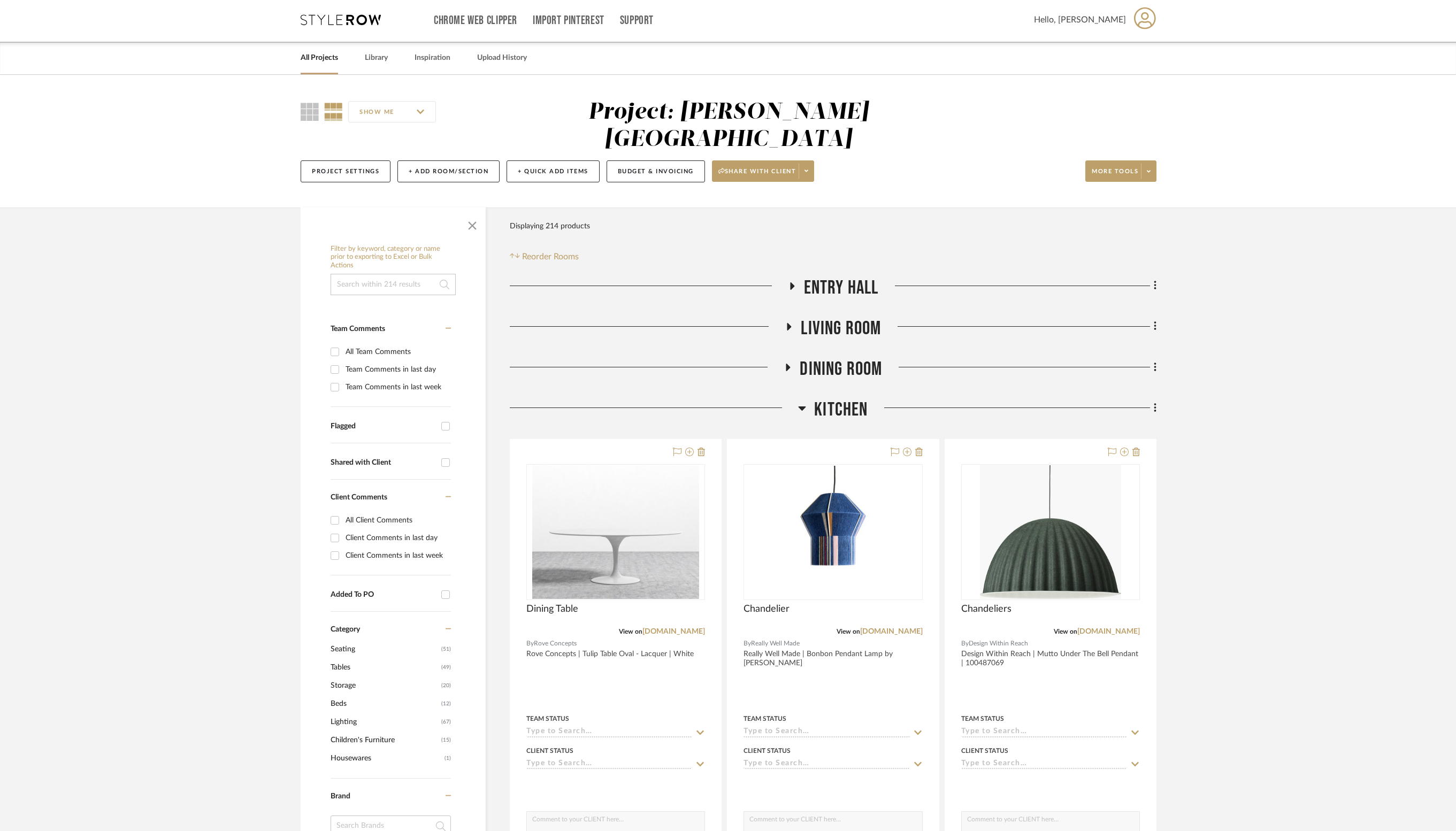 scroll, scrollTop: 96, scrollLeft: 0, axis: vertical 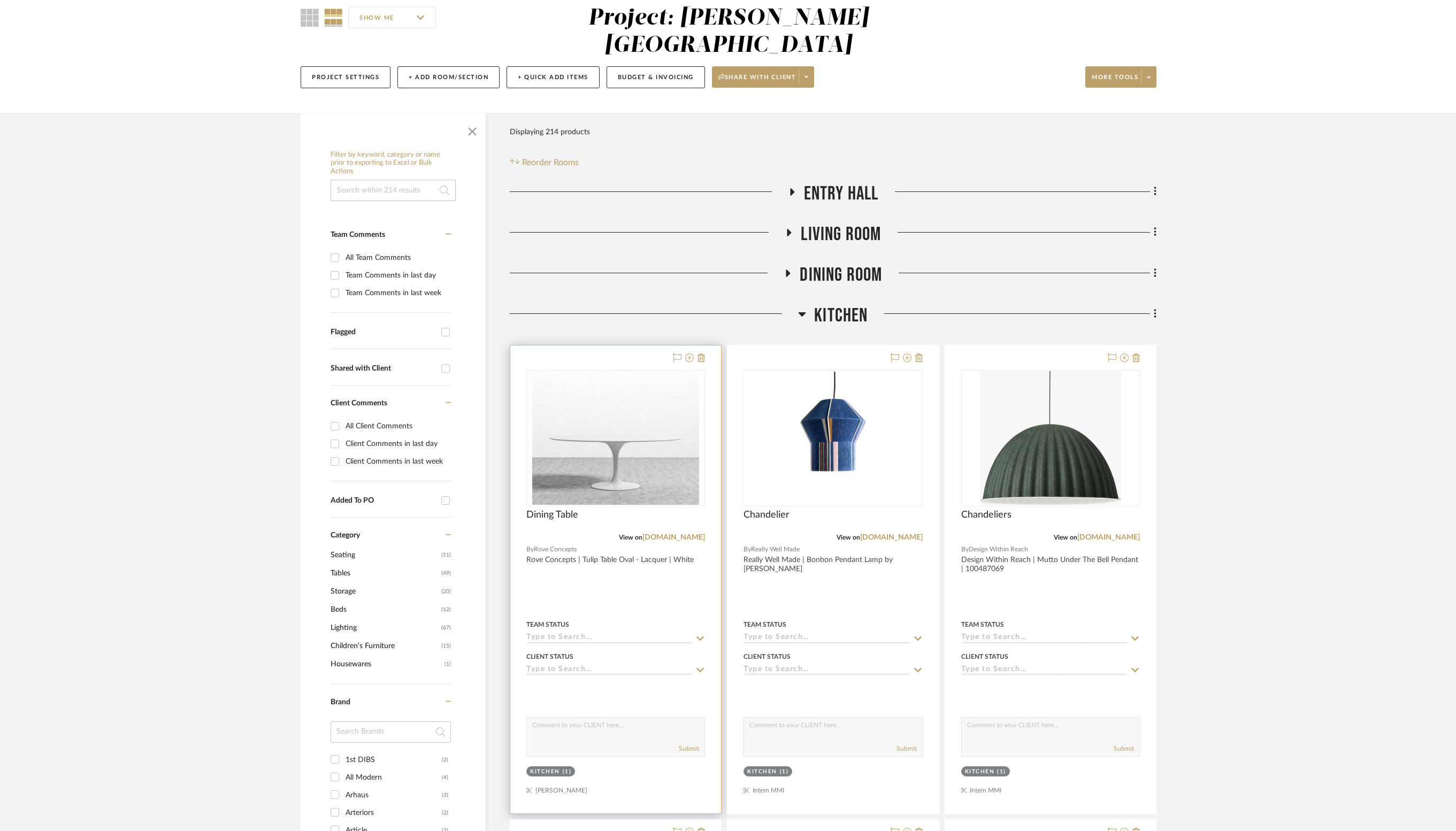 click at bounding box center [616, 579] 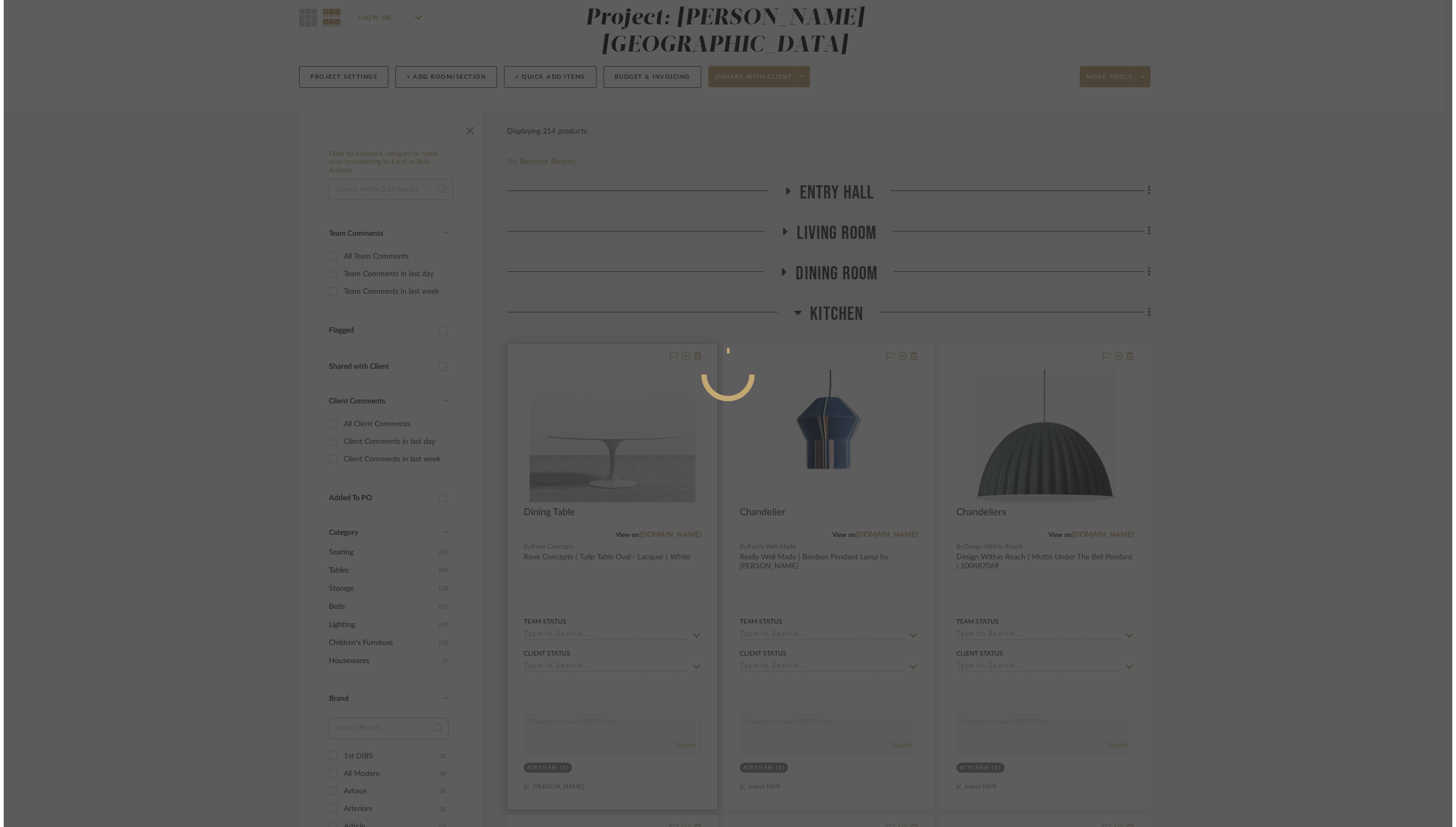 scroll, scrollTop: 0, scrollLeft: 0, axis: both 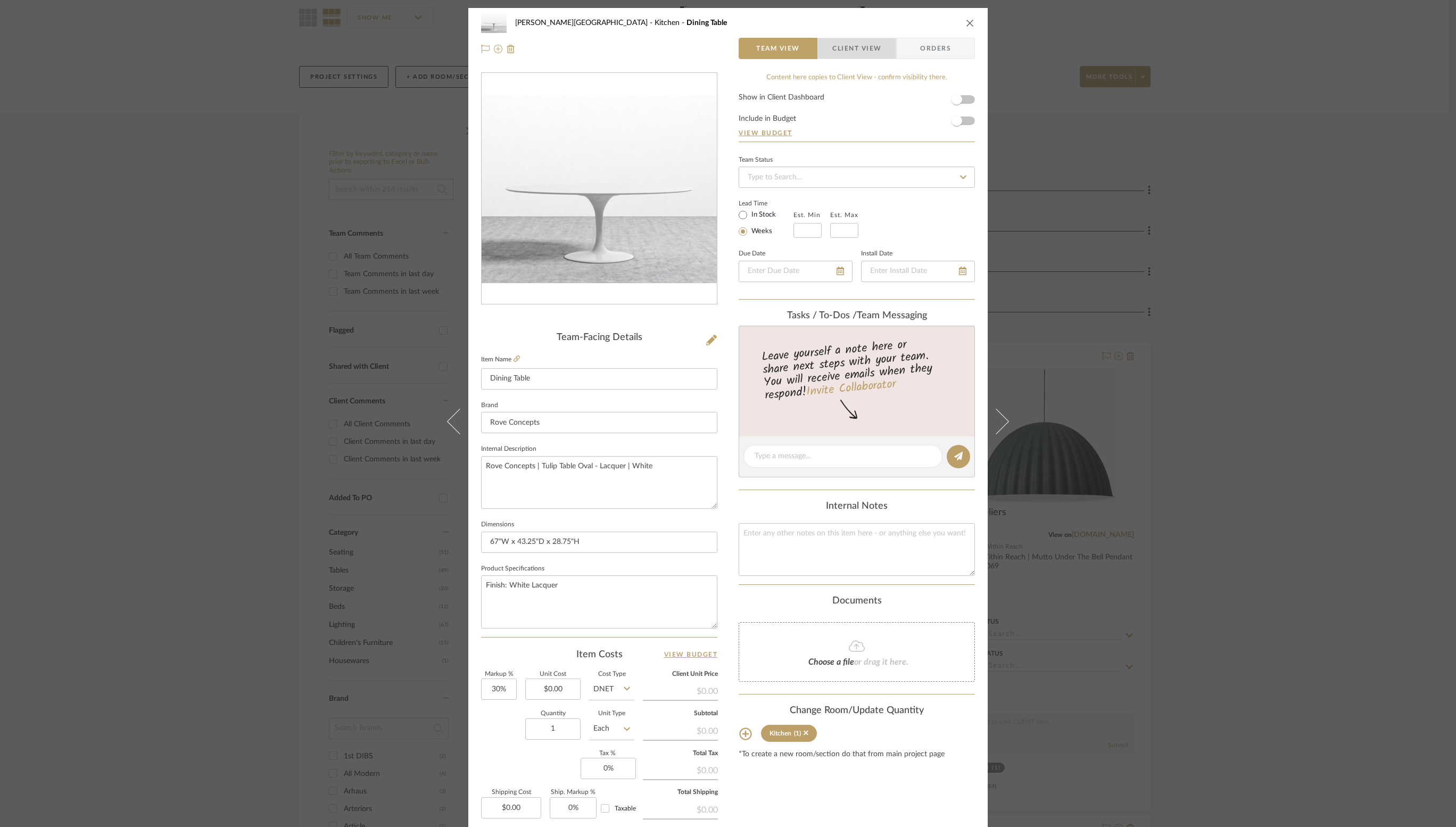click on "Client View" at bounding box center (857, 48) 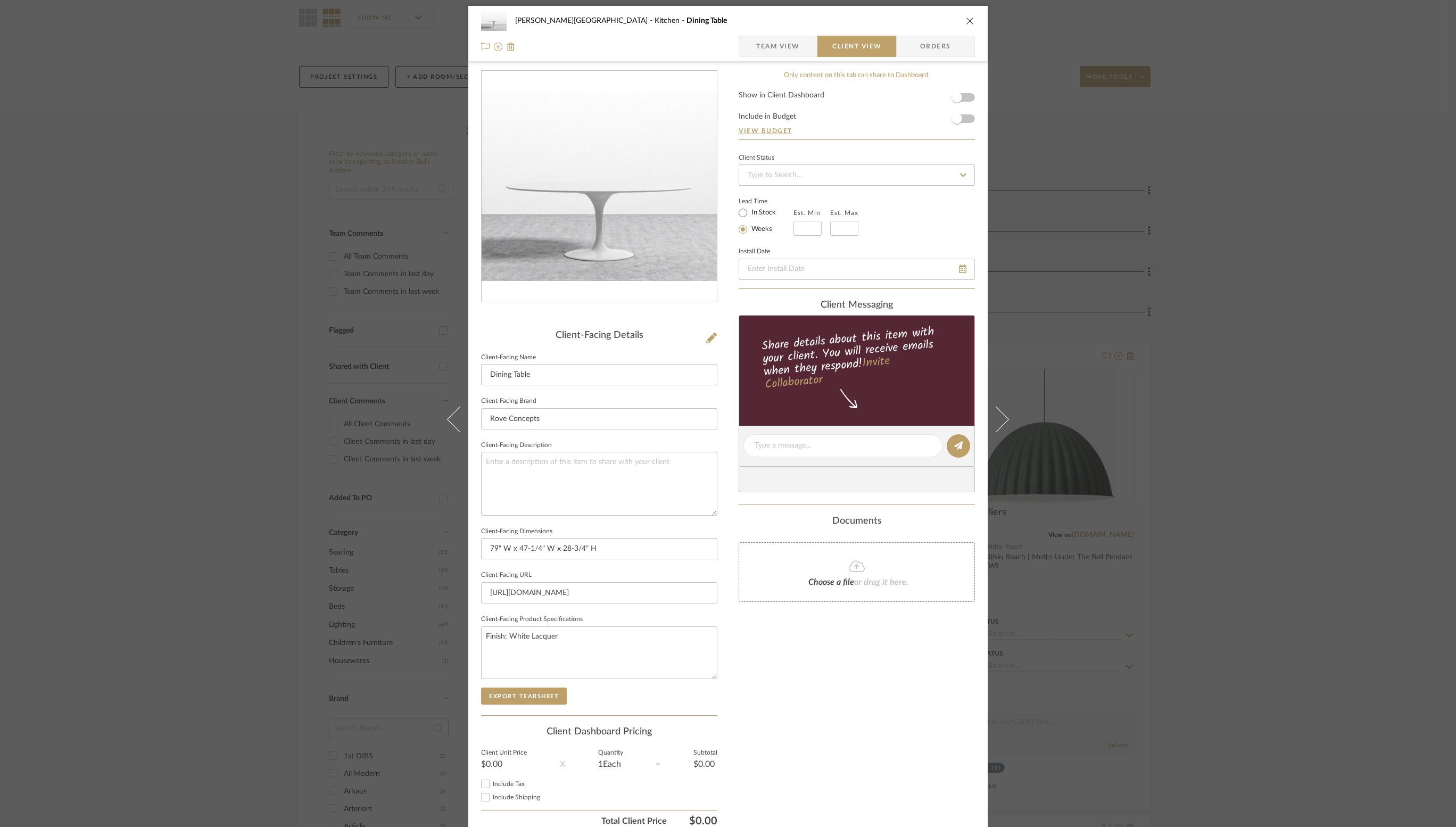 scroll, scrollTop: 3, scrollLeft: 0, axis: vertical 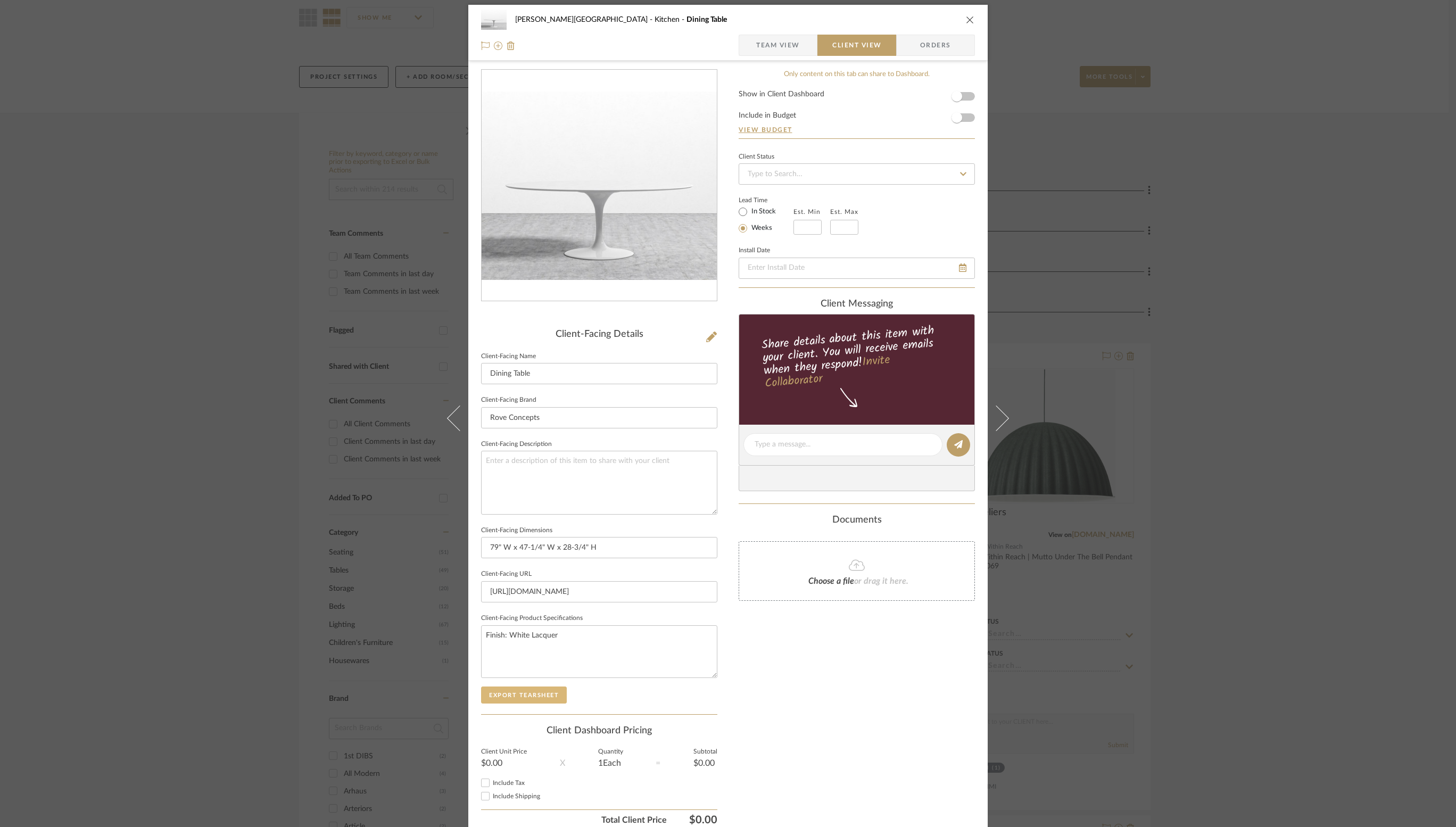 click on "Export Tearsheet" 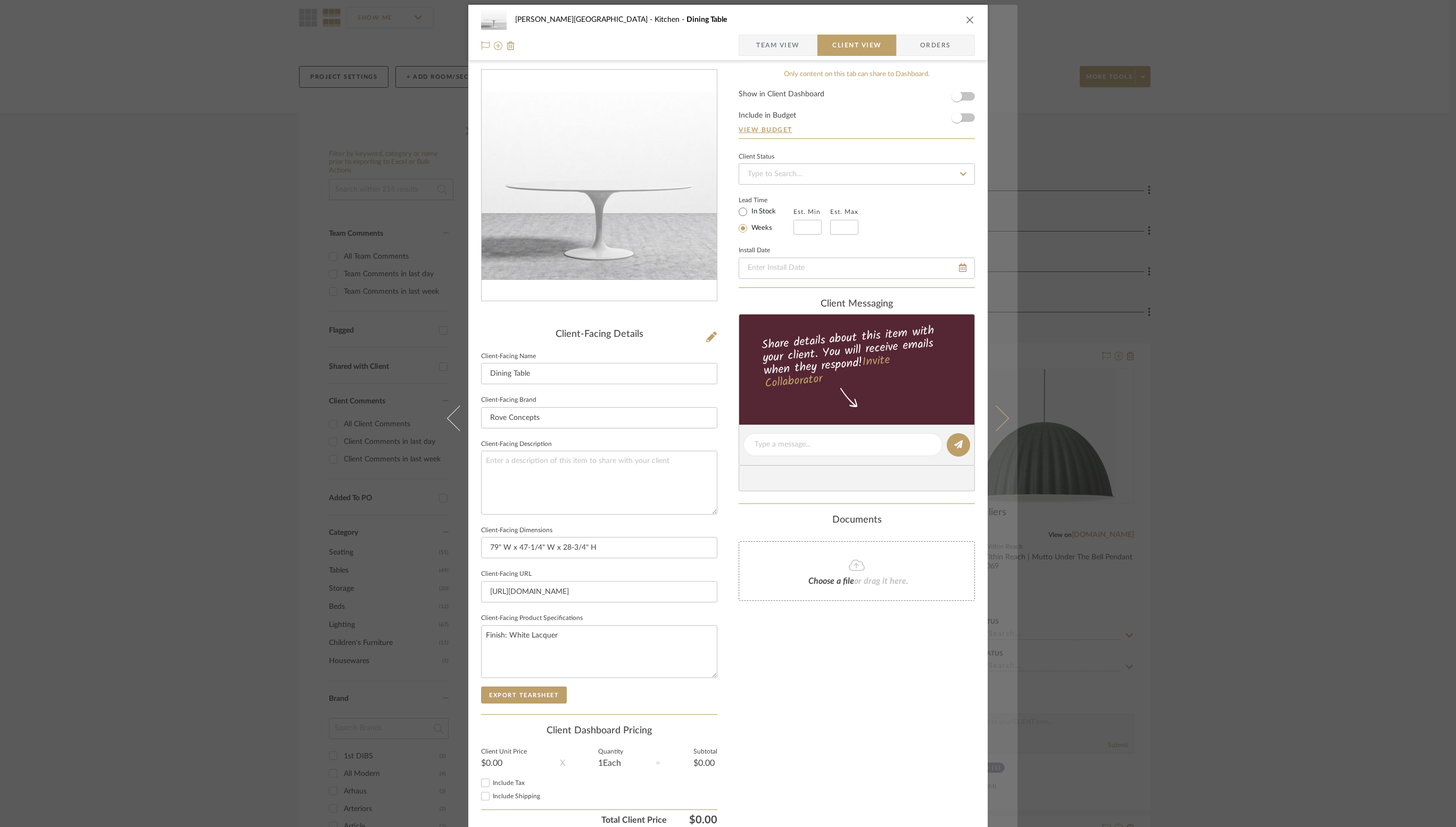 click at bounding box center [1003, 418] 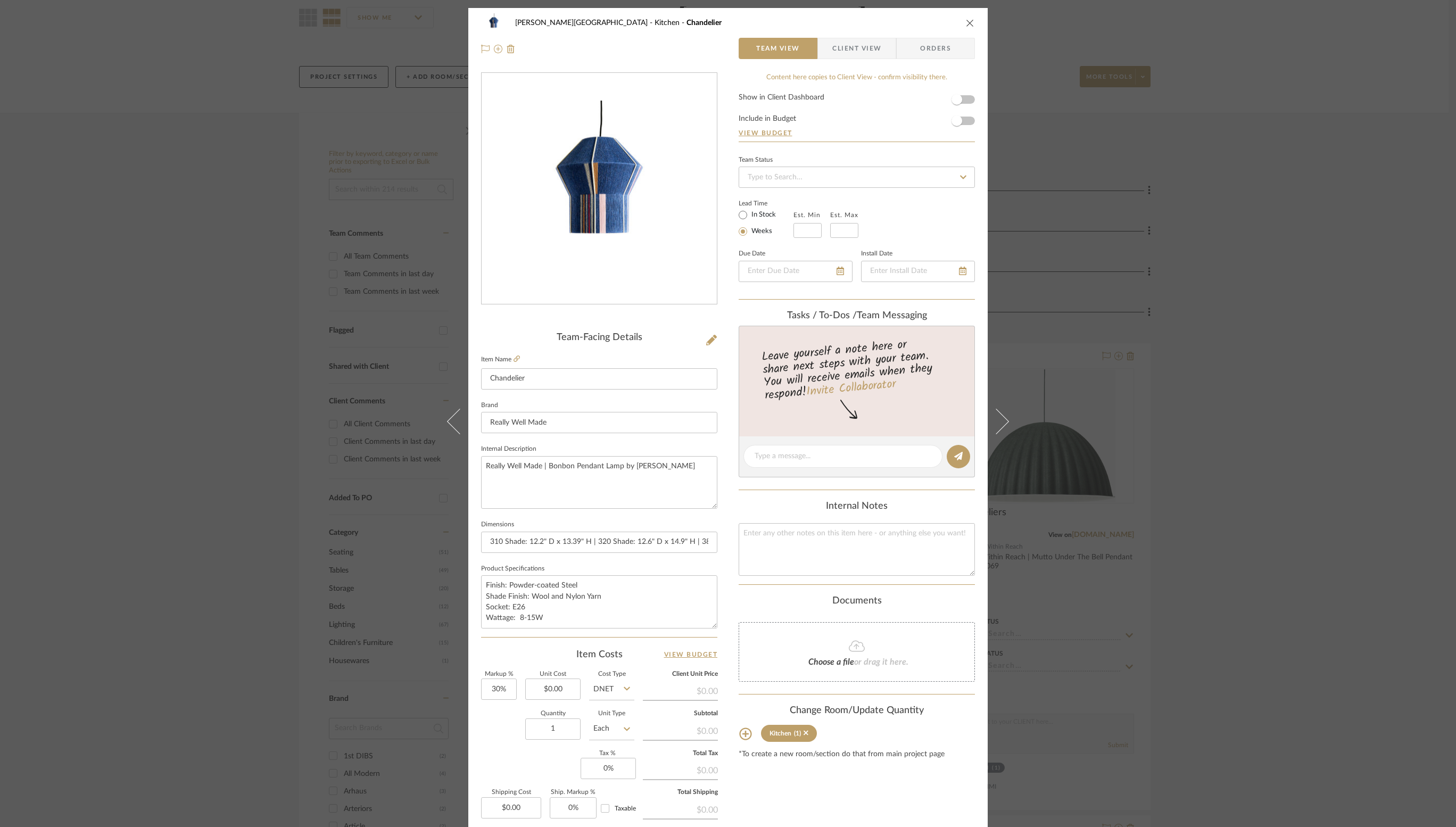 click on "Client View" at bounding box center (857, 48) 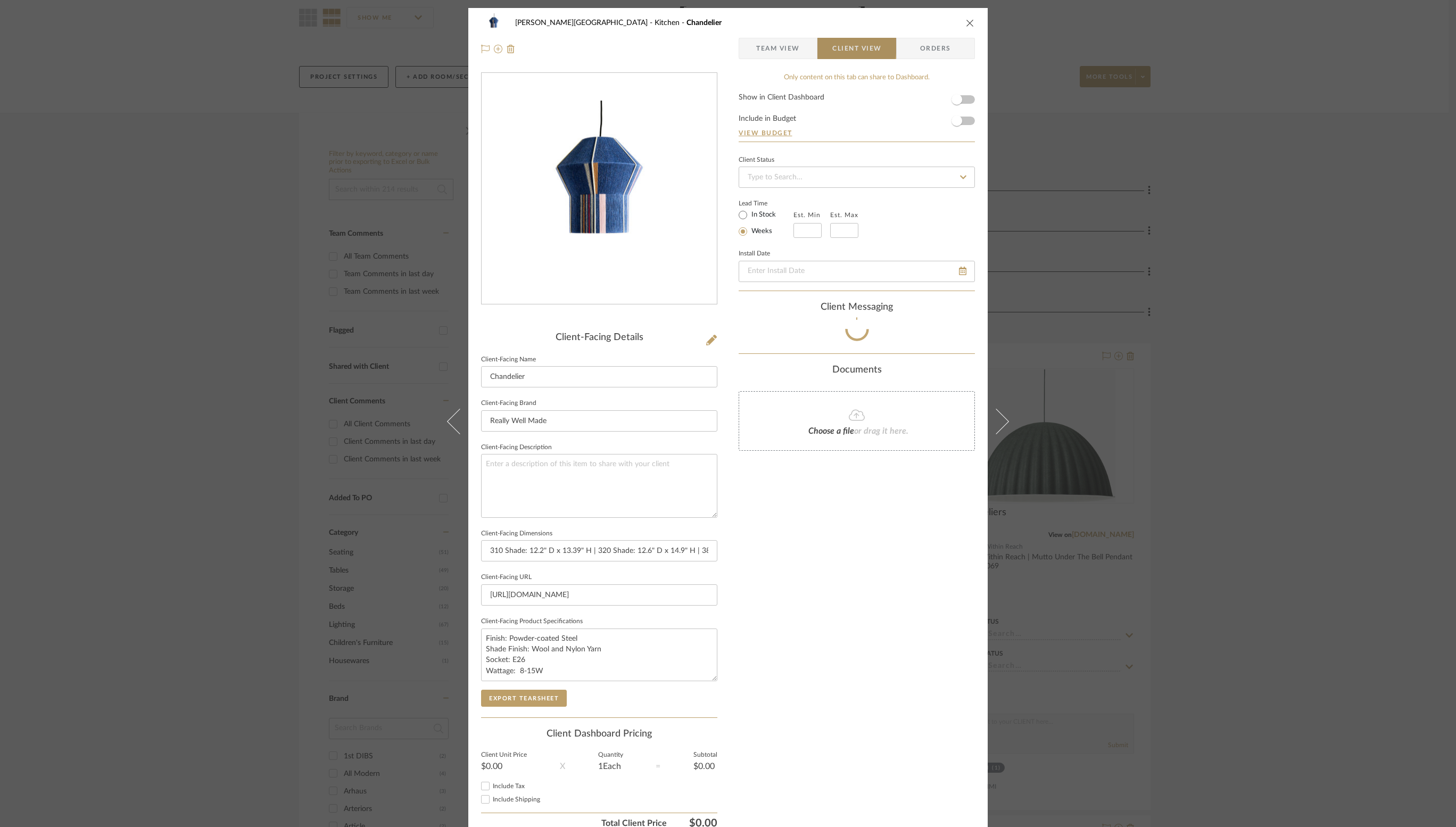 type 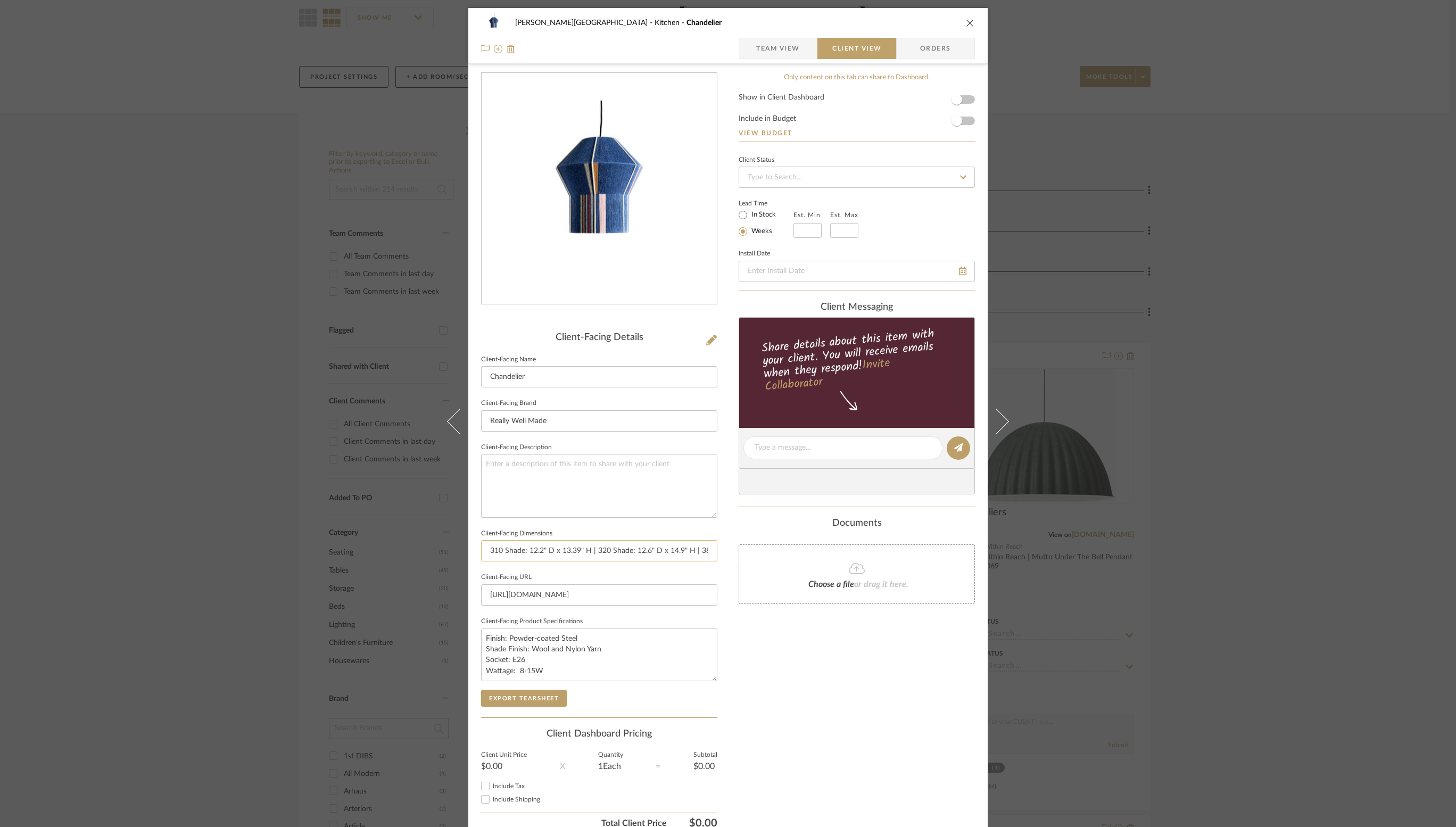 scroll, scrollTop: 49, scrollLeft: 0, axis: vertical 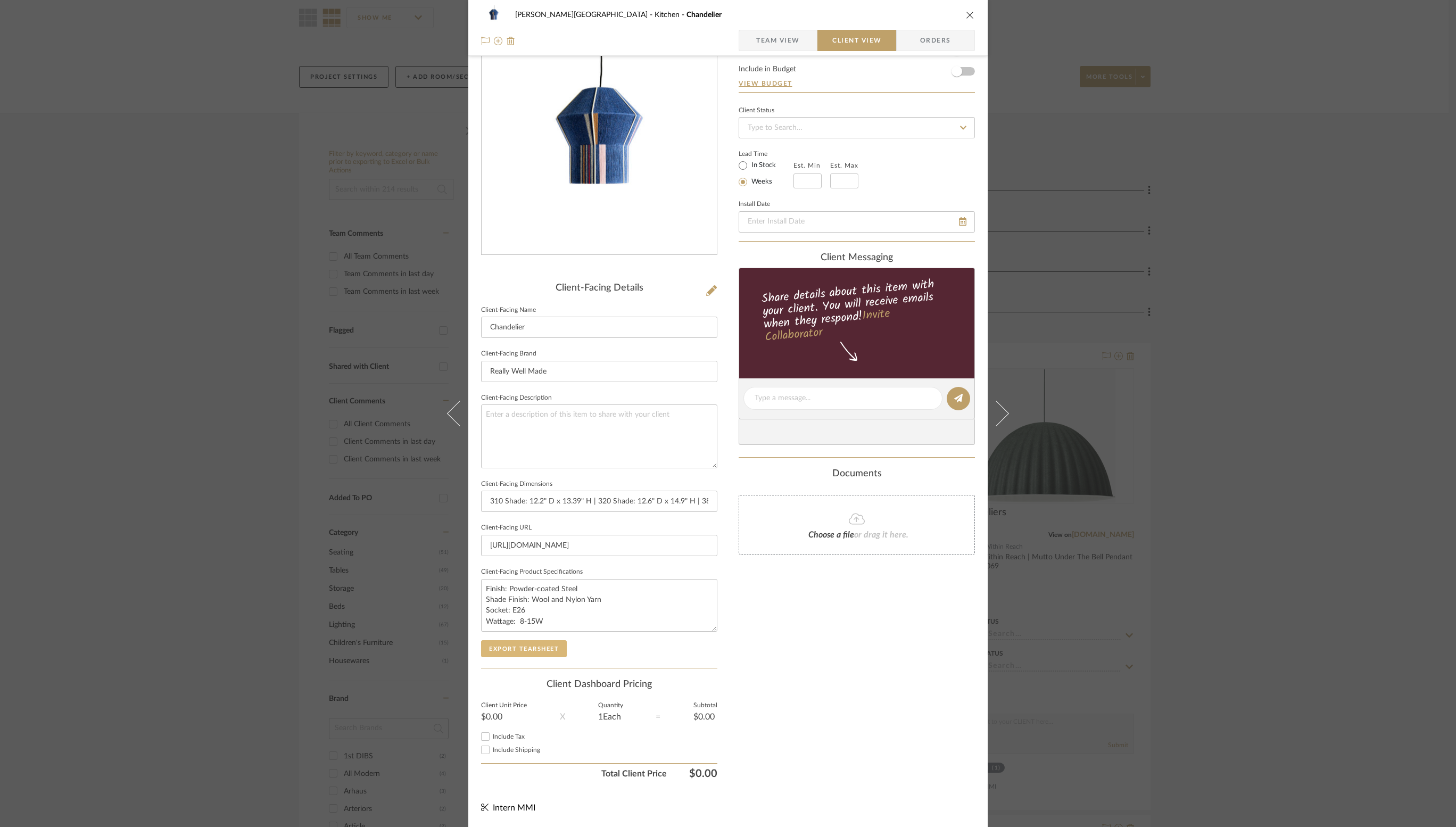 click on "Export Tearsheet" 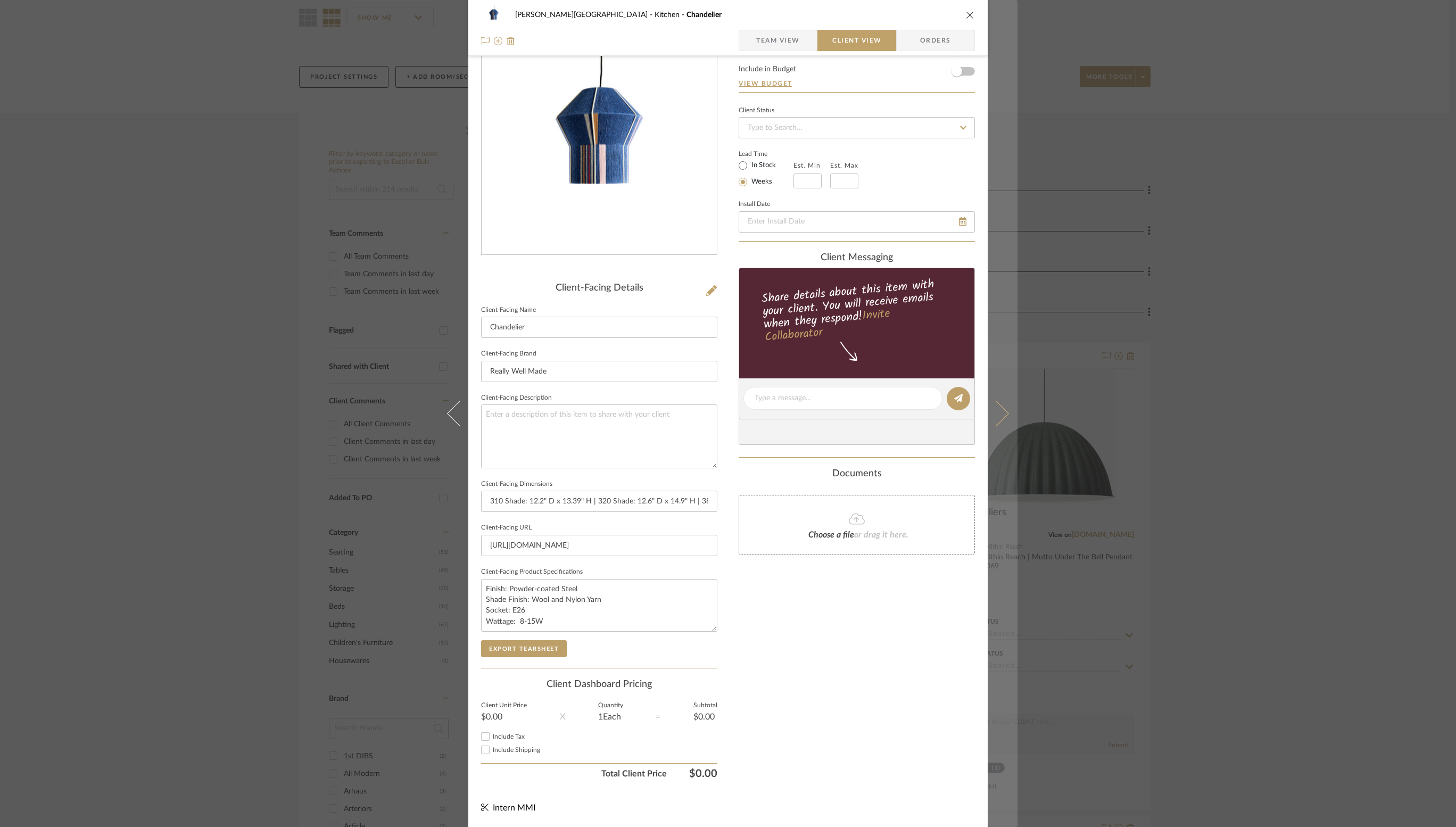click at bounding box center [1003, 414] 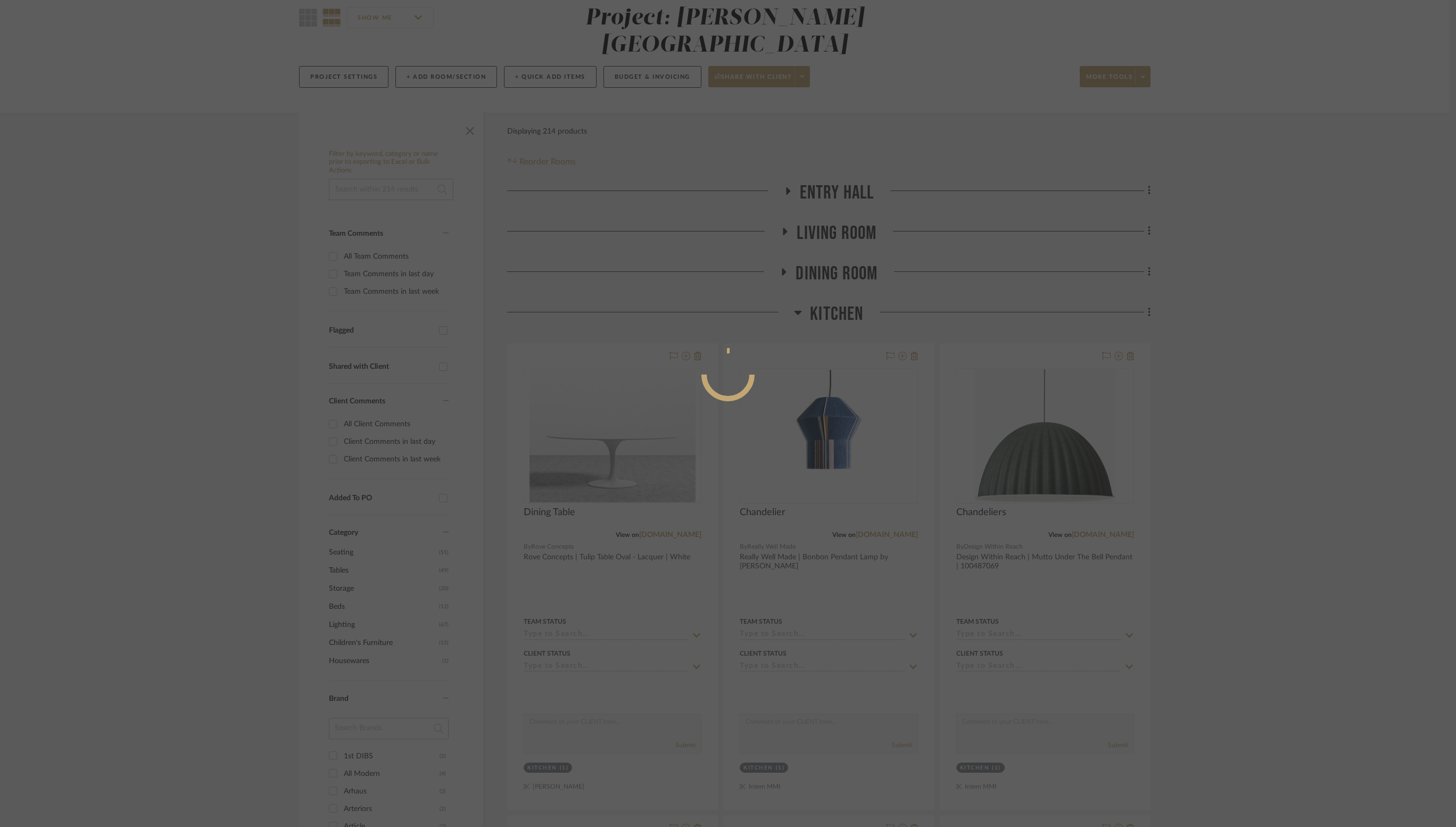 scroll, scrollTop: 0, scrollLeft: 0, axis: both 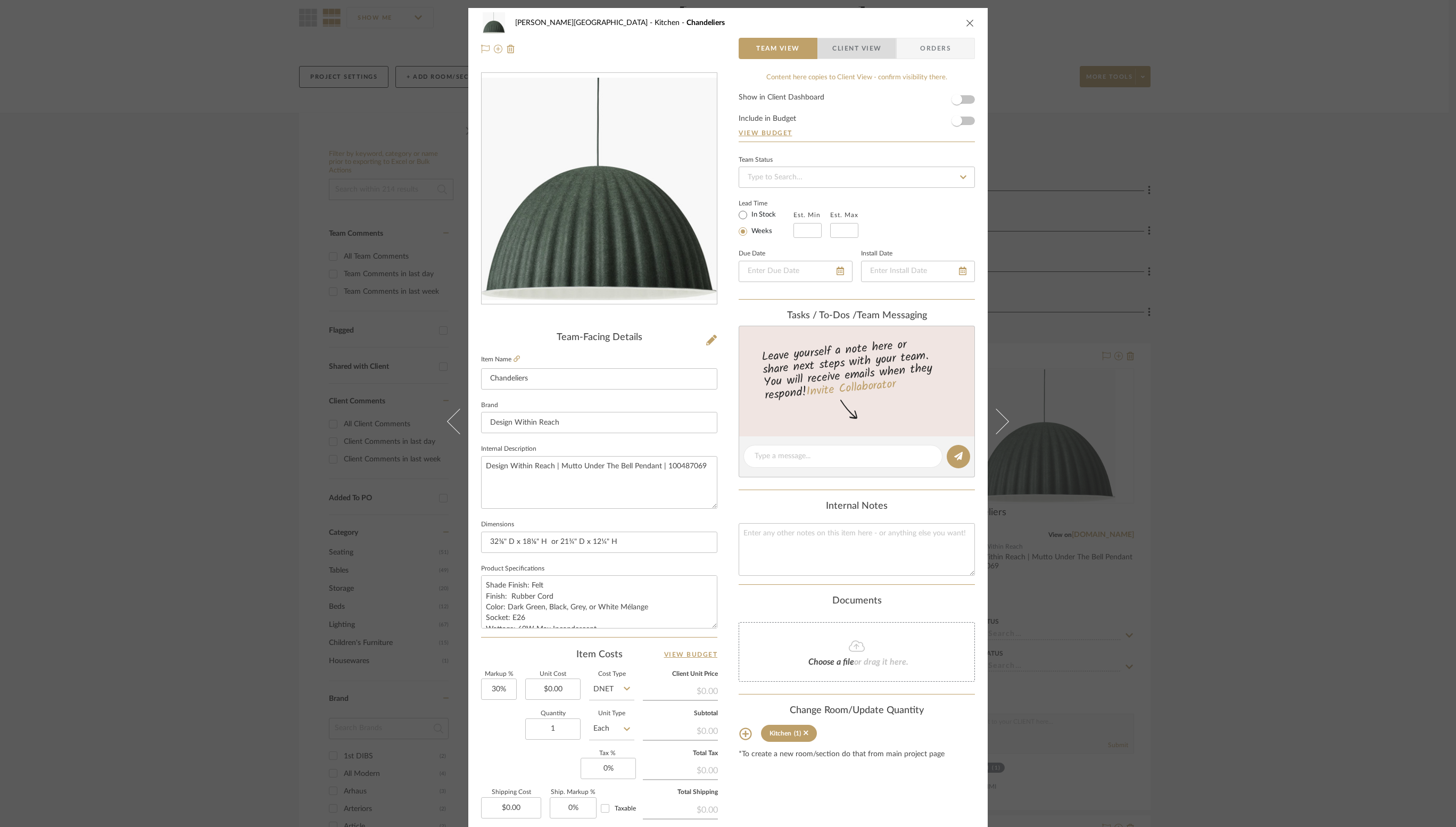 click on "Client View" at bounding box center (857, 48) 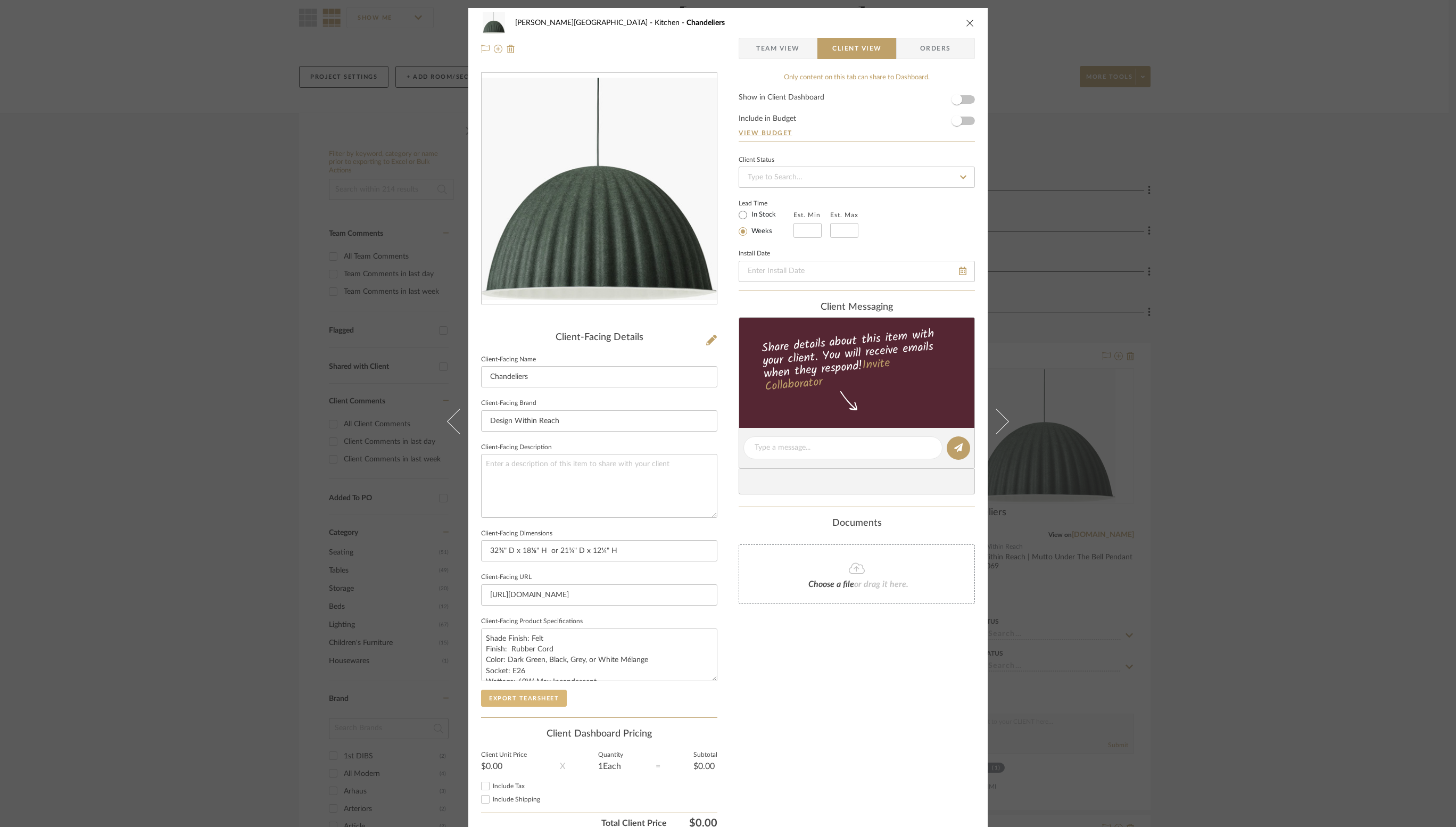 click on "Export Tearsheet" 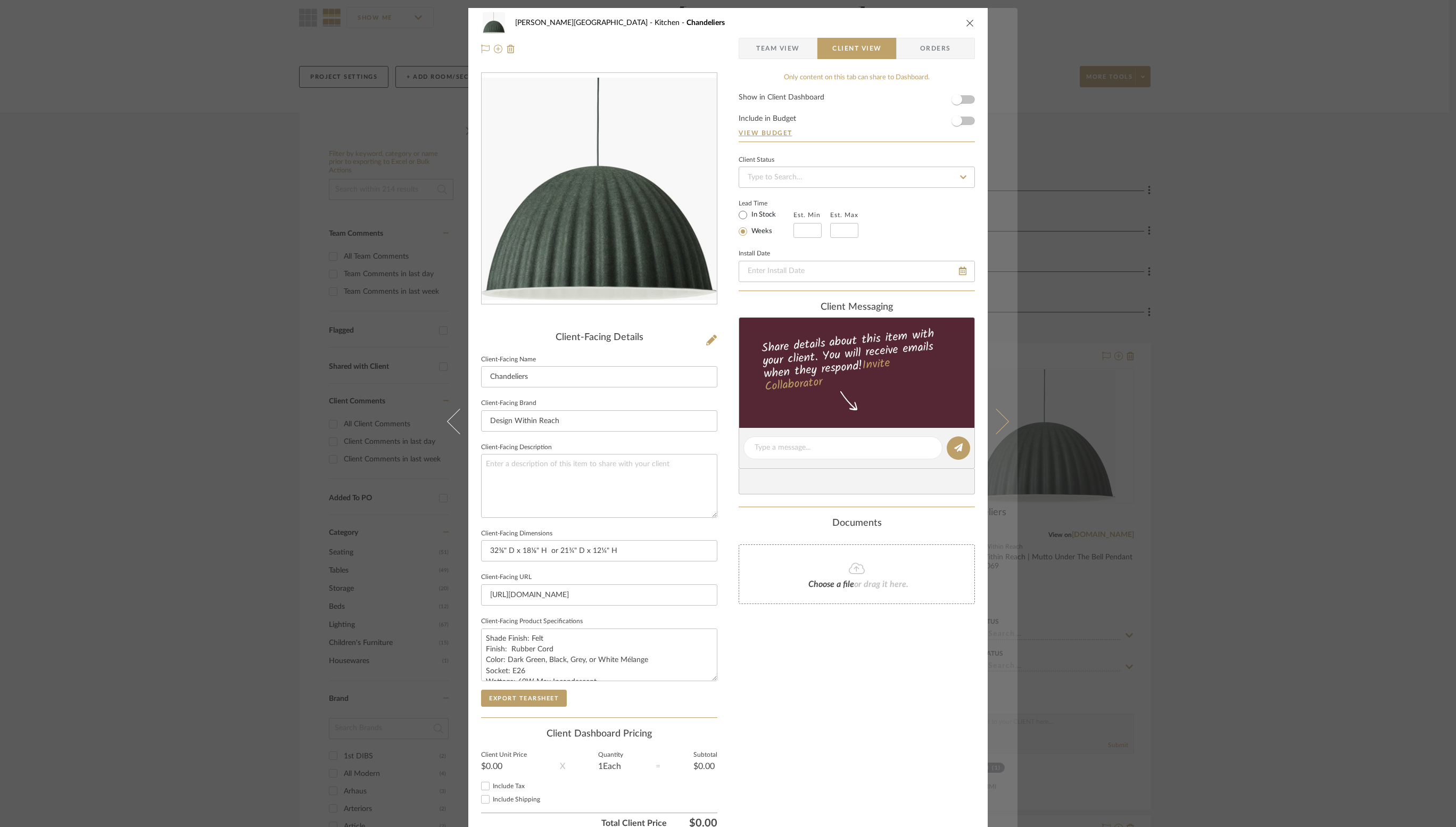 click at bounding box center [1003, 421] 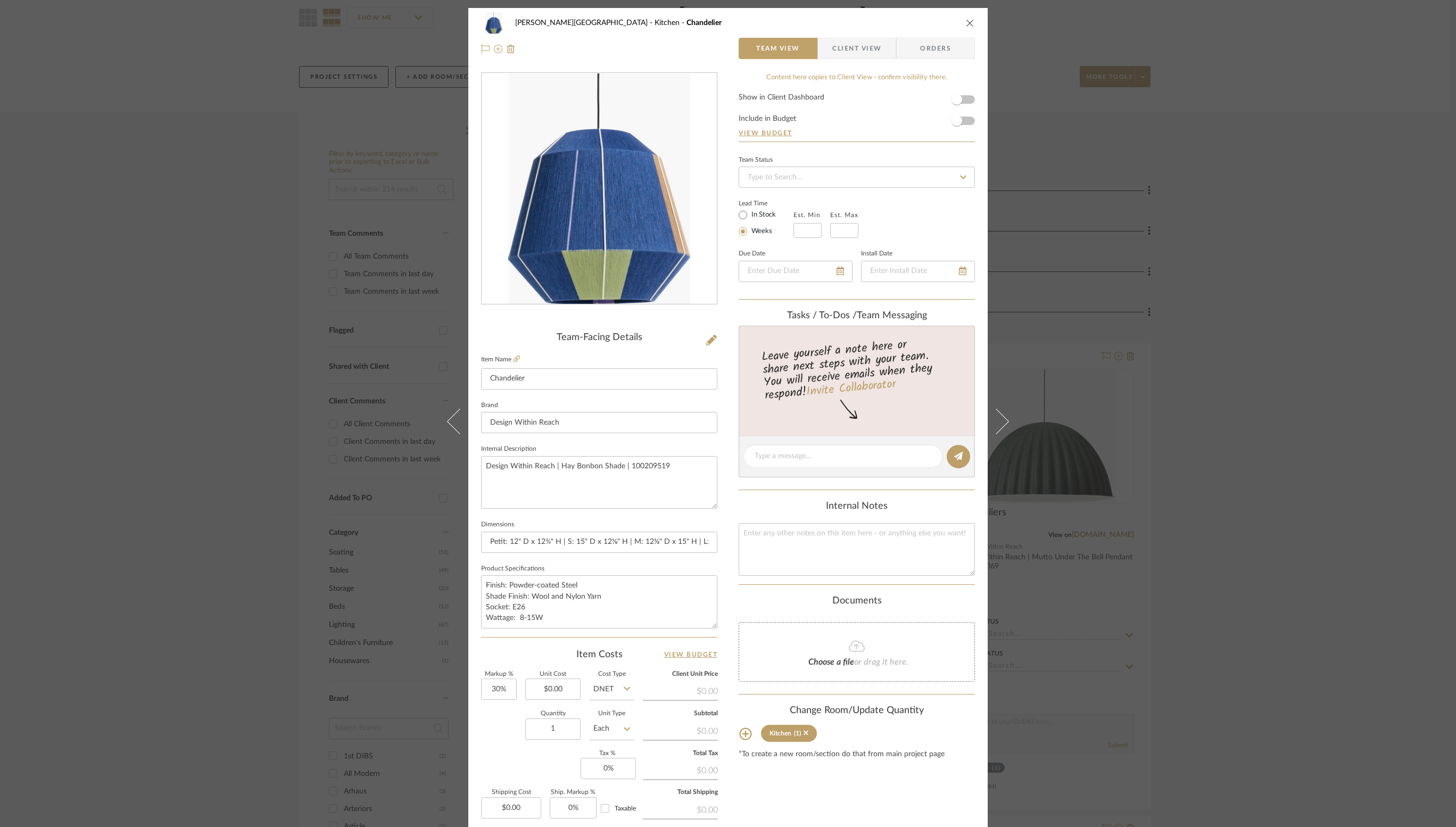 click on "Client View" at bounding box center (857, 48) 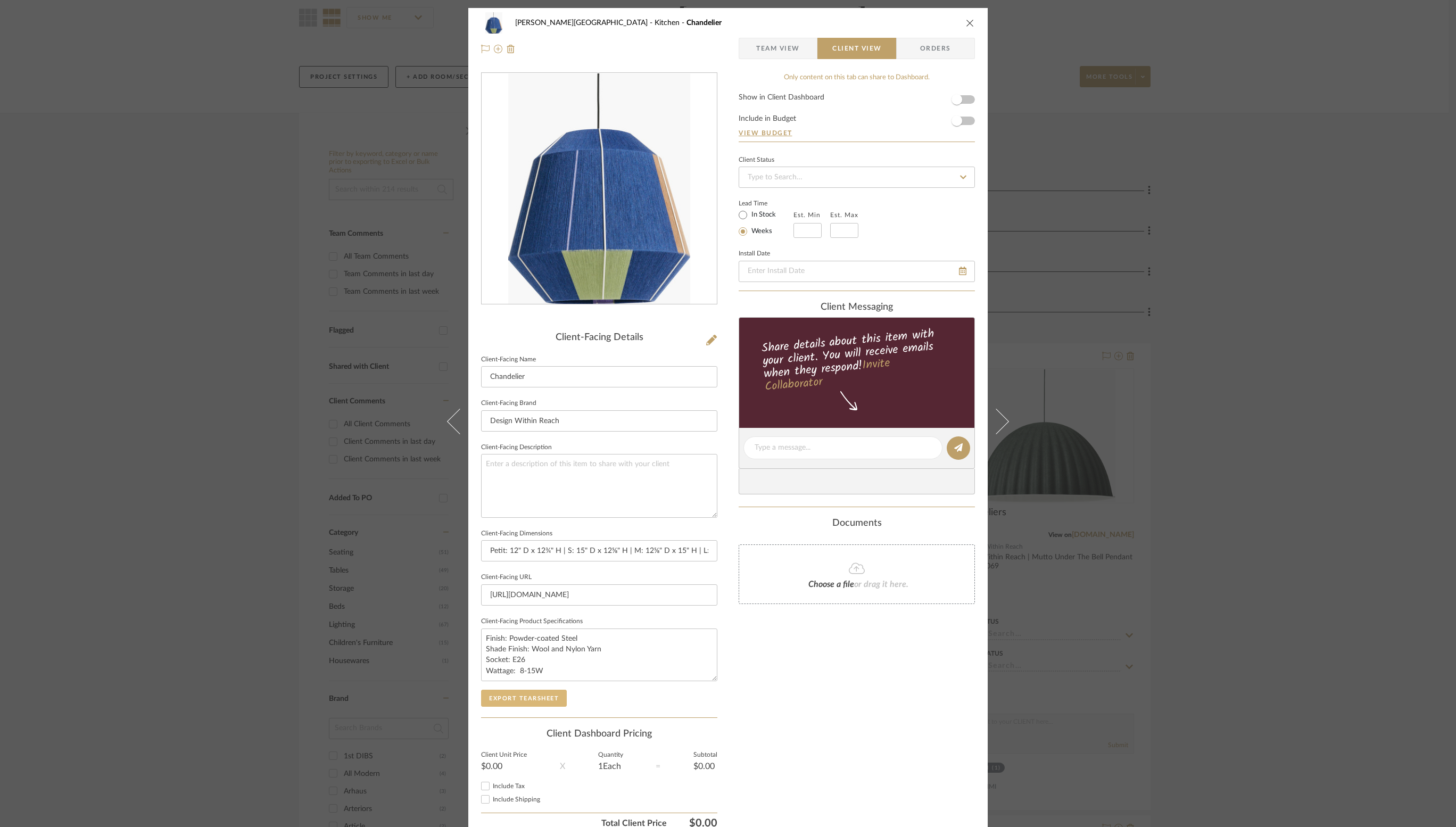 click on "Export Tearsheet" 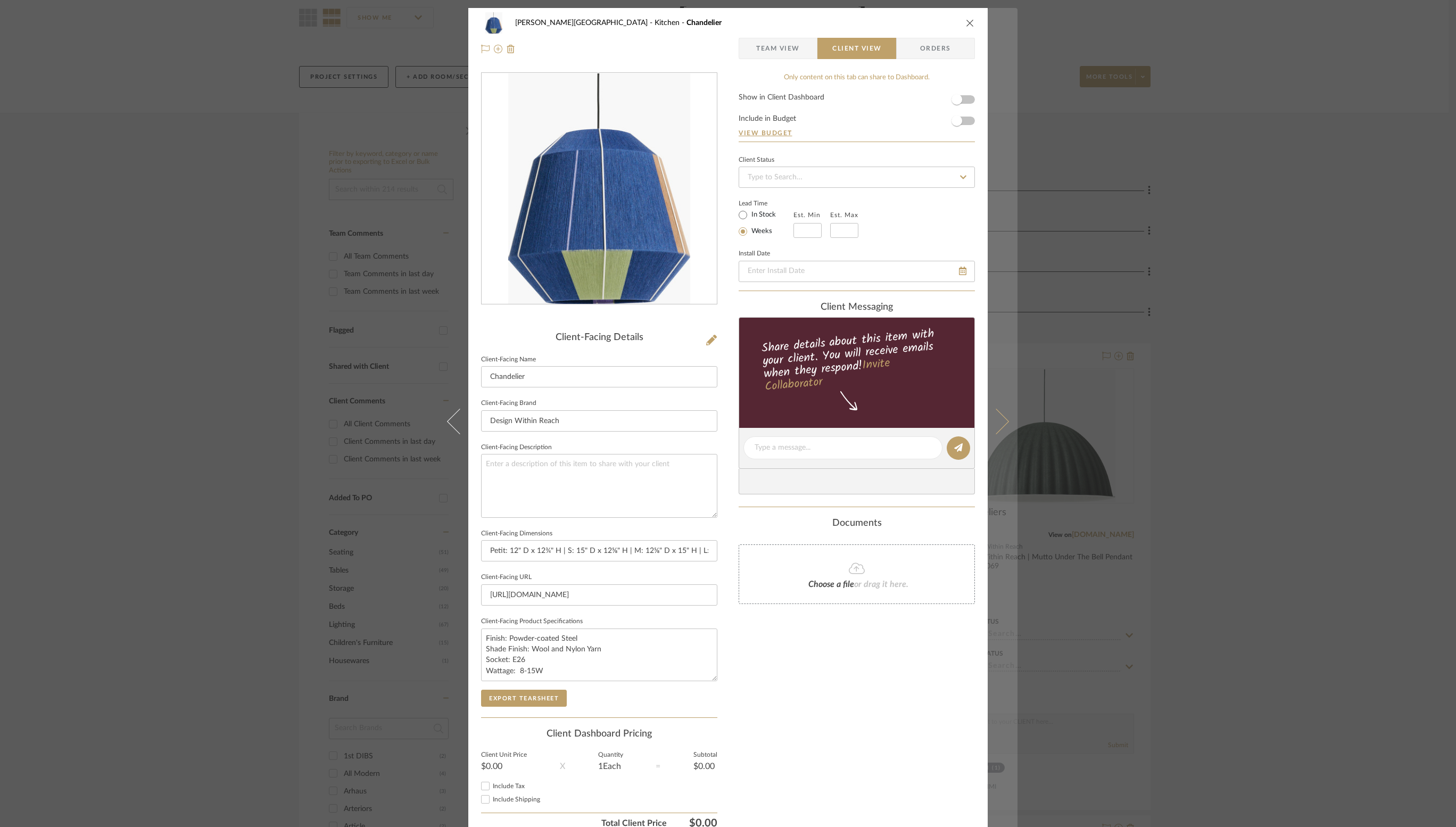 click at bounding box center [1003, 421] 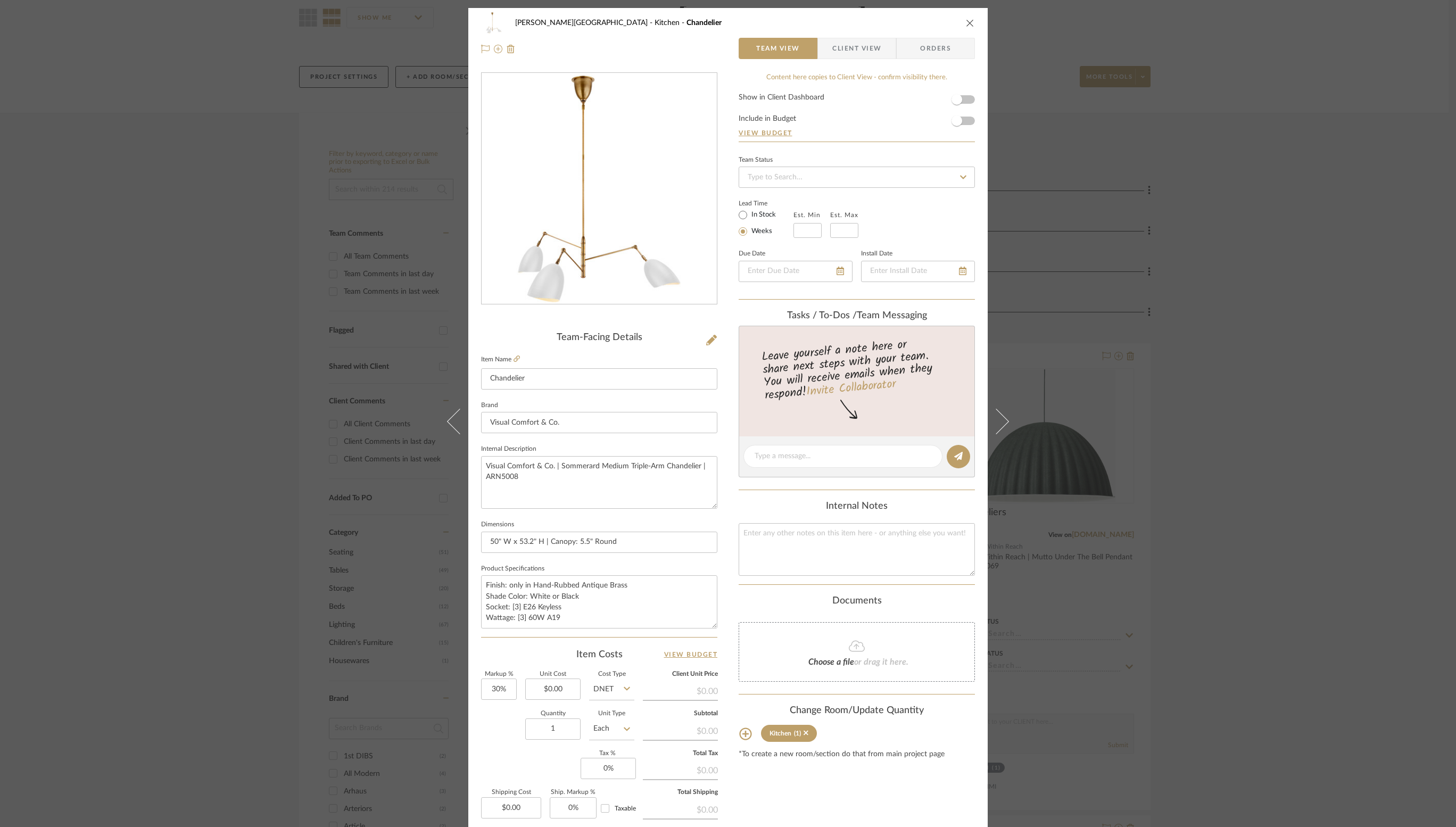 click on "Client View" at bounding box center (857, 48) 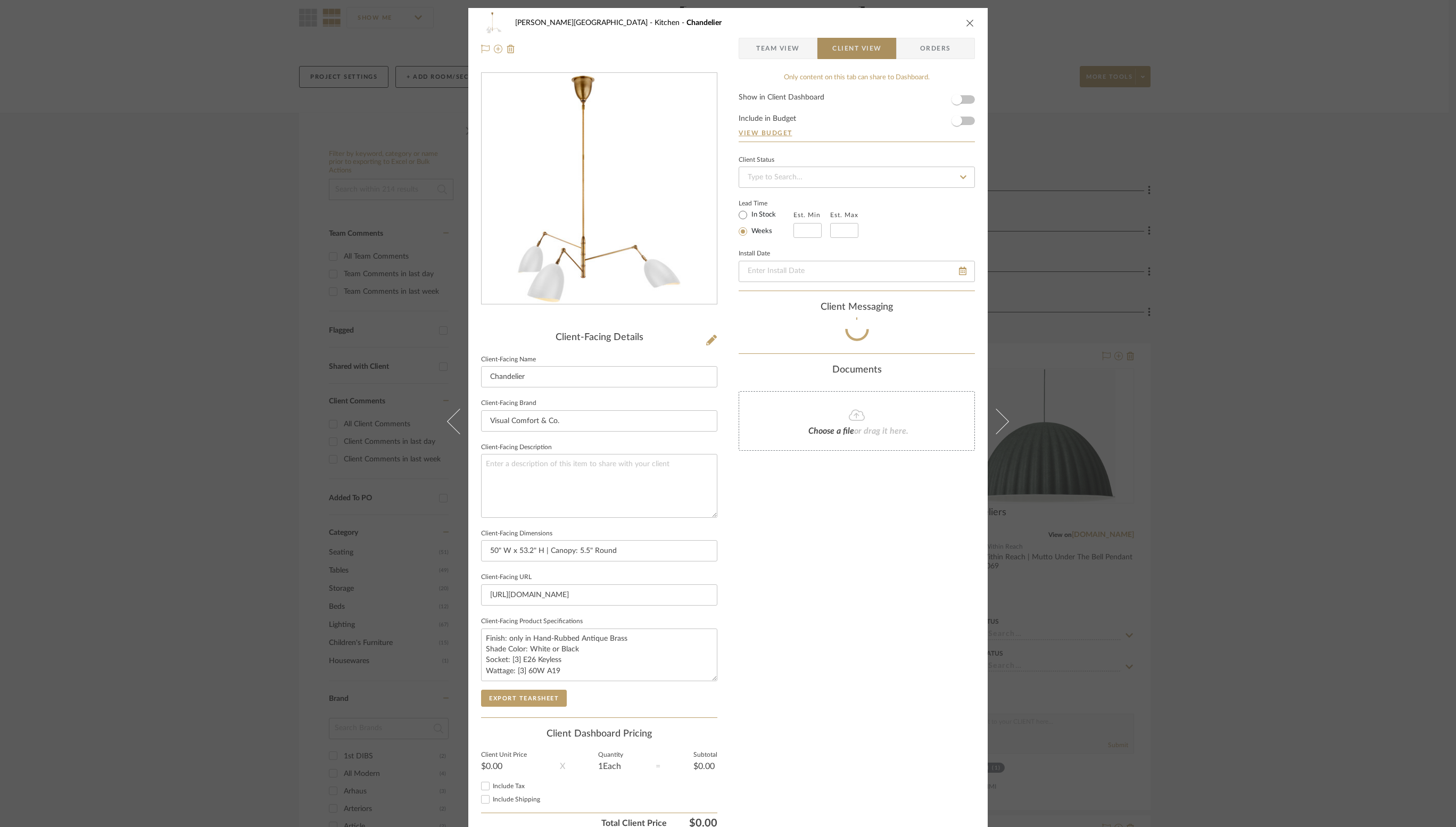 type 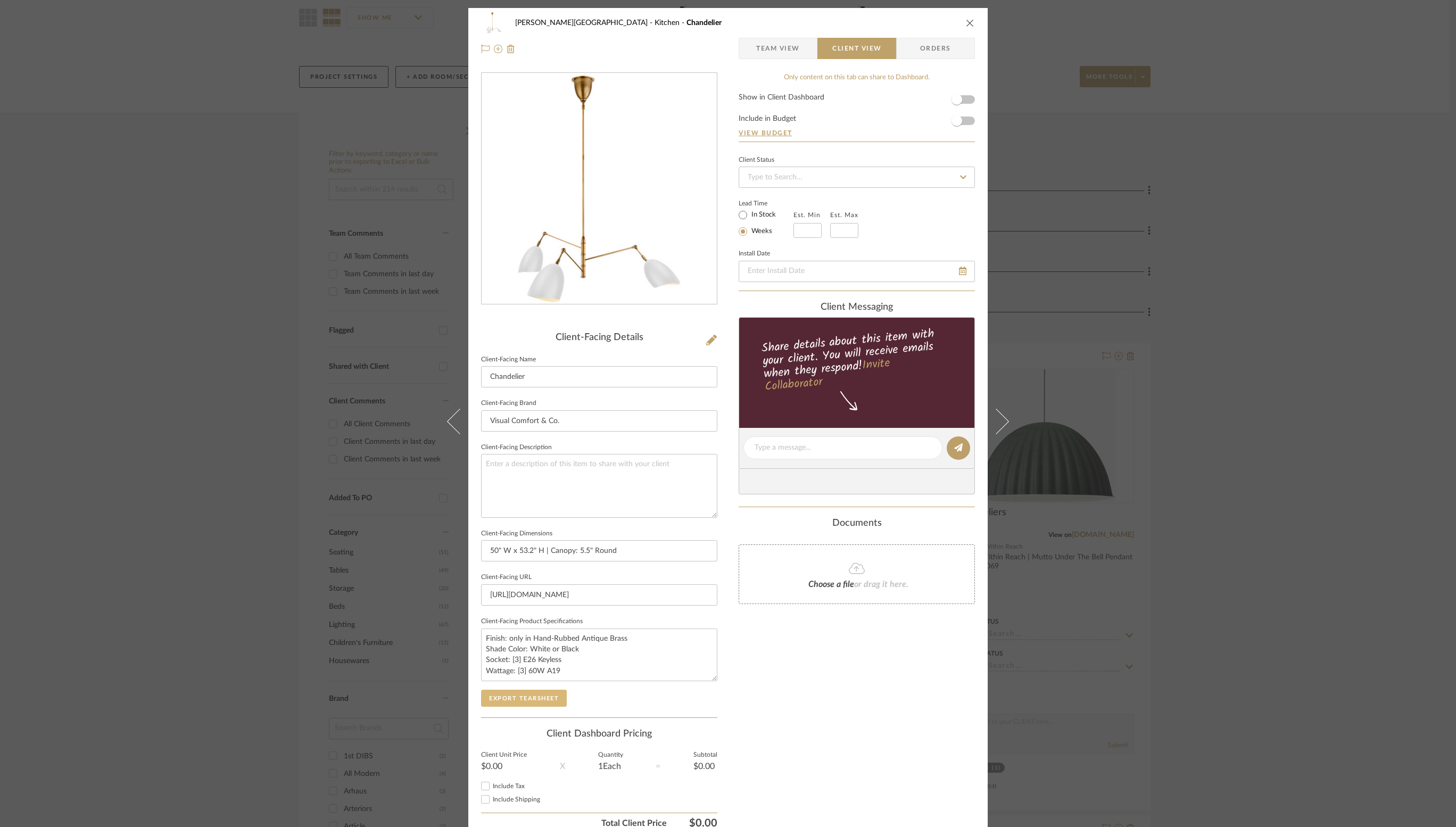 click on "Export Tearsheet" 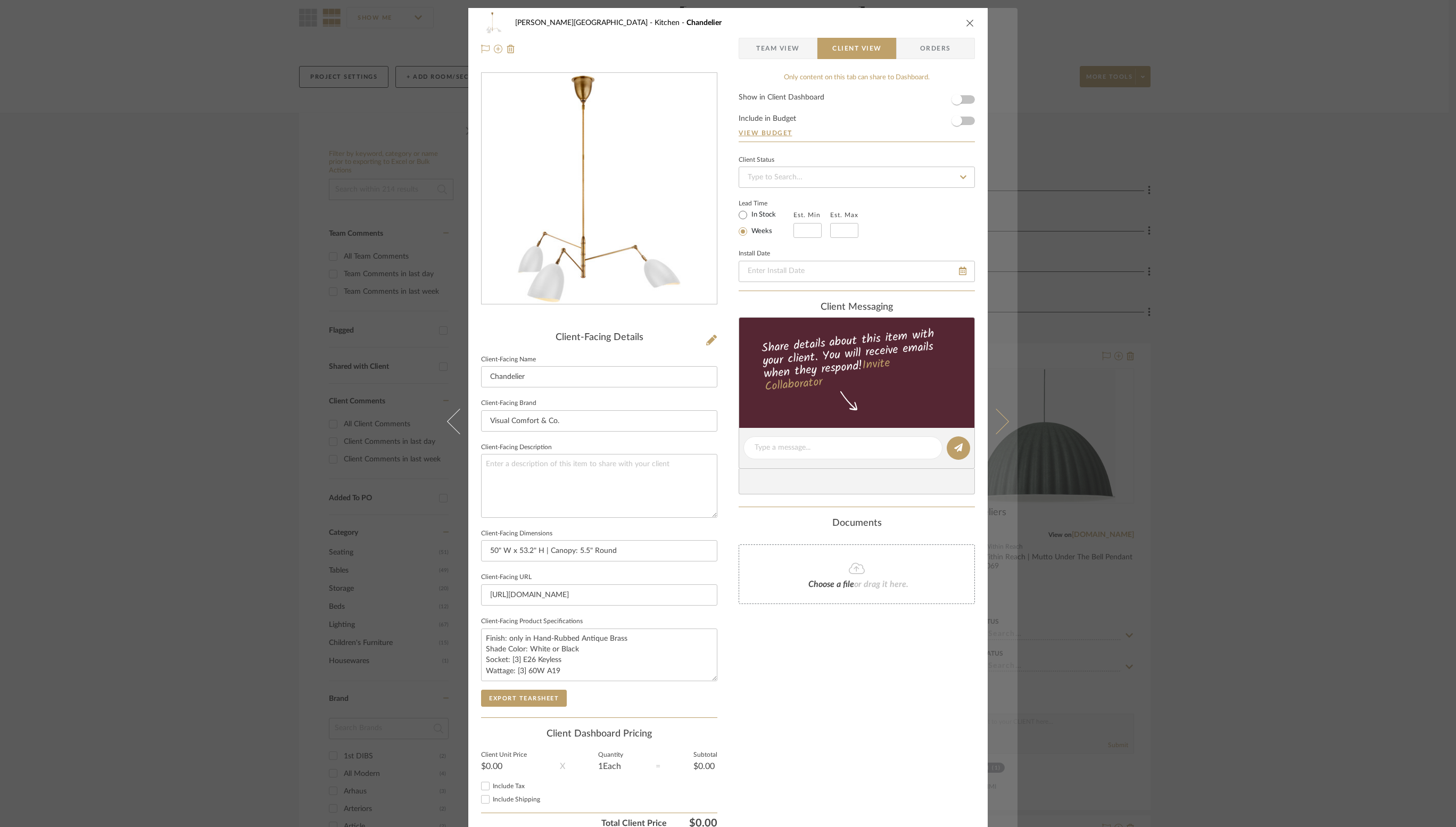 click at bounding box center [996, 421] 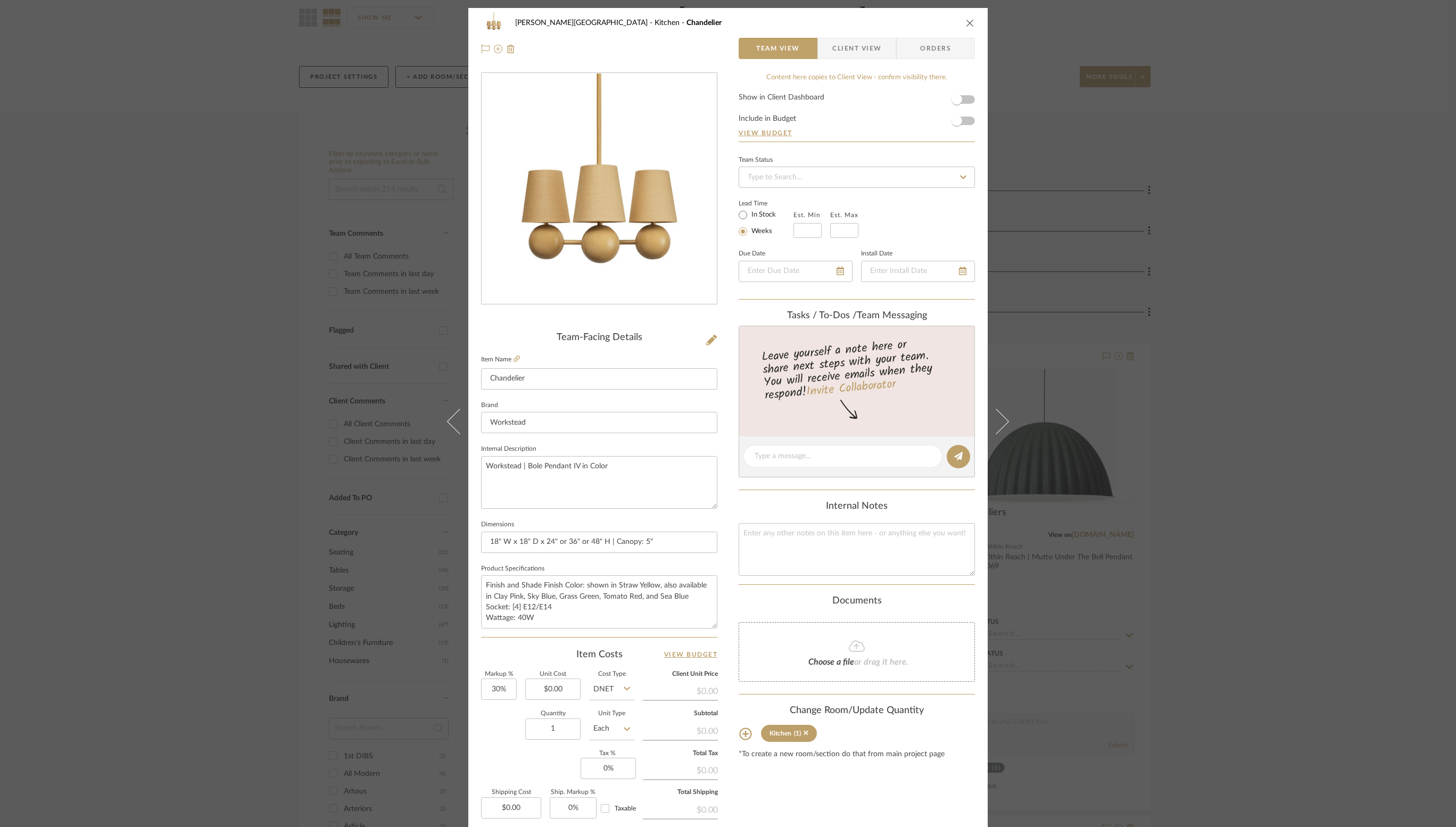 click on "Client View" at bounding box center (857, 48) 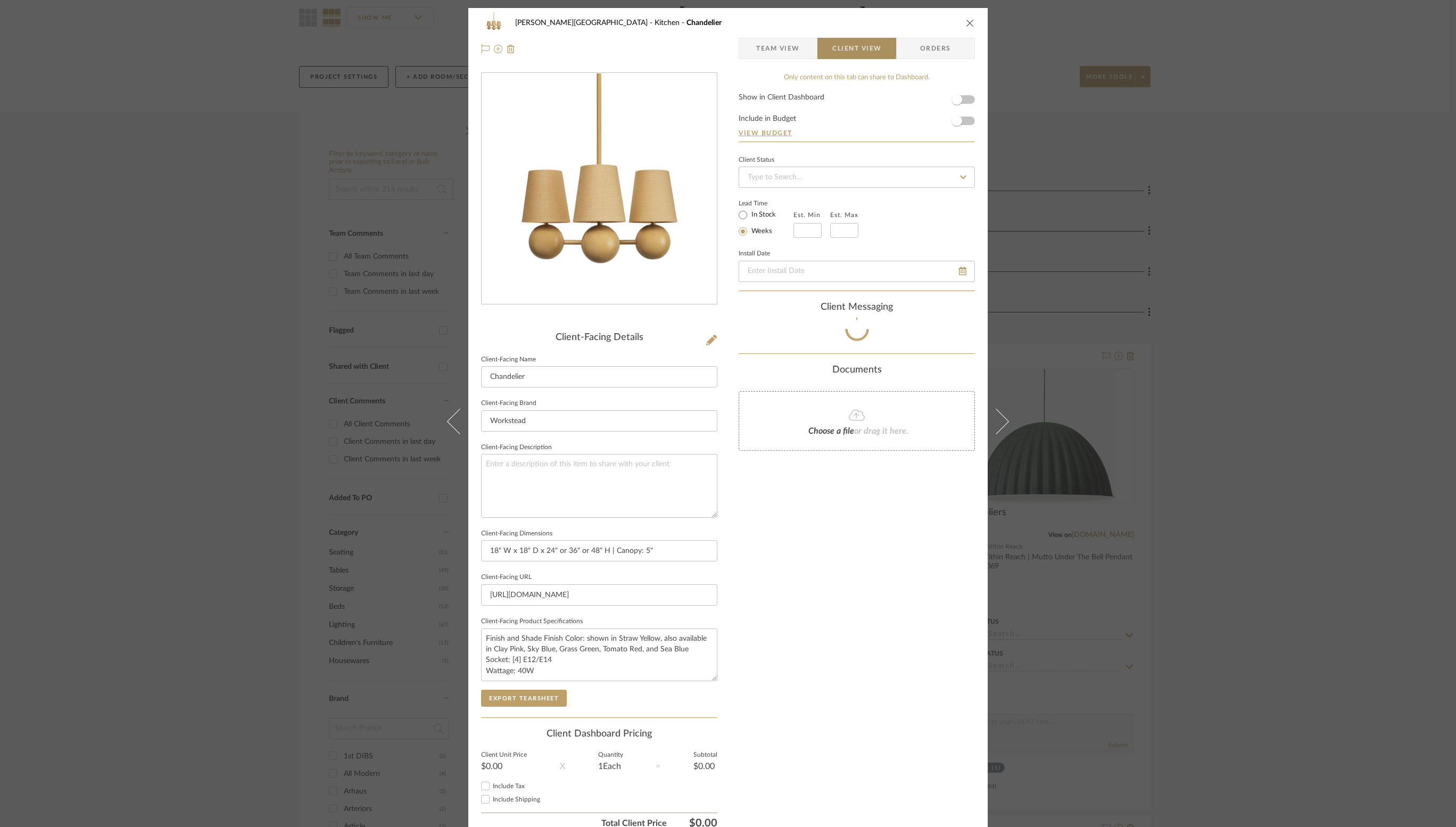 type 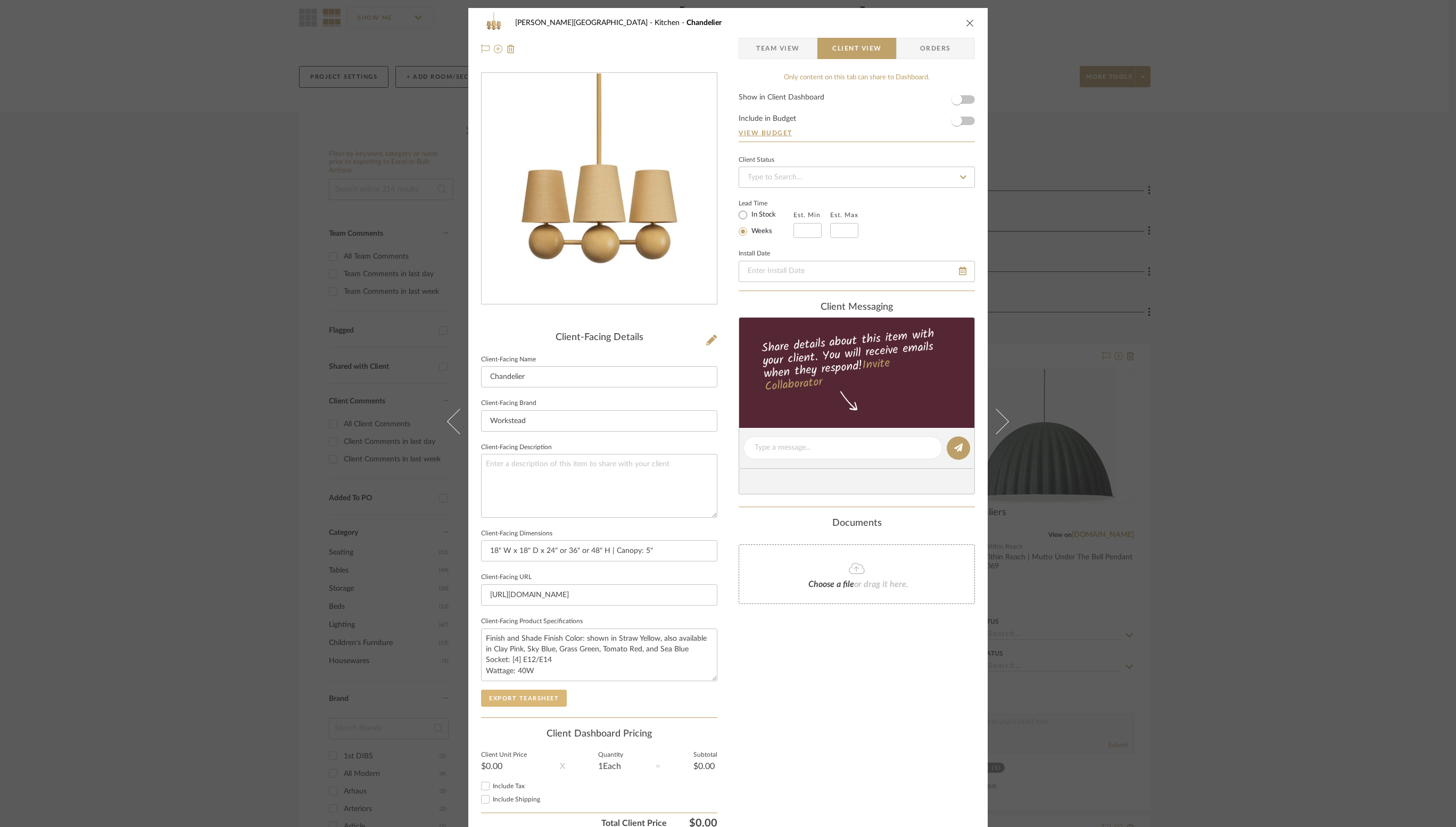 click on "Export Tearsheet" 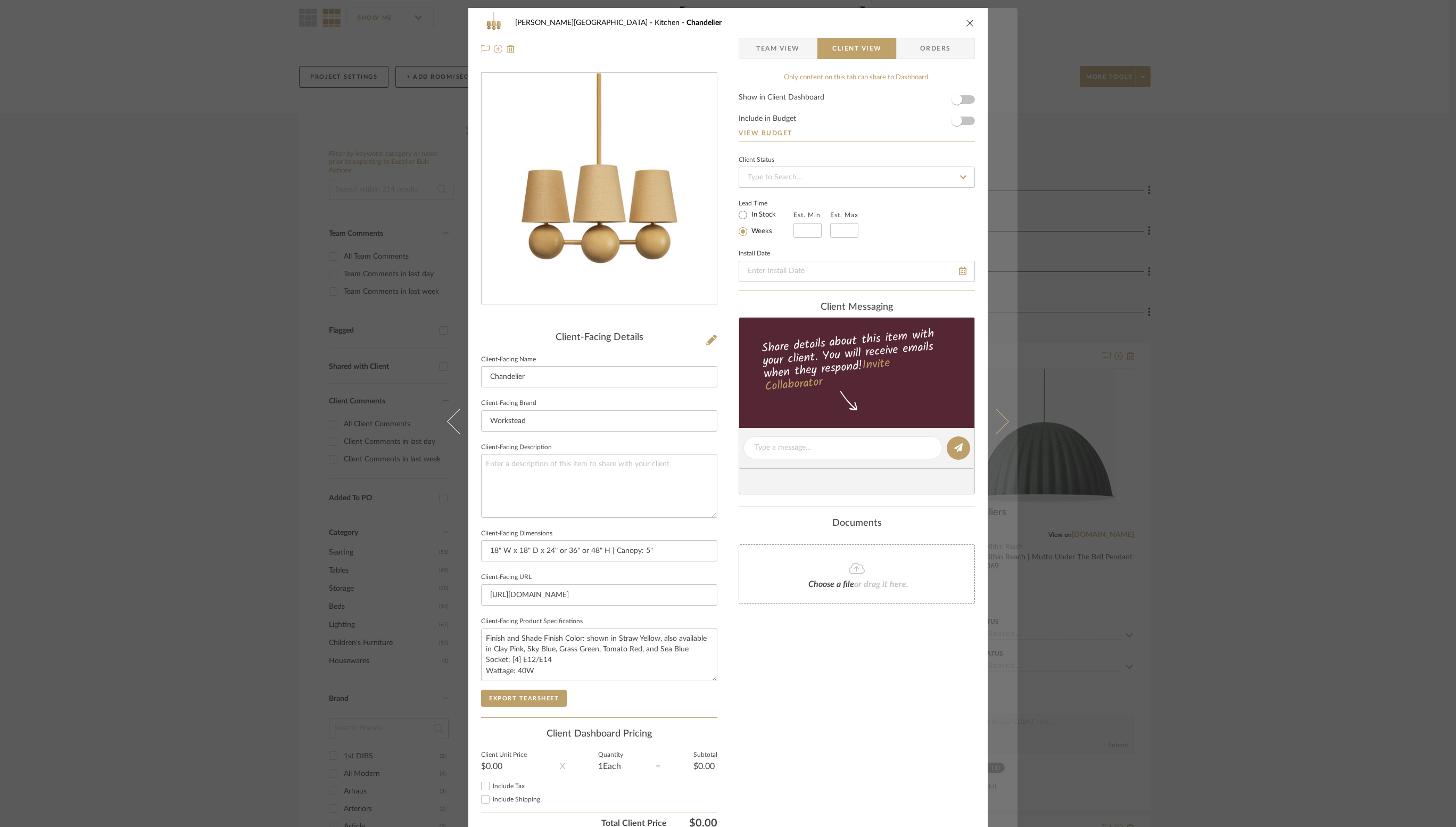 click at bounding box center (1003, 421) 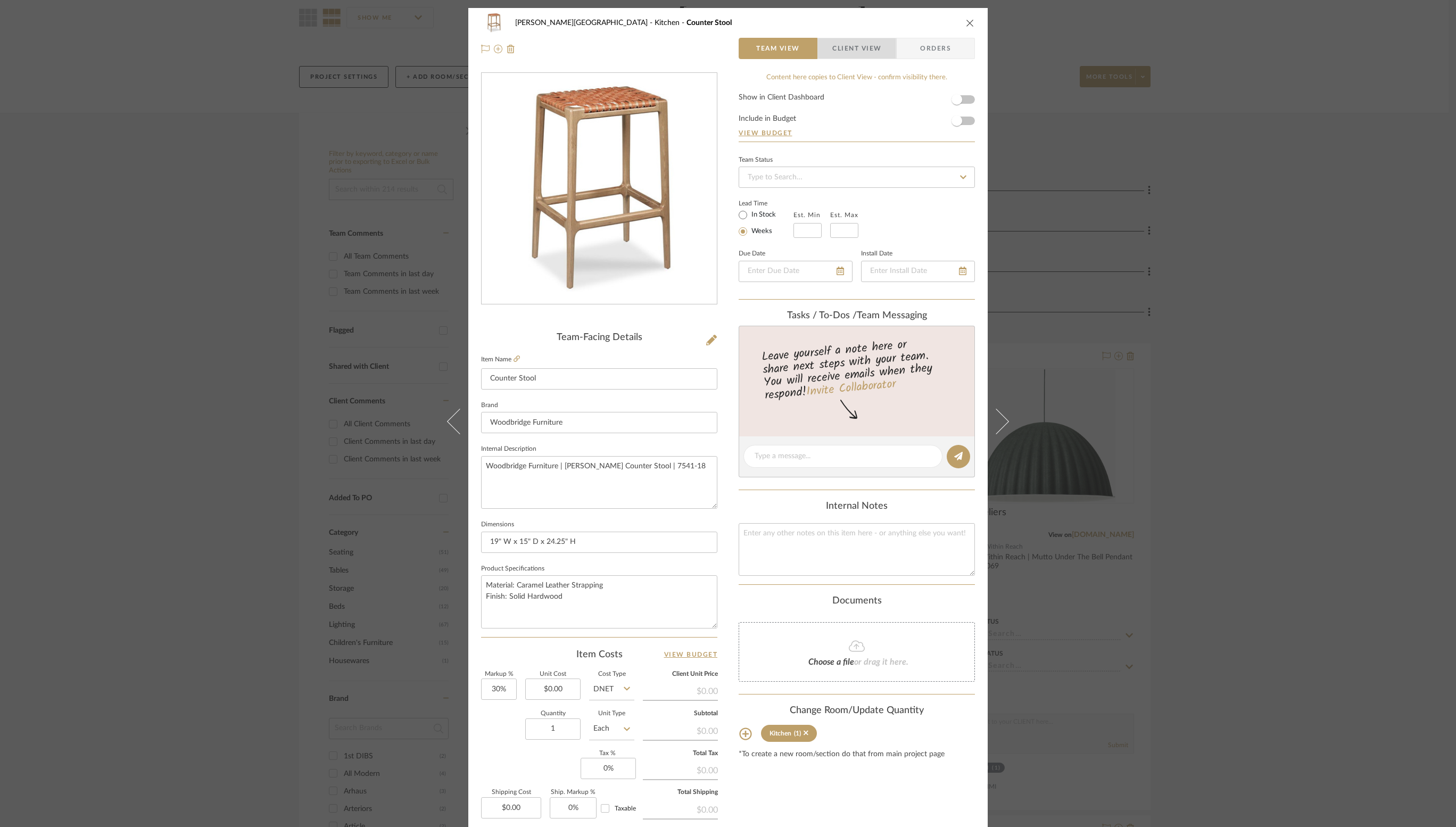 click on "Client View" at bounding box center [857, 48] 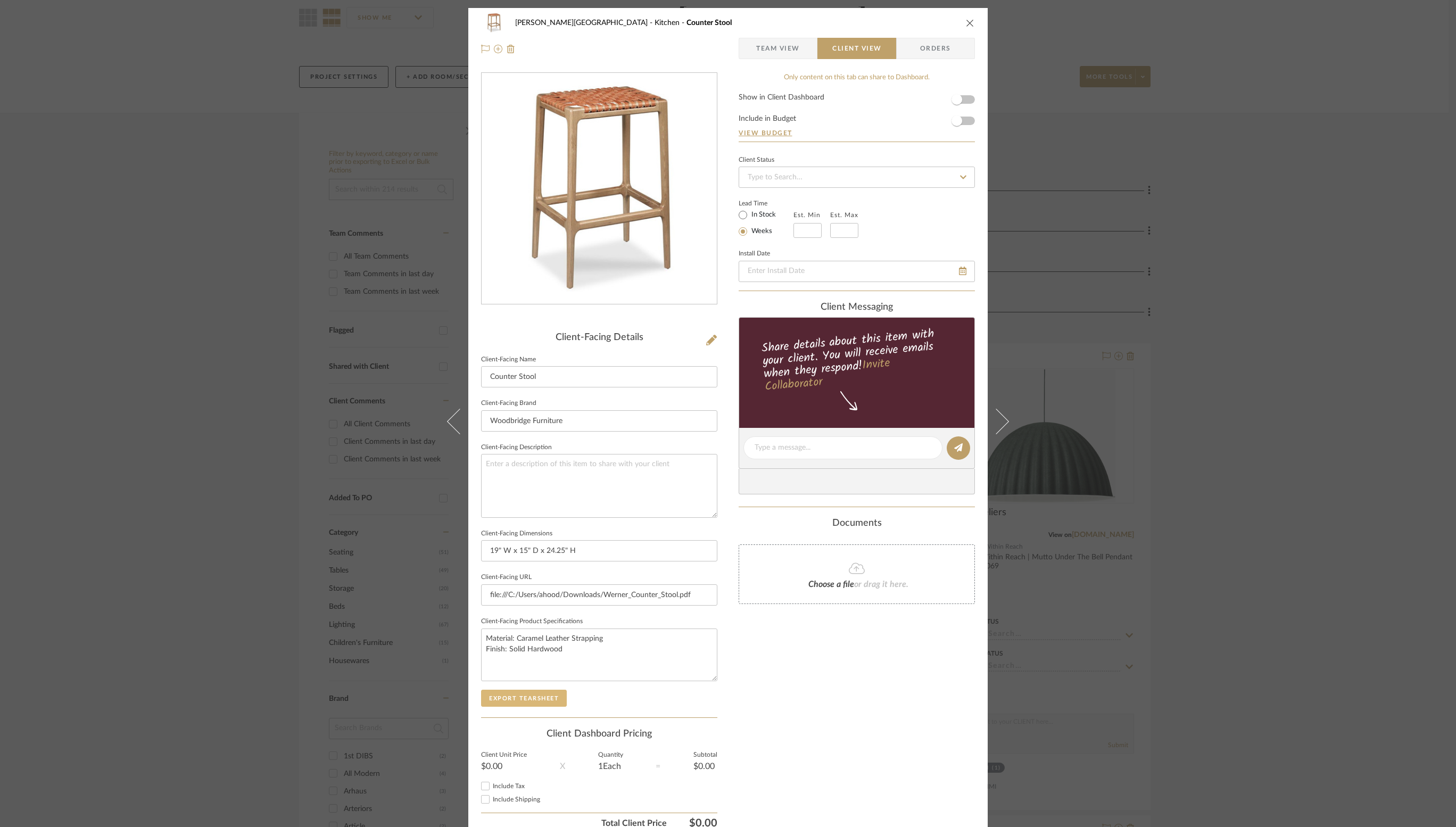 click on "Export Tearsheet" 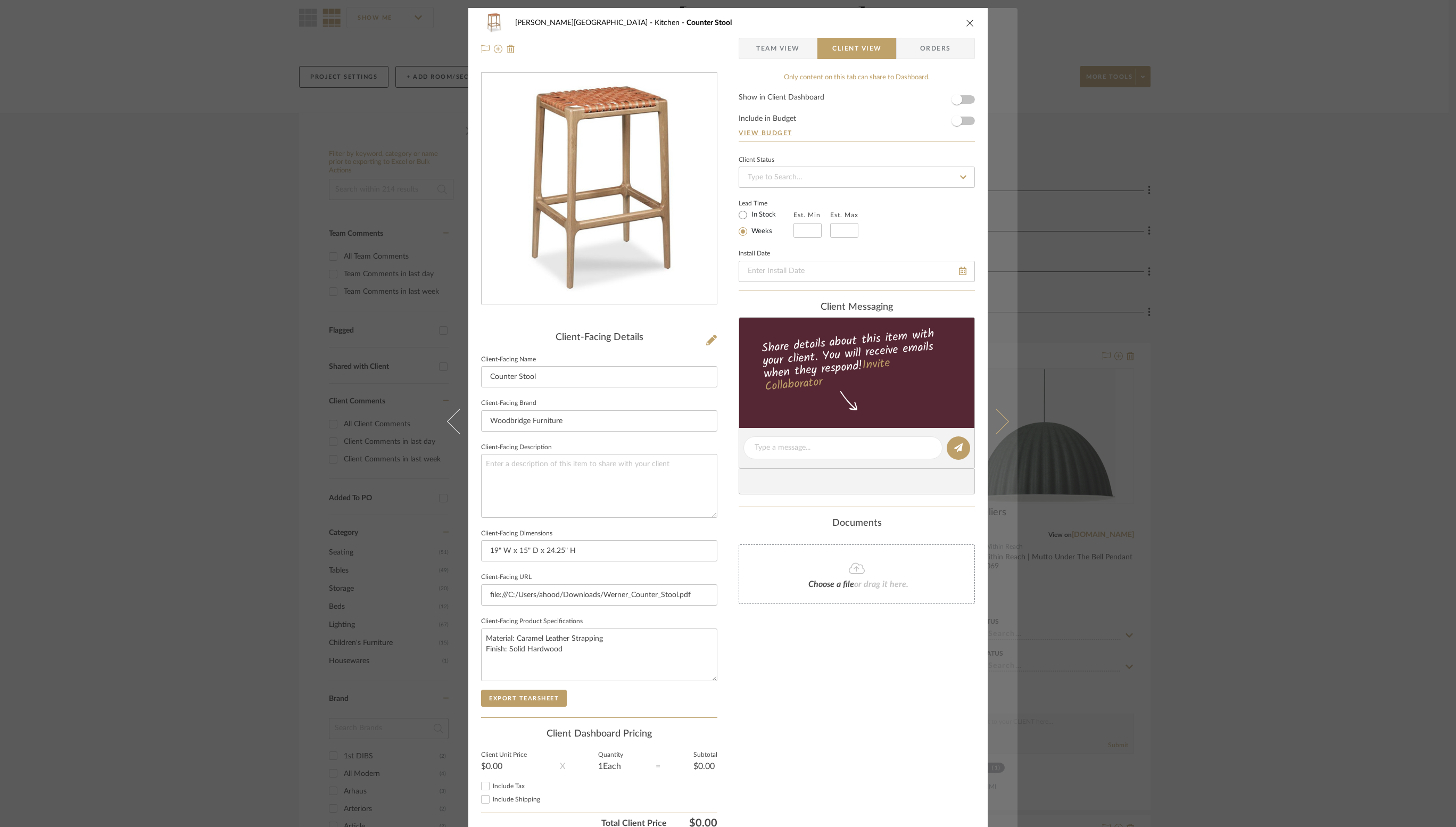 click at bounding box center (996, 421) 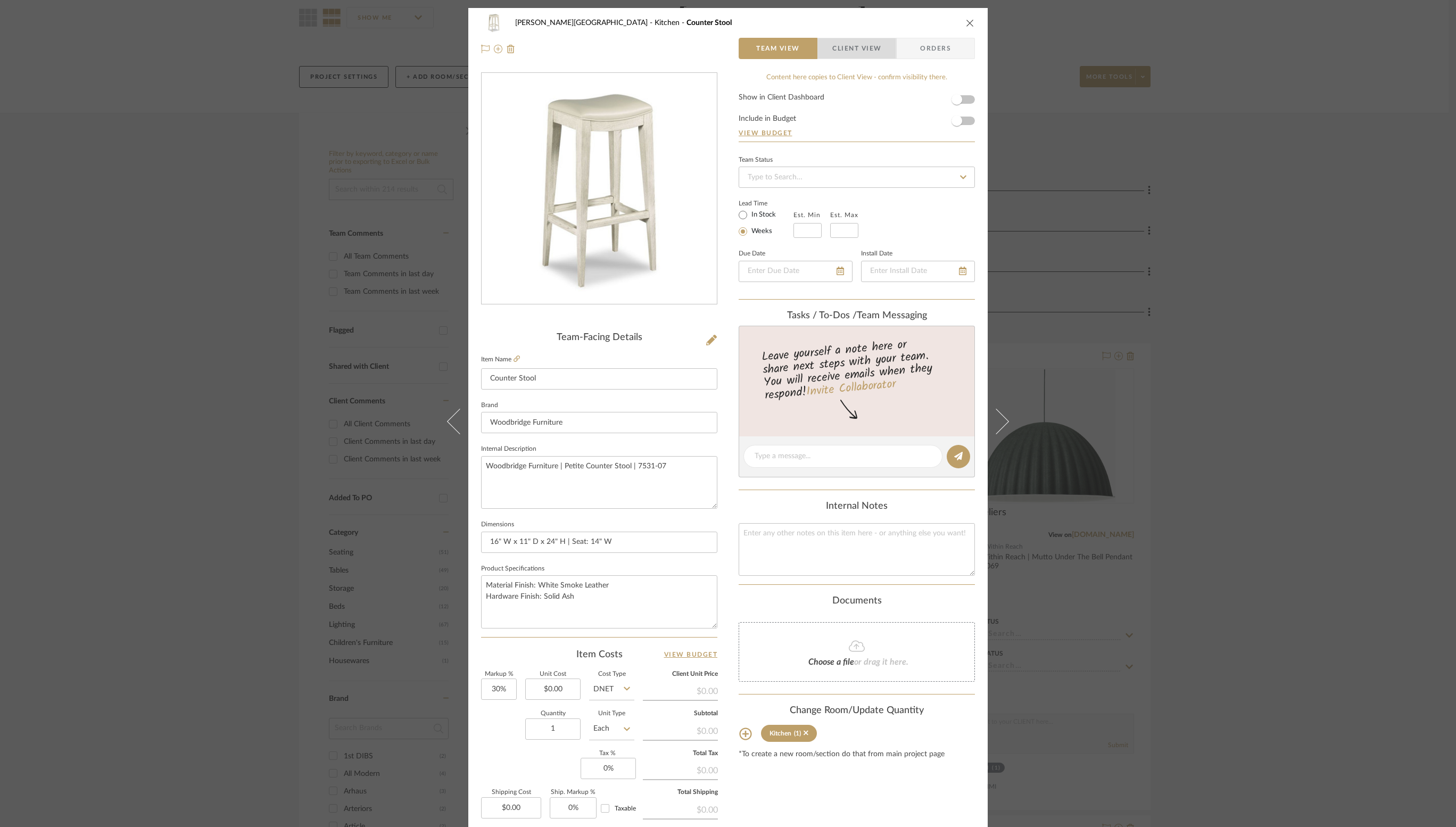 click on "Client View" at bounding box center [857, 48] 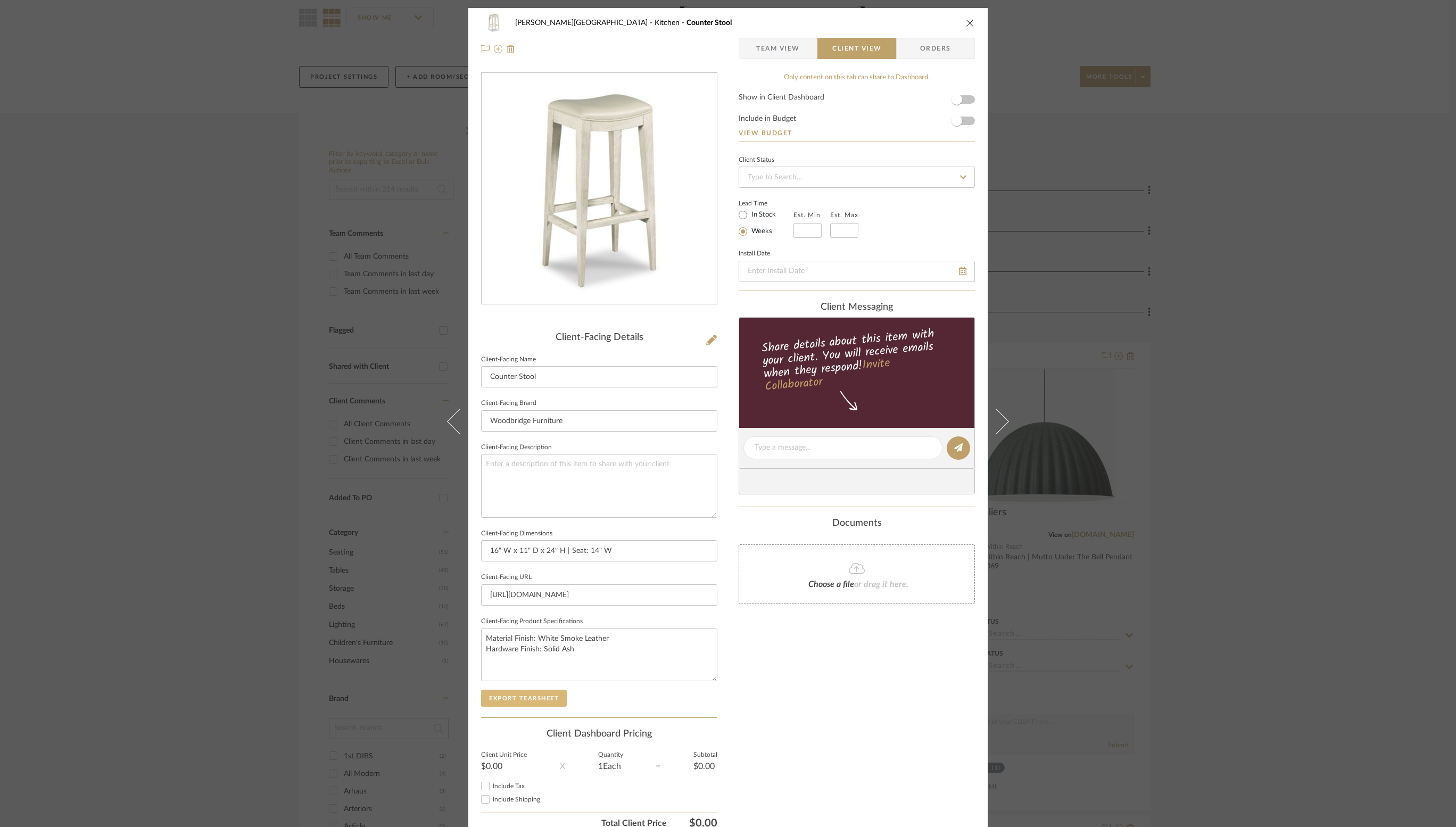 click on "Export Tearsheet" 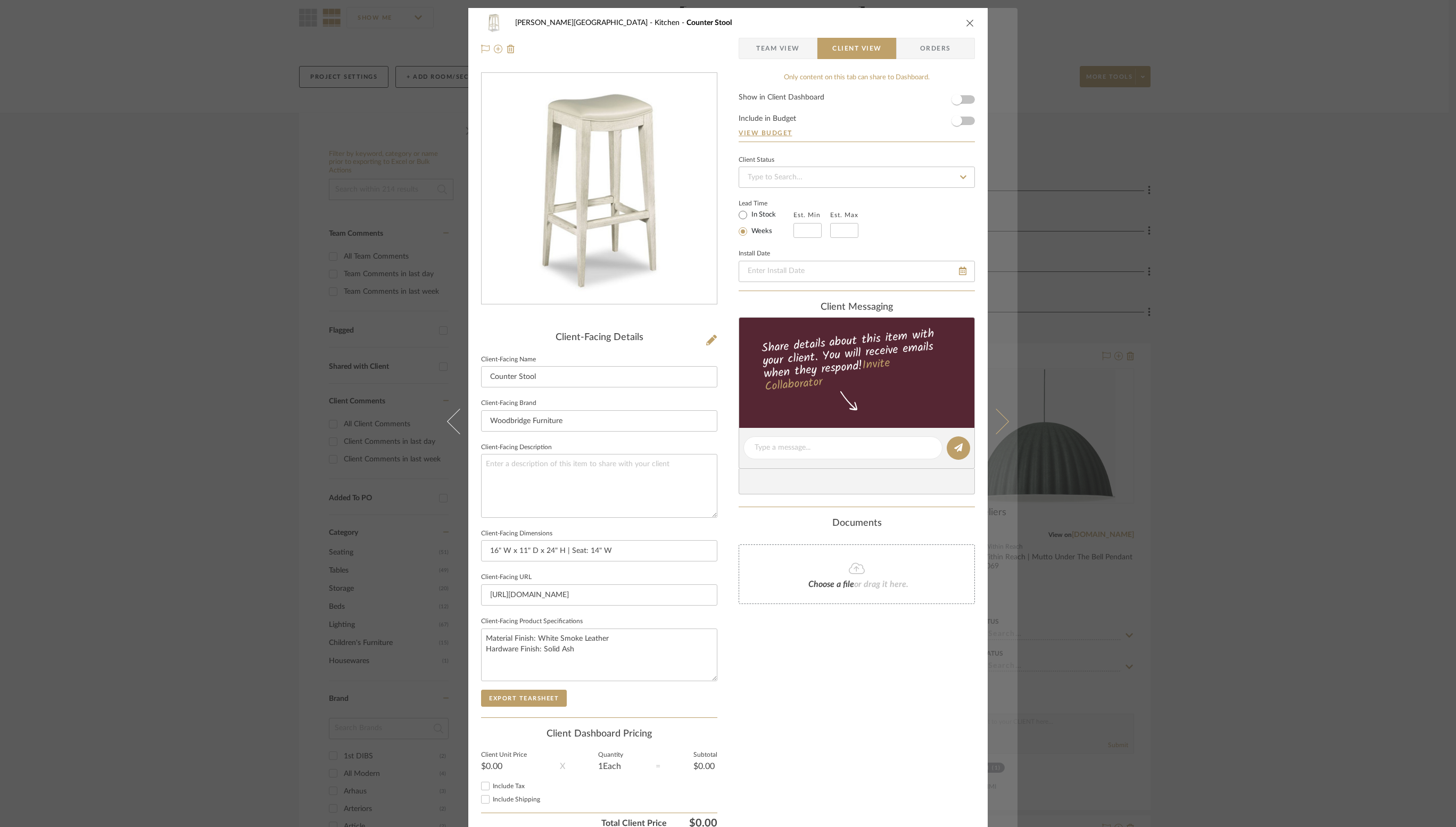 click at bounding box center [996, 421] 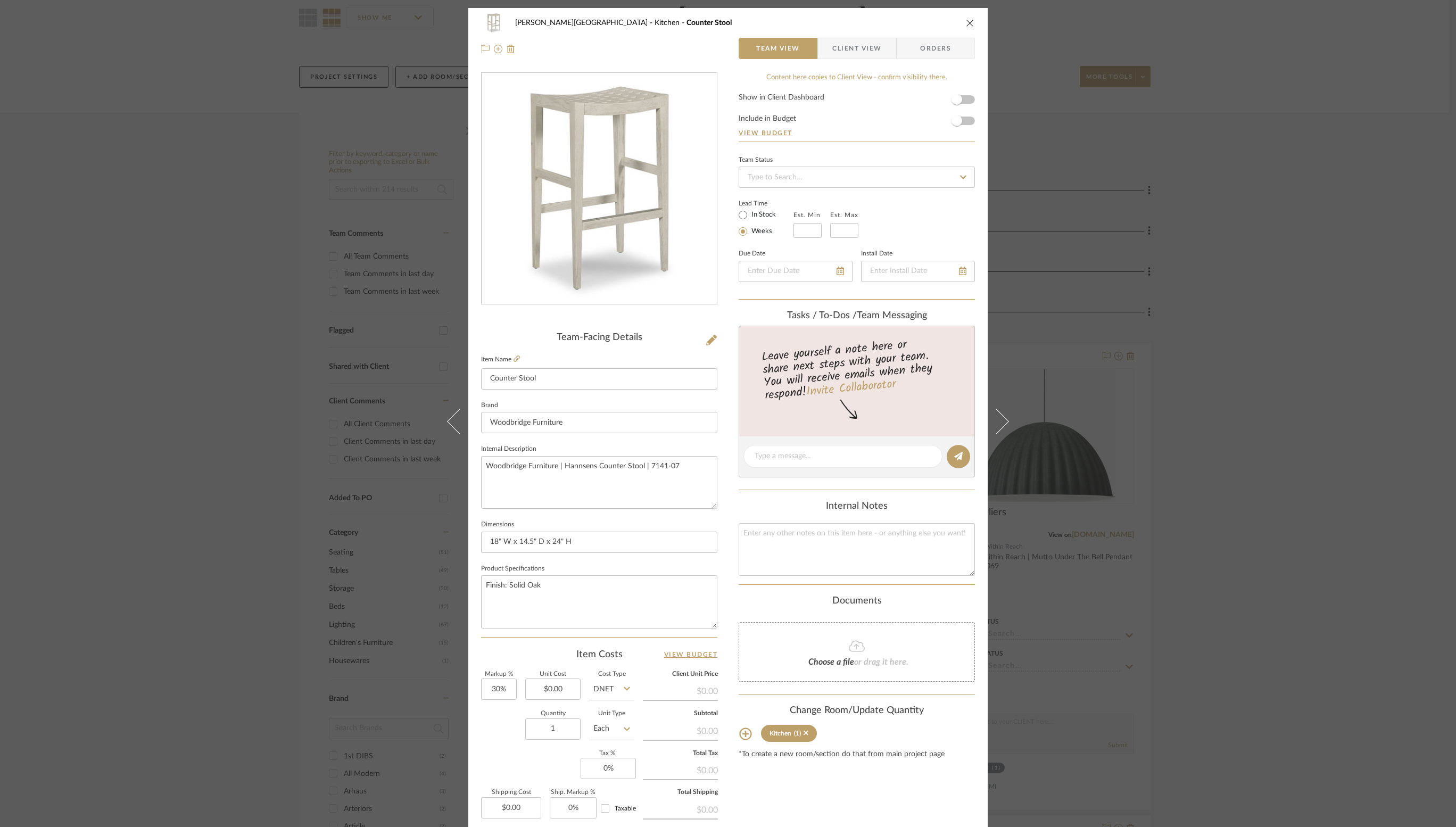 click on "Client View" at bounding box center [857, 48] 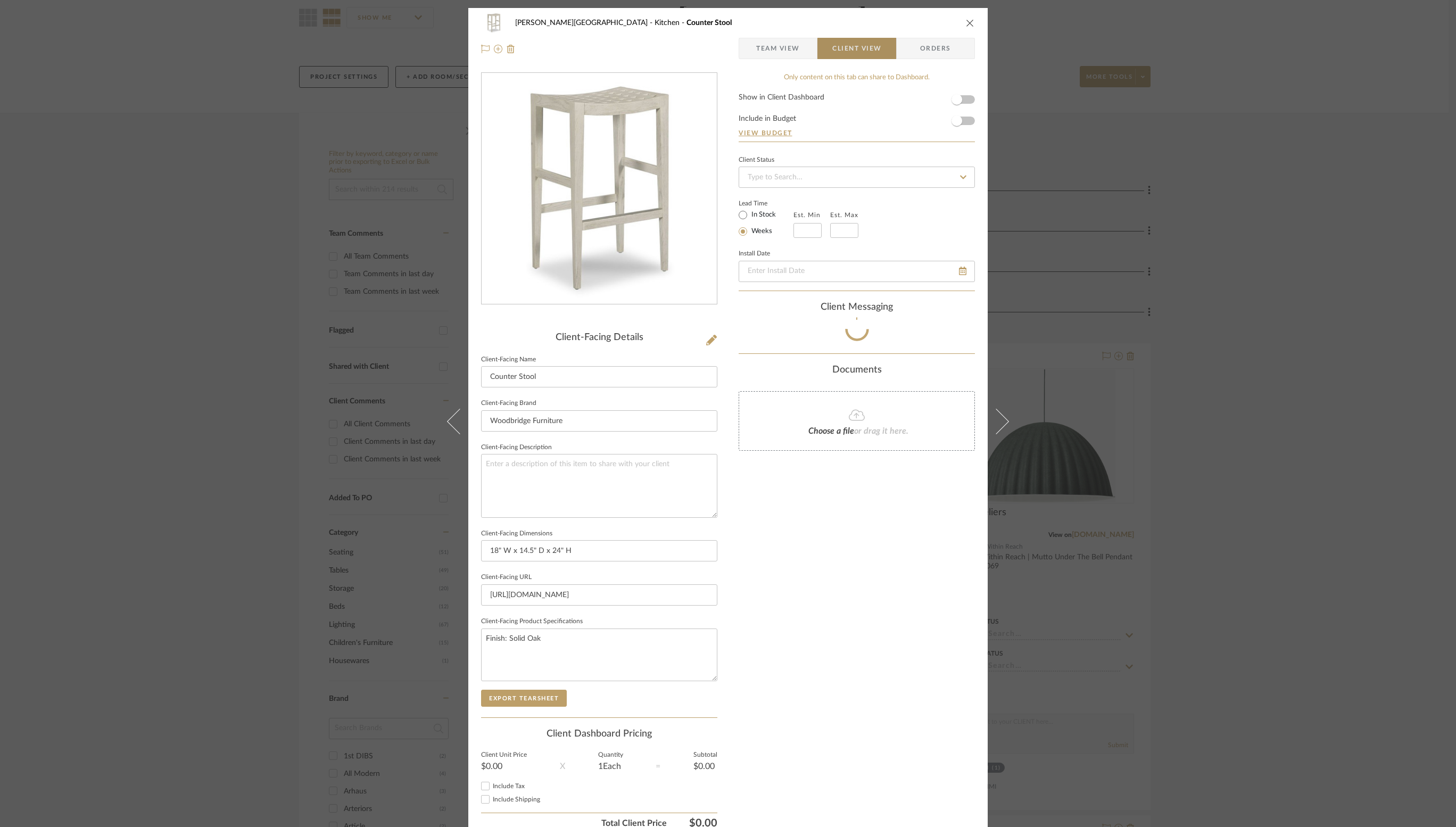 type 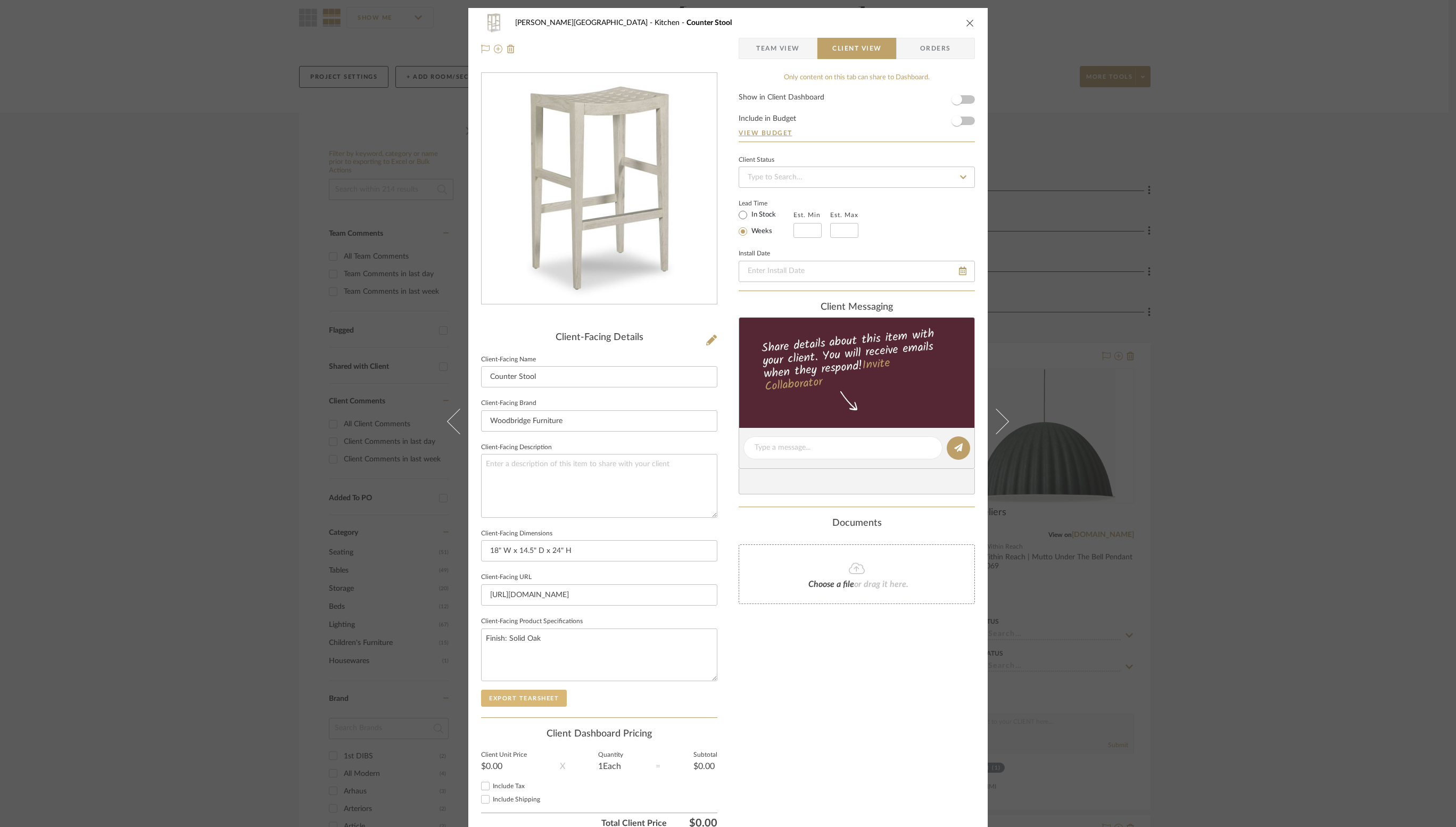 click on "Export Tearsheet" 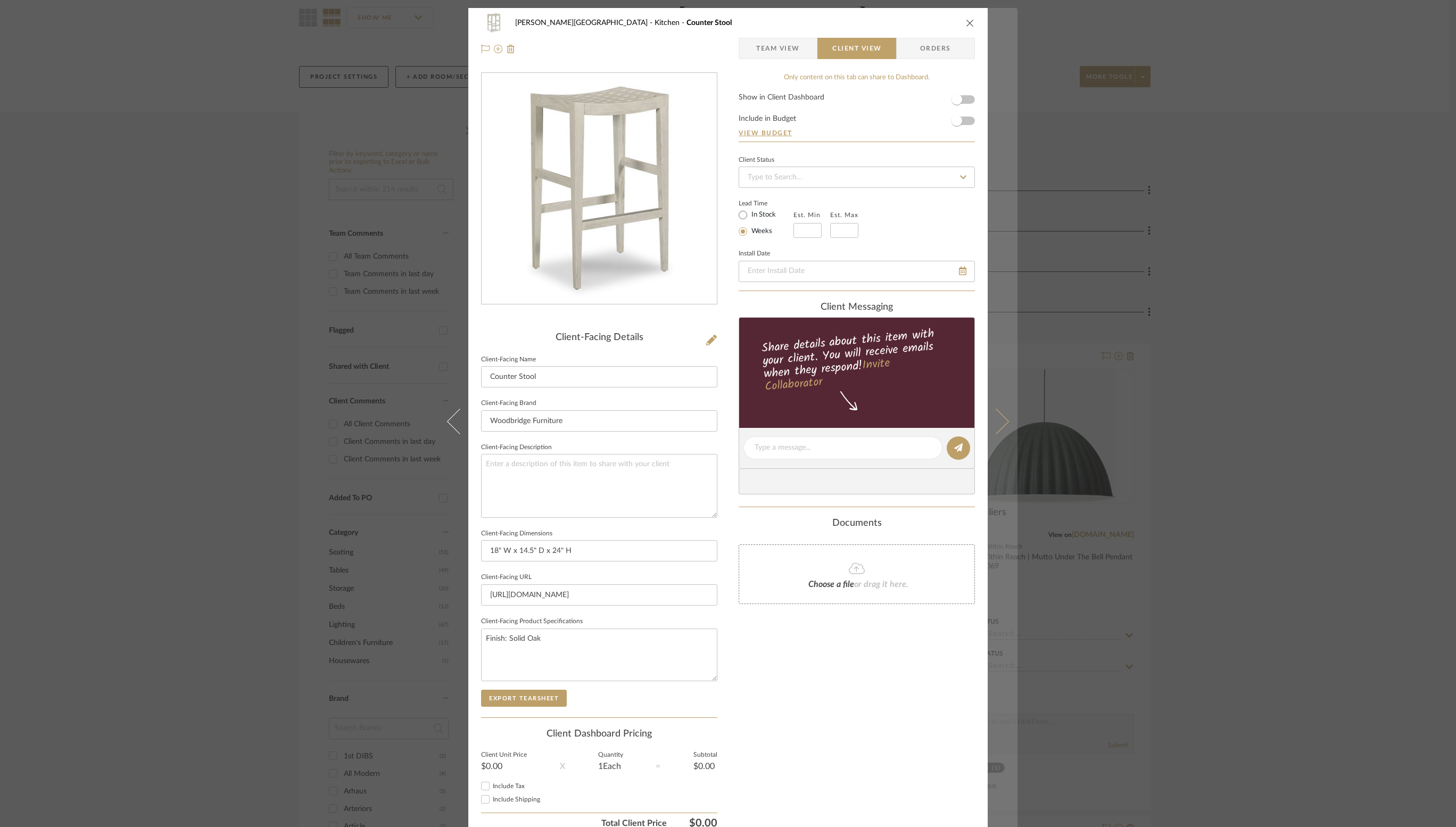 click at bounding box center (996, 421) 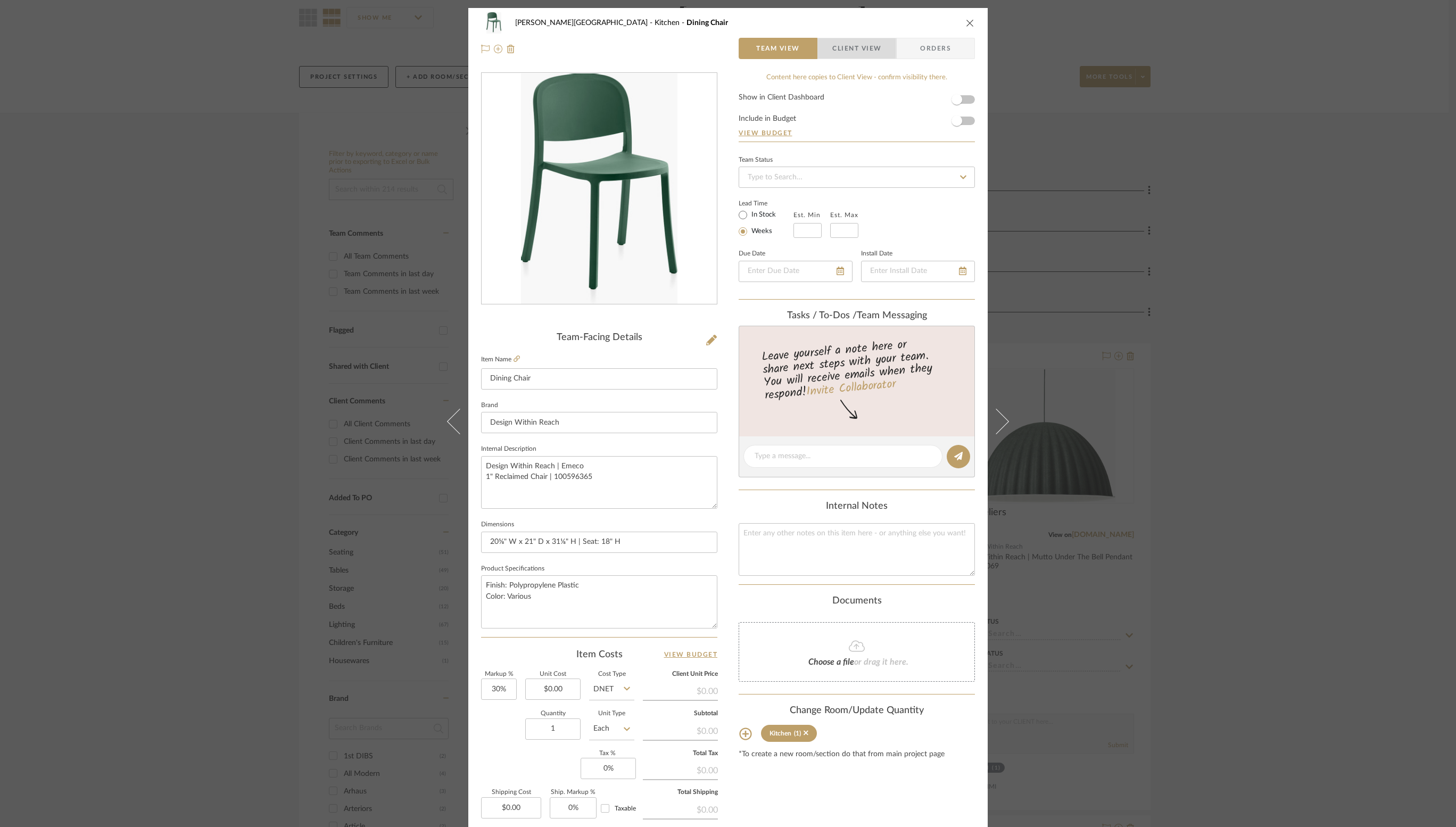 click on "Client View" at bounding box center [857, 48] 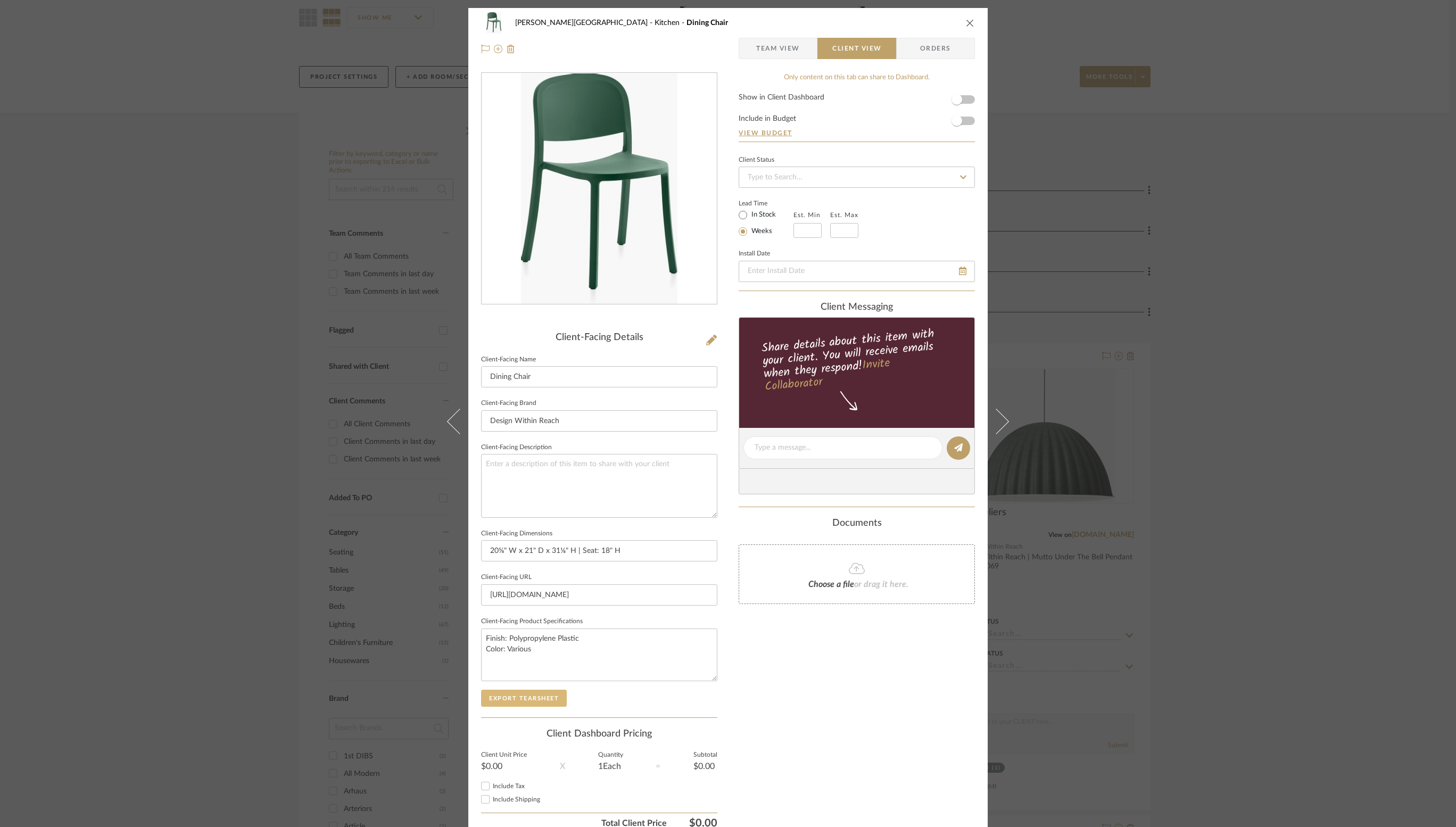 click on "Export Tearsheet" 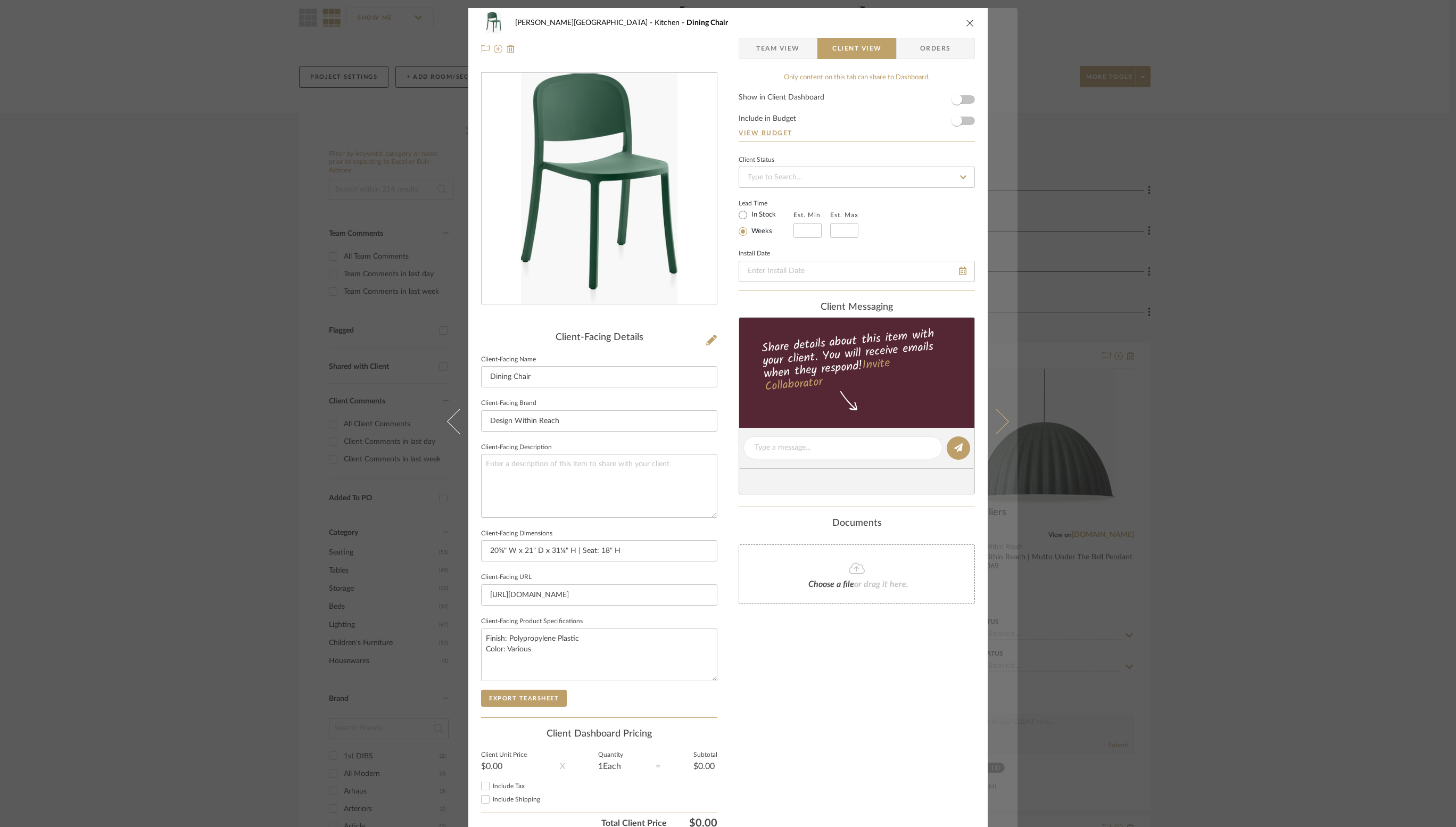 click at bounding box center (996, 421) 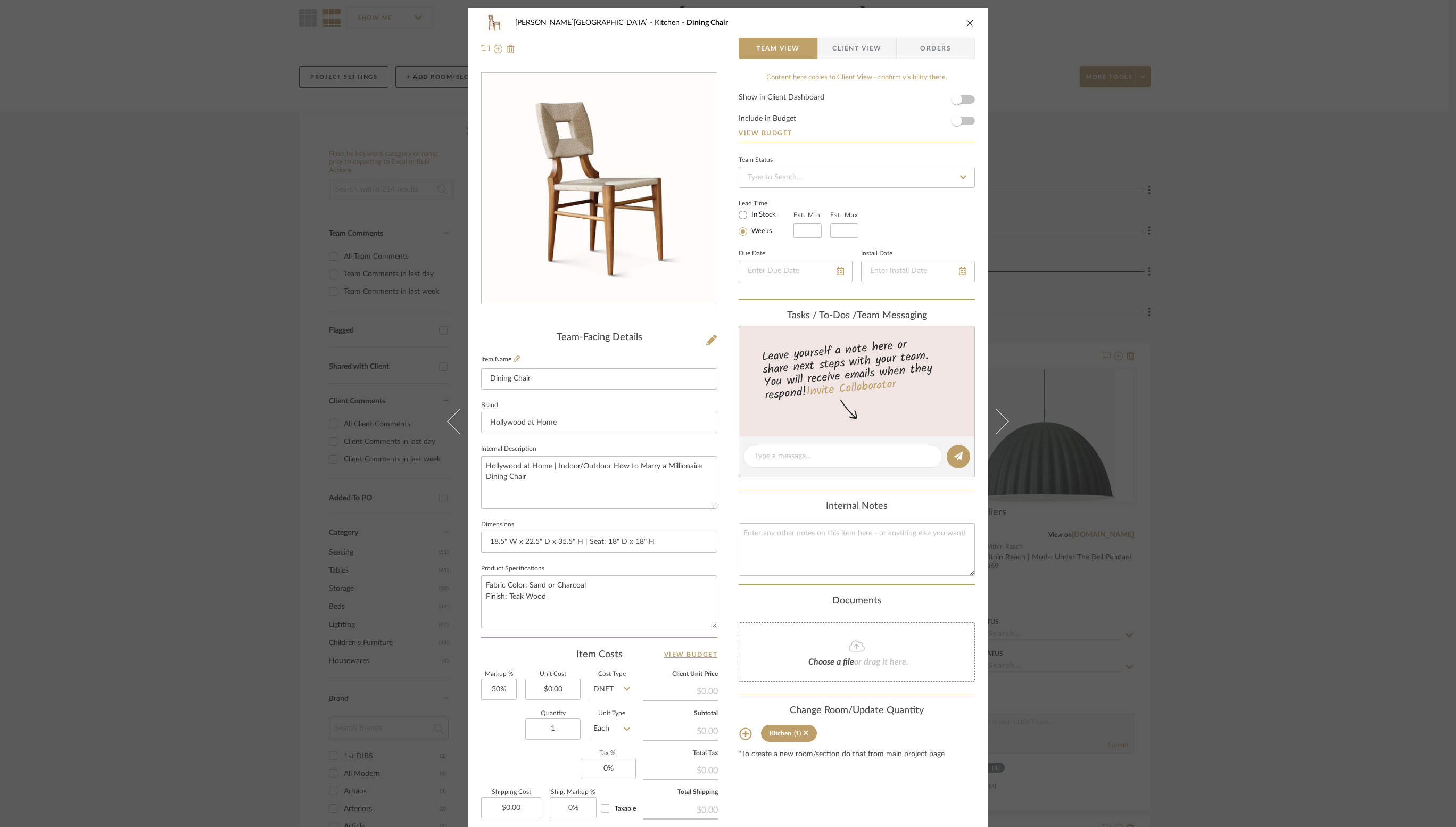 click on "Client View" at bounding box center [857, 48] 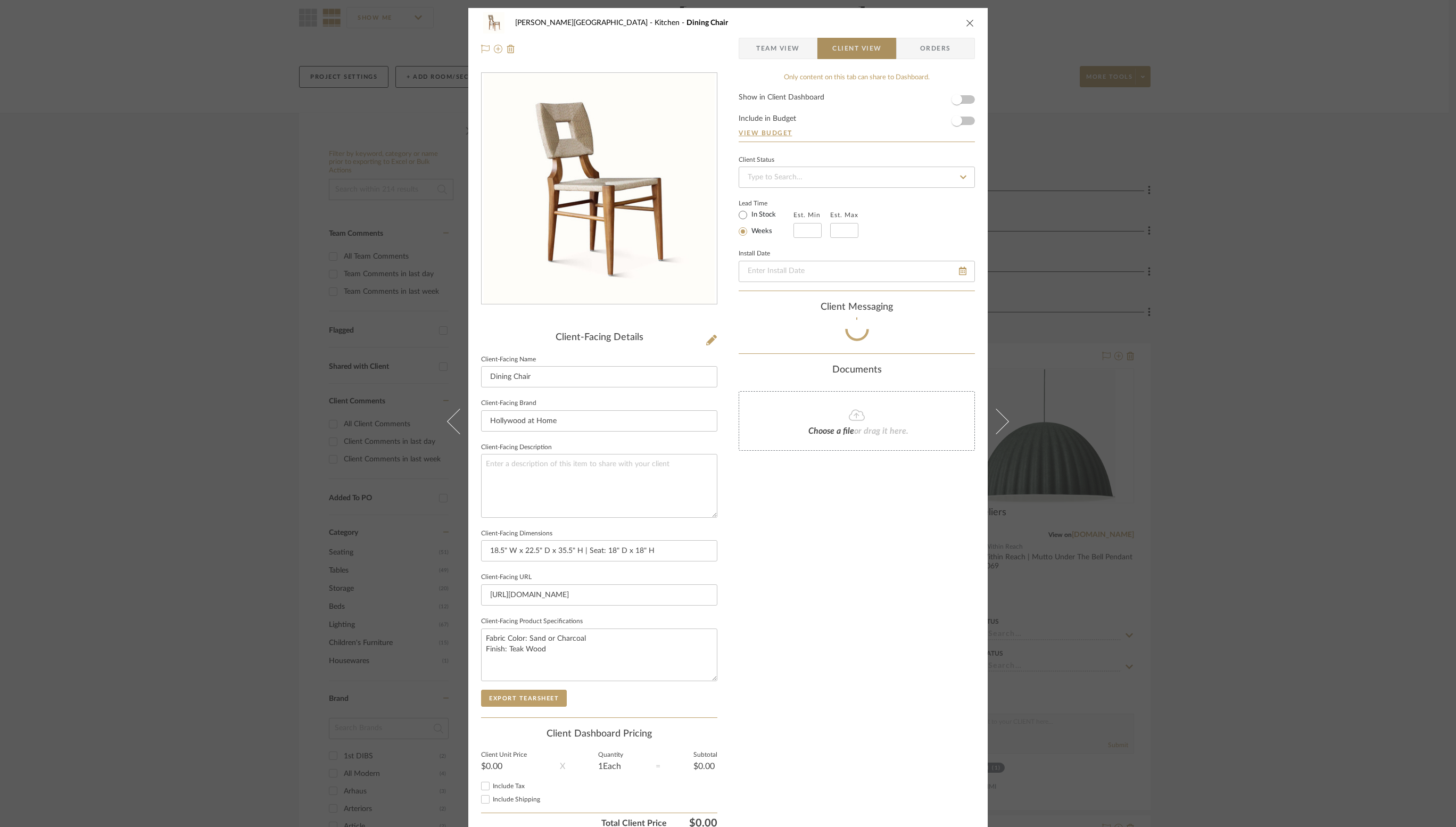 type 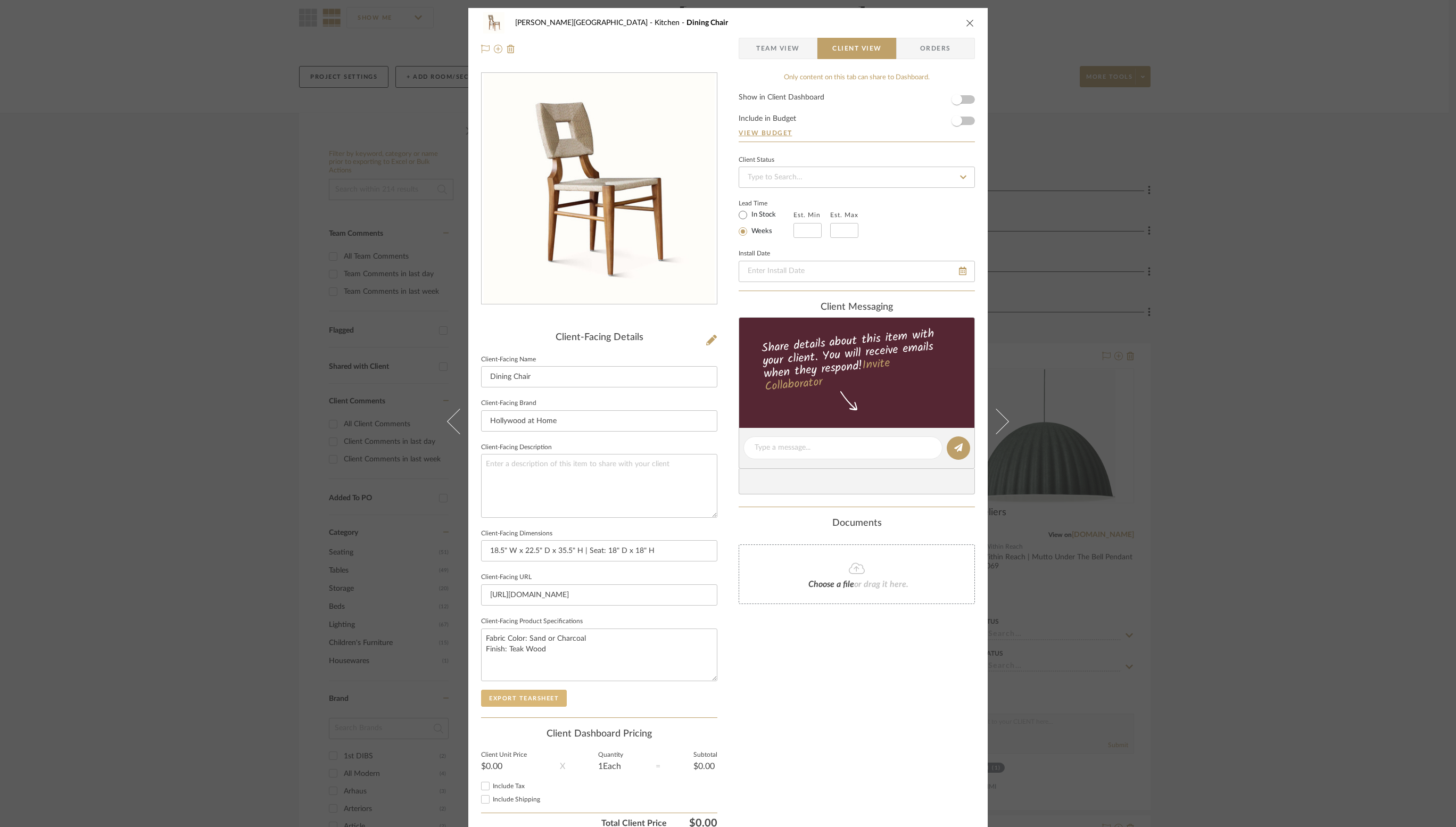 click on "Export Tearsheet" 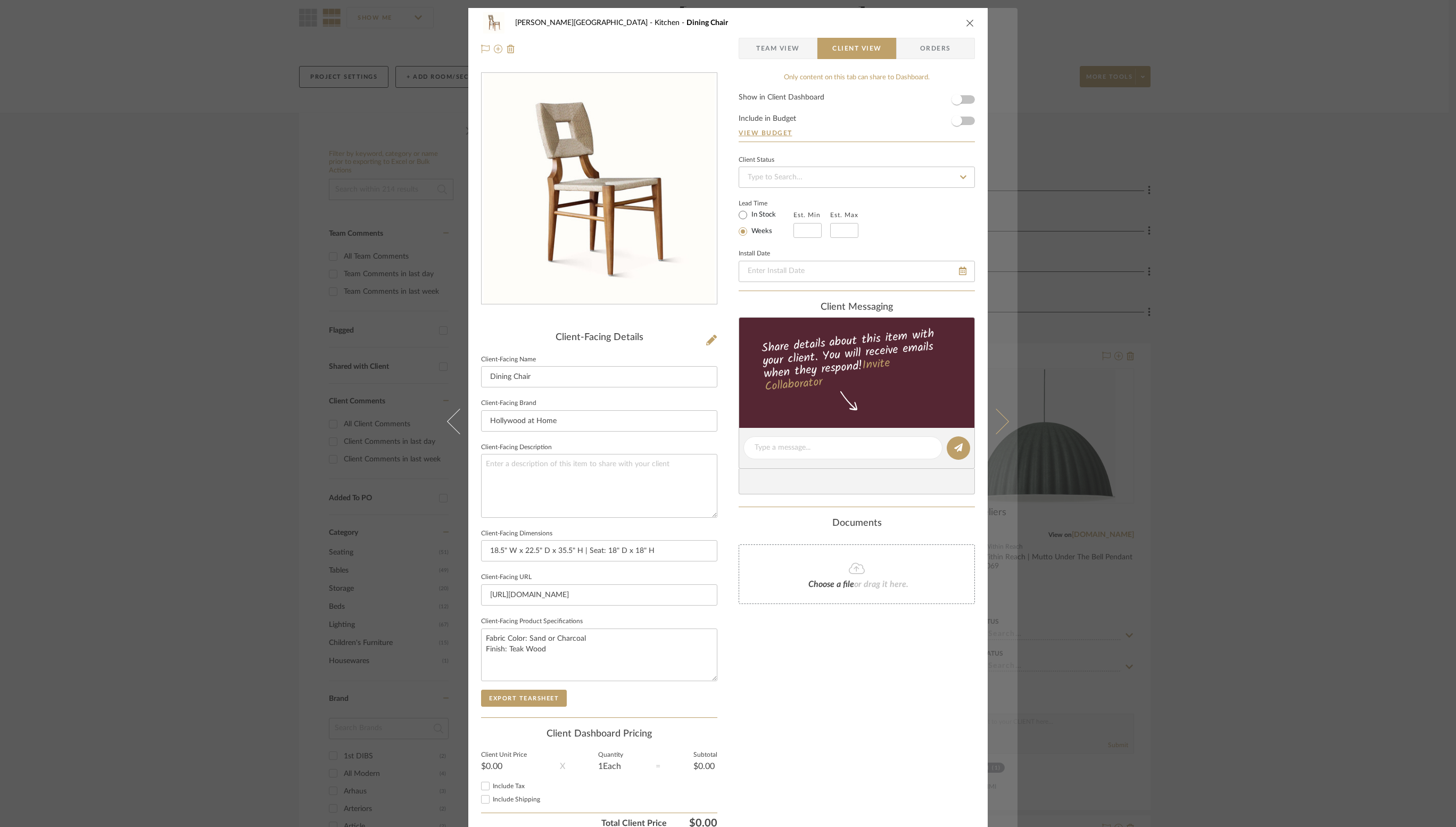 click at bounding box center (996, 421) 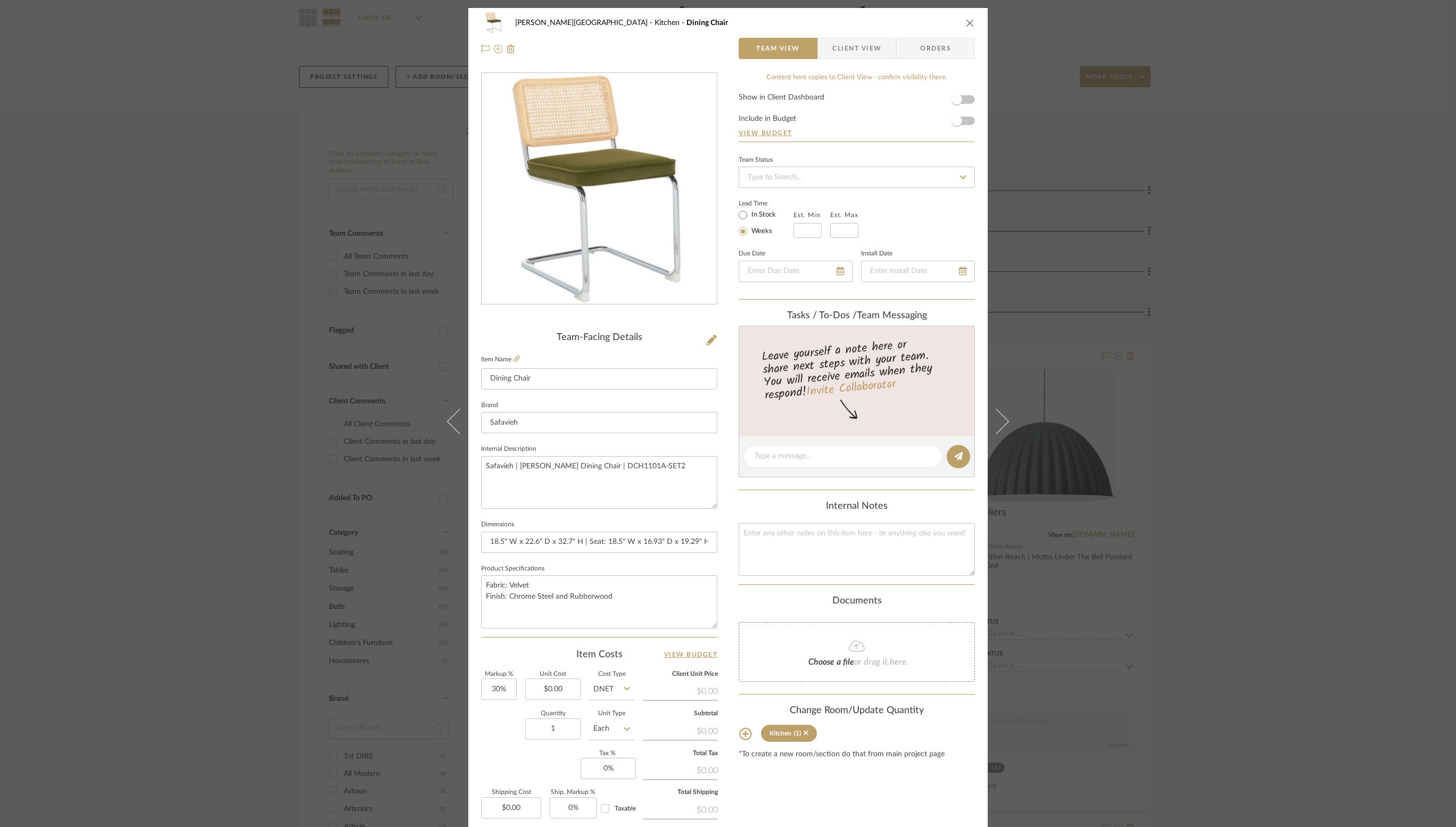 click on "Client View" at bounding box center [857, 48] 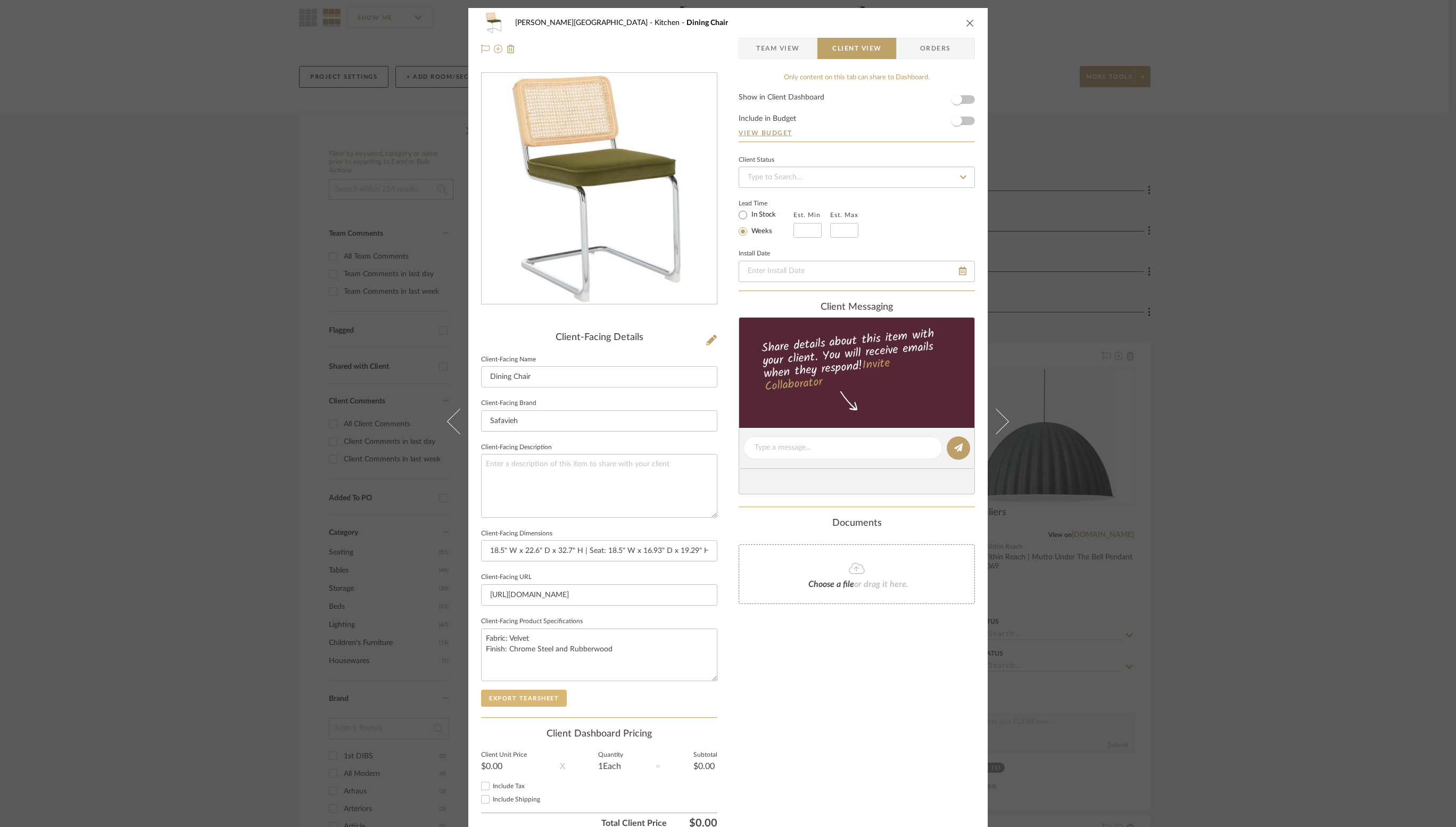 click on "Export Tearsheet" 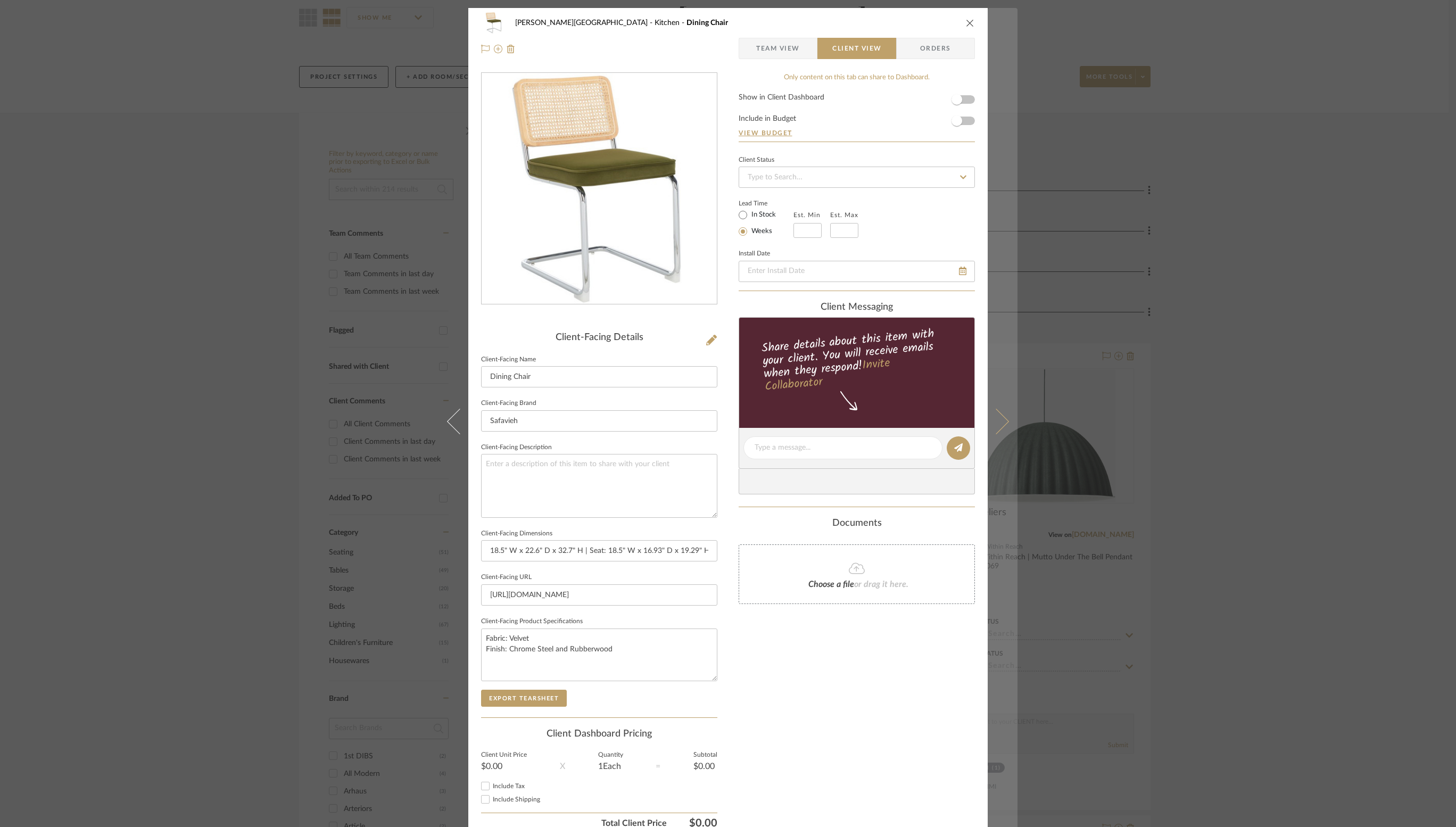 click at bounding box center (1003, 421) 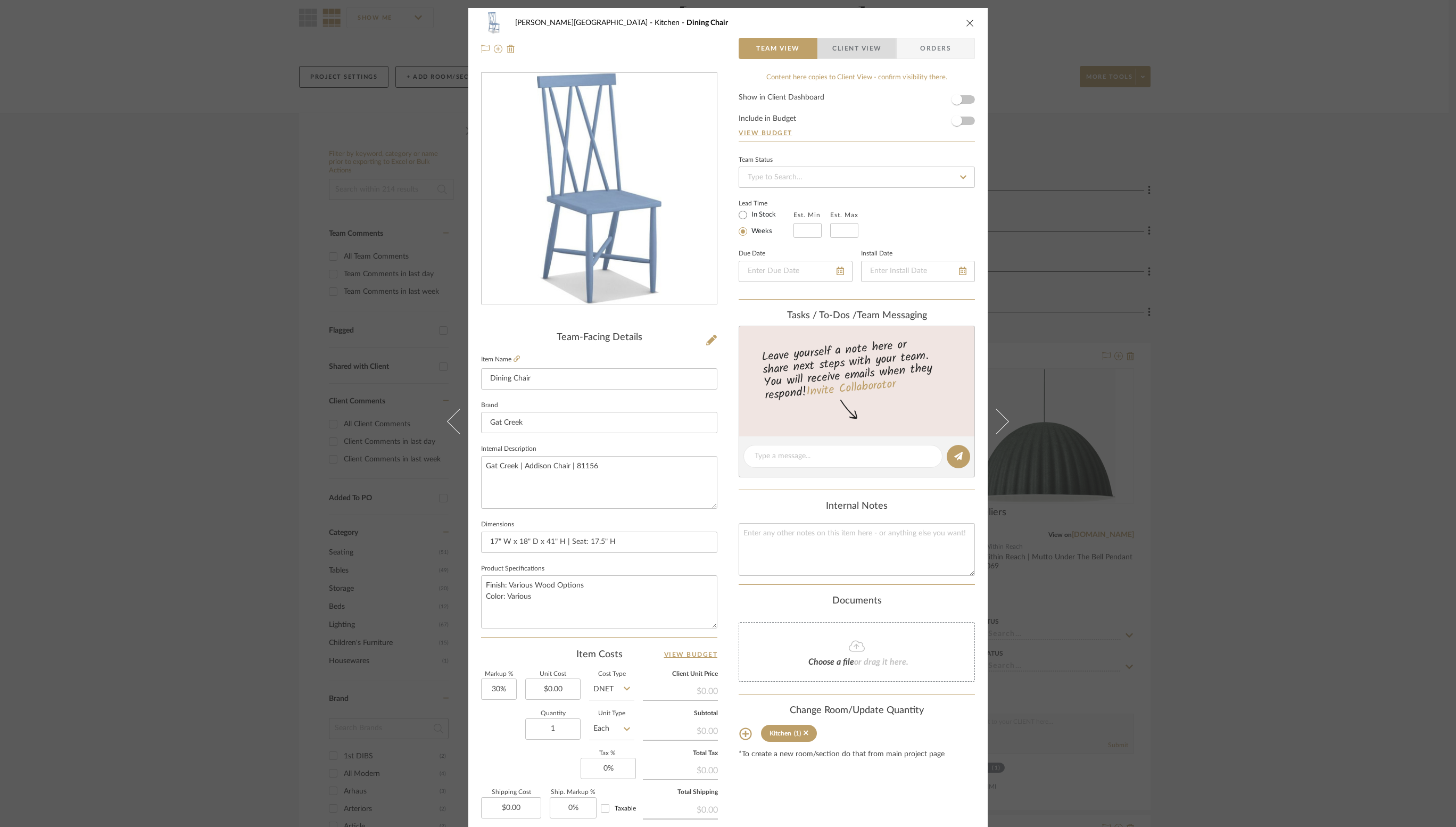 click on "Client View" at bounding box center (857, 48) 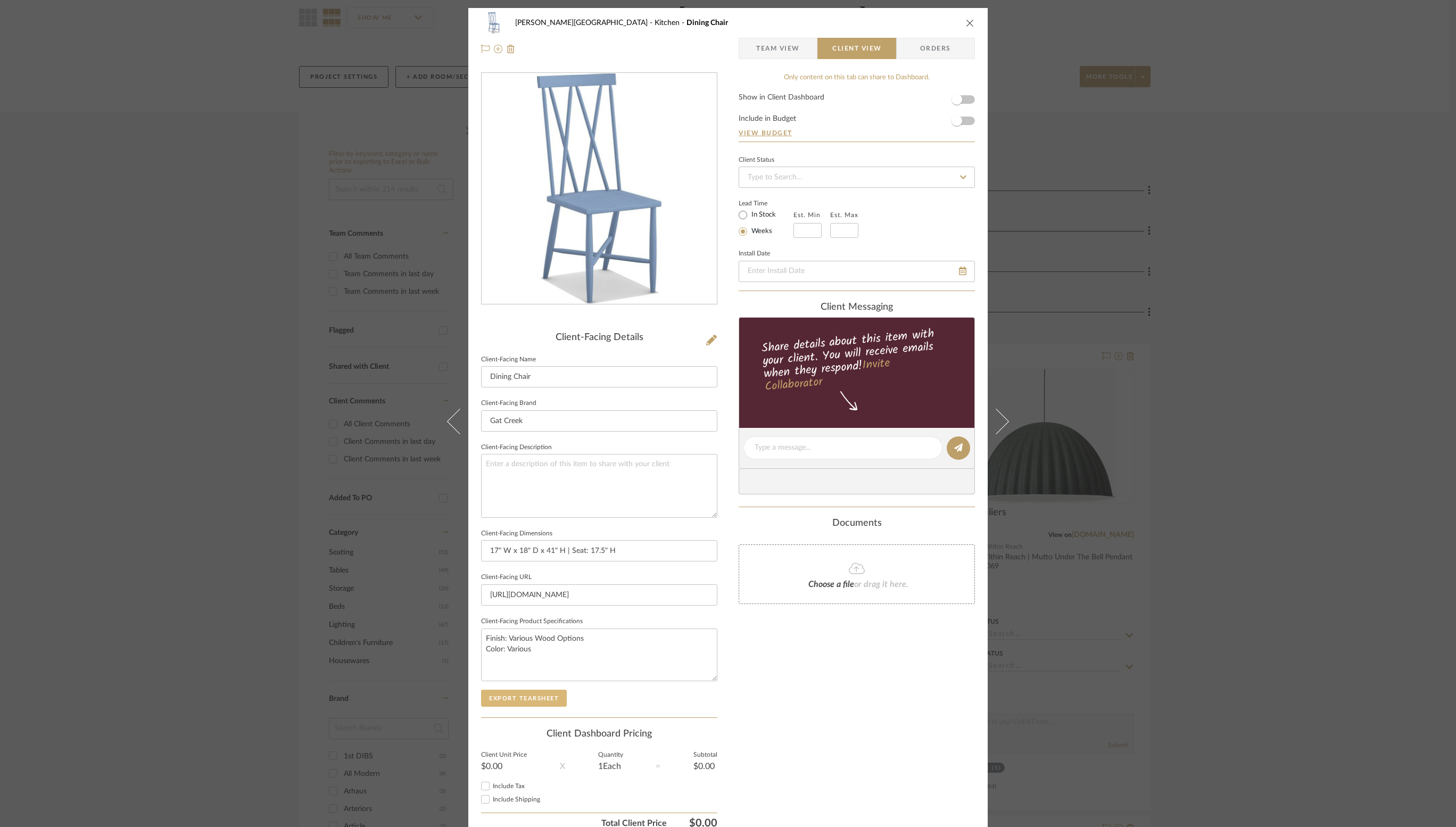 click on "Export Tearsheet" 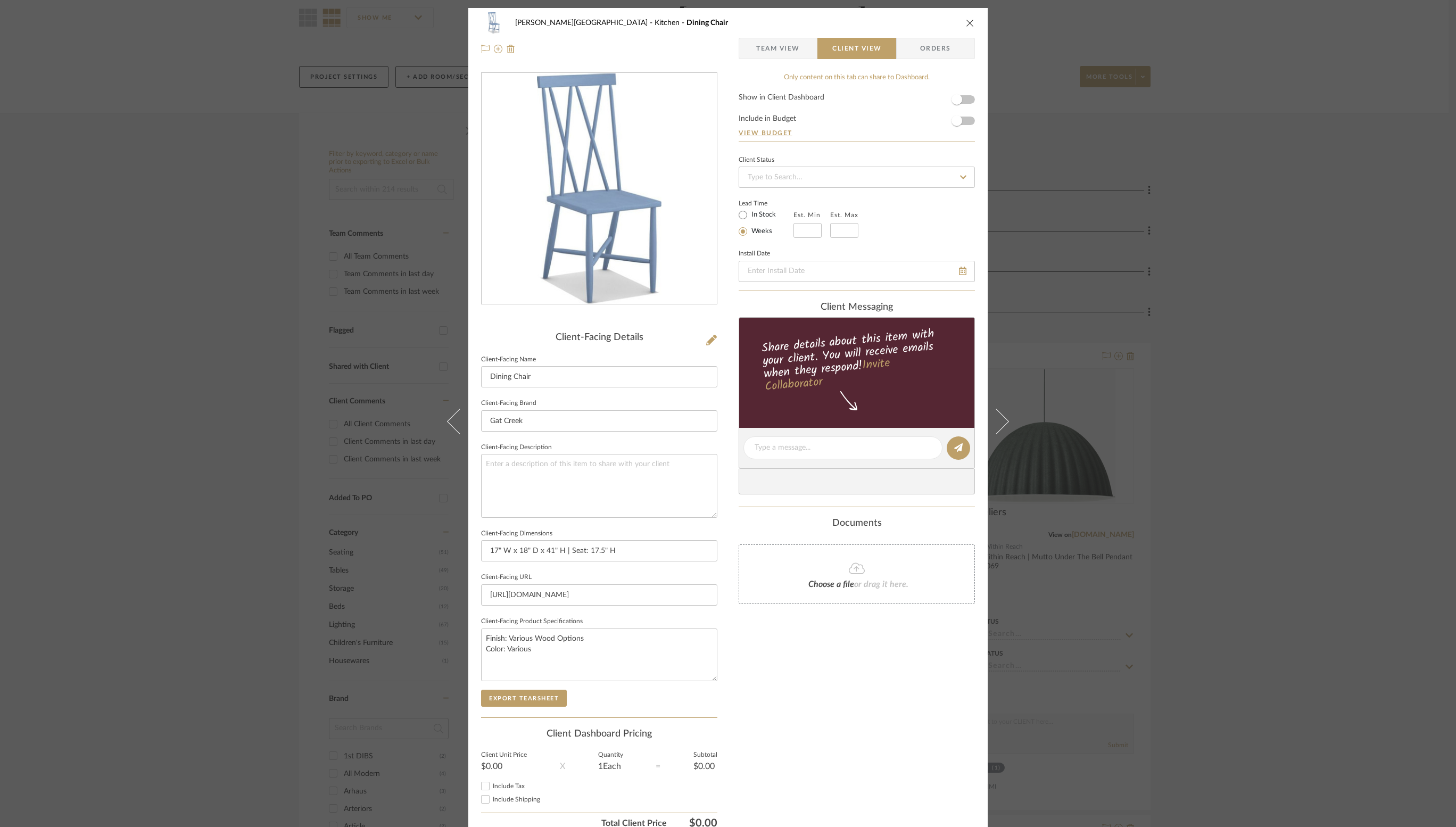 click on "Shepard Street Kitchen Dining Chair Team View Client View Orders  Client-Facing Details   Client-Facing Name  Dining Chair  Client-Facing Brand  Gat Creek  Client-Facing Description   Client-Facing Dimensions  17" W x 18" D x 41" H | Seat: 17.5" H  Client-Facing URL  https://www.gatcreek.com/cpbspecsheet/specsheet/view/  Client-Facing Product Specifications  Finish: Various Wood Options
Color: Various  Export Tearsheet   Client Dashboard Pricing   Client Unit Price   $0.00      X  Quantity  1    Each      =  Subtotal   $0.00  Include Tax Include Shipping Total Client Price   $0.00  Only content on this tab can share to Dashboard.  Show in Client Dashboard   Include in Budget   View Budget  Client Status  Lead Time  In Stock Weeks  Est. Min   Est. Max   Install Date  client Messaging  Share details about this item with your client. You will receive emails when they respond!  Invite Collaborator  Documents  Choose a file  or drag it here.    Intern MMI" at bounding box center (728, 414) 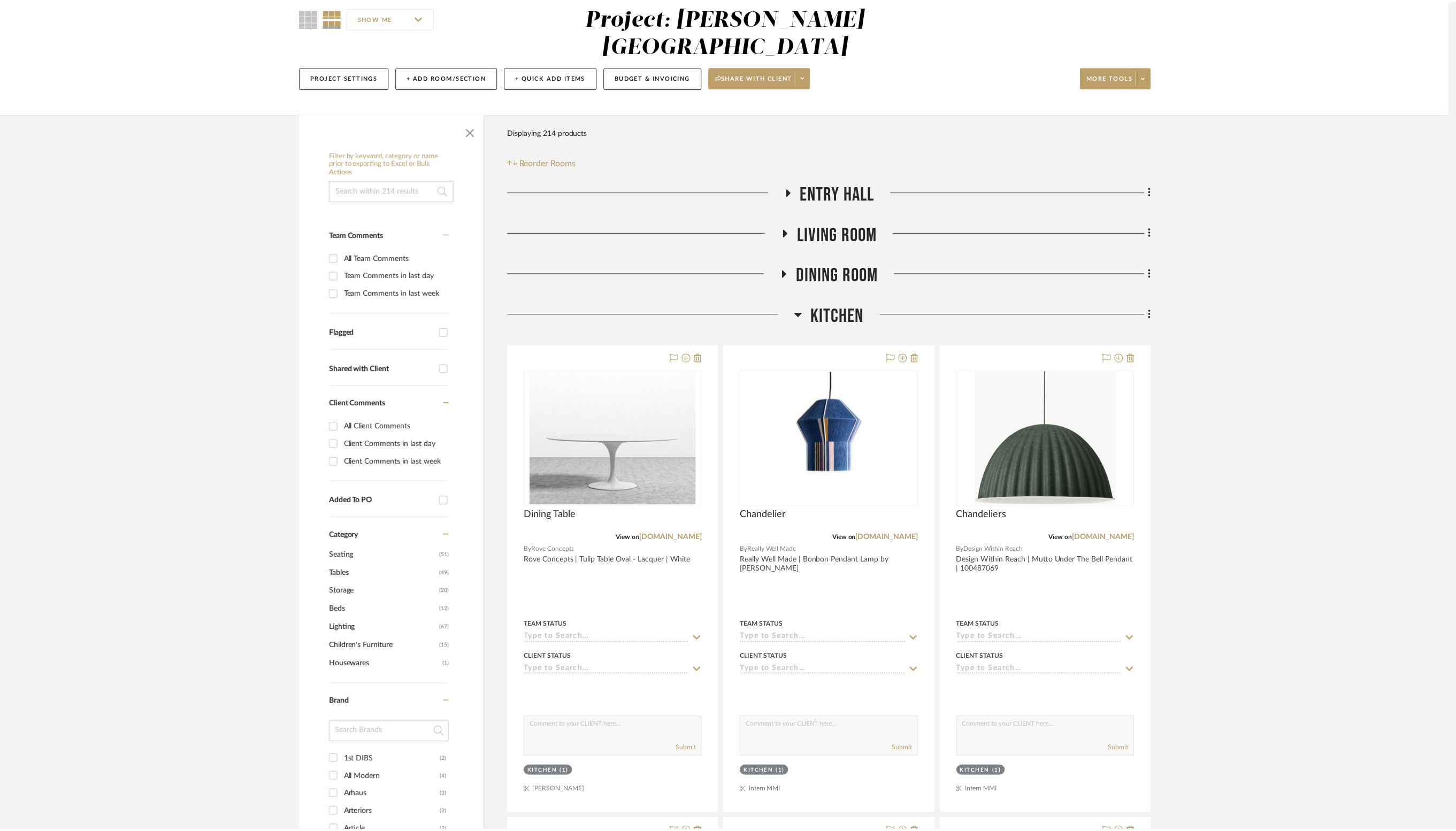 scroll, scrollTop: 96, scrollLeft: 0, axis: vertical 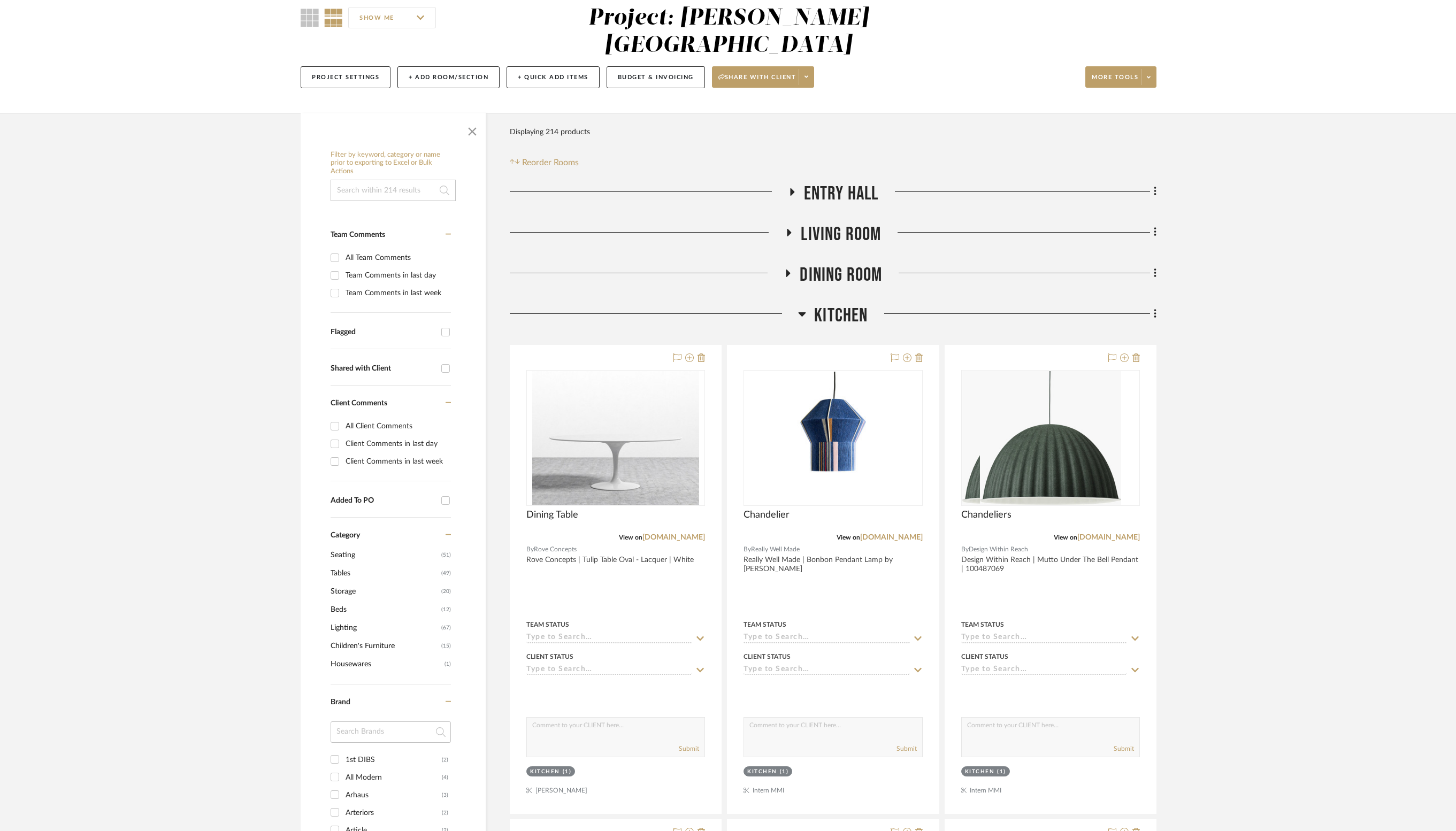 click on "Kitchen" 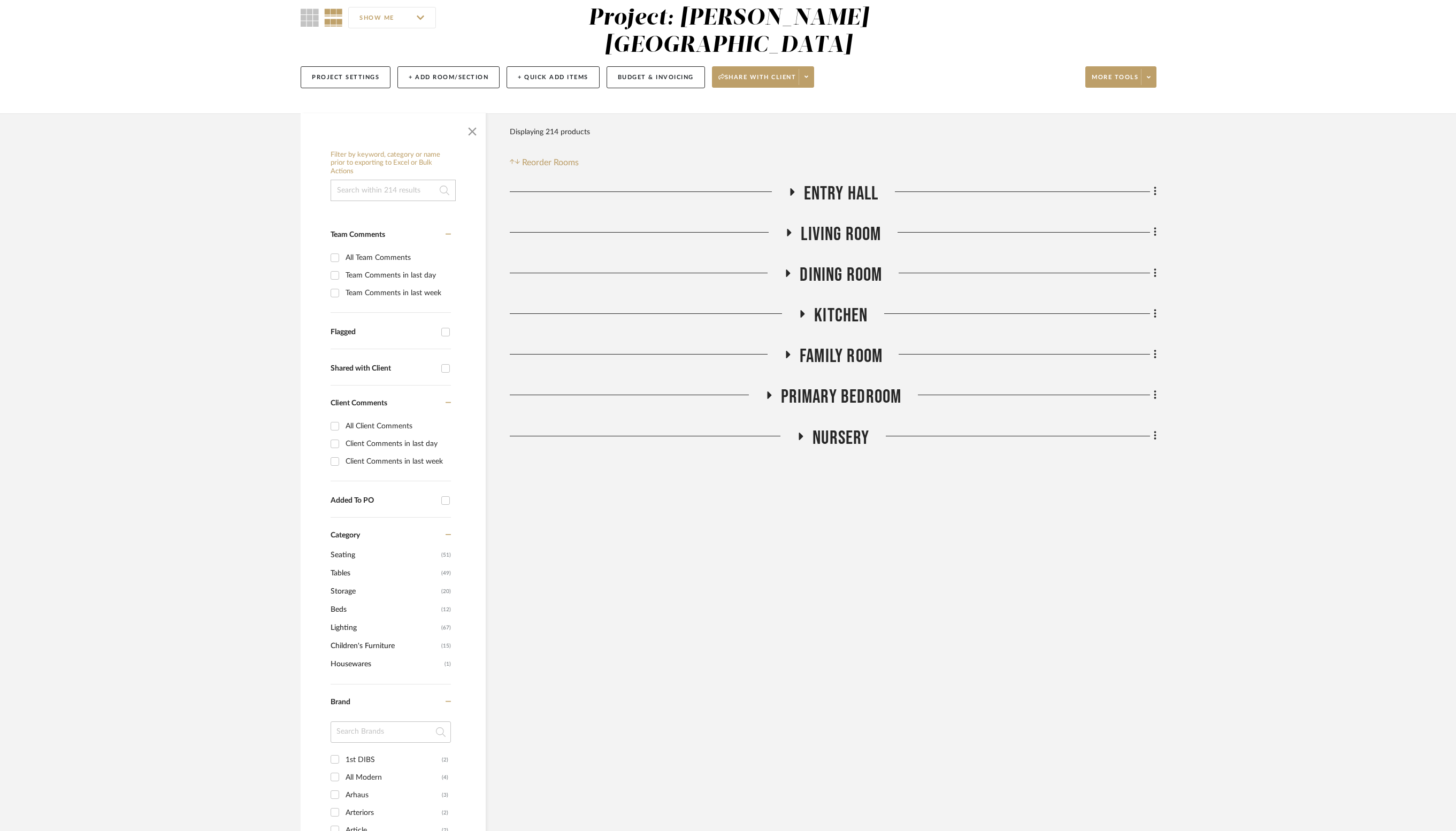 click on "Family Room" 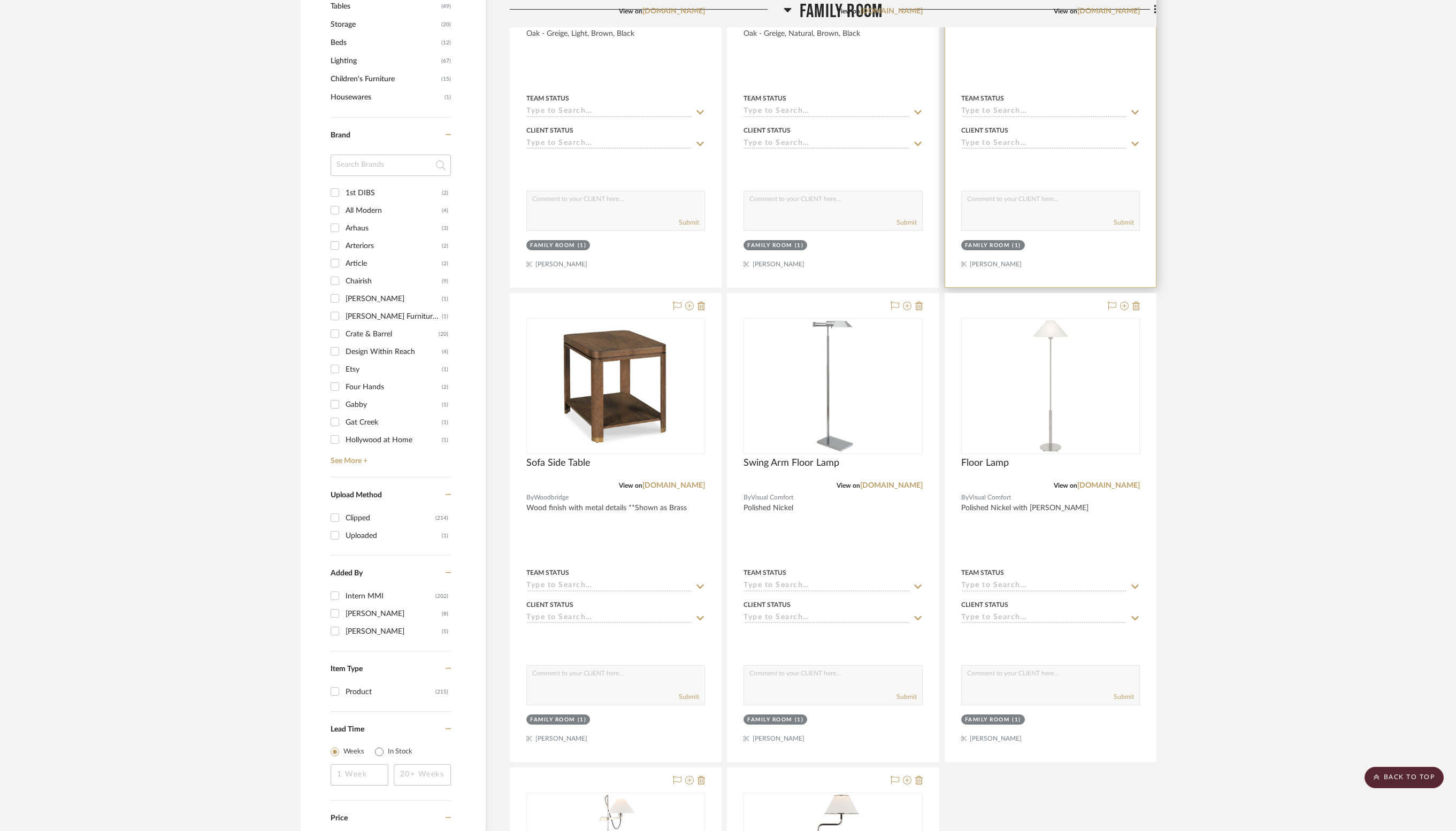 scroll, scrollTop: 658, scrollLeft: 0, axis: vertical 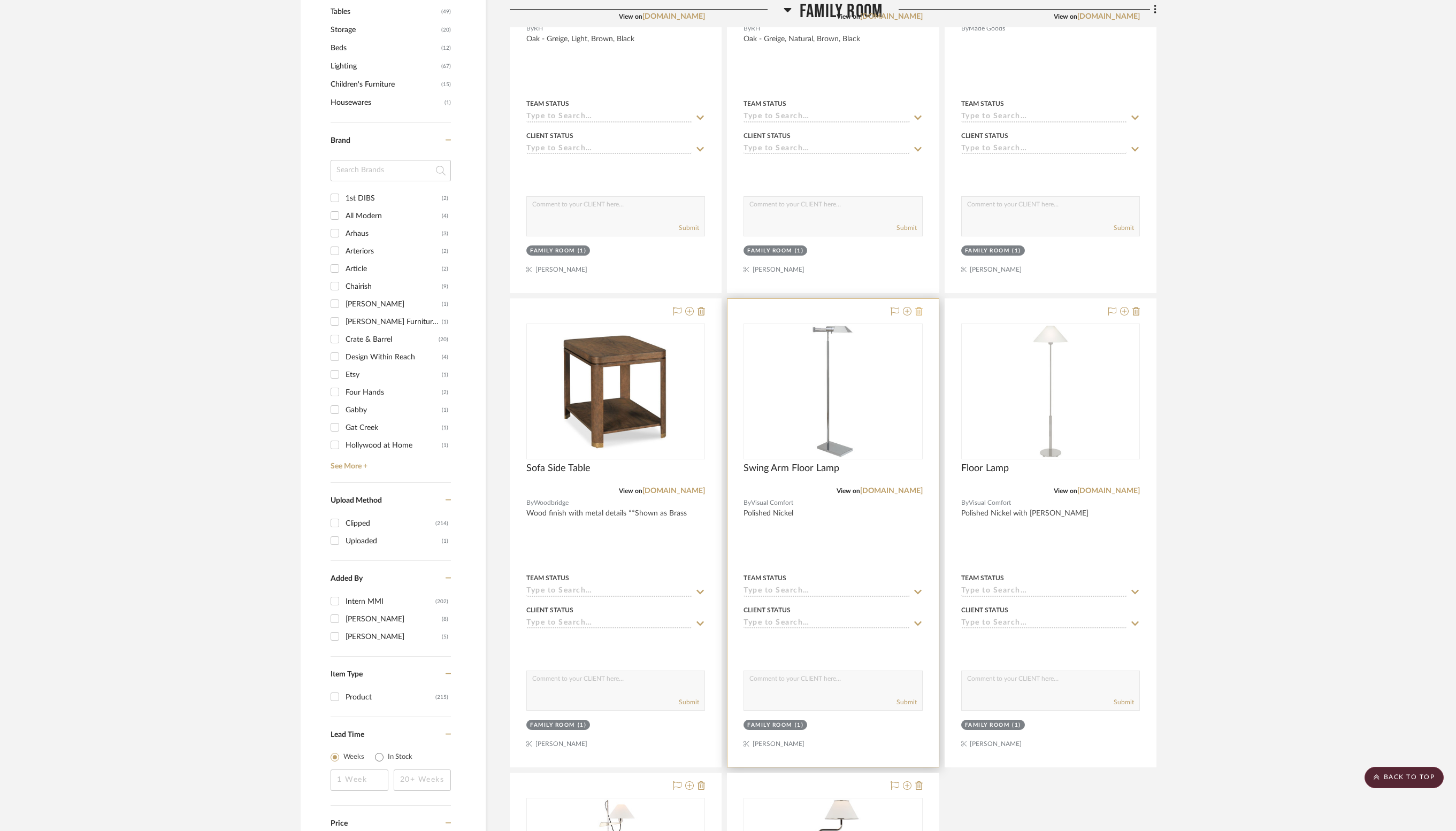 click 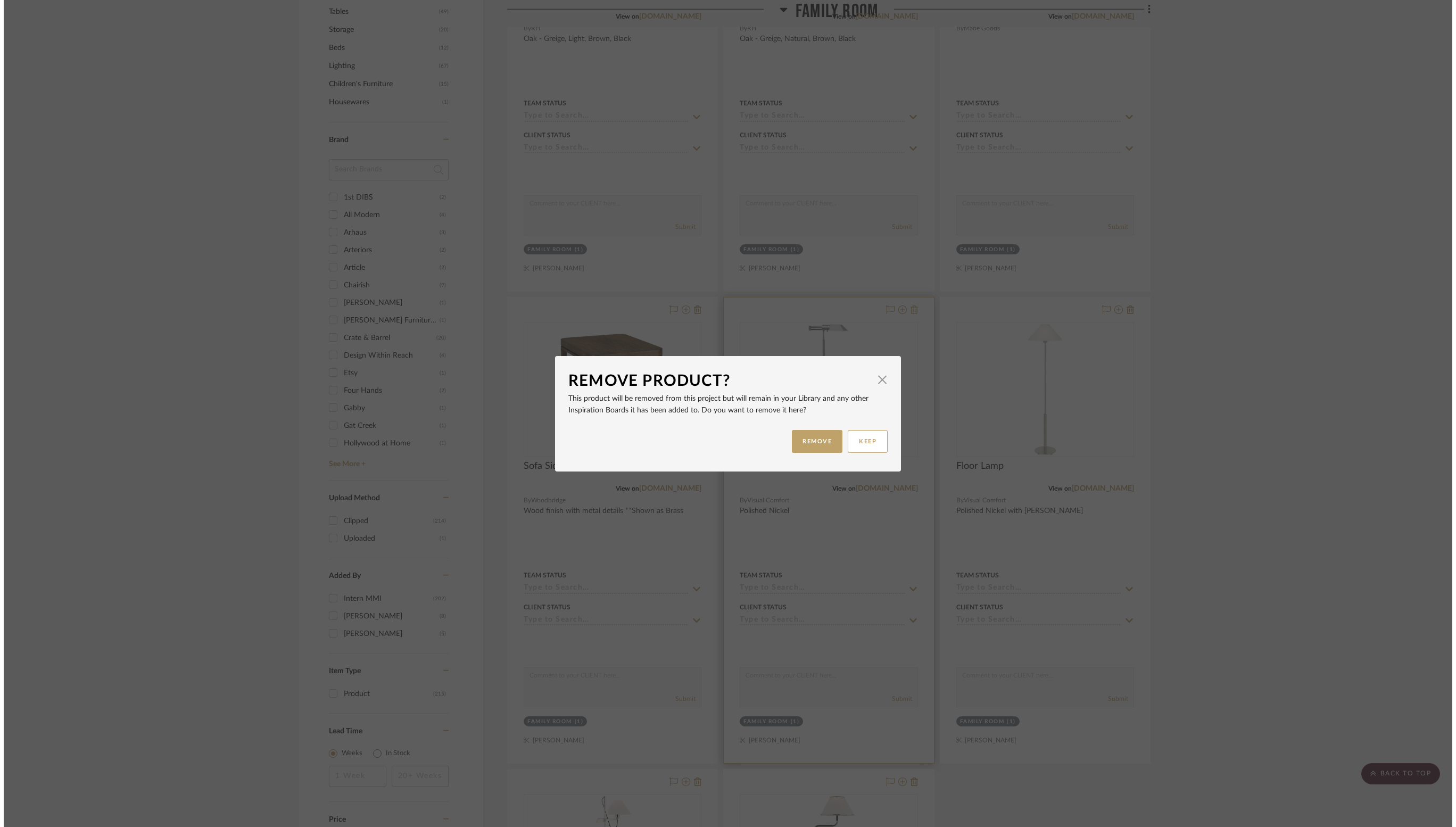 scroll, scrollTop: 0, scrollLeft: 0, axis: both 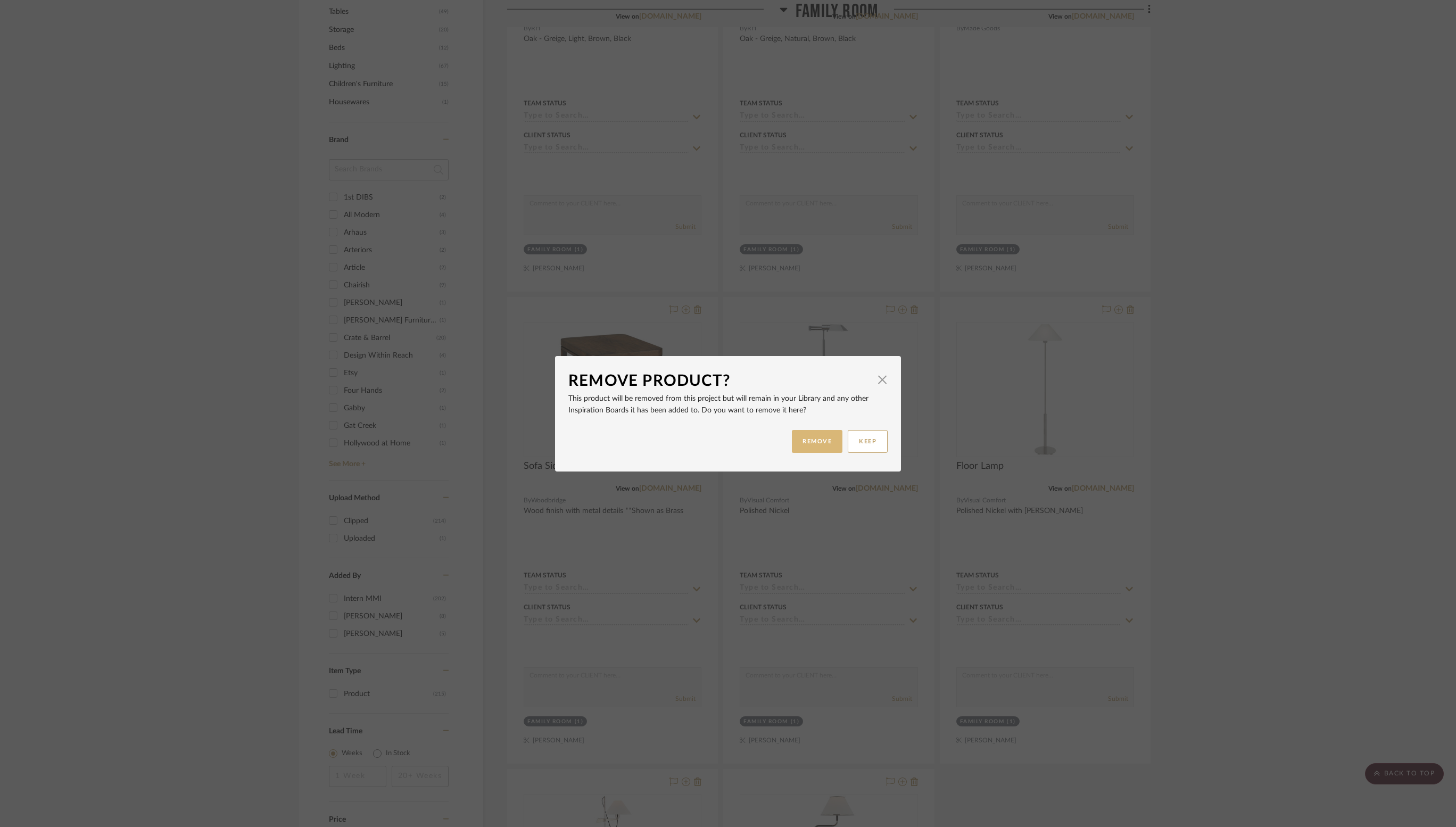 click on "REMOVE" at bounding box center [817, 441] 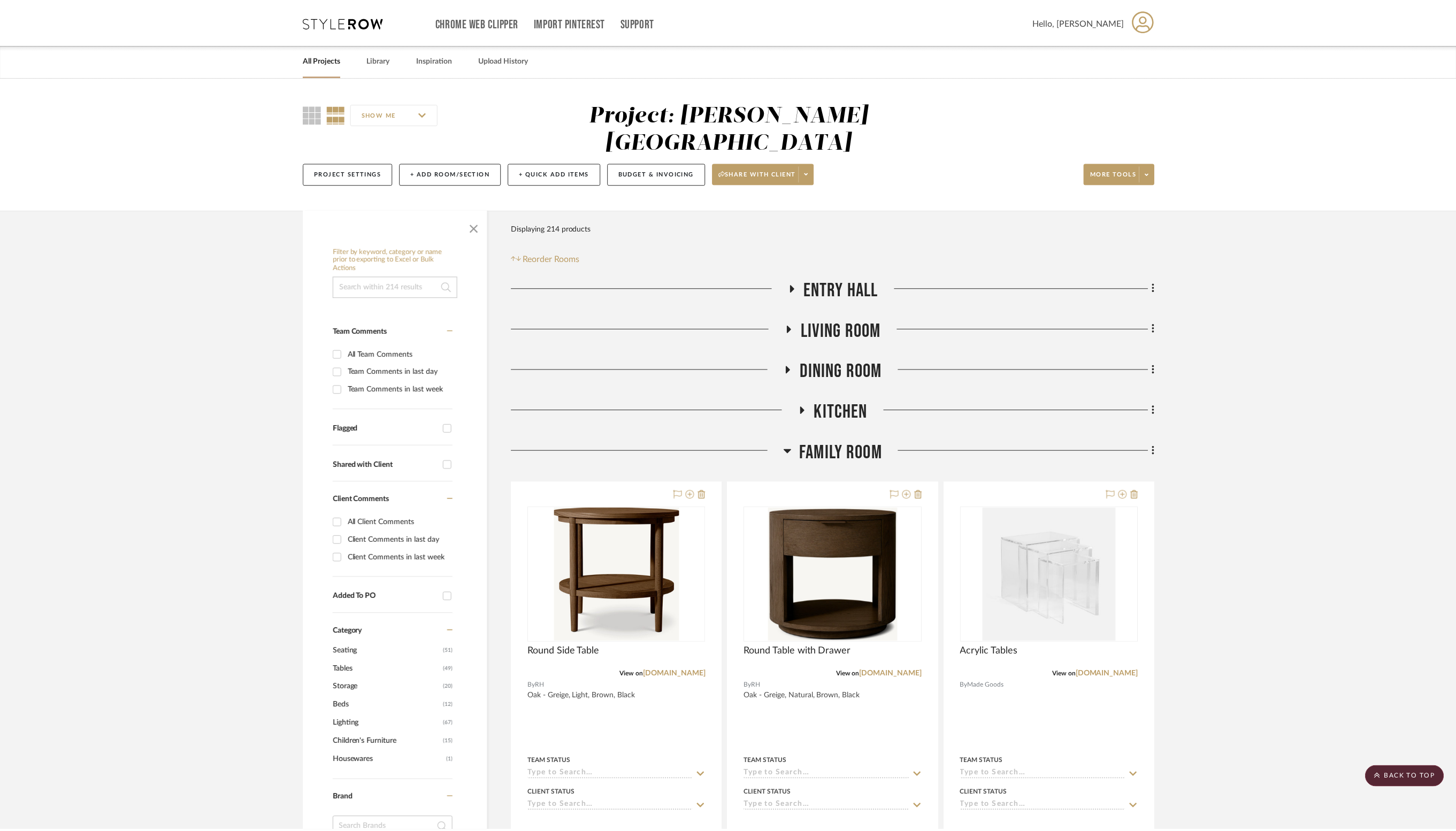 scroll, scrollTop: 658, scrollLeft: 0, axis: vertical 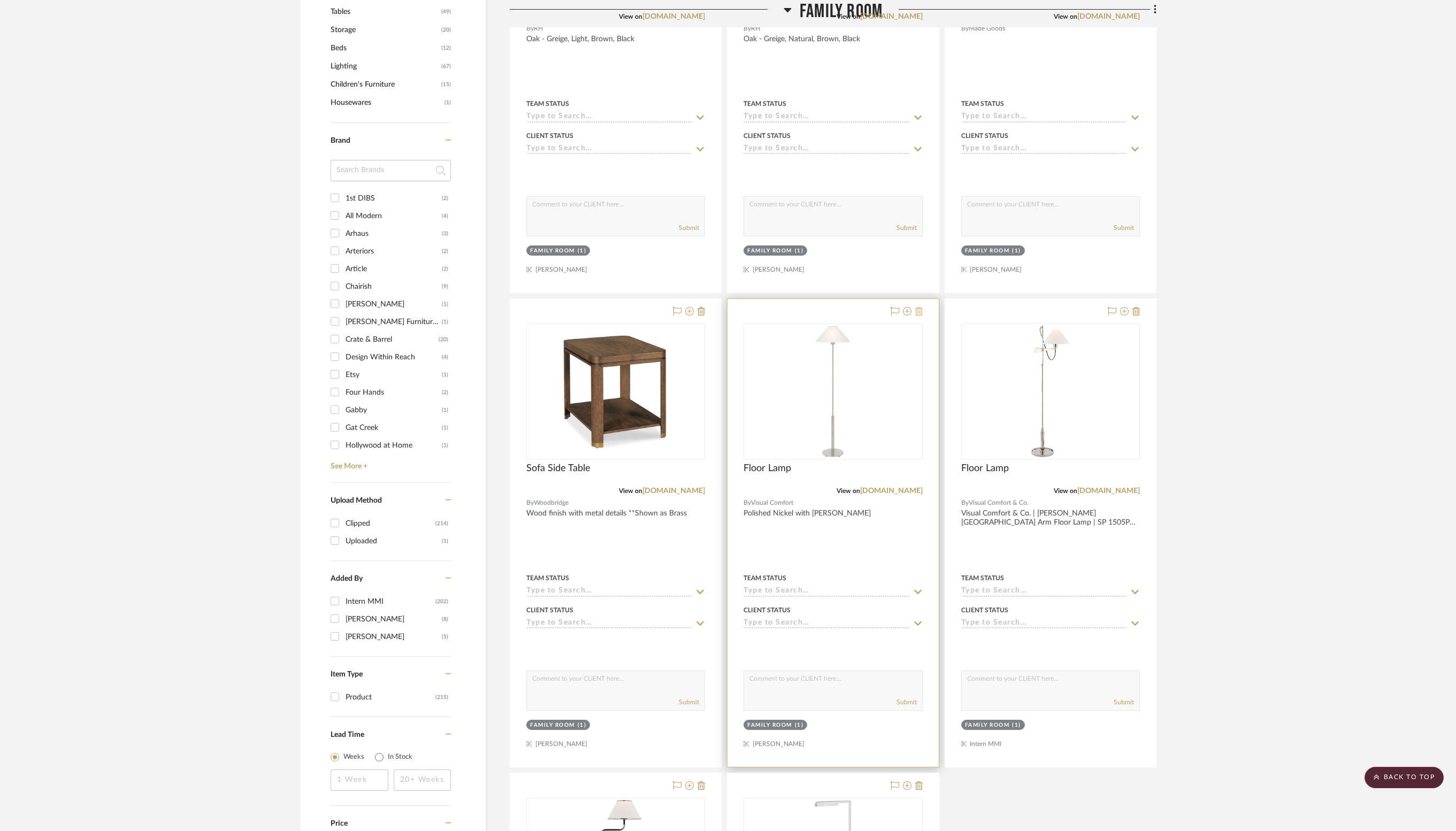 click 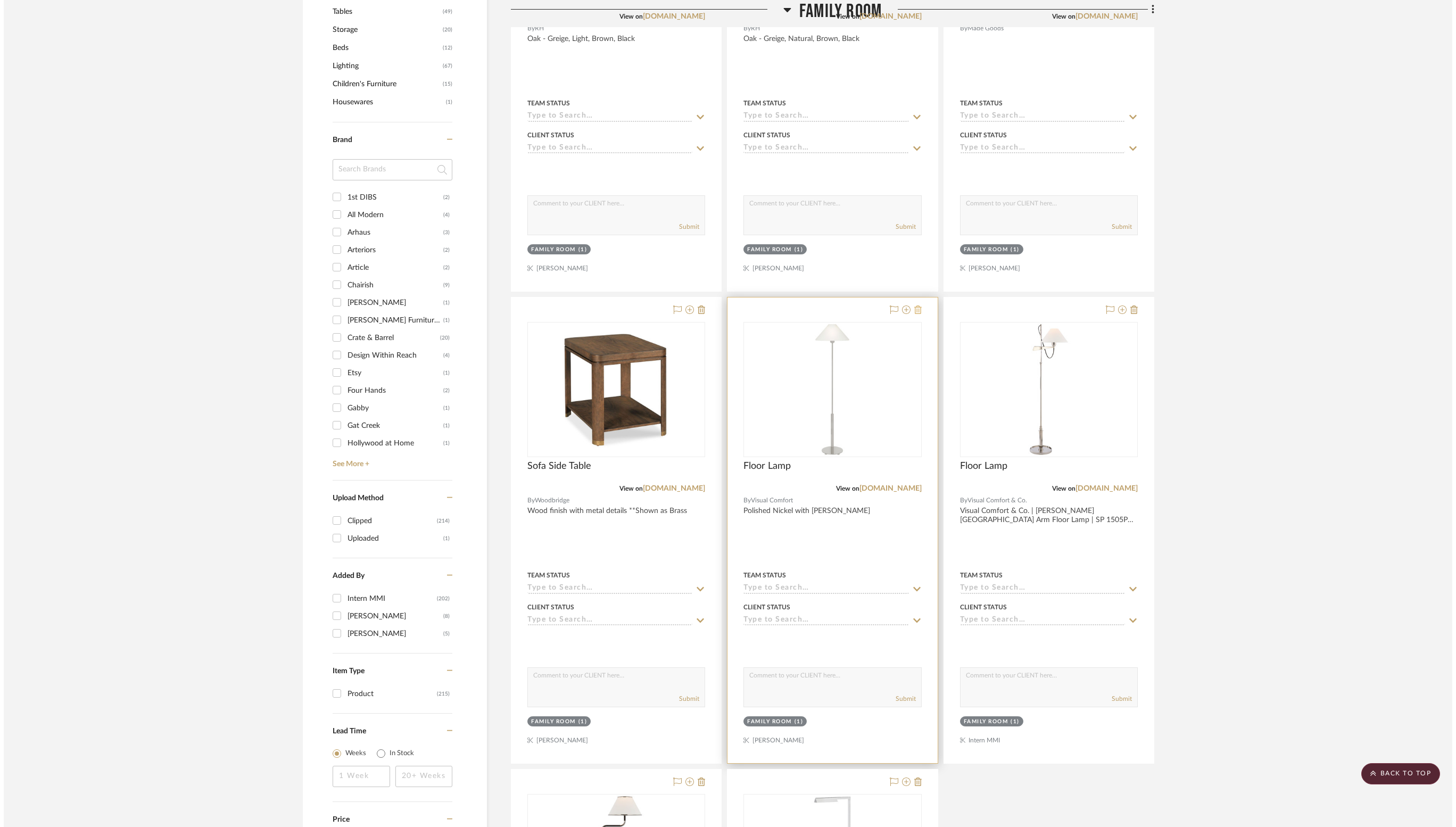 scroll, scrollTop: 0, scrollLeft: 0, axis: both 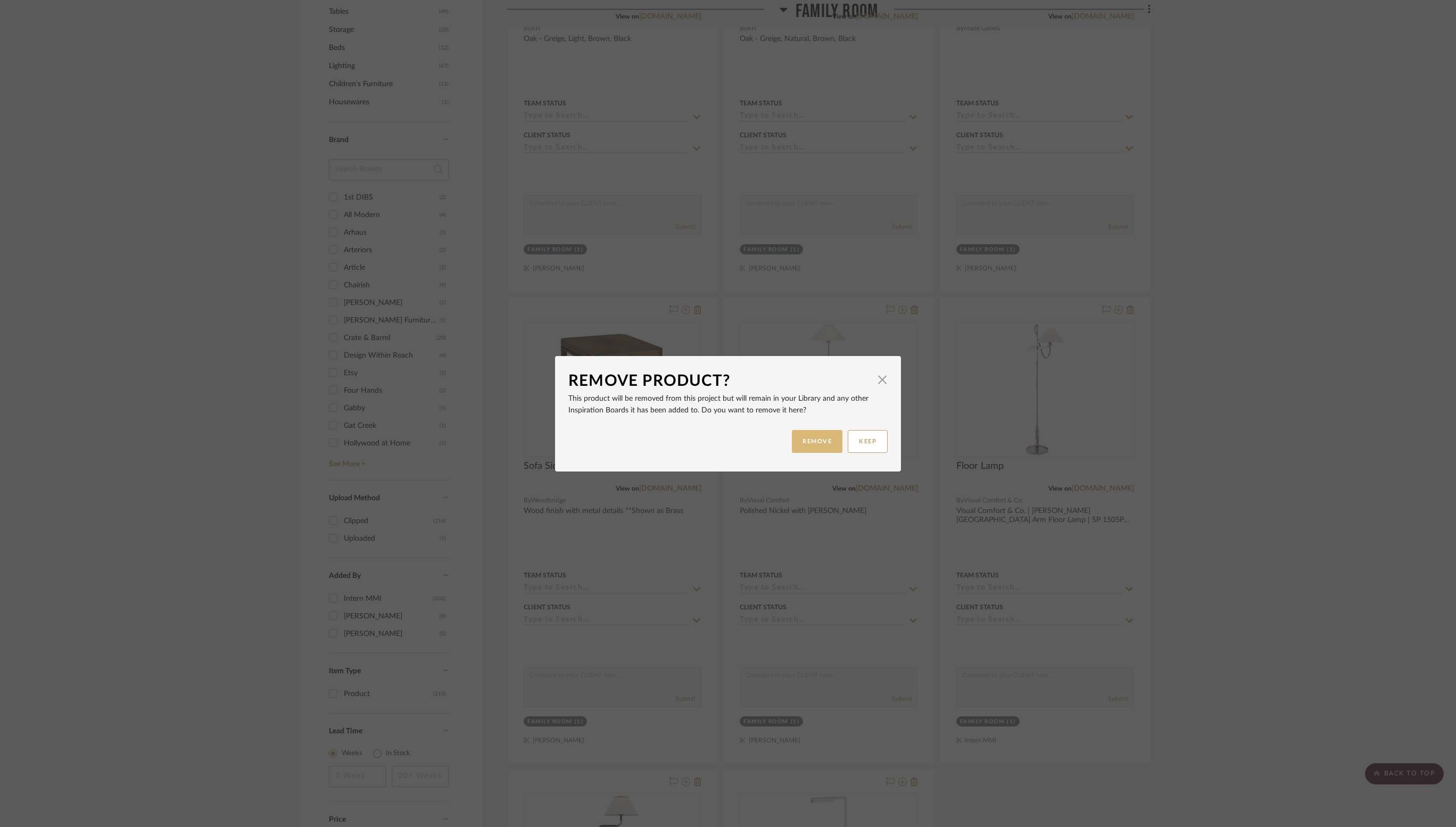 click on "REMOVE" at bounding box center (817, 441) 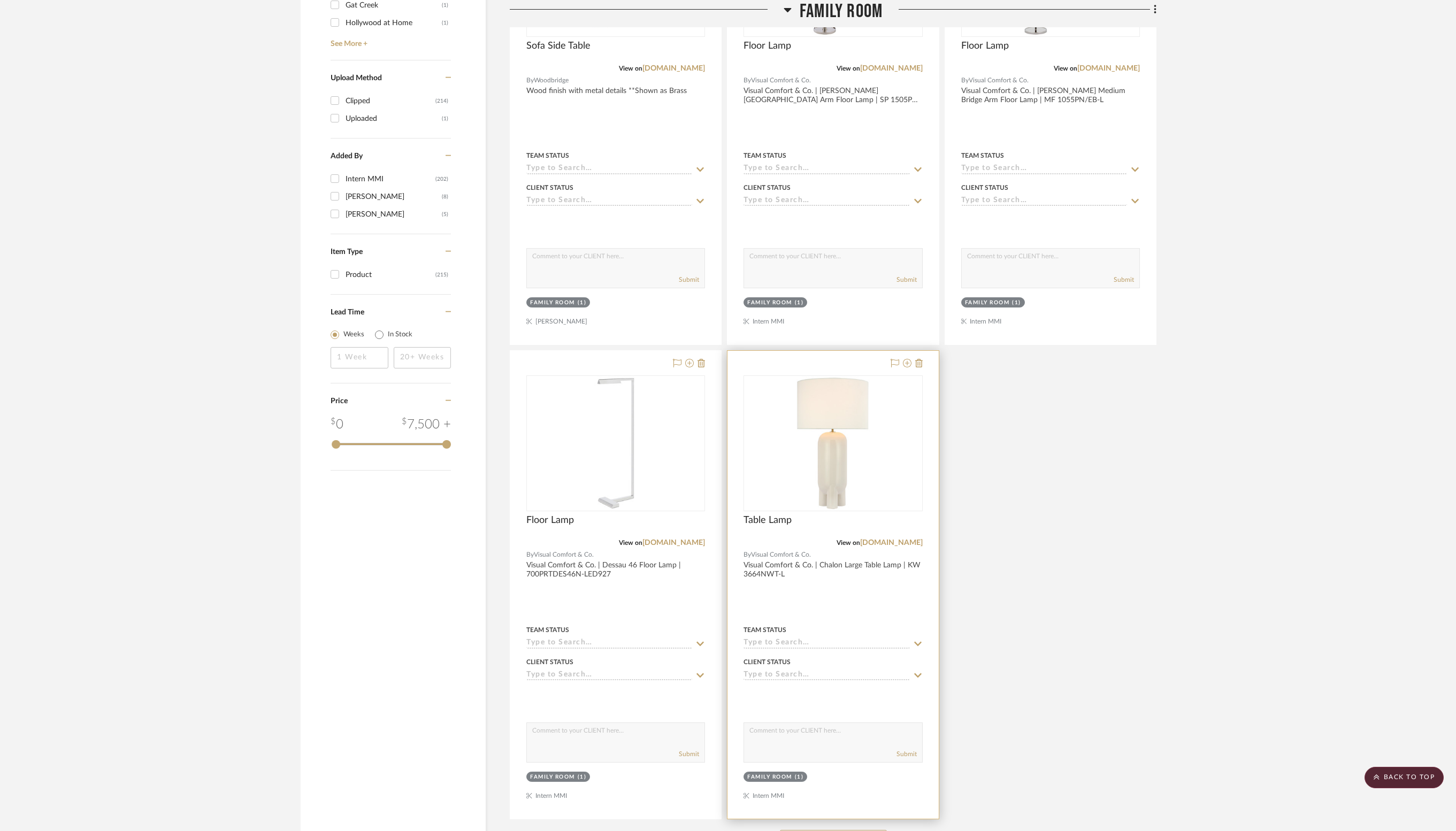 scroll, scrollTop: 1081, scrollLeft: 0, axis: vertical 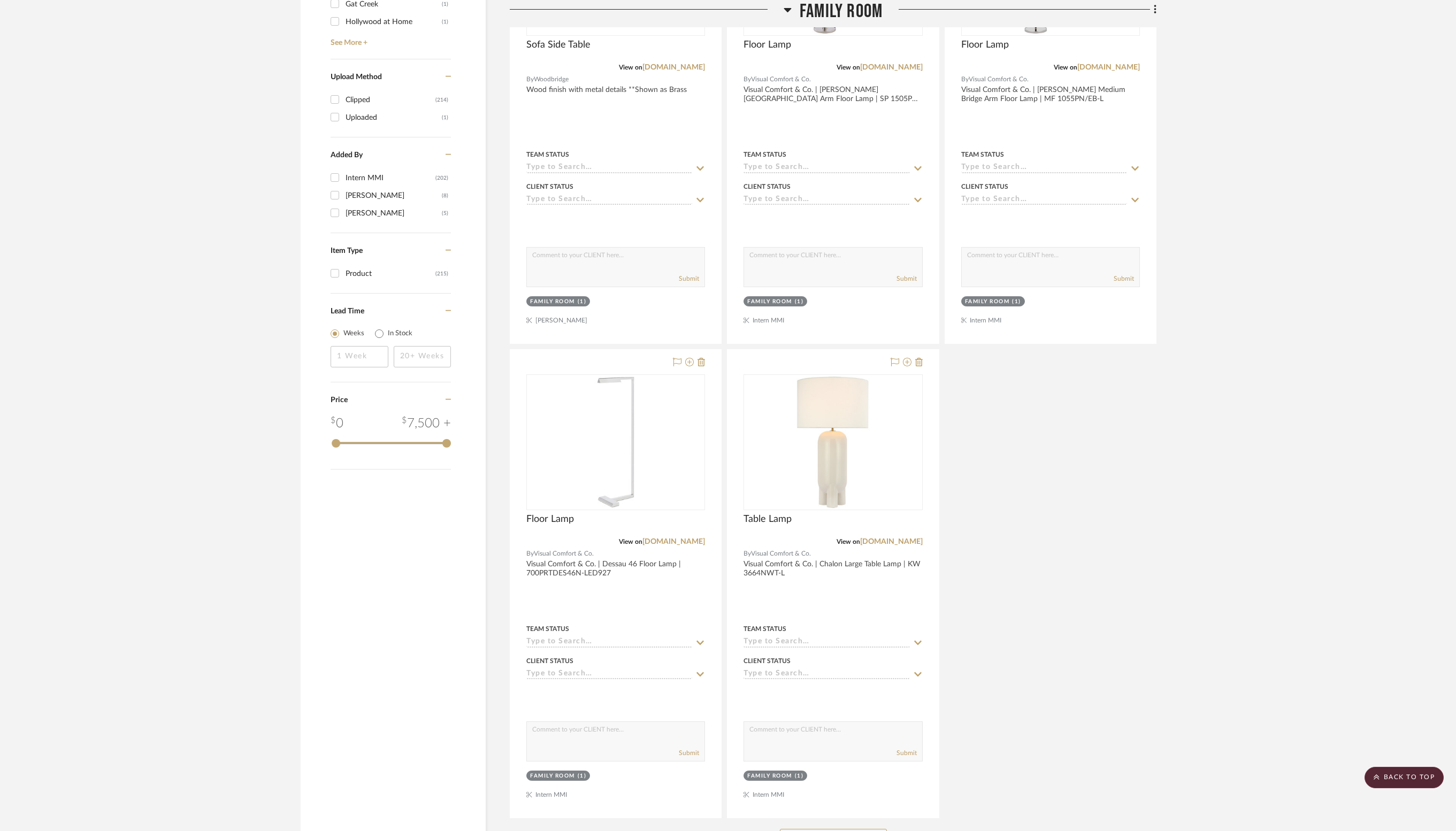 click on "See More" 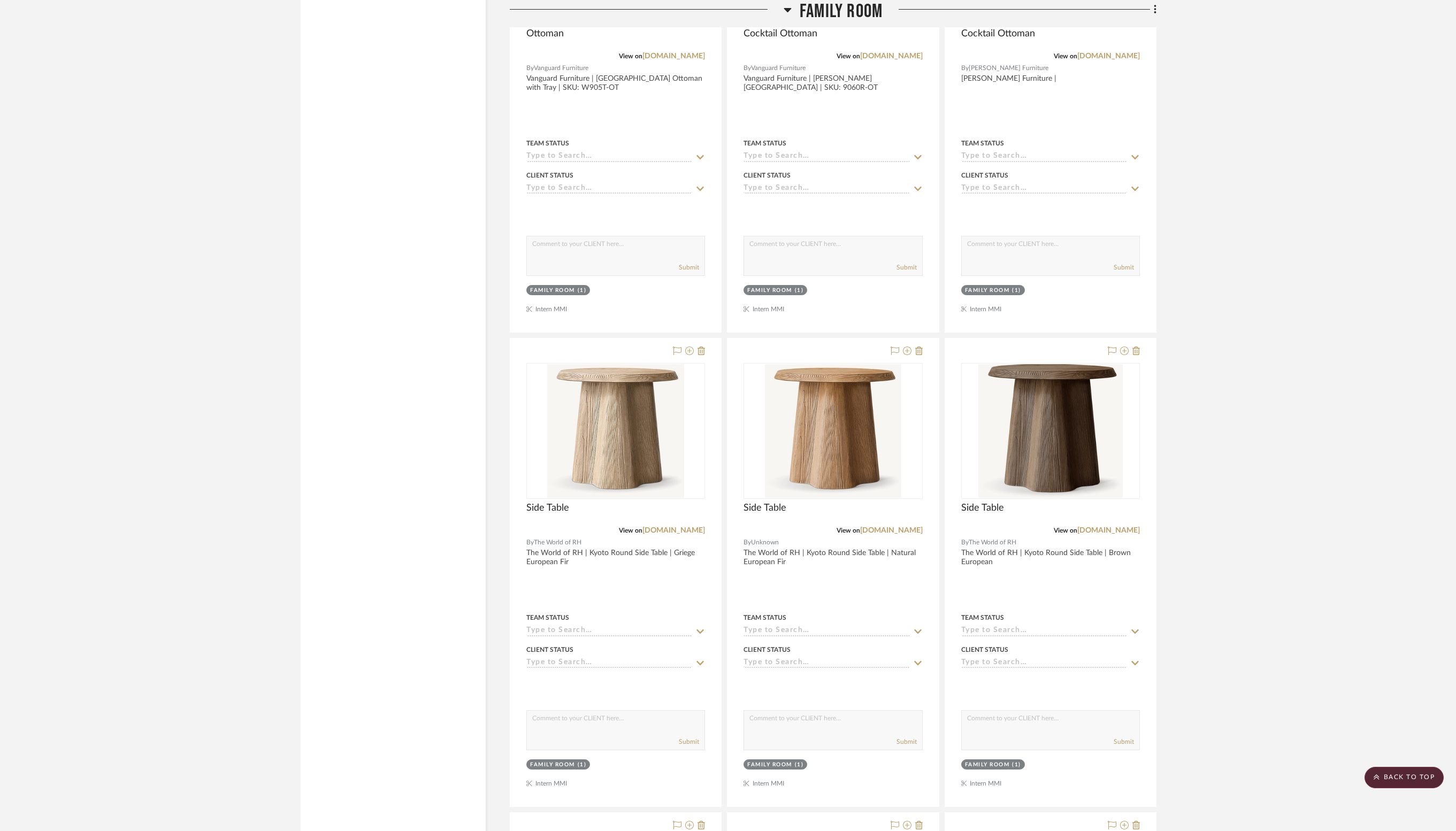 scroll, scrollTop: 2514, scrollLeft: 0, axis: vertical 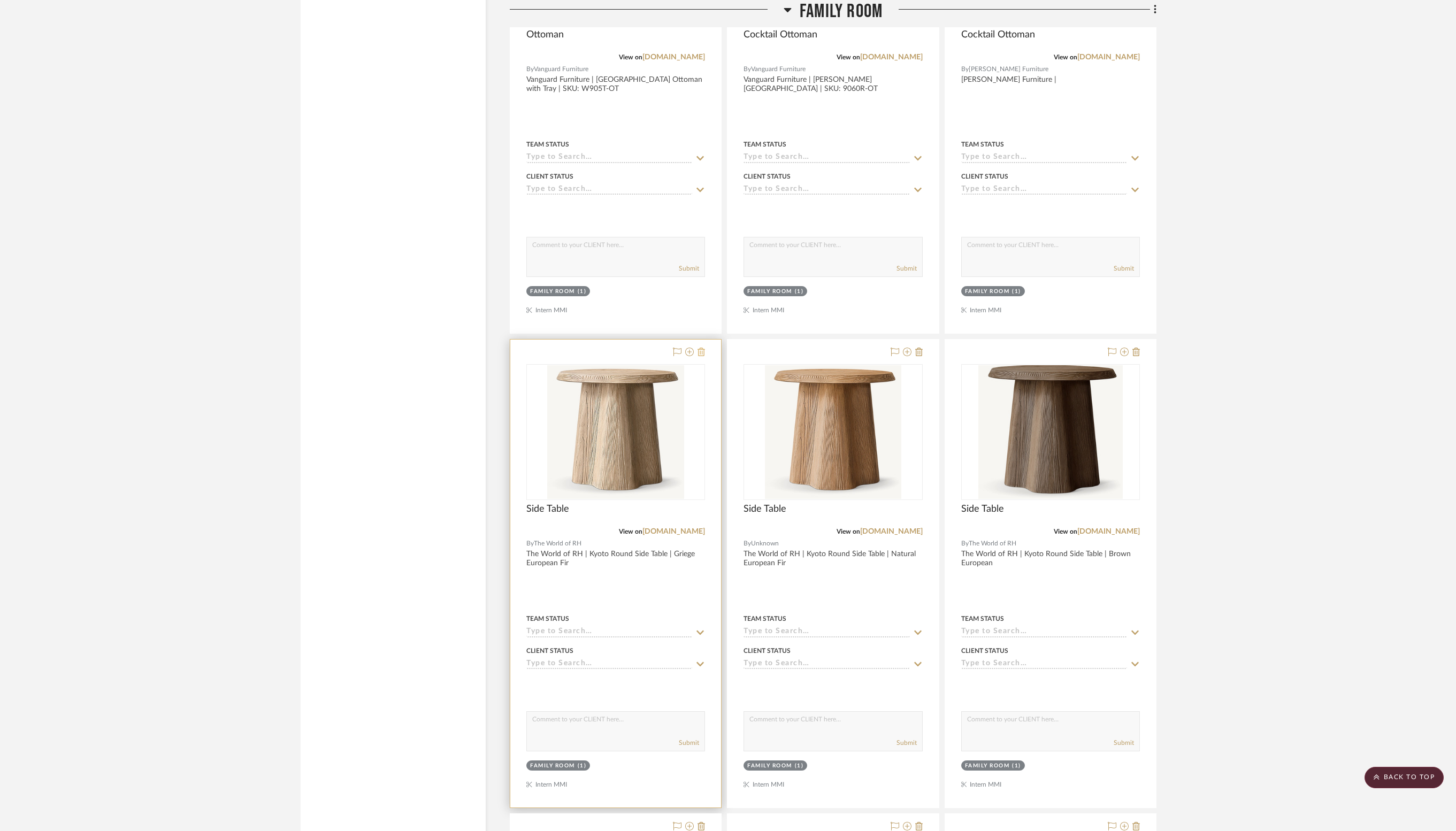 click 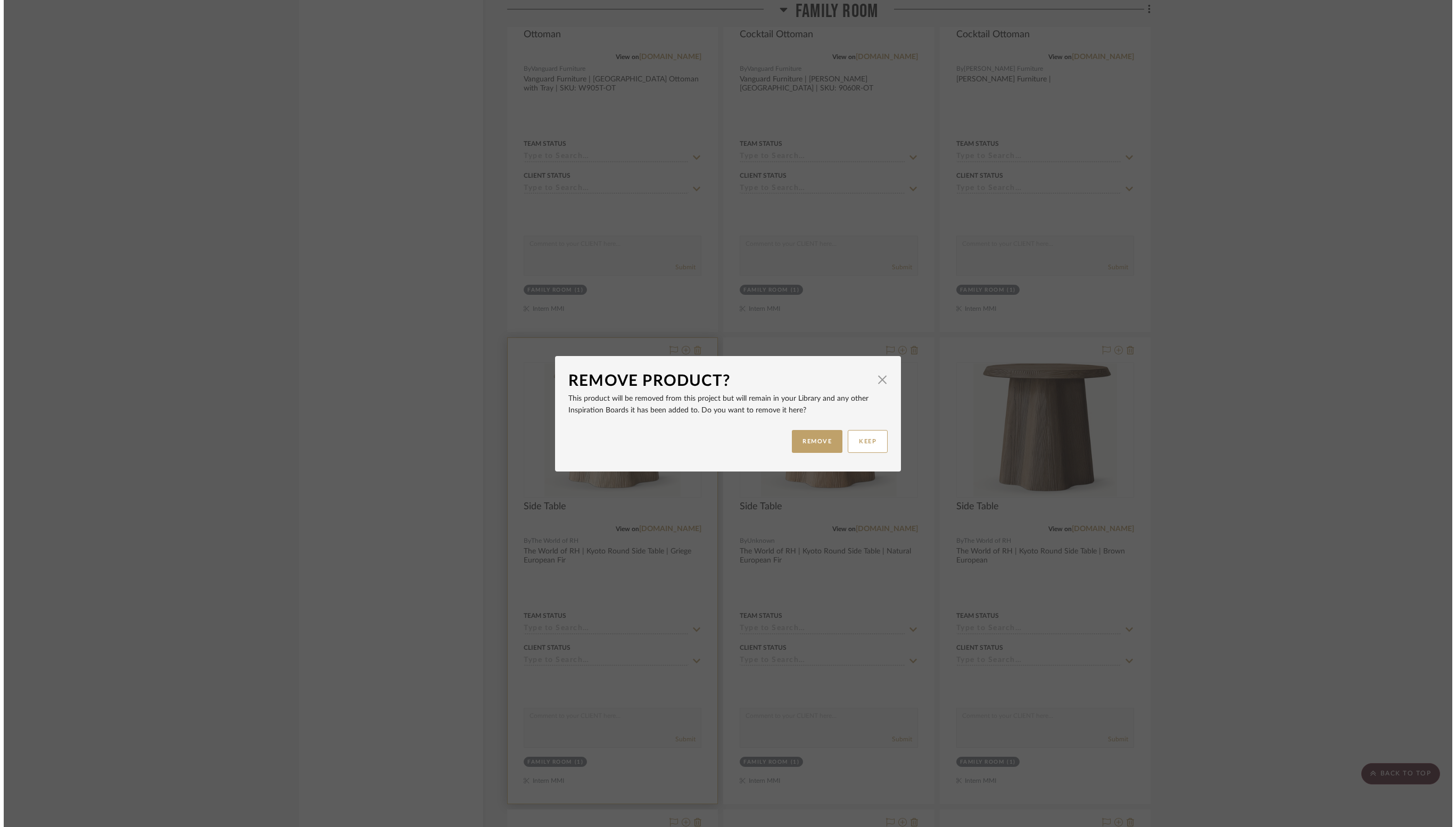 scroll, scrollTop: 0, scrollLeft: 0, axis: both 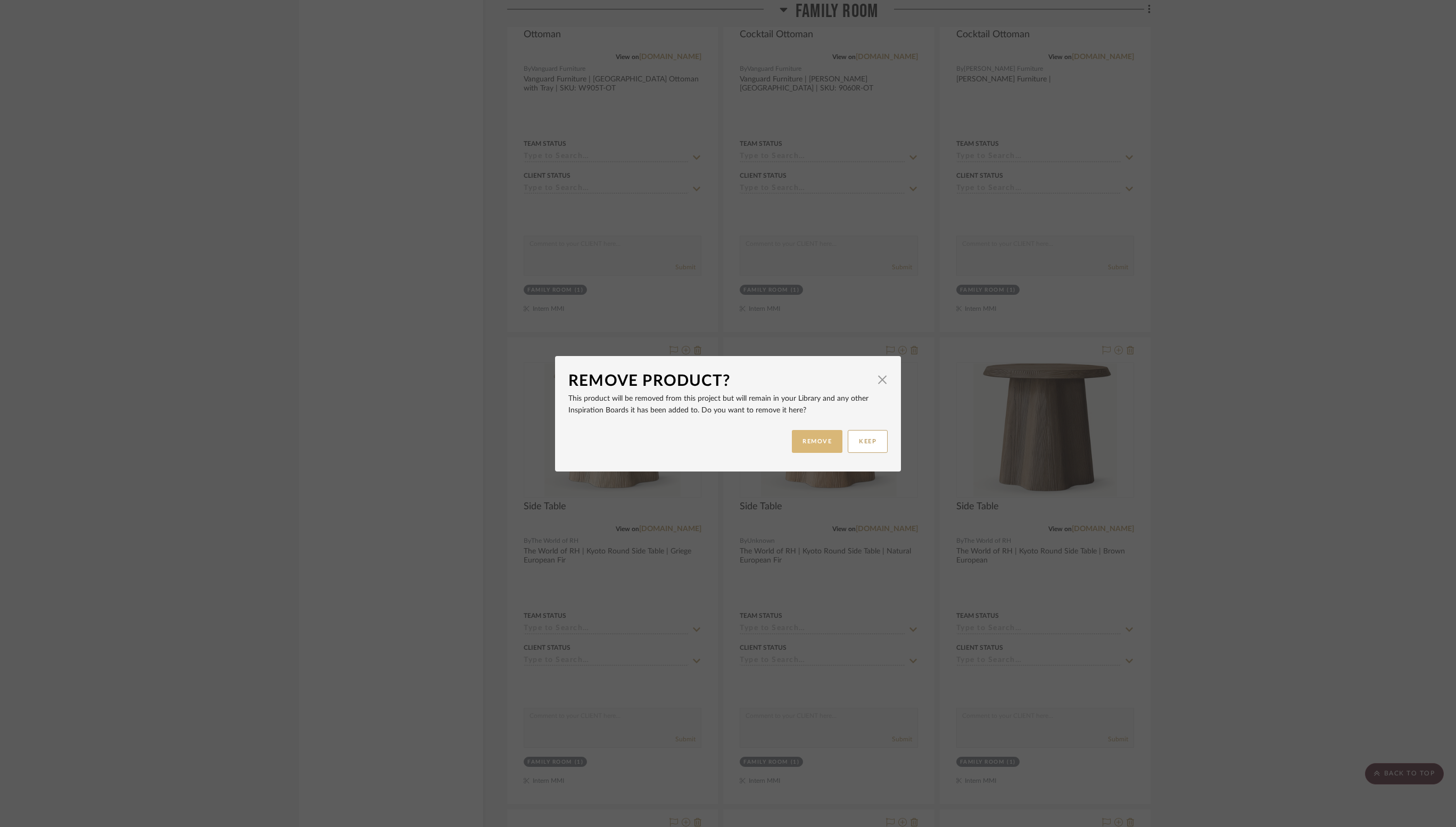 click on "REMOVE" at bounding box center (817, 441) 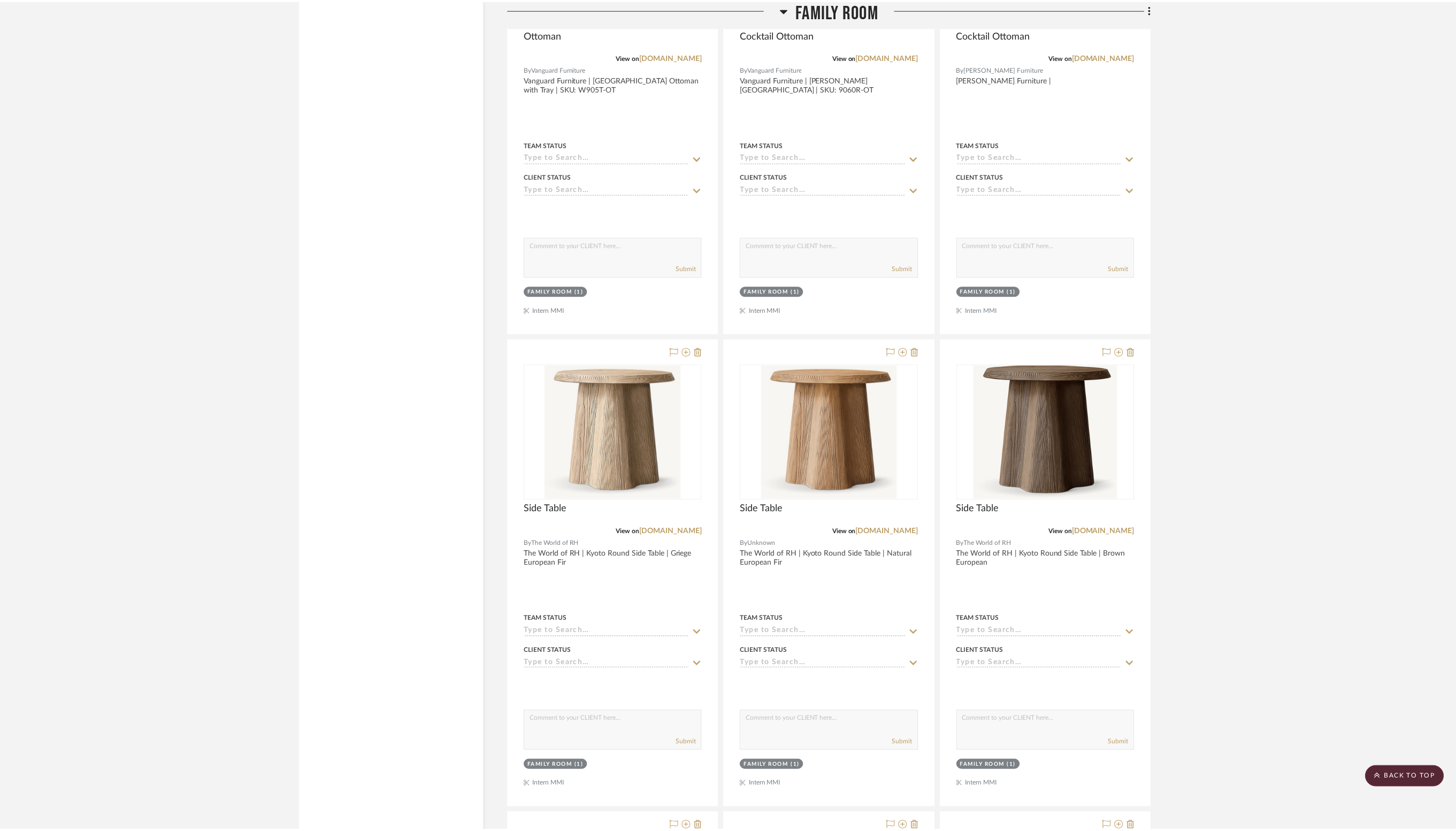 scroll, scrollTop: 2514, scrollLeft: 0, axis: vertical 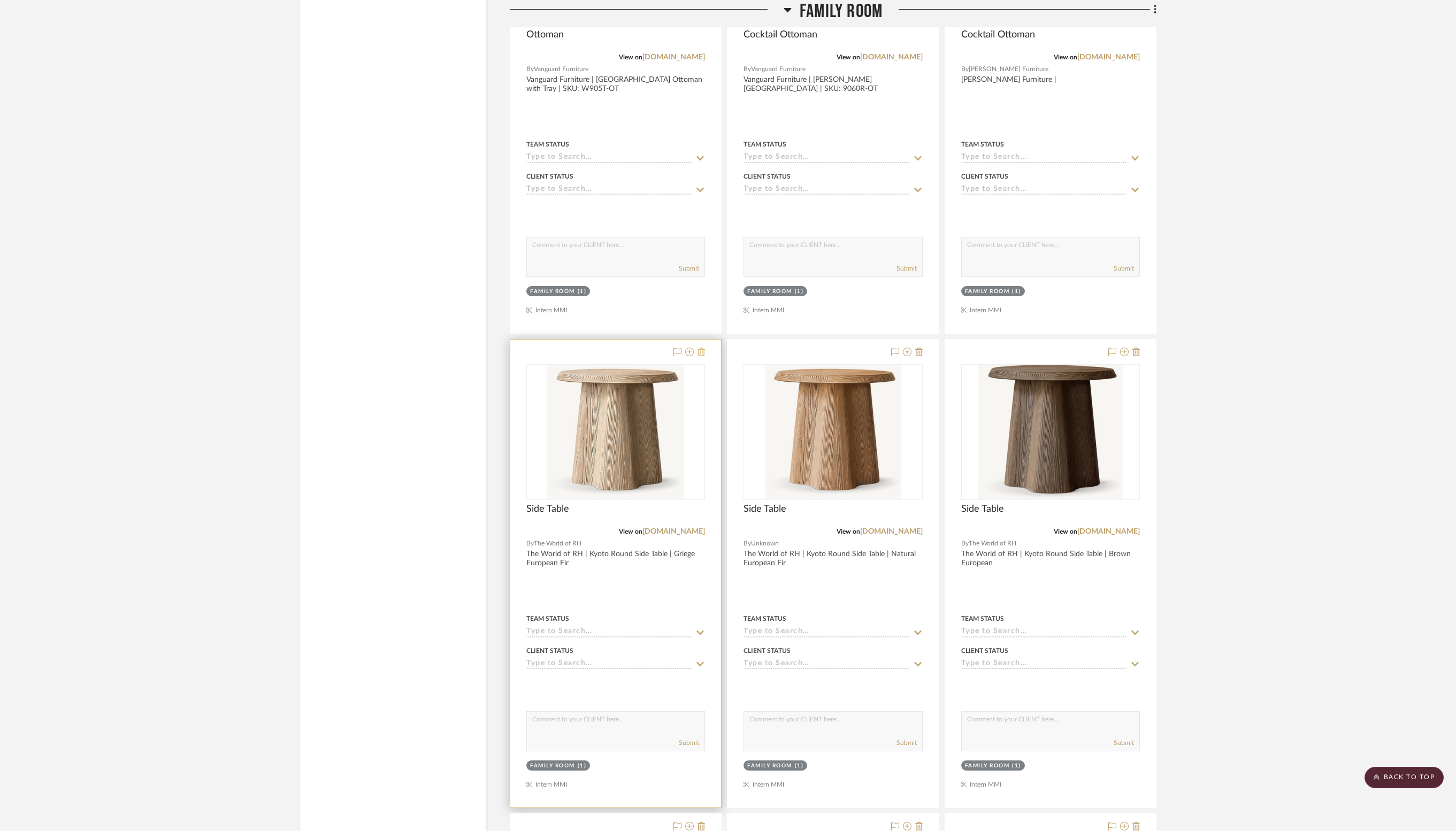 click 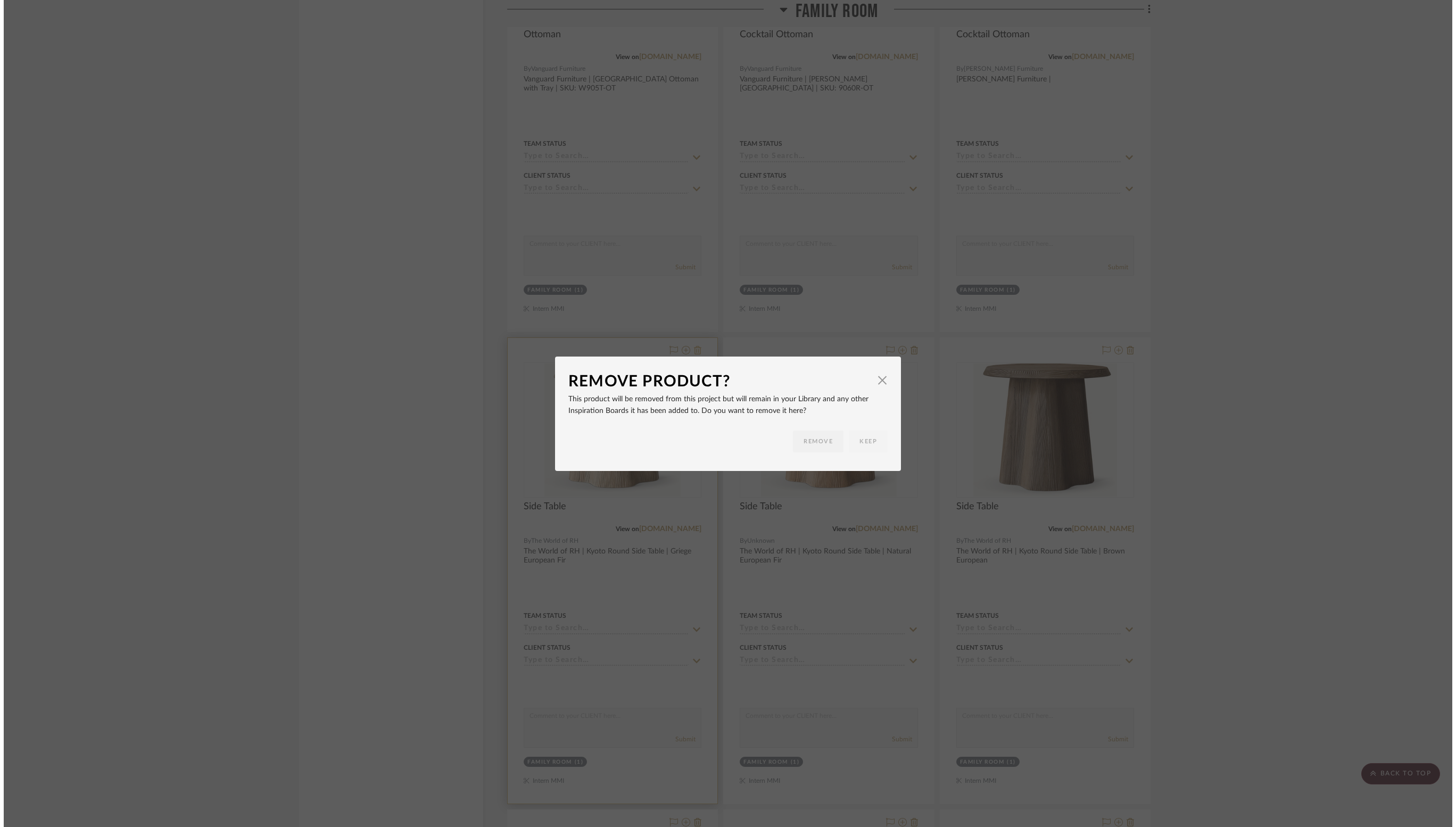 scroll, scrollTop: 0, scrollLeft: 0, axis: both 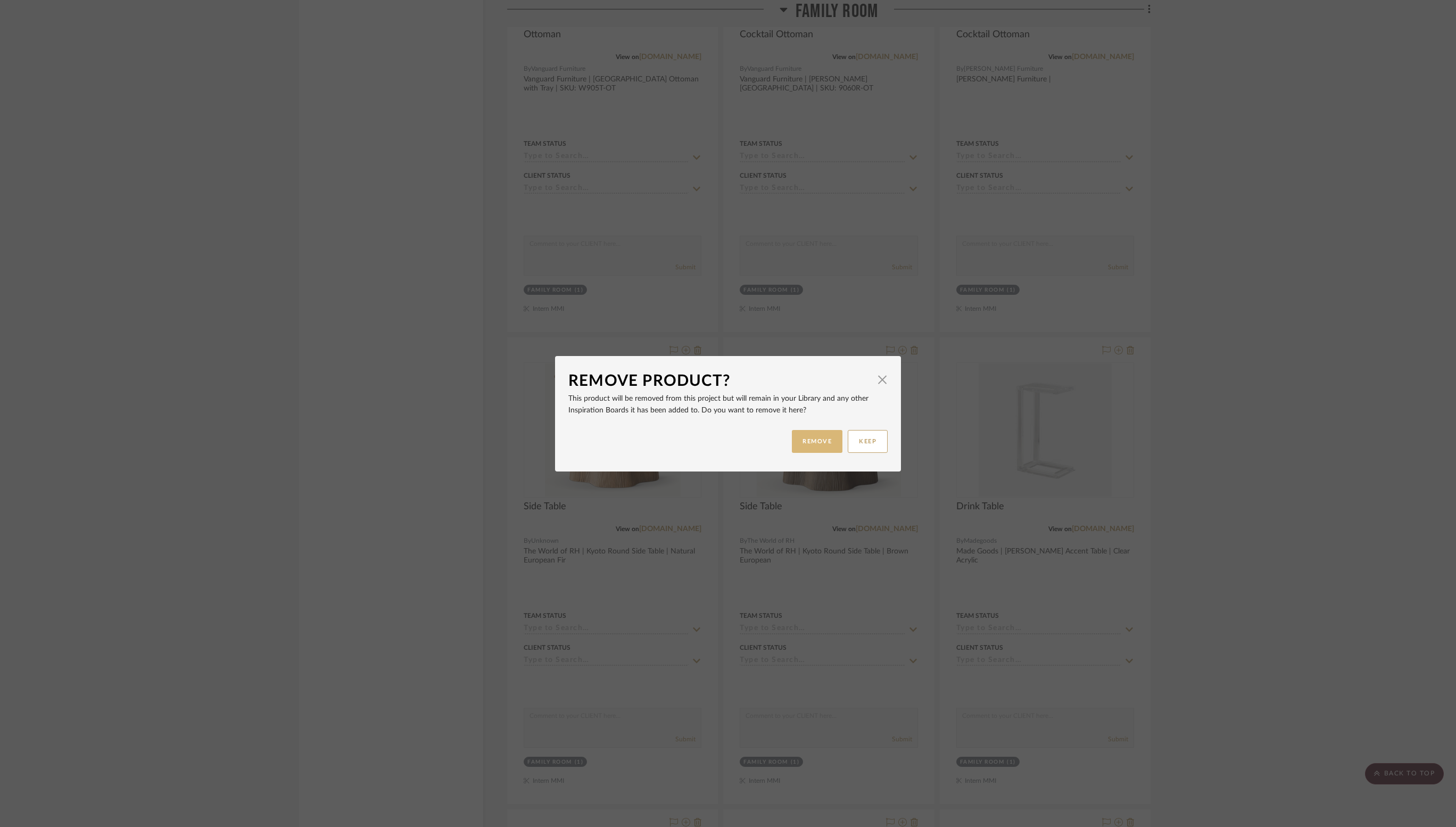 click on "REMOVE" at bounding box center (817, 441) 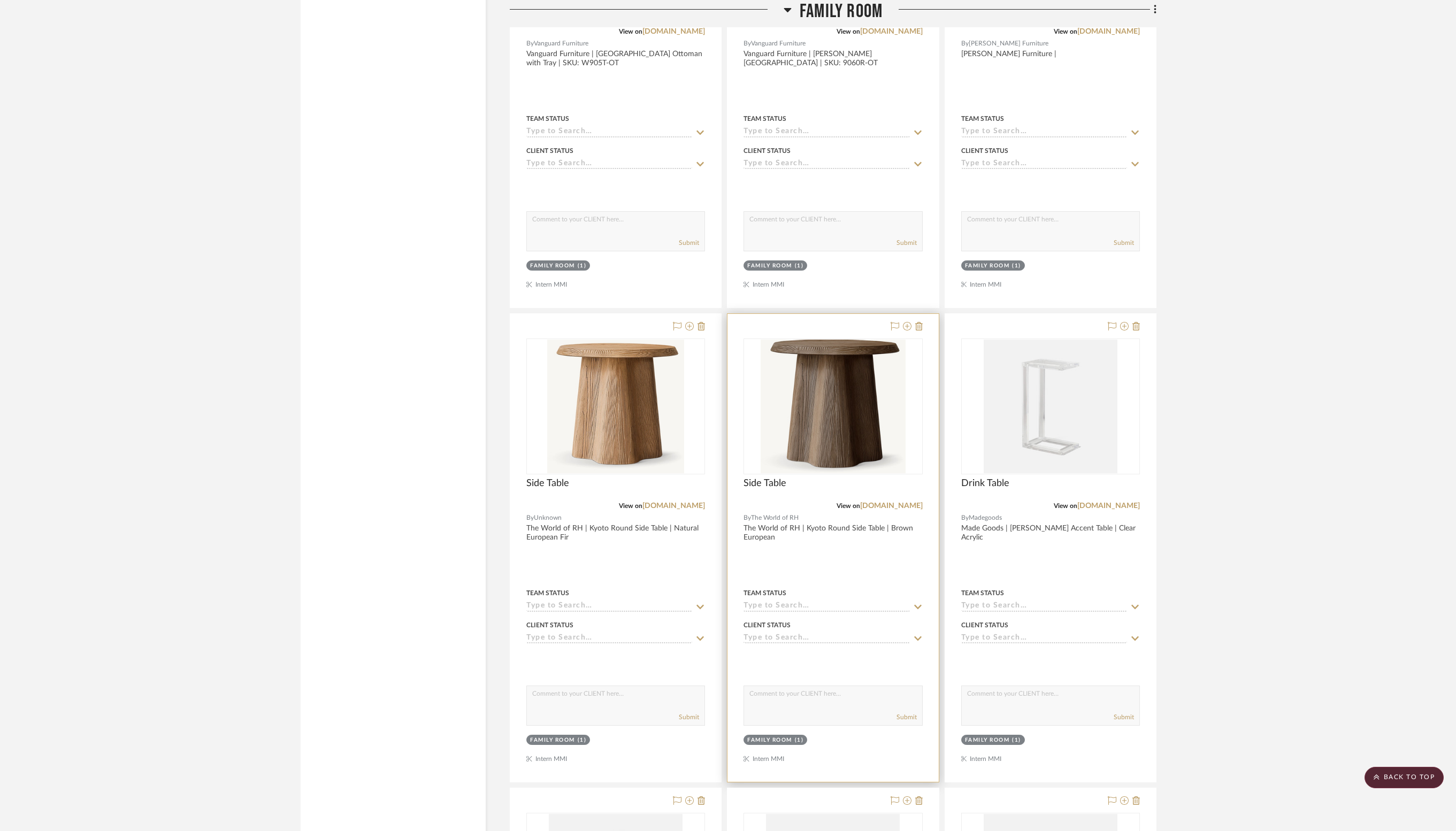 scroll, scrollTop: 2541, scrollLeft: 0, axis: vertical 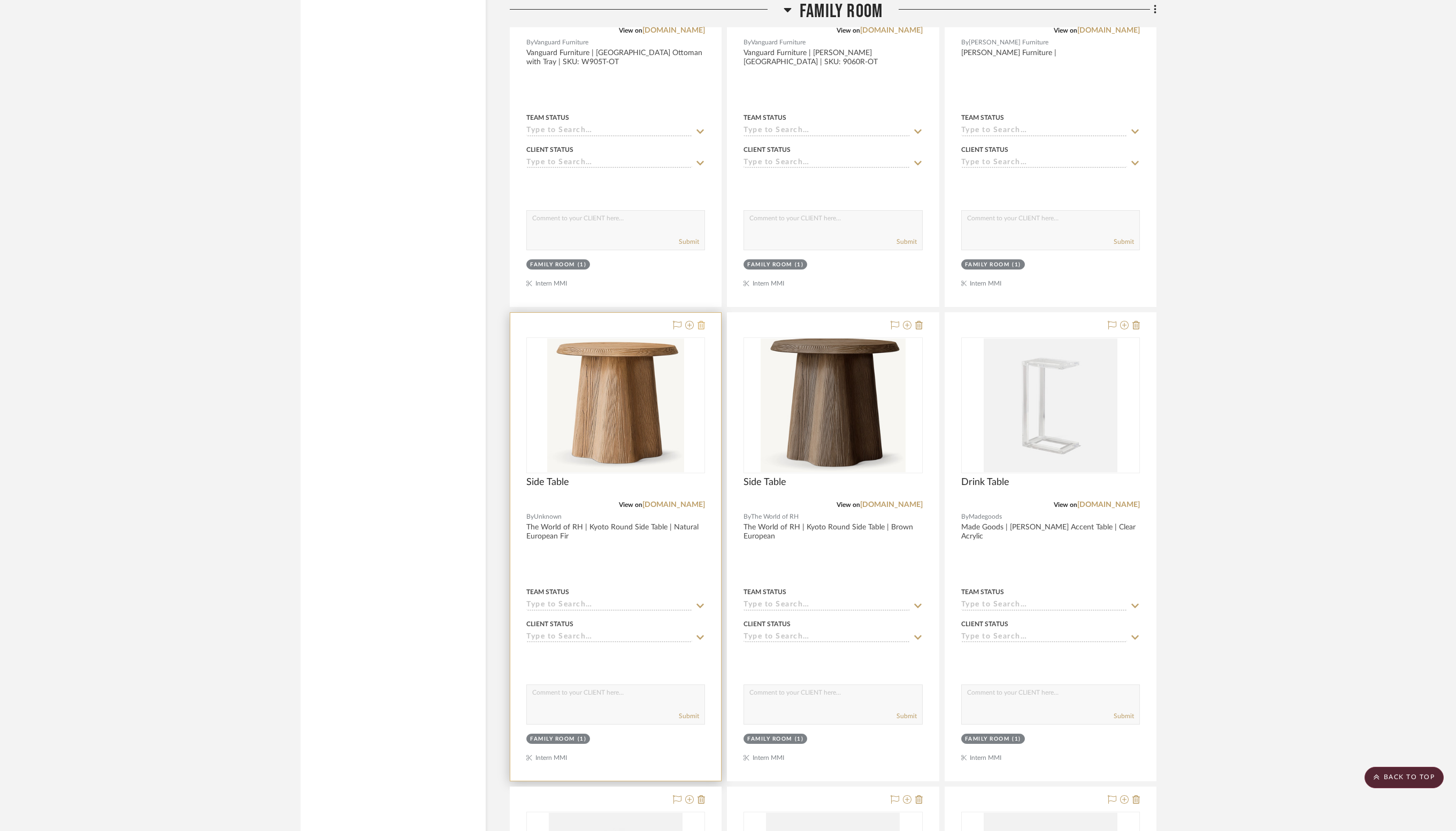 click 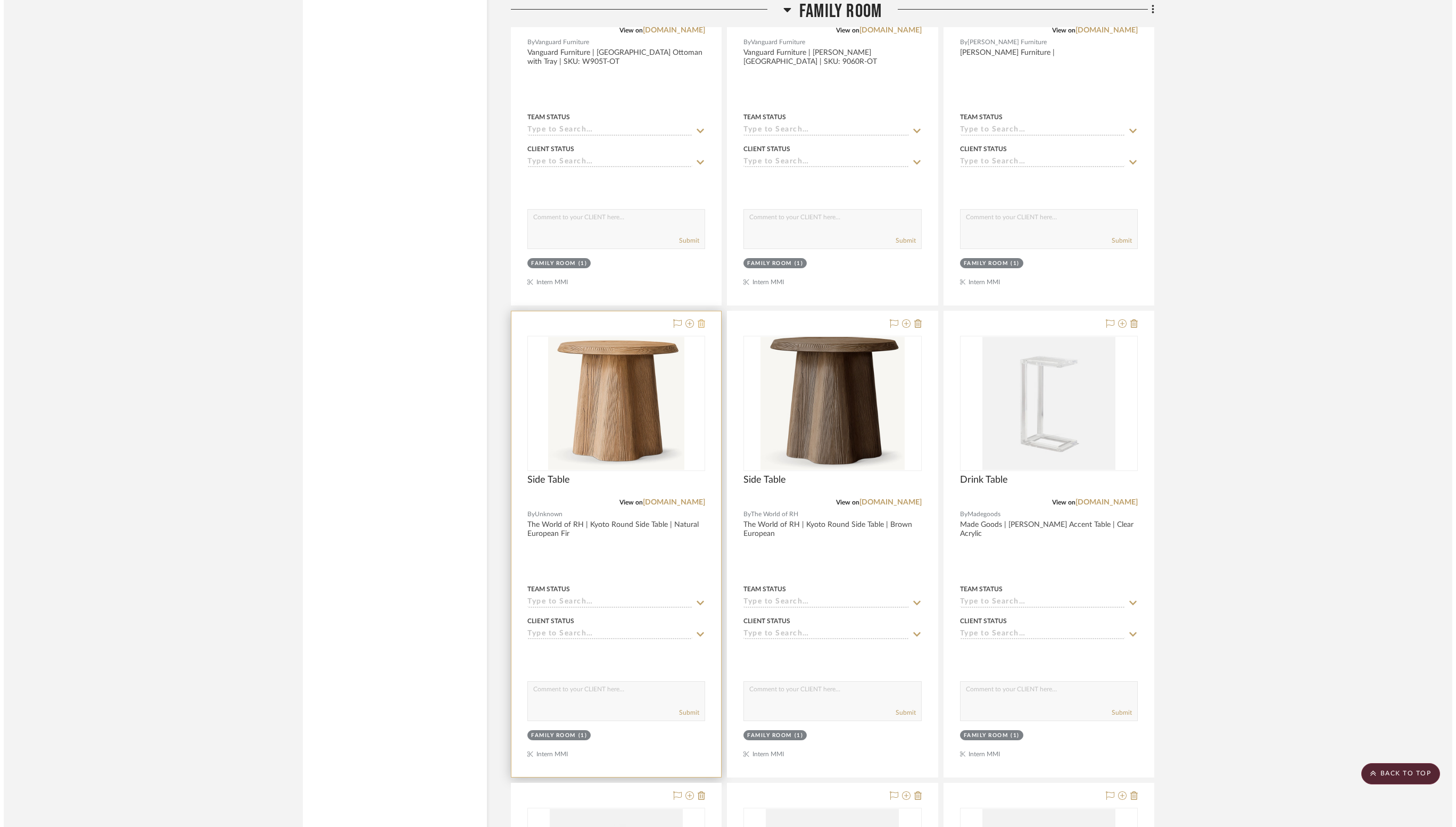 scroll, scrollTop: 0, scrollLeft: 0, axis: both 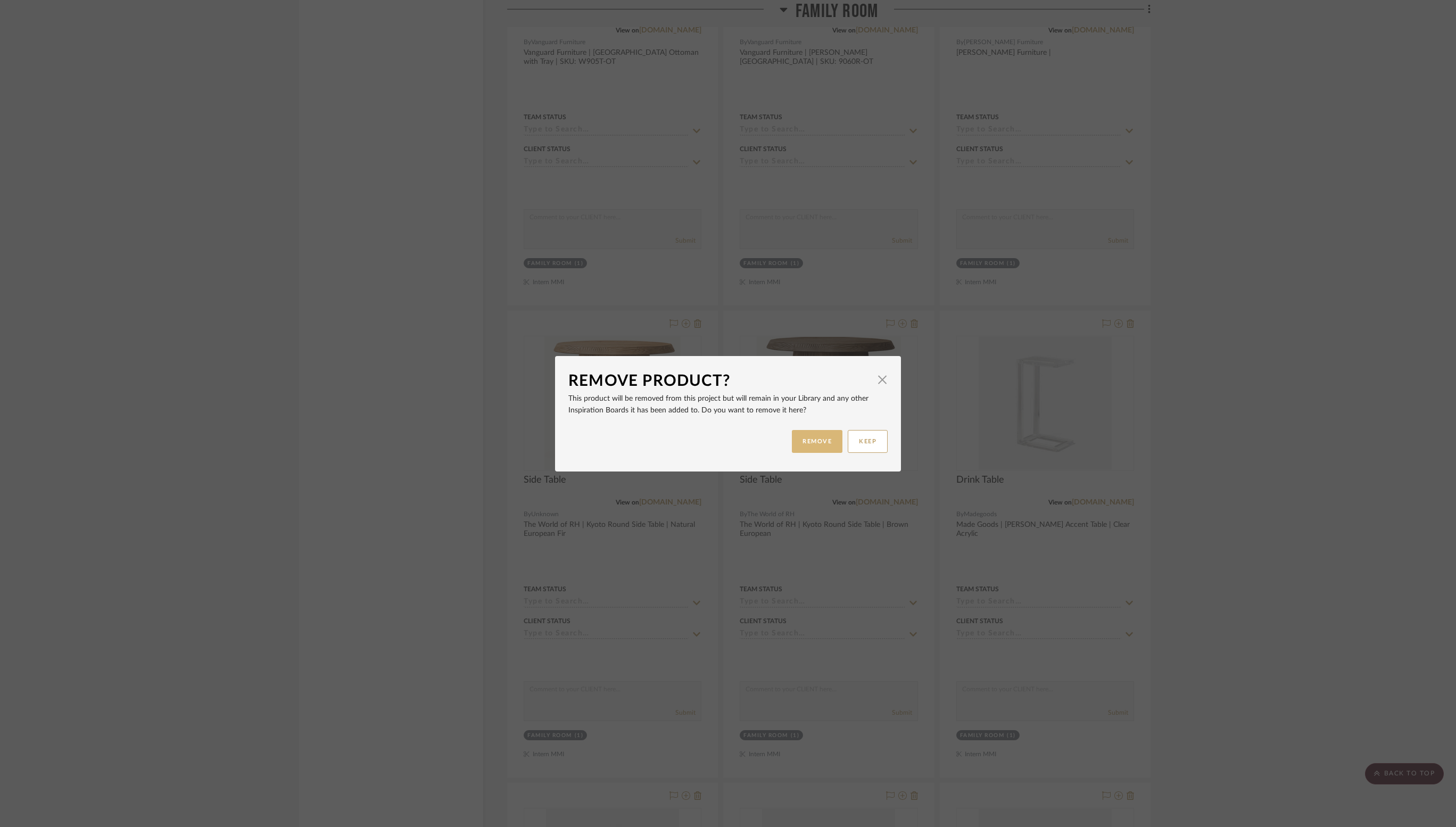 click on "REMOVE" at bounding box center (817, 441) 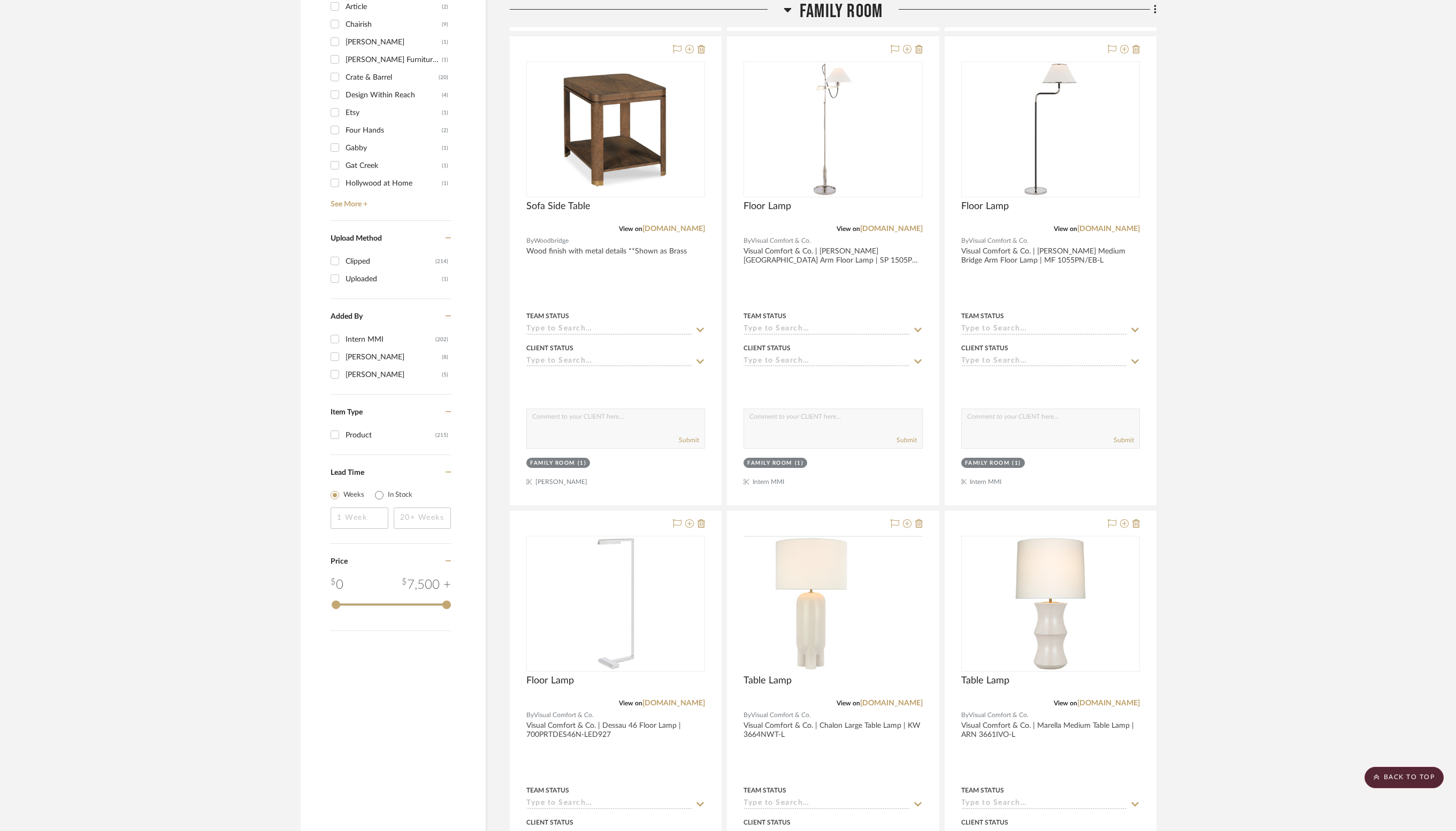 scroll, scrollTop: 557, scrollLeft: 0, axis: vertical 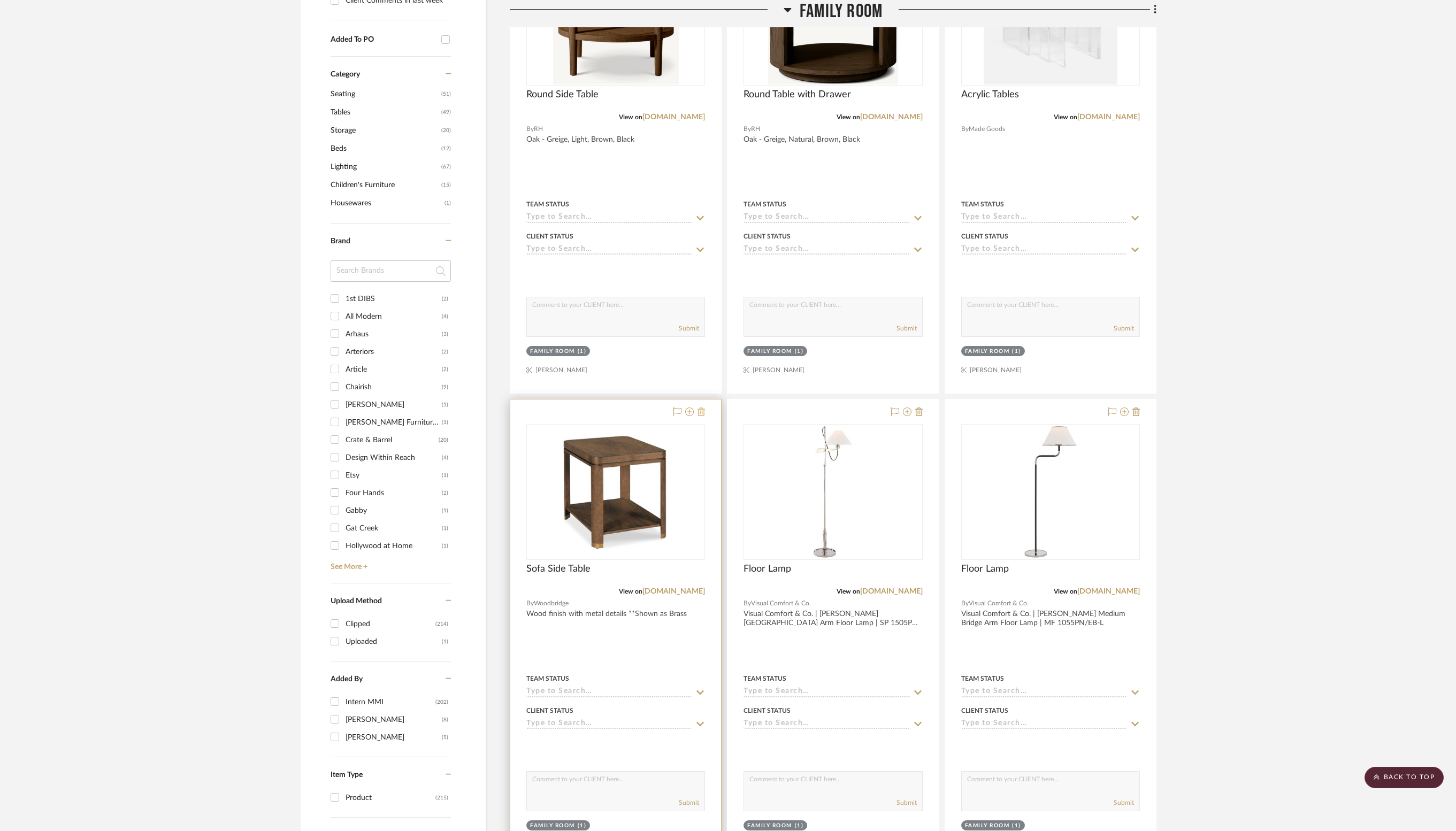 click 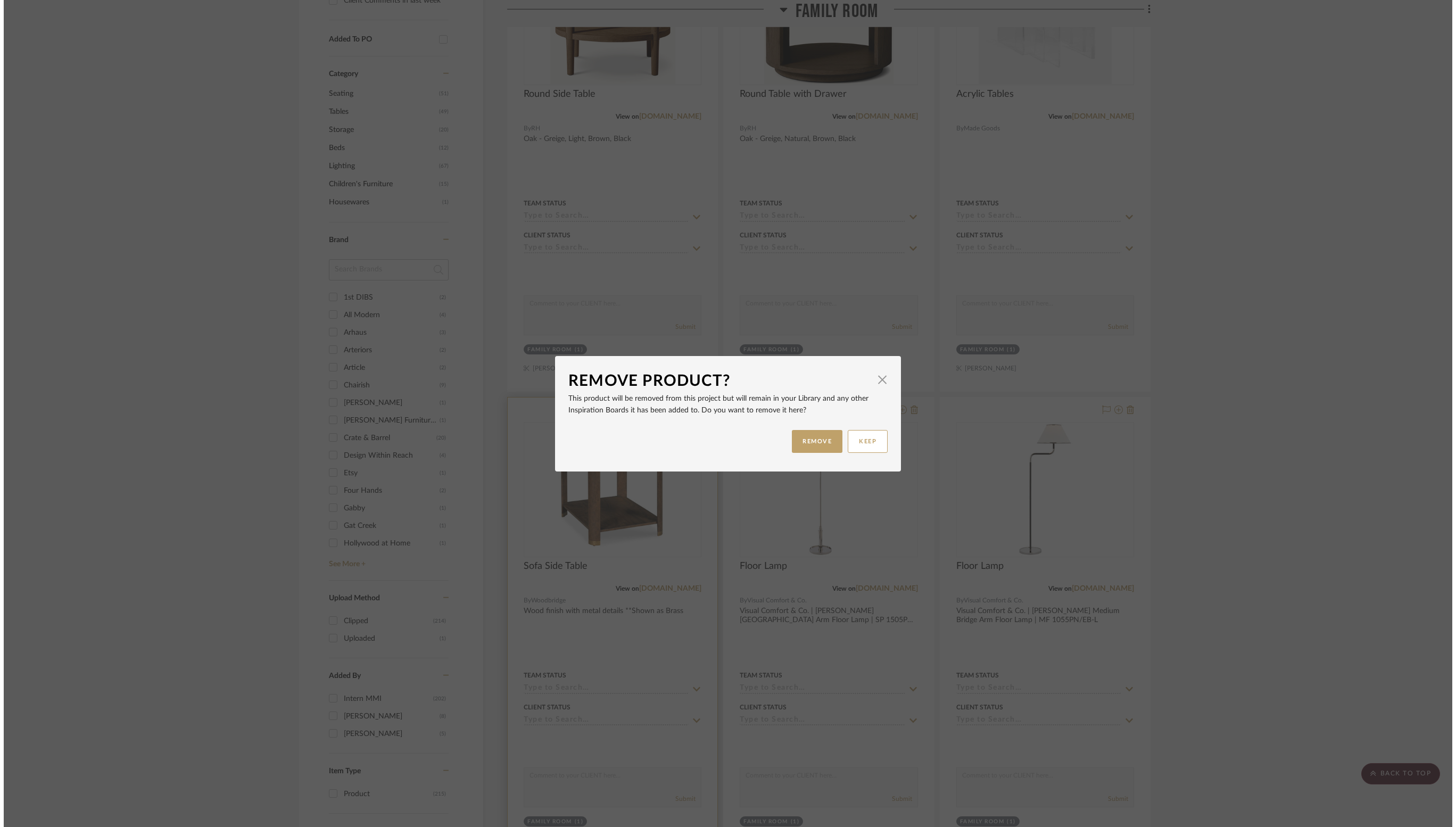 scroll, scrollTop: 0, scrollLeft: 0, axis: both 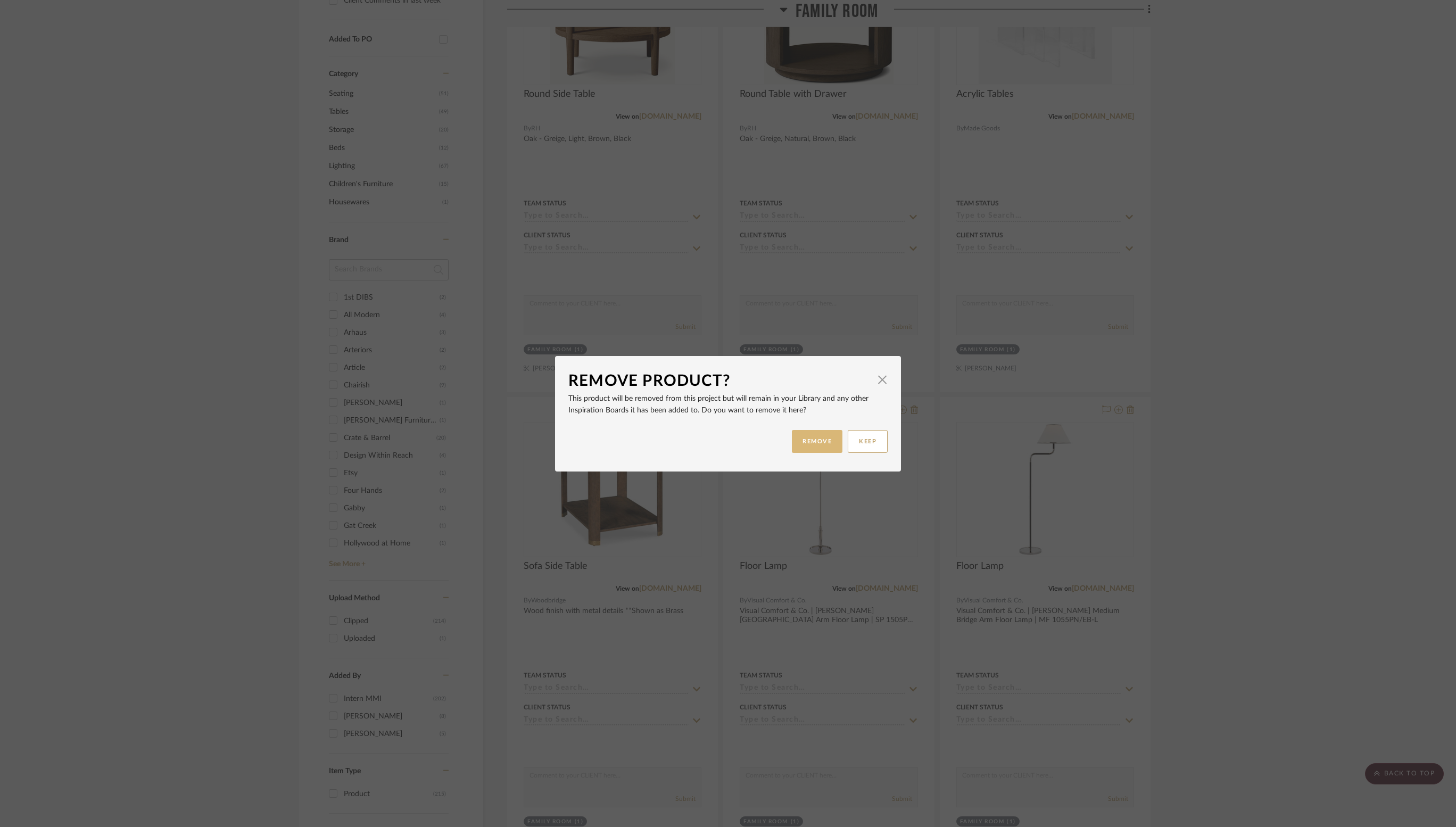 click on "REMOVE" at bounding box center [817, 441] 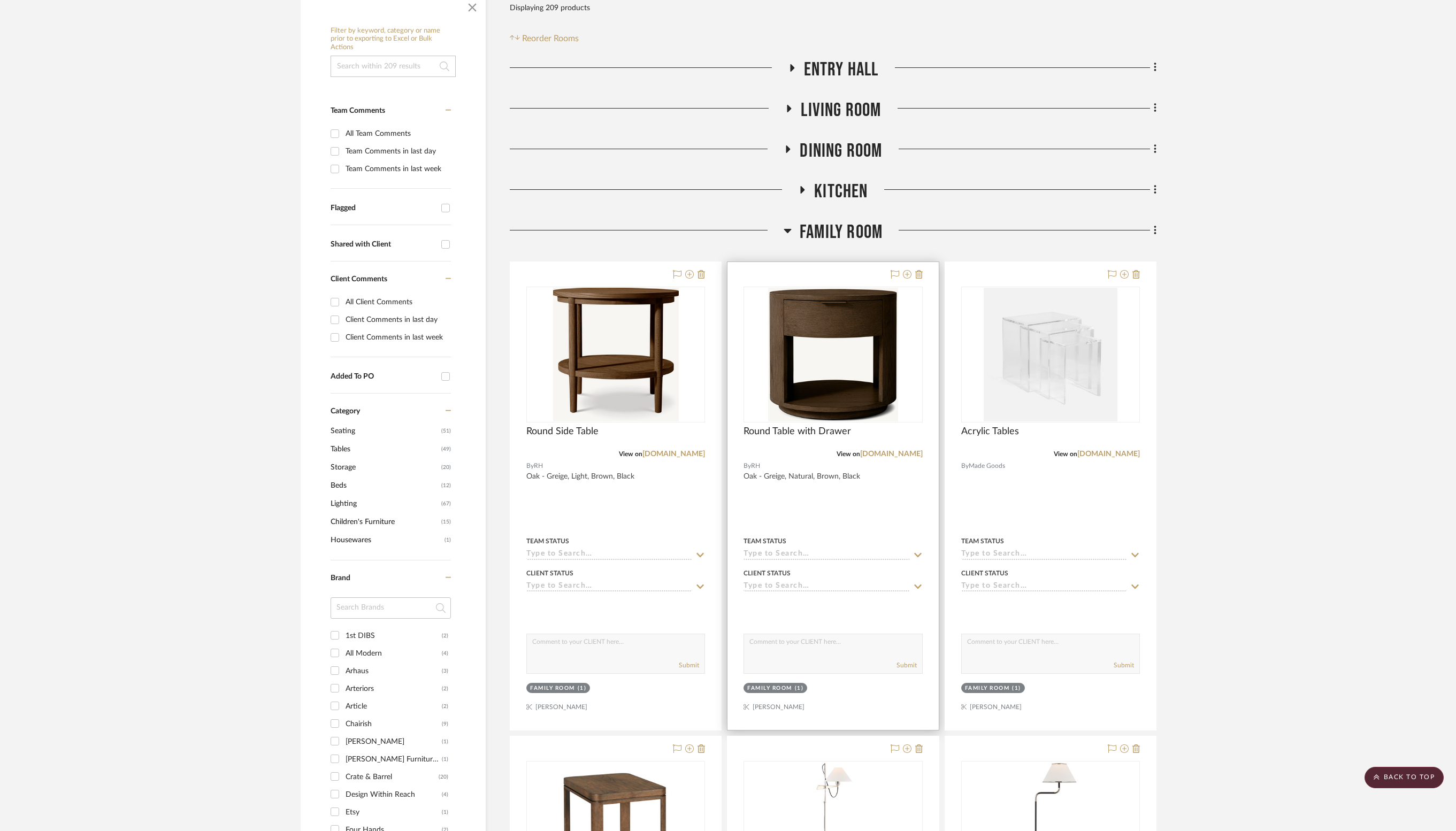 scroll, scrollTop: 219, scrollLeft: 0, axis: vertical 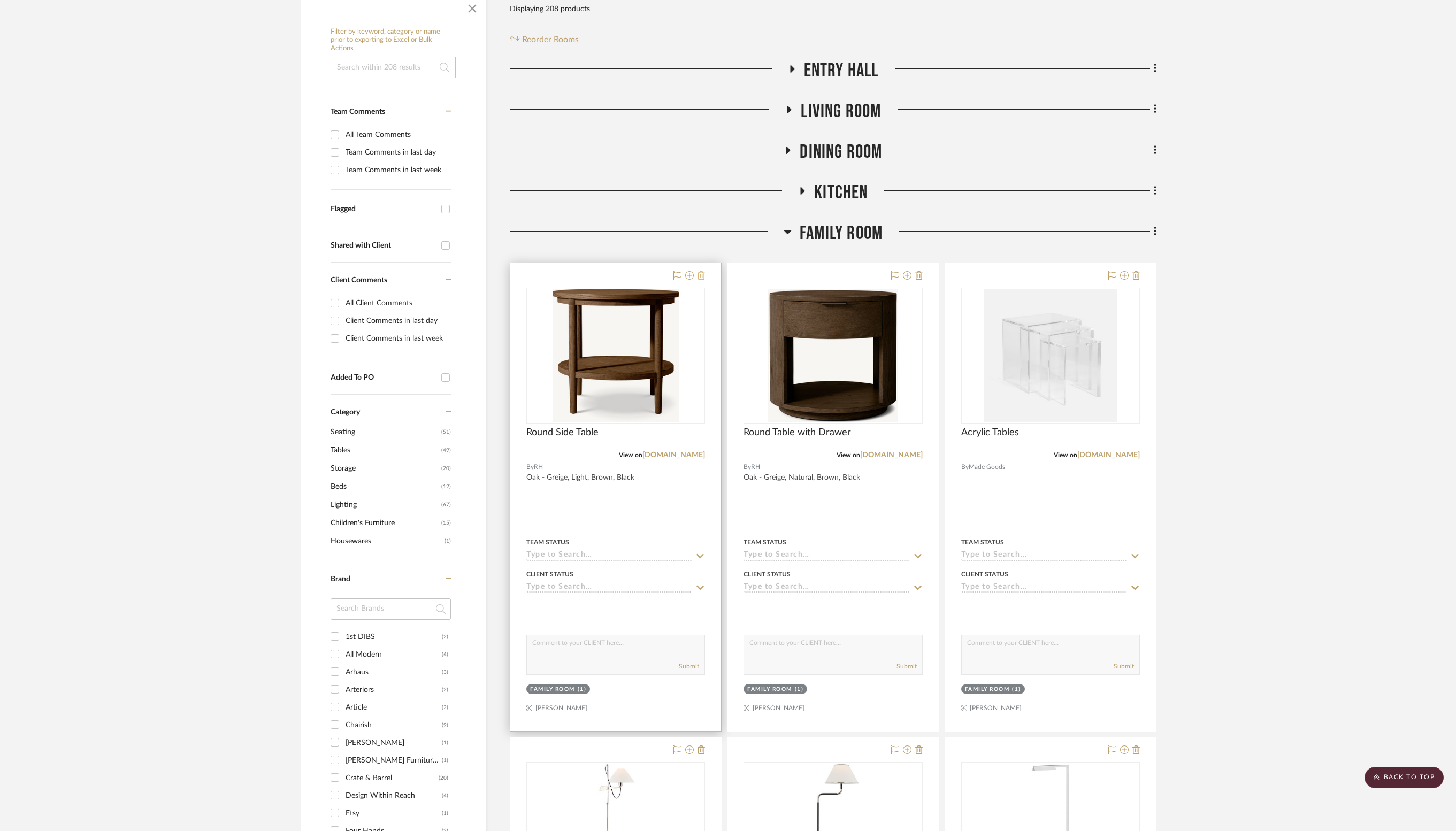 click 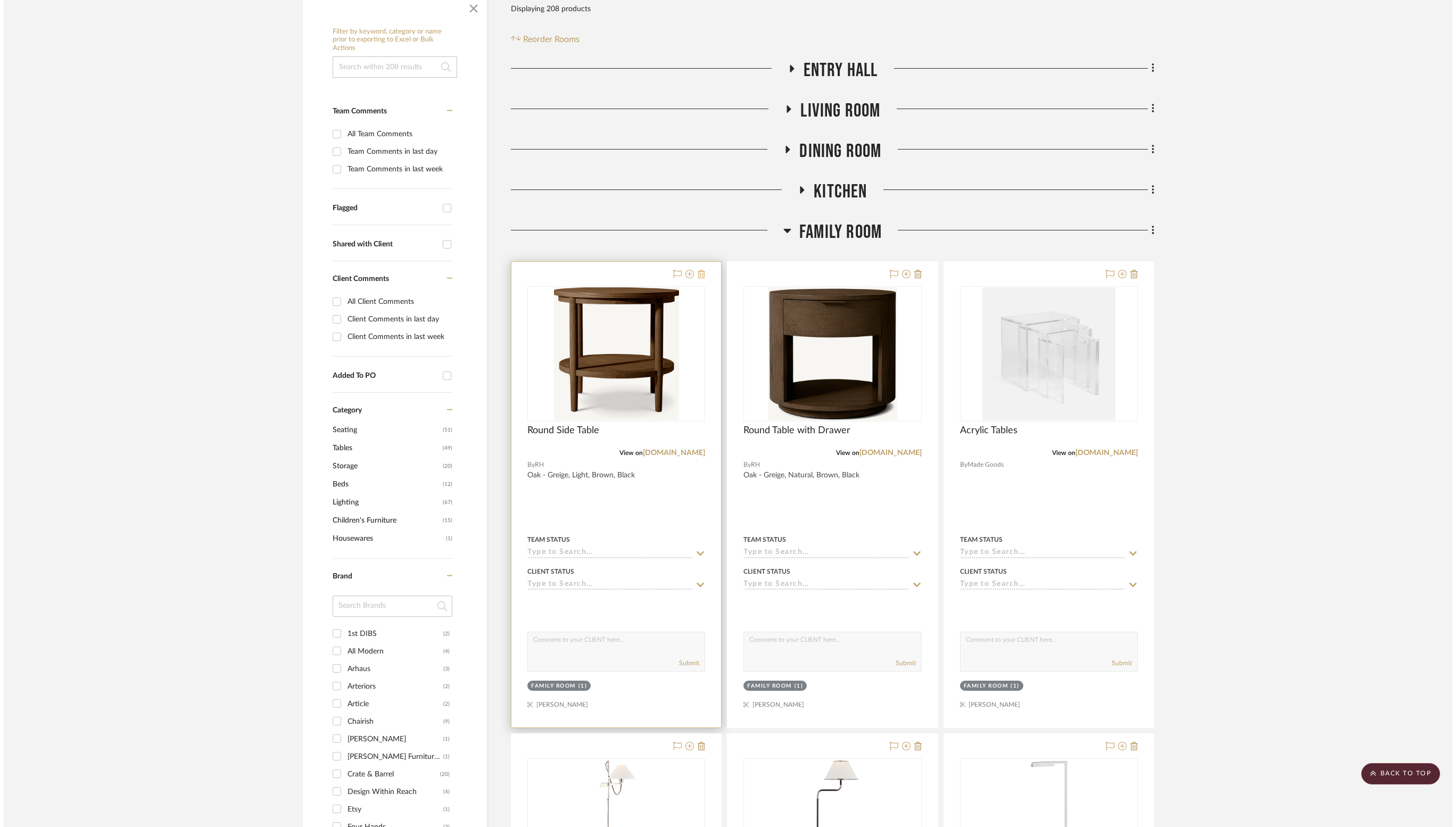 scroll, scrollTop: 0, scrollLeft: 0, axis: both 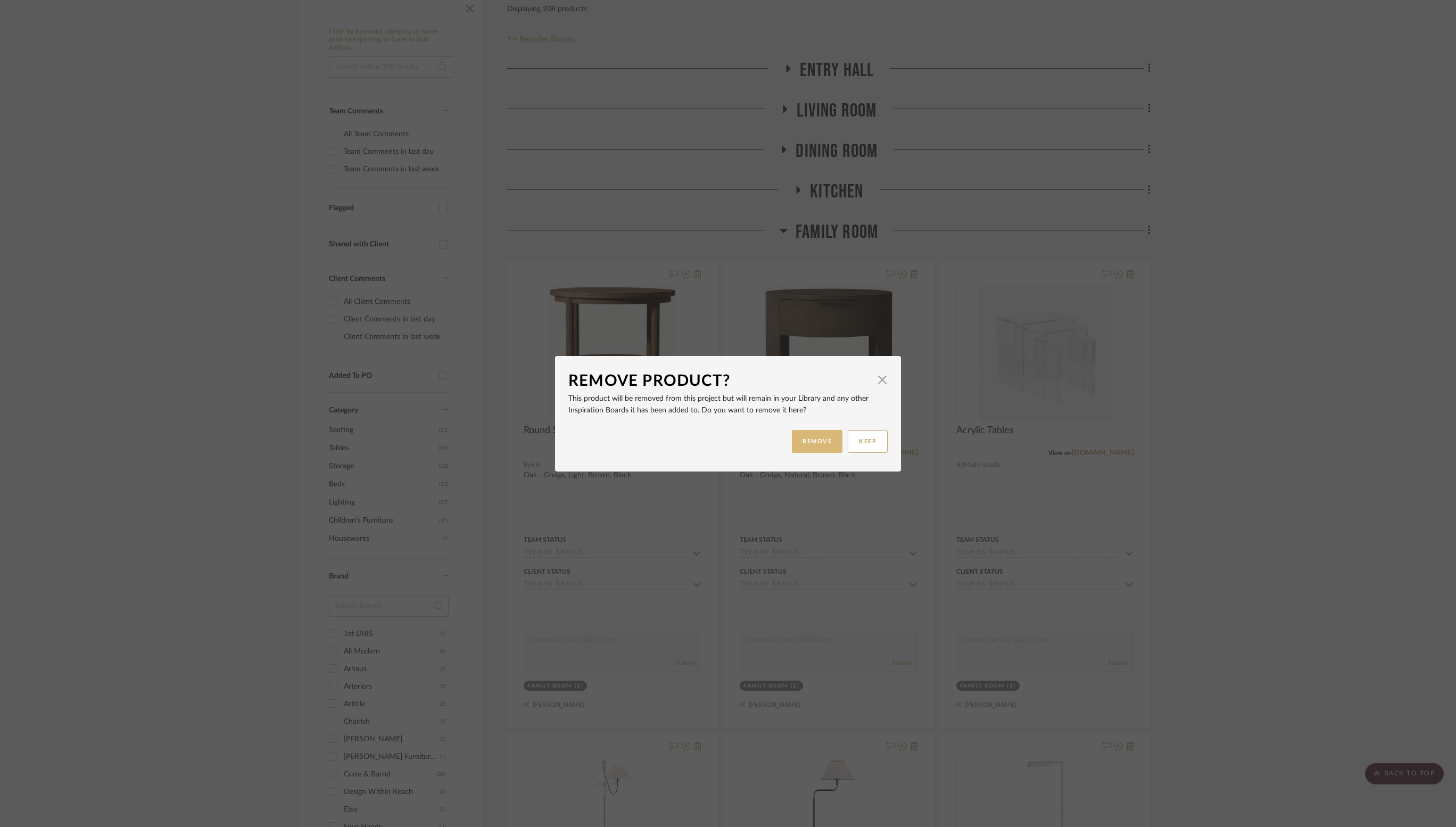 click on "REMOVE" at bounding box center [817, 441] 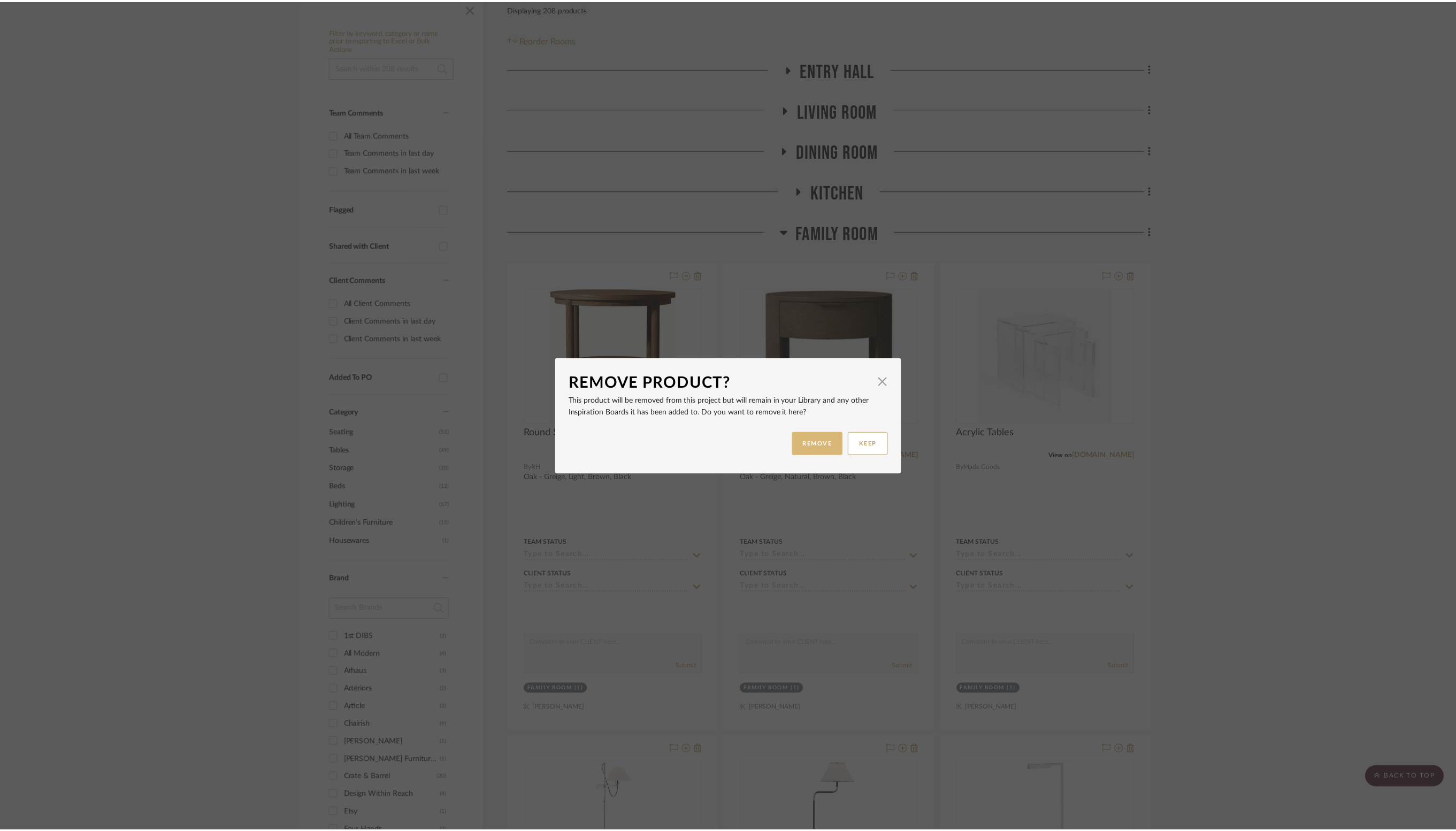 scroll, scrollTop: 219, scrollLeft: 0, axis: vertical 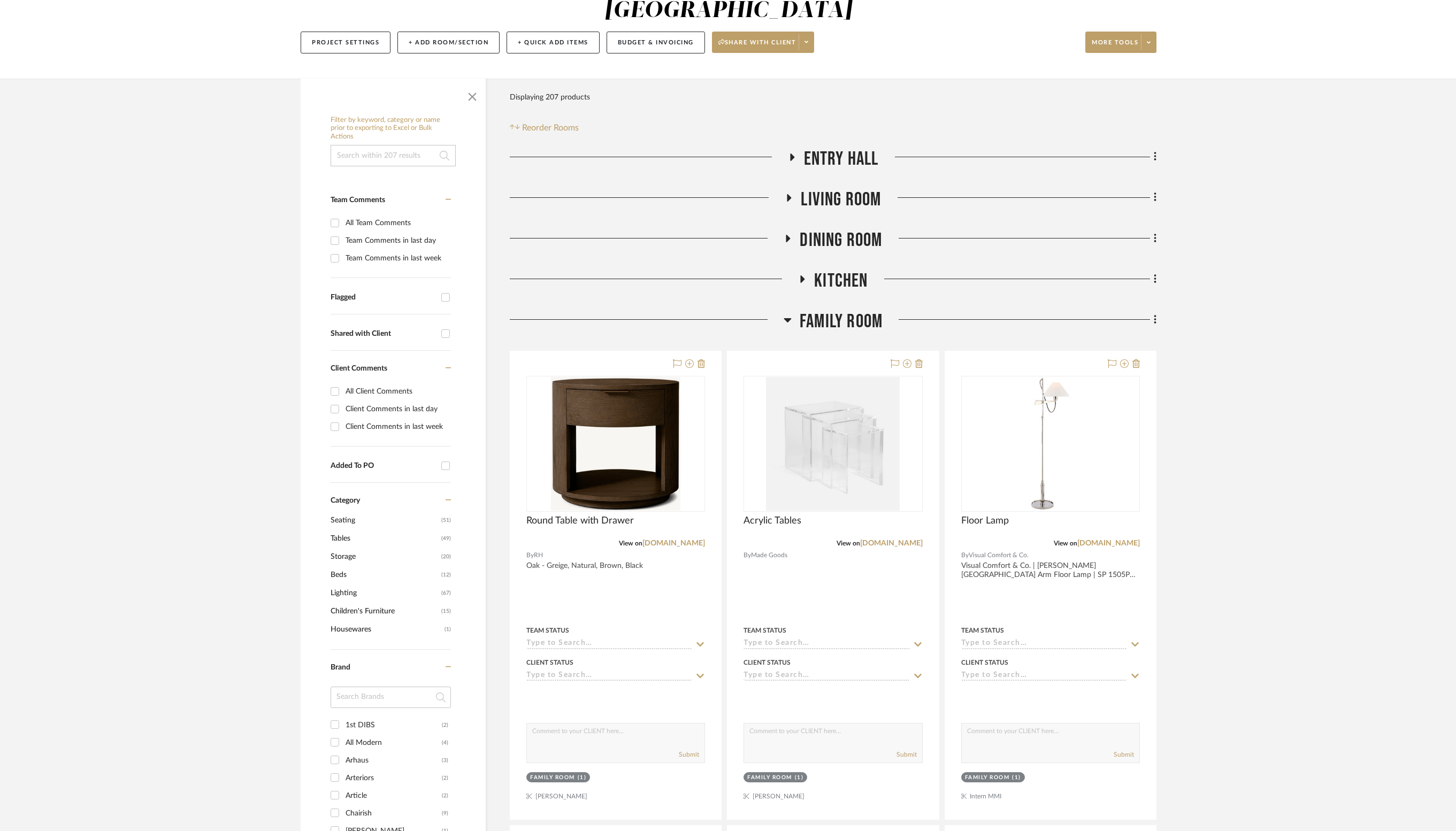 click on "Kitchen" 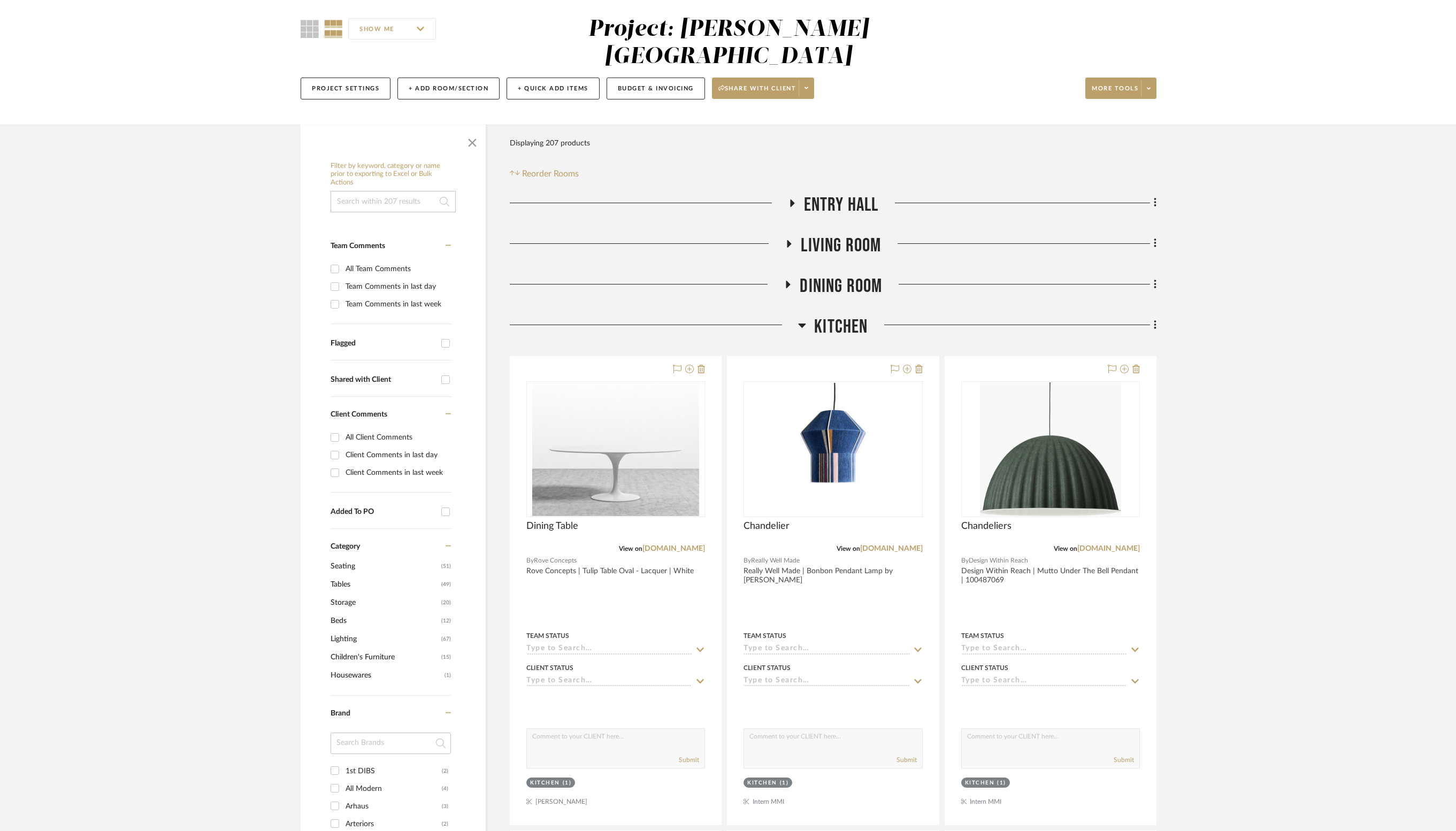 scroll, scrollTop: 83, scrollLeft: 0, axis: vertical 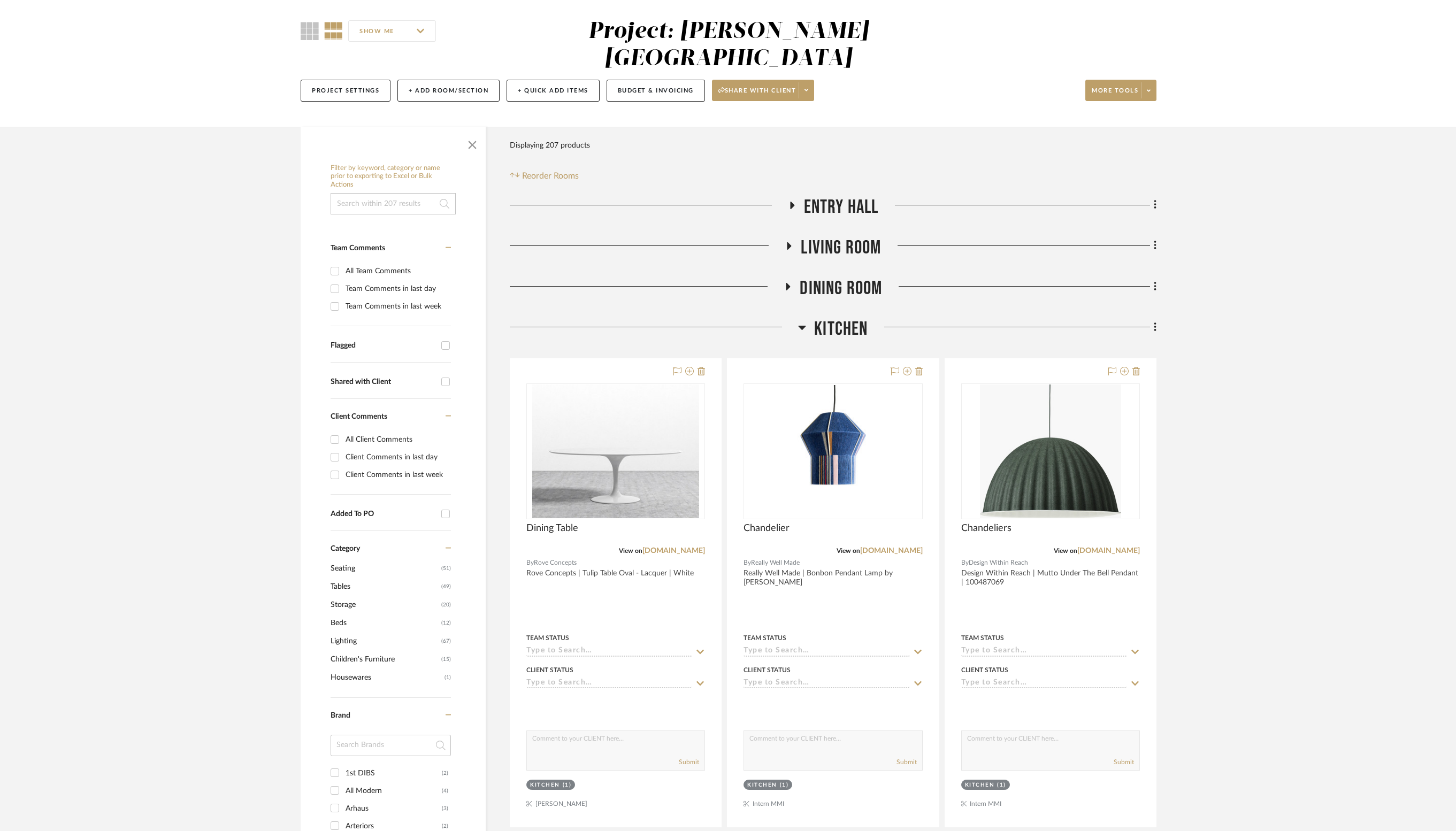 click on "Kitchen" 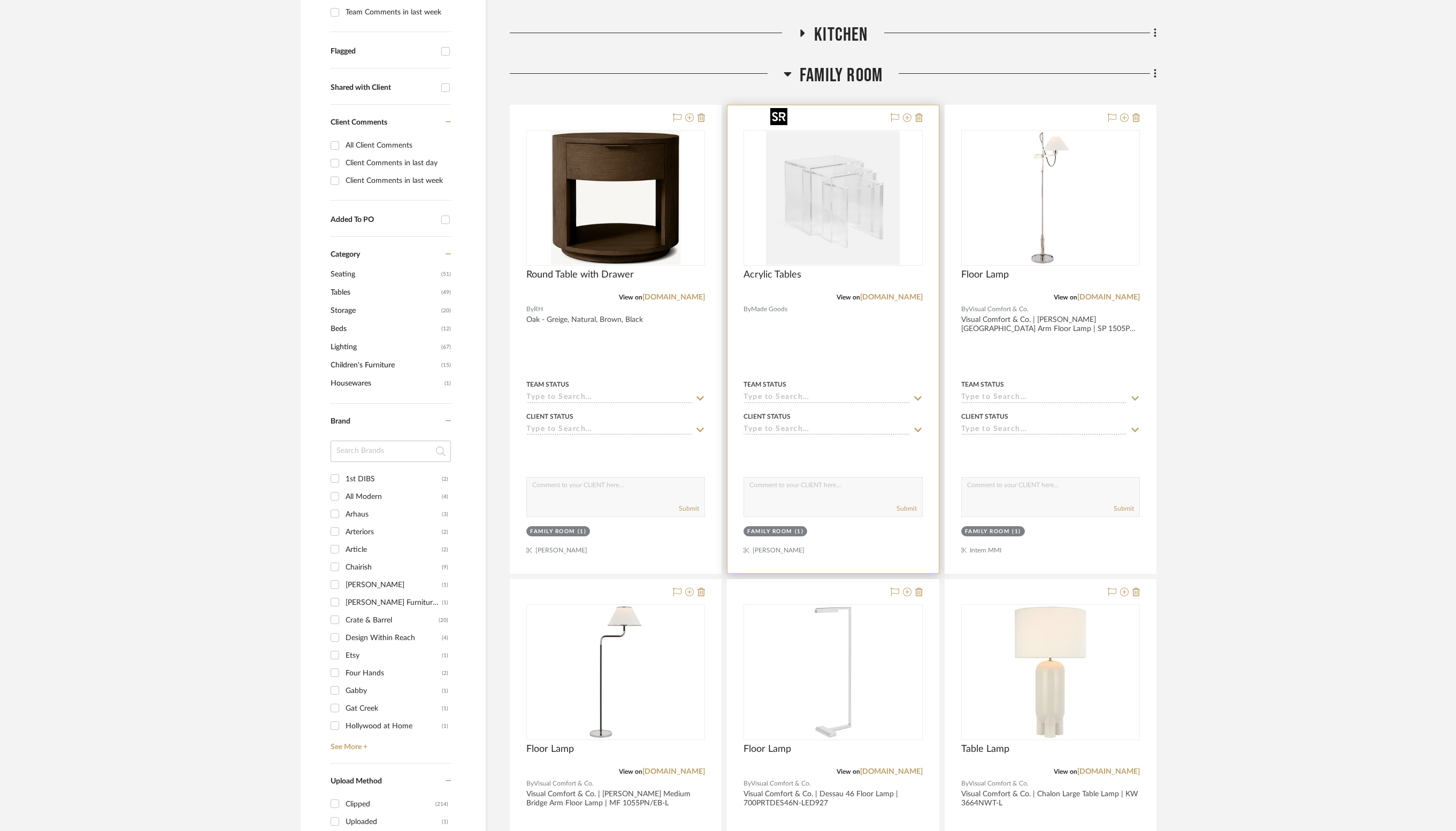 scroll, scrollTop: 378, scrollLeft: 0, axis: vertical 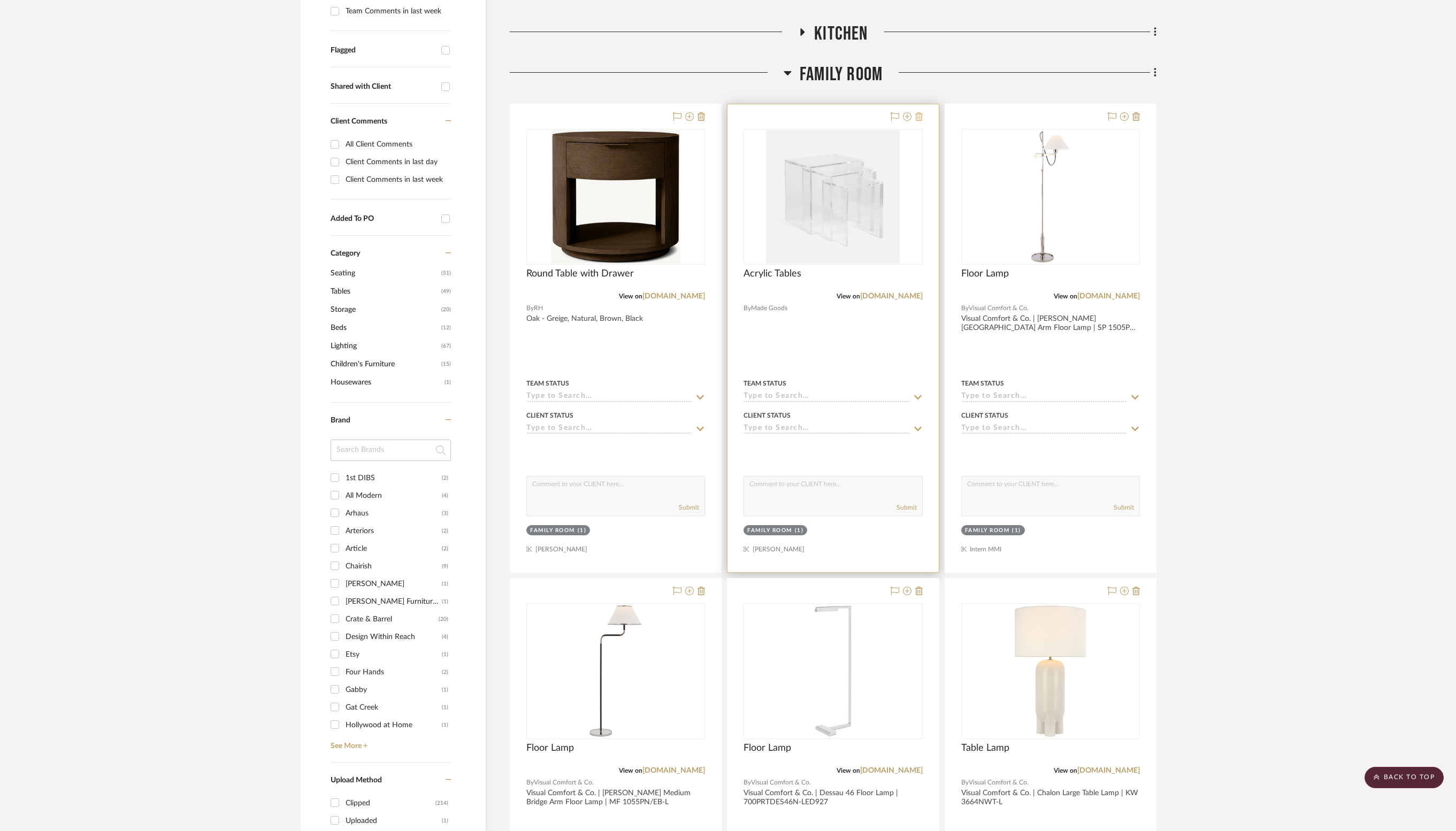 click 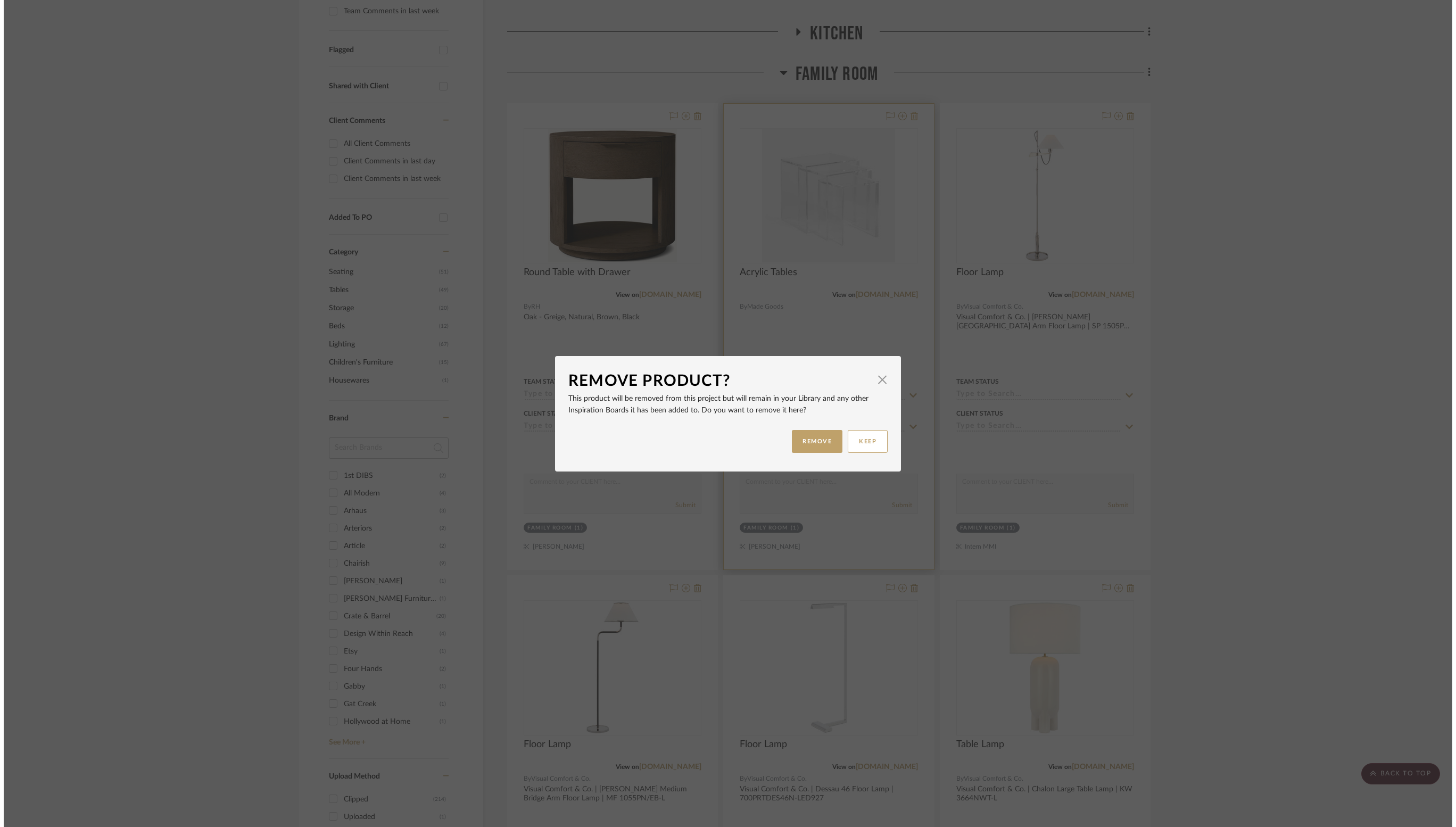 scroll, scrollTop: 0, scrollLeft: 0, axis: both 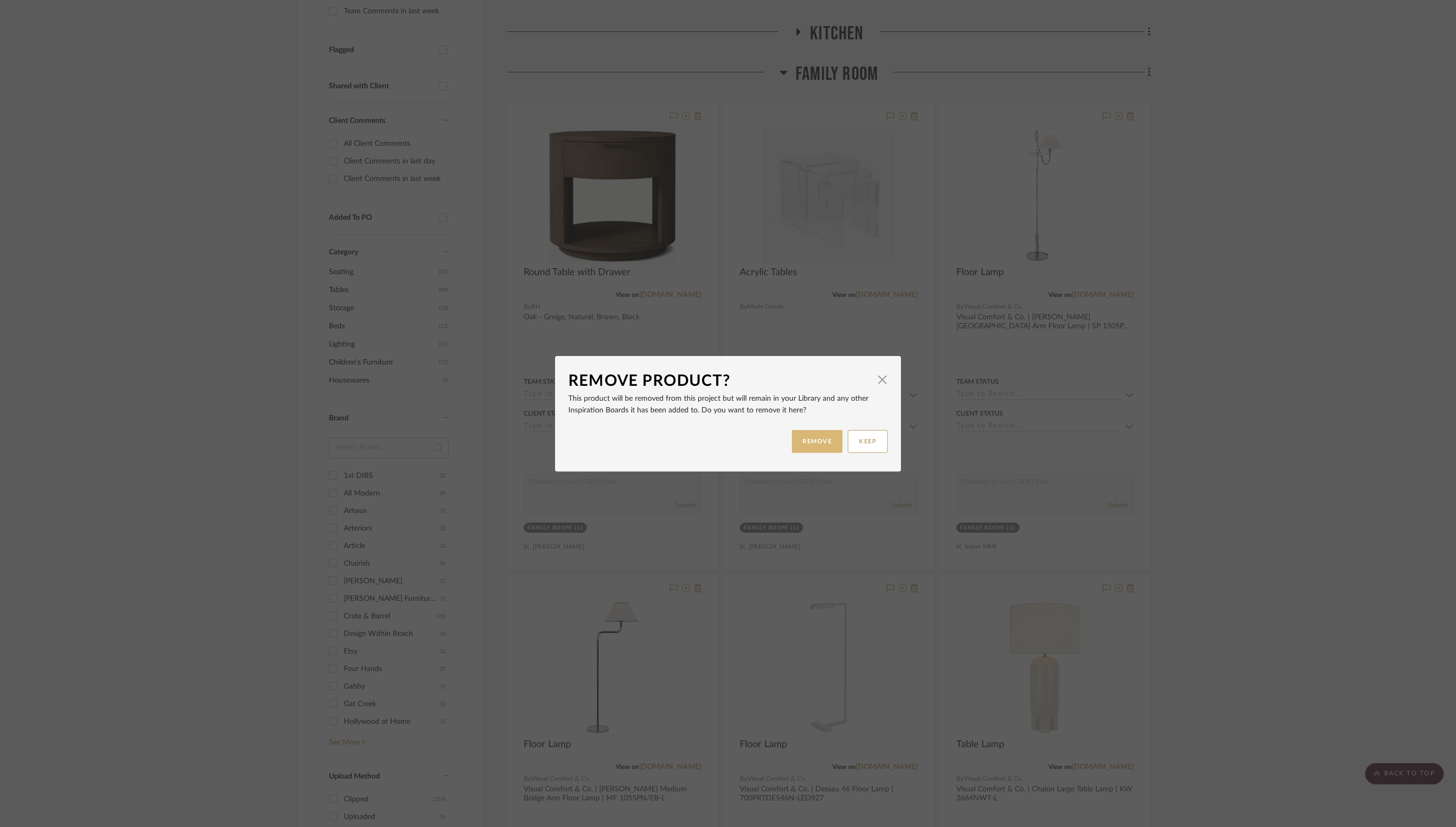 click on "REMOVE" at bounding box center (817, 441) 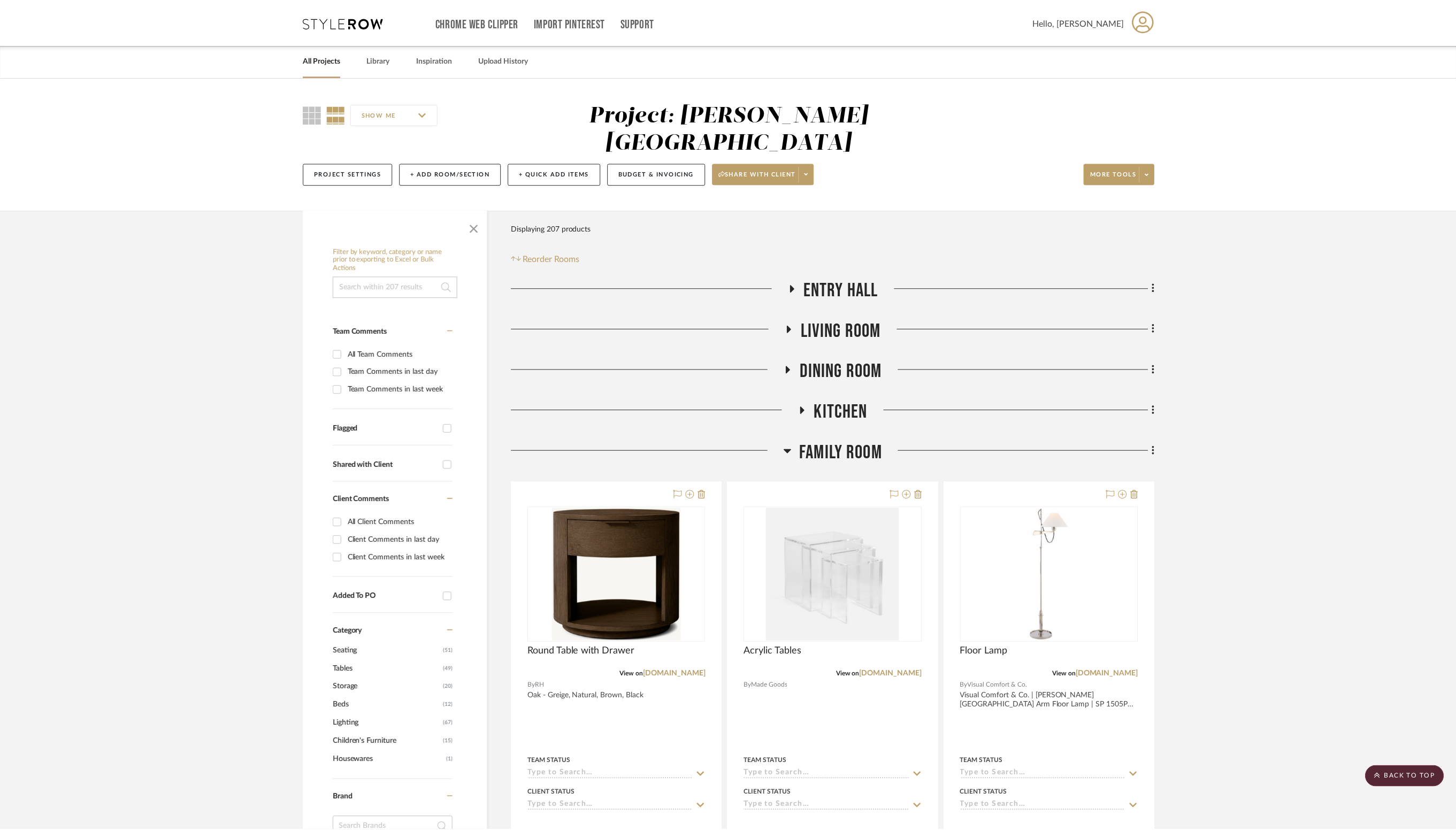 scroll, scrollTop: 378, scrollLeft: 0, axis: vertical 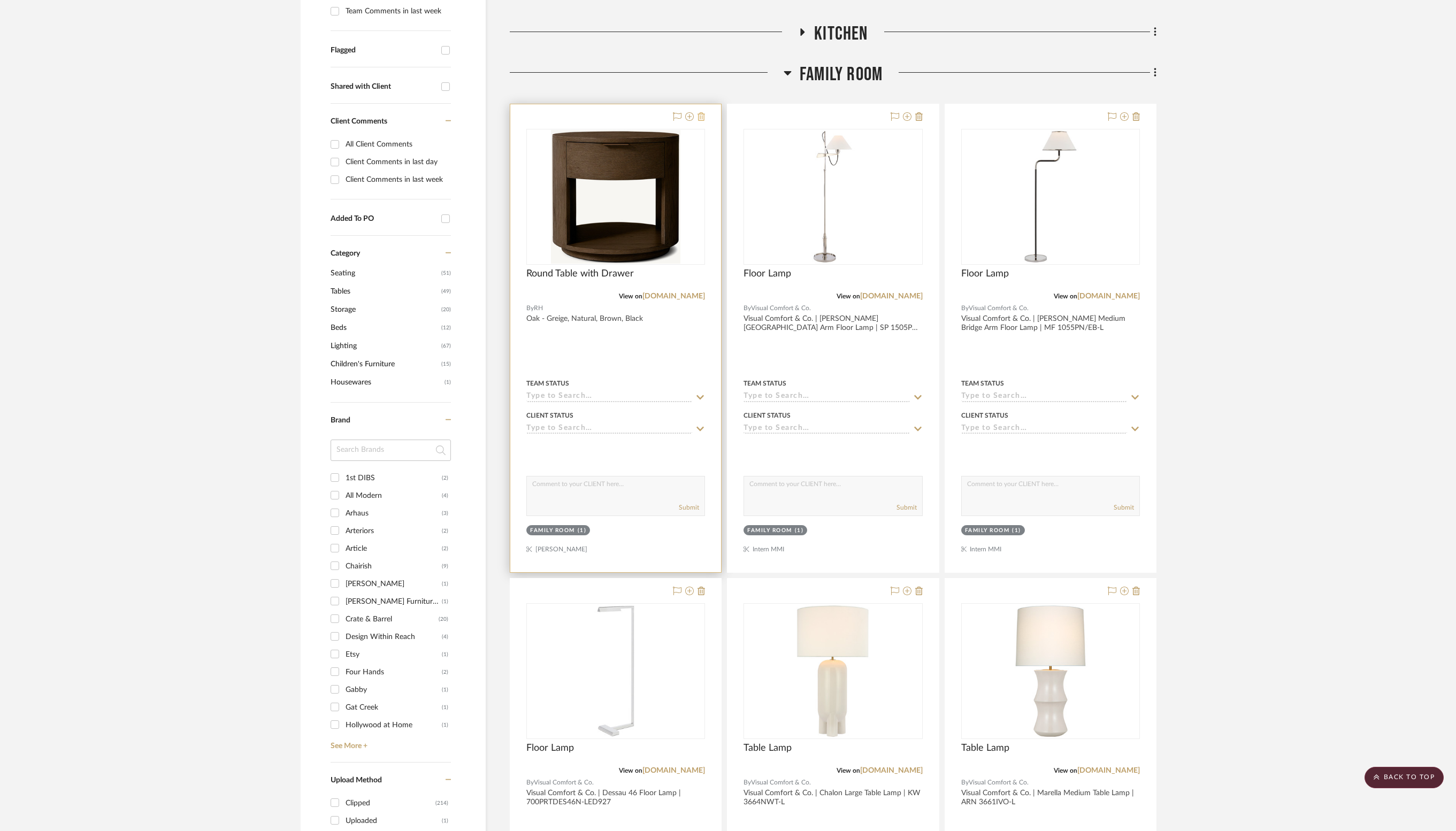 click 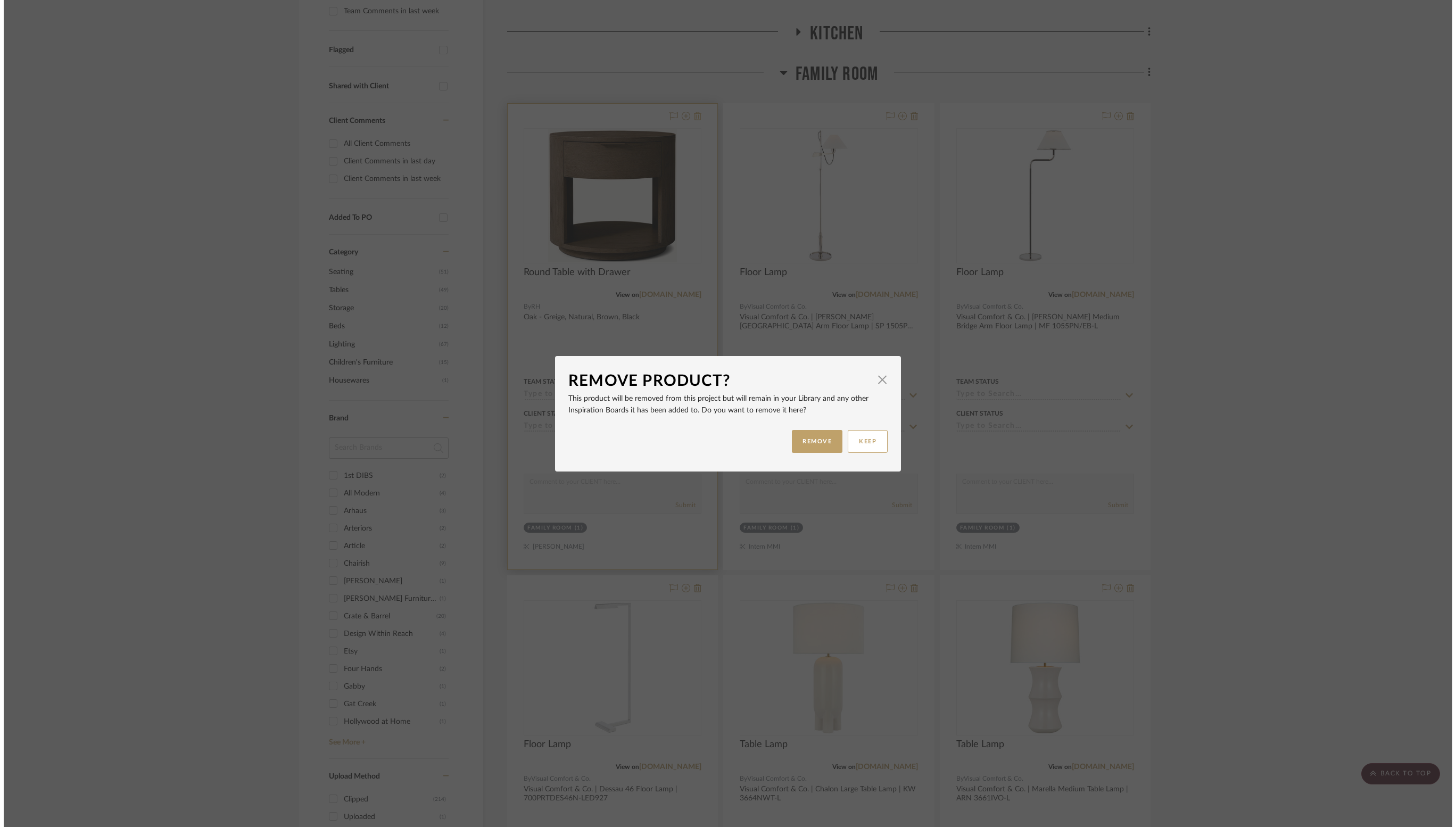 scroll, scrollTop: 0, scrollLeft: 0, axis: both 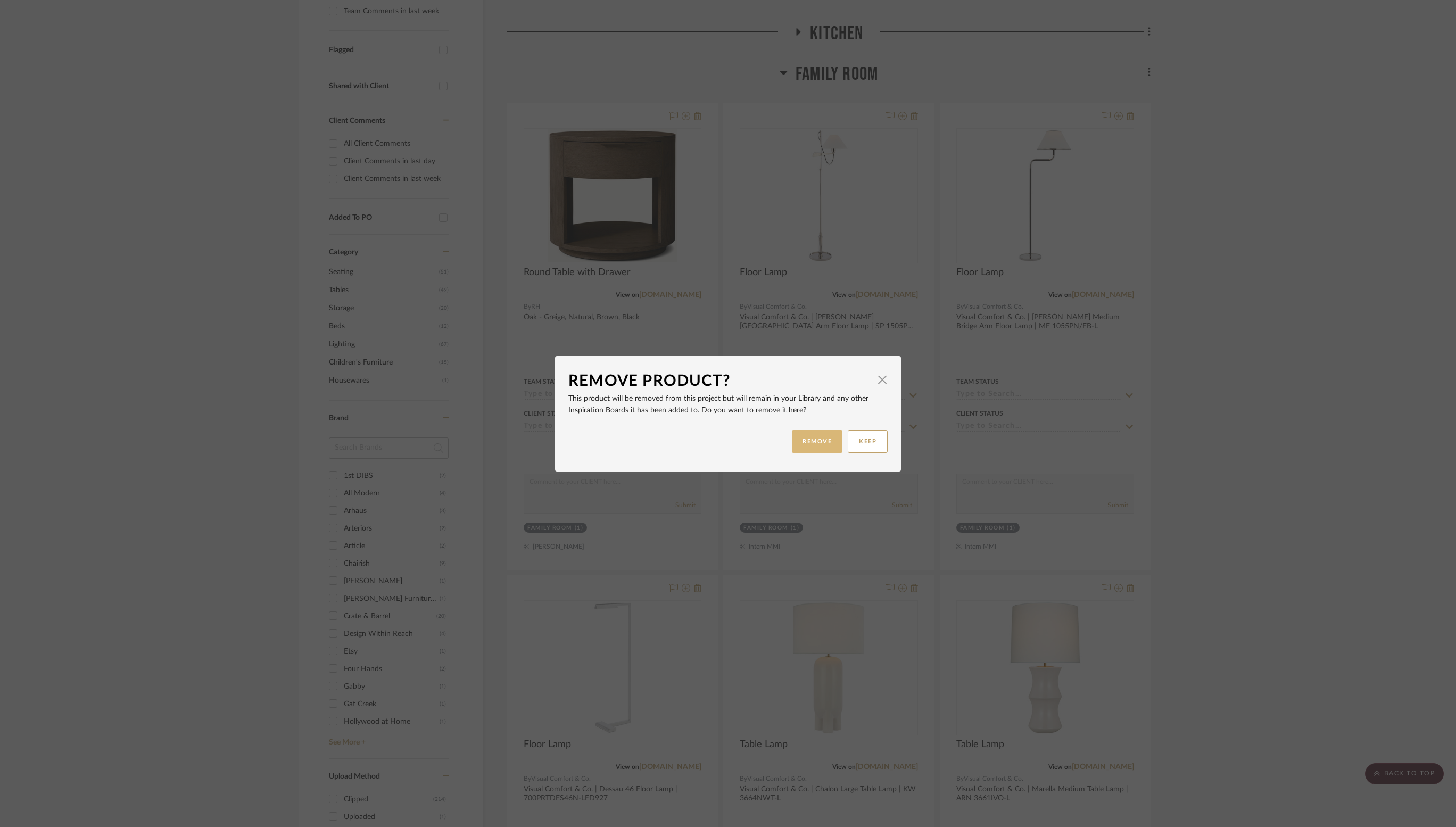 click on "REMOVE" at bounding box center [817, 441] 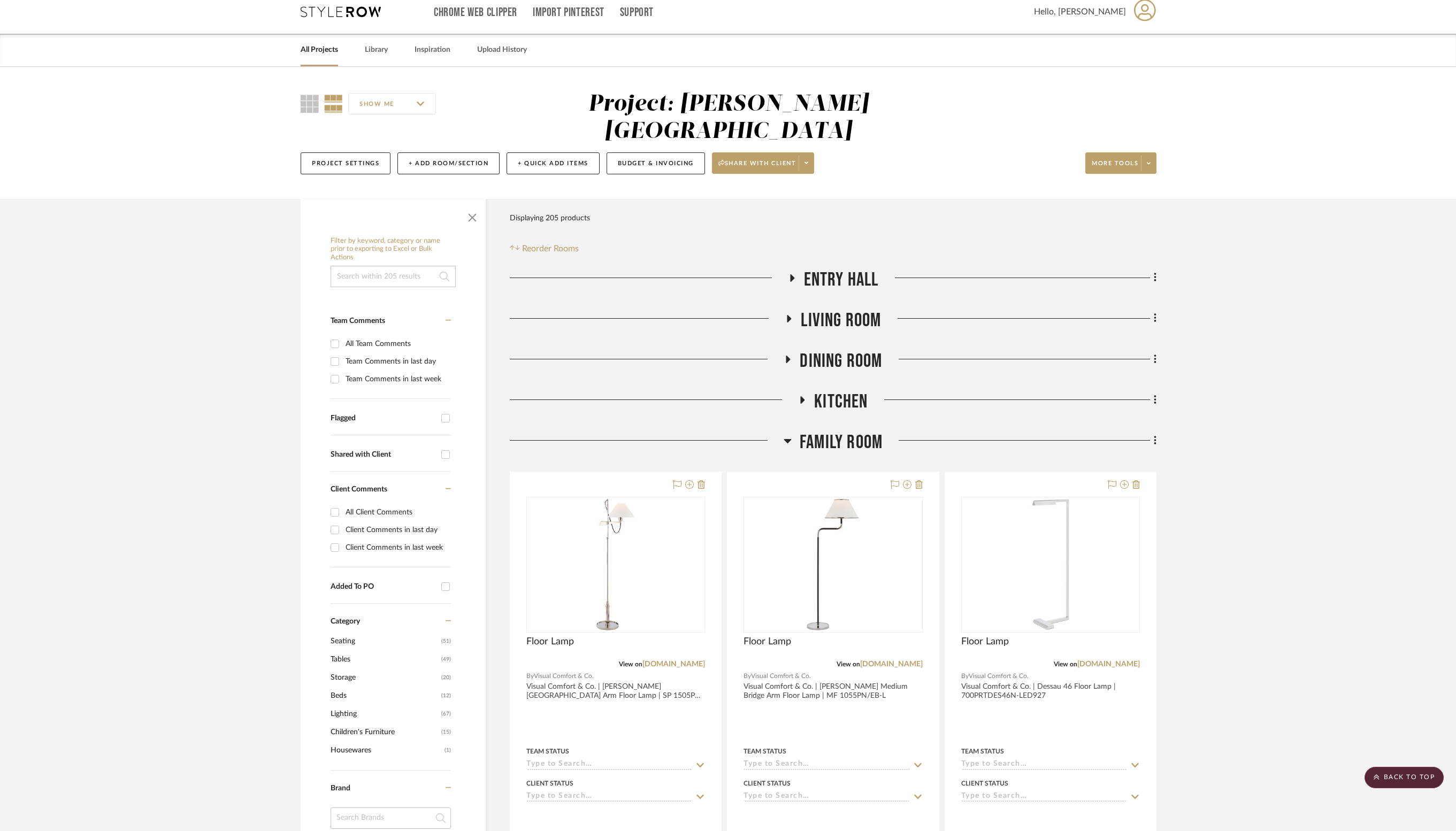 scroll, scrollTop: 0, scrollLeft: 0, axis: both 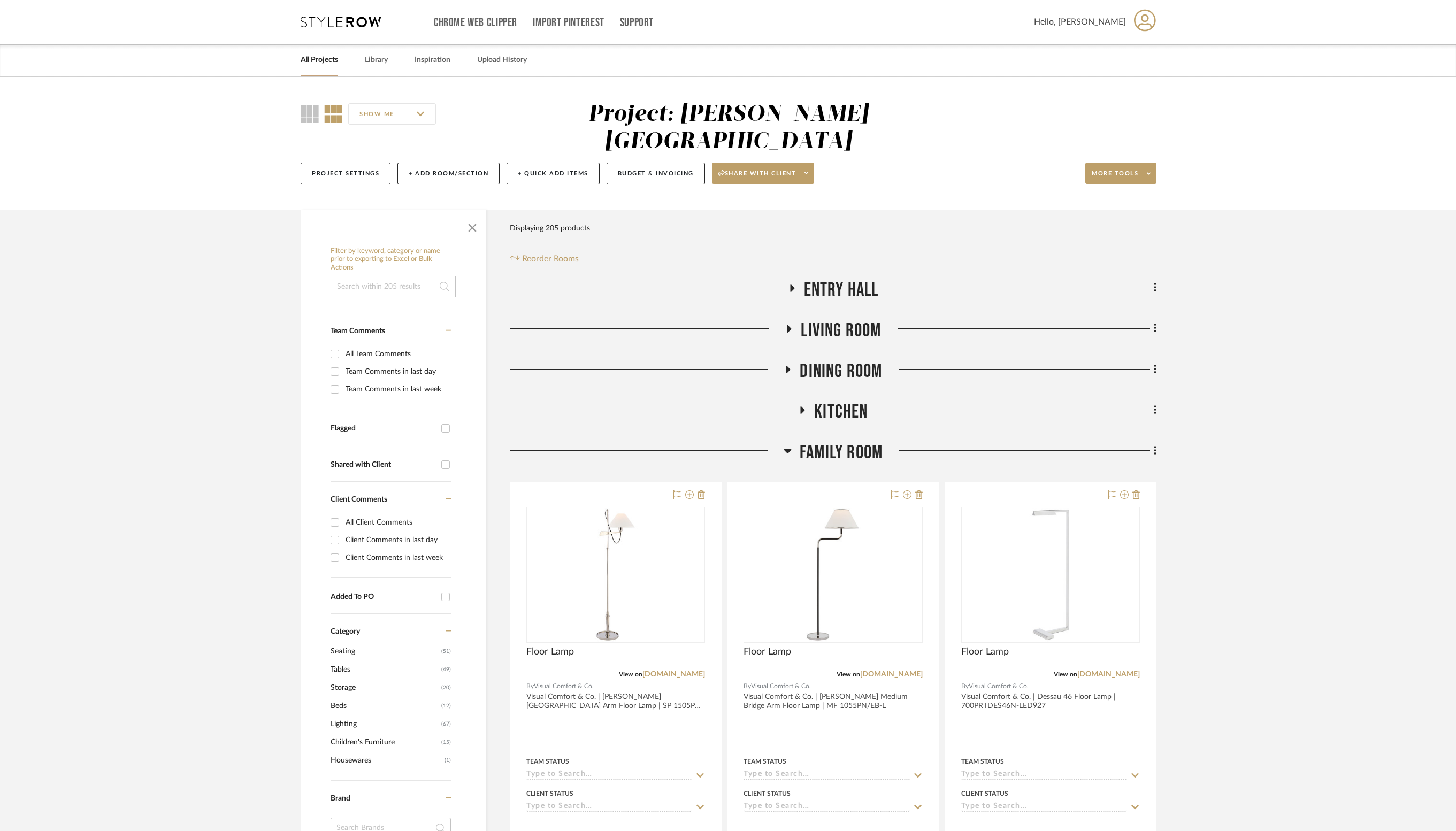 click on "Living Room" 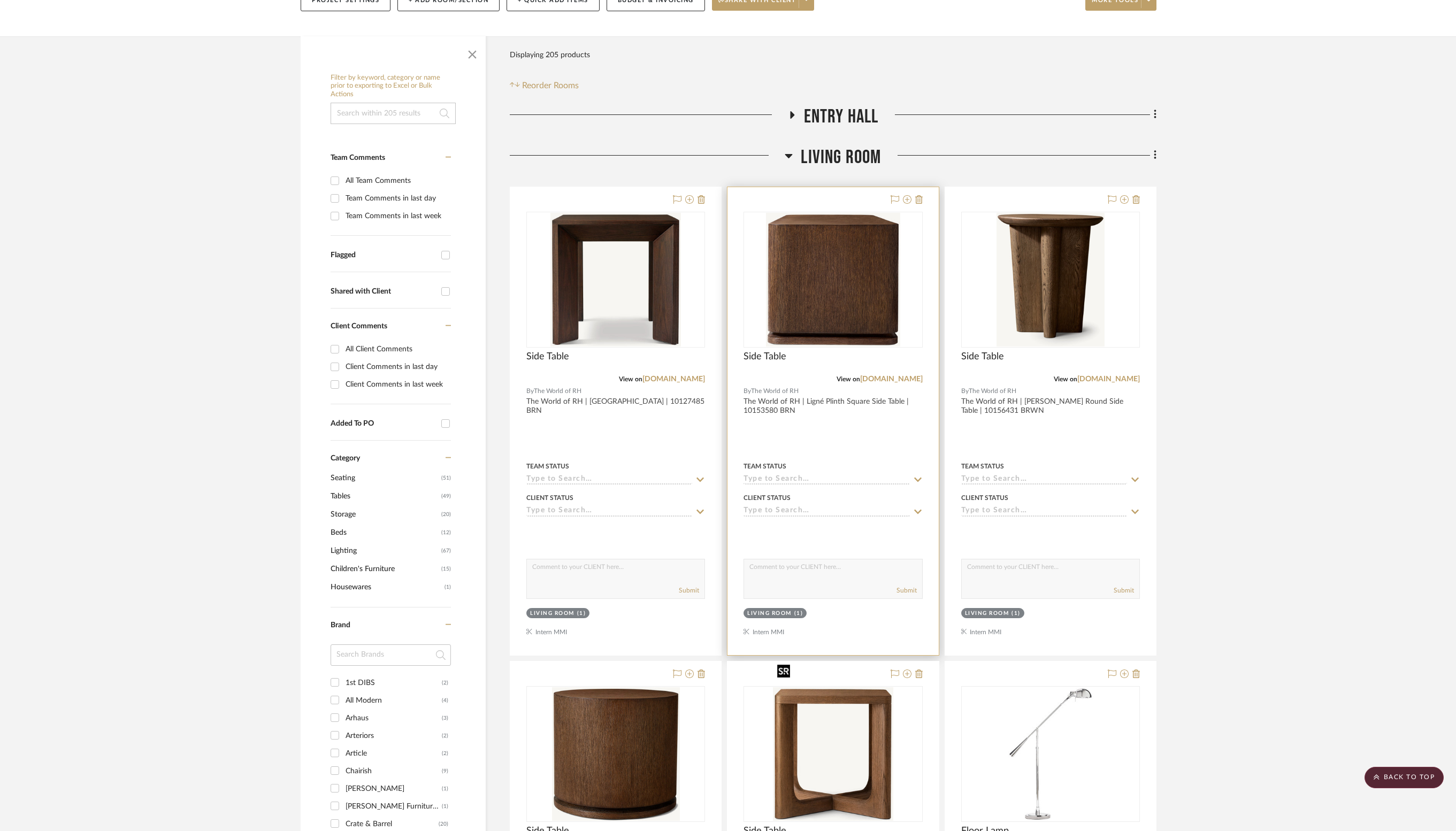 scroll, scrollTop: 171, scrollLeft: 0, axis: vertical 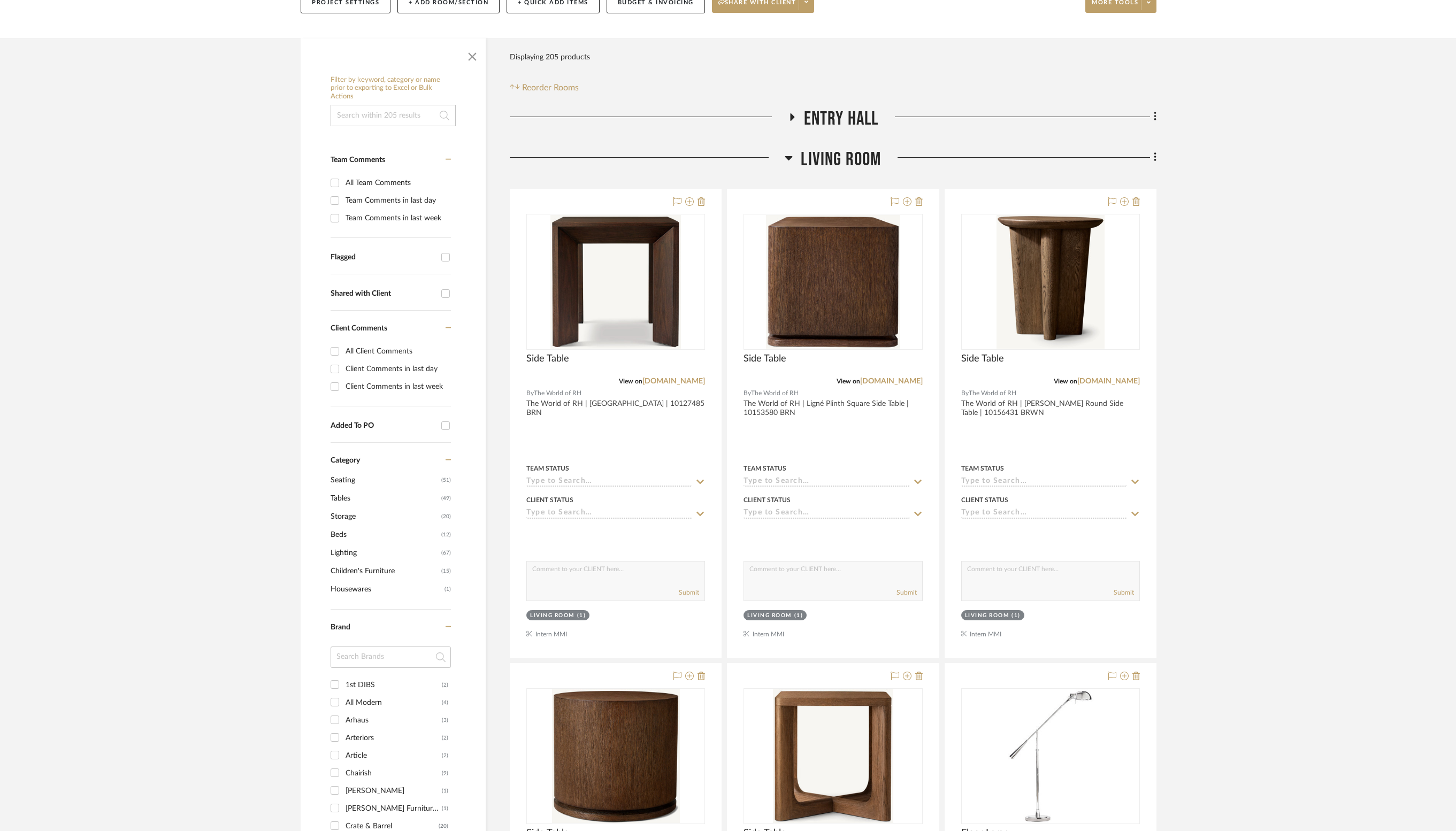 click on "Living Room" 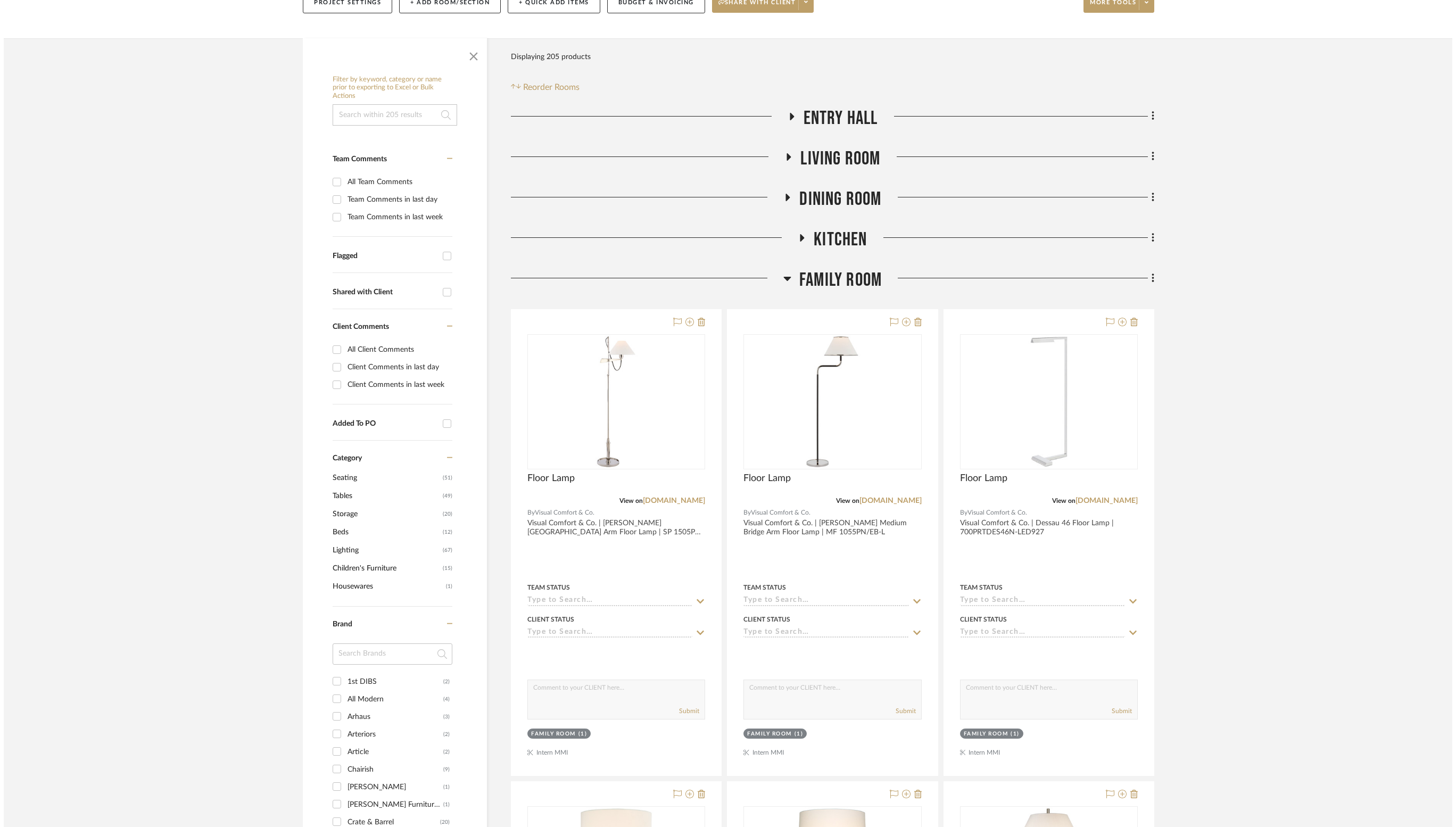 scroll, scrollTop: 0, scrollLeft: 0, axis: both 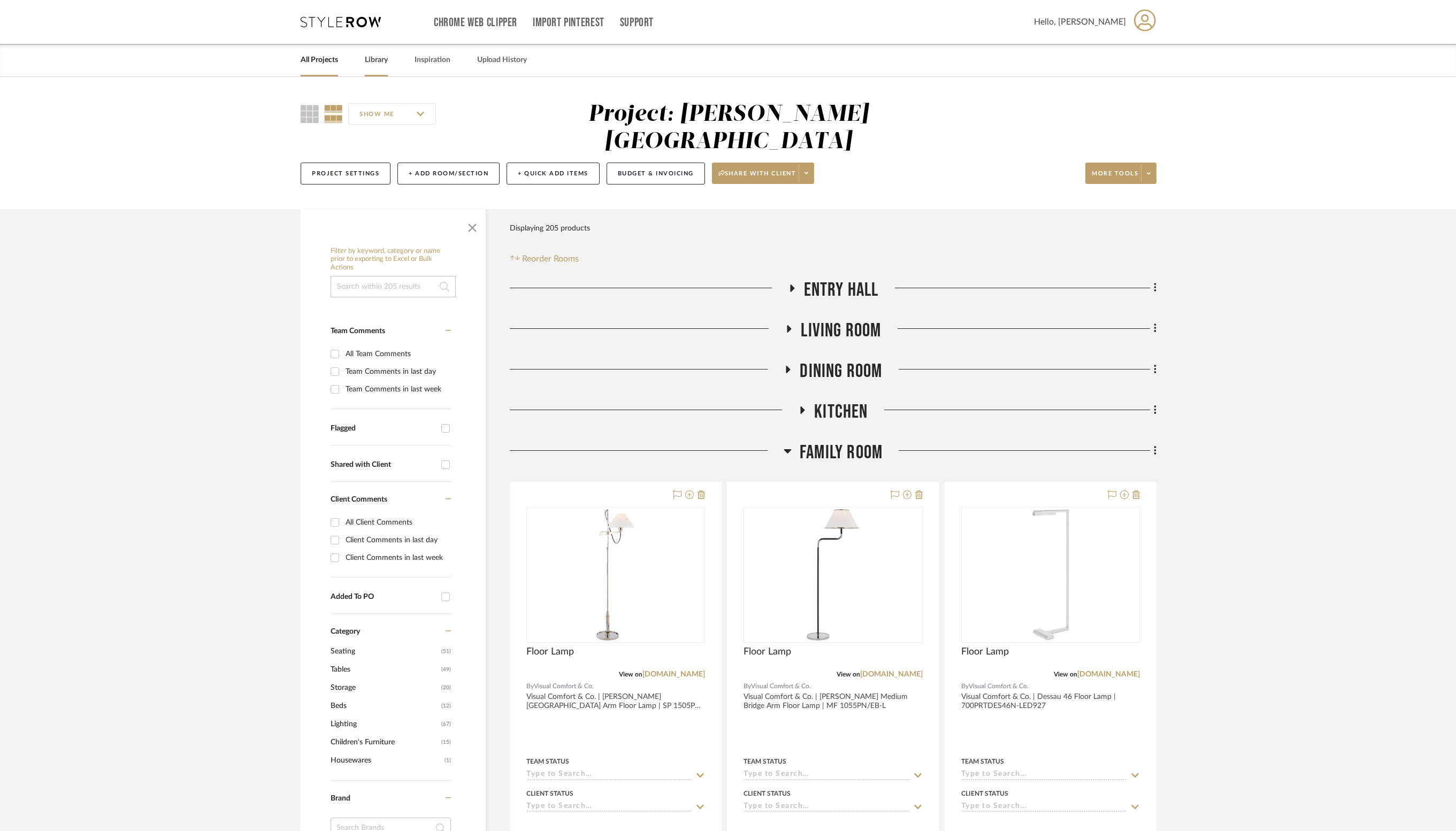click on "Library" at bounding box center [376, 60] 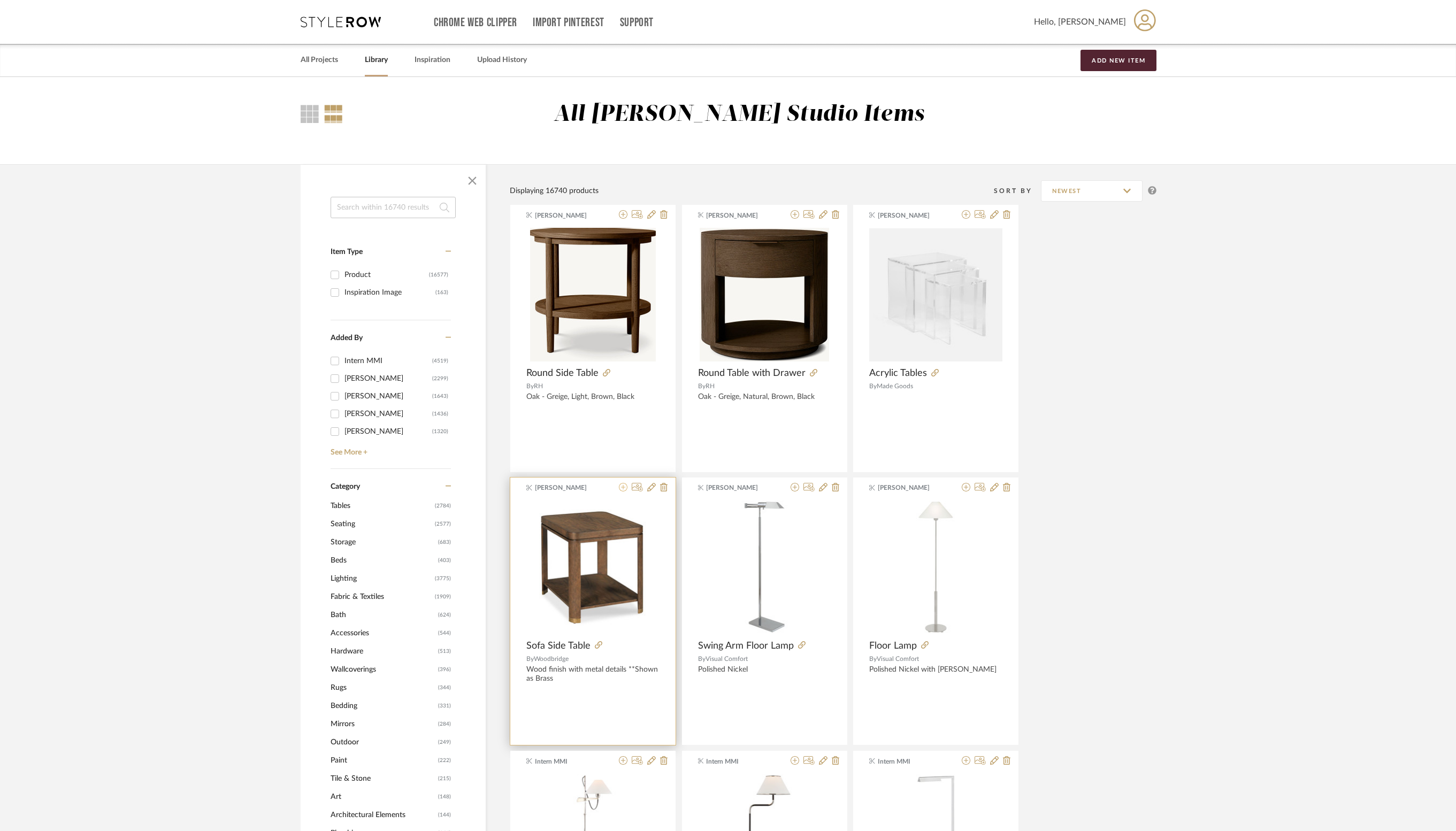 click 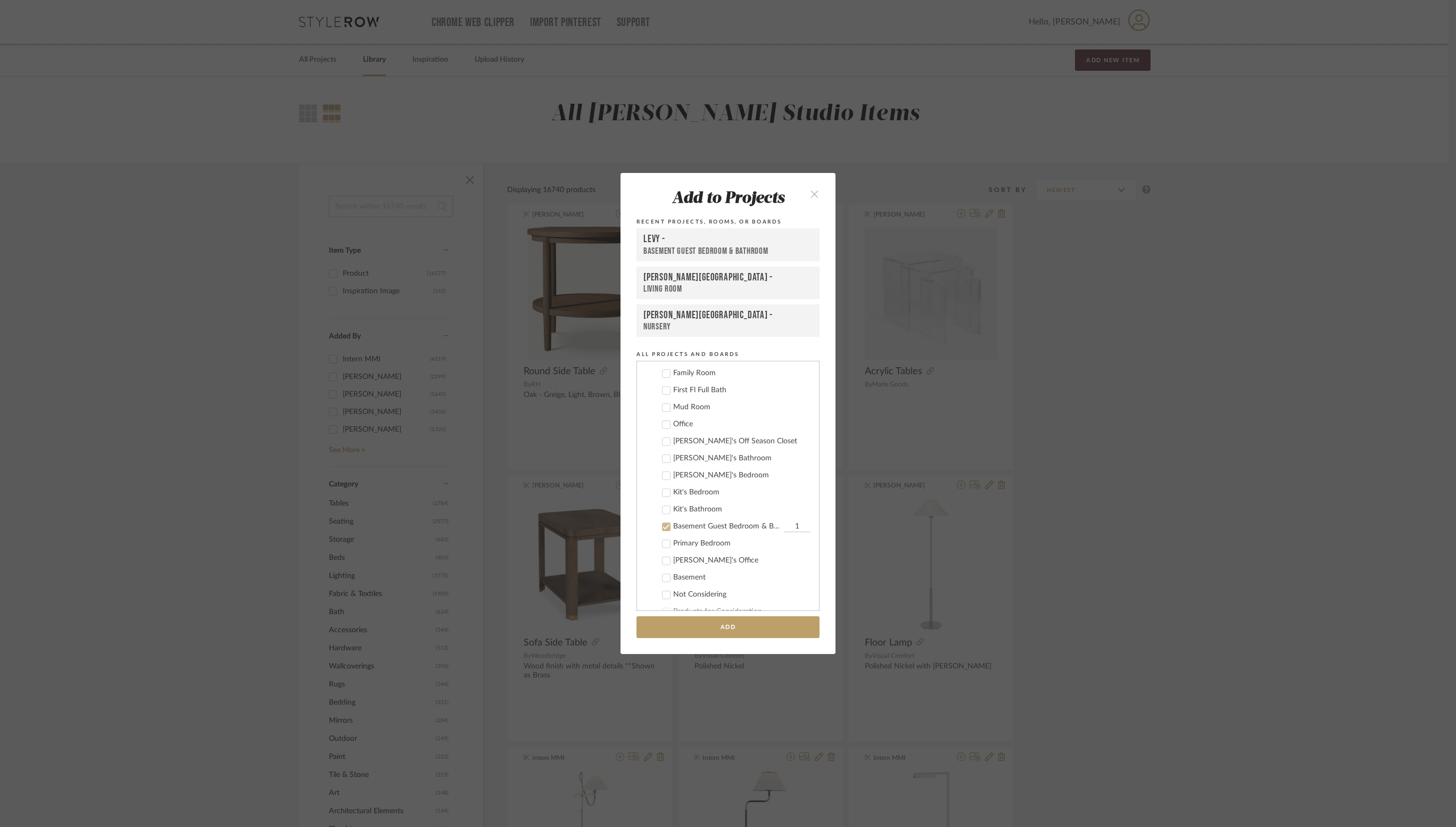 scroll, scrollTop: 264, scrollLeft: 0, axis: vertical 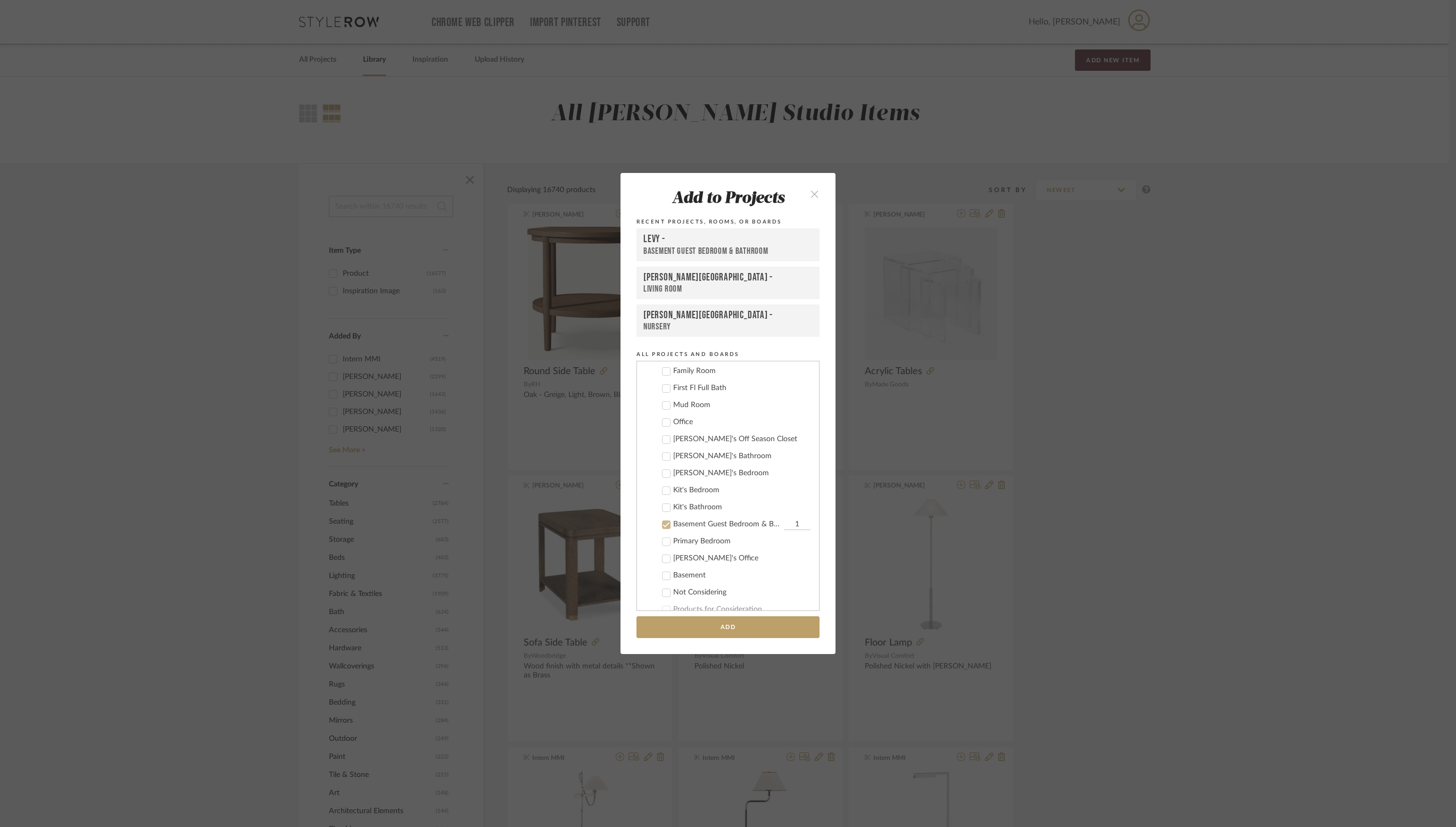 click 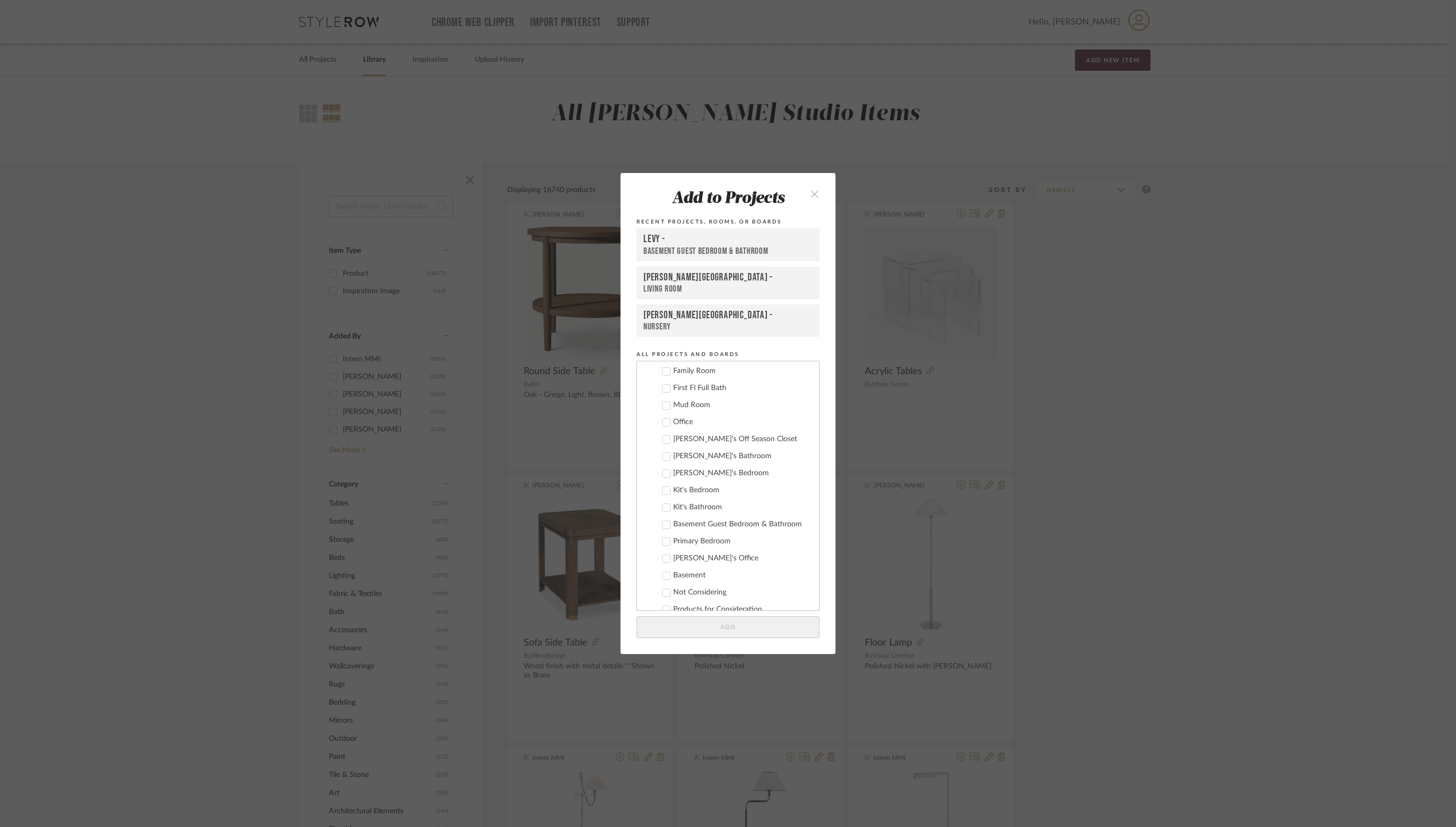 scroll, scrollTop: 0, scrollLeft: 0, axis: both 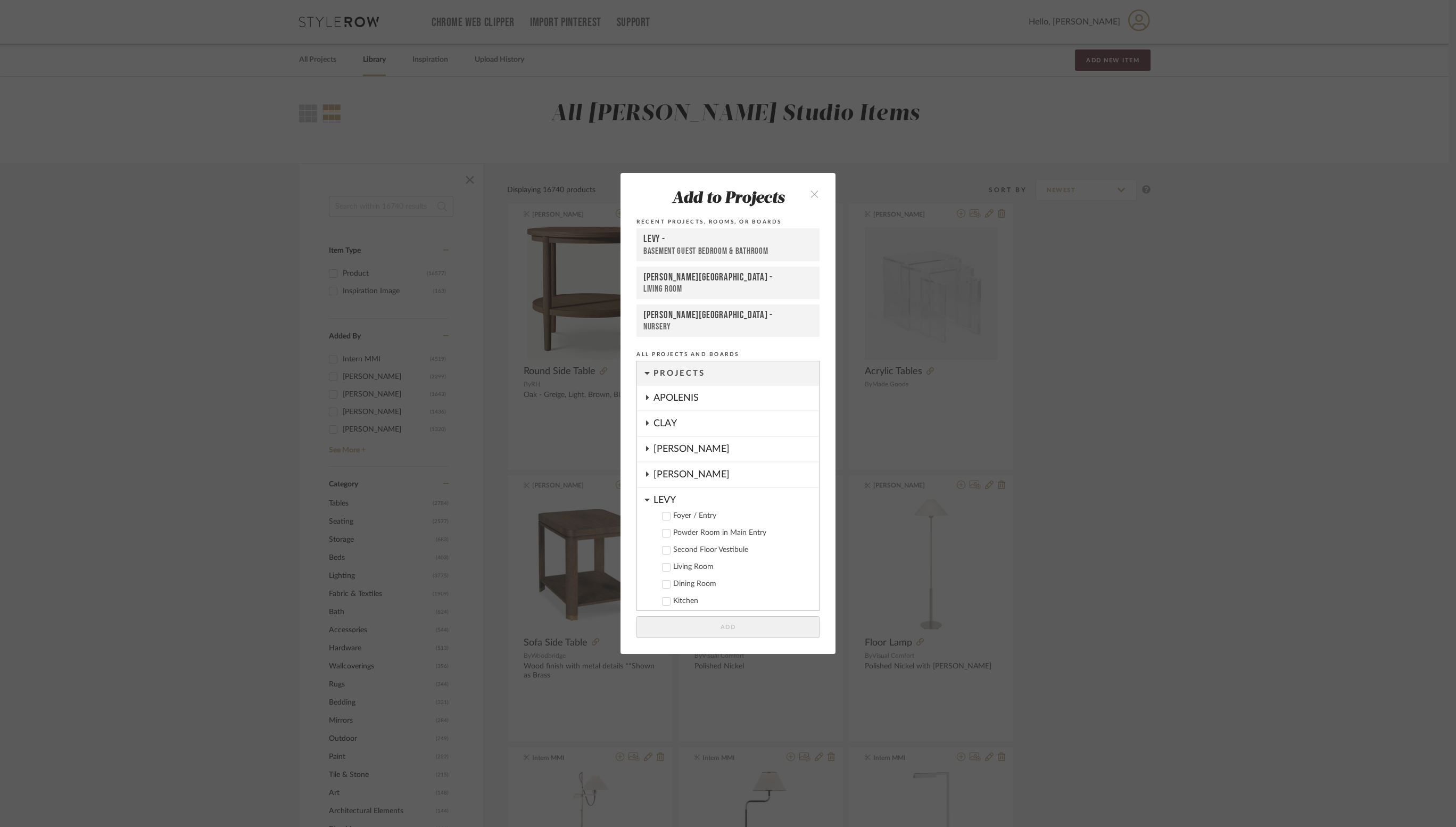 click 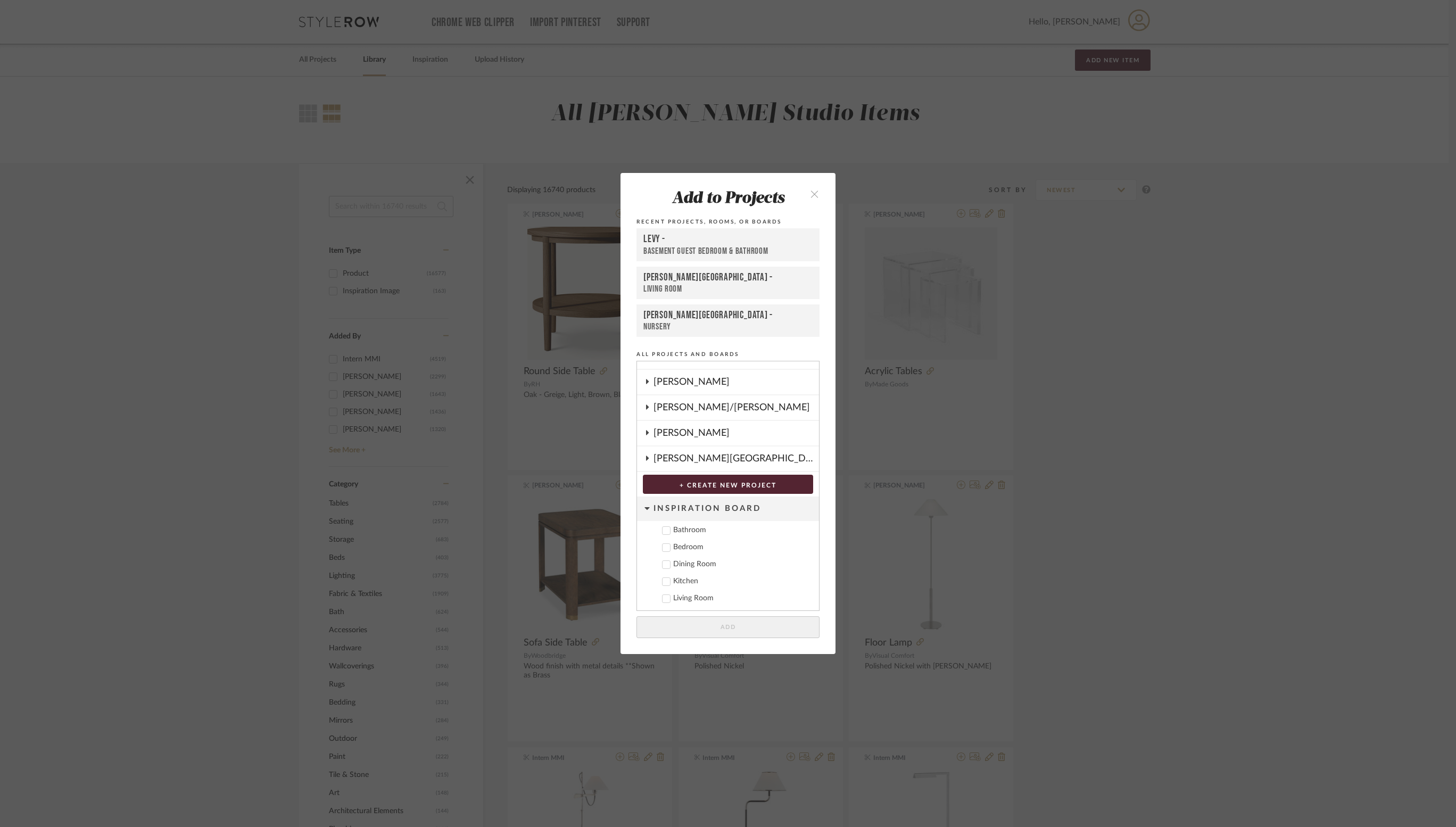 click at bounding box center (647, 459) 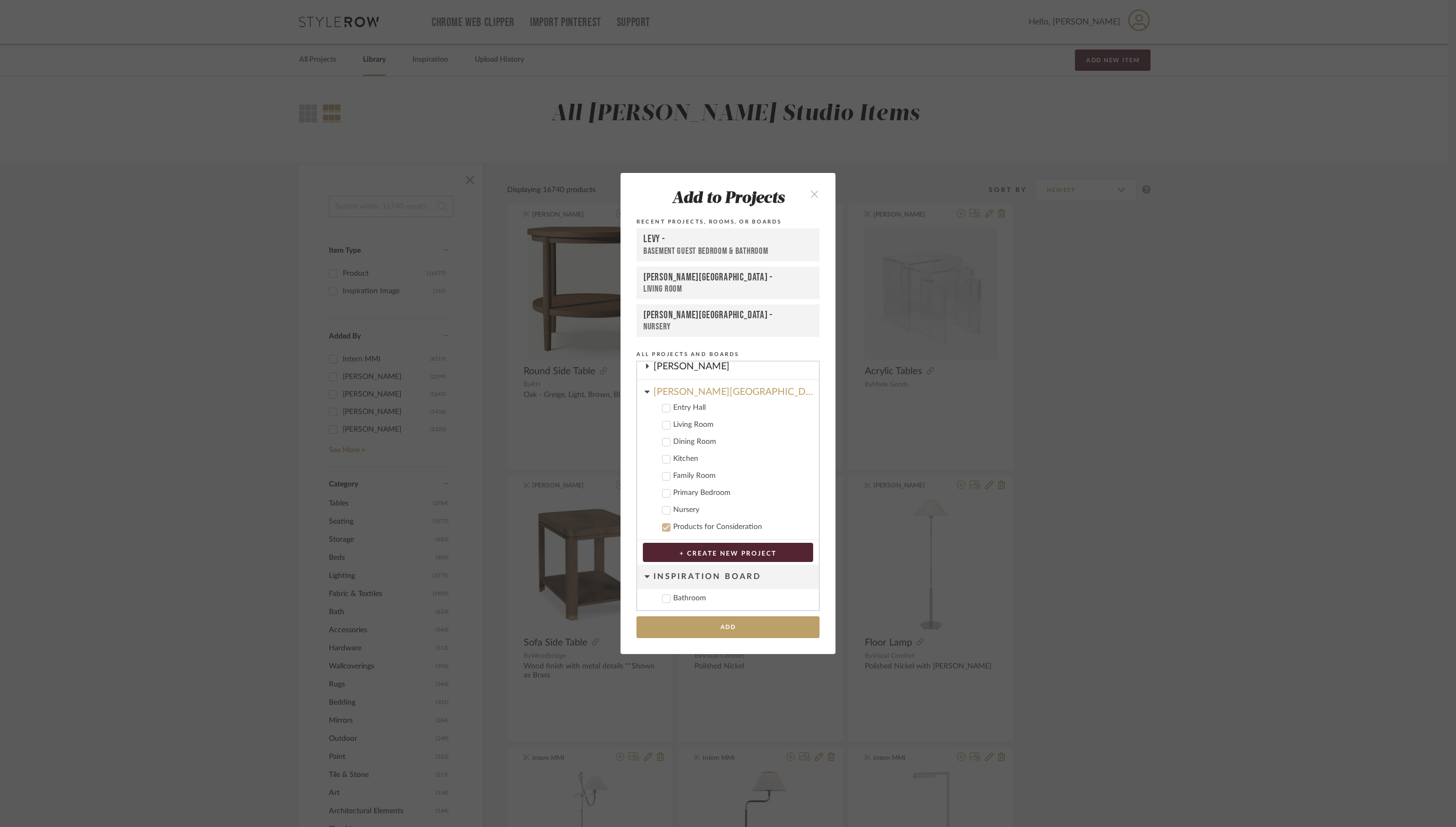 scroll, scrollTop: 209, scrollLeft: 0, axis: vertical 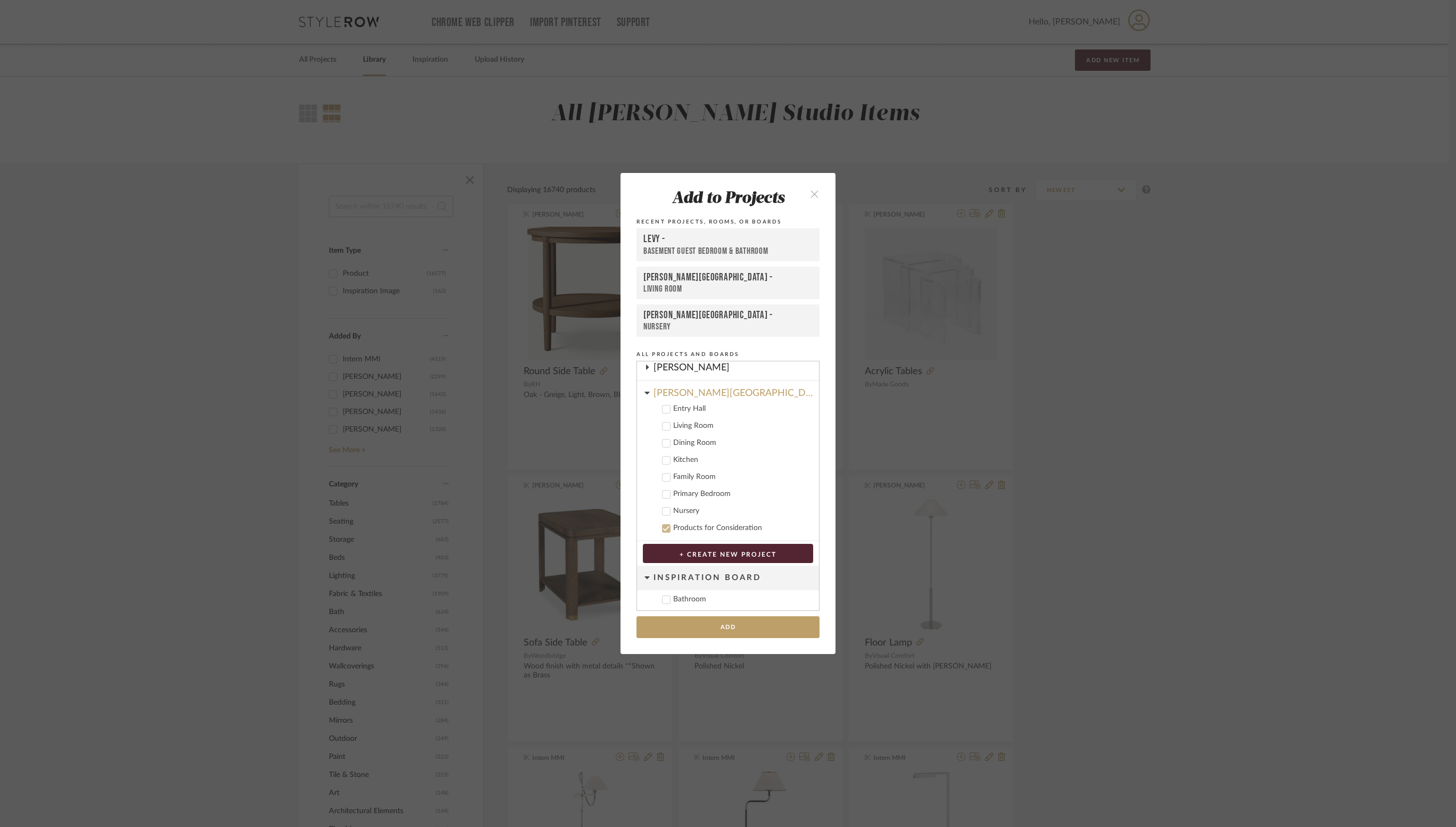 click 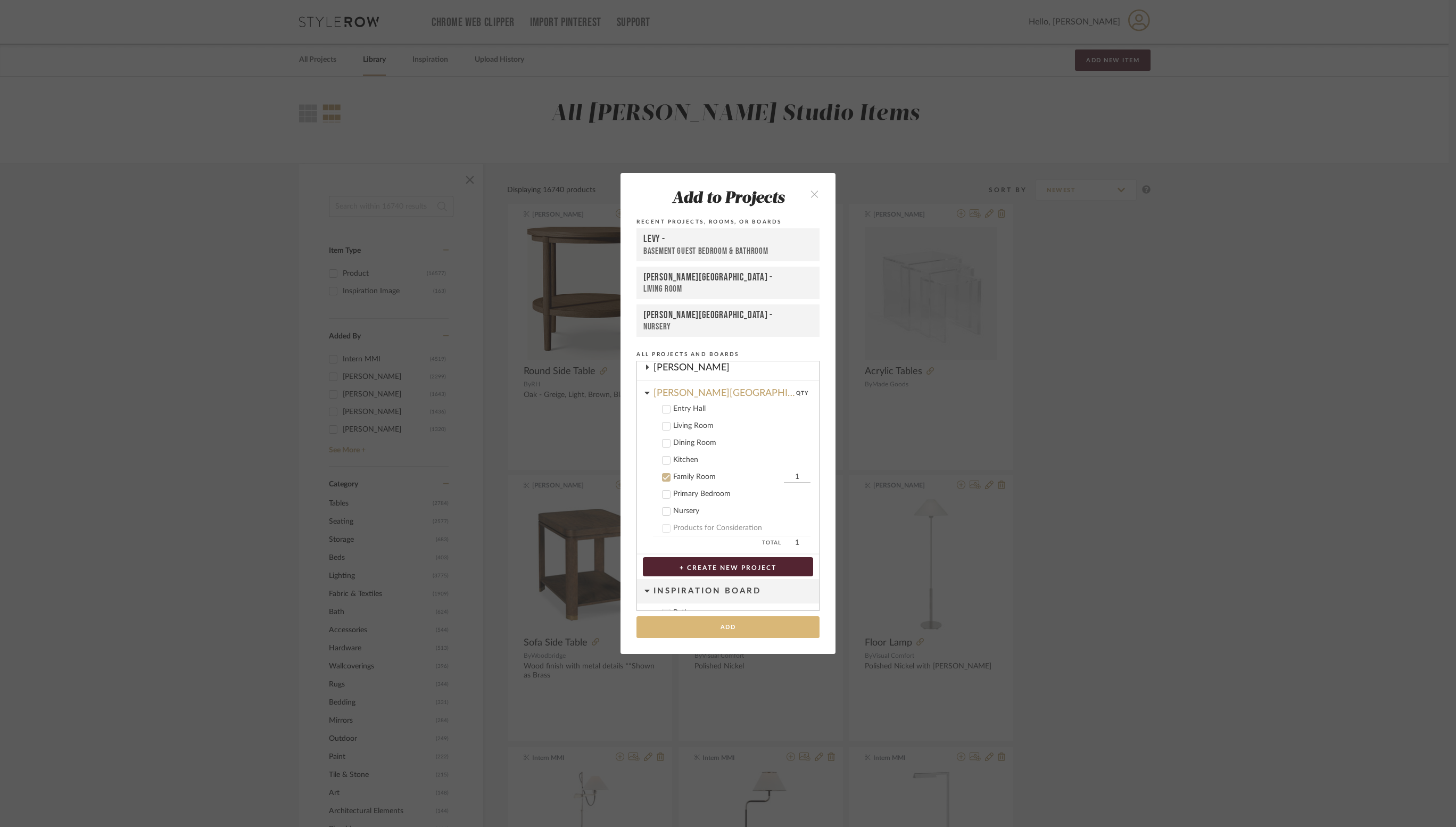 click on "Add" at bounding box center [728, 627] 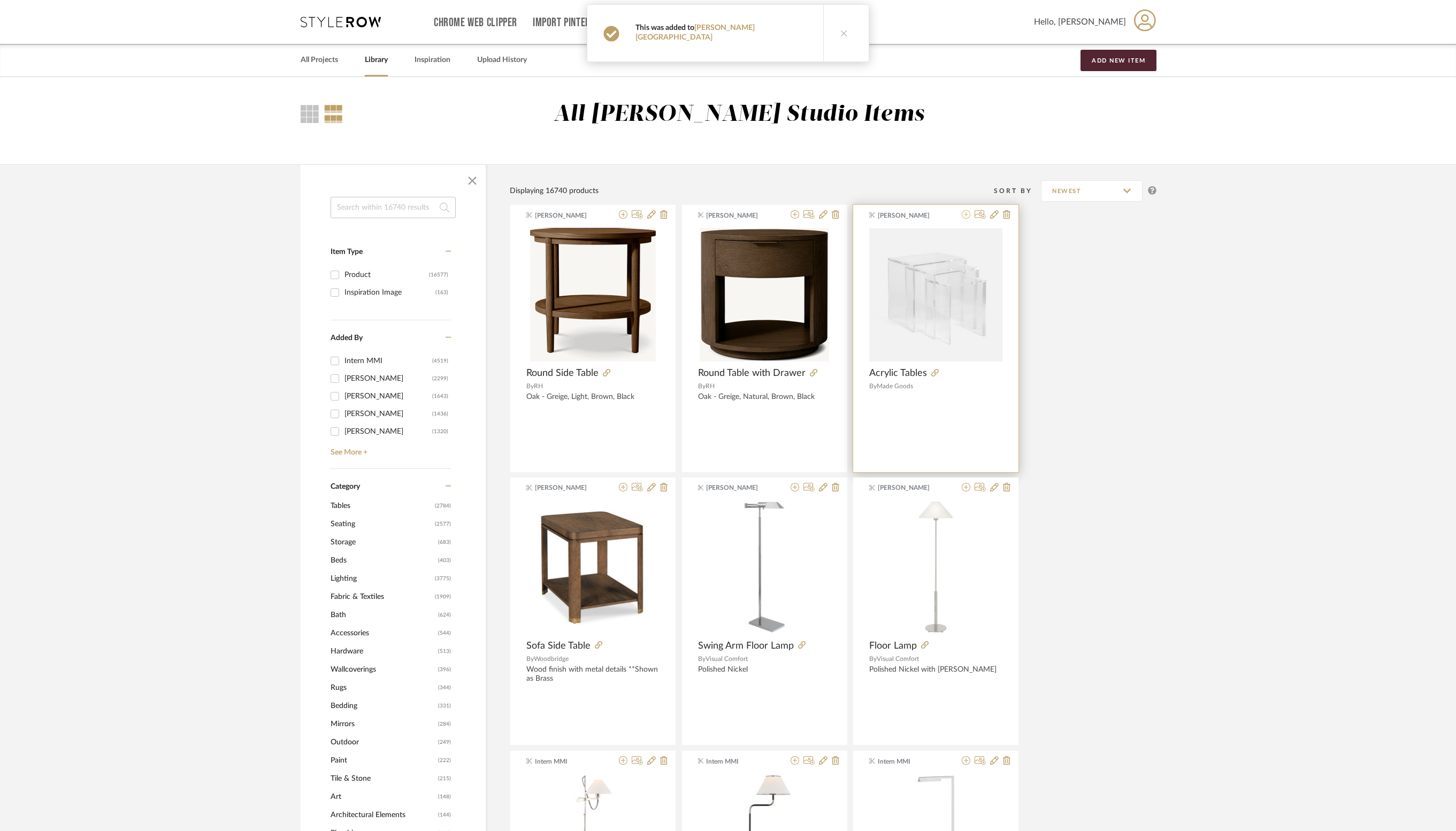 click 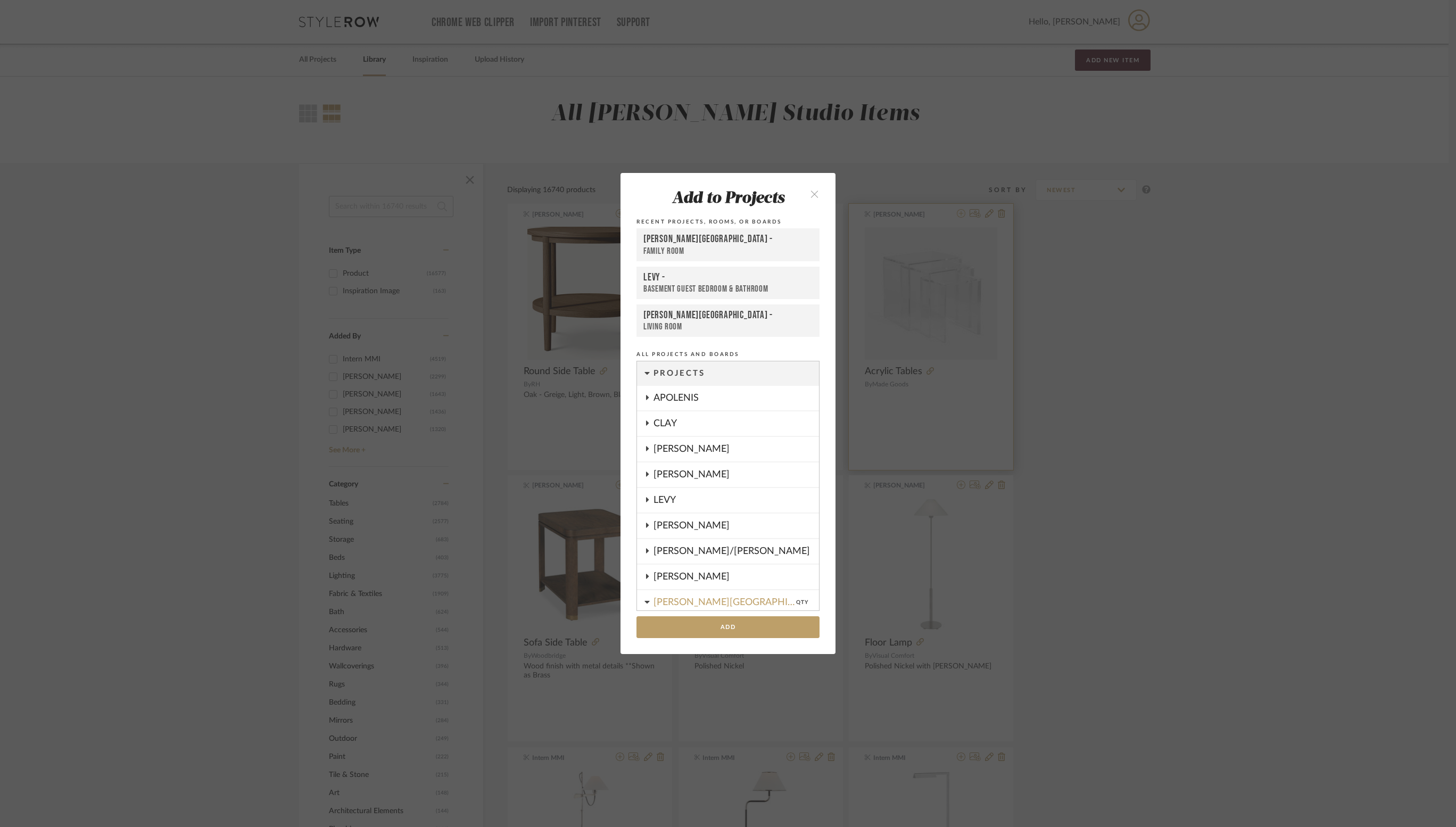 scroll, scrollTop: 227, scrollLeft: 0, axis: vertical 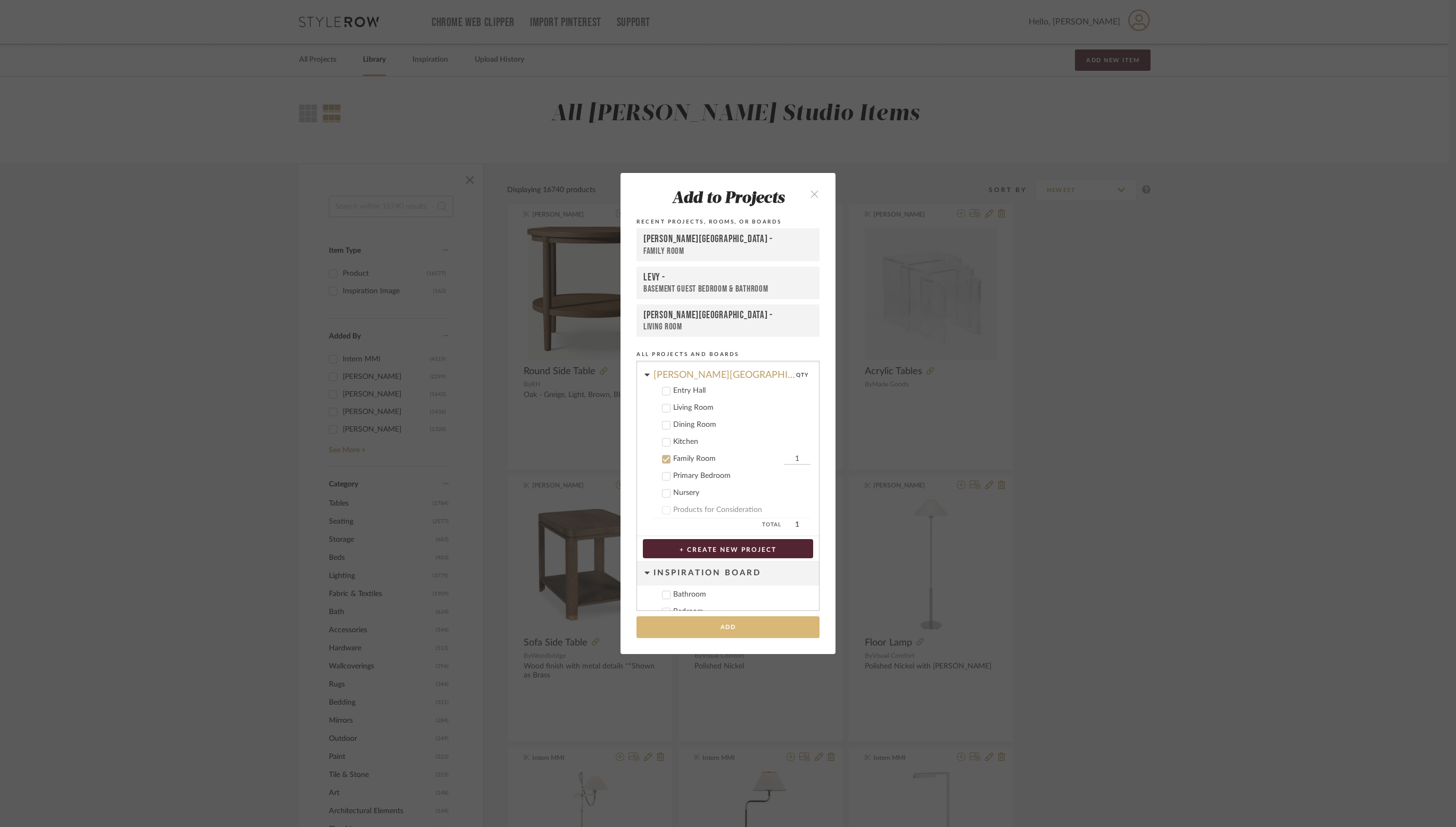 click on "Add" at bounding box center (728, 627) 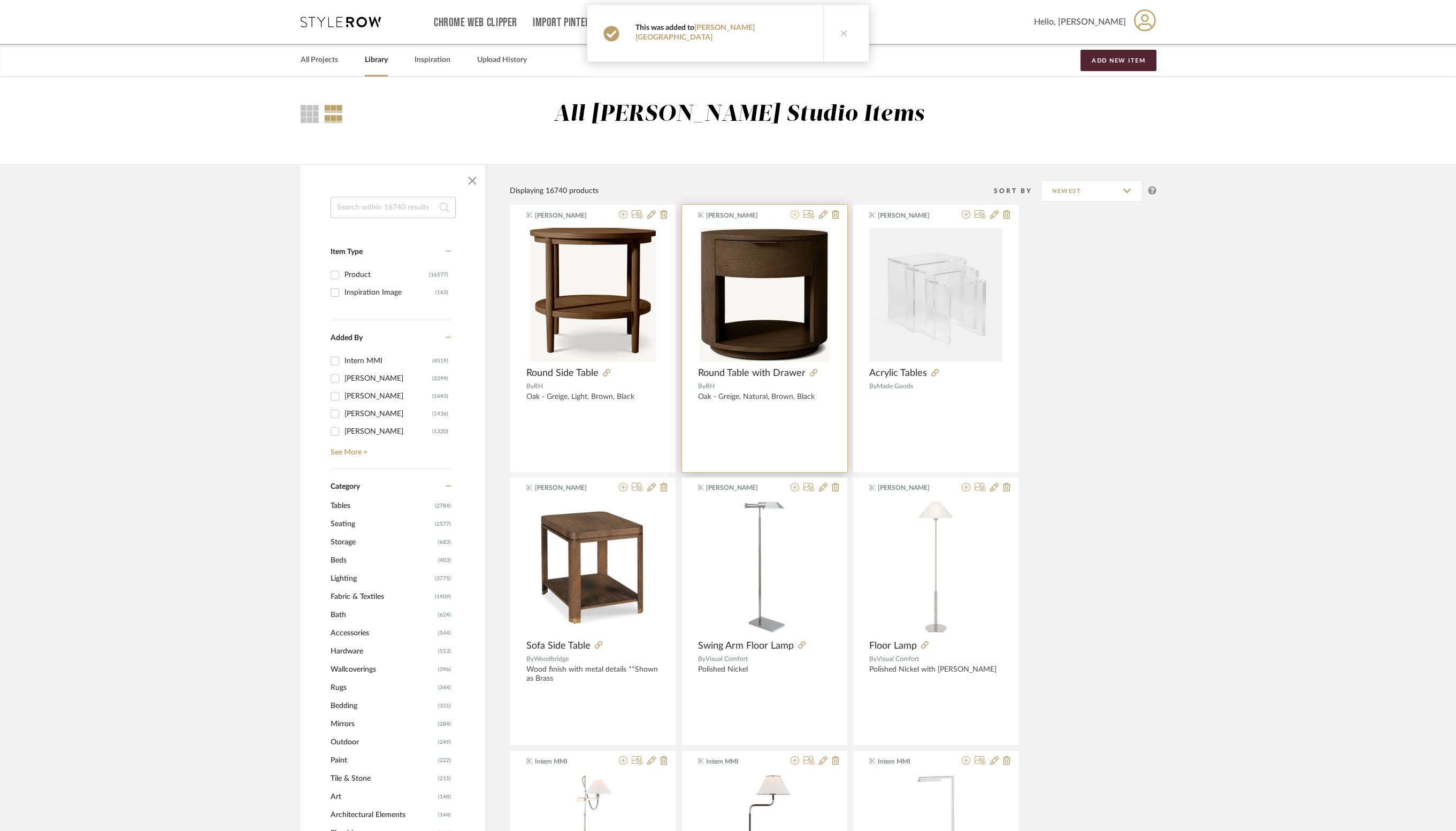 click 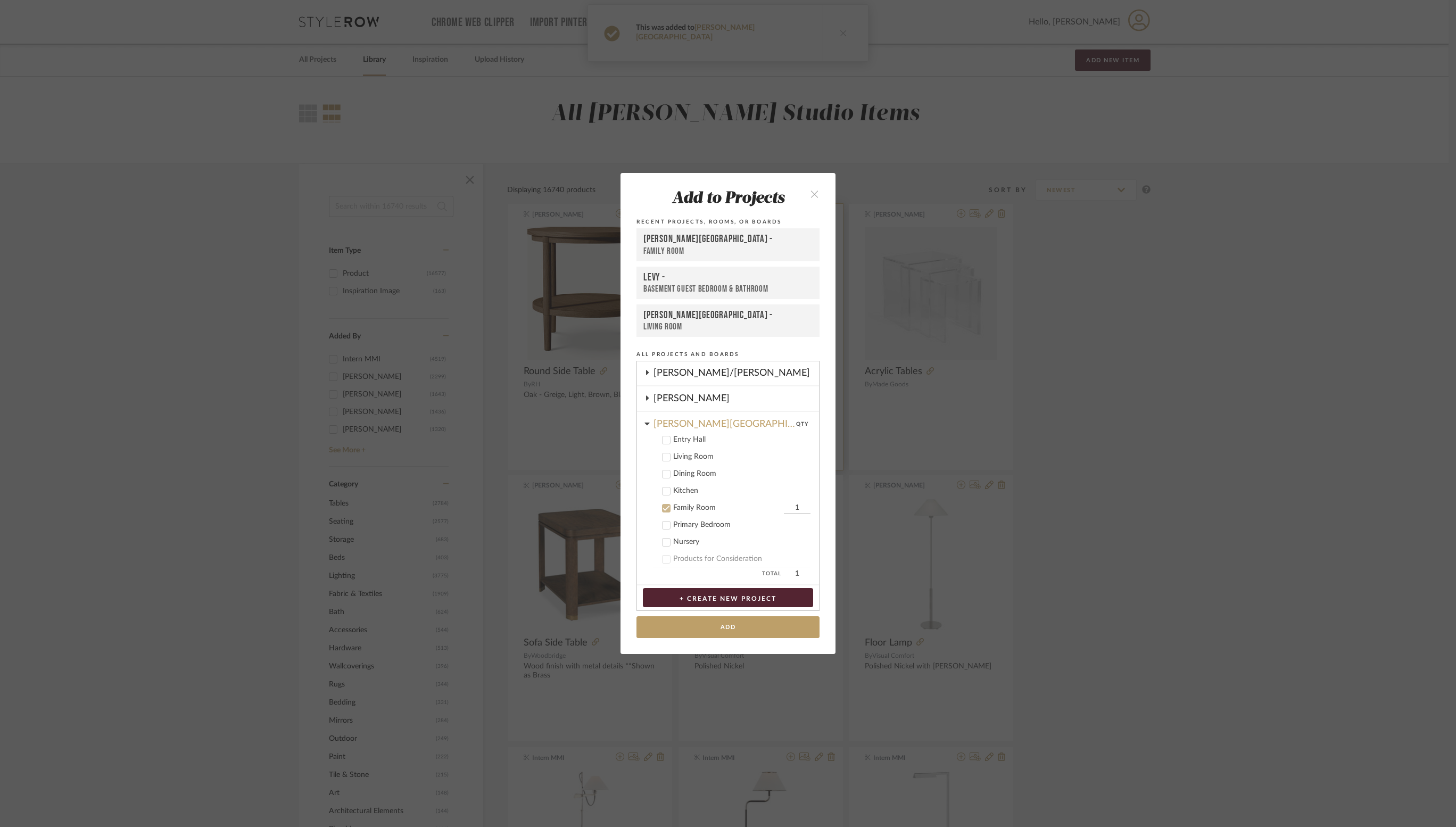 scroll, scrollTop: 227, scrollLeft: 0, axis: vertical 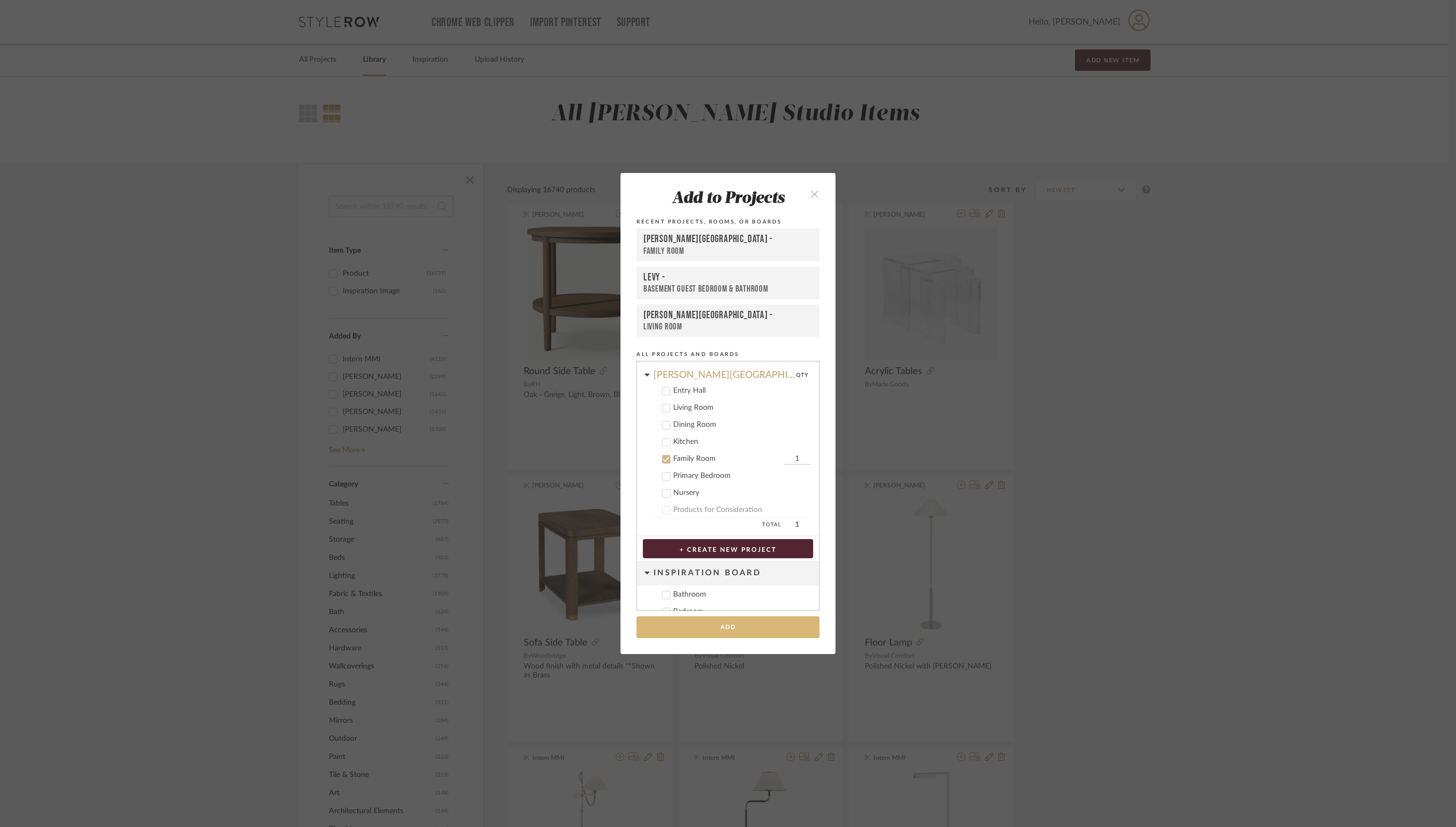 click on "Add" at bounding box center (728, 627) 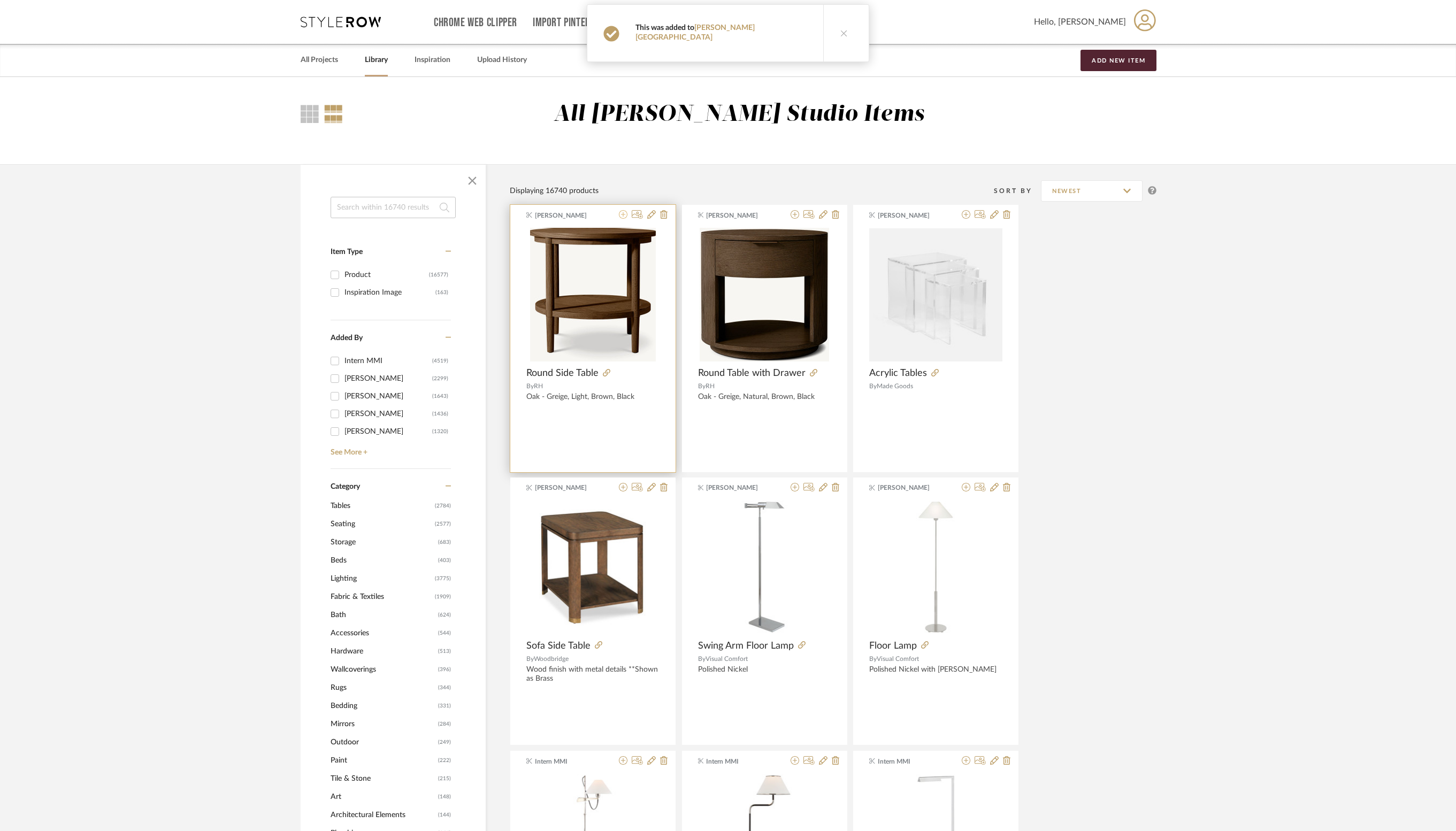 click 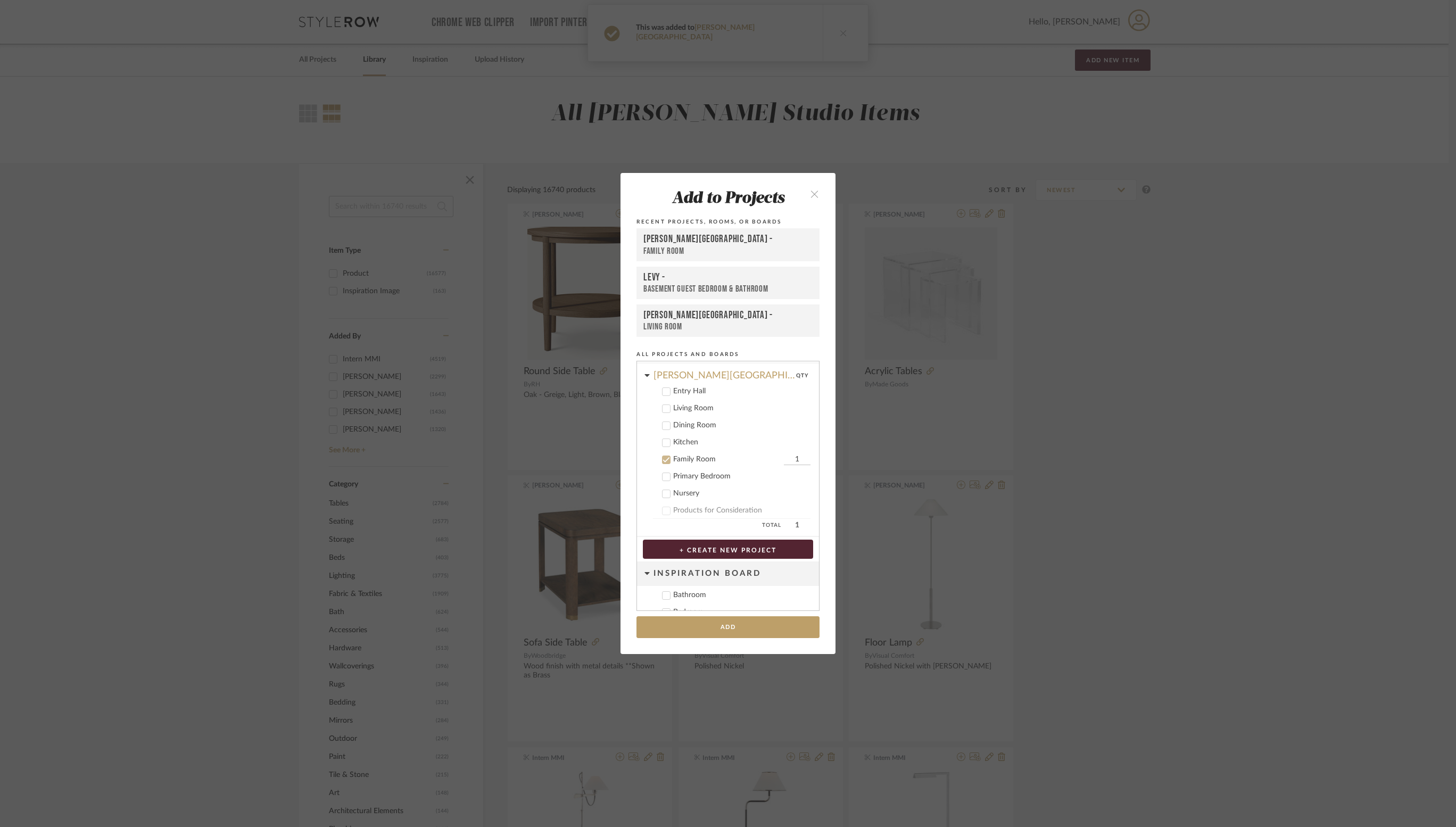 scroll, scrollTop: 227, scrollLeft: 0, axis: vertical 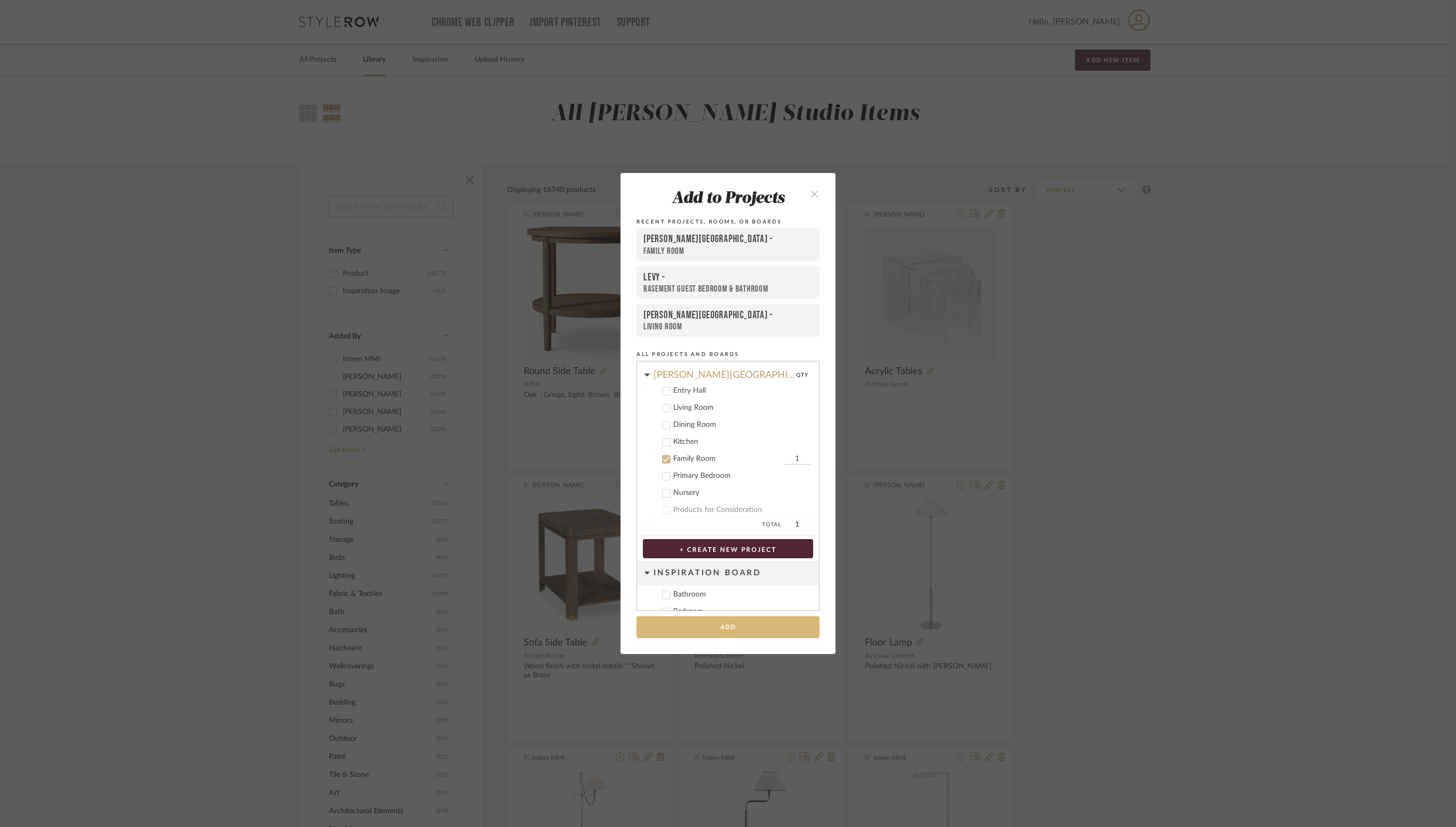 click on "Add" at bounding box center [728, 627] 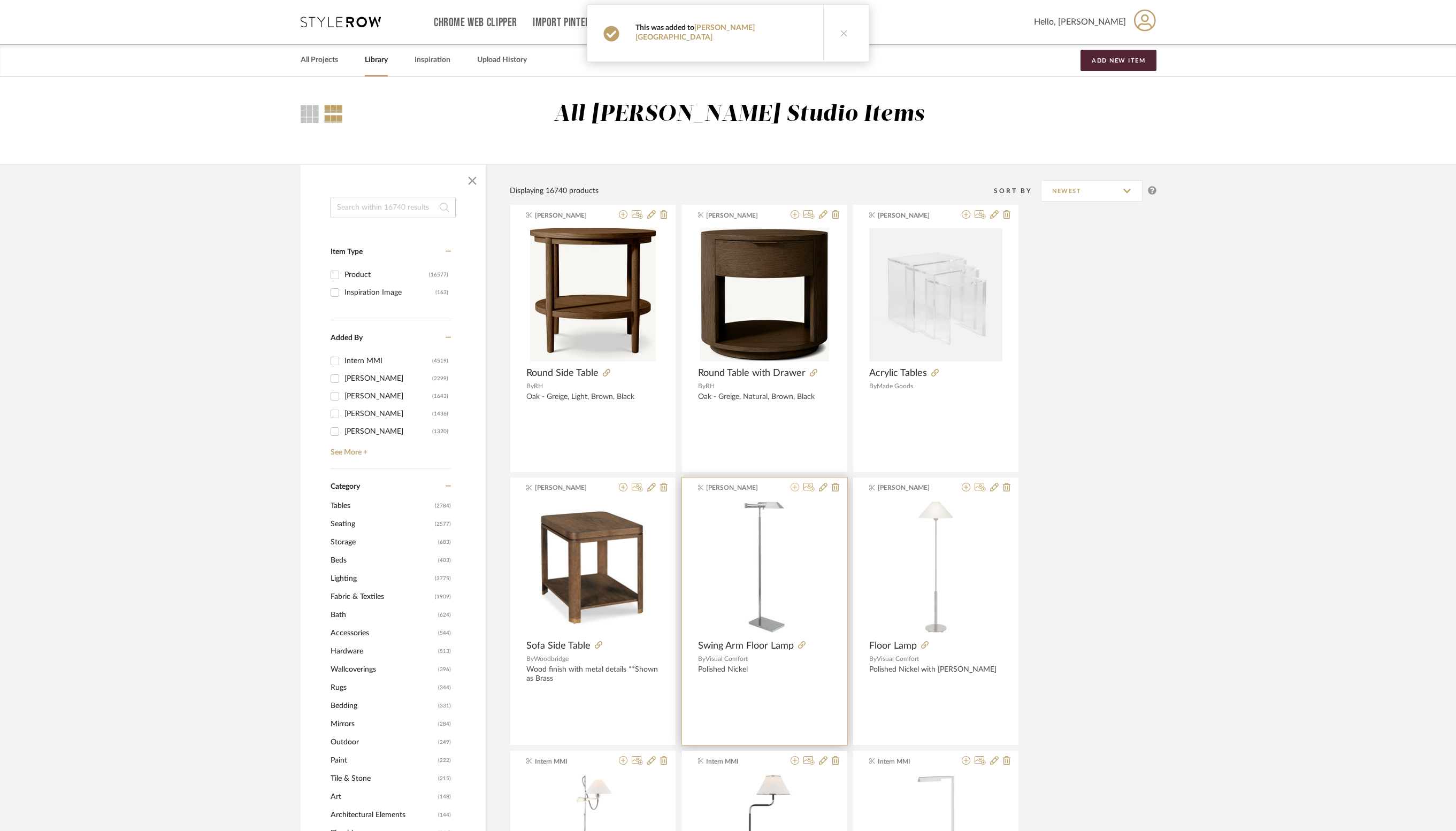 click 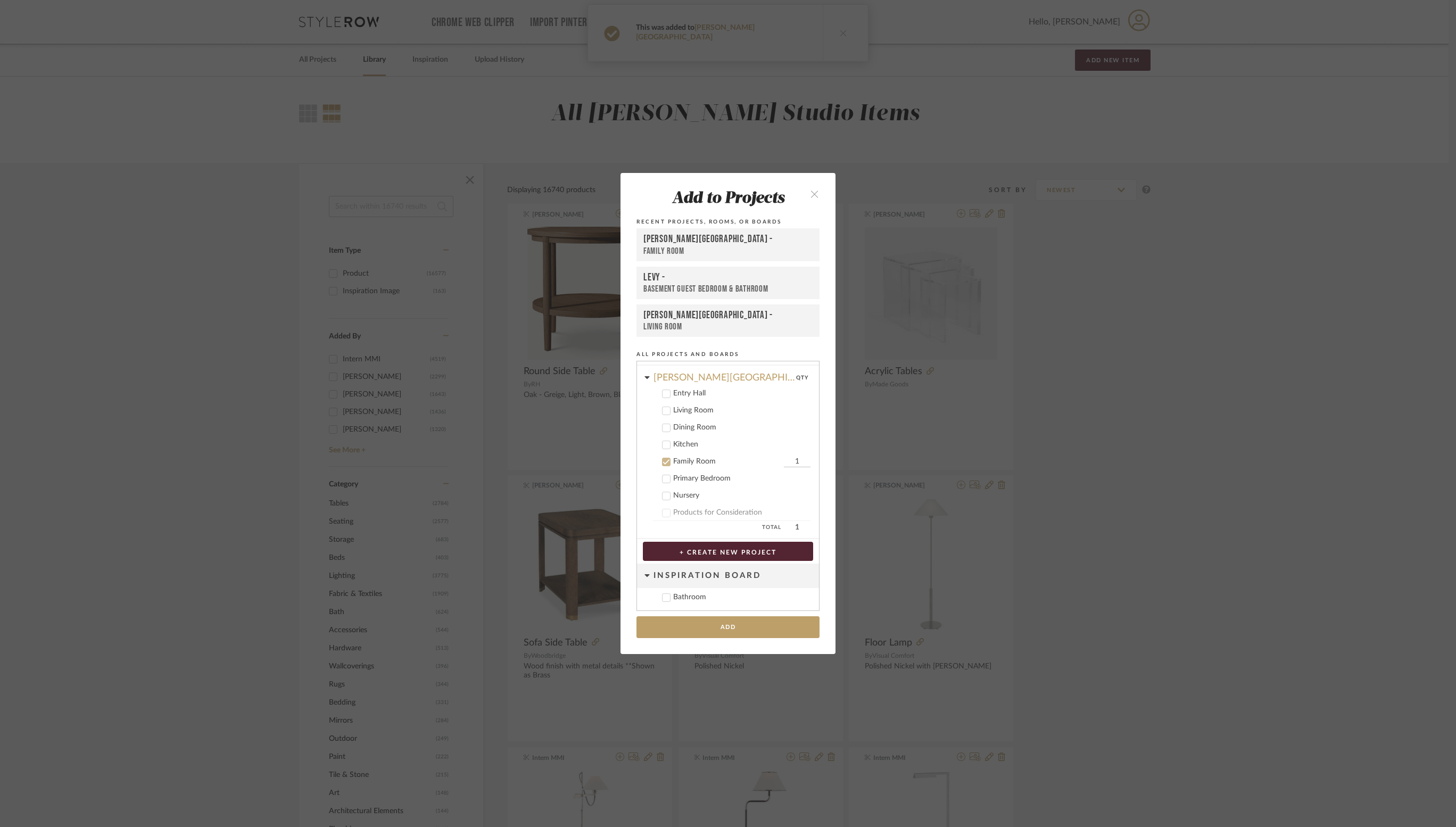 scroll, scrollTop: 227, scrollLeft: 0, axis: vertical 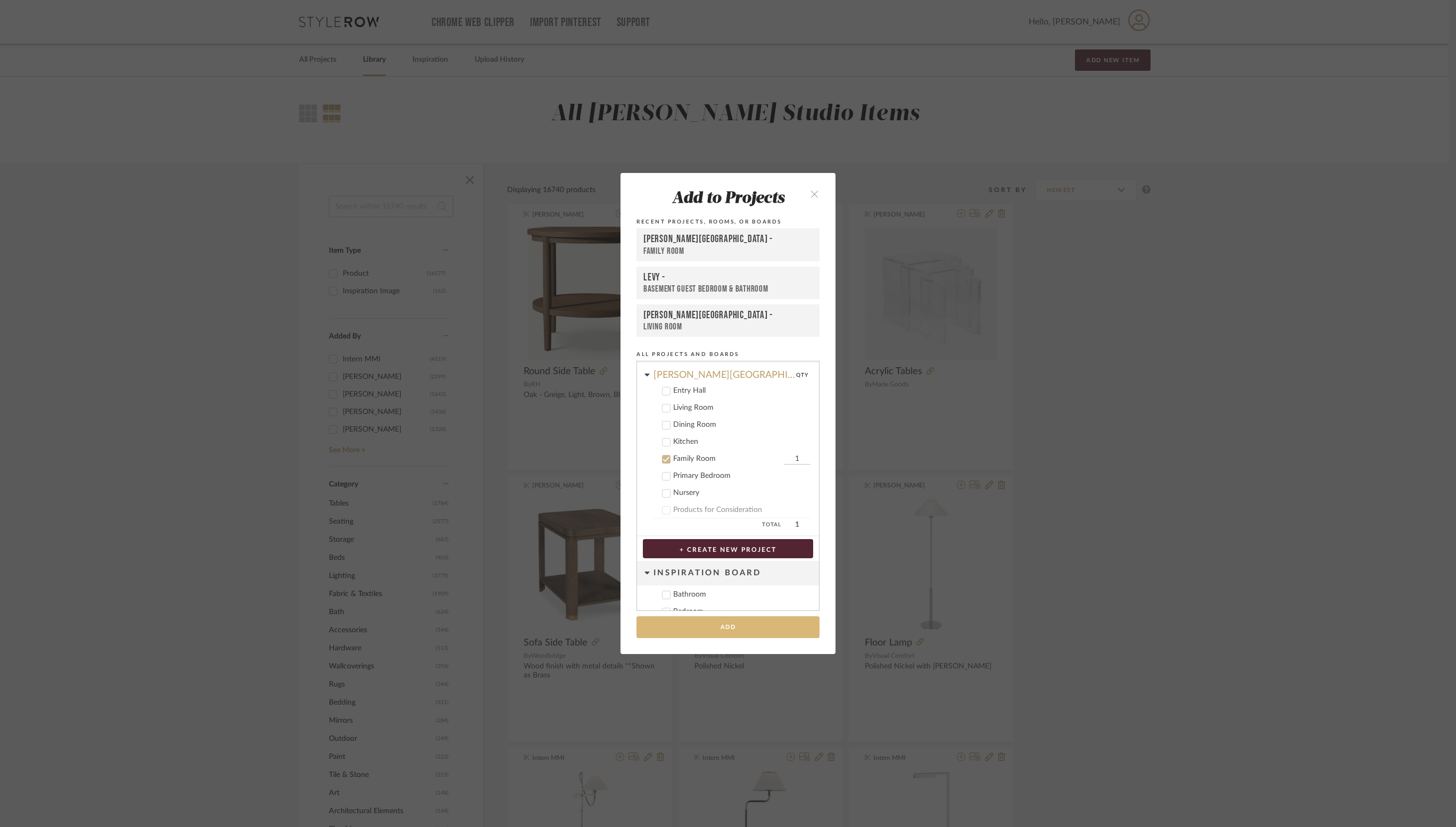 click on "Add" at bounding box center [728, 627] 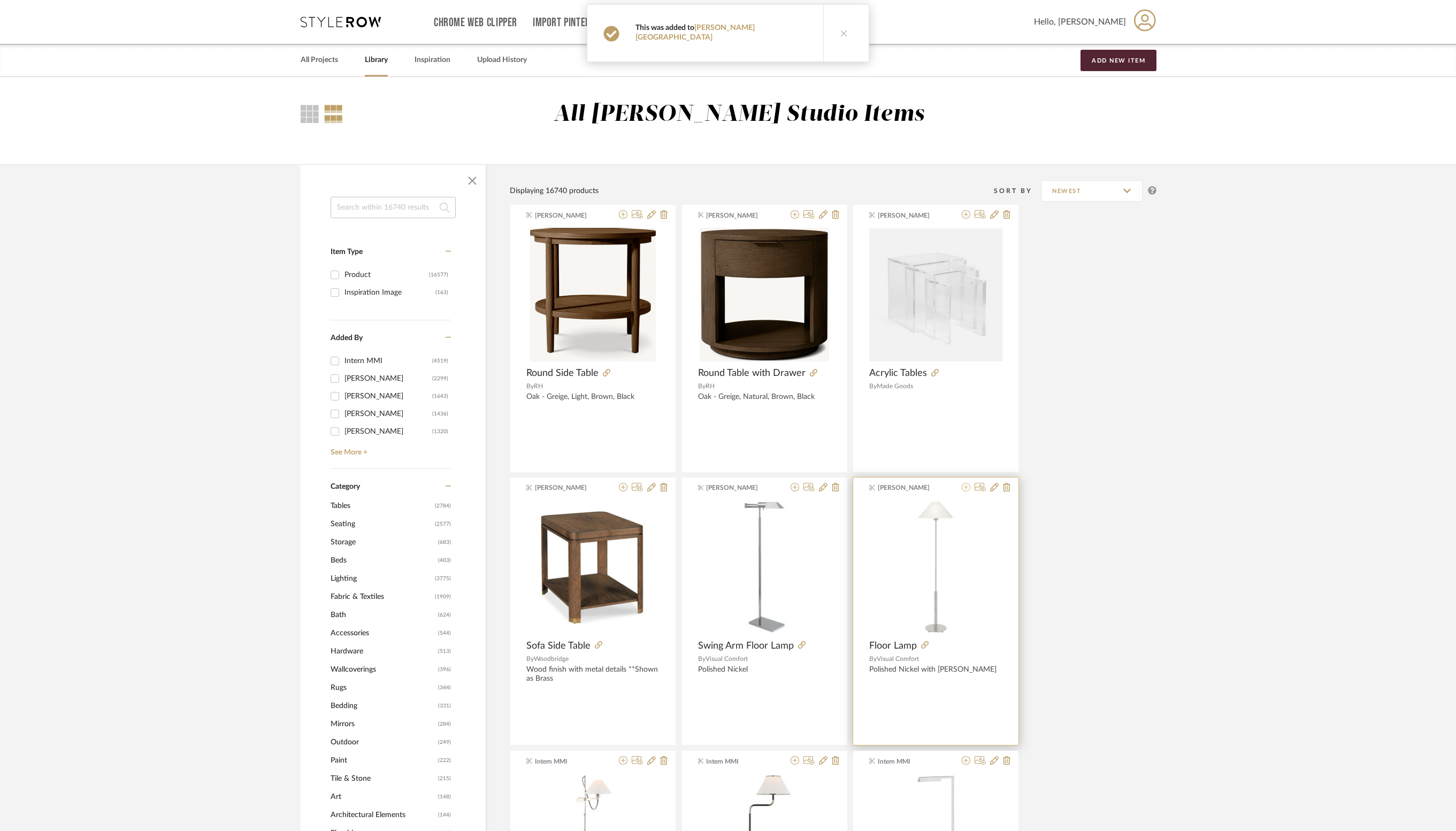 click at bounding box center [966, 488] 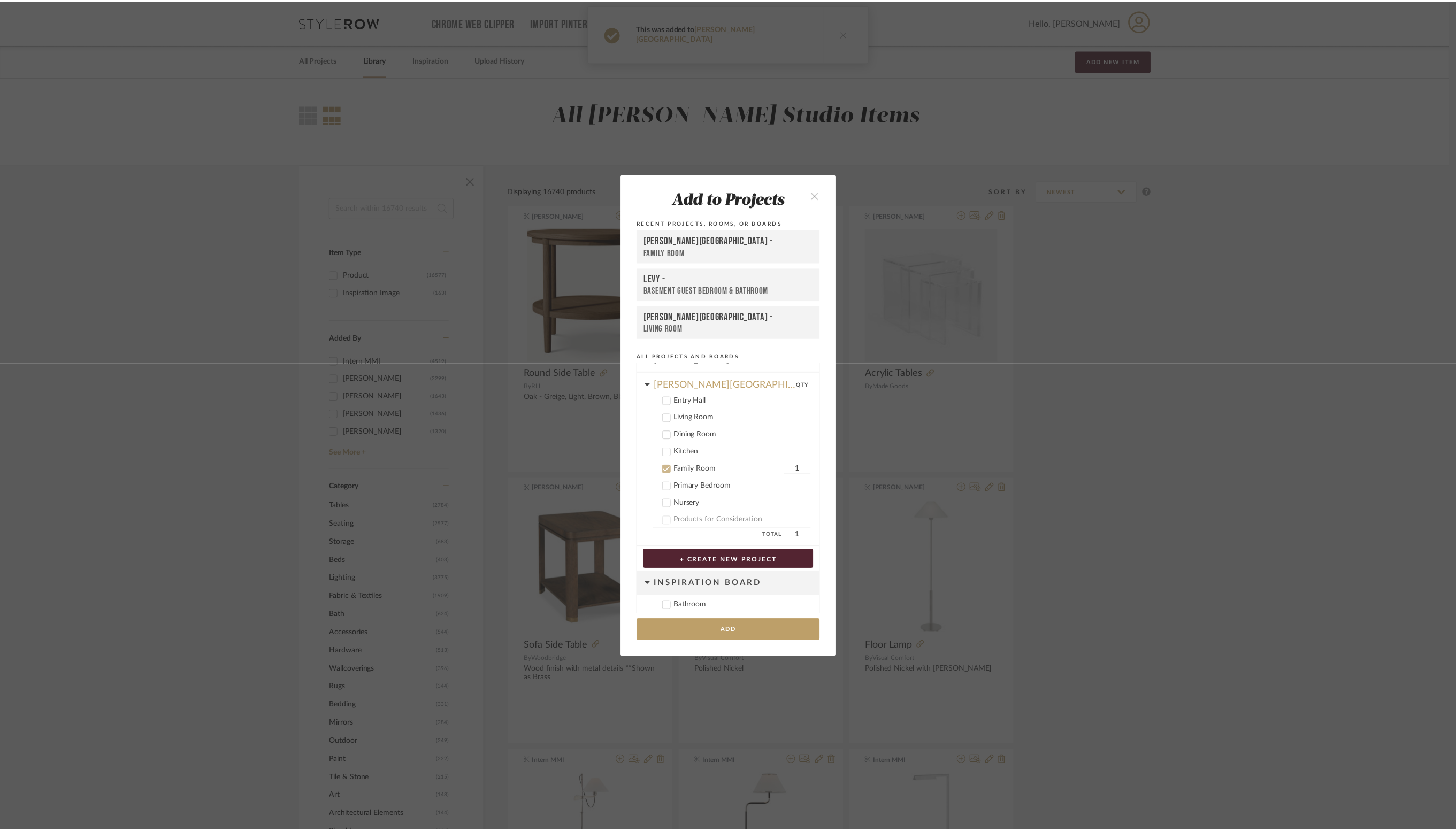 scroll, scrollTop: 228, scrollLeft: 0, axis: vertical 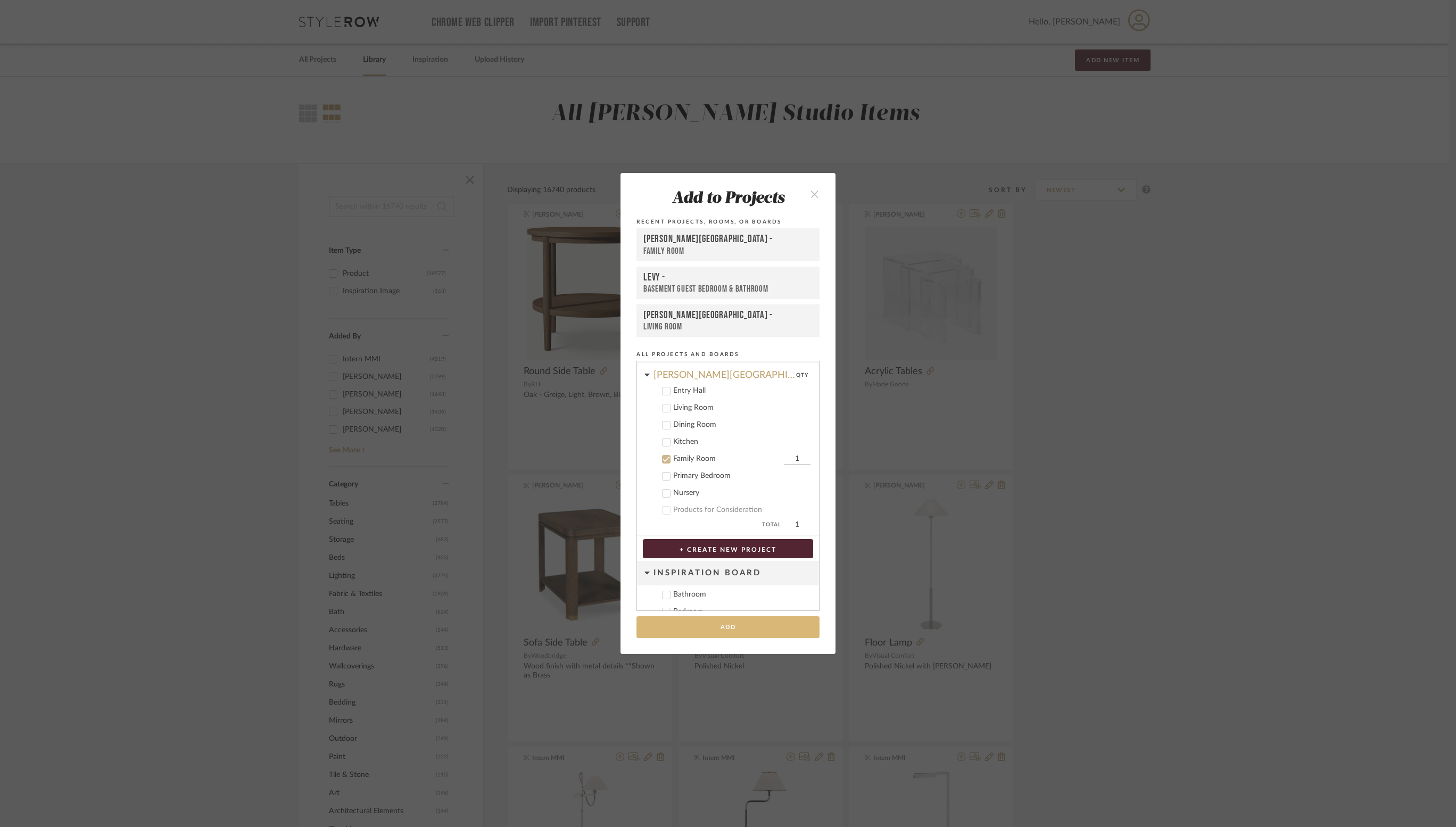 click on "Add" at bounding box center [728, 627] 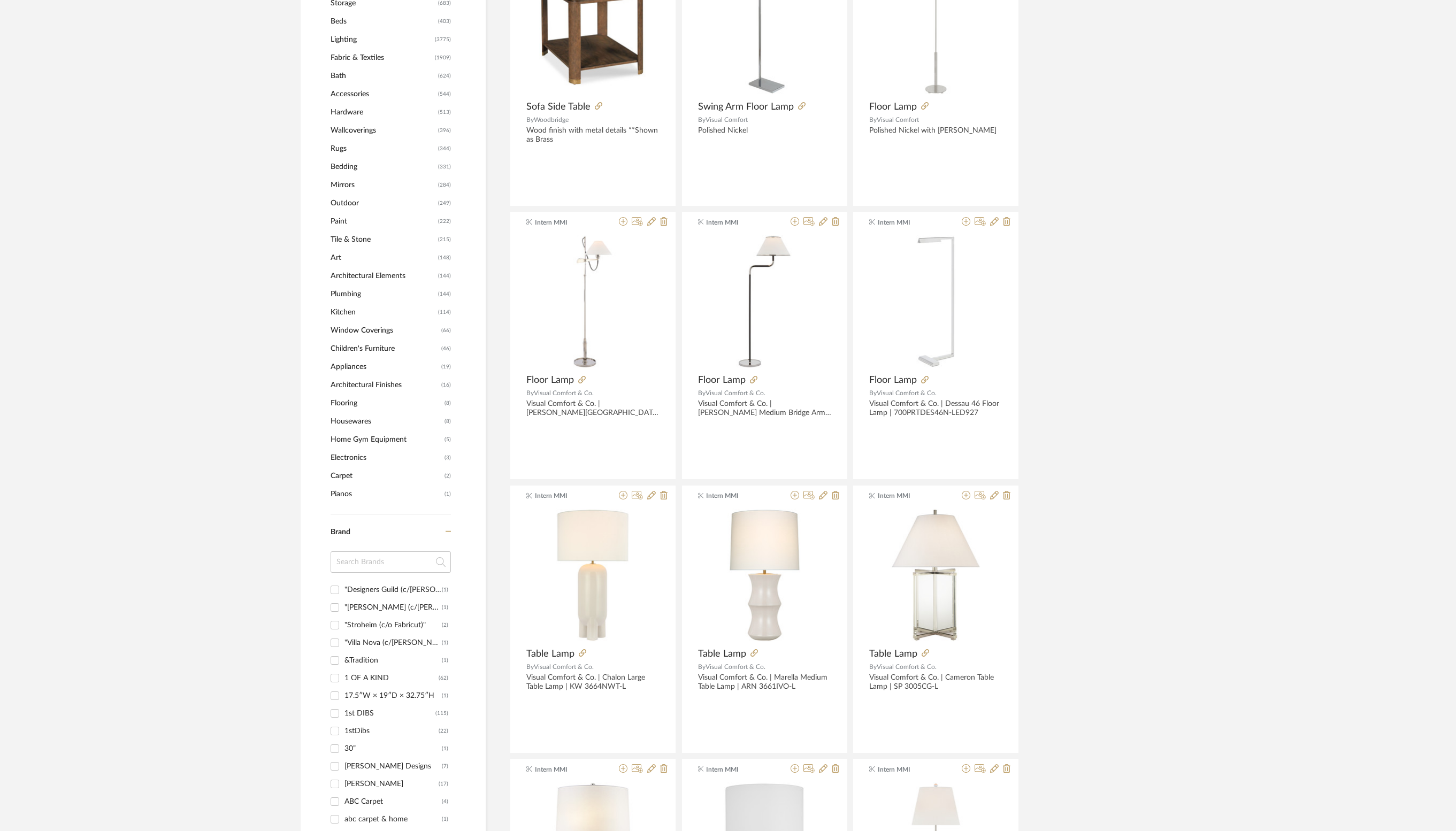 scroll, scrollTop: 0, scrollLeft: 0, axis: both 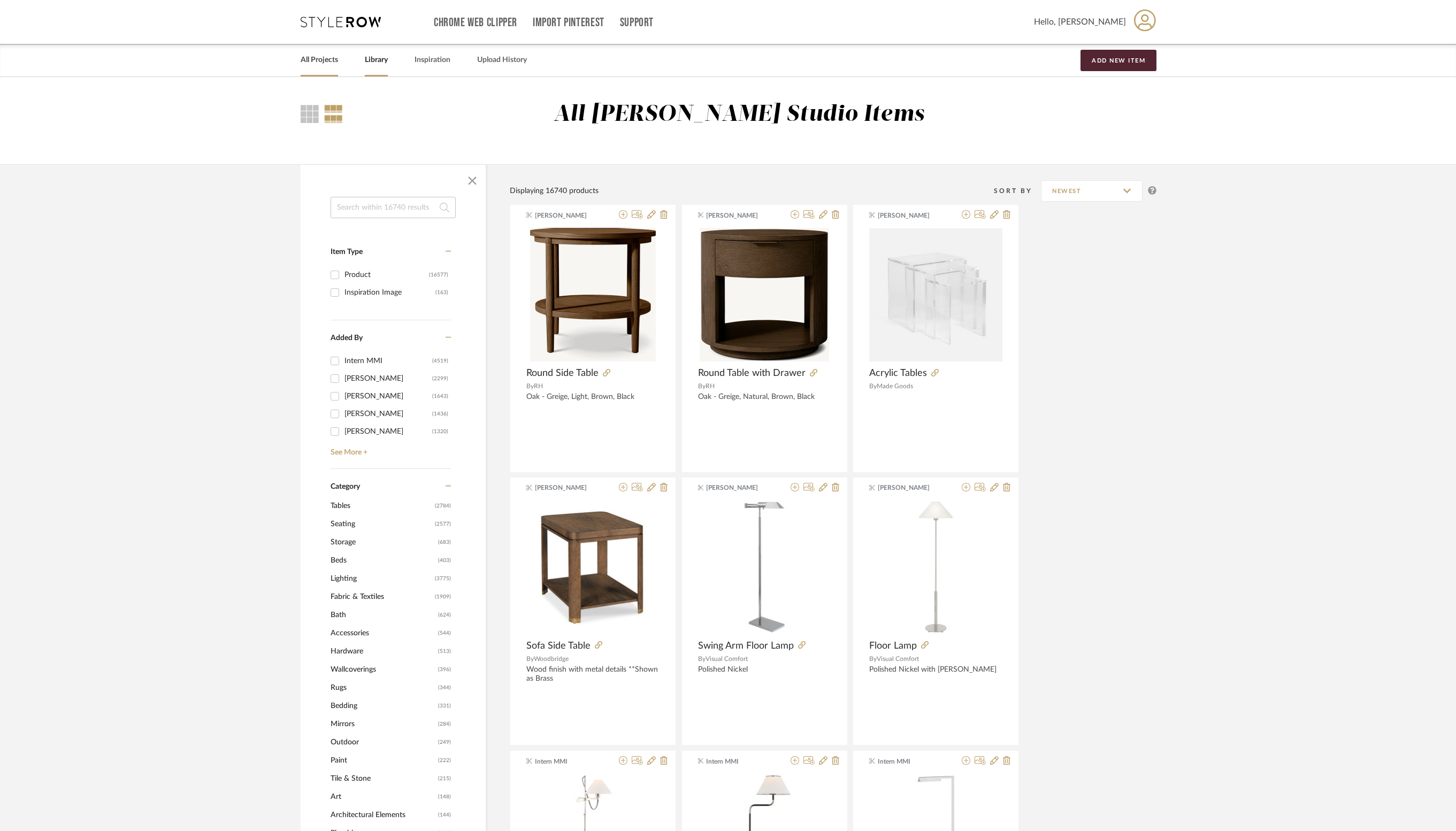 click on "All Projects" at bounding box center [319, 60] 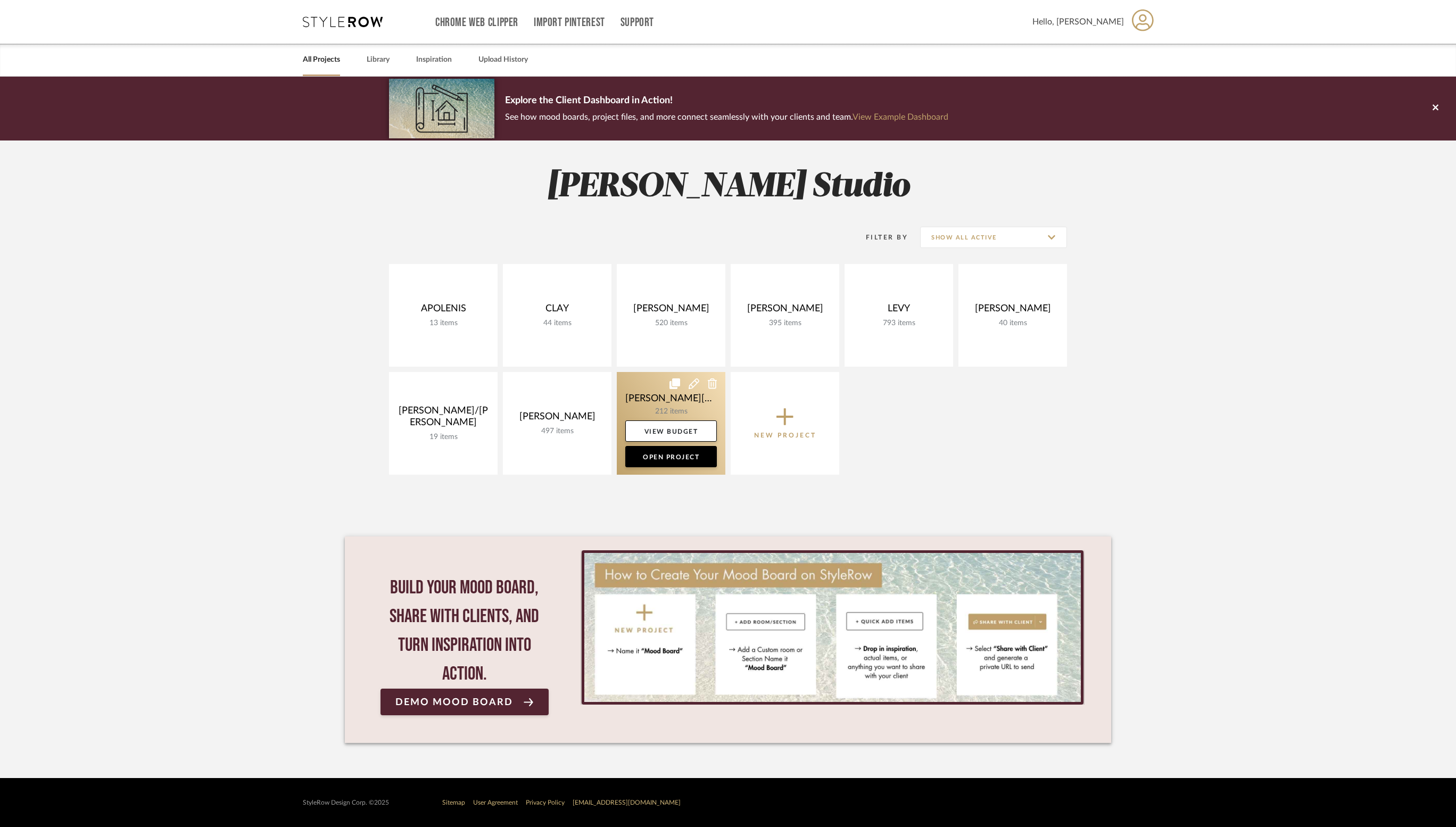 click 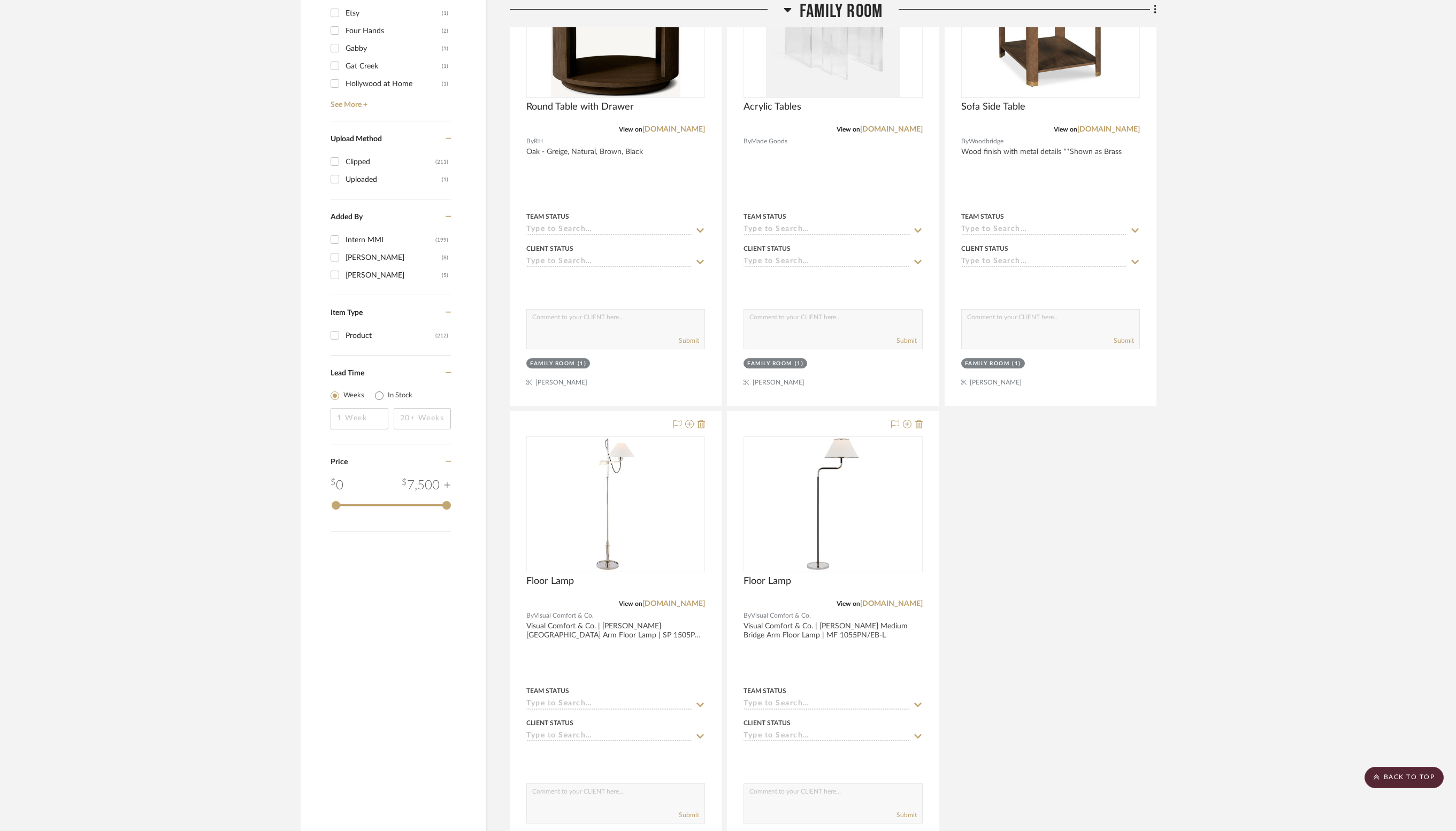 scroll, scrollTop: 1250, scrollLeft: 0, axis: vertical 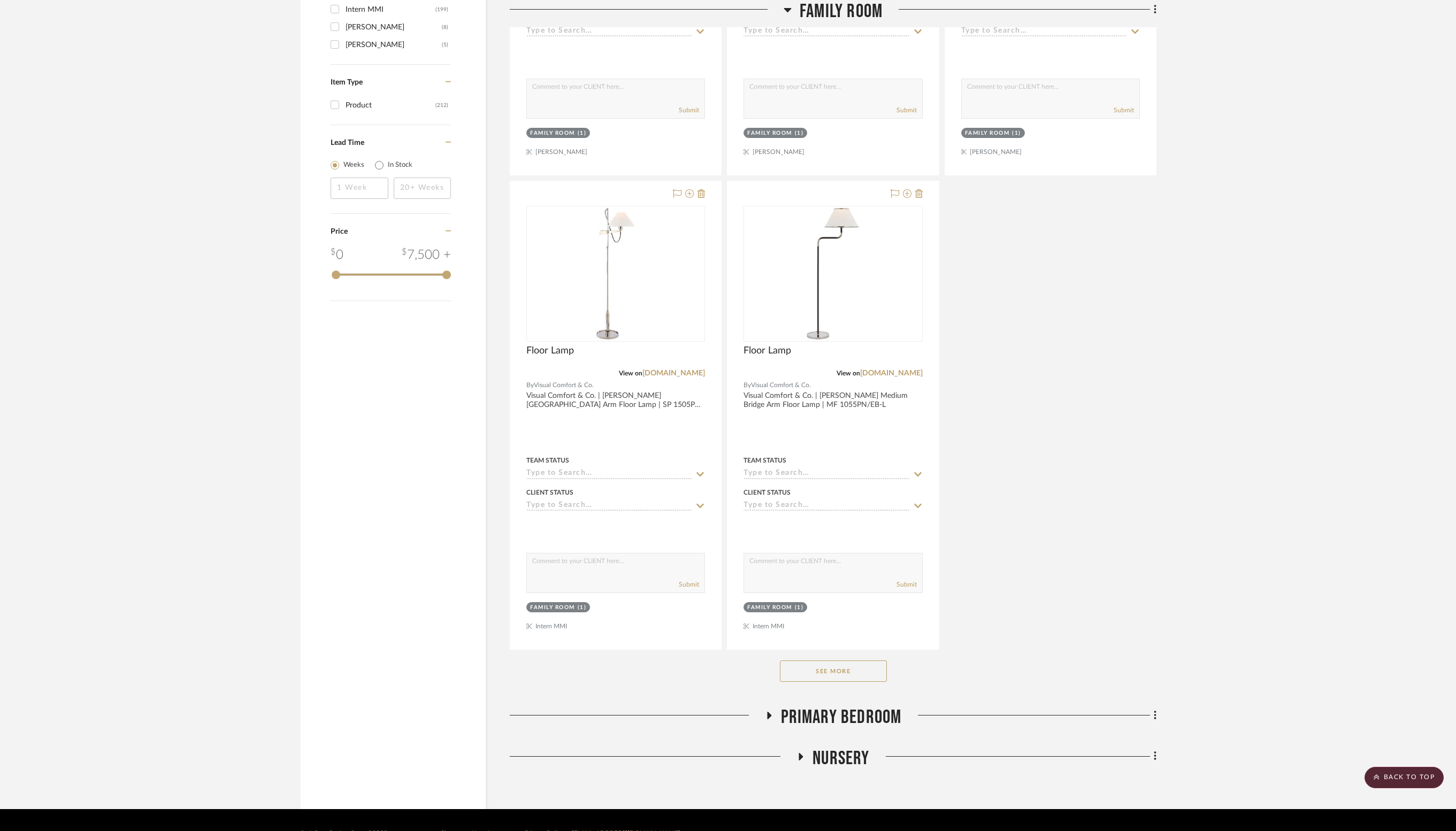 click on "See More" 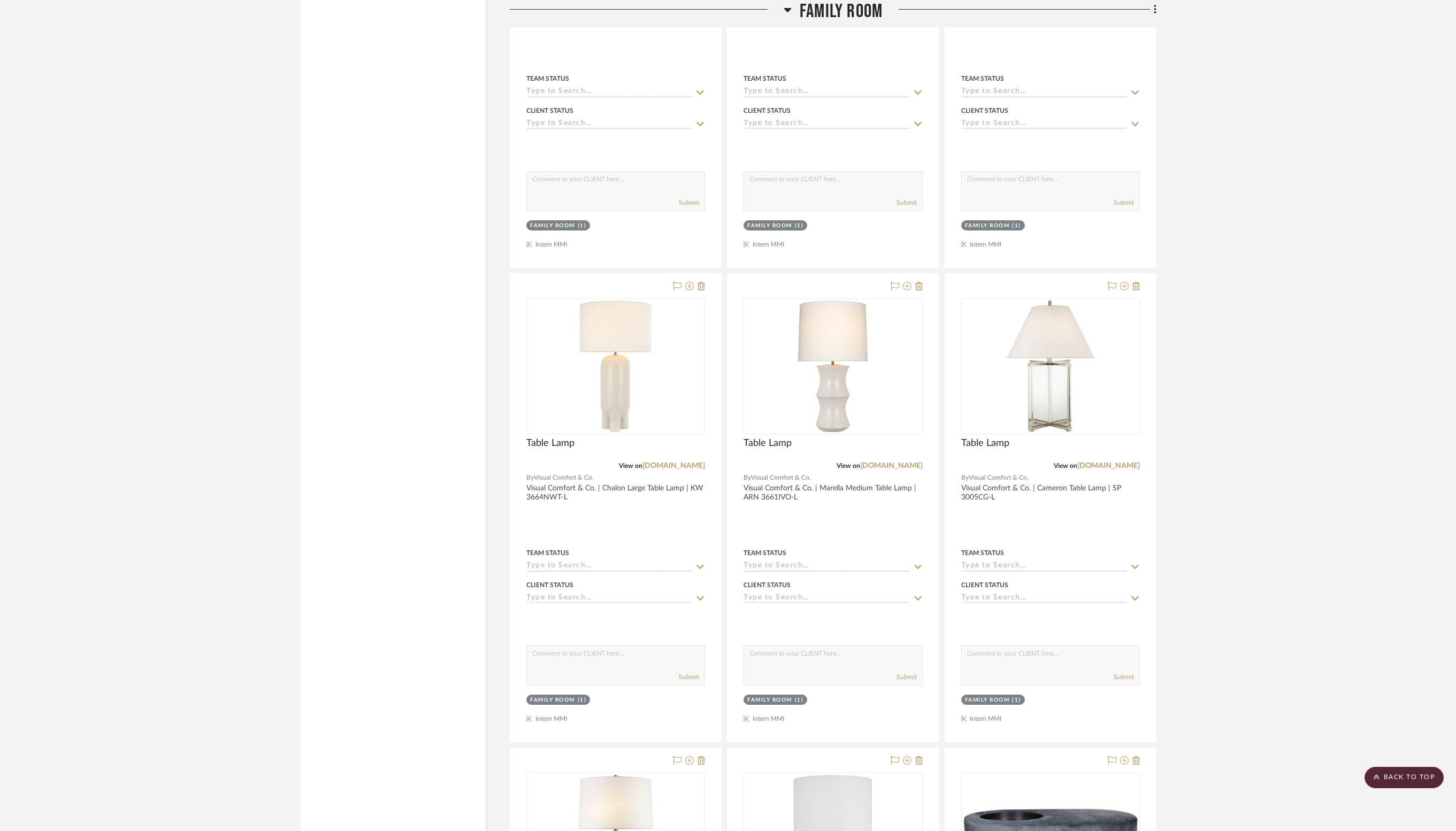 scroll, scrollTop: 1625, scrollLeft: 0, axis: vertical 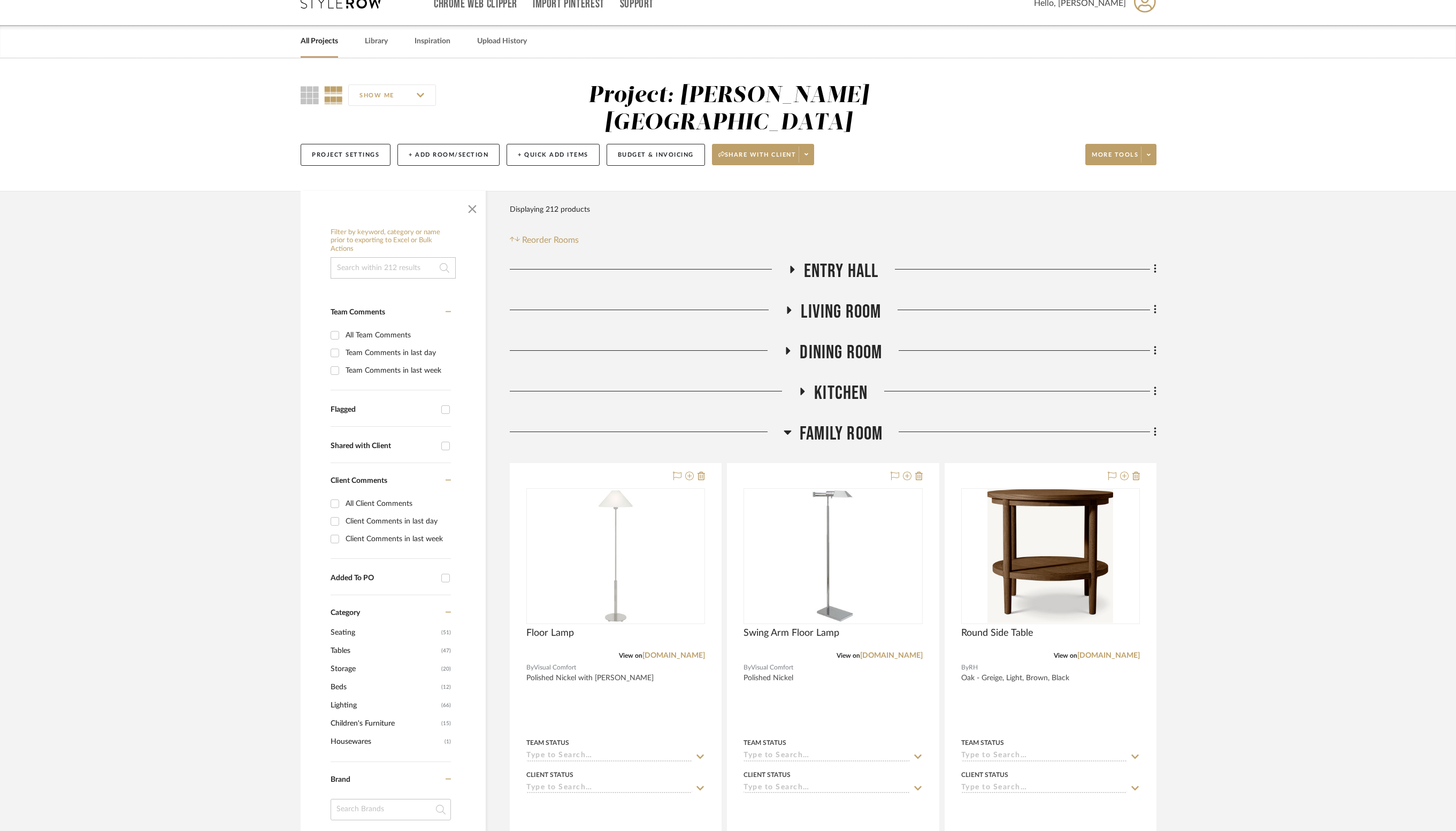 click on "Kitchen" 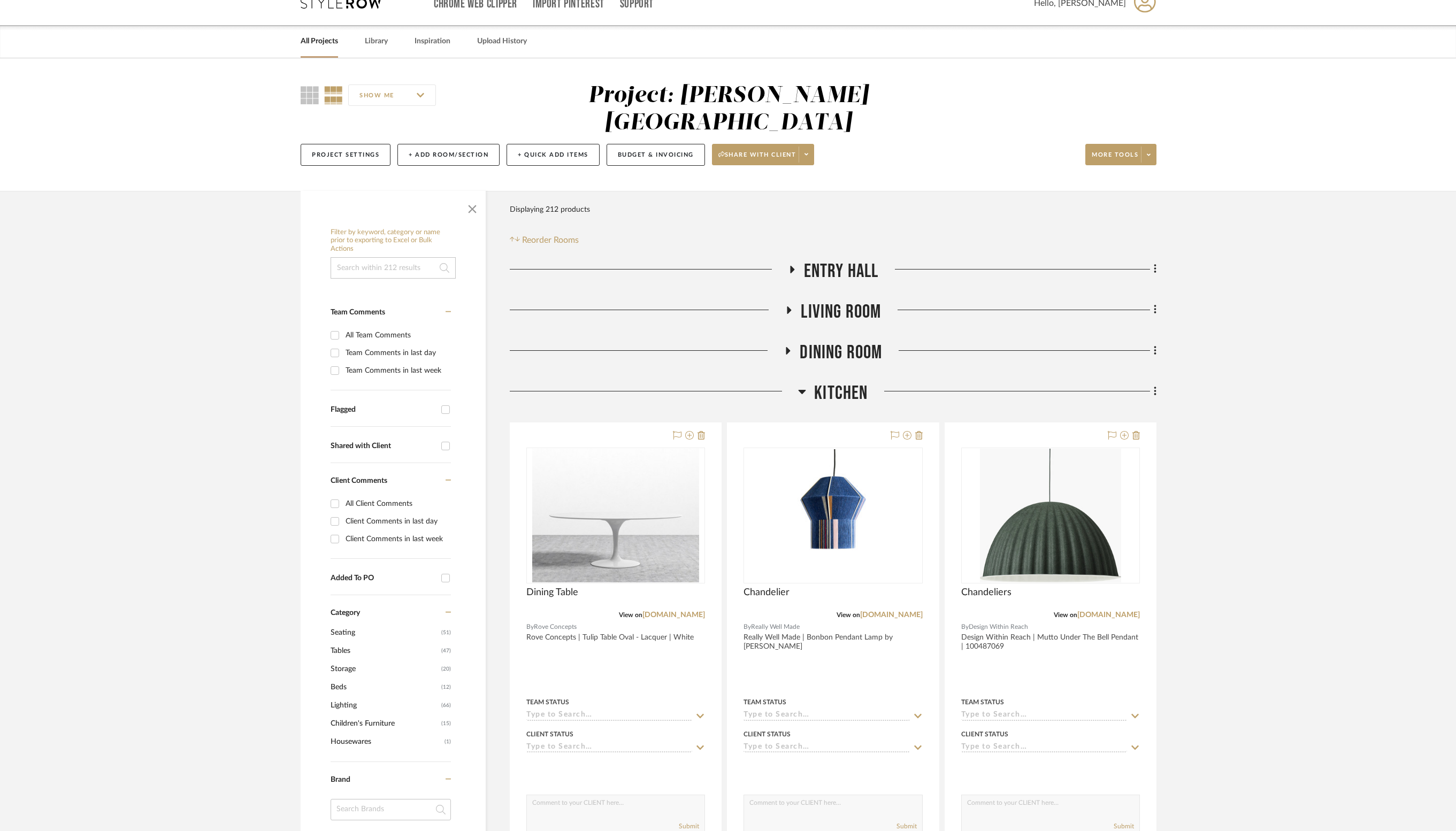 click on "Kitchen" 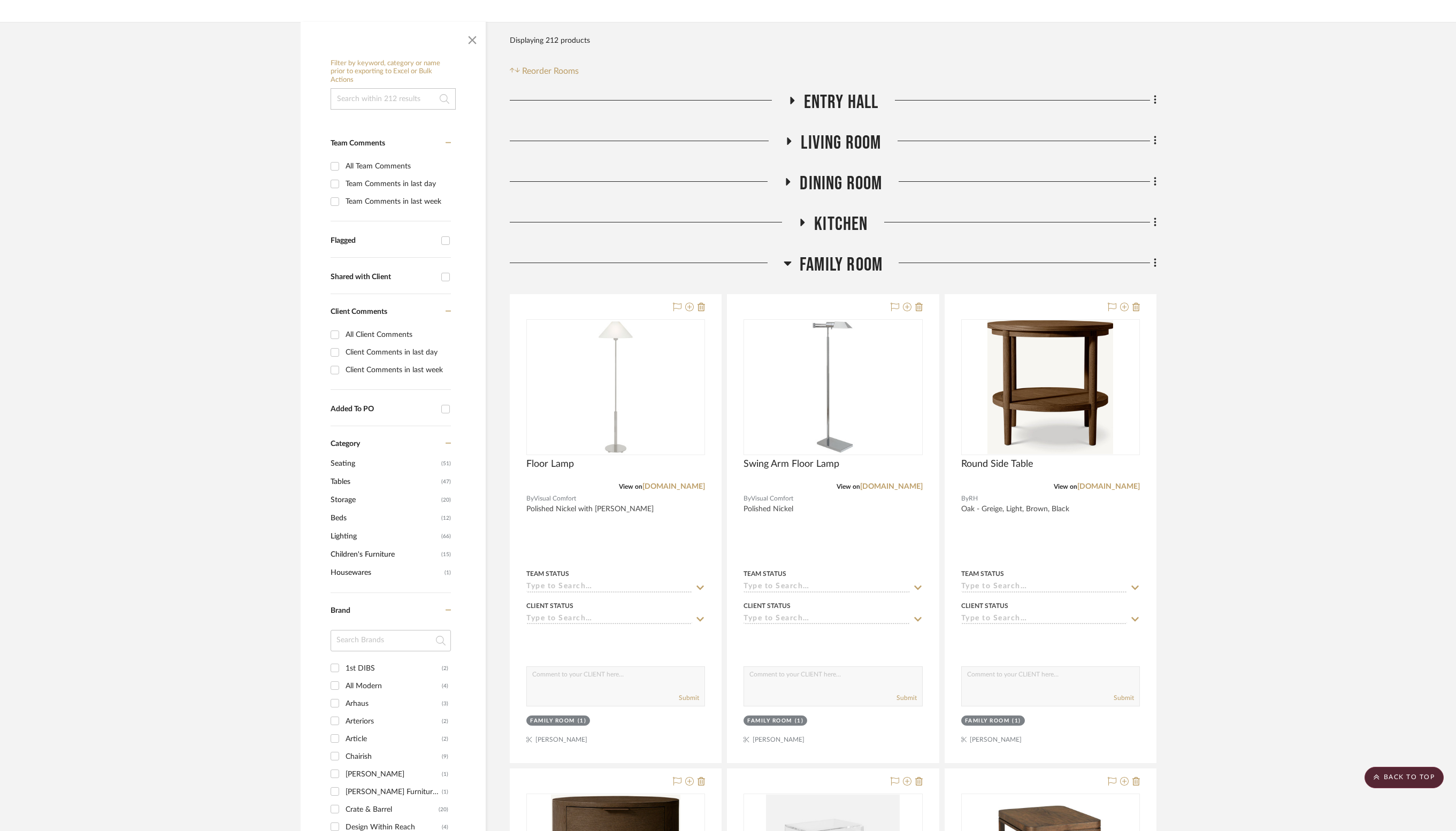 scroll, scrollTop: 182, scrollLeft: 0, axis: vertical 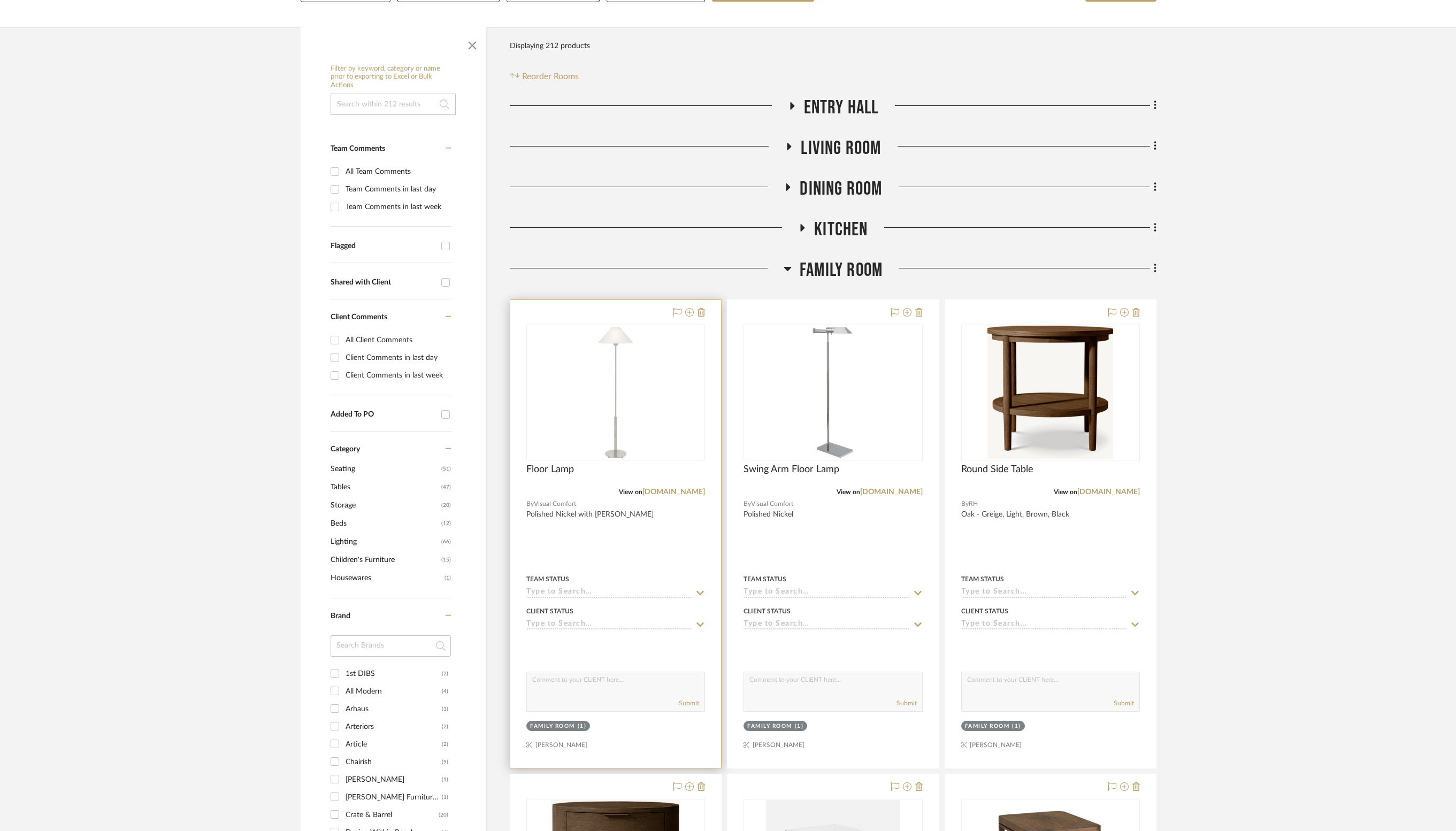 click at bounding box center [616, 534] 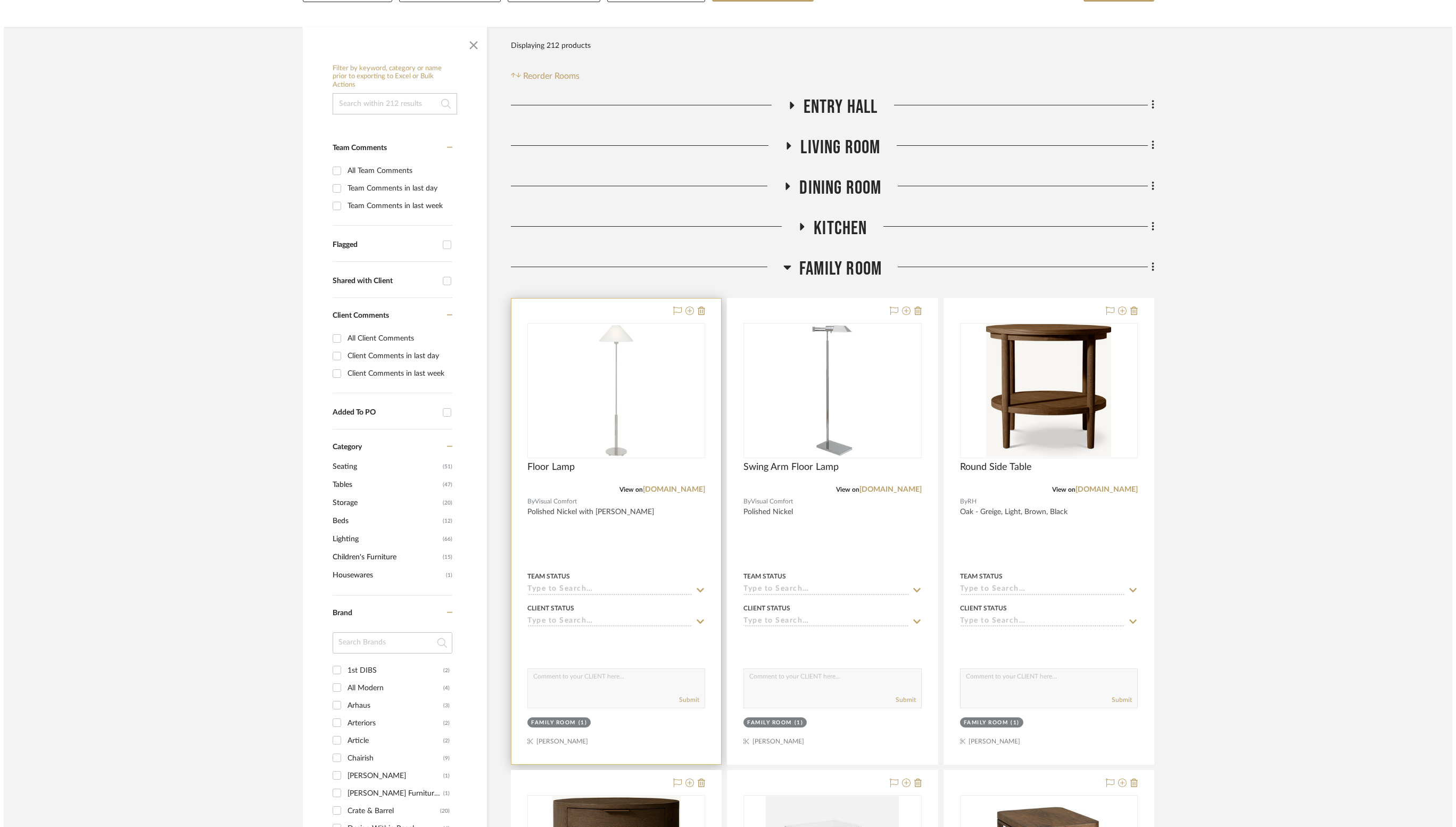 scroll, scrollTop: 0, scrollLeft: 0, axis: both 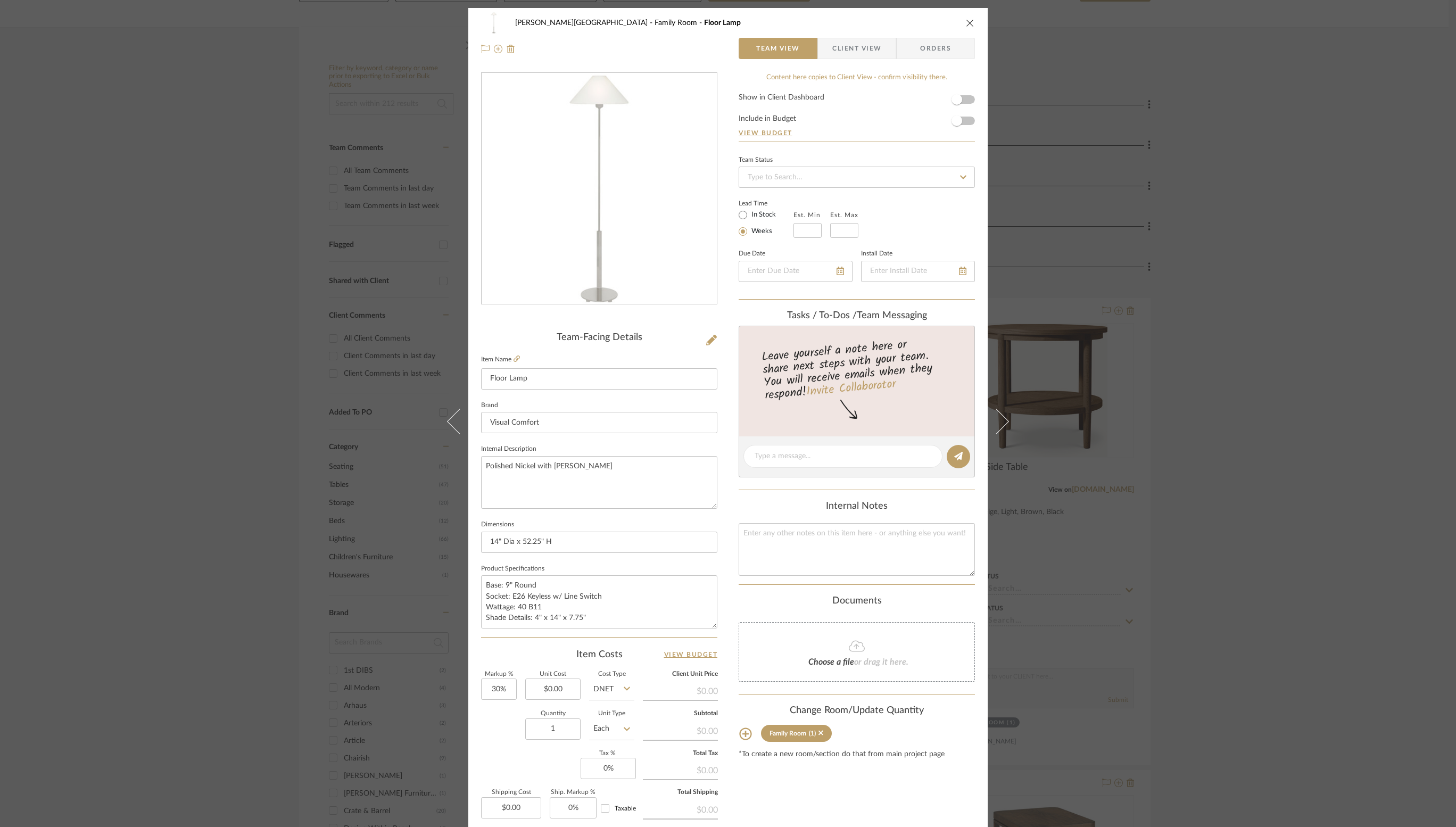 click on "Client View" at bounding box center (857, 48) 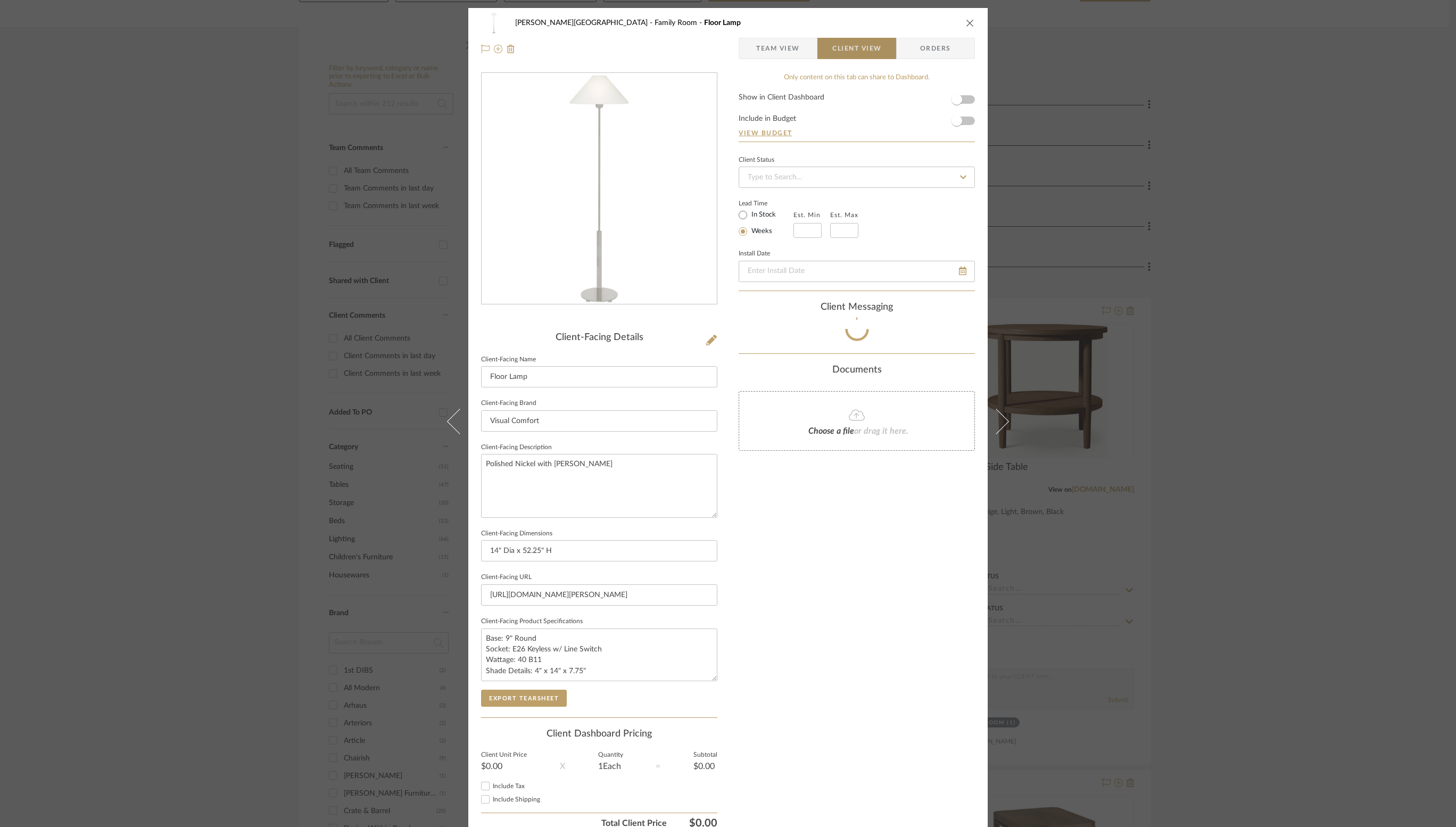 type 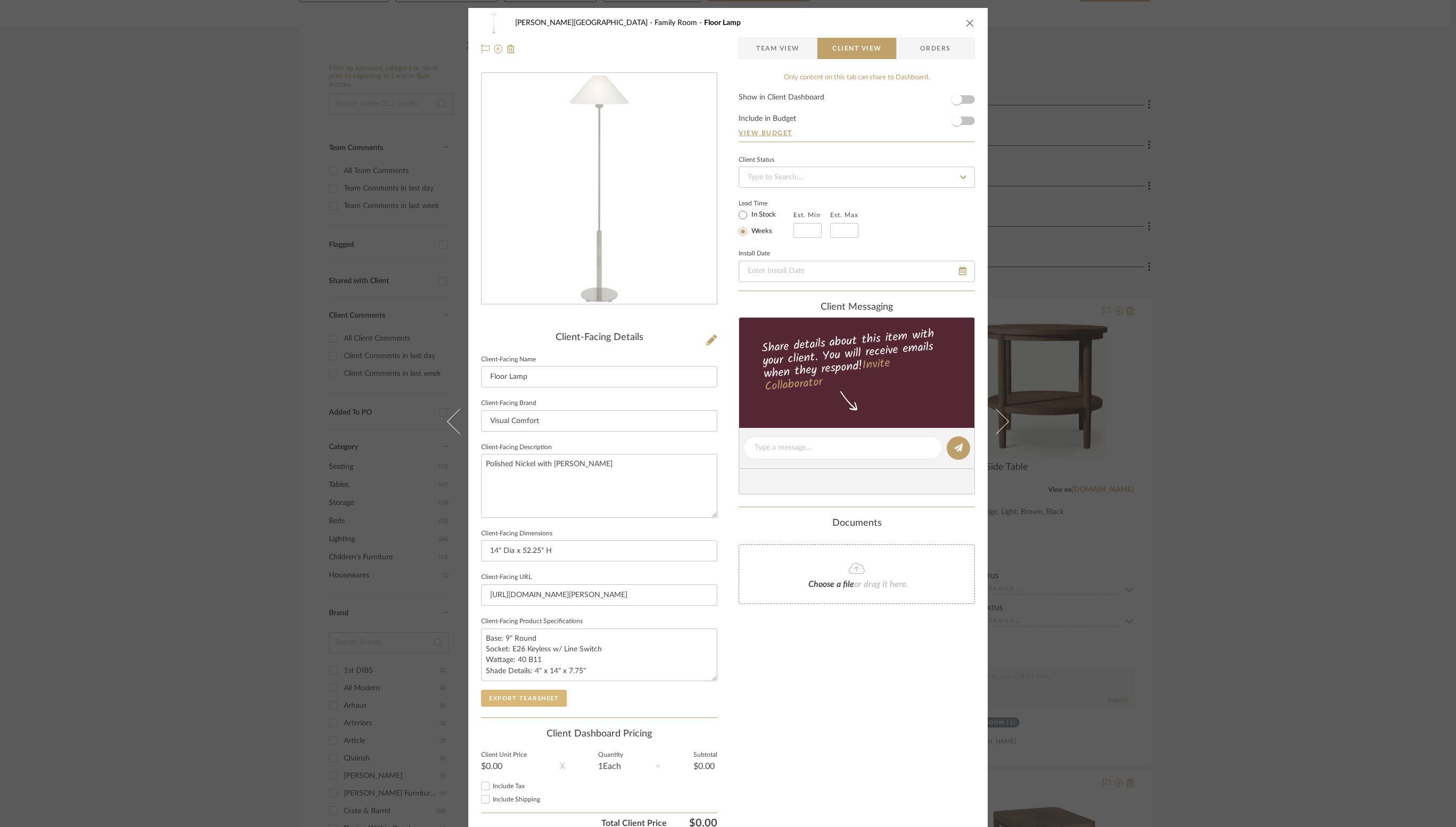 click on "Export Tearsheet" 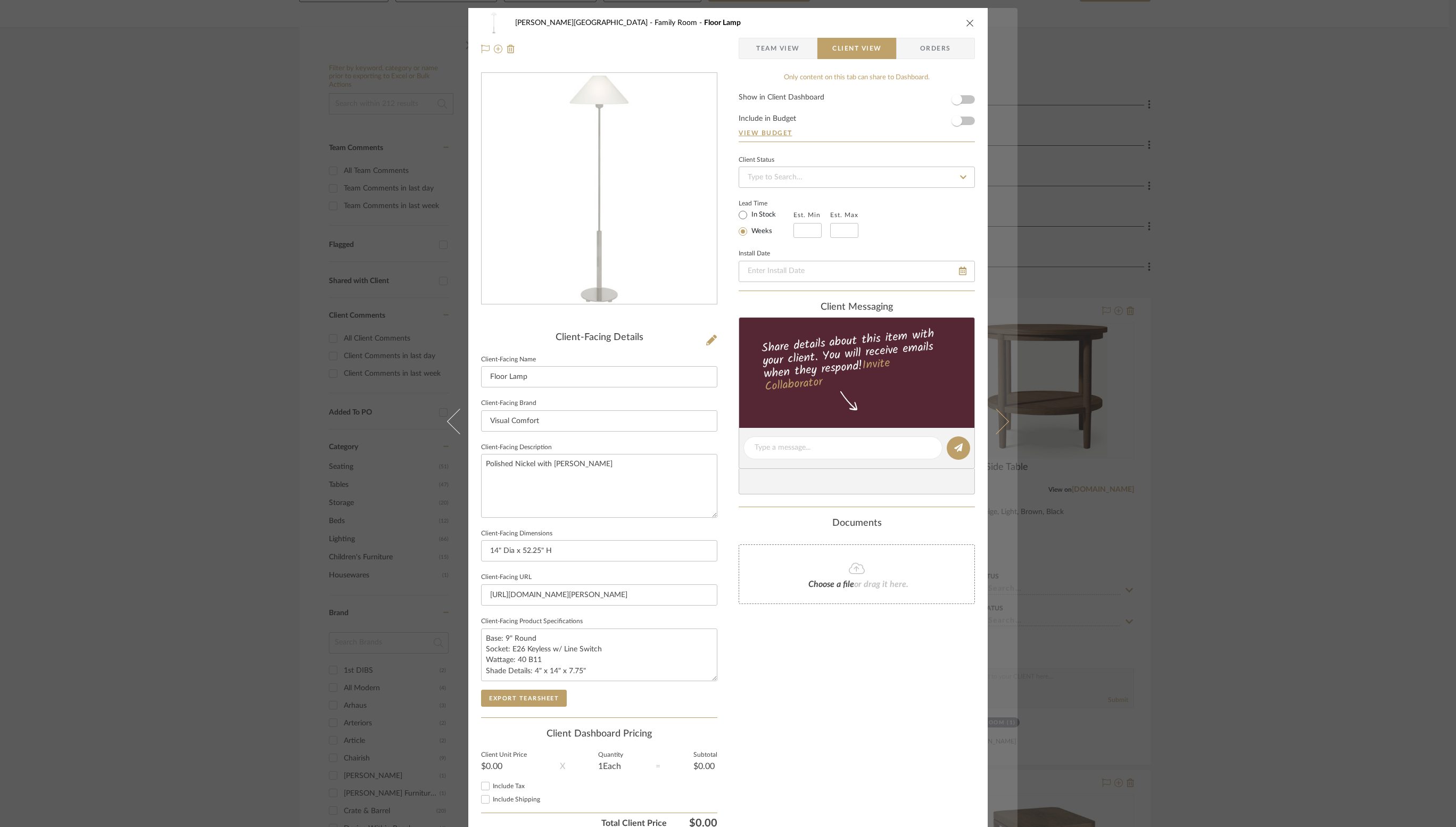 click at bounding box center [1003, 421] 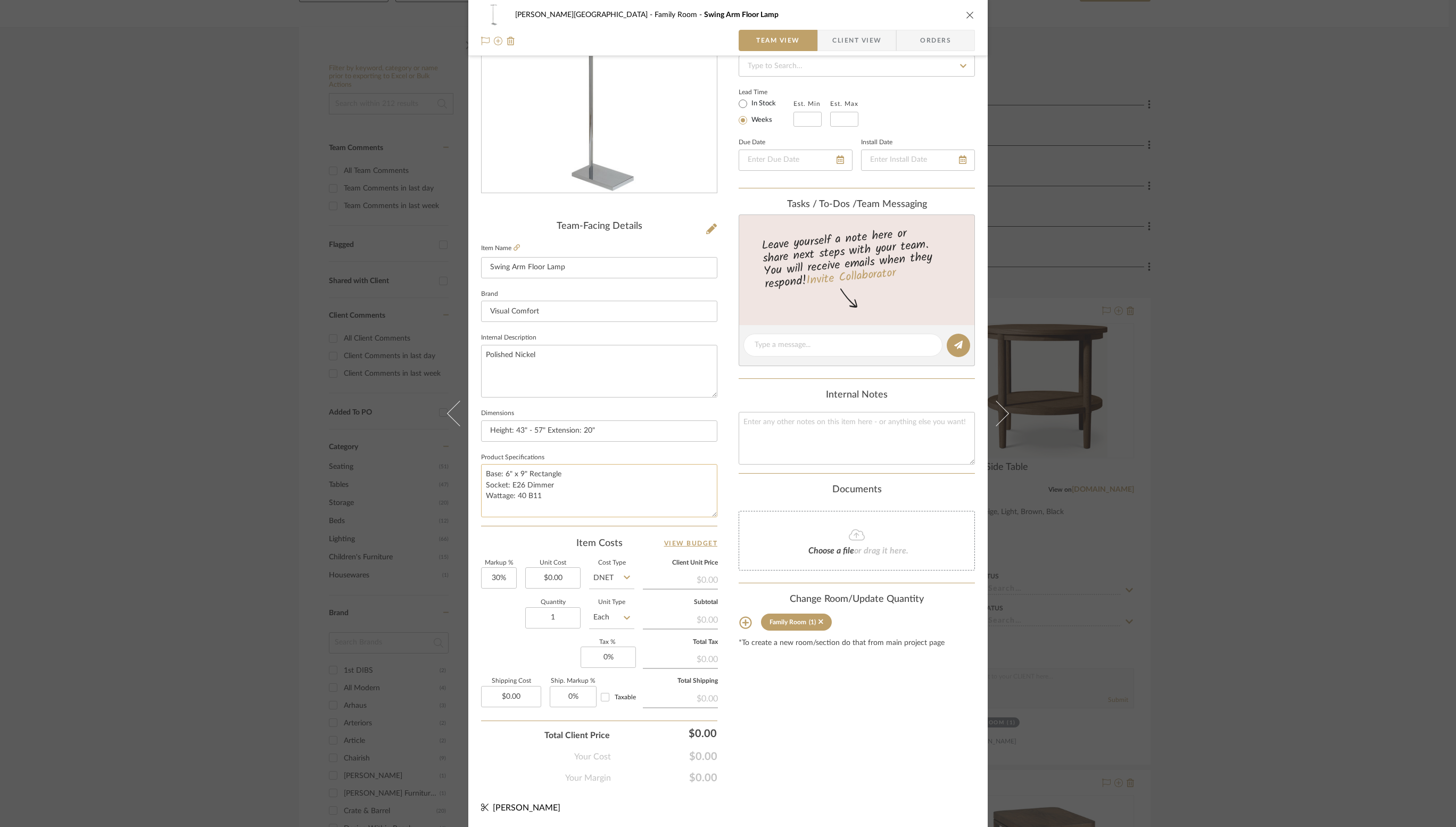 scroll, scrollTop: 111, scrollLeft: 0, axis: vertical 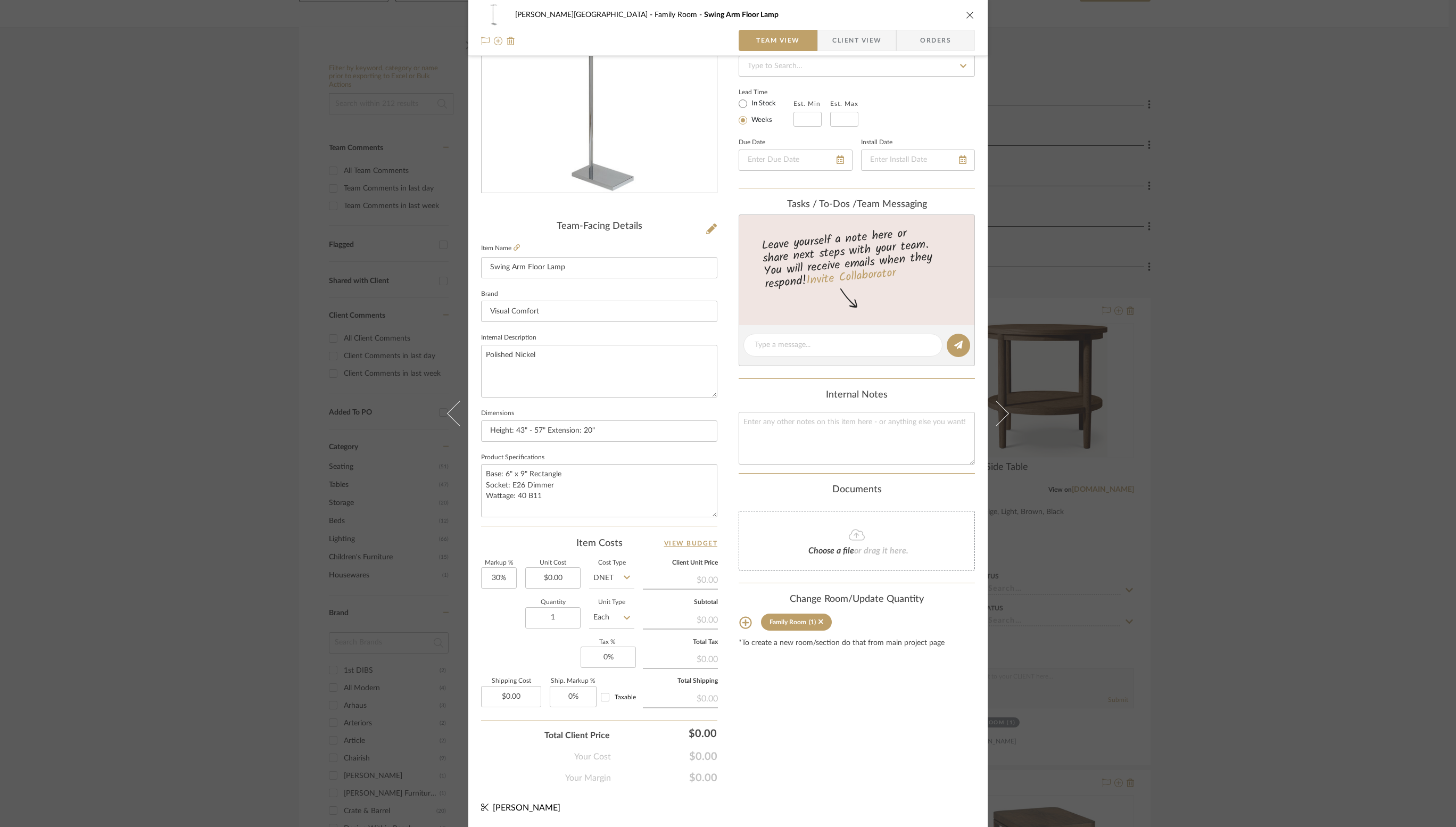 click on "Client View" at bounding box center [857, 40] 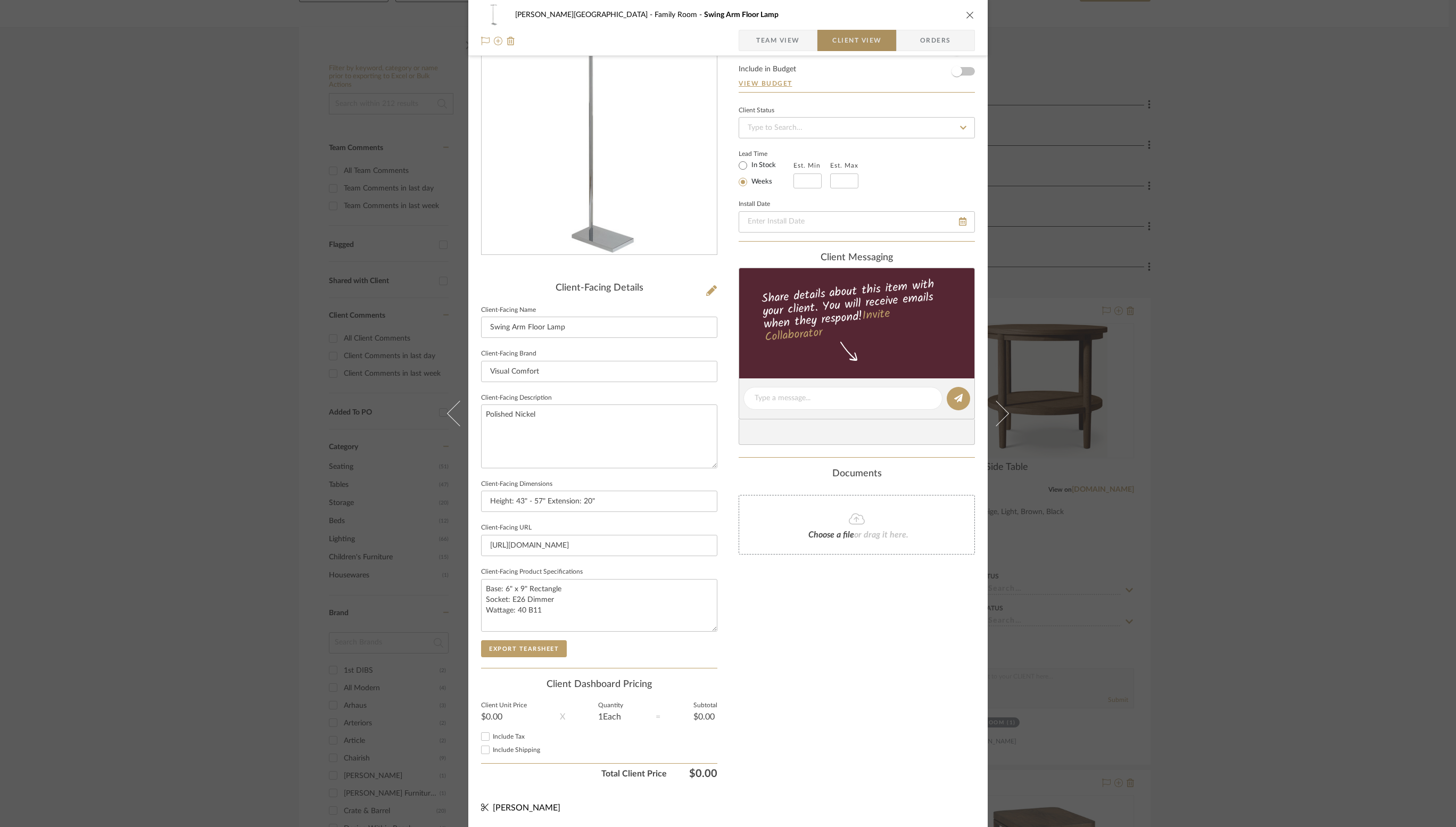 scroll, scrollTop: 49, scrollLeft: 0, axis: vertical 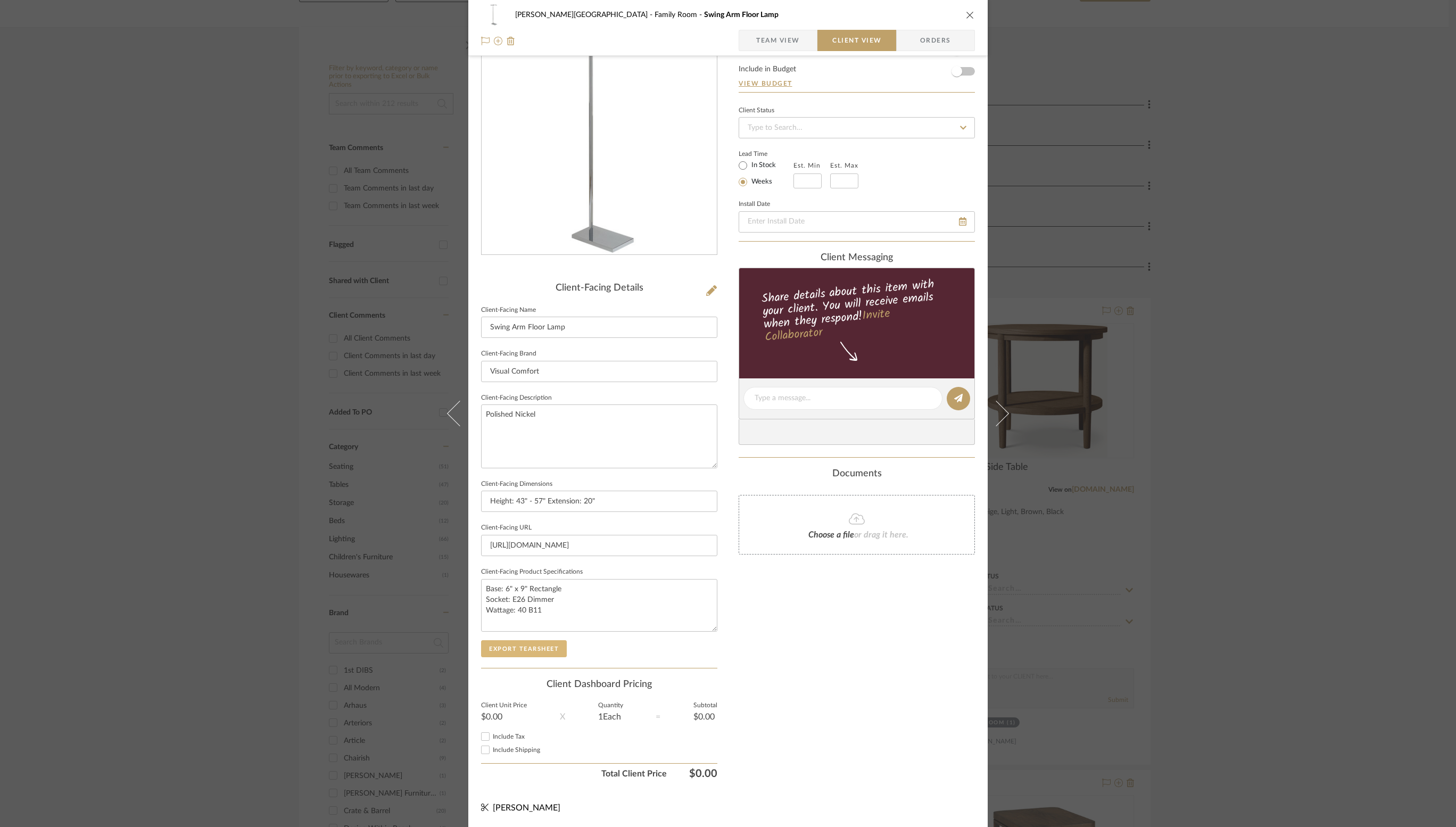 click on "Export Tearsheet" 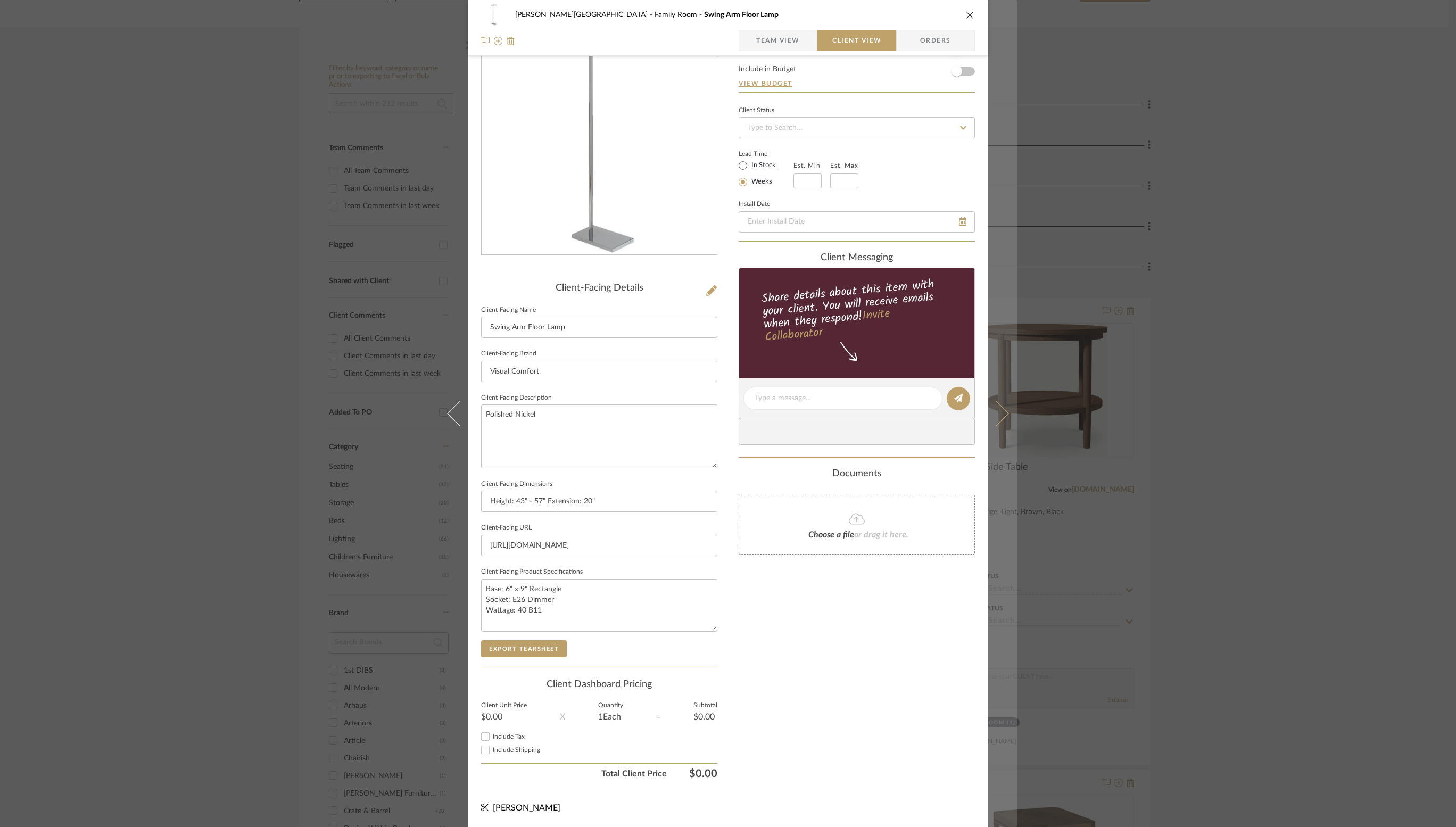 click at bounding box center (996, 414) 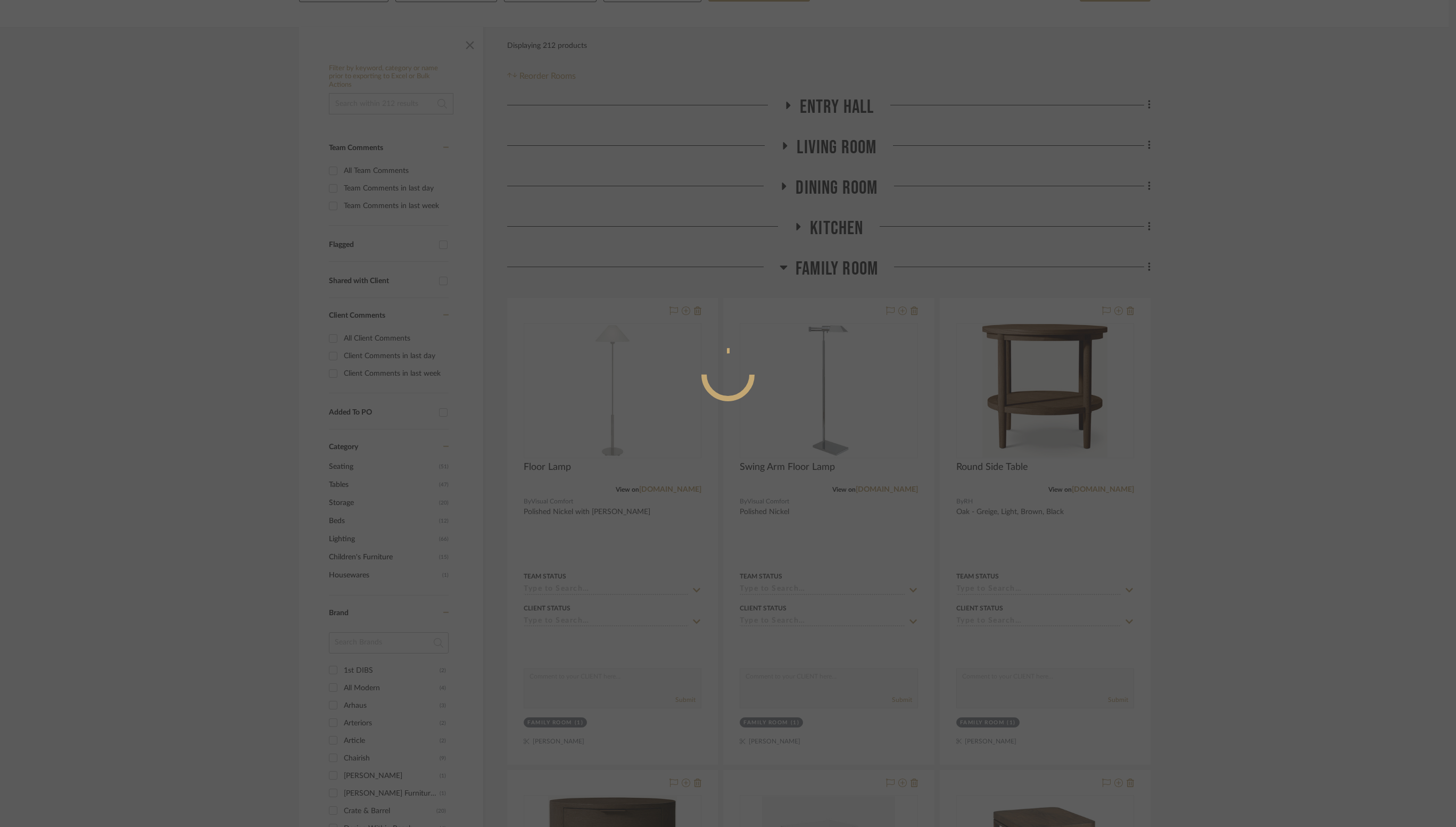 scroll, scrollTop: 0, scrollLeft: 0, axis: both 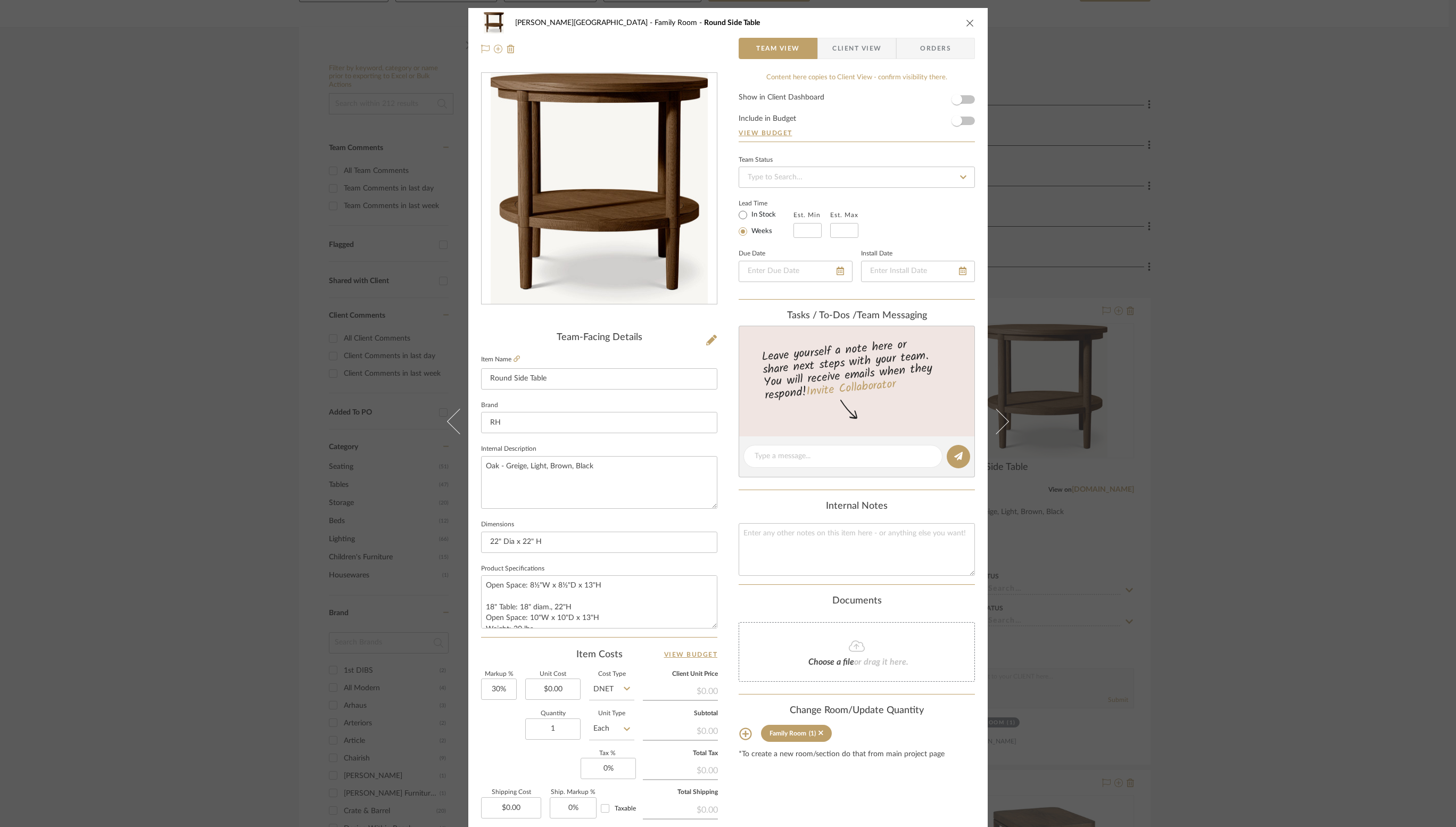 click on "Client View" at bounding box center [857, 48] 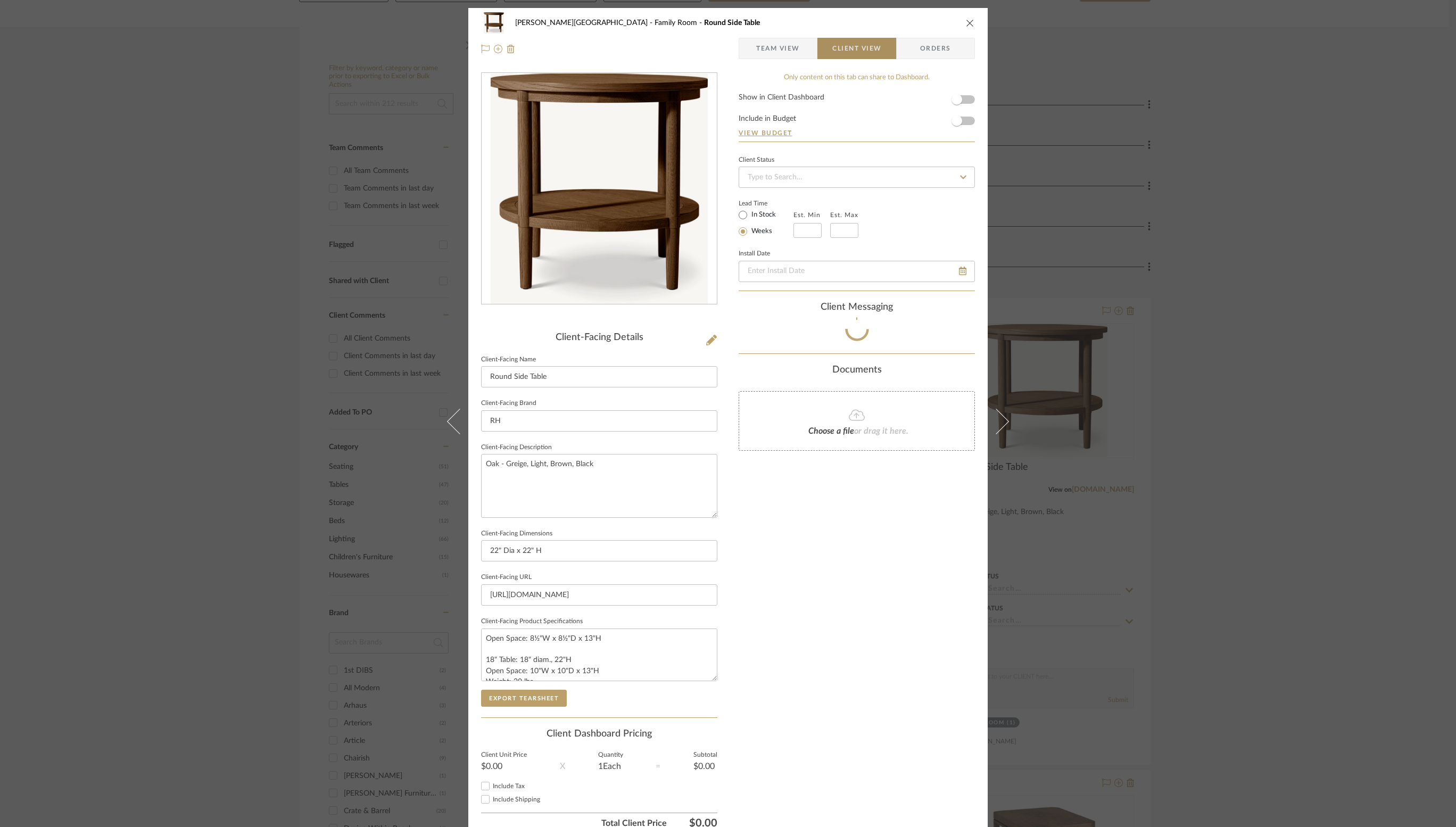 type 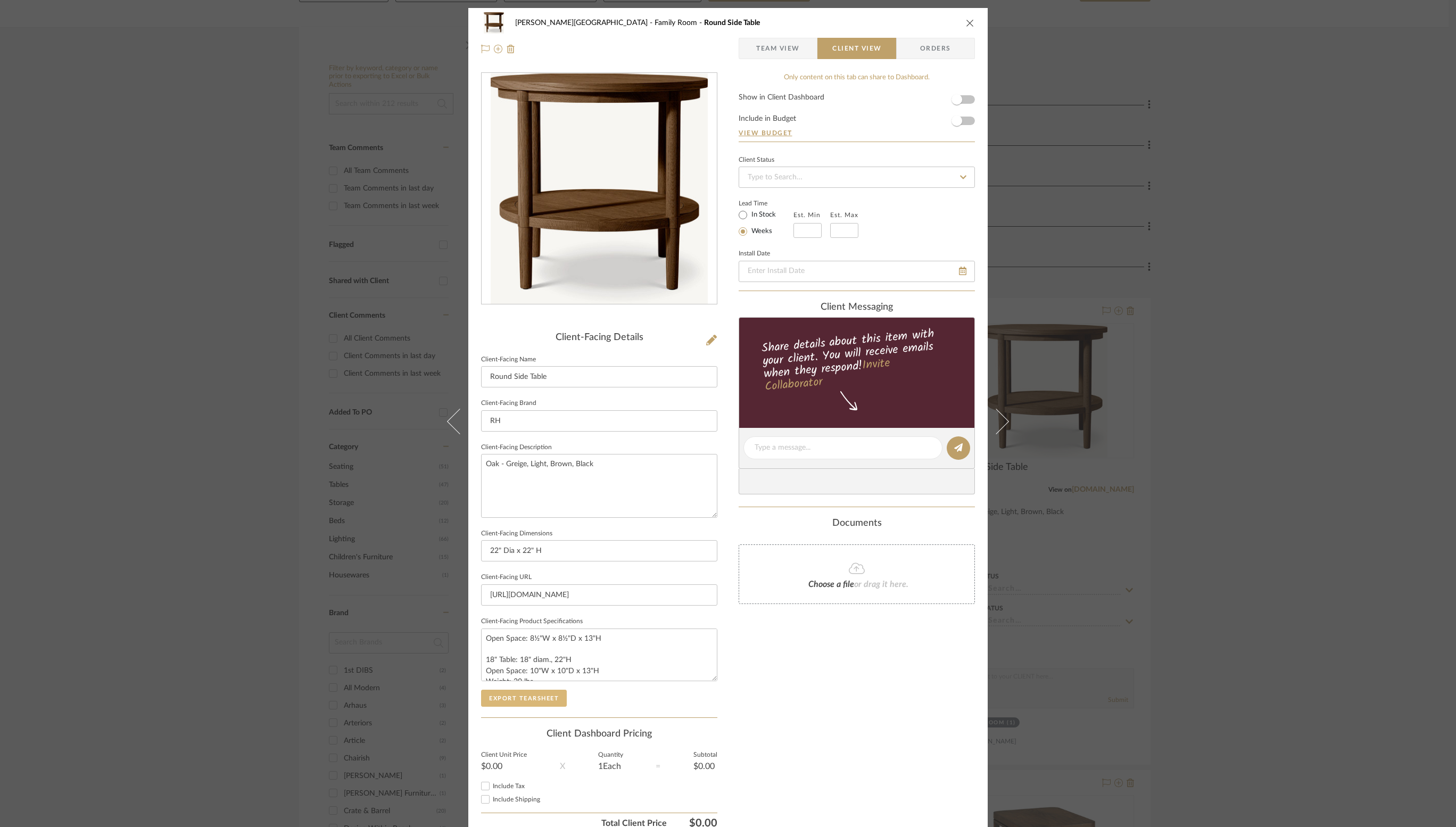 click on "Export Tearsheet" 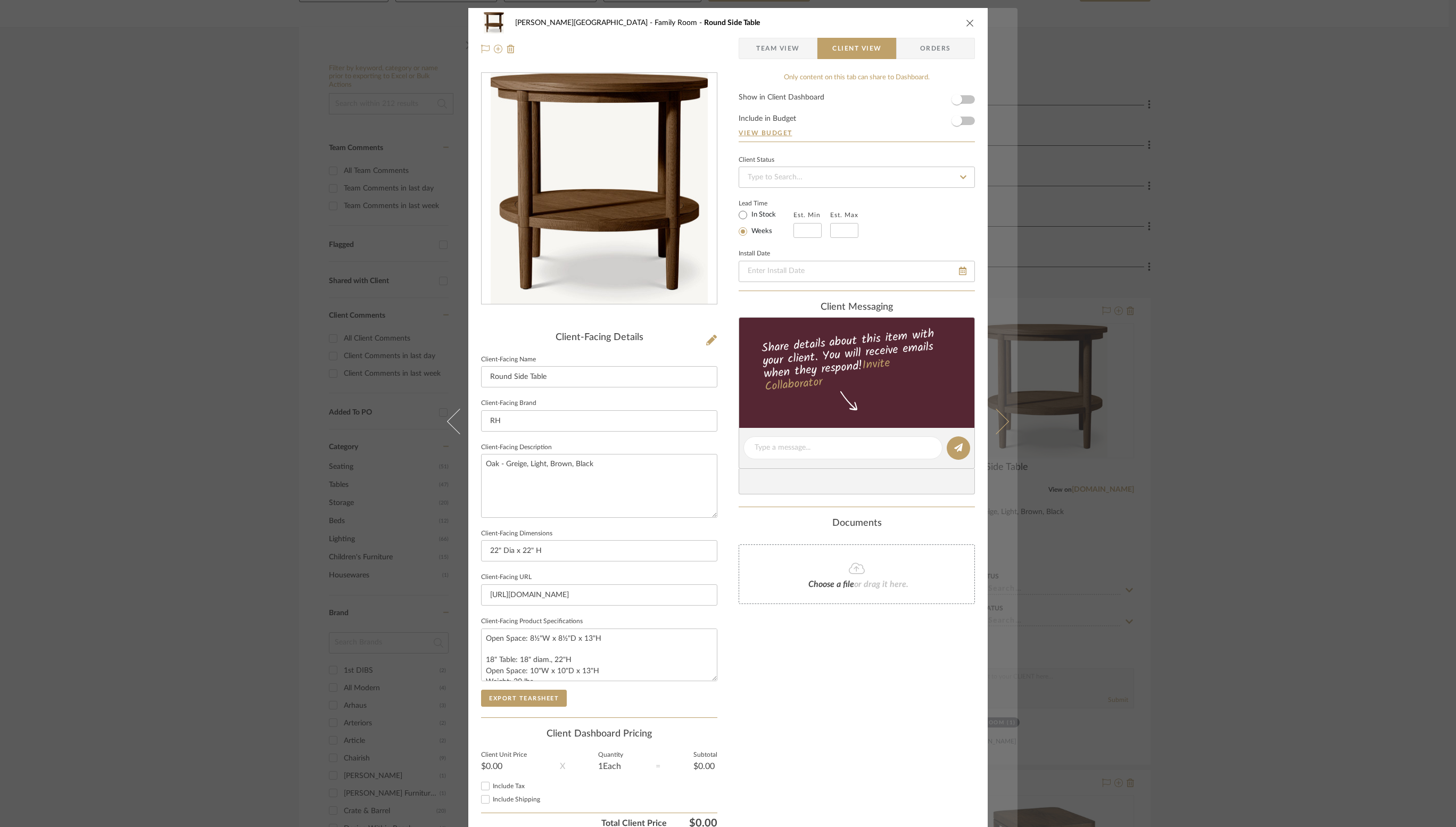 click at bounding box center (1003, 421) 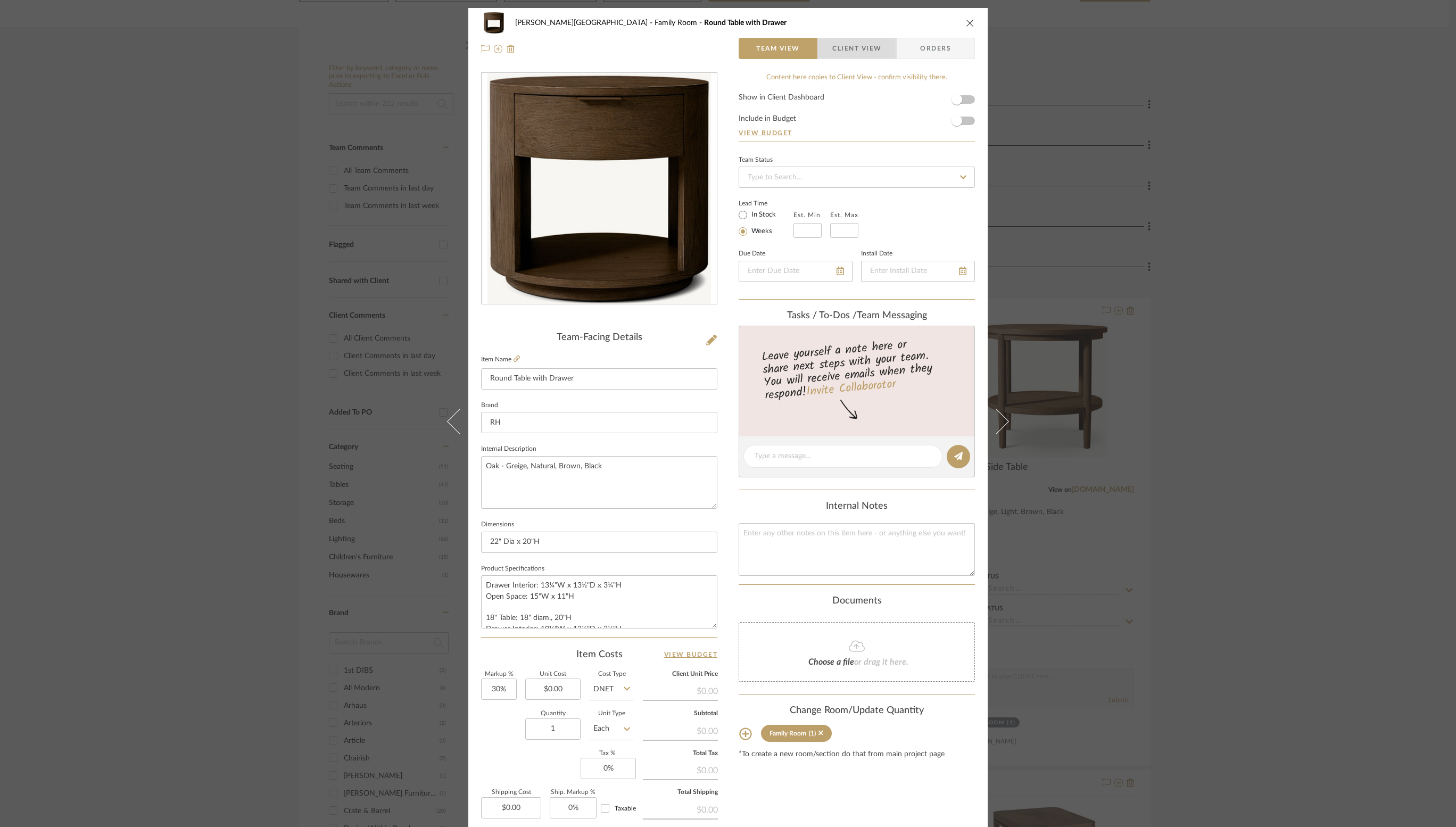 click on "Client View" at bounding box center (857, 48) 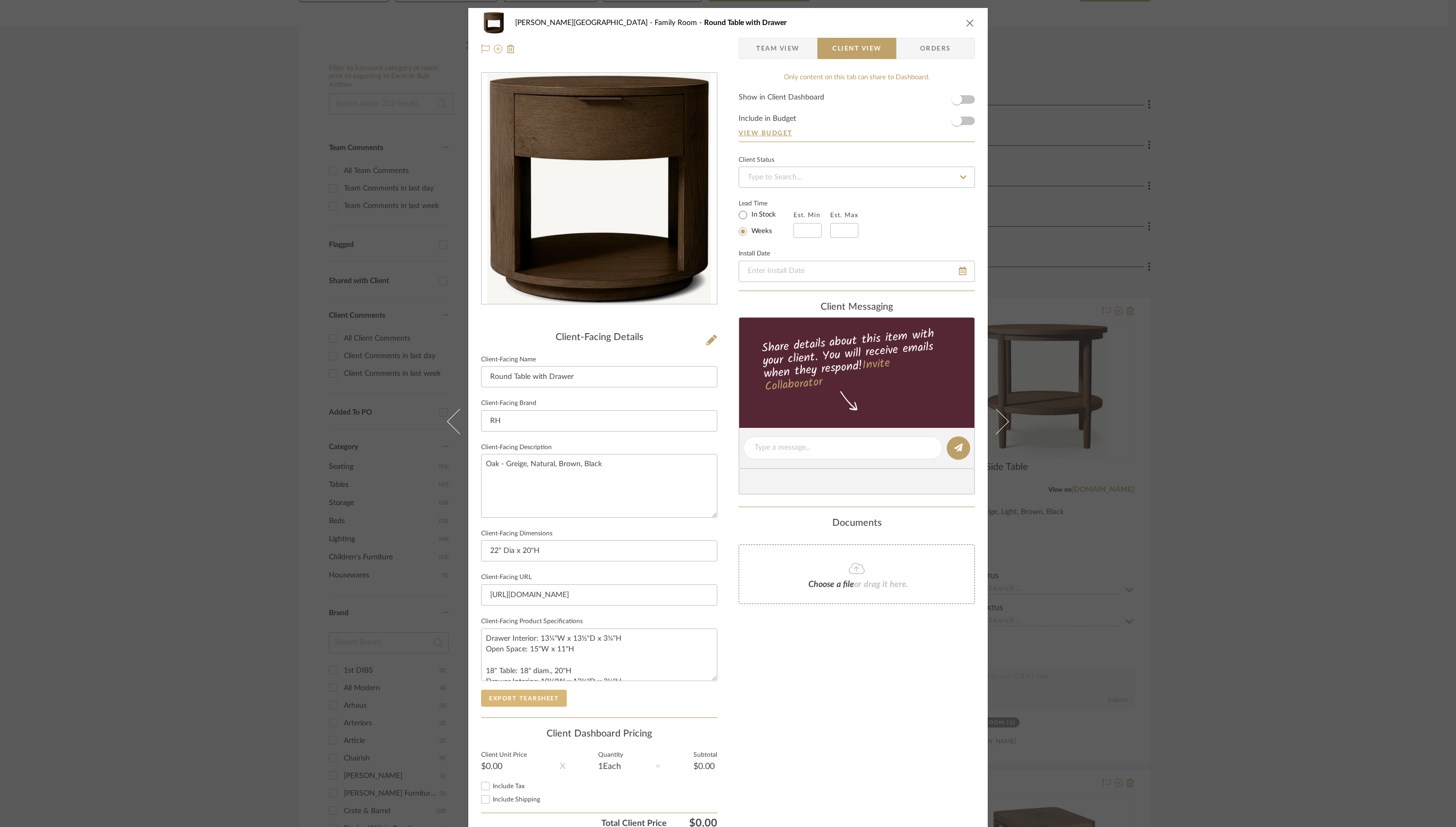 click on "Export Tearsheet" 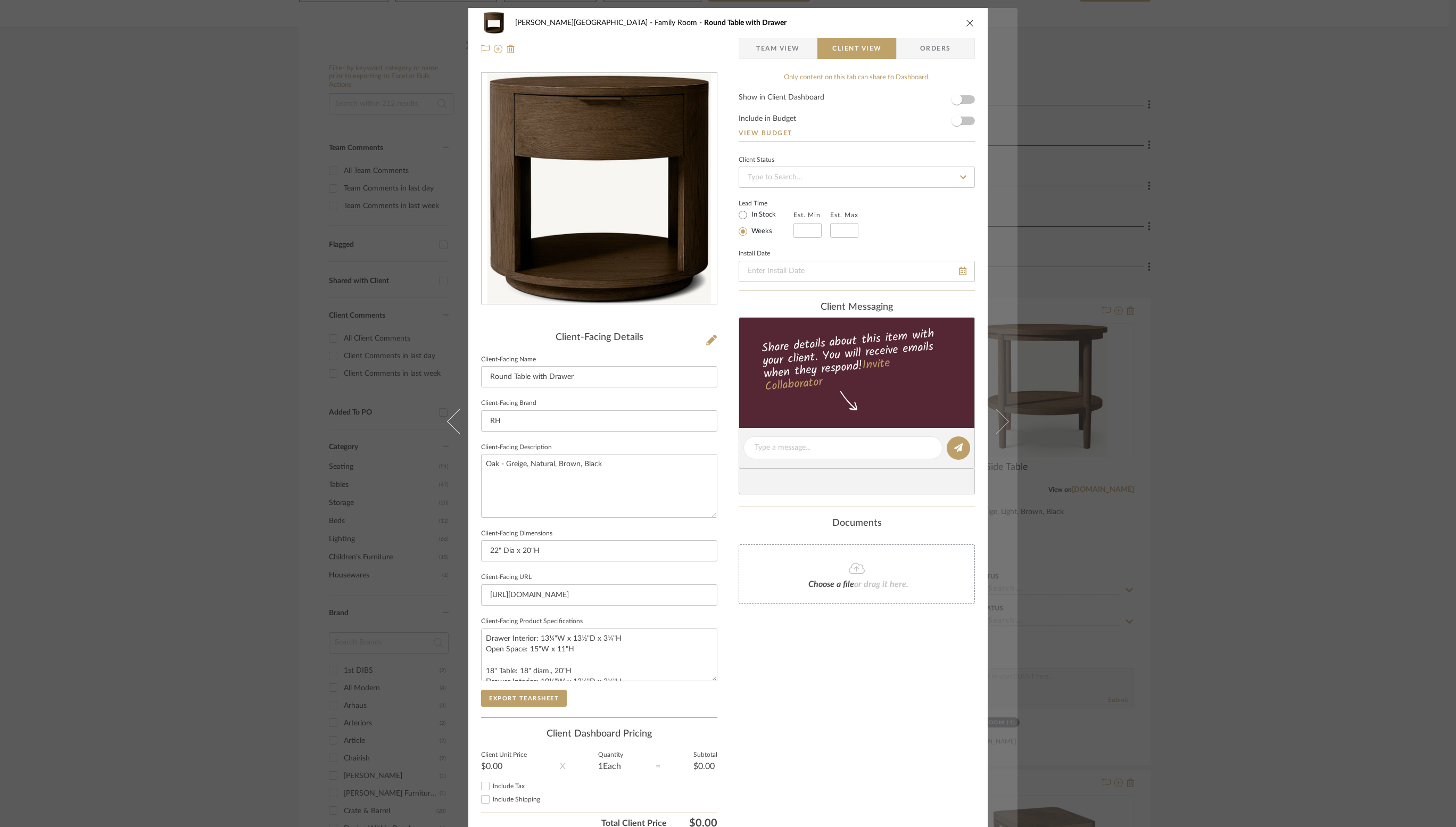 click at bounding box center [996, 421] 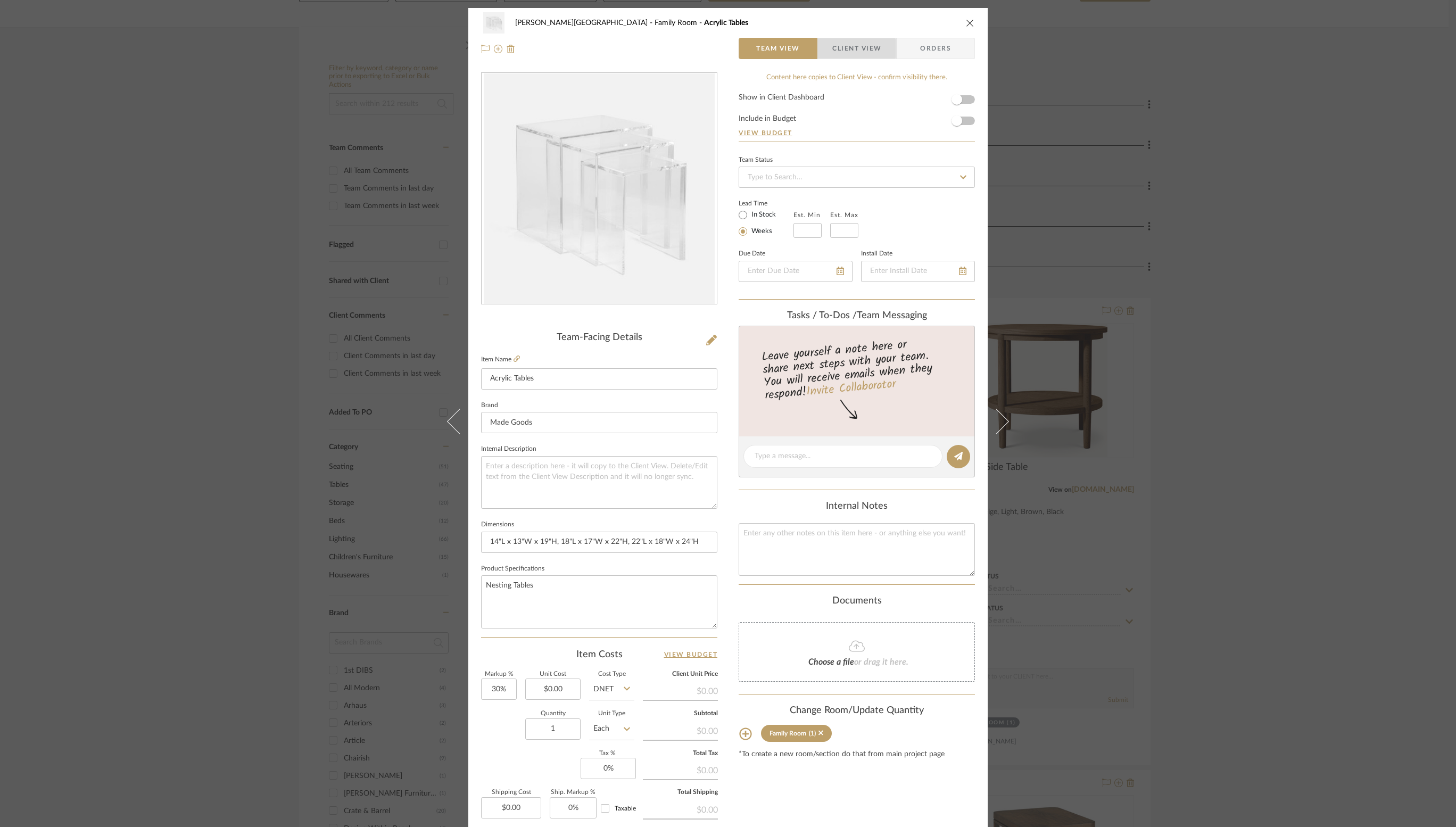 click on "Client View" at bounding box center (857, 48) 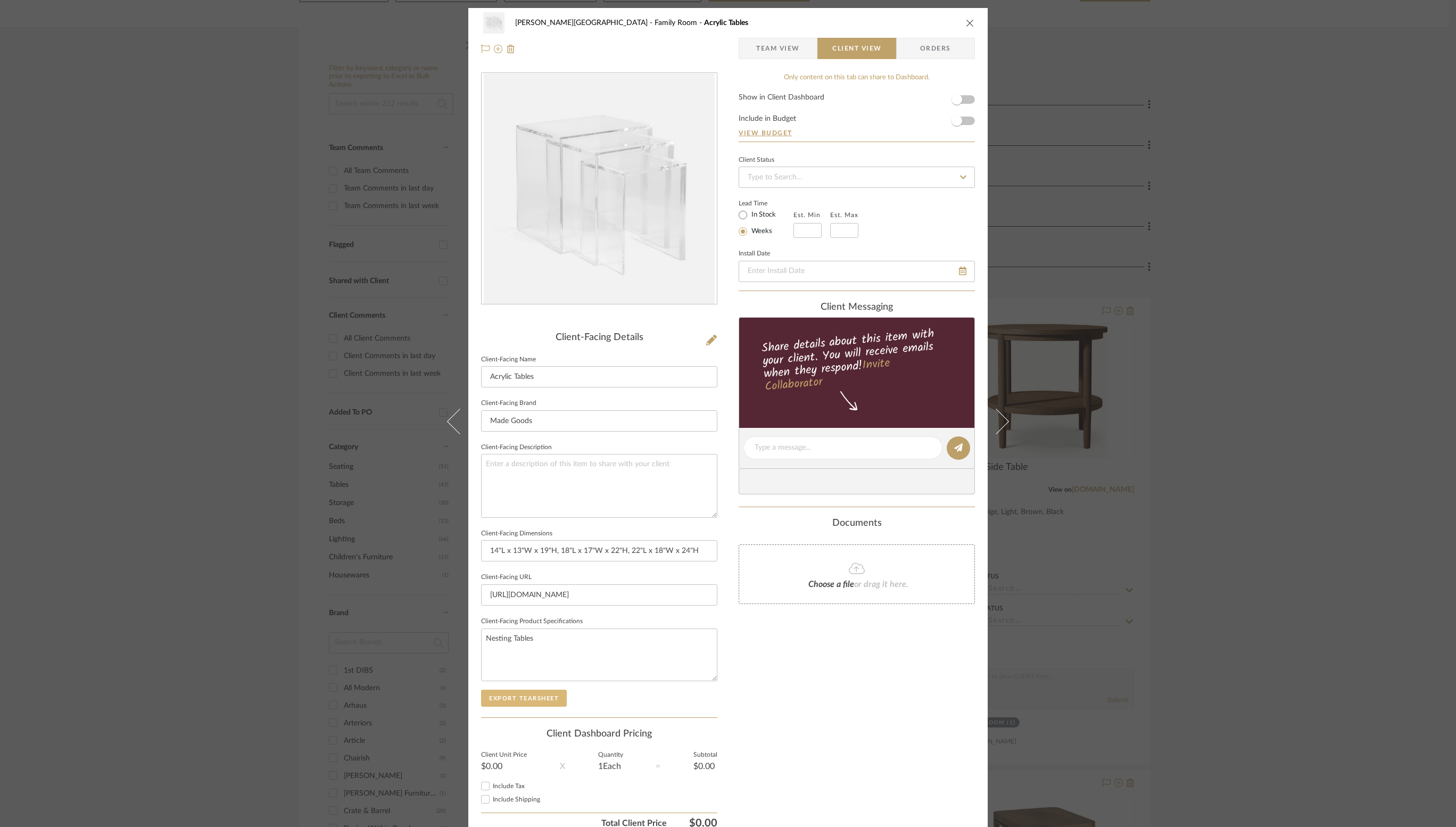 click on "Export Tearsheet" 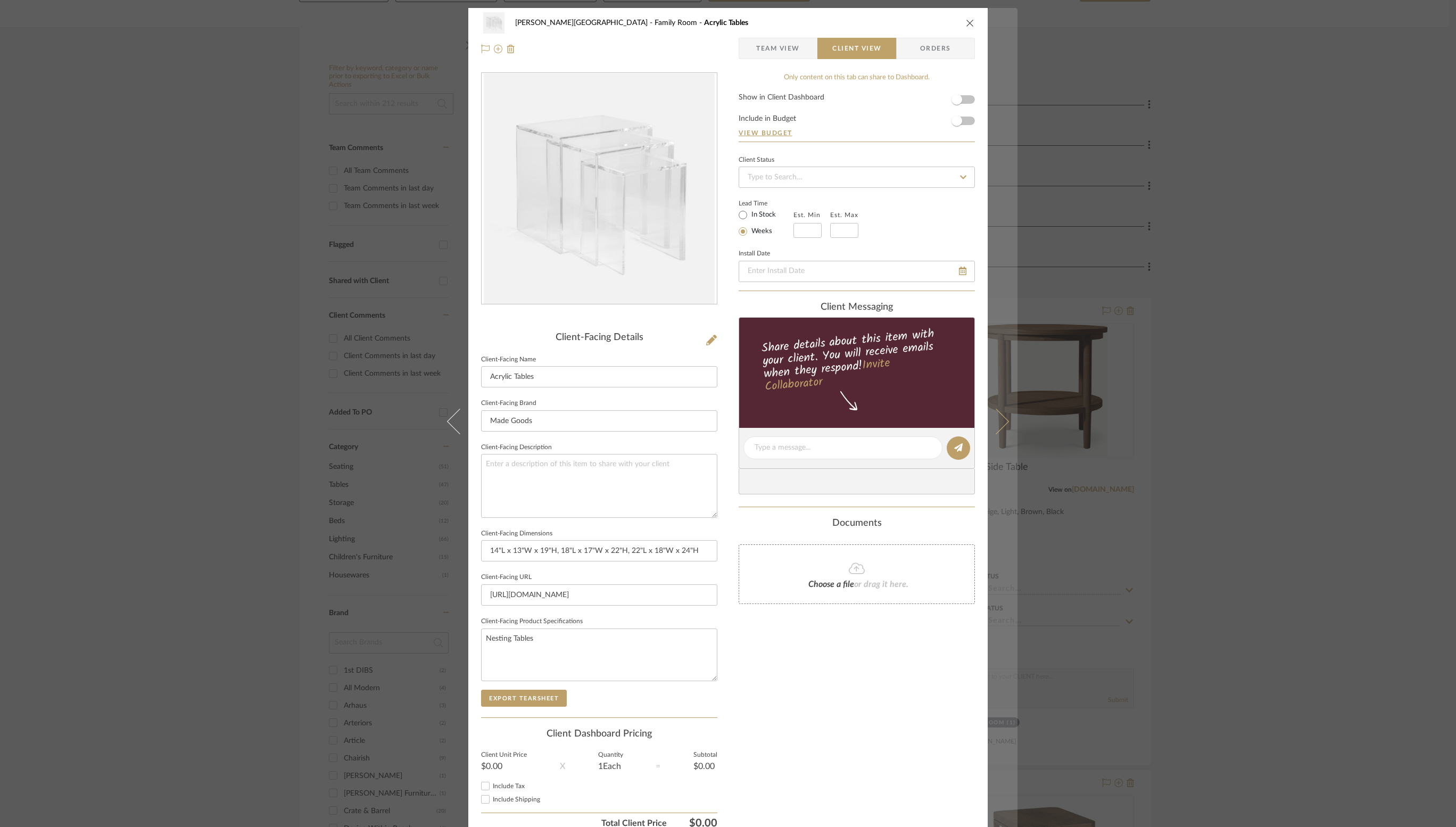 click at bounding box center [1003, 421] 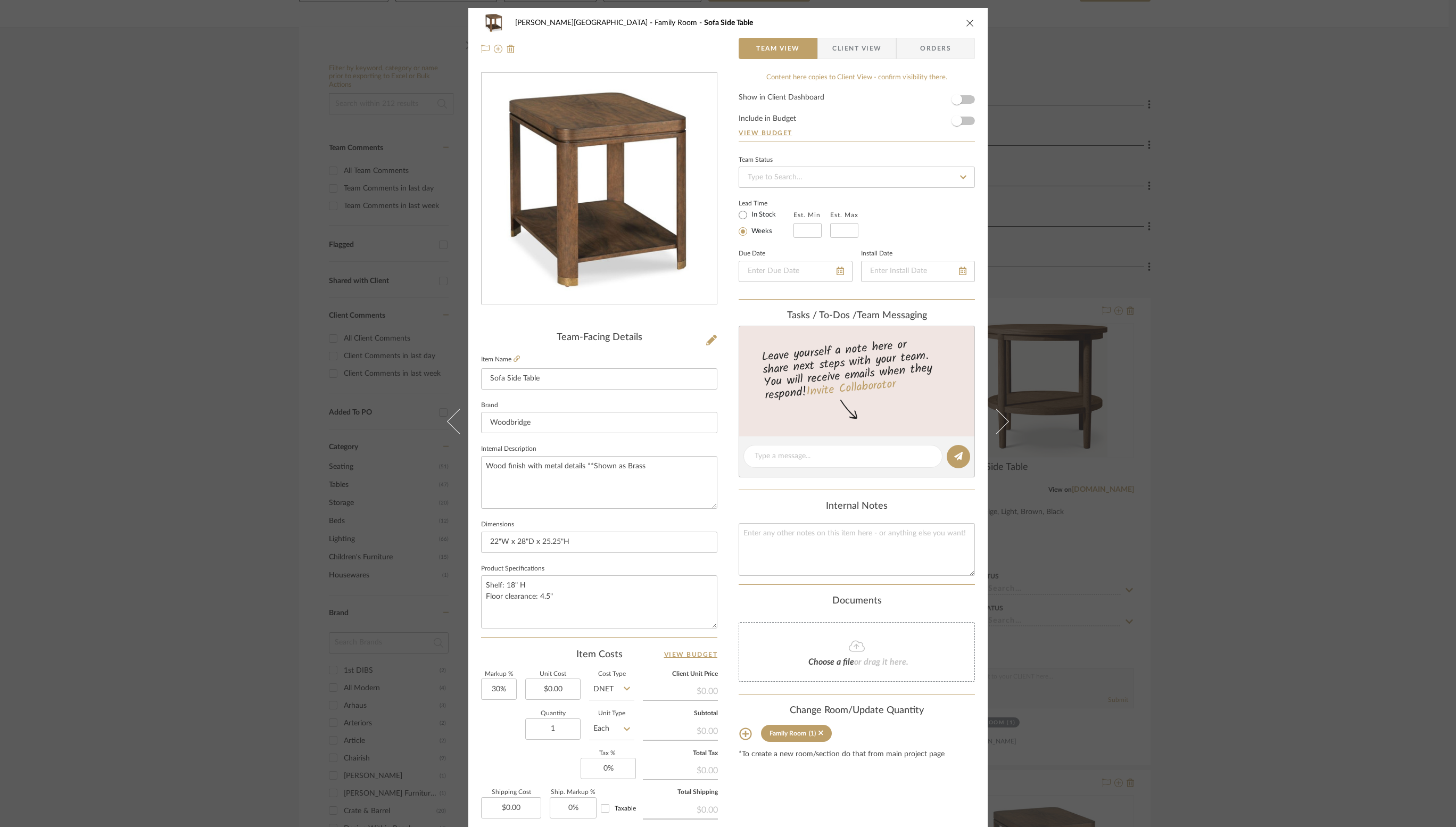 click on "Client View" at bounding box center (857, 48) 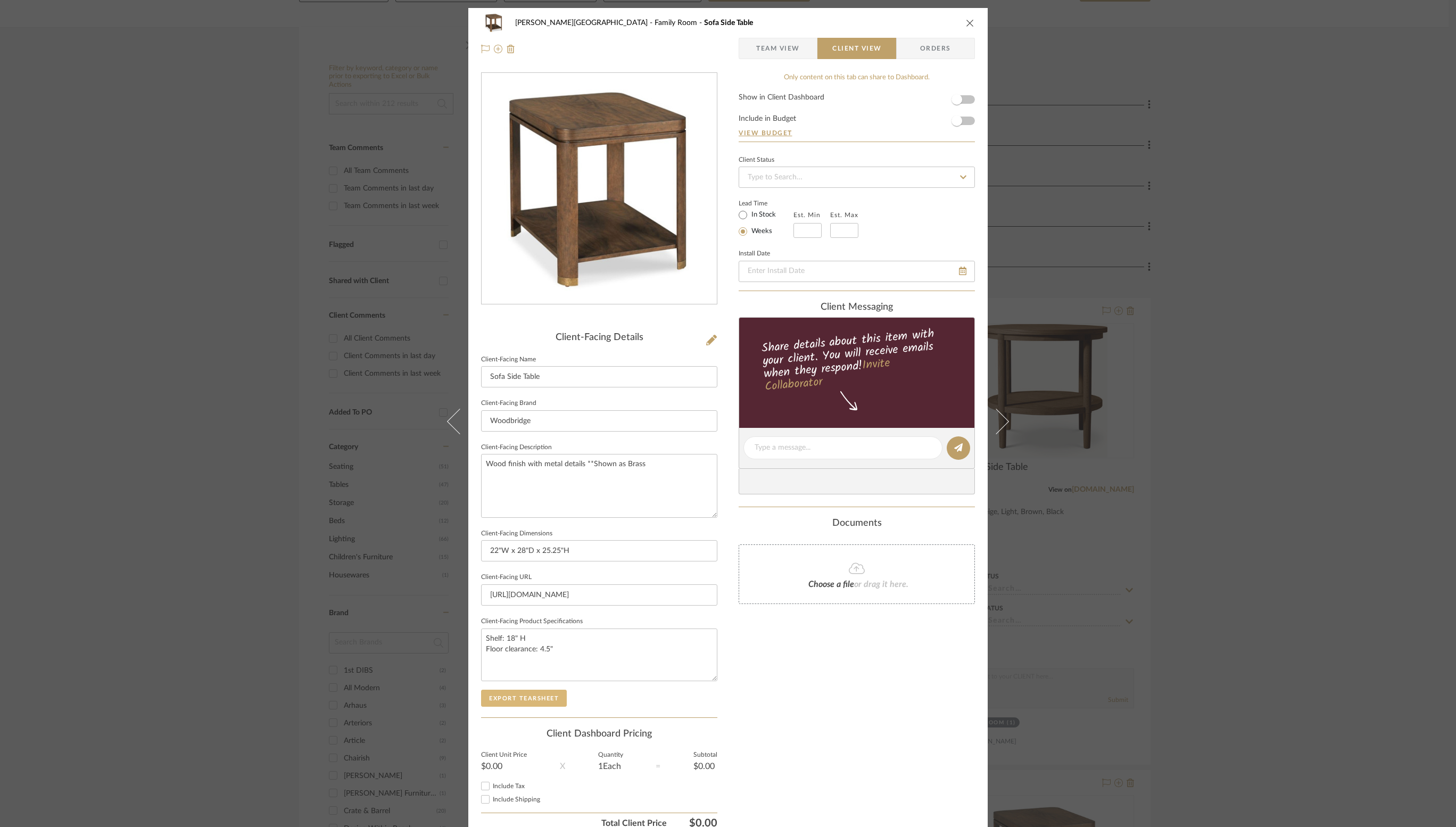 click on "Export Tearsheet" 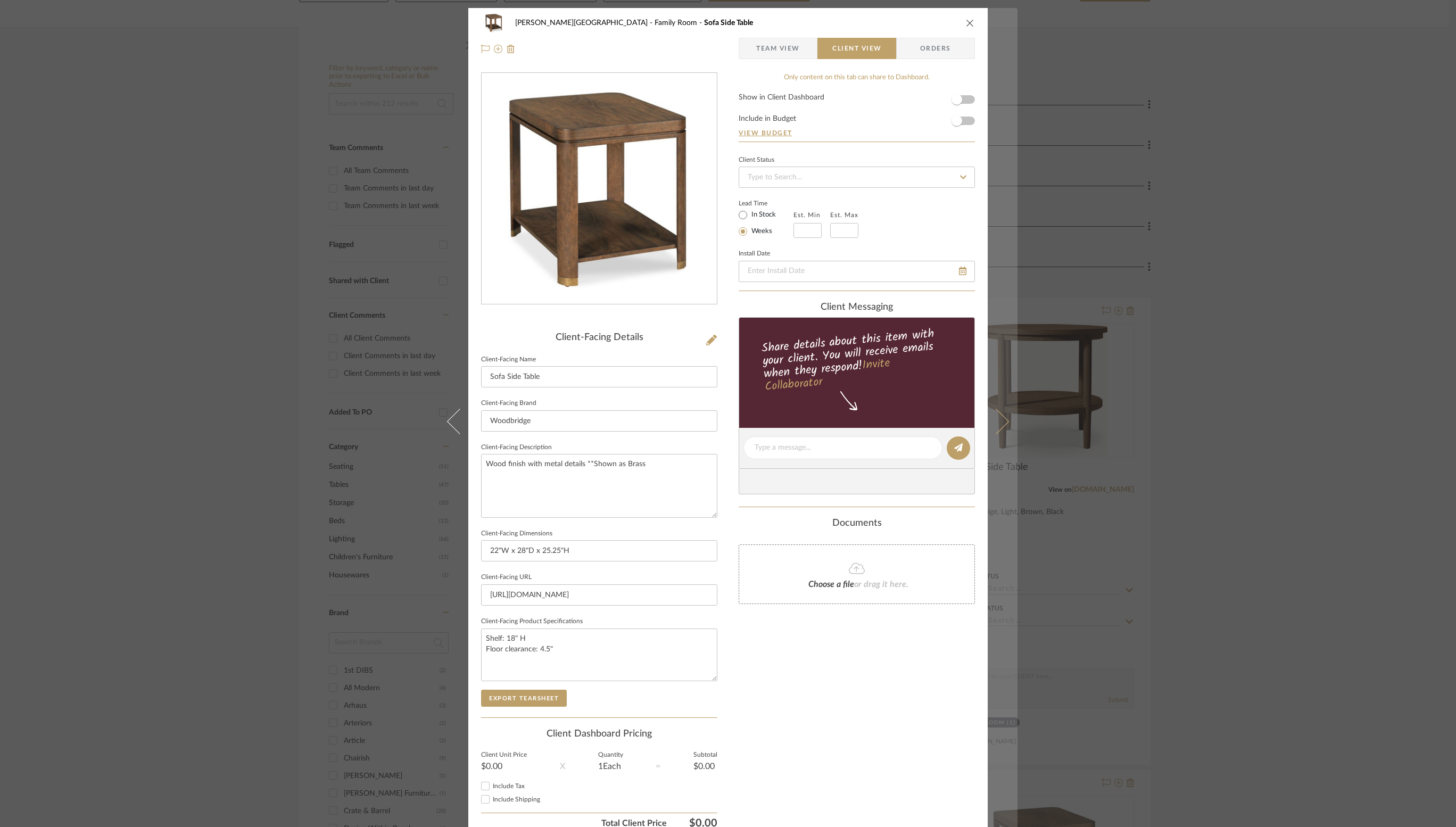 click at bounding box center [1003, 421] 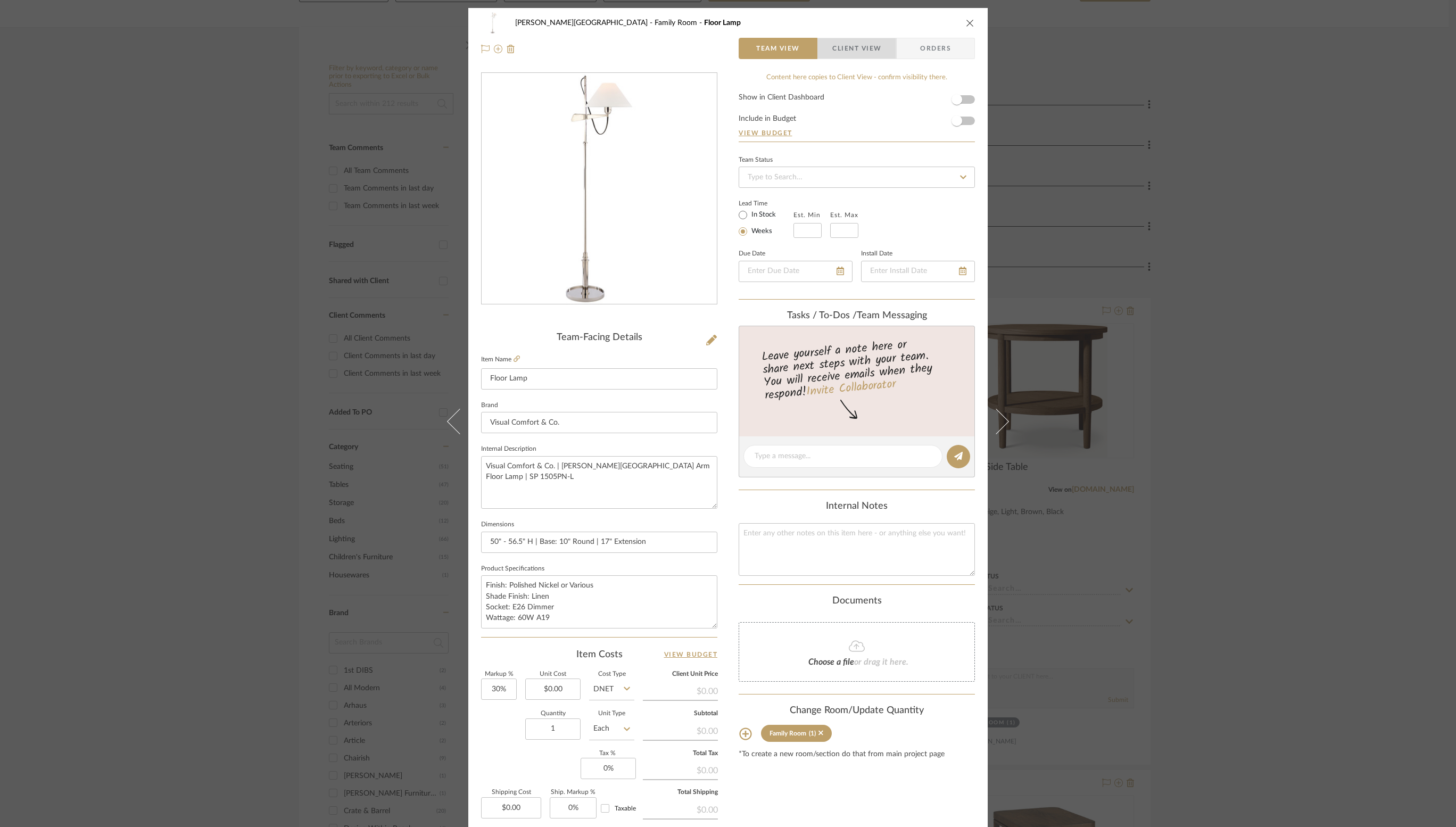 click on "Client View" at bounding box center [857, 48] 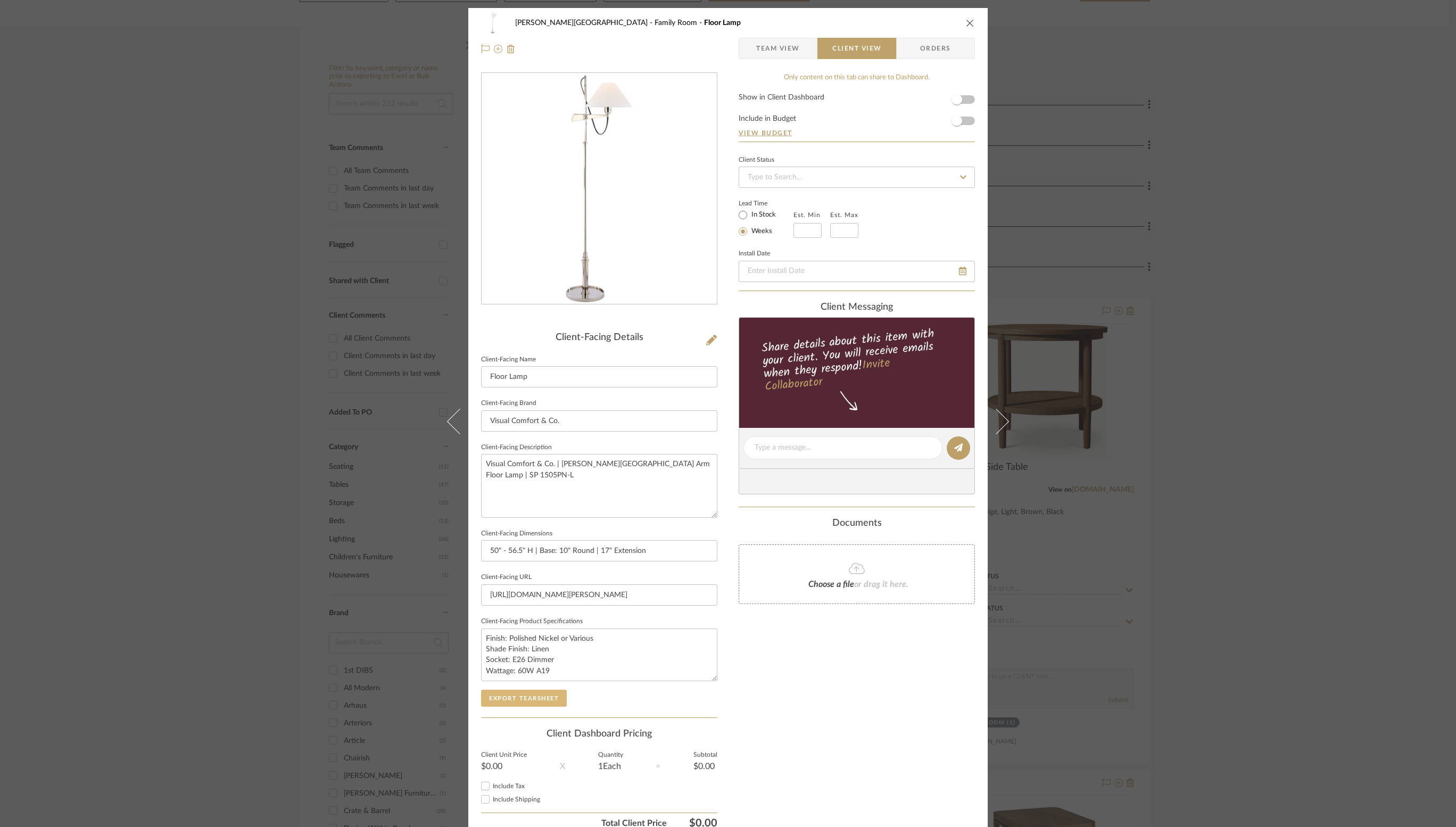 click on "Export Tearsheet" 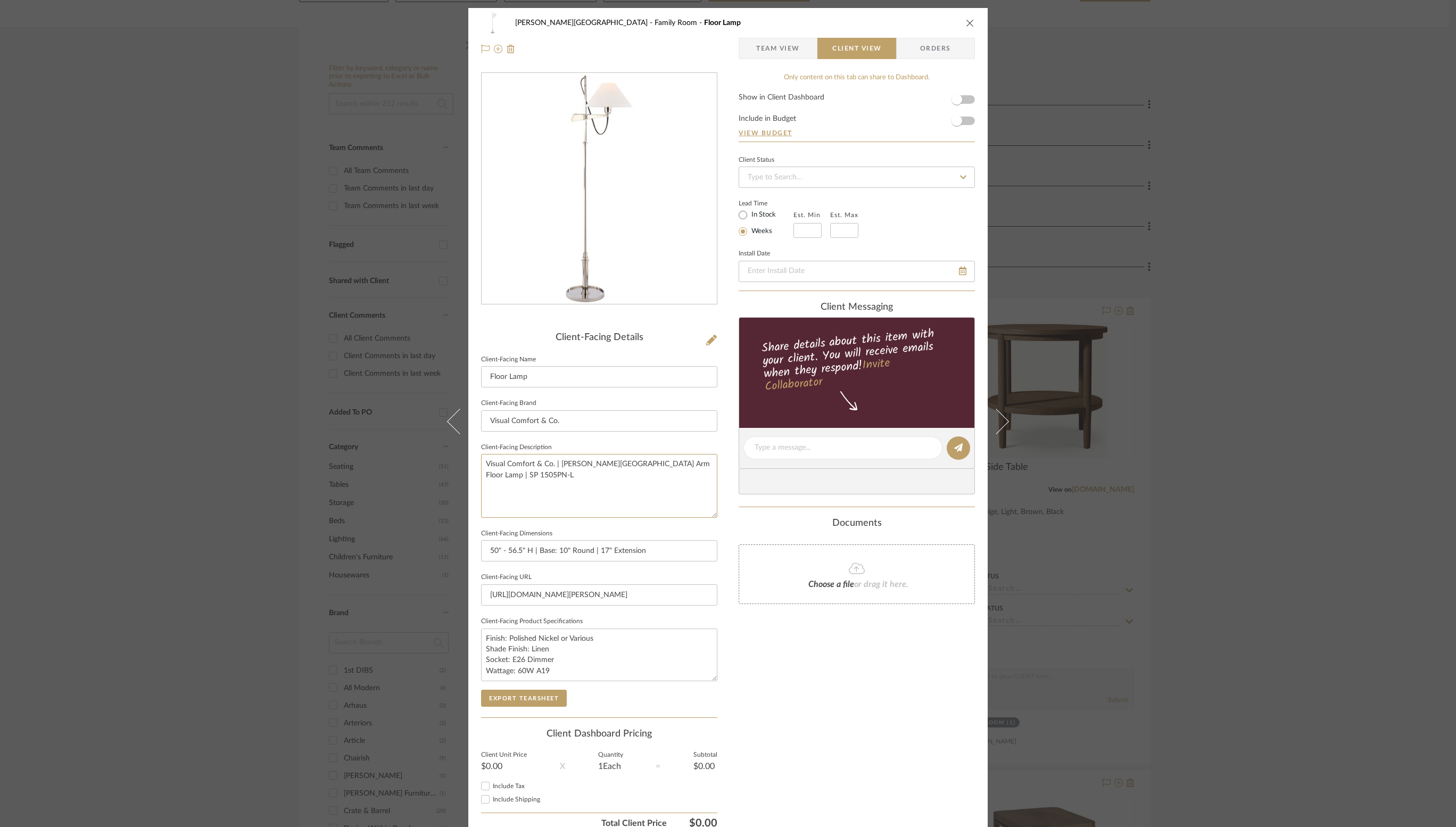 drag, startPoint x: 485, startPoint y: 464, endPoint x: 745, endPoint y: 489, distance: 261.1992 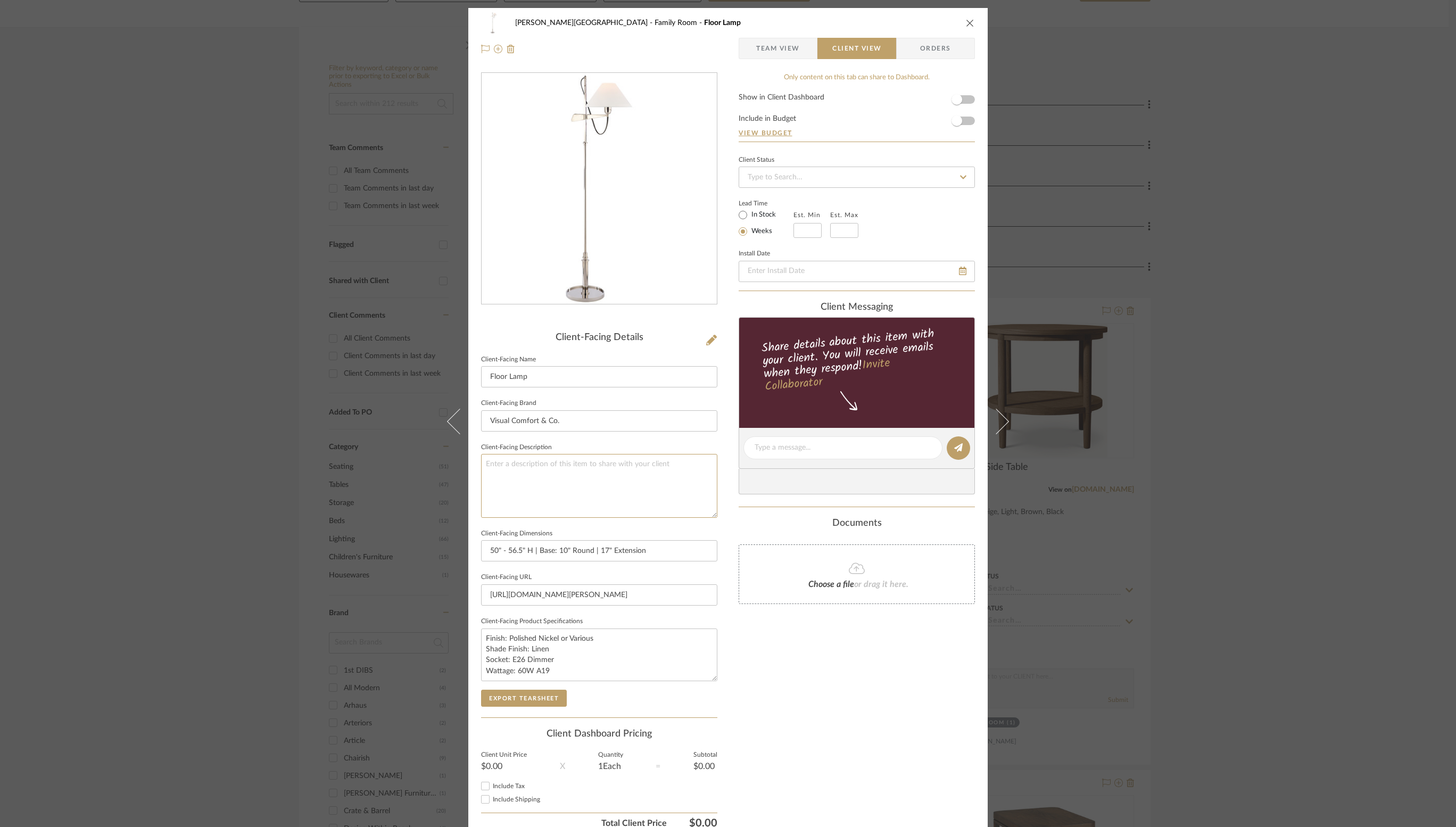 type 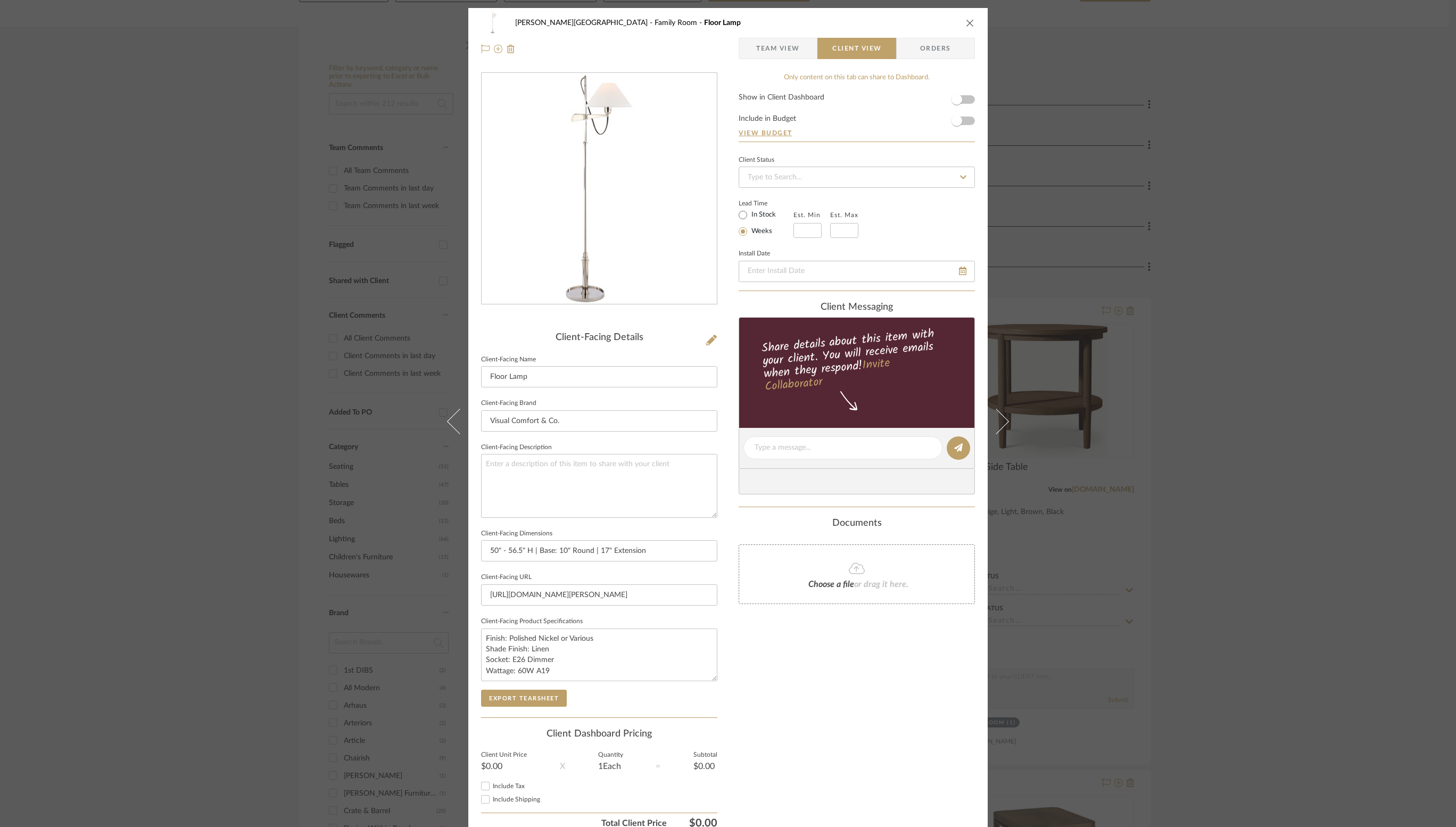 click on "Only content on this tab can share to Dashboard.  Show in Client Dashboard   Include in Budget   View Budget  Client Status  Lead Time  In Stock Weeks  Est. Min   Est. Max   Install Date  client Messaging  Share details about this item with your client. You will receive emails when they respond!  Invite Collaborator  Documents  Choose a file  or drag it here." at bounding box center [857, 453] 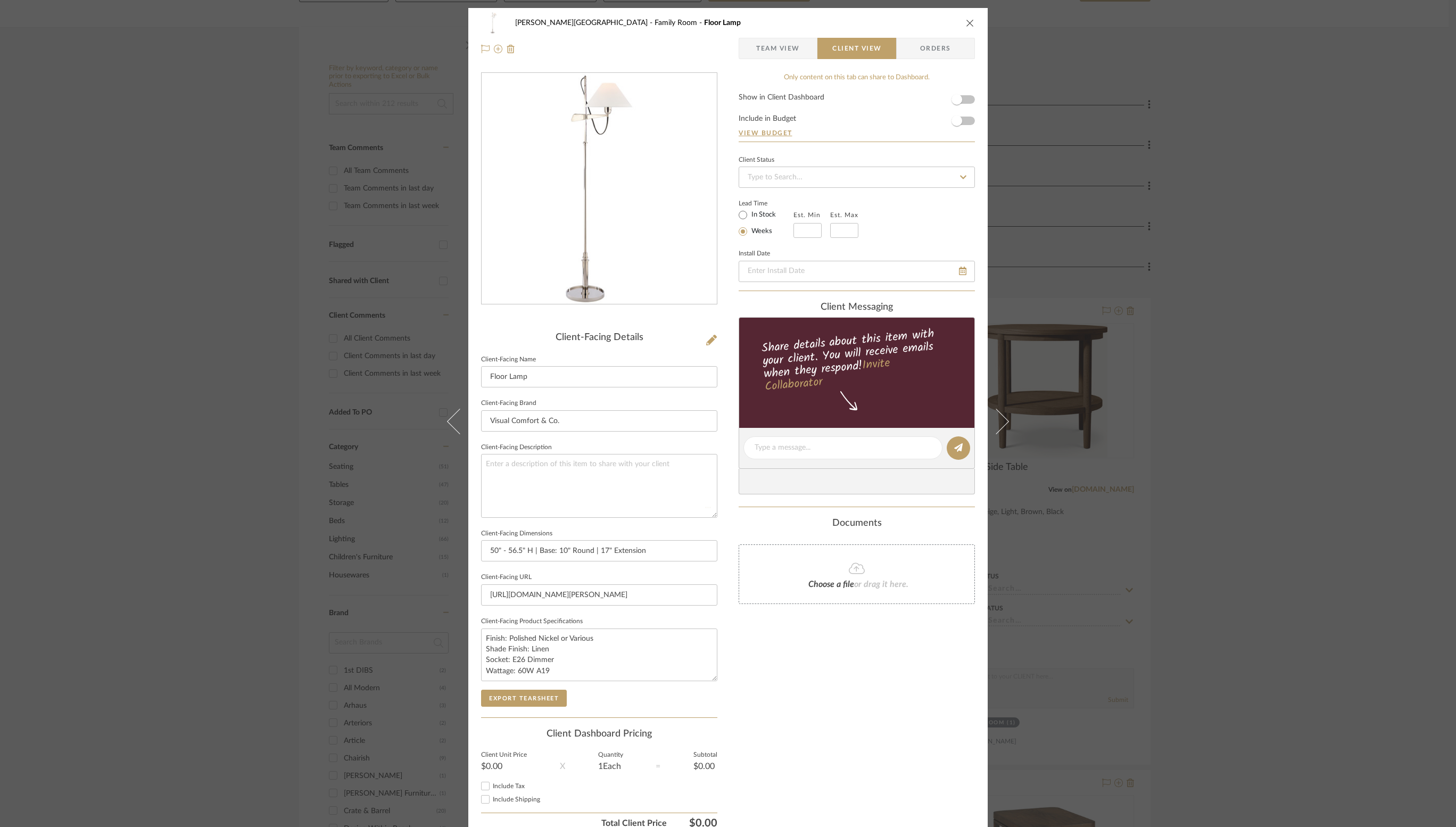 type 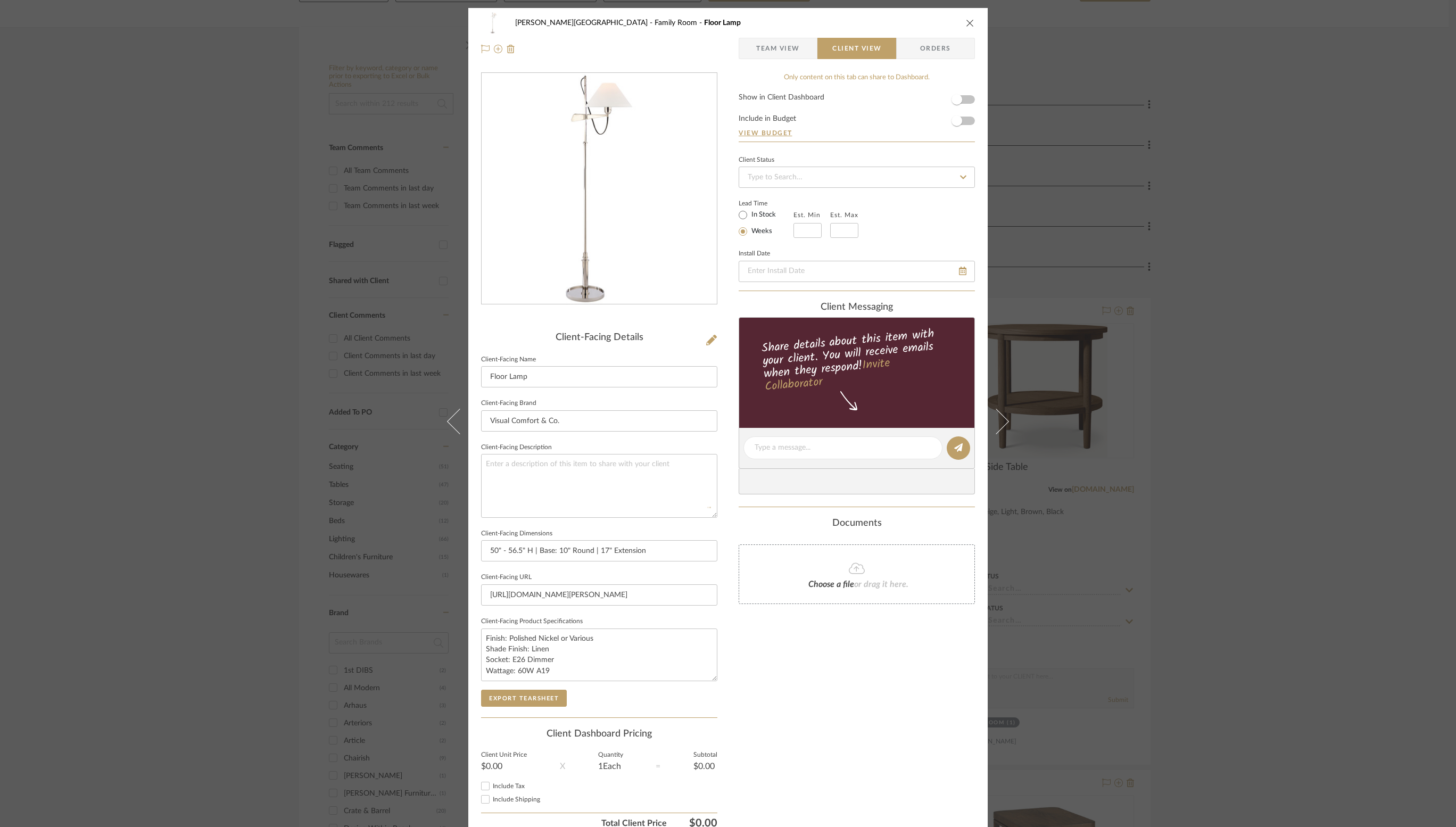 type 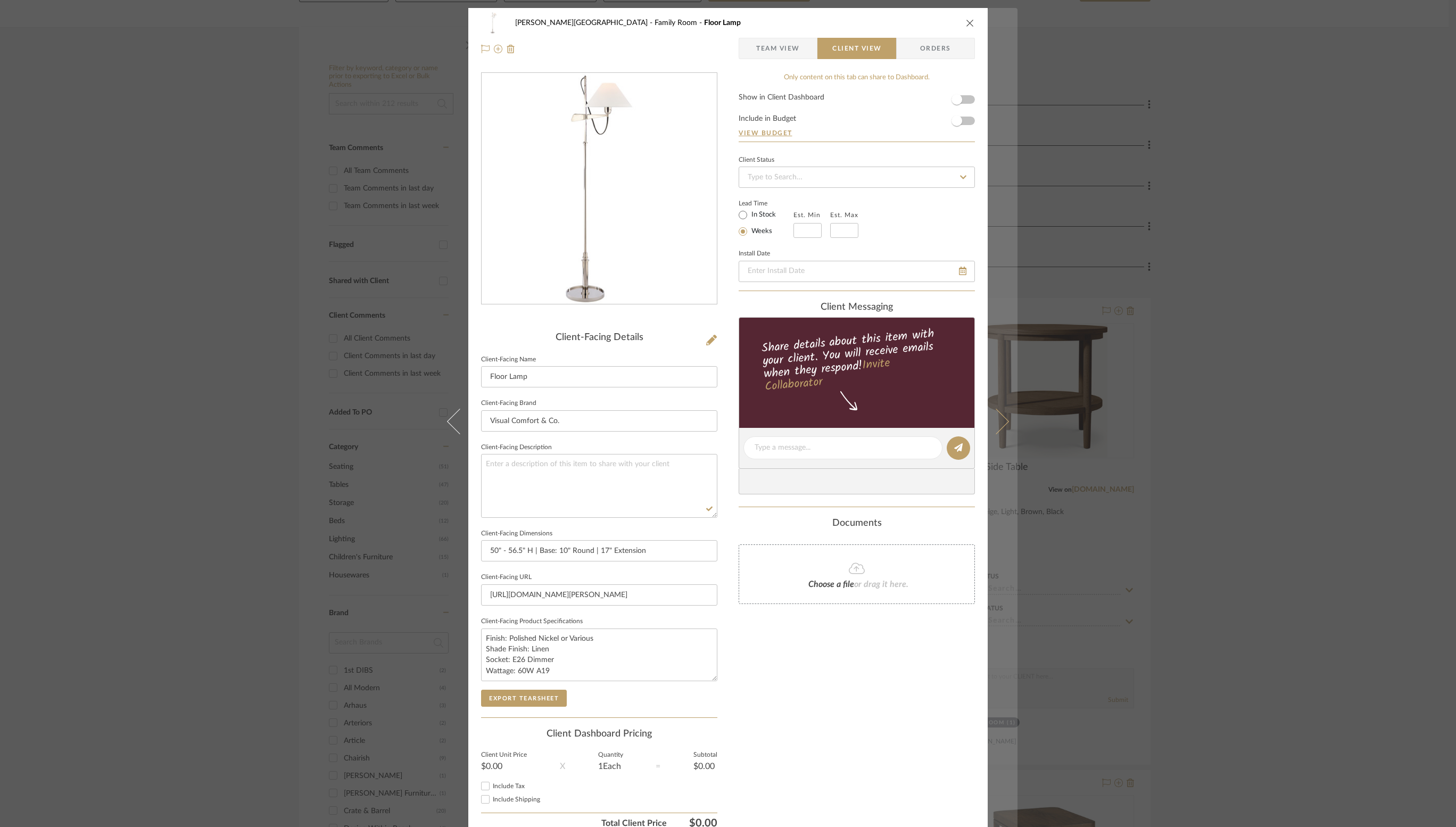 click at bounding box center [1003, 421] 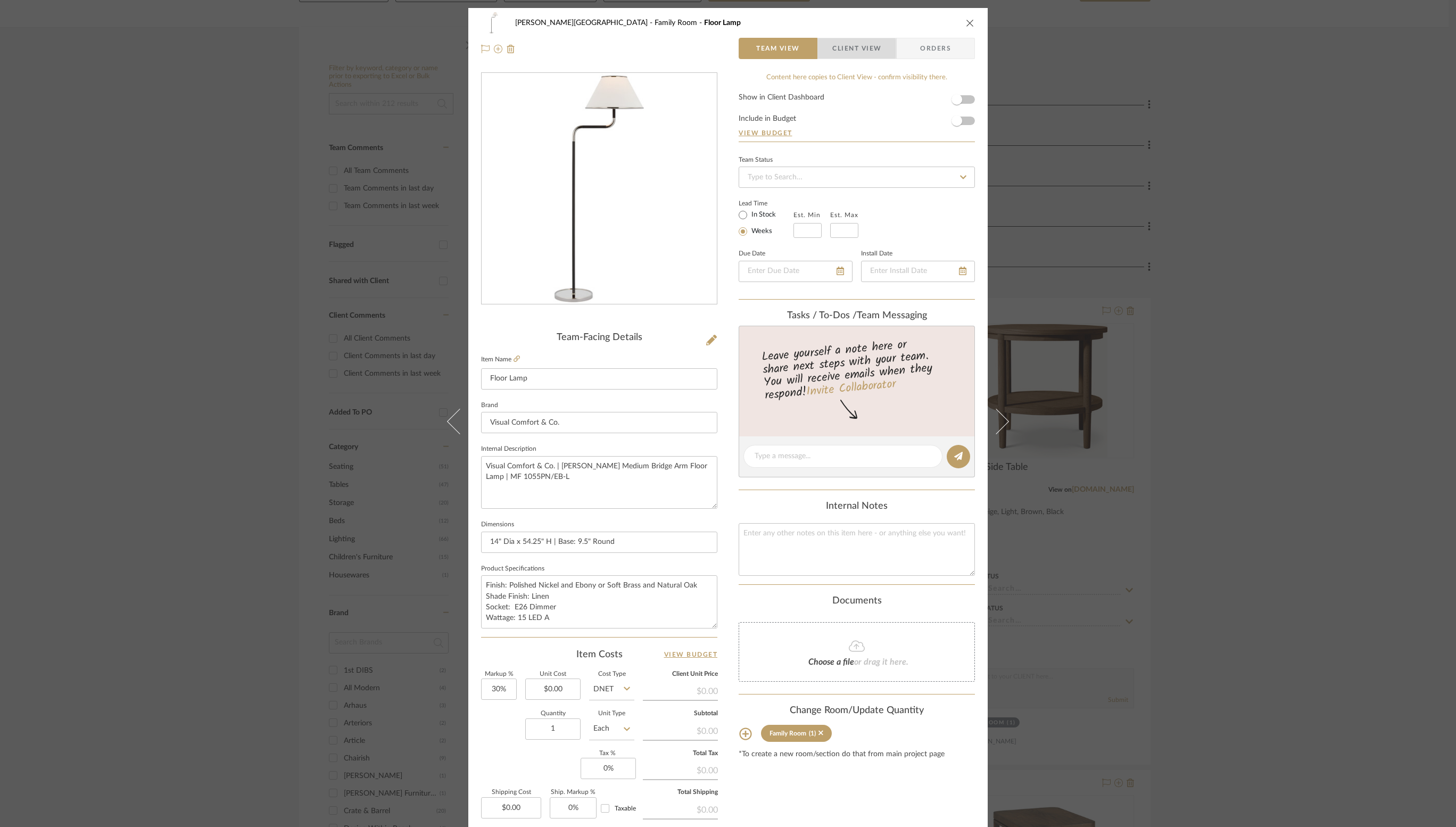 click on "Client View" at bounding box center (857, 48) 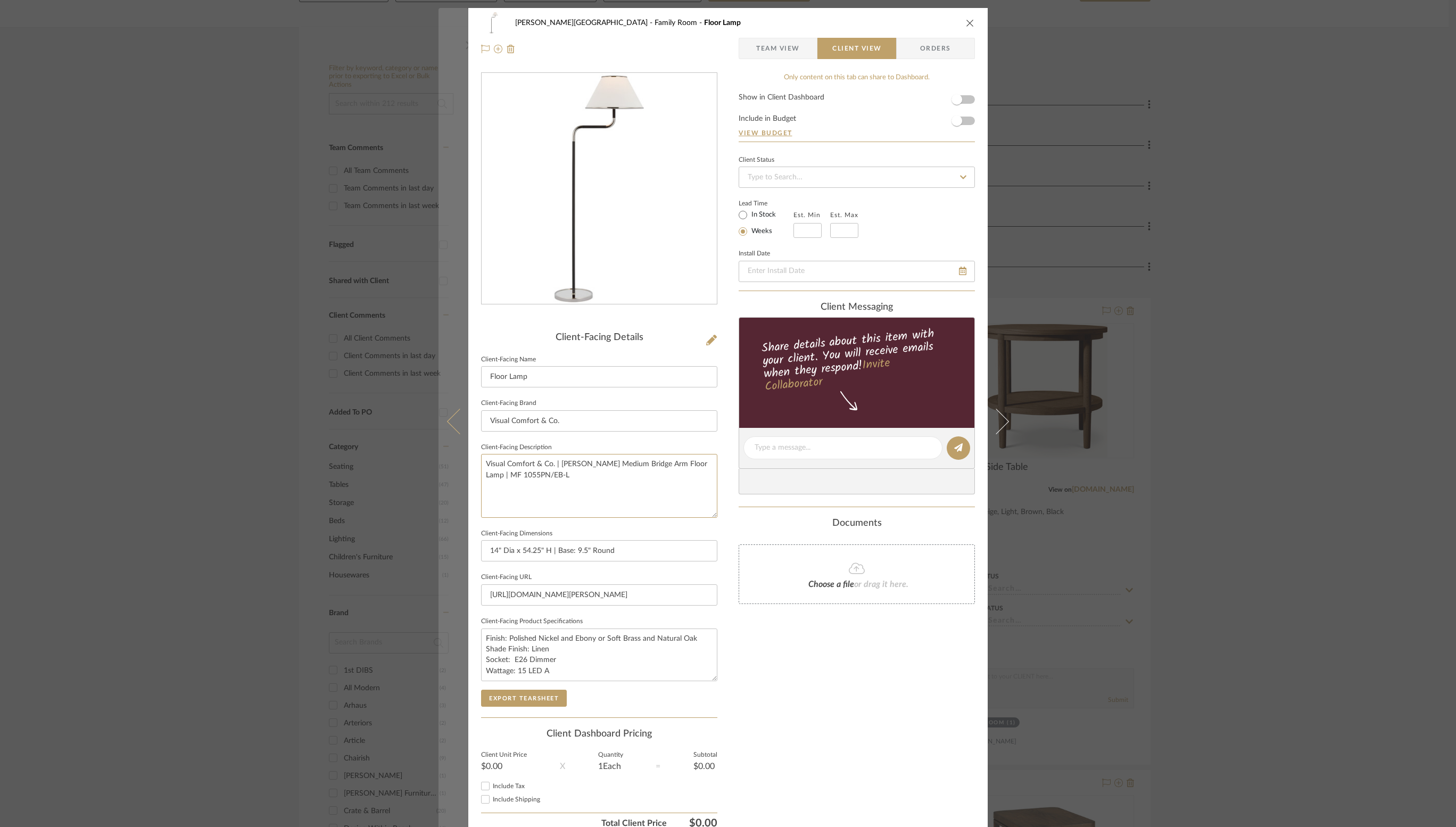 drag, startPoint x: 452, startPoint y: 471, endPoint x: 441, endPoint y: 465, distance: 12.529964 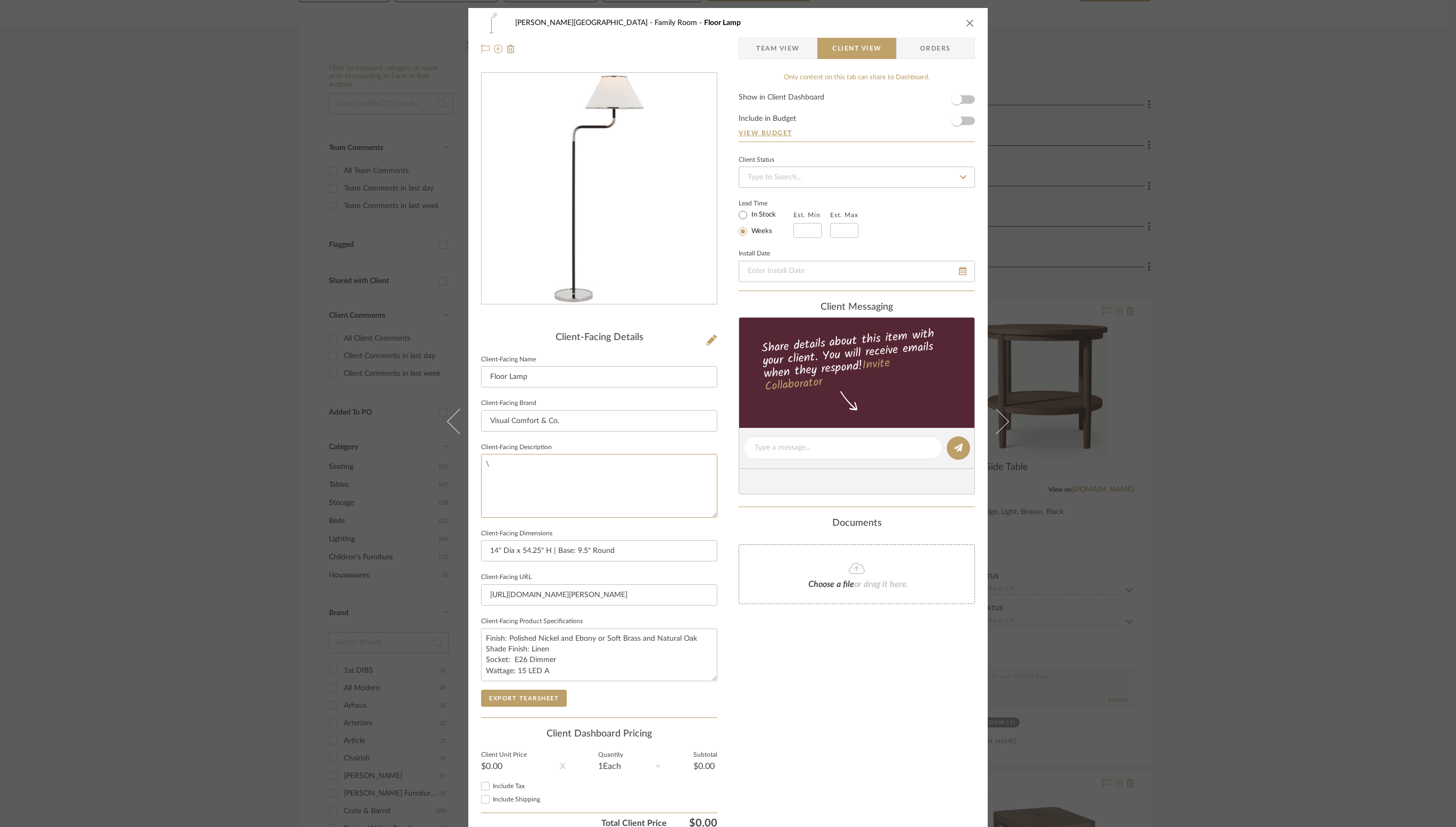 type on "\" 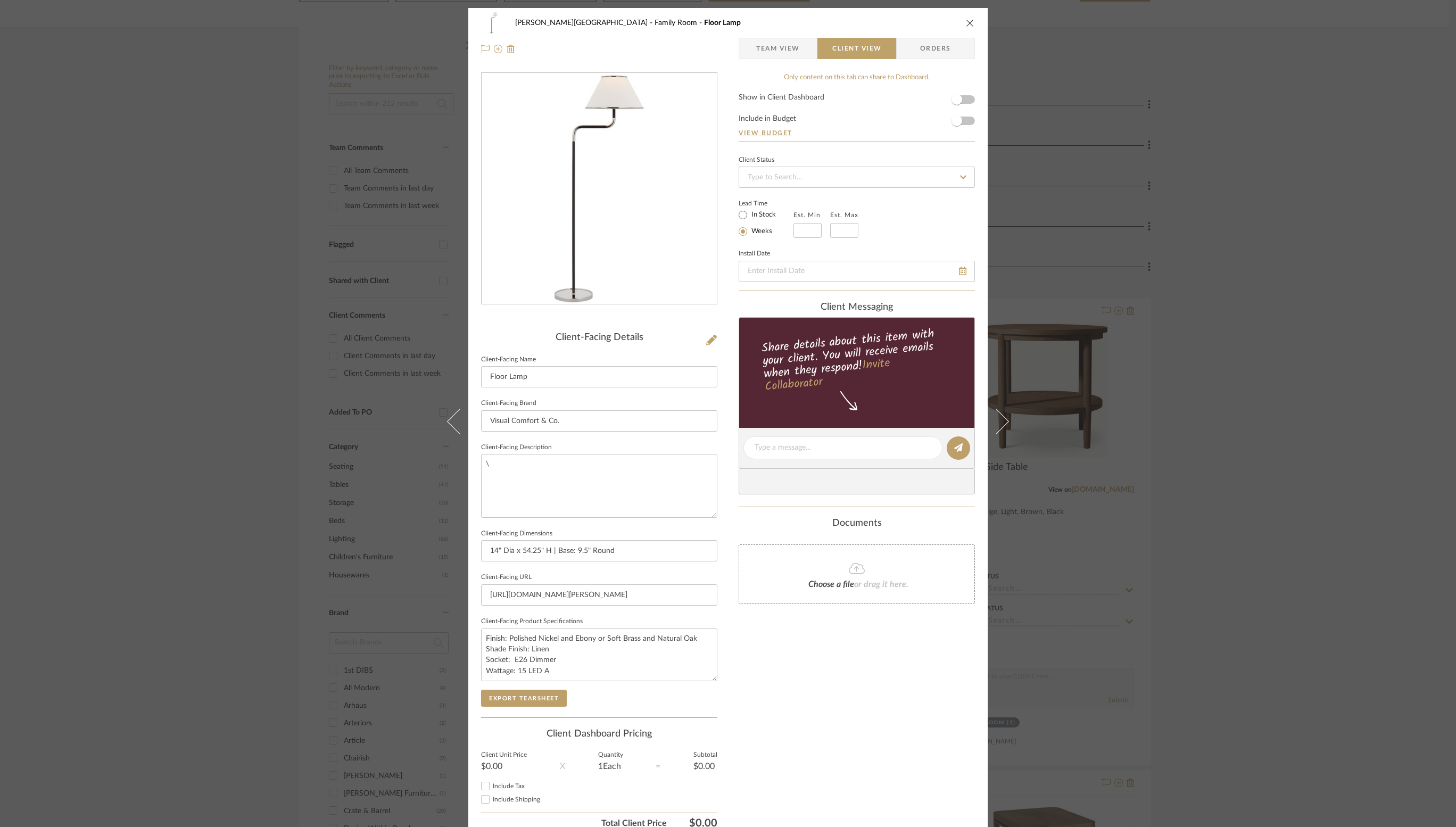 click on "Only content on this tab can share to Dashboard.  Show in Client Dashboard   Include in Budget   View Budget  Client Status  Lead Time  In Stock Weeks  Est. Min   Est. Max   Install Date  client Messaging  Share details about this item with your client. You will receive emails when they respond!  Invite Collaborator  Documents  Choose a file  or drag it here." at bounding box center (857, 453) 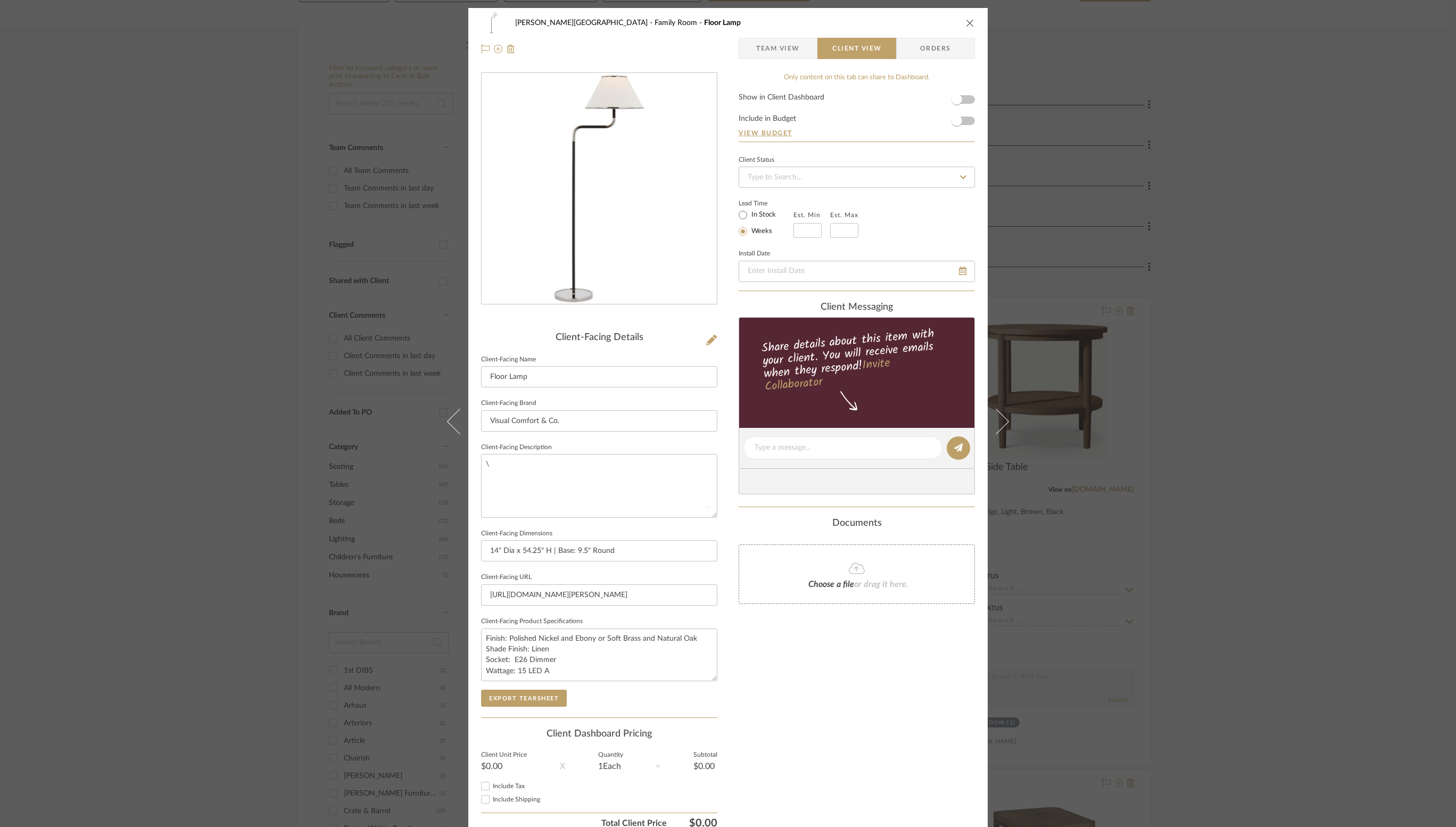 type 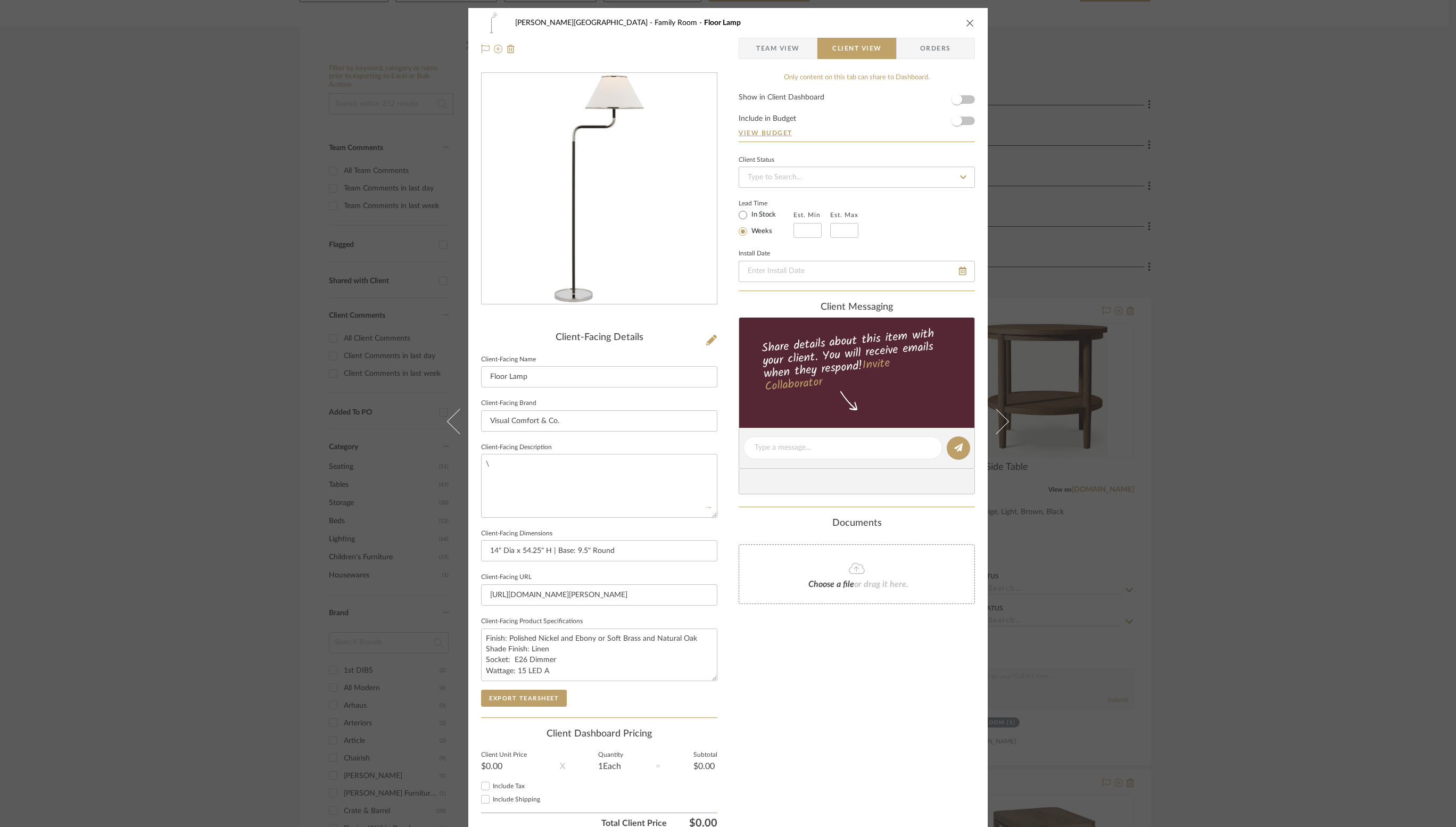type 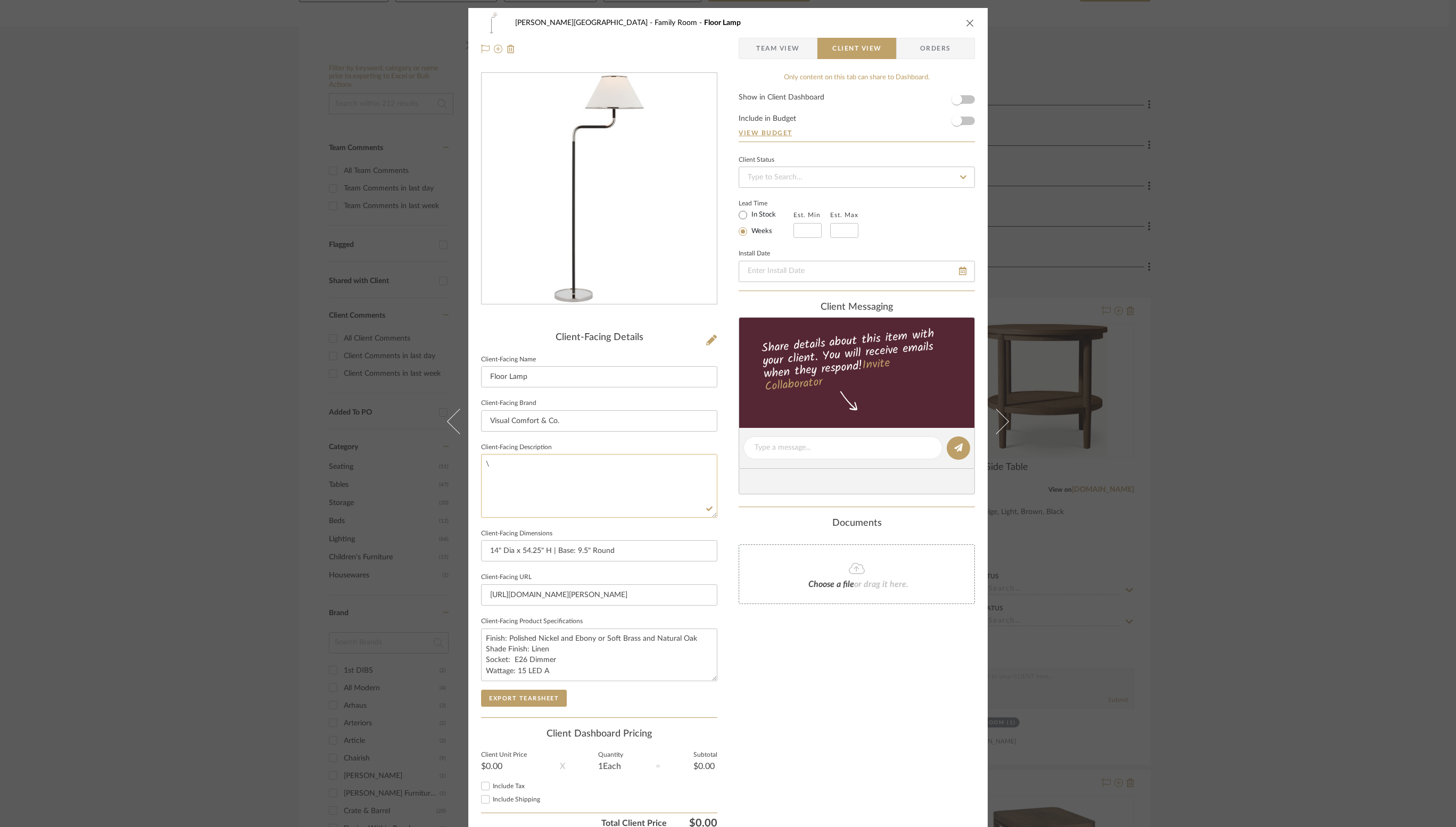 click on "\" 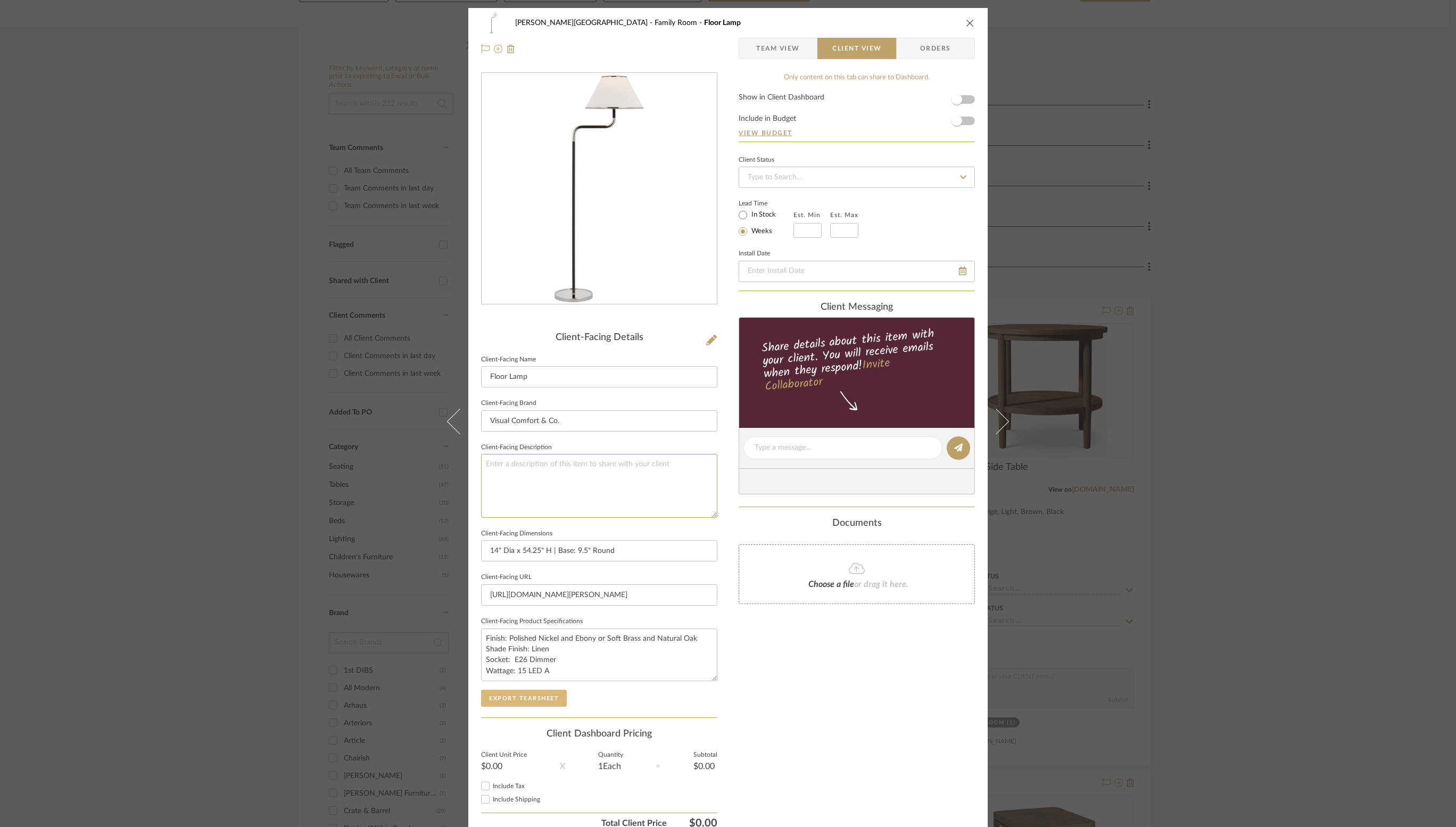 type 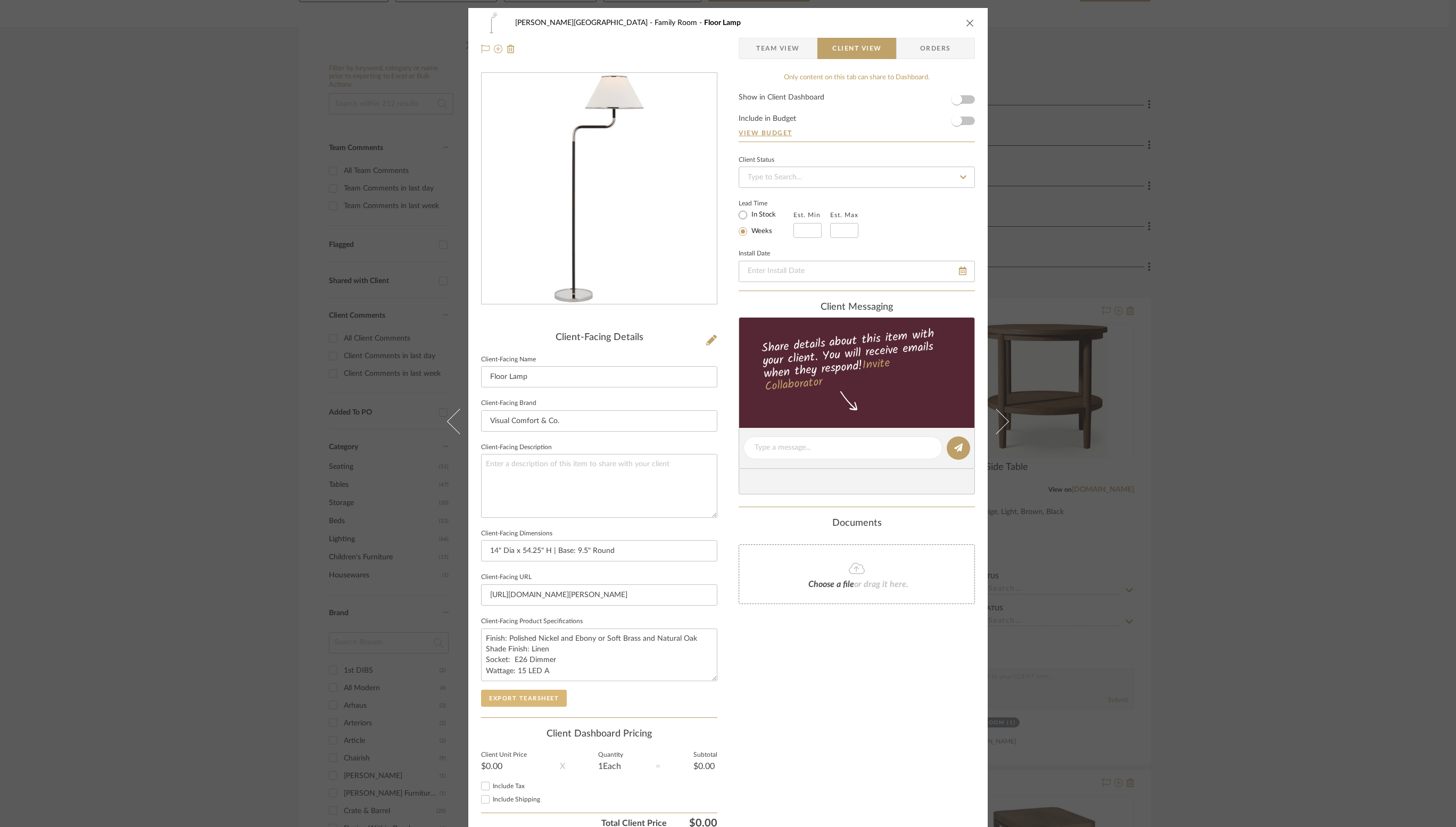 click on "Export Tearsheet" 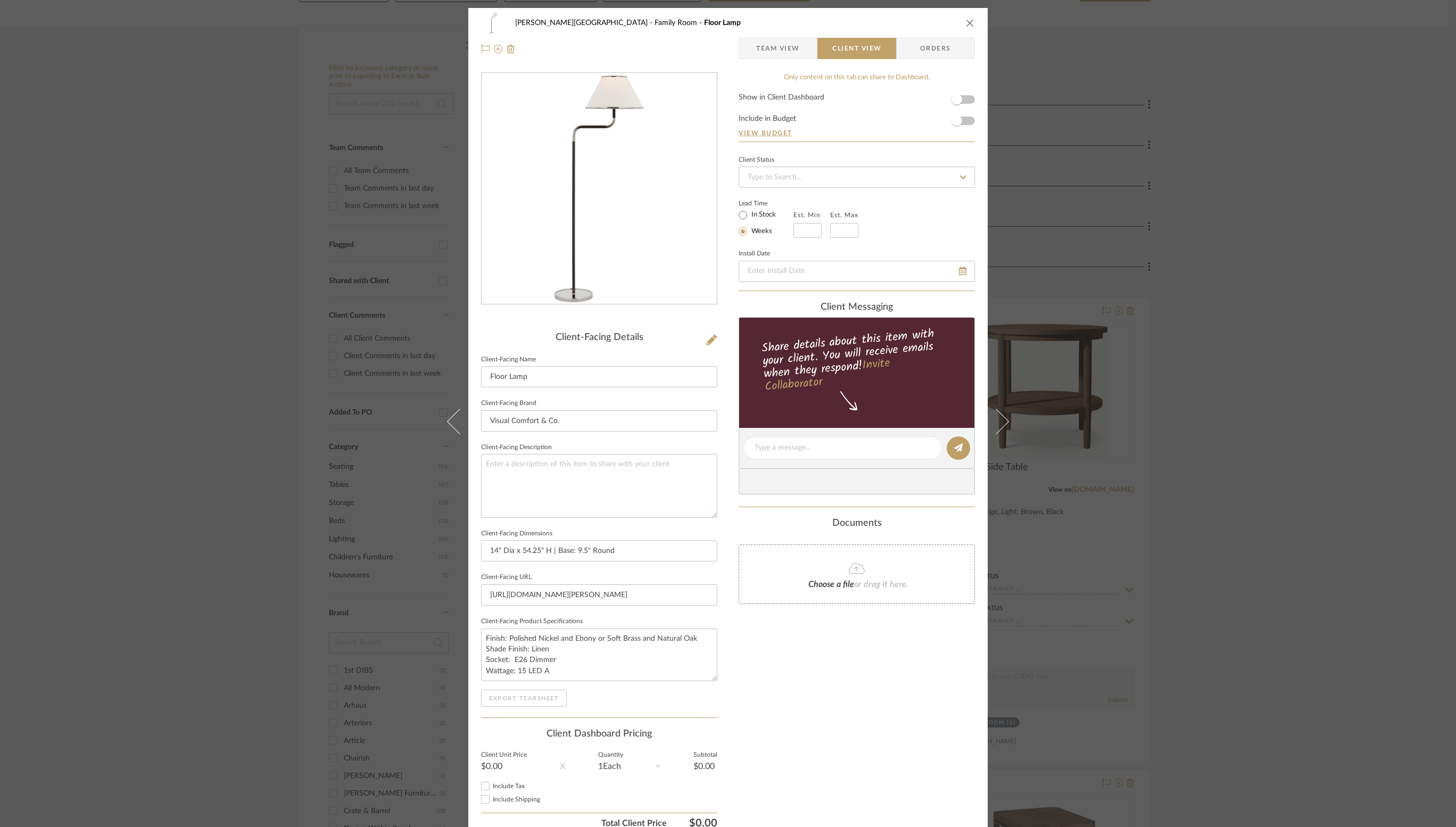 type 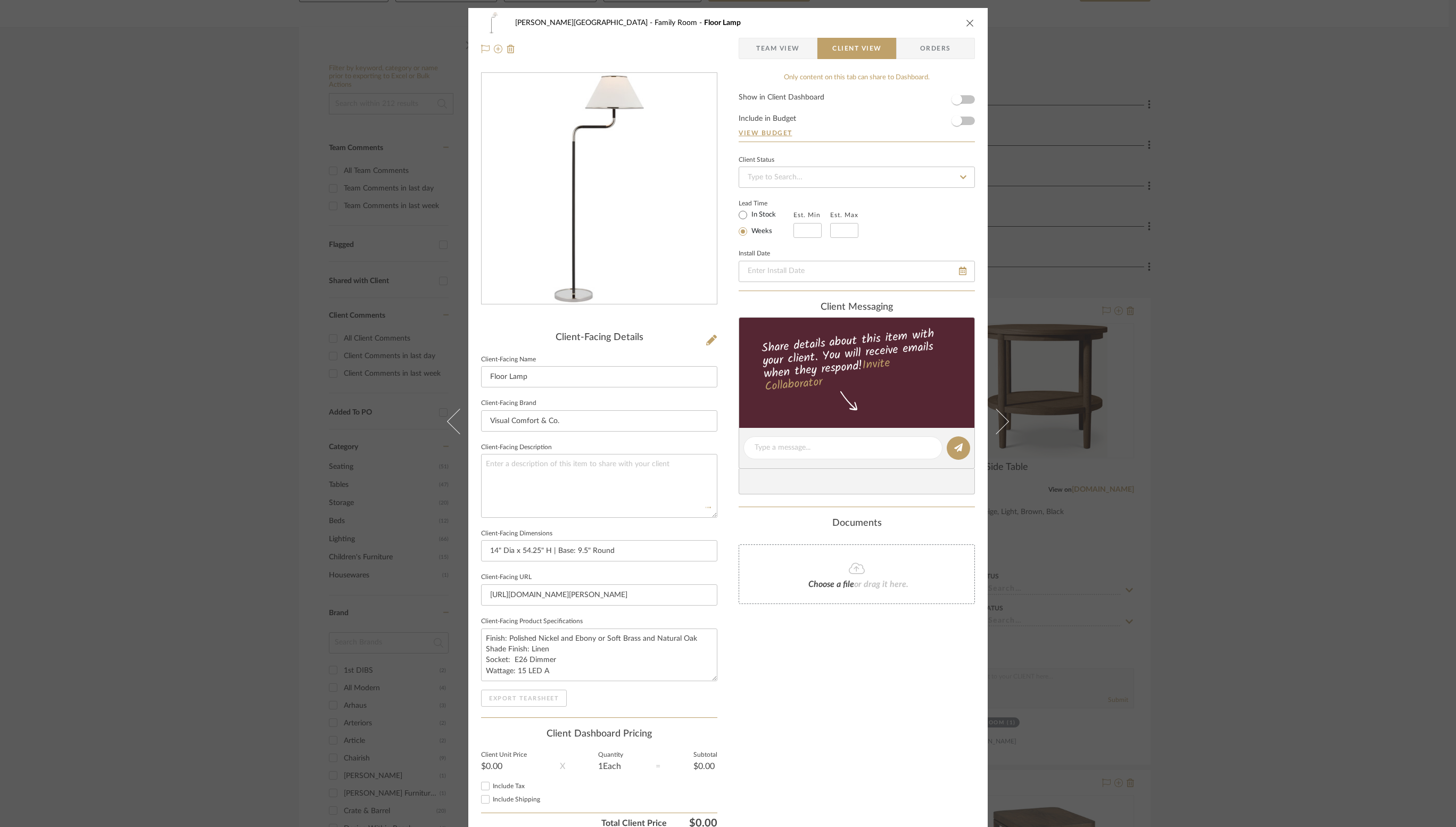 type 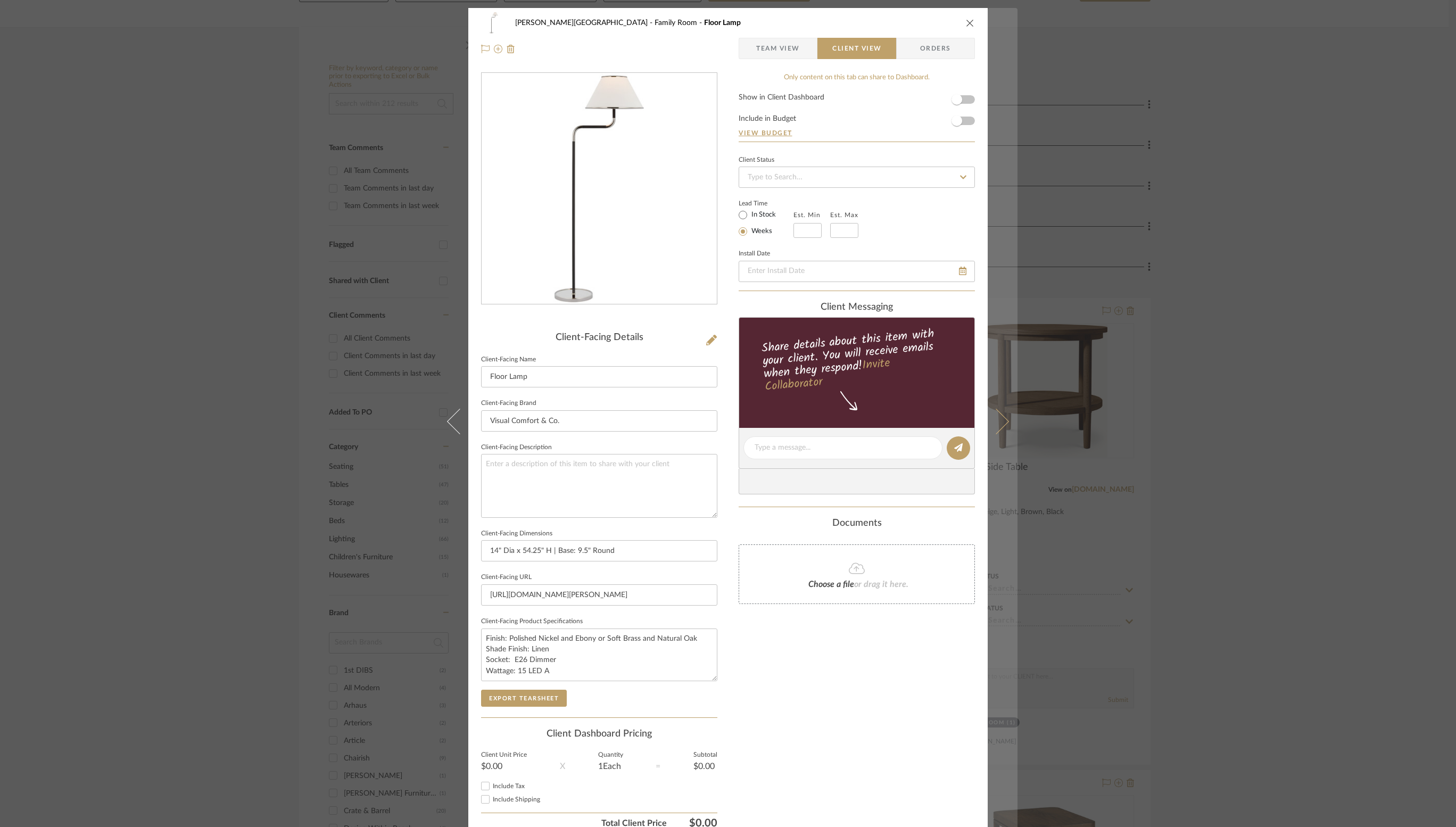 click at bounding box center (1003, 421) 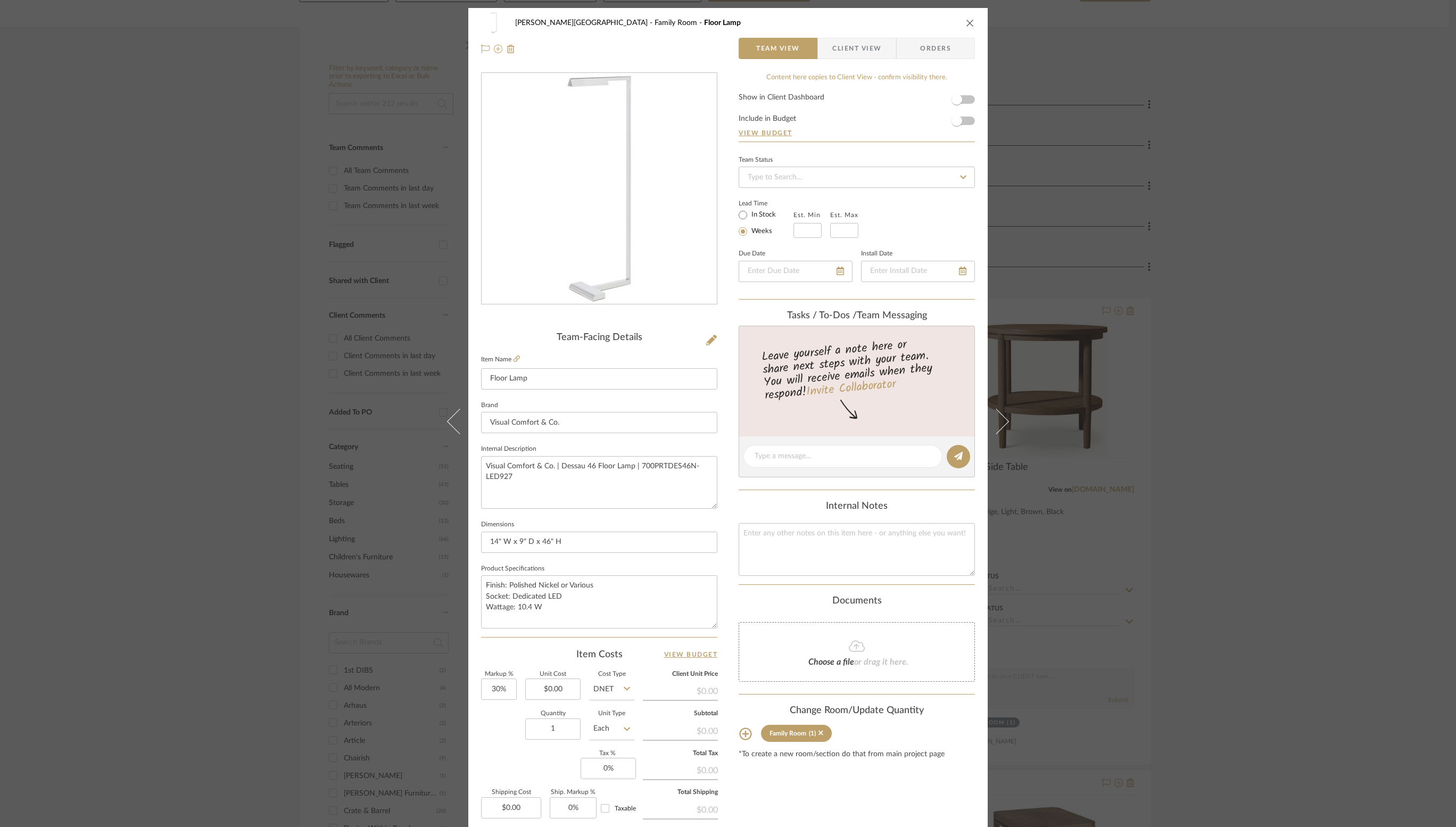 click on "Client View" at bounding box center (857, 48) 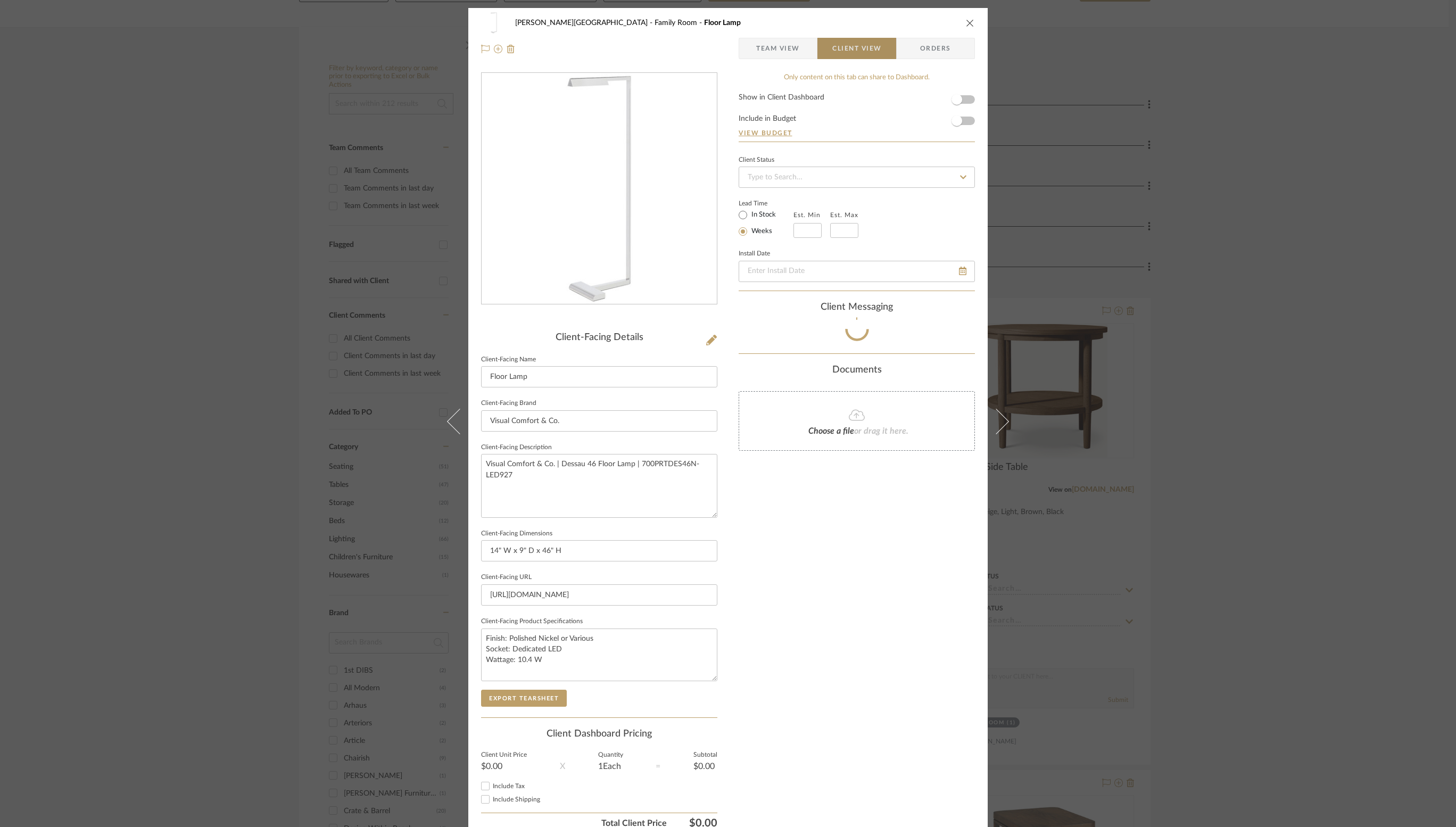 type 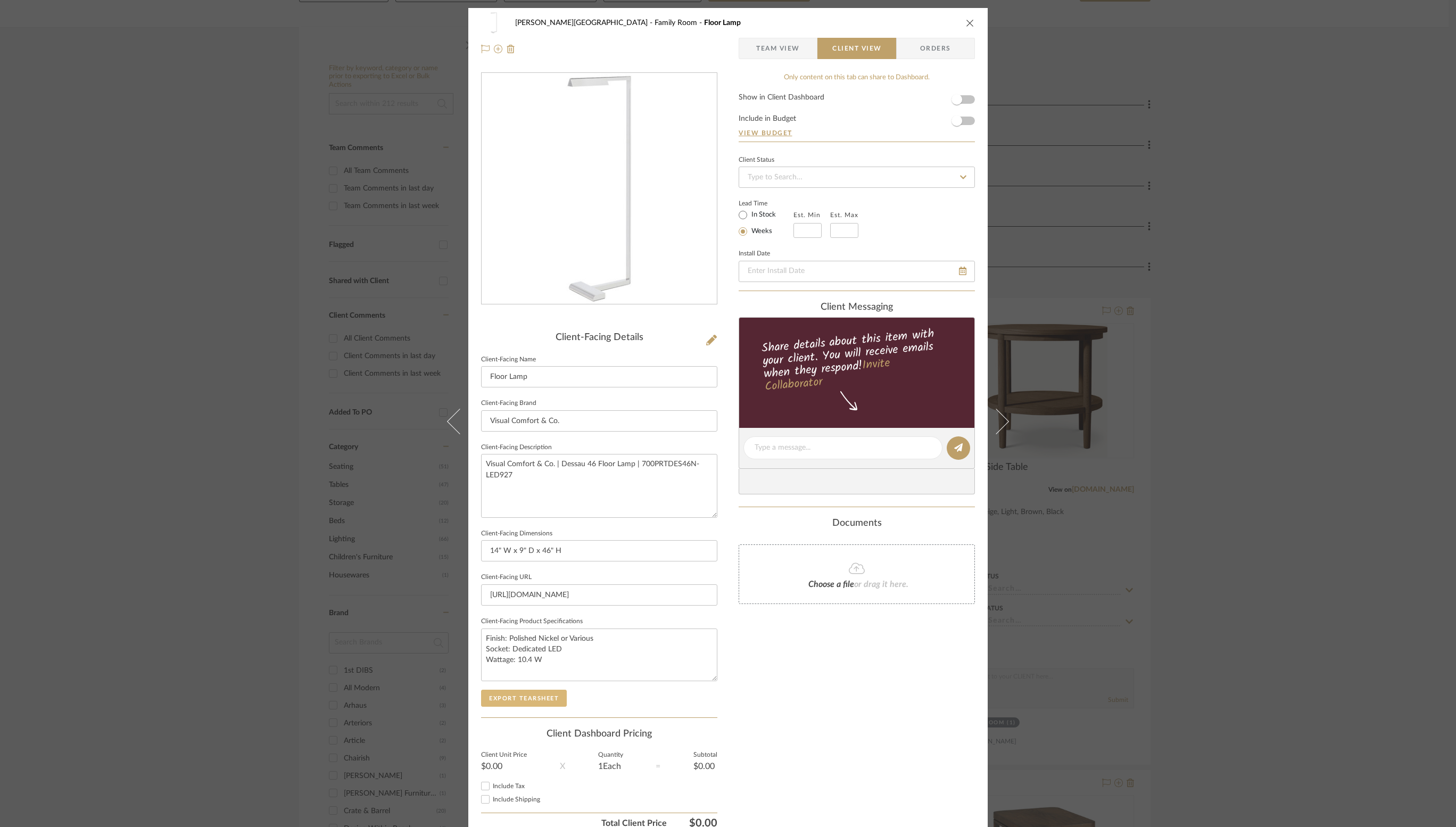 click on "Export Tearsheet" 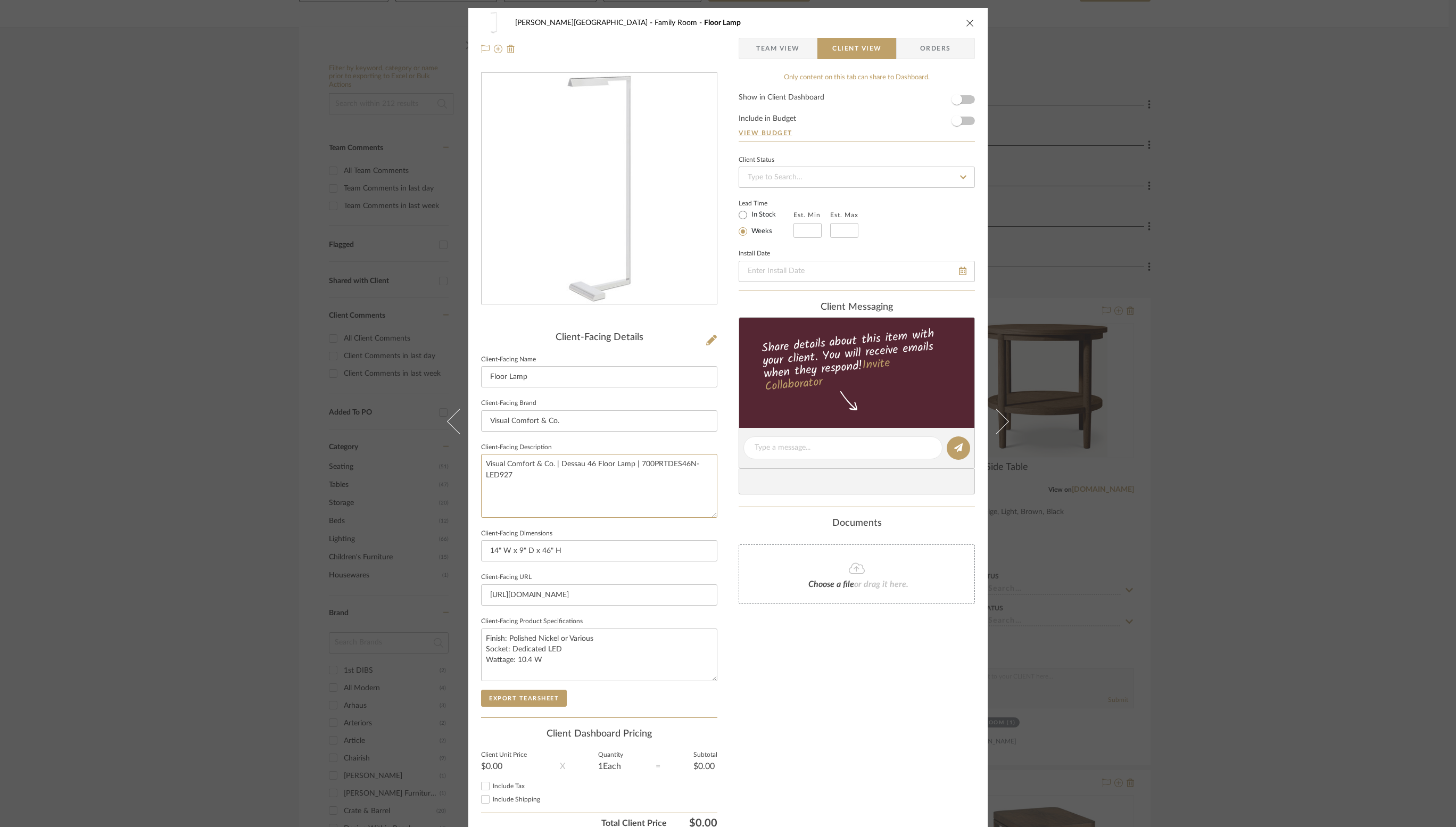 drag, startPoint x: 532, startPoint y: 480, endPoint x: 420, endPoint y: 447, distance: 116.76044 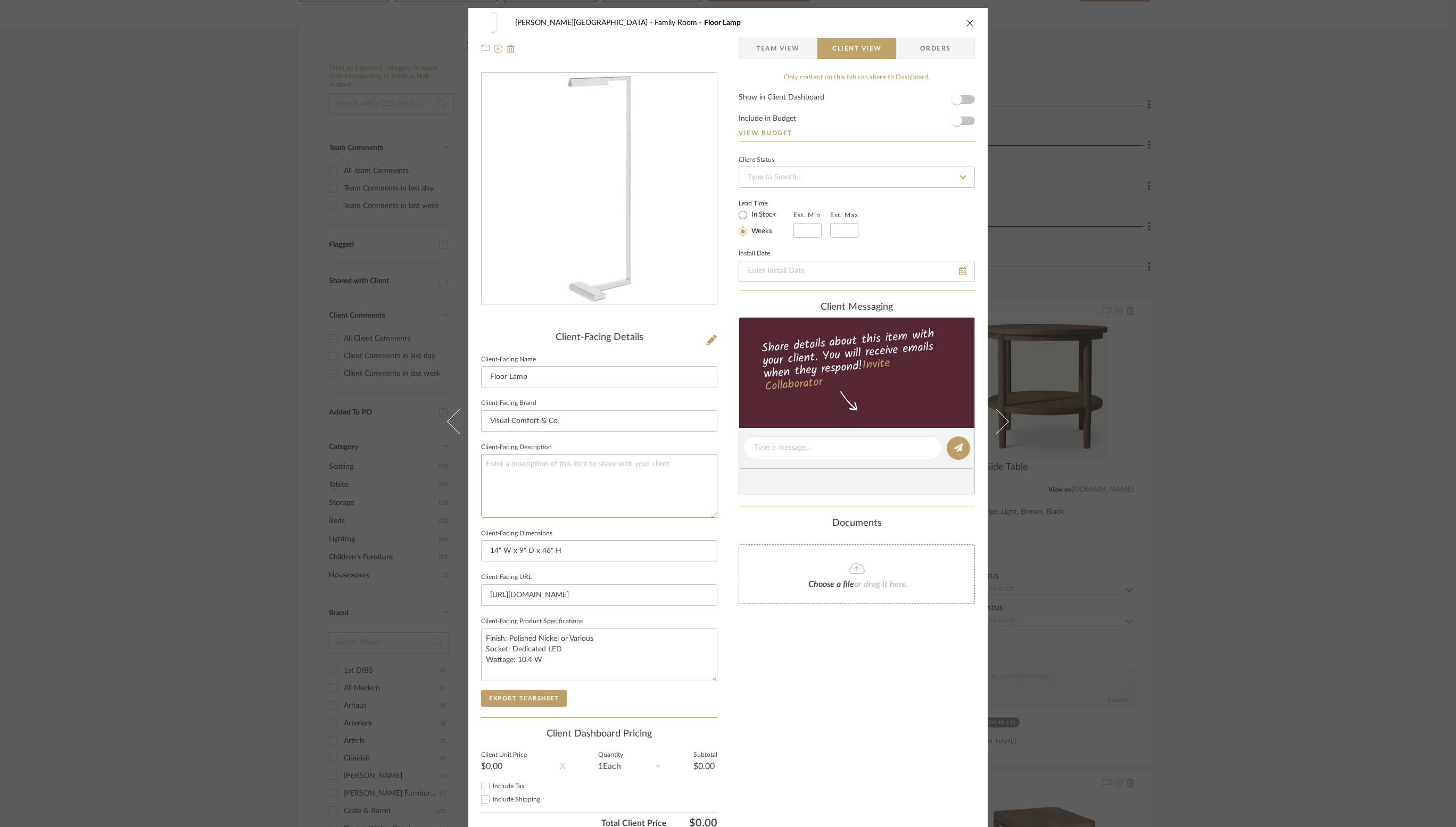 type 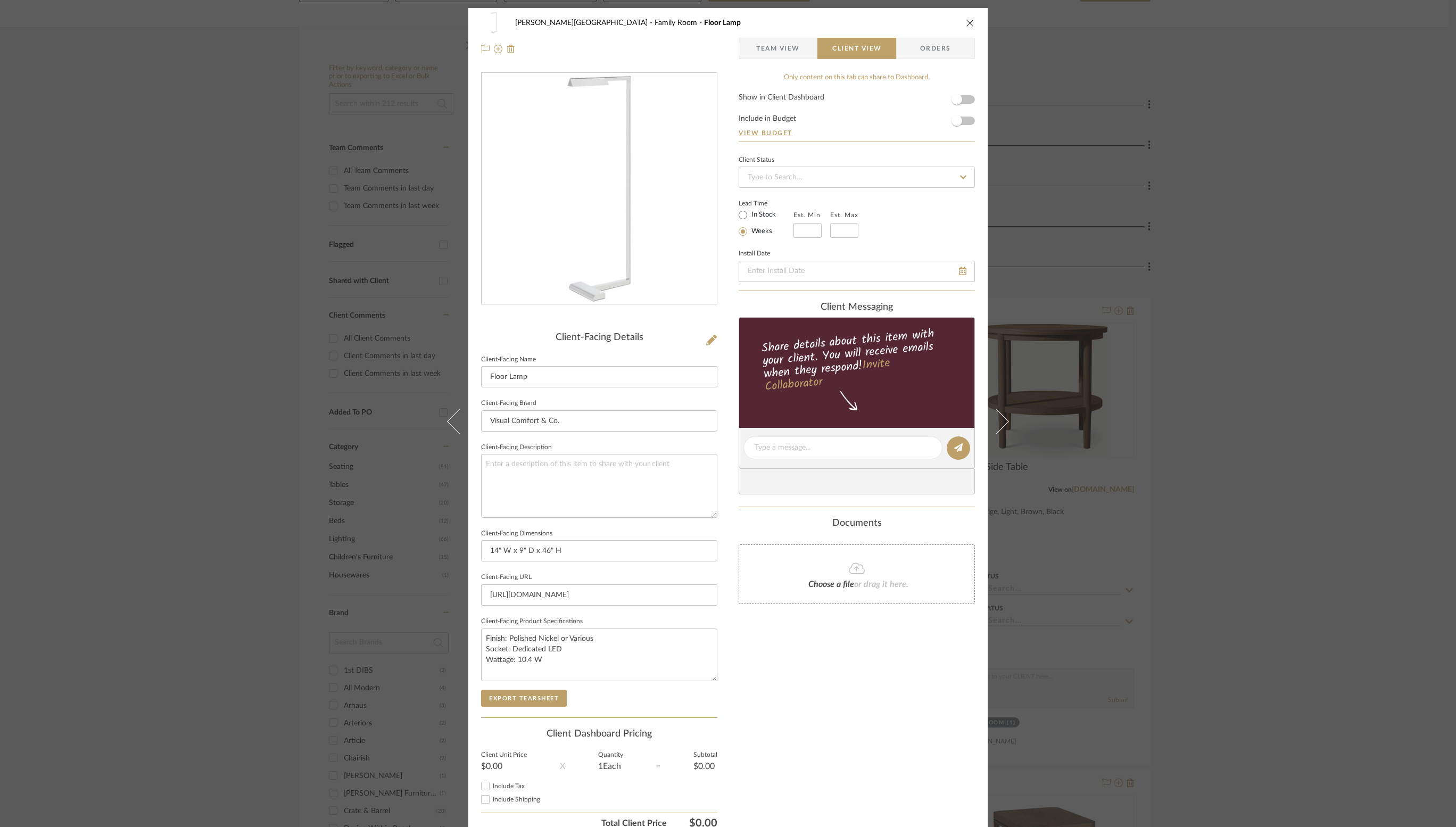 click on "Only content on this tab can share to Dashboard.  Show in Client Dashboard   Include in Budget   View Budget  Client Status  Lead Time  In Stock Weeks  Est. Min   Est. Max   Install Date  client Messaging  Share details about this item with your client. You will receive emails when they respond!  Invite Collaborator  Documents  Choose a file  or drag it here." at bounding box center (857, 453) 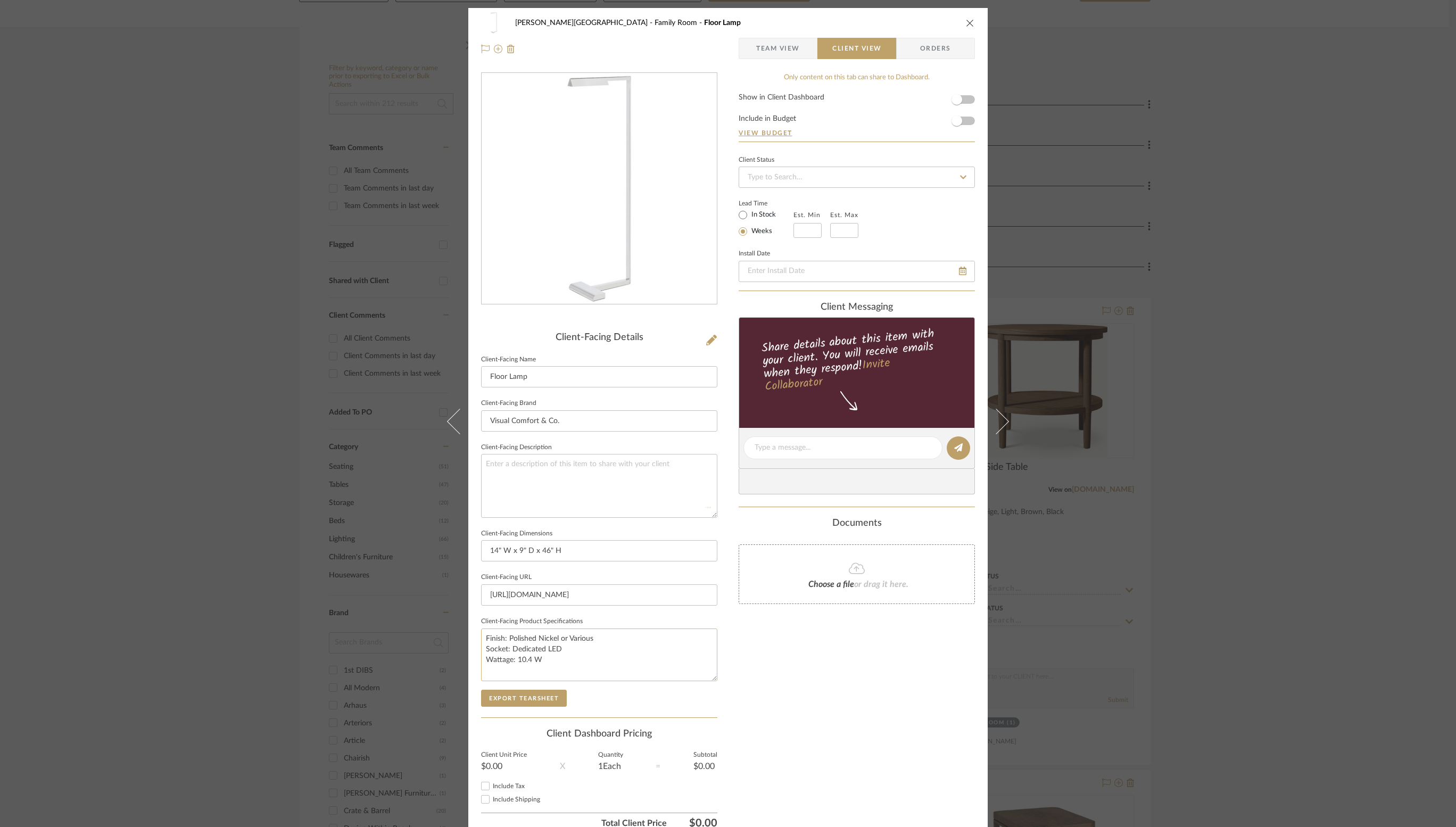 type 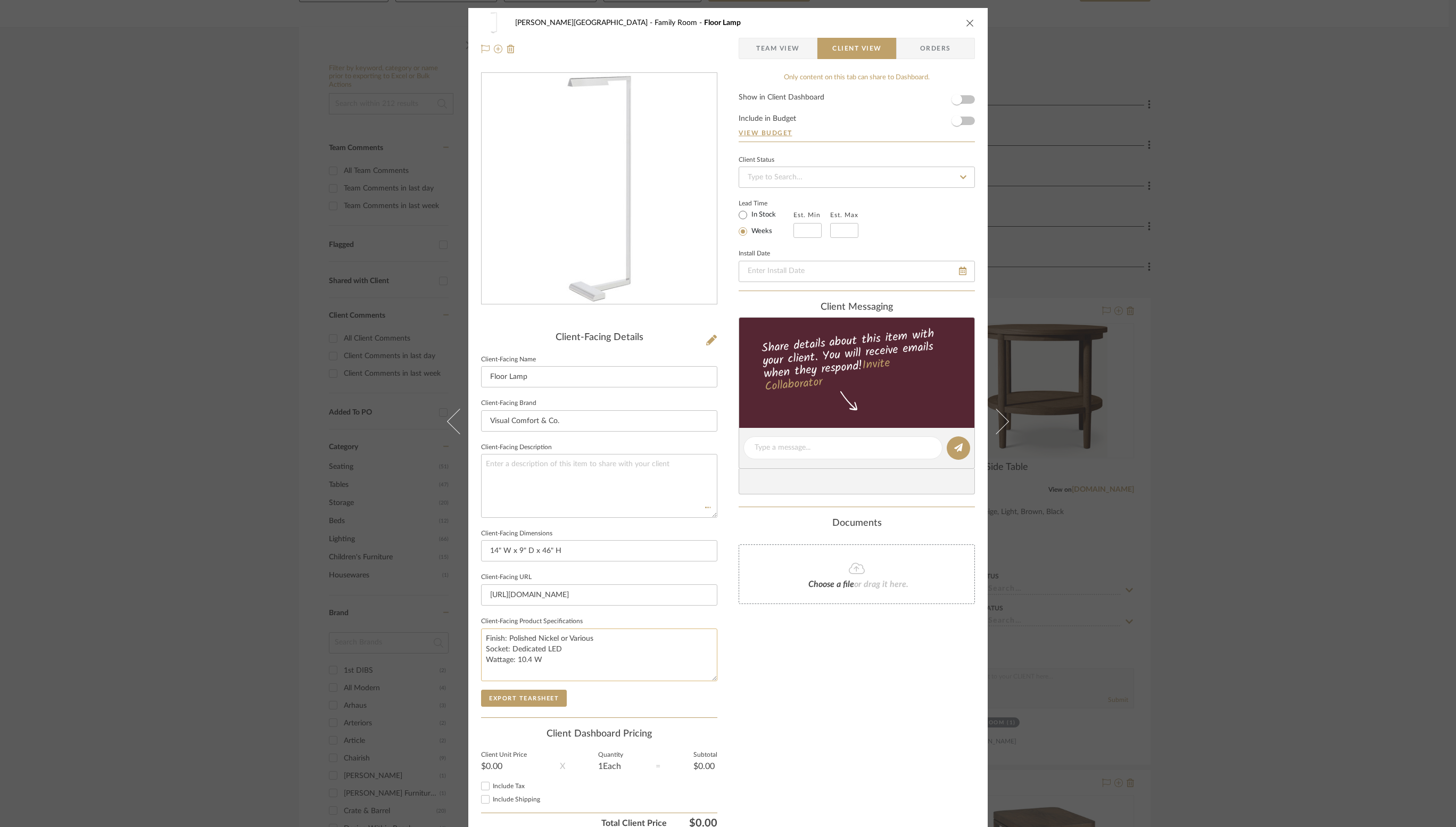 type 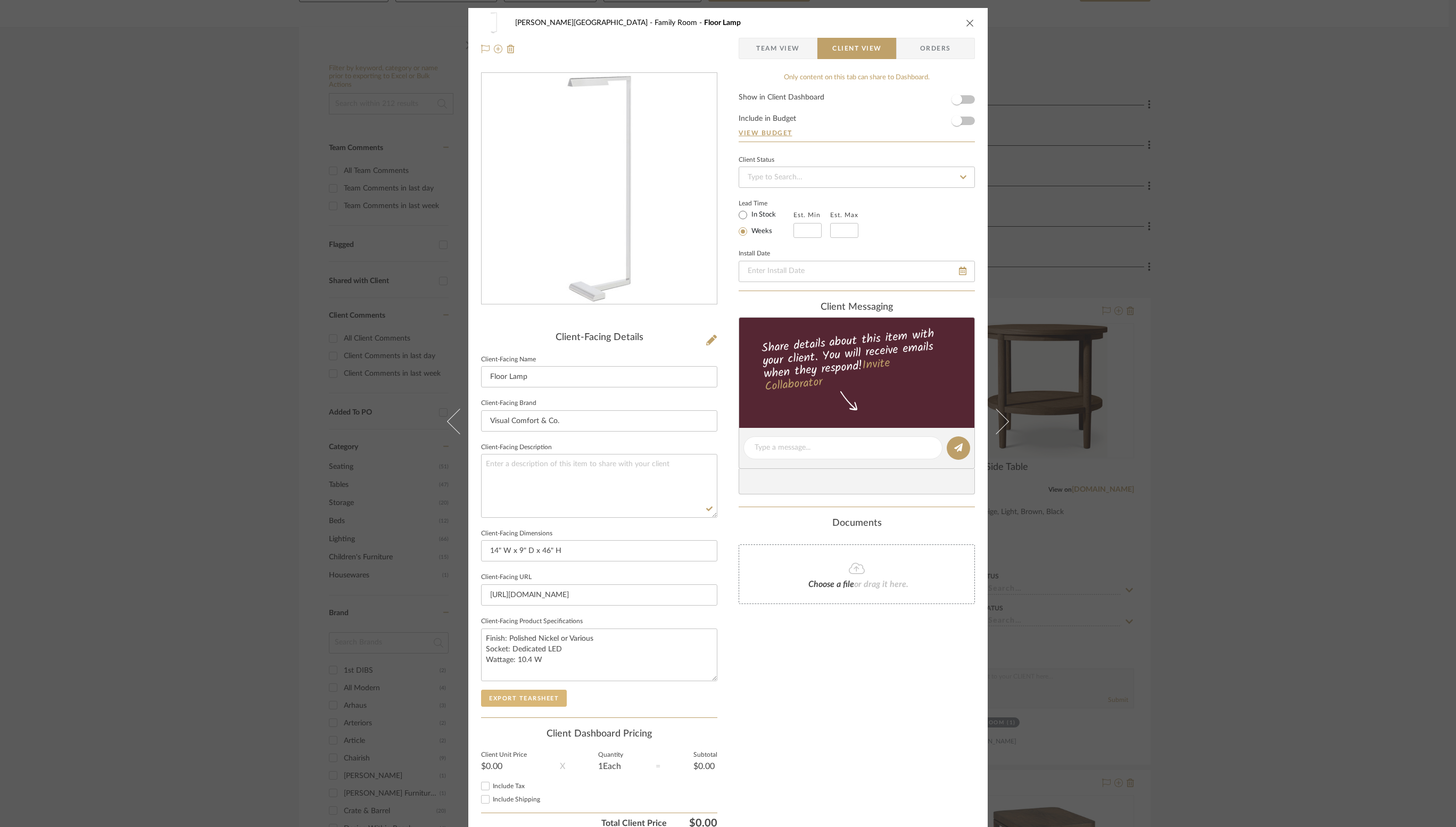 click on "Export Tearsheet" 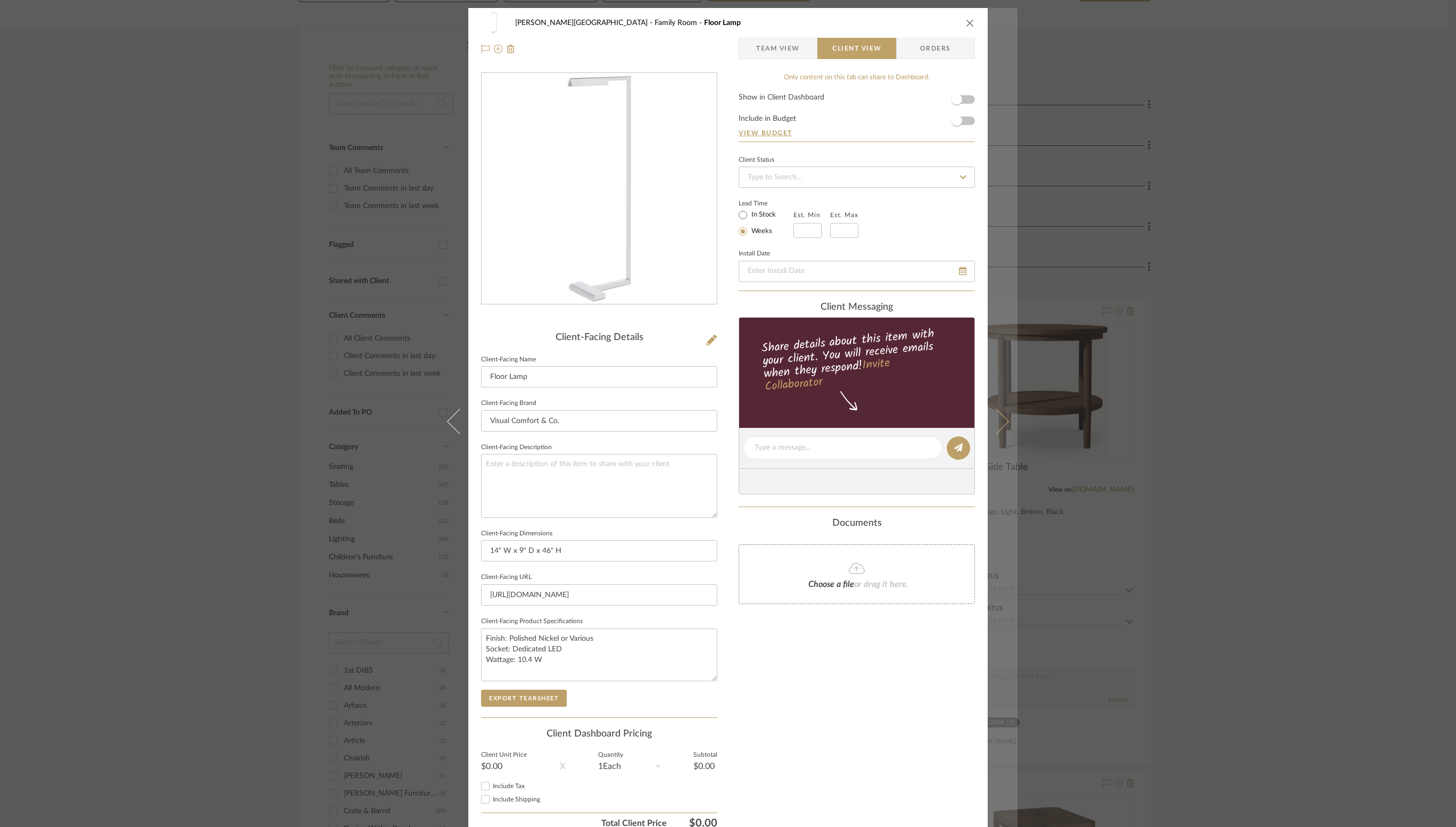 click at bounding box center [1003, 421] 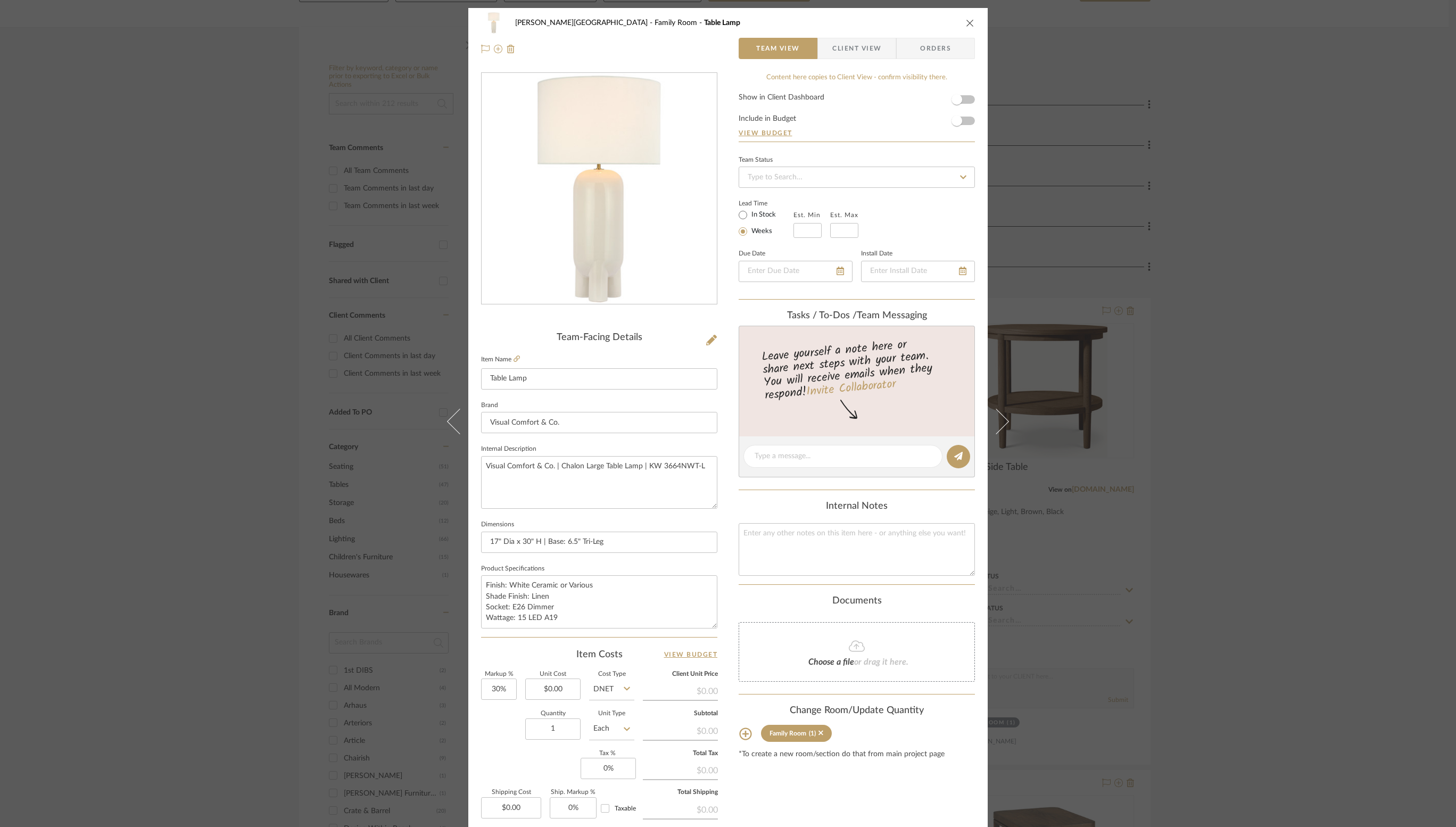 click on "Client View" at bounding box center (857, 48) 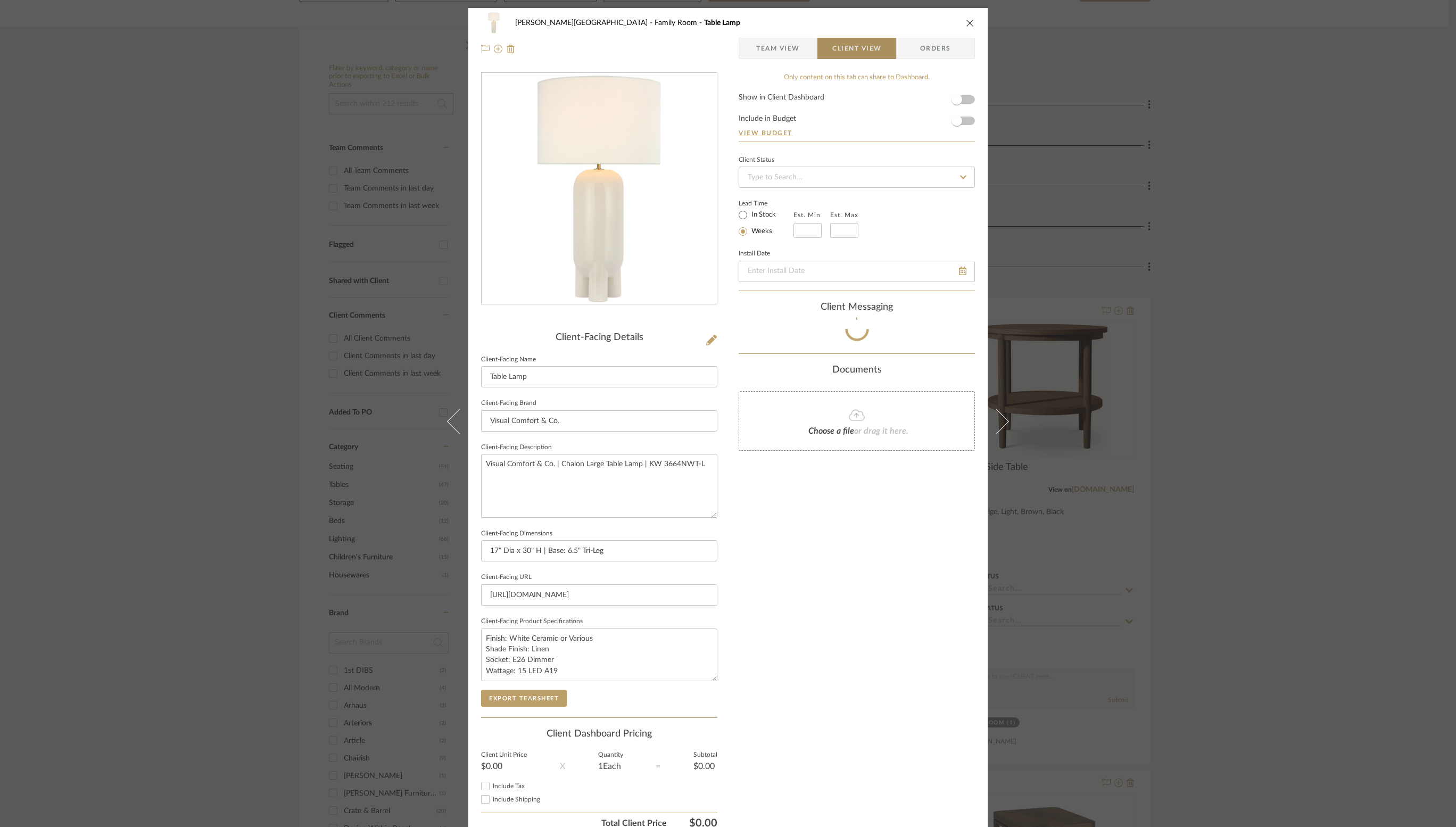 type 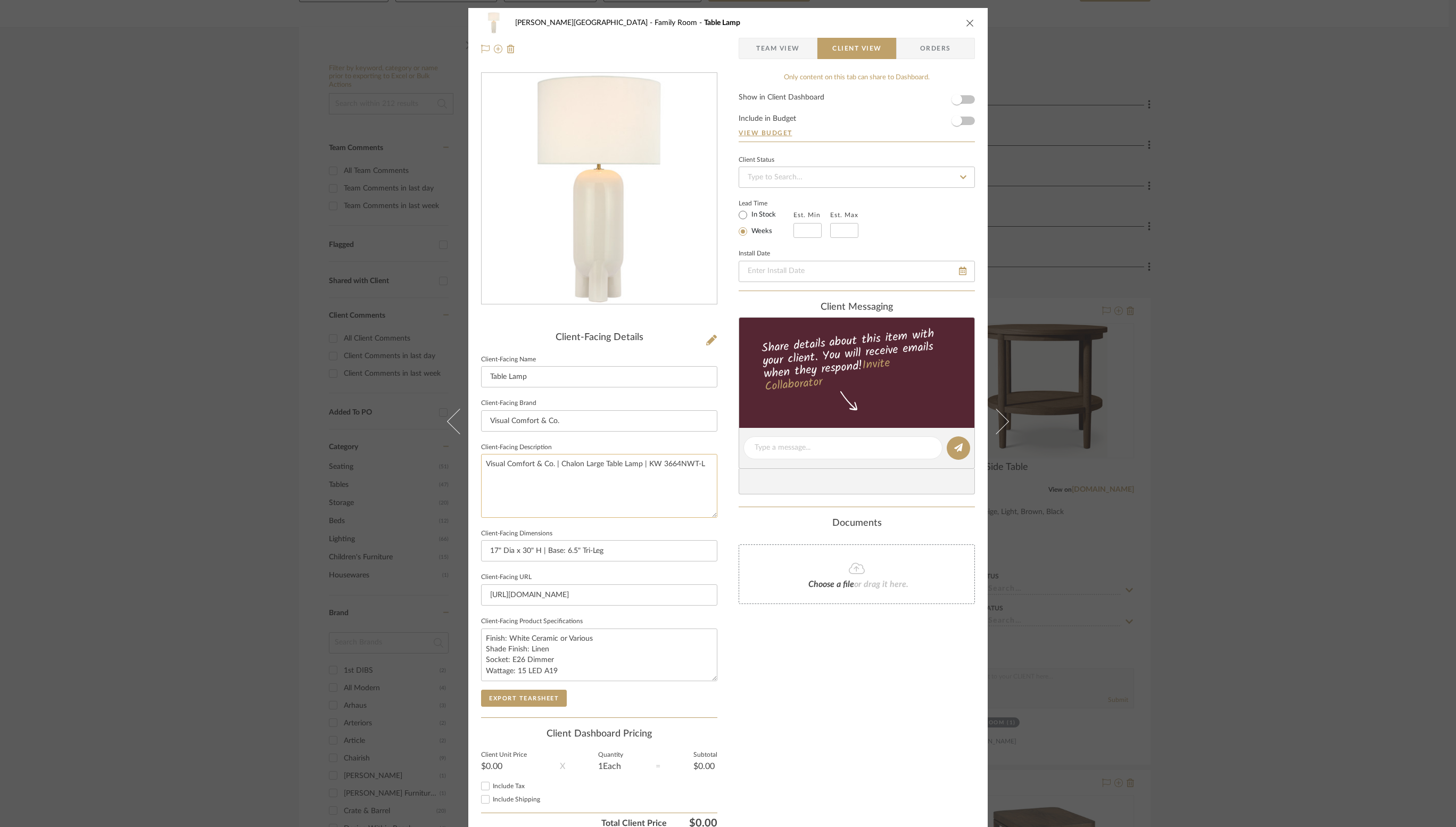 drag, startPoint x: 627, startPoint y: 465, endPoint x: 478, endPoint y: 463, distance: 149.01342 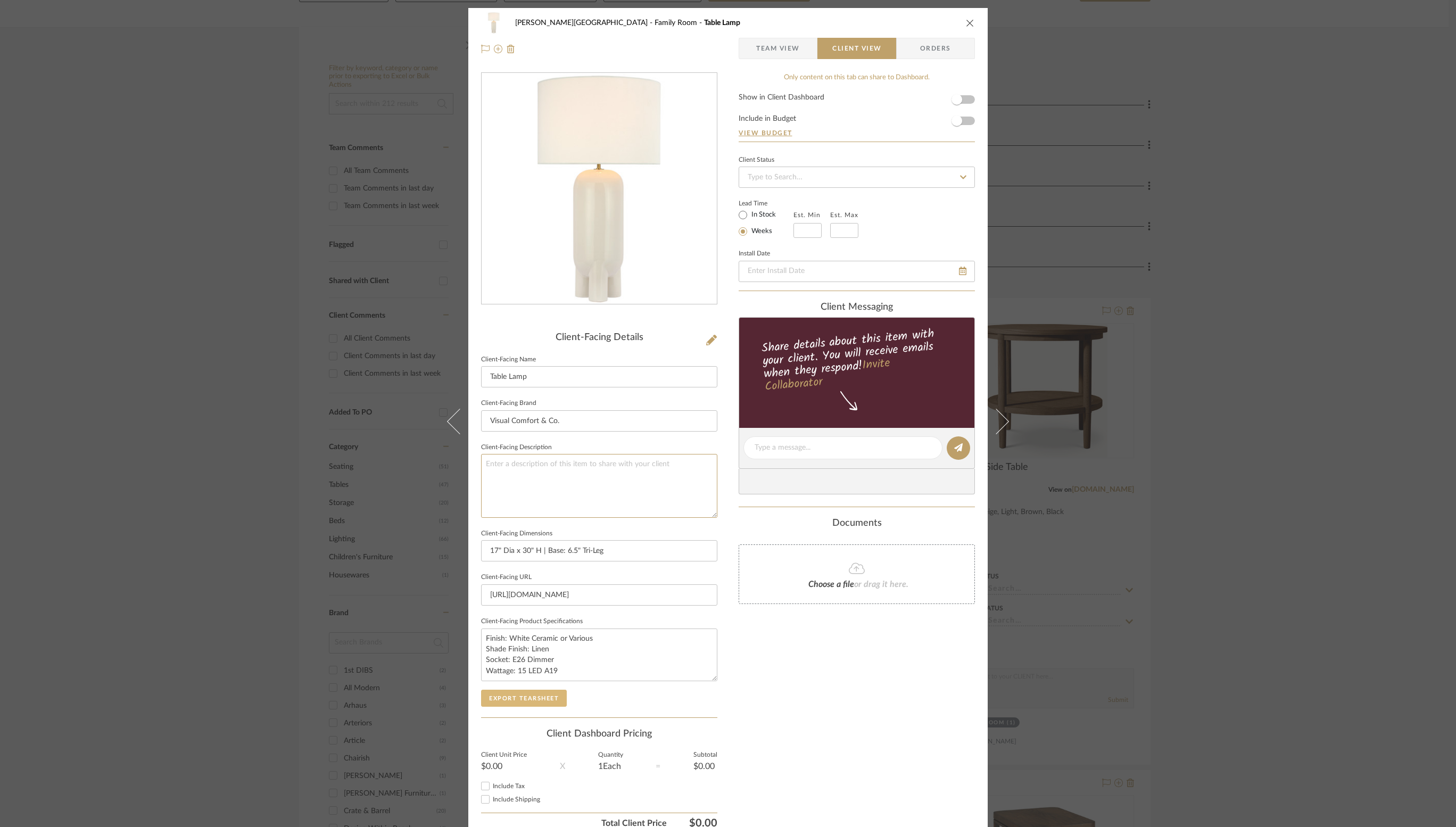 type 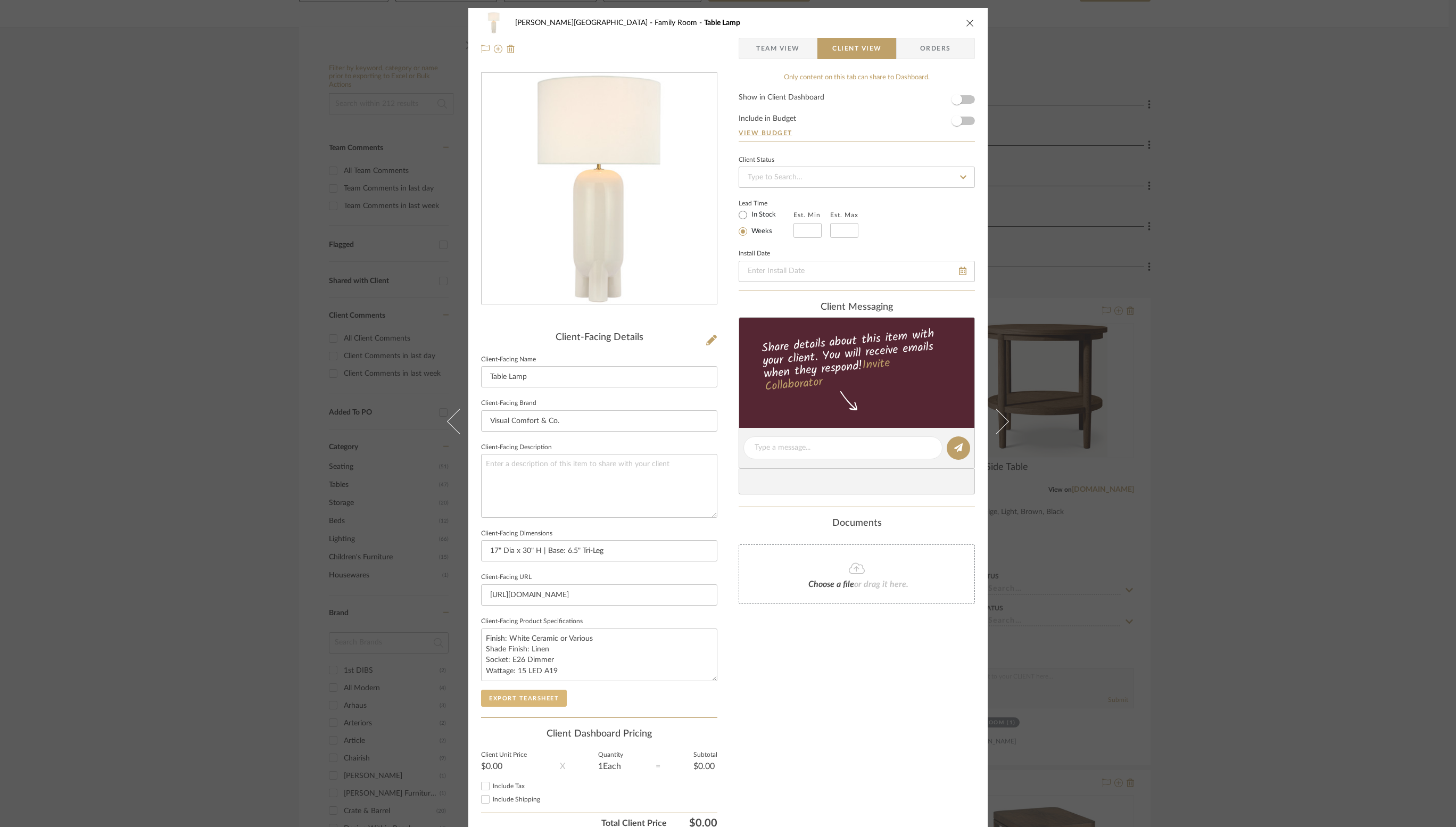 click on "Export Tearsheet" 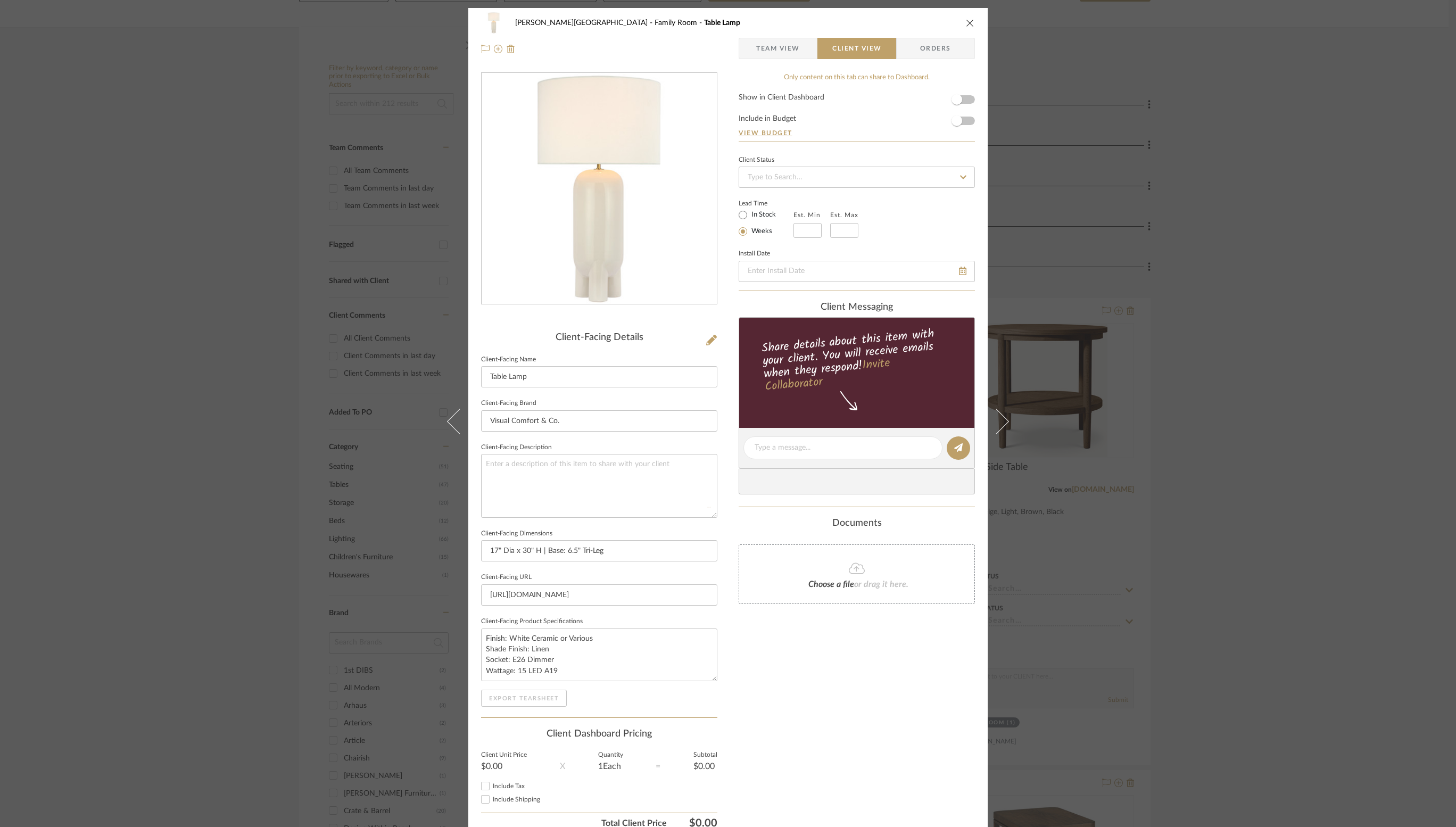 type 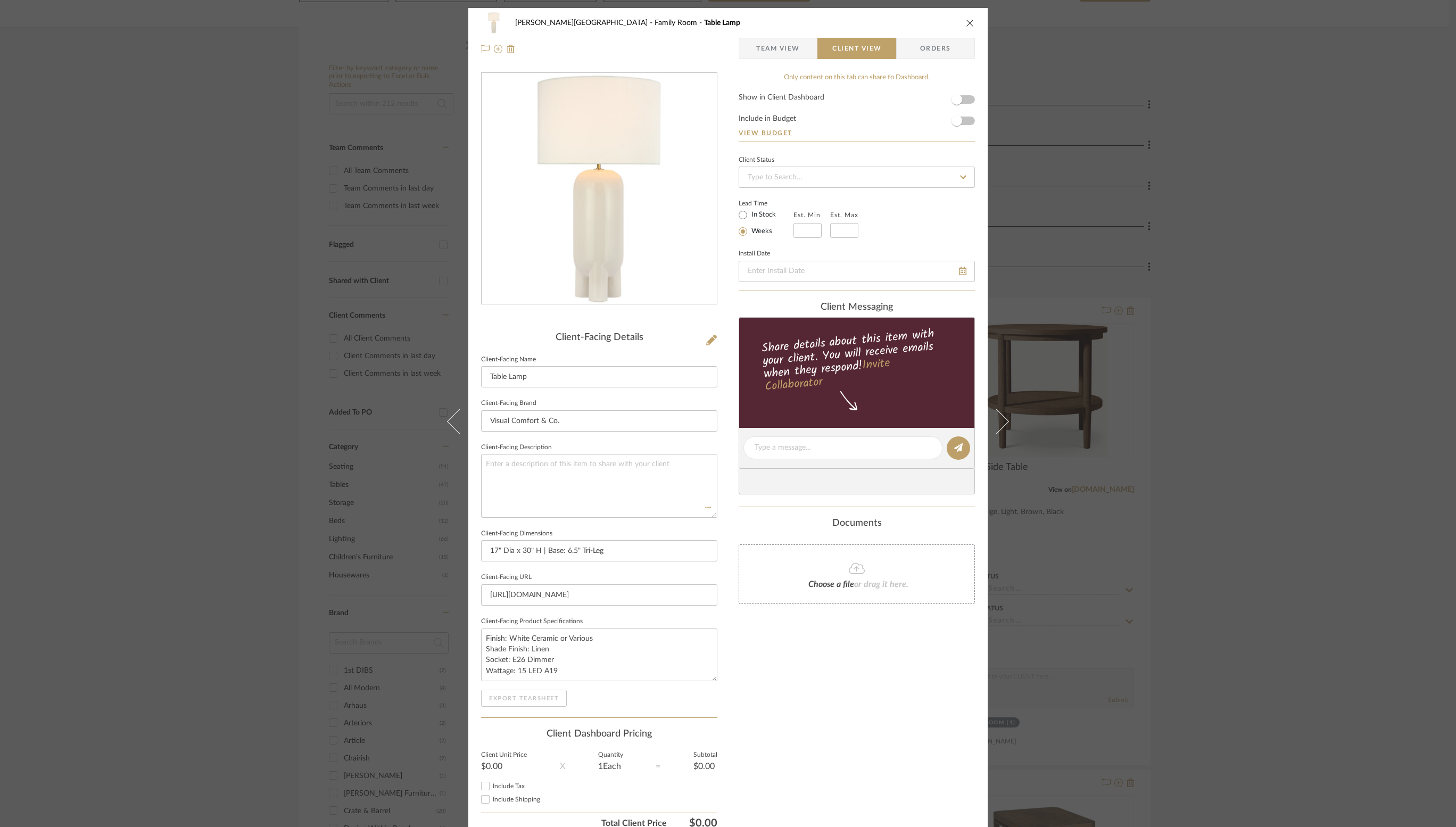 type 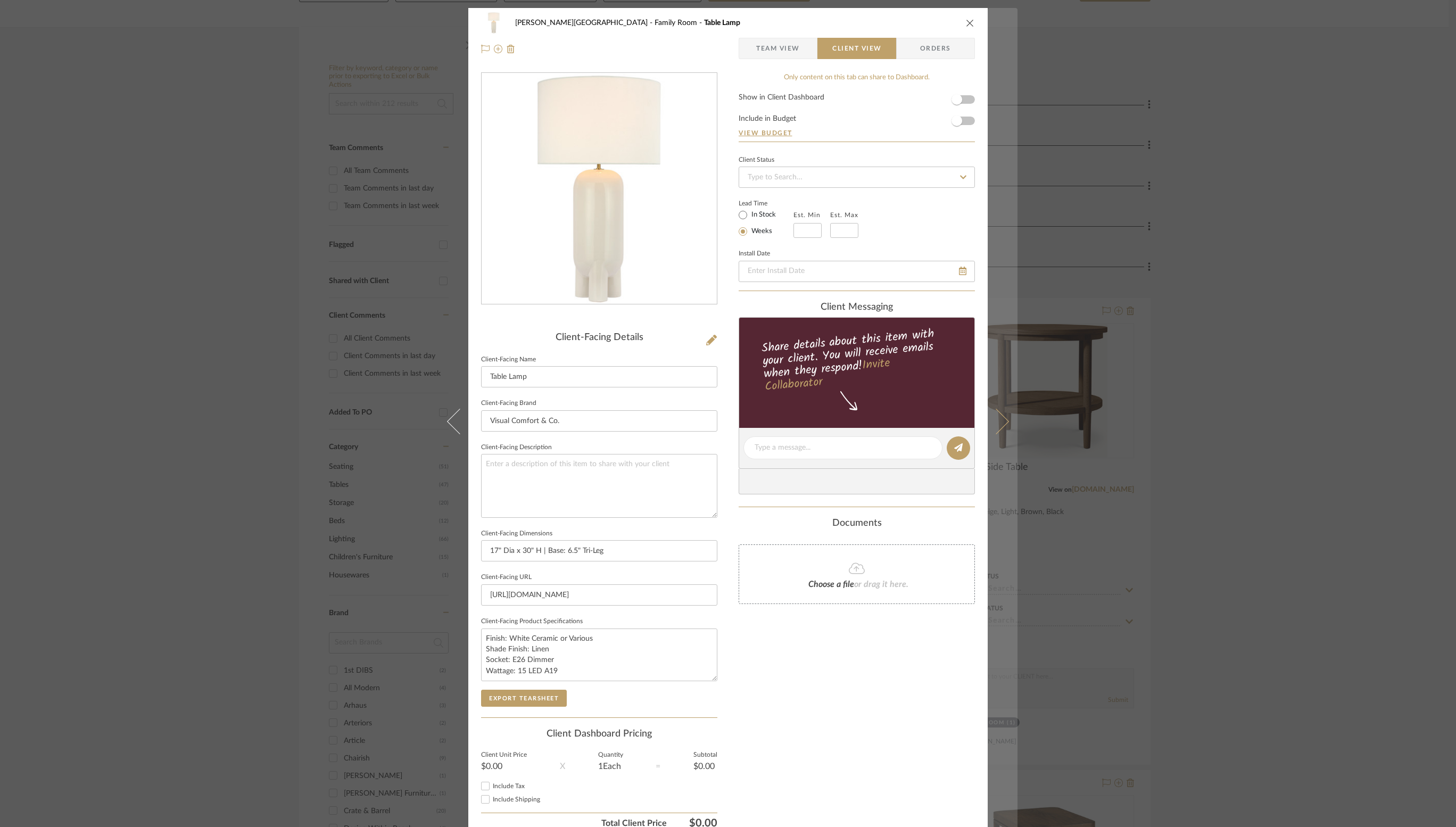 click at bounding box center [1003, 421] 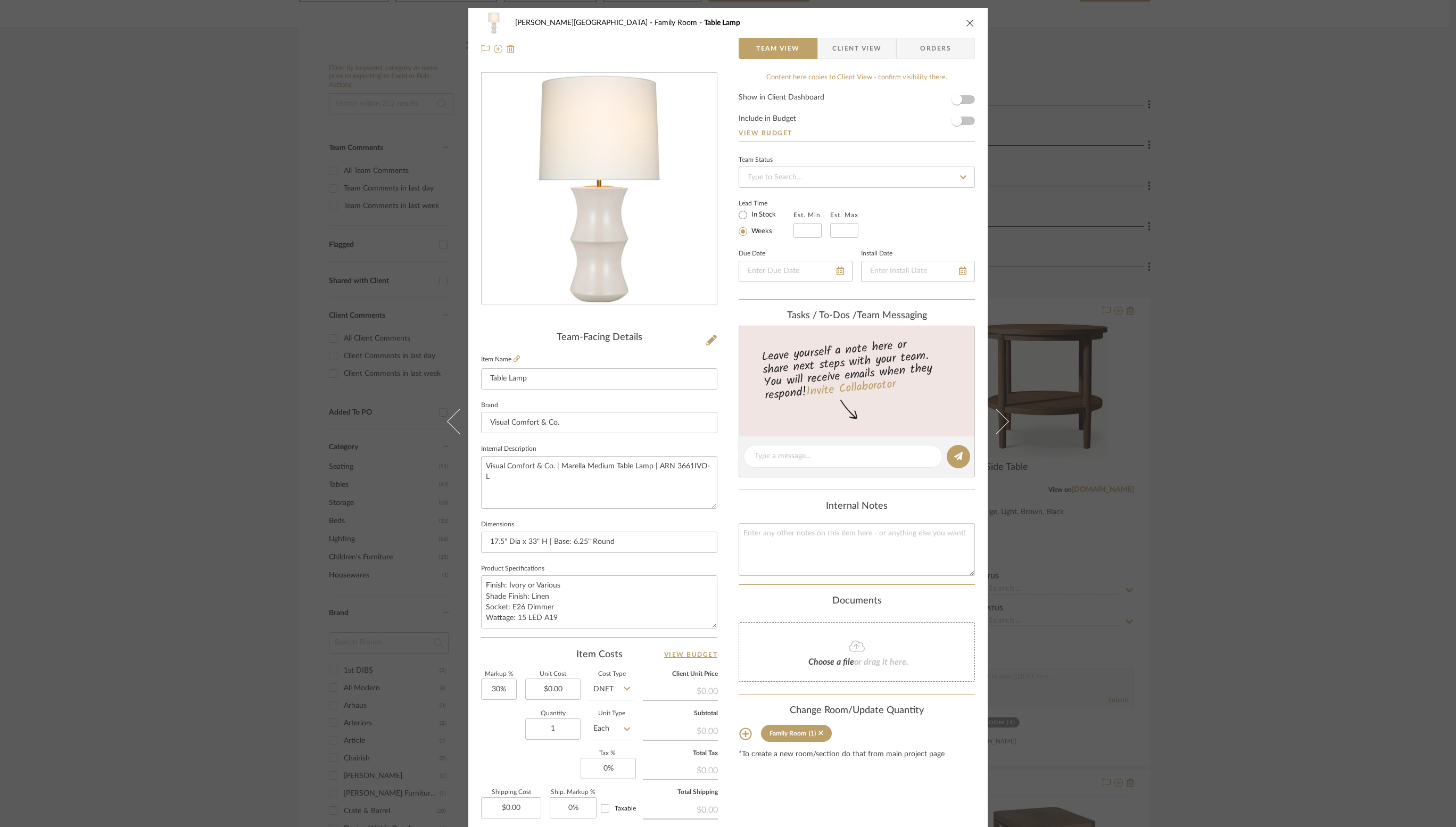 click on "Client View" at bounding box center (857, 48) 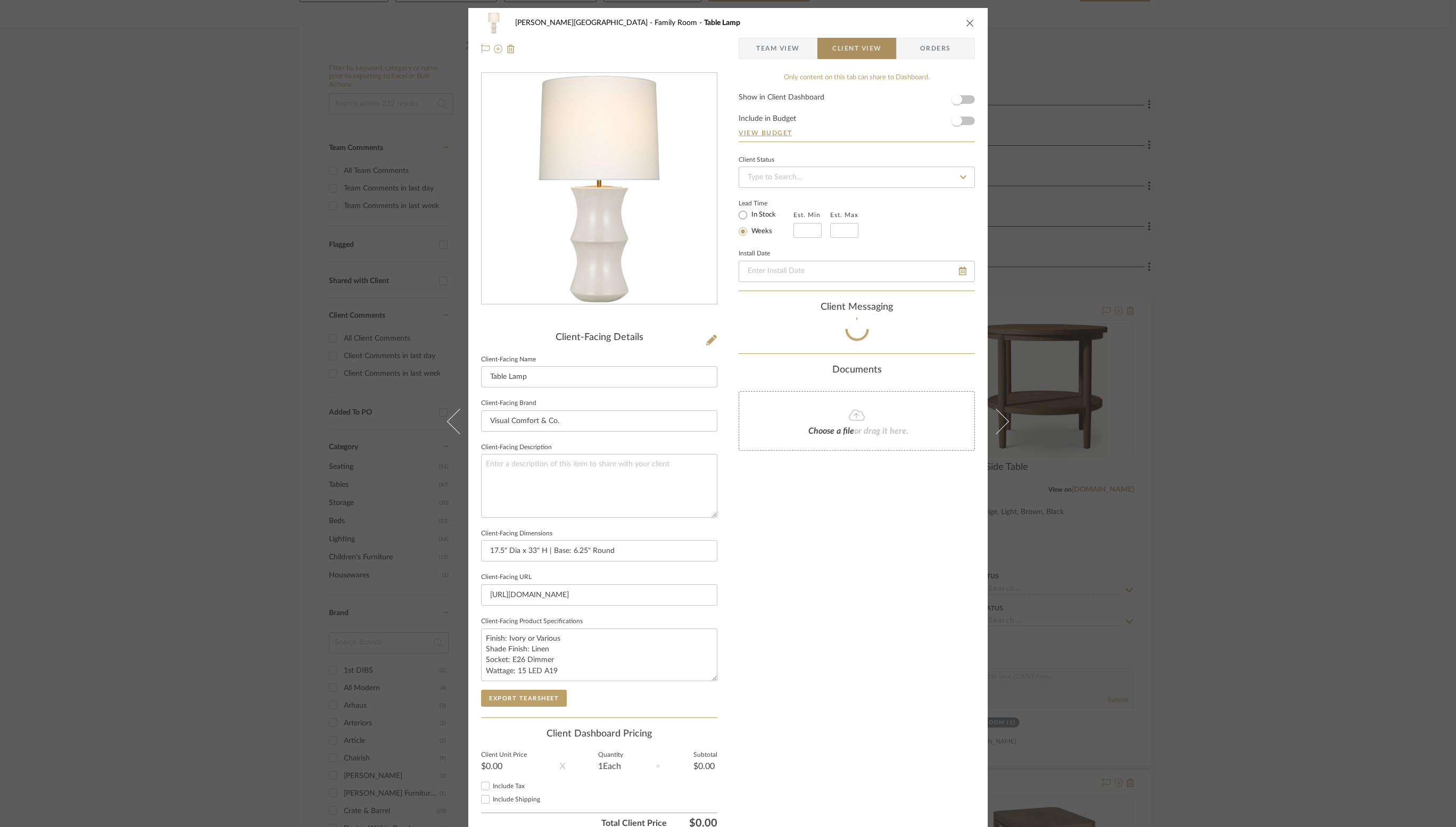 type 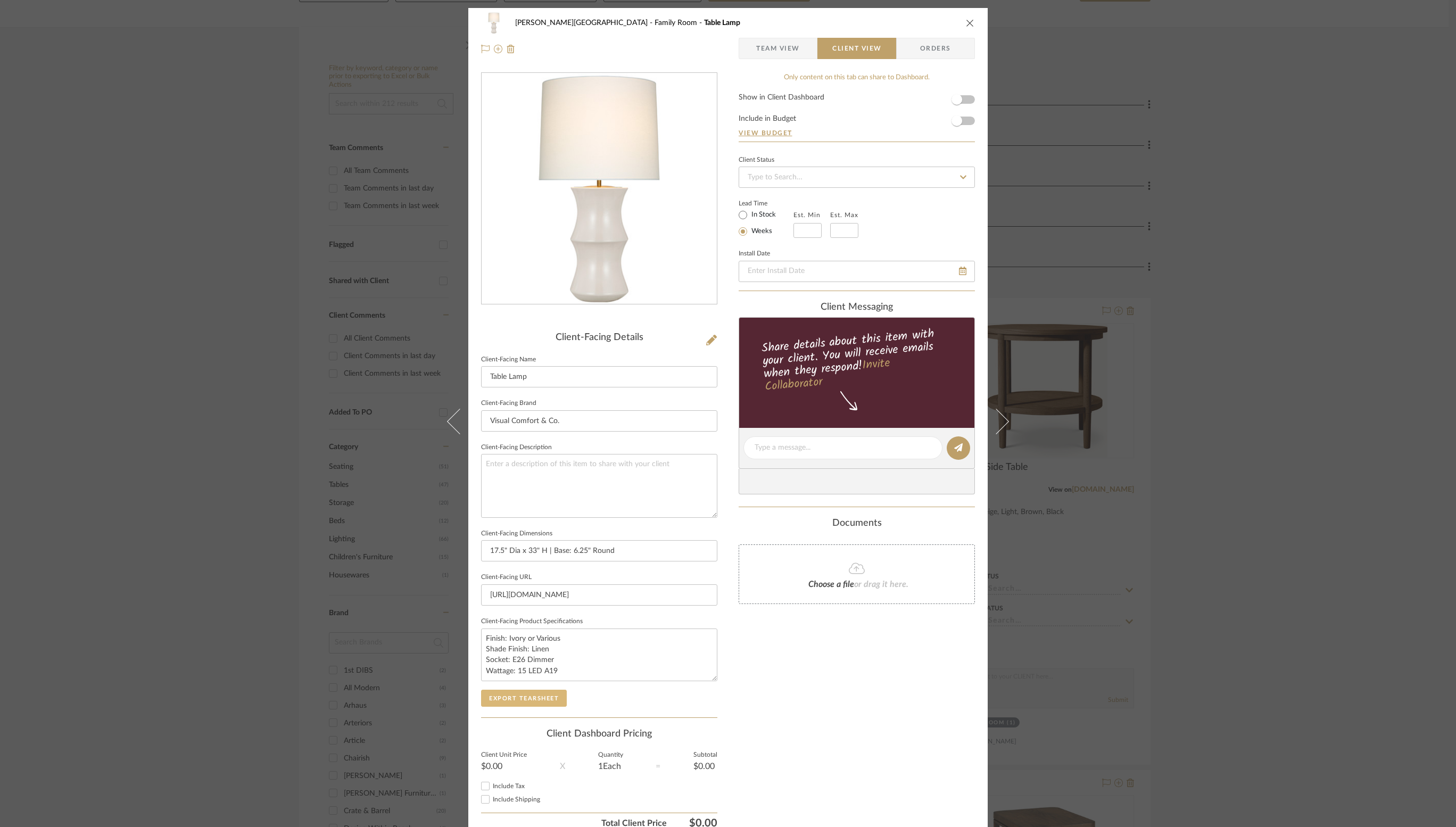 click on "Export Tearsheet" 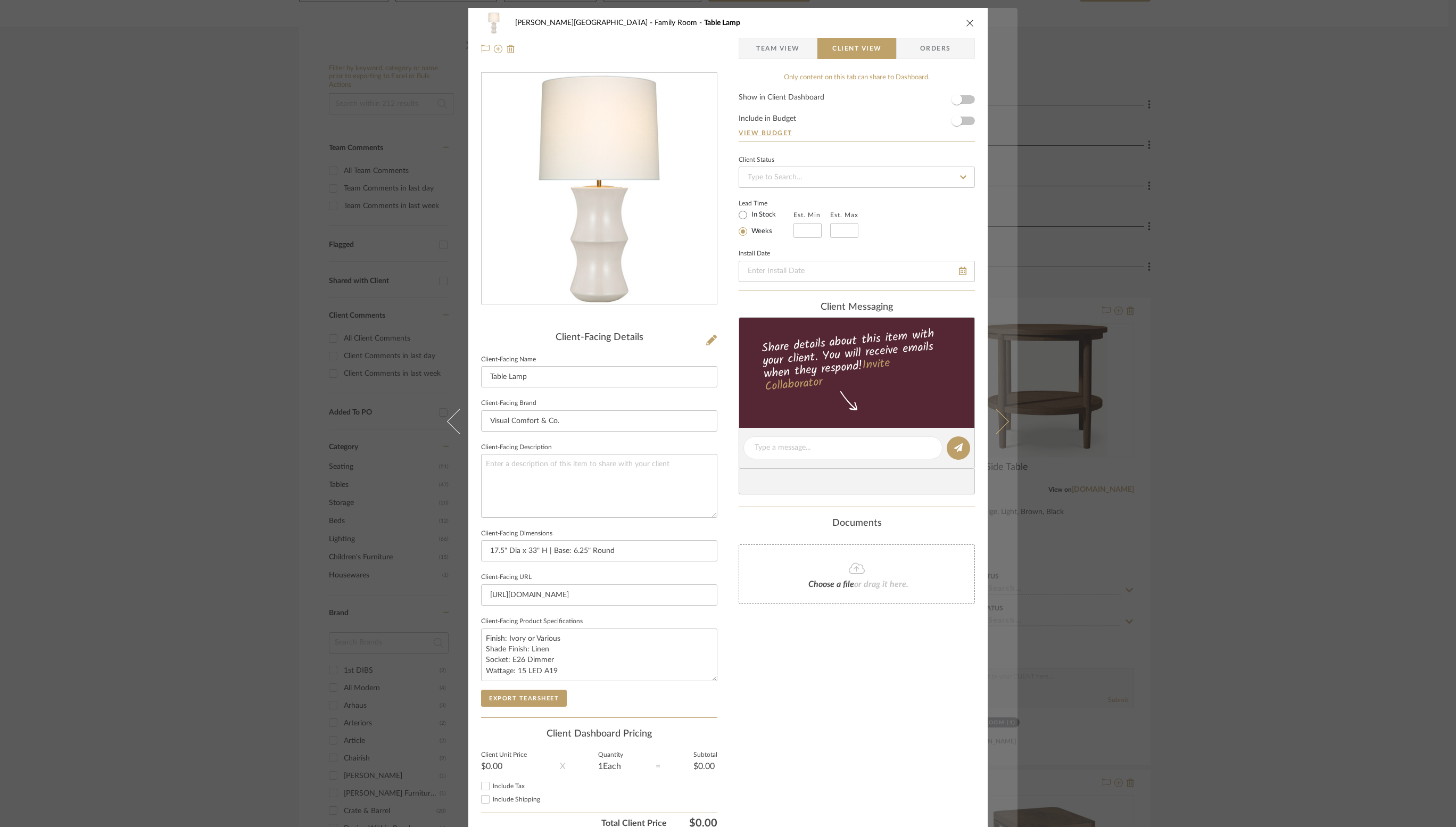 click at bounding box center [1003, 421] 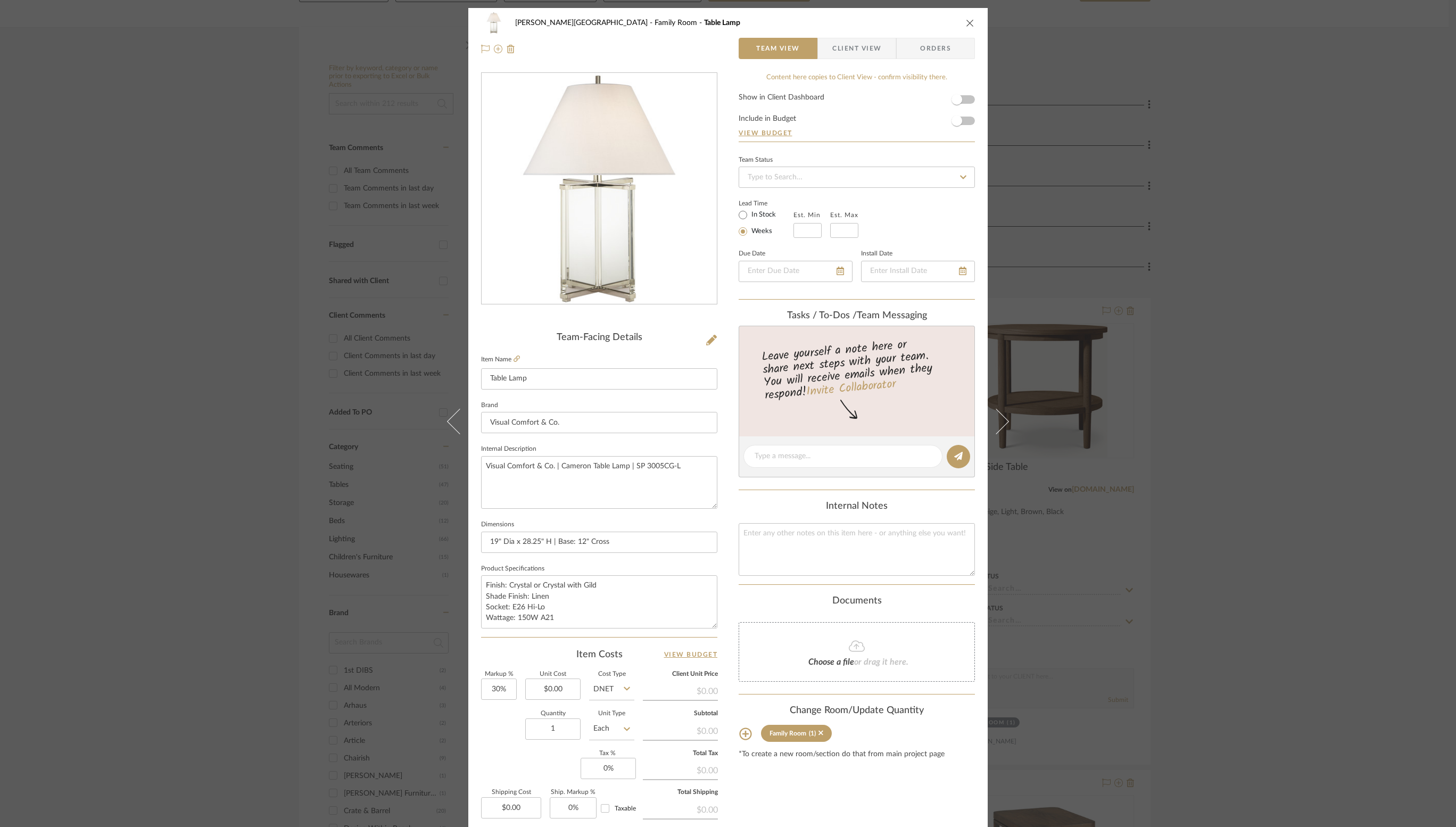 click on "Client View" at bounding box center (857, 48) 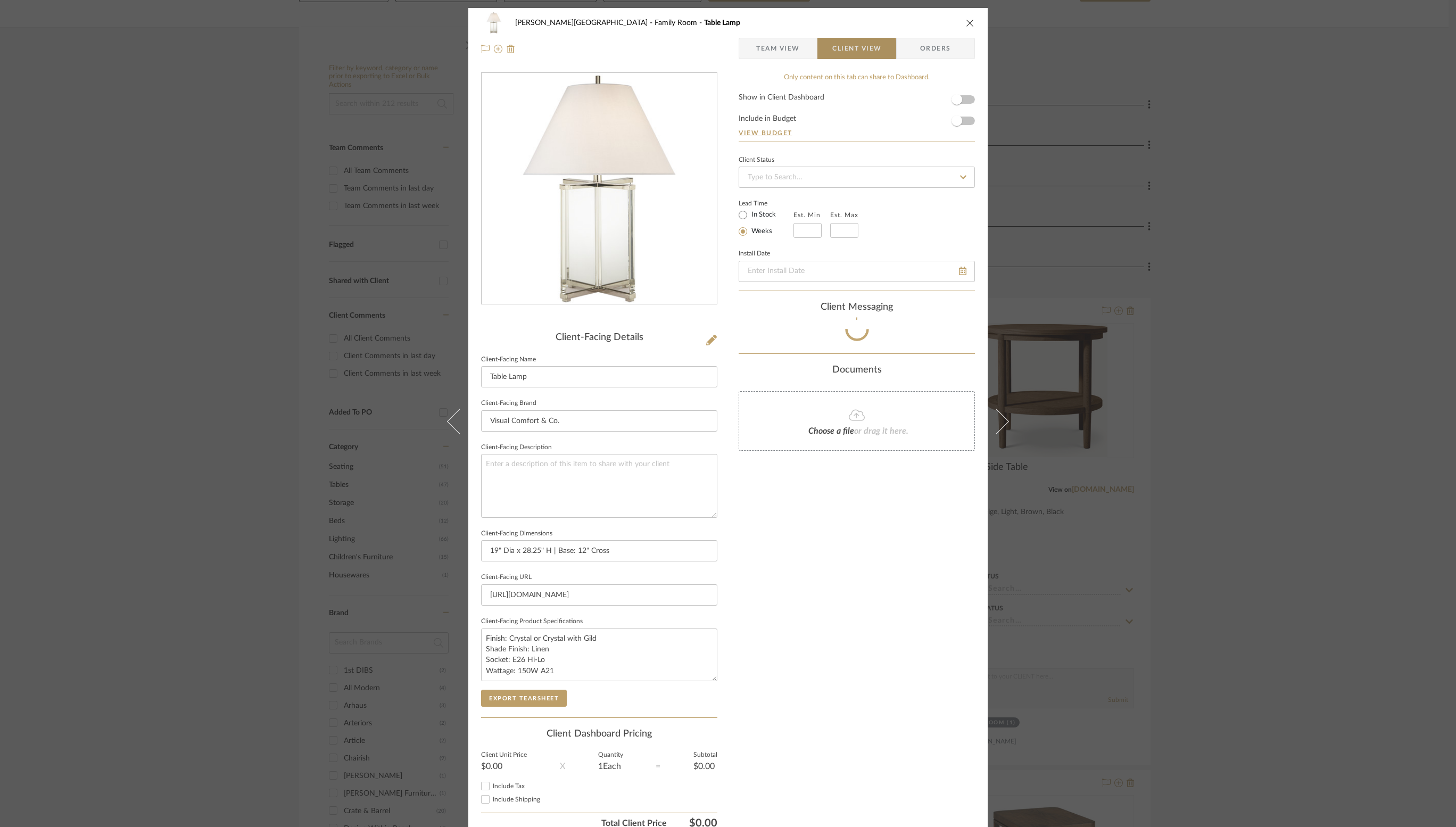 type 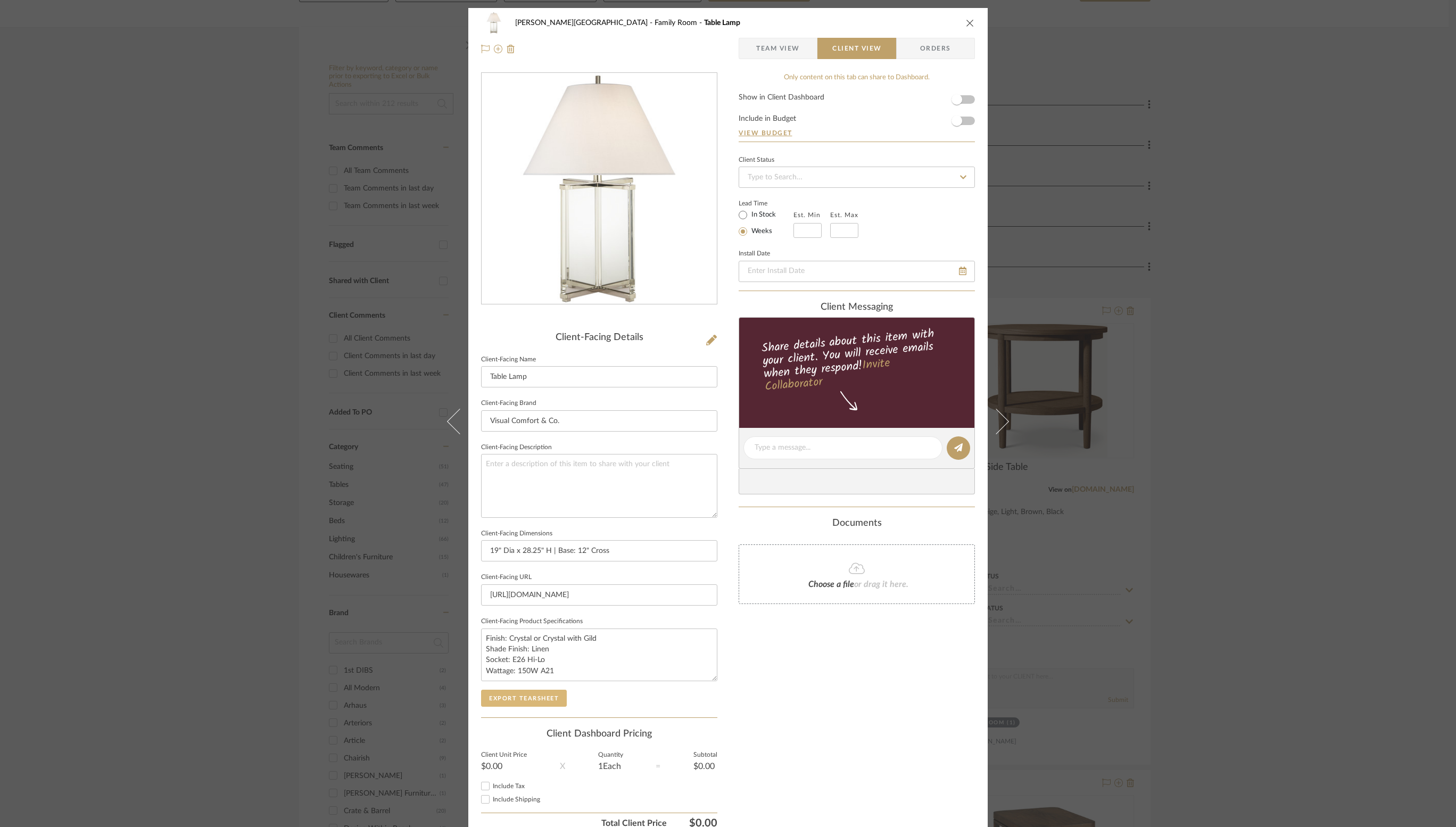 click on "Export Tearsheet" 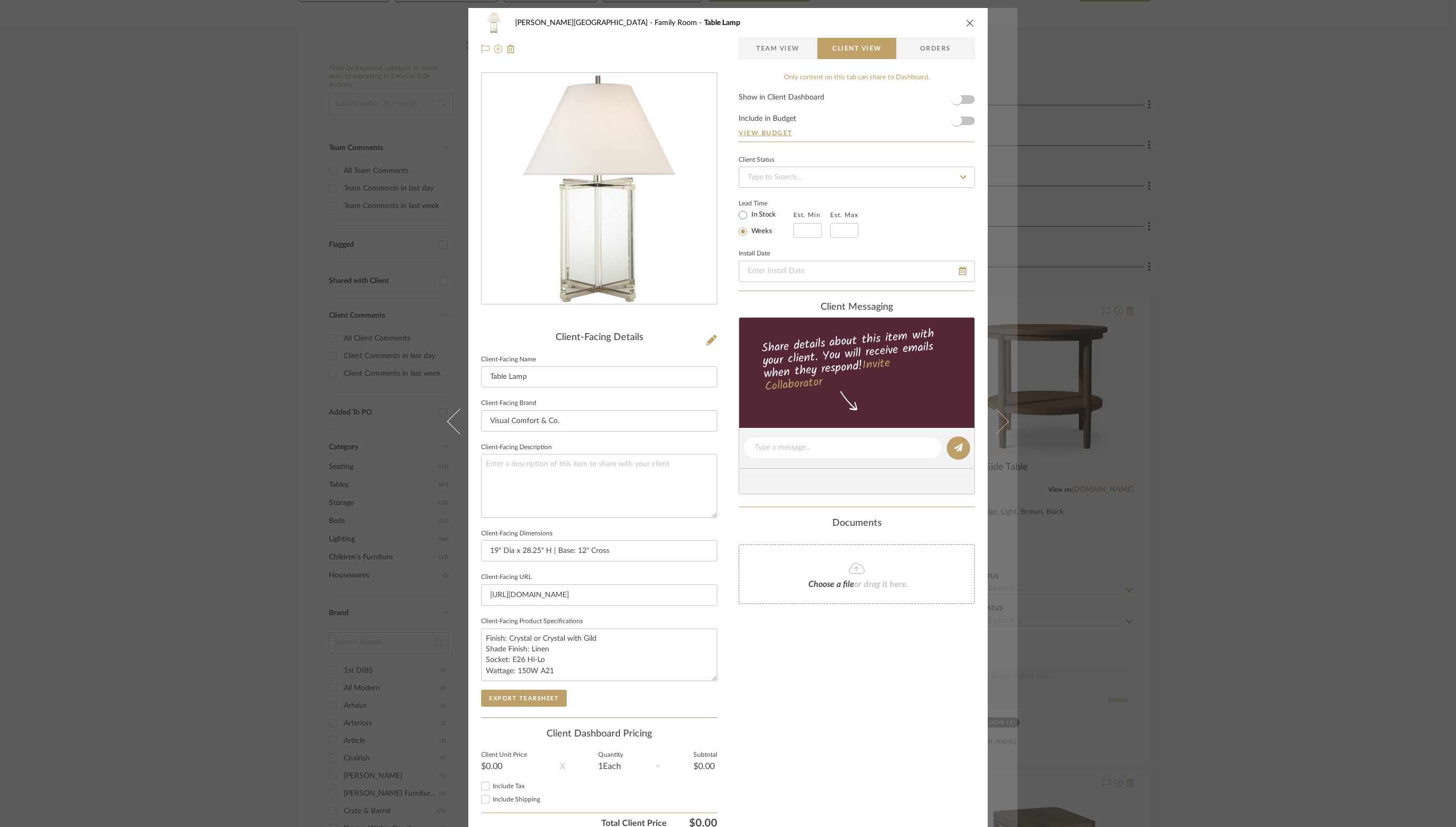 click at bounding box center [1003, 421] 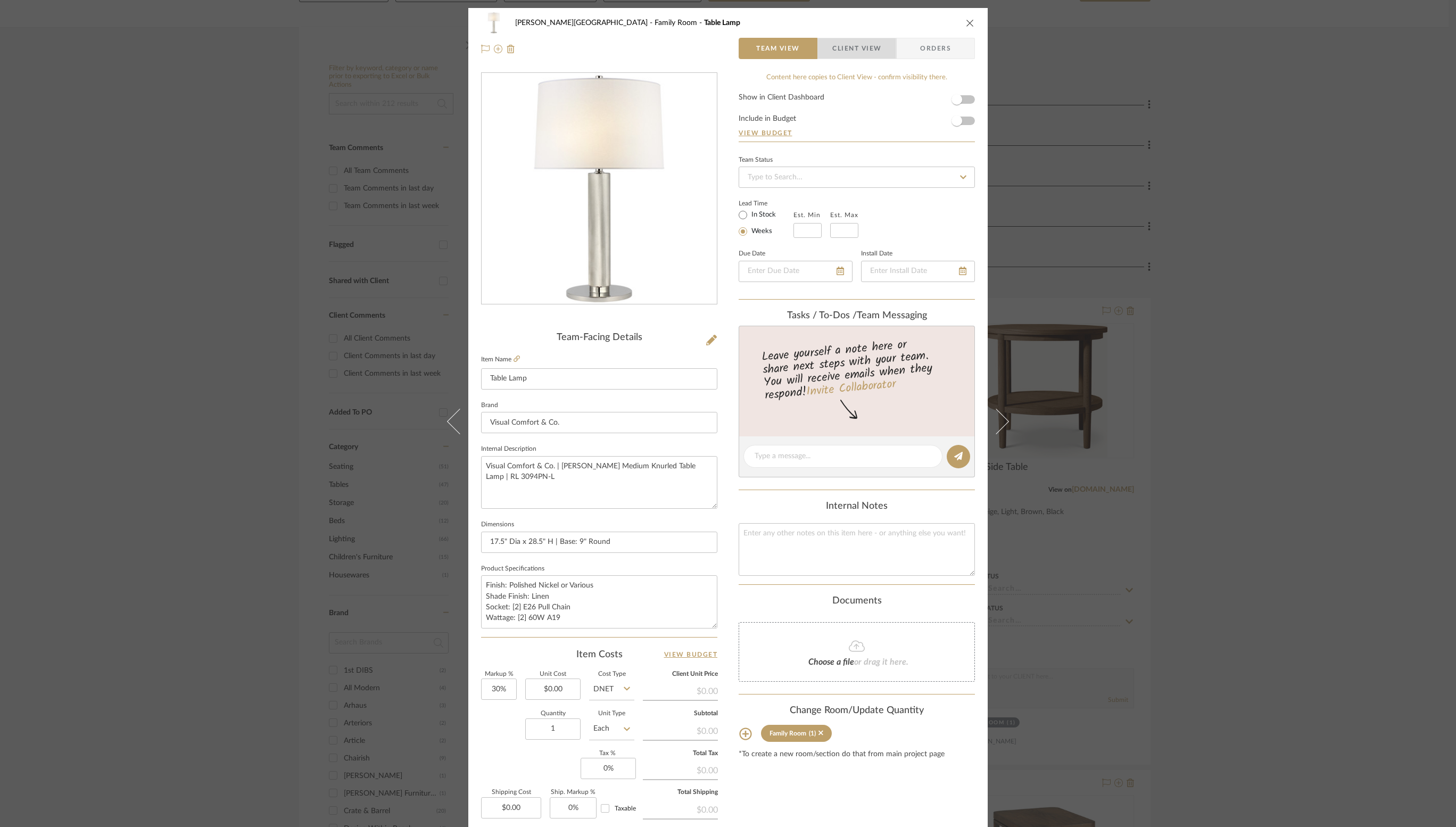 click on "Client View" at bounding box center [857, 48] 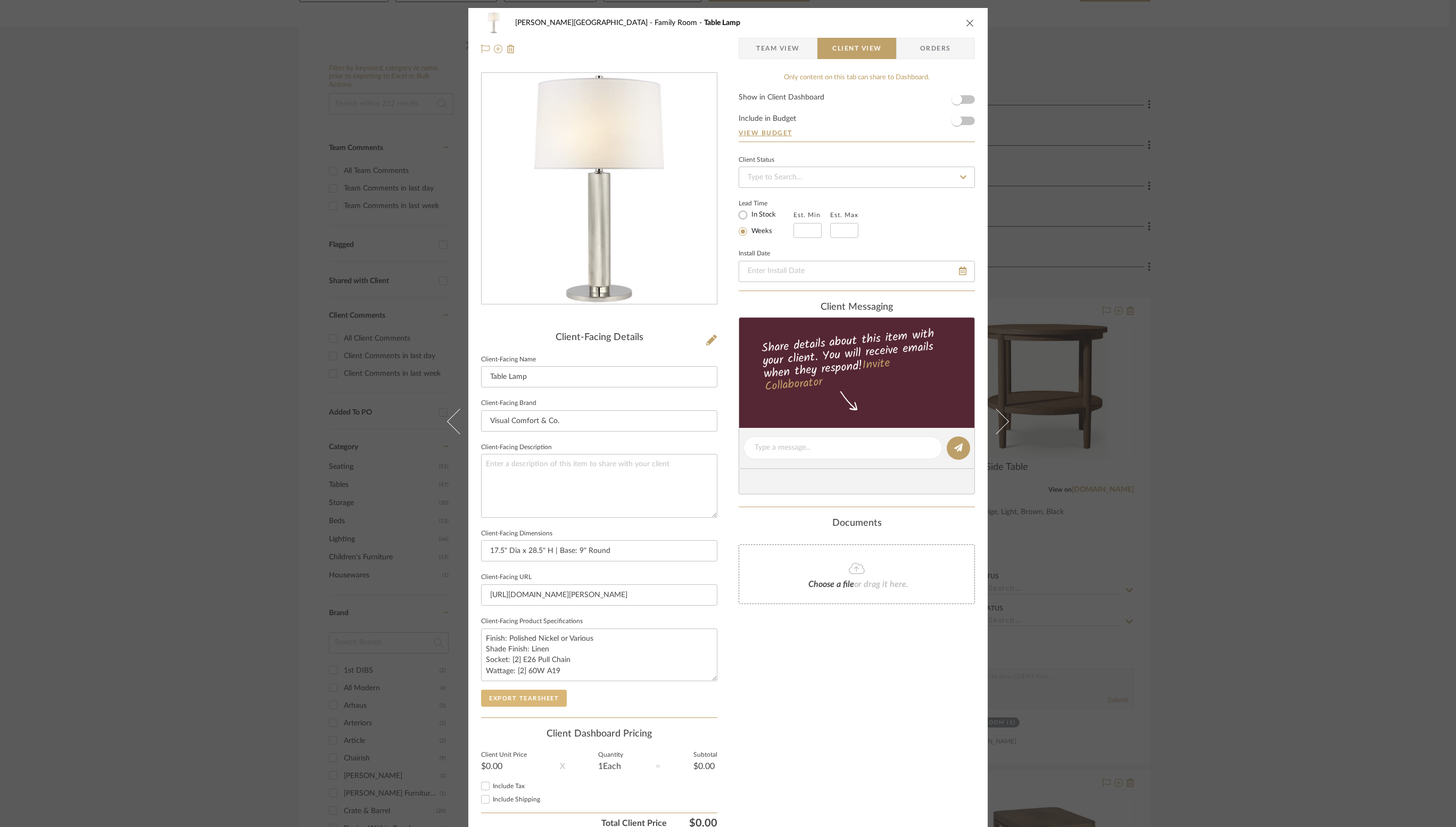 click on "Export Tearsheet" 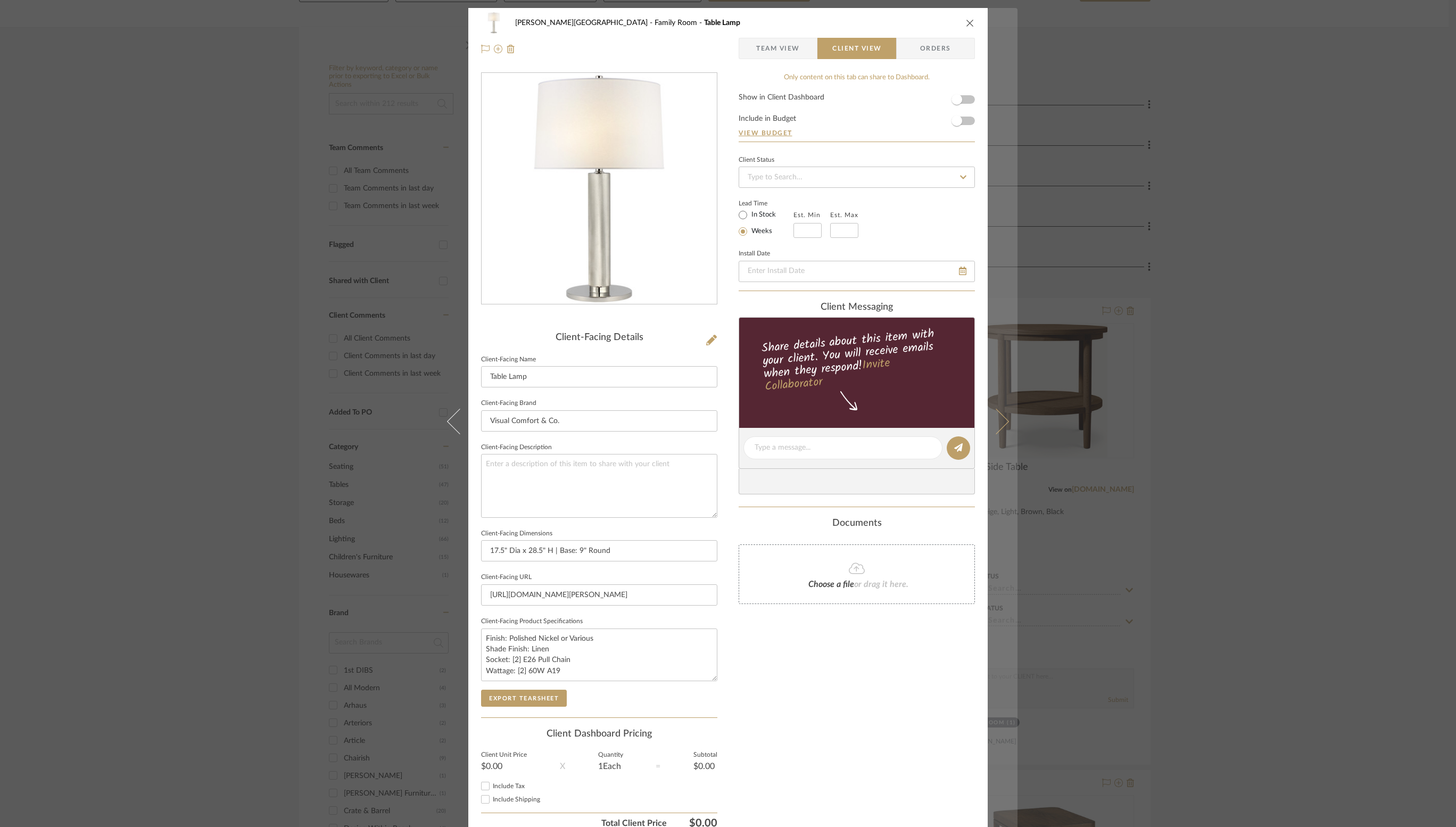 click at bounding box center (1003, 421) 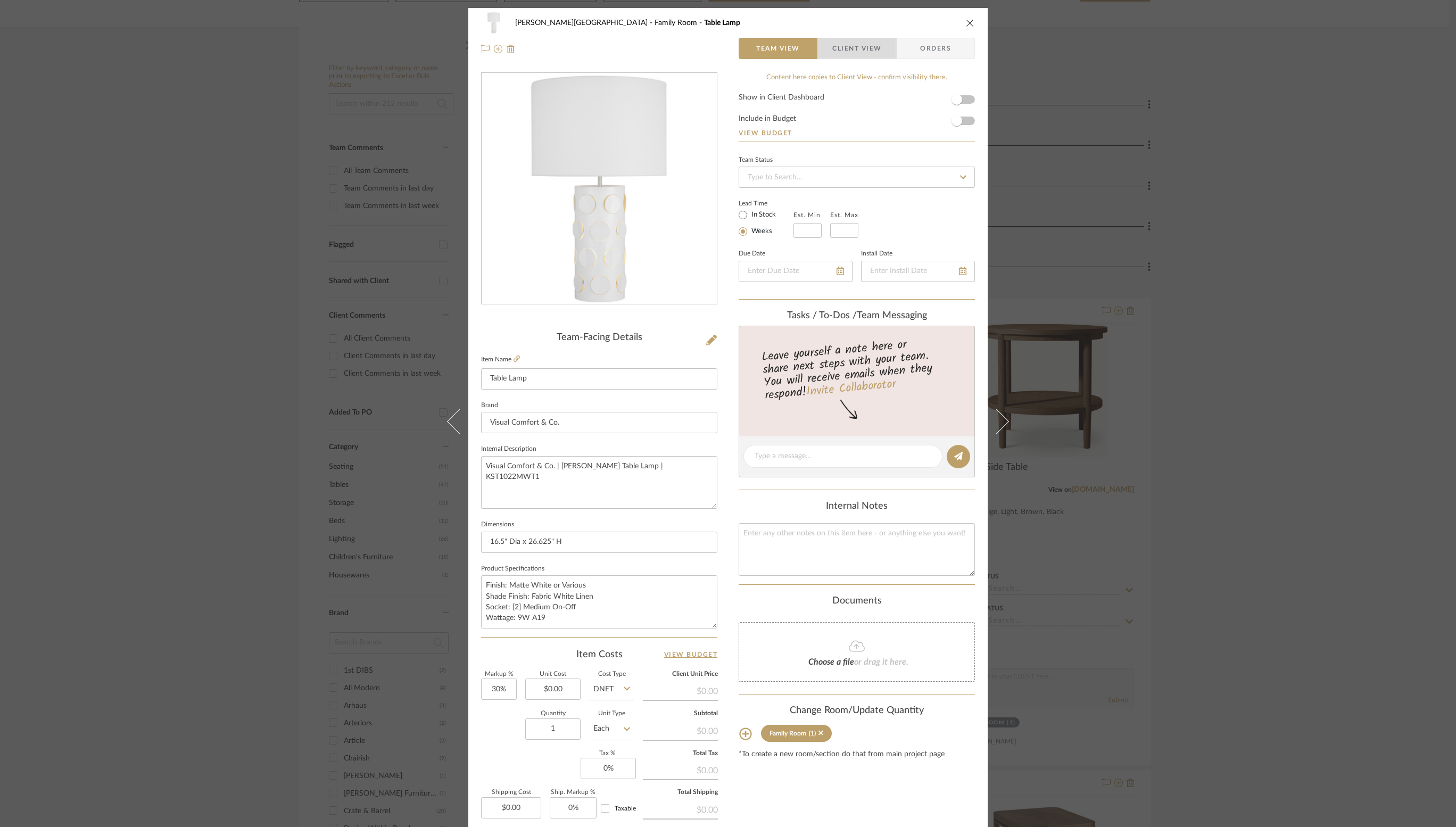 click on "Client View" at bounding box center [857, 48] 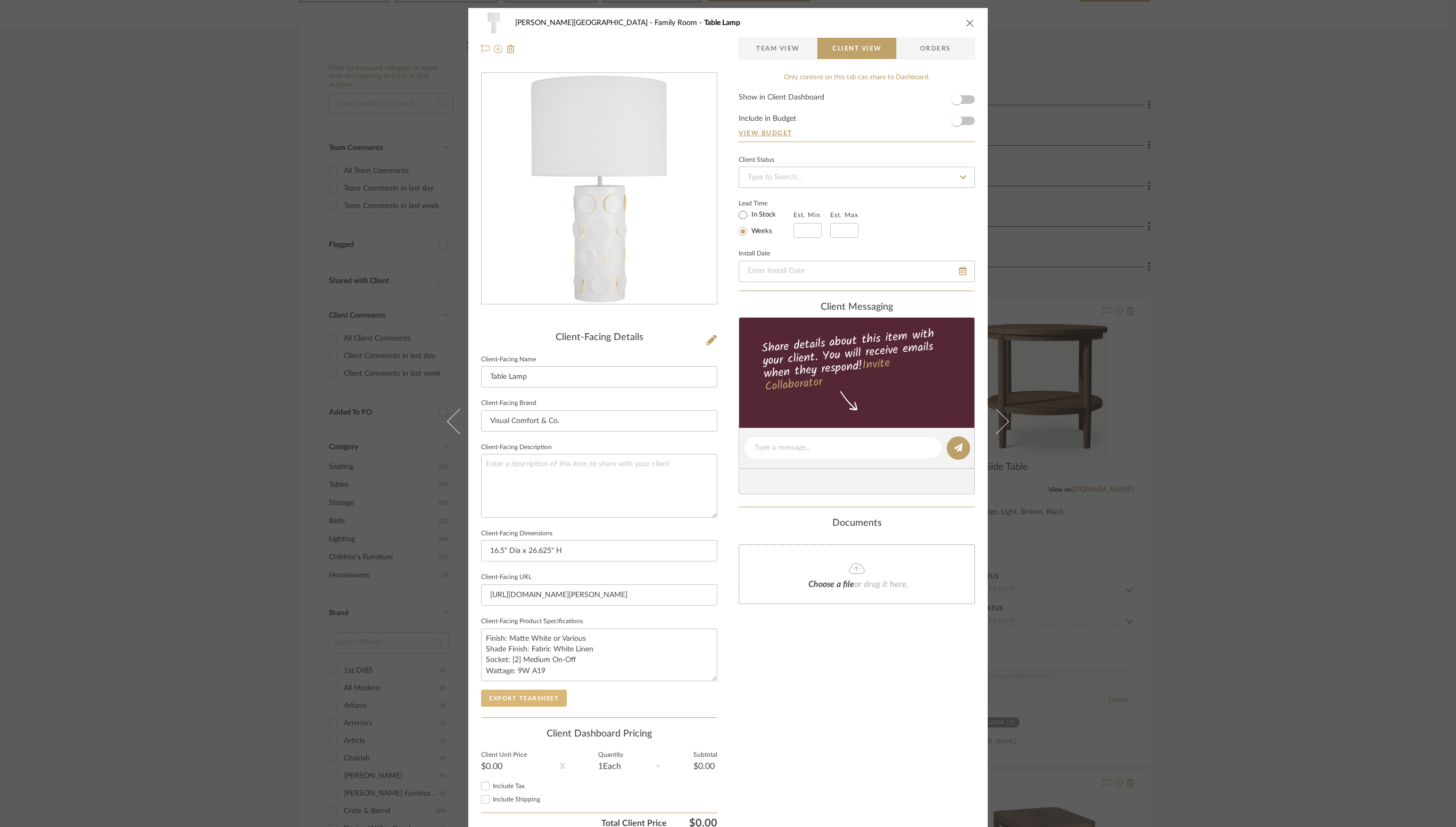 click on "Export Tearsheet" 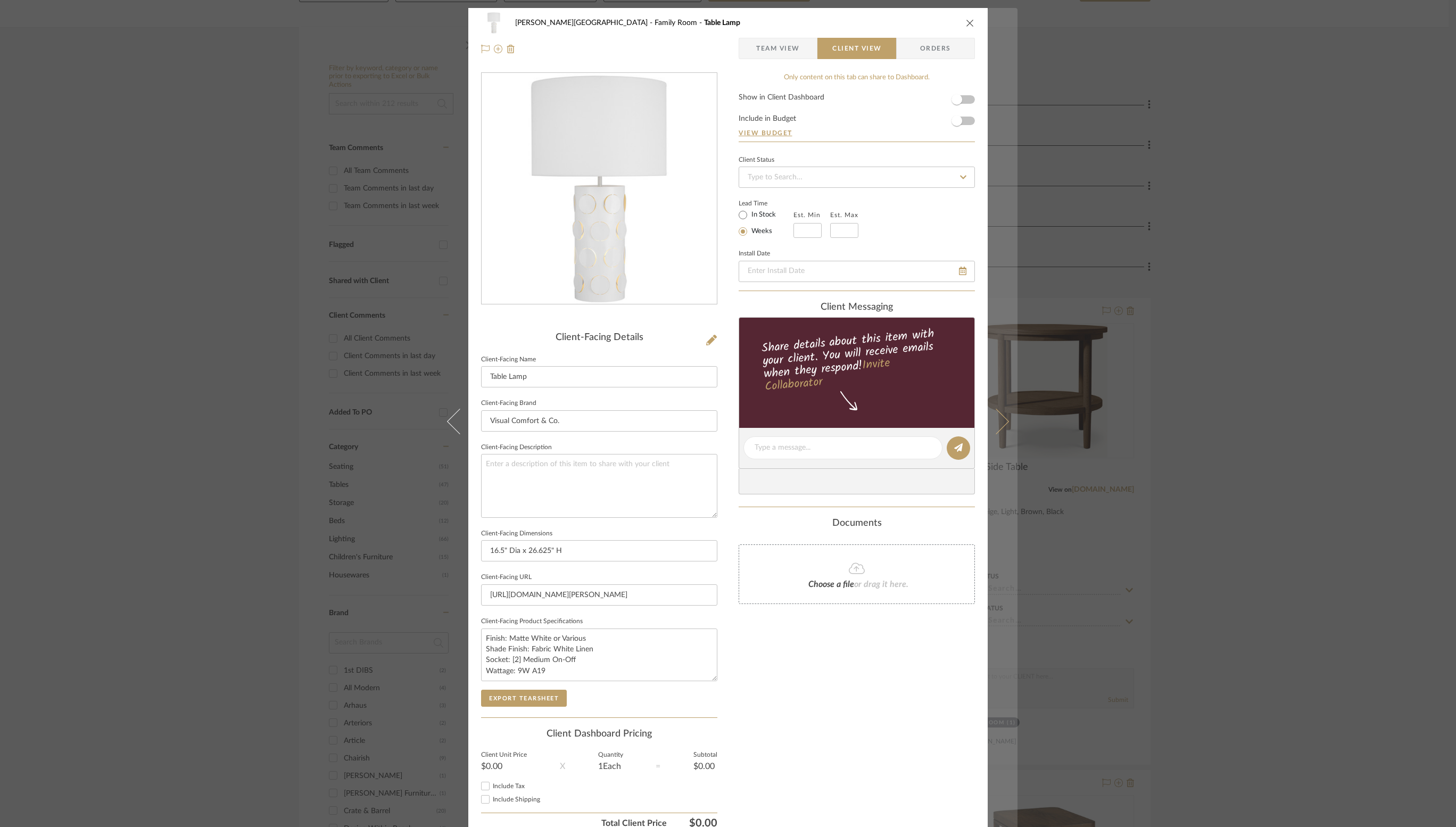 click at bounding box center [996, 421] 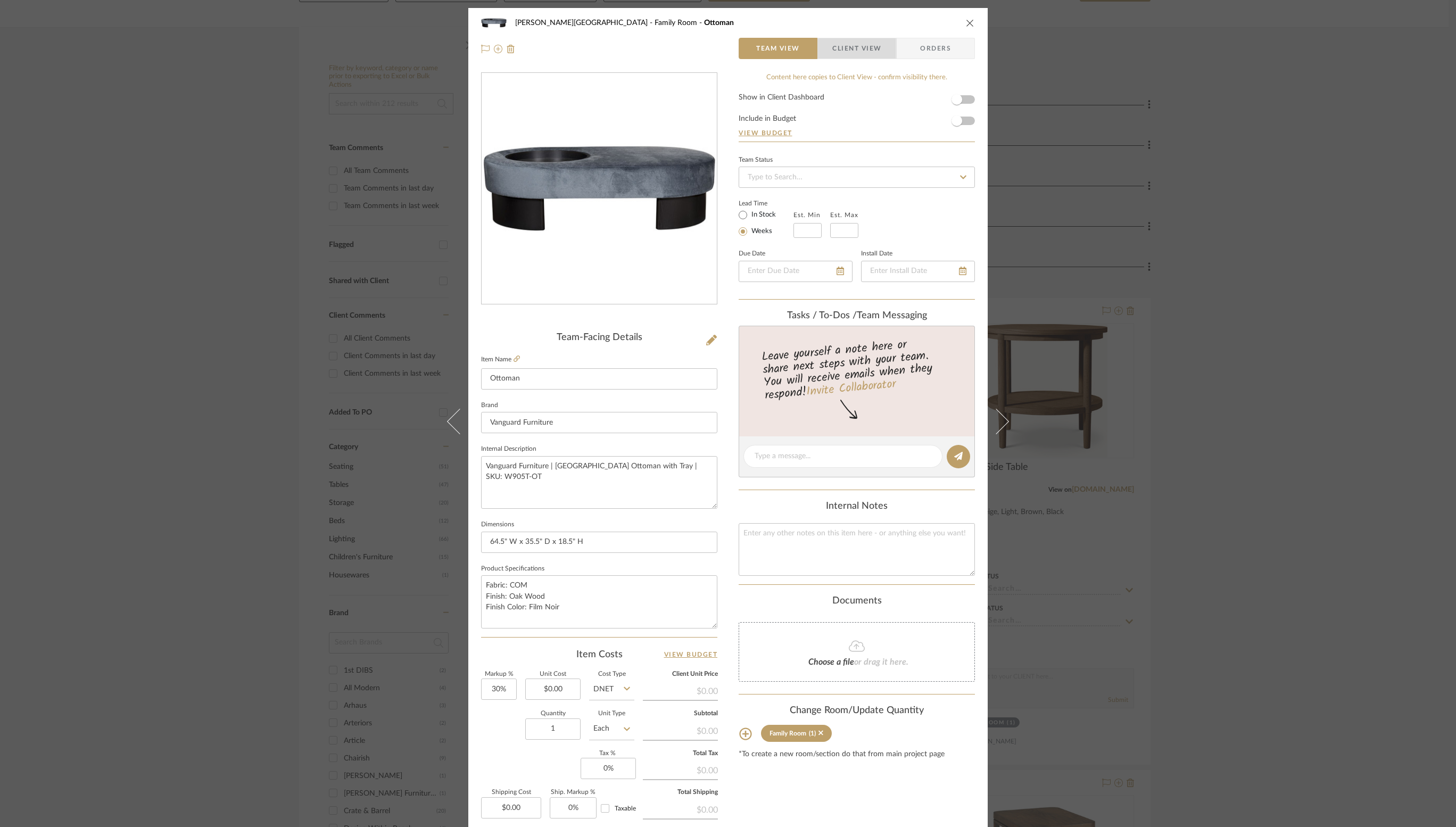 click on "Client View" at bounding box center (857, 48) 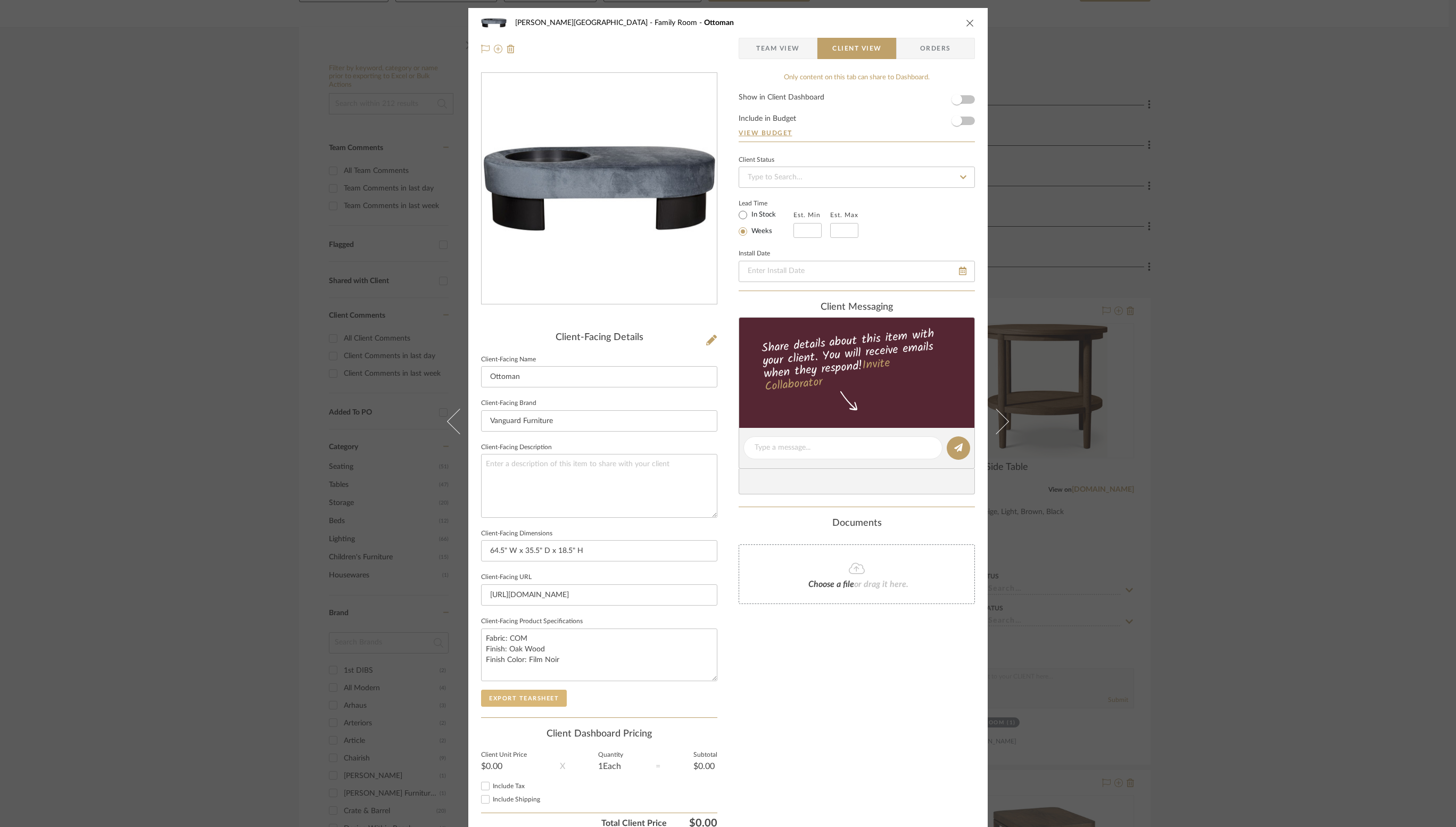 click on "Export Tearsheet" 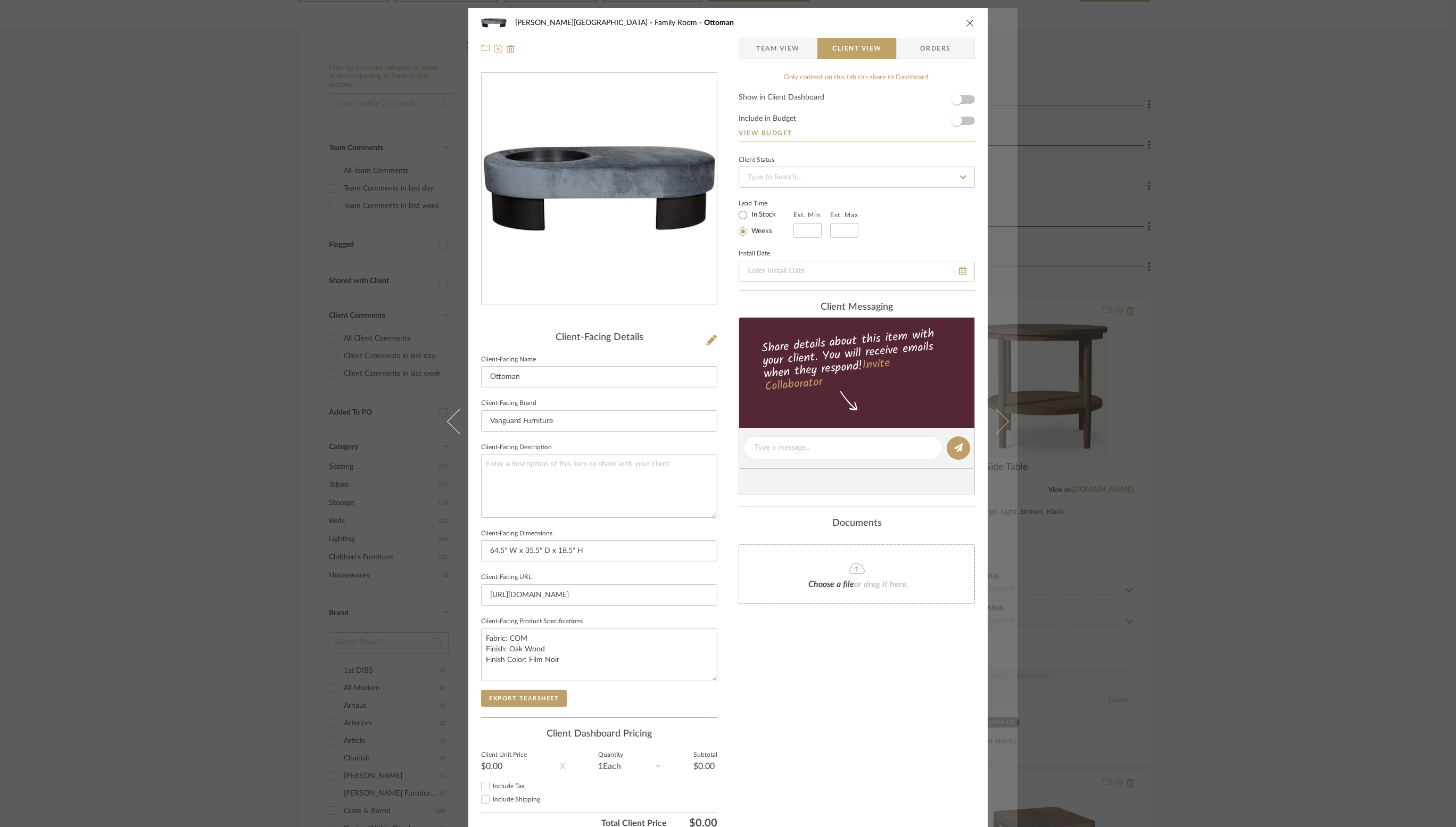 click at bounding box center [1003, 421] 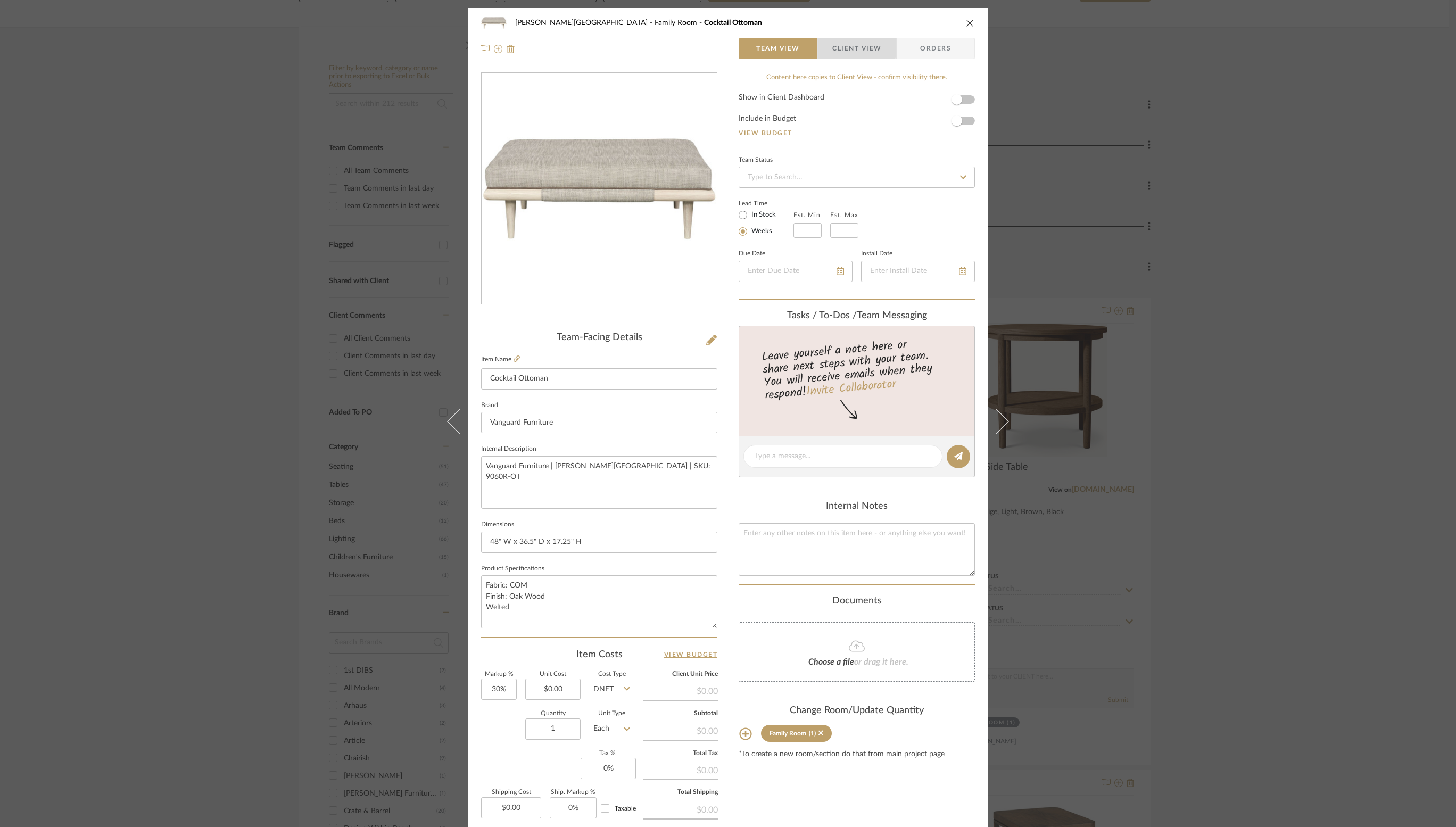 click on "Client View" at bounding box center (857, 48) 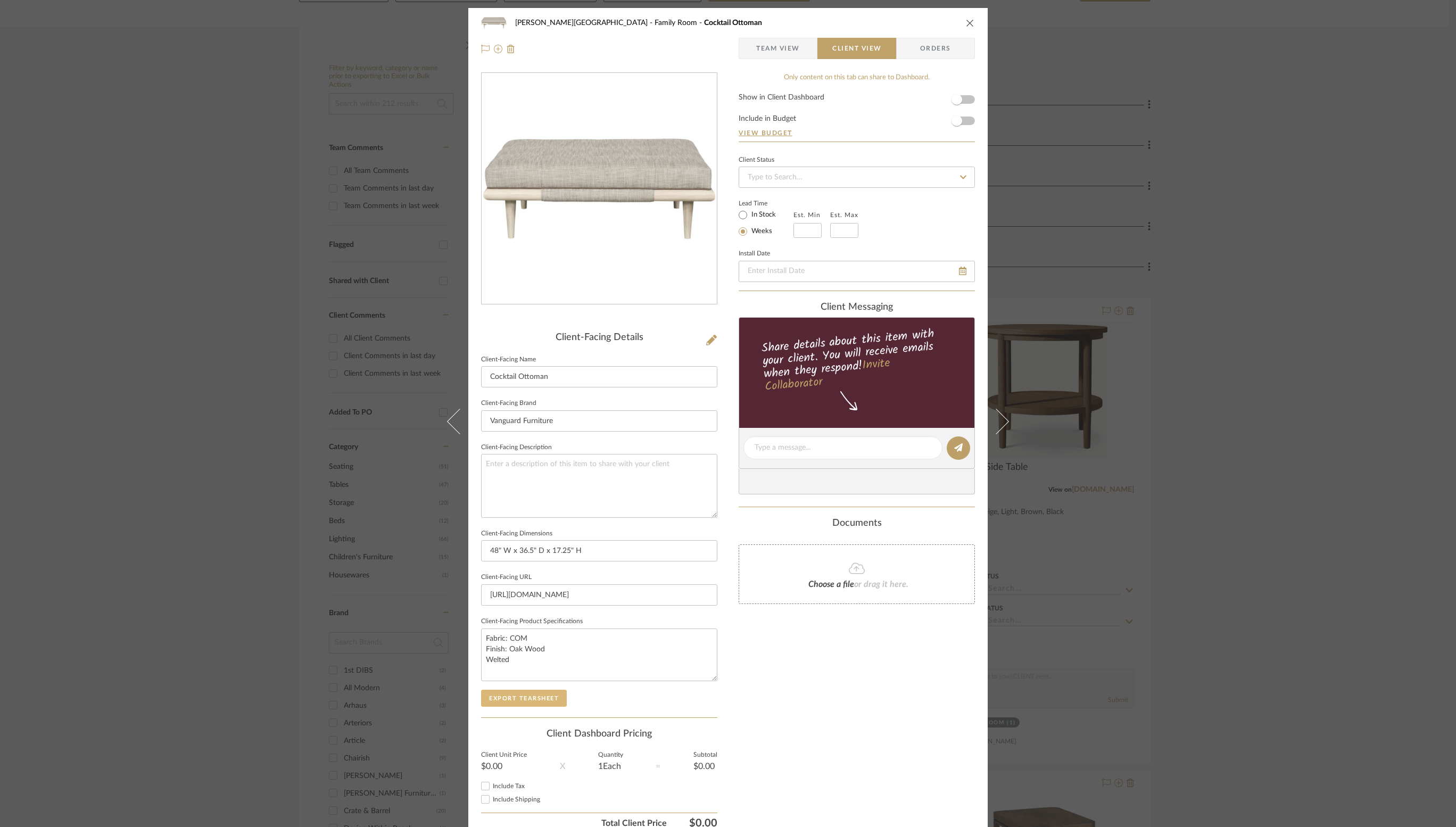 click on "Export Tearsheet" 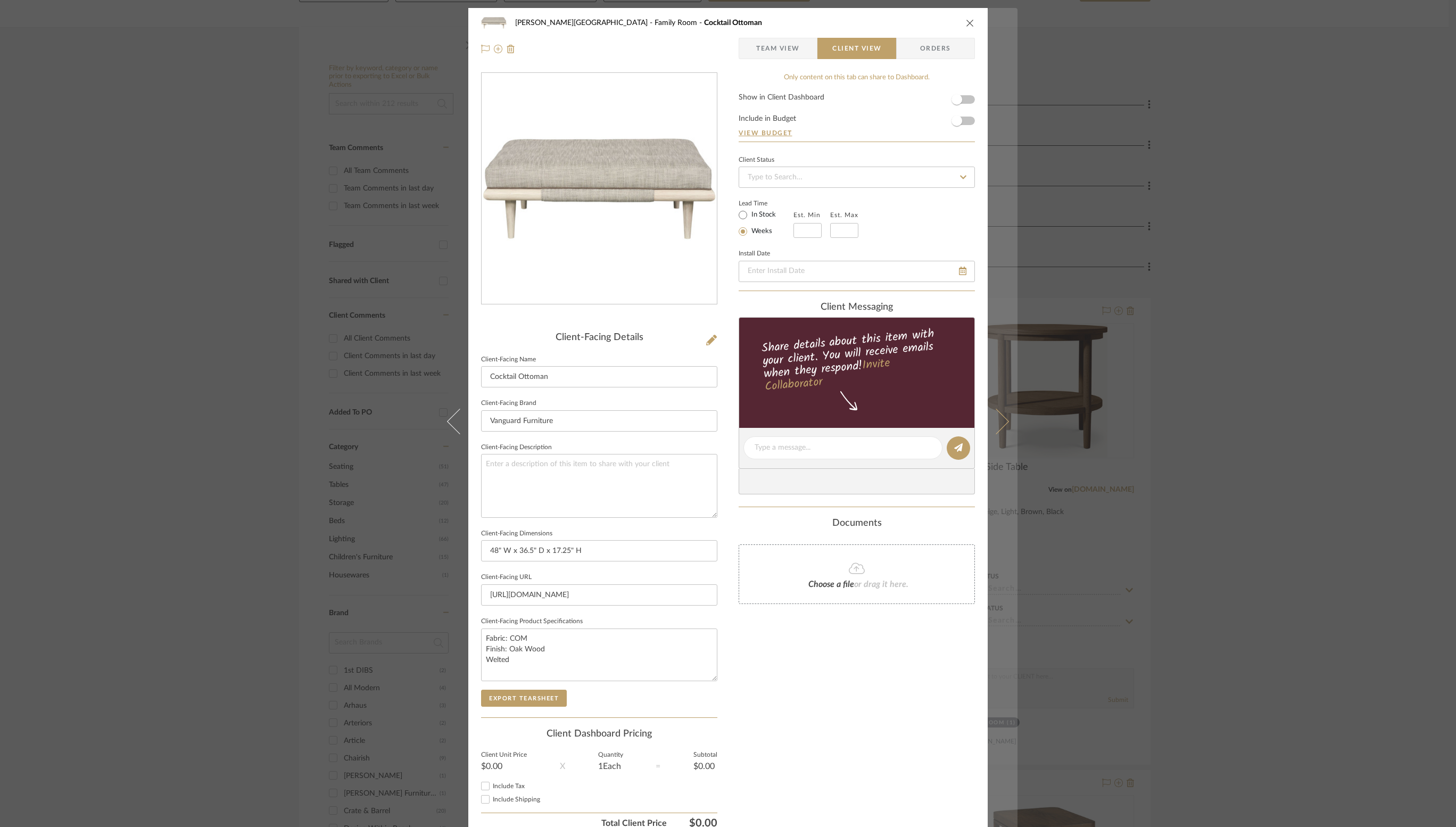 click at bounding box center [996, 421] 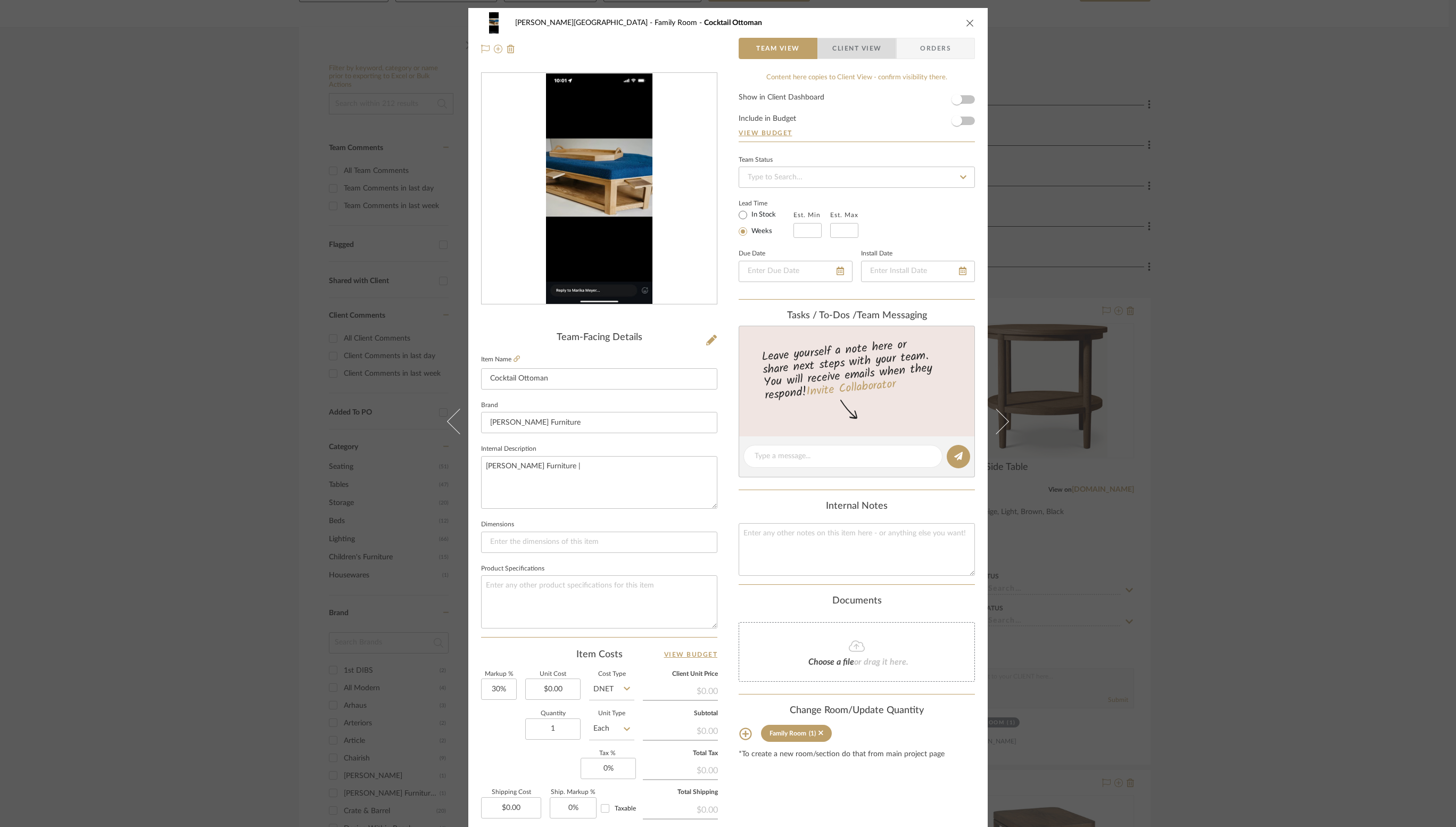 click on "Client View" at bounding box center [857, 48] 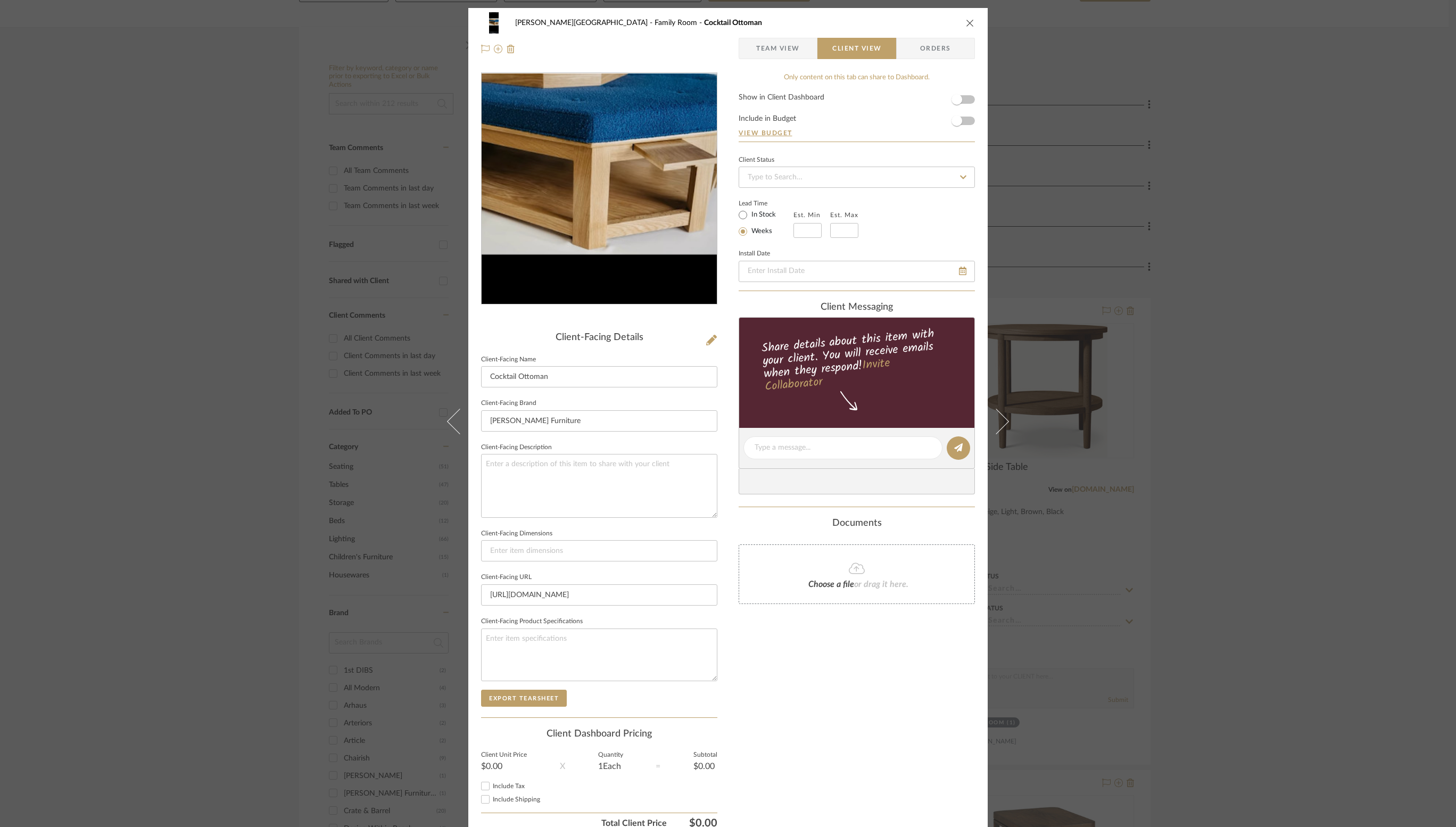 click at bounding box center [599, 189] 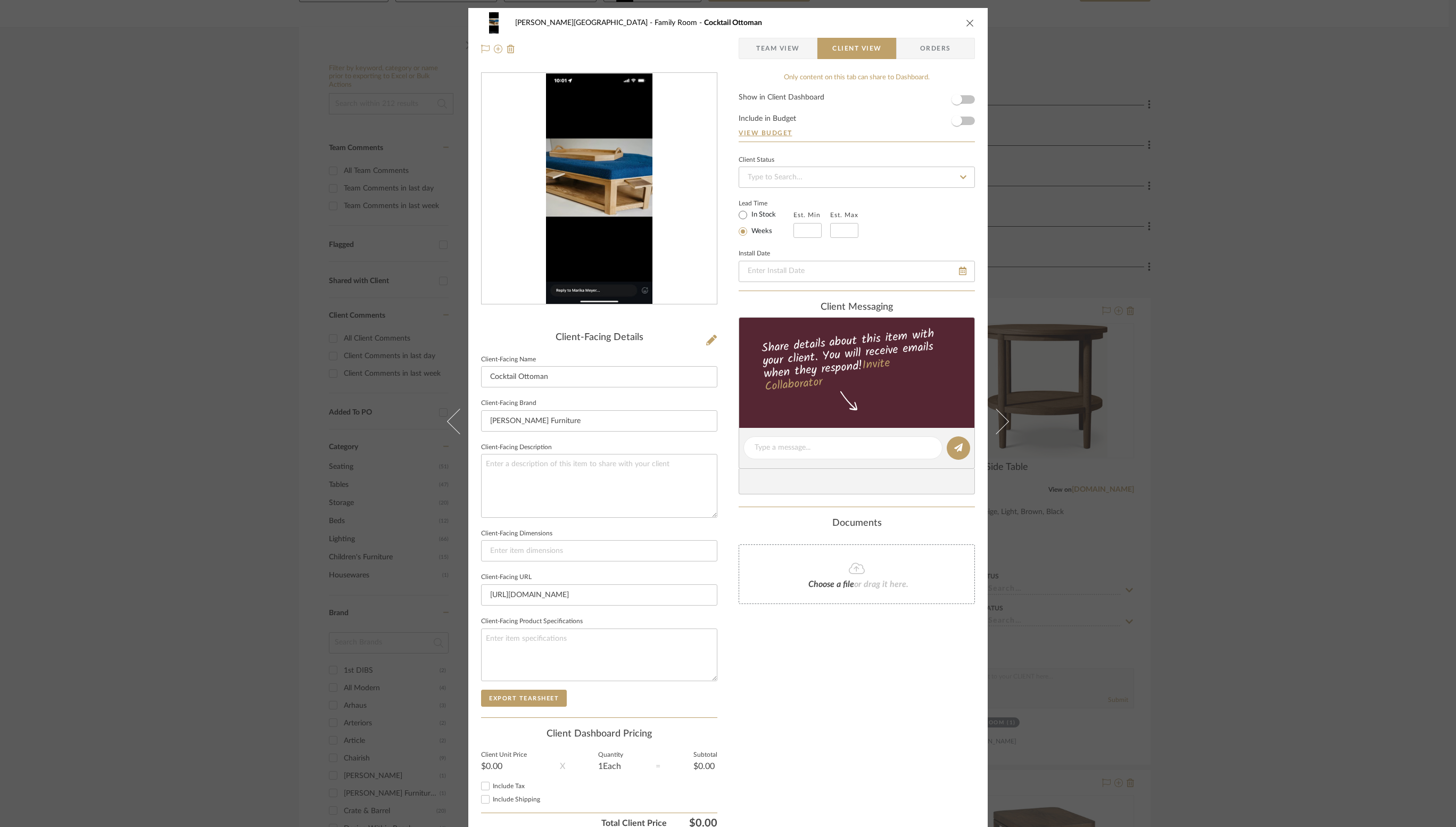 drag, startPoint x: 746, startPoint y: 425, endPoint x: 599, endPoint y: 116, distance: 342.1842 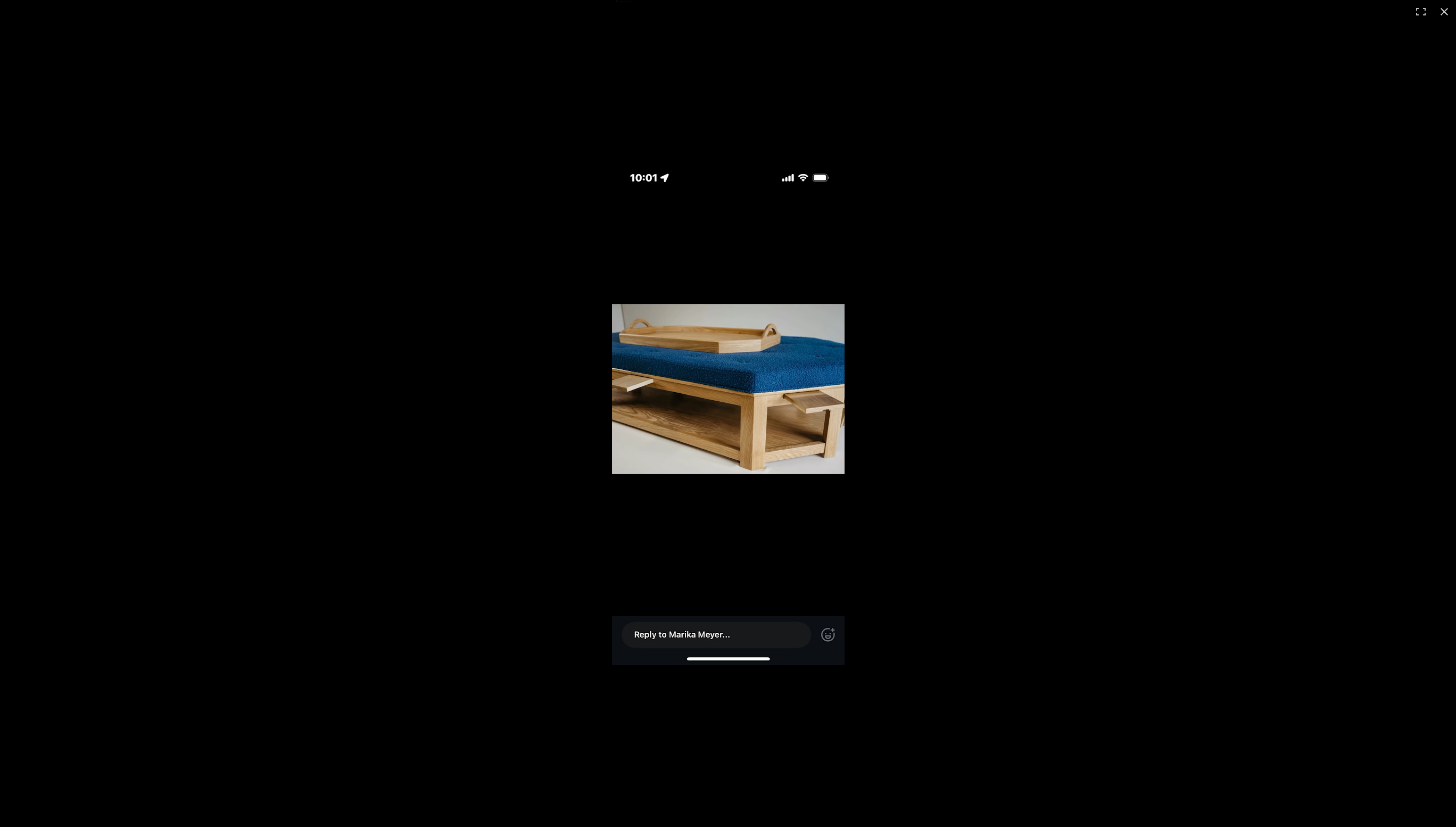 click at bounding box center (728, 414) 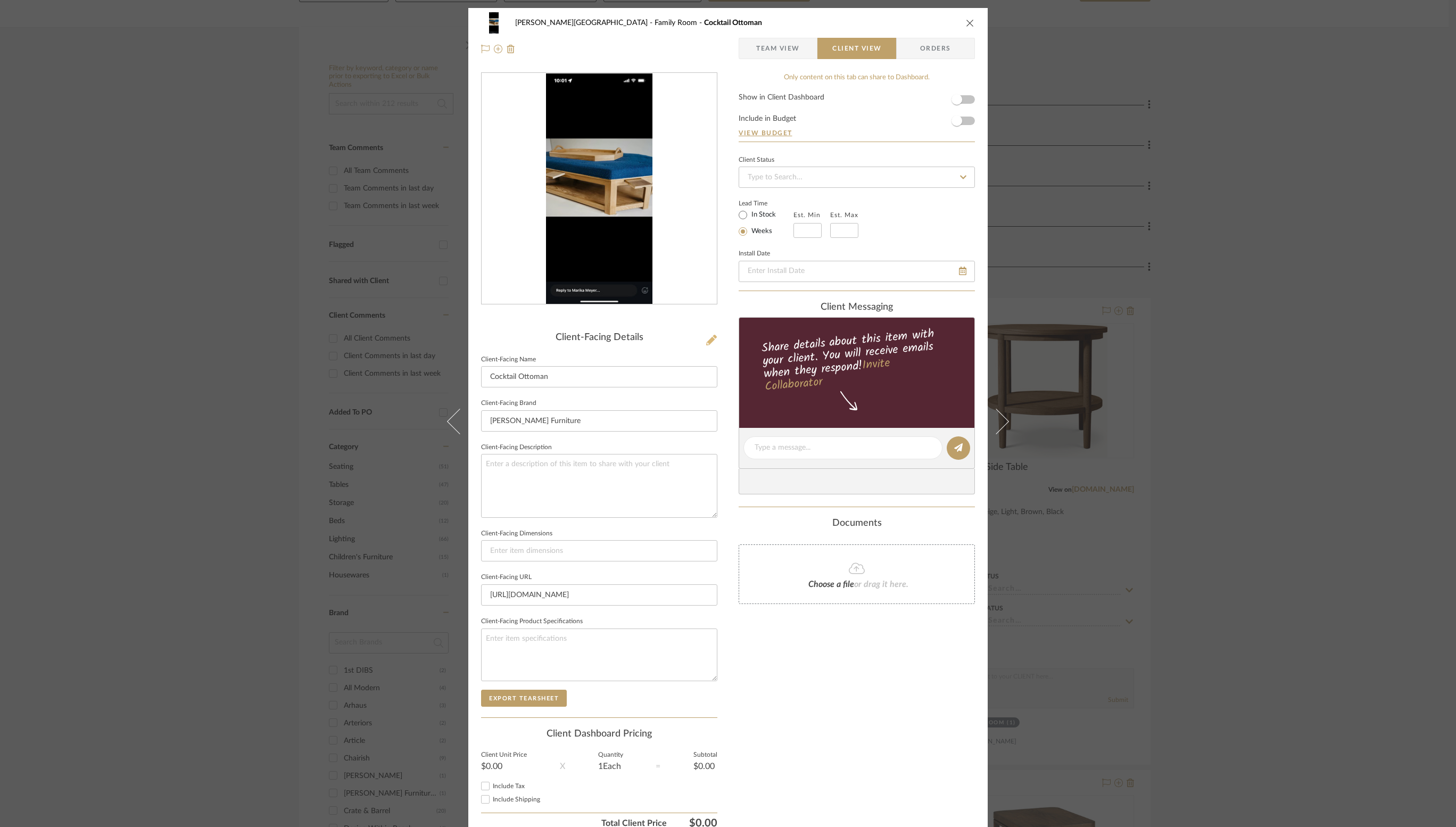 click 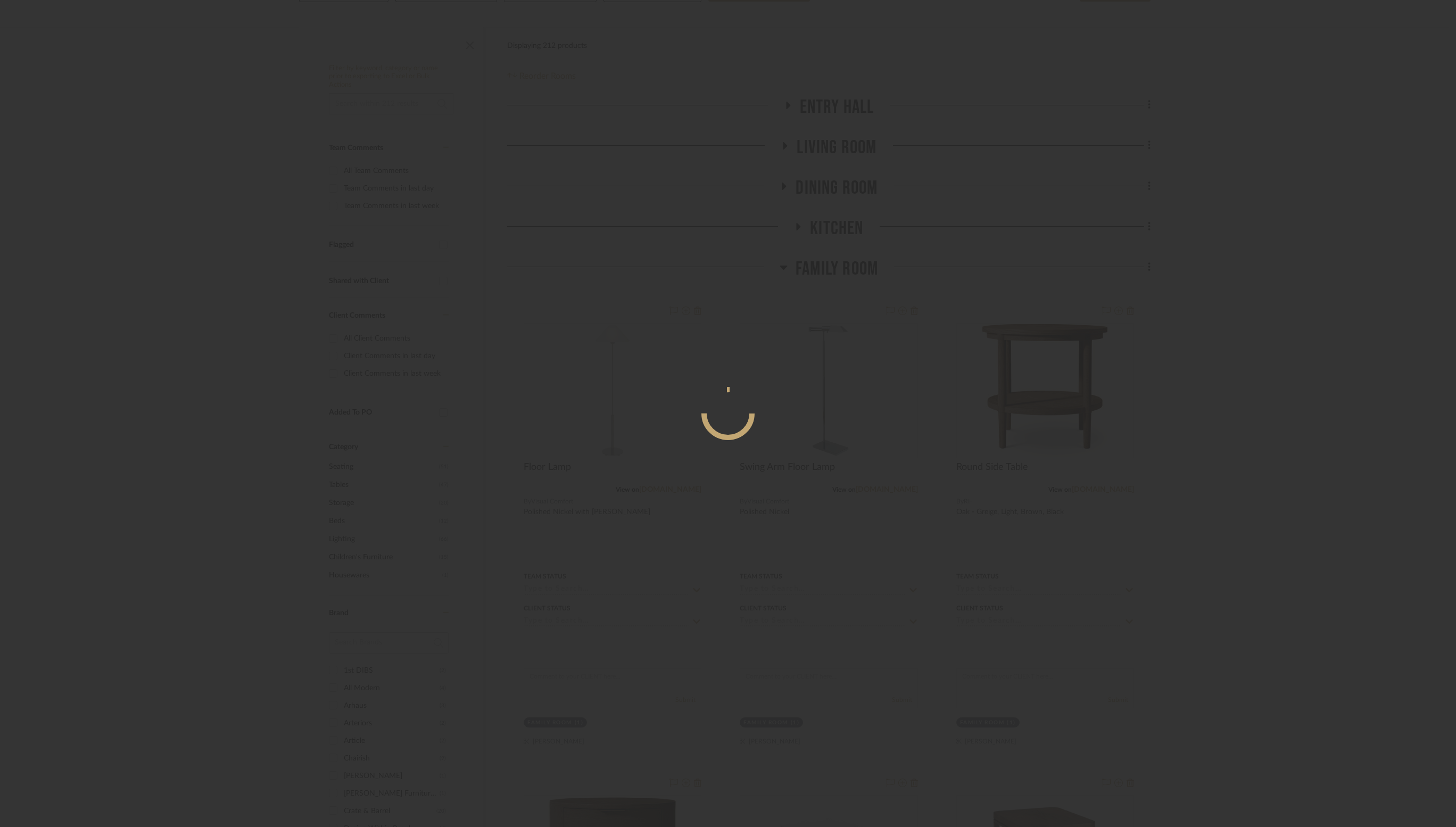 click at bounding box center [728, 414] 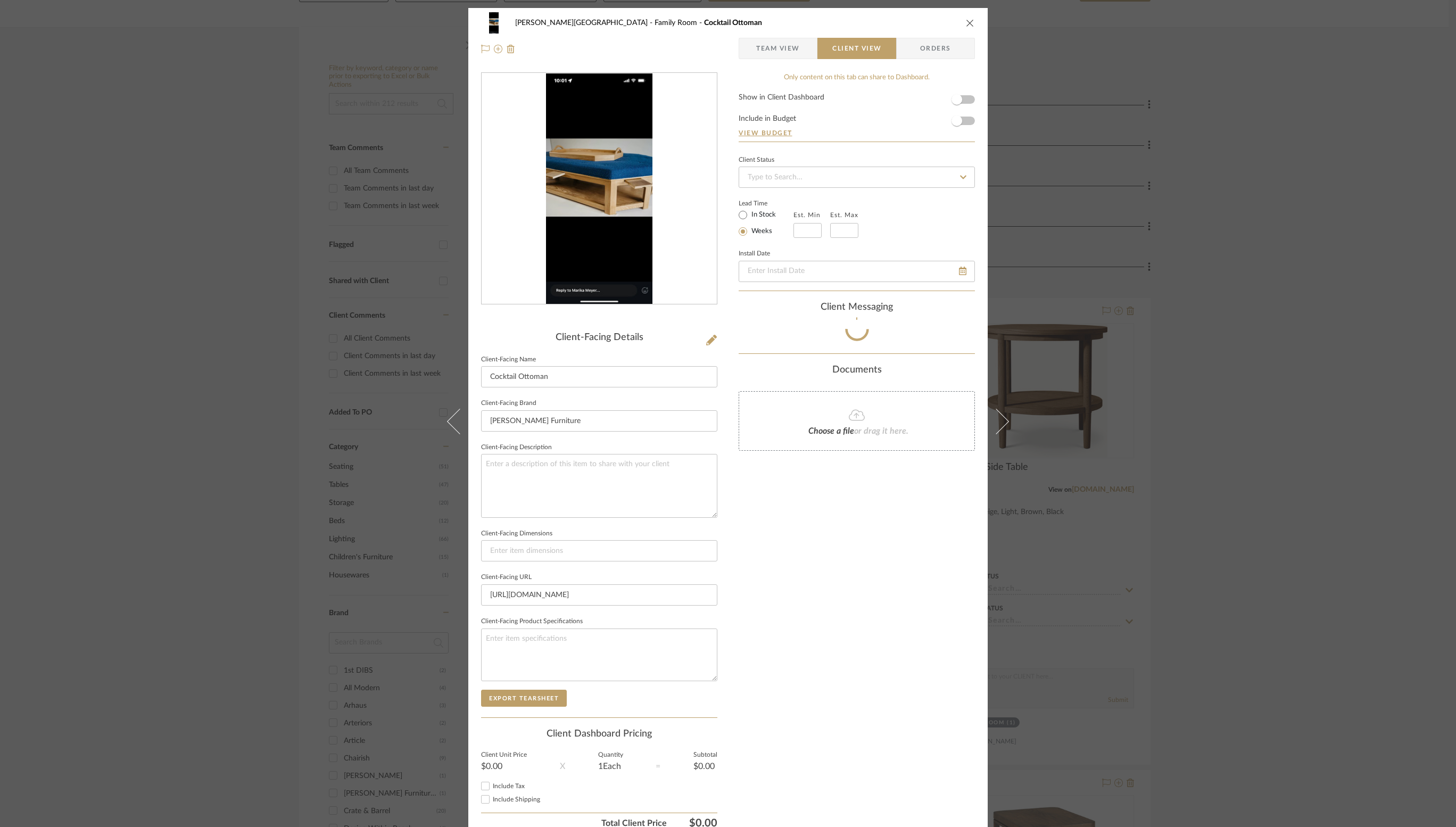 type 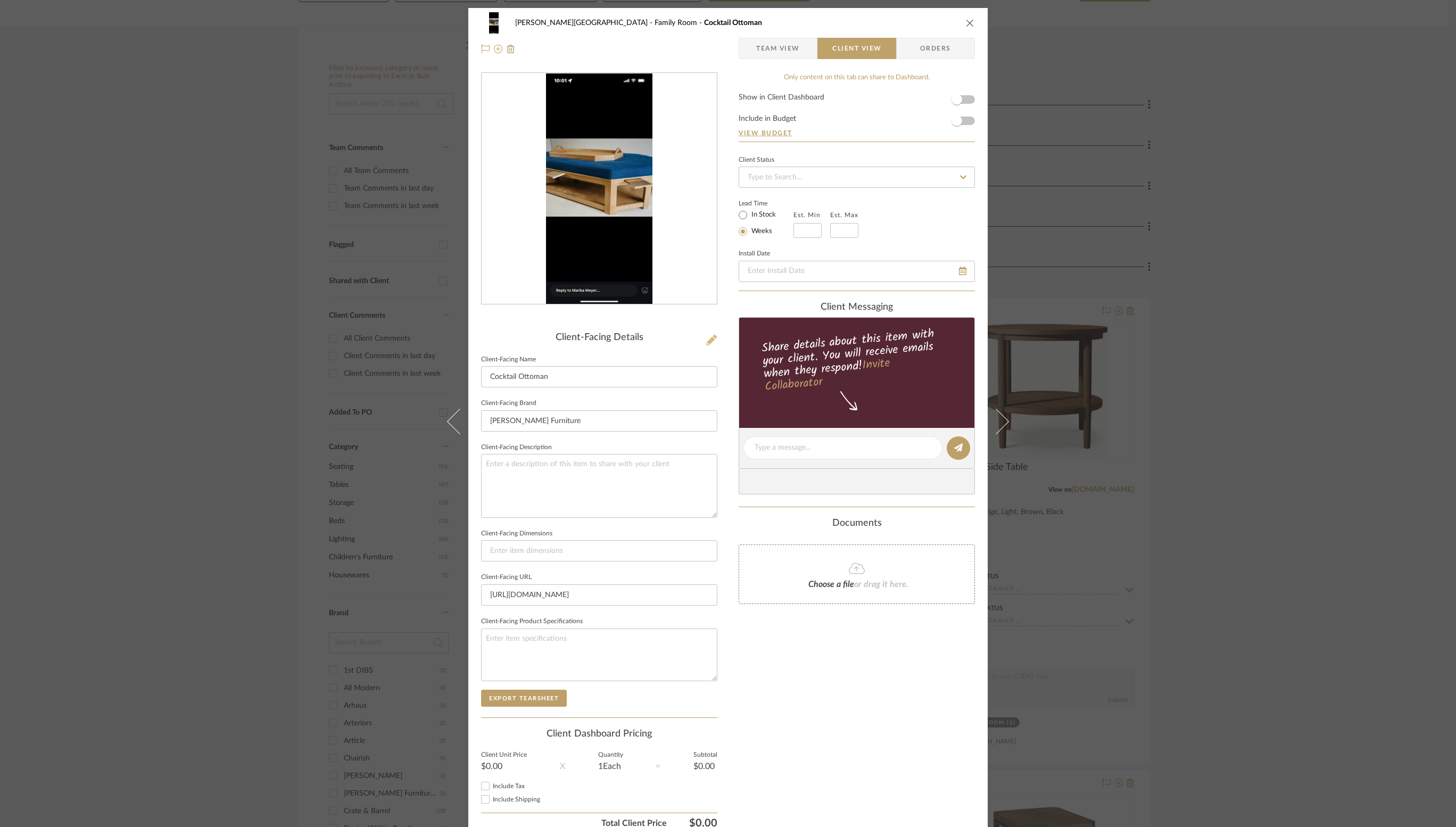 click 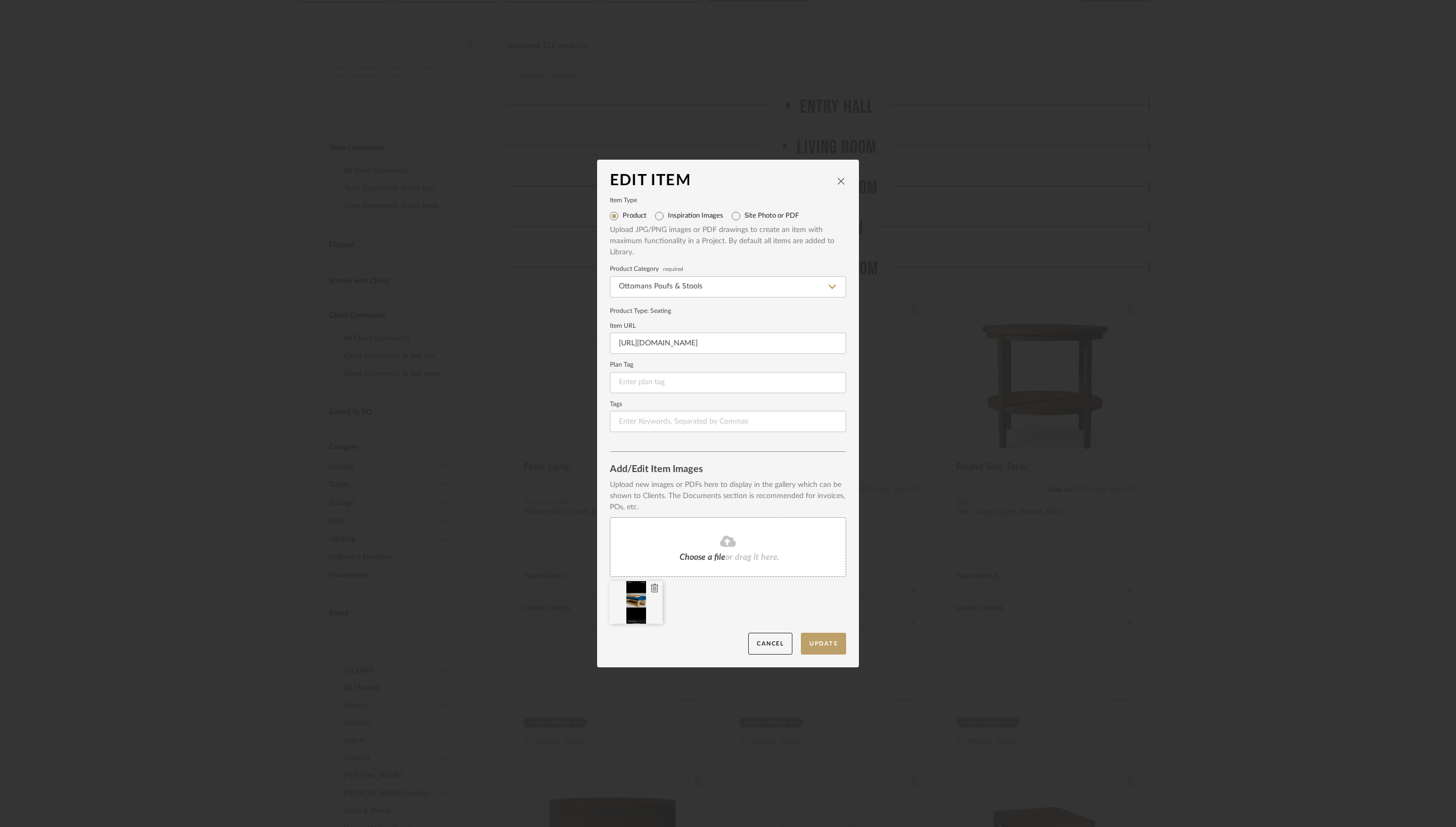 click 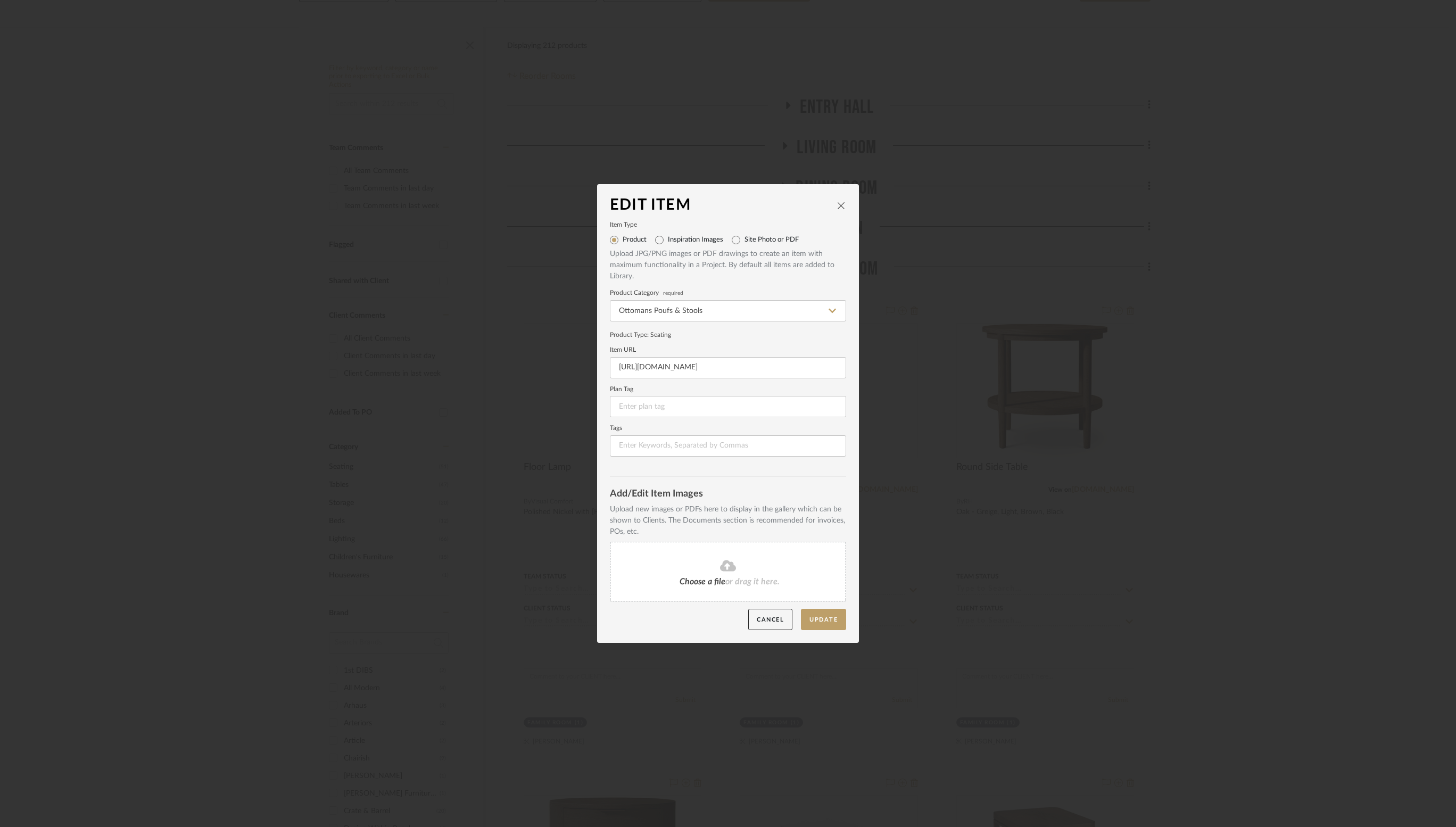 click on "Choose a file" 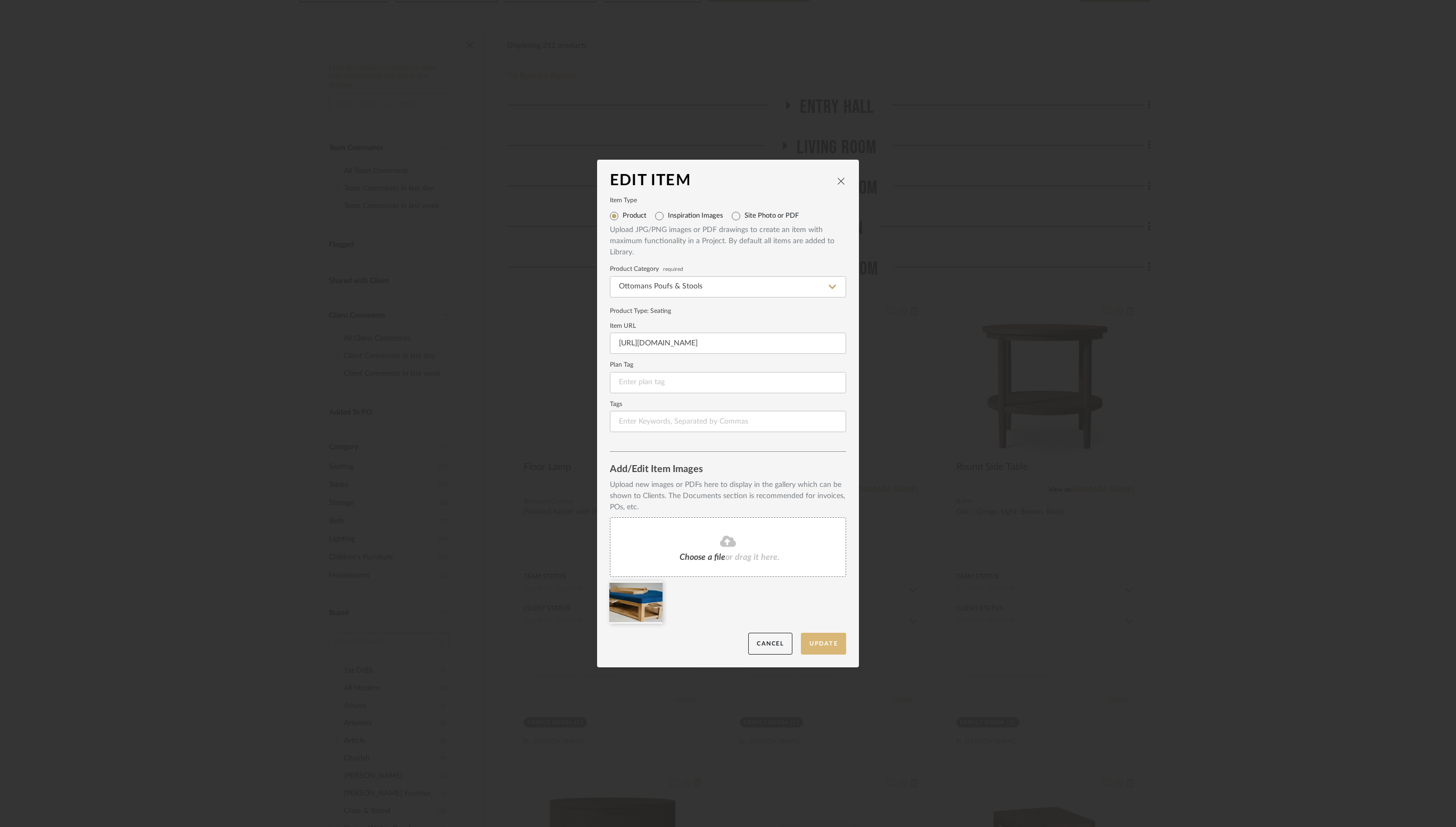 click on "Update" at bounding box center [823, 643] 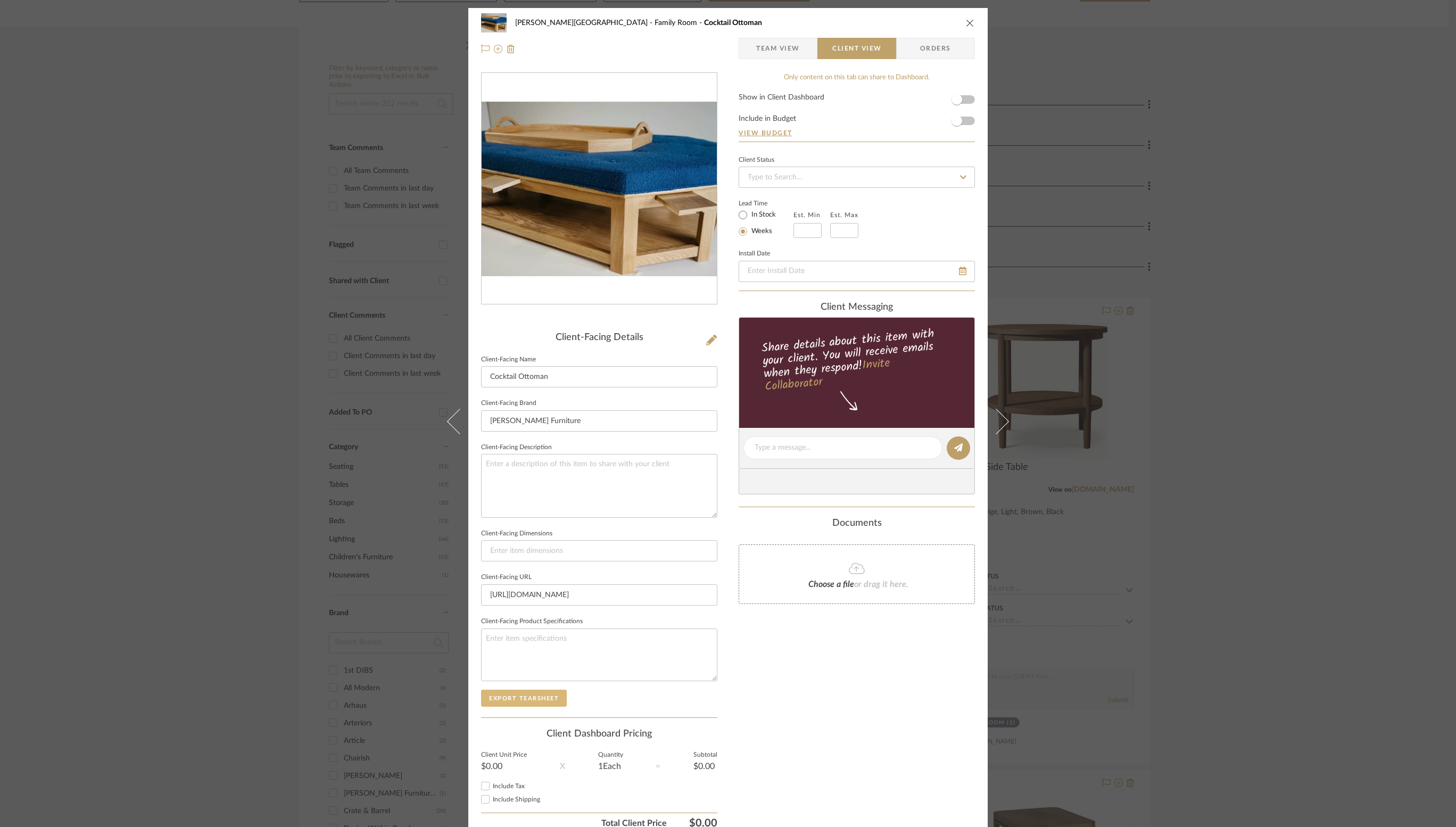 click on "Export Tearsheet" 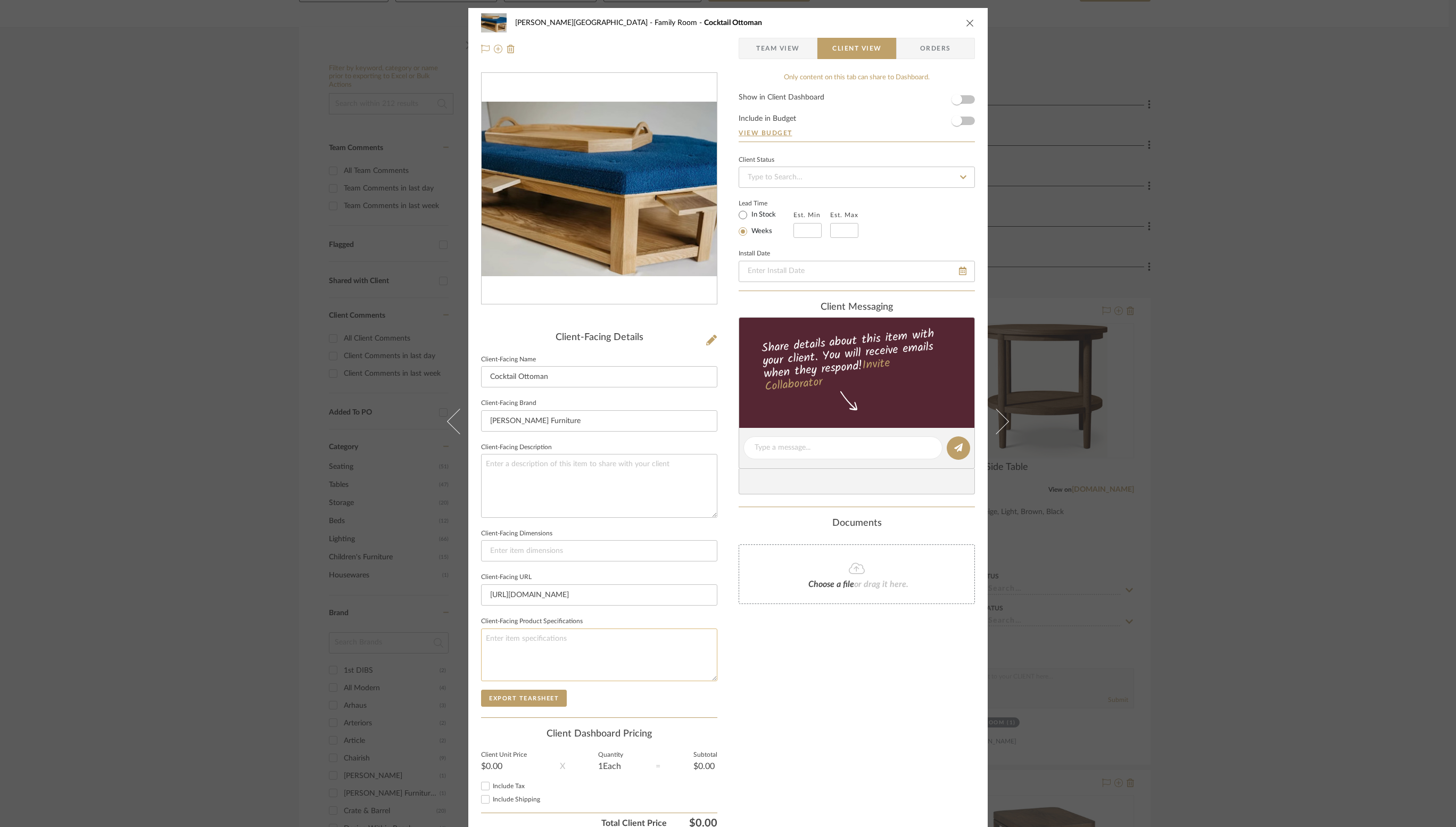click 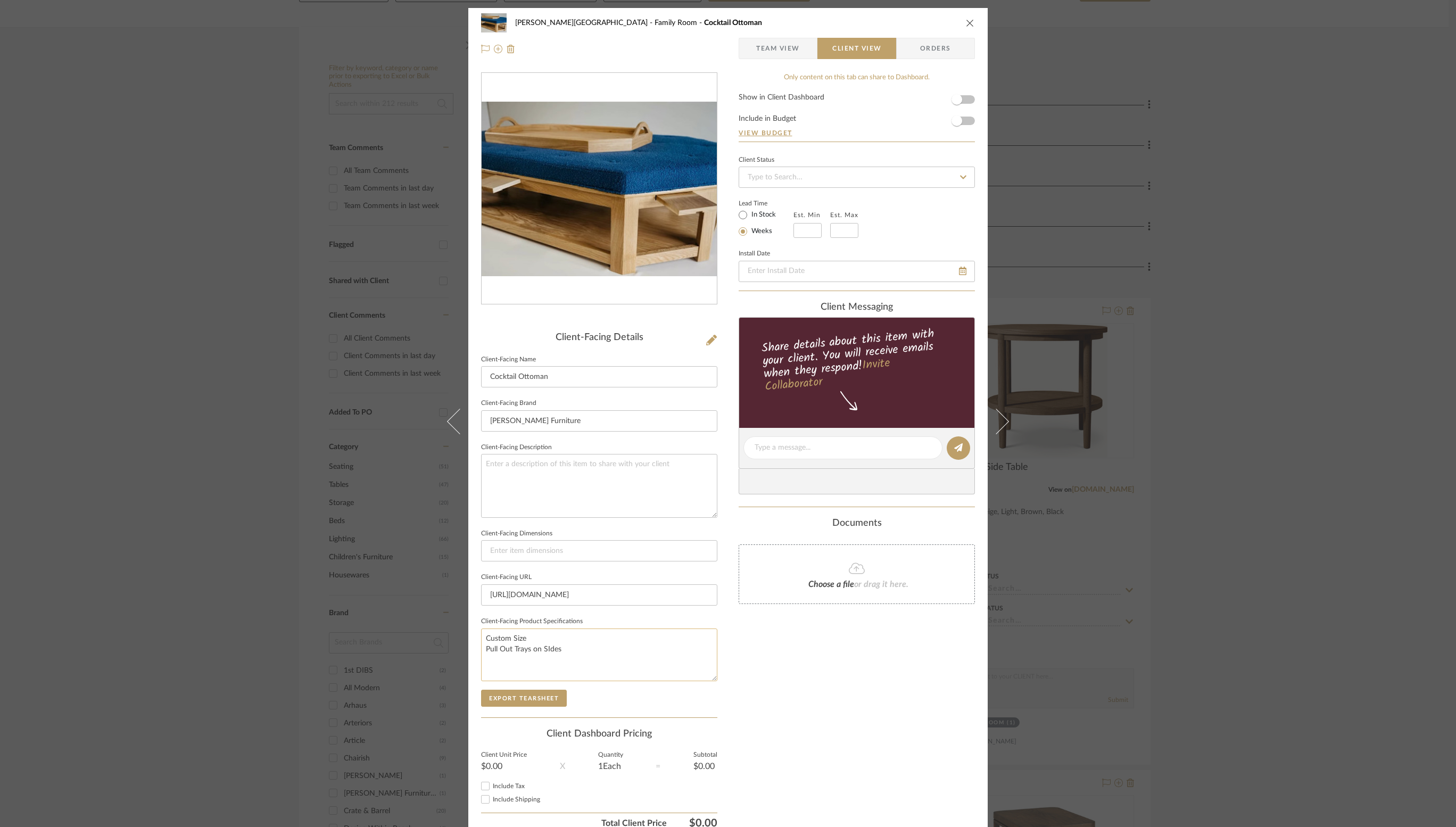 click on "Custom Size
Pull Out Trays on SIdes" 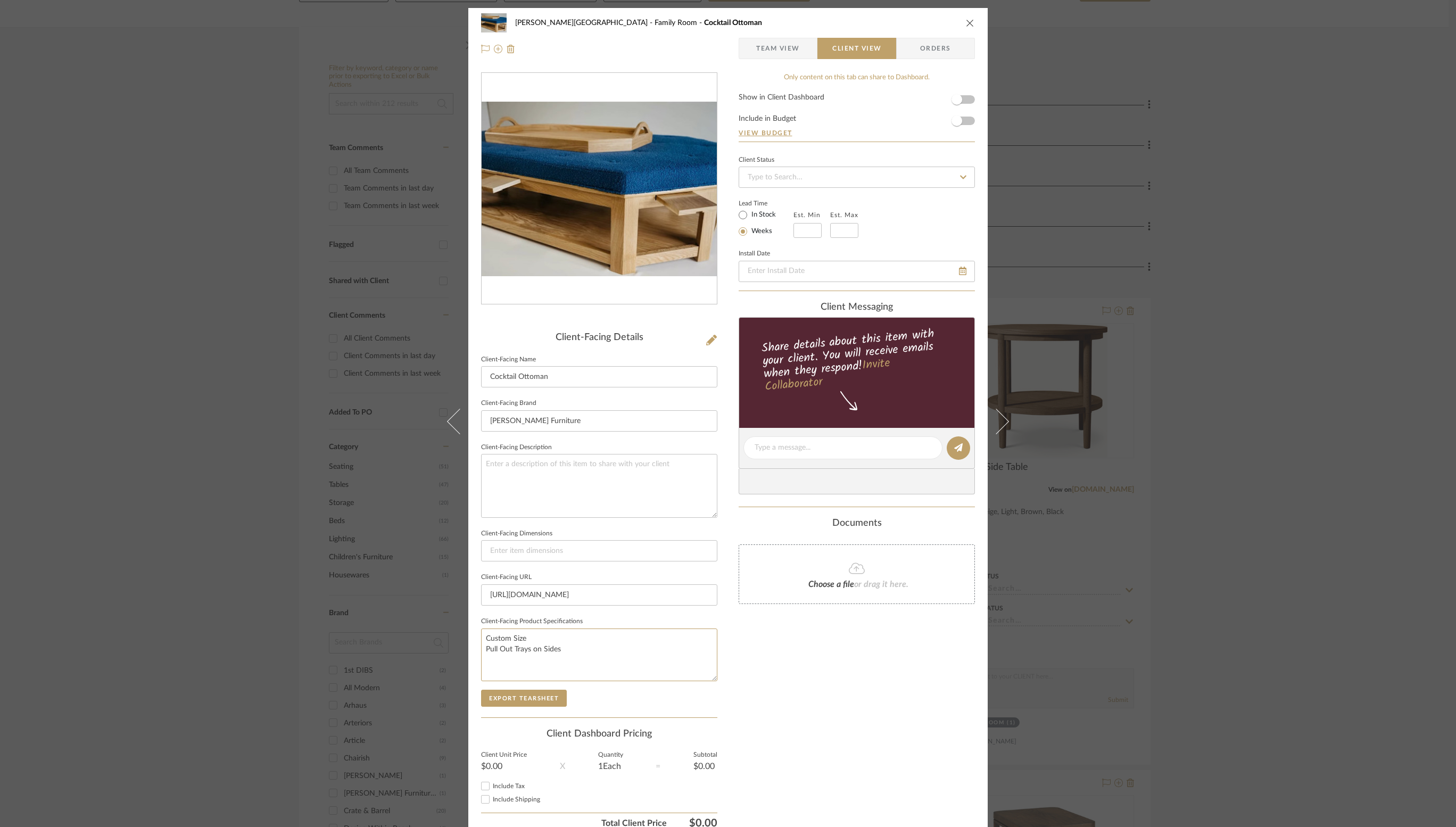 type on "Custom Size
Pull Out Trays on Sides" 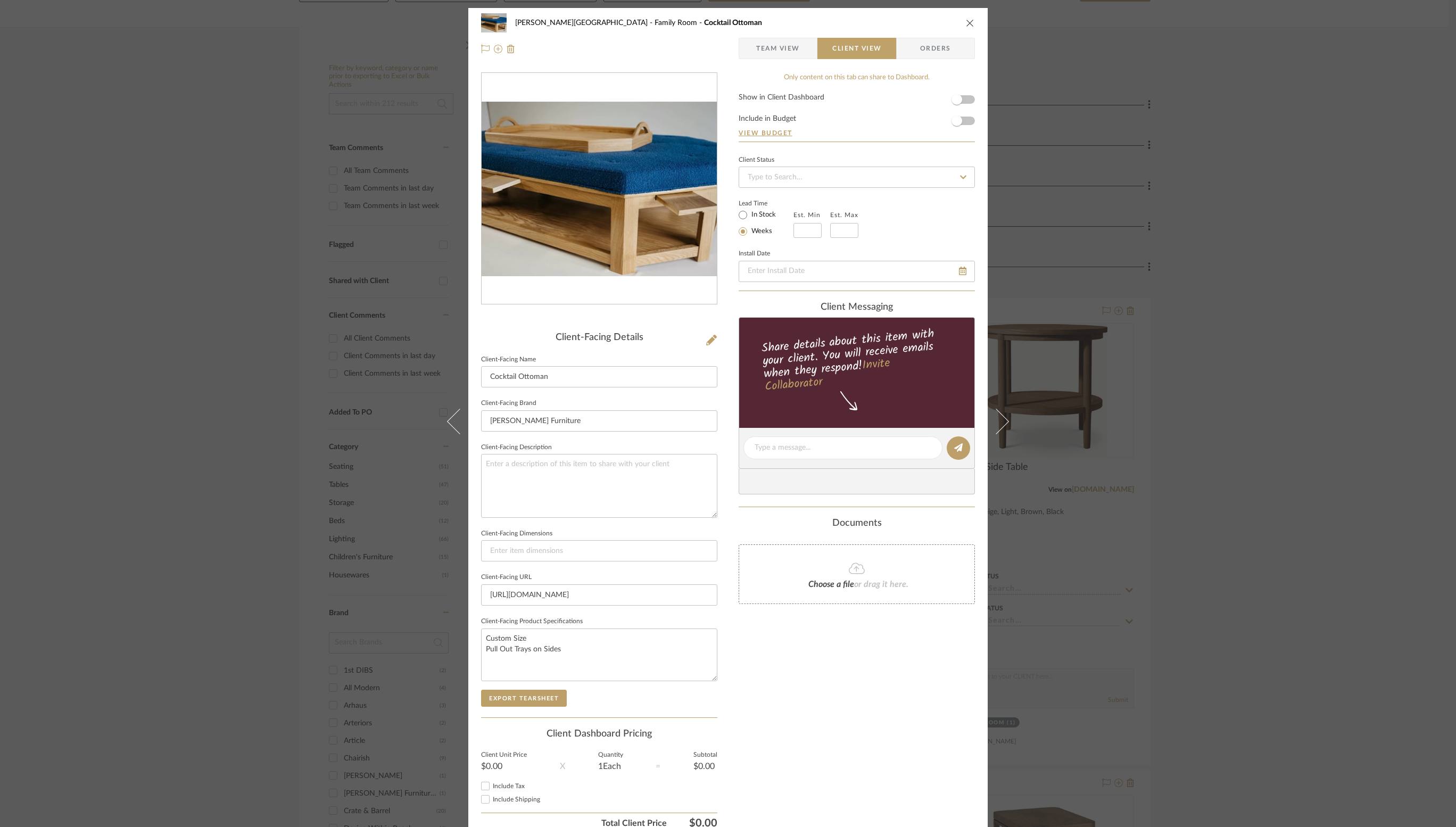 click at bounding box center (599, 189) 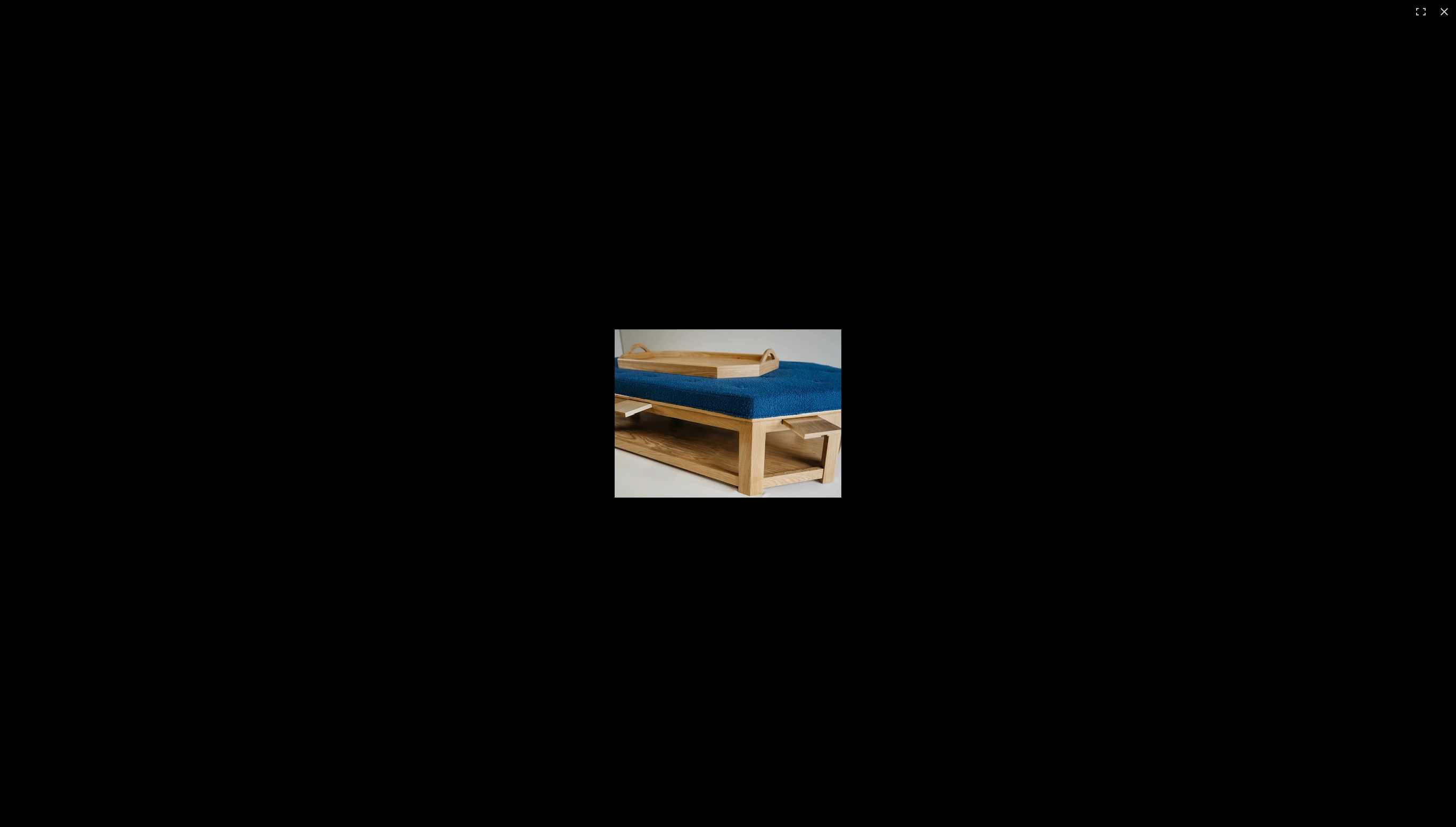 type 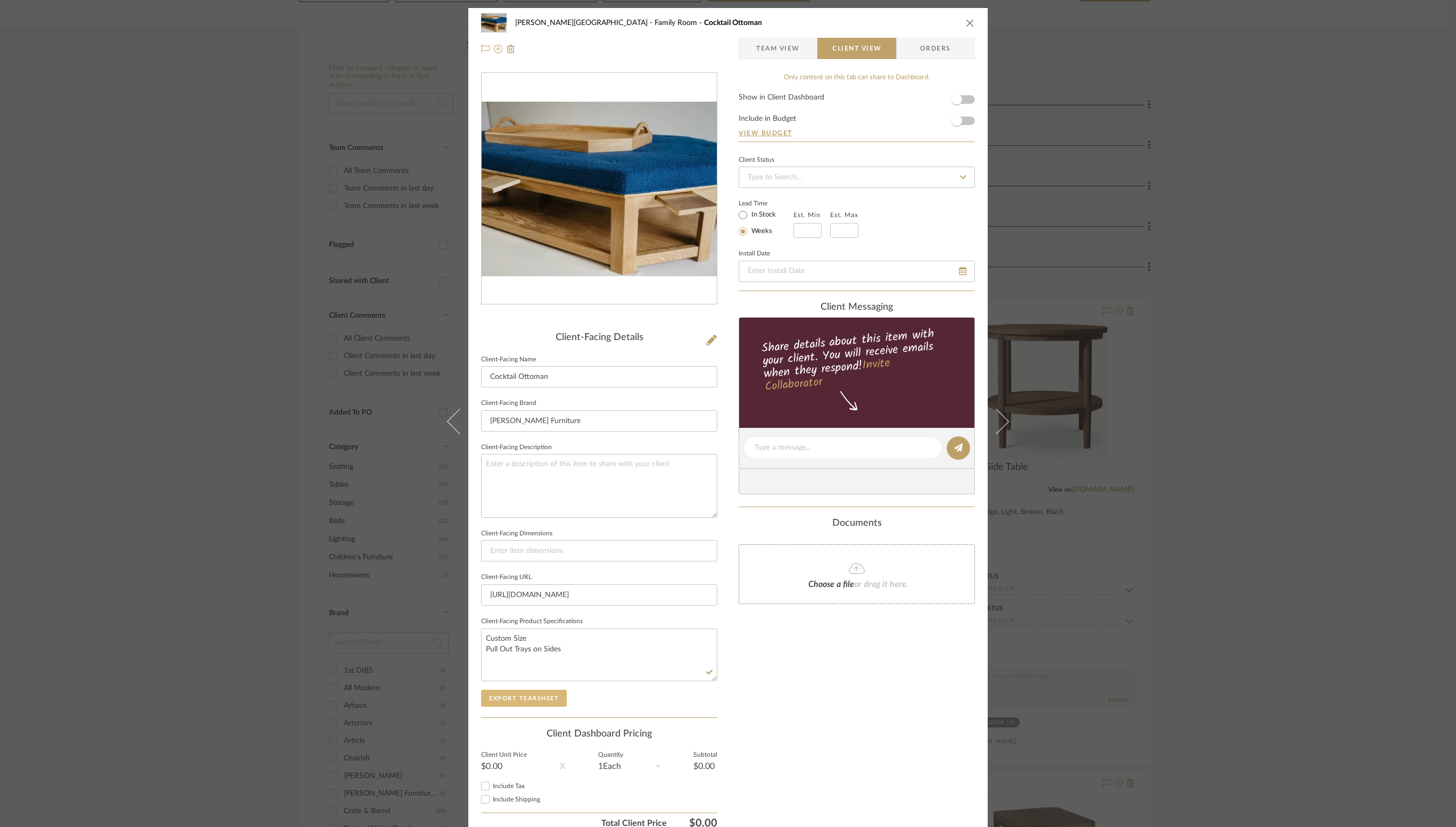 click on "Export Tearsheet" 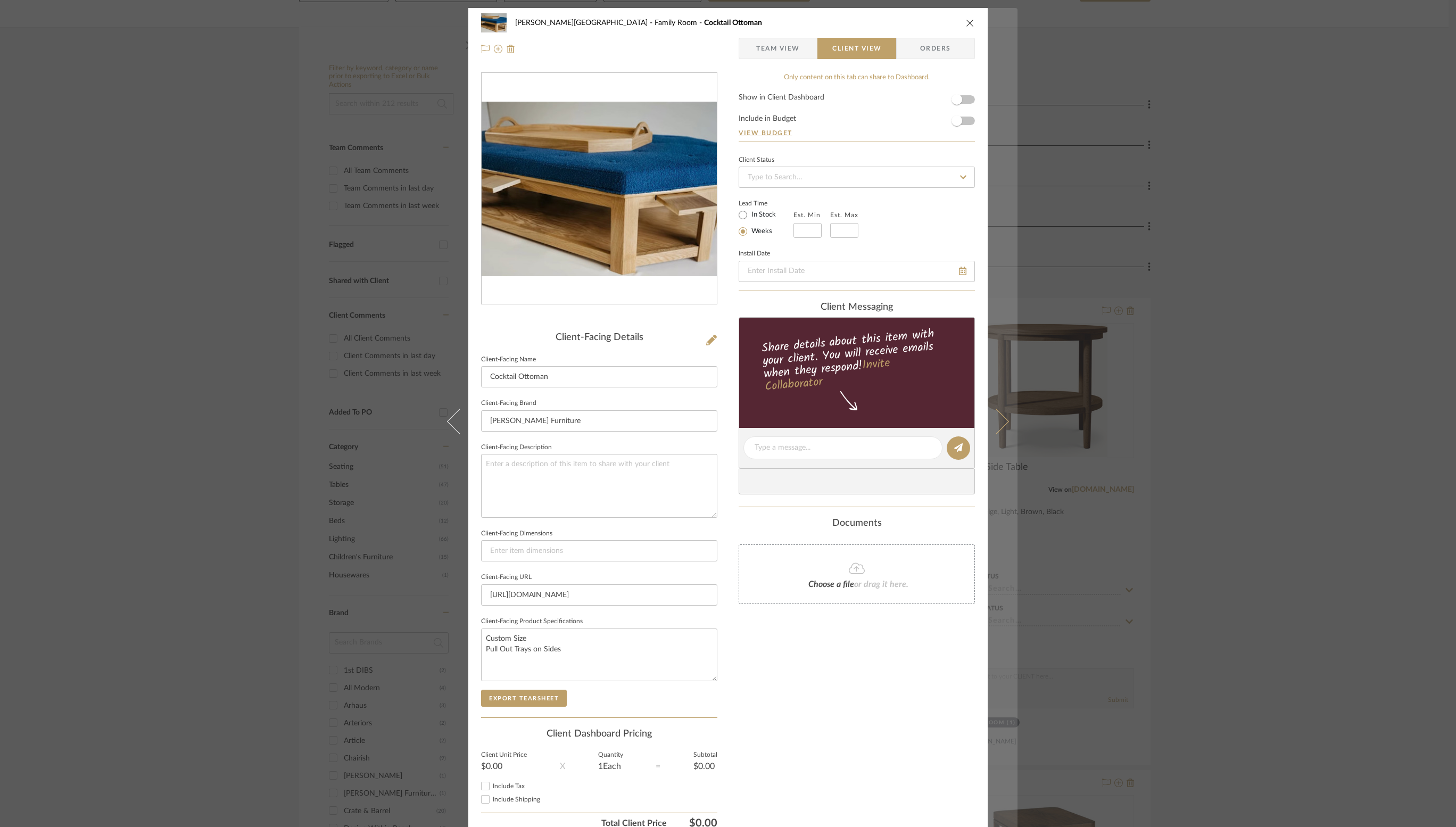 click at bounding box center [996, 421] 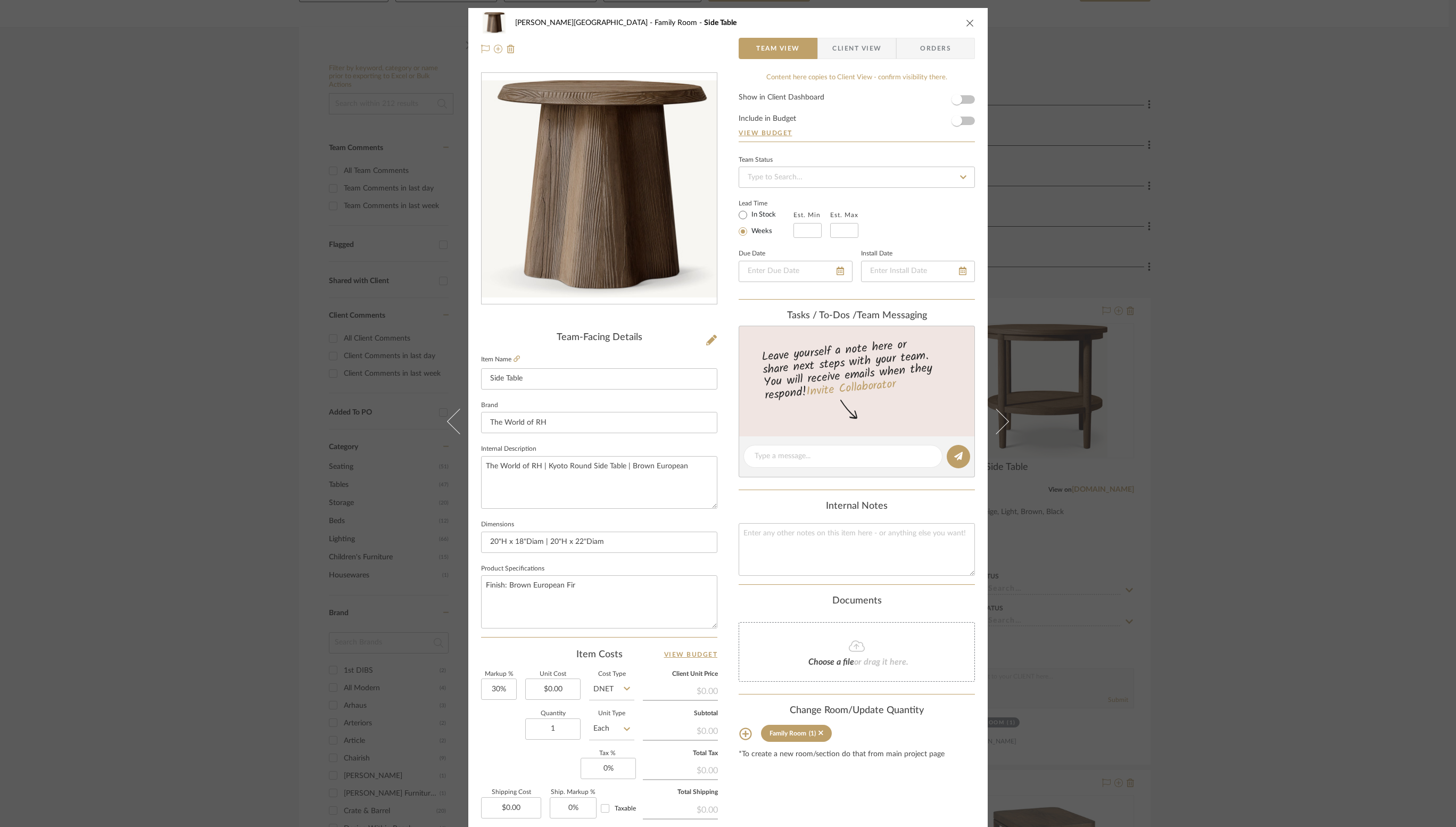 click on "Client View" at bounding box center [857, 48] 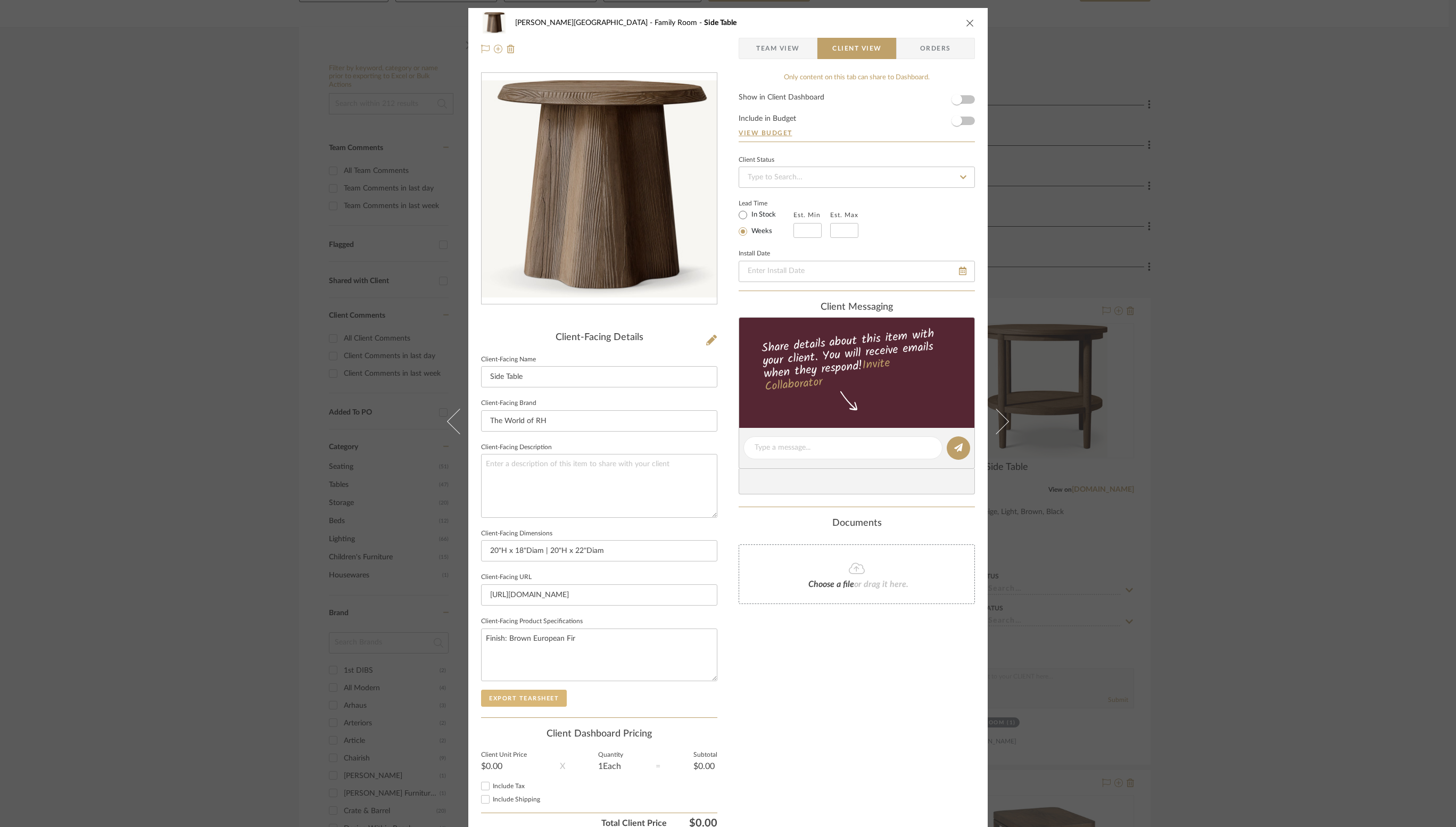 click on "Export Tearsheet" 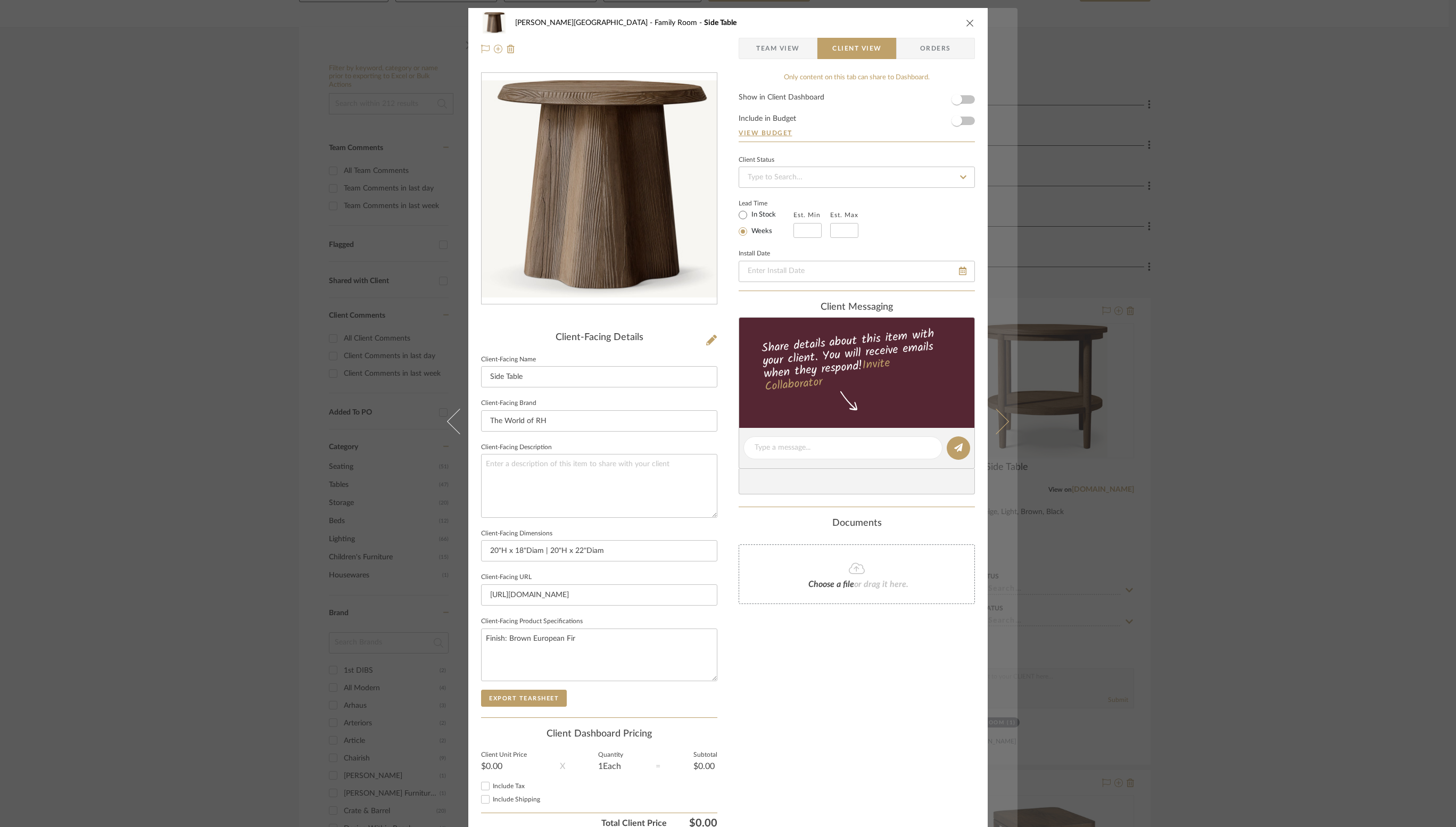 click at bounding box center [1003, 421] 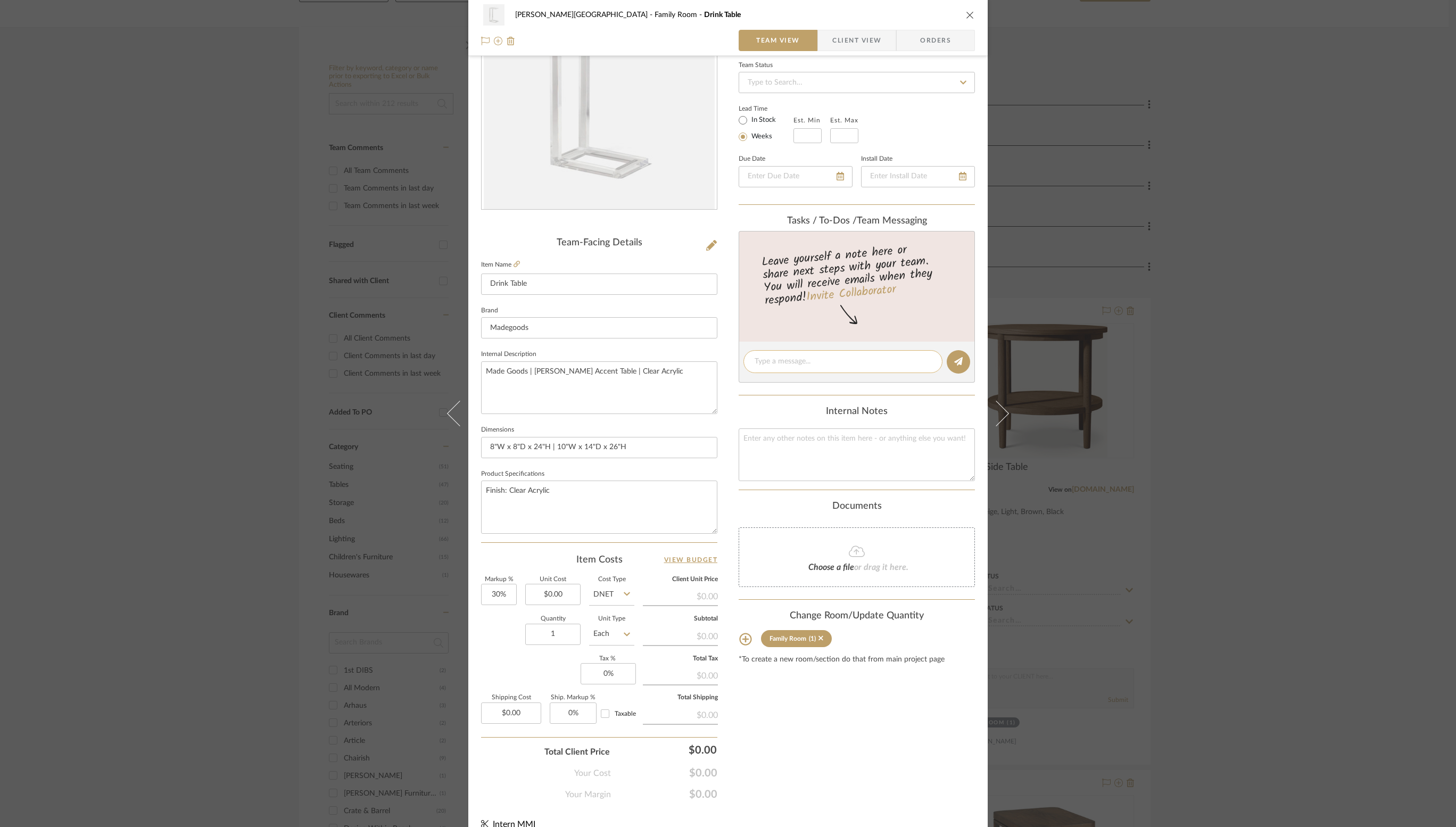 scroll, scrollTop: 96, scrollLeft: 0, axis: vertical 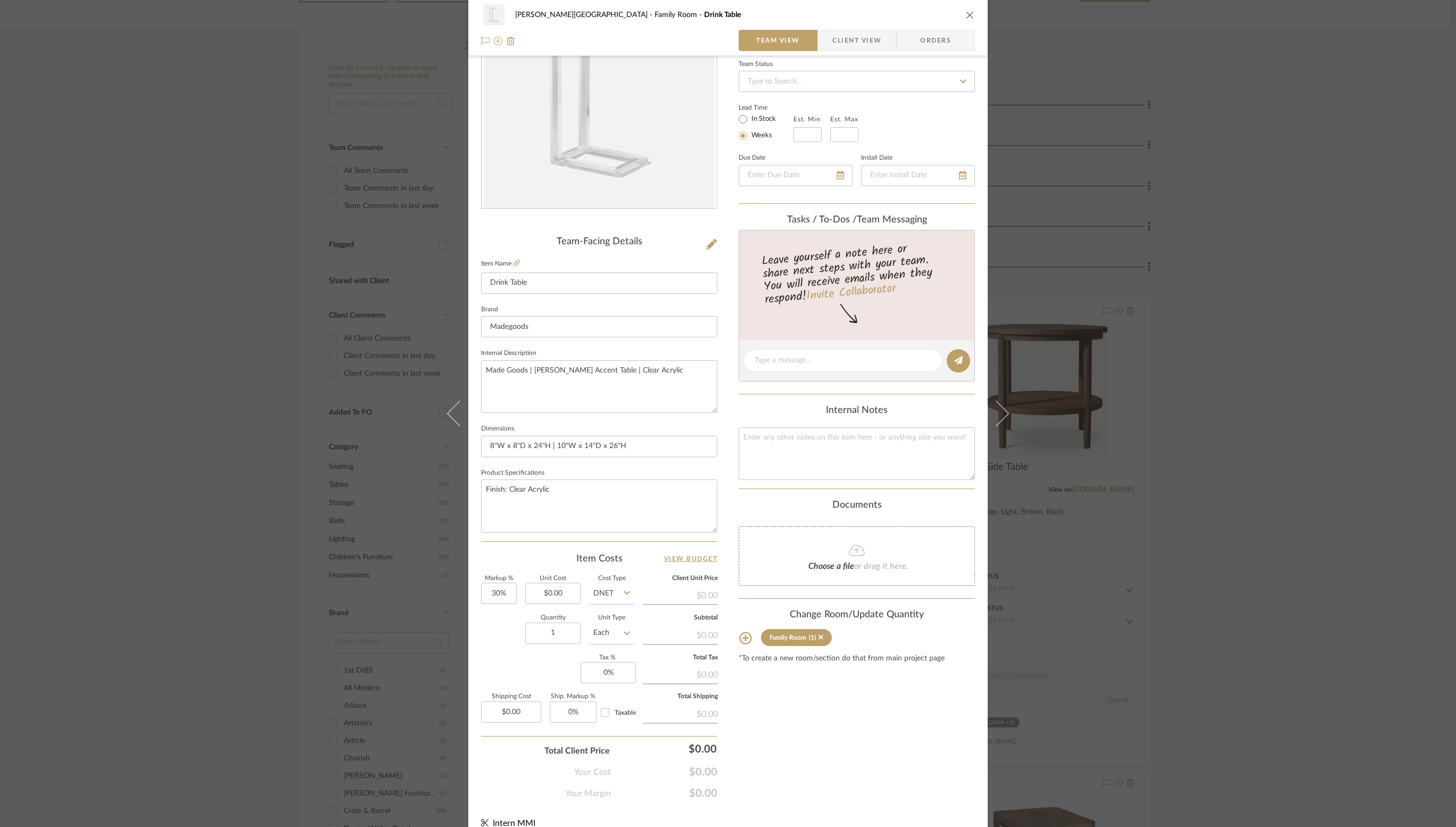 click on "Client View" at bounding box center [857, 40] 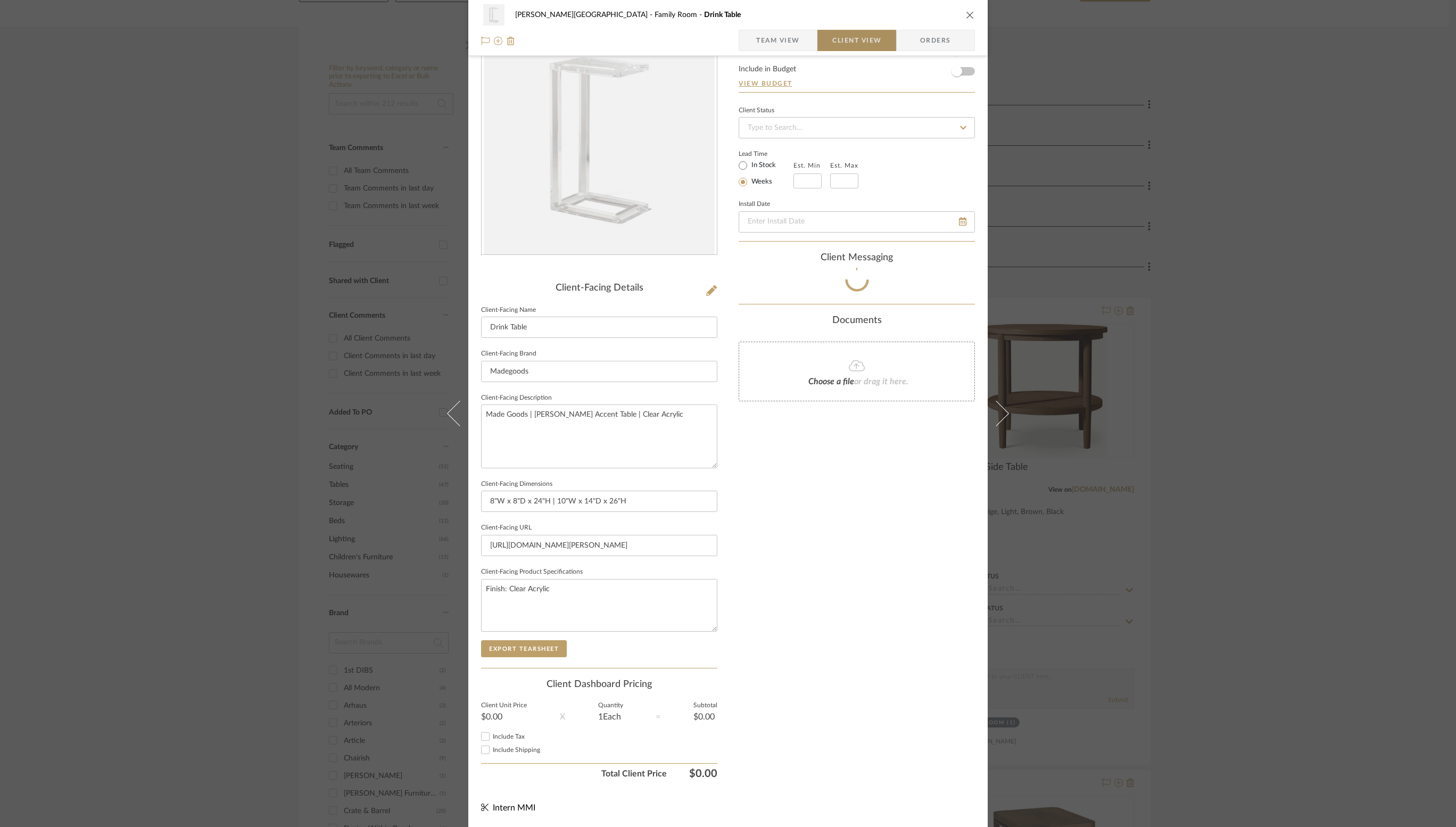 type 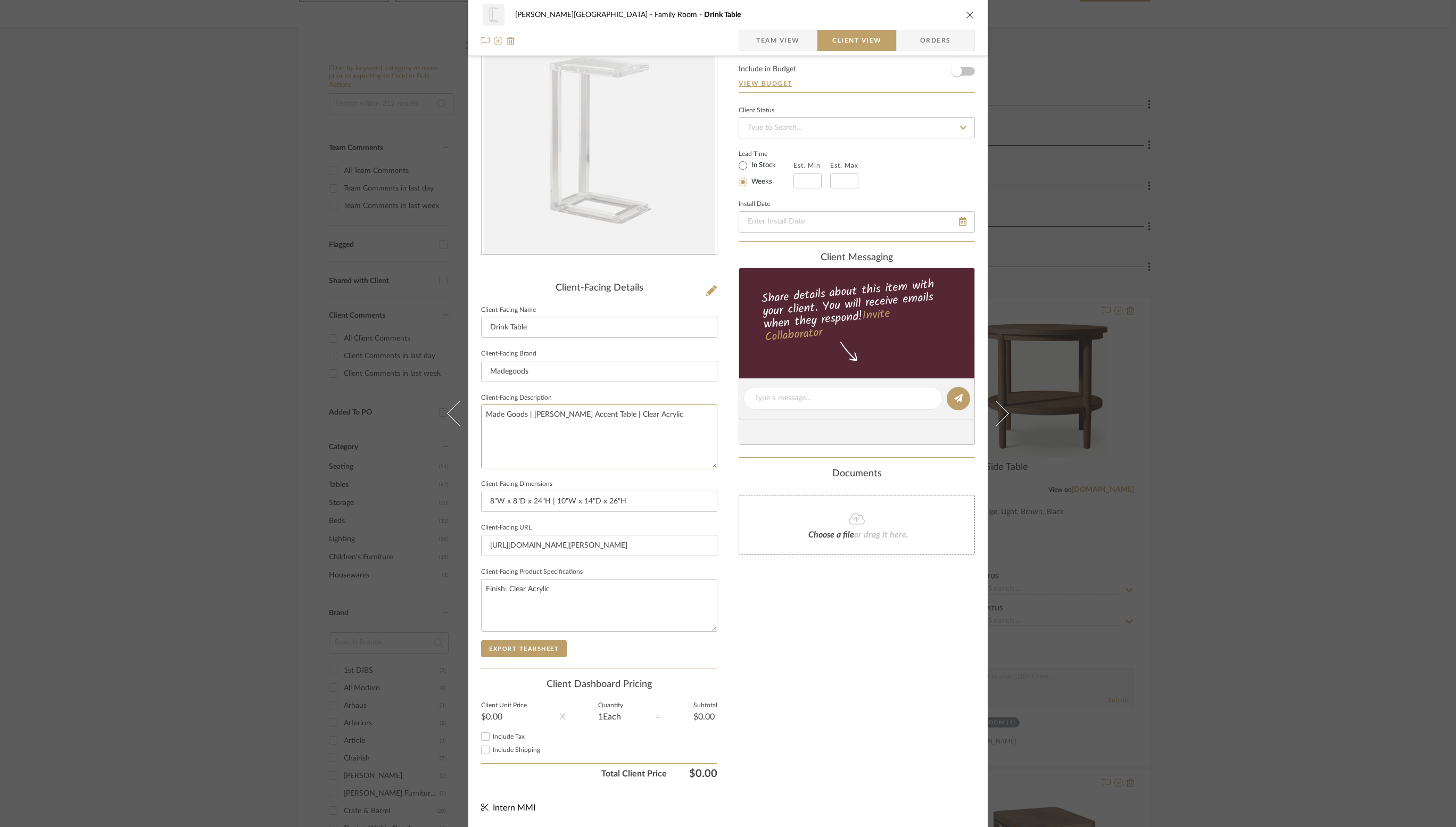 drag, startPoint x: 654, startPoint y: 416, endPoint x: 416, endPoint y: 423, distance: 238.10292 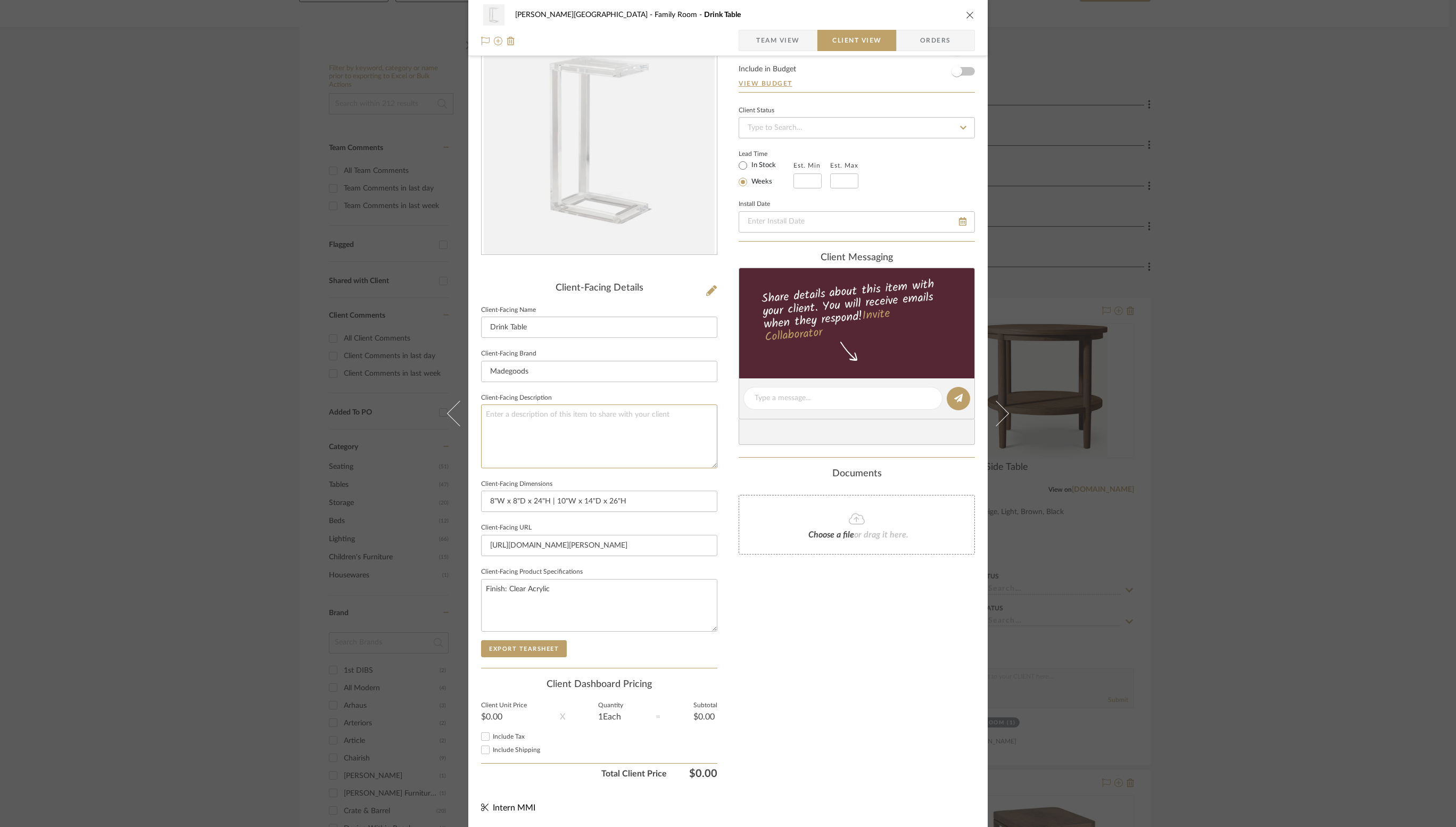 type 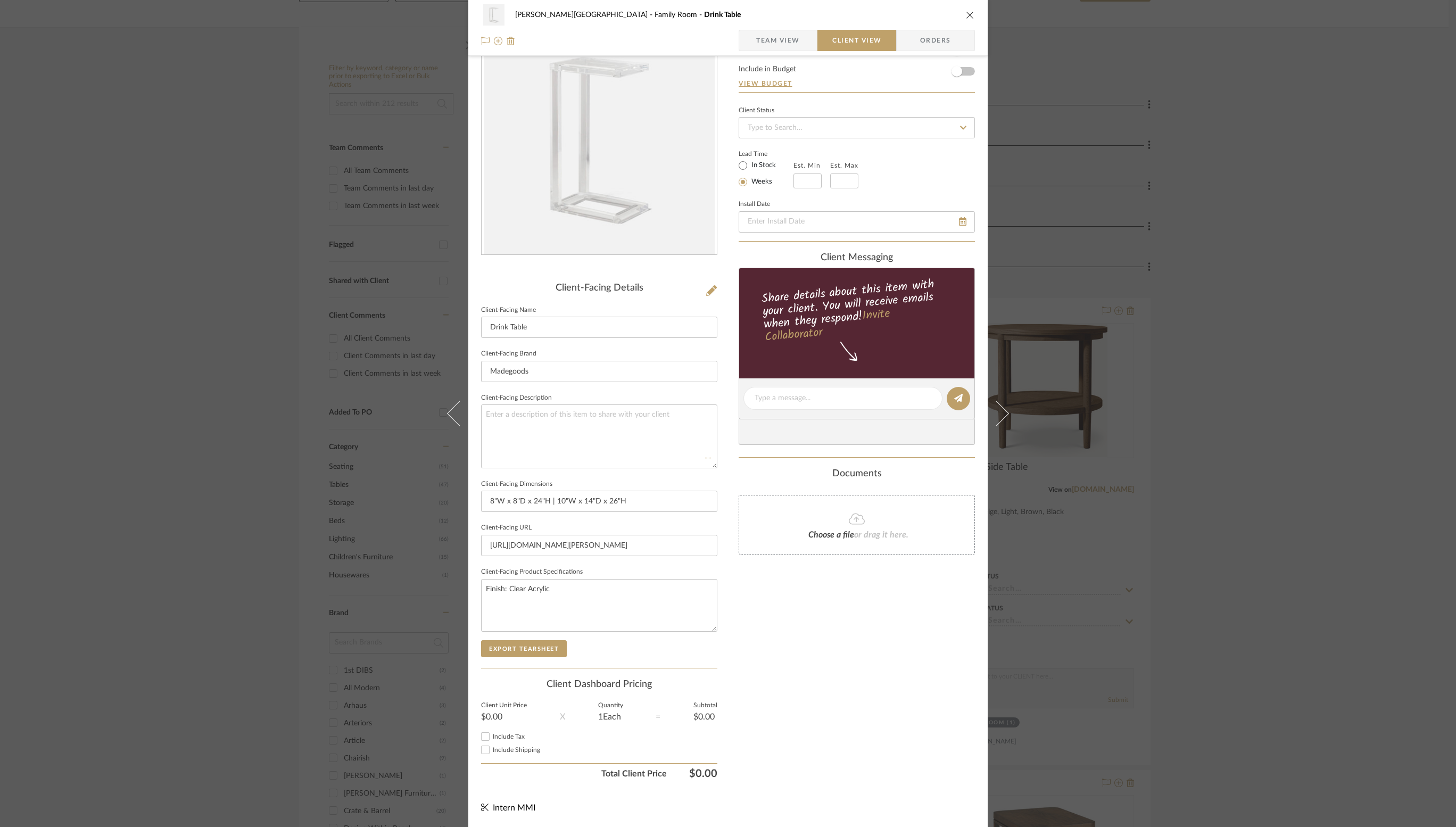 click on "Export Tearsheet" 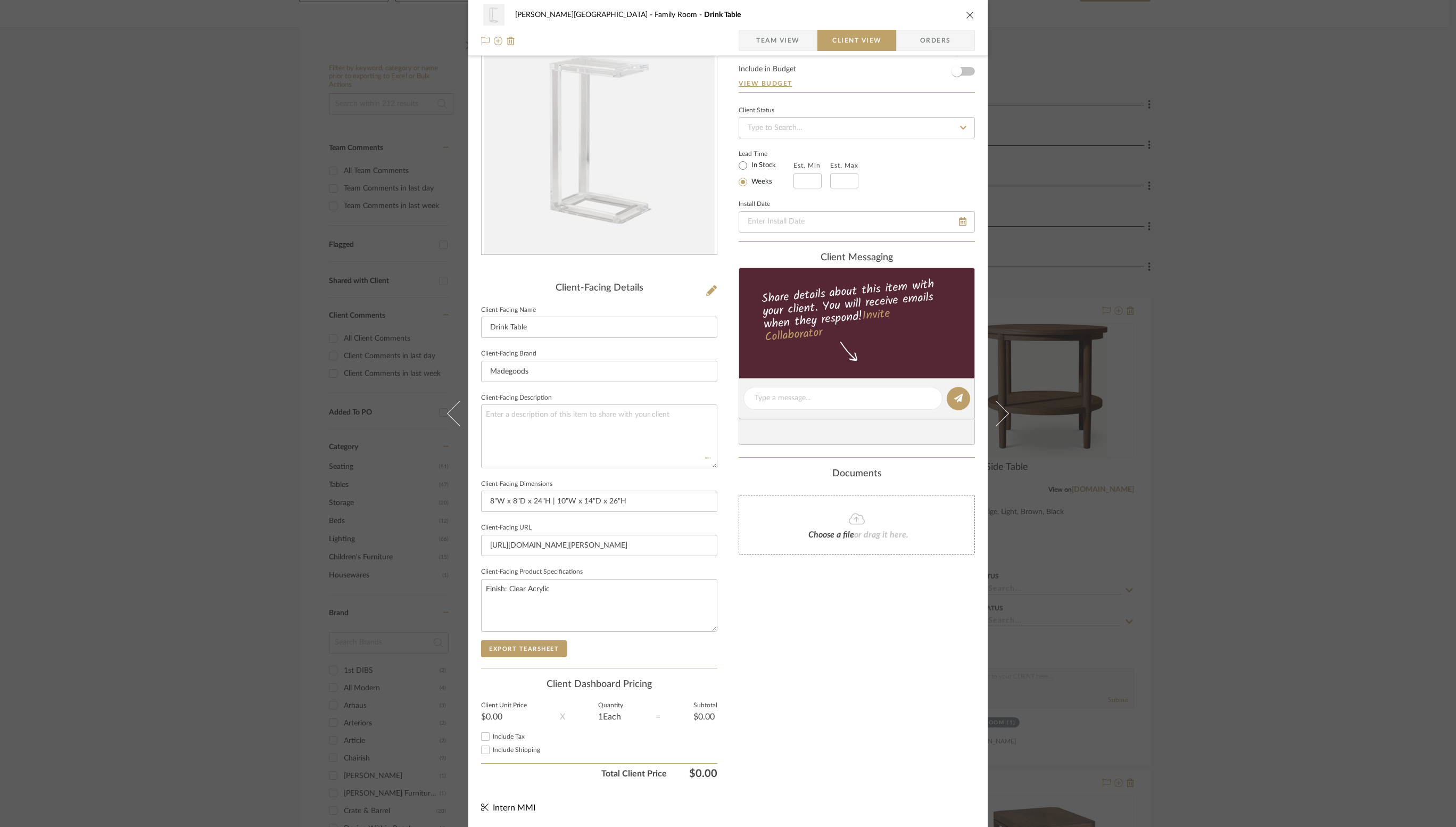 type 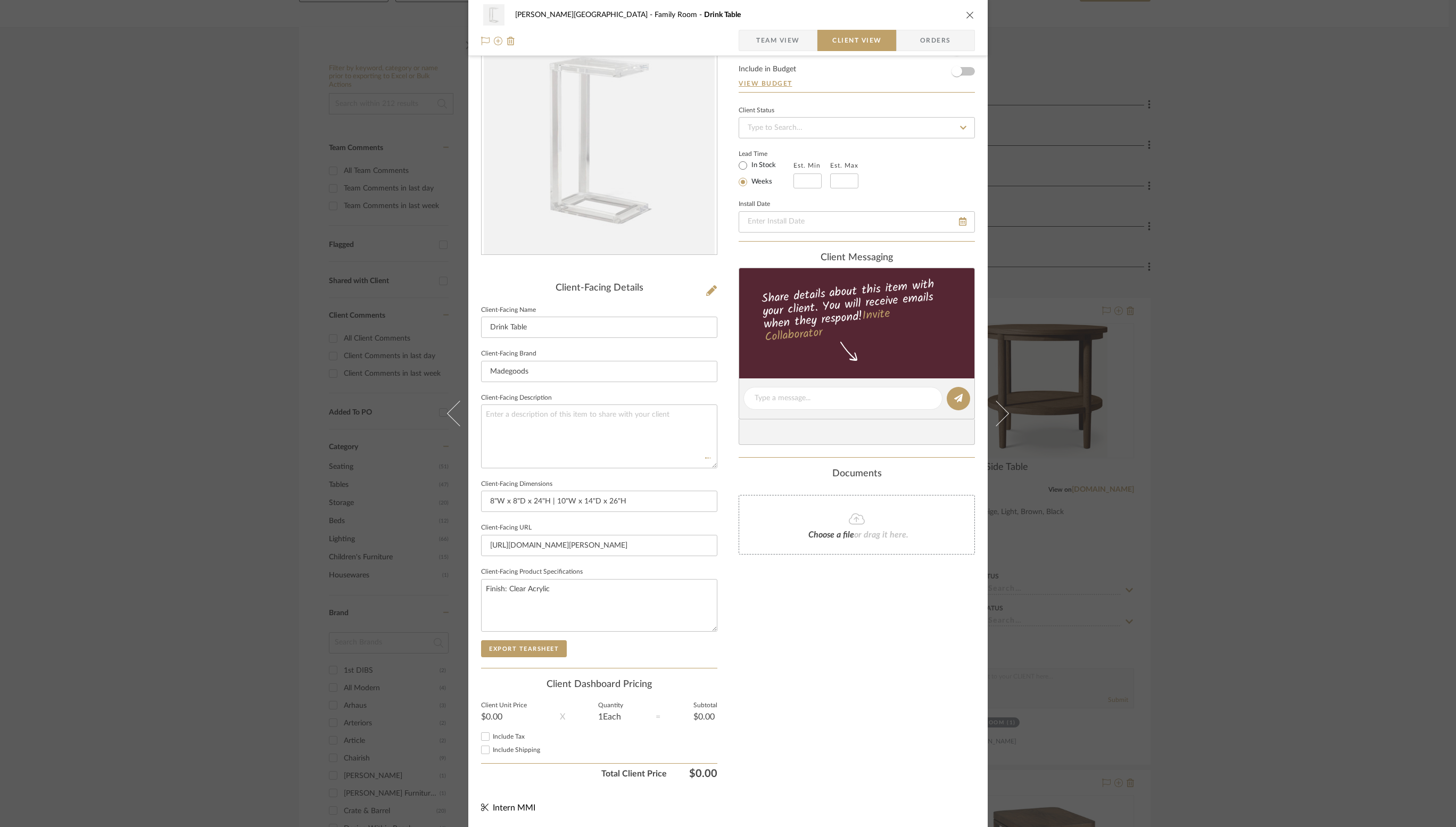 type 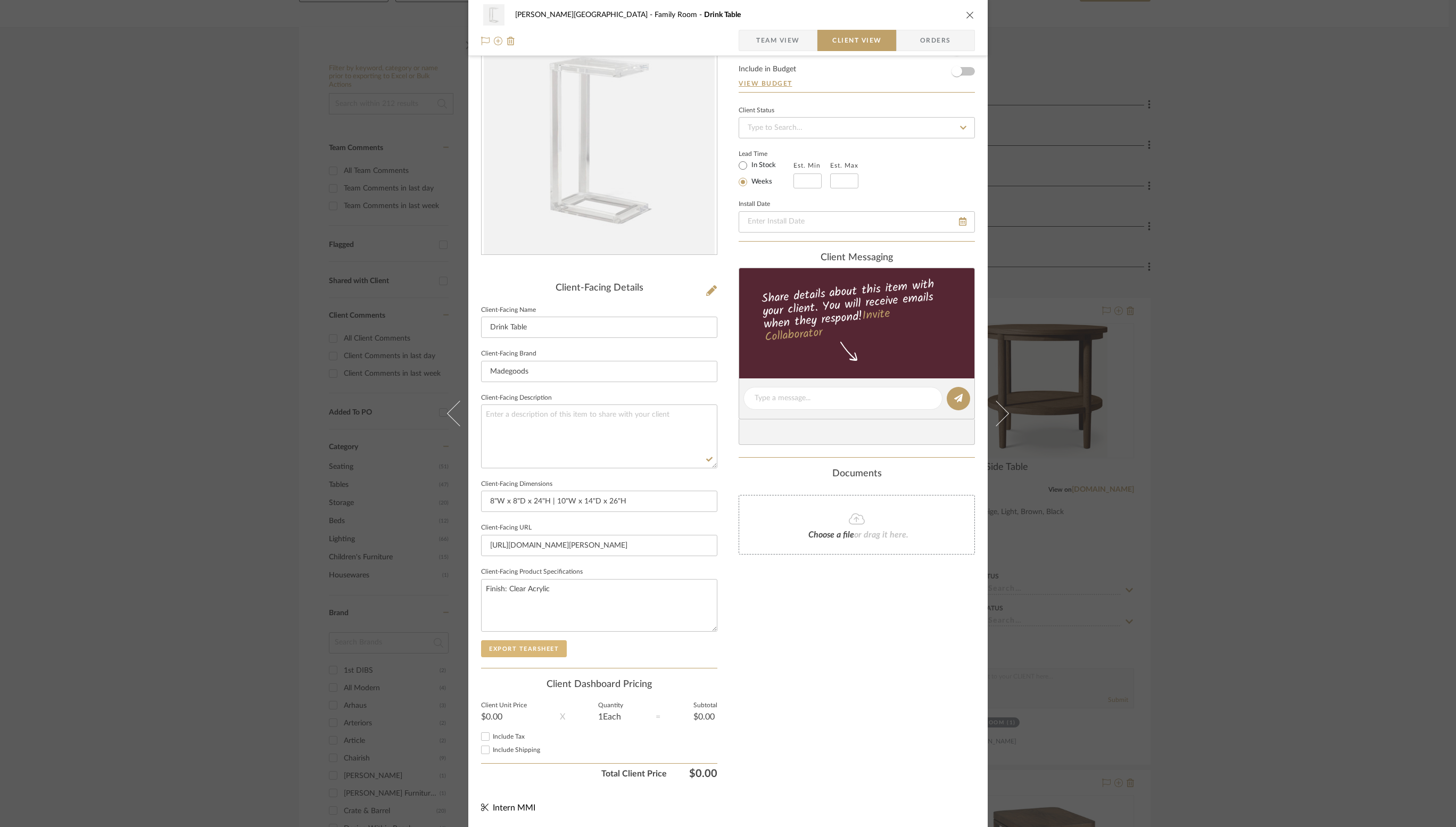 click on "Export Tearsheet" 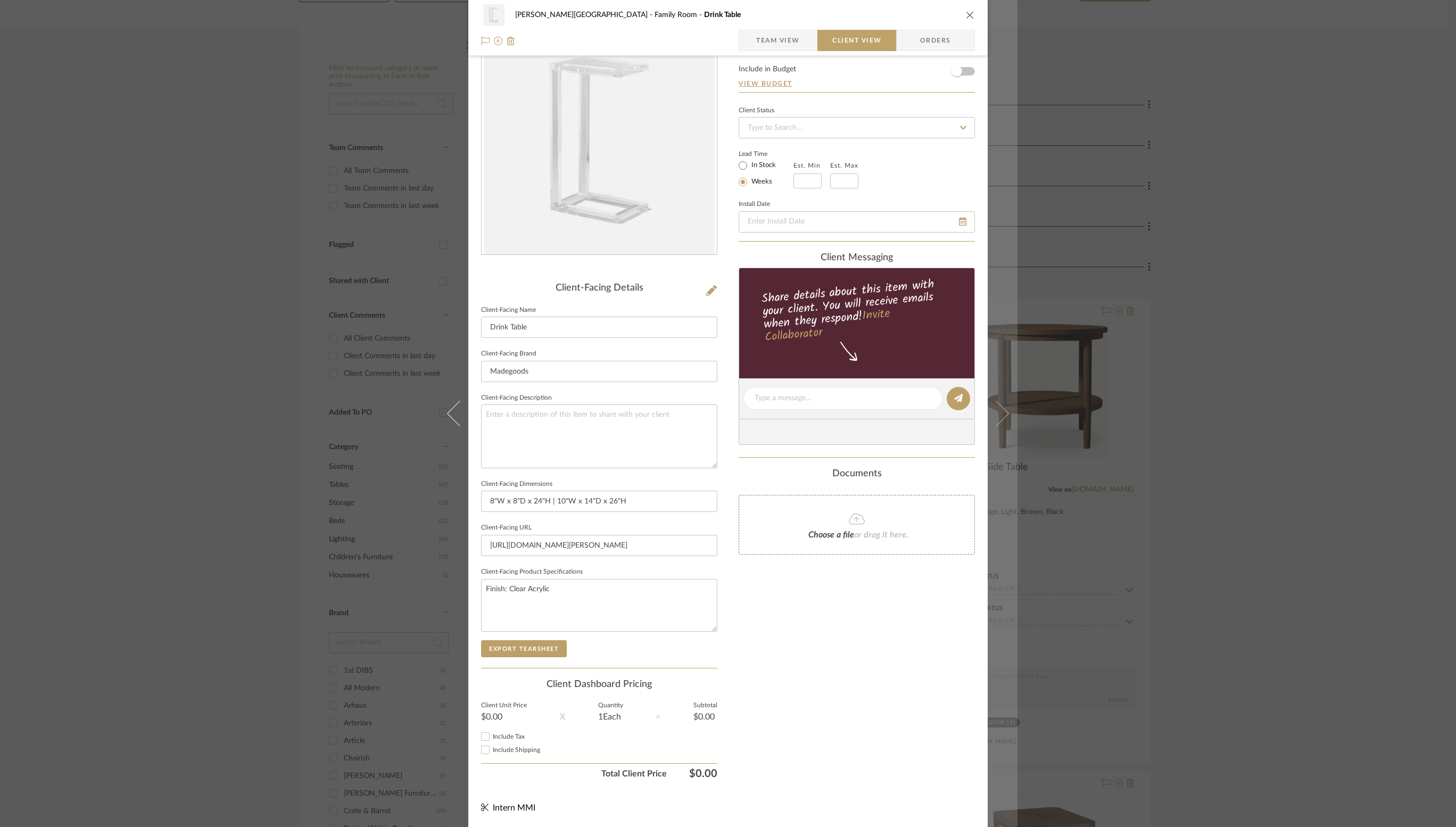 click at bounding box center [1003, 414] 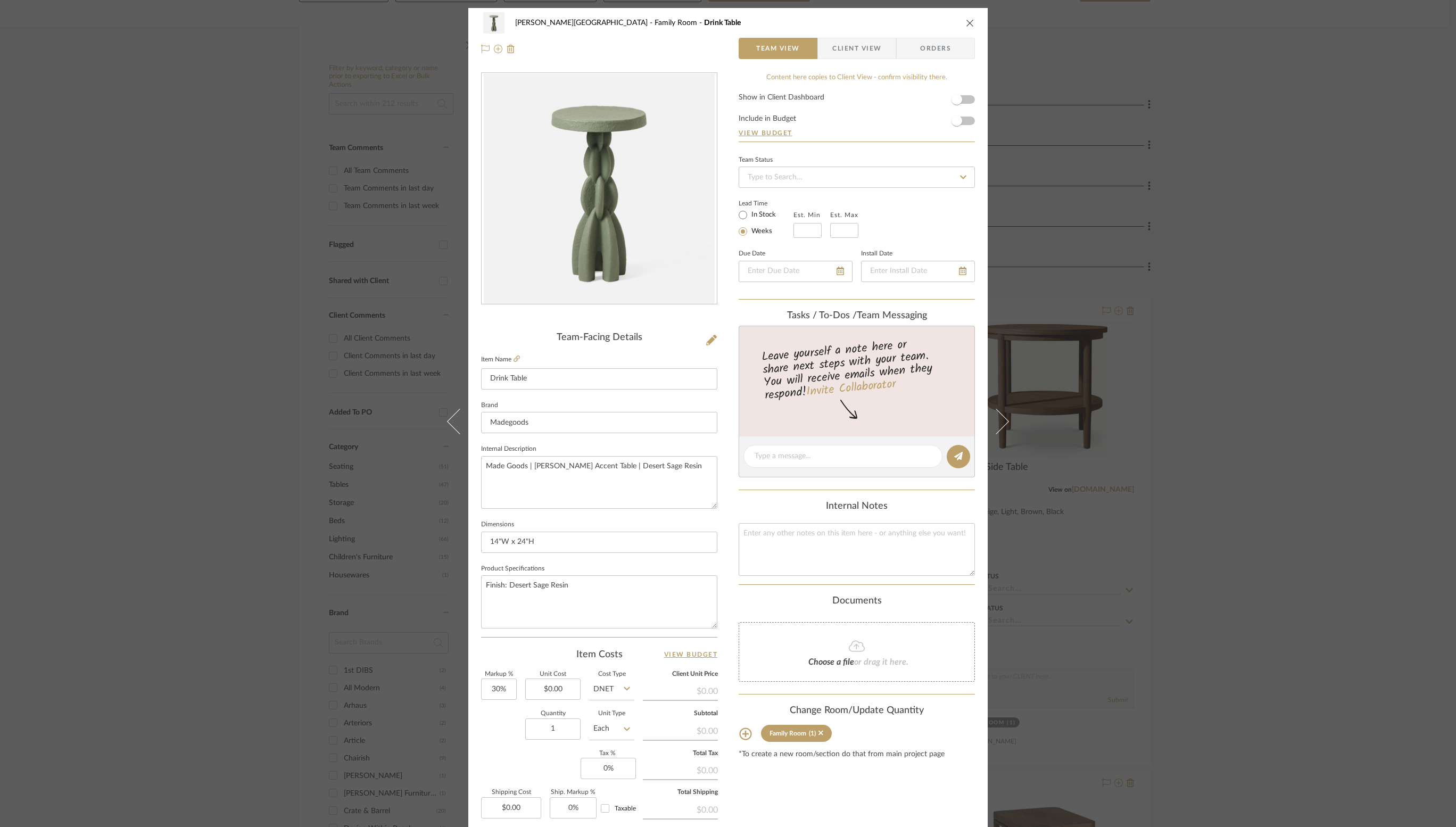 click on "Client View" at bounding box center (857, 48) 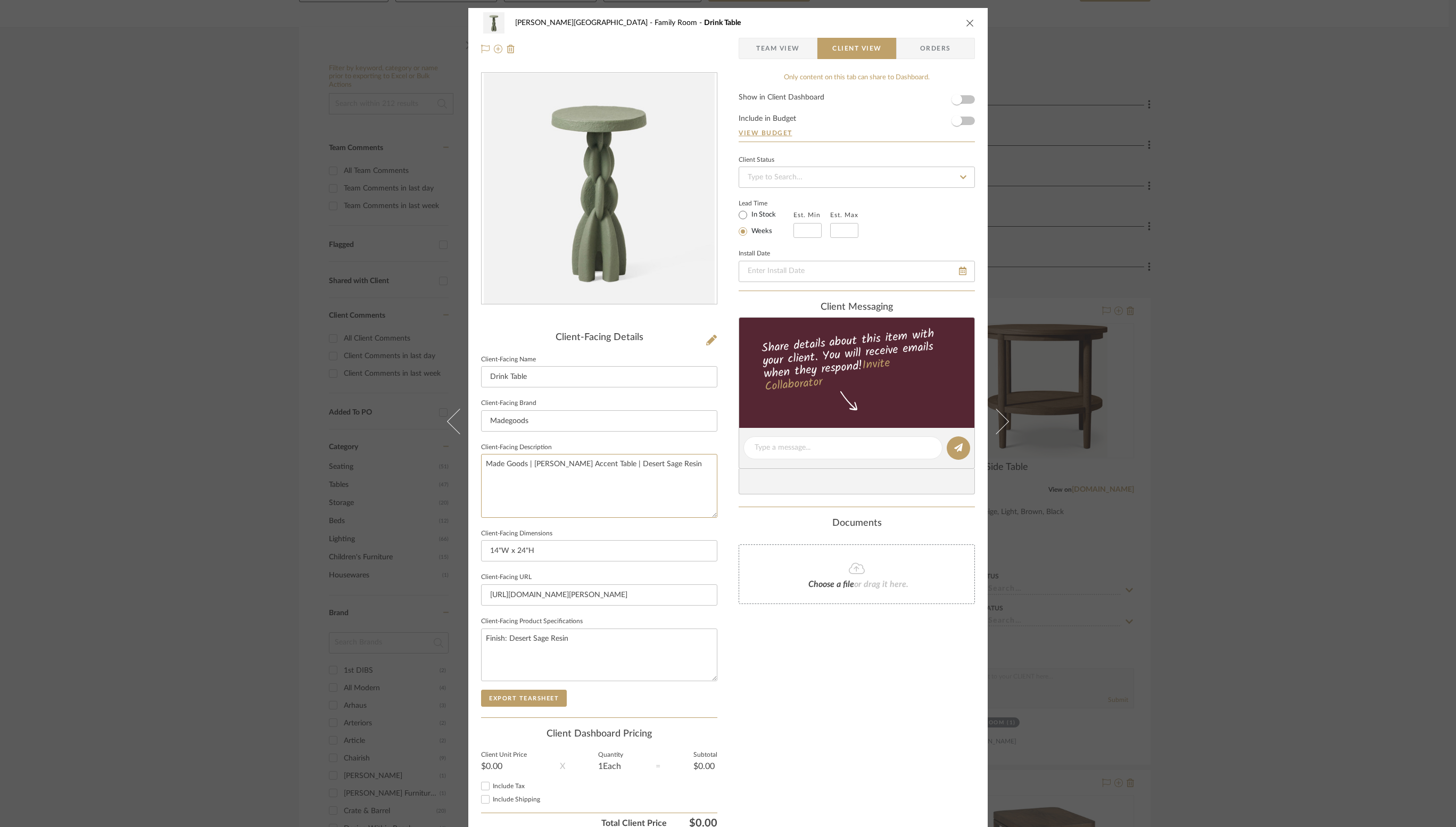drag, startPoint x: 673, startPoint y: 464, endPoint x: 400, endPoint y: 508, distance: 276.5231 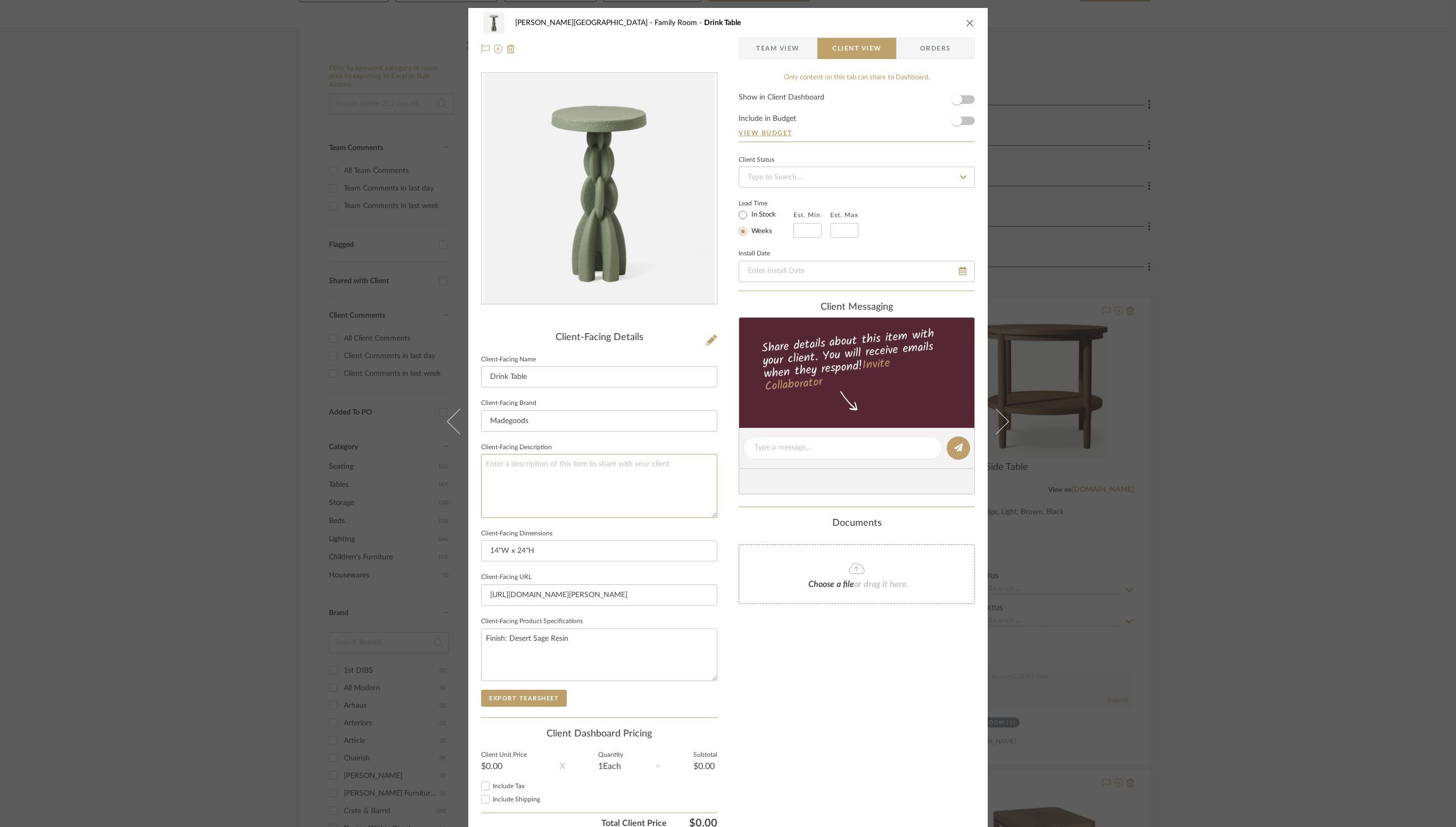 type 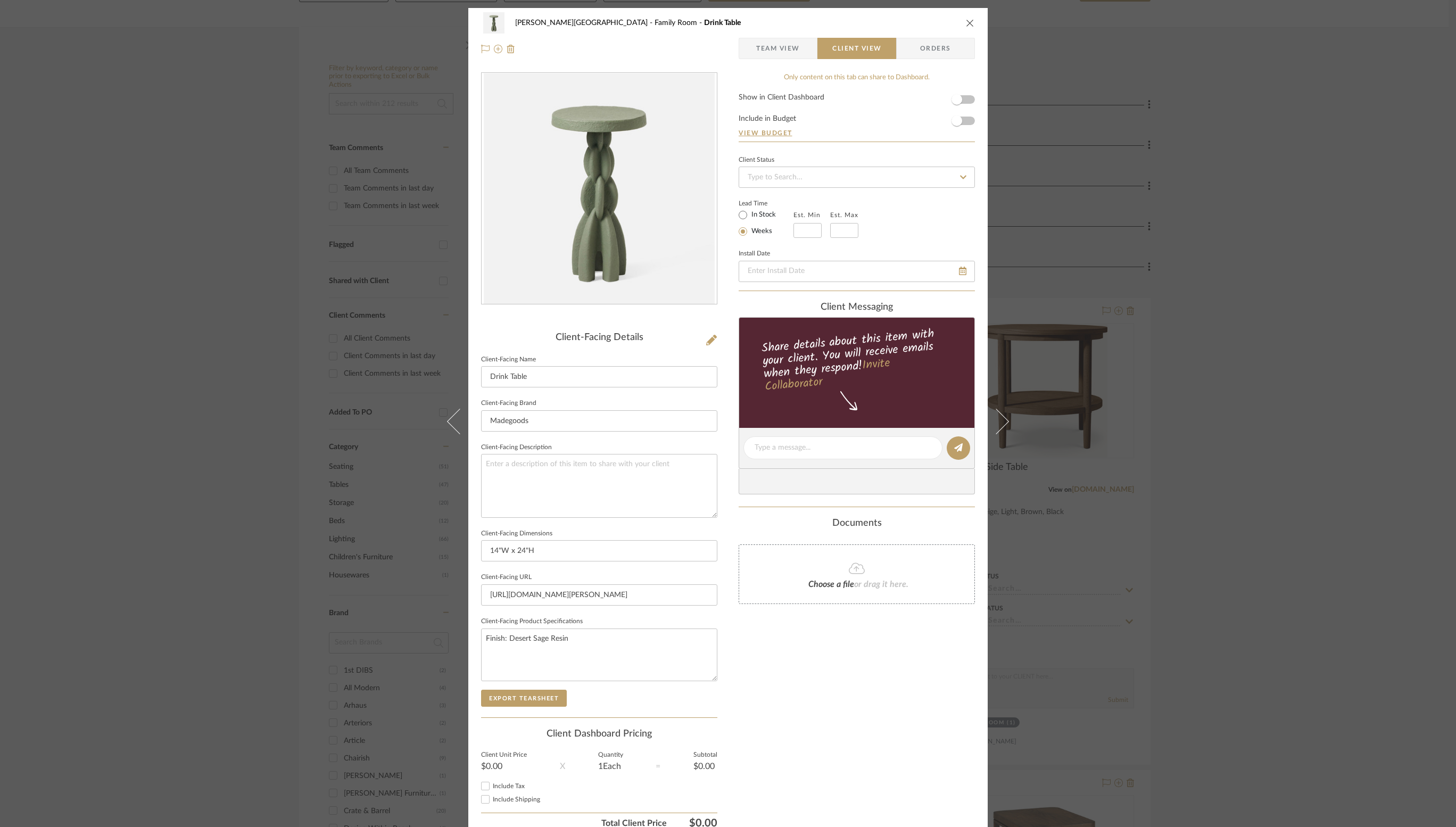 click on "Only content on this tab can share to Dashboard.  Show in Client Dashboard   Include in Budget   View Budget  Client Status  Lead Time  In Stock Weeks  Est. Min   Est. Max   Install Date  client Messaging  Share details about this item with your client. You will receive emails when they respond!  Invite Collaborator  Documents  Choose a file  or drag it here." at bounding box center [857, 453] 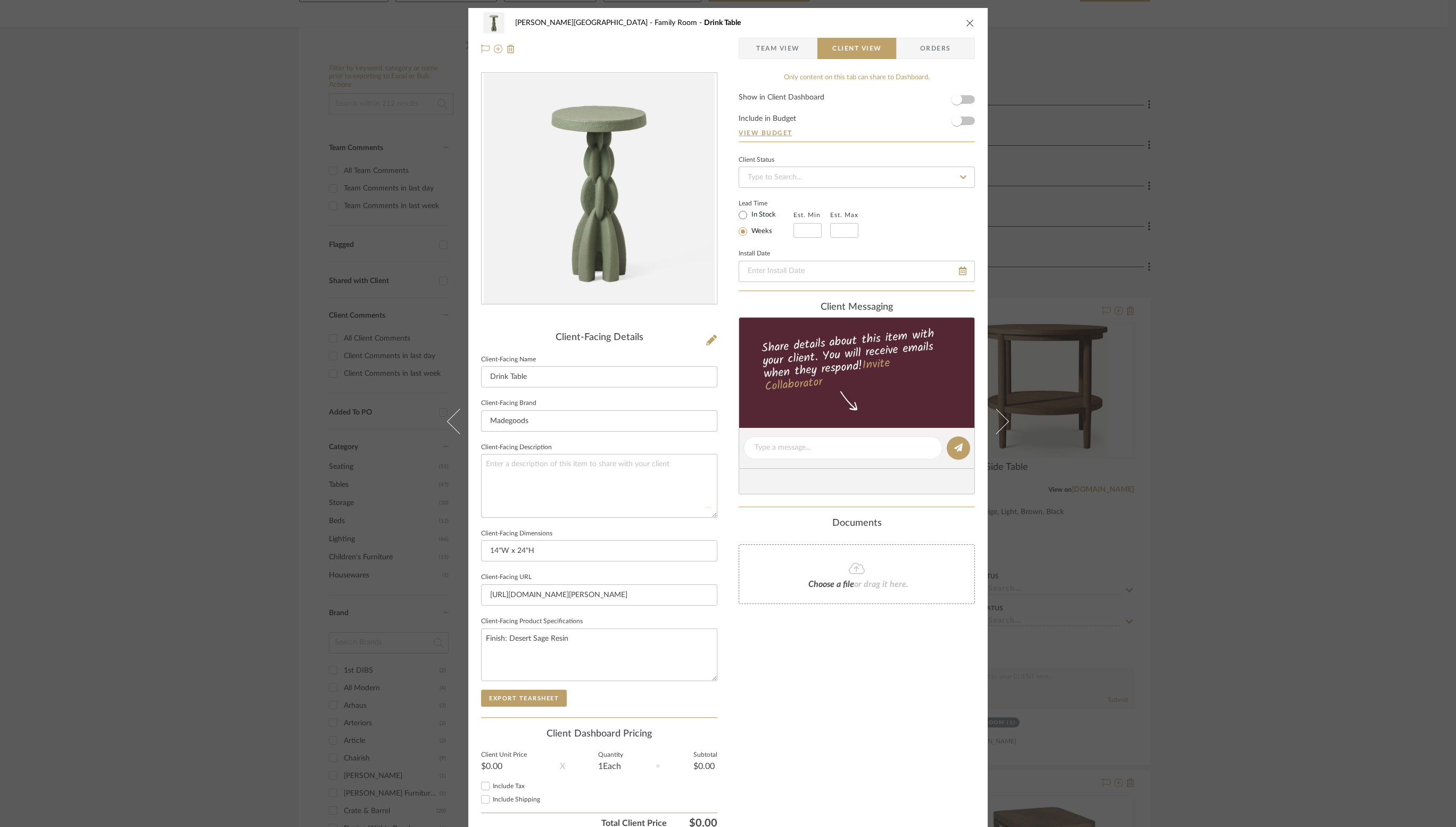 type 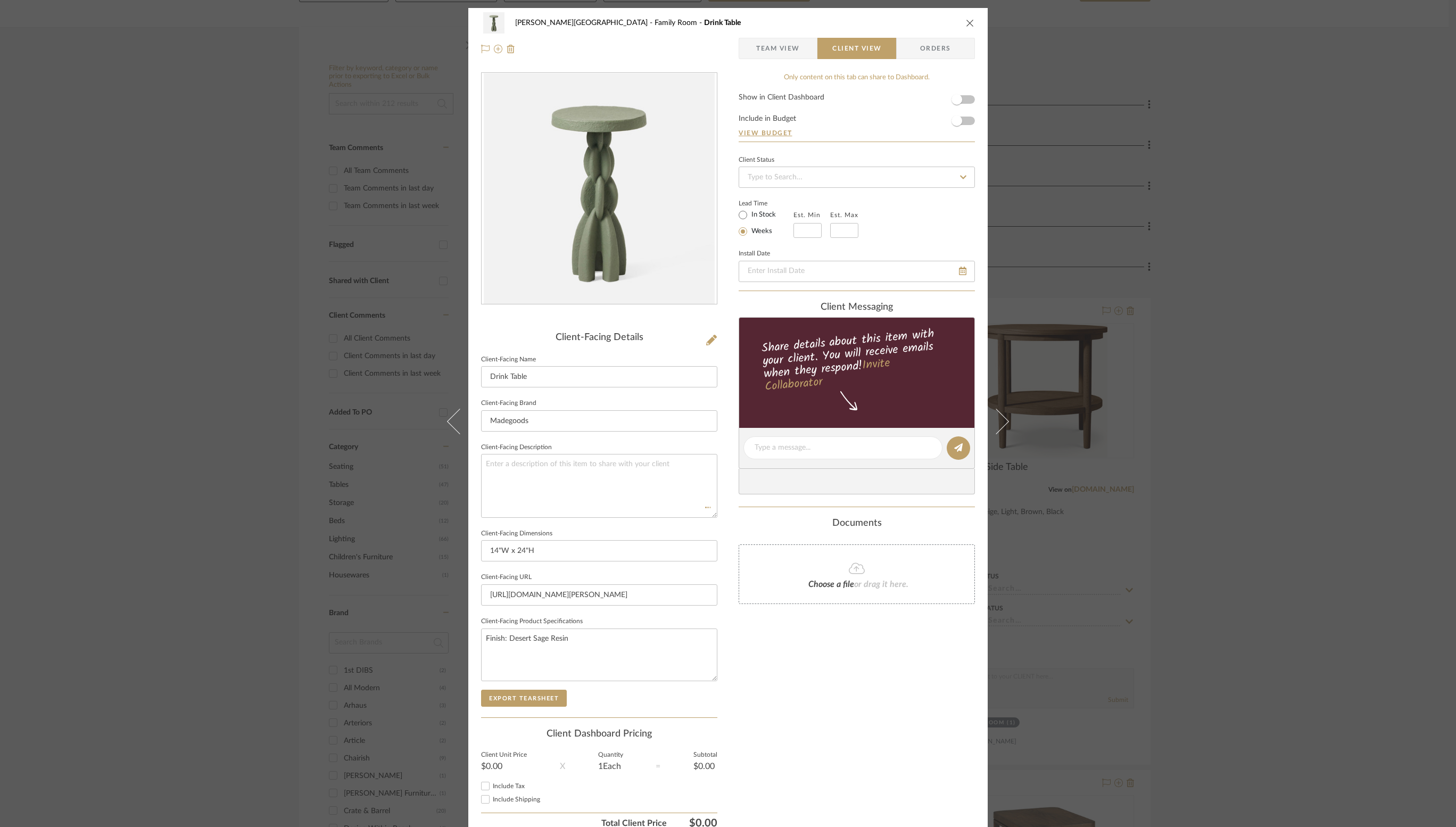 type 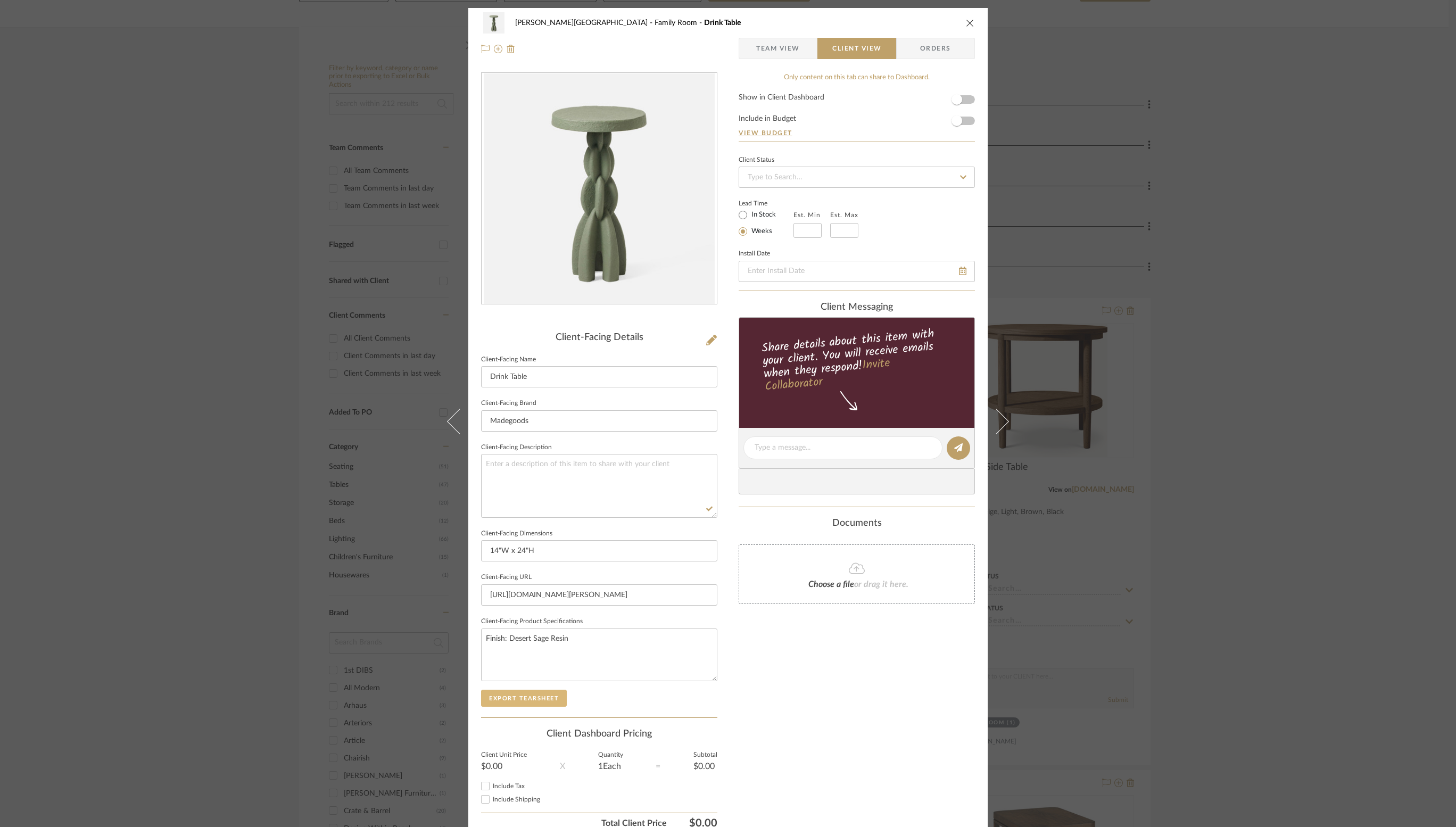 click on "Export Tearsheet" 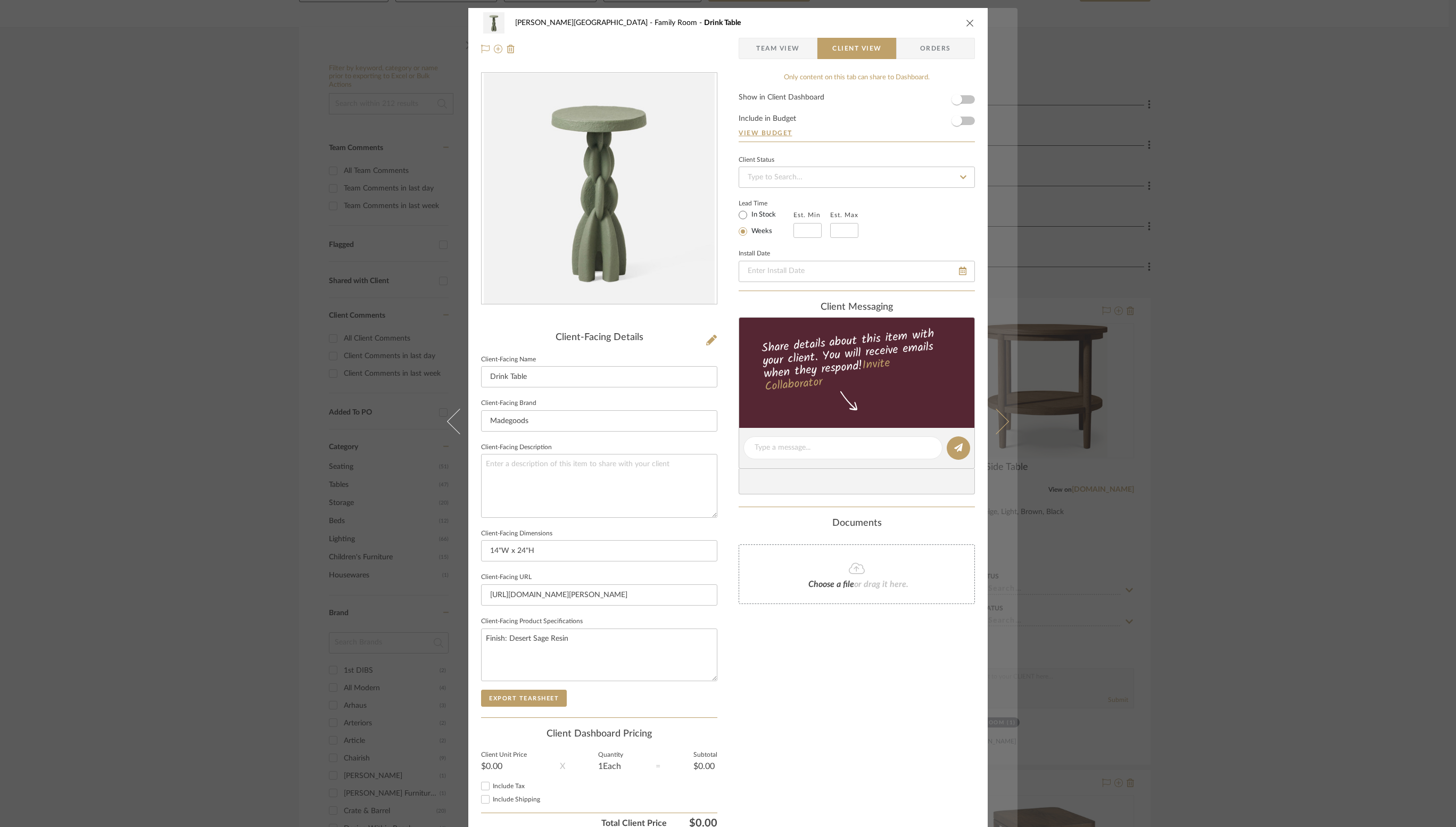 click at bounding box center [1003, 421] 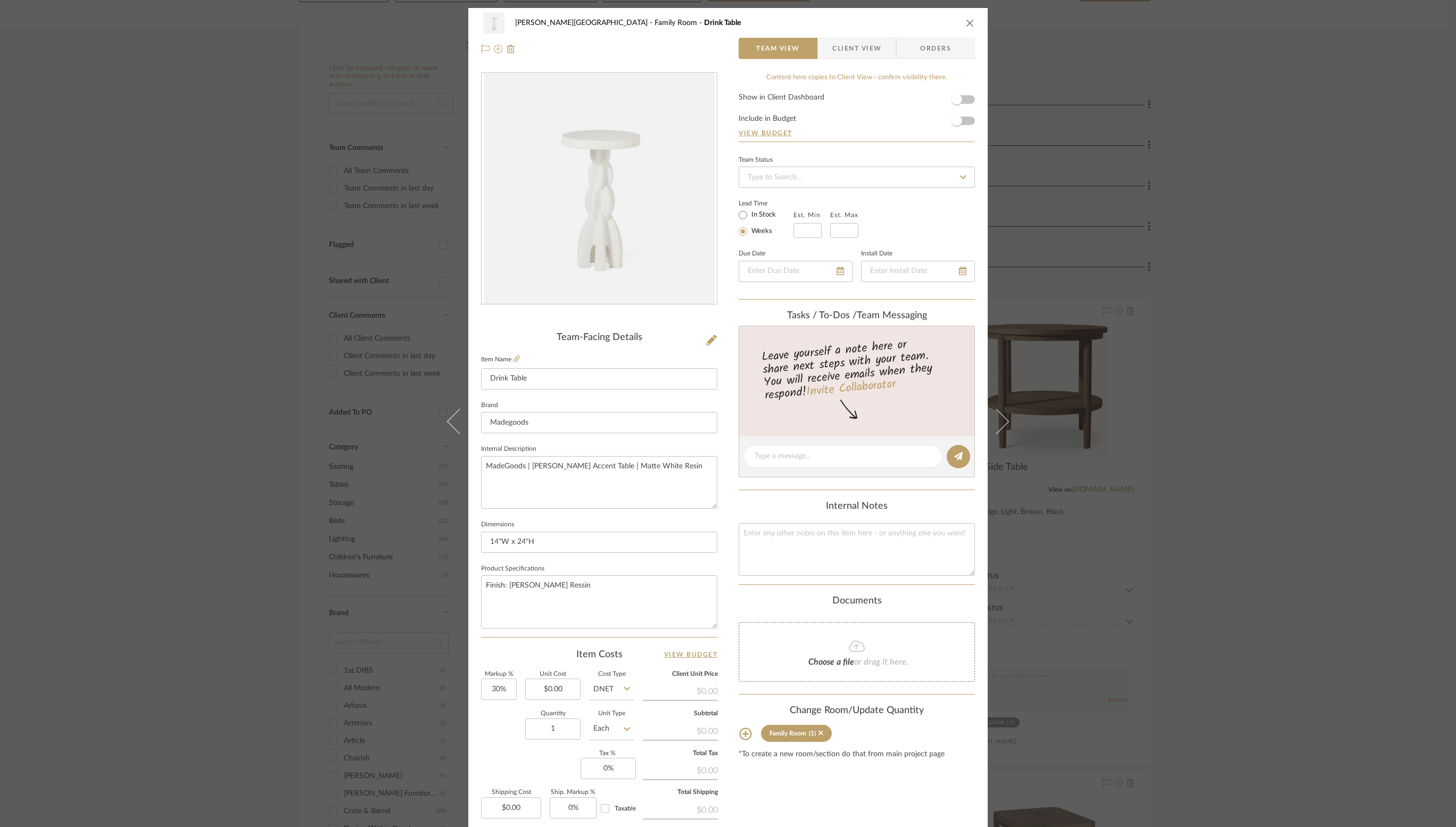 click on "Client View" at bounding box center [857, 48] 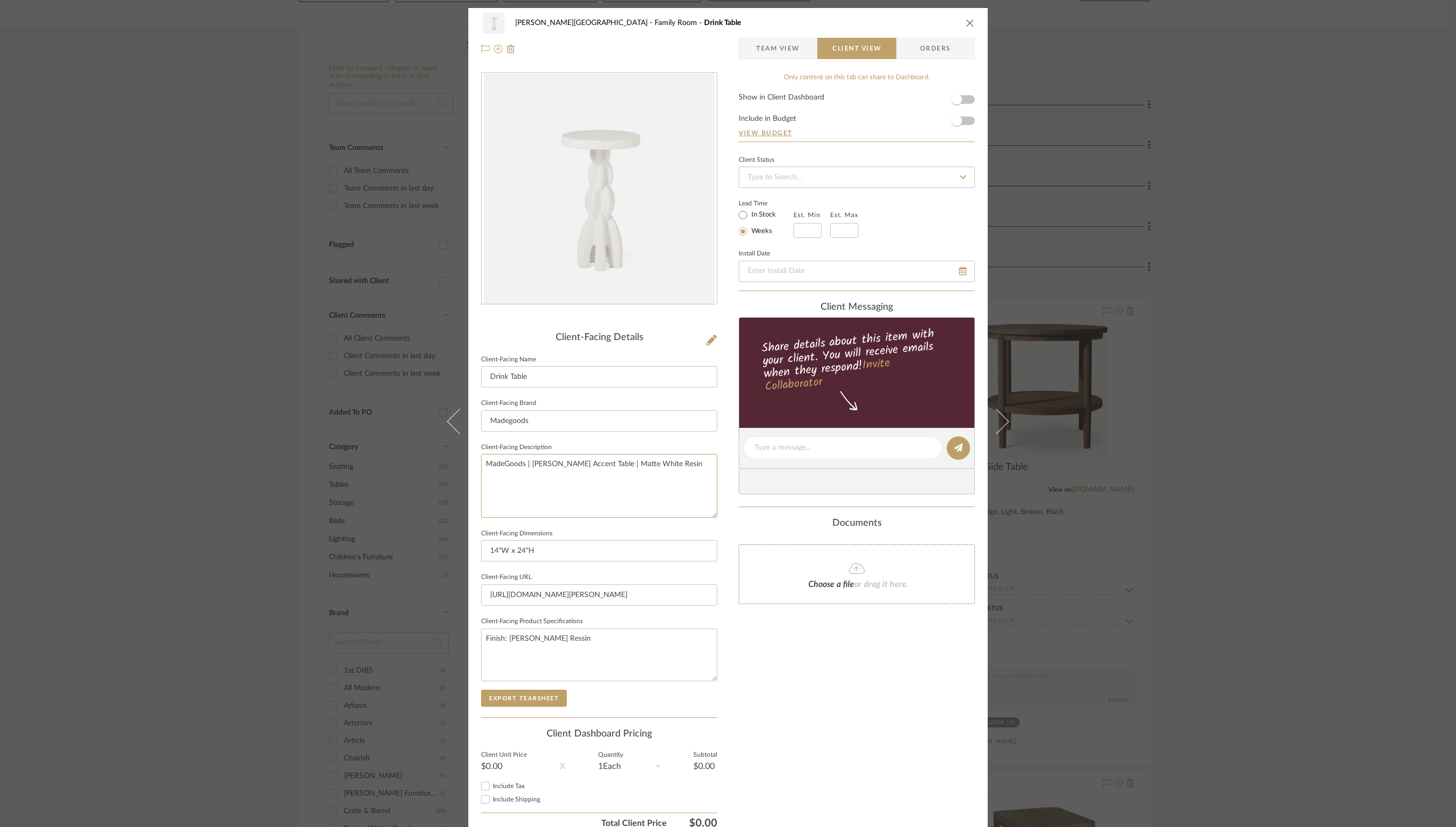 drag, startPoint x: 677, startPoint y: 467, endPoint x: 474, endPoint y: 478, distance: 203.2978 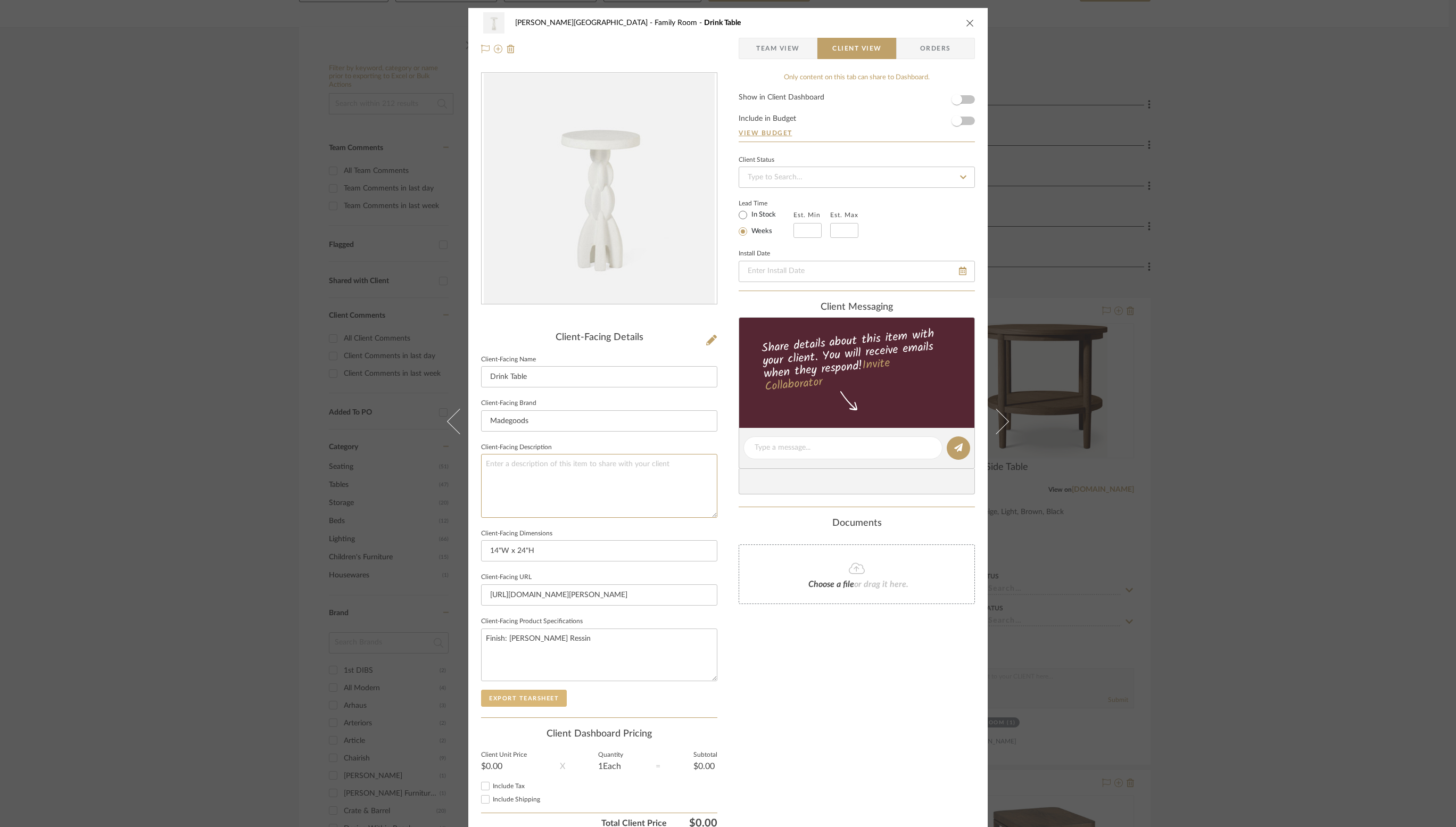 type 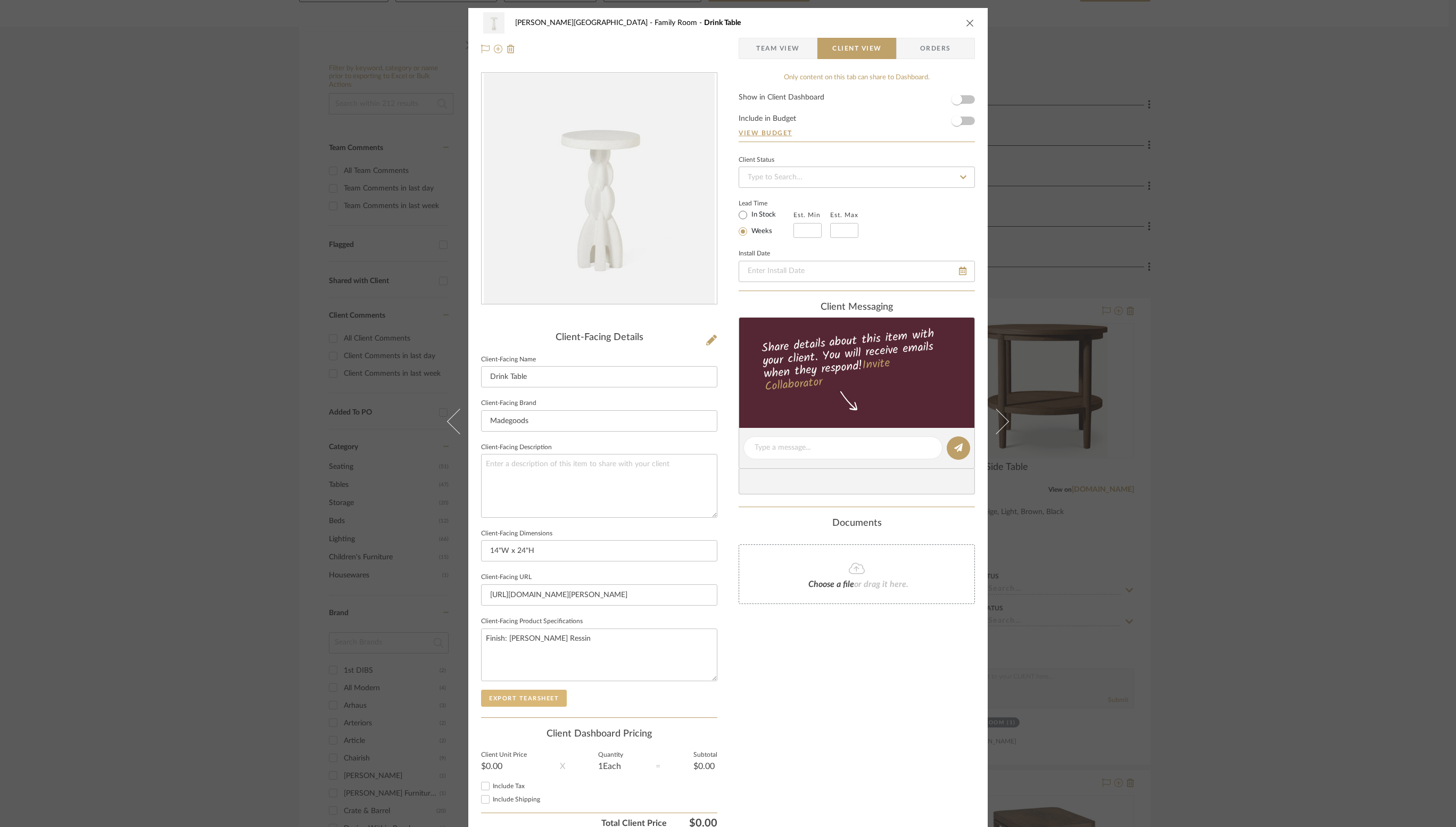 click on "Export Tearsheet" 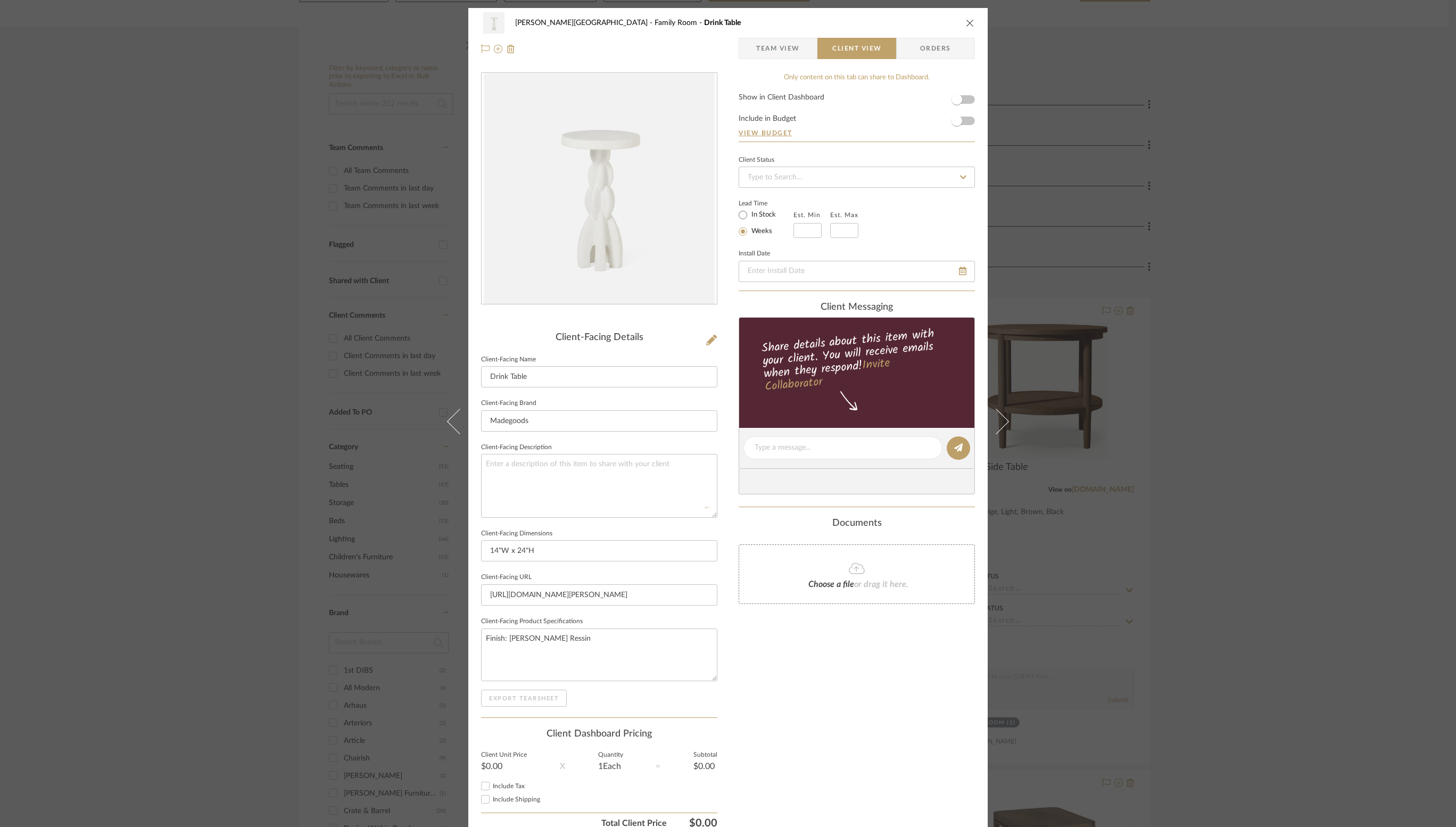 type 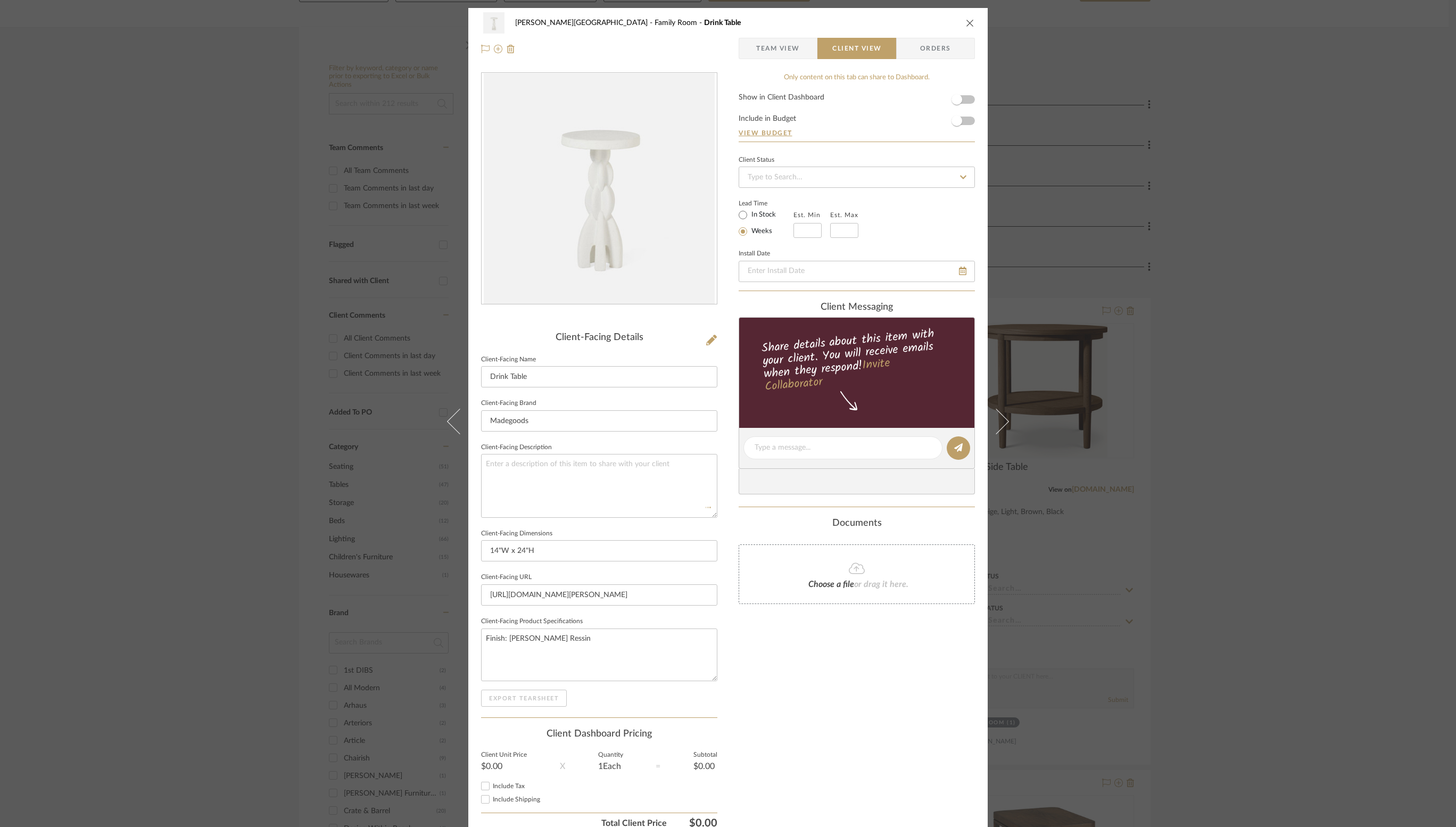 type 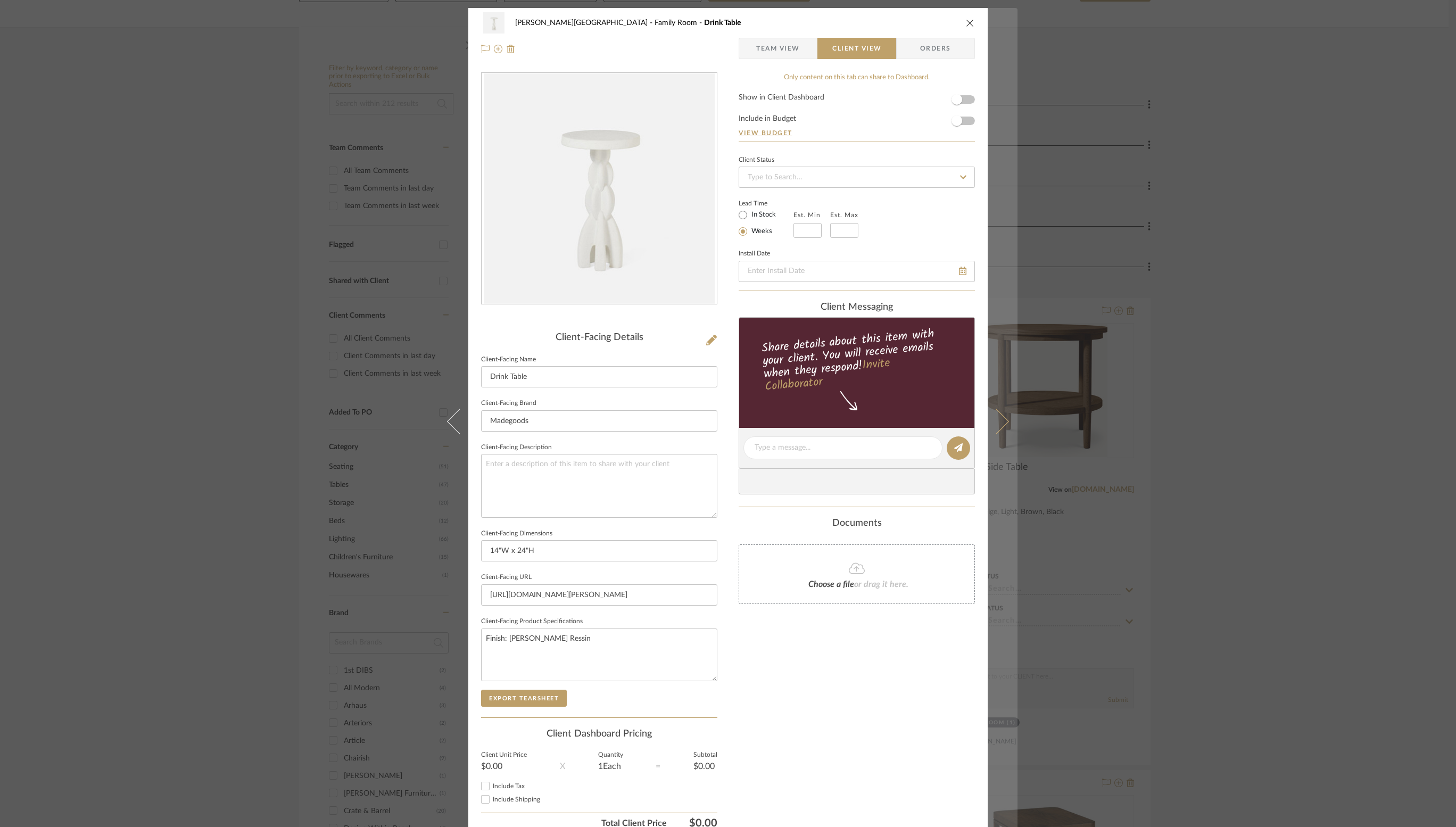 click at bounding box center (1003, 421) 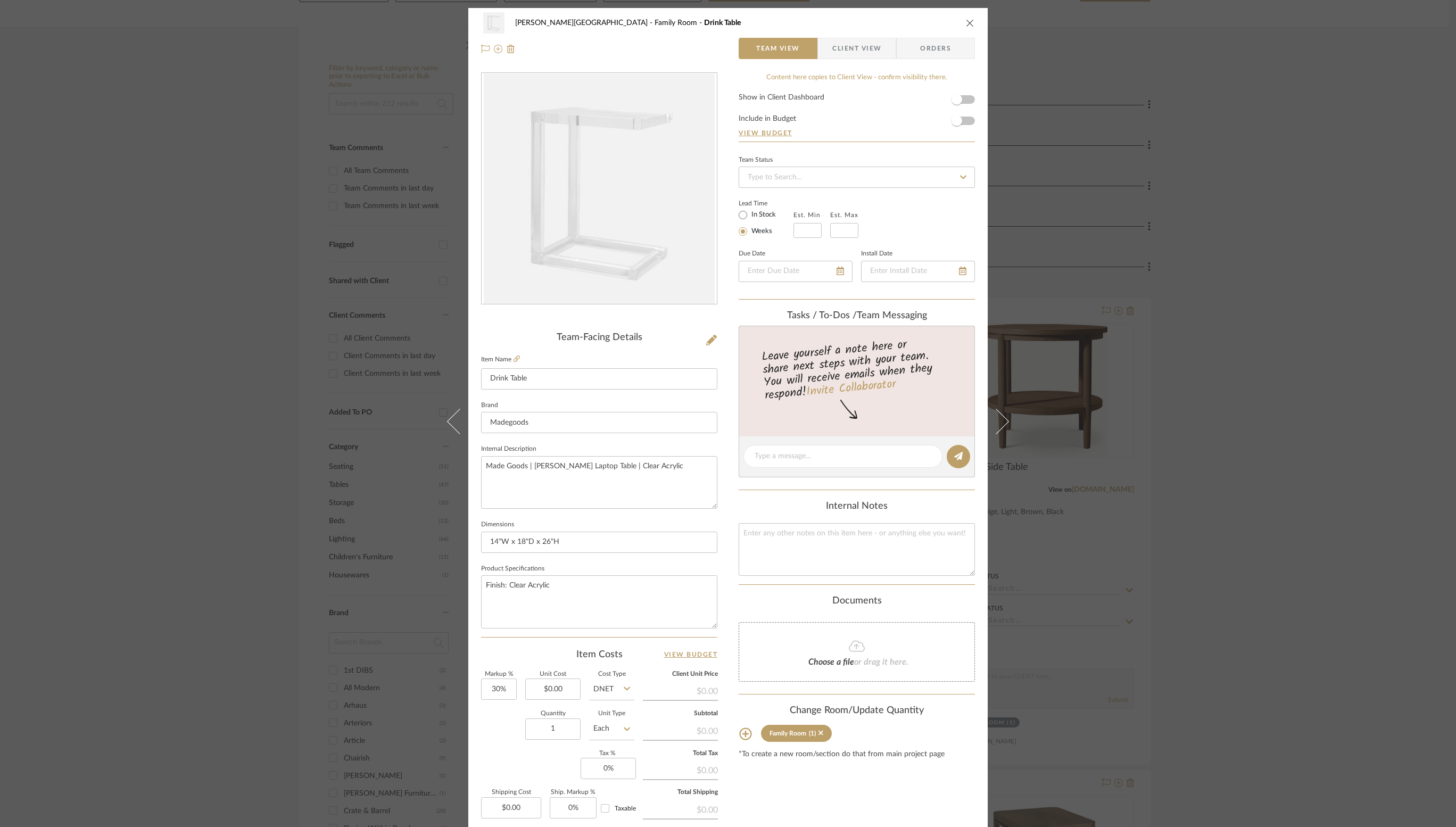 click on "Client View" at bounding box center [857, 48] 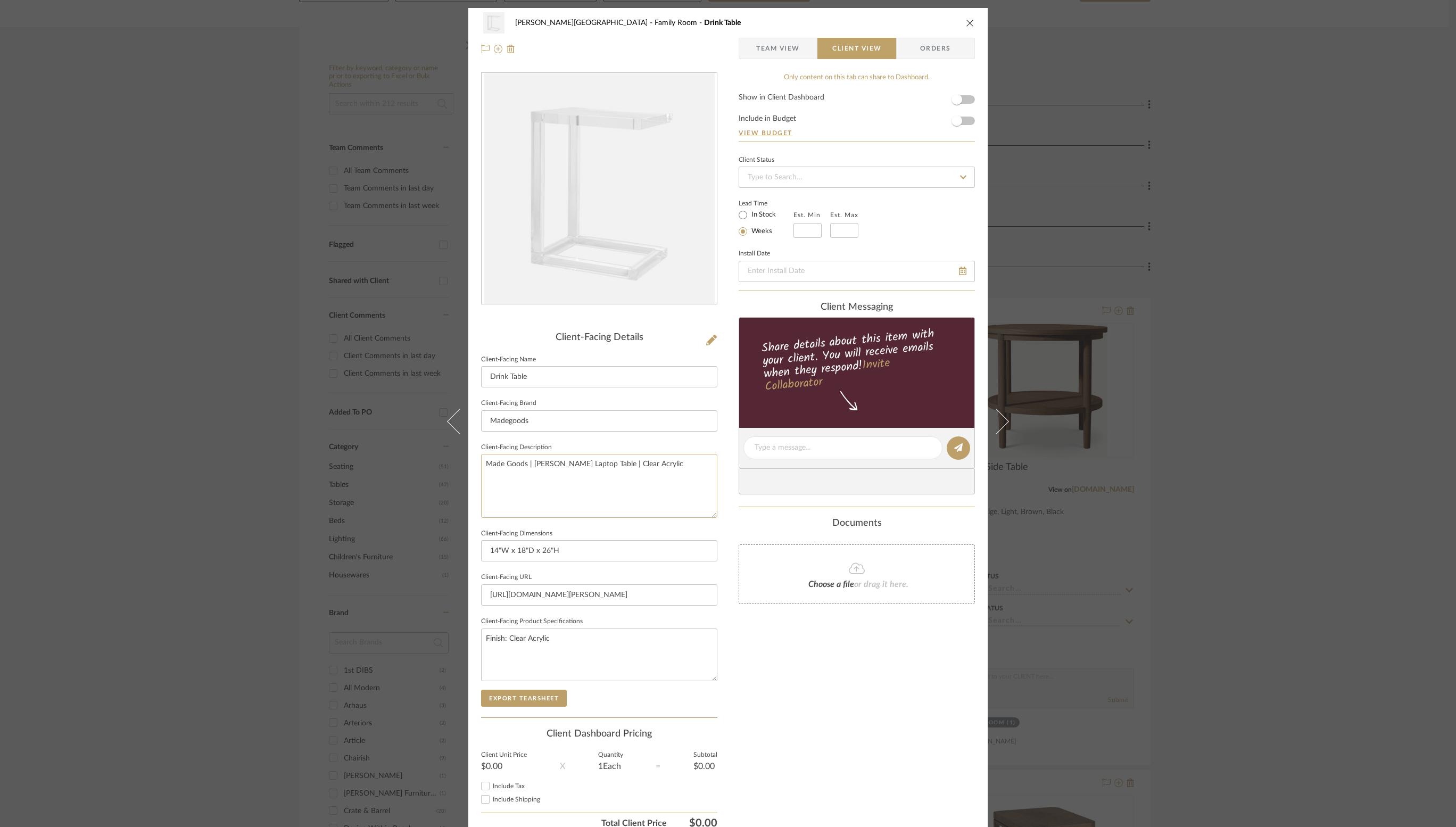 drag, startPoint x: 651, startPoint y: 464, endPoint x: 477, endPoint y: 462, distance: 174.0115 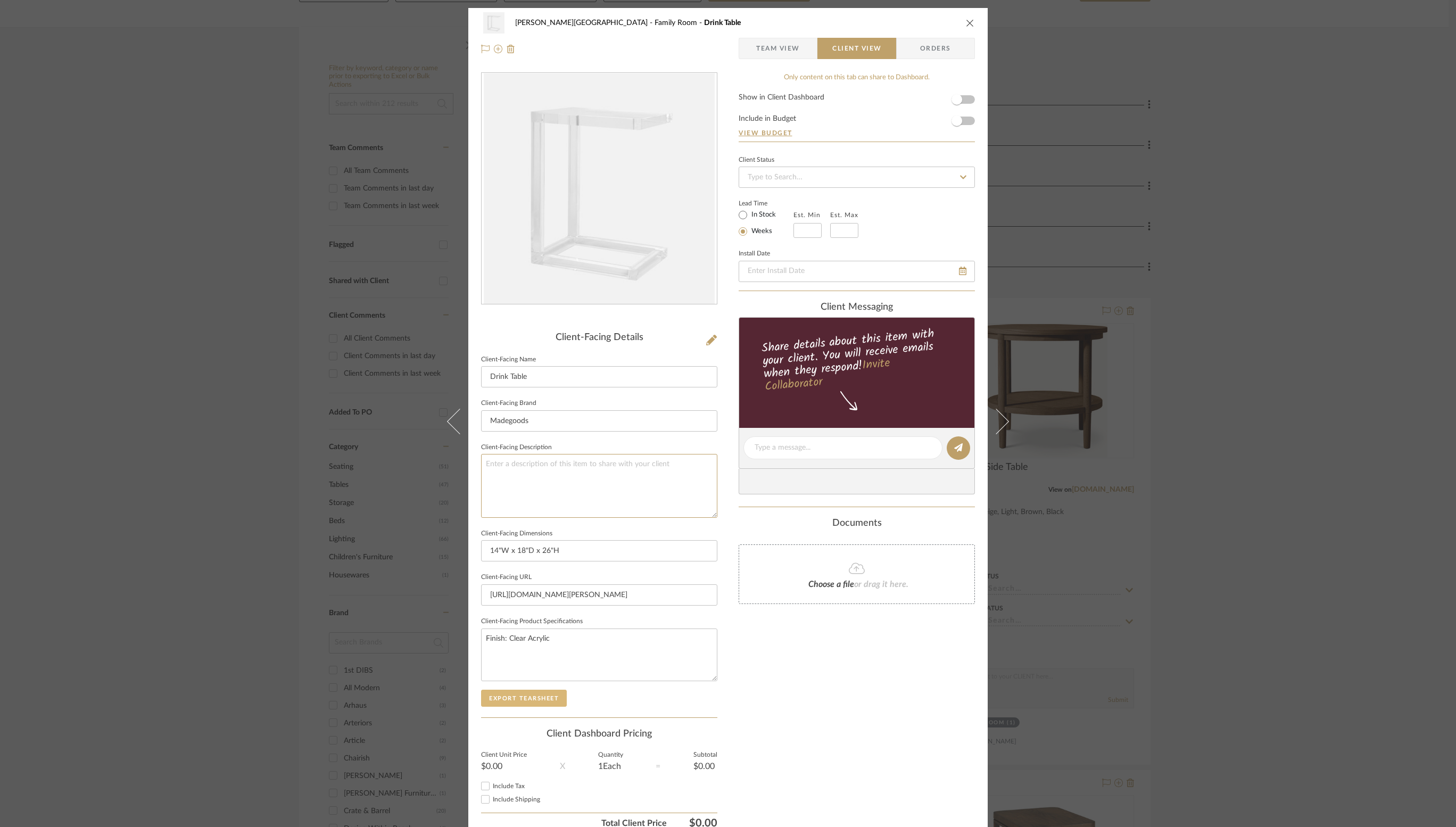 type 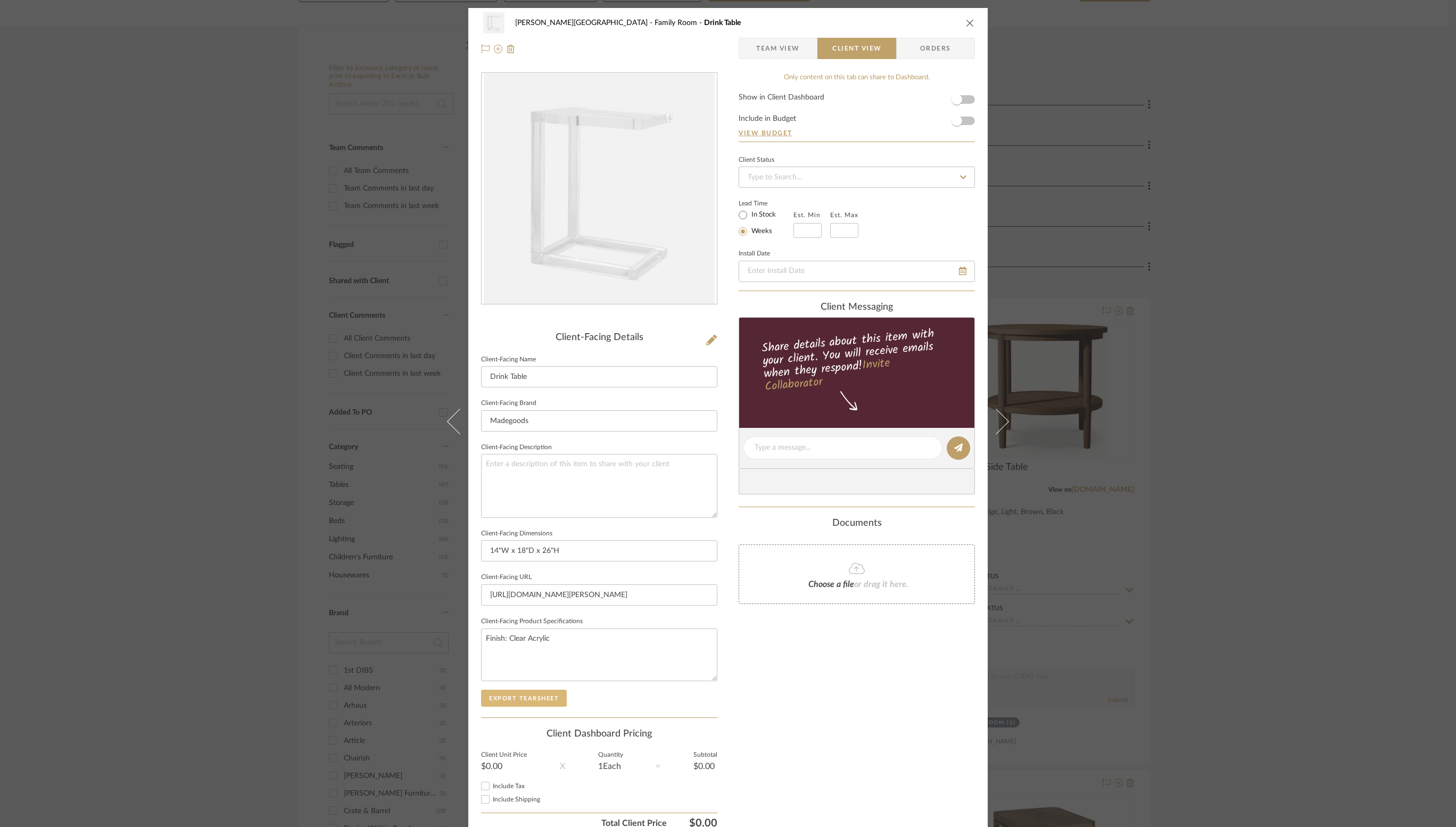click on "Export Tearsheet" 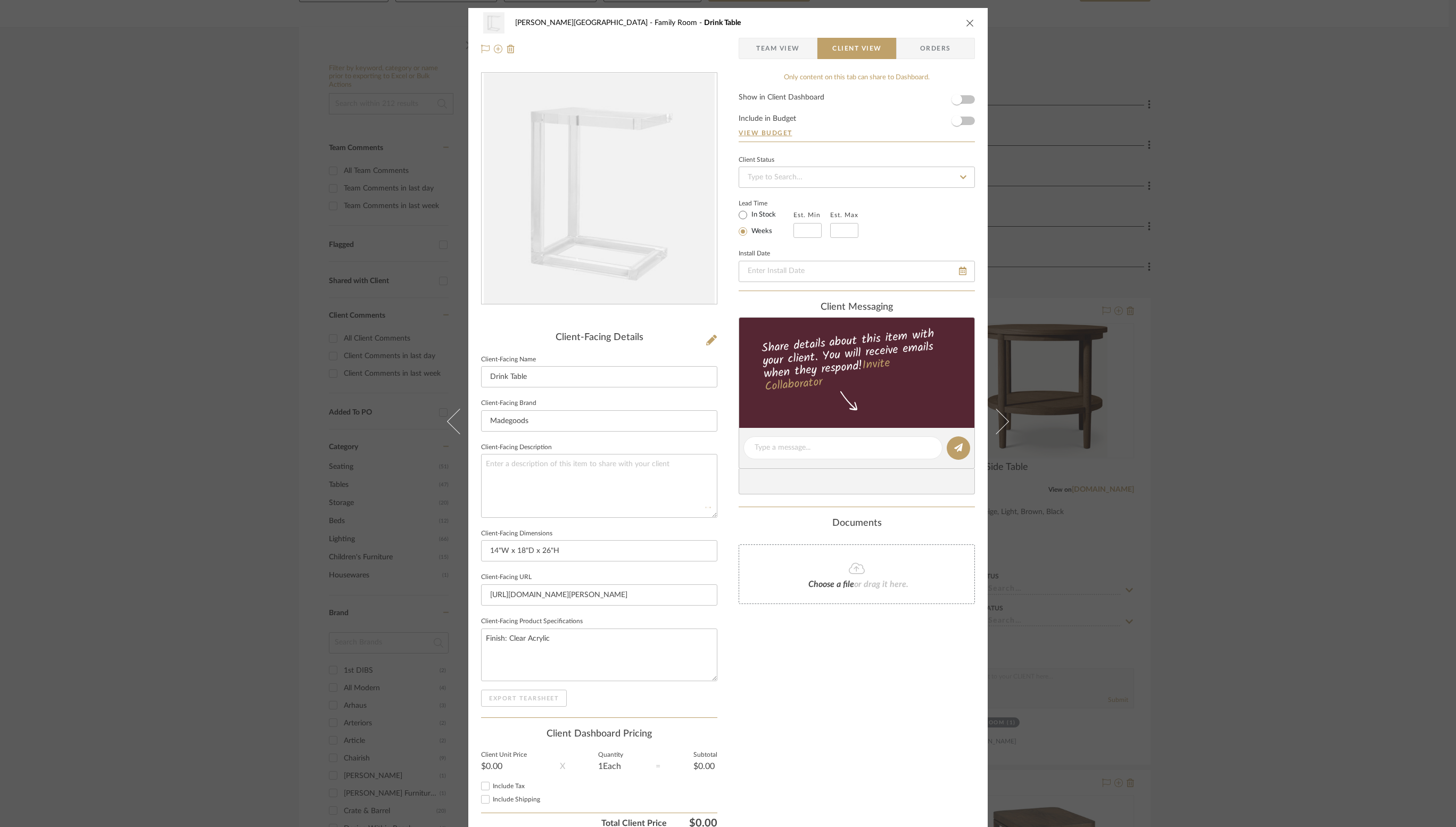 type 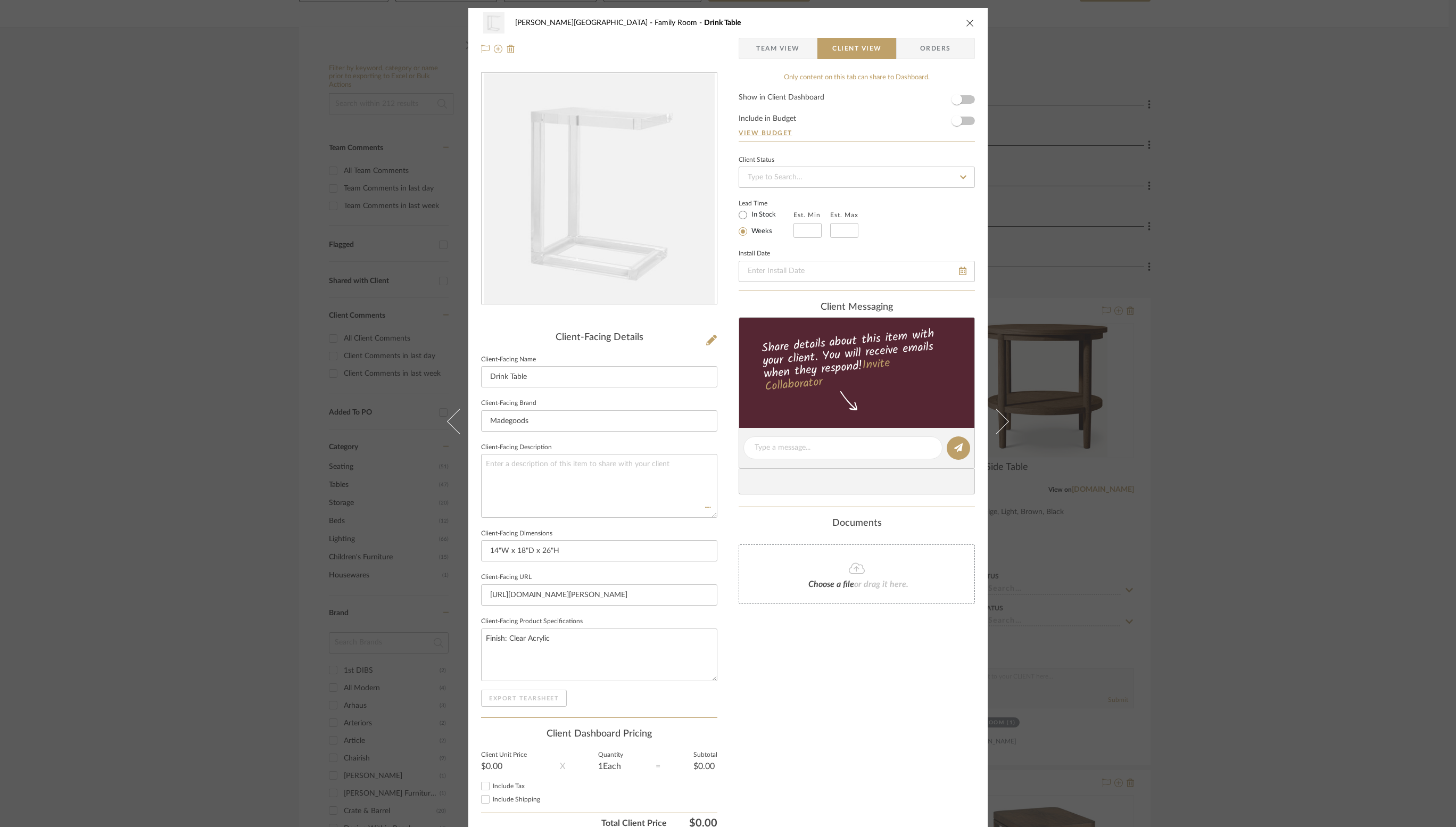 type 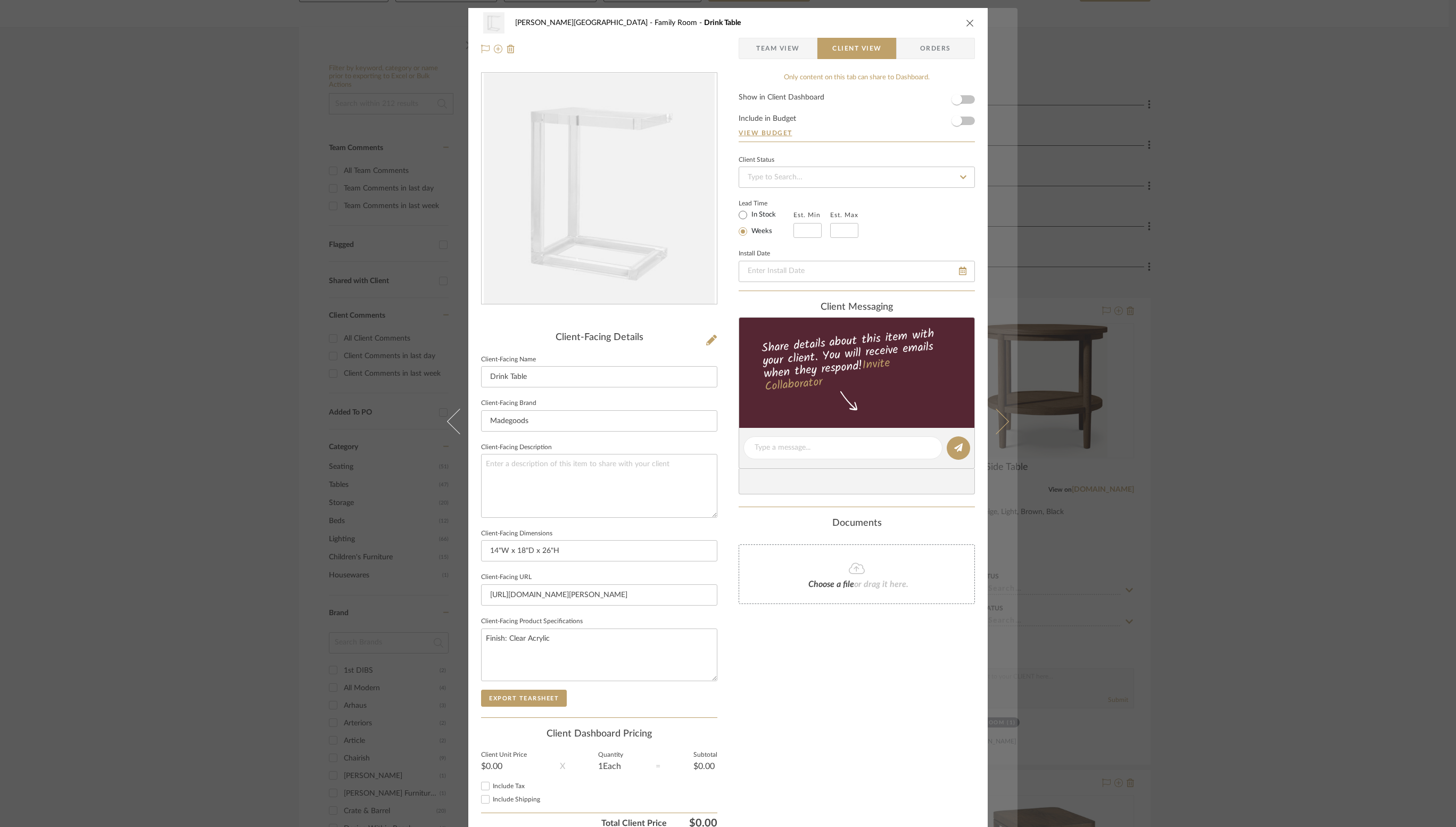 click at bounding box center (996, 421) 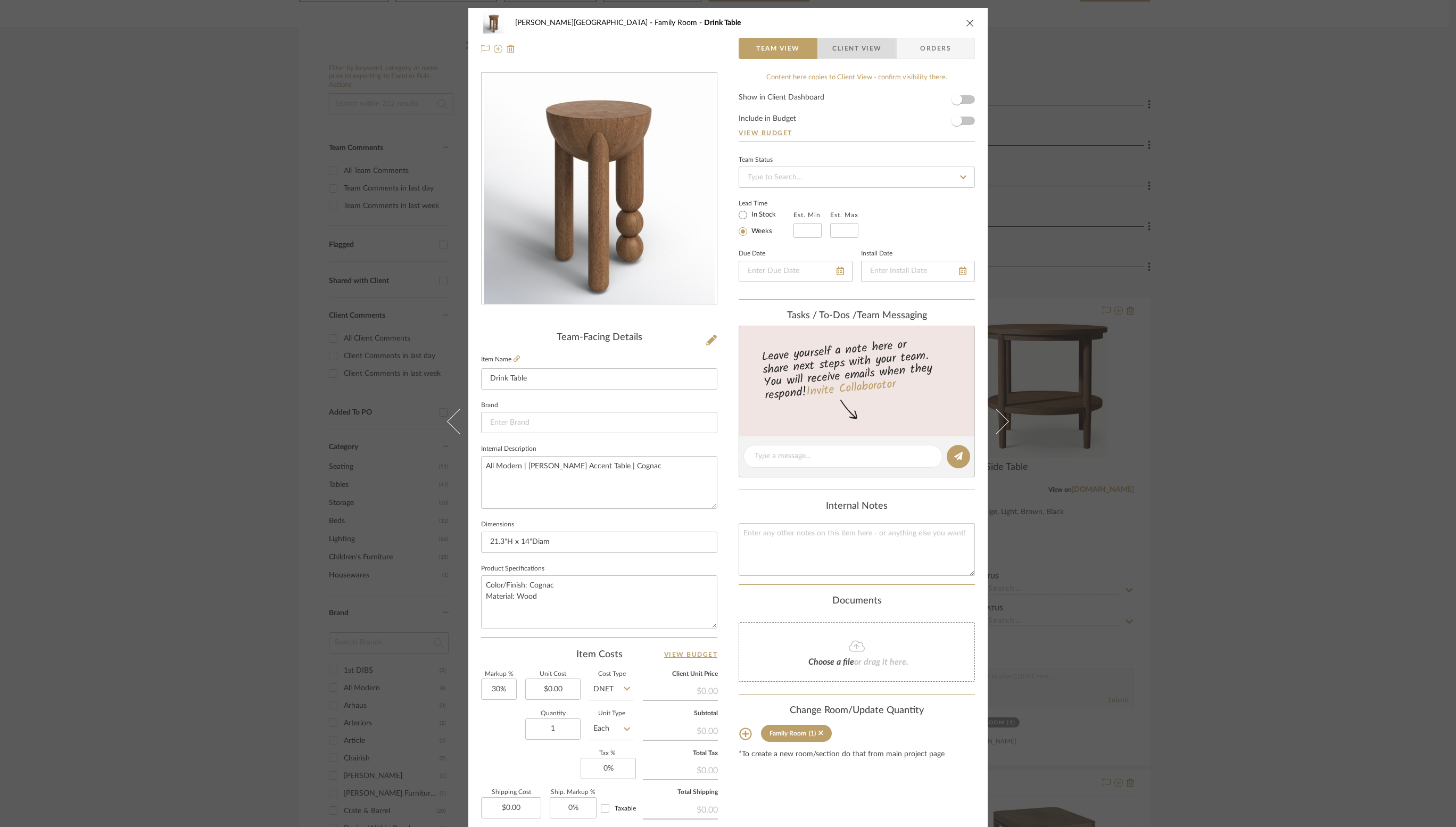 click on "Client View" at bounding box center [857, 48] 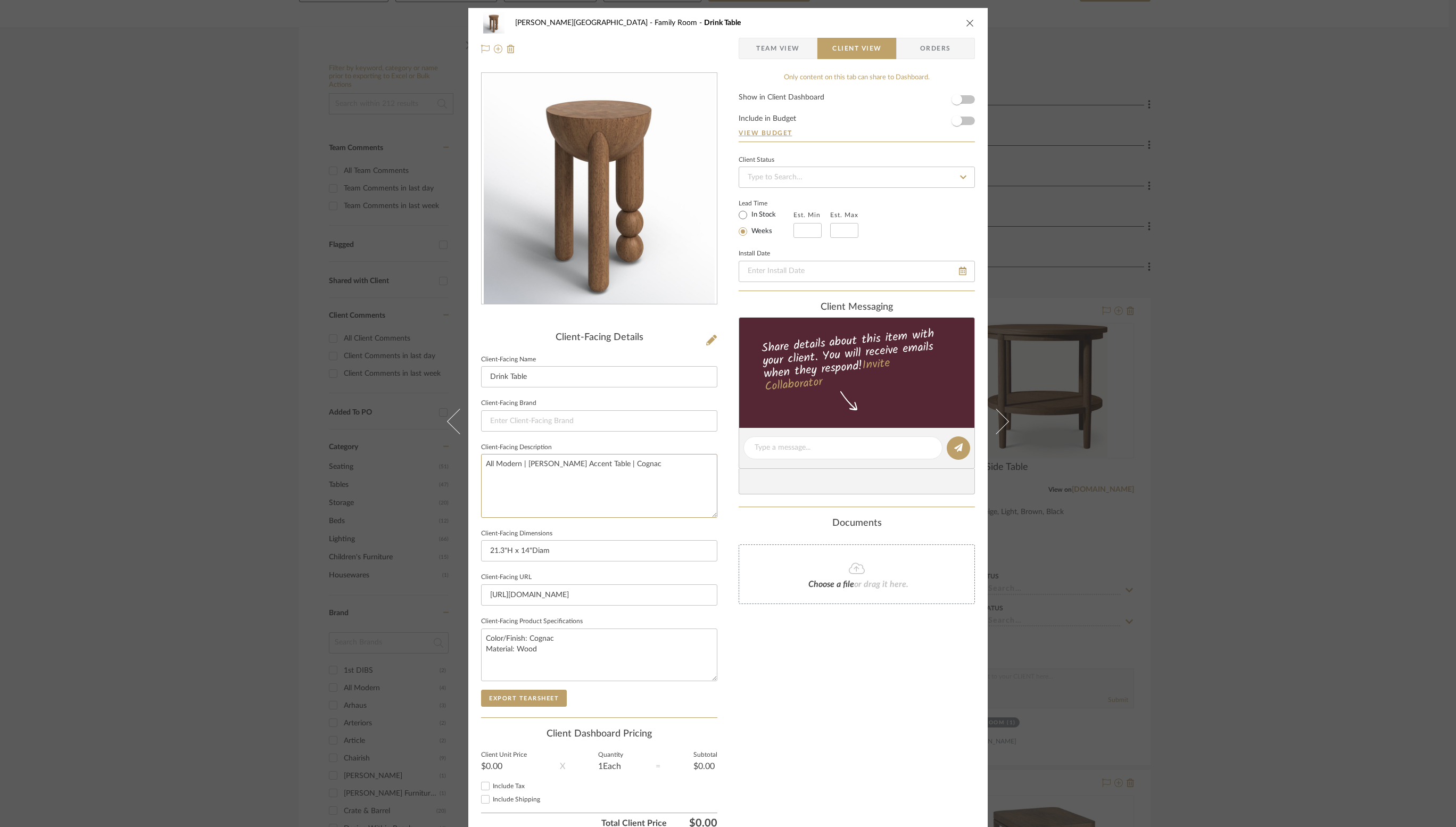 drag, startPoint x: 501, startPoint y: 448, endPoint x: 480, endPoint y: 450, distance: 21.095 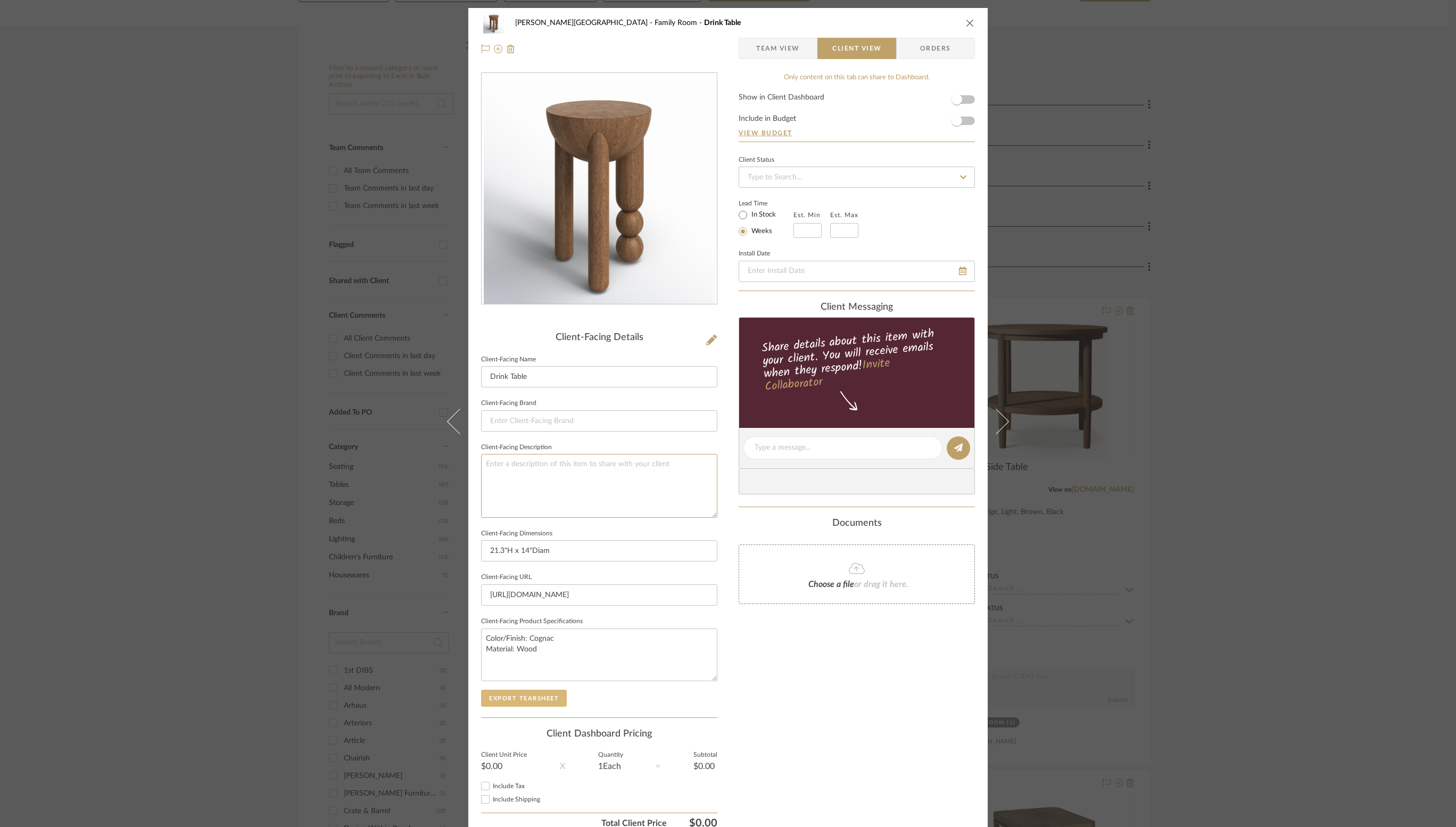 type 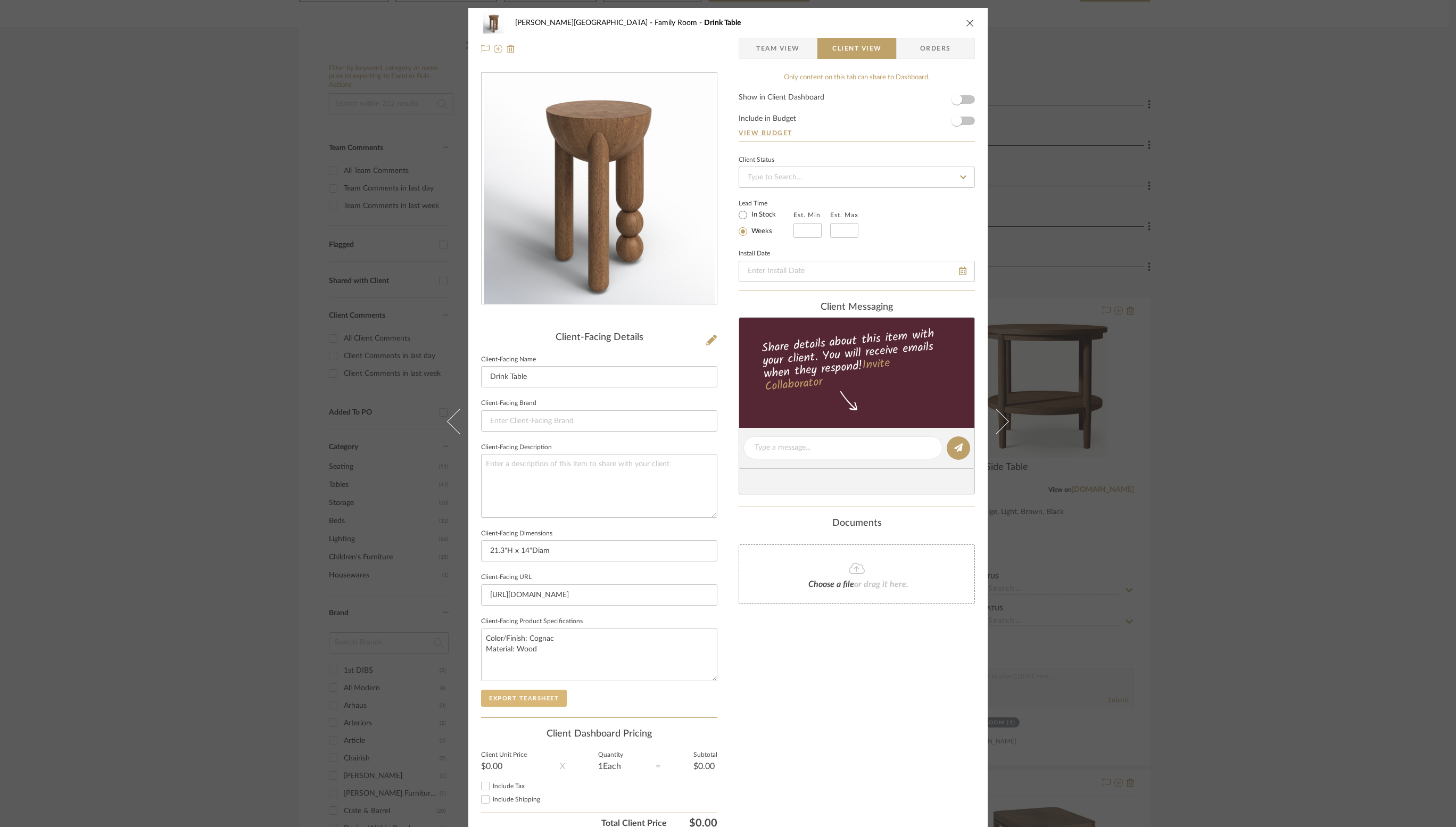 click on "Export Tearsheet" 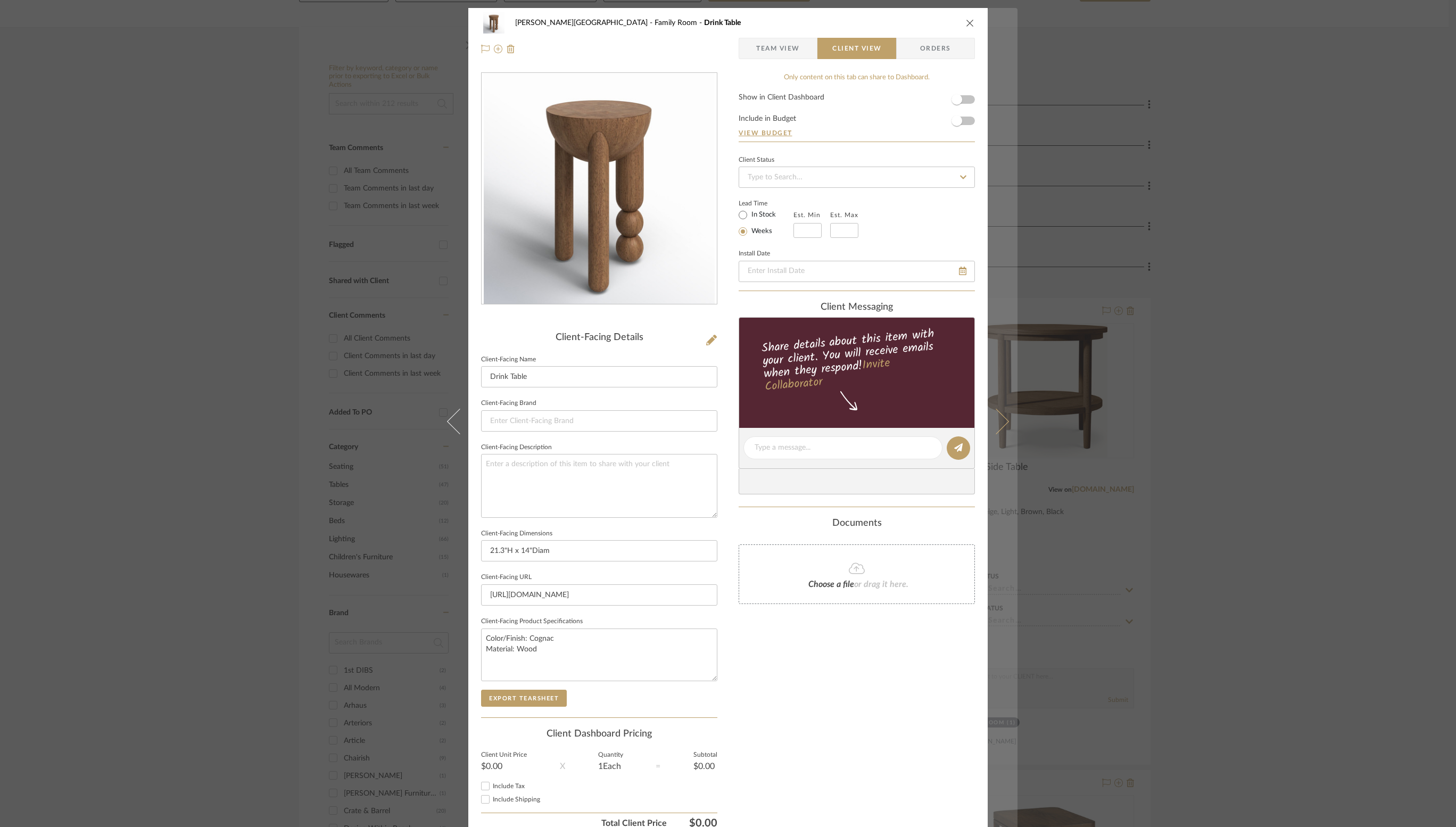click at bounding box center (1003, 421) 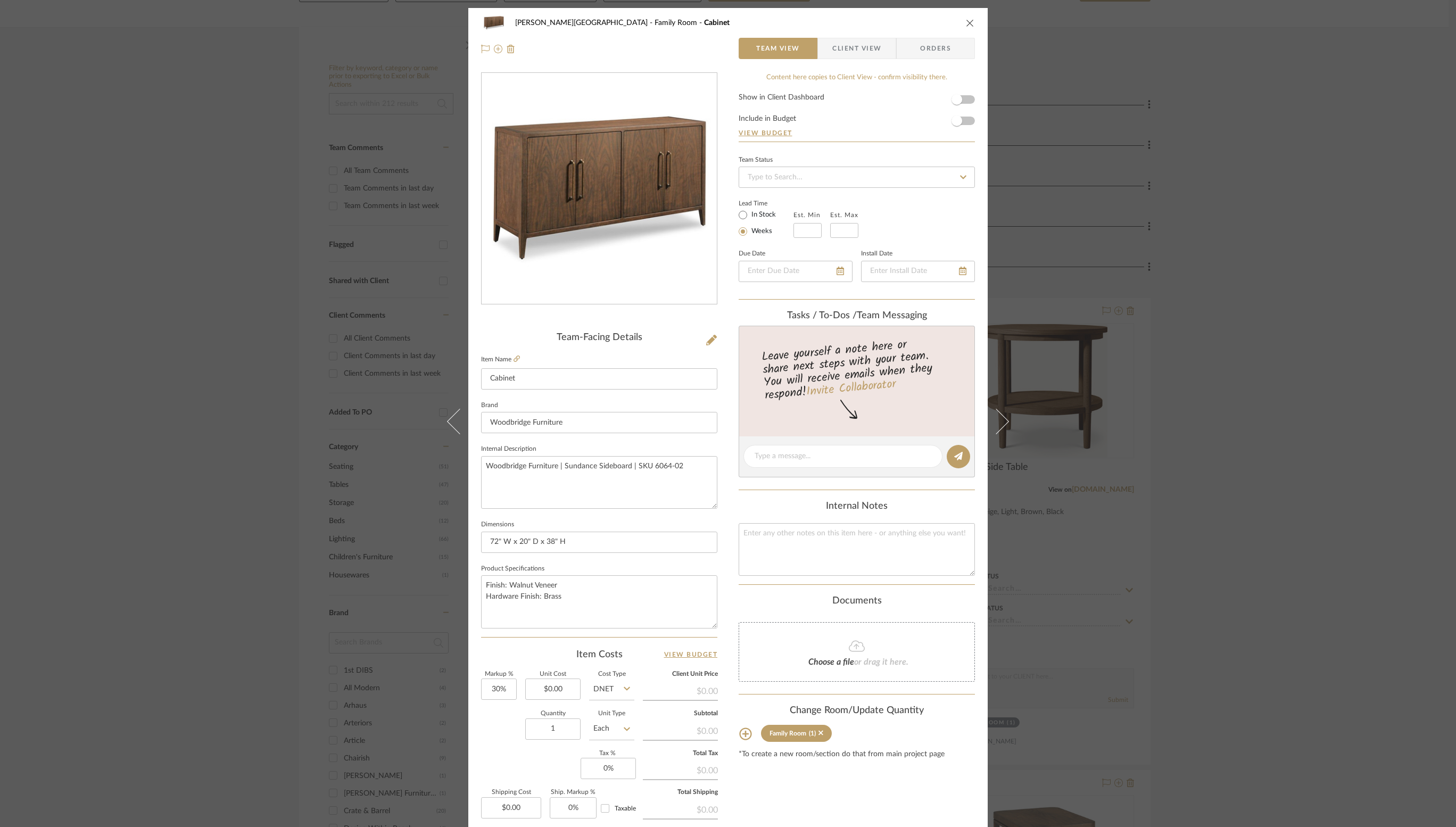 click on "Client View" at bounding box center (857, 48) 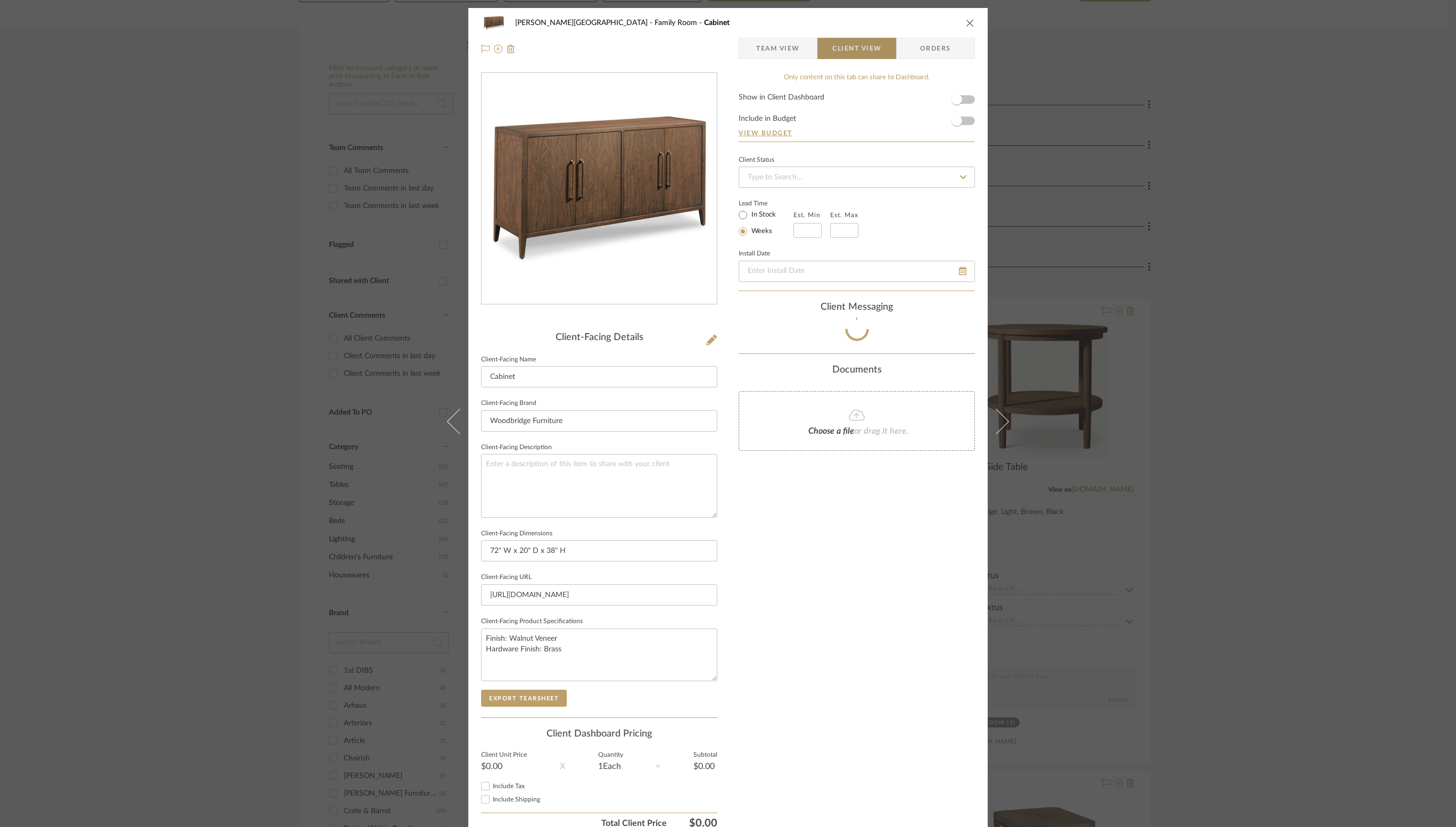 type 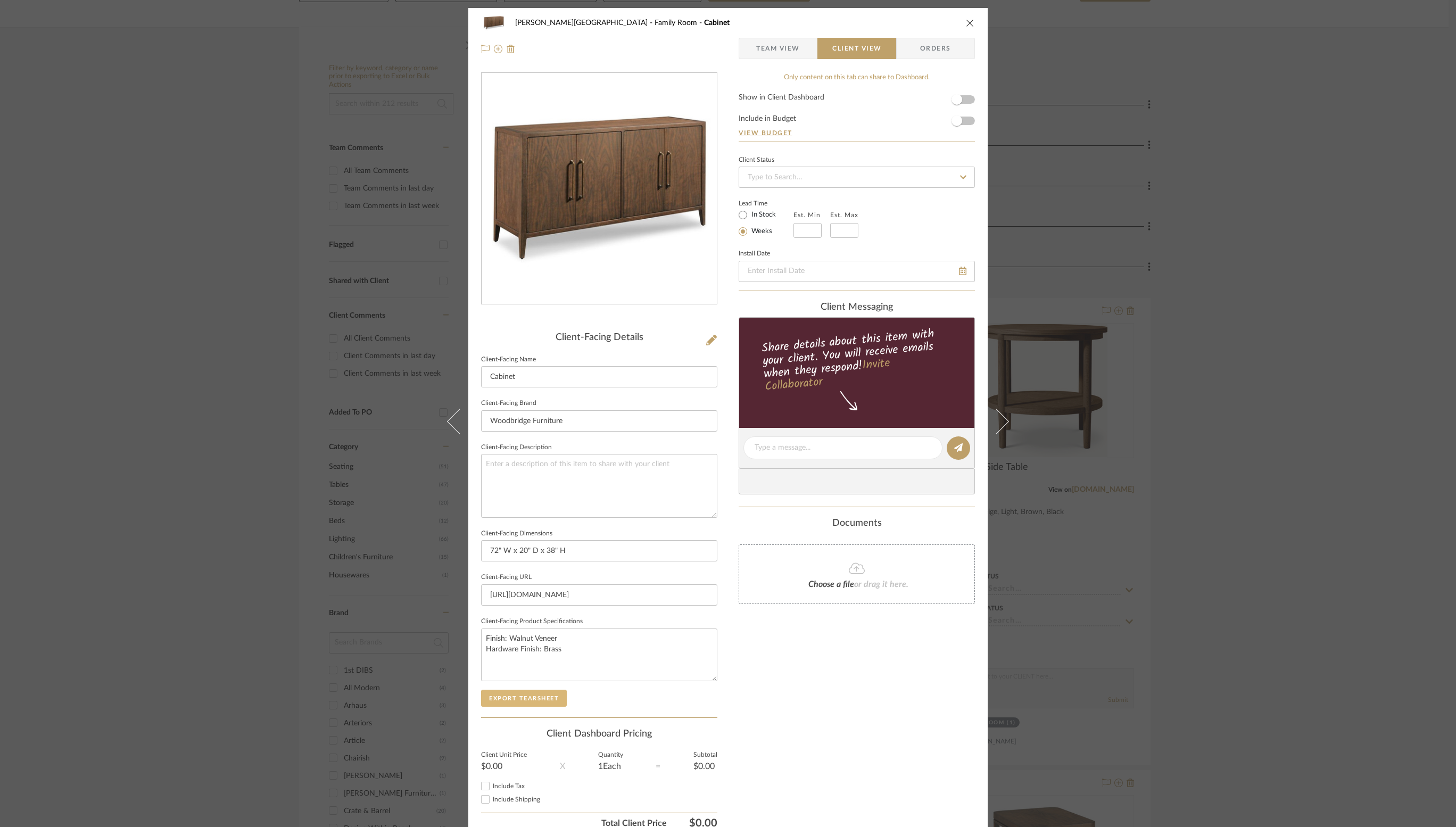 click on "Export Tearsheet" 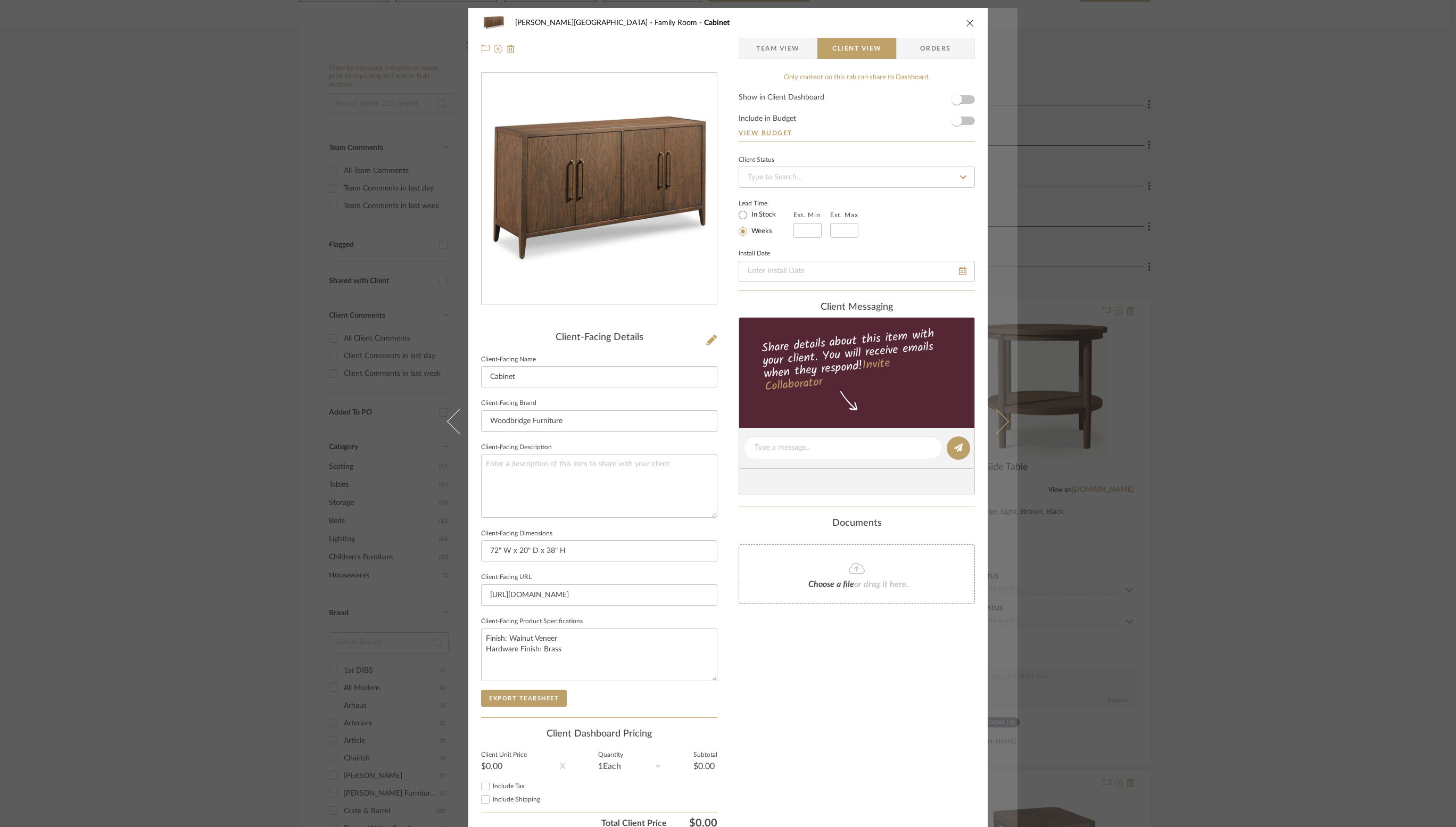scroll, scrollTop: 49, scrollLeft: 0, axis: vertical 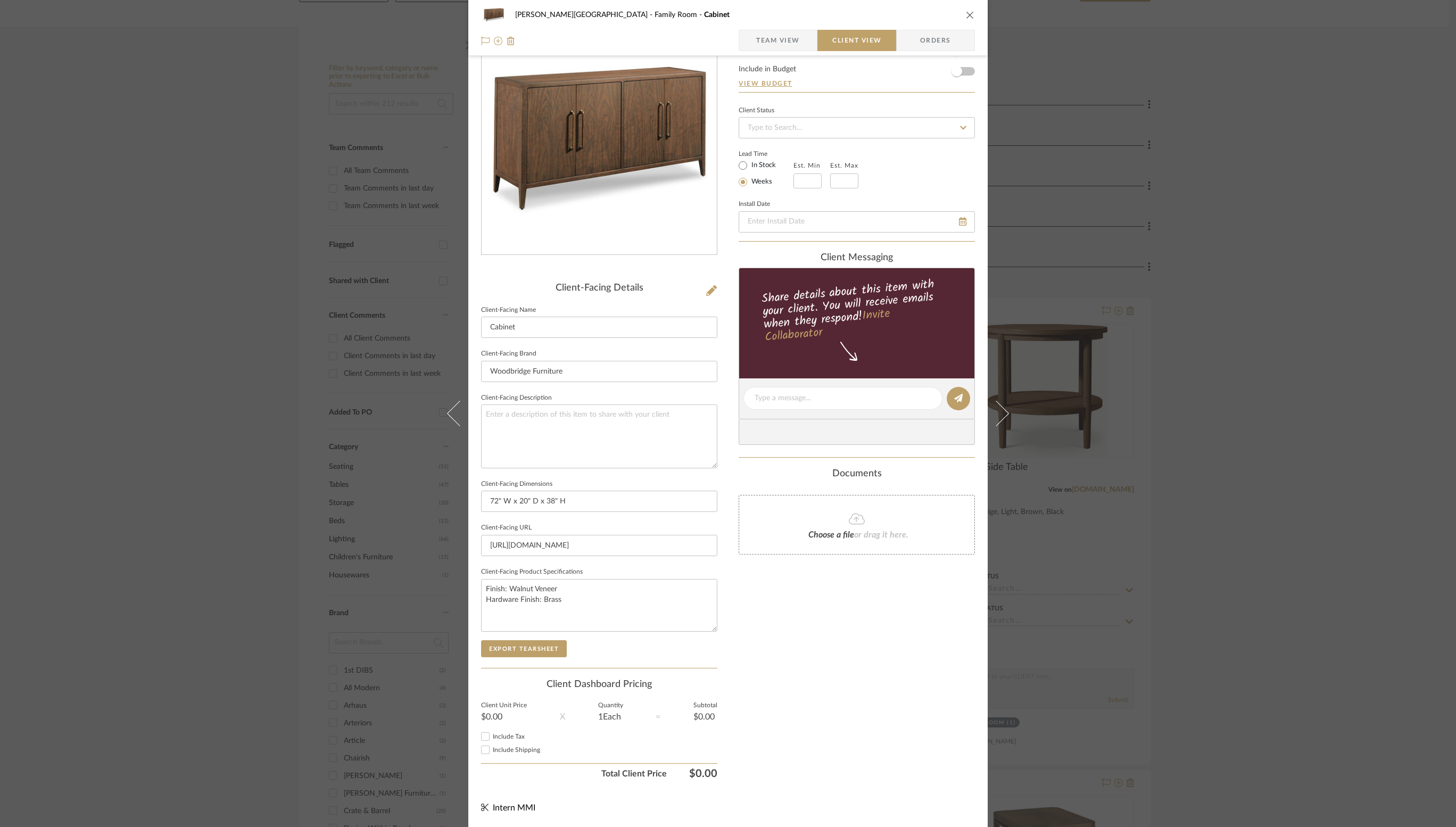 click on "Shepard Street Family Room Cabinet Team View Client View Orders  Client-Facing Details   Client-Facing Name  Cabinet  Client-Facing Brand  Woodbridge Furniture  Client-Facing Description   Client-Facing Dimensions  72" W x 20" D x 38" H  Client-Facing URL  https://www.woodbridgefurniture.com/sundance-sideboard-6064-02  Client-Facing Product Specifications  Finish: Walnut Veneer
Hardware Finish: Brass  Export Tearsheet   Client Dashboard Pricing   Client Unit Price   $0.00      X  Quantity  1    Each      =  Subtotal   $0.00  Include Tax Include Shipping Total Client Price   $0.00  Only content on this tab can share to Dashboard.  Show in Client Dashboard   Include in Budget   View Budget  Client Status  Lead Time  In Stock Weeks  Est. Min   Est. Max   Install Date  client Messaging  Share details about this item with your client. You will receive emails when they respond!  Invite Collaborator  Documents  Choose a file  or drag it here.    Intern MMI" at bounding box center [728, 414] 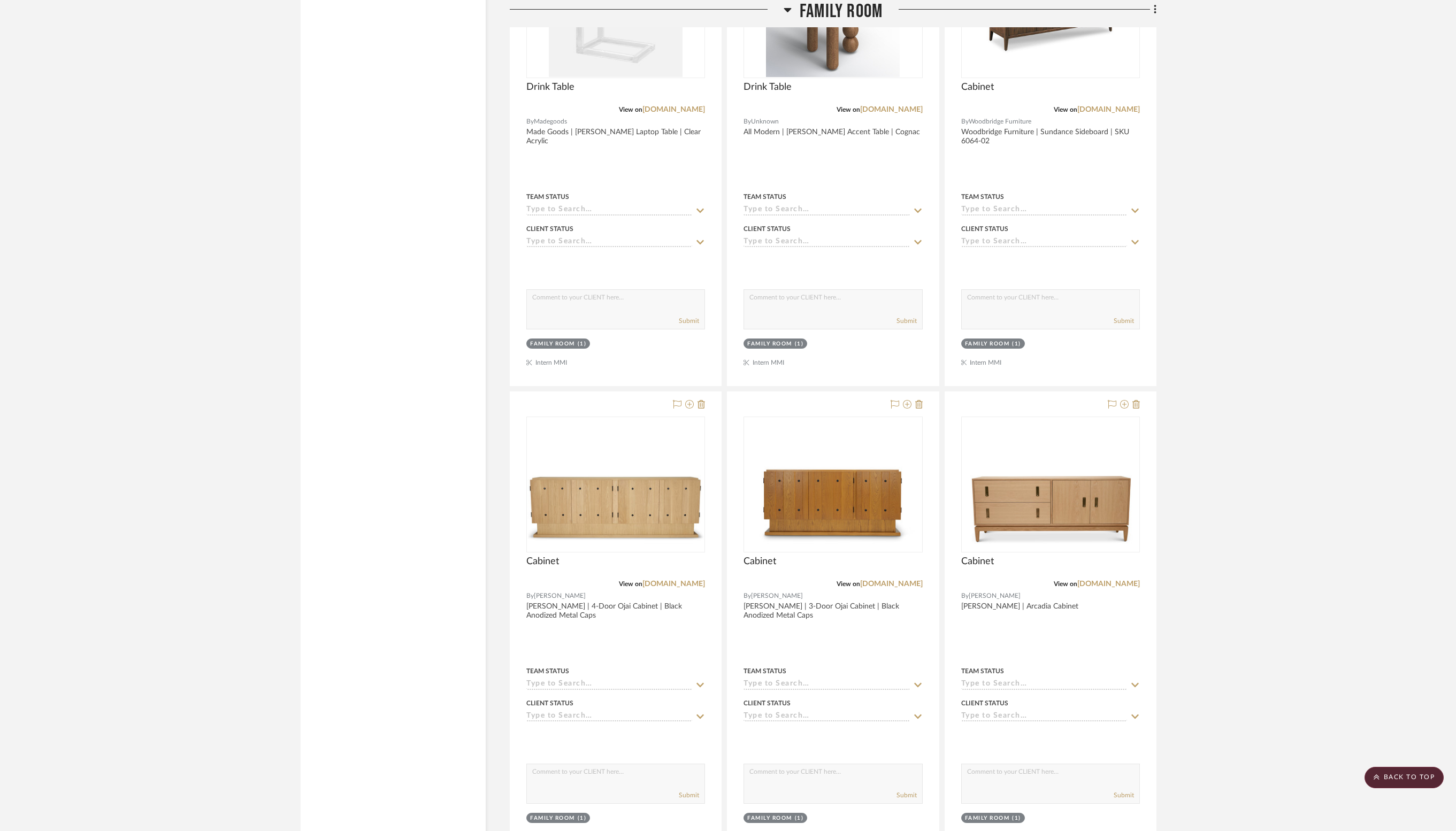 scroll, scrollTop: 3901, scrollLeft: 0, axis: vertical 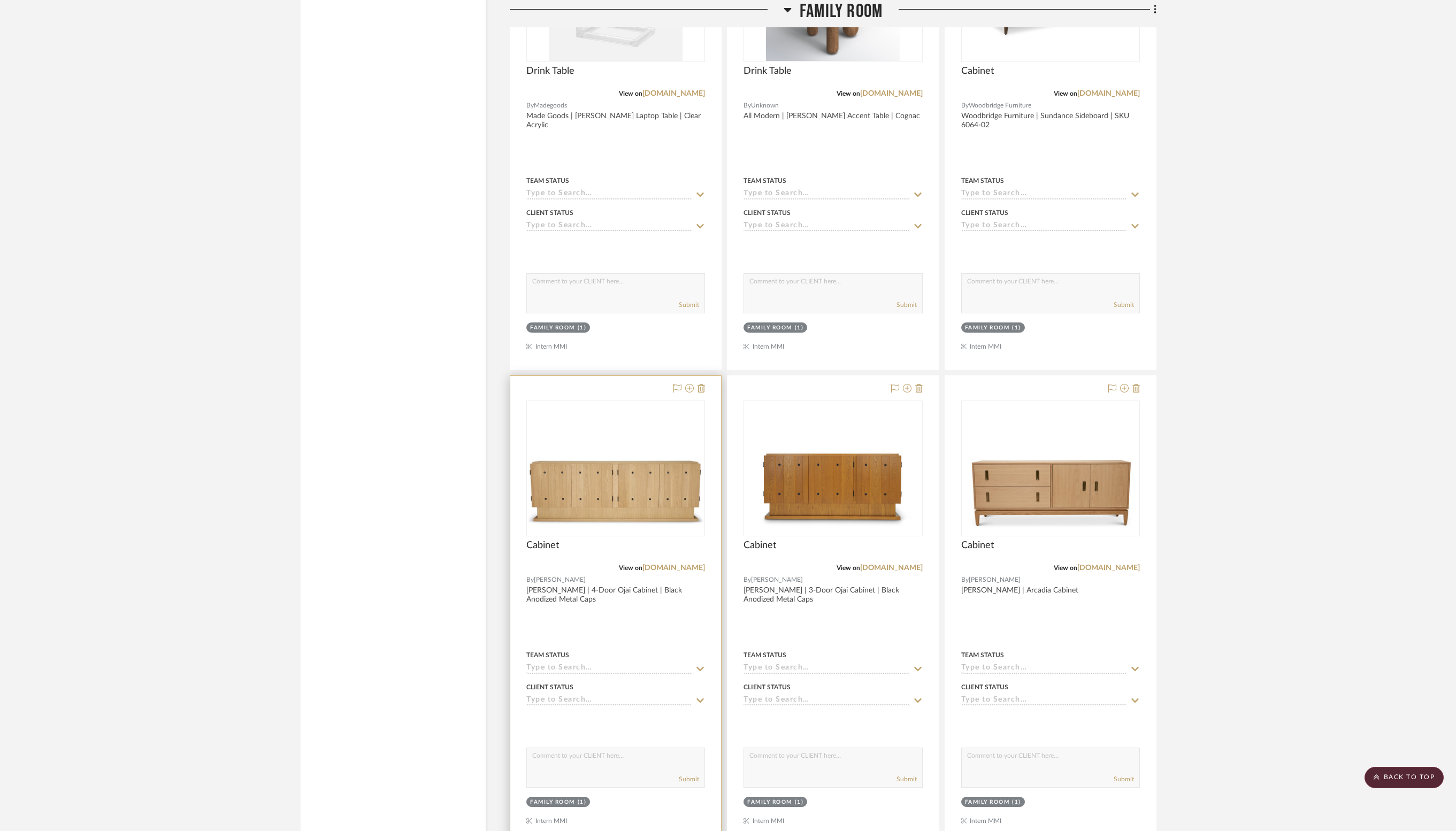 click at bounding box center [616, 610] 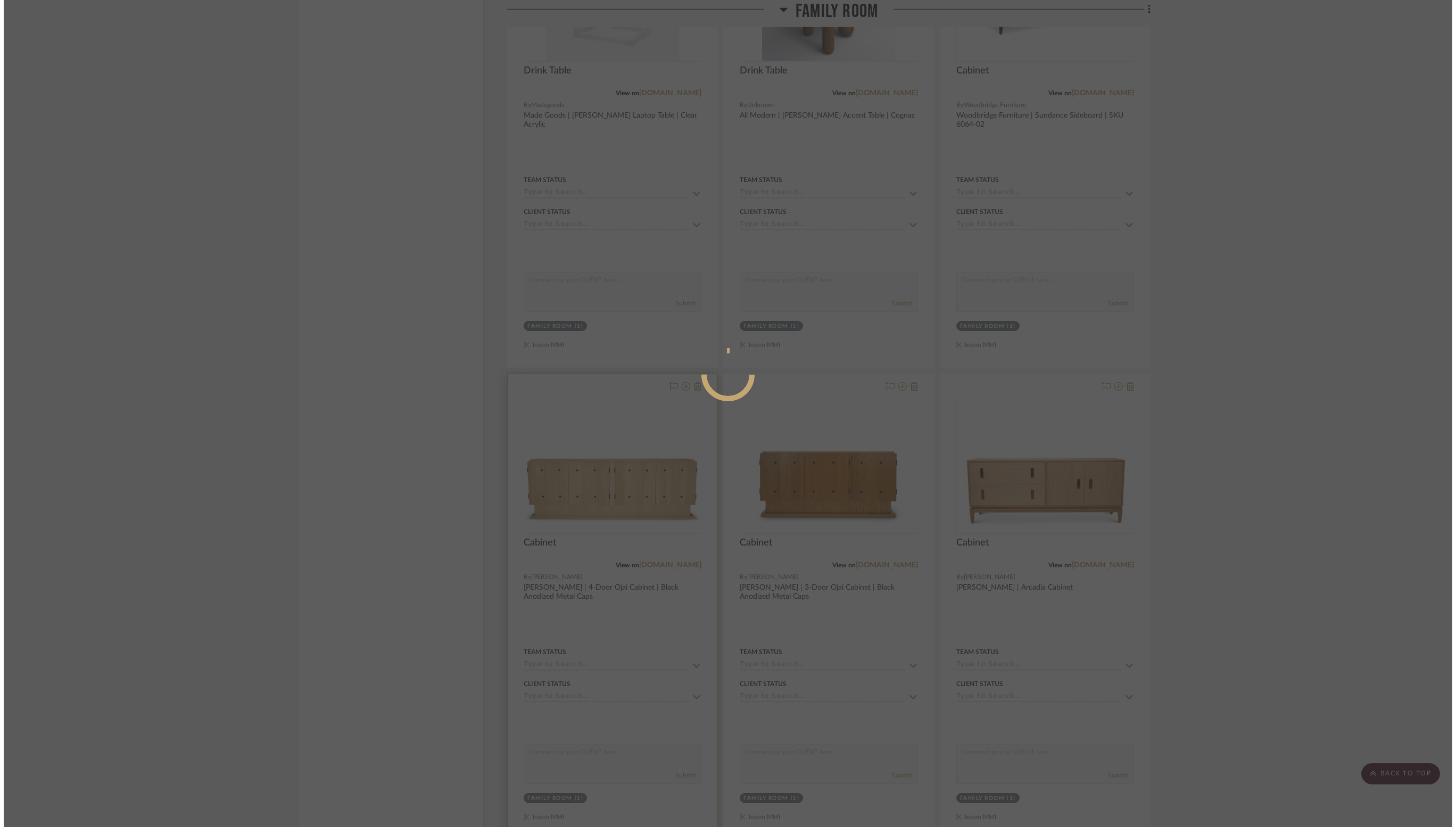 scroll, scrollTop: 0, scrollLeft: 0, axis: both 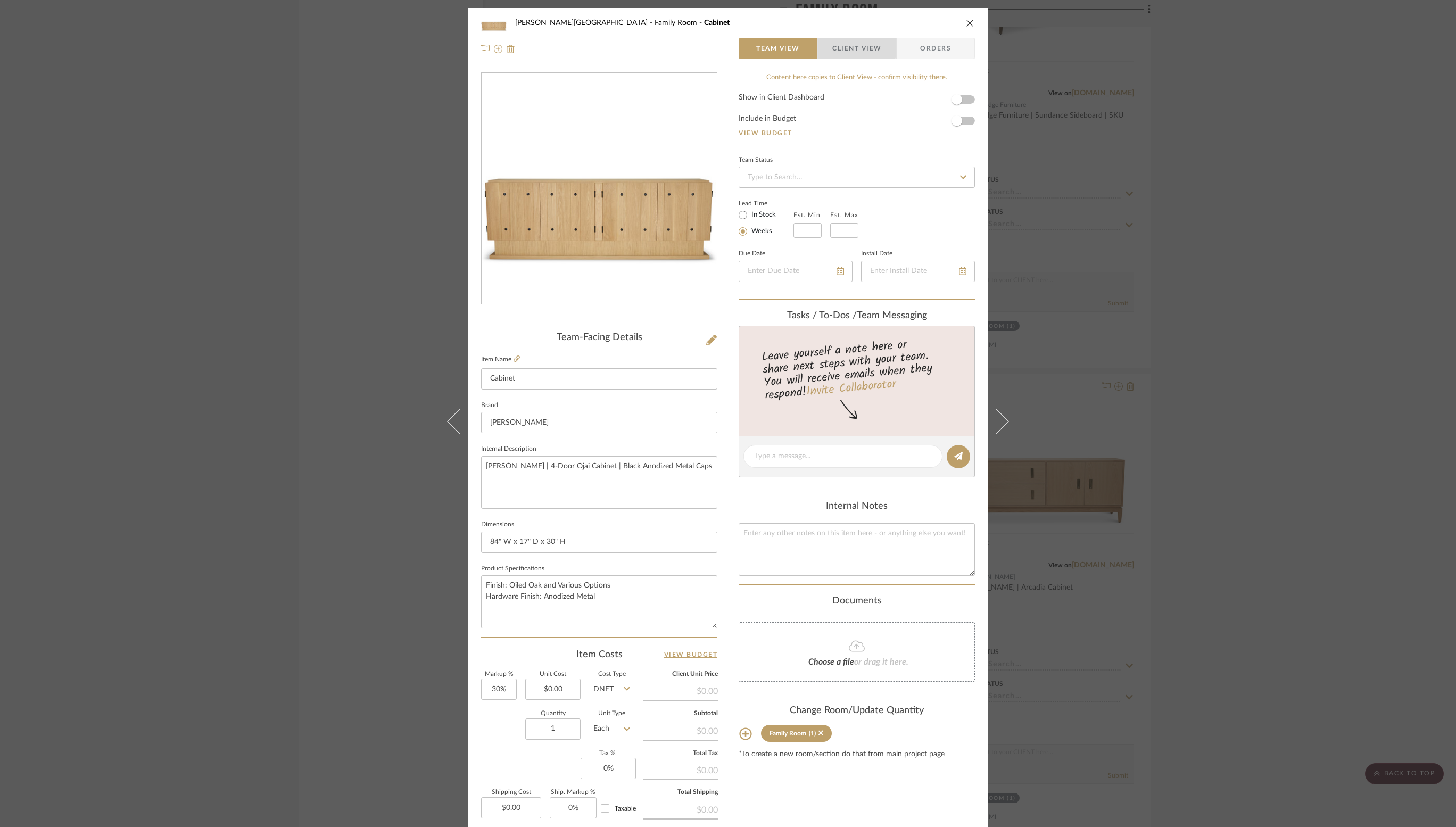 click on "Client View" at bounding box center (857, 48) 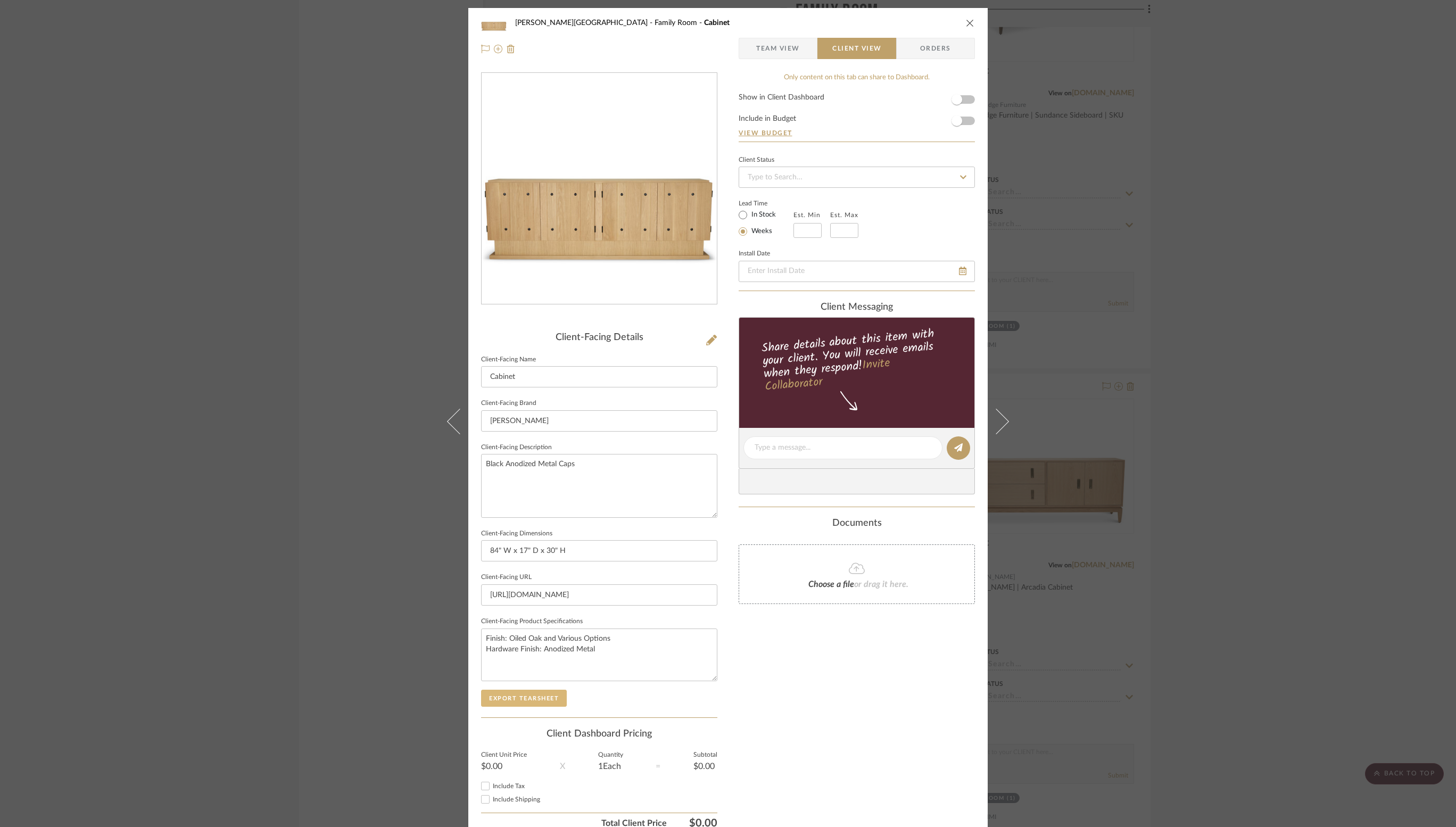 click on "Export Tearsheet" 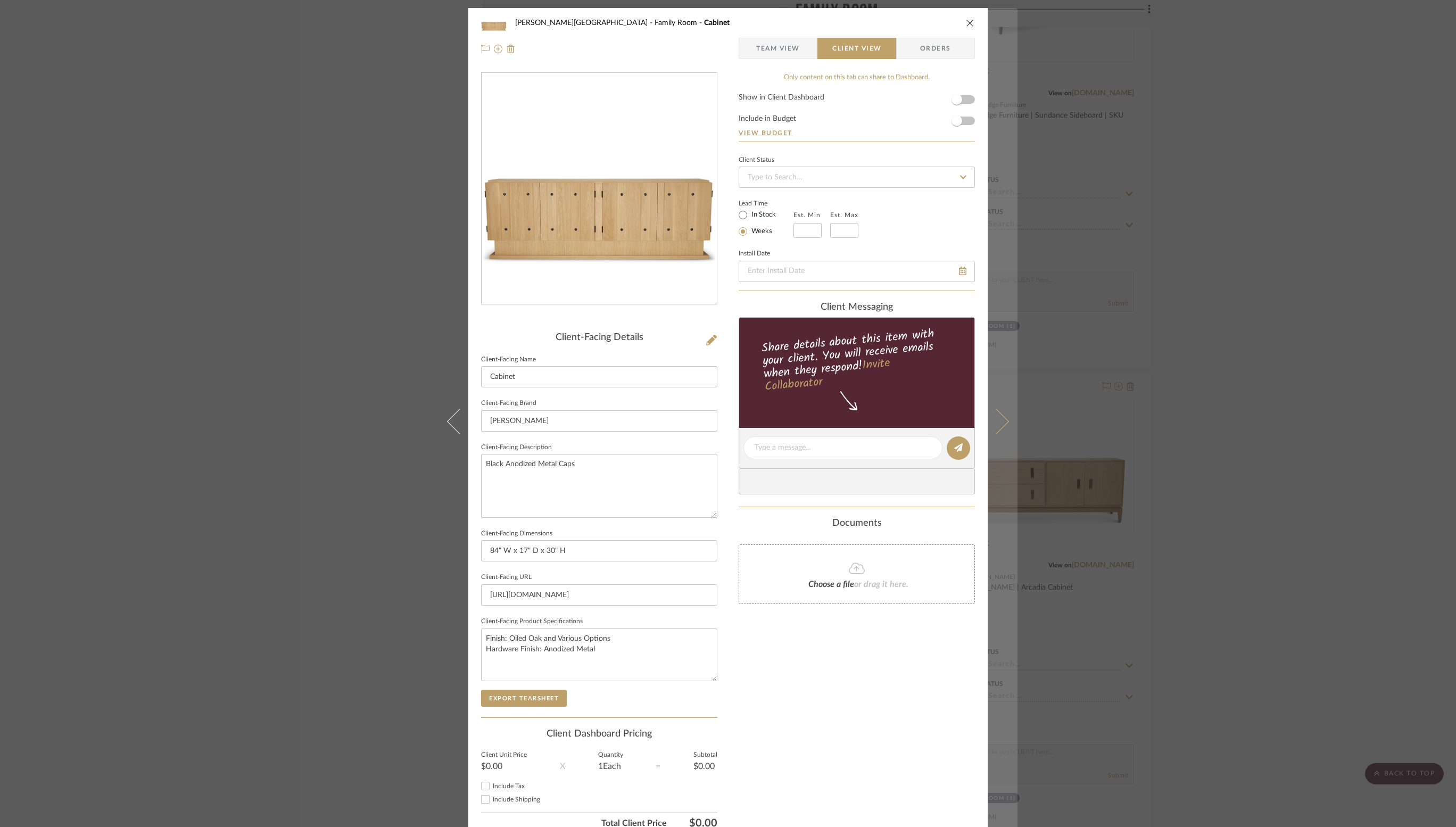 click at bounding box center (996, 421) 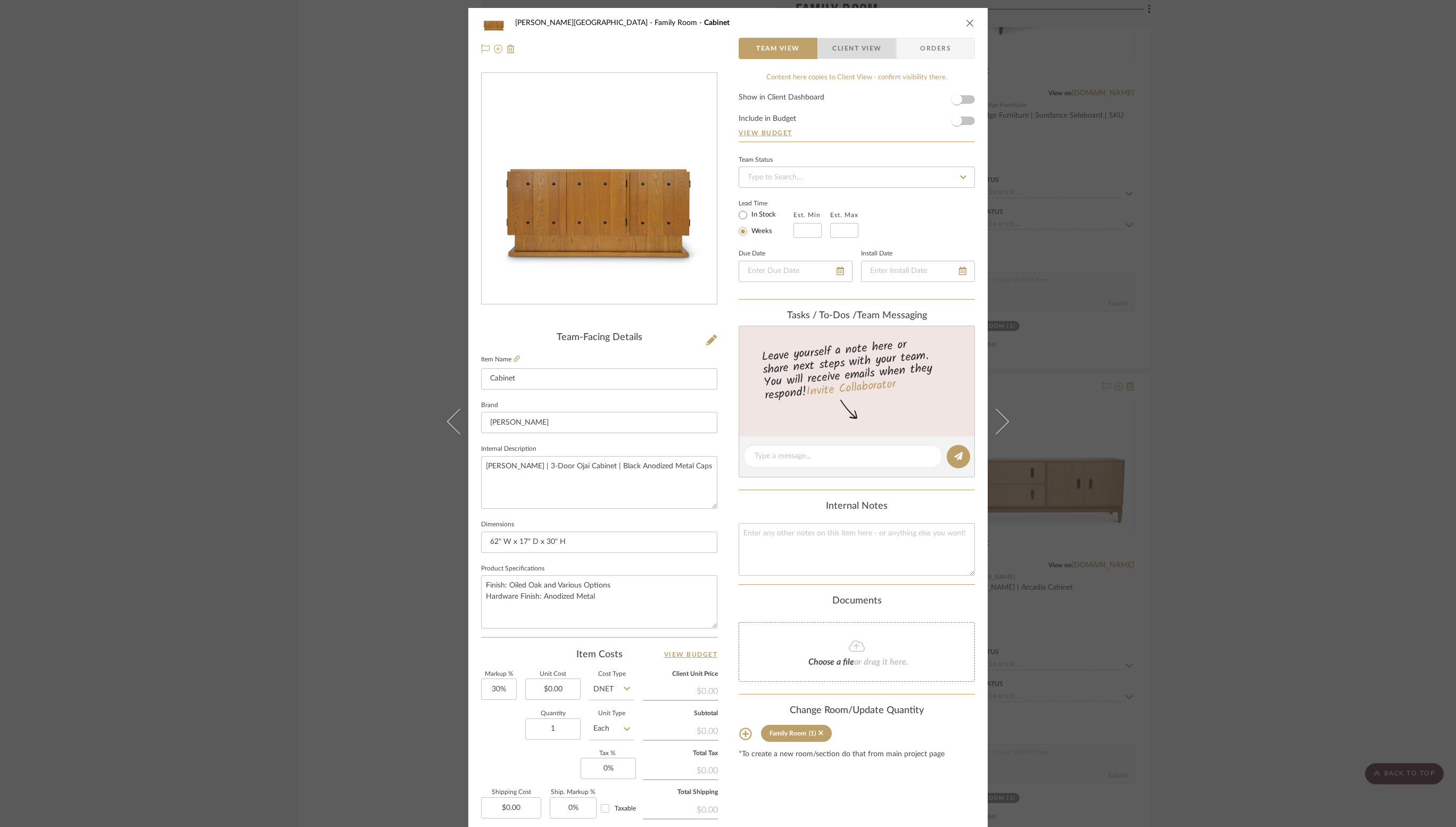 click on "Client View" at bounding box center [857, 48] 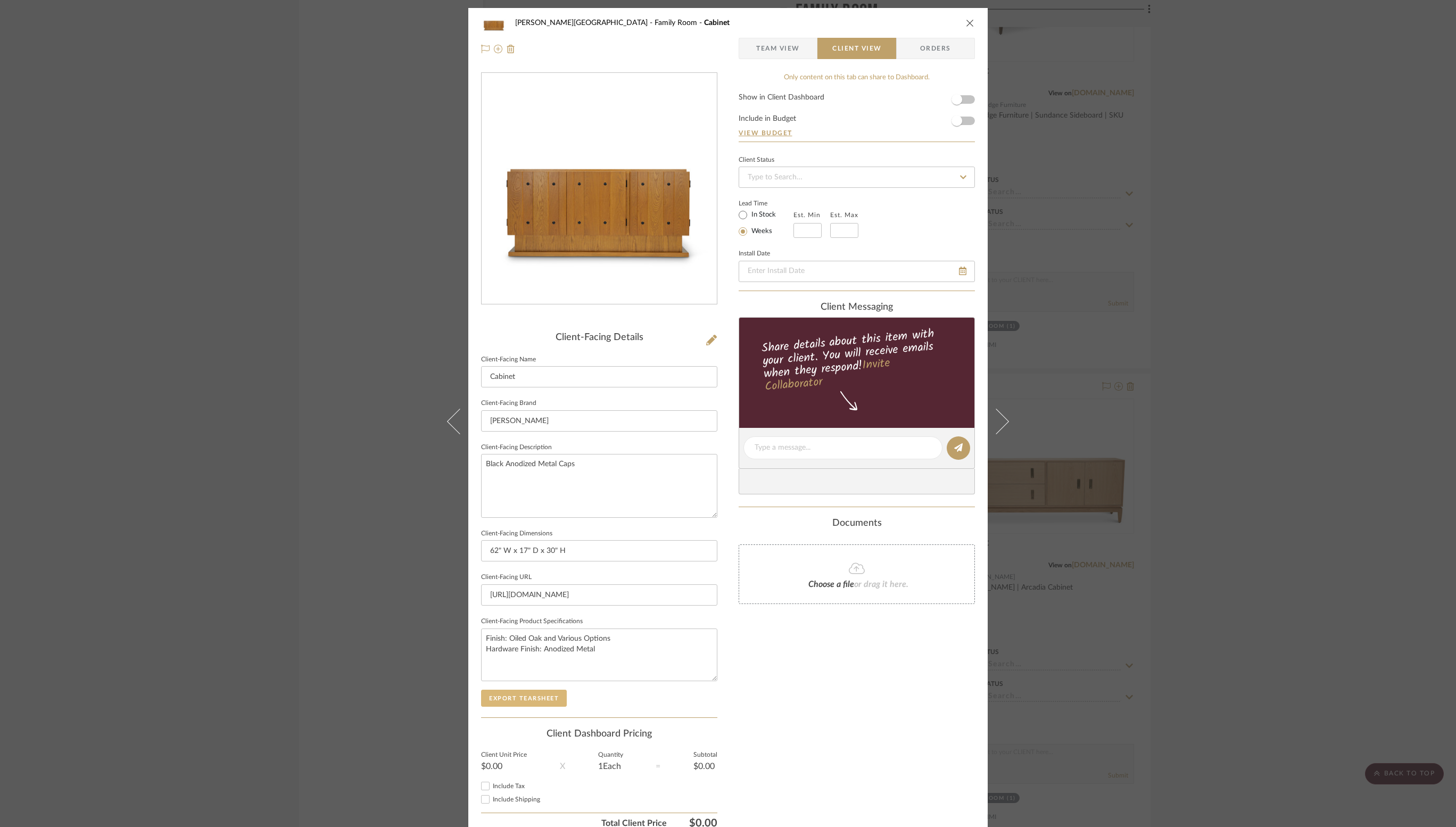 click on "Export Tearsheet" 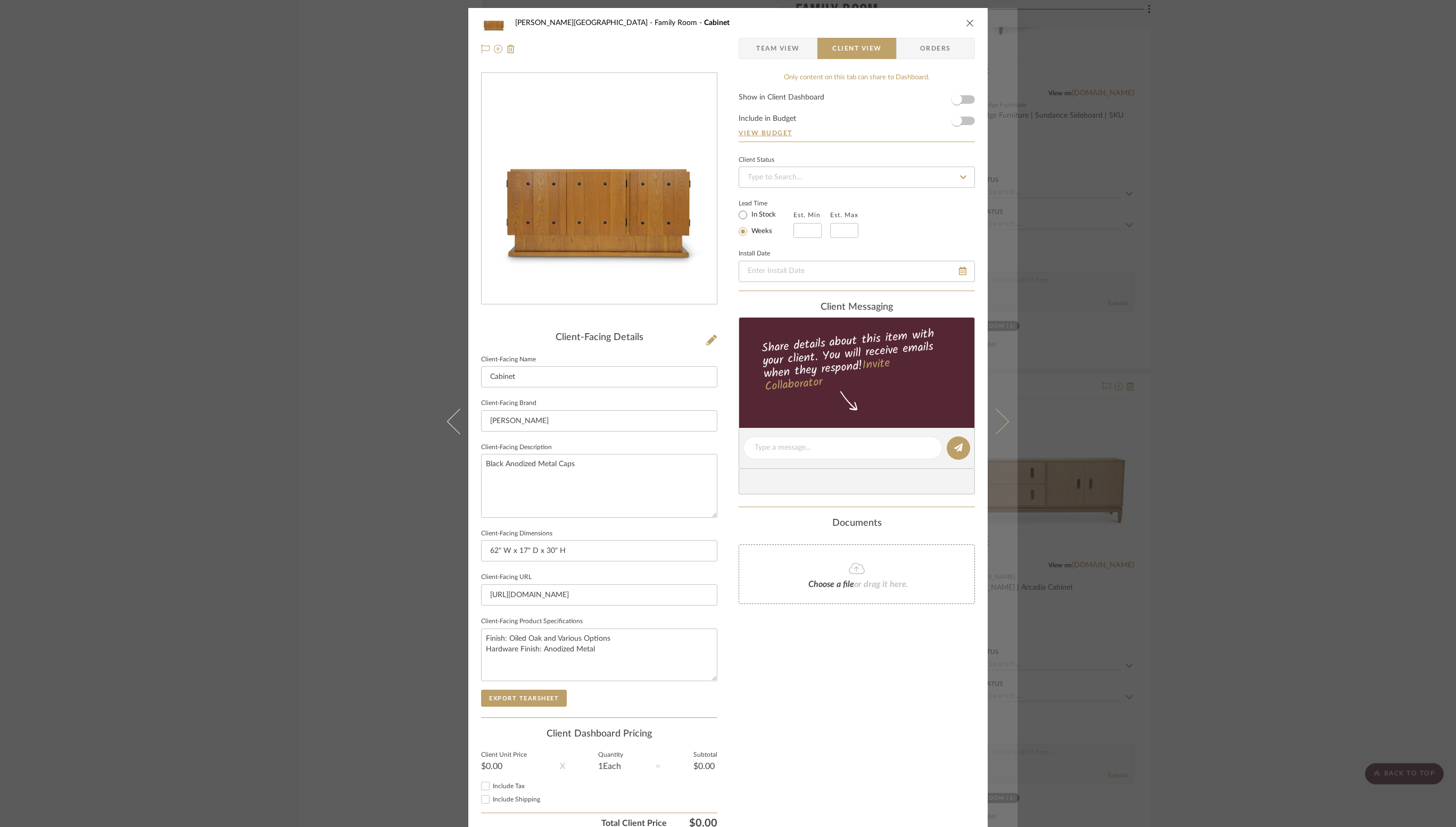 click at bounding box center (1003, 421) 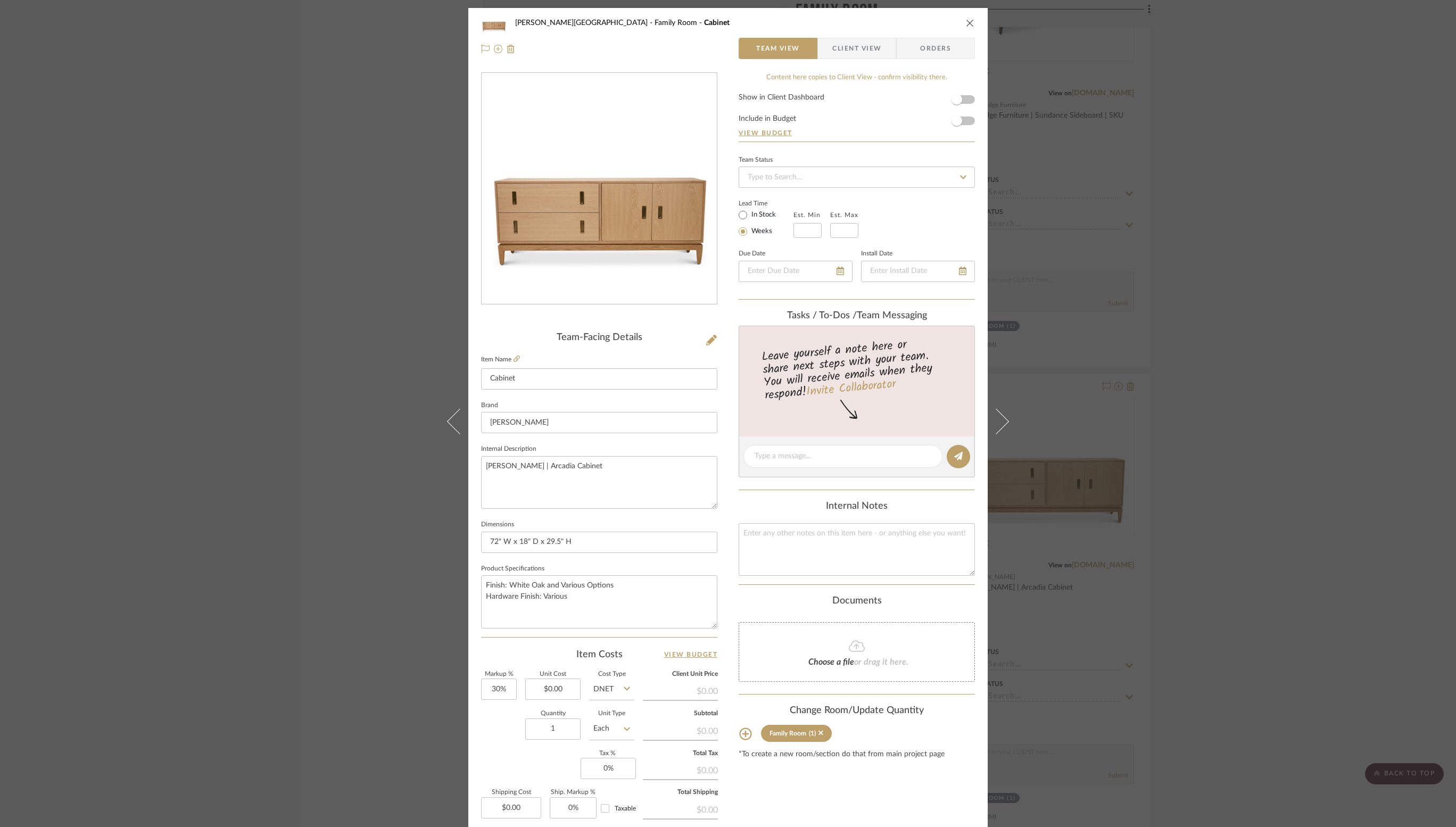 click on "Client View" at bounding box center [857, 48] 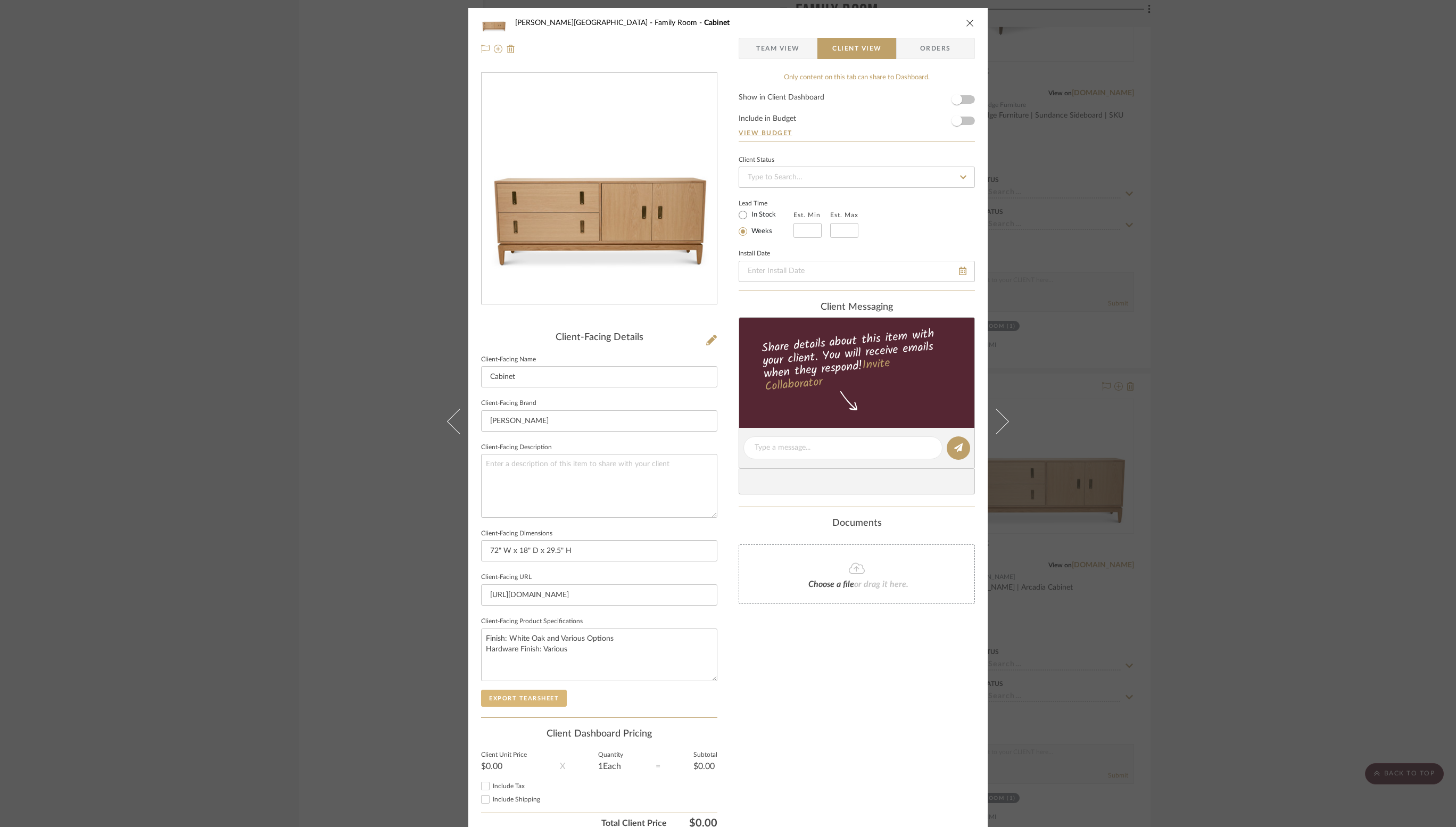 click on "Export Tearsheet" 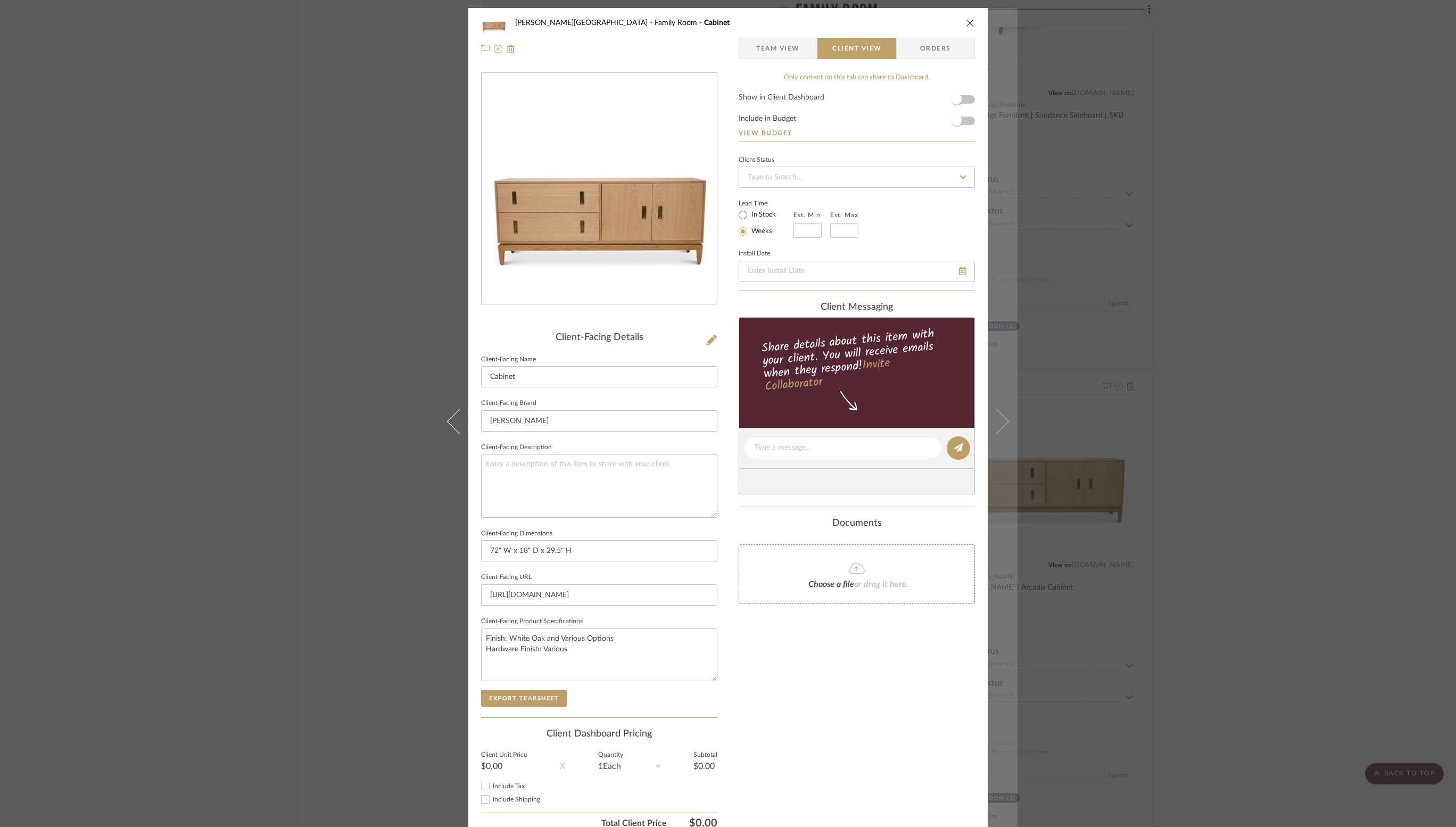 click at bounding box center [1003, 421] 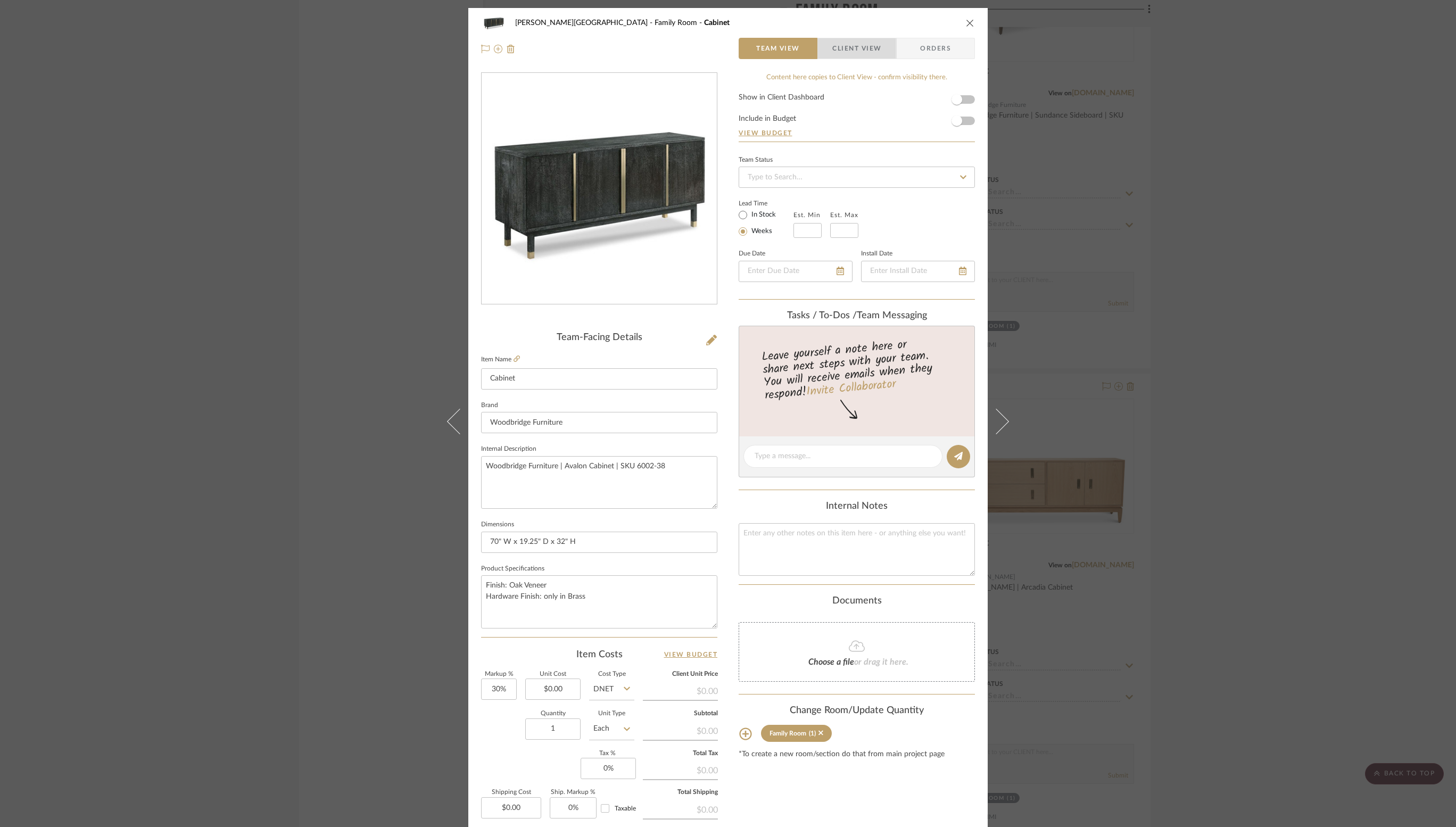 click on "Client View" at bounding box center (857, 48) 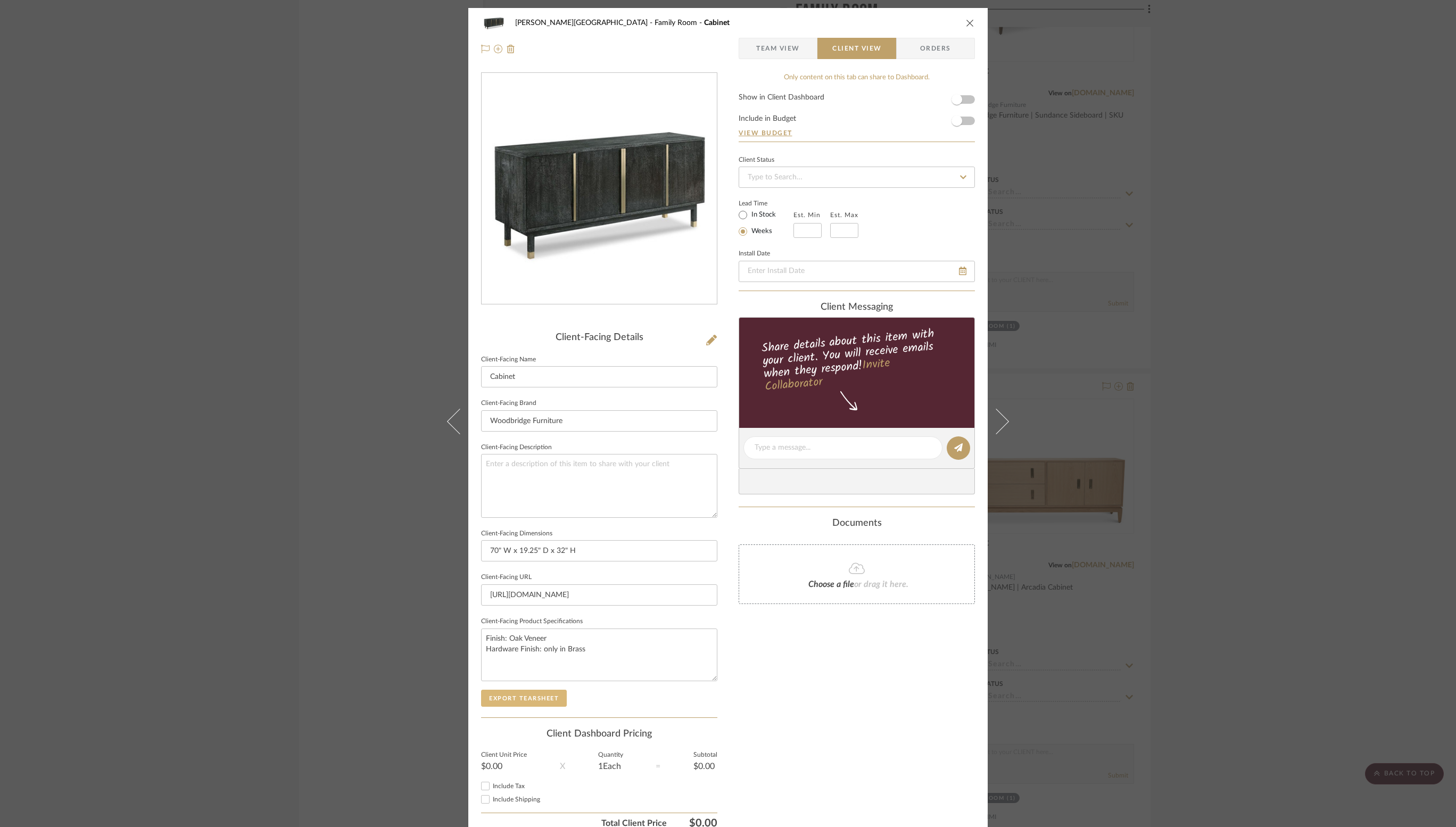 click on "Export Tearsheet" 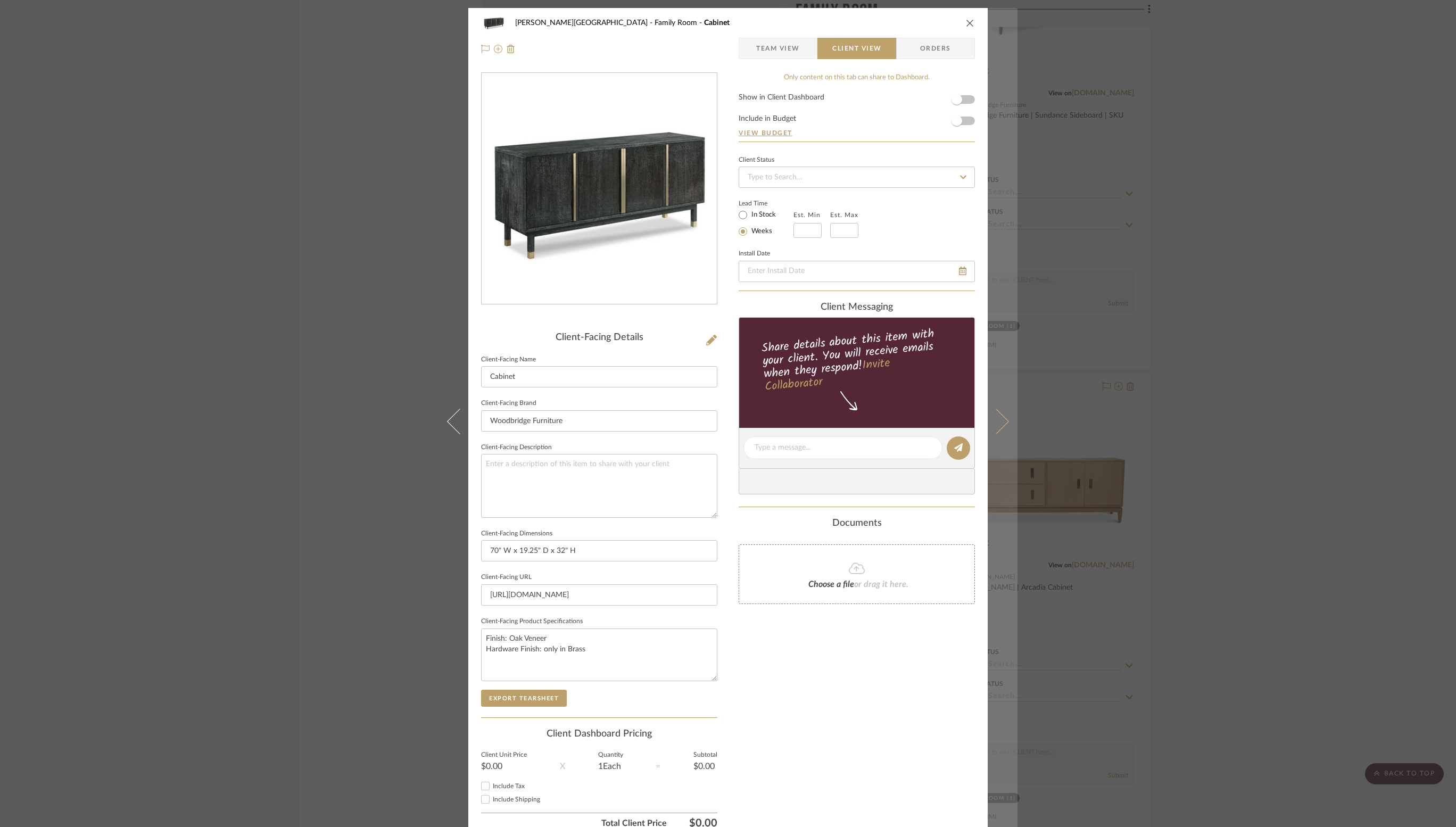 click at bounding box center (1003, 421) 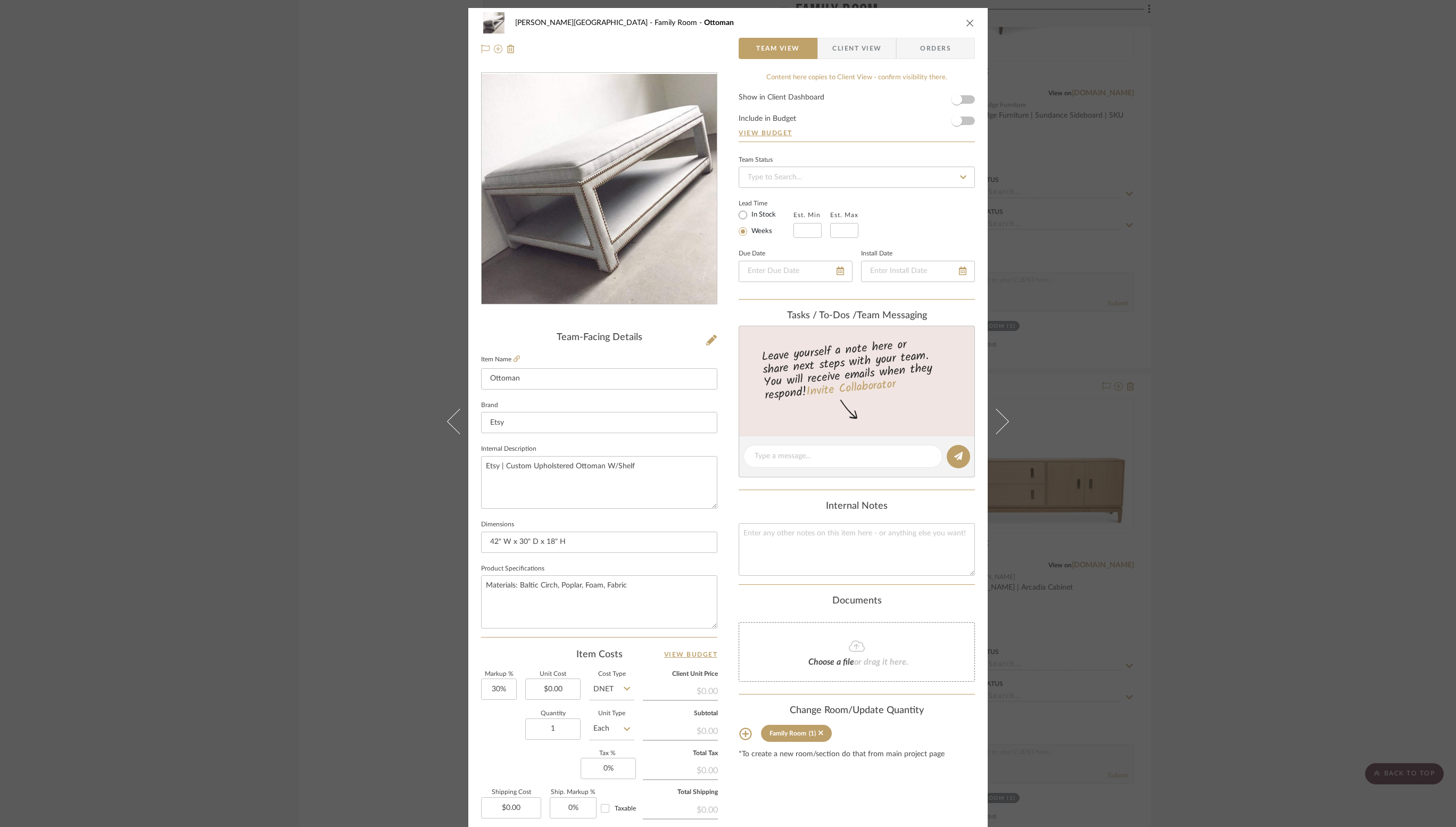 click on "Client View" at bounding box center (857, 48) 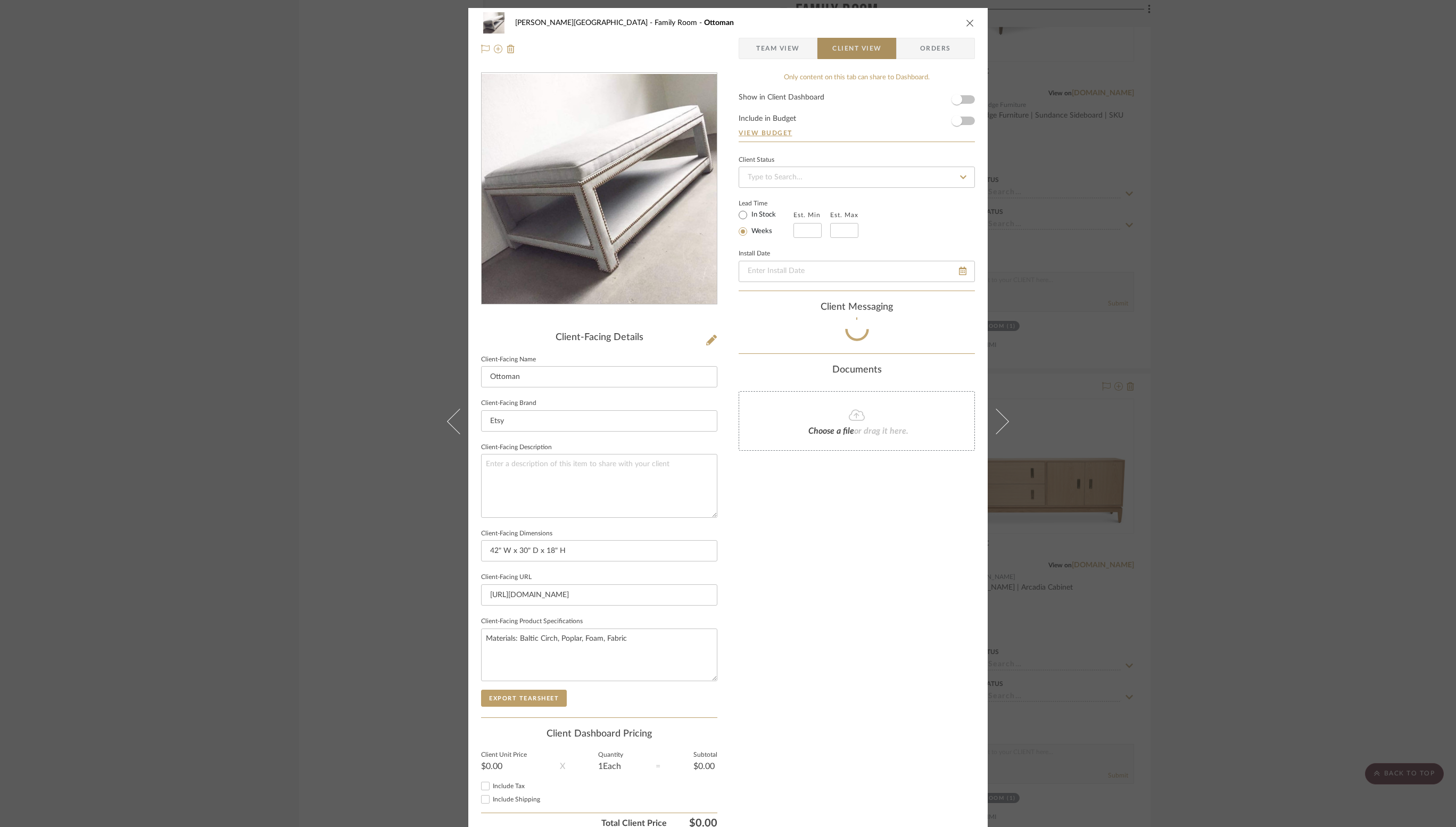 type 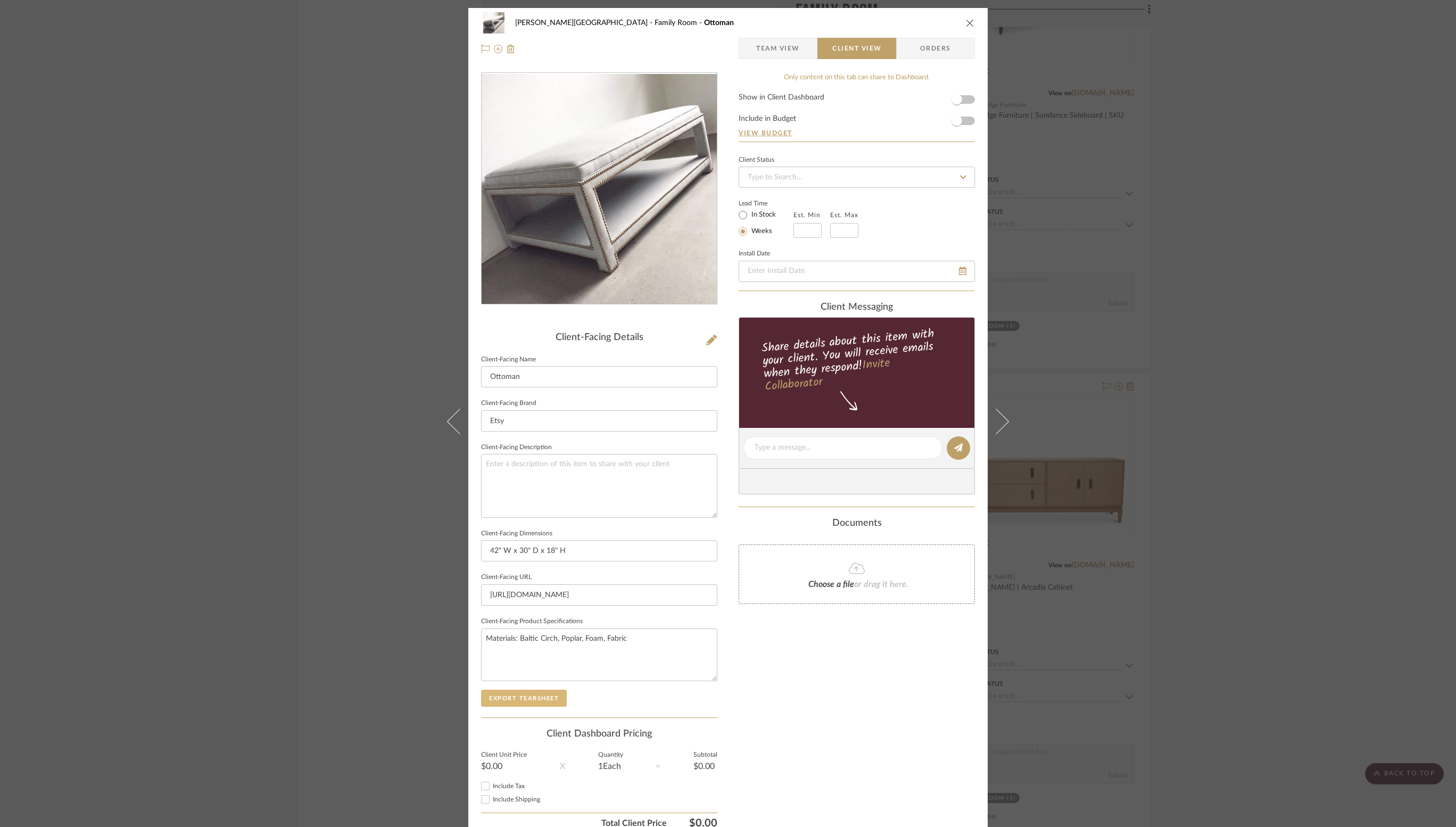 click on "Export Tearsheet" 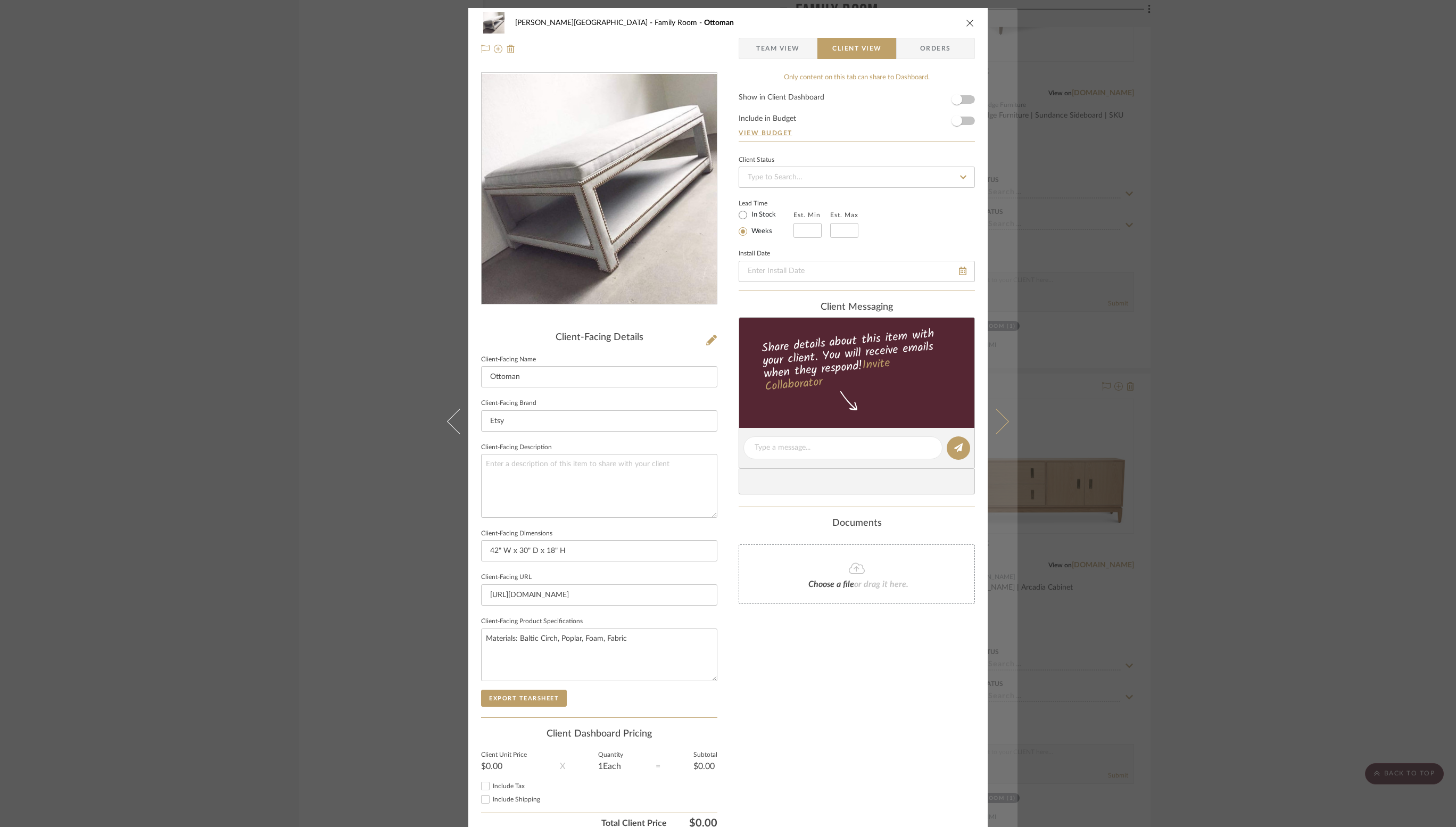 click at bounding box center (996, 421) 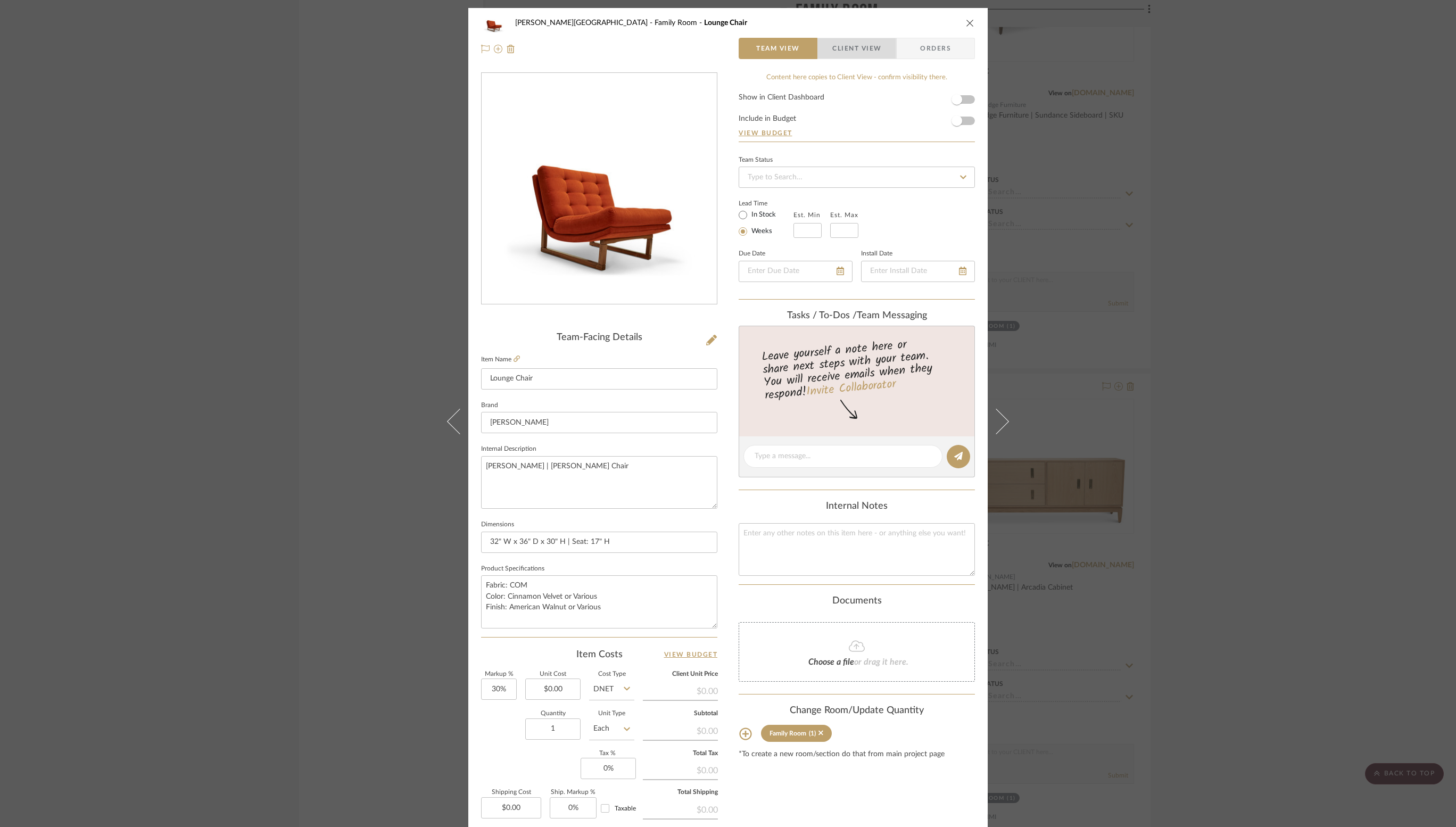 click on "Client View" at bounding box center (857, 48) 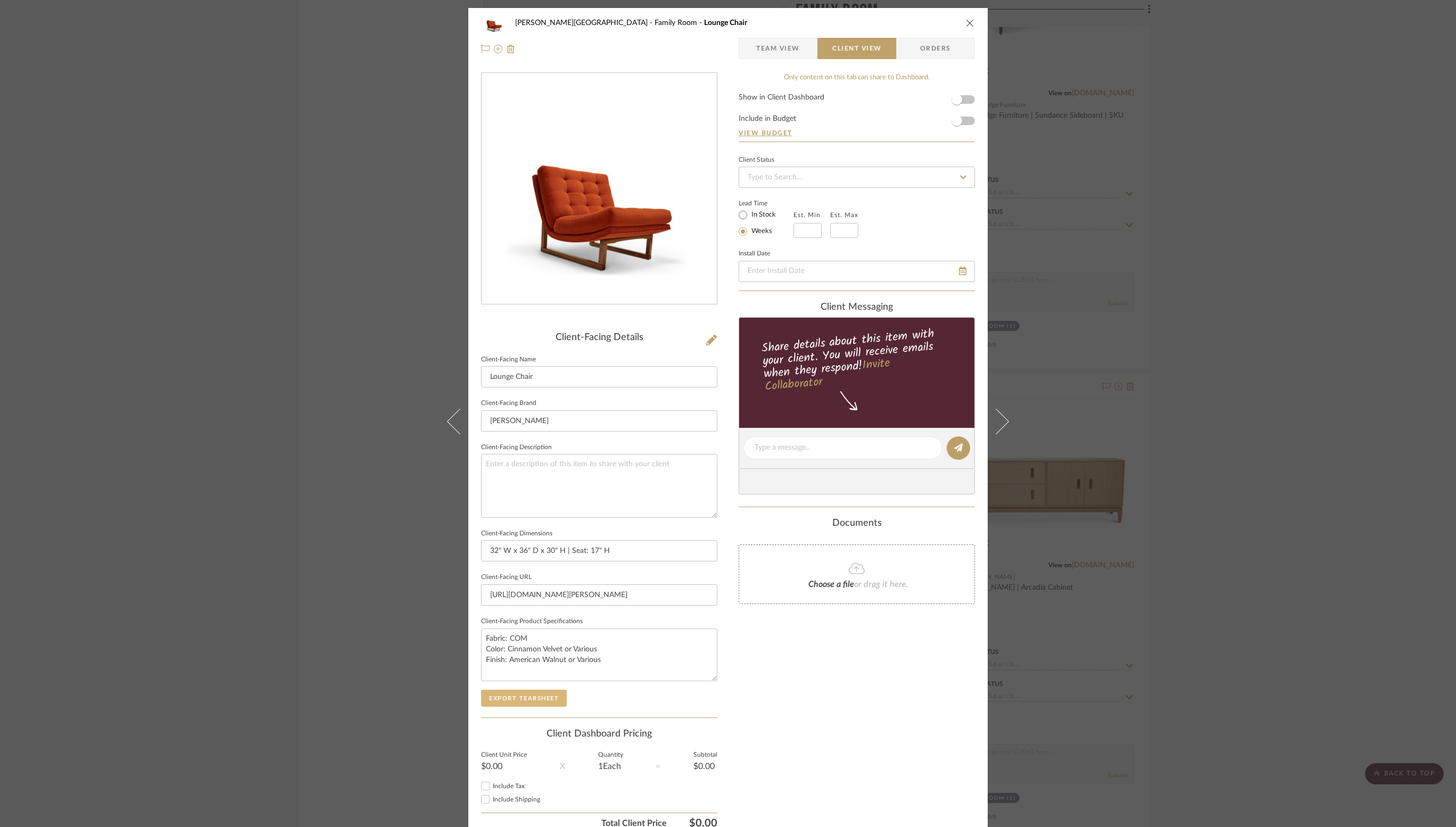 click on "Export Tearsheet" 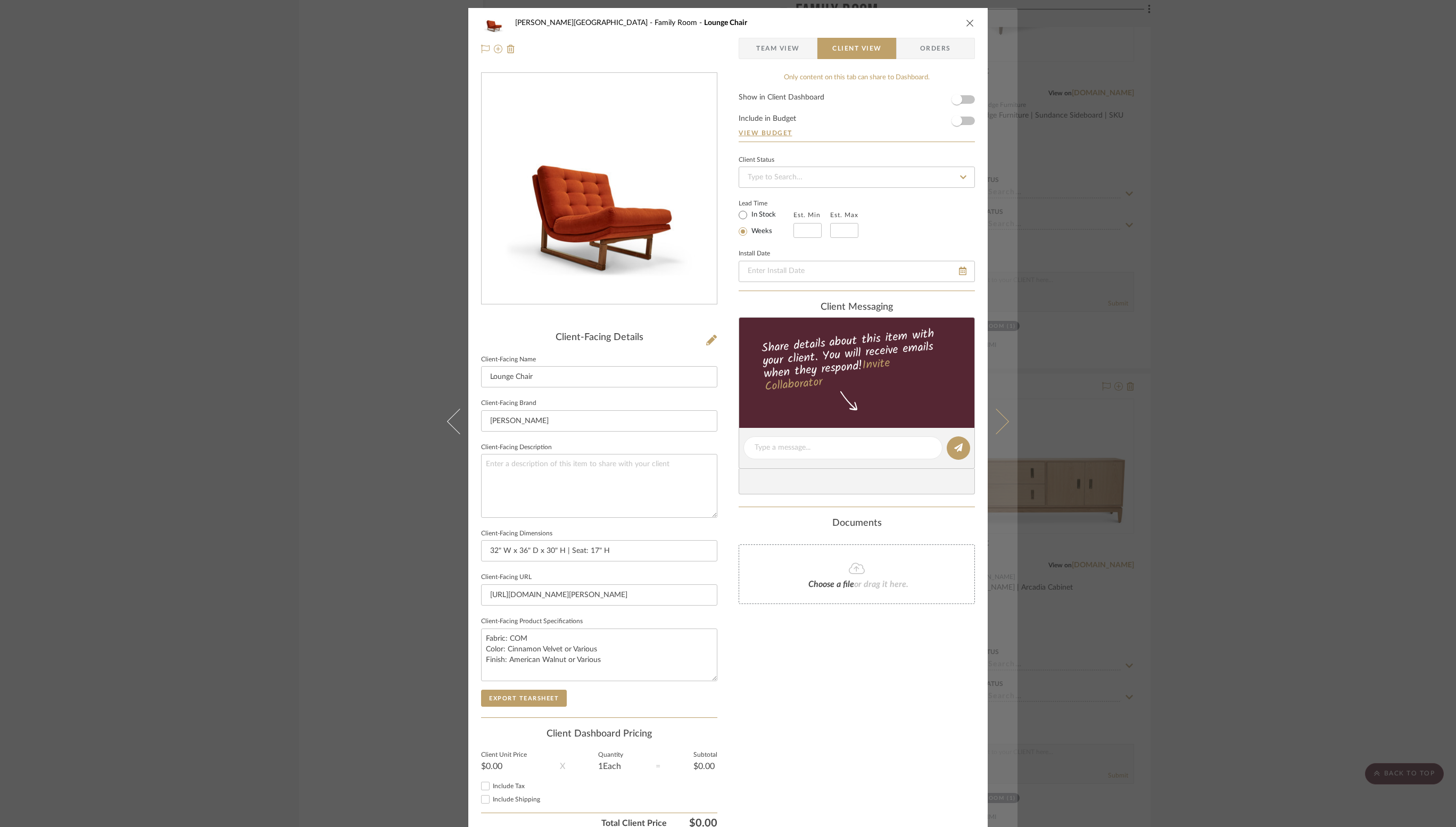 click at bounding box center [1003, 421] 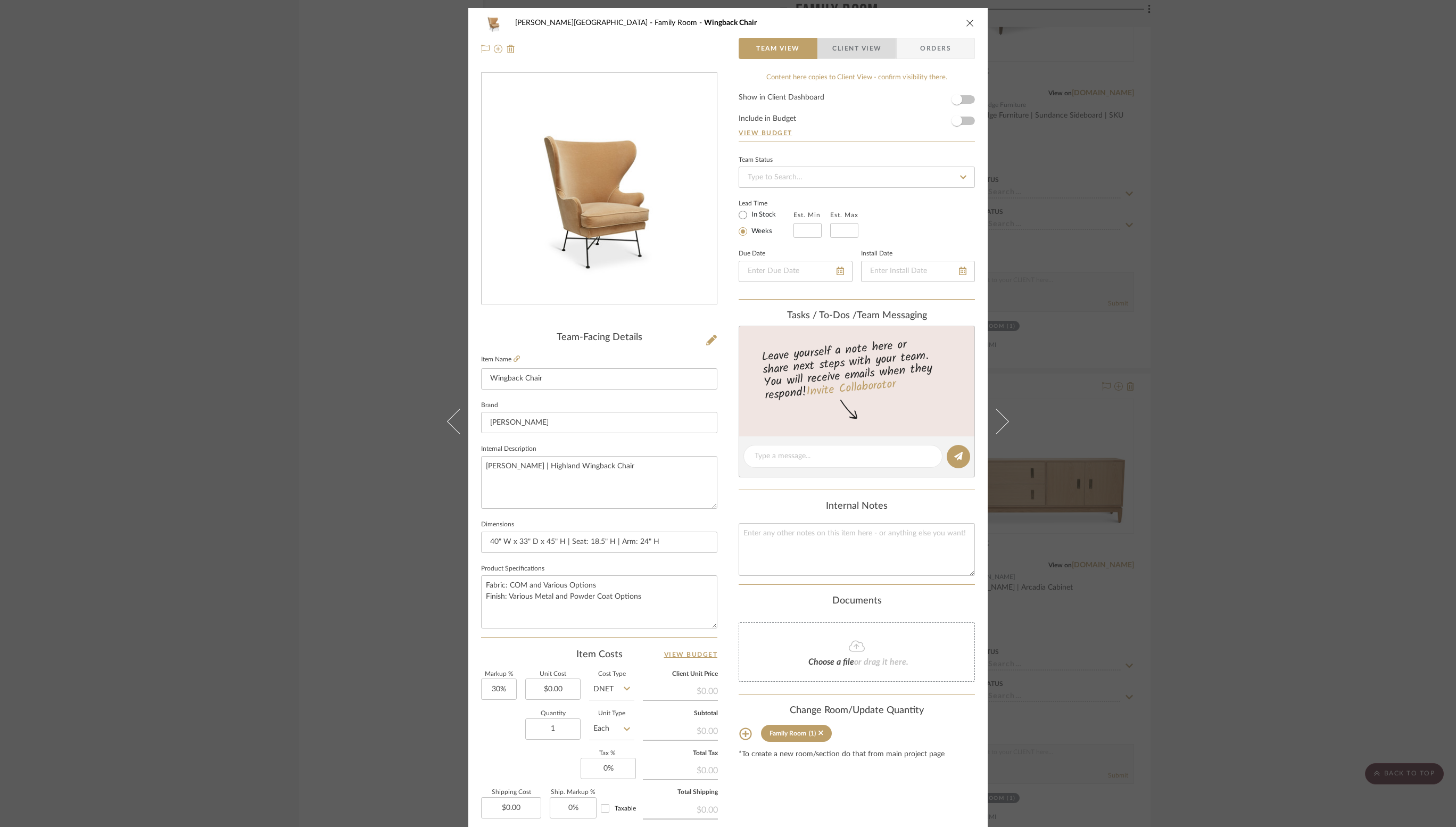 click on "Client View" at bounding box center [857, 48] 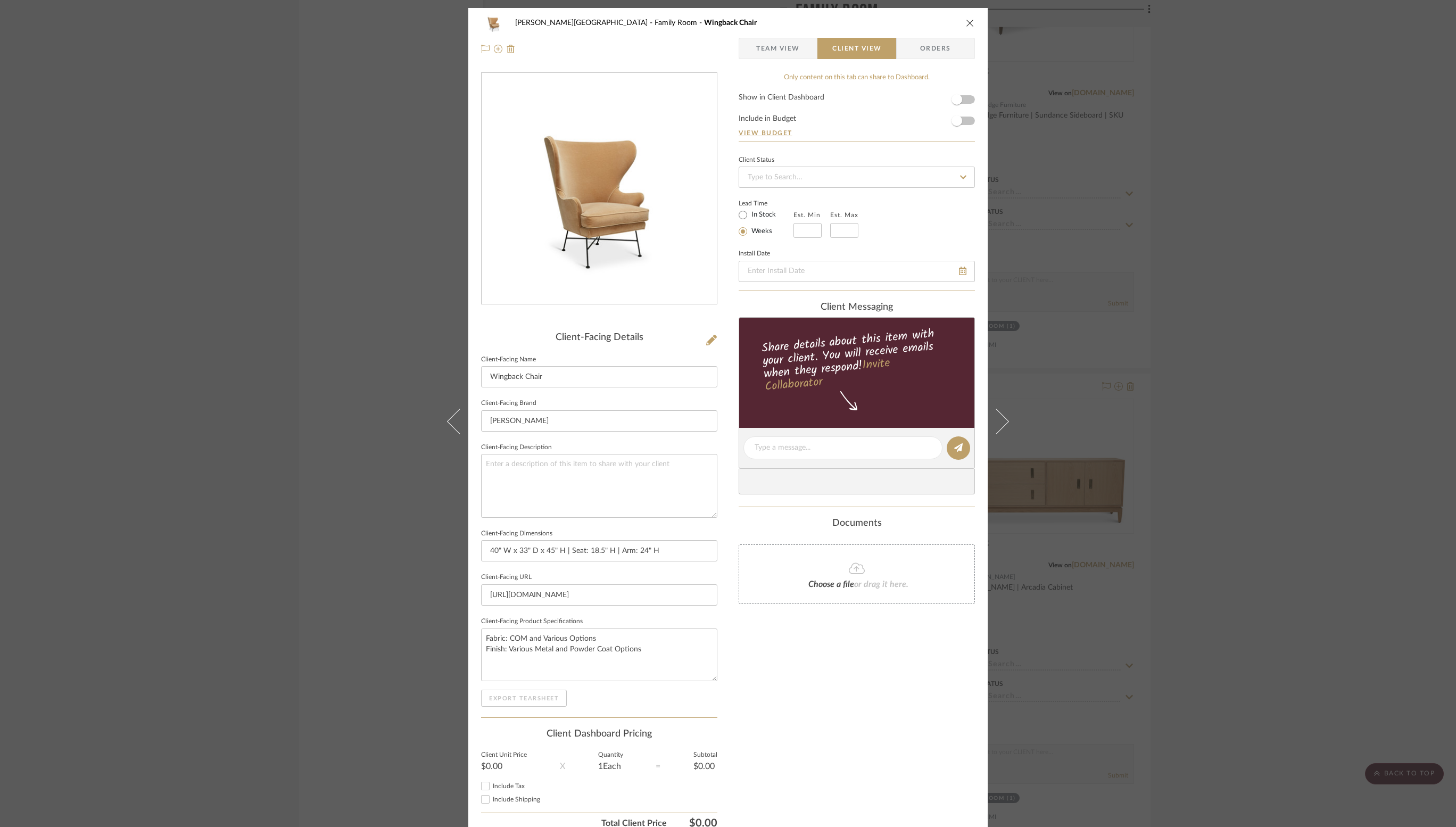 scroll, scrollTop: 0, scrollLeft: 0, axis: both 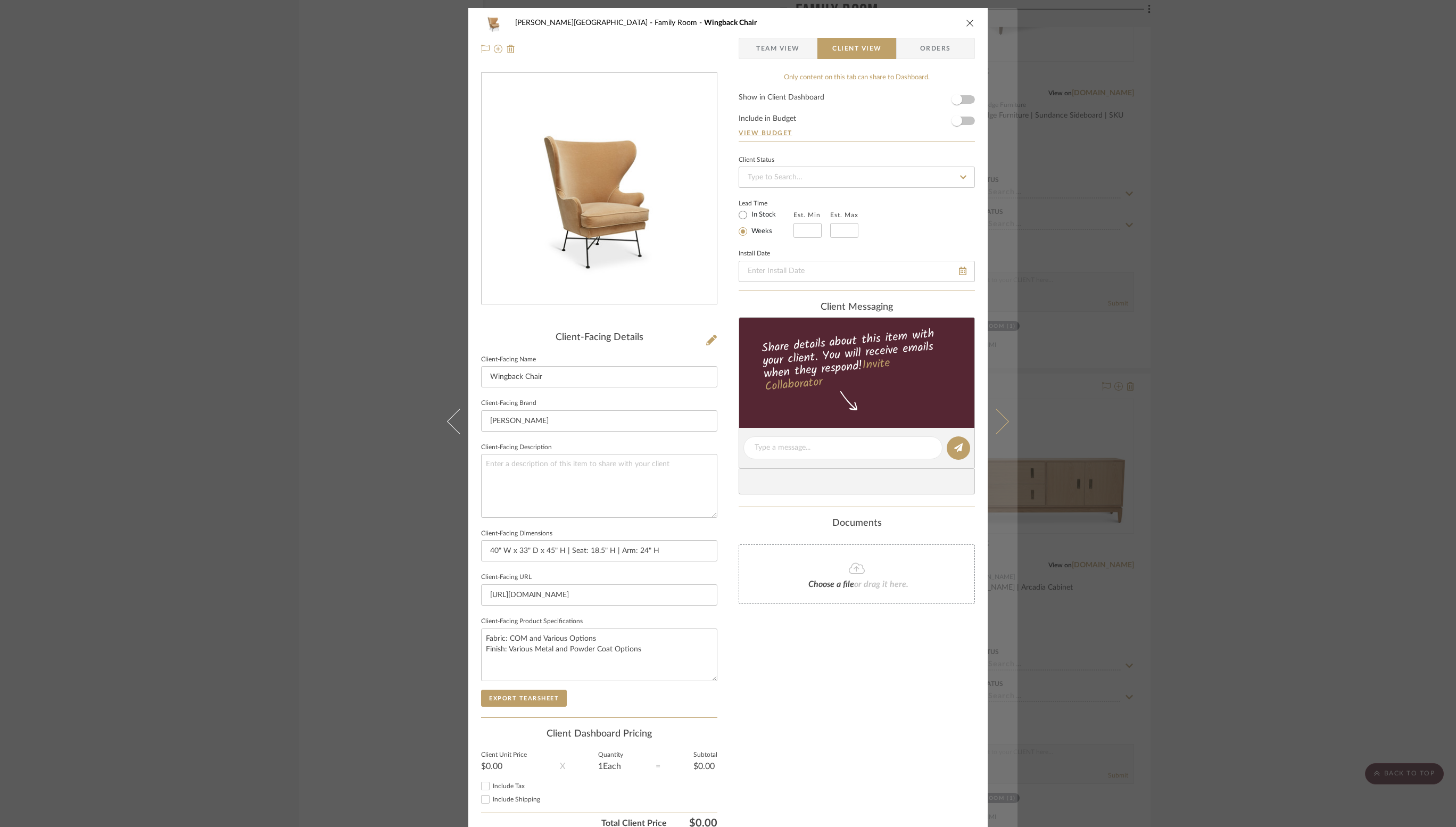 click at bounding box center [996, 421] 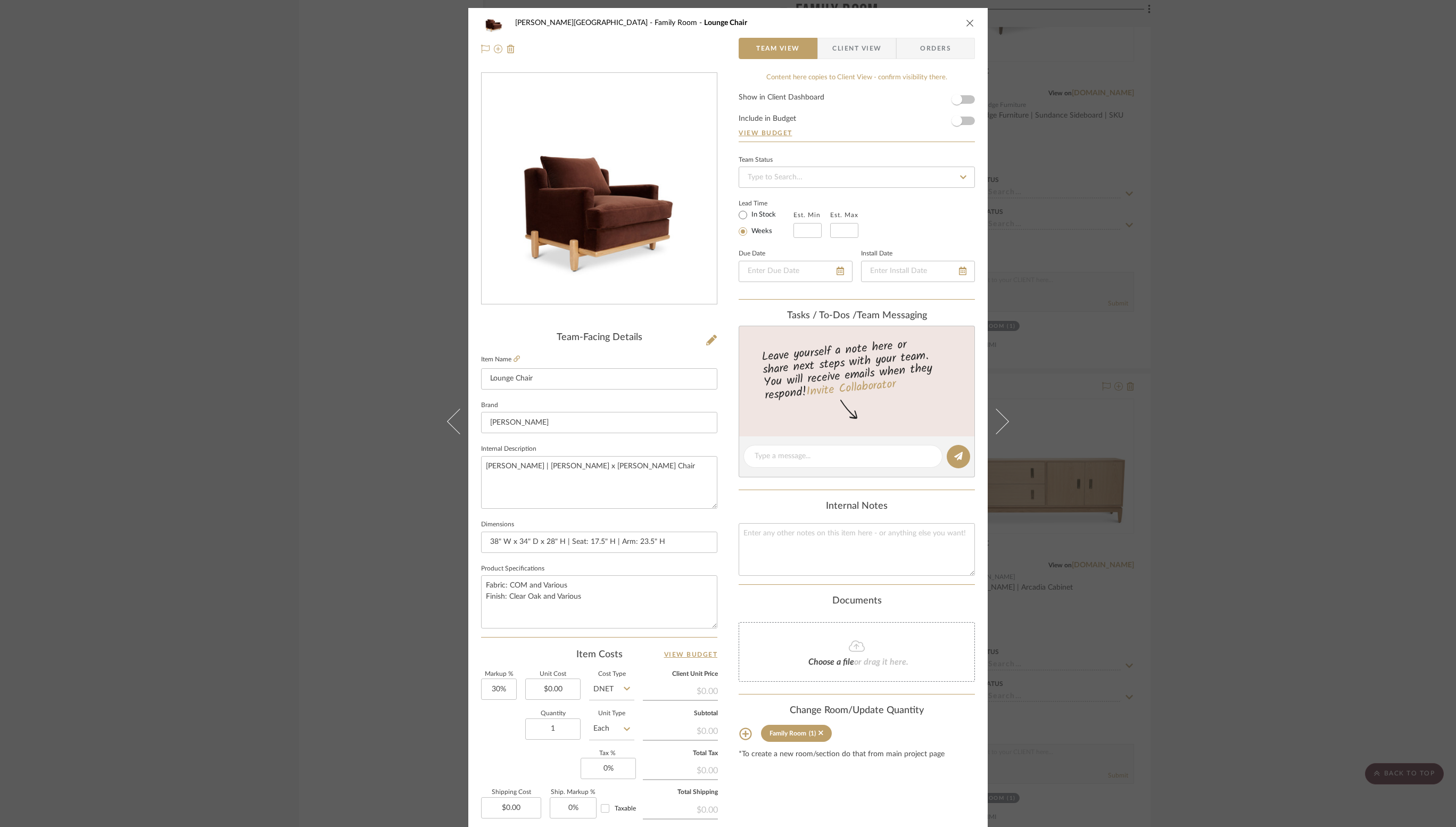 click on "Client View" at bounding box center [857, 48] 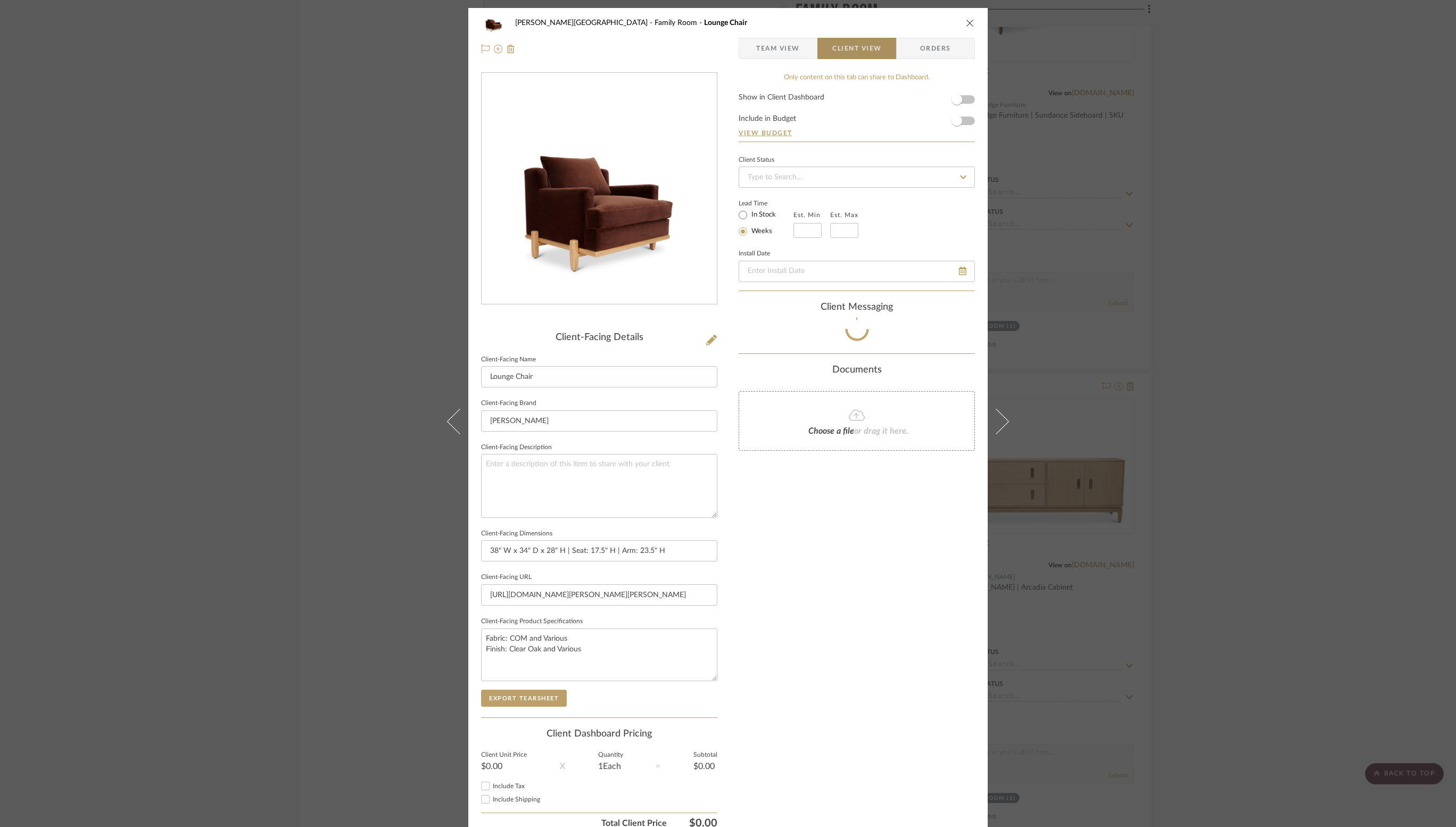 type 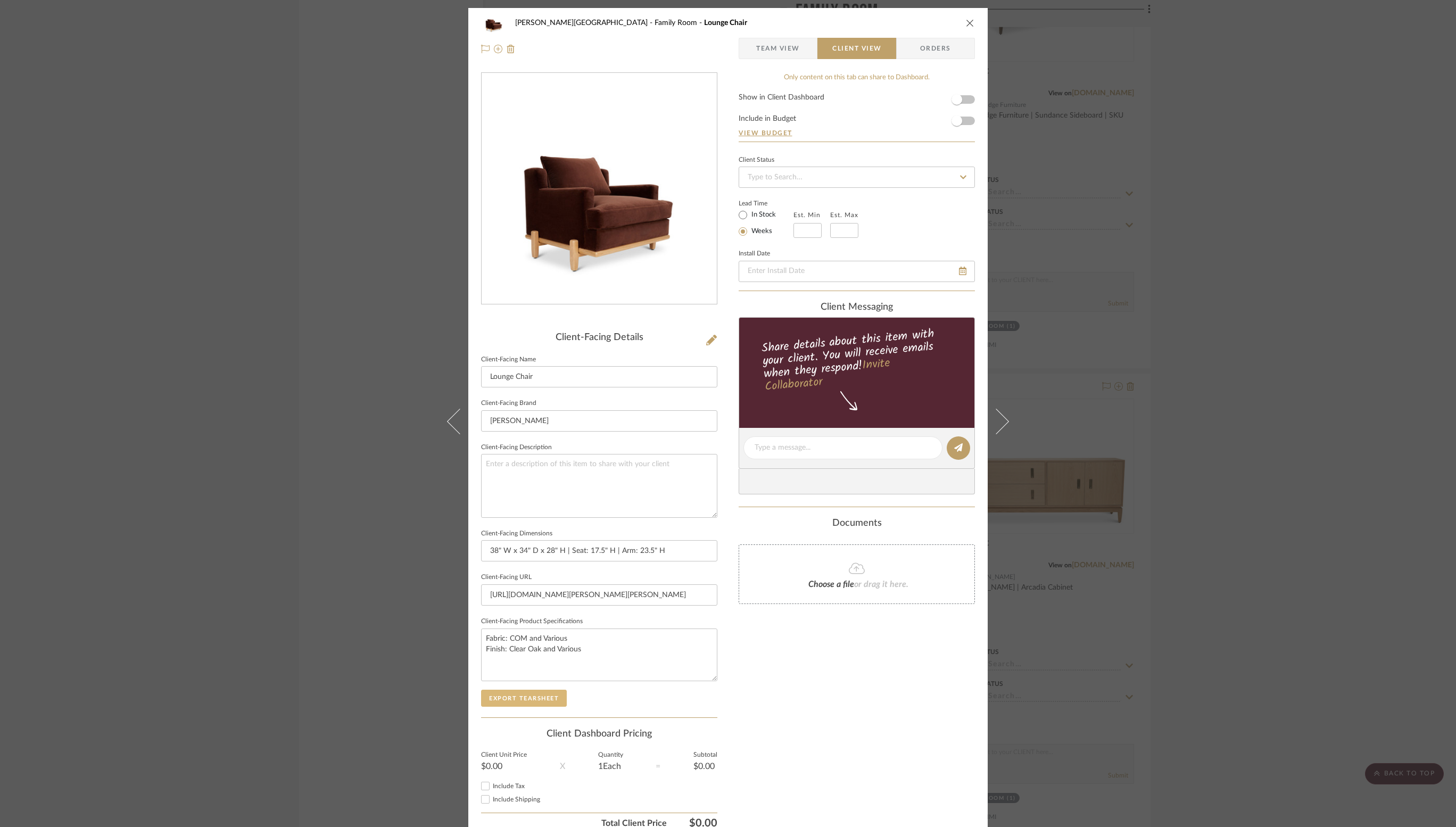 click on "Export Tearsheet" 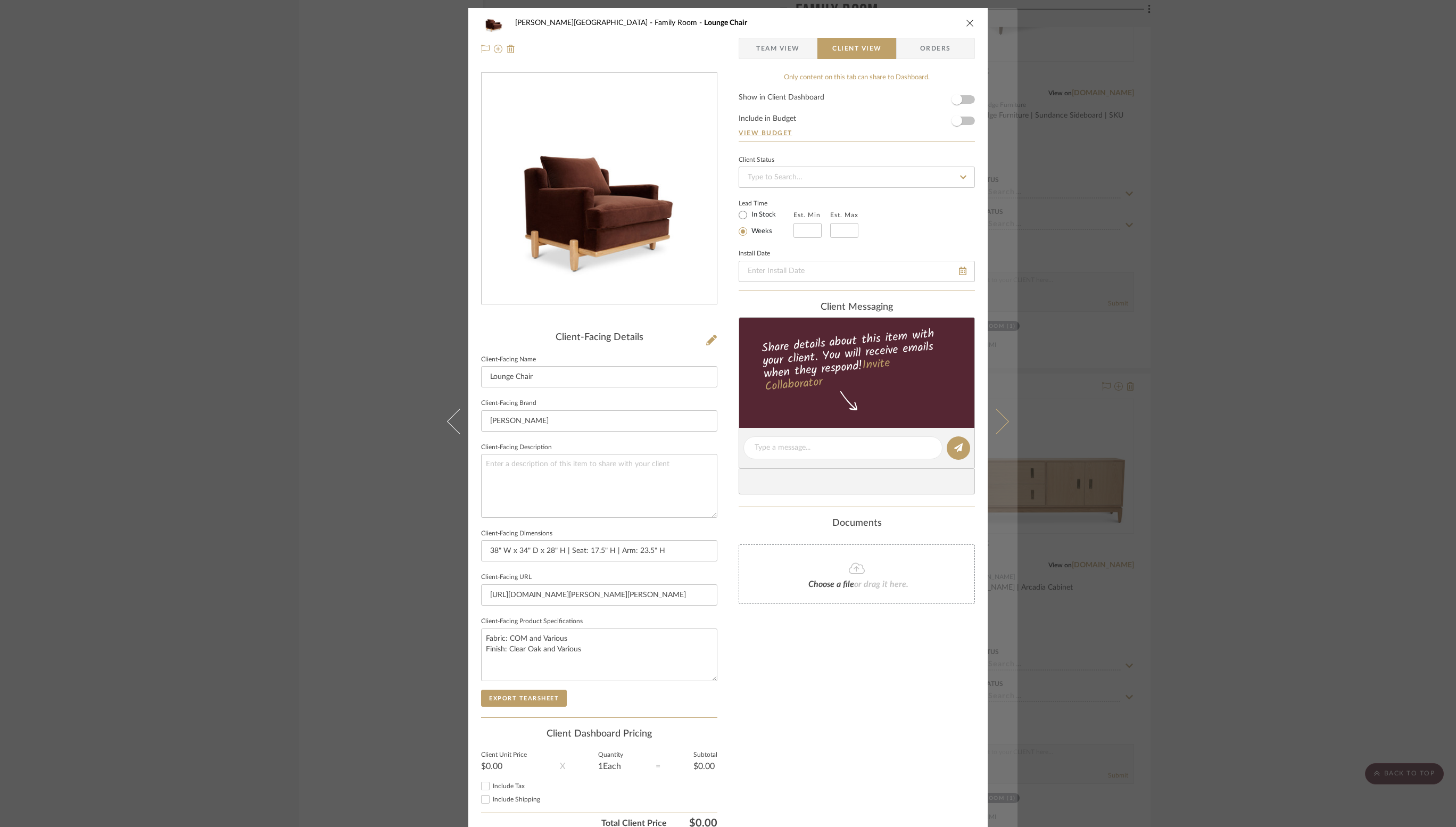 click at bounding box center [1003, 421] 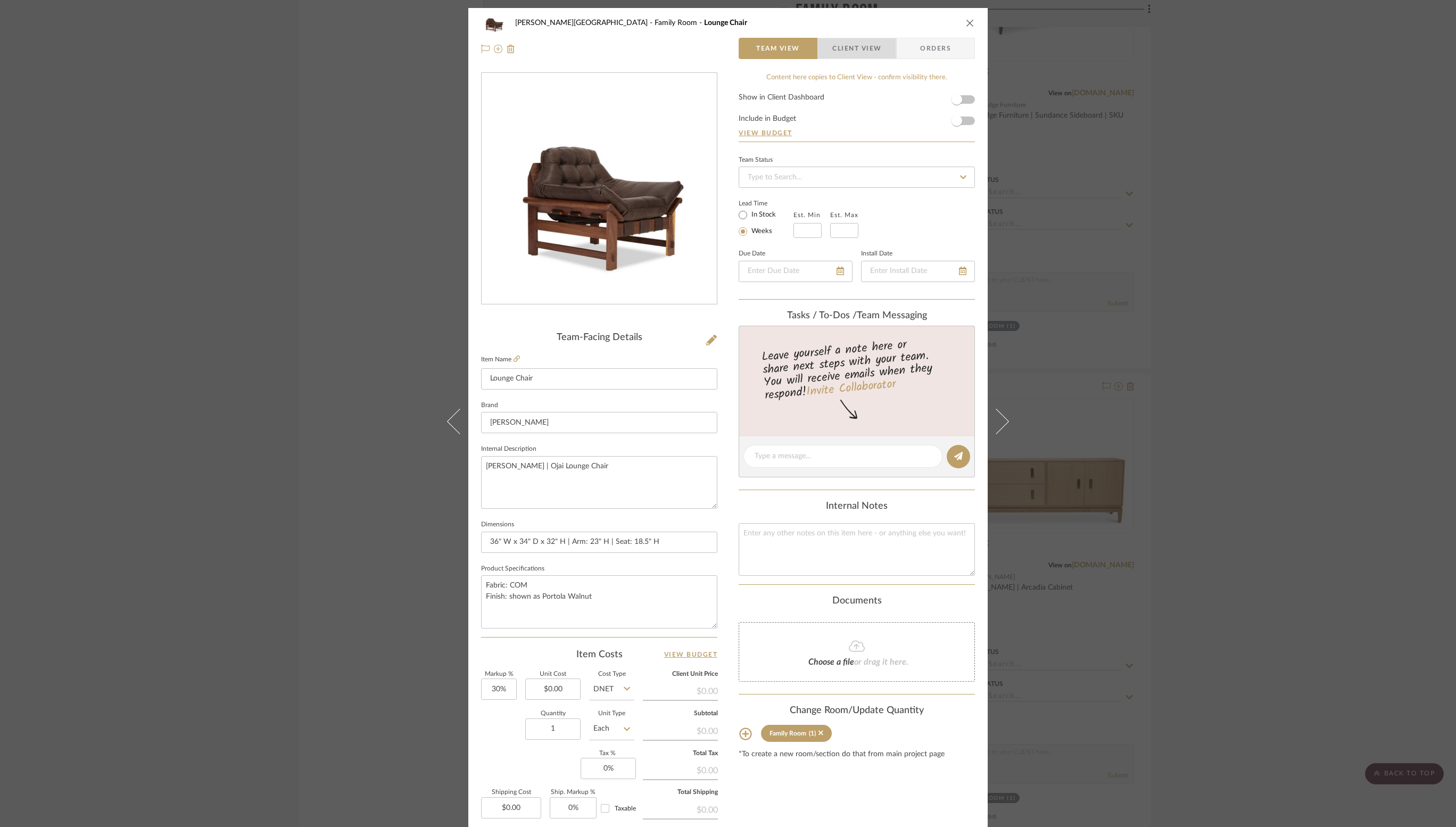 click on "Client View" at bounding box center [857, 48] 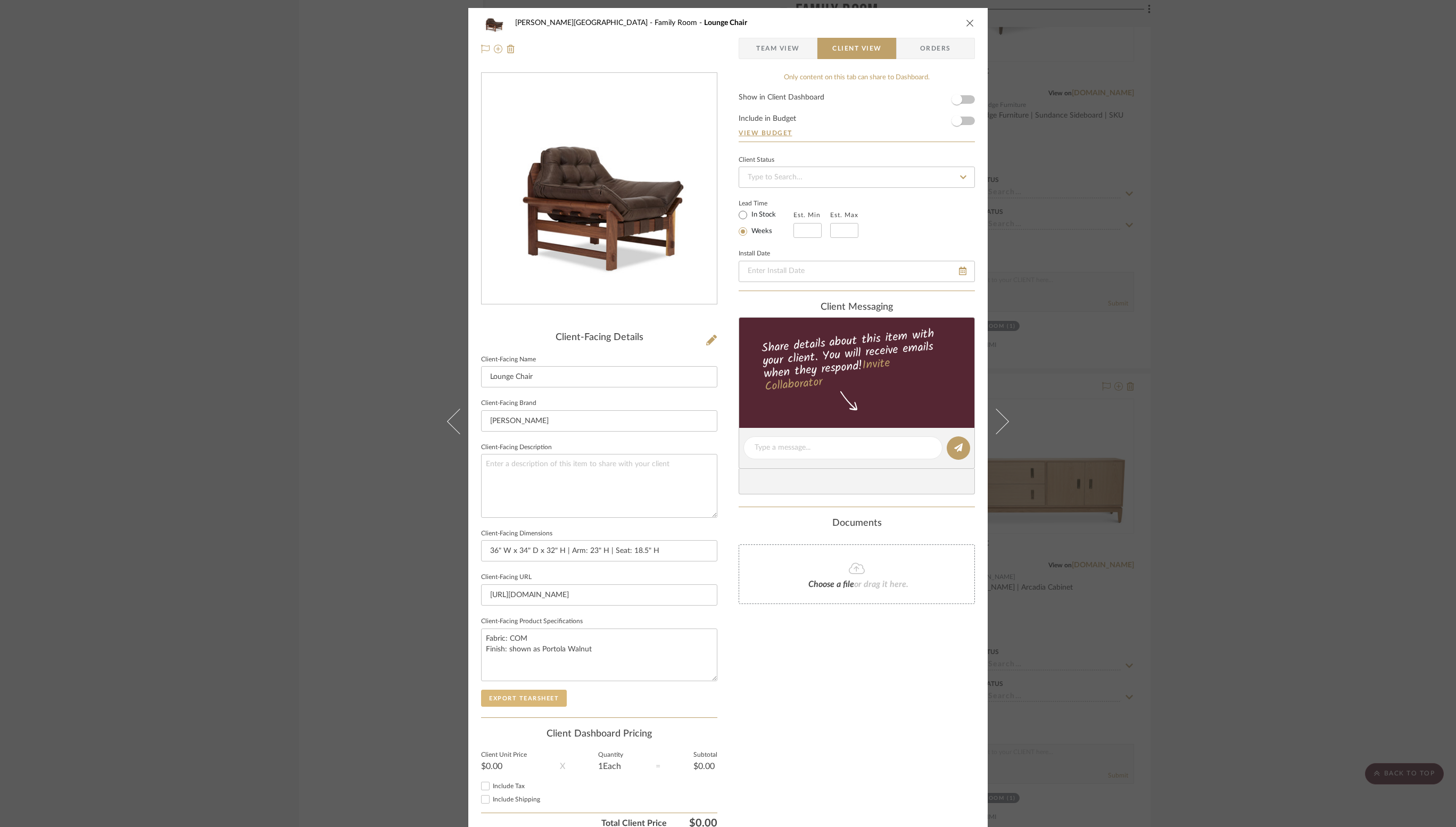 click on "Export Tearsheet" 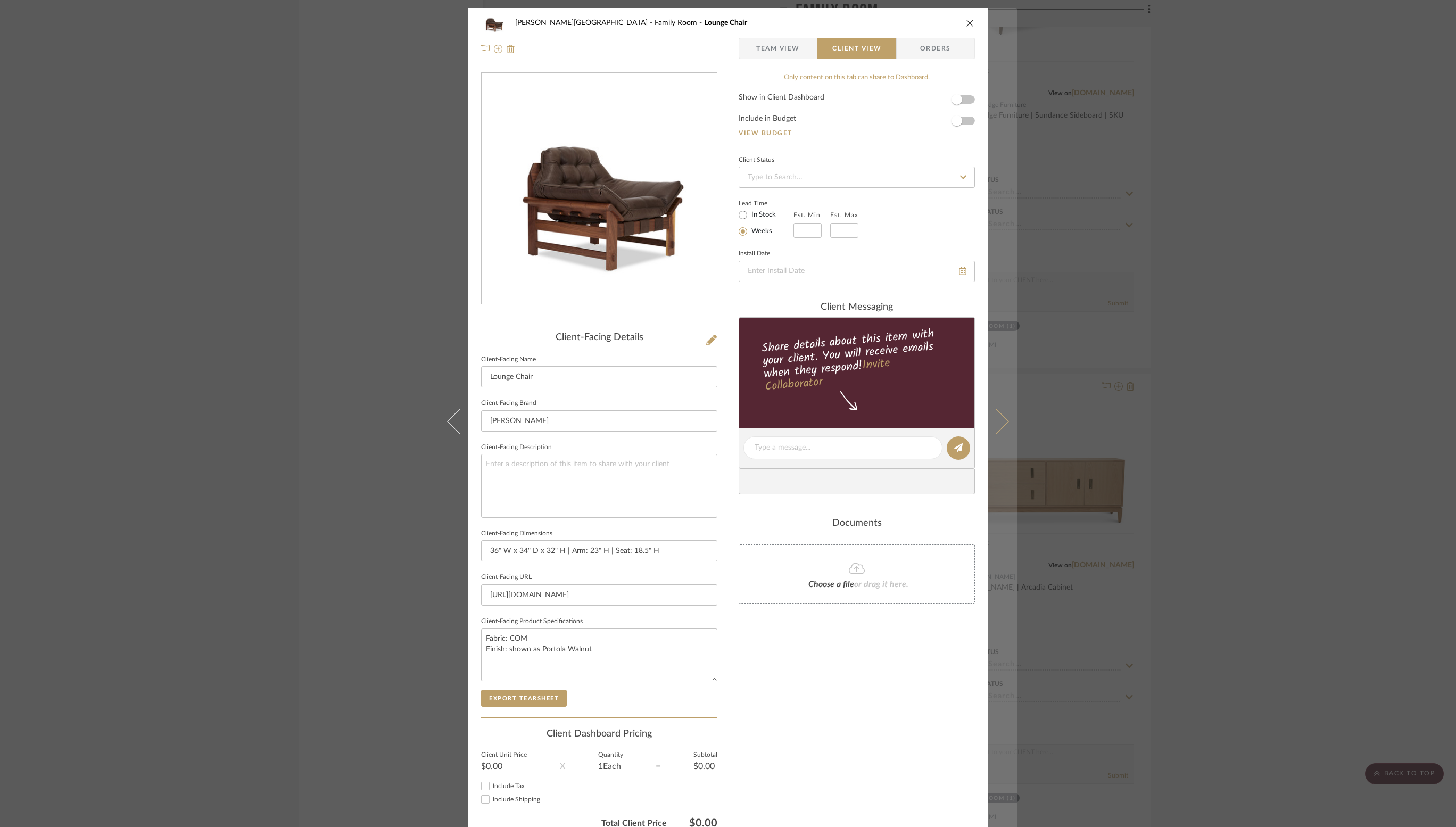 click at bounding box center [1003, 421] 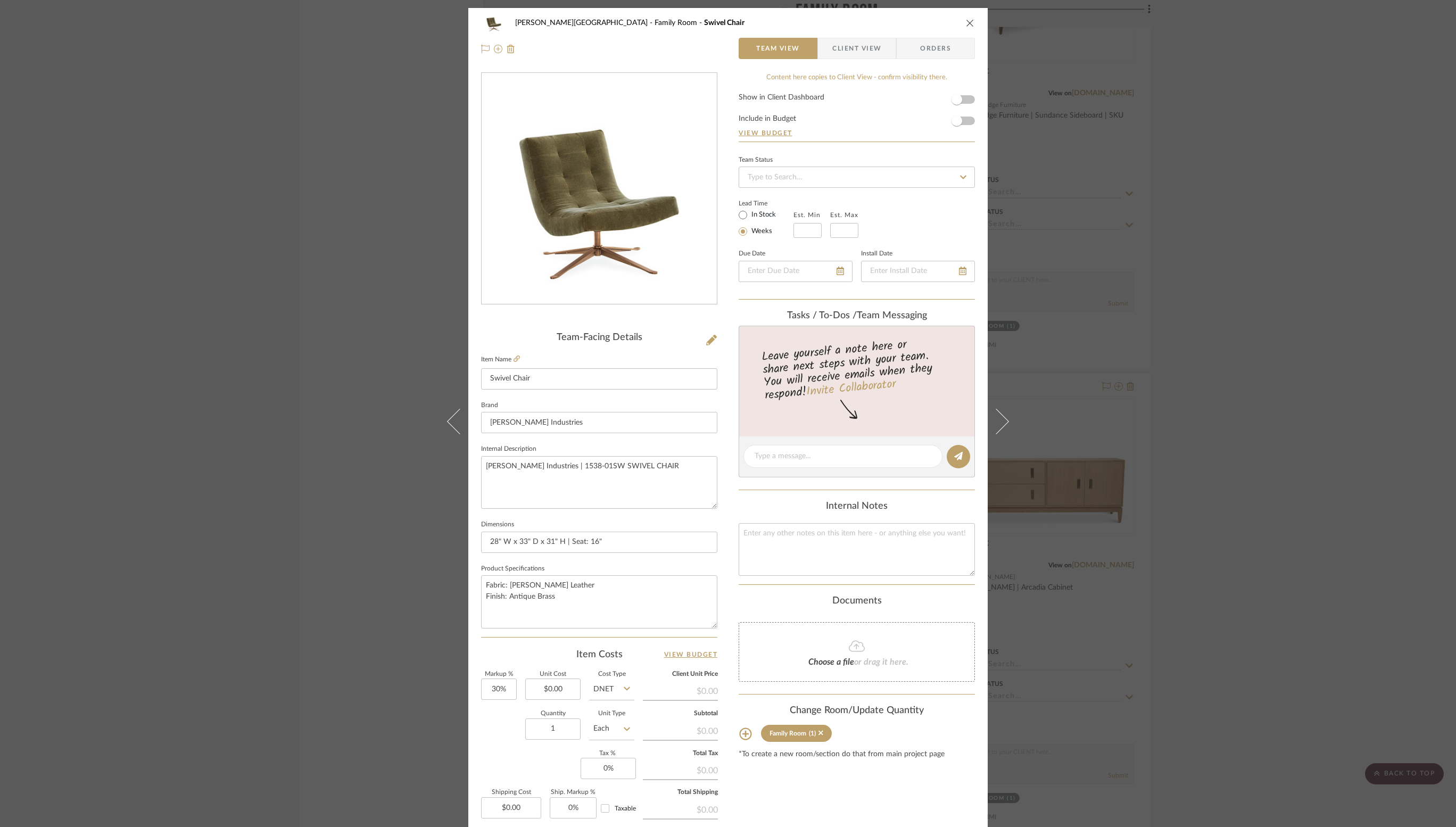 click on "Client View" at bounding box center (857, 48) 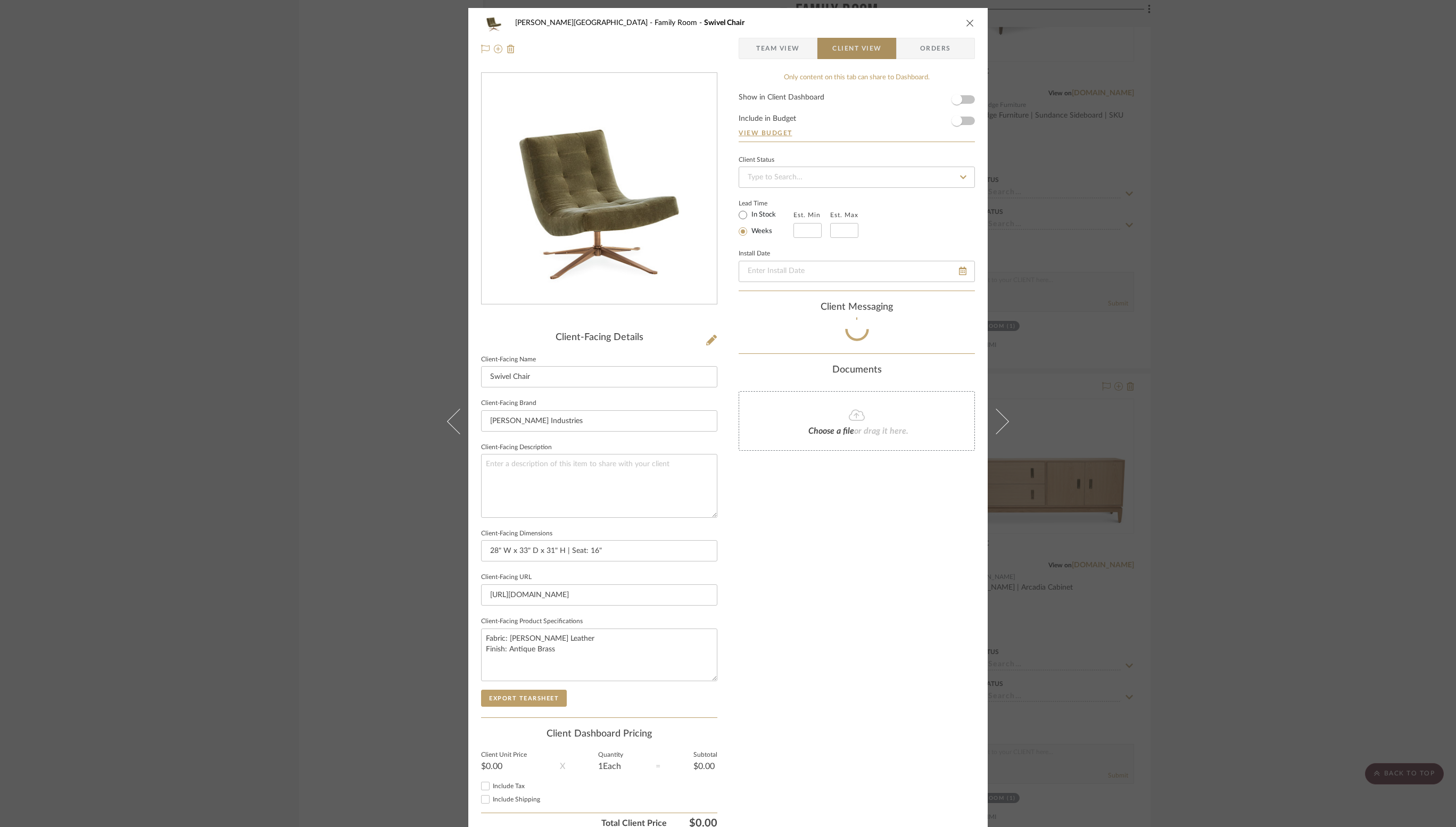 type 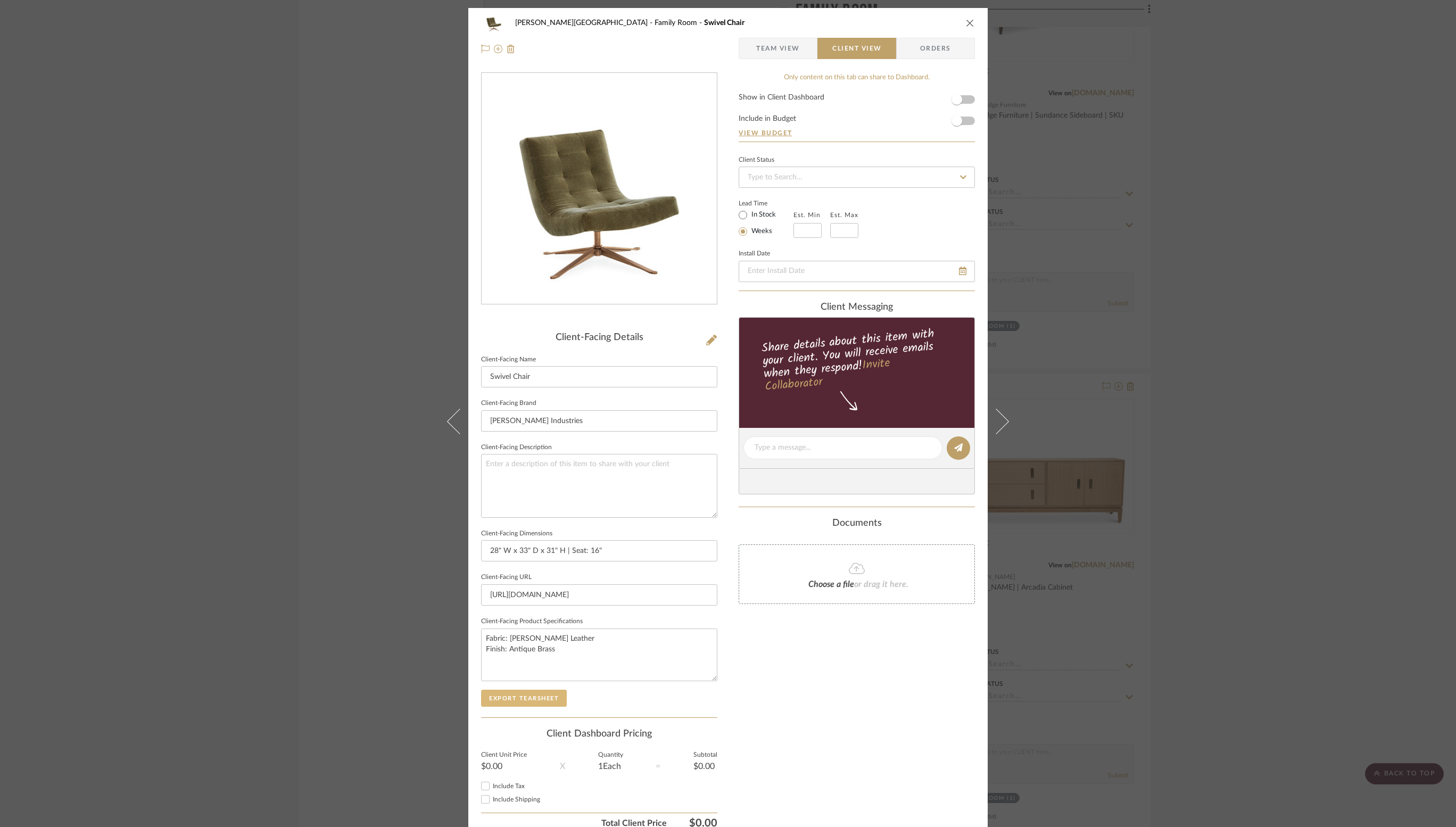 click on "Export Tearsheet" 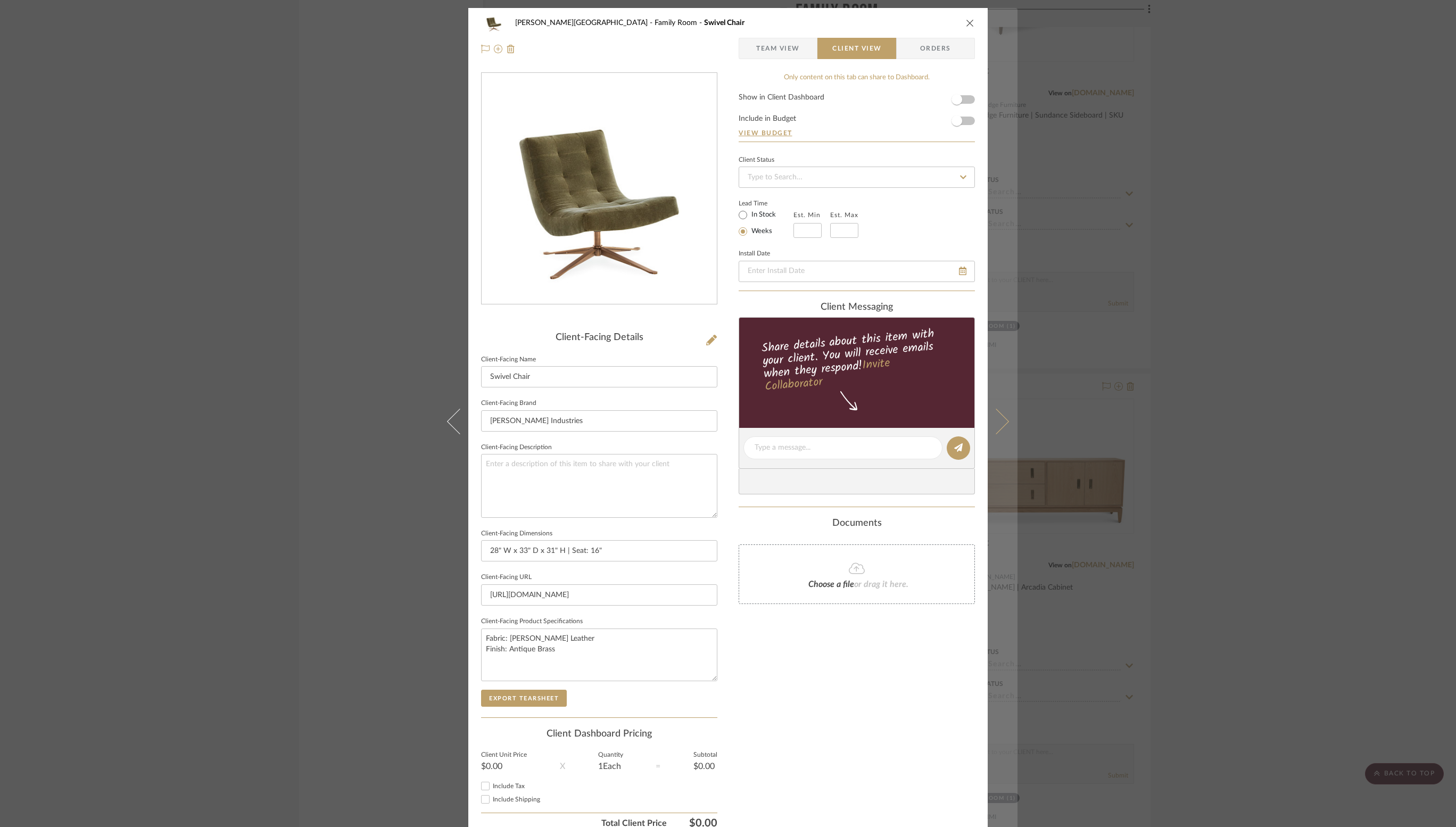 click at bounding box center [1003, 421] 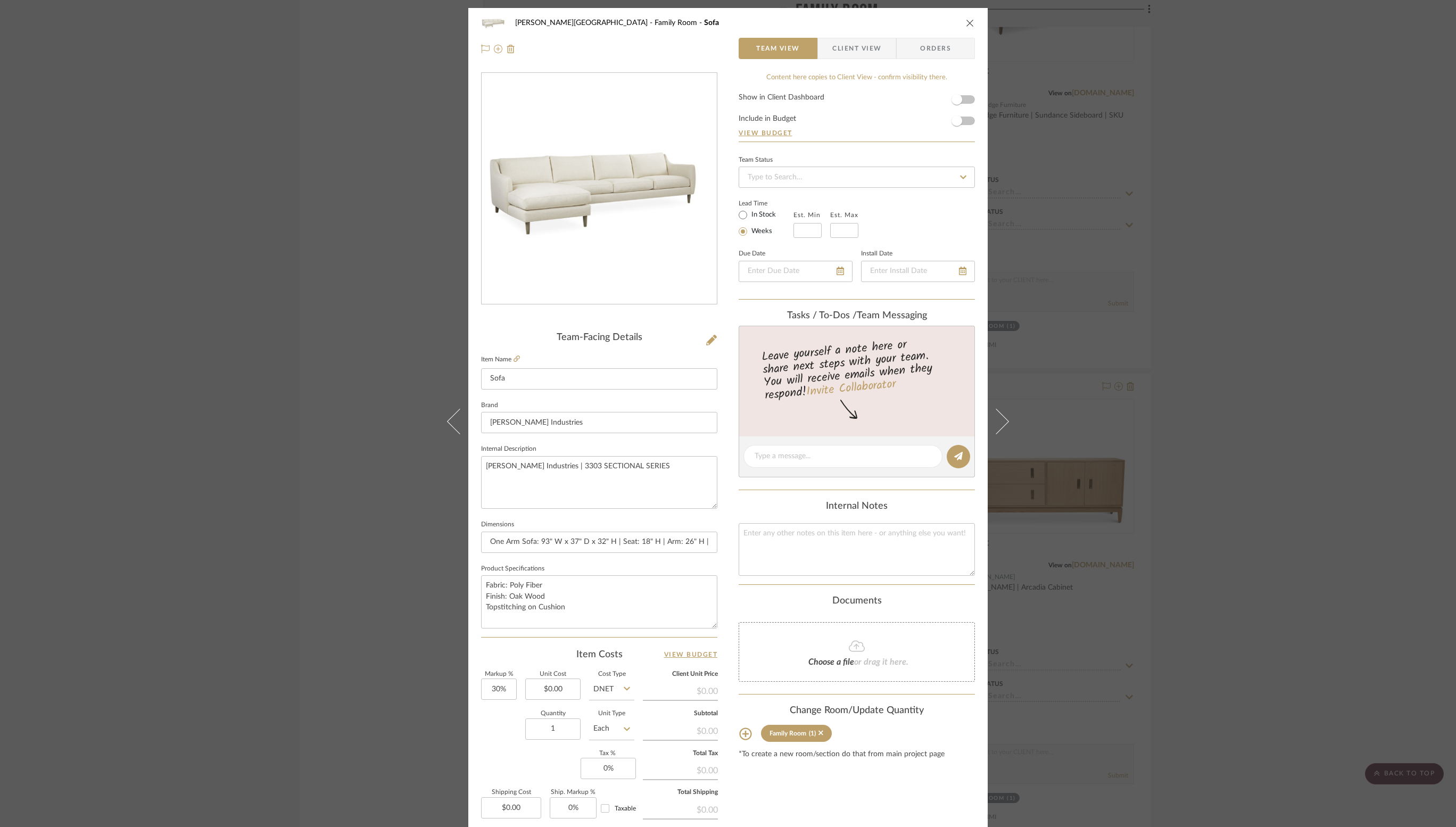 click on "Client View" at bounding box center [857, 48] 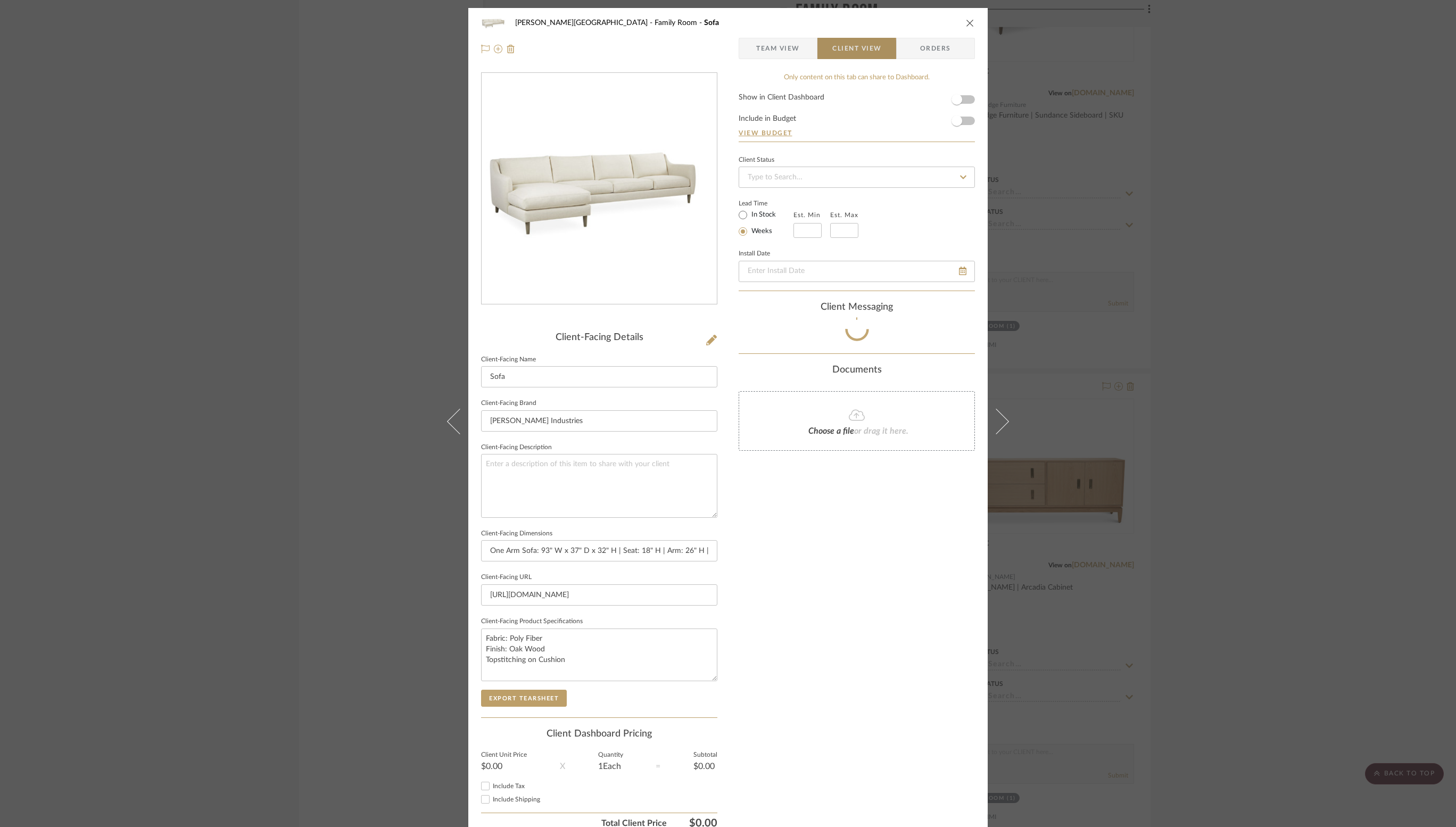 type 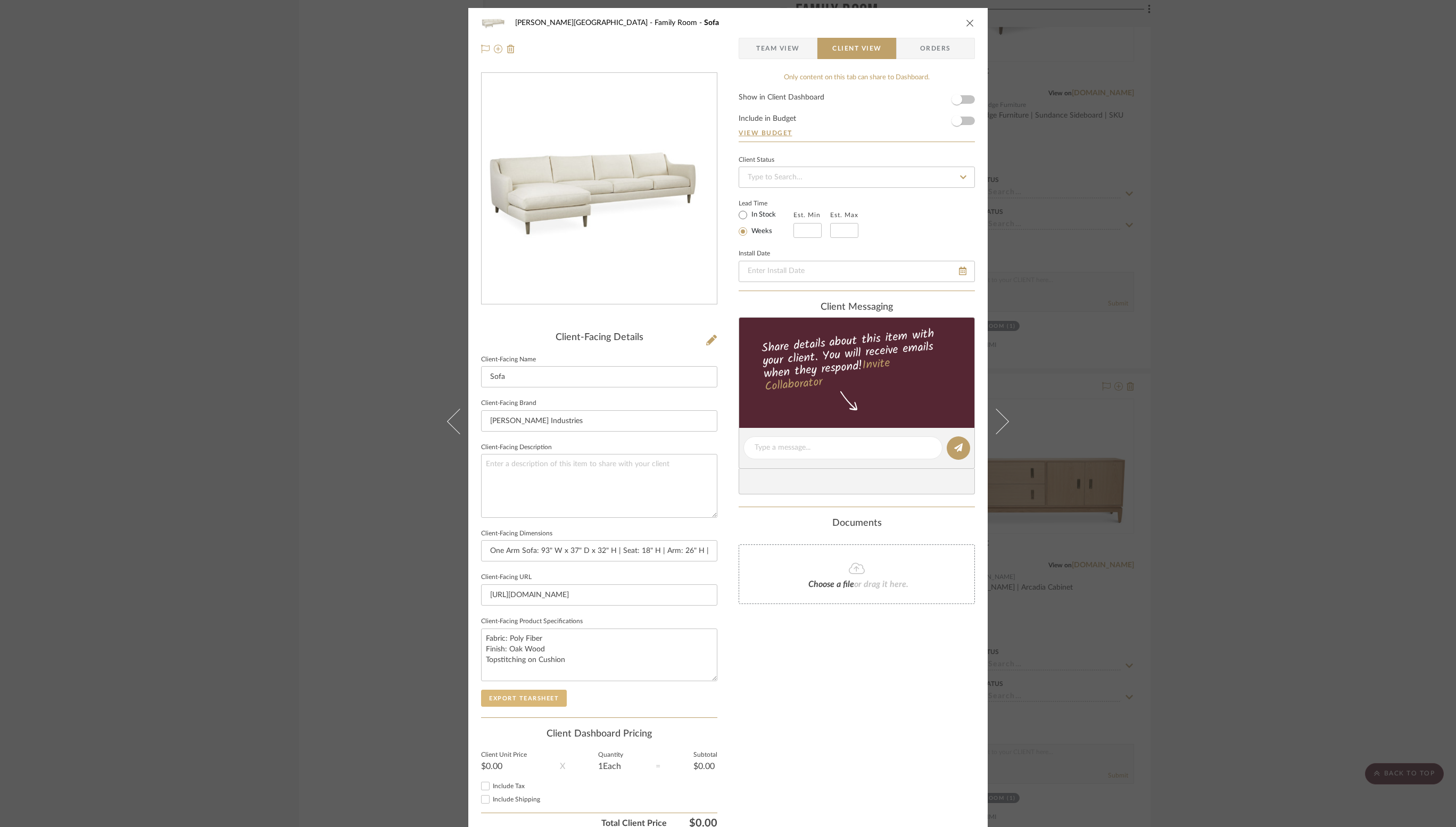click on "Client-Facing Product Specifications  Fabric: Poly Fiber
Finish: Oak Wood
Topstitching on Cushion" 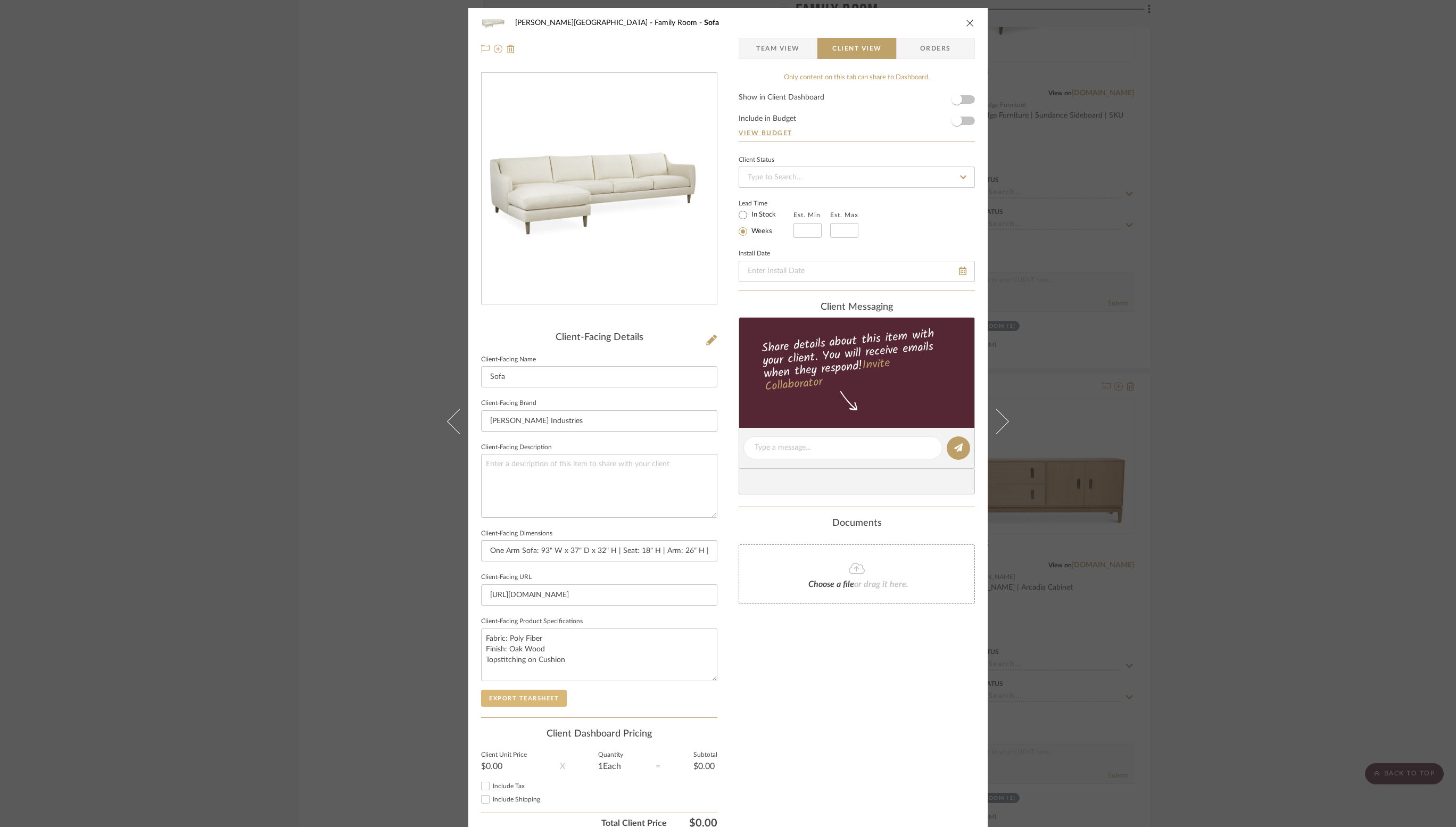 click on "Export Tearsheet" 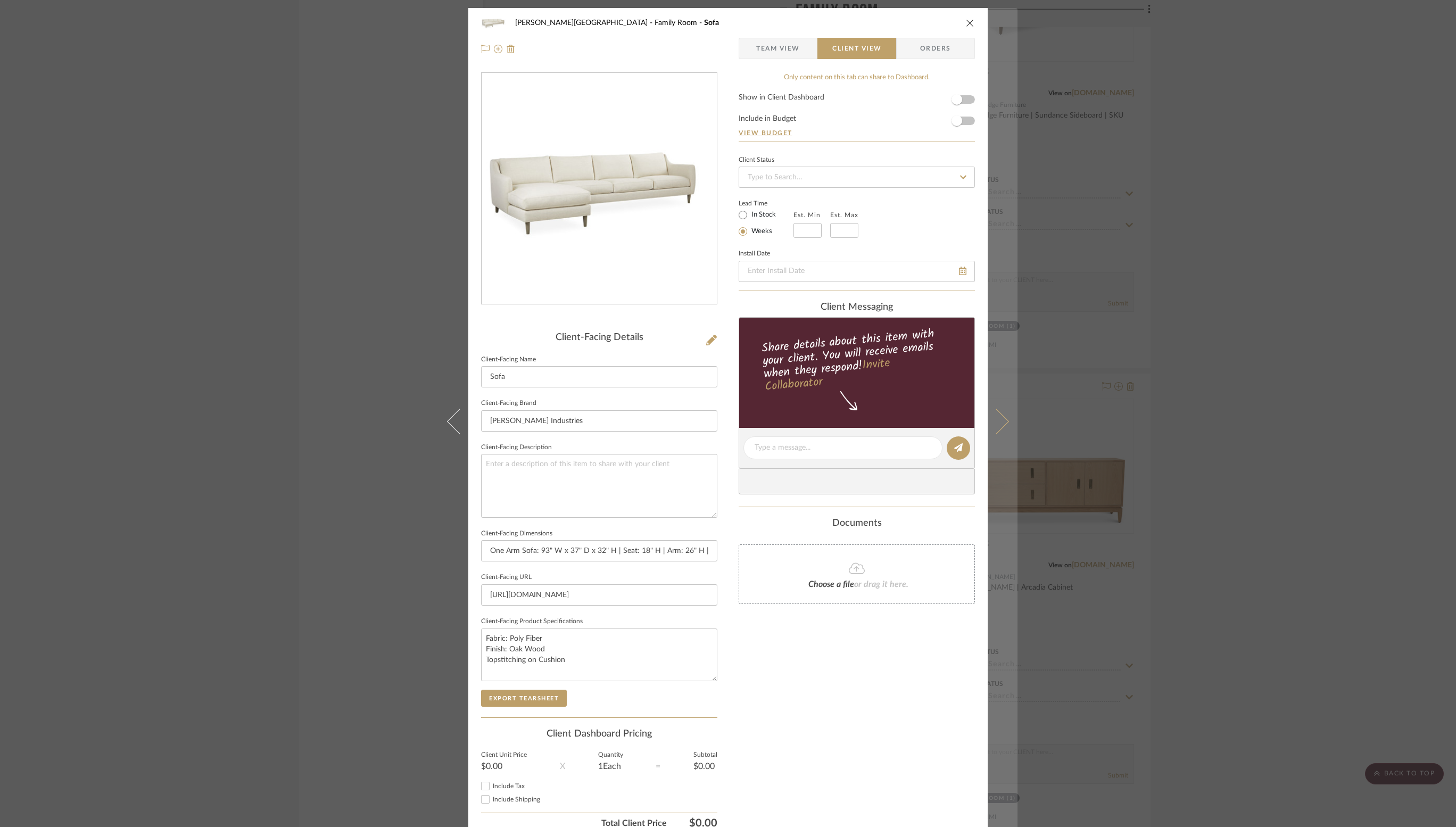 click at bounding box center (996, 421) 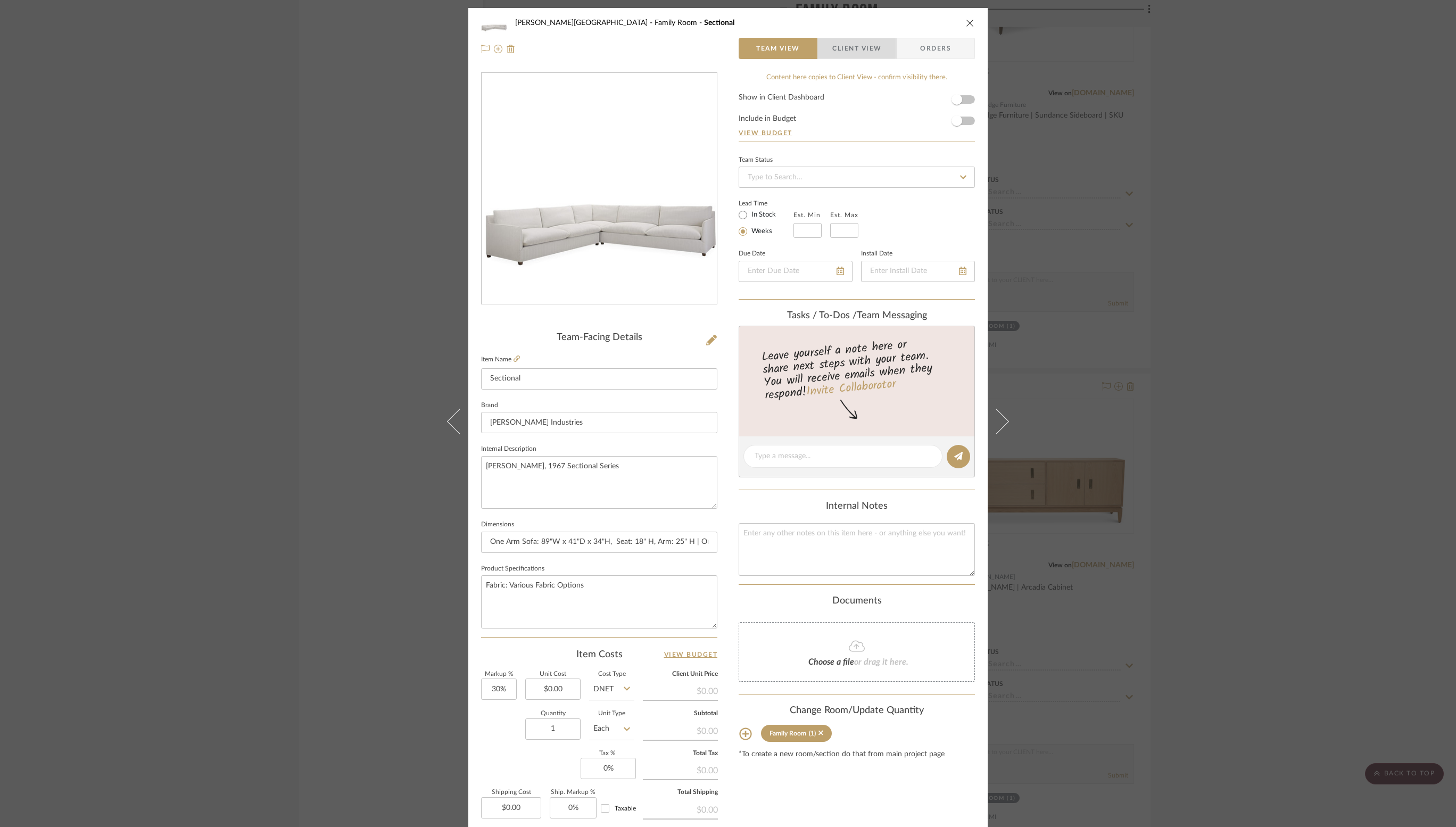 click on "Client View" at bounding box center (857, 48) 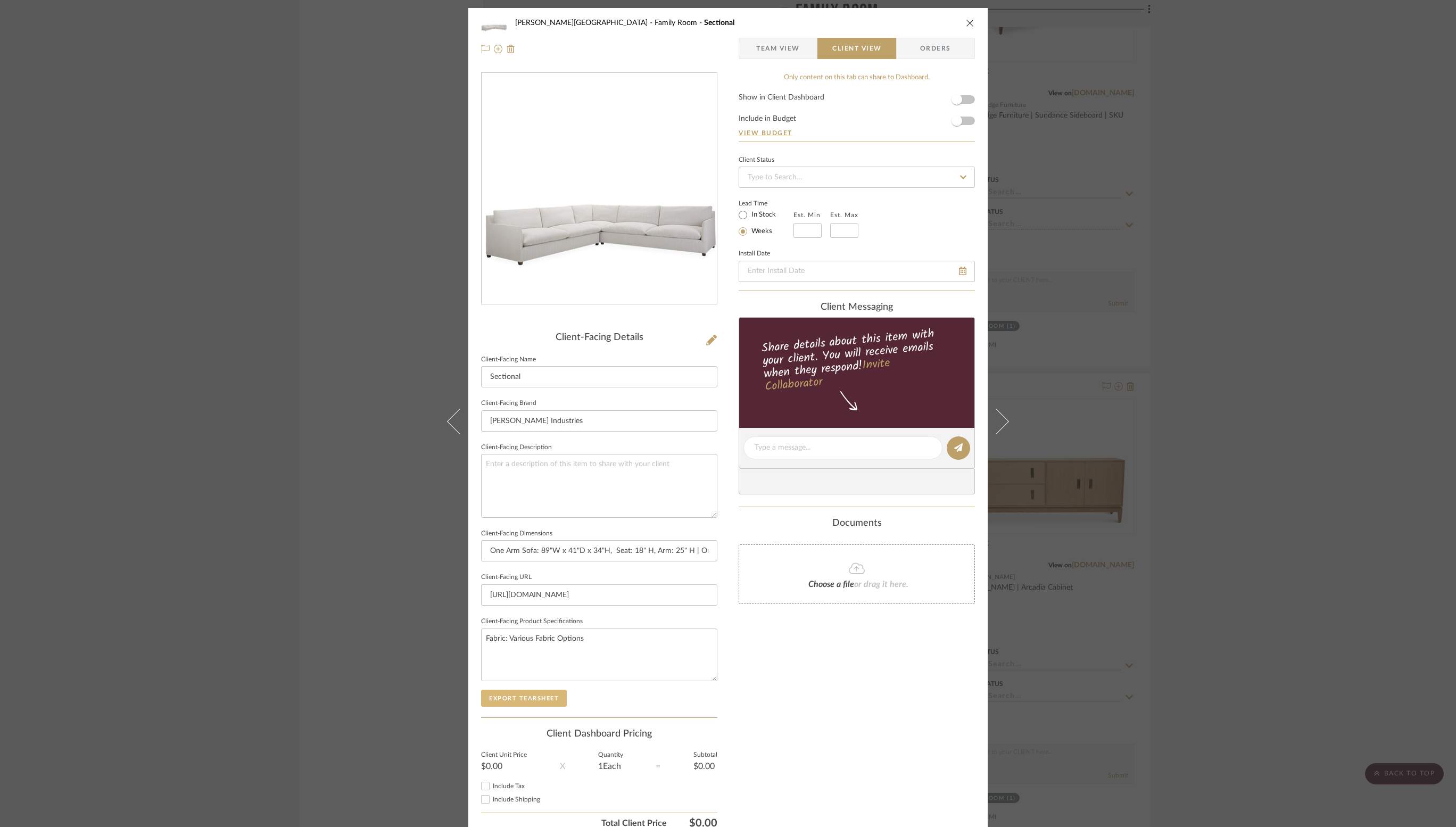 click on "Export Tearsheet" 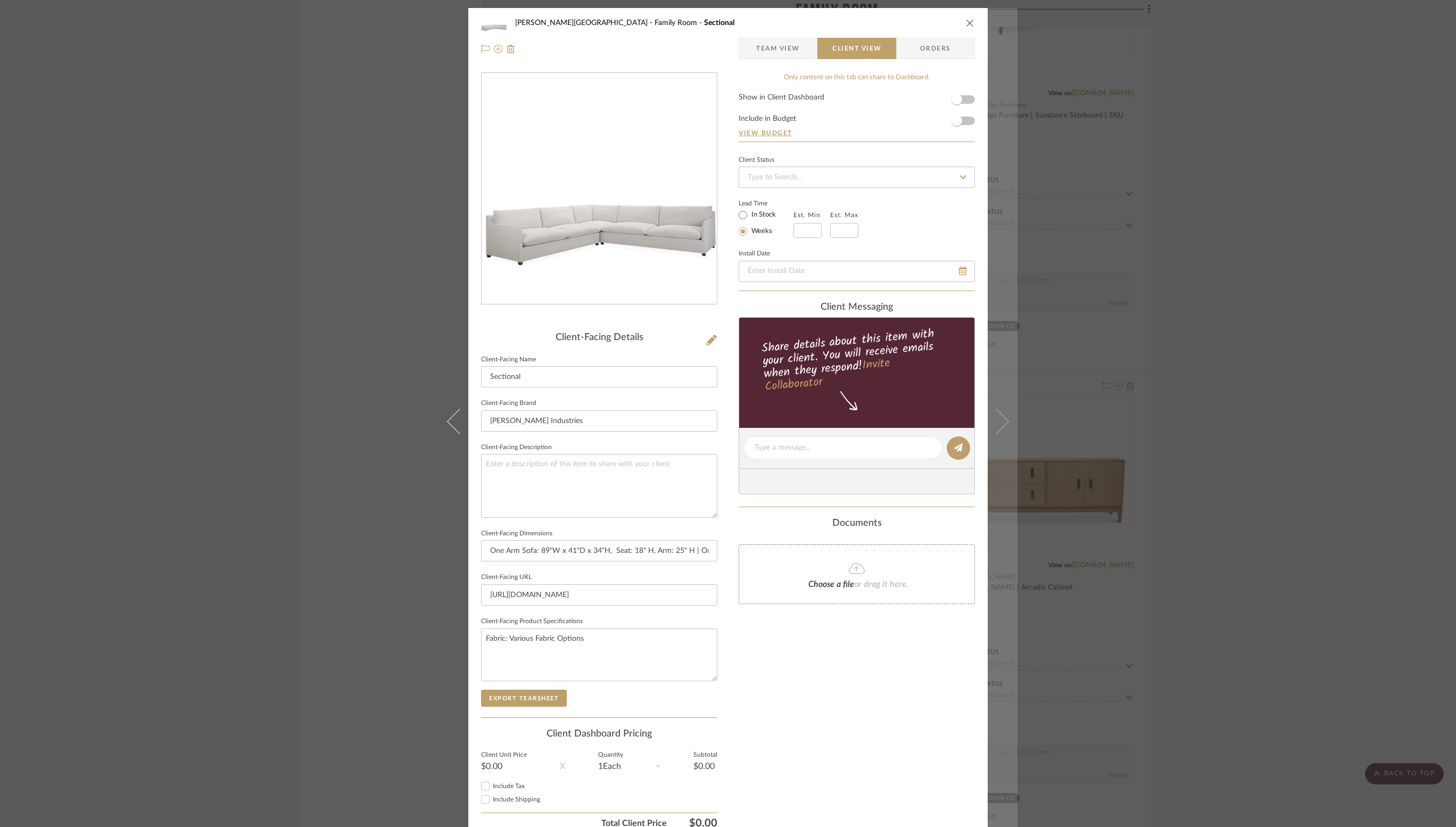 click at bounding box center (996, 421) 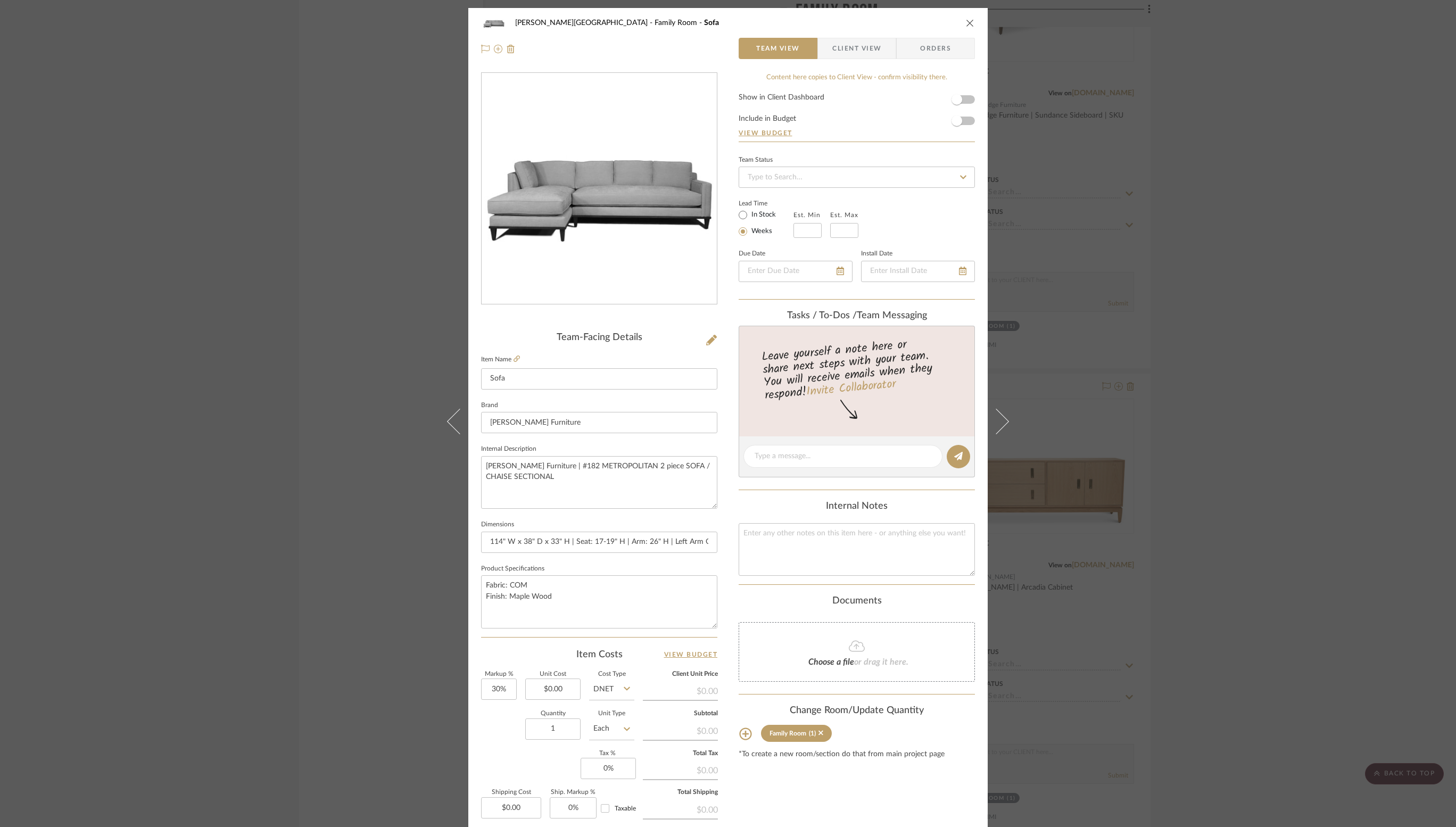 click on "Client View" at bounding box center (857, 48) 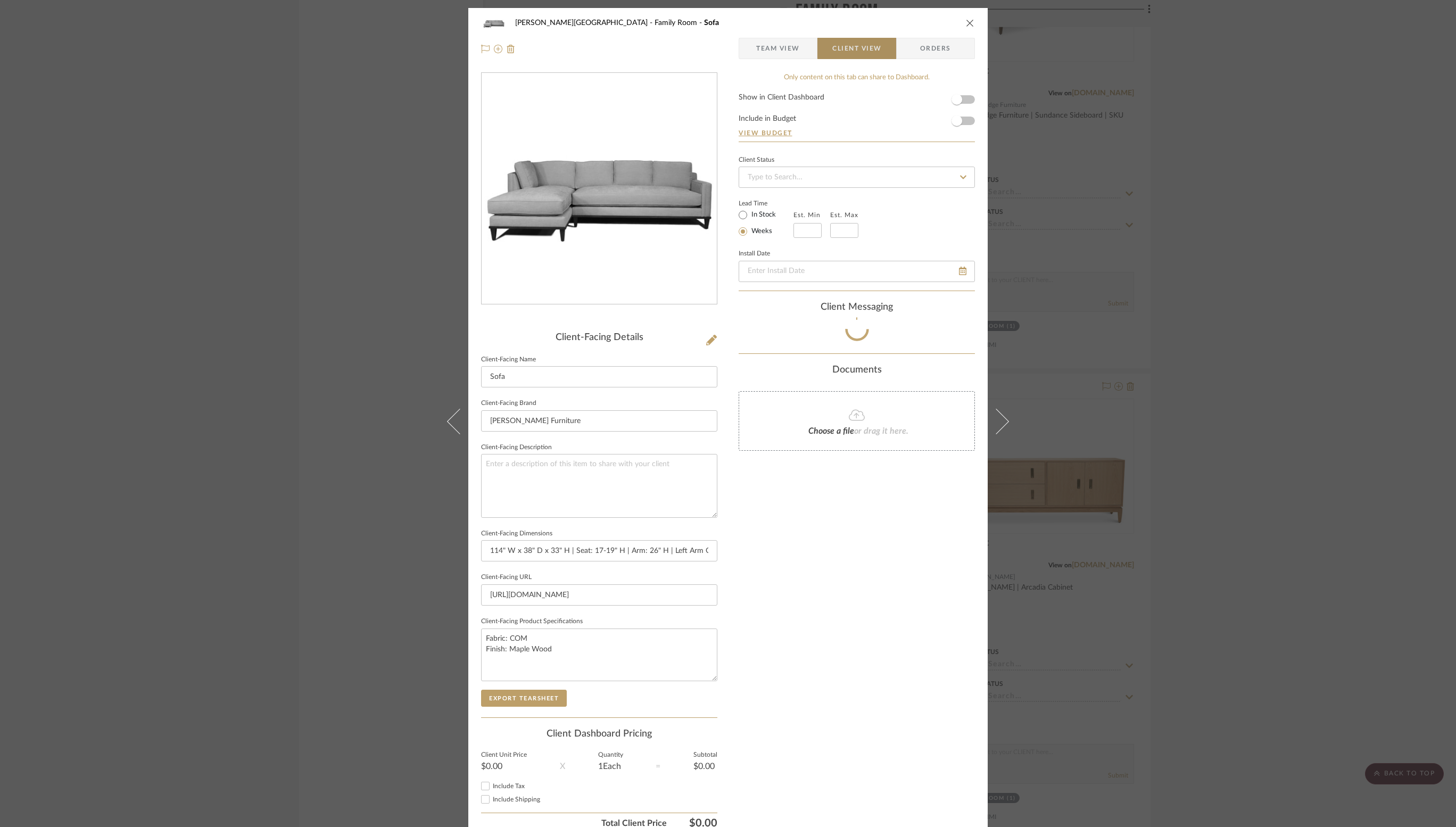 type 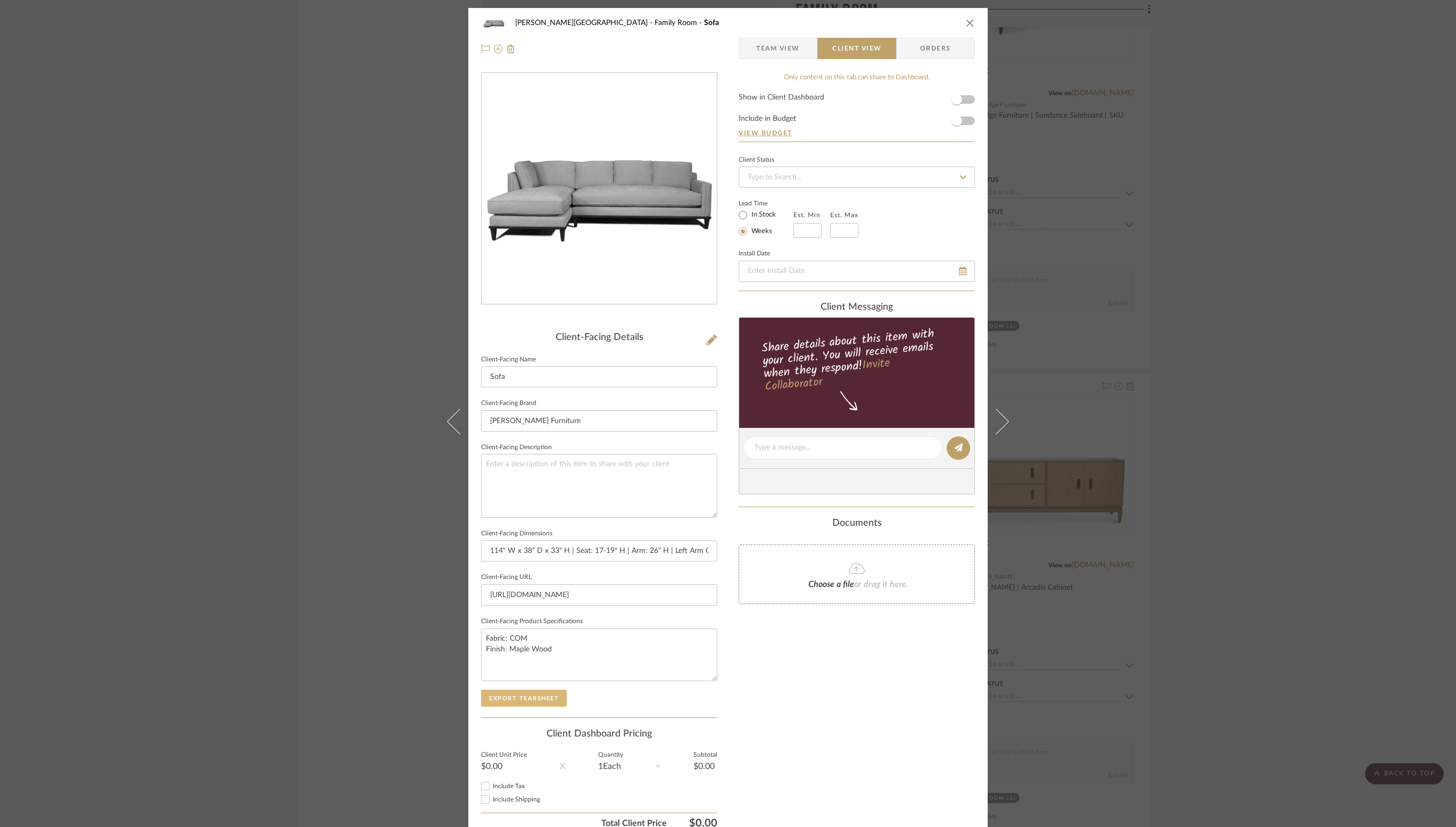 click on "Export Tearsheet" 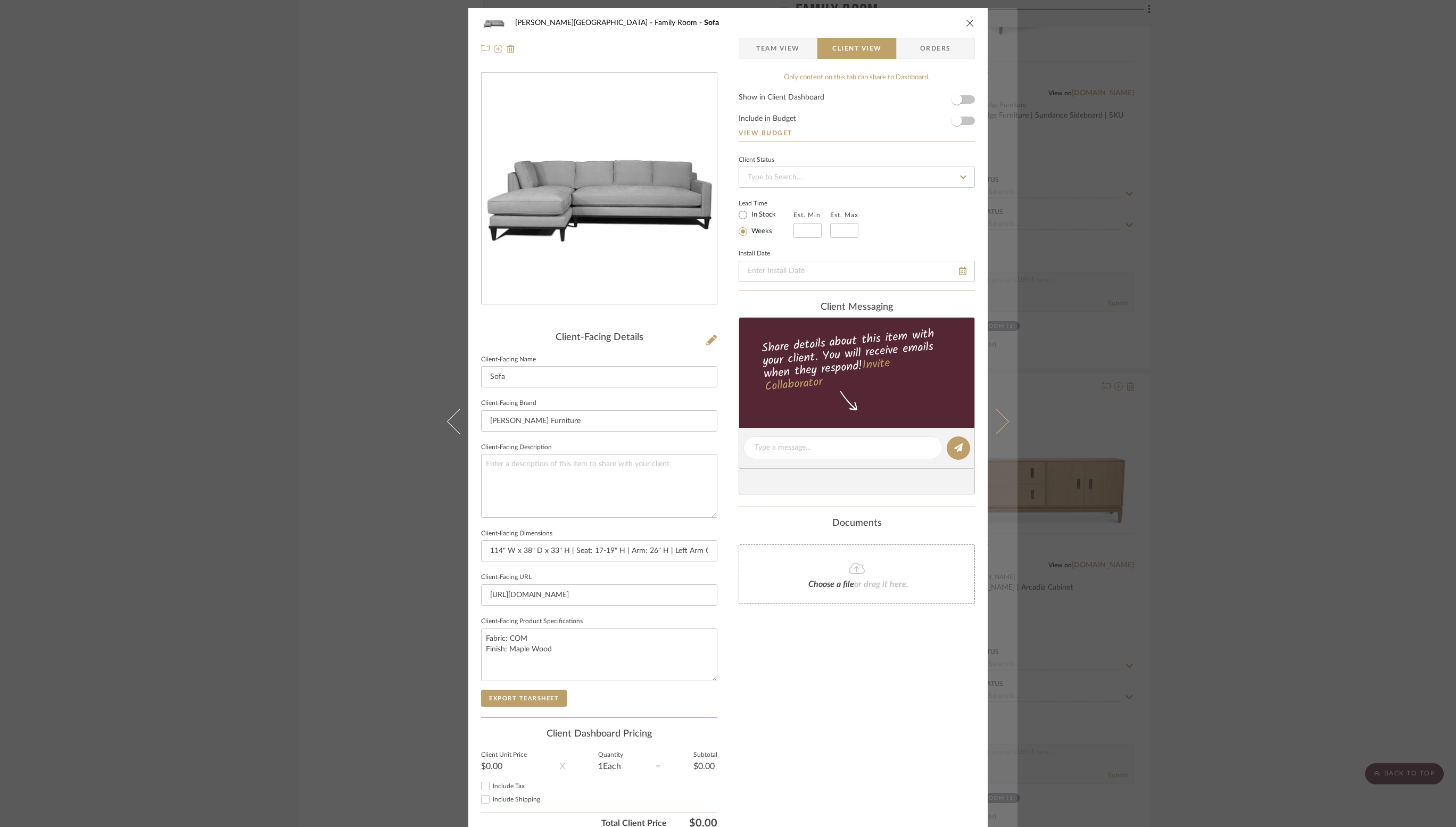 click at bounding box center (996, 421) 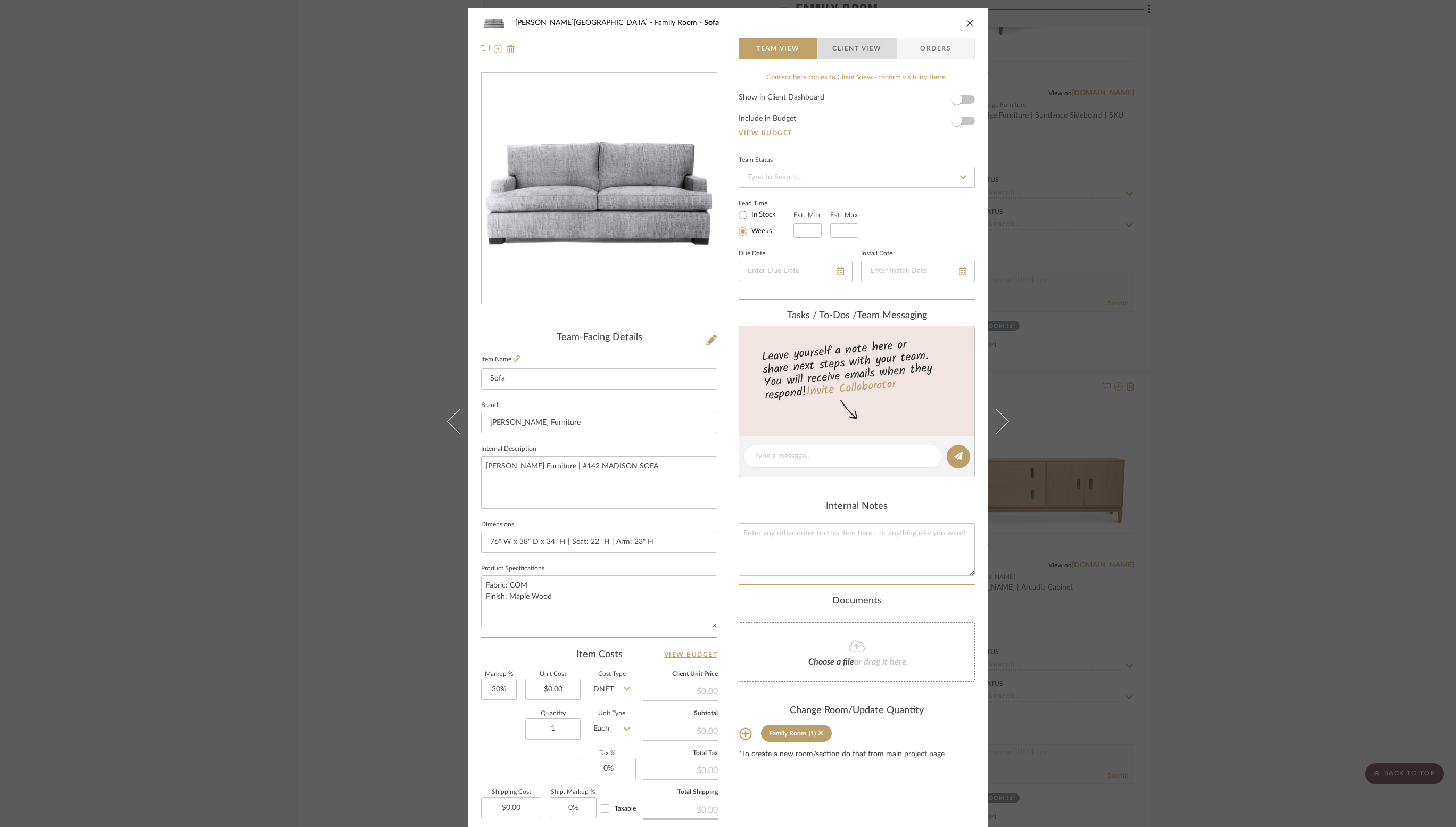 click on "Client View" at bounding box center [857, 48] 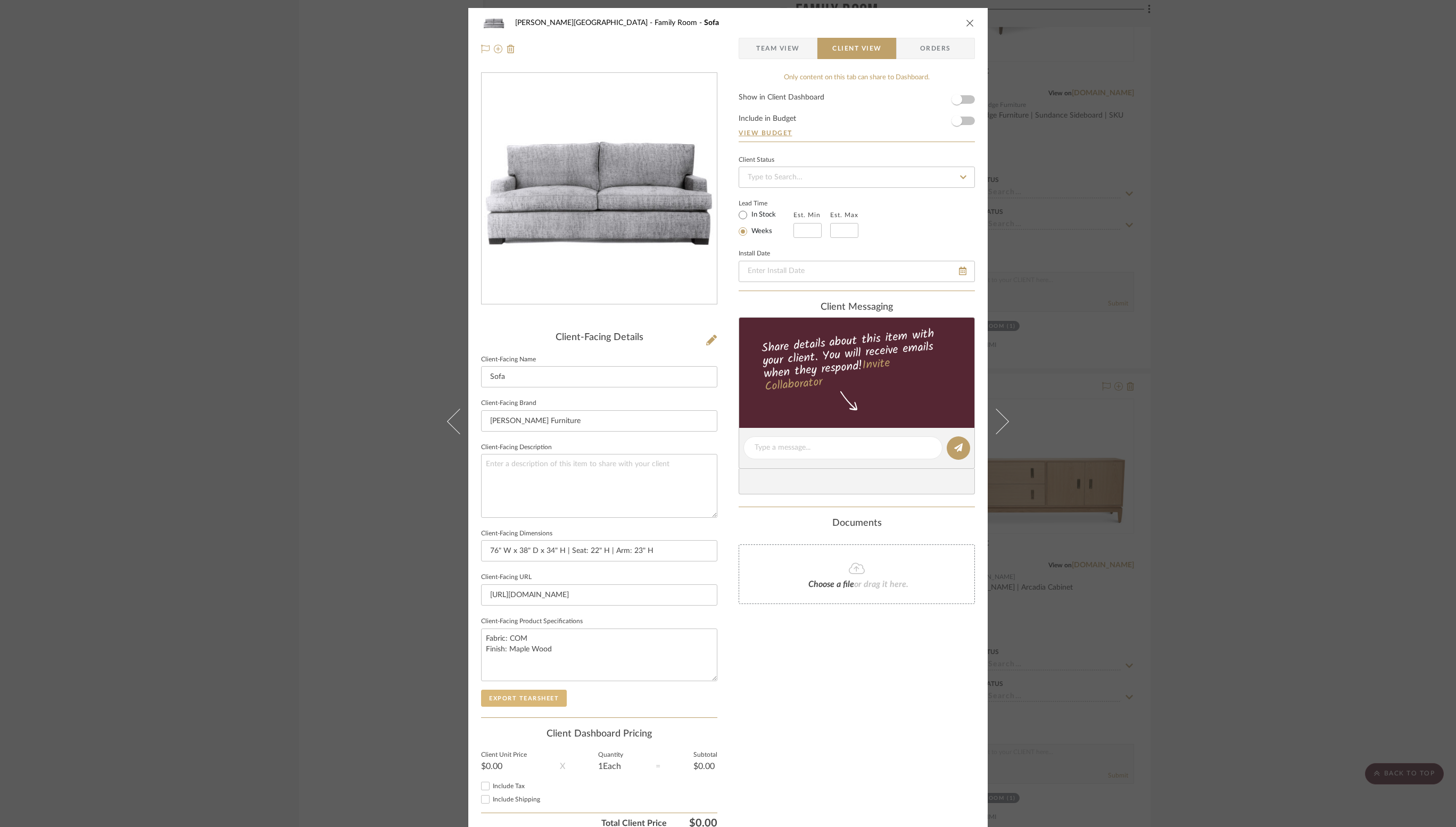 click on "Export Tearsheet" 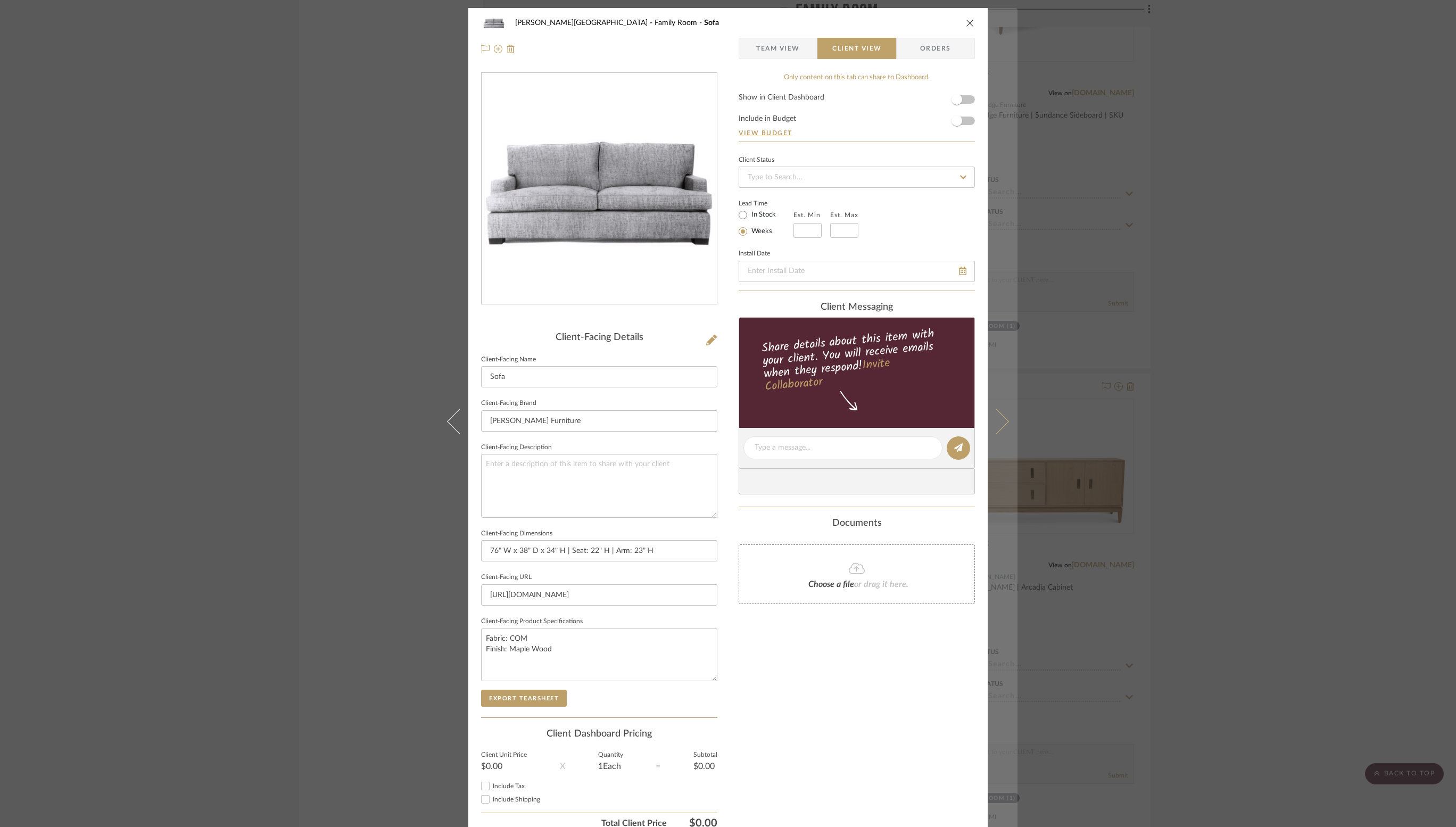 click at bounding box center (1003, 421) 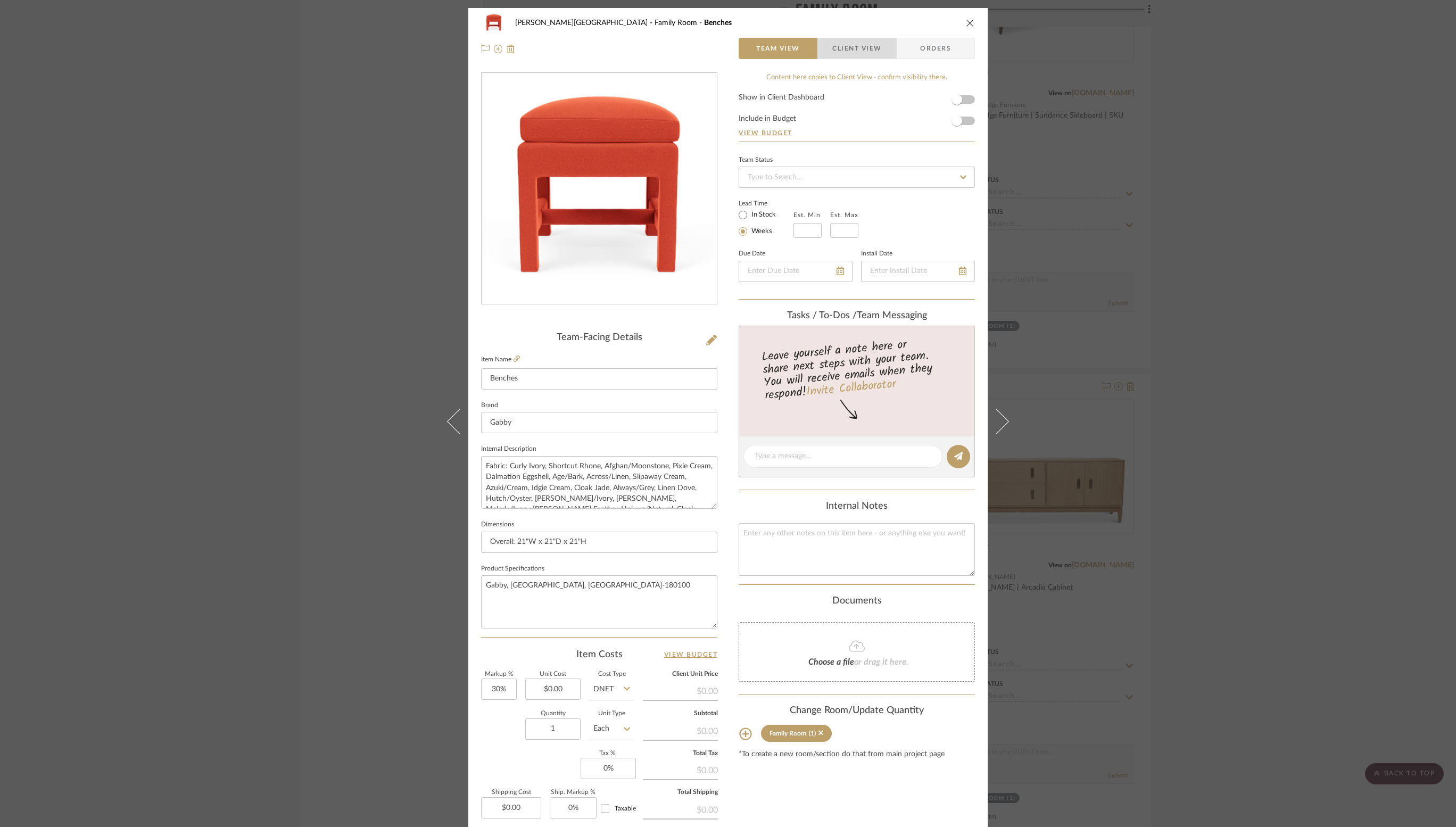 click on "Client View" at bounding box center (857, 48) 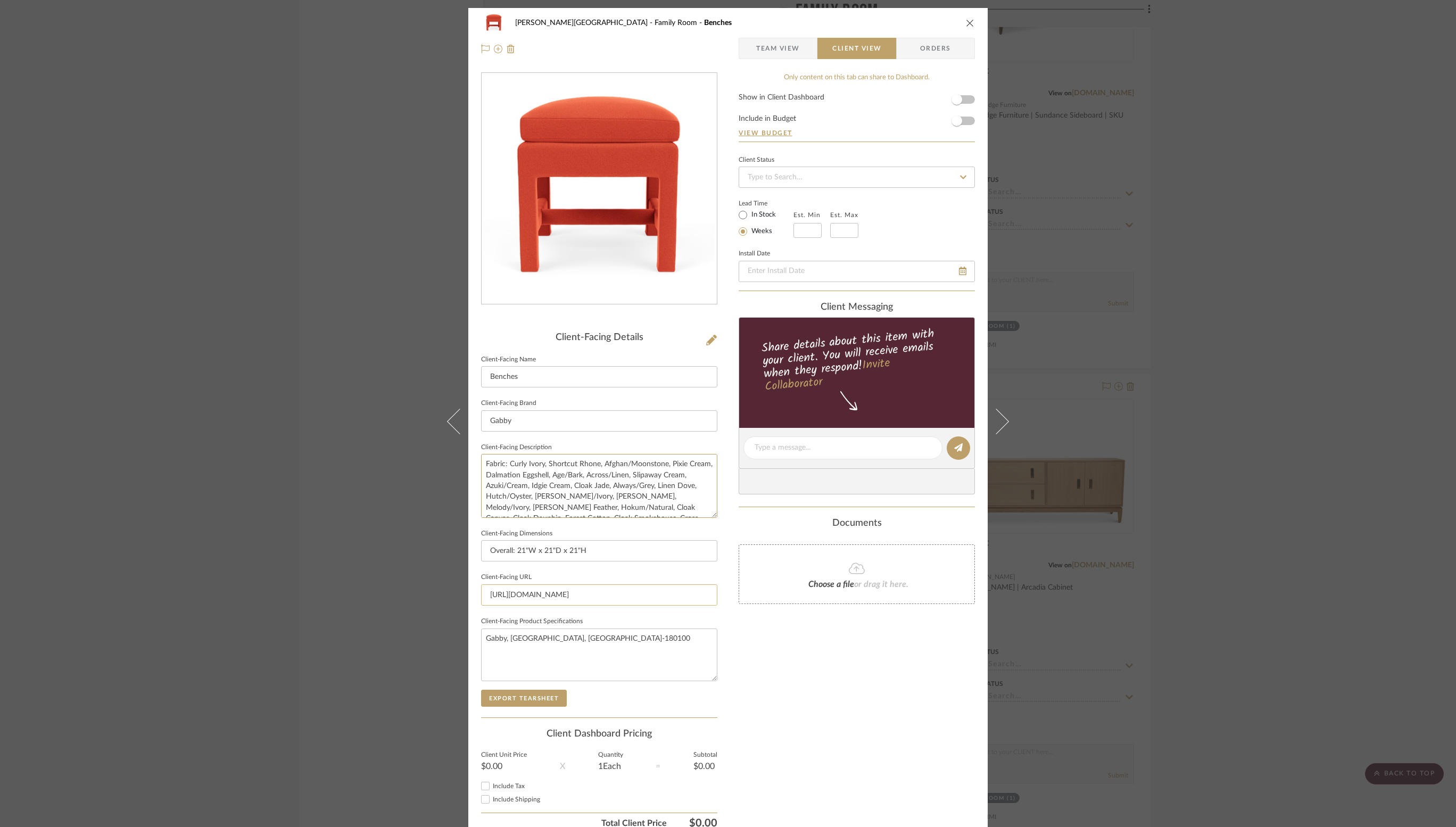 drag, startPoint x: 709, startPoint y: 517, endPoint x: 700, endPoint y: 599, distance: 82.49242 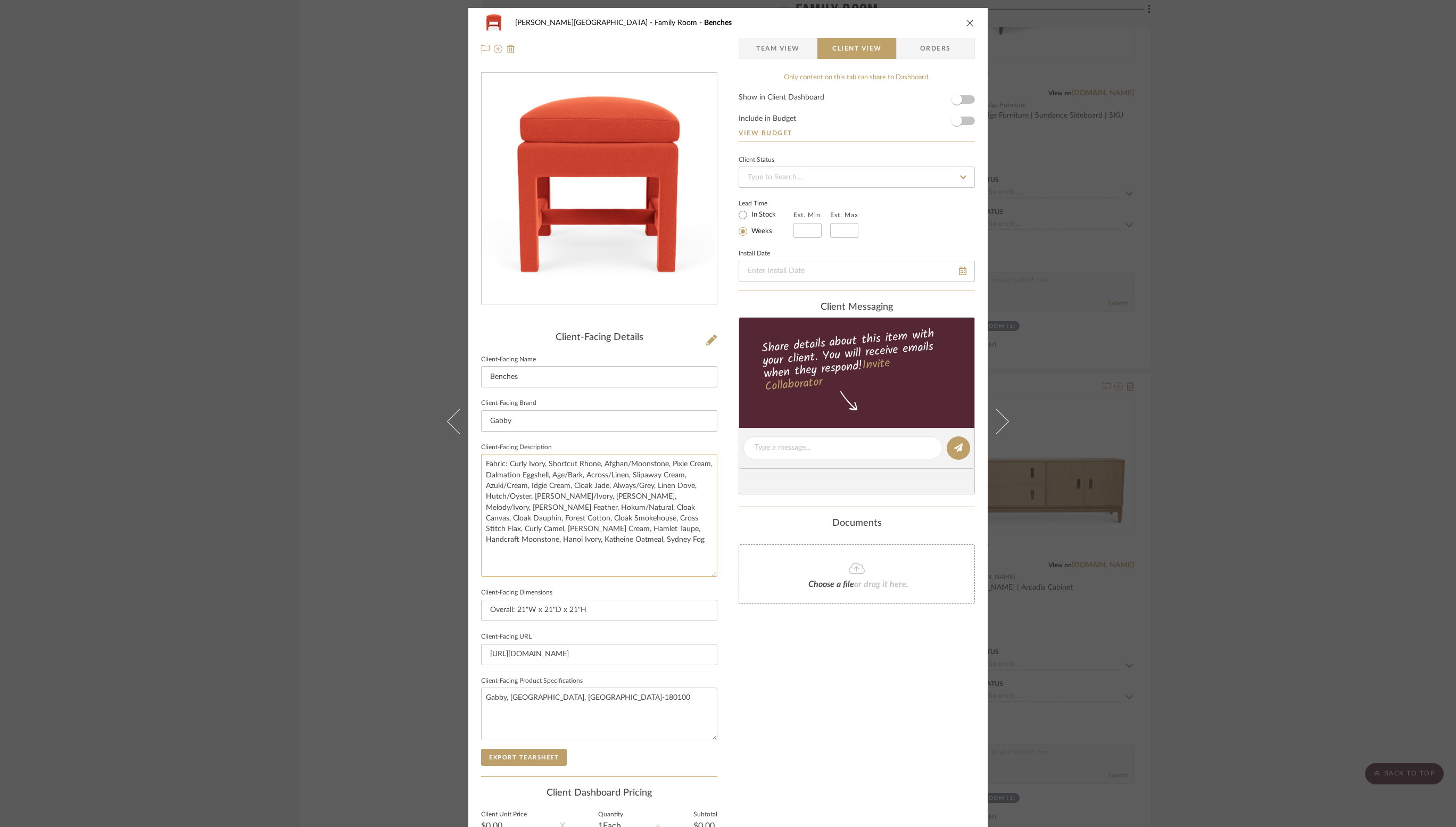 drag, startPoint x: 711, startPoint y: 515, endPoint x: 699, endPoint y: 597, distance: 82.8734 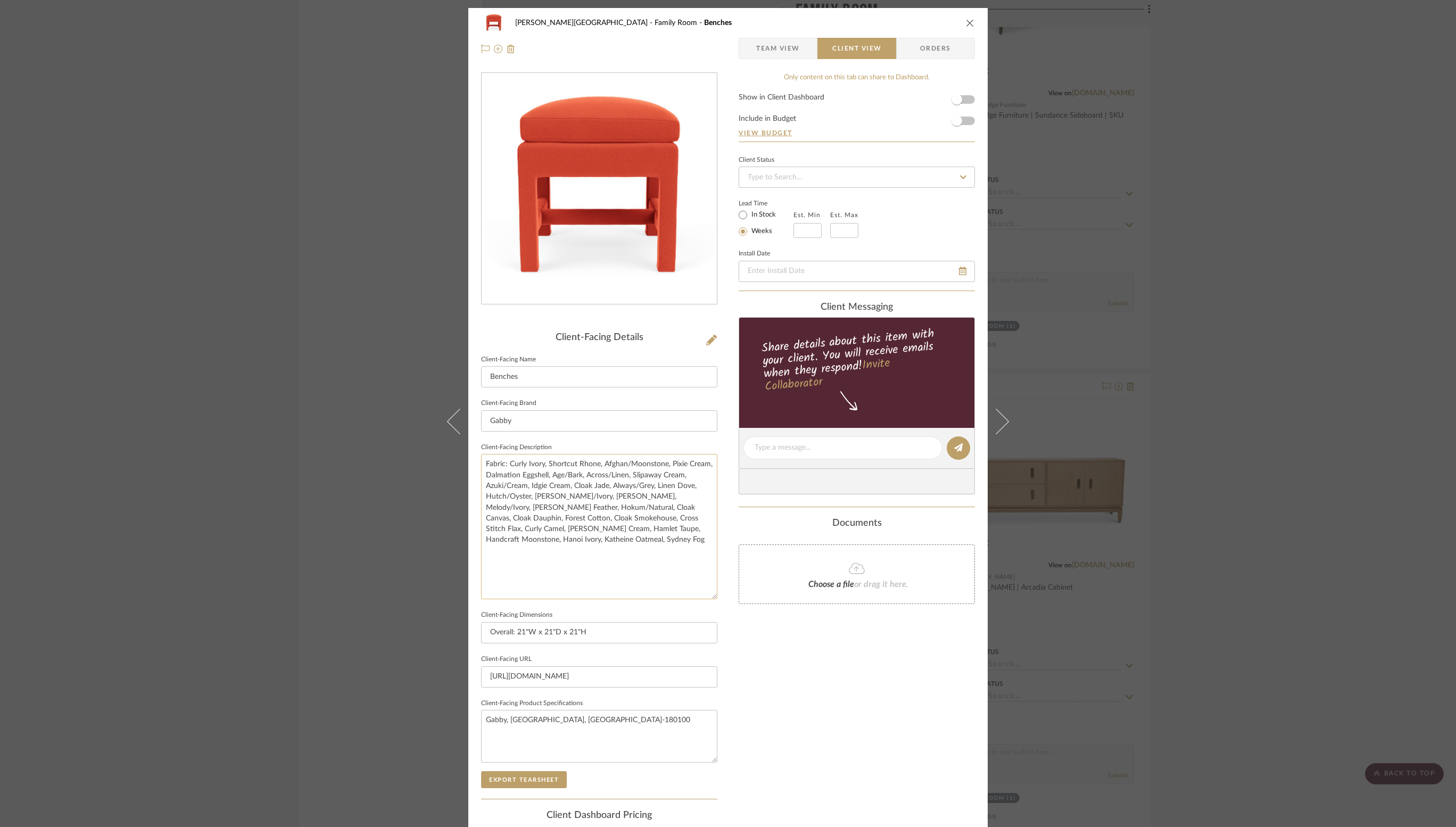 click on "Fabric: Curly Ivory, Shortcut Rhone, Afghan/Moonstone, Pixie Cream, Dalmation Eggshell, Age/Bark, Across/Linen, Slipaway Cream, Azuki/Cream, Idgie Cream, Cloak Jade, Always/Grey, Linen Dove, Hutch/Oyster, [PERSON_NAME]/Ivory, [PERSON_NAME], Melody/Ivory, [PERSON_NAME] Feather, Hokum/Natural, Cloak Canvas, Cloak Dauphin, Forest Cotton, Cloak Smokehouse, Cross Stitch Flax, Curly Camel, [PERSON_NAME] Cream, Hamlet Taupe, Handcraft Moonstone, Hanoi Ivory, Katheine Oatmeal, Sydney Fog" 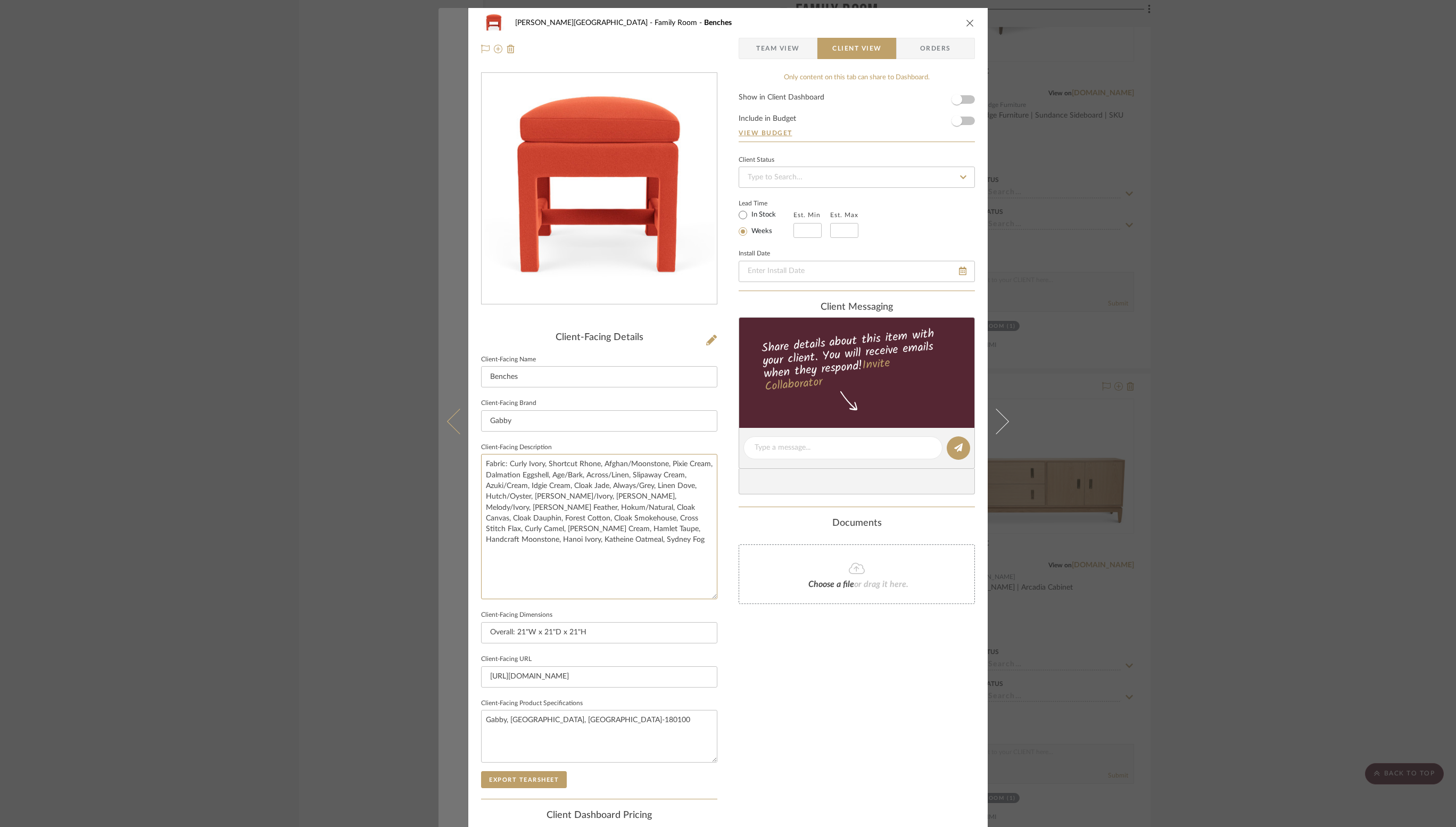 drag, startPoint x: 633, startPoint y: 547, endPoint x: 455, endPoint y: 459, distance: 198.5649 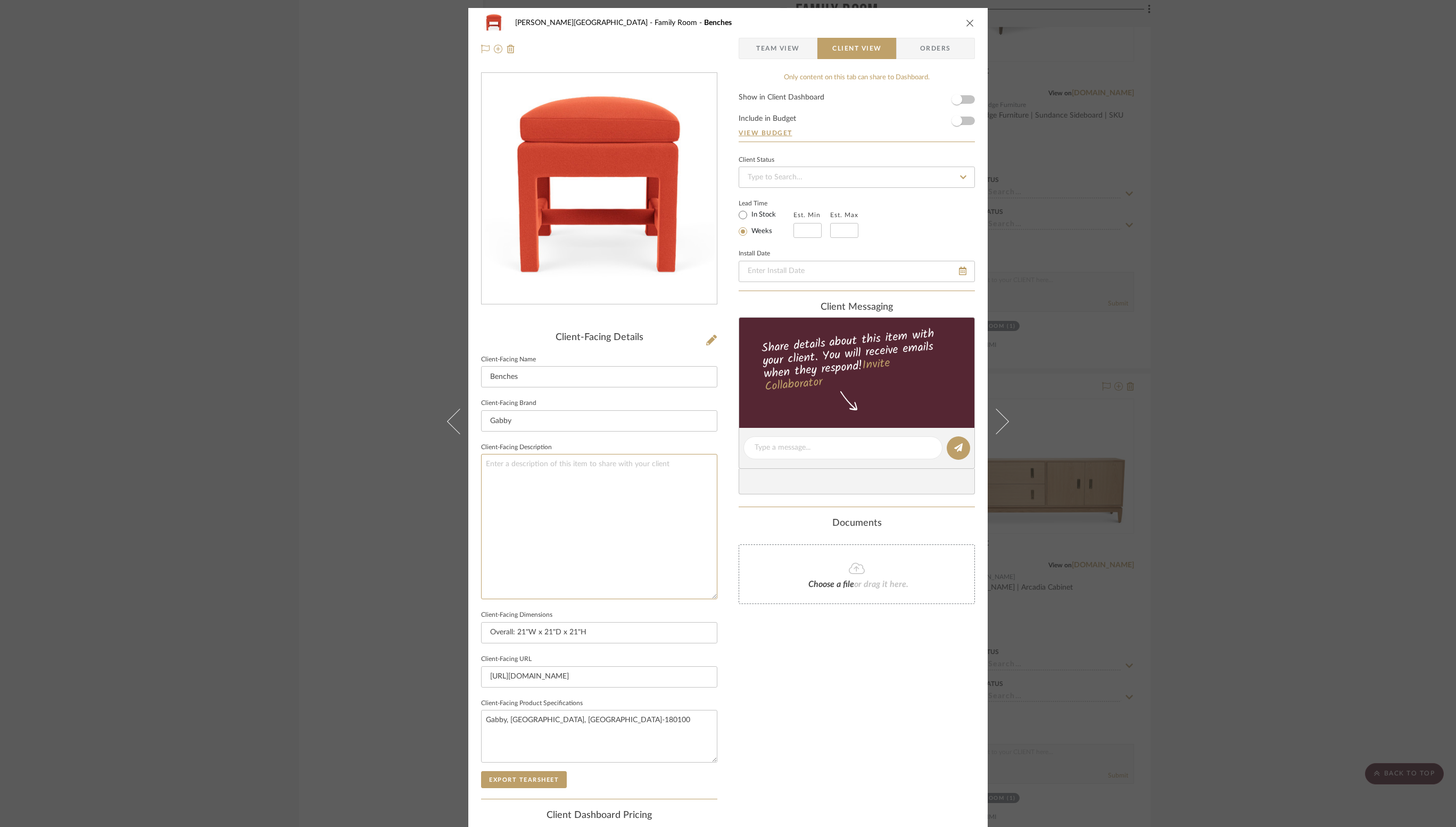 type 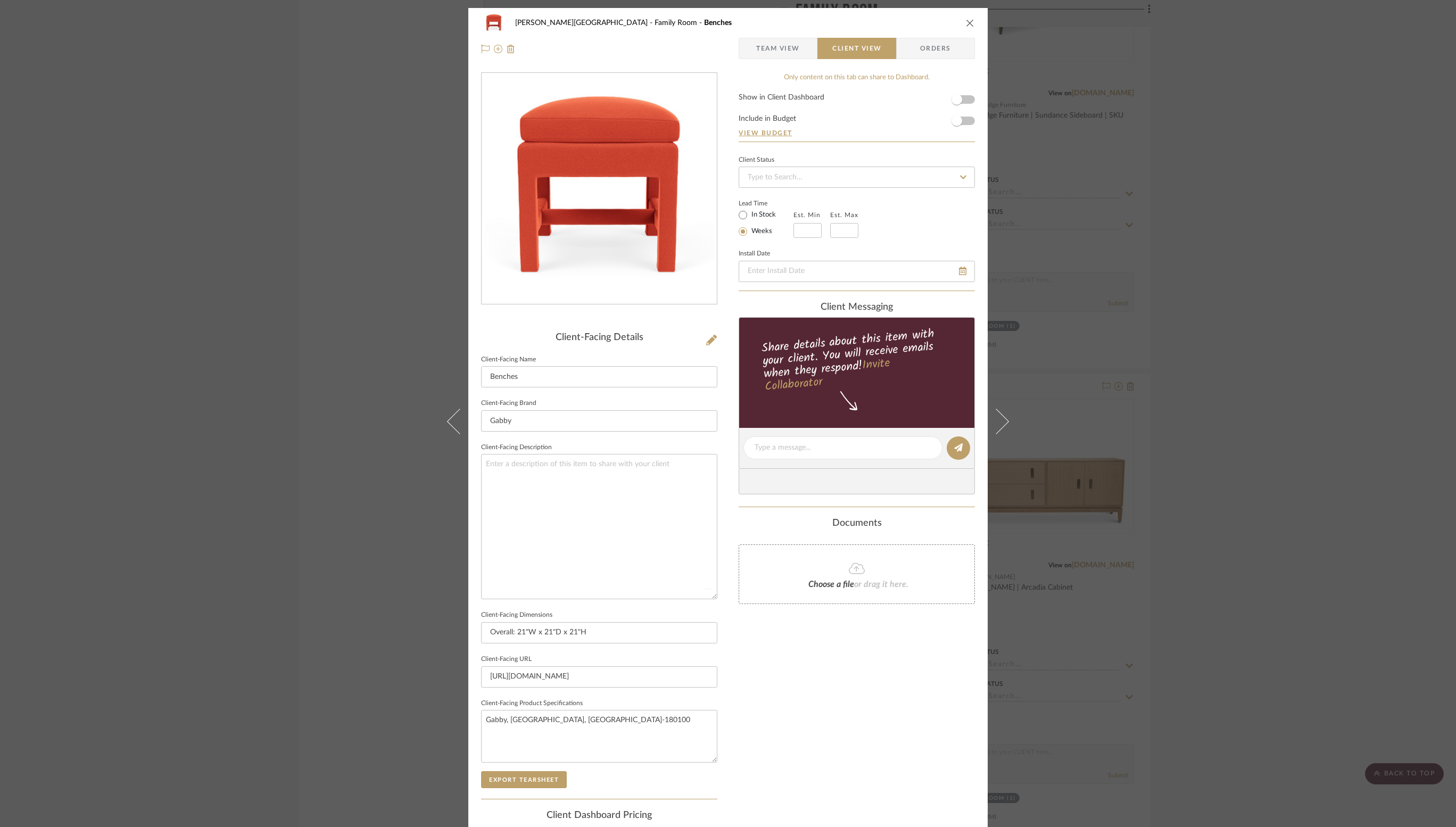 click on "Only content on this tab can share to Dashboard.  Show in Client Dashboard   Include in Budget   View Budget  Client Status  Lead Time  In Stock Weeks  Est. Min   Est. Max   Install Date  client Messaging  Share details about this item with your client. You will receive emails when they respond!  Invite Collaborator  Documents  Choose a file  or drag it here." at bounding box center [857, 494] 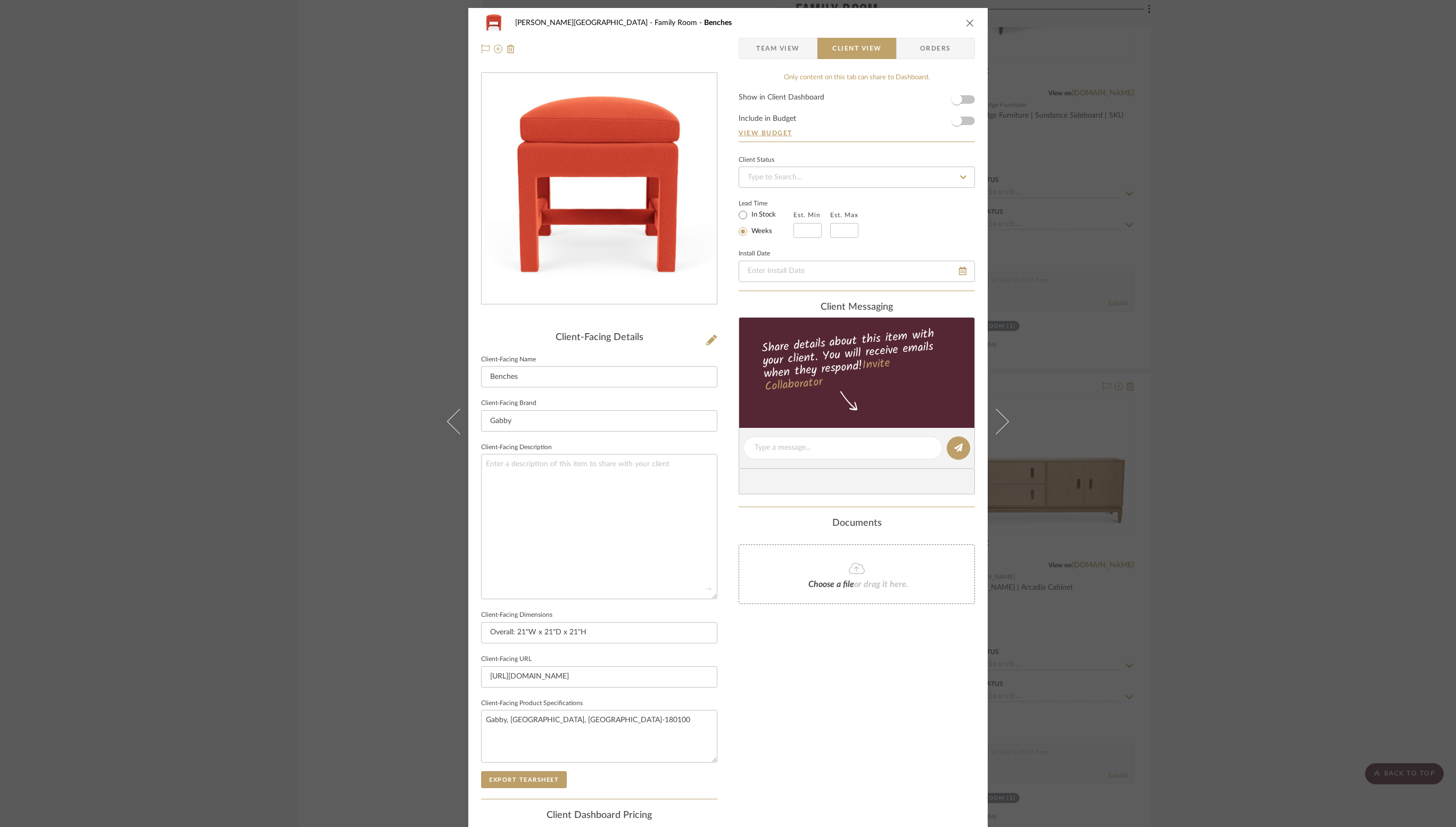 type 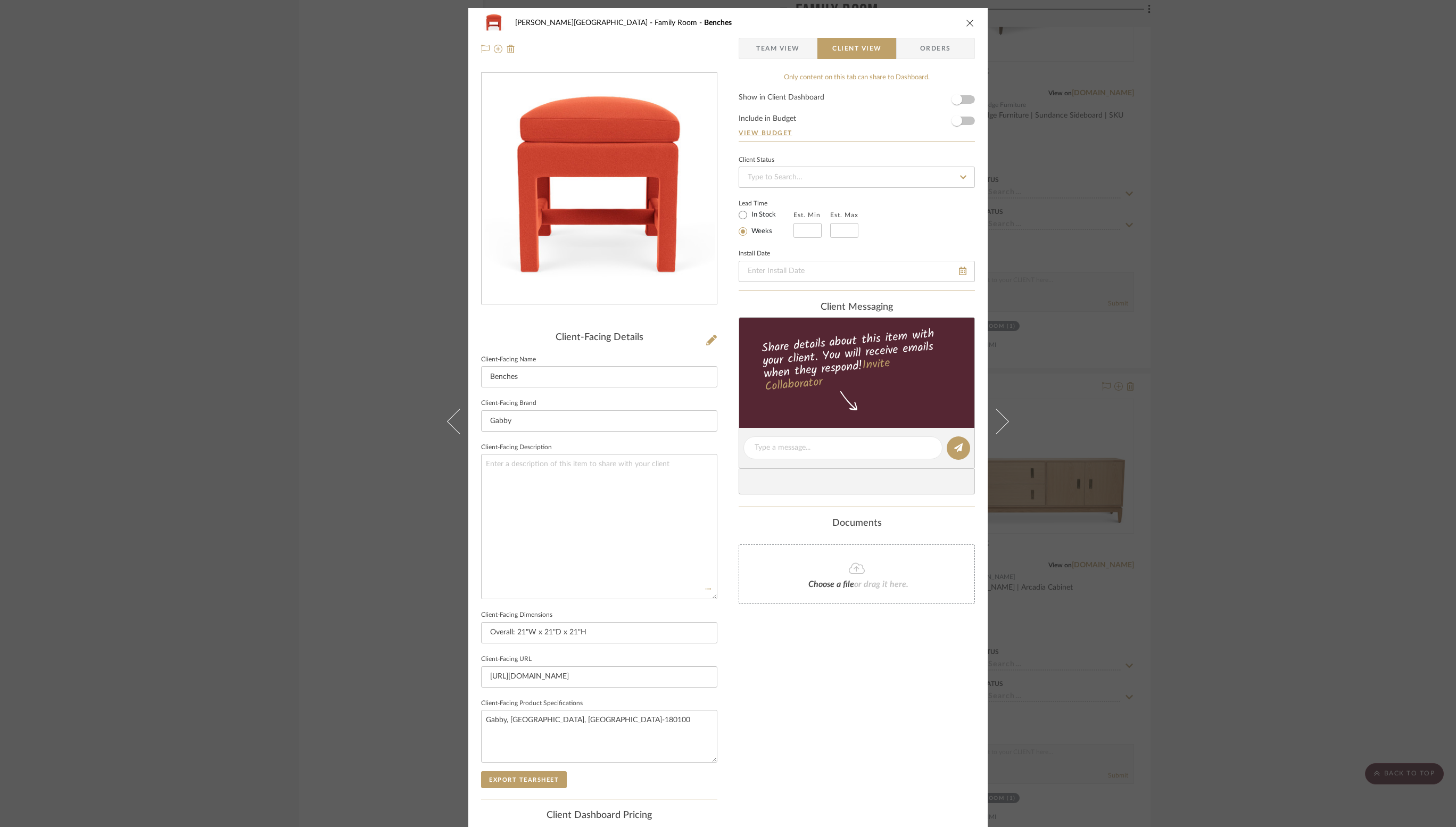 type 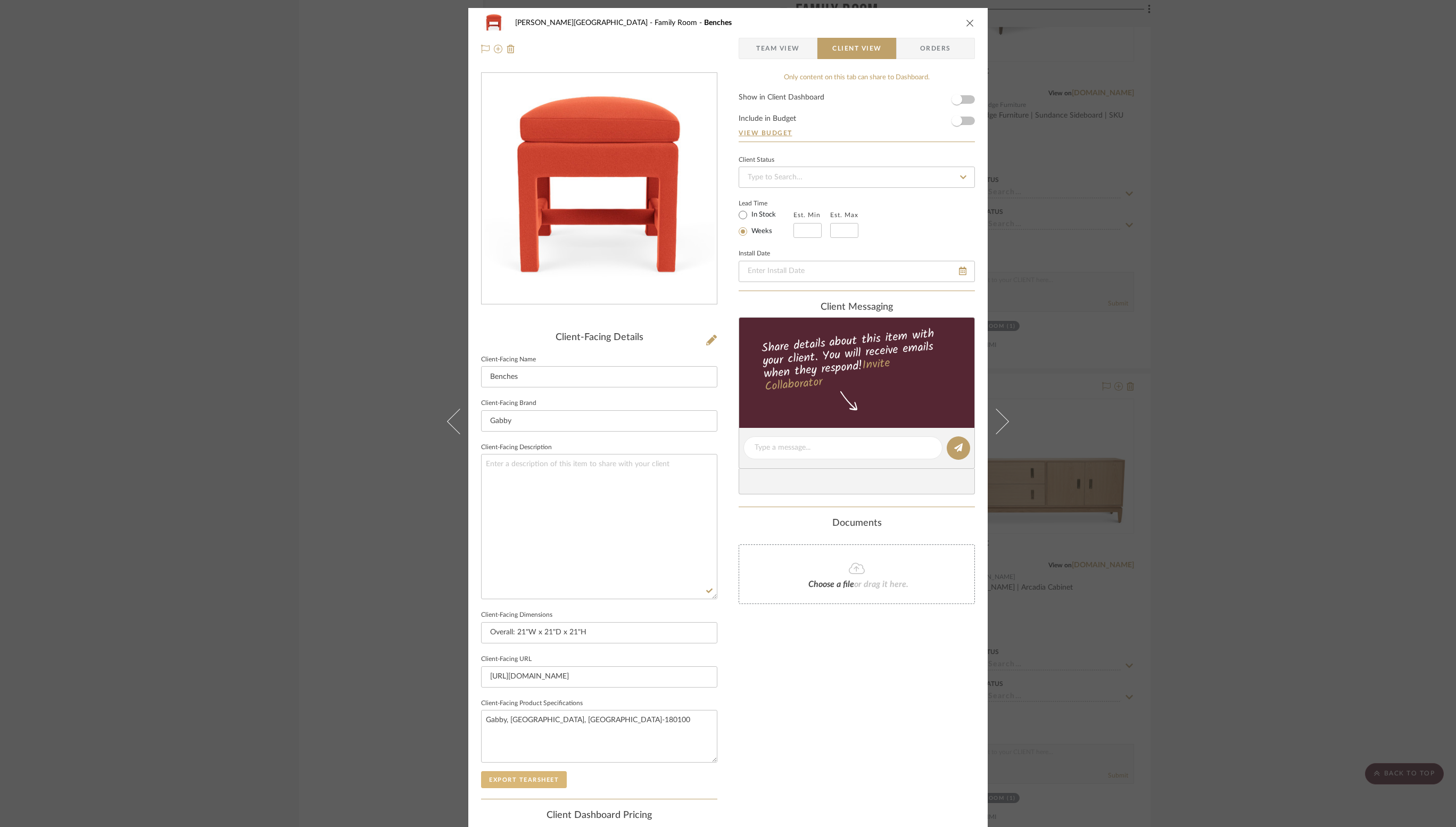 click on "Export Tearsheet" 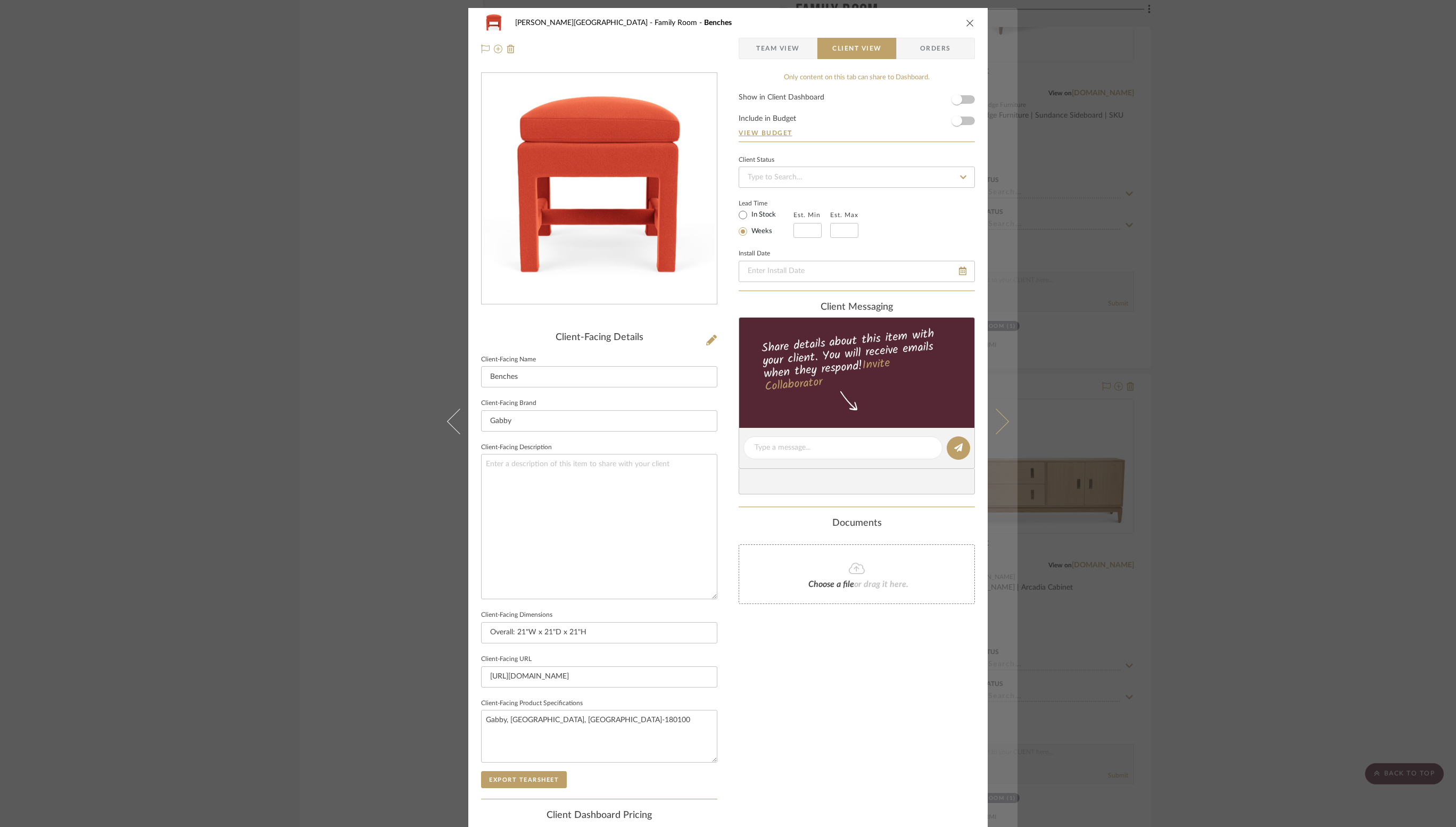 click at bounding box center (1003, 421) 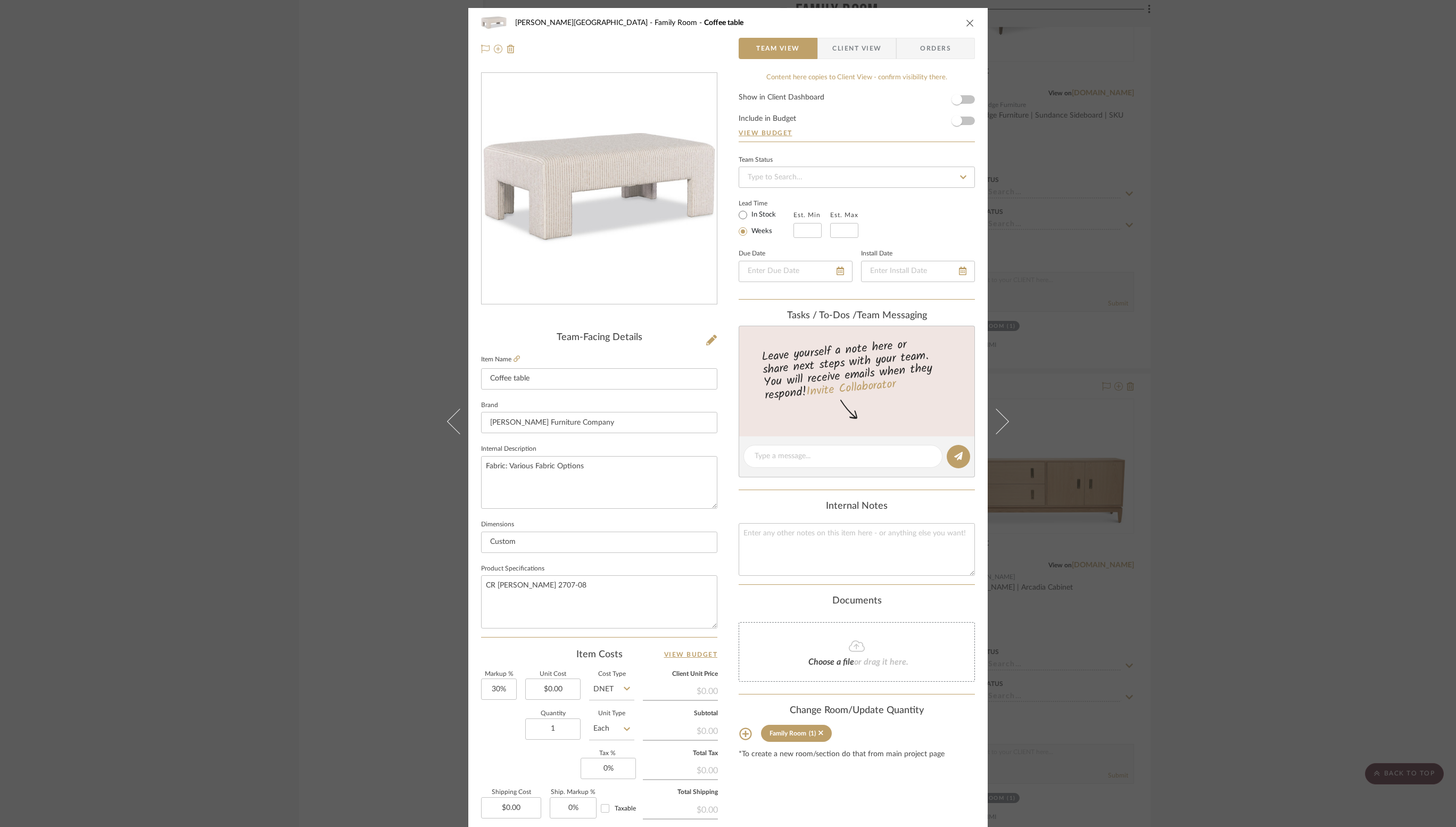 click on "Client View" at bounding box center [857, 48] 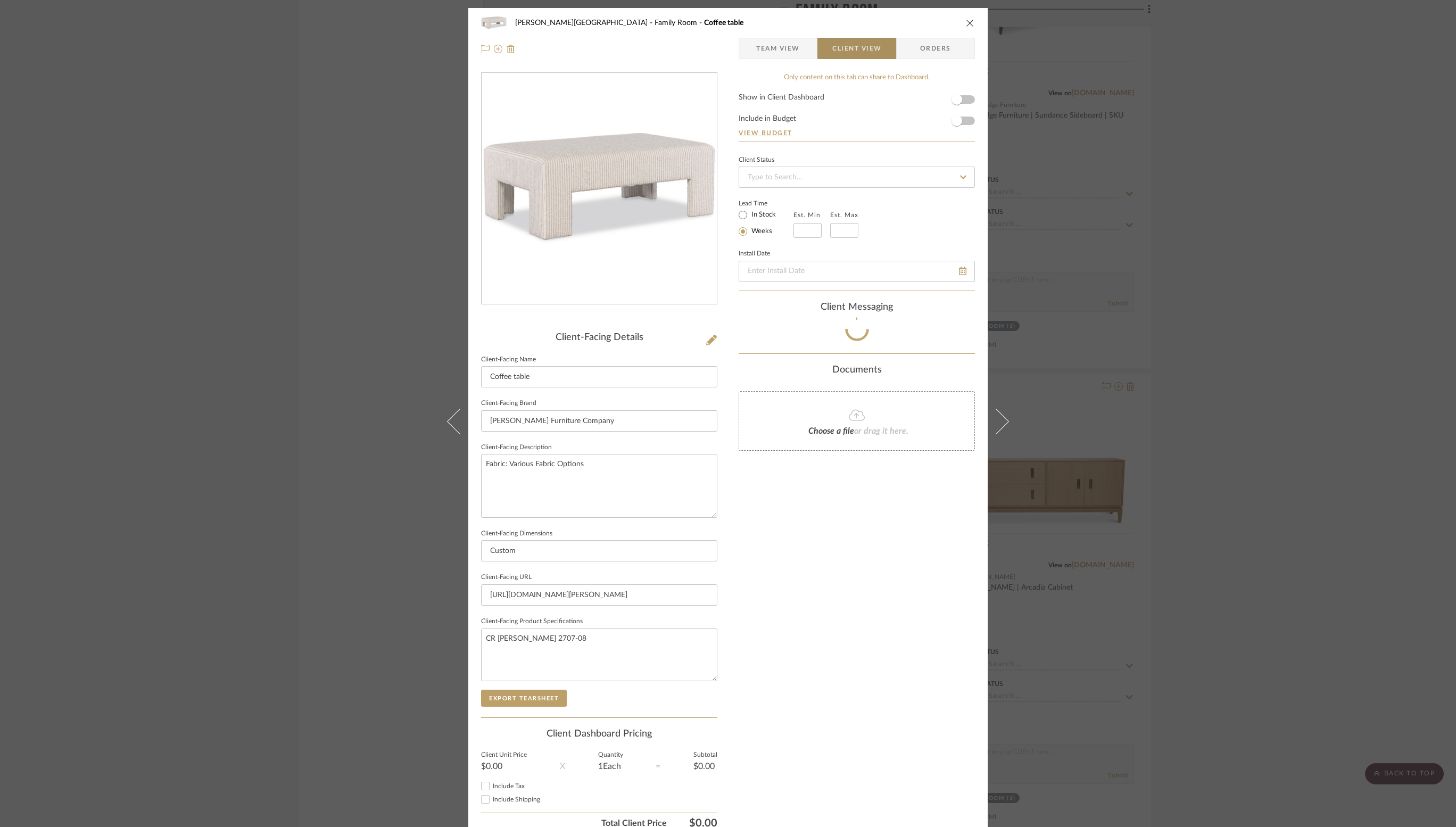 type 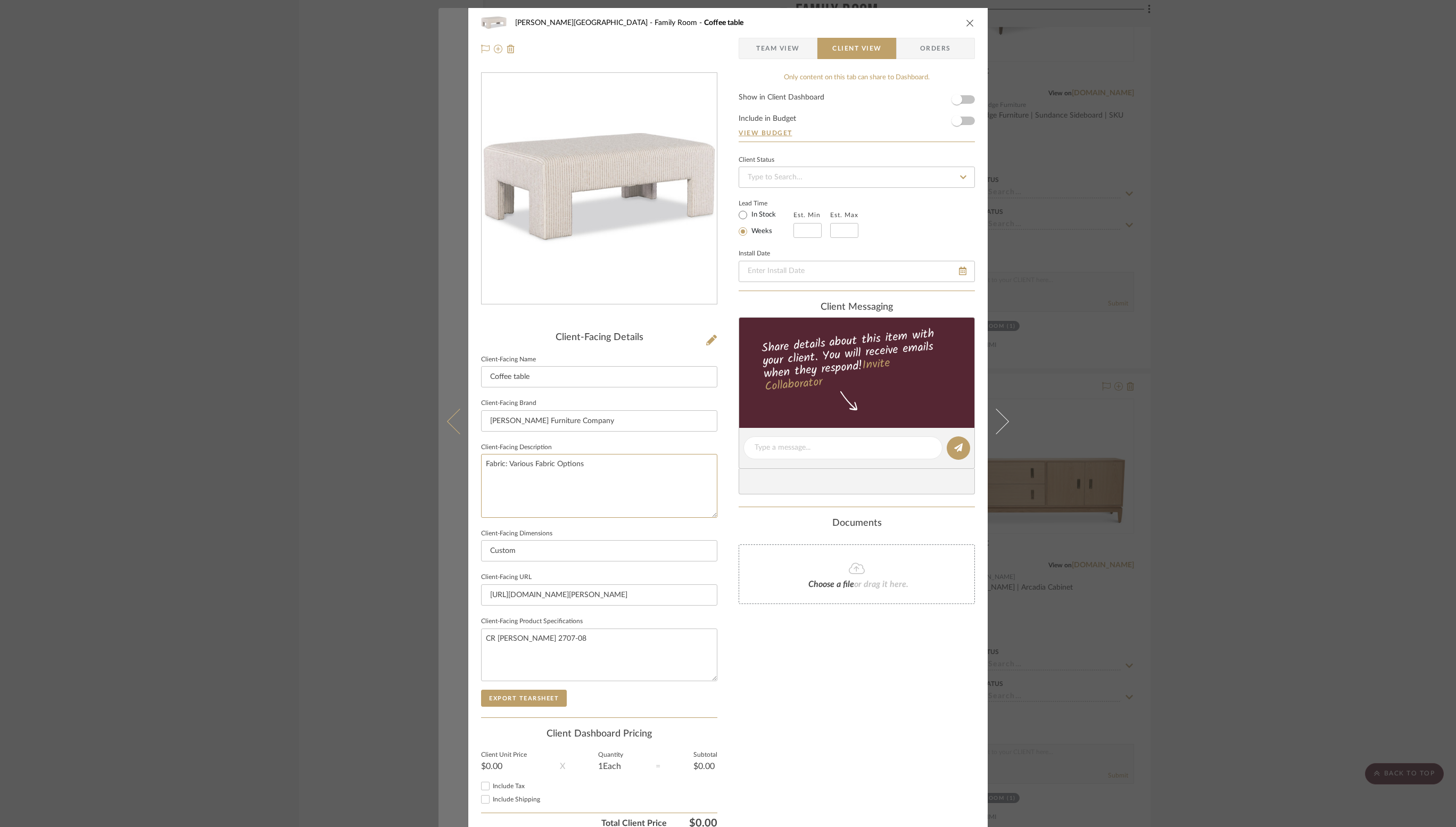 drag, startPoint x: 611, startPoint y: 464, endPoint x: 459, endPoint y: 489, distance: 154.0422 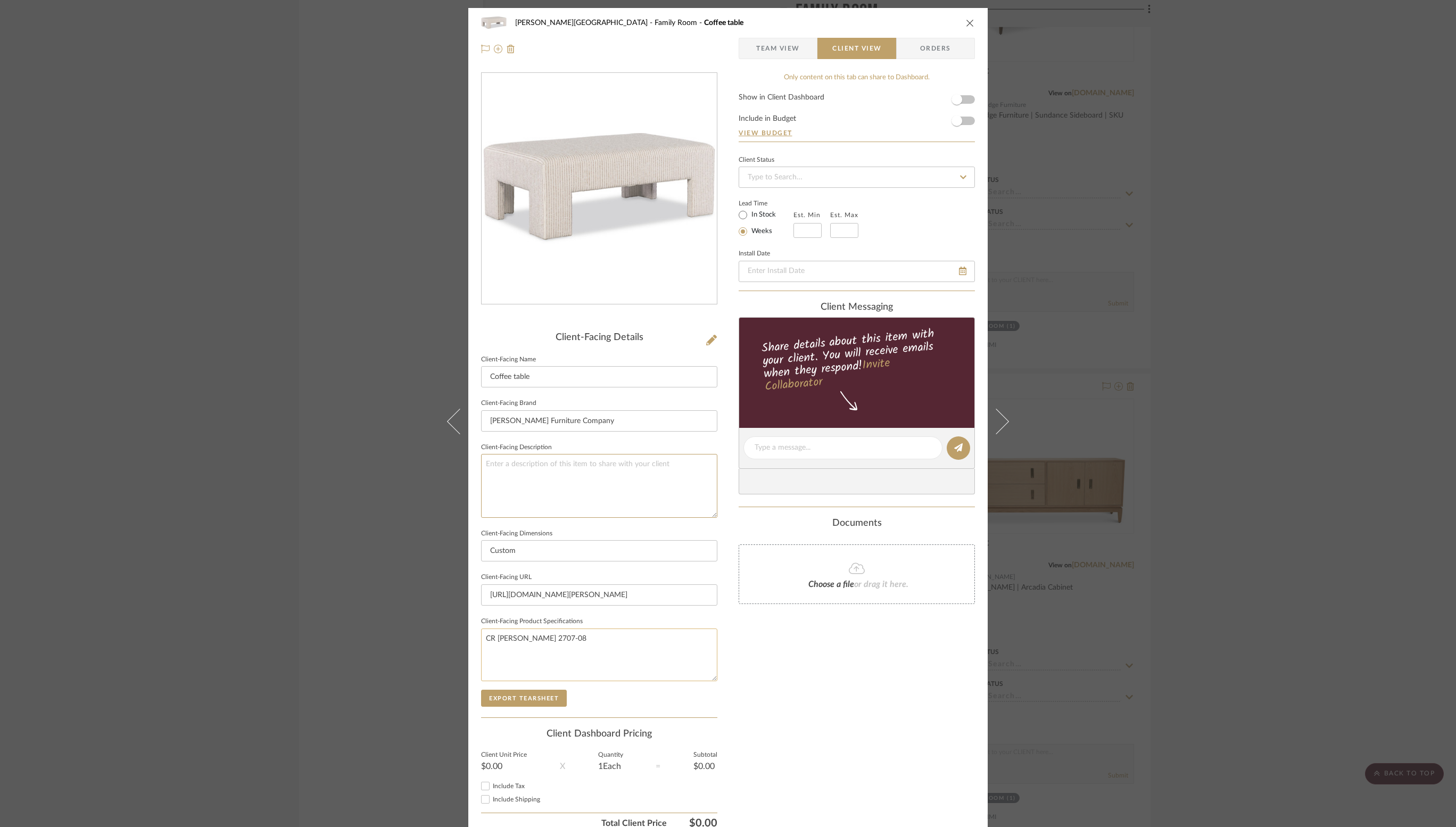 type 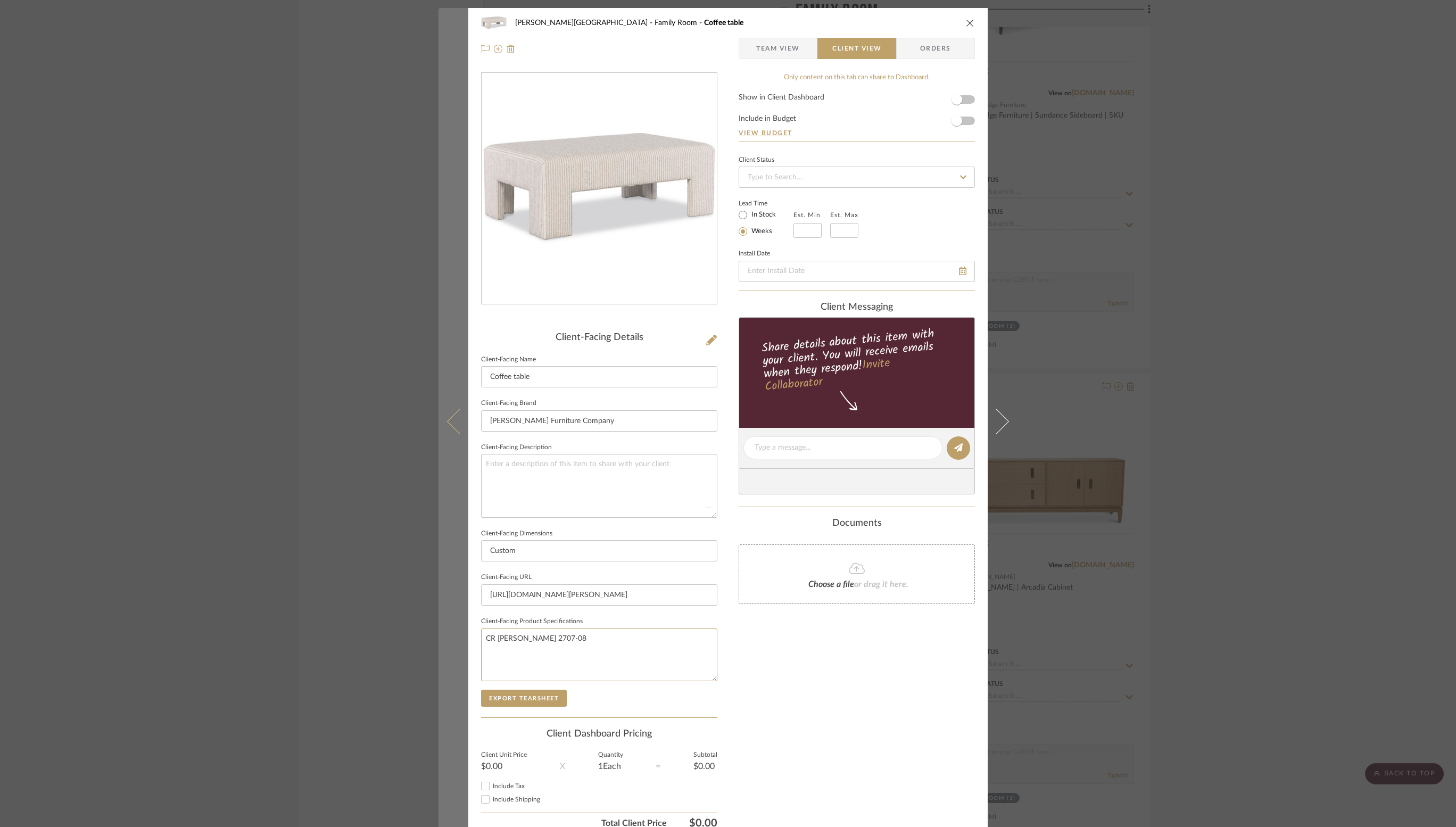 drag, startPoint x: 605, startPoint y: 641, endPoint x: 451, endPoint y: 640, distance: 154.0032 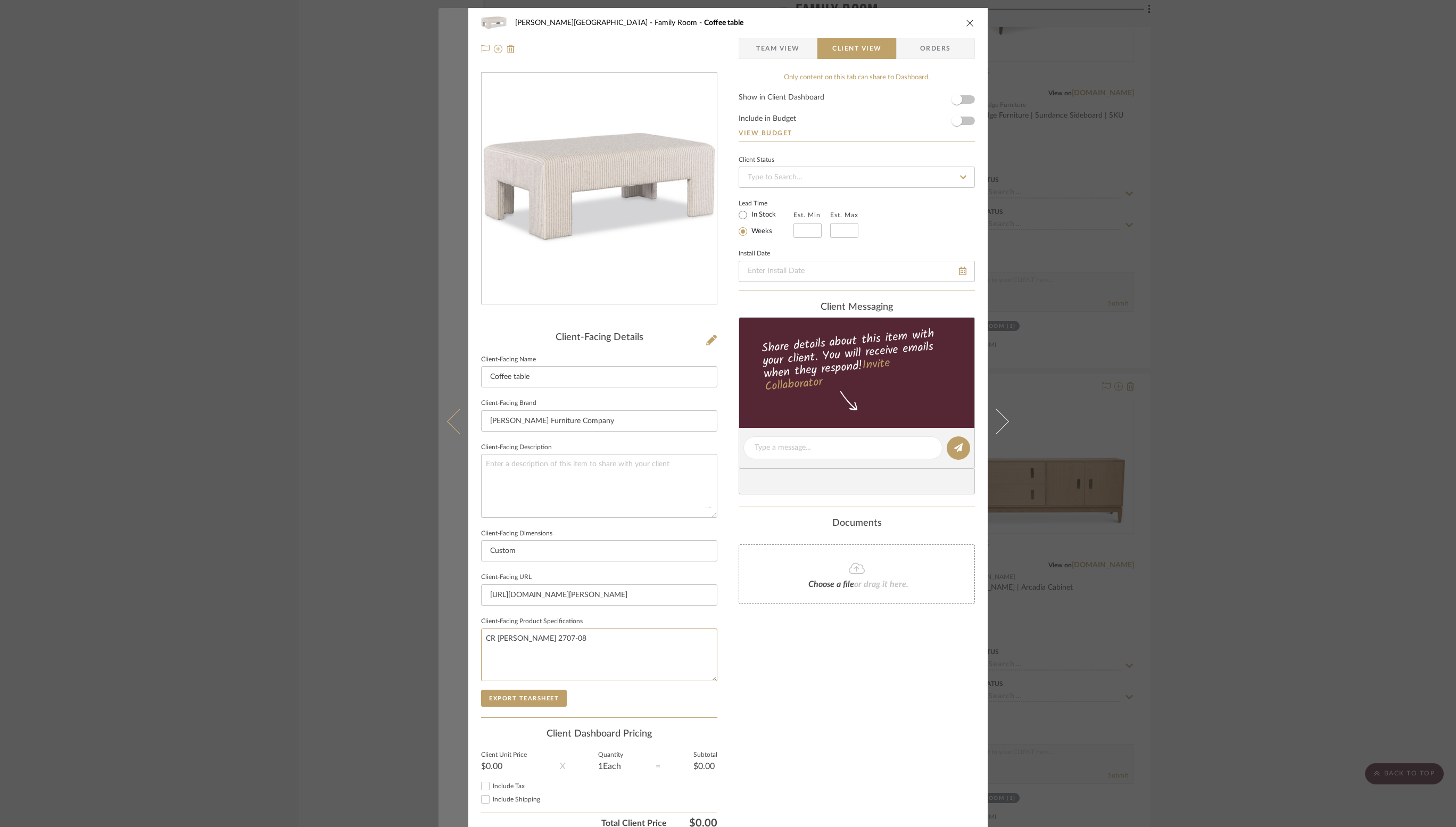 click on "[PERSON_NAME] Street Family Room Coffee table Team View Client View Orders  Client-Facing Details   Client-Facing Name  Coffee table  Client-Facing Brand  [PERSON_NAME] Furniture Company  Client-Facing Description   Client-Facing Dimensions  Custom  Client-Facing URL  [URL][DOMAIN_NAME][PERSON_NAME]  Client-Facing Product Specifications  CR [PERSON_NAME] 2707-08  Export Tearsheet   Client Dashboard Pricing   Client Unit Price   $0.00      X  Quantity  1    Each      =  Subtotal   $0.00  Include Tax Include Shipping Total Client Price   $0.00  Only content on this tab can share to Dashboard.  Show in Client Dashboard   Include in Budget   View Budget  Client Status  Lead Time  In Stock Weeks  Est. Min   Est. Max   Install Date  client Messaging  Share details about this item with your client. You will receive emails when they respond!  Invite Collaborator  Documents  Choose a file  or drag it here.    [PERSON_NAME]" at bounding box center (728, 442) 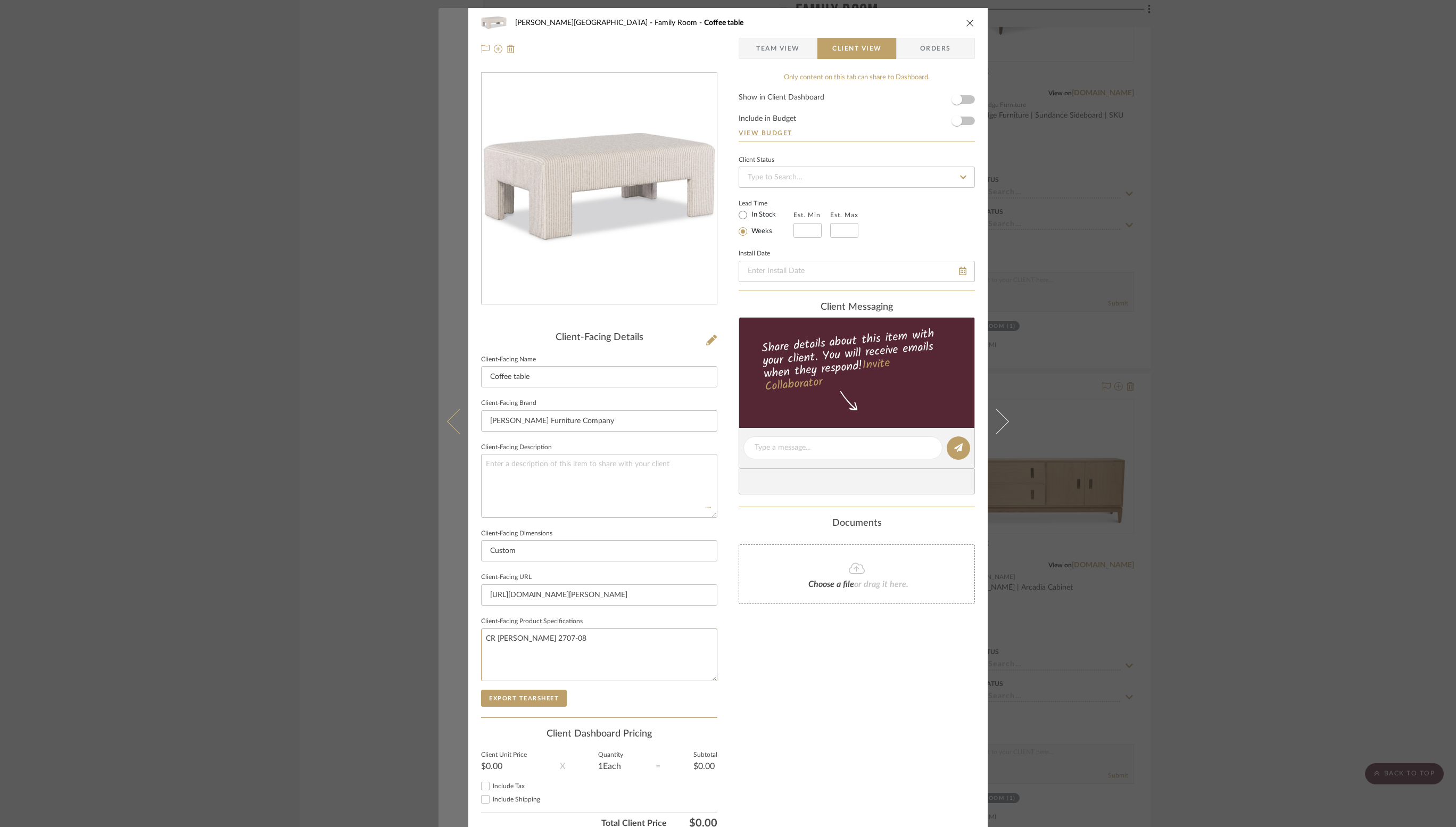 type 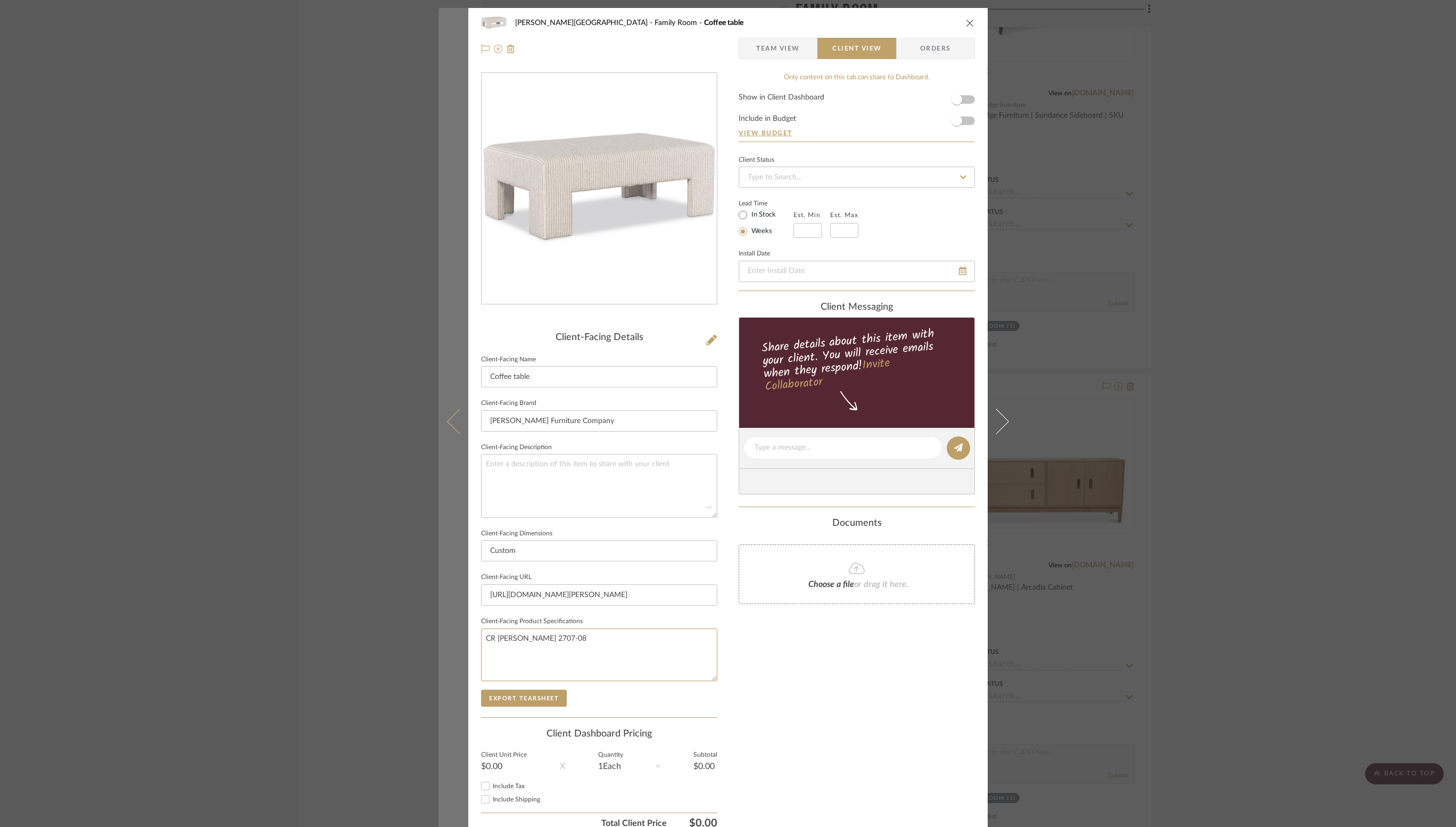 type 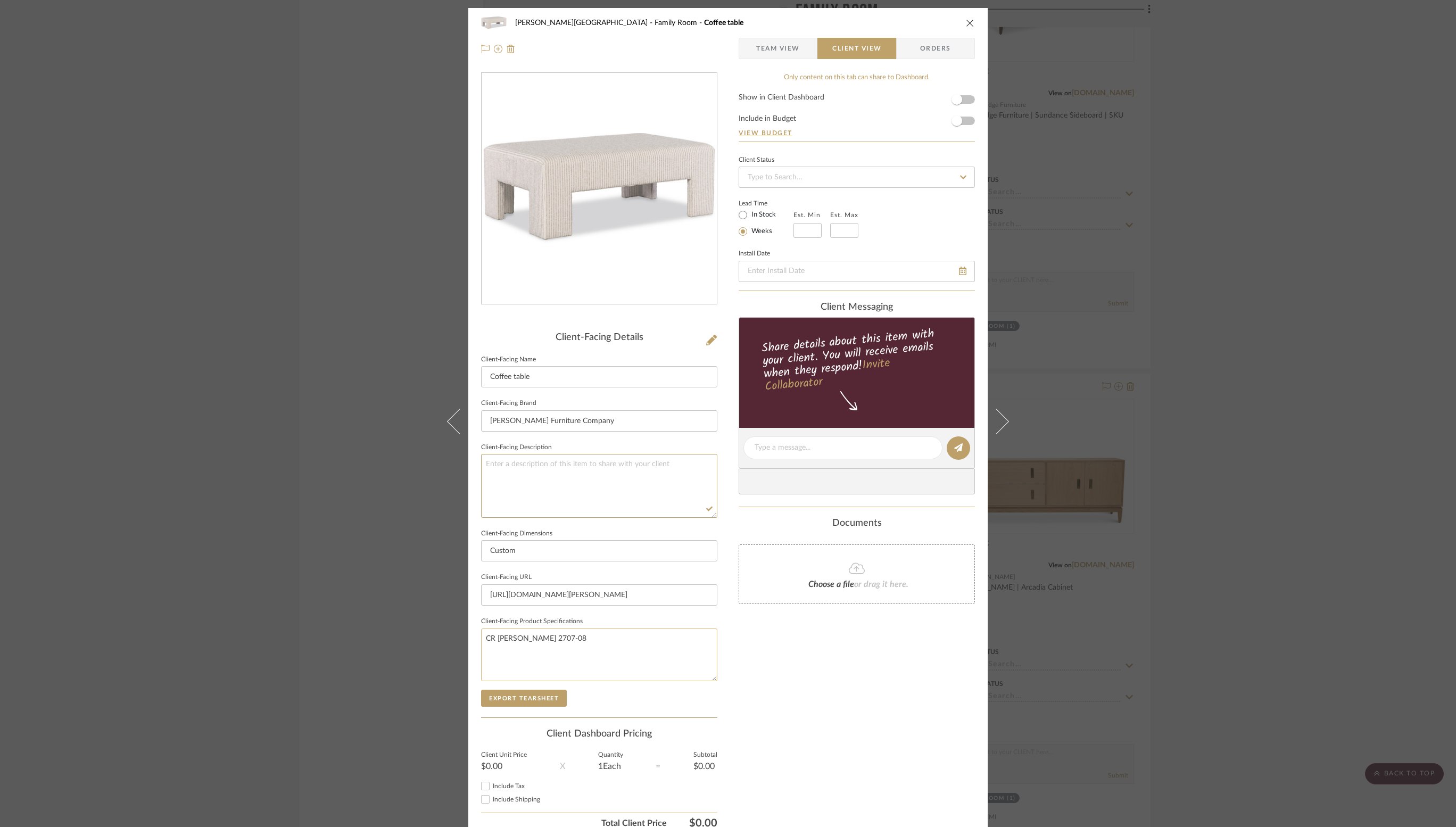 type on "Fabric: Various Fabric Options" 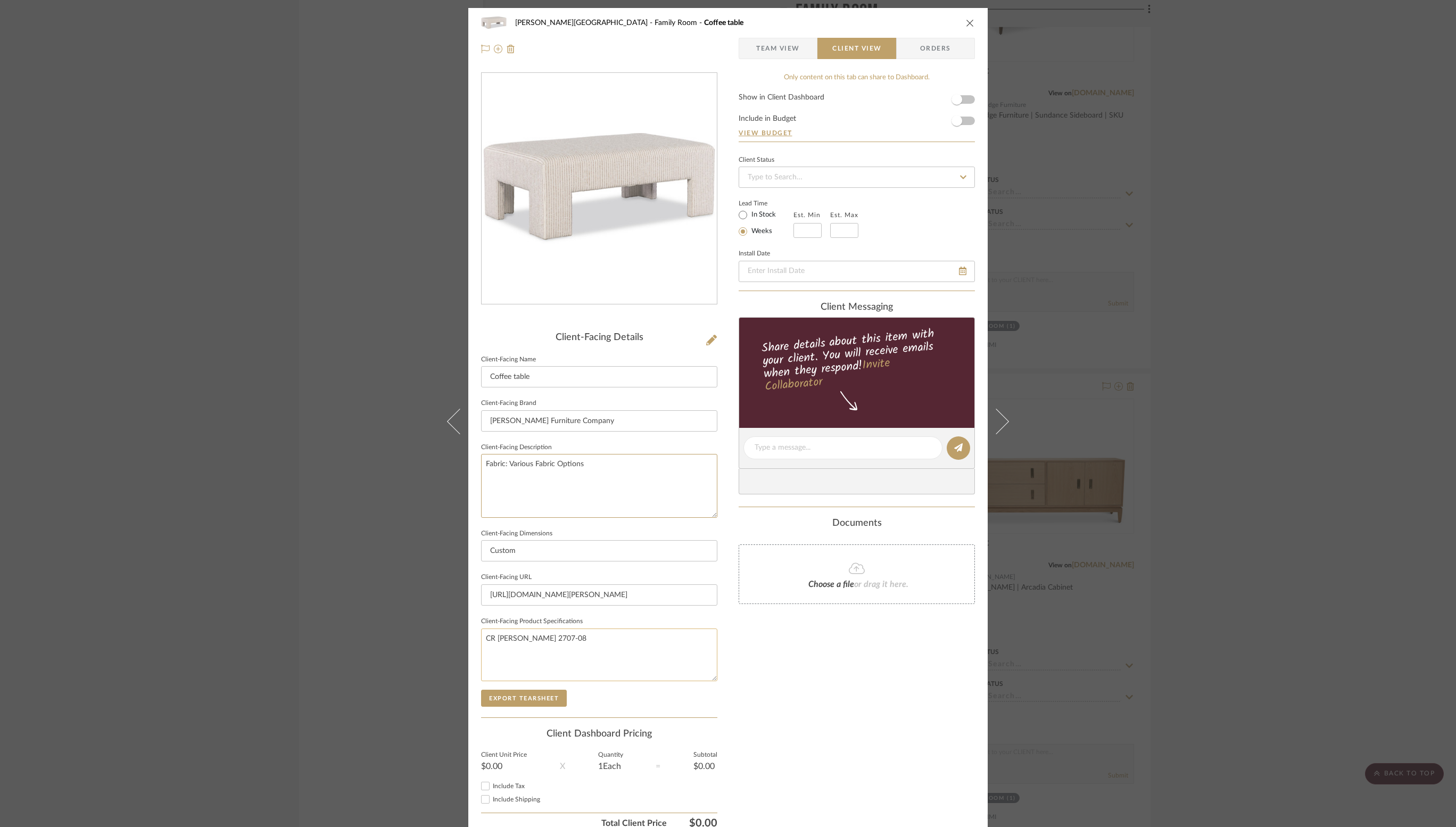 type 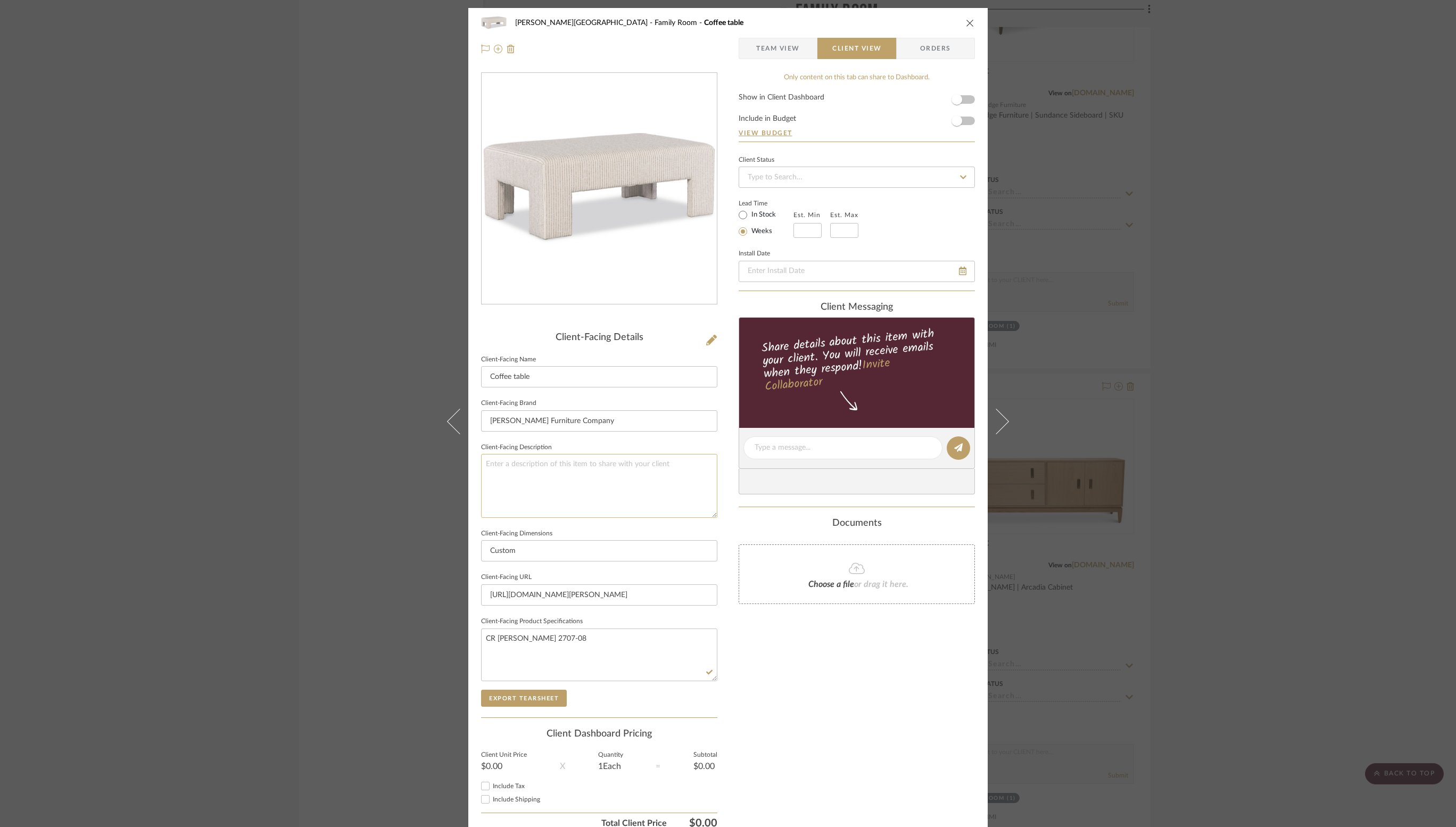 click 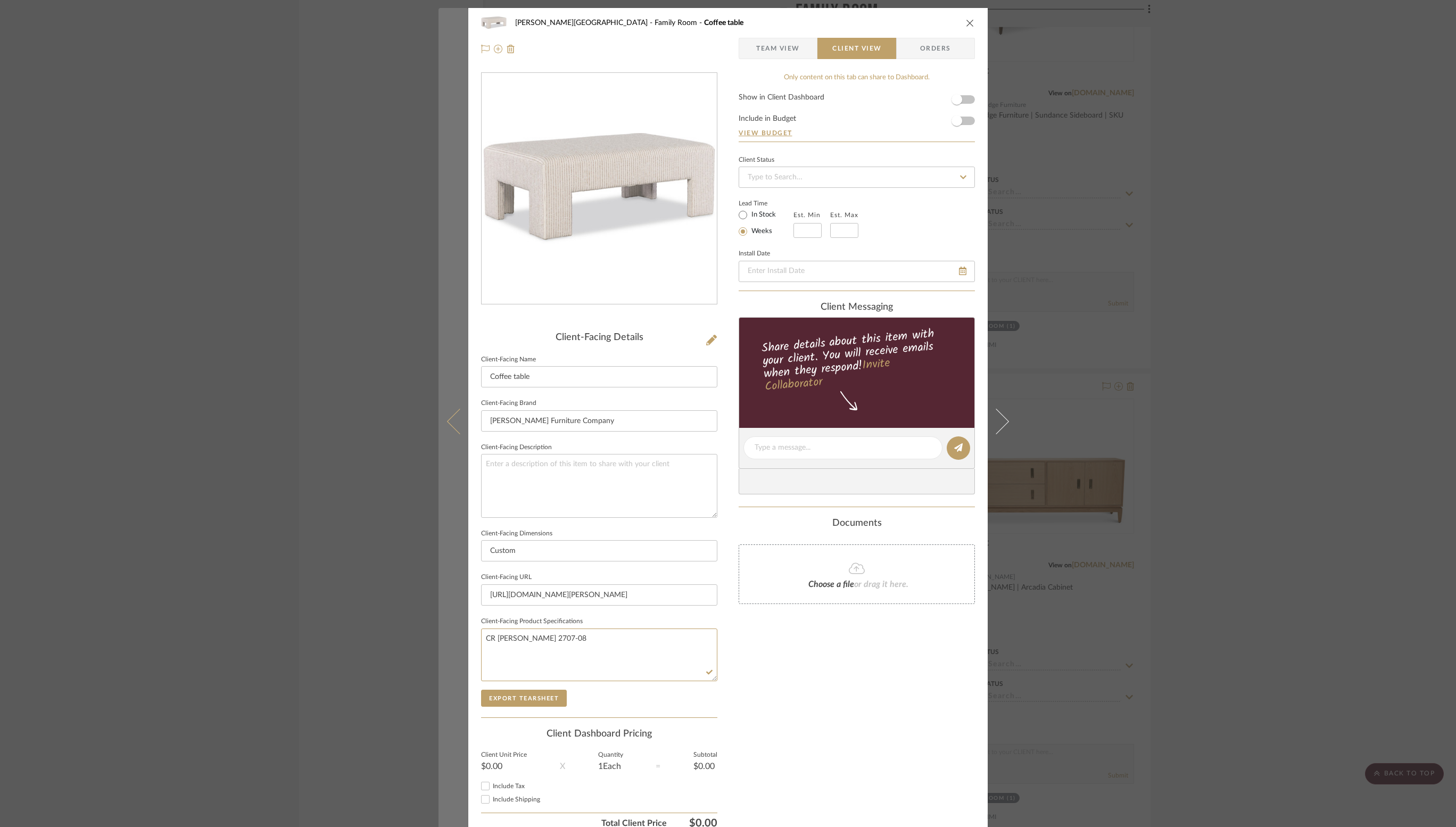 drag, startPoint x: 588, startPoint y: 647, endPoint x: 441, endPoint y: 631, distance: 147.86818 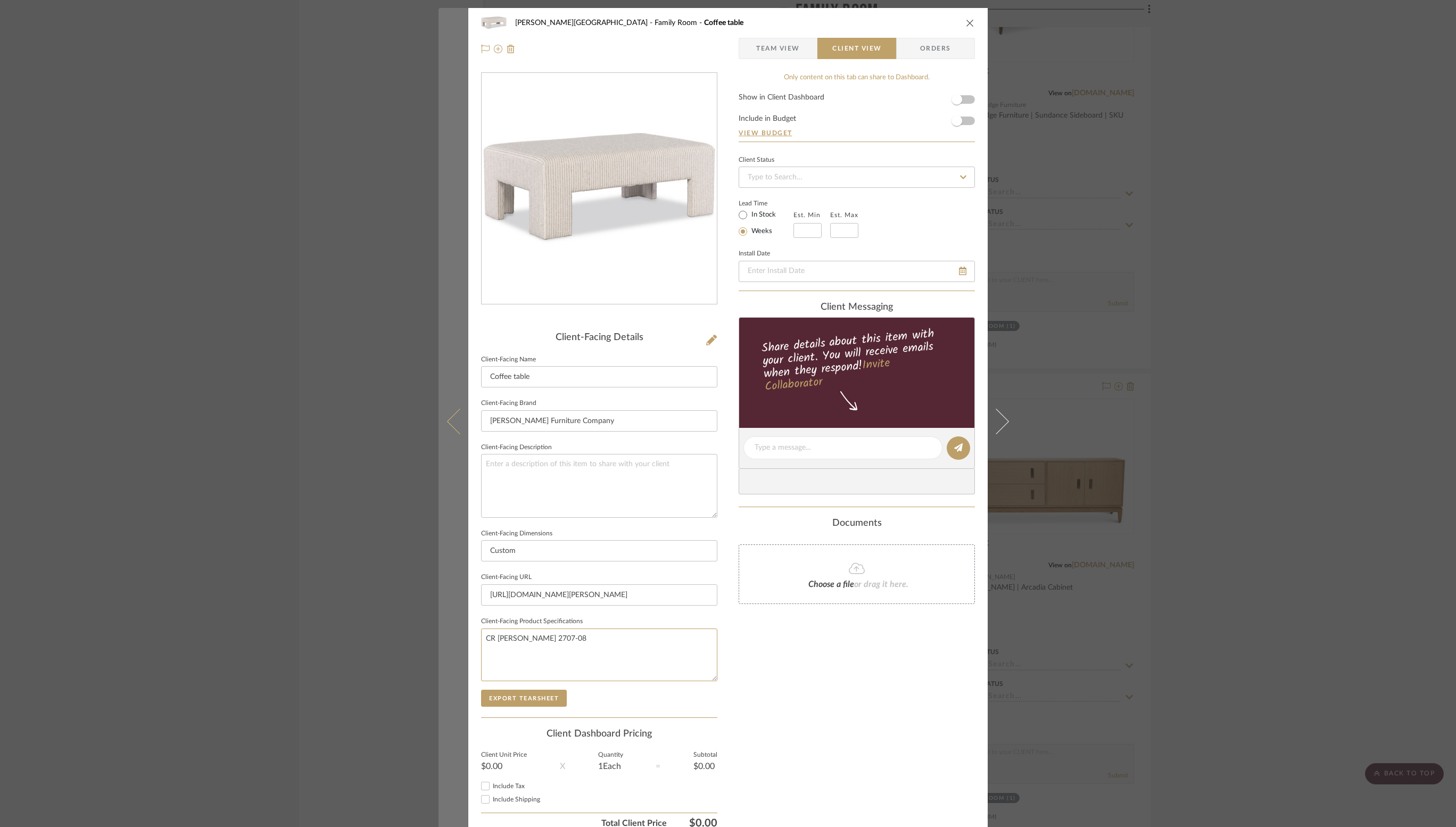 paste on "F" 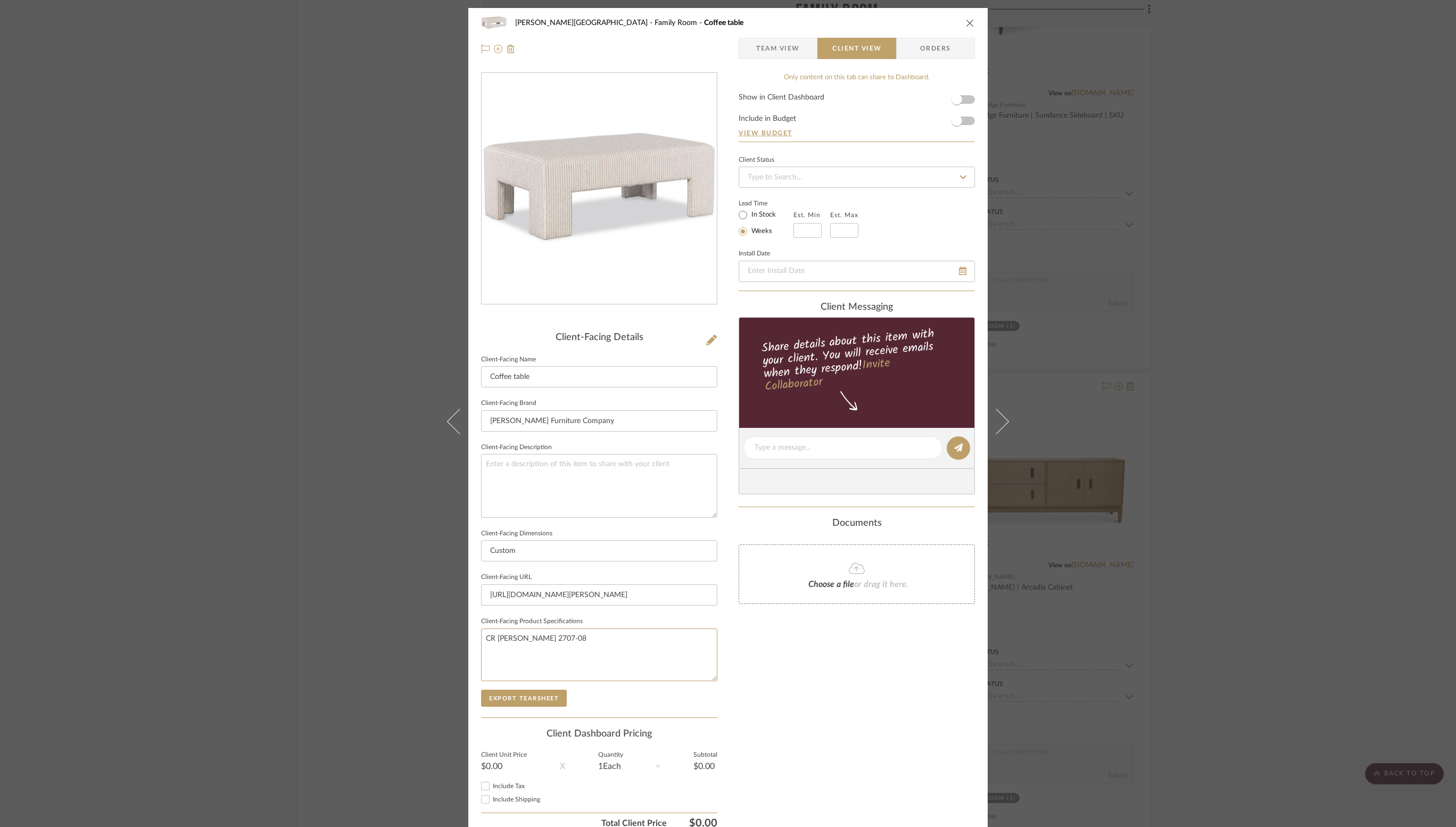 drag, startPoint x: 584, startPoint y: 644, endPoint x: 424, endPoint y: 645, distance: 160.00312 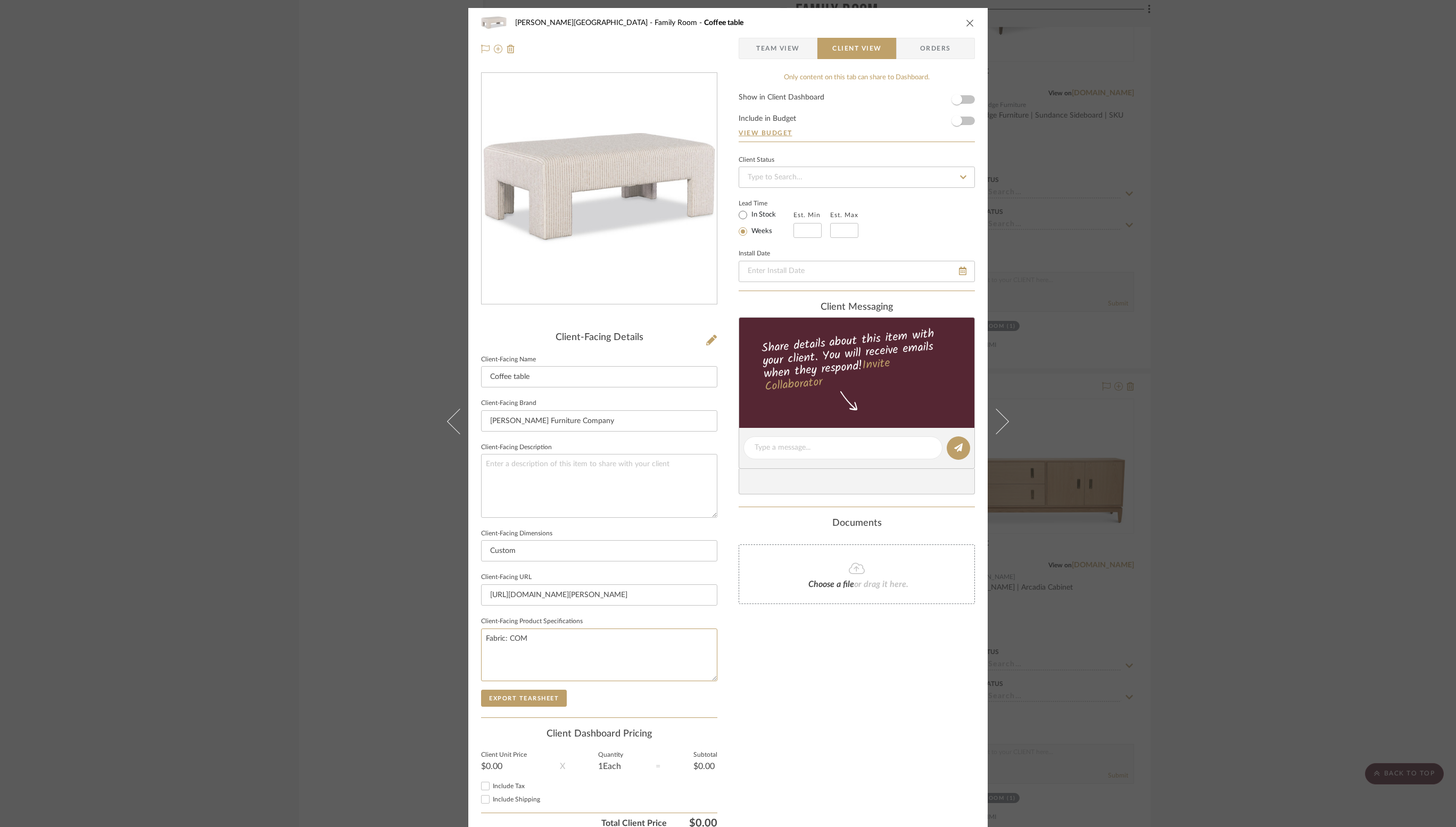 type on "Fabric: COM" 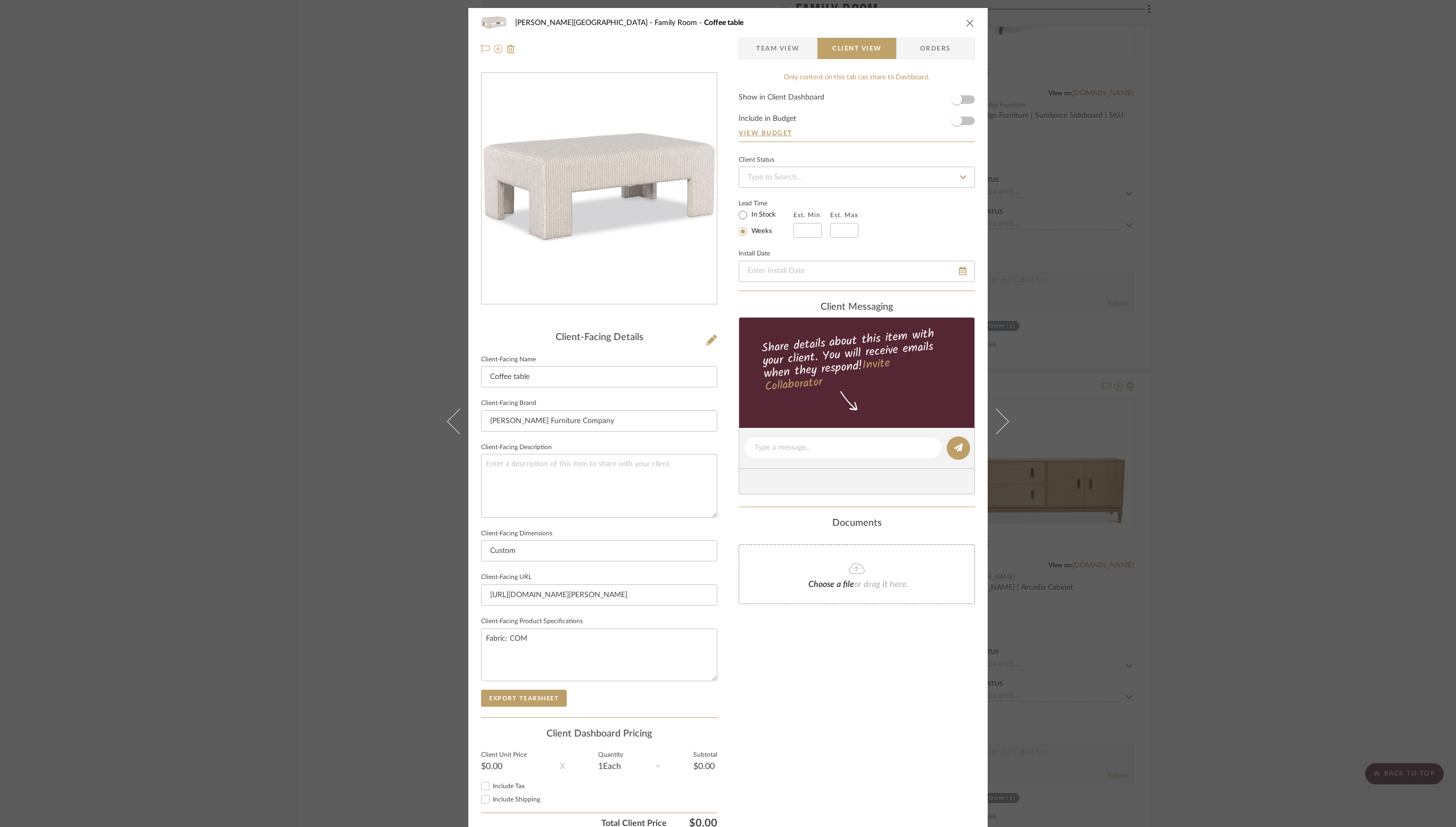 click on "Only content on this tab can share to Dashboard.  Show in Client Dashboard   Include in Budget   View Budget  Client Status  Lead Time  In Stock Weeks  Est. Min   Est. Max   Install Date  client Messaging  Share details about this item with your client. You will receive emails when they respond!  Invite Collaborator  Documents  Choose a file  or drag it here." at bounding box center (857, 453) 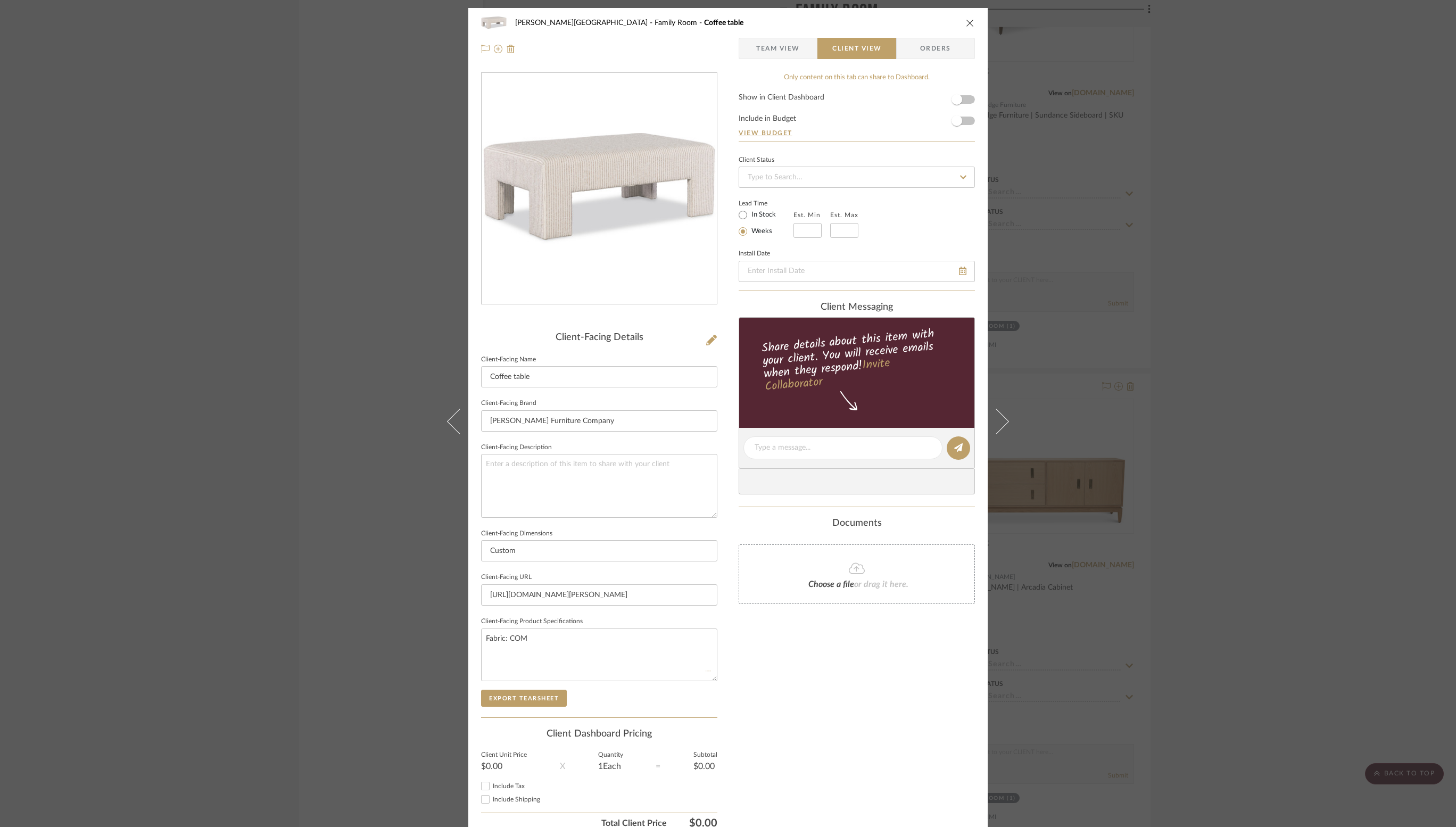 type 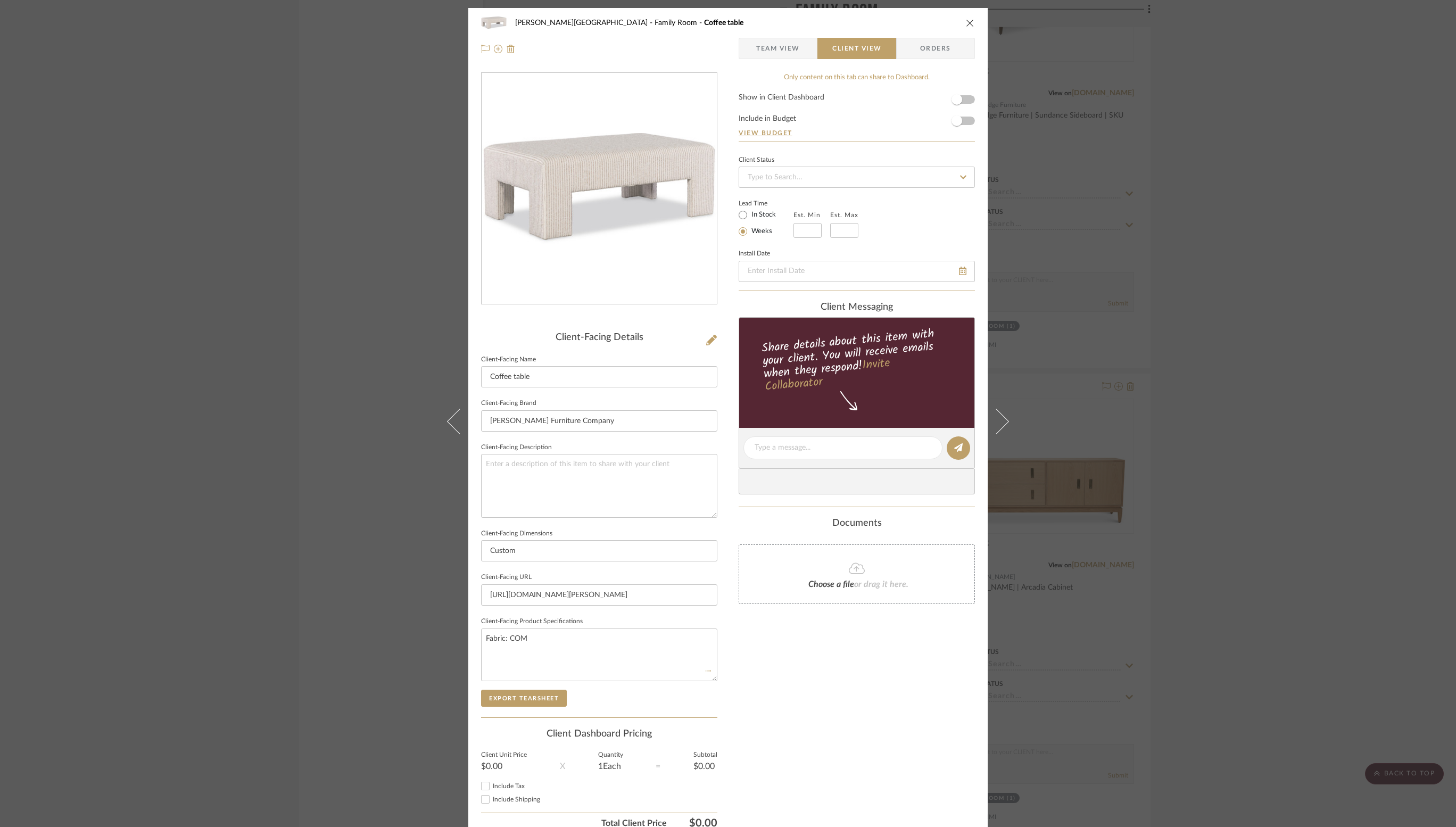 type 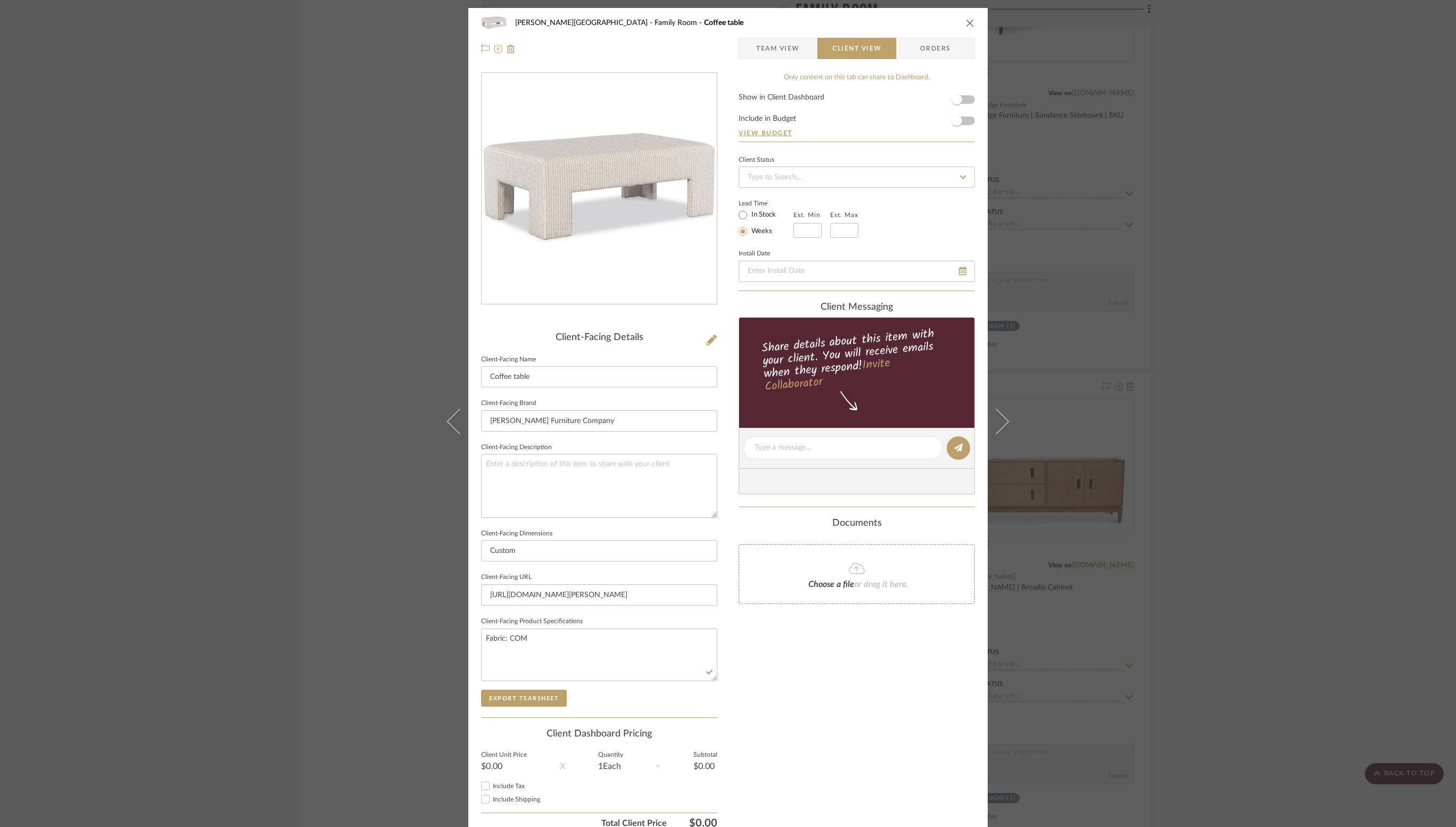 click on "Client-Facing Details   Client-Facing Name  Coffee table  Client-Facing Brand  [PERSON_NAME] Furniture Company  Client-Facing Description   Client-Facing Dimensions  Custom  Client-Facing URL  [URL][DOMAIN_NAME][PERSON_NAME]  Client-Facing Product Specifications  Fabric: COM  Export Tearsheet" 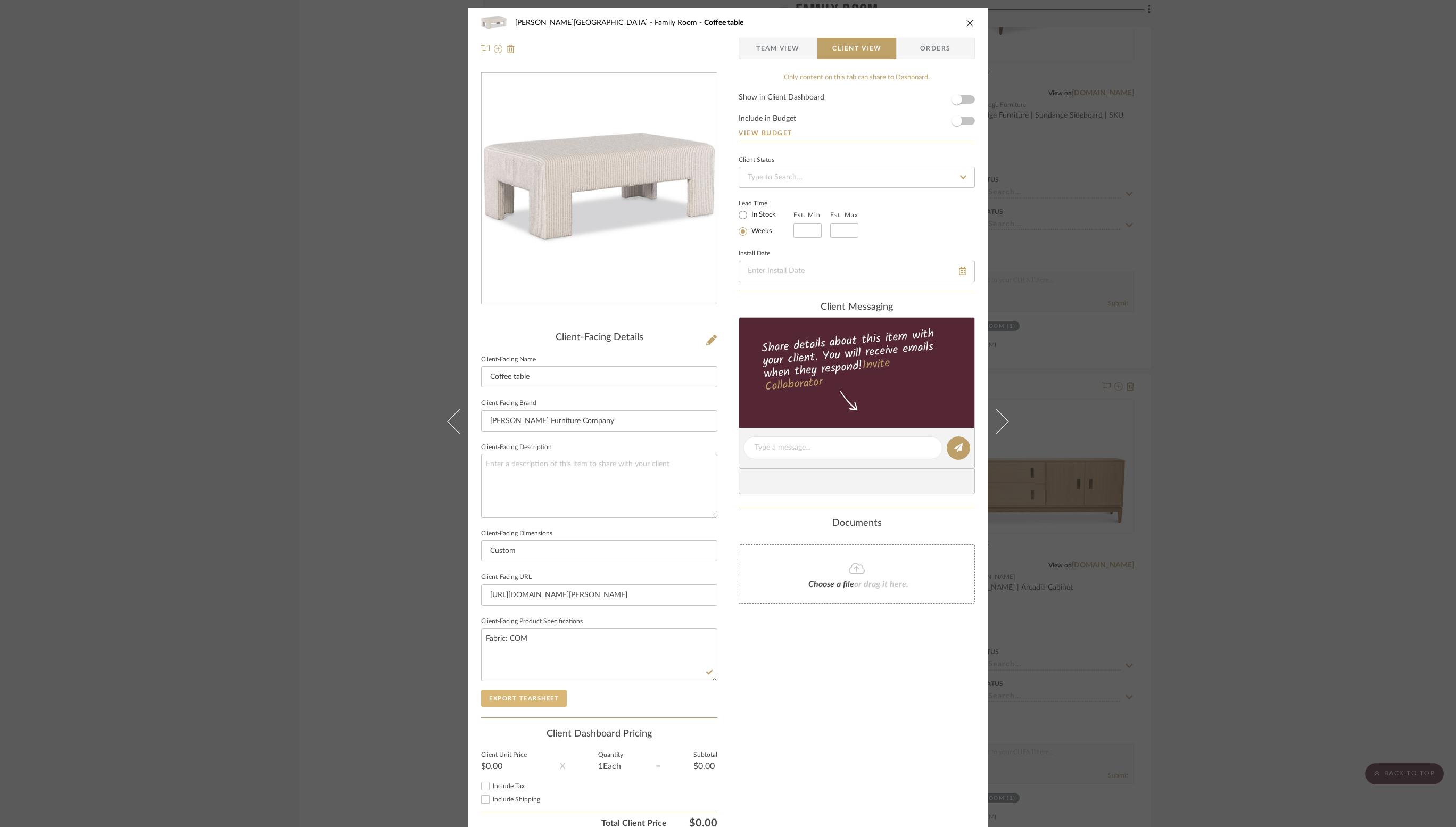 click on "Export Tearsheet" 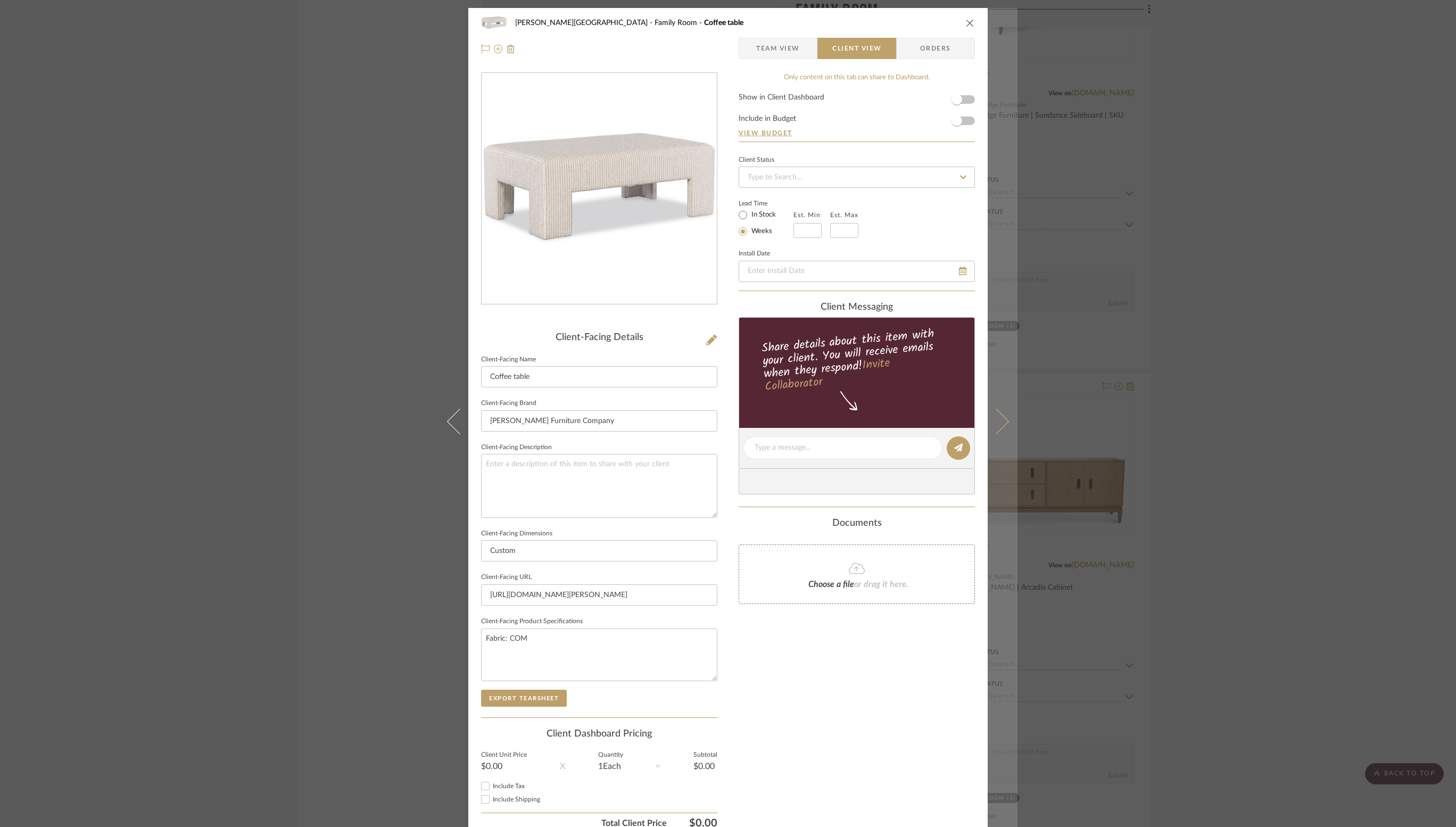 click at bounding box center [1003, 421] 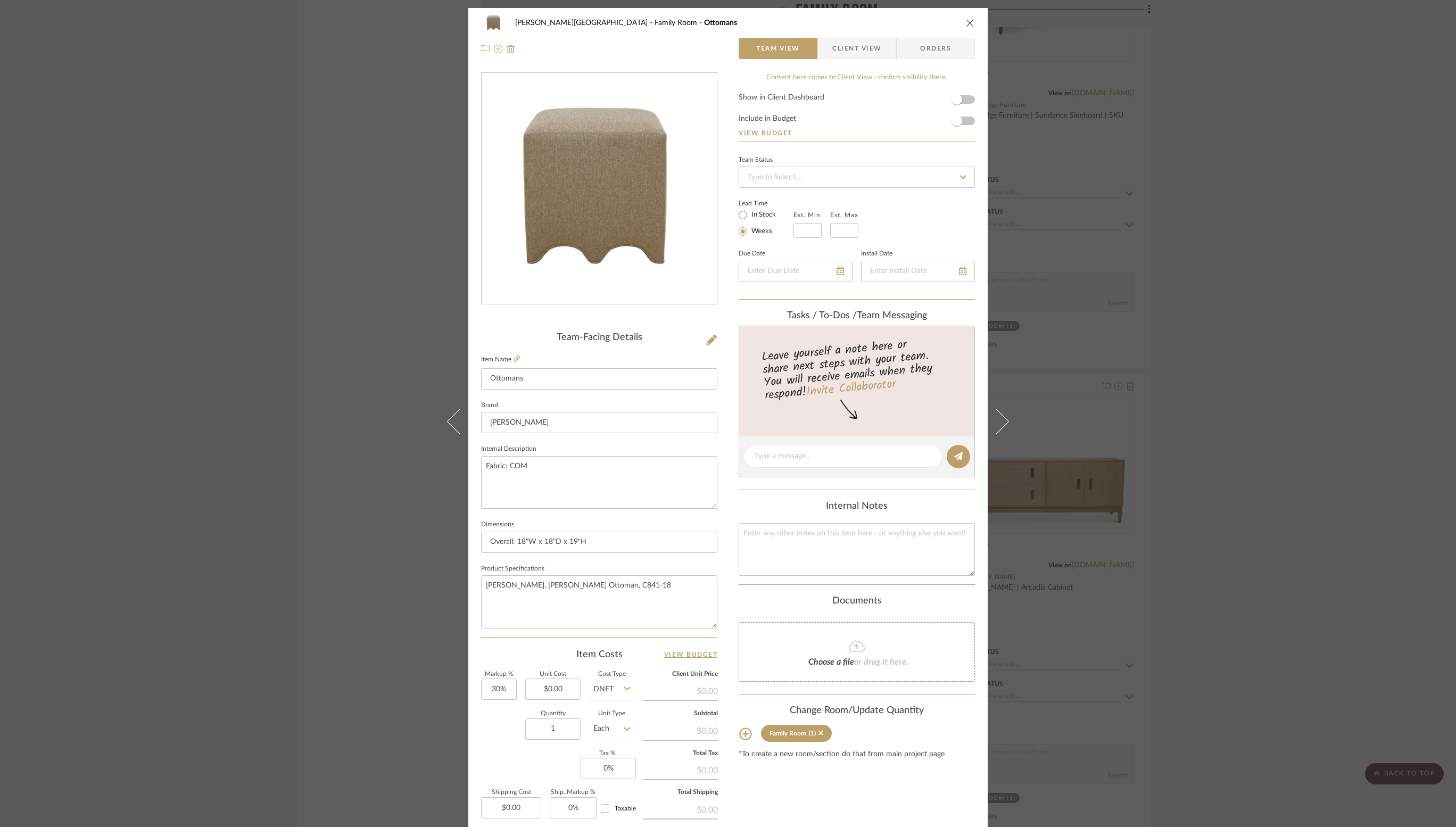 click on "Client View" at bounding box center [857, 48] 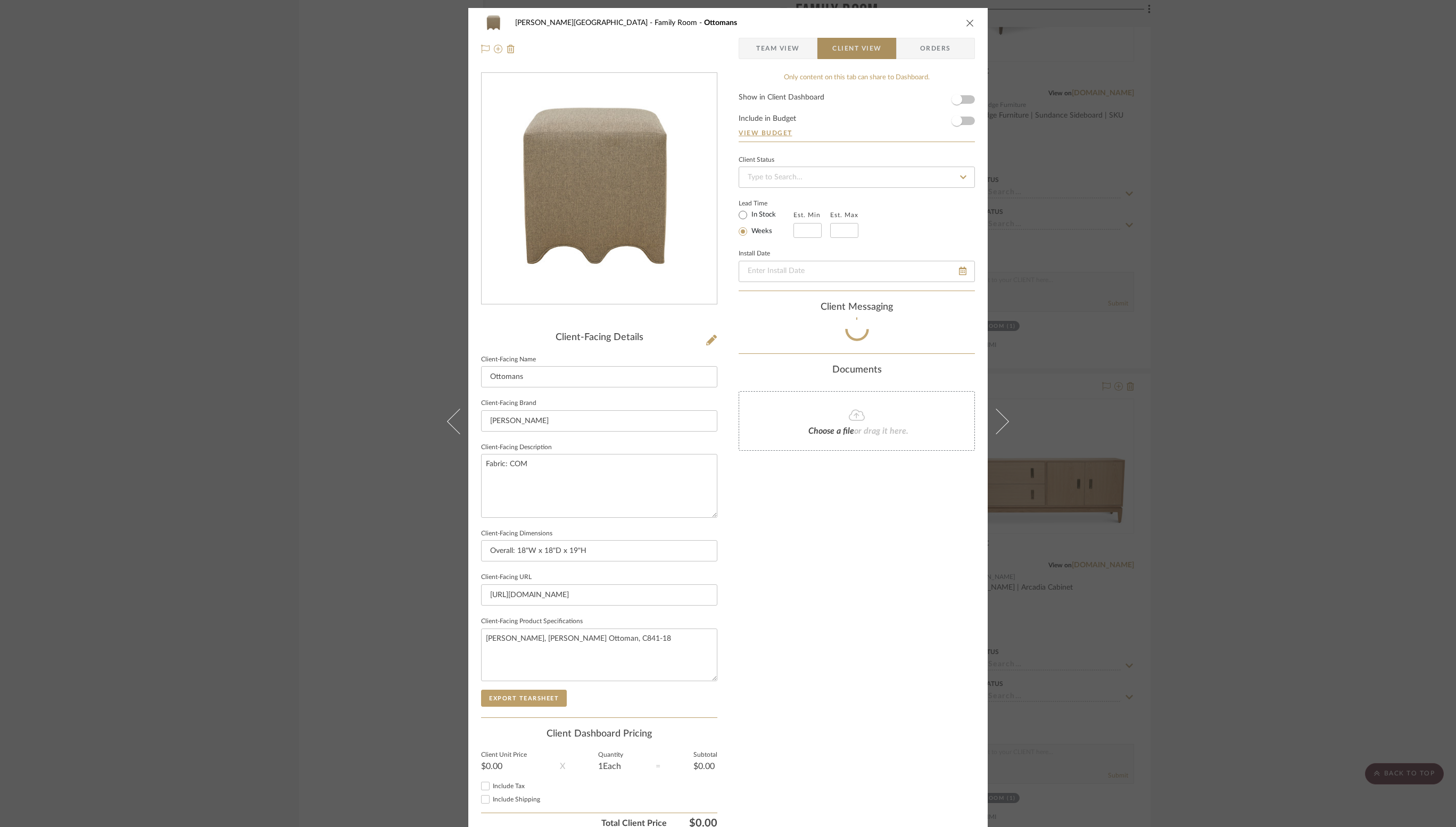 type 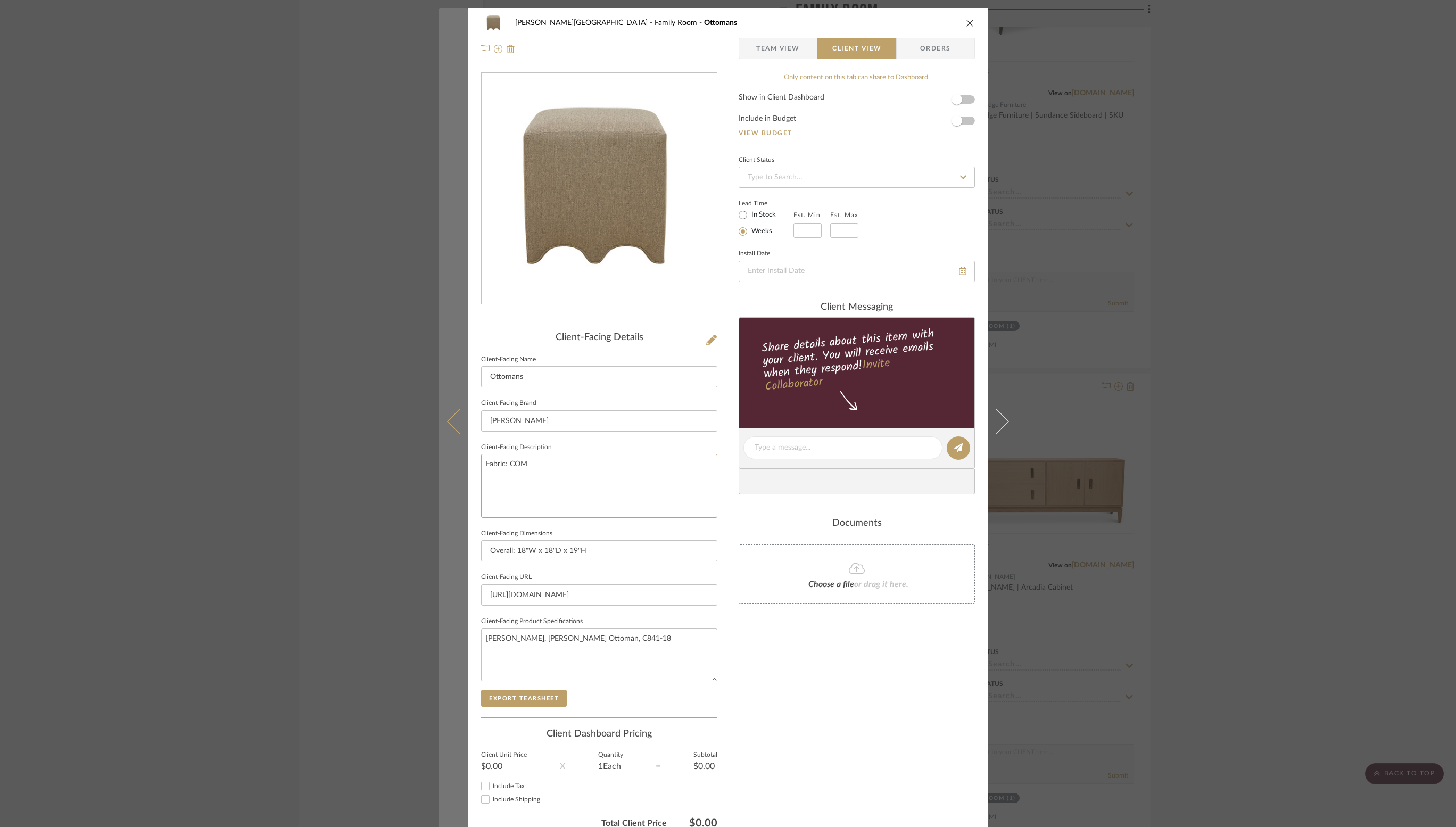 drag, startPoint x: 541, startPoint y: 464, endPoint x: 440, endPoint y: 473, distance: 101.4002 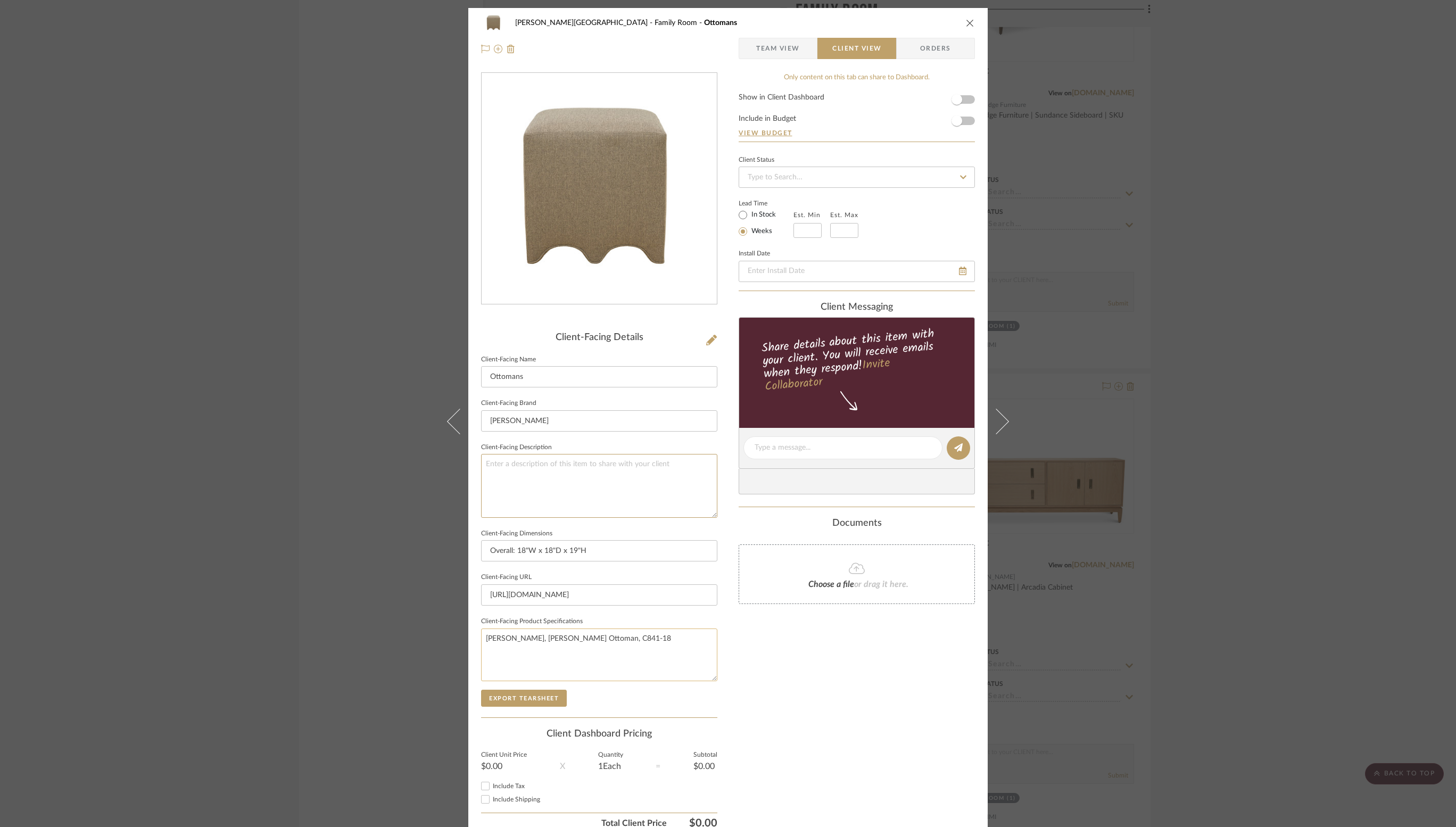 type 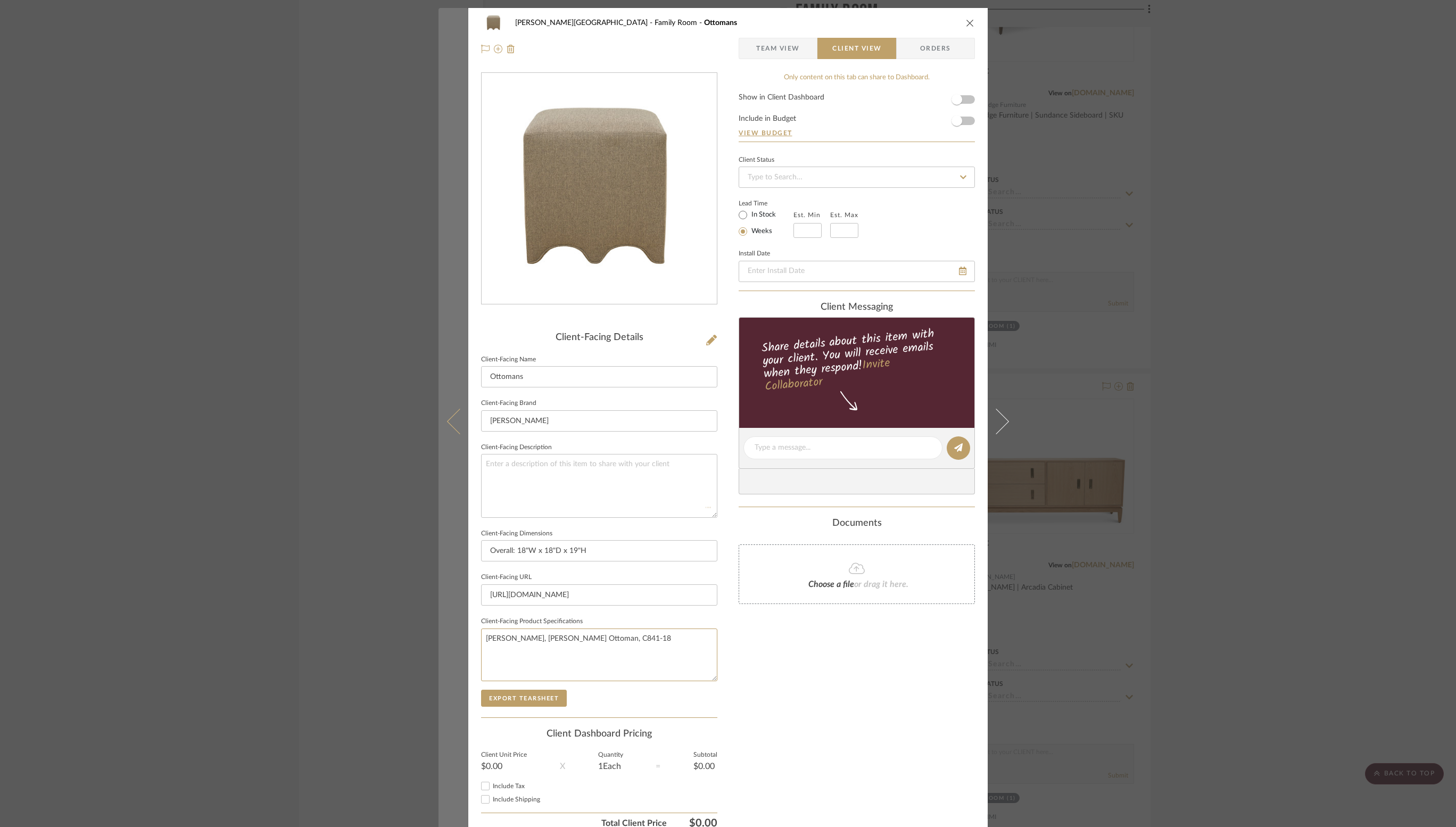 type 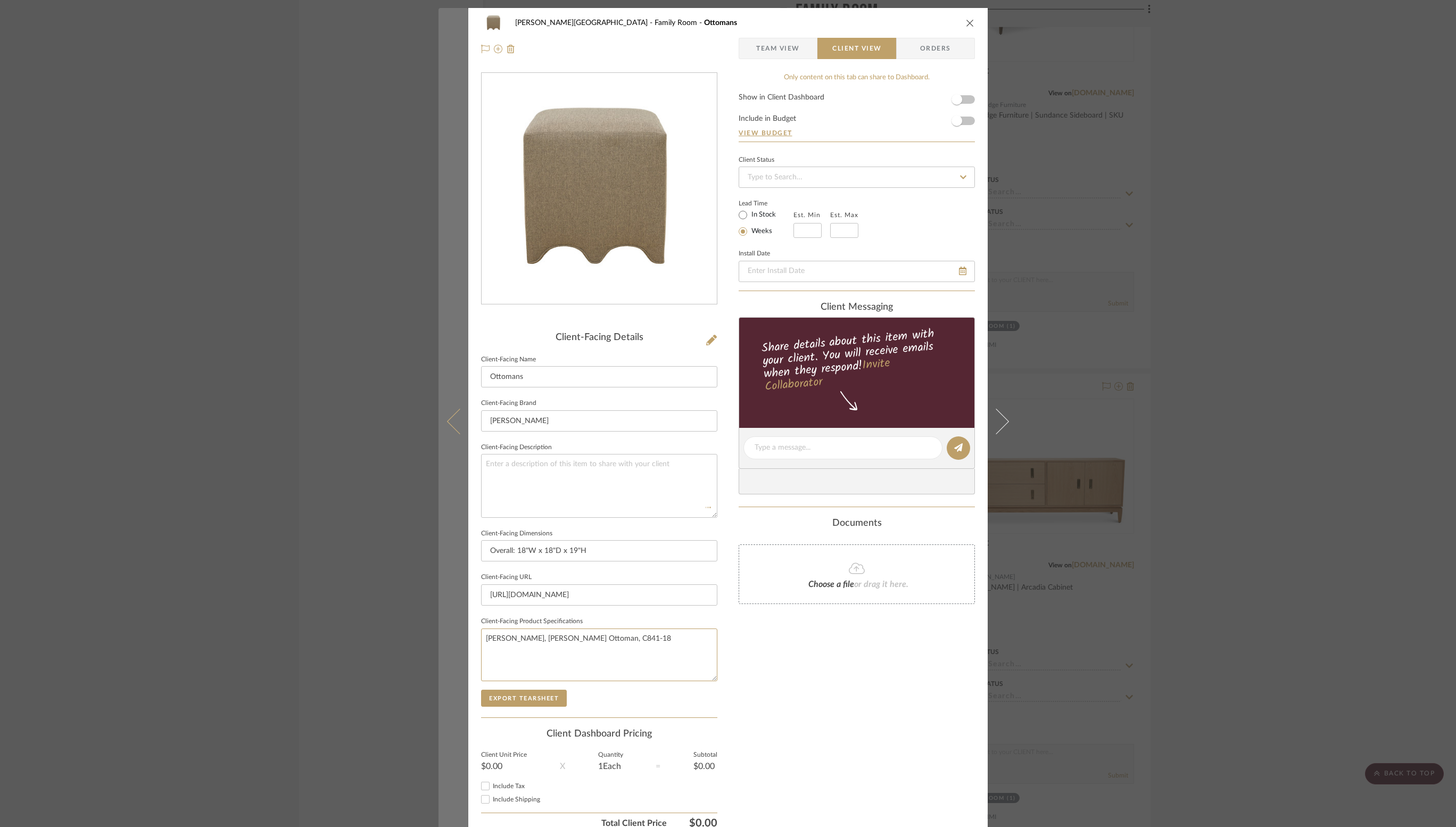 type 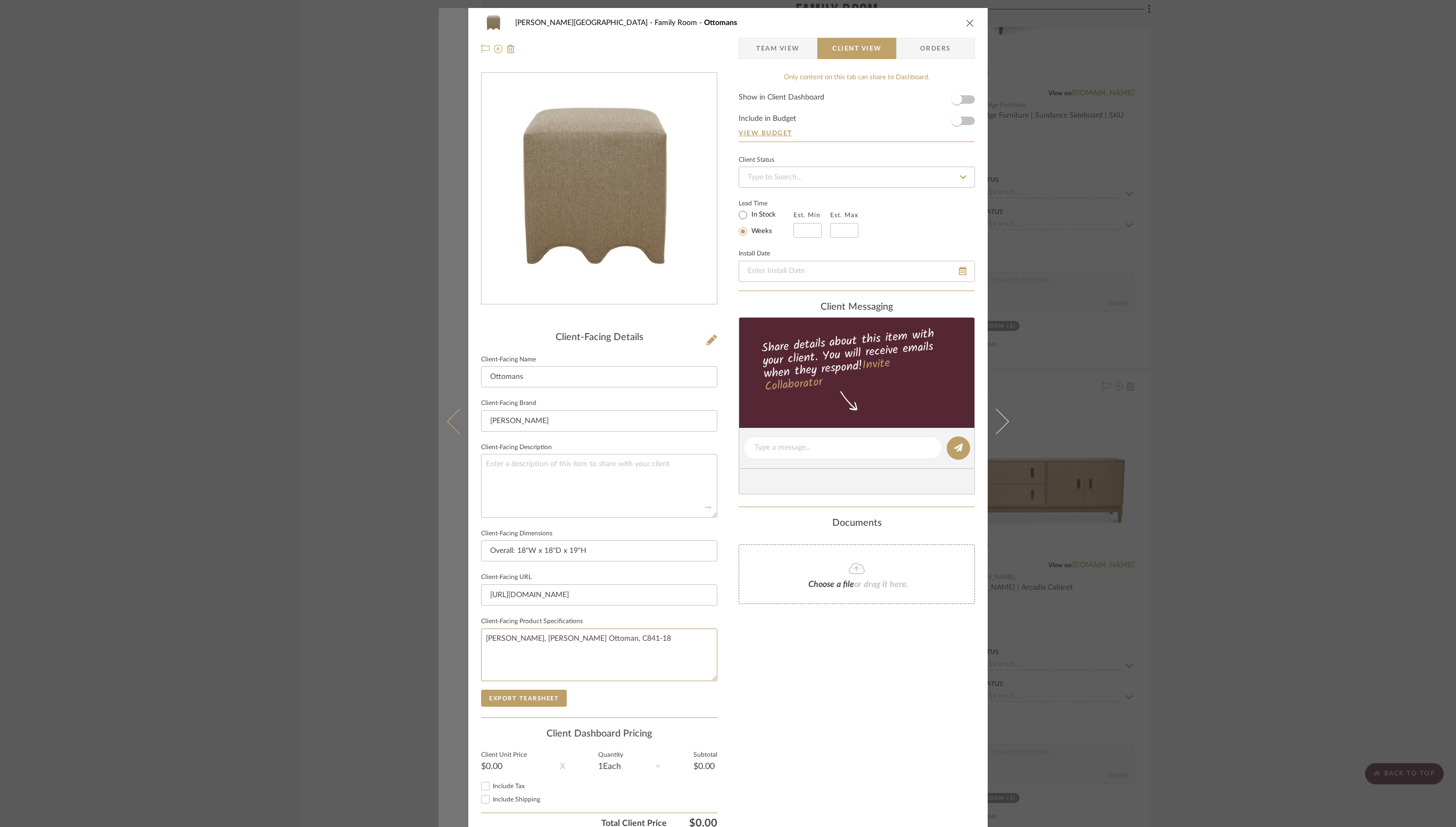 drag, startPoint x: 656, startPoint y: 647, endPoint x: 457, endPoint y: 671, distance: 200.442 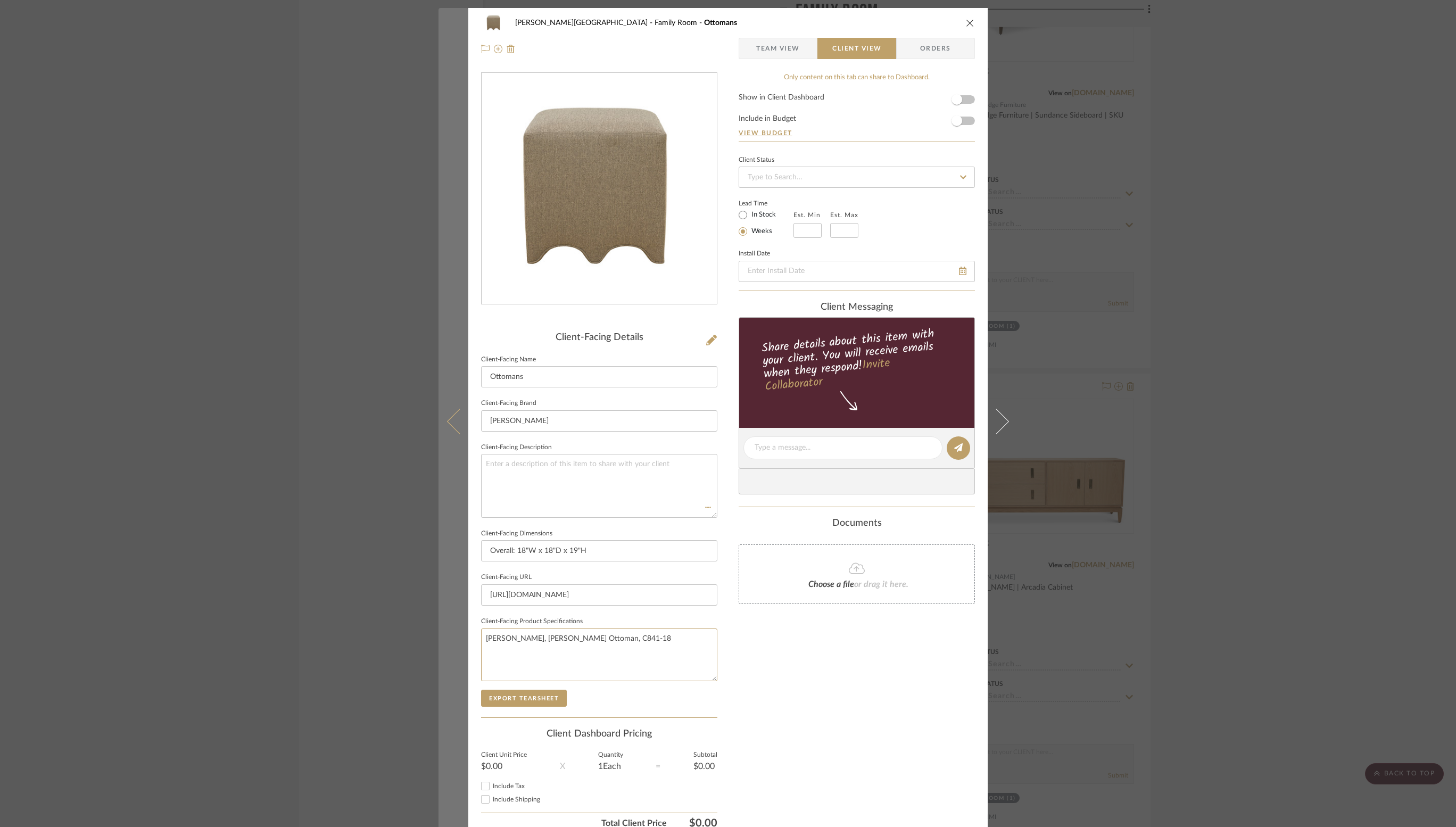 click on "[PERSON_NAME] Street Family Room Ottomans Team View Client View Orders  Client-Facing Details   Client-Facing Name  Ottomans  Client-Facing Brand  [PERSON_NAME]  Client-Facing Description   Client-Facing Dimensions  Overall: 18"W x 18"D x 19"H  Client-Facing URL  [URL][DOMAIN_NAME]  Client-Facing Product Specifications  [PERSON_NAME], [PERSON_NAME] [DEMOGRAPHIC_DATA], C841-18  Export Tearsheet   Client Dashboard Pricing   Client Unit Price   $0.00      X  Quantity  1    Each      =  Subtotal   $0.00  Include Tax Include Shipping Total Client Price   $0.00  Only content on this tab can share to Dashboard.  Show in Client Dashboard   Include in Budget   View Budget  Client Status  Lead Time  In Stock Weeks  Est. Min   Est. Max   Install Date  client Messaging  Share details about this item with your client. You will receive emails when they respond!  Invite Collaborator  Documents  Choose a file  or drag it here.    [PERSON_NAME]" at bounding box center (728, 442) 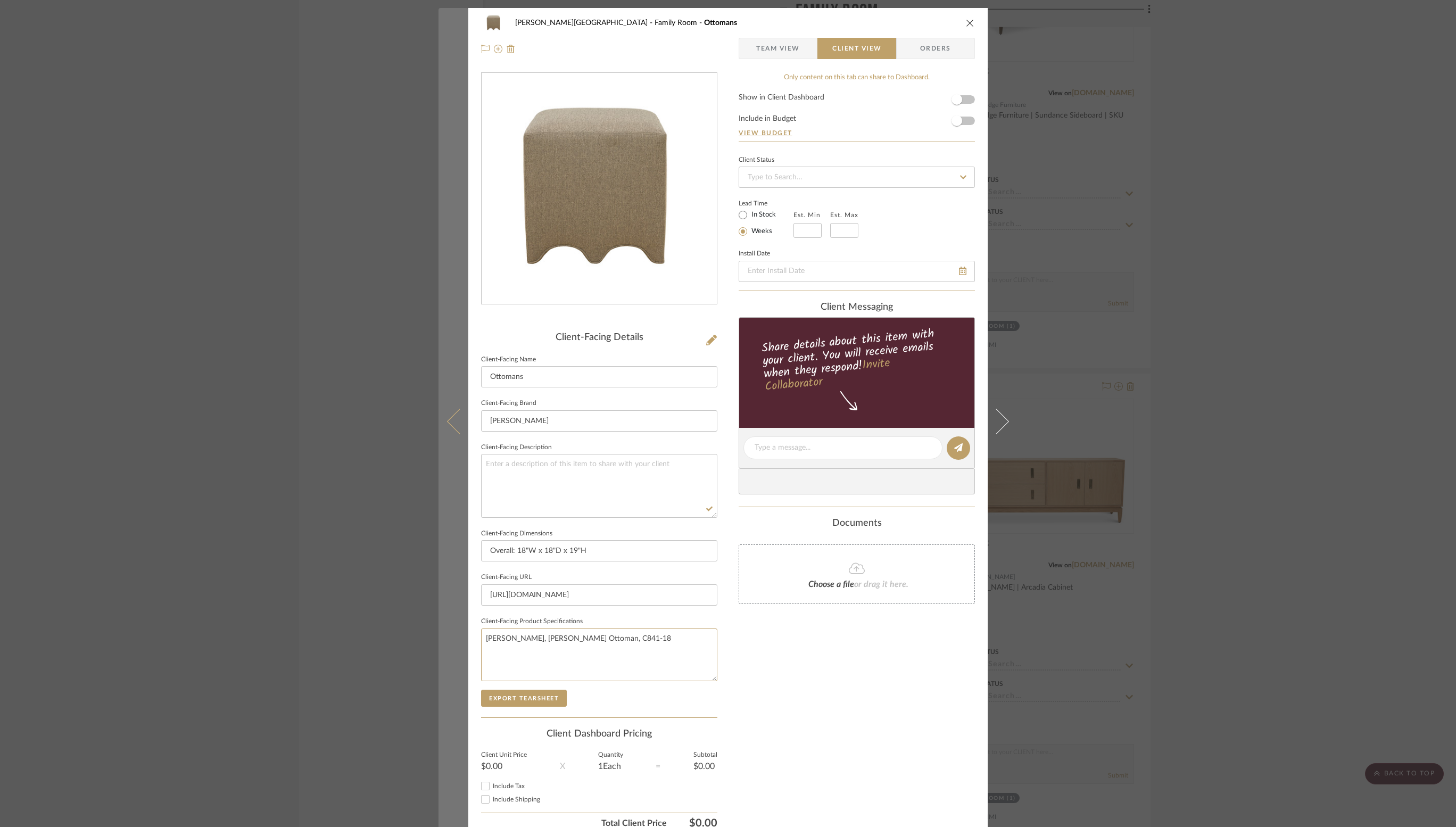 paste on "Fabric: COM" 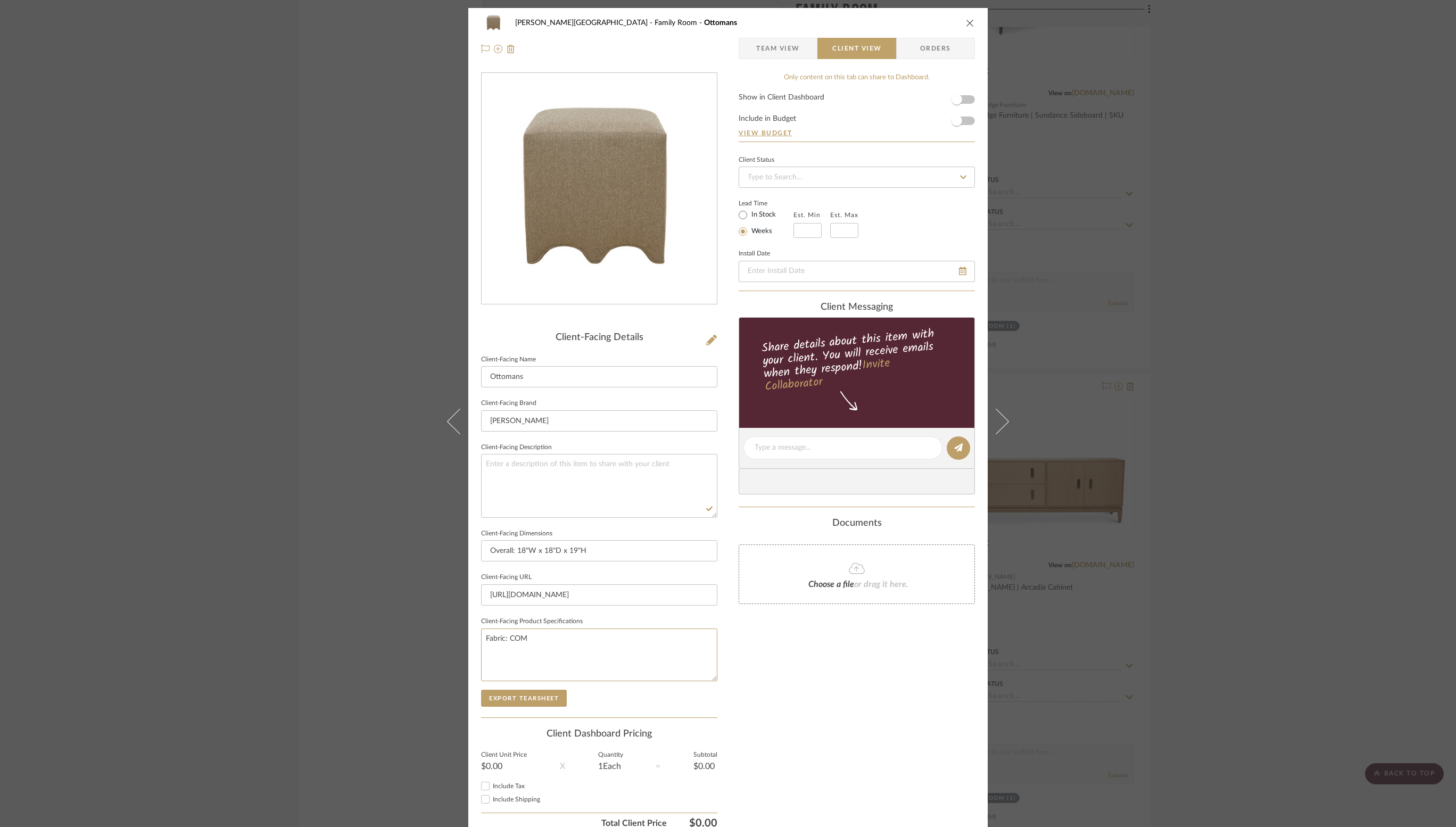 type on "Fabric: COM" 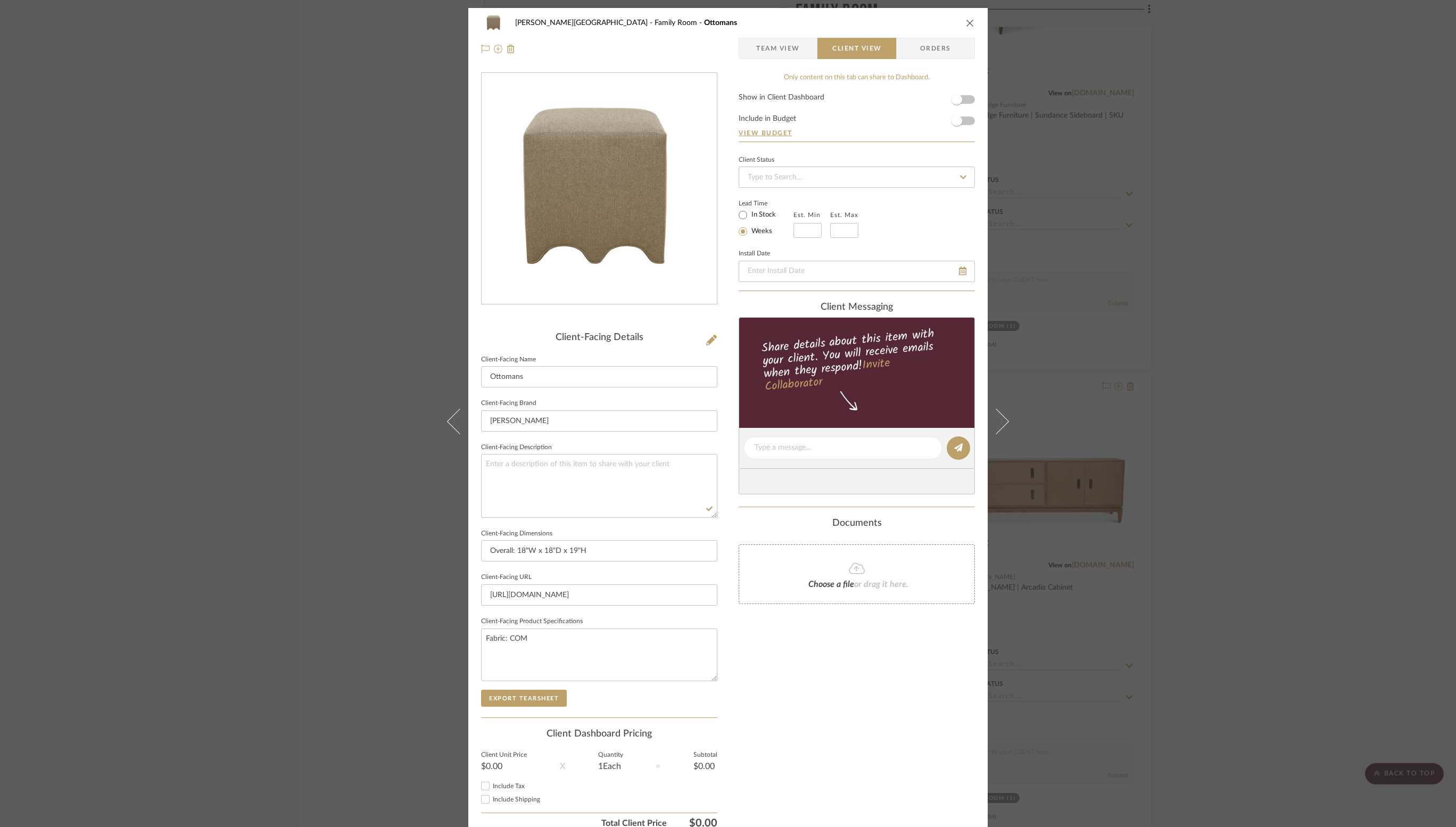 click on "Only content on this tab can share to Dashboard.  Show in Client Dashboard   Include in Budget   View Budget  Client Status  Lead Time  In Stock Weeks  Est. Min   Est. Max   Install Date  client Messaging  Share details about this item with your client. You will receive emails when they respond!  Invite Collaborator  Documents  Choose a file  or drag it here." at bounding box center (857, 453) 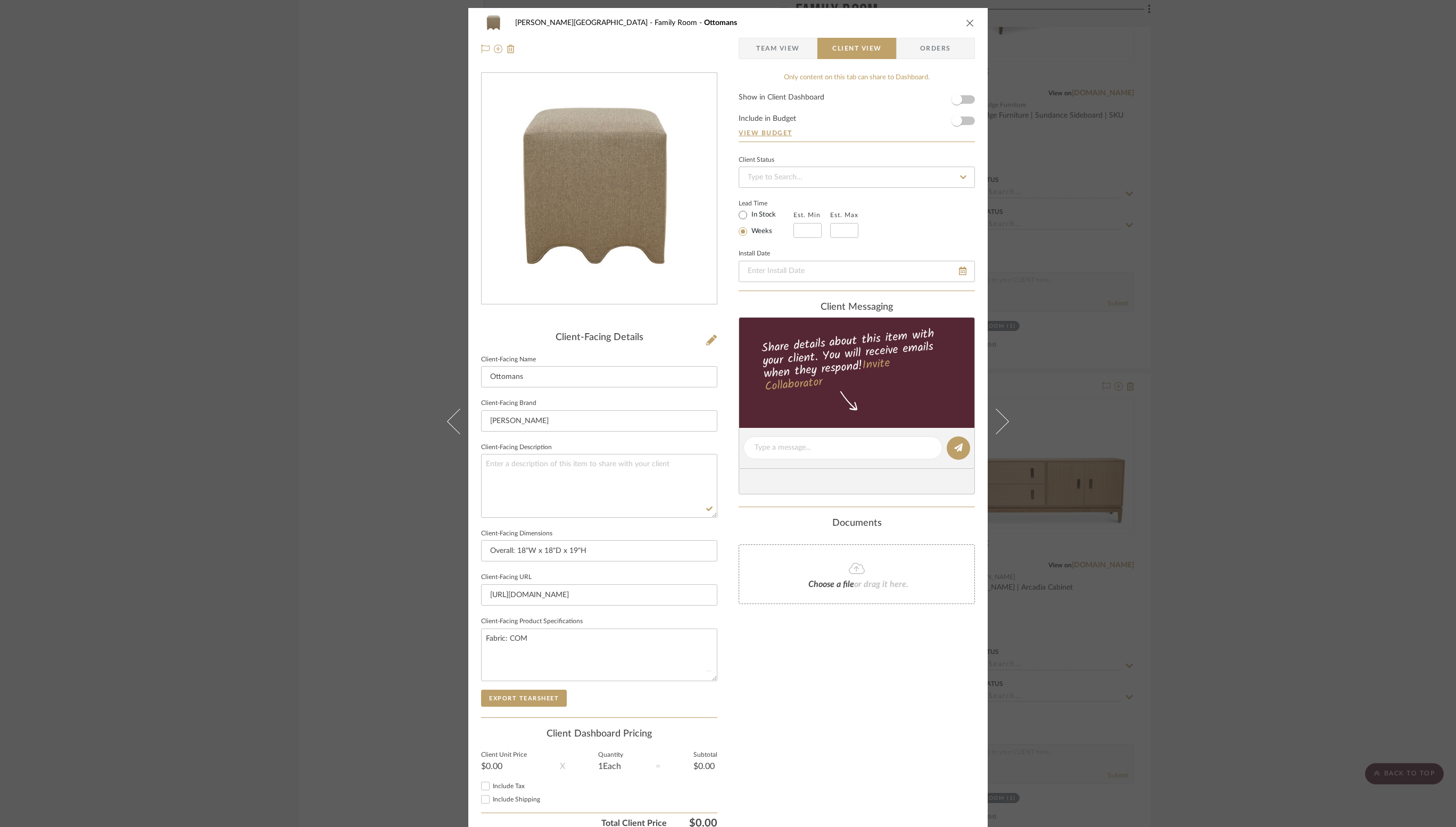 type 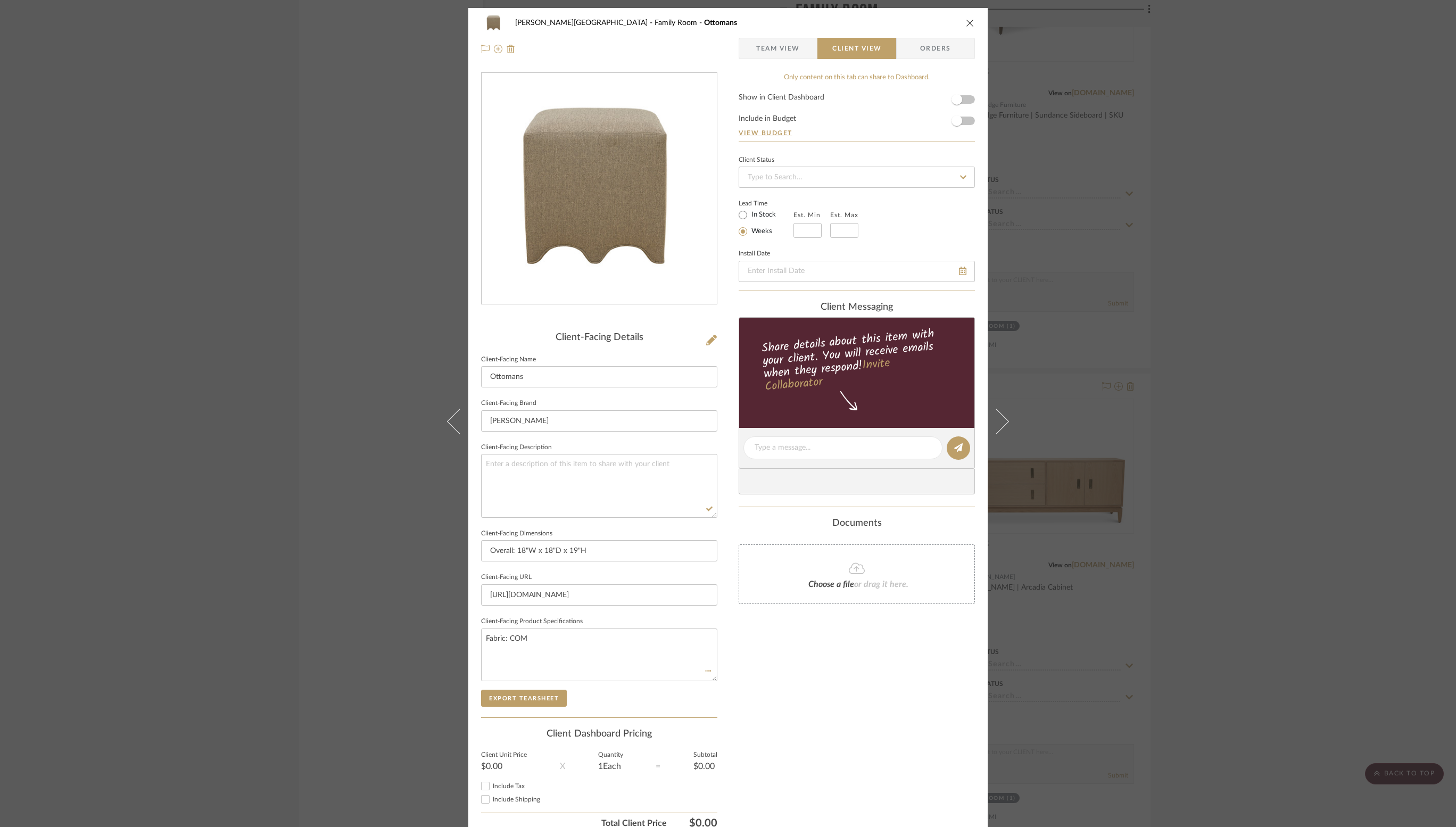 type 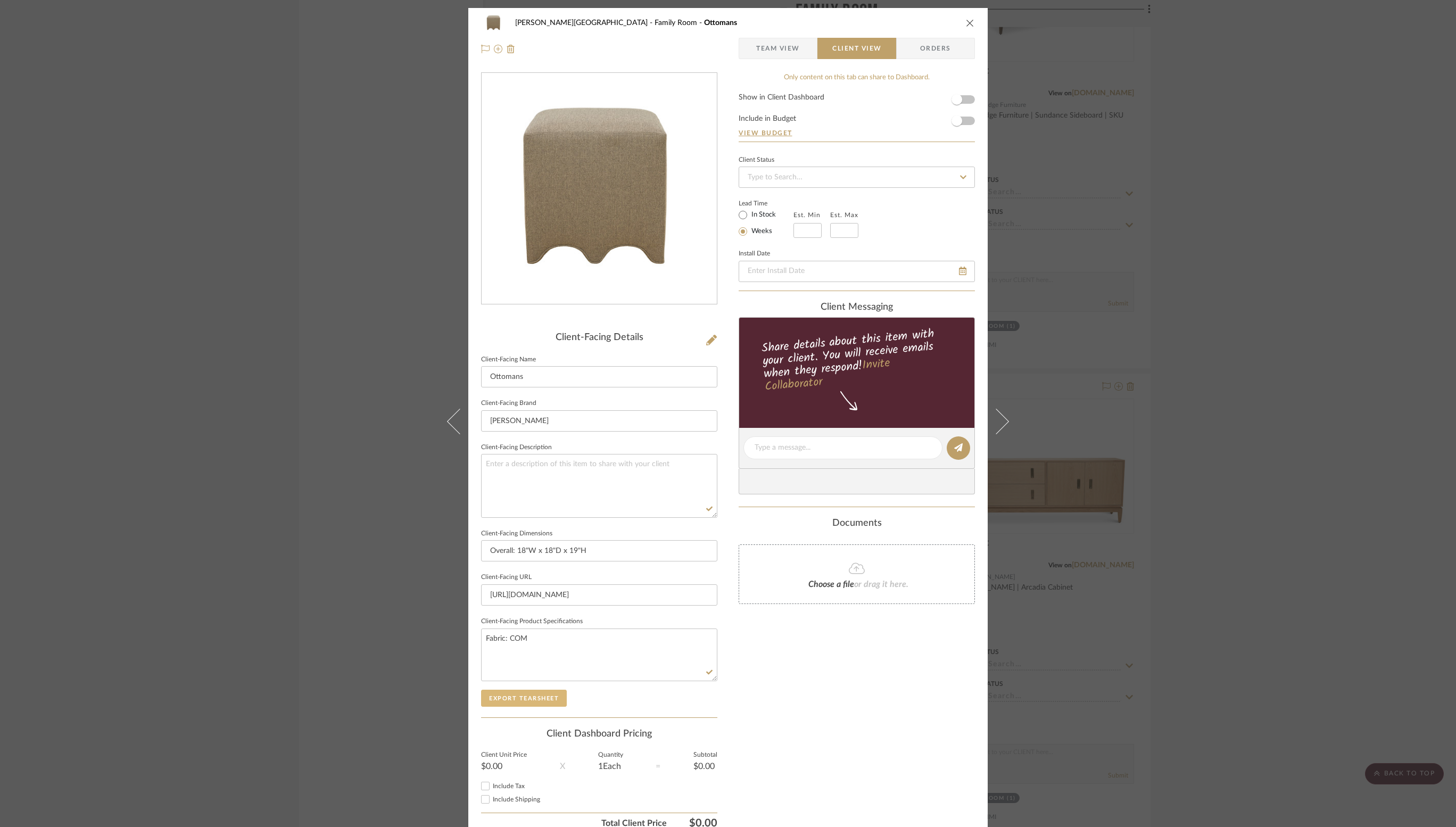 click on "Export Tearsheet" 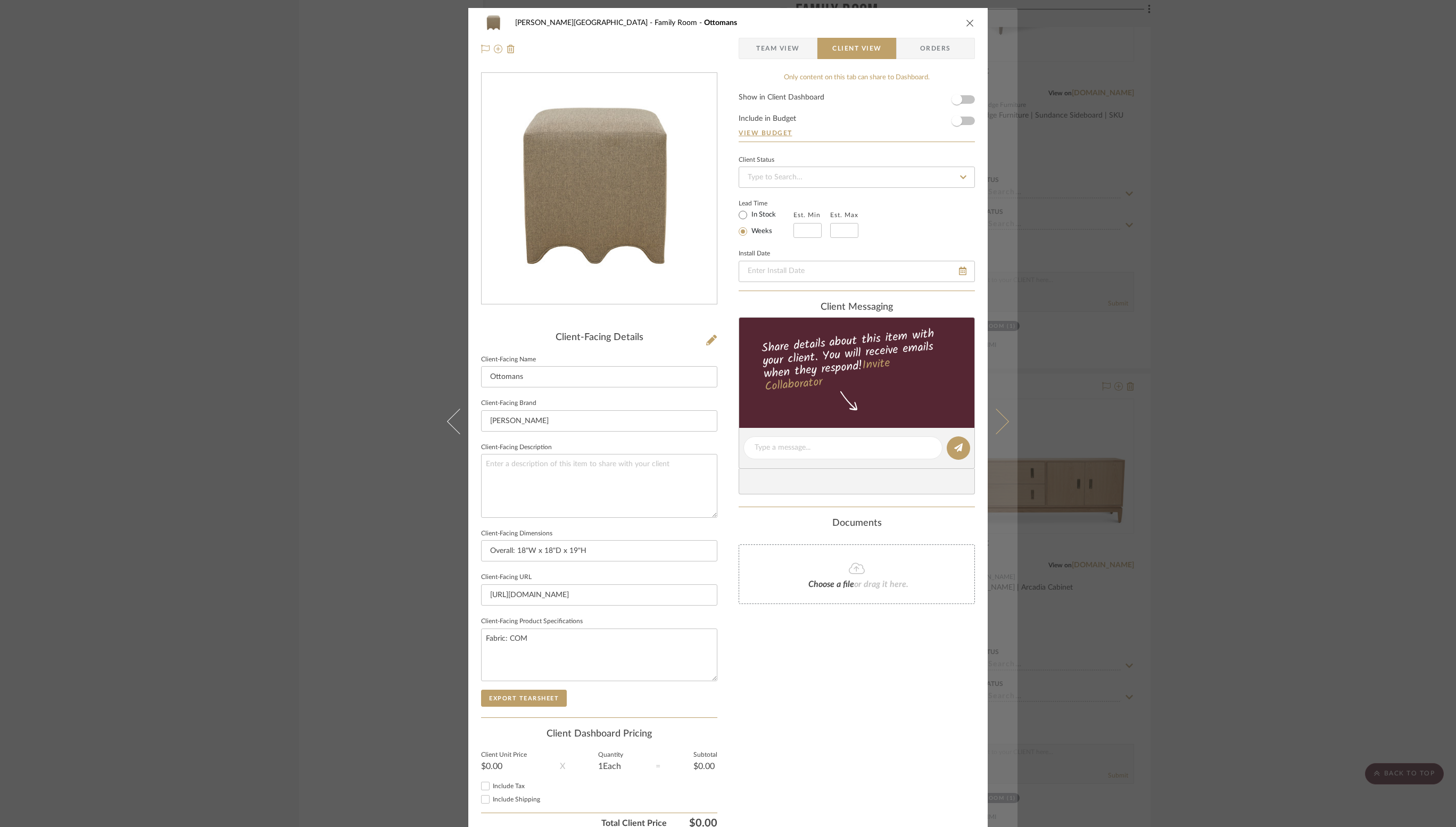 click at bounding box center (996, 421) 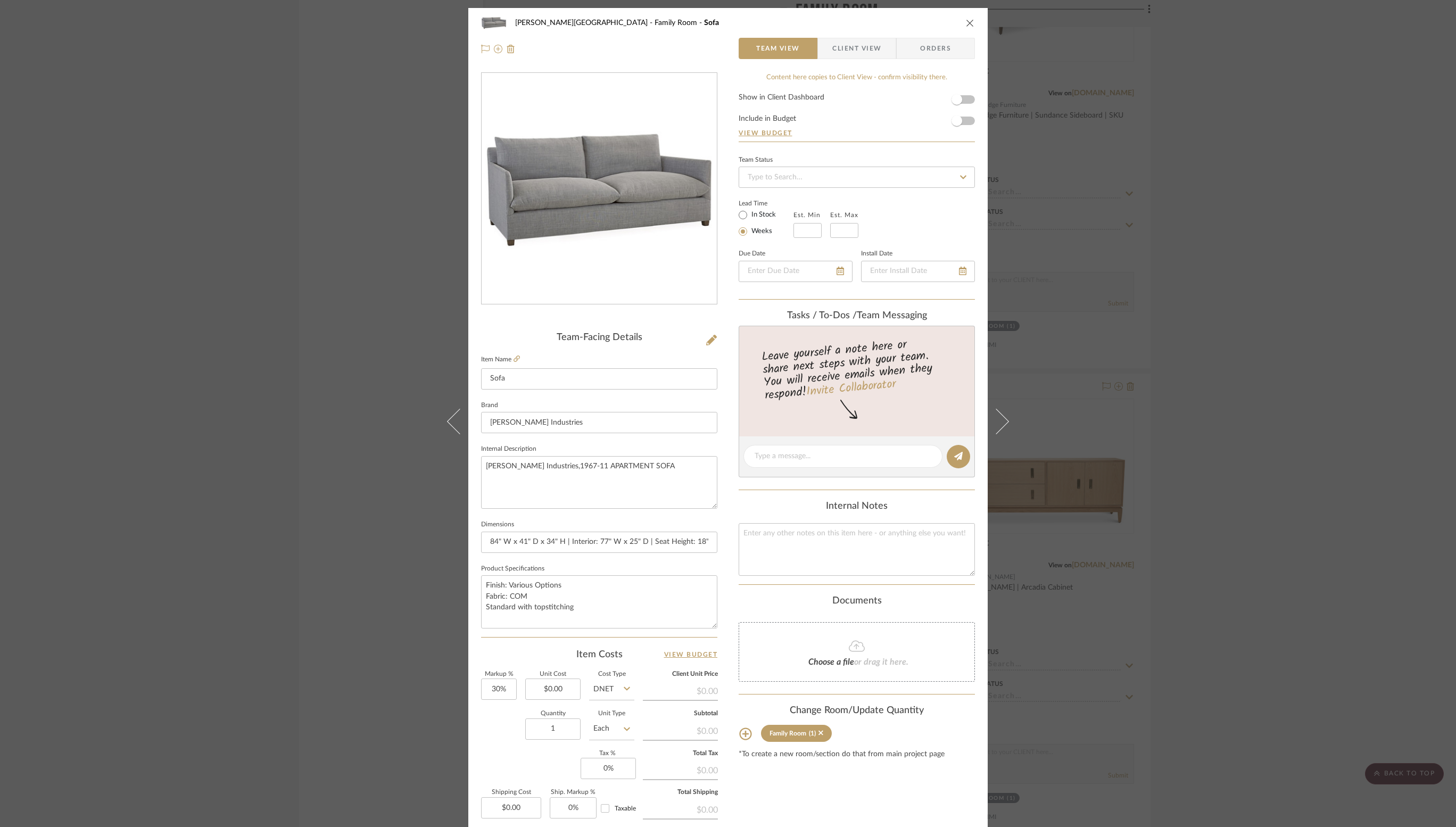 click on "Client View" at bounding box center (857, 48) 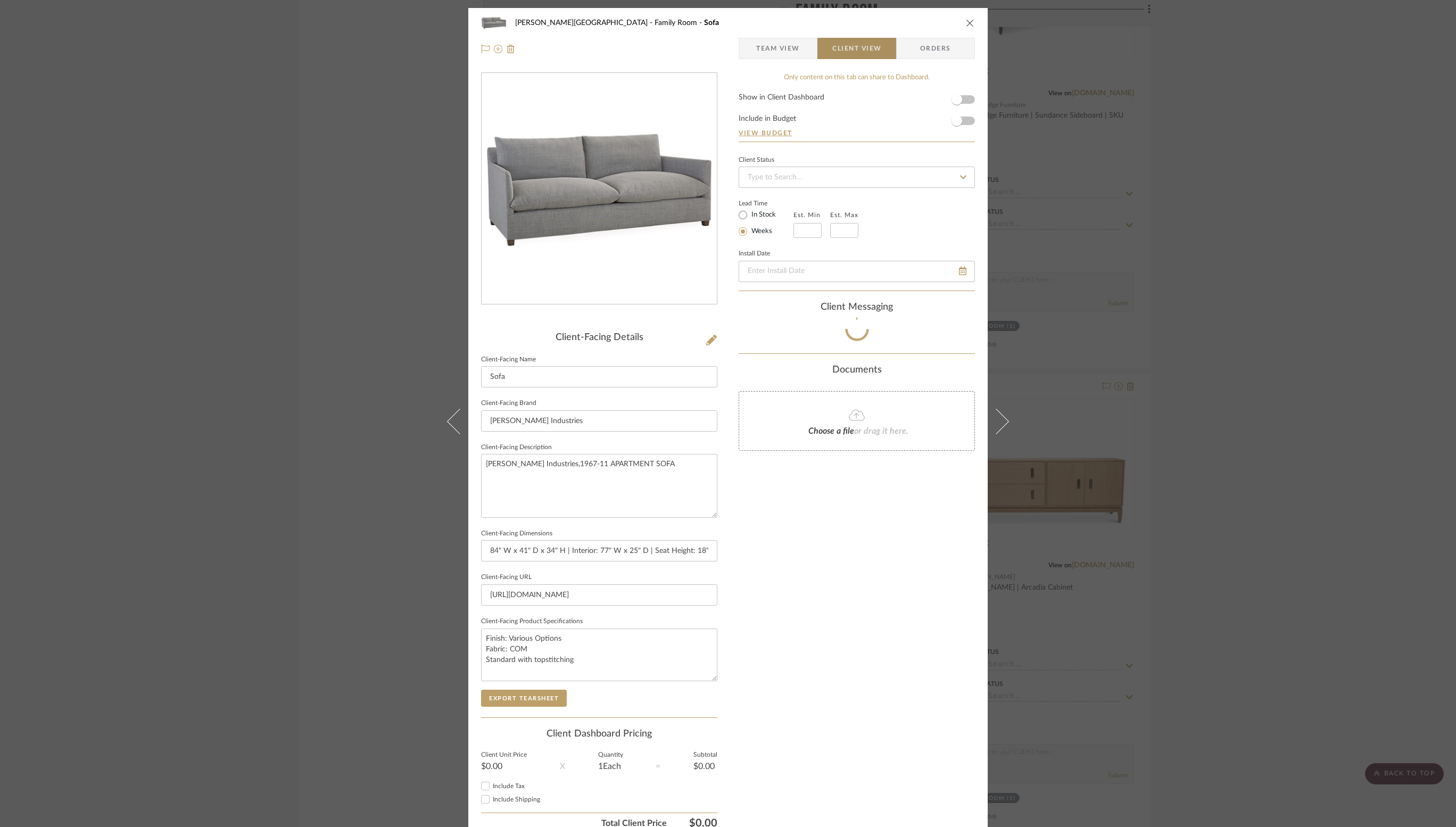 type 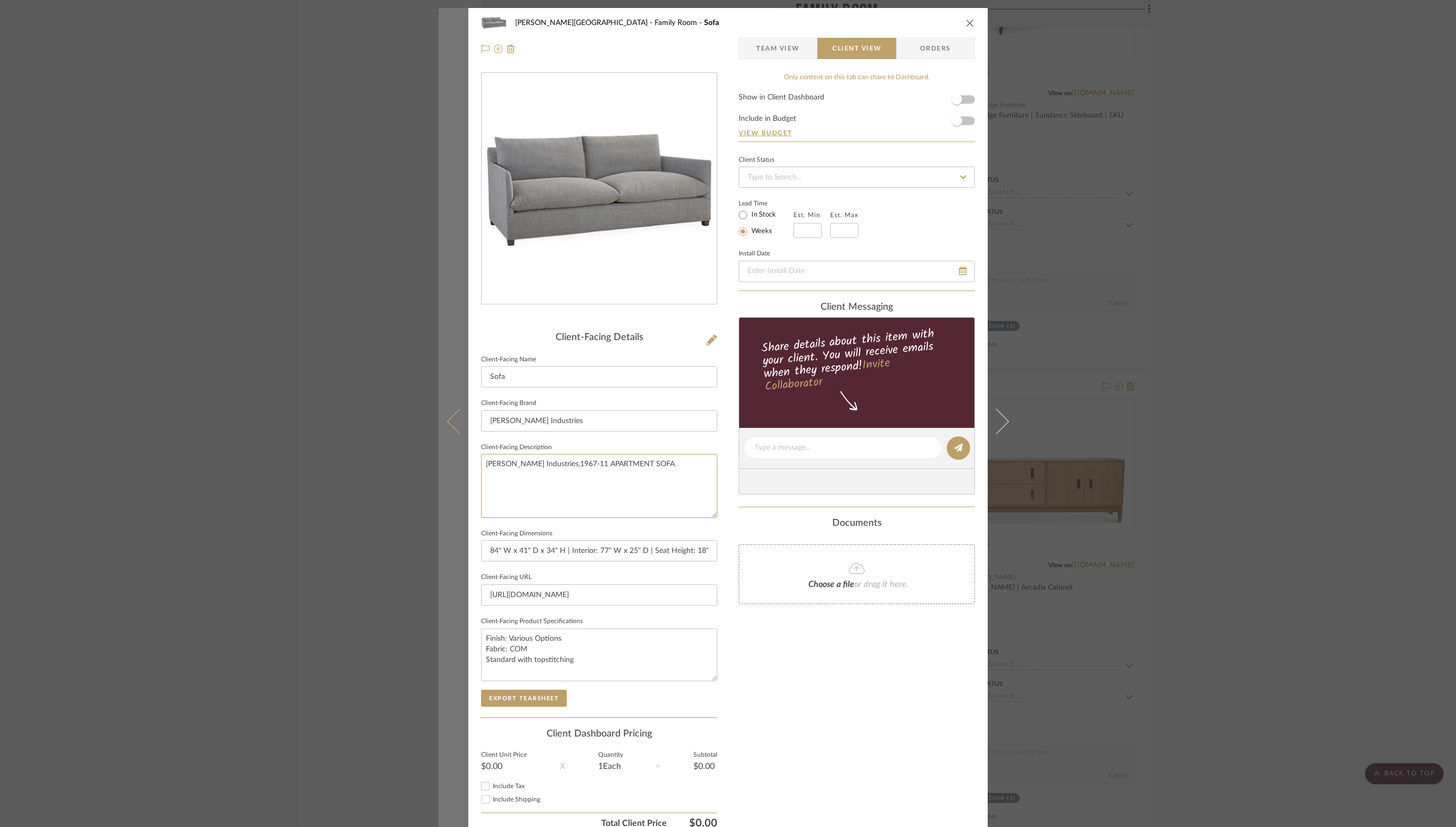 drag, startPoint x: 648, startPoint y: 464, endPoint x: 460, endPoint y: 460, distance: 188.04255 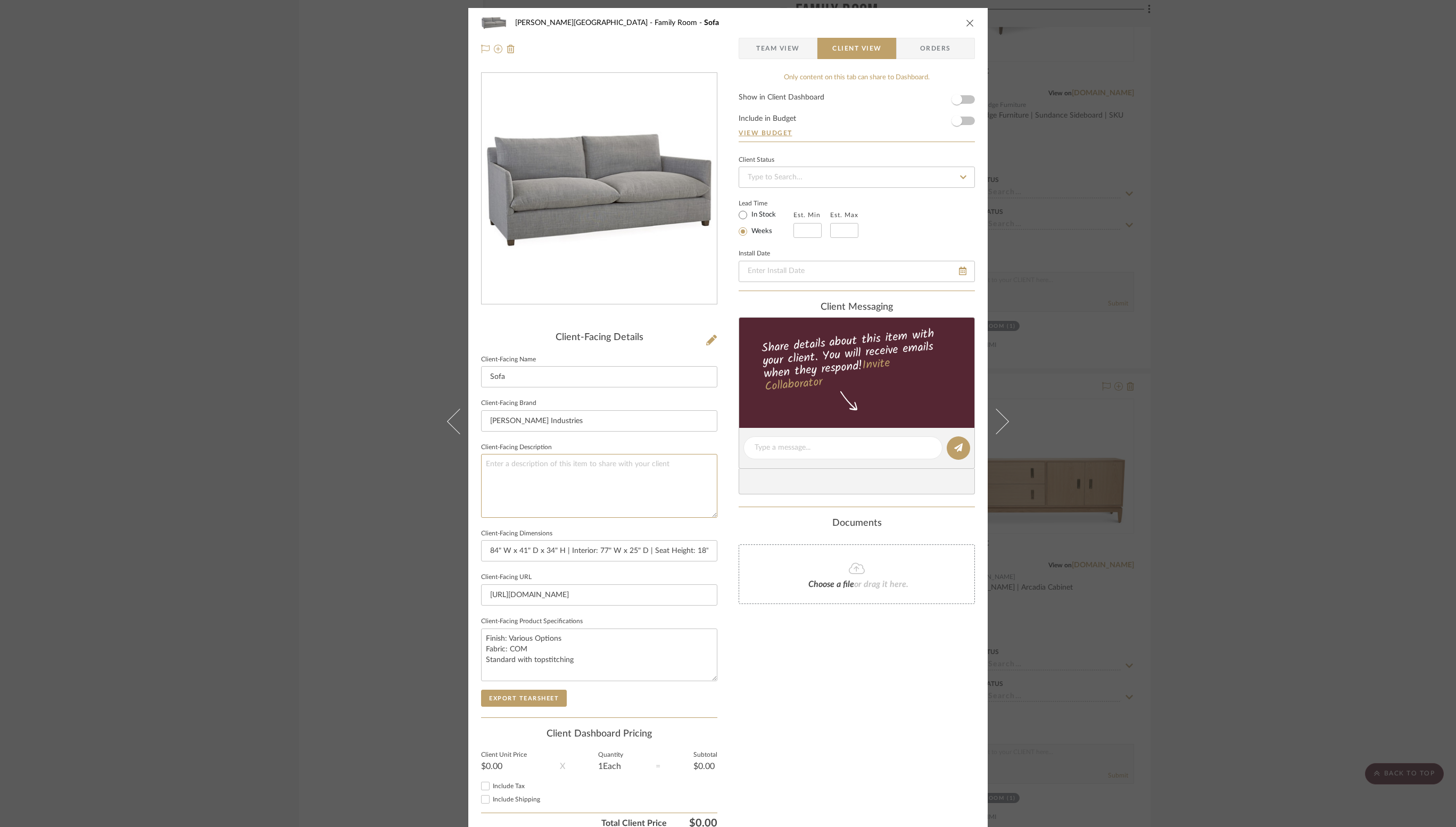 type 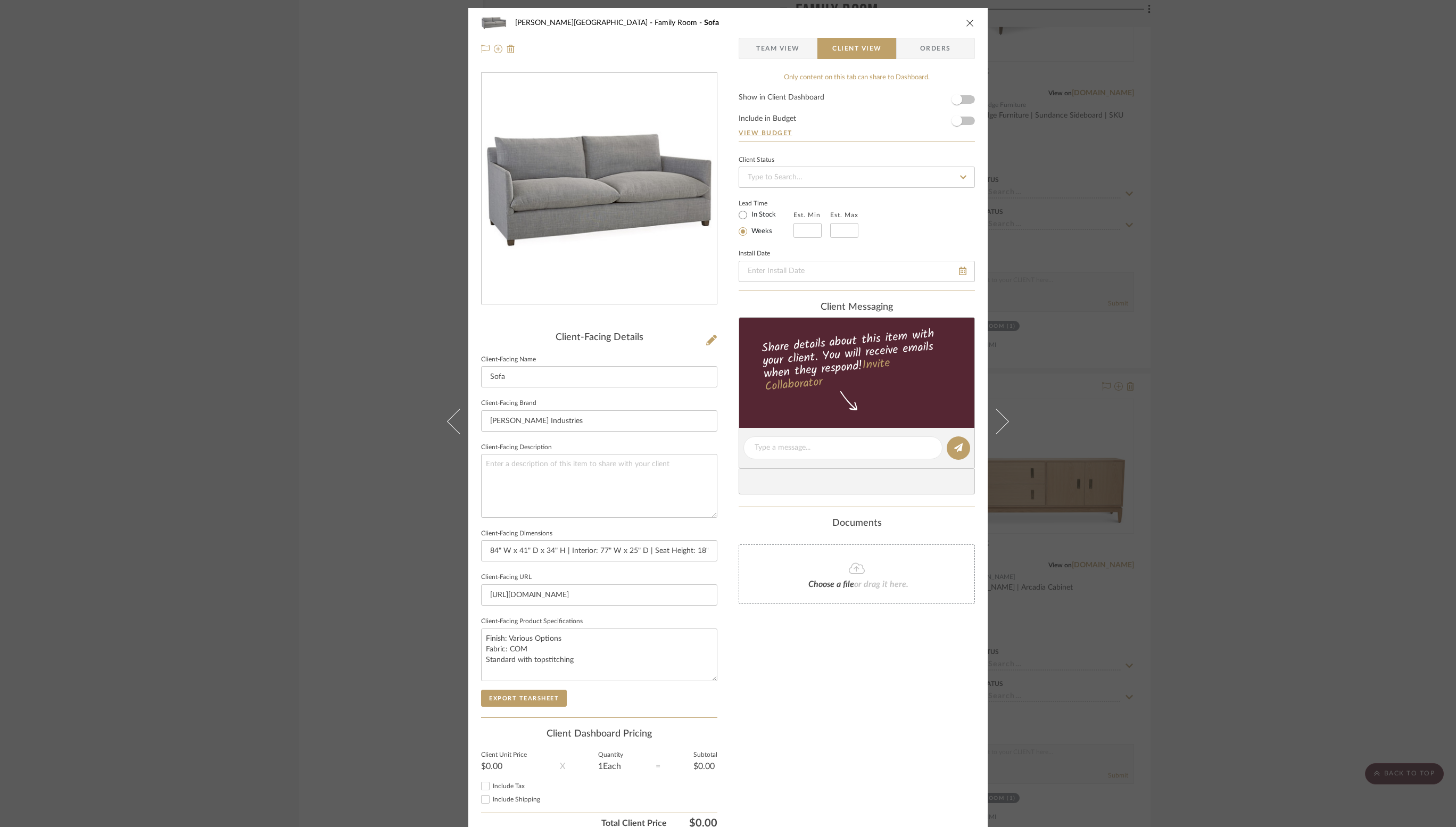click on "Only content on this tab can share to Dashboard.  Show in Client Dashboard   Include in Budget   View Budget  Client Status  Lead Time  In Stock Weeks  Est. Min   Est. Max   Install Date  client Messaging  Share details about this item with your client. You will receive emails when they respond!  Invite Collaborator  Documents  Choose a file  or drag it here." at bounding box center (857, 453) 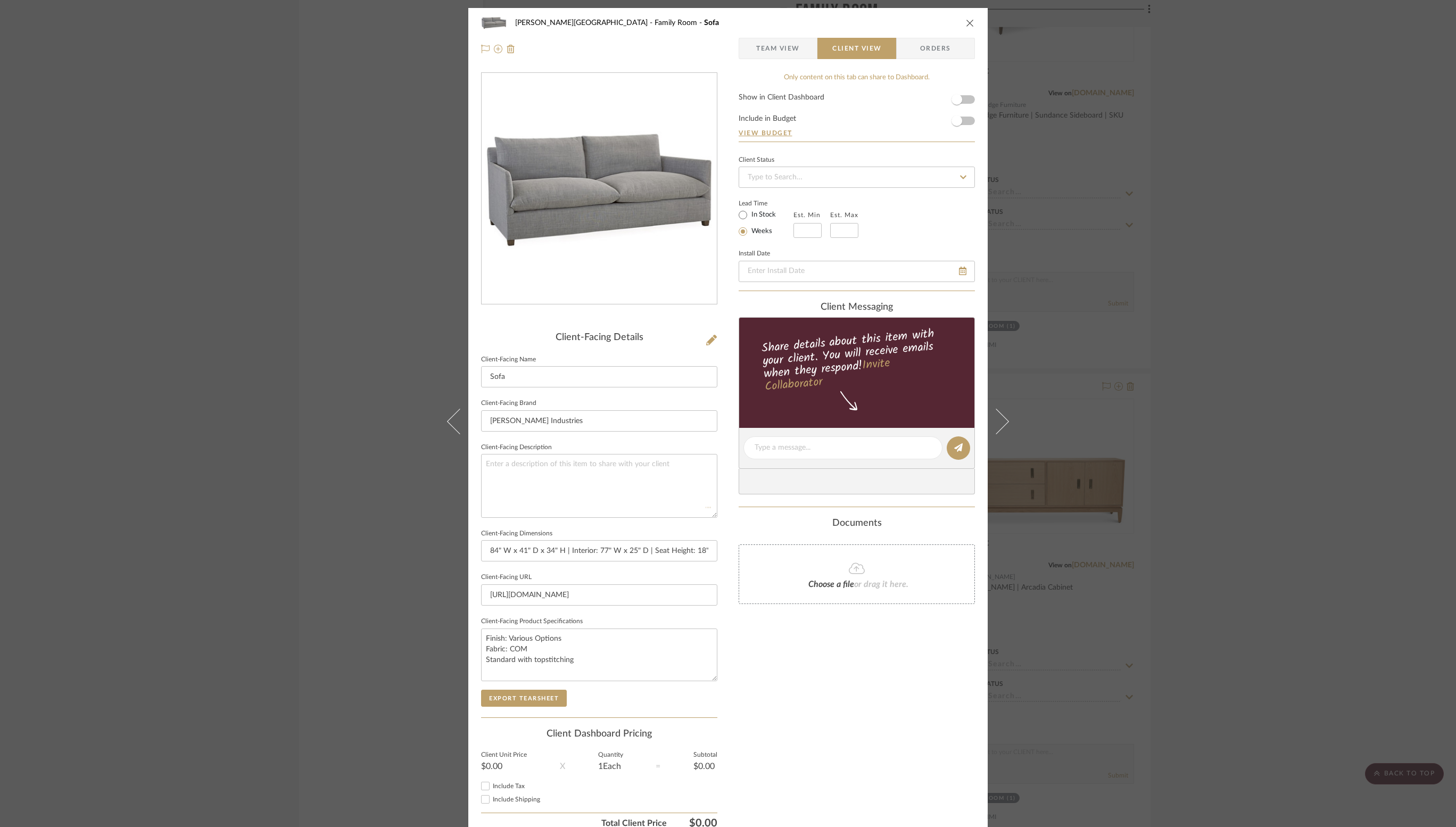 type 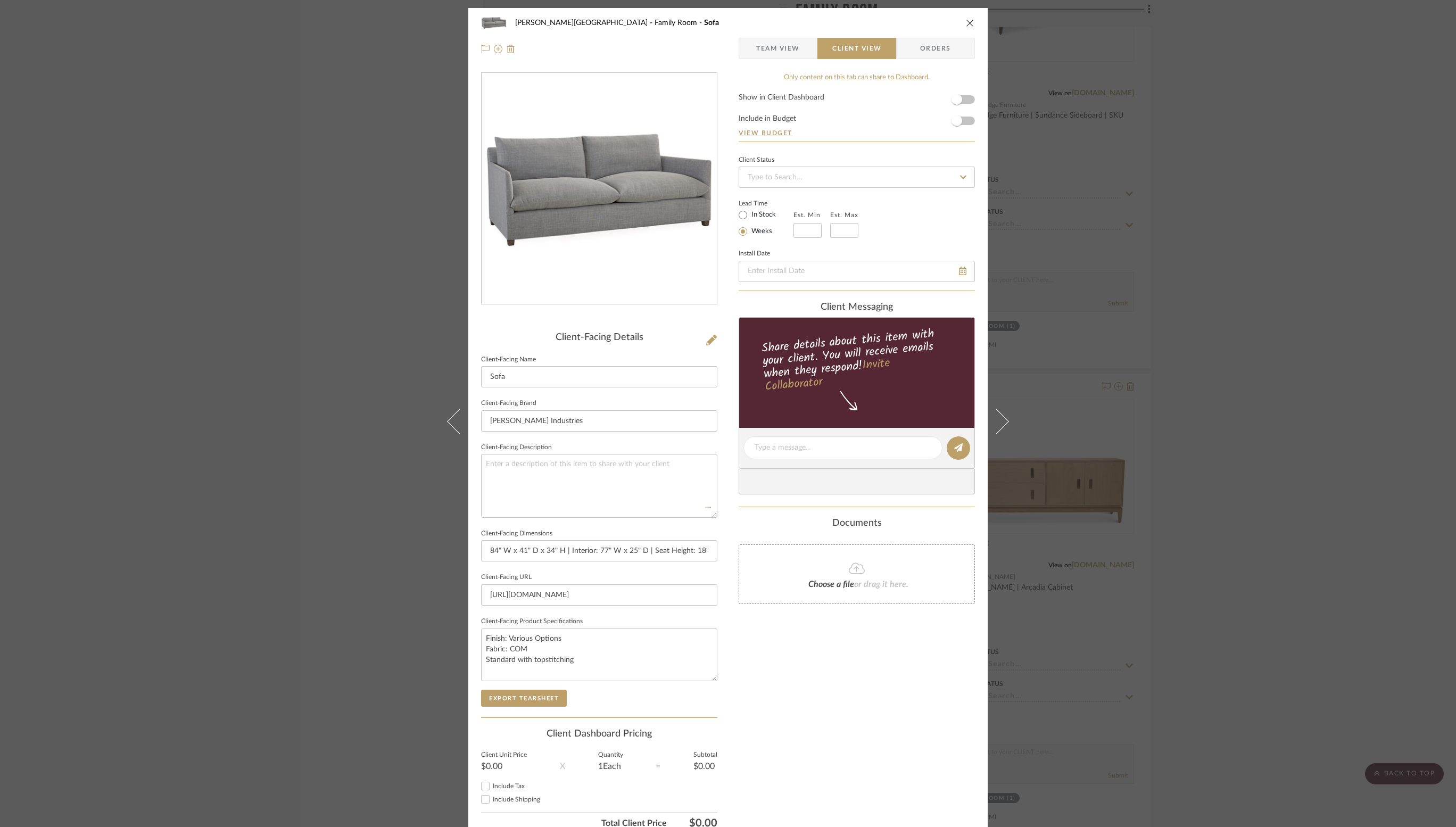 type 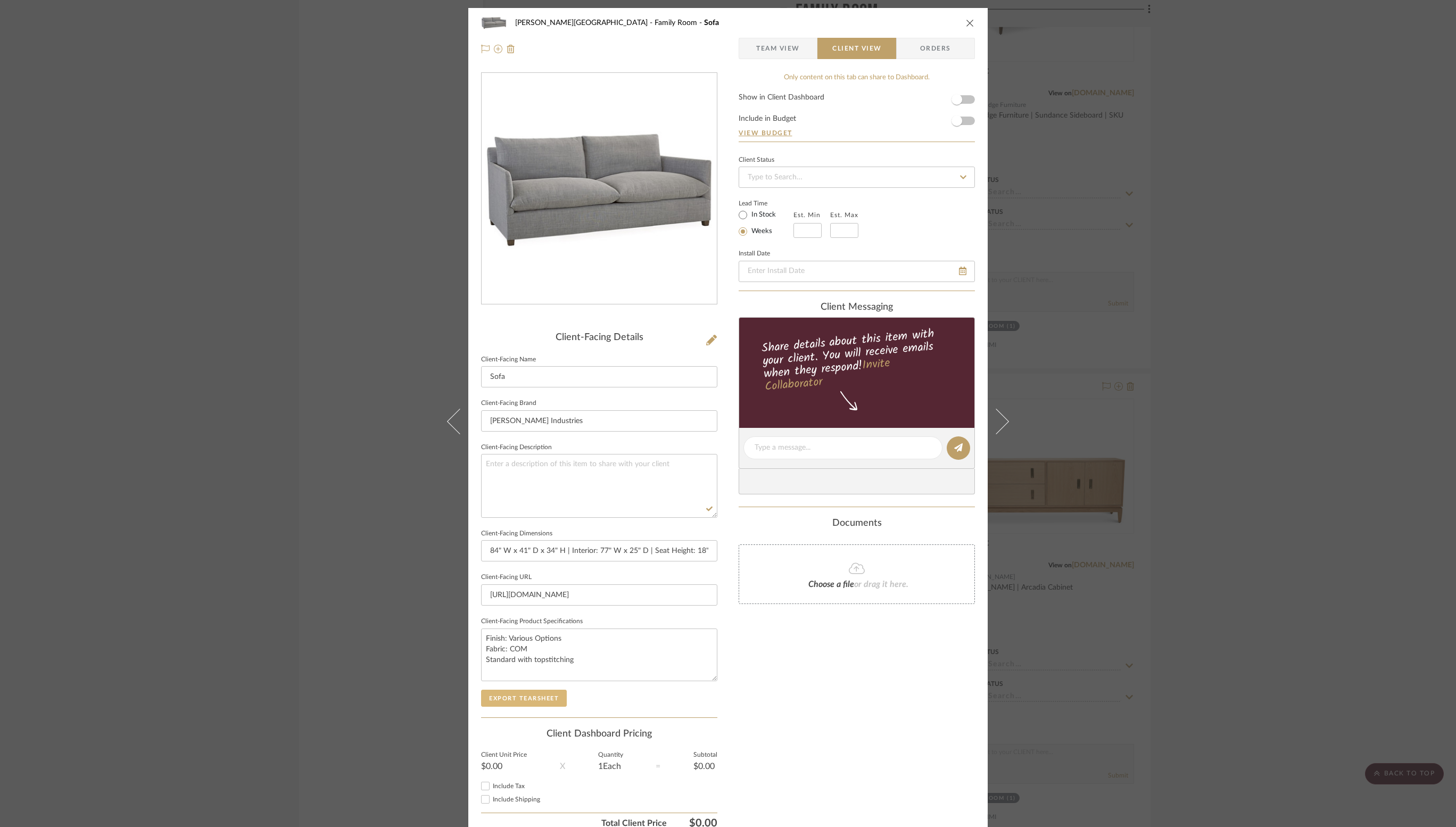 click on "Export Tearsheet" 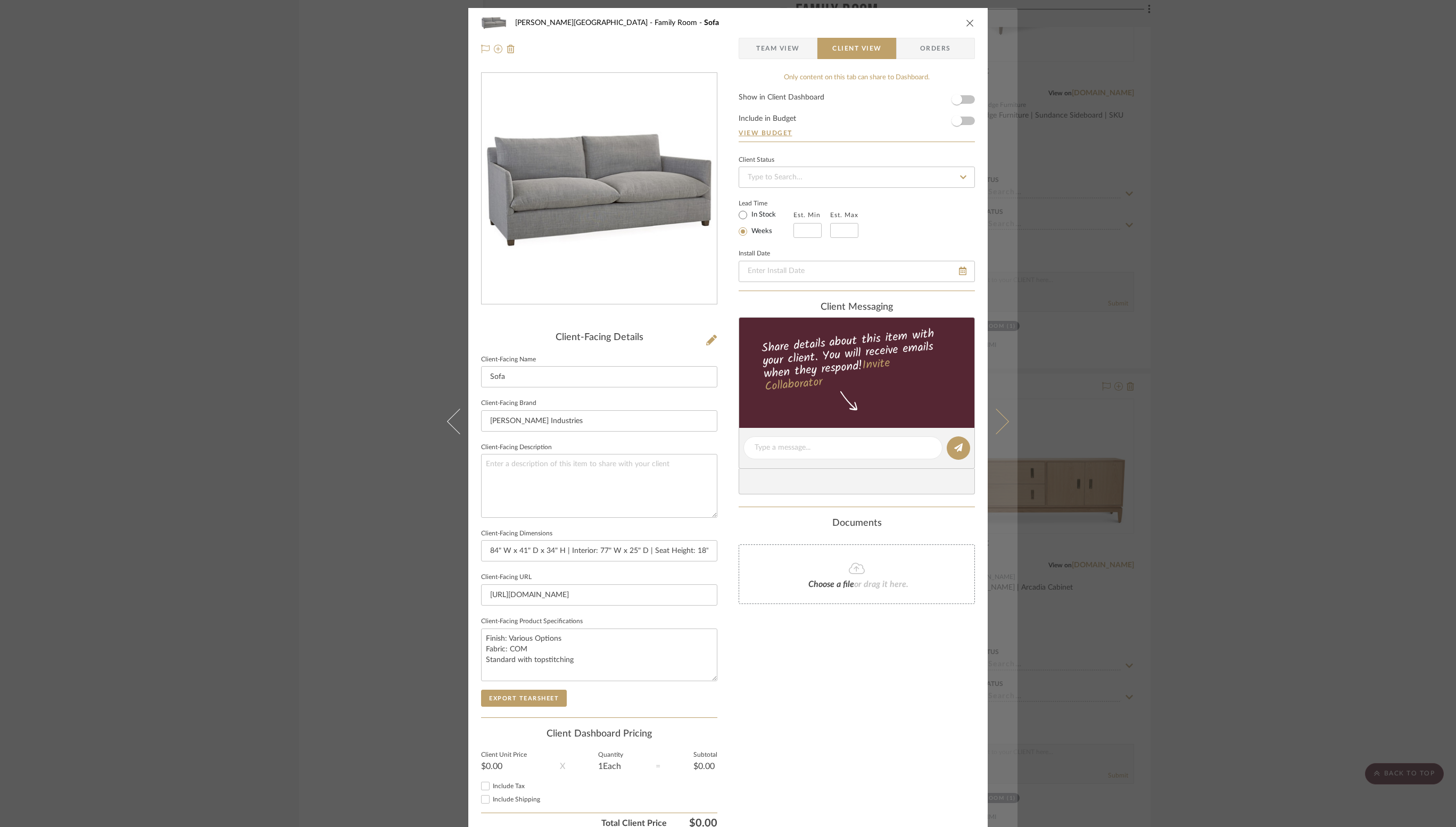 click at bounding box center [1003, 421] 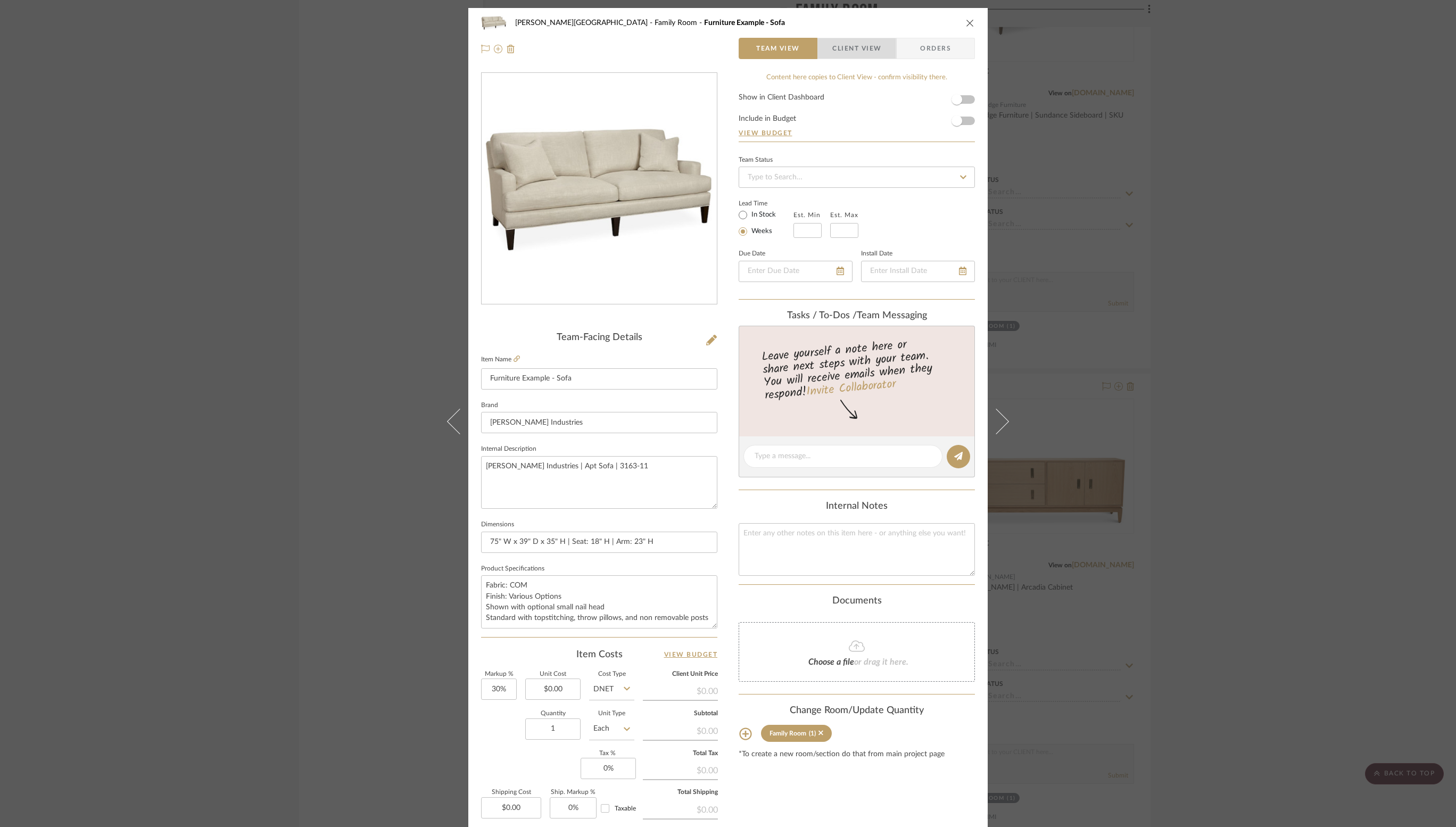 click on "Client View" at bounding box center (857, 48) 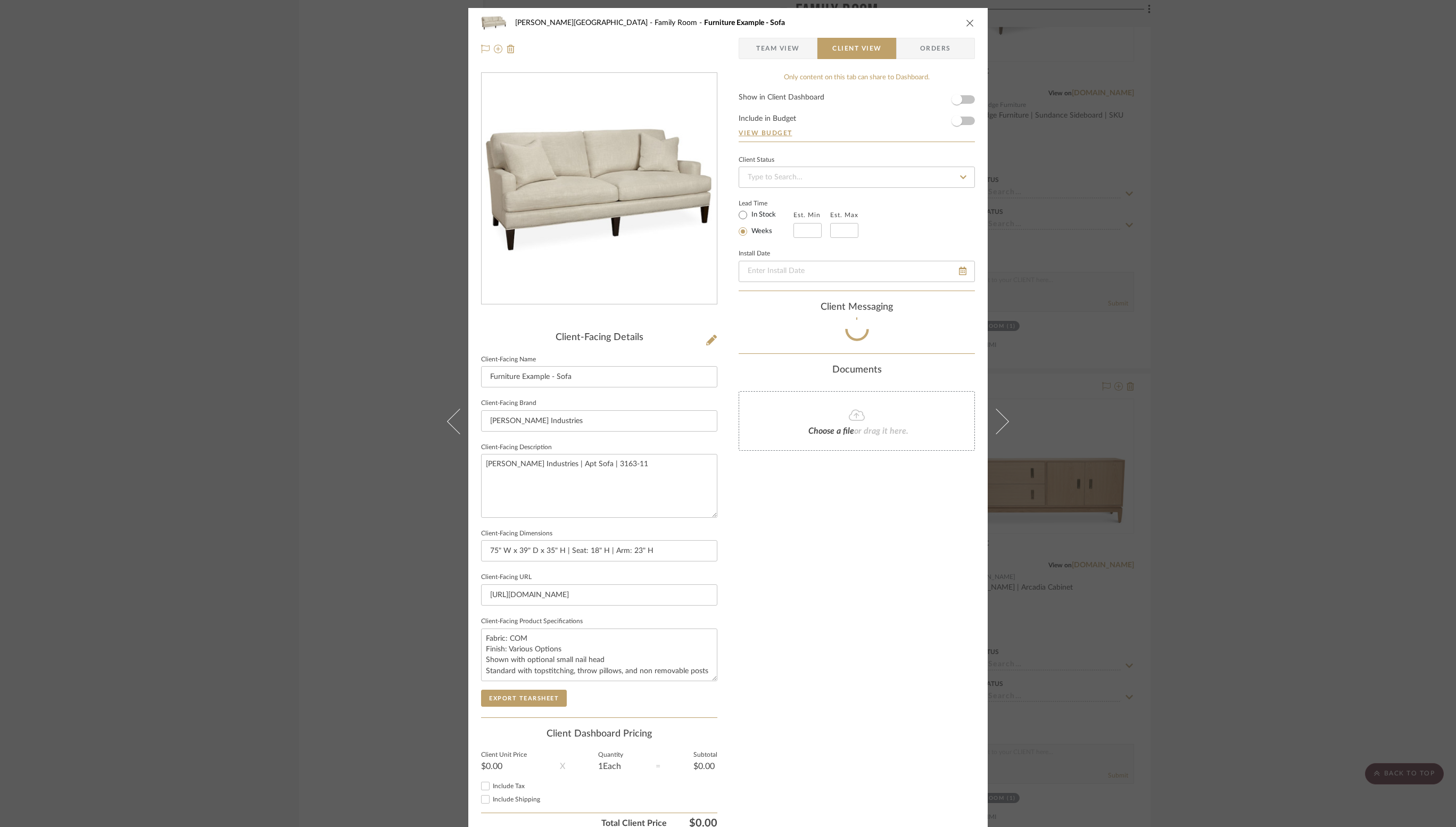 type 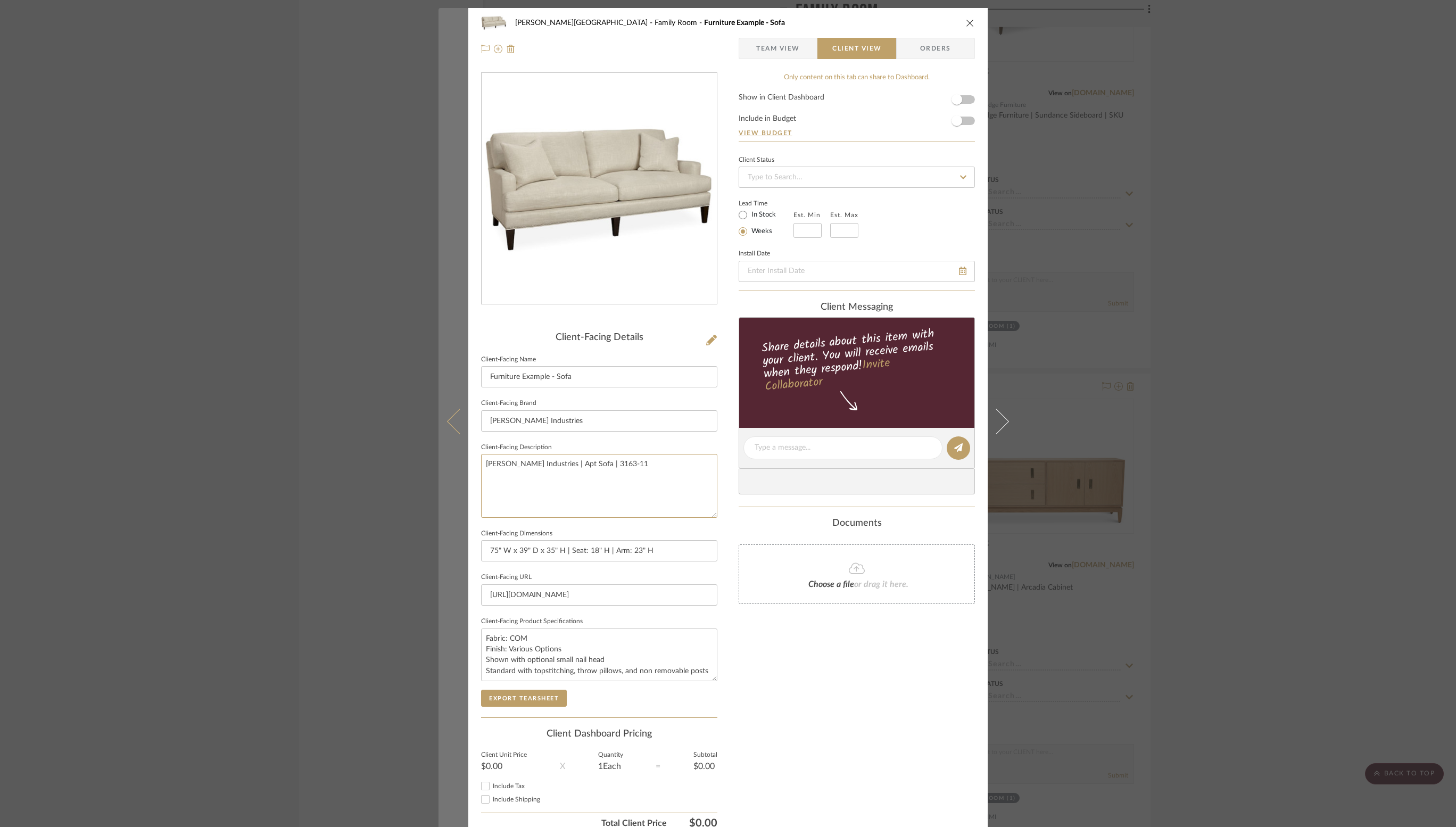drag, startPoint x: 623, startPoint y: 466, endPoint x: 458, endPoint y: 478, distance: 165.43579 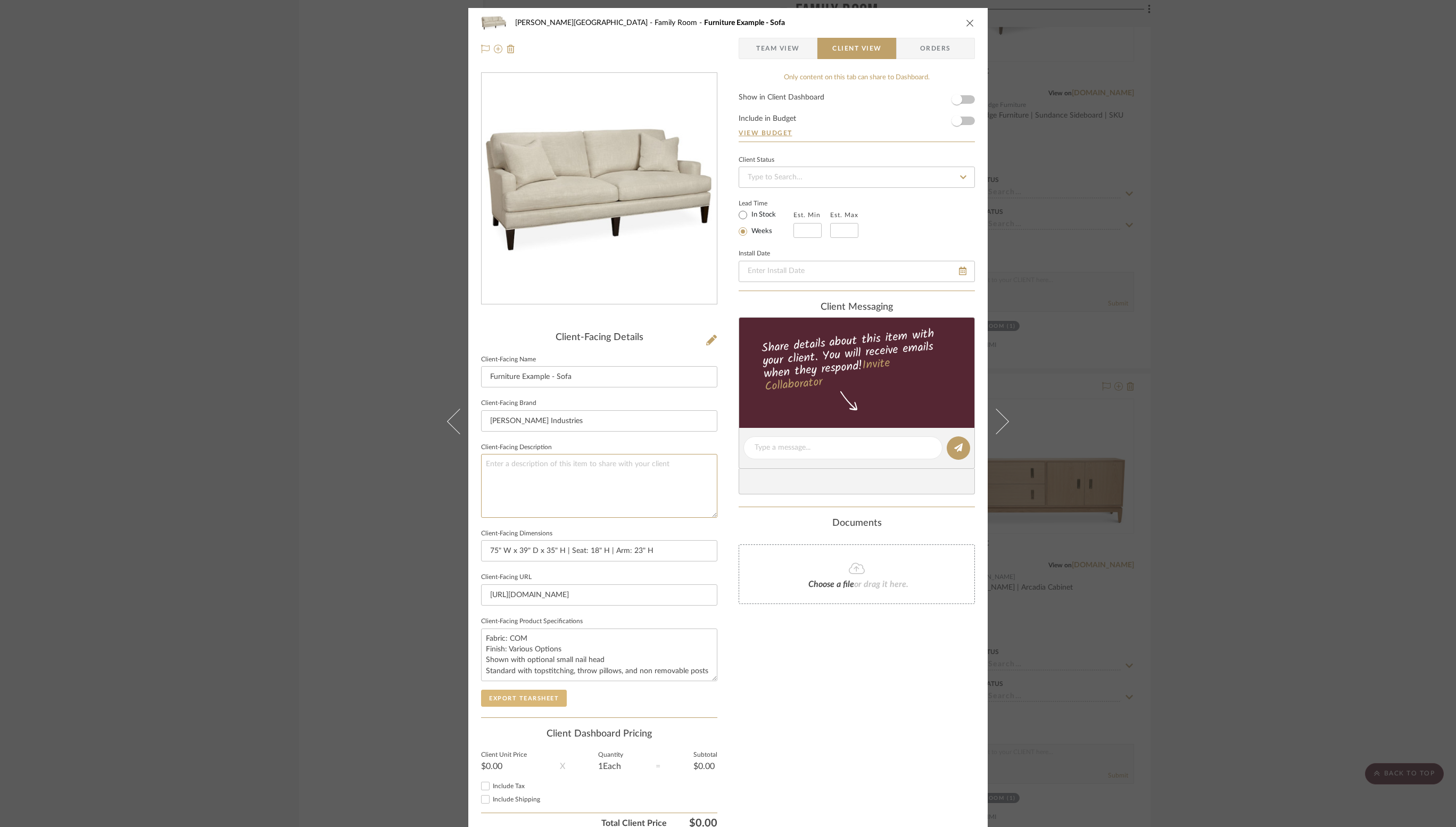 type 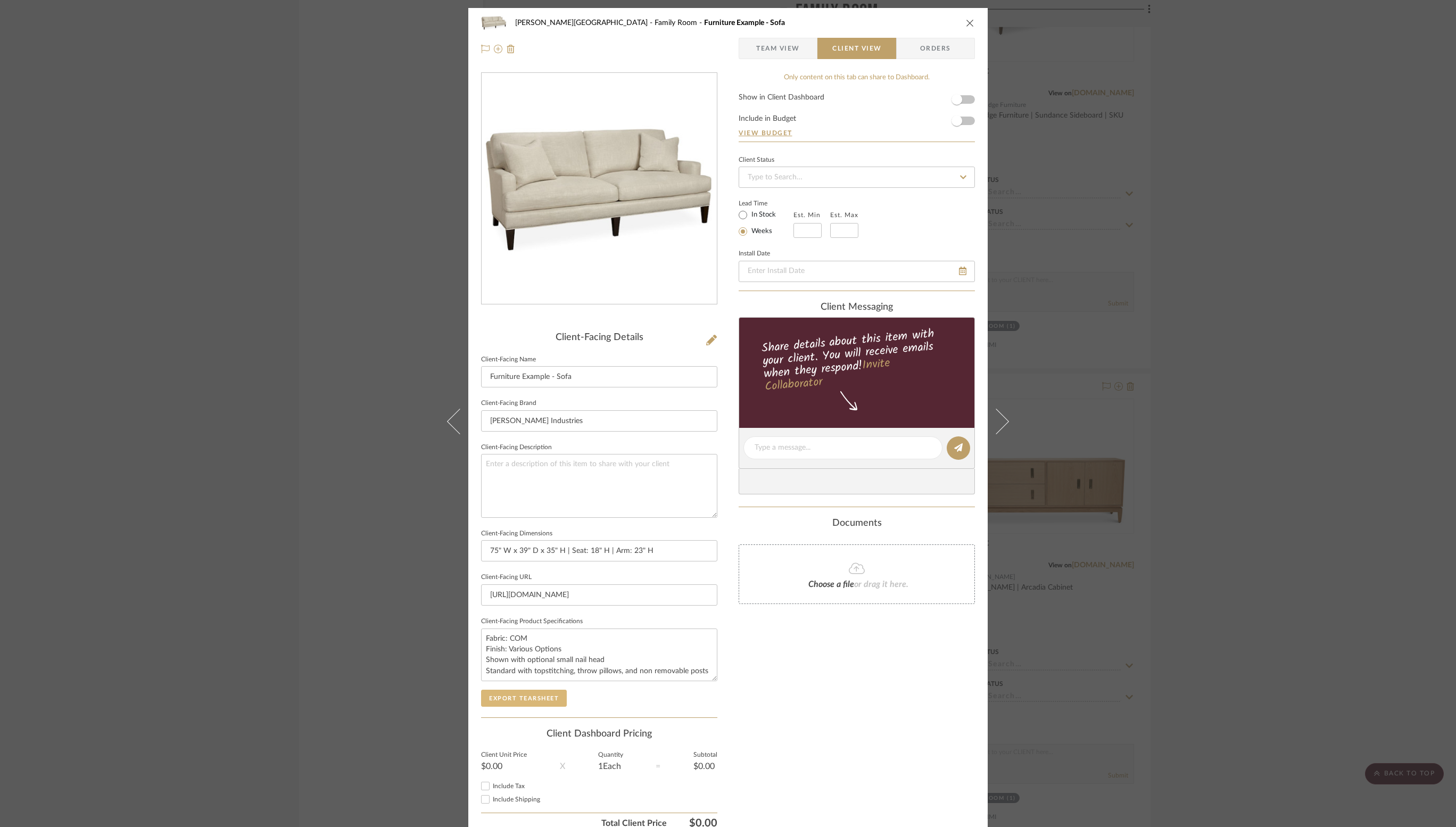 click on "Export Tearsheet" 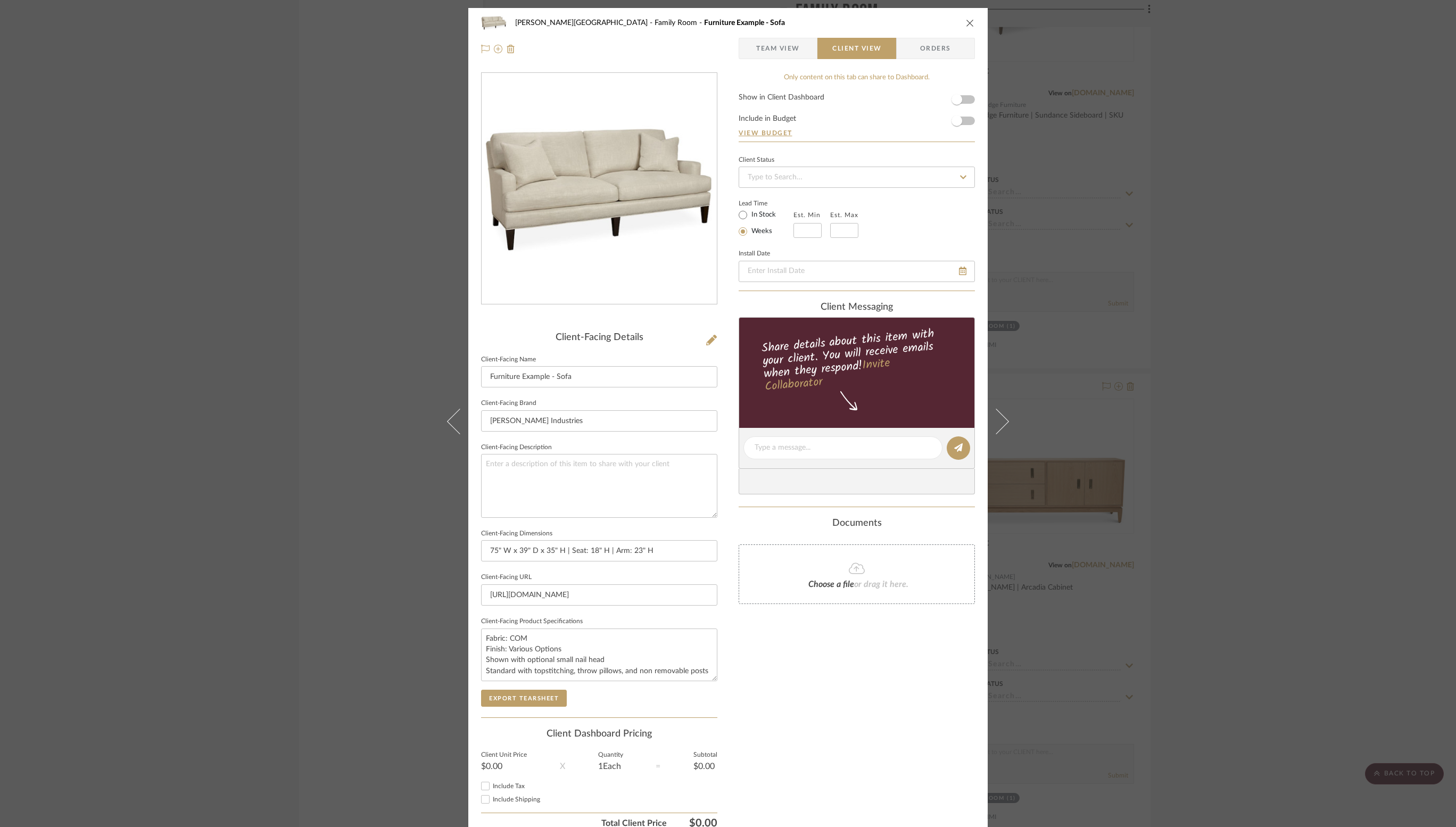 click on "[PERSON_NAME] Street Family Room Furniture Example - Sofa Team View Client View Orders  Client-Facing Details   Client-Facing Name  Furniture Example - Sofa  Client-Facing Brand  [PERSON_NAME] Industries  Client-Facing Description   Client-Facing Dimensions  75" W x 39" D x 35" H | Seat: 18" H | Arm: 23" H  Client-Facing URL  [URL][DOMAIN_NAME]  Client-Facing Product Specifications  Fabric: COM
Finish: Various Options
Shown with optional small nail head
Standard with topstitching, throw pillows, and non removable posts  Export Tearsheet   Client Dashboard Pricing   Client Unit Price   $0.00      X  Quantity  1    Each      =  Subtotal   $0.00  Include Tax Include Shipping Total Client Price   $0.00  Only content on this tab can share to Dashboard.  Show in Client Dashboard   Include in Budget   View Budget  Client Status  Lead Time  In Stock Weeks  Est. Min   Est. Max   Install Date  client Messaging Invite Collaborator  Documents  Choose a file  or drag it here." at bounding box center (728, 414) 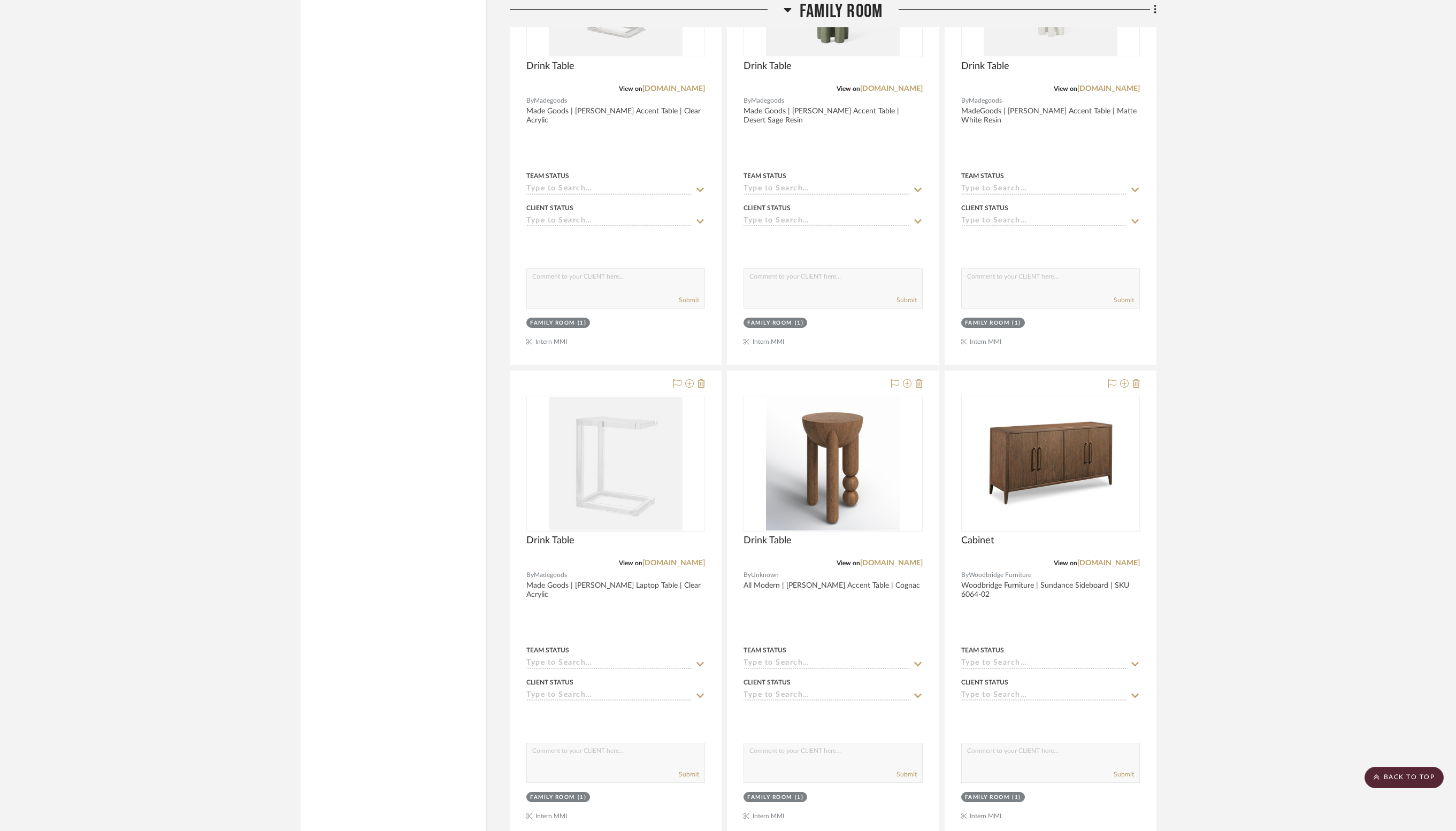 click on "Family Room" 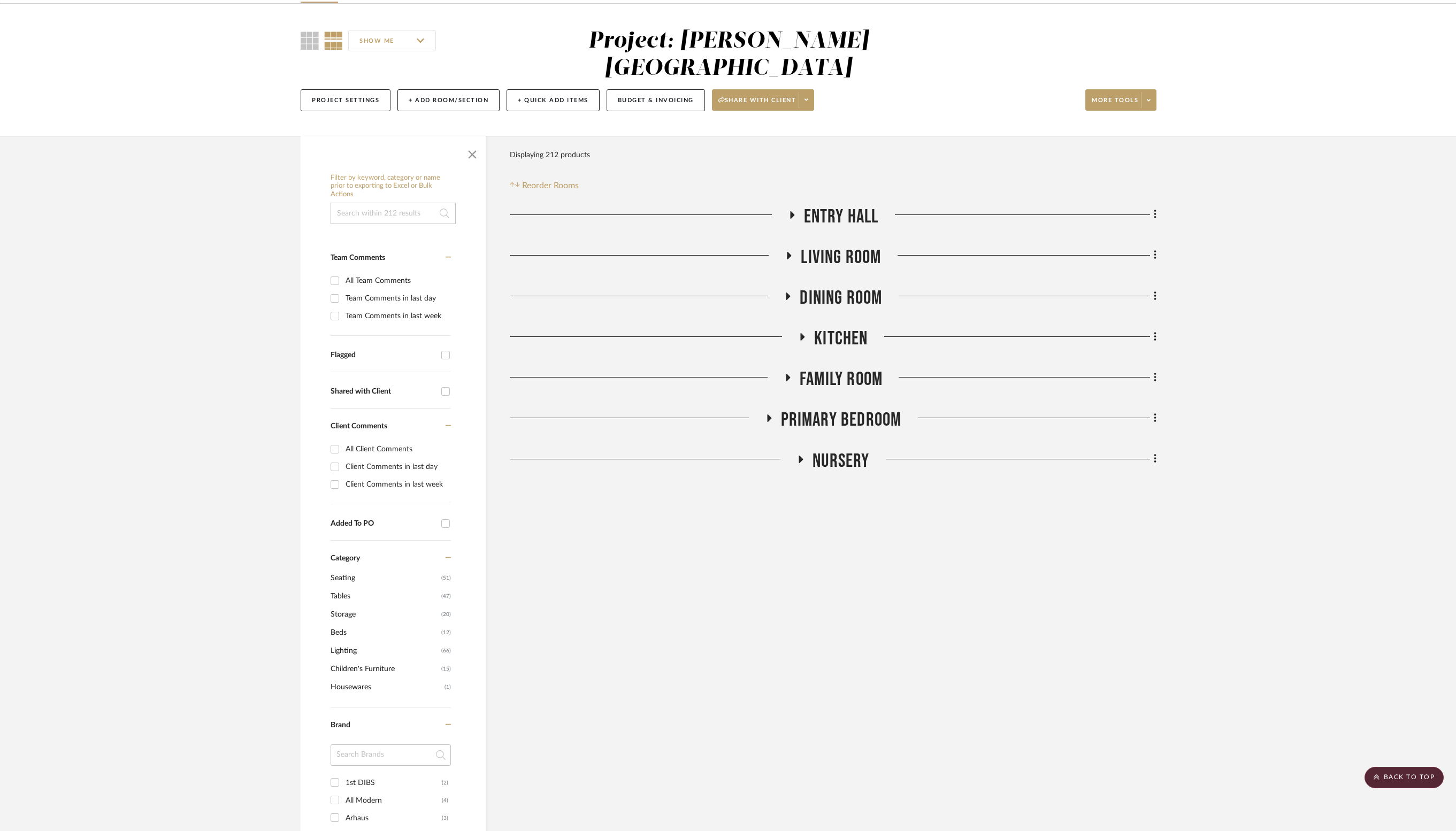 scroll, scrollTop: 72, scrollLeft: 0, axis: vertical 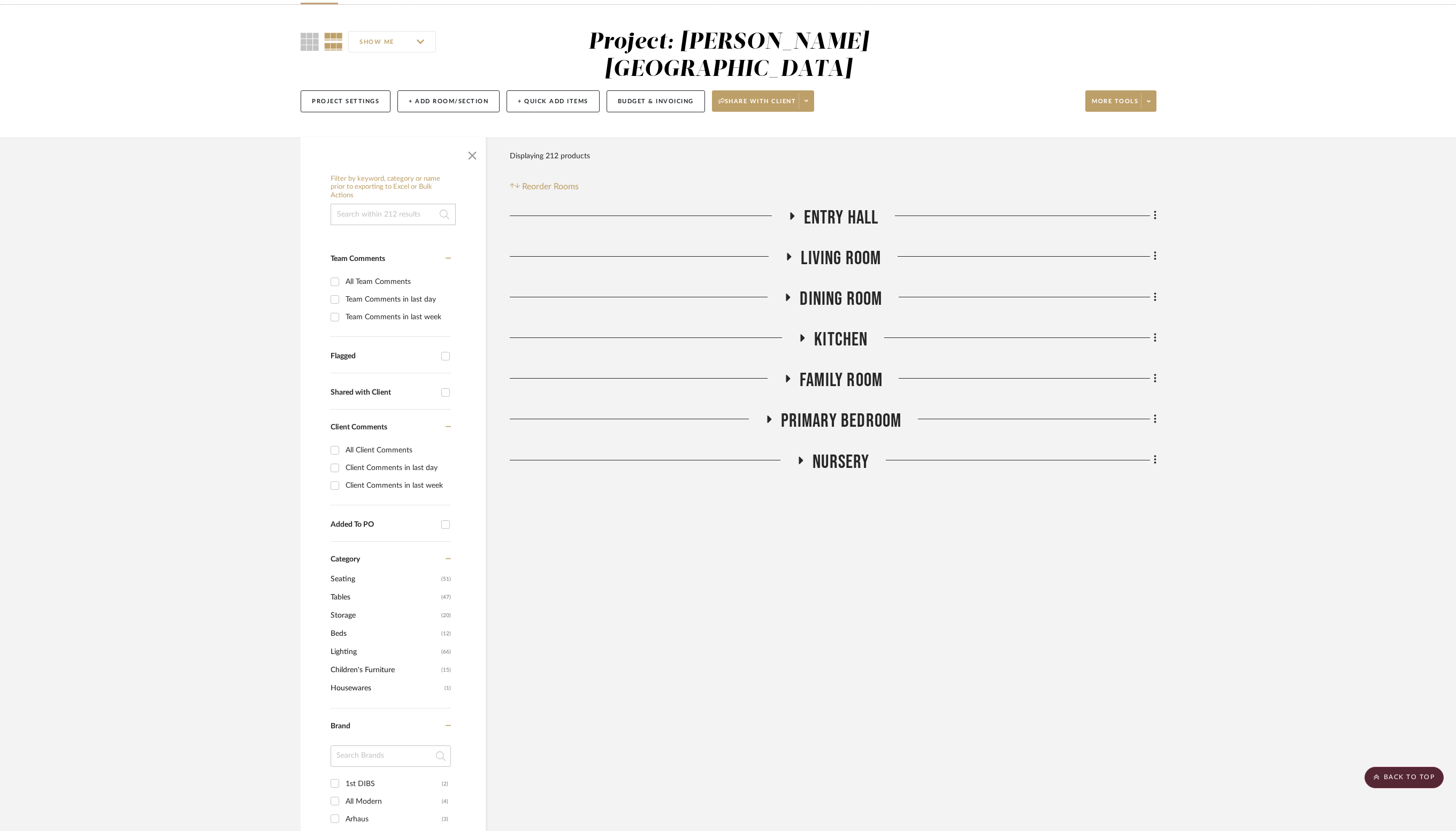 click on "Primary Bedroom" 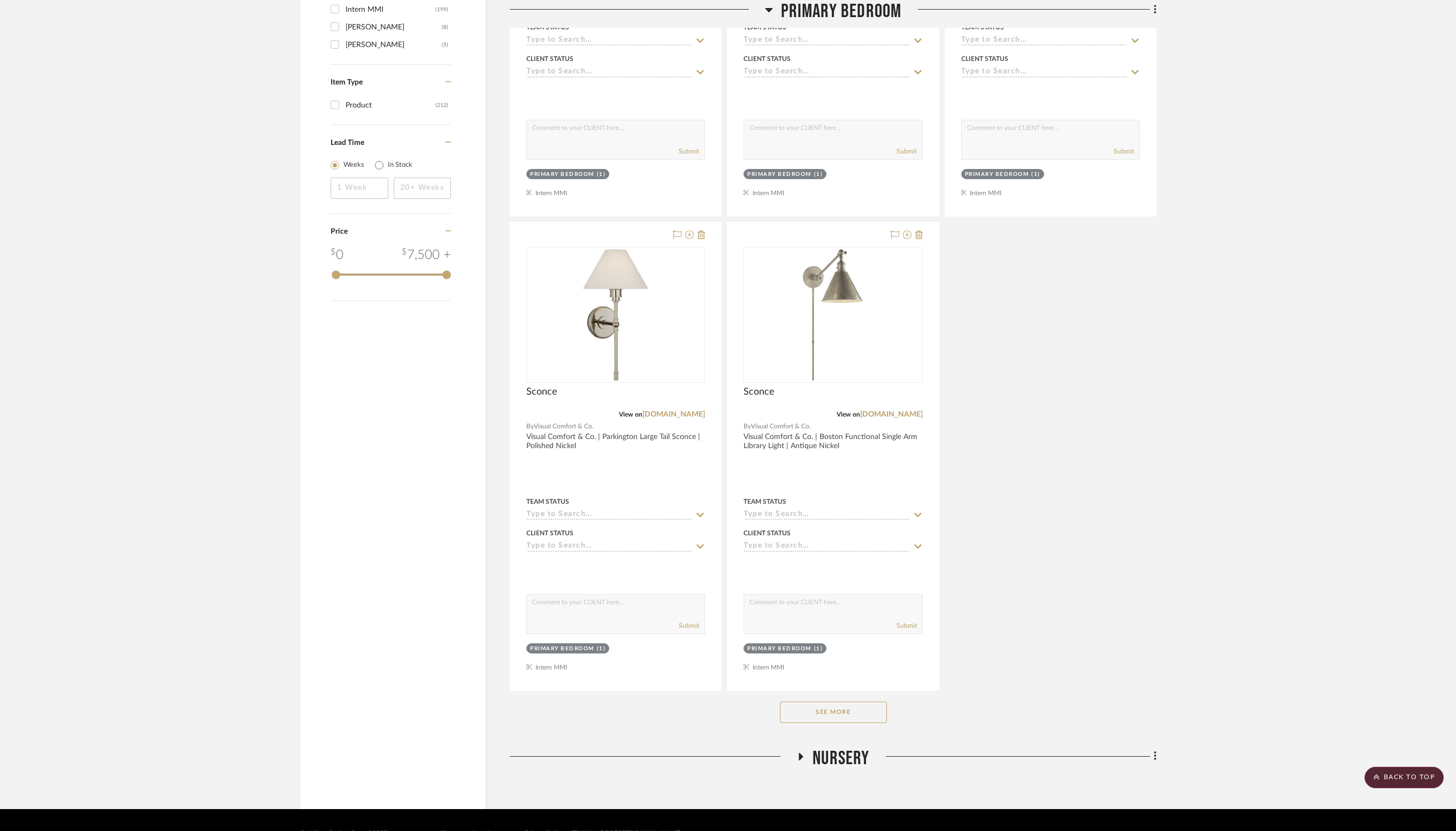 scroll, scrollTop: 1246, scrollLeft: 0, axis: vertical 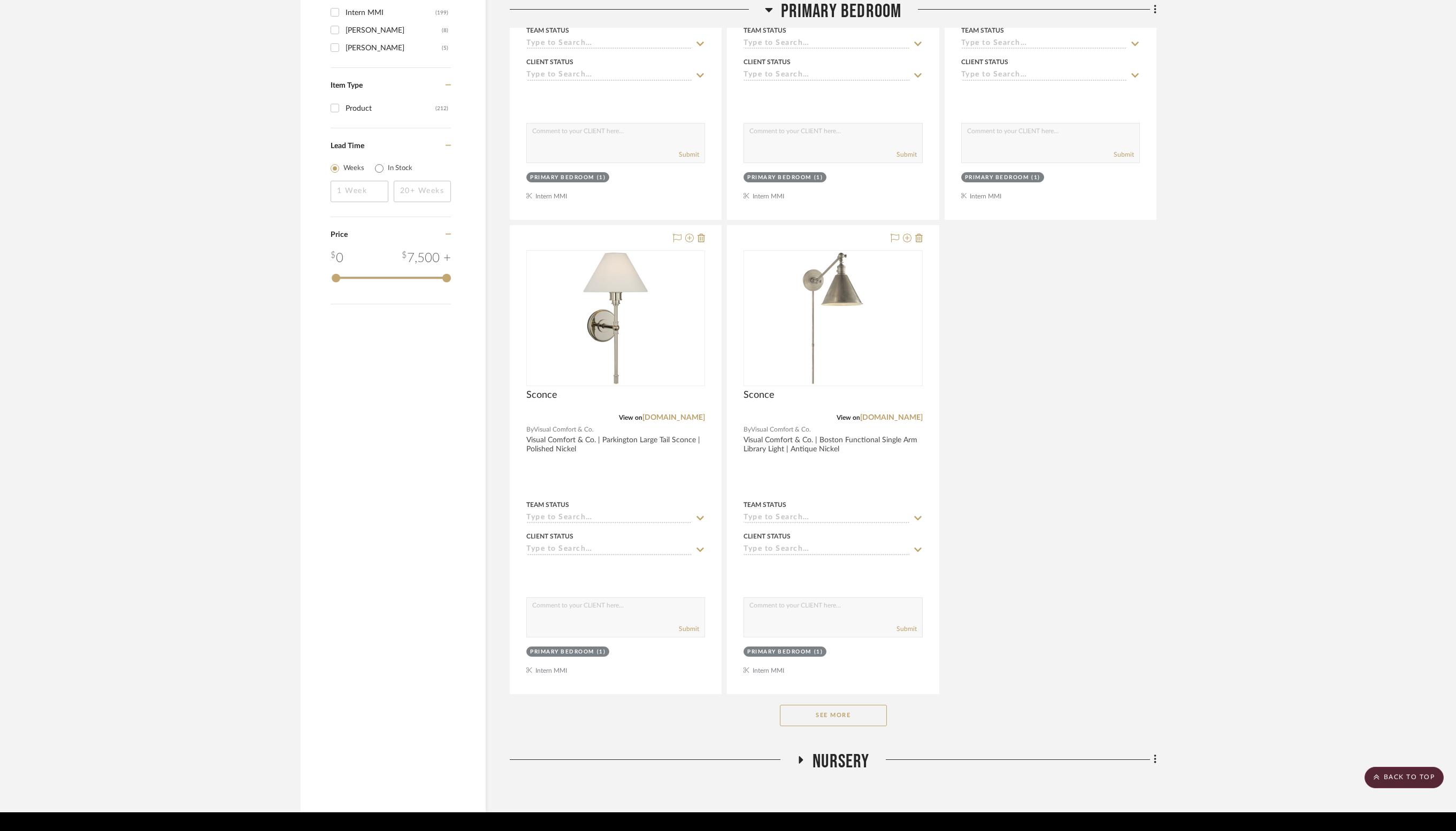 click on "See More" 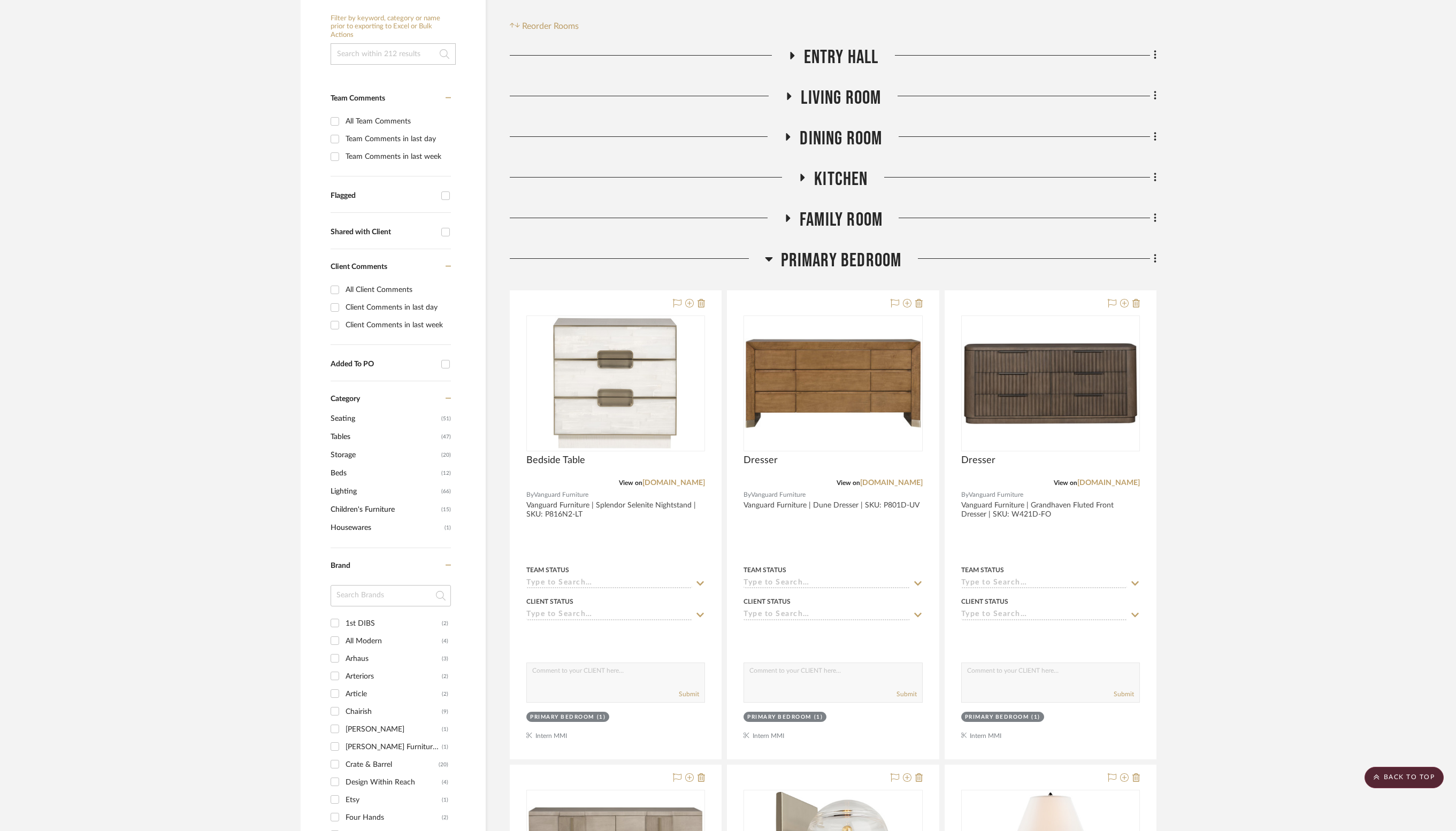 scroll, scrollTop: 1, scrollLeft: 0, axis: vertical 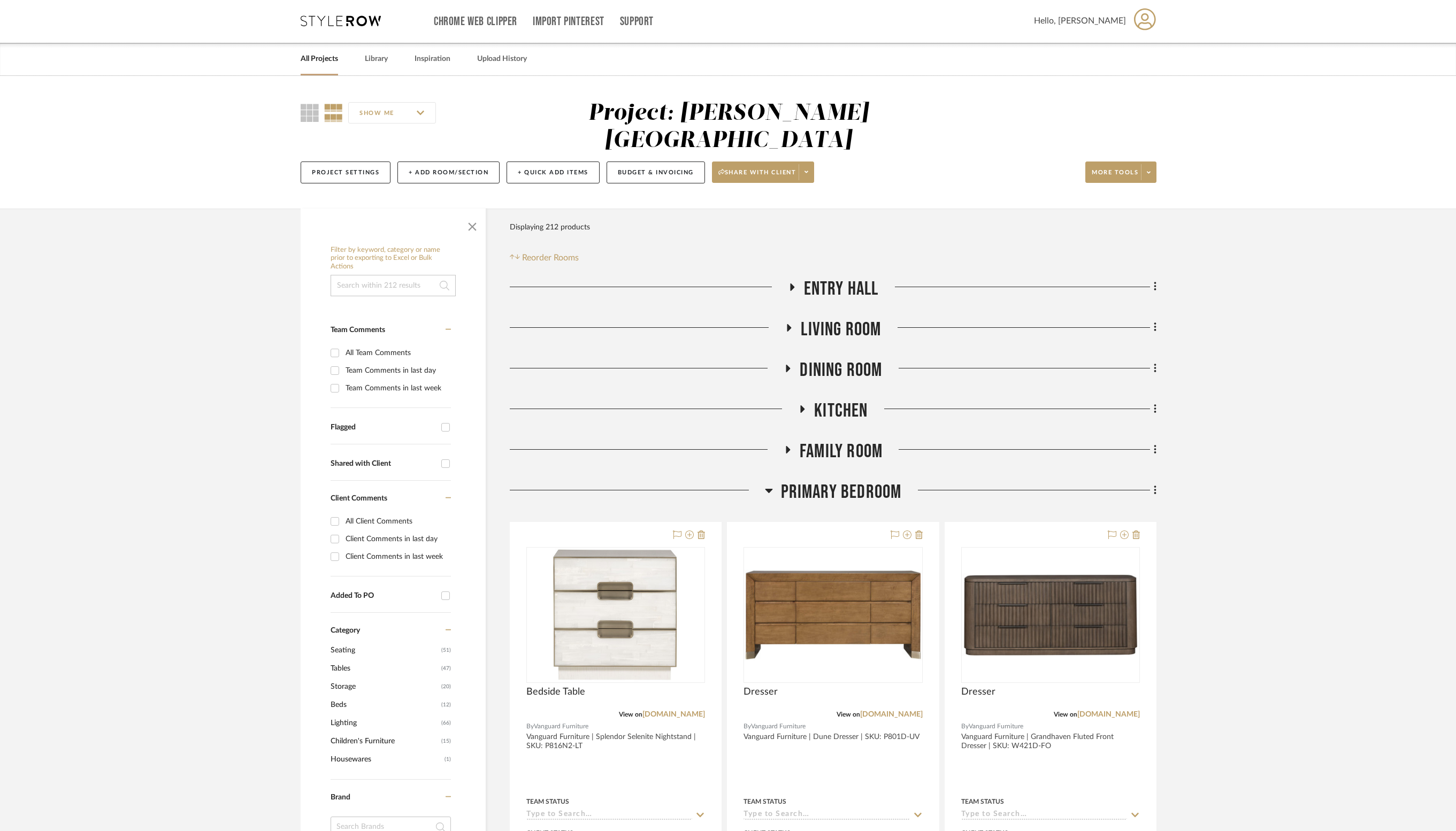 click on "Primary Bedroom" 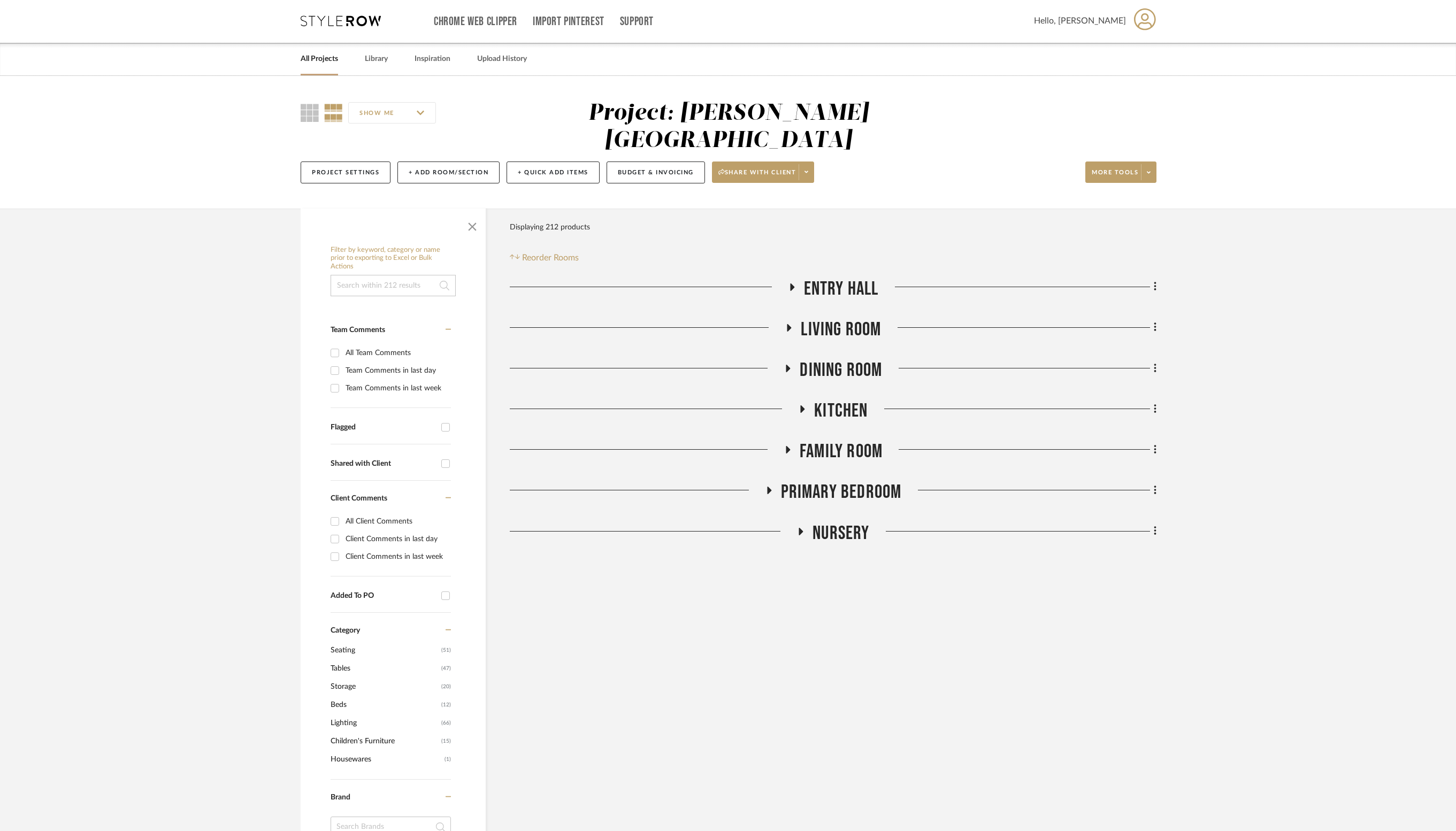 click on "Nursery" 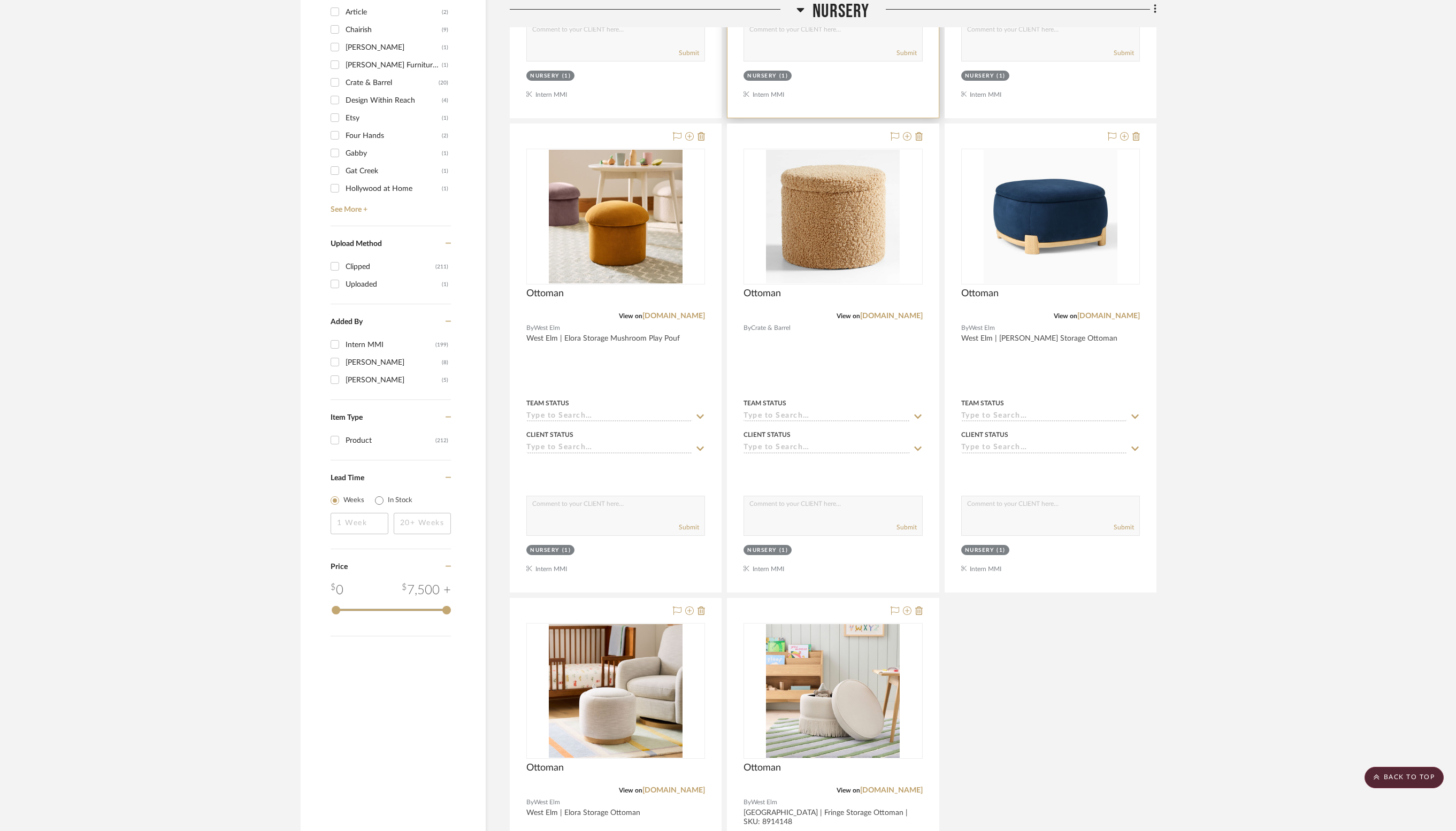 scroll, scrollTop: 1236, scrollLeft: 0, axis: vertical 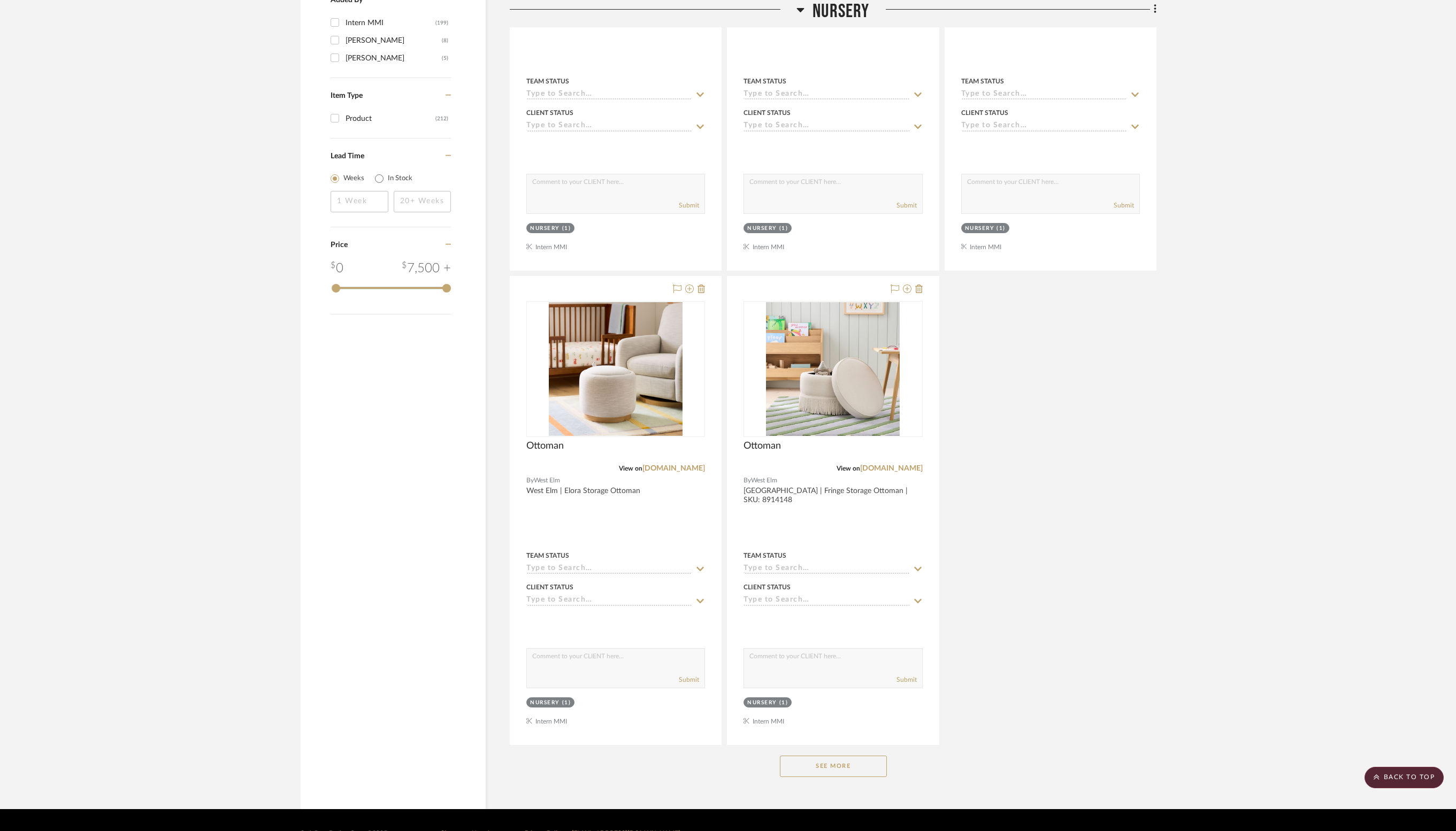 click on "See More" 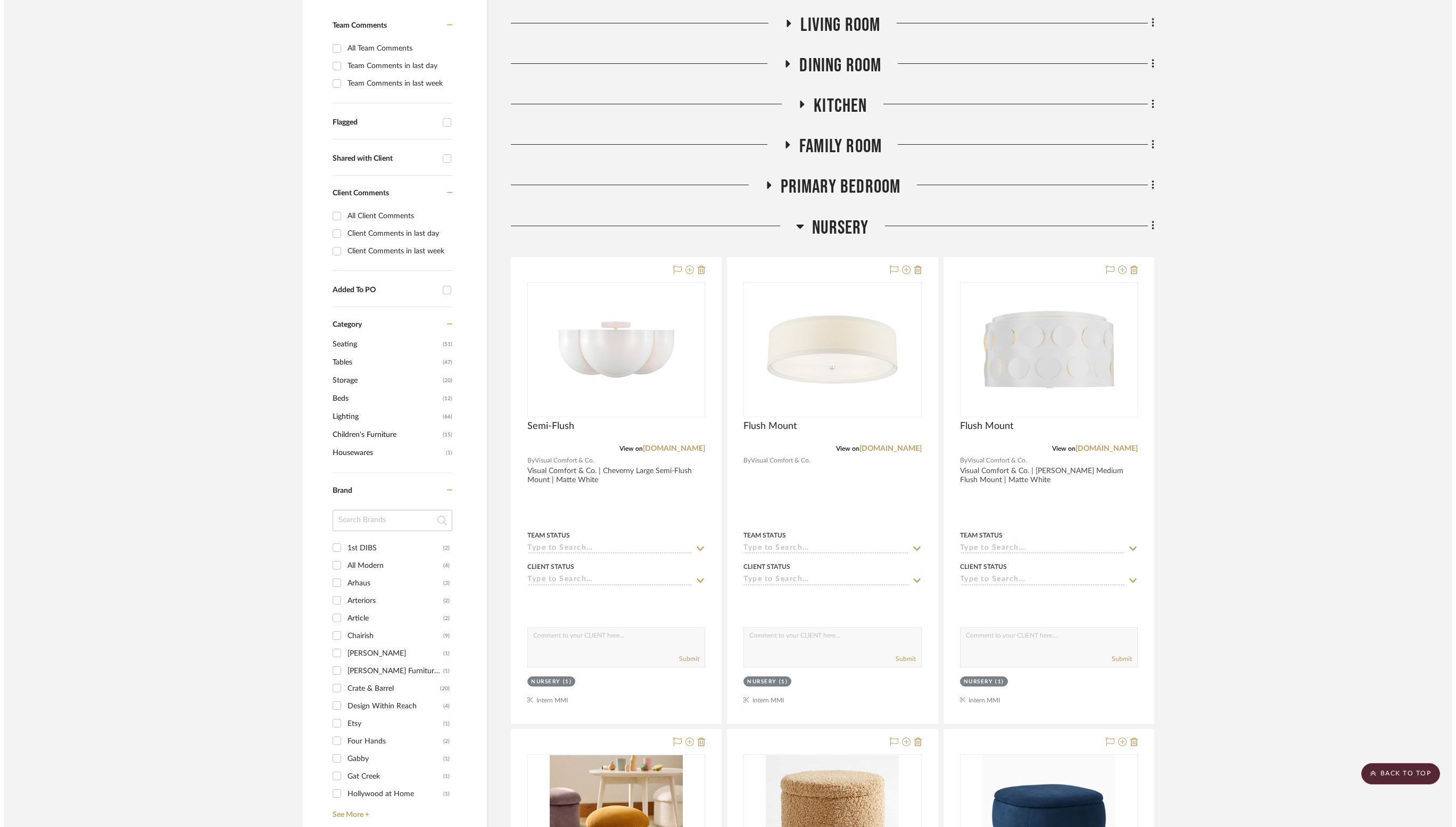 scroll, scrollTop: 0, scrollLeft: 0, axis: both 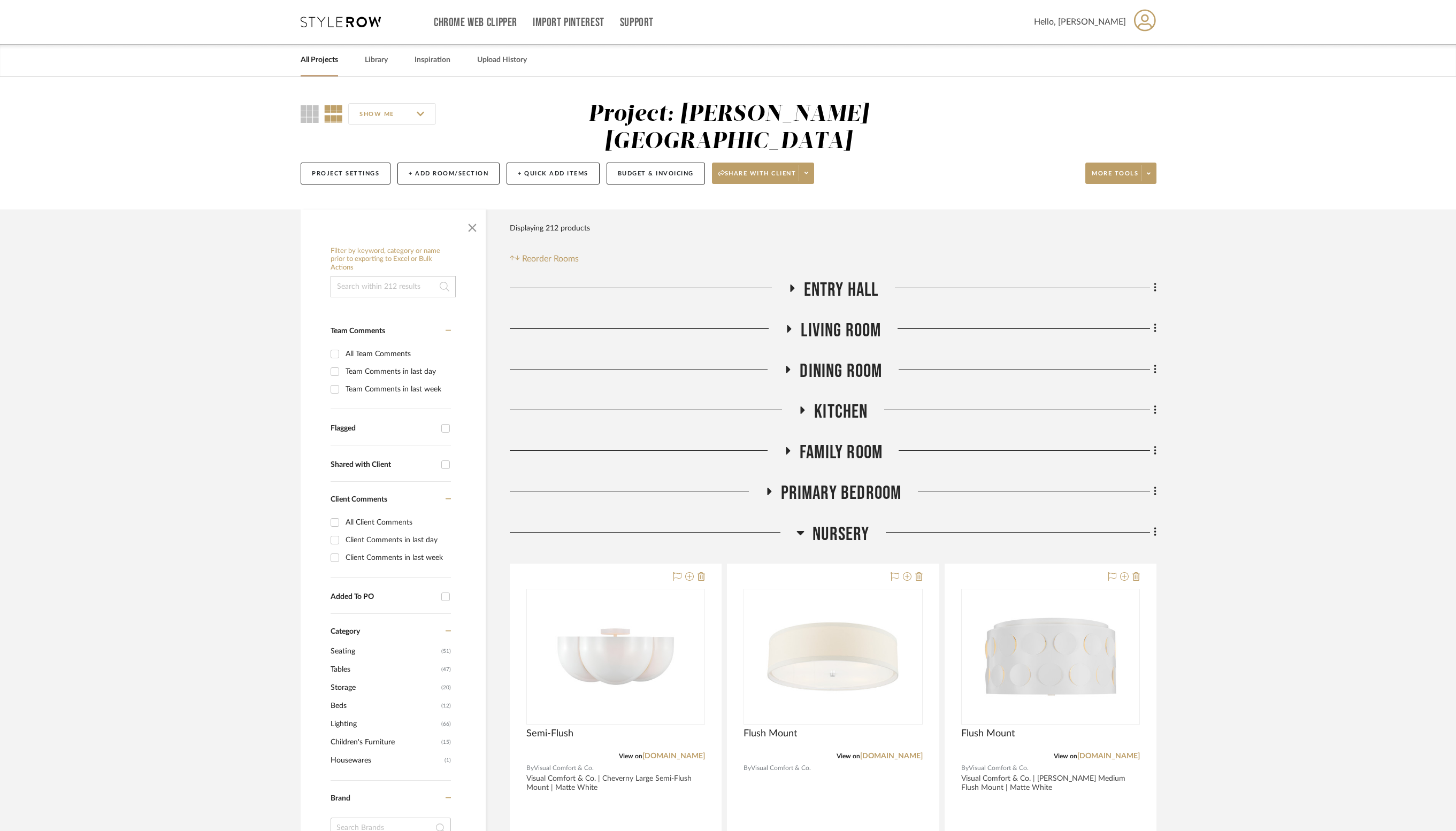 click on "Nursery" 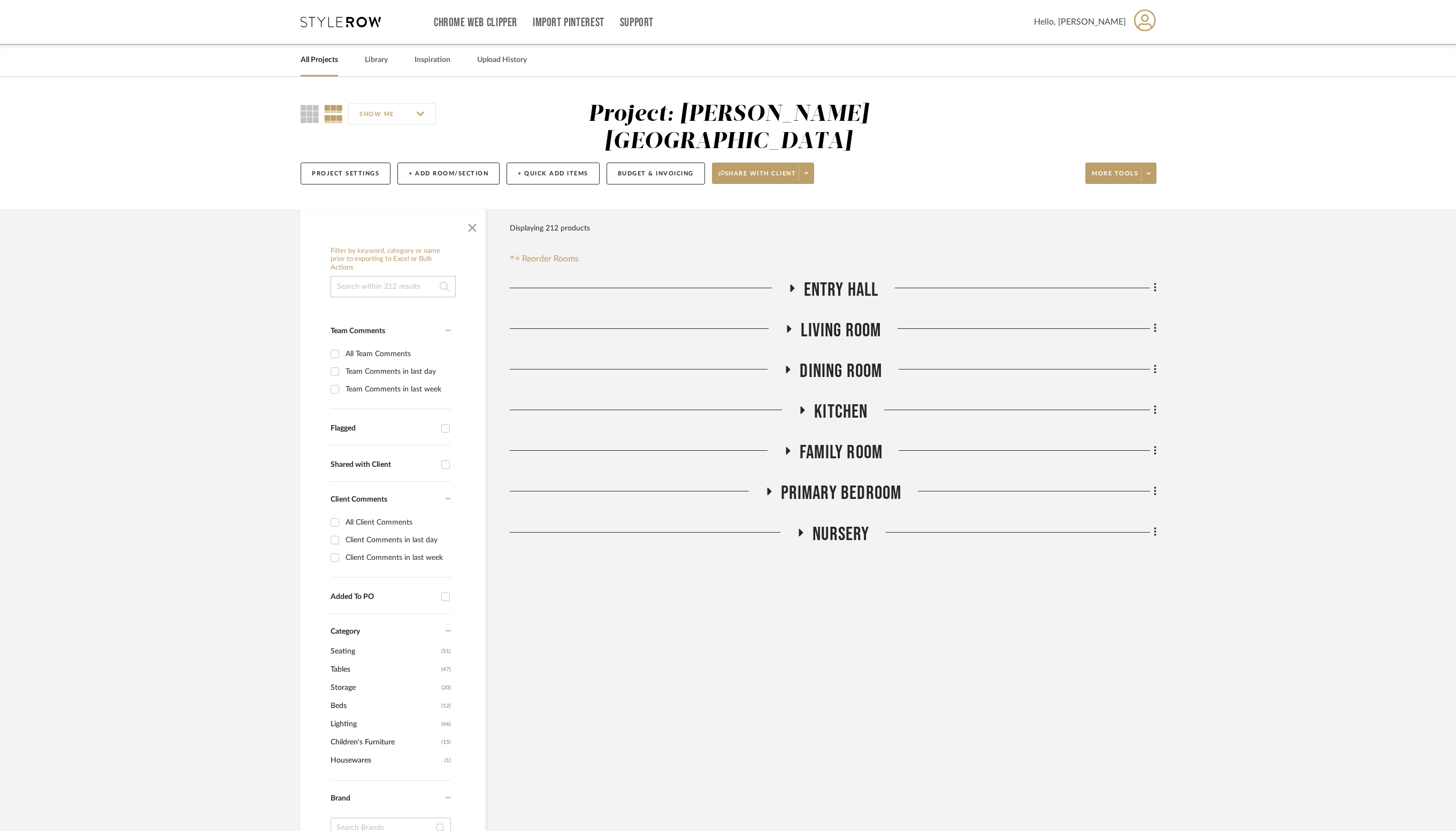 click on "Primary Bedroom" 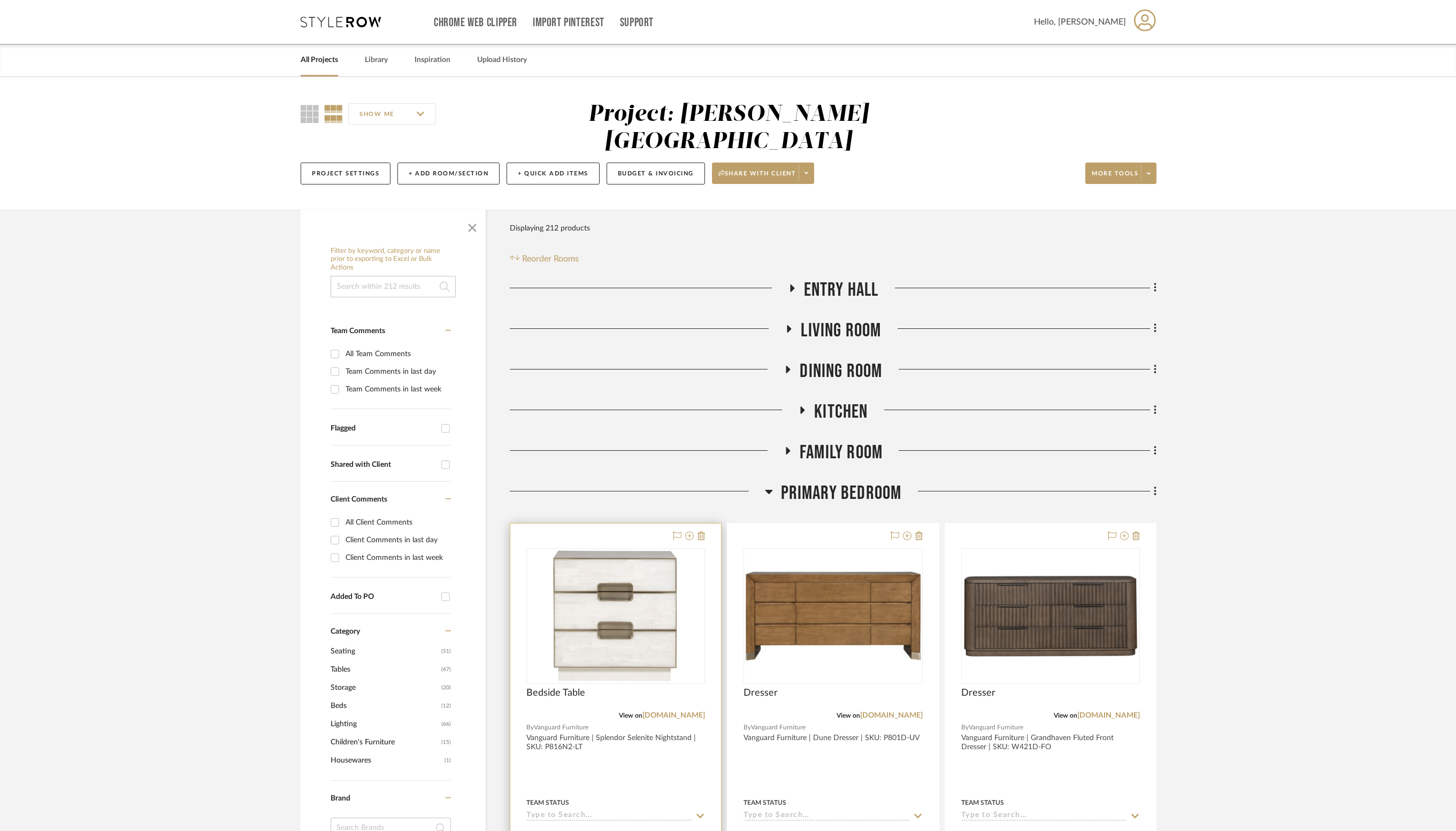 click at bounding box center (616, 757) 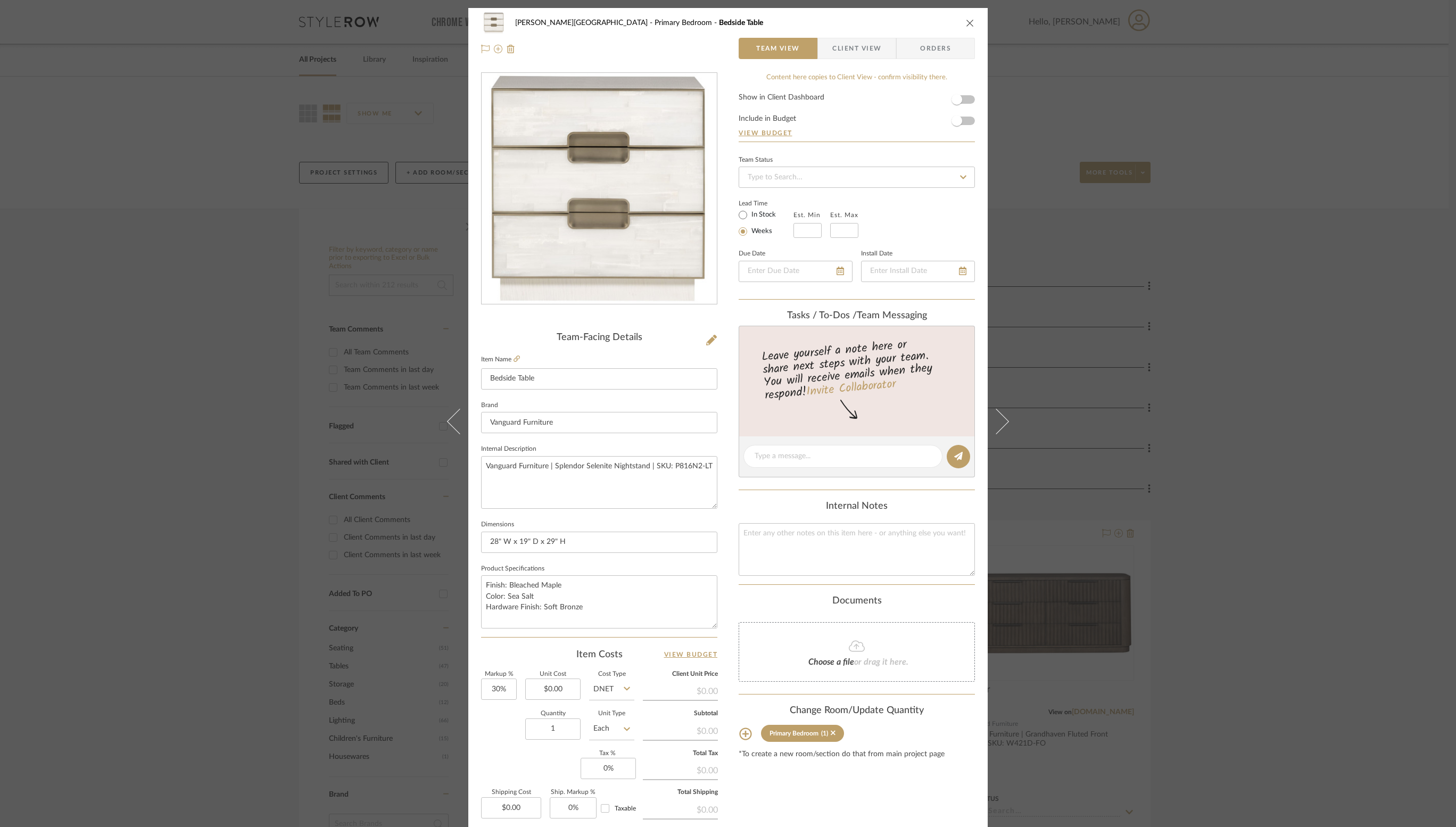 click on "Client View" at bounding box center (857, 48) 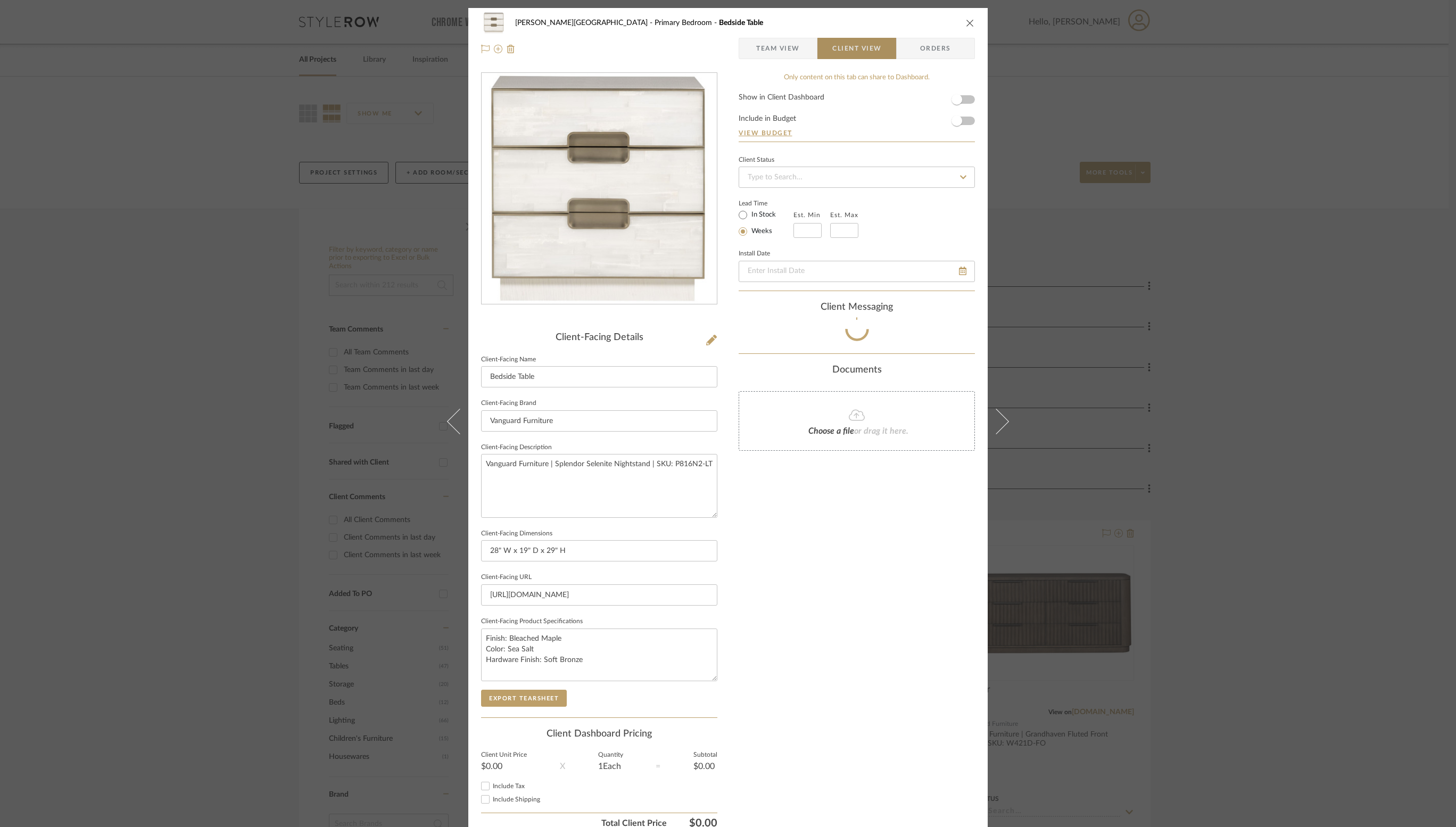 type 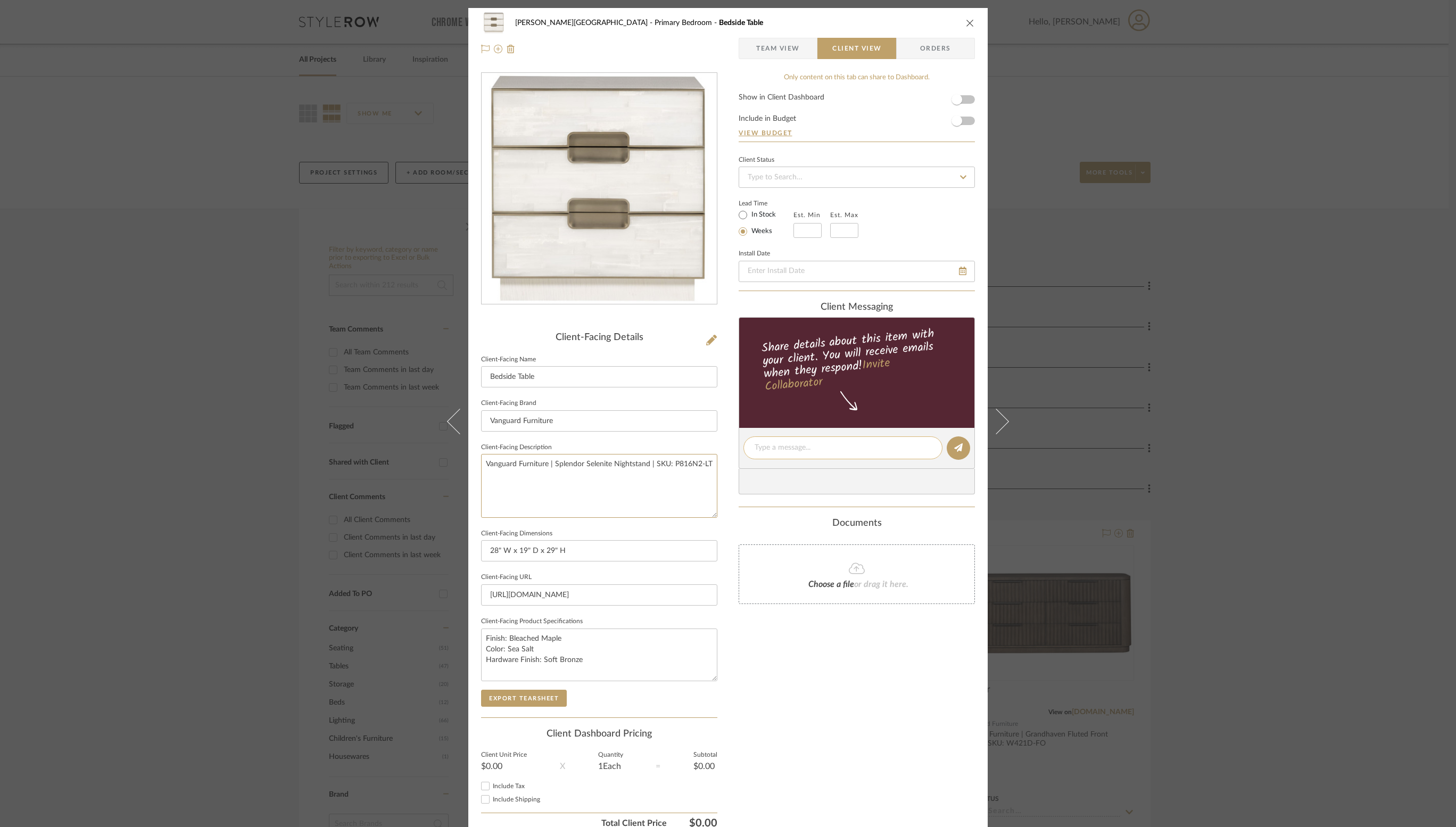 drag, startPoint x: 482, startPoint y: 464, endPoint x: 770, endPoint y: 448, distance: 288.4441 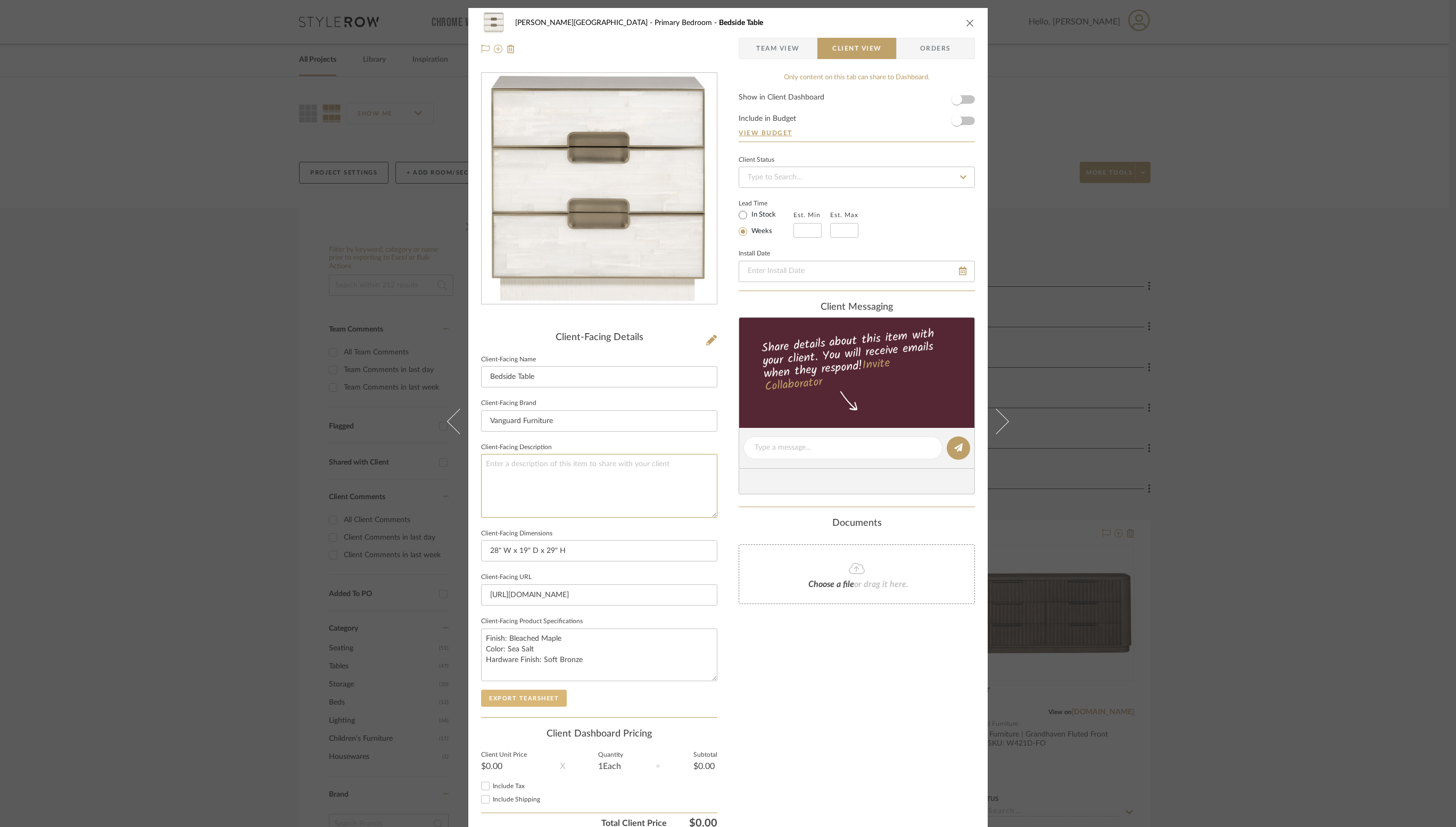 type 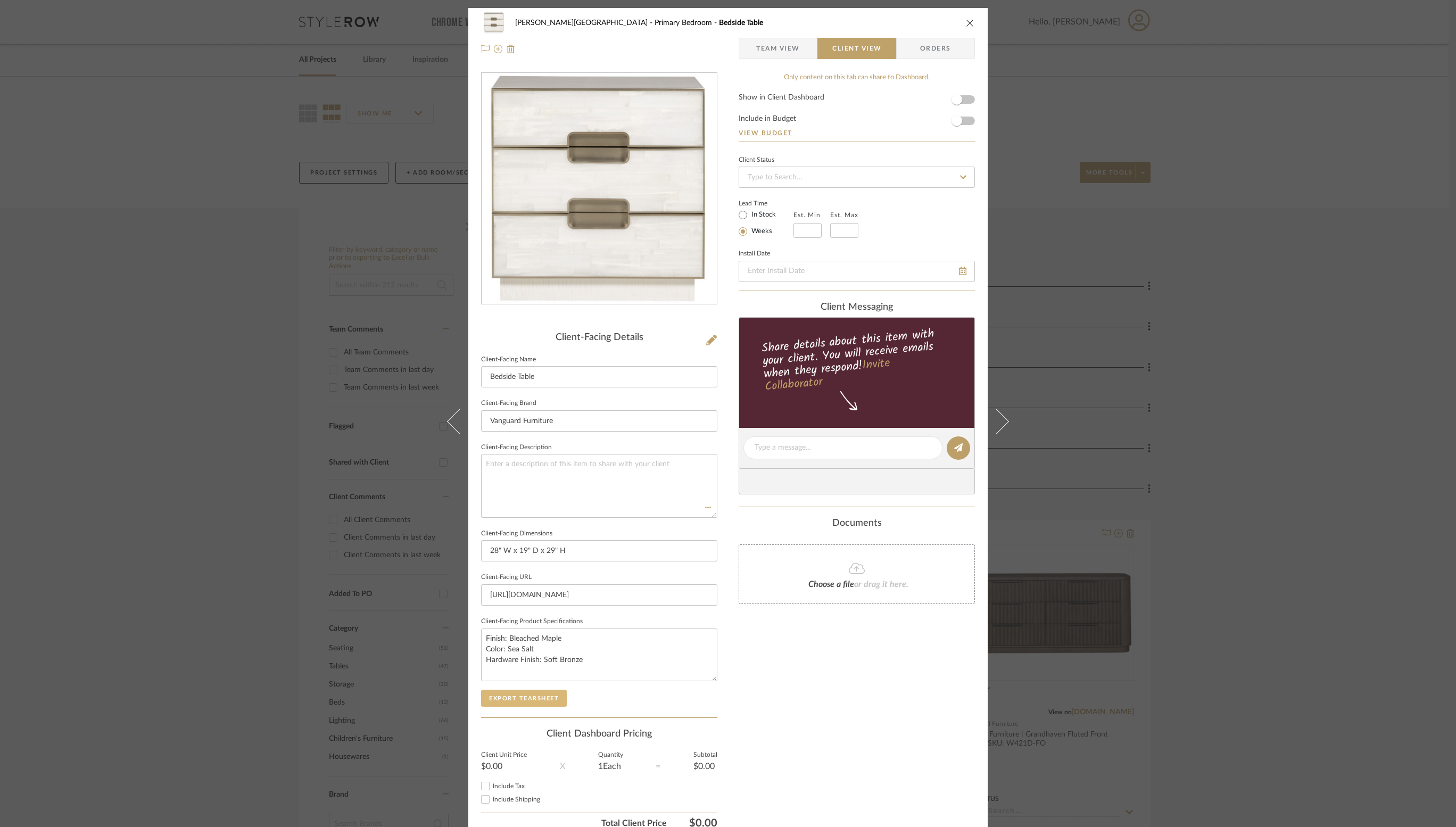click on "Export Tearsheet" 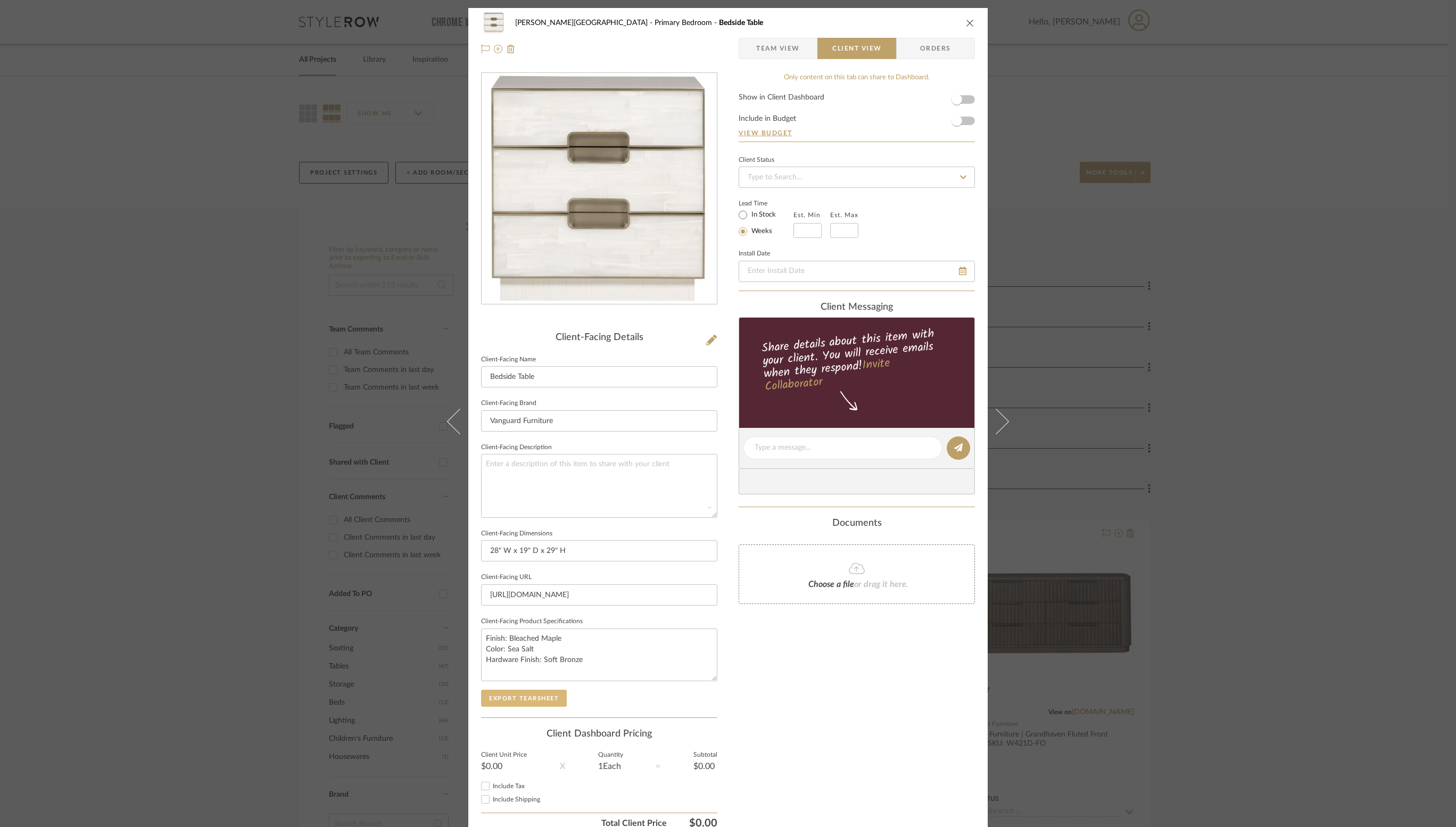 type 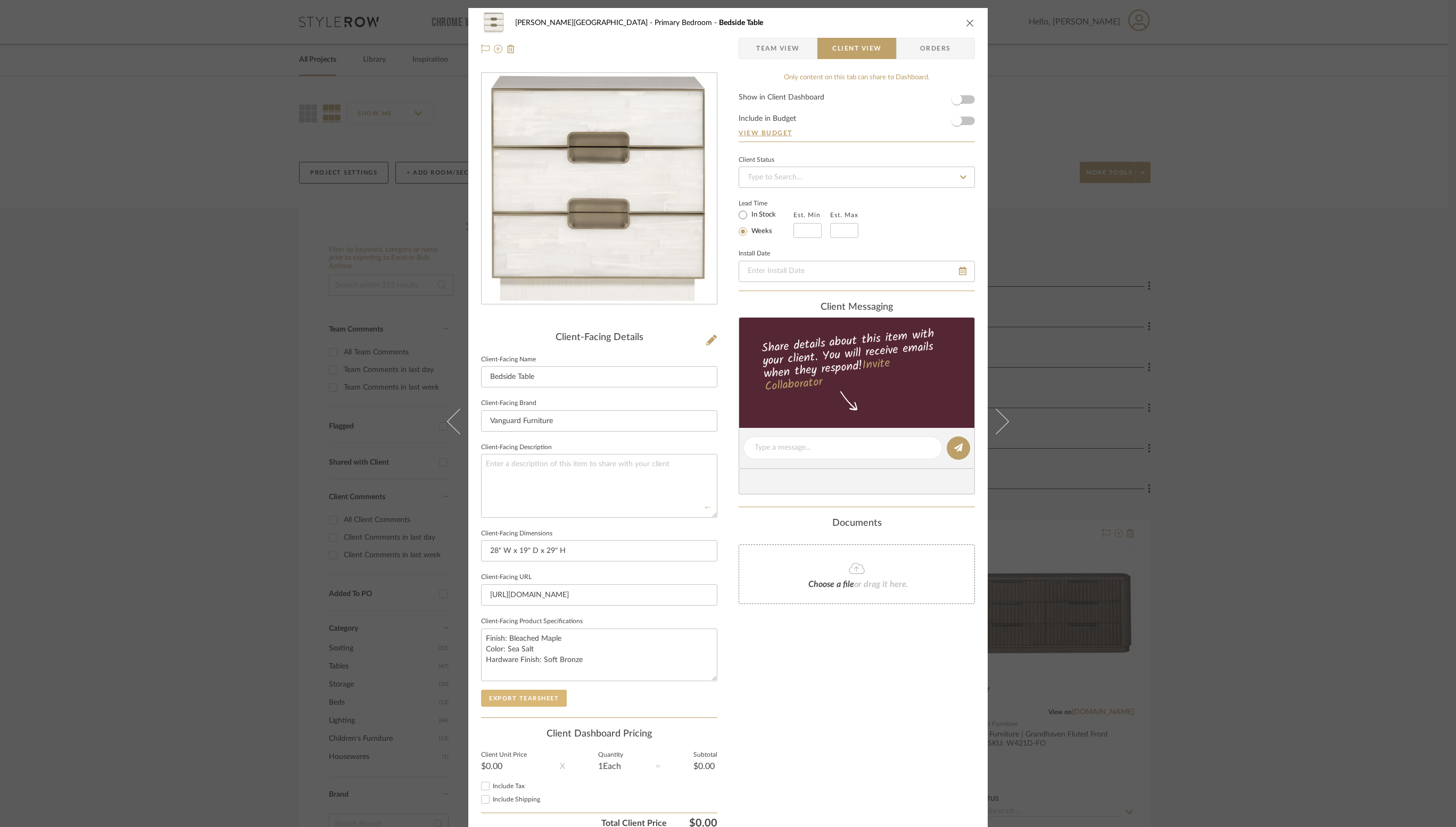 type 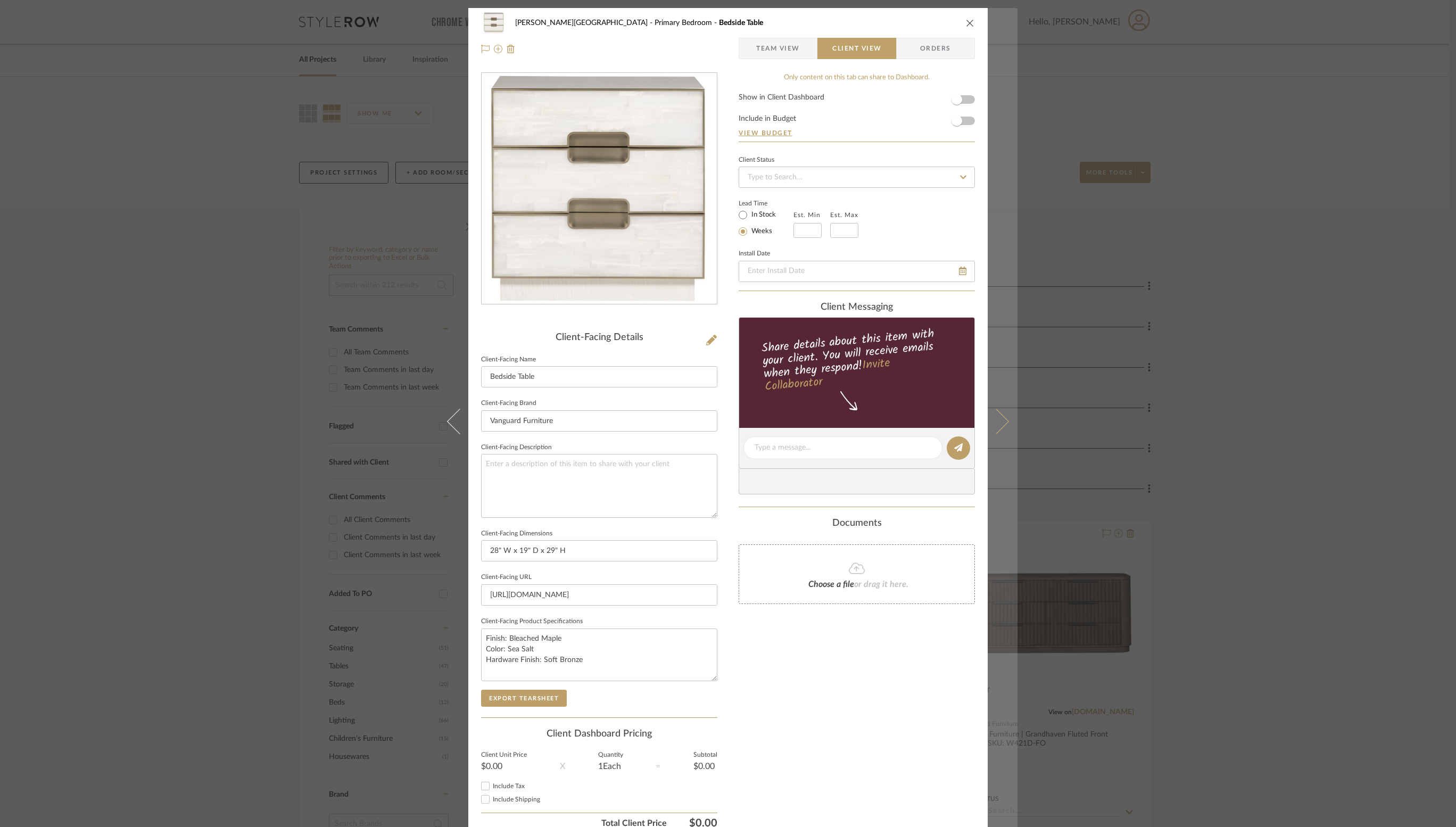 click at bounding box center [996, 421] 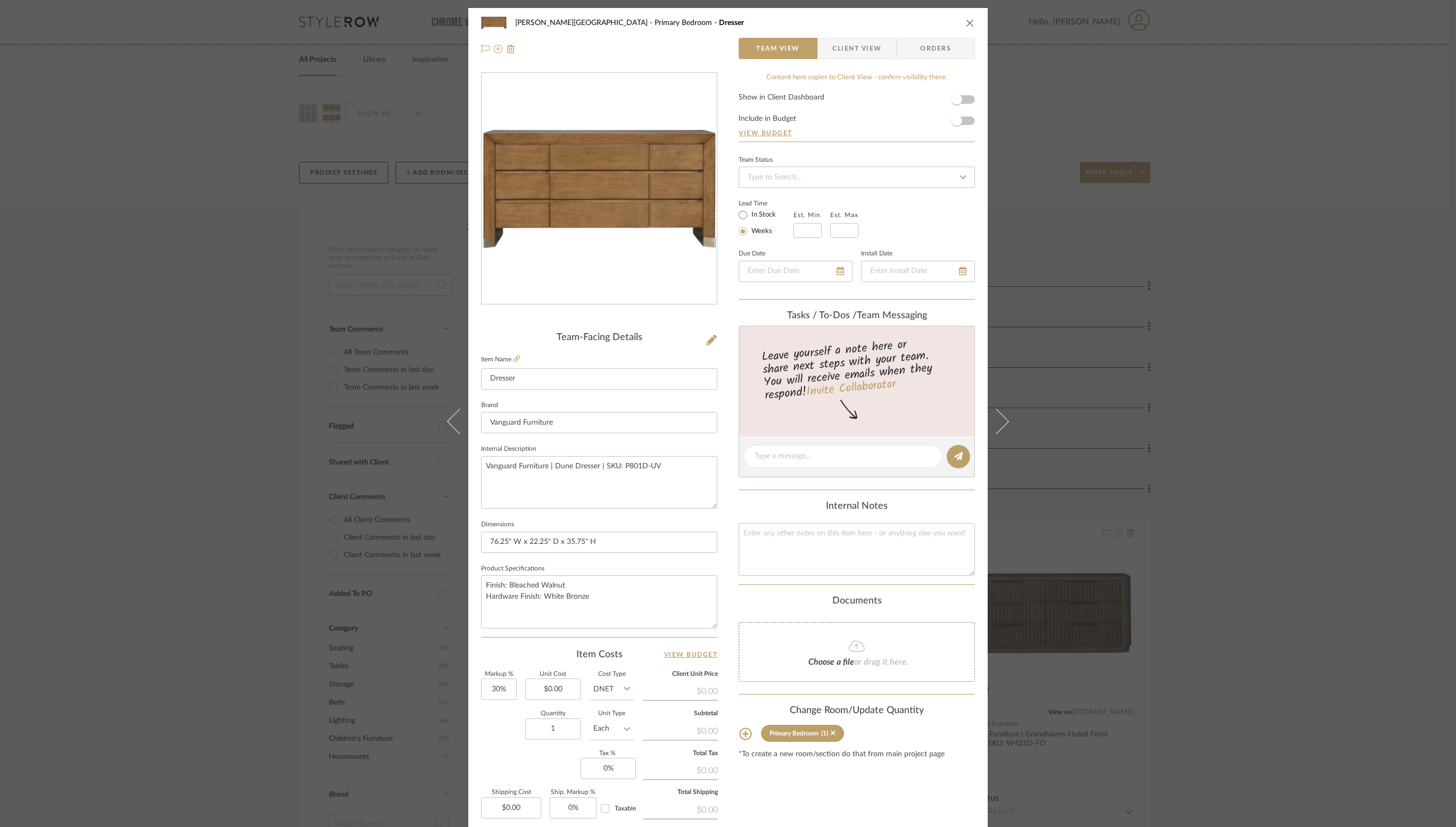 click on "Client View" at bounding box center (857, 48) 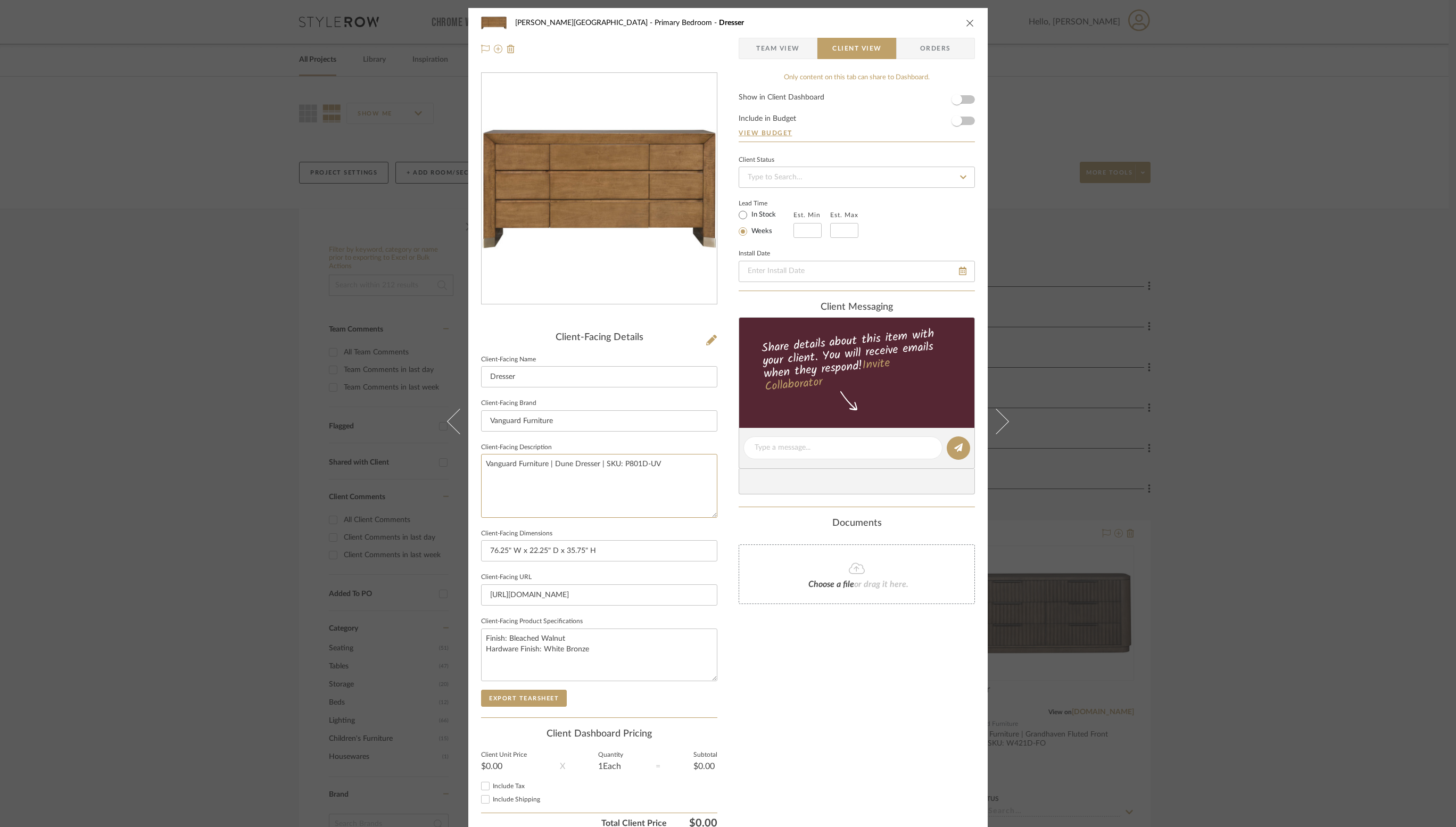 drag, startPoint x: 674, startPoint y: 460, endPoint x: 419, endPoint y: 494, distance: 257.25668 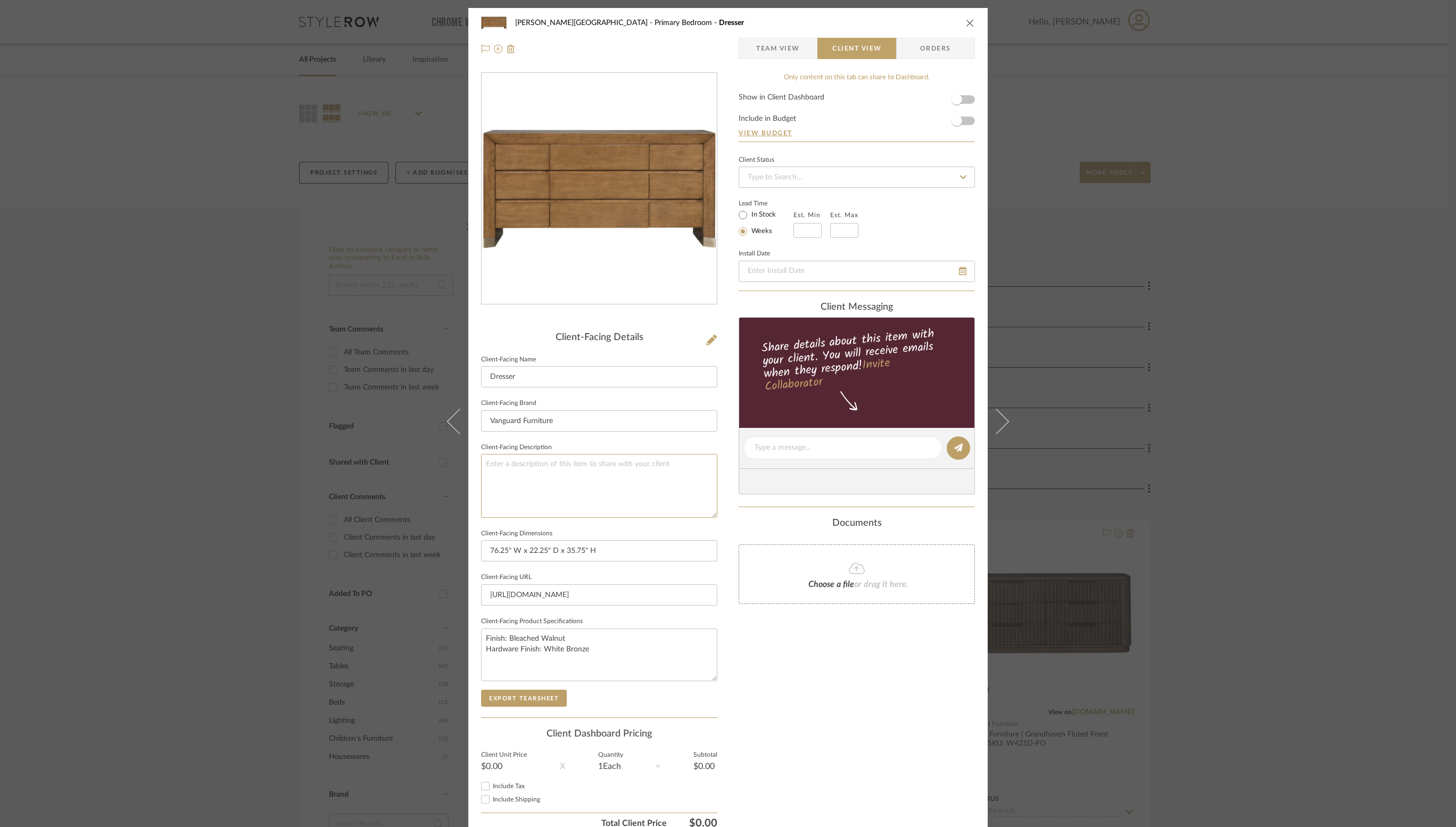 type 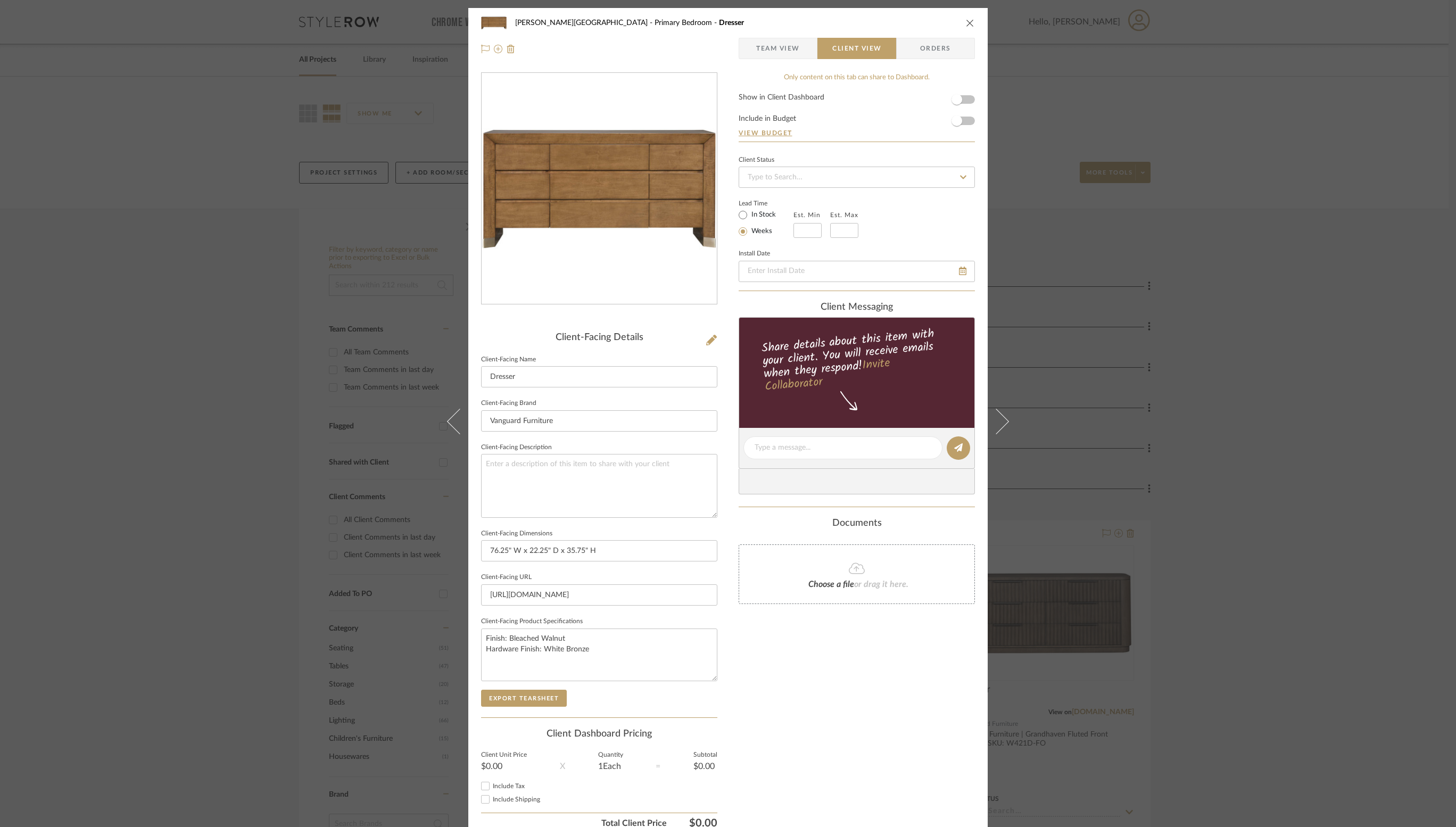 click on "Only content on this tab can share to Dashboard.  Show in Client Dashboard   Include in Budget   View Budget  Client Status  Lead Time  In Stock Weeks  Est. Min   Est. Max   Install Date  client Messaging  Share details about this item with your client. You will receive emails when they respond!  Invite Collaborator  Documents  Choose a file  or drag it here." at bounding box center [857, 453] 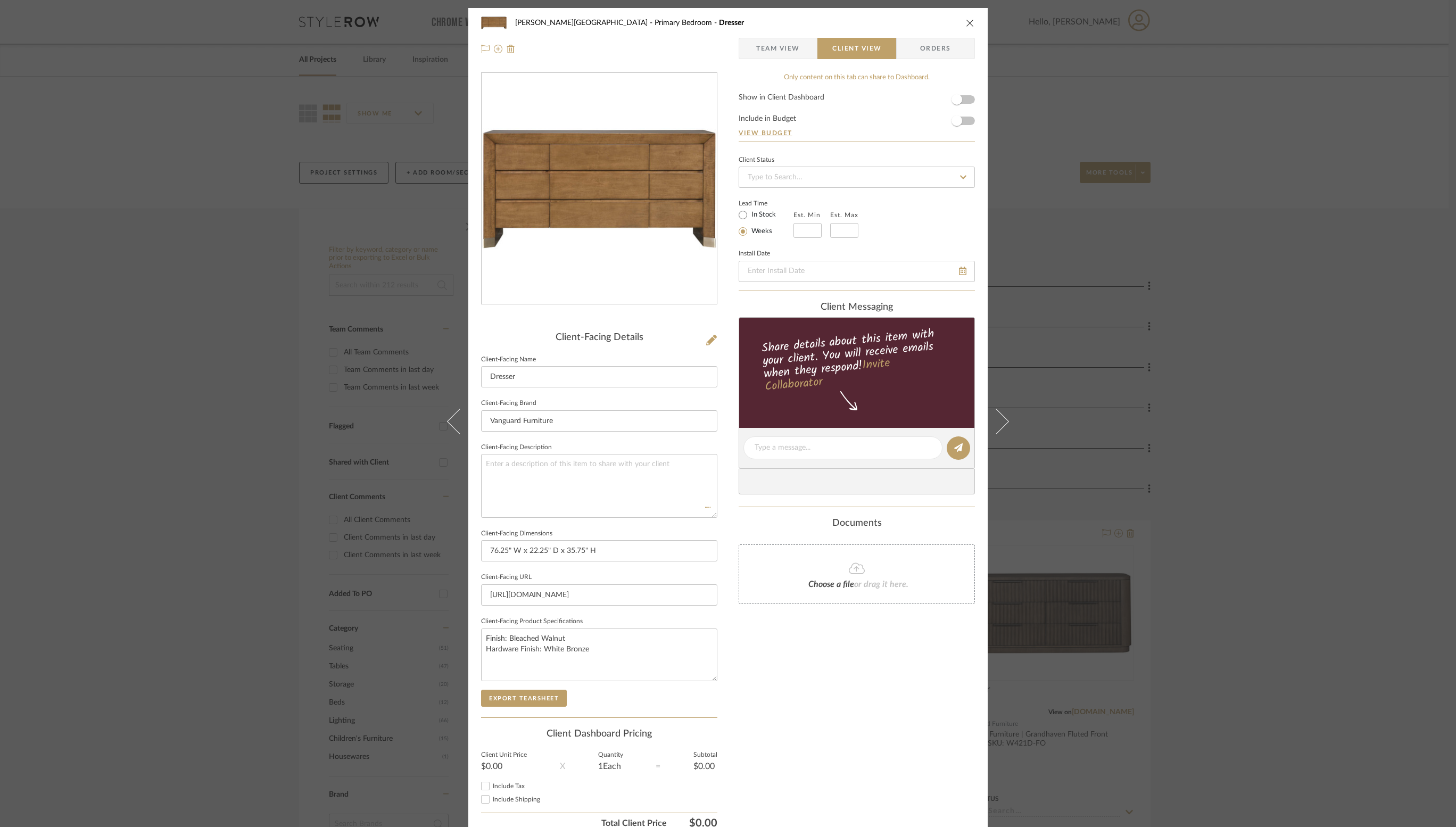 type 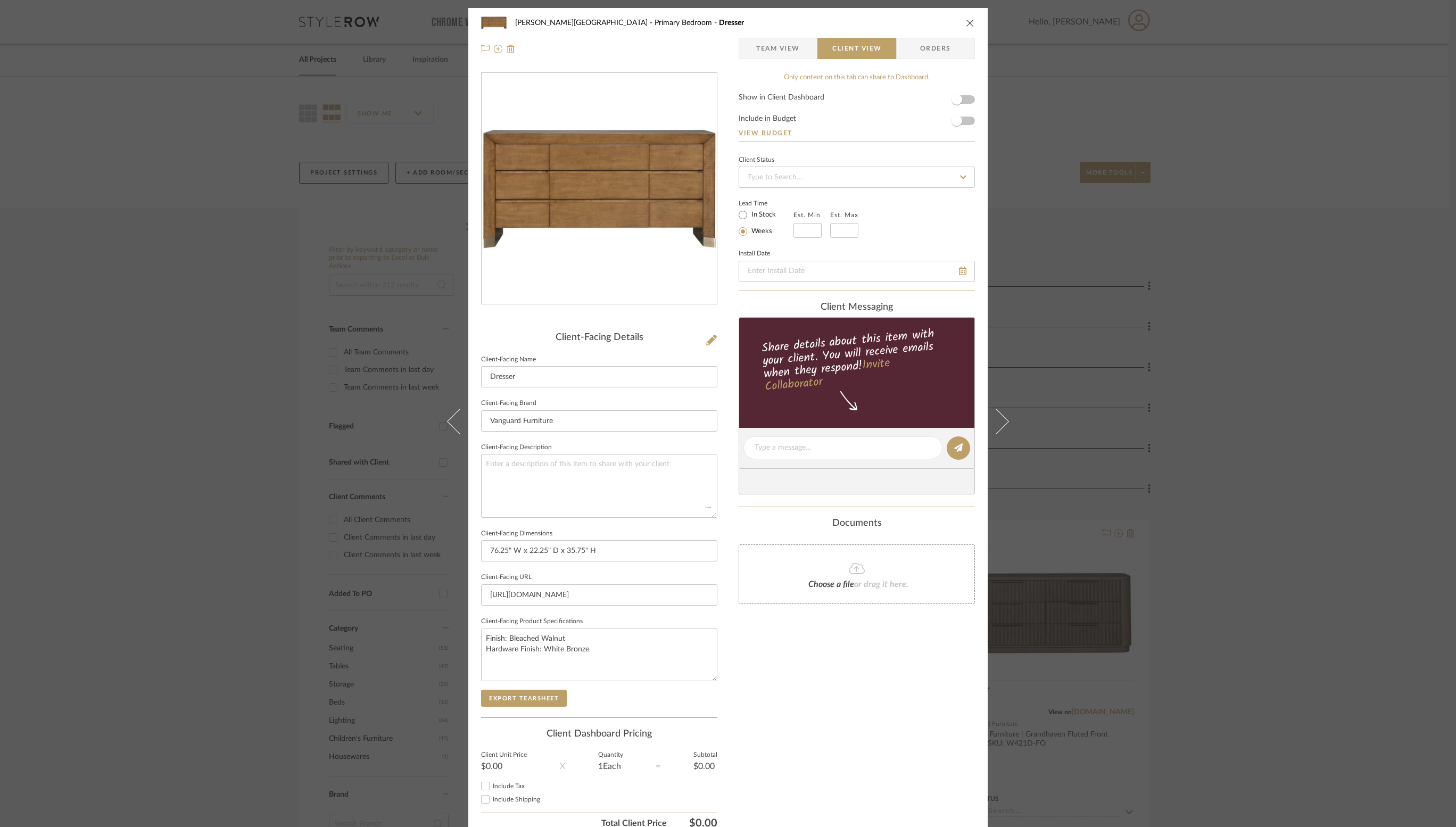 type 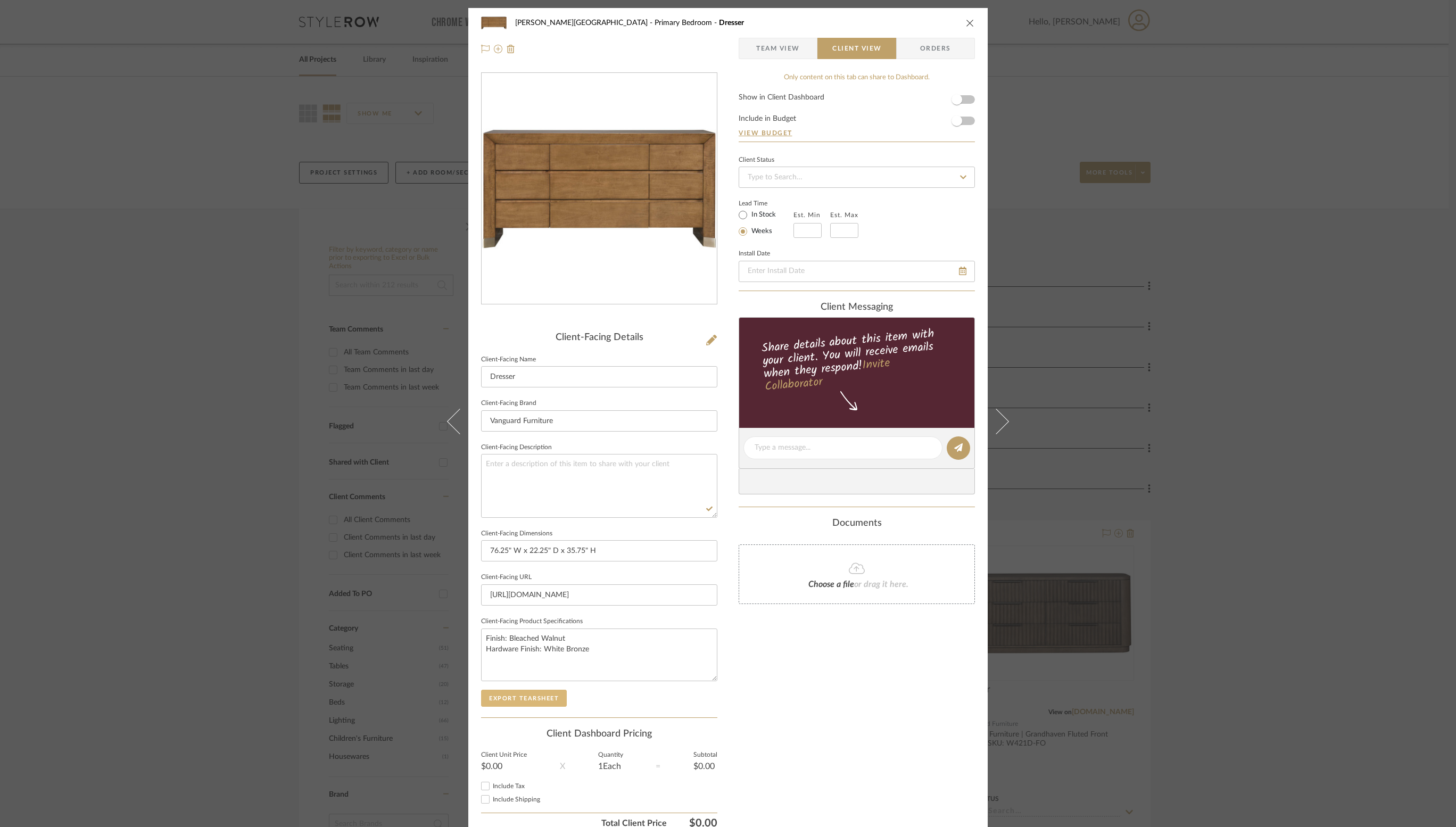 click on "Export Tearsheet" 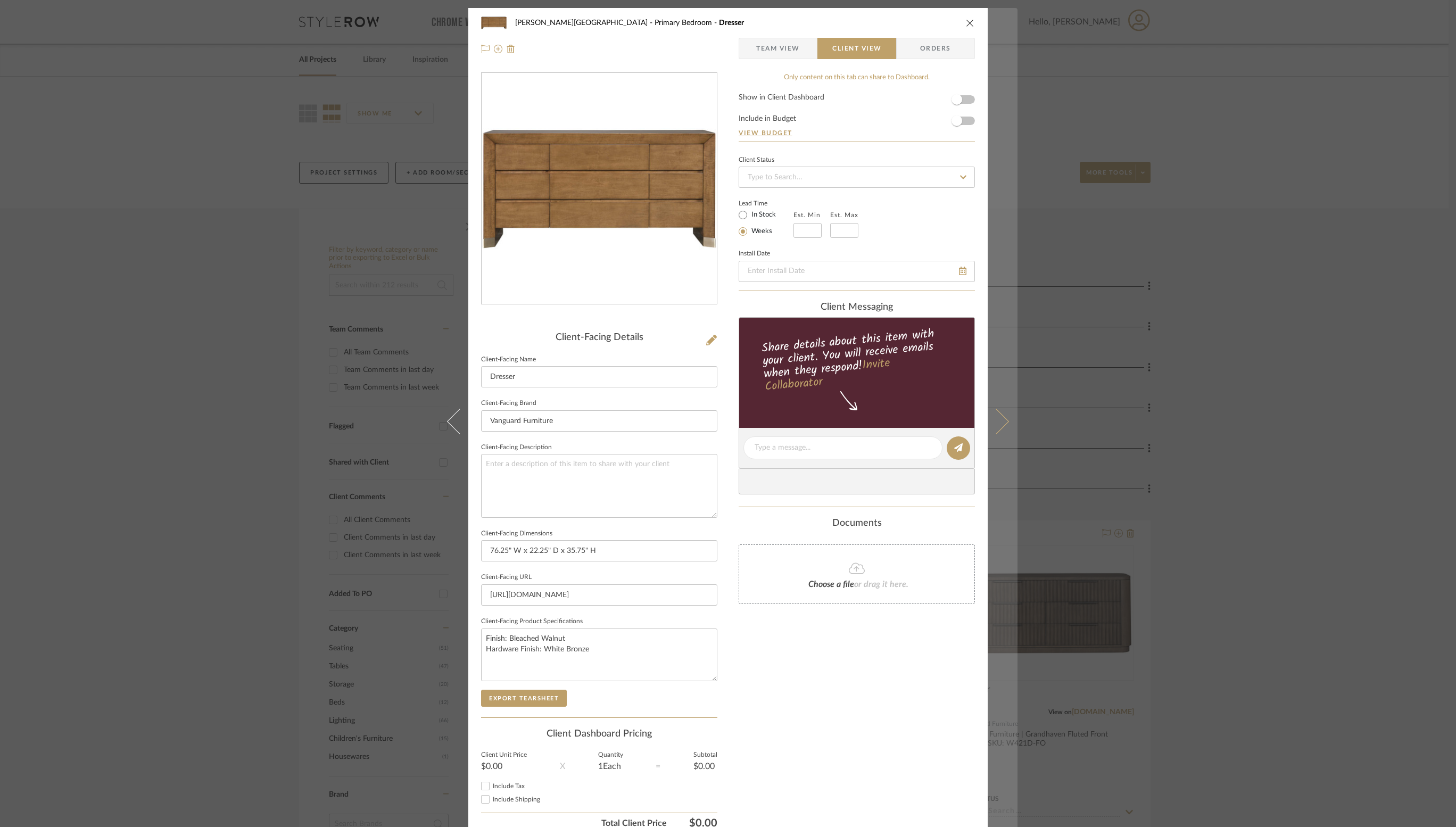click at bounding box center [1003, 421] 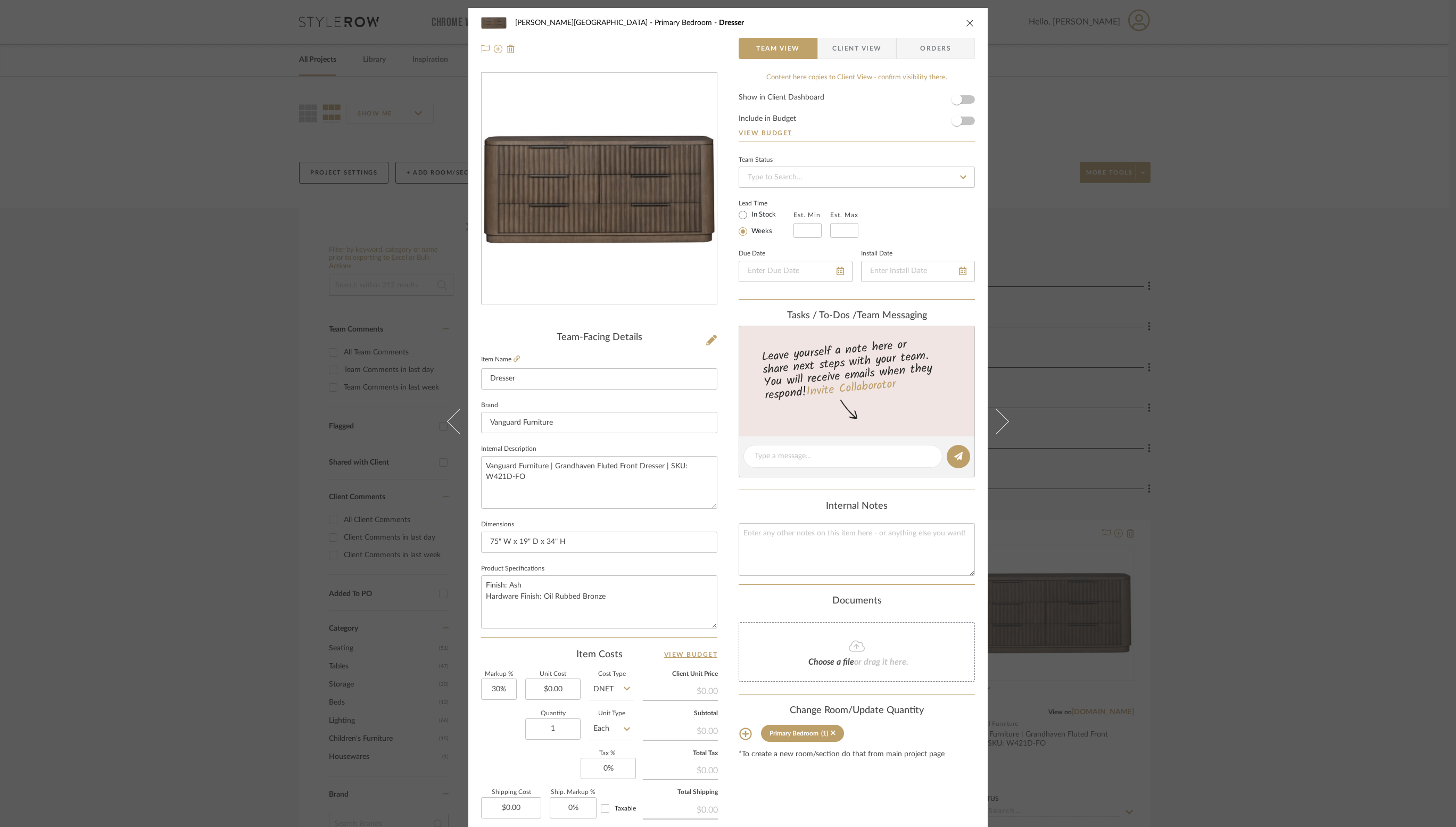 click on "Client View" at bounding box center [857, 48] 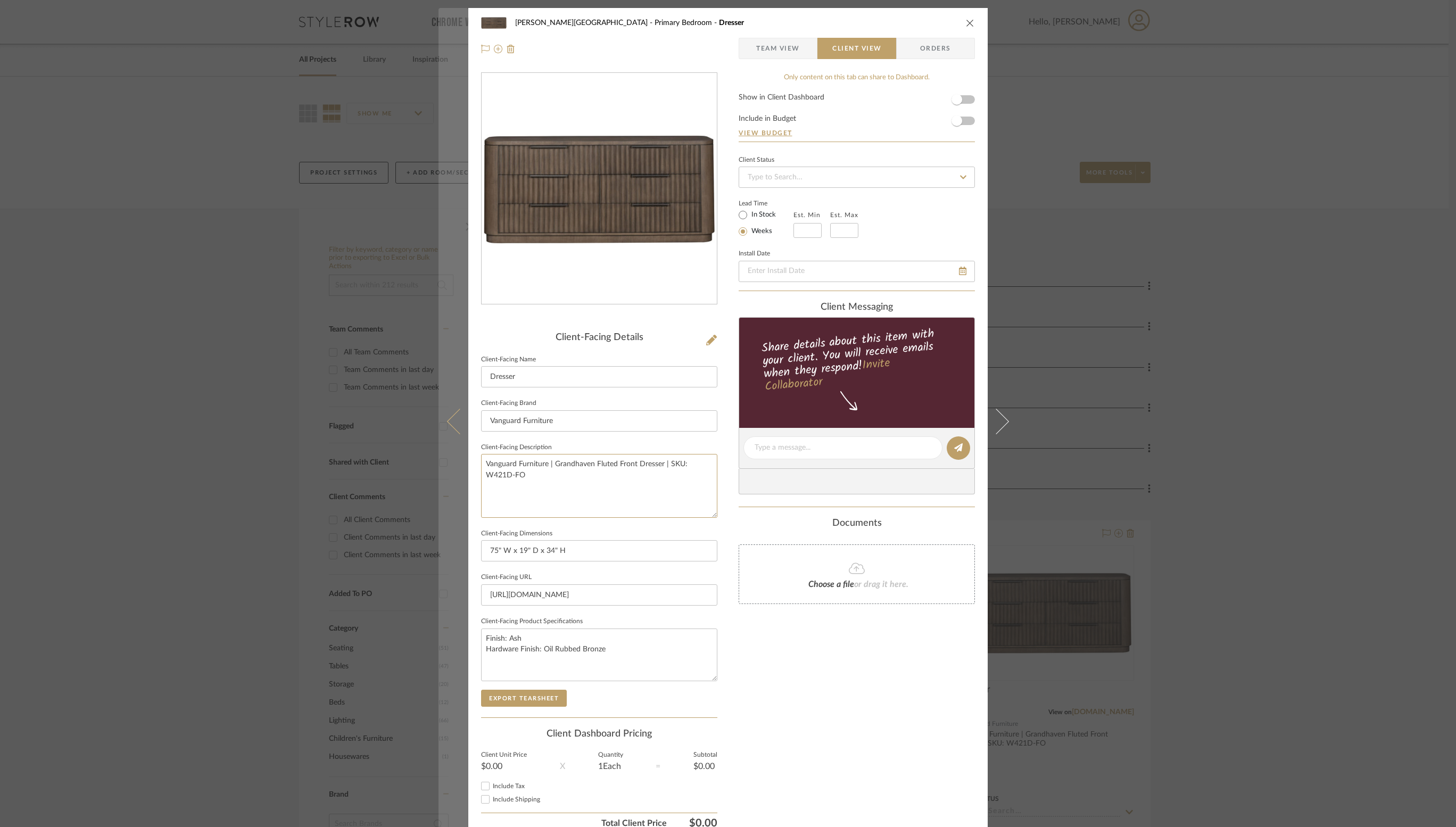 drag, startPoint x: 541, startPoint y: 485, endPoint x: 458, endPoint y: 461, distance: 86.4002 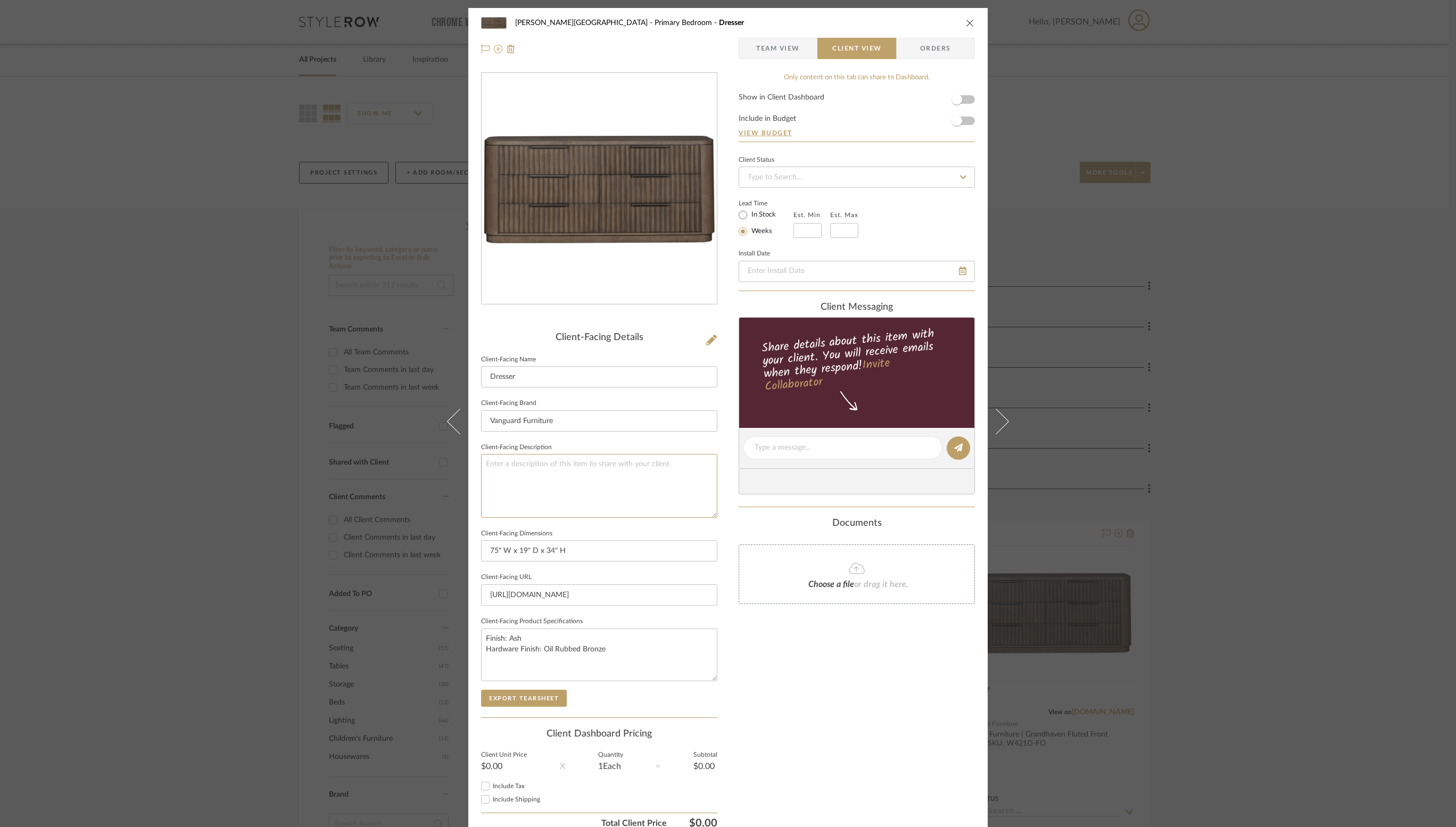 type 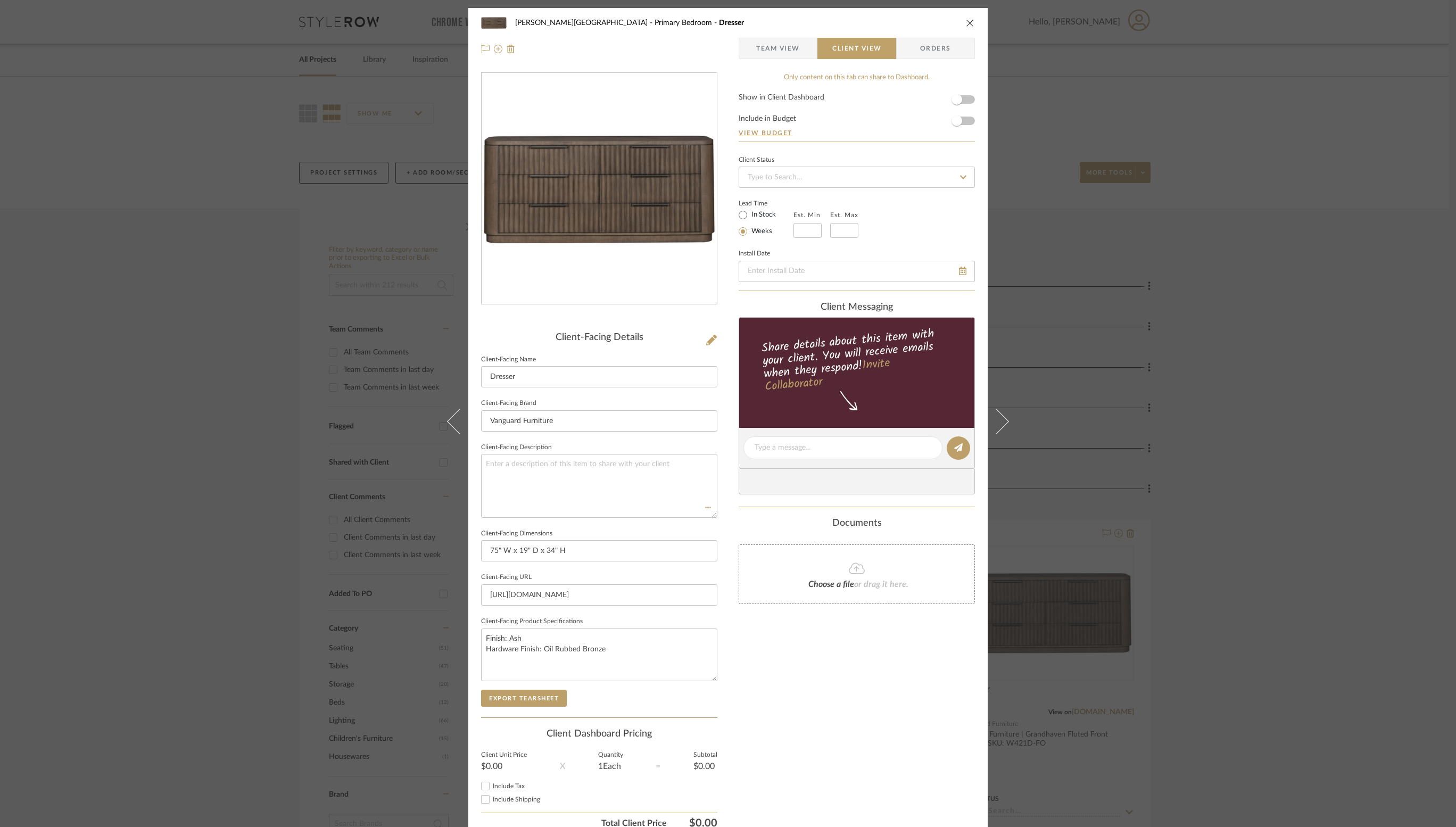 click on "Only content on this tab can share to Dashboard.  Show in Client Dashboard   Include in Budget   View Budget  Client Status  Lead Time  In Stock Weeks  Est. Min   Est. Max   Install Date  client Messaging  Share details about this item with your client. You will receive emails when they respond!  Invite Collaborator  Documents  Choose a file  or drag it here." at bounding box center [857, 453] 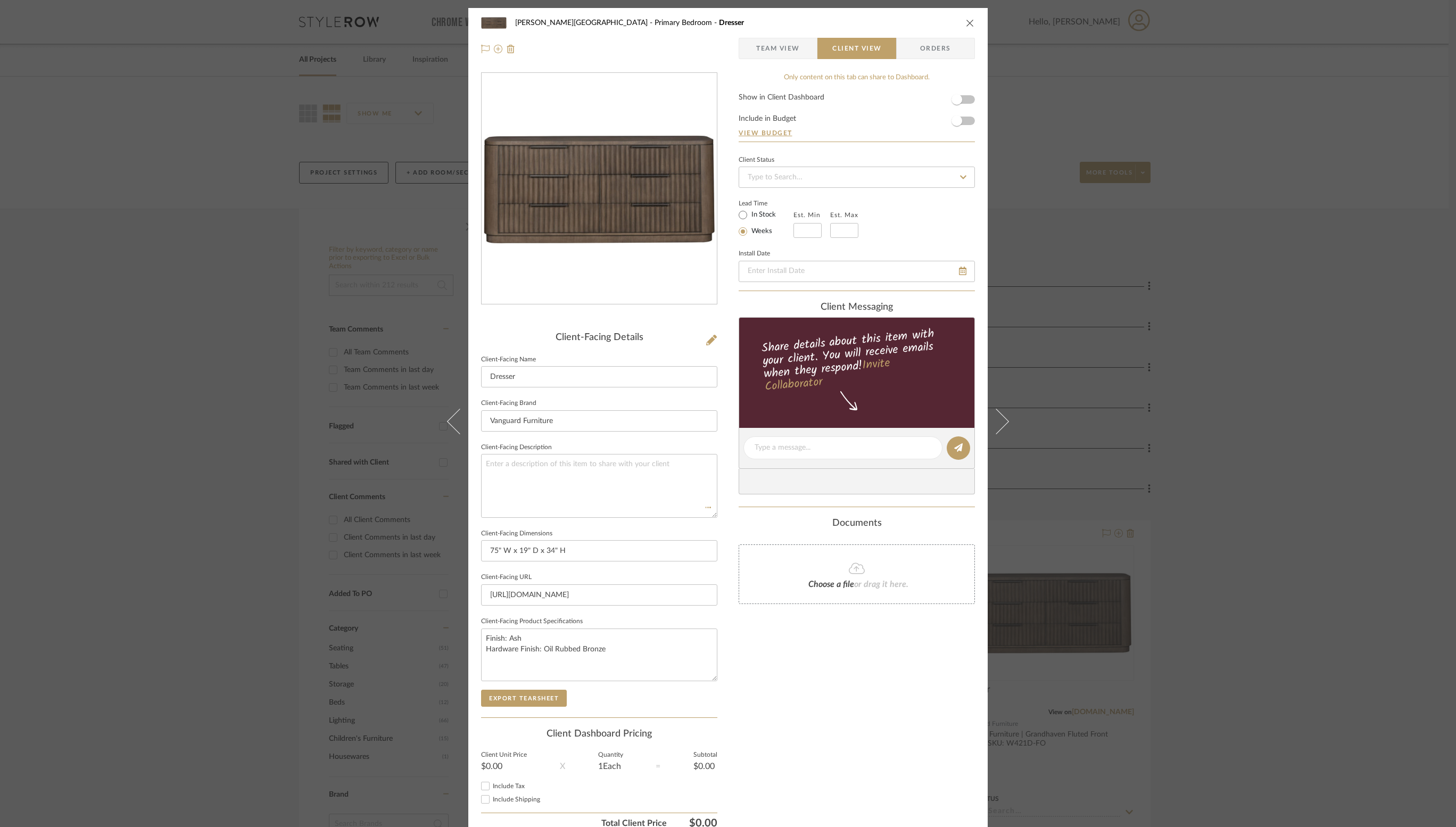 type 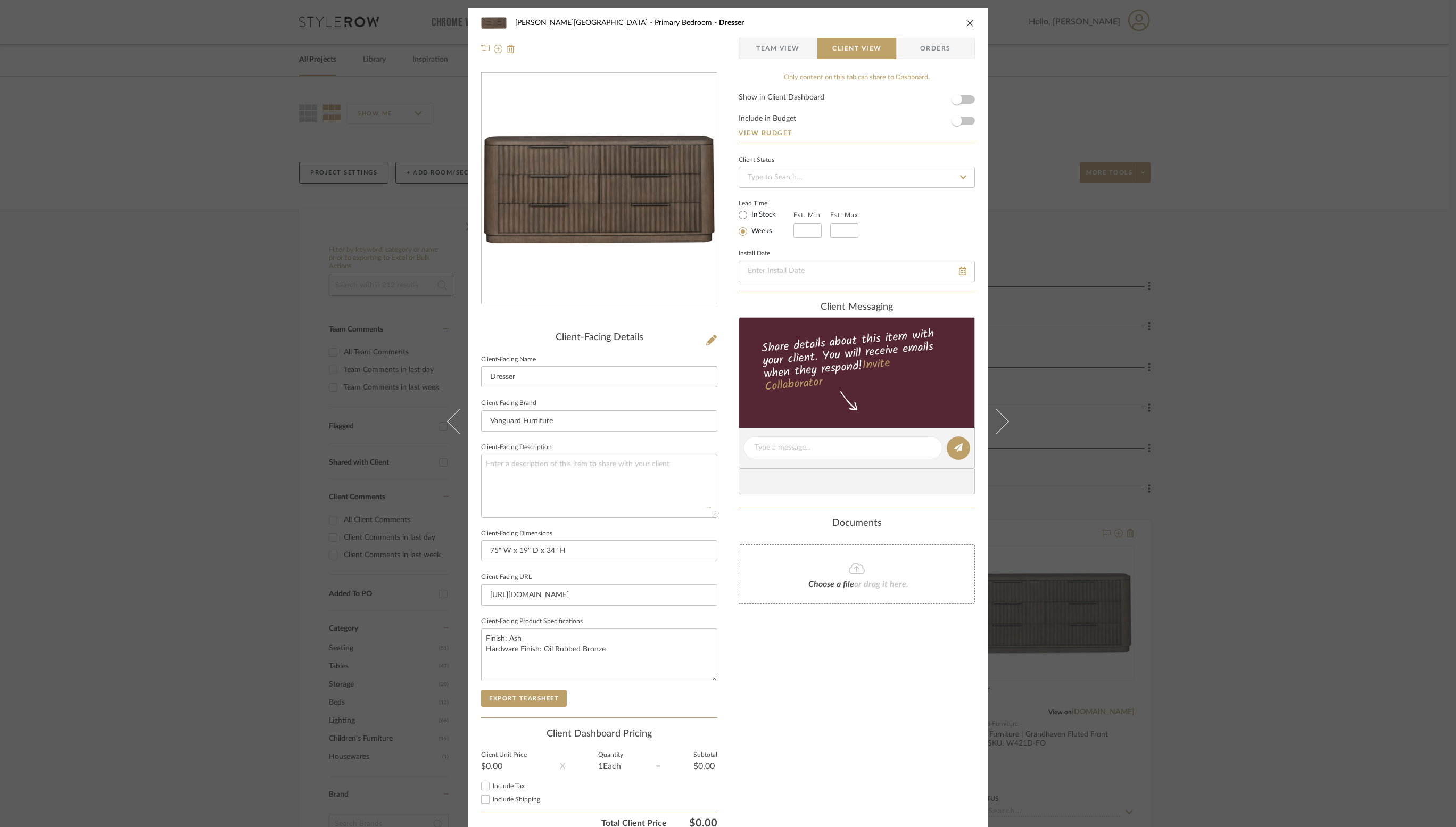 type 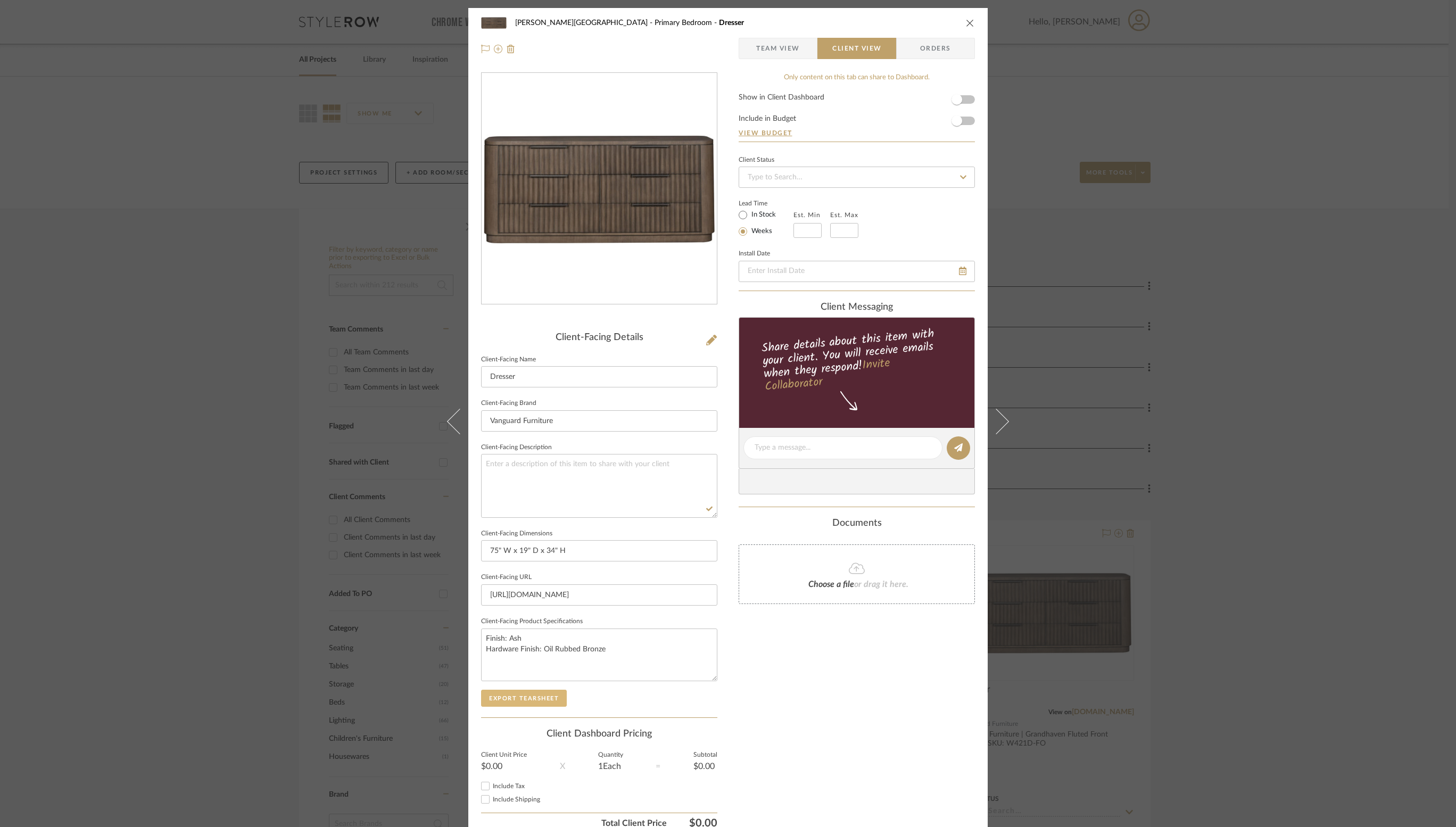 click on "Export Tearsheet" 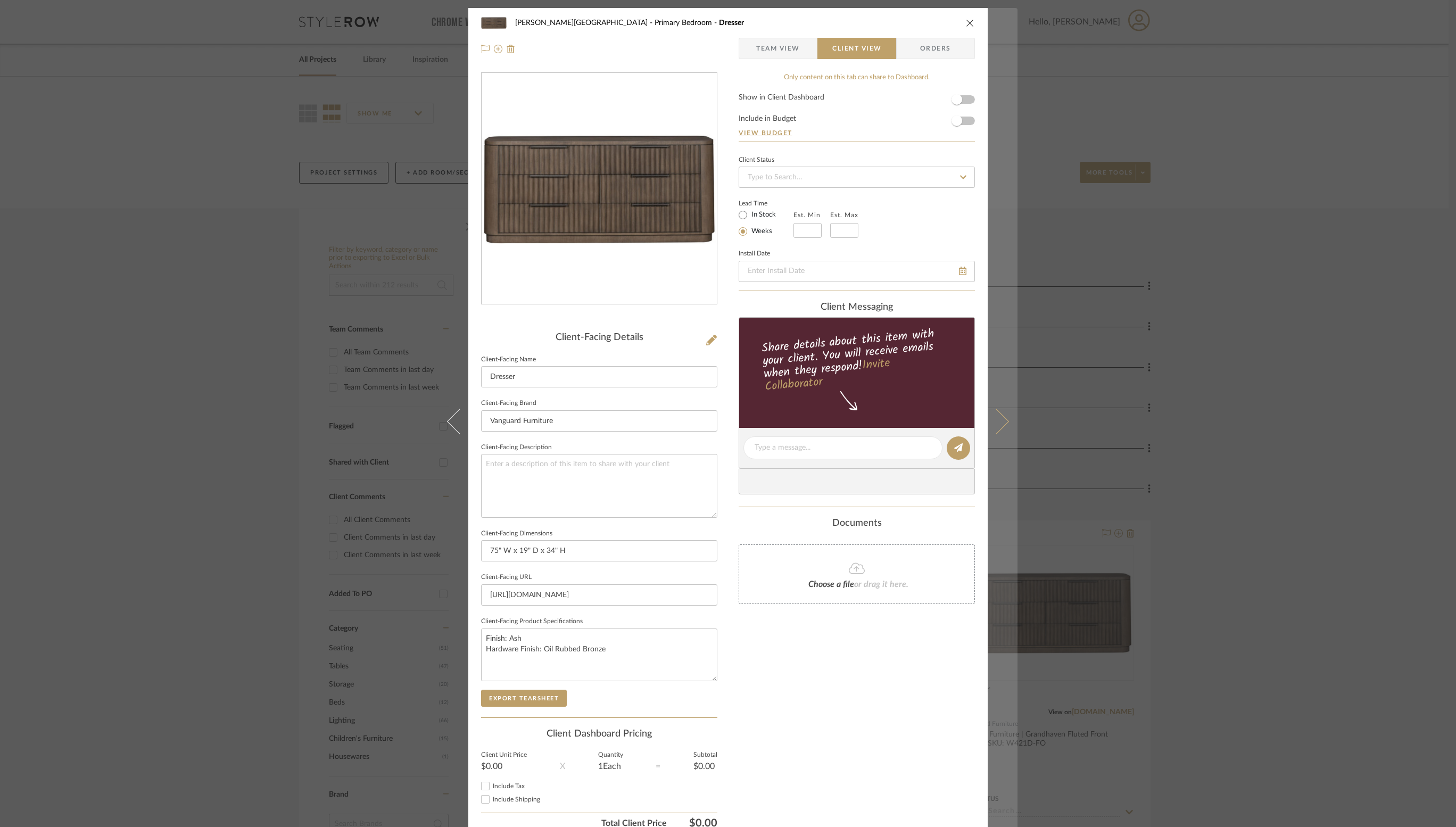 click at bounding box center (1003, 421) 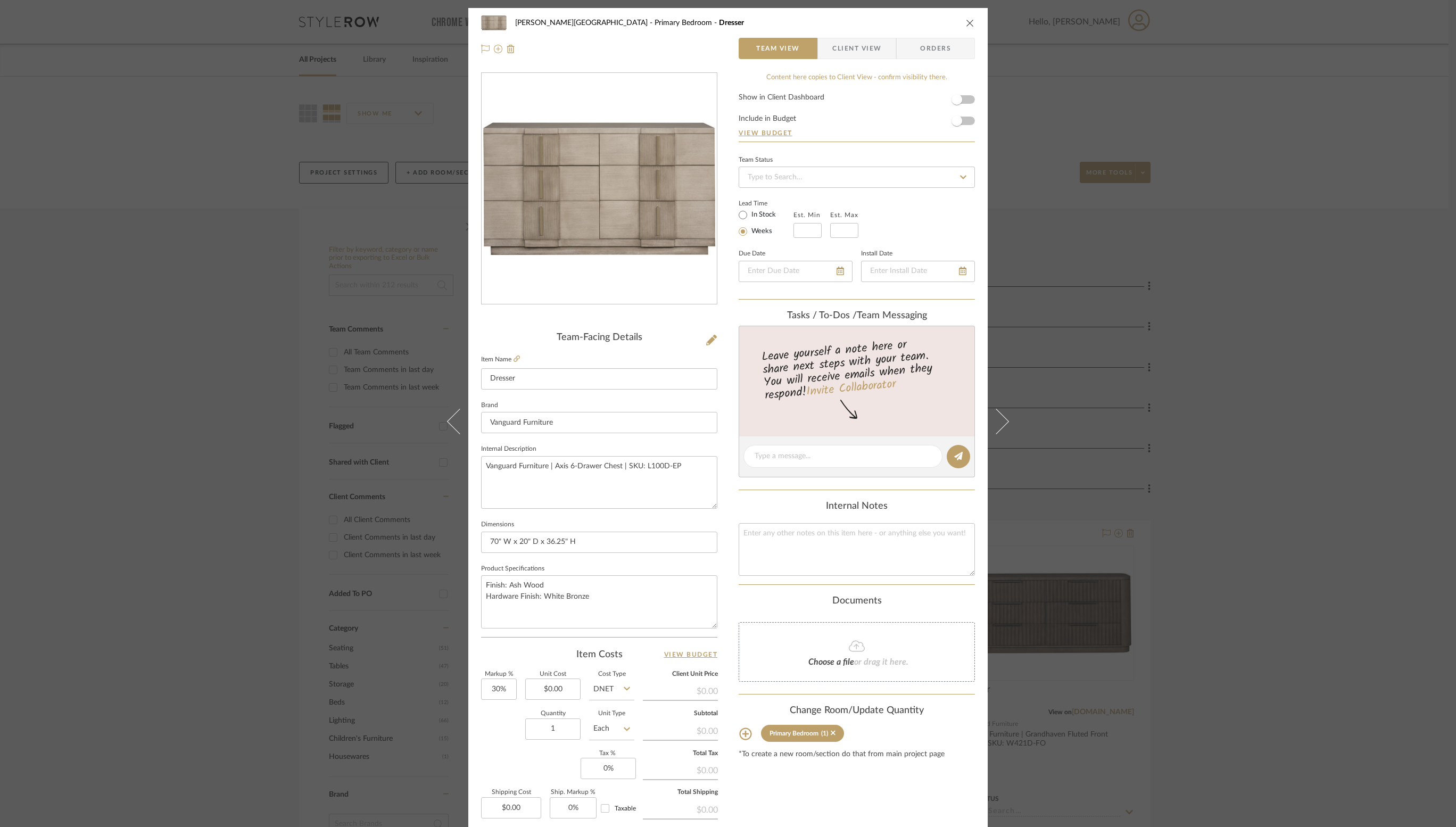 click on "[PERSON_NAME][GEOGRAPHIC_DATA] Bedroom Dresser Team View Client View Orders" at bounding box center [728, 36] 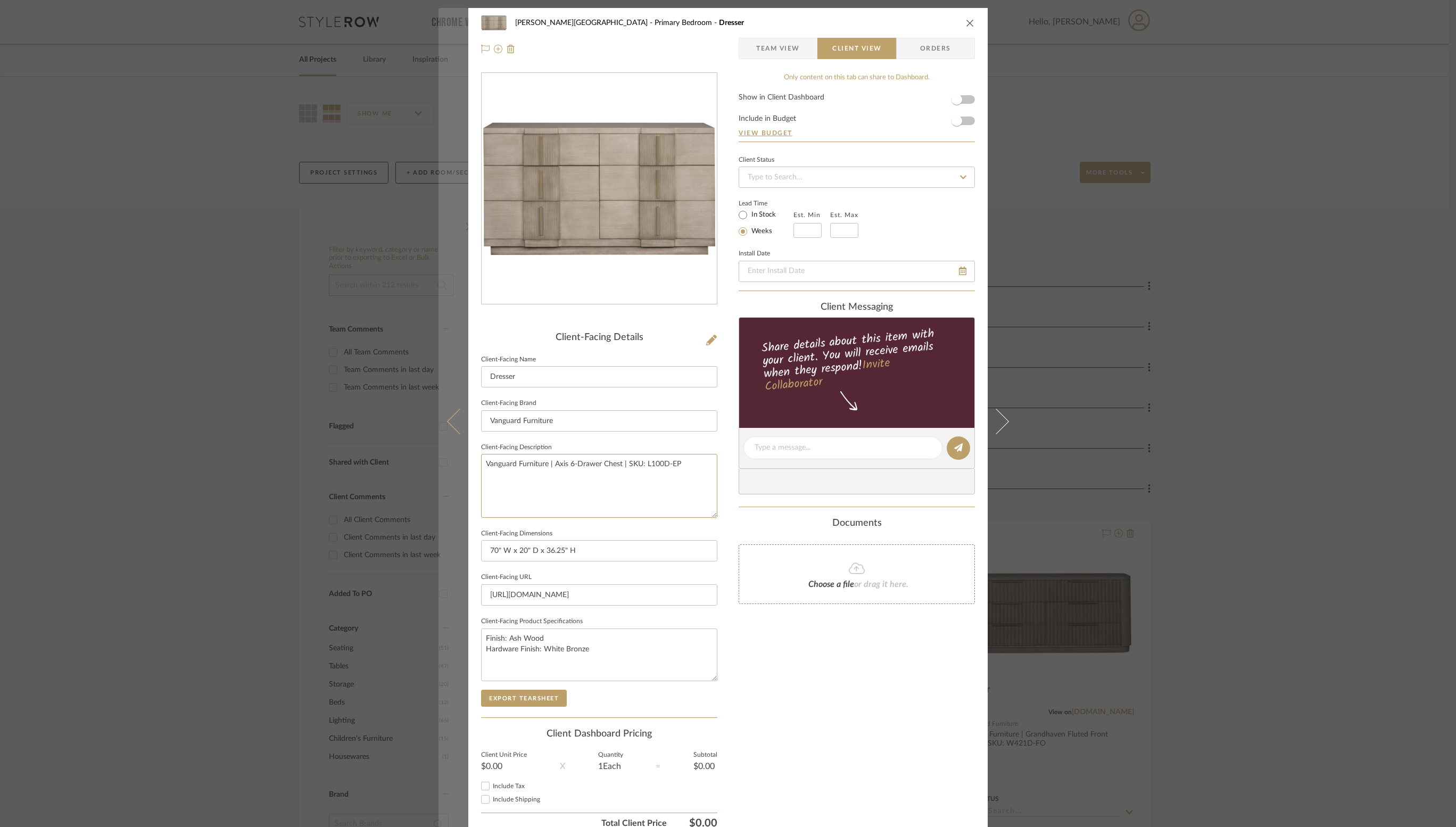 drag, startPoint x: 692, startPoint y: 459, endPoint x: 456, endPoint y: 483, distance: 237.2172 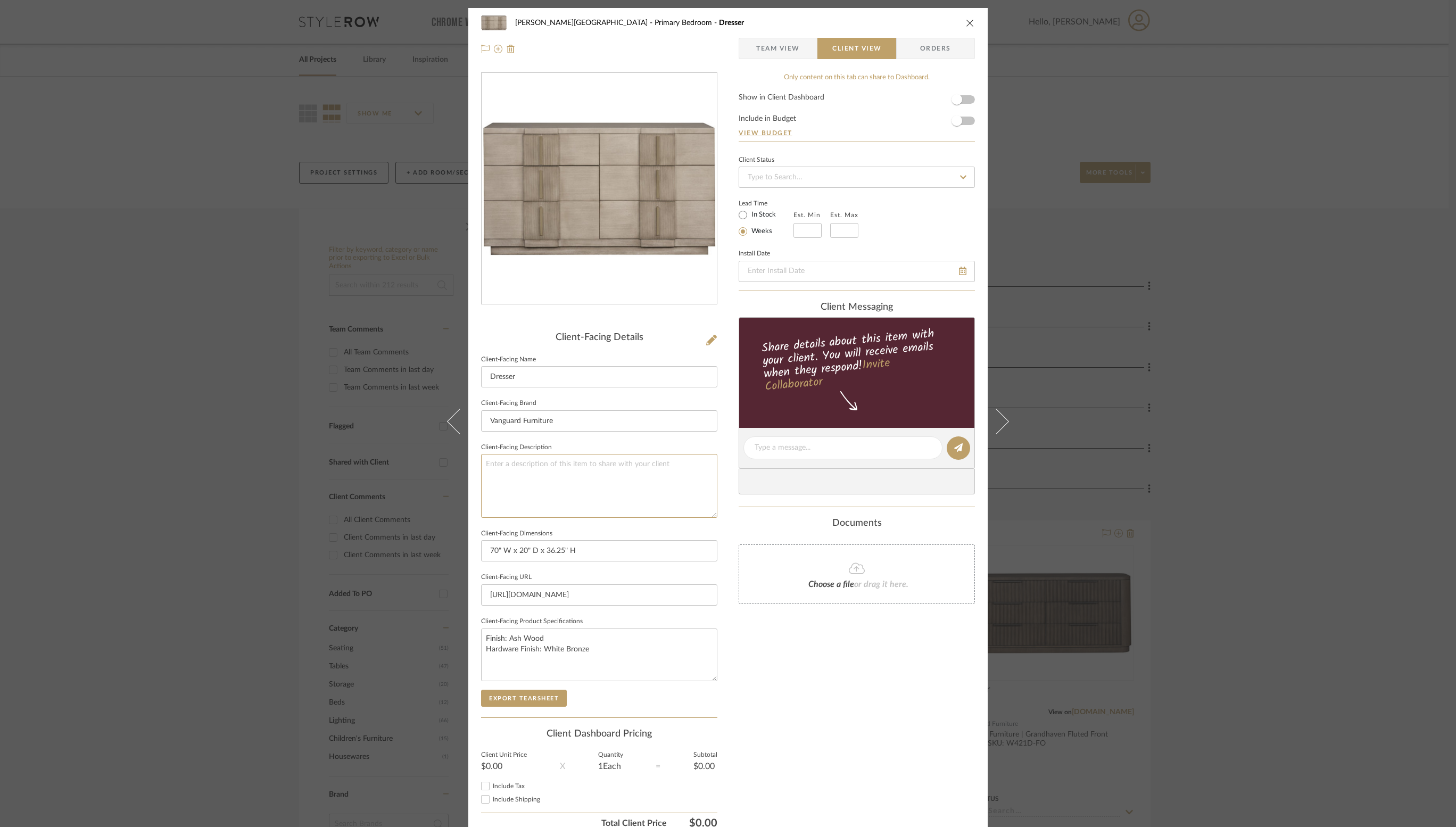 type 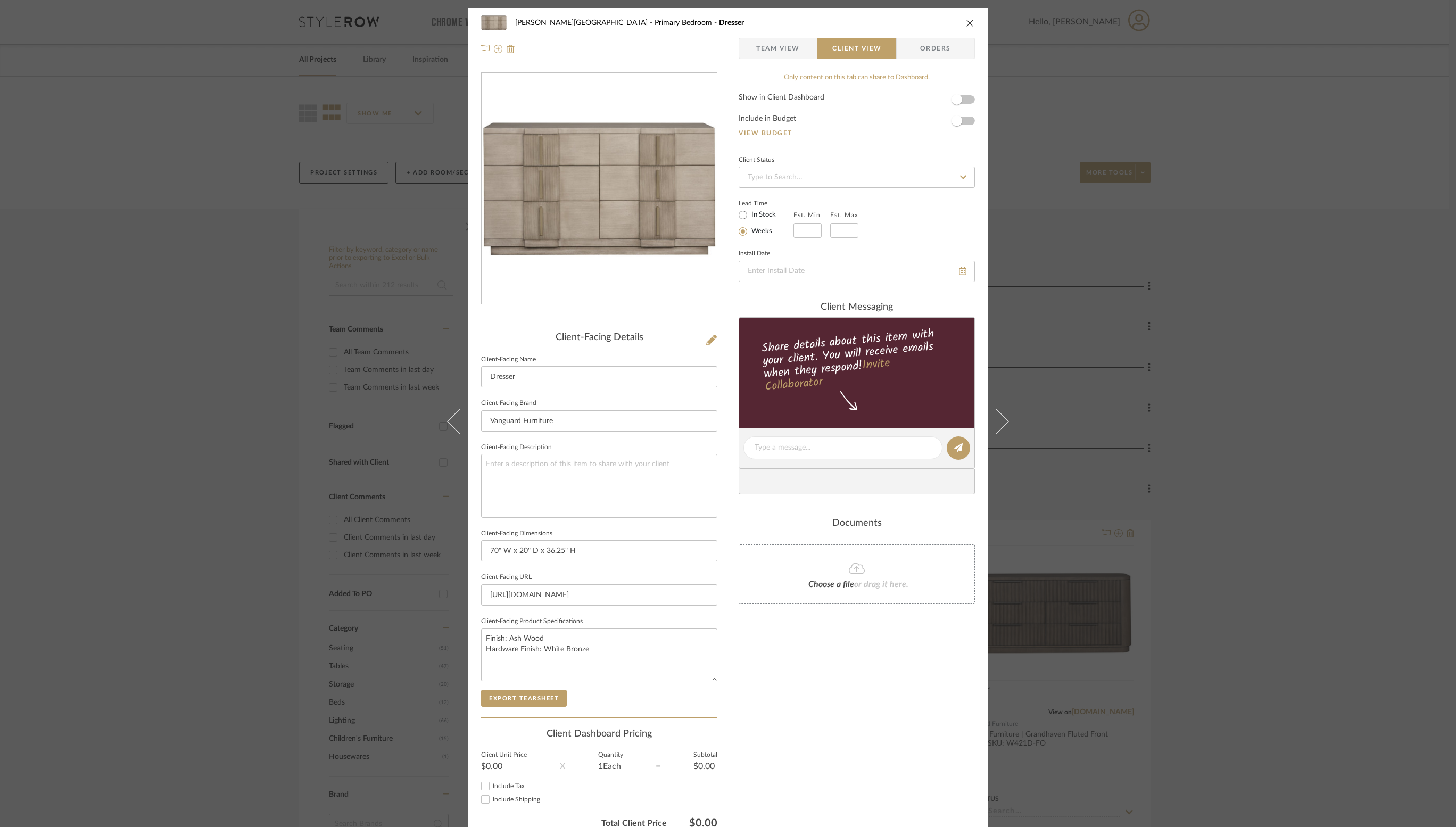 click on "Only content on this tab can share to Dashboard.  Show in Client Dashboard   Include in Budget   View Budget  Client Status  Lead Time  In Stock Weeks  Est. Min   Est. Max   Install Date  client Messaging  Share details about this item with your client. You will receive emails when they respond!  Invite Collaborator  Documents  Choose a file  or drag it here." at bounding box center (857, 453) 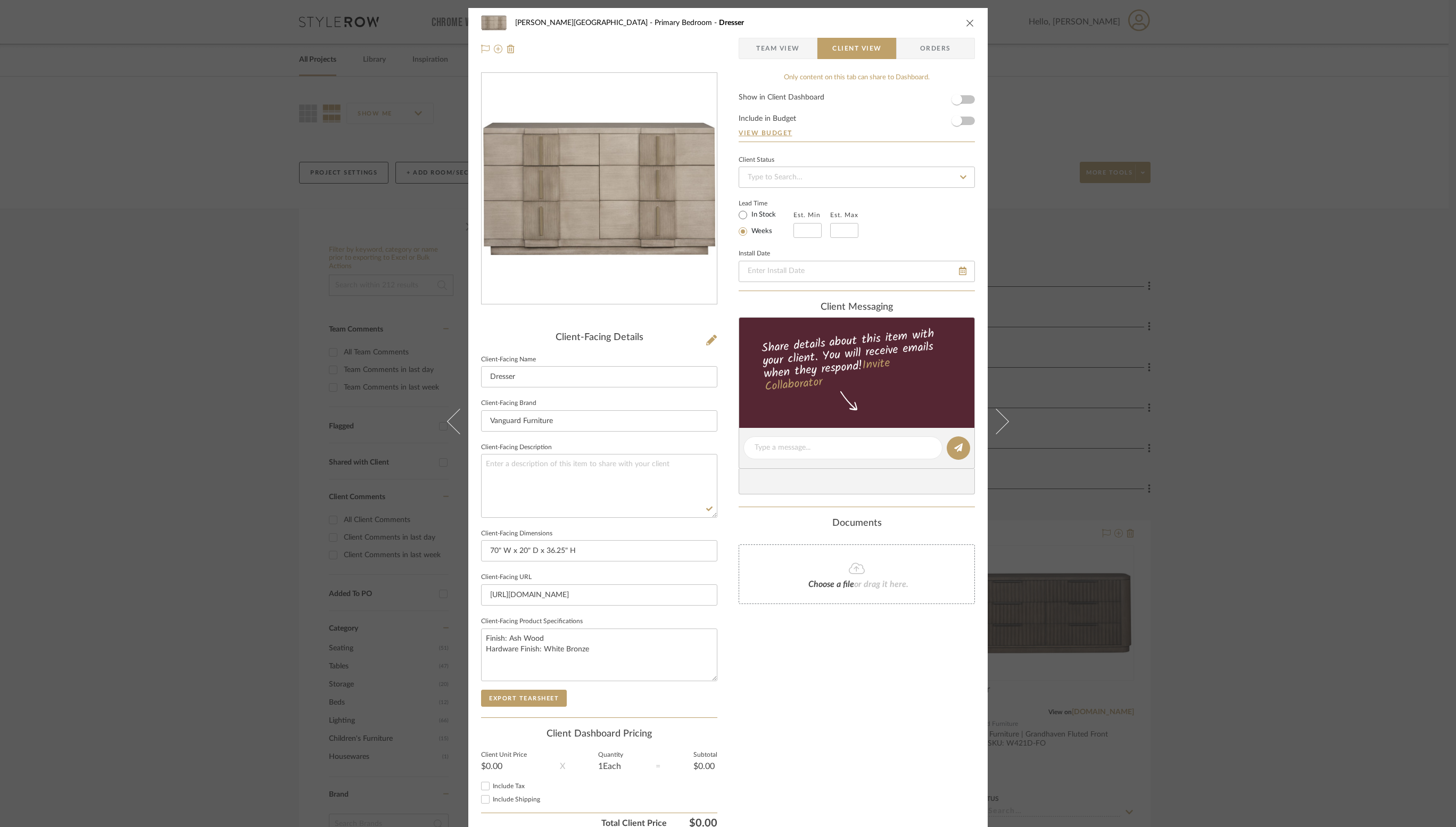 type 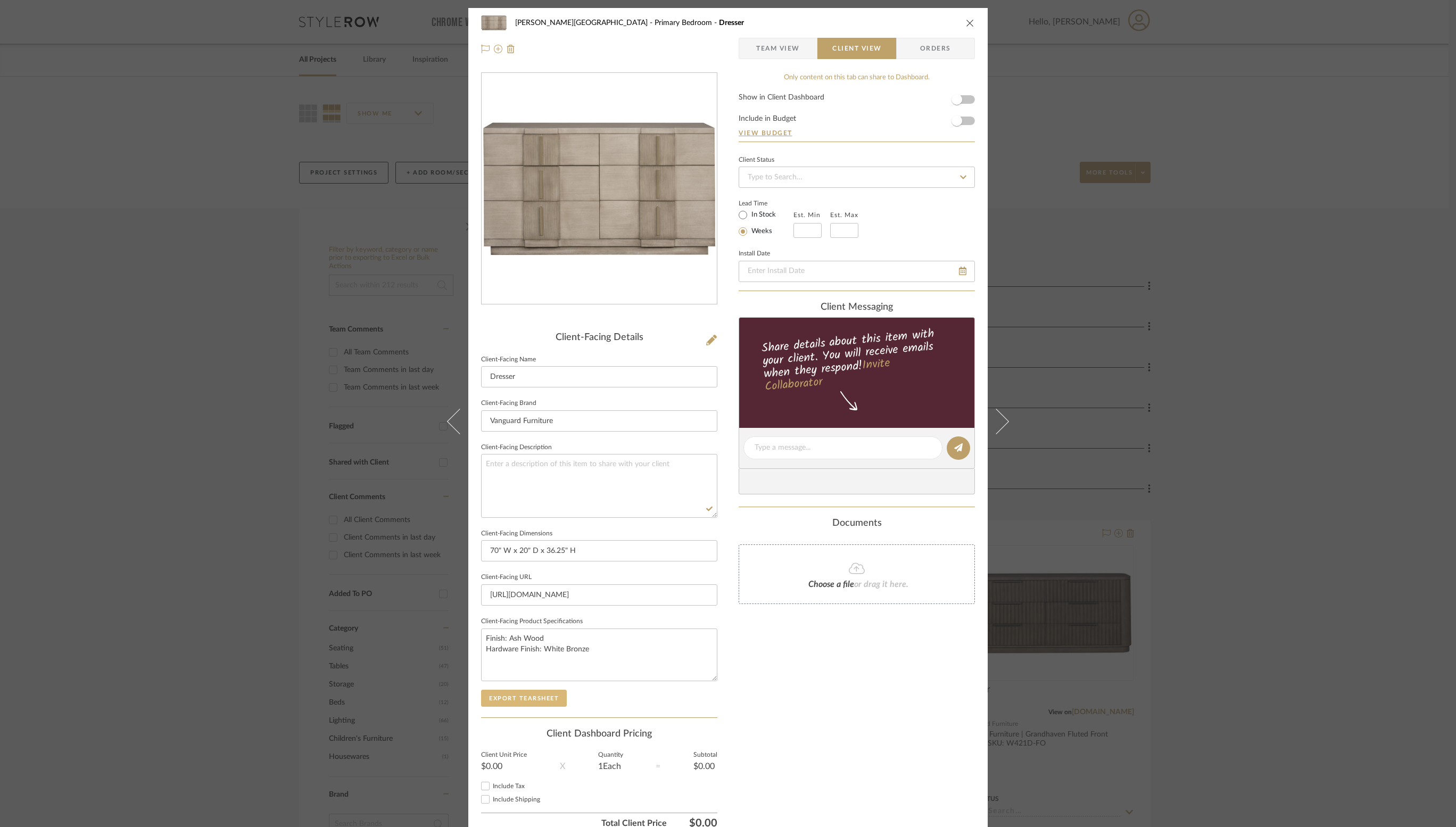 click on "Export Tearsheet" 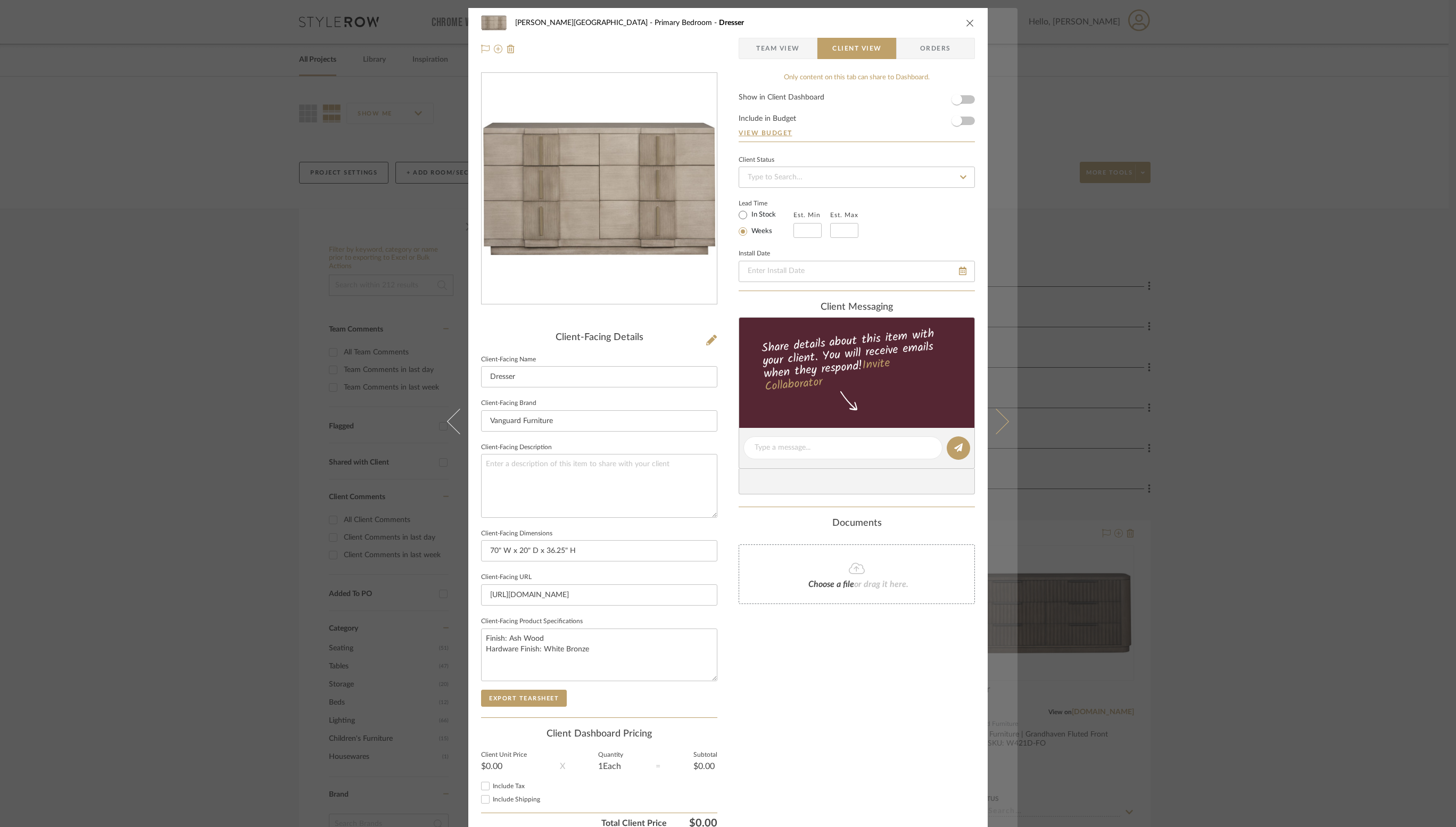 click at bounding box center [996, 421] 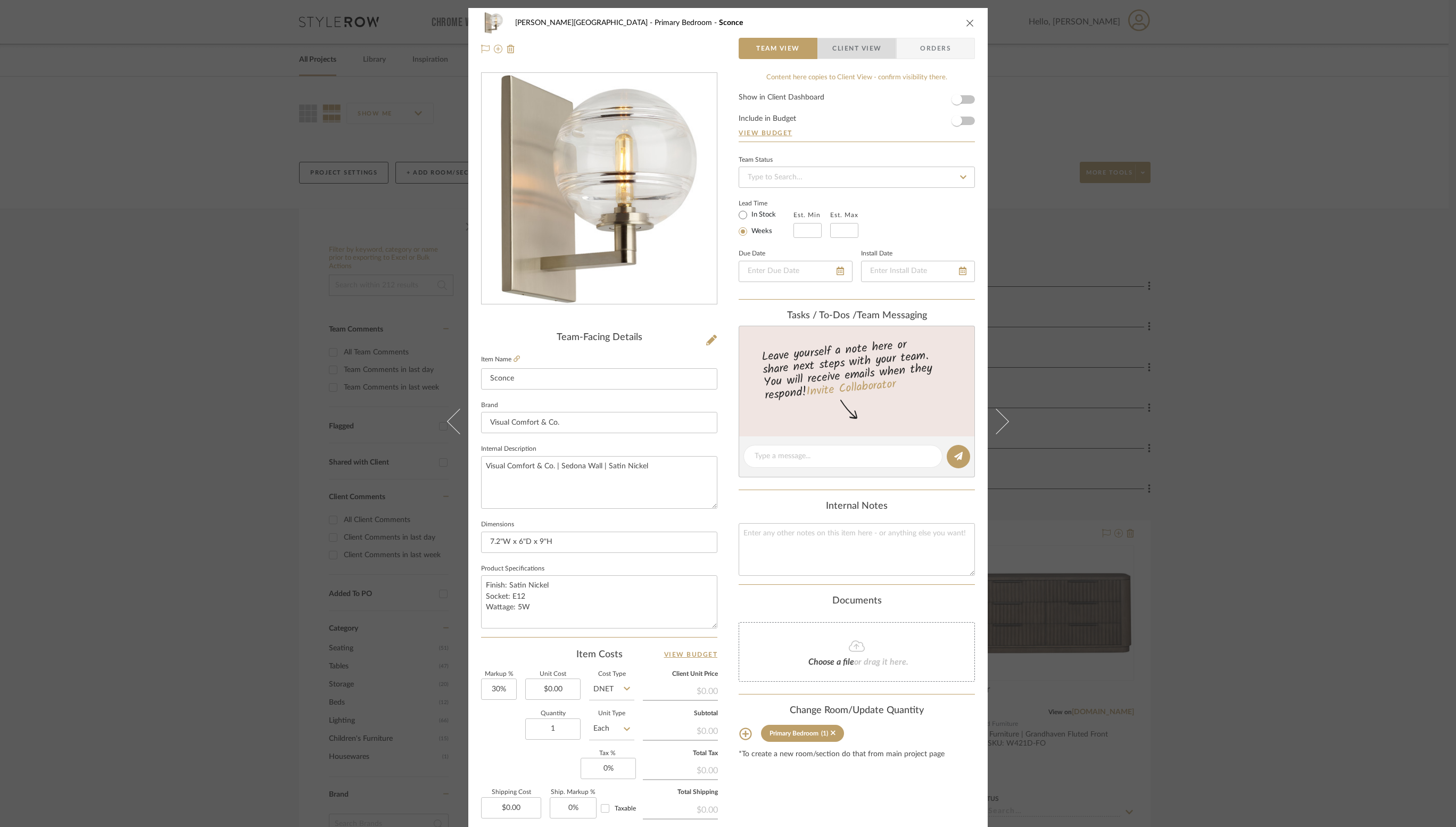 click on "Client View" at bounding box center (857, 48) 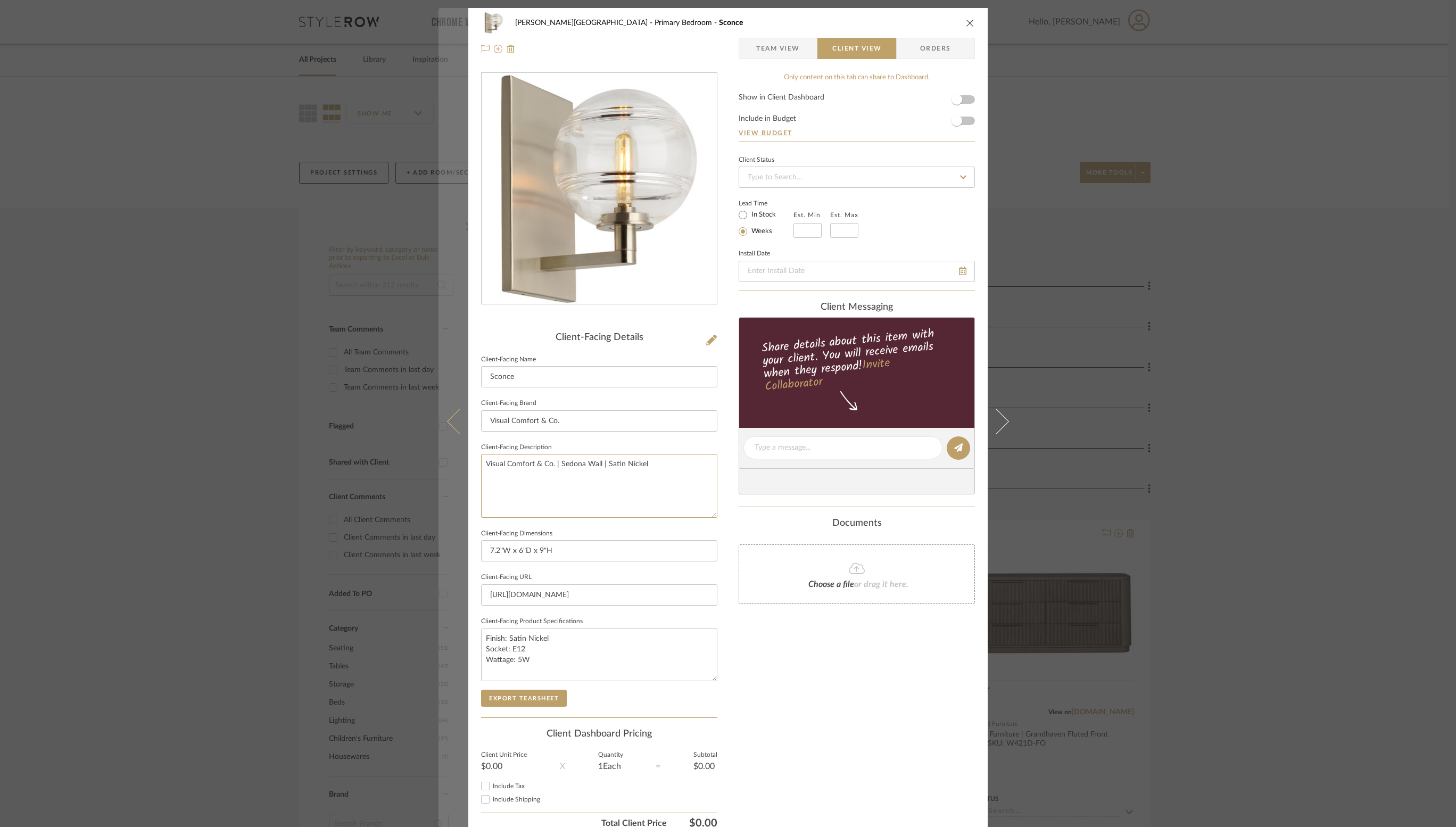 drag, startPoint x: 664, startPoint y: 472, endPoint x: 436, endPoint y: 456, distance: 228.56071 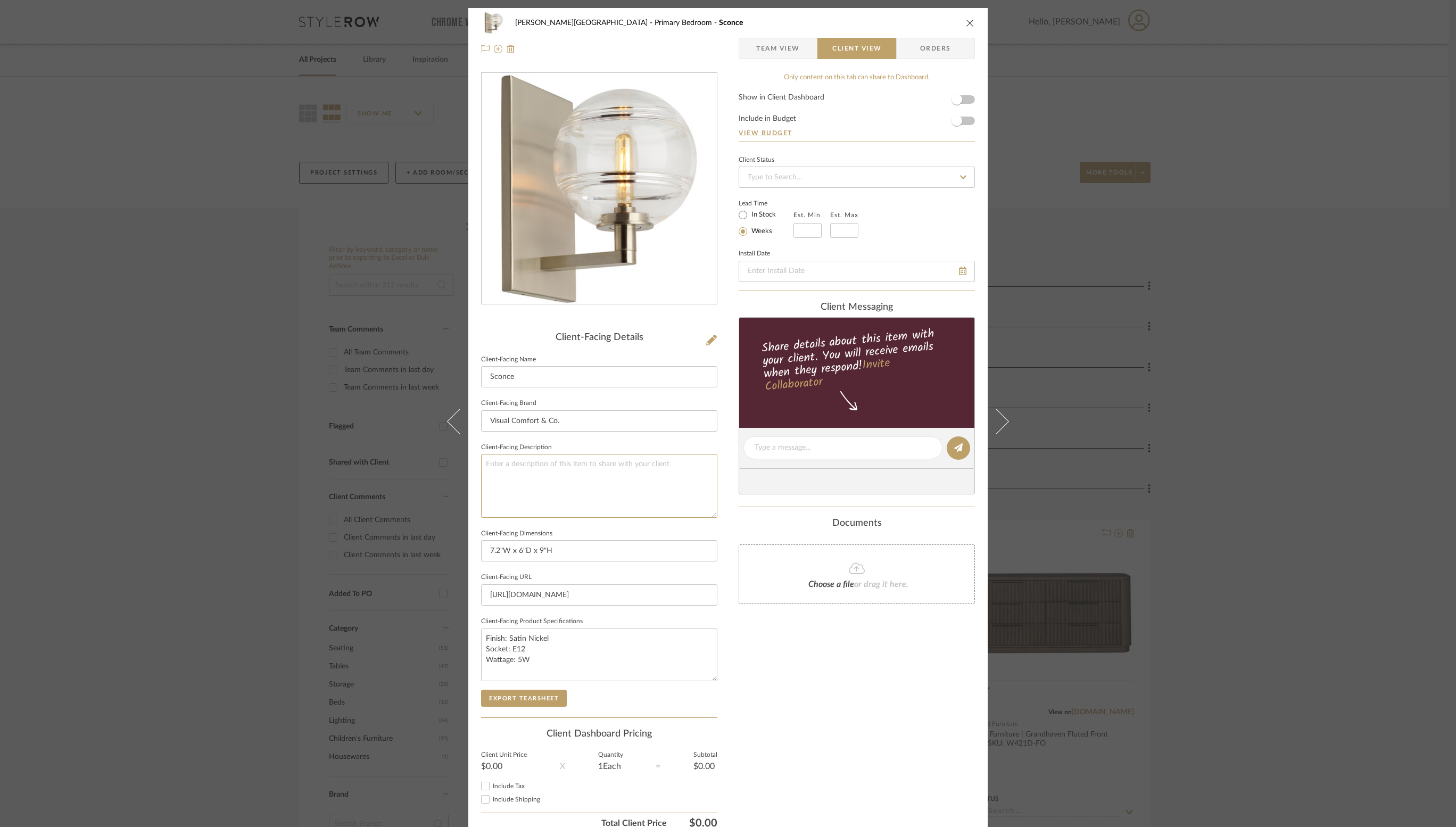 type 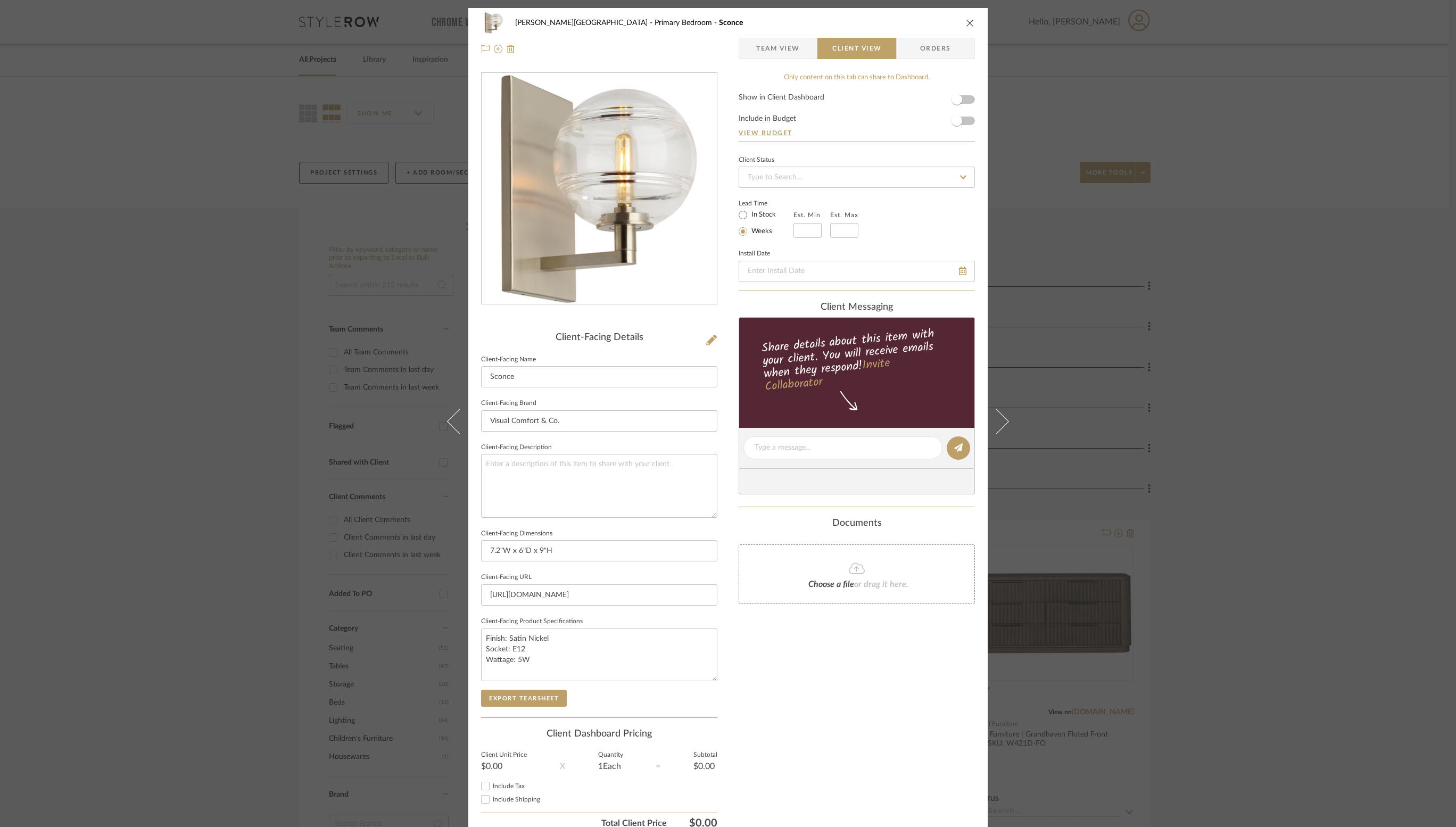 click on "Only content on this tab can share to Dashboard.  Show in Client Dashboard   Include in Budget   View Budget  Client Status  Lead Time  In Stock Weeks  Est. Min   Est. Max   Install Date  client Messaging  Share details about this item with your client. You will receive emails when they respond!  Invite Collaborator  Documents  Choose a file  or drag it here." at bounding box center [857, 453] 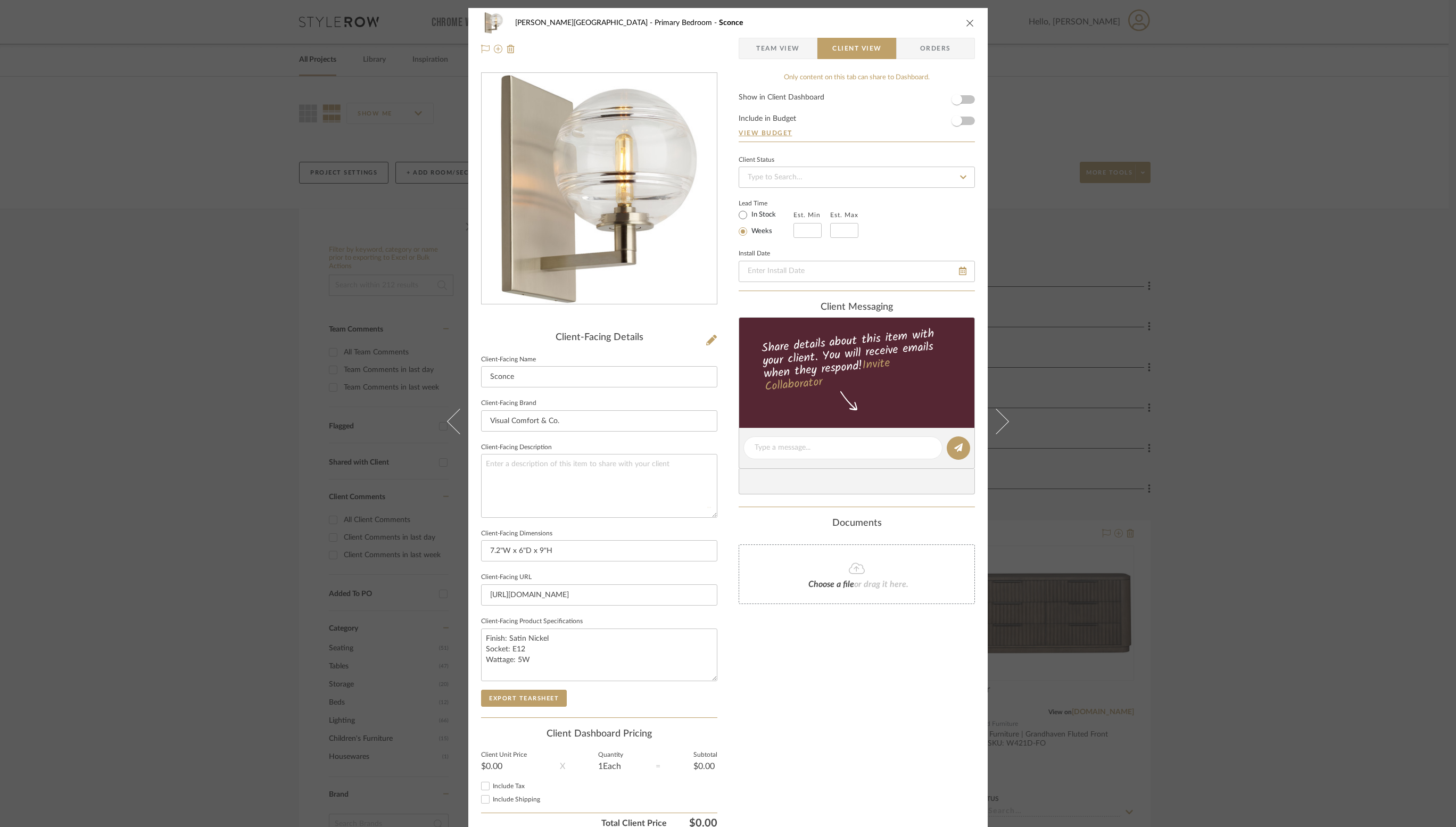 type 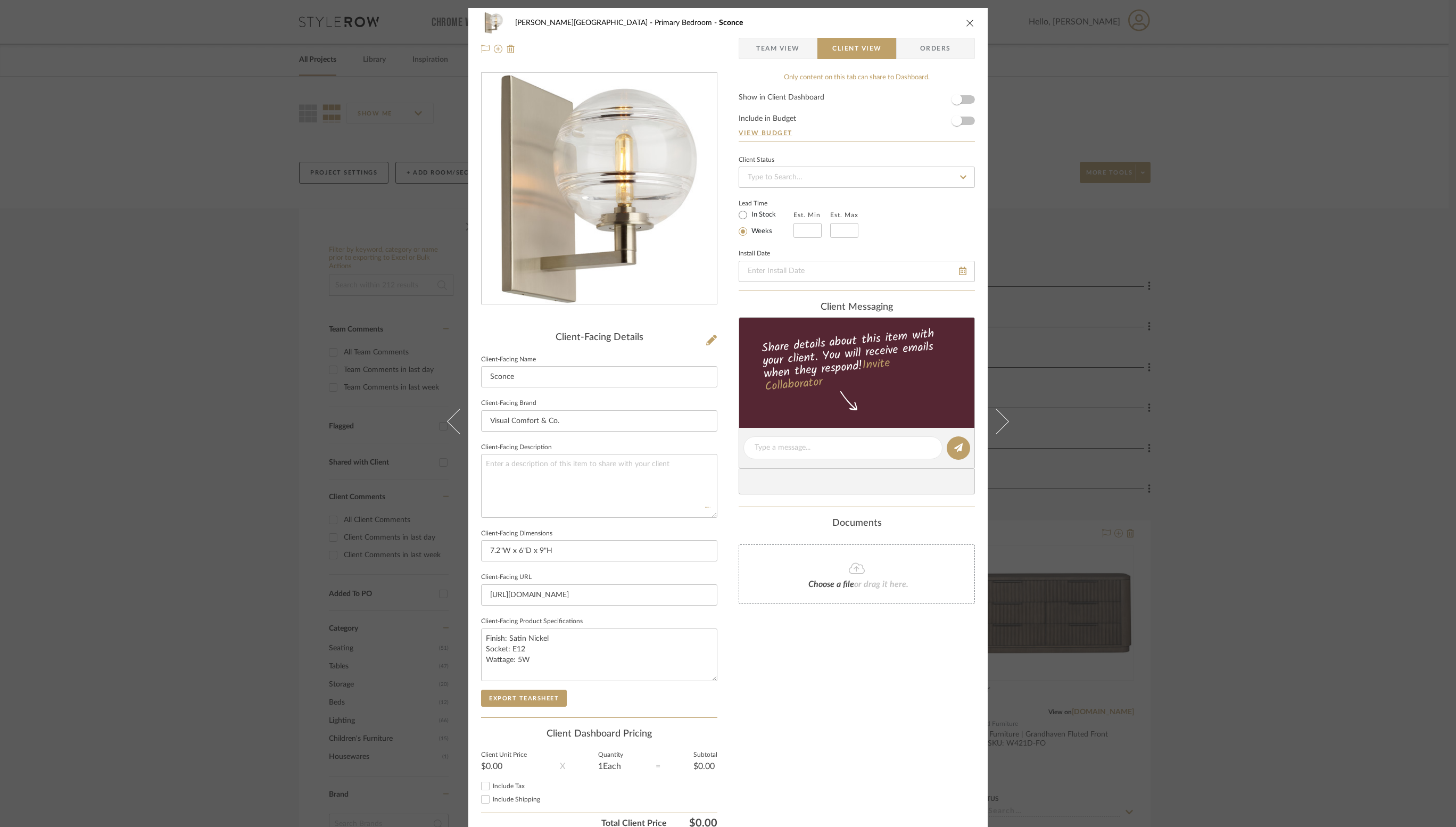 type 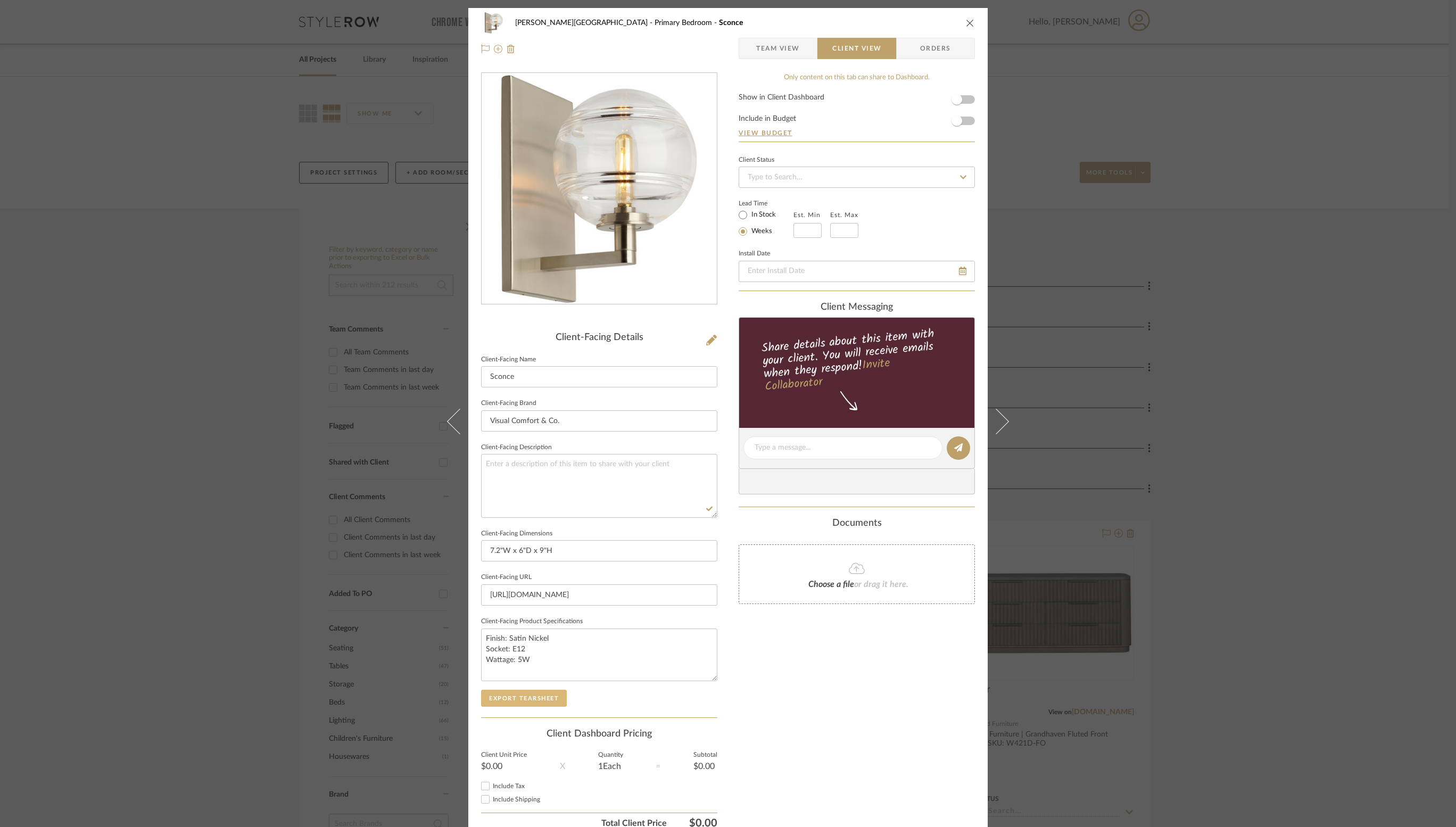 click on "Export Tearsheet" 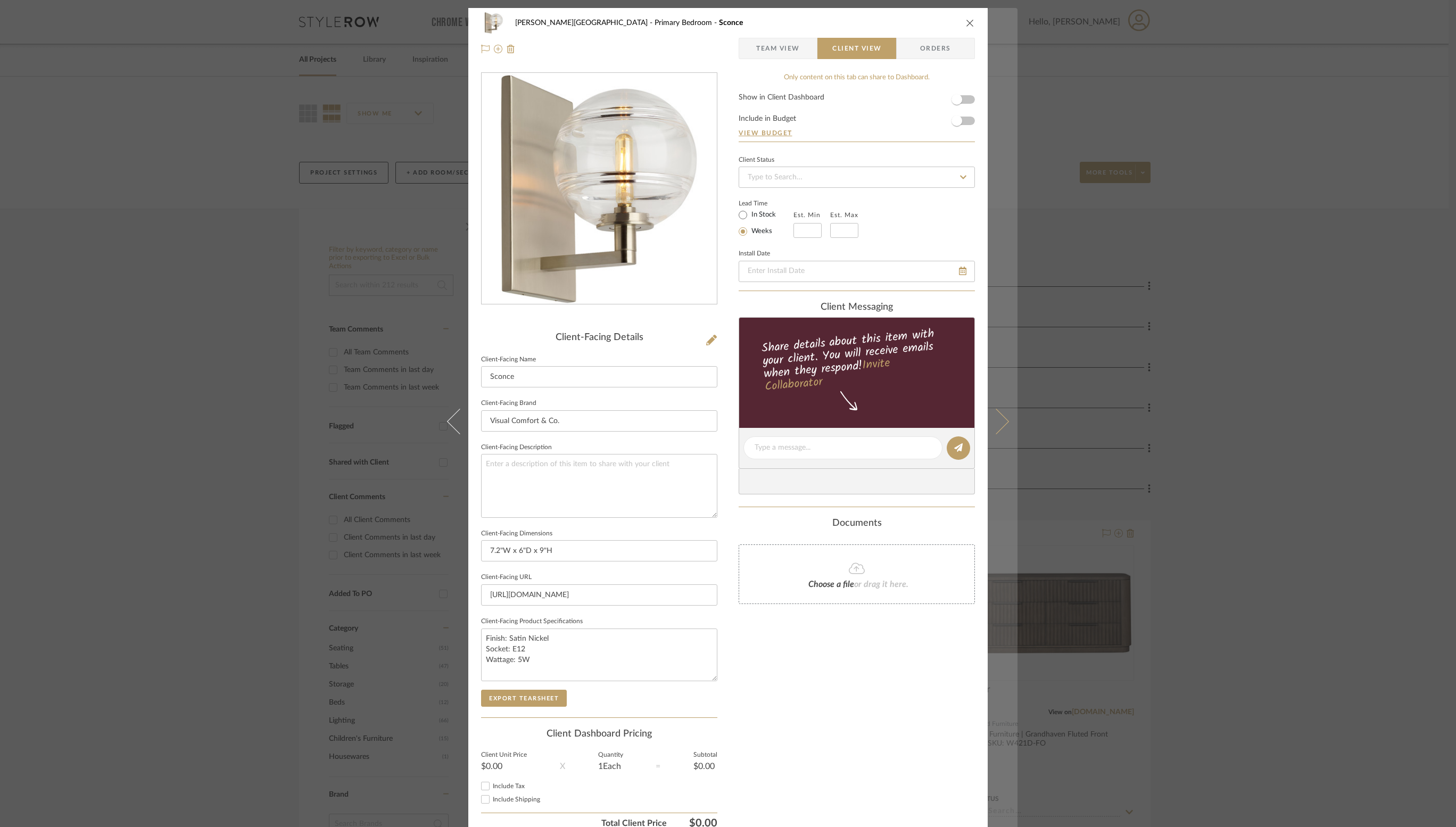 click at bounding box center [996, 421] 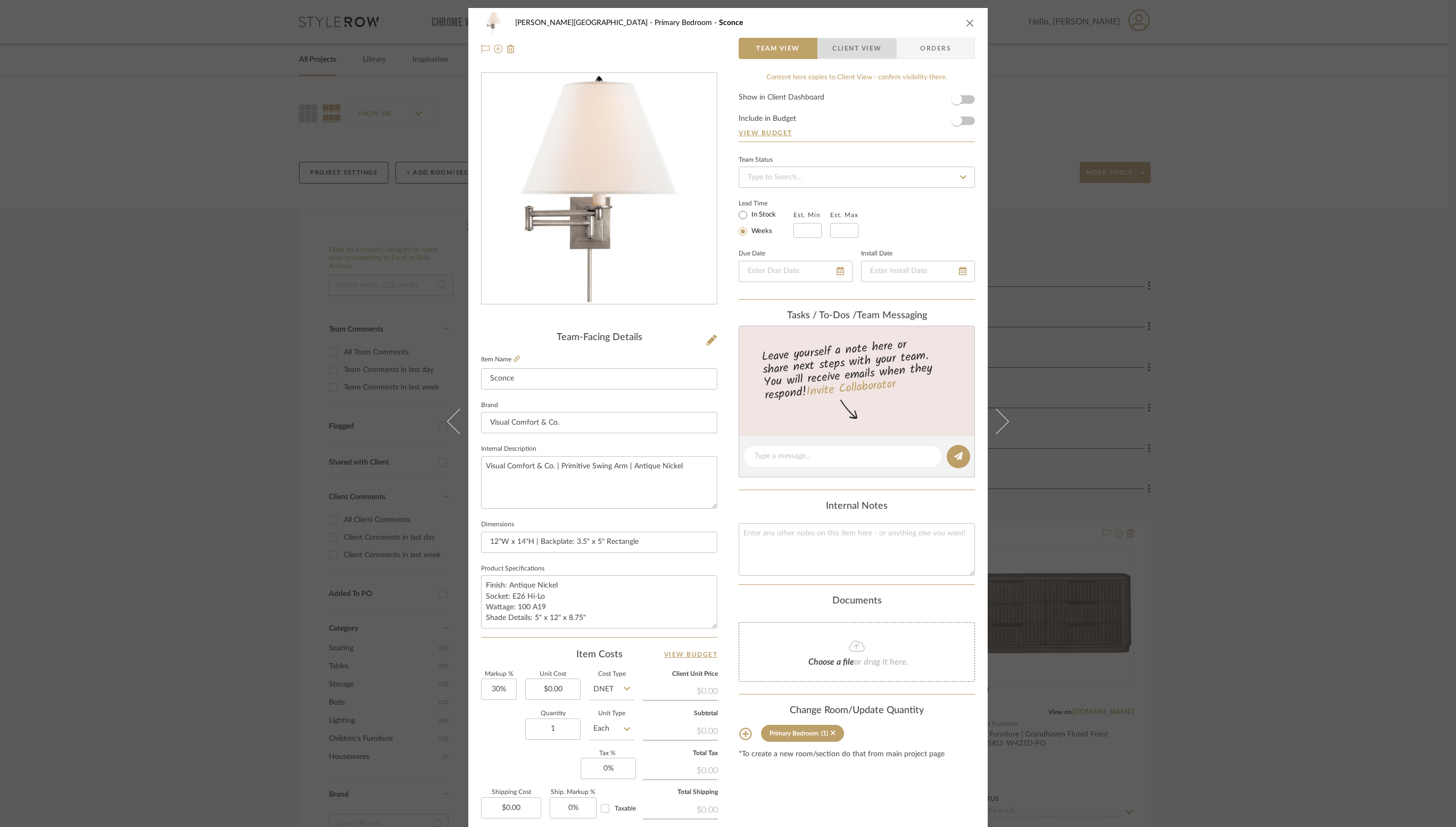 click on "Client View" at bounding box center [857, 48] 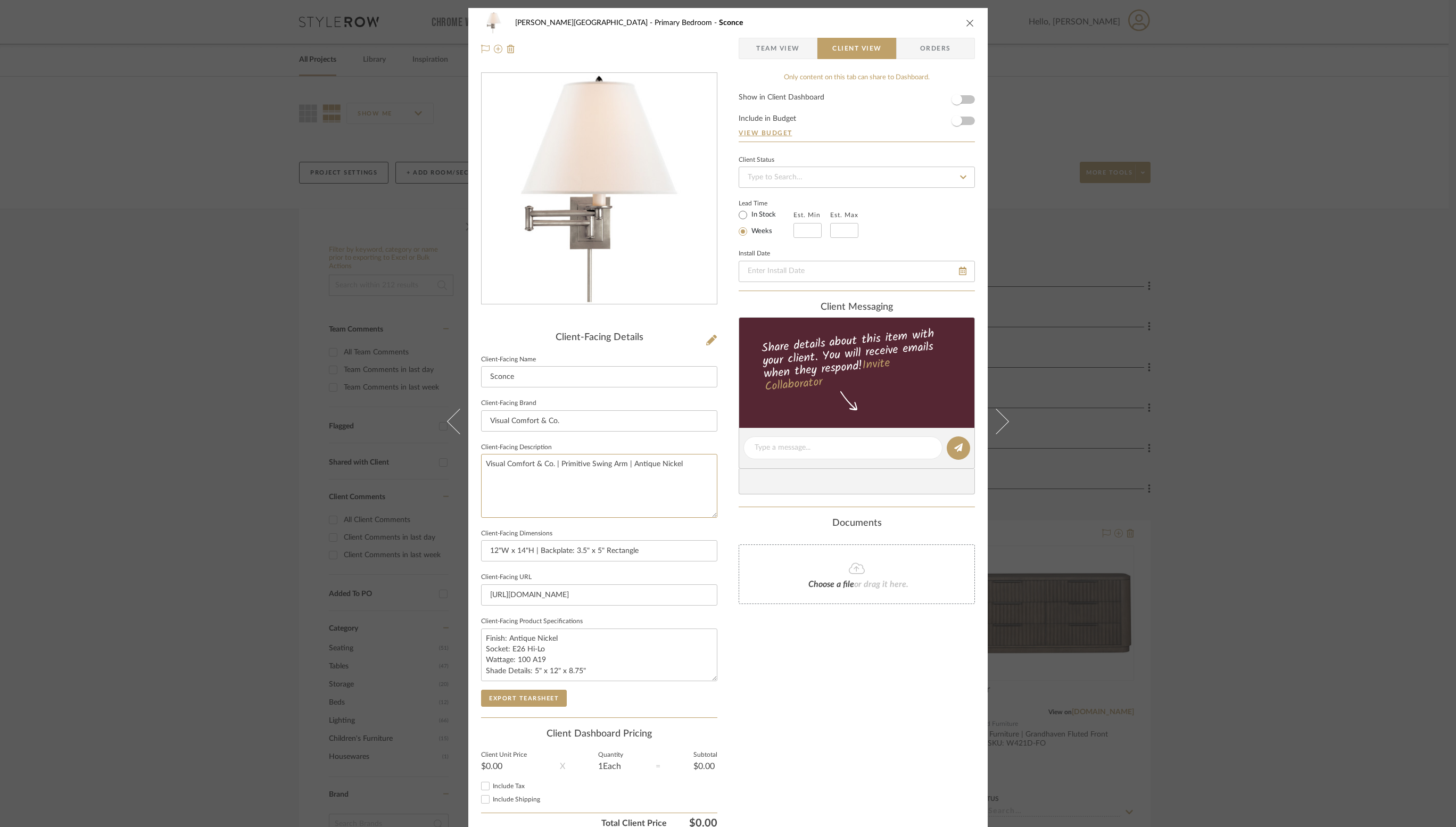 drag, startPoint x: 686, startPoint y: 463, endPoint x: 360, endPoint y: 472, distance: 326.1242 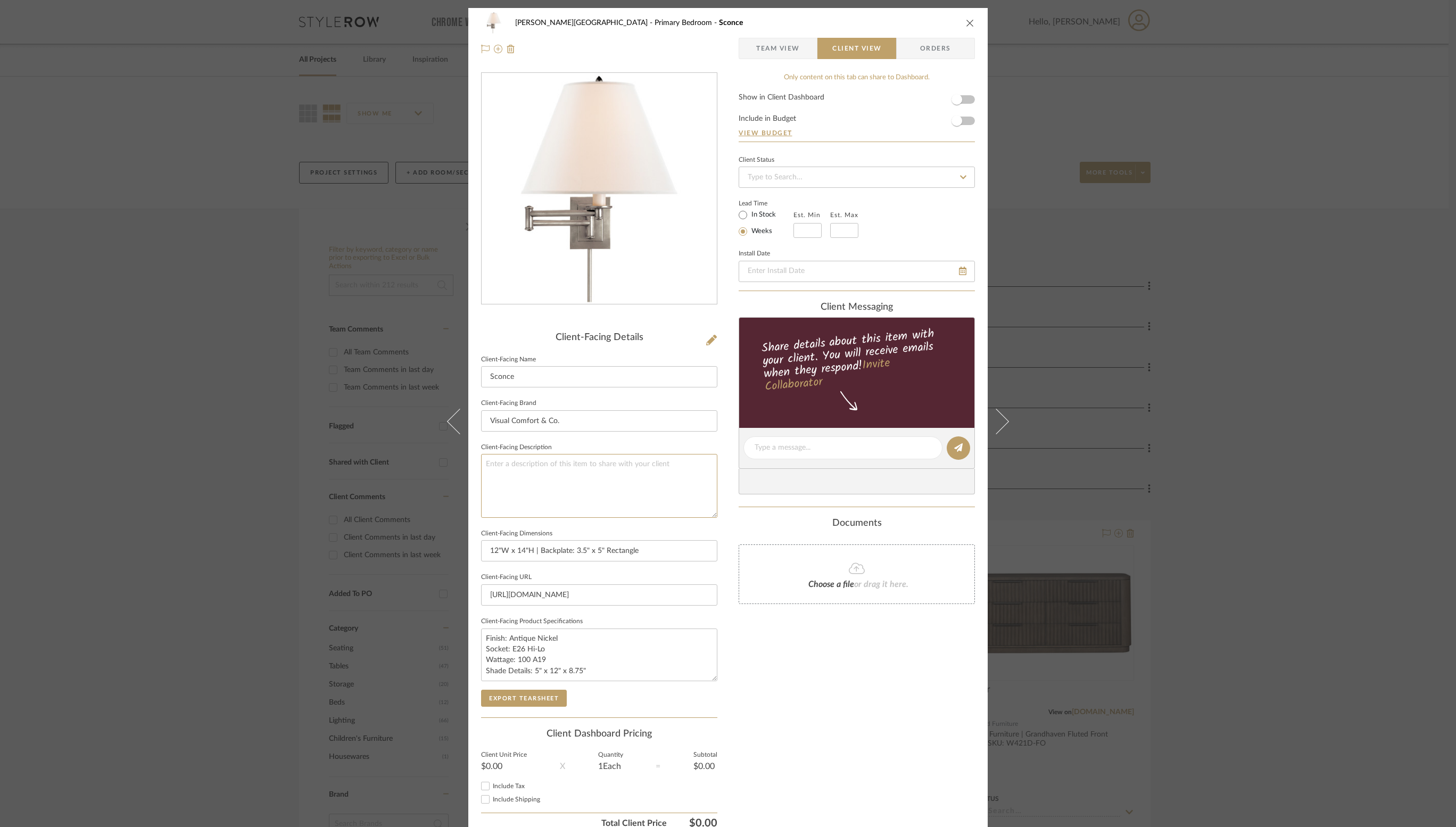 type 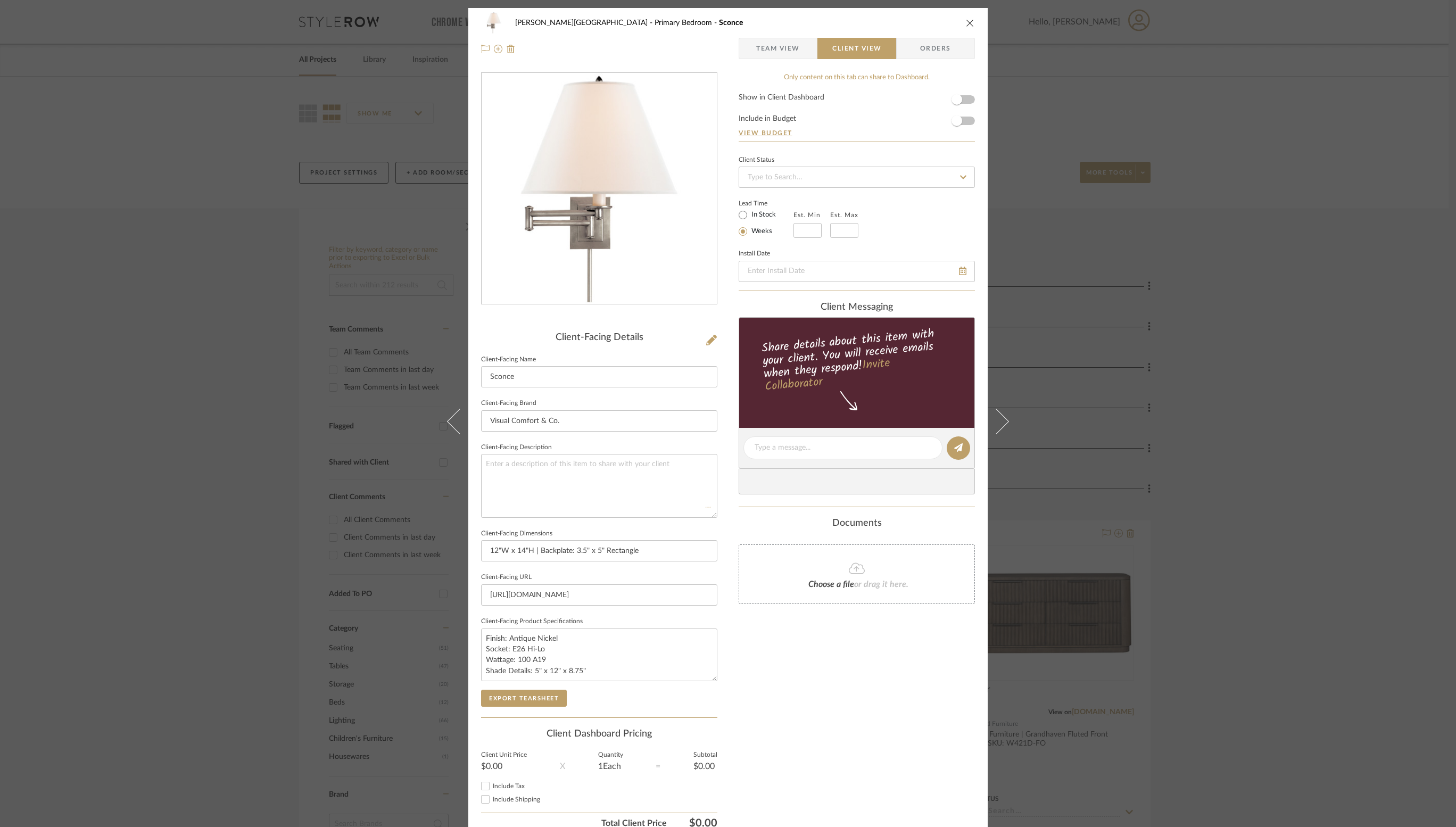 click on "Only content on this tab can share to Dashboard.  Show in Client Dashboard   Include in Budget   View Budget  Client Status  Lead Time  In Stock Weeks  Est. Min   Est. Max   Install Date  client Messaging  Share details about this item with your client. You will receive emails when they respond!  Invite Collaborator  Documents  Choose a file  or drag it here." at bounding box center (857, 453) 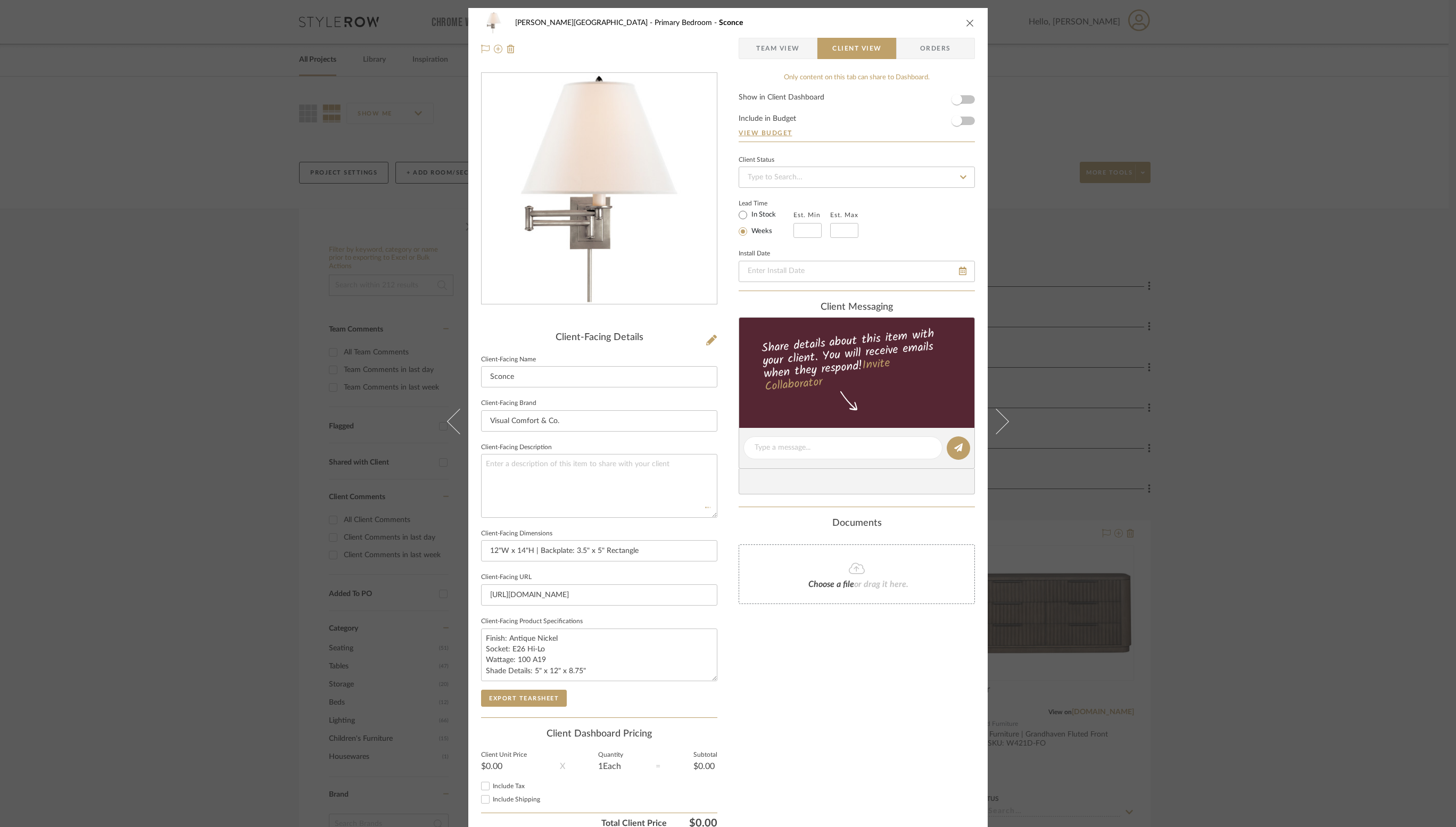 type 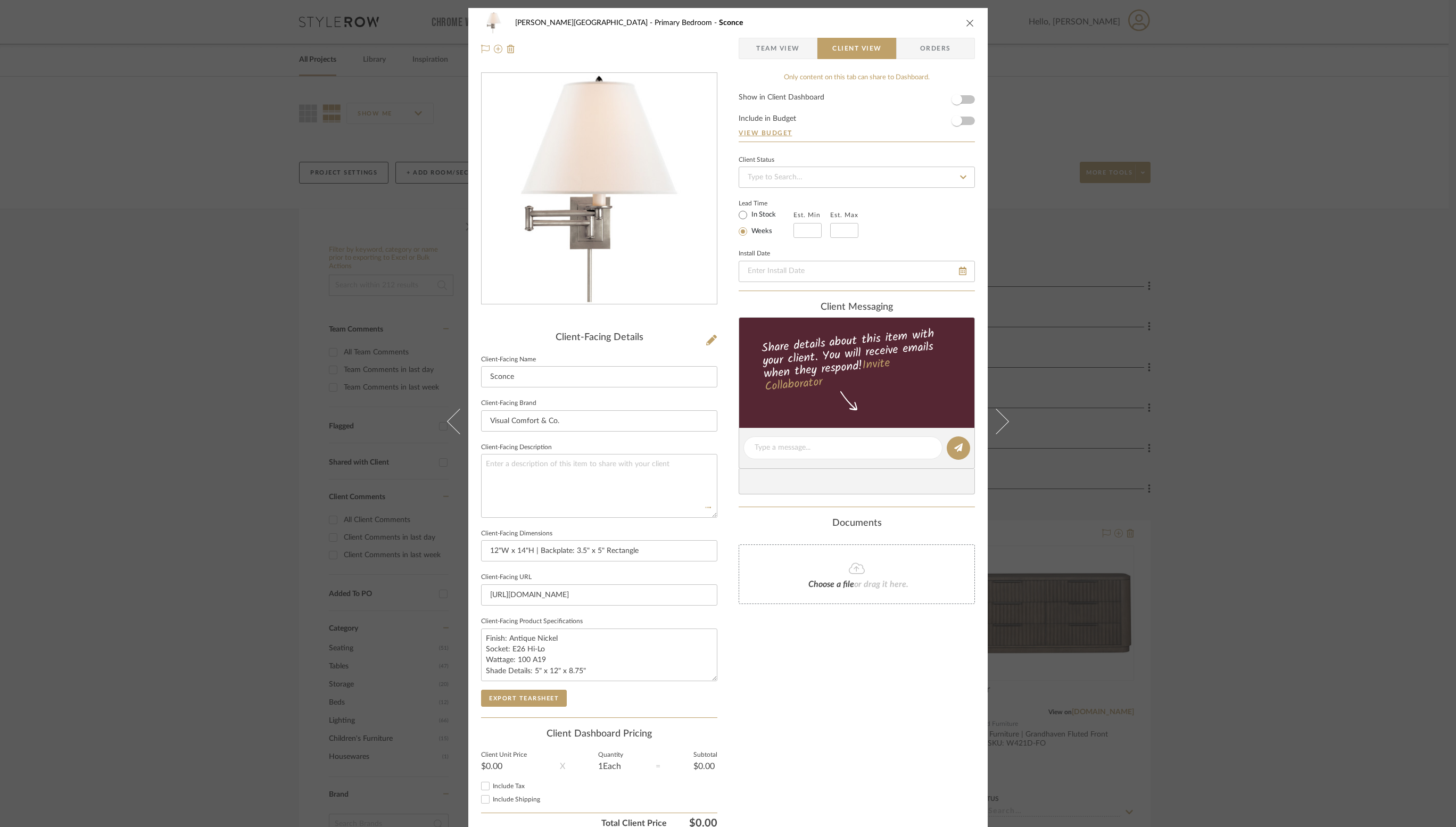 type 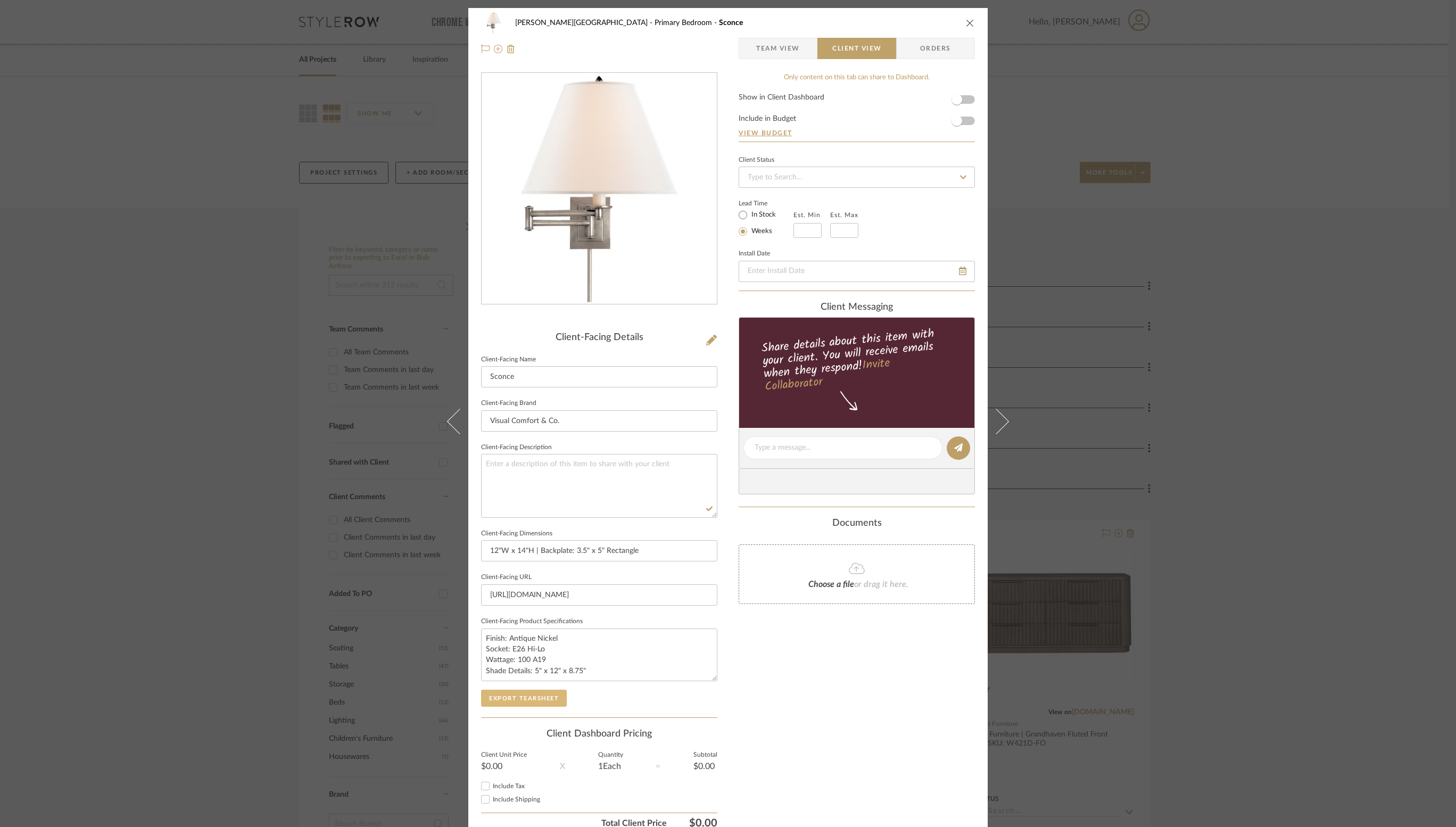 click on "Export Tearsheet" 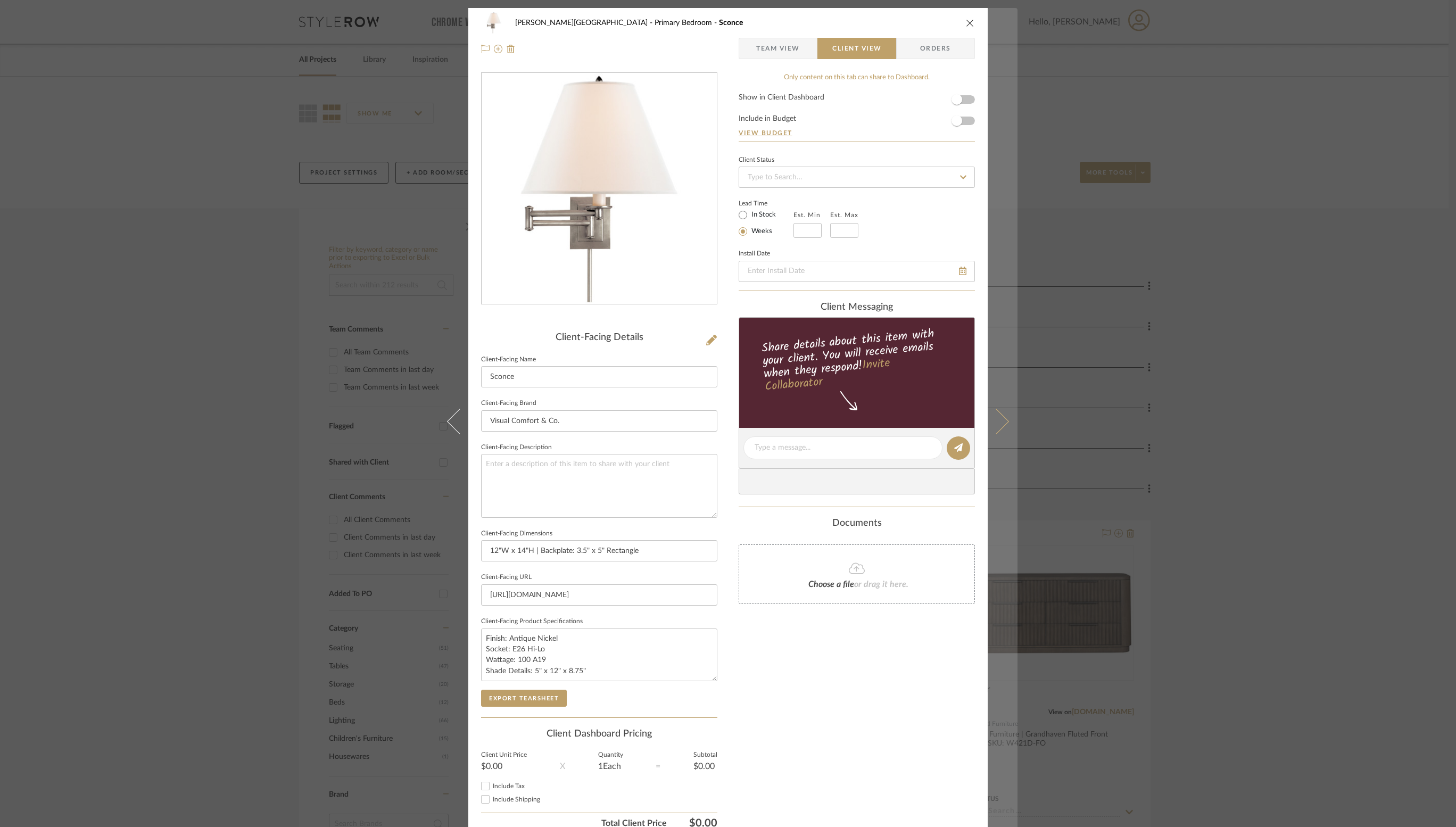 click at bounding box center [1003, 421] 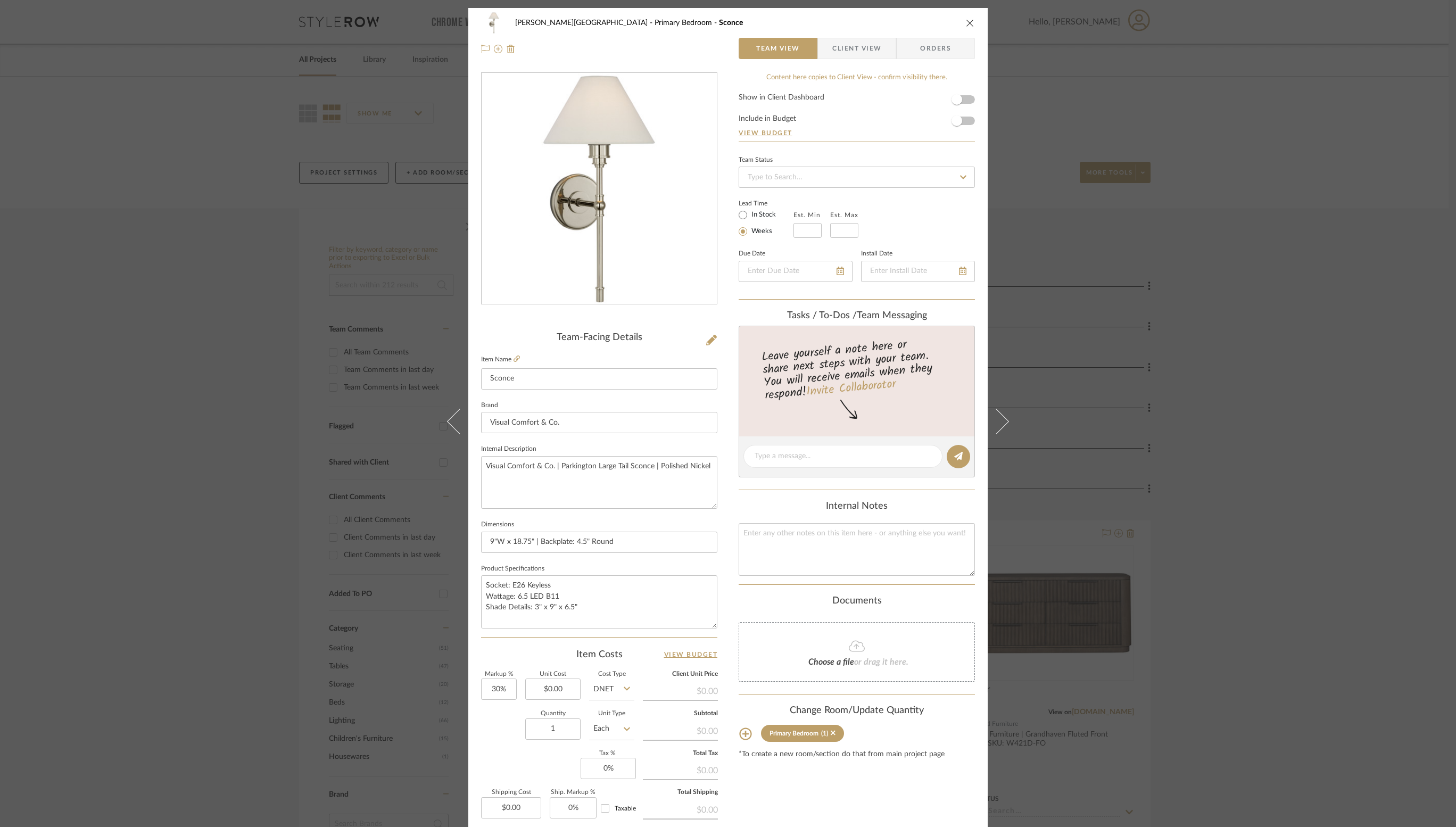 click on "Client View" at bounding box center (857, 48) 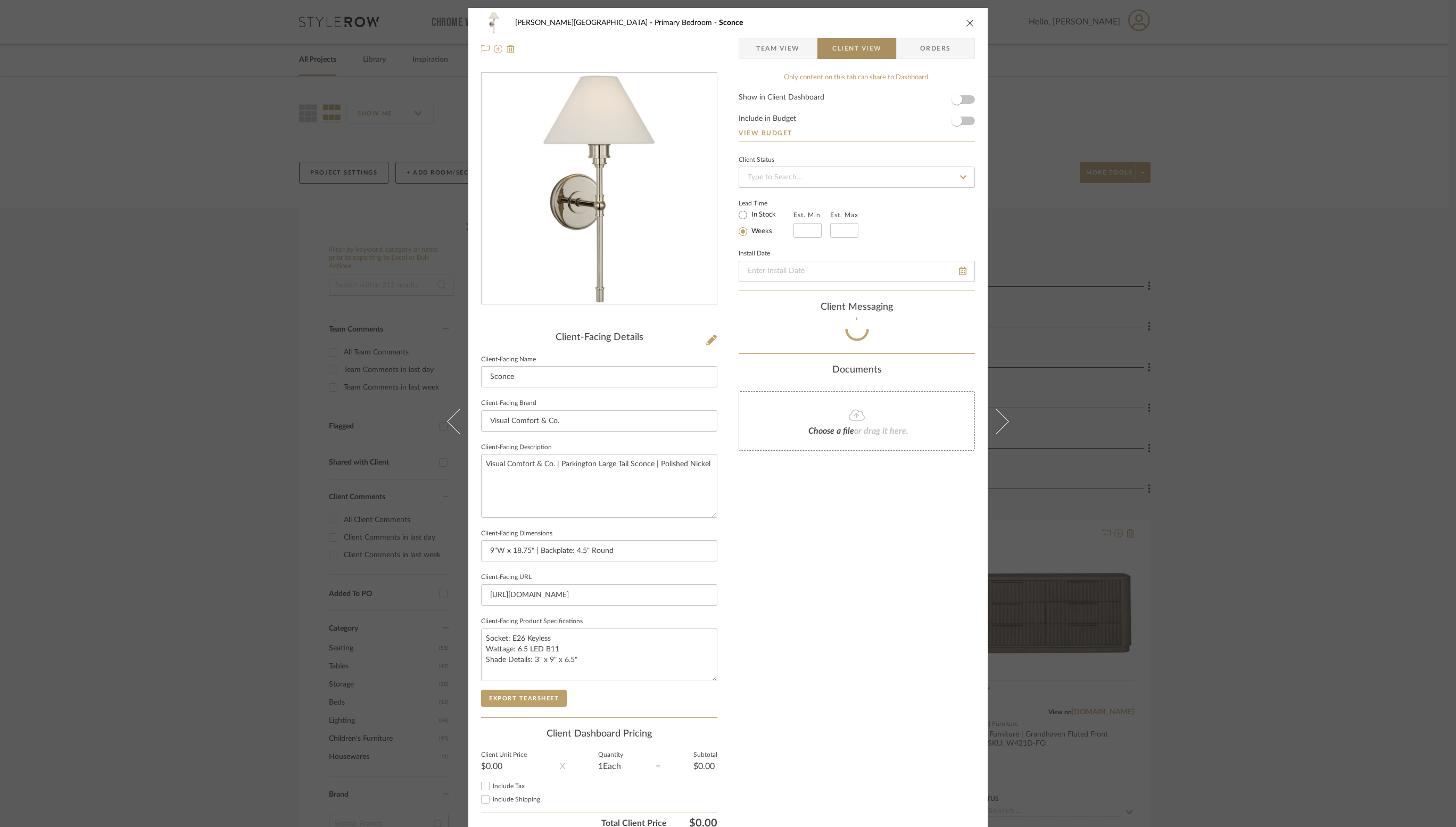 type 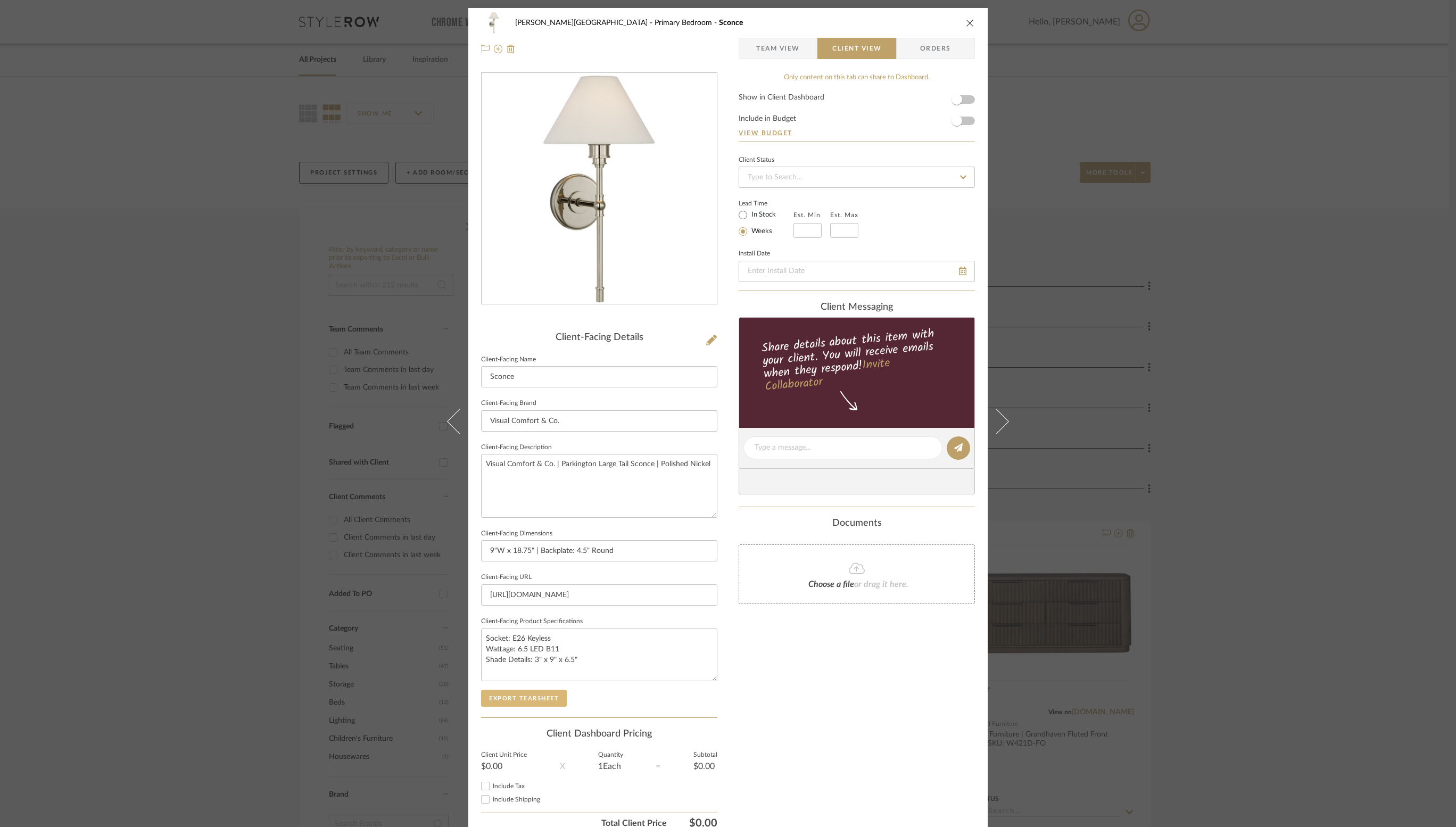click on "Export Tearsheet" 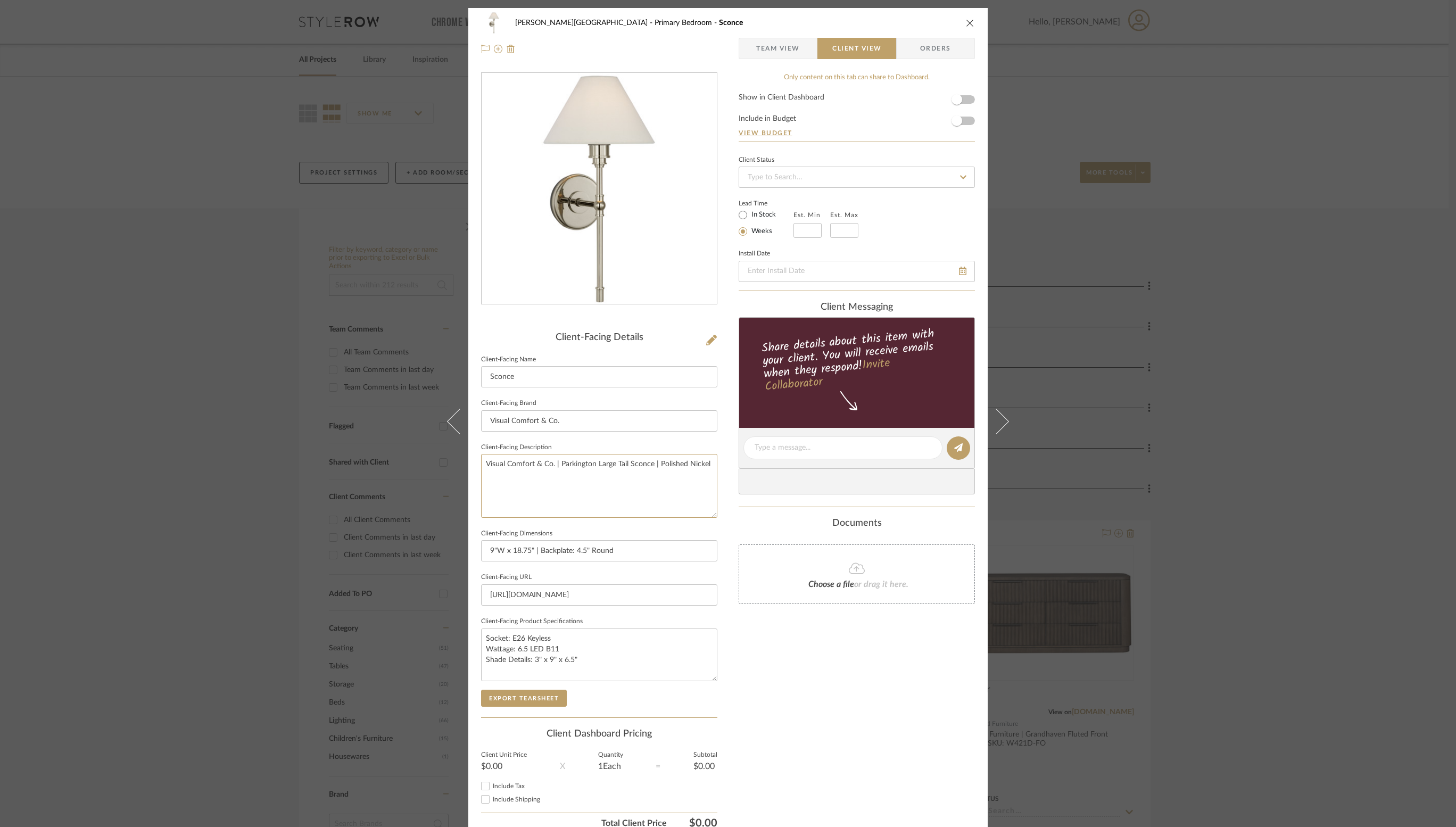 drag, startPoint x: 484, startPoint y: 465, endPoint x: 748, endPoint y: 485, distance: 264.75649 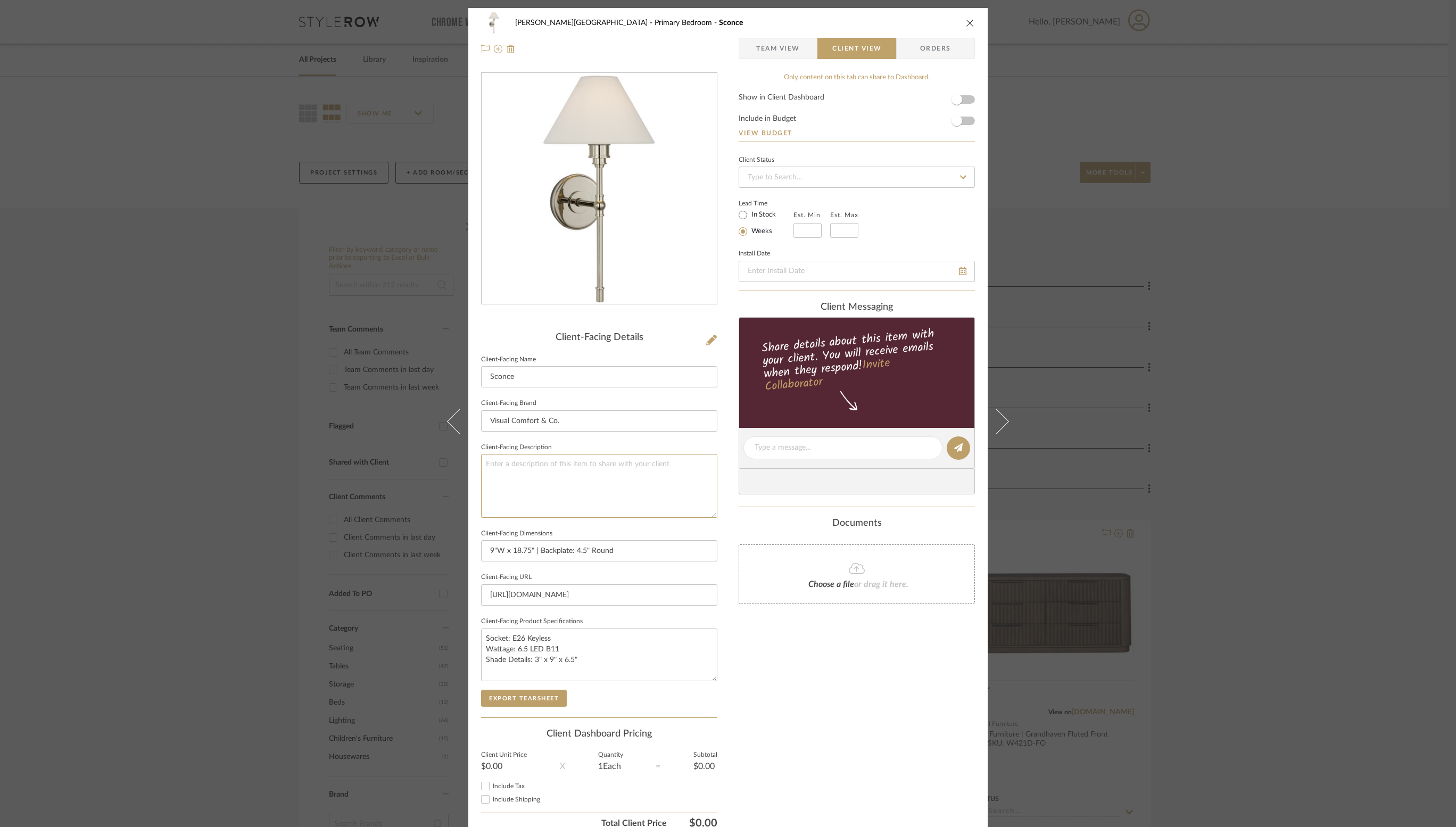 type 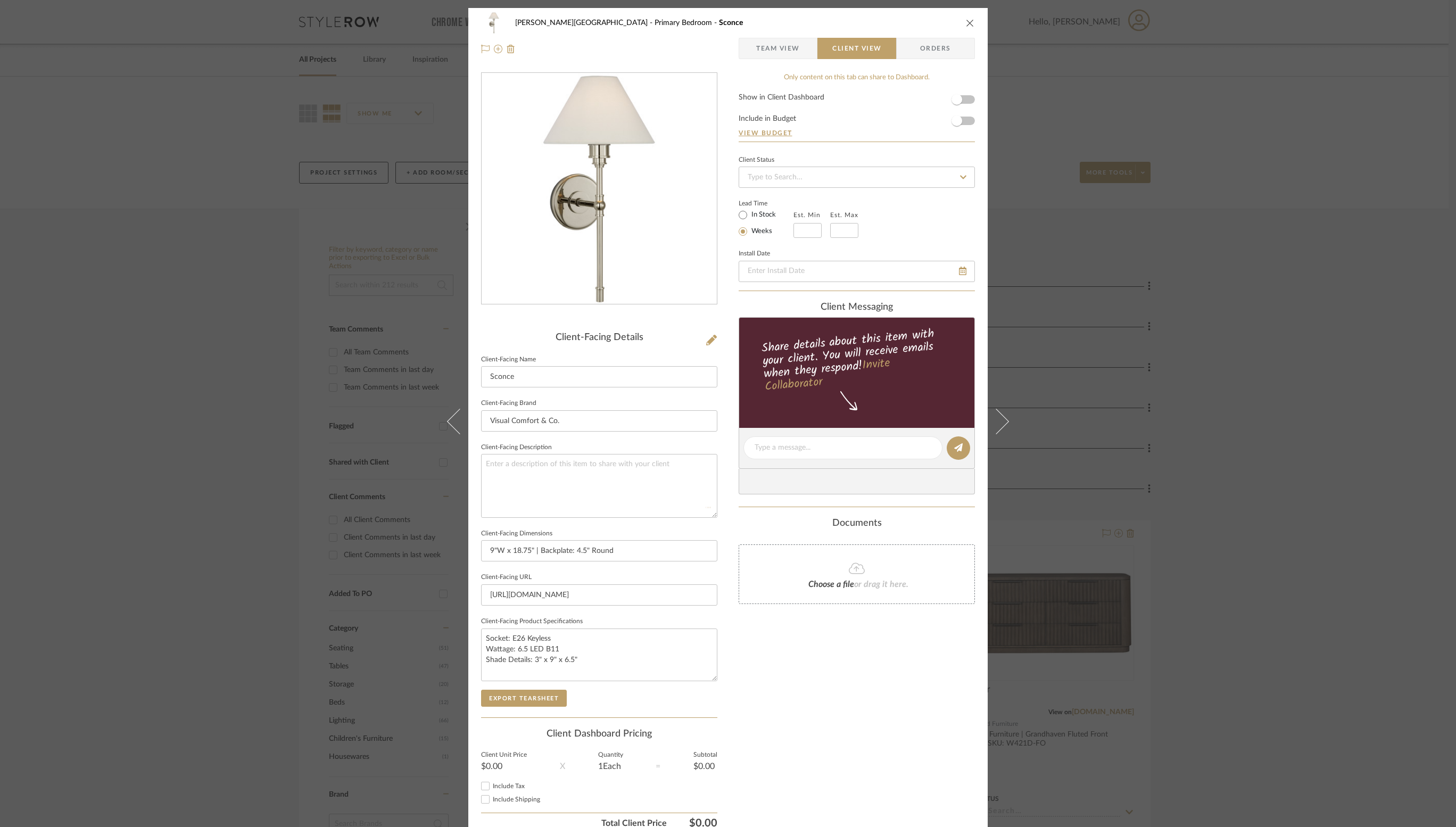 click on "Only content on this tab can share to Dashboard.  Show in Client Dashboard   Include in Budget   View Budget  Client Status  Lead Time  In Stock Weeks  Est. Min   Est. Max   Install Date  client Messaging  Share details about this item with your client. You will receive emails when they respond!  Invite Collaborator  Documents  Choose a file  or drag it here." at bounding box center (857, 453) 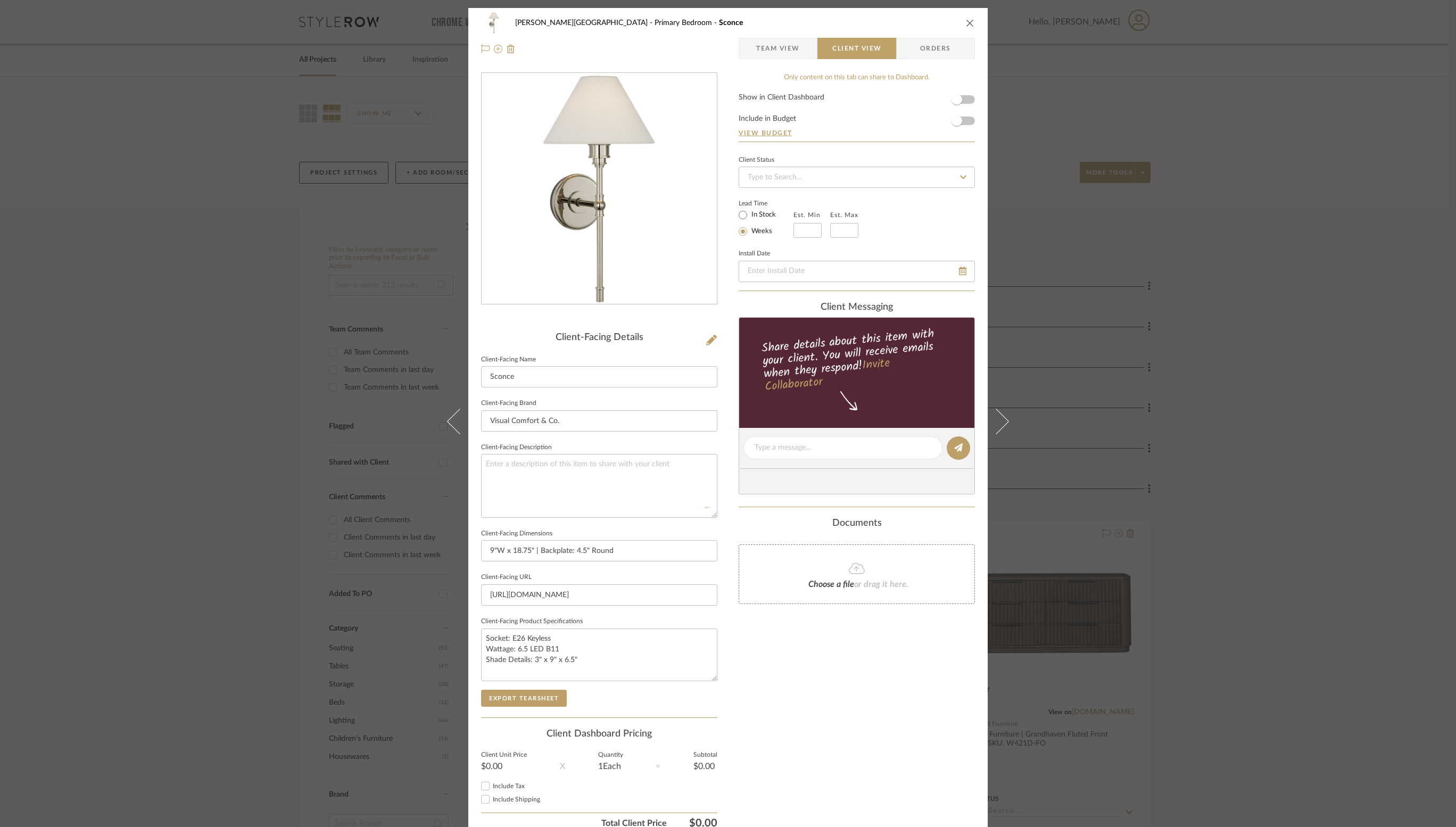type 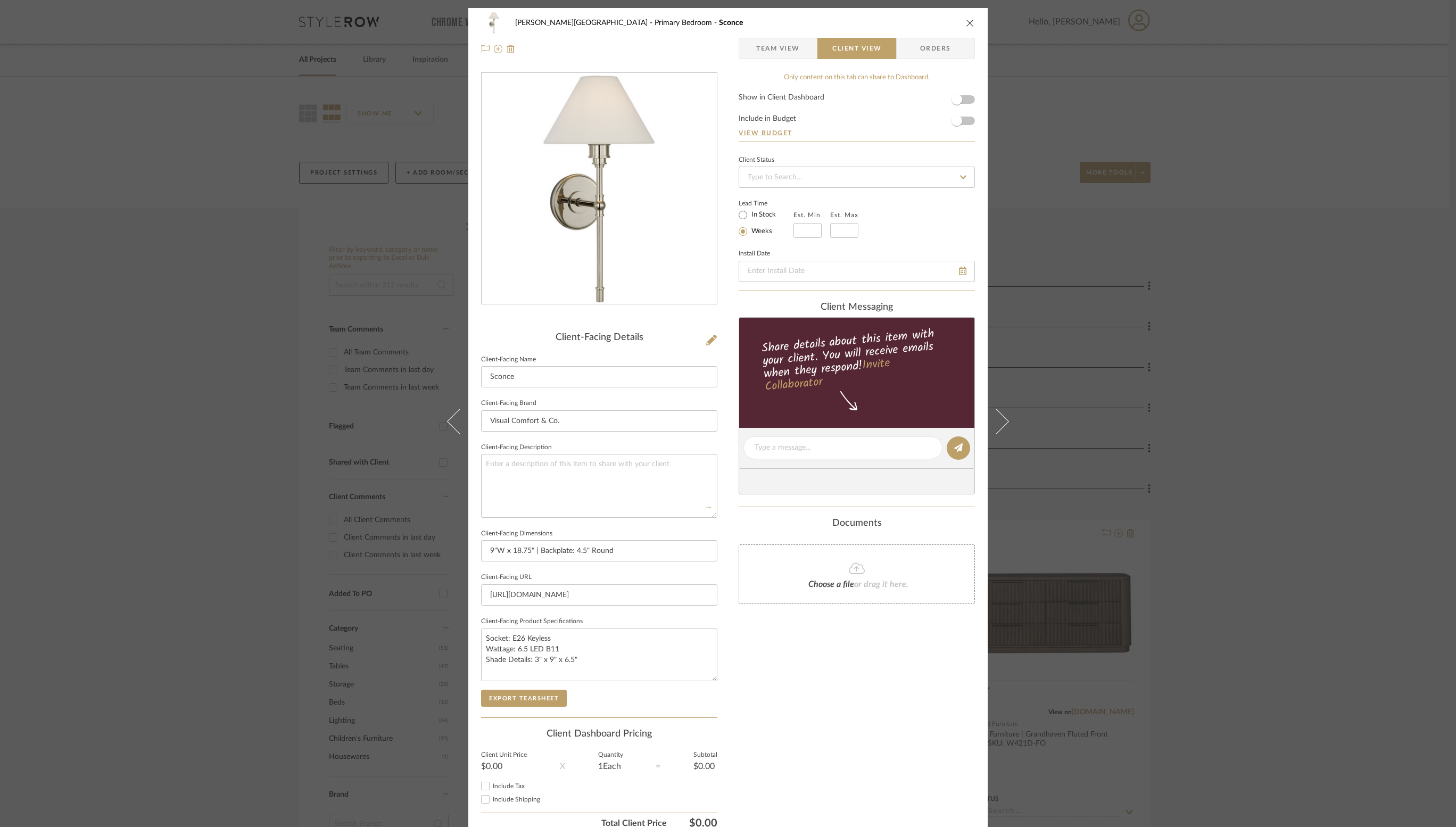 type 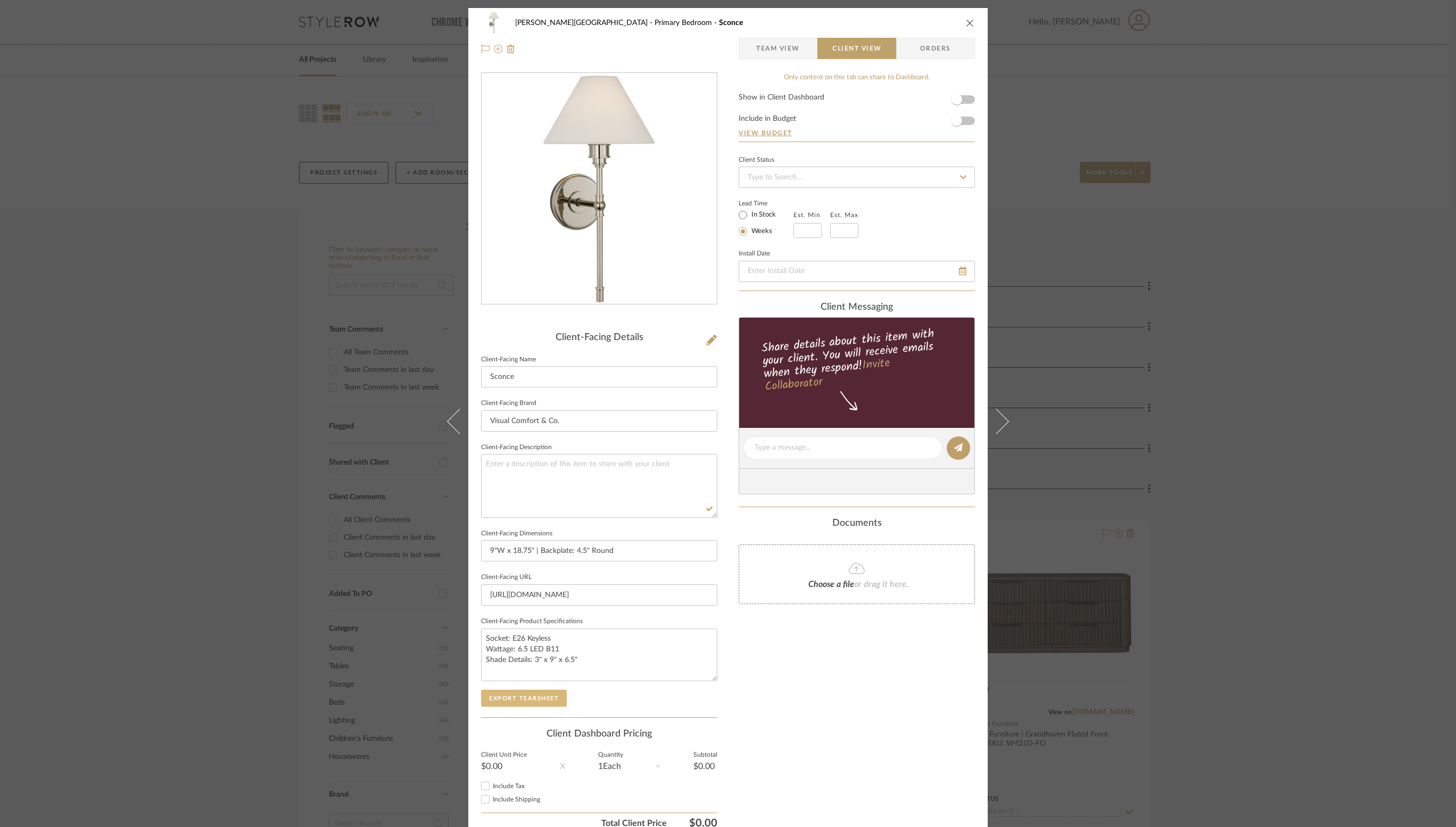 click on "Export Tearsheet" 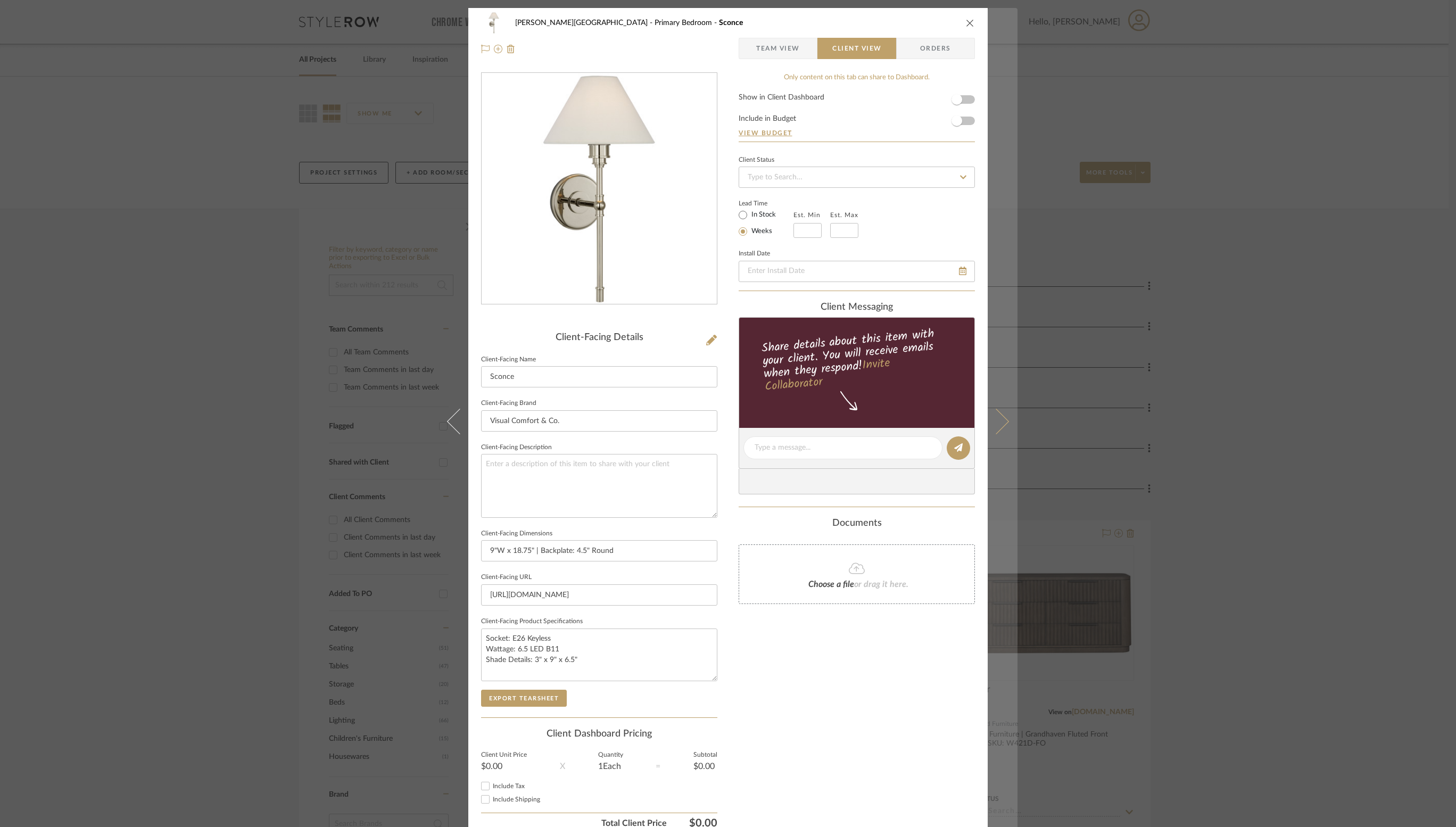 click at bounding box center [996, 421] 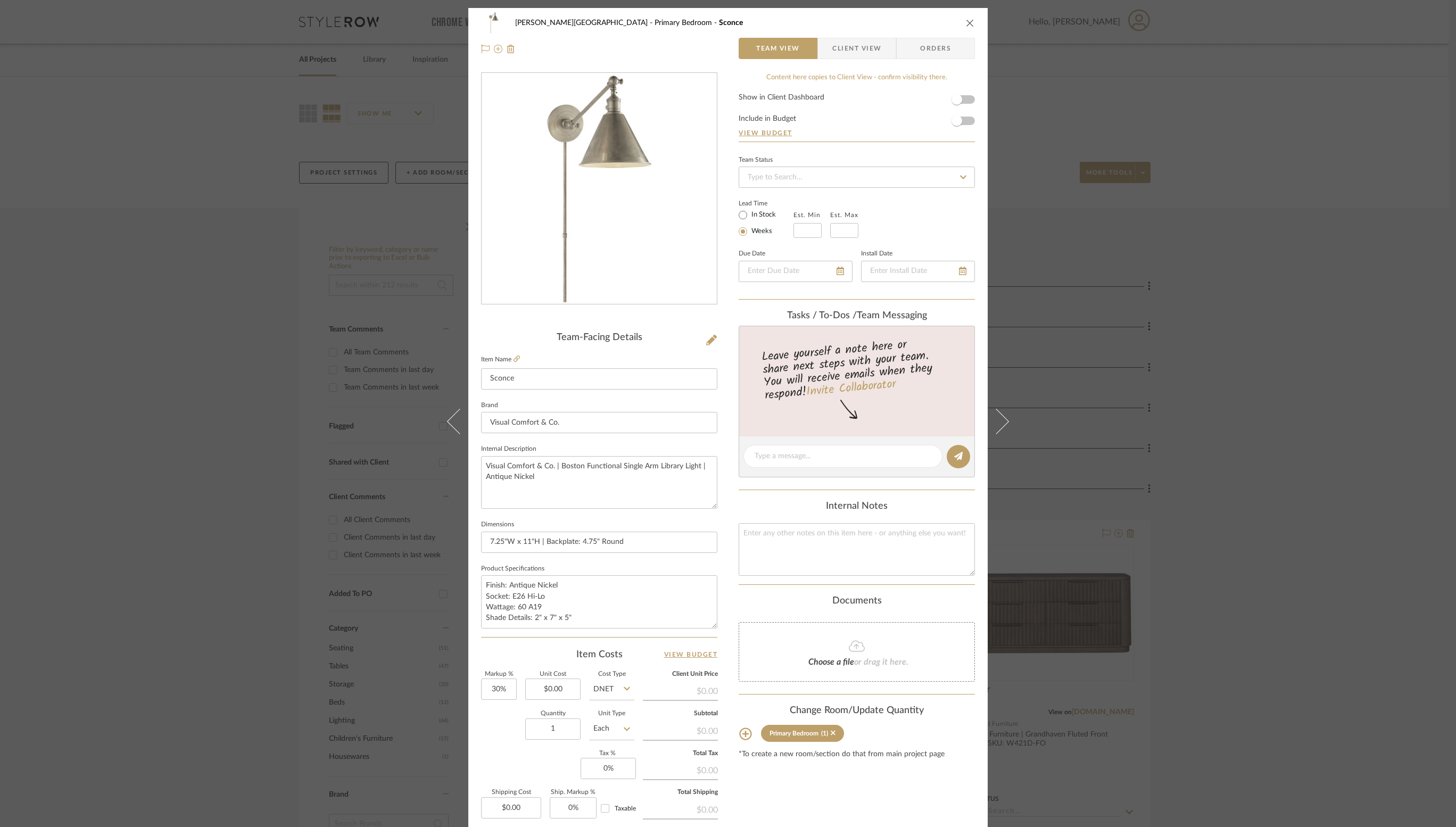 click on "Client View" at bounding box center (857, 48) 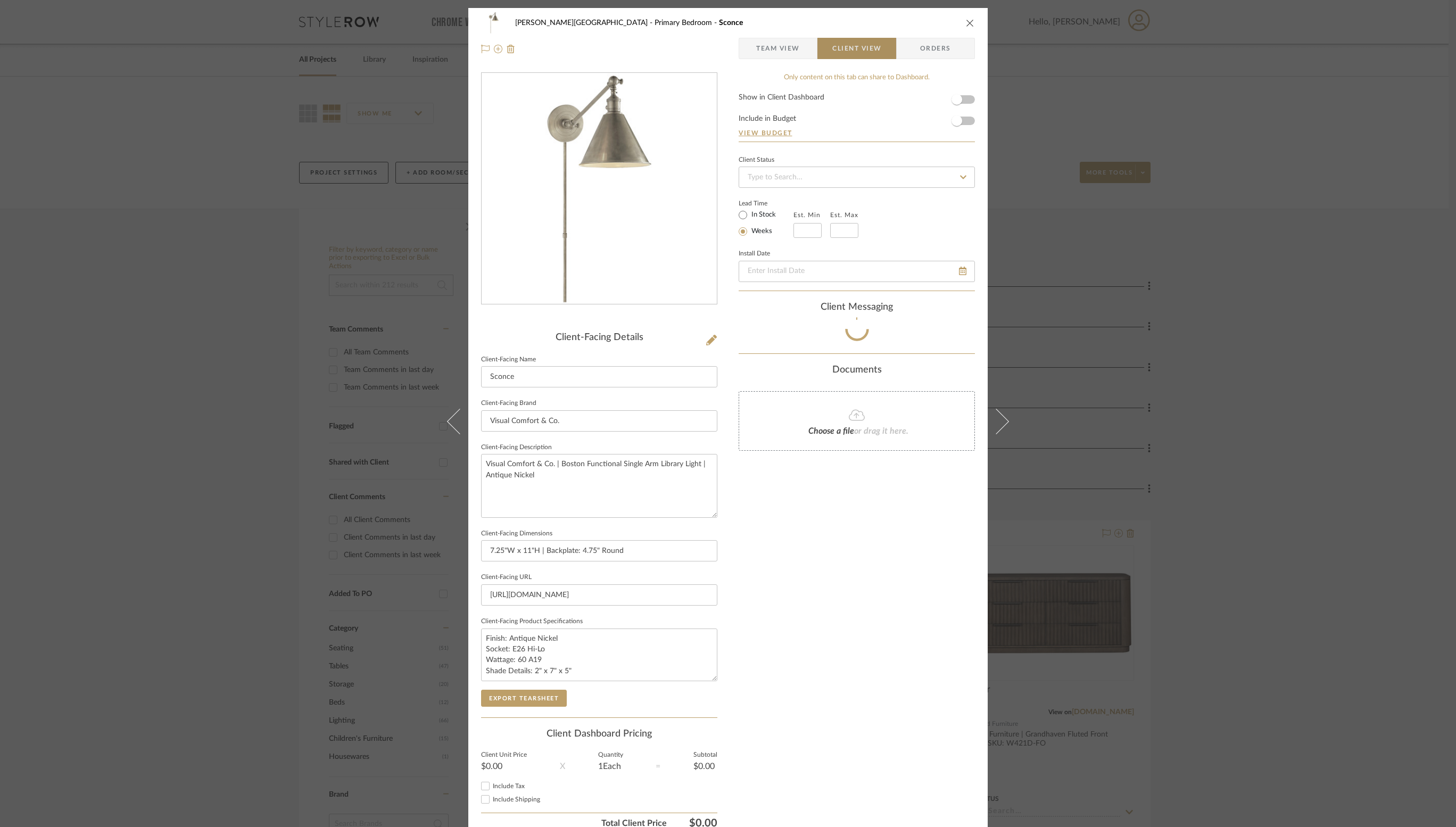 type 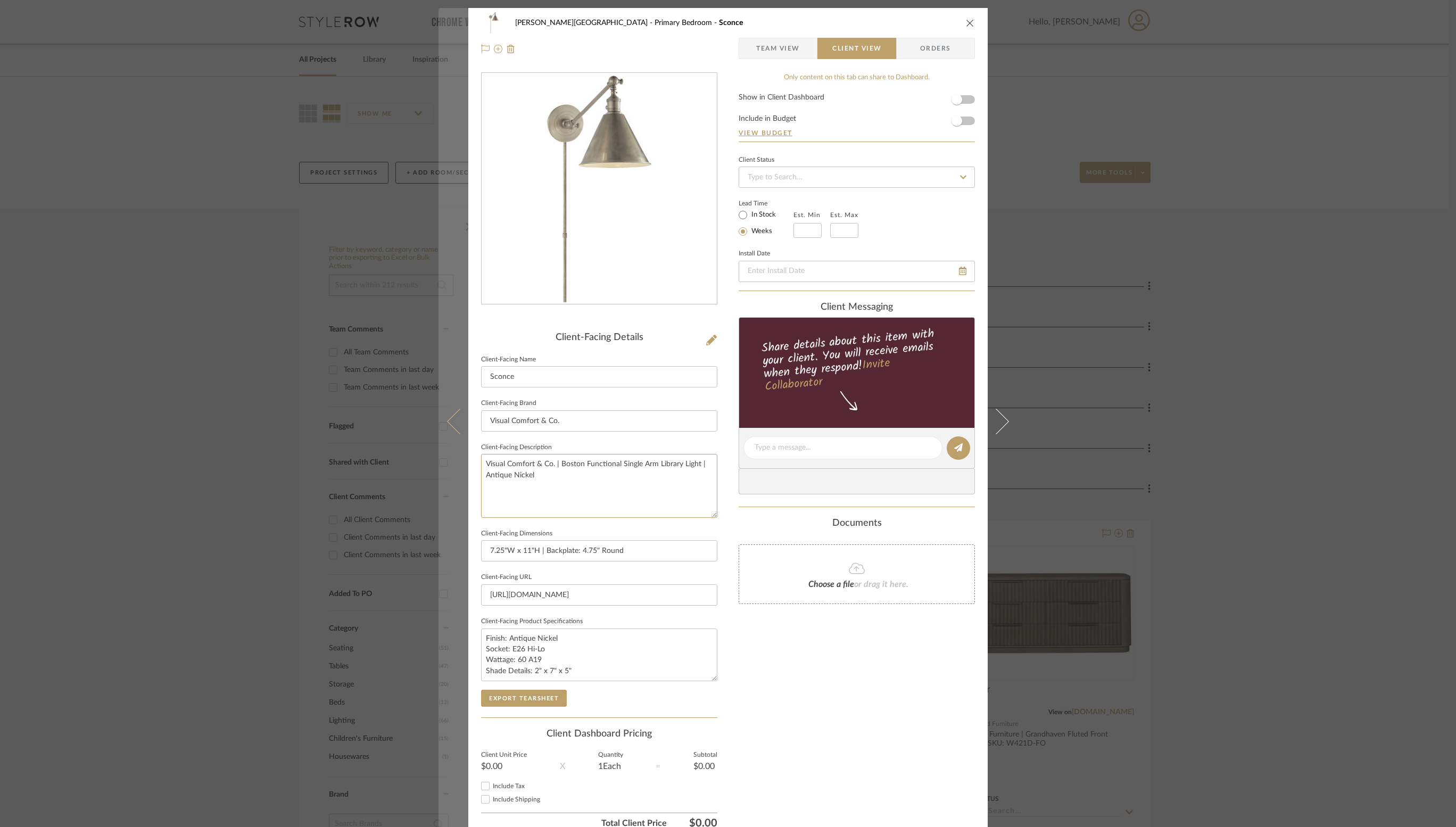 drag, startPoint x: 601, startPoint y: 490, endPoint x: 436, endPoint y: 443, distance: 171.563 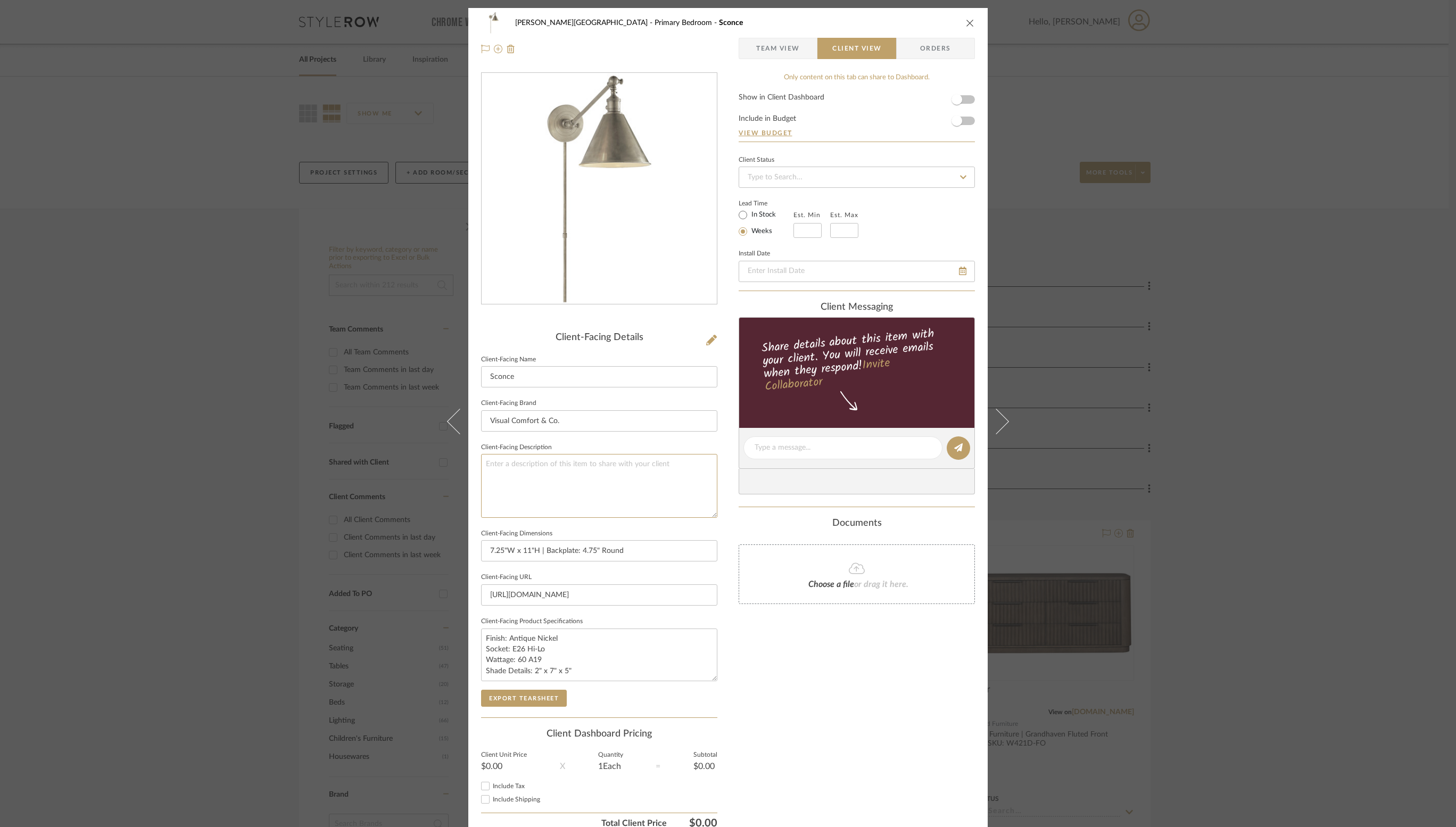 type 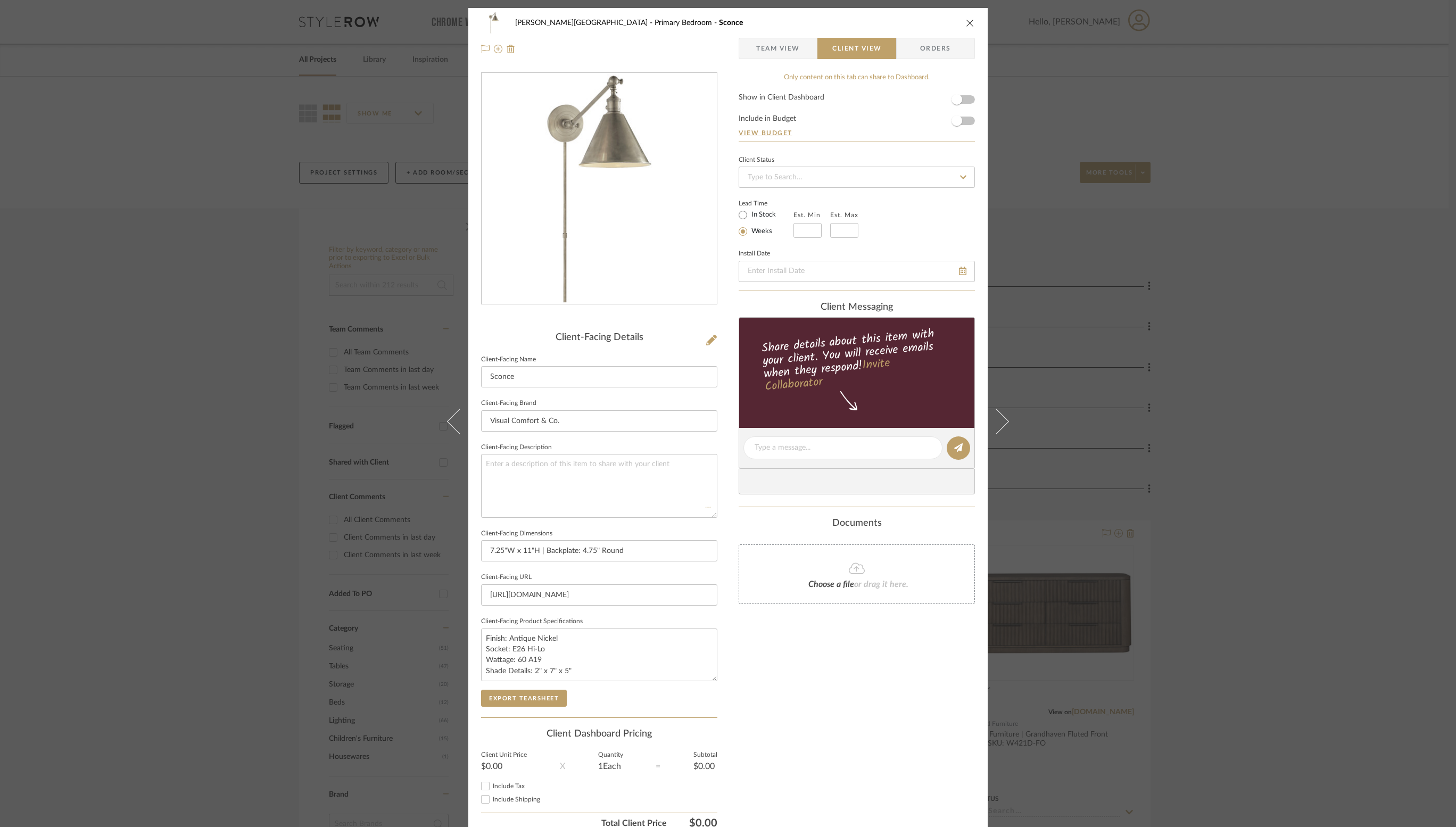 click on "Only content on this tab can share to Dashboard.  Show in Client Dashboard   Include in Budget   View Budget  Client Status  Lead Time  In Stock Weeks  Est. Min   Est. Max   Install Date  client Messaging  Share details about this item with your client. You will receive emails when they respond!  Invite Collaborator  Documents  Choose a file  or drag it here." at bounding box center [857, 453] 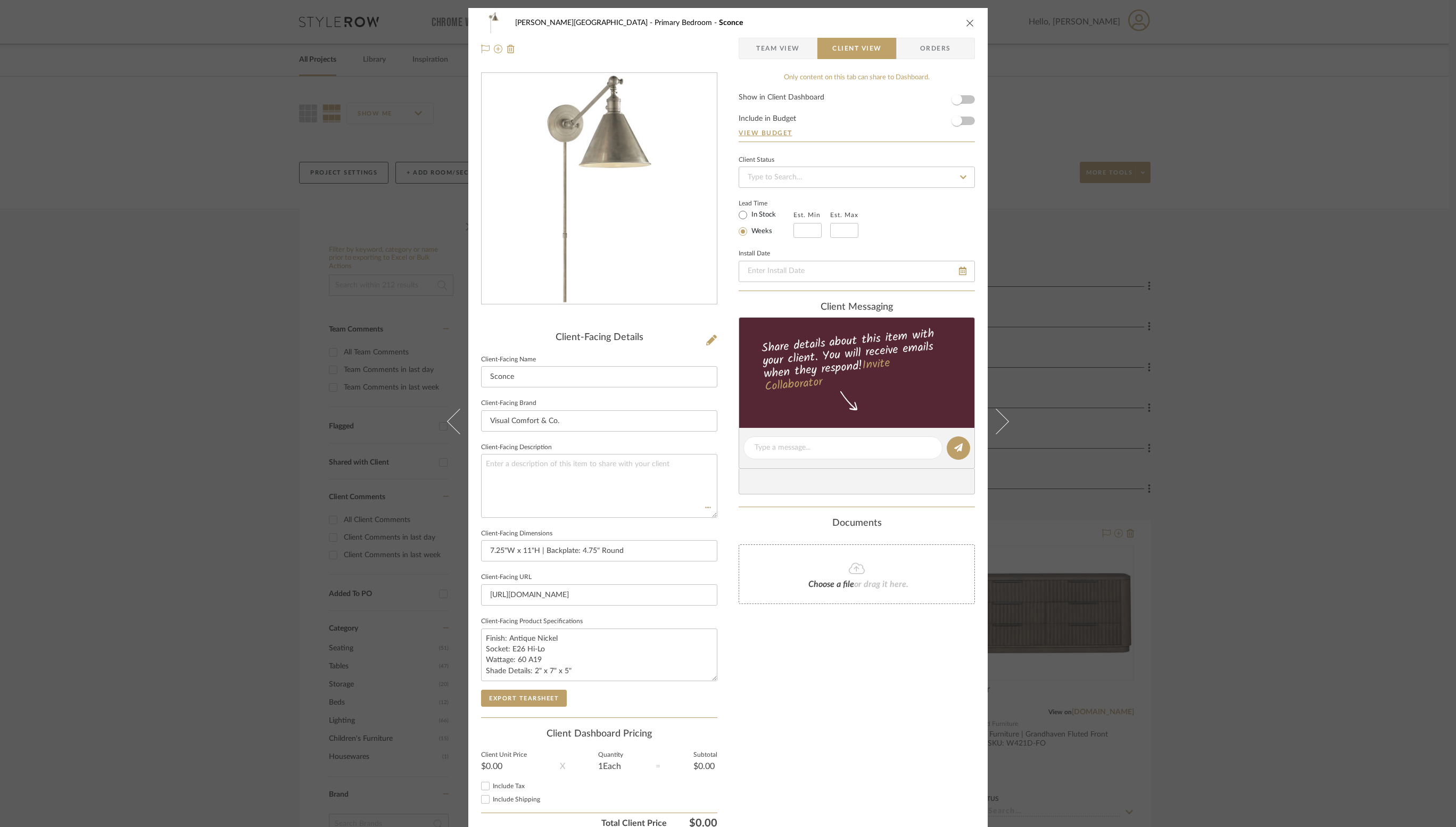 type 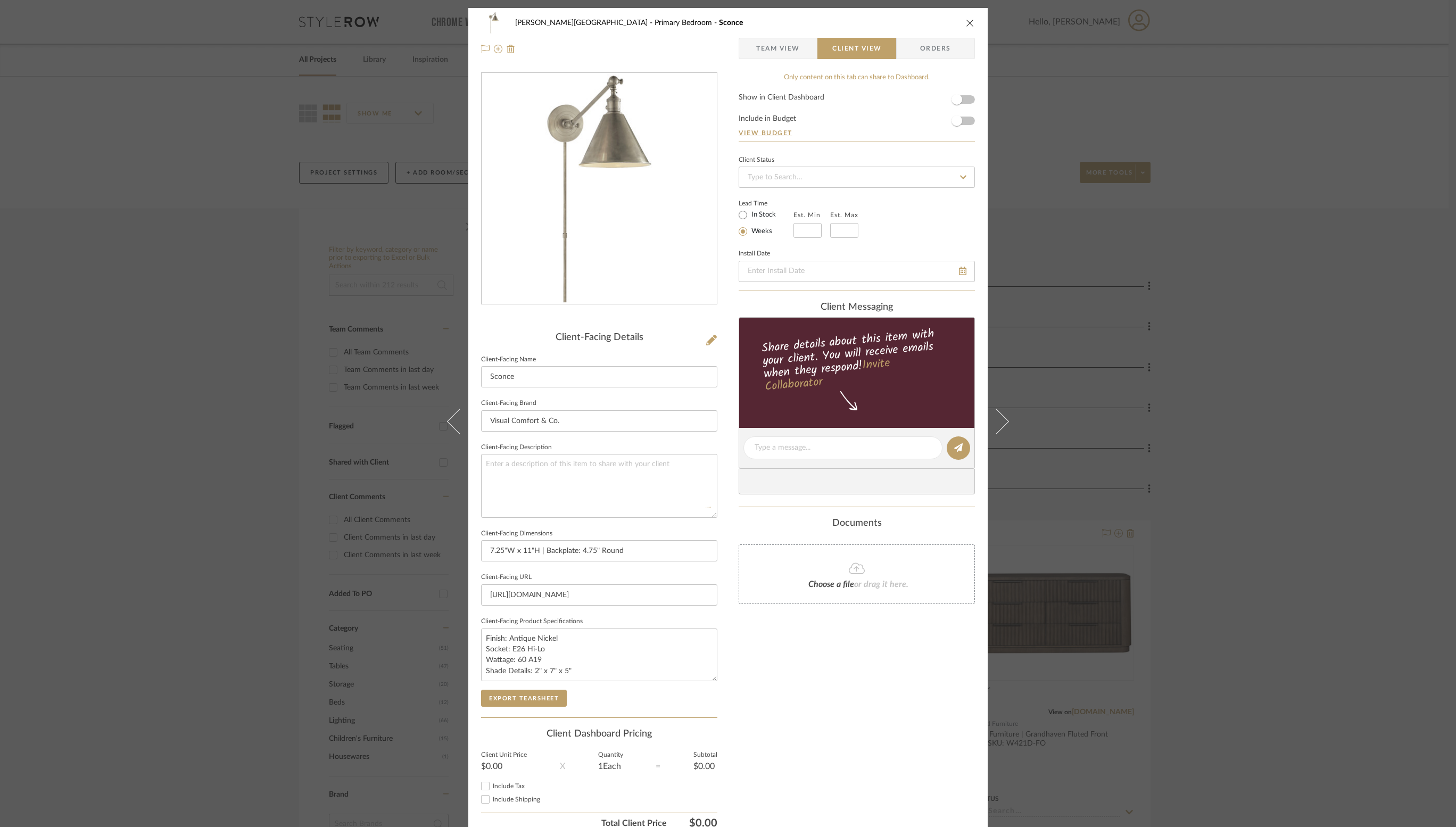 type 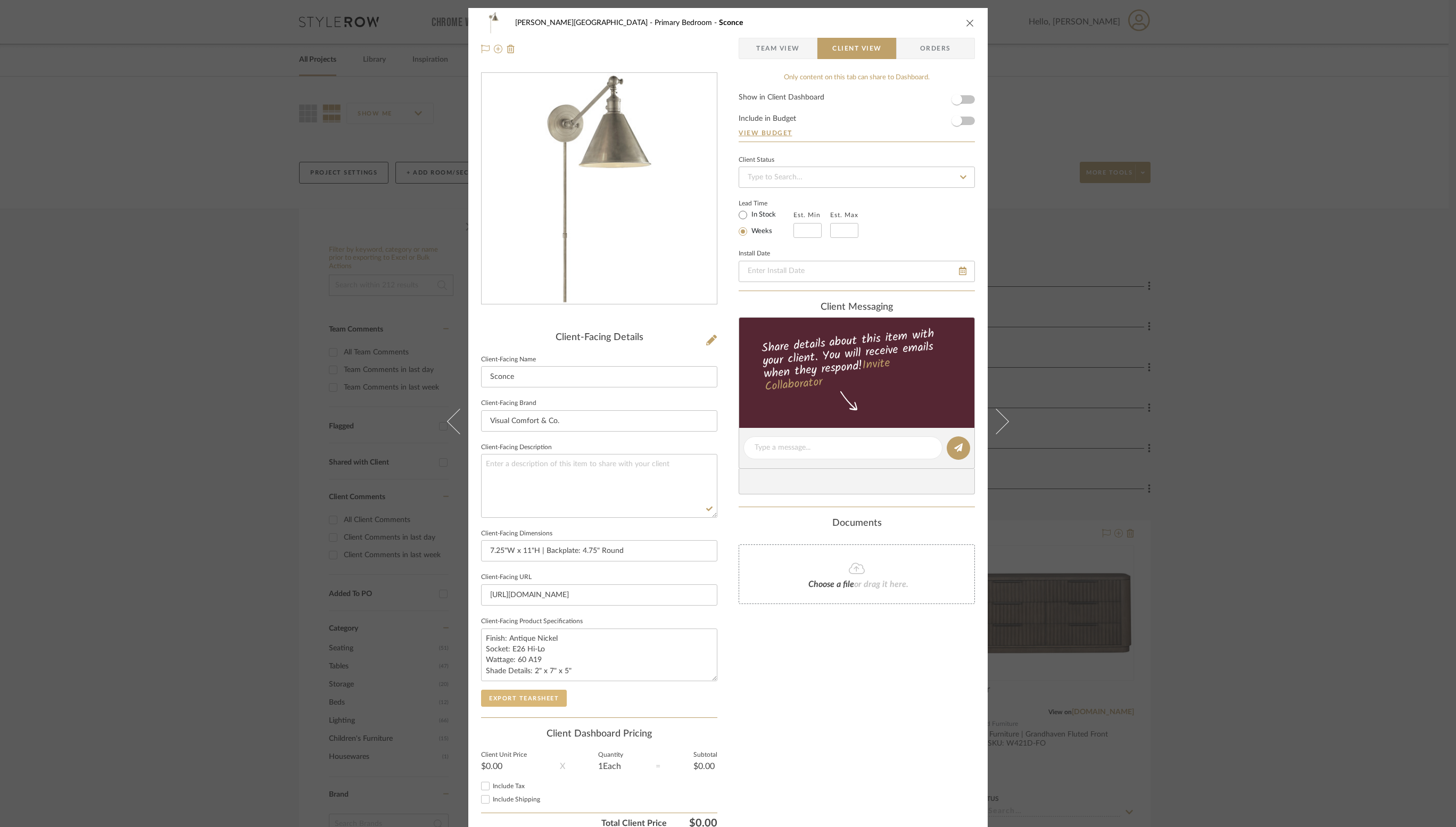 click on "Export Tearsheet" 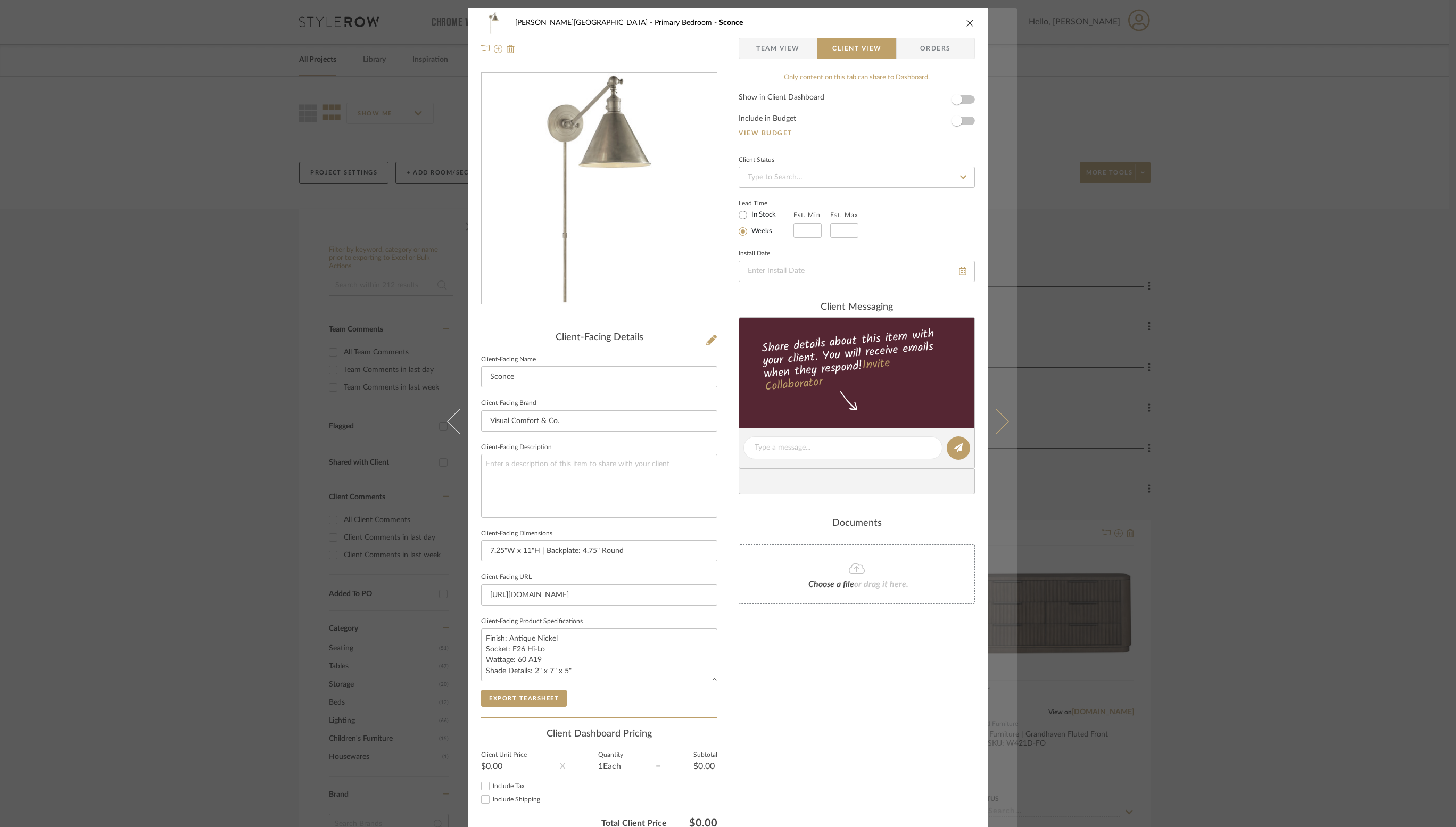 click at bounding box center [1003, 421] 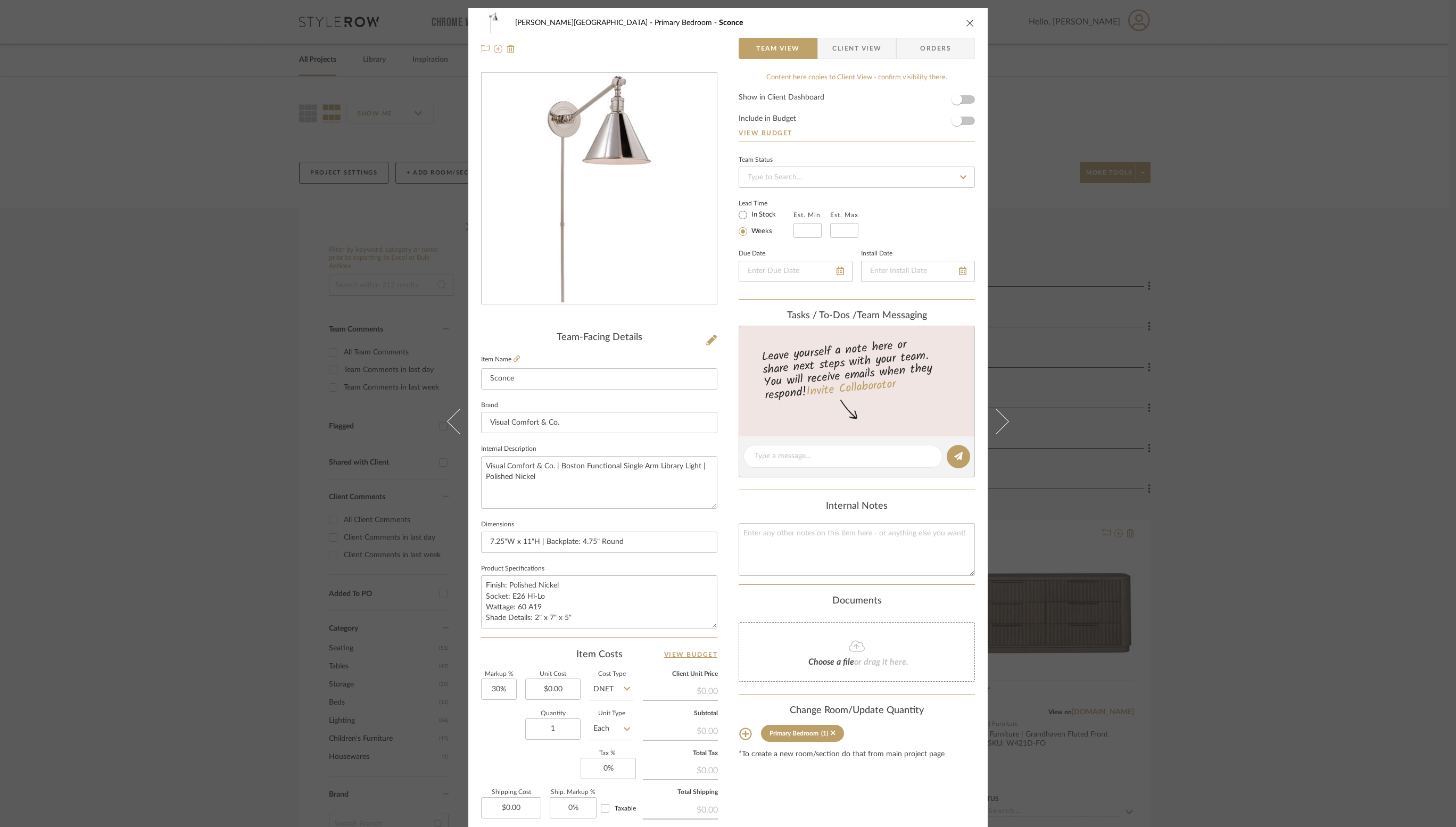 click on "Client View" at bounding box center [857, 48] 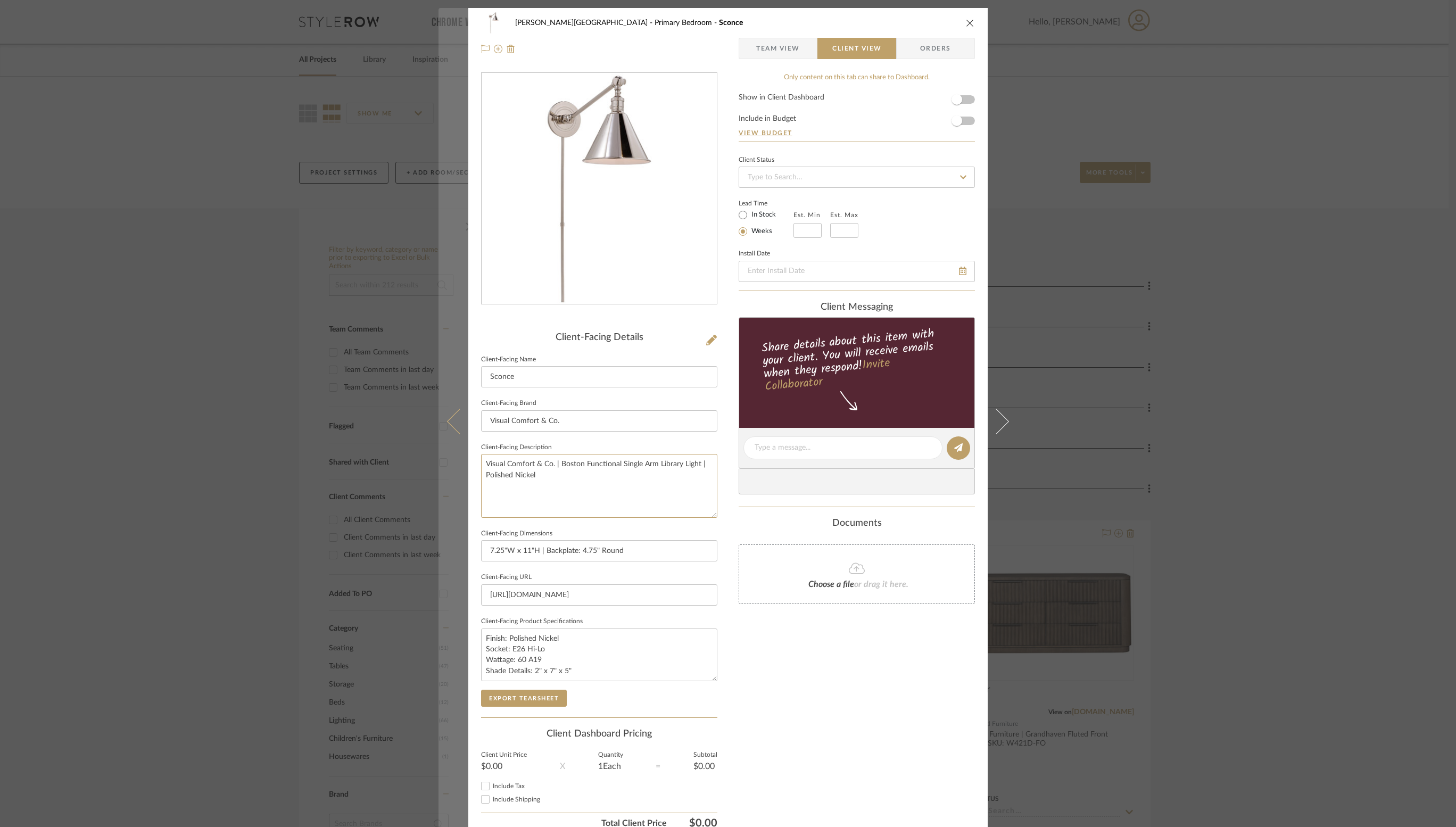 drag, startPoint x: 644, startPoint y: 492, endPoint x: 449, endPoint y: 456, distance: 198.29523 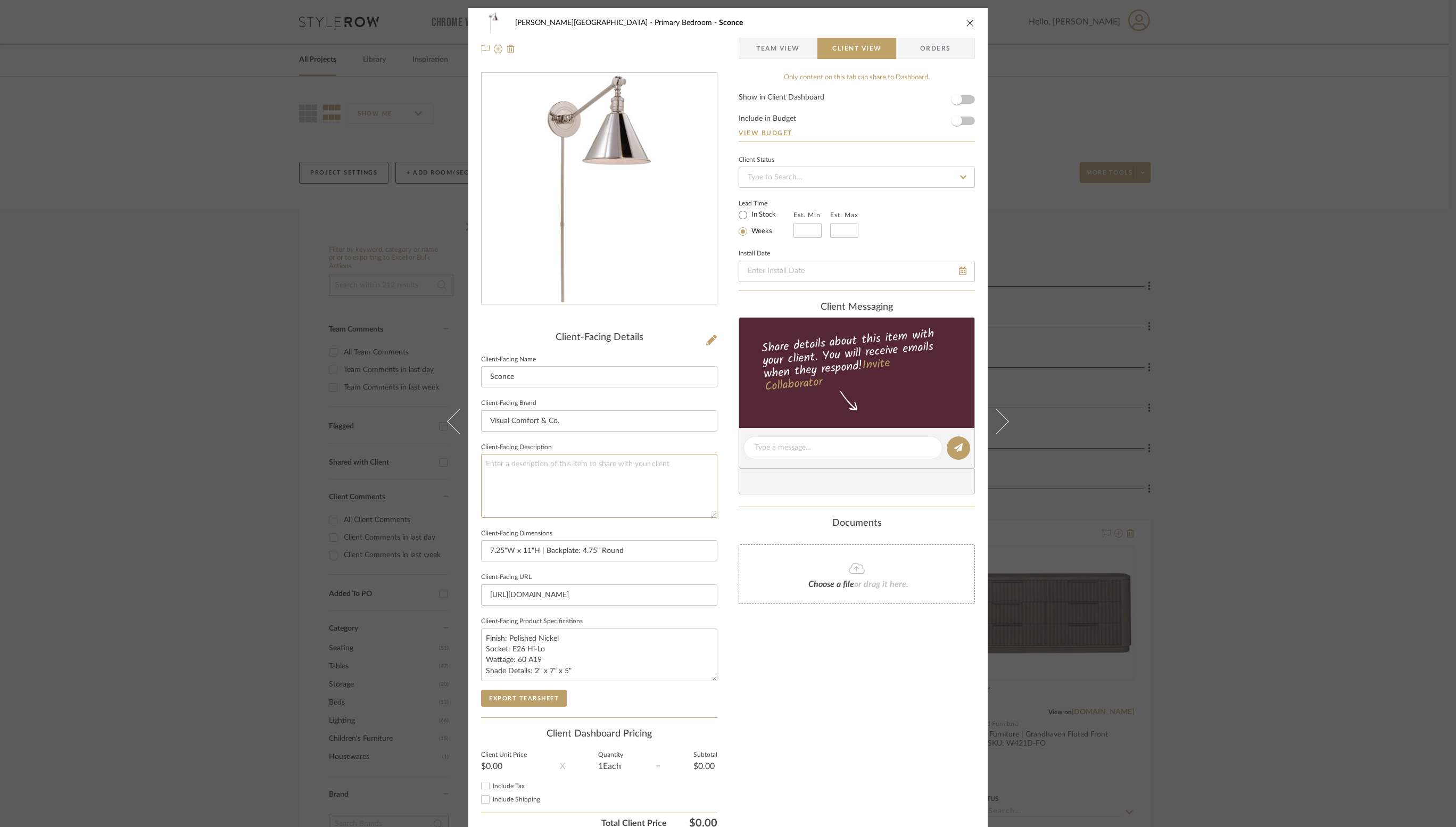 type 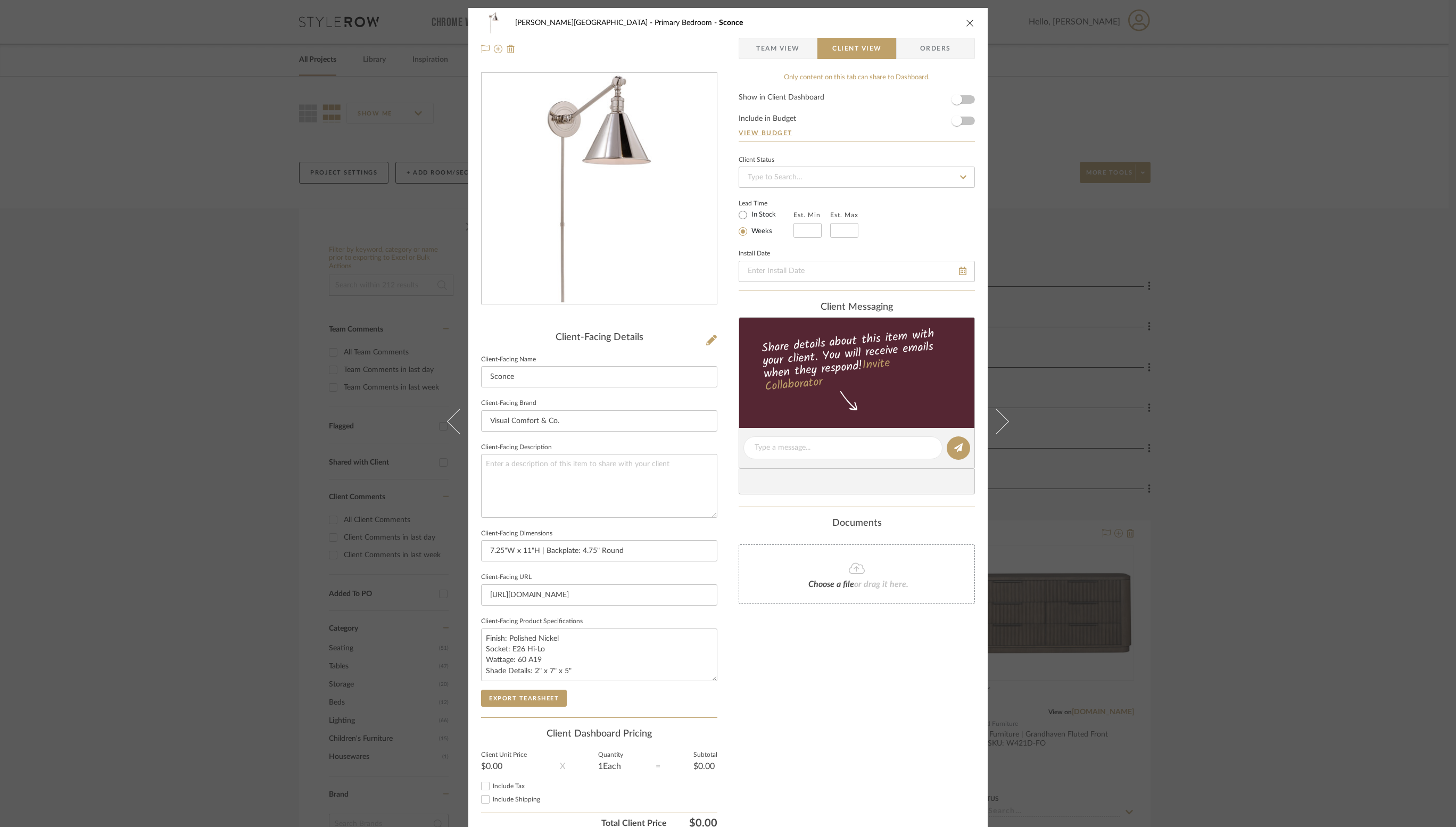 click on "Only content on this tab can share to Dashboard.  Show in Client Dashboard   Include in Budget   View Budget  Client Status  Lead Time  In Stock Weeks  Est. Min   Est. Max   Install Date  client Messaging  Share details about this item with your client. You will receive emails when they respond!  Invite Collaborator  Documents  Choose a file  or drag it here." at bounding box center (857, 453) 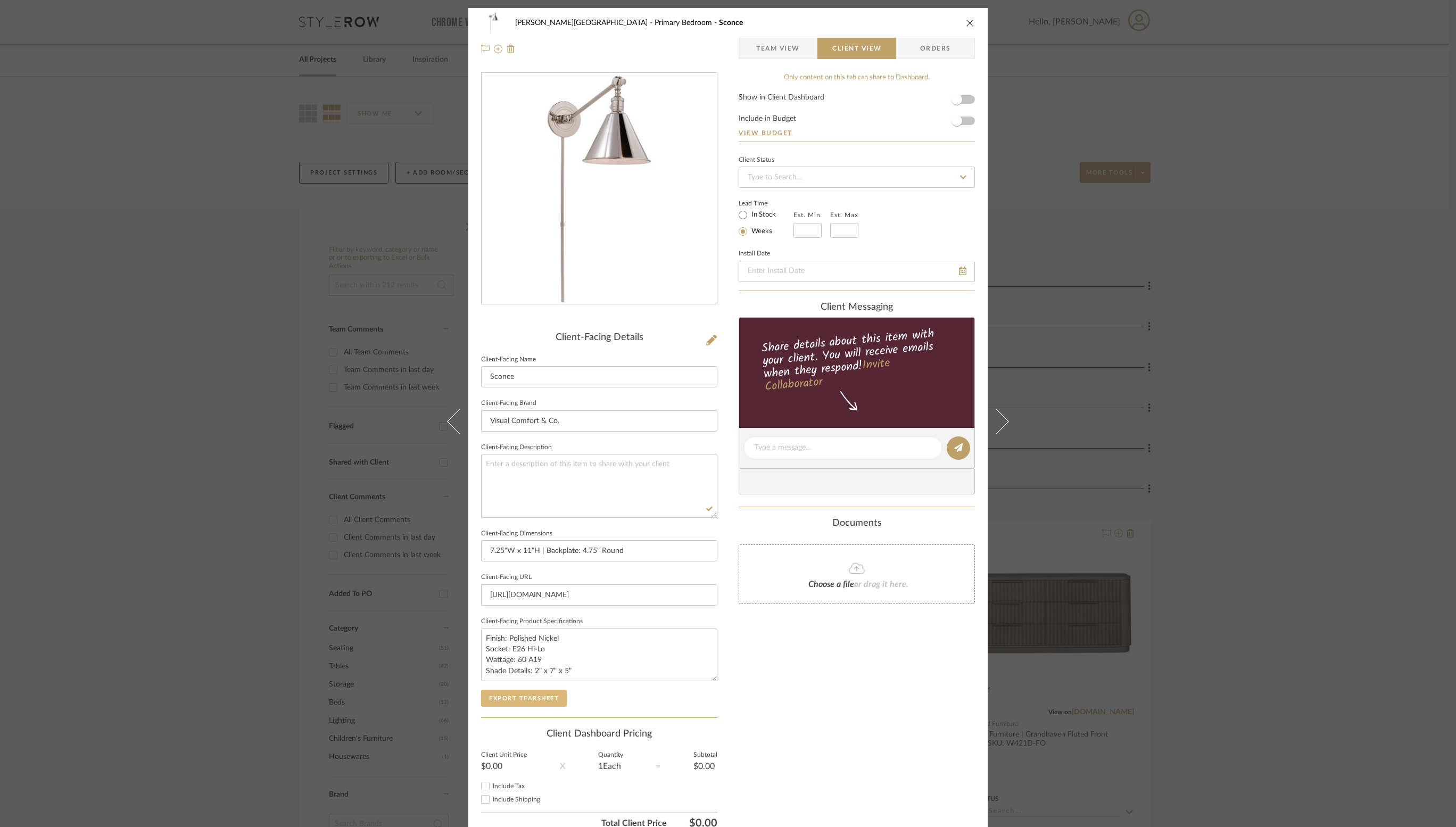 click on "Export Tearsheet" 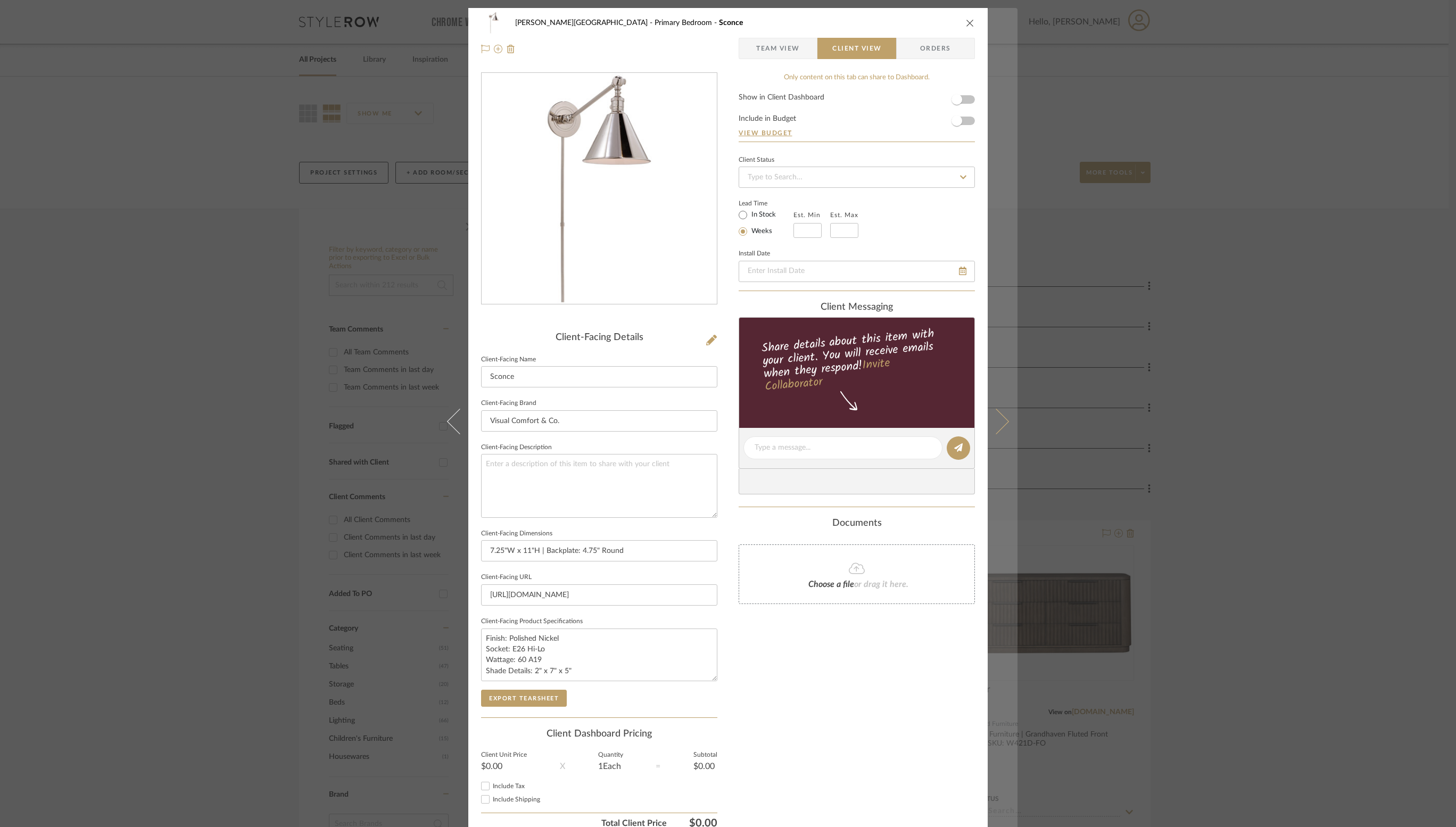 click at bounding box center [996, 421] 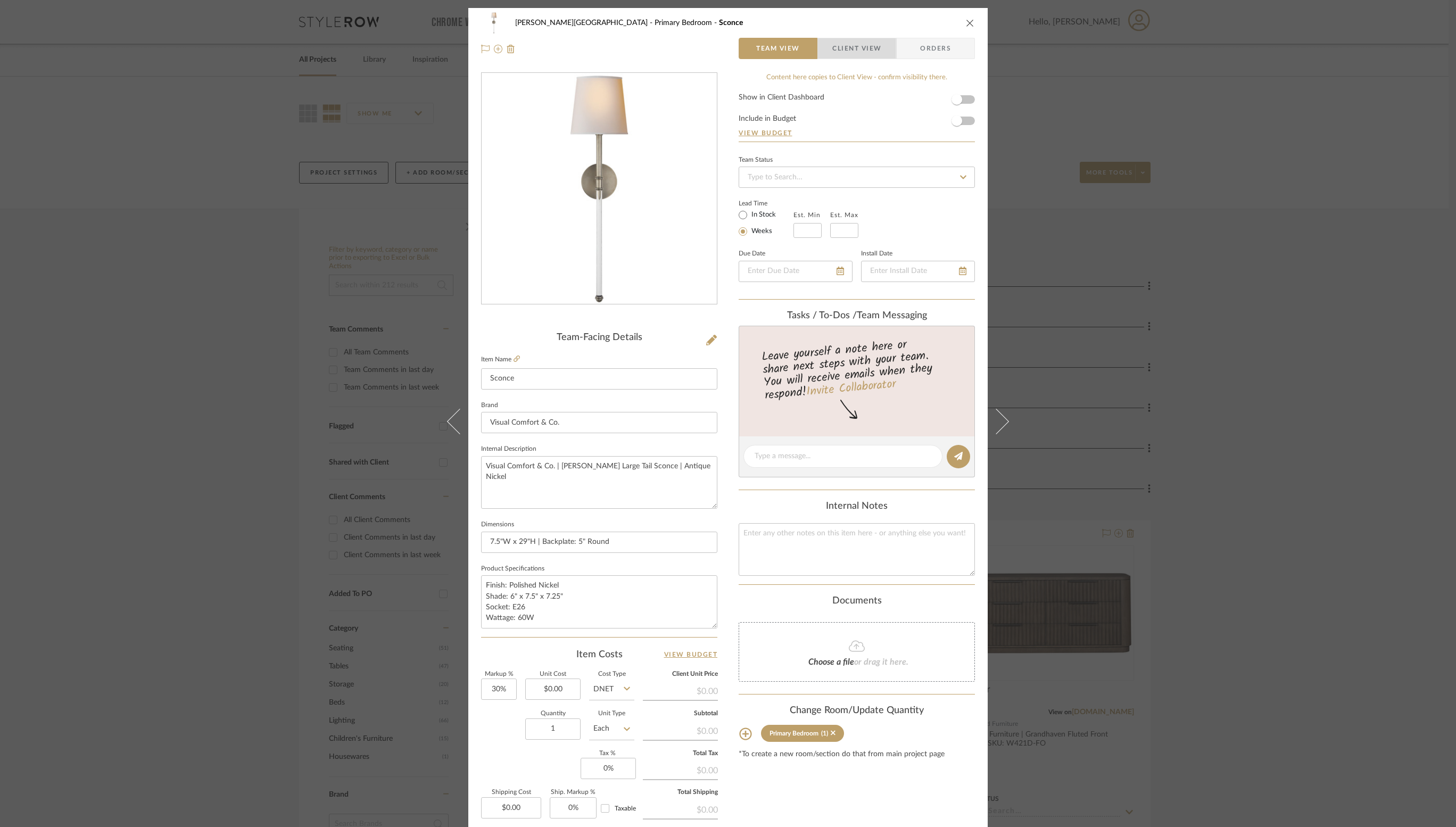 click on "Client View" at bounding box center [857, 48] 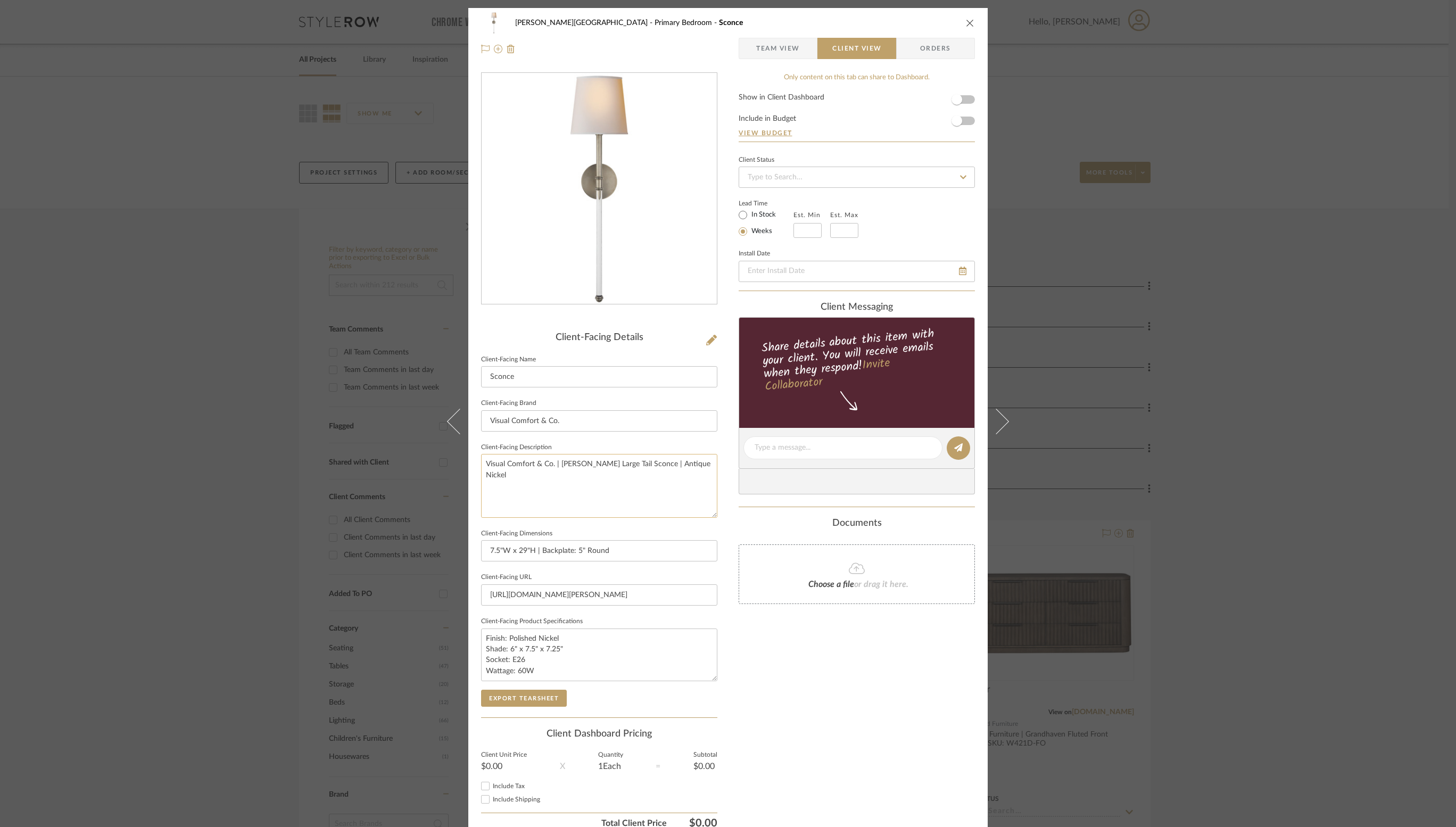 scroll, scrollTop: 49, scrollLeft: 0, axis: vertical 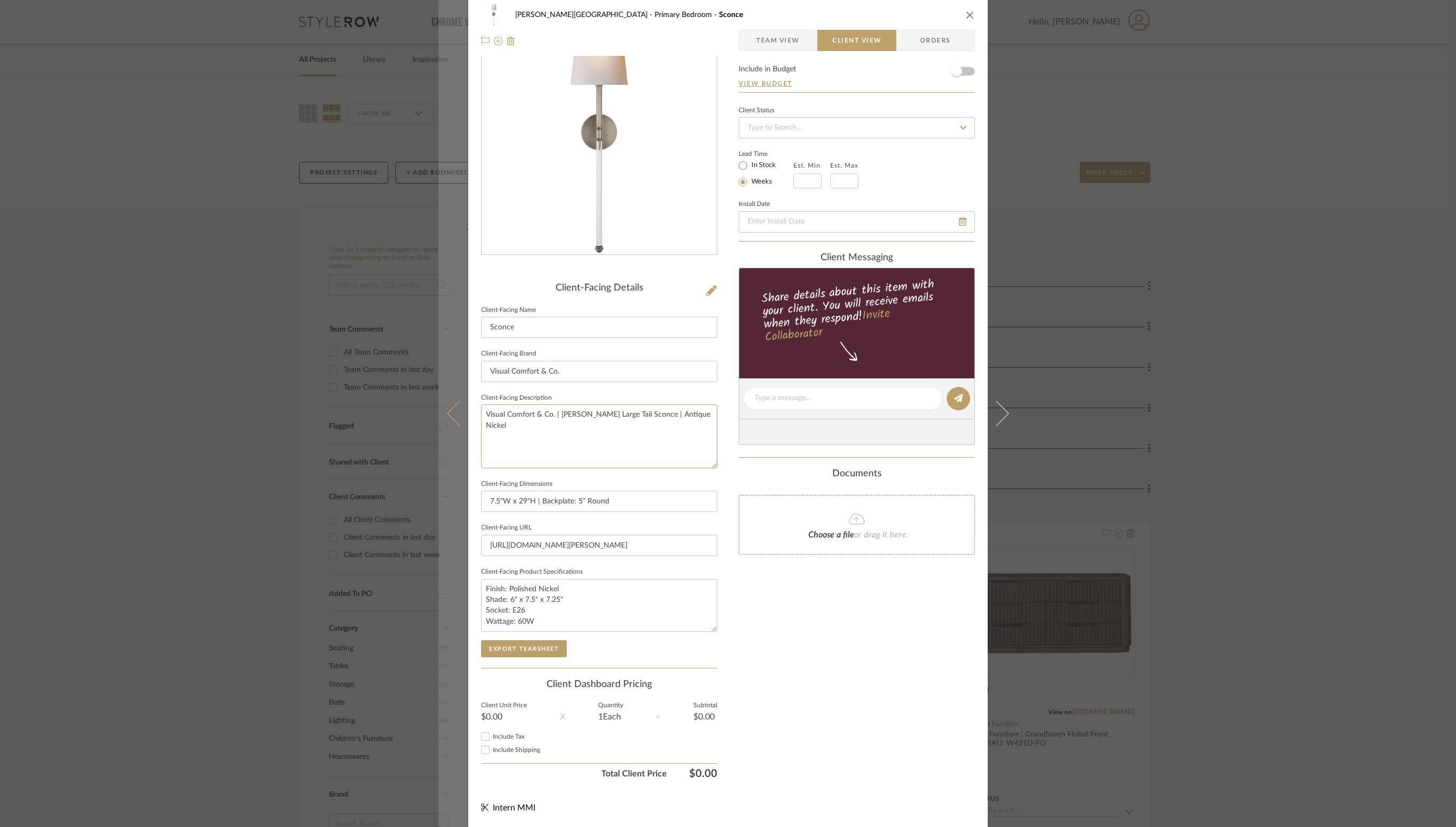 drag, startPoint x: 698, startPoint y: 416, endPoint x: 467, endPoint y: 414, distance: 231.00866 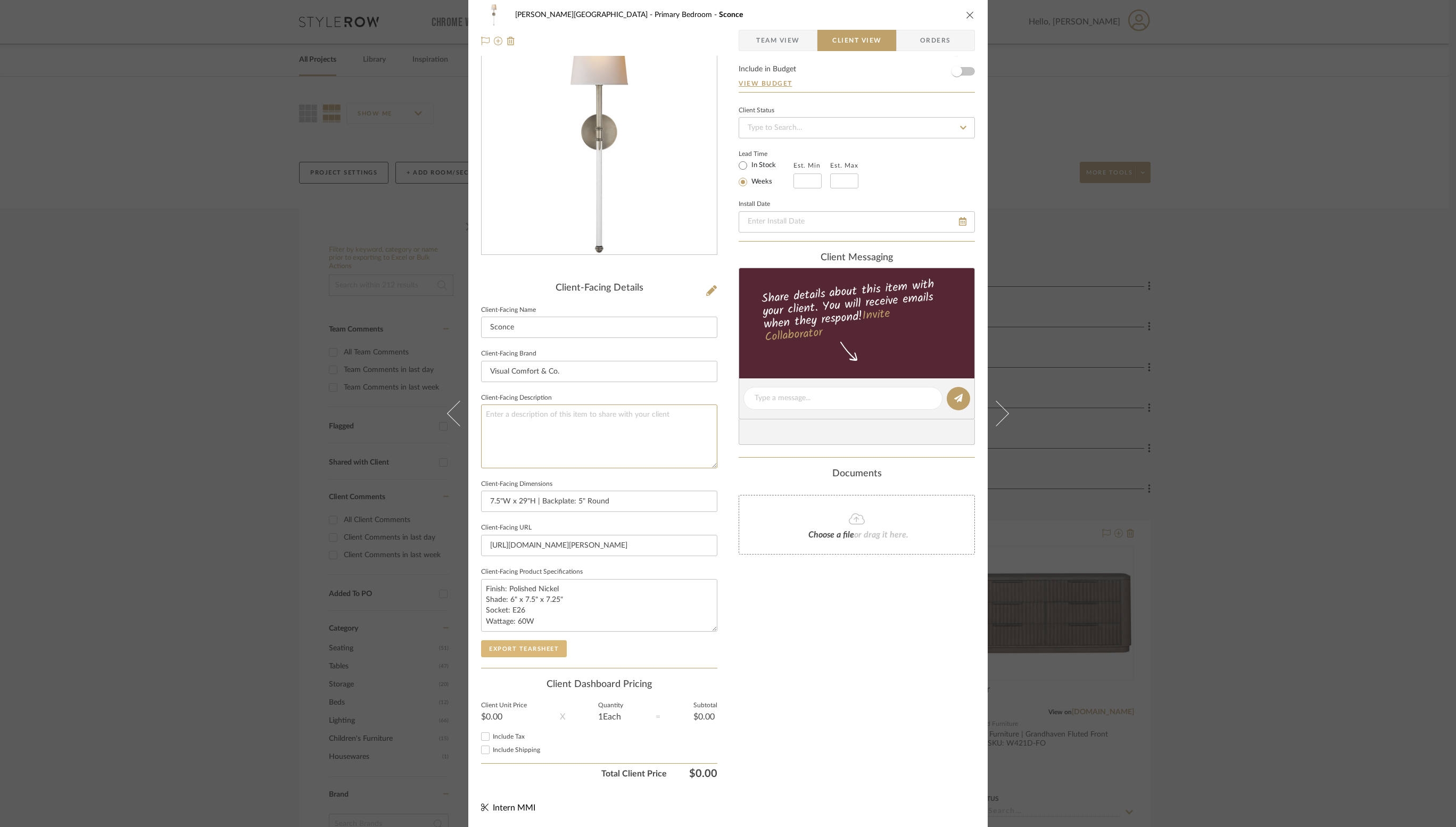 type 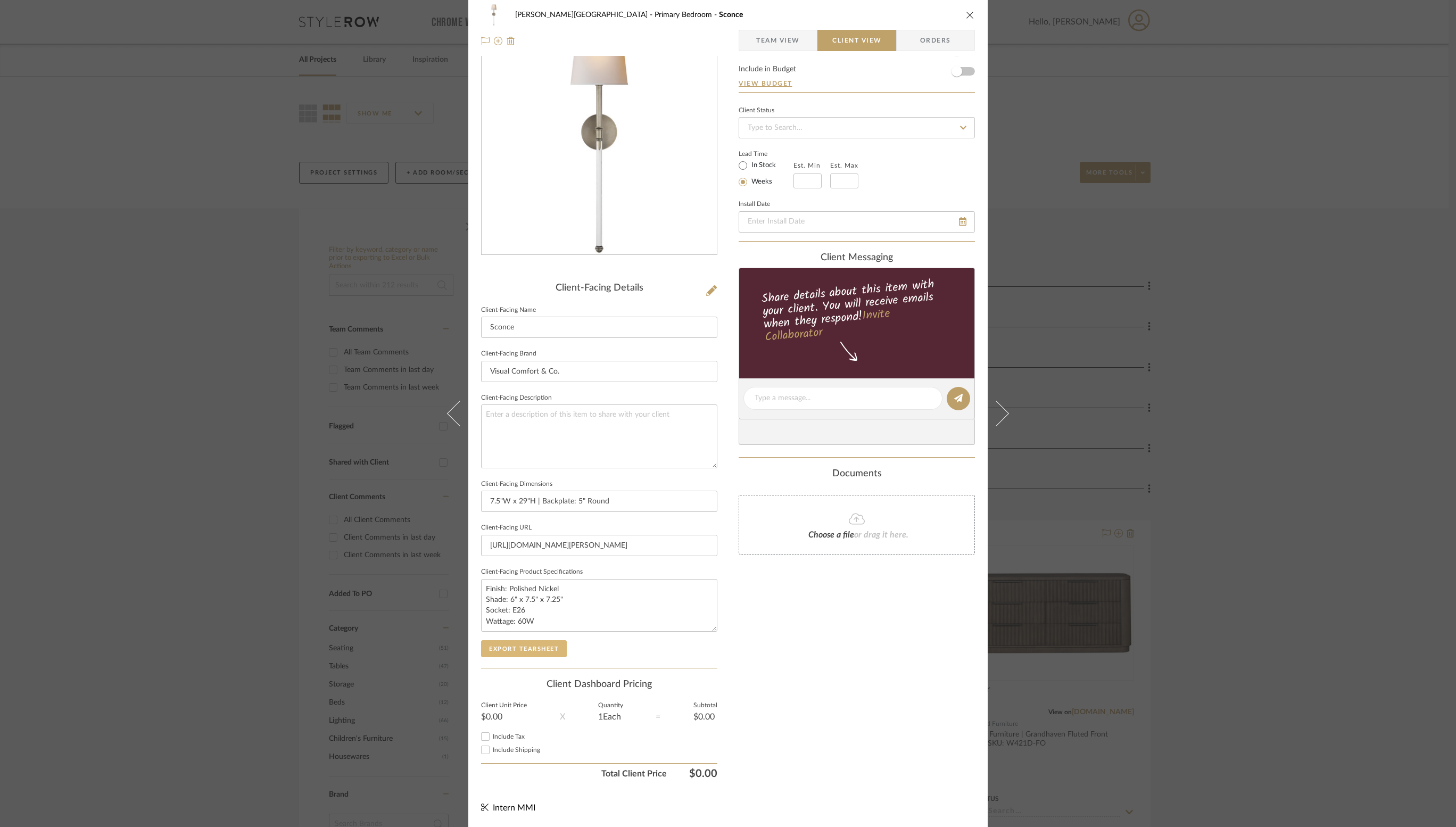 click on "Export Tearsheet" 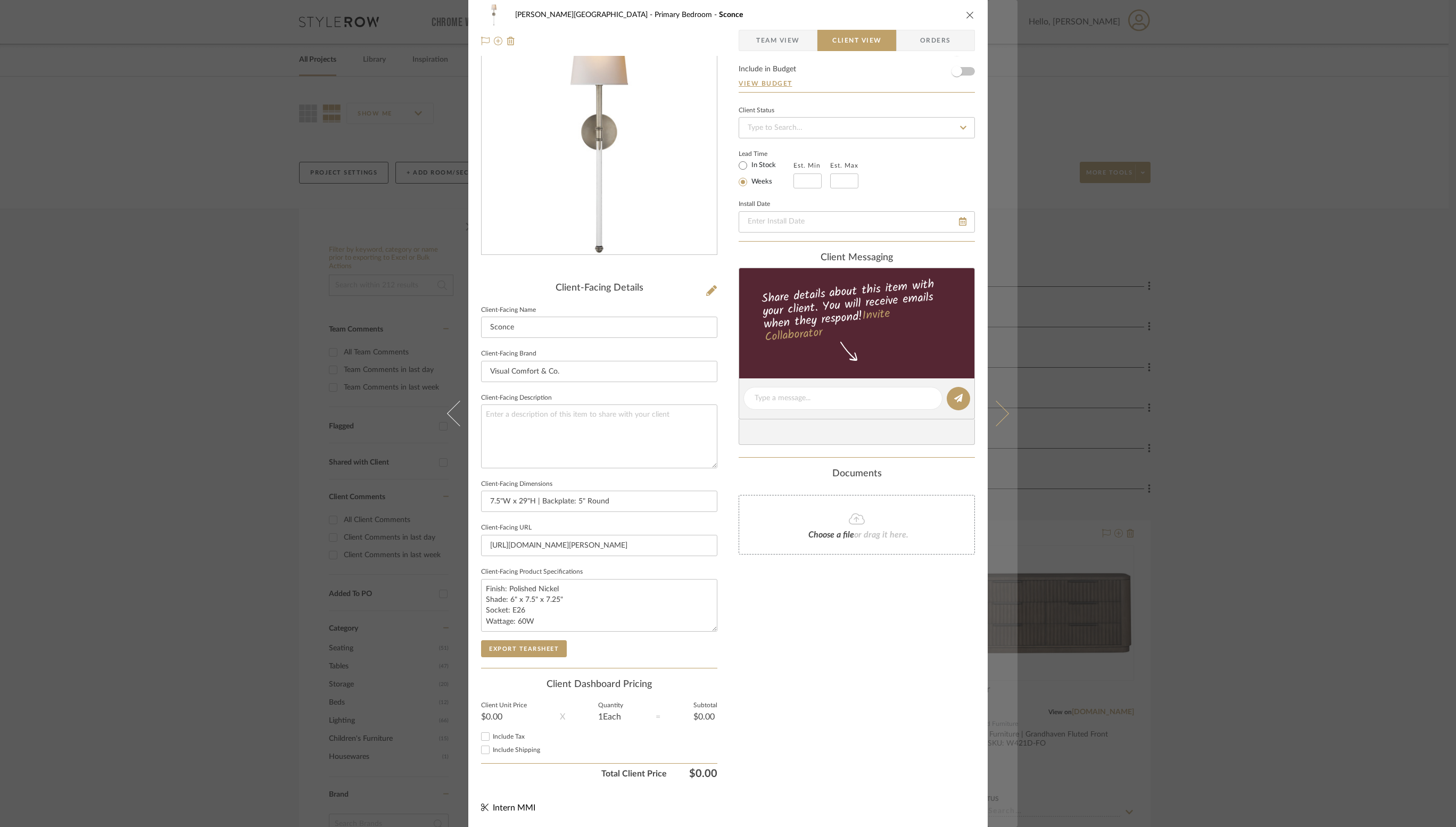 click at bounding box center (1003, 414) 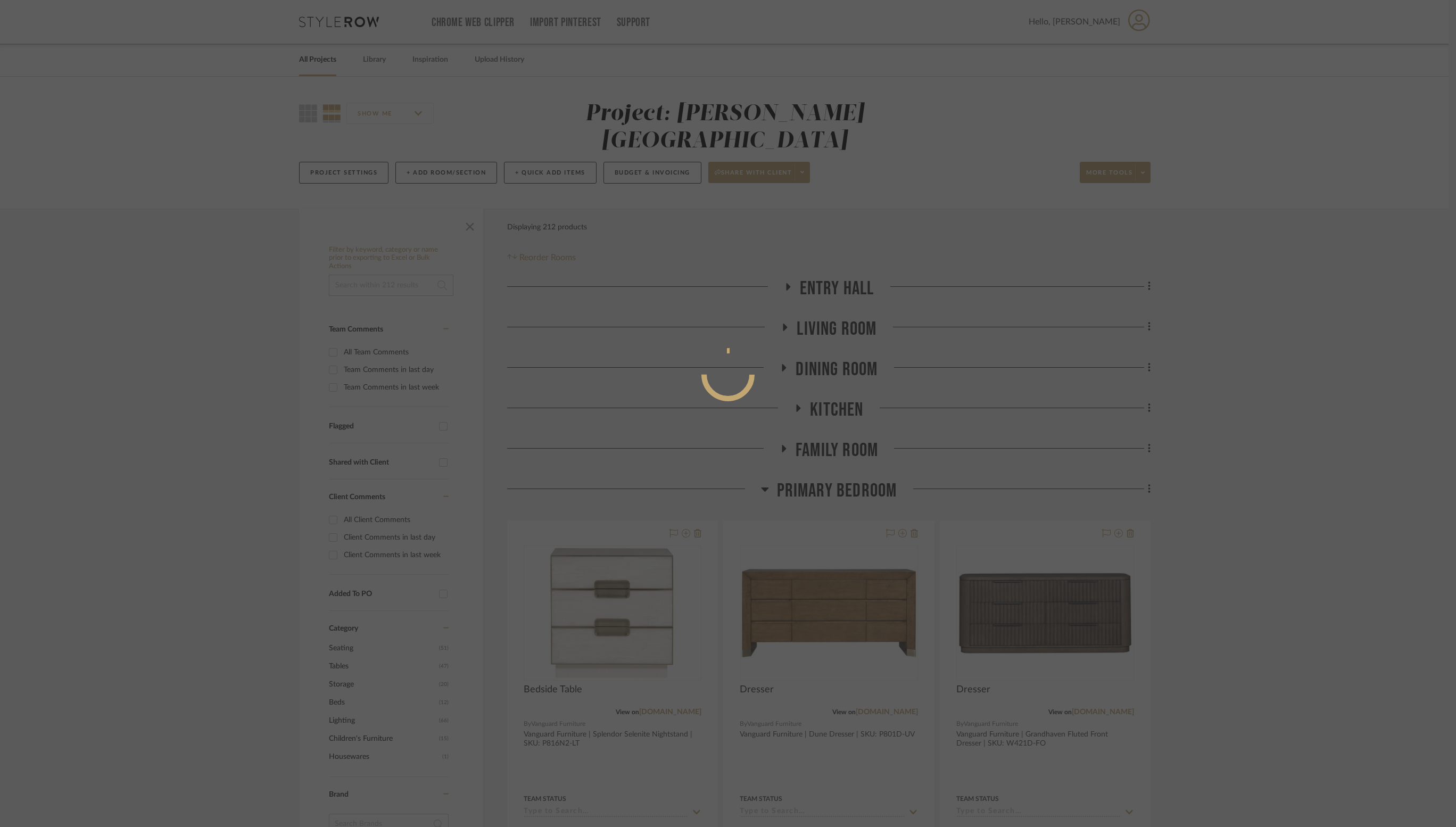 scroll, scrollTop: 0, scrollLeft: 0, axis: both 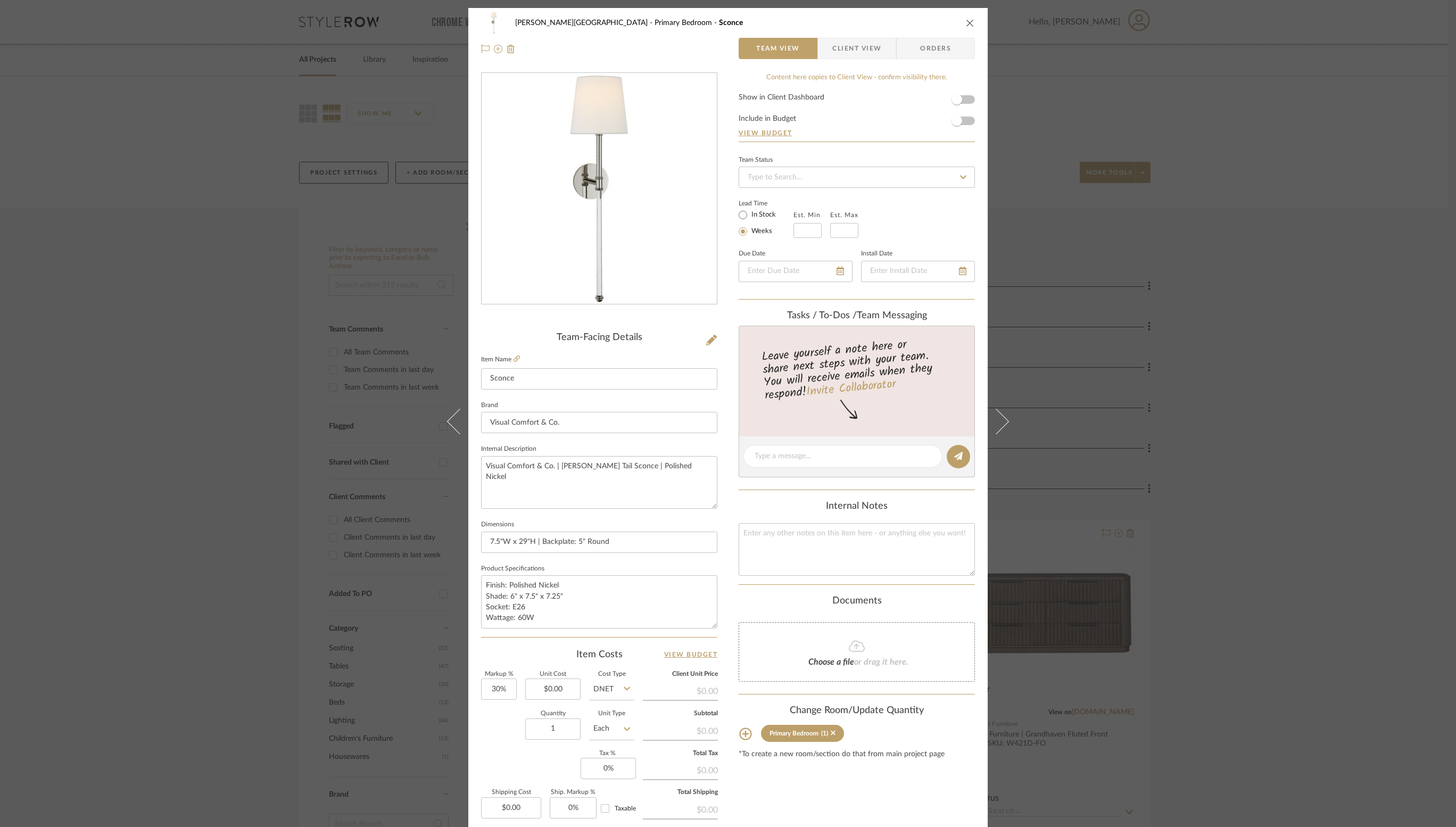 click on "Client View" at bounding box center [857, 48] 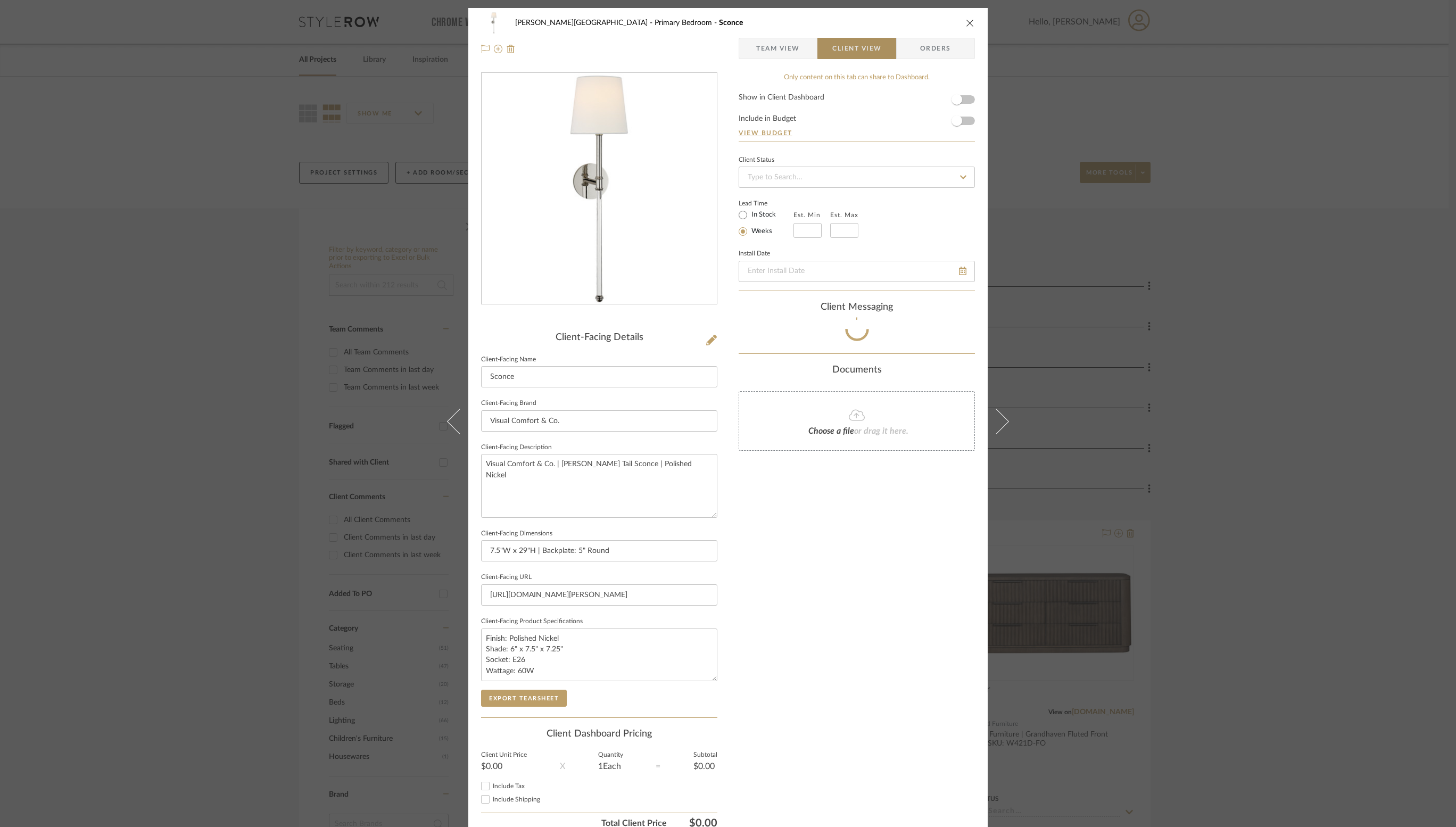 type 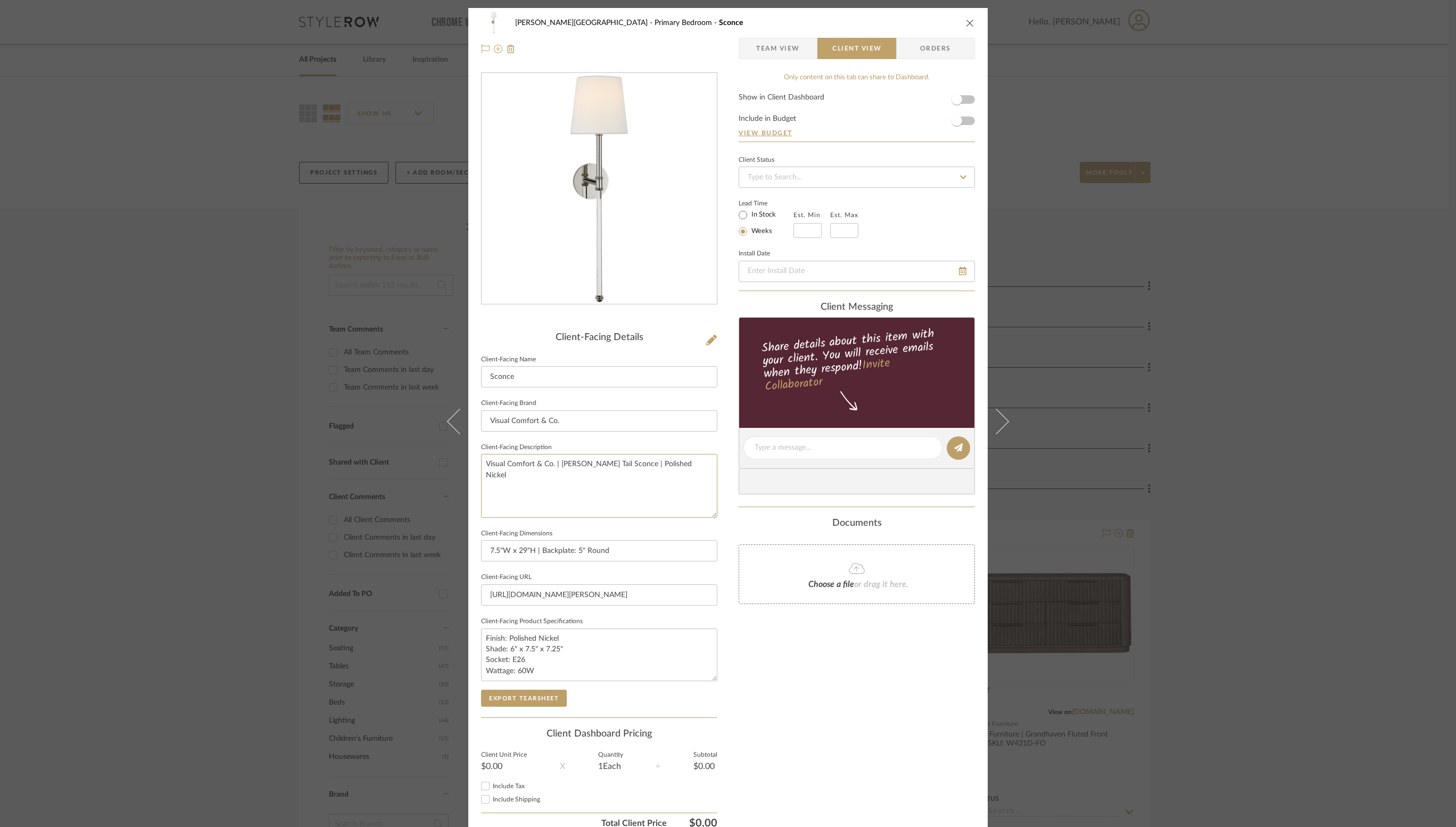 drag, startPoint x: 700, startPoint y: 459, endPoint x: 344, endPoint y: 487, distance: 357.0994 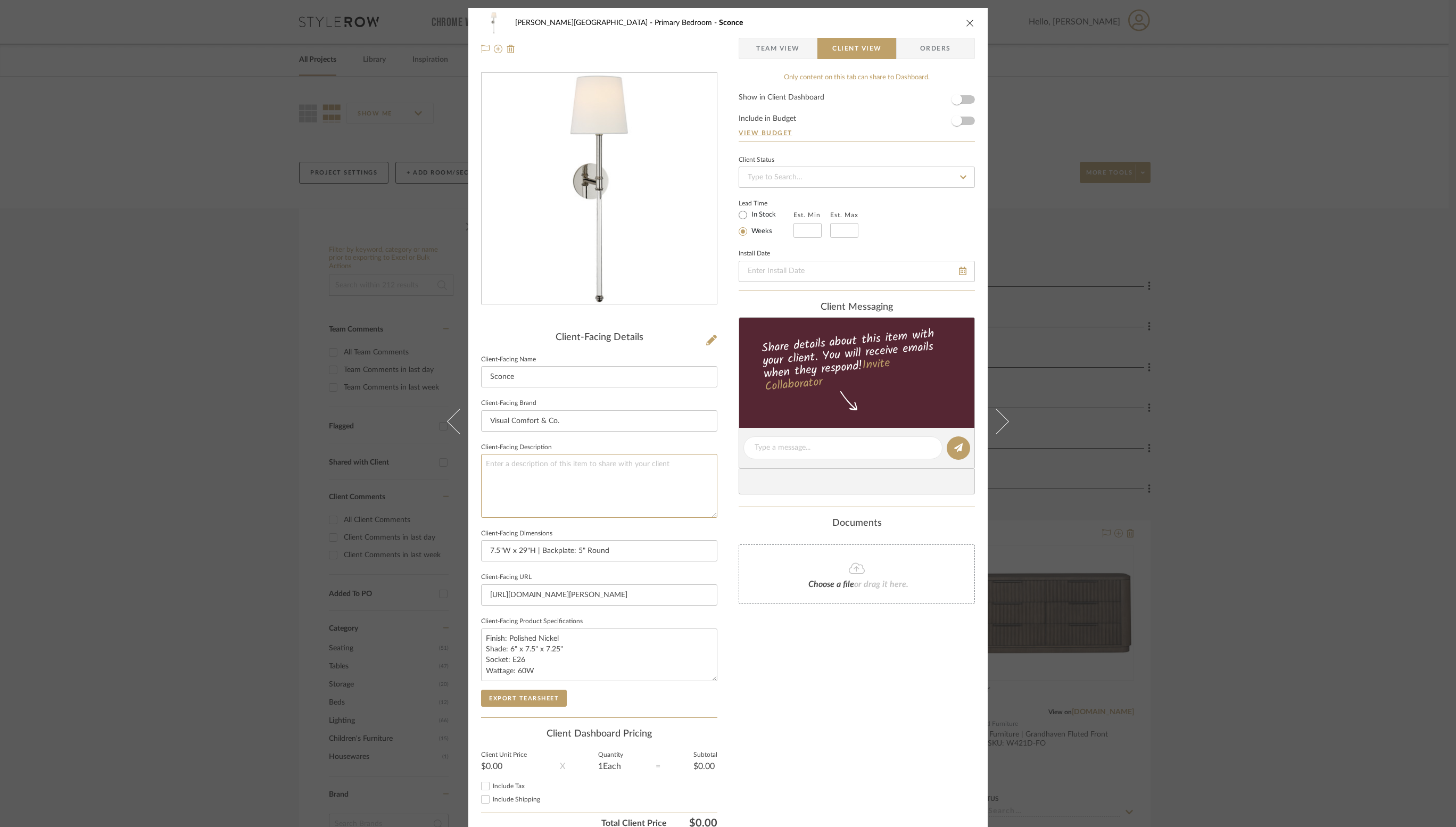type 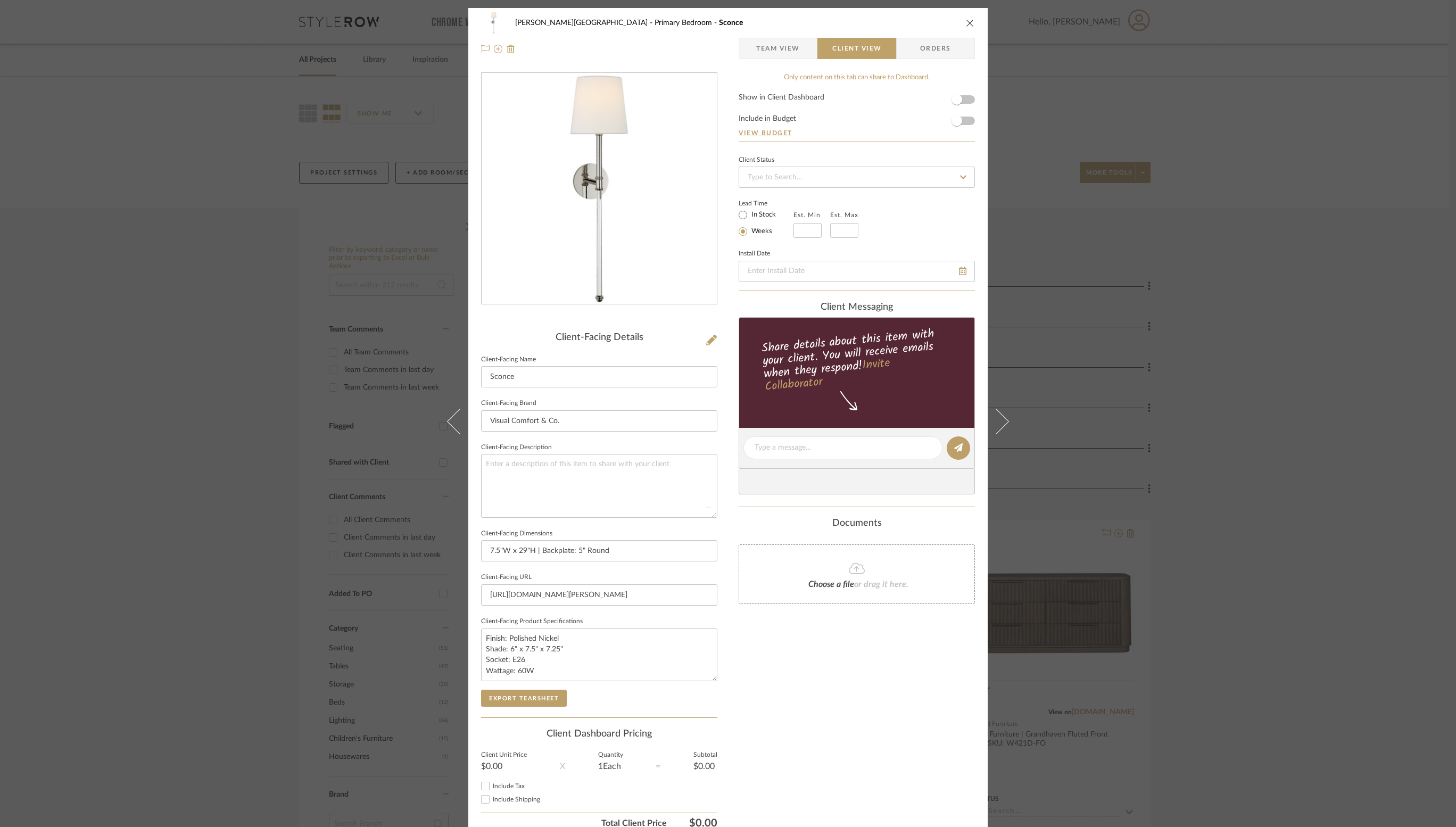 click on "Only content on this tab can share to Dashboard.  Show in Client Dashboard   Include in Budget   View Budget  Client Status  Lead Time  In Stock Weeks  Est. Min   Est. Max   Install Date  client Messaging  Share details about this item with your client. You will receive emails when they respond!  Invite Collaborator  Documents  Choose a file  or drag it here." at bounding box center (857, 453) 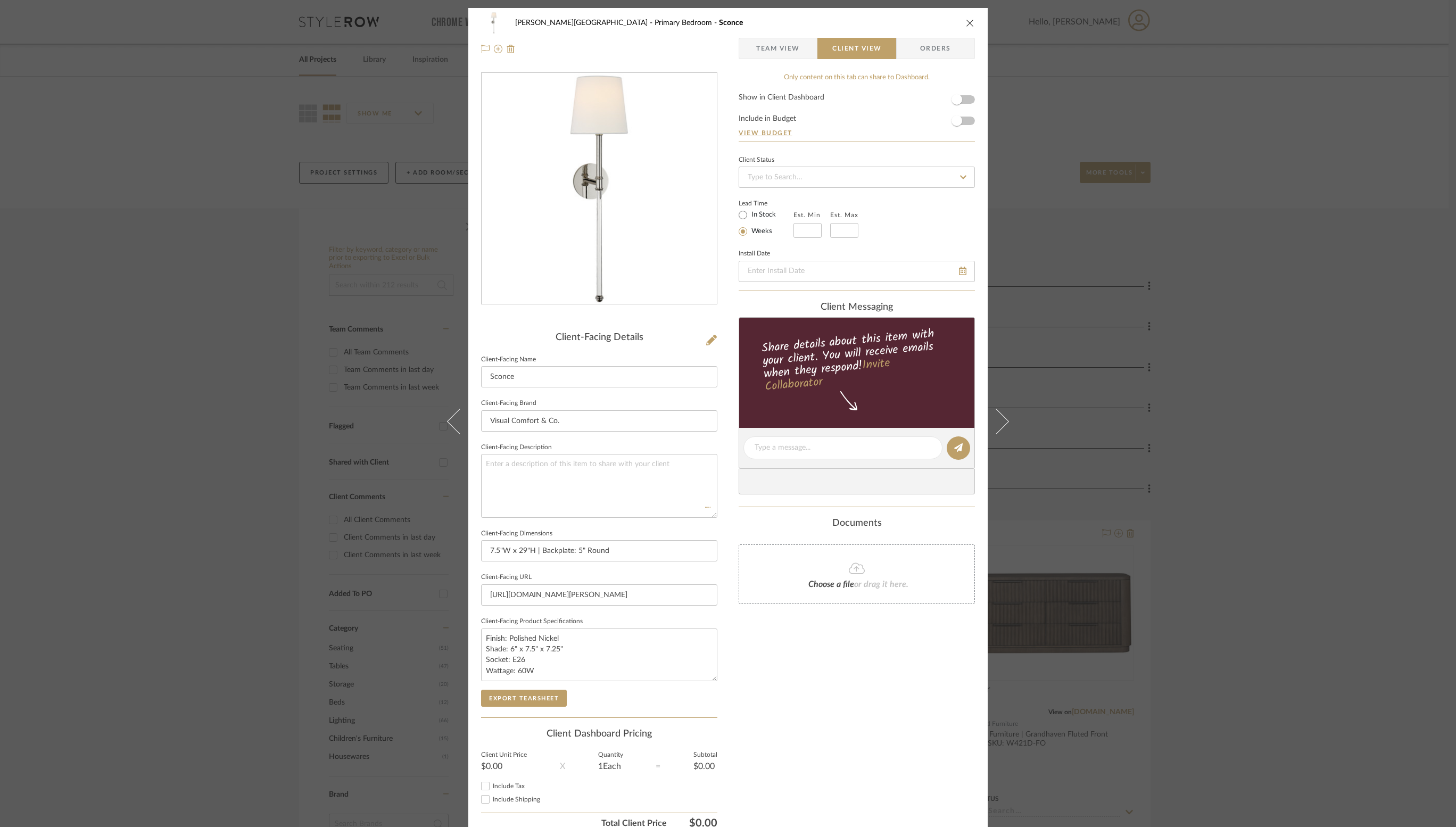 type 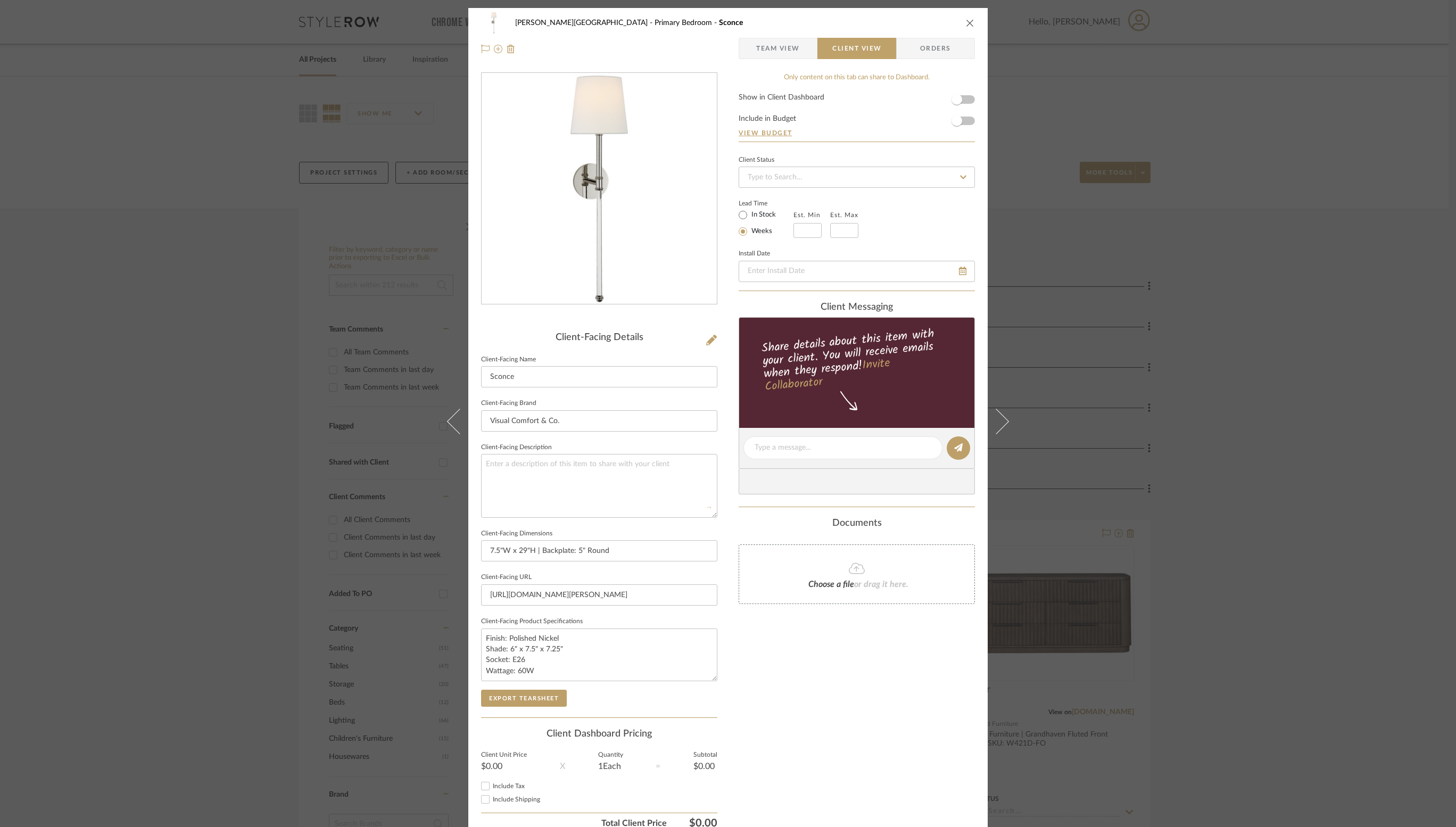 type 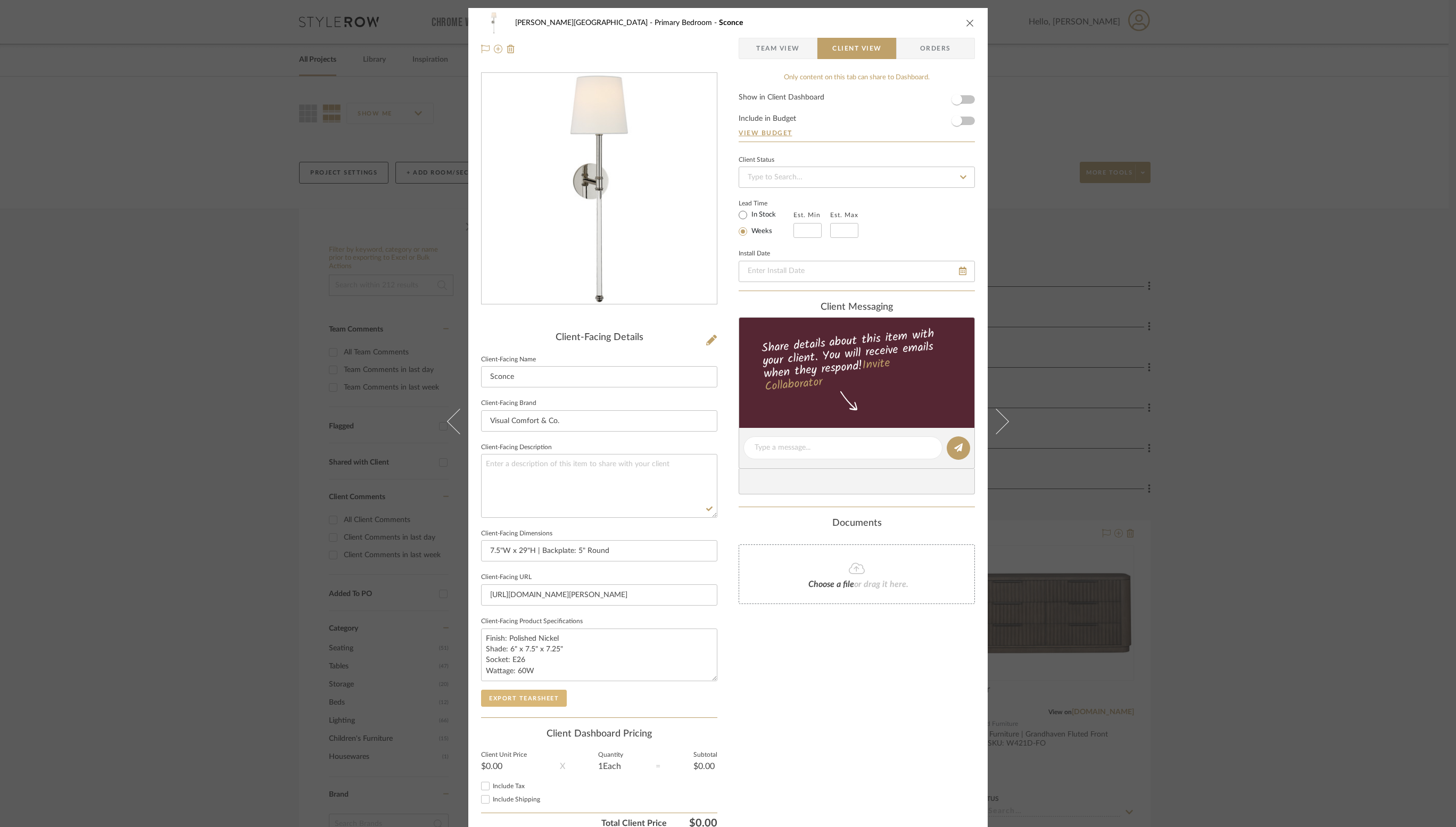 click on "Export Tearsheet" 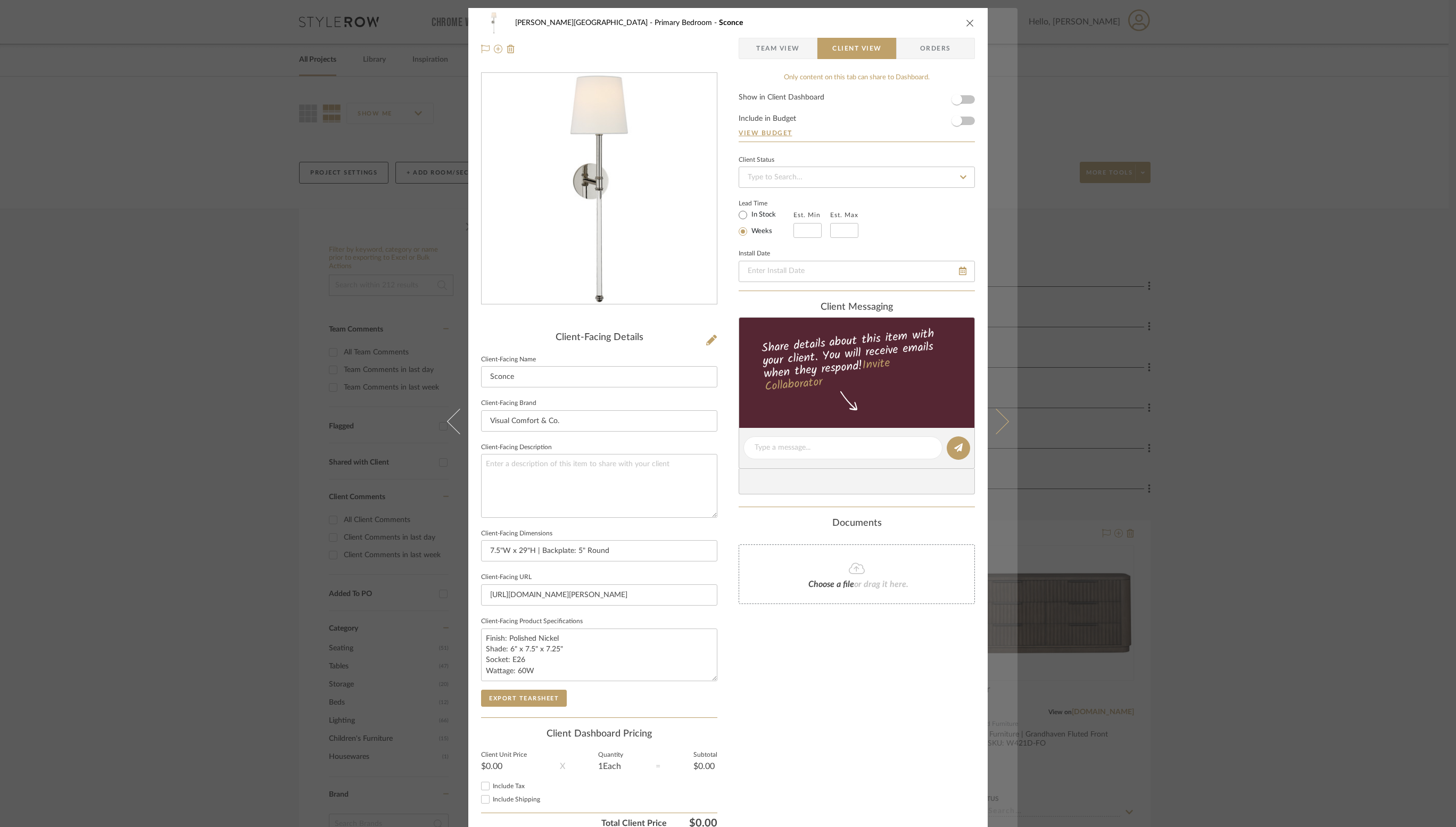 click at bounding box center [1003, 421] 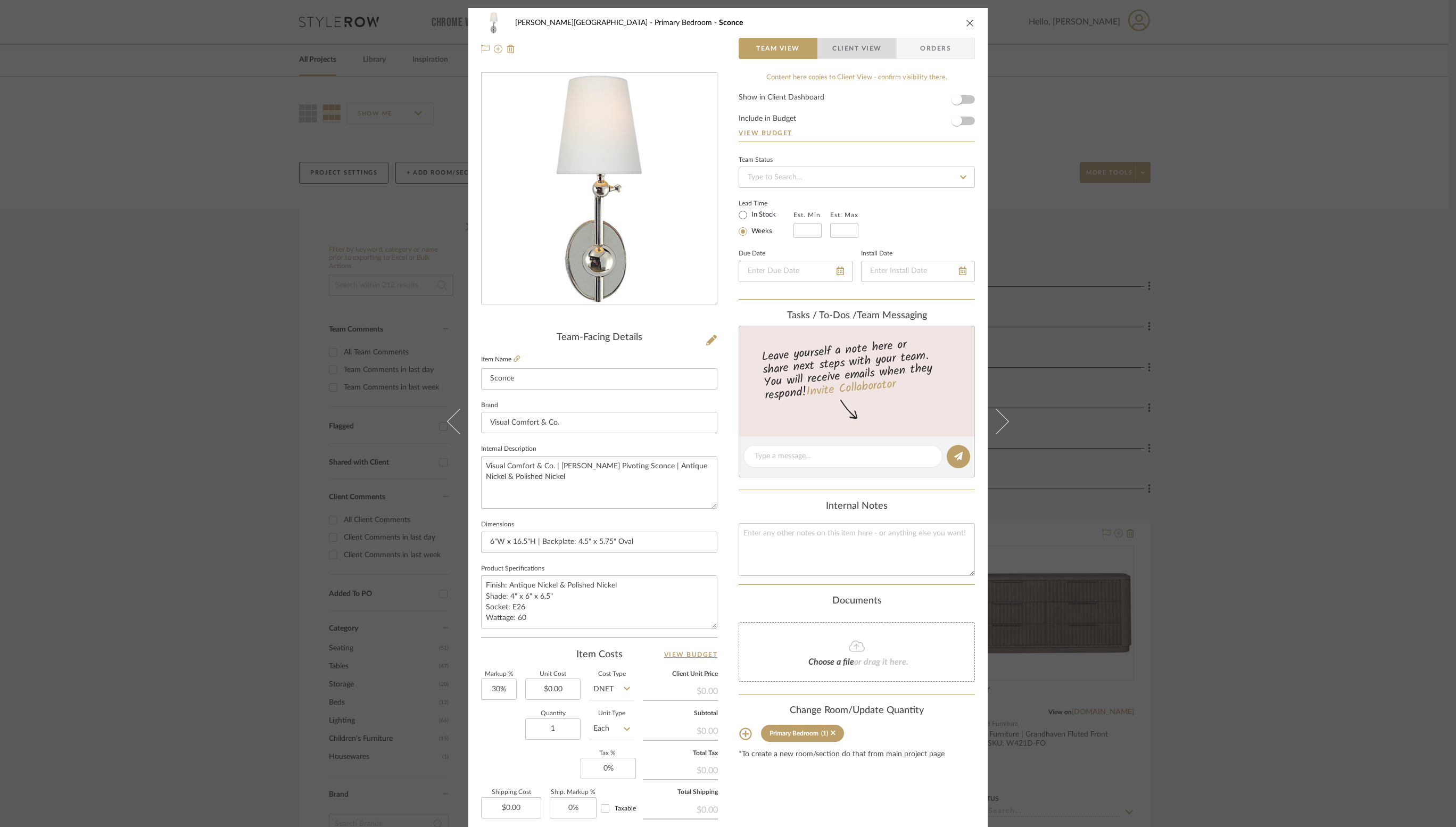 click on "Client View" at bounding box center [857, 48] 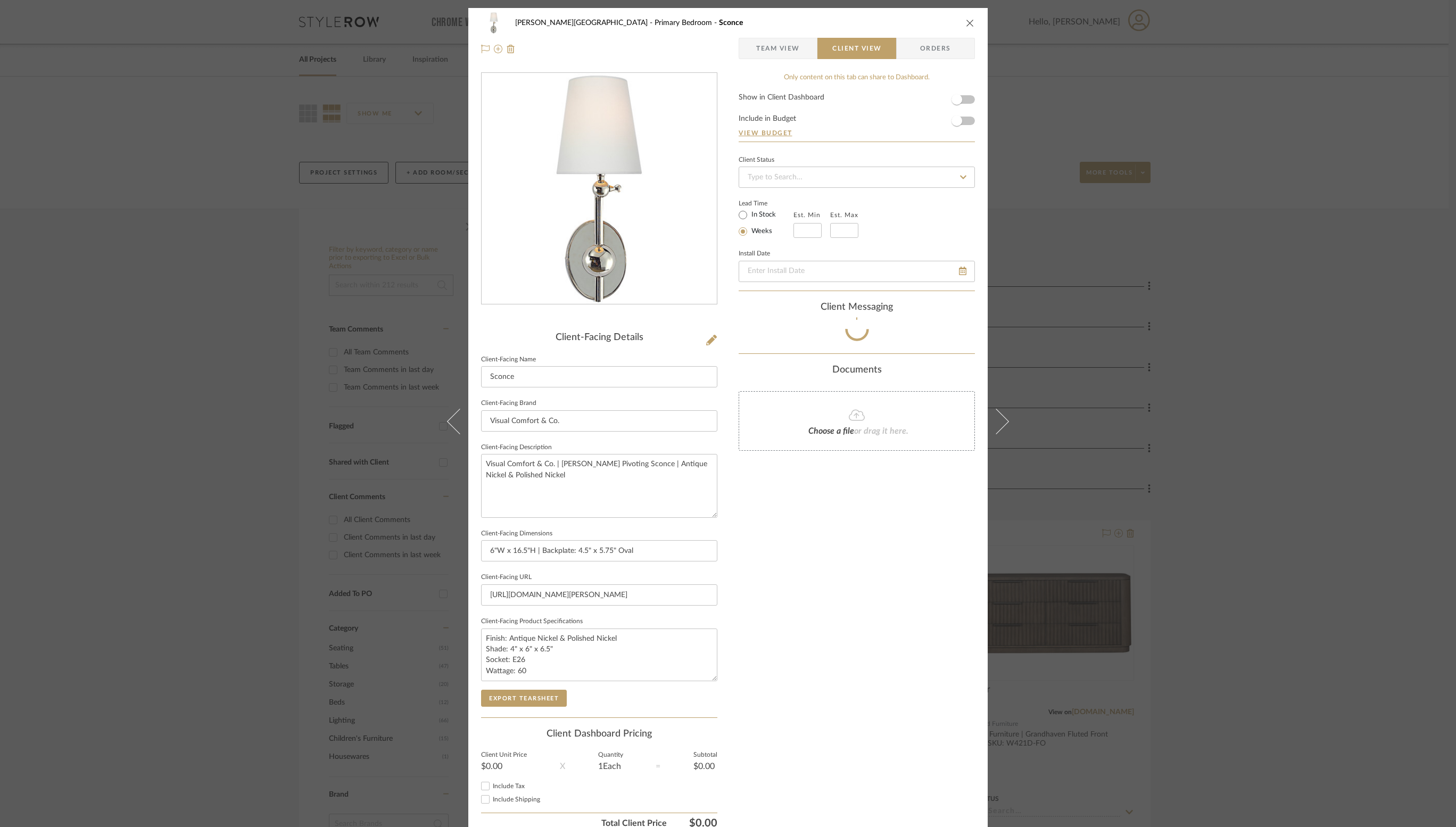 type 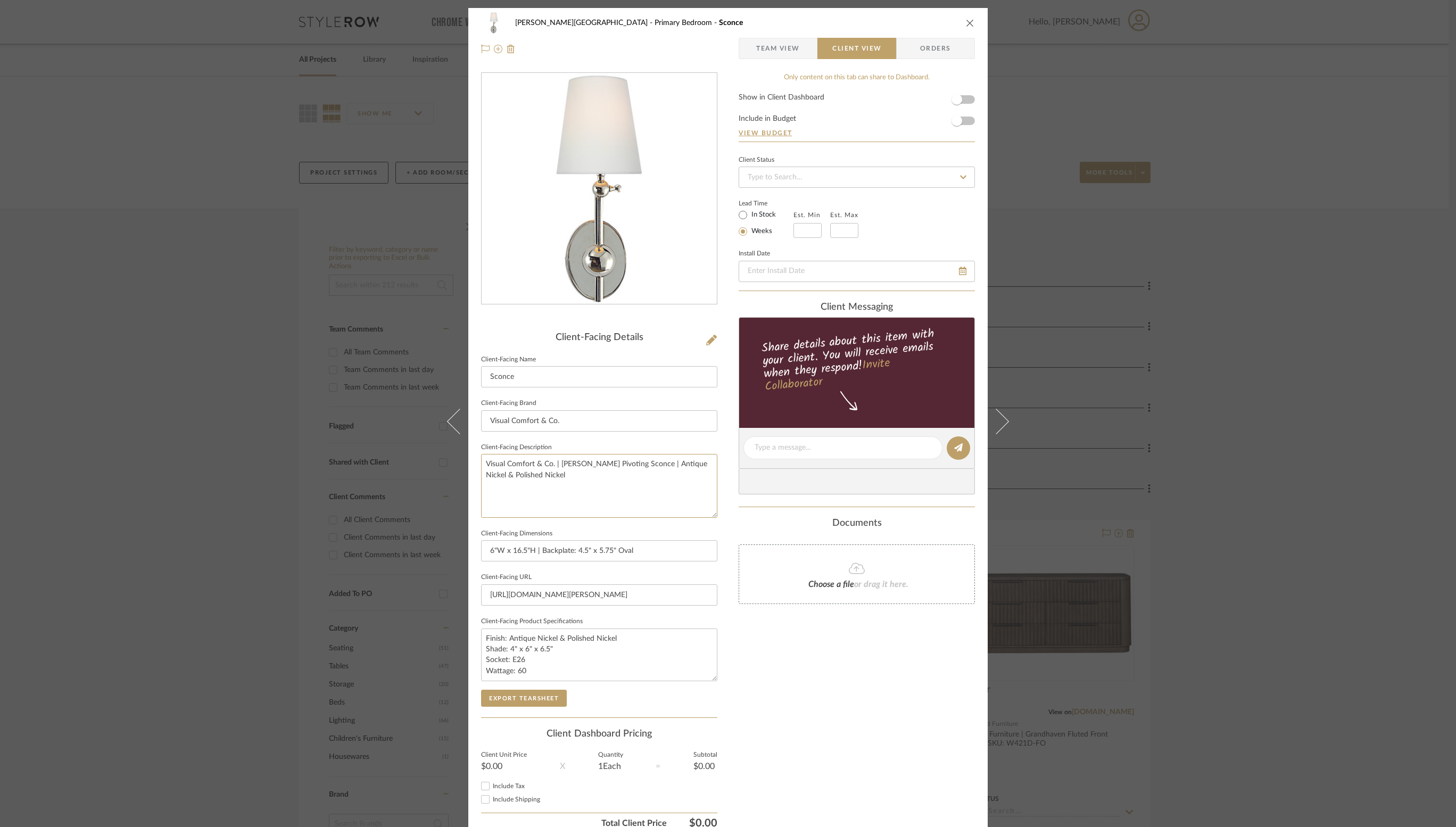 drag, startPoint x: 661, startPoint y: 491, endPoint x: 417, endPoint y: 456, distance: 246.4975 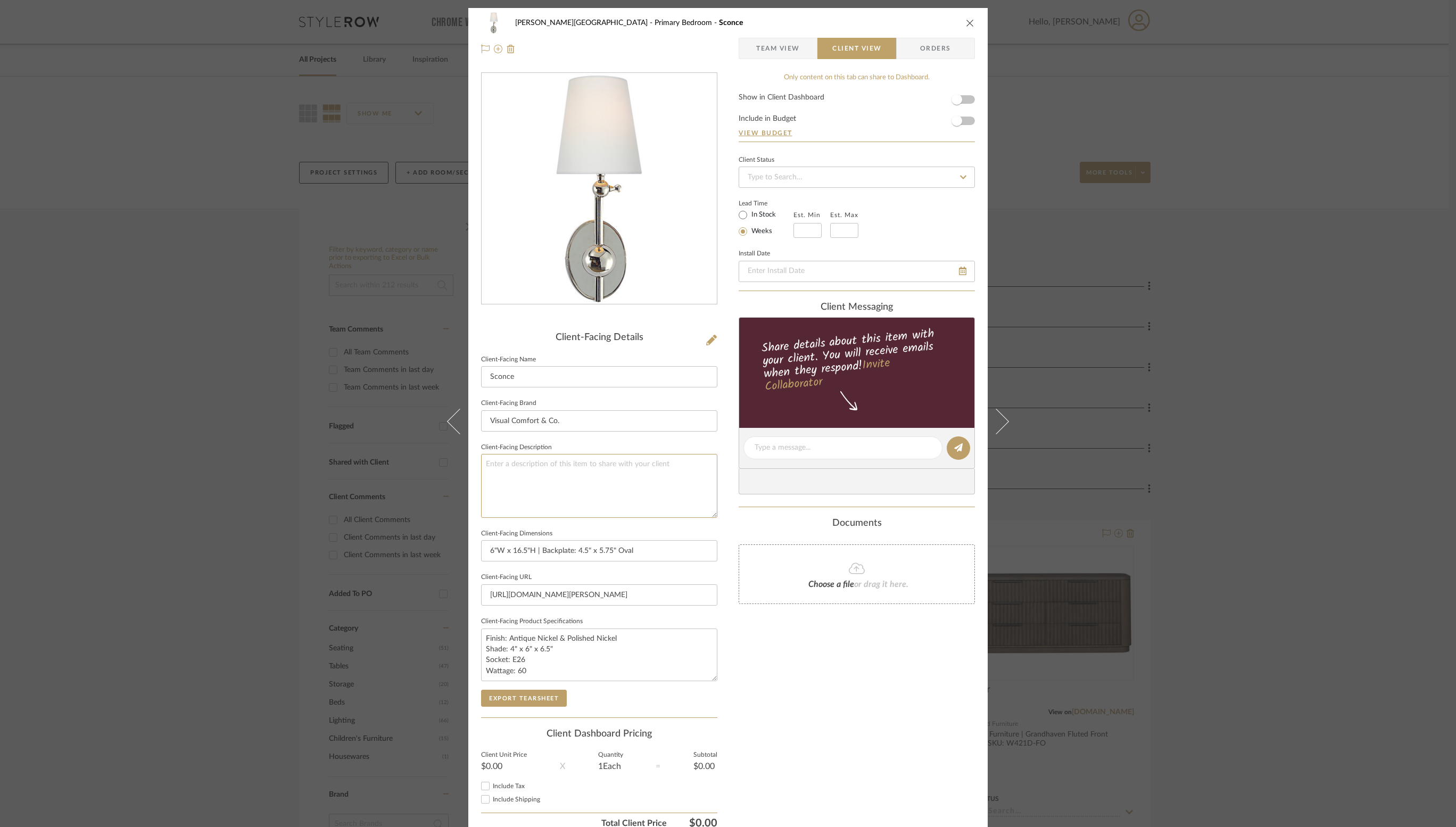 type 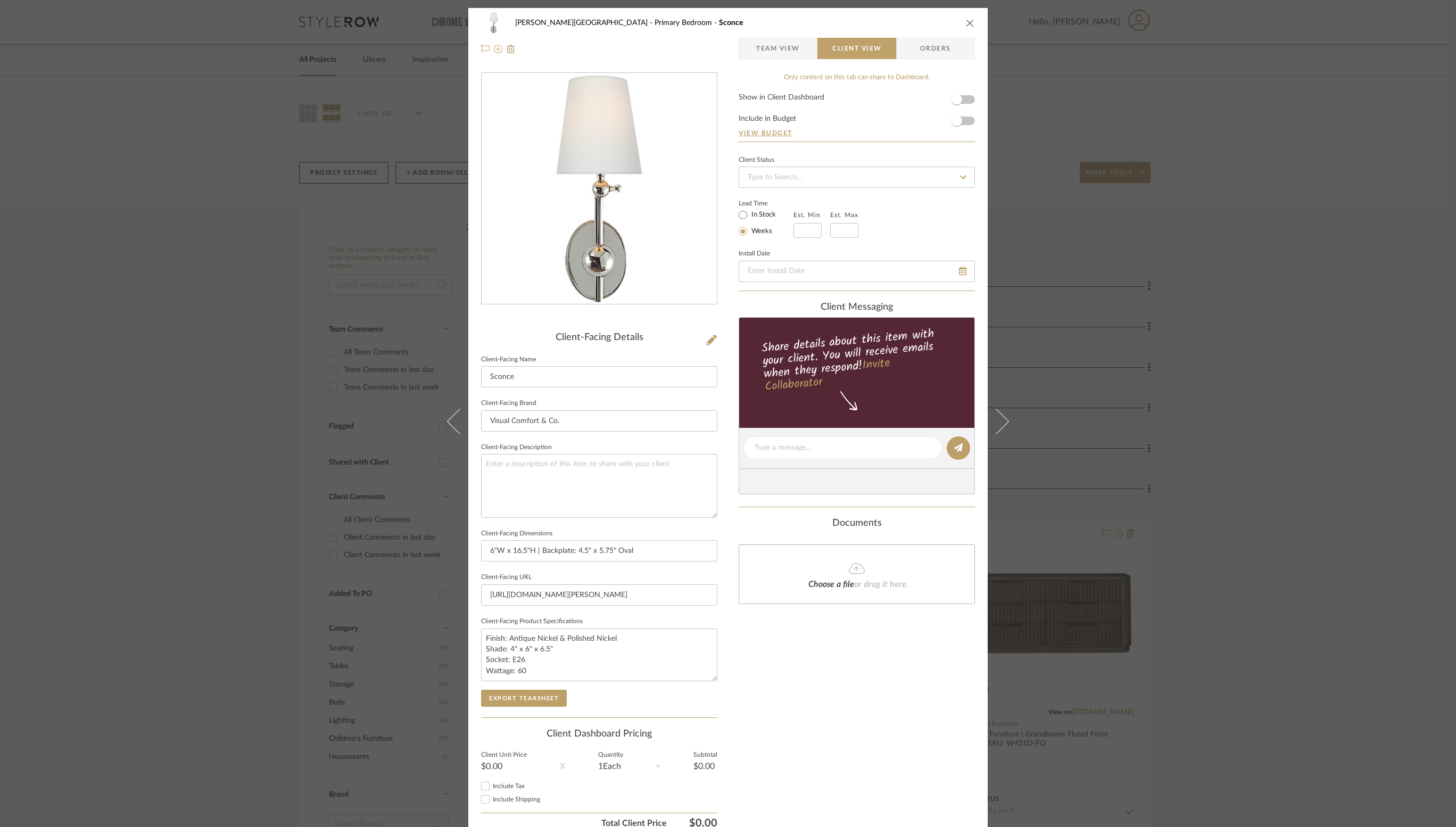 click on "Only content on this tab can share to Dashboard.  Show in Client Dashboard   Include in Budget   View Budget  Client Status  Lead Time  In Stock Weeks  Est. Min   Est. Max   Install Date  client Messaging  Share details about this item with your client. You will receive emails when they respond!  Invite Collaborator  Documents  Choose a file  or drag it here." at bounding box center (857, 453) 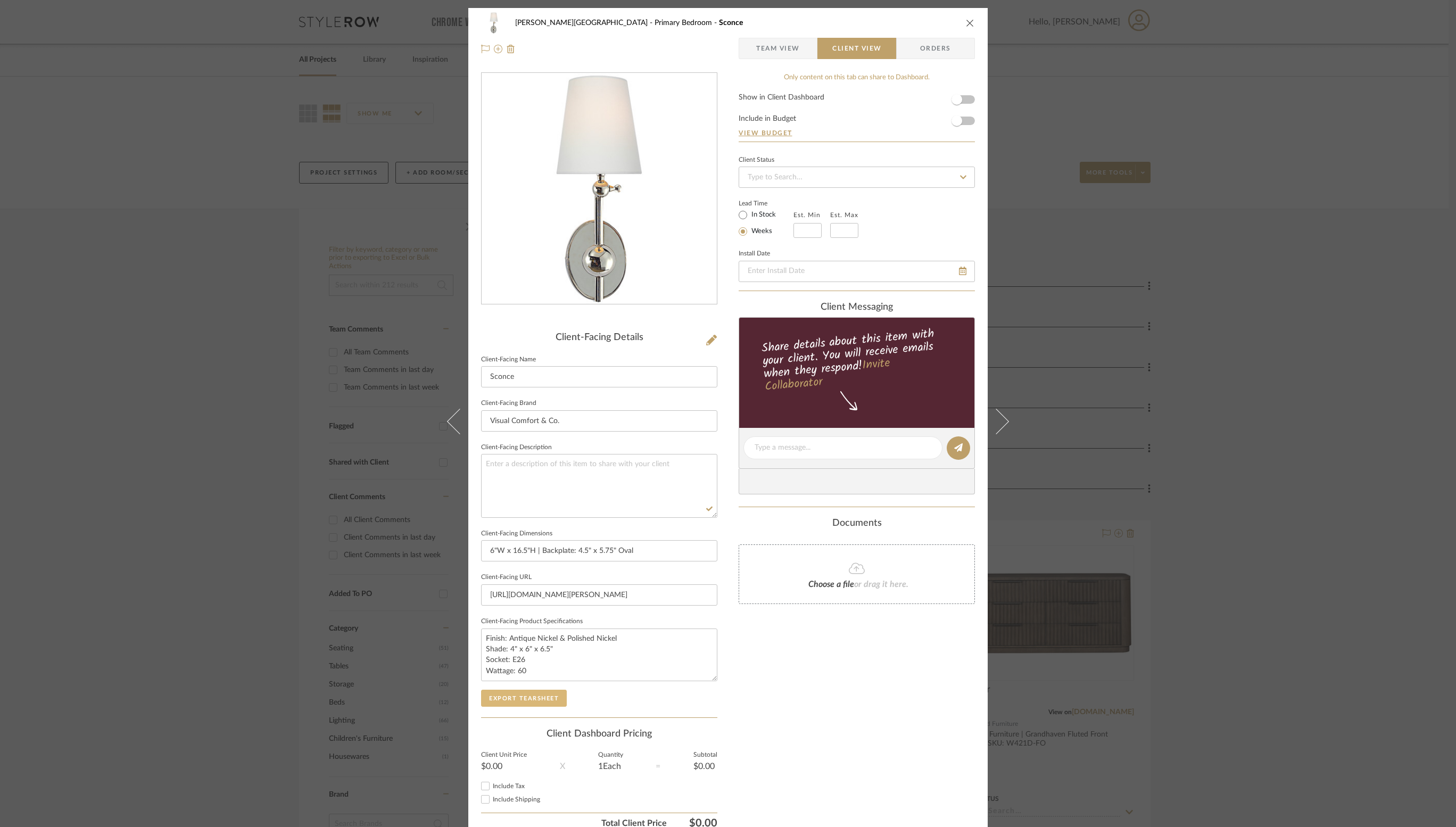 click on "Export Tearsheet" 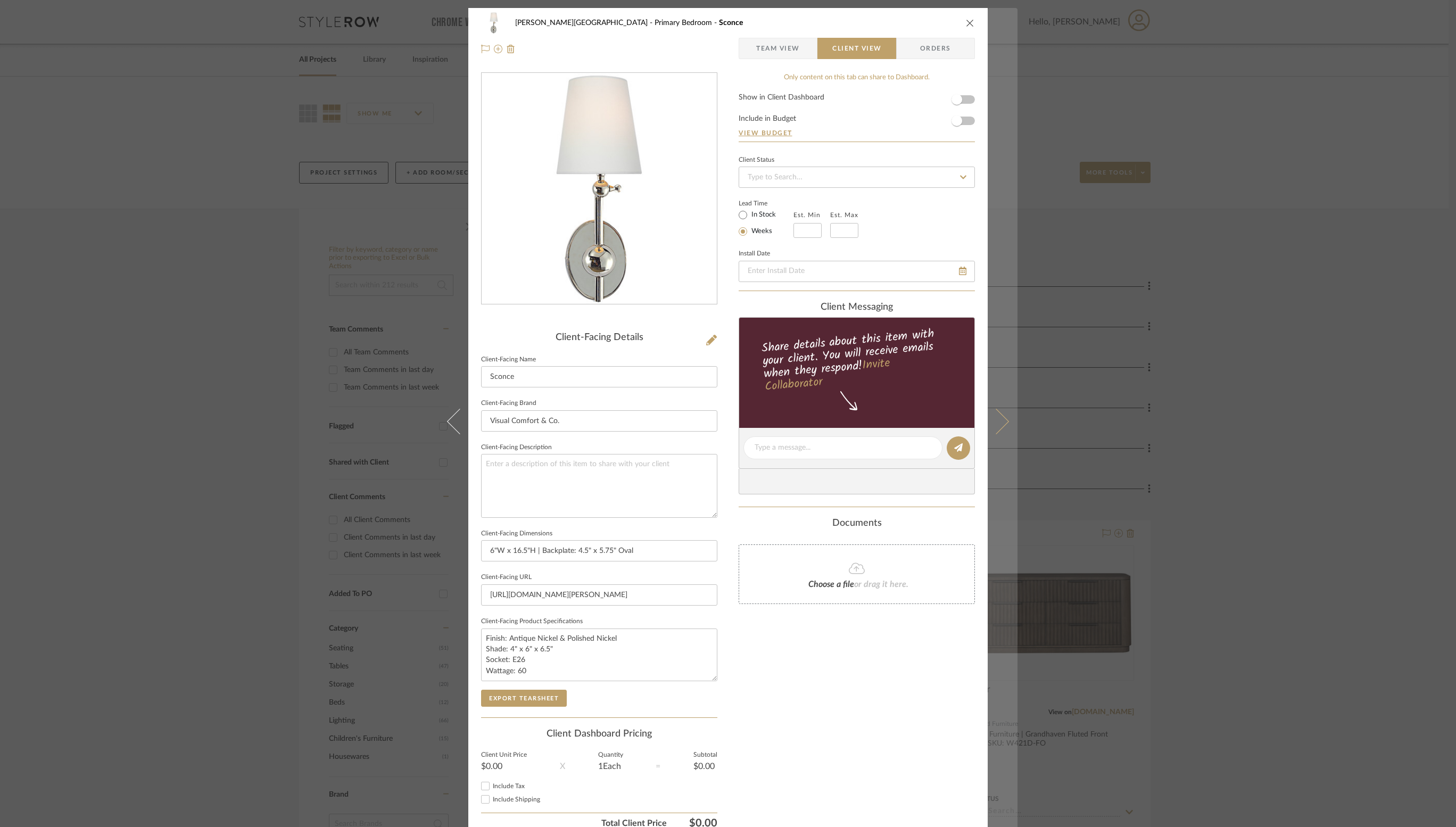 click at bounding box center [996, 421] 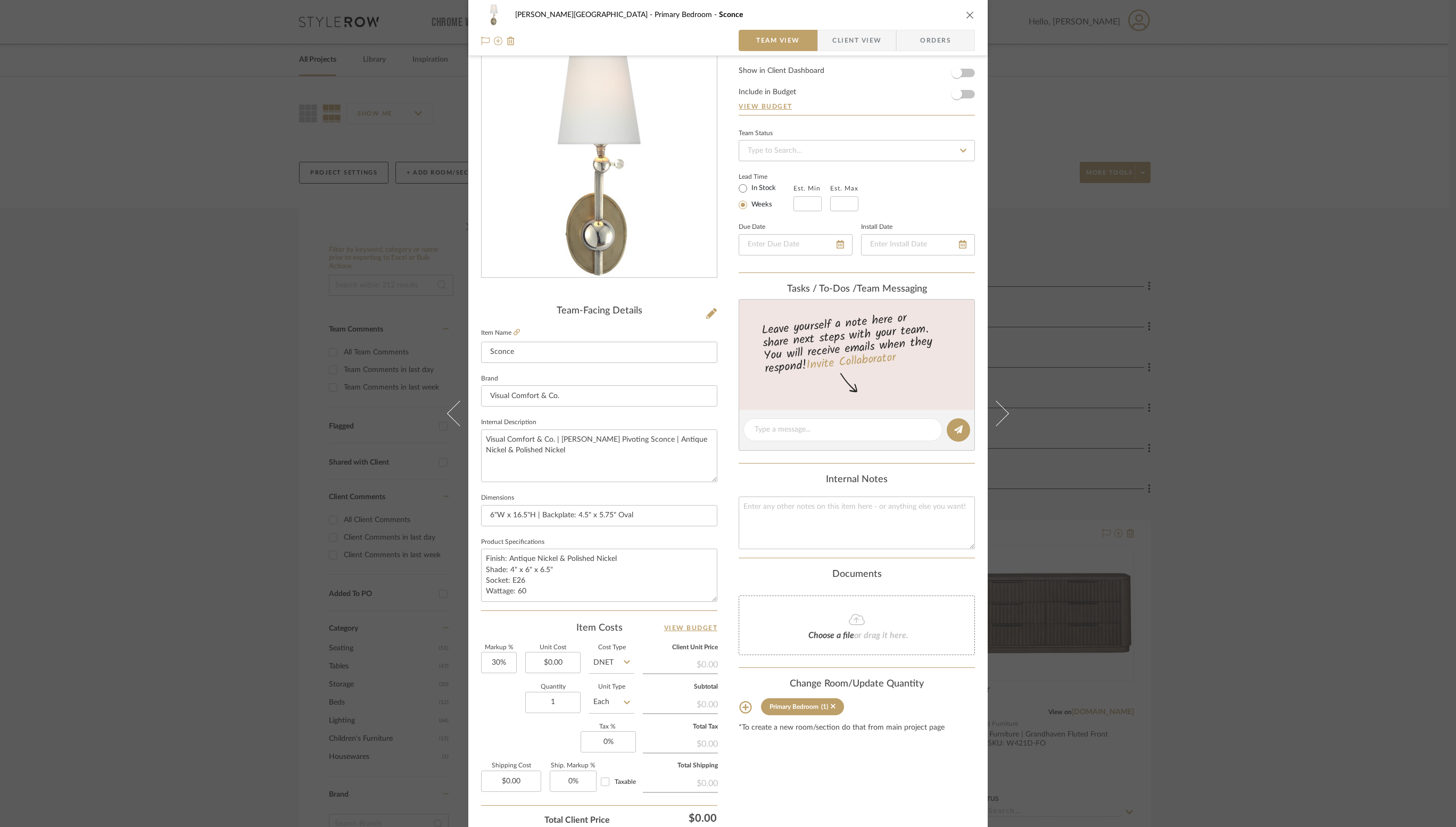 scroll, scrollTop: 24, scrollLeft: 0, axis: vertical 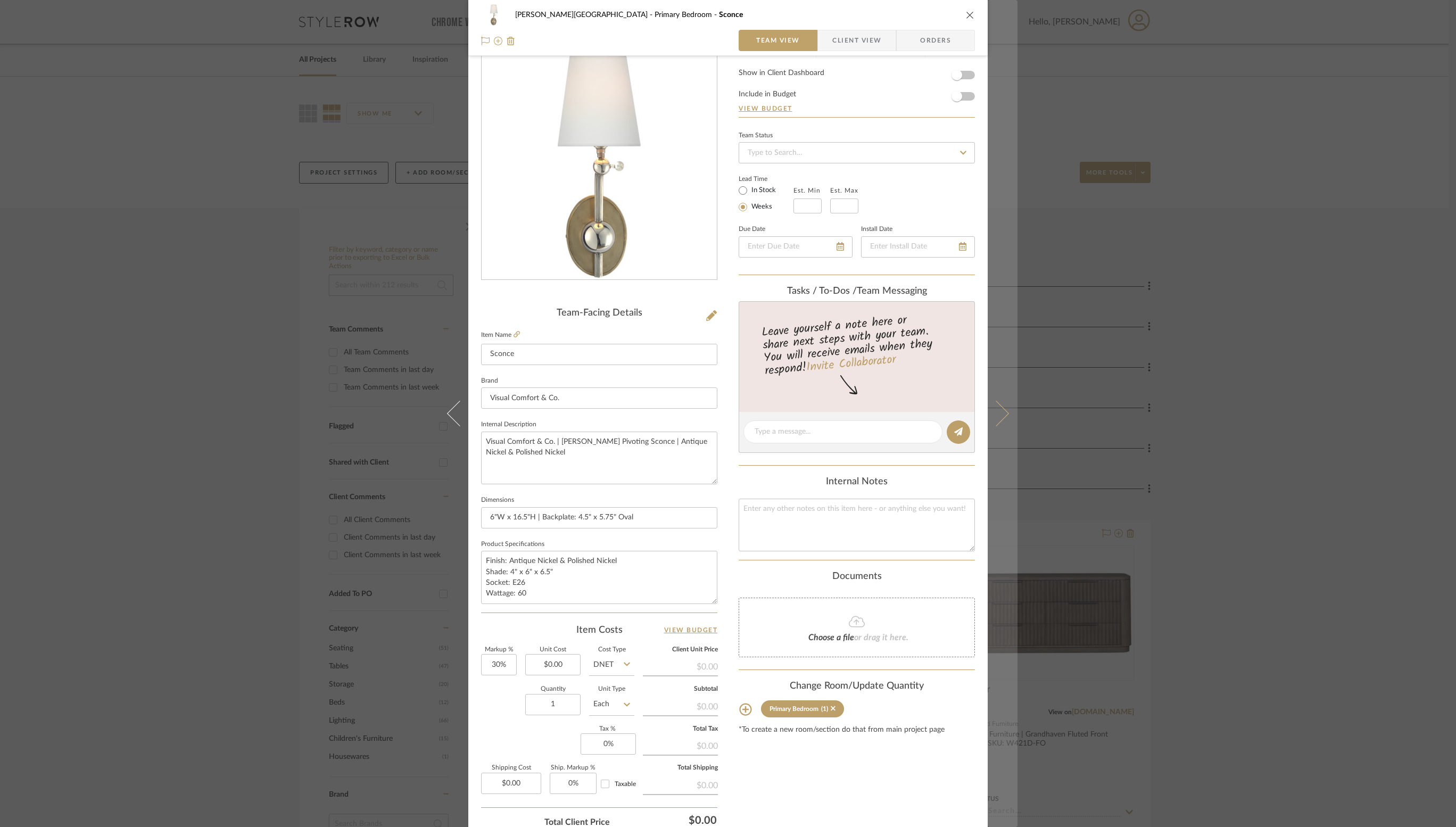 click at bounding box center (1003, 414) 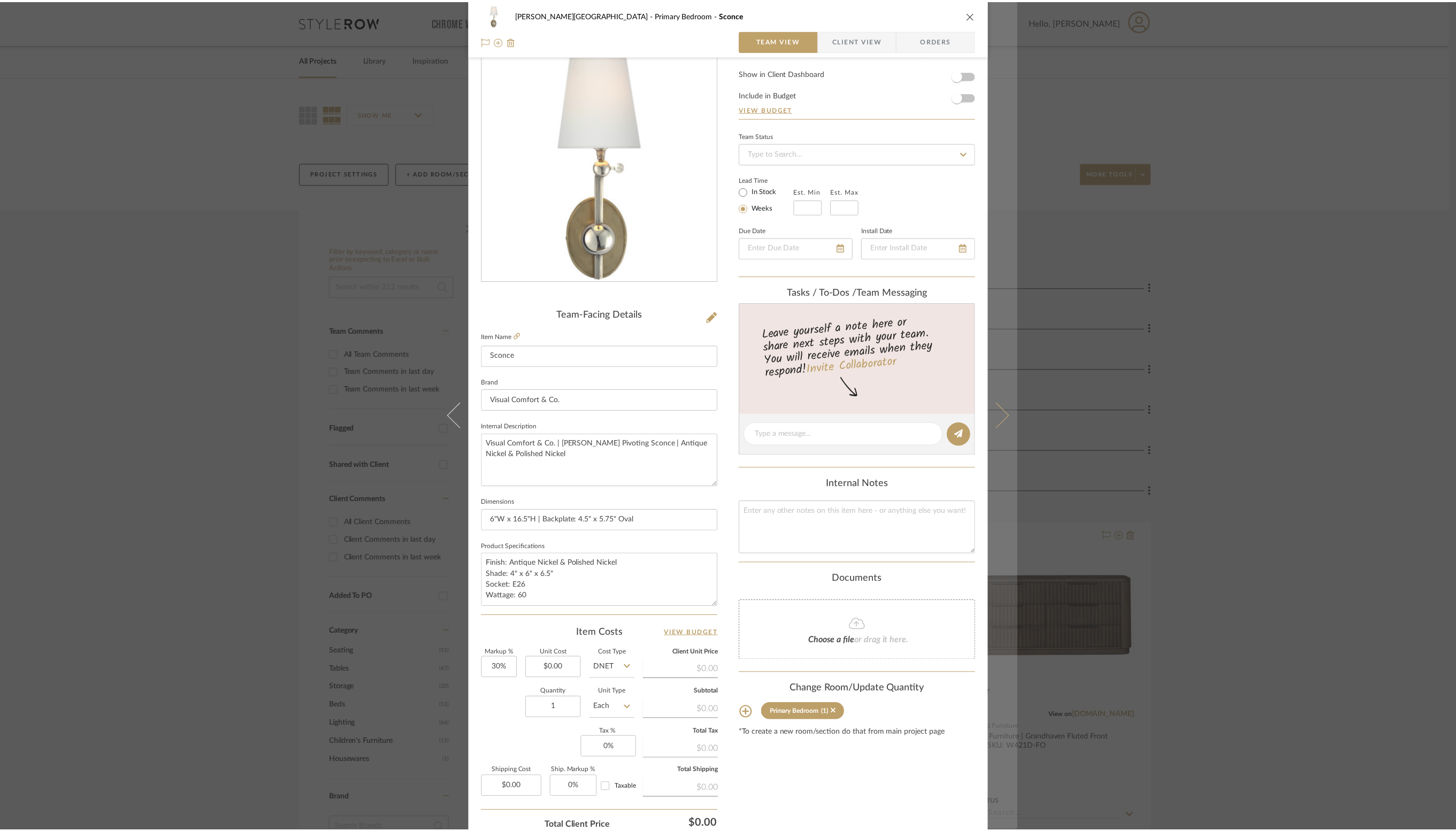 scroll, scrollTop: 0, scrollLeft: 0, axis: both 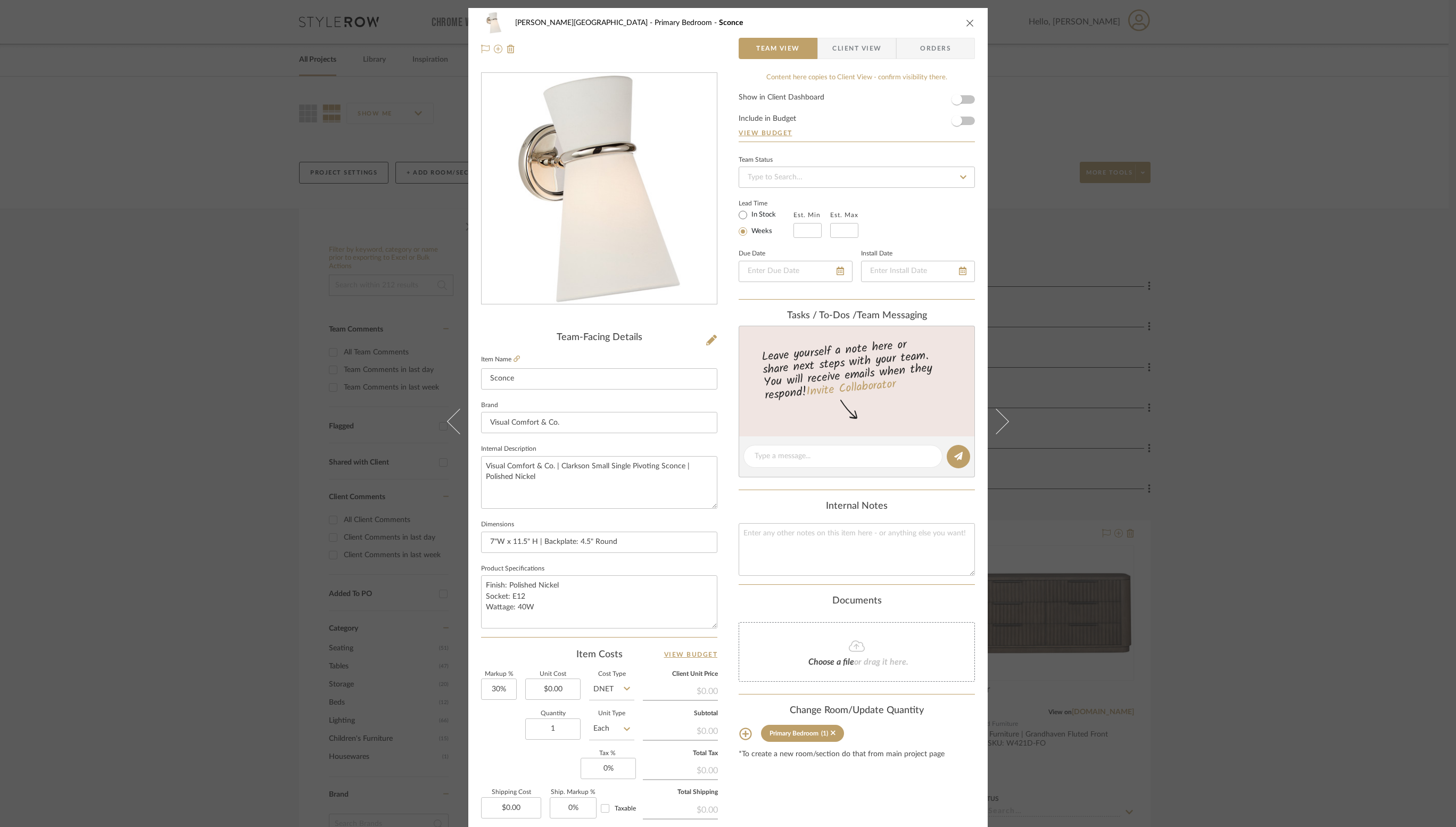 click on "Client View" at bounding box center [857, 48] 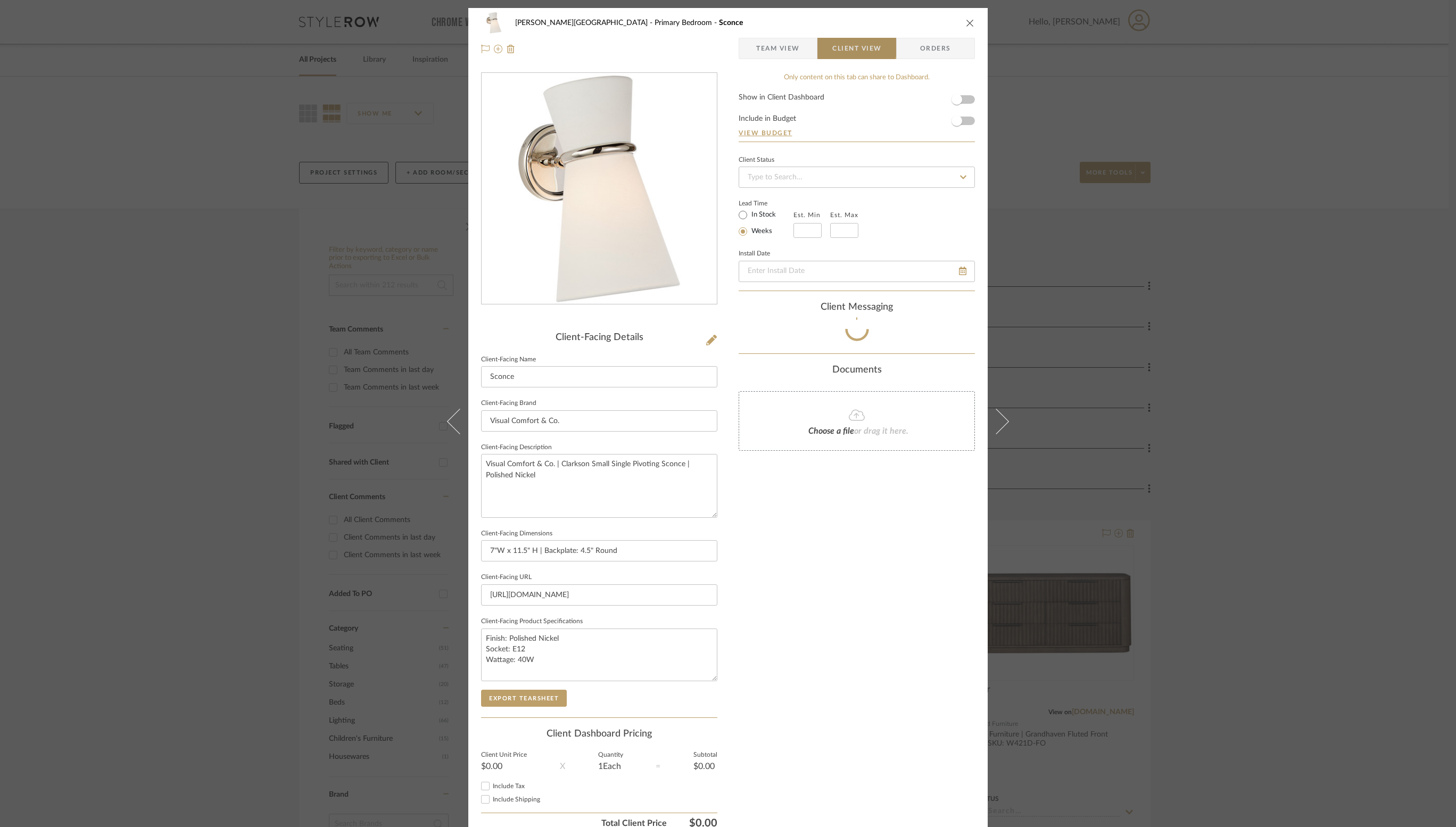type 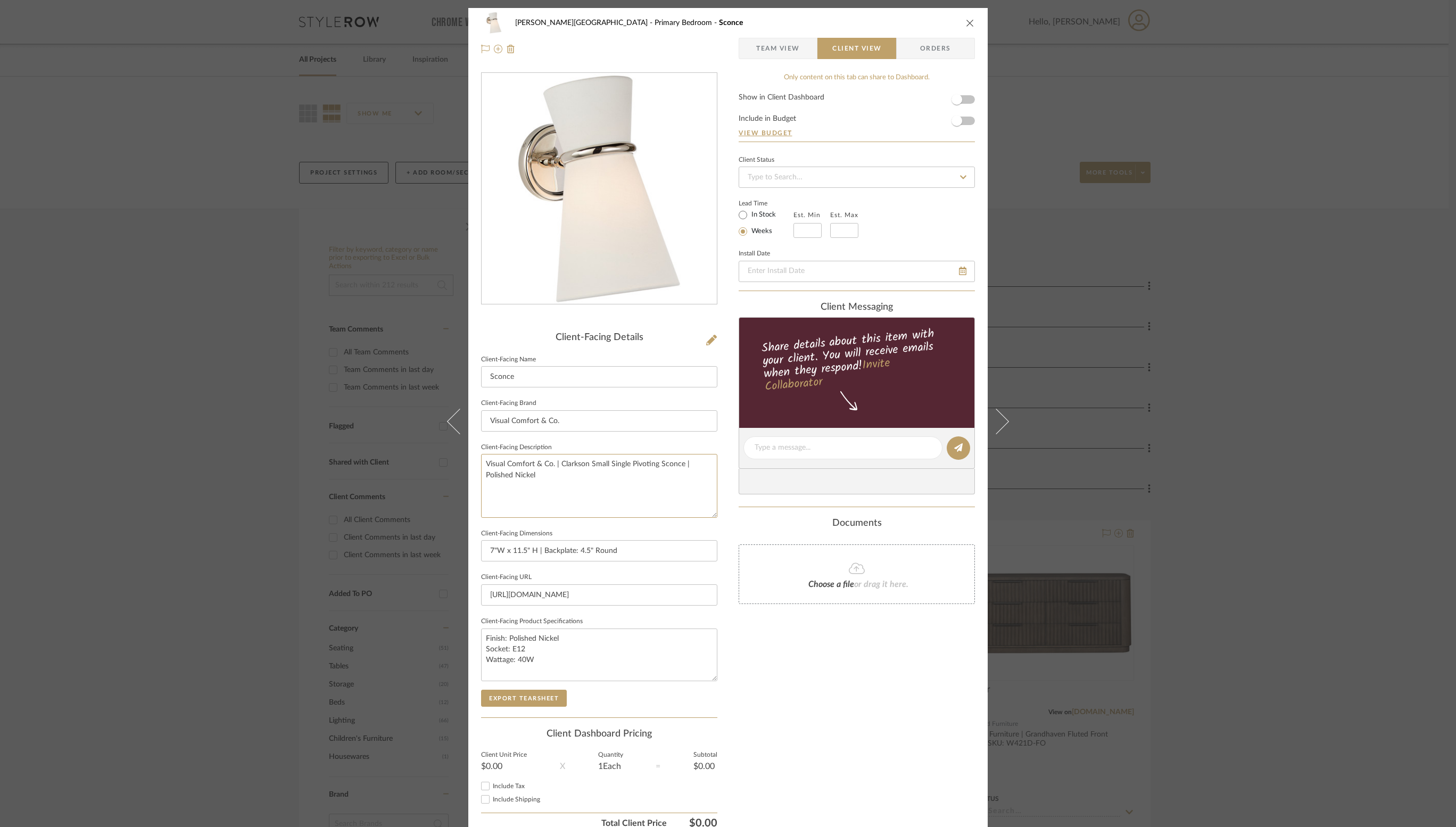 drag, startPoint x: 602, startPoint y: 494, endPoint x: 365, endPoint y: 439, distance: 243.29817 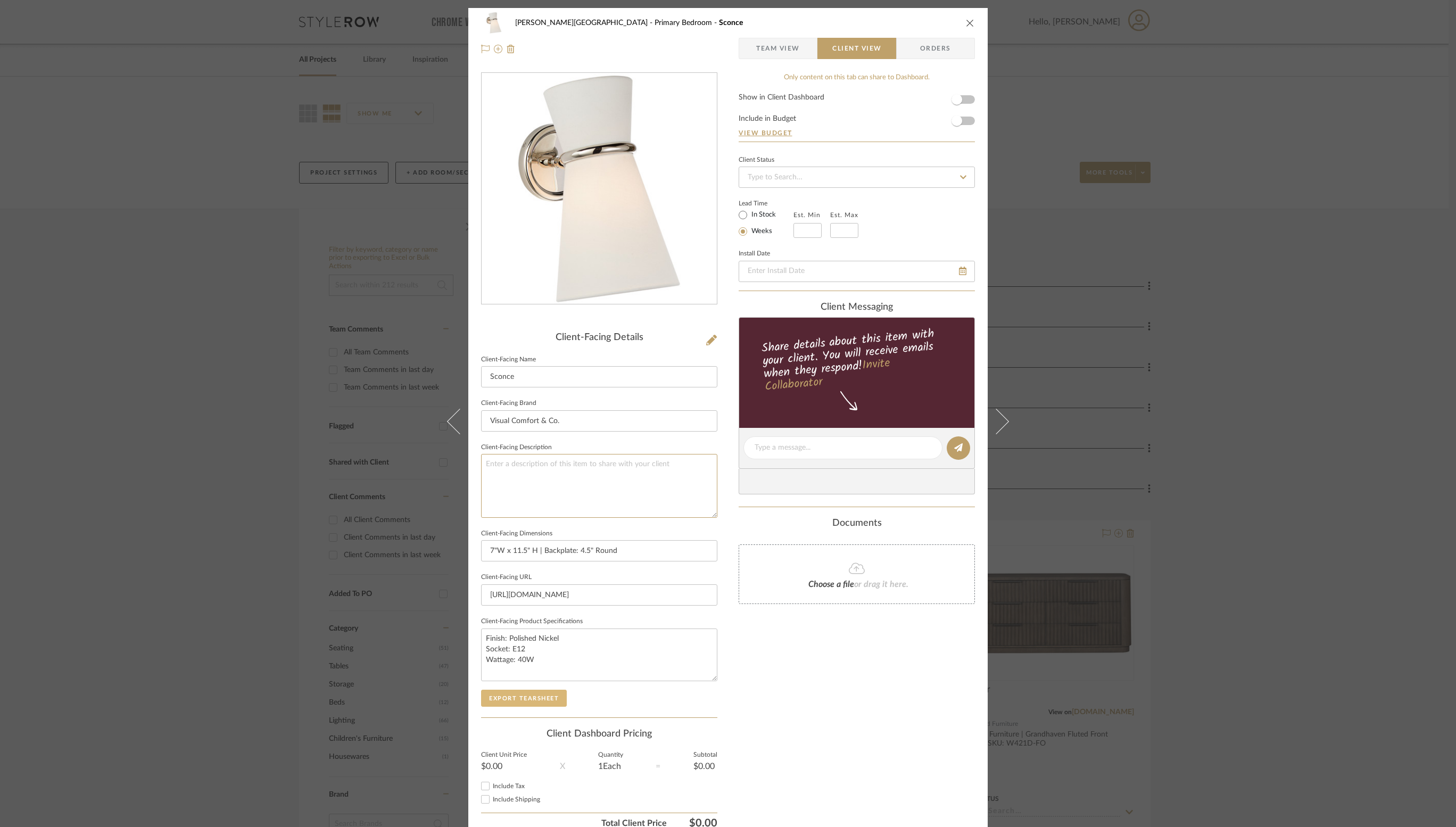 type 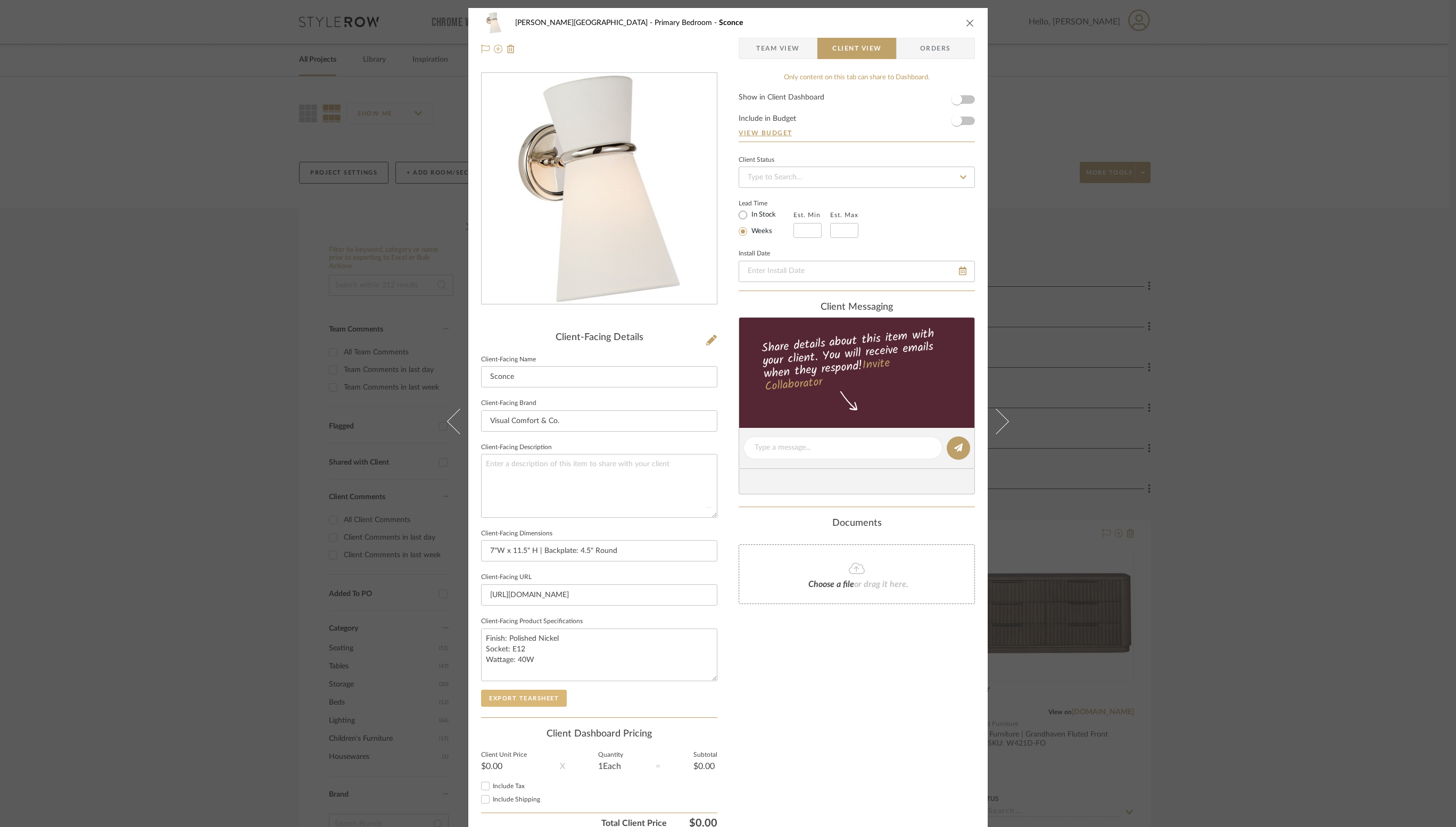 click on "Export Tearsheet" 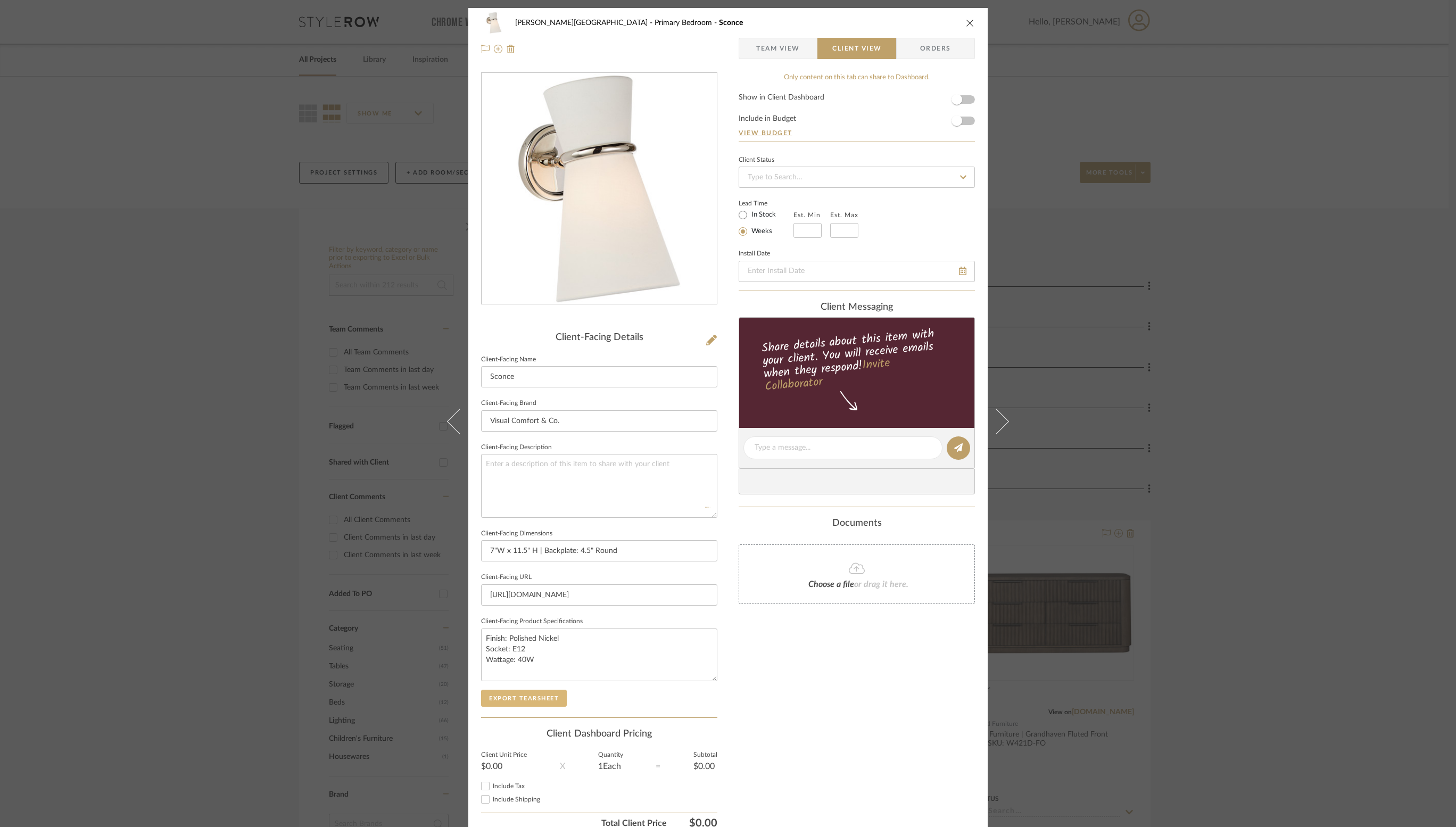 type 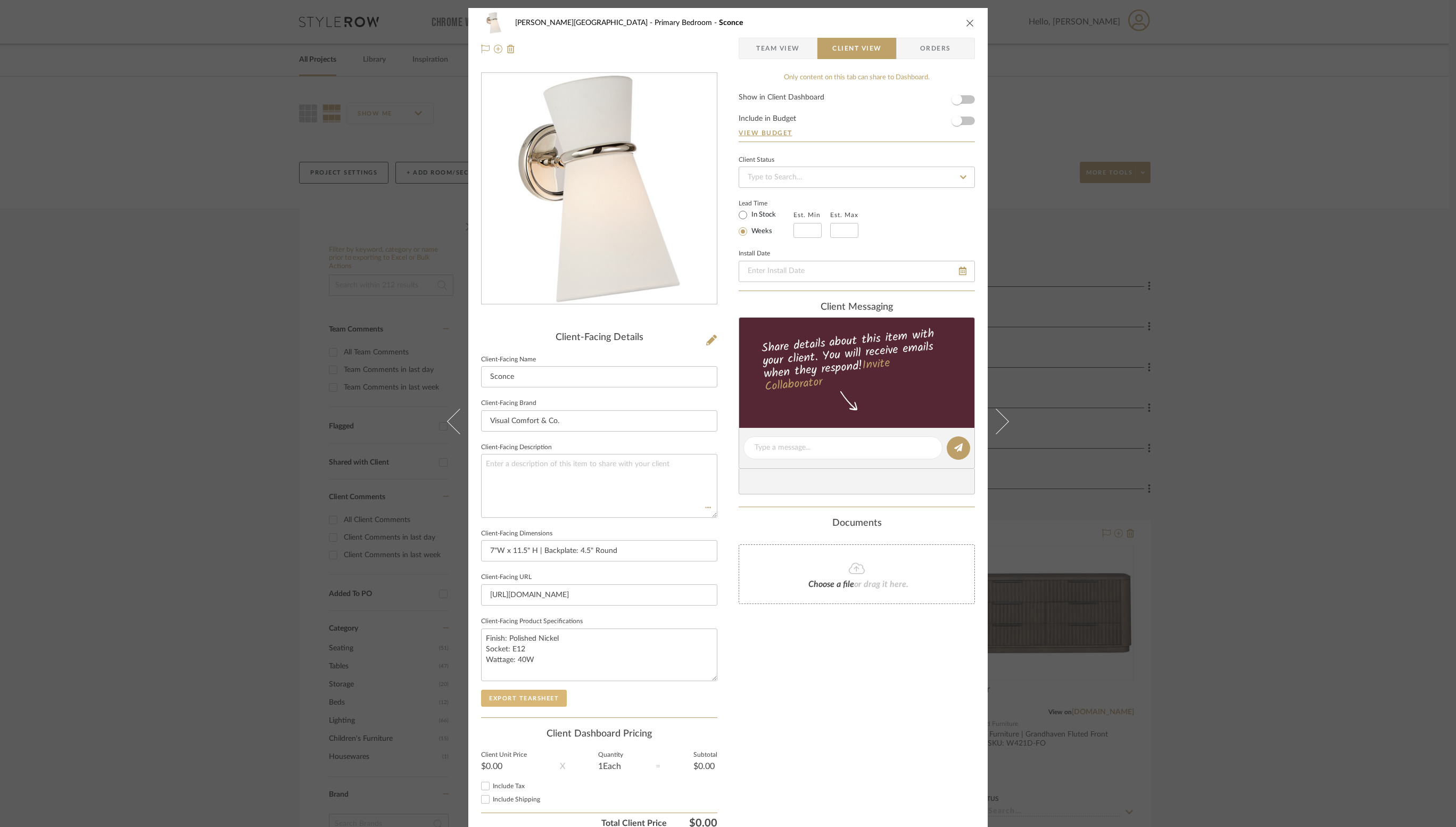 type 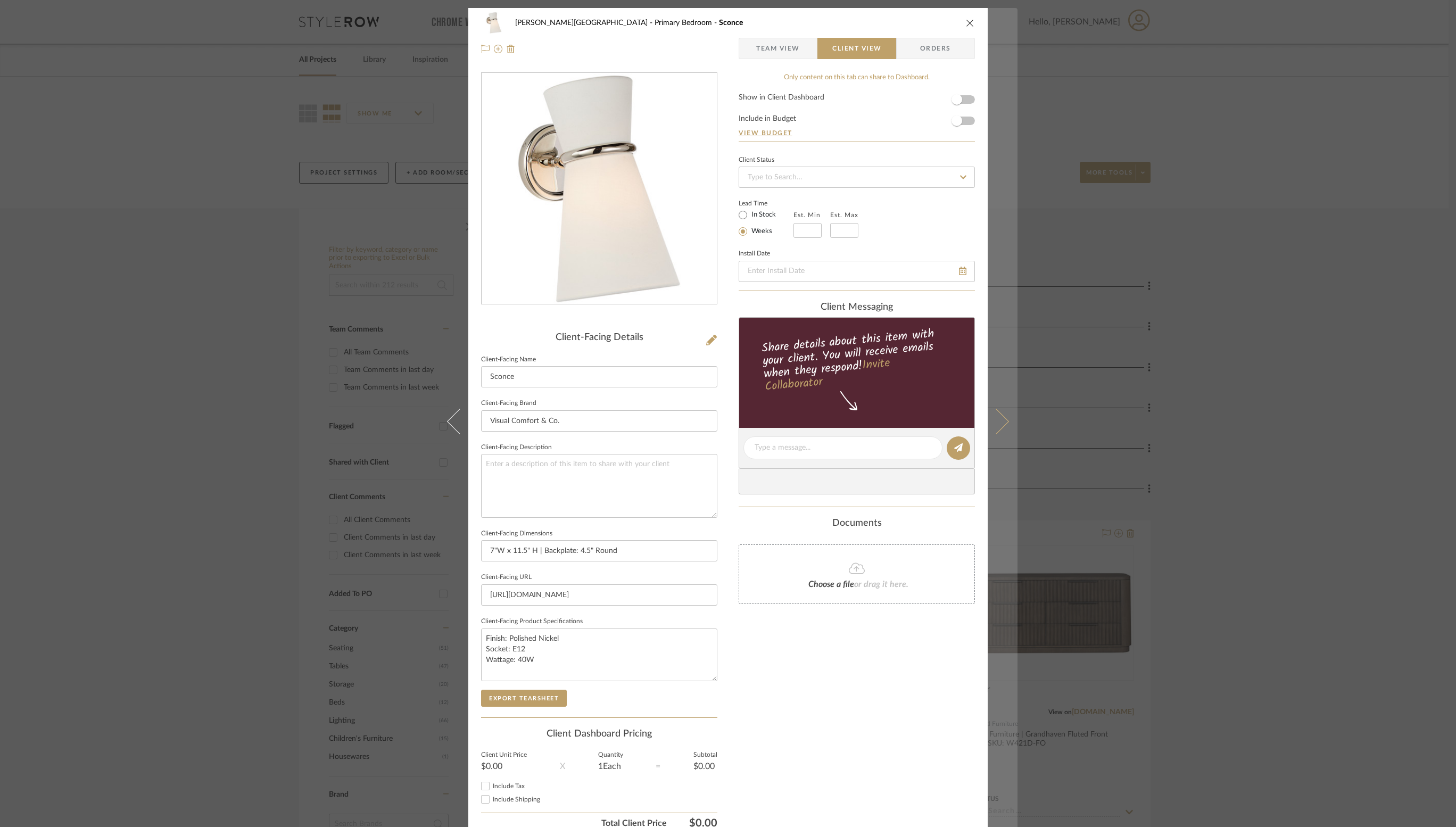 click at bounding box center [1003, 421] 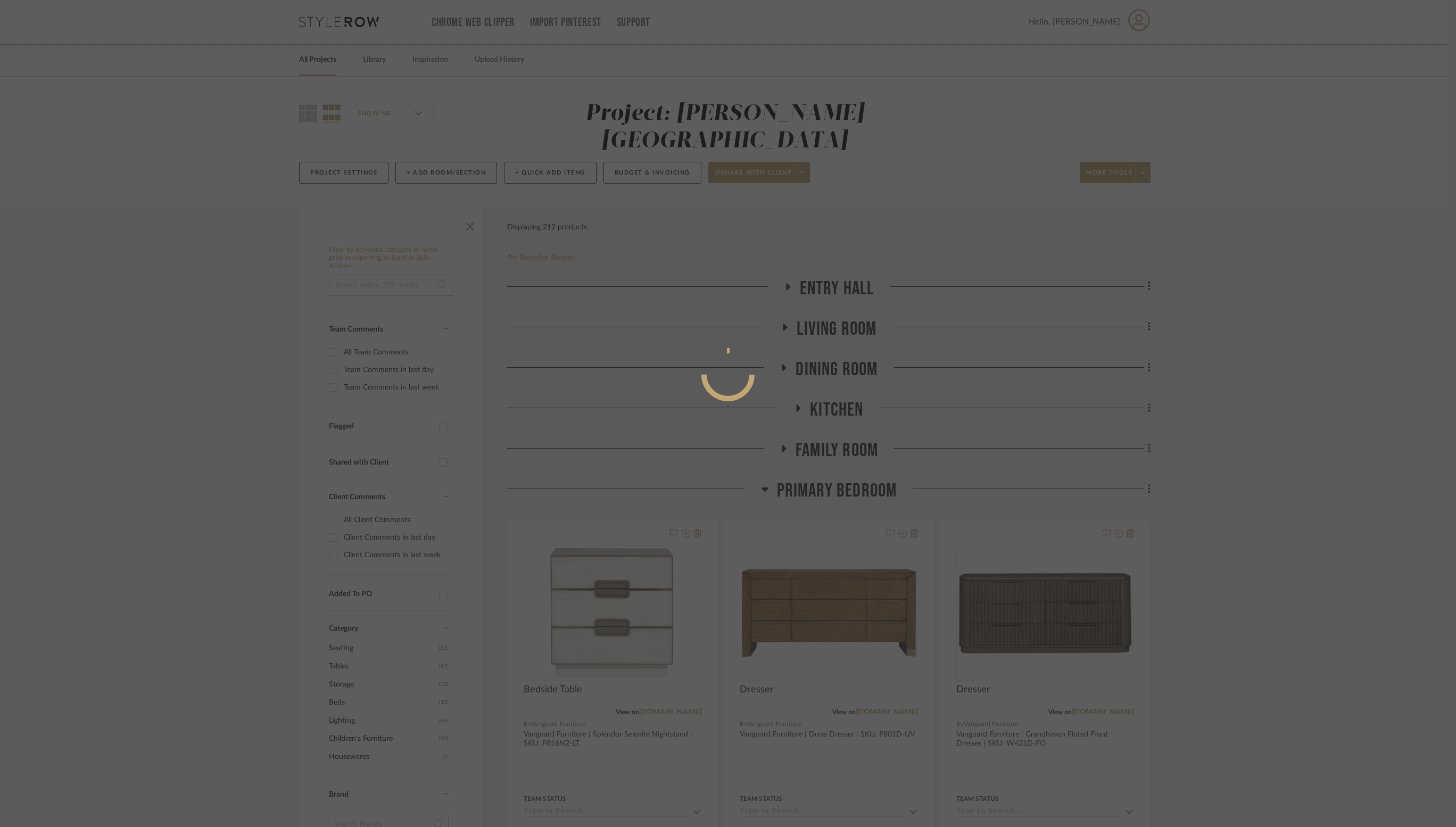 click at bounding box center (728, 414) 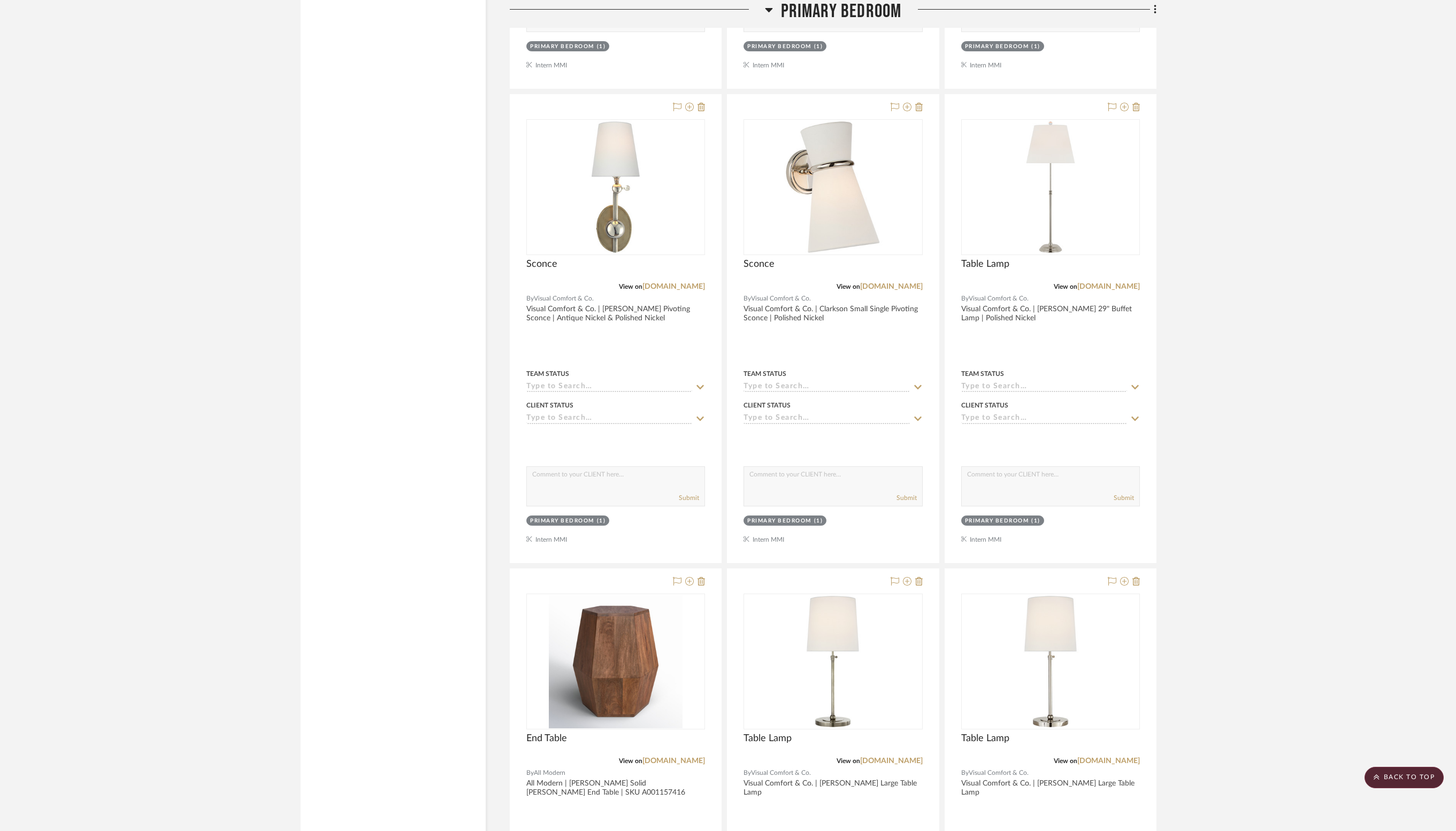 scroll, scrollTop: 2350, scrollLeft: 0, axis: vertical 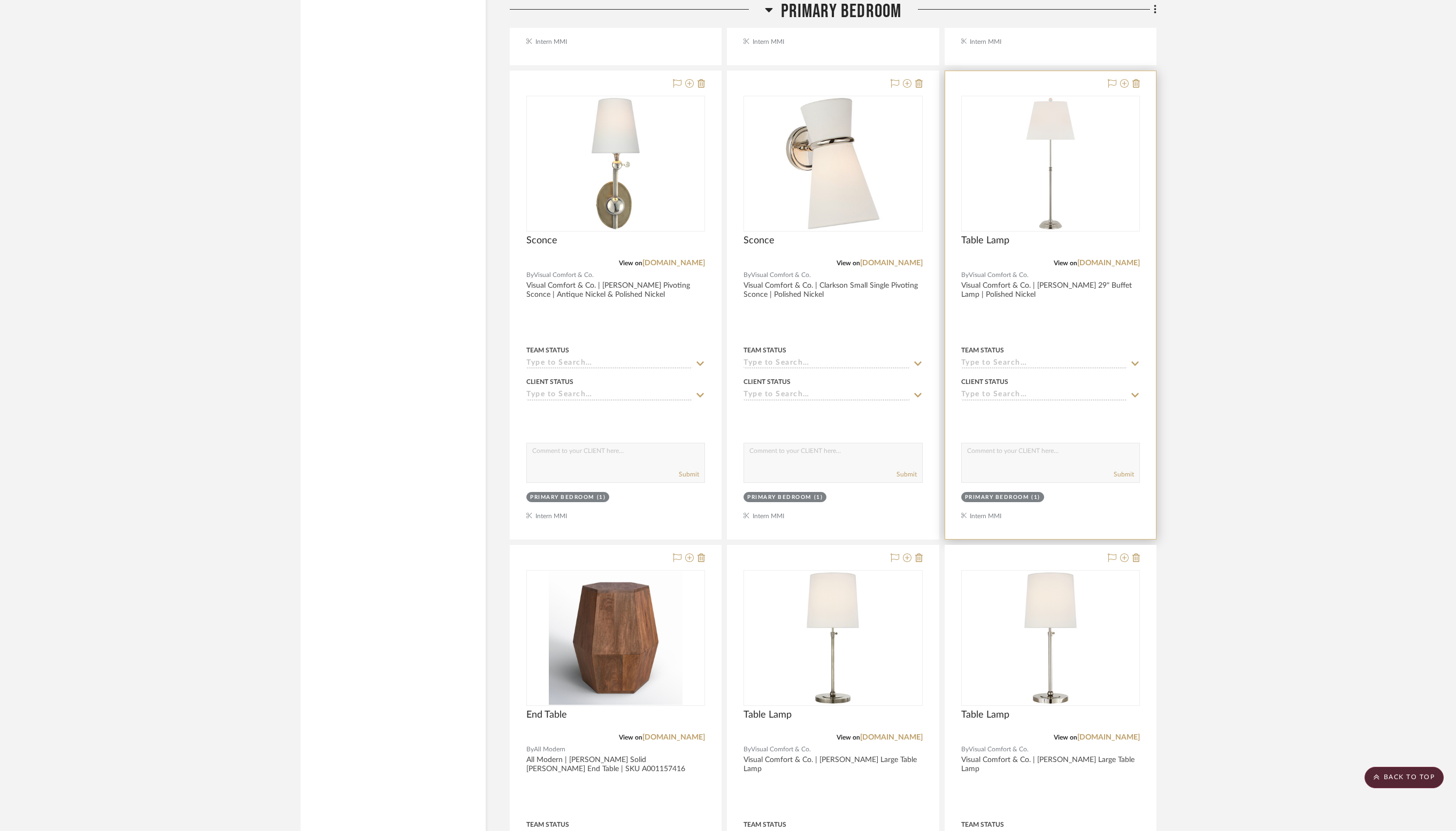 click at bounding box center (1051, 305) 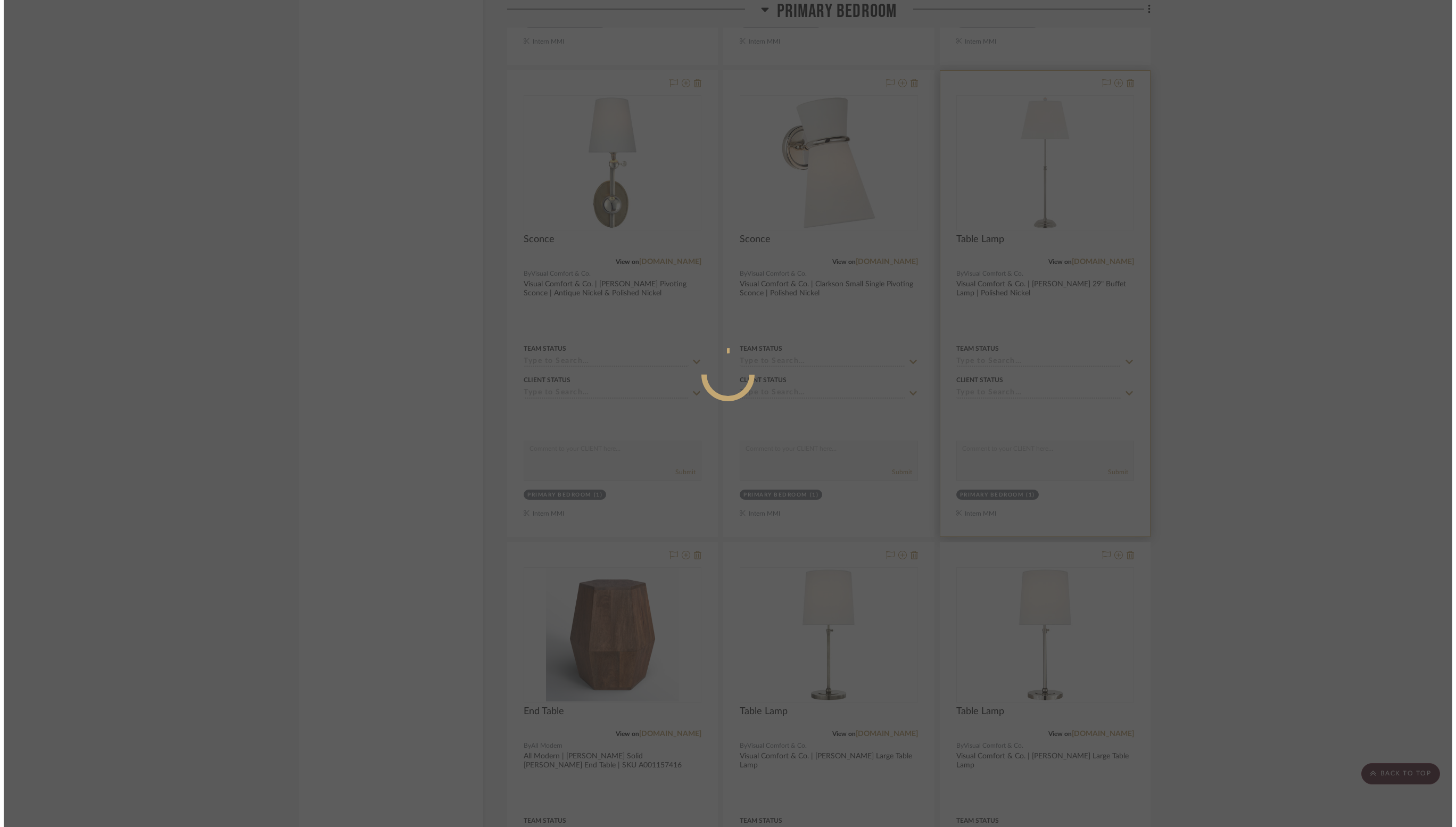 scroll, scrollTop: 0, scrollLeft: 0, axis: both 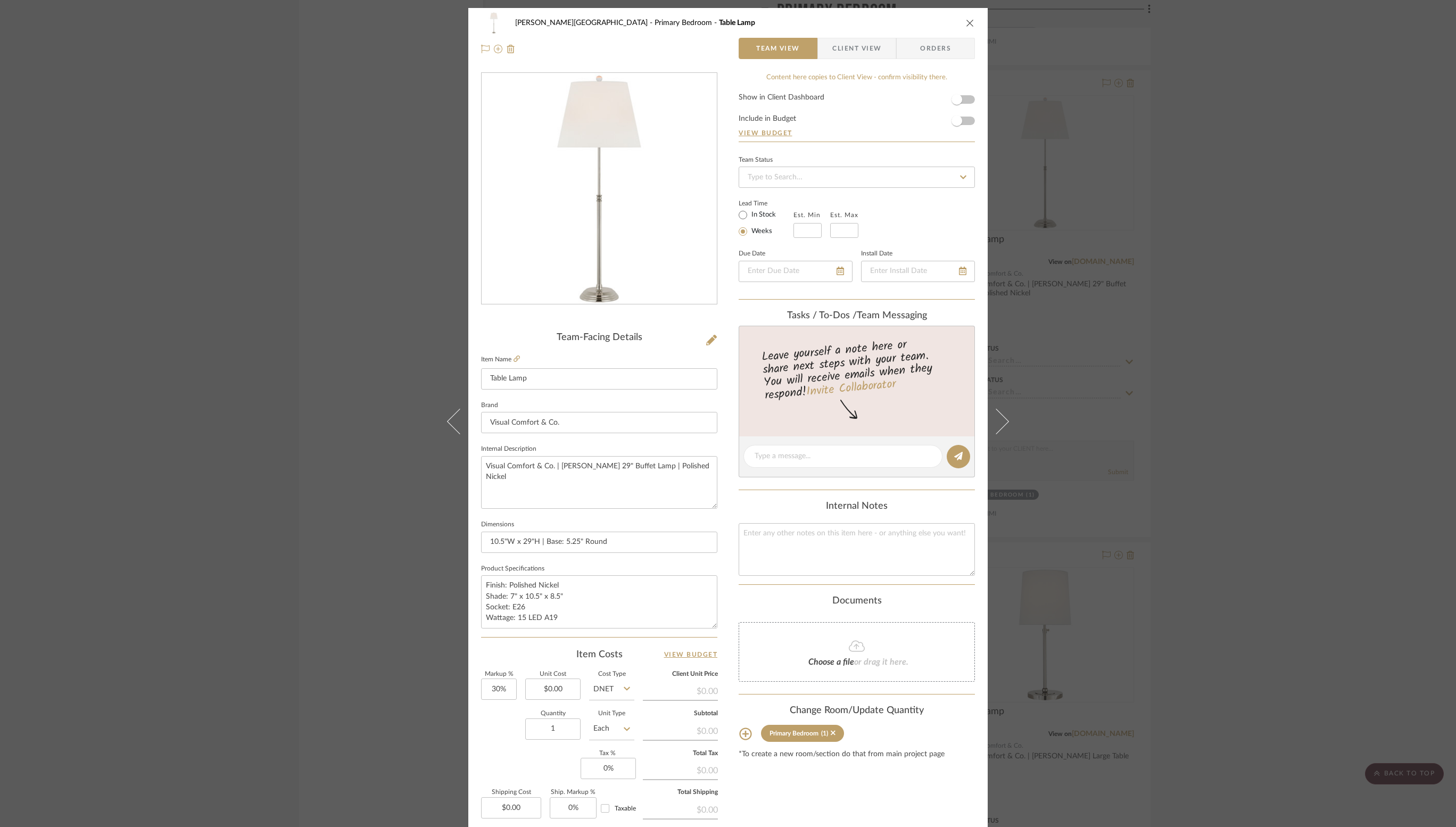 click on "Client View" at bounding box center [857, 48] 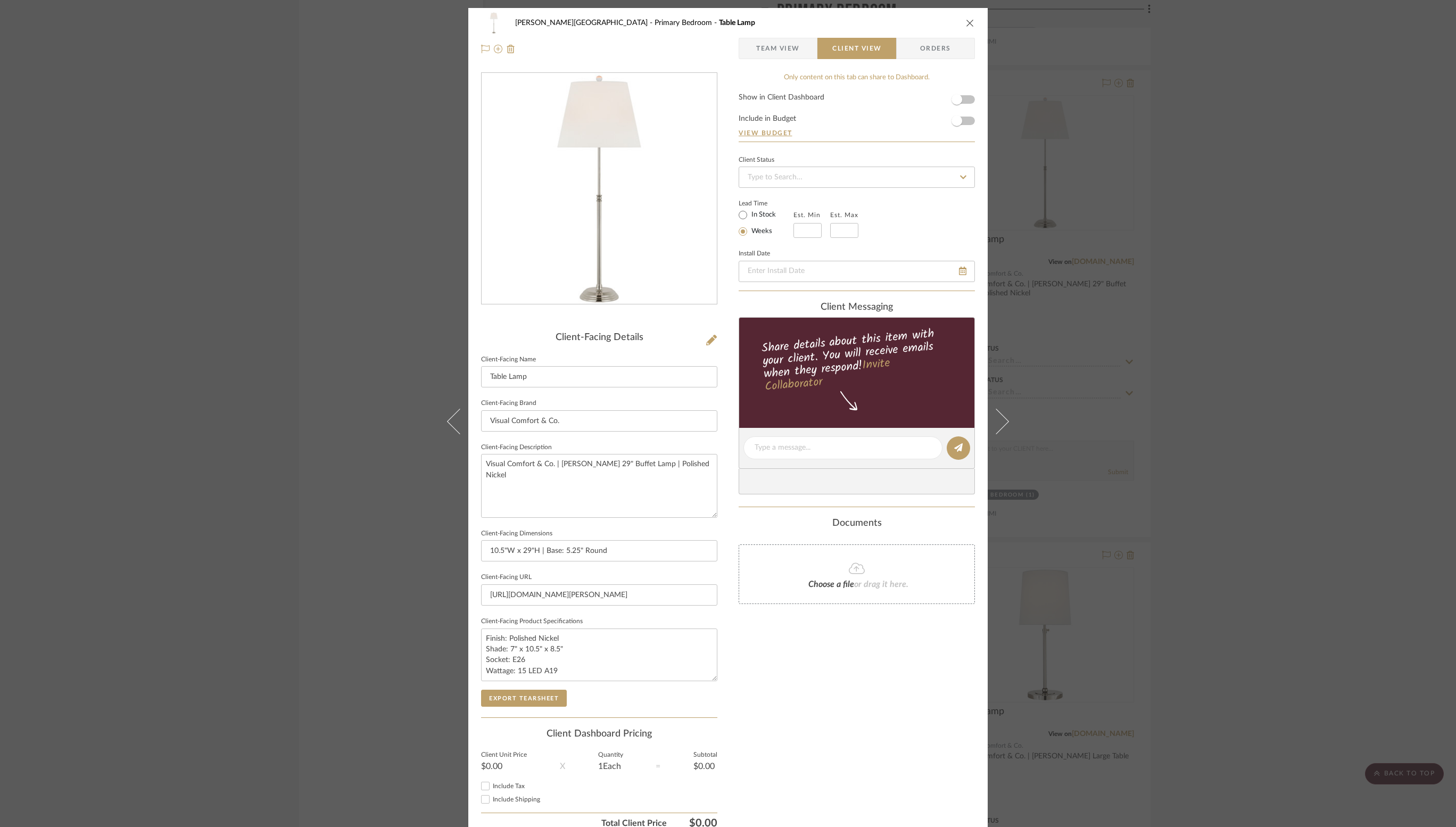 click at bounding box center (970, 23) 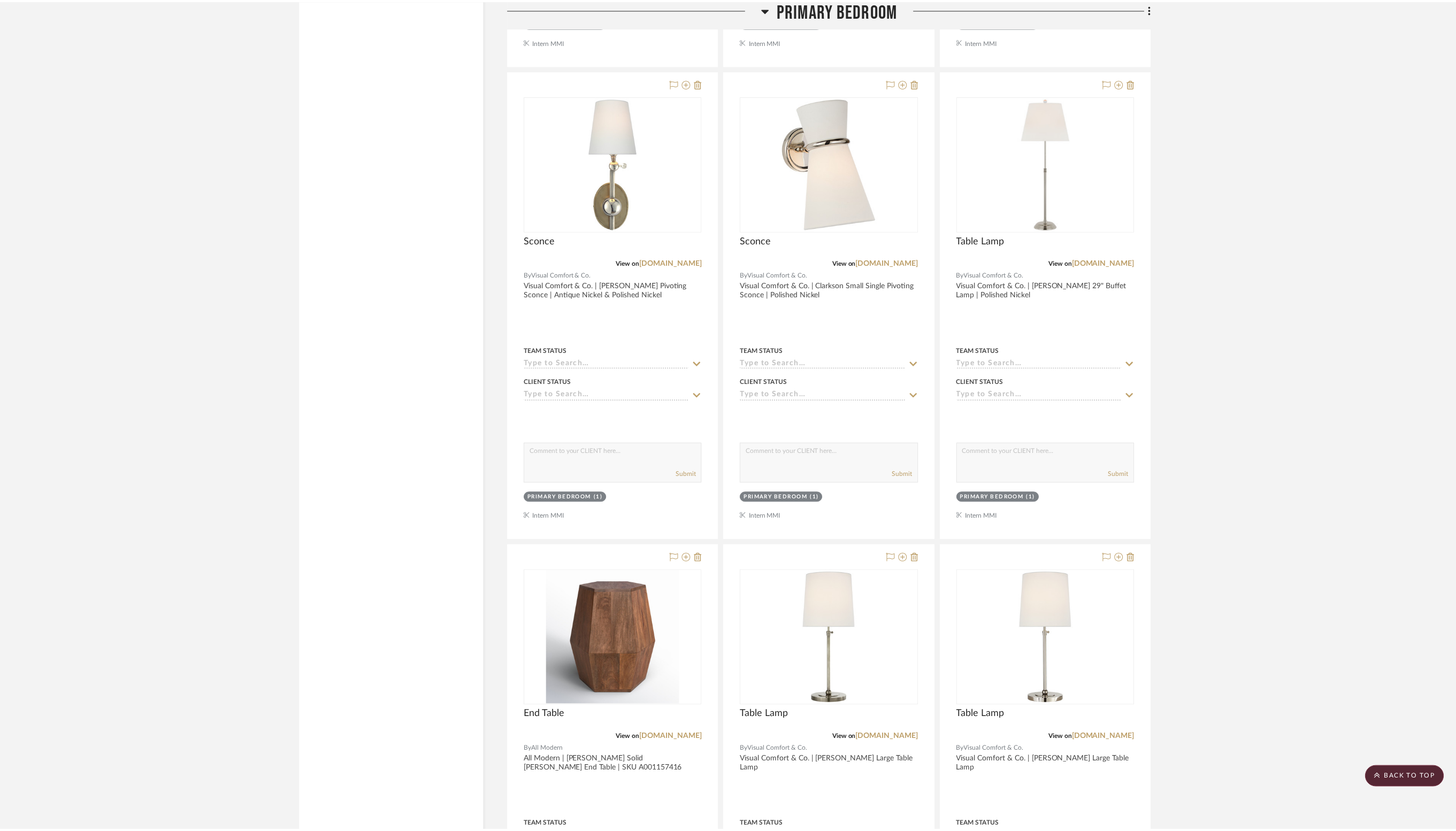 scroll, scrollTop: 2350, scrollLeft: 0, axis: vertical 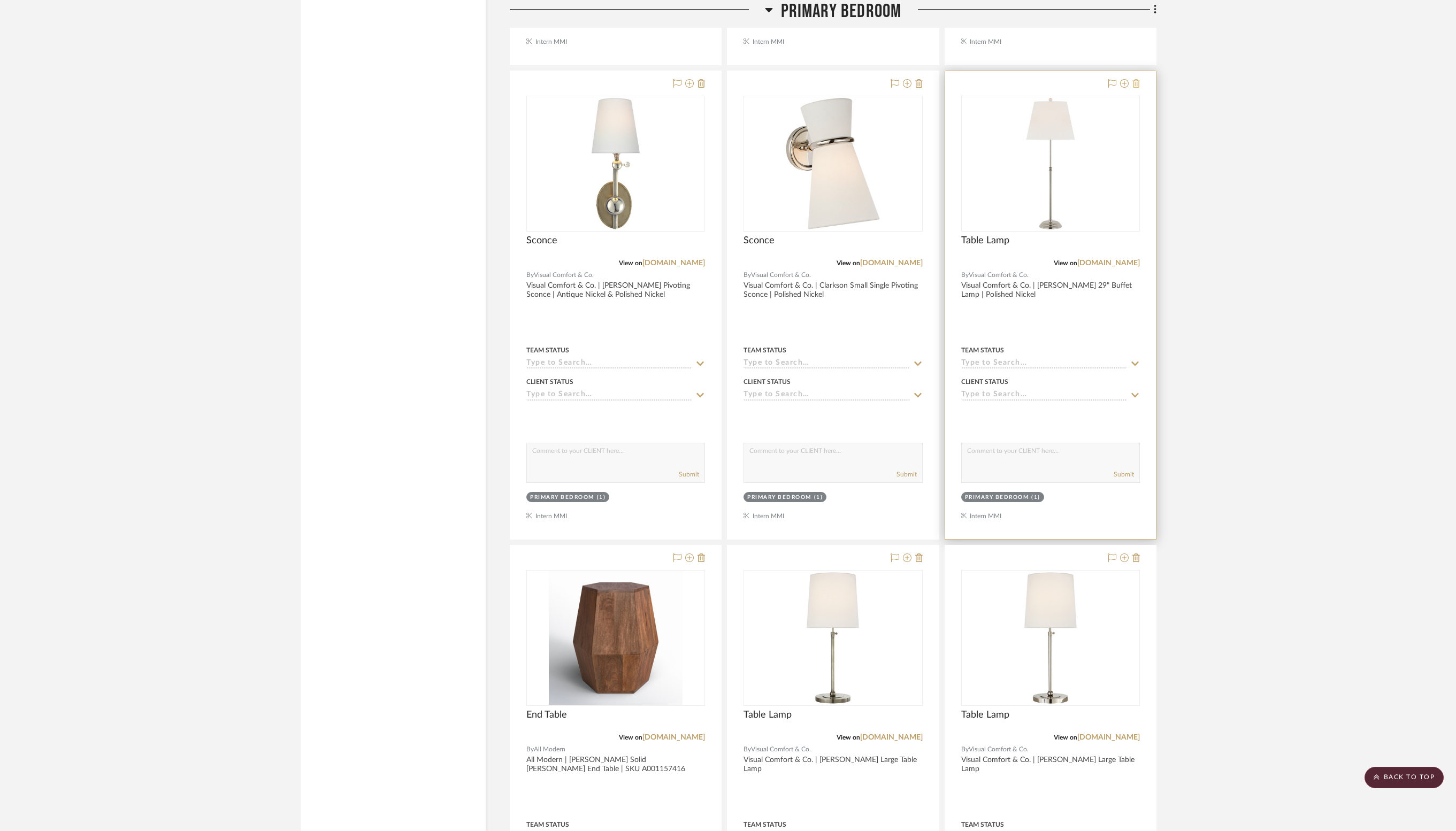 click 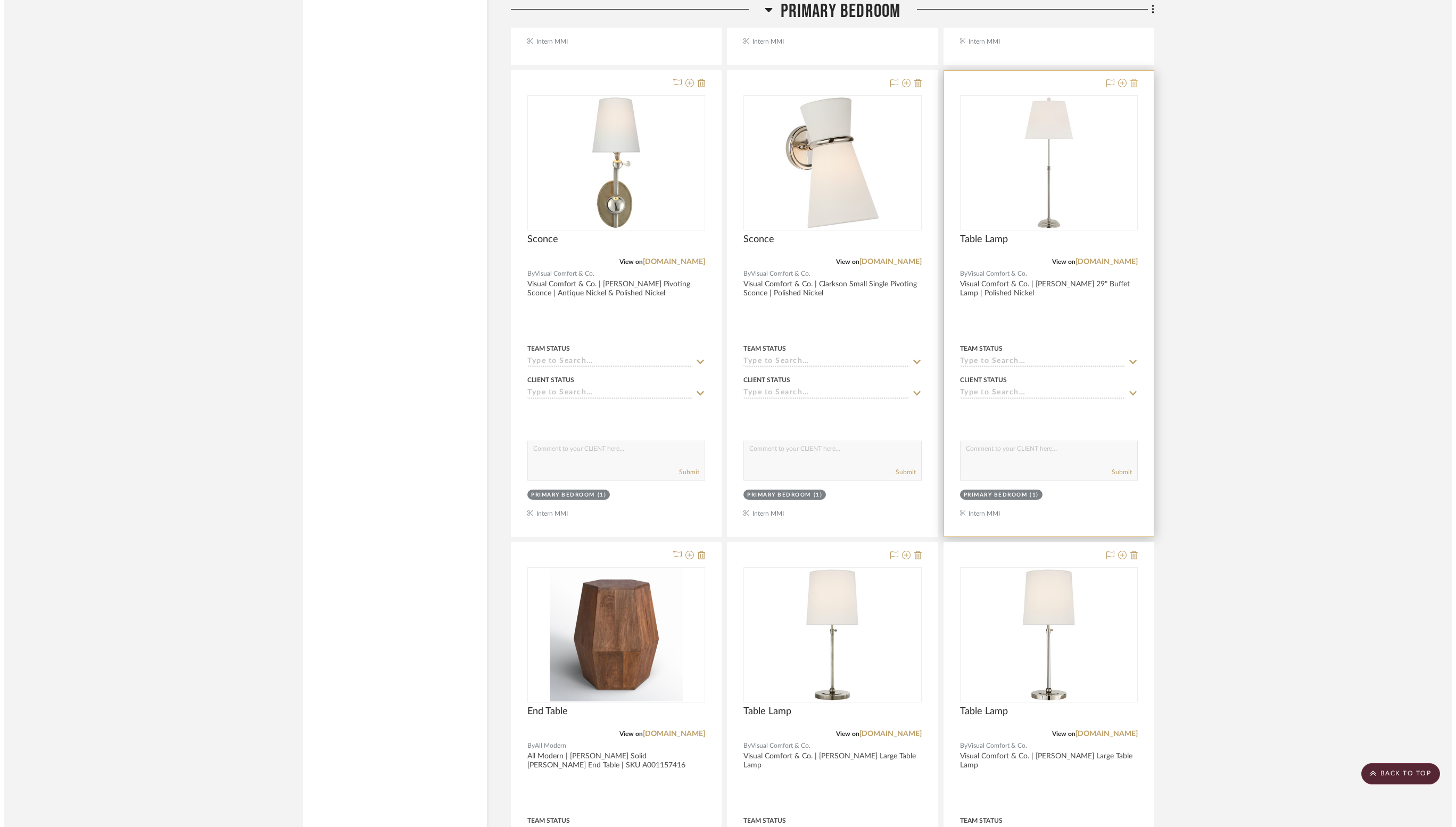 scroll, scrollTop: 0, scrollLeft: 0, axis: both 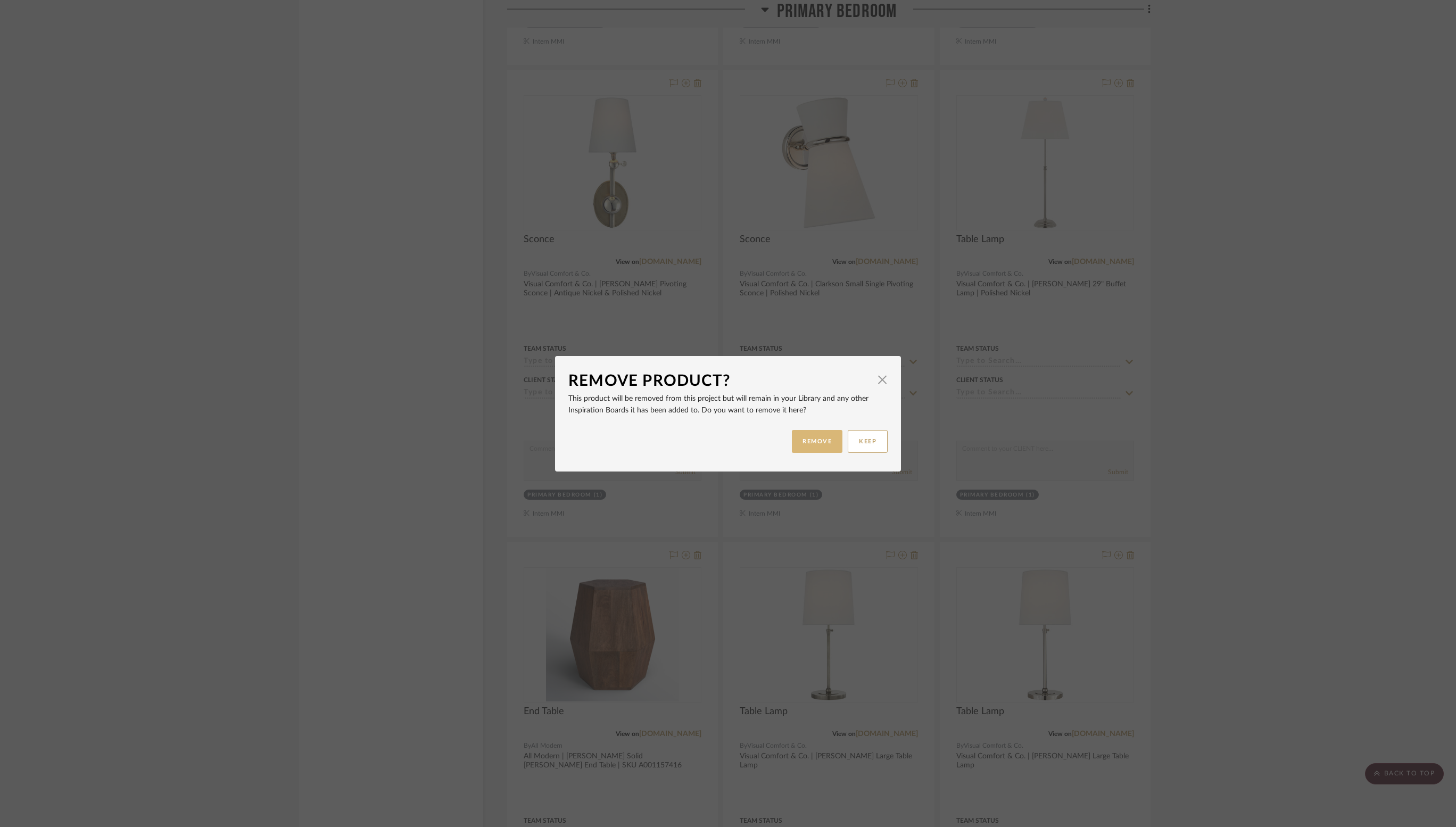 click on "REMOVE" at bounding box center (817, 441) 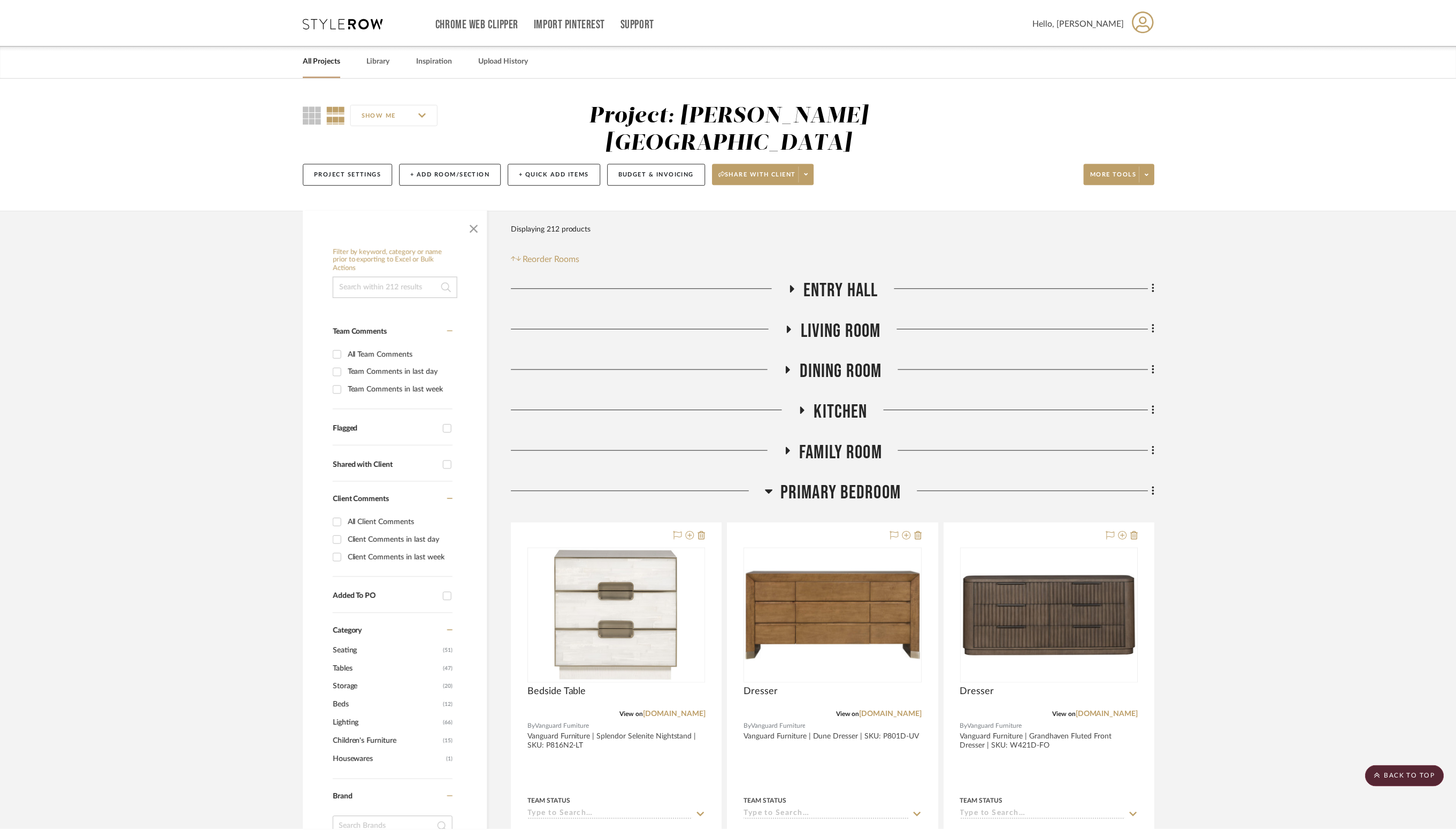 scroll, scrollTop: 2350, scrollLeft: 0, axis: vertical 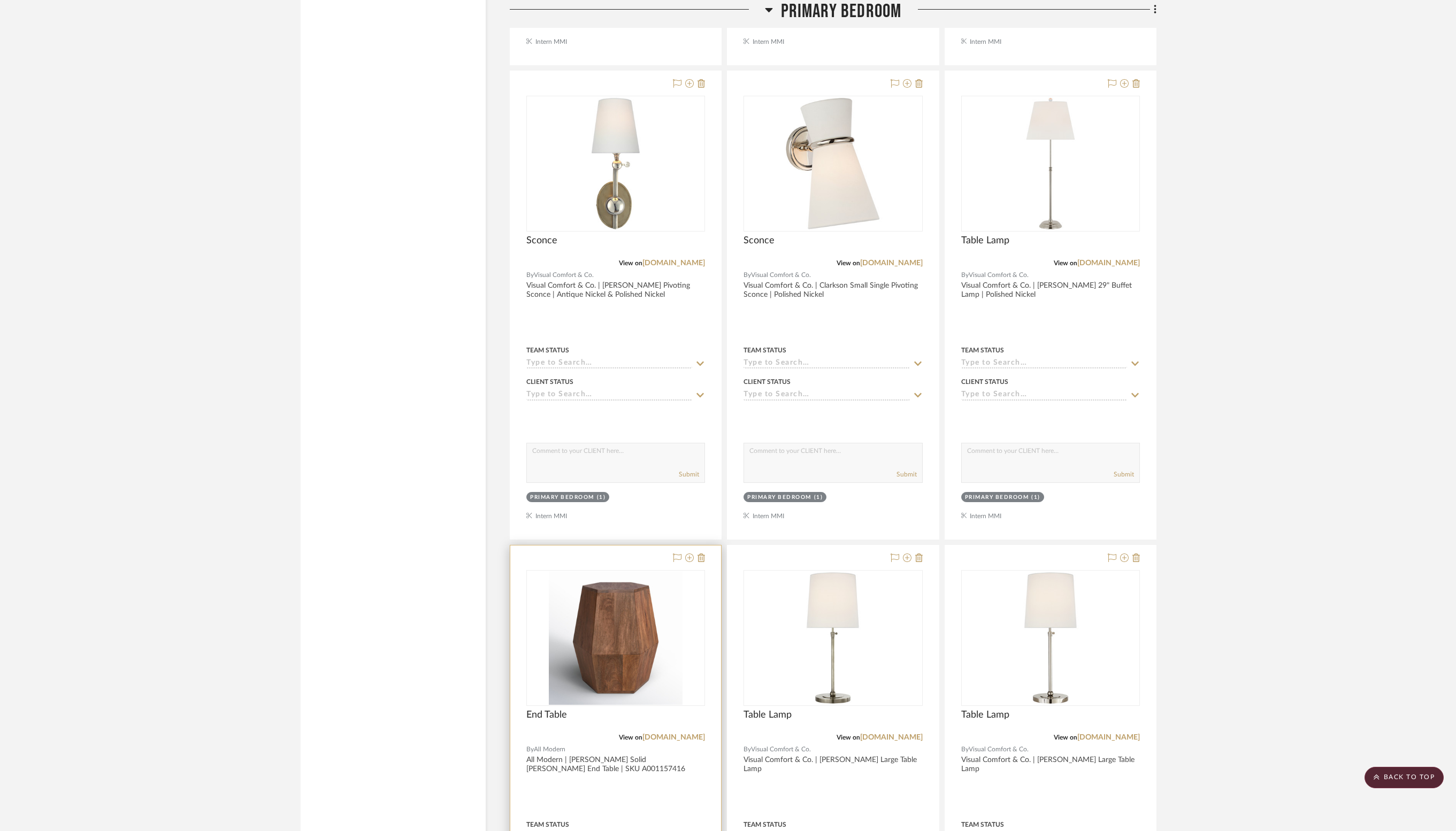 click at bounding box center [616, 779] 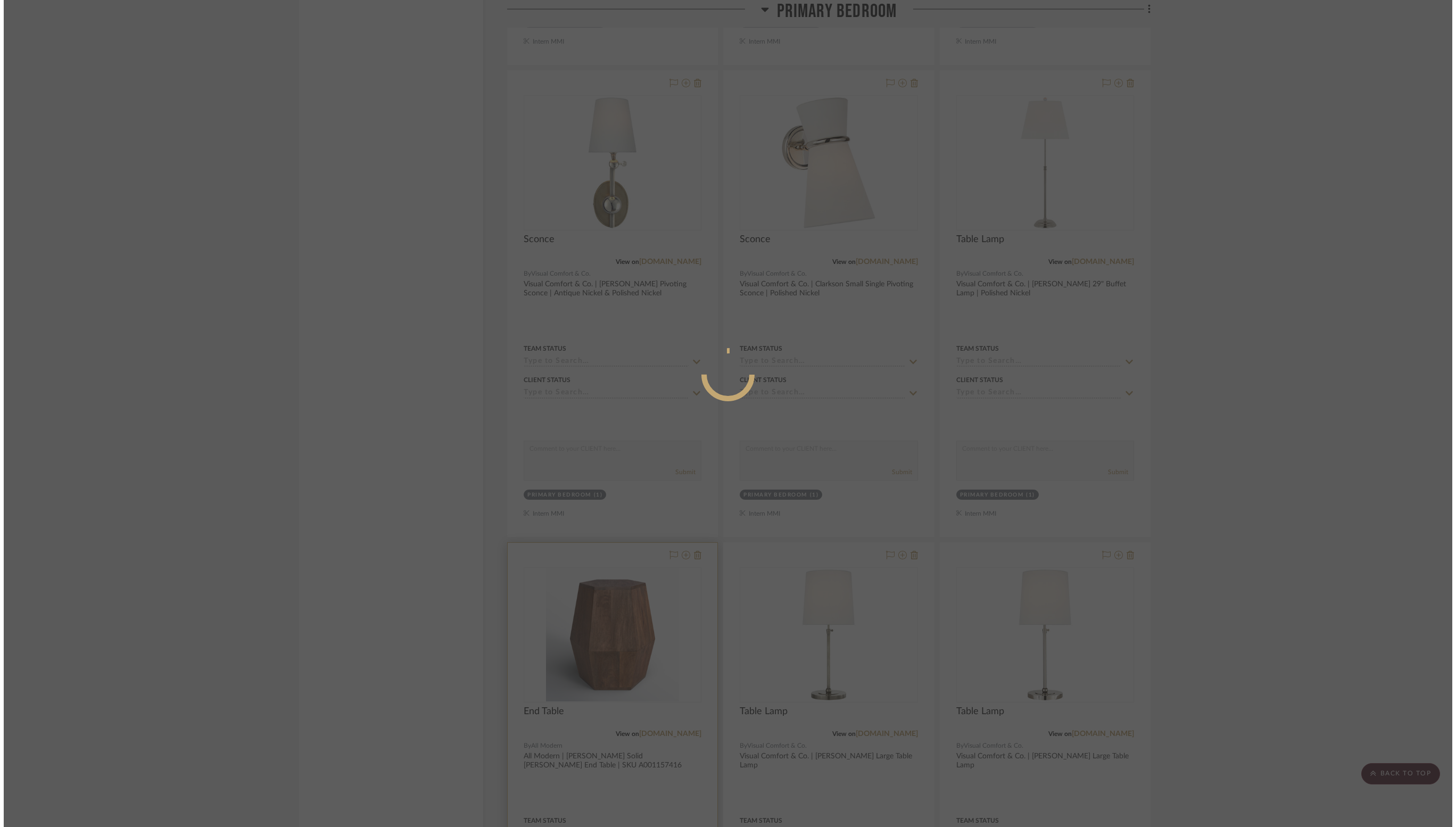 scroll, scrollTop: 0, scrollLeft: 0, axis: both 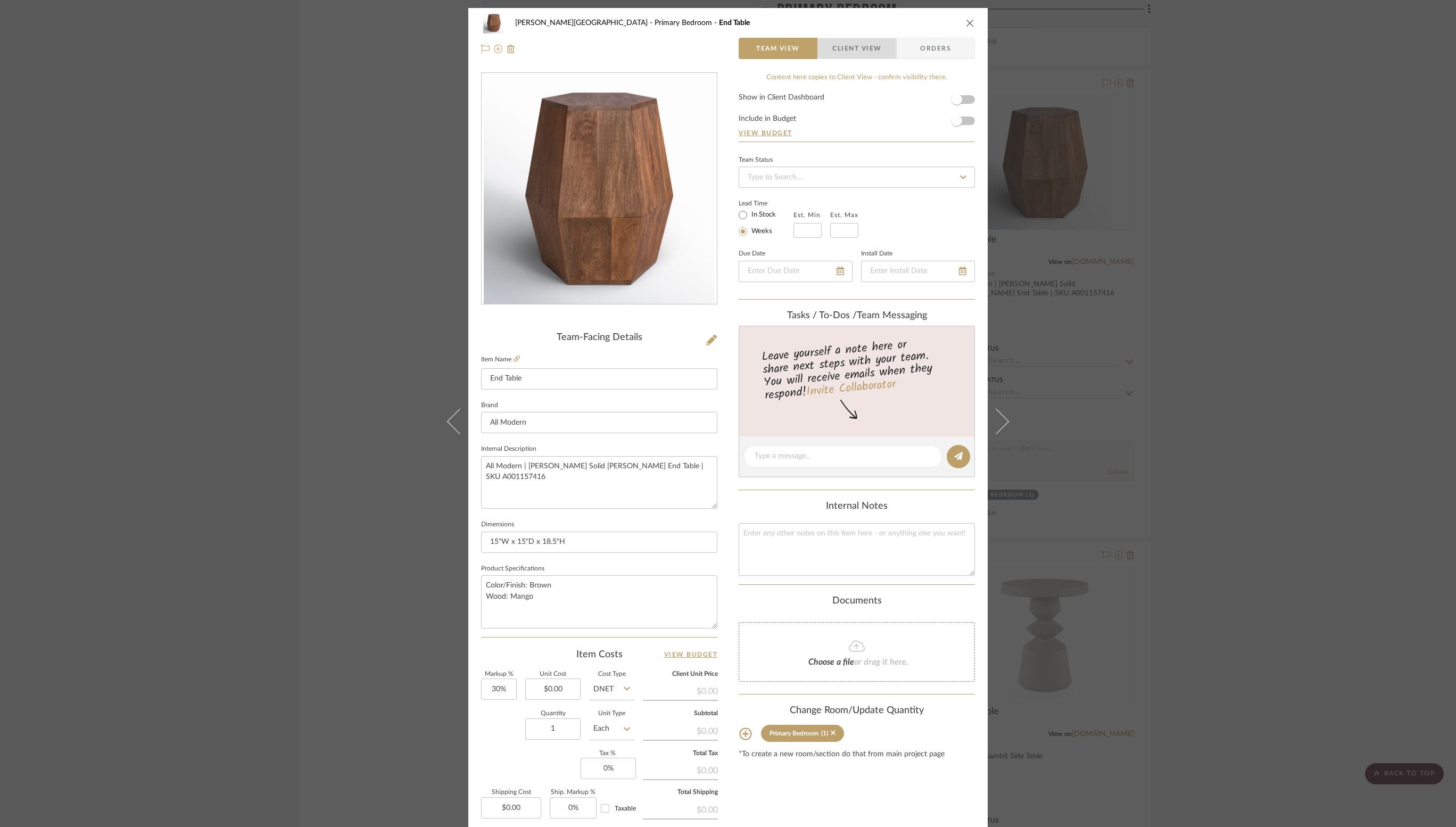 click on "Client View" at bounding box center [857, 48] 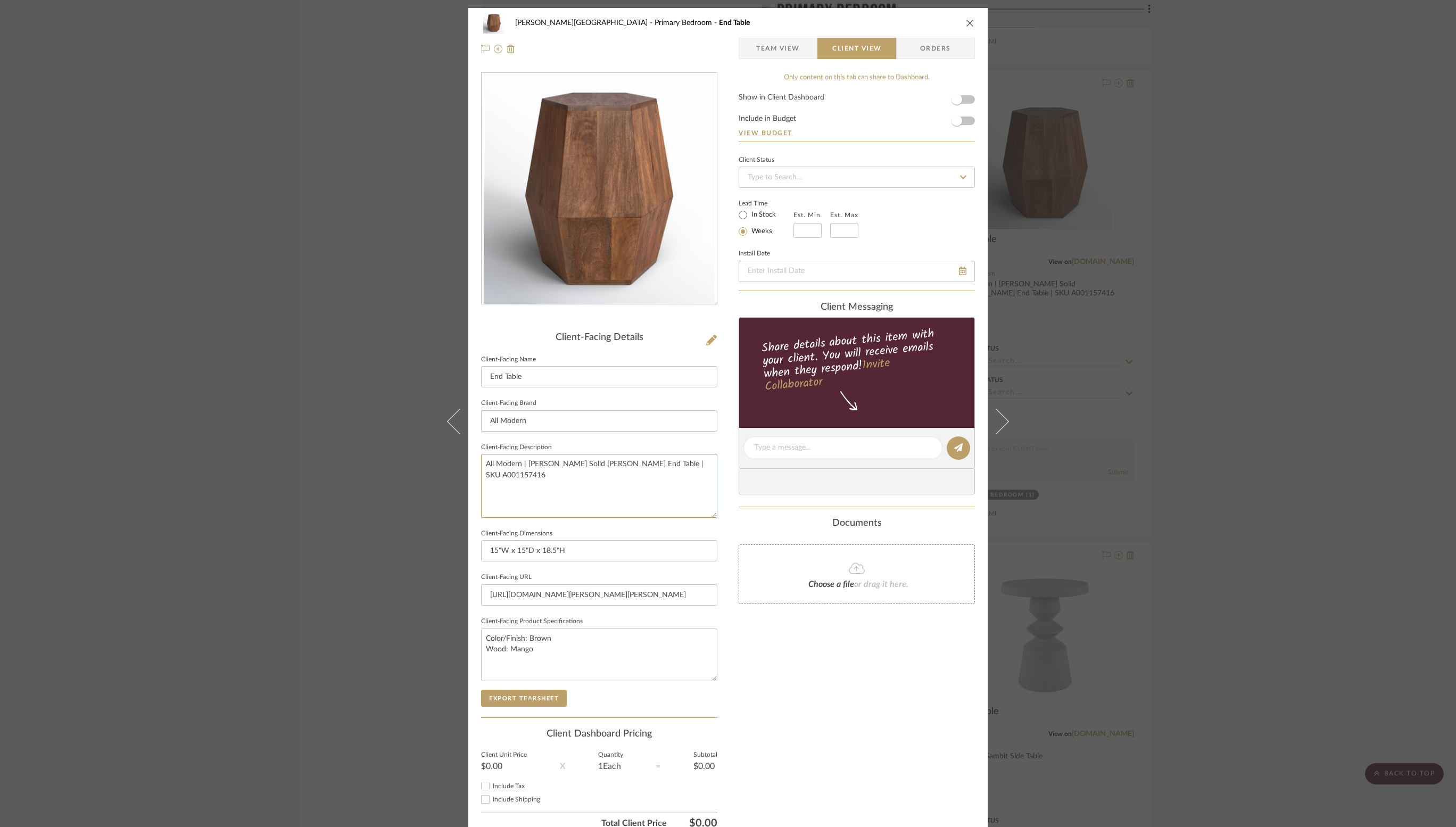 drag, startPoint x: 692, startPoint y: 457, endPoint x: 350, endPoint y: 472, distance: 342.3288 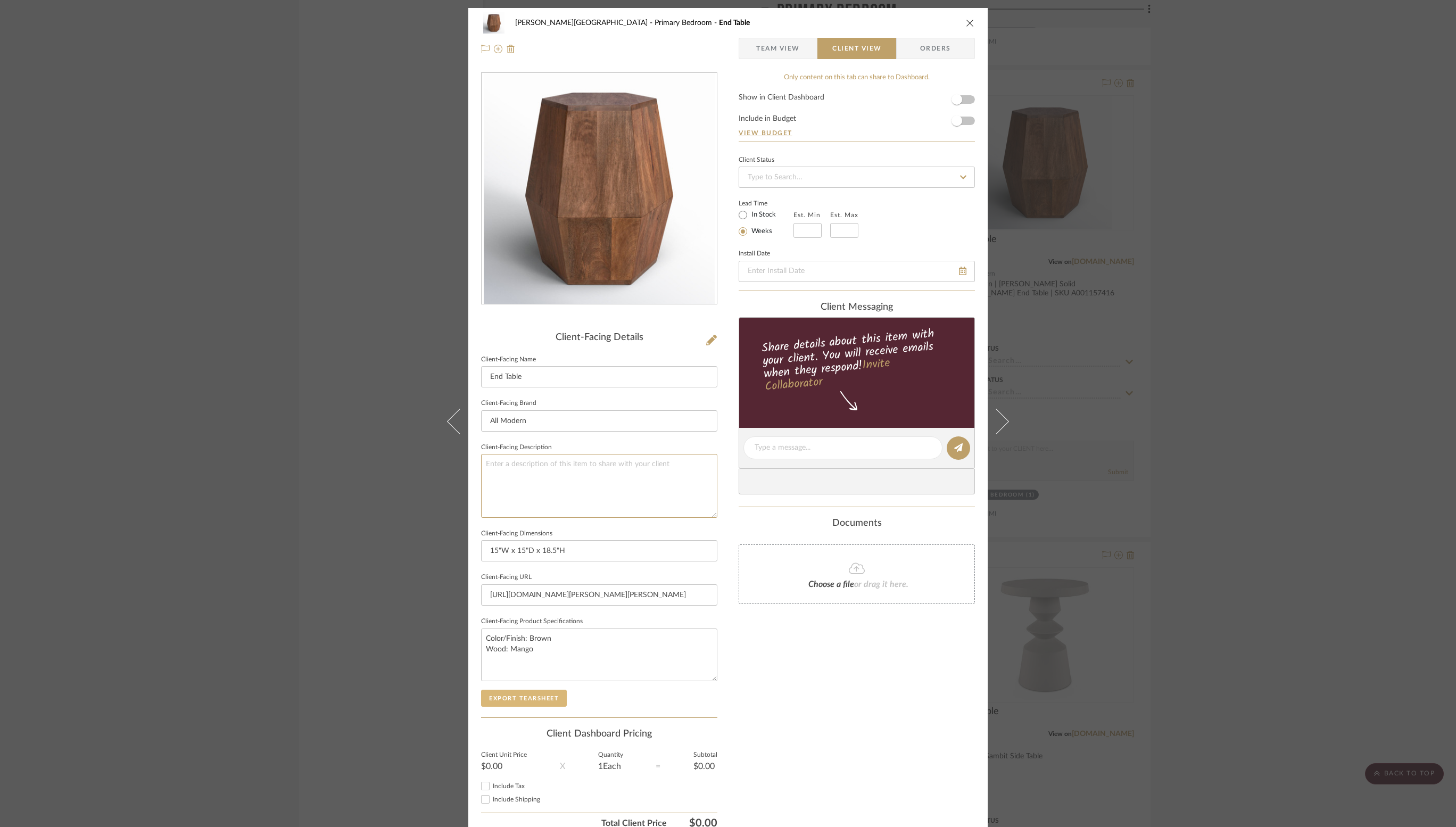 type 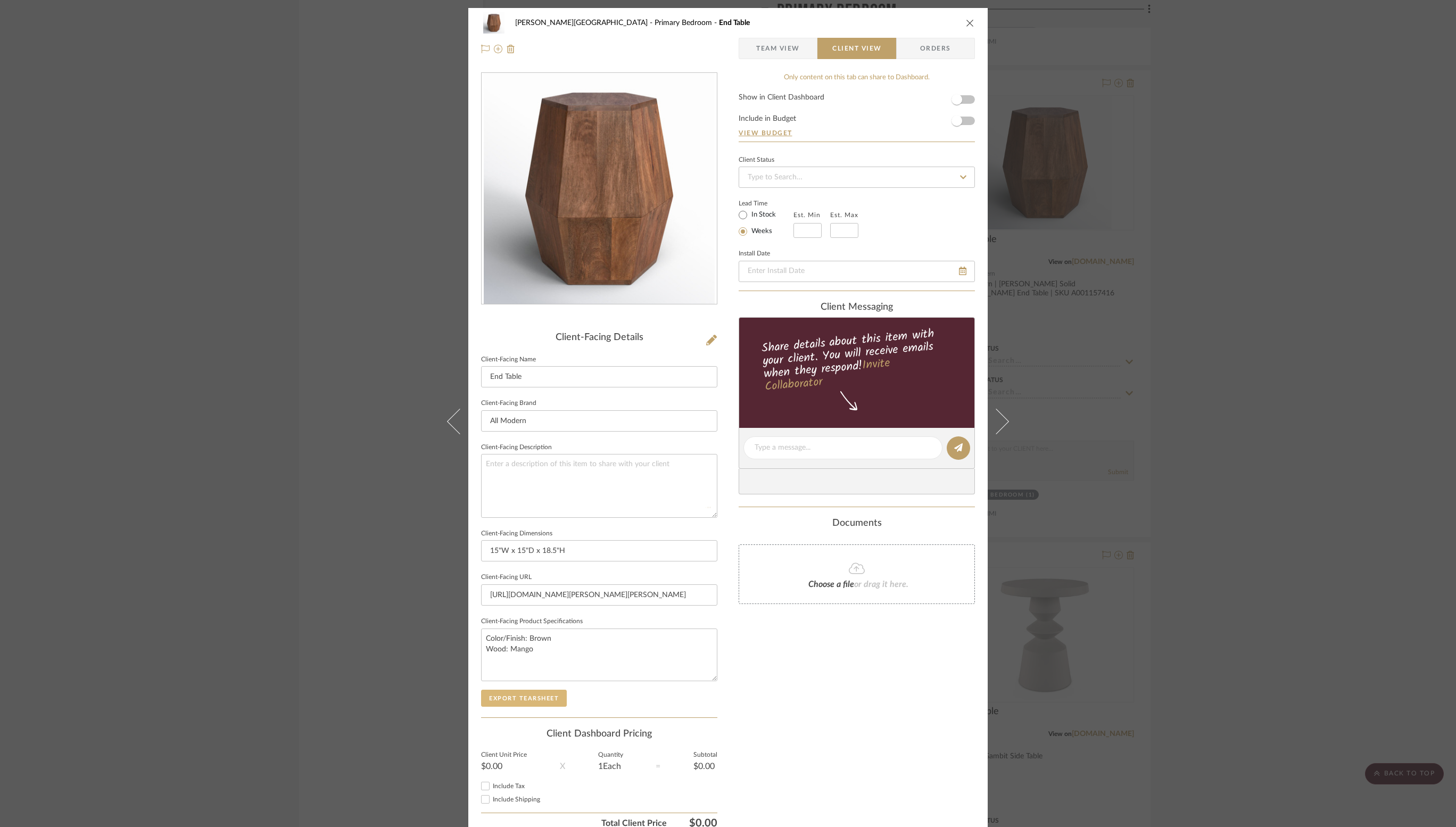 click on "Export Tearsheet" 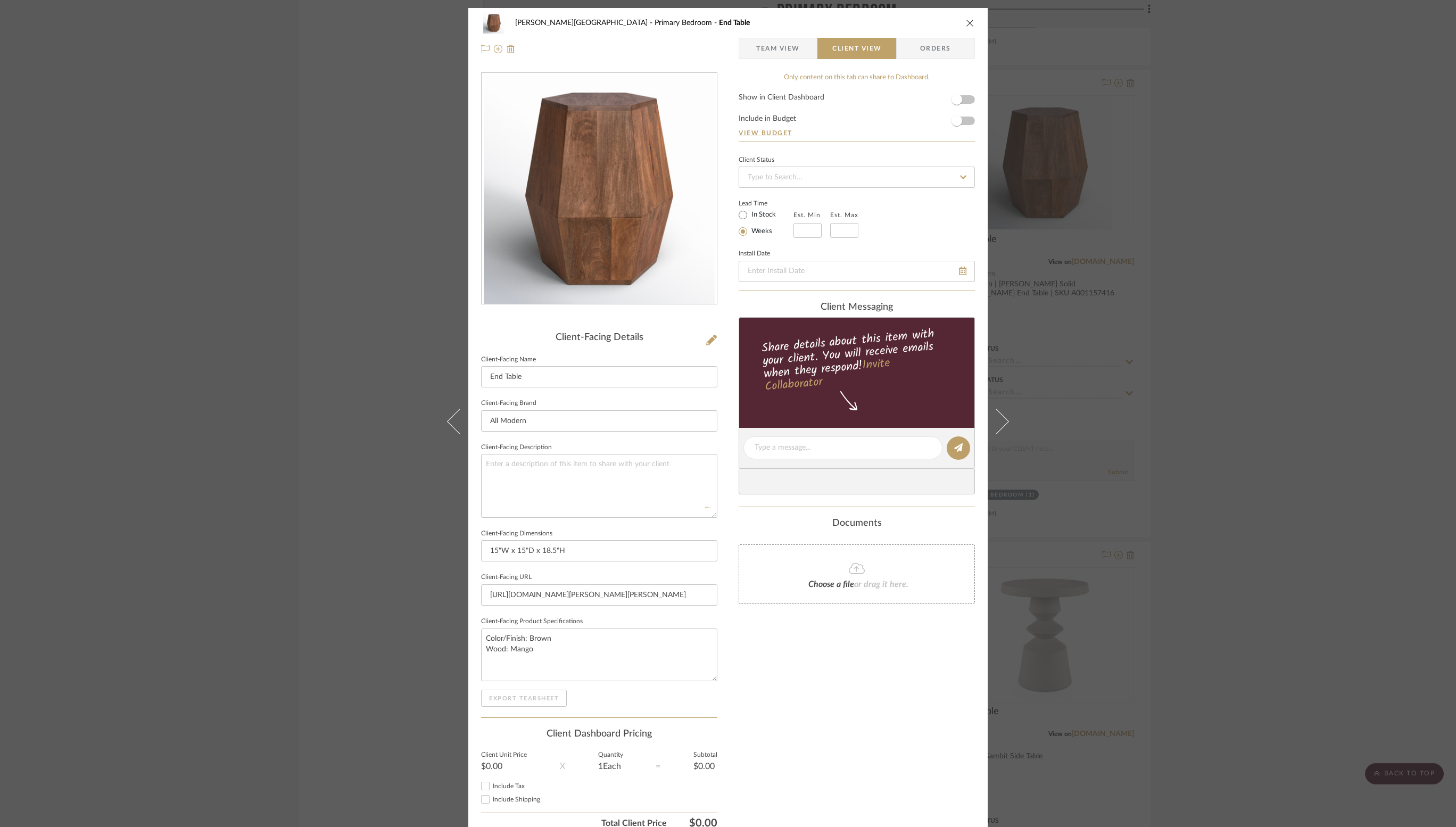 type 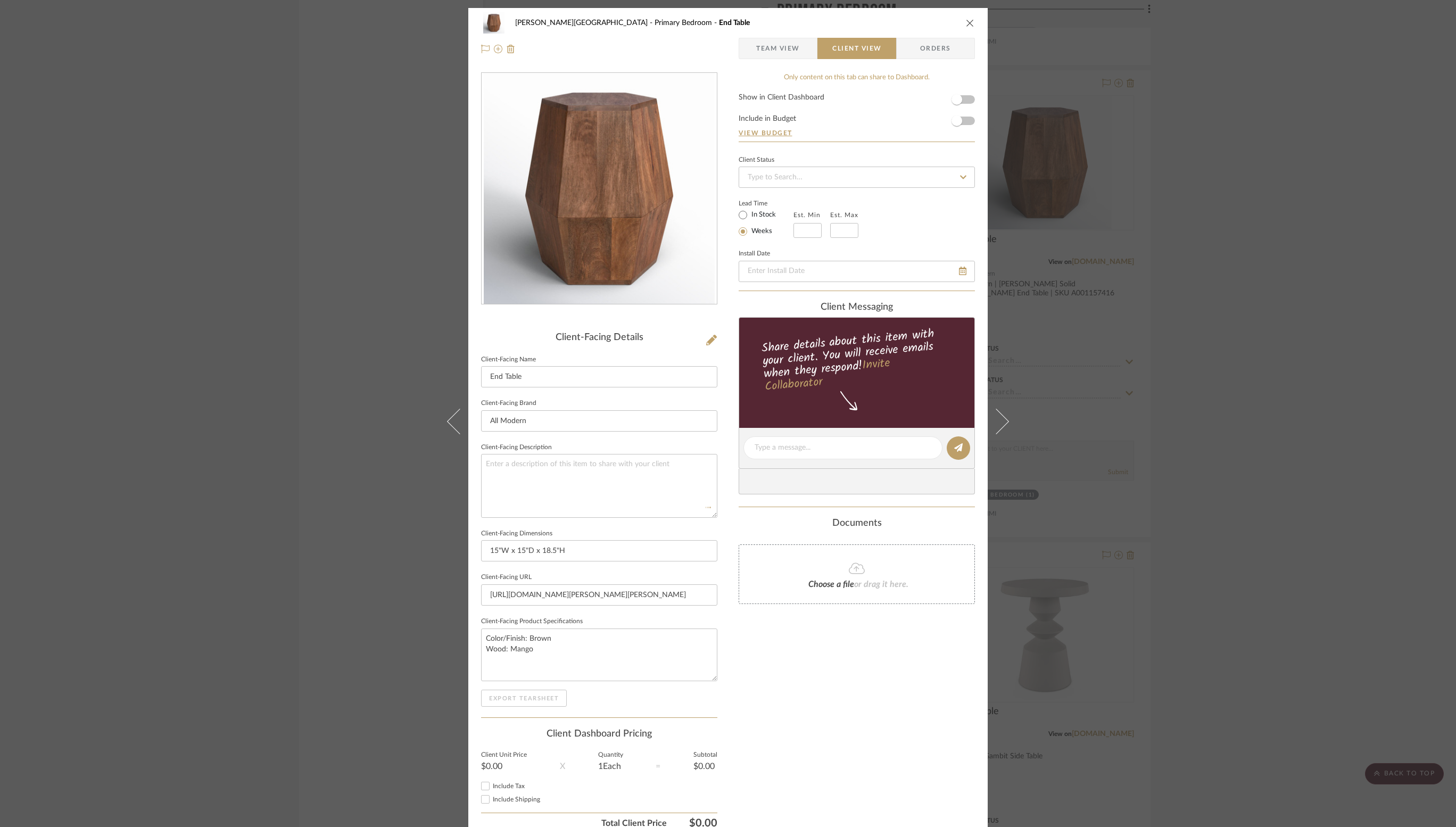 type 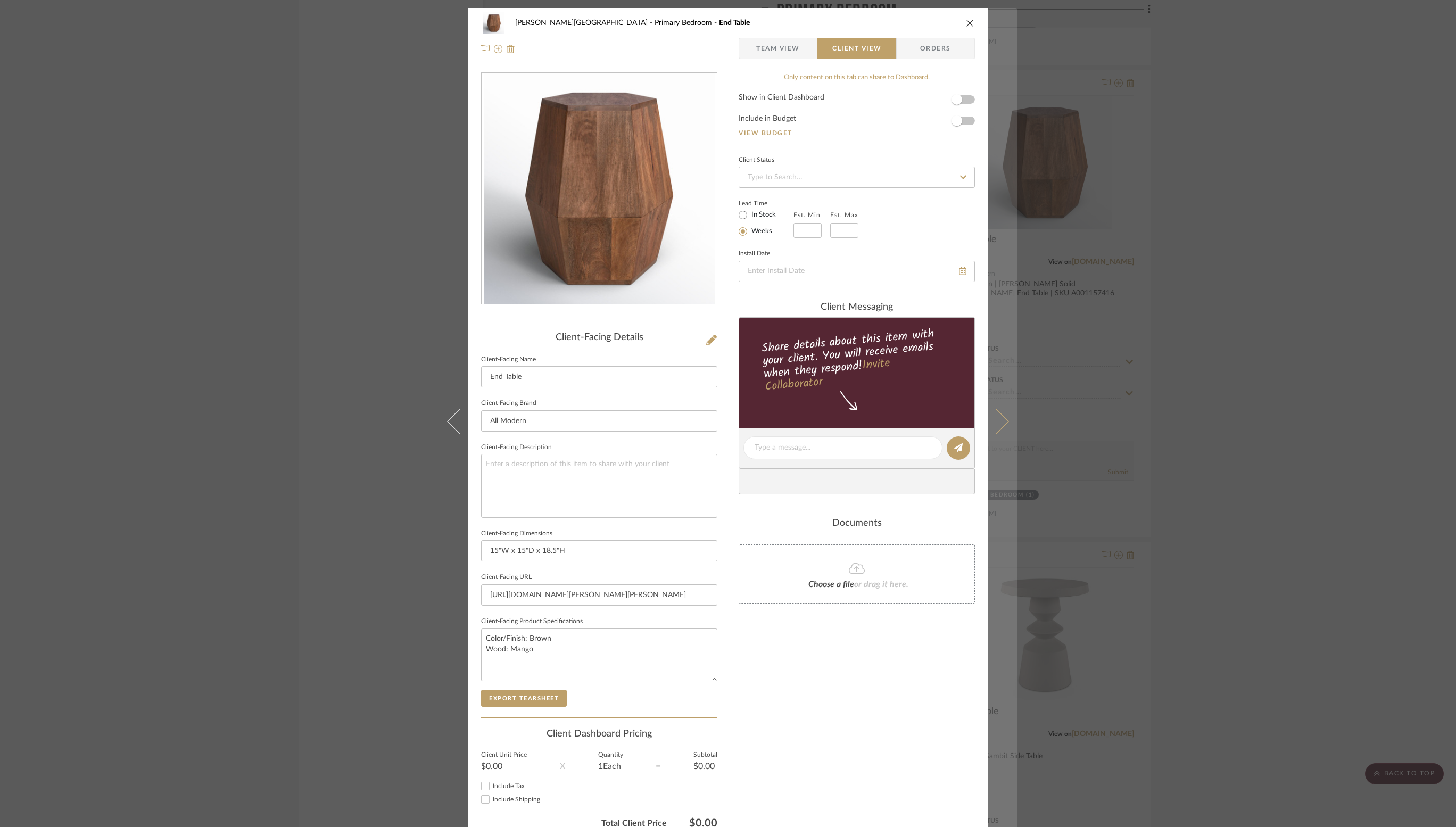 click at bounding box center [996, 421] 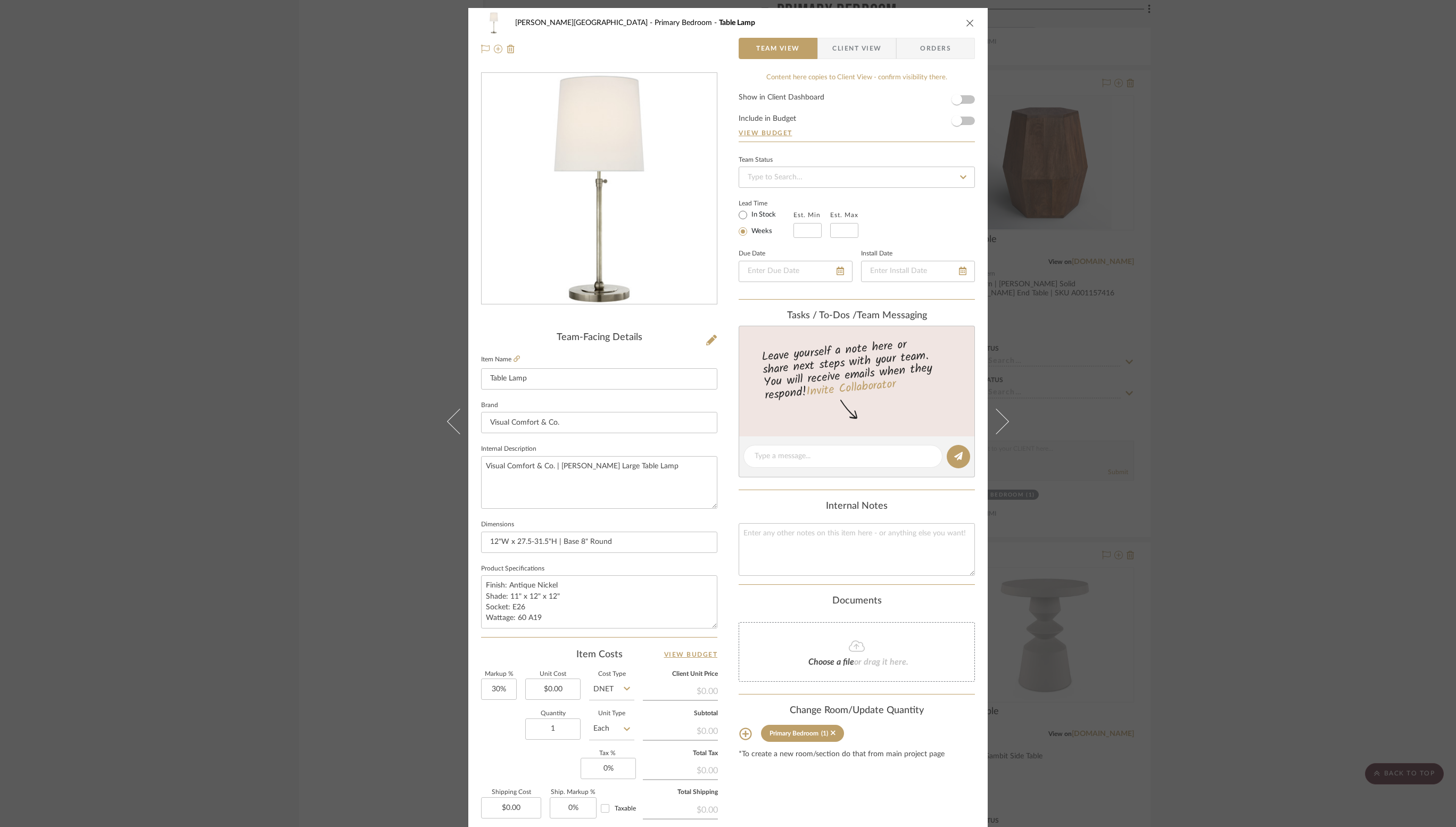 click on "Client View" at bounding box center (857, 48) 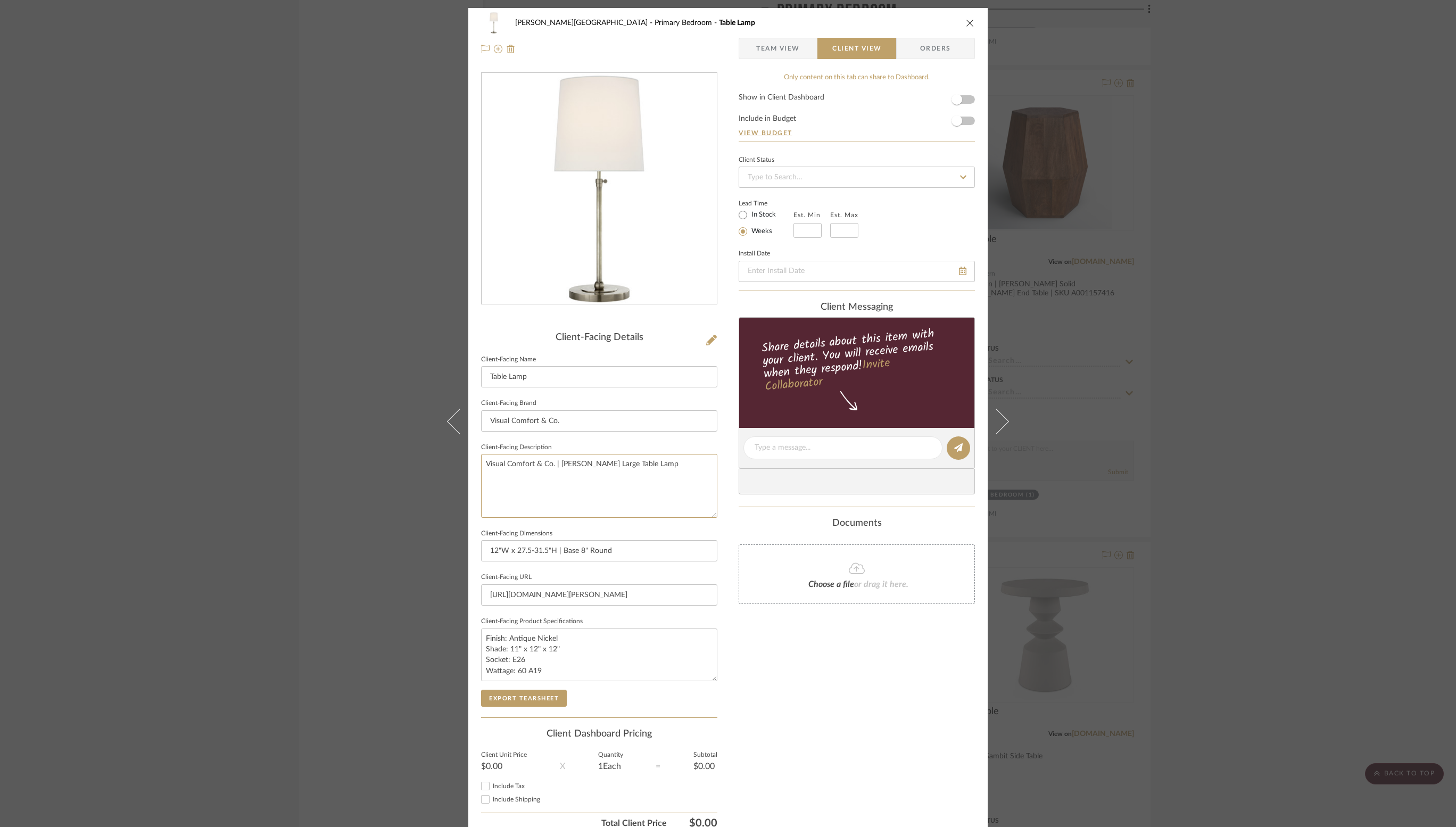 drag, startPoint x: 679, startPoint y: 461, endPoint x: 388, endPoint y: 467, distance: 291.0618 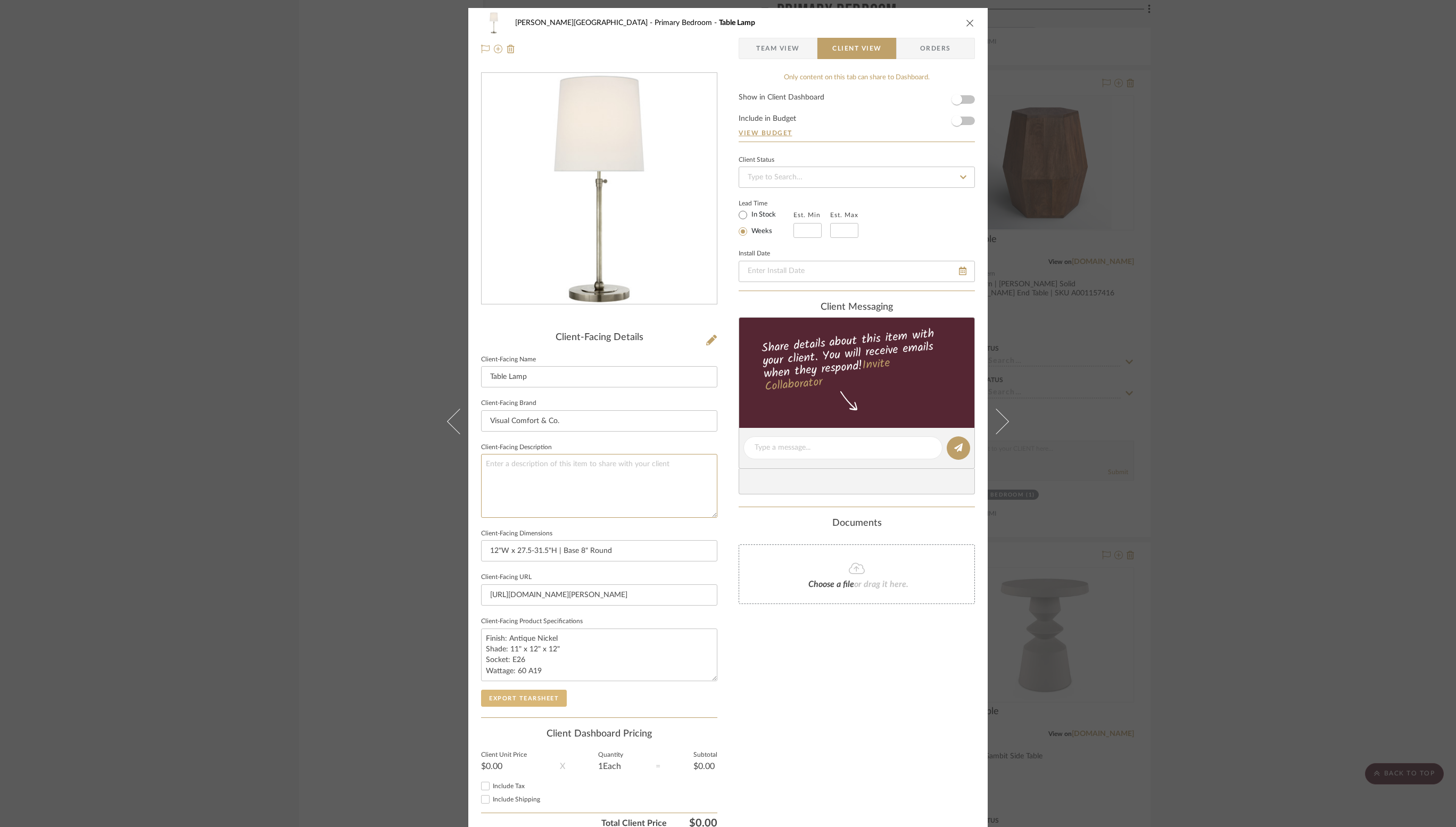 type 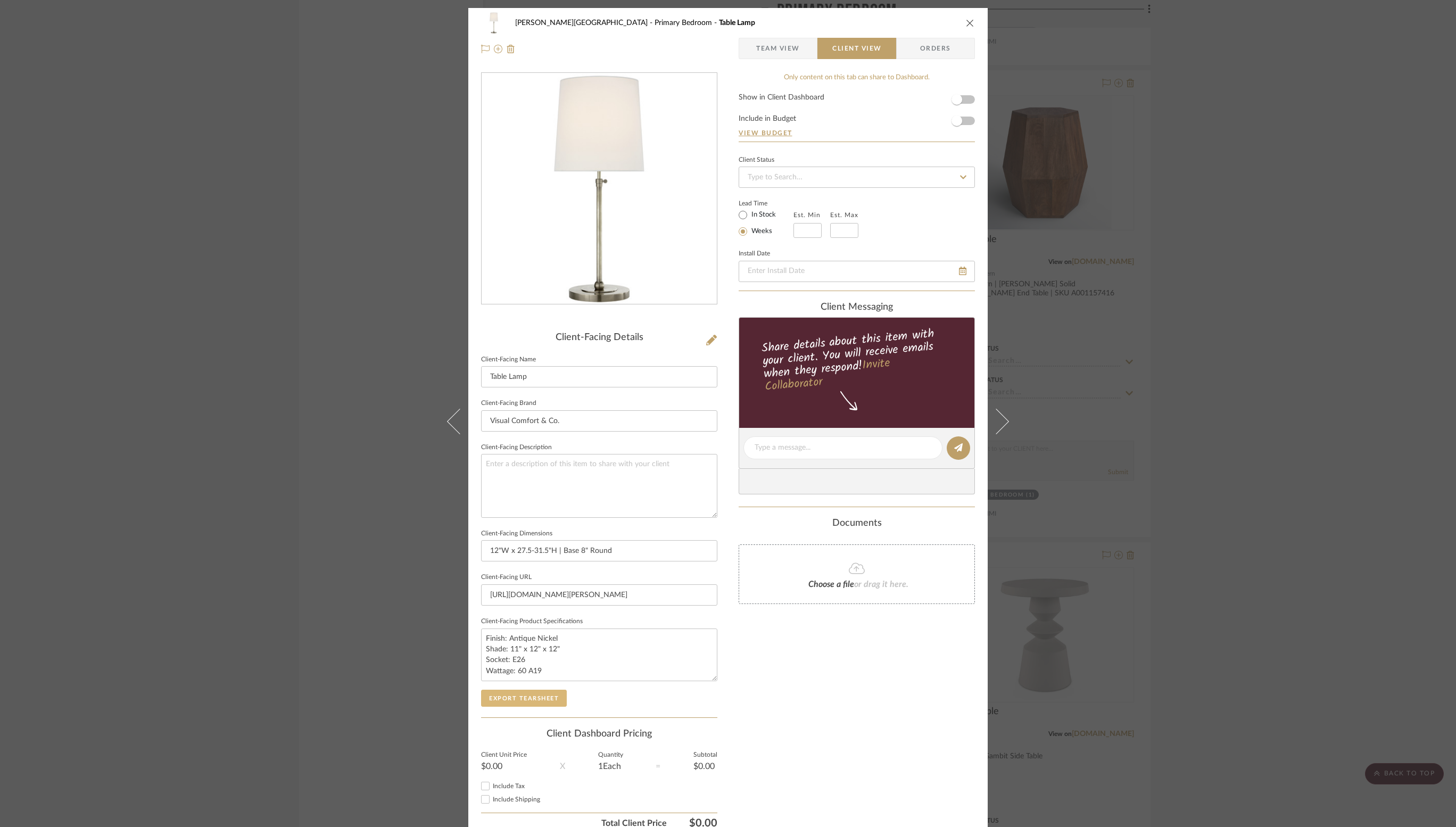 click on "Export Tearsheet" 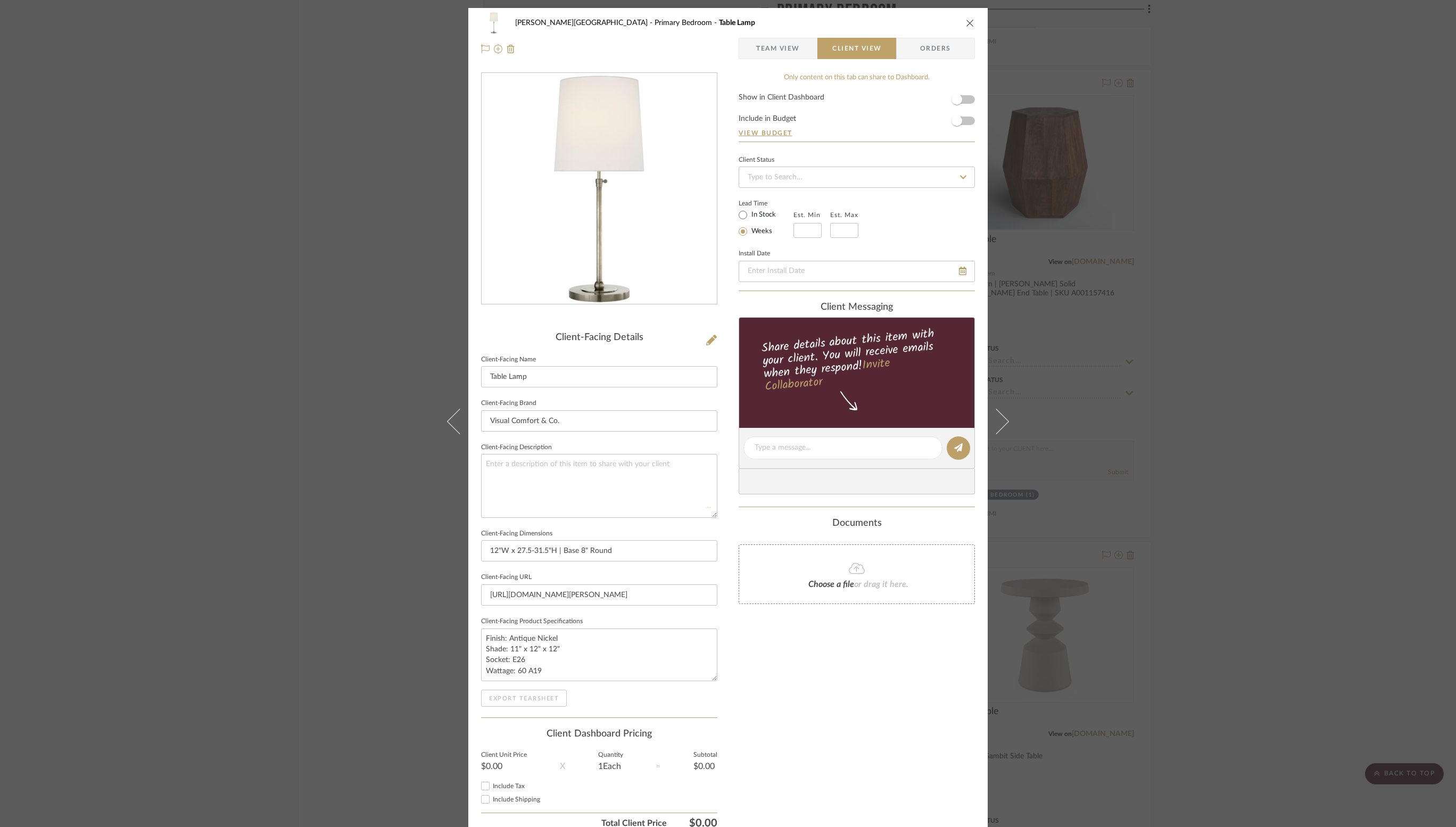 type 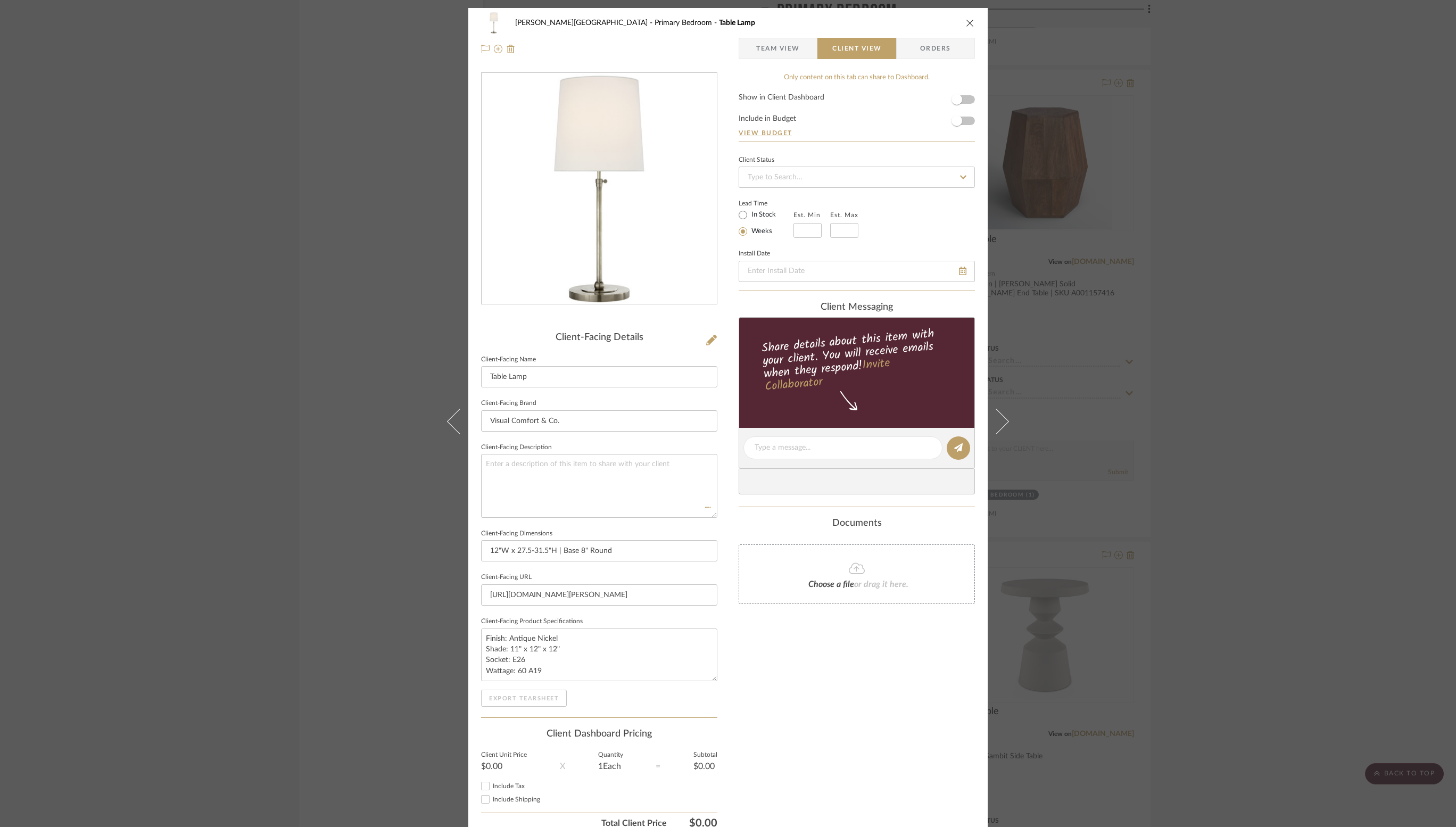 type 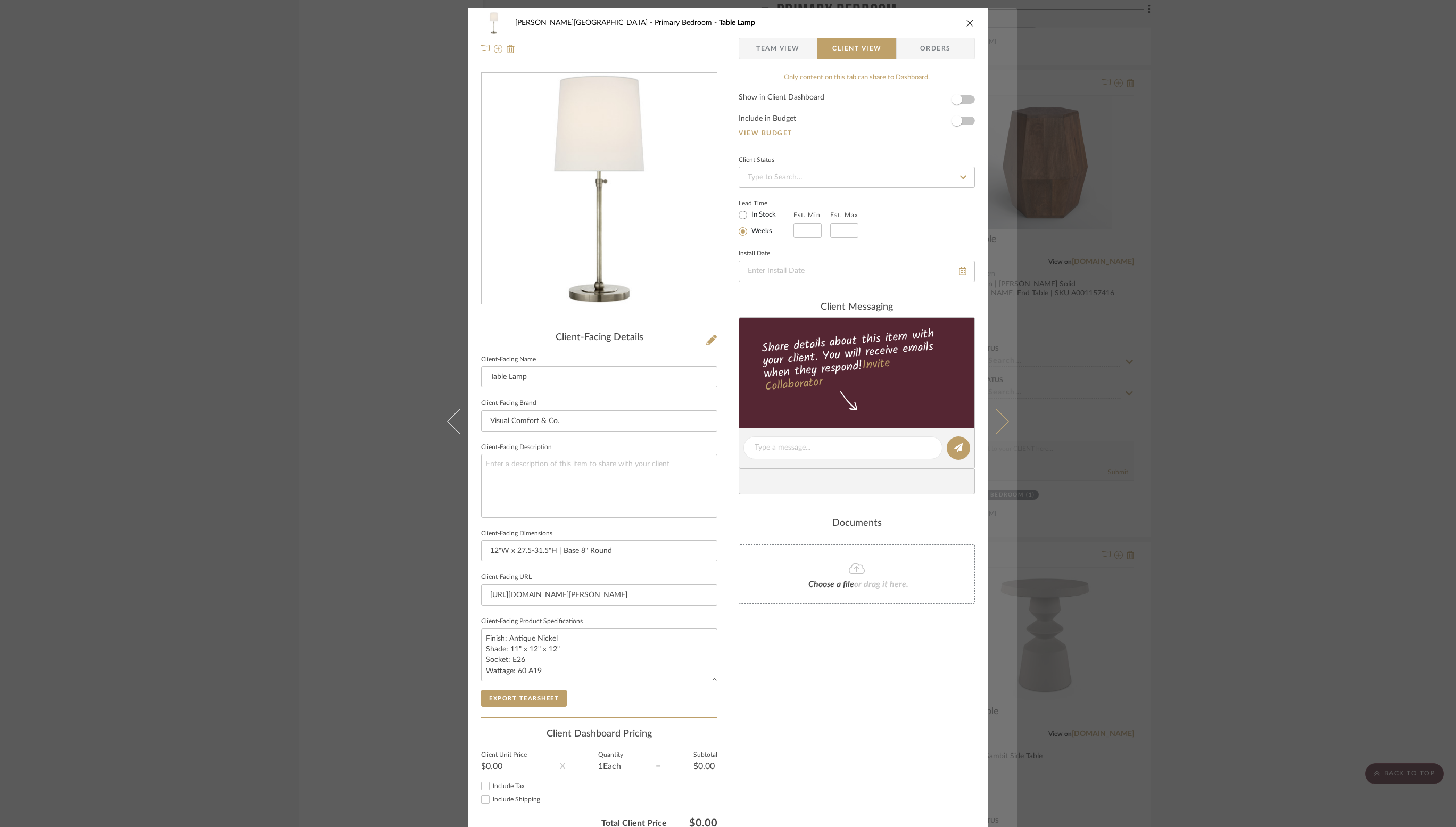 click at bounding box center [996, 421] 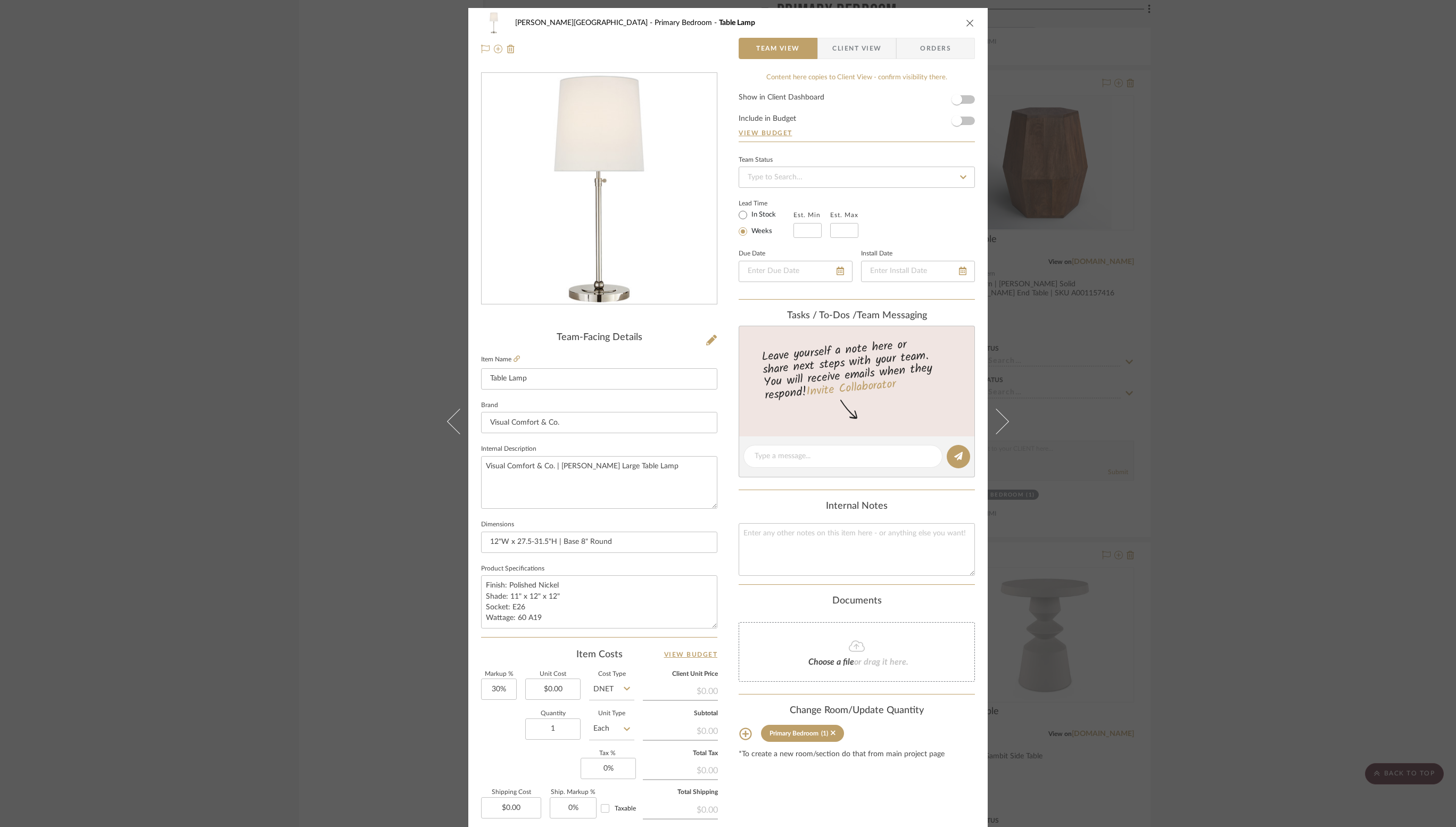 click on "Client View" at bounding box center [857, 48] 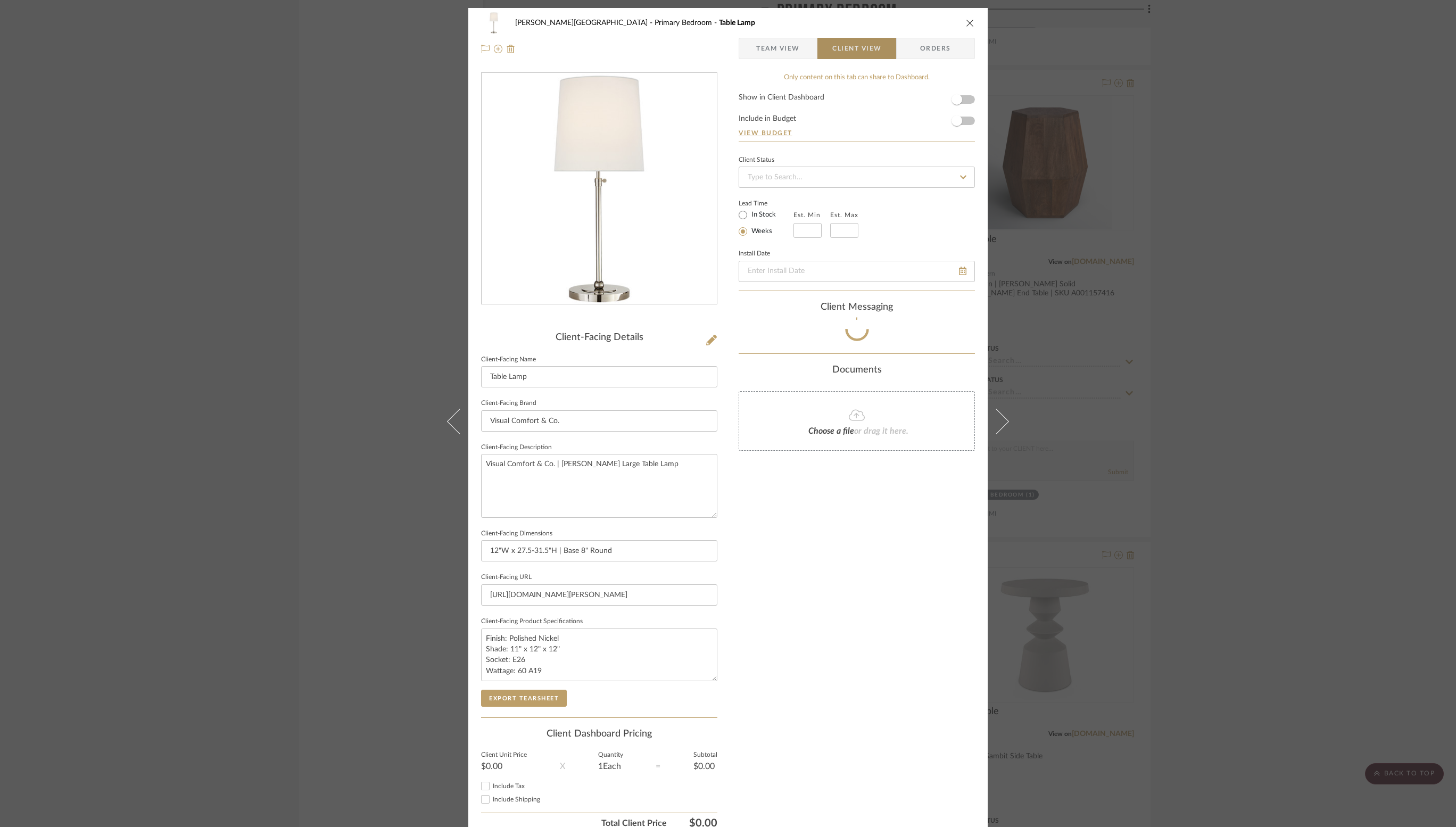 type 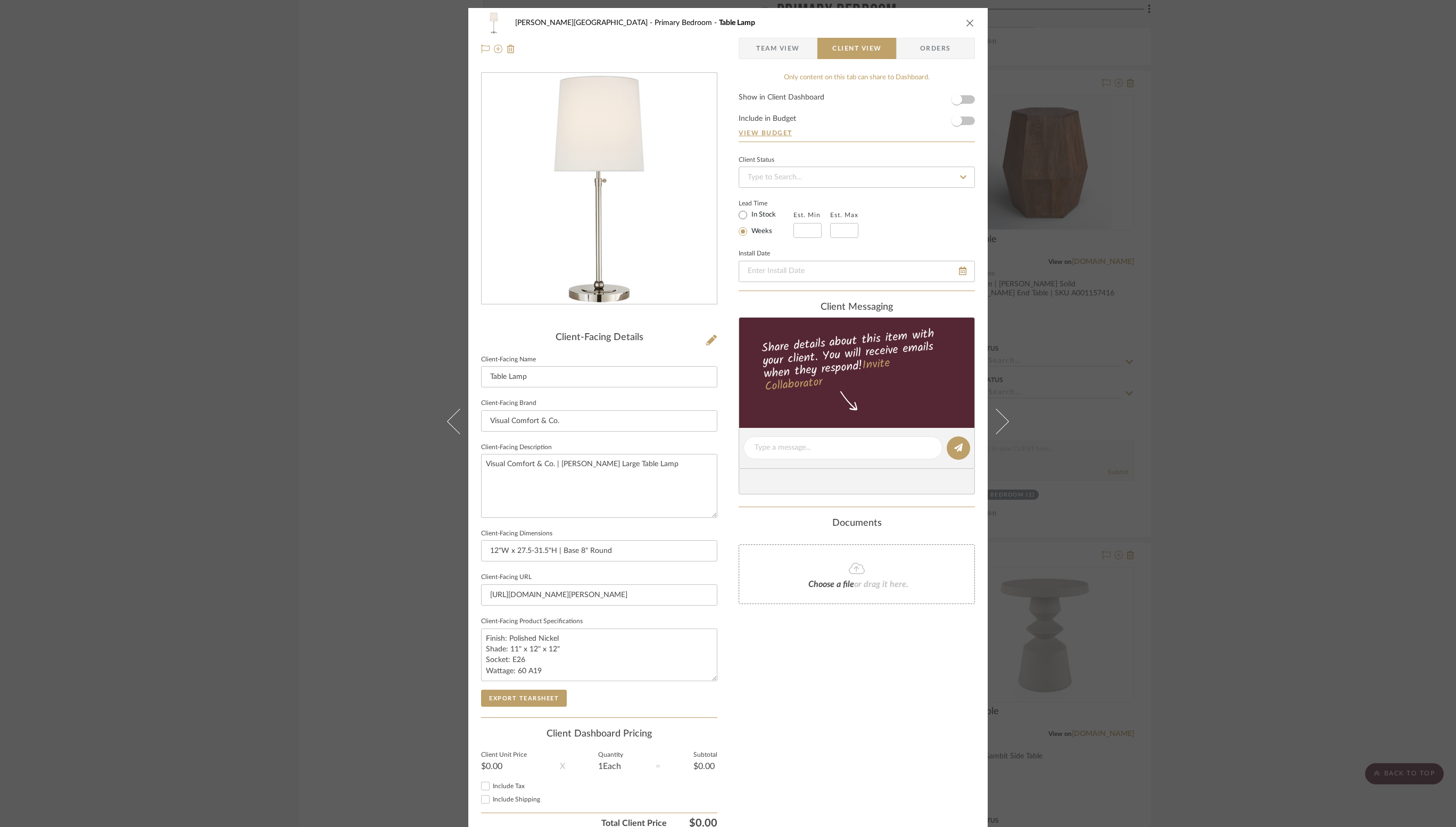 scroll, scrollTop: 49, scrollLeft: 0, axis: vertical 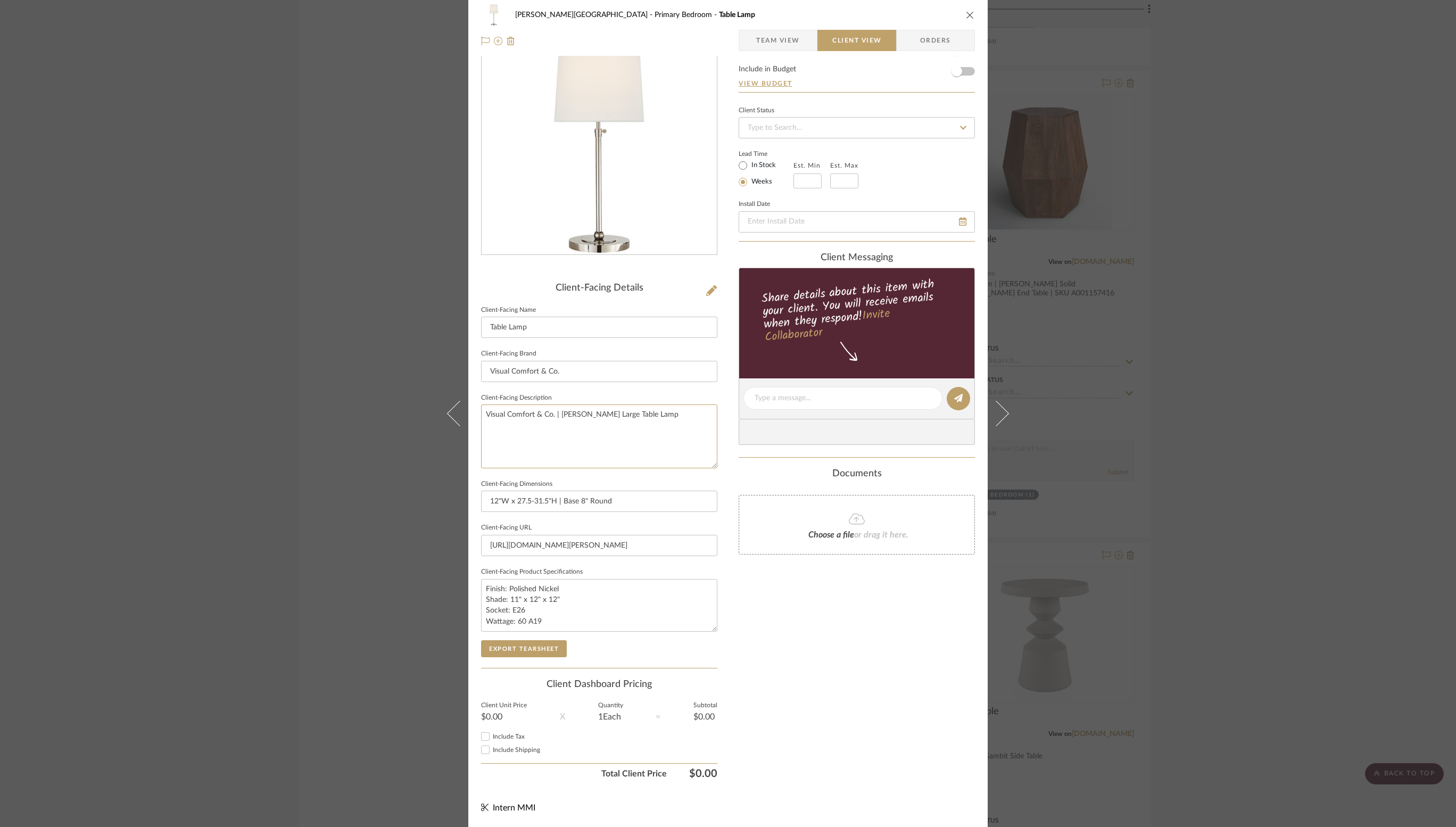 drag, startPoint x: 449, startPoint y: 421, endPoint x: 396, endPoint y: 427, distance: 53.33854 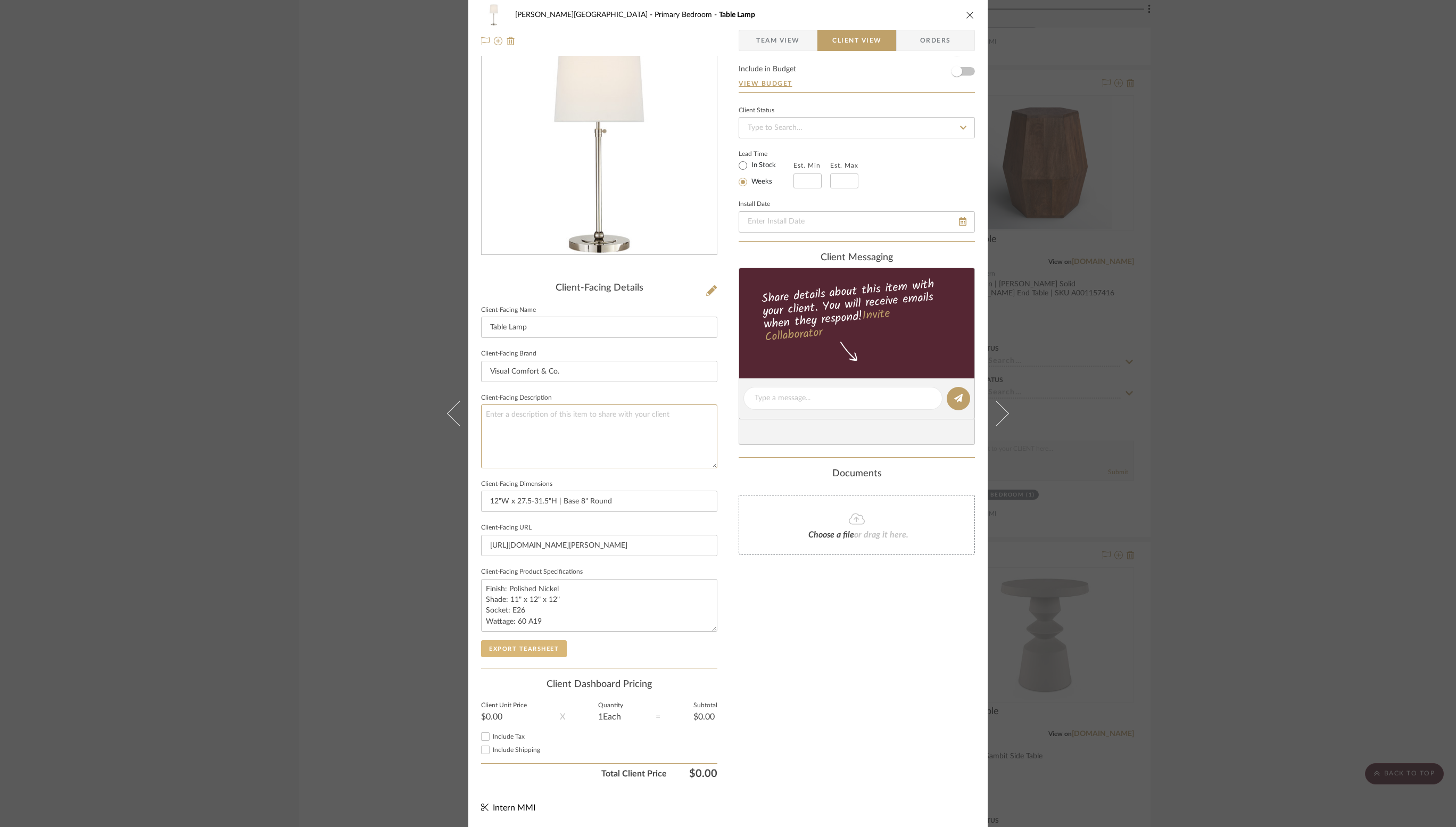 type 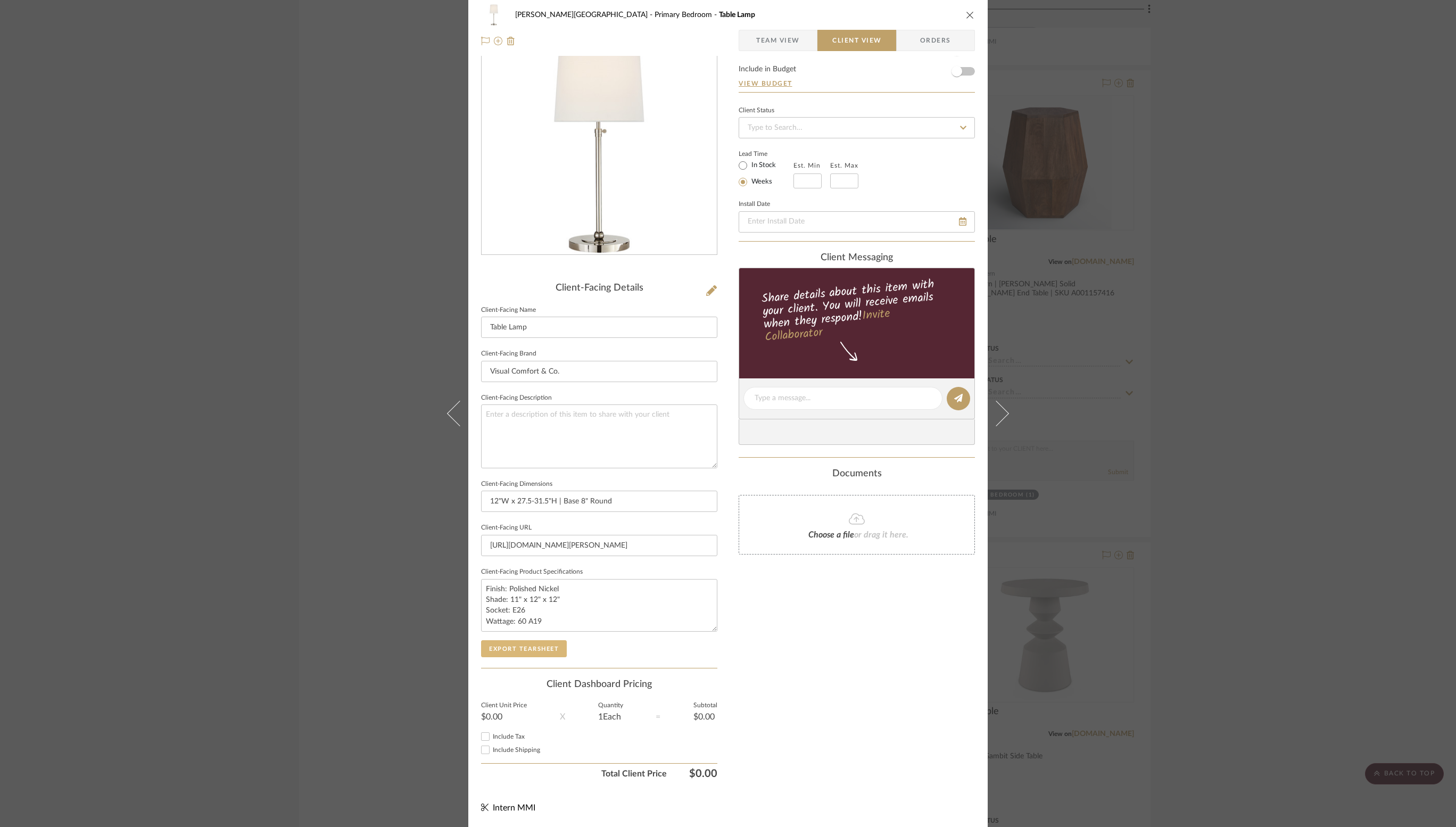 click on "Export Tearsheet" 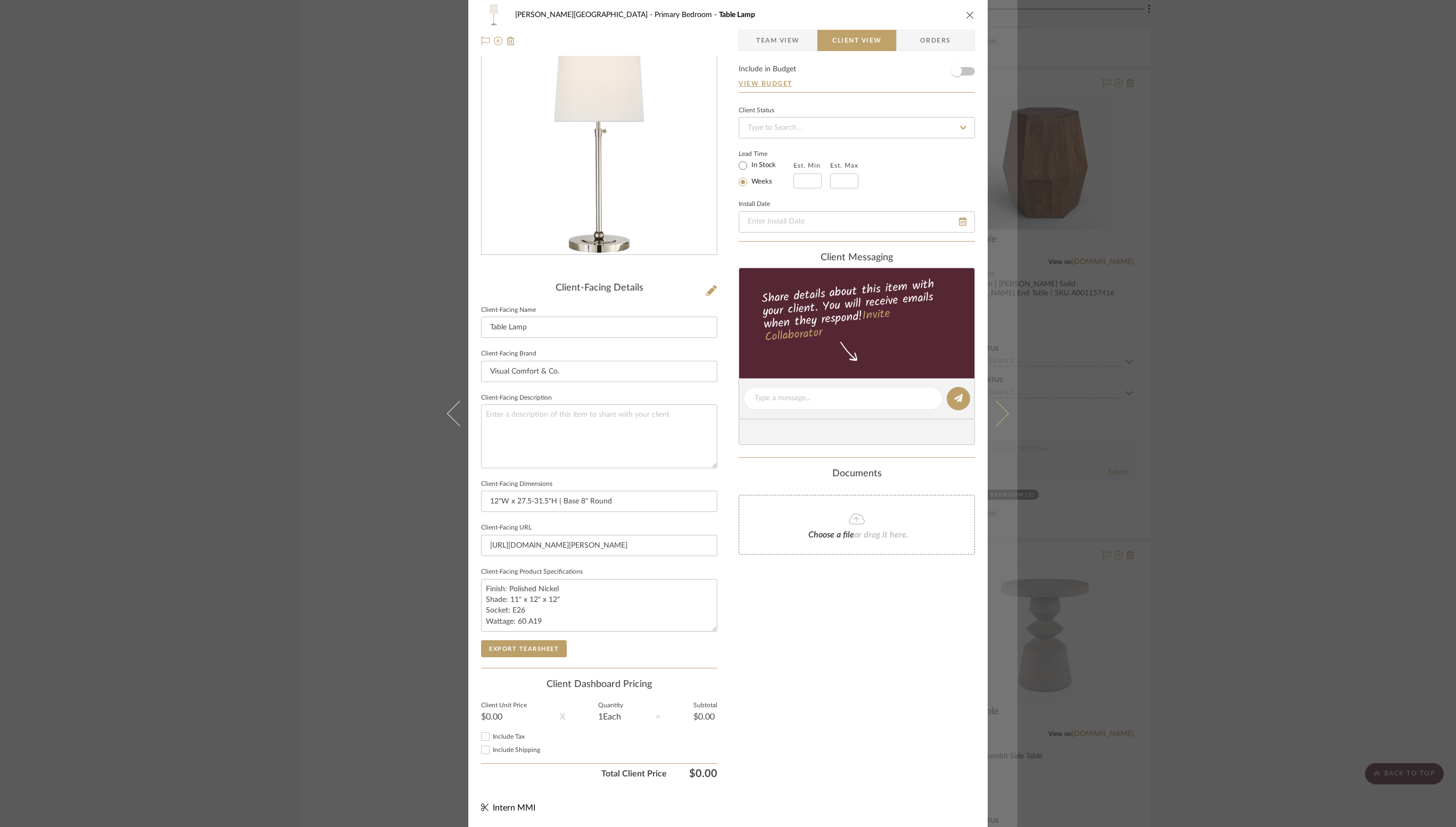click at bounding box center (1003, 414) 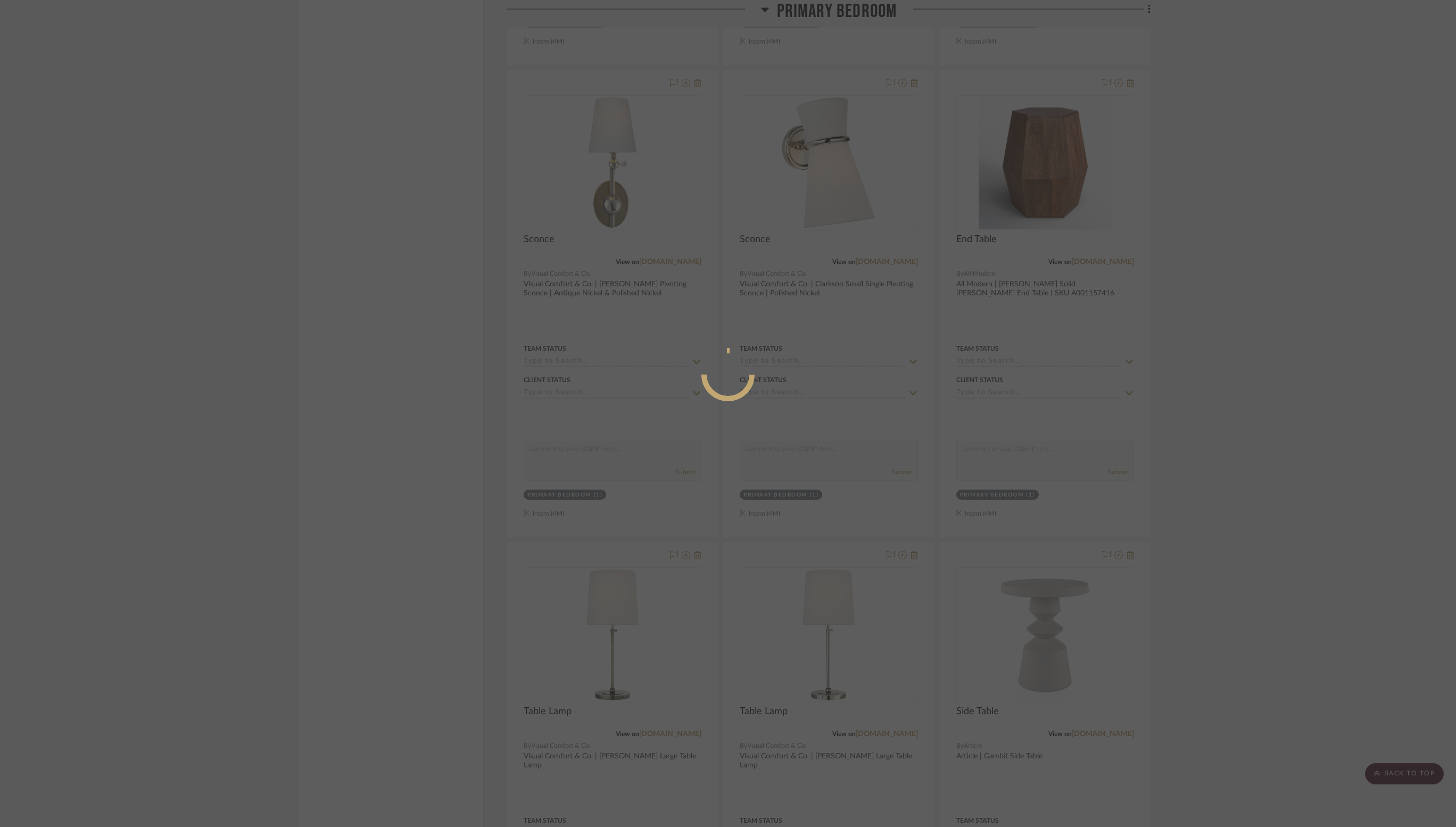 scroll, scrollTop: 0, scrollLeft: 0, axis: both 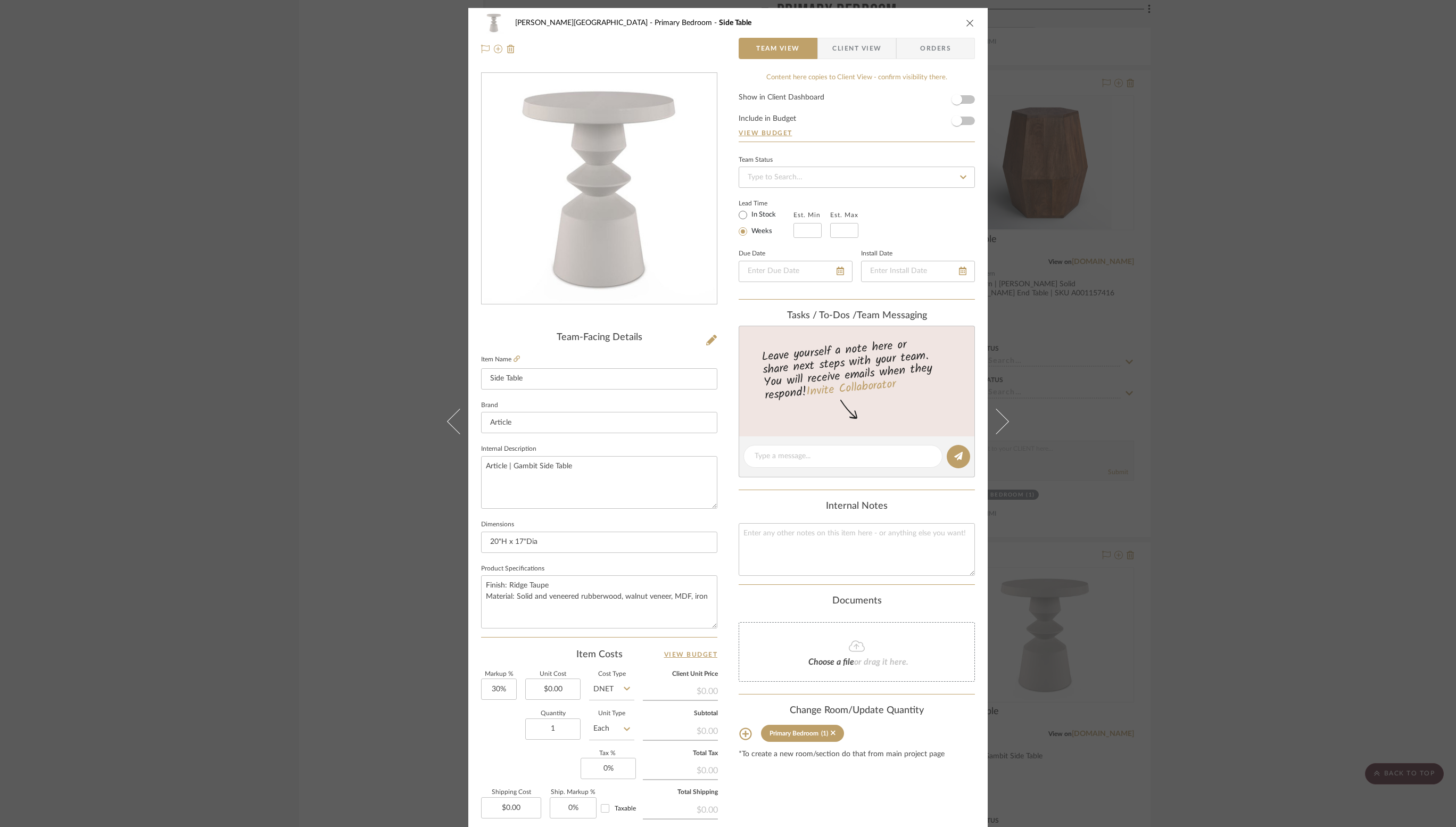 click on "Client View" at bounding box center [857, 48] 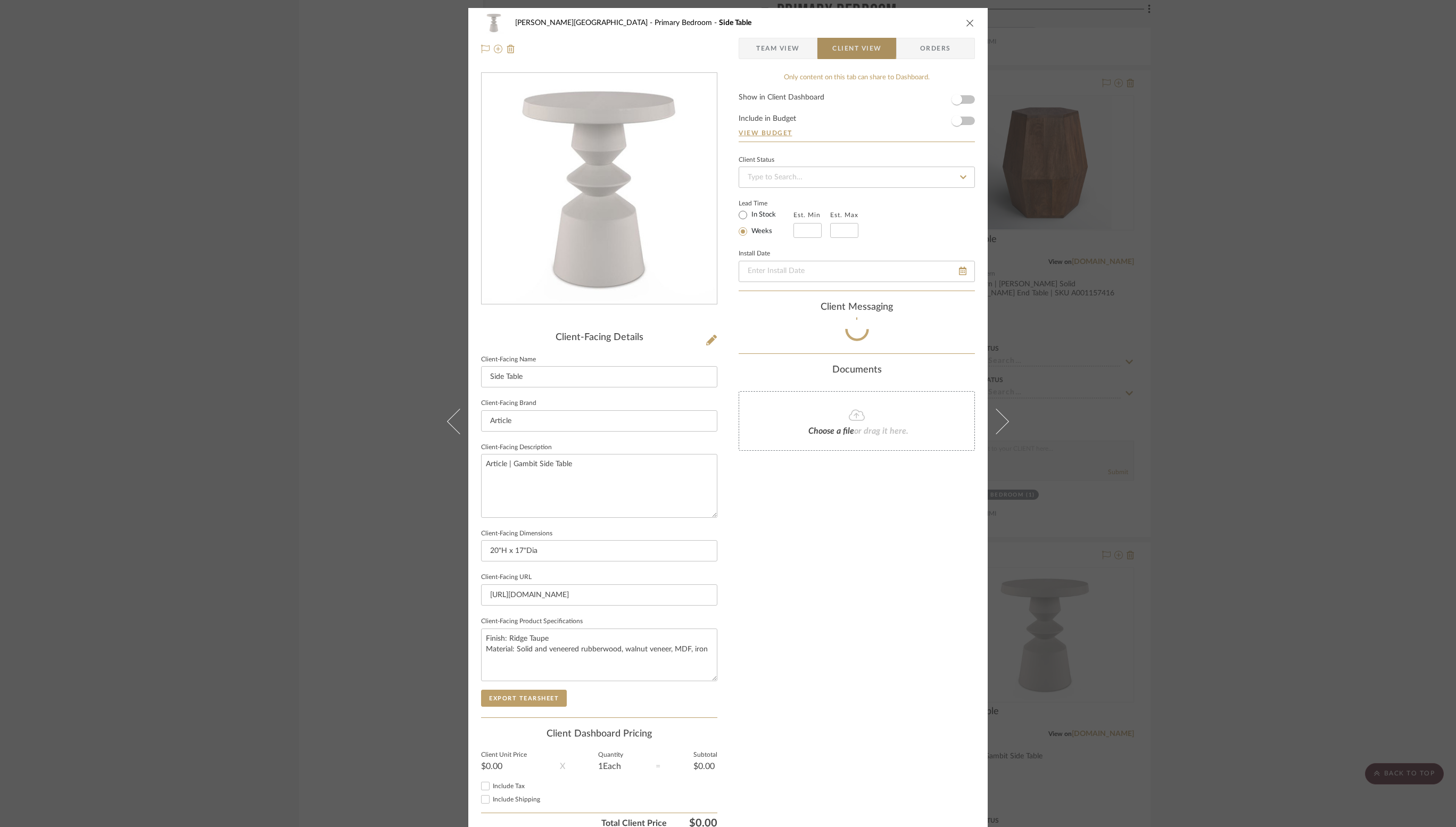 type 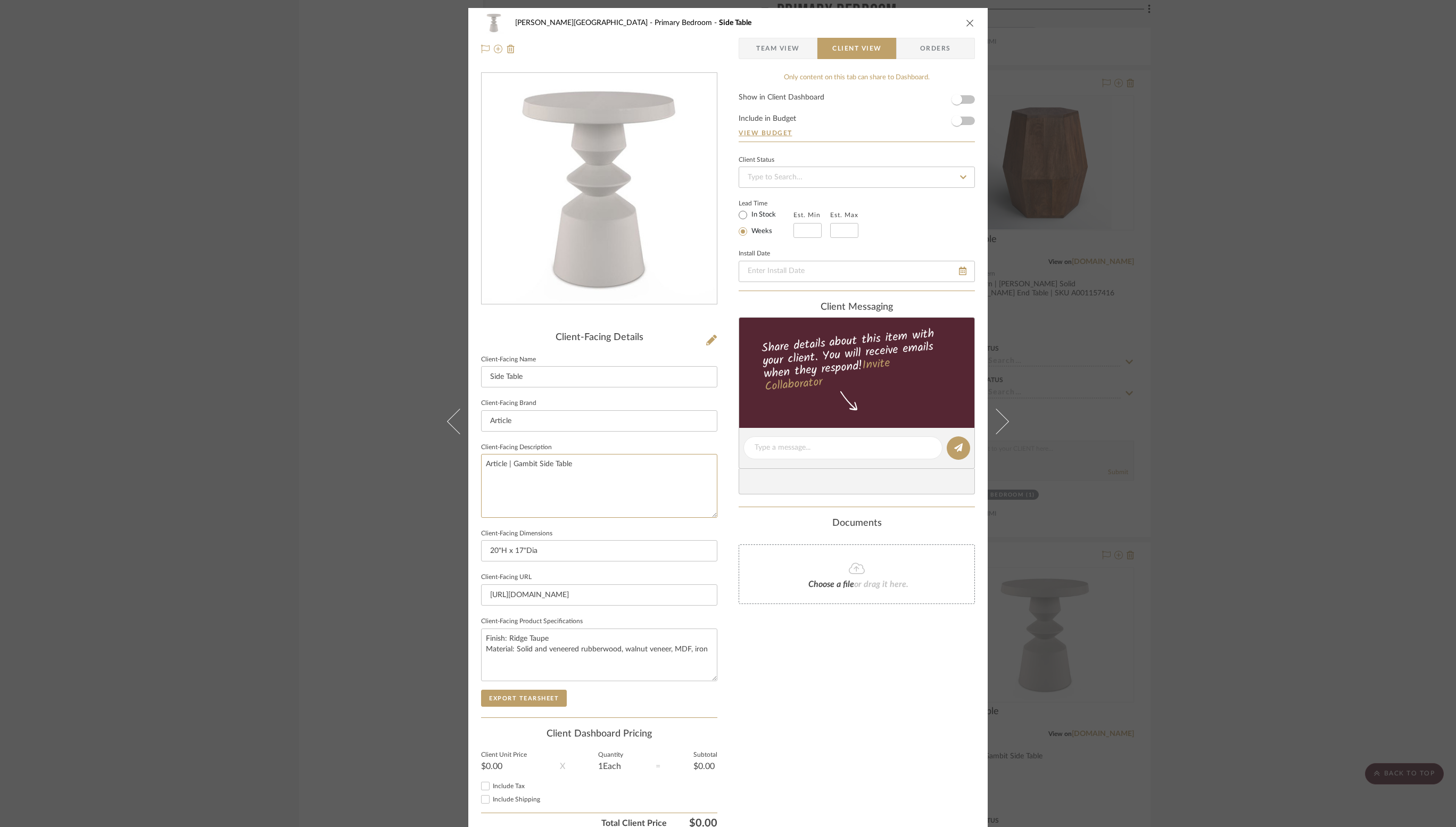 drag, startPoint x: 427, startPoint y: 476, endPoint x: 409, endPoint y: 479, distance: 18.24829 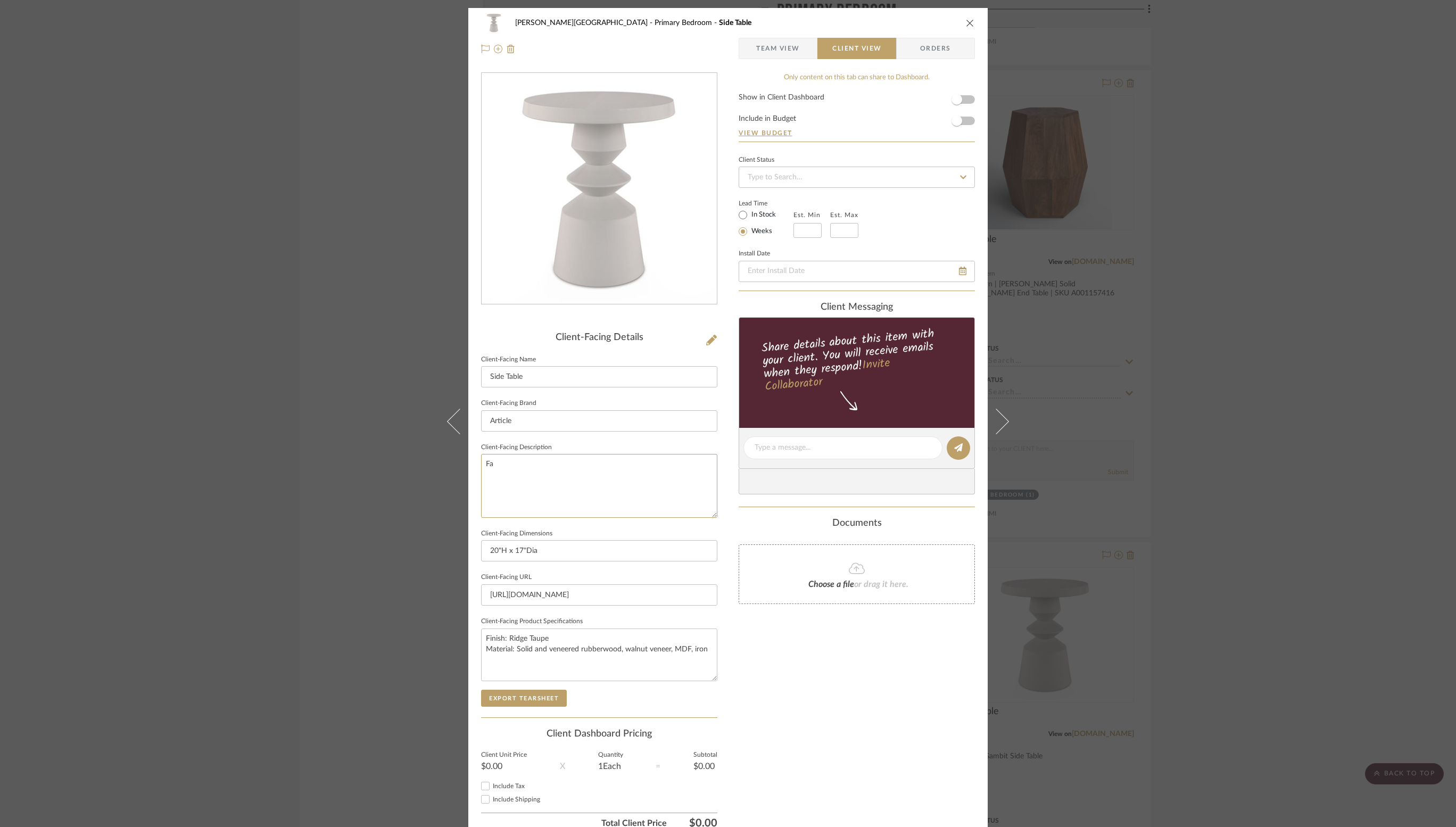 type on "F" 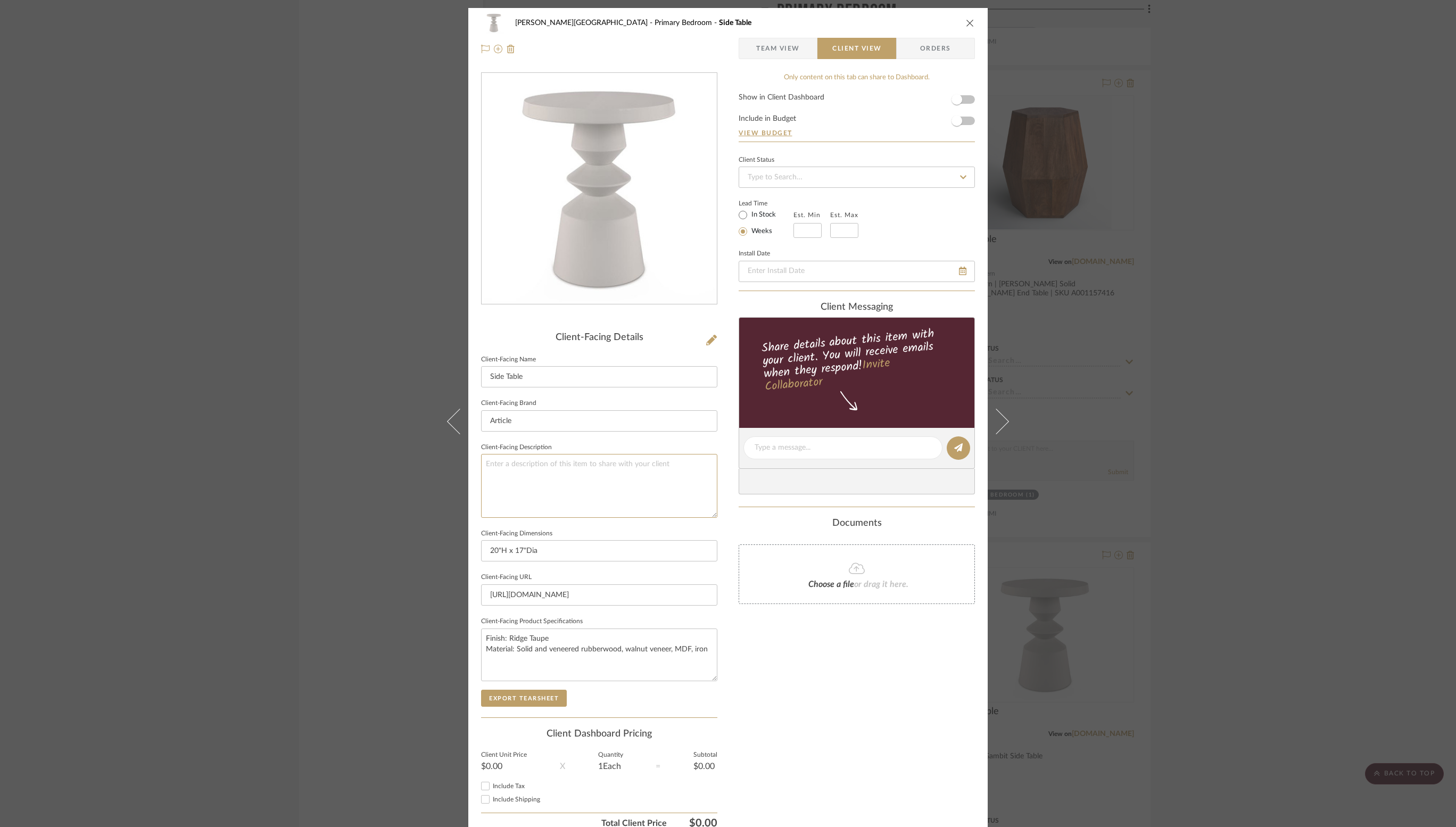 type 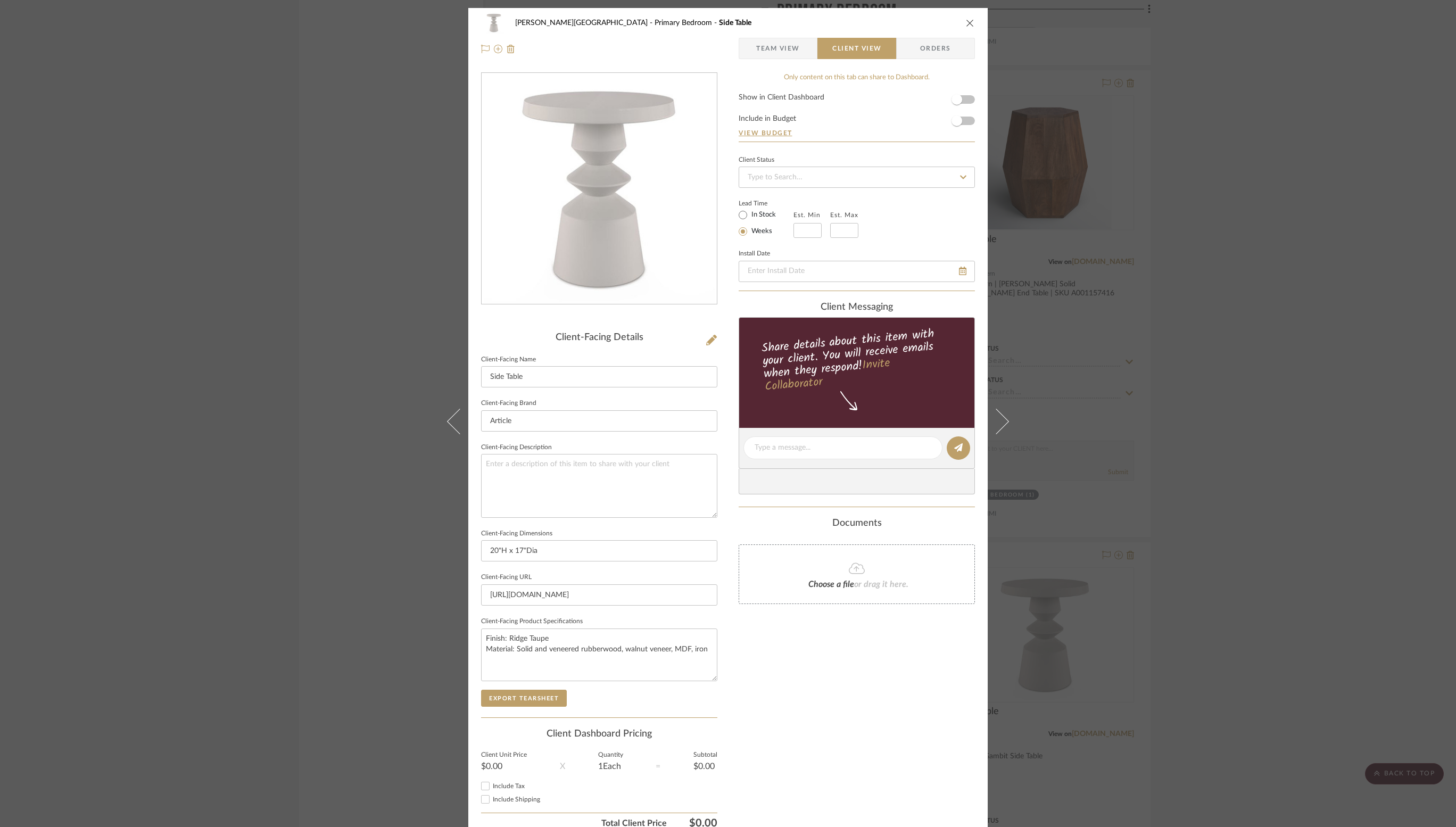 click on "Only content on this tab can share to Dashboard.  Show in Client Dashboard   Include in Budget   View Budget  Client Status  Lead Time  In Stock Weeks  Est. Min   Est. Max   Install Date  client Messaging  Share details about this item with your client. You will receive emails when they respond!  Invite Collaborator  Documents  Choose a file  or drag it here." at bounding box center [857, 453] 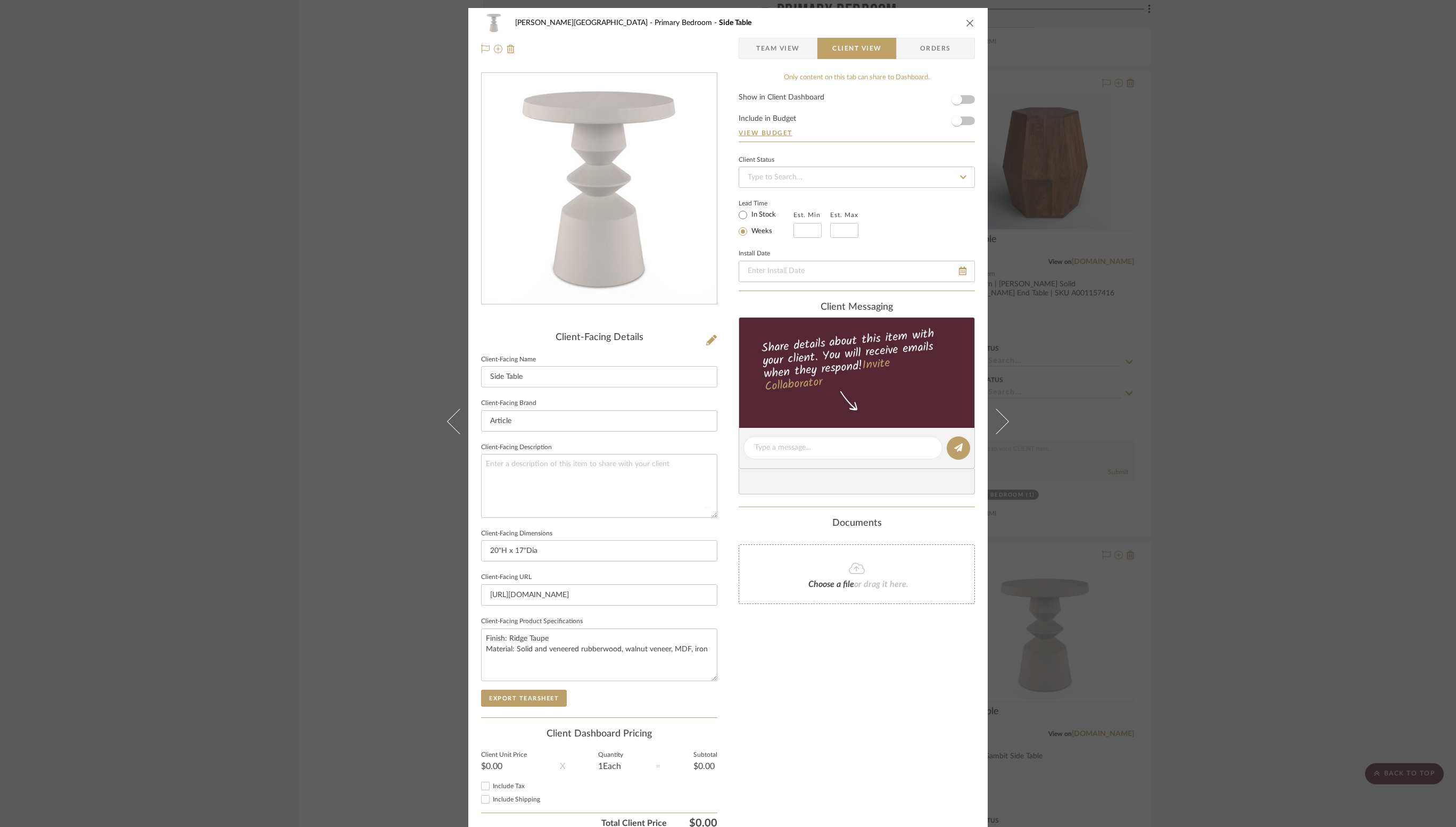 type 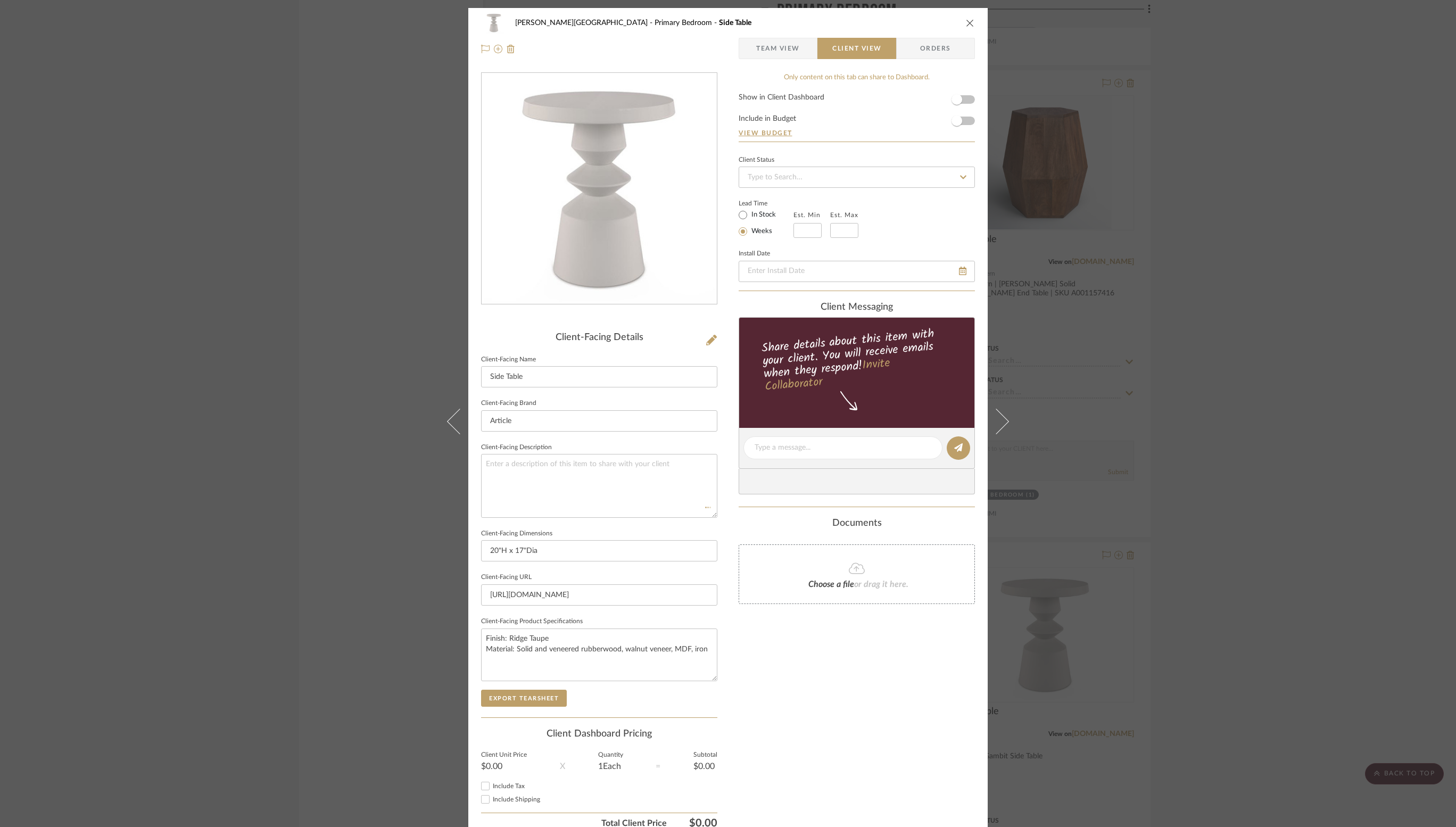 type 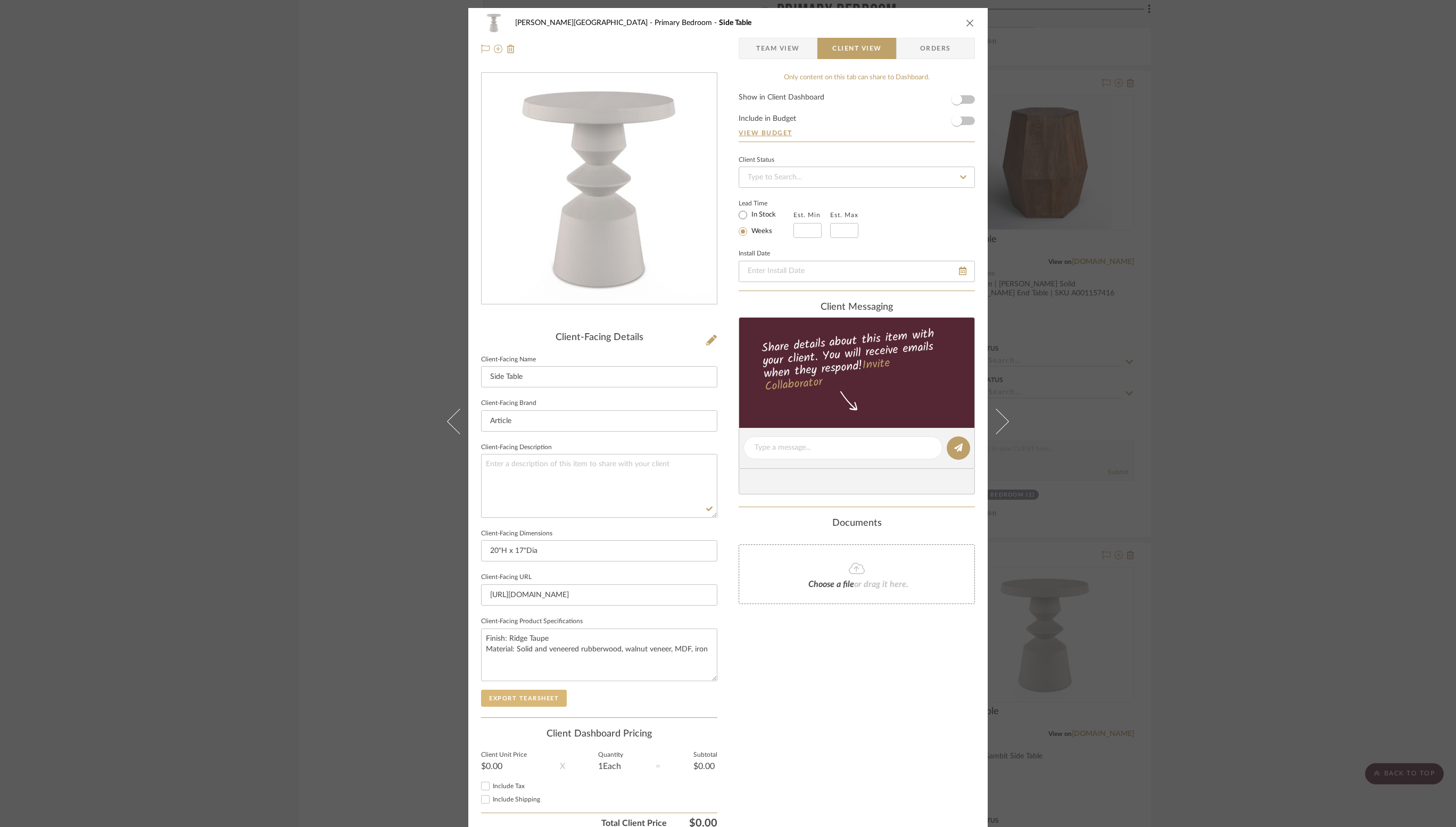 click on "Export Tearsheet" 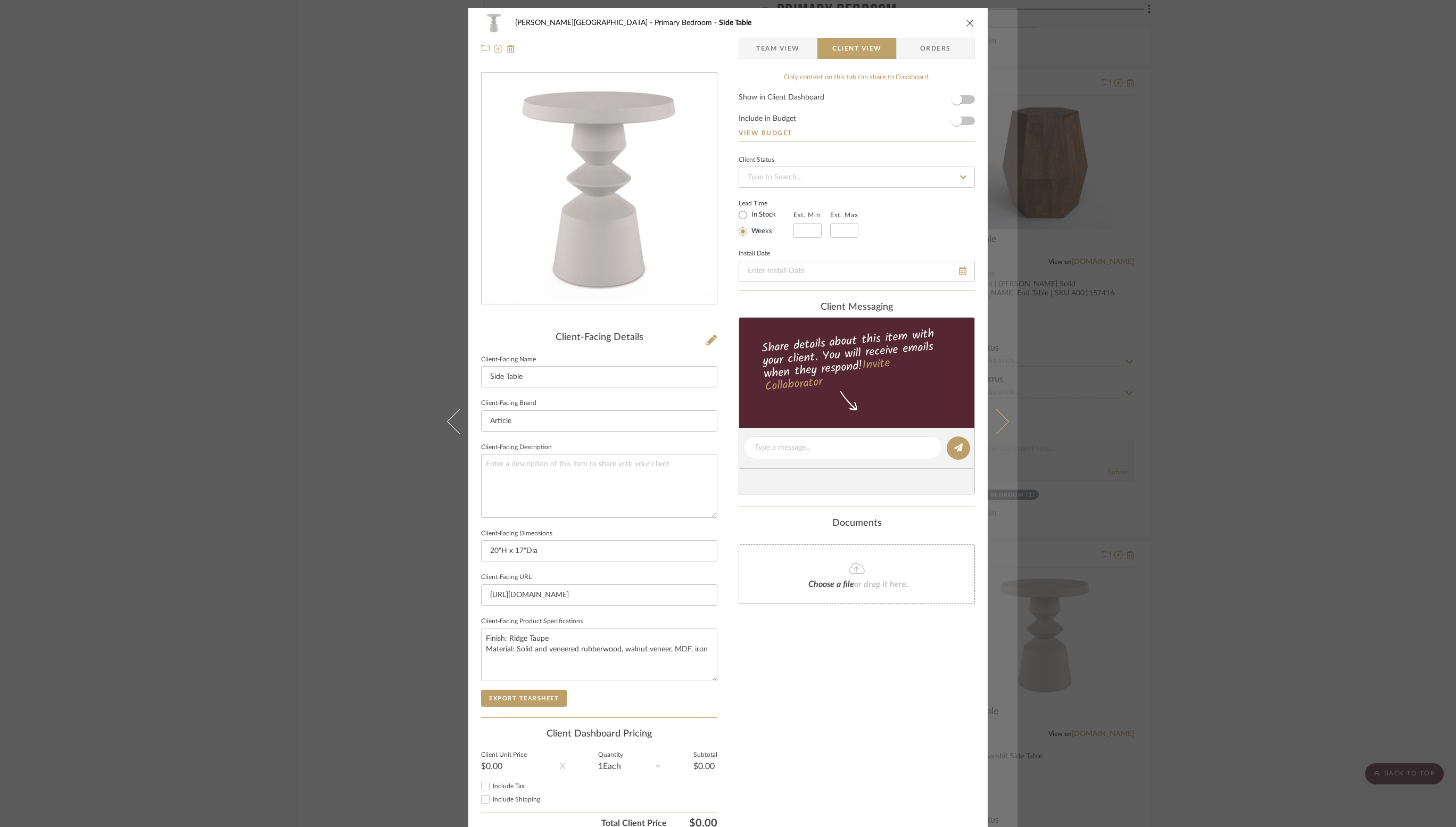click at bounding box center [996, 421] 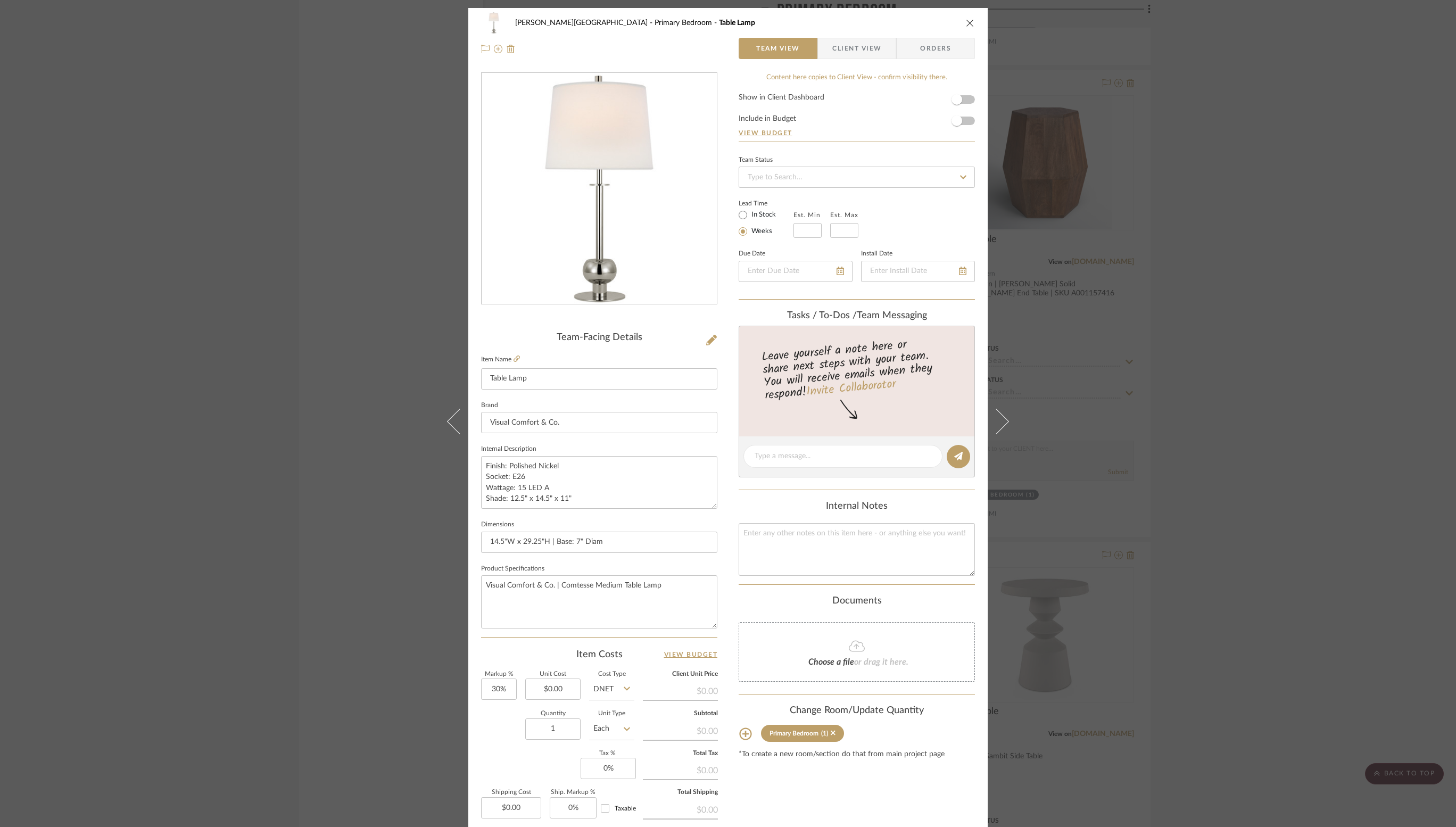 click on "Client View" at bounding box center (857, 48) 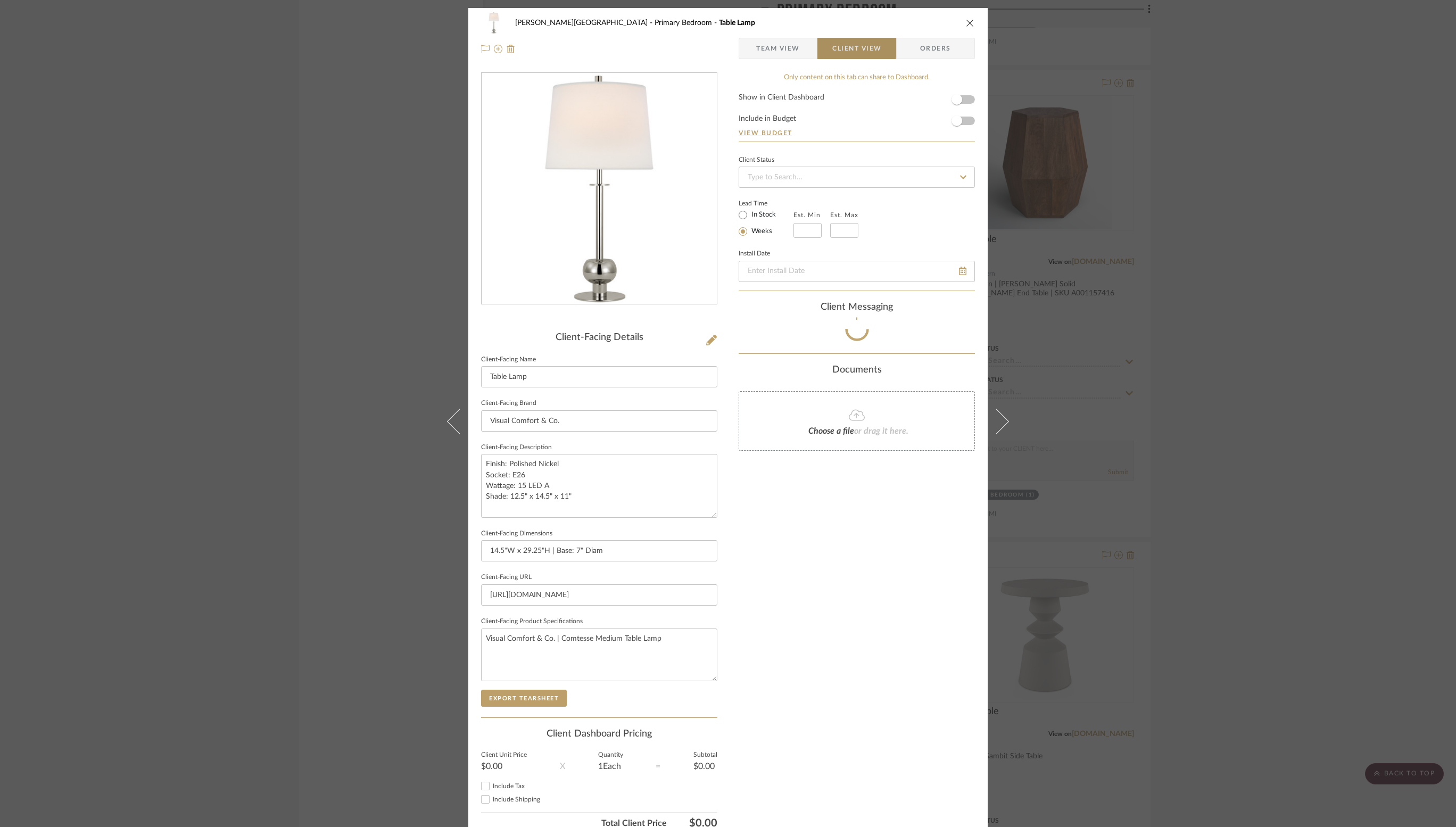 type 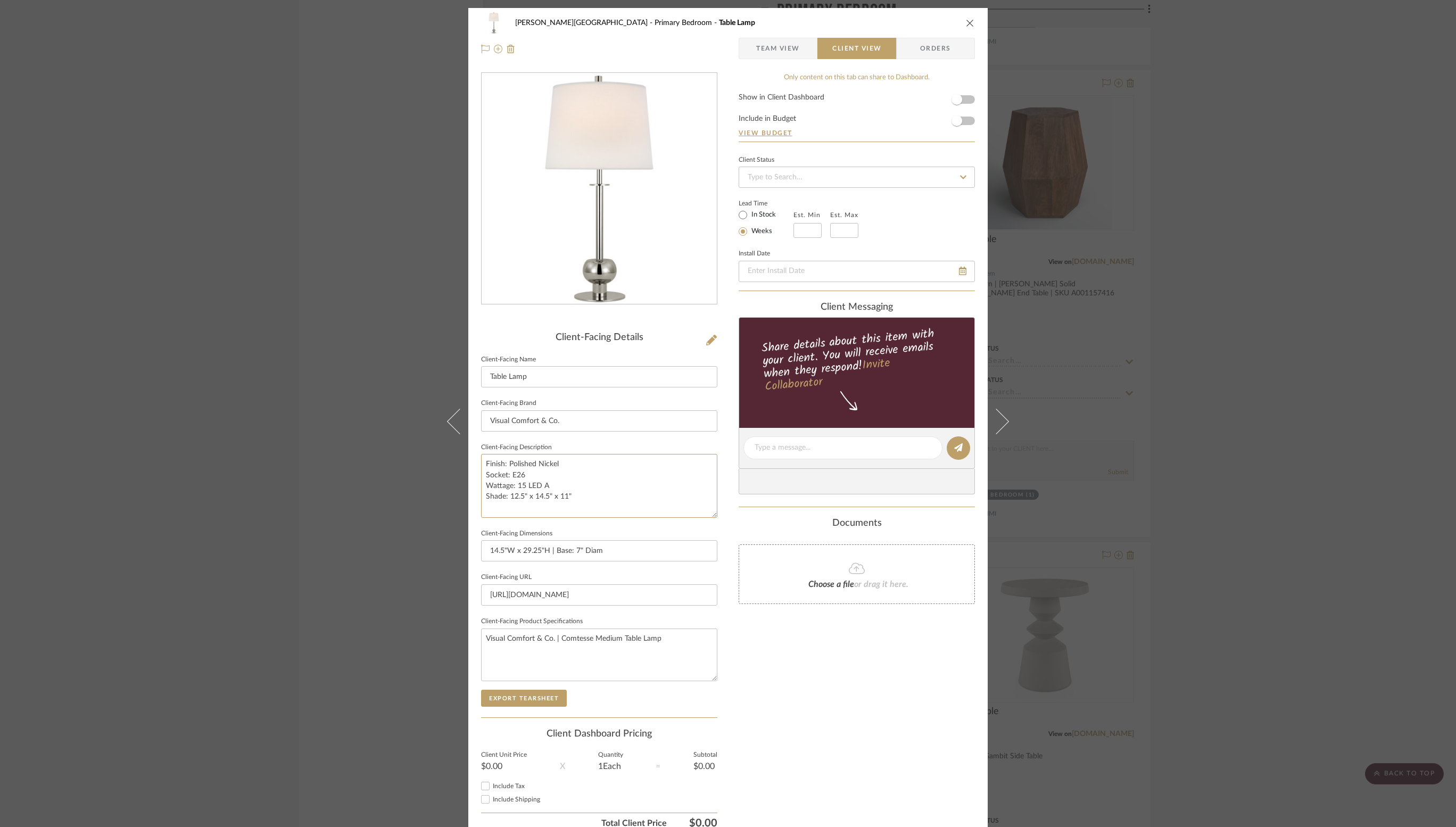 drag, startPoint x: 594, startPoint y: 497, endPoint x: 476, endPoint y: 441, distance: 130.61393 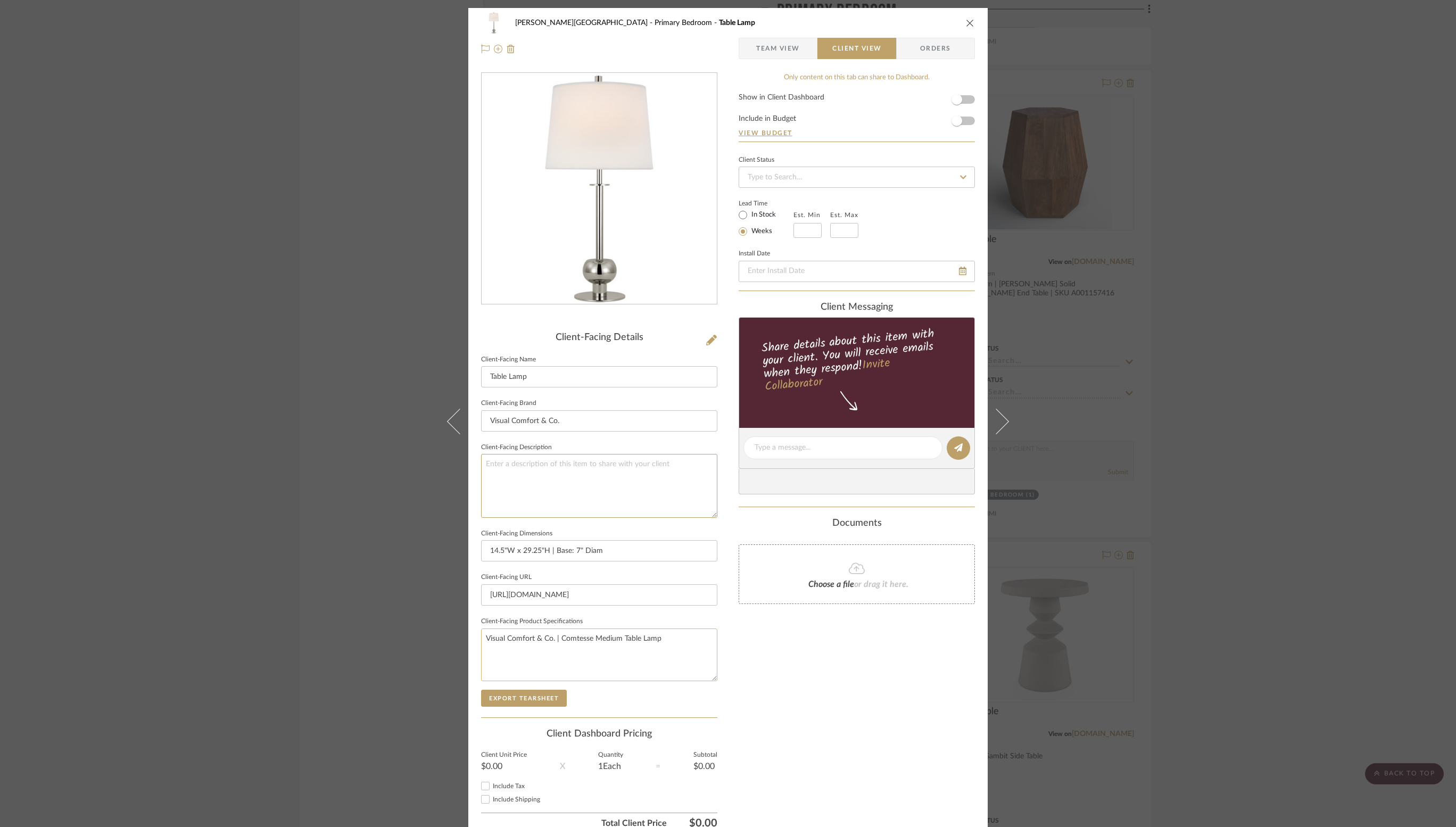type 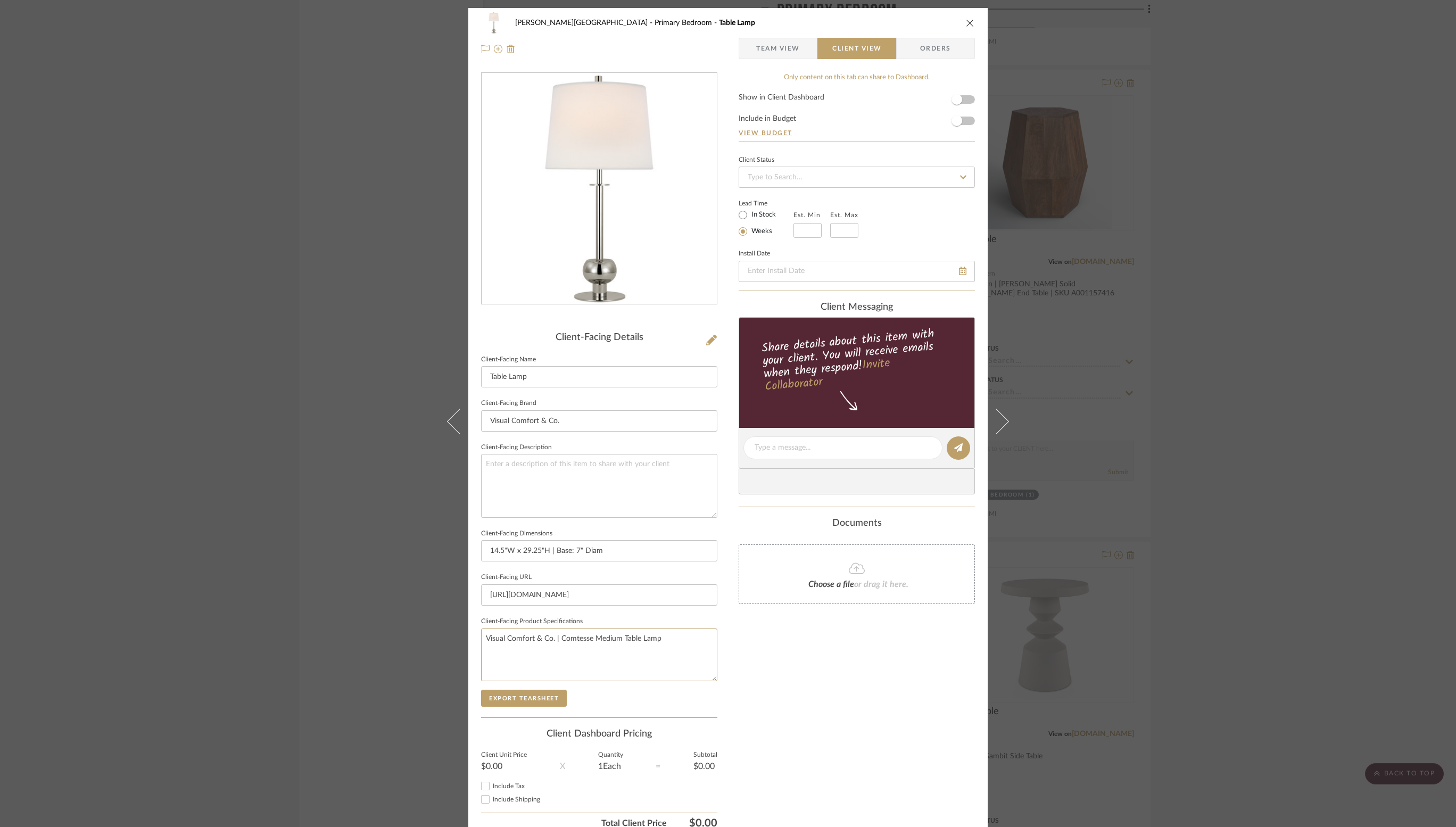 type 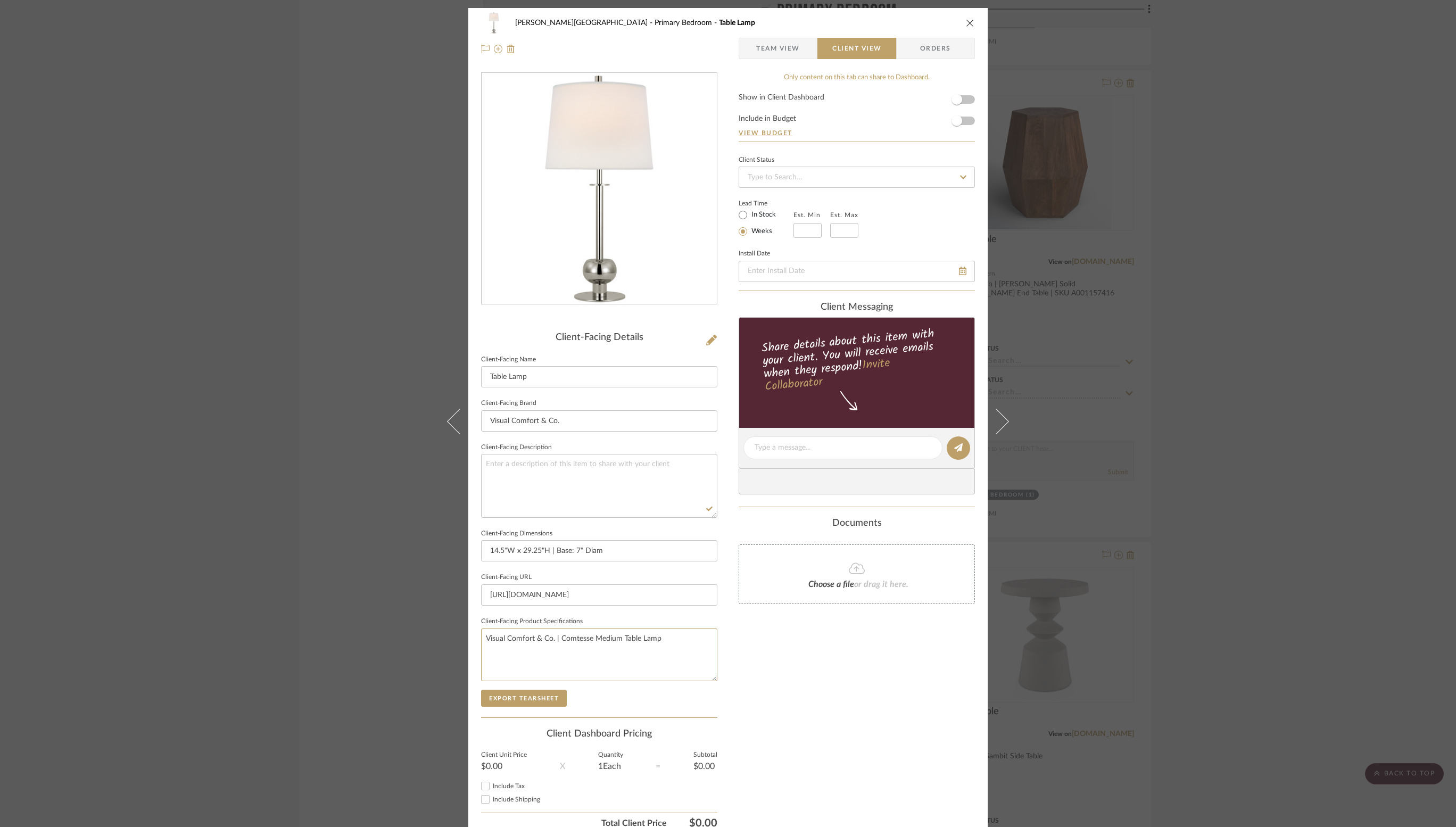 drag, startPoint x: 612, startPoint y: 658, endPoint x: 404, endPoint y: 687, distance: 210.0119 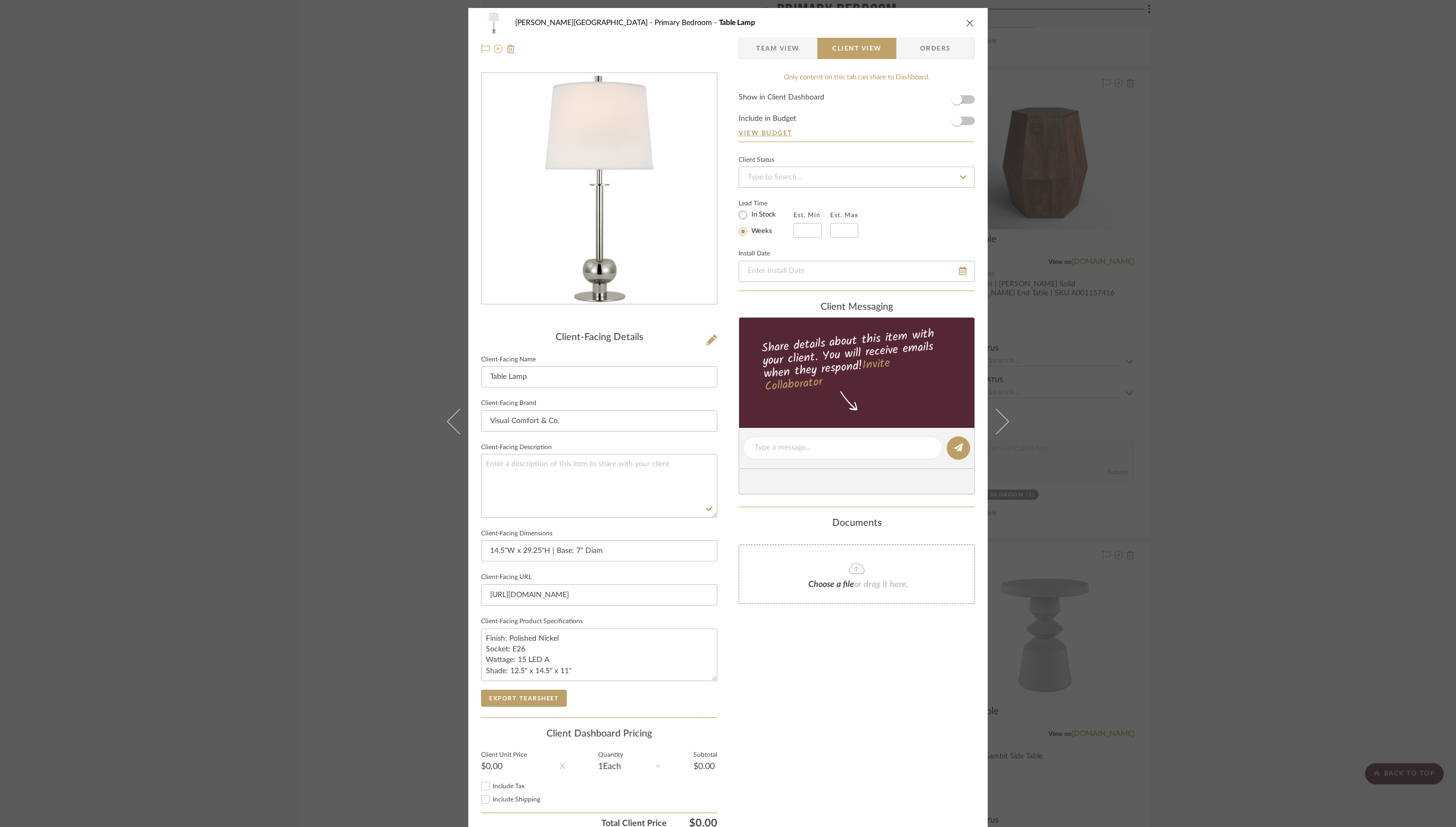 type on "Finish: Polished Nickel
Socket: E26
Wattage: 15 LED A
Shade: 12.5" x 14.5" x 11"" 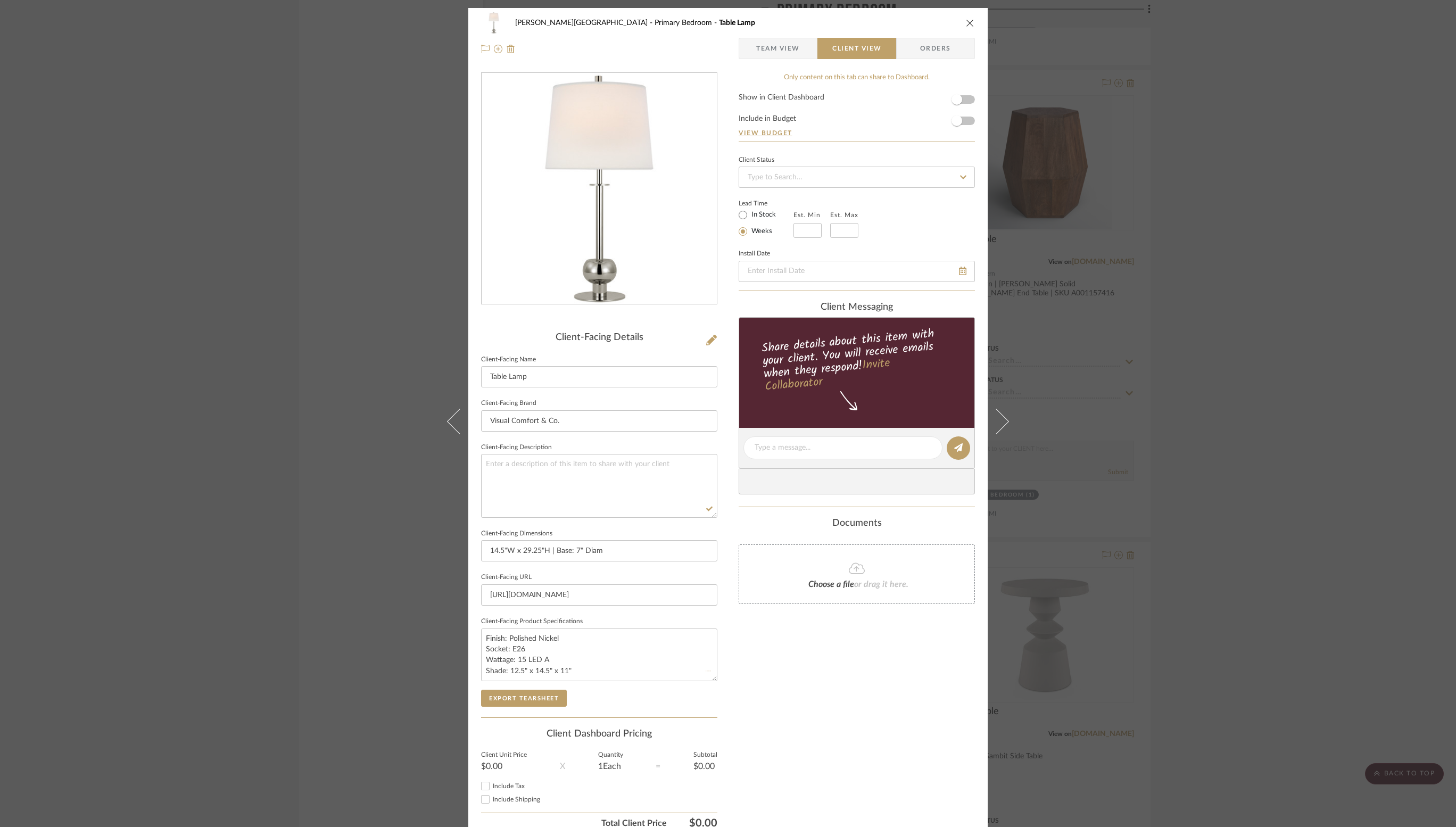 type 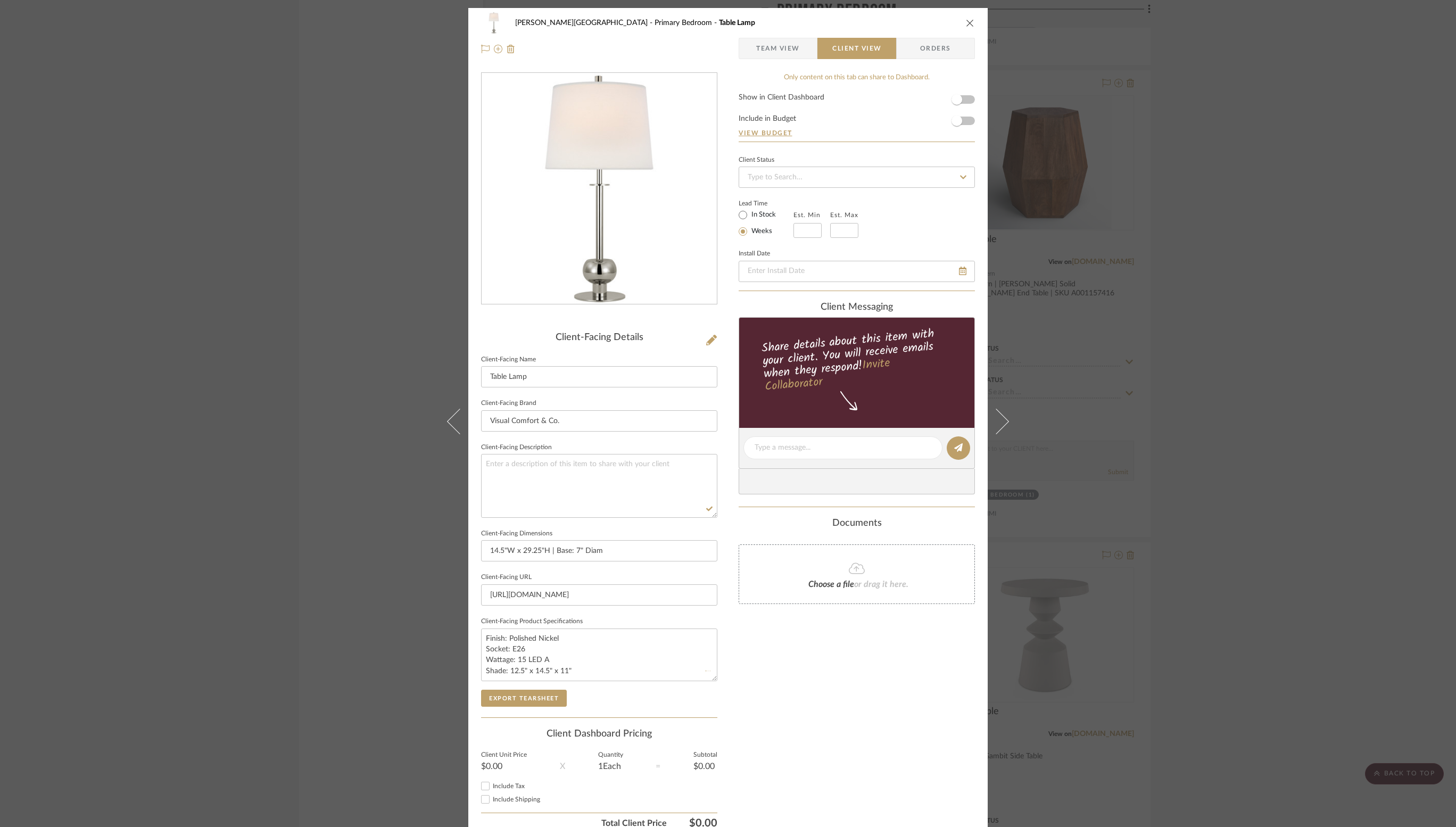 type 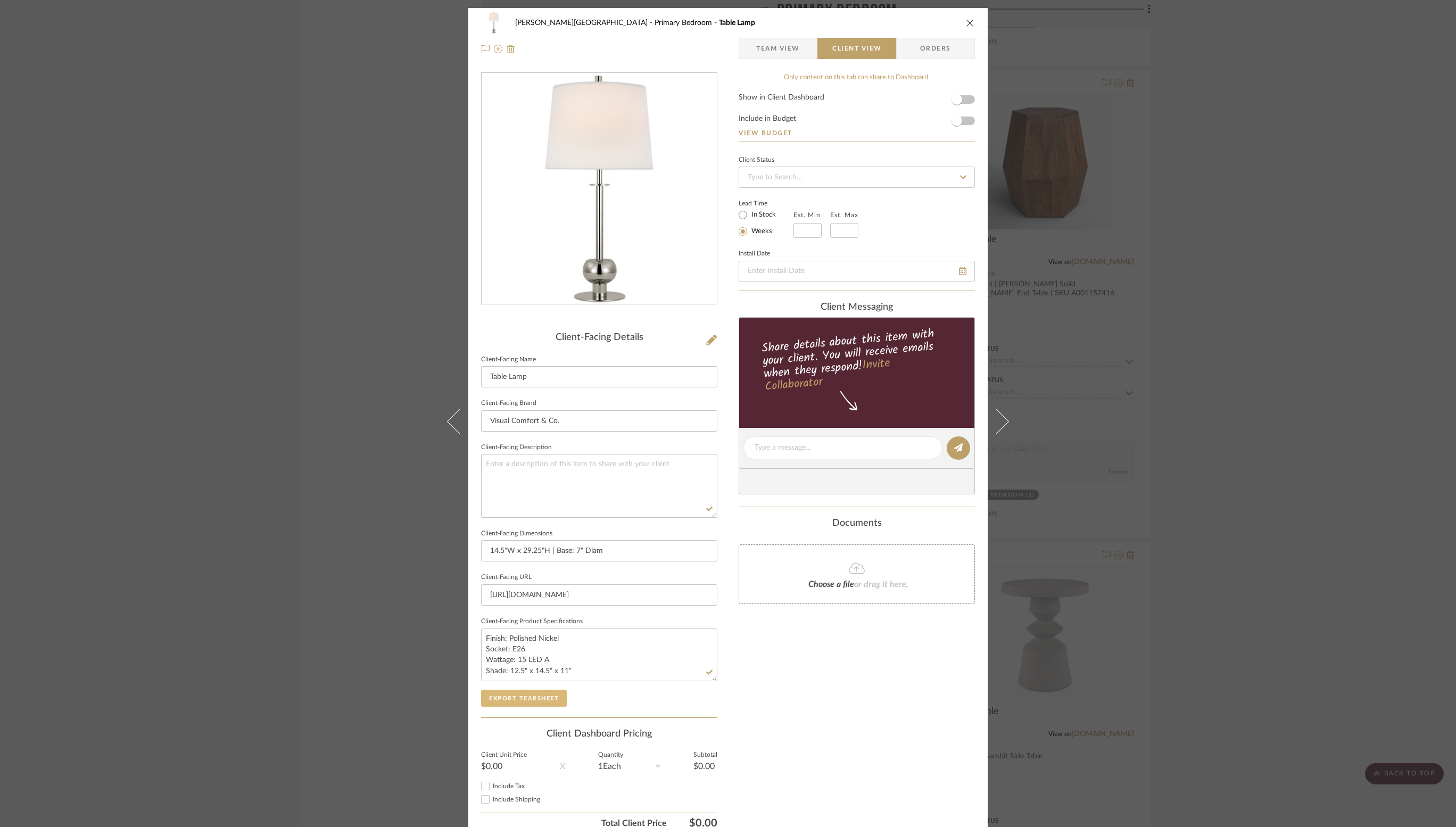 click on "Export Tearsheet" 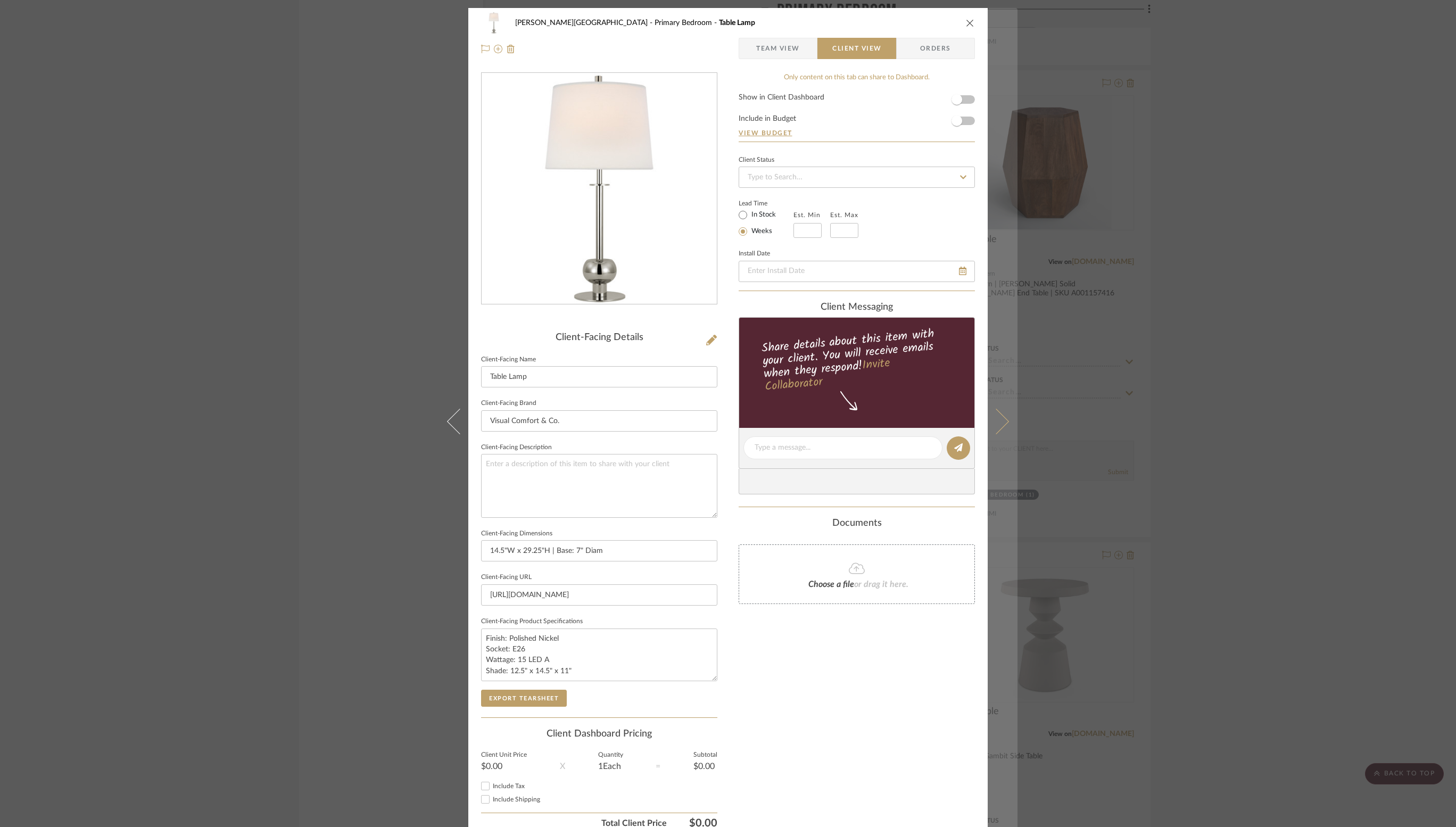 click at bounding box center (1003, 421) 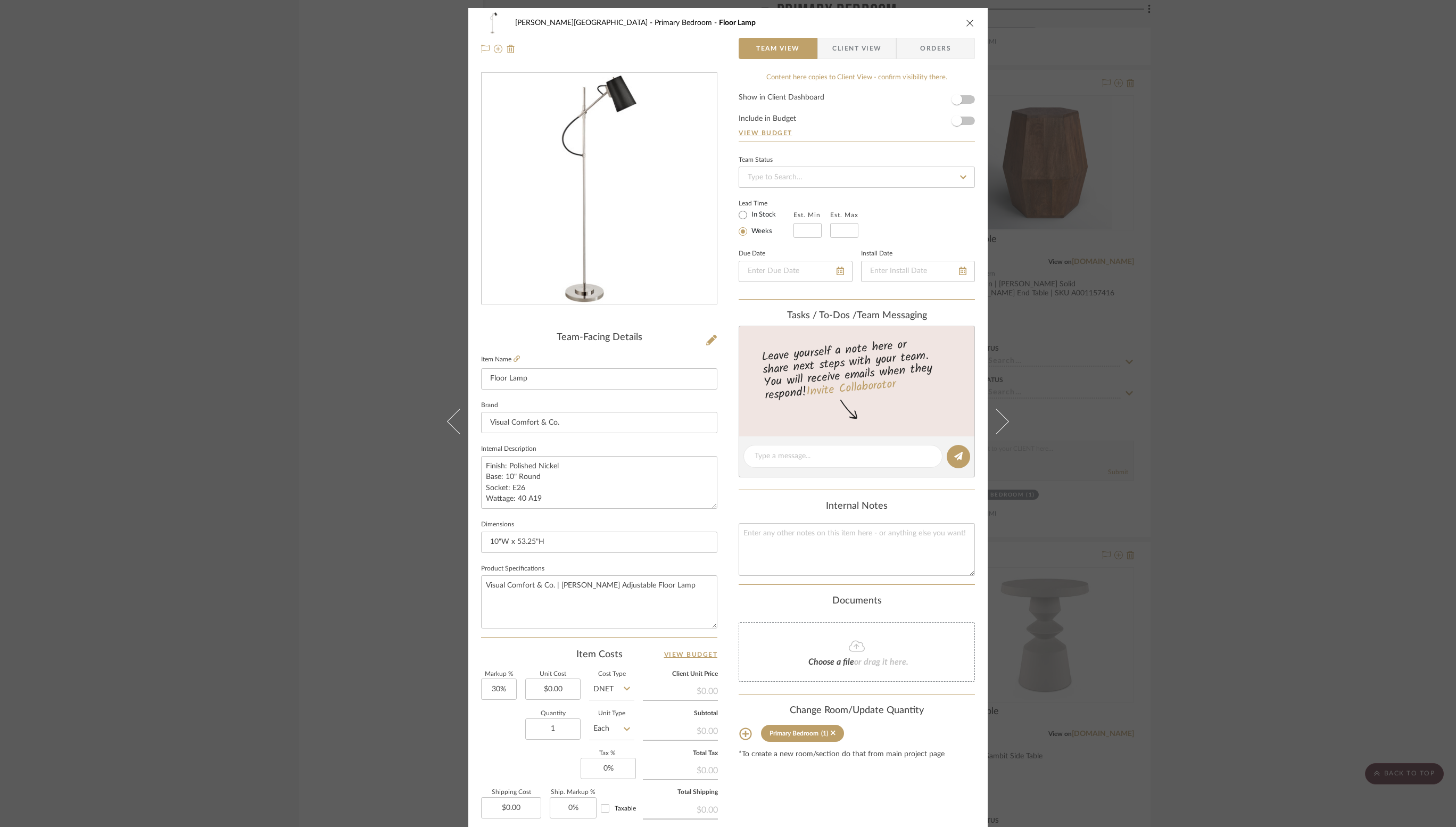 click on "Client View" at bounding box center [857, 48] 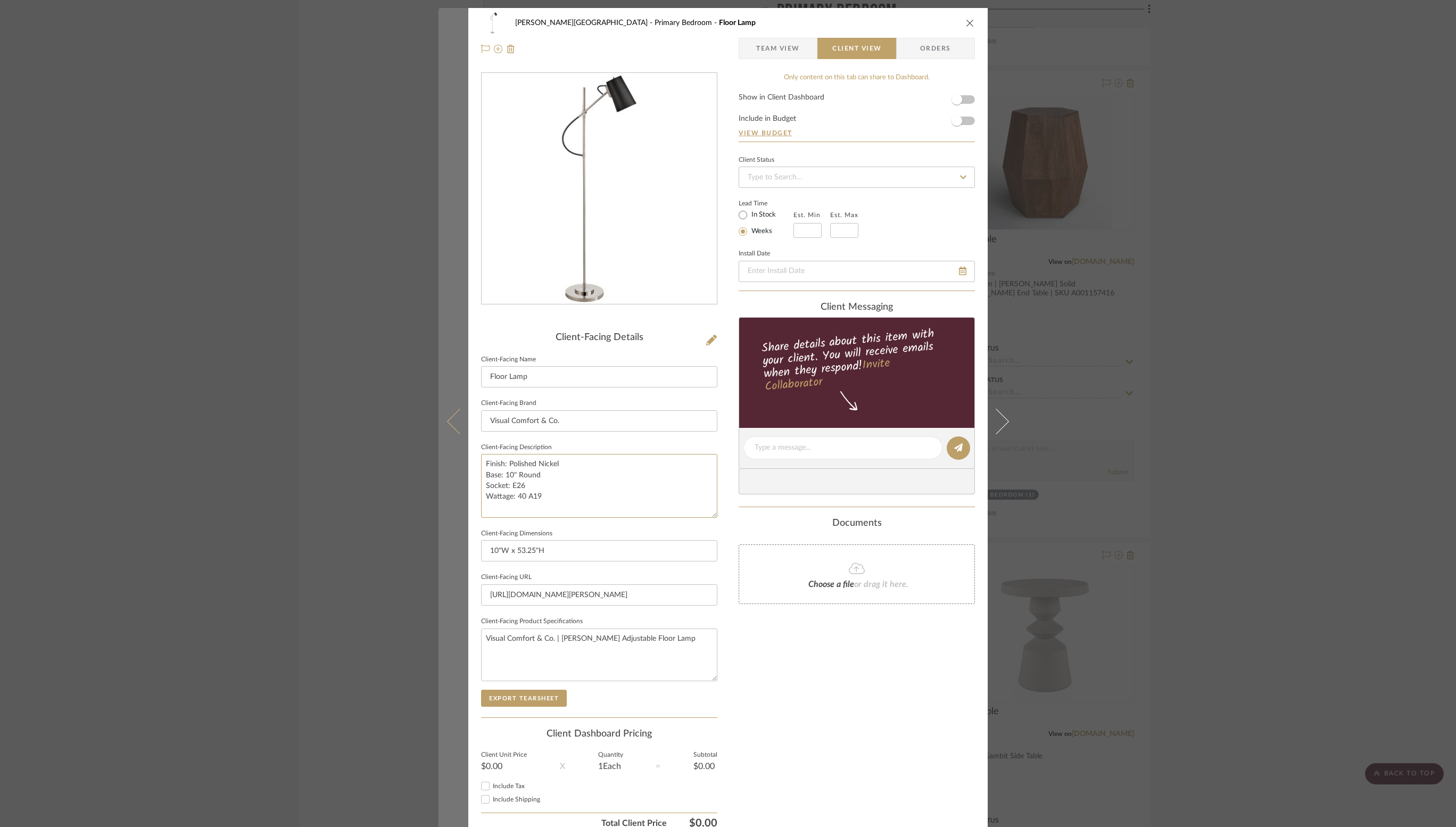 drag, startPoint x: 592, startPoint y: 498, endPoint x: 450, endPoint y: 446, distance: 151.22169 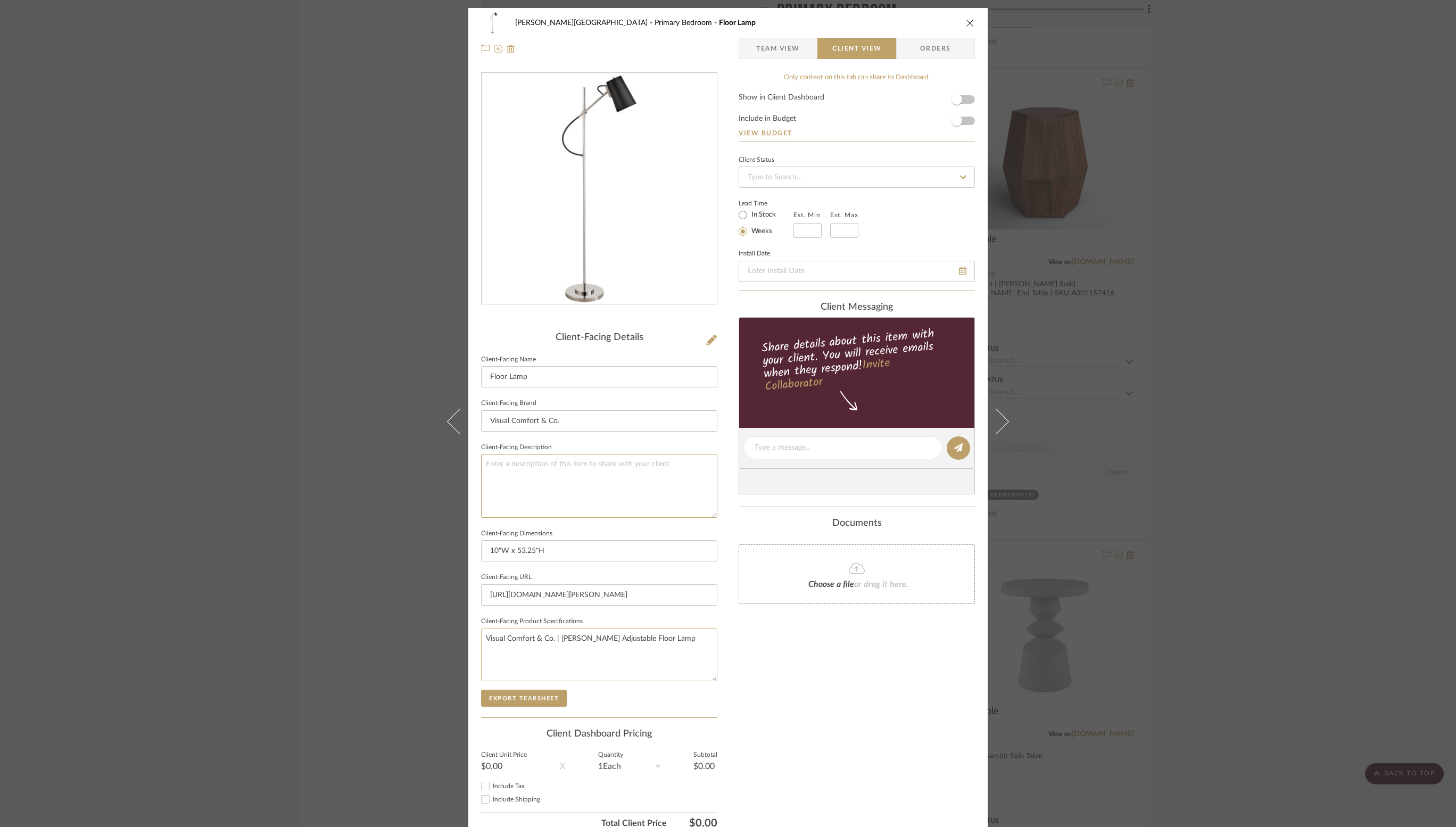 type 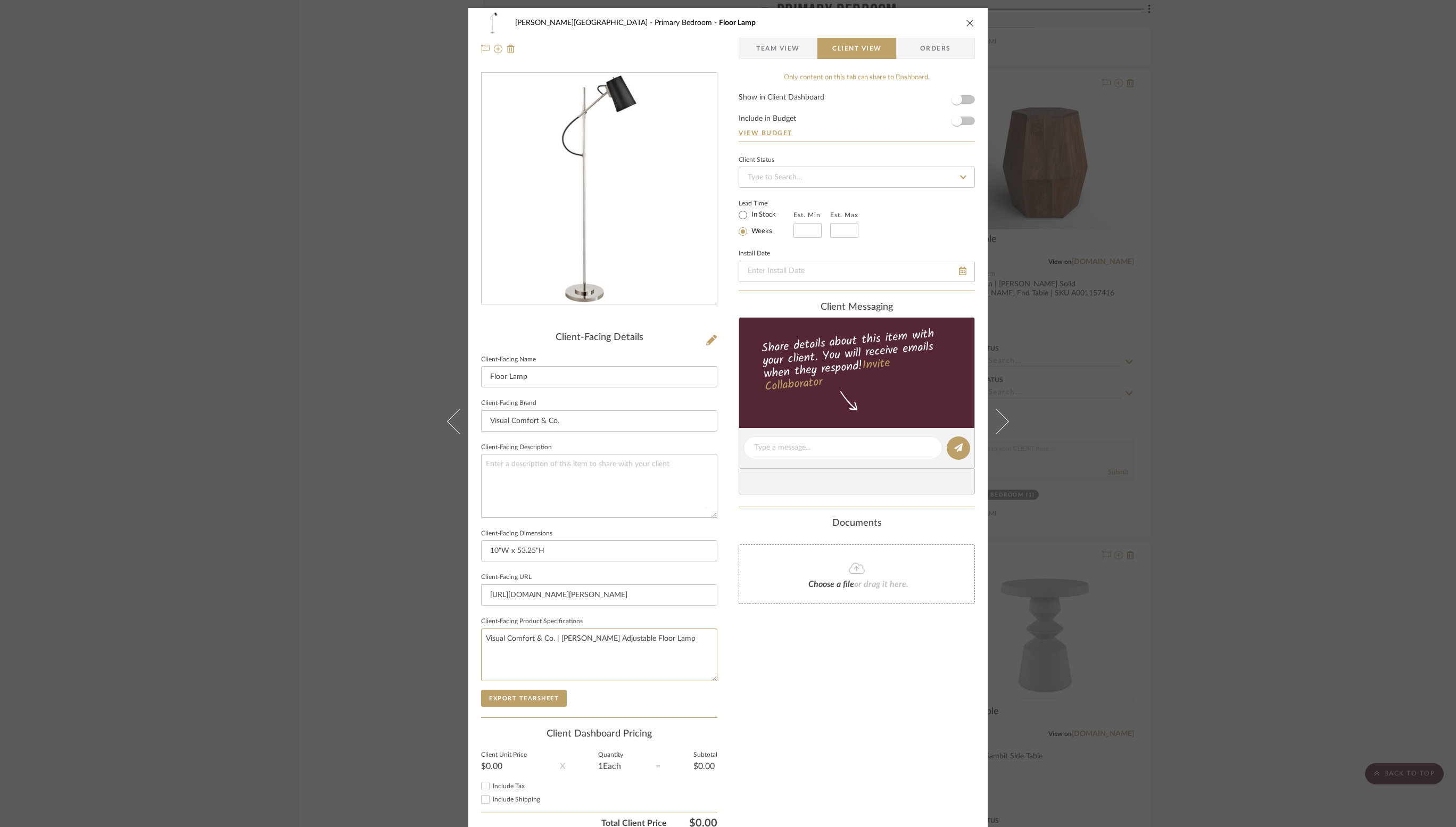 drag, startPoint x: 692, startPoint y: 648, endPoint x: 407, endPoint y: 654, distance: 285.06315 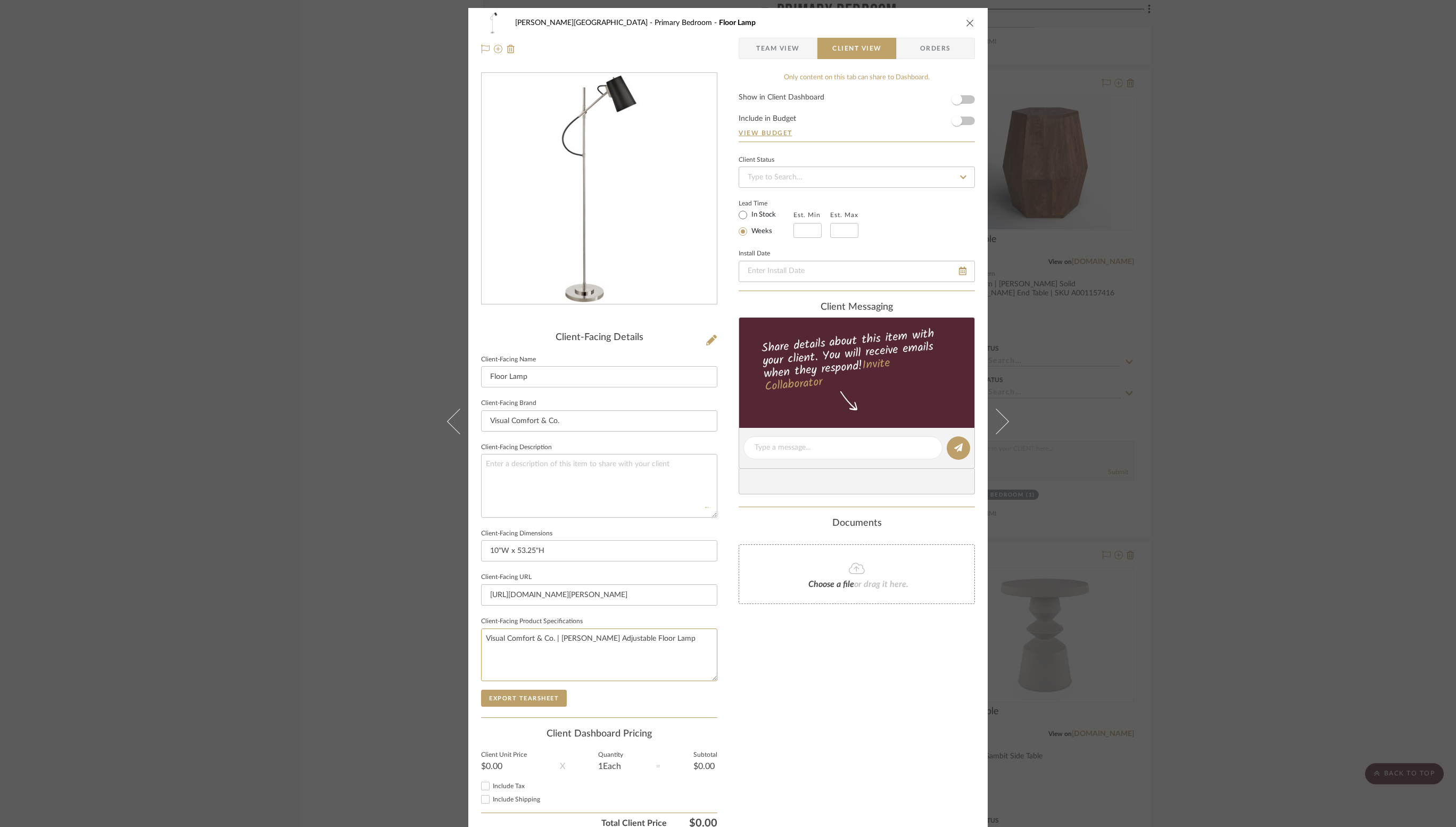 click on "[PERSON_NAME][GEOGRAPHIC_DATA] Primary Bedroom Floor Lamp Team View Client View Orders  Client-Facing Details   Client-Facing Name  Floor Lamp  Client-Facing Brand  Visual Comfort & Co.  Client-Facing Description   Client-Facing Dimensions  10"W x 53.25"H  Client-Facing URL  [URL][DOMAIN_NAME][PERSON_NAME]  Client-Facing Product Specifications  Visual Comfort & Co. | [PERSON_NAME] Adjustable Floor Lamp  Export Tearsheet   Client Dashboard Pricing   Client Unit Price   $0.00      X  Quantity  1    Each      =  Subtotal   $0.00  Include Tax Include Shipping Total Client Price   $0.00  Only content on this tab can share to Dashboard.  Show in Client Dashboard   Include in Budget   View Budget  Client Status  Lead Time  In Stock Weeks  Est. Min   Est. Max   Install Date  client Messaging  Share details about this item with your client. You will receive emails when they respond!  Invite Collaborator  Documents  Choose a file  or drag it here." at bounding box center (728, 414) 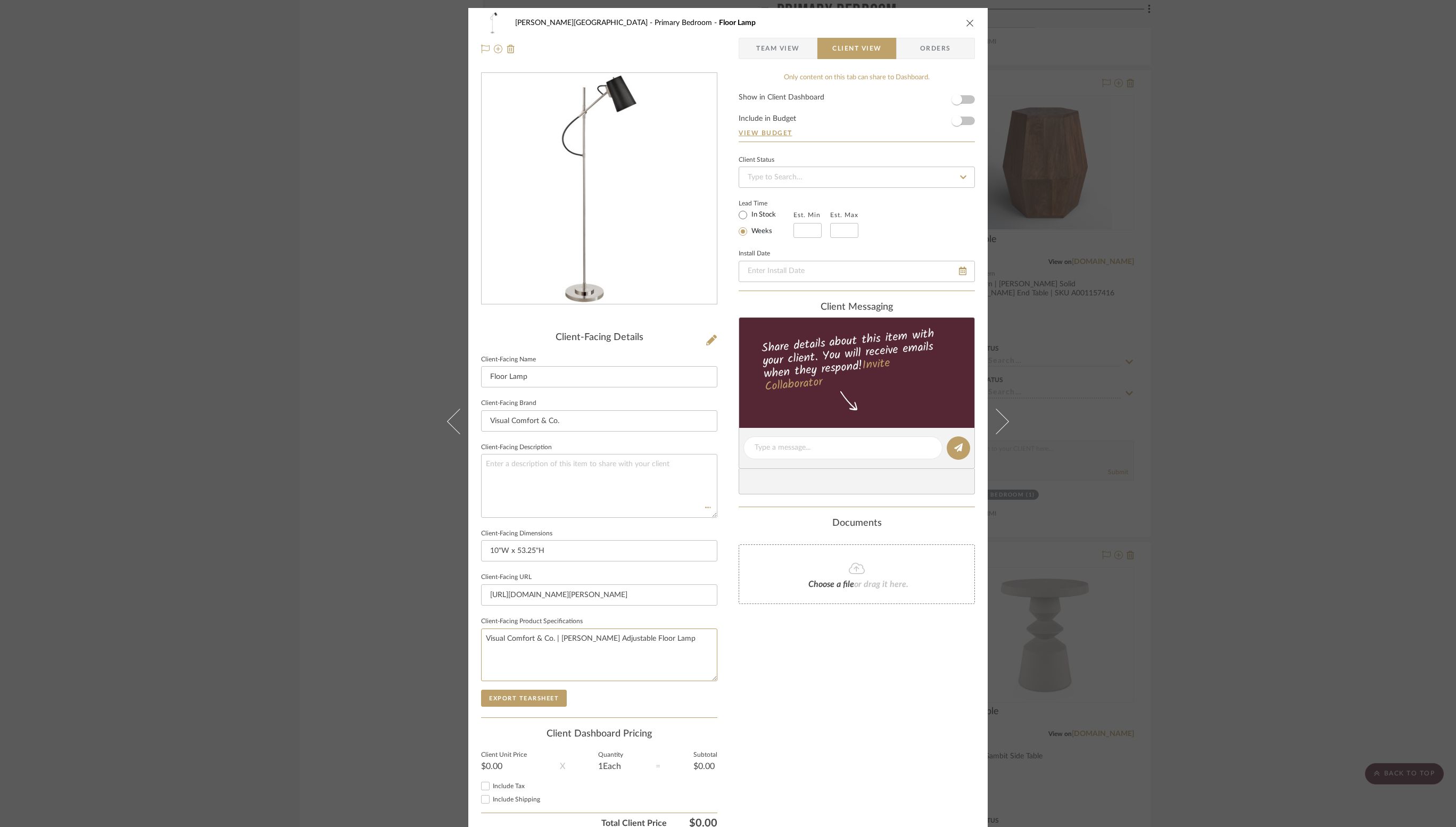 type 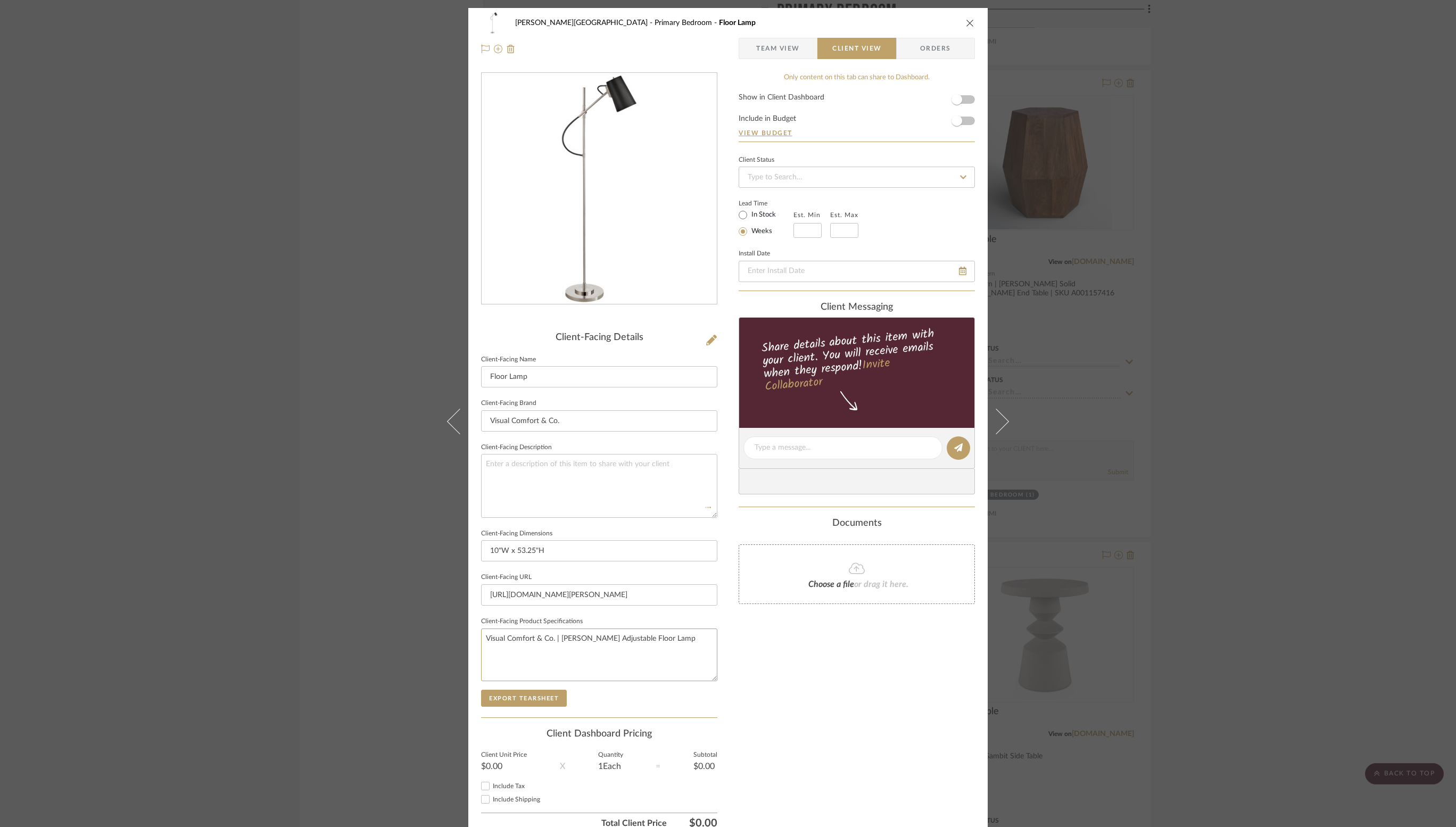 type 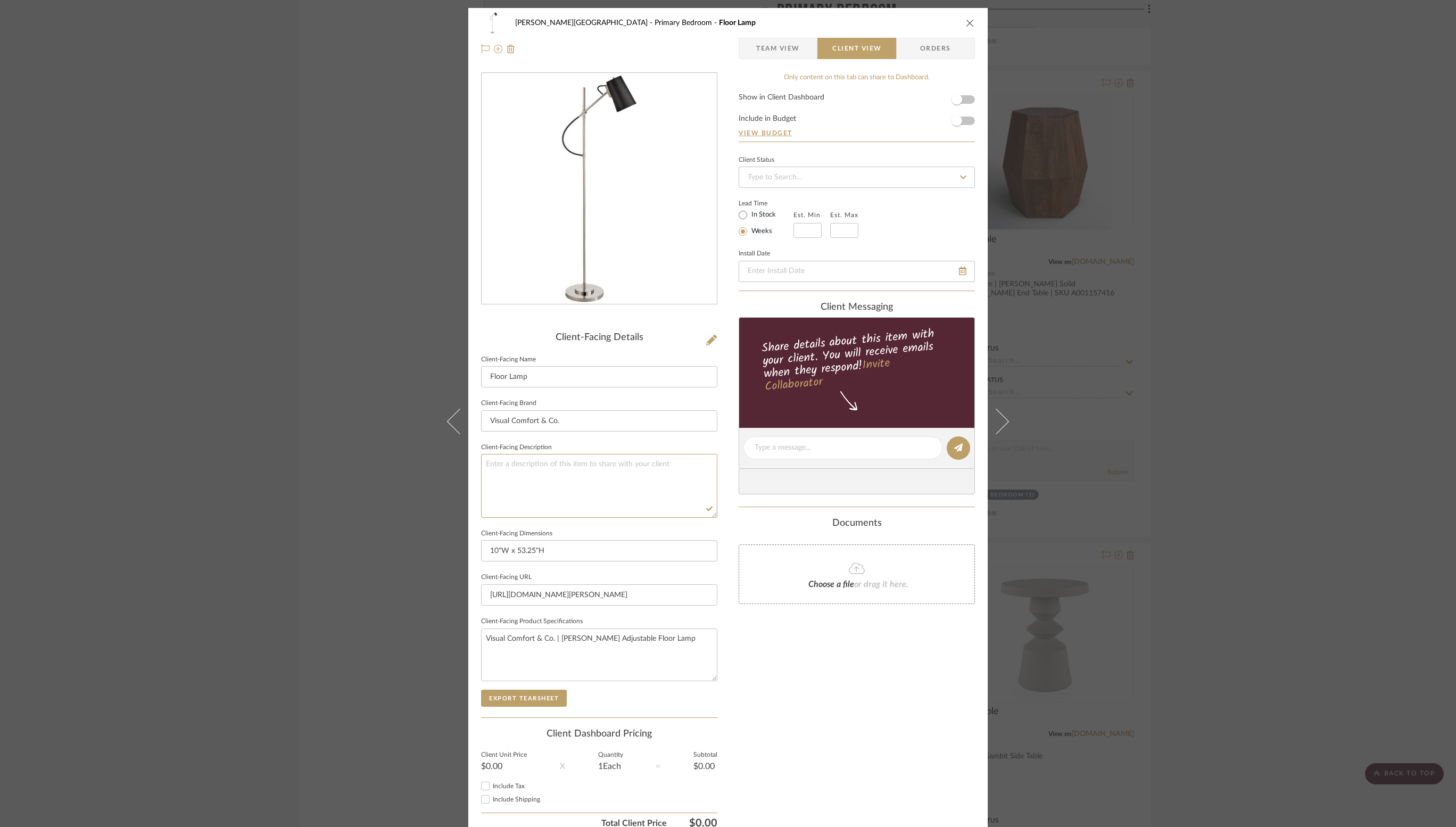 type on "Finish: Polished Nickel
Base: 10" Round
Socket: E26
Wattage: 40 A19" 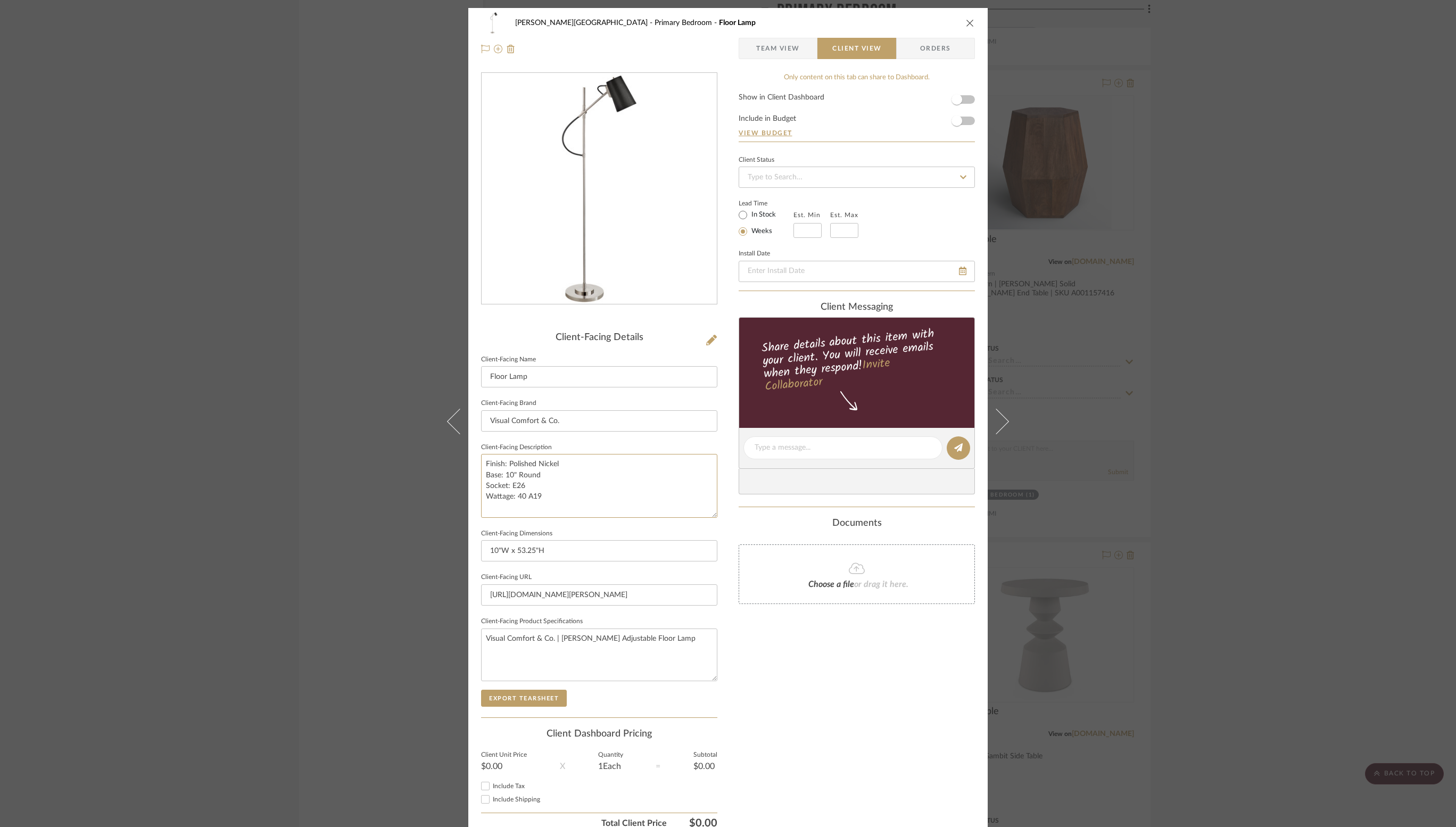 type 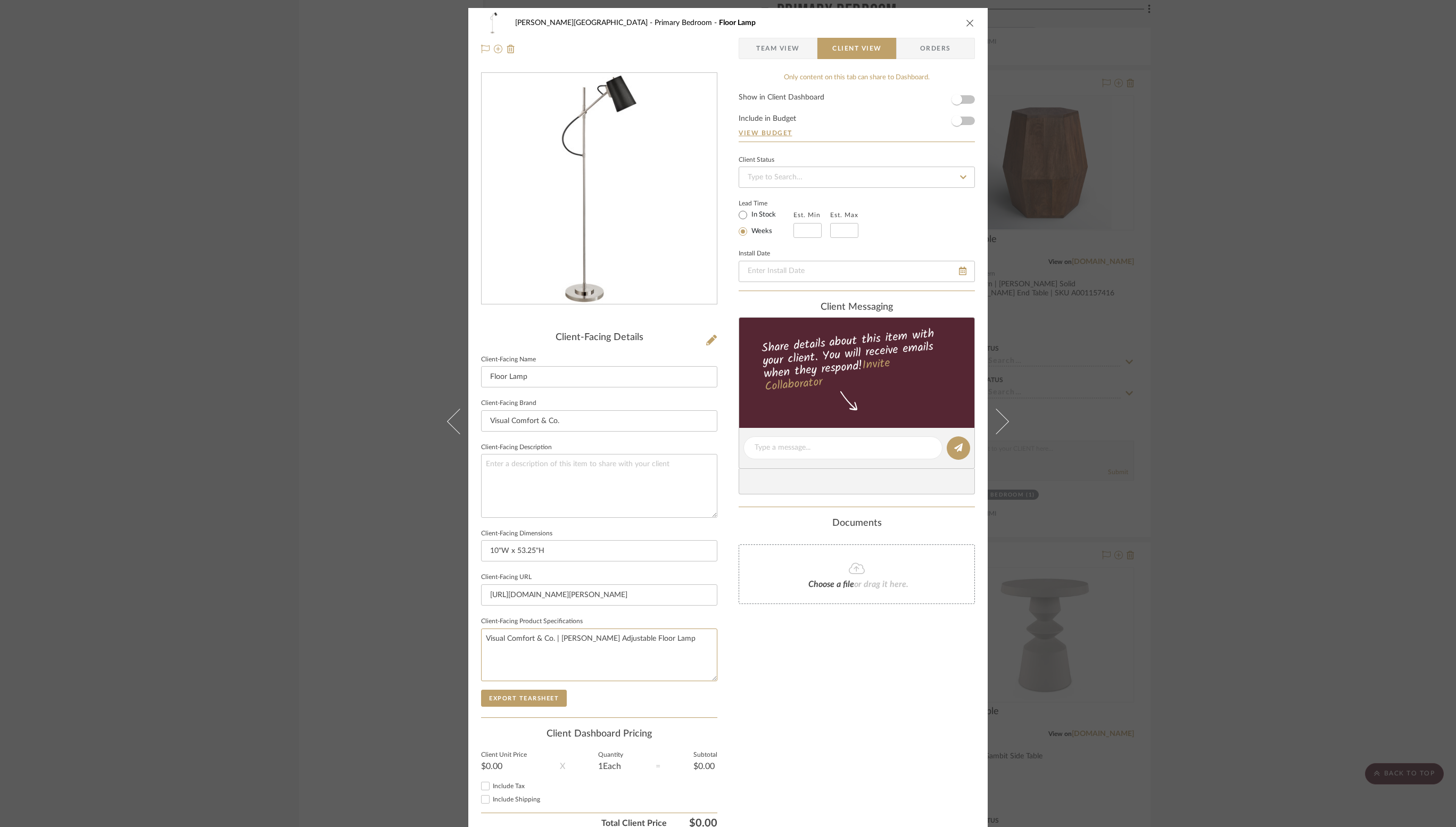 drag, startPoint x: 676, startPoint y: 650, endPoint x: 474, endPoint y: 643, distance: 202.12125 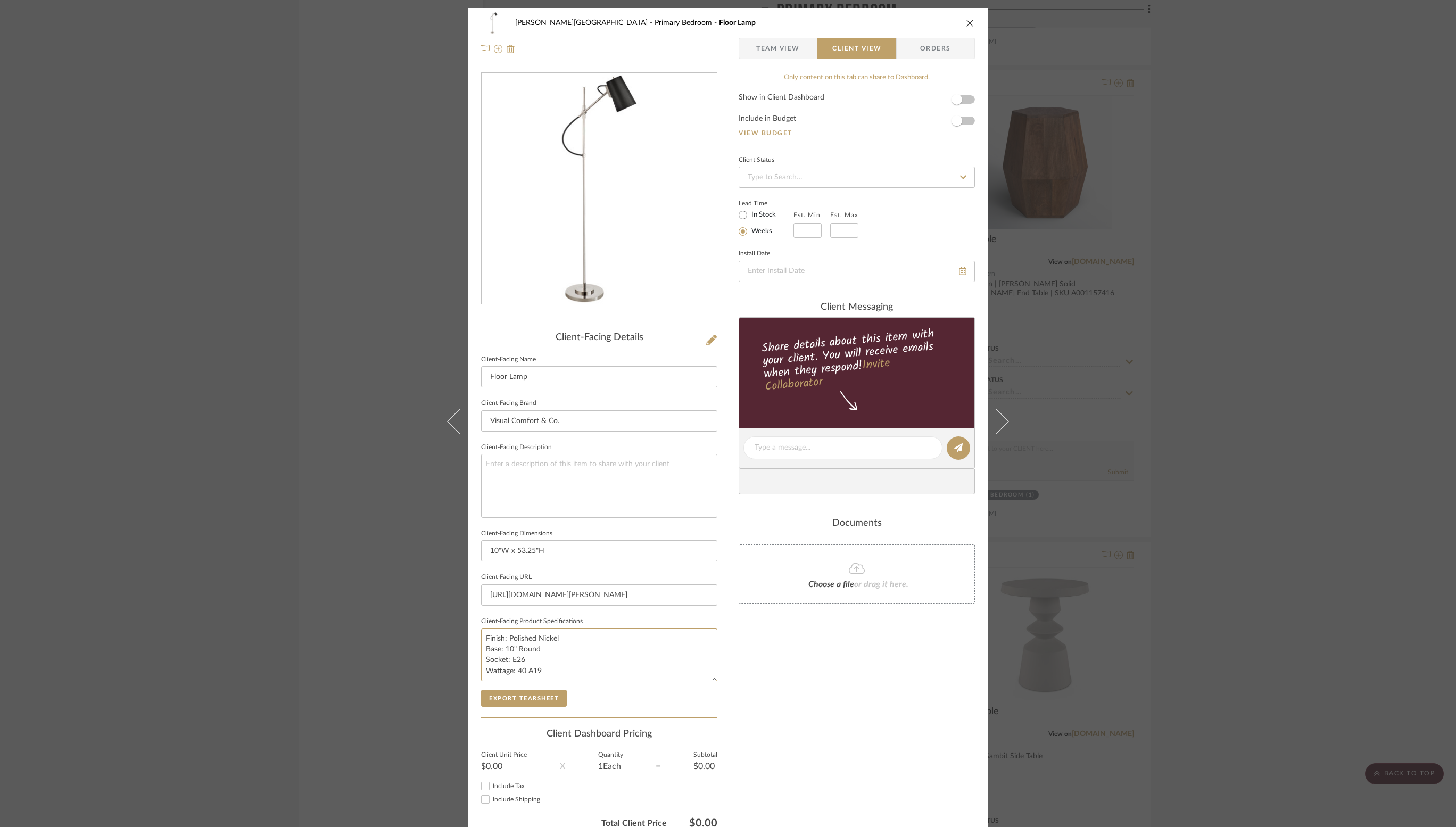 type on "Finish: Polished Nickel
Base: 10" Round
Socket: E26
Wattage: 40 A19" 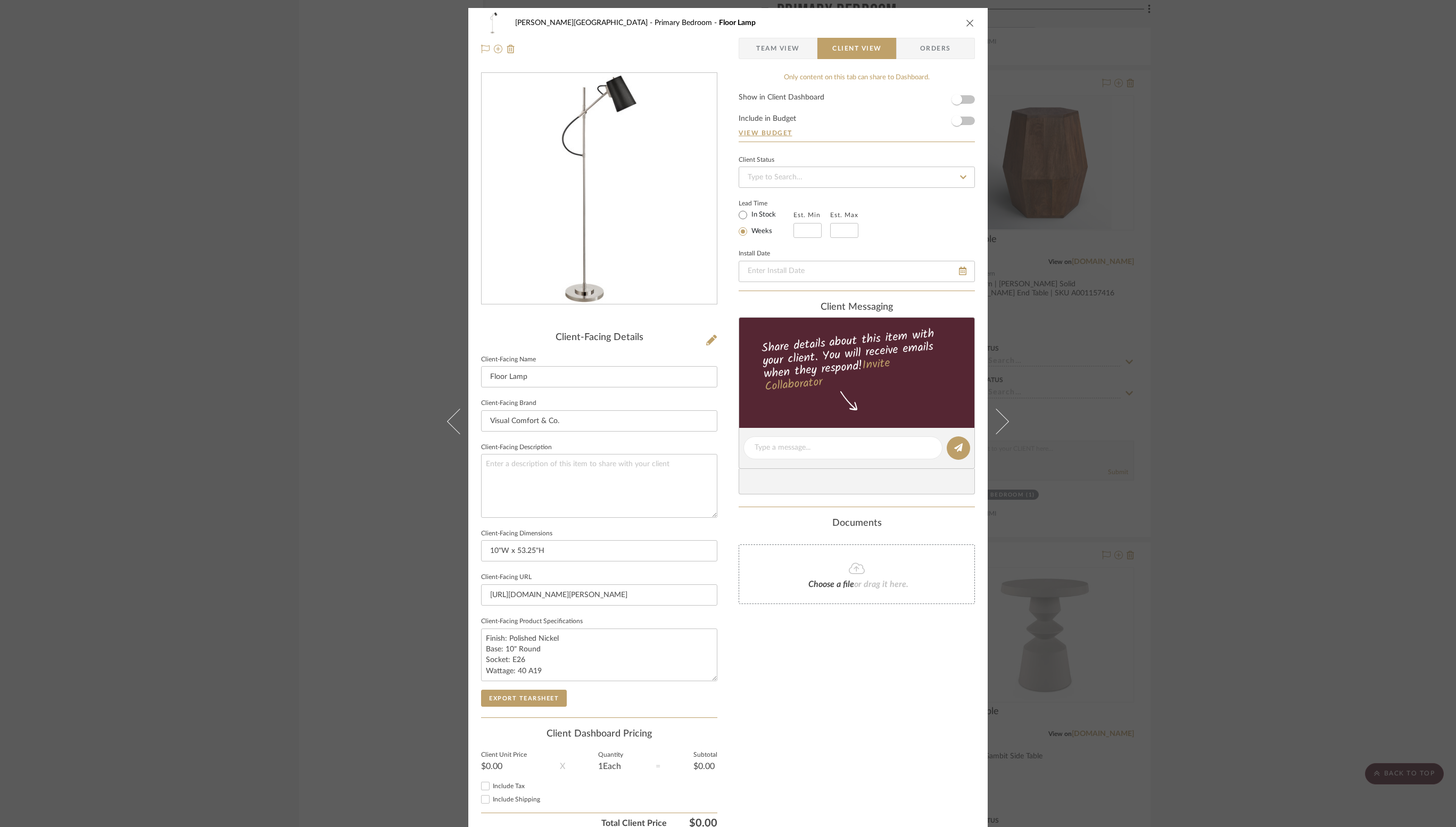 click on "Only content on this tab can share to Dashboard.  Show in Client Dashboard   Include in Budget   View Budget  Client Status  Lead Time  In Stock Weeks  Est. Min   Est. Max   Install Date  client Messaging  Share details about this item with your client. You will receive emails when they respond!  Invite Collaborator  Documents  Choose a file  or drag it here." at bounding box center [857, 453] 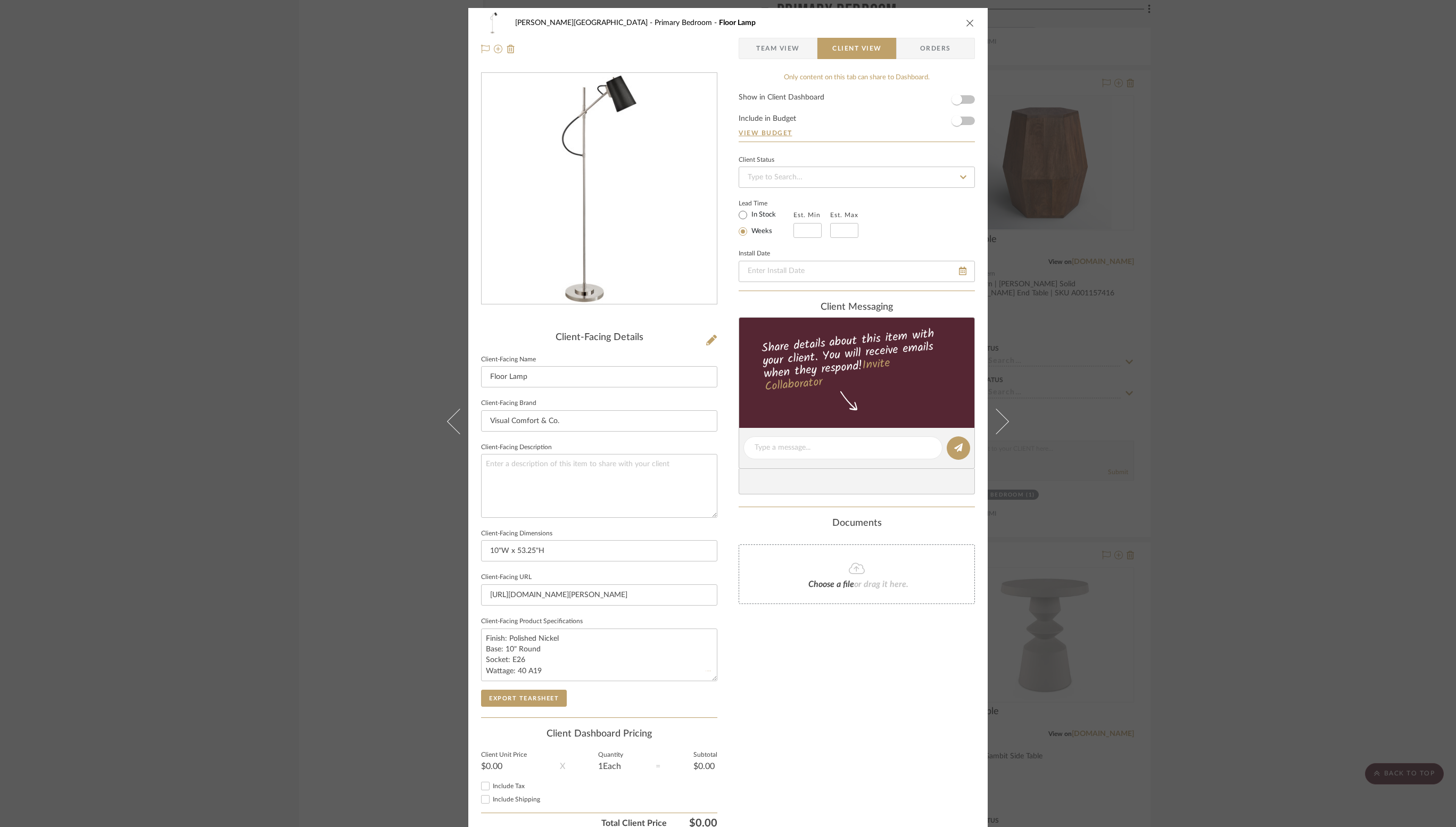type 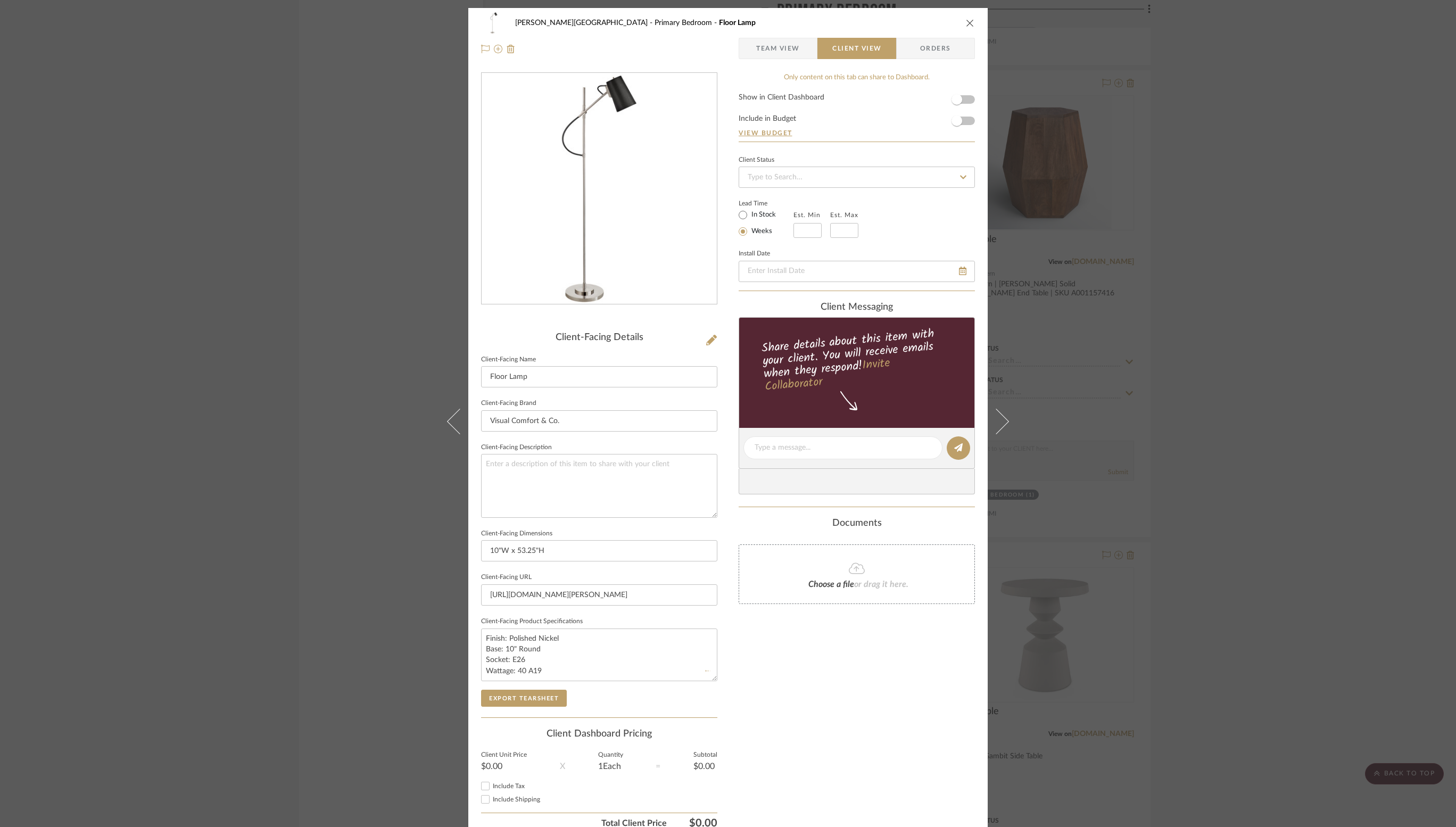 type 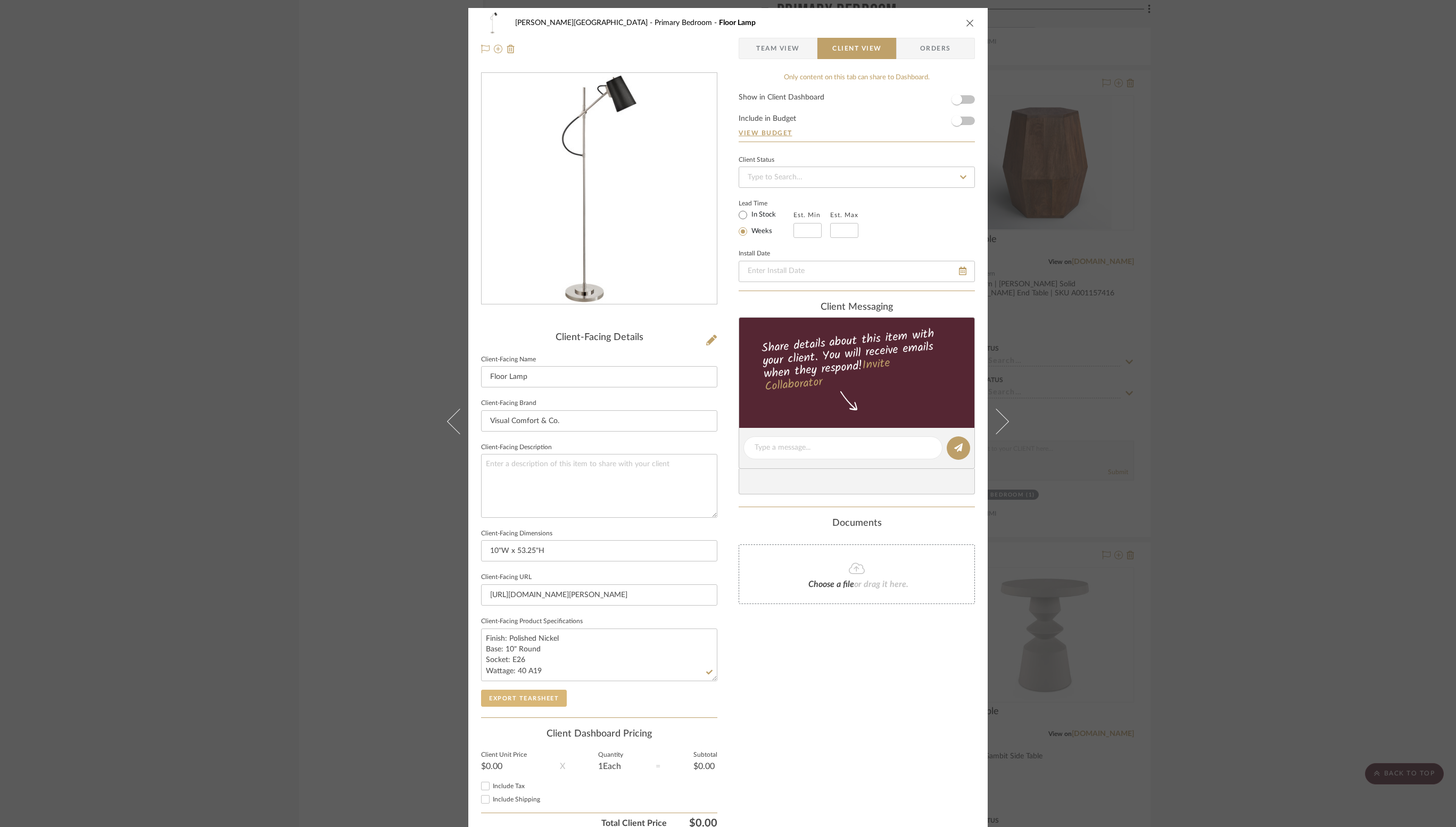 click on "Export Tearsheet" 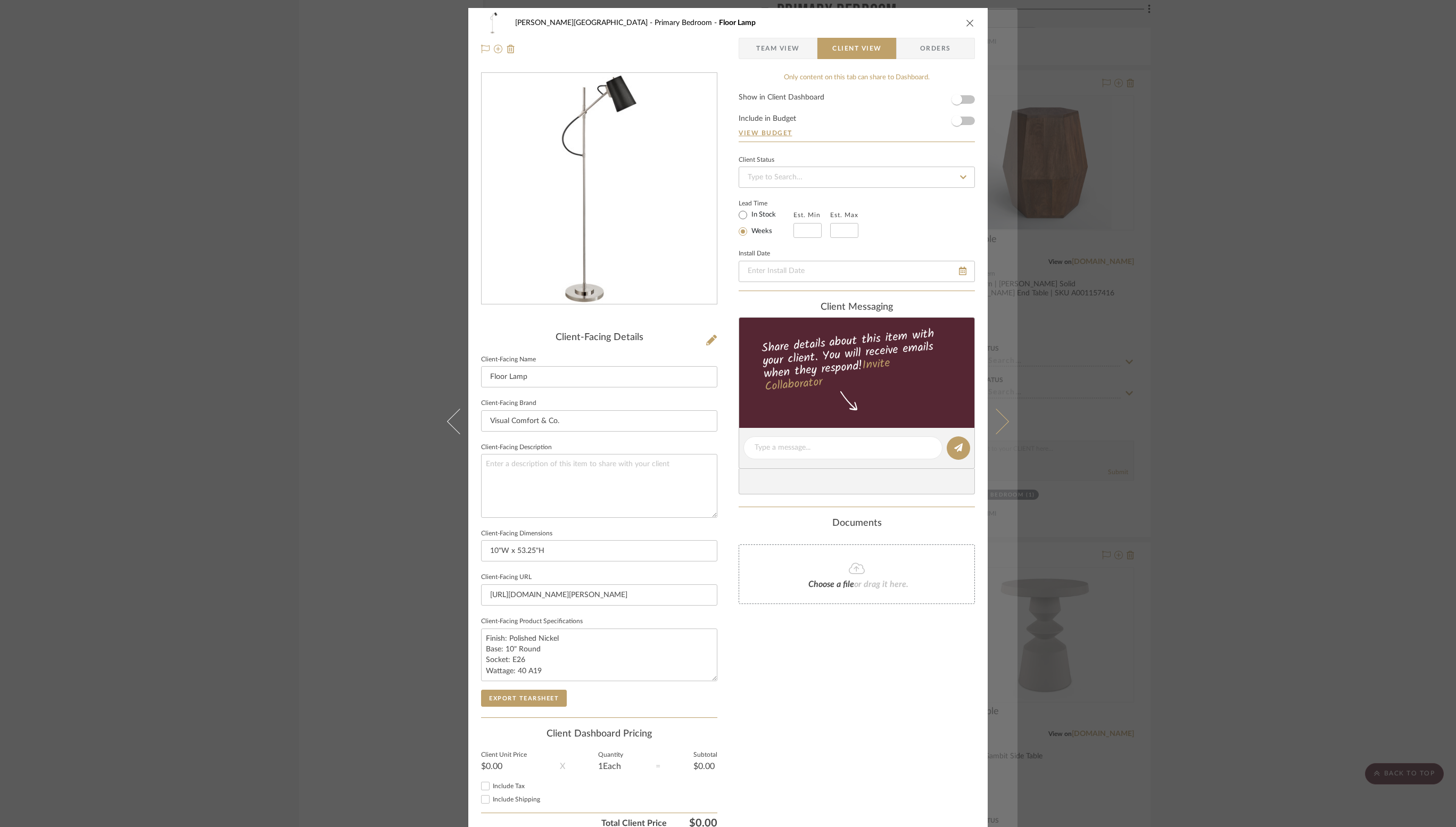 click at bounding box center [996, 421] 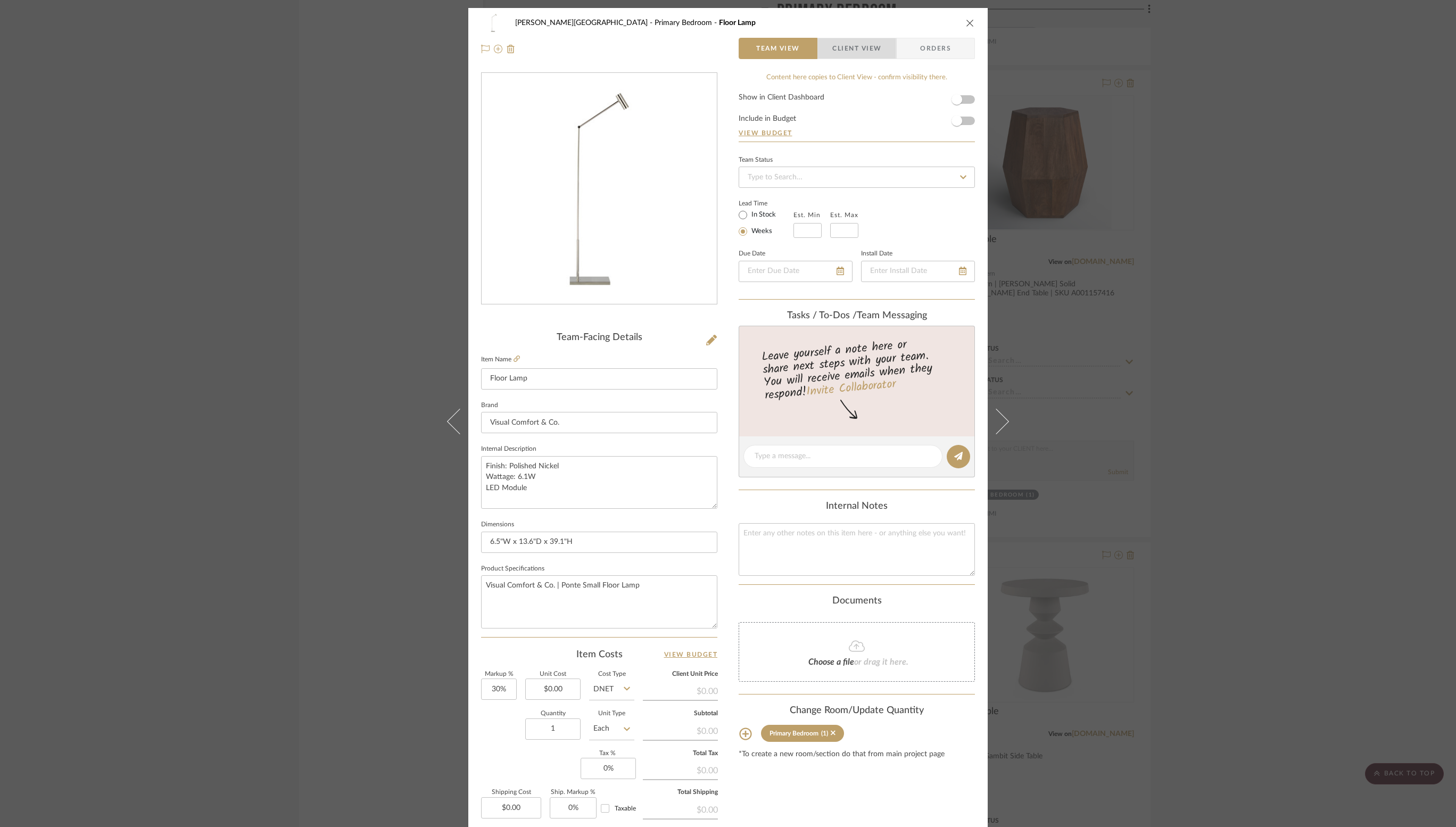 click on "Client View" at bounding box center (857, 48) 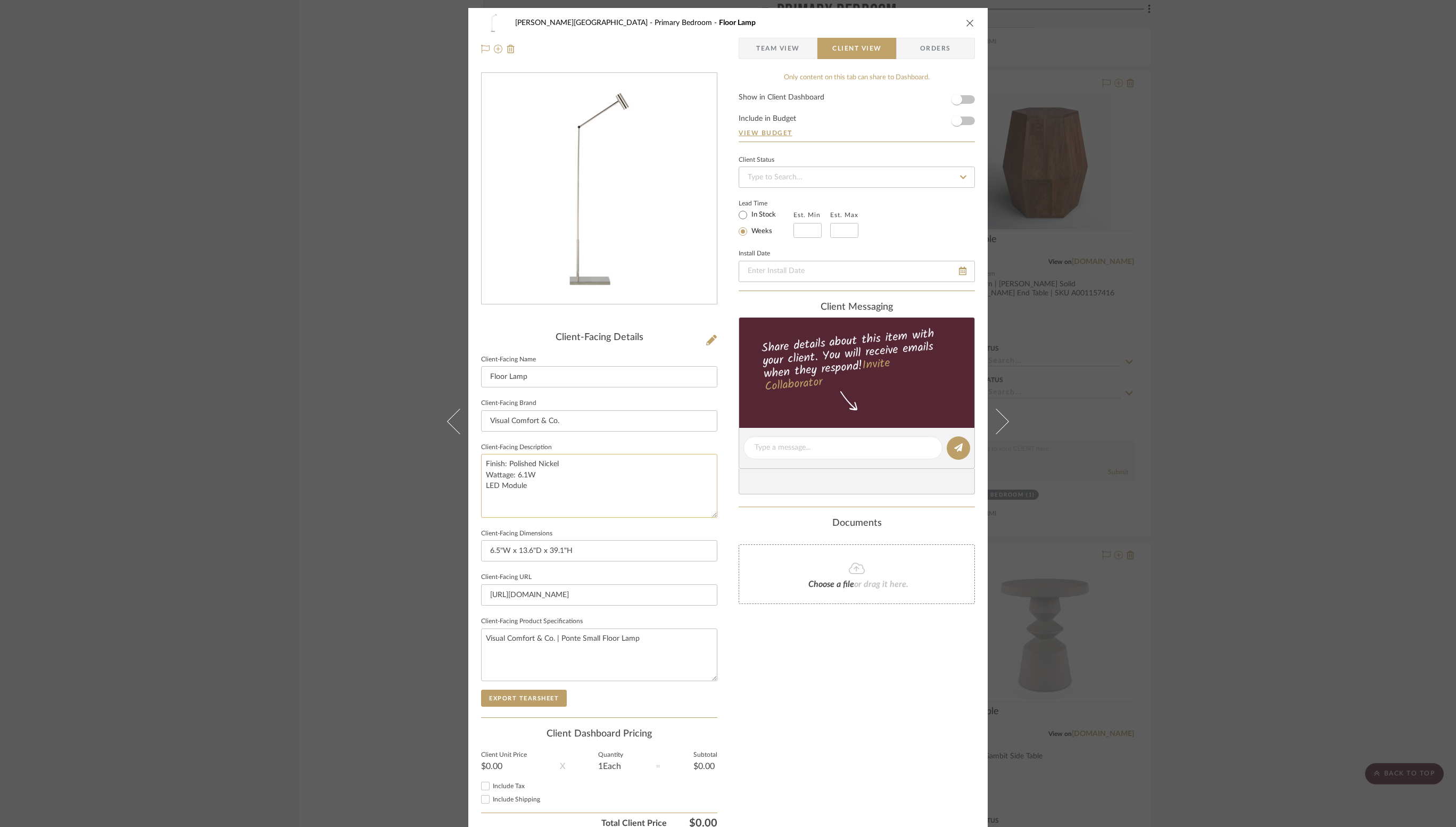 scroll, scrollTop: 49, scrollLeft: 0, axis: vertical 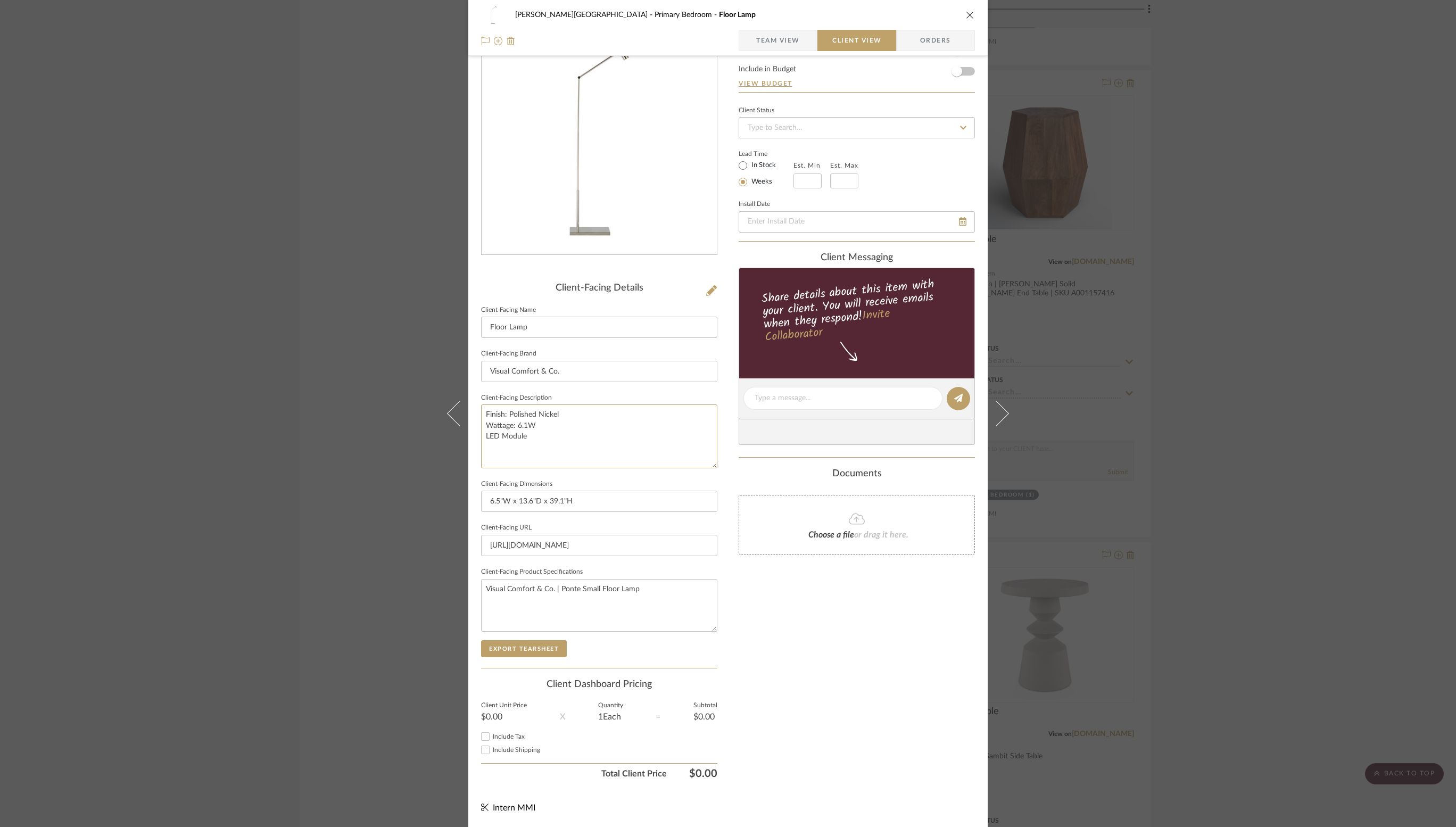drag, startPoint x: 593, startPoint y: 446, endPoint x: 424, endPoint y: 391, distance: 177.72451 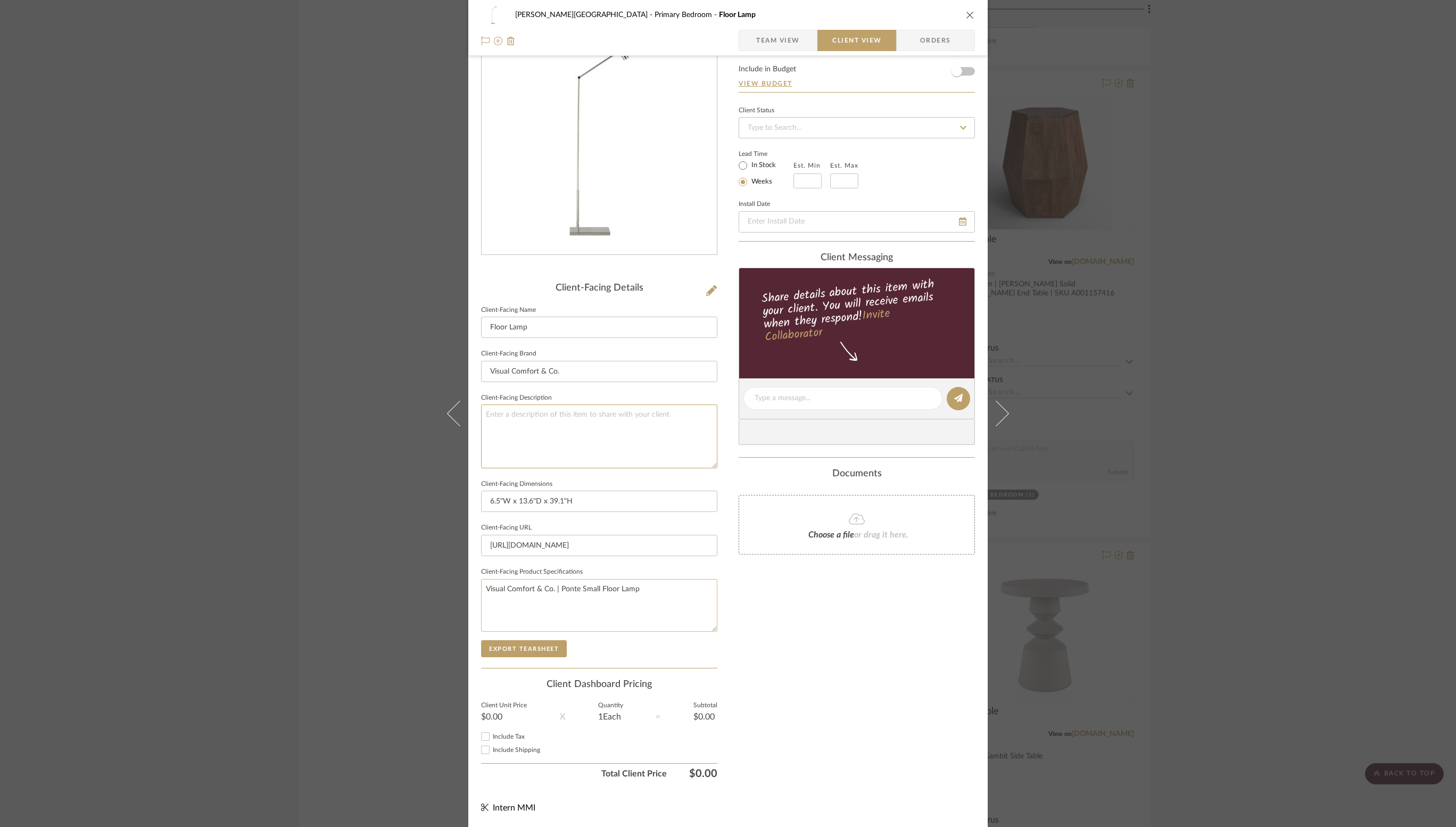 type 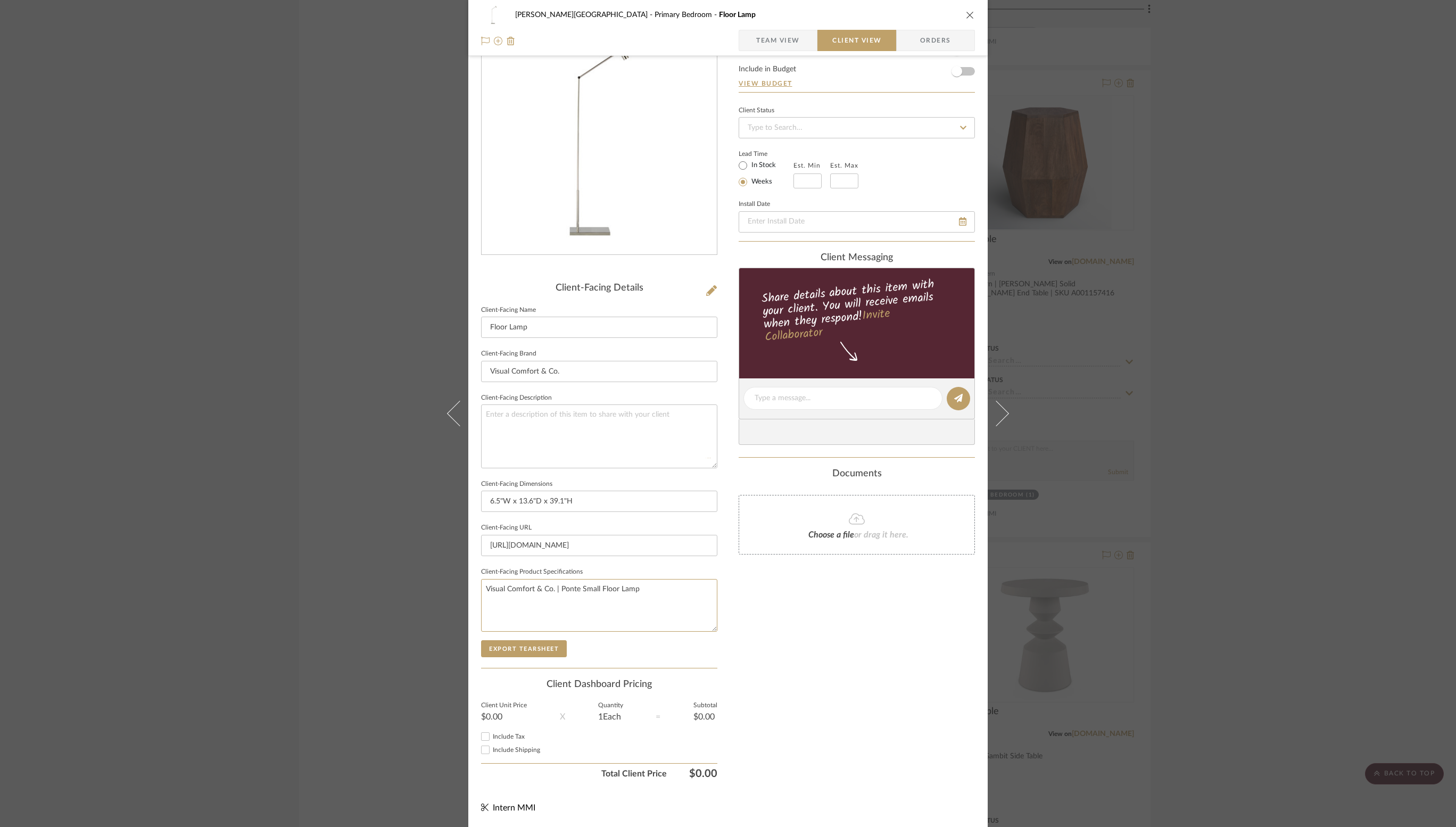 drag, startPoint x: 639, startPoint y: 590, endPoint x: 379, endPoint y: 579, distance: 260.23259 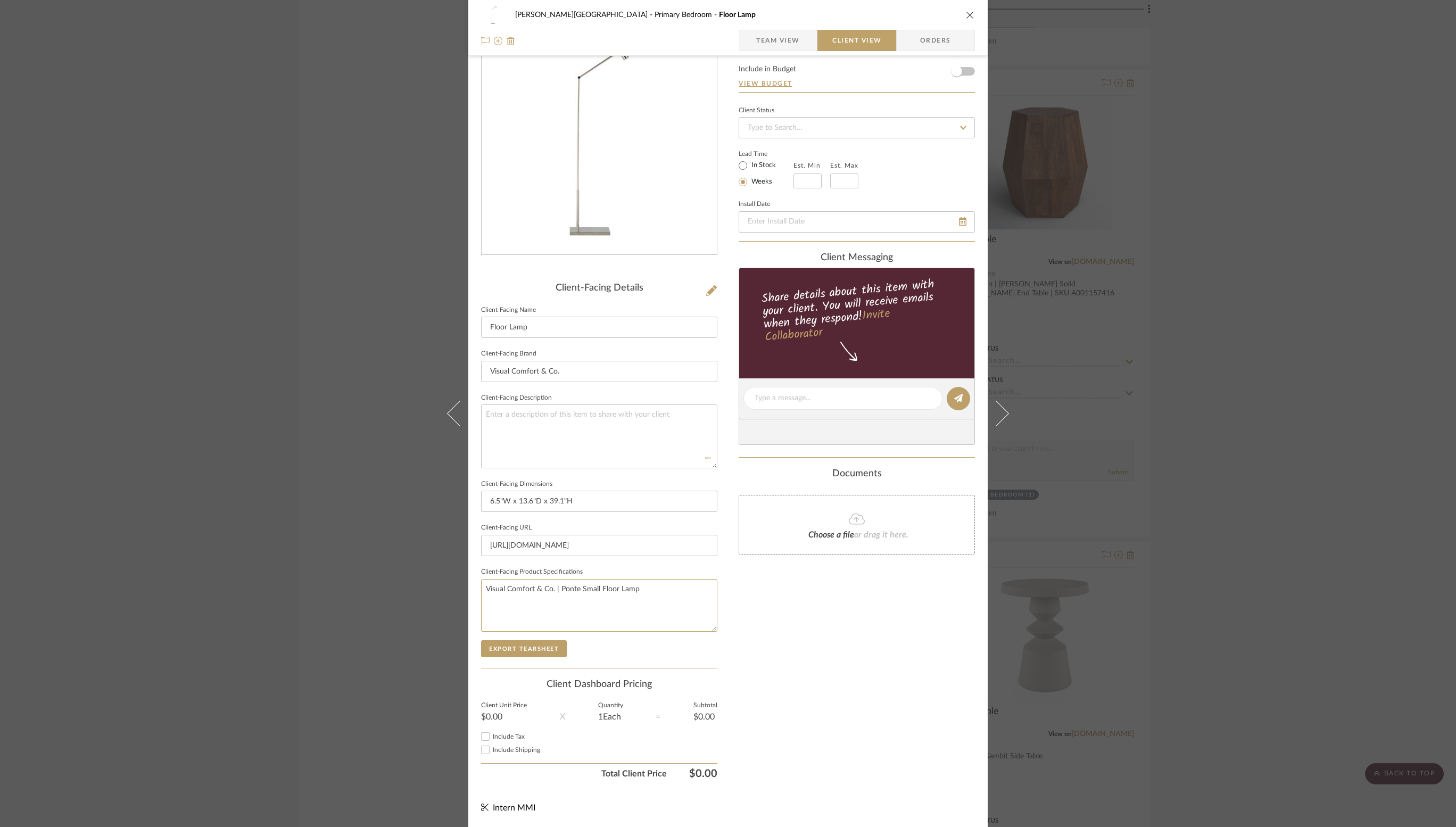 click on "[PERSON_NAME][GEOGRAPHIC_DATA] Primary Bedroom Floor Lamp Team View Client View Orders  Client-Facing Details   Client-Facing Name  Floor Lamp  Client-Facing Brand  Visual Comfort & Co.  Client-Facing Description   Client-Facing Dimensions  6.5"W x 13.6"D x 39.1"H  Client-Facing URL  [URL][DOMAIN_NAME]  Client-Facing Product Specifications  Visual Comfort & Co. | Ponte Small Floor Lamp  Export Tearsheet   Client Dashboard Pricing   Client Unit Price   $0.00      X  Quantity  1    Each      =  Subtotal   $0.00  Include Tax Include Shipping Total Client Price   $0.00  Only content on this tab can share to Dashboard.  Show in Client Dashboard   Include in Budget   View Budget  Client Status  Lead Time  In Stock Weeks  Est. Min   Est. Max   Install Date  client Messaging  Share details about this item with your client. You will receive emails when they respond!  Invite Collaborator  Documents  Choose a file  or drag it here." at bounding box center [728, 414] 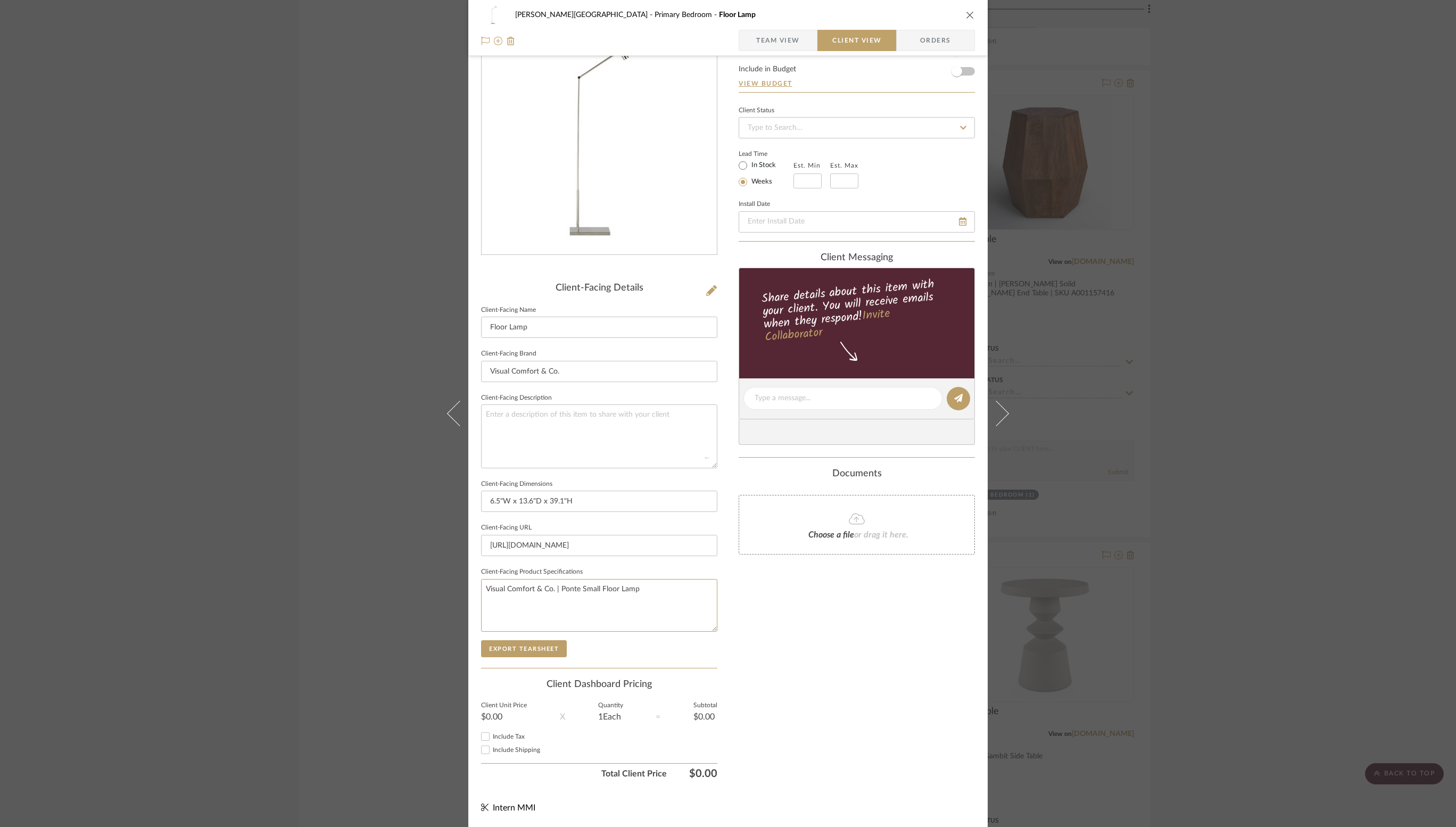 type 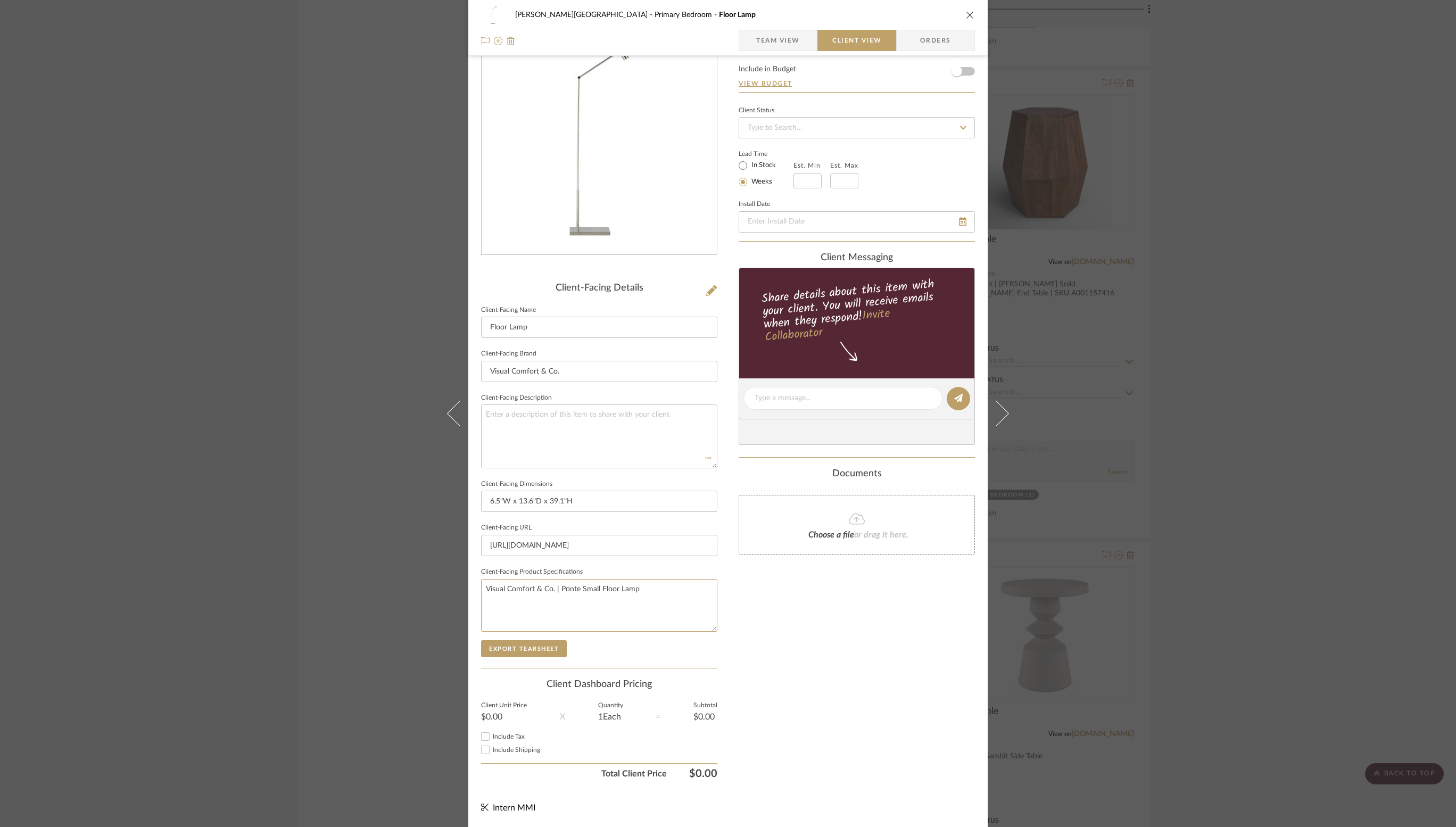 type 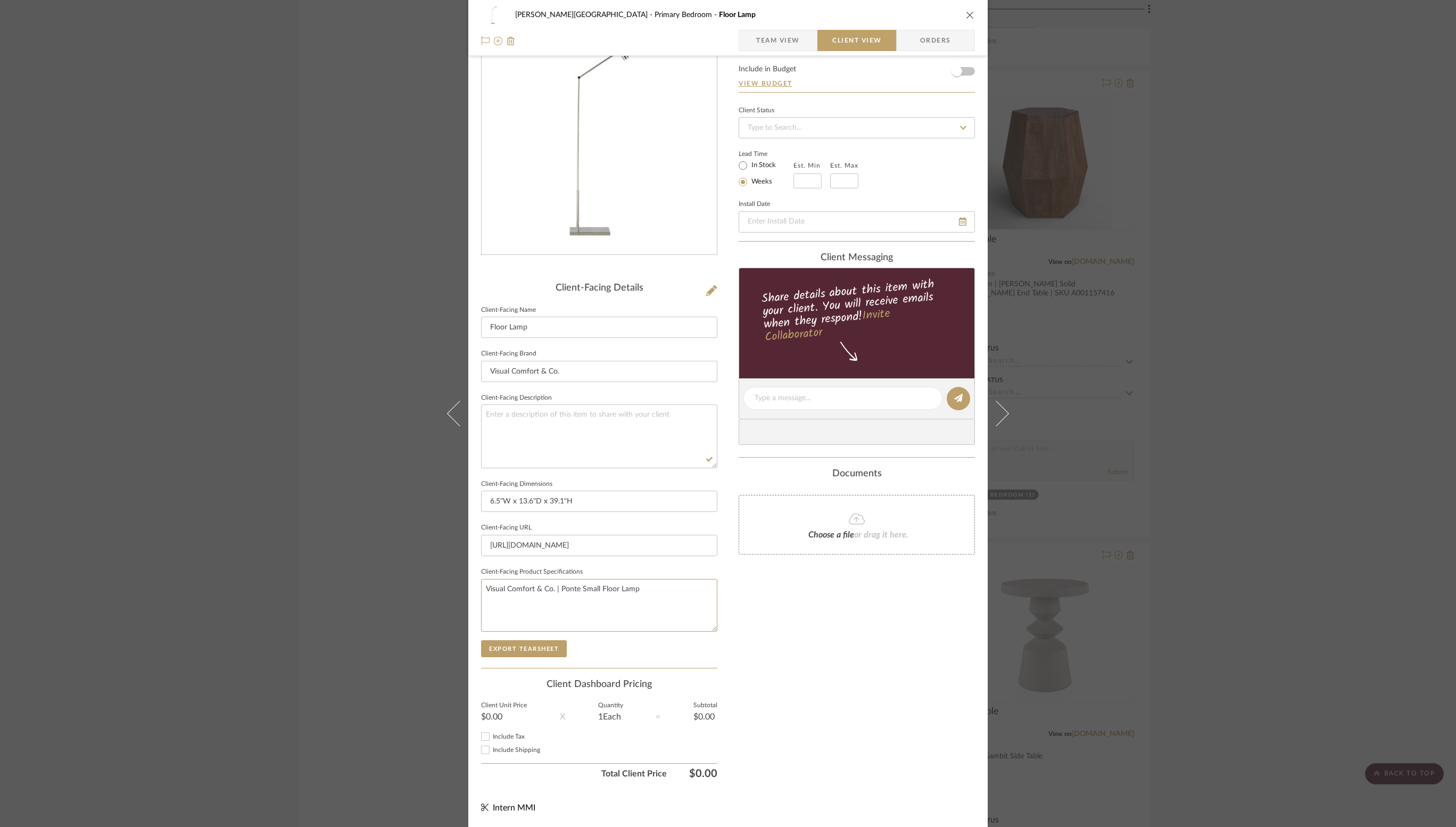 paste on "Finish: Polished Nickel
Wattage: 6.1W
LED Module" 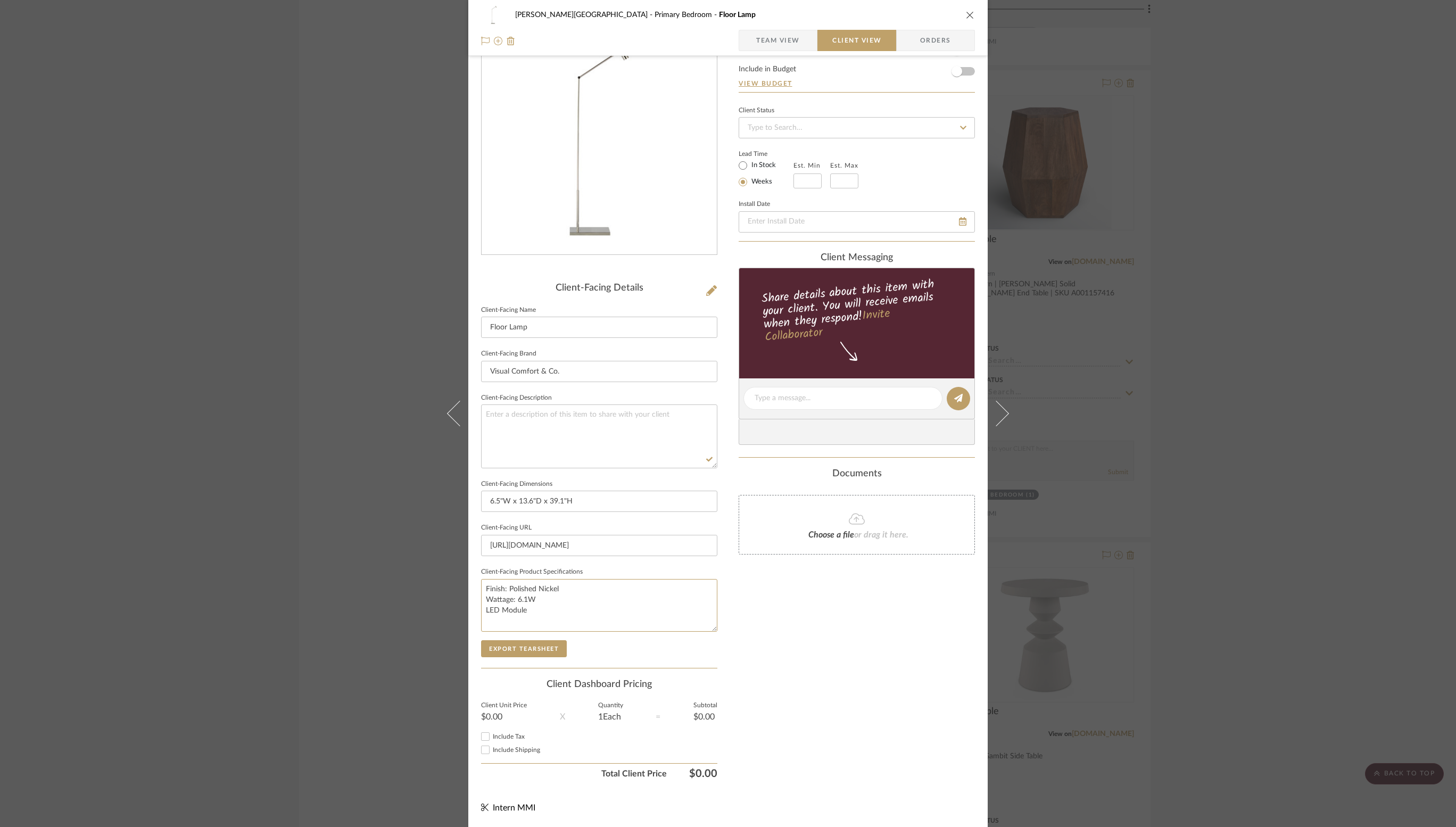 type on "Finish: Polished Nickel
Wattage: 6.1W
LED Module" 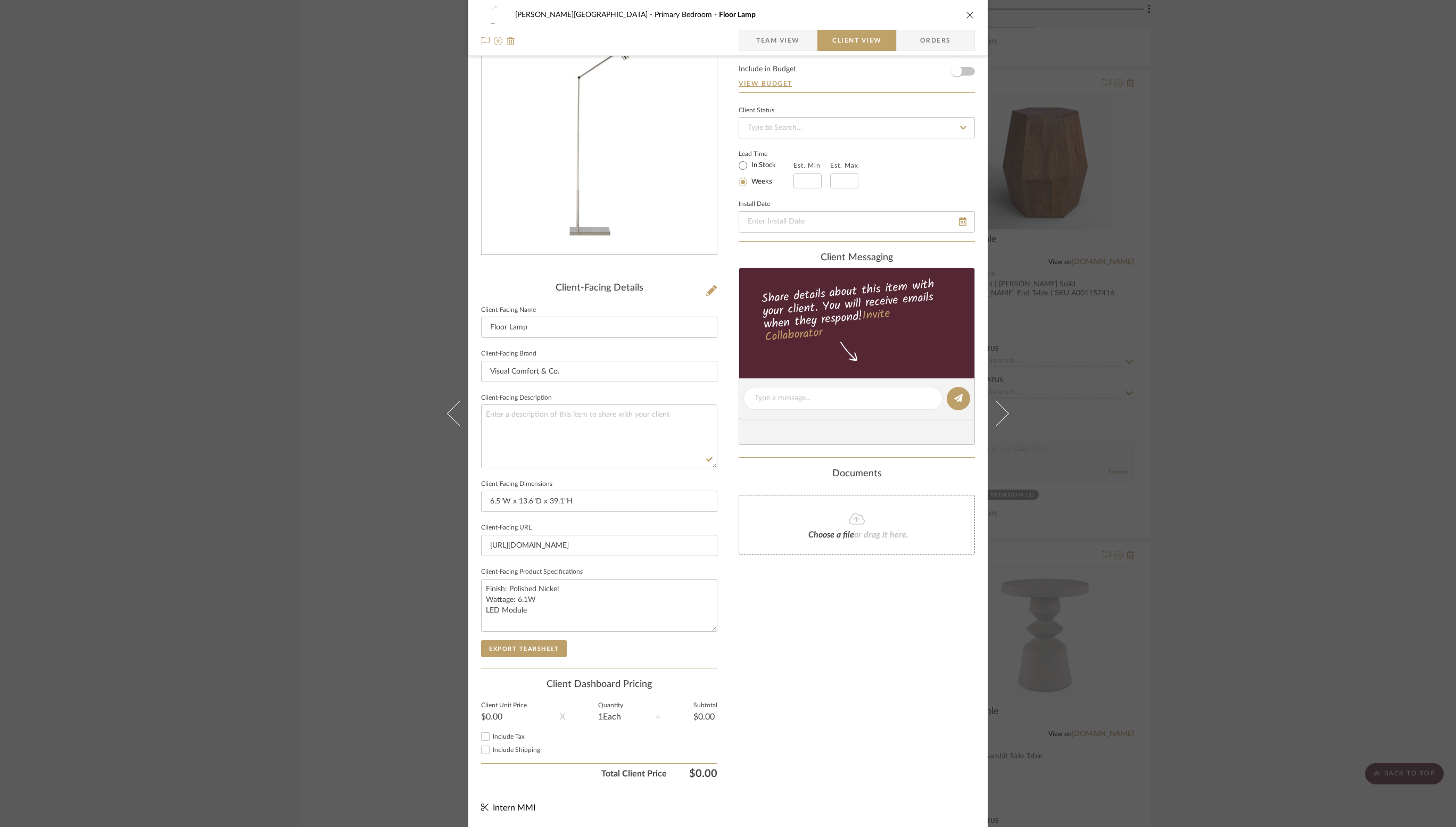 click on "Only content on this tab can share to Dashboard.  Show in Client Dashboard   Include in Budget   View Budget  Client Status  Lead Time  In Stock Weeks  Est. Min   Est. Max   Install Date  client Messaging  Share details about this item with your client. You will receive emails when they respond!  Invite Collaborator  Documents  Choose a file  or drag it here." at bounding box center (857, 403) 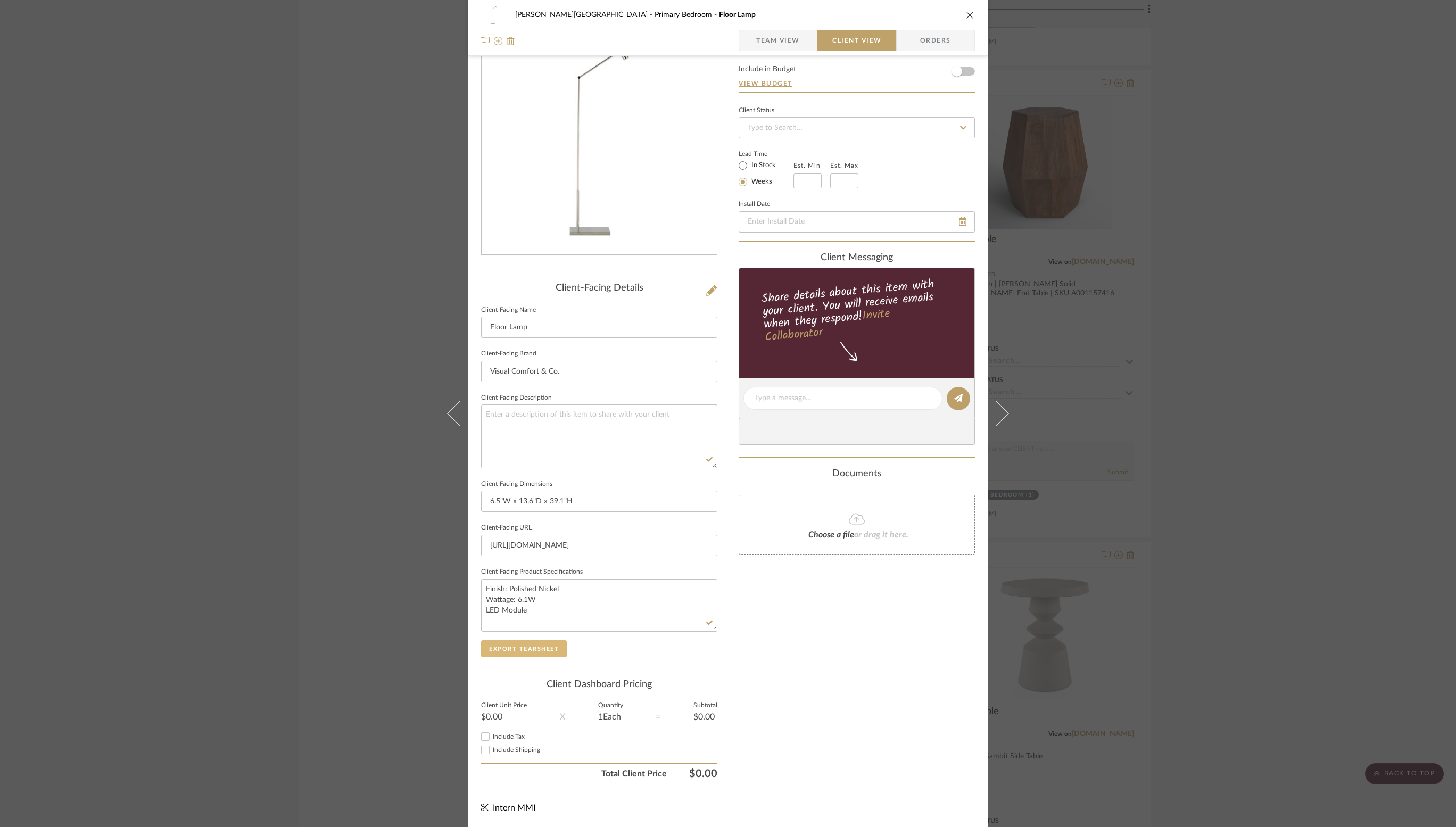 click on "Export Tearsheet" 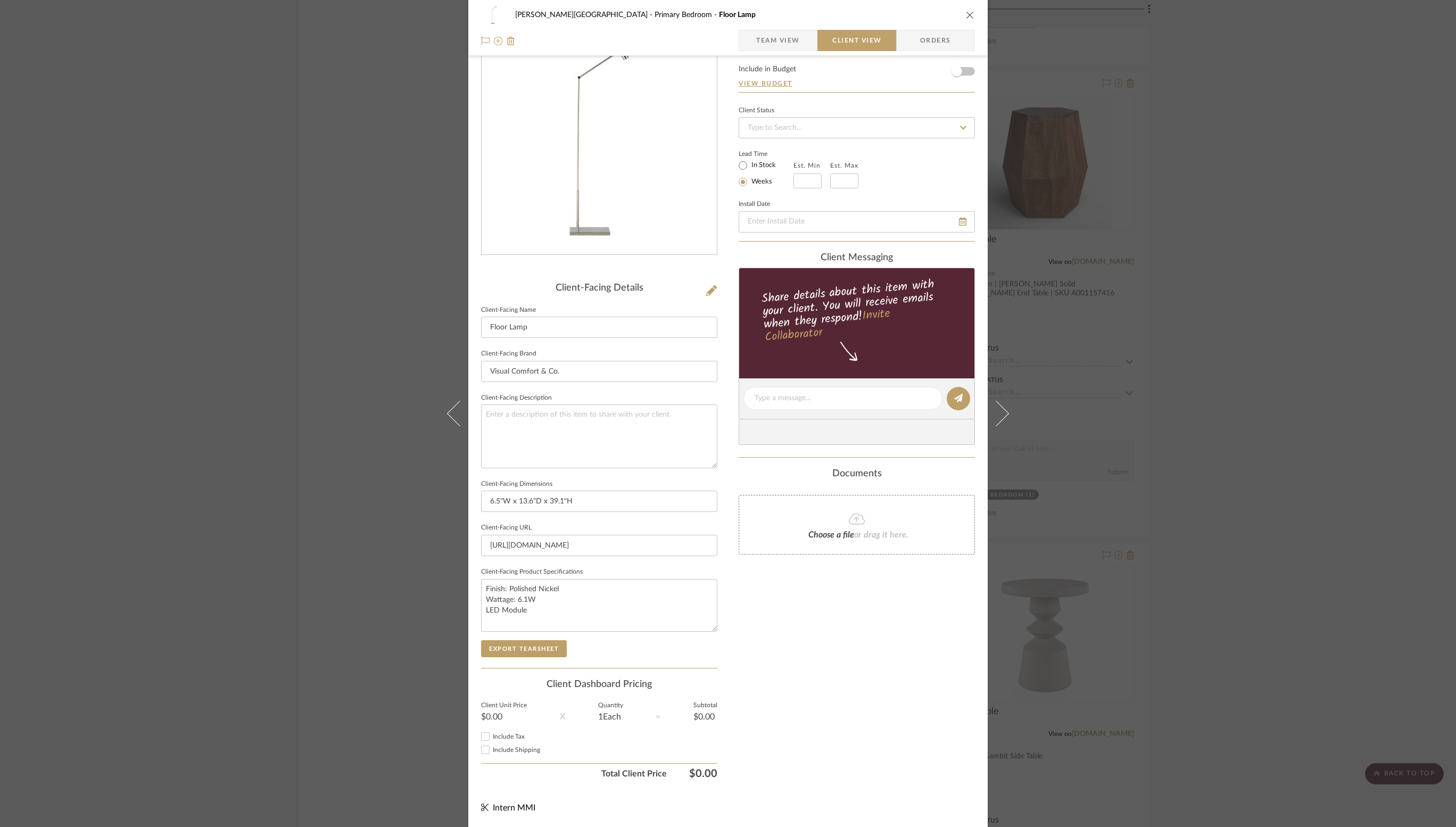 click on "Shepard Street Primary Bedroom Floor Lamp Team View Client View Orders  Client-Facing Details   Client-Facing Name  Floor Lamp  Client-Facing Brand  Visual Comfort & Co.  Client-Facing Description   Client-Facing Dimensions  6.5"W x 13.6"D x 39.1"H  Client-Facing URL  https://www.visualcomfort.com/ponte-small-floor-lamp-slfl572/?selected_product=SLFL57230N#1801=104581&2461=35531  Client-Facing Product Specifications  Finish: Polished Nickel
Wattage: 6.1W
LED Module  Export Tearsheet   Client Dashboard Pricing   Client Unit Price   $0.00      X  Quantity  1    Each      =  Subtotal   $0.00  Include Tax Include Shipping Total Client Price   $0.00  Only content on this tab can share to Dashboard.  Show in Client Dashboard   Include in Budget   View Budget  Client Status  Lead Time  In Stock Weeks  Est. Min   Est. Max   Install Date  client Messaging  Share details about this item with your client. You will receive emails when they respond!  Invite Collaborator  Documents  Choose a file  or drag it here." at bounding box center [728, 414] 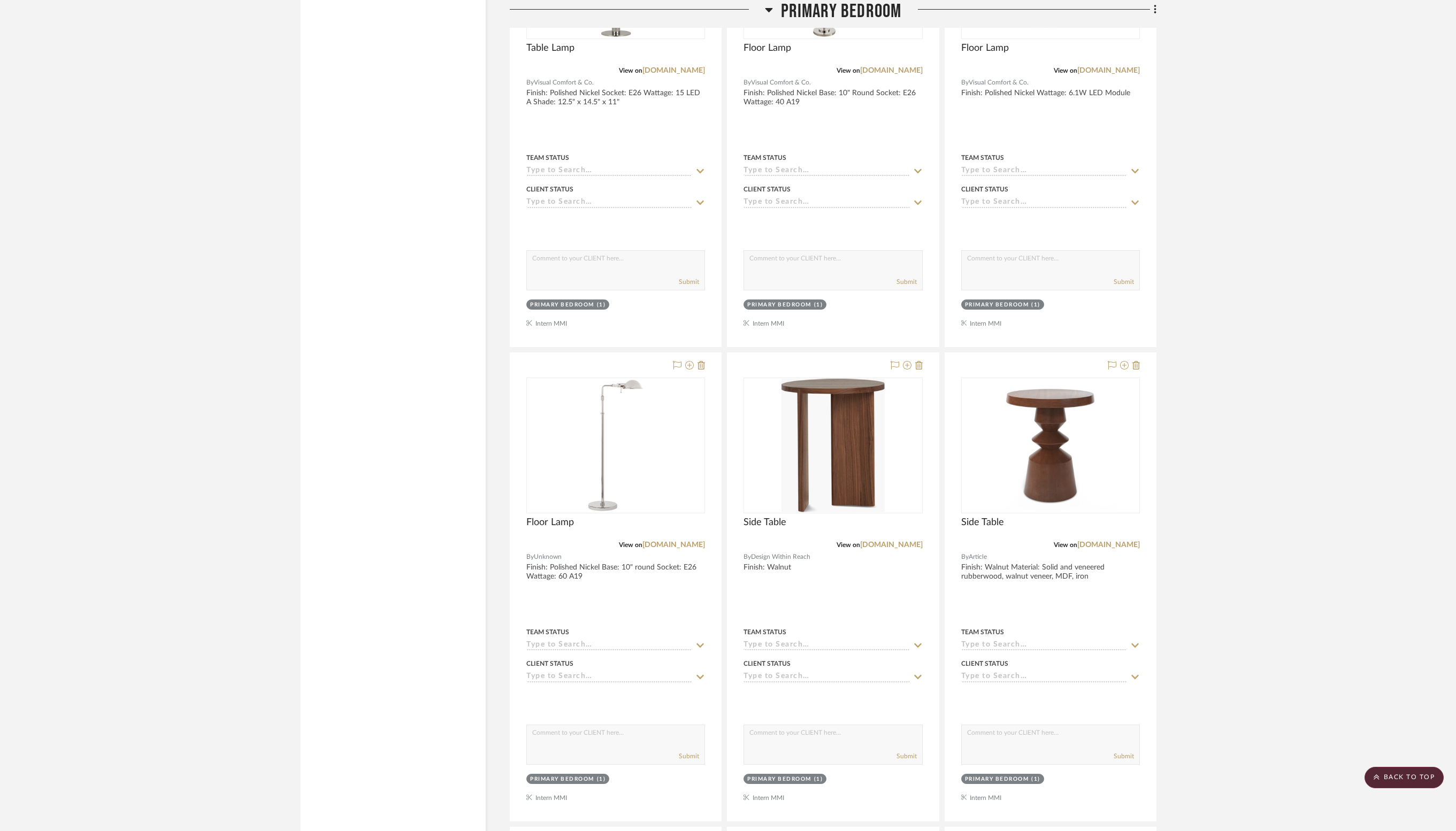 scroll, scrollTop: 3492, scrollLeft: 0, axis: vertical 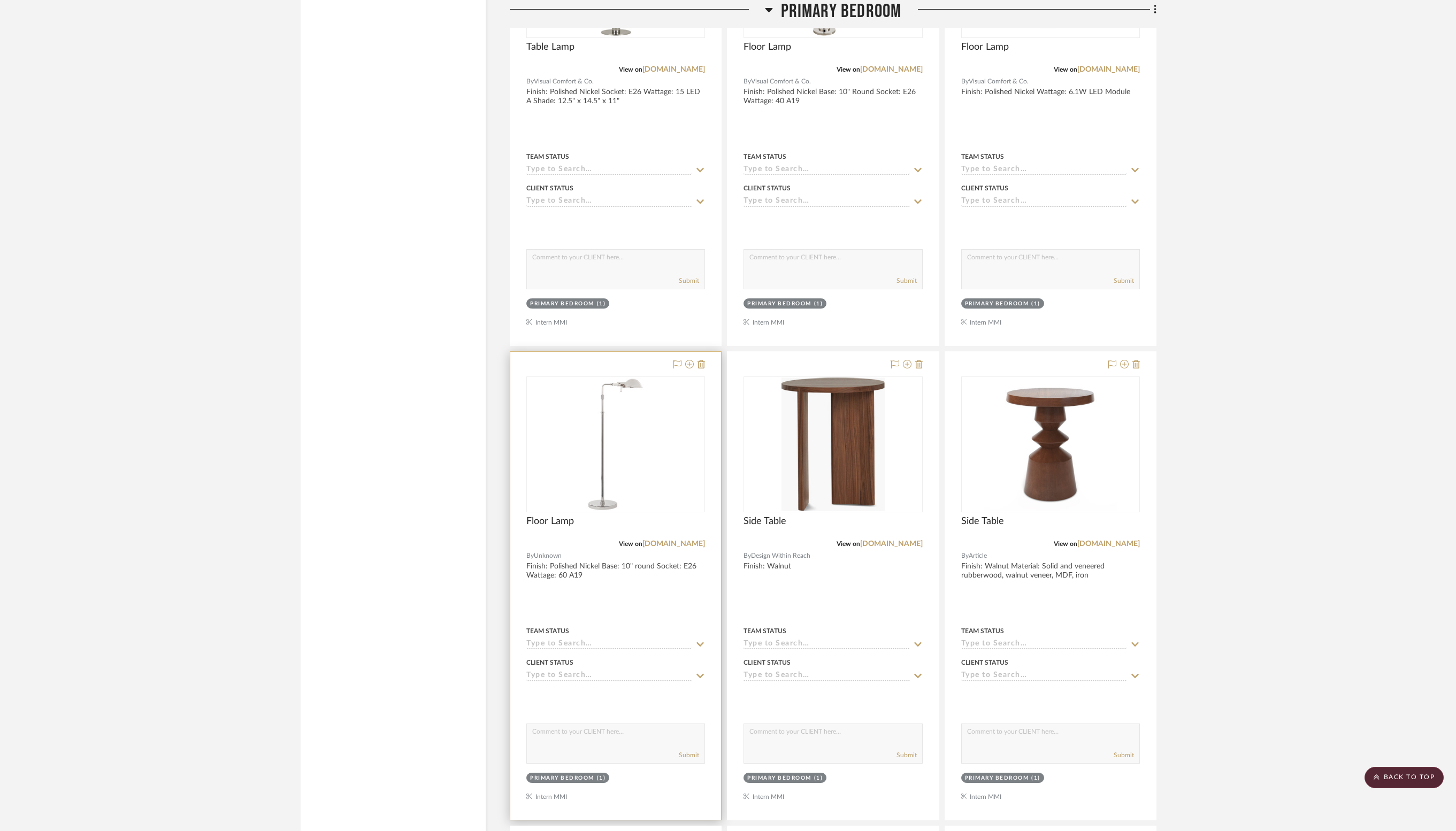 click at bounding box center [616, 586] 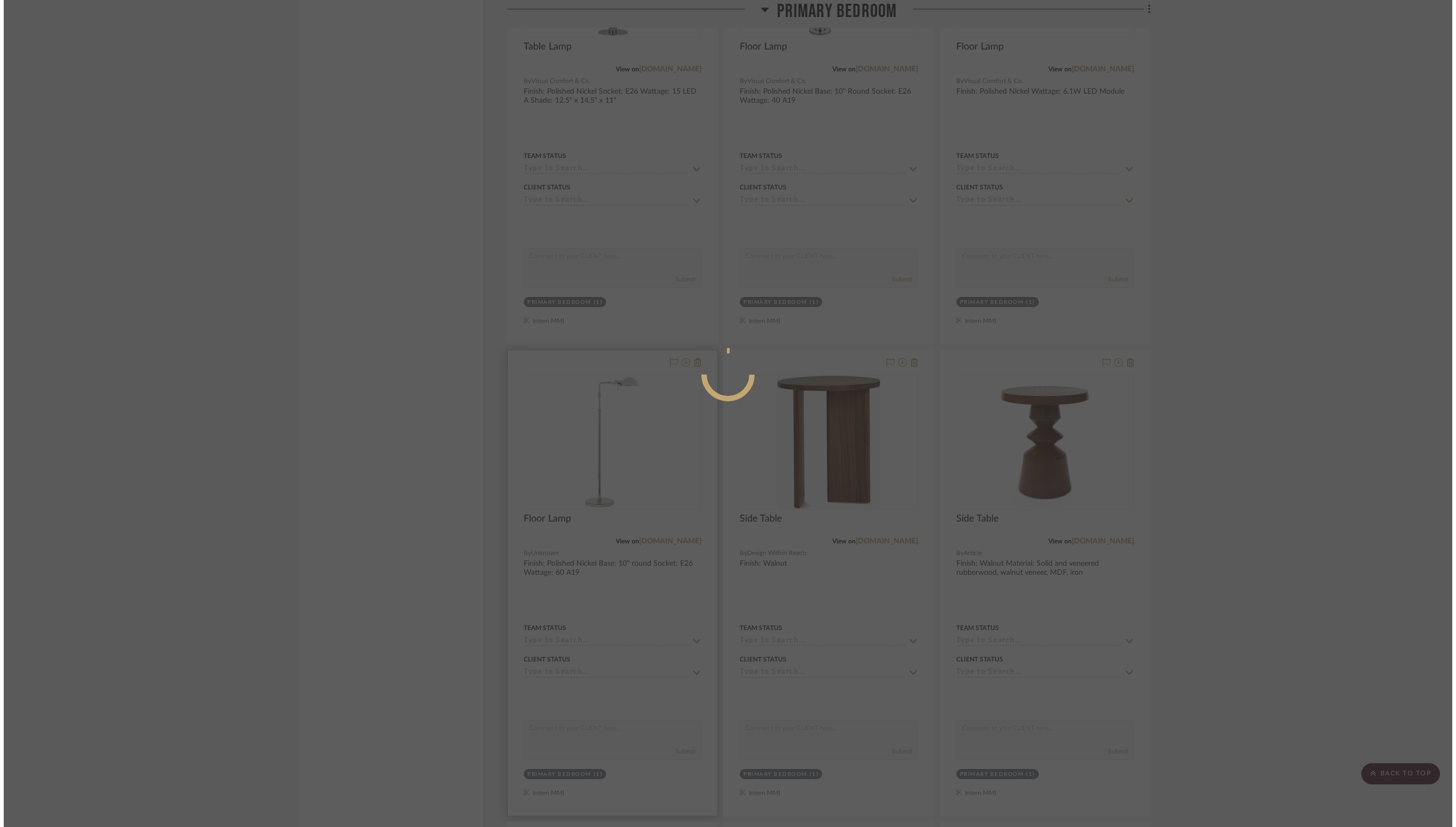 scroll, scrollTop: 0, scrollLeft: 0, axis: both 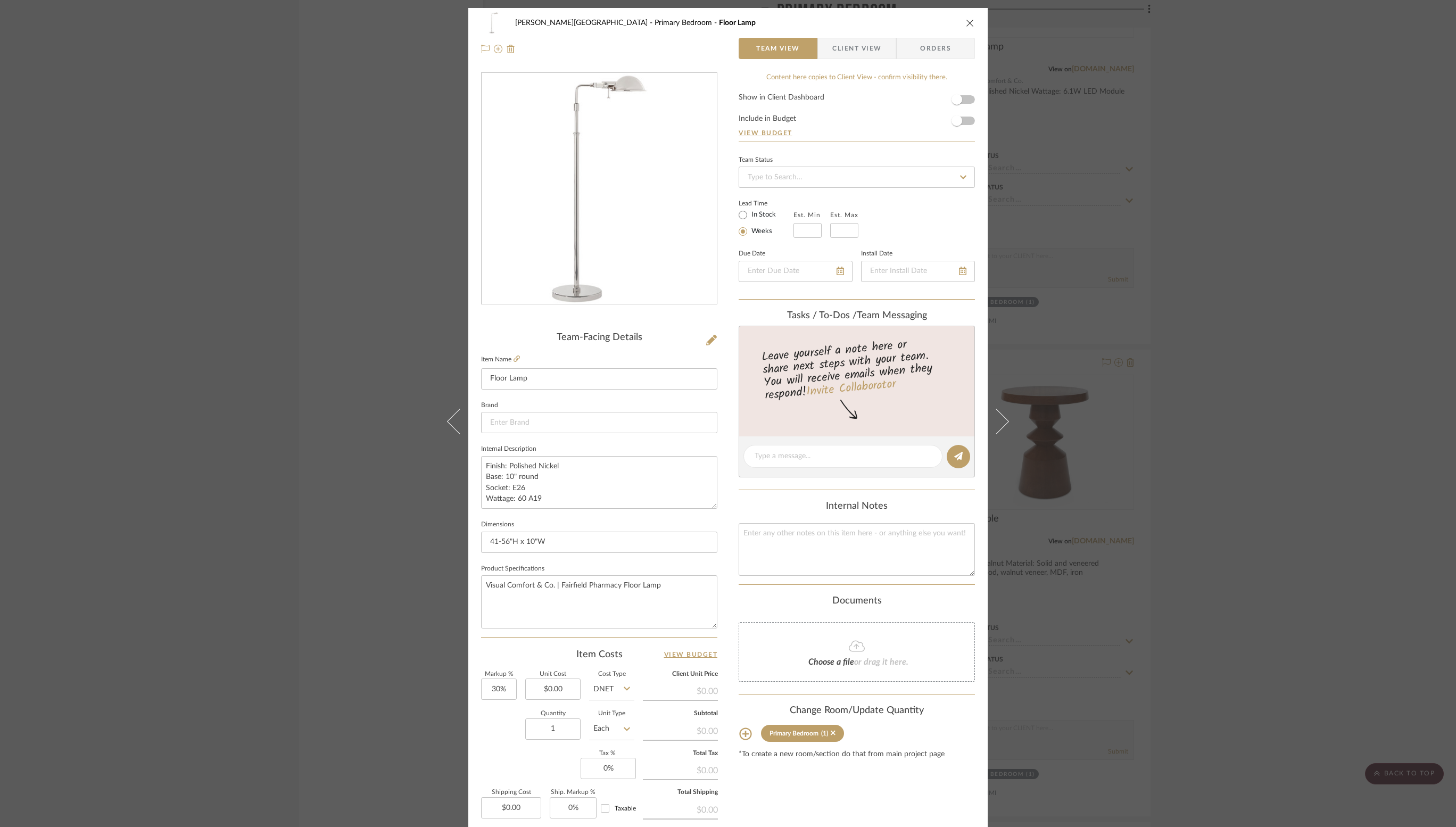 click on "Client View" at bounding box center [857, 48] 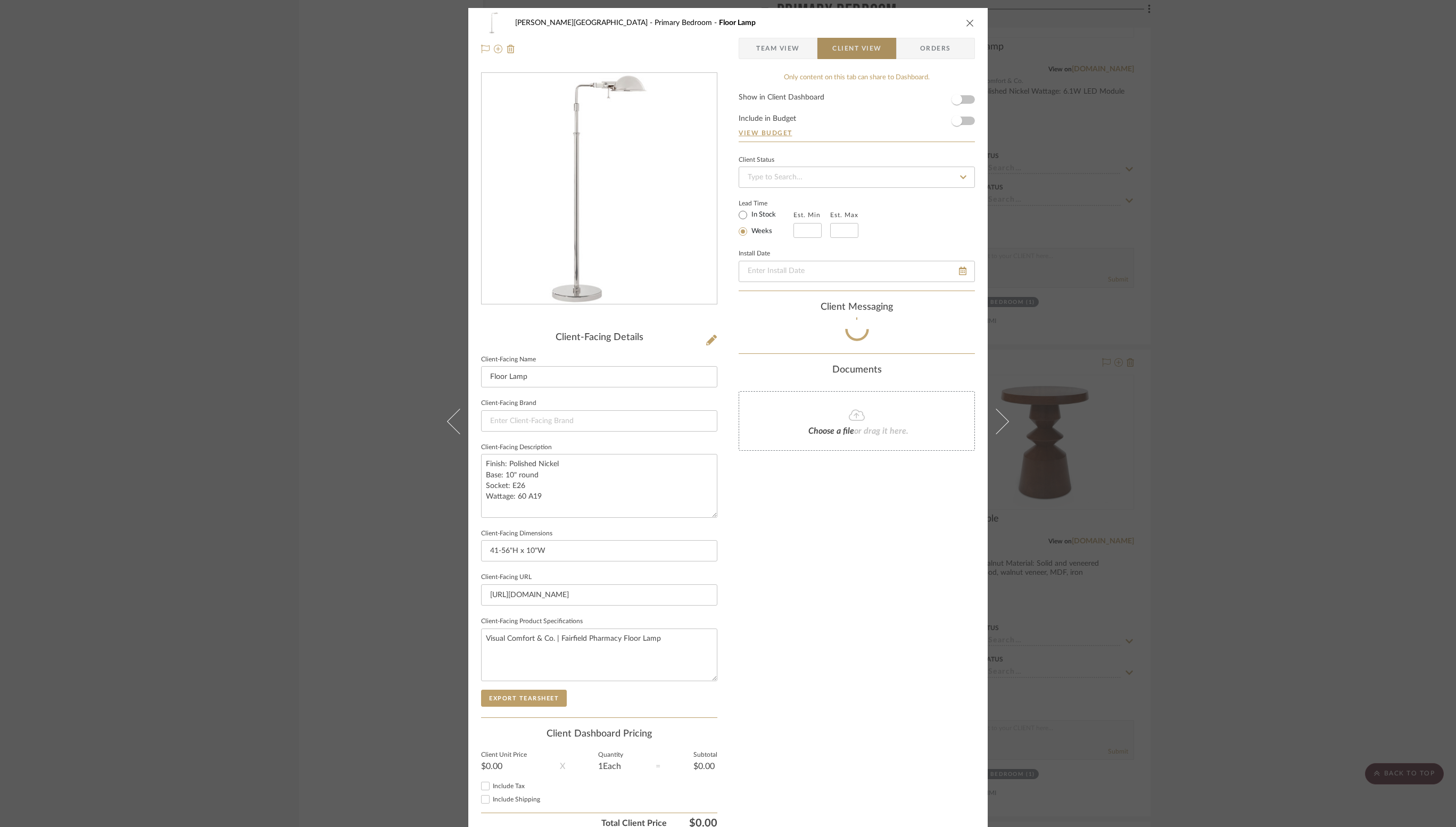 type 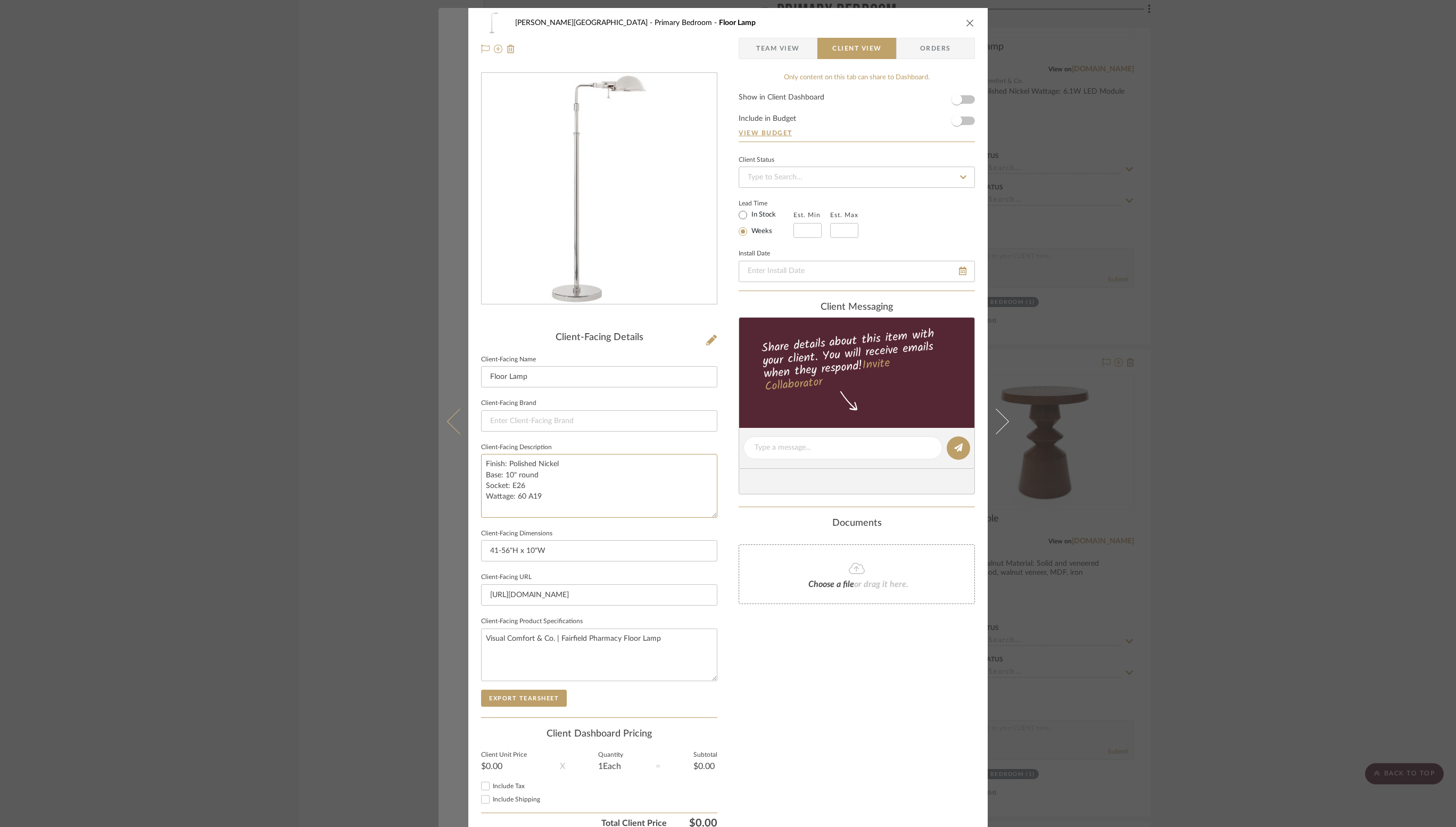 drag, startPoint x: 593, startPoint y: 503, endPoint x: 456, endPoint y: 439, distance: 151.2118 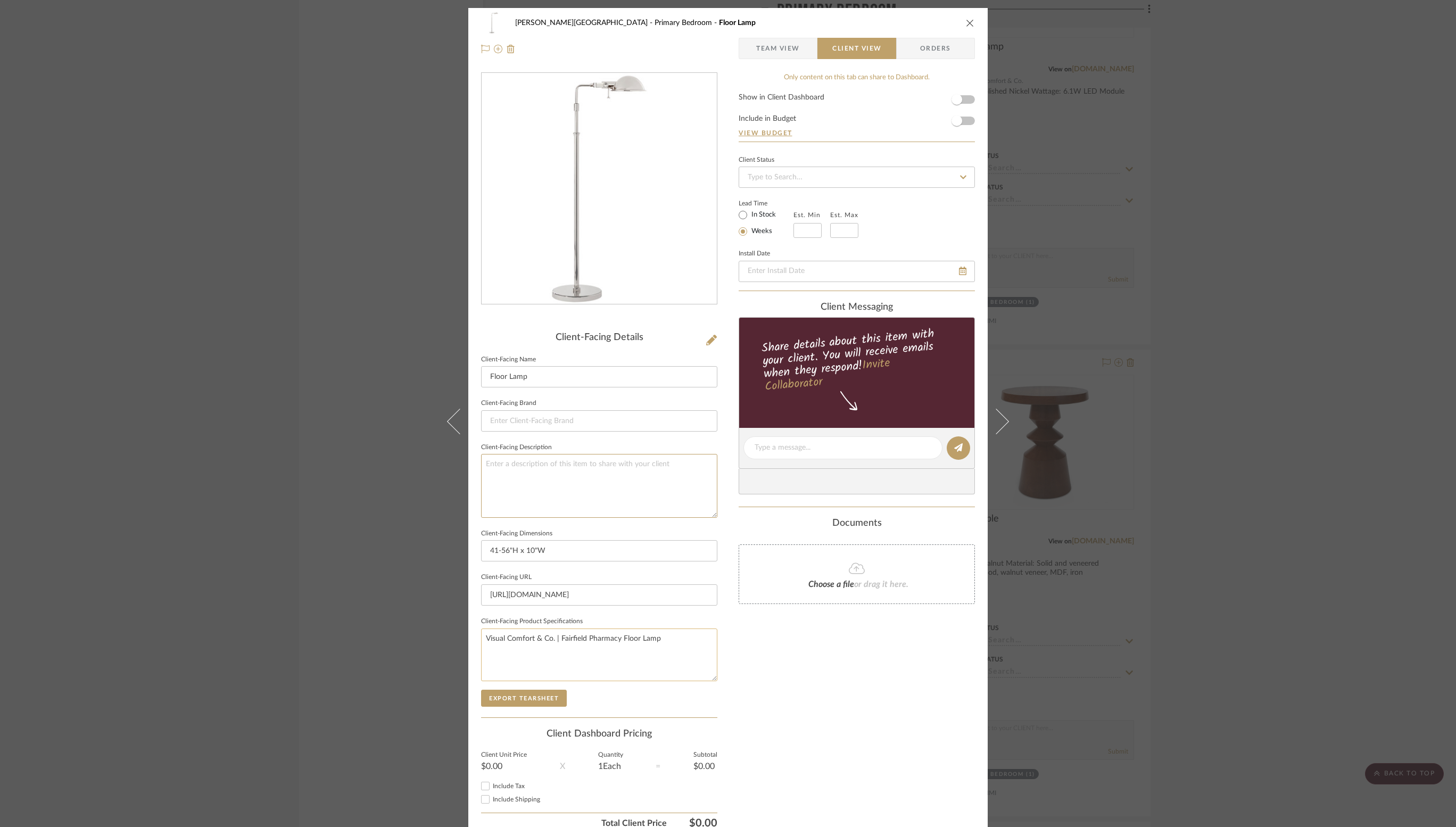 type 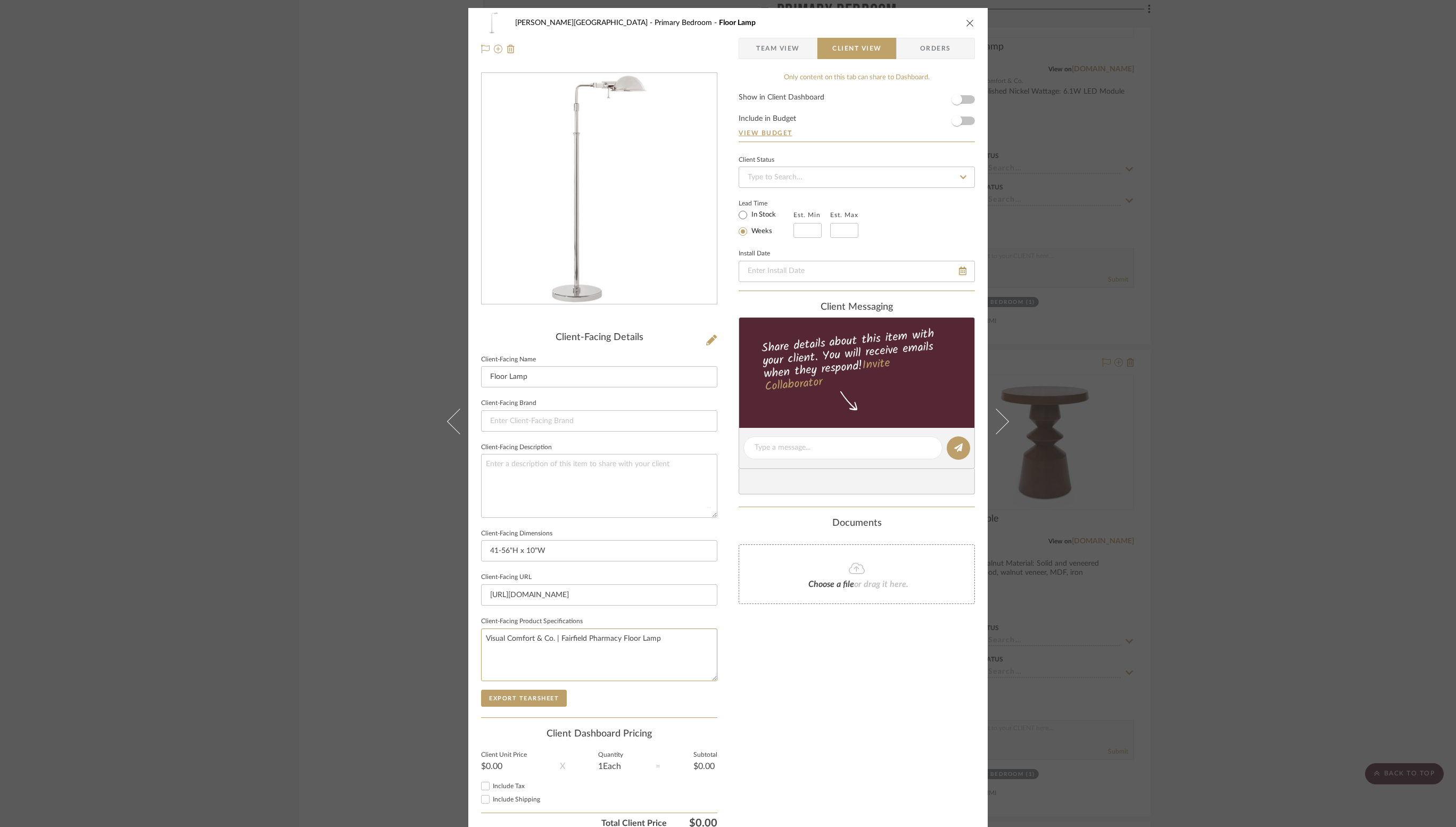 drag, startPoint x: 686, startPoint y: 638, endPoint x: 340, endPoint y: 663, distance: 346.902 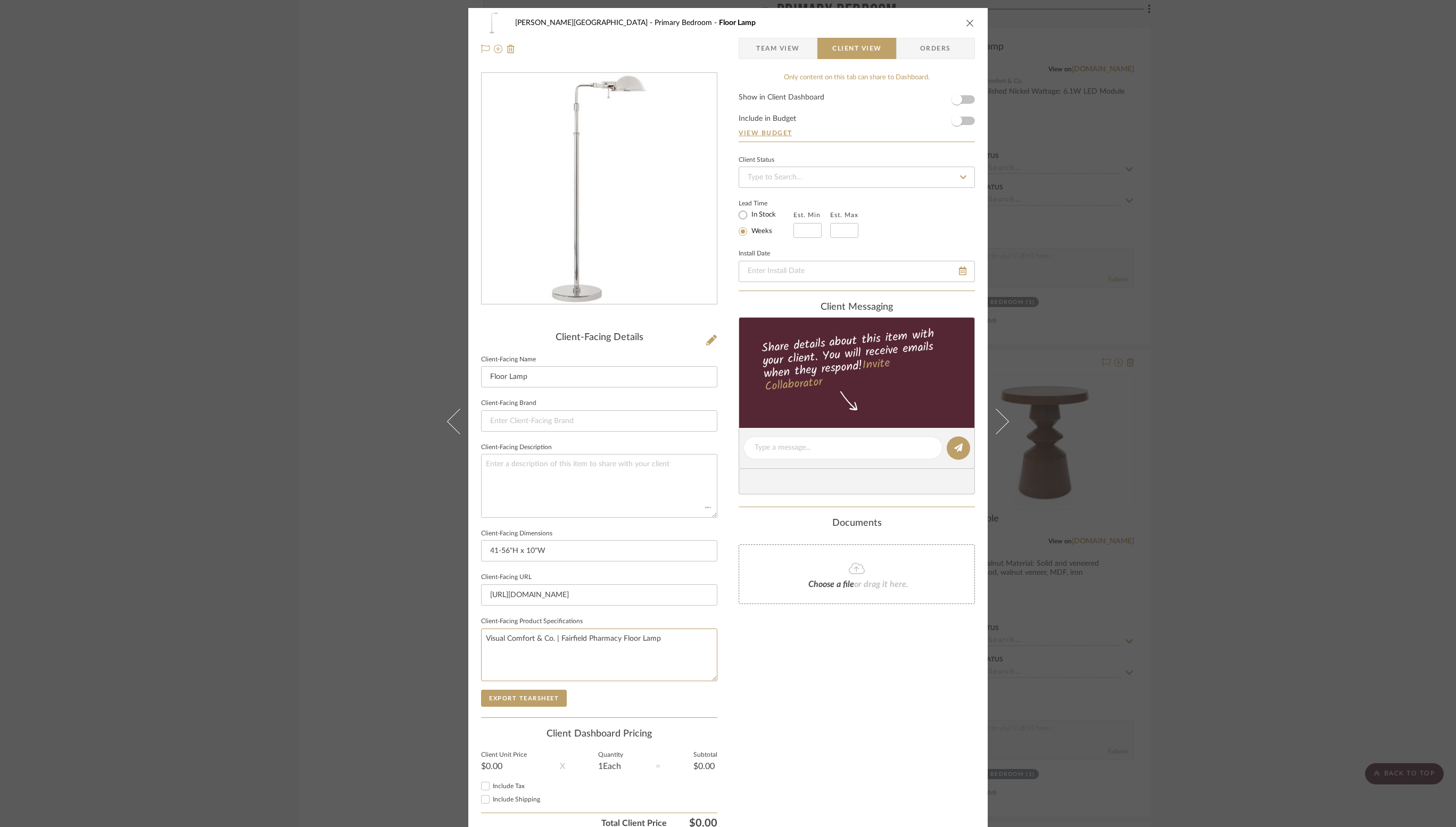 click on "Shepard Street Primary Bedroom Floor Lamp Team View Client View Orders  Client-Facing Details   Client-Facing Name  Floor Lamp  Client-Facing Brand   Client-Facing Description   Client-Facing Dimensions  41-56"H x 10"W  Client-Facing URL  https://www.visualcomfort.com/fairfield-pharmacy-floor-lamp-rl11165/#2461=35531  Client-Facing Product Specifications  Visual Comfort & Co. | Fairfield Pharmacy Floor Lamp  Export Tearsheet   Client Dashboard Pricing   Client Unit Price   $0.00      X  Quantity  1    Each      =  Subtotal   $0.00  Include Tax Include Shipping Total Client Price   $0.00  Only content on this tab can share to Dashboard.  Show in Client Dashboard   Include in Budget   View Budget  Client Status  Lead Time  In Stock Weeks  Est. Min   Est. Max   Install Date  client Messaging  Share details about this item with your client. You will receive emails when they respond!  Invite Collaborator  Documents  Choose a file  or drag it here.    Intern MMI" at bounding box center (728, 414) 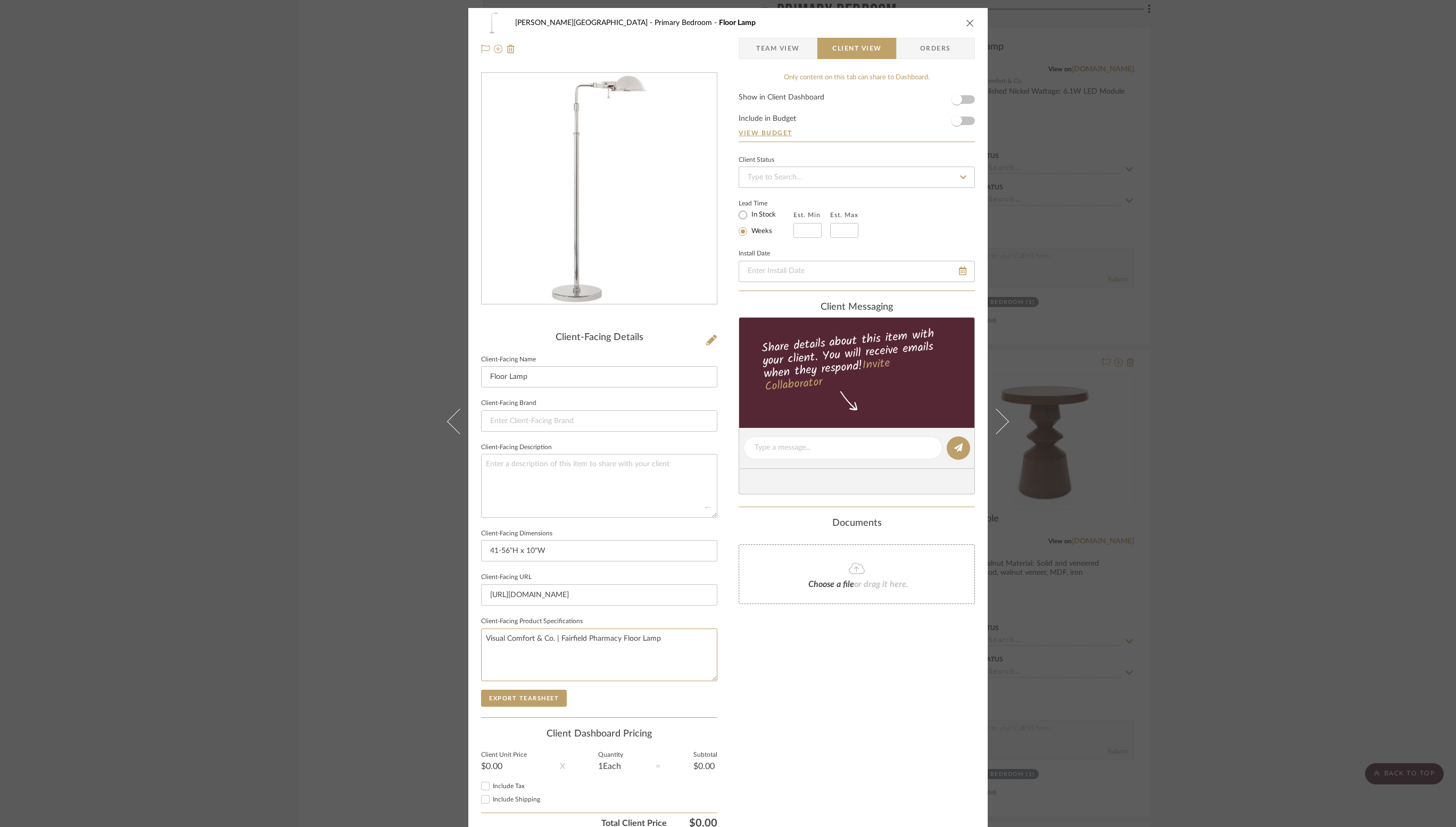type 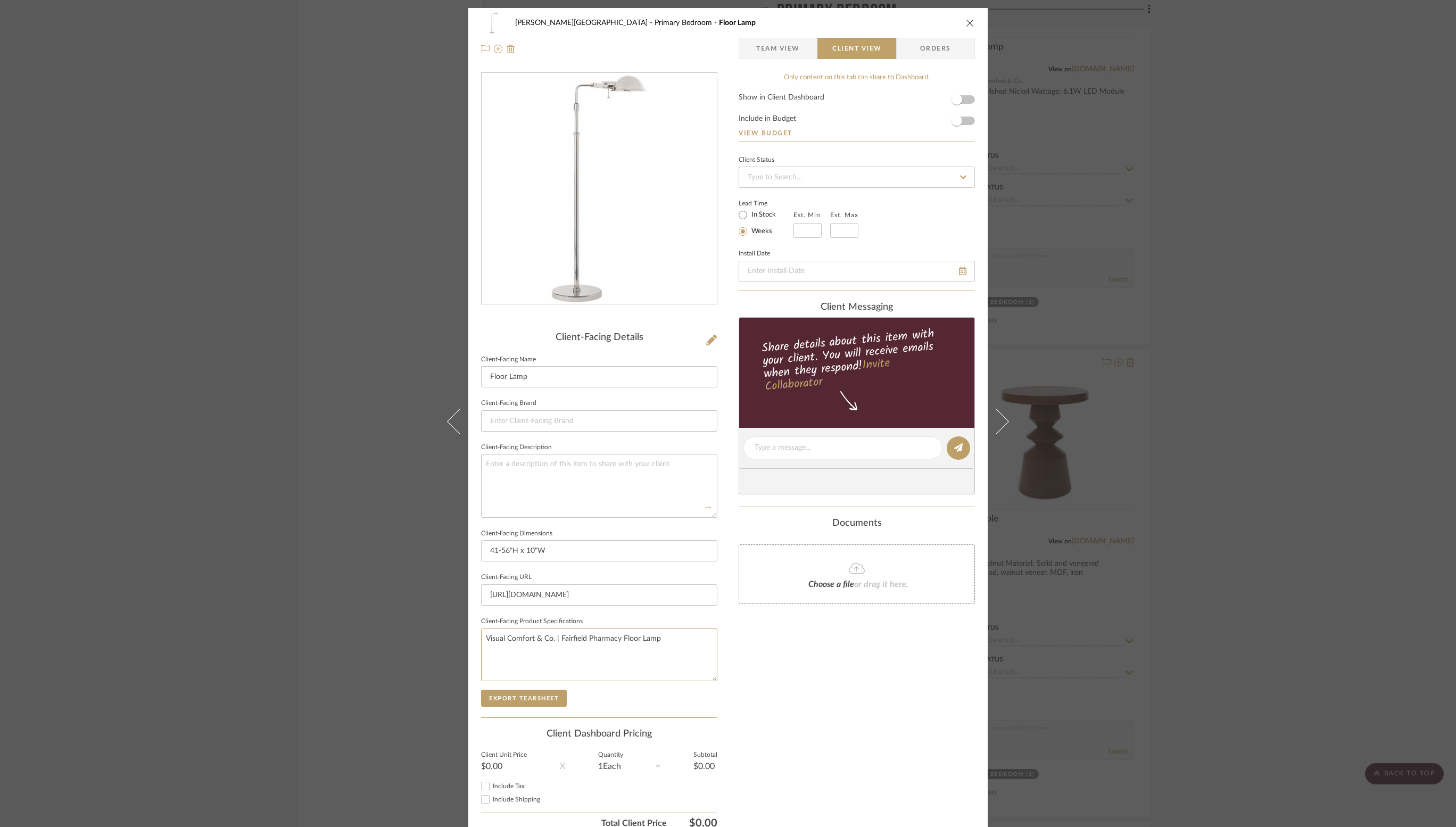 type 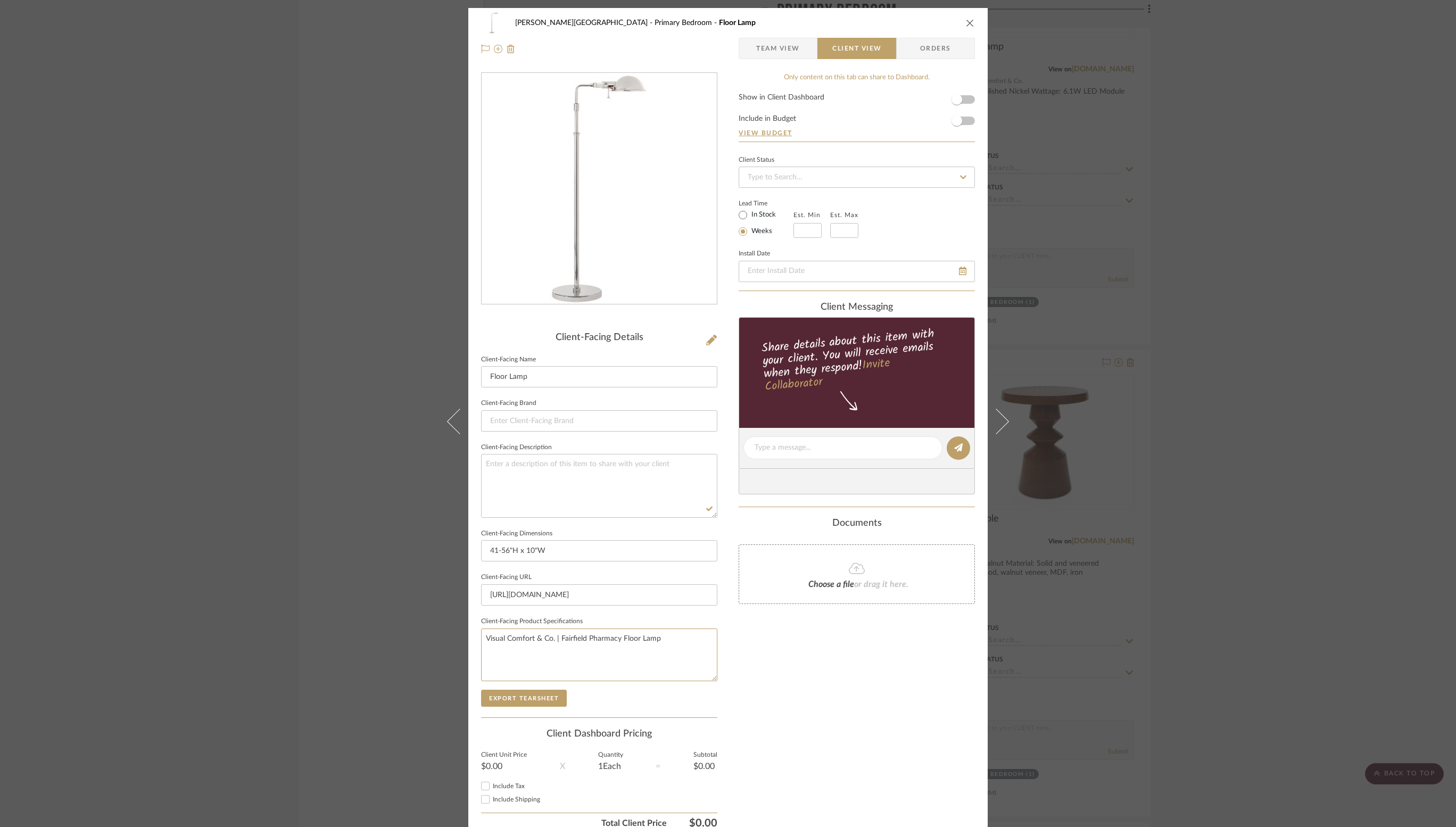 paste on "Finish: Polished Nickel
Base: 10" round
Socket: E26
Wattage: 60 A19" 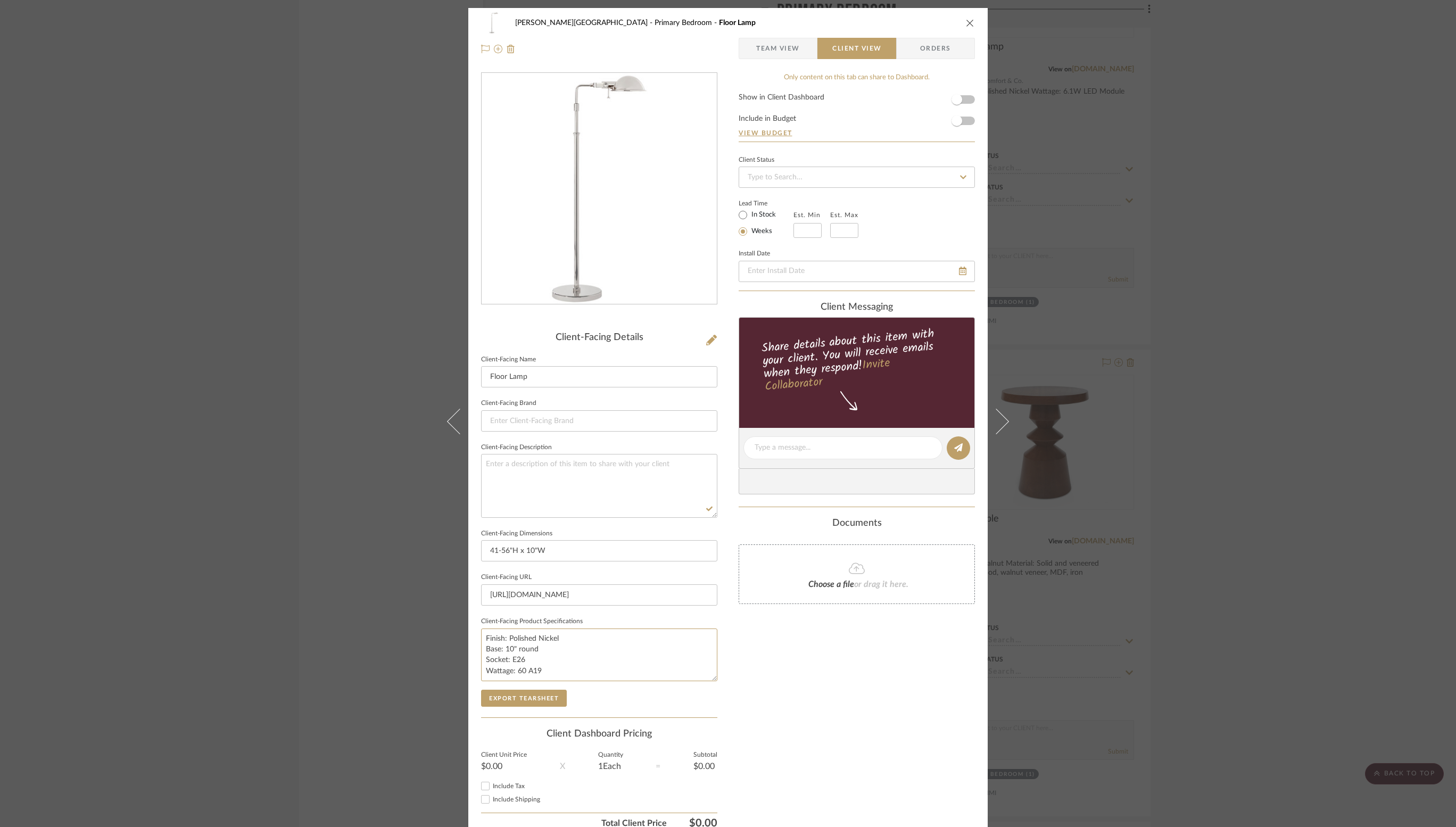 type on "Finish: Polished Nickel
Base: 10" round
Socket: E26
Wattage: 60 A19" 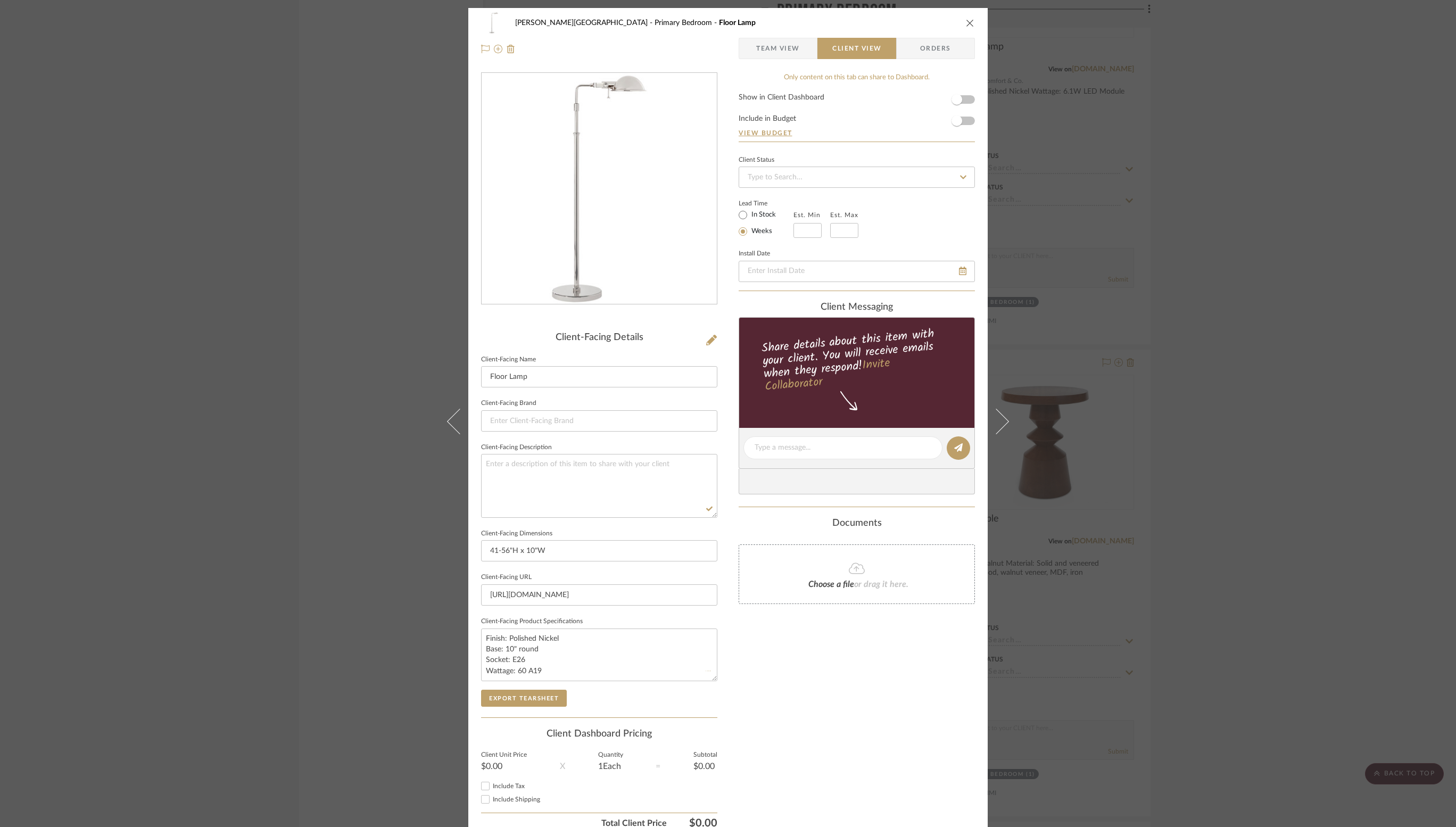 click on "Only content on this tab can share to Dashboard.  Show in Client Dashboard   Include in Budget   View Budget  Client Status  Lead Time  In Stock Weeks  Est. Min   Est. Max   Install Date  client Messaging  Share details about this item with your client. You will receive emails when they respond!  Invite Collaborator  Documents  Choose a file  or drag it here." at bounding box center (857, 453) 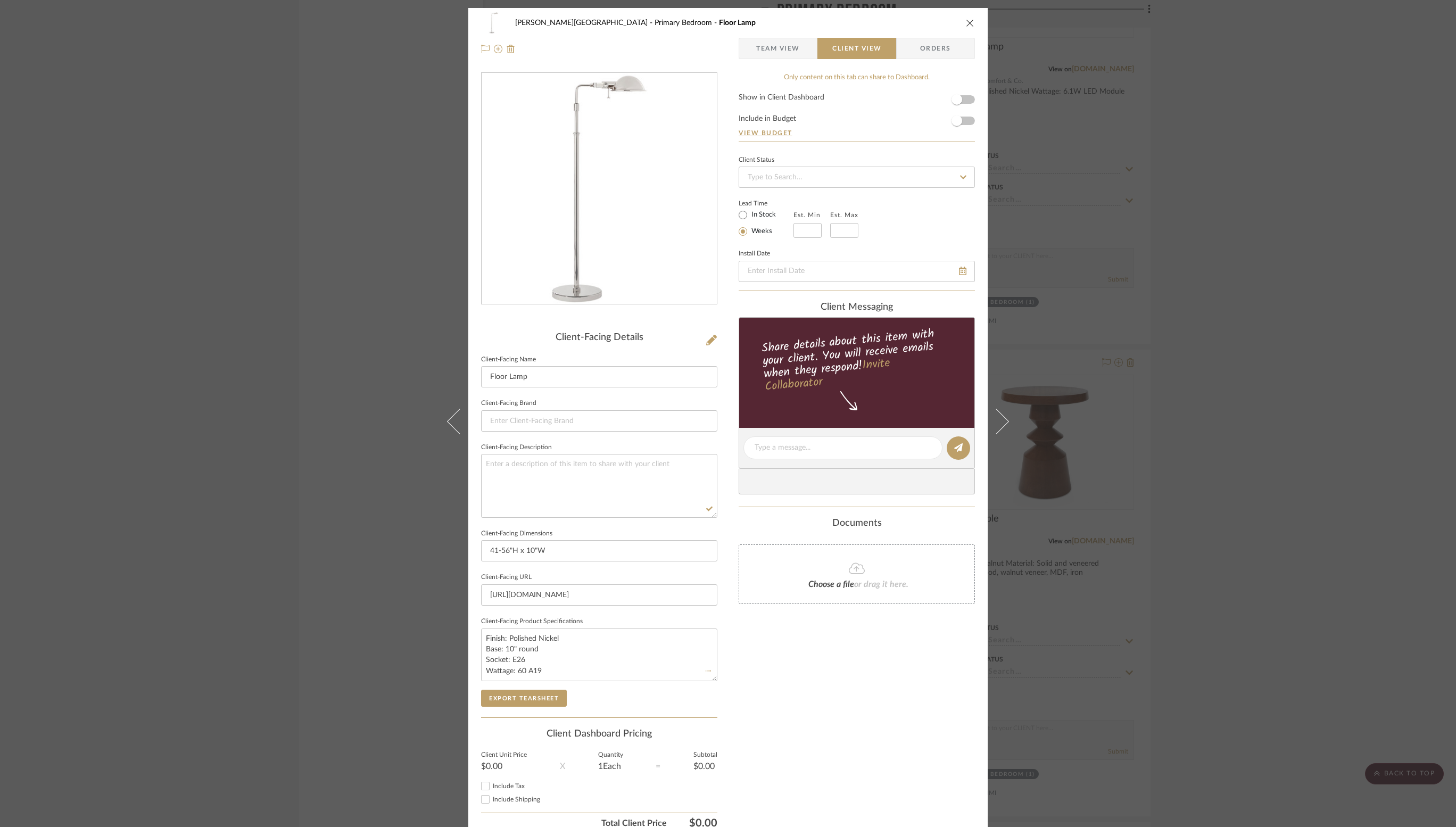 type 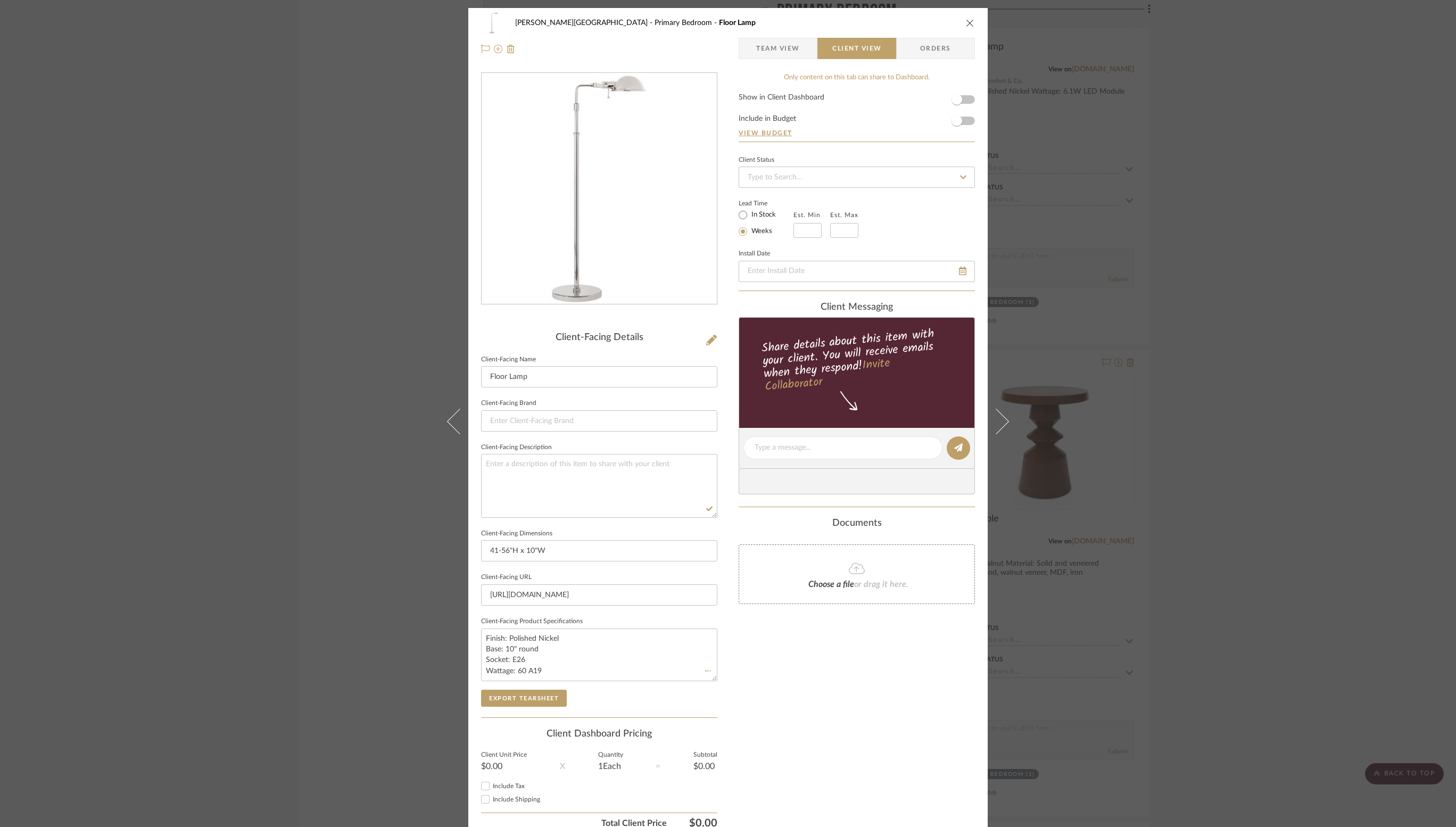 type 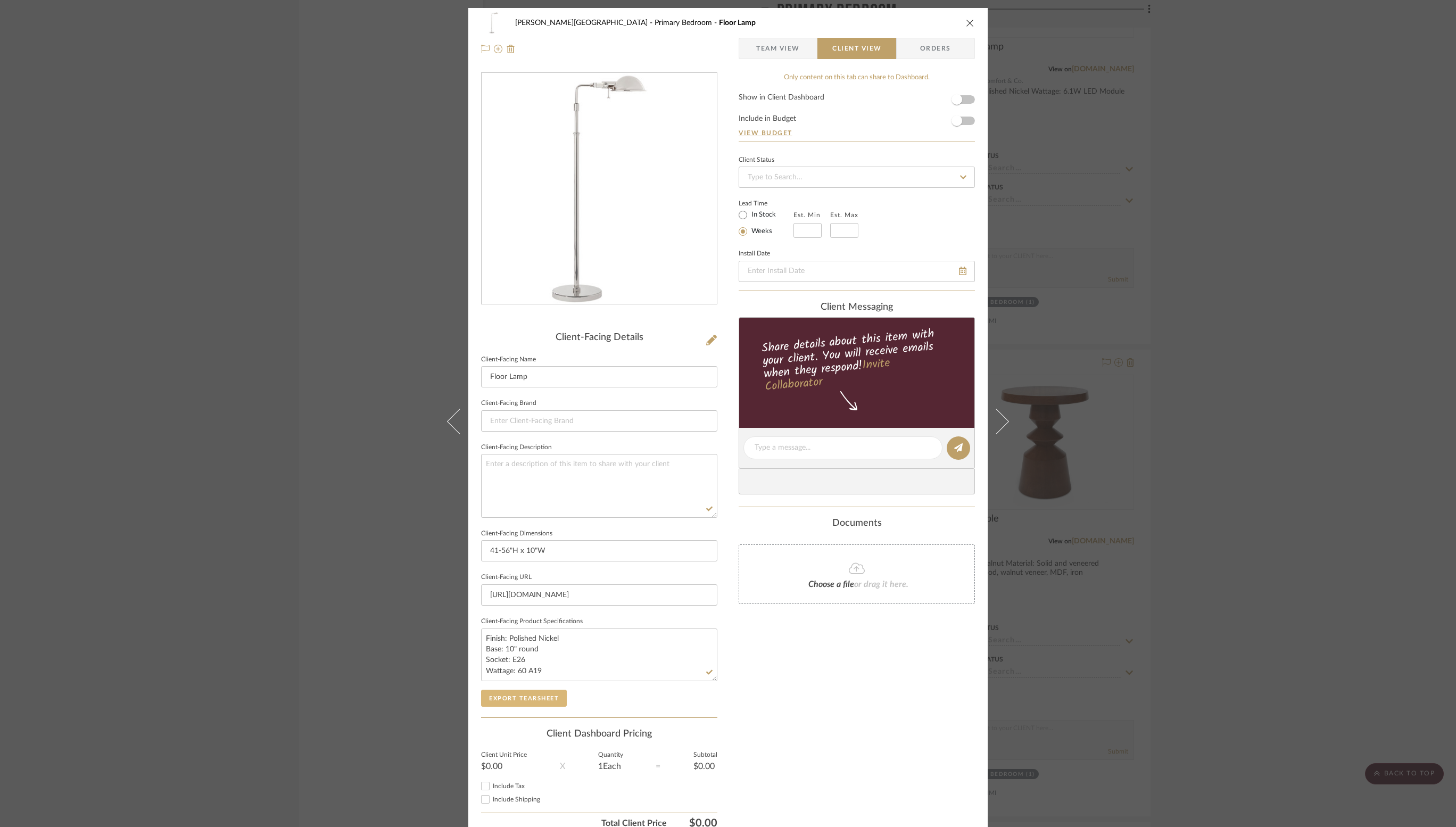 click on "Export Tearsheet" 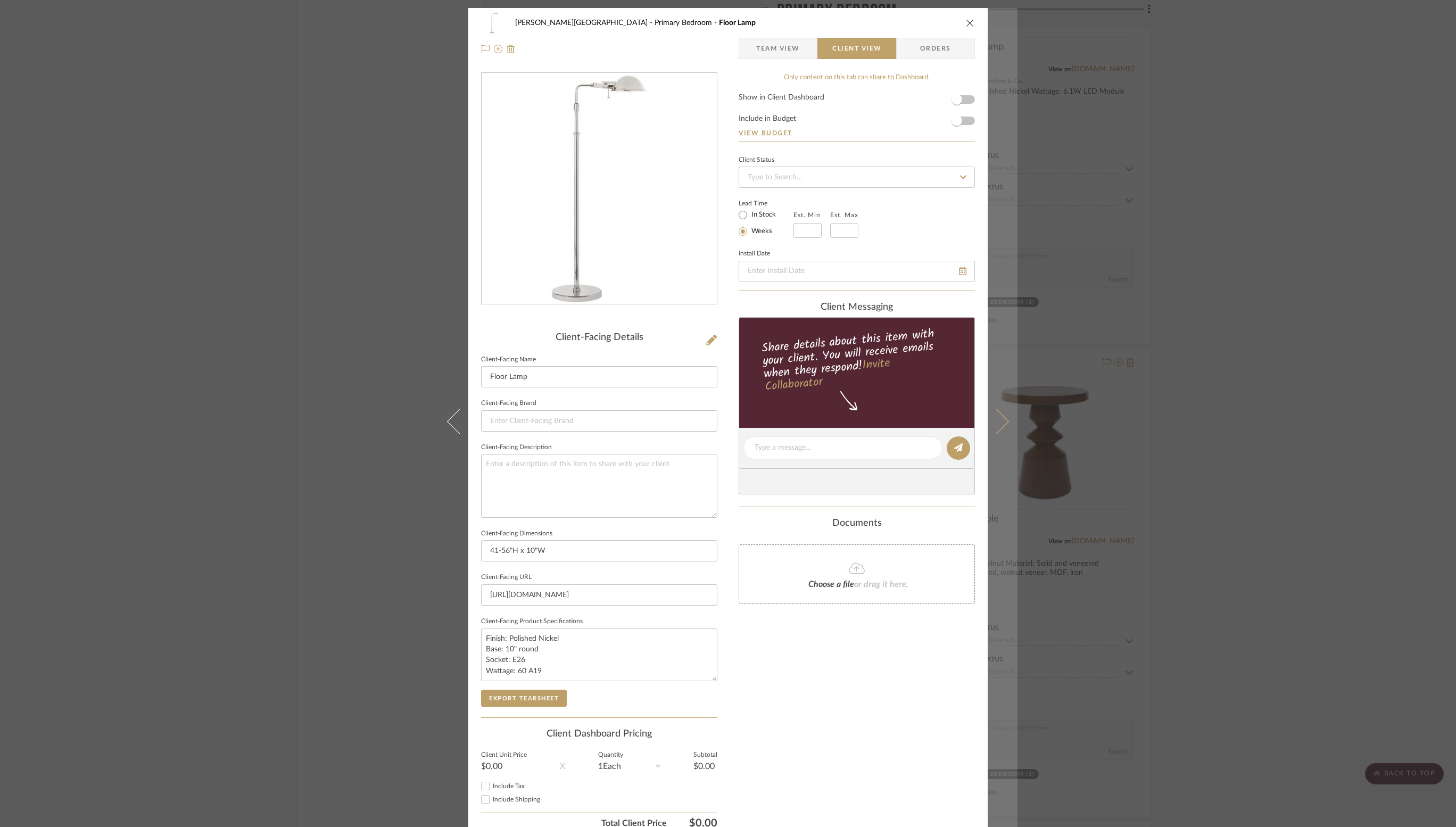 click at bounding box center [996, 421] 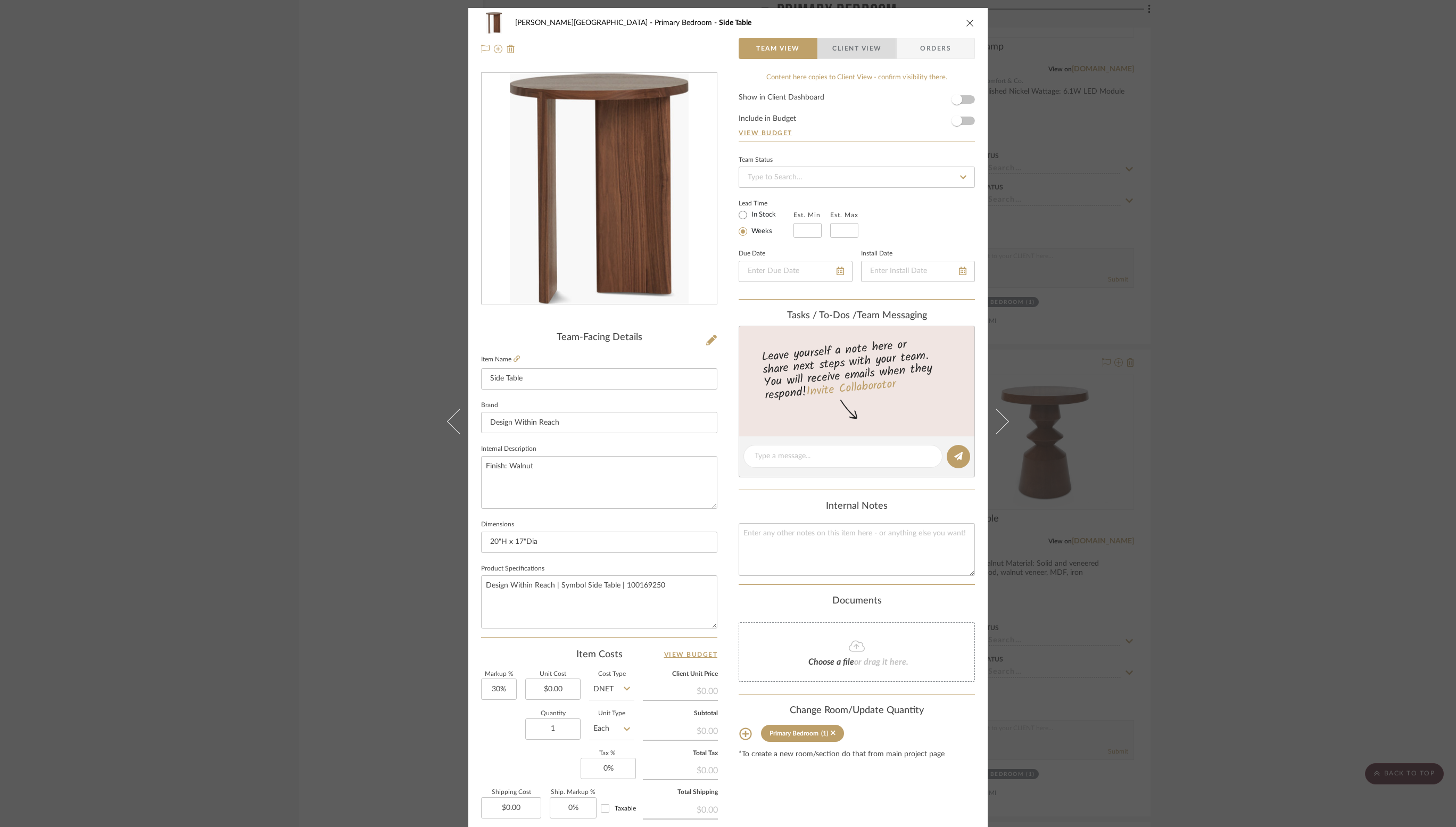 click on "Client View" at bounding box center (857, 48) 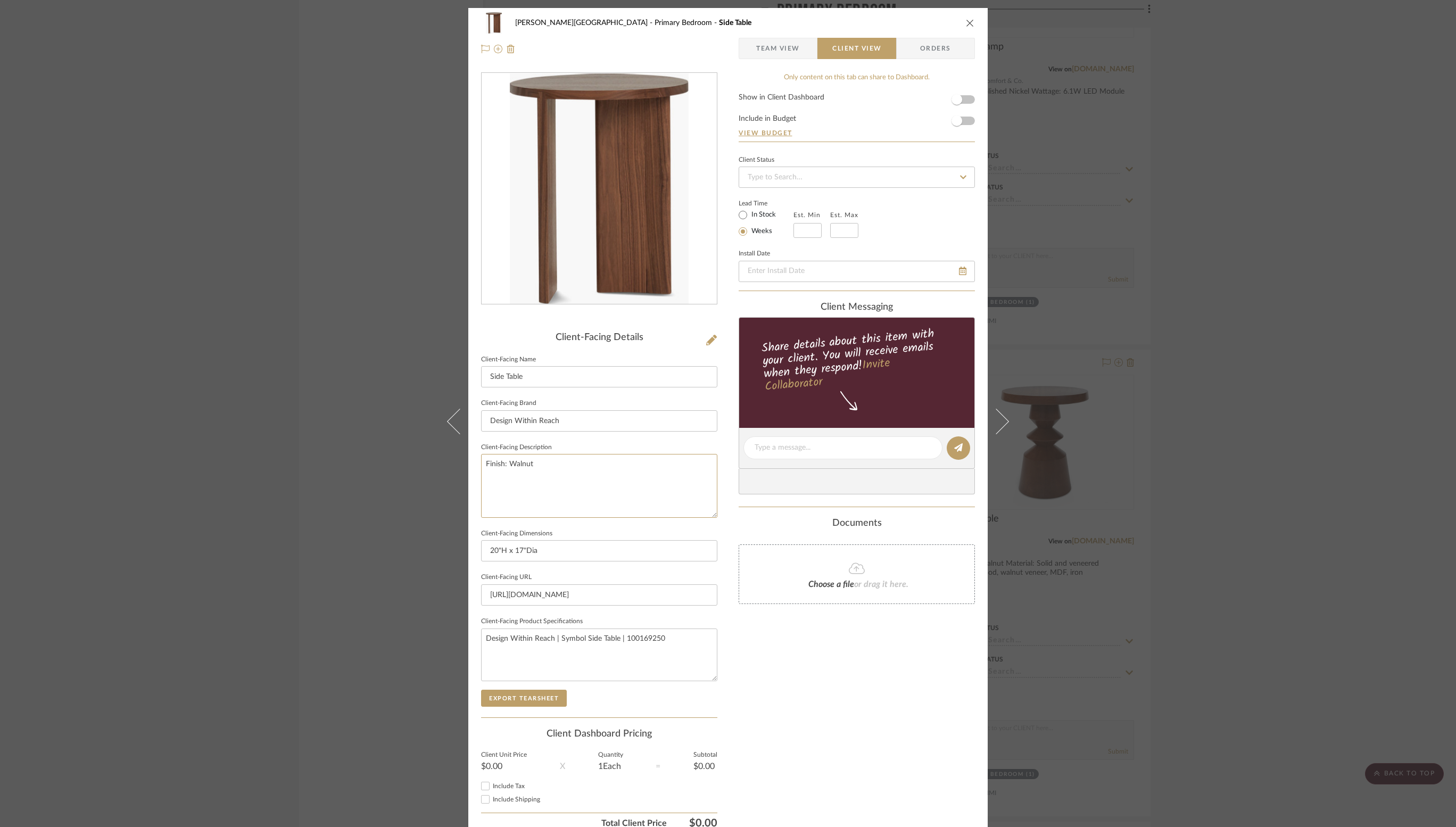 drag, startPoint x: 360, startPoint y: 453, endPoint x: 310, endPoint y: 448, distance: 50.24938 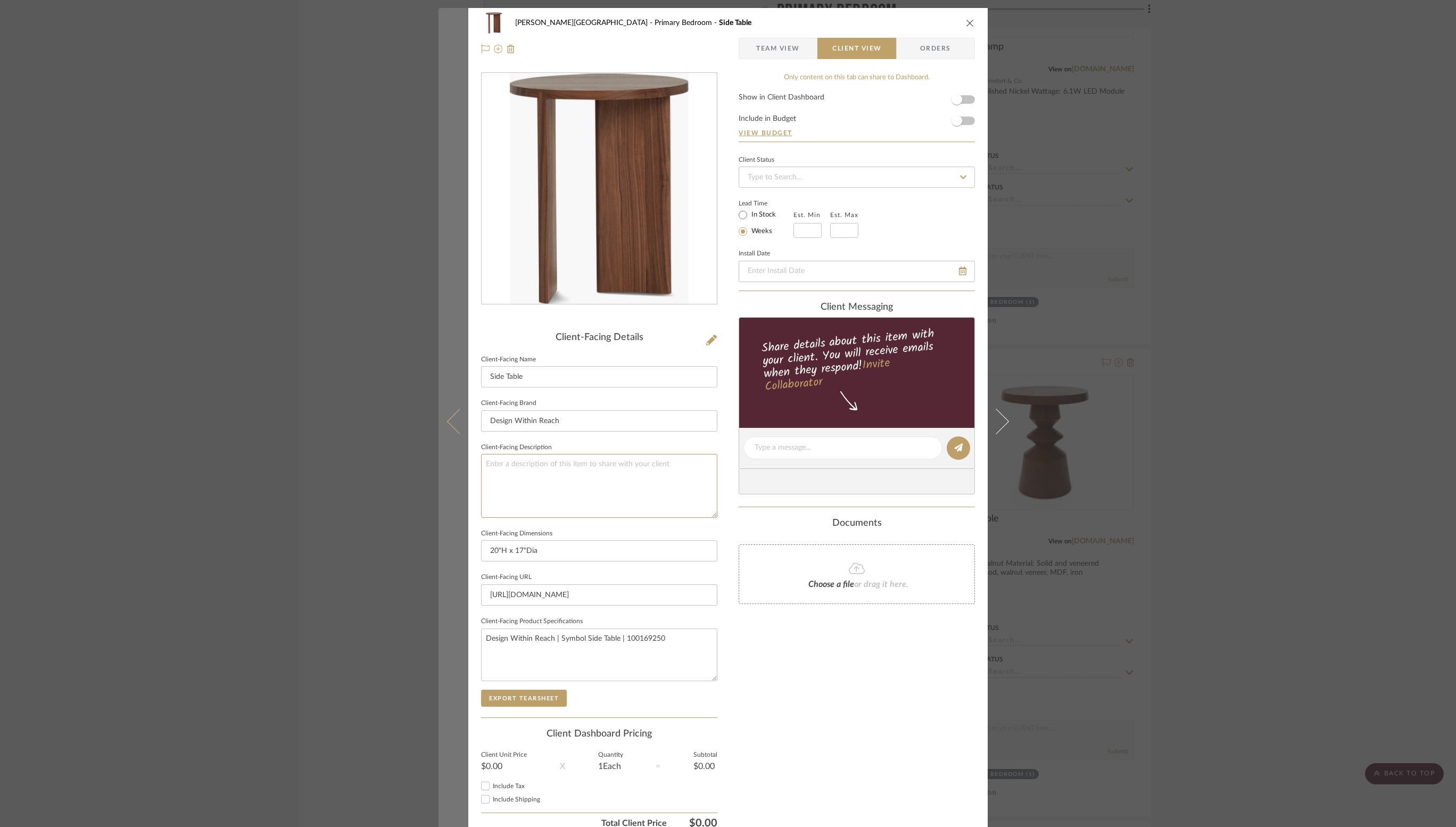 type 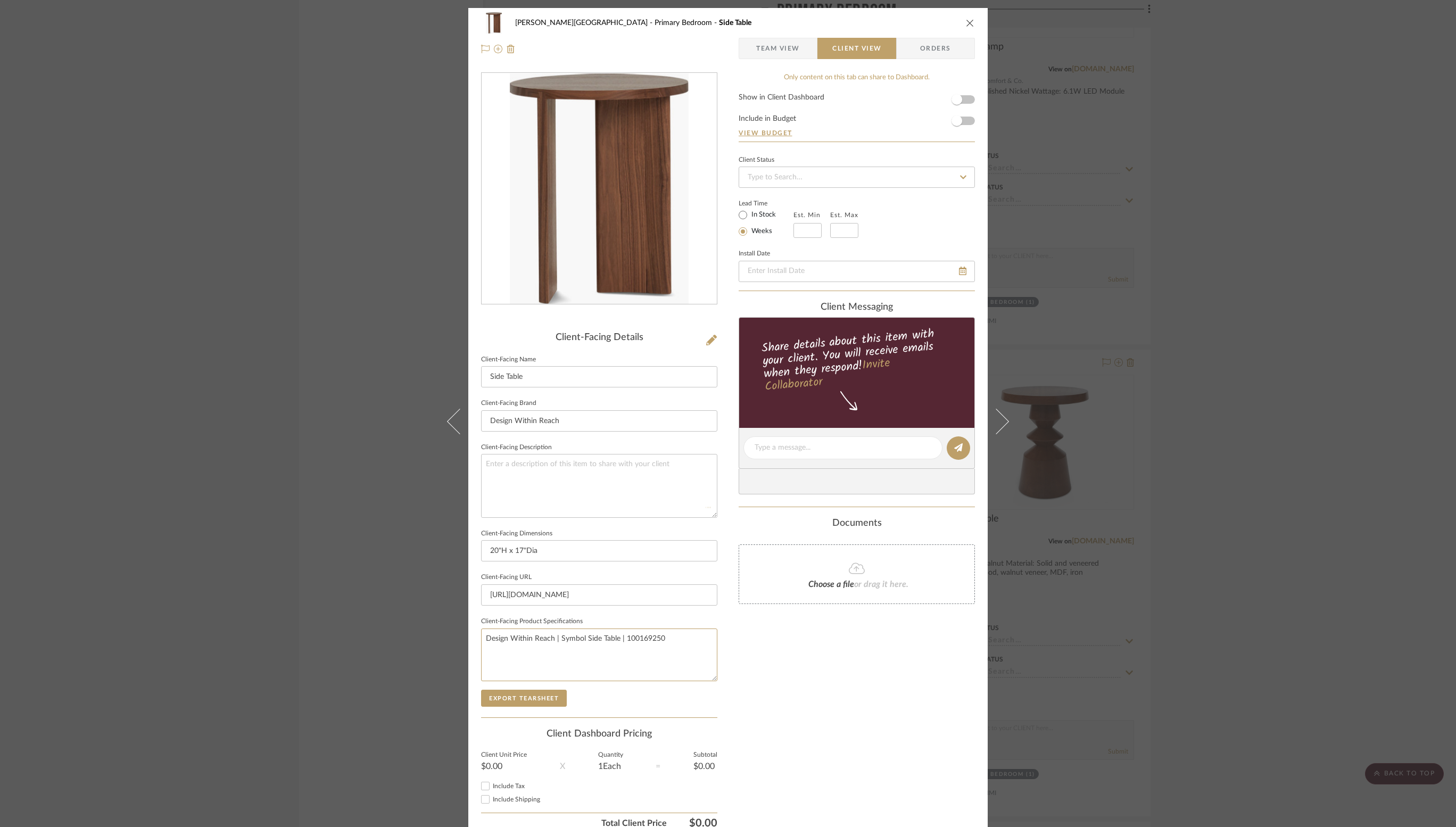 type 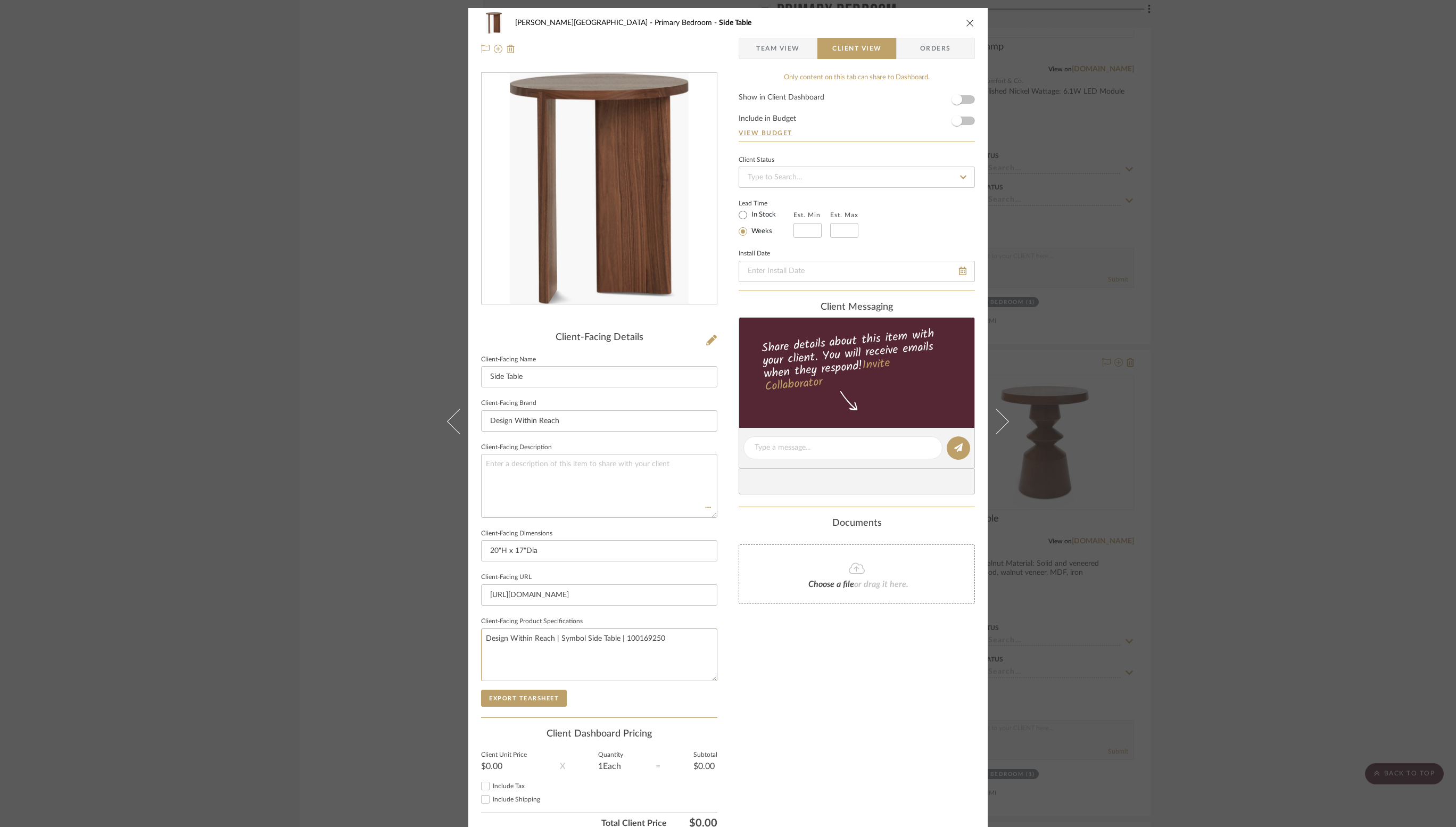type 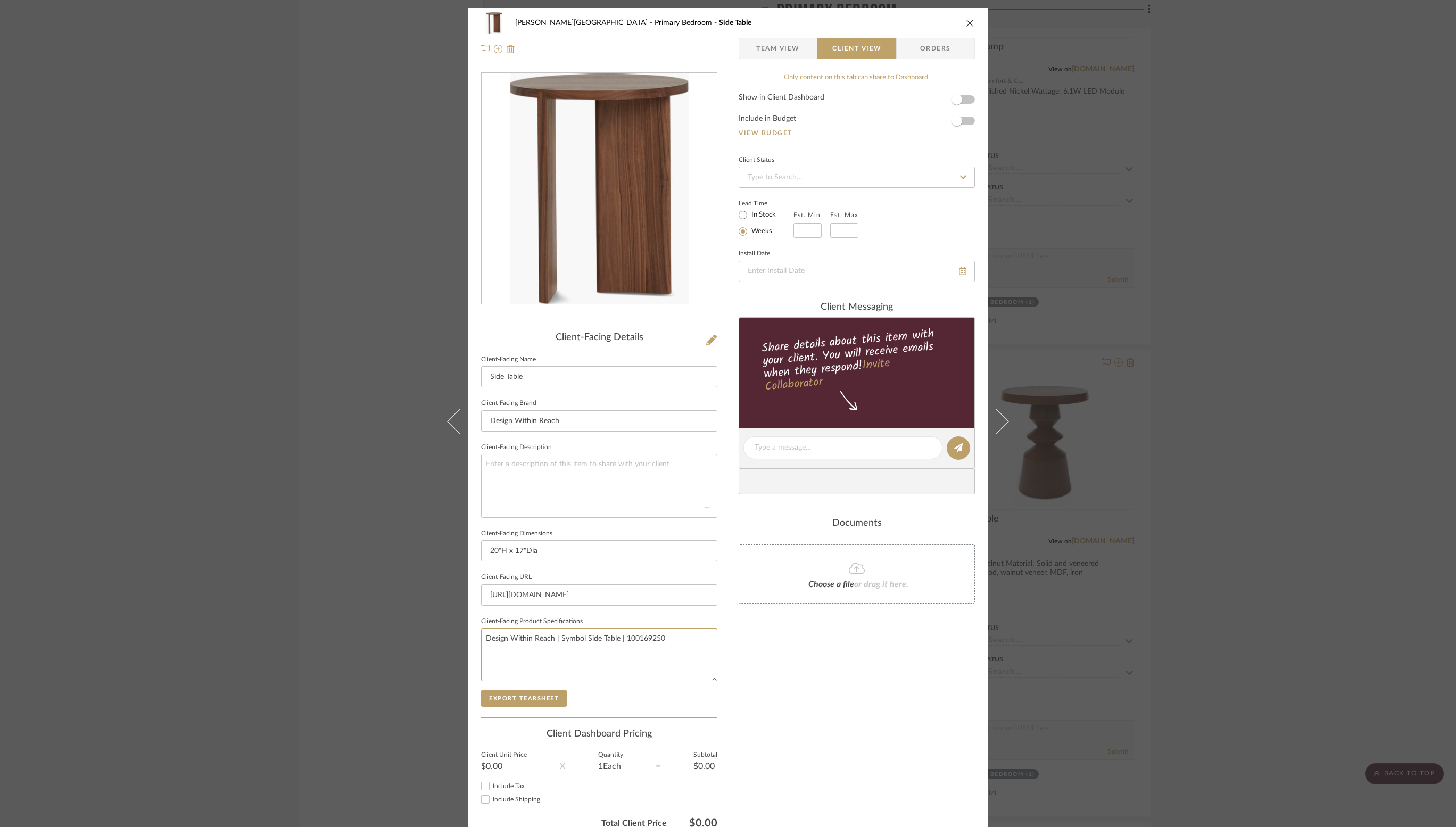drag, startPoint x: 455, startPoint y: 636, endPoint x: 398, endPoint y: 639, distance: 57.07889 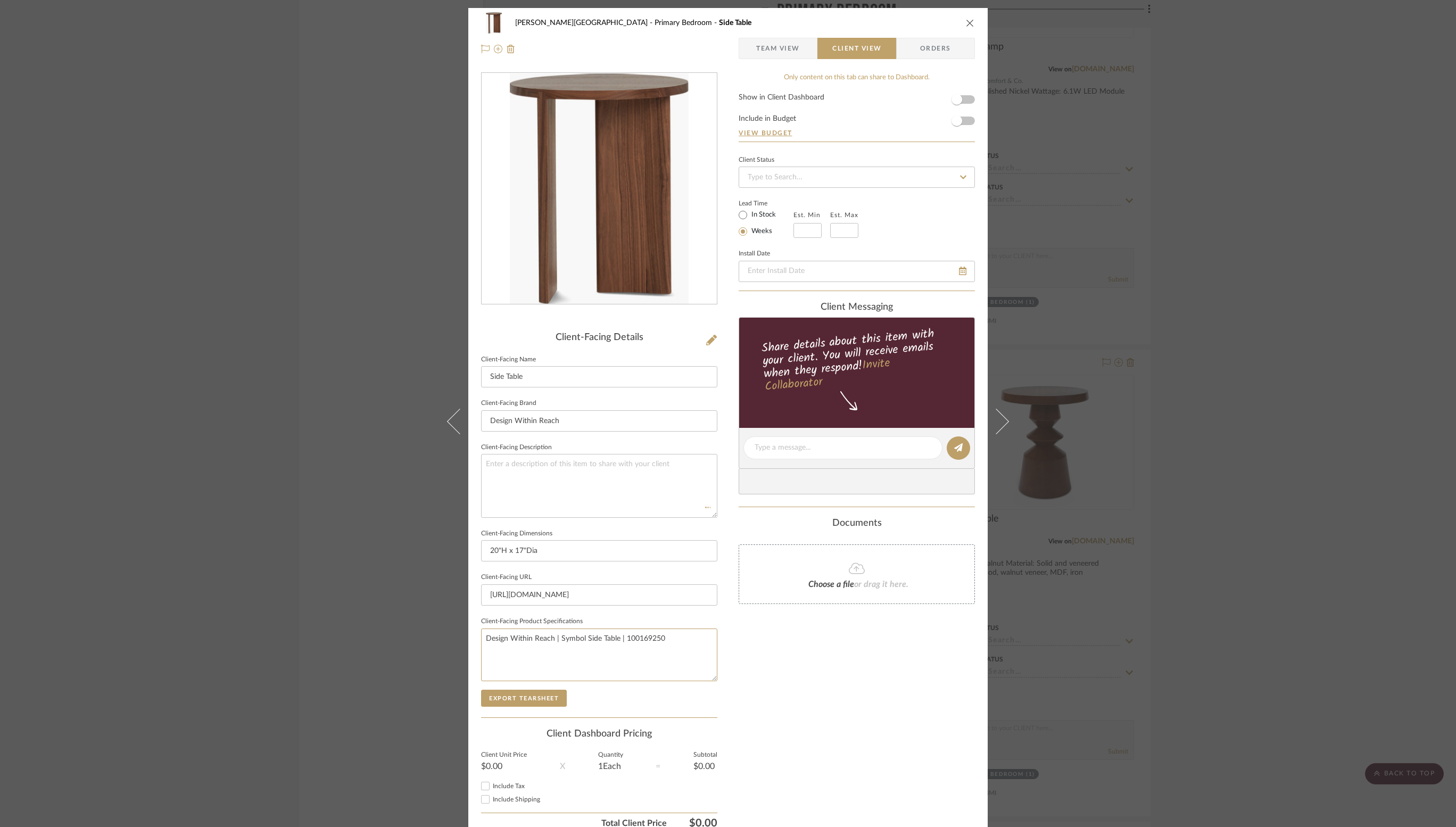 click on "Shepard Street Primary Bedroom Side Table Team View Client View Orders  Client-Facing Details   Client-Facing Name  Side Table  Client-Facing Brand  Design Within Reach  Client-Facing Description   Client-Facing Dimensions  20"H x 17"Dia  Client-Facing URL  https://www.dwr.com/living-side-end-tables/symbol-side-table/2518009.html?lang=en_US  Client-Facing Product Specifications  Design Within Reach | Symbol Side Table | 100169250  Export Tearsheet   Client Dashboard Pricing   Client Unit Price   $0.00      X  Quantity  1    Each      =  Subtotal   $0.00  Include Tax Include Shipping Total Client Price   $0.00  Only content on this tab can share to Dashboard.  Show in Client Dashboard   Include in Budget   View Budget  Client Status  Lead Time  In Stock Weeks  Est. Min   Est. Max   Install Date  client Messaging  Share details about this item with your client. You will receive emails when they respond!  Invite Collaborator  Documents  Choose a file  or drag it here.    Intern MMI" at bounding box center (728, 414) 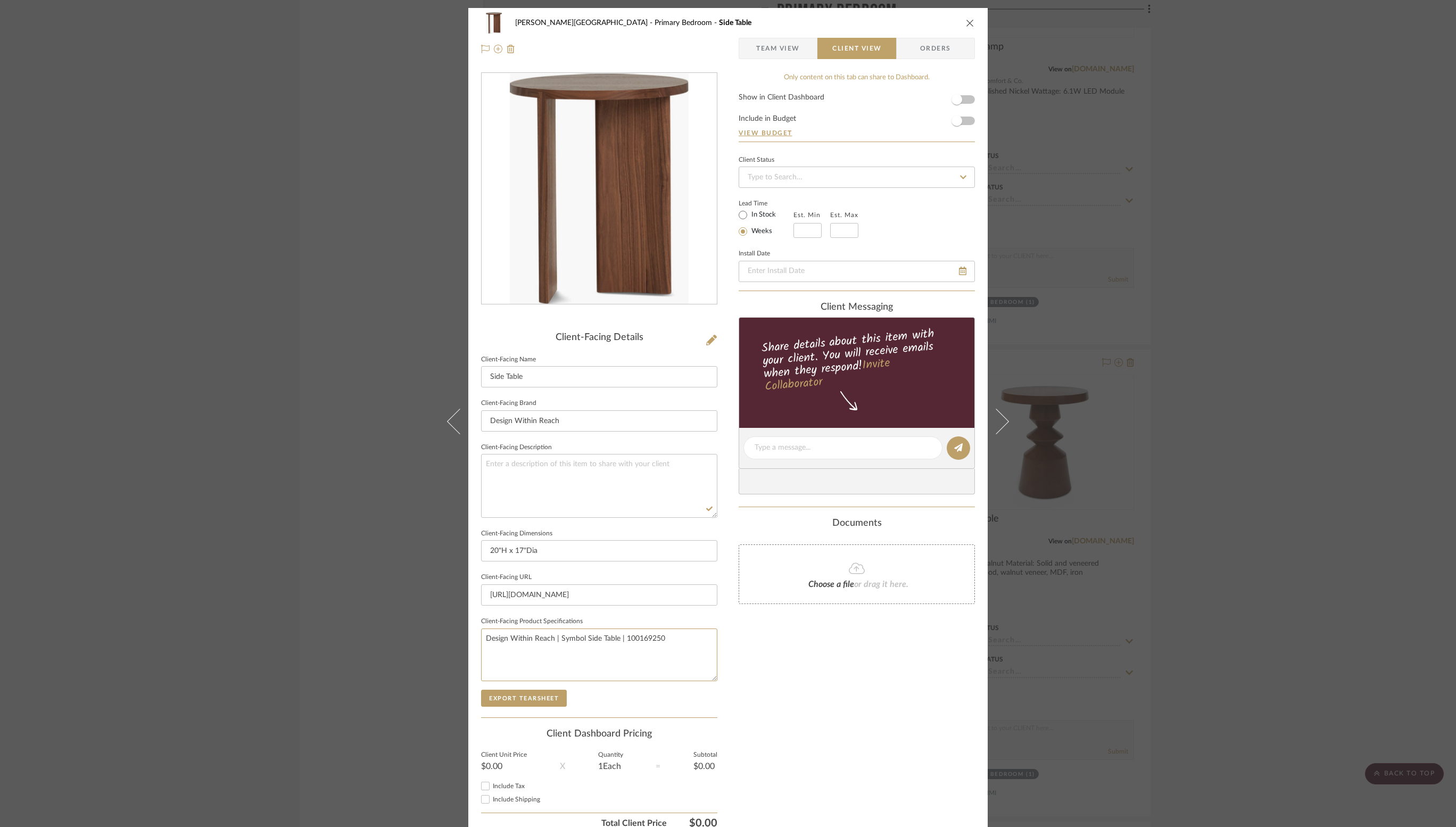 paste on "Finish: Walnut" 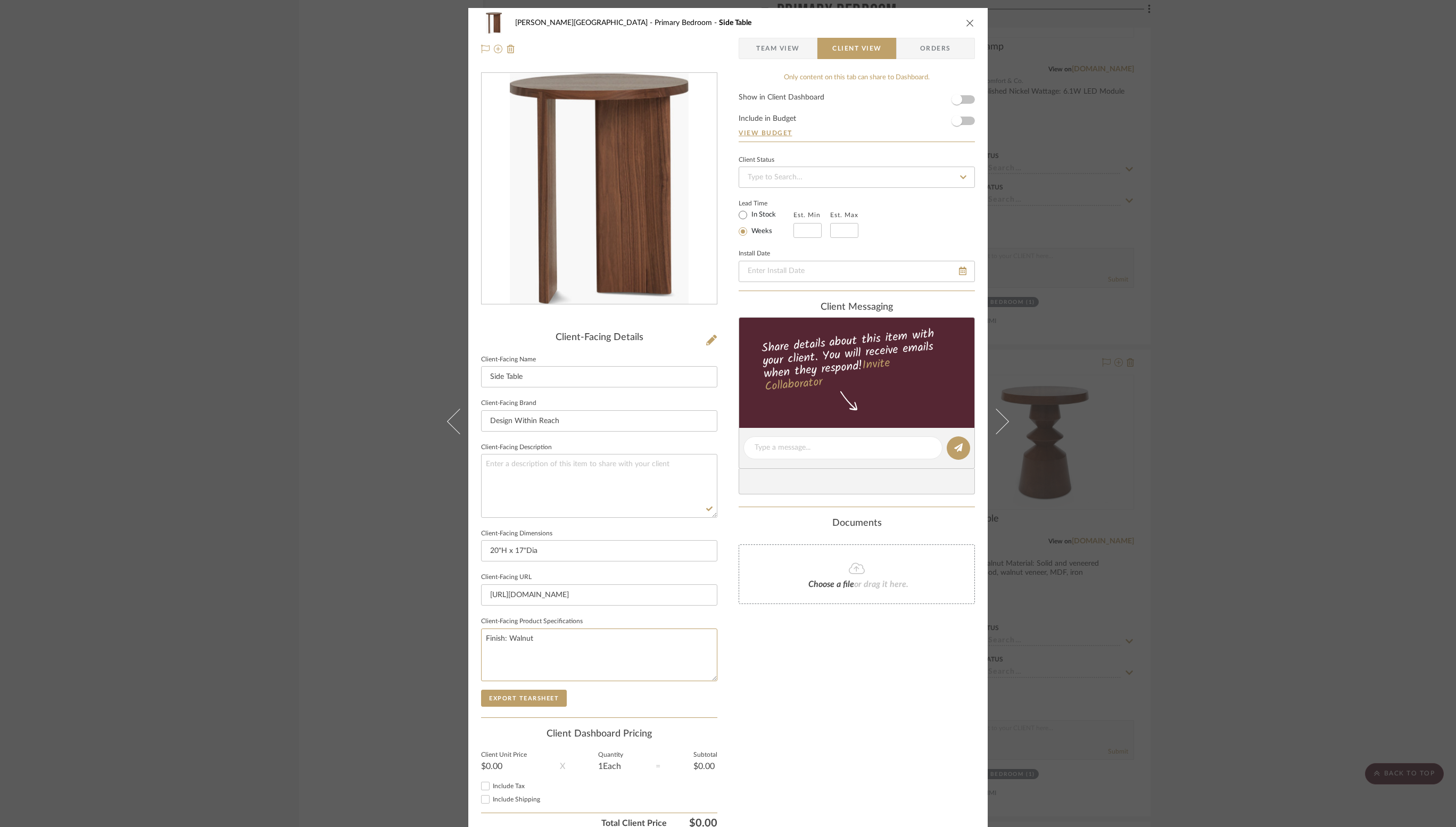 type on "Finish: Walnut" 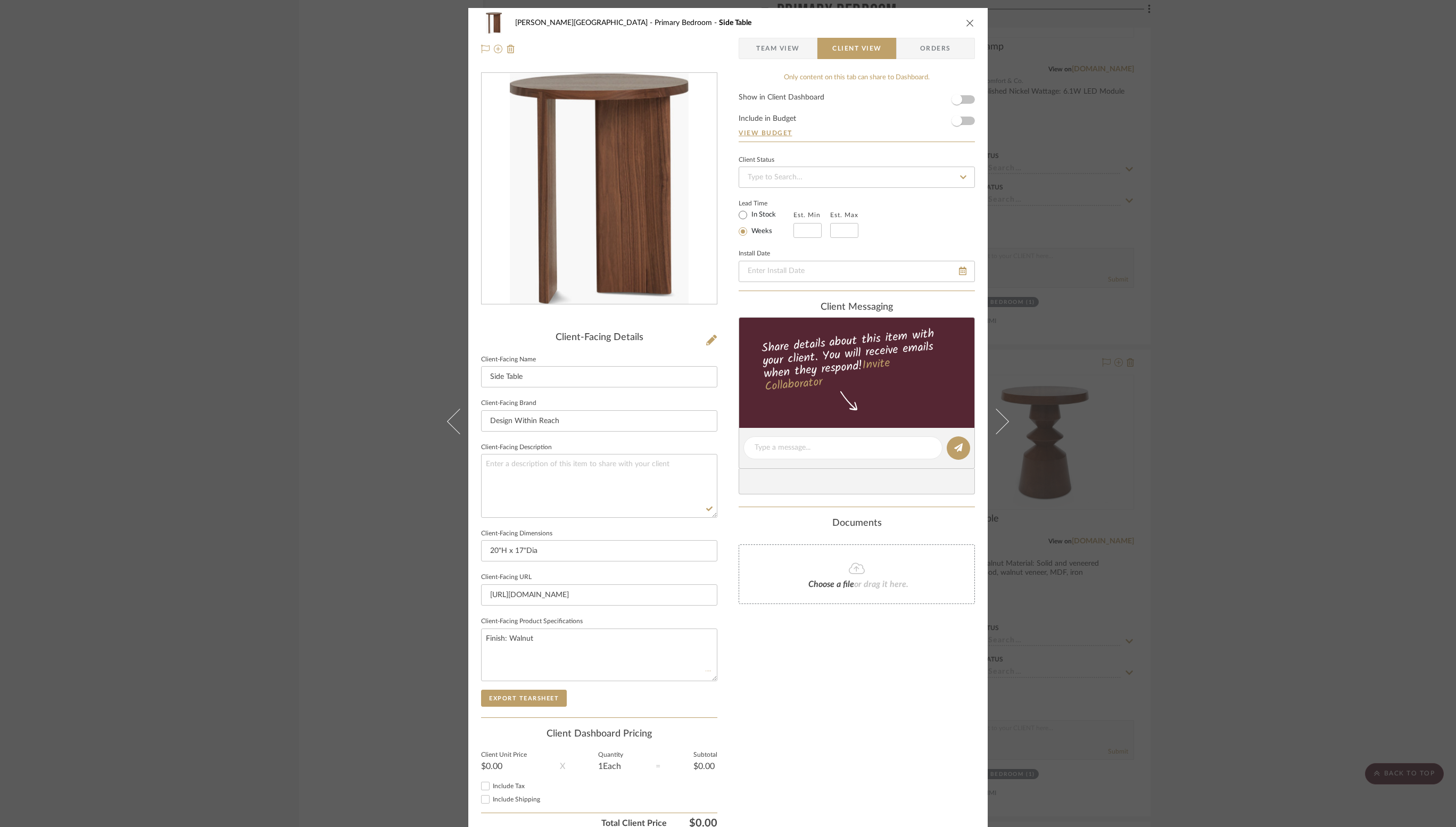 click on "Only content on this tab can share to Dashboard.  Show in Client Dashboard   Include in Budget   View Budget  Client Status  Lead Time  In Stock Weeks  Est. Min   Est. Max   Install Date  client Messaging  Share details about this item with your client. You will receive emails when they respond!  Invite Collaborator  Documents  Choose a file  or drag it here." at bounding box center (857, 453) 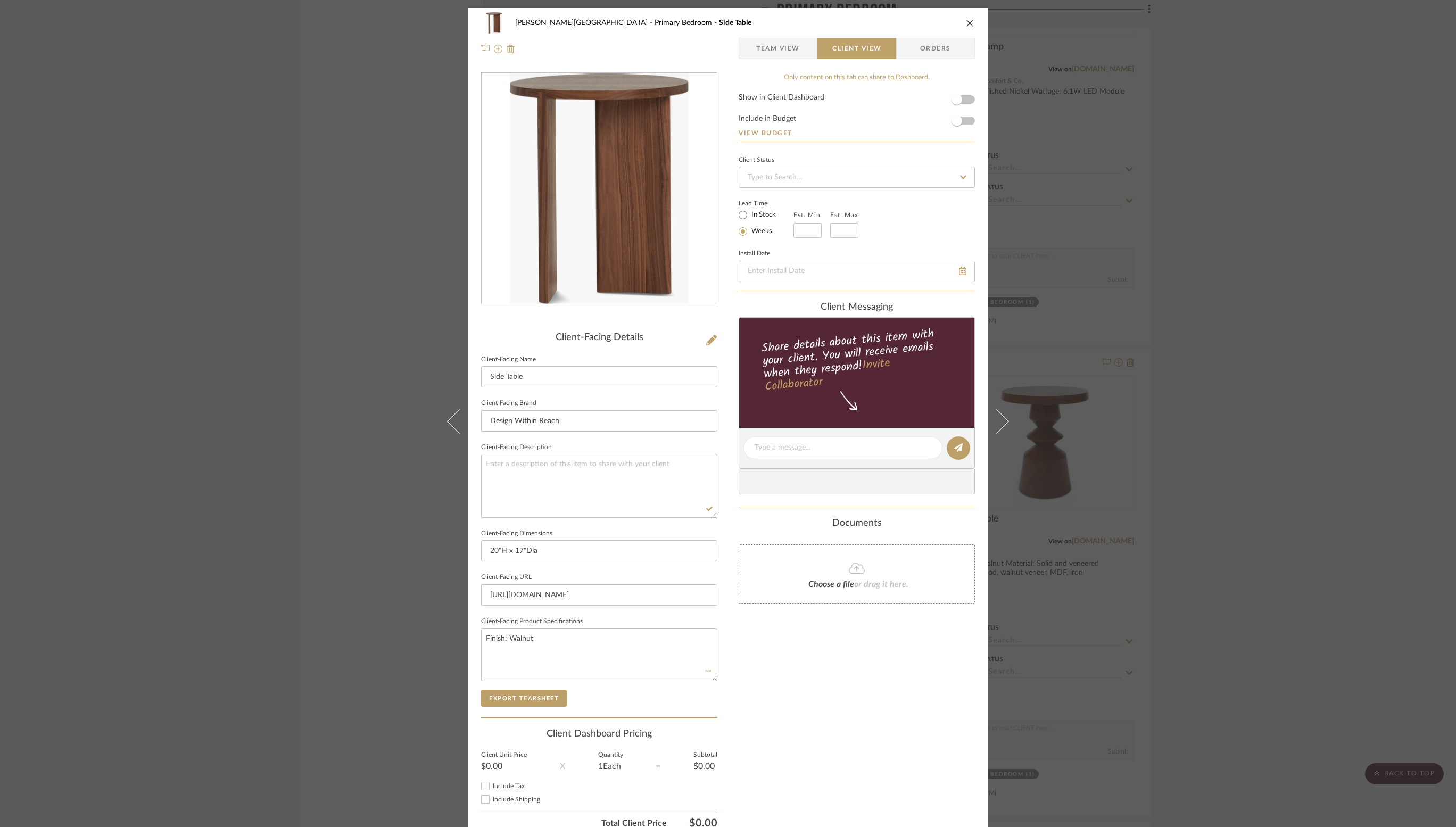 type 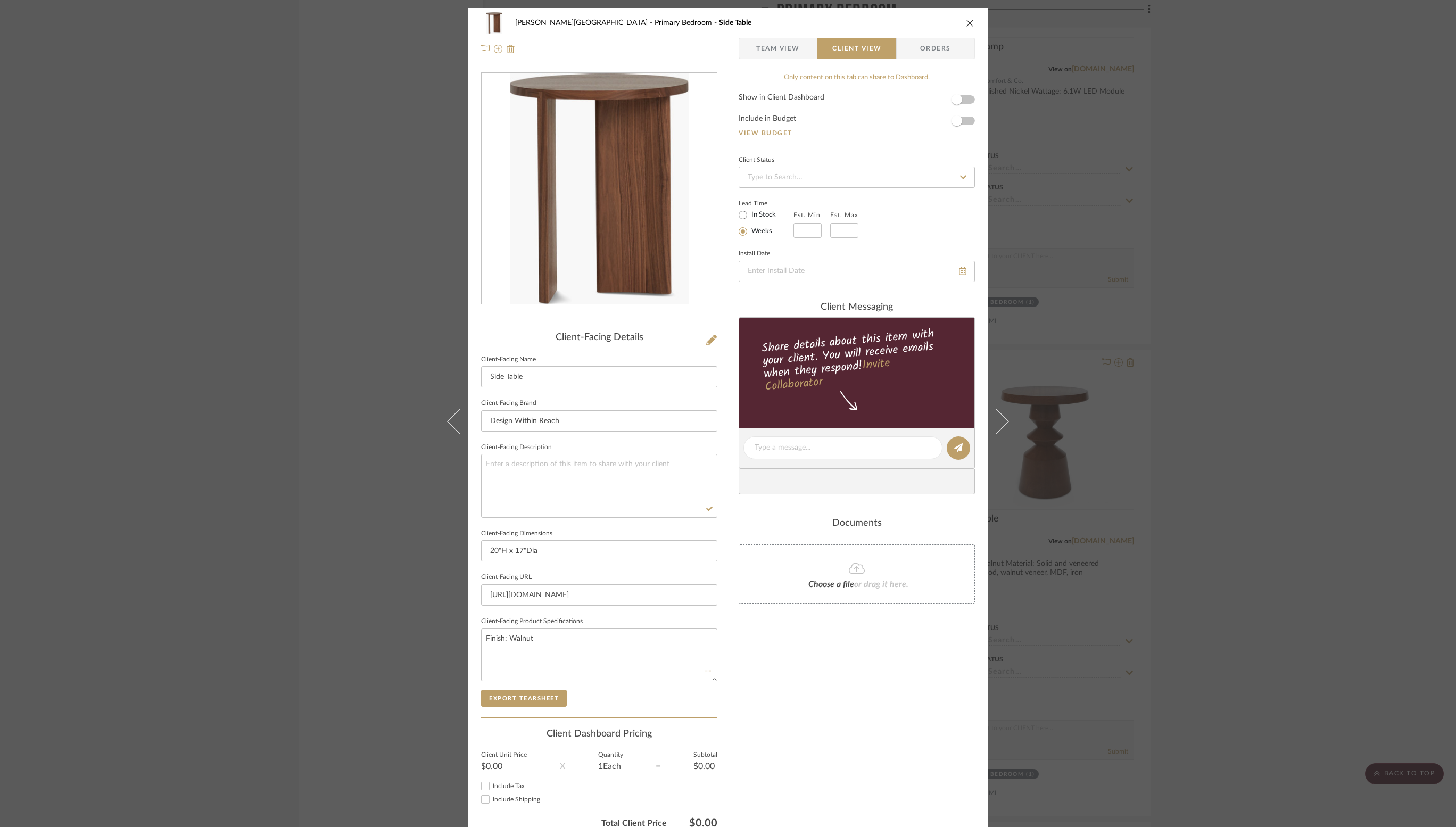 type 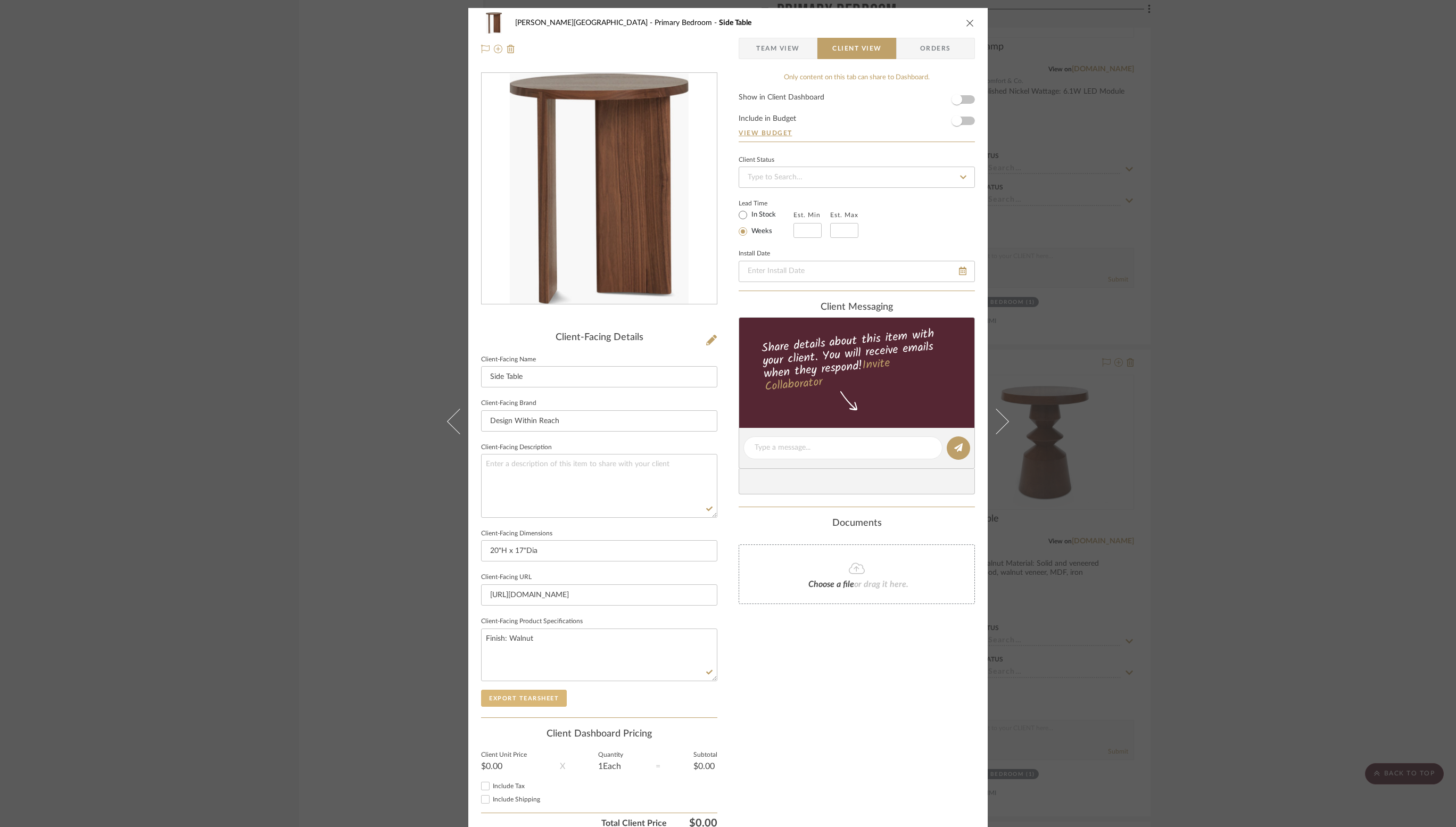 click on "Export Tearsheet" 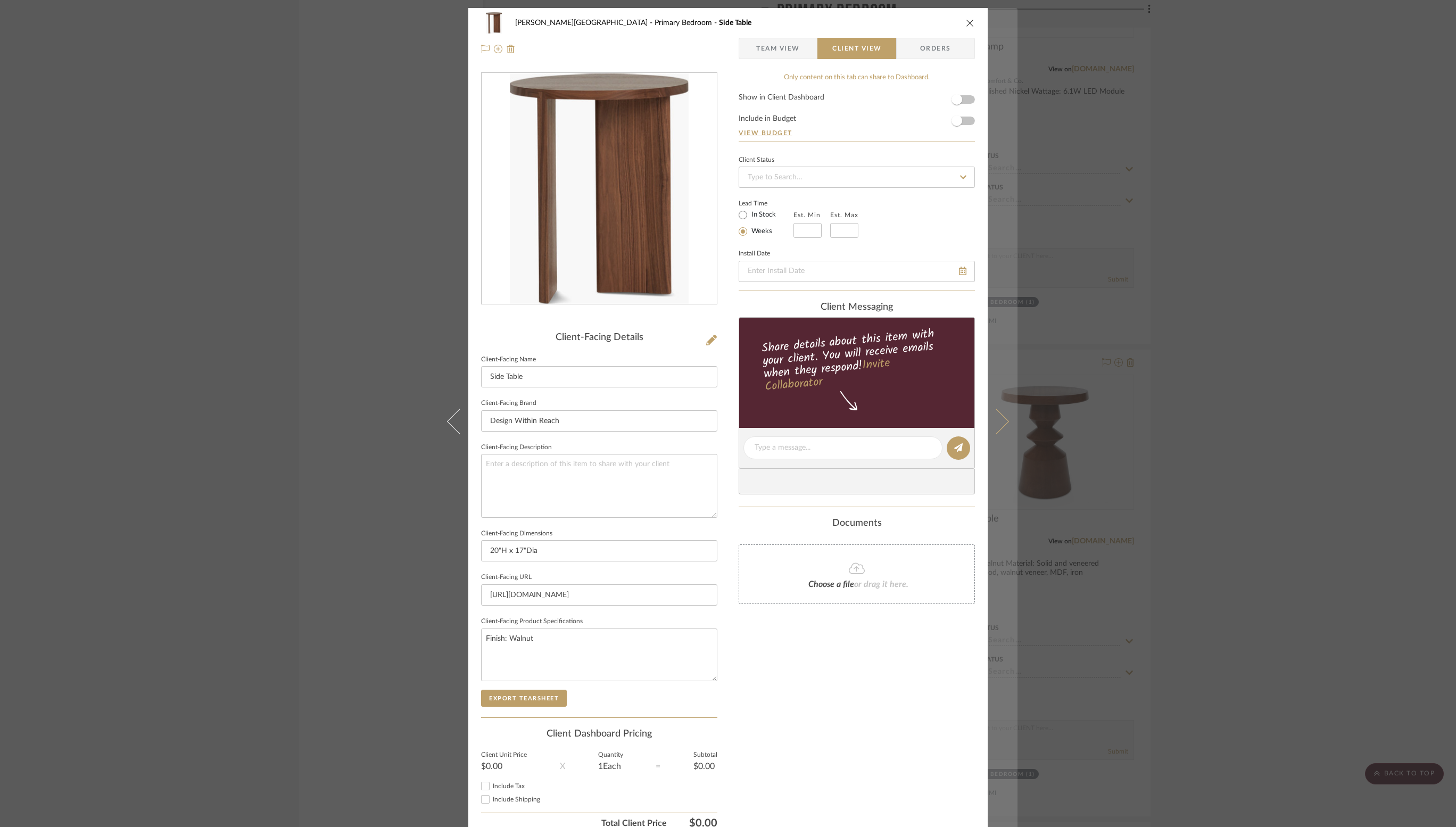 click at bounding box center (996, 421) 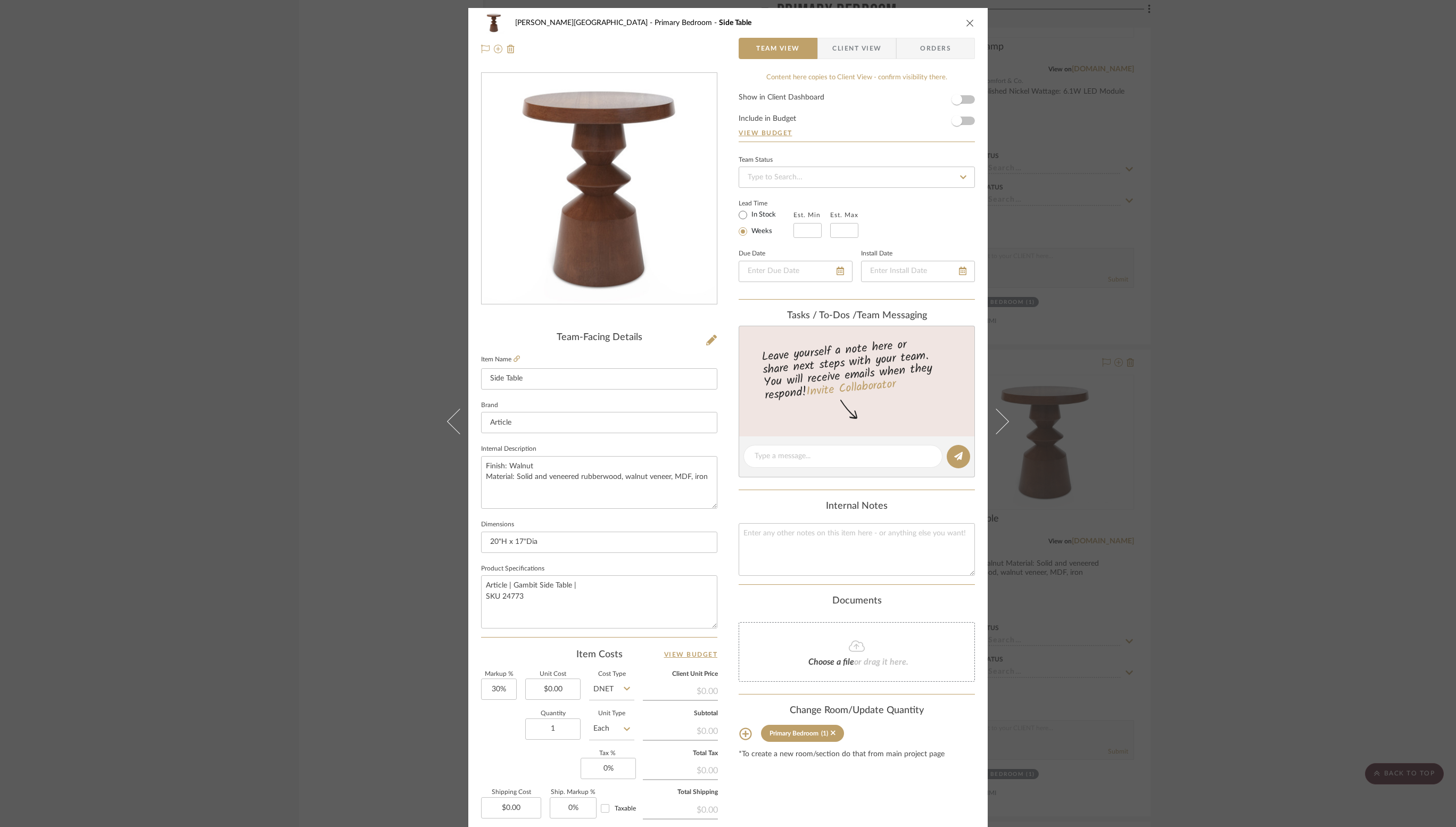 click on "Client View" at bounding box center [857, 48] 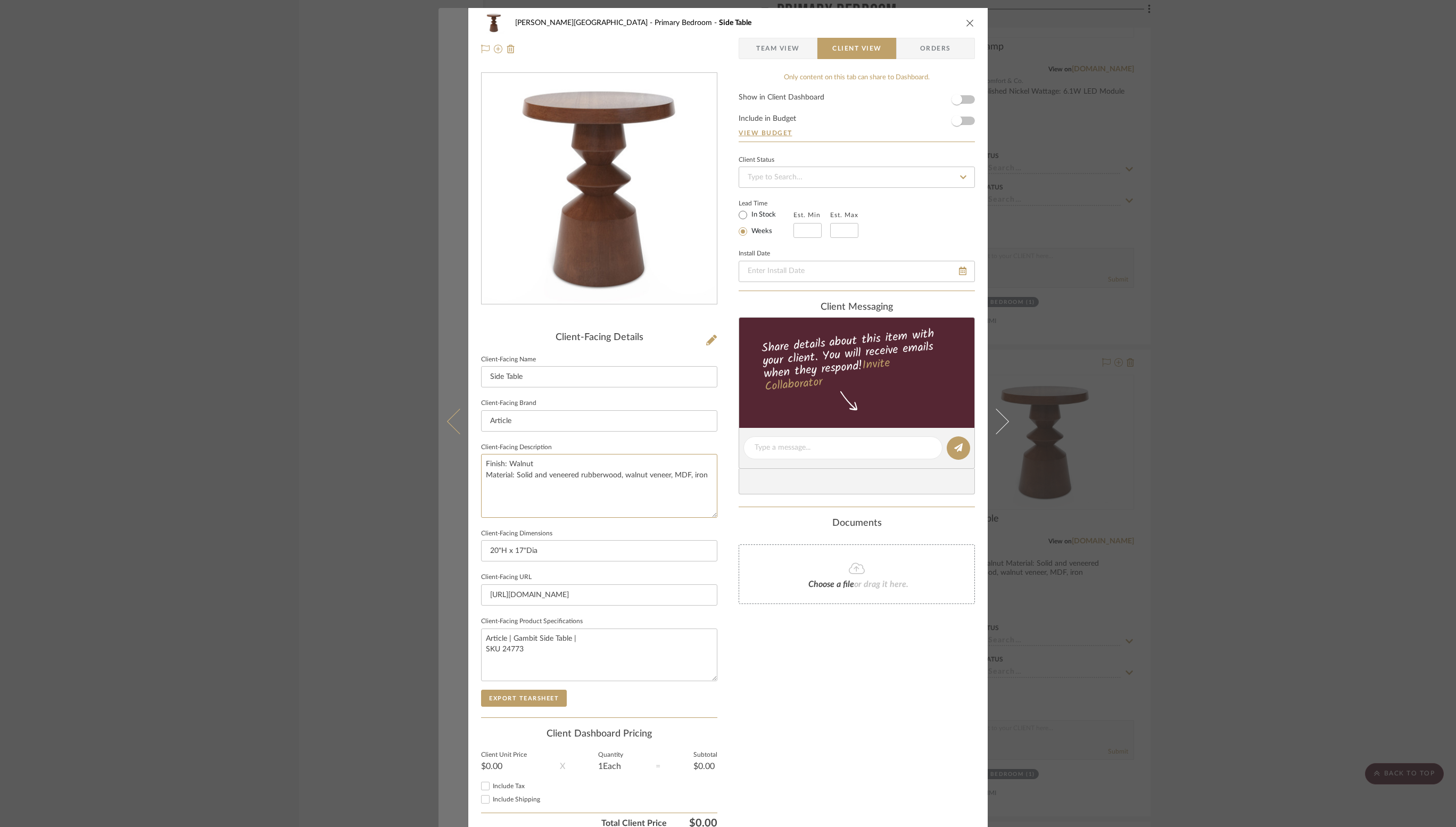 drag, startPoint x: 709, startPoint y: 475, endPoint x: 448, endPoint y: 469, distance: 261.06896 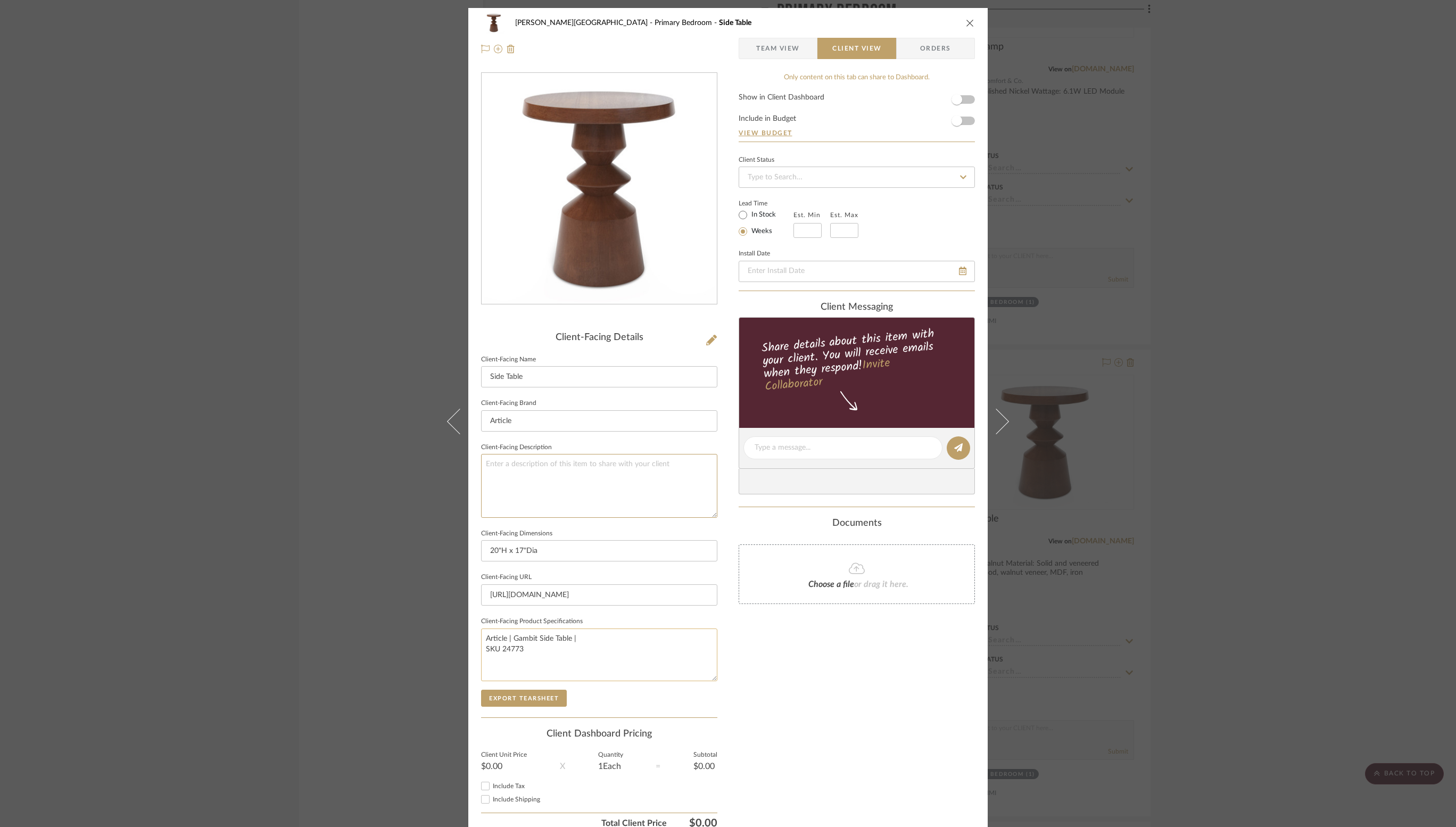 type 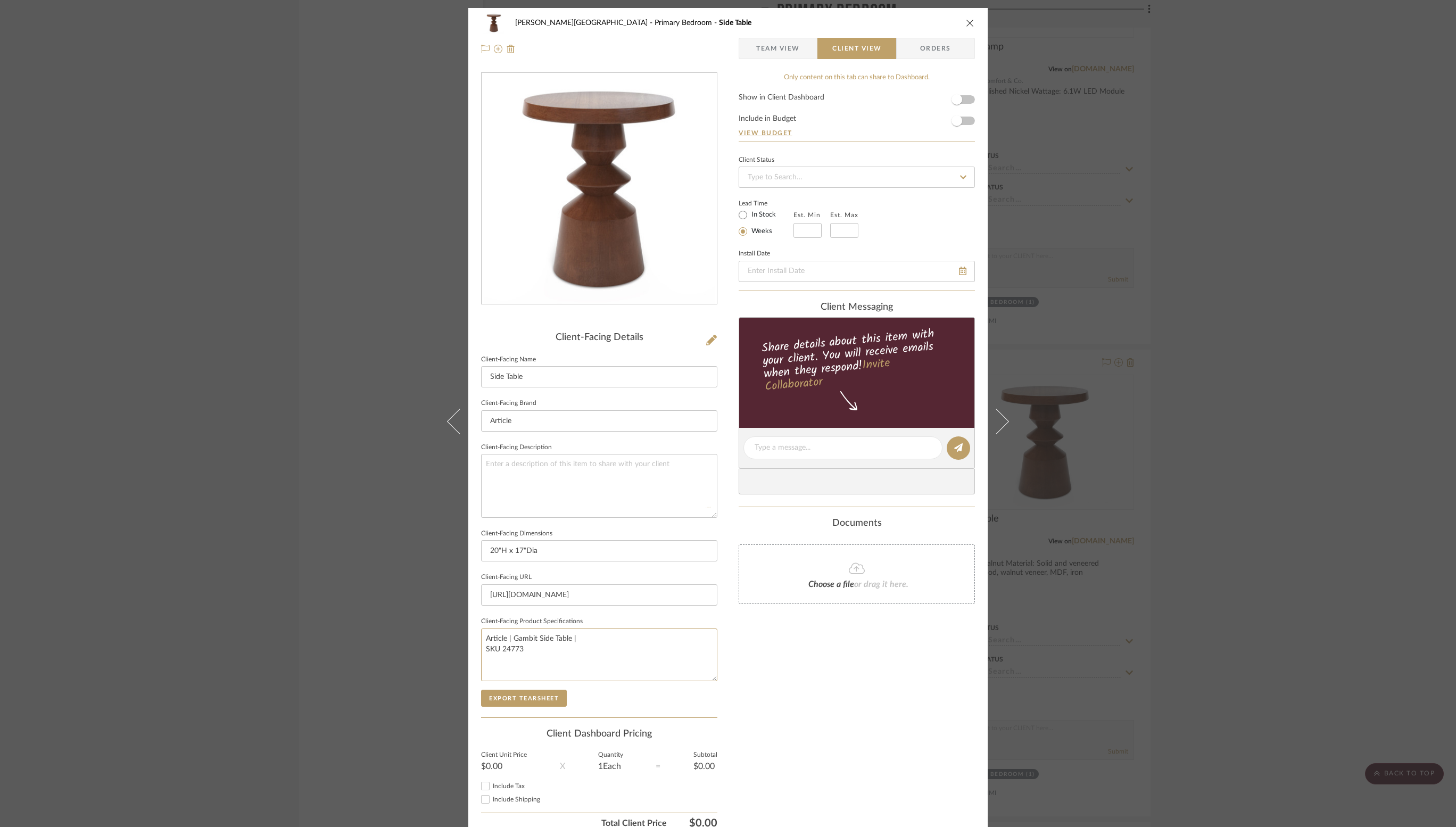 type 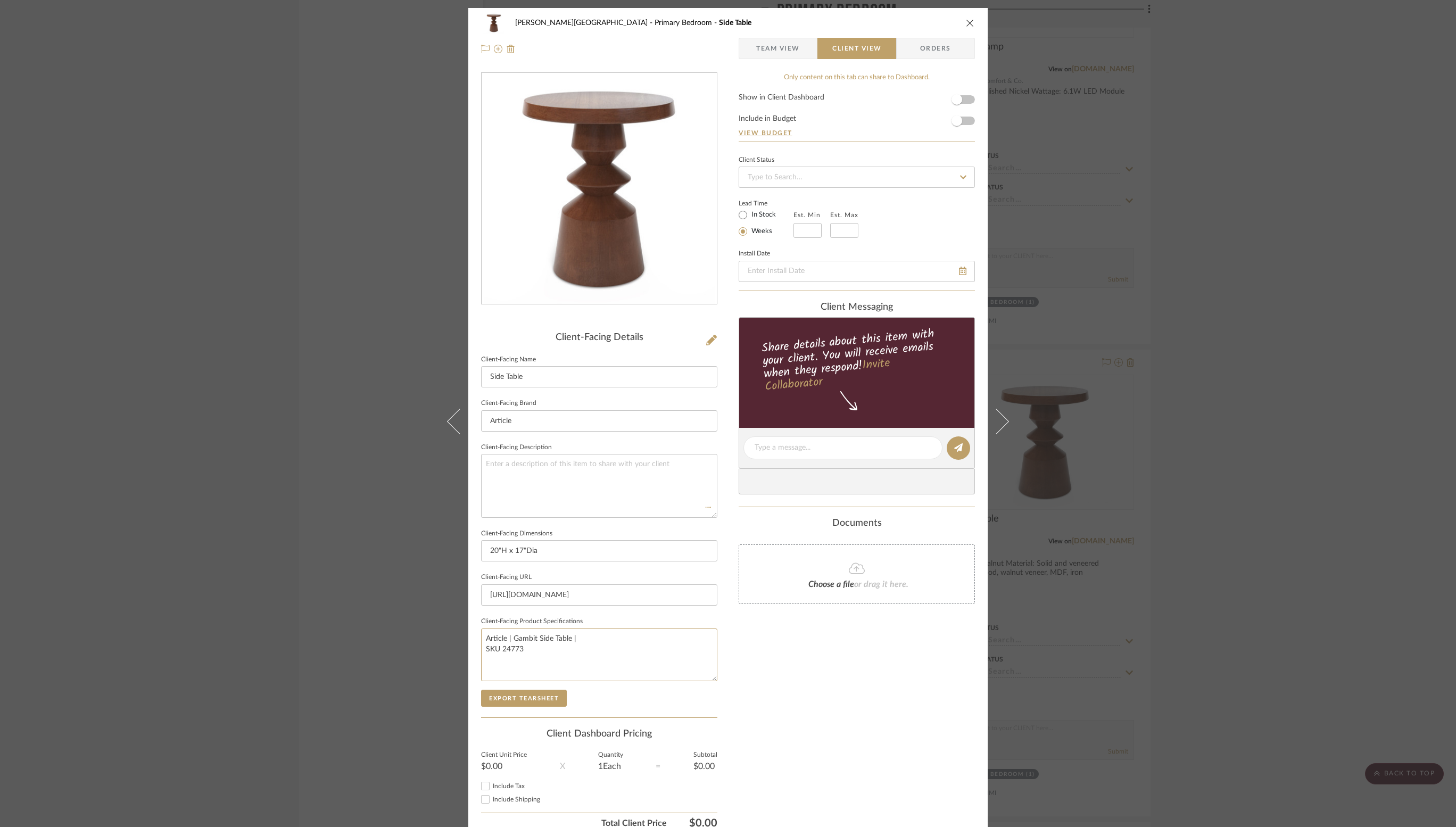 type 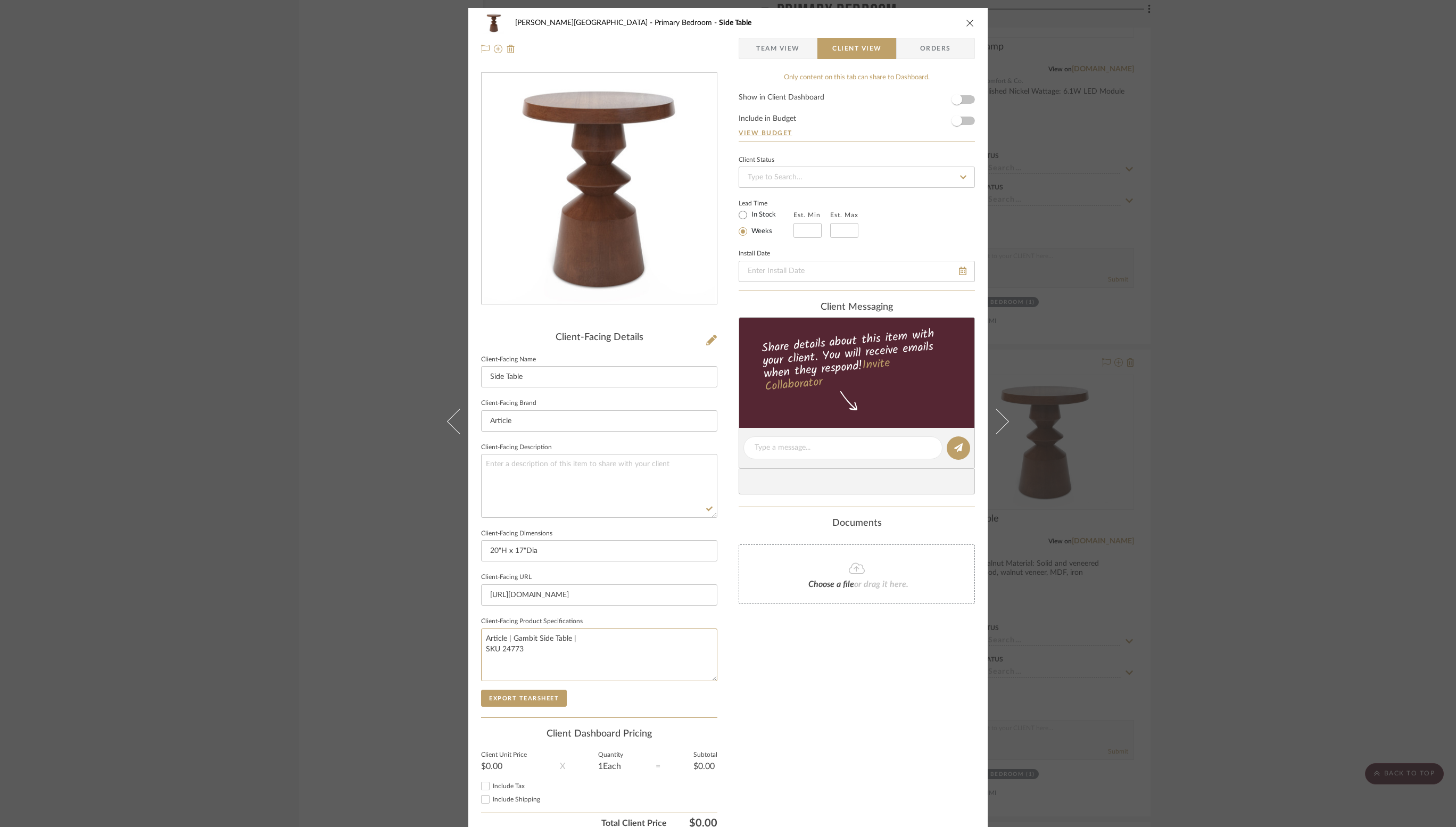drag, startPoint x: 586, startPoint y: 644, endPoint x: 467, endPoint y: 632, distance: 119.6035 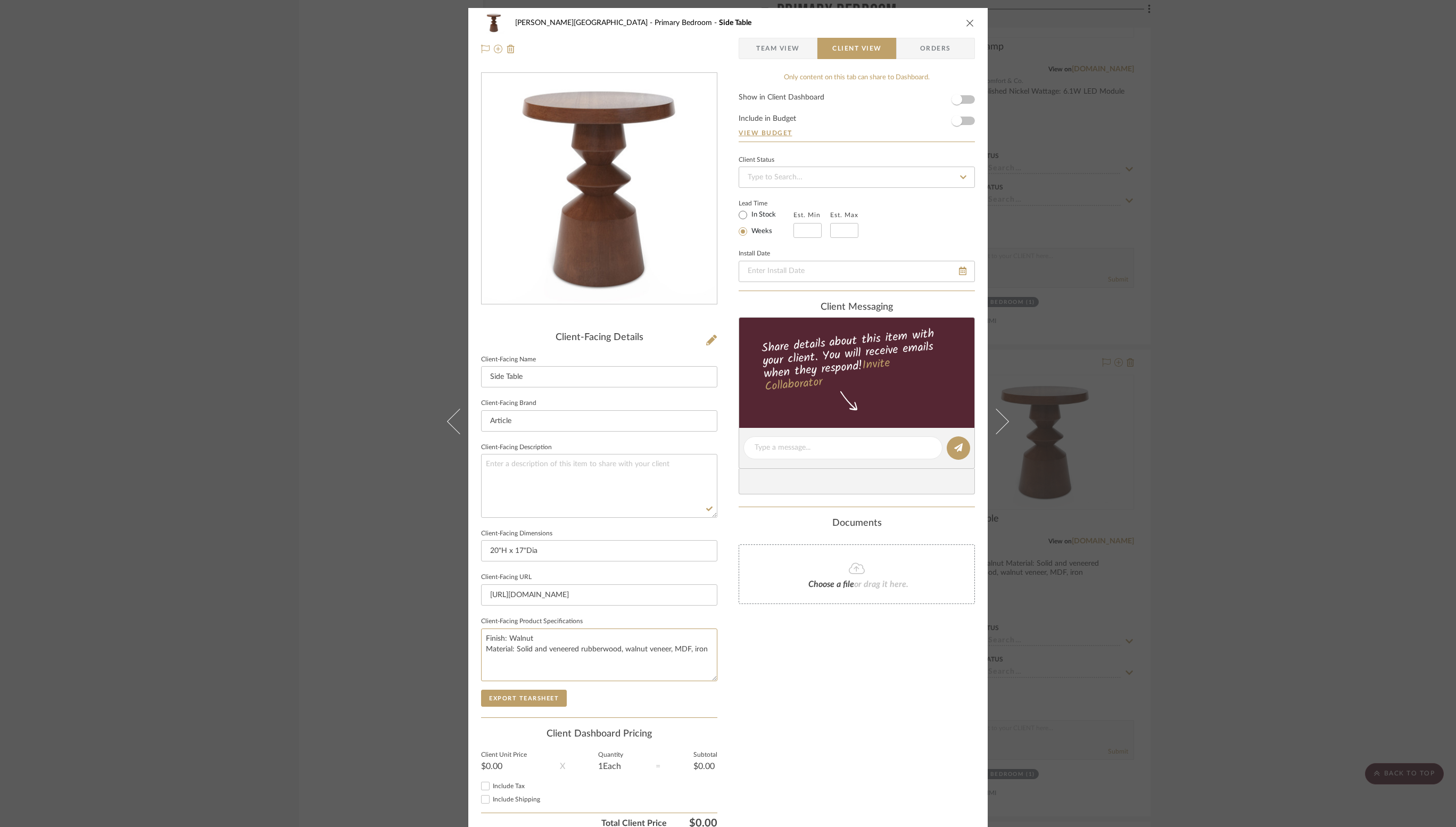 type on "Finish: Walnut
Material: Solid and veneered rubberwood, walnut veneer, MDF, iron" 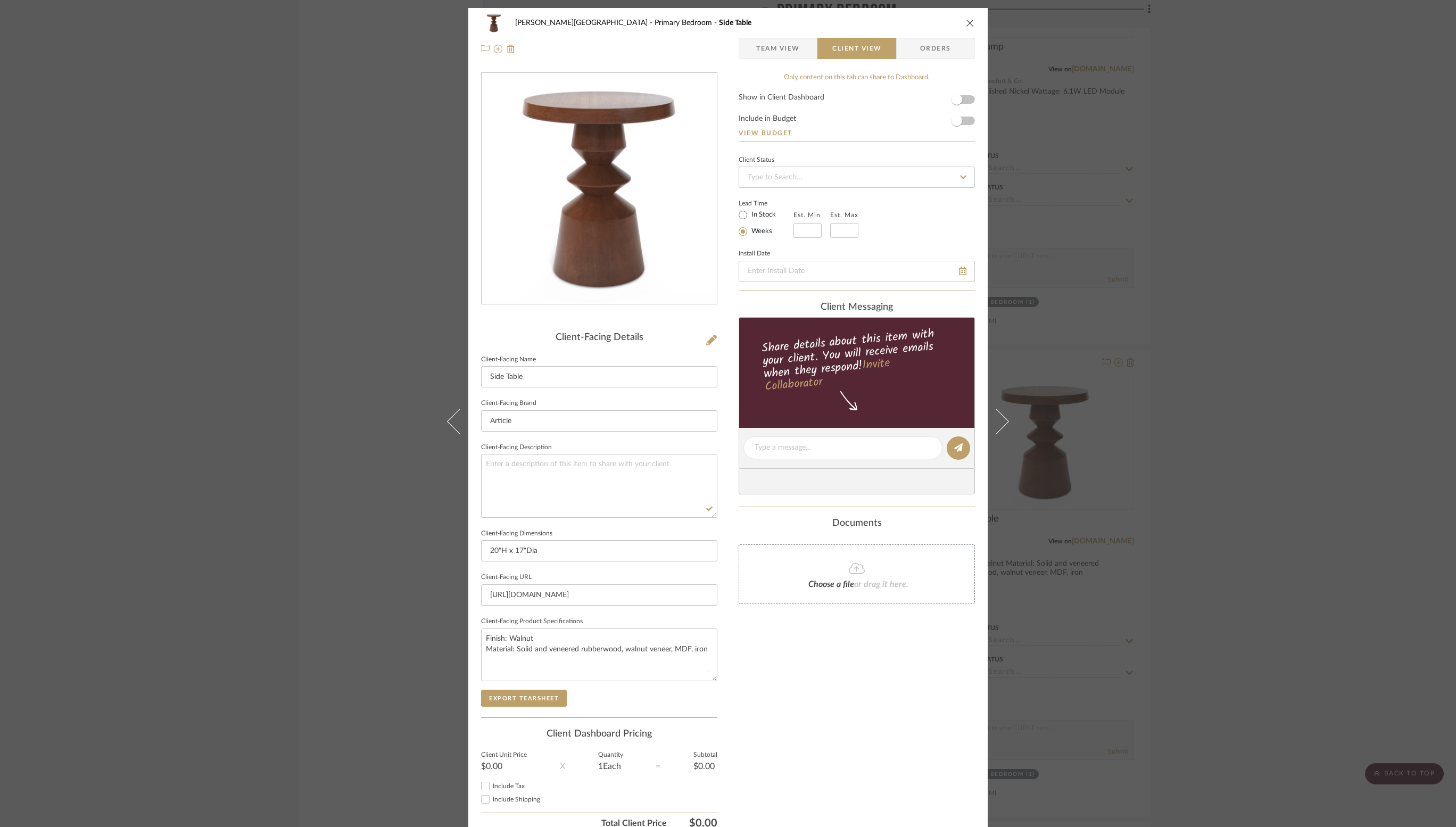 click on "Shepard Street Primary Bedroom Side Table Team View Client View Orders  Client-Facing Details   Client-Facing Name  Side Table  Client-Facing Brand  Article  Client-Facing Description   Client-Facing Dimensions  20"H x 17"Dia  Client-Facing URL  https://www.article.com/product/24773/gambit-side-table-walnut  Client-Facing Product Specifications  Finish: Walnut
Material: Solid and veneered rubberwood, walnut veneer, MDF, iron  Export Tearsheet   Client Dashboard Pricing   Client Unit Price   $0.00      X  Quantity  1    Each      =  Subtotal   $0.00  Include Tax Include Shipping Total Client Price   $0.00  Only content on this tab can share to Dashboard.  Show in Client Dashboard   Include in Budget   View Budget  Client Status  Lead Time  In Stock Weeks  Est. Min   Est. Max   Install Date  client Messaging  Share details about this item with your client. You will receive emails when they respond!  Invite Collaborator  Documents  Choose a file  or drag it here.    Intern MMI" at bounding box center (728, 442) 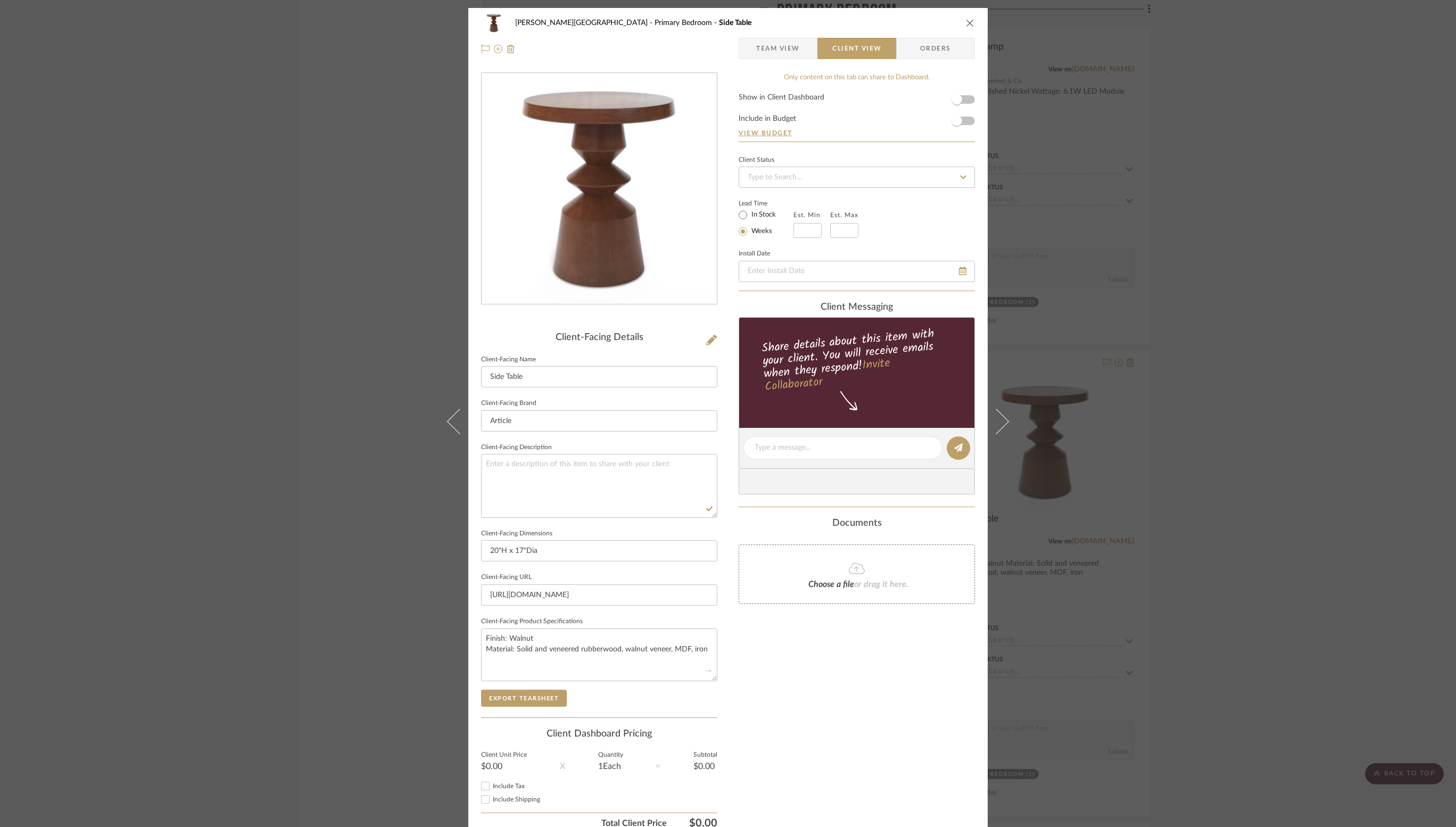 type 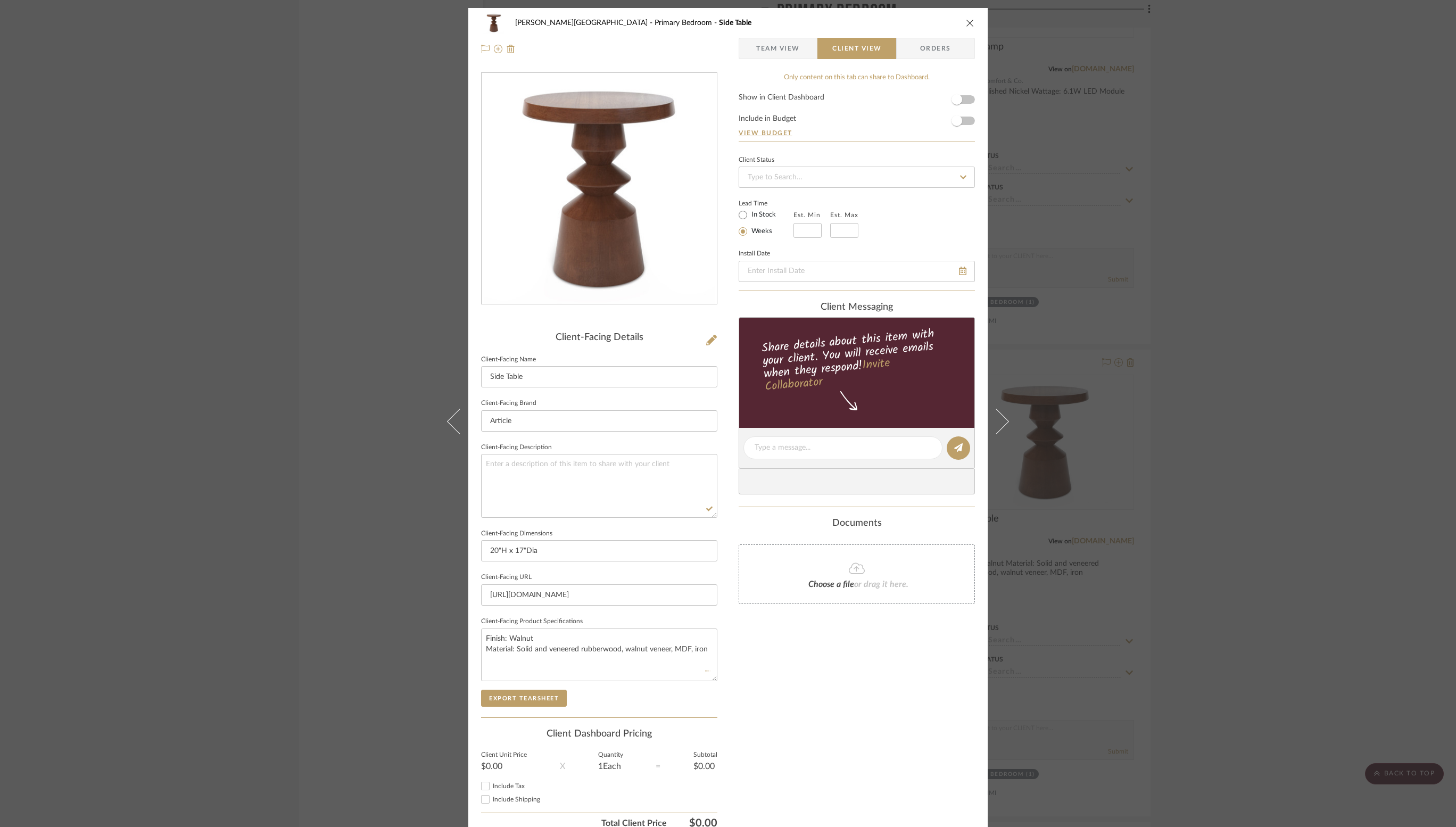 type 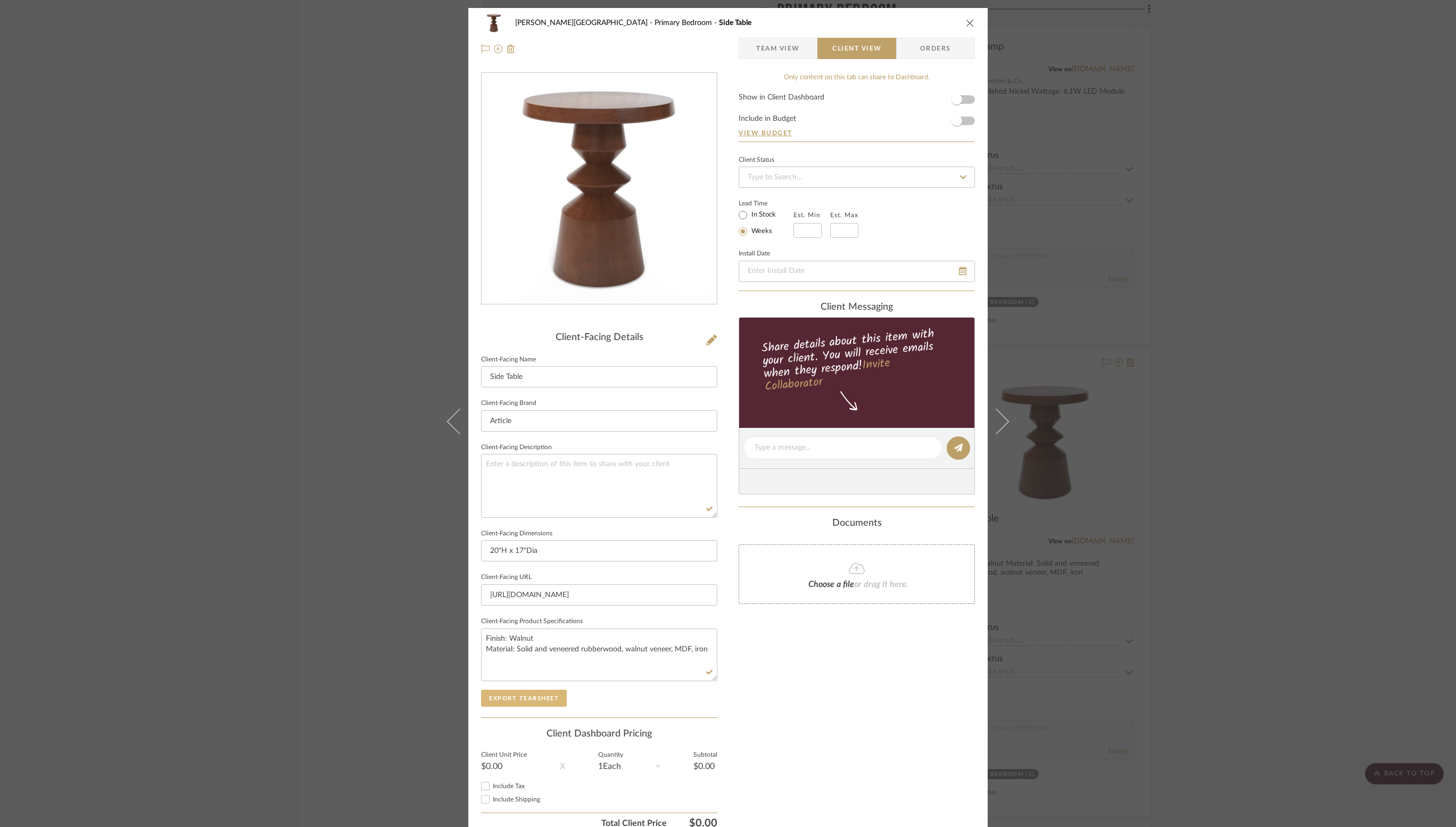 click on "Export Tearsheet" 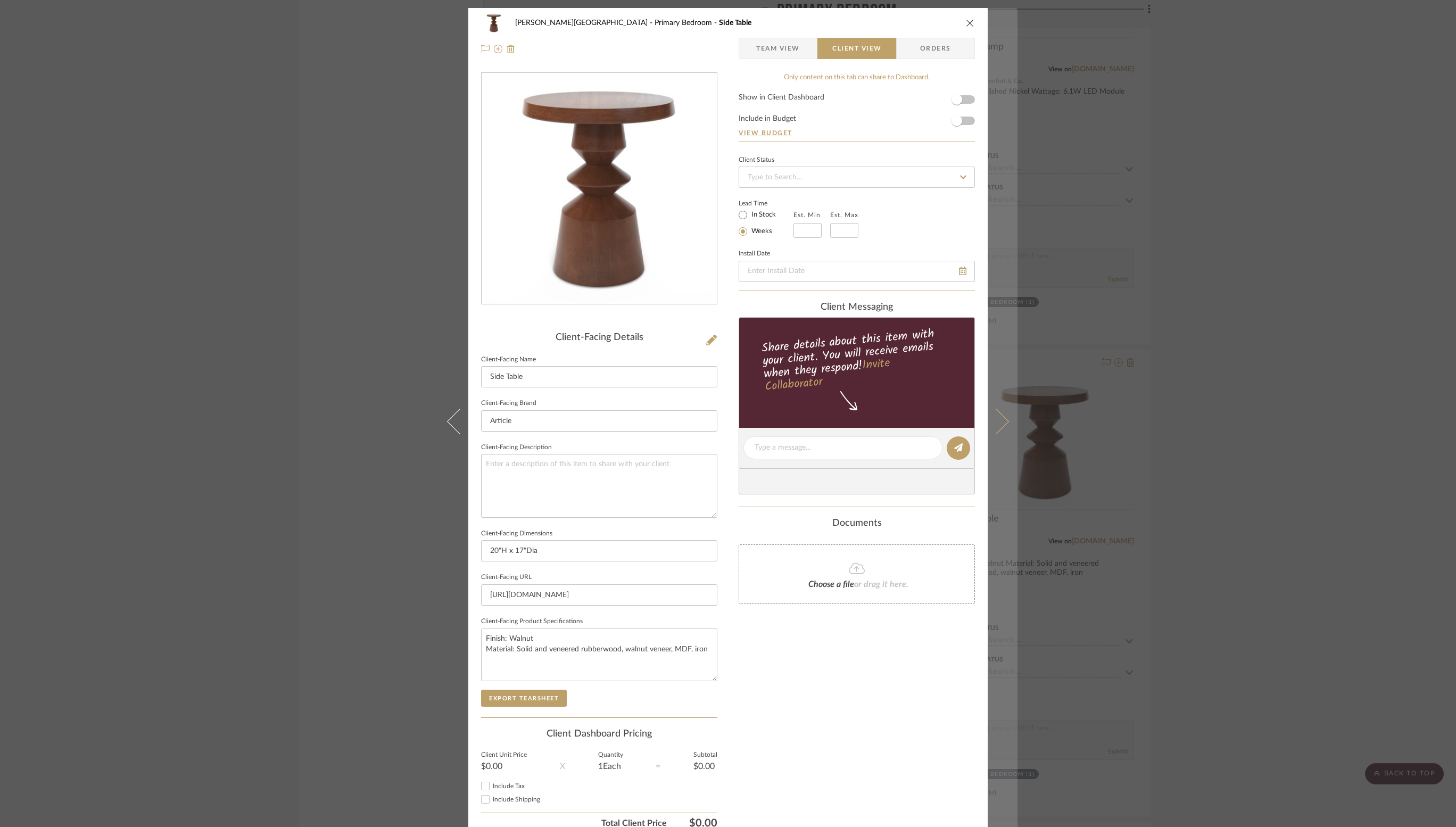 click at bounding box center [996, 421] 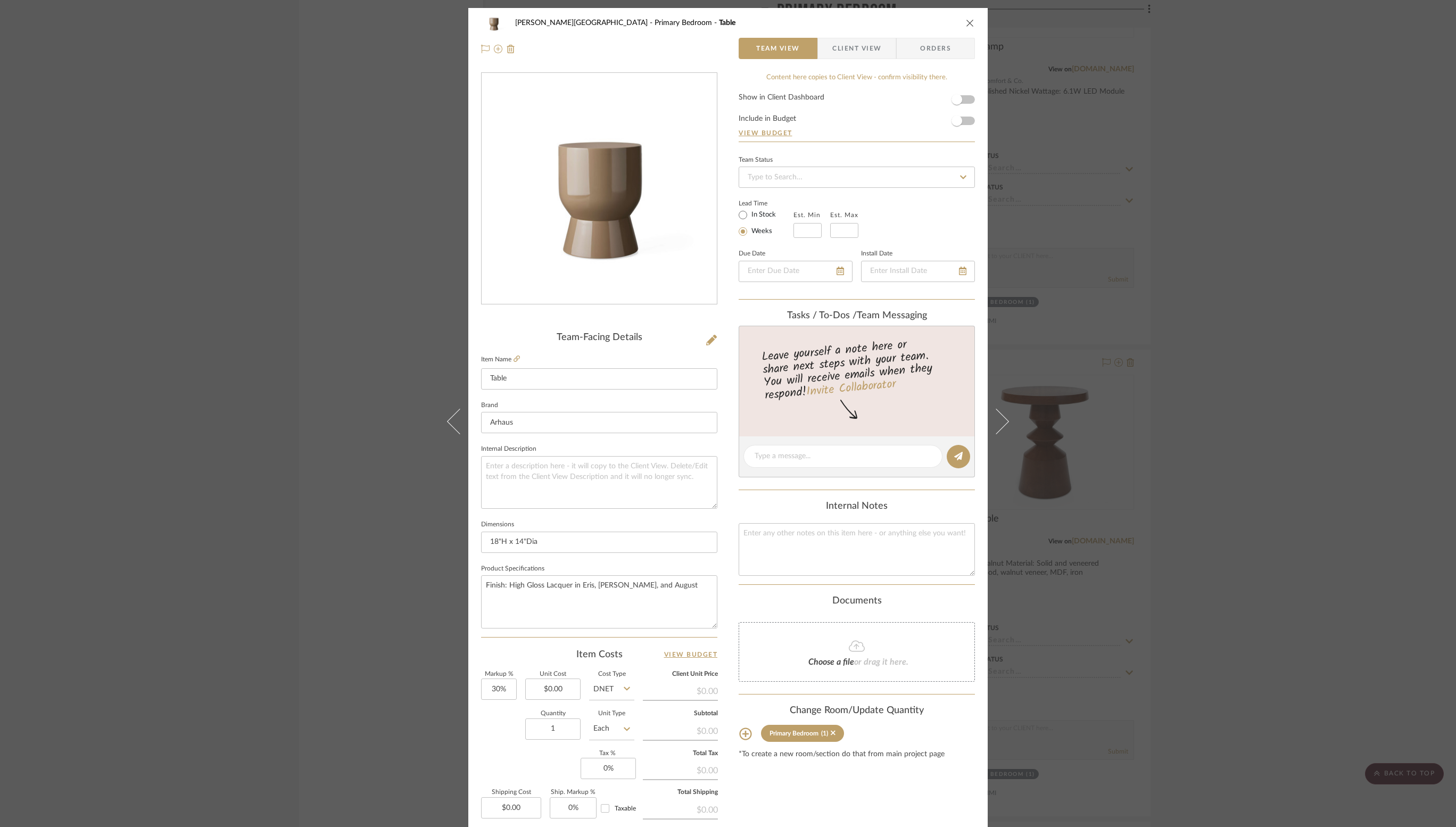 scroll, scrollTop: 0, scrollLeft: 0, axis: both 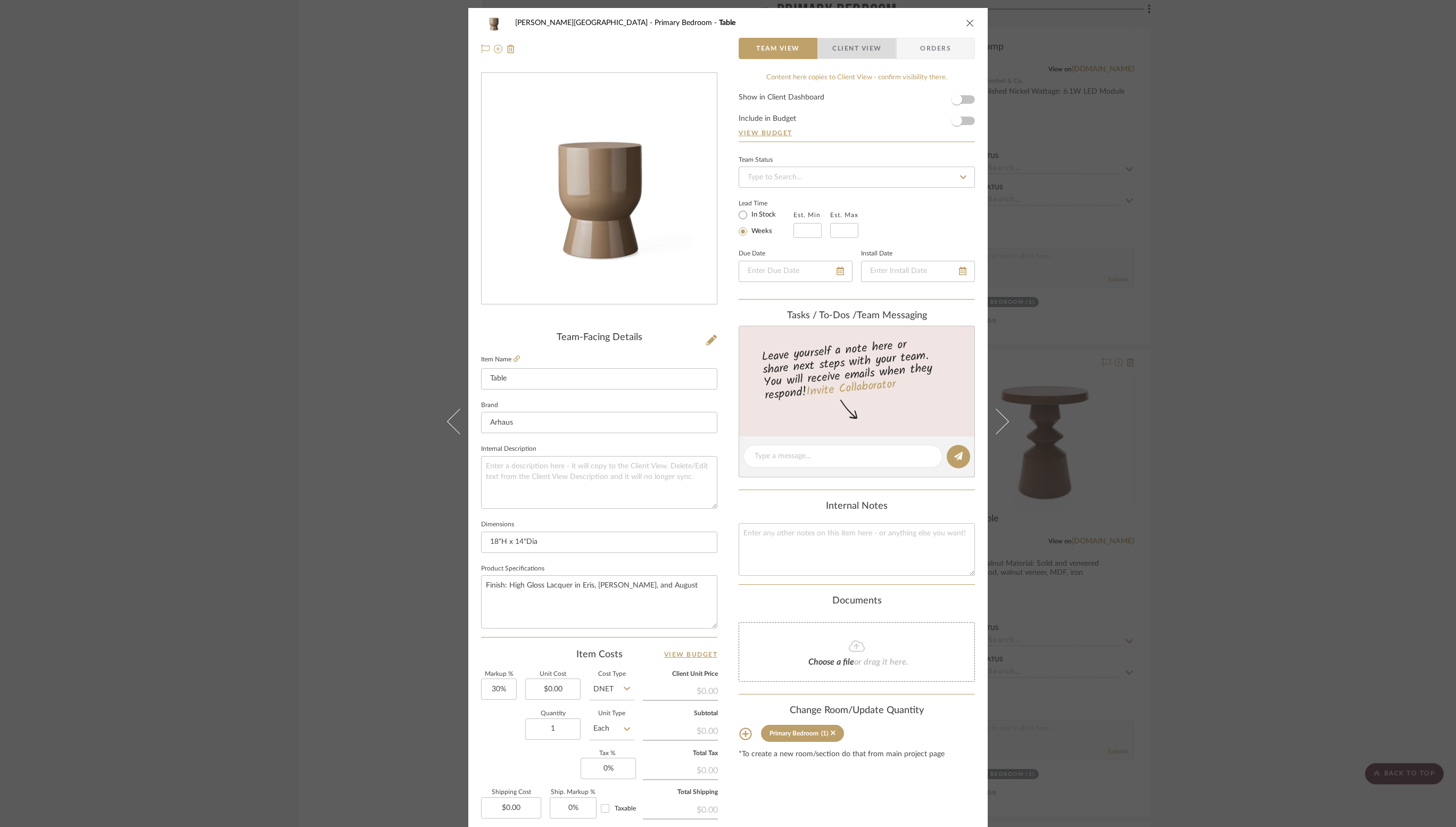 click on "Client View" at bounding box center [857, 48] 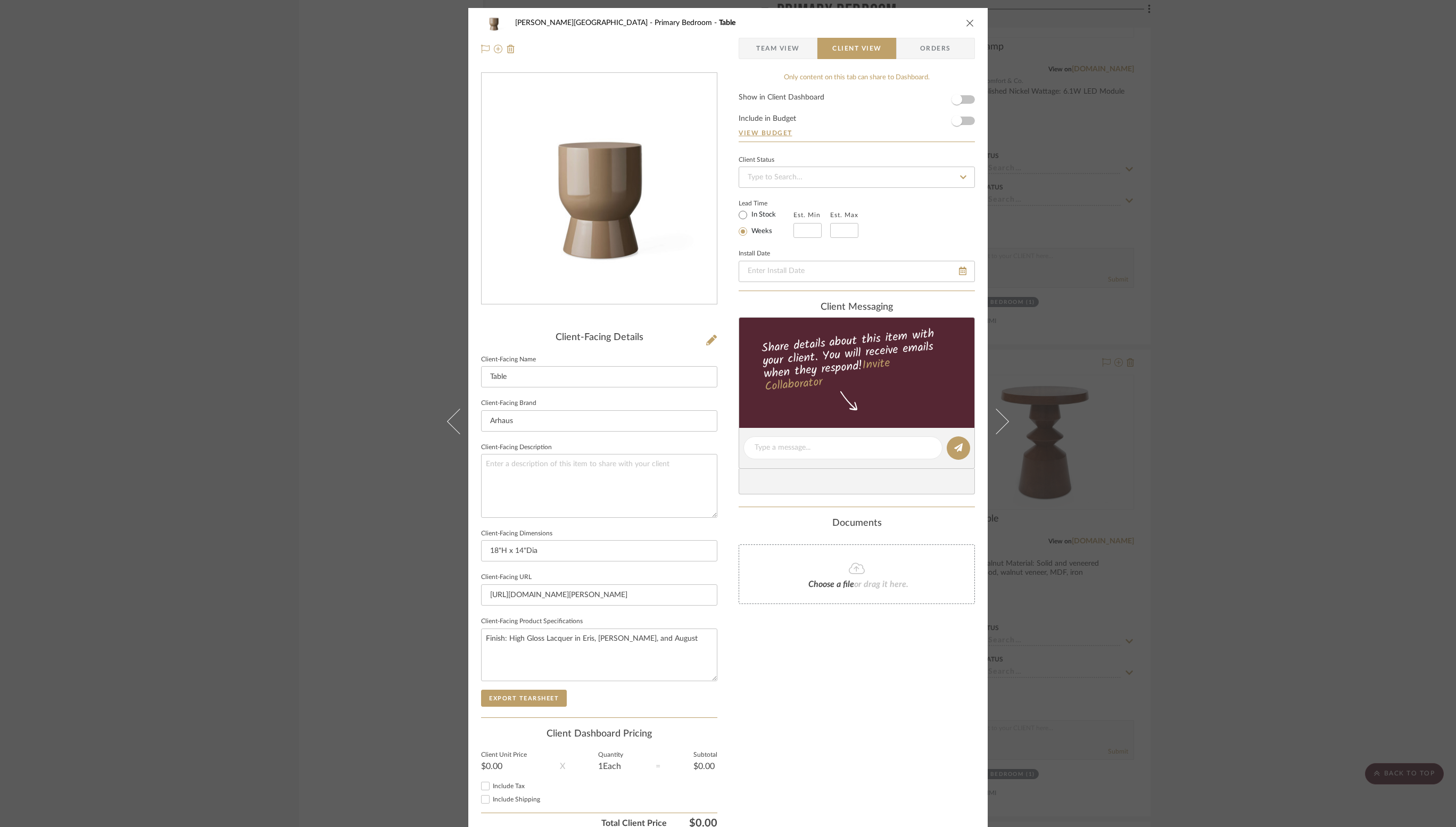 click on "Client-Facing Product Specifications  Finish: High Gloss Lacquer in Eris, Bridges, Alwyn, and August" 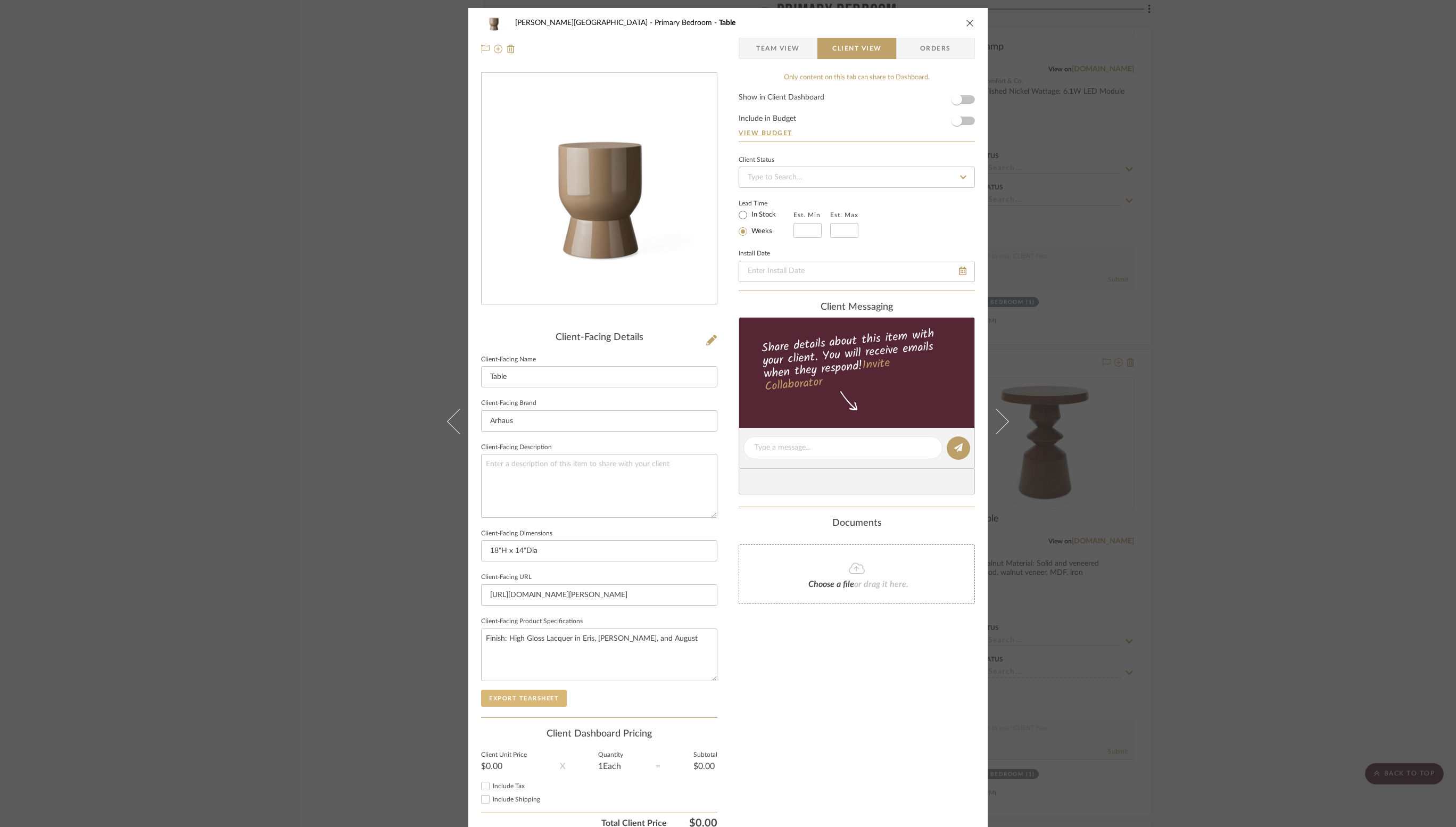 click on "Export Tearsheet" 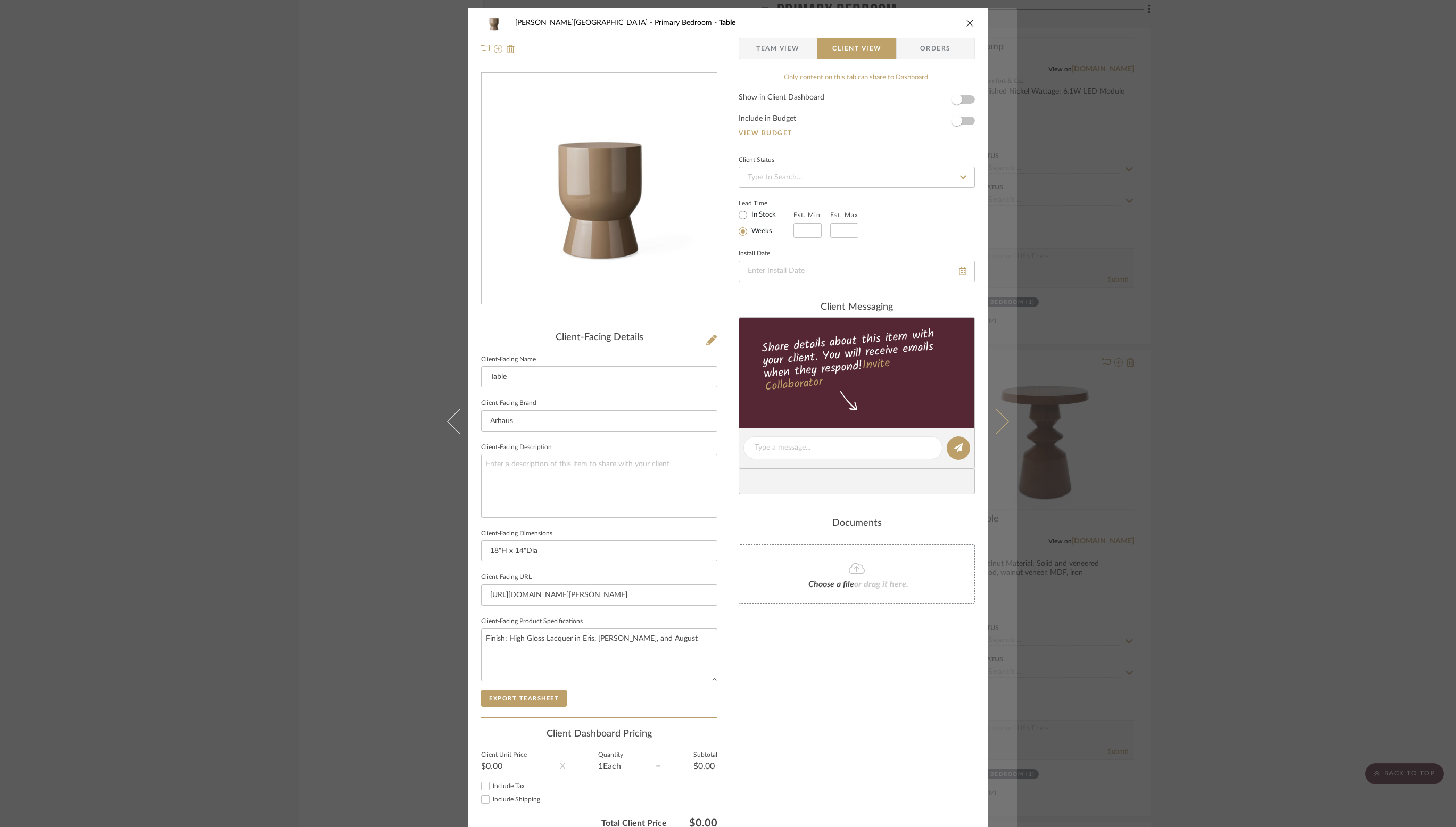 click at bounding box center [996, 421] 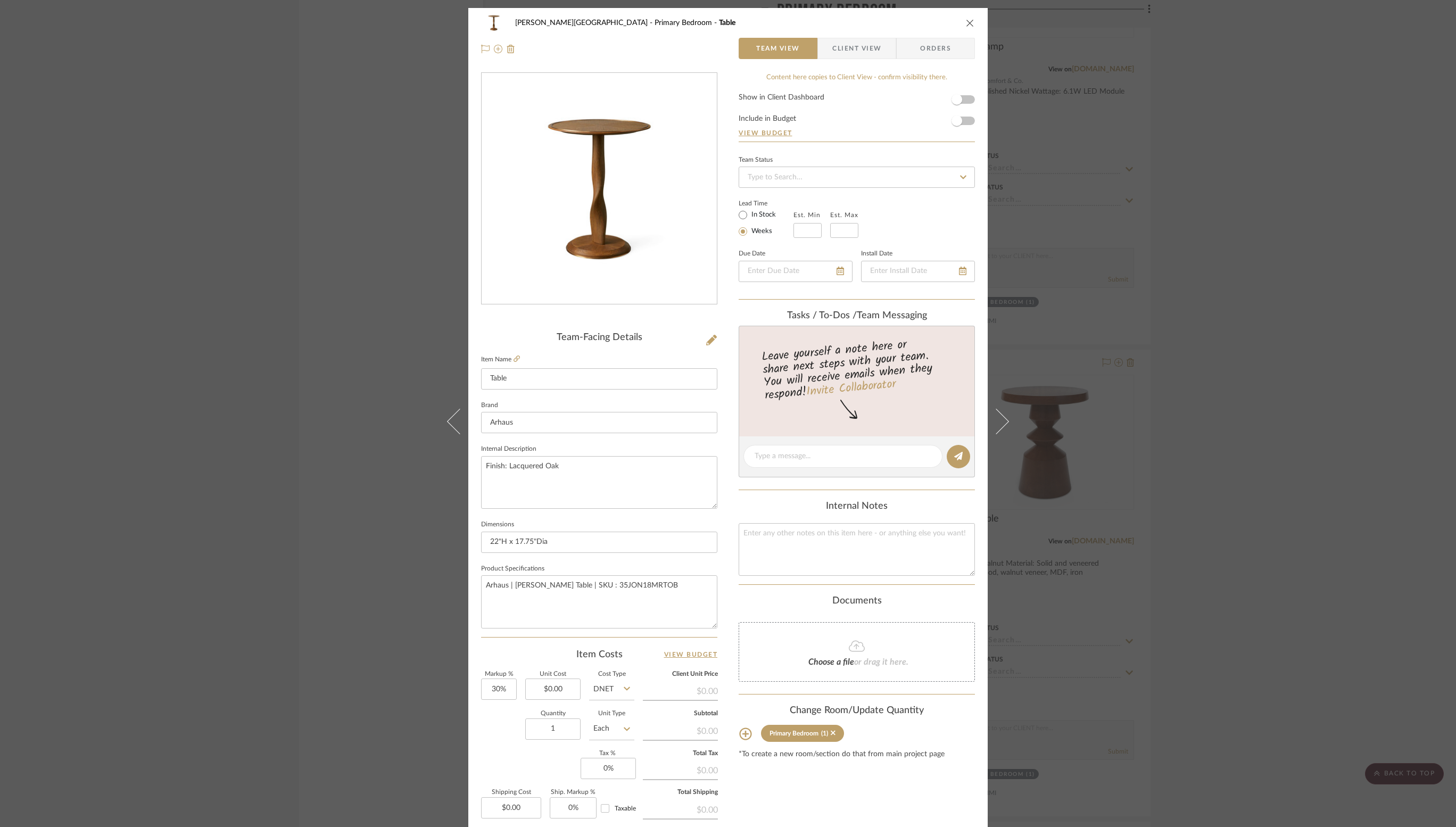 click on "Client View" at bounding box center (857, 48) 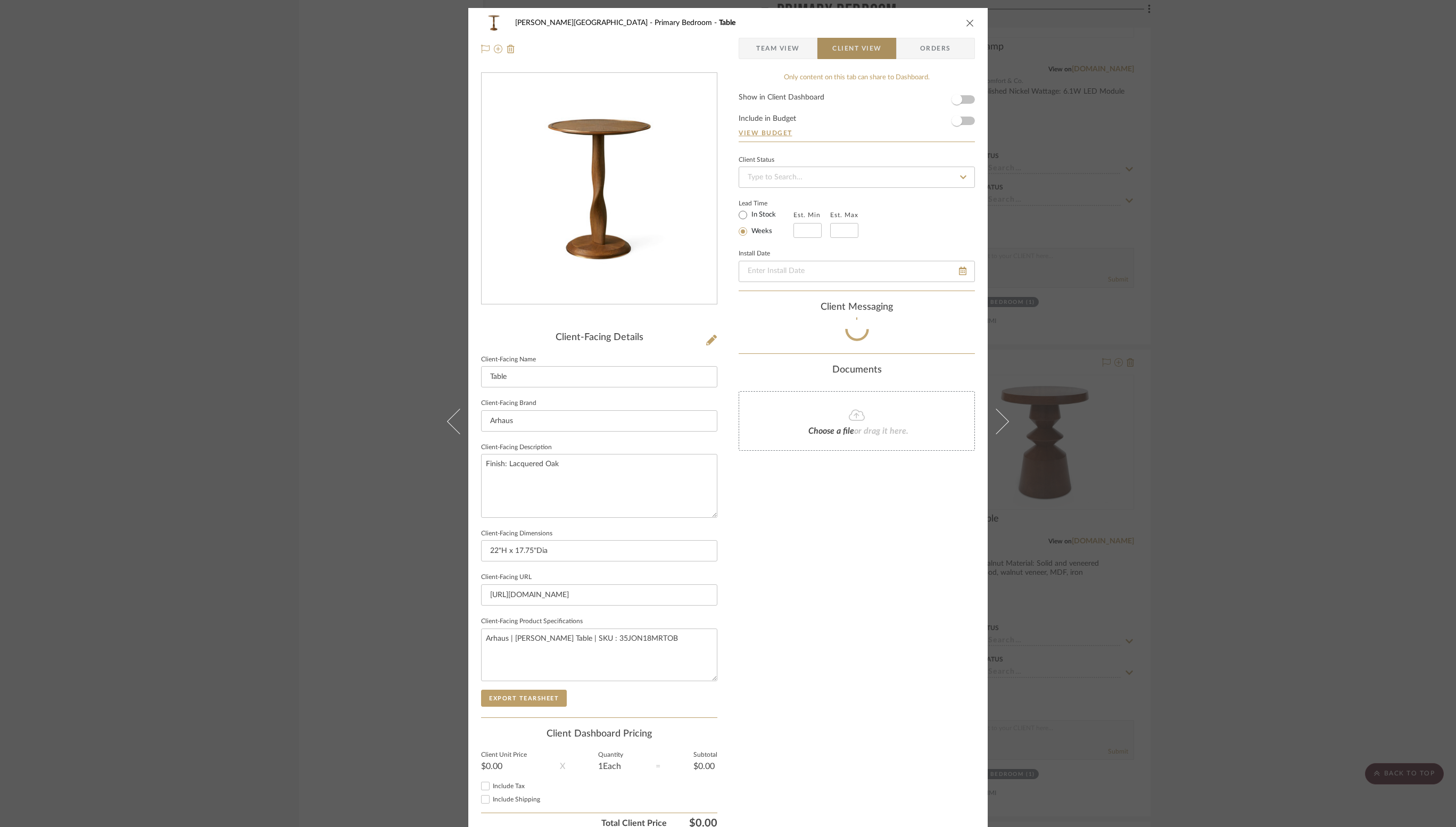 type 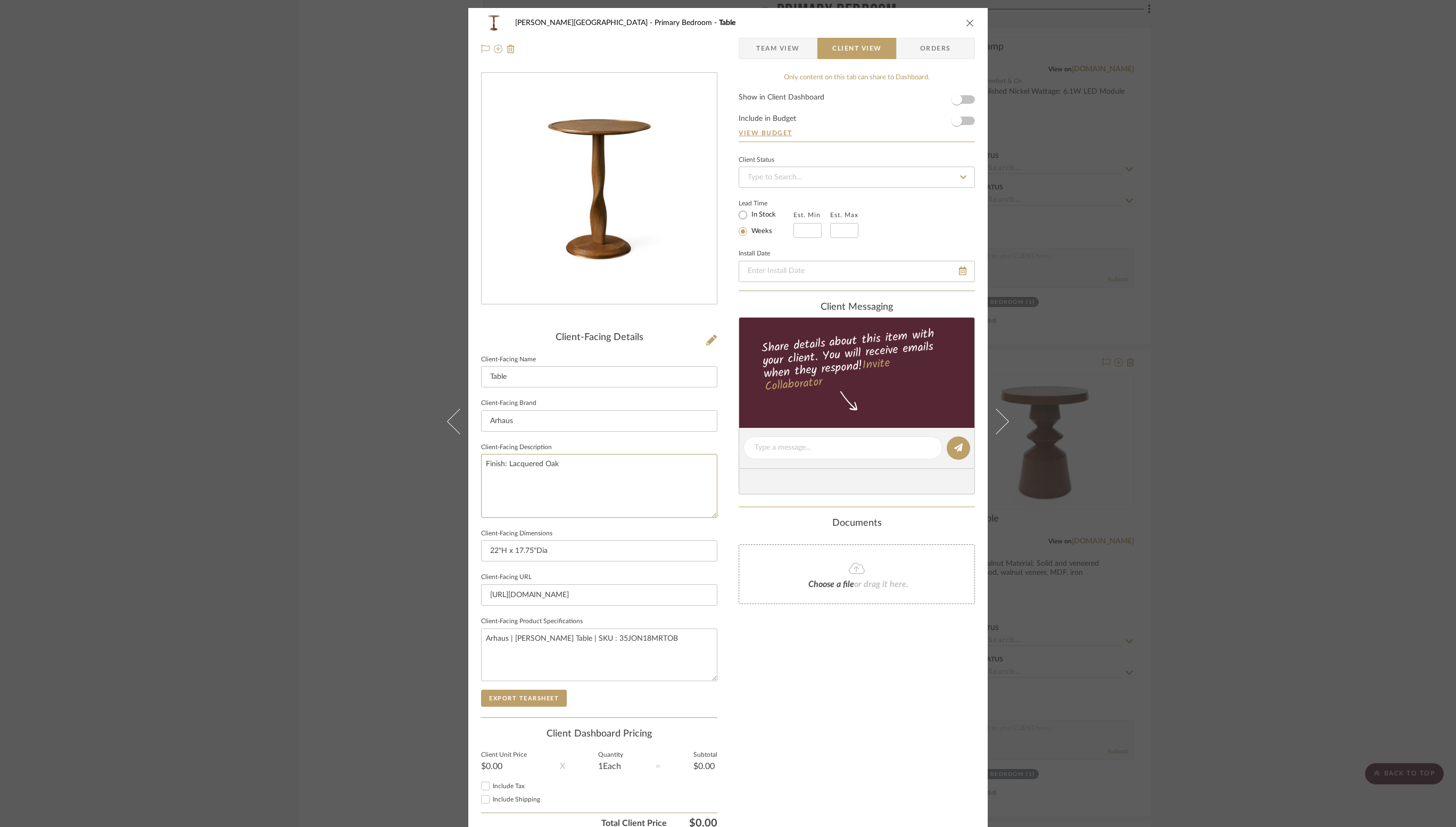 drag, startPoint x: 580, startPoint y: 463, endPoint x: 388, endPoint y: 465, distance: 192.01042 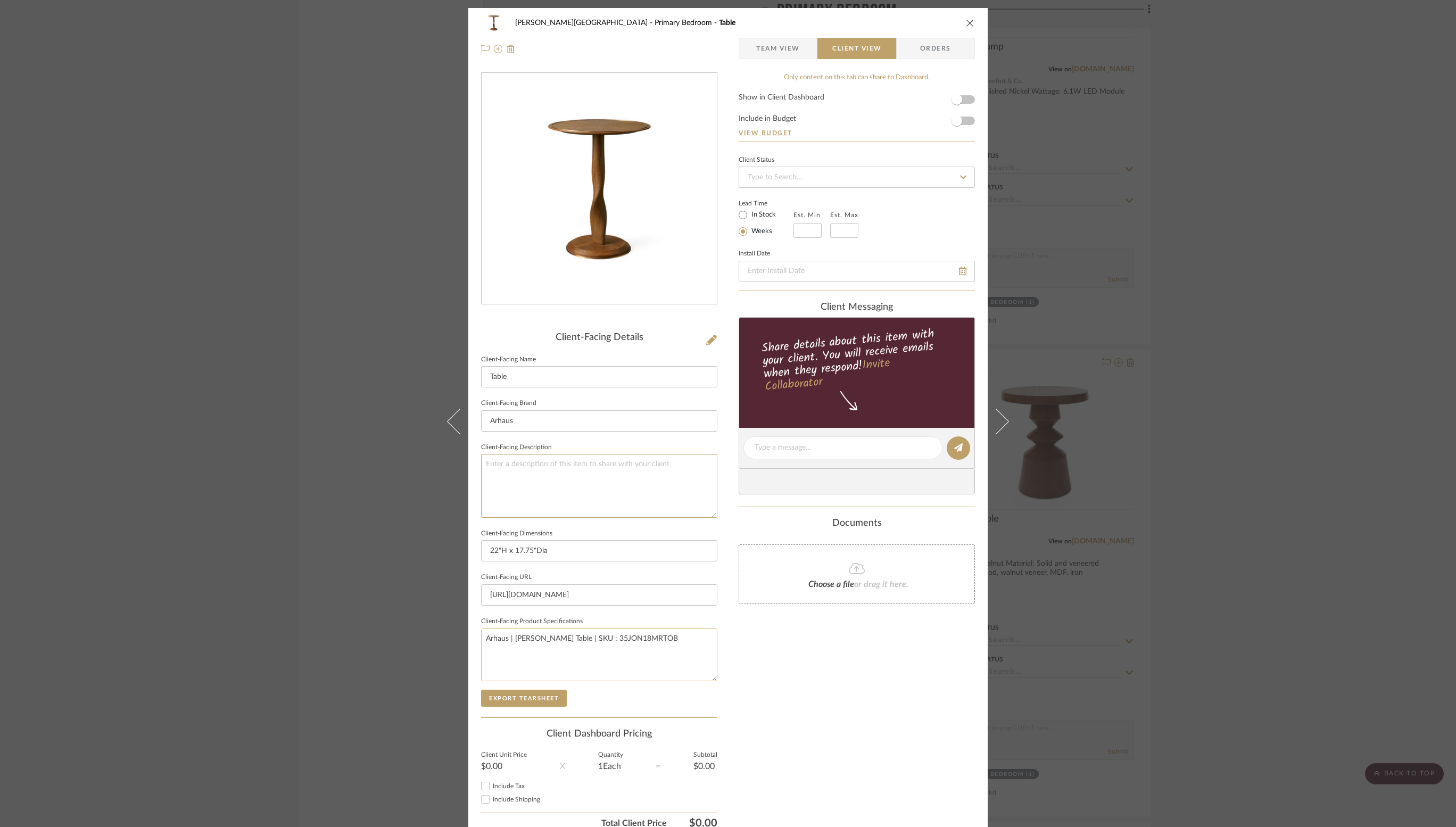 type 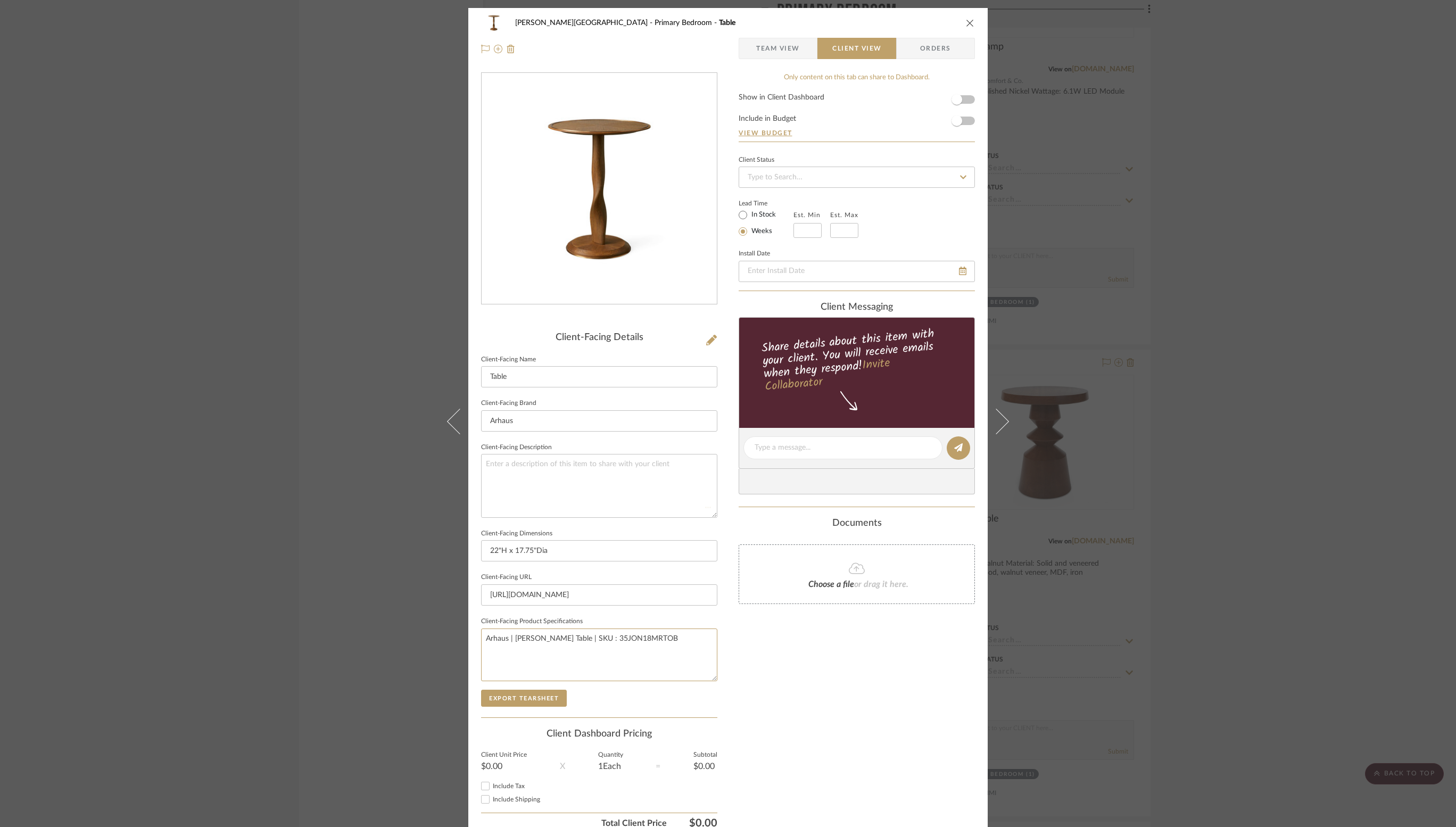 drag, startPoint x: 689, startPoint y: 640, endPoint x: 210, endPoint y: 693, distance: 481.92323 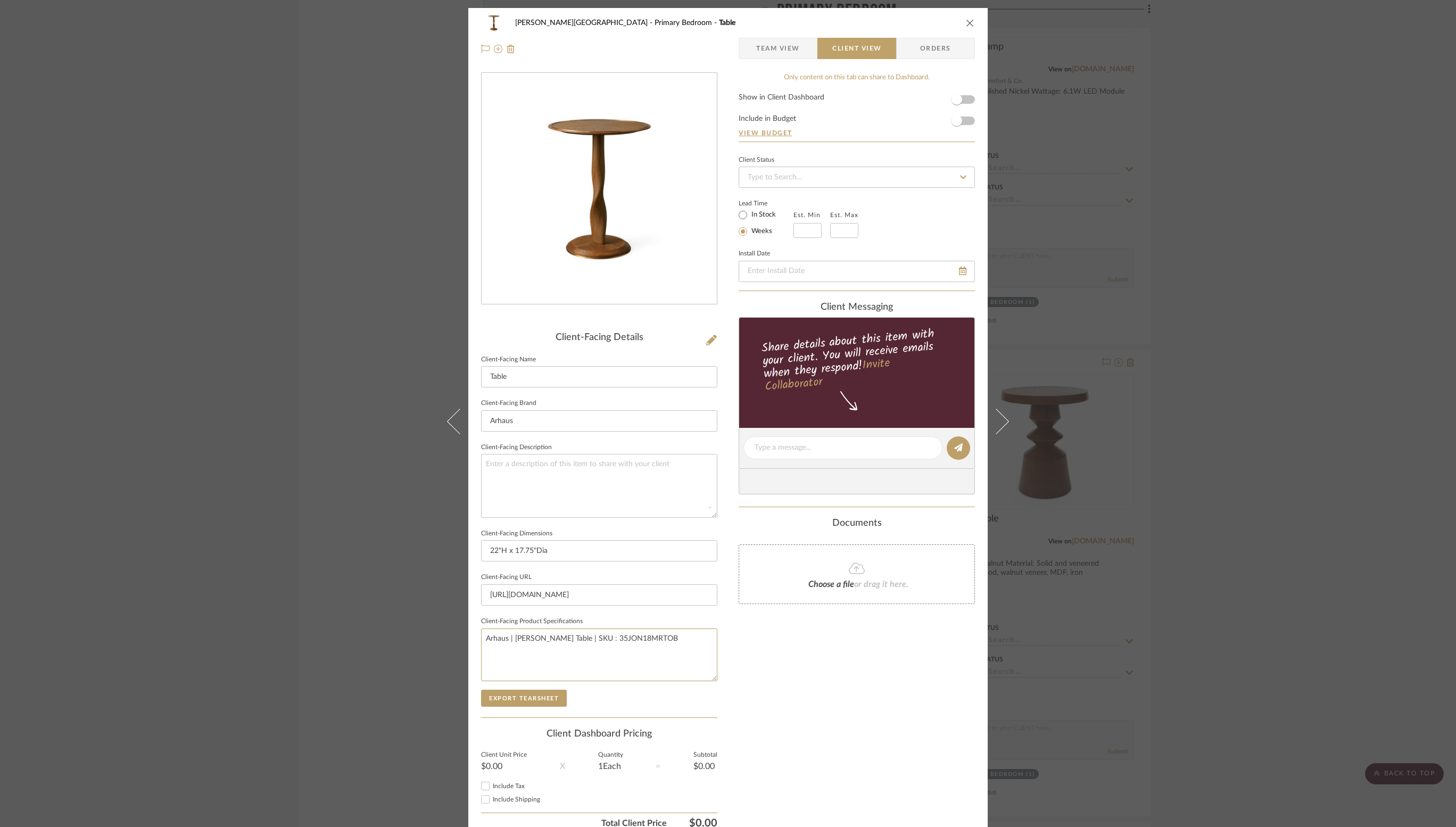 click on "Shepard Street Primary Bedroom Table Team View Client View Orders  Client-Facing Details   Client-Facing Name  Table  Client-Facing Brand  Arhaus  Client-Facing Description   Client-Facing Dimensions  22"H x 17.75"Dia  Client-Facing URL  https://www.arhaus.com/products/jonas-round-martini-table?variant=44769411334315  Client-Facing Product Specifications  Arhaus | Jonas Martini Table | SKU : 35JON18MRTOB  Export Tearsheet   Client Dashboard Pricing   Client Unit Price   $0.00      X  Quantity  1    Each      =  Subtotal   $0.00  Include Tax Include Shipping Total Client Price   $0.00  Only content on this tab can share to Dashboard.  Show in Client Dashboard   Include in Budget   View Budget  Client Status  Lead Time  In Stock Weeks  Est. Min   Est. Max   Install Date  client Messaging  Share details about this item with your client. You will receive emails when they respond!  Invite Collaborator  Documents  Choose a file  or drag it here.    Intern MMI" at bounding box center (728, 414) 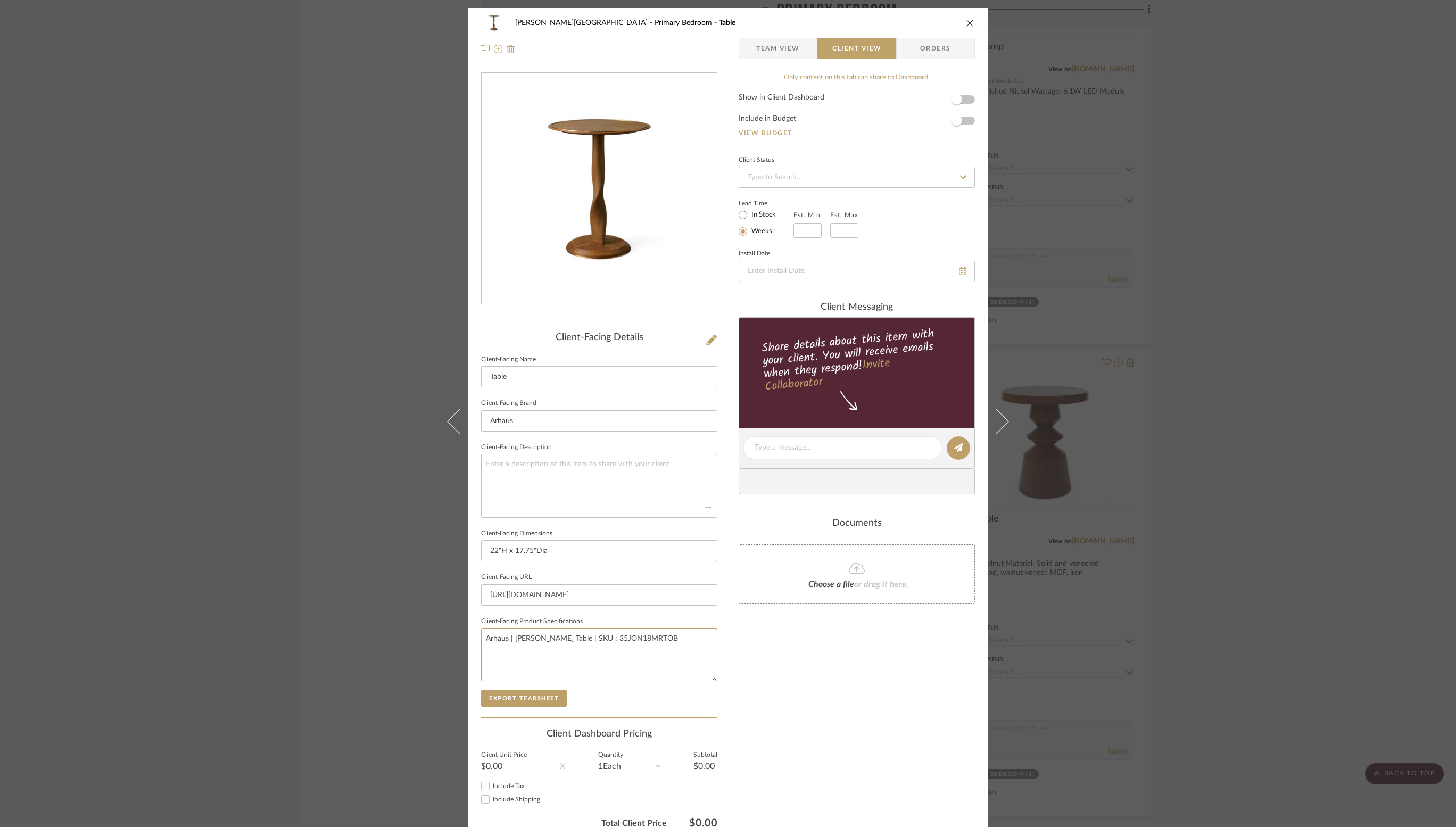 type 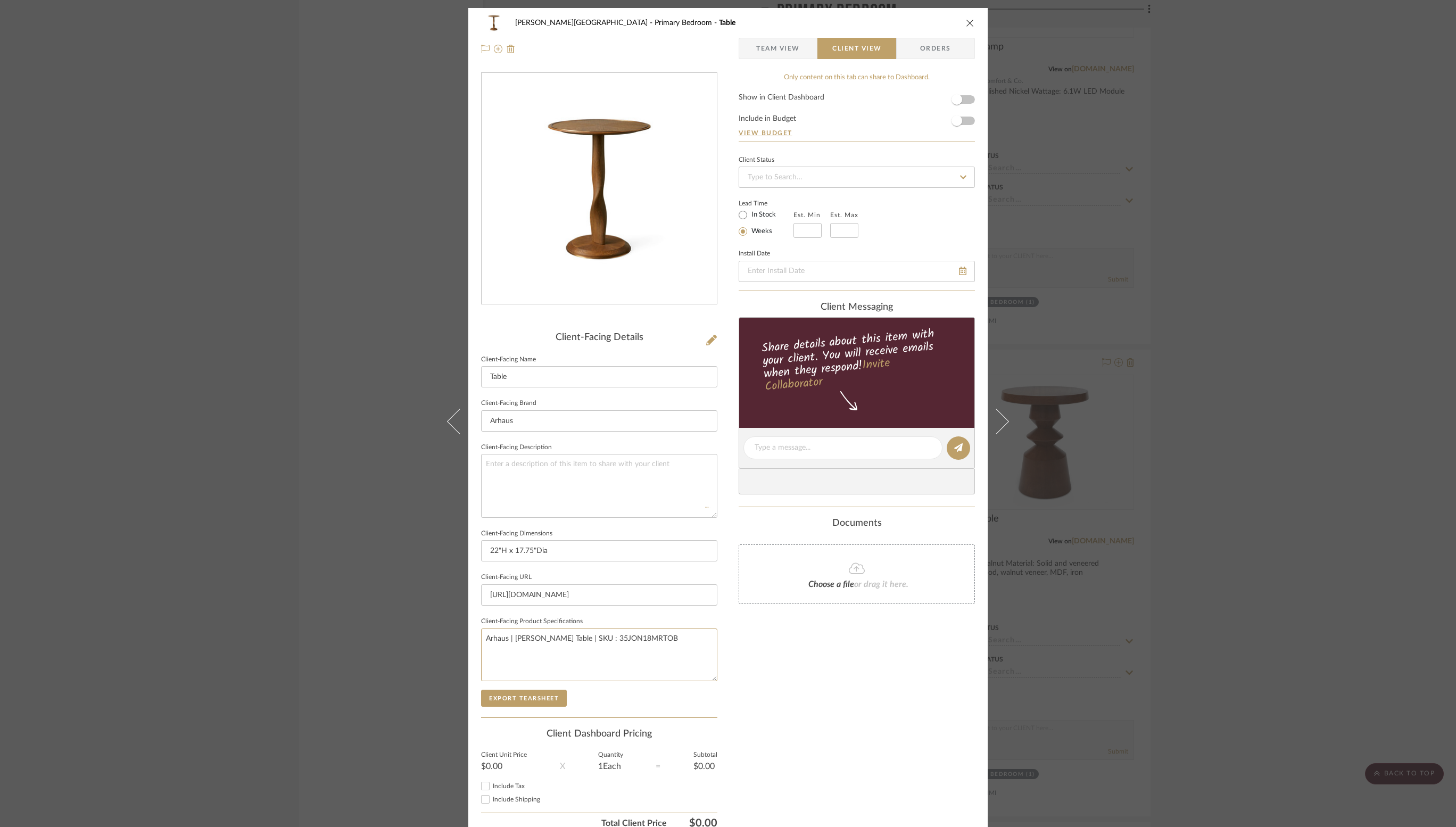 type 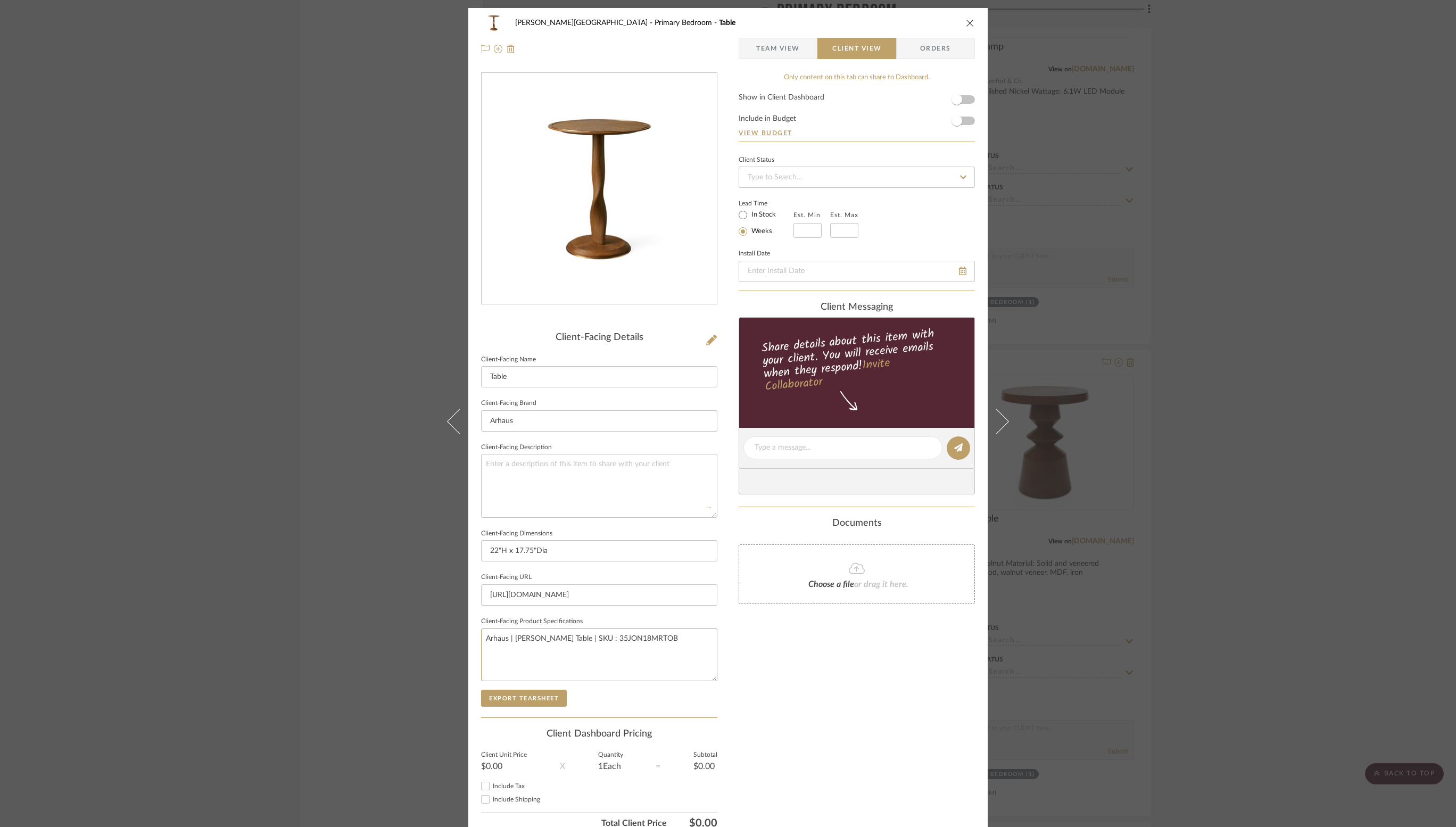 paste on "Finish: Lacquered Oak" 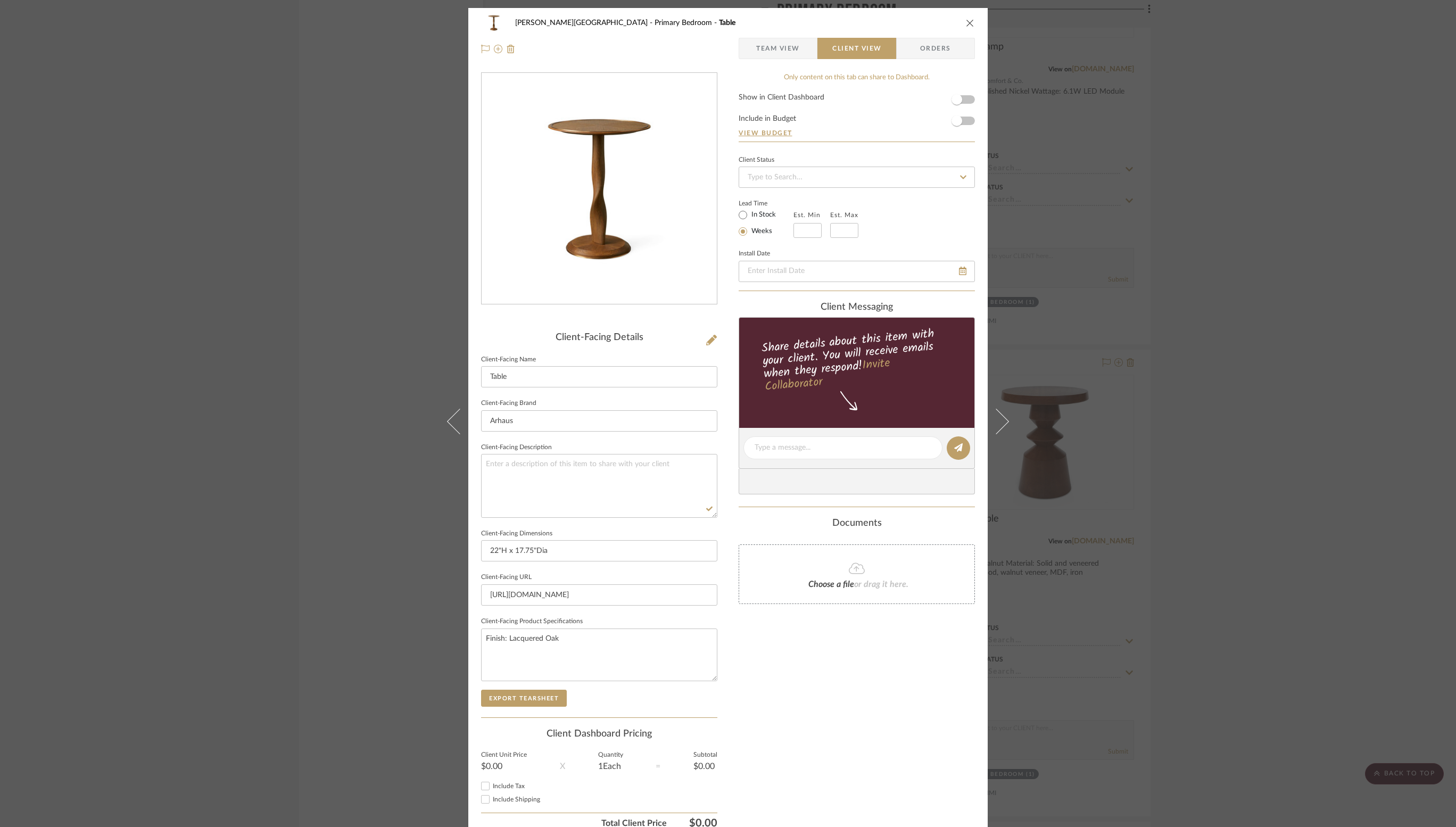 type on "Finish: Lacquered Oak" 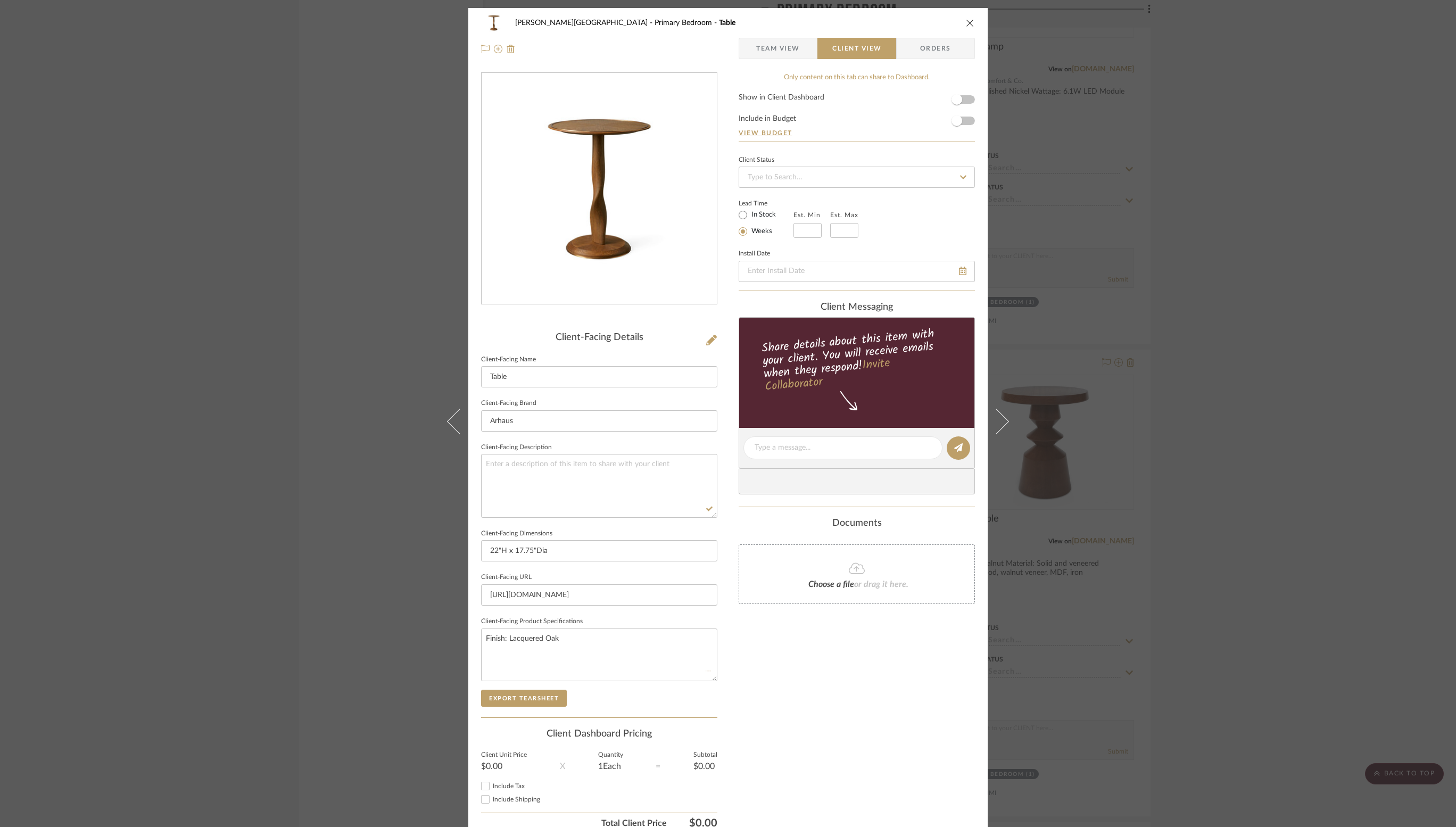 click on "Only content on this tab can share to Dashboard.  Show in Client Dashboard   Include in Budget   View Budget  Client Status  Lead Time  In Stock Weeks  Est. Min   Est. Max   Install Date  client Messaging  Share details about this item with your client. You will receive emails when they respond!  Invite Collaborator  Documents  Choose a file  or drag it here." at bounding box center (857, 453) 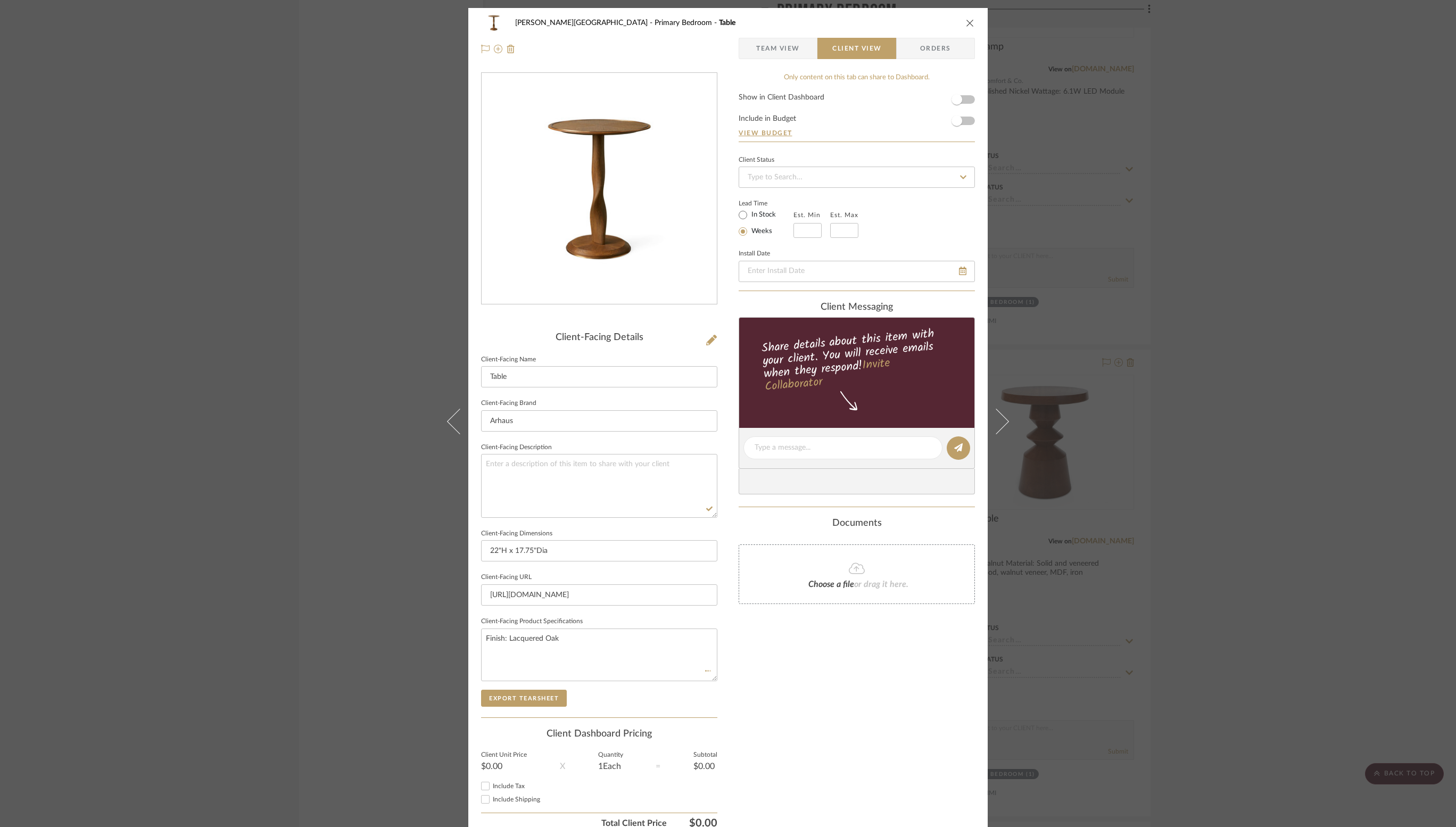 type 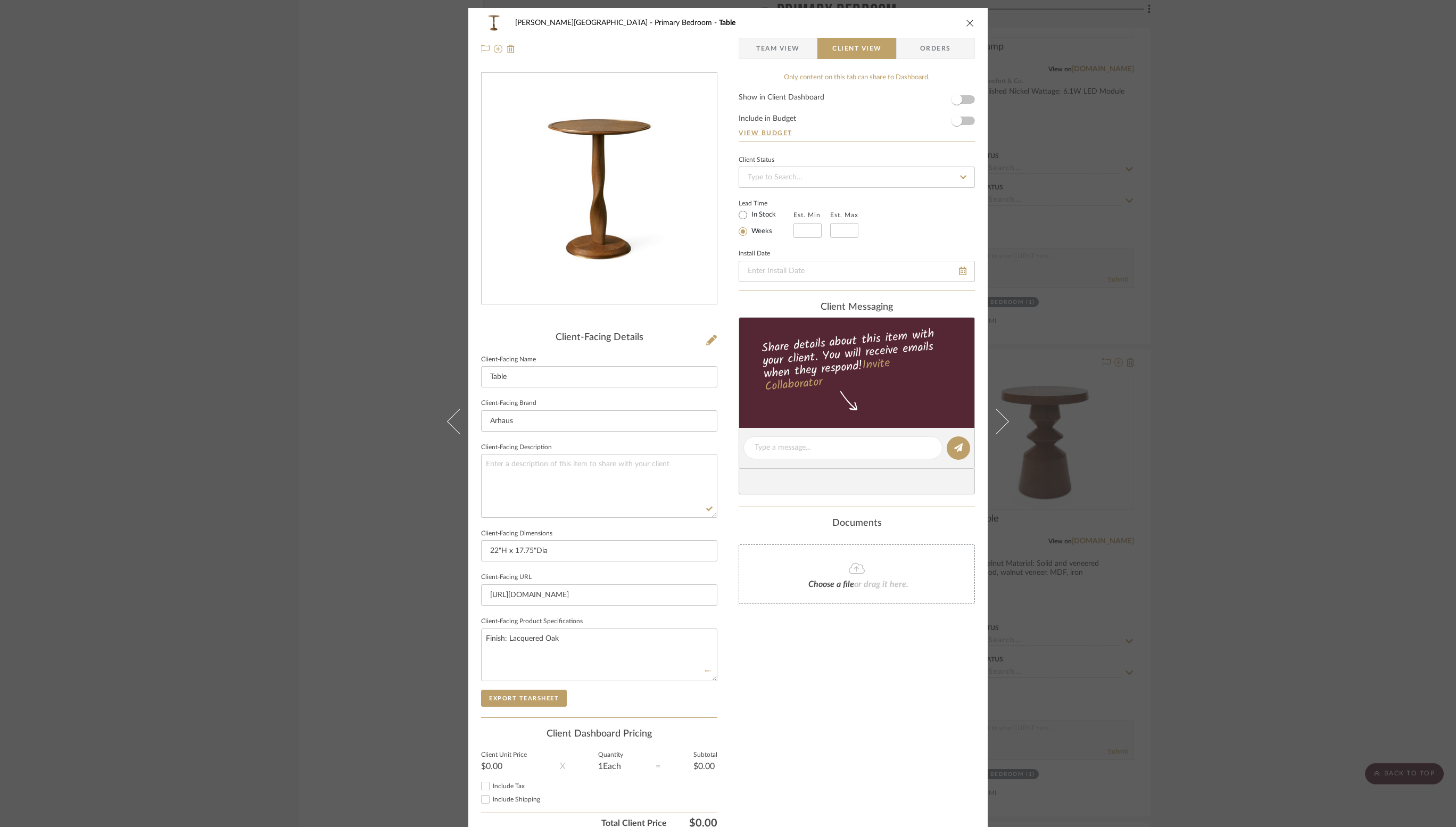 type 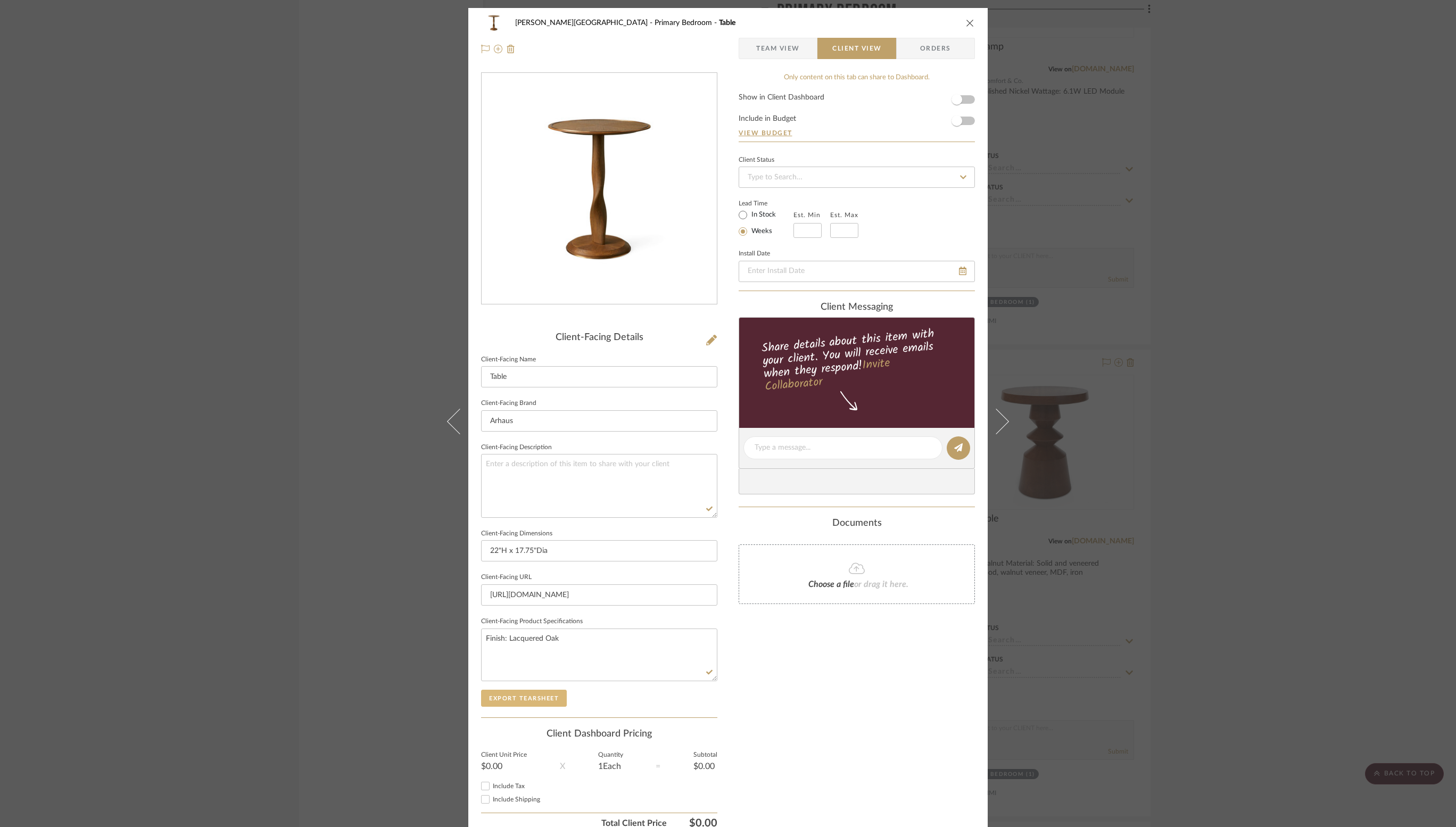 click on "Export Tearsheet" 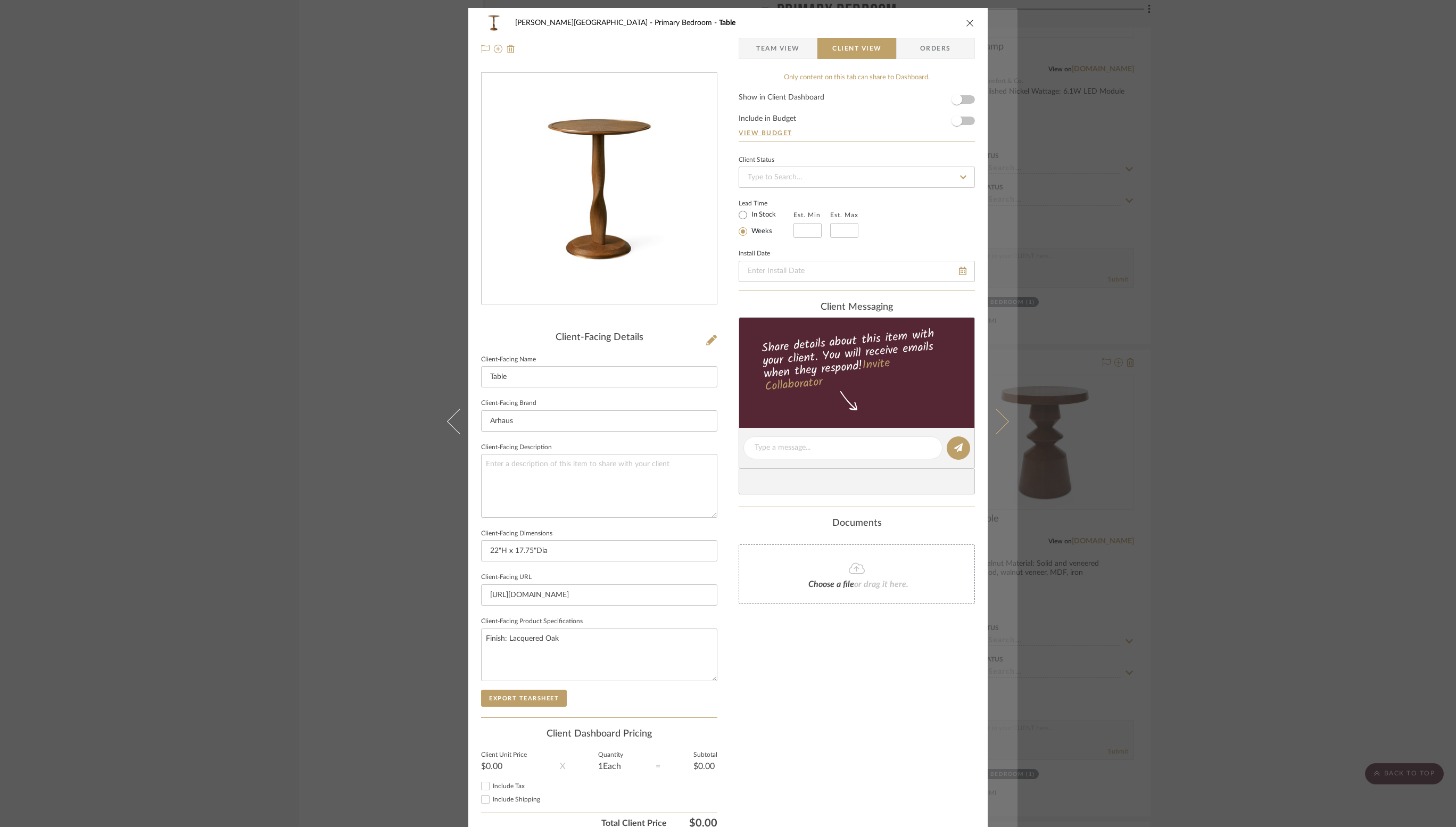 click at bounding box center [1003, 421] 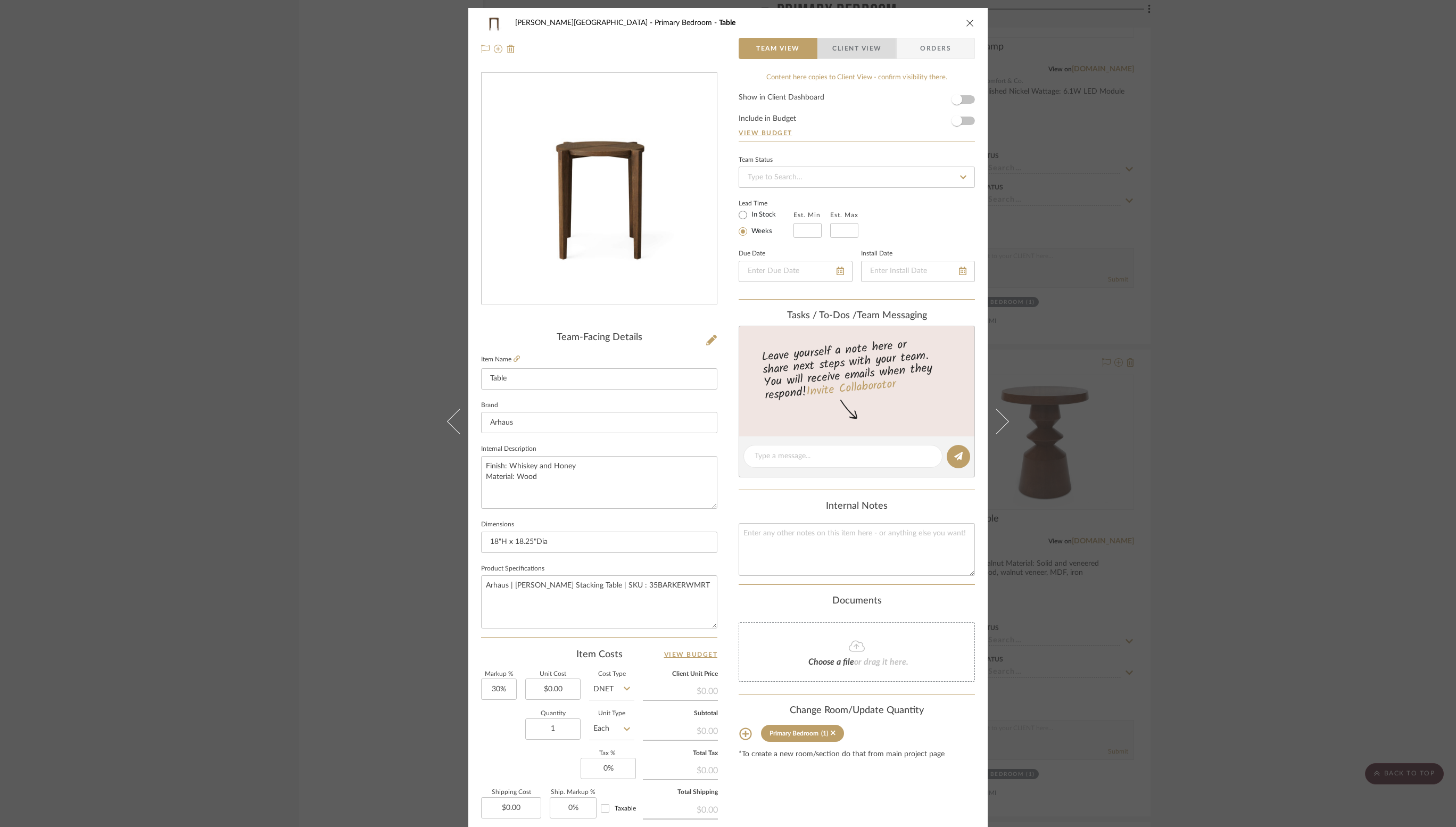 click on "Client View" at bounding box center (857, 48) 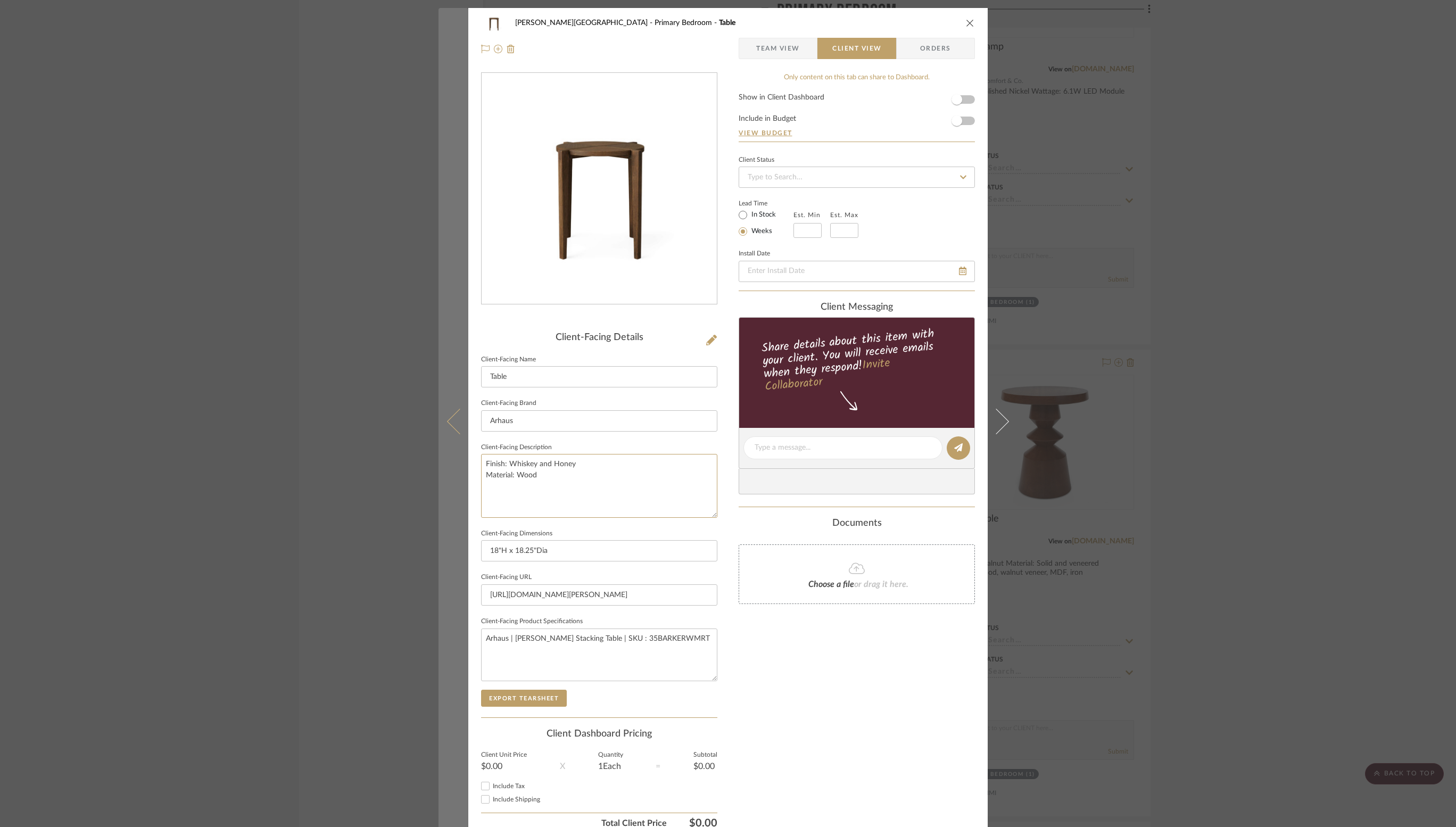 drag, startPoint x: 617, startPoint y: 479, endPoint x: 441, endPoint y: 449, distance: 178.53851 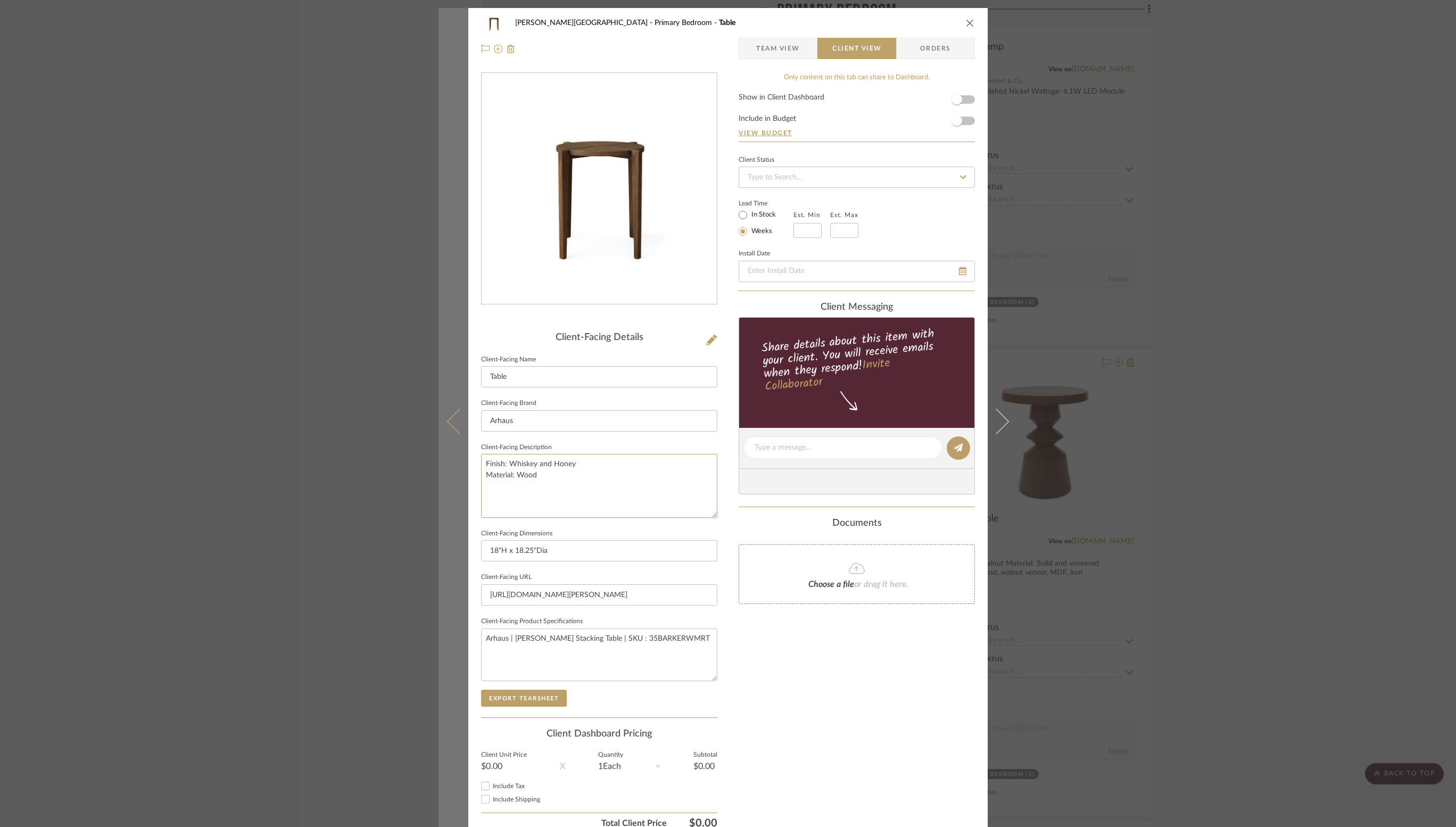 click on "Shepard Street Primary Bedroom Table Team View Client View Orders  Client-Facing Details   Client-Facing Name  Table  Client-Facing Brand  Arhaus  Client-Facing Description  Finish: Whiskey and Honey
Material: Wood  Client-Facing Dimensions  18"H x 18.25"Dia  Client-Facing URL  https://www.arhaus.com/products/barker-stacking-table?variant=44769377747115  Client-Facing Product Specifications  Arhaus | Barker Stacking Table | SKU : 35BARKERWMRT  Export Tearsheet   Client Dashboard Pricing   Client Unit Price   $0.00      X  Quantity  1    Each      =  Subtotal   $0.00  Include Tax Include Shipping Total Client Price   $0.00  Only content on this tab can share to Dashboard.  Show in Client Dashboard   Include in Budget   View Budget  Client Status  Lead Time  In Stock Weeks  Est. Min   Est. Max   Install Date  client Messaging  Share details about this item with your client. You will receive emails when they respond!  Invite Collaborator  Documents  Choose a file  or drag it here.    Intern MMI" at bounding box center [728, 442] 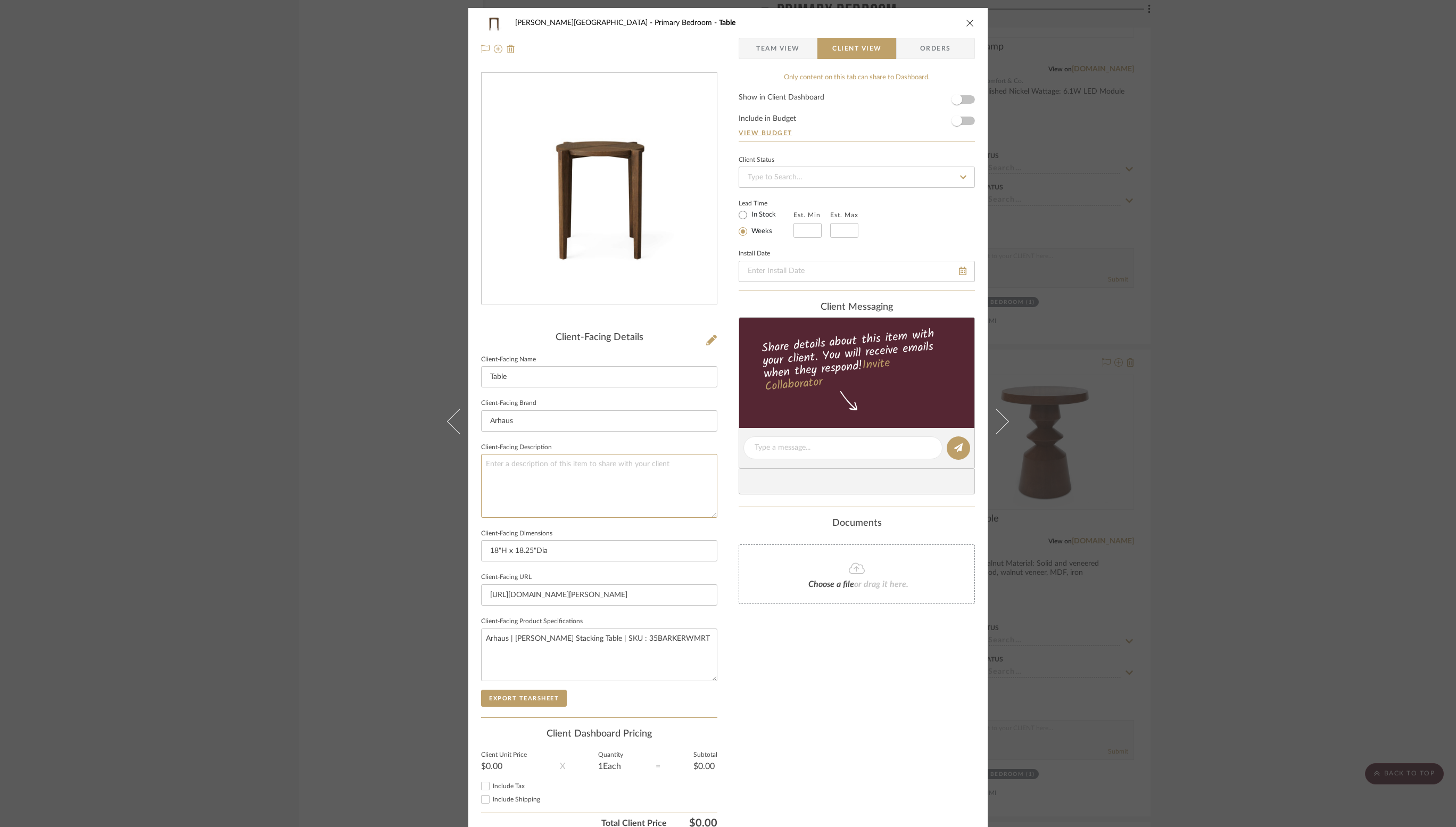 type 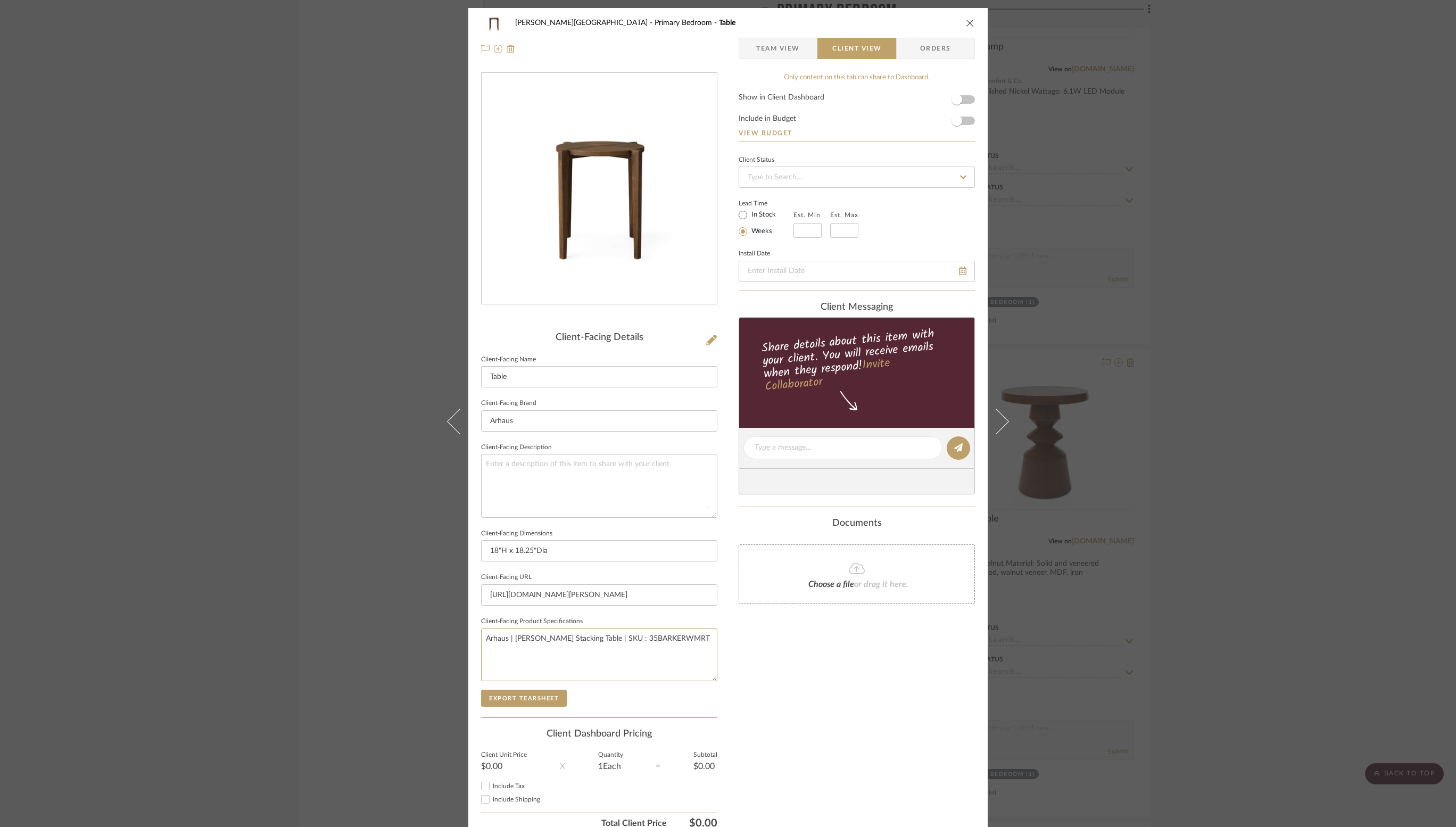 drag, startPoint x: 372, startPoint y: 671, endPoint x: 150, endPoint y: 647, distance: 223.2935 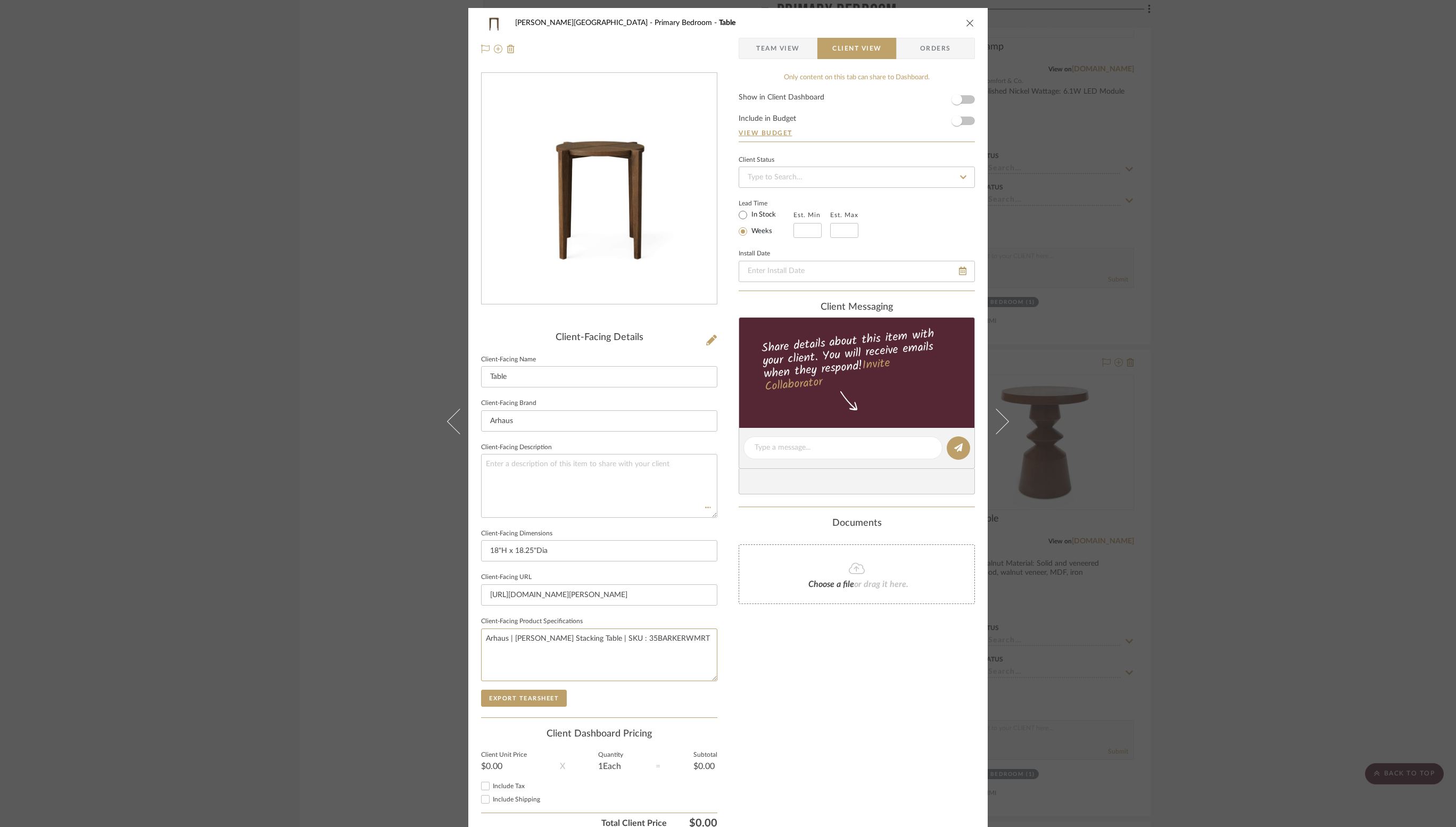 click on "Shepard Street Primary Bedroom Table Team View Client View Orders  Client-Facing Details   Client-Facing Name  Table  Client-Facing Brand  Arhaus  Client-Facing Description   Client-Facing Dimensions  18"H x 18.25"Dia  Client-Facing URL  https://www.arhaus.com/products/barker-stacking-table?variant=44769377747115  Client-Facing Product Specifications  Arhaus | Barker Stacking Table | SKU : 35BARKERWMRT  Export Tearsheet   Client Dashboard Pricing   Client Unit Price   $0.00      X  Quantity  1    Each      =  Subtotal   $0.00  Include Tax Include Shipping Total Client Price   $0.00  Only content on this tab can share to Dashboard.  Show in Client Dashboard   Include in Budget   View Budget  Client Status  Lead Time  In Stock Weeks  Est. Min   Est. Max   Install Date  client Messaging  Share details about this item with your client. You will receive emails when they respond!  Invite Collaborator  Documents  Choose a file  or drag it here.    Intern MMI" at bounding box center [728, 414] 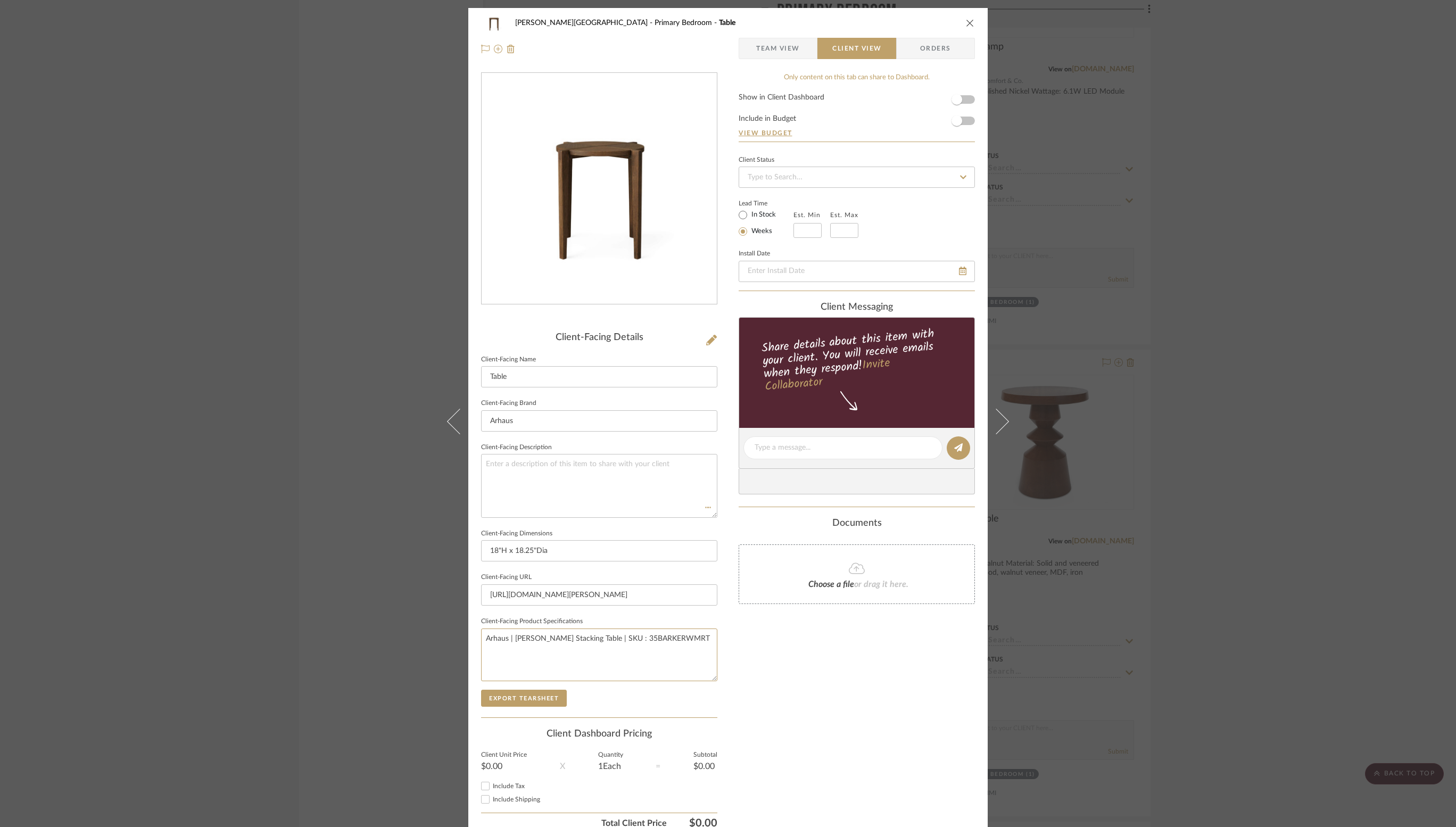 type 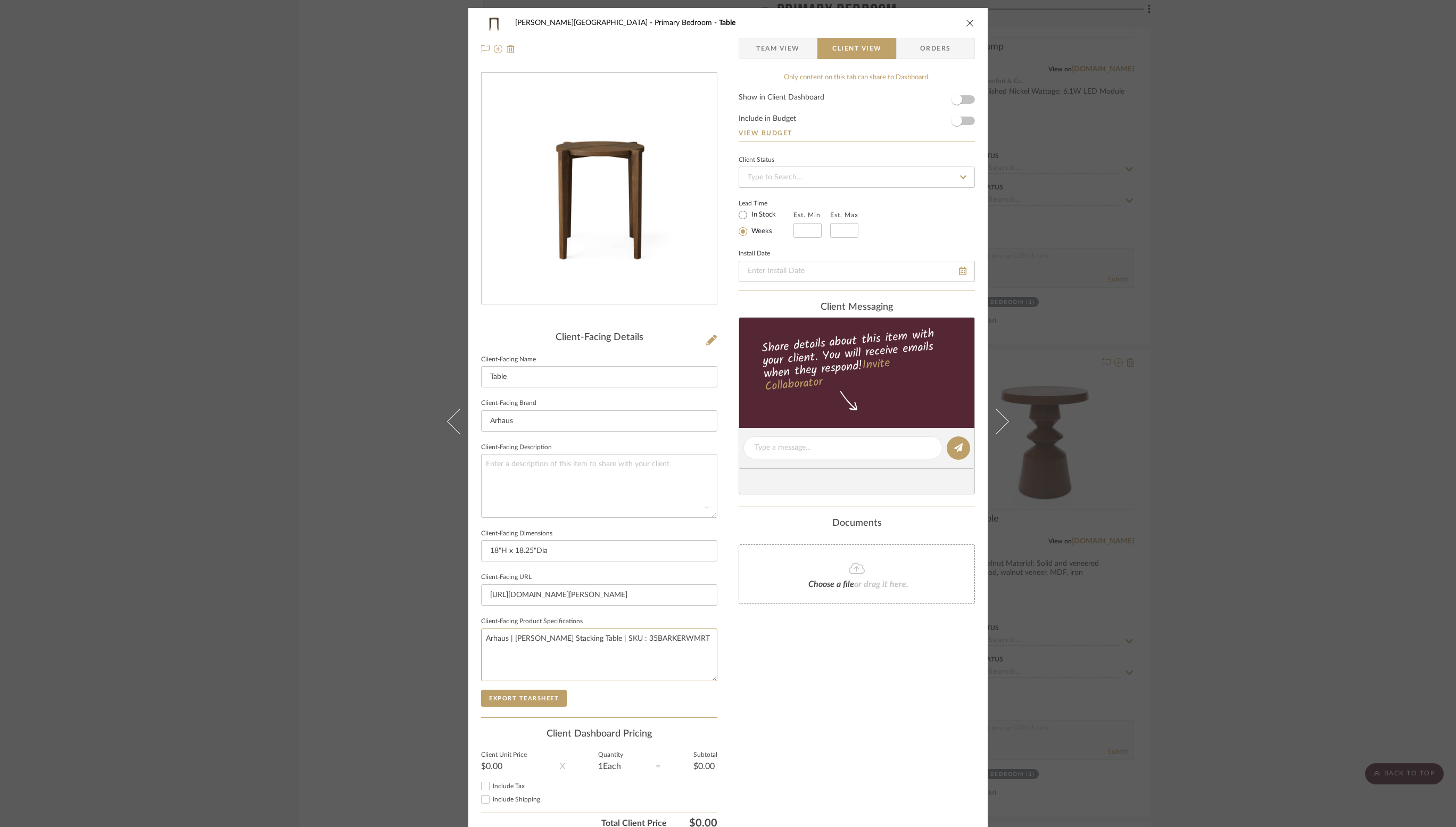 type 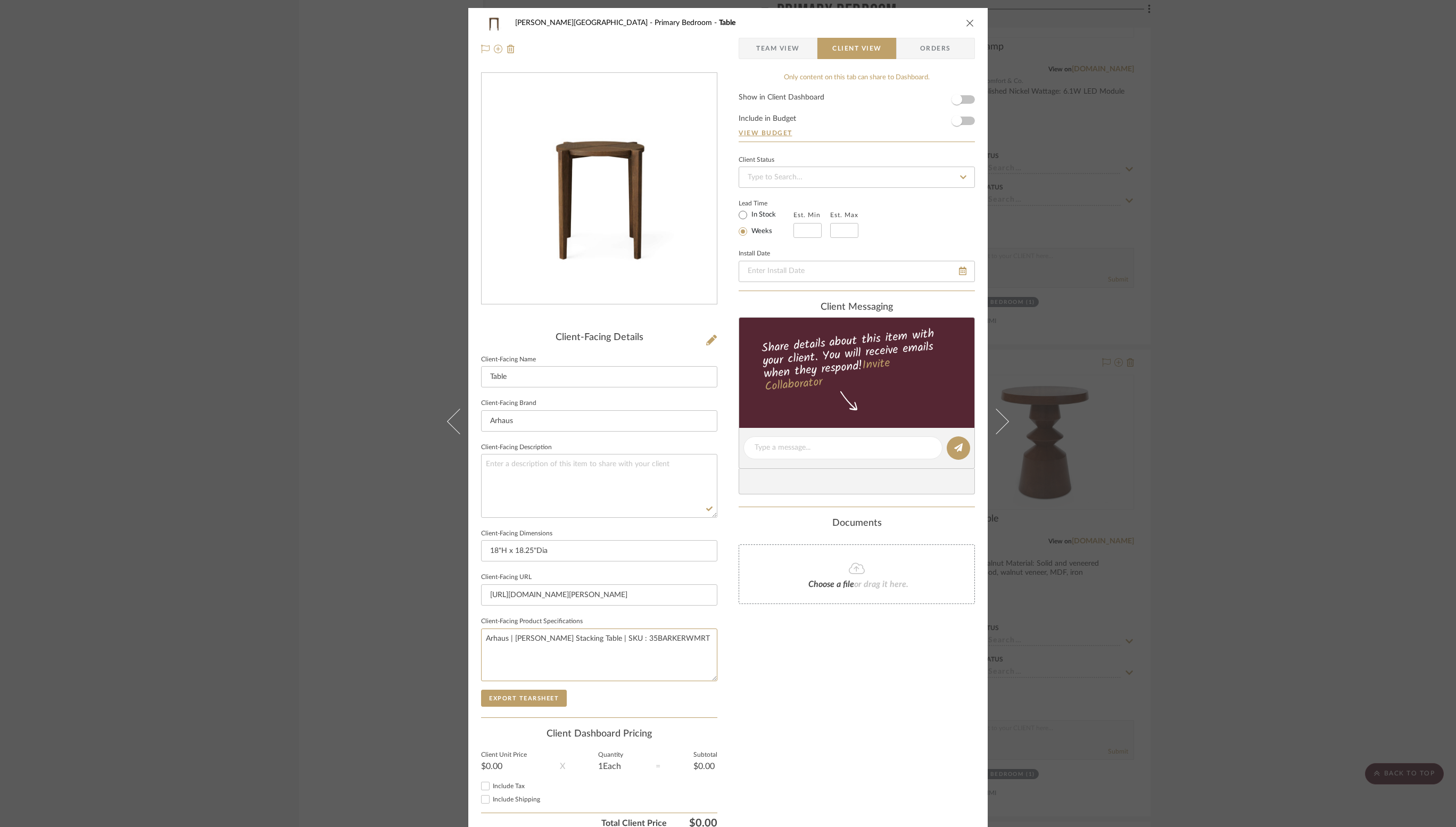 paste on "Finish: Whiskey and Honey
Material: Wood" 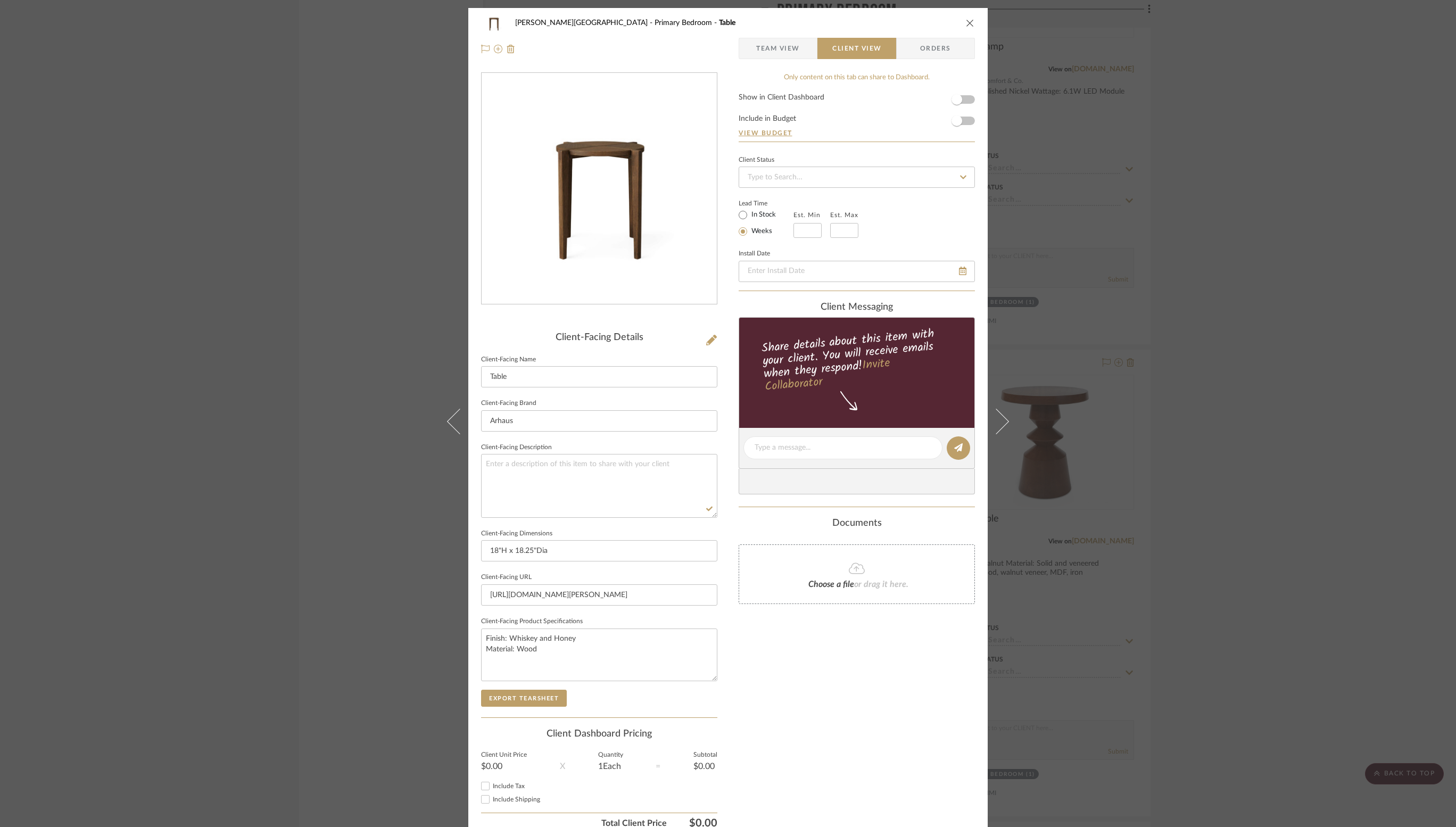 type on "Finish: Whiskey and Honey
Material: Wood" 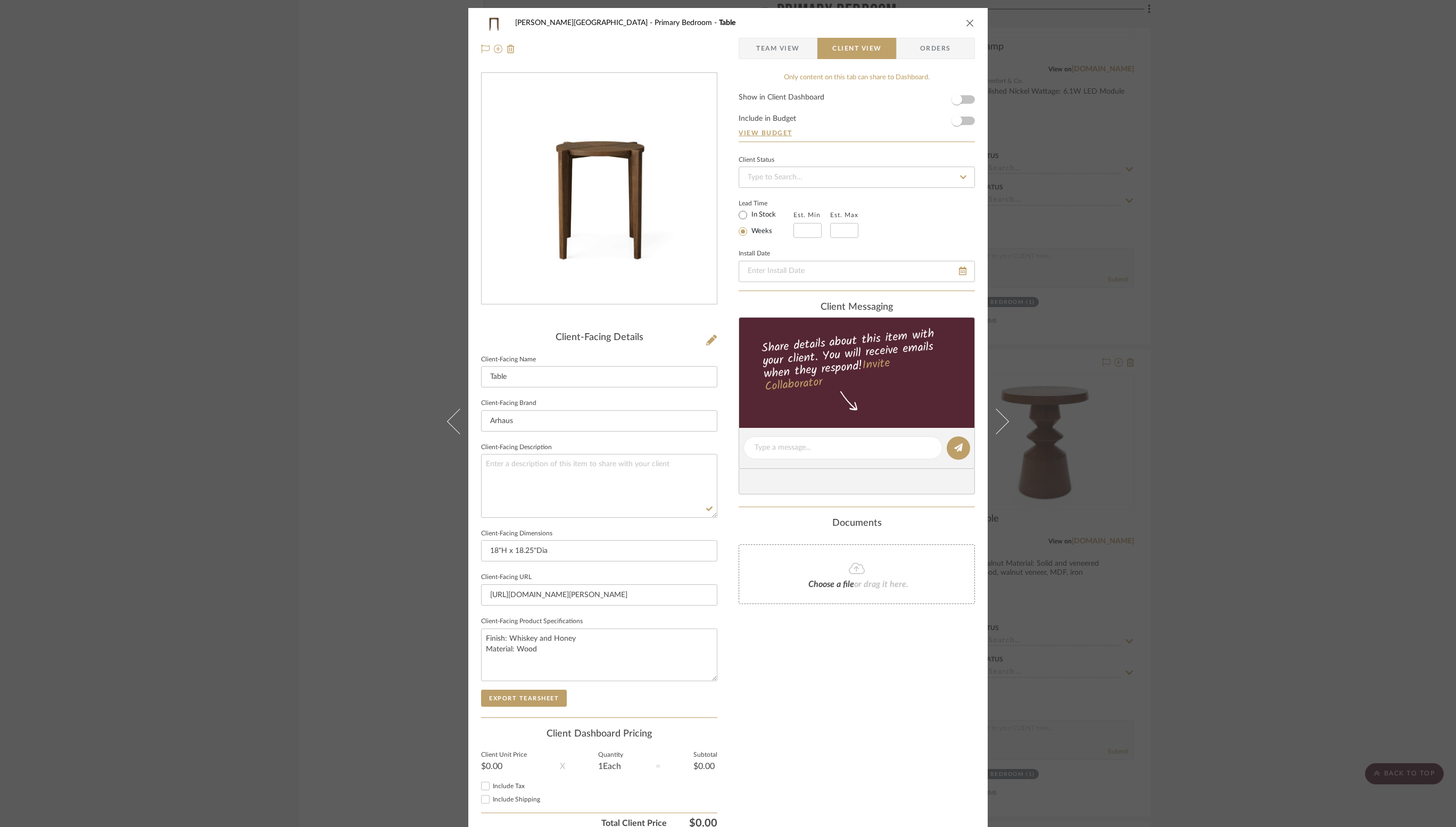 type 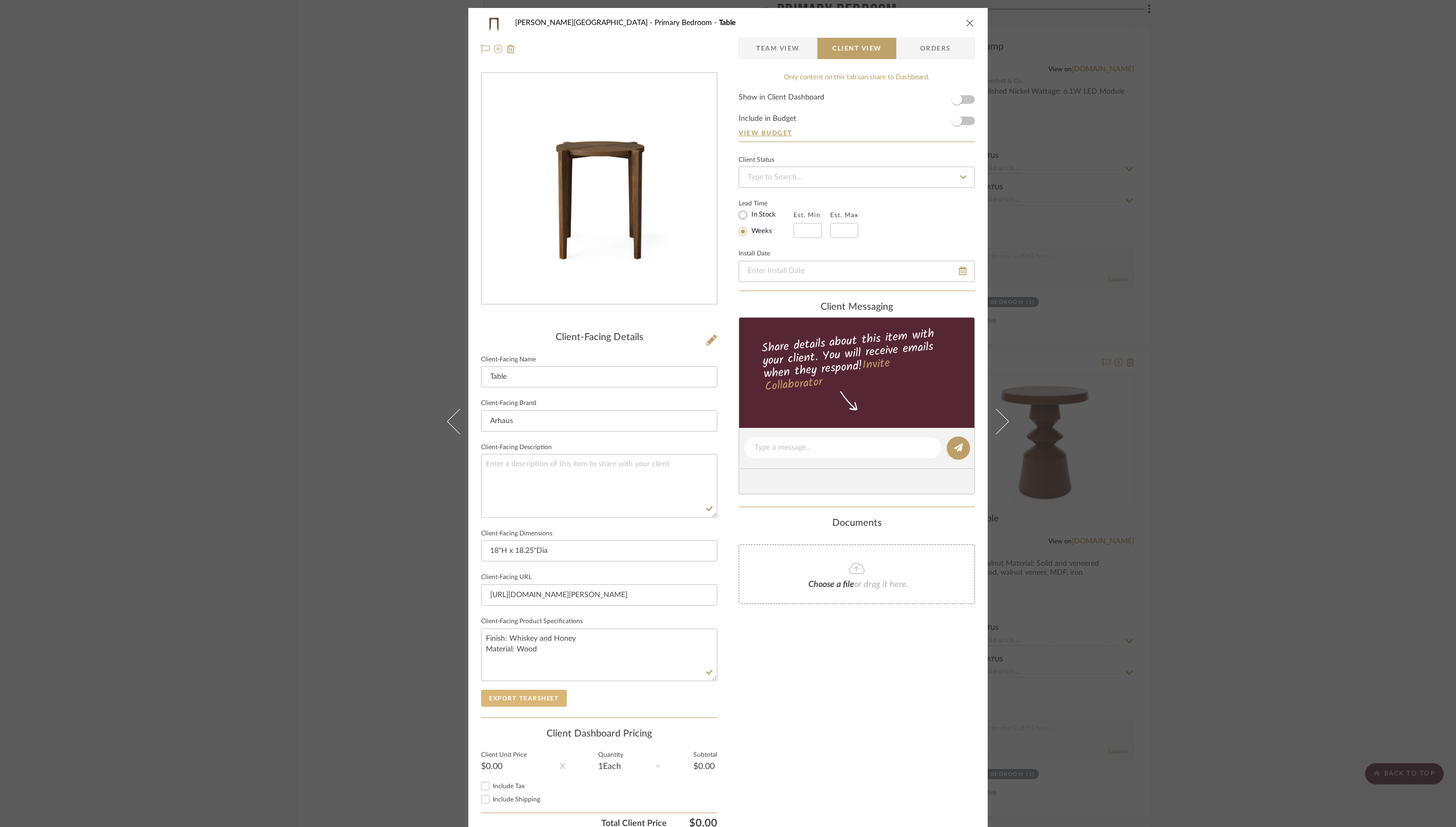 click on "Export Tearsheet" 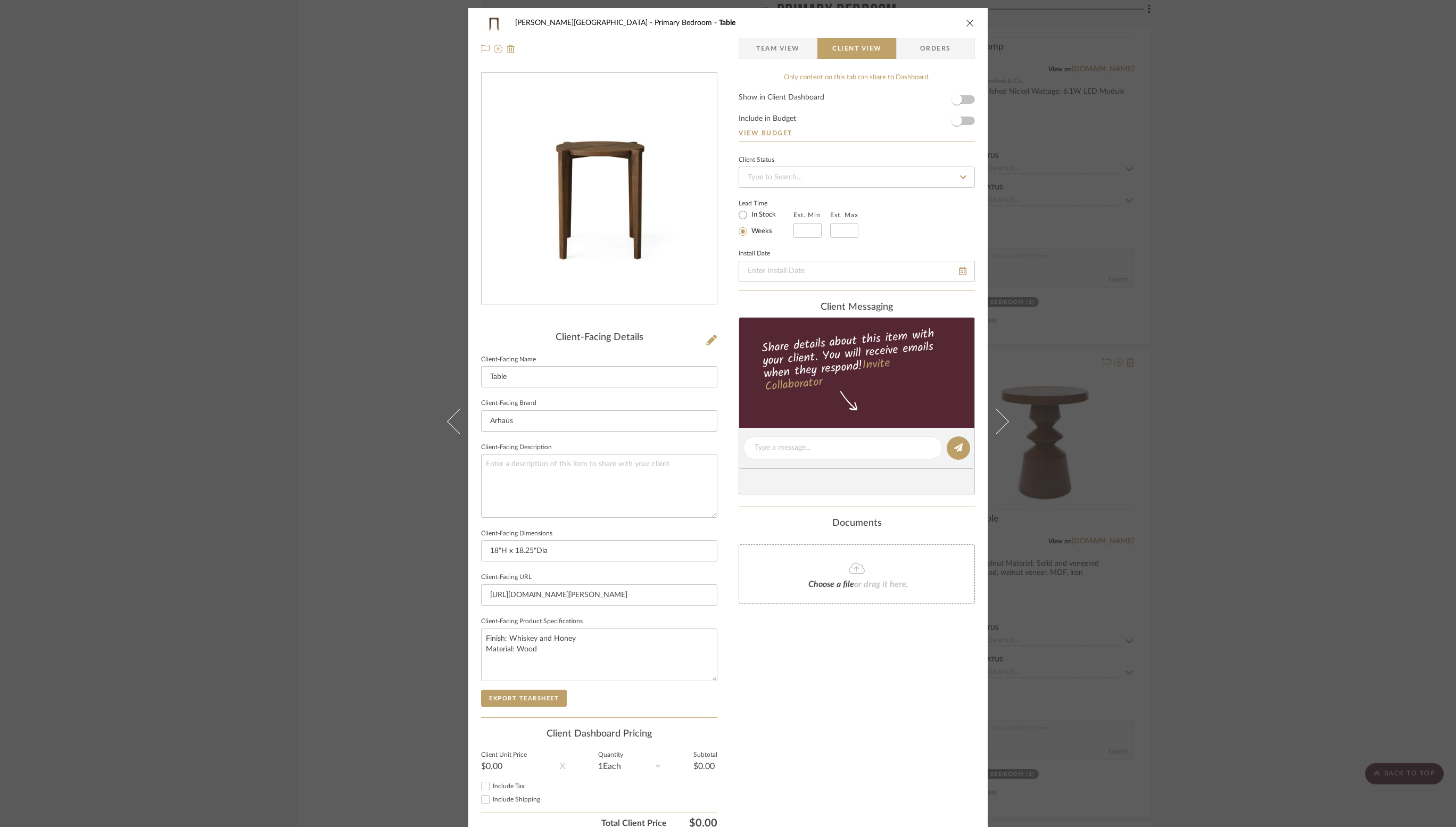 scroll, scrollTop: 0, scrollLeft: 0, axis: both 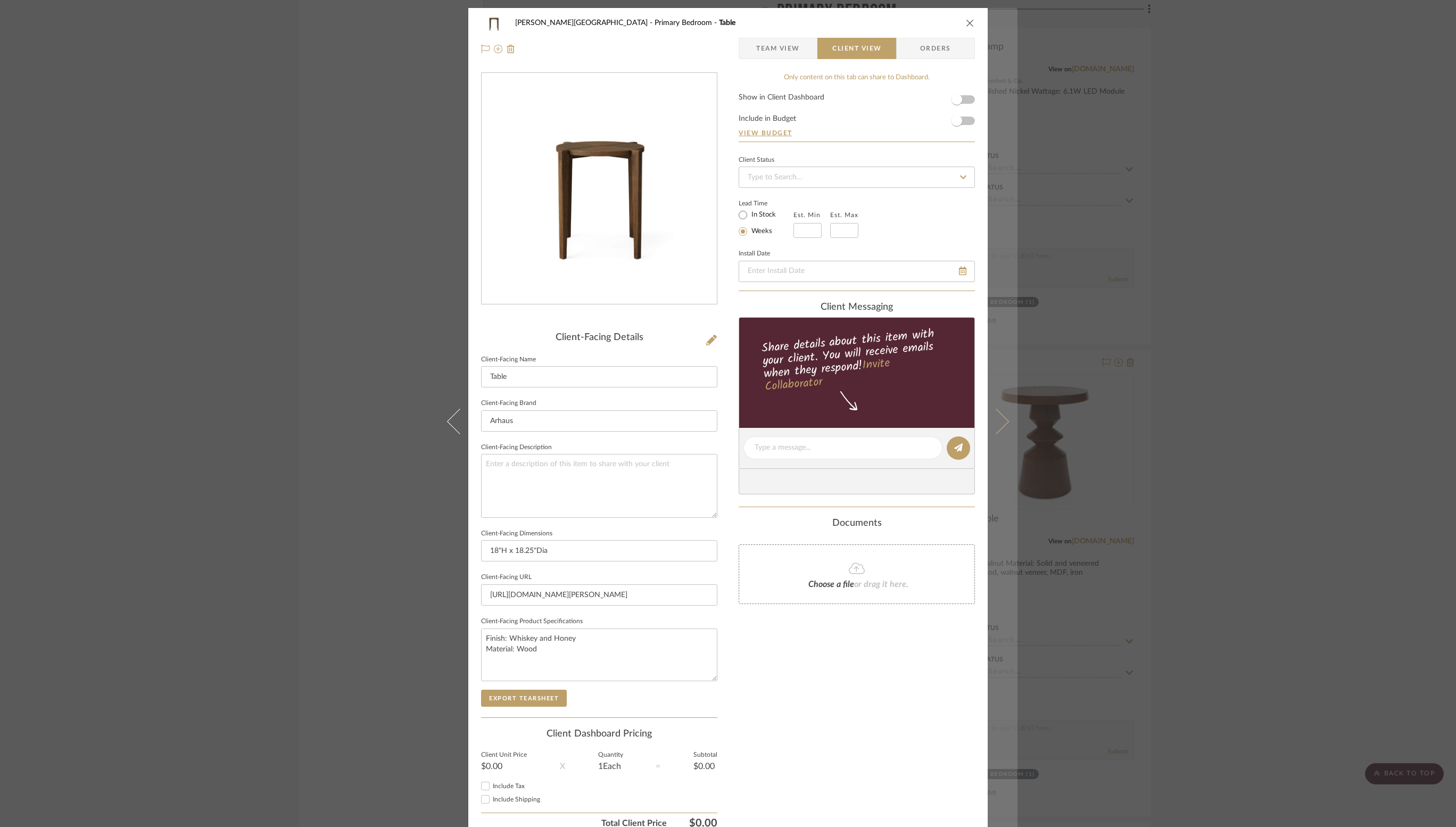 click at bounding box center (996, 421) 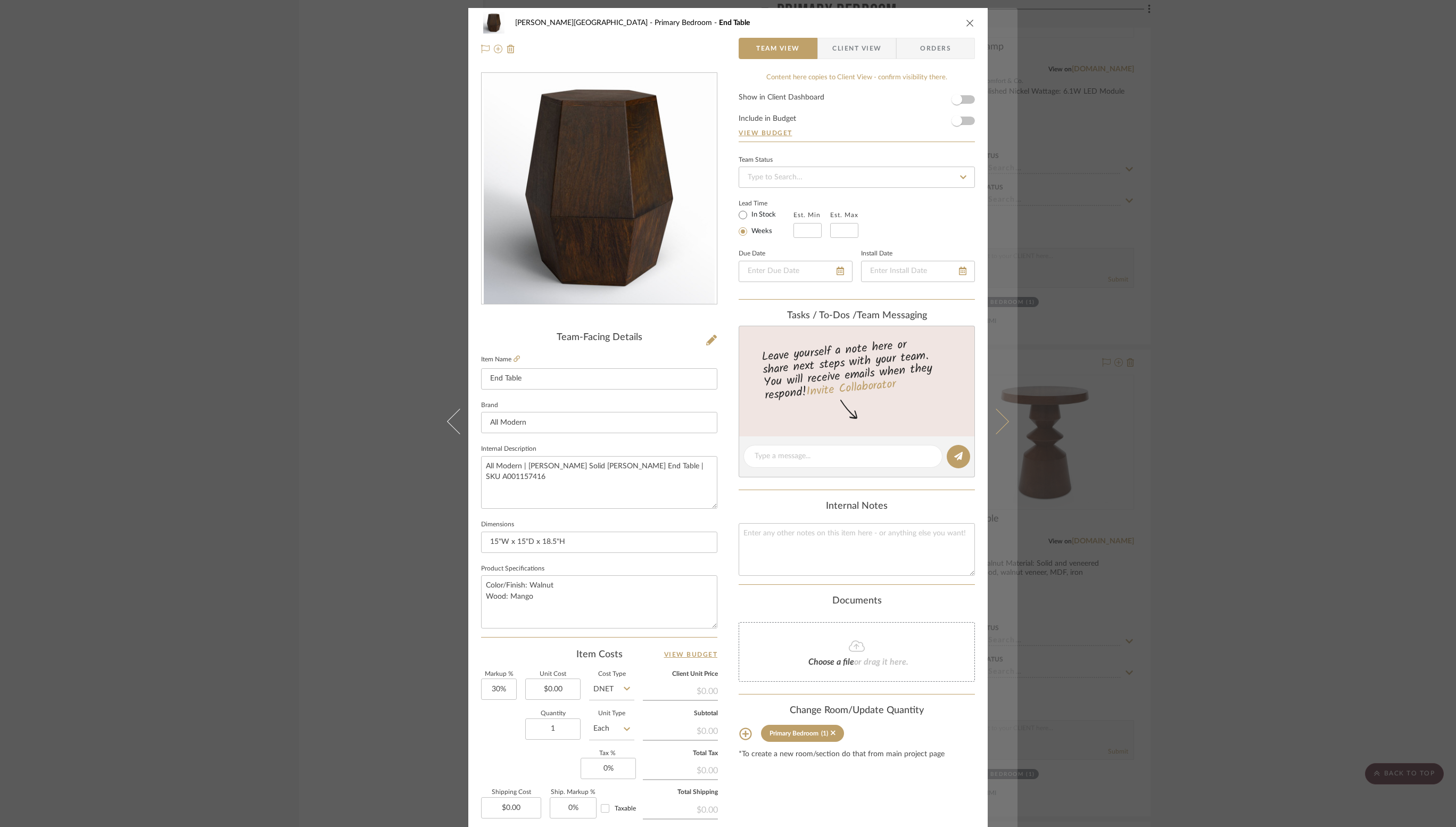 click at bounding box center (1003, 421) 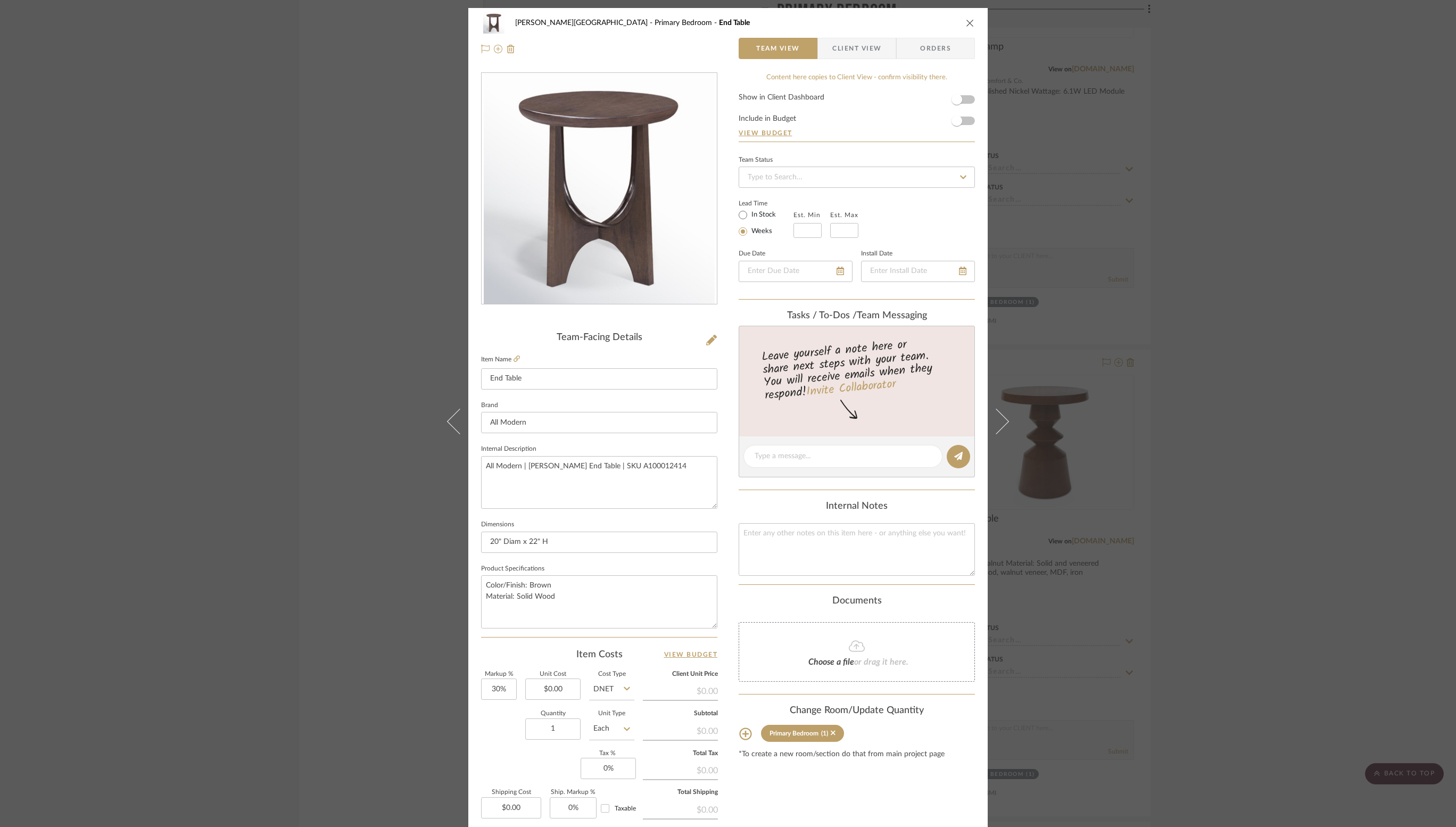 click on "Client View" at bounding box center [857, 48] 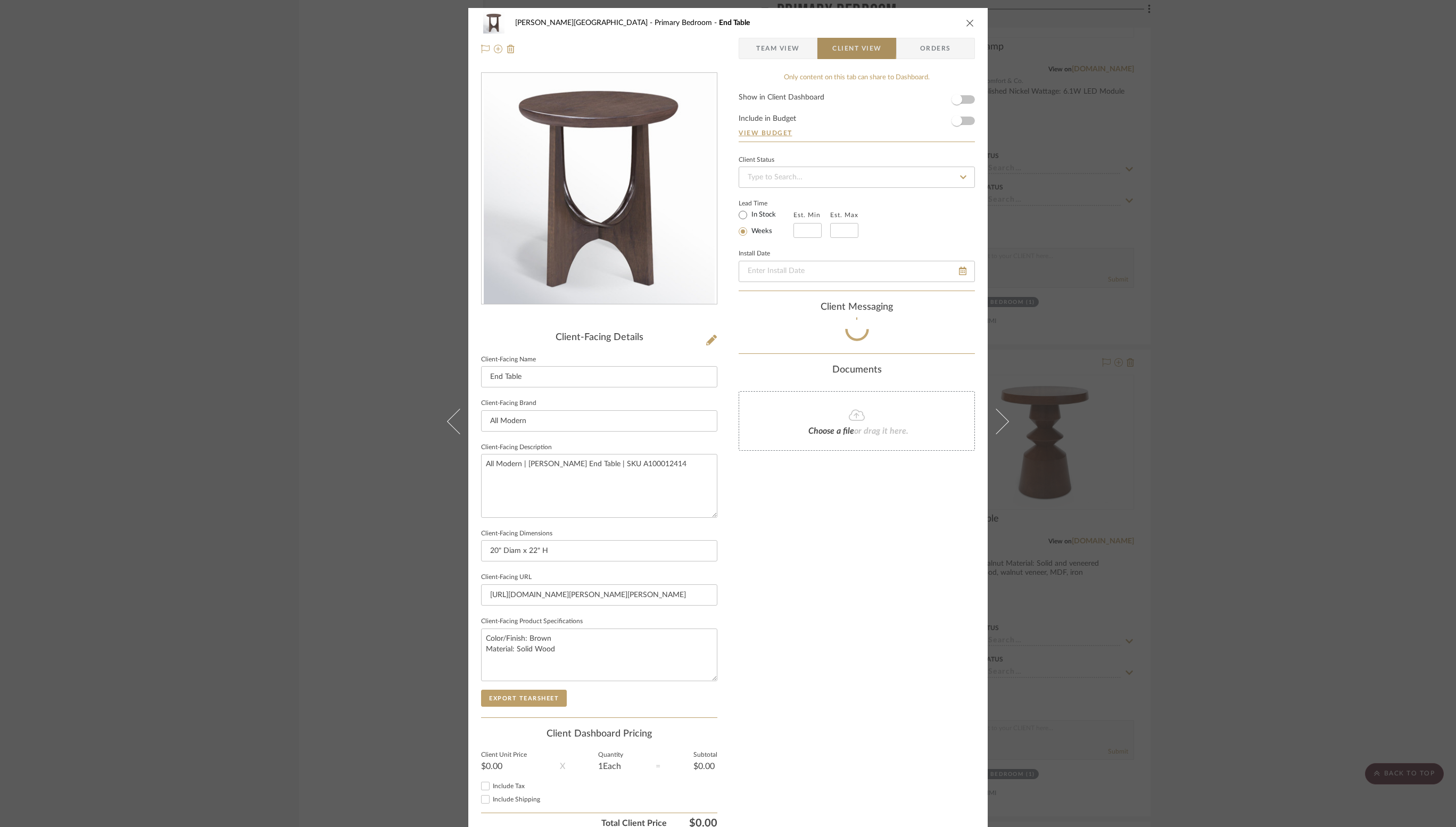 type 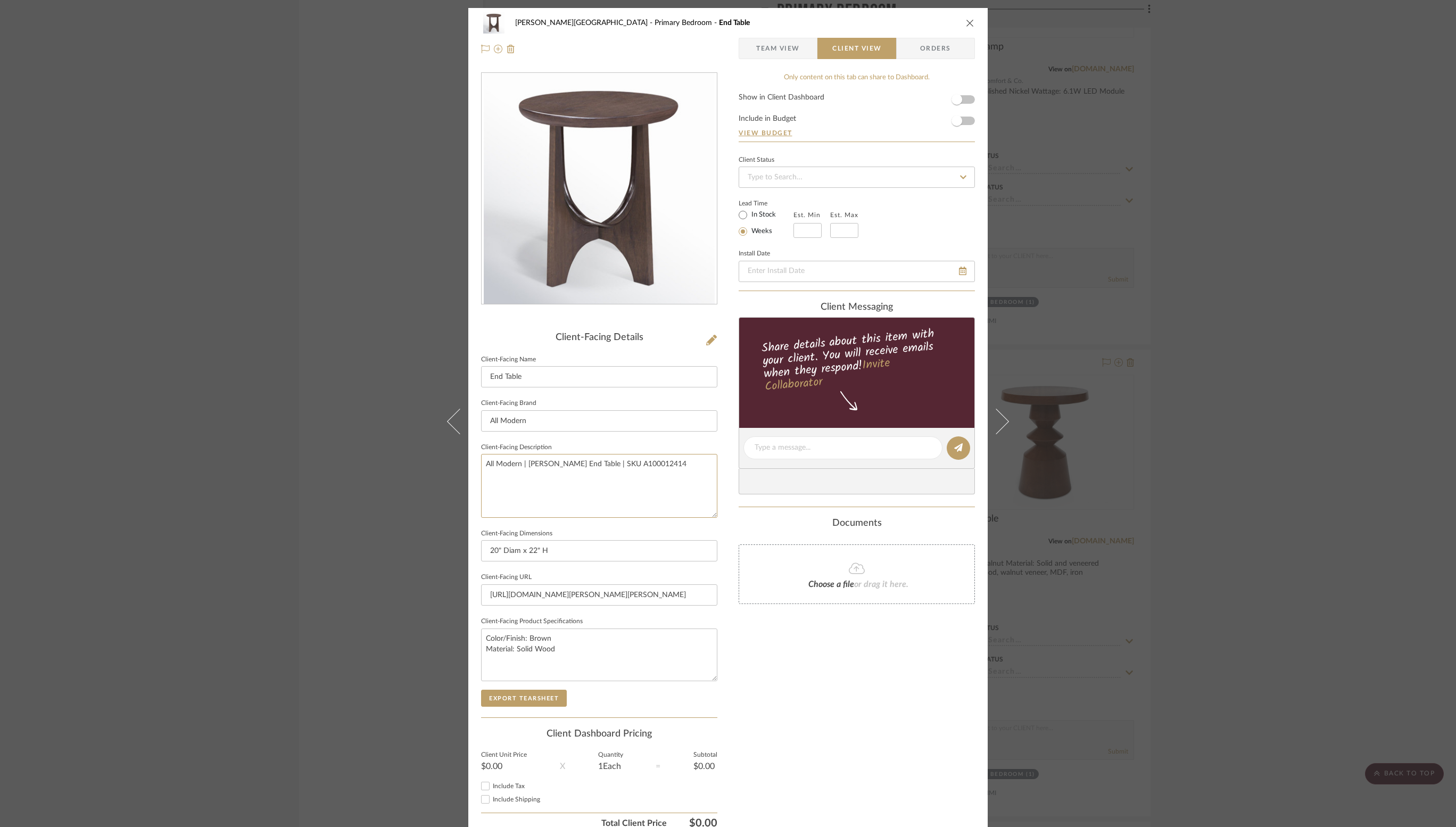 drag, startPoint x: 650, startPoint y: 475, endPoint x: 386, endPoint y: 490, distance: 264.4258 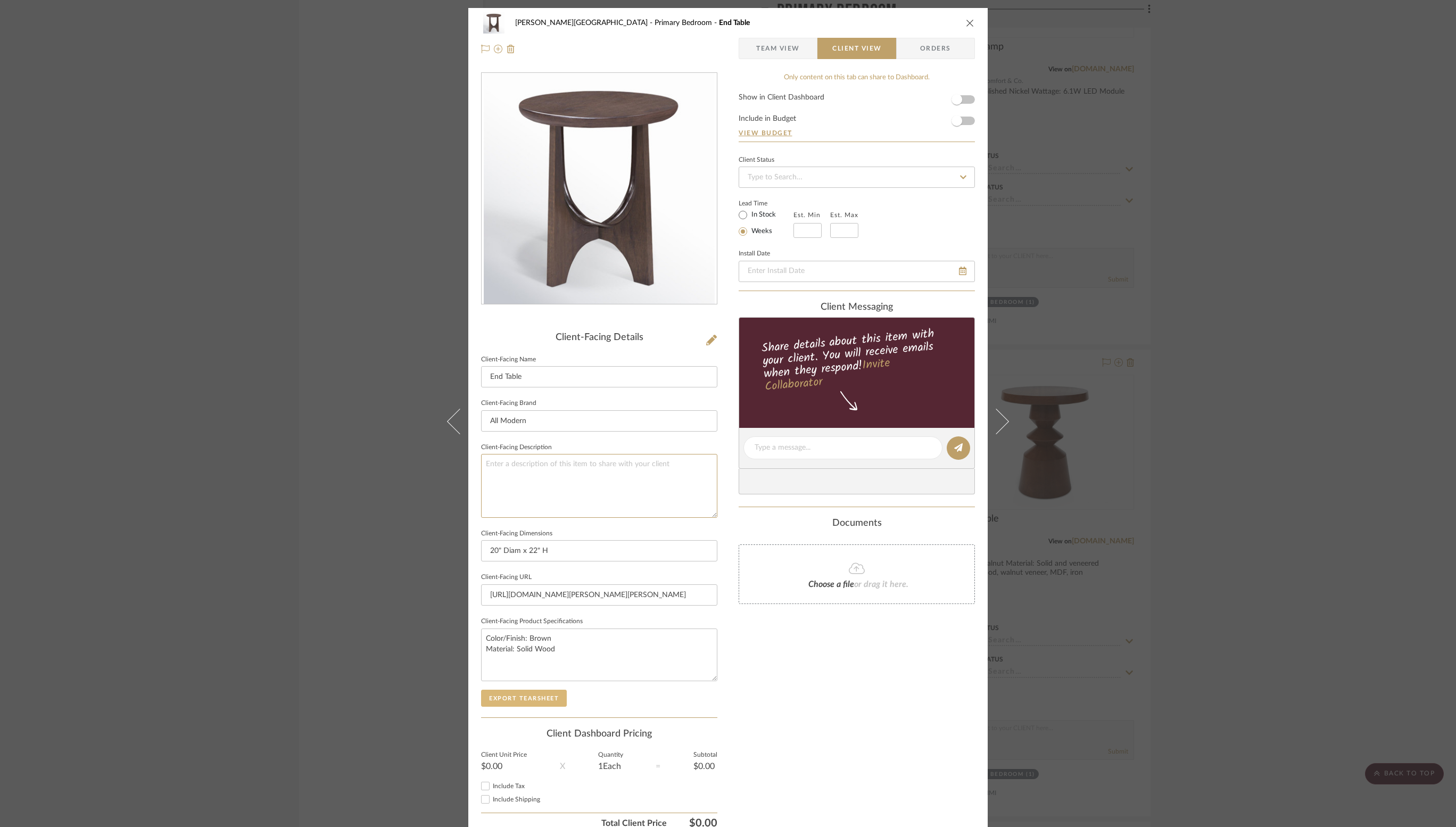 type 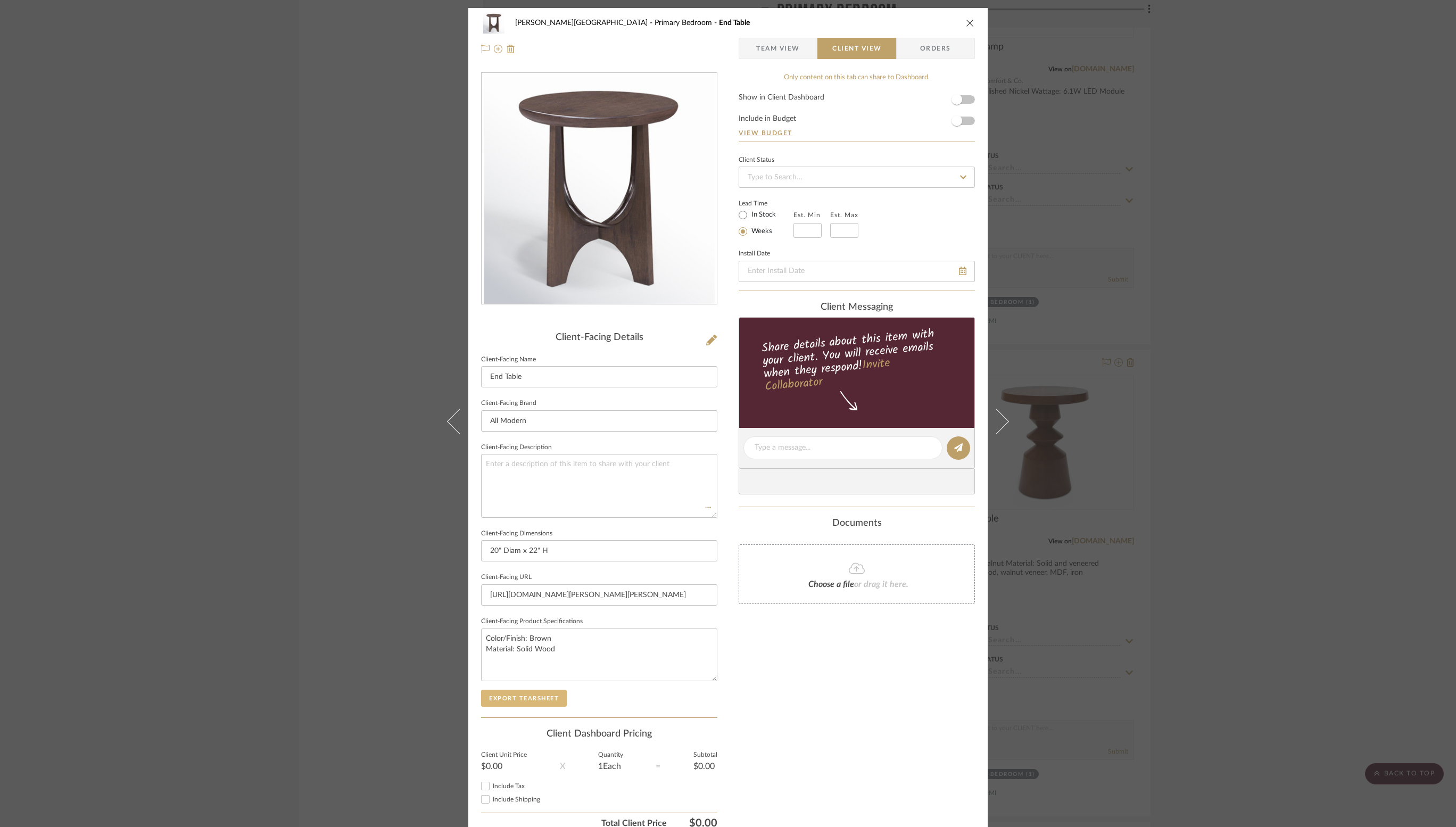 click on "Export Tearsheet" 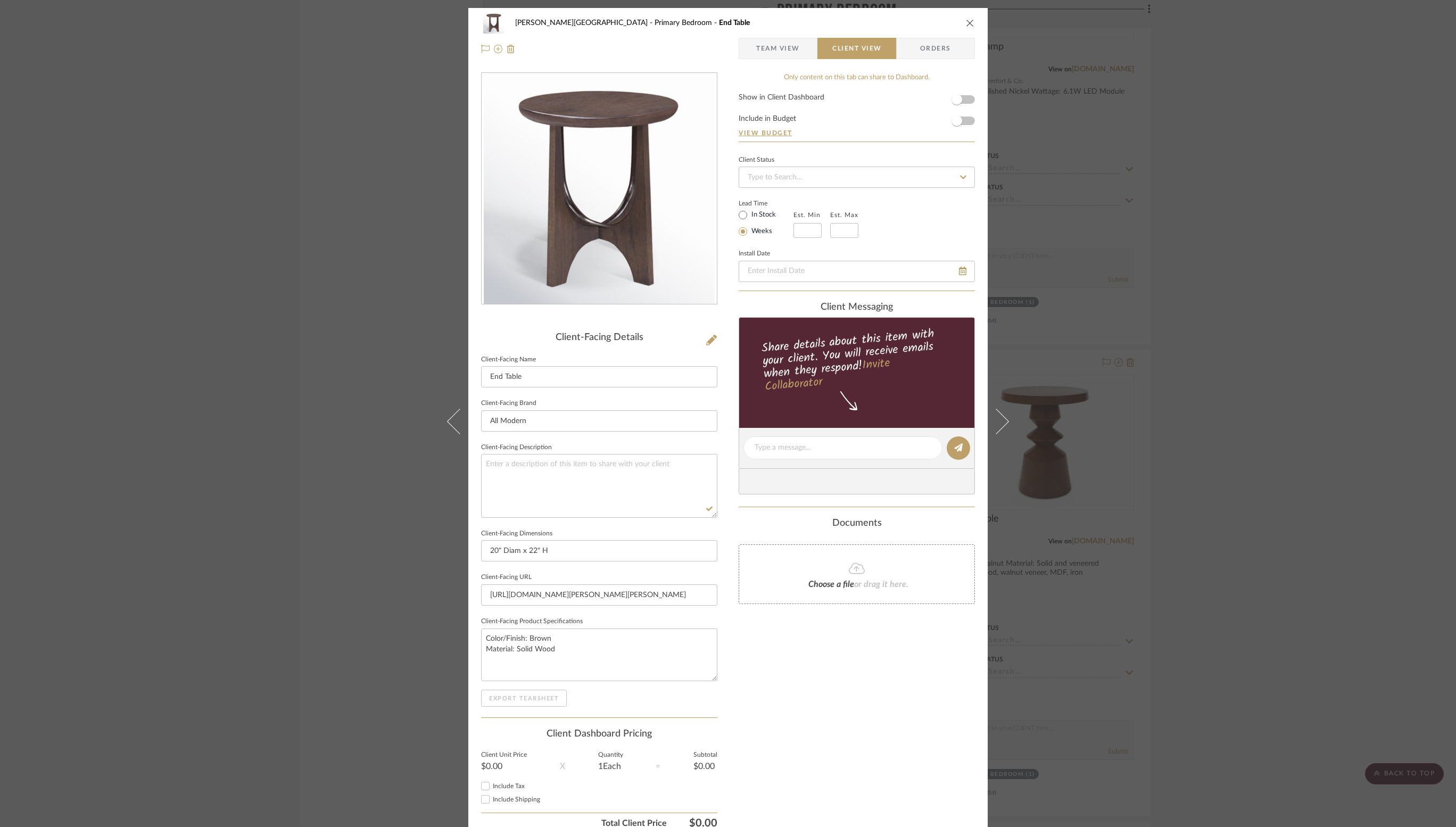 type 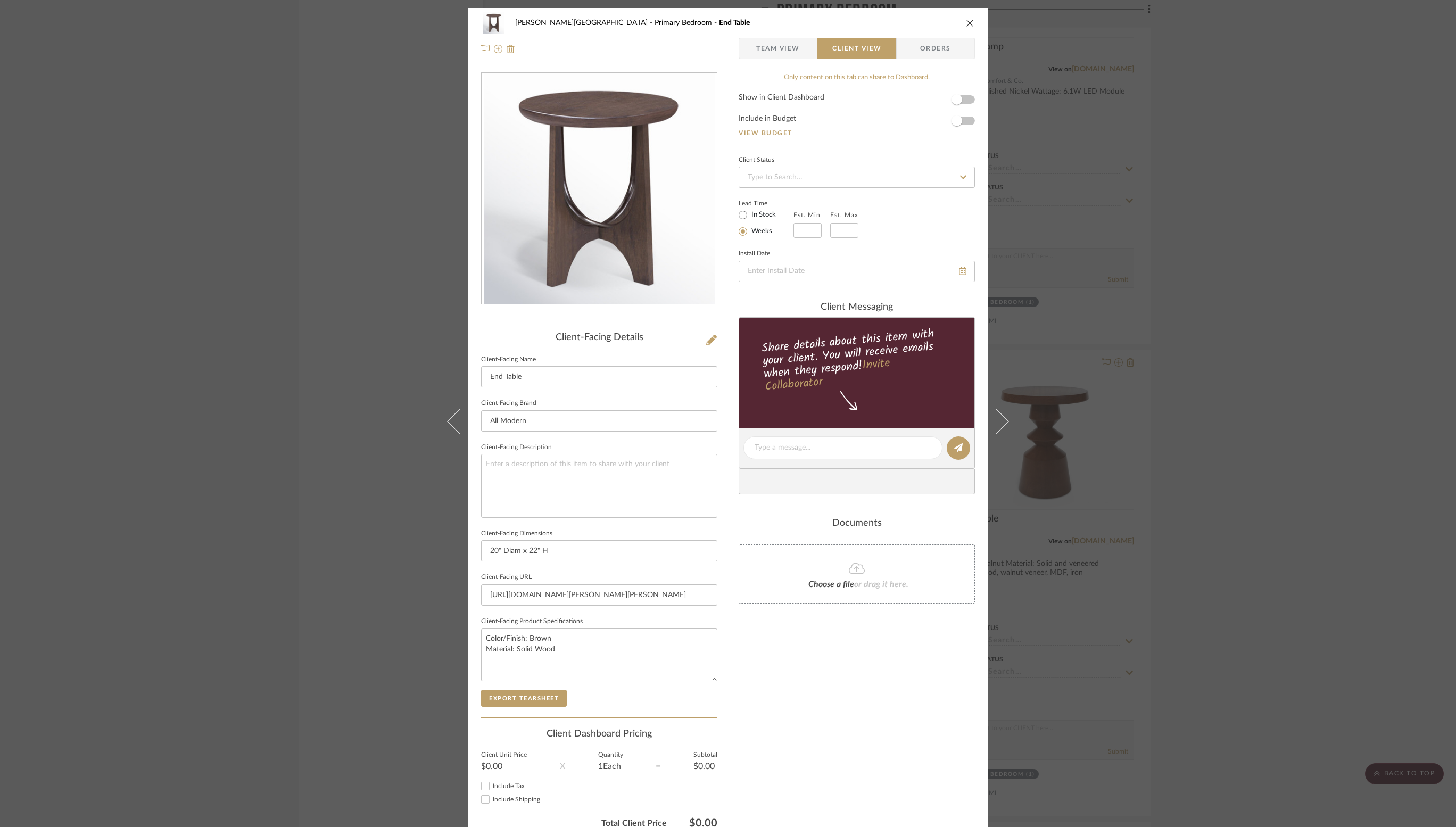 scroll, scrollTop: 49, scrollLeft: 0, axis: vertical 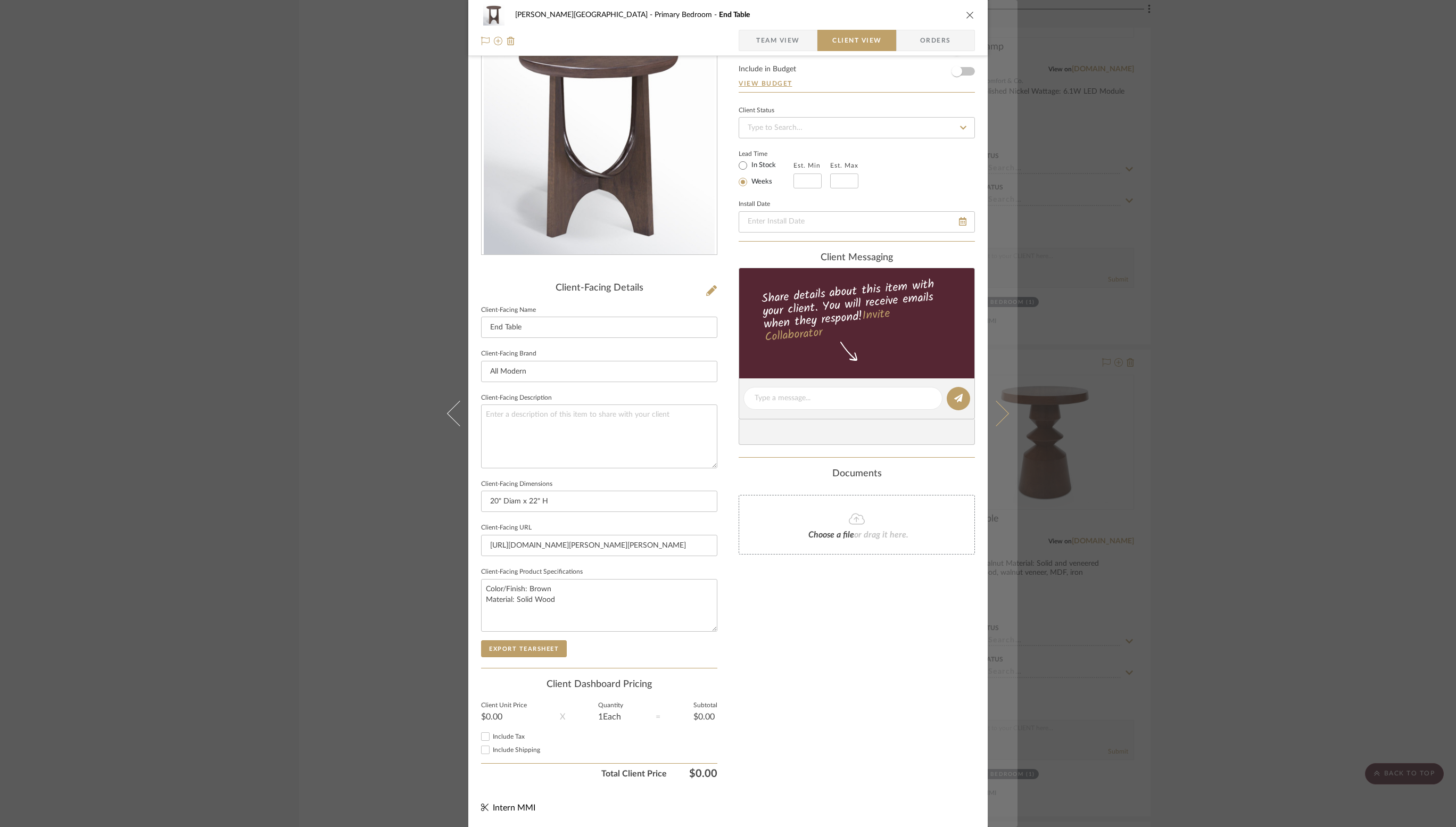 click at bounding box center [1003, 414] 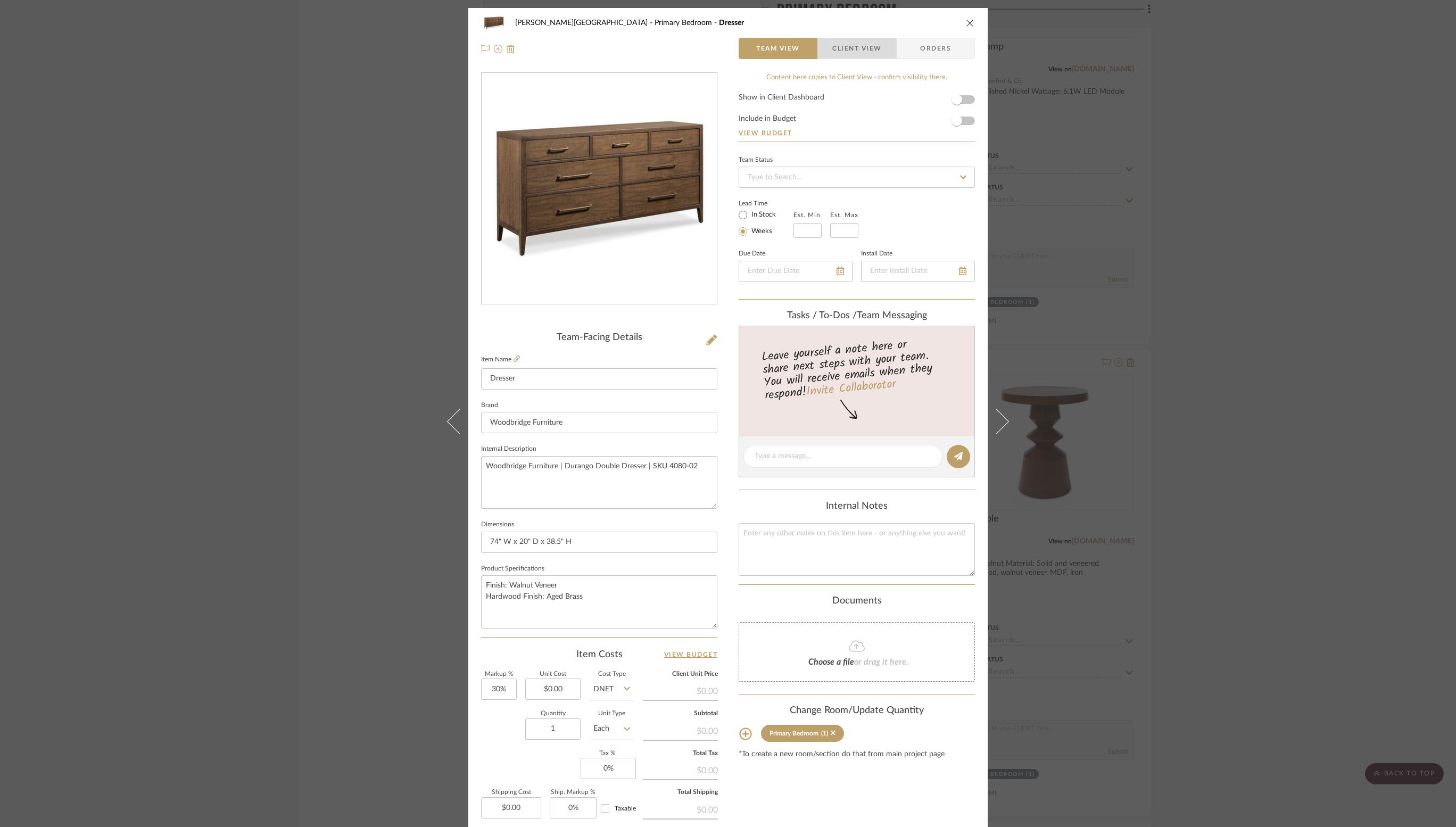click on "Client View" at bounding box center (857, 48) 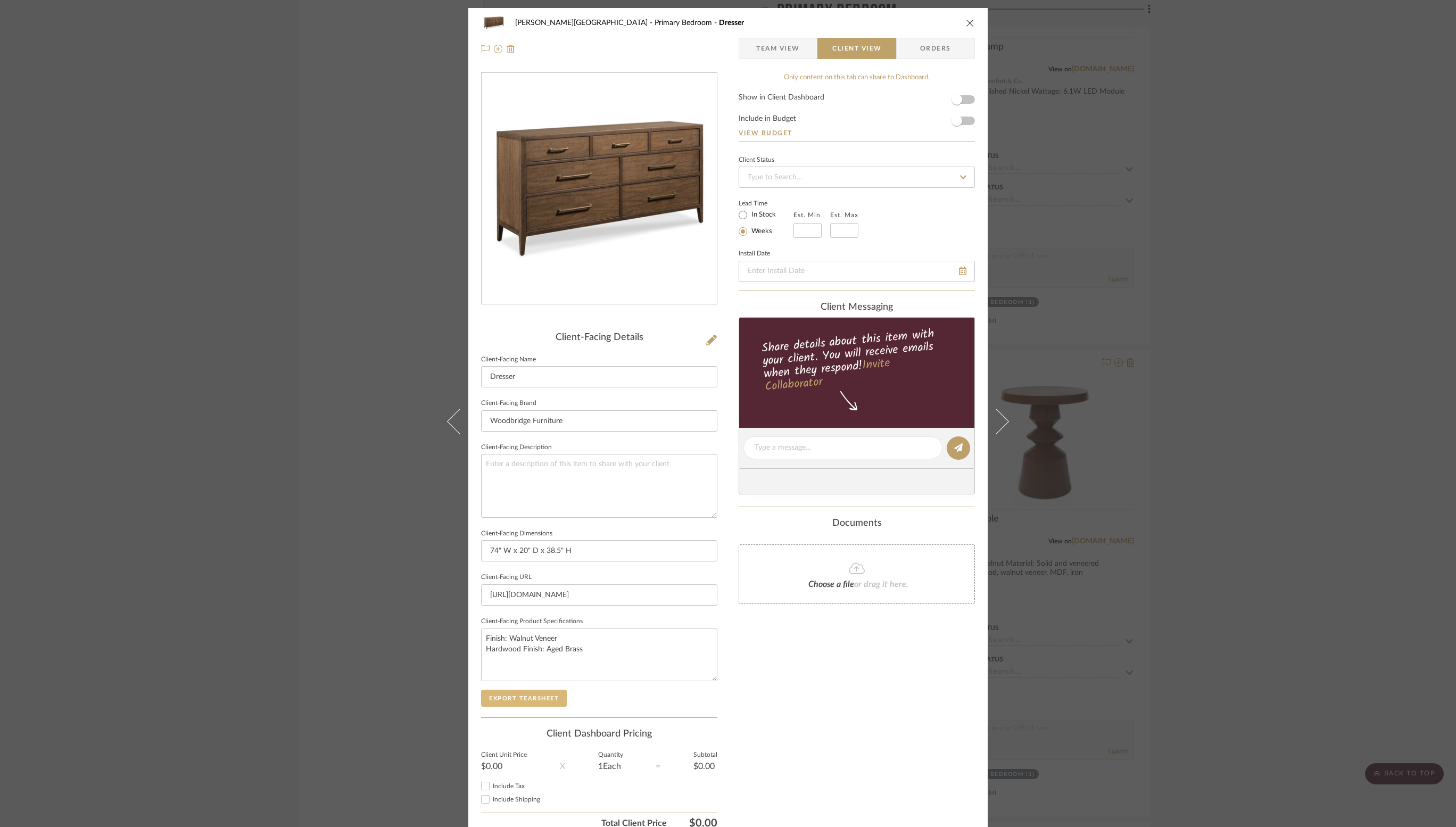 click on "Export Tearsheet" 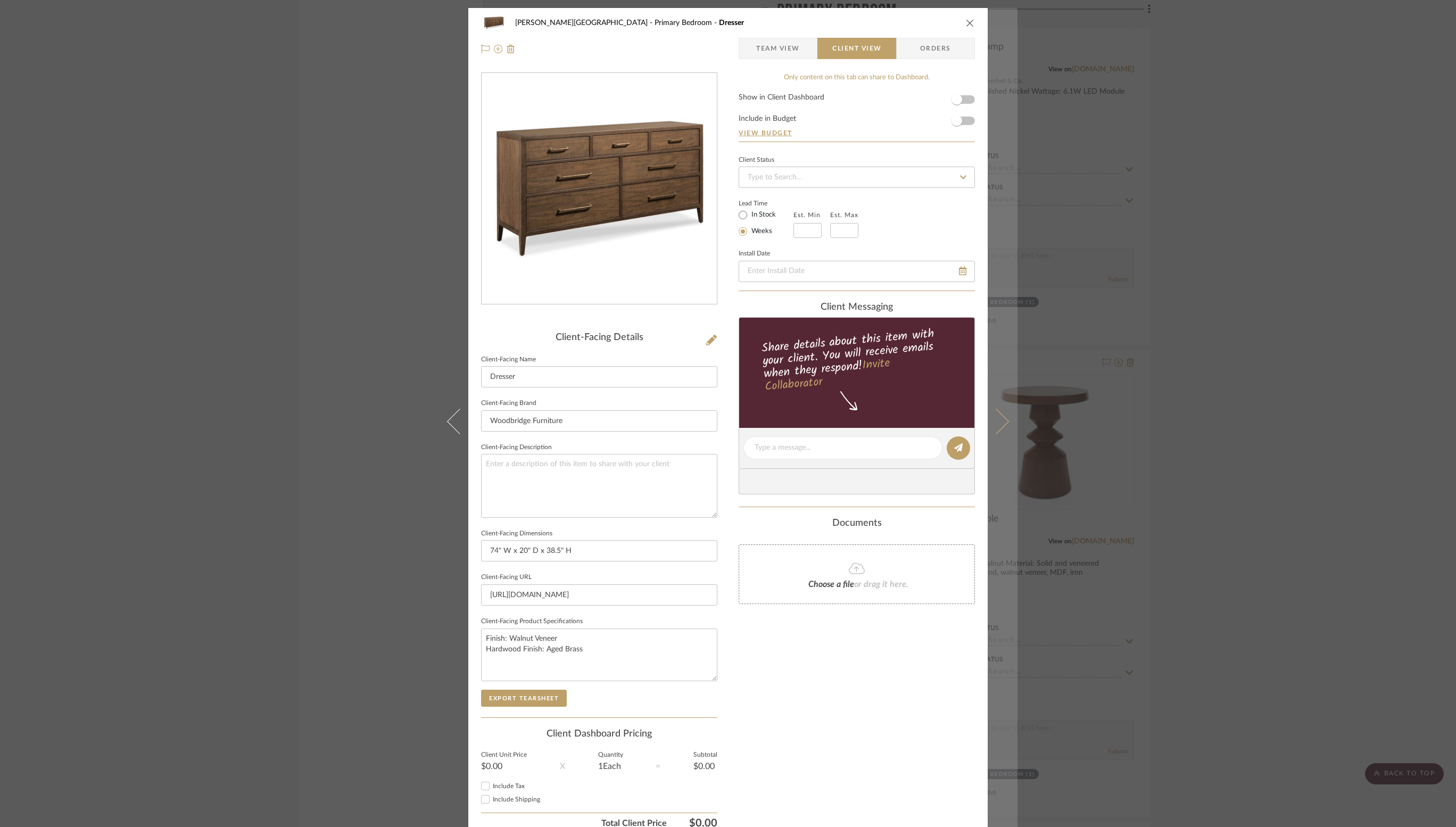 click at bounding box center (1003, 421) 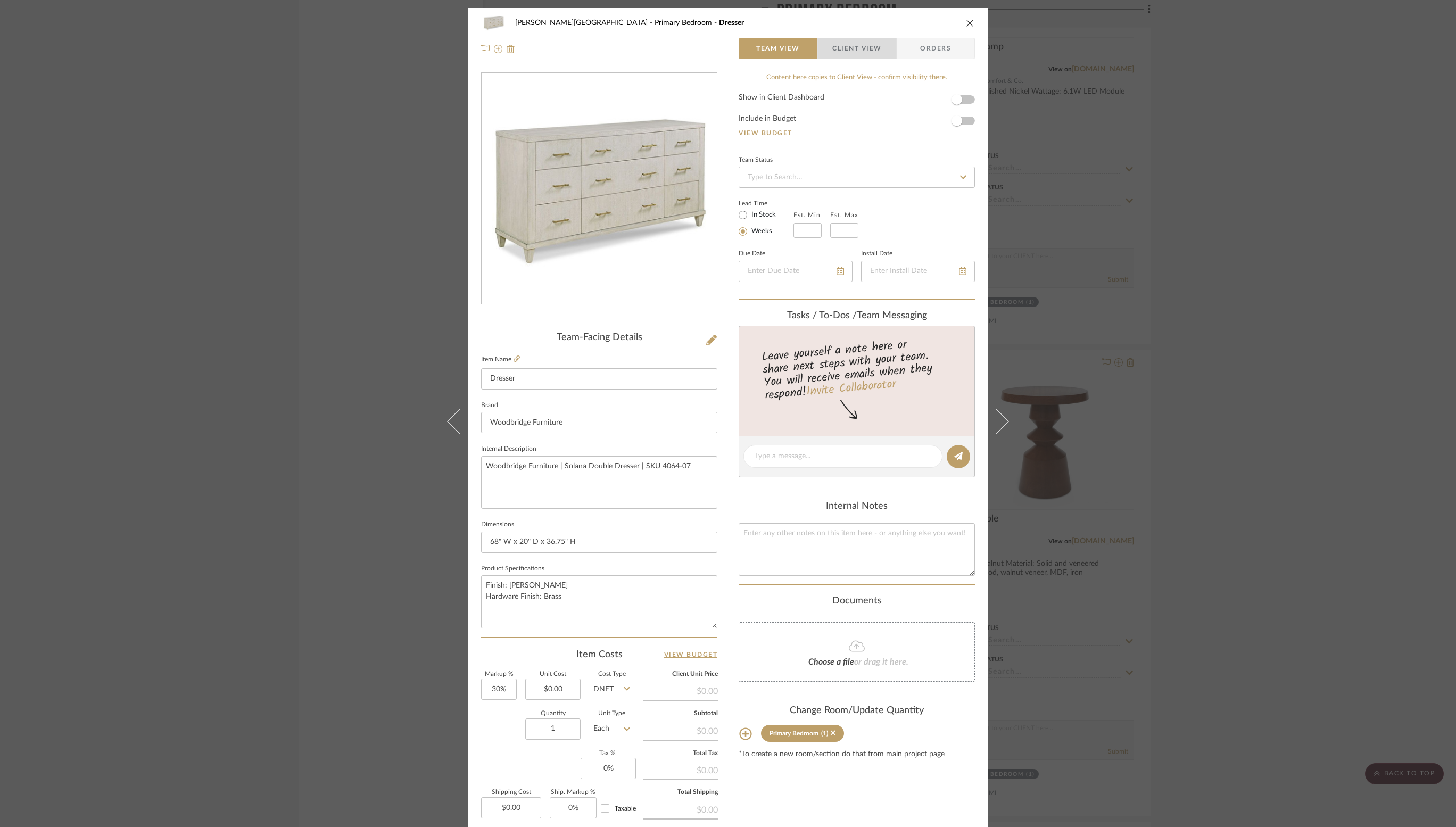 click on "Client View" at bounding box center [857, 48] 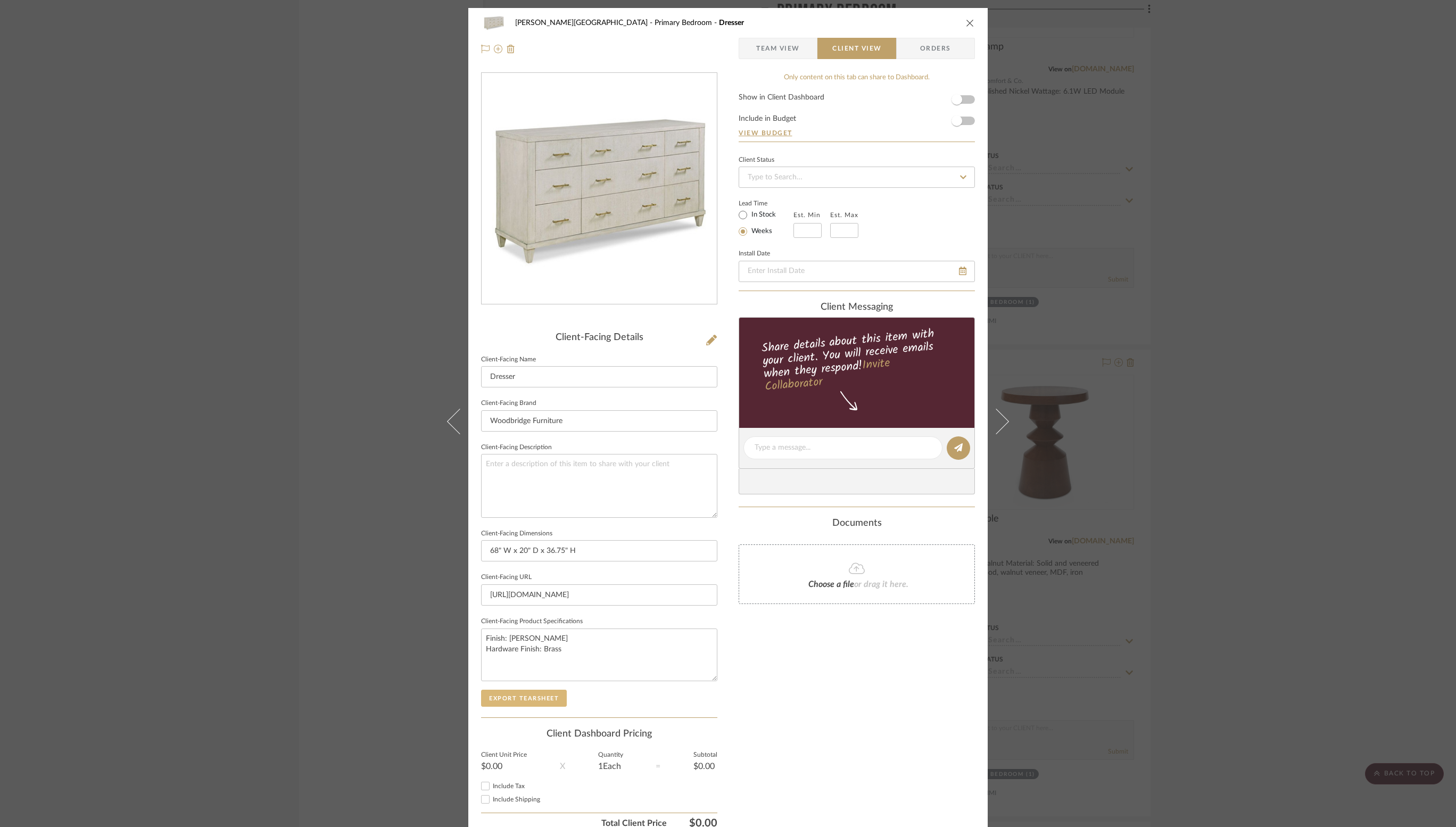 click on "Export Tearsheet" 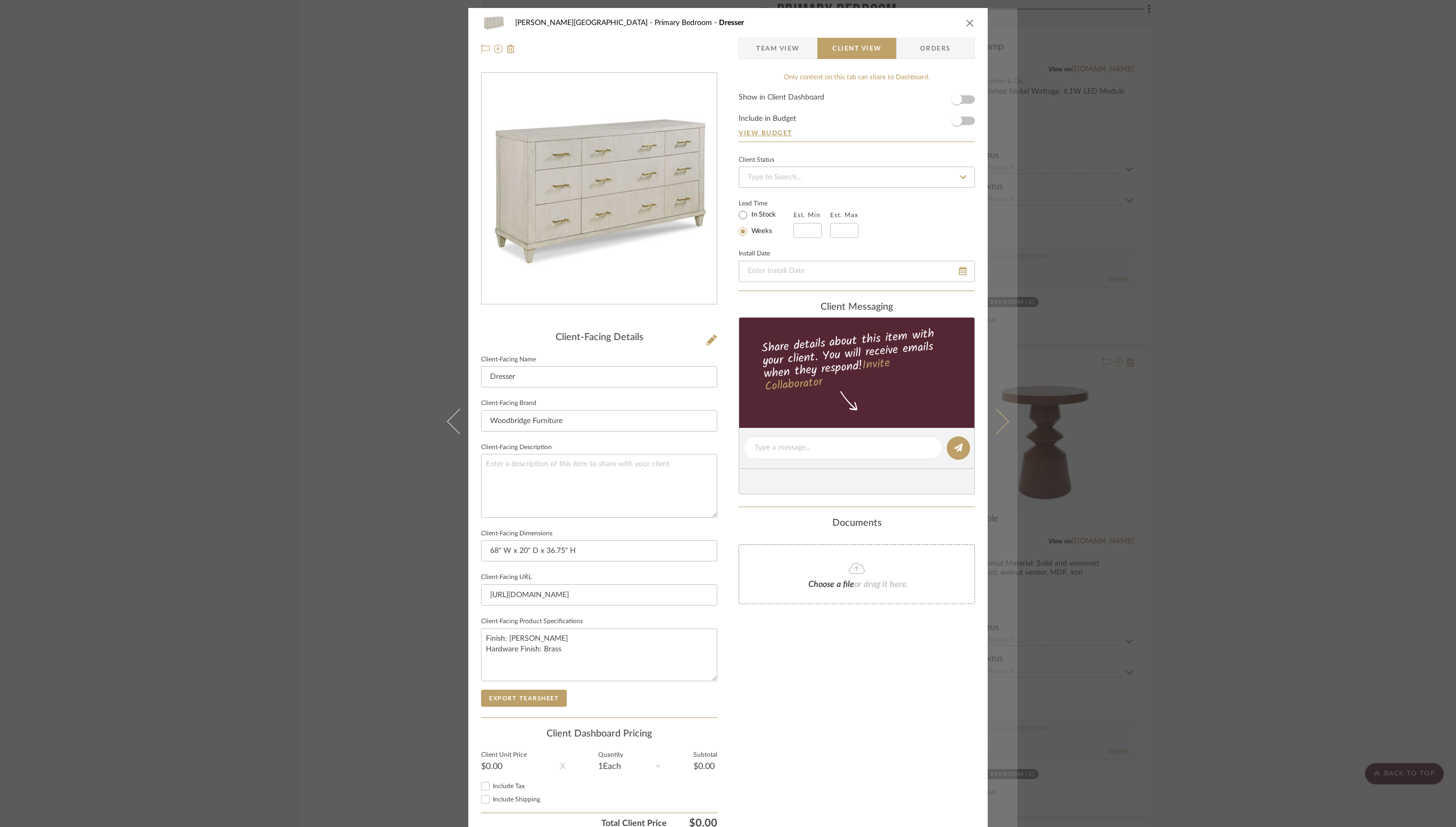 click at bounding box center (996, 421) 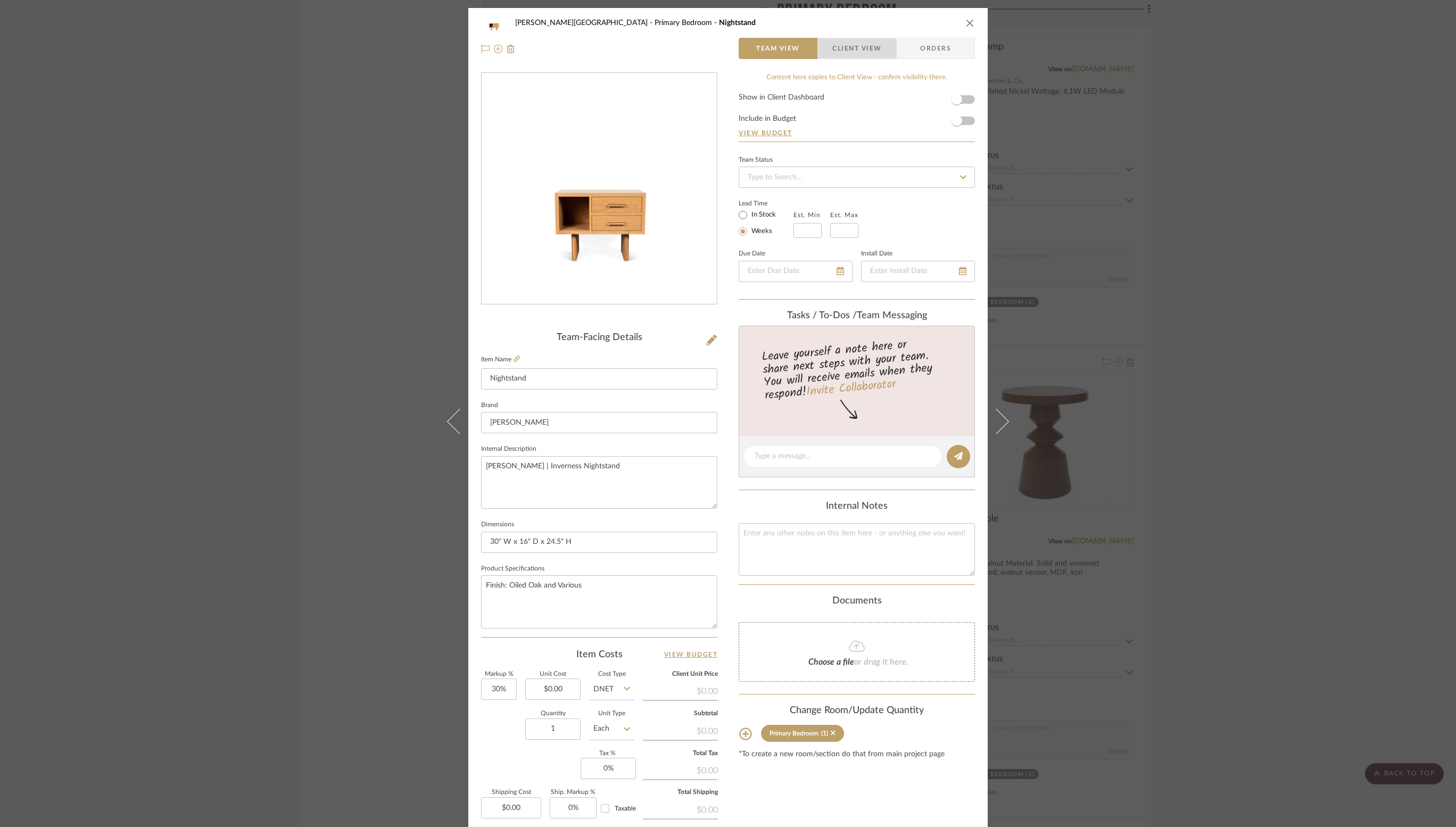 click on "Client View" at bounding box center [857, 48] 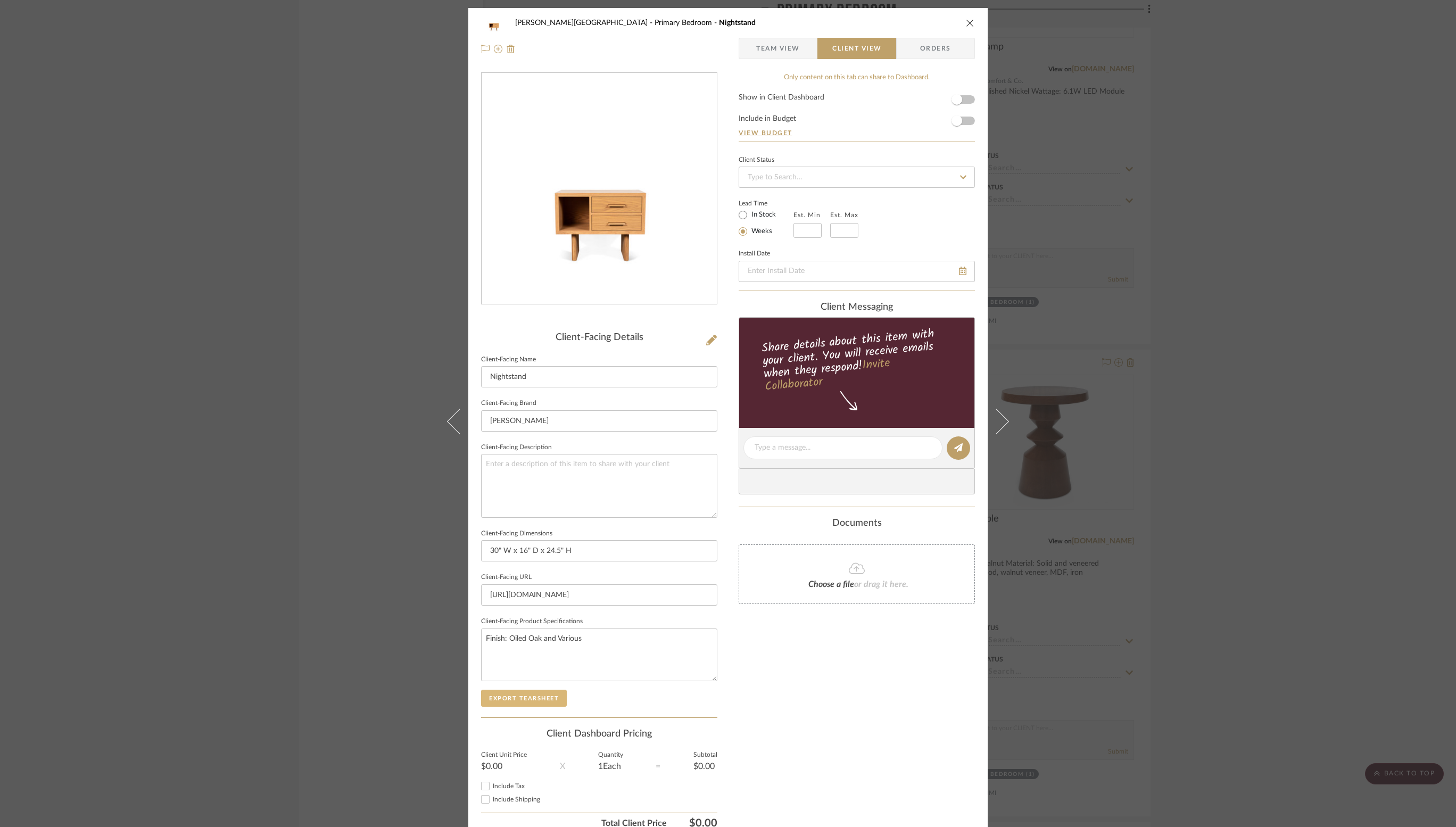 click on "Export Tearsheet" 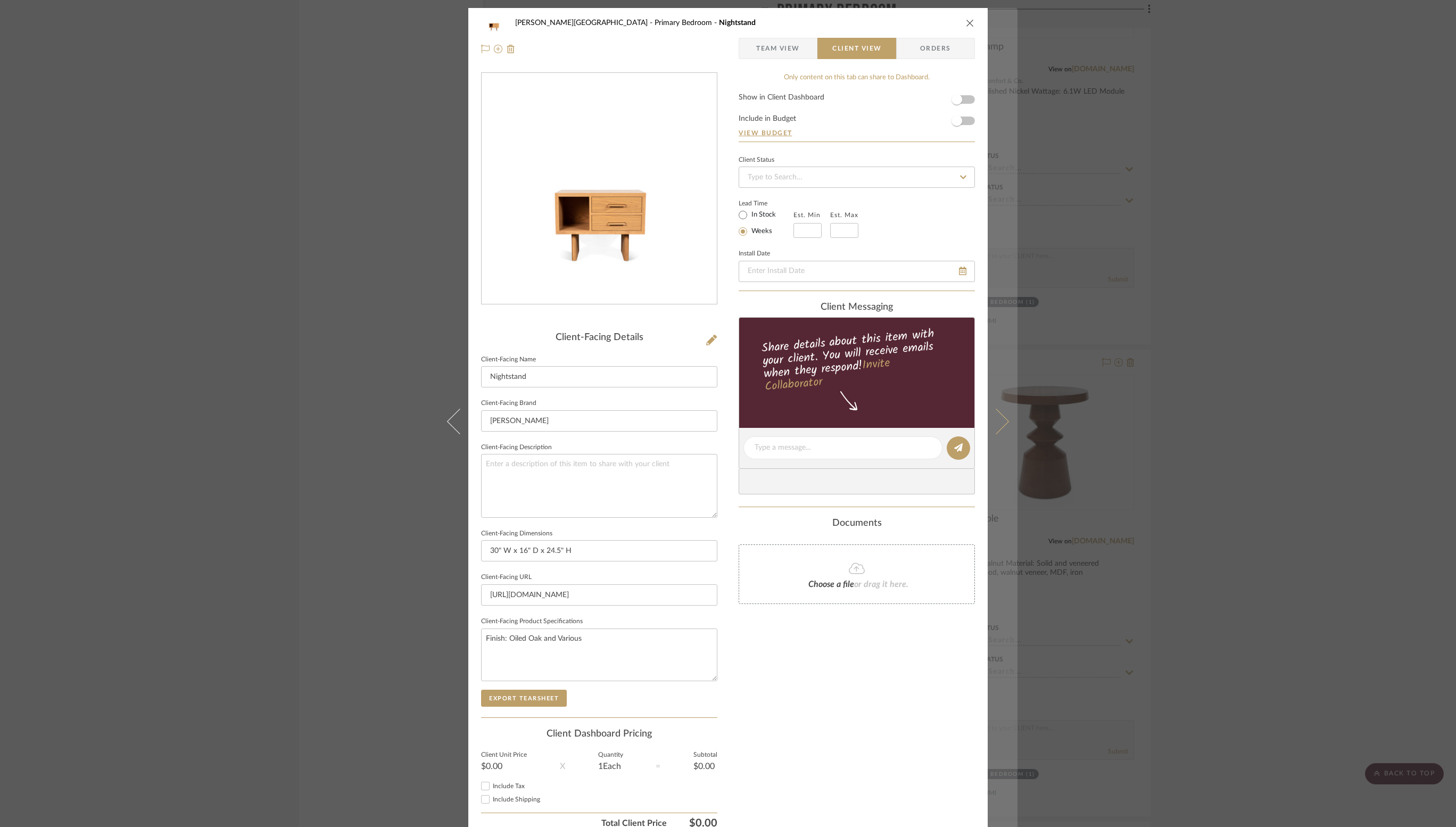 click at bounding box center [996, 421] 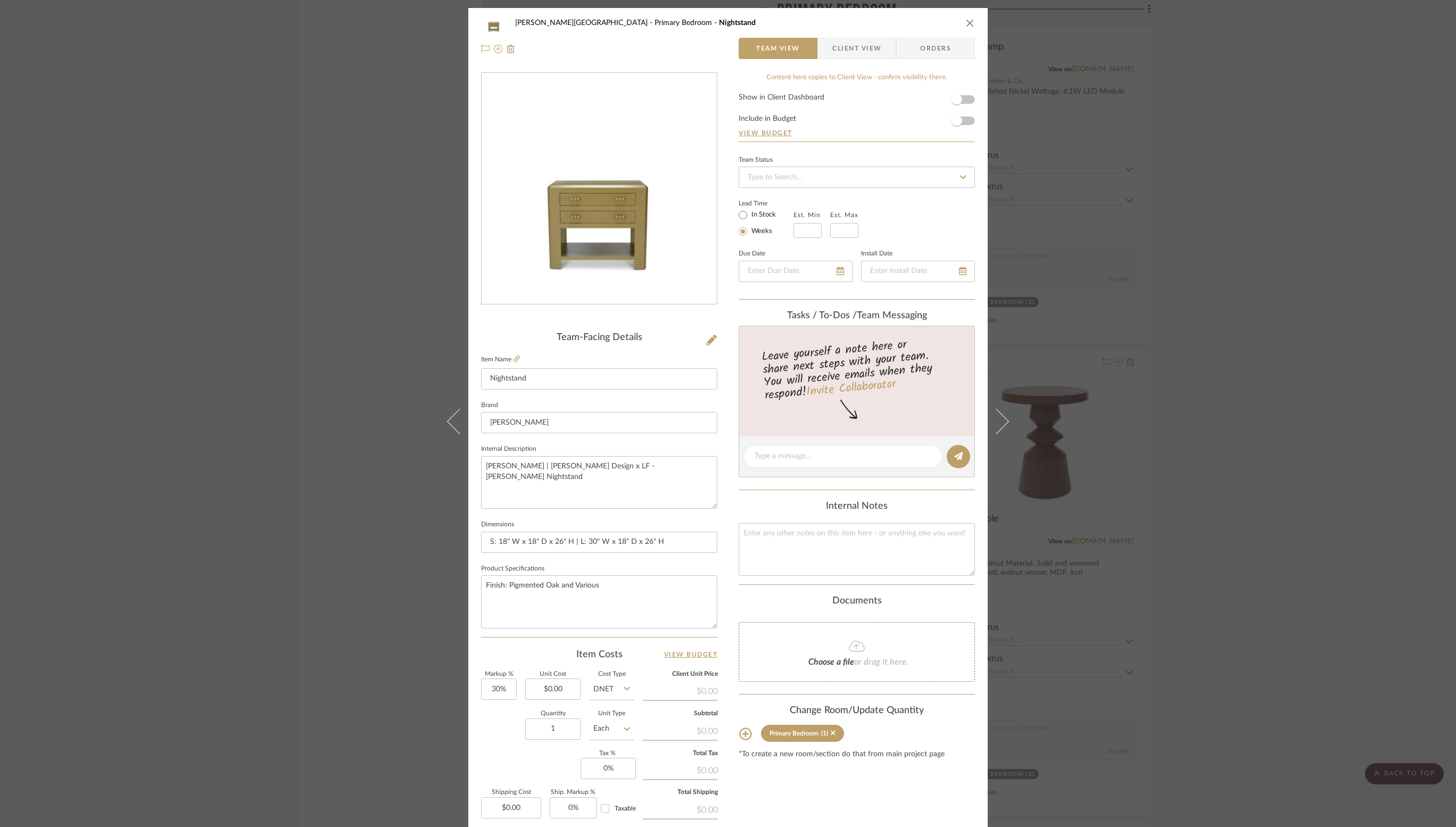 click on "Client View" at bounding box center (857, 48) 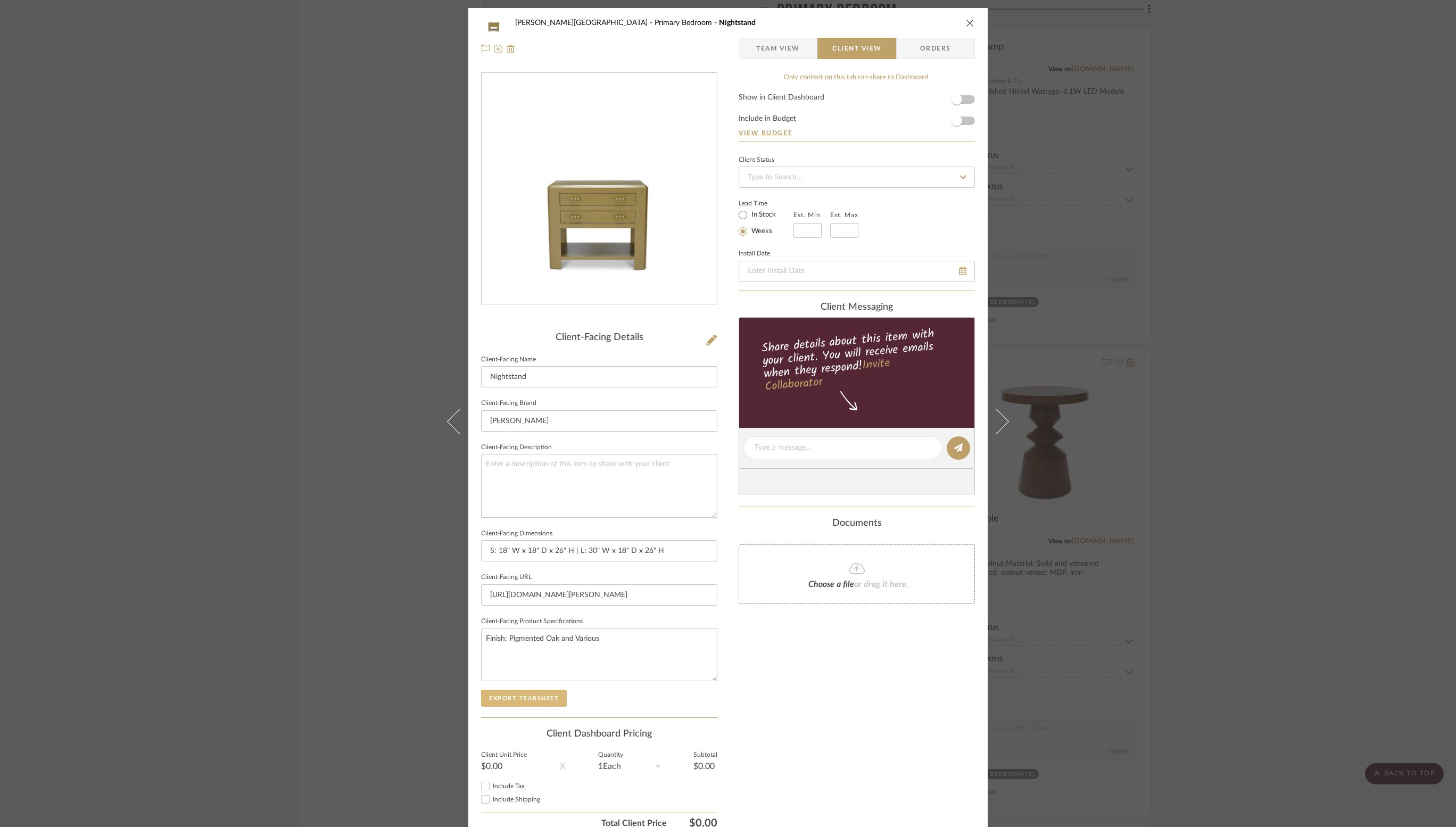 click on "Export Tearsheet" 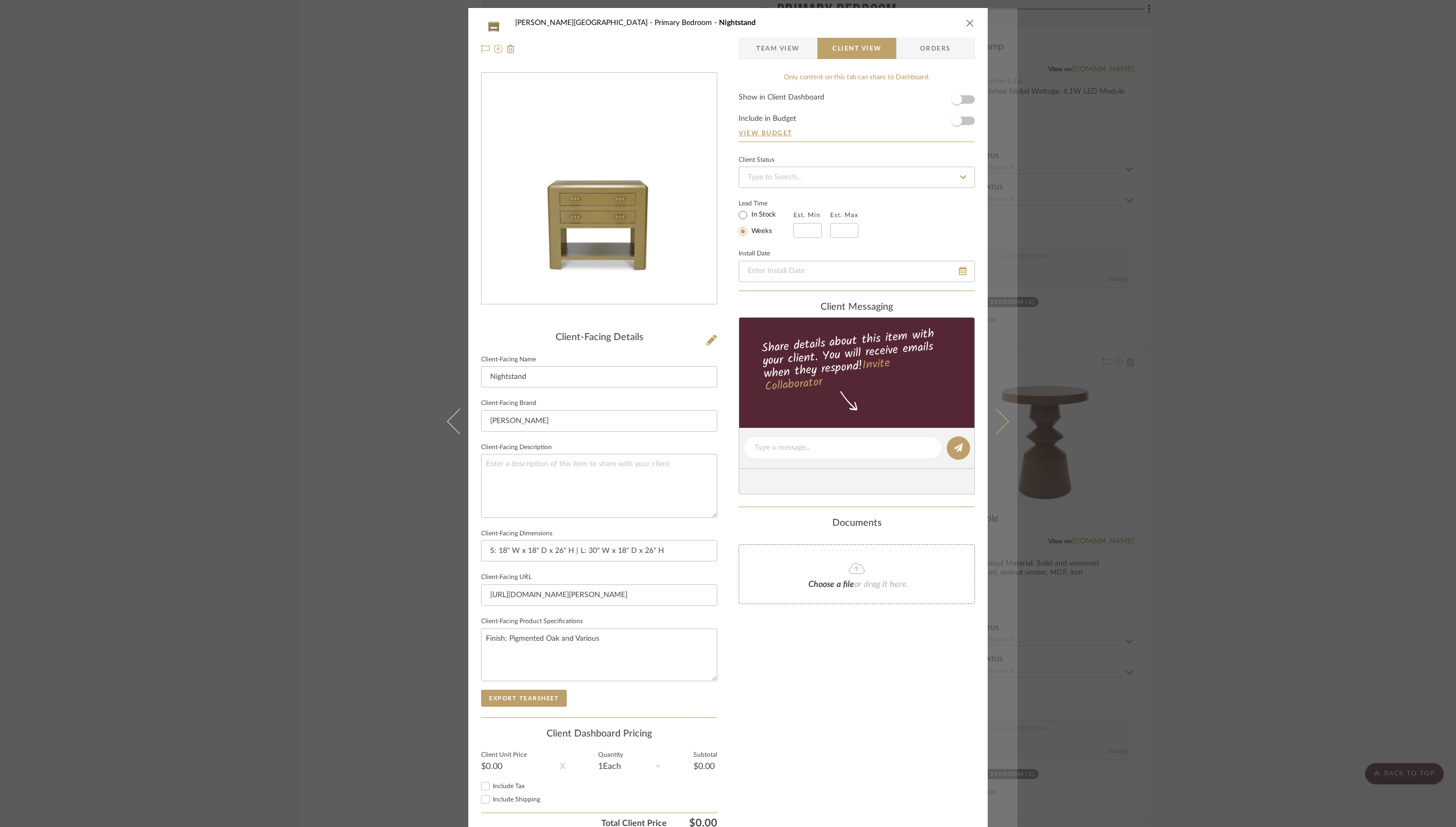 click at bounding box center [996, 421] 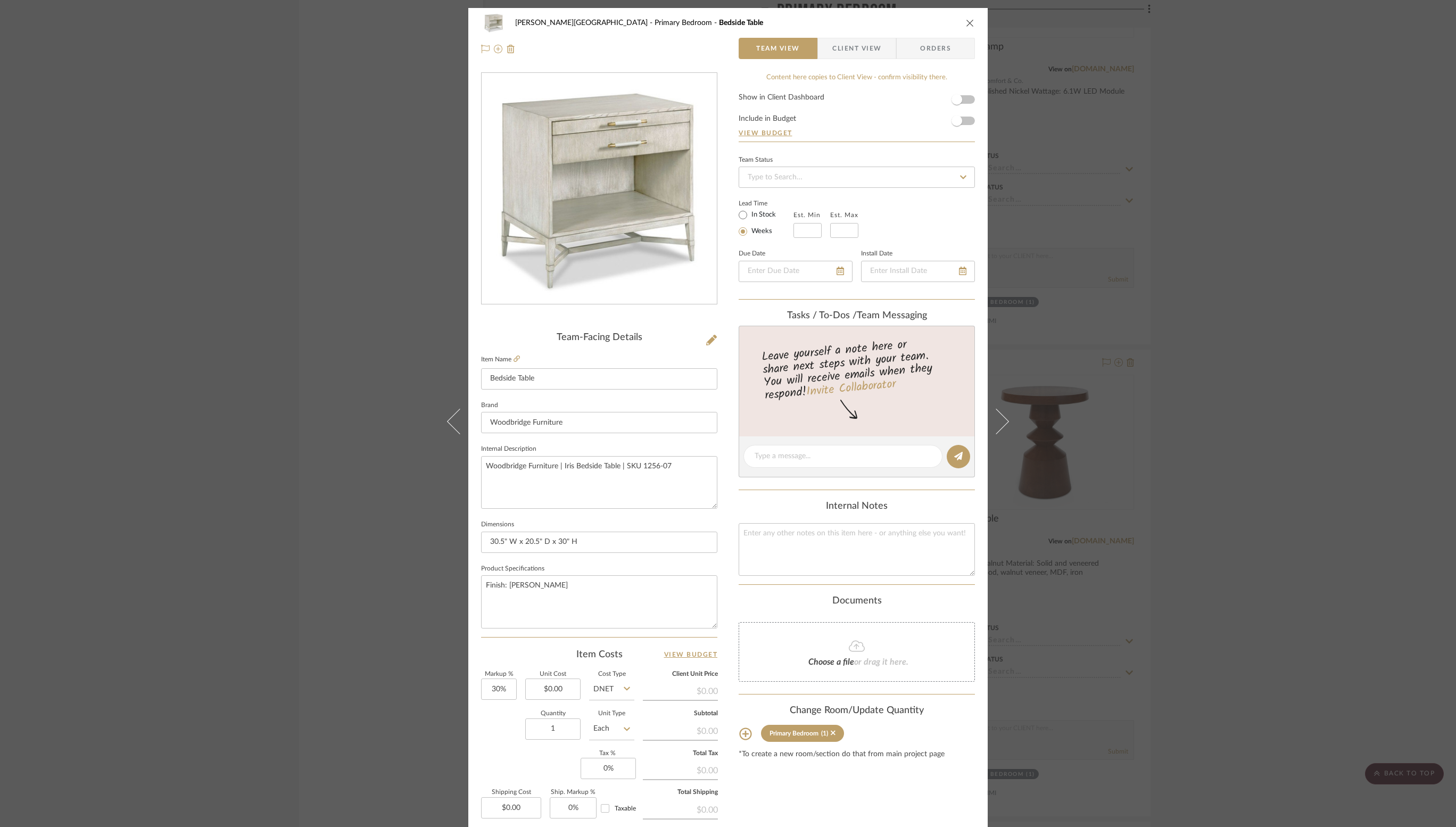click on "Client View" at bounding box center (857, 48) 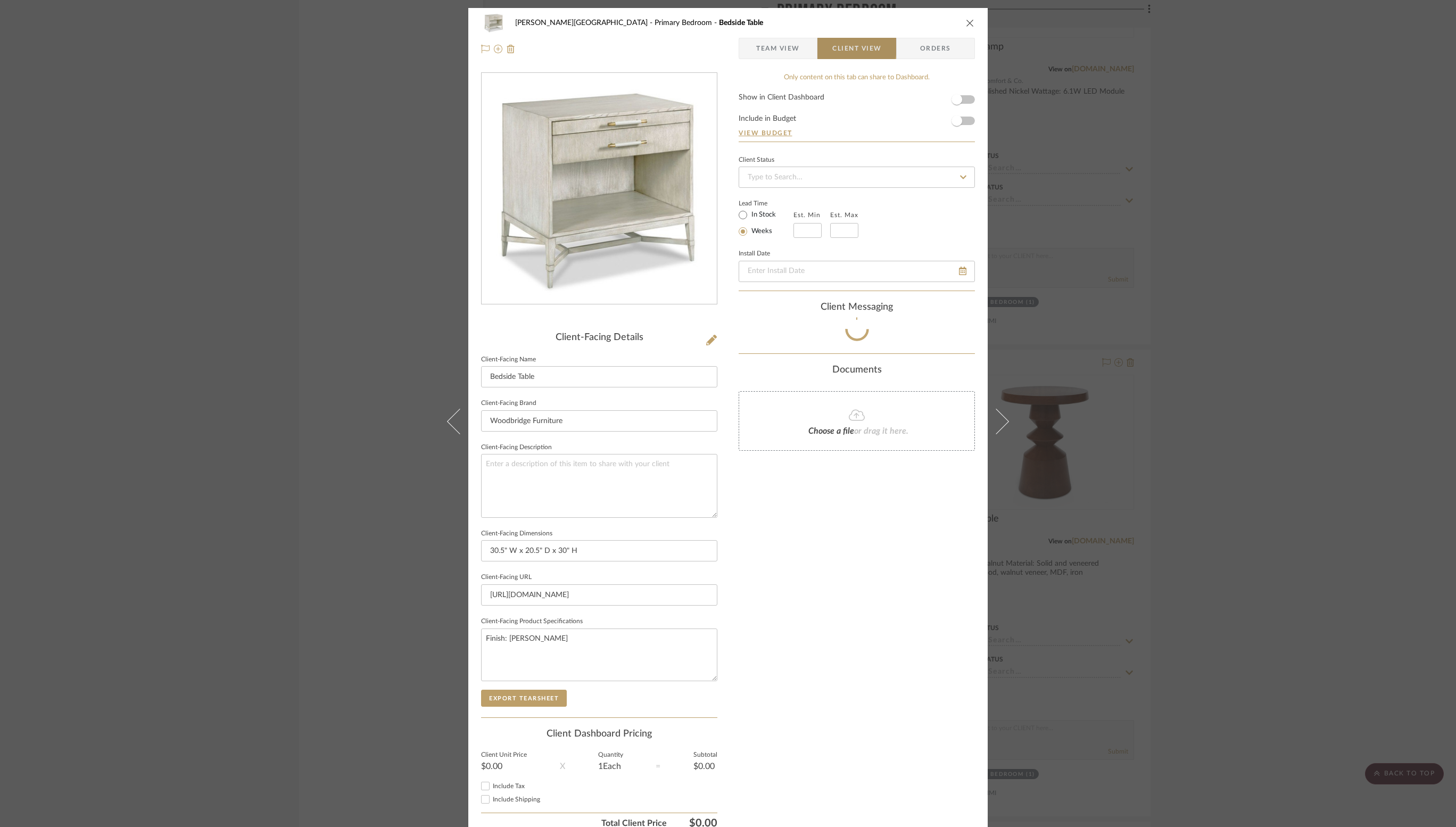 type 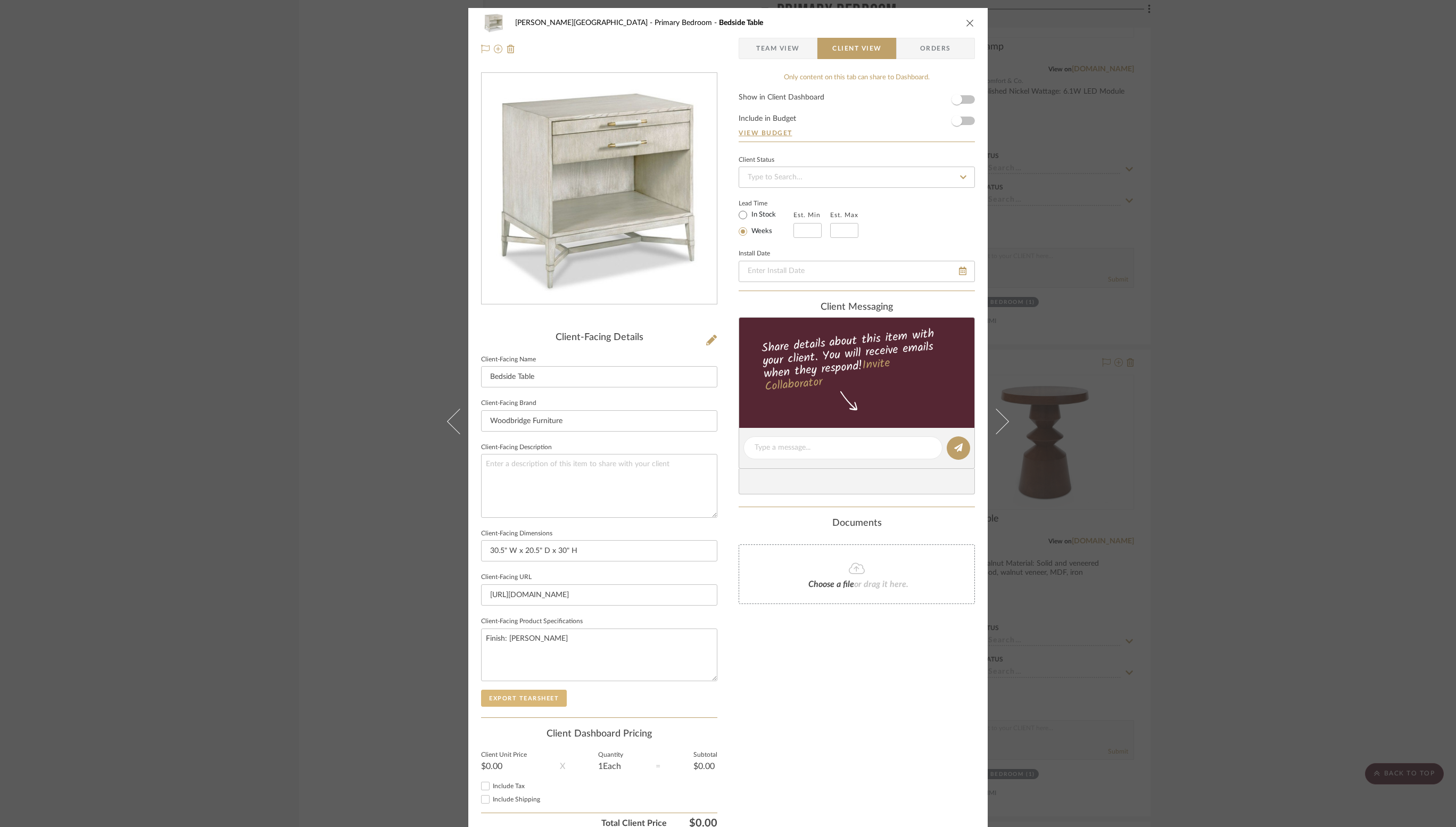 click on "Export Tearsheet" 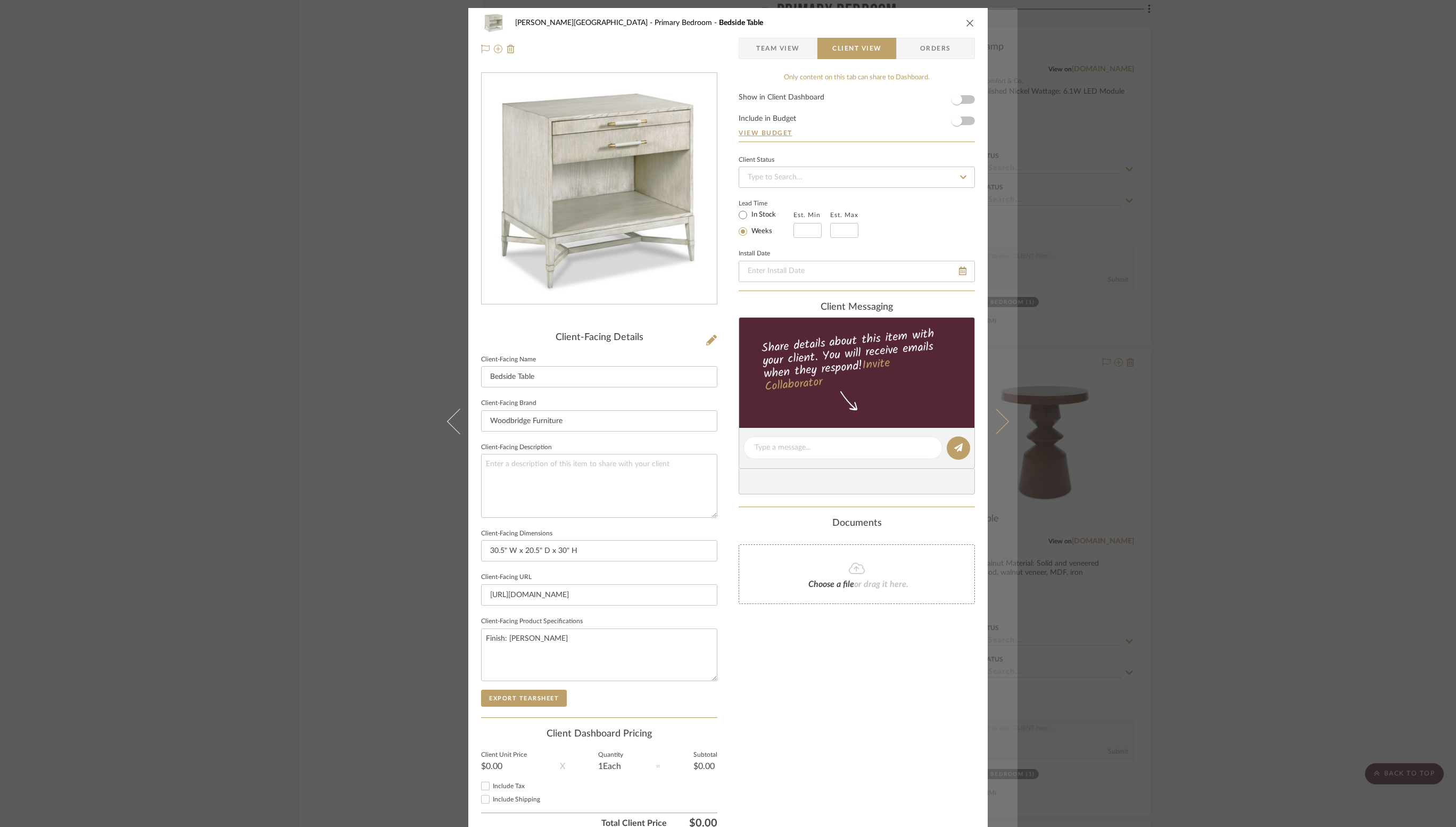 click at bounding box center (996, 421) 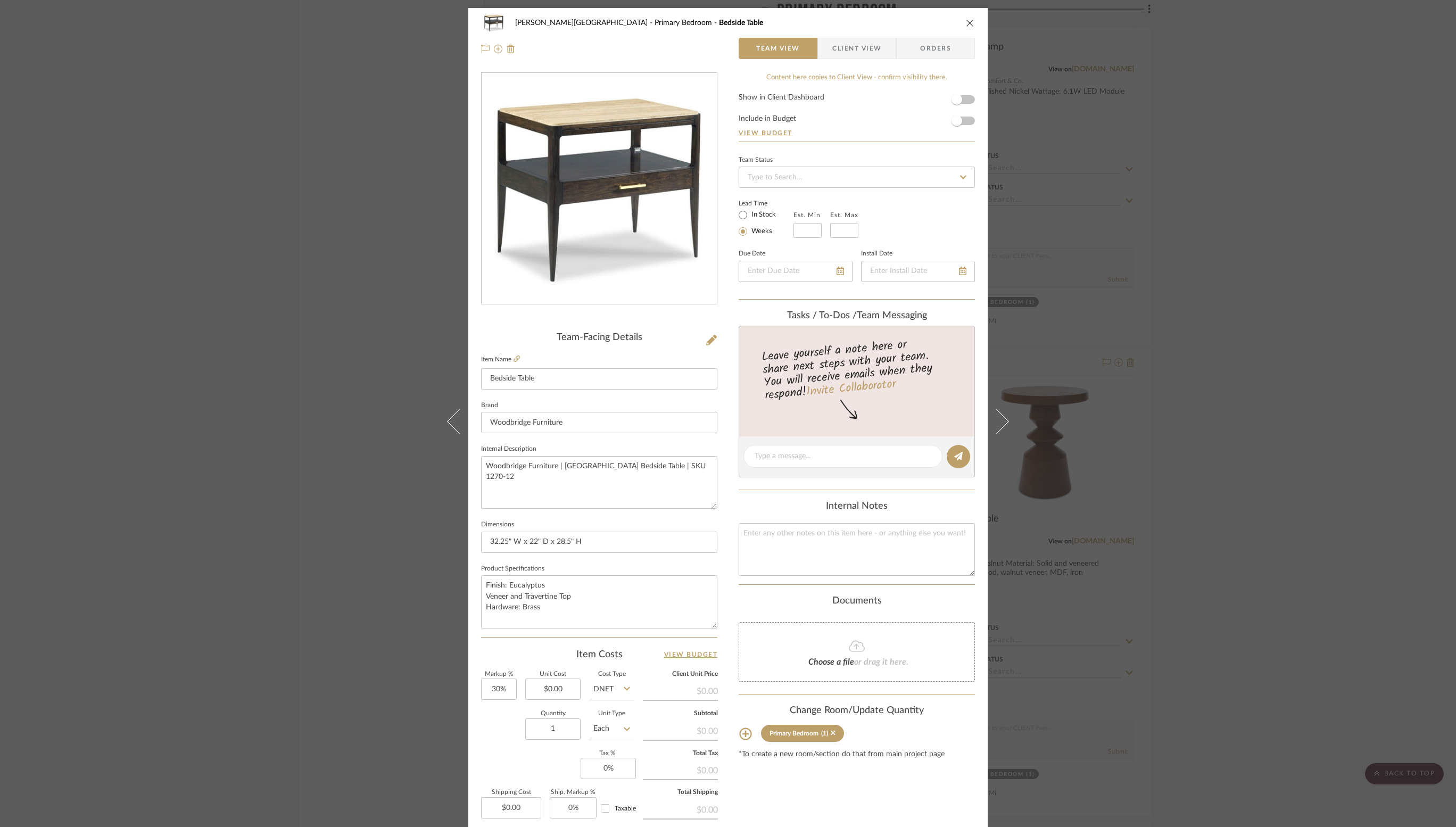 click on "Client View" at bounding box center (857, 48) 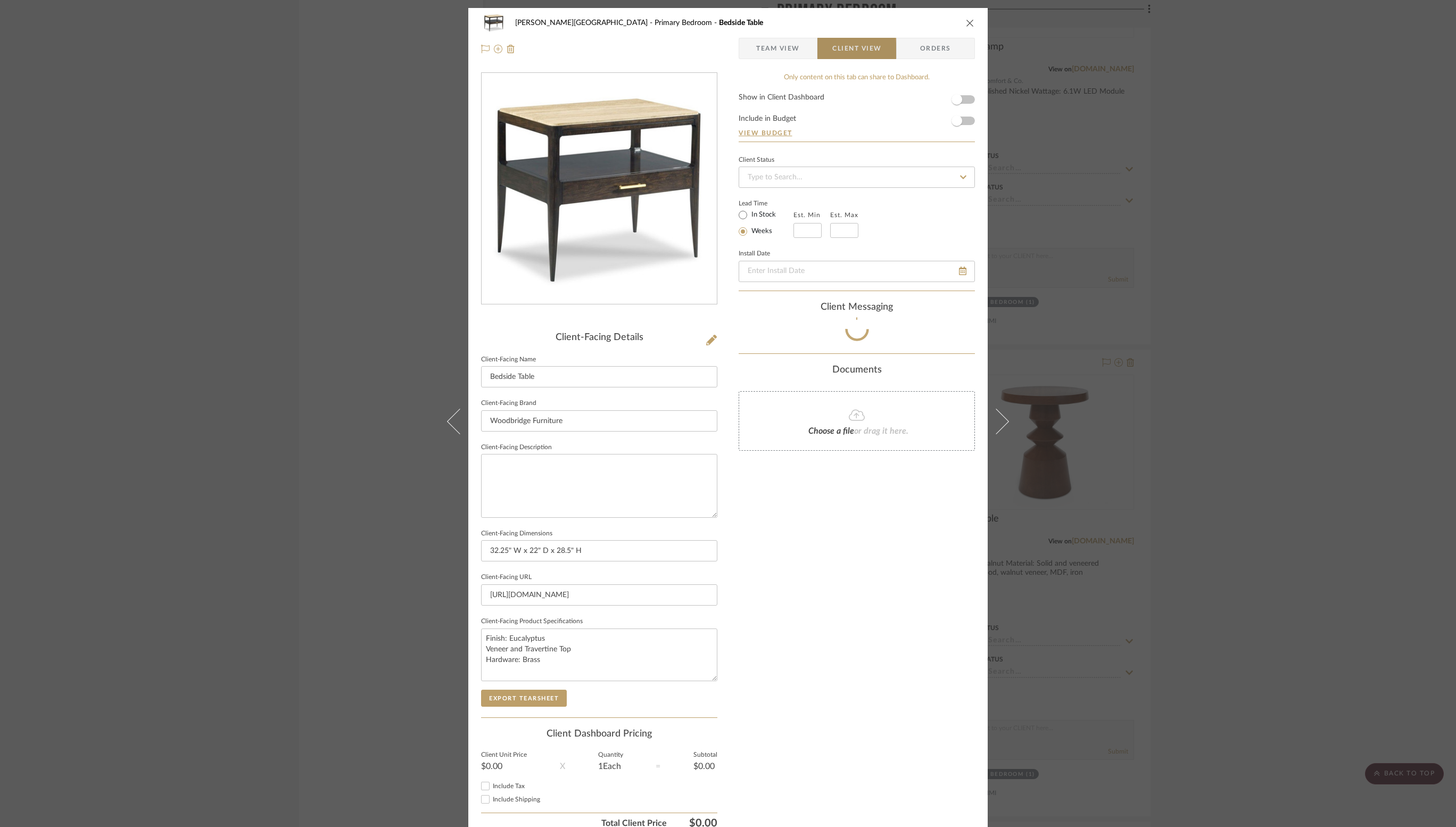 type 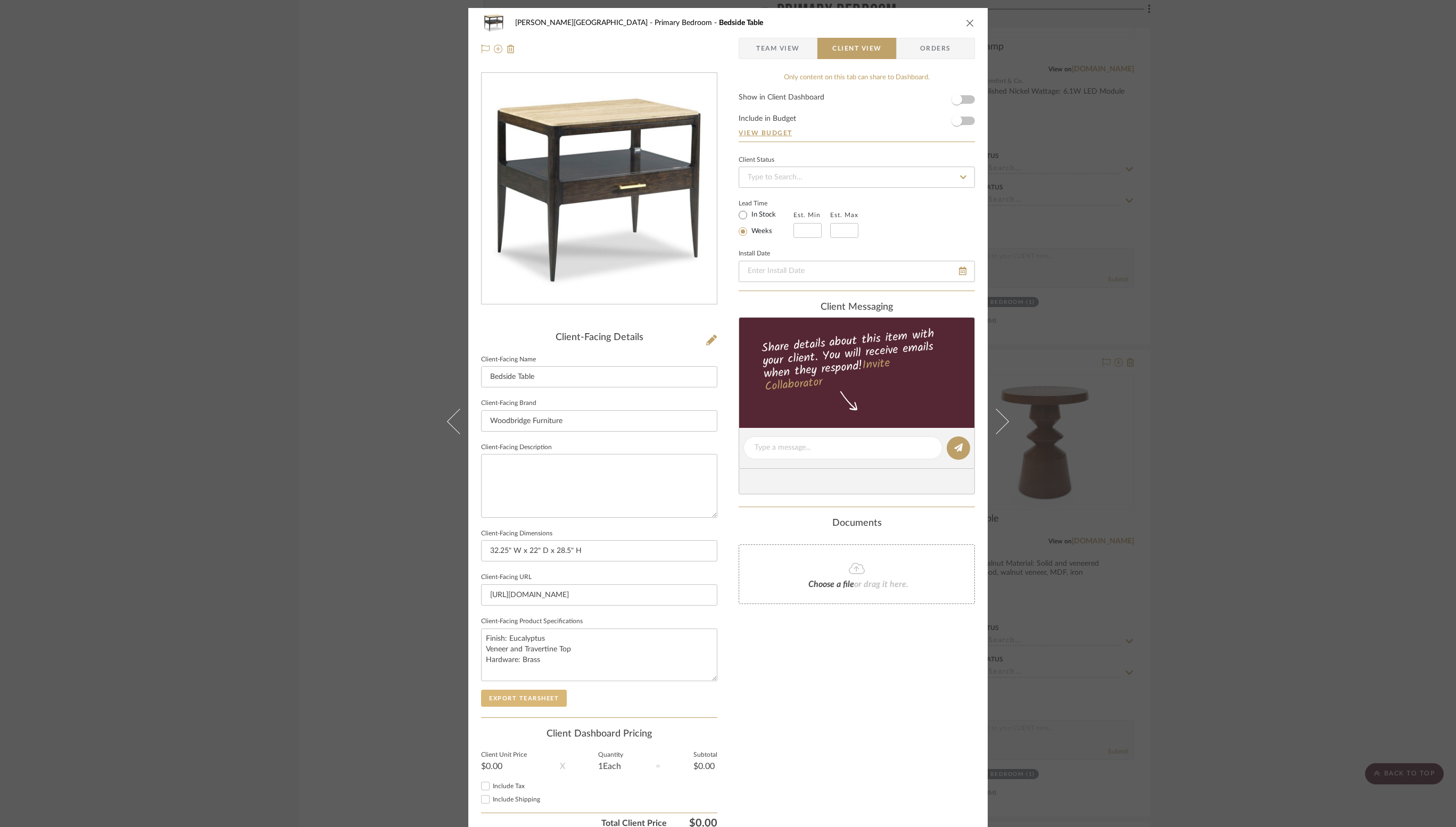 click on "Export Tearsheet" 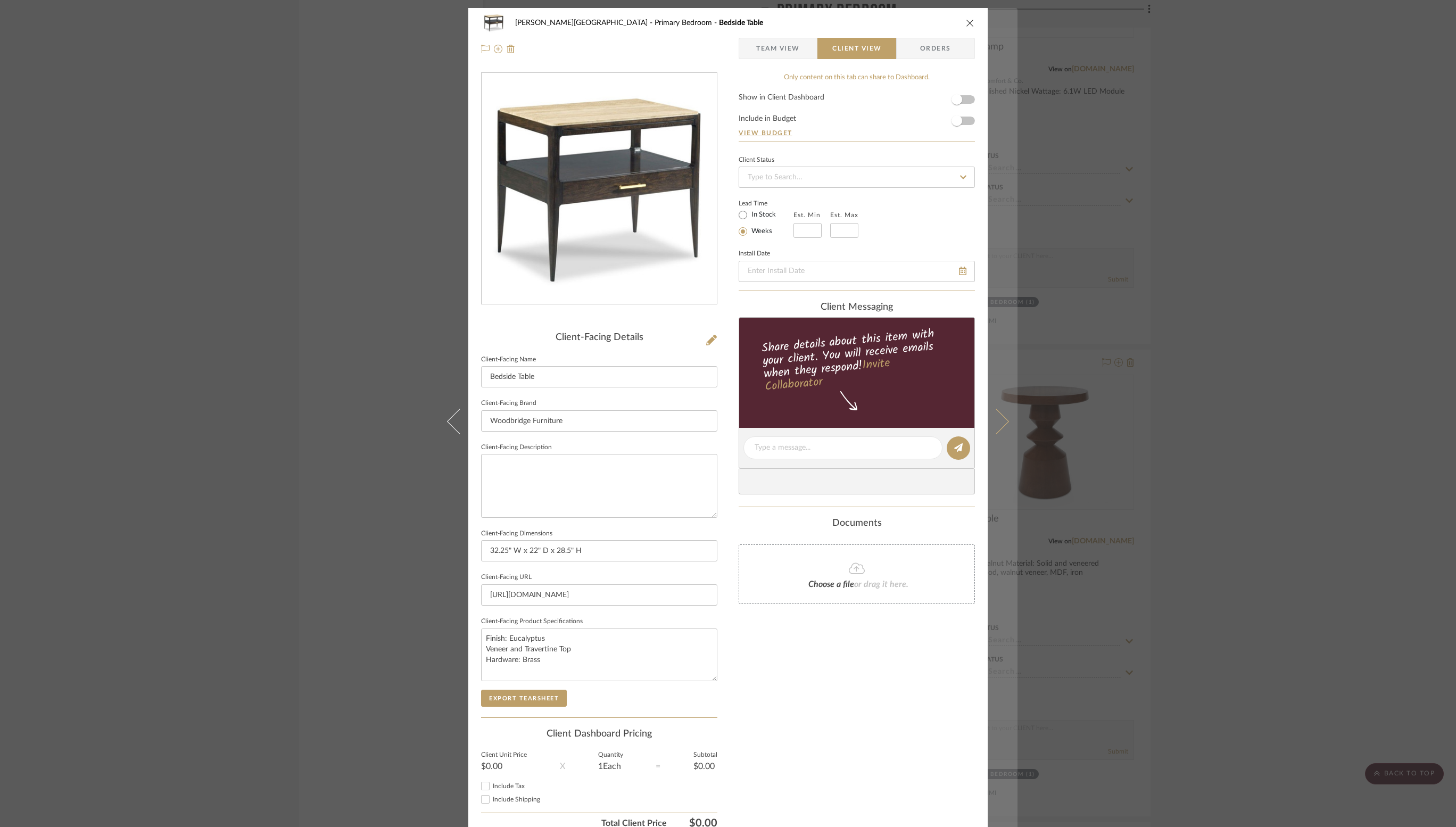 click at bounding box center [996, 421] 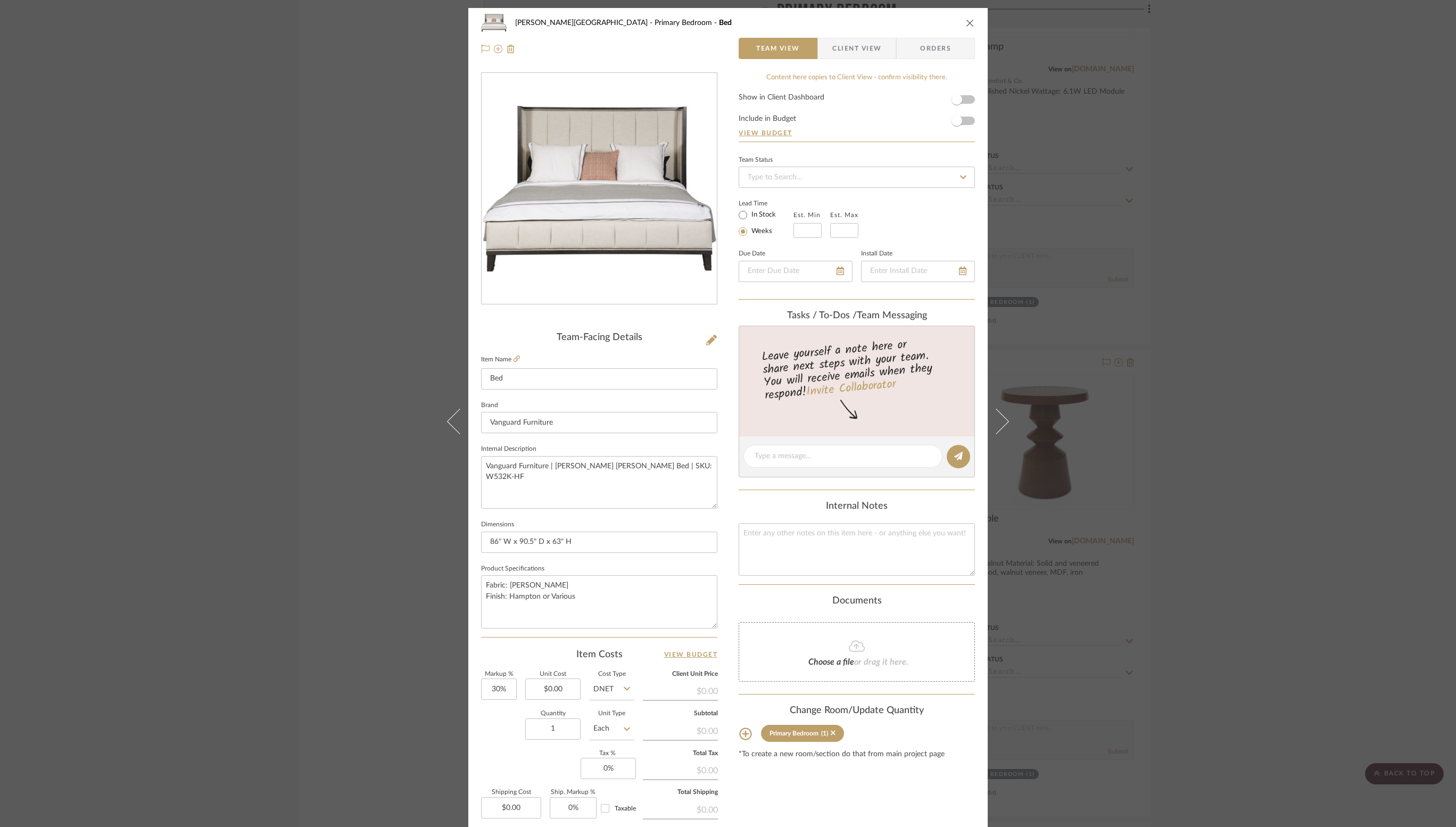 click on "Client View" at bounding box center [857, 48] 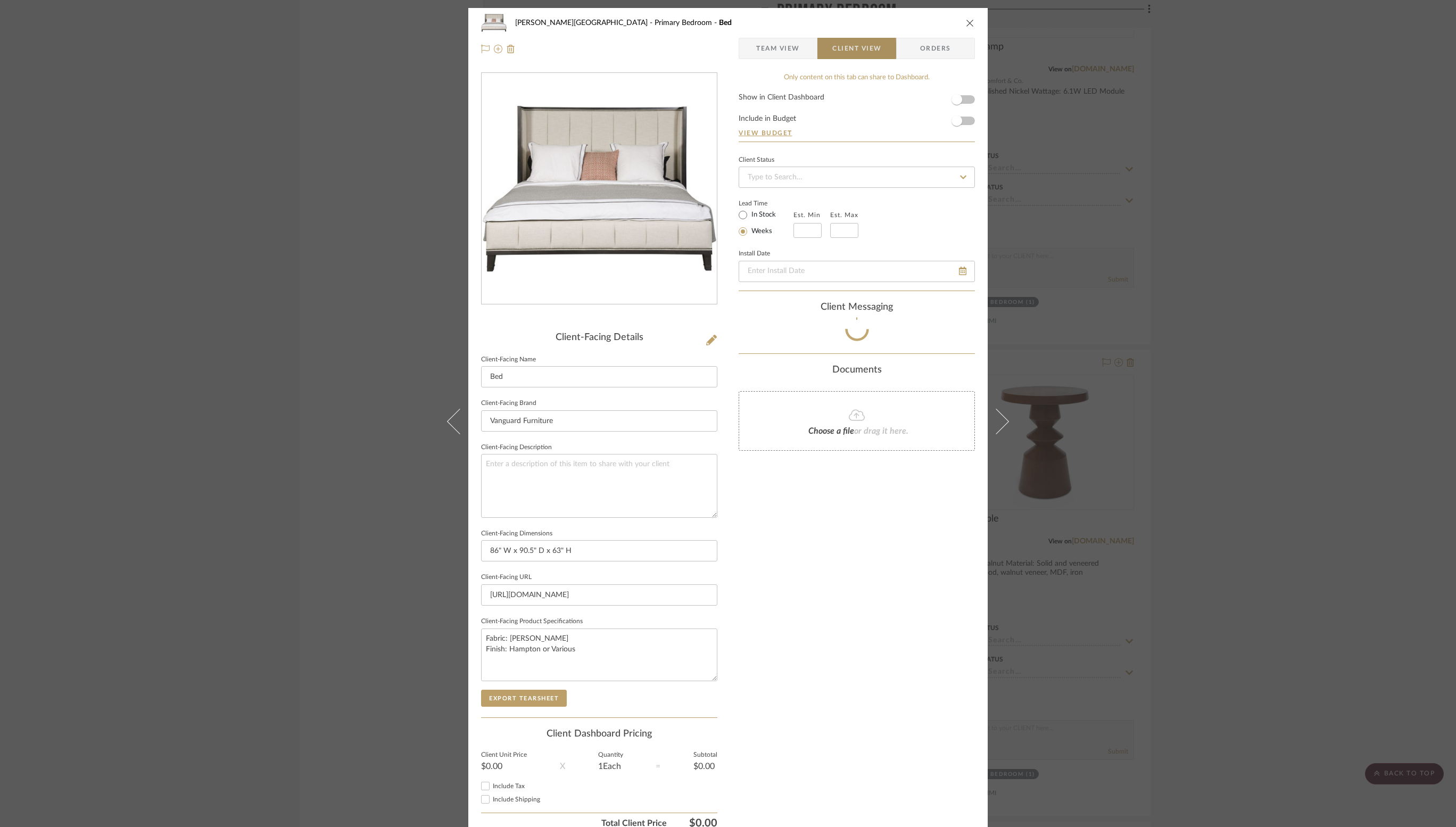 type 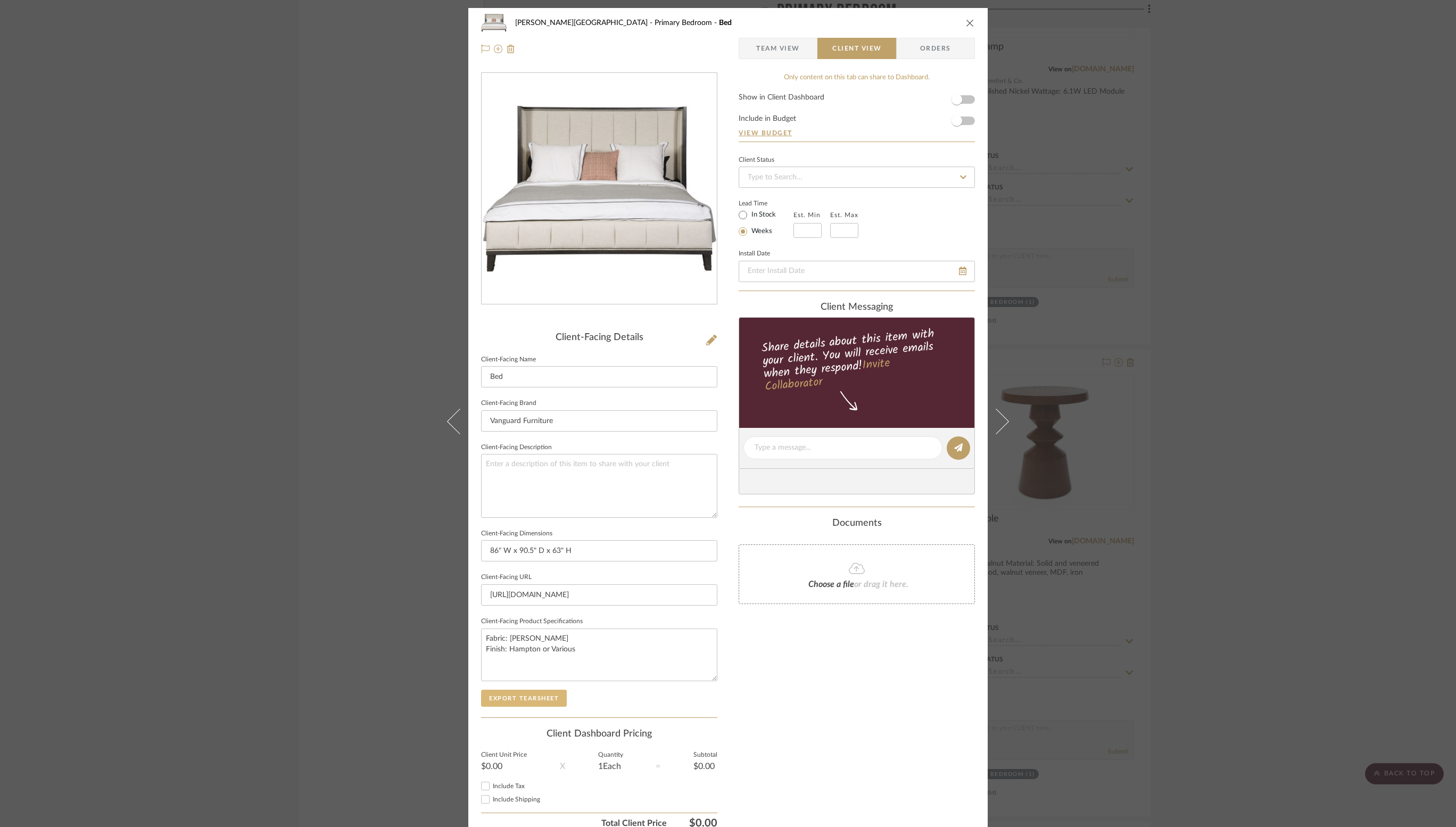 click on "Export Tearsheet" 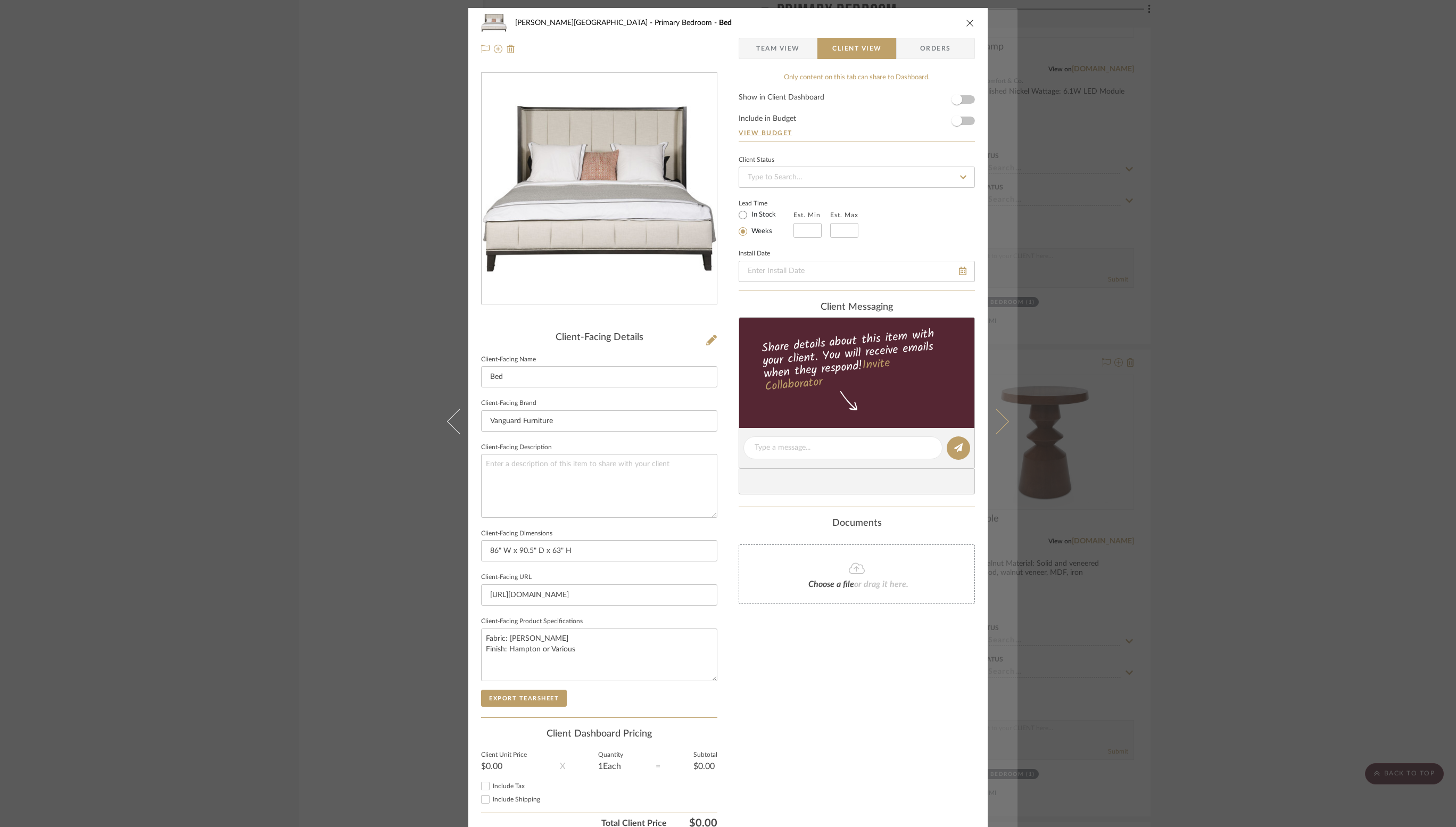 click at bounding box center [996, 421] 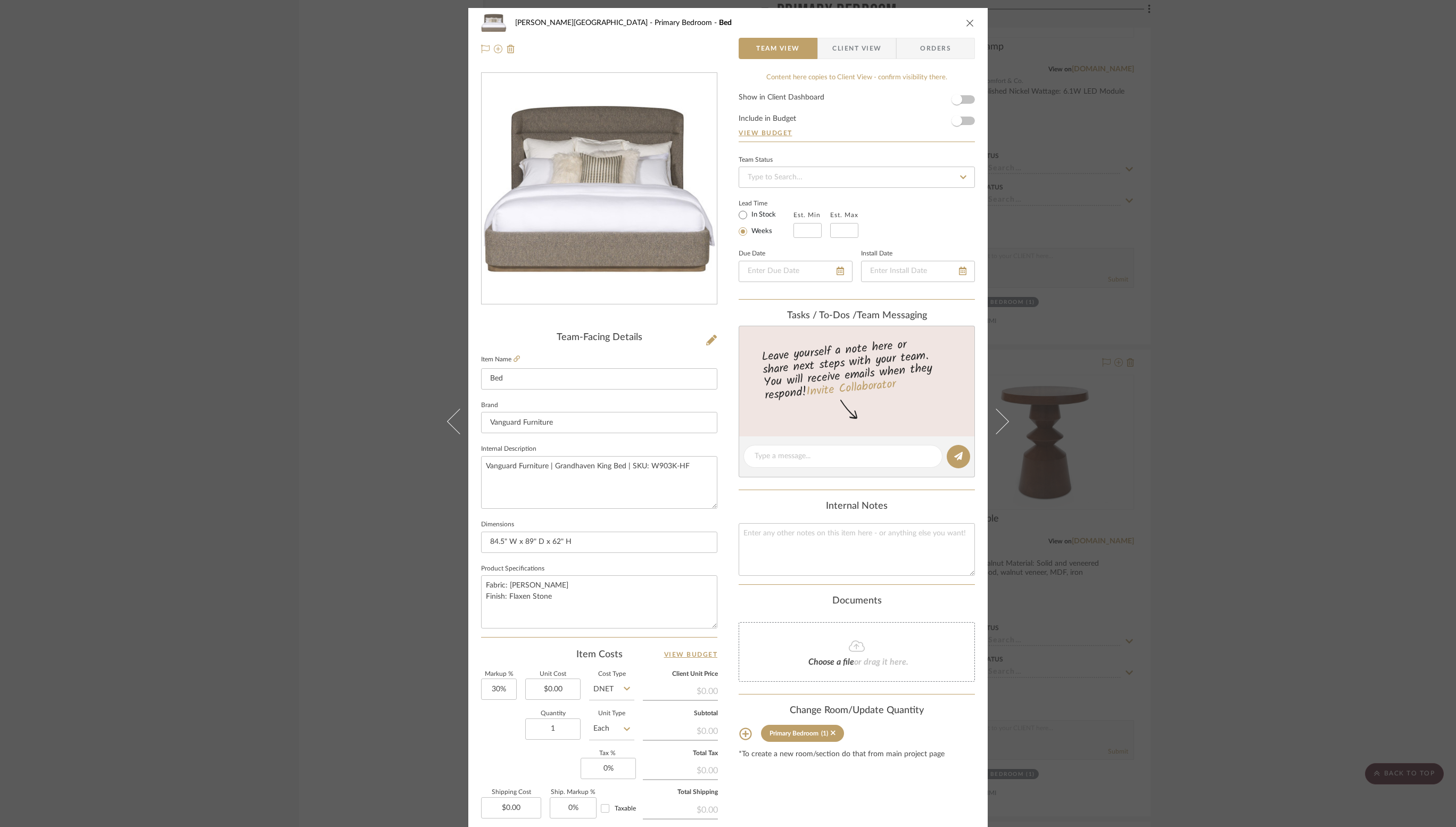 click on "Client View" at bounding box center [857, 48] 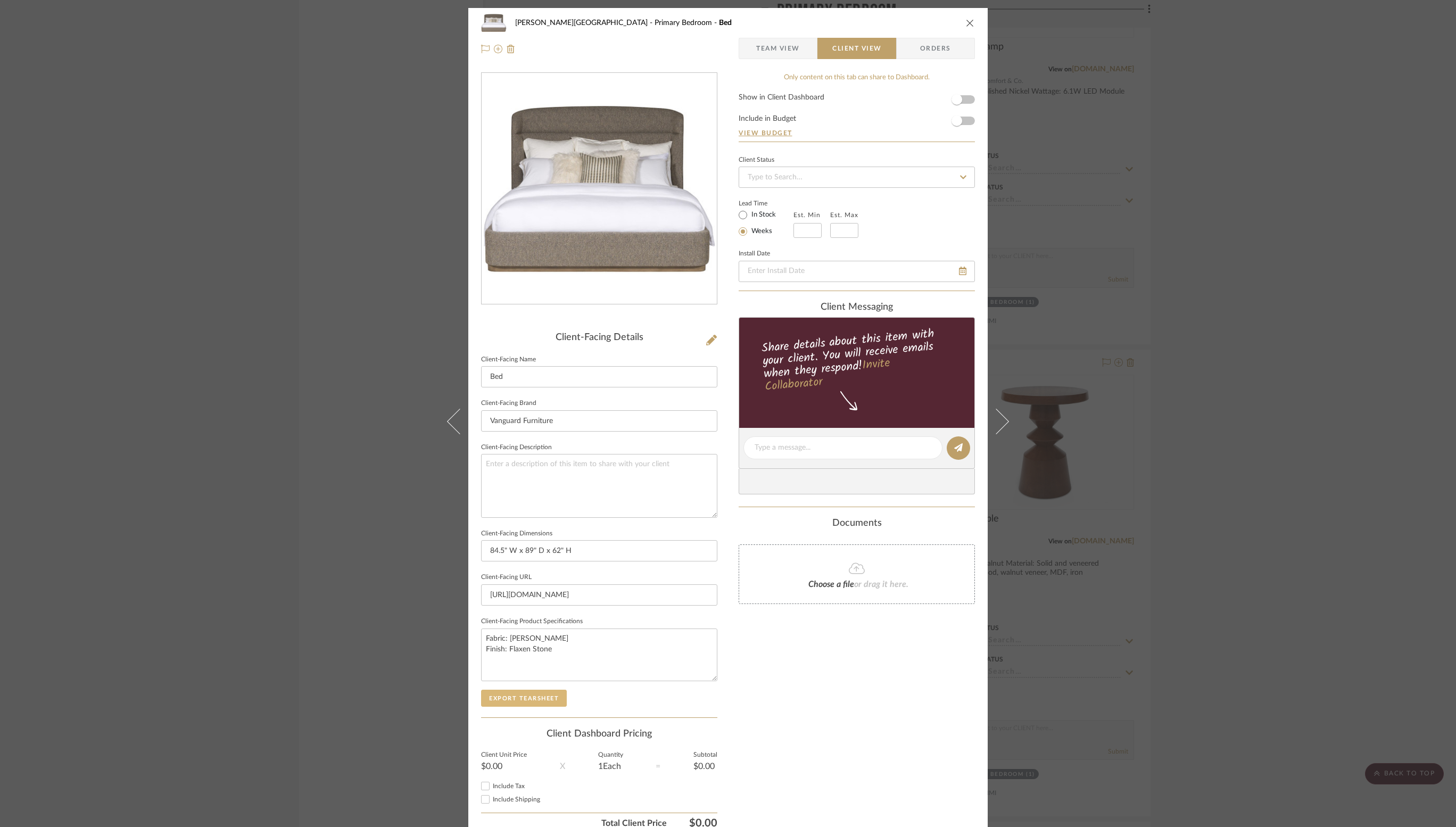 click on "Export Tearsheet" 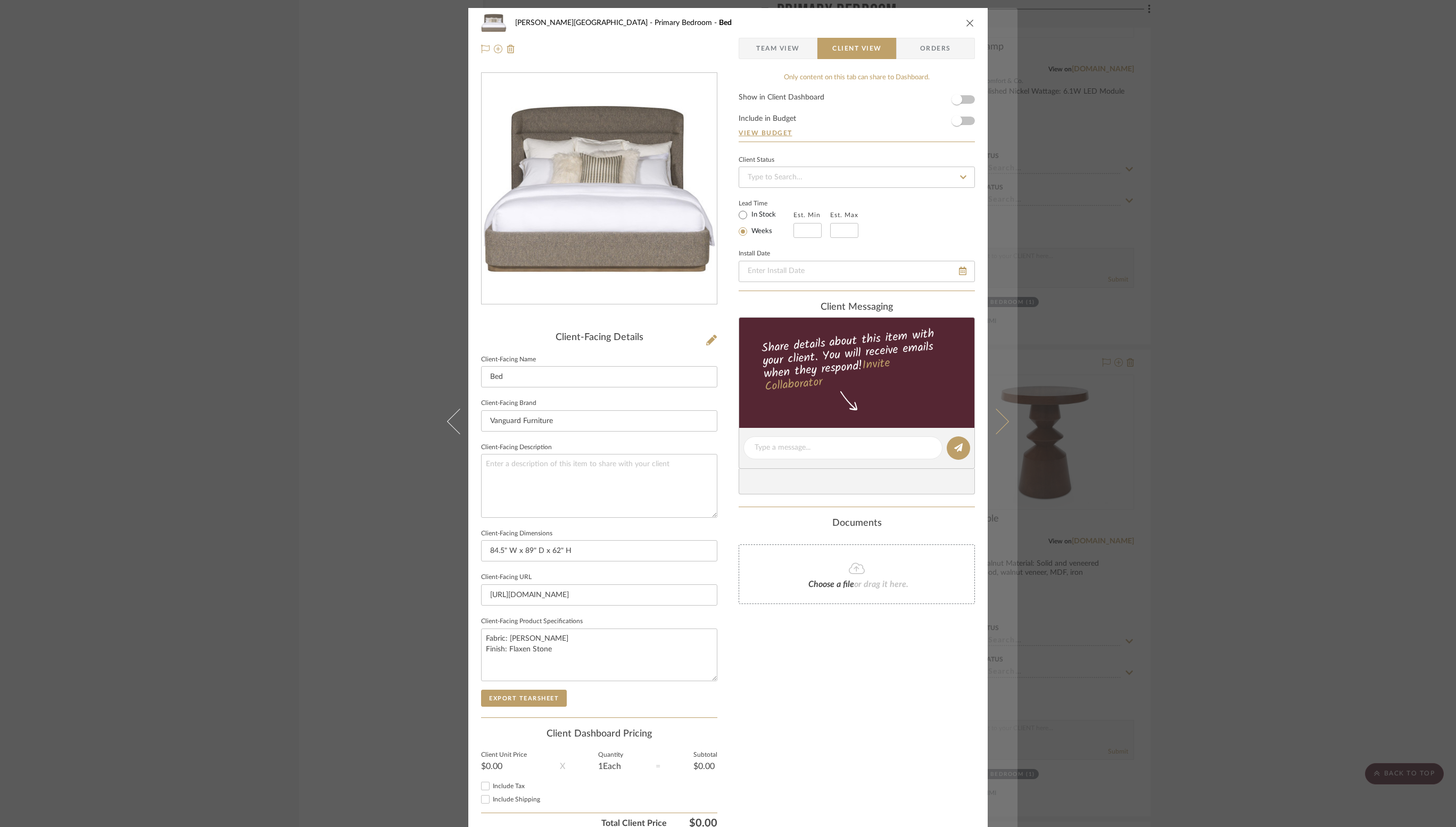 click at bounding box center (996, 421) 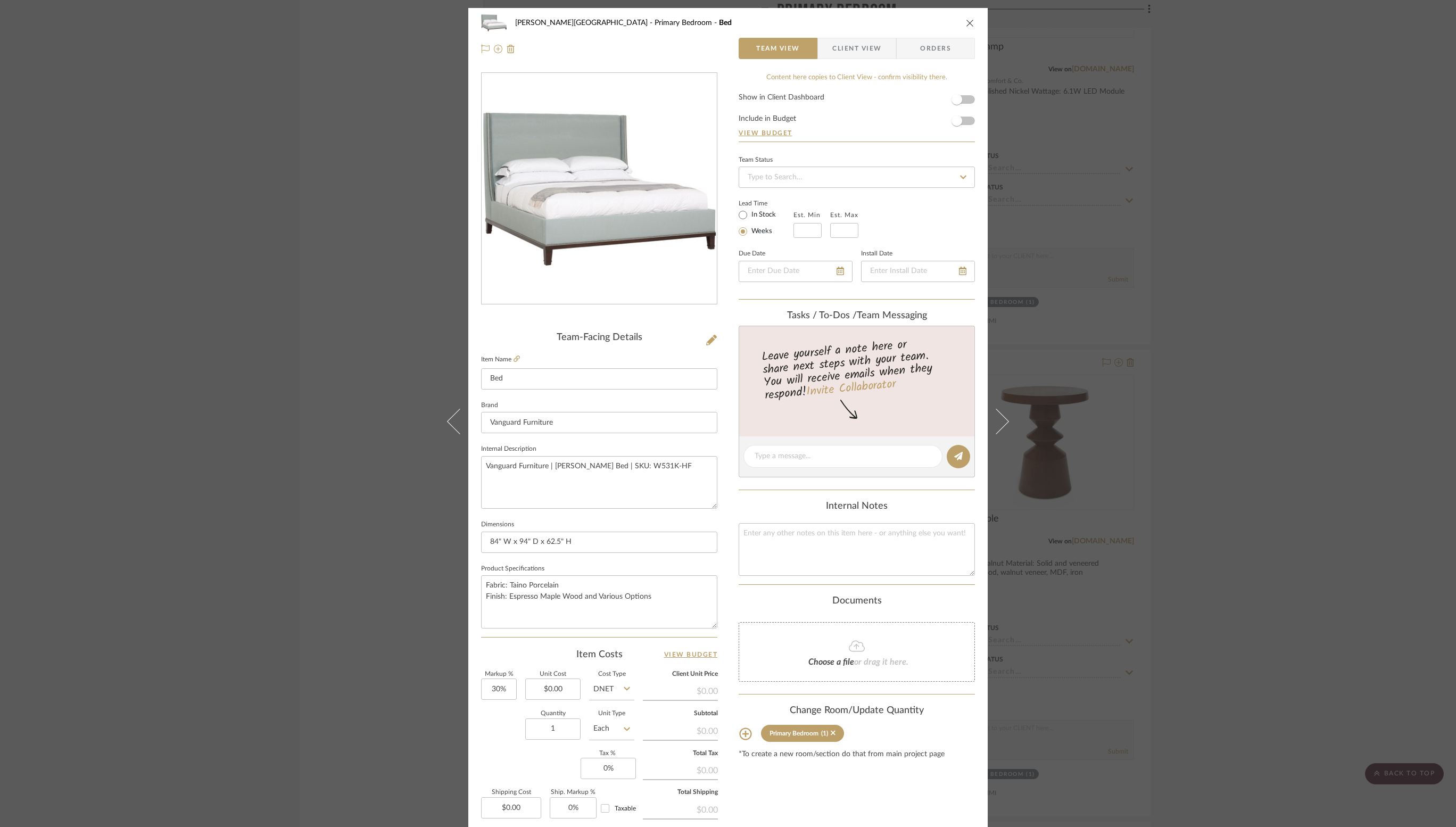 click on "Client View" at bounding box center [857, 48] 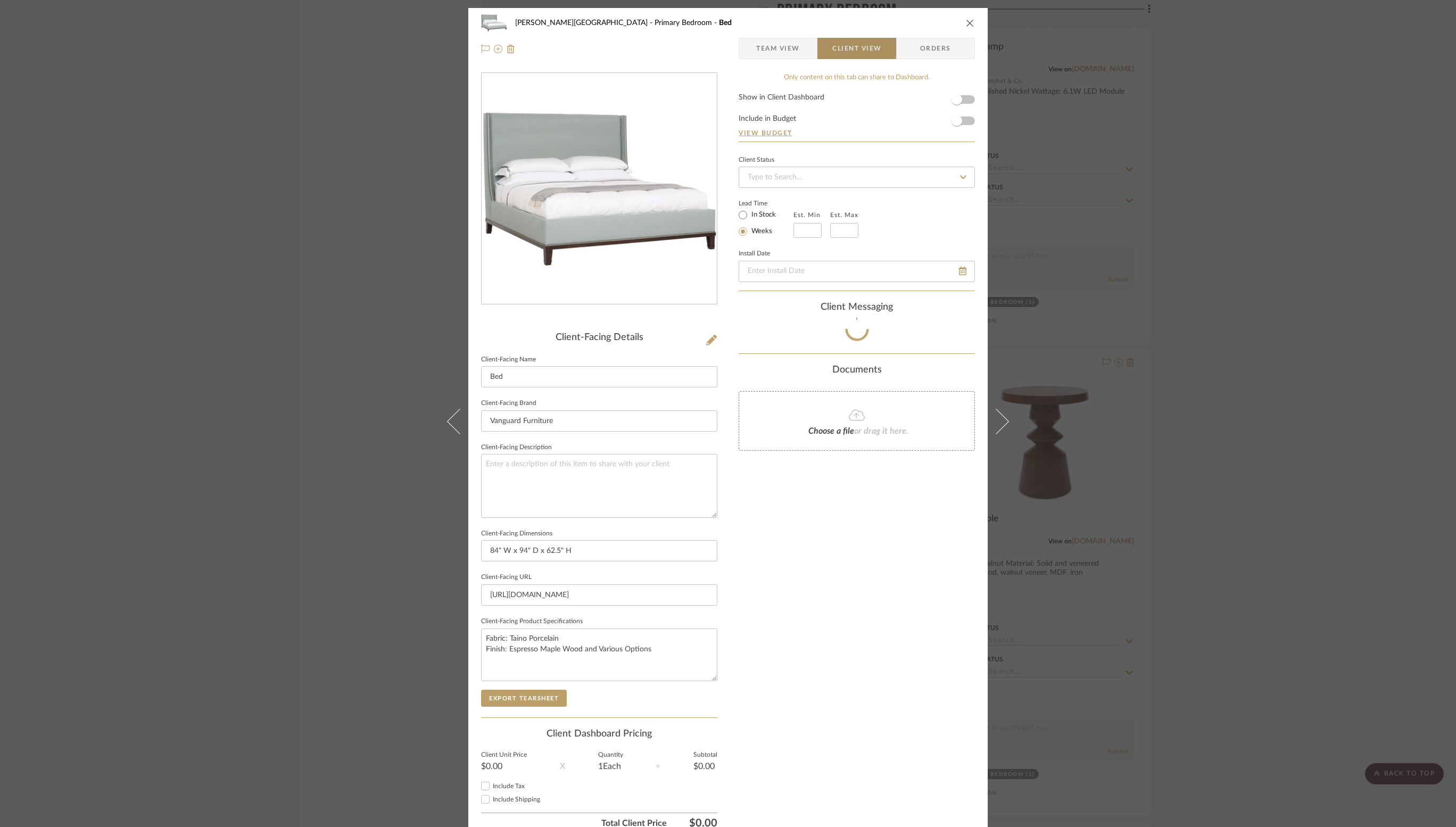 type 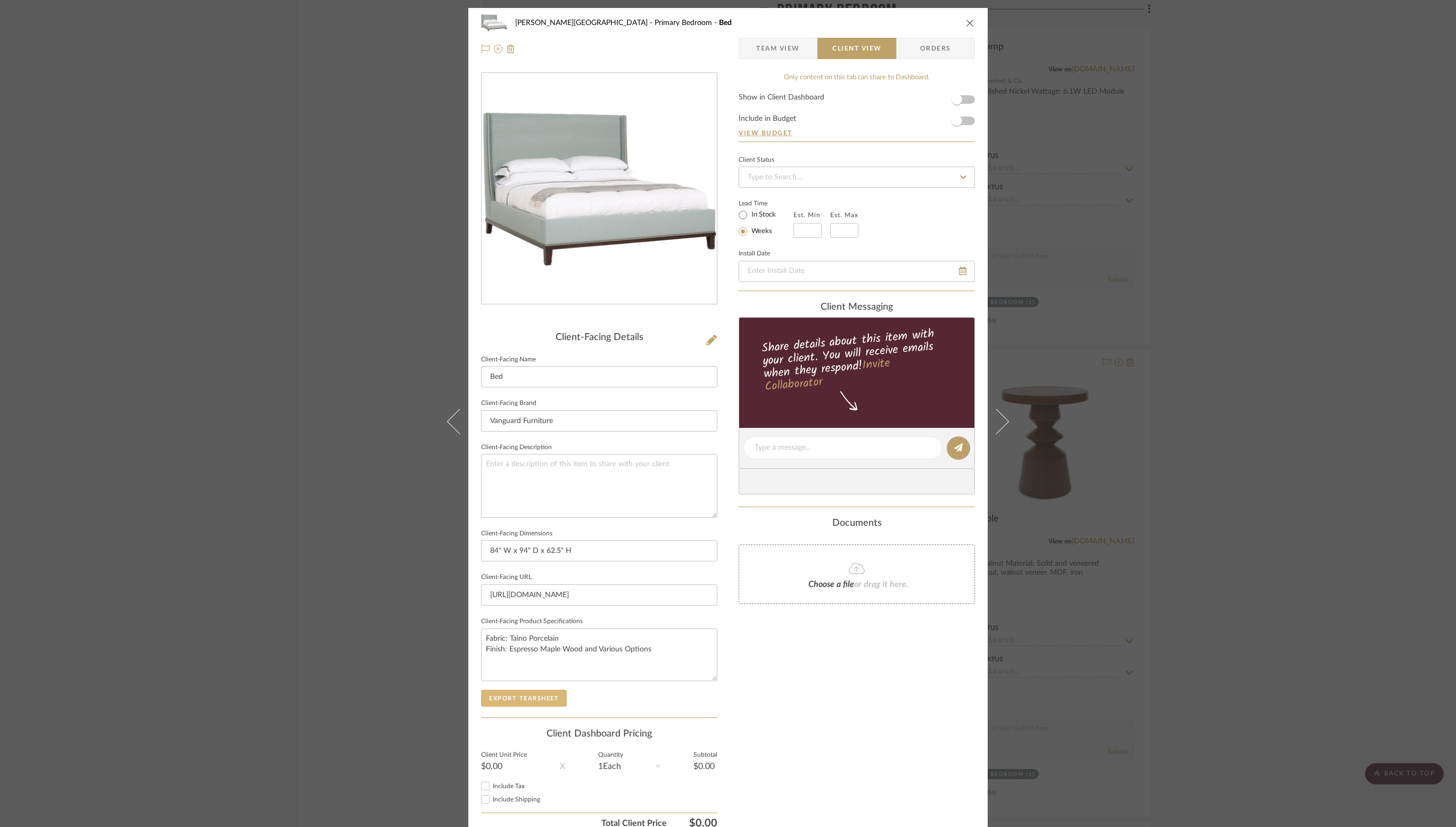 click on "Export Tearsheet" 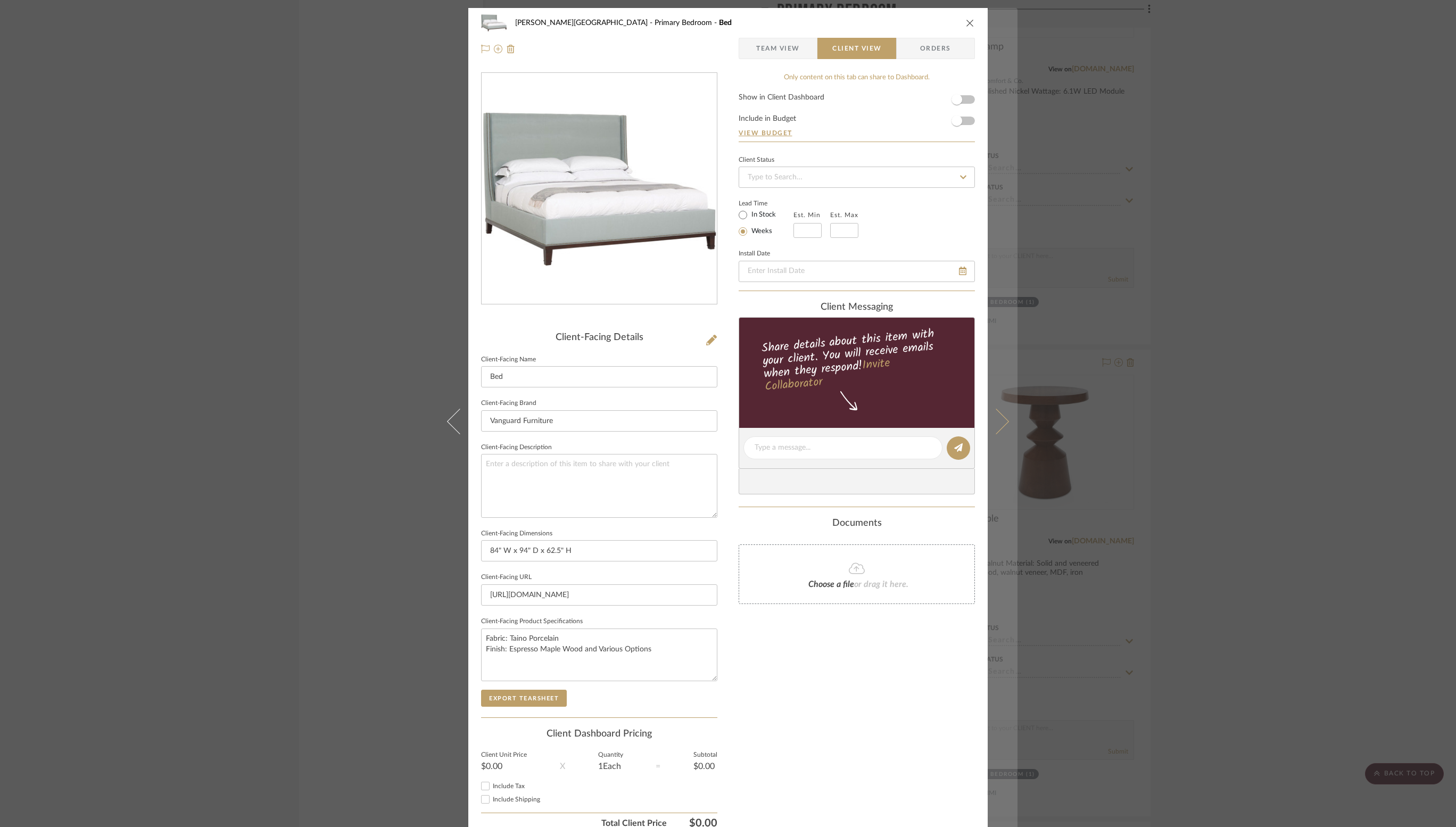 click at bounding box center [1003, 421] 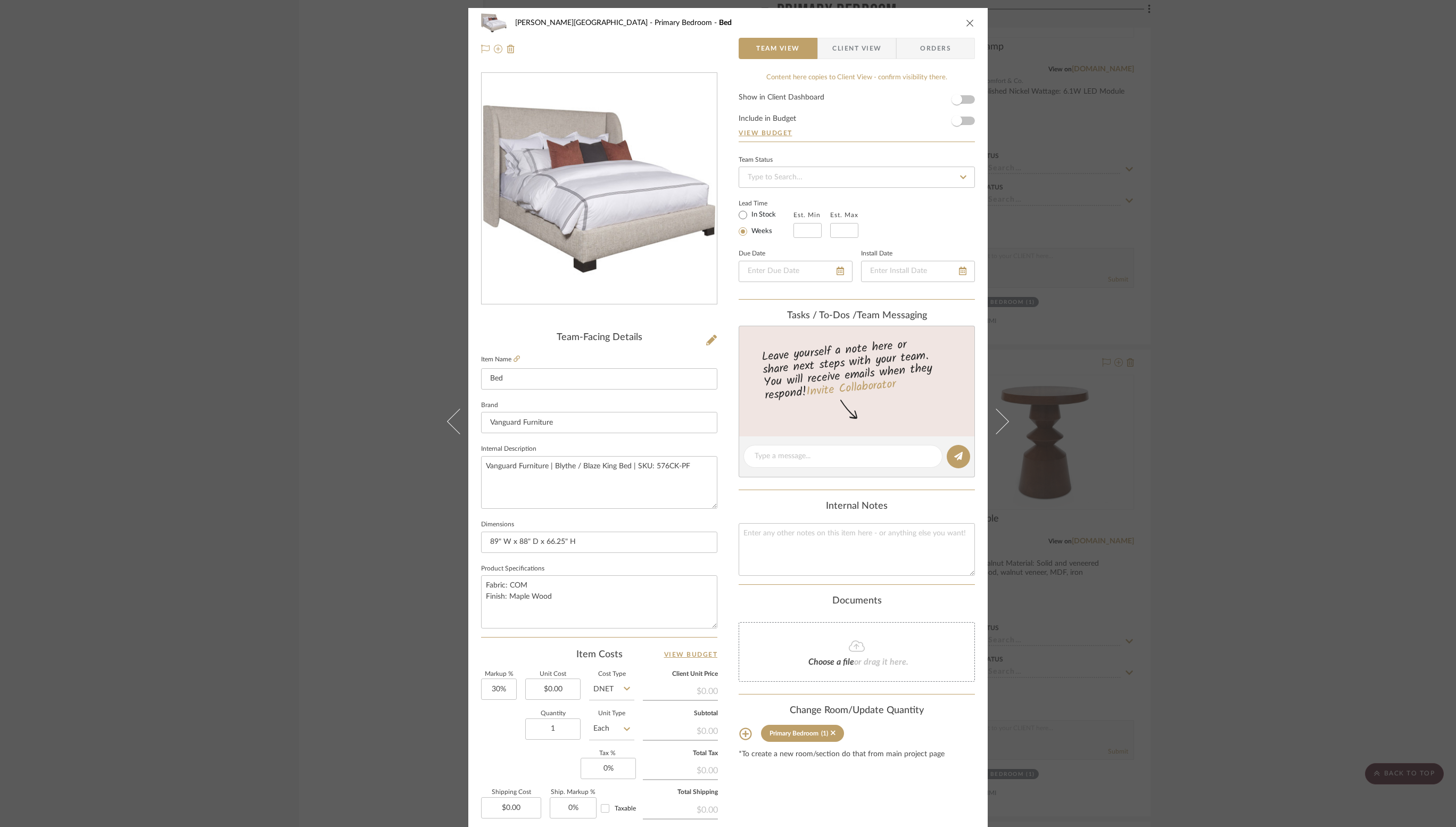 click on "Client View" at bounding box center [857, 48] 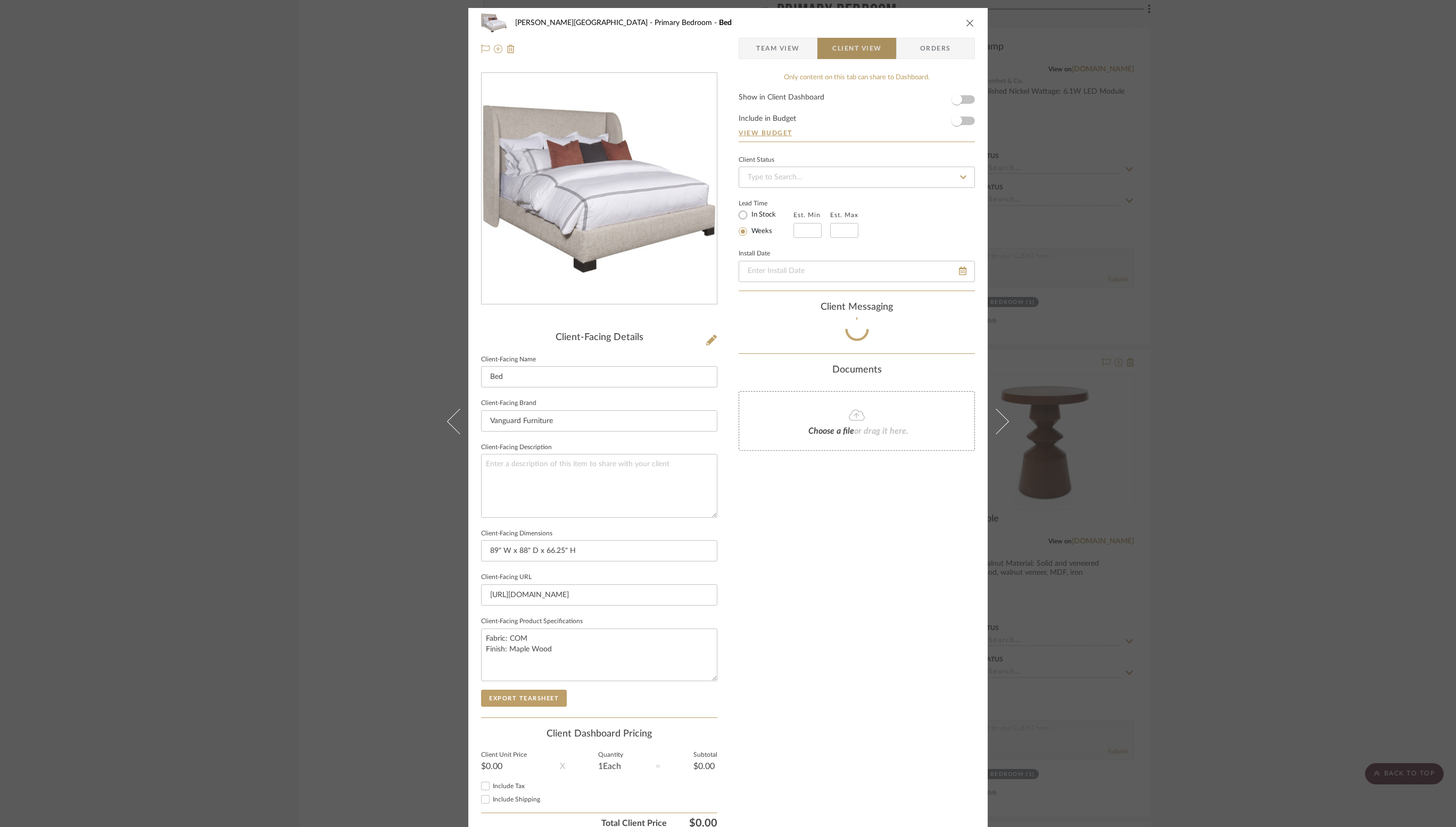 type 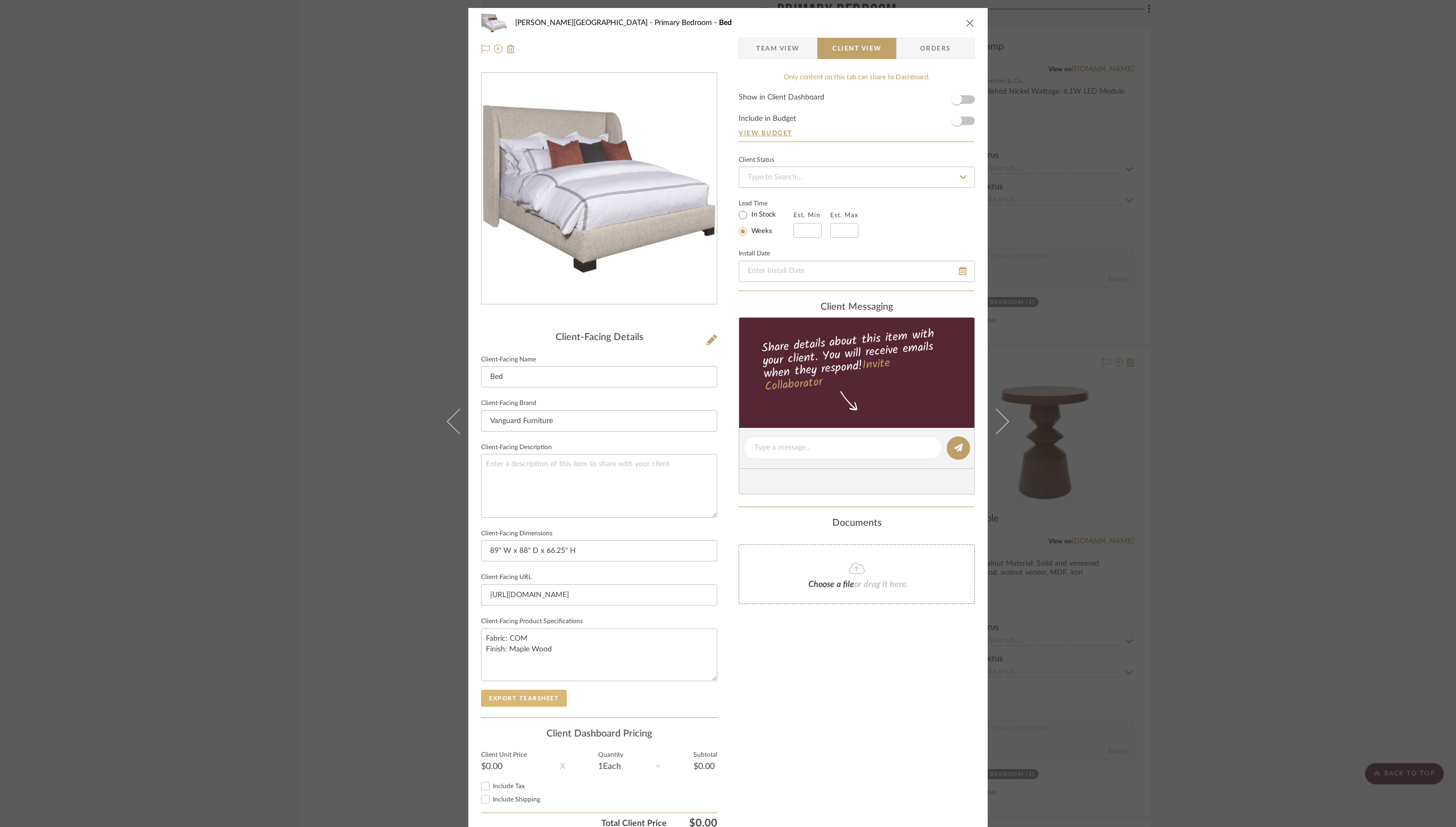 click on "Export Tearsheet" 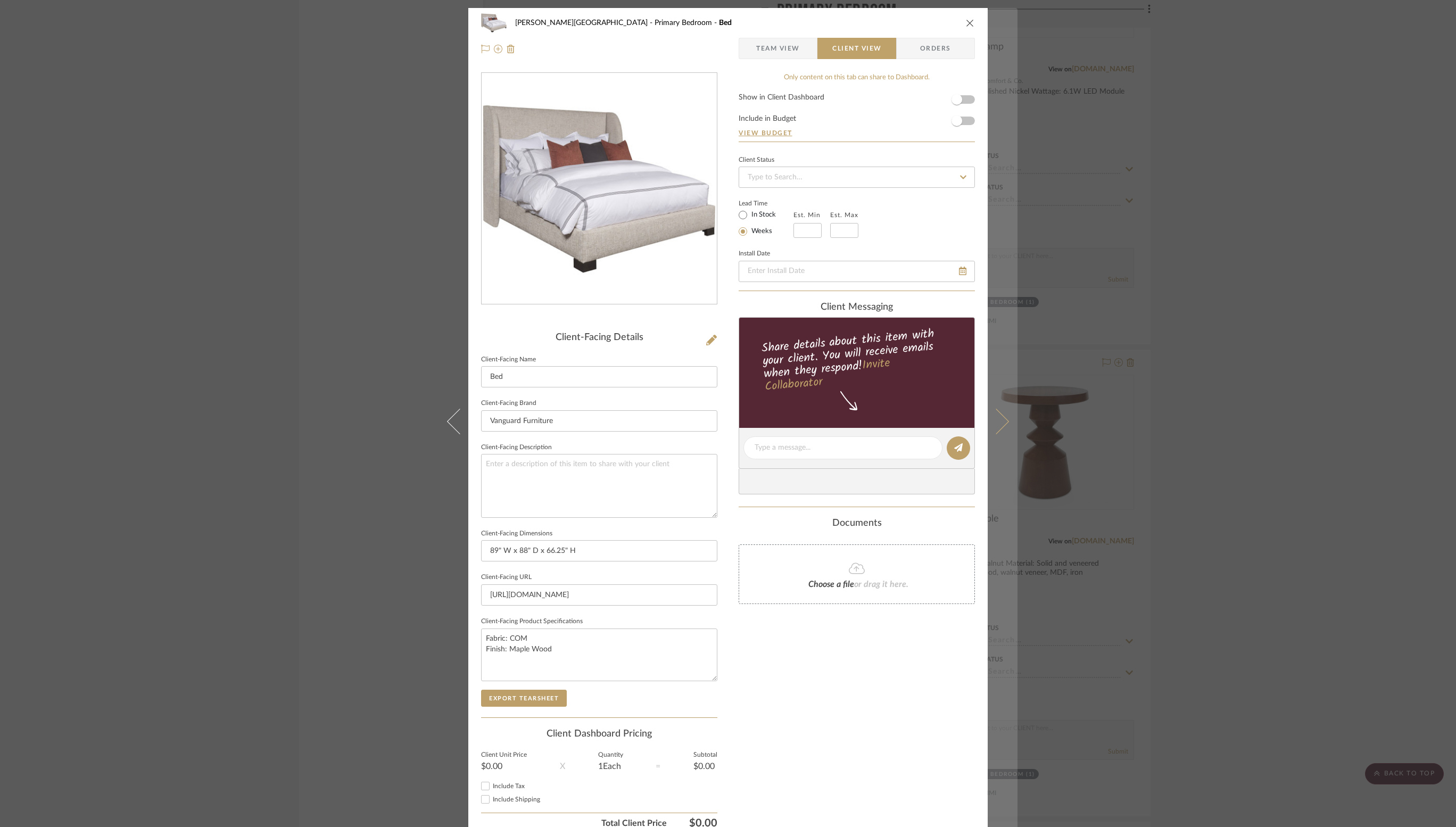 click at bounding box center (1003, 421) 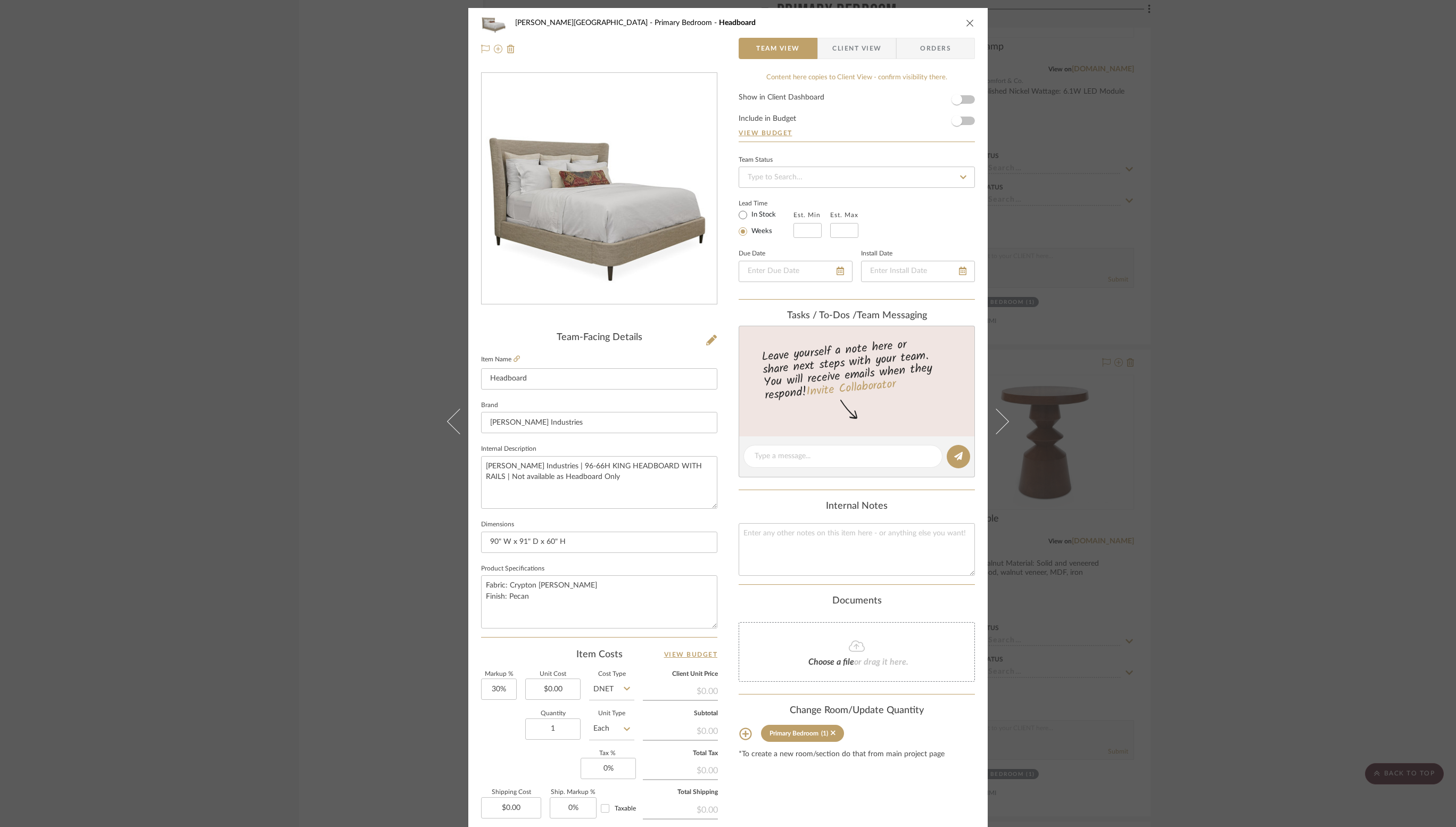 click on "Client View" at bounding box center (857, 48) 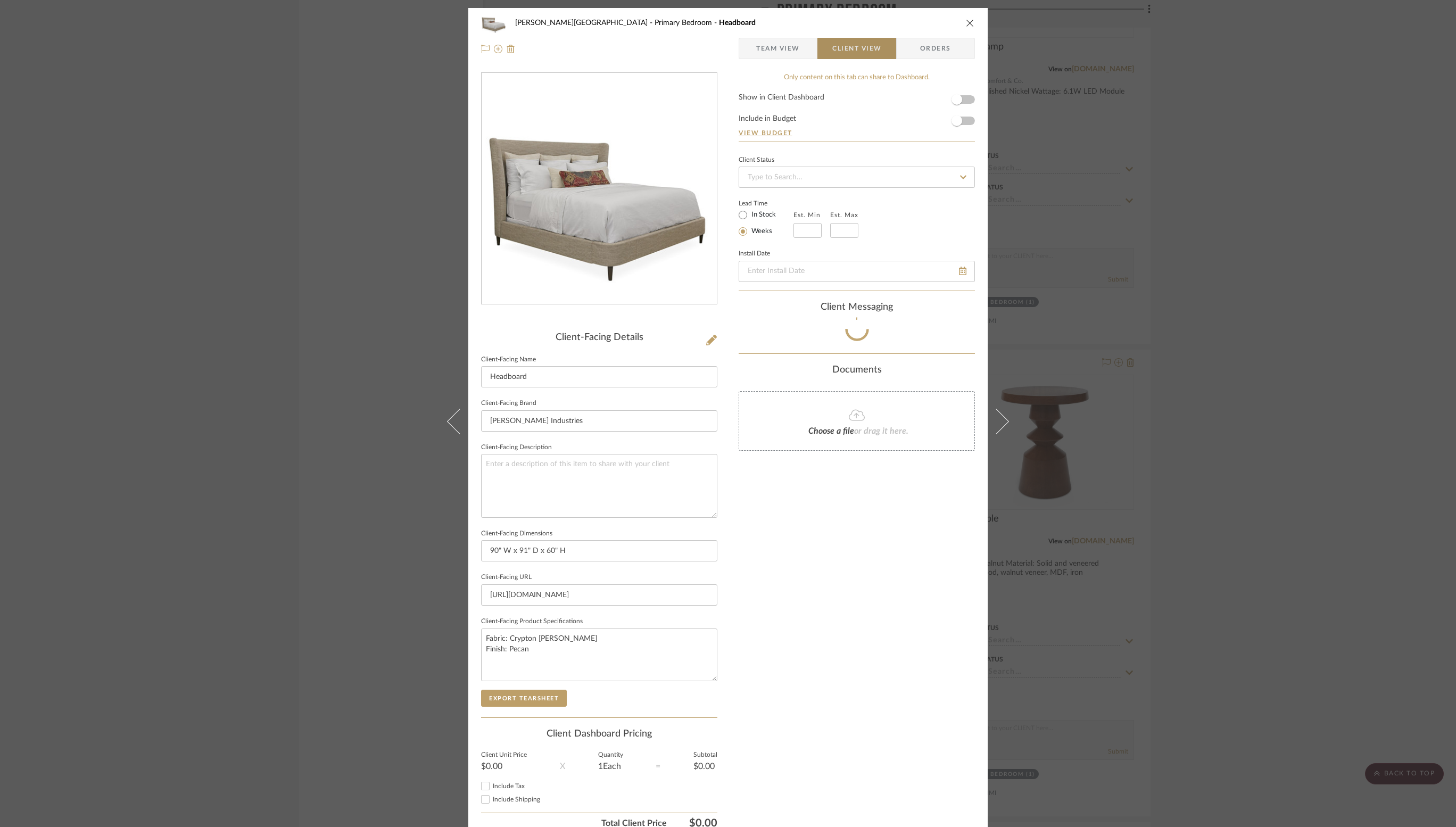 type 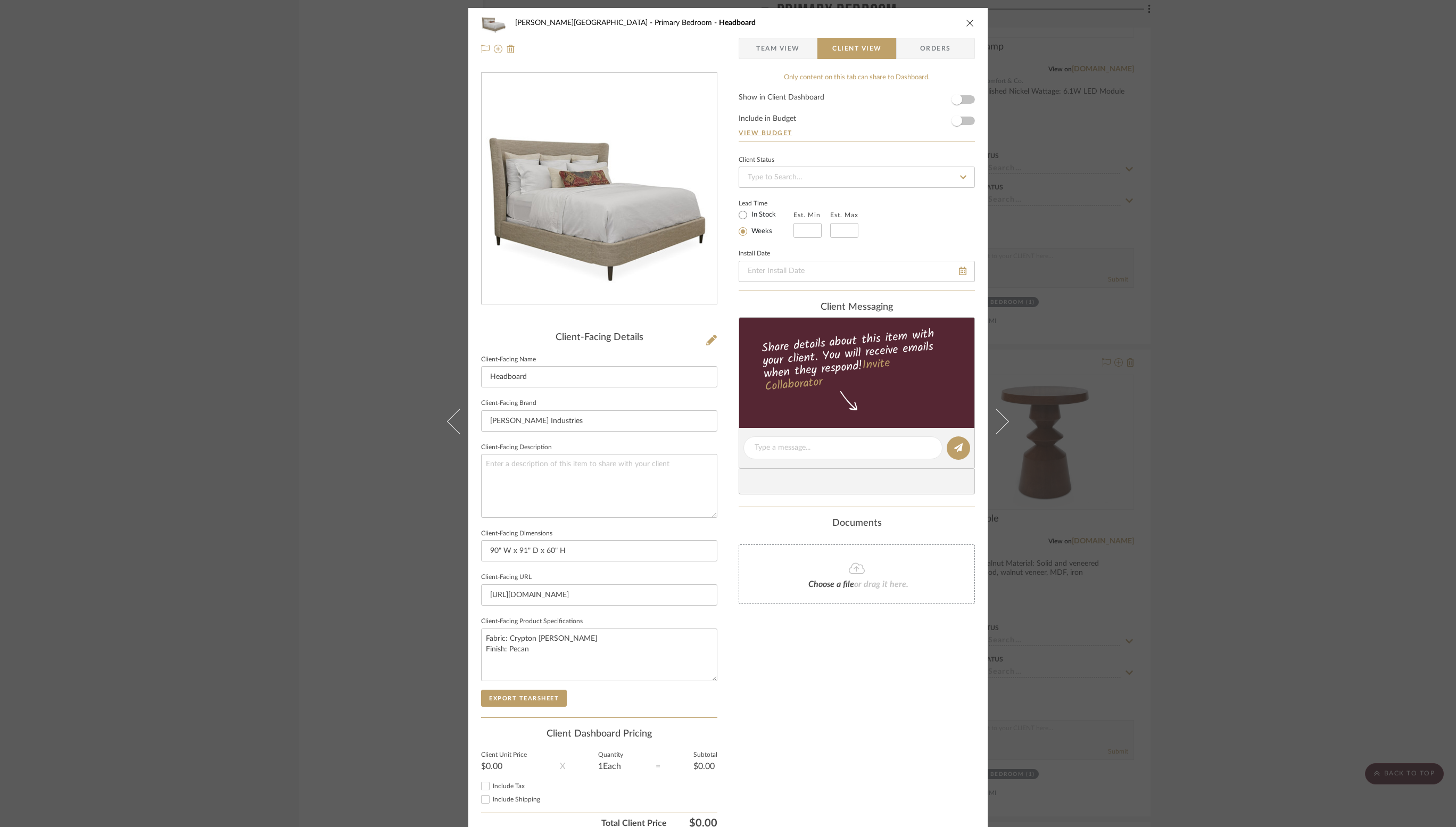 click on "Client-Facing Product Specifications  Fabric: Crypton Abram Stone
Finish: Pecan" 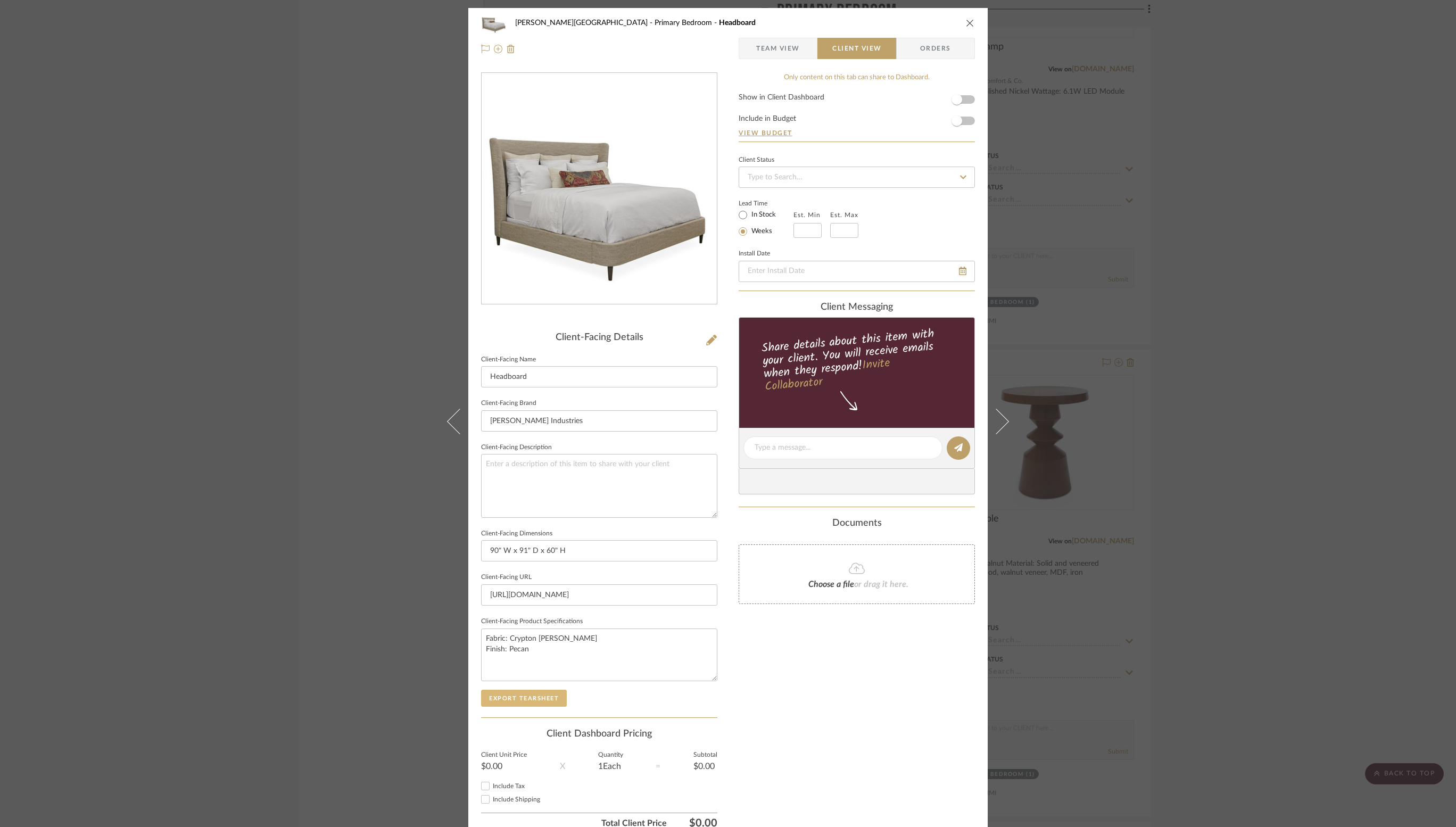 click on "Export Tearsheet" 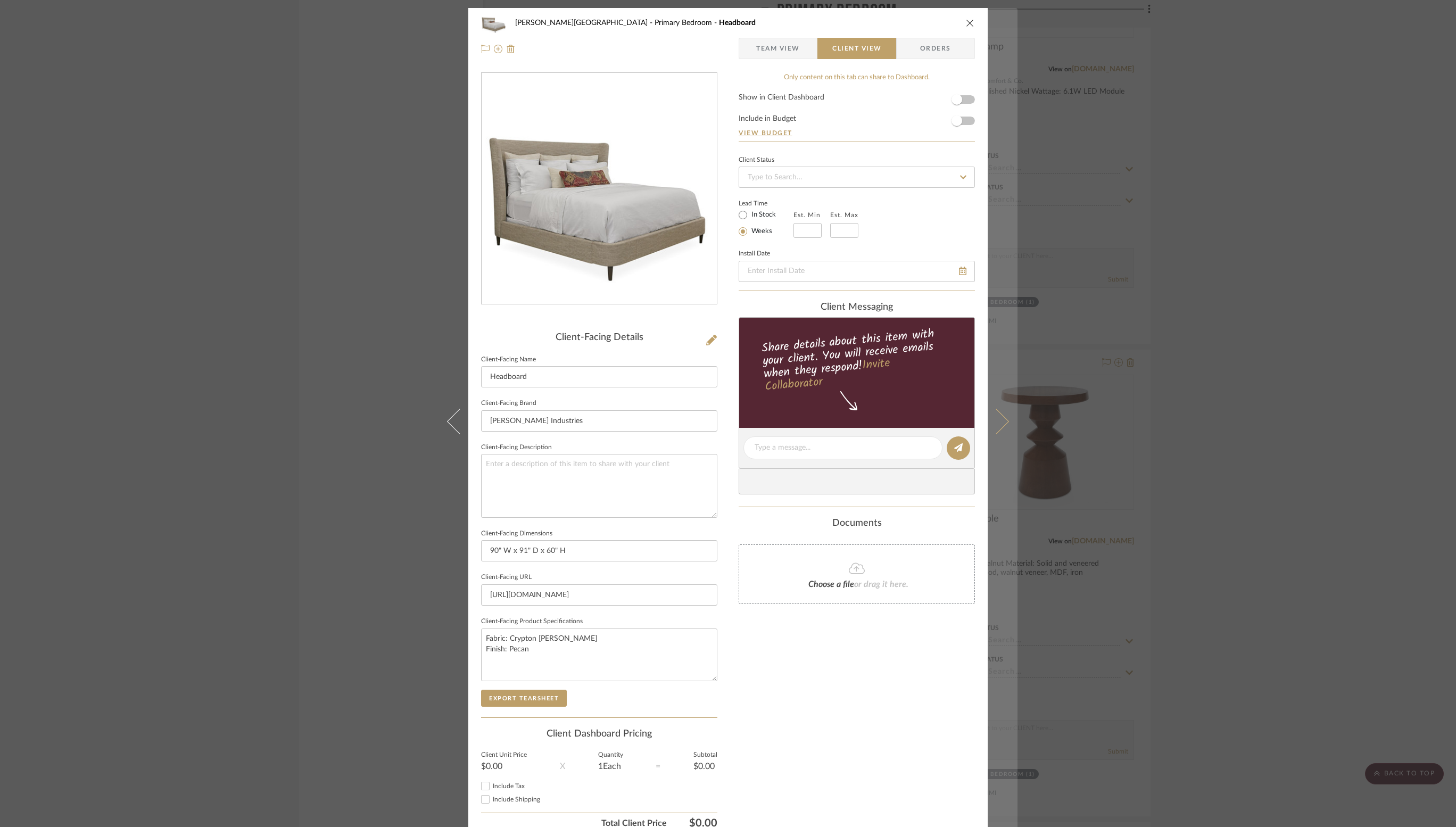 click at bounding box center (1003, 421) 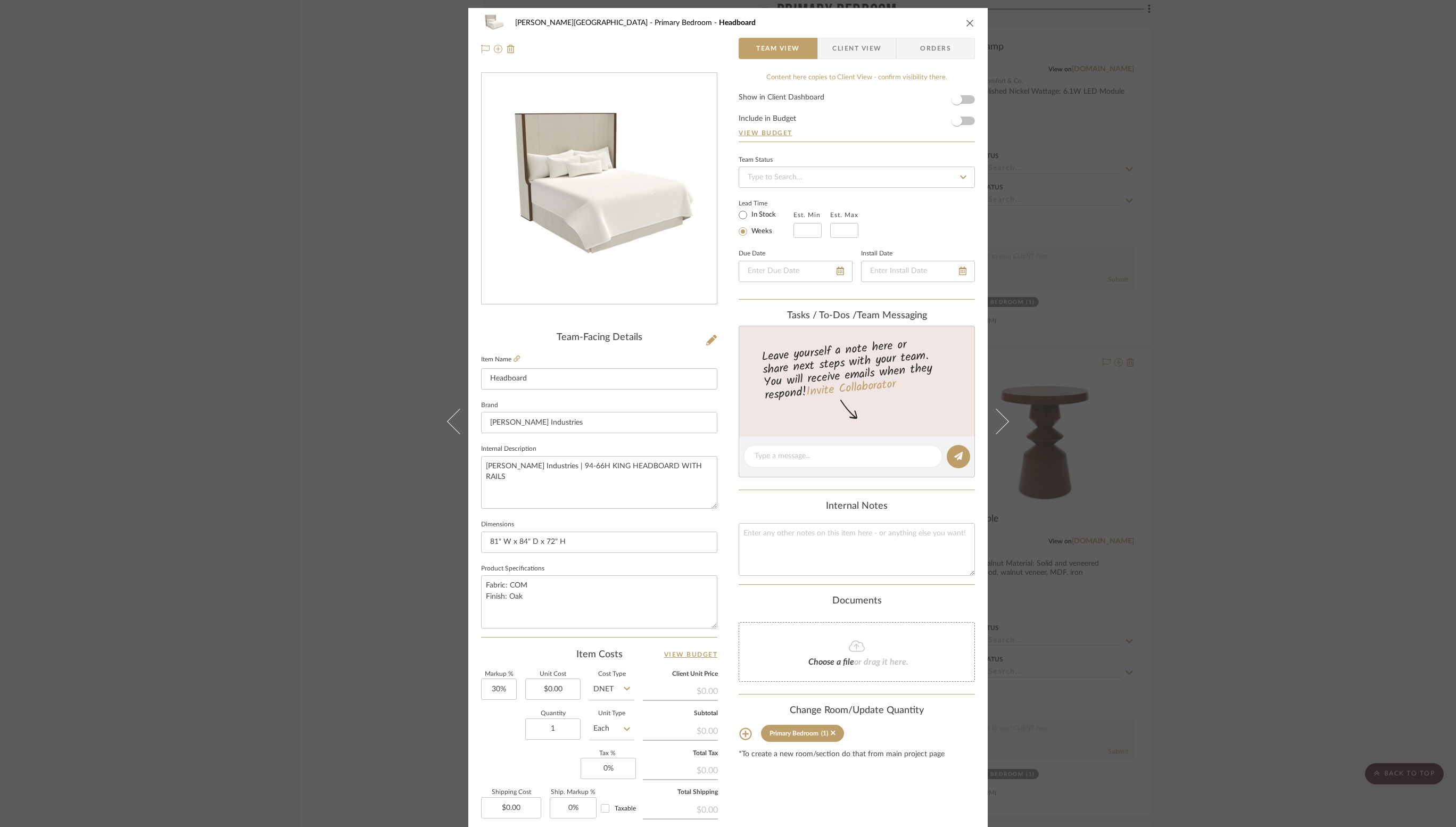 click on "Client View" at bounding box center (857, 48) 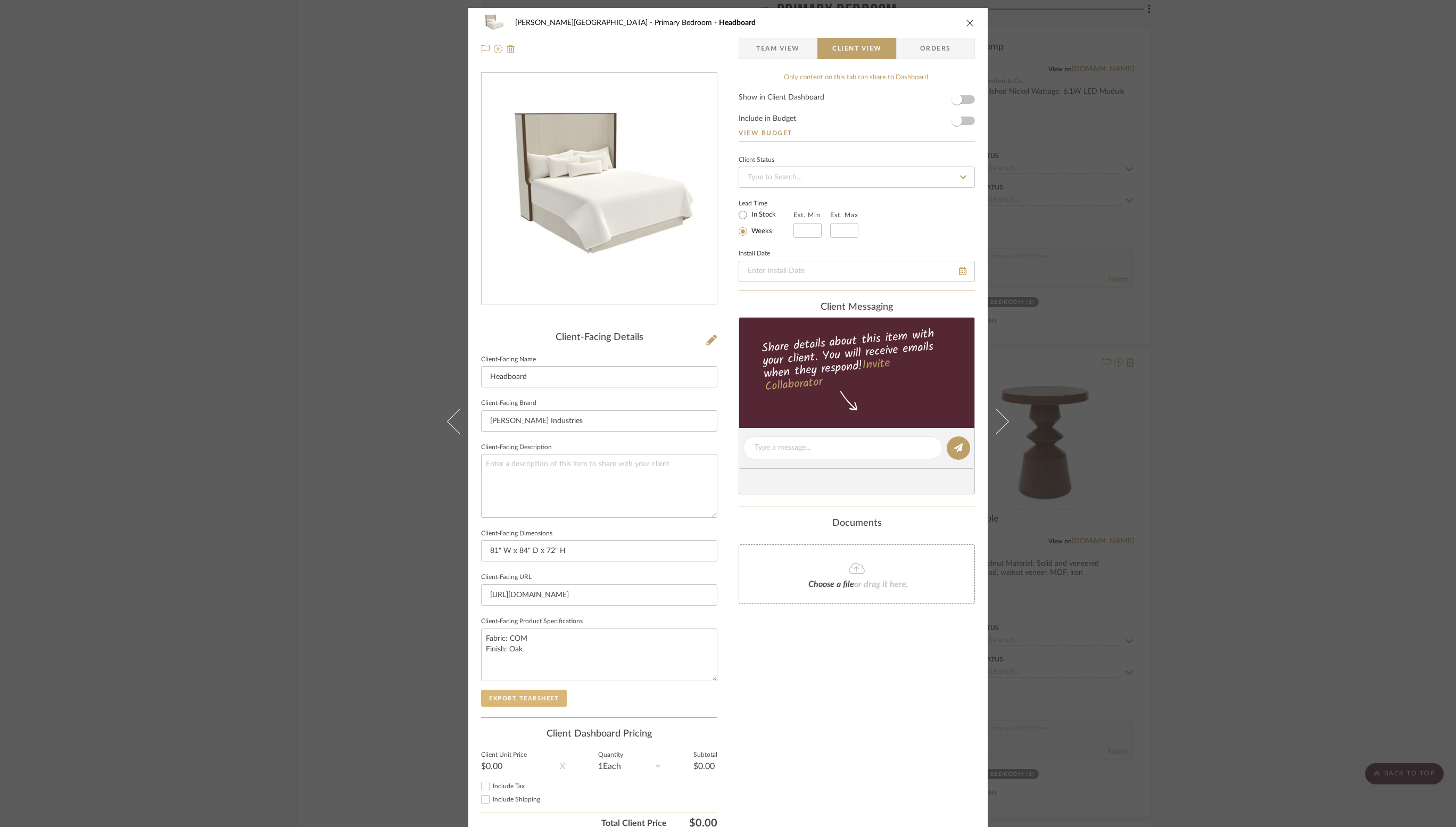 click on "Export Tearsheet" 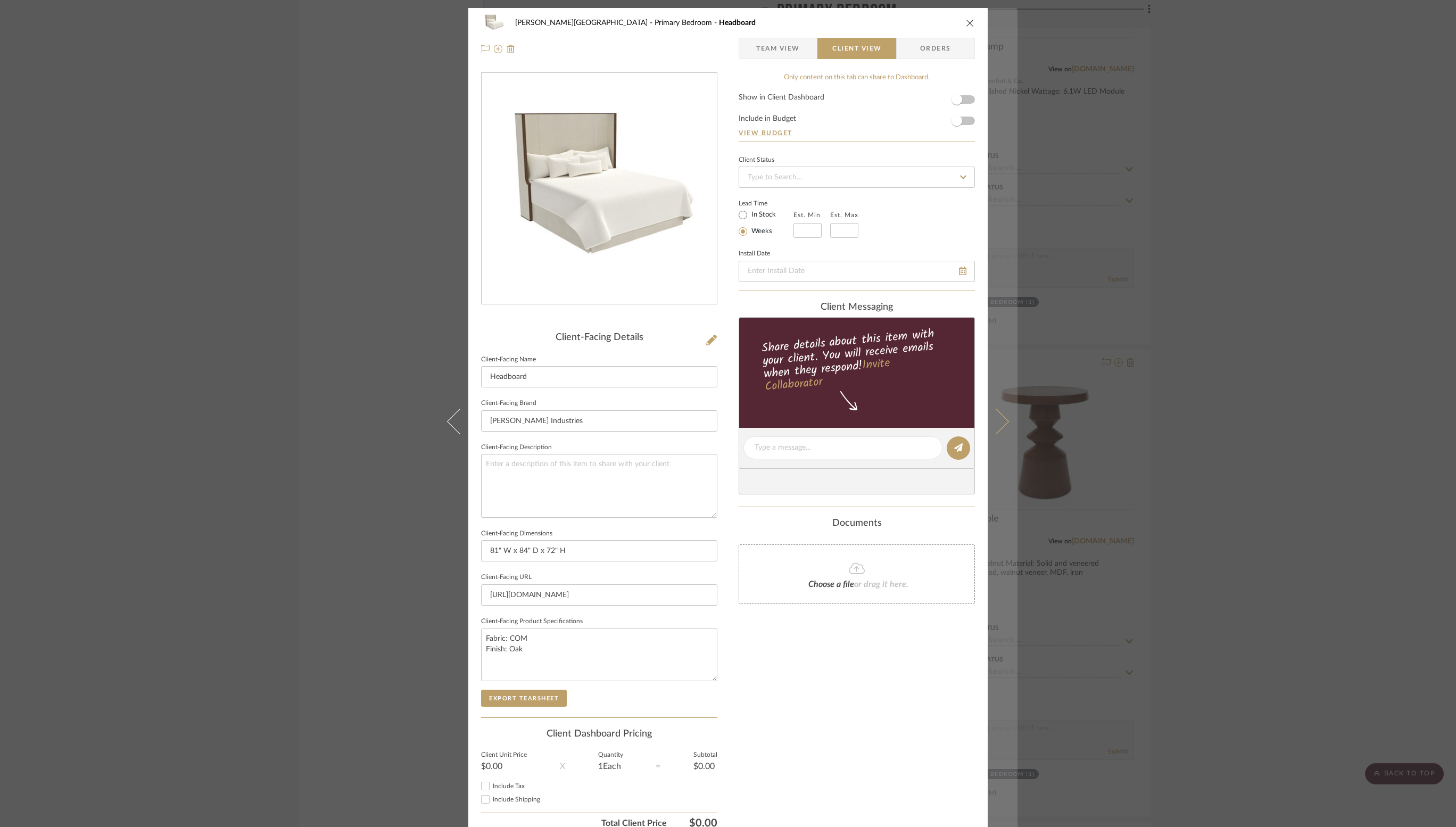 click at bounding box center [996, 421] 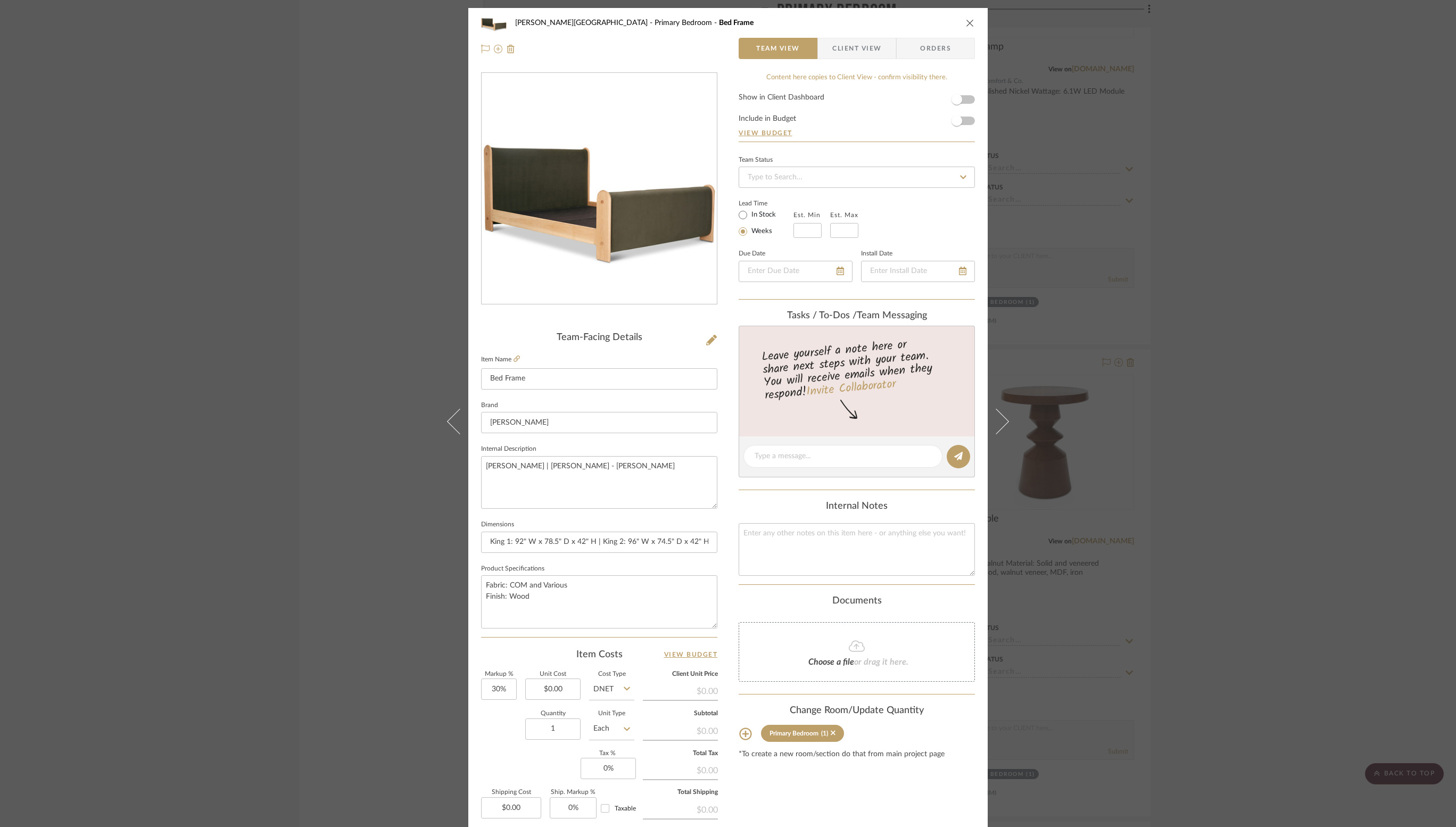 click on "Shepard Street Primary Bedroom Bed Frame Team View Client View Orders" at bounding box center (728, 36) 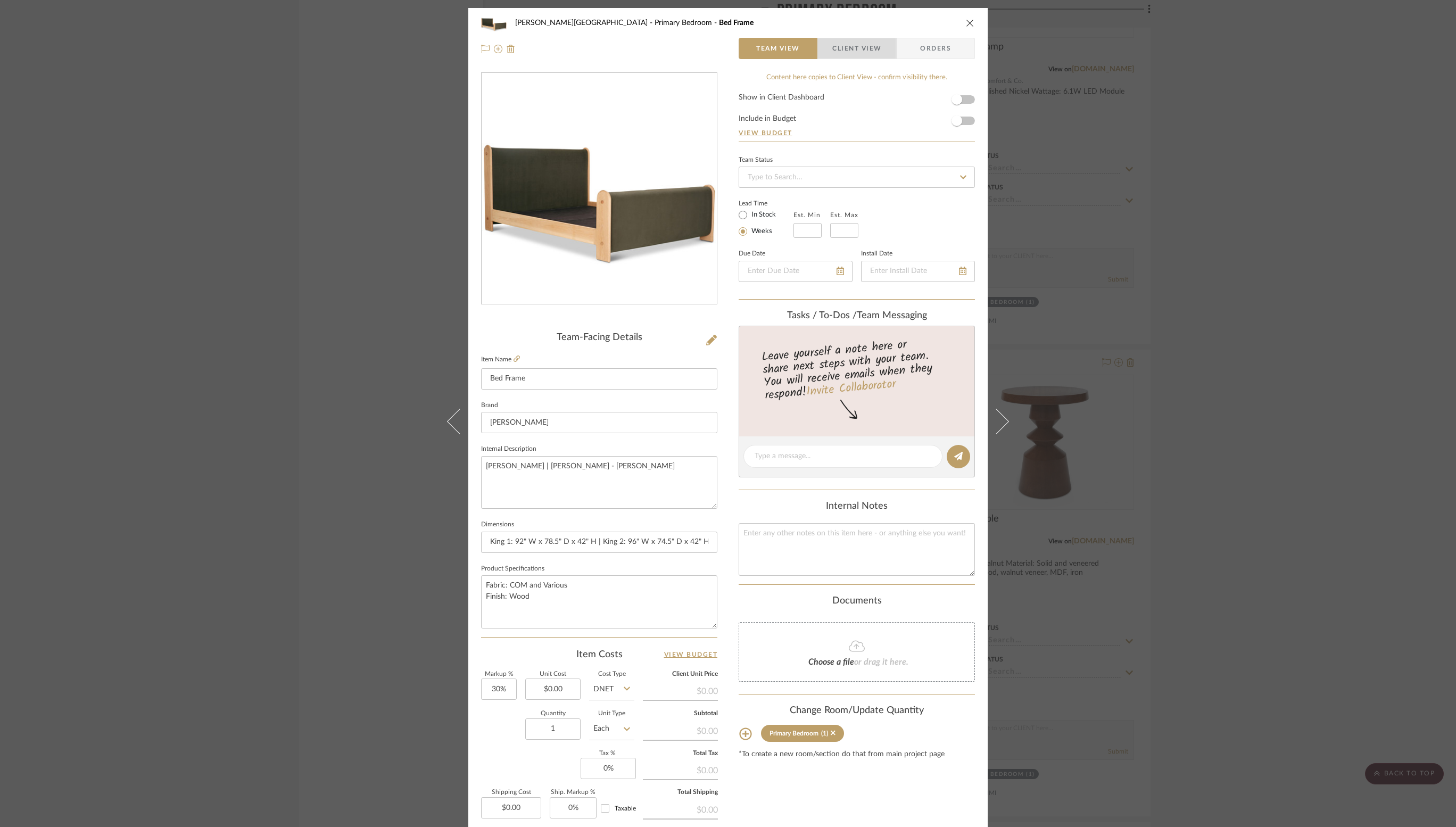 click on "Client View" at bounding box center (857, 48) 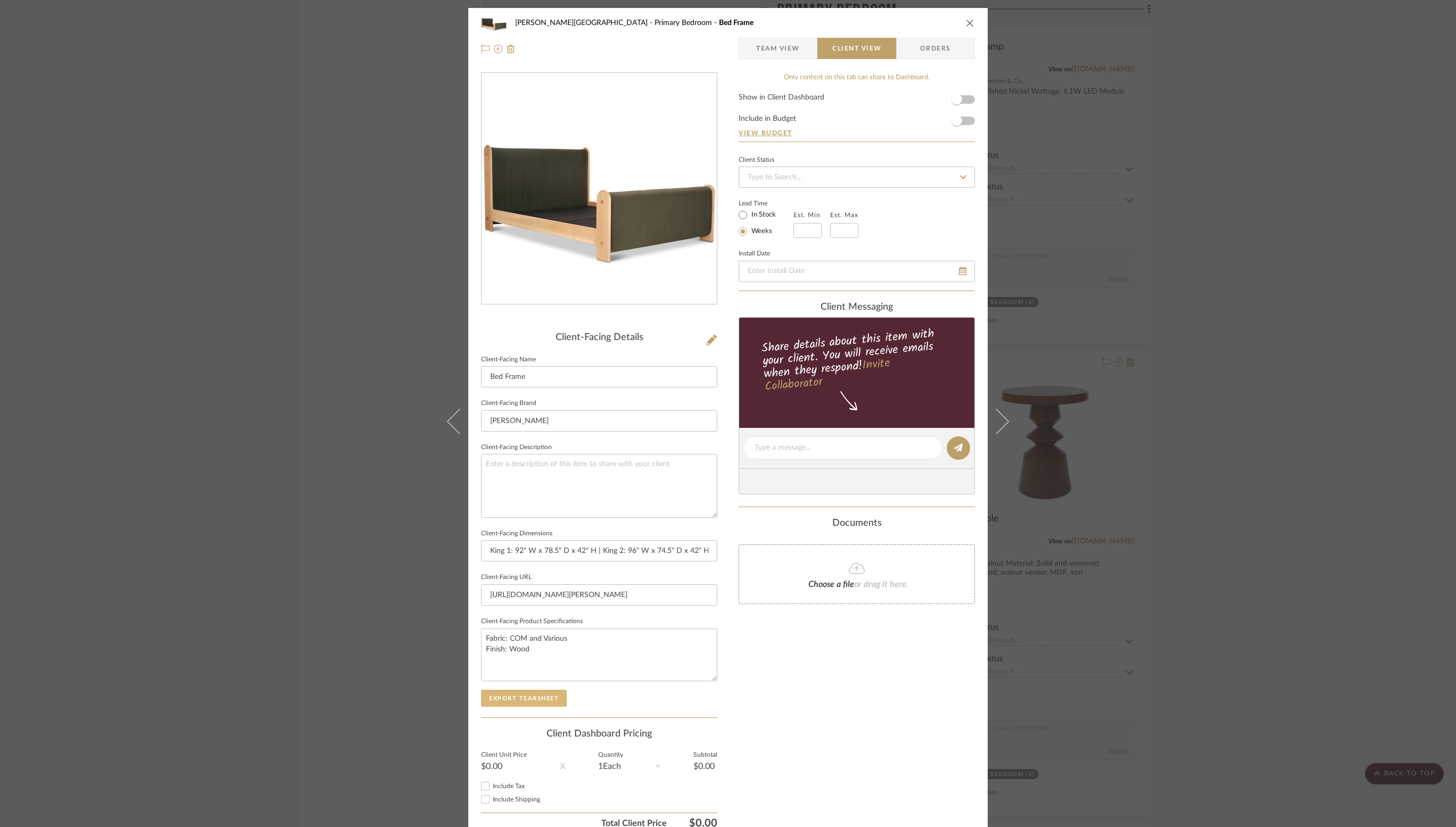 click on "Export Tearsheet" 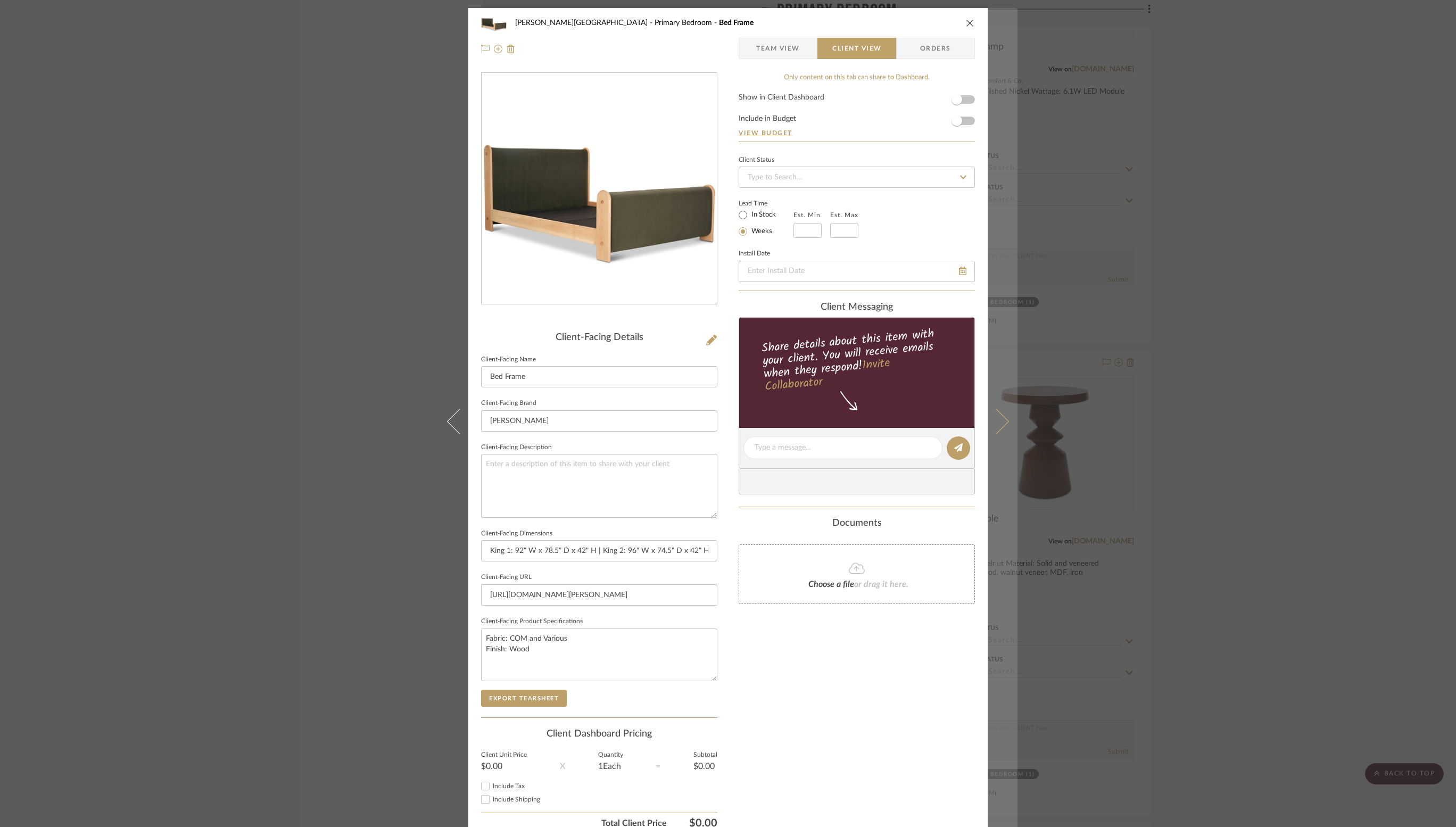 click at bounding box center (996, 421) 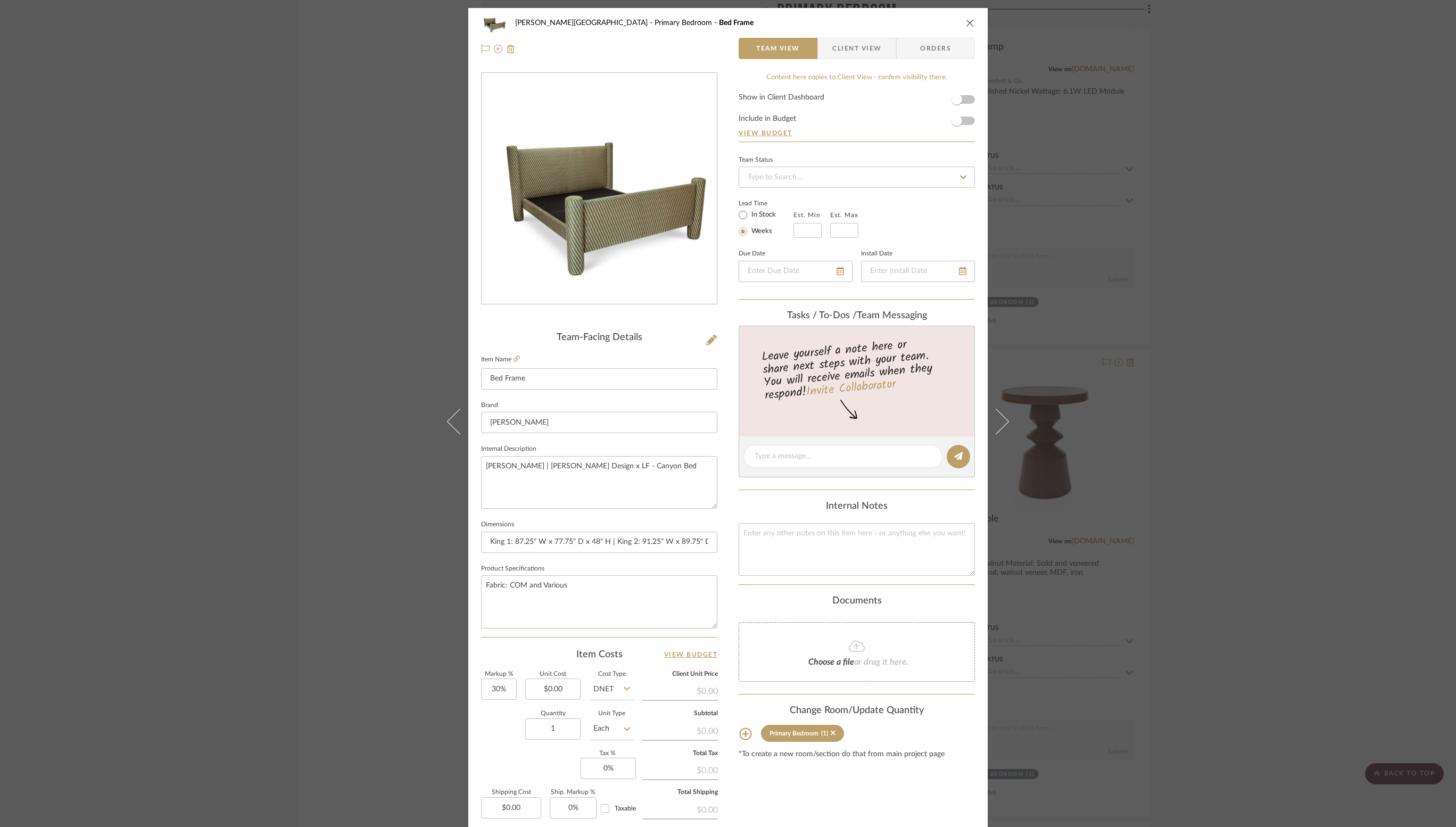 click on "Client View" at bounding box center (857, 48) 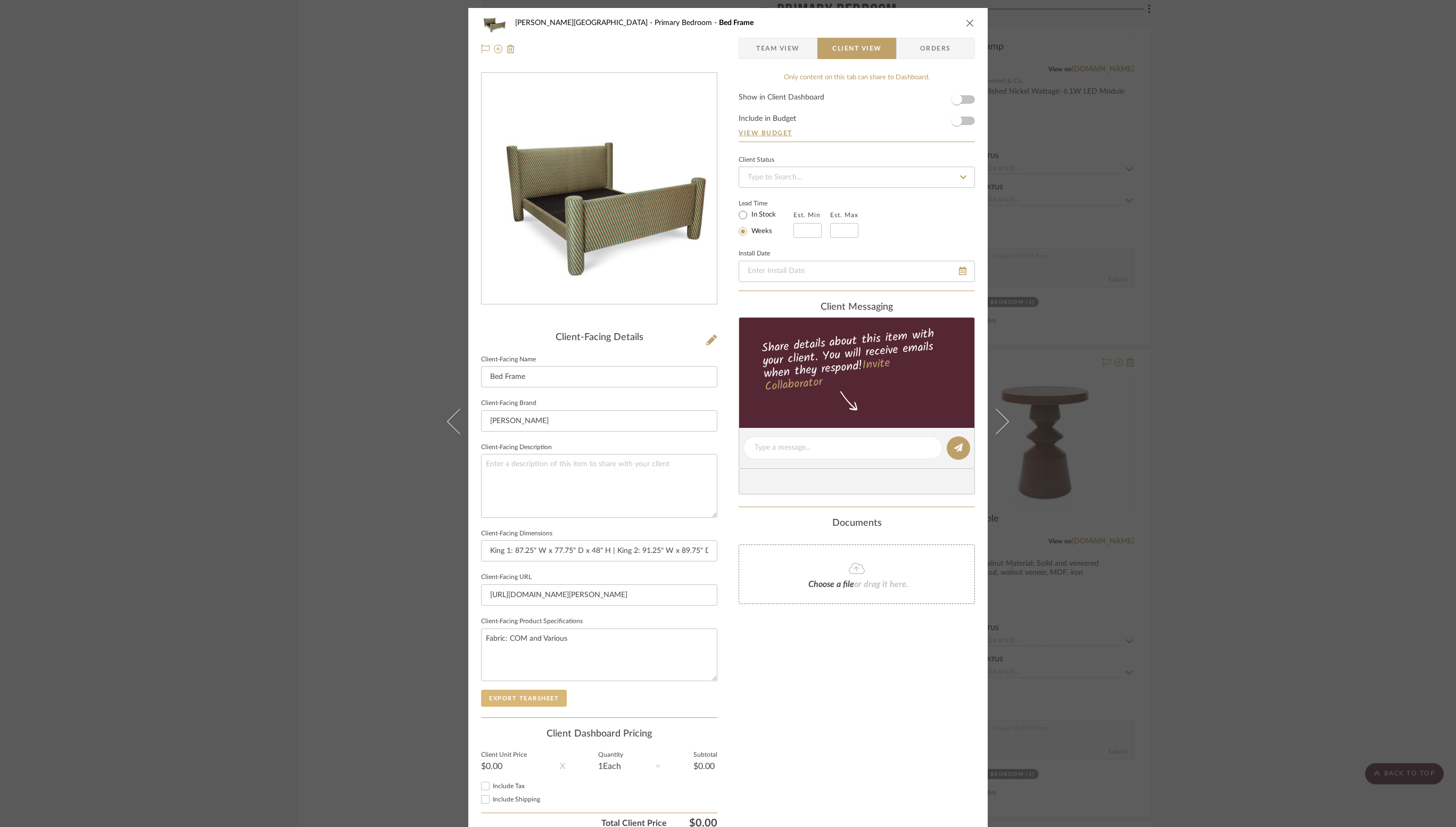 click on "Export Tearsheet" 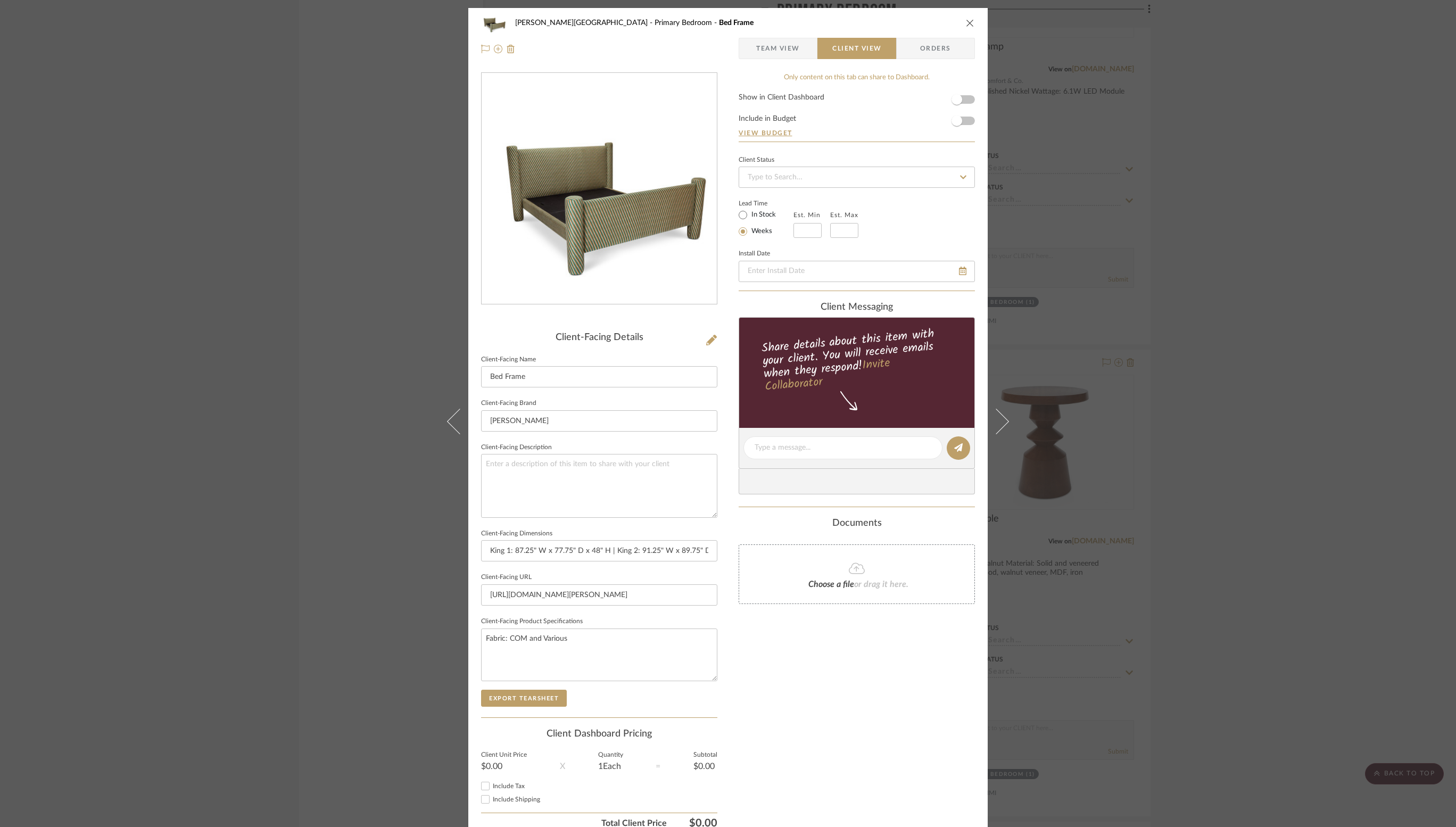 click on "Shepard Street Primary Bedroom Bed Frame Team View Client View Orders  Client-Facing Details   Client-Facing Name  Bed Frame  Client-Facing Brand  Lawson Fenning  Client-Facing Description   Client-Facing Dimensions  King 1: 87.25" W x 77.75" D x 48" H | King 2: 91.25" W x 89.75" D x 48" H  Client-Facing URL  https://lawsonfenning.com/products/josh-greene-design-x-lf-bed  Client-Facing Product Specifications  Fabric: COM and Various  Export Tearsheet   Client Dashboard Pricing   Client Unit Price   $0.00      X  Quantity  1    Each      =  Subtotal   $0.00  Include Tax Include Shipping Total Client Price   $0.00  Only content on this tab can share to Dashboard.  Show in Client Dashboard   Include in Budget   View Budget  Client Status  Lead Time  In Stock Weeks  Est. Min   Est. Max   Install Date  client Messaging  Share details about this item with your client. You will receive emails when they respond!  Invite Collaborator  Documents  Choose a file  or drag it here.    Intern MMI" at bounding box center (728, 414) 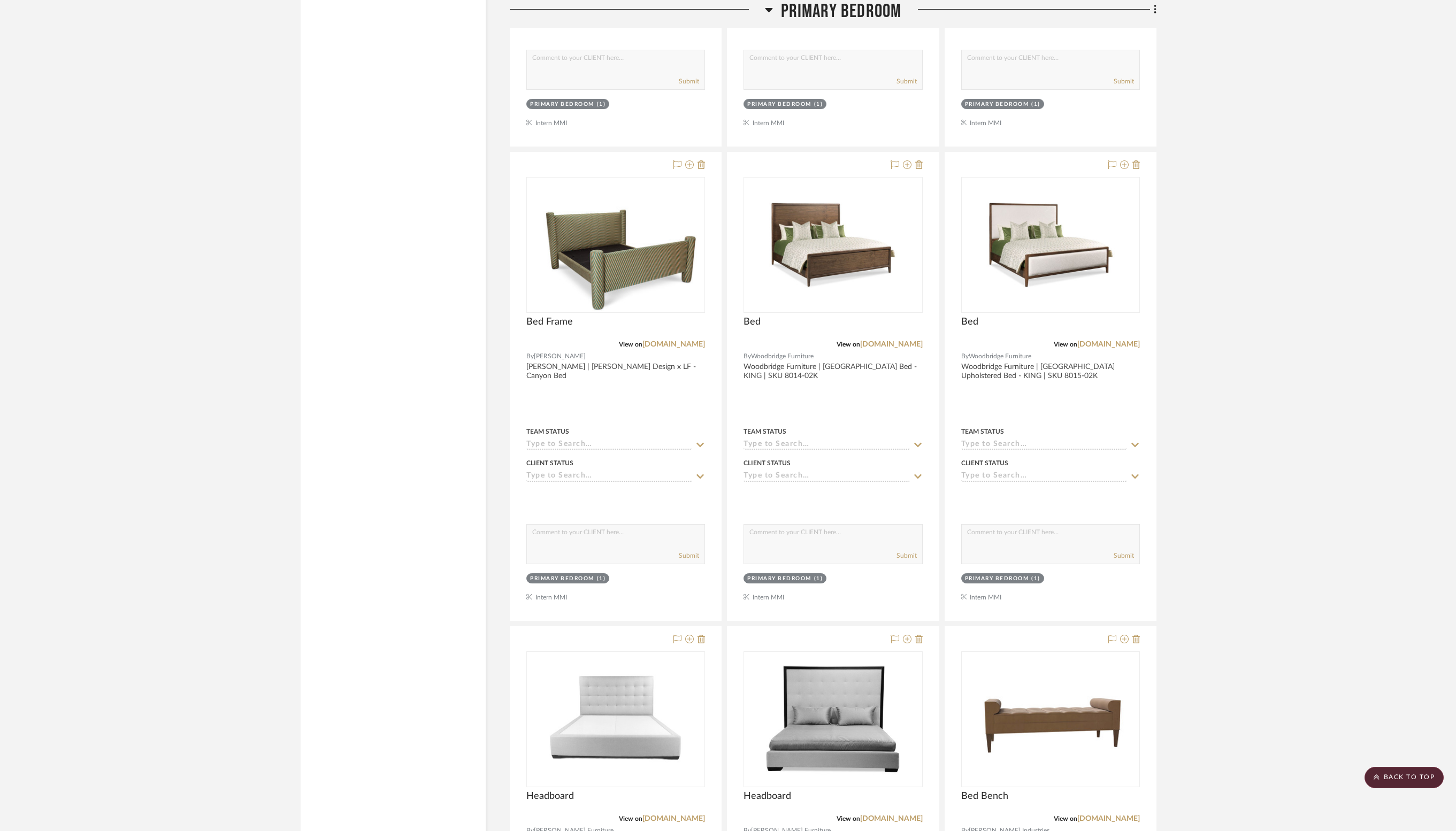 scroll, scrollTop: 6983, scrollLeft: 0, axis: vertical 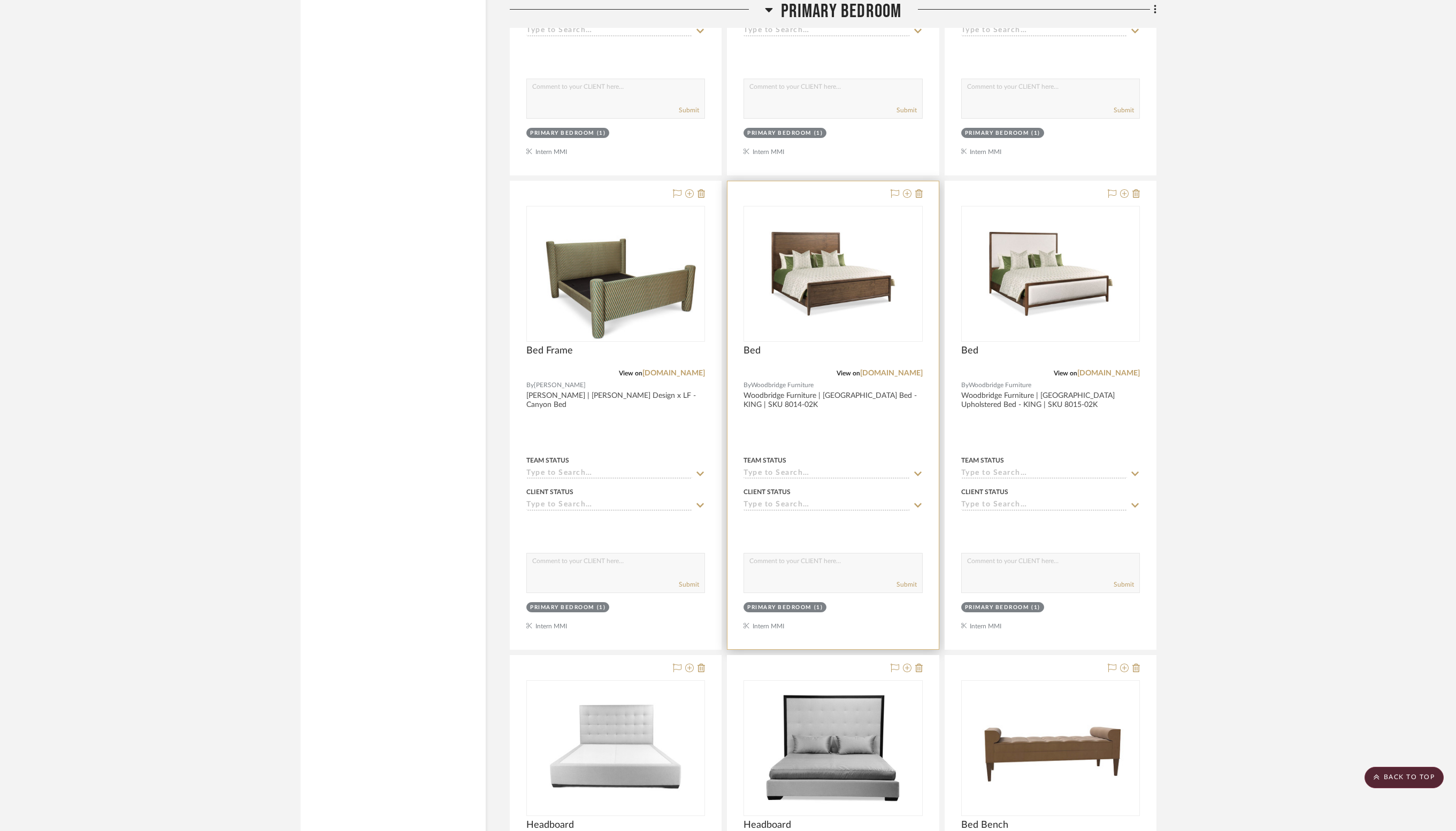 click at bounding box center [833, 415] 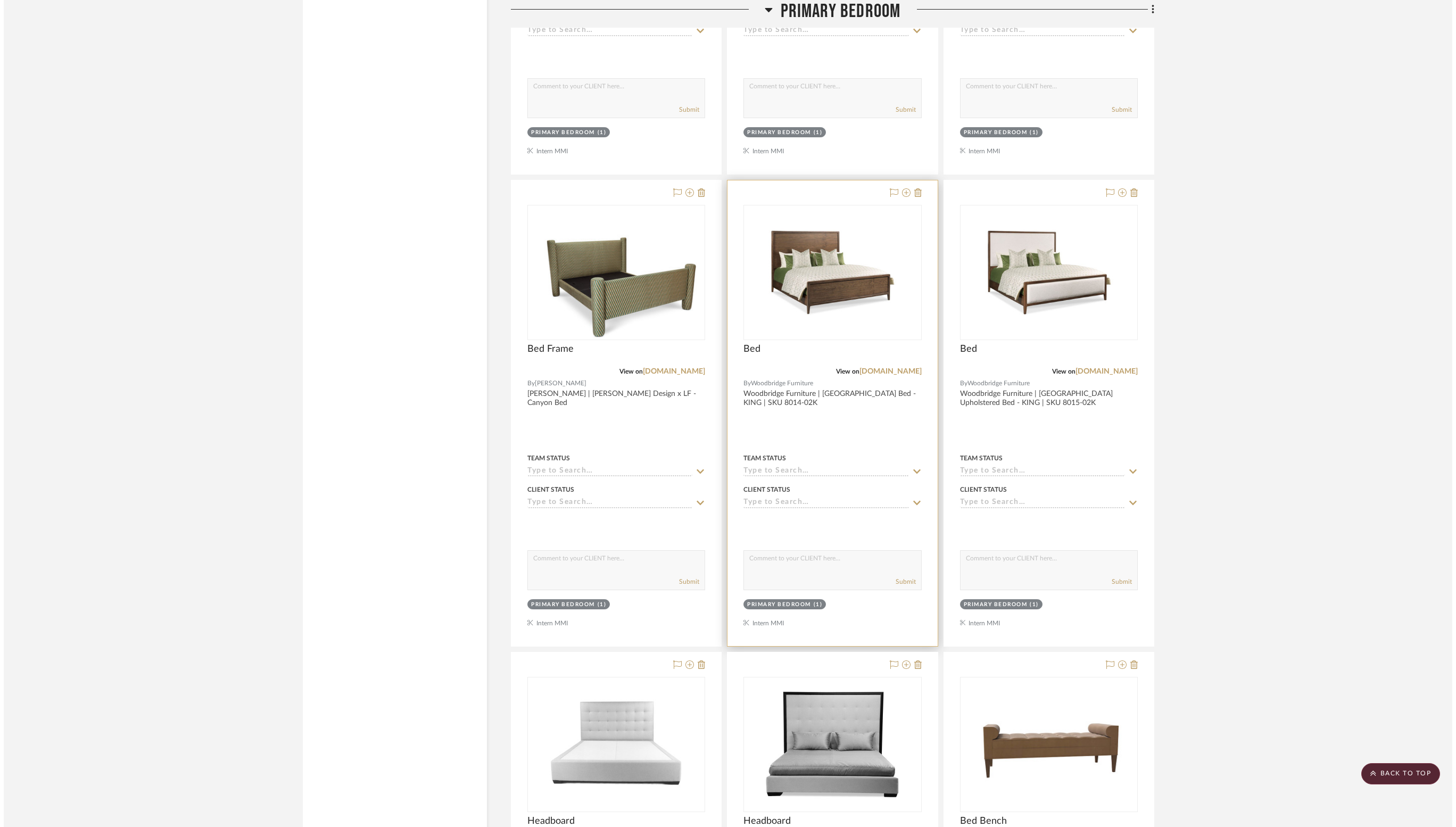 scroll, scrollTop: 0, scrollLeft: 0, axis: both 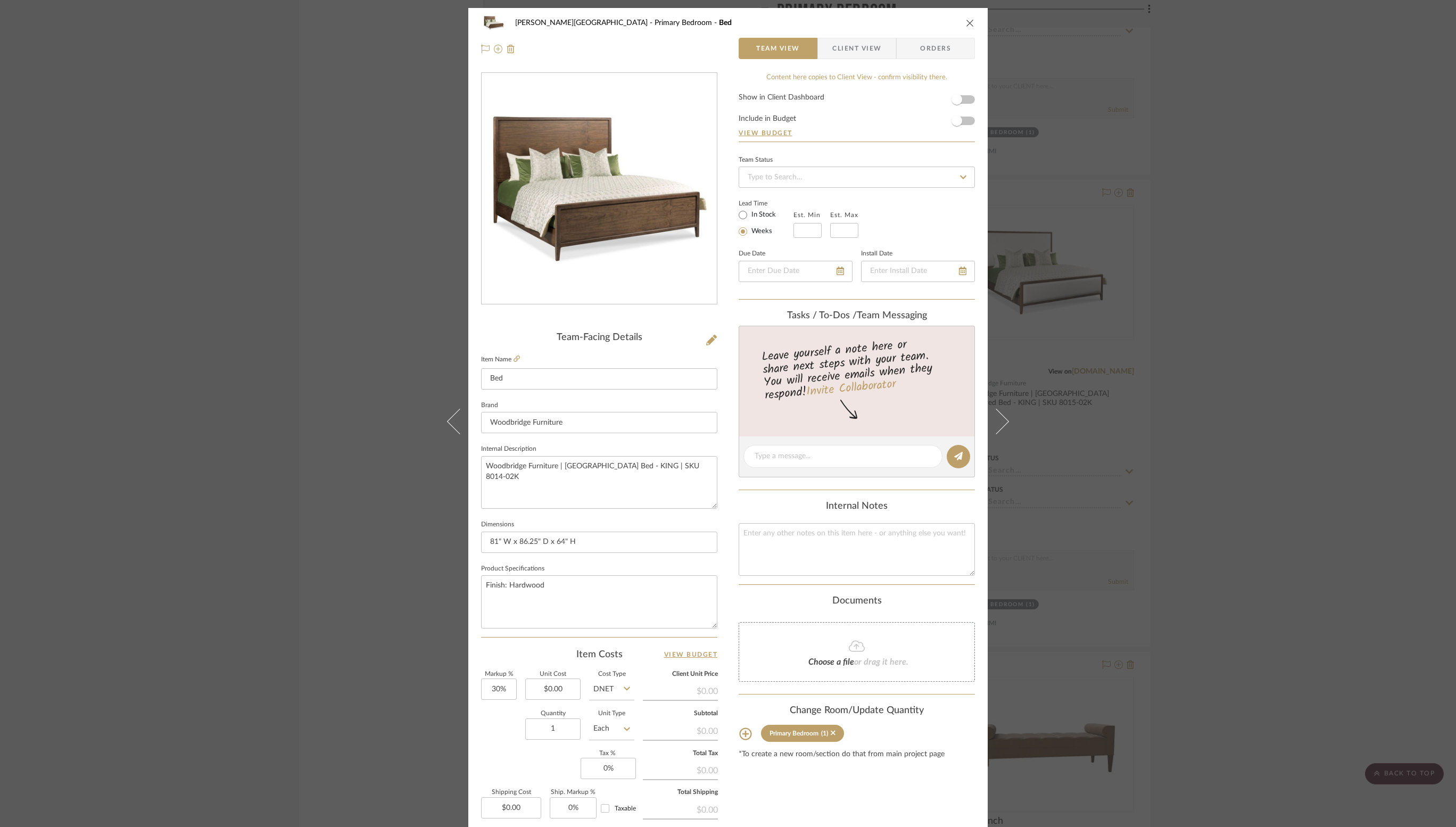 click on "Client View" at bounding box center (857, 48) 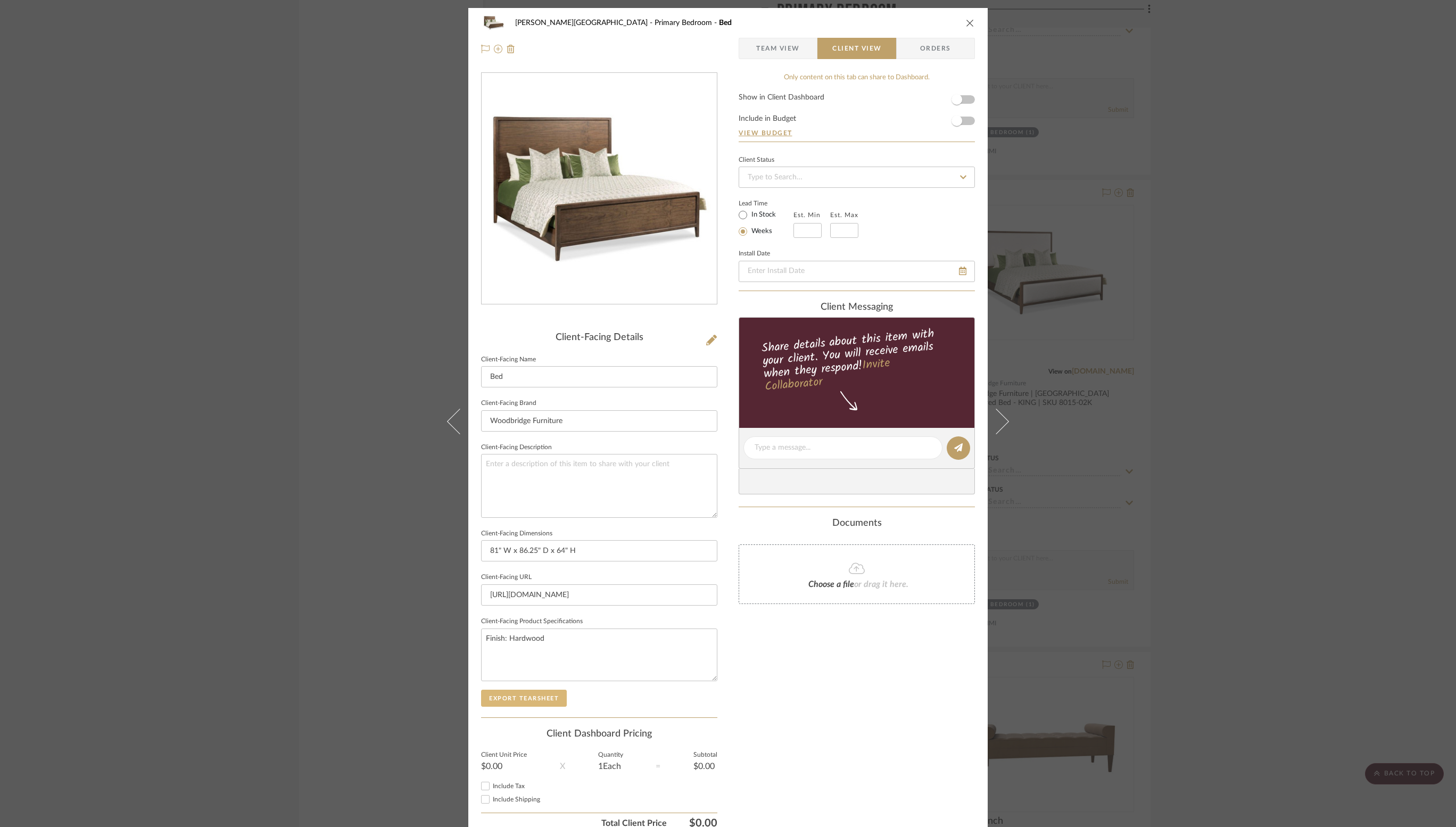 click on "Export Tearsheet" 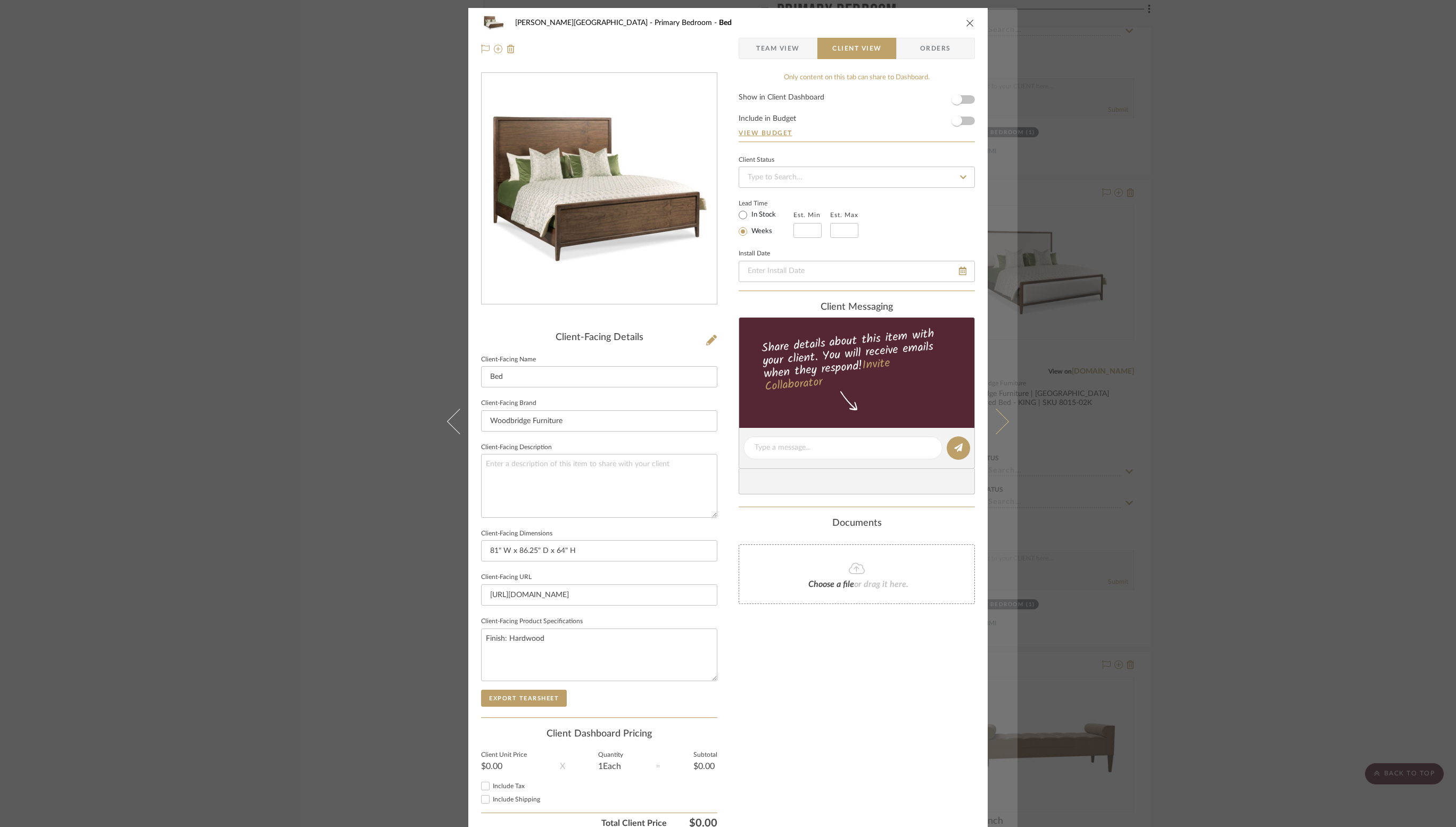 click at bounding box center [996, 421] 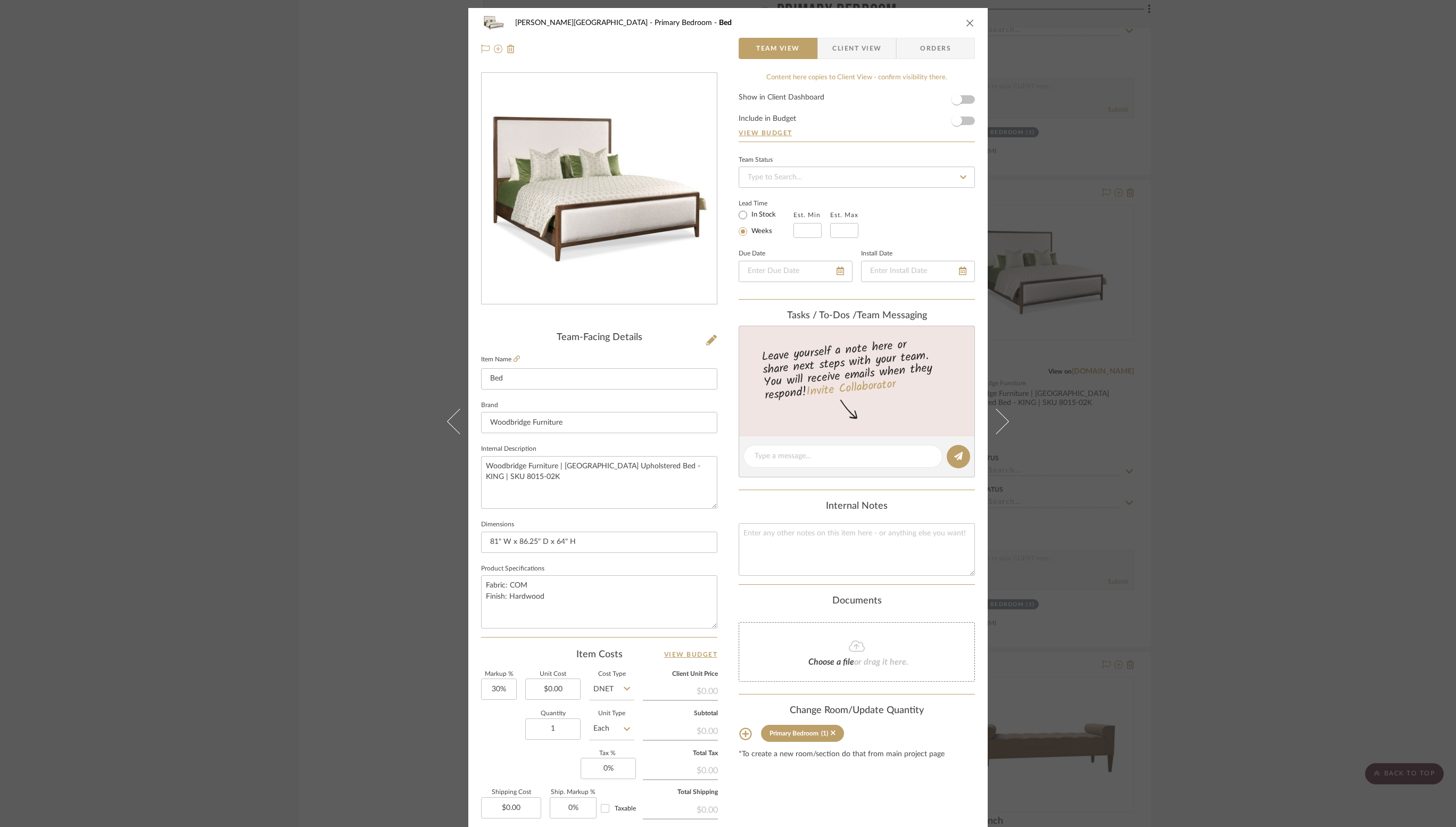 click on "Client View" at bounding box center (857, 48) 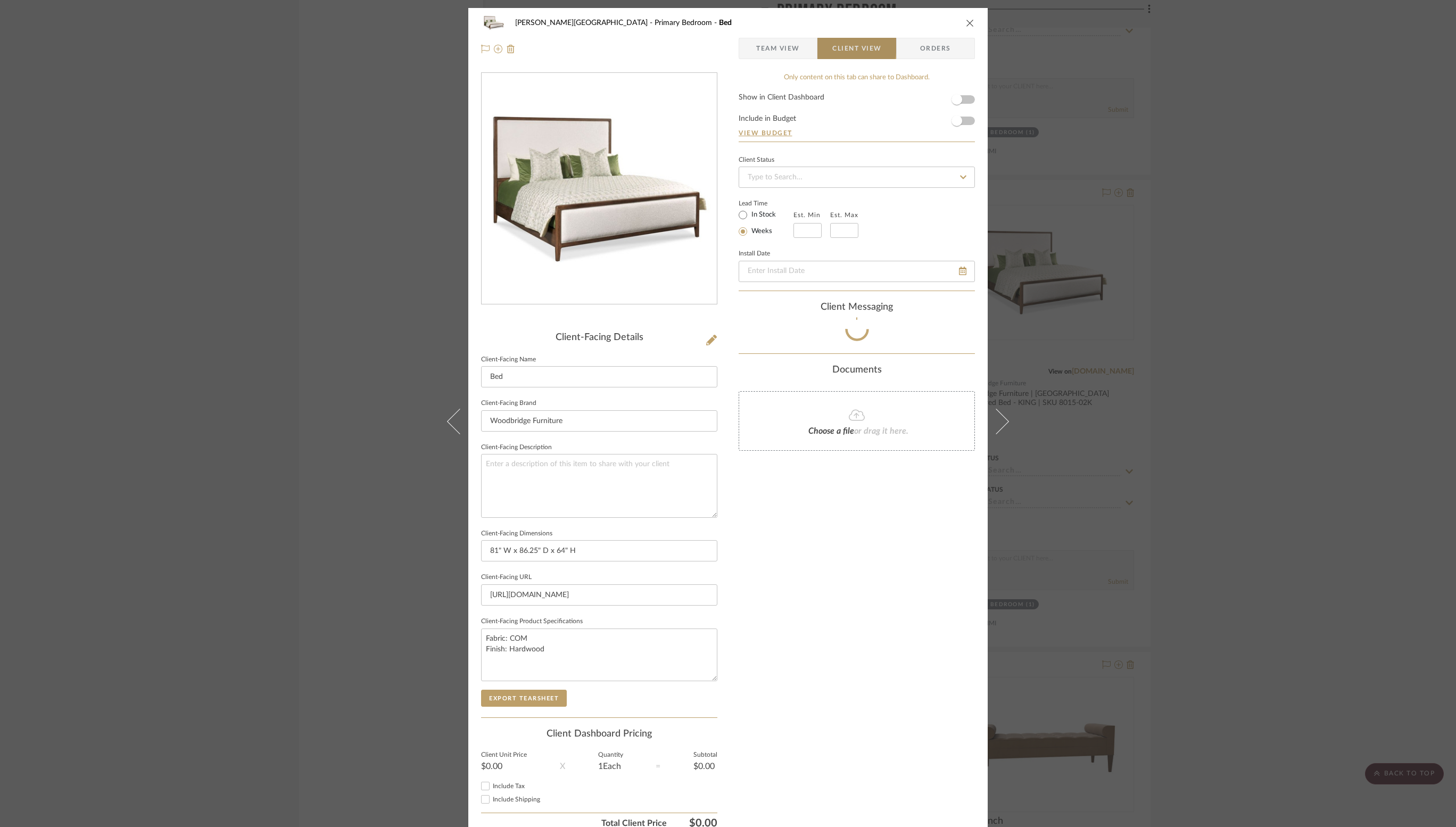 type 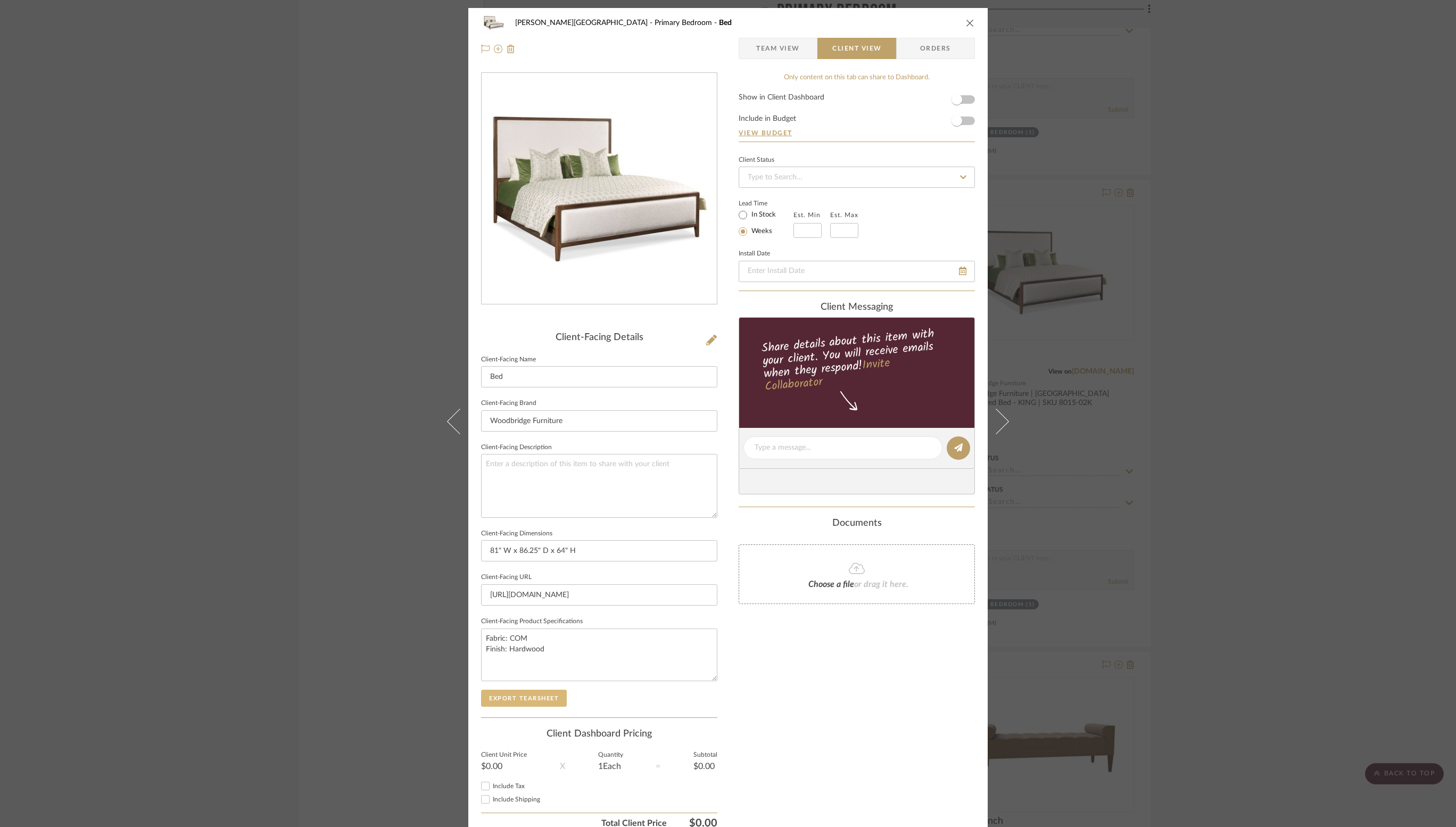 click on "Export Tearsheet" 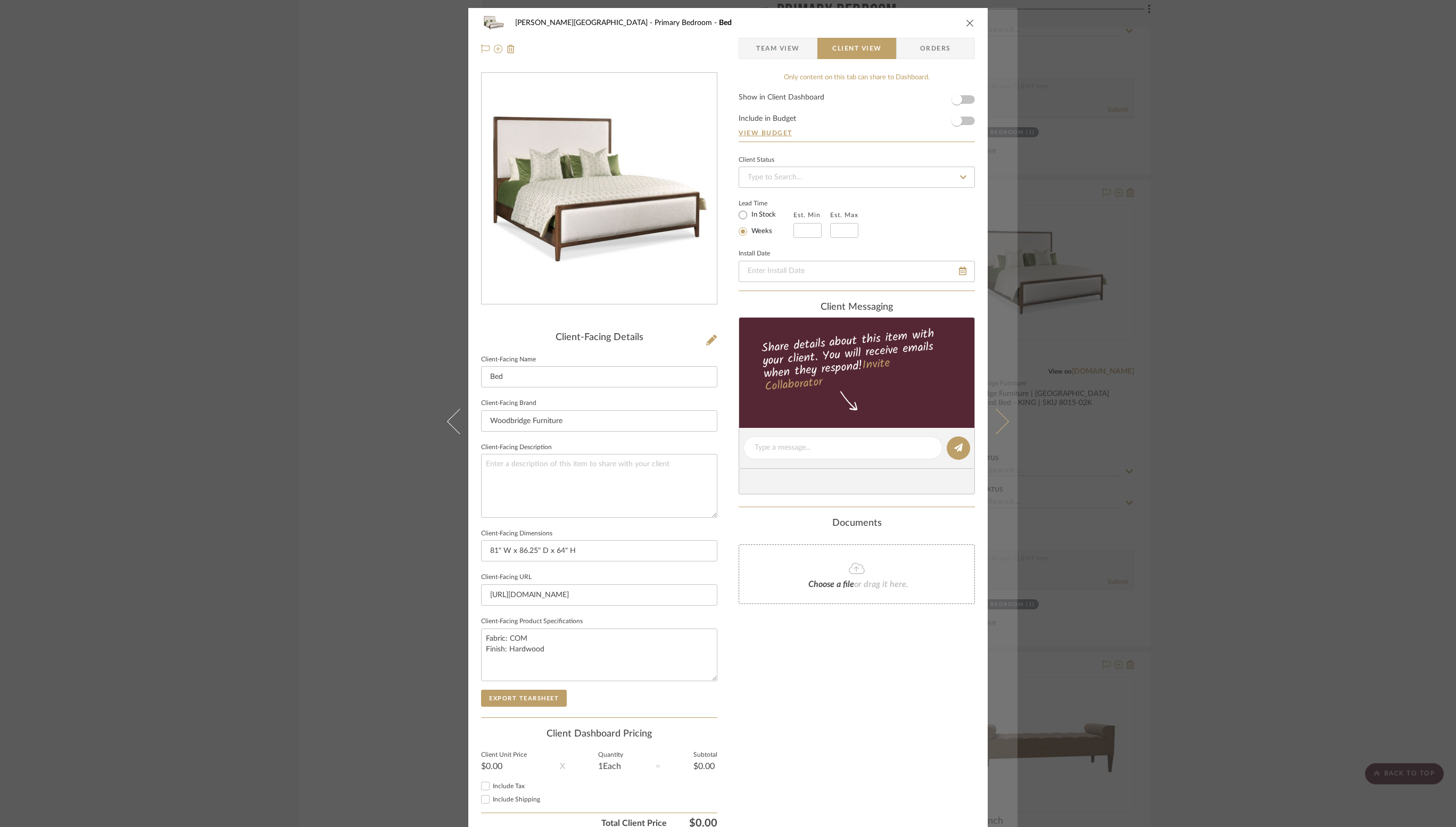 click at bounding box center [1003, 421] 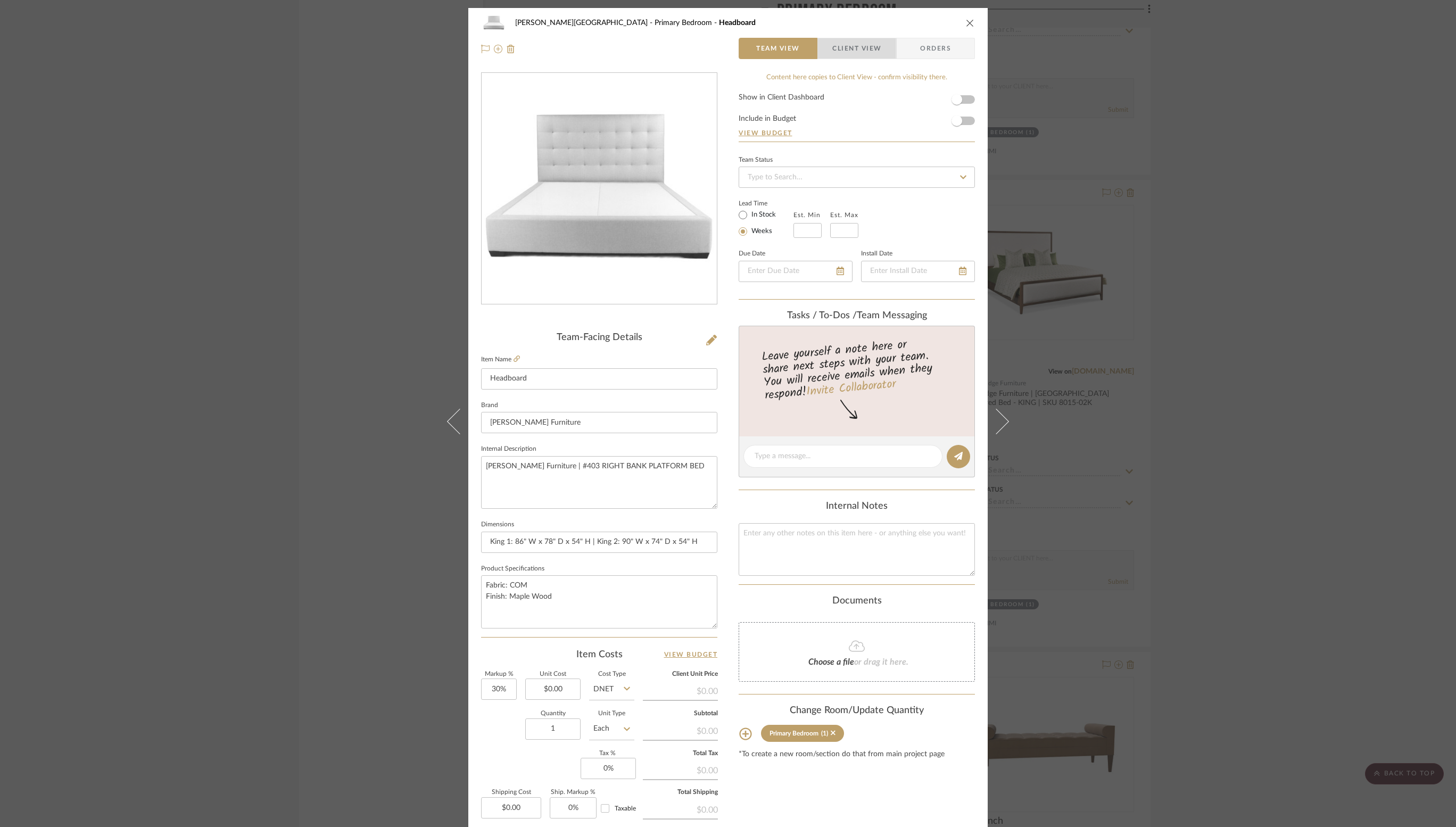 click on "Client View" at bounding box center [857, 48] 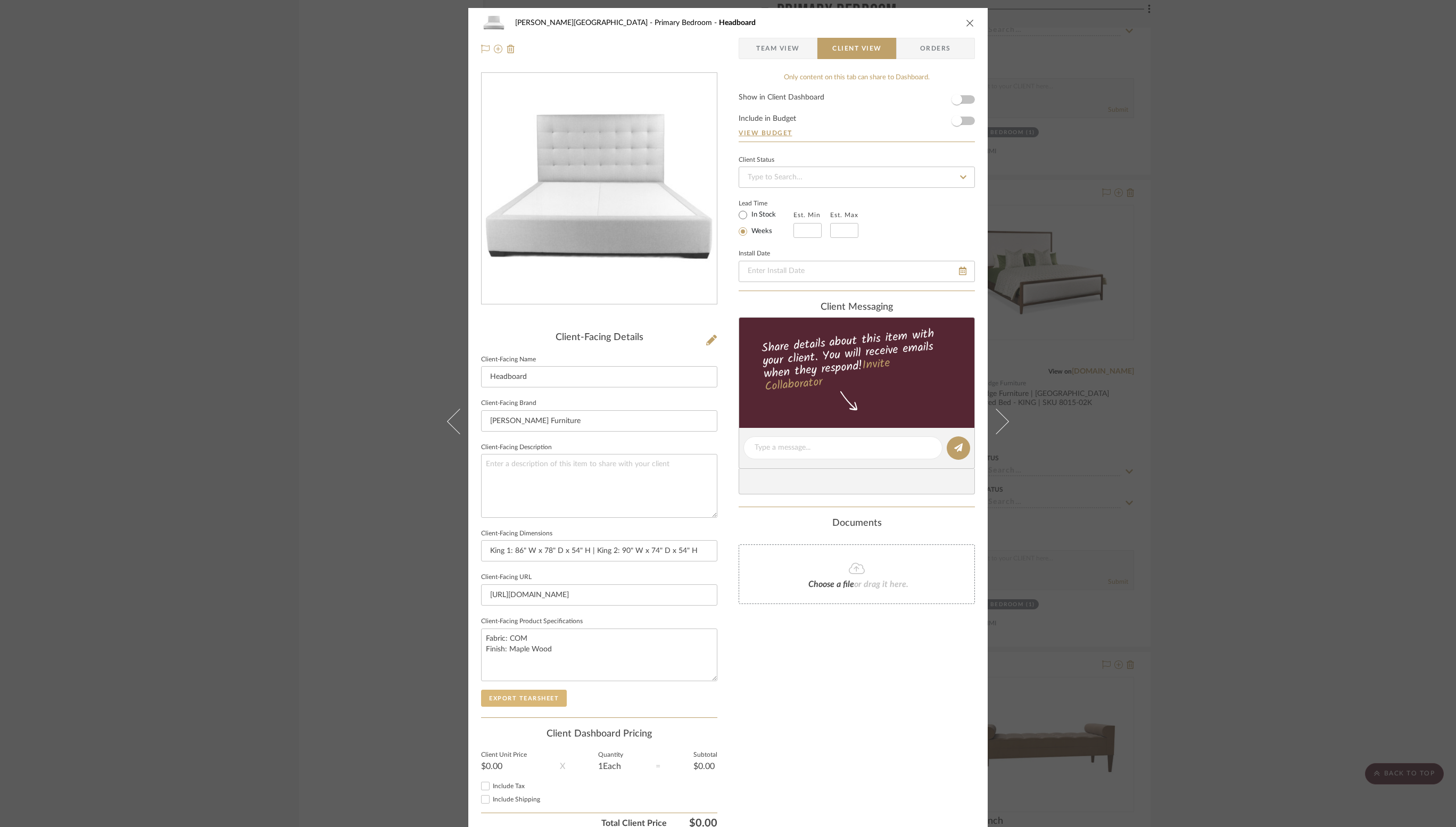 click on "Export Tearsheet" 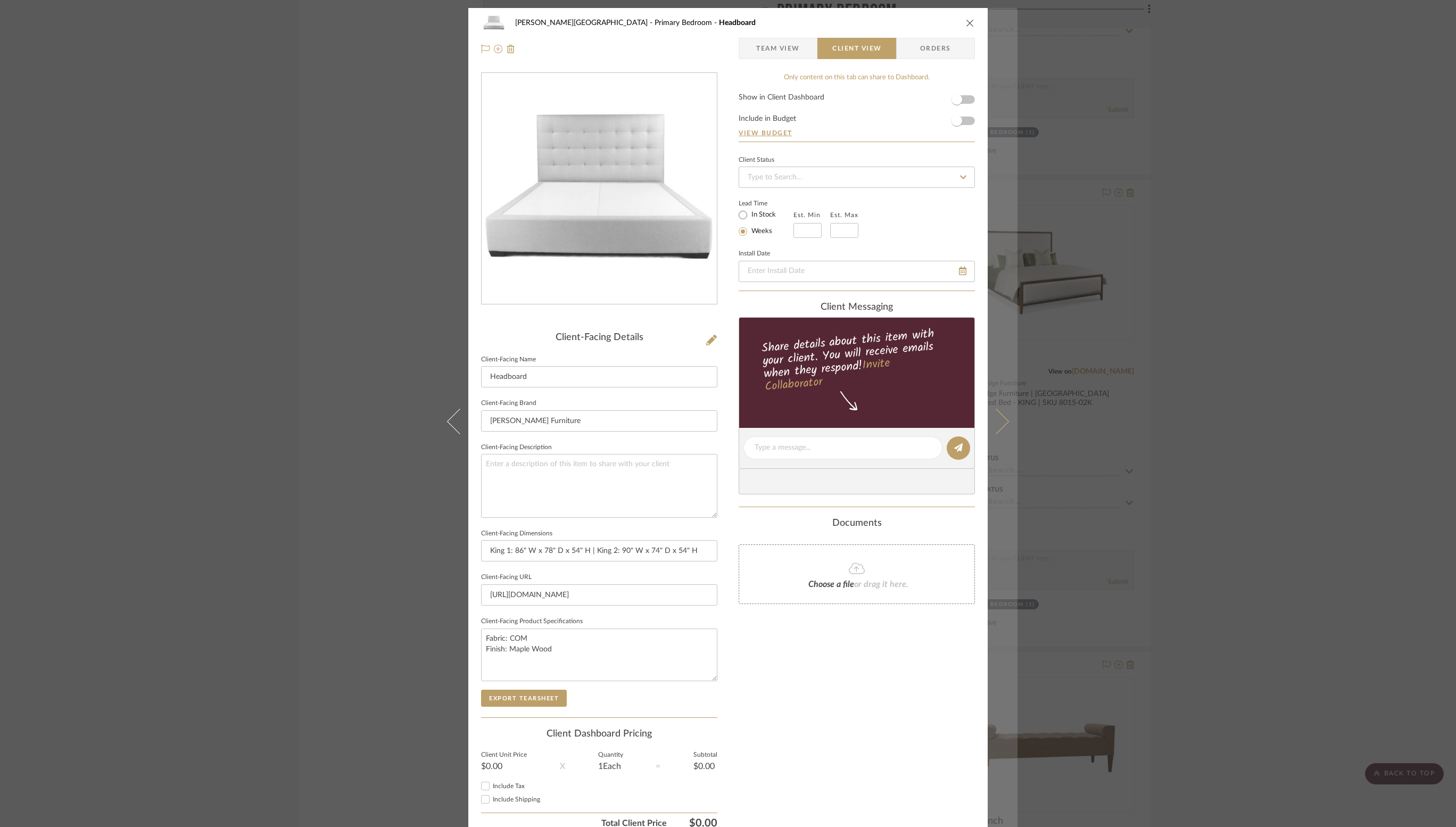 click at bounding box center [996, 421] 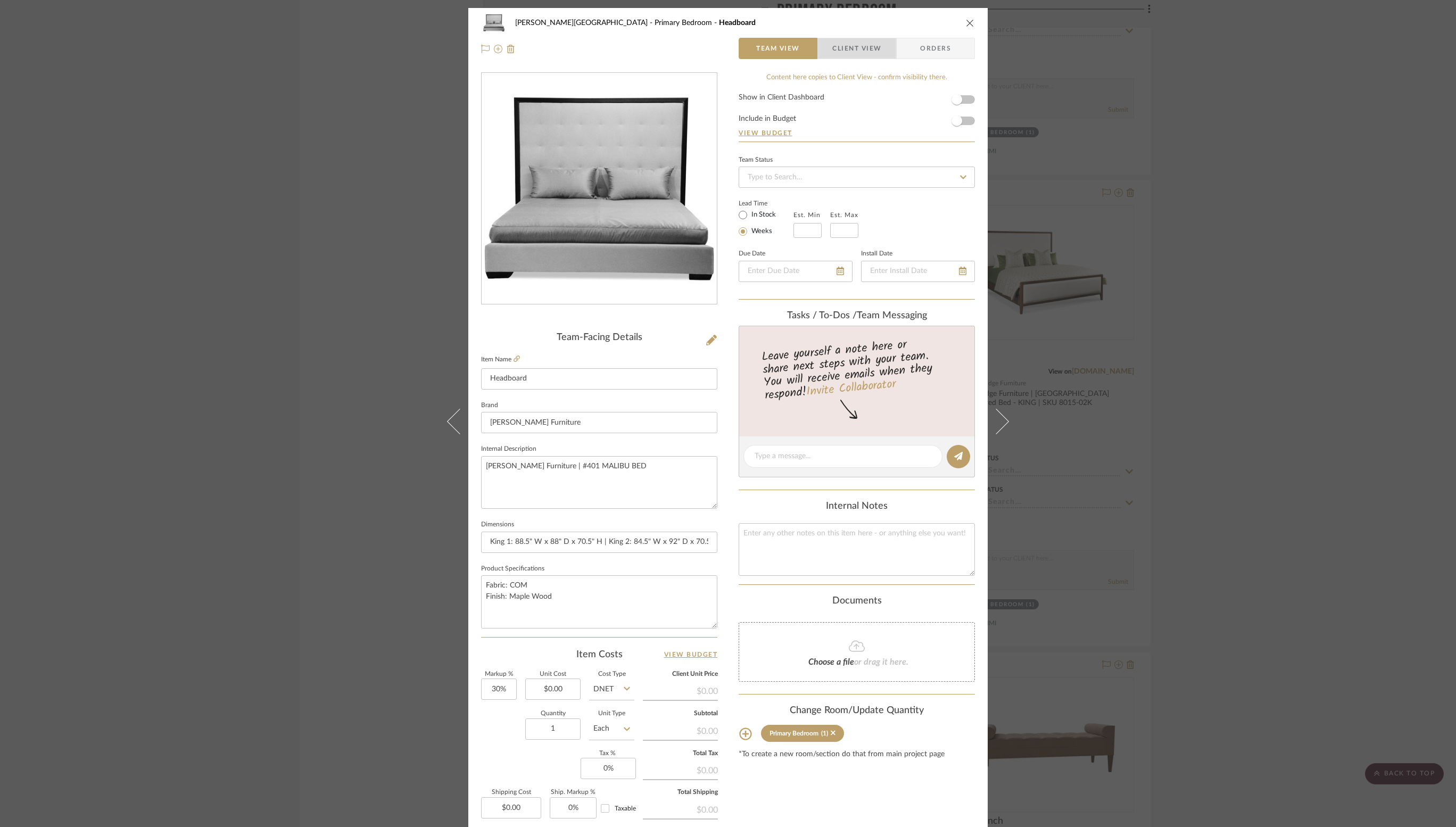 click on "Client View" at bounding box center [857, 48] 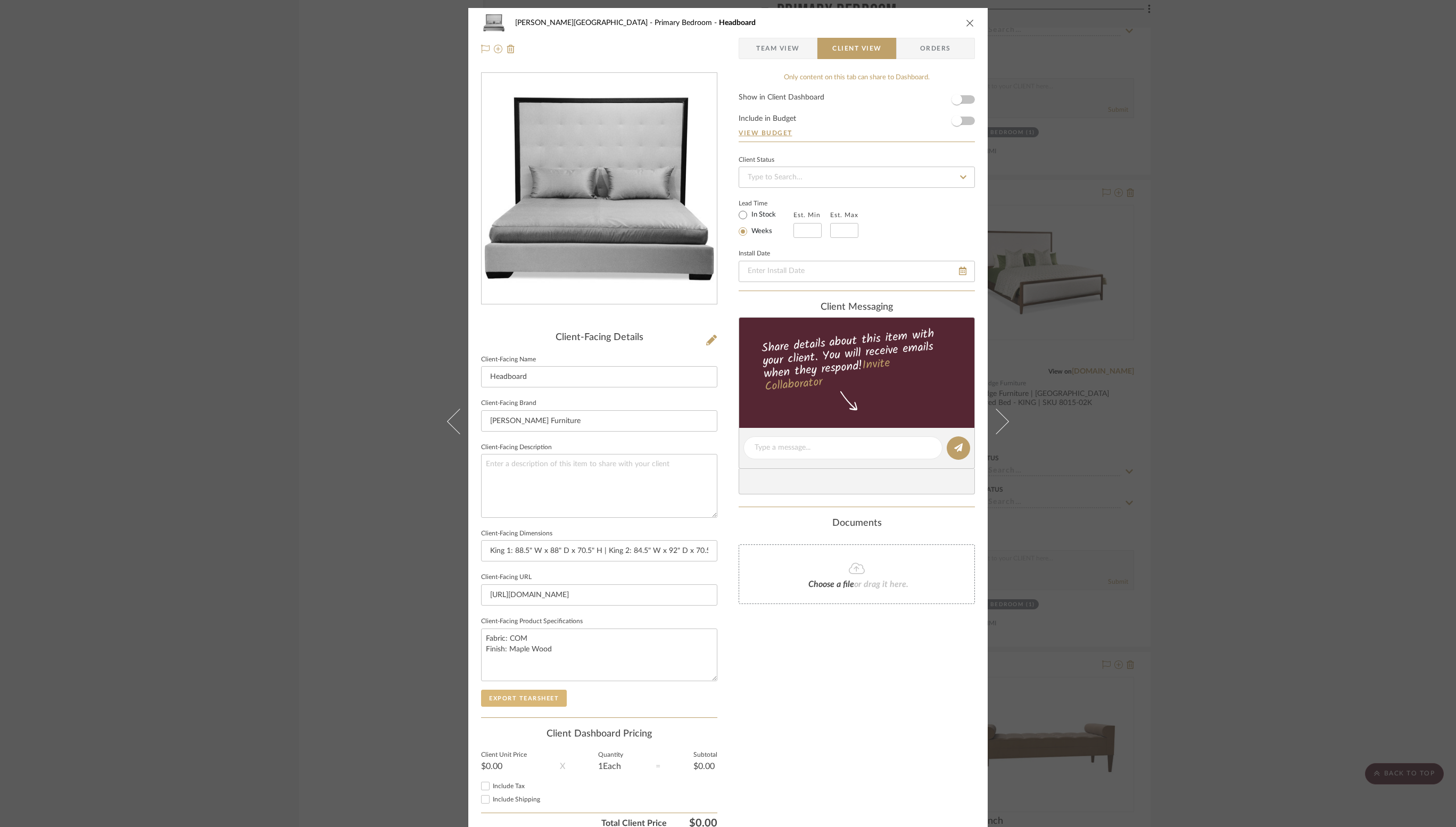 click on "Export Tearsheet" 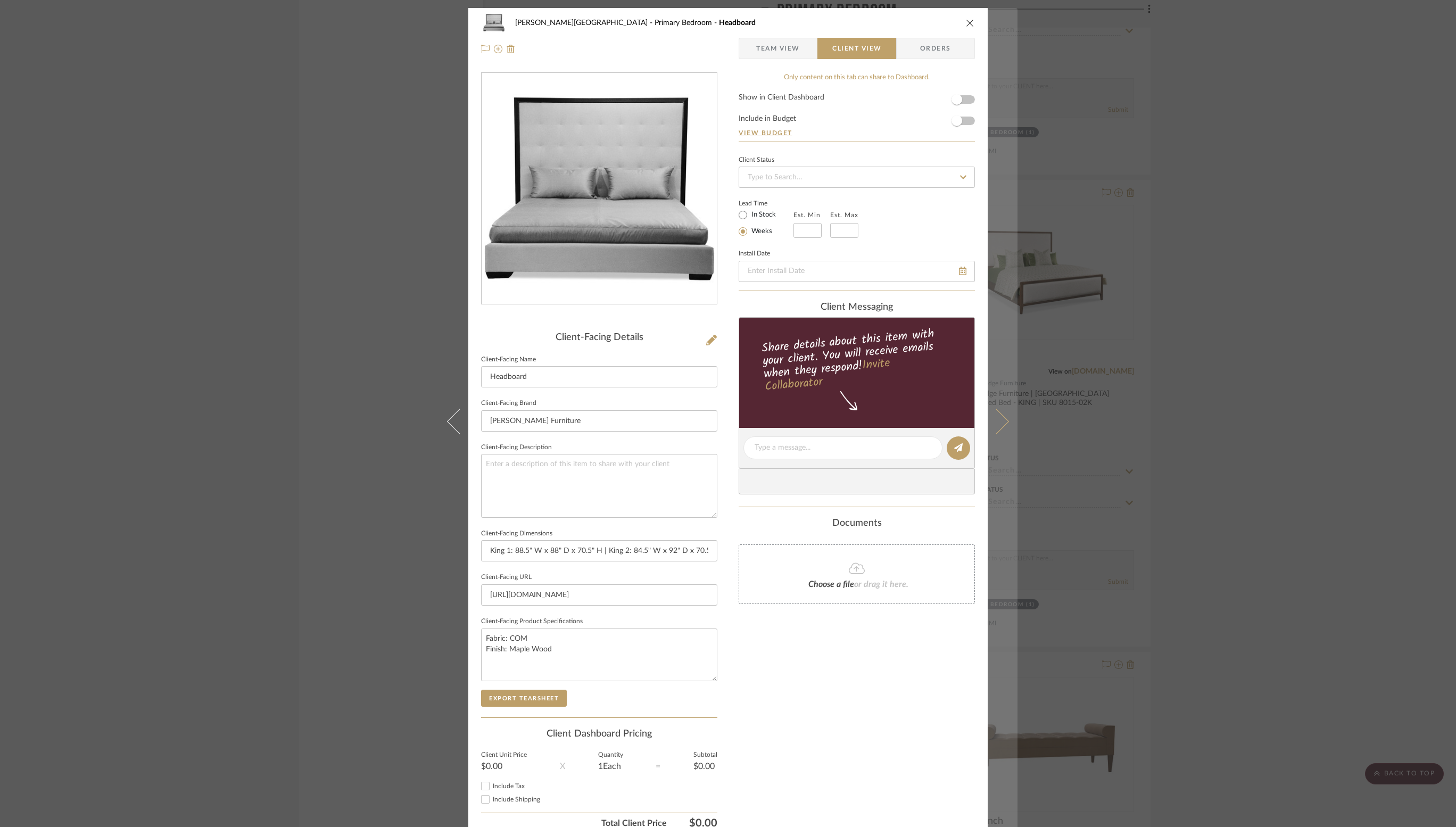 click at bounding box center [1003, 421] 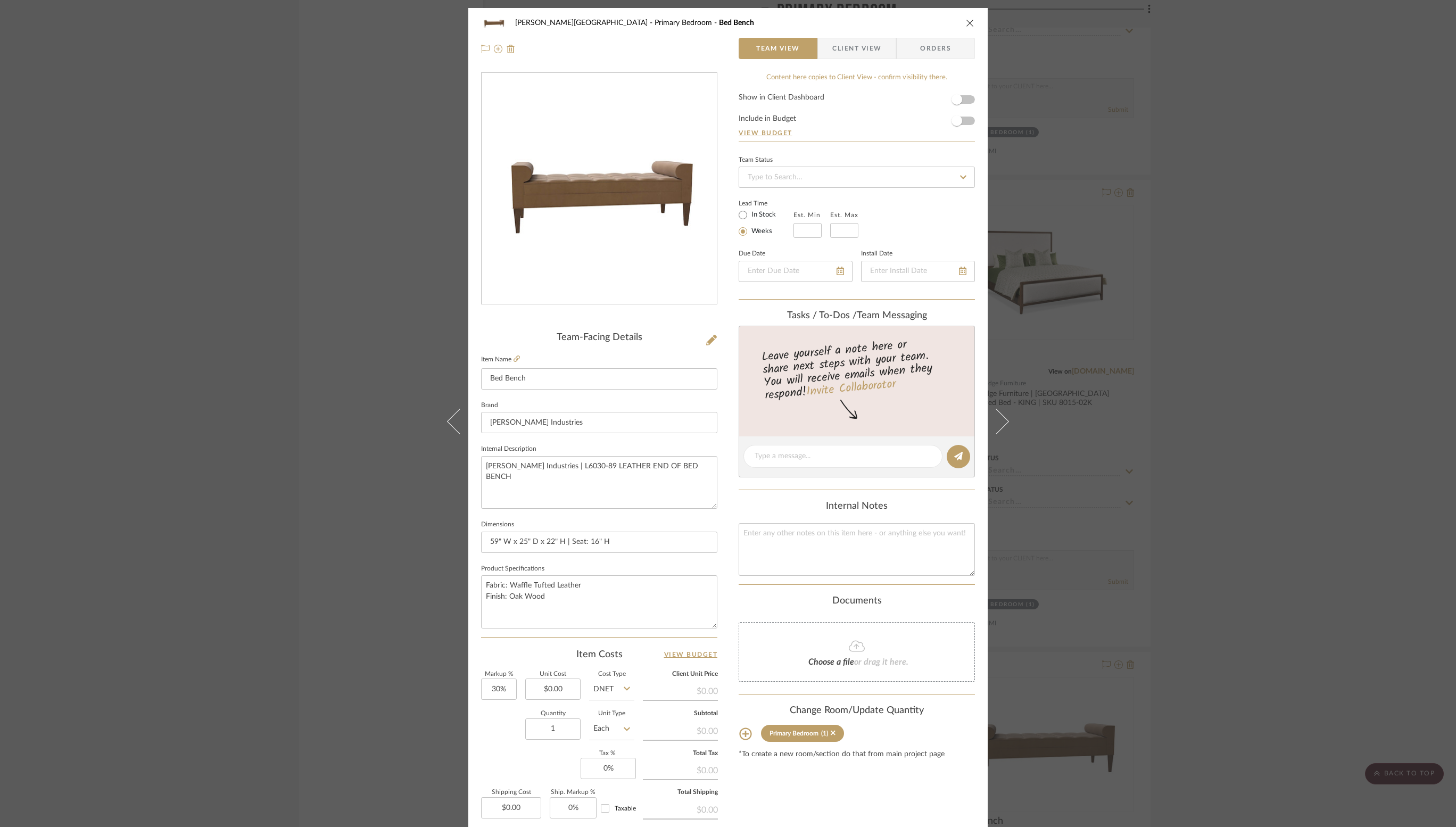 click on "Client View" at bounding box center (857, 48) 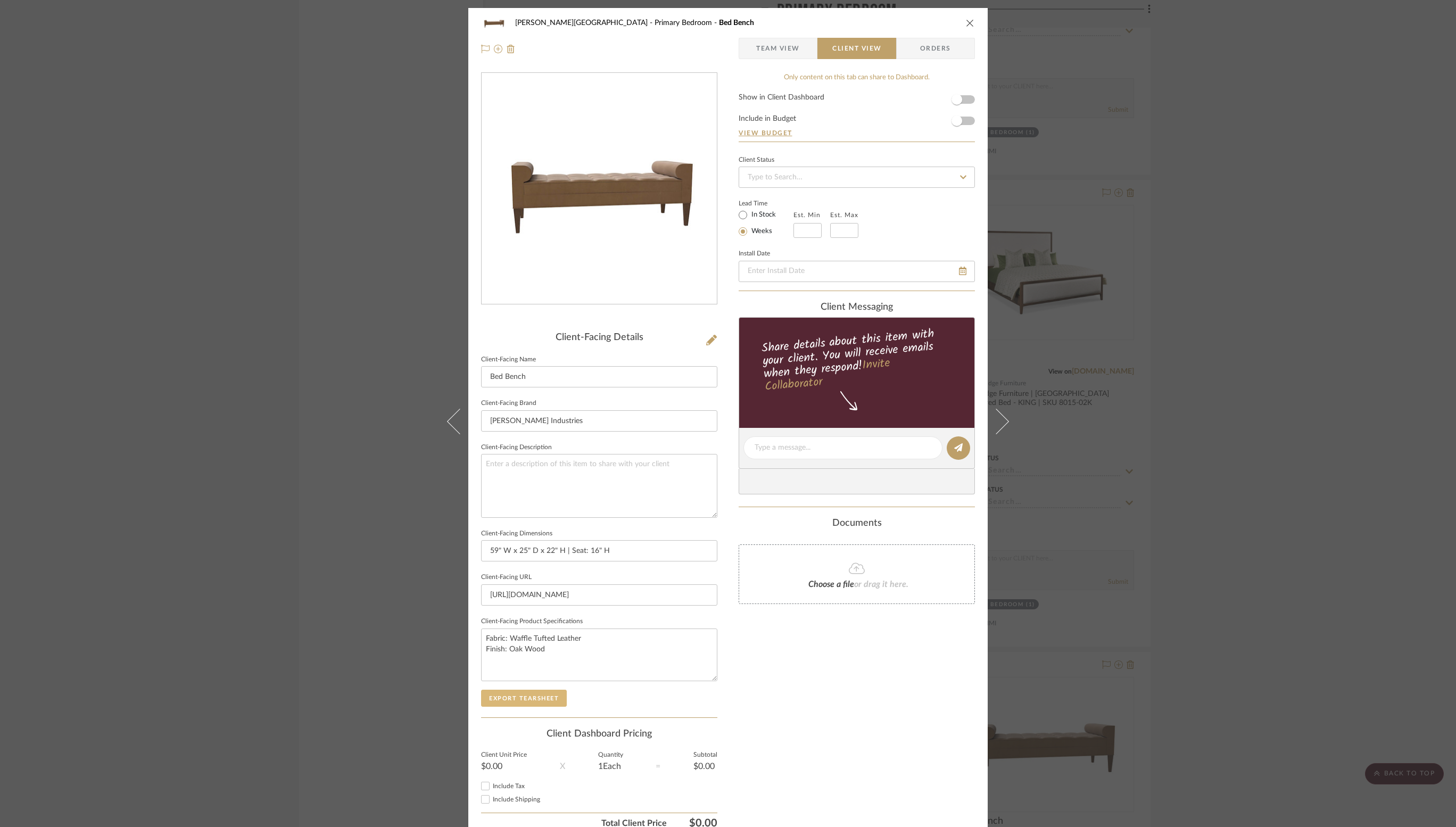 click on "Export Tearsheet" 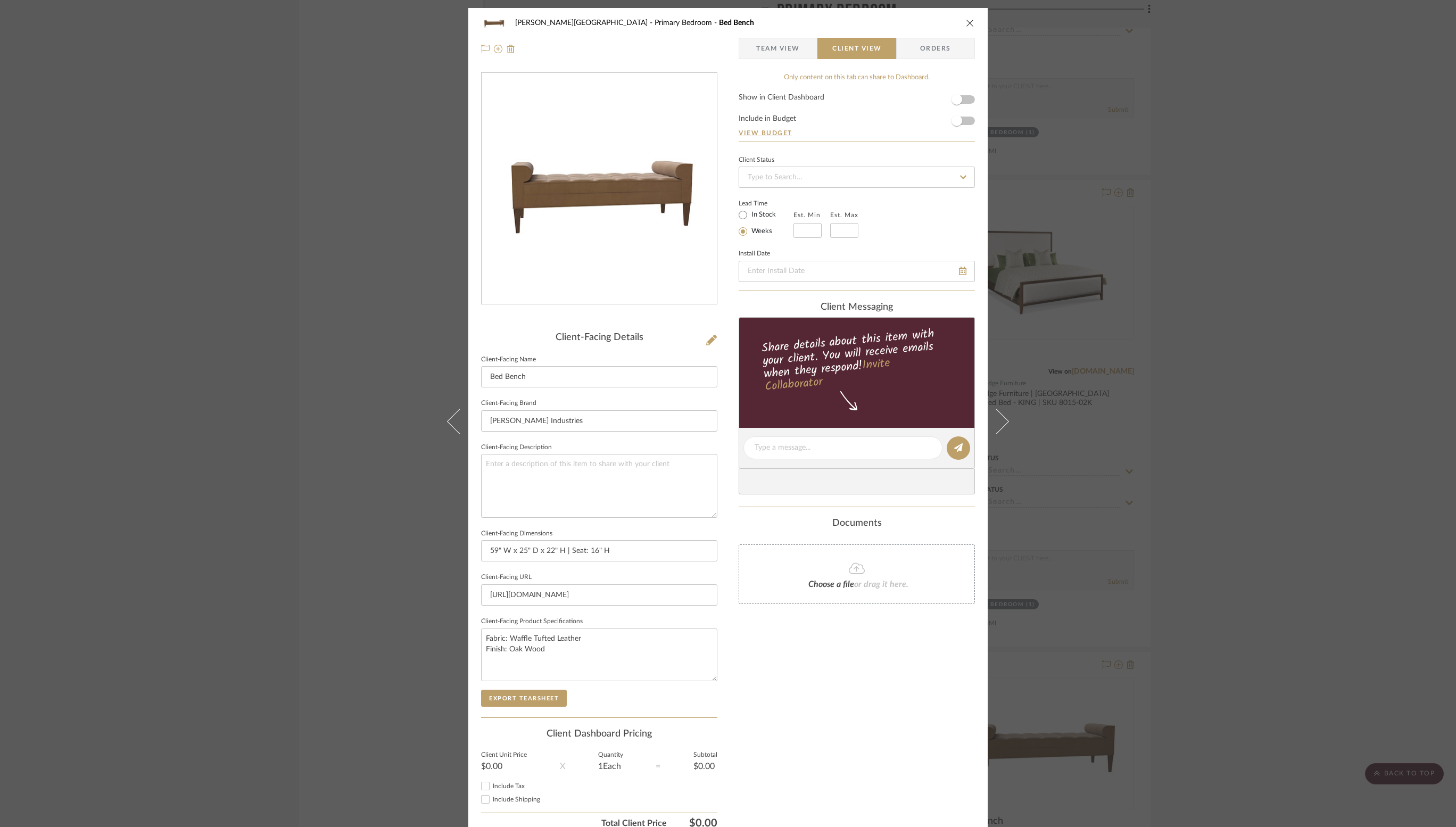 click on "Shepard Street Primary Bedroom Bed Bench Team View Client View Orders  Client-Facing Details   Client-Facing Name  Bed Bench  Client-Facing Brand  Lee Industries  Client-Facing Description   Client-Facing Dimensions  59" W x 25" D x 22" H | Seat: 16" H  Client-Facing URL  https://www.leeindustries.com/Product/Detail/OTTOMAN-BENCH/LEATHER-END-OF-BED-BENCH/L6030-89  Client-Facing Product Specifications  Fabric: Waffle Tufted Leather
Finish: Oak Wood  Export Tearsheet   Client Dashboard Pricing   Client Unit Price   $0.00      X  Quantity  1    Each      =  Subtotal   $0.00  Include Tax Include Shipping Total Client Price   $0.00  Only content on this tab can share to Dashboard.  Show in Client Dashboard   Include in Budget   View Budget  Client Status  Lead Time  In Stock Weeks  Est. Min   Est. Max   Install Date  client Messaging  Share details about this item with your client. You will receive emails when they respond!  Invite Collaborator  Documents  Choose a file  or drag it here.    Intern MMI" at bounding box center [728, 414] 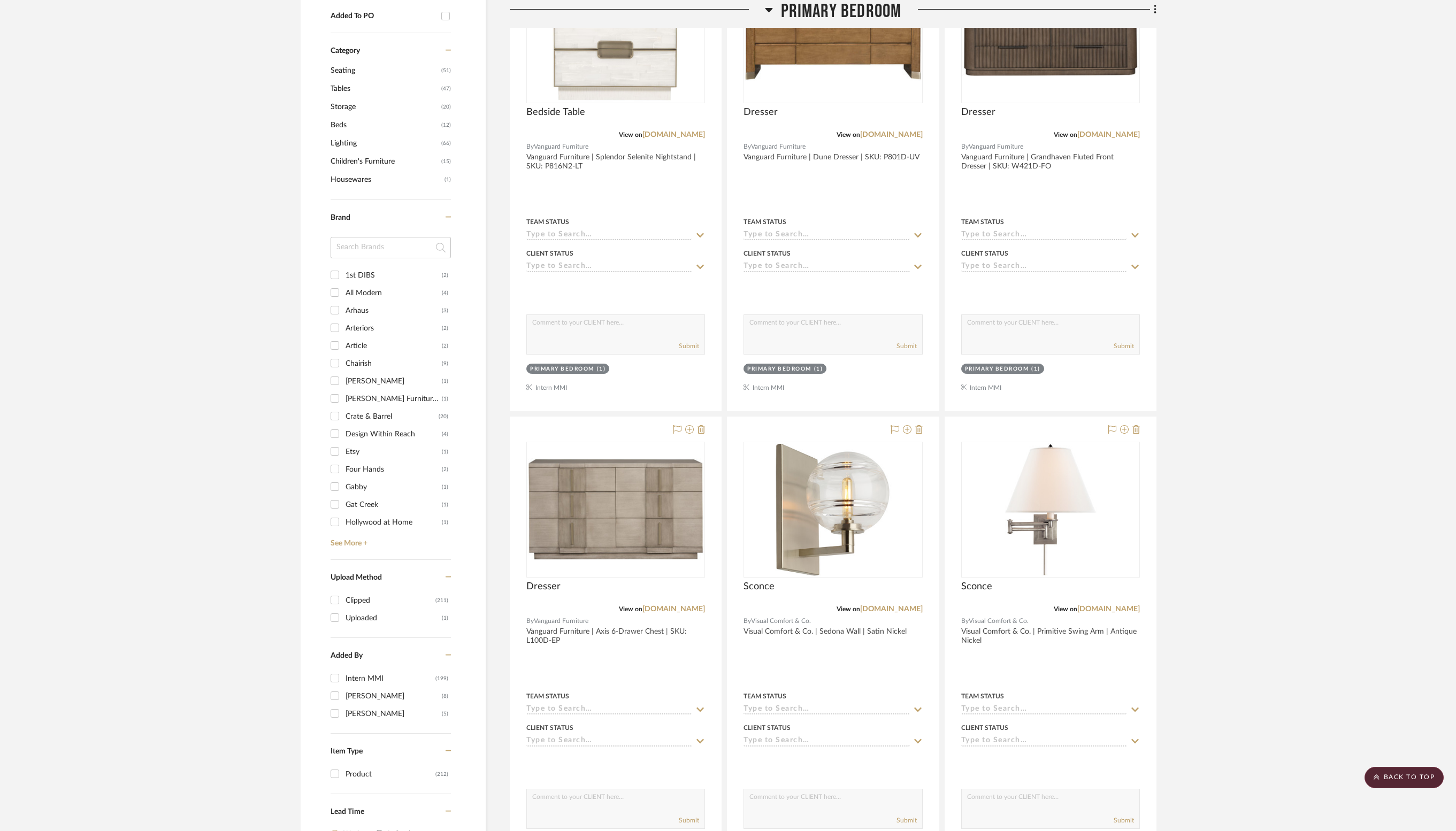 scroll, scrollTop: 0, scrollLeft: 0, axis: both 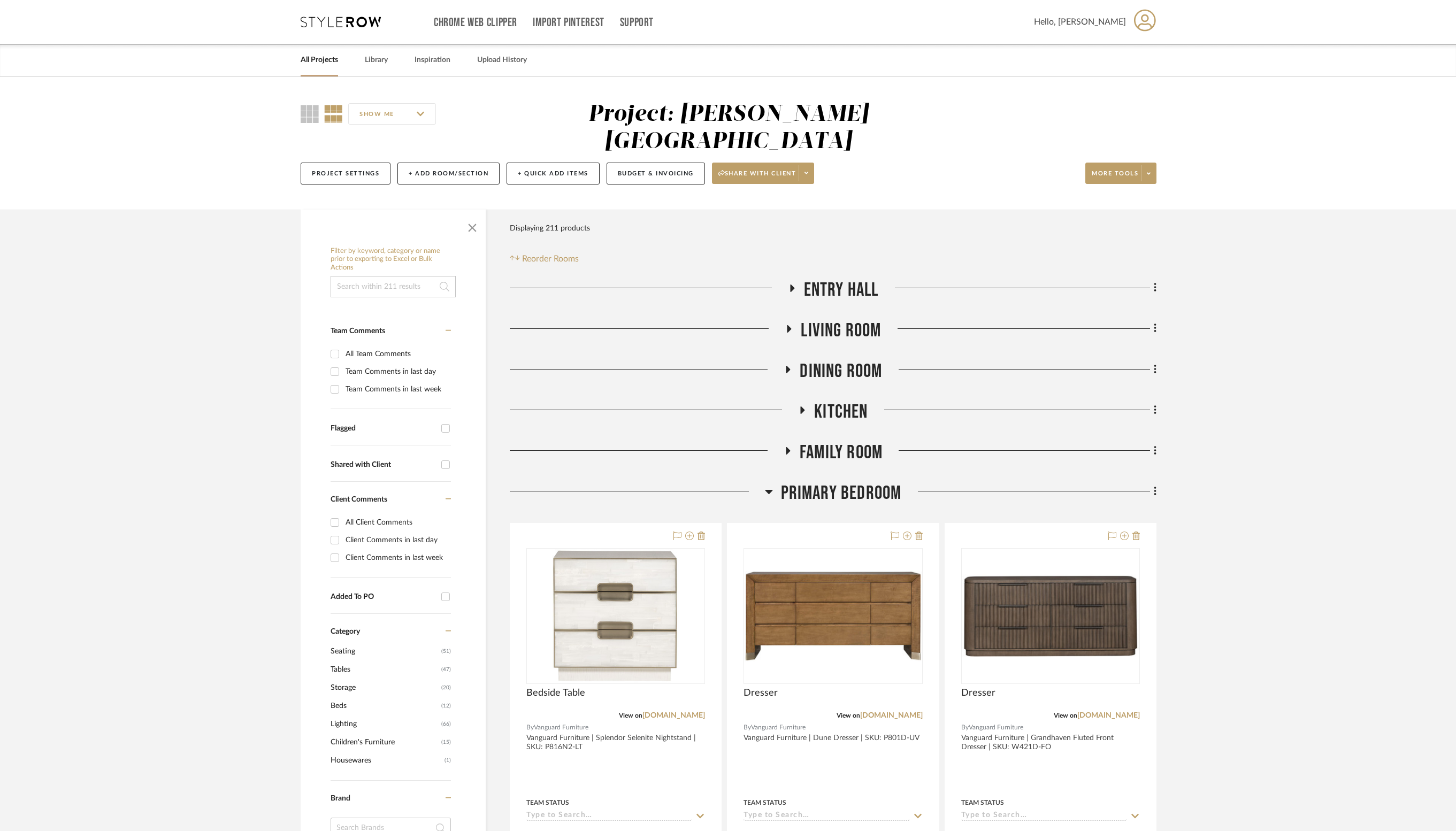 click on "Primary Bedroom" 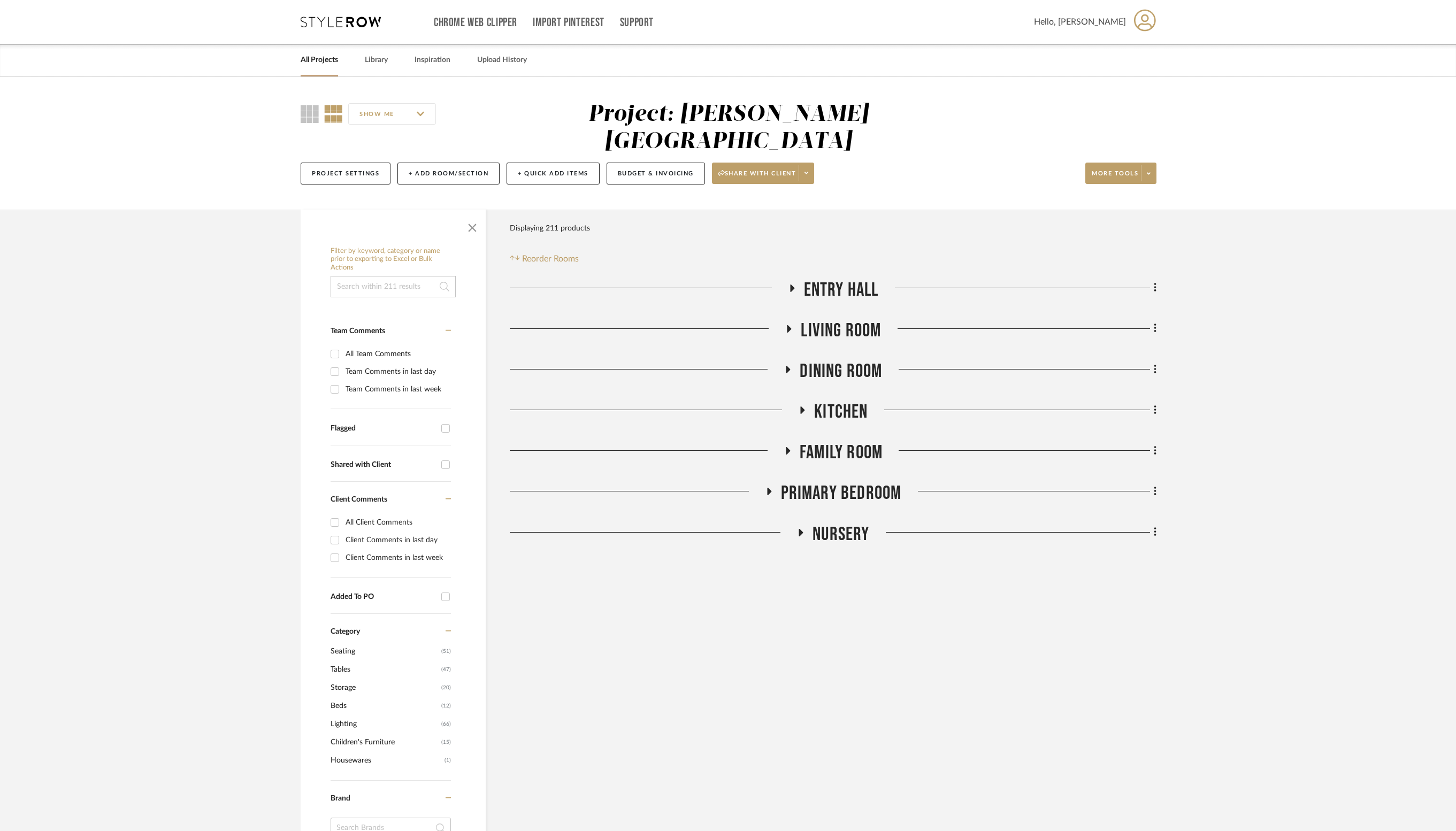 click on "Nursery" 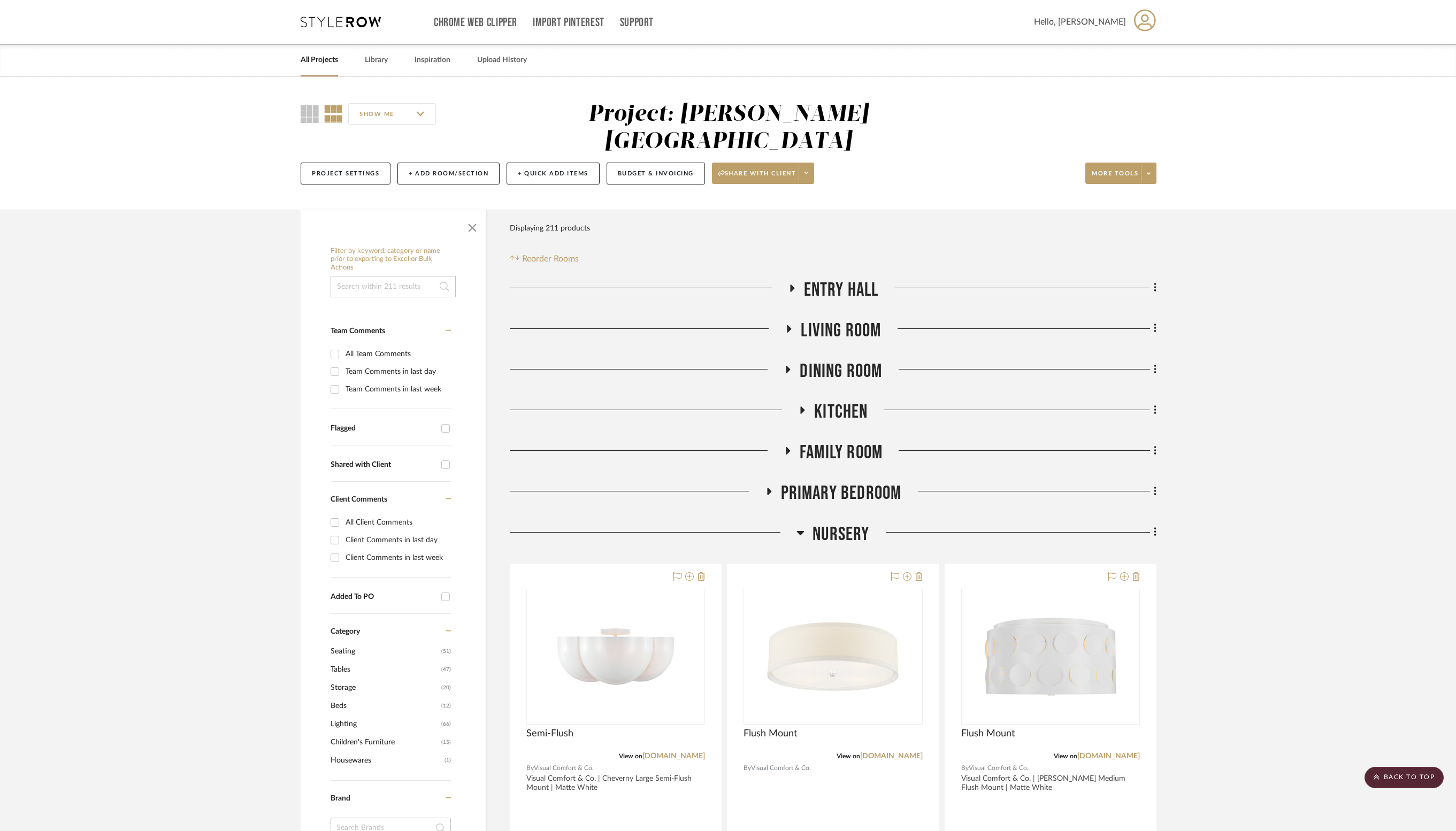 scroll, scrollTop: 397, scrollLeft: 0, axis: vertical 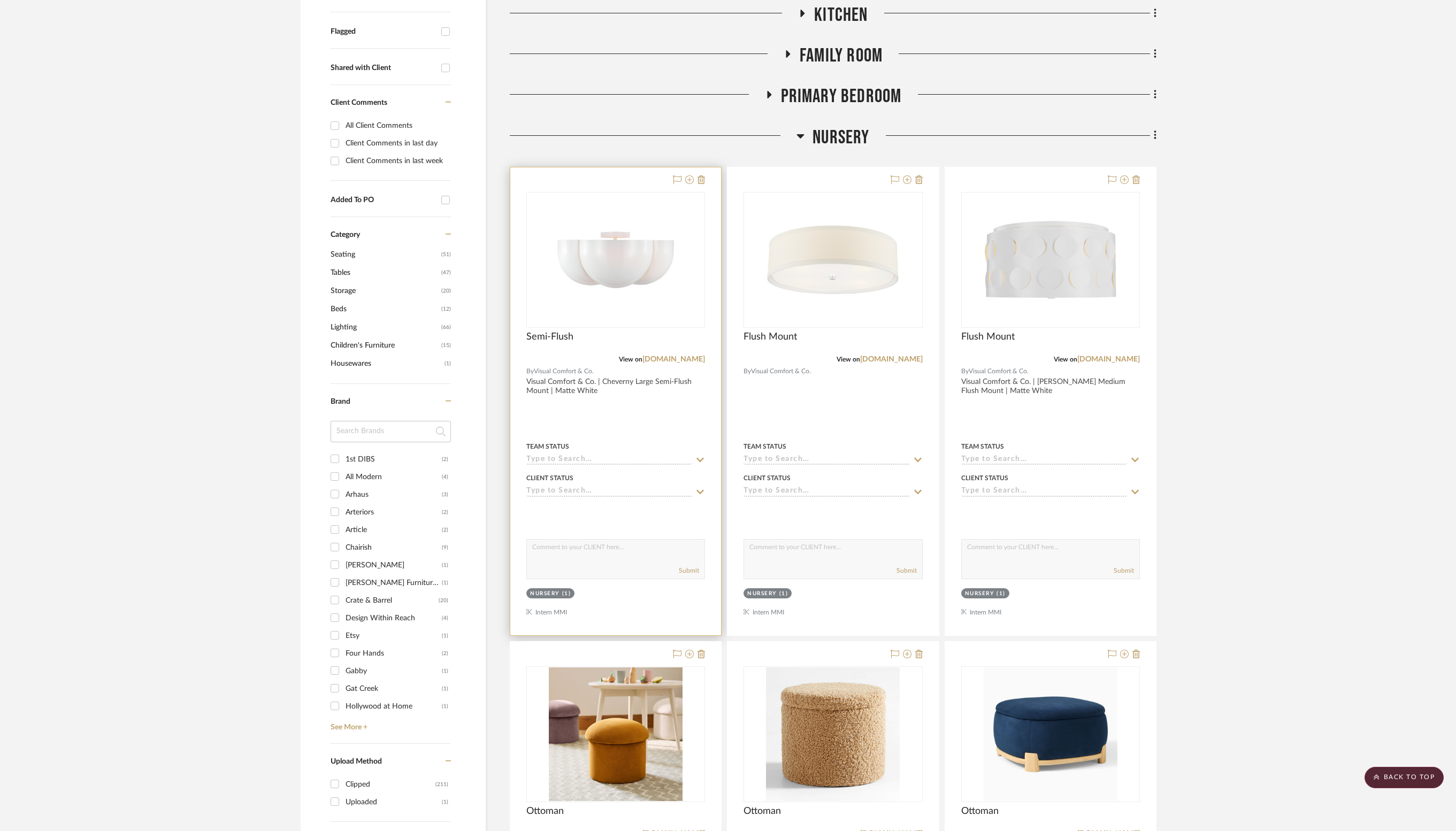 click at bounding box center [616, 401] 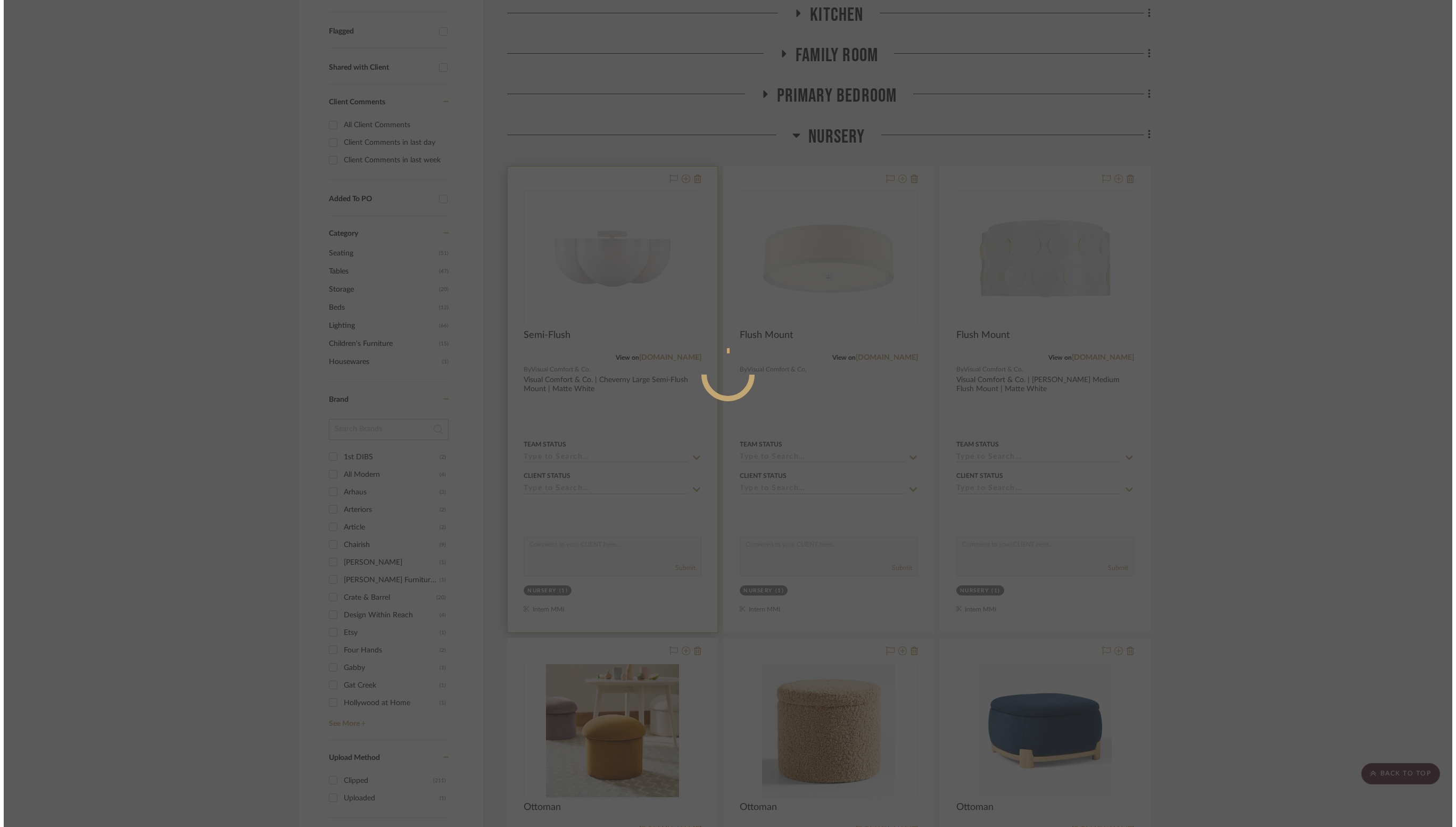 scroll, scrollTop: 0, scrollLeft: 0, axis: both 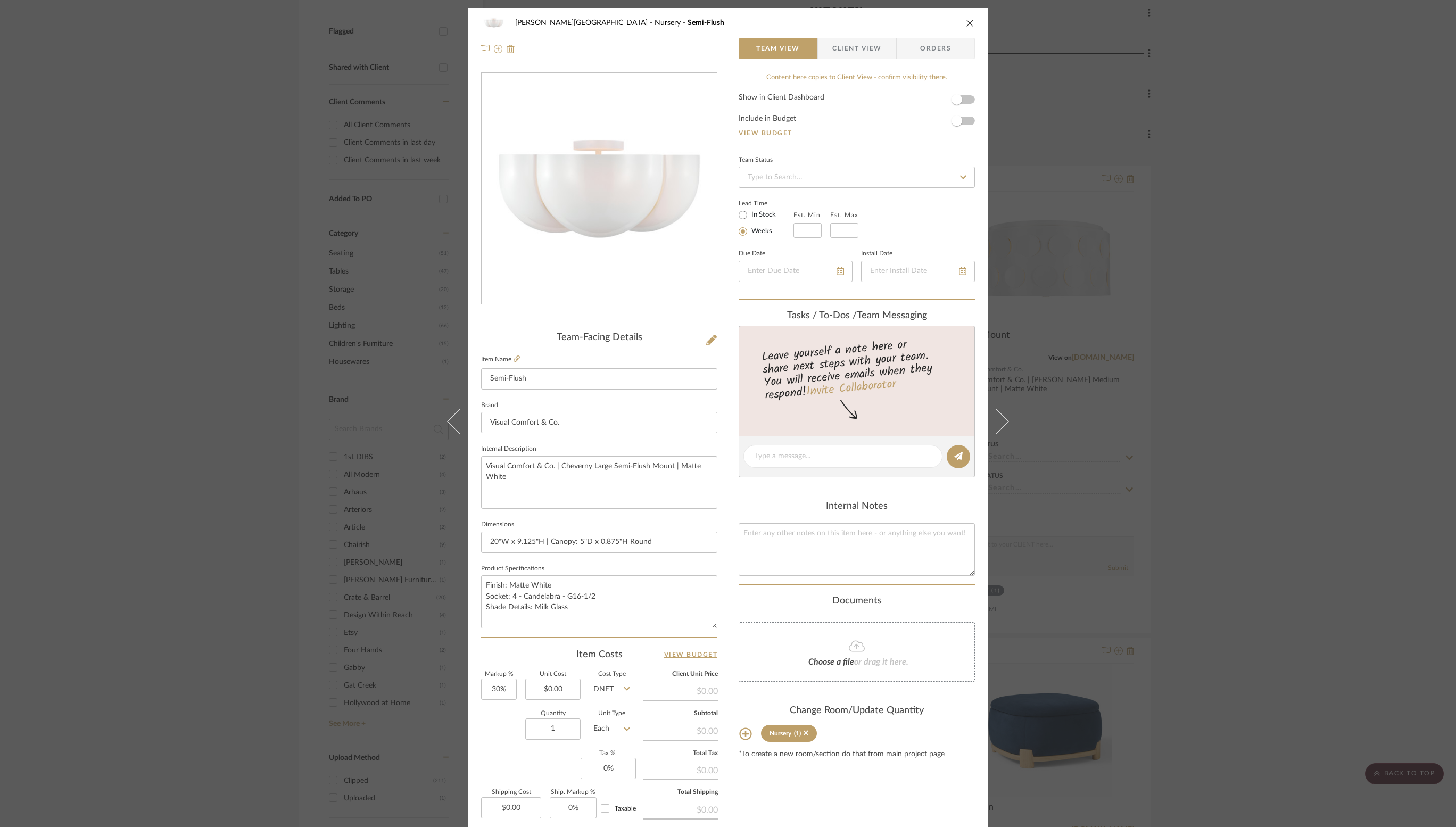 click on "Client View" at bounding box center (857, 48) 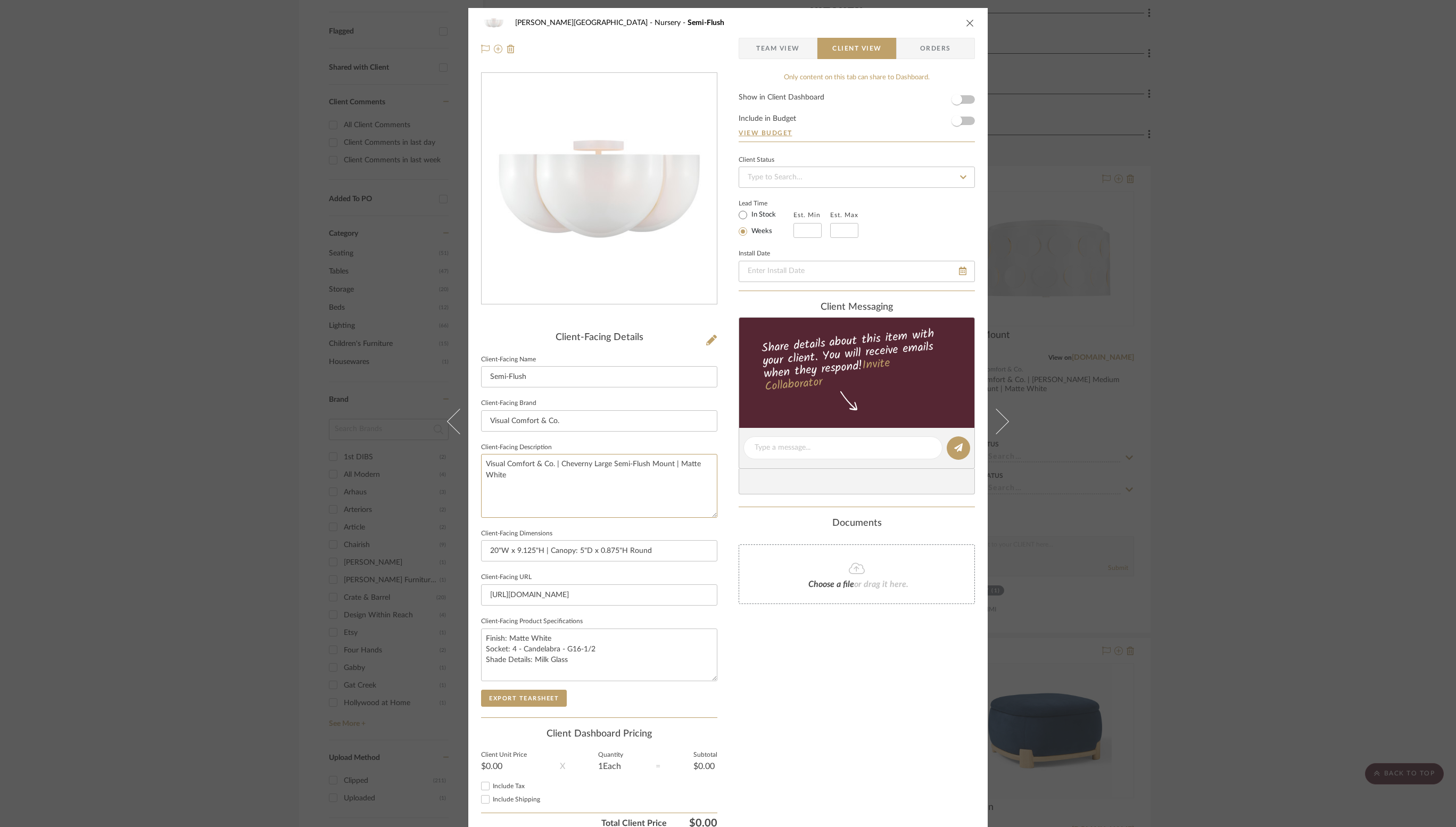 drag, startPoint x: 549, startPoint y: 495, endPoint x: 403, endPoint y: 417, distance: 165.52945 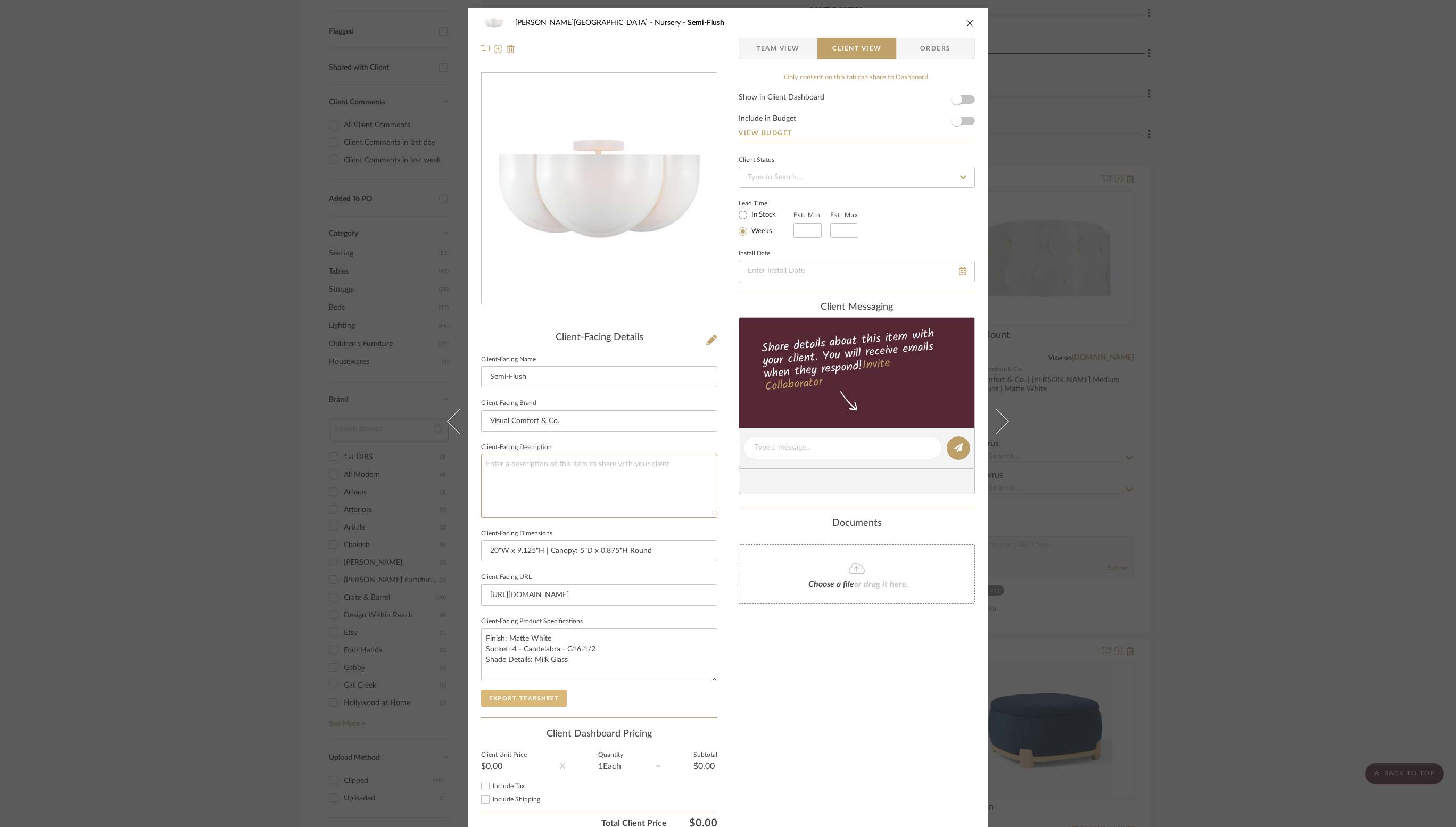 type 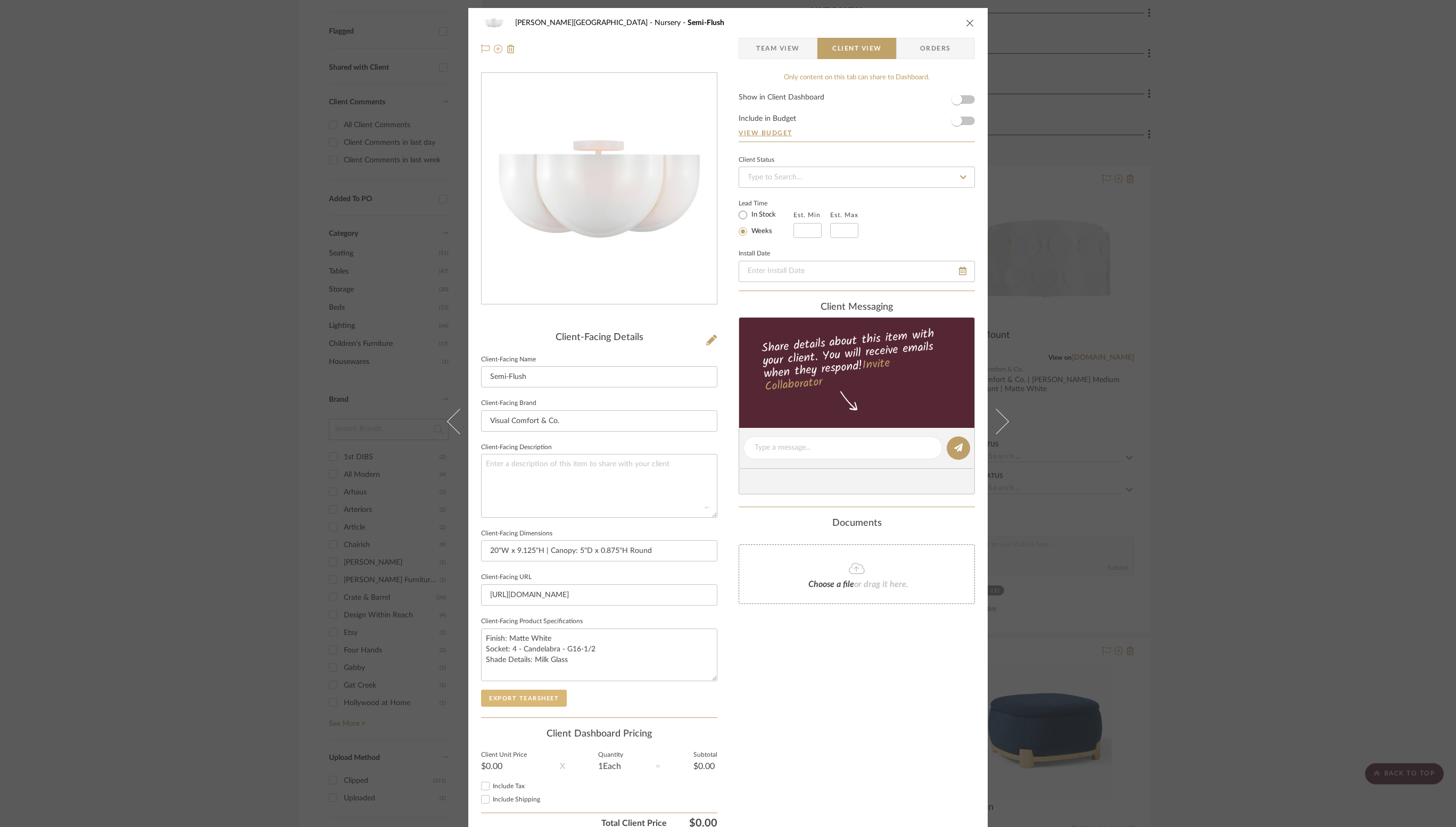 click on "Export Tearsheet" 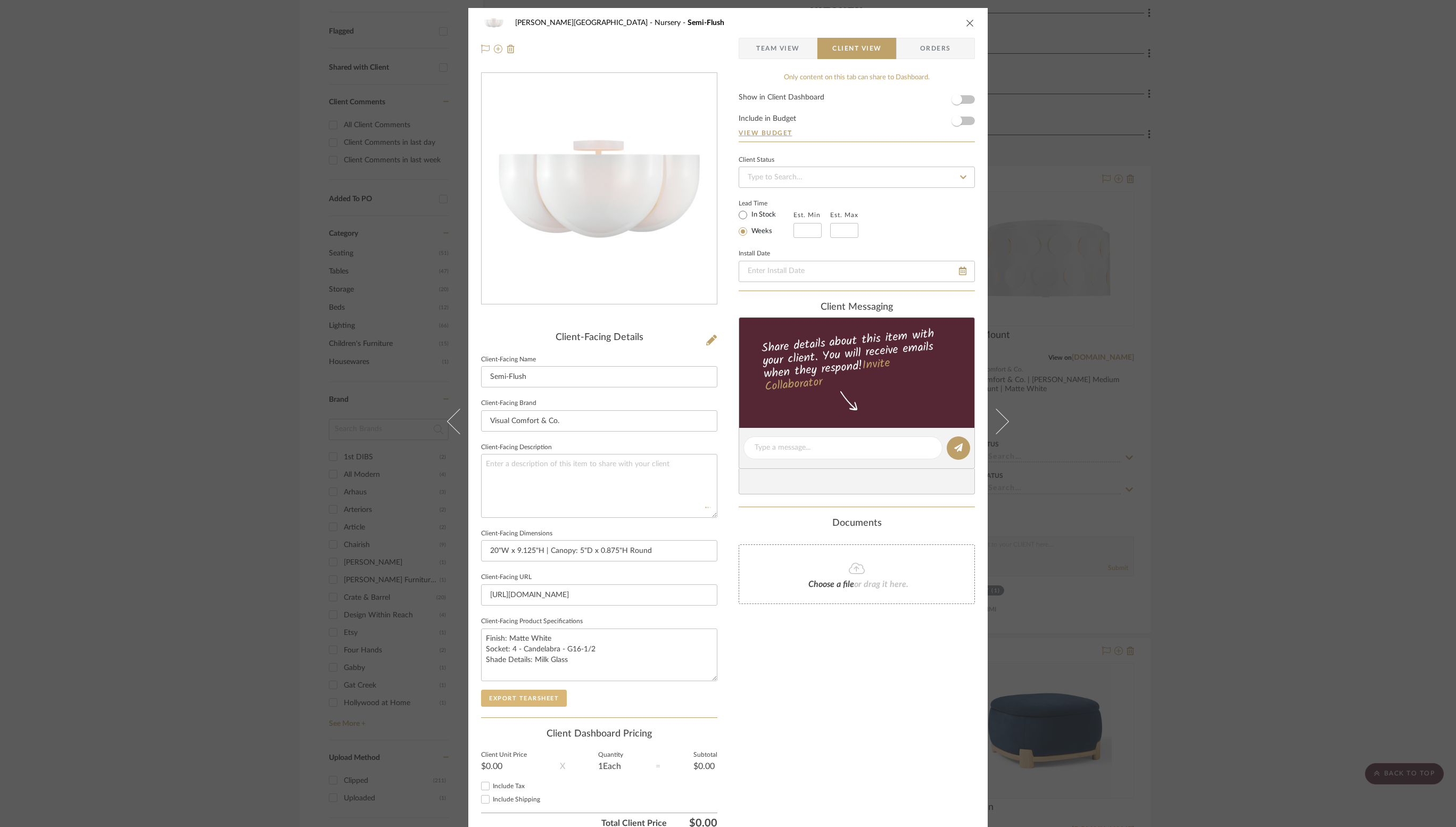 type 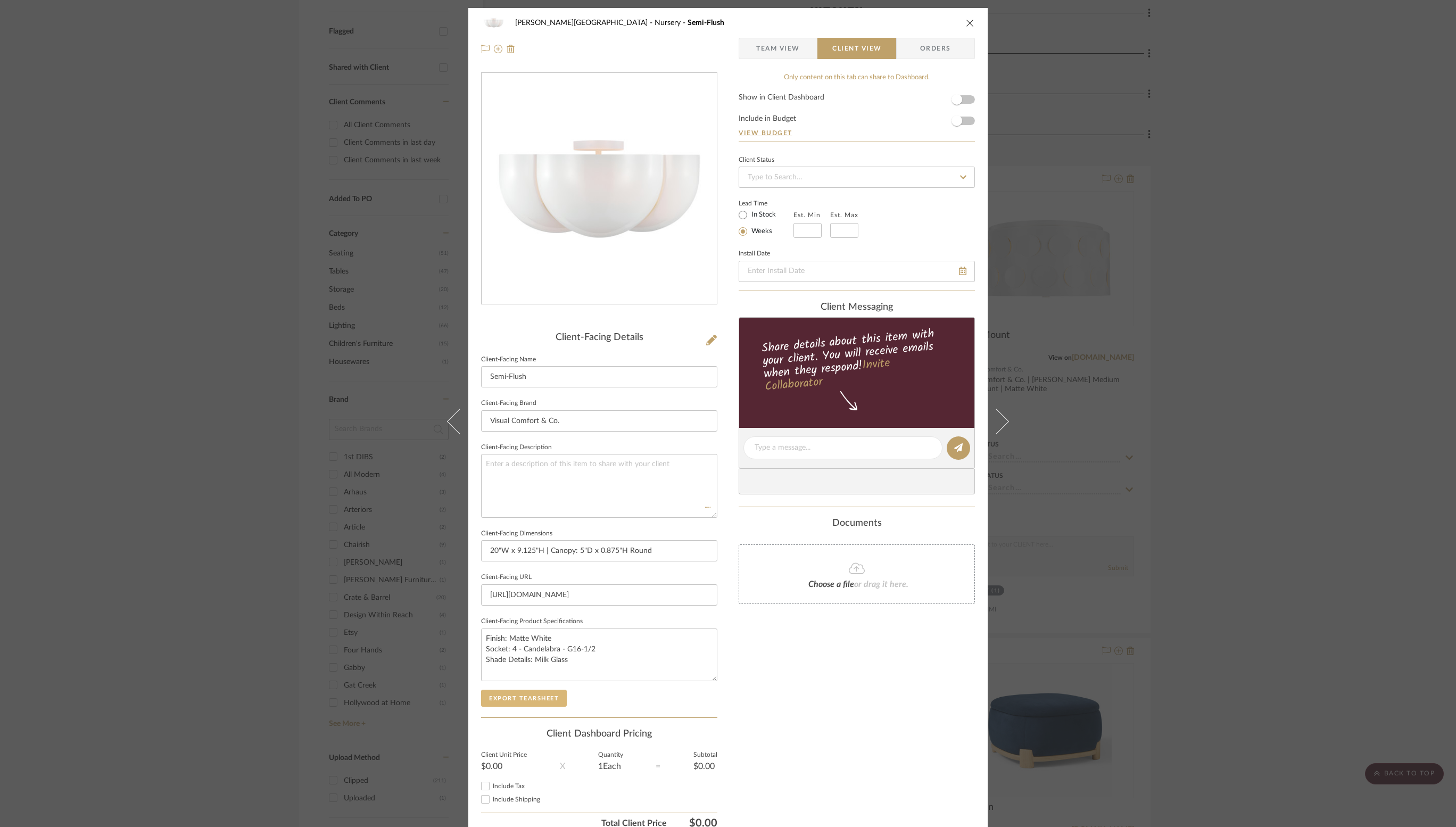 type 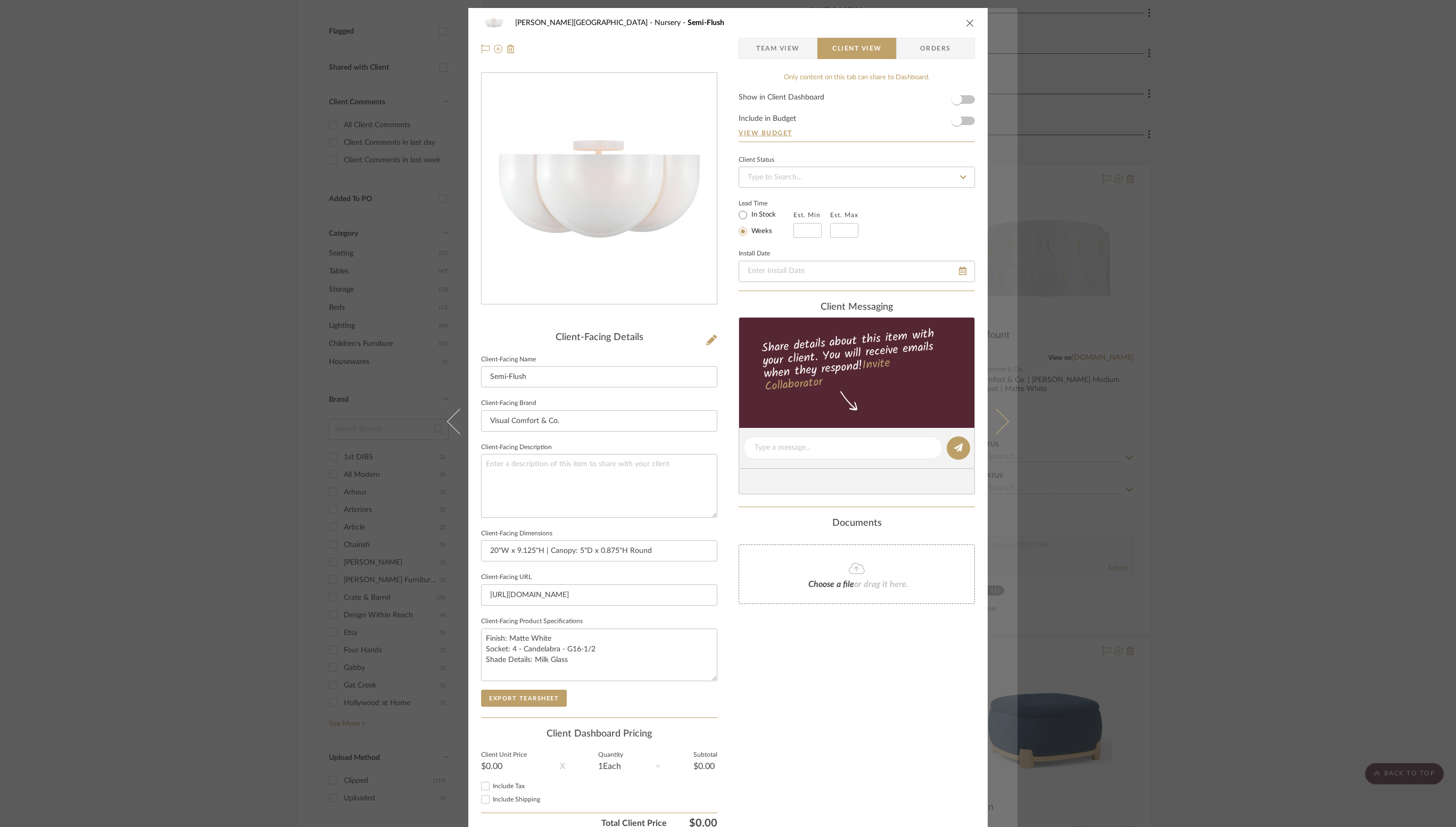 click at bounding box center (1003, 421) 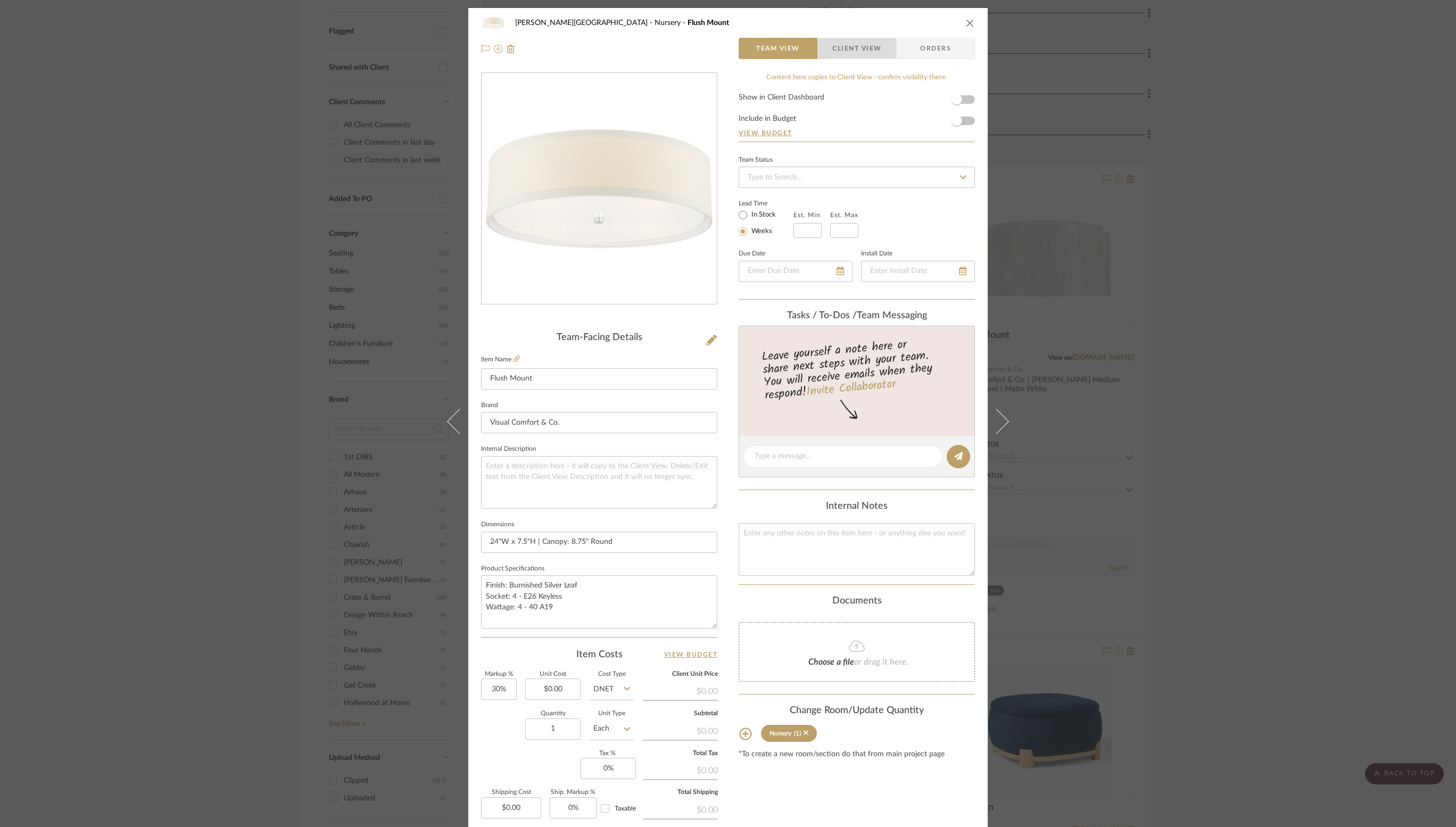 click on "Client View" at bounding box center (857, 48) 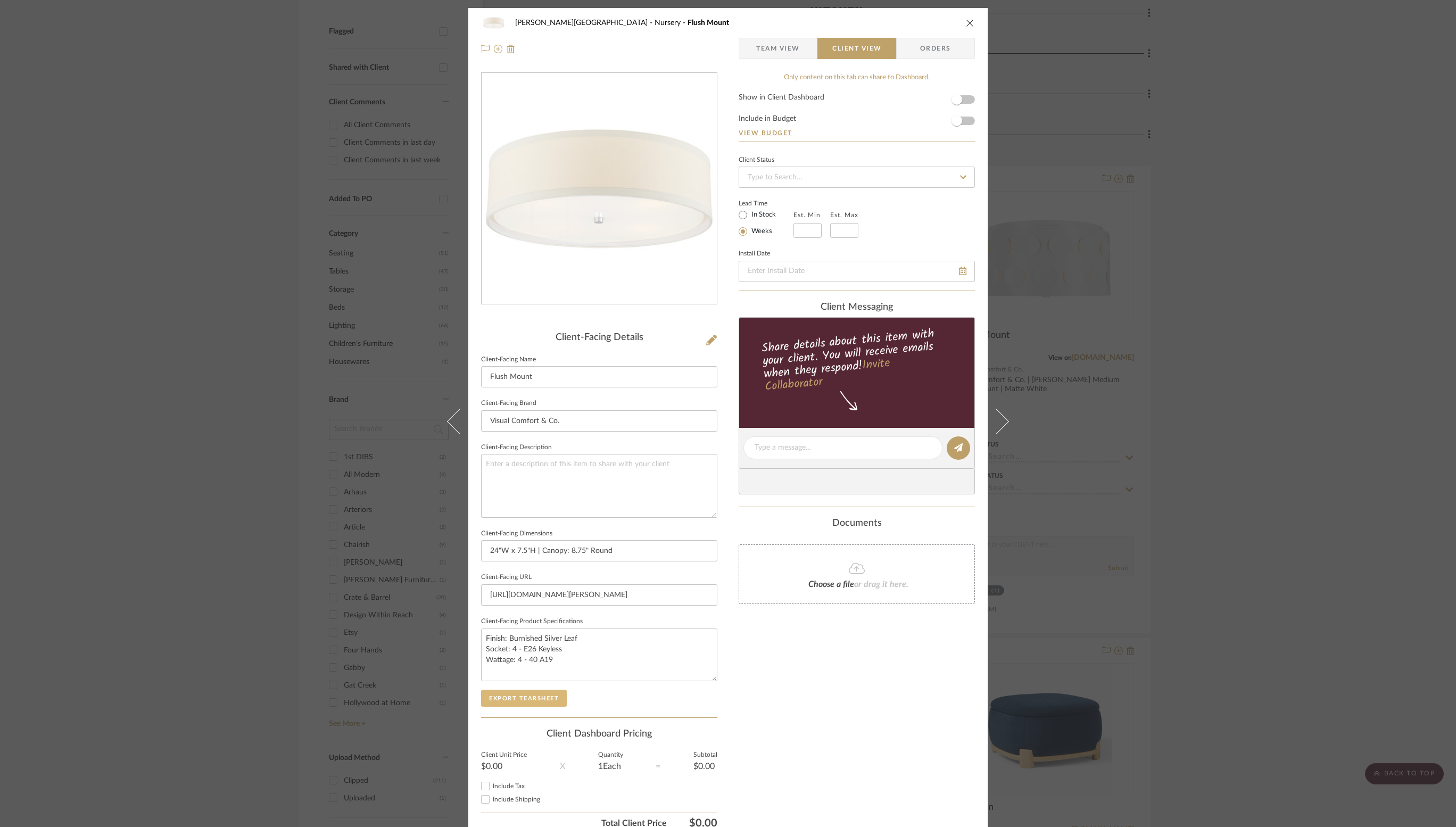 click on "Export Tearsheet" 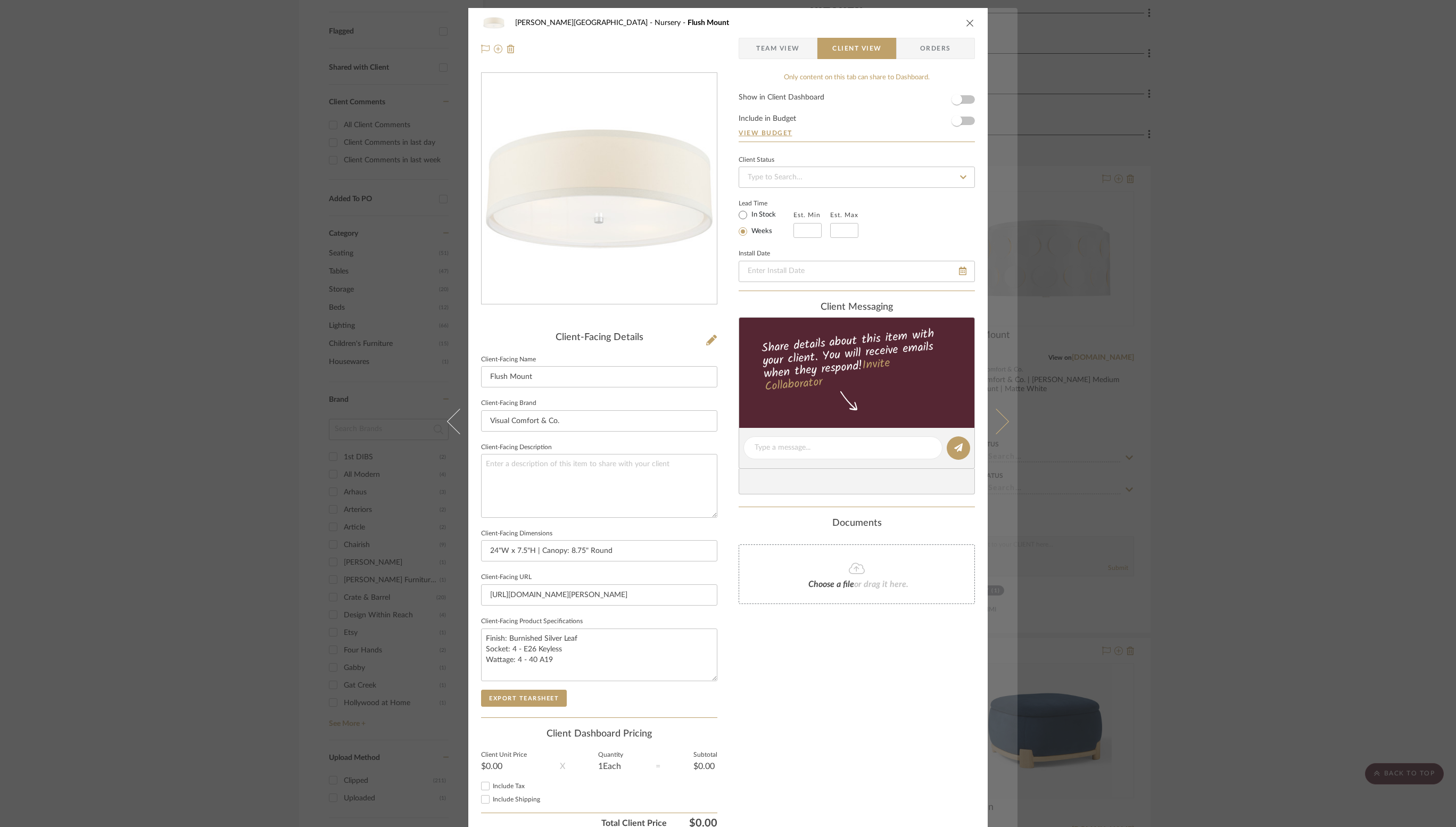 click at bounding box center [996, 421] 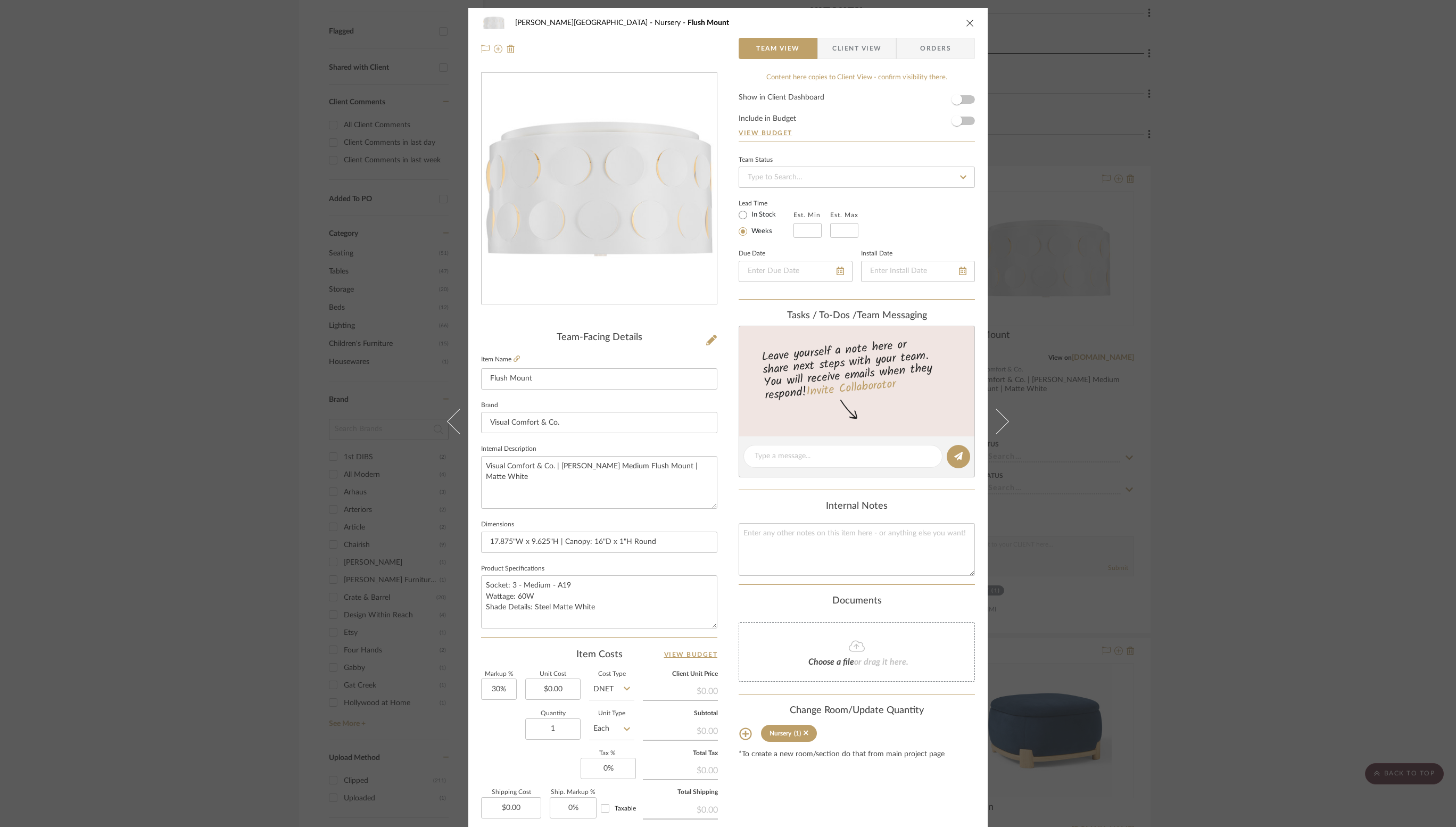 click on "Client View" at bounding box center (857, 48) 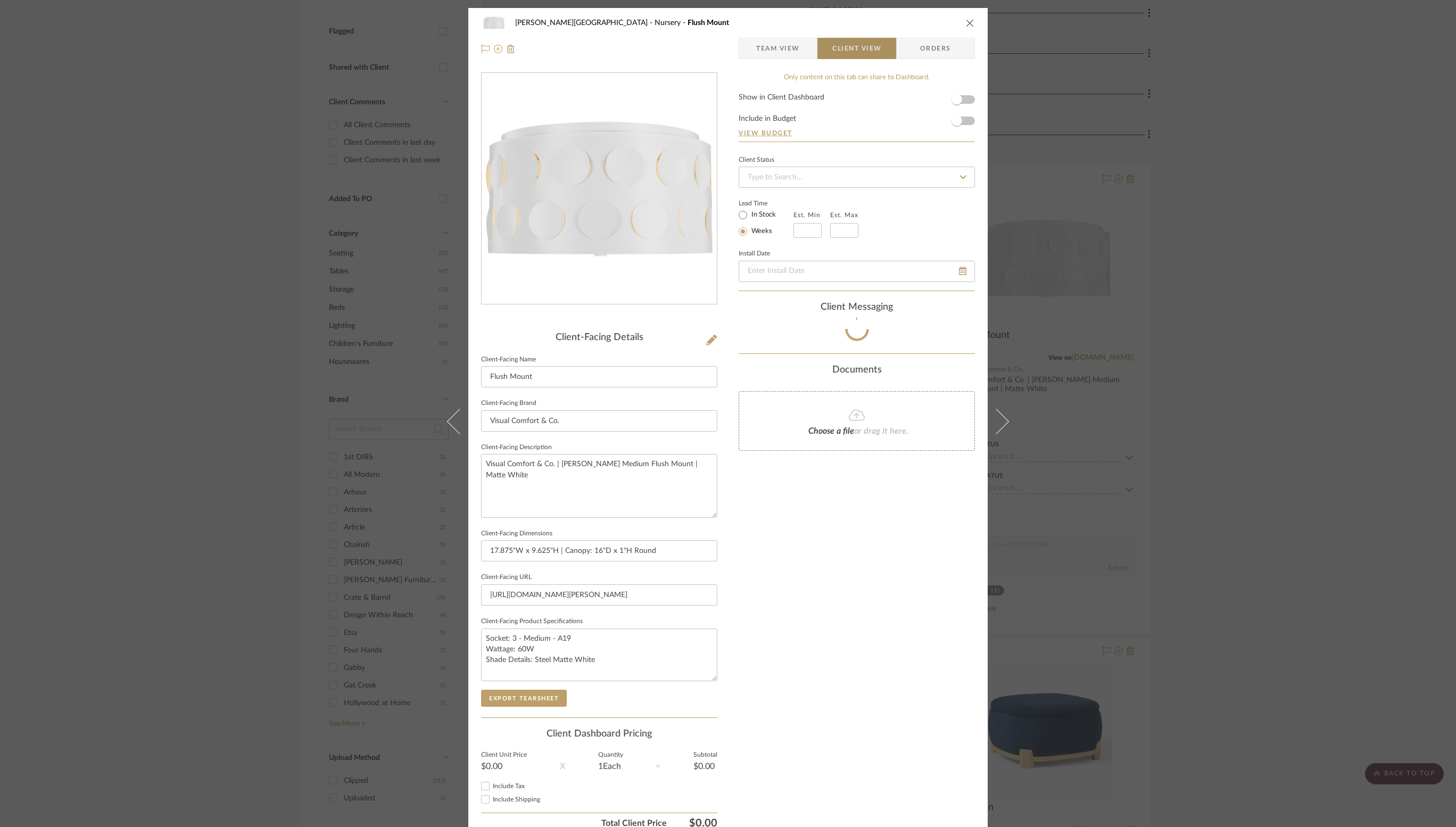 type 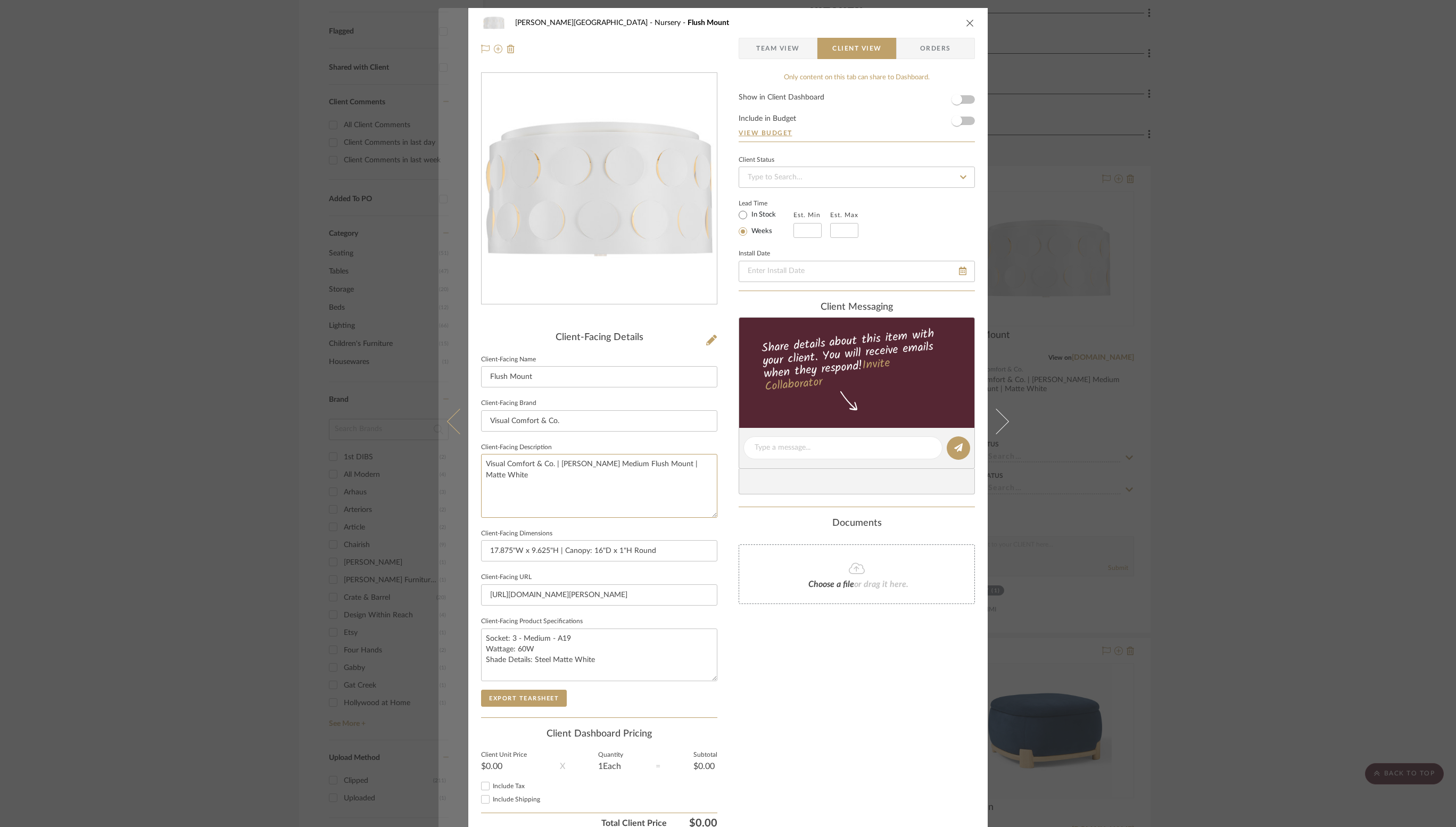 drag, startPoint x: 707, startPoint y: 459, endPoint x: 462, endPoint y: 492, distance: 247.21246 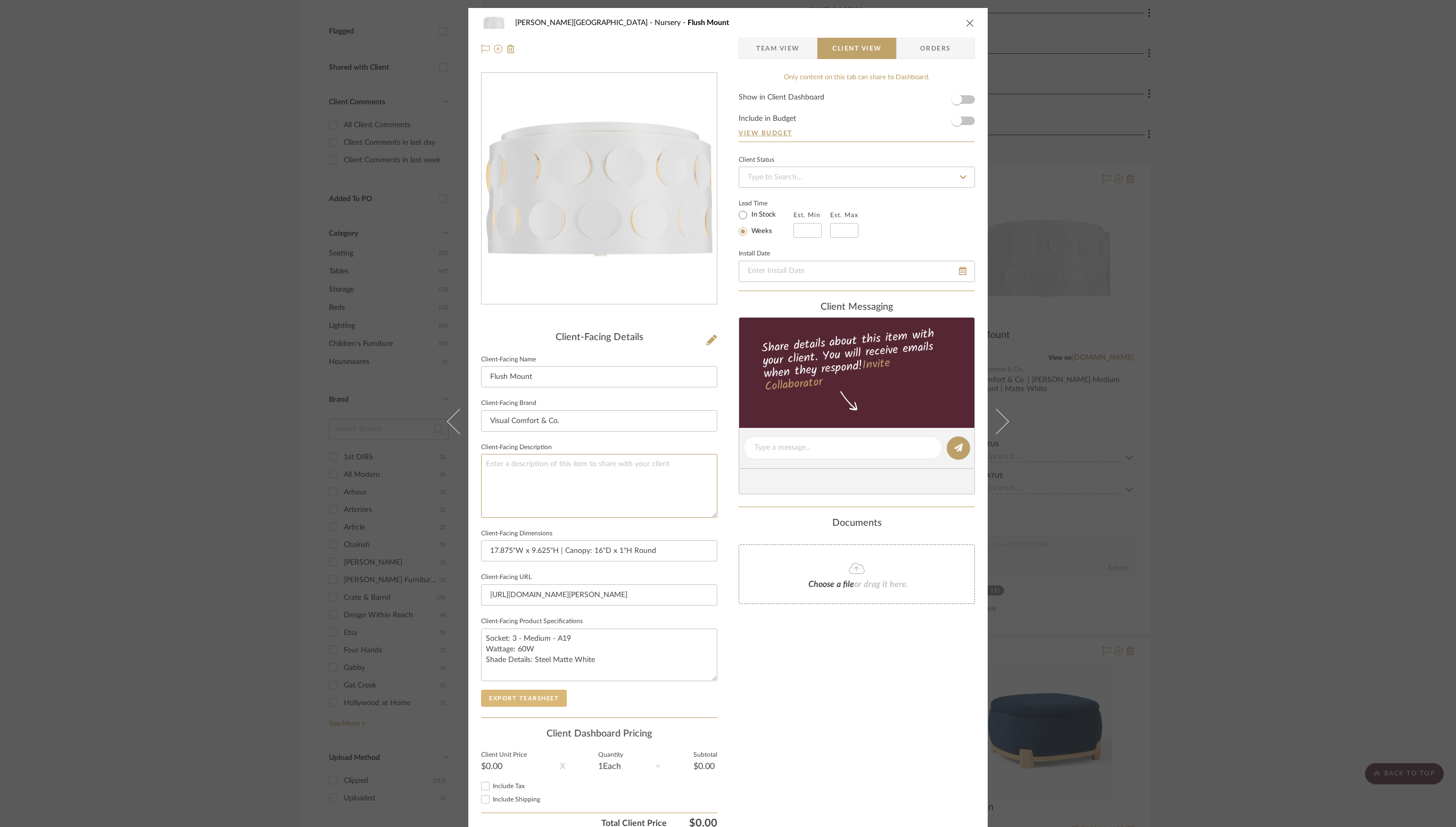 type 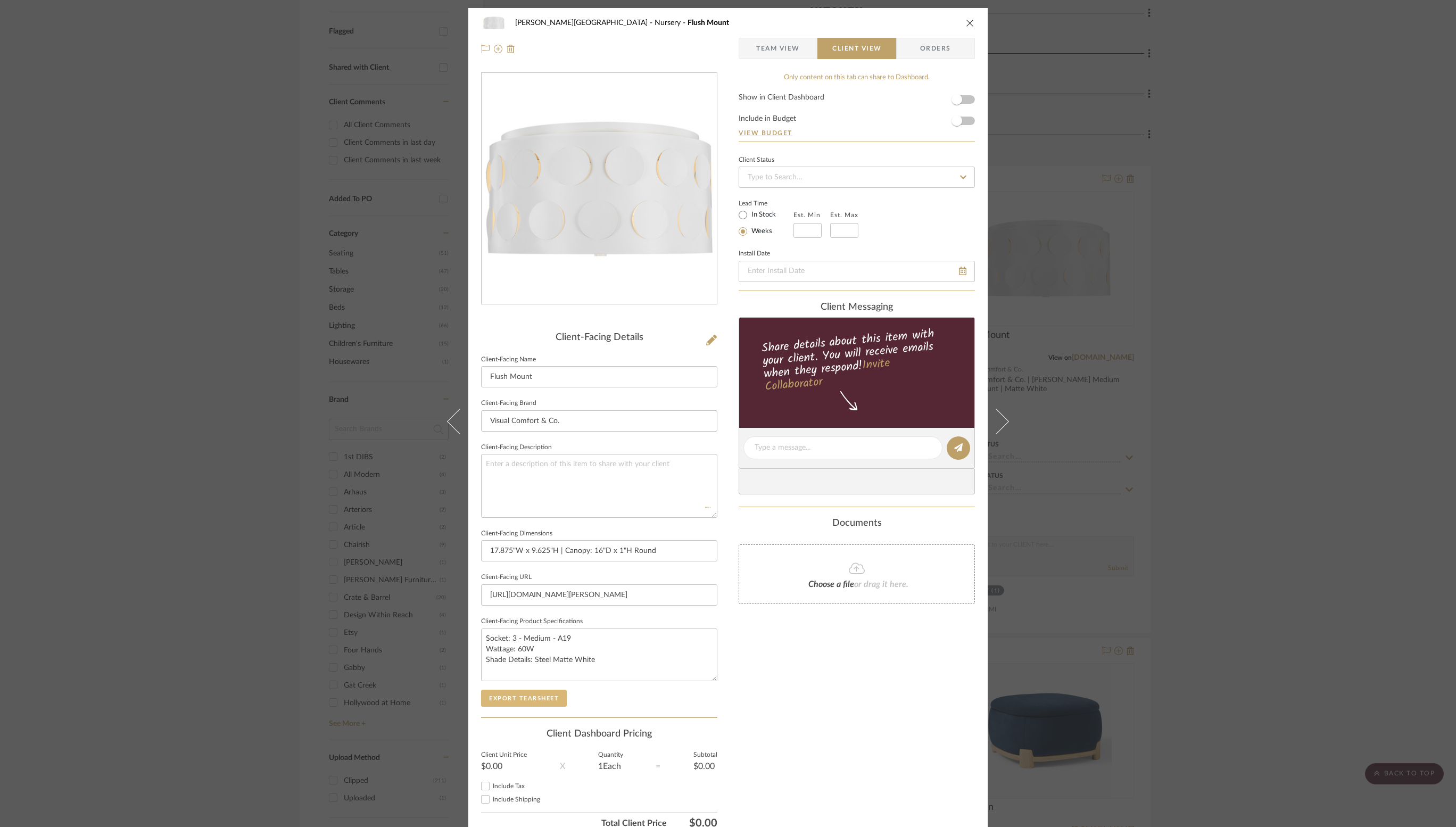 click on "Export Tearsheet" 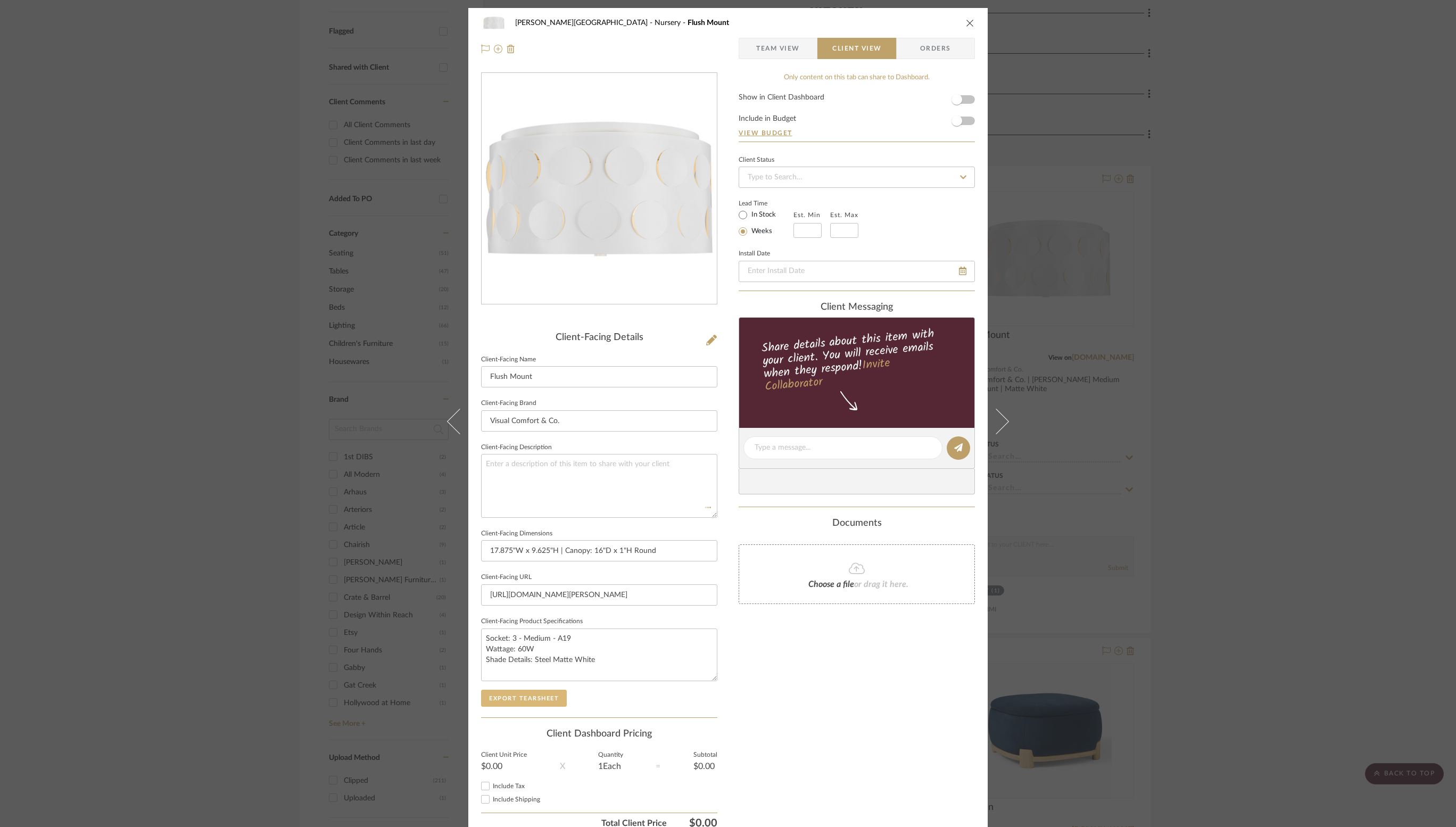 type 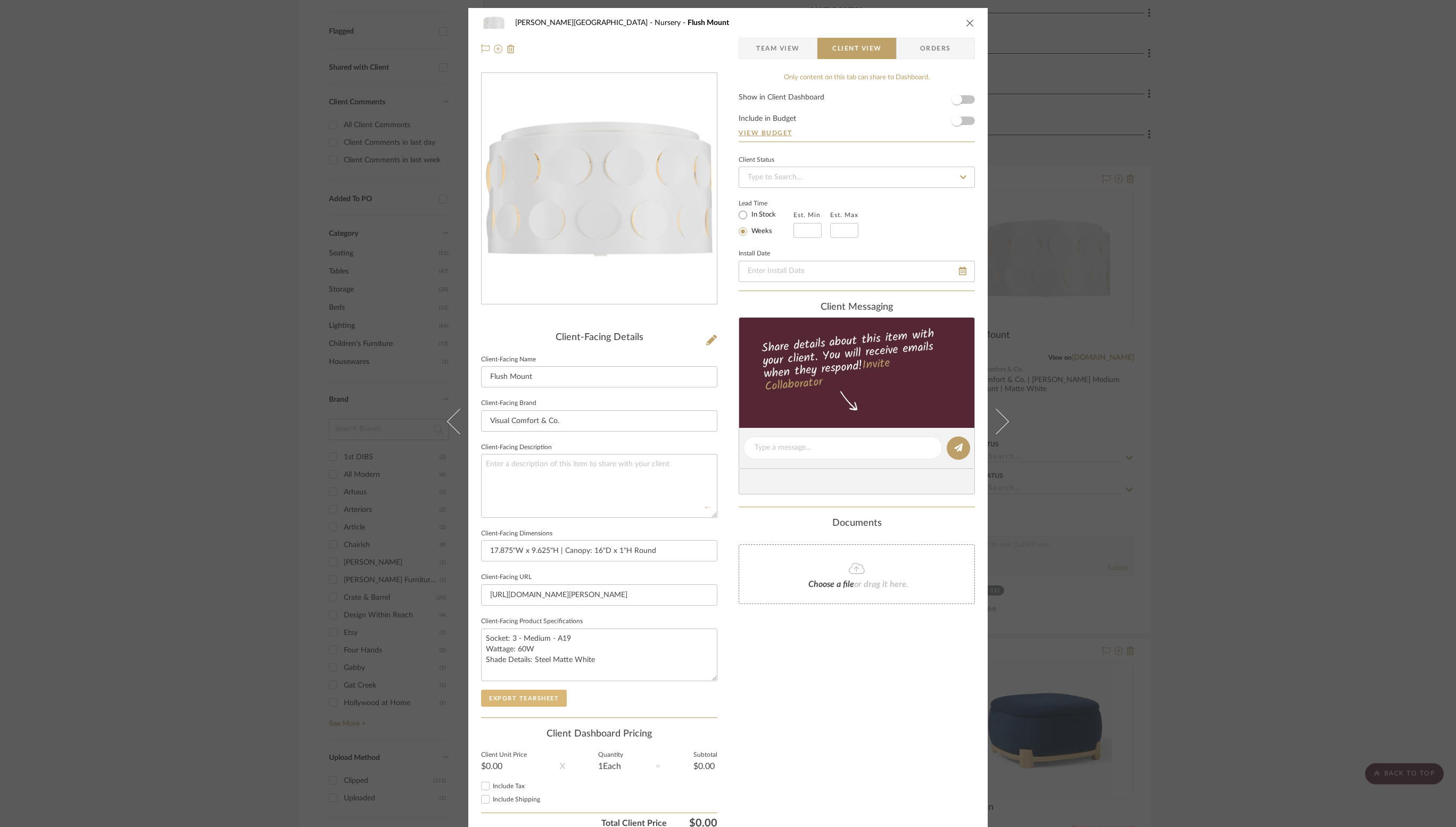 type 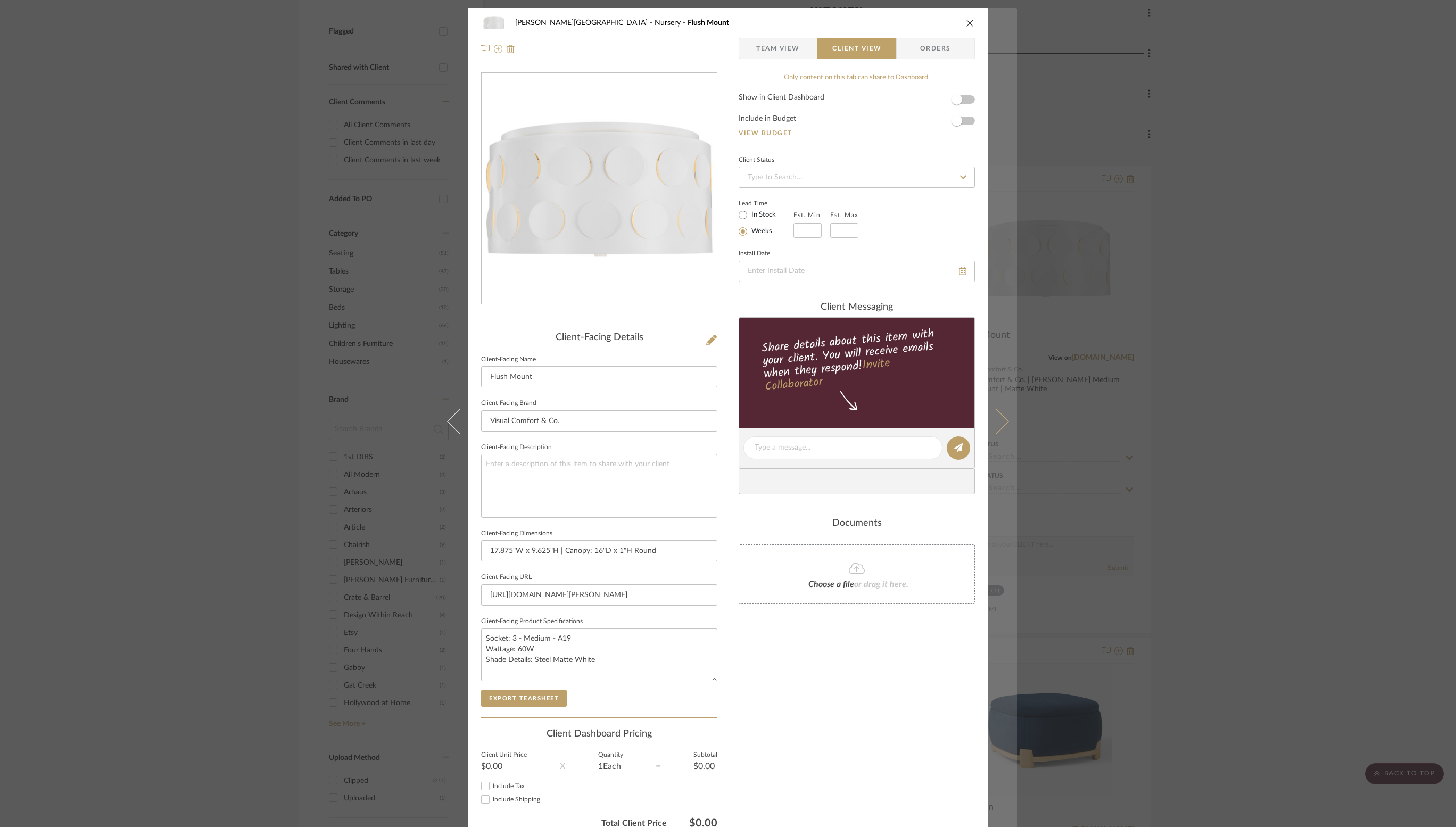 click at bounding box center [996, 421] 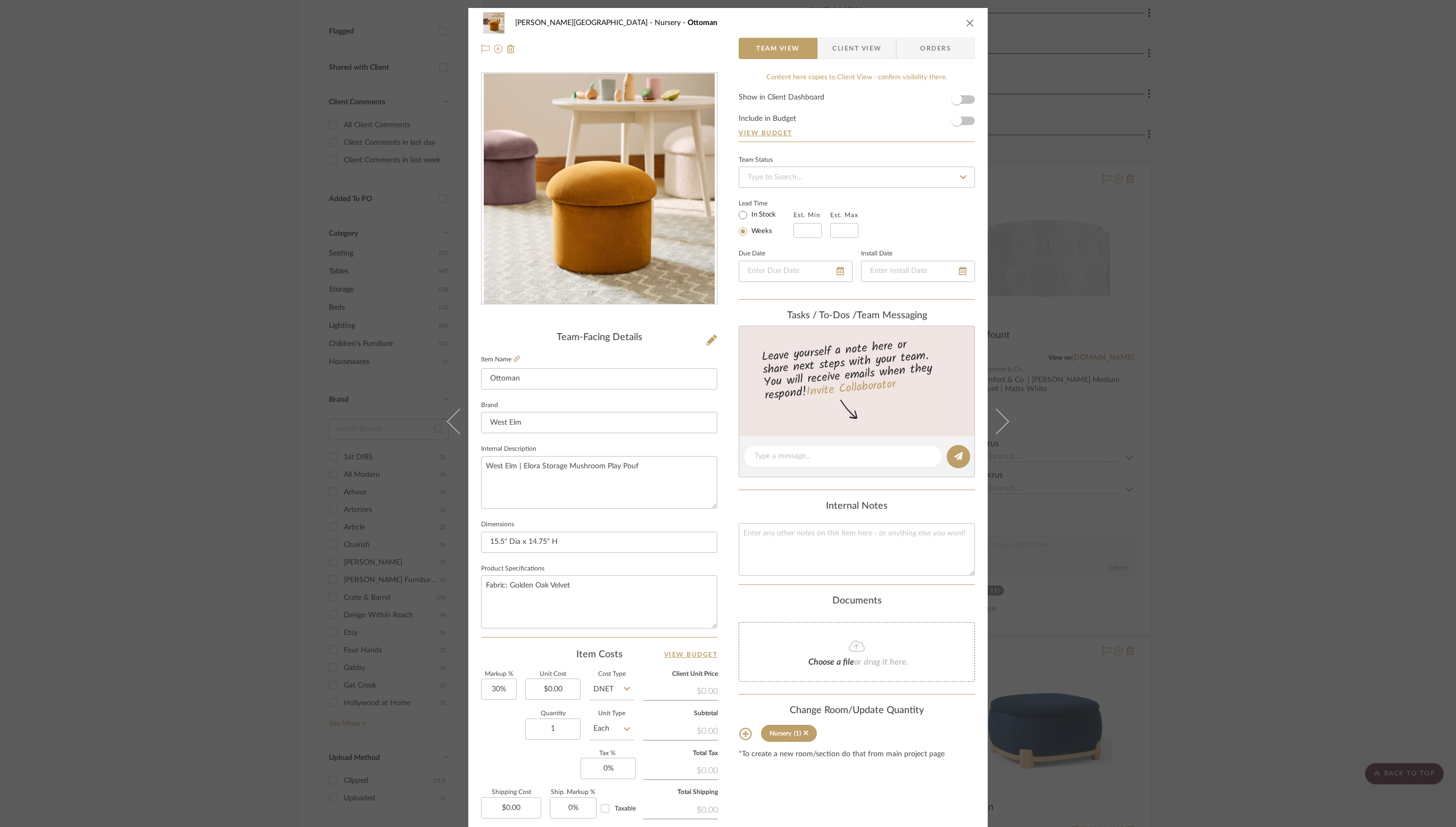 click on "Client View" at bounding box center [857, 48] 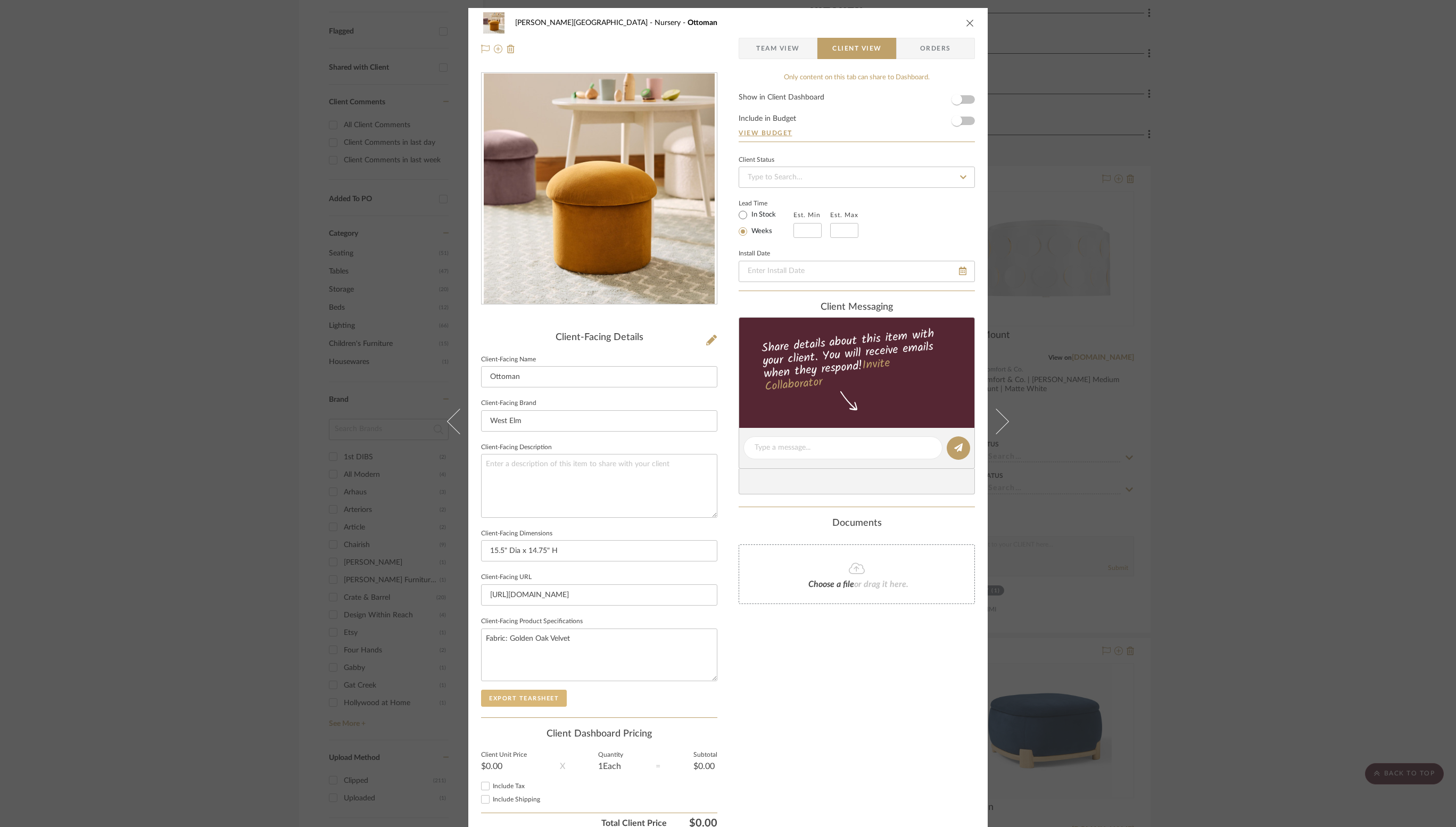 click on "Export Tearsheet" 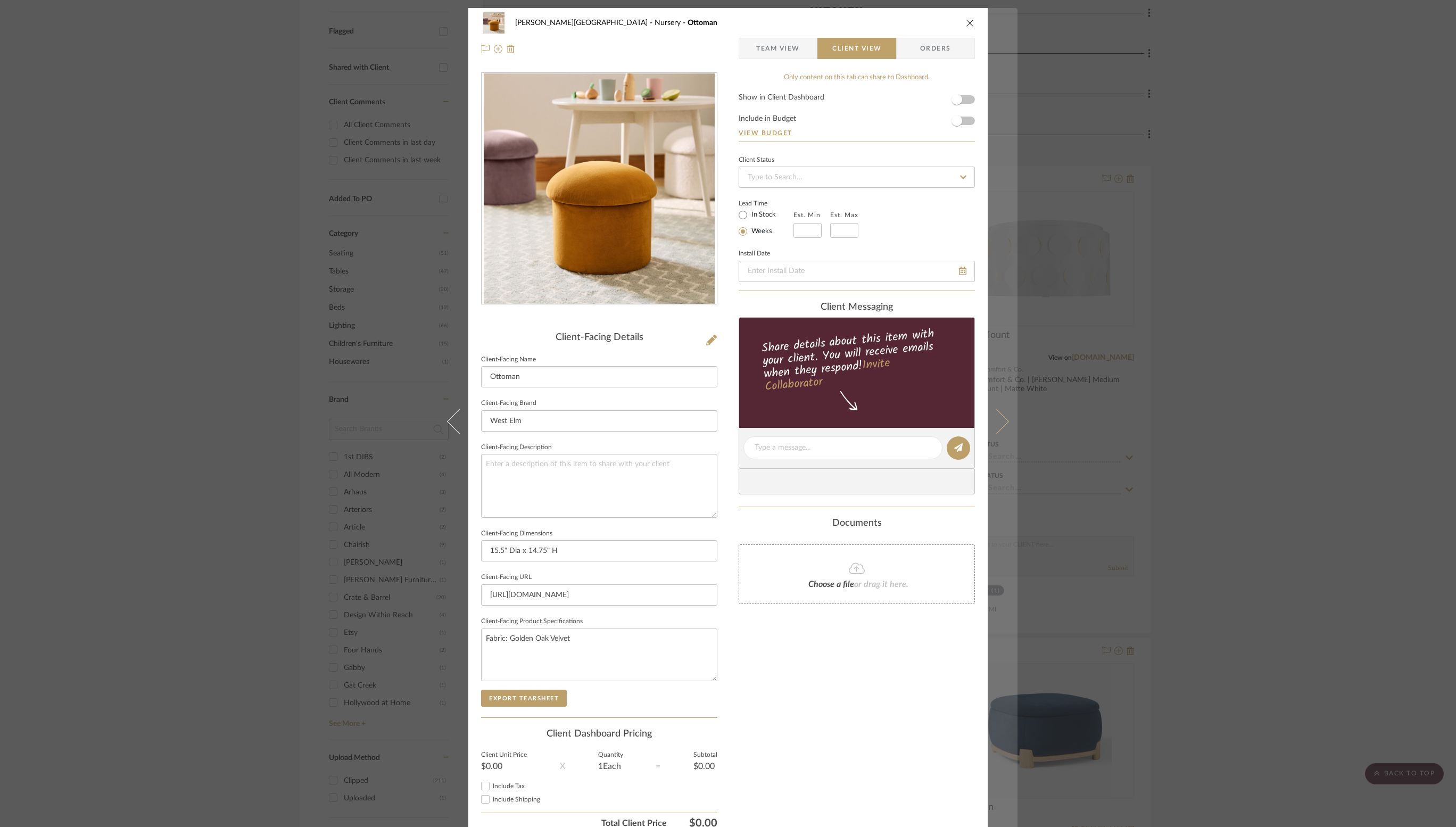 click at bounding box center (1003, 421) 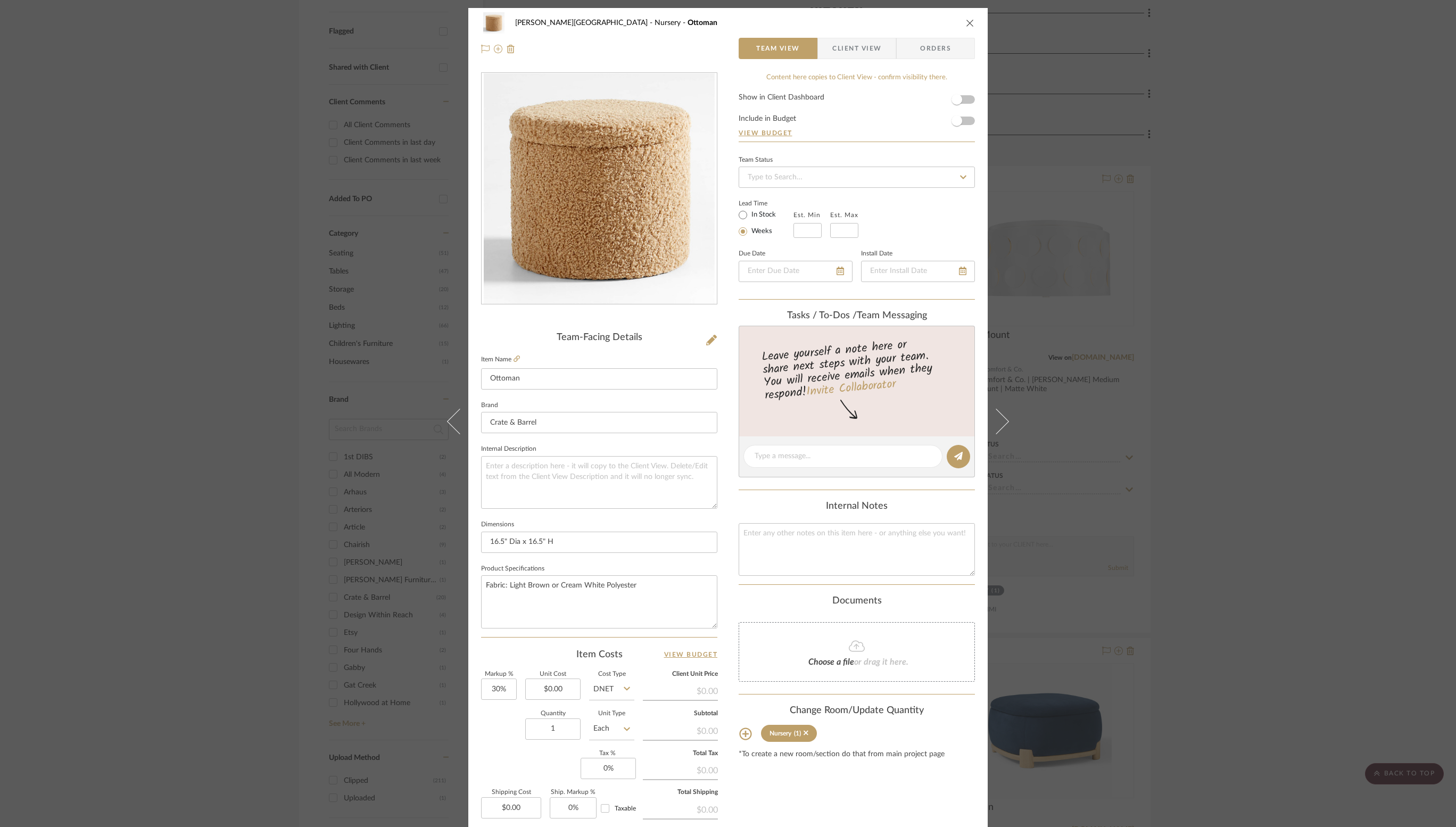 click on "Client View" at bounding box center [857, 48] 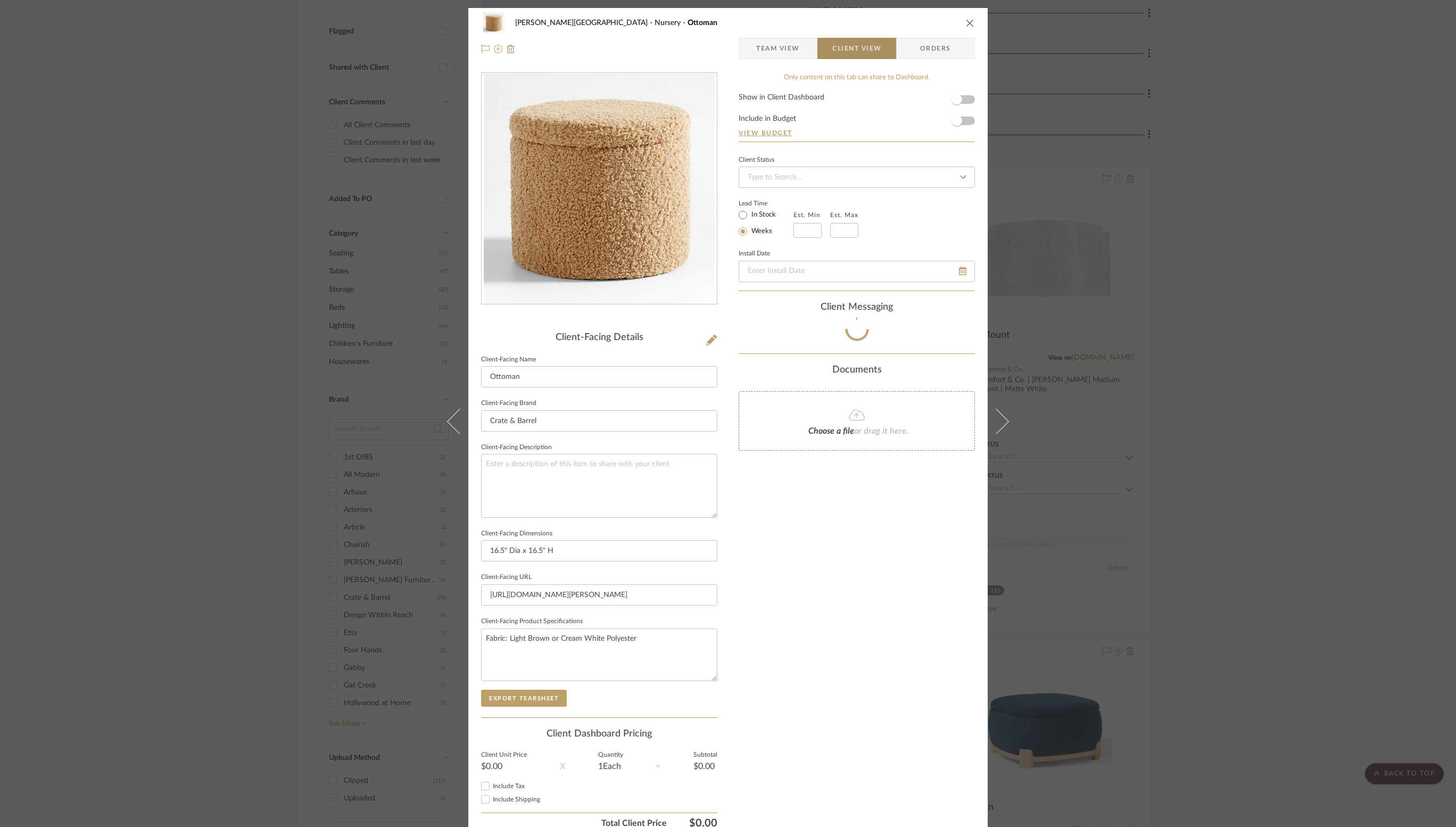 type 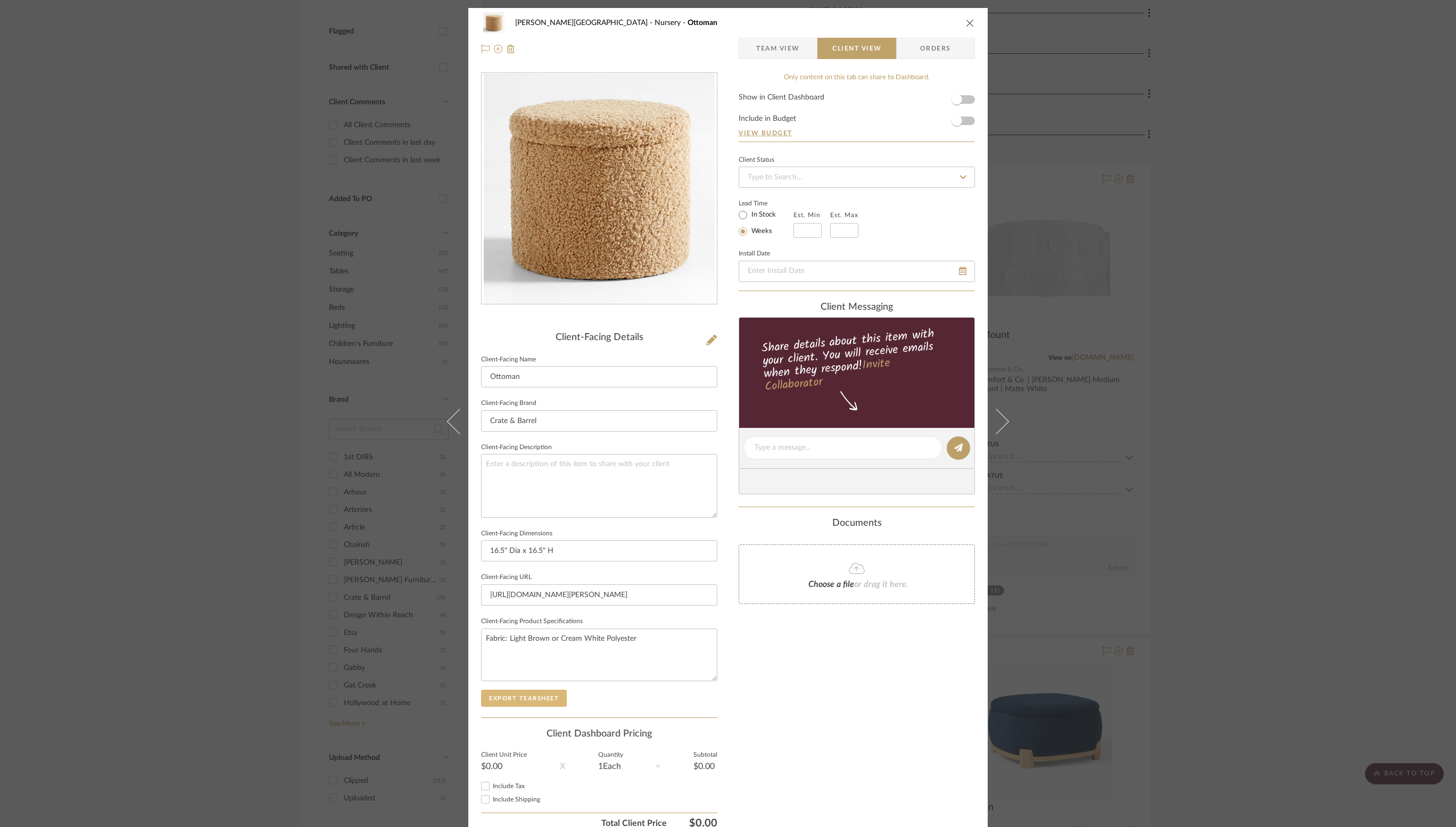 click on "Export Tearsheet" 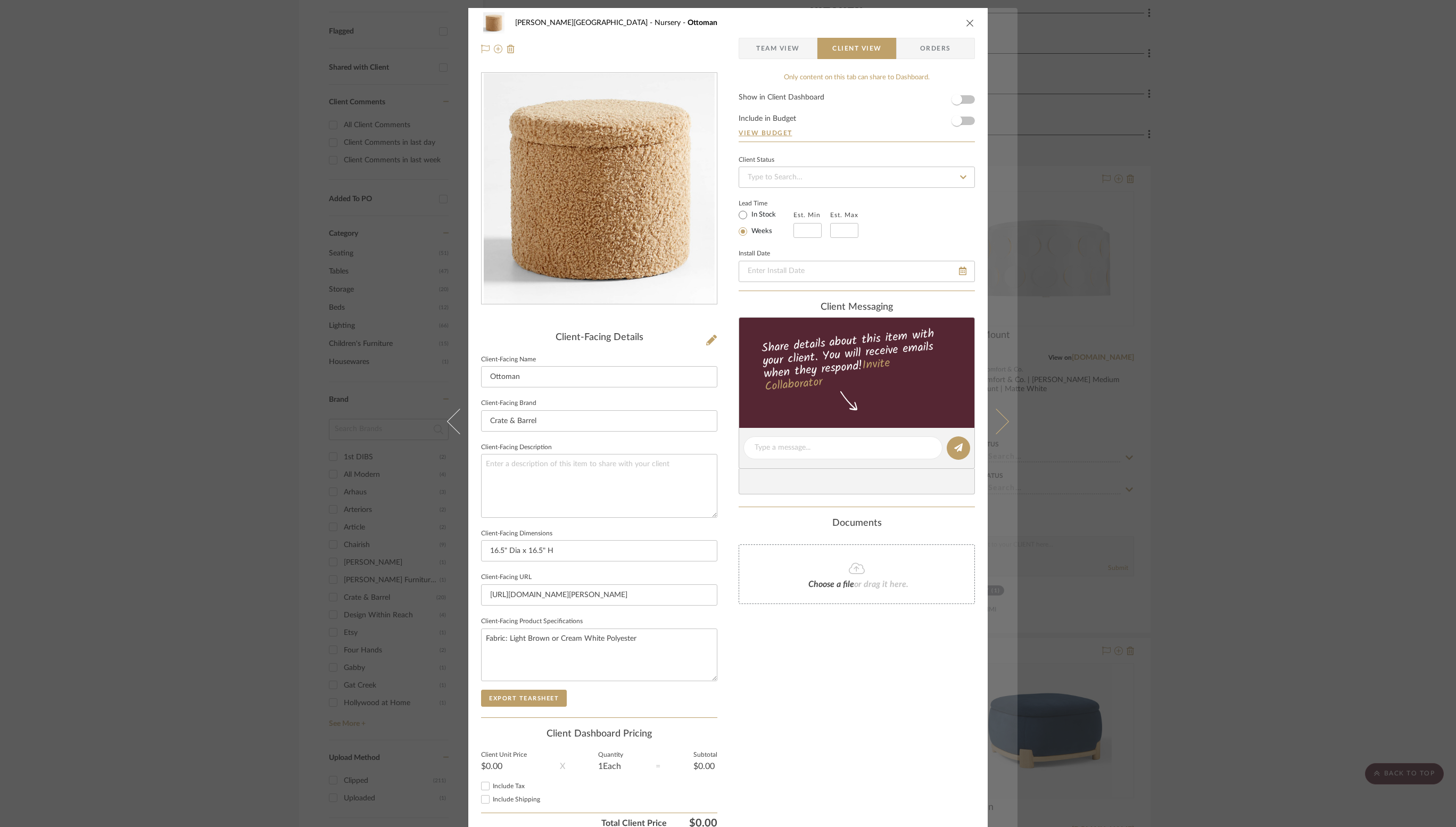 click at bounding box center (1003, 421) 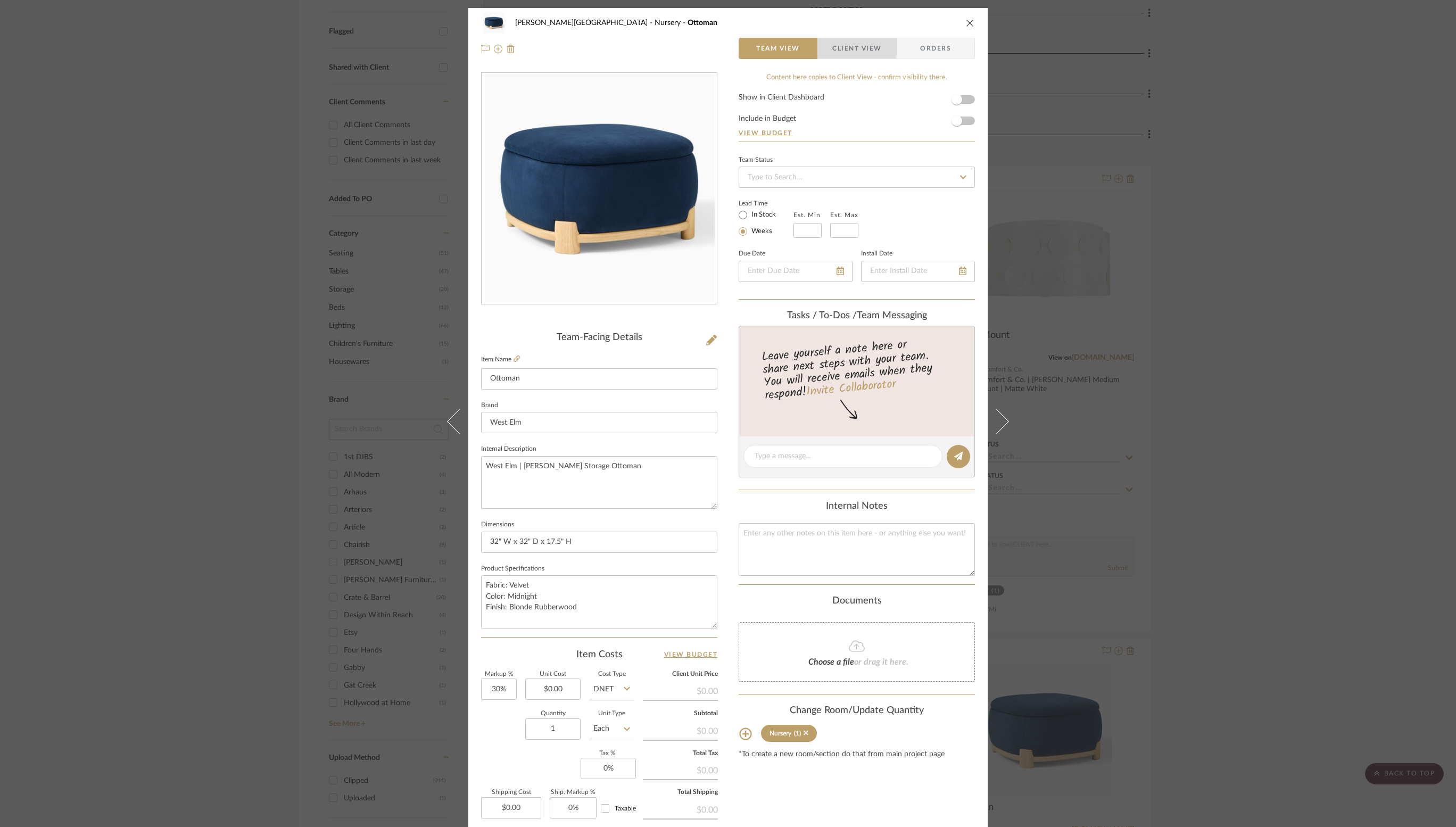 click on "Client View" at bounding box center [857, 48] 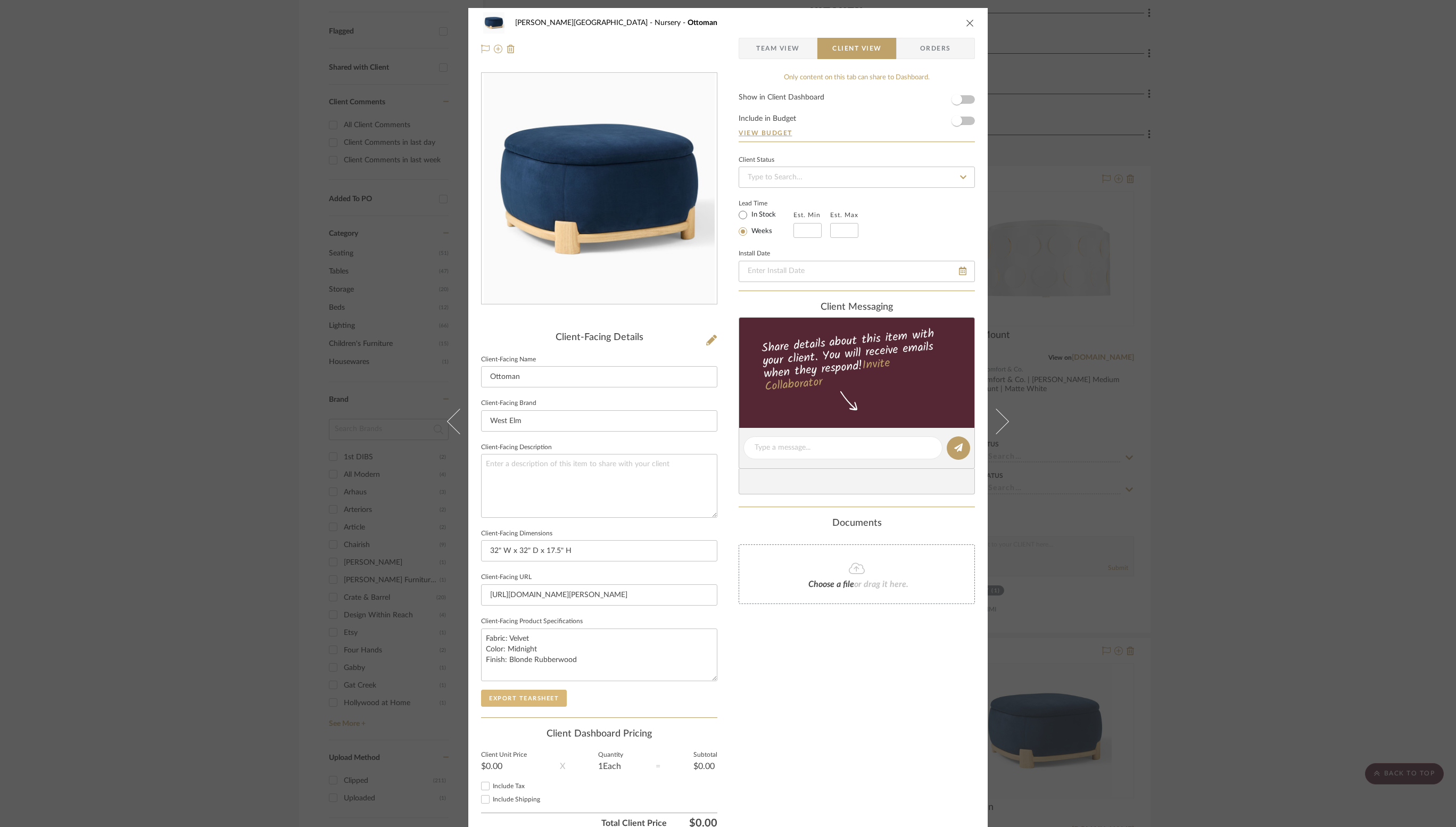 click on "Export Tearsheet" 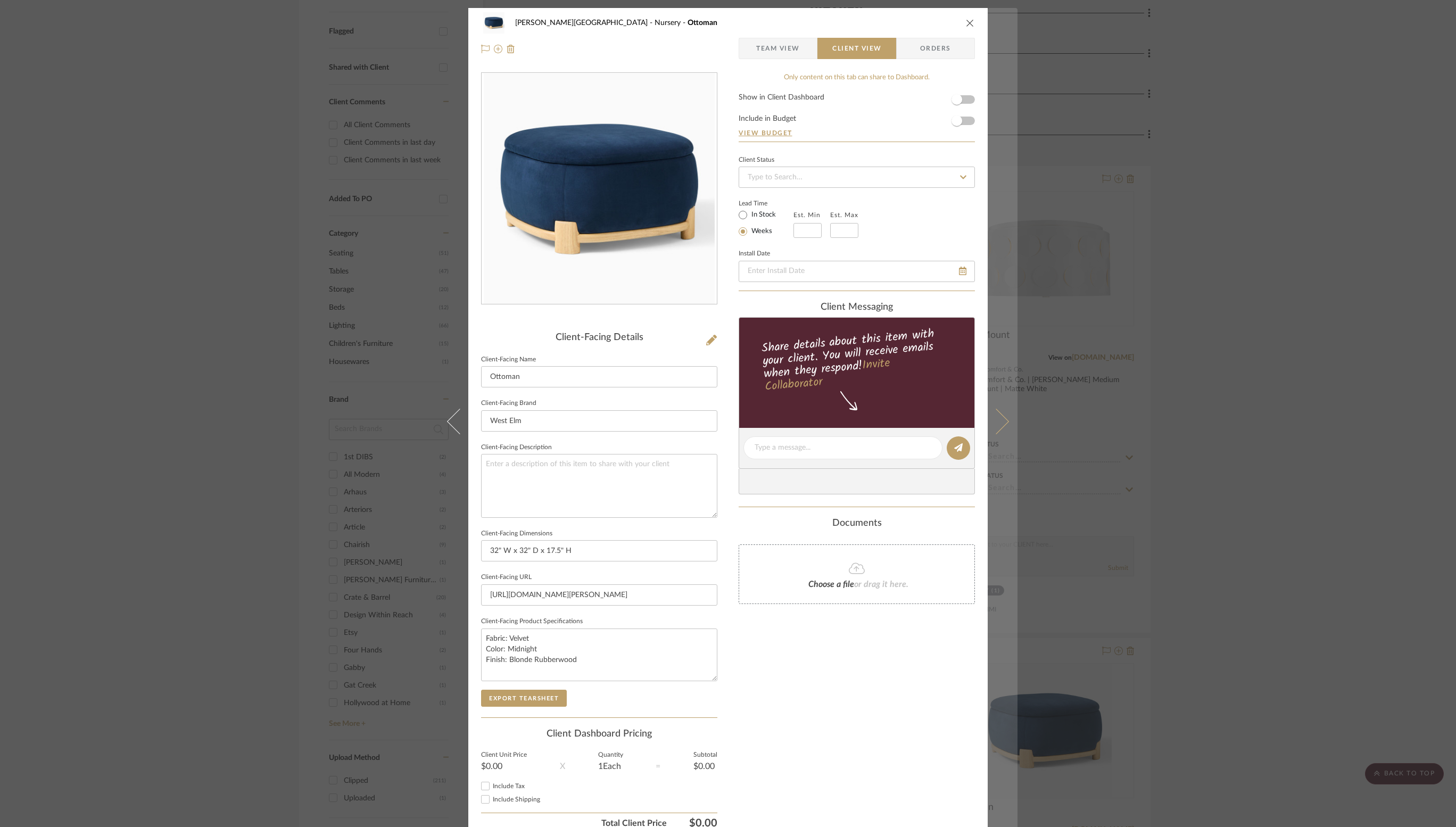 click at bounding box center [1003, 421] 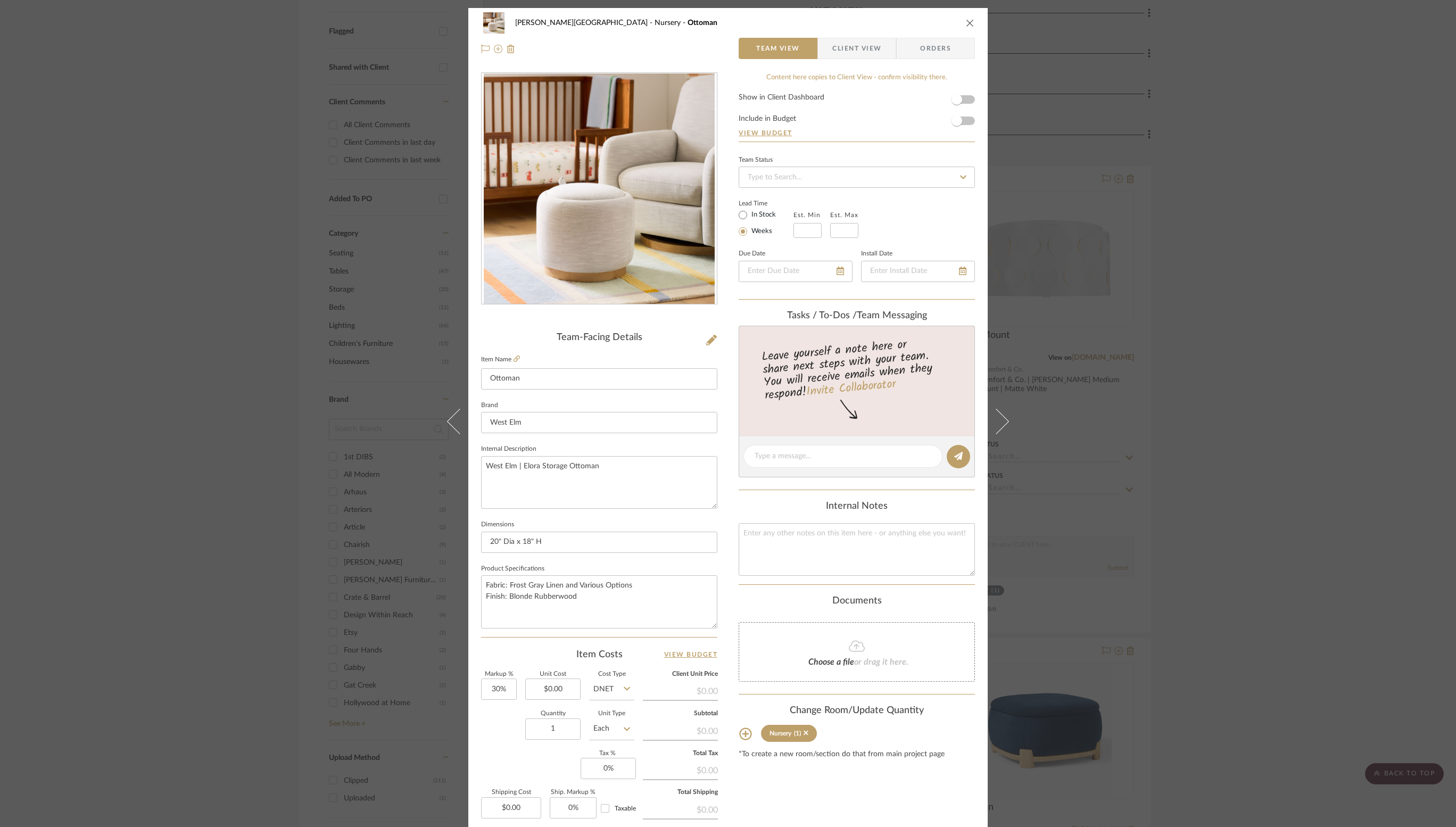 click on "Client View" at bounding box center (857, 48) 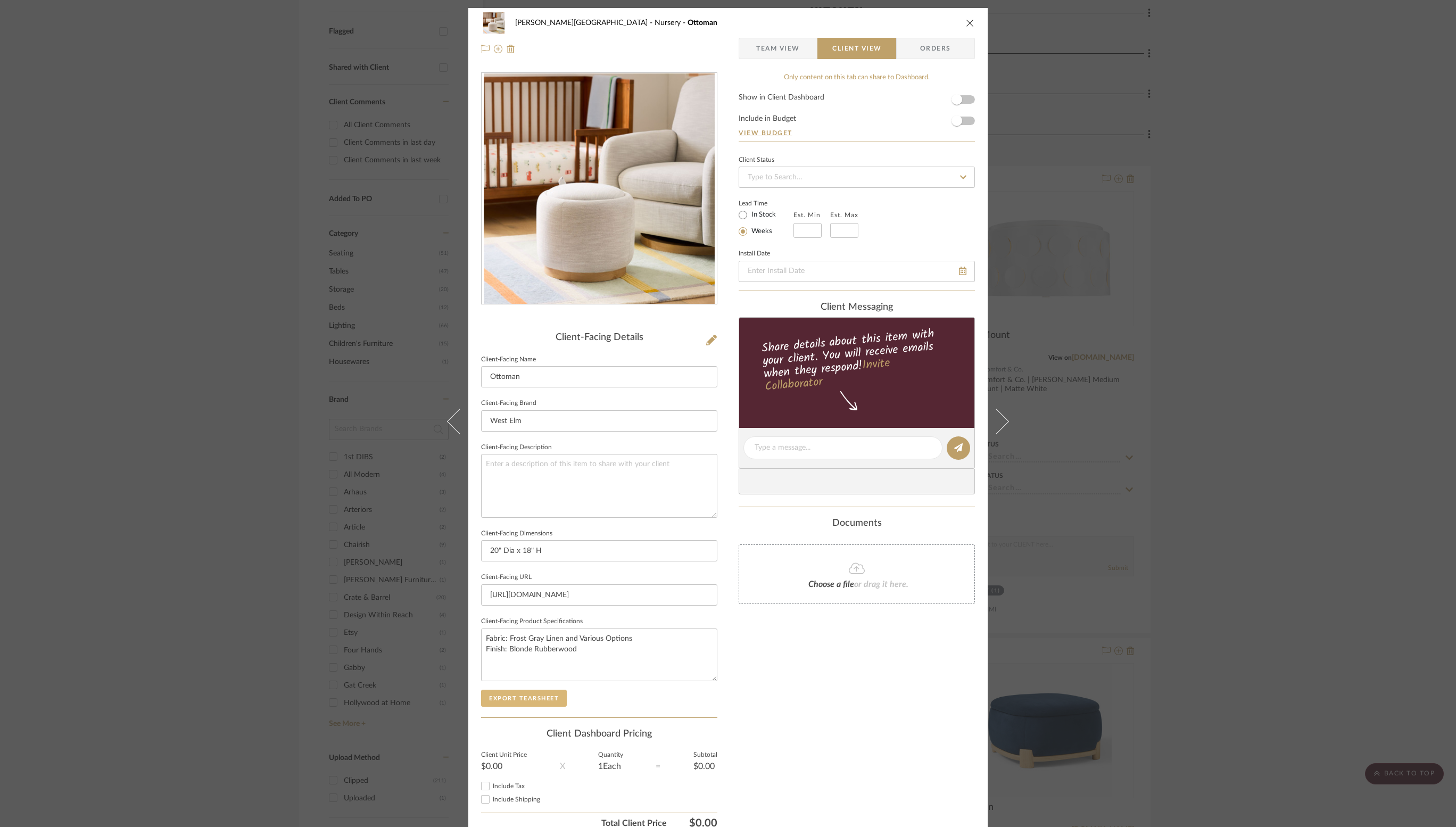 click on "Export Tearsheet" 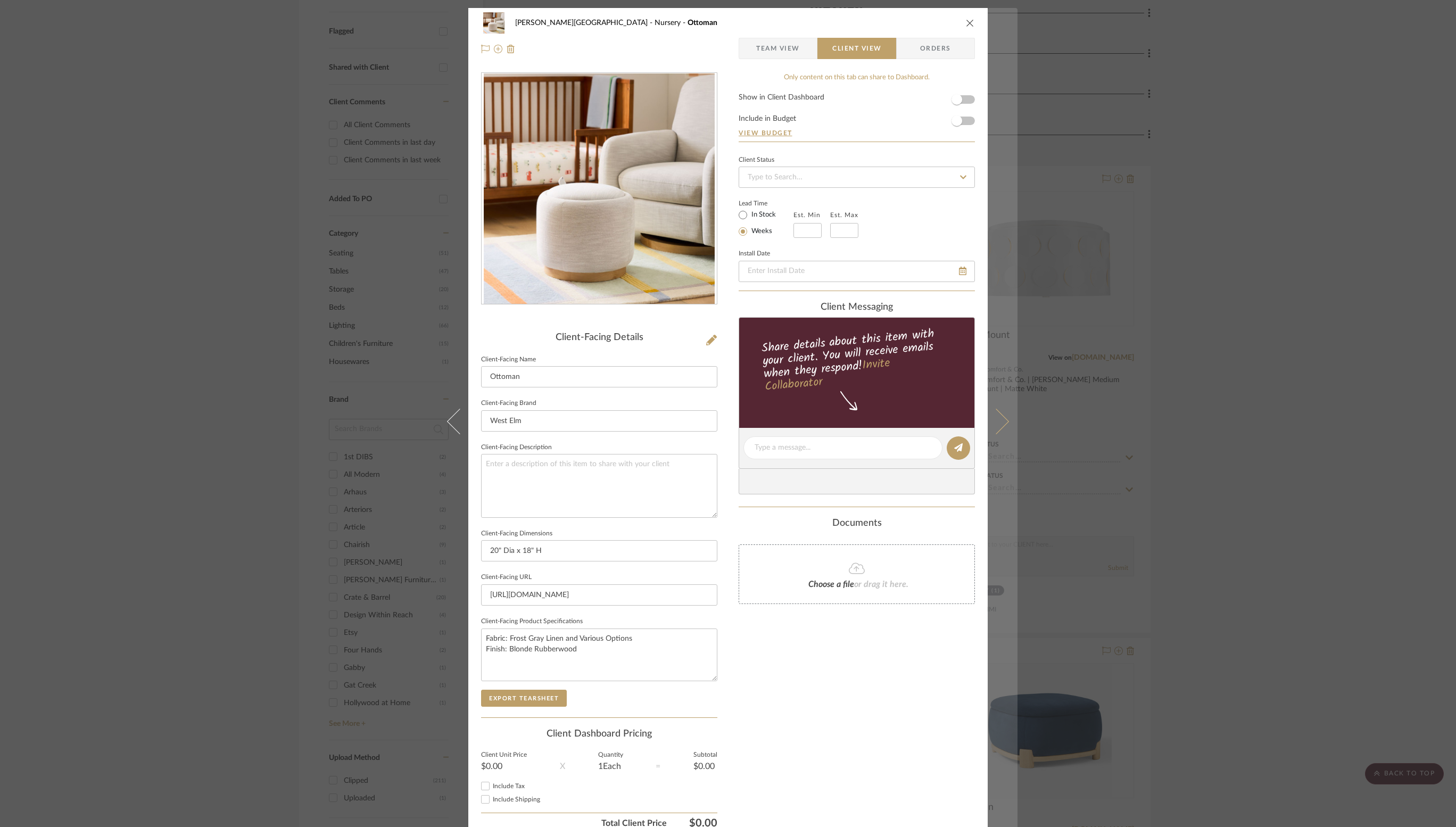click at bounding box center (996, 421) 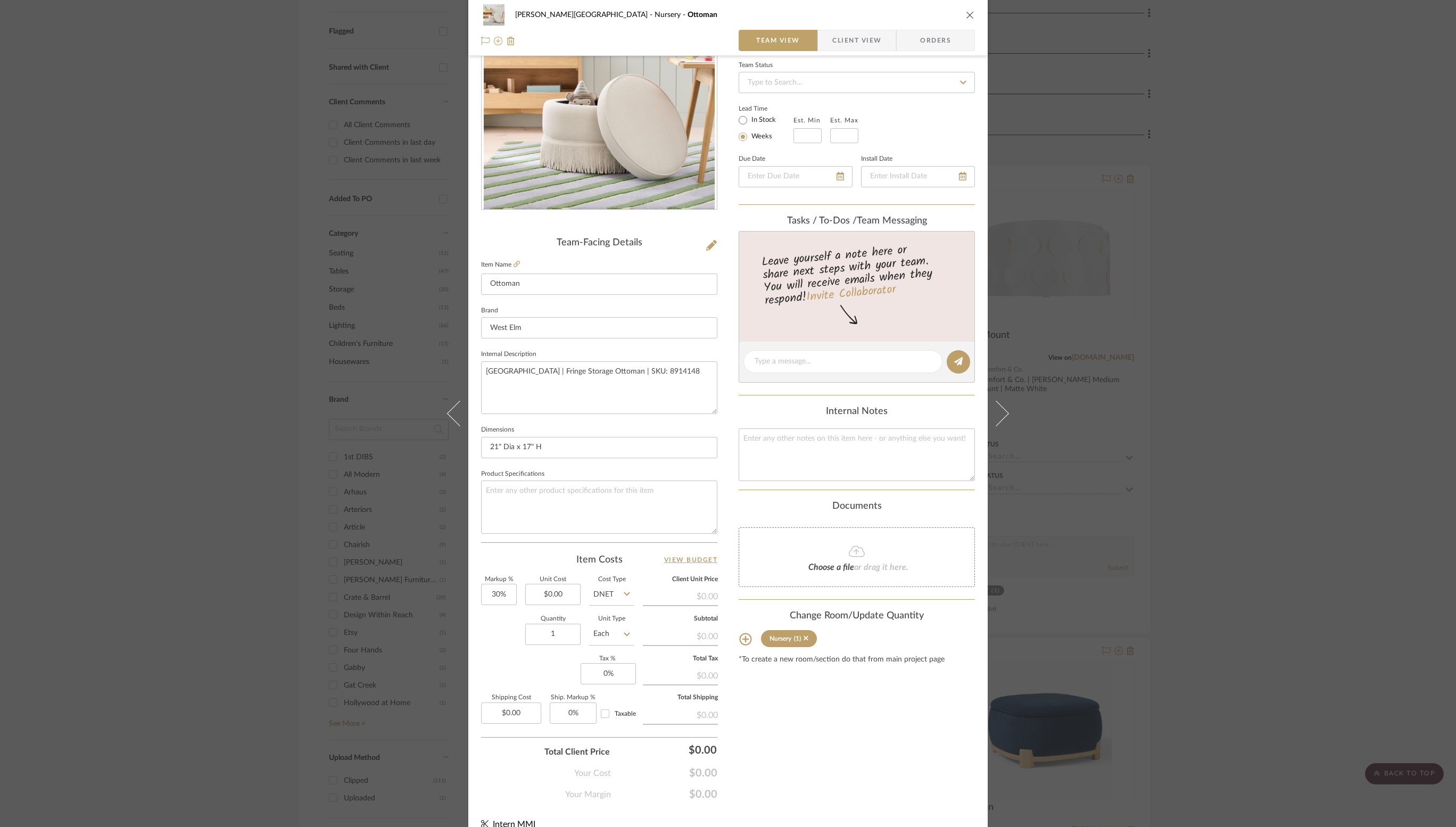 scroll, scrollTop: 111, scrollLeft: 0, axis: vertical 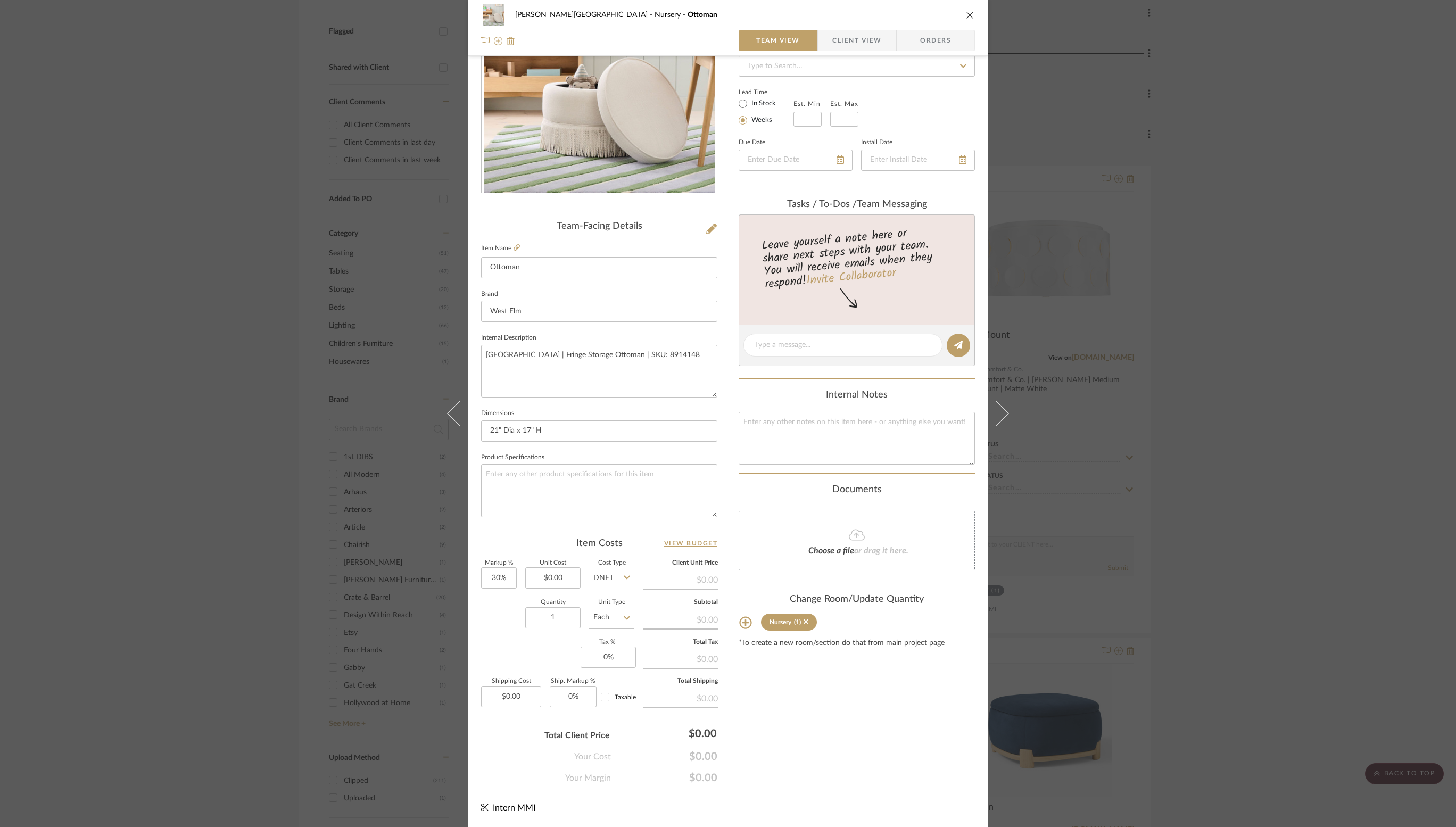 click on "Client View" at bounding box center (857, 40) 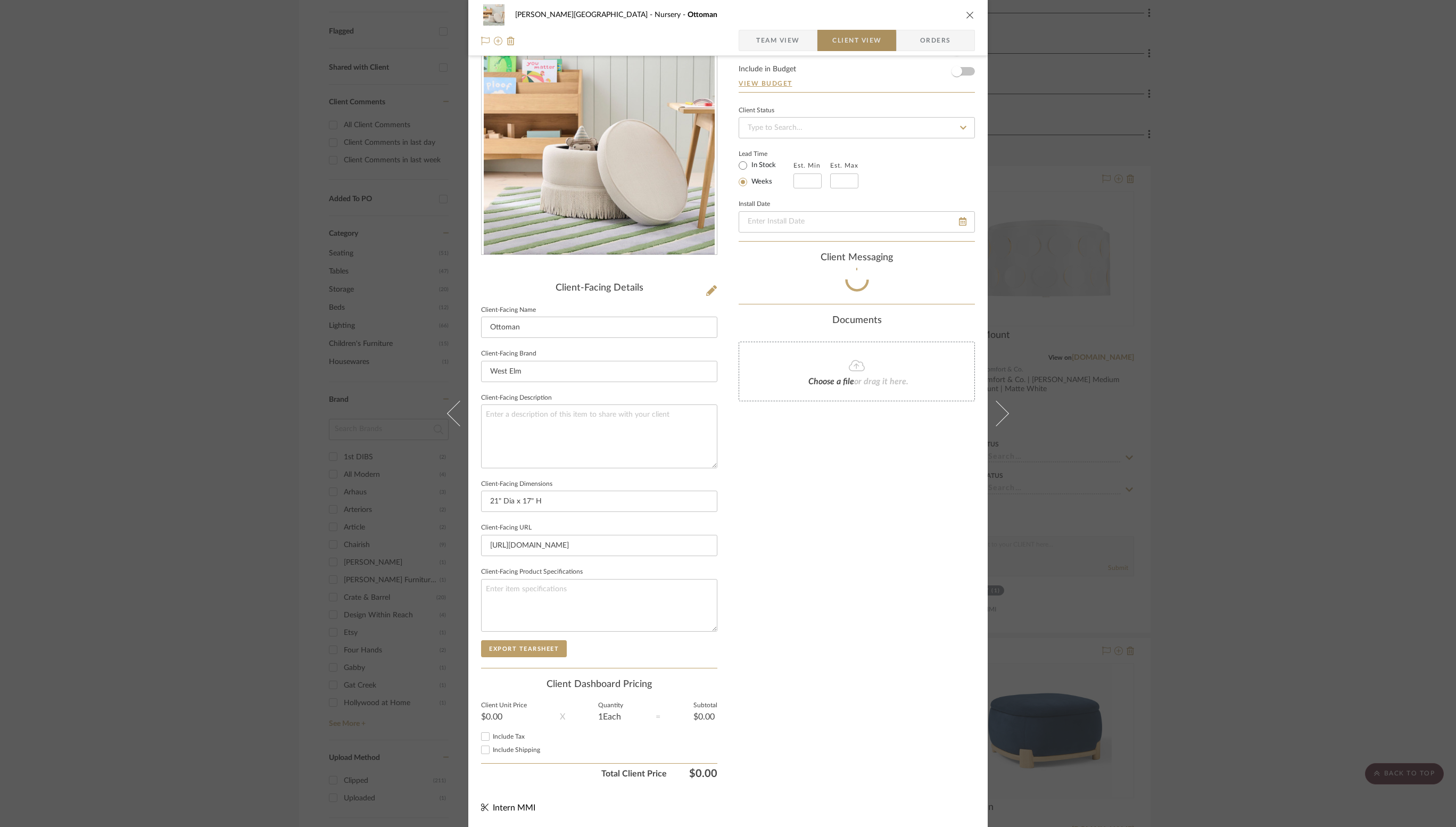 type 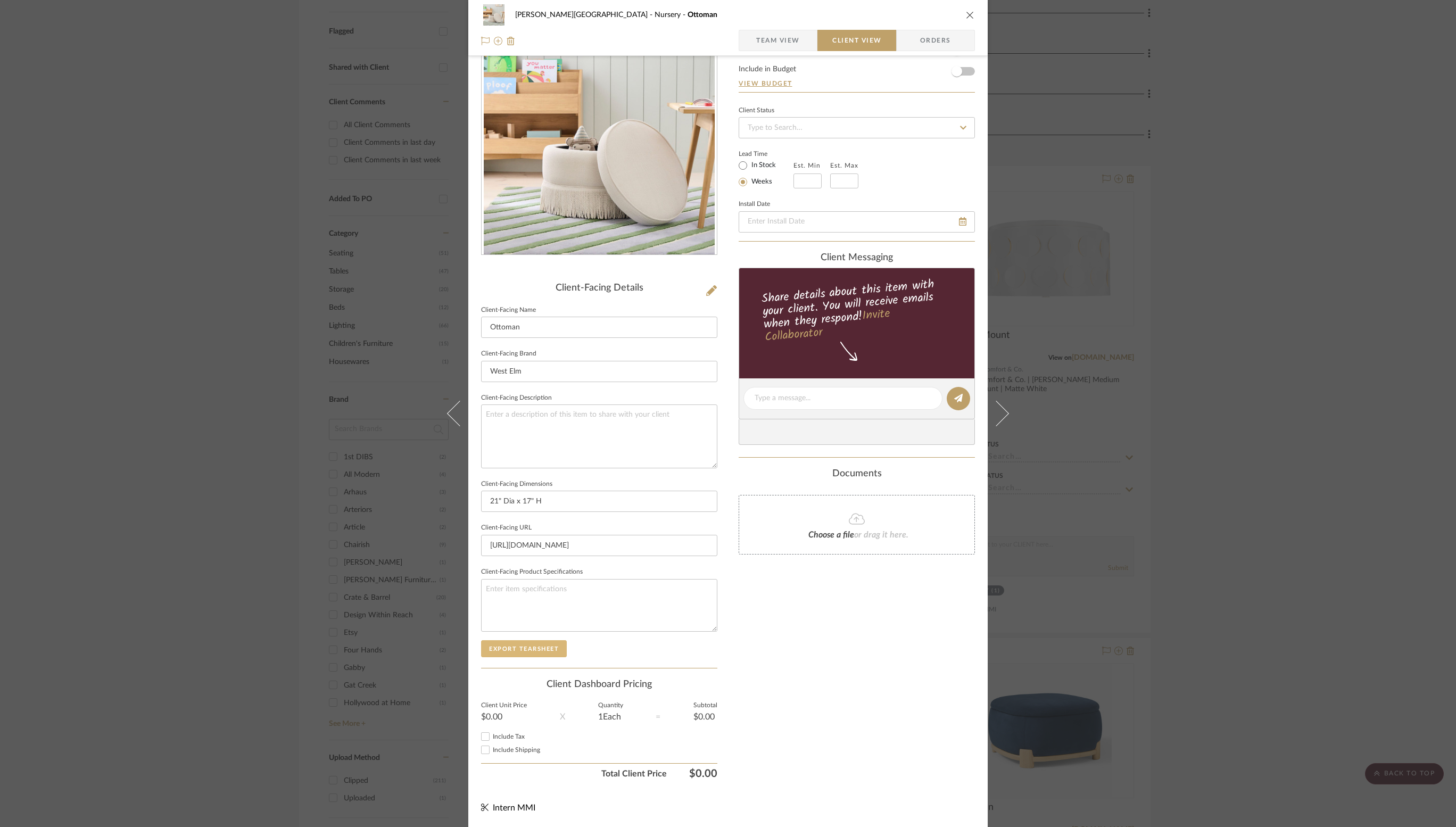 click on "Export Tearsheet" 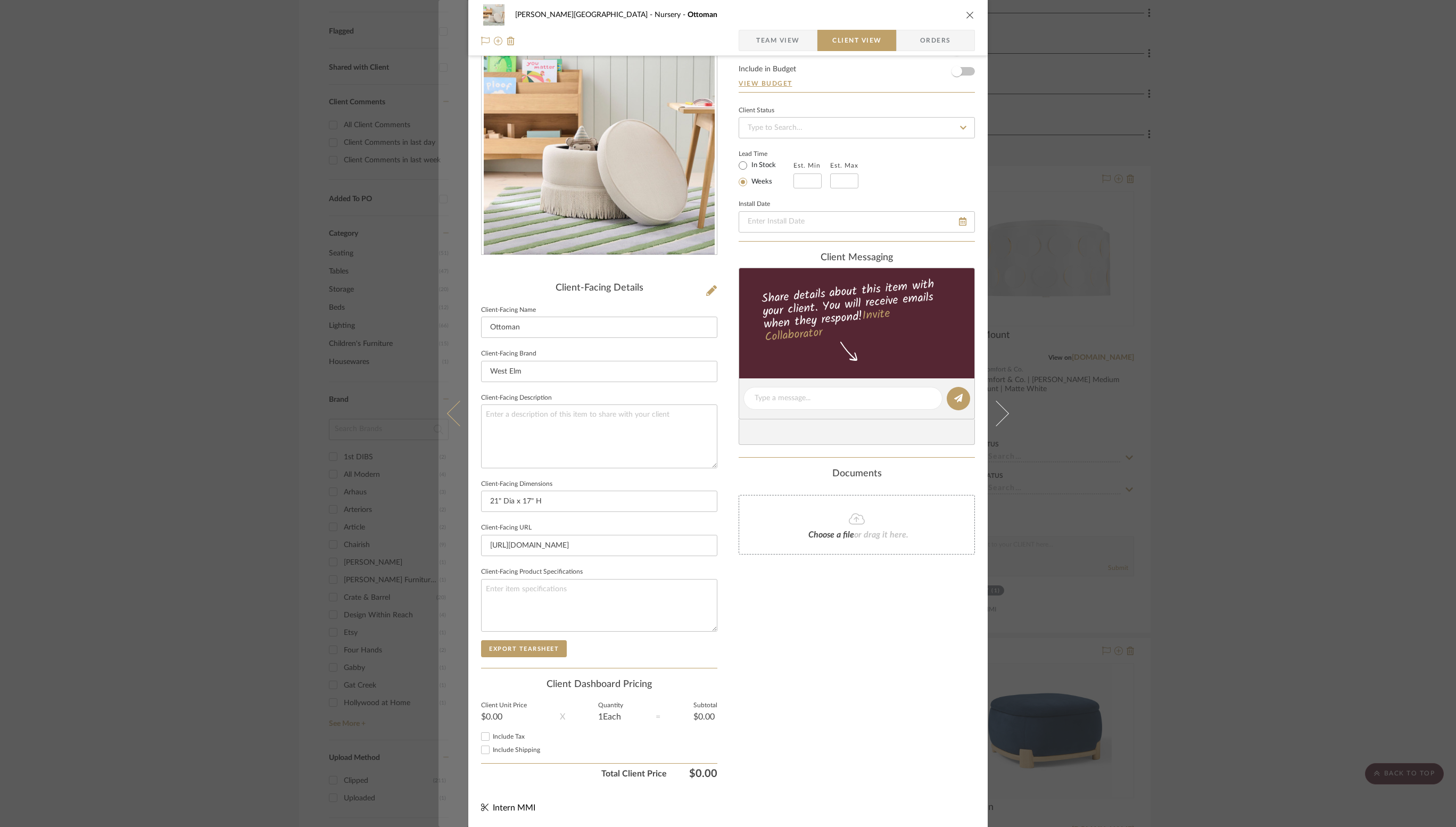 click at bounding box center (453, 414) 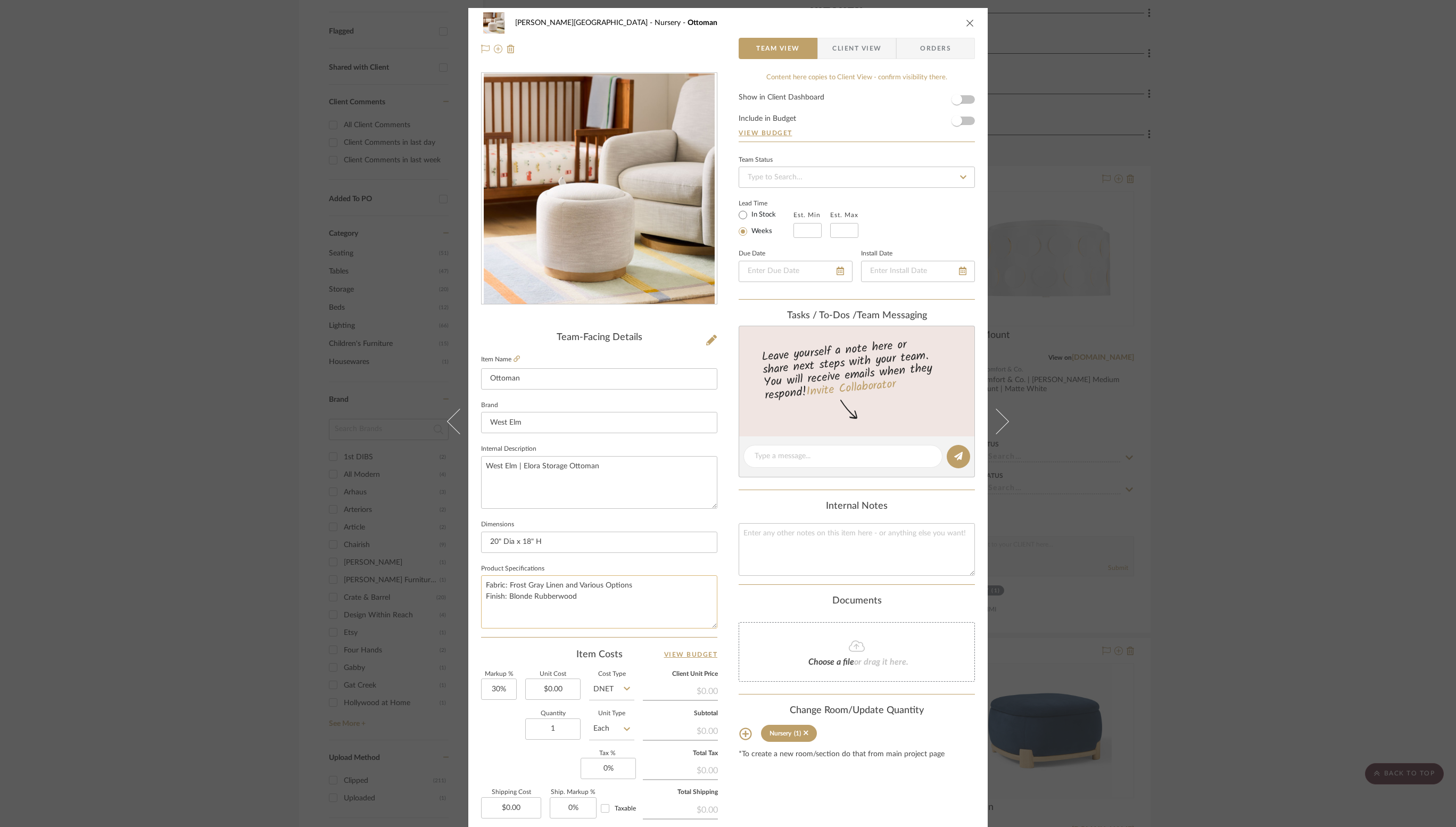 scroll, scrollTop: 111, scrollLeft: 0, axis: vertical 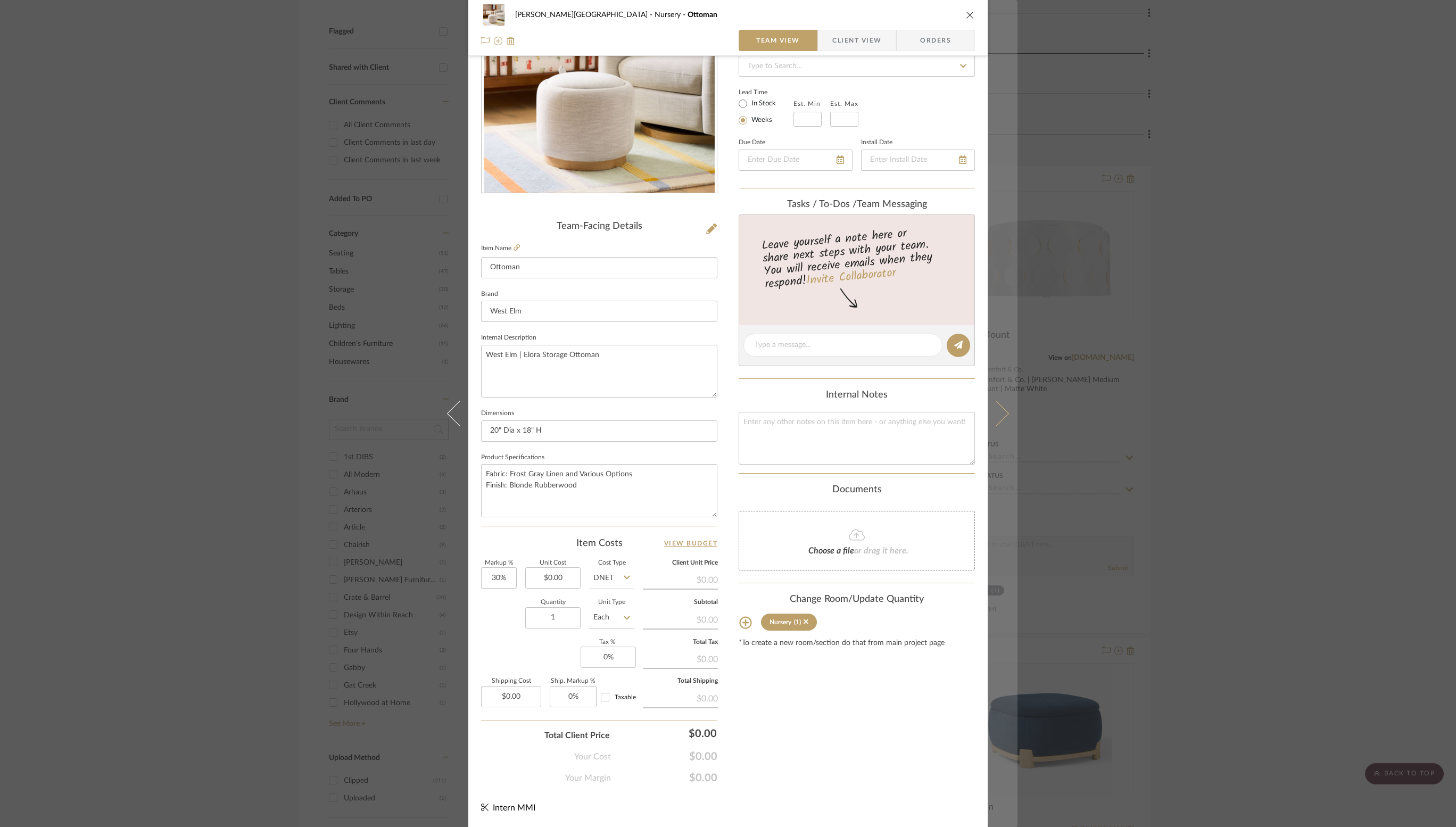 click at bounding box center [996, 414] 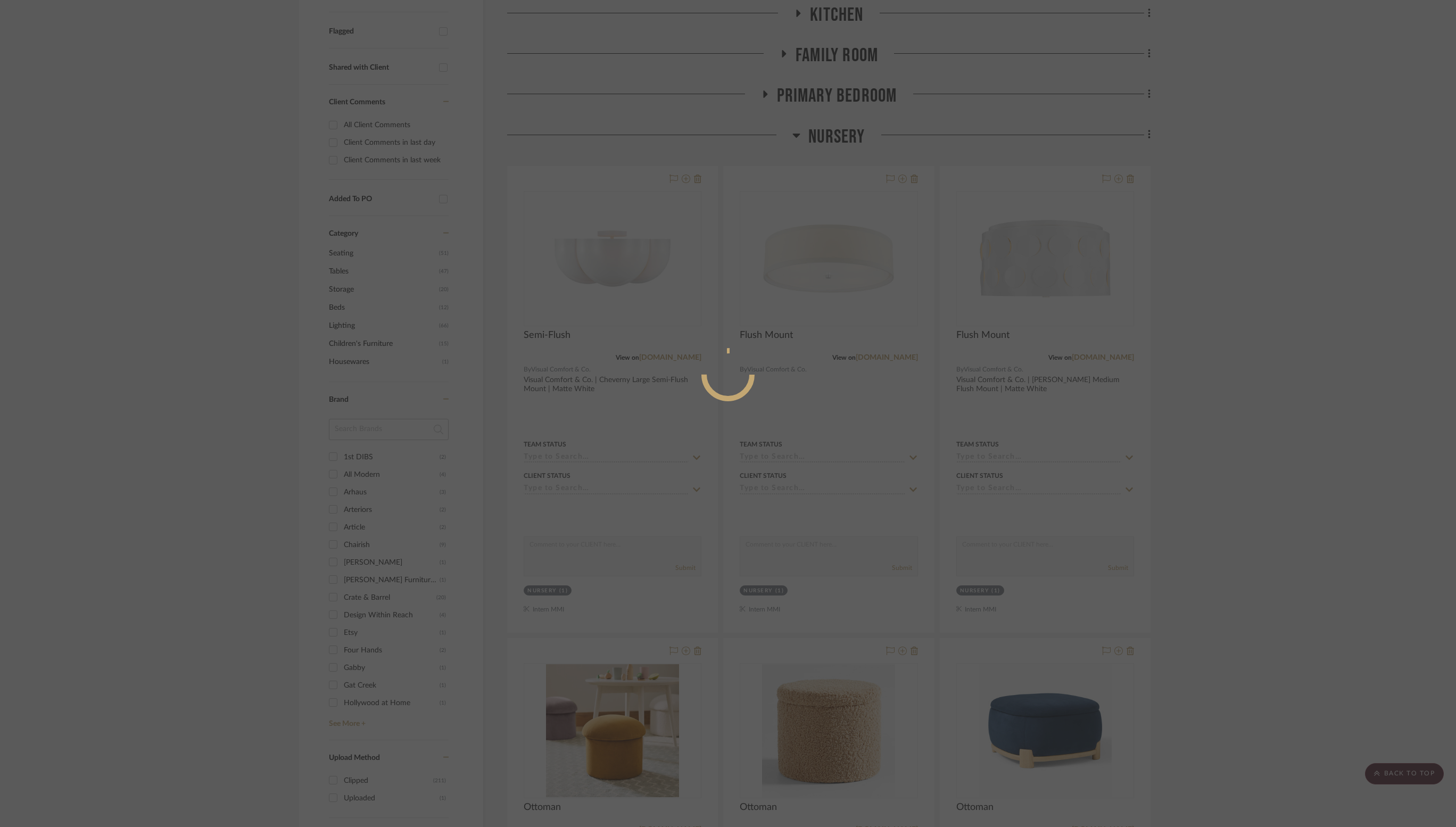 scroll, scrollTop: 0, scrollLeft: 0, axis: both 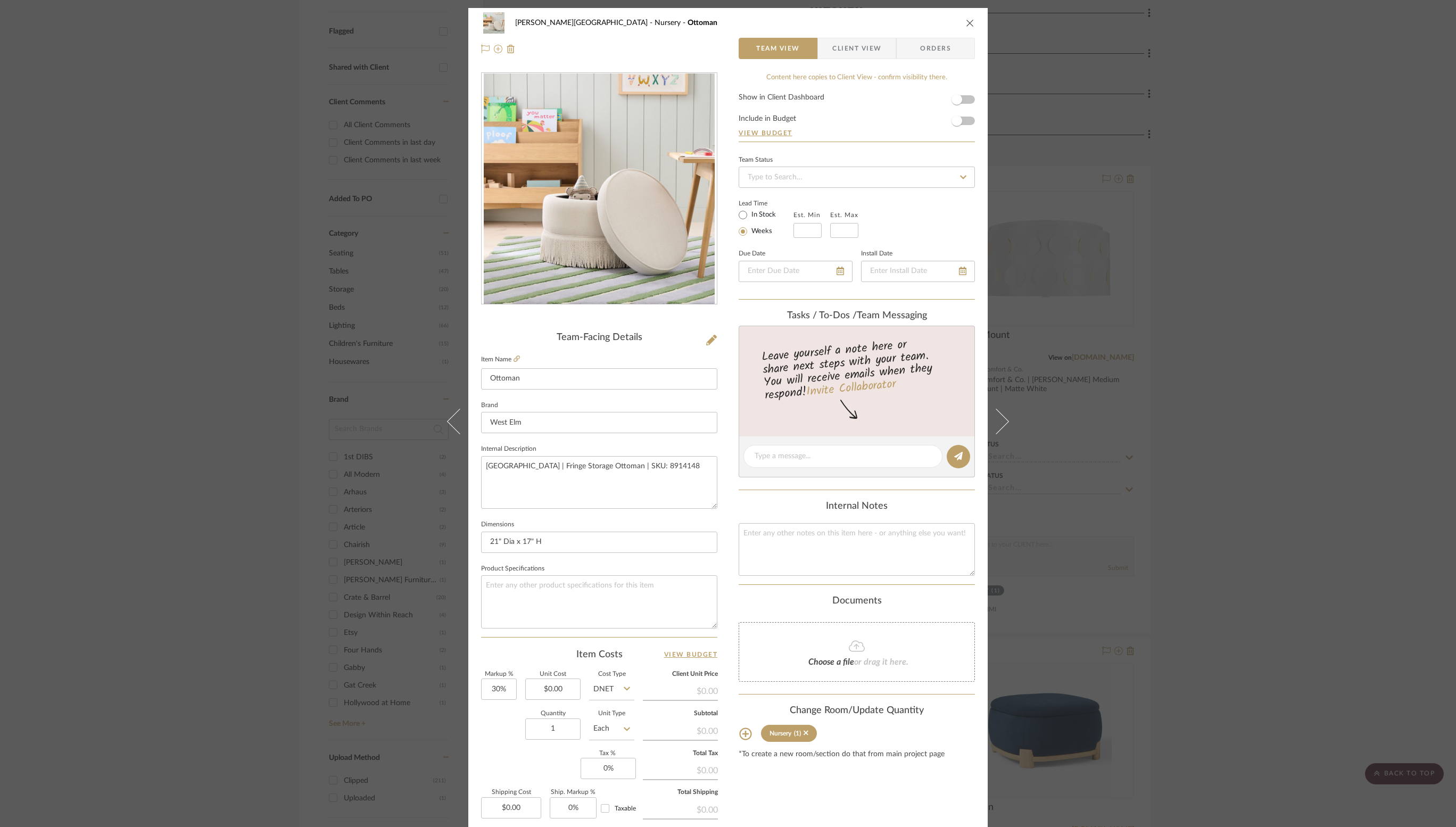 click at bounding box center (1003, 421) 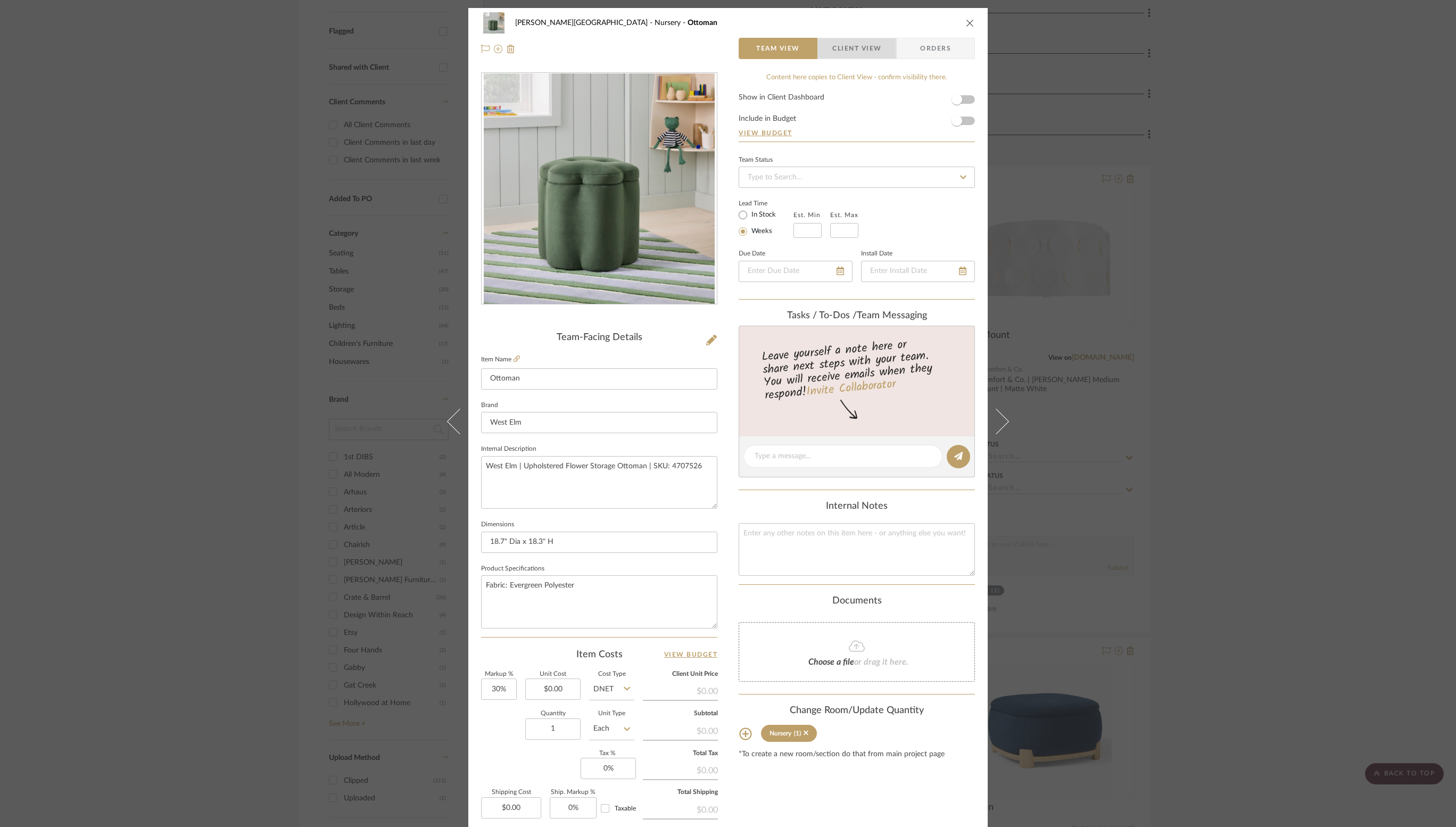click on "Client View" at bounding box center (857, 48) 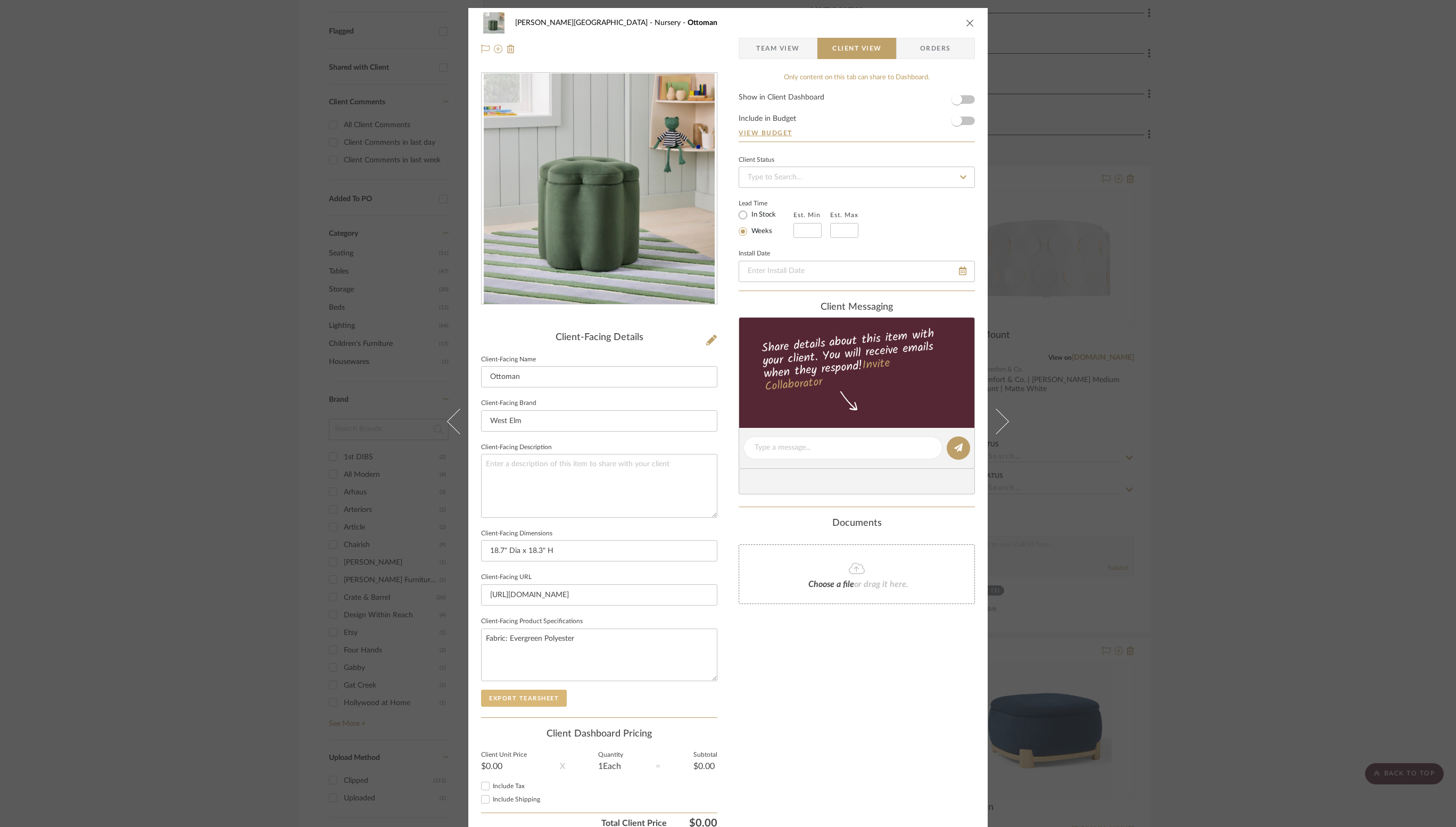 click on "Export Tearsheet" 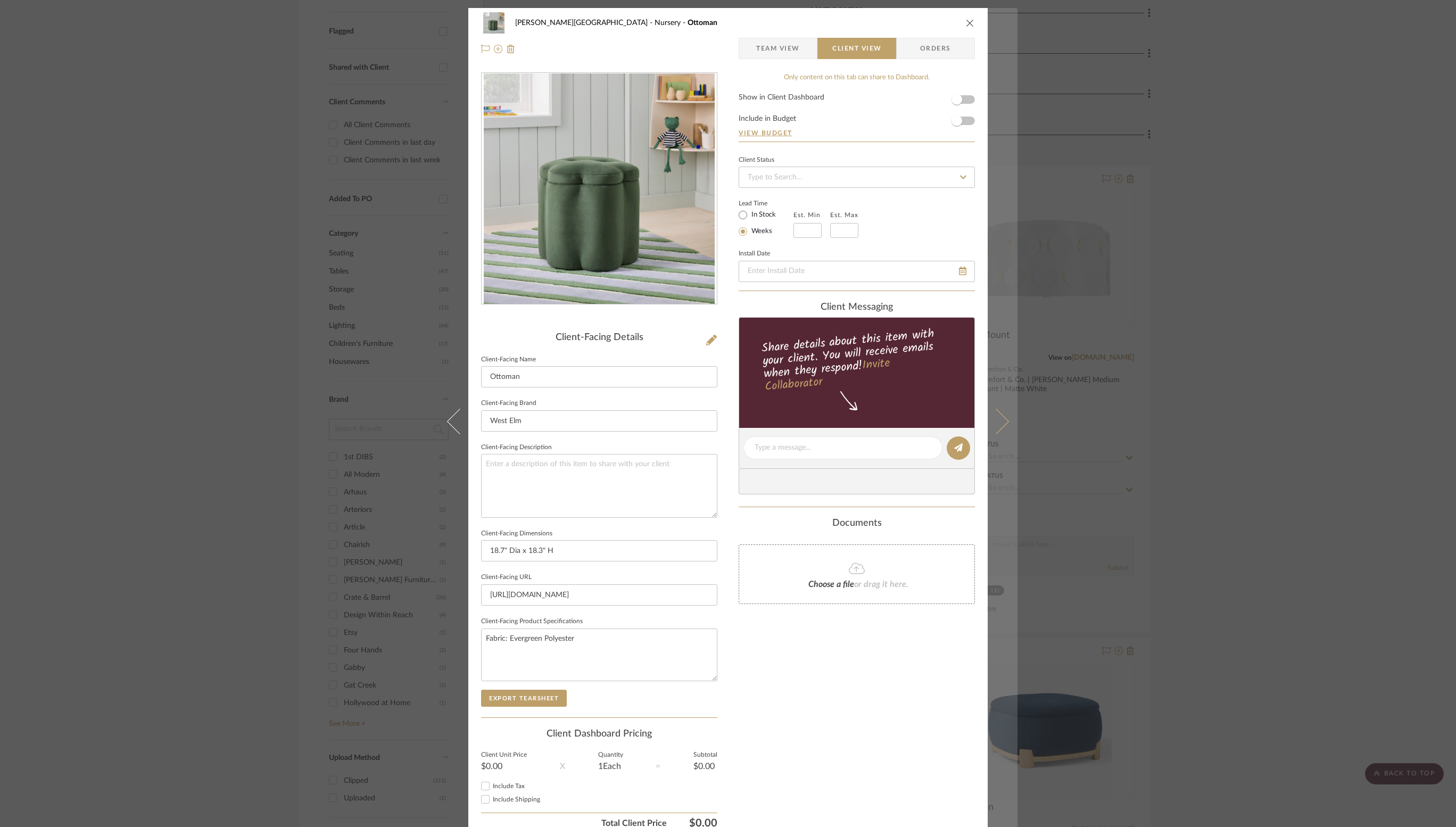 click at bounding box center [1003, 421] 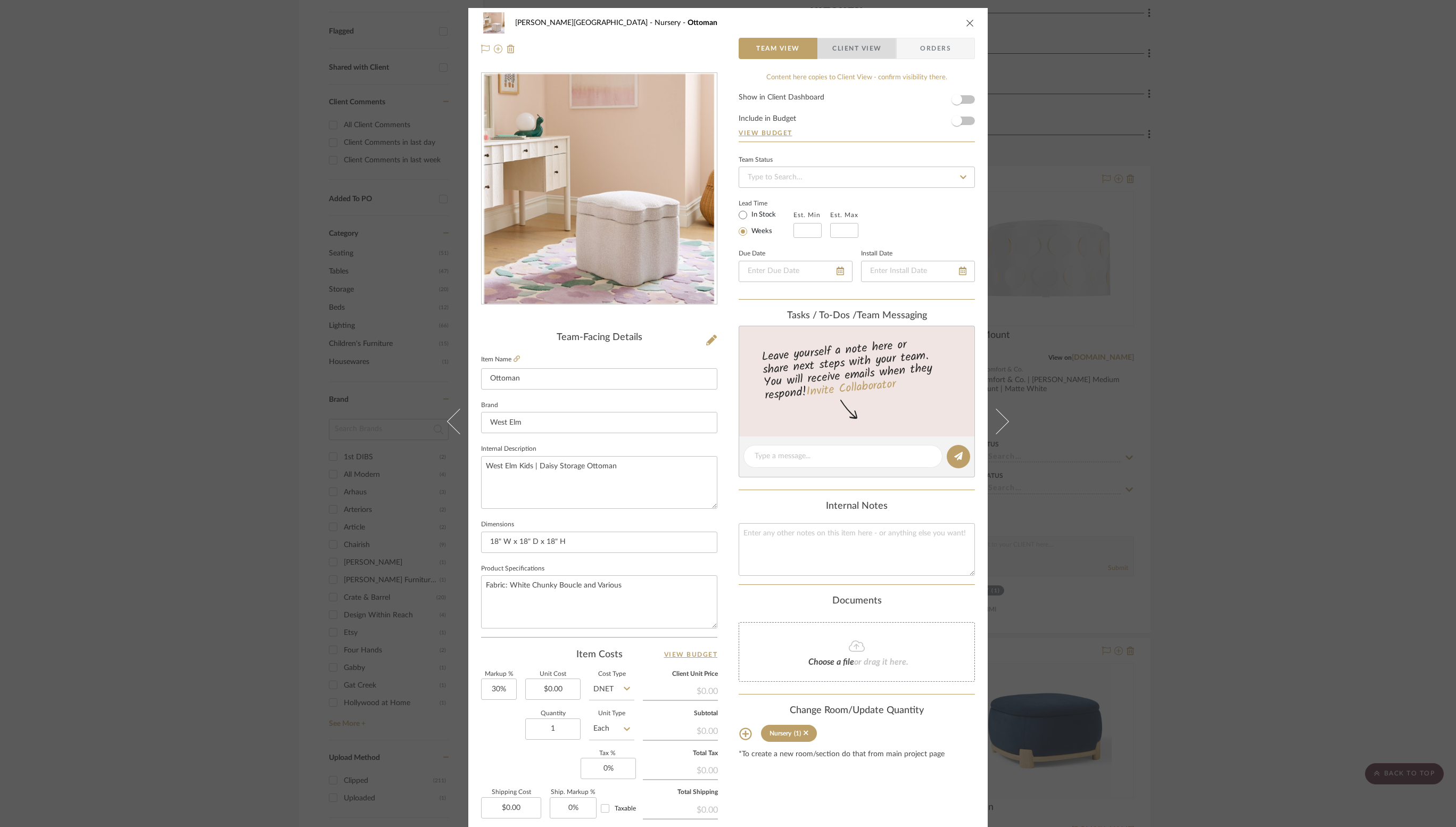 click on "Client View" at bounding box center (857, 48) 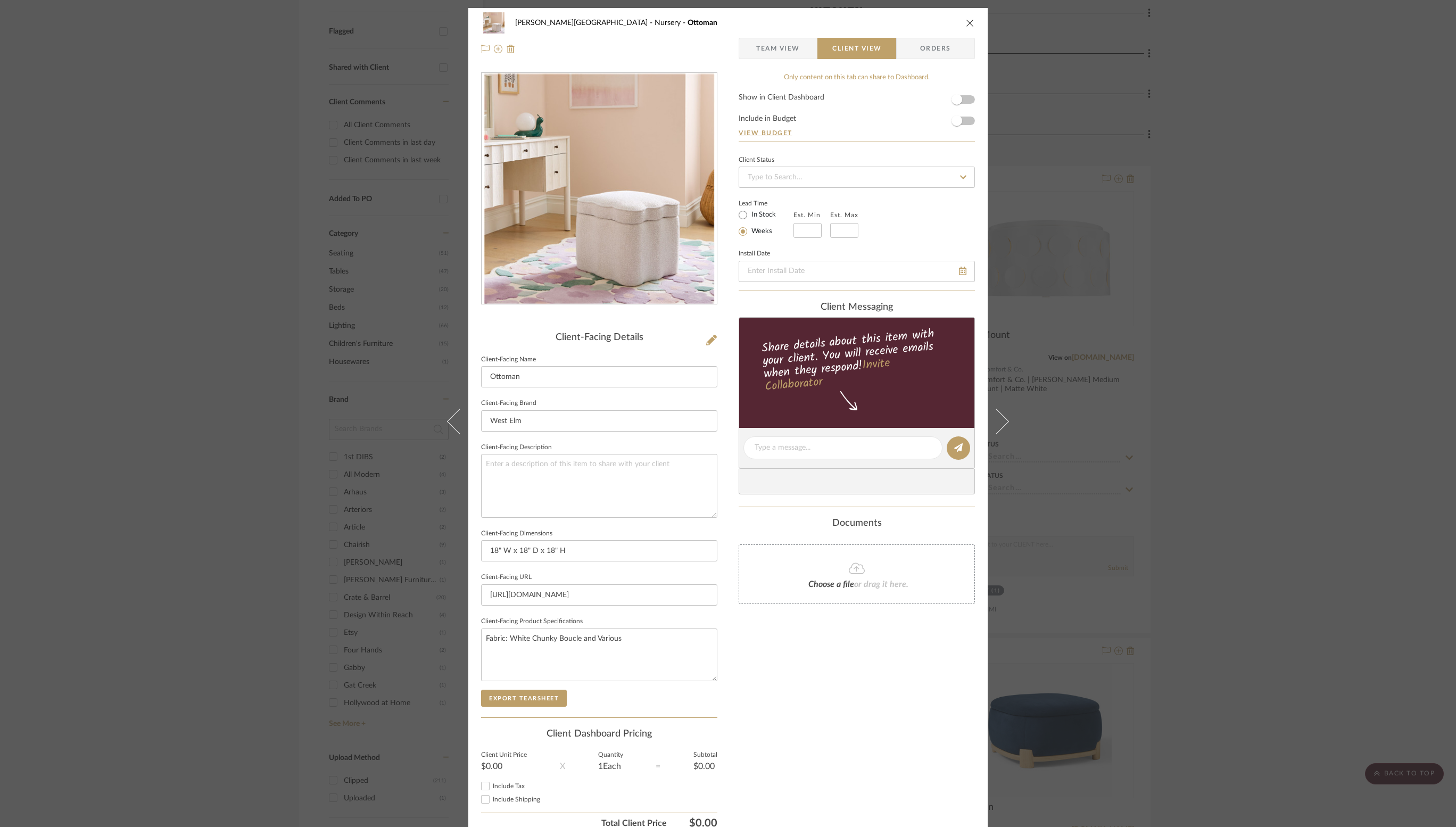 scroll, scrollTop: 49, scrollLeft: 0, axis: vertical 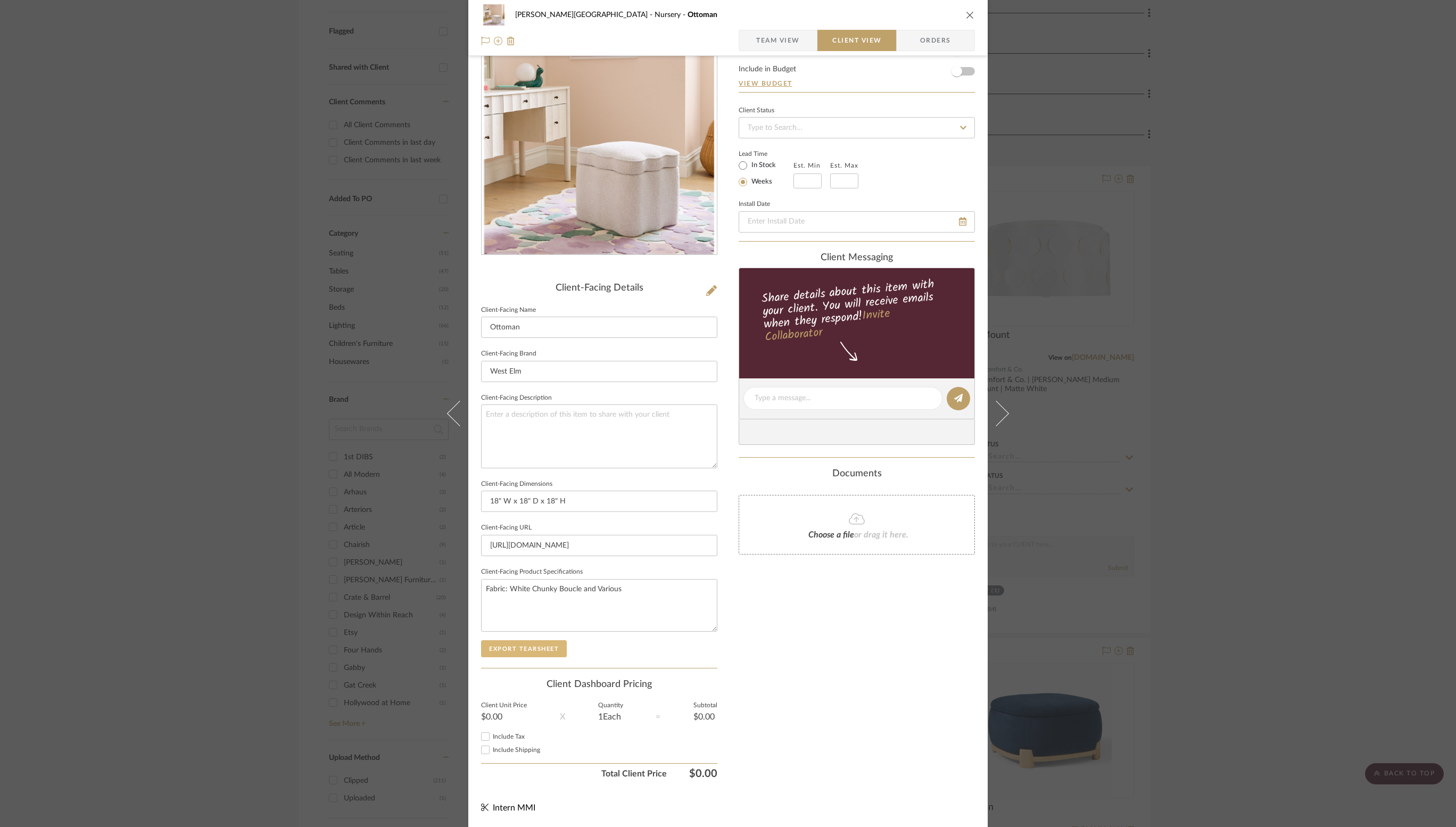 click on "Export Tearsheet" 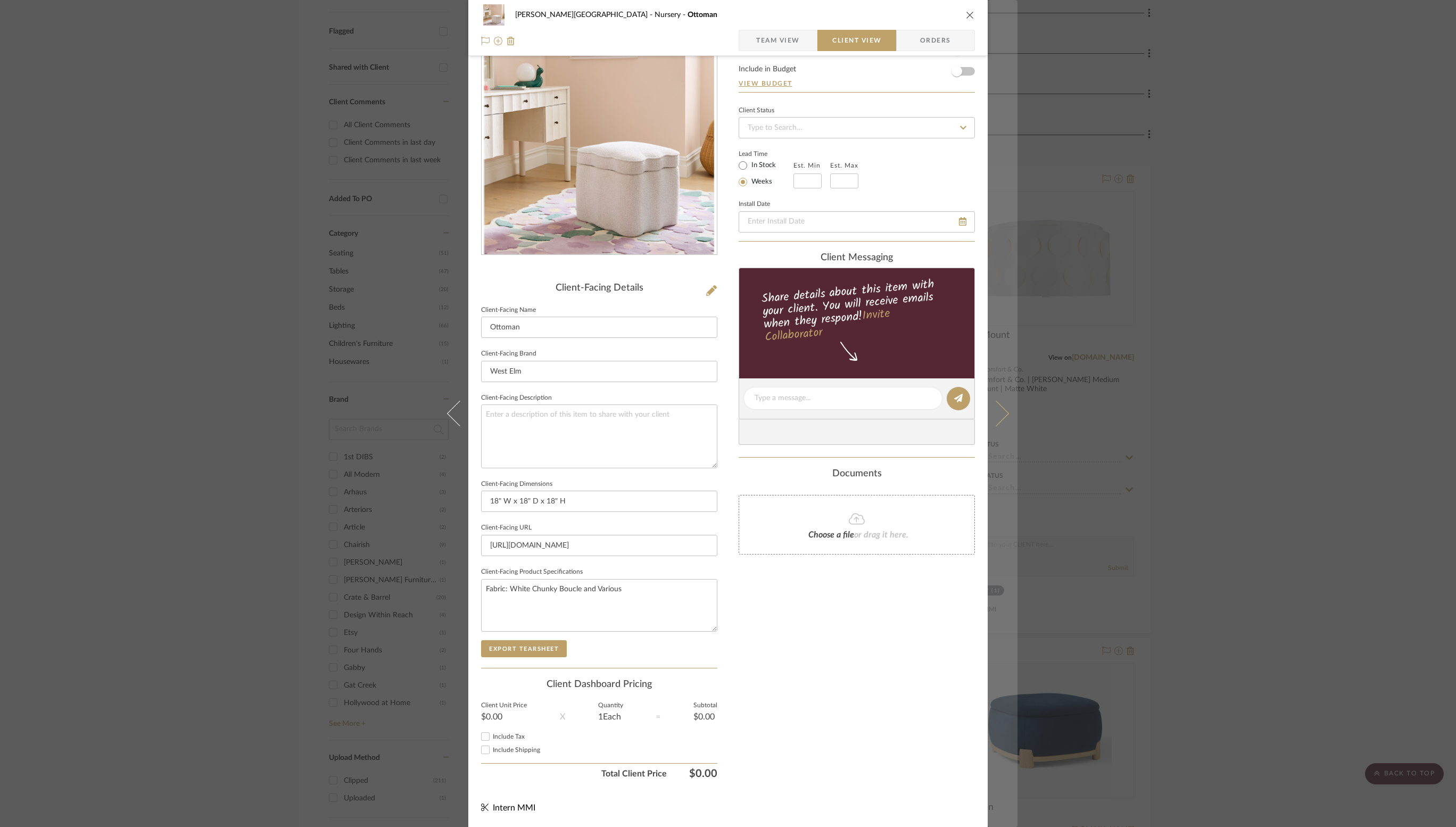 click at bounding box center (996, 414) 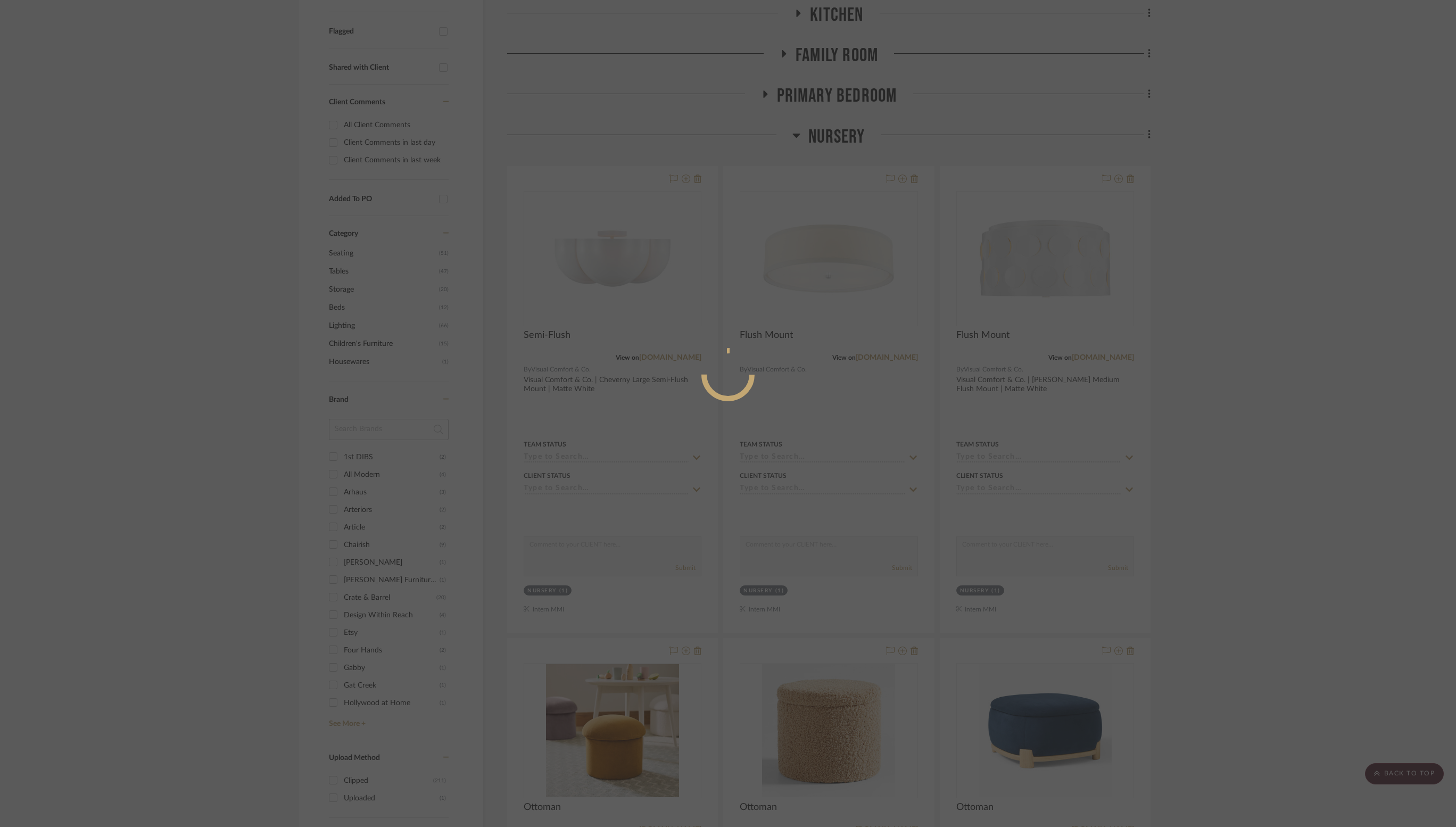 scroll, scrollTop: 0, scrollLeft: 0, axis: both 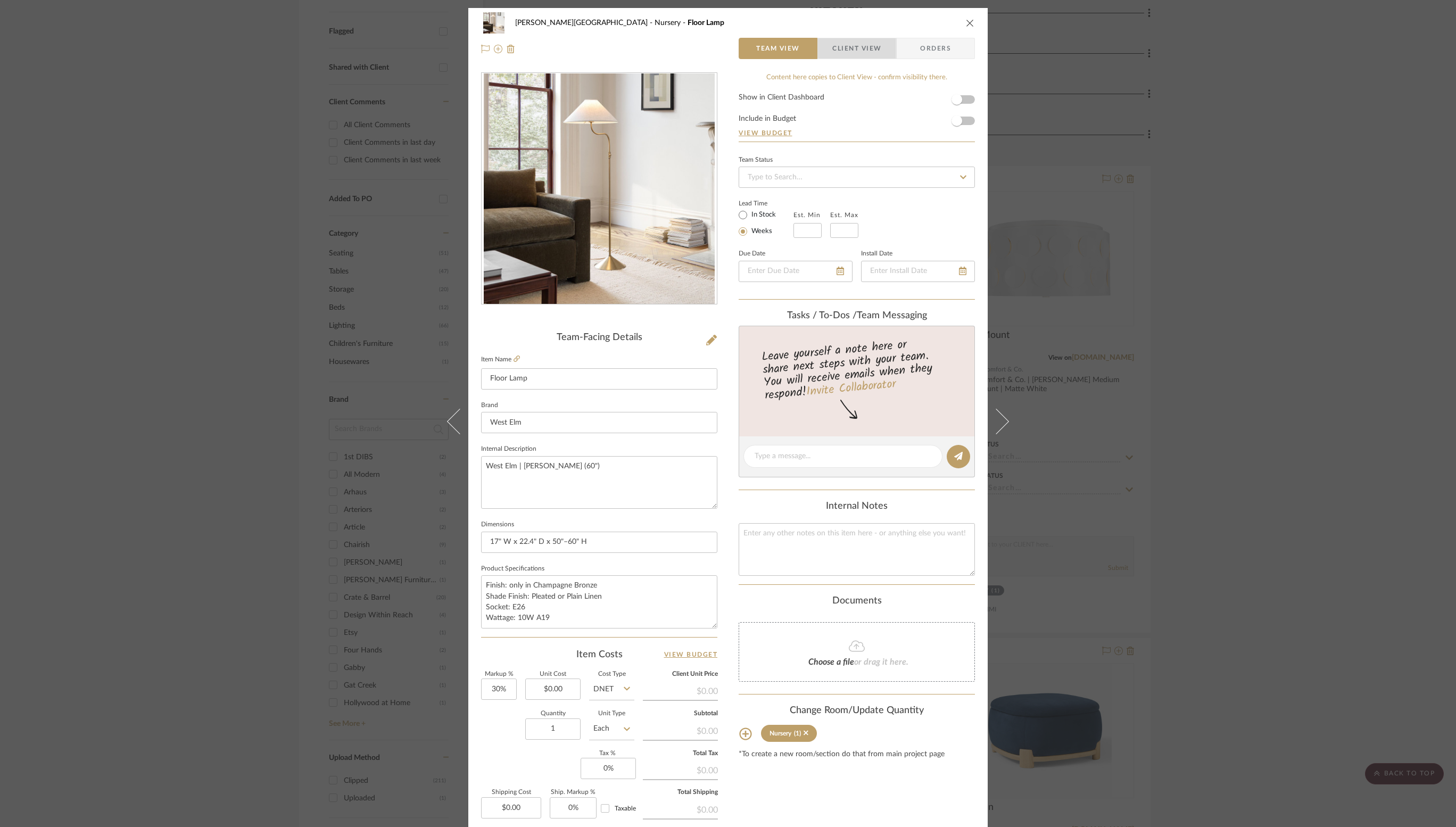 click on "Client View" at bounding box center [857, 48] 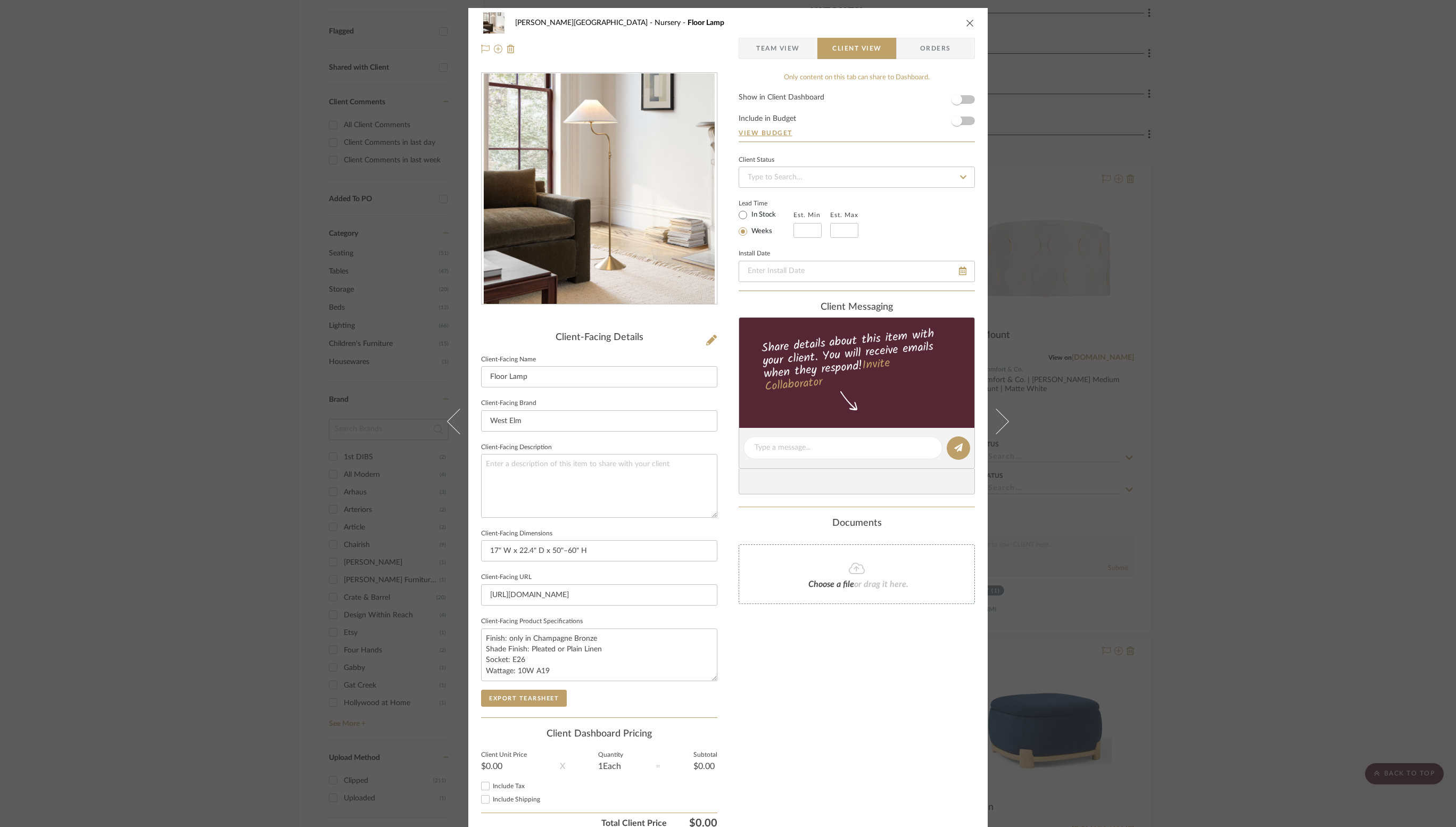 scroll, scrollTop: 49, scrollLeft: 0, axis: vertical 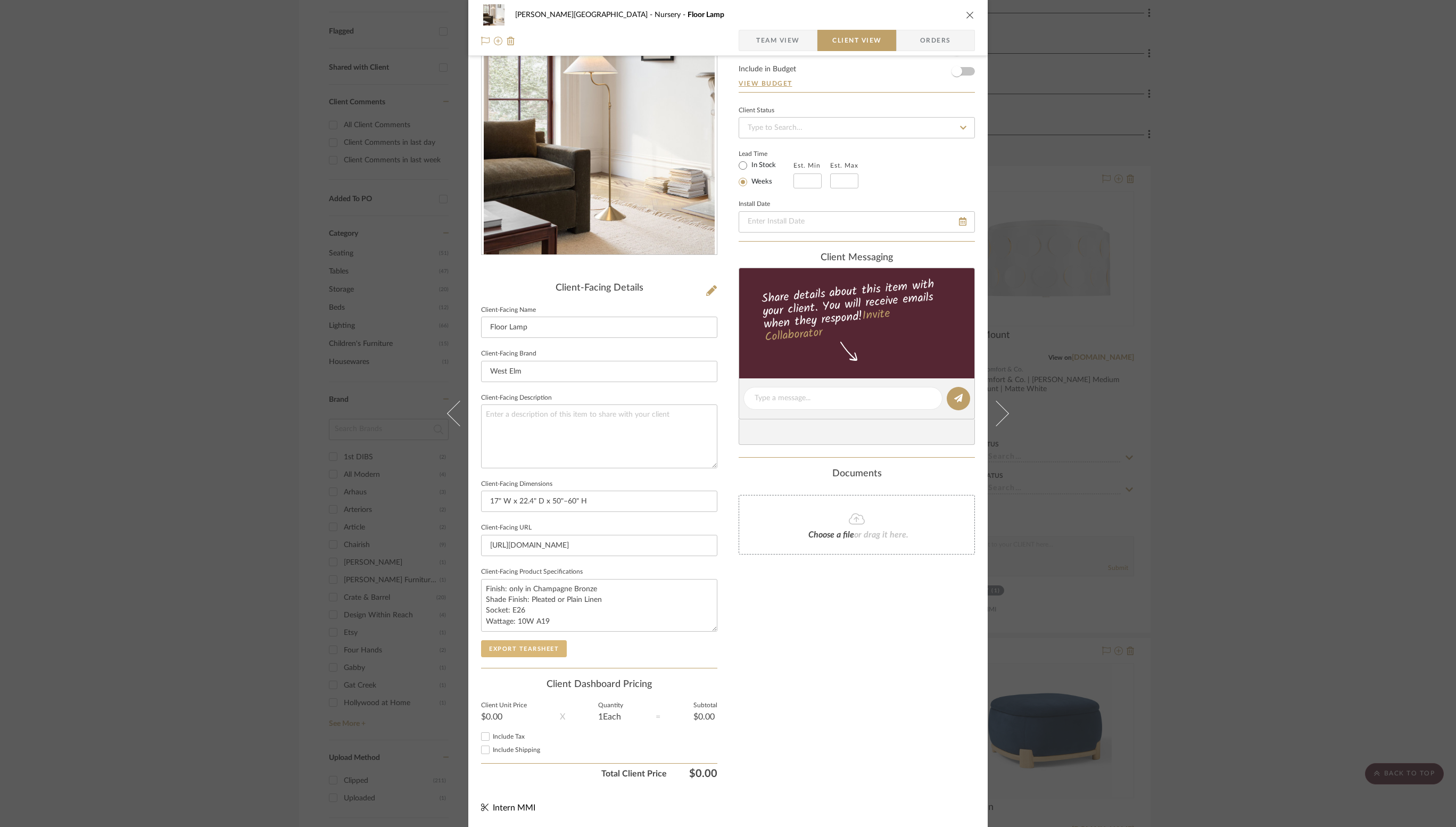 click on "Export Tearsheet" 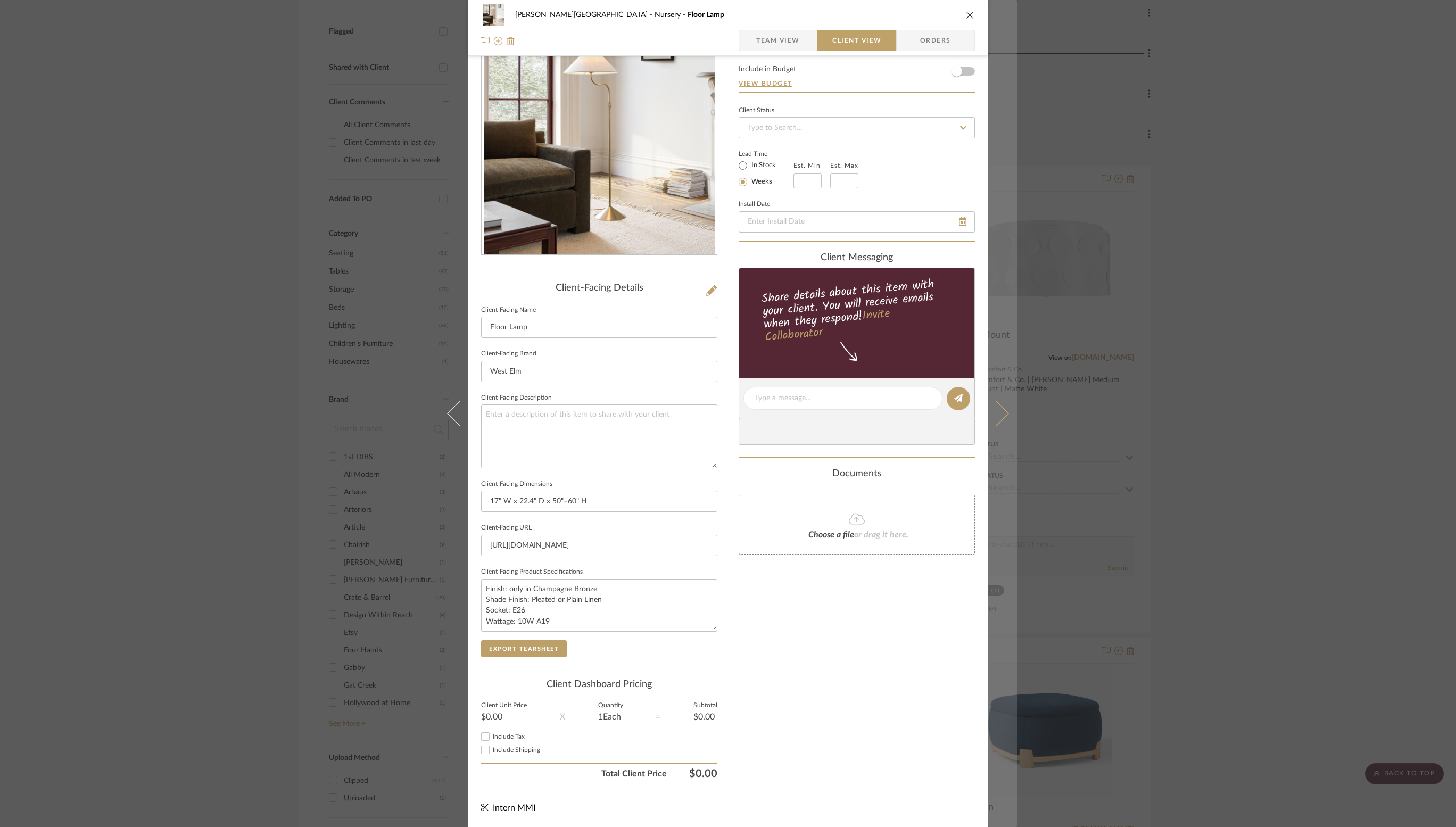 click at bounding box center [1003, 414] 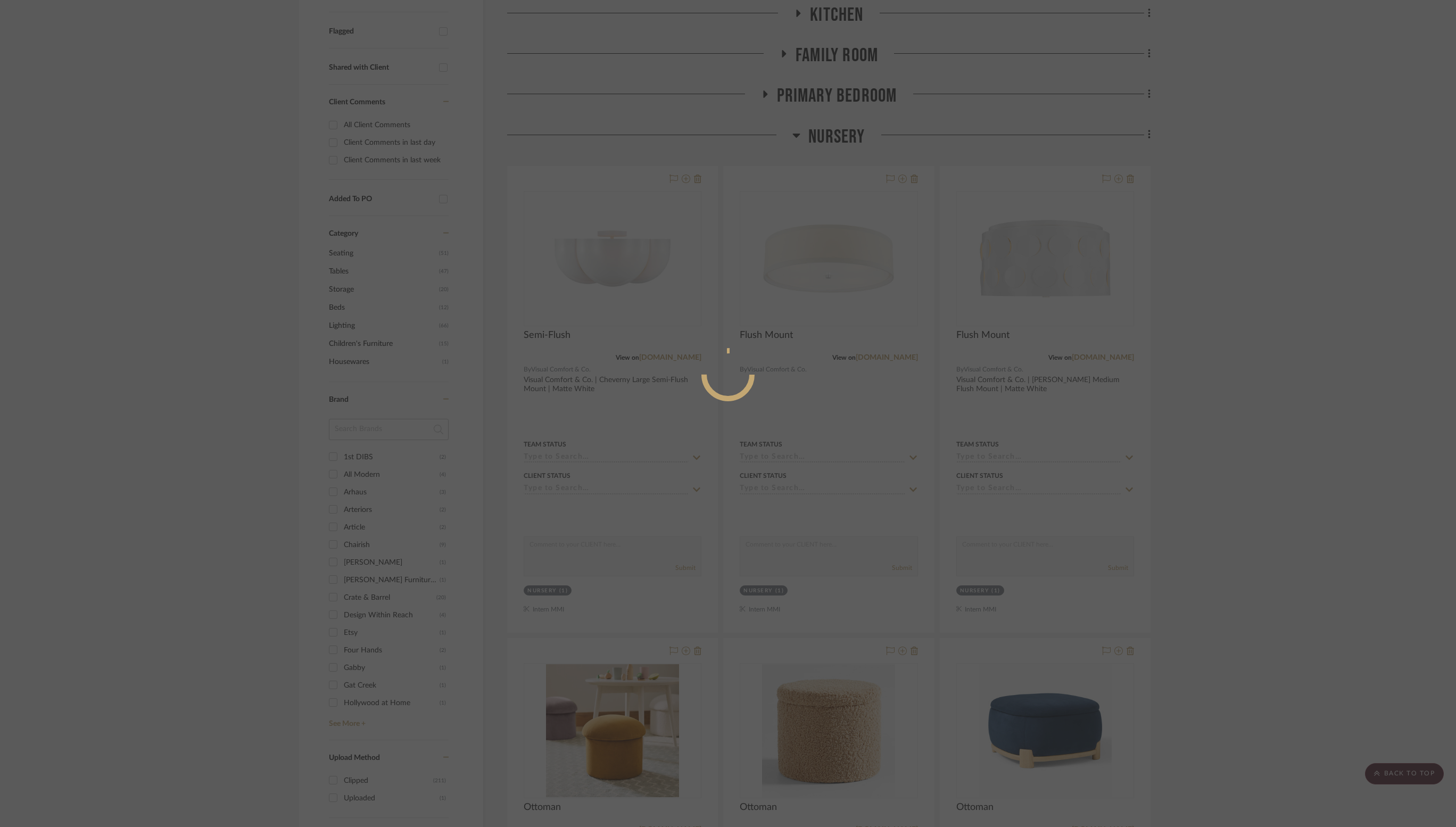 scroll, scrollTop: 0, scrollLeft: 0, axis: both 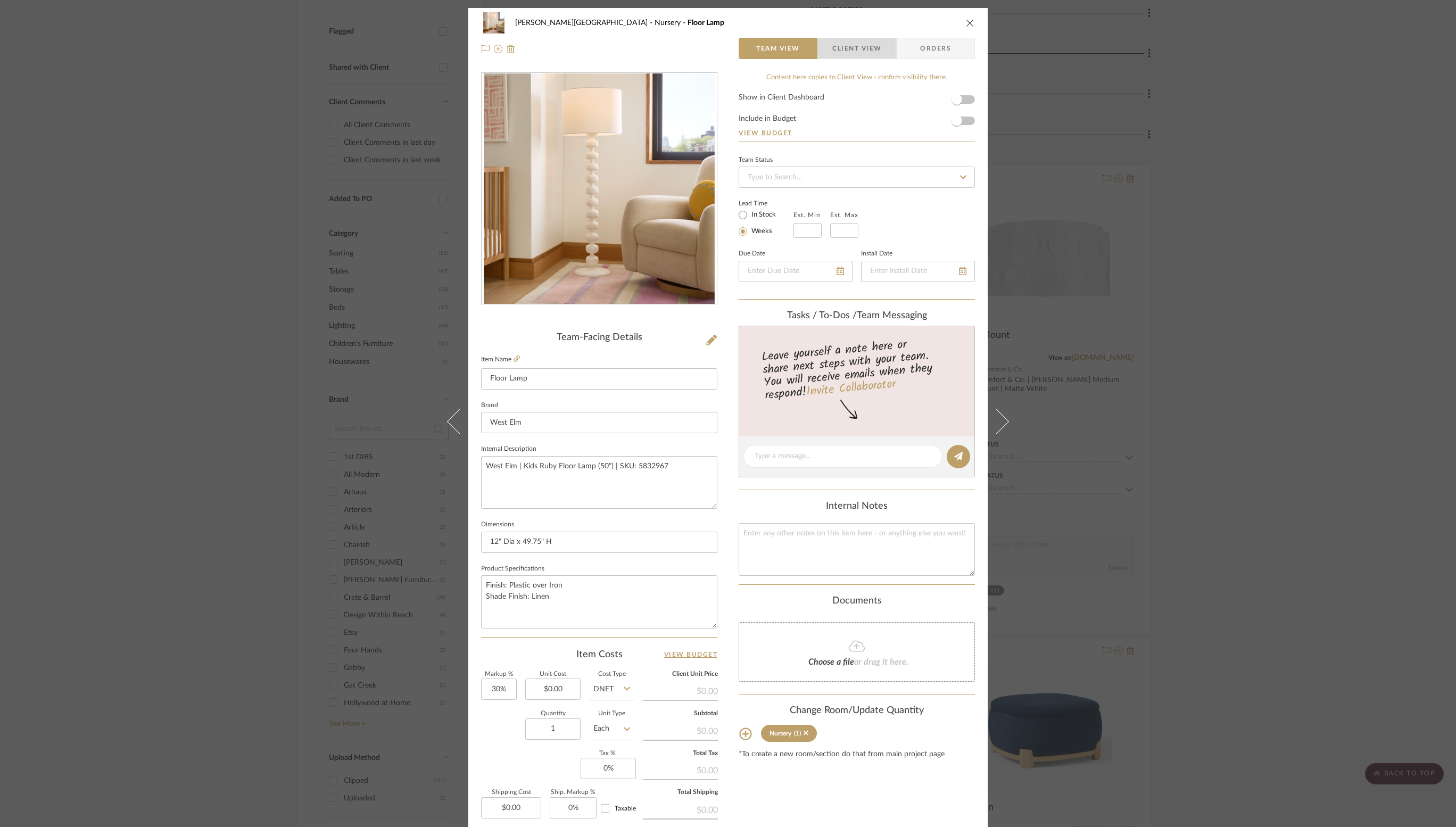 click at bounding box center (825, 48) 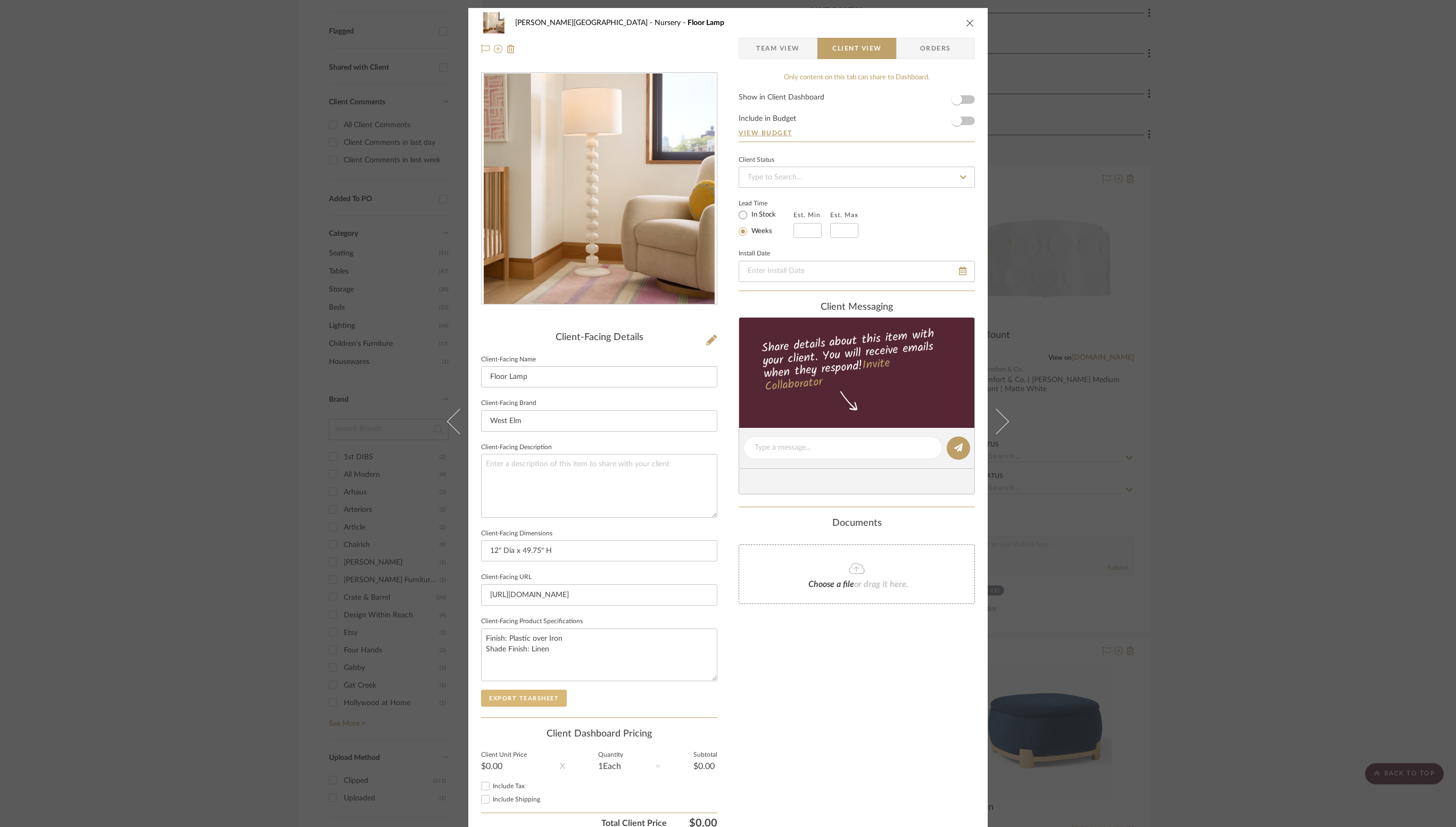 click on "Export Tearsheet" 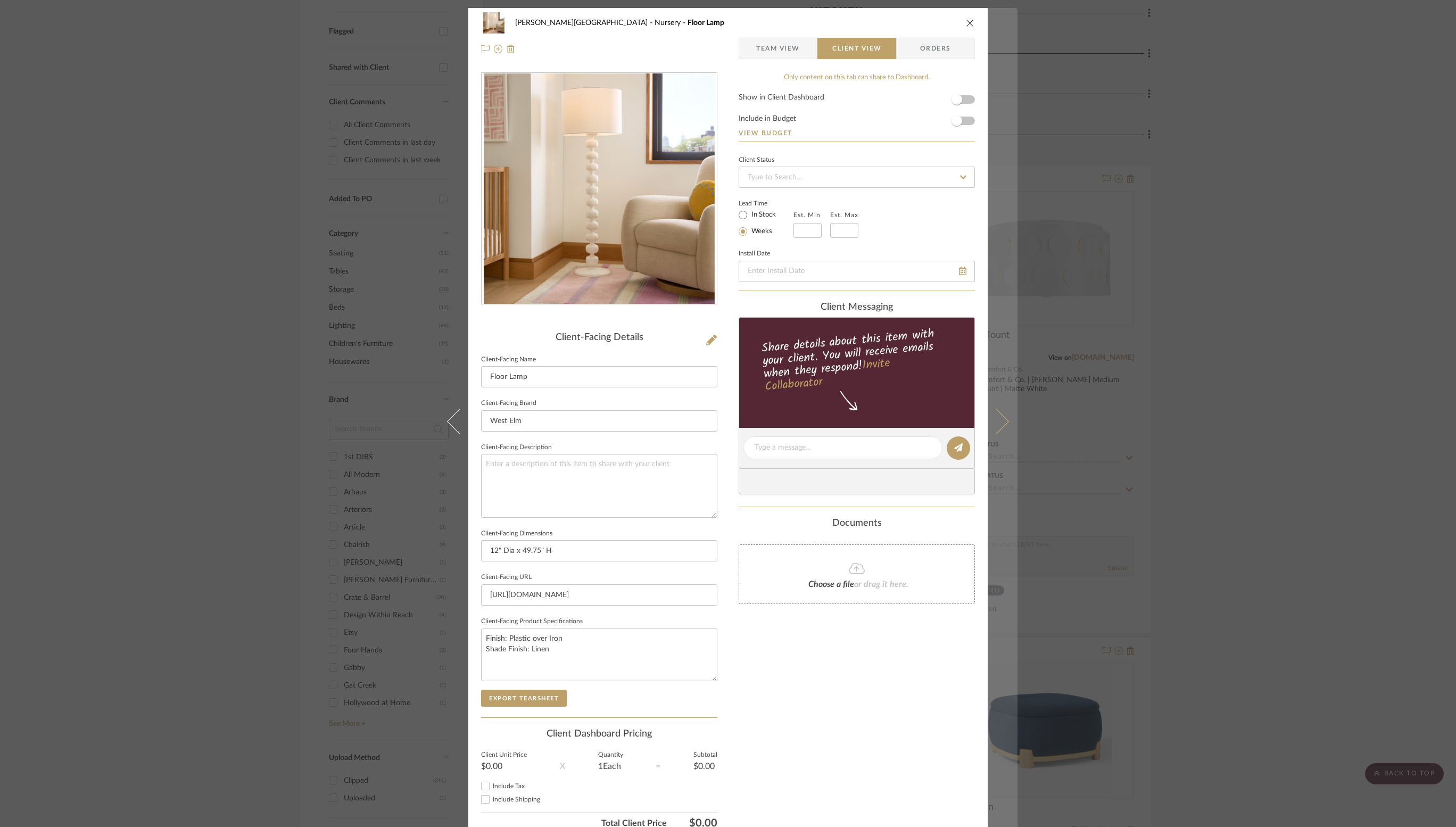 click at bounding box center (996, 421) 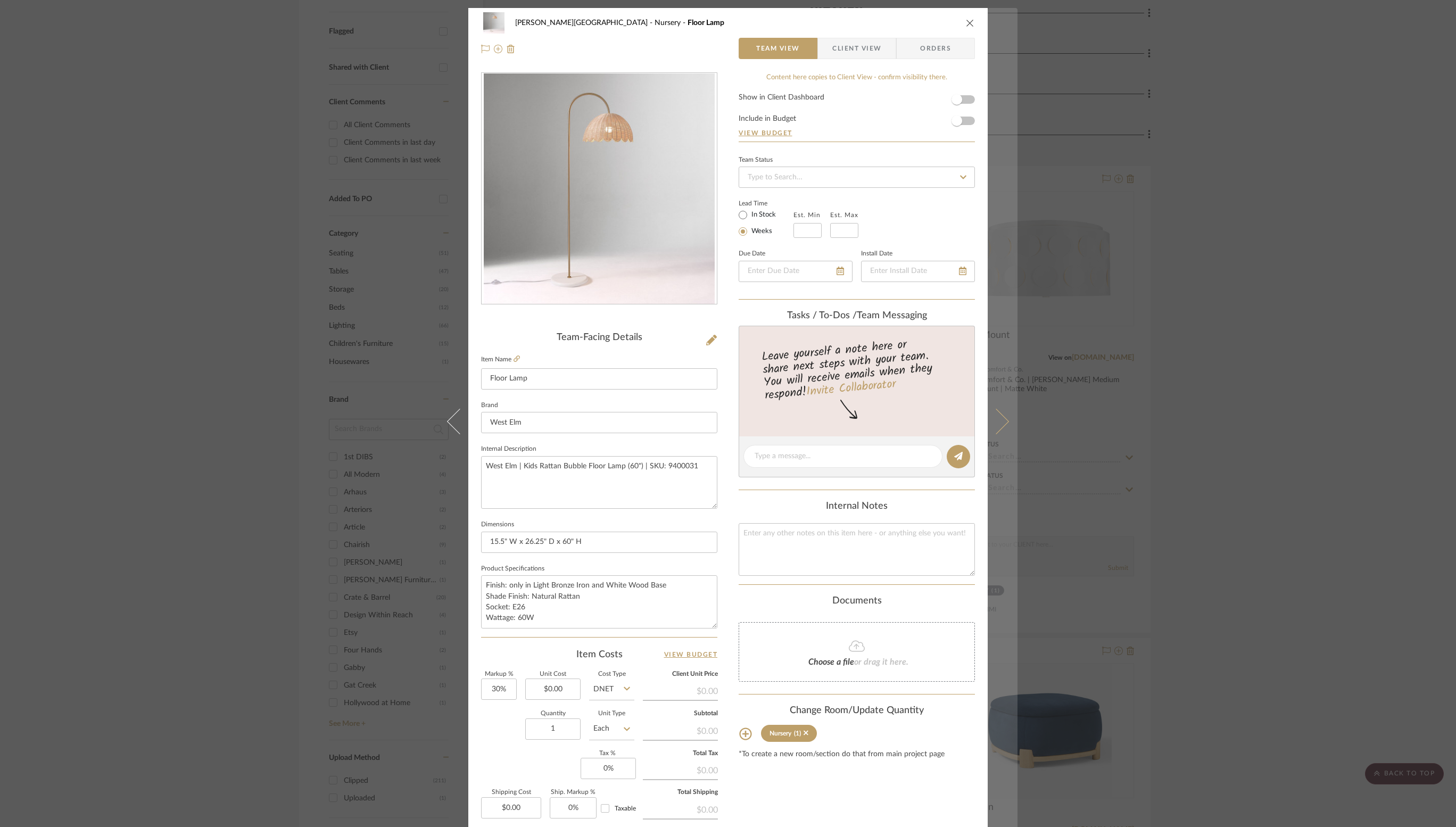 click at bounding box center [1003, 421] 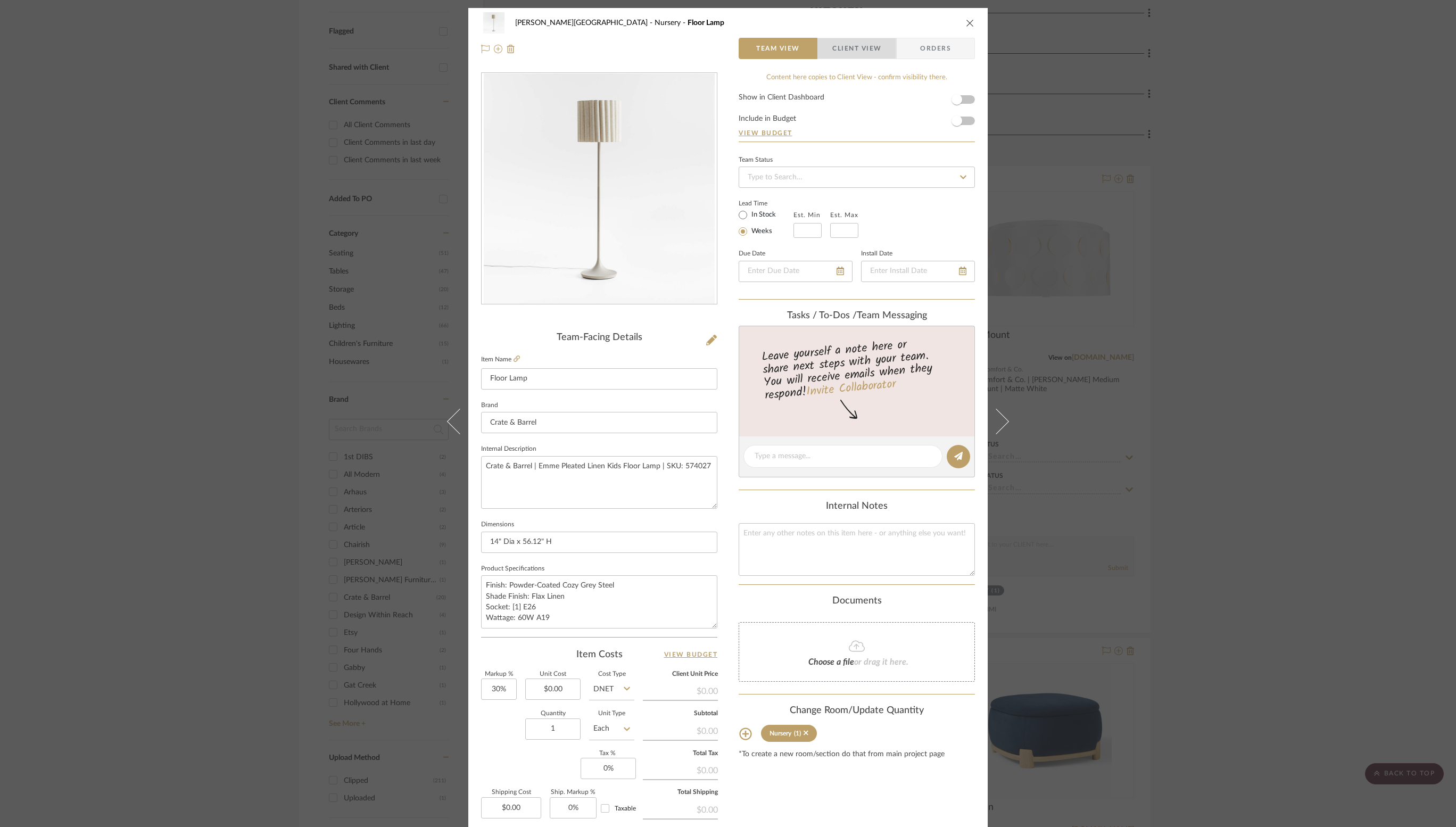 click on "Client View" at bounding box center [857, 48] 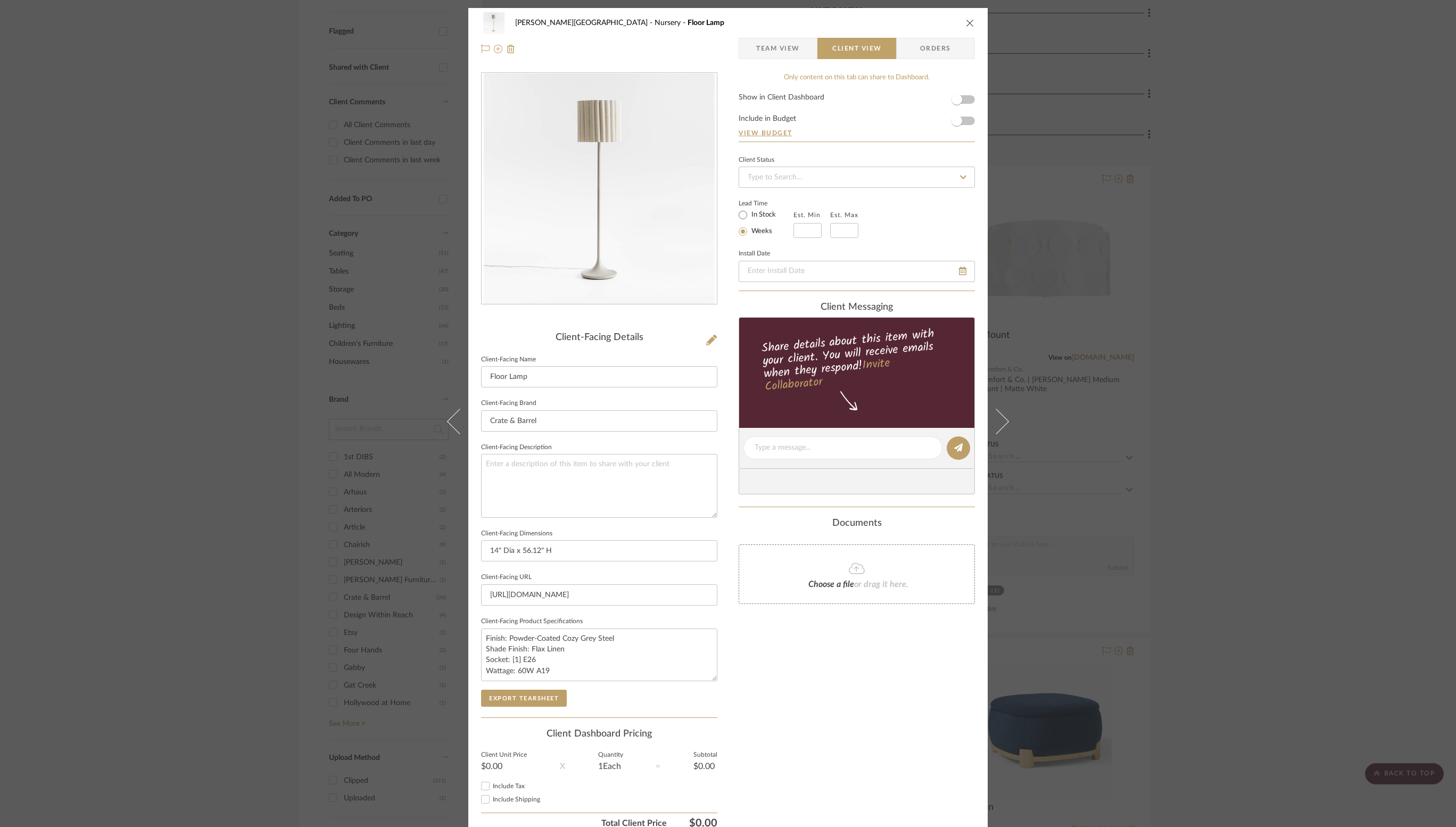 click on "Client-Facing Product Specifications  Finish: Powder-Coated Cozy Grey Steel
Shade Finish: Flax Linen
Socket: [1] E26
Wattage: 60W A19" 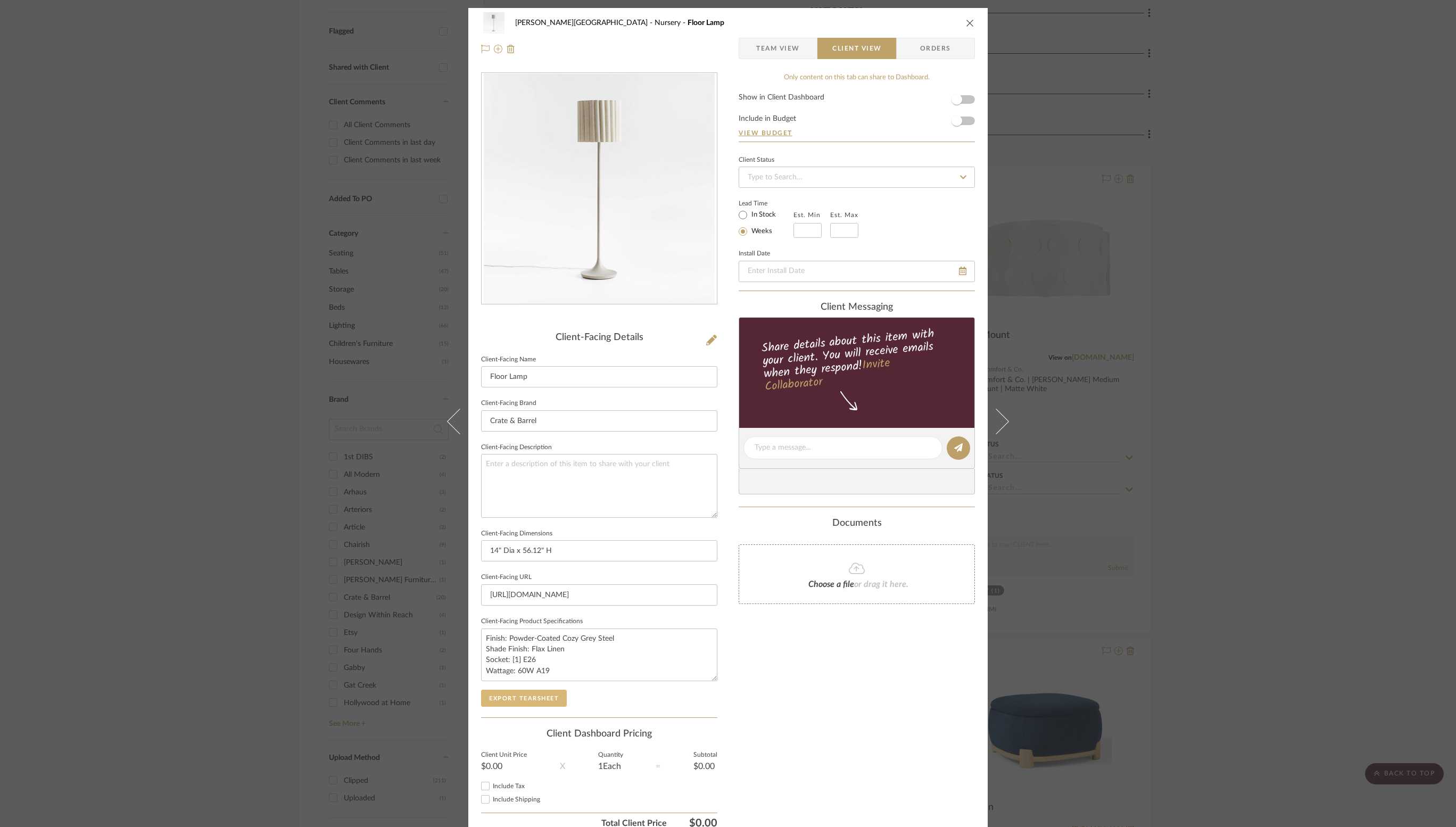 click on "Export Tearsheet" 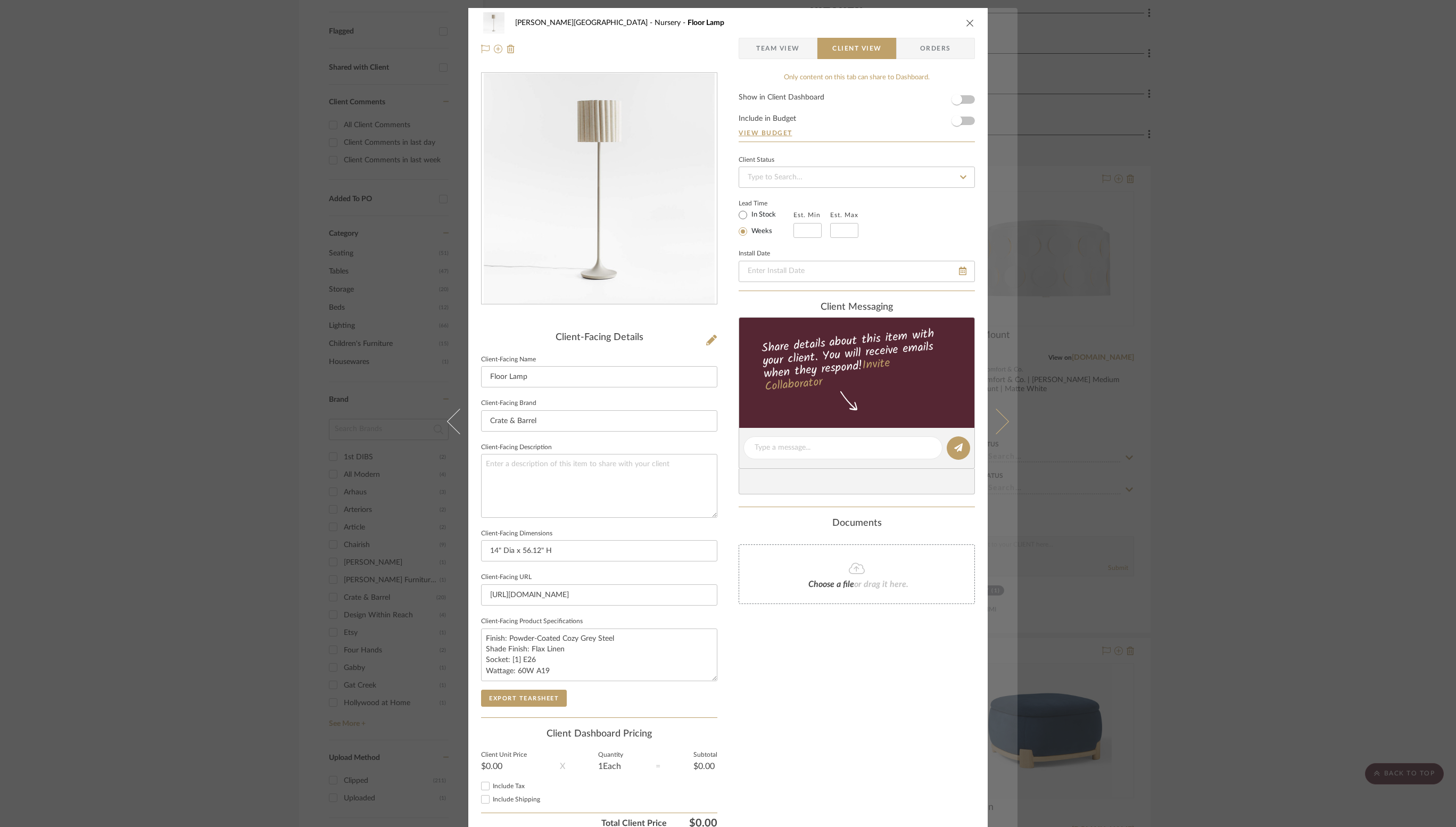 click at bounding box center [1003, 421] 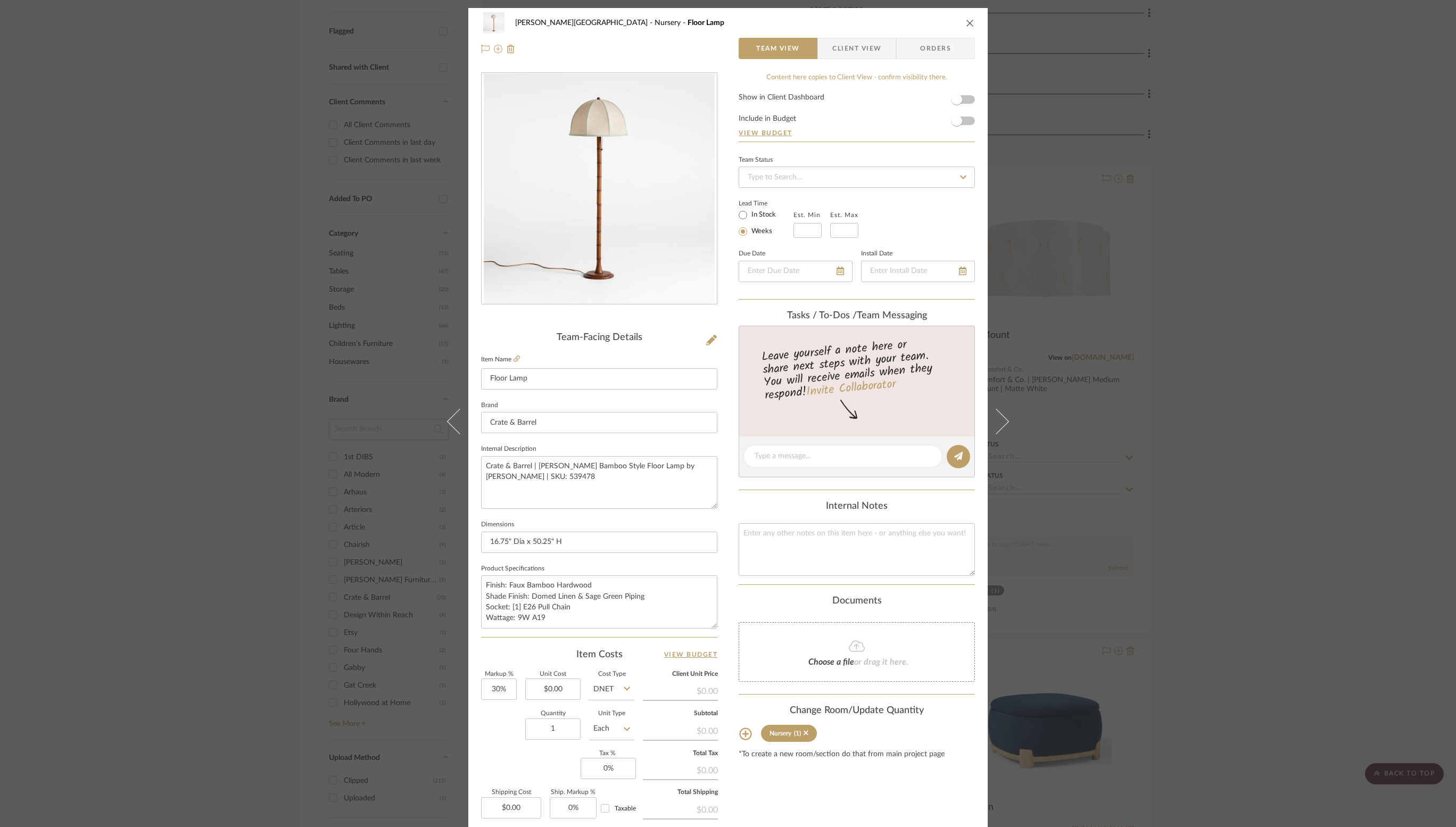 click on "Client View" at bounding box center [857, 48] 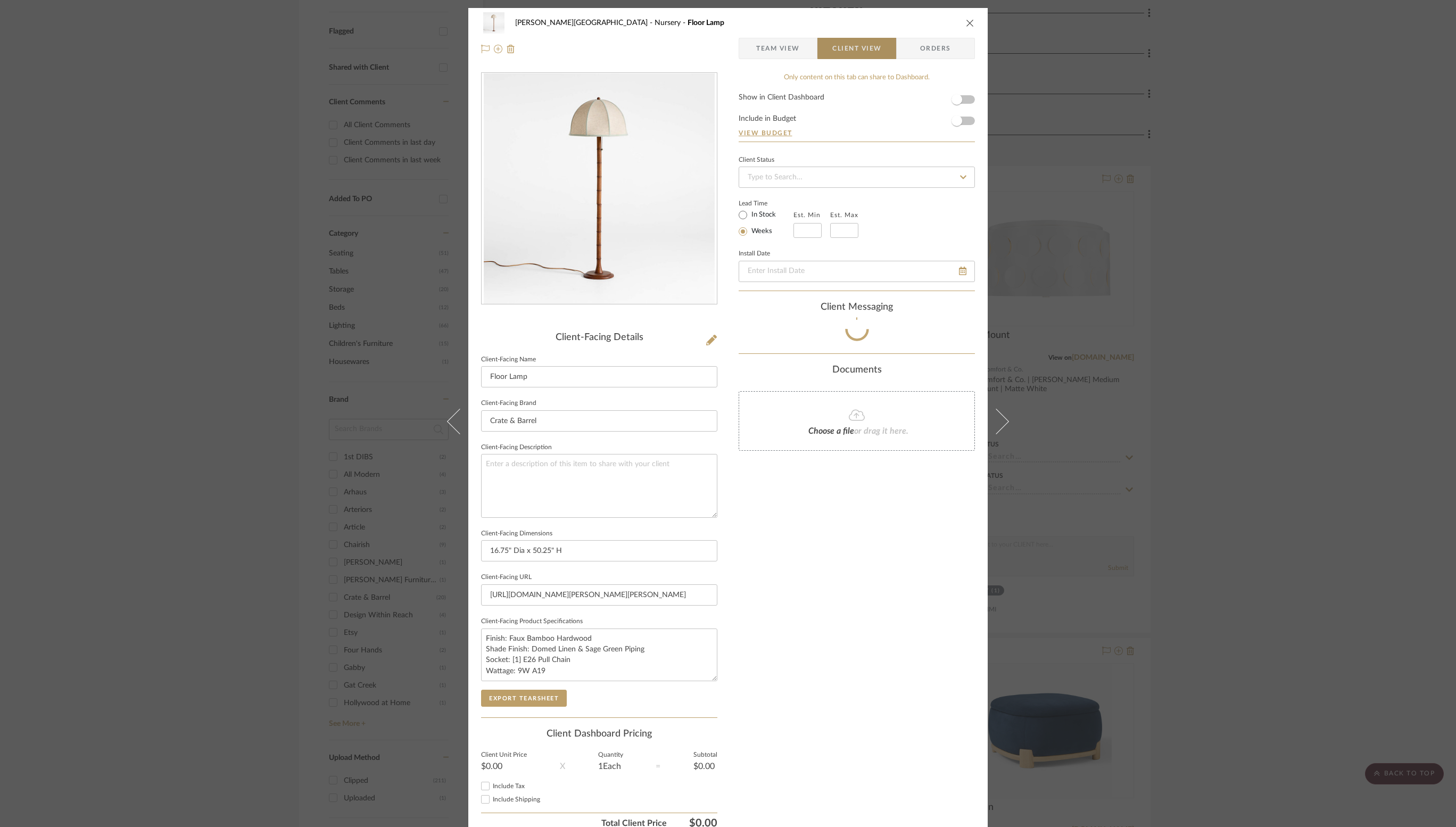 type 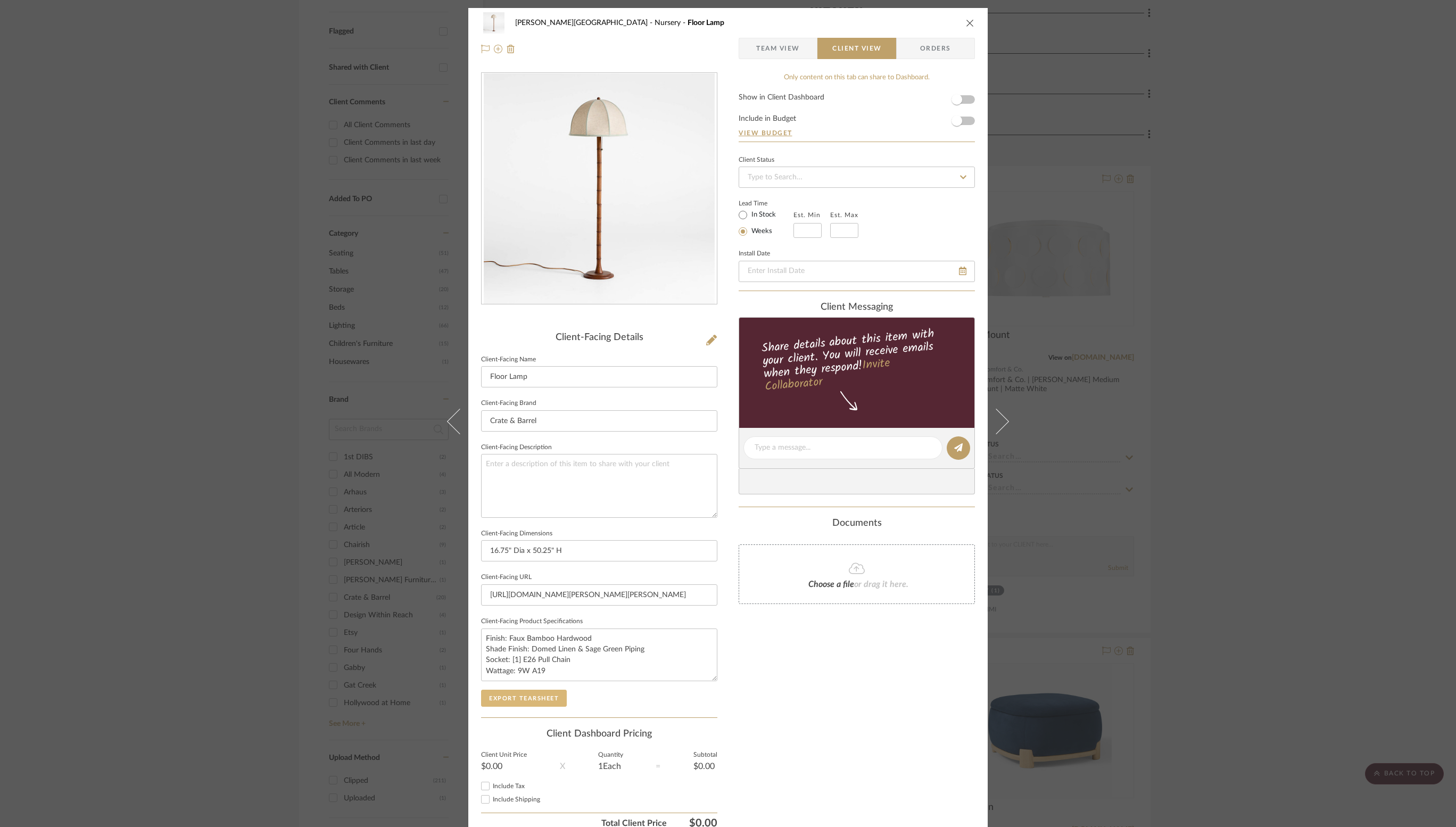 click on "Export Tearsheet" 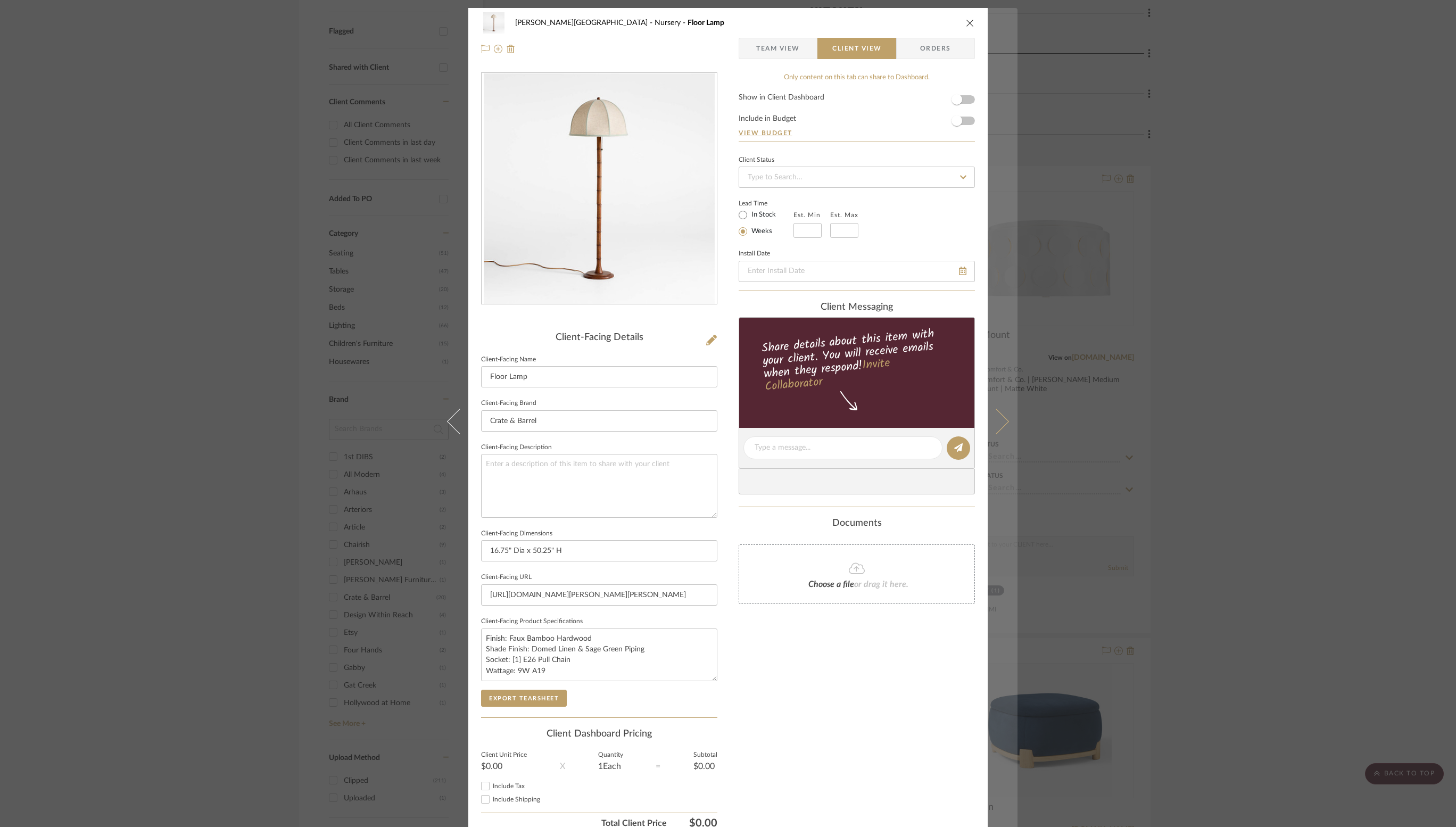 click at bounding box center [1003, 421] 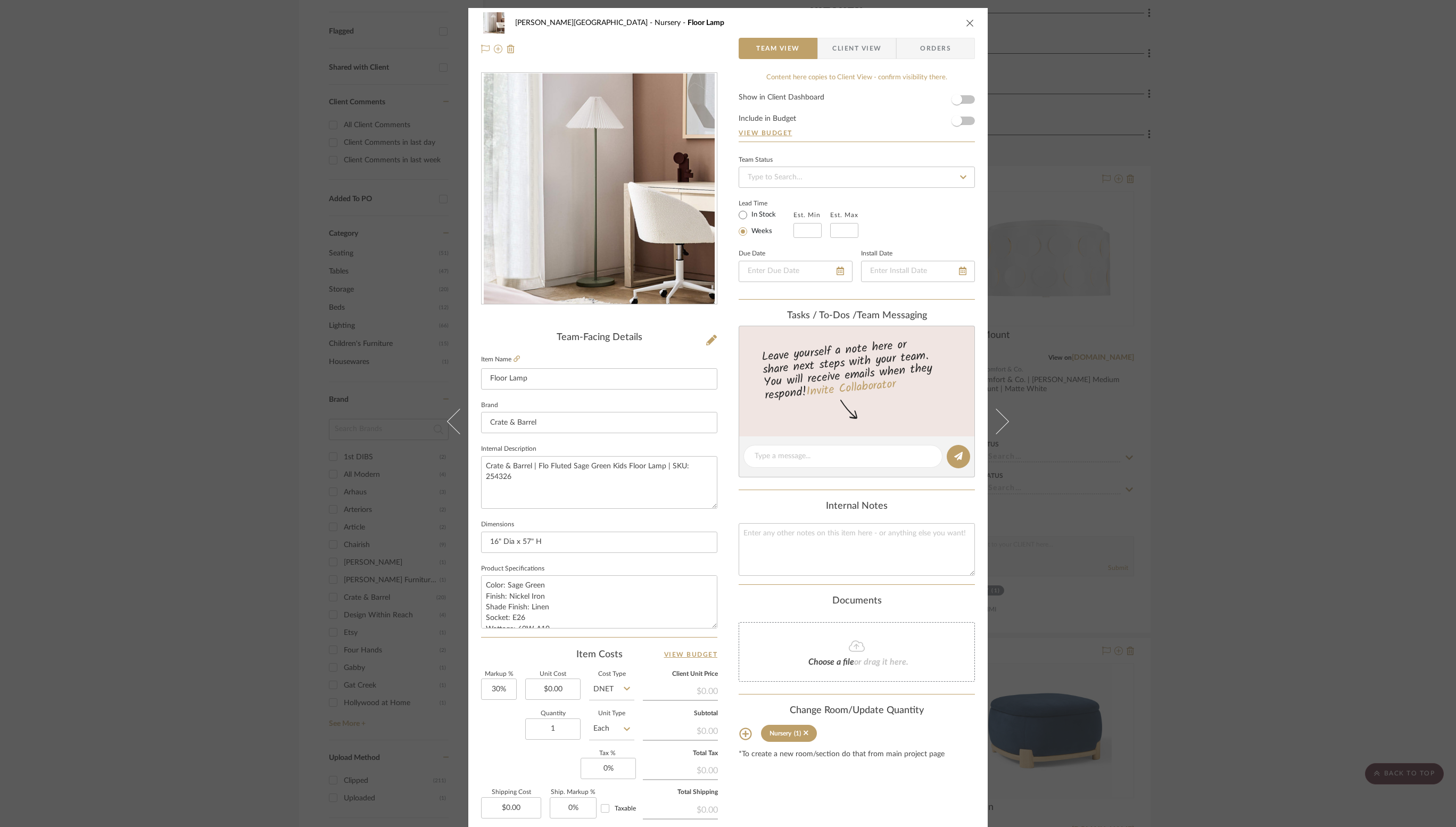 click on "Client View" at bounding box center (857, 48) 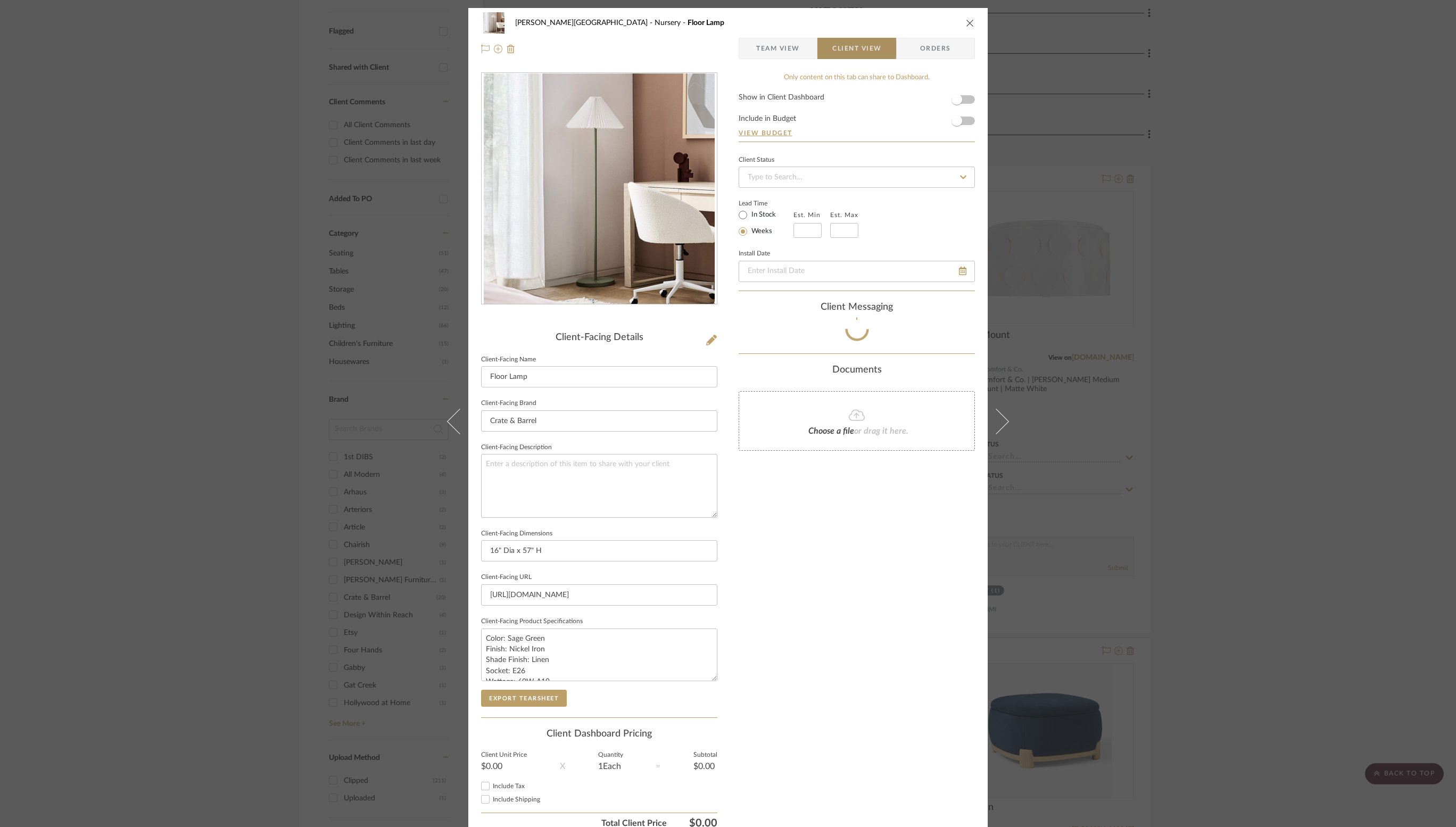 type 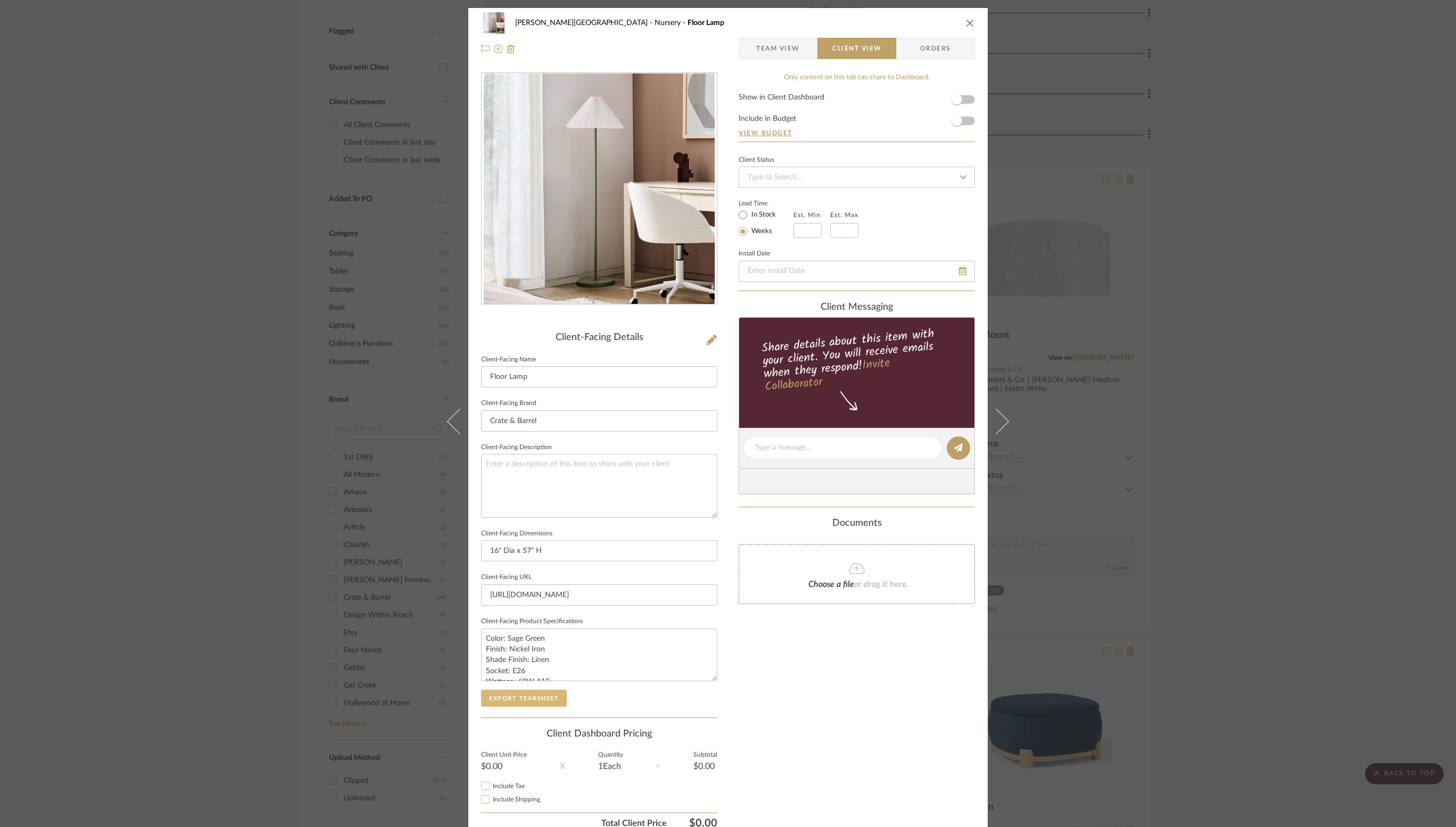 click on "Export Tearsheet" 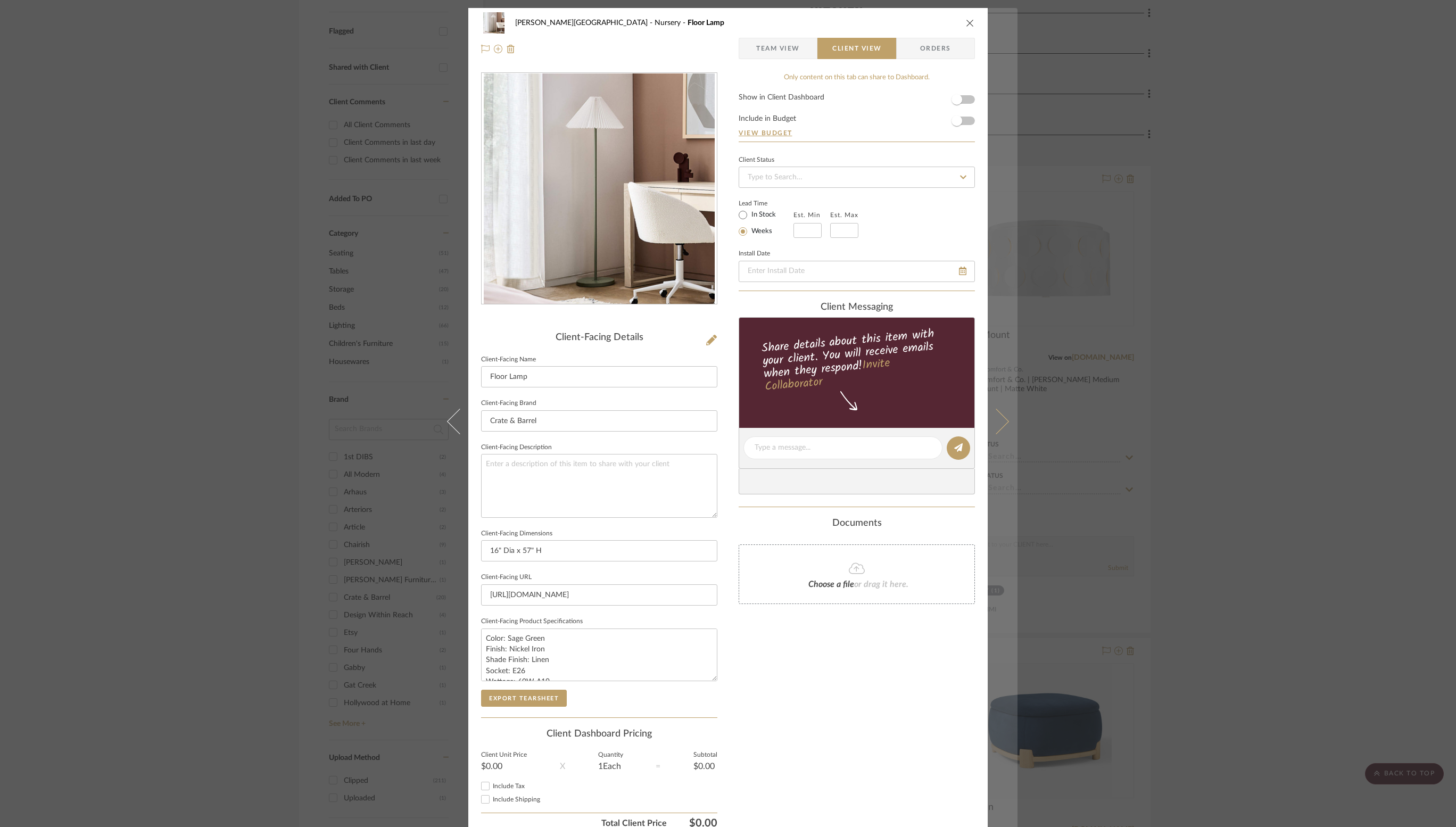click at bounding box center (1003, 421) 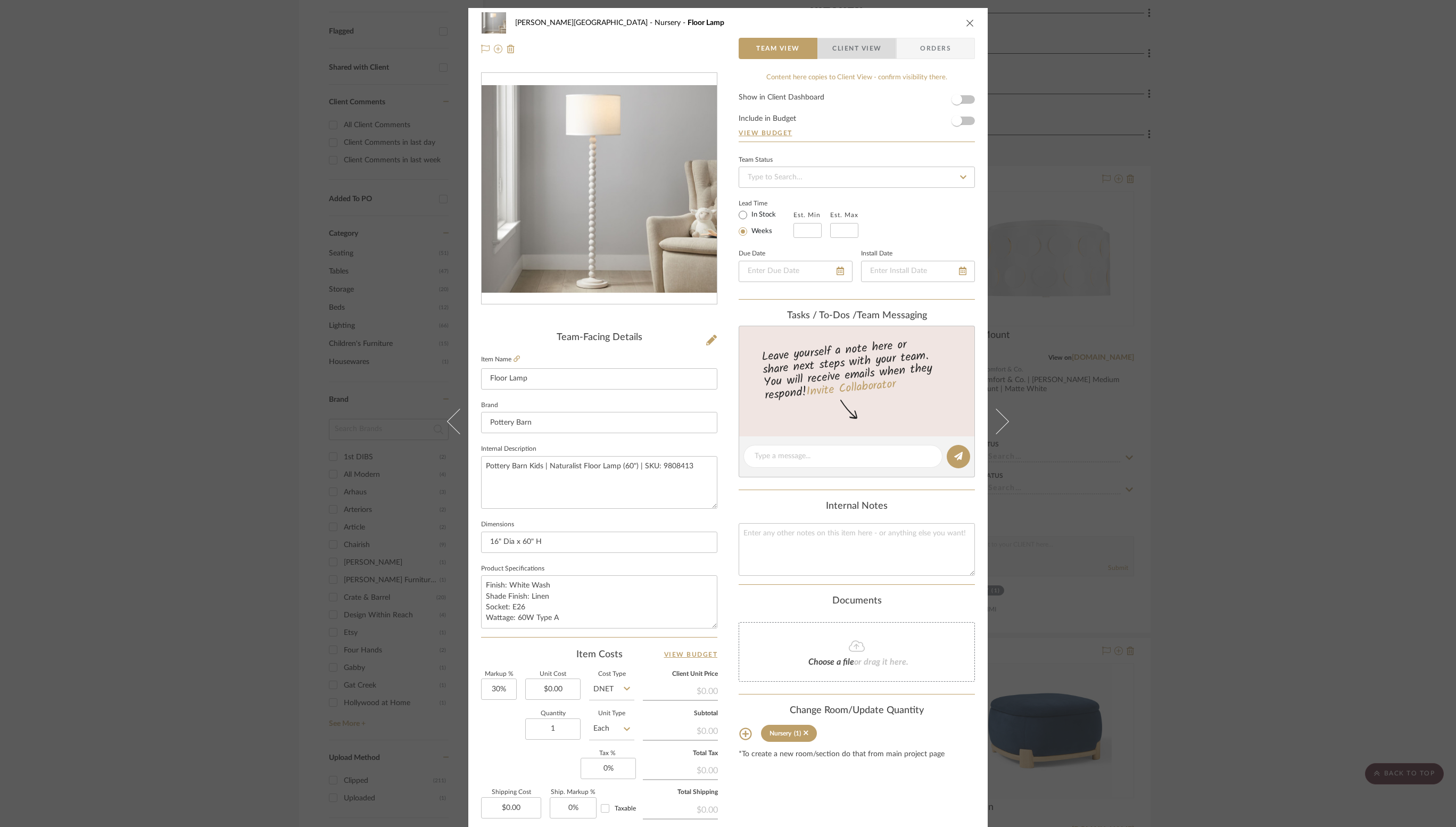 click on "Client View" at bounding box center [857, 48] 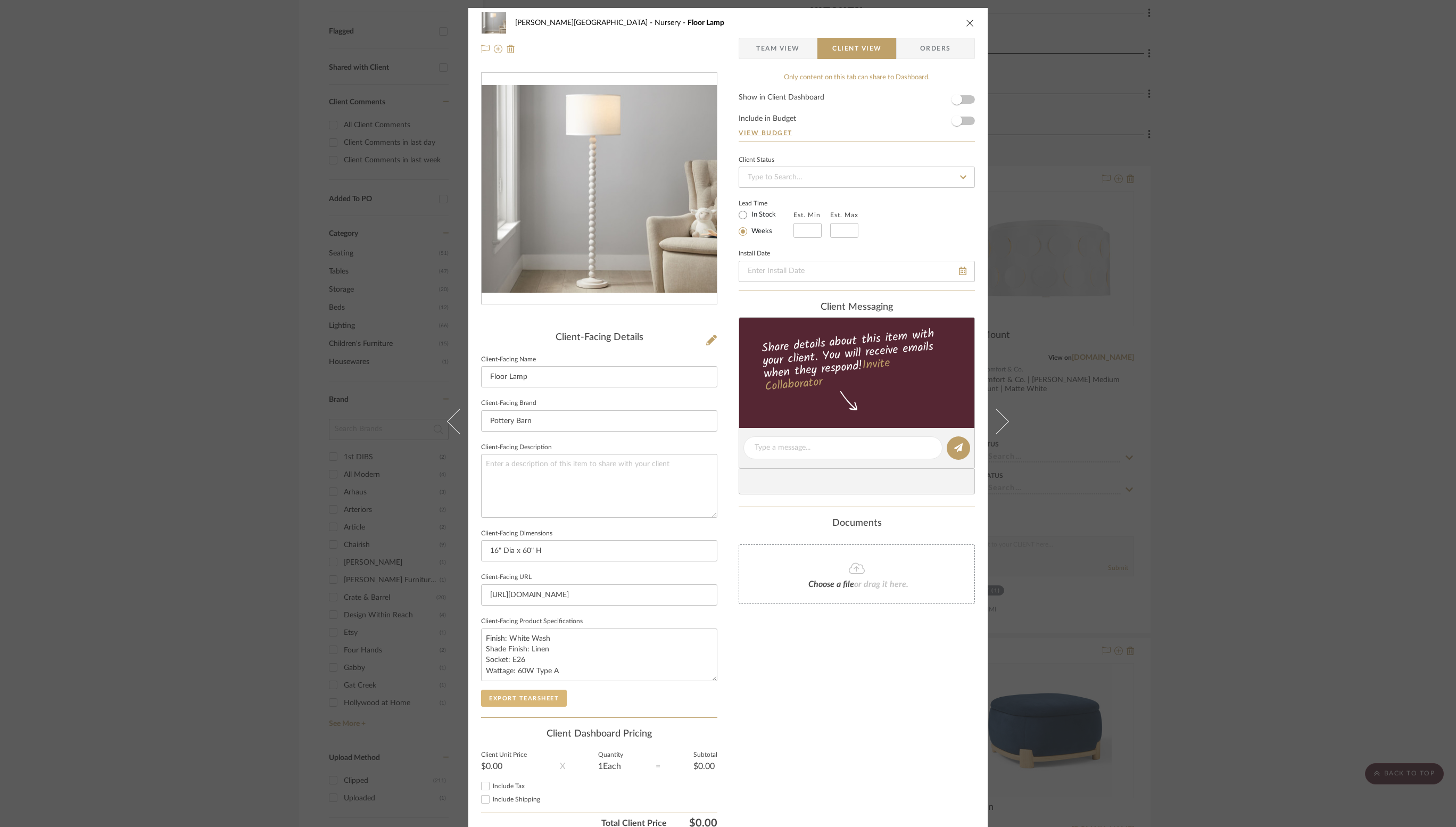 click on "Export Tearsheet" 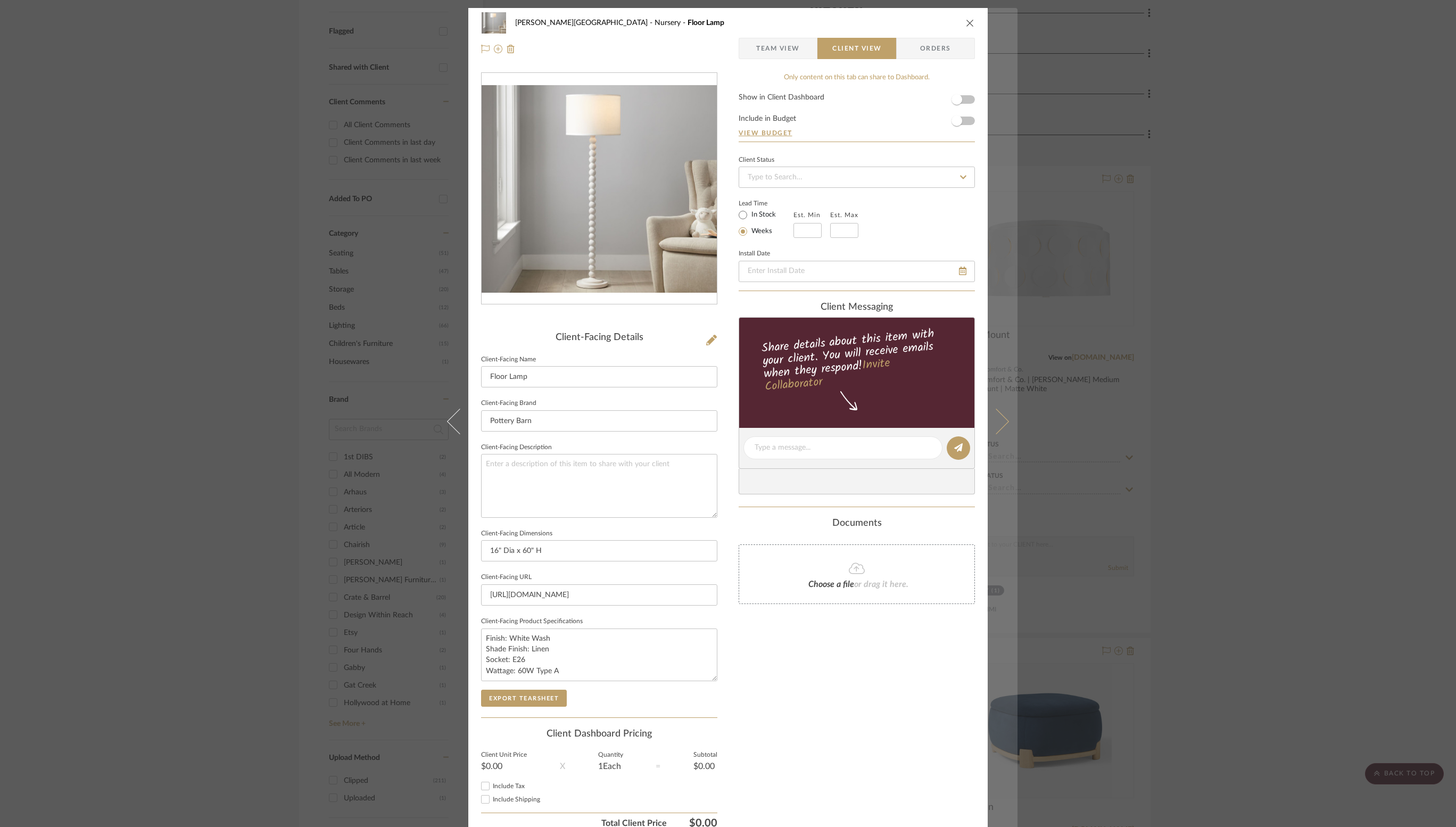 click at bounding box center (1003, 421) 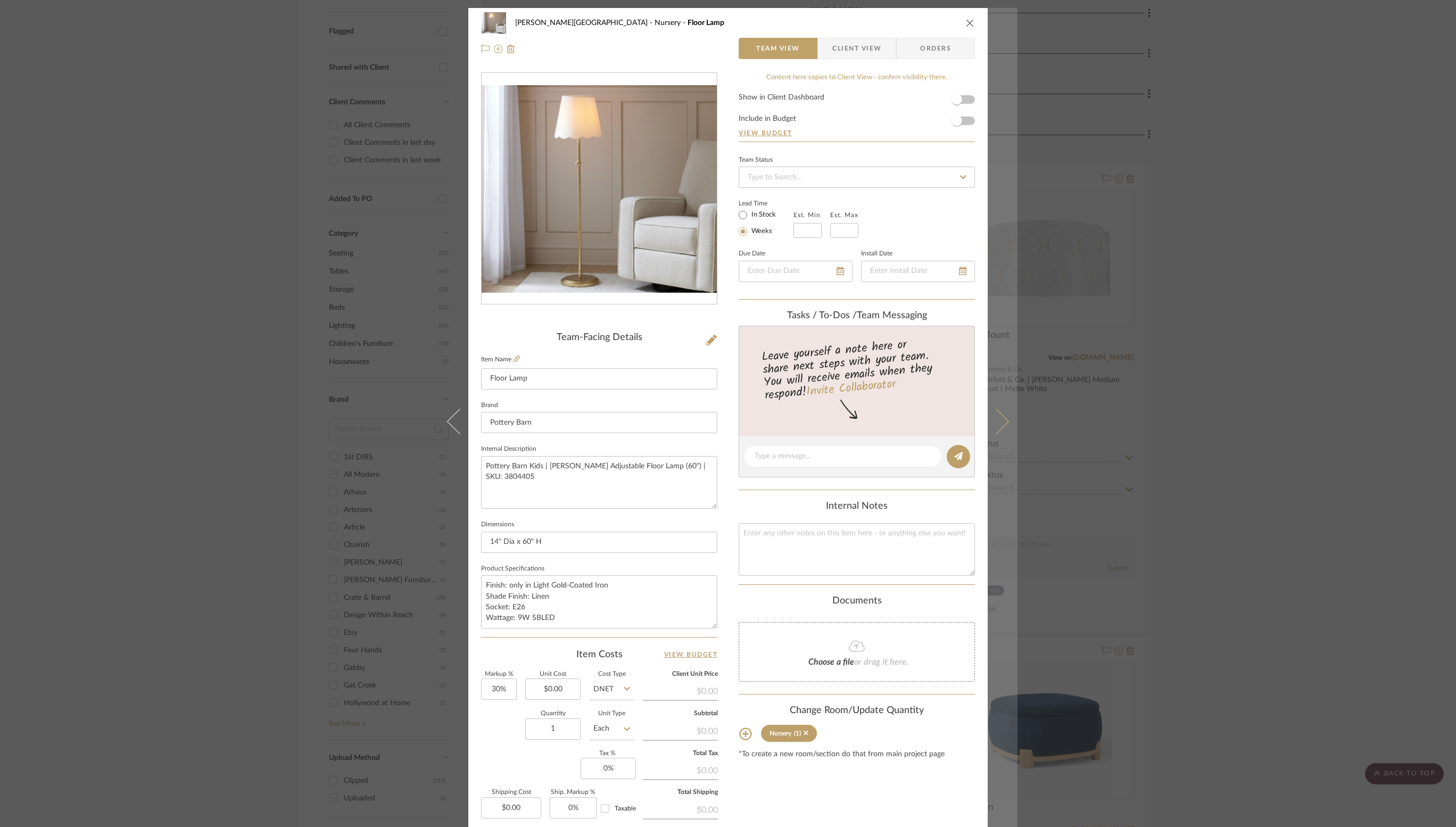 click at bounding box center (996, 421) 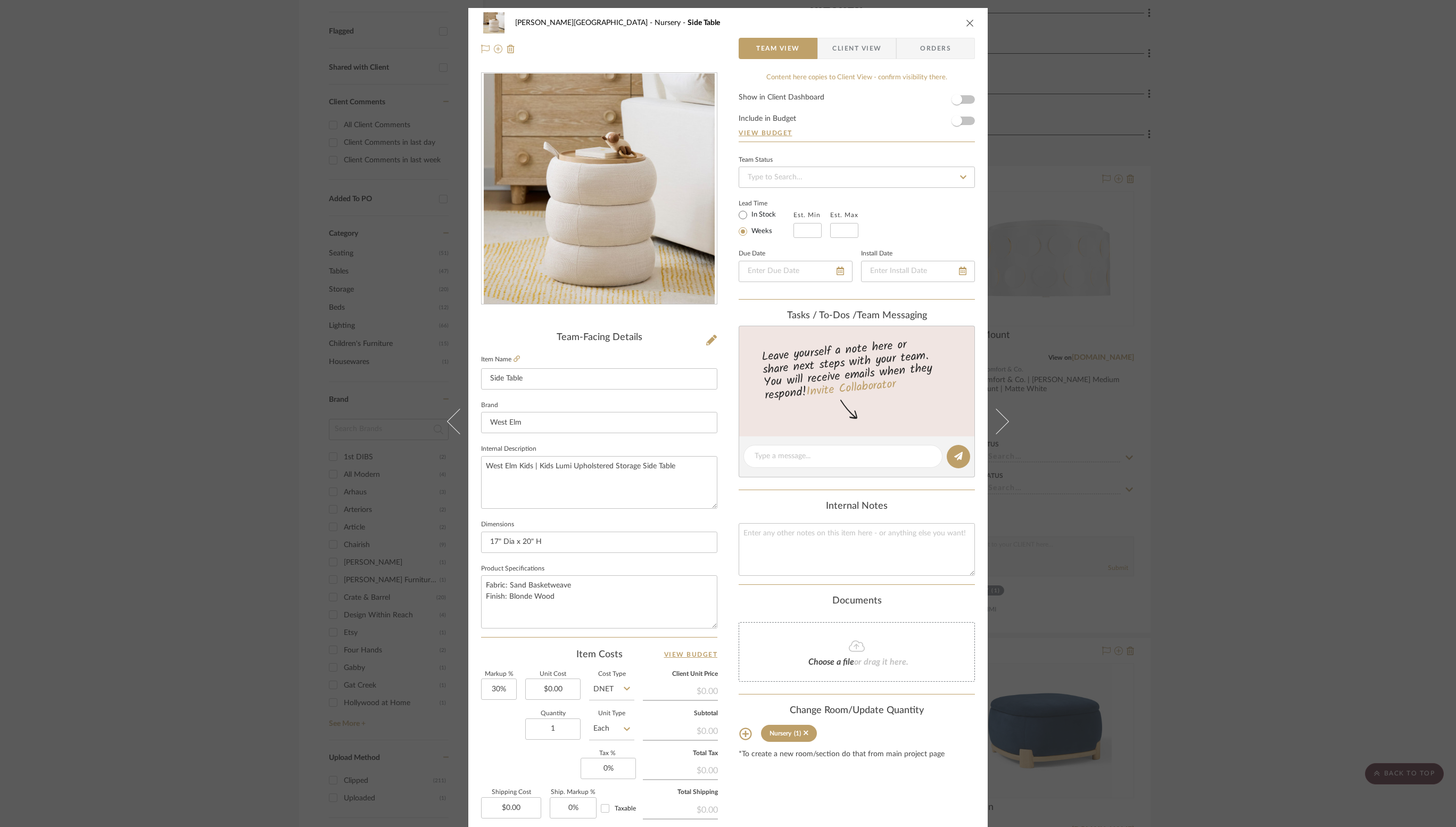 click on "Client View" at bounding box center [857, 48] 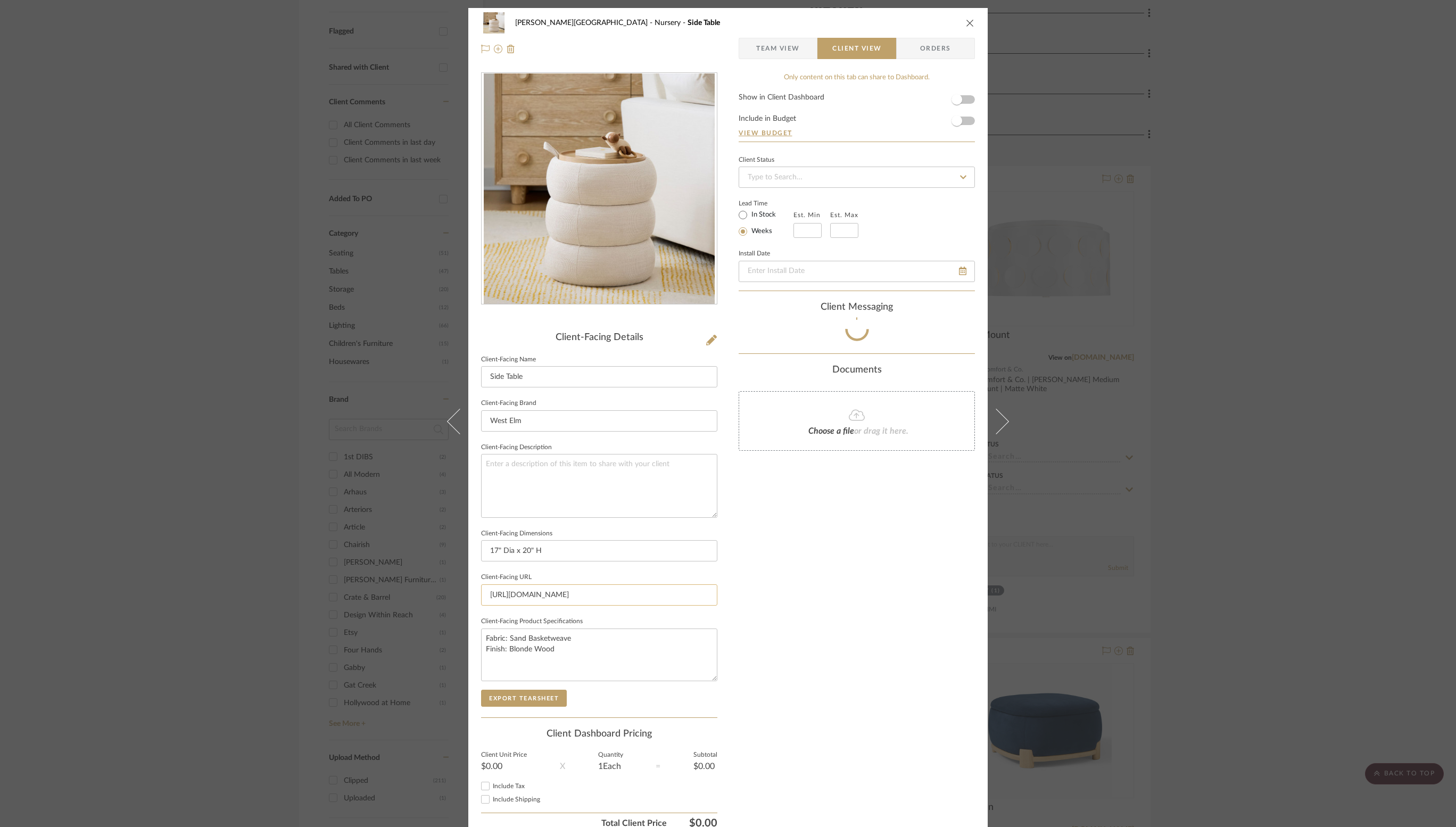 type 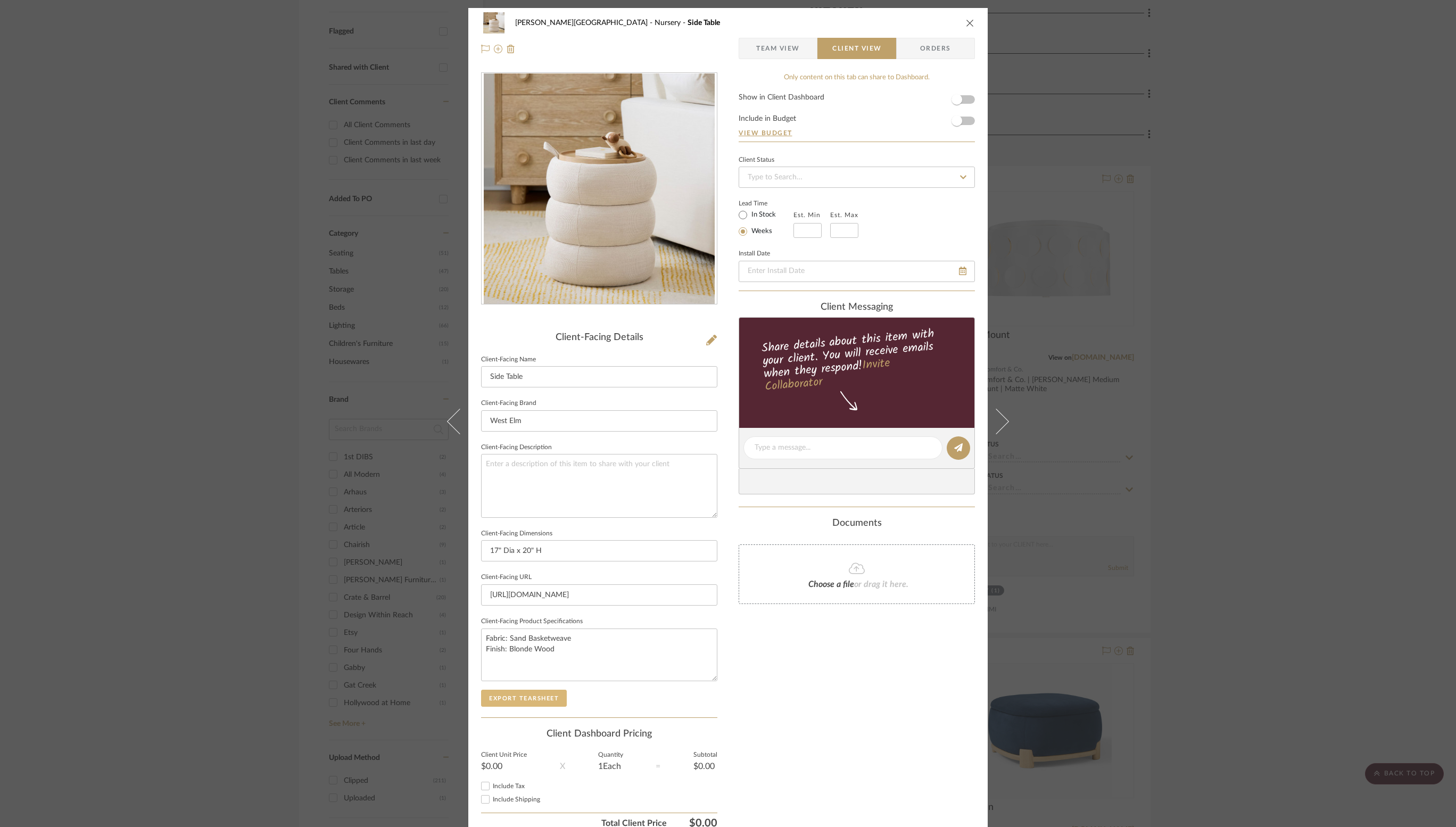 click on "Export Tearsheet" 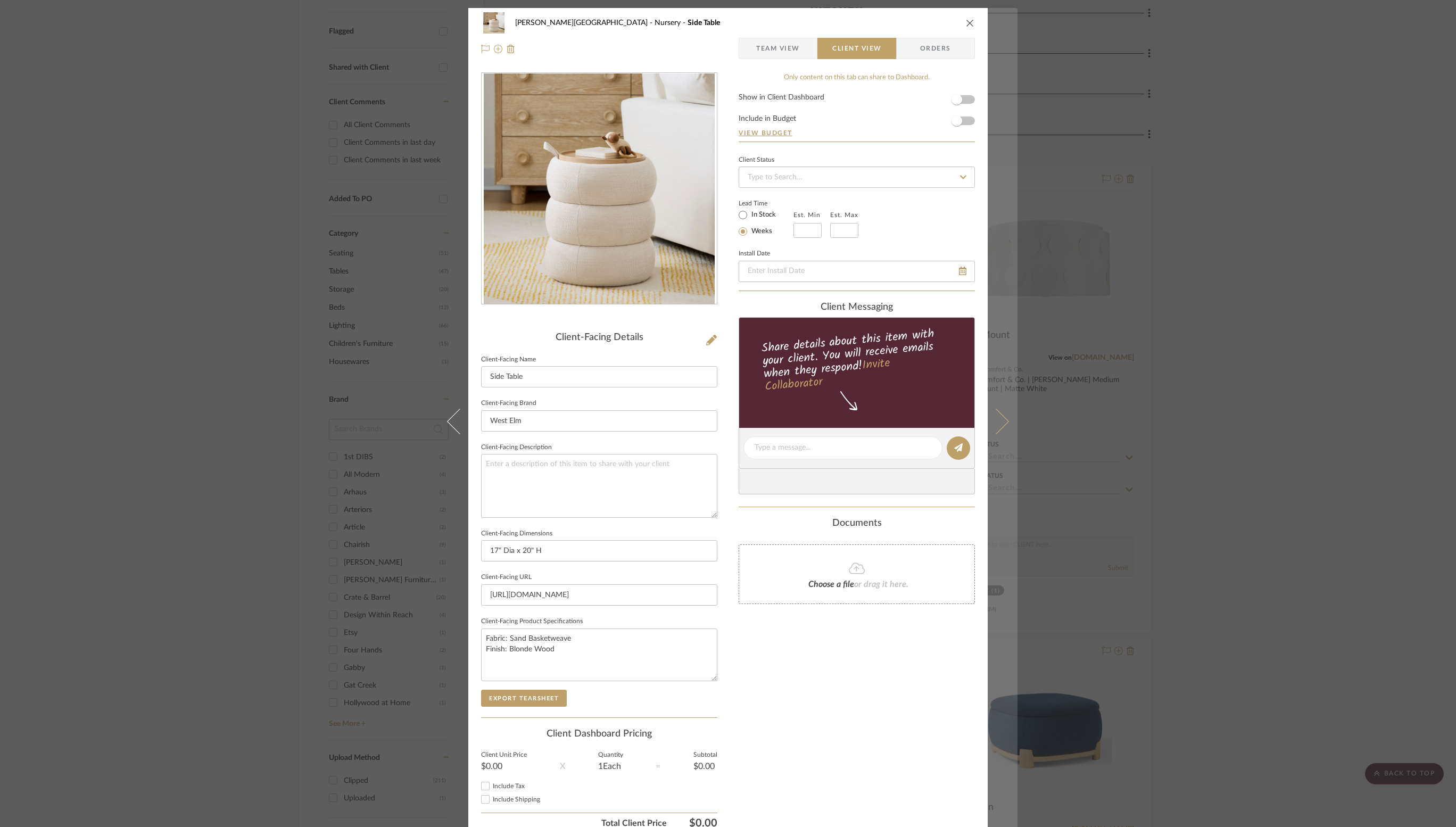 click at bounding box center (1003, 421) 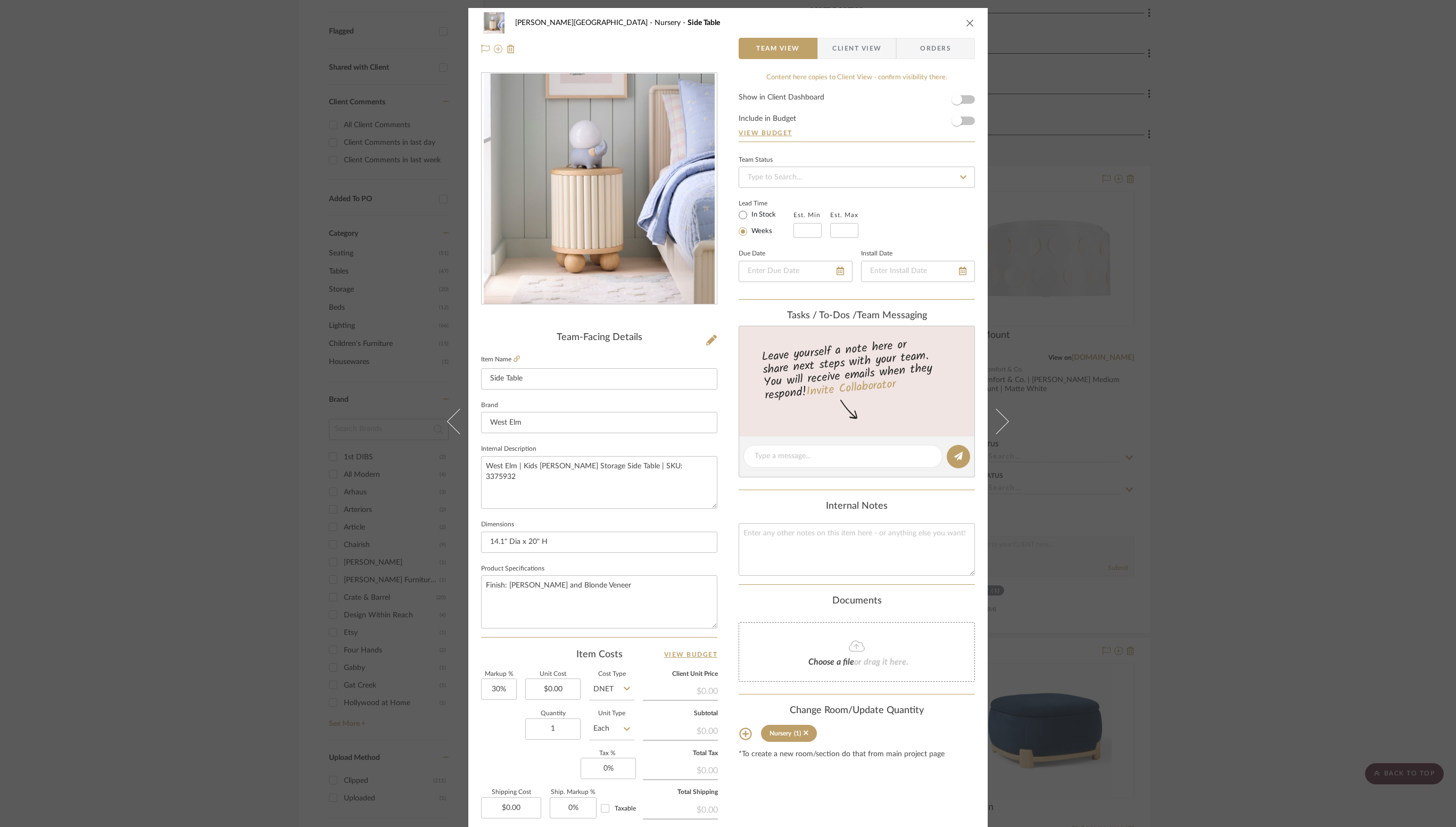 click on "Client View" at bounding box center (857, 48) 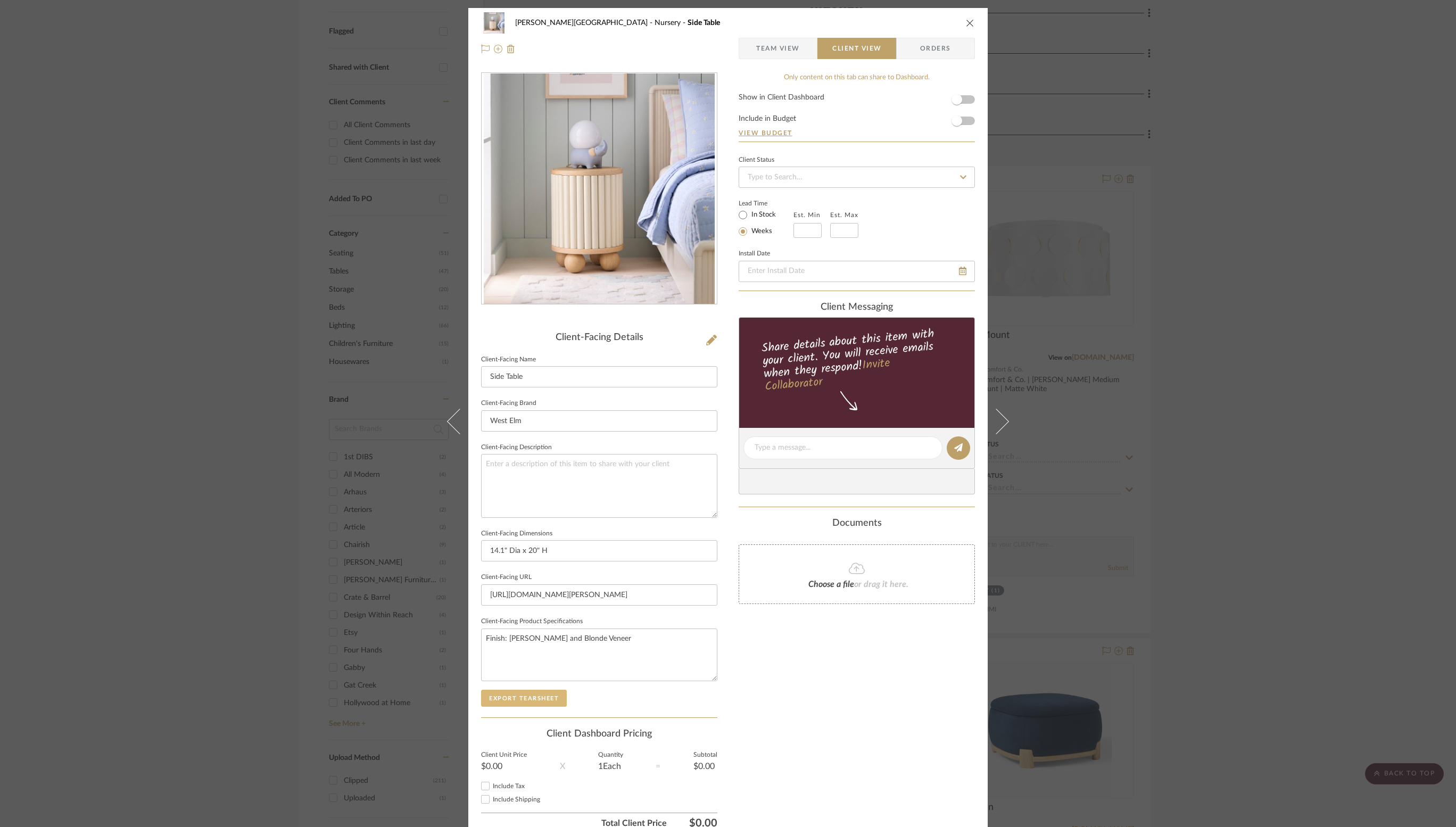 click on "Export Tearsheet" 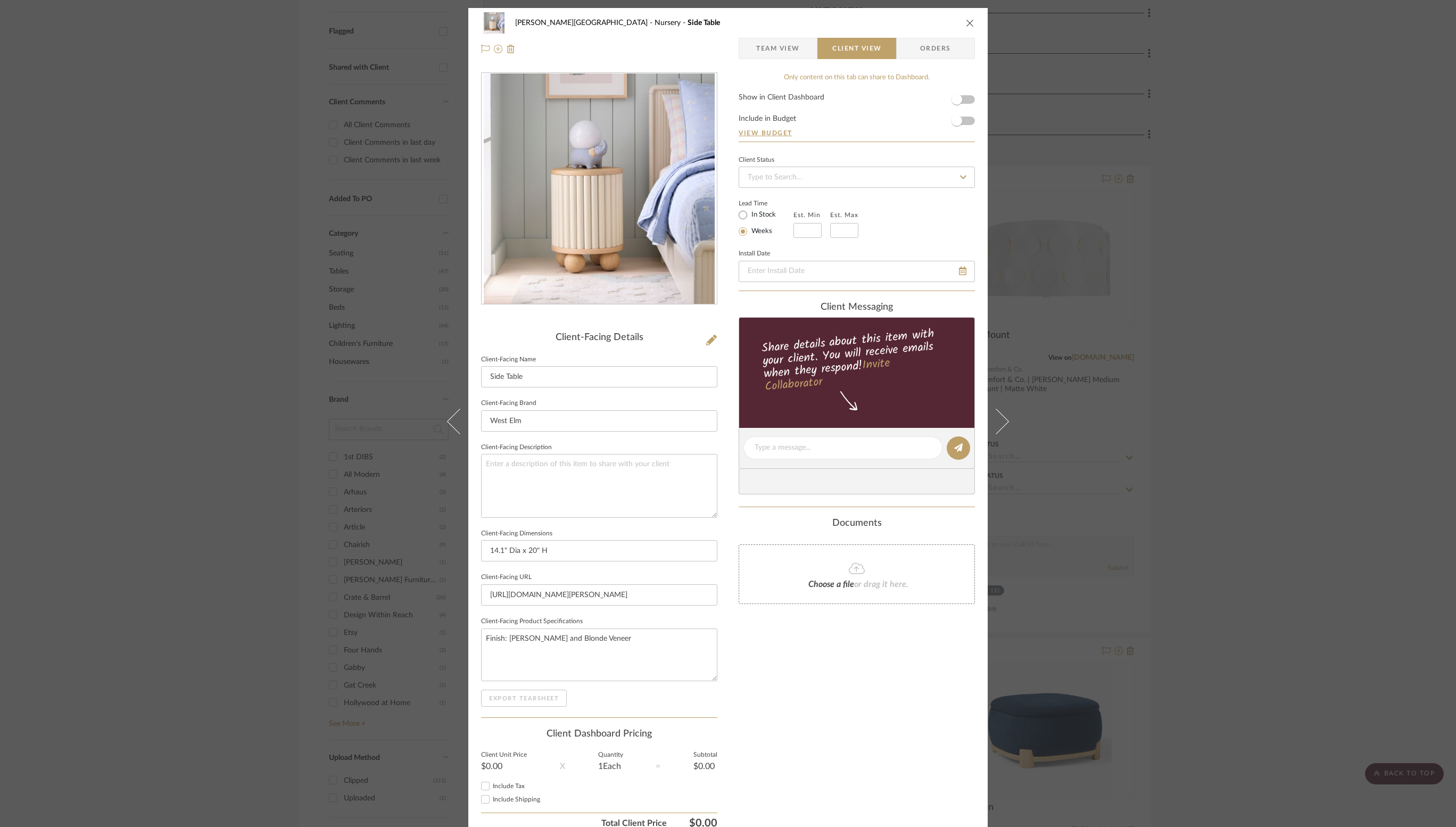 scroll, scrollTop: 0, scrollLeft: 0, axis: both 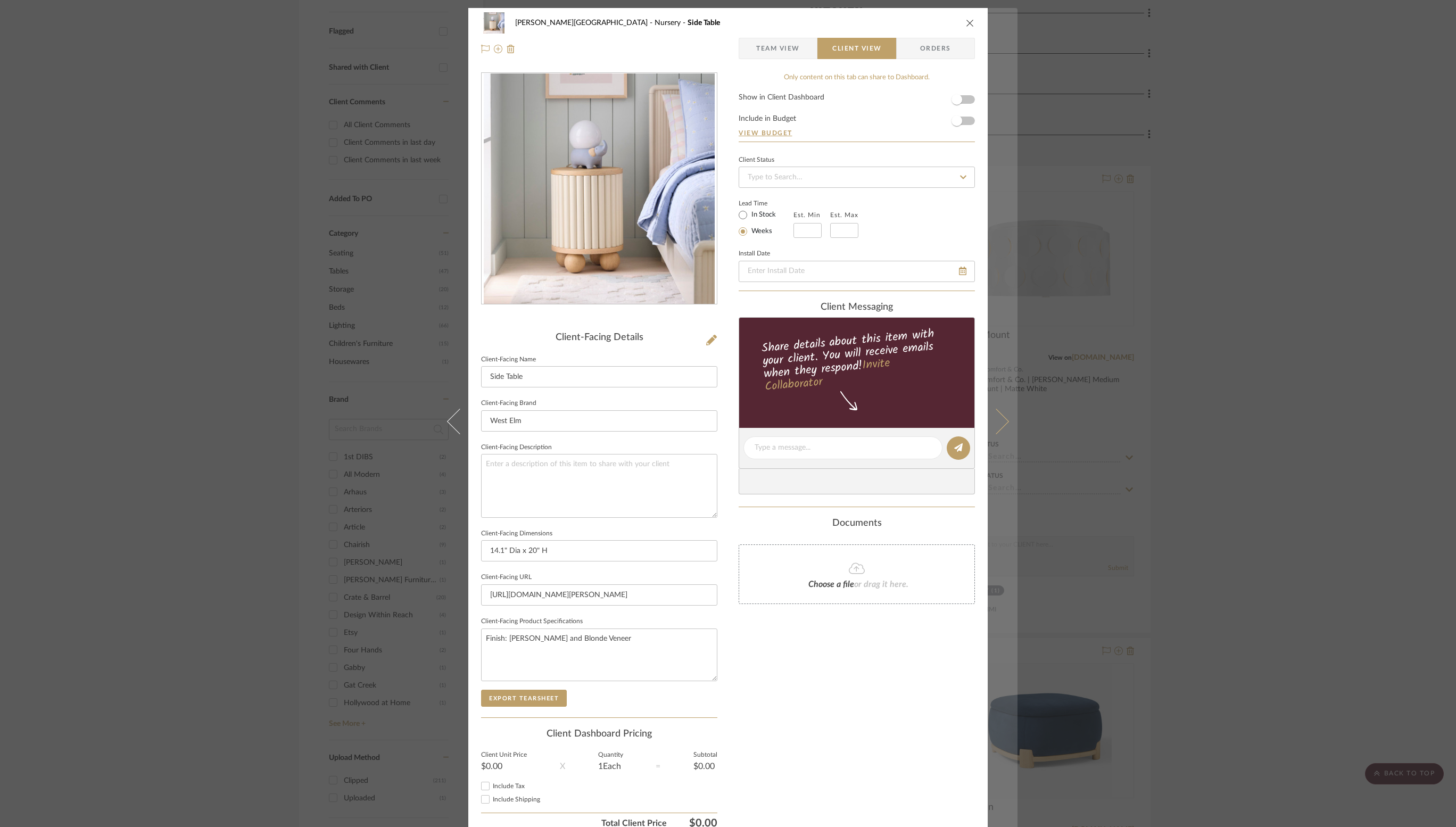 click at bounding box center [1003, 421] 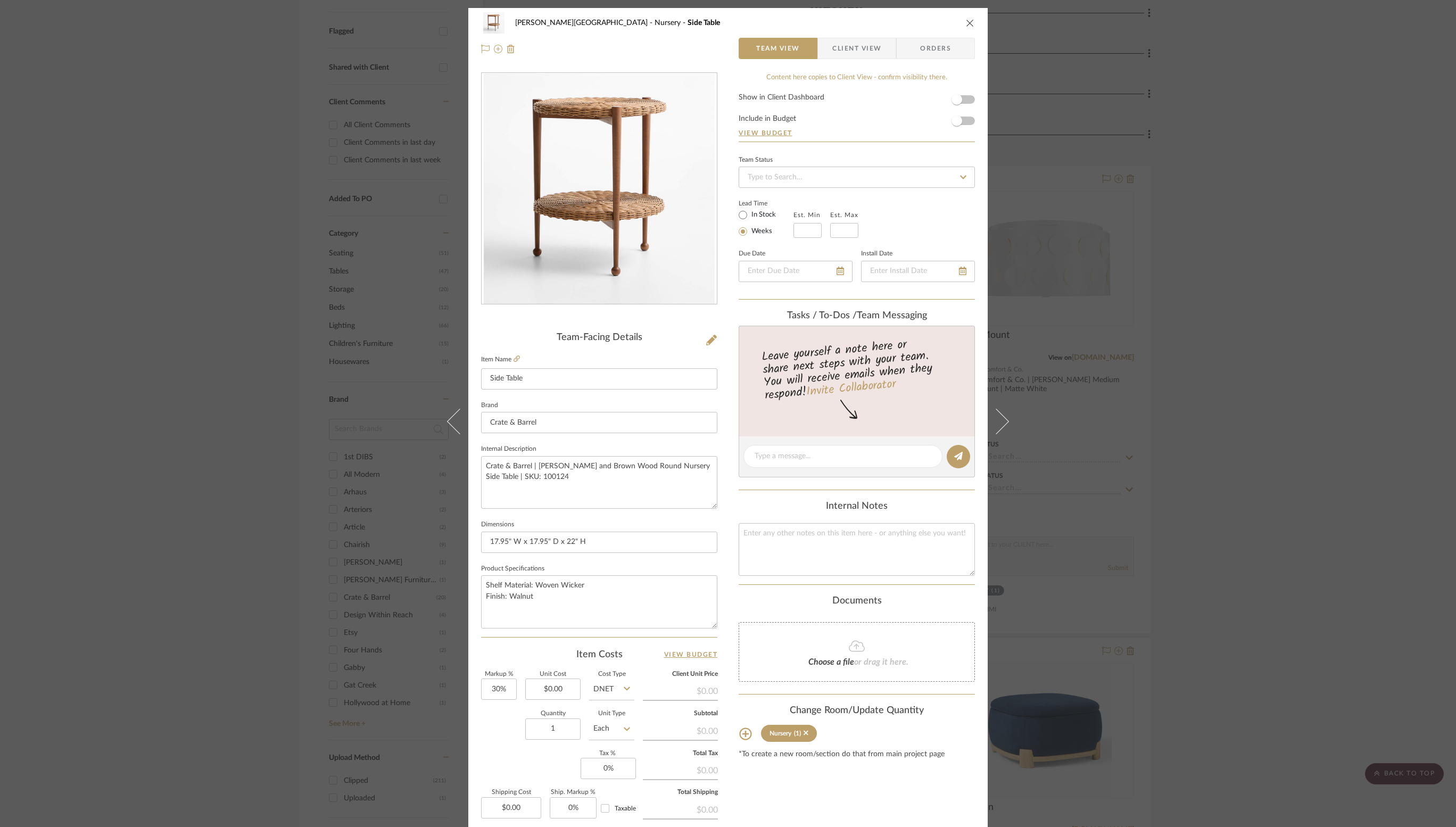 click on "Client View" at bounding box center [857, 48] 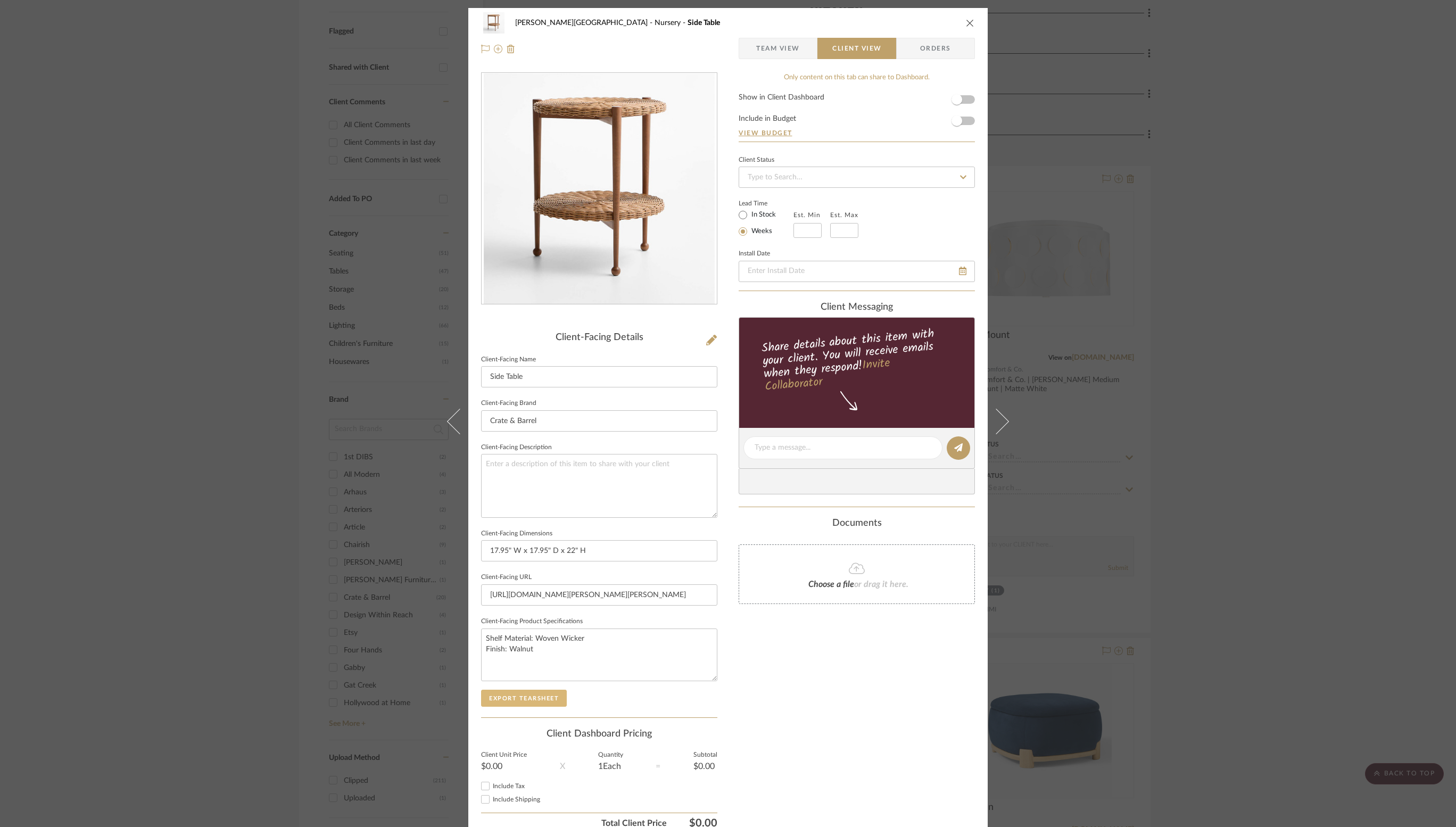 click on "Export Tearsheet" 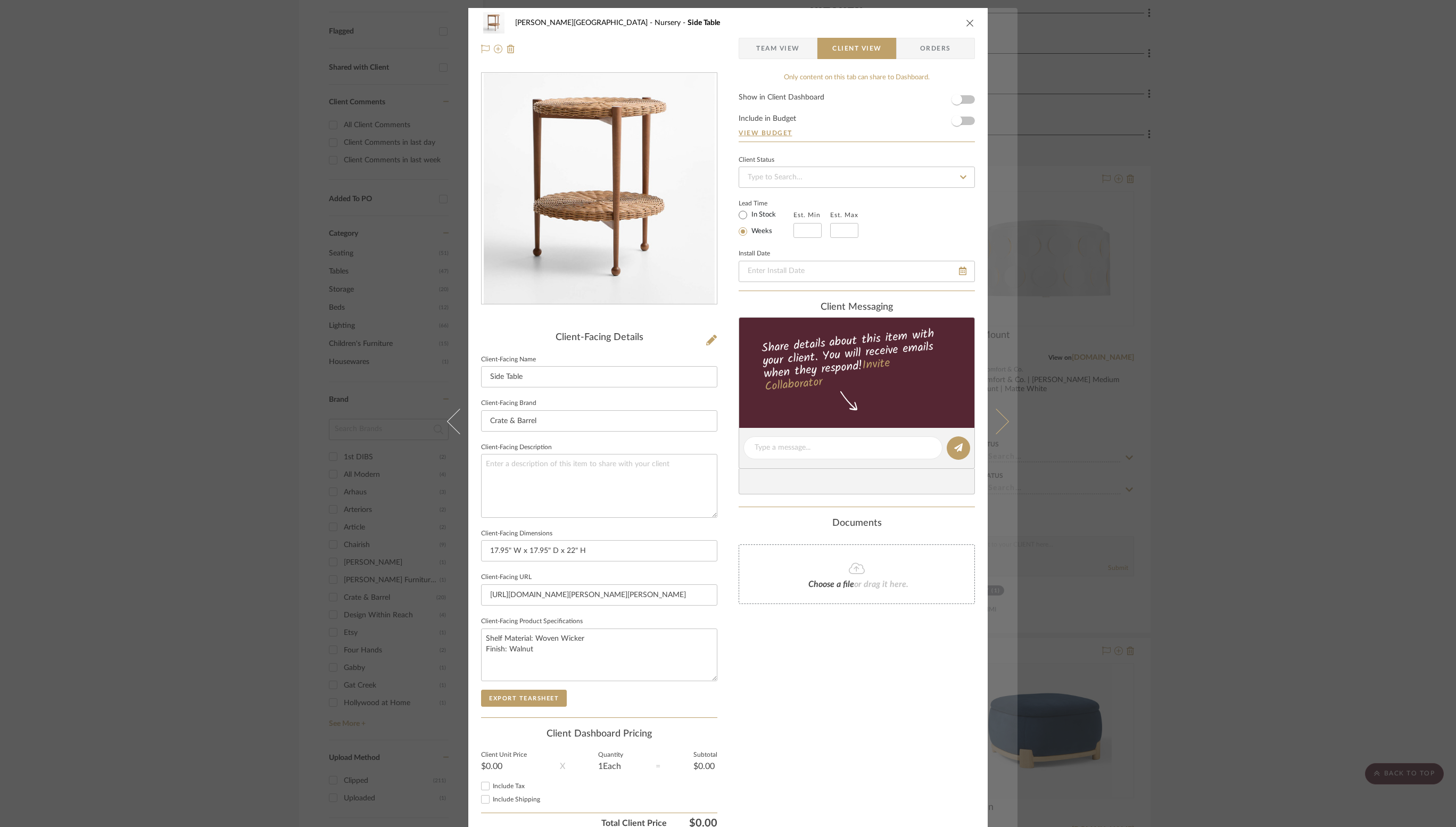 click at bounding box center (996, 421) 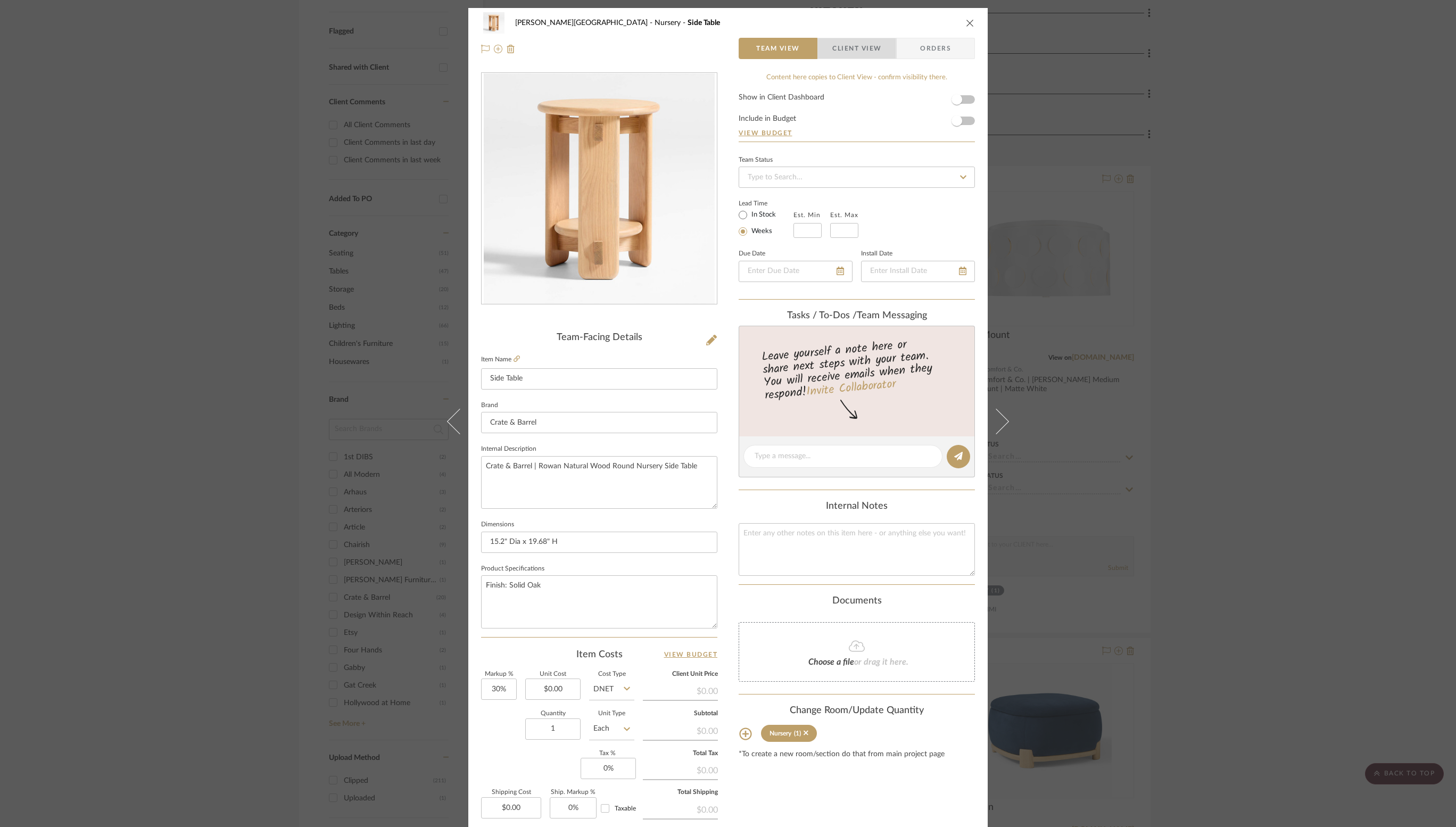 click on "Client View" at bounding box center (857, 48) 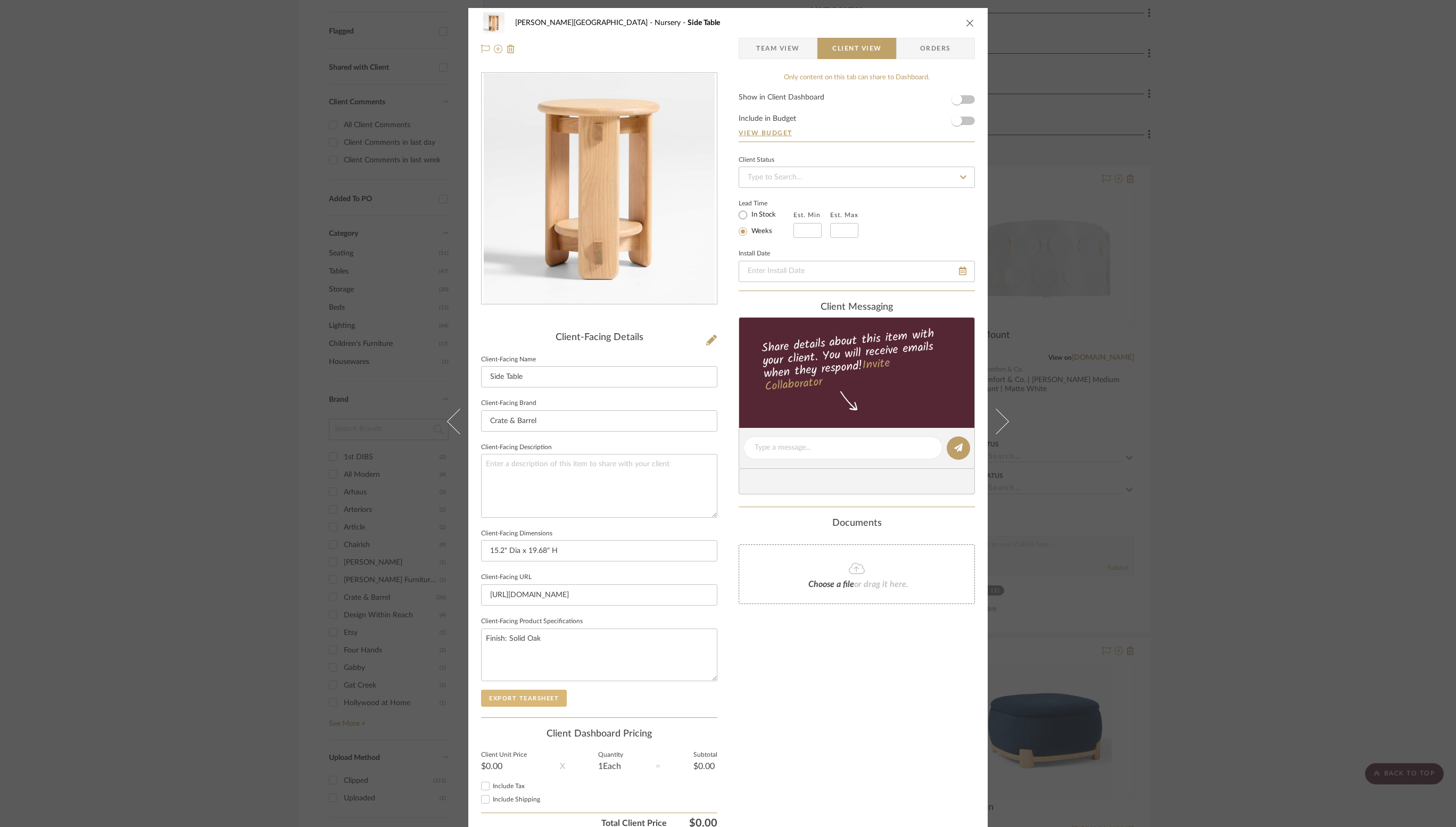 click on "Export Tearsheet" 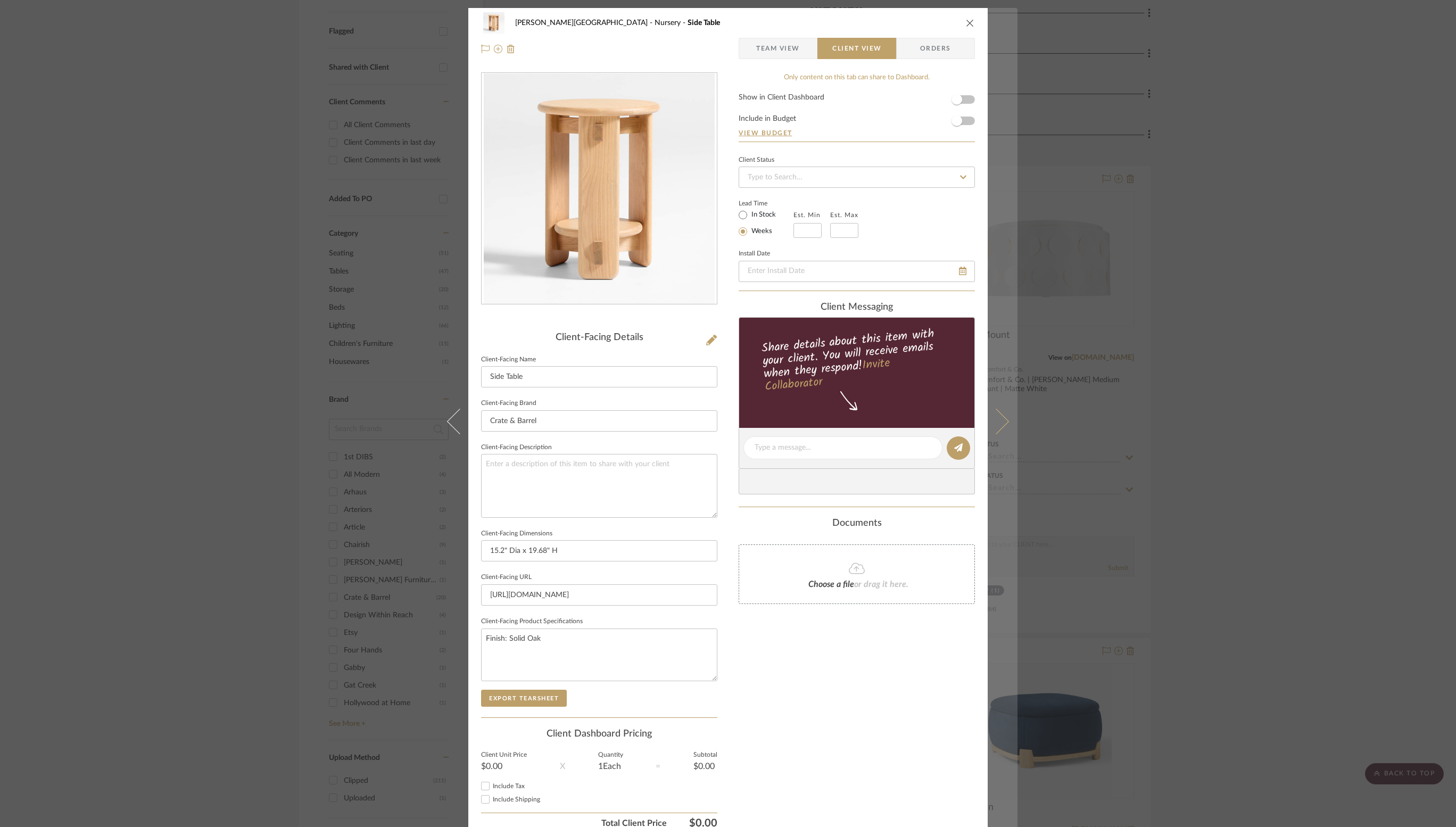 click at bounding box center (996, 421) 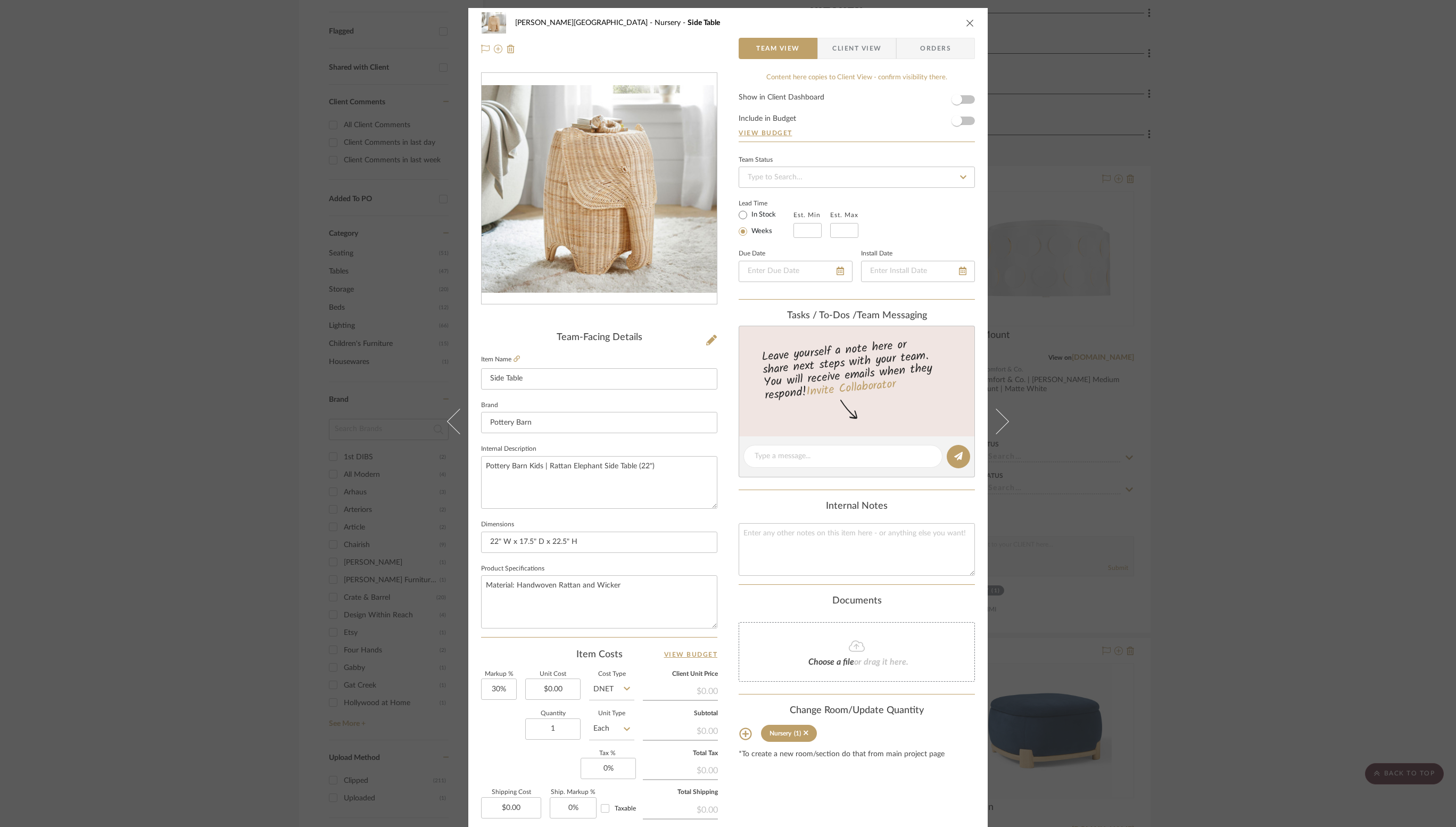 click on "Client View" at bounding box center [857, 48] 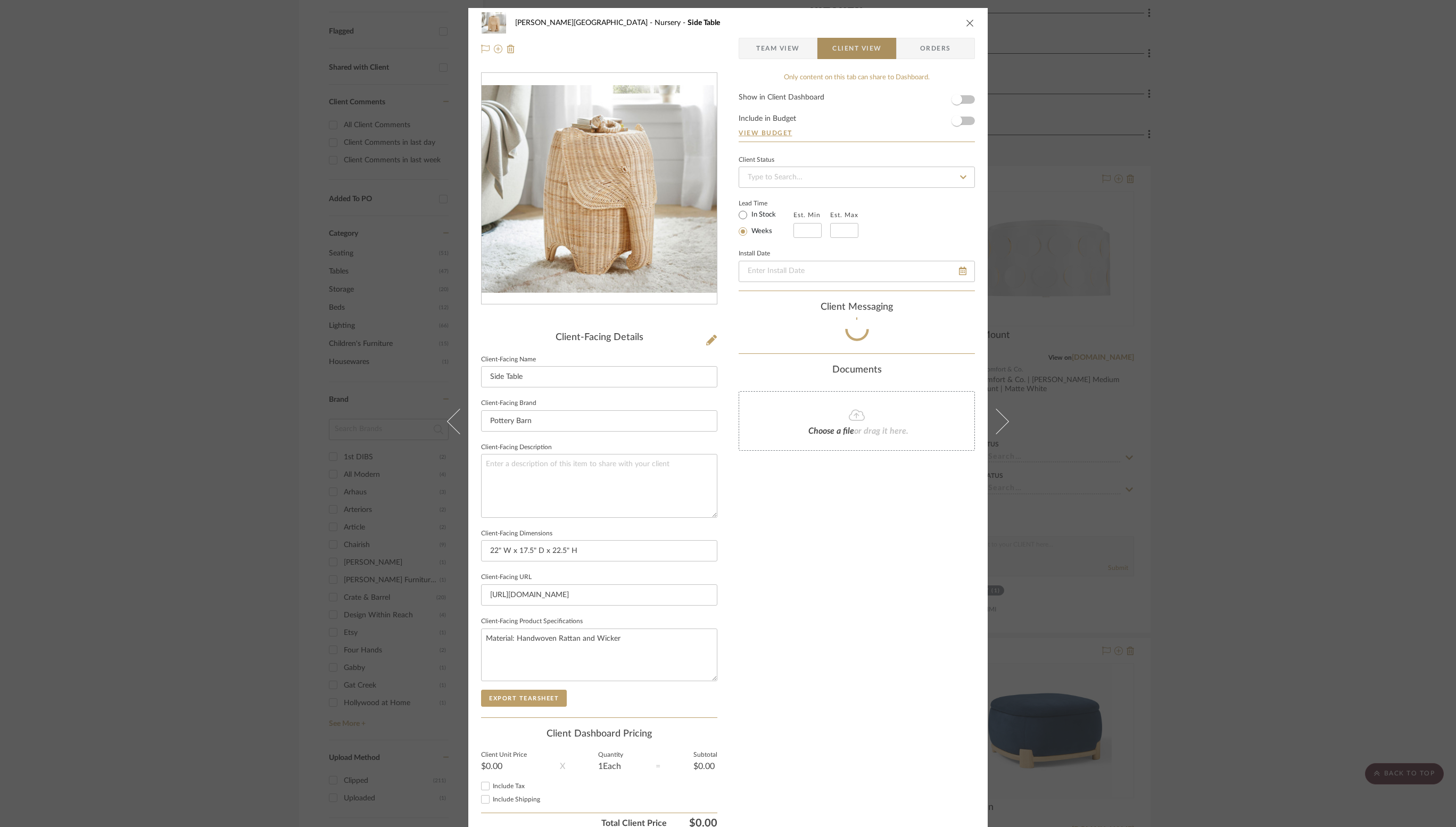 type 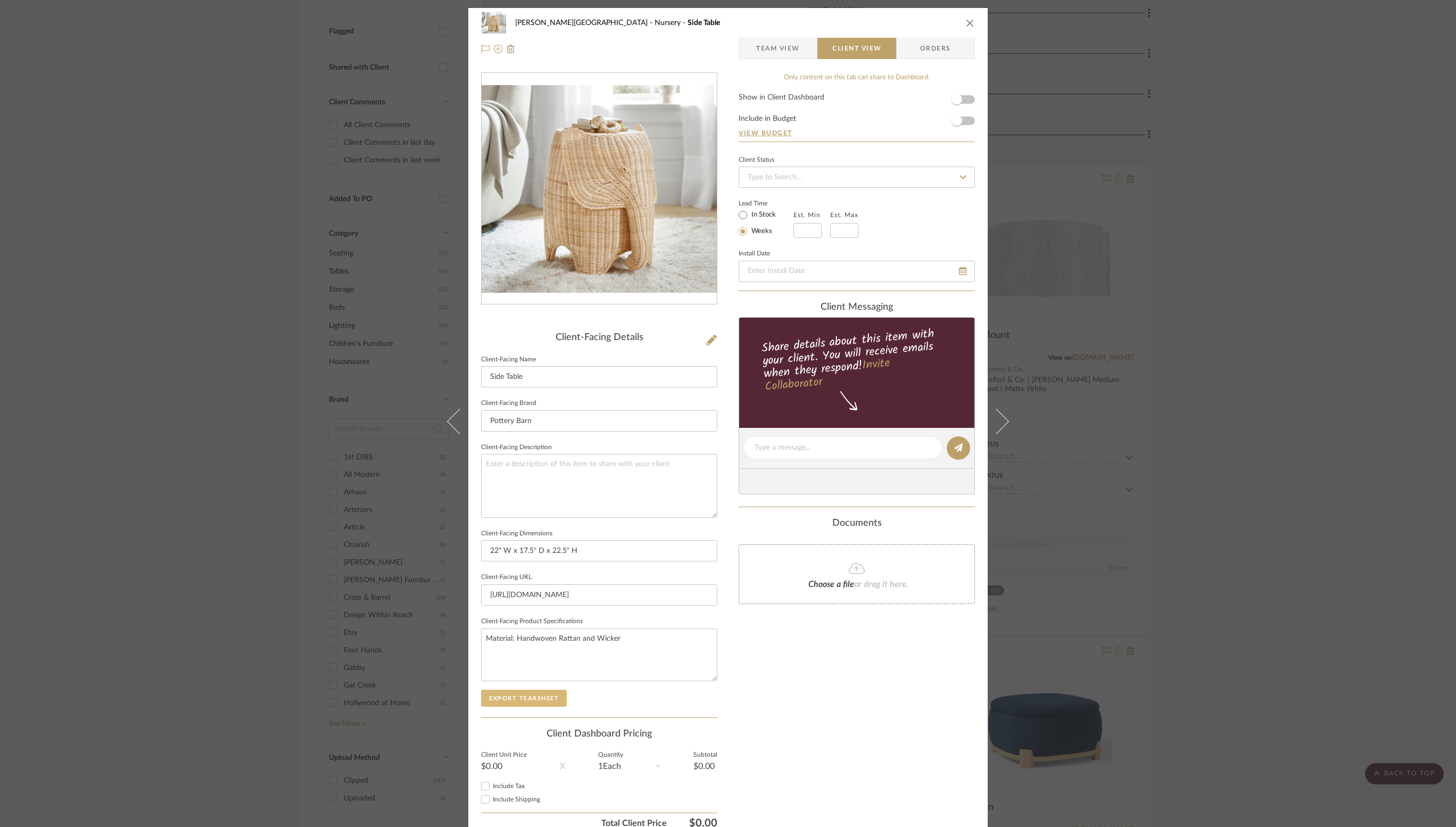 click on "Export Tearsheet" 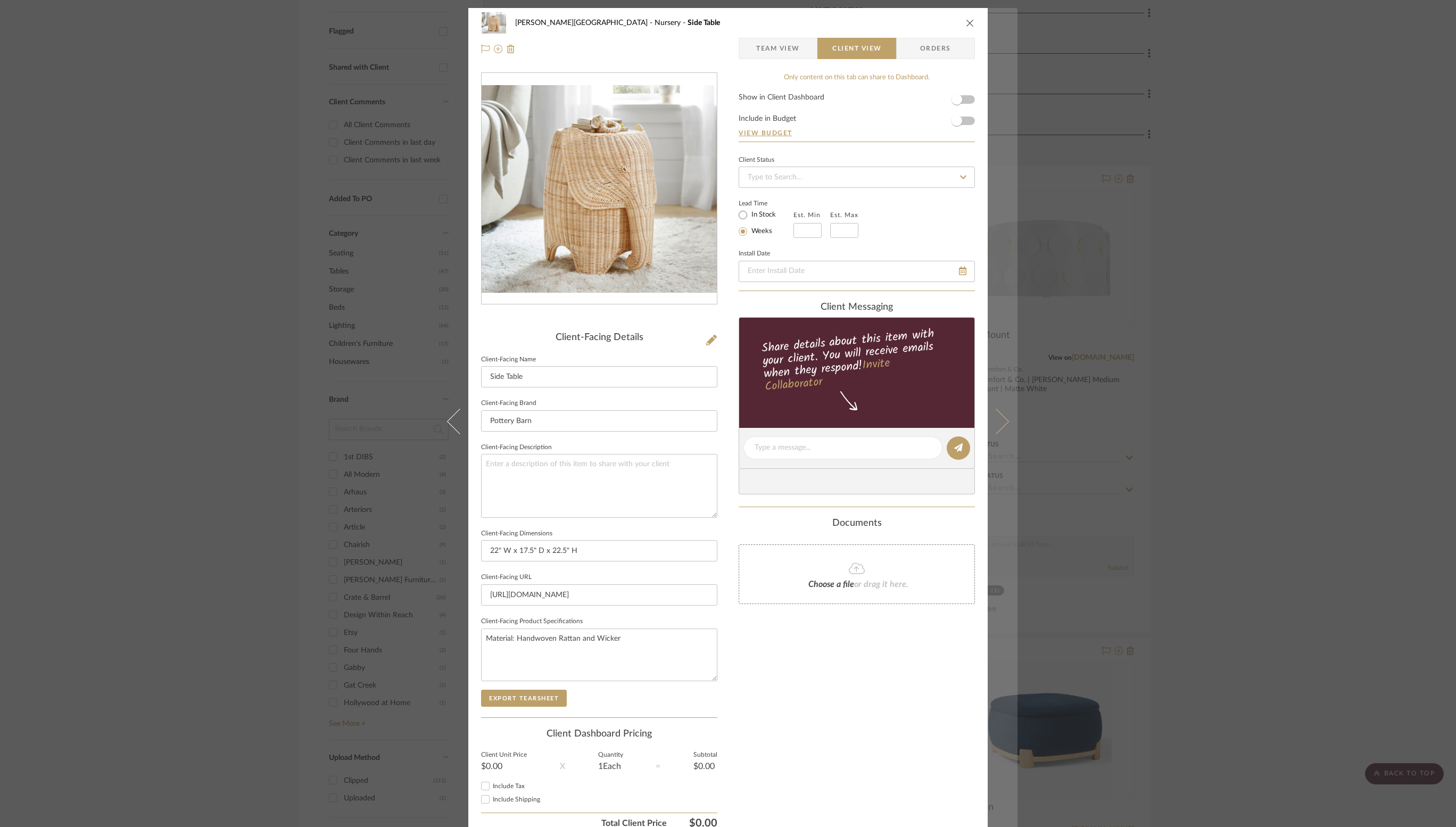 click at bounding box center [1003, 421] 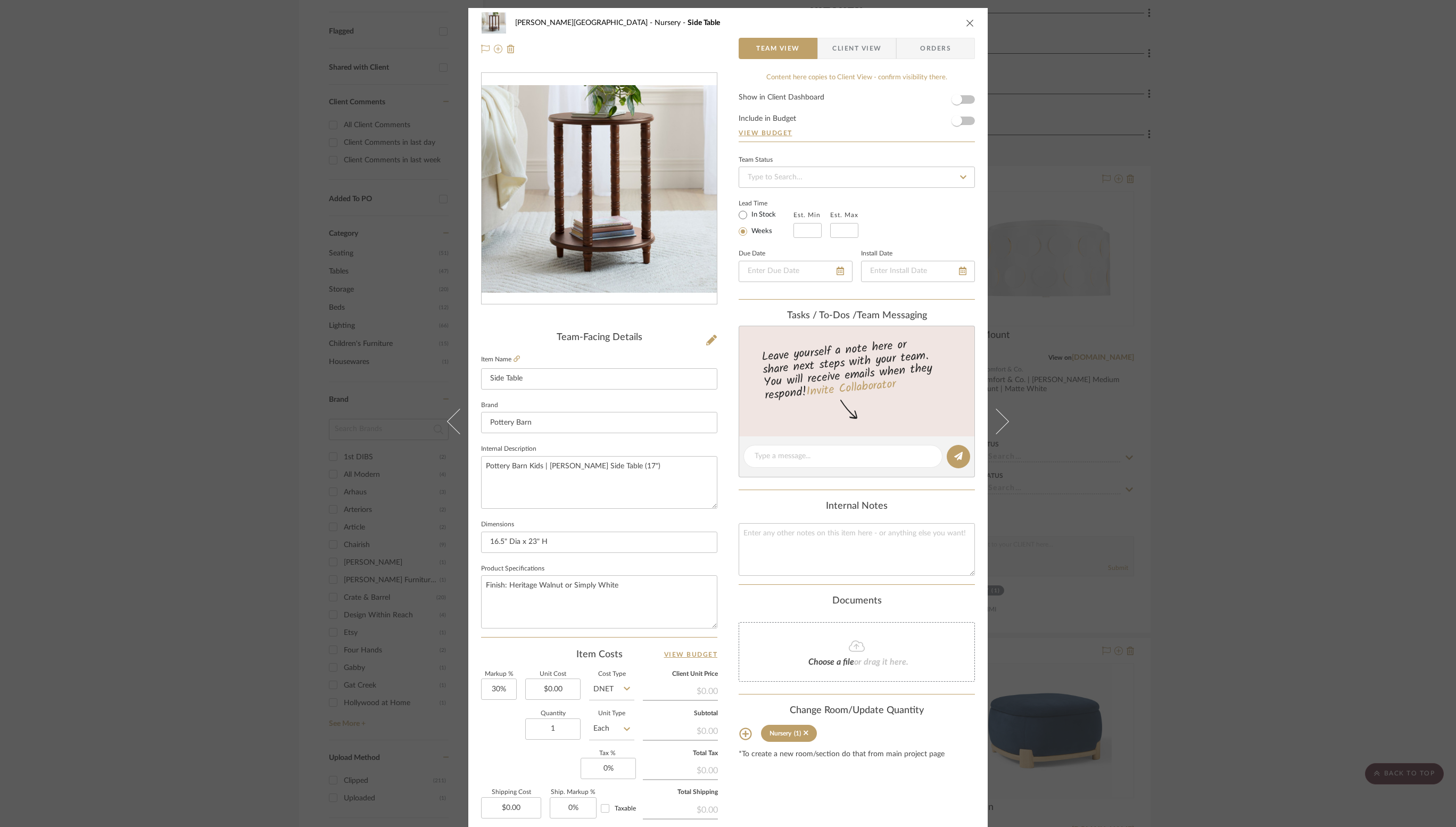 click on "Client View" at bounding box center (857, 48) 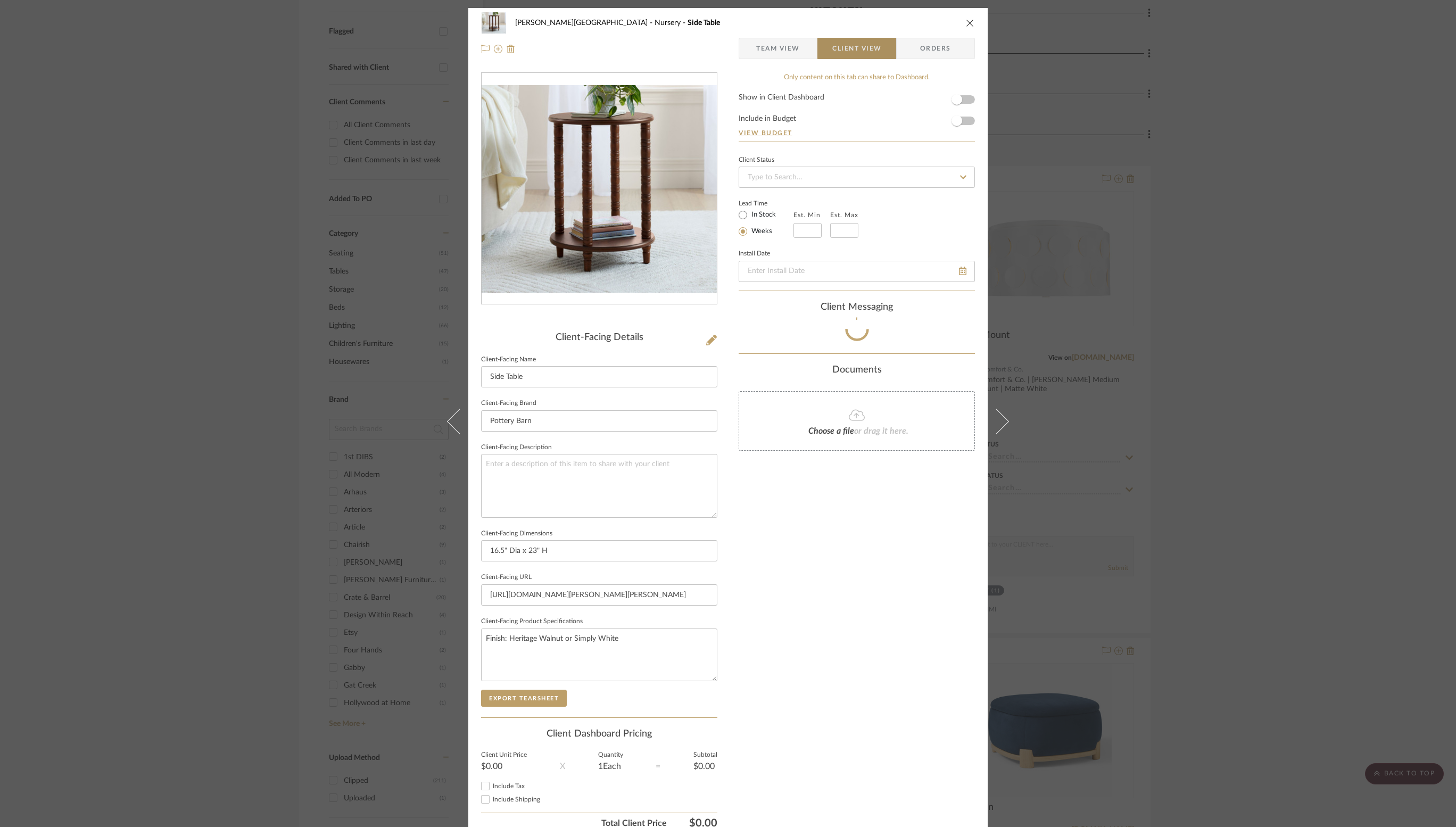 type 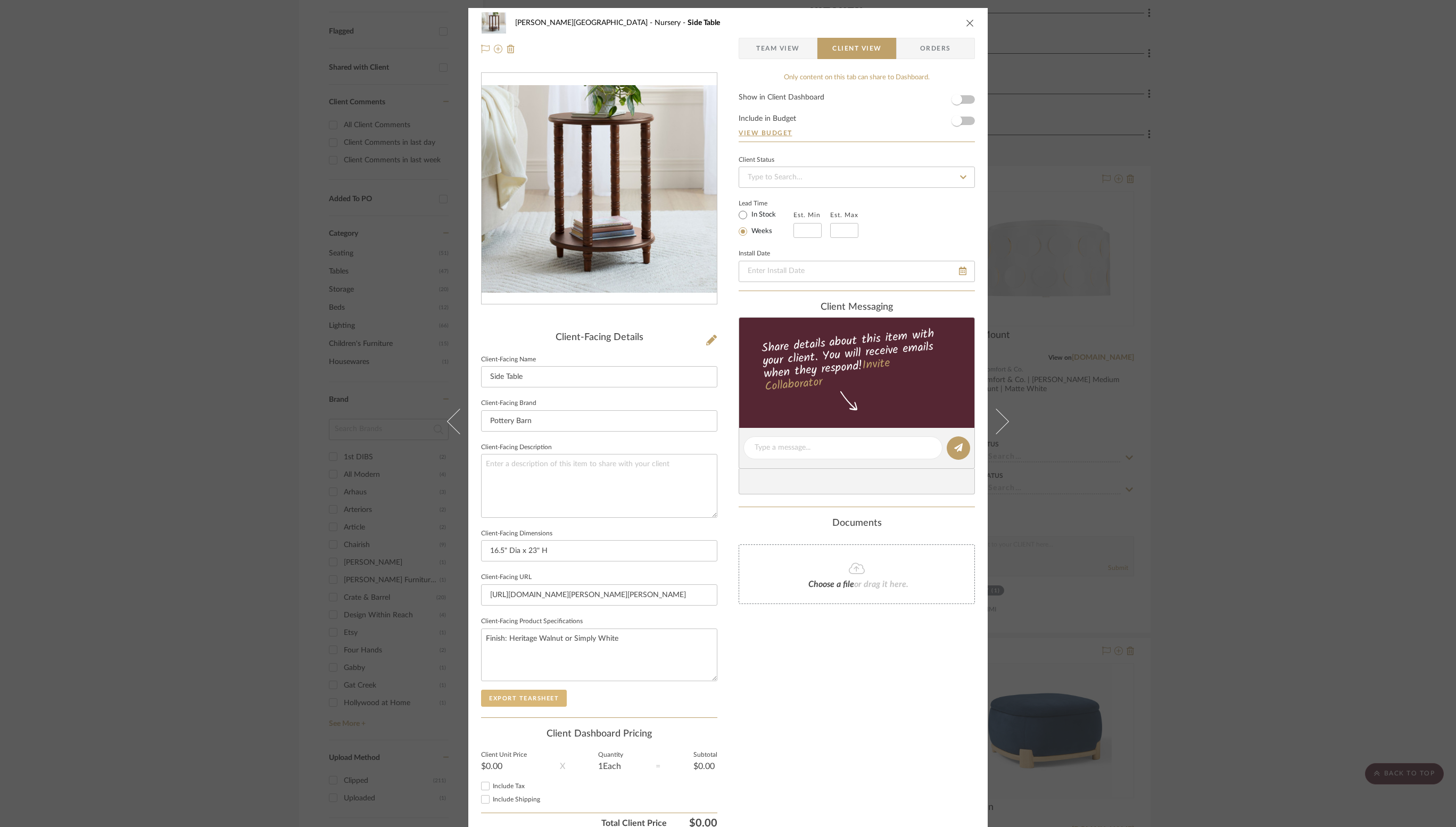 click on "Export Tearsheet" 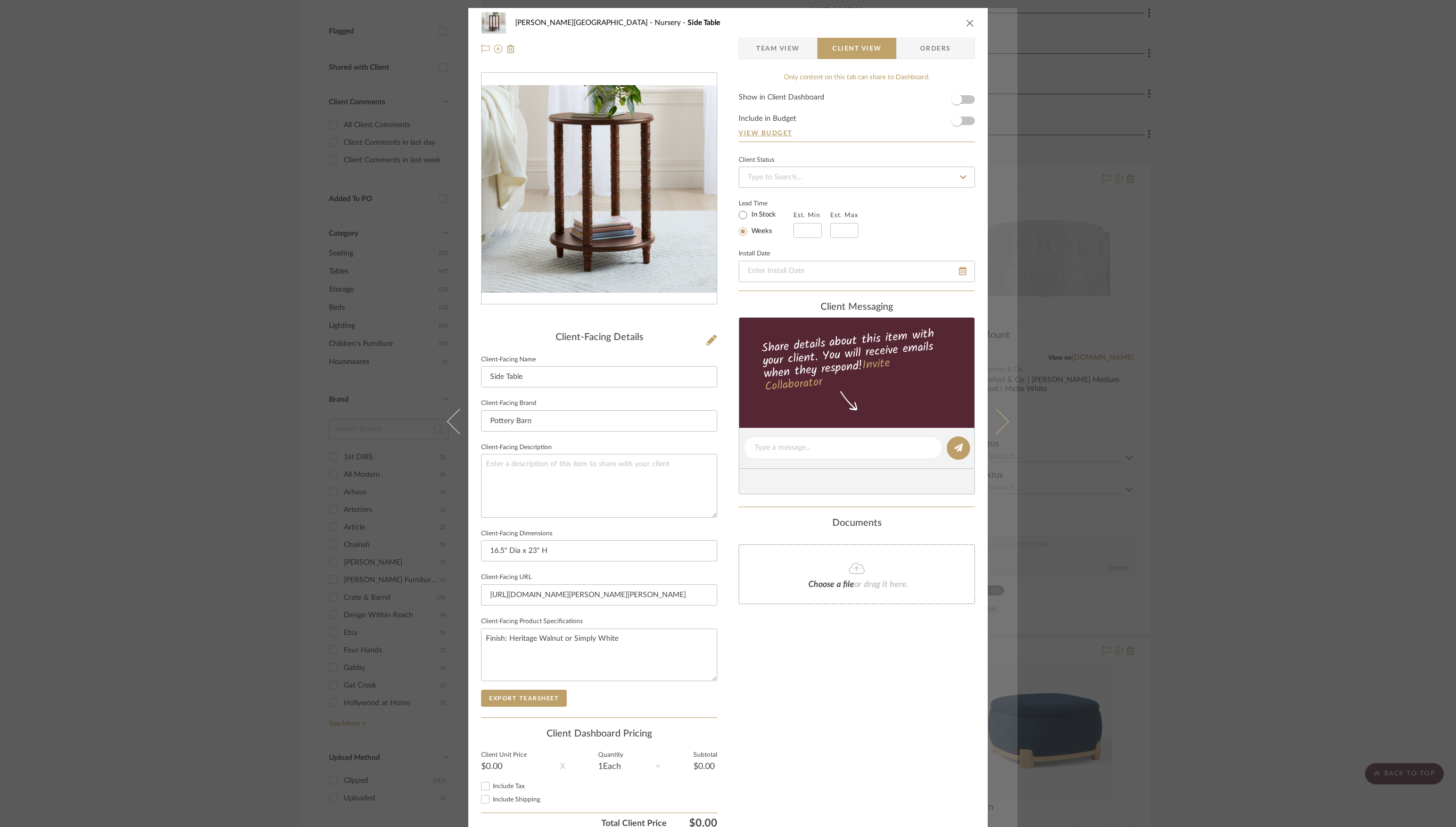 click at bounding box center [1003, 421] 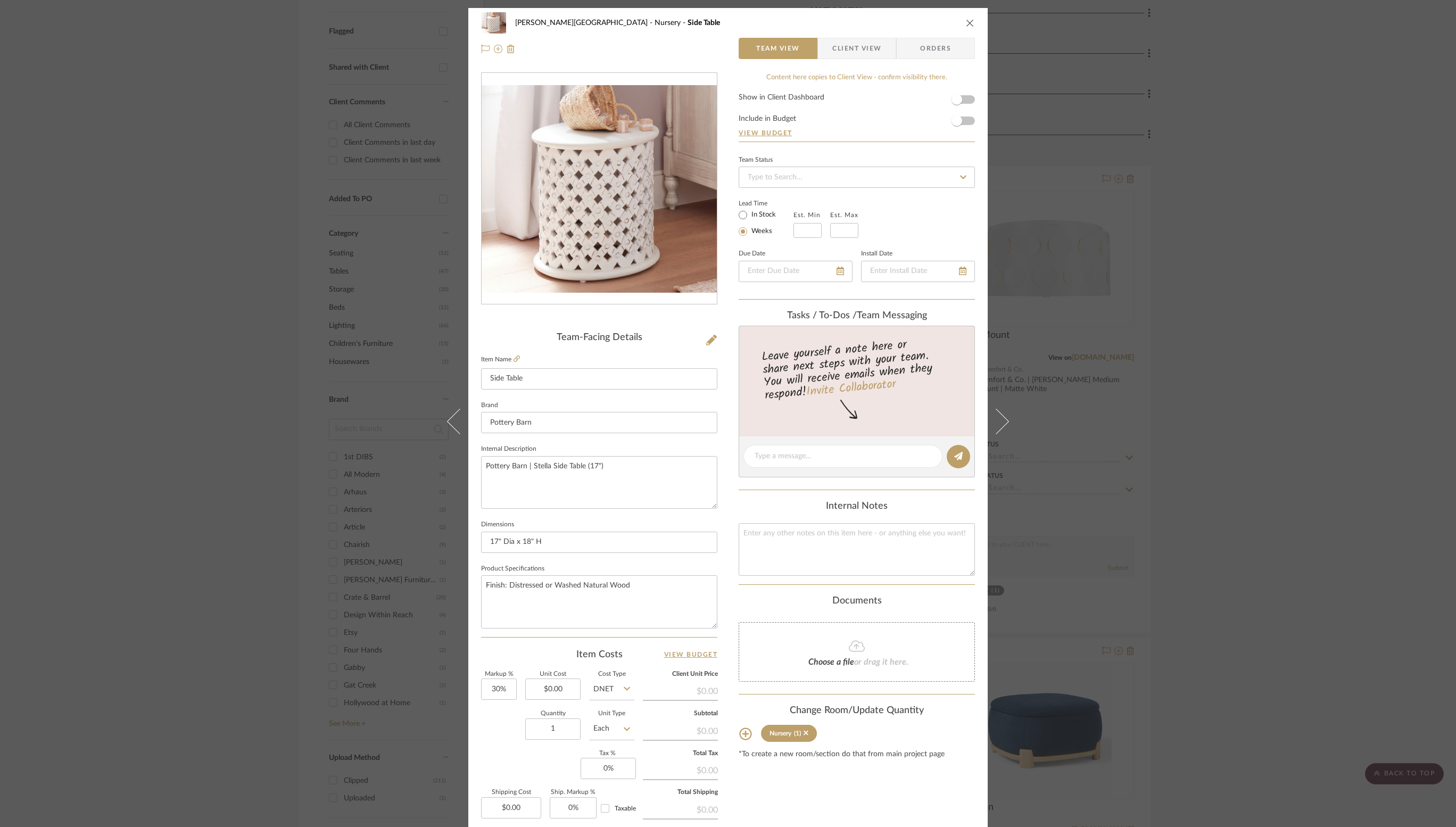 click on "Client View" at bounding box center [857, 48] 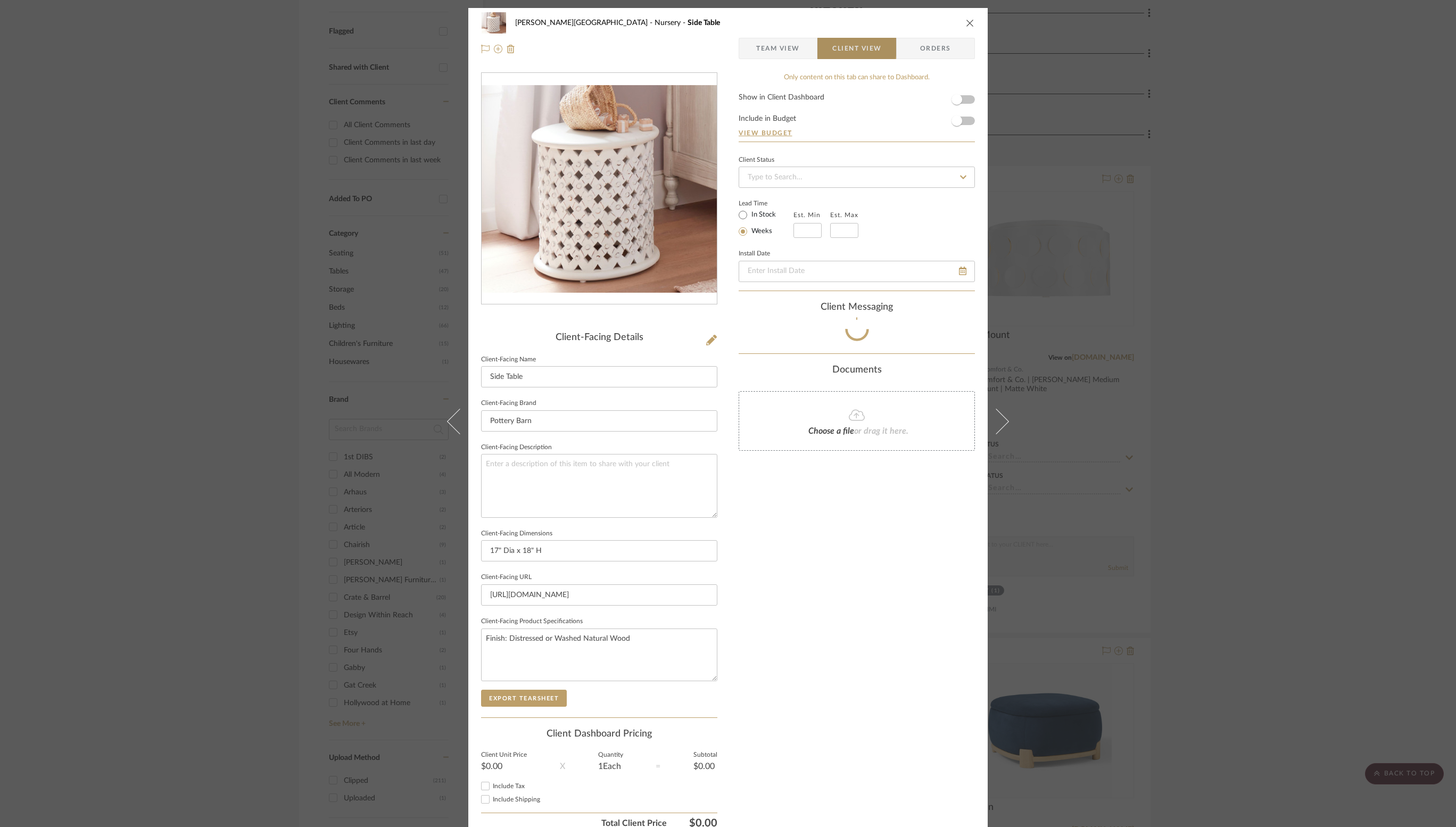 type 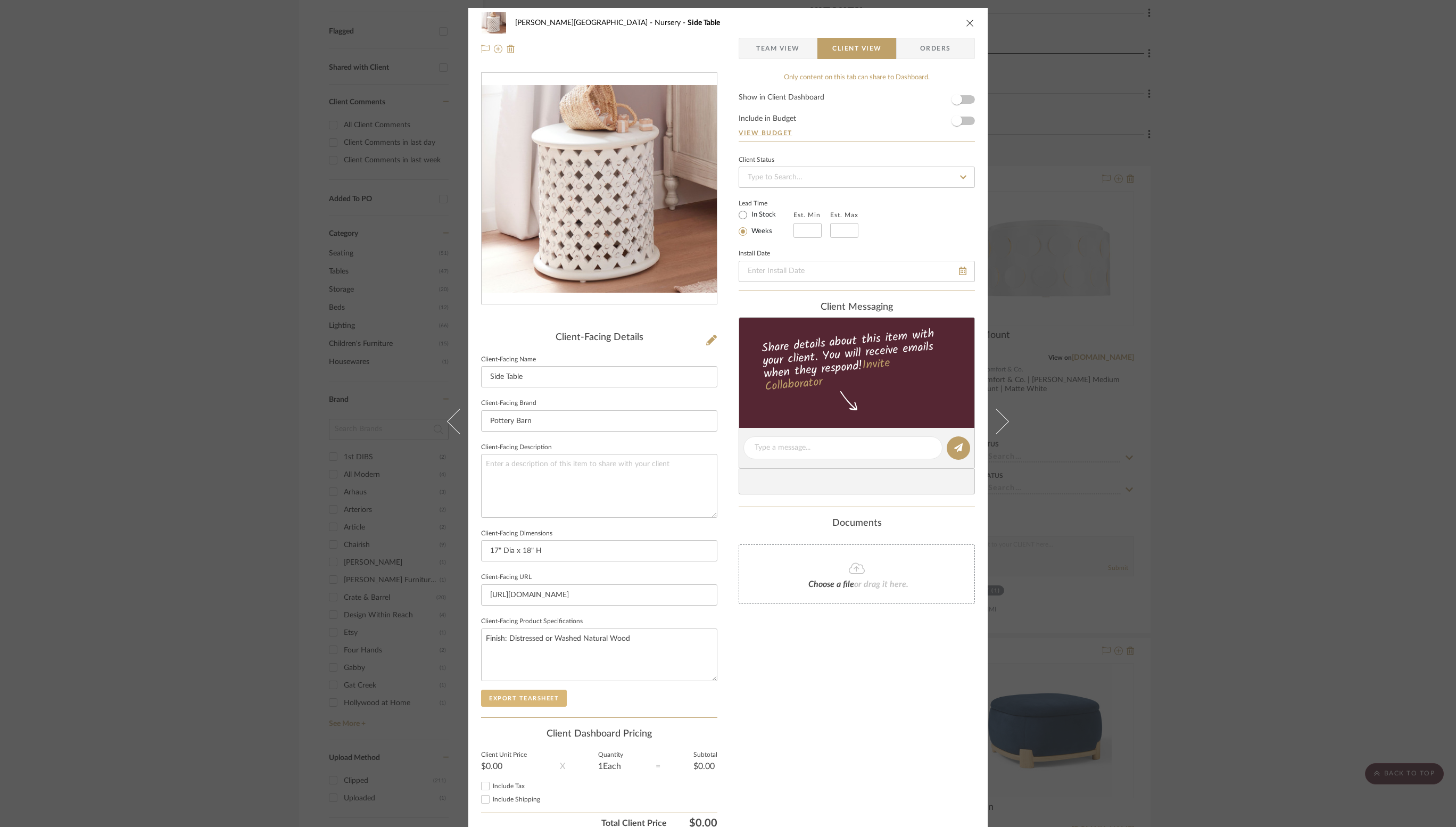 click on "Export Tearsheet" 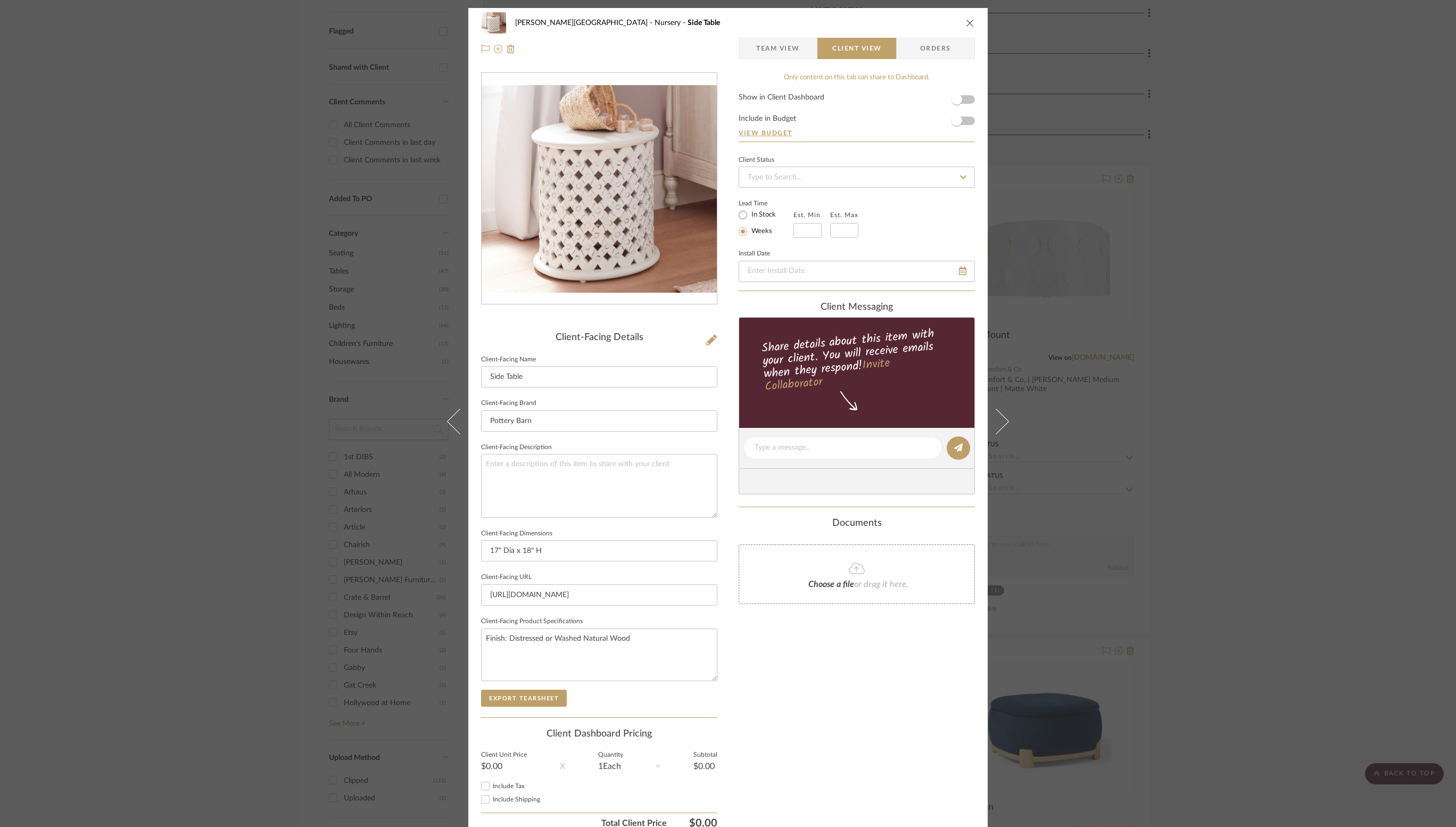 click on "[PERSON_NAME] Street Nursery Side Table Team View Client View Orders  Client-Facing Details   Client-Facing Name  Side Table  Client-Facing Brand  Pottery Barn  Client-Facing Description   Client-Facing Dimensions  17" Dia x 18" H  Client-Facing URL  [URL][DOMAIN_NAME]  Client-Facing Product Specifications  Finish: Distressed or Washed Natural Wood  Export Tearsheet   Client Dashboard Pricing   Client Unit Price   $0.00      X  Quantity  1    Each      =  Subtotal   $0.00  Include Tax Include Shipping Total Client Price   $0.00  Only content on this tab can share to Dashboard.  Show in Client Dashboard   Include in Budget   View Budget  Client Status  Lead Time  In Stock Weeks  Est. Min   Est. Max   Install Date  client Messaging  Share details about this item with your client. You will receive emails when they respond!  Invite Collaborator  Documents  Choose a file  or drag it here.    Intern MMI" at bounding box center (728, 414) 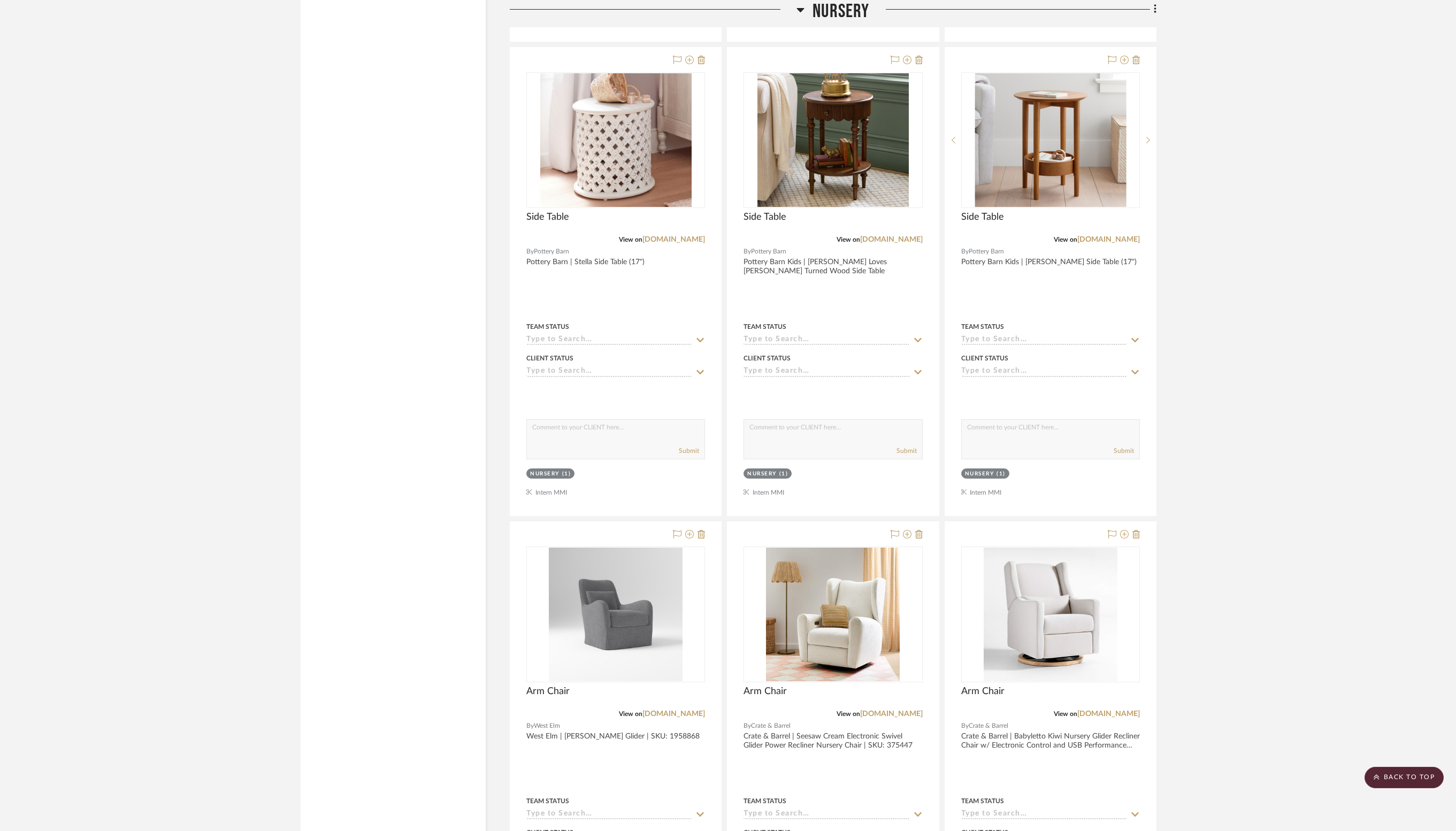 scroll, scrollTop: 4313, scrollLeft: 0, axis: vertical 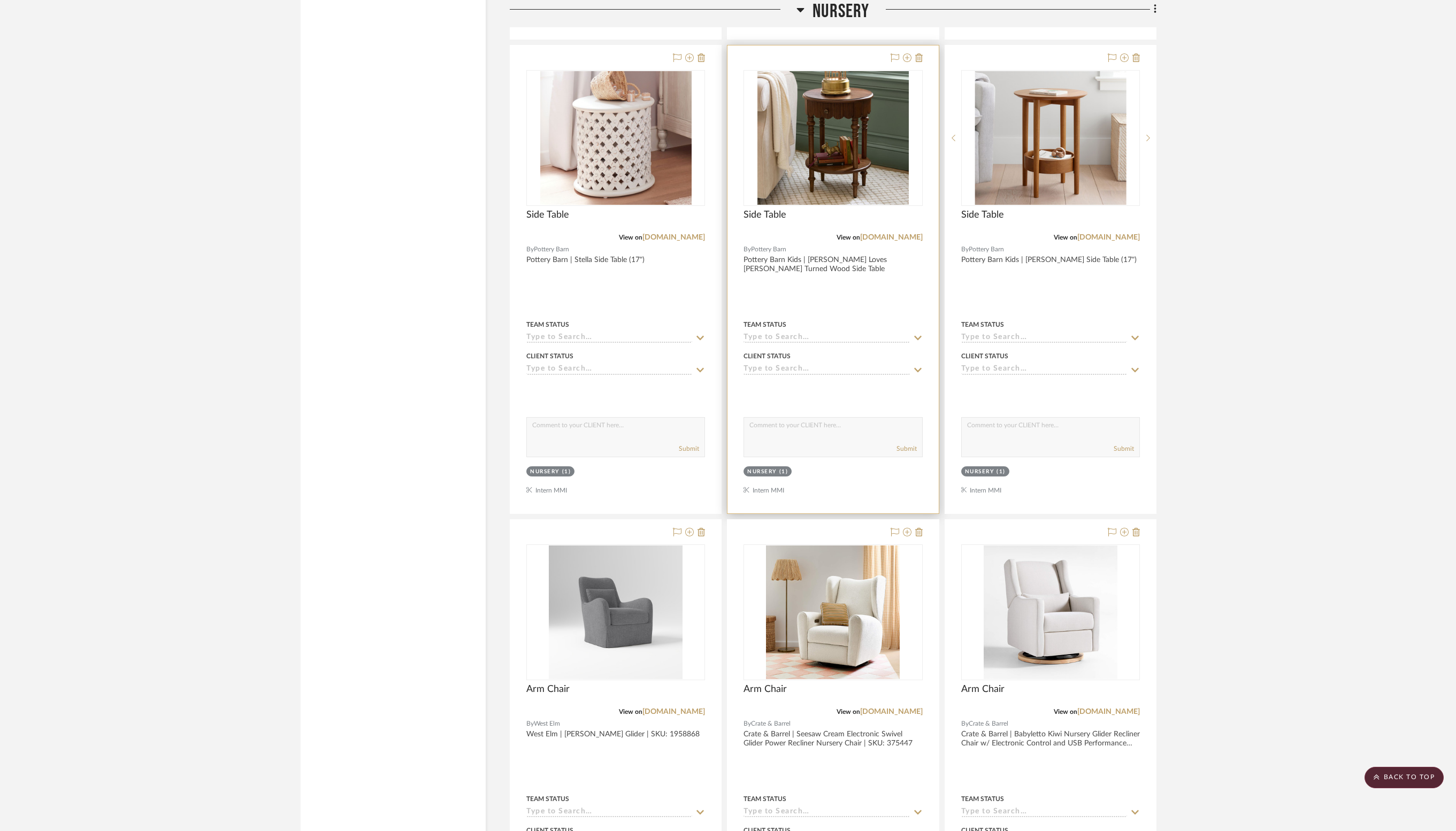 click at bounding box center [833, 279] 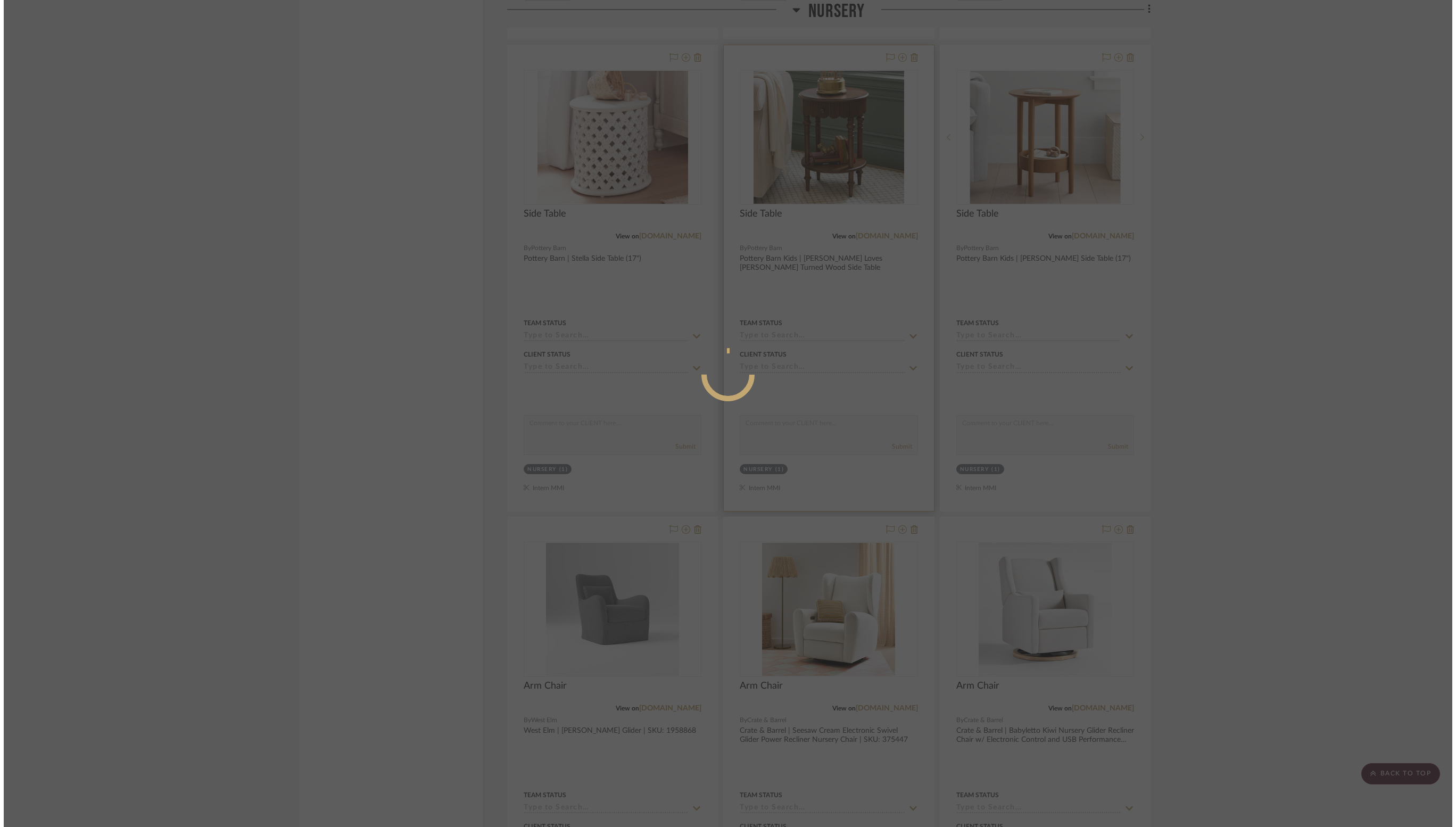 scroll, scrollTop: 0, scrollLeft: 0, axis: both 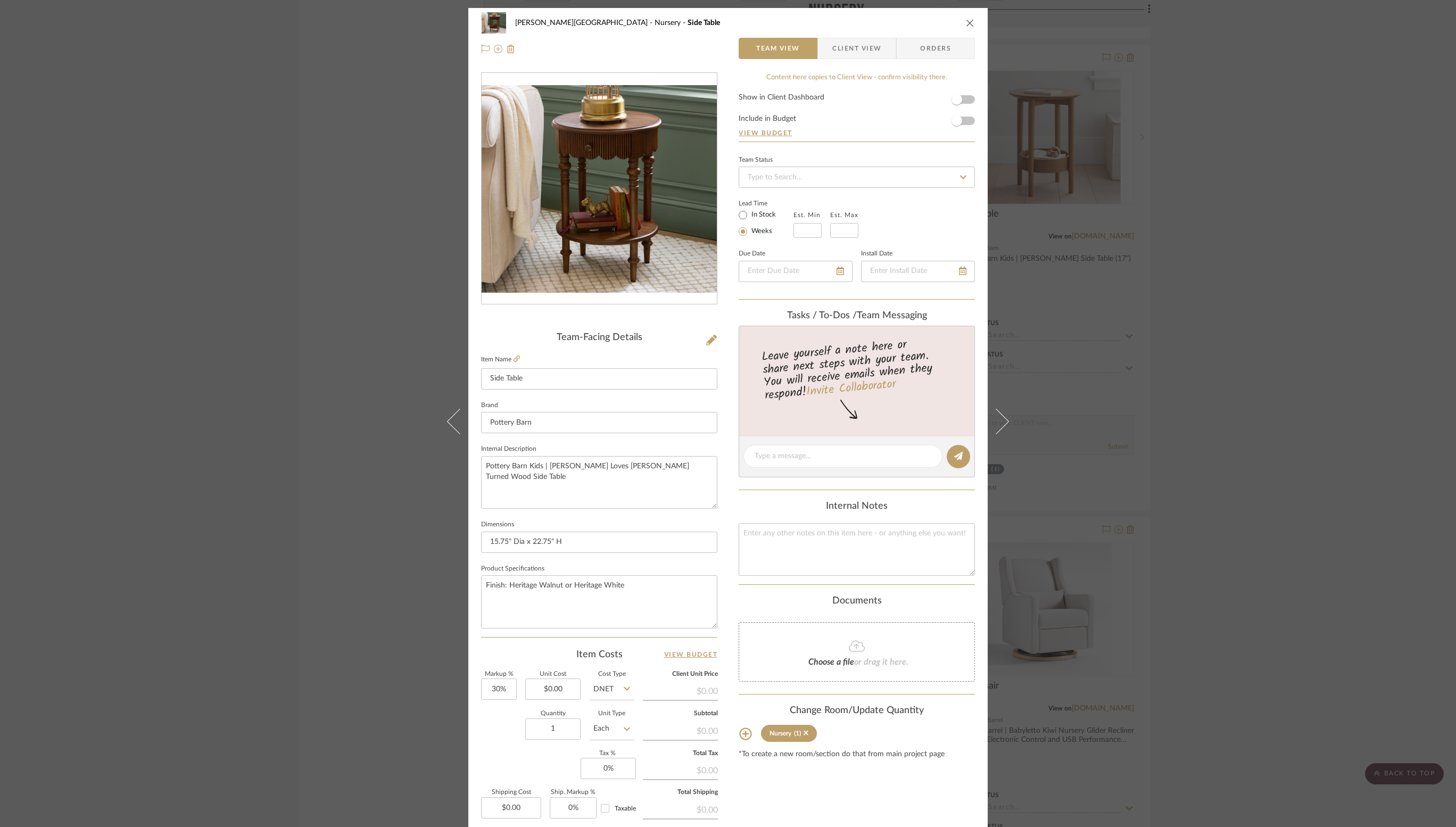 click on "Client View" at bounding box center [857, 48] 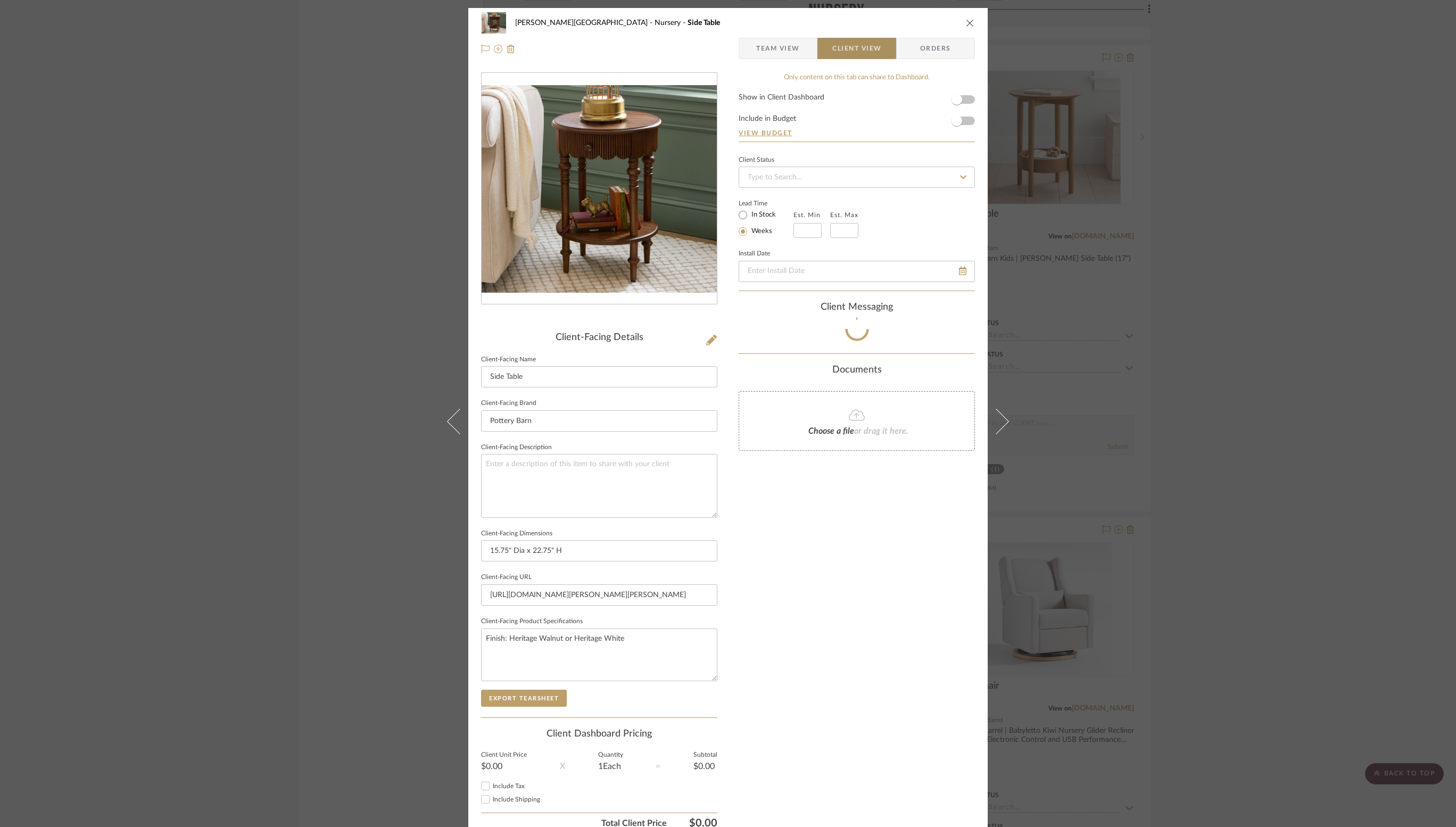 type 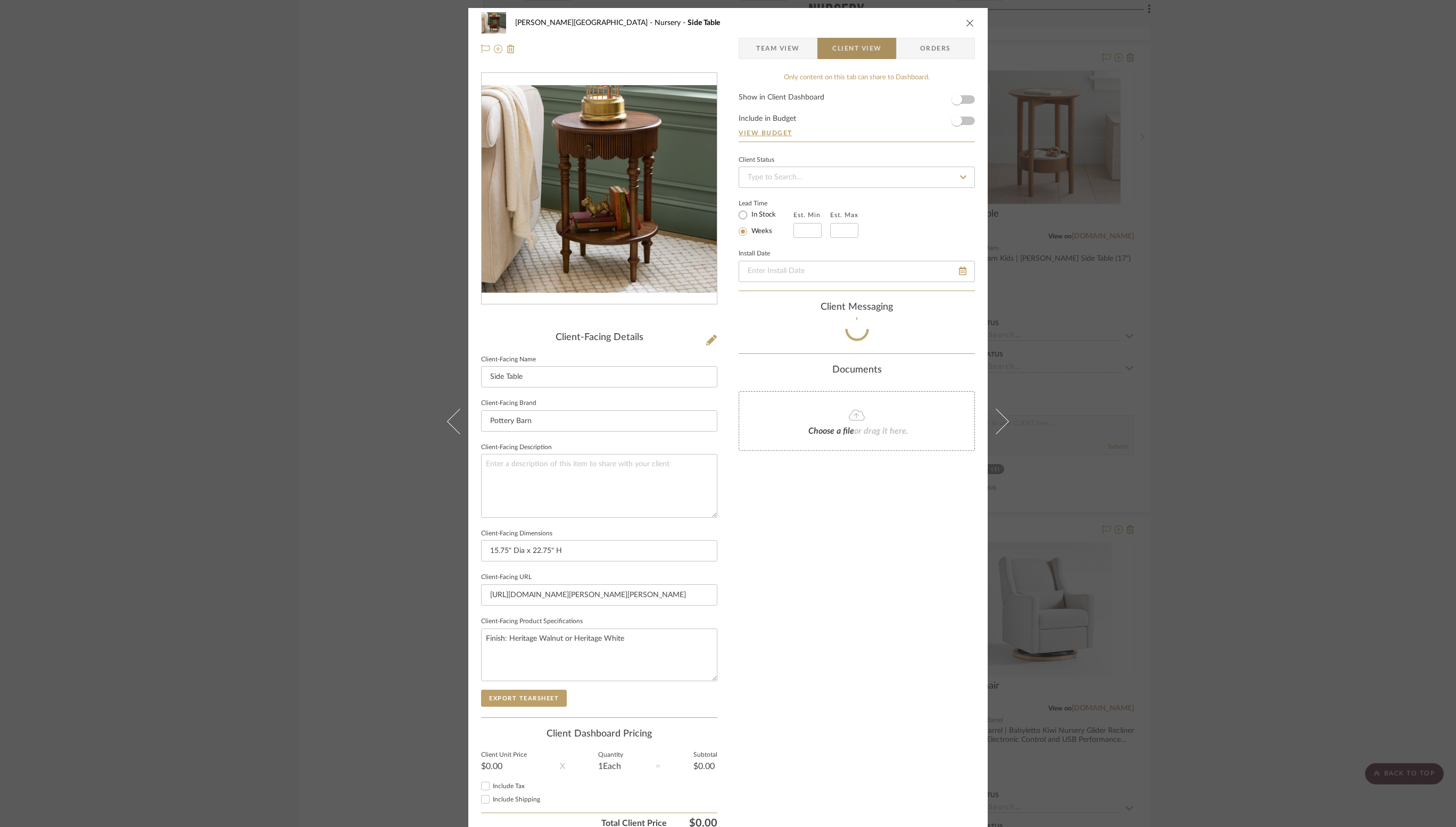 type 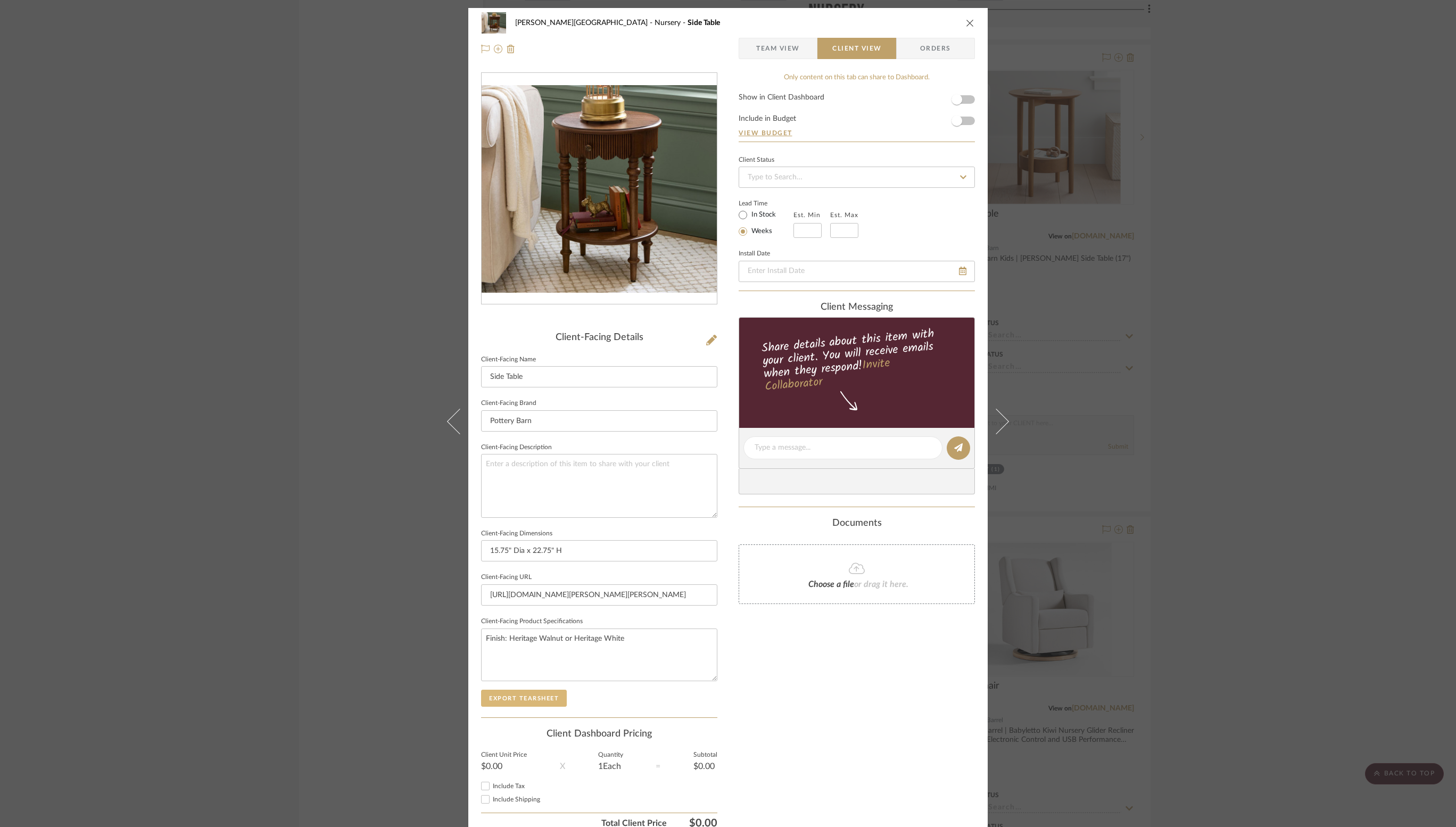 click on "Export Tearsheet" 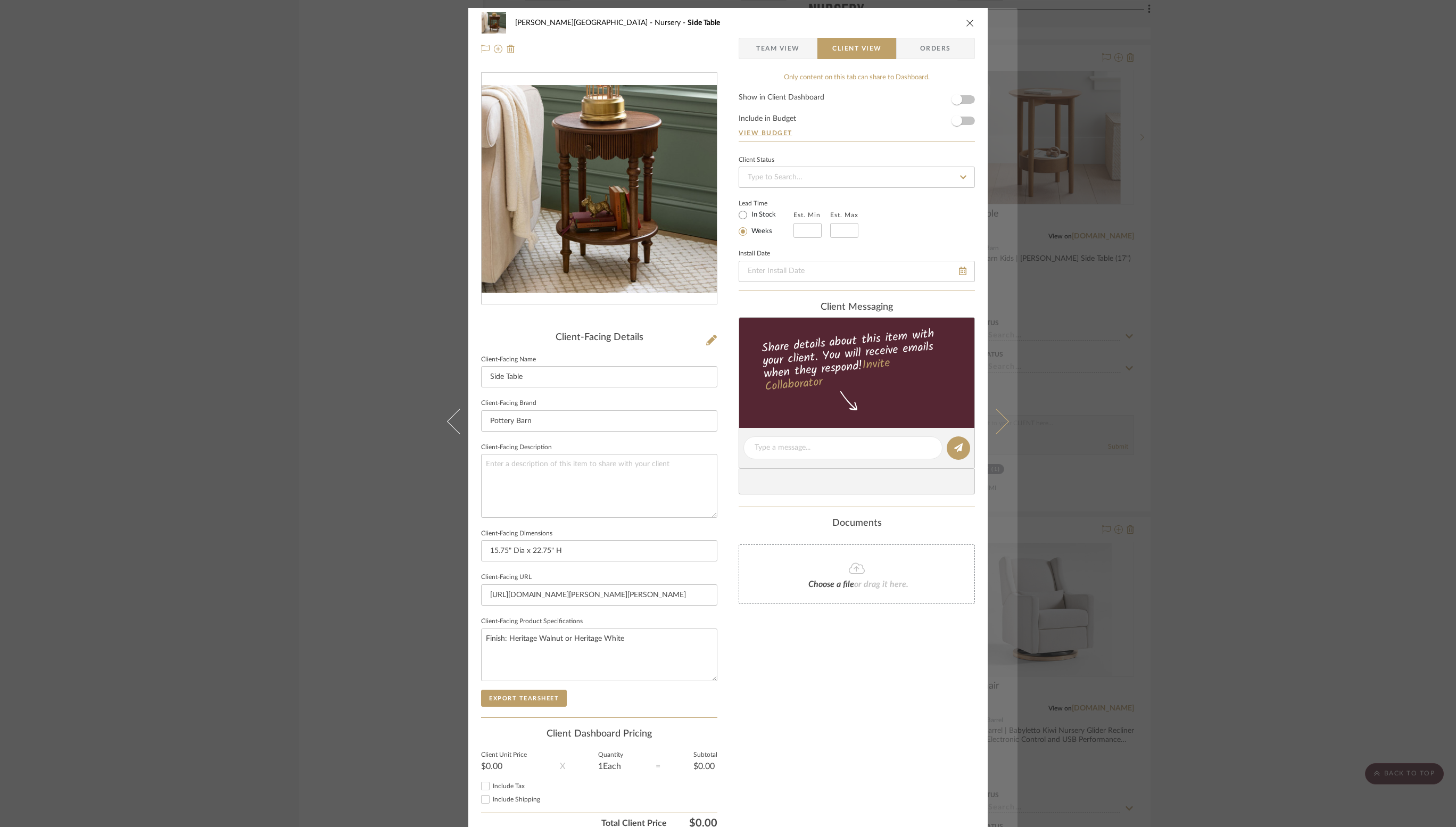 click at bounding box center (996, 421) 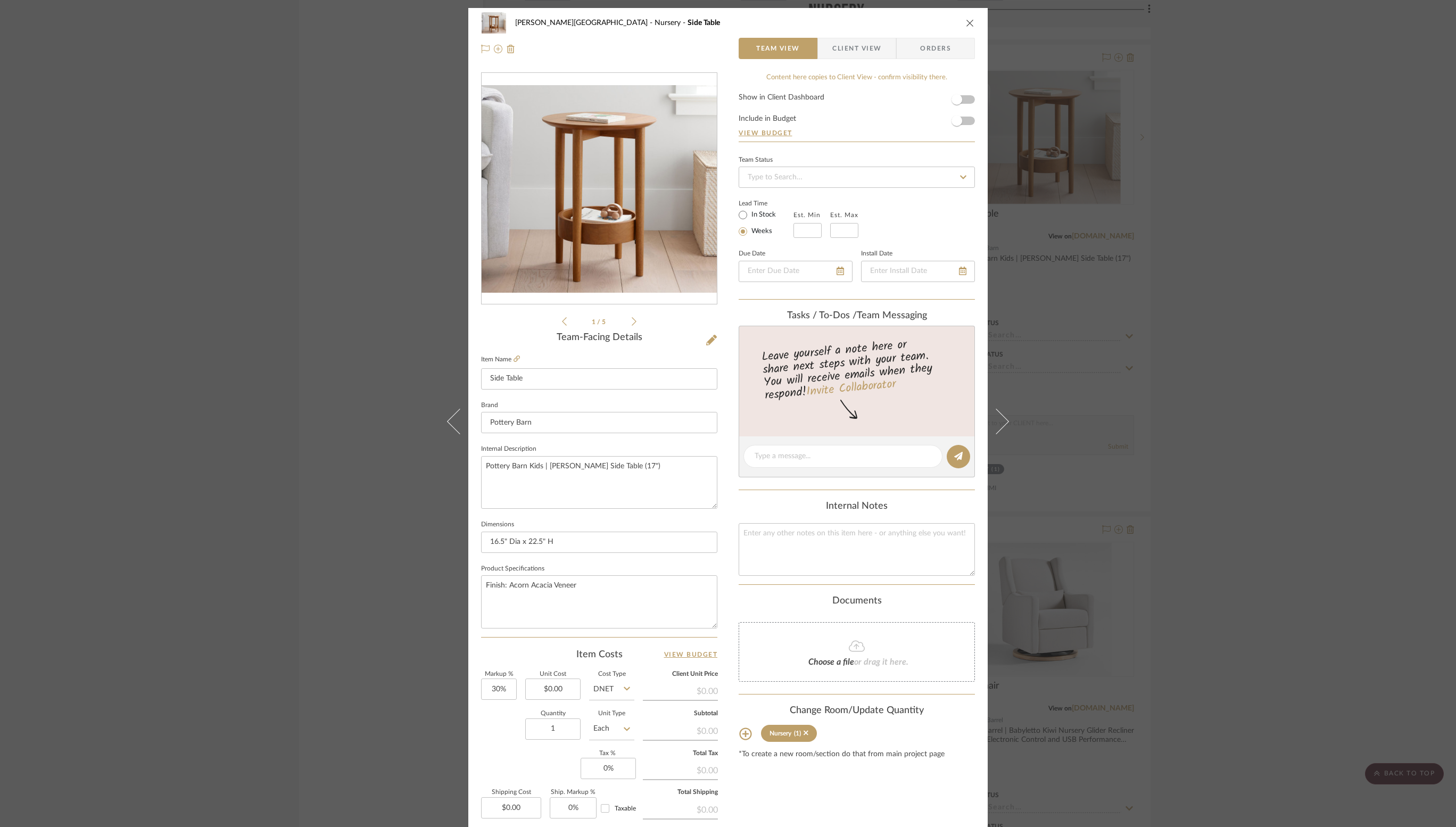 click on "Client View" at bounding box center (857, 48) 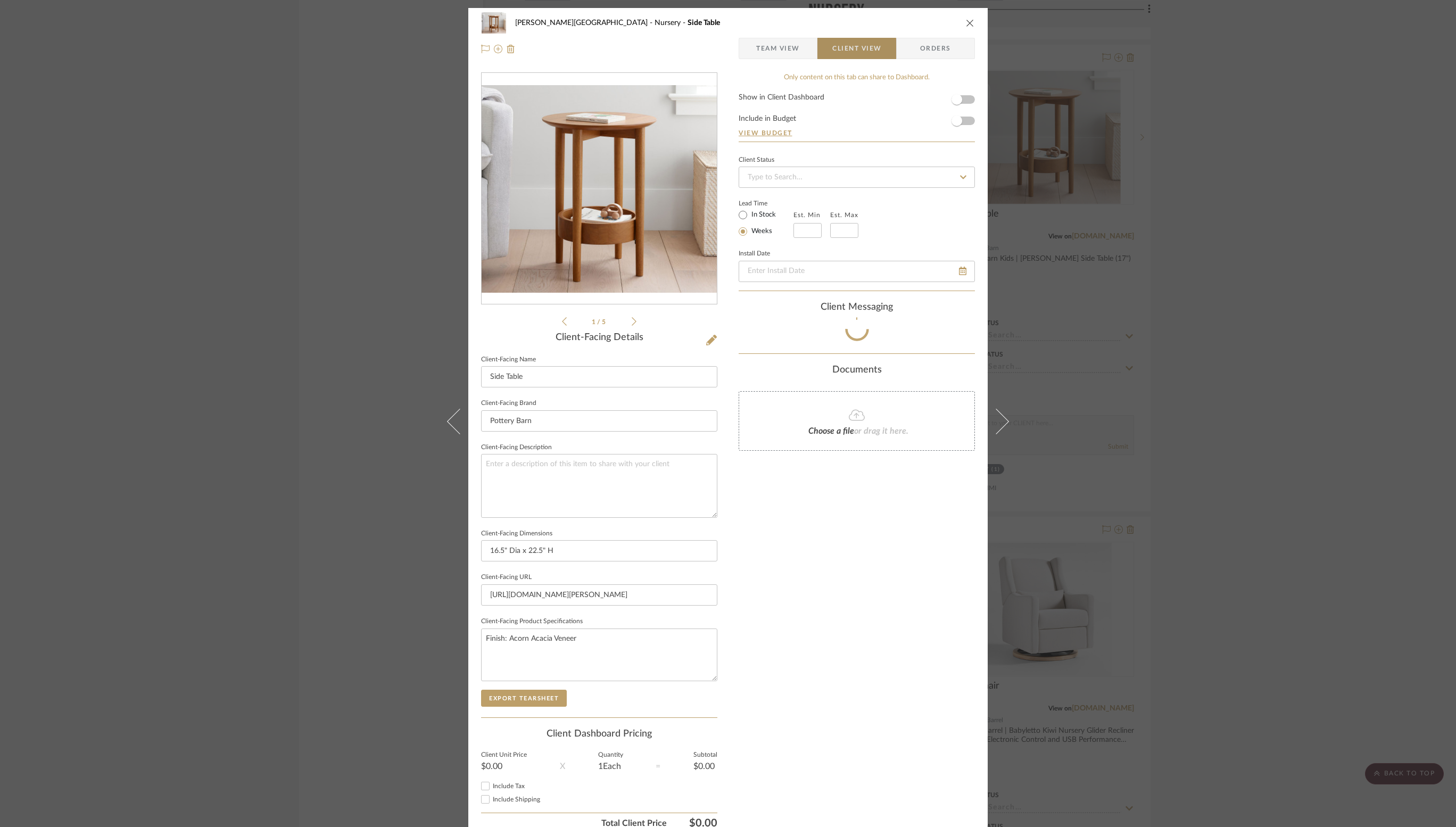 type 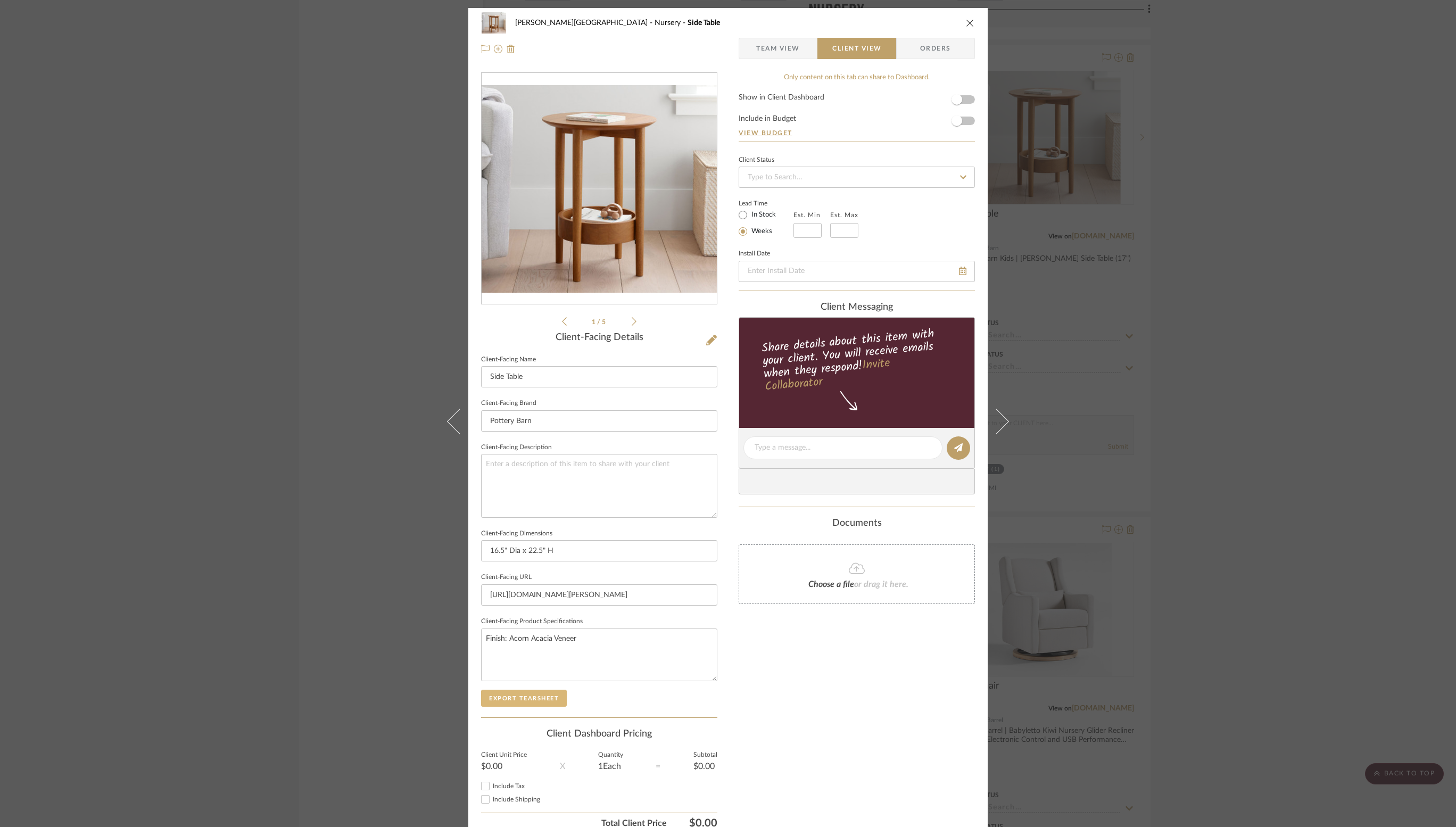 click on "Export Tearsheet" 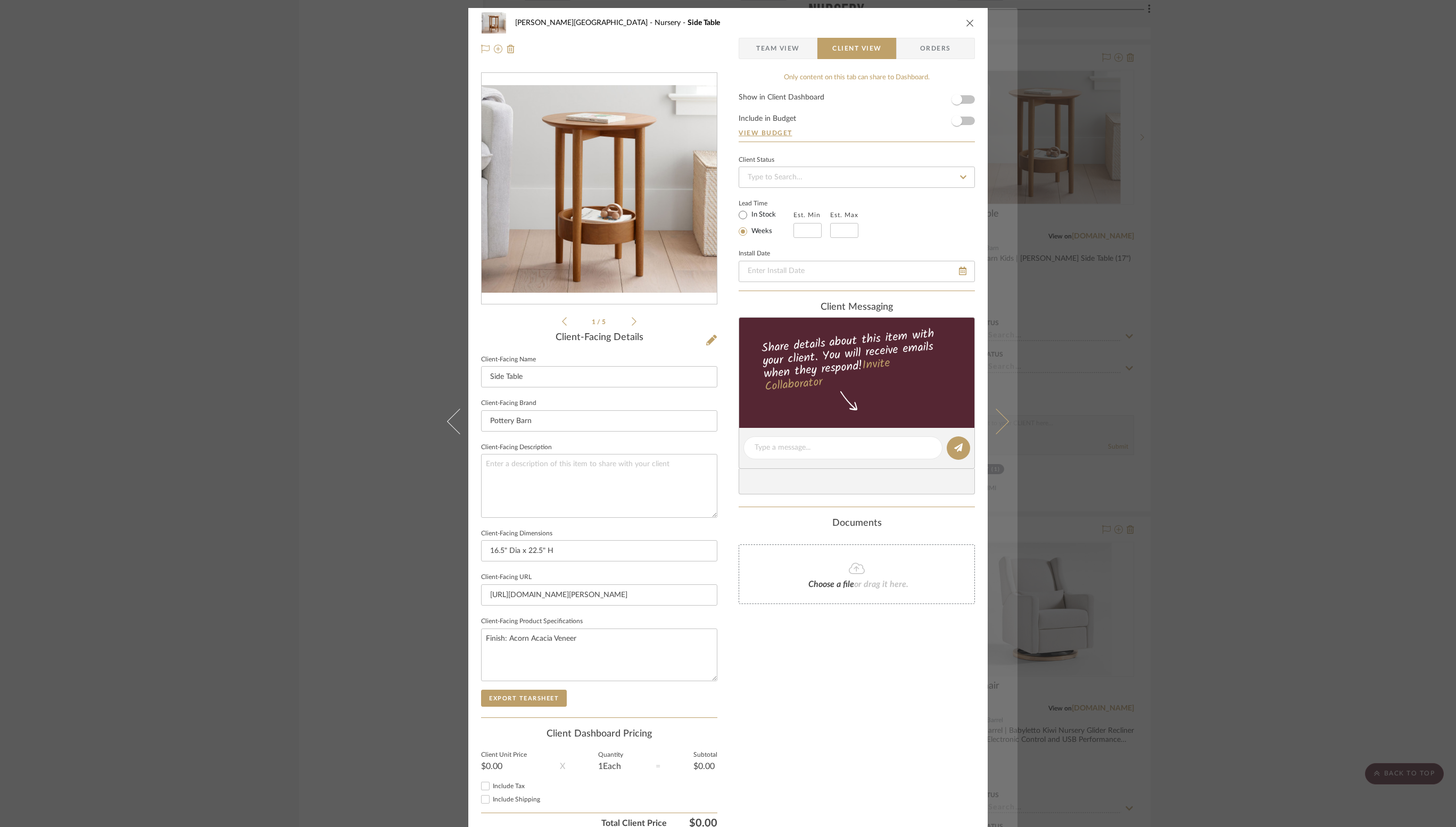 click at bounding box center (996, 421) 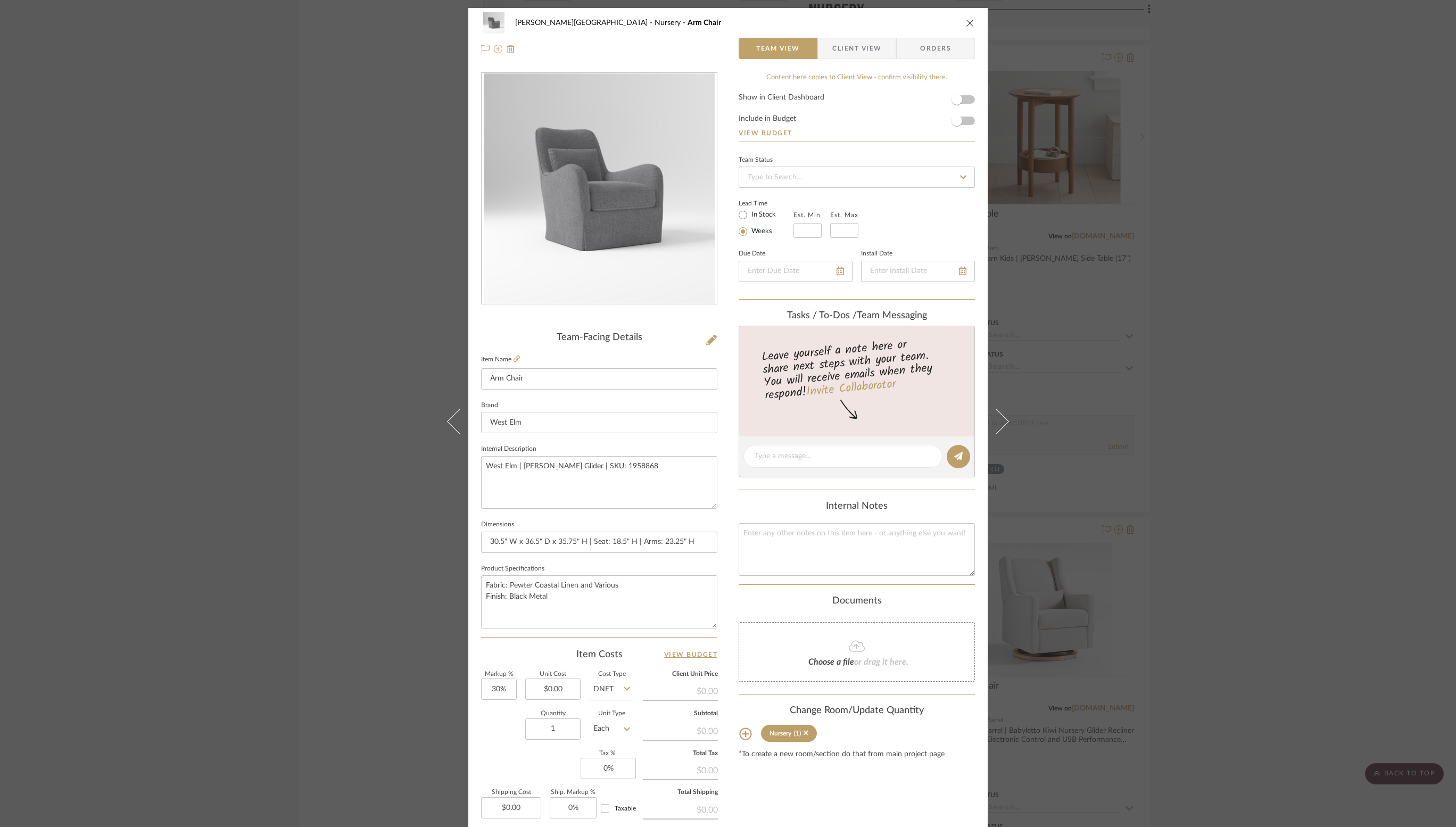 click on "Client View" at bounding box center [857, 48] 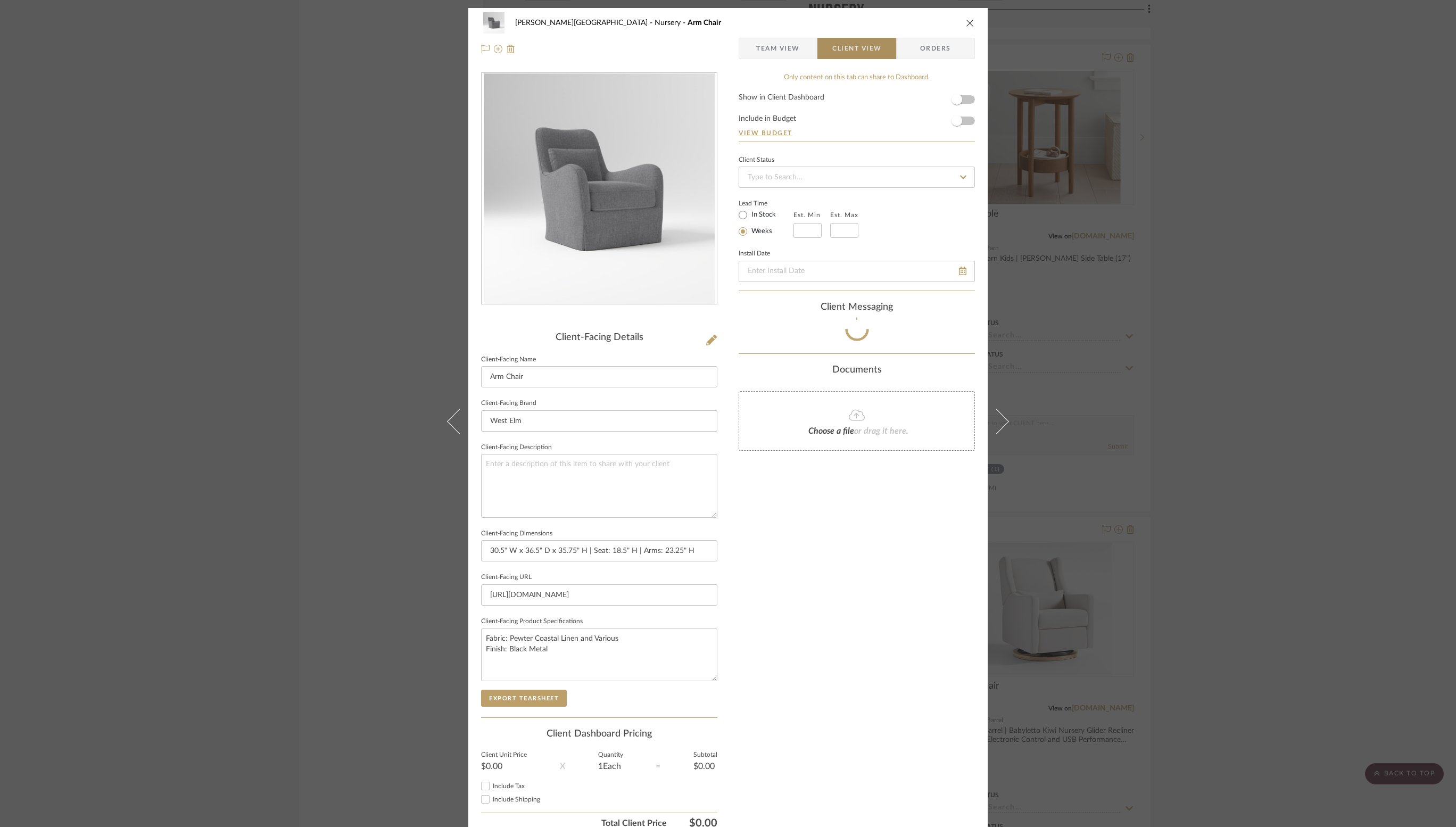 type 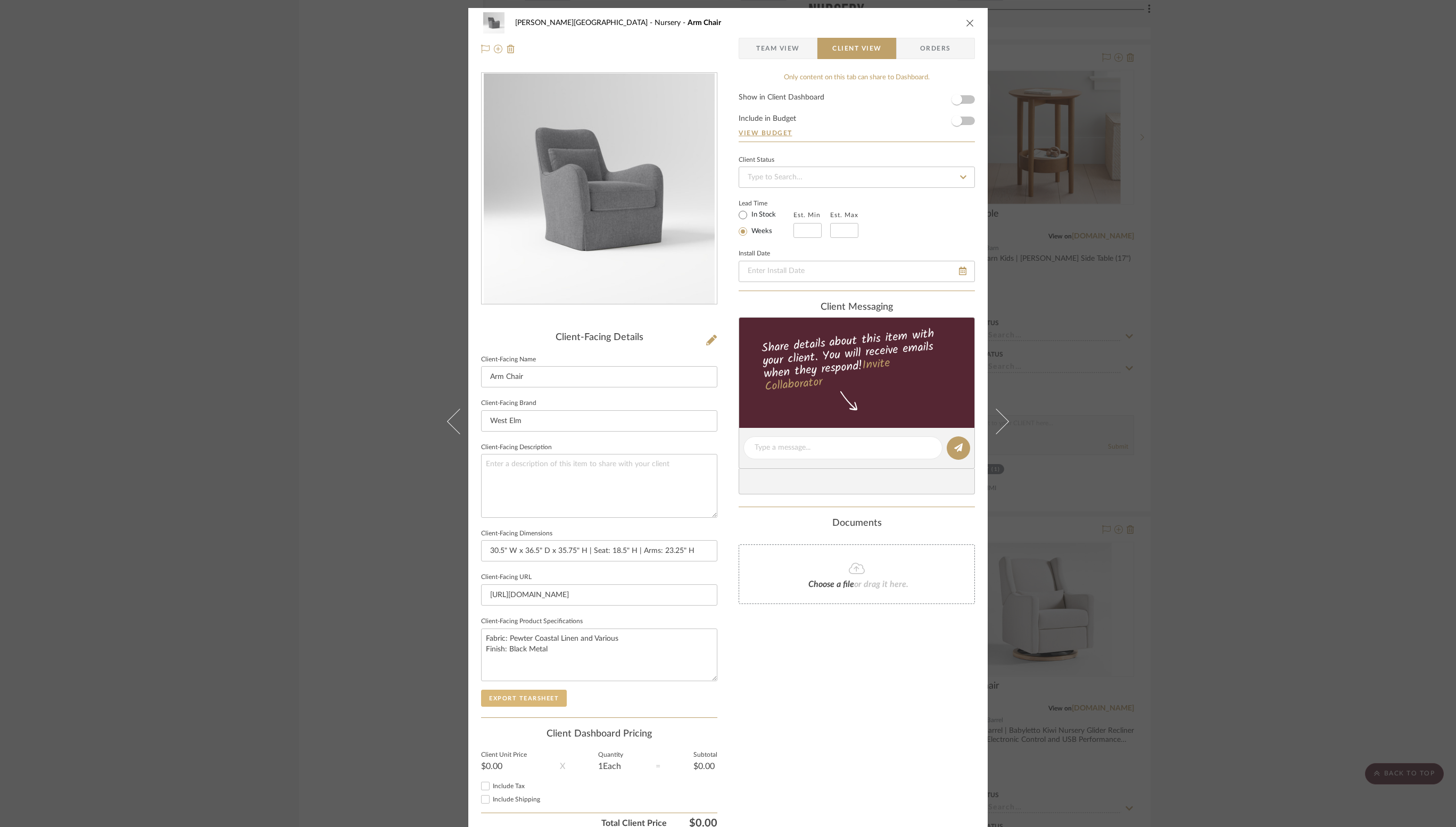 click on "Export Tearsheet" 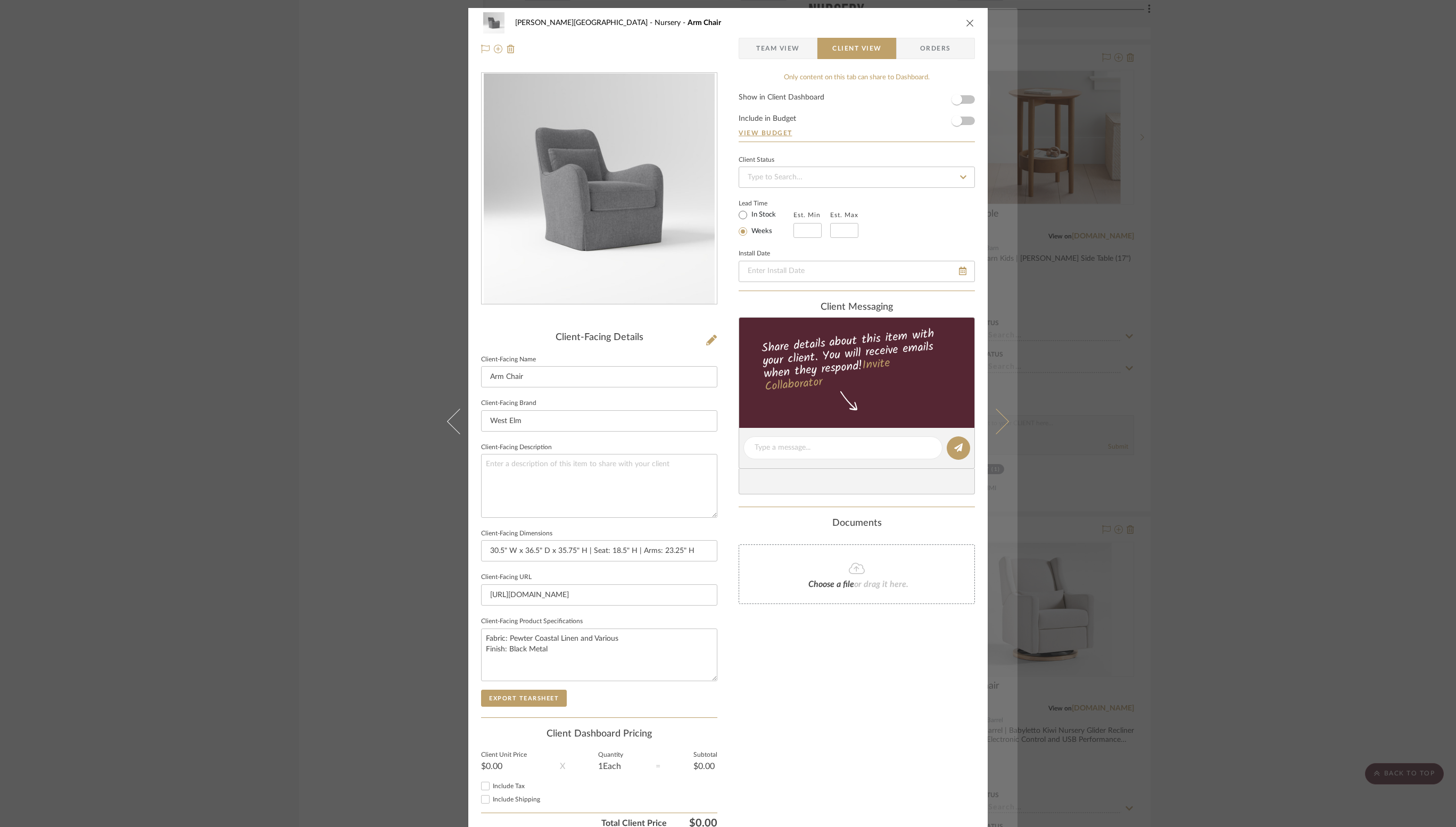 click at bounding box center (996, 421) 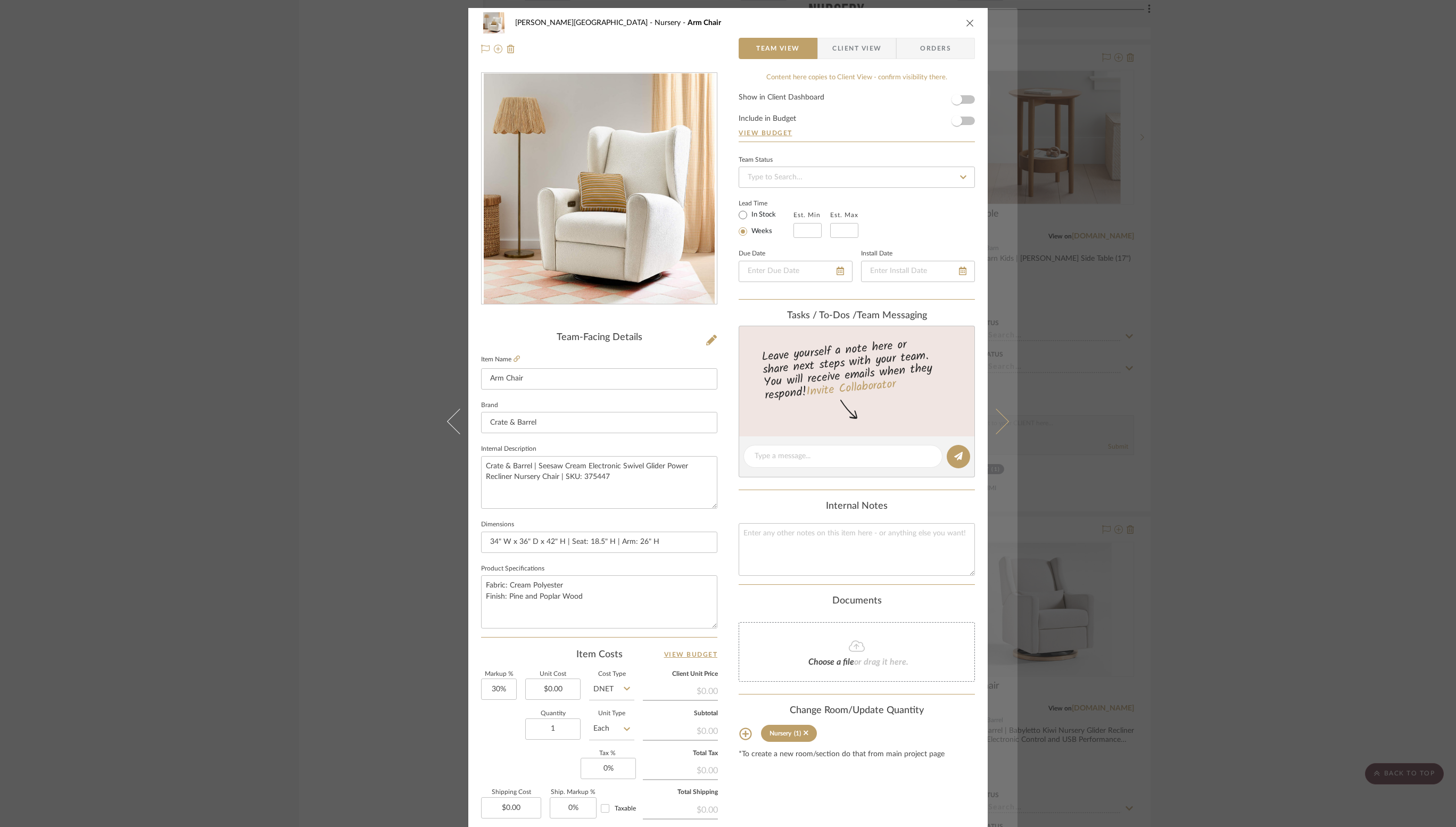 click at bounding box center [996, 421] 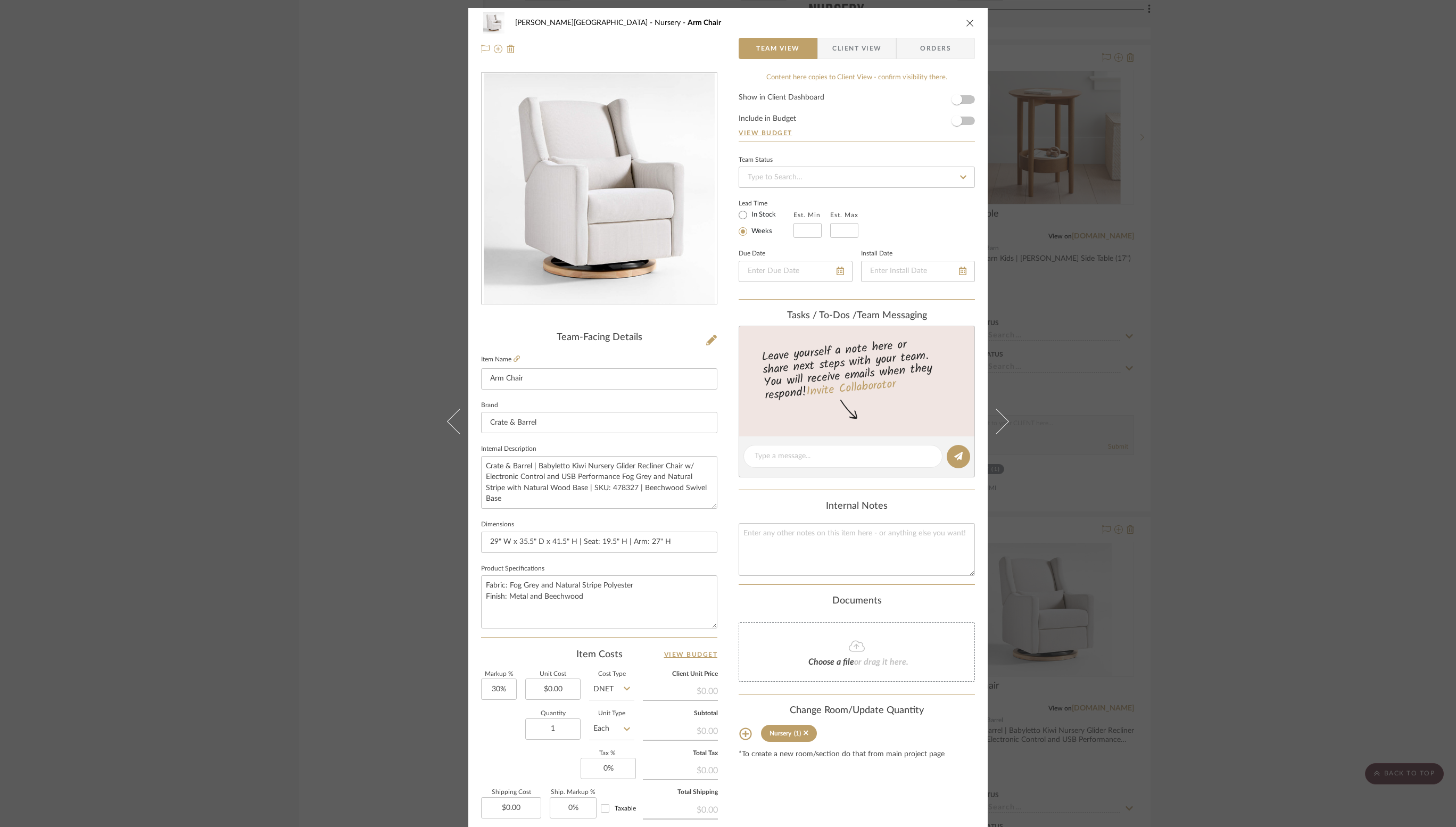 click at bounding box center (996, 421) 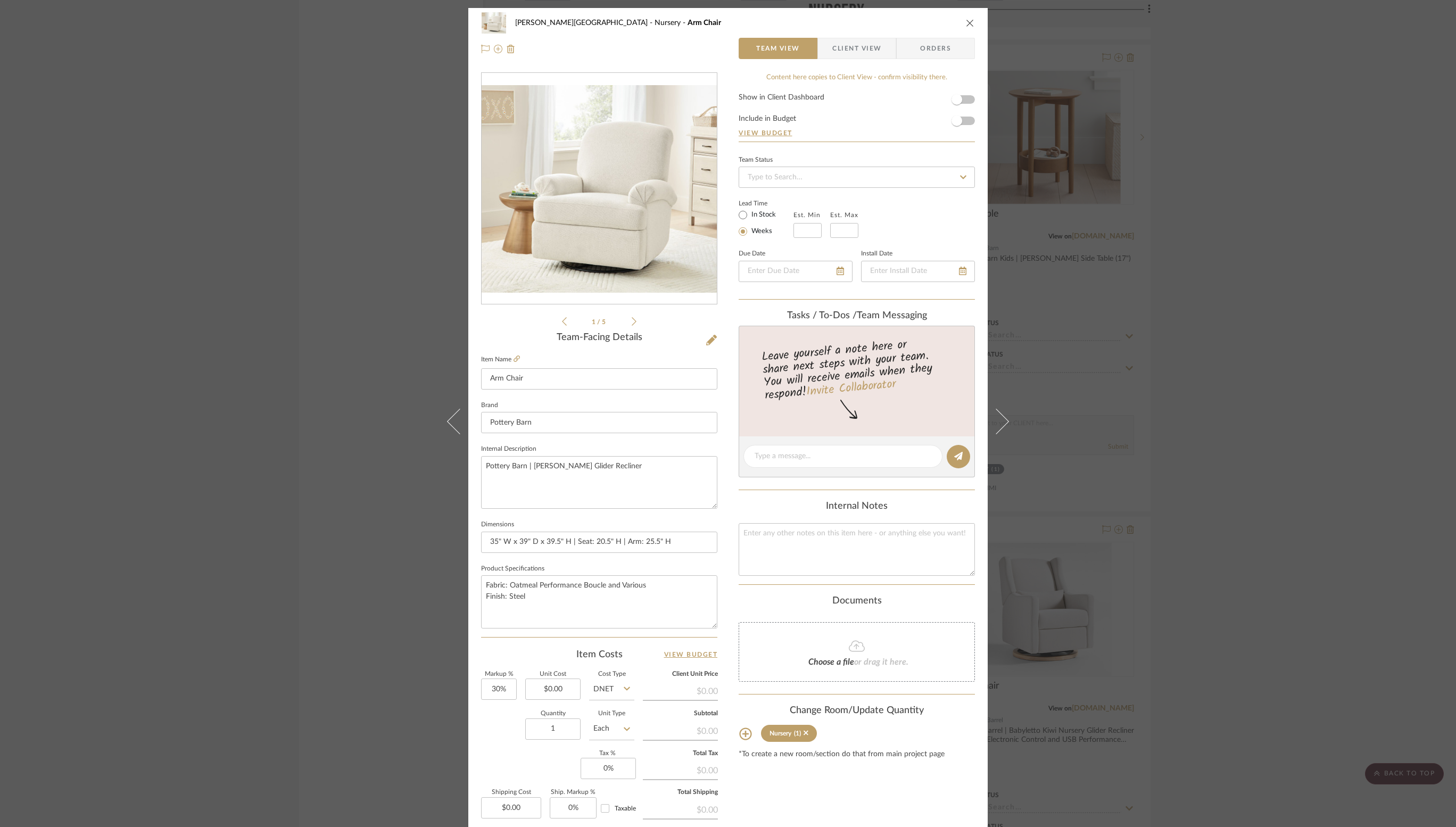 click on "Client View" at bounding box center [857, 48] 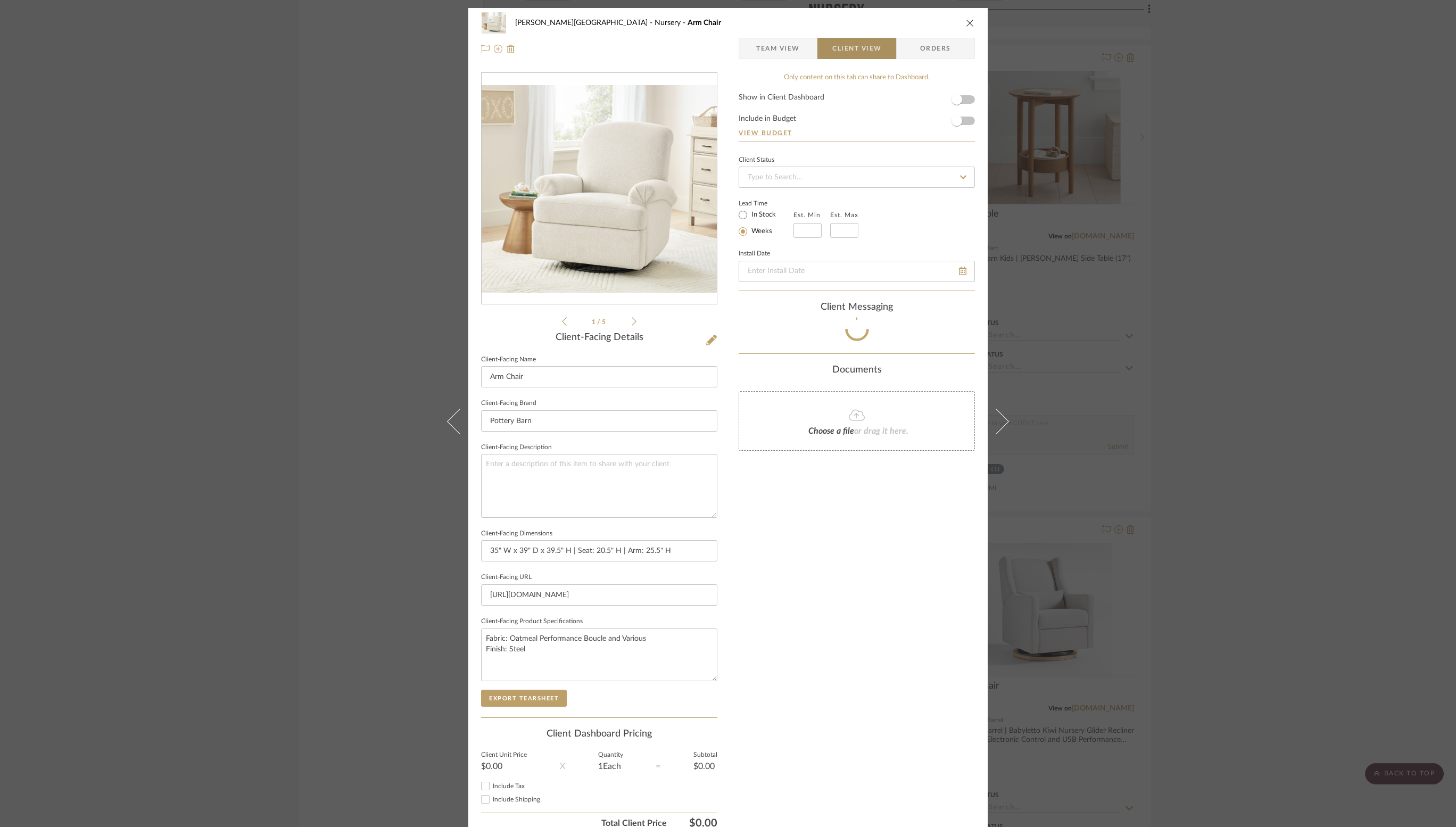 type 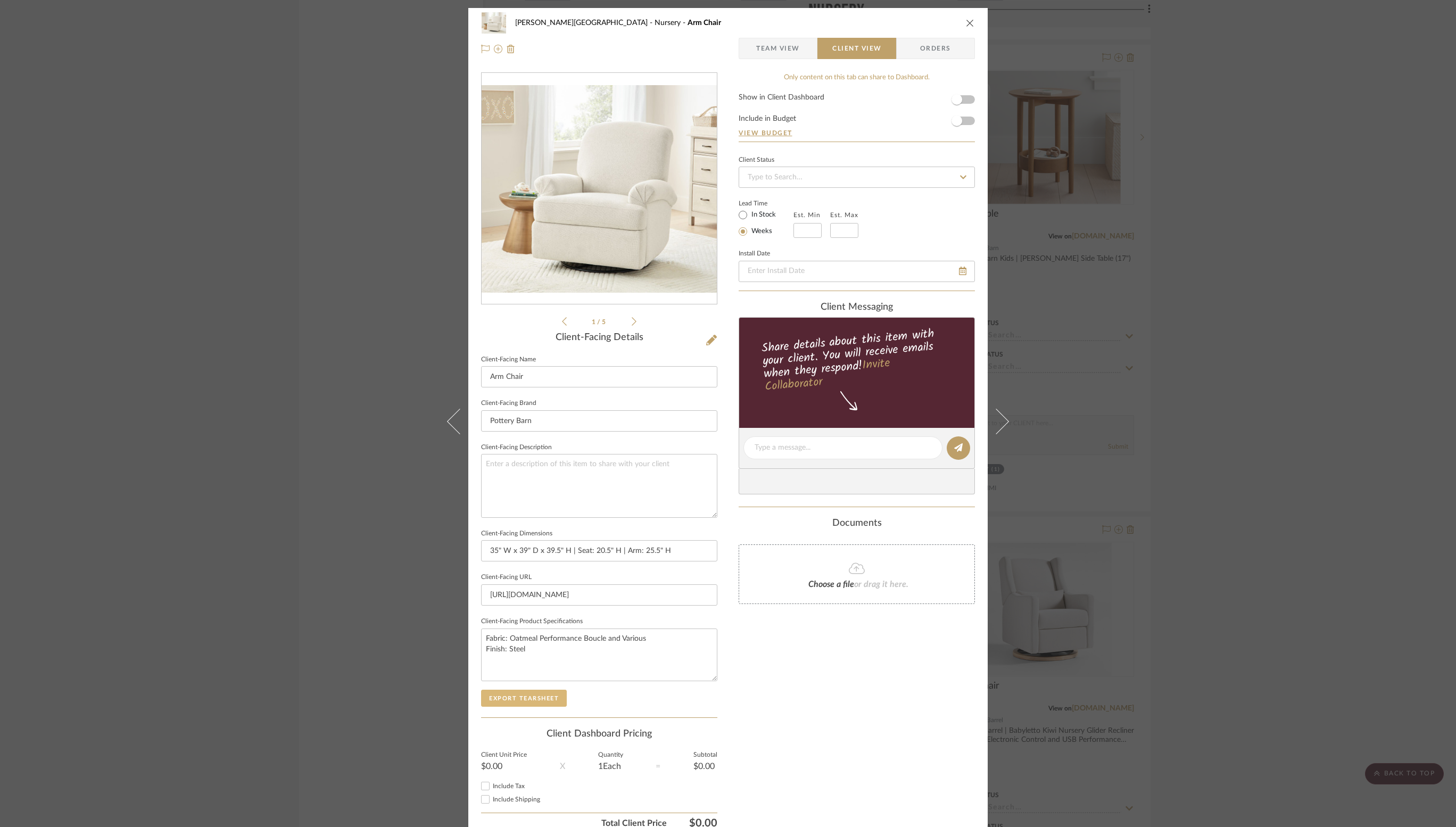 click on "Export Tearsheet" 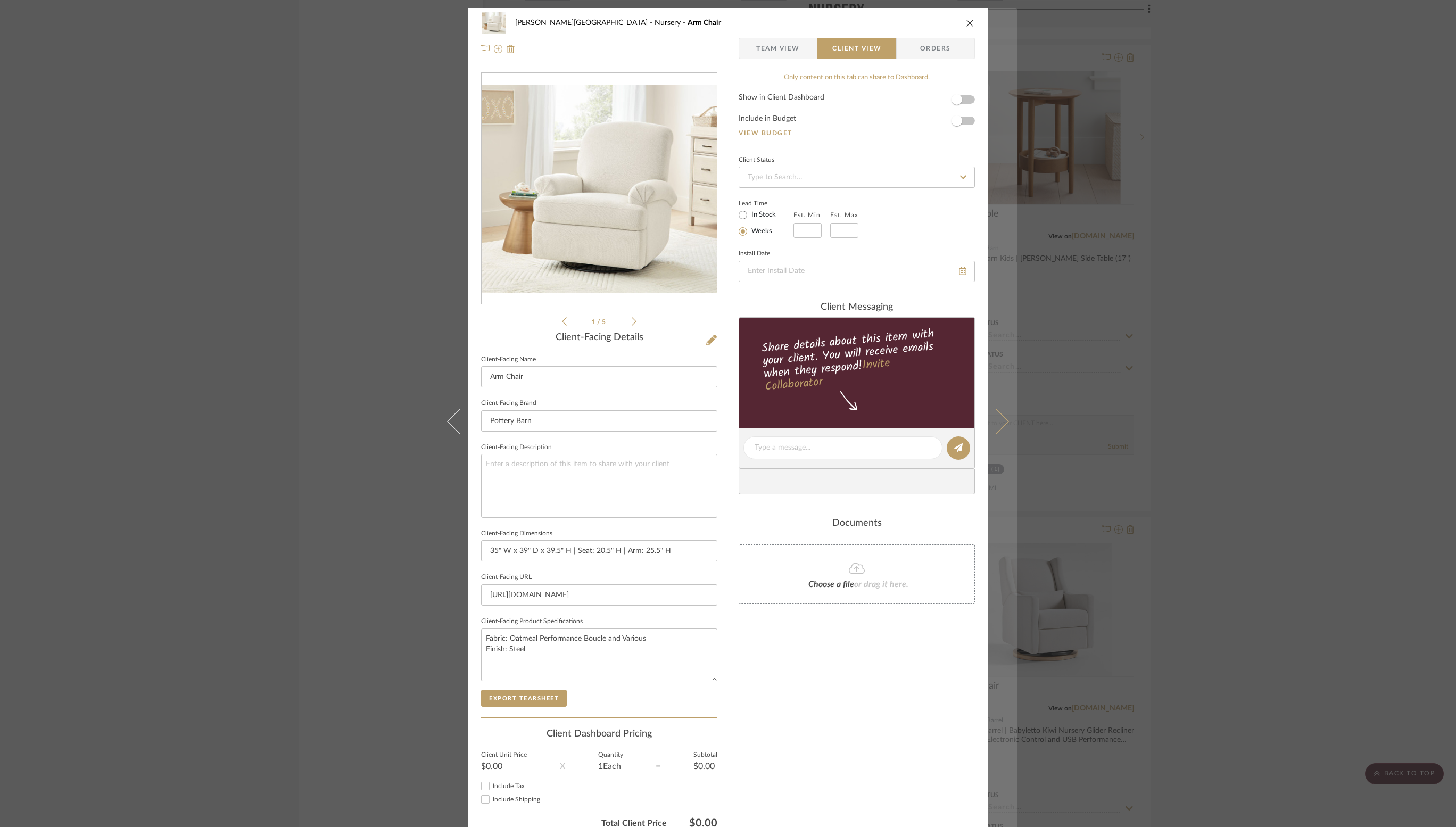 click at bounding box center [1003, 421] 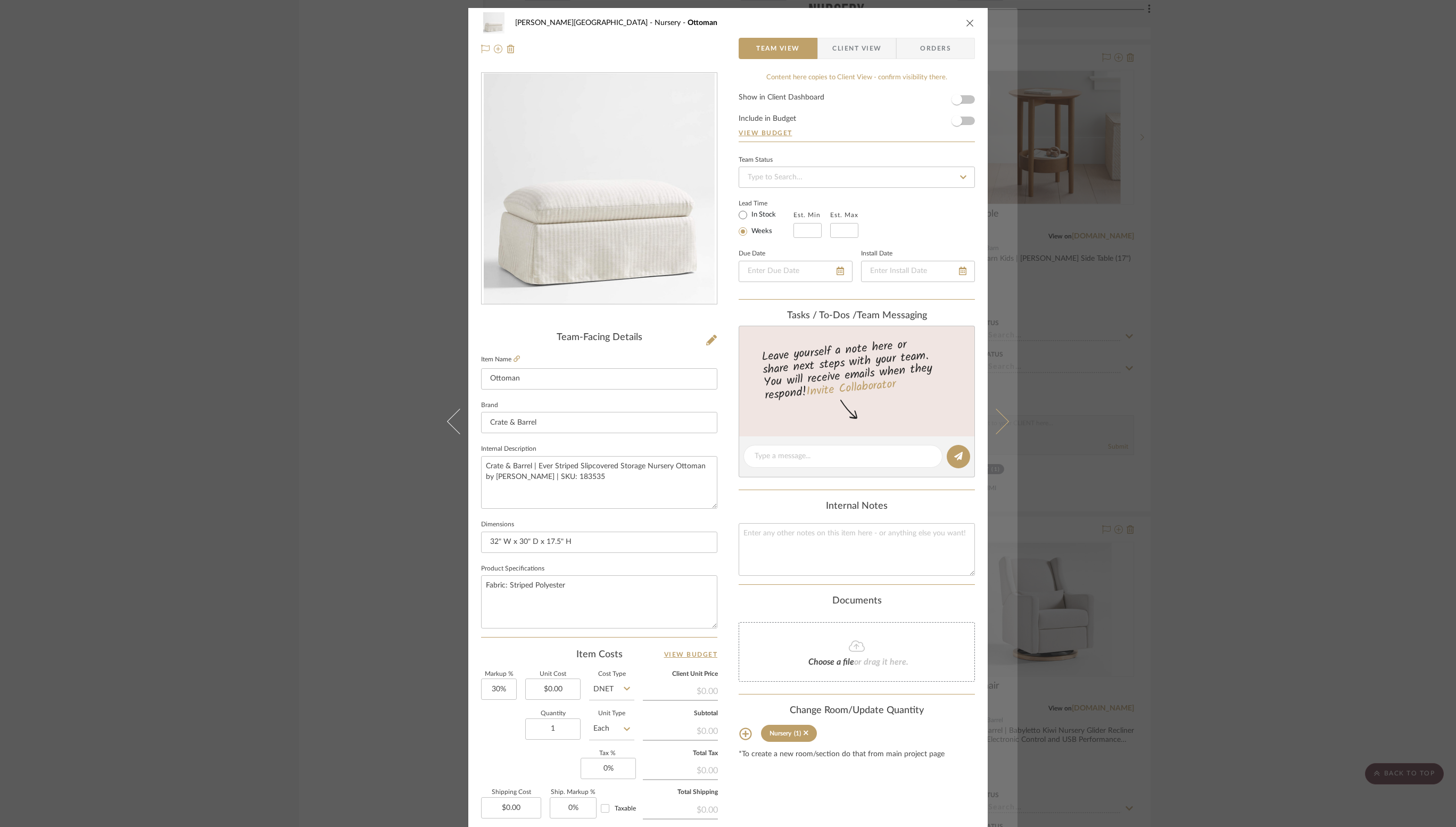 click at bounding box center (996, 421) 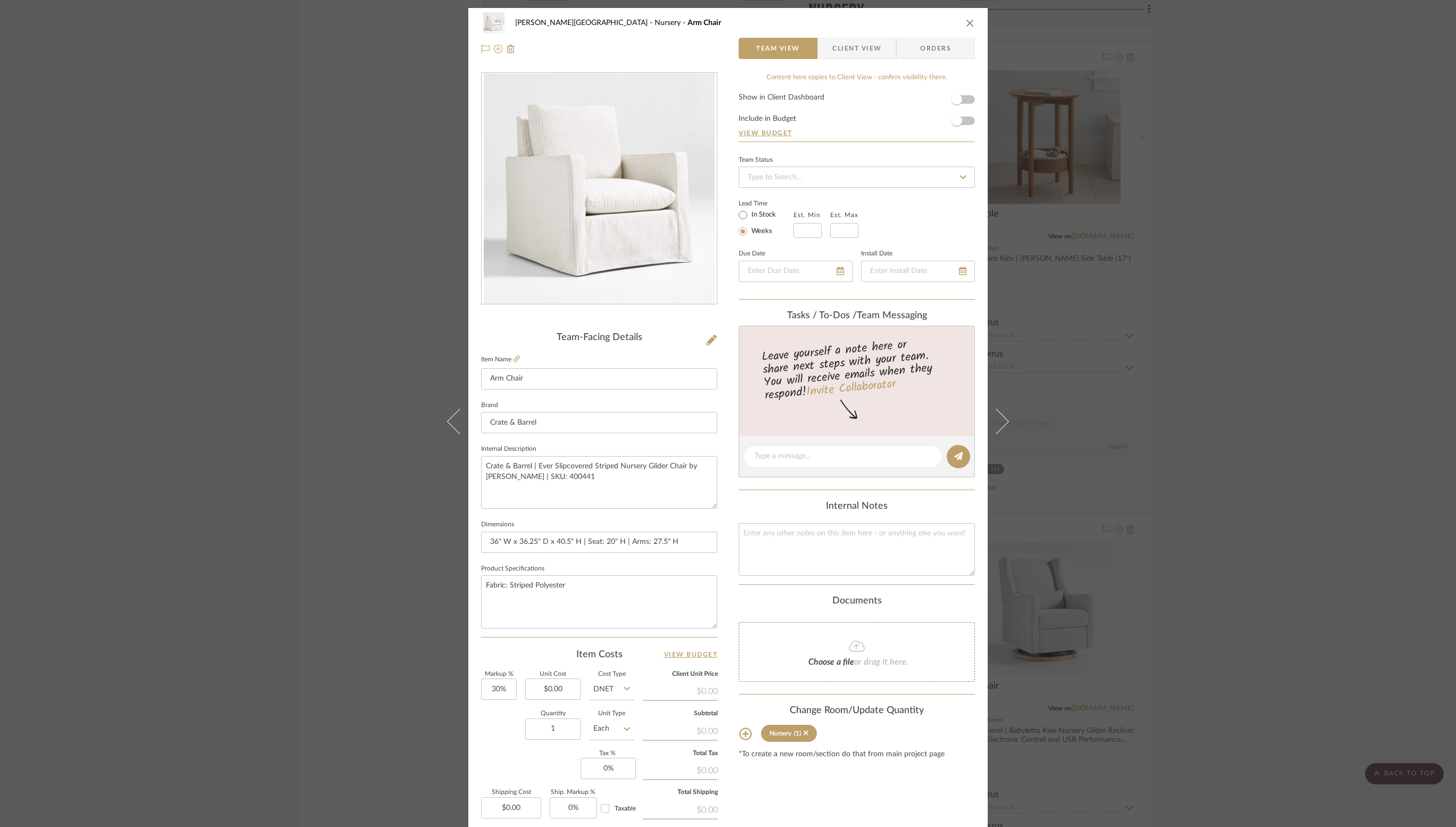 click at bounding box center (996, 421) 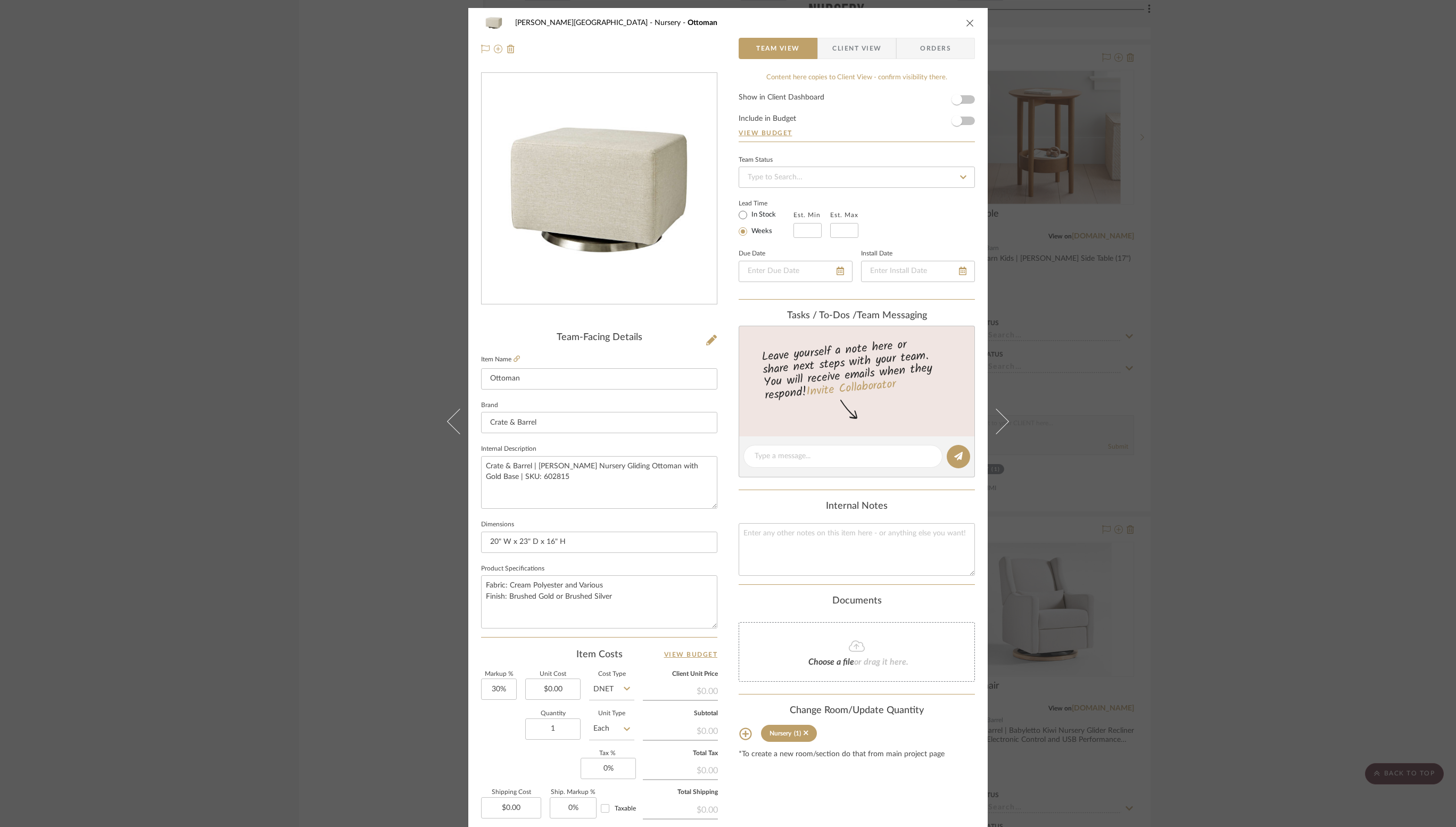 click at bounding box center [996, 421] 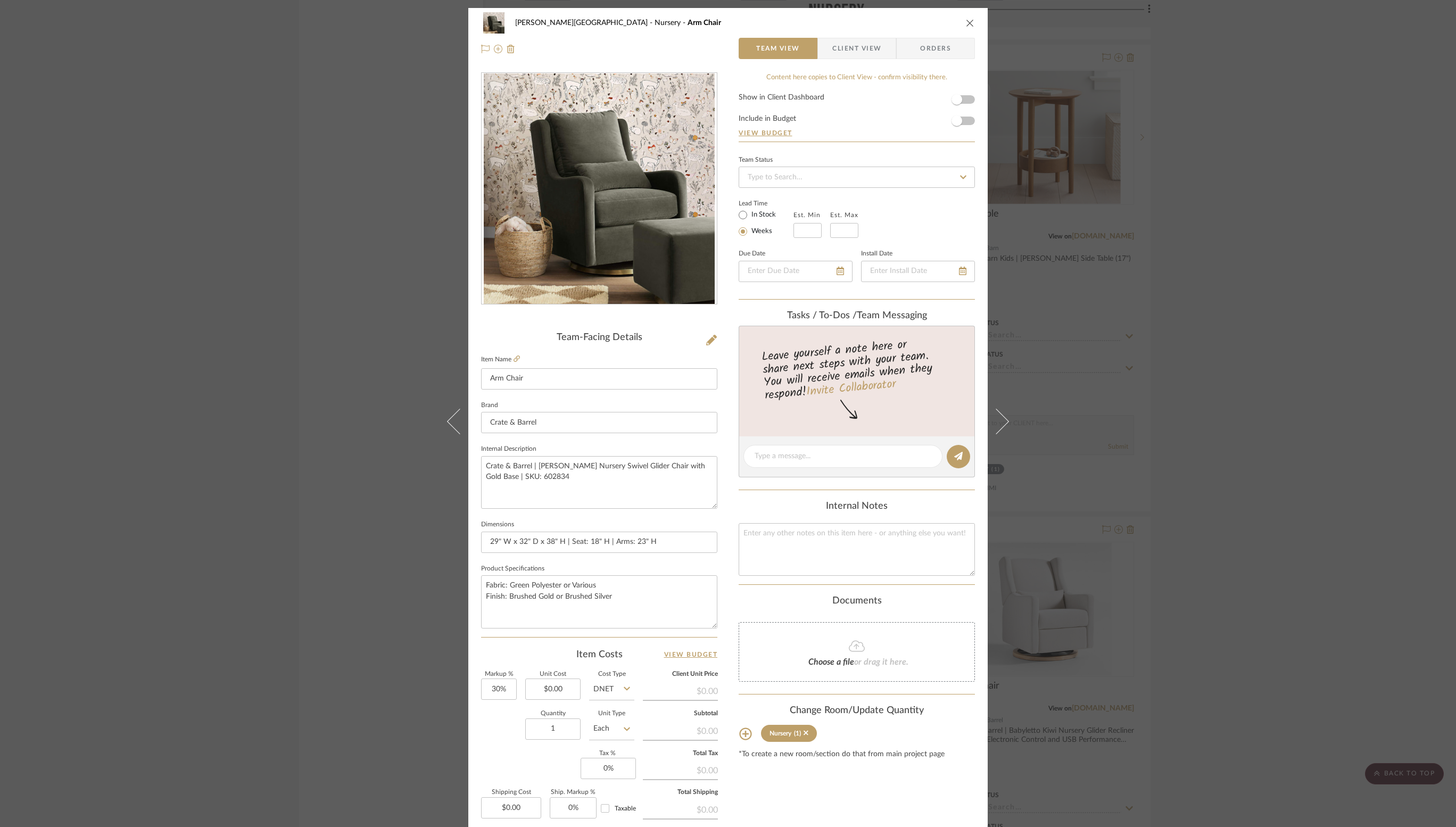 click at bounding box center [996, 421] 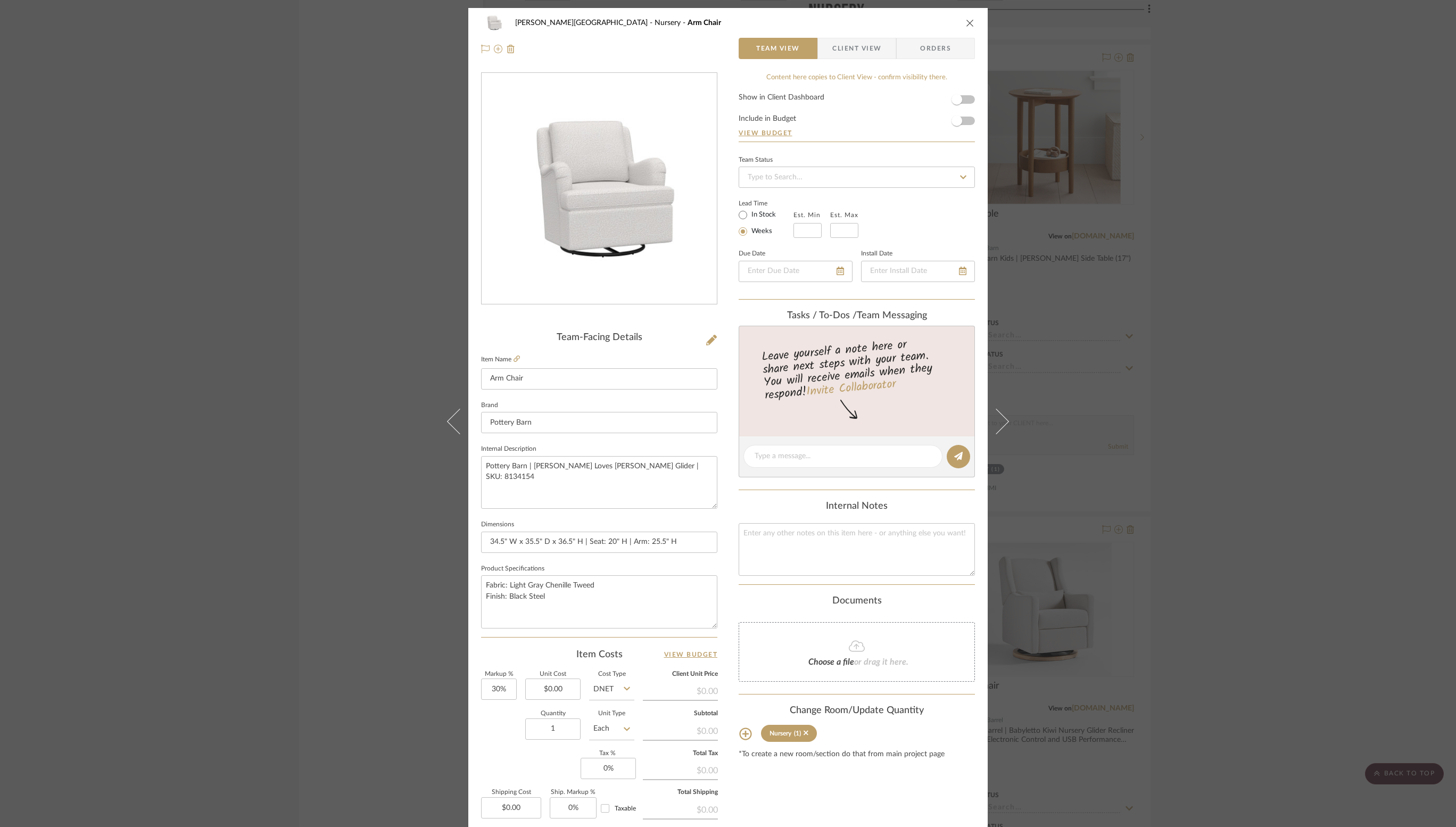 click on "Client View" at bounding box center [857, 48] 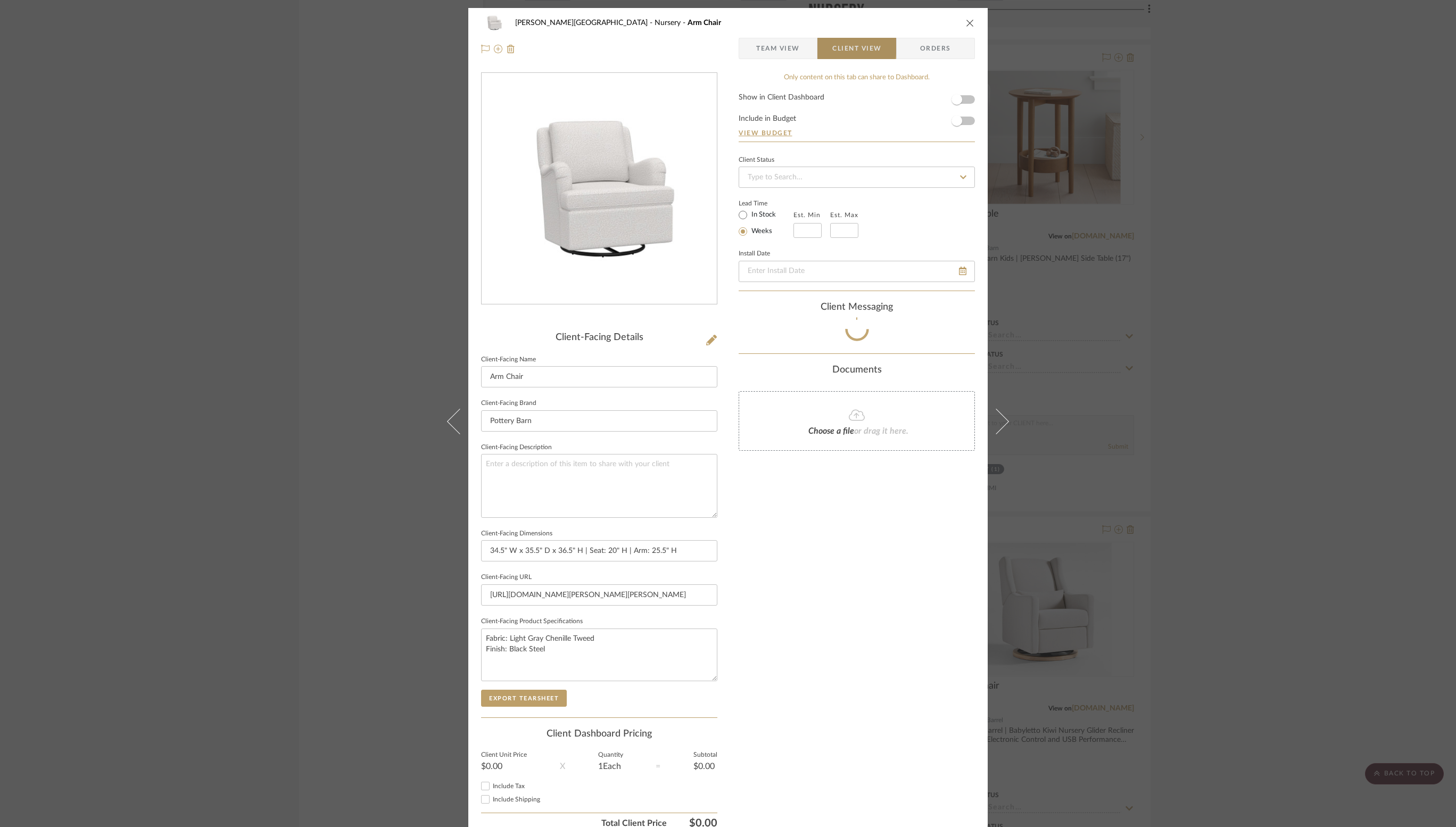 type 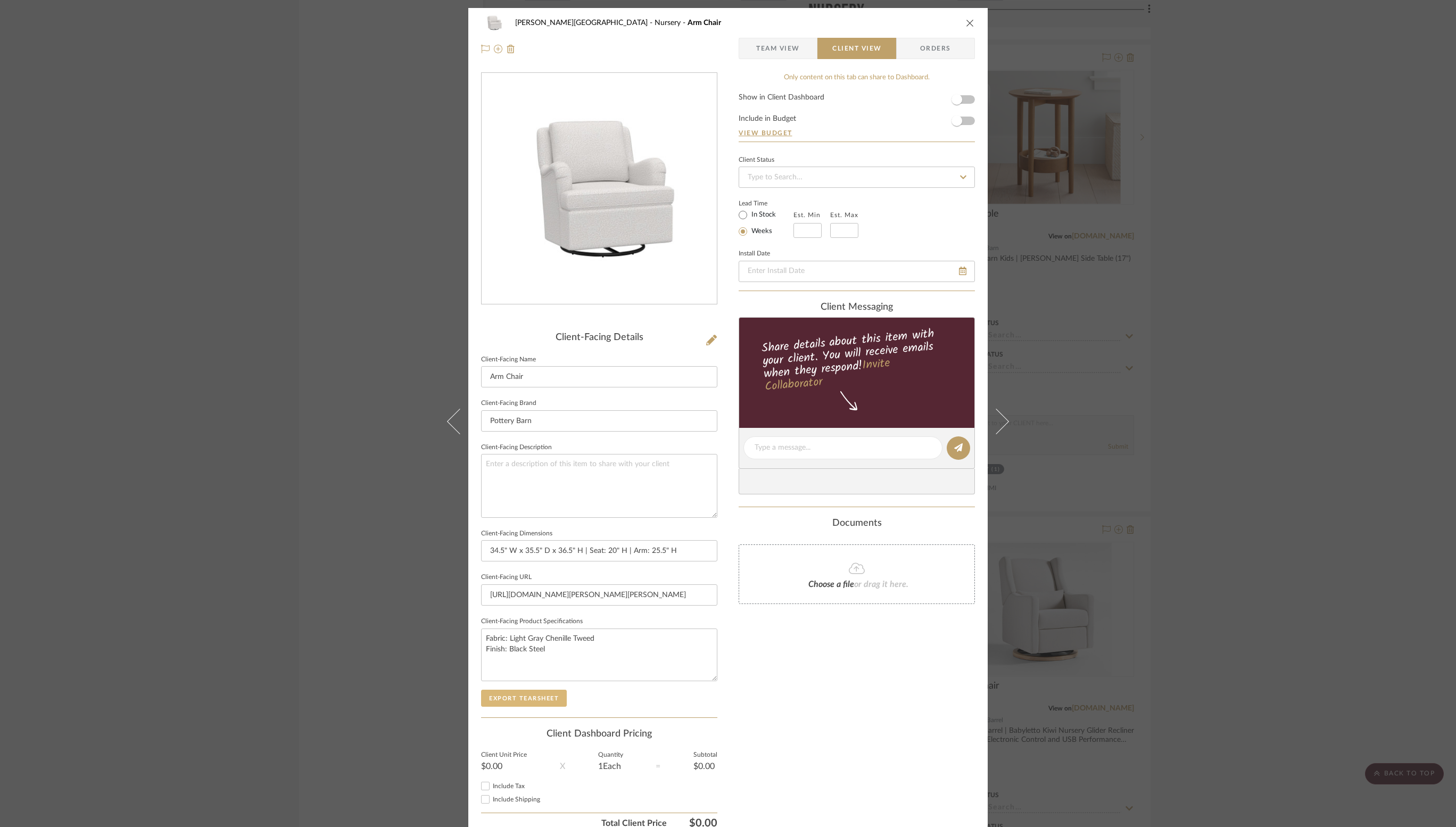 click on "Export Tearsheet" 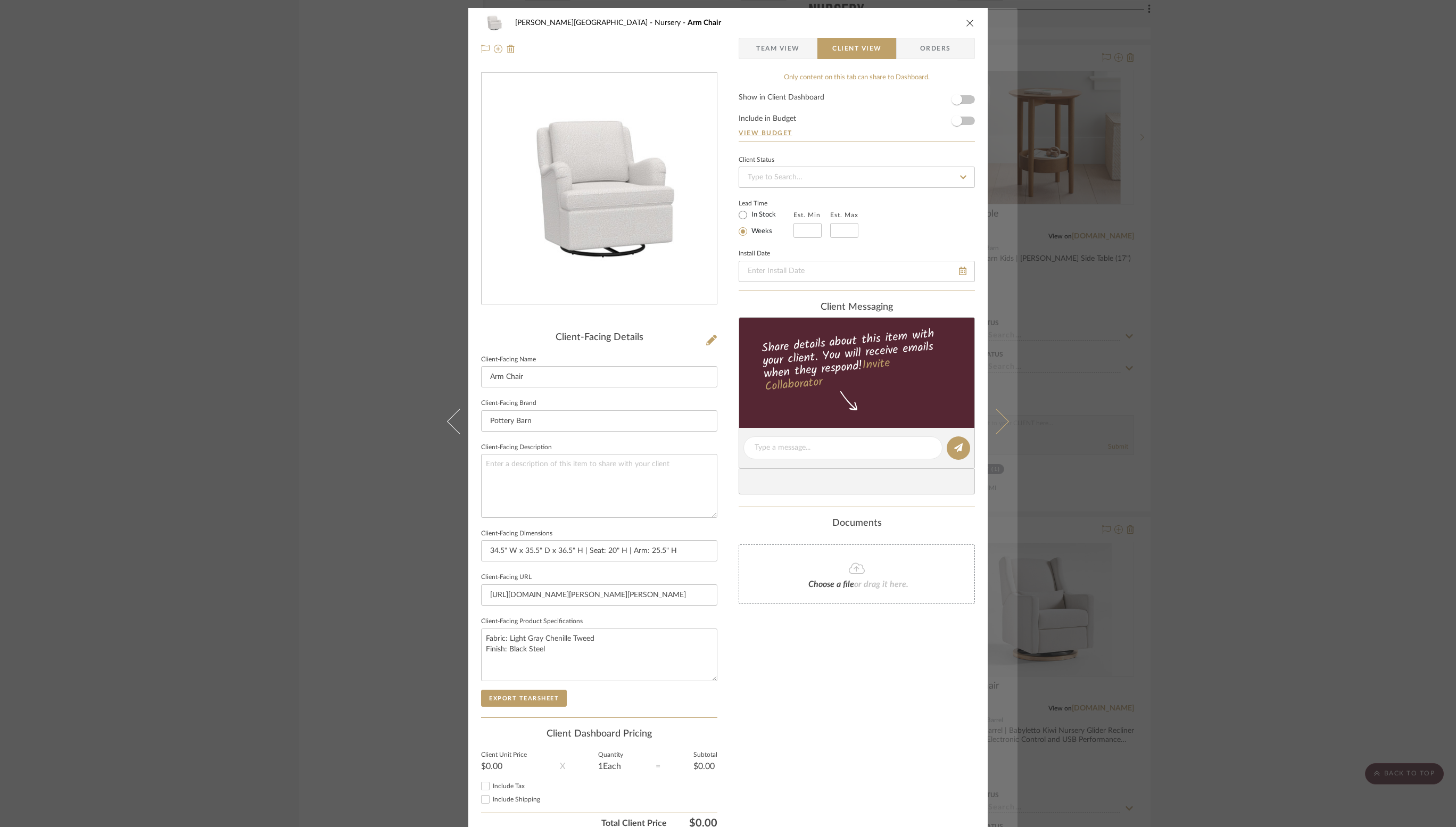 click at bounding box center (996, 421) 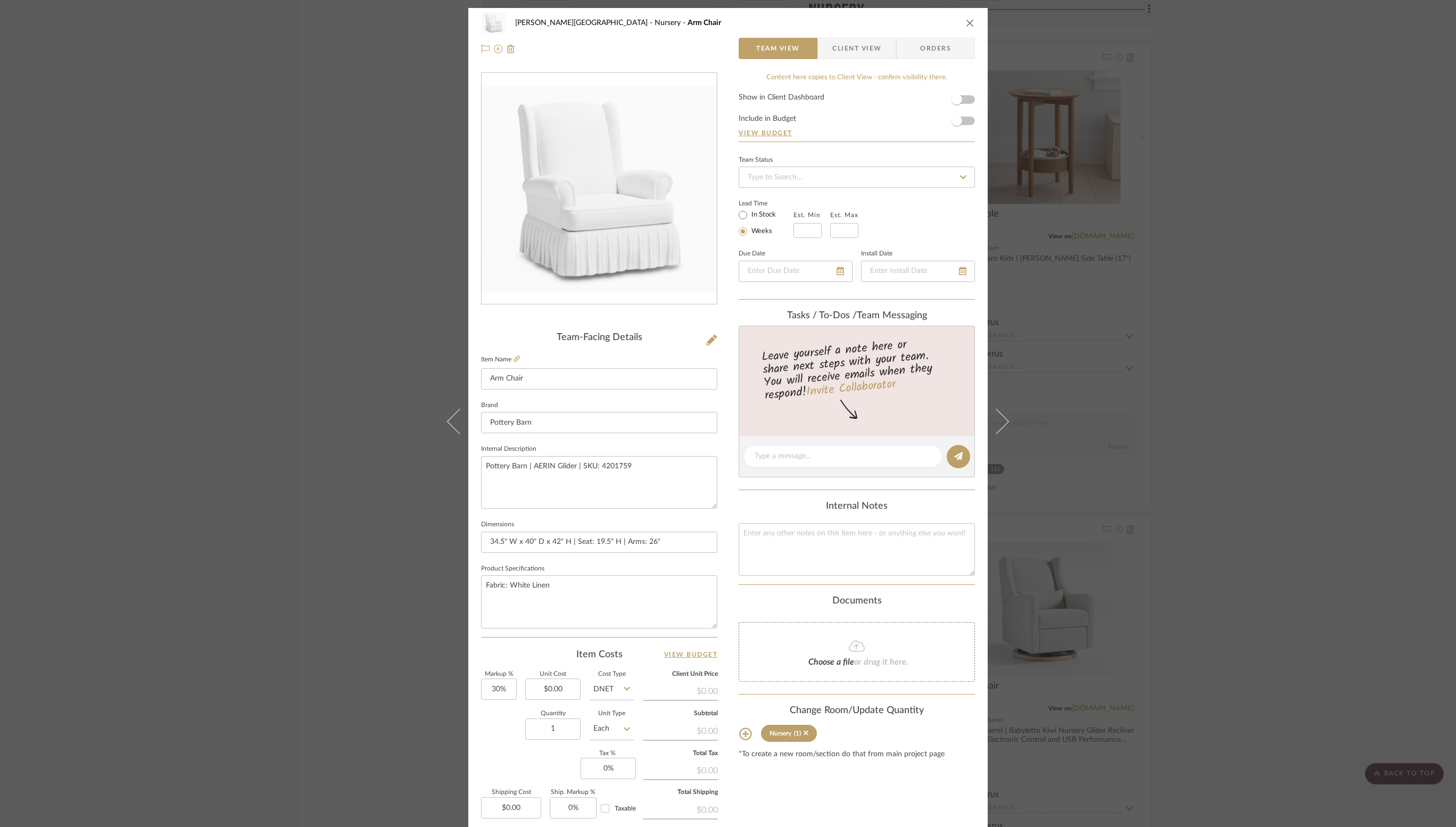 click on "Client View" at bounding box center [857, 48] 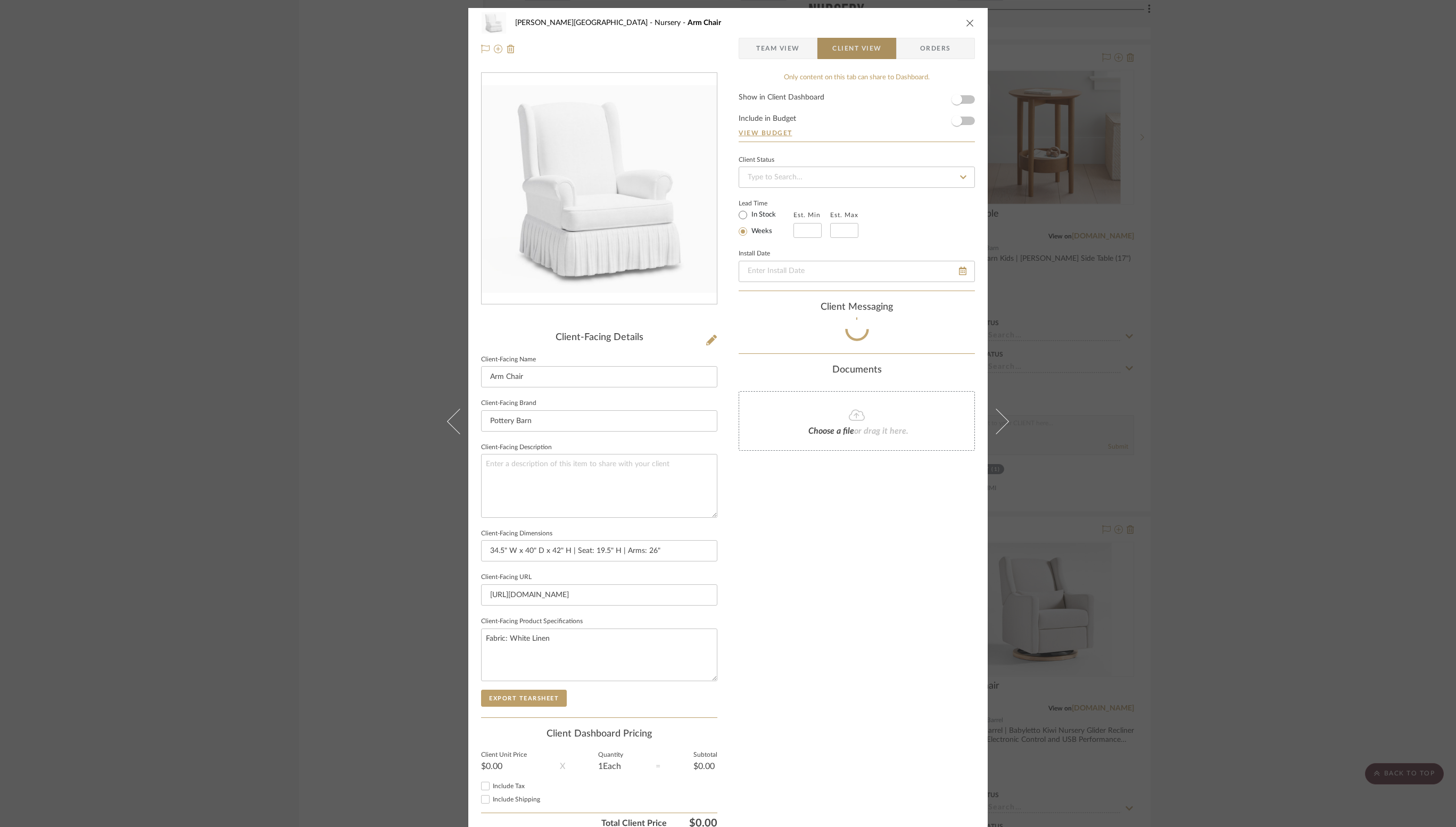 type 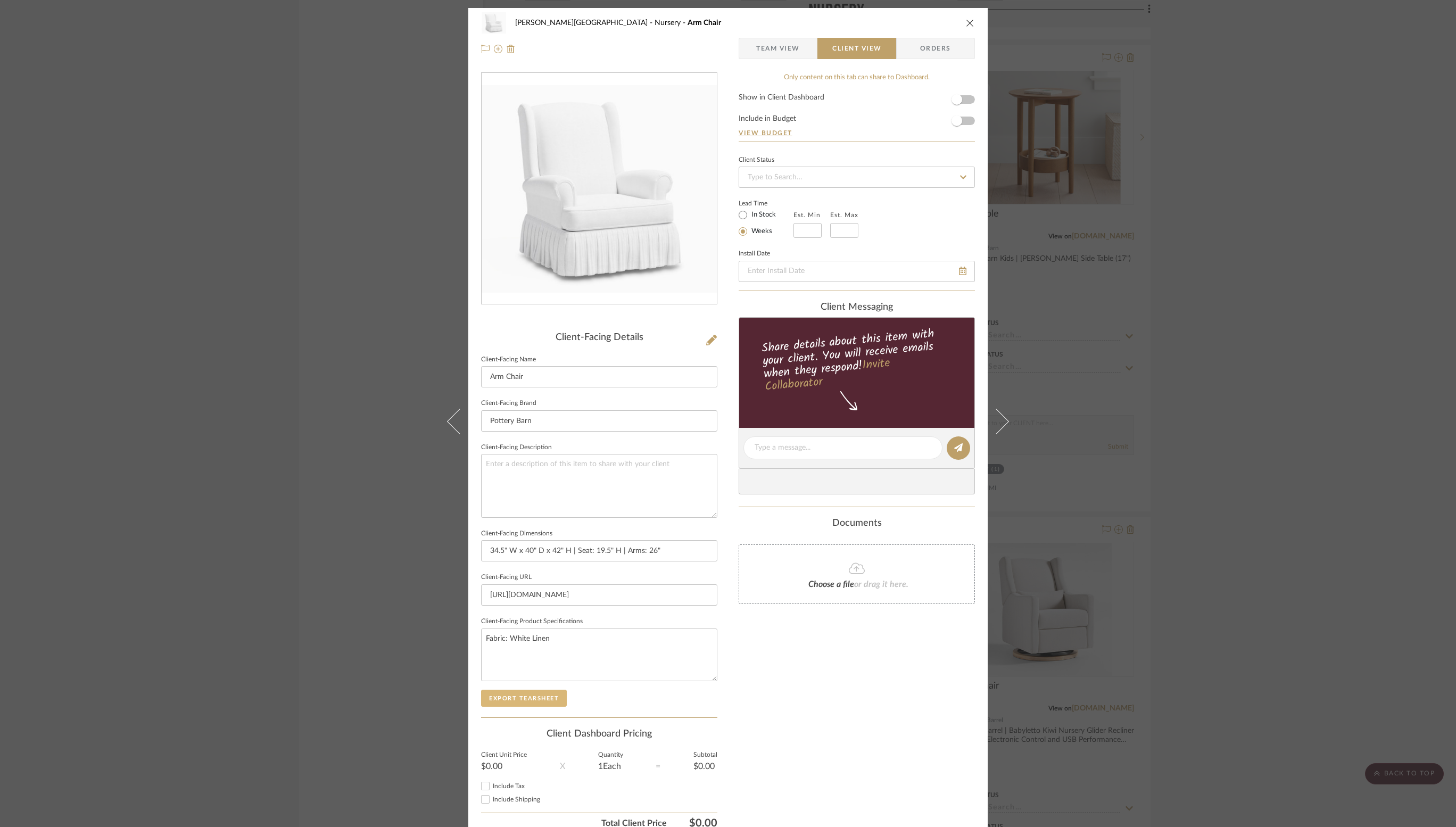 click on "Export Tearsheet" 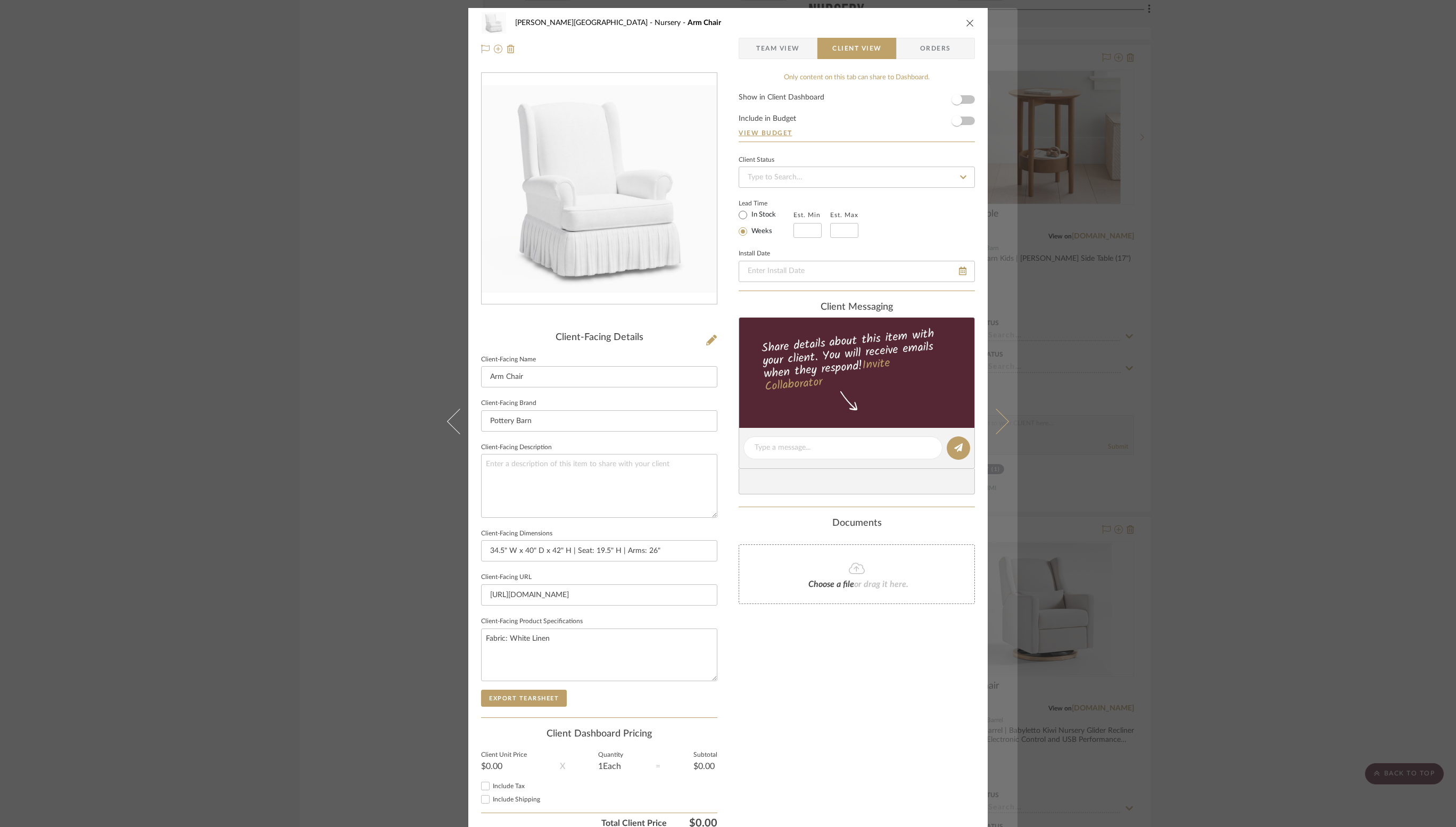 click at bounding box center [1003, 421] 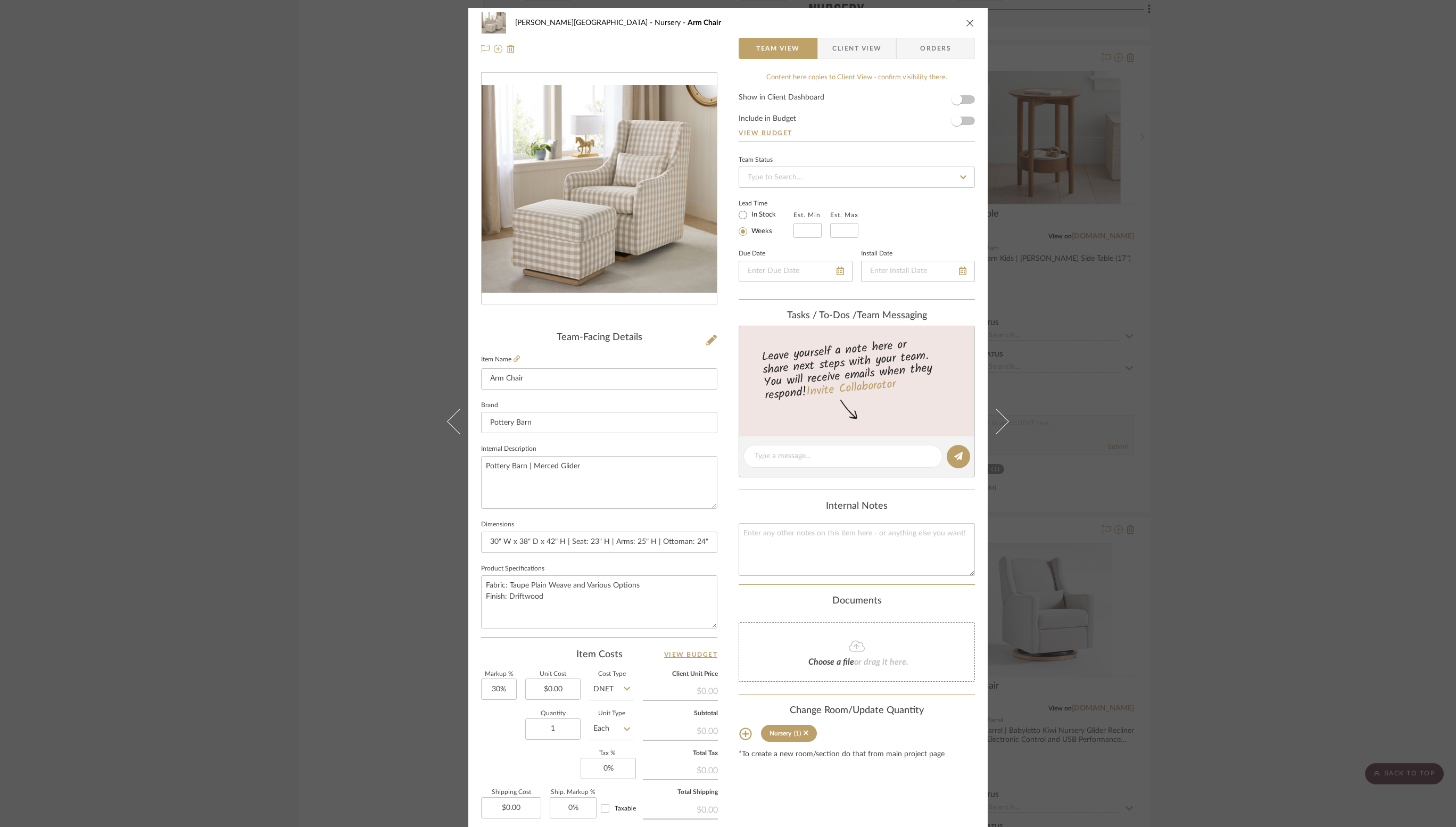click on "Client View" at bounding box center [857, 48] 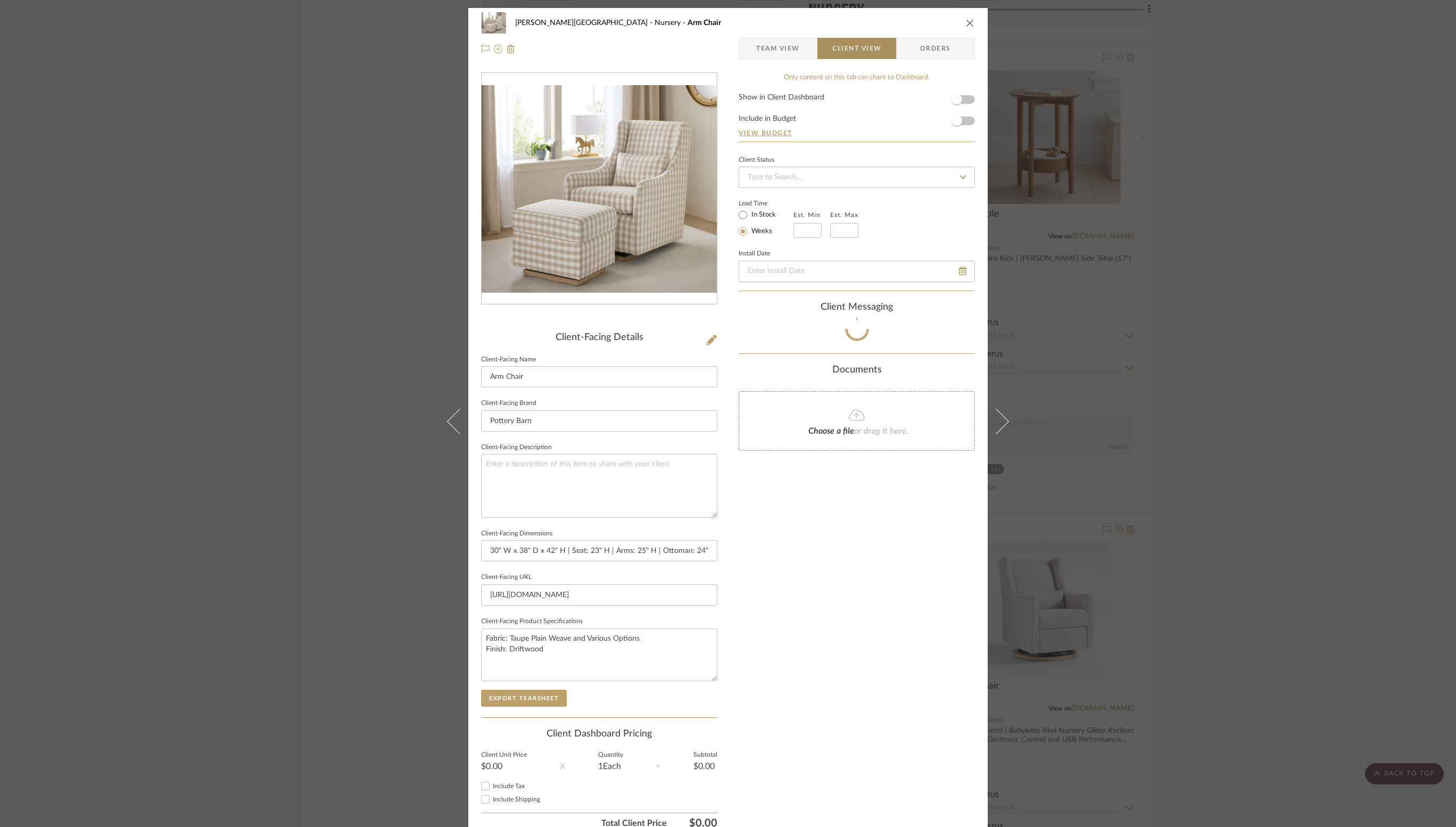 type 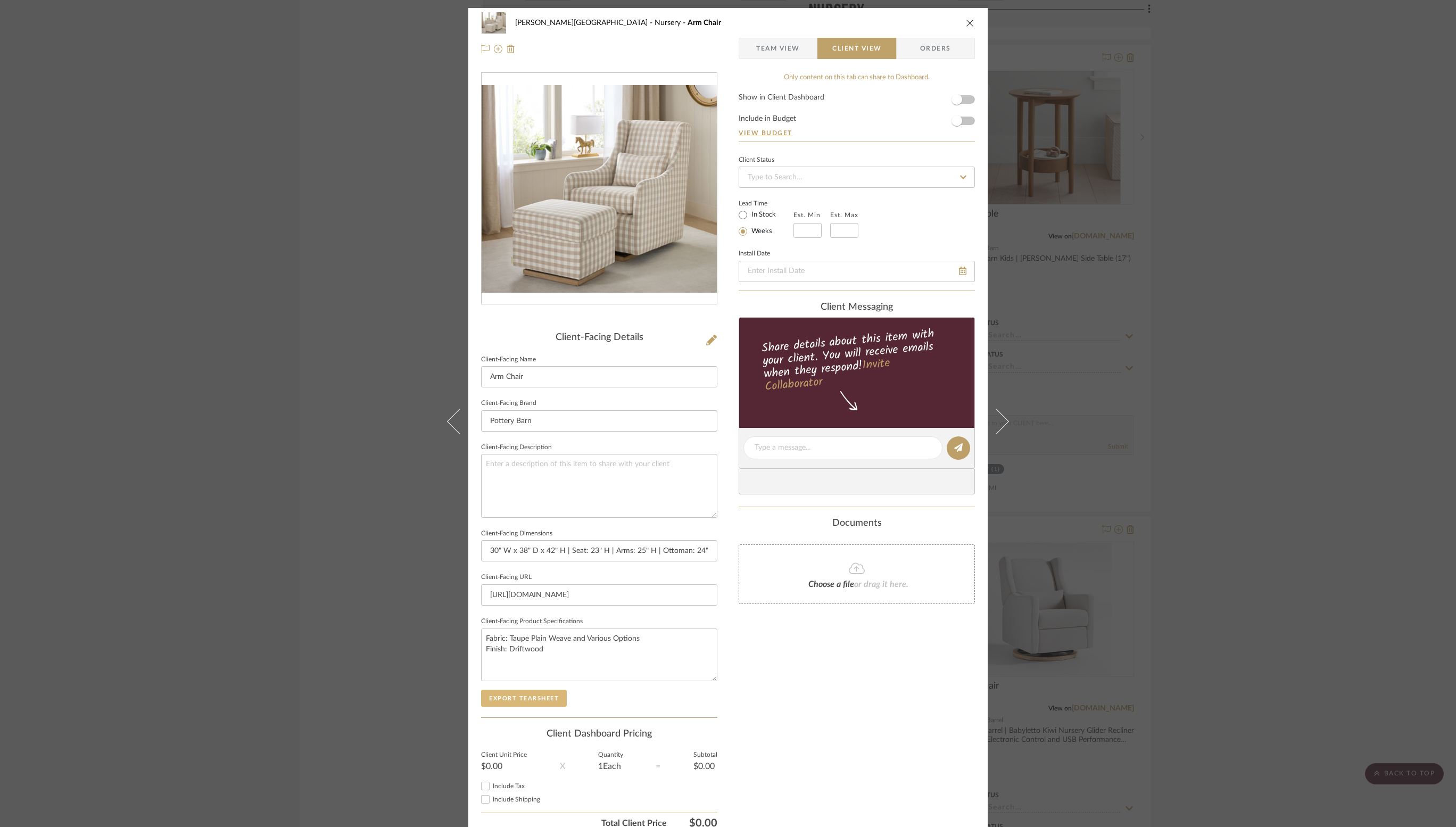 click on "Export Tearsheet" 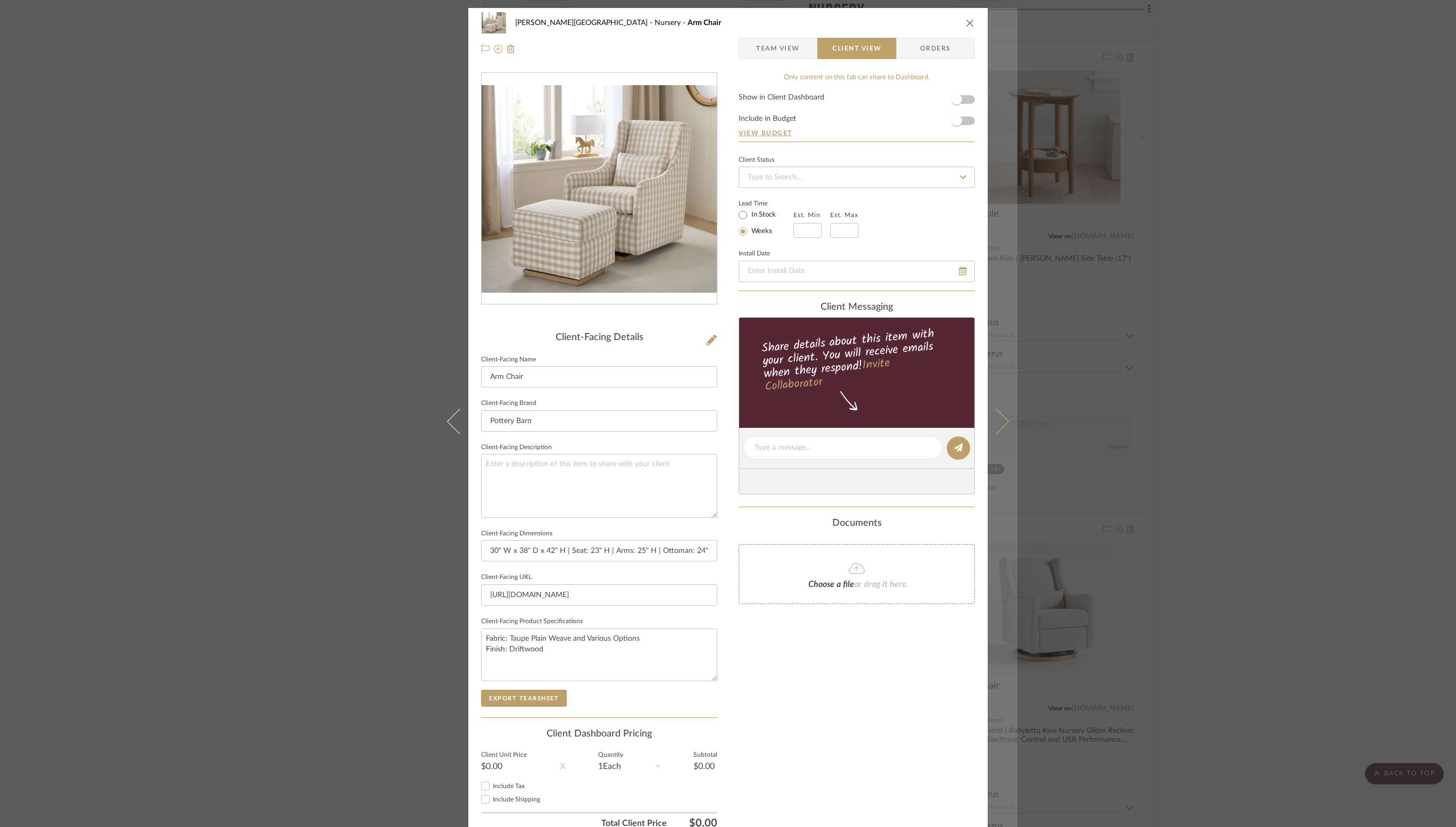 click at bounding box center (1003, 421) 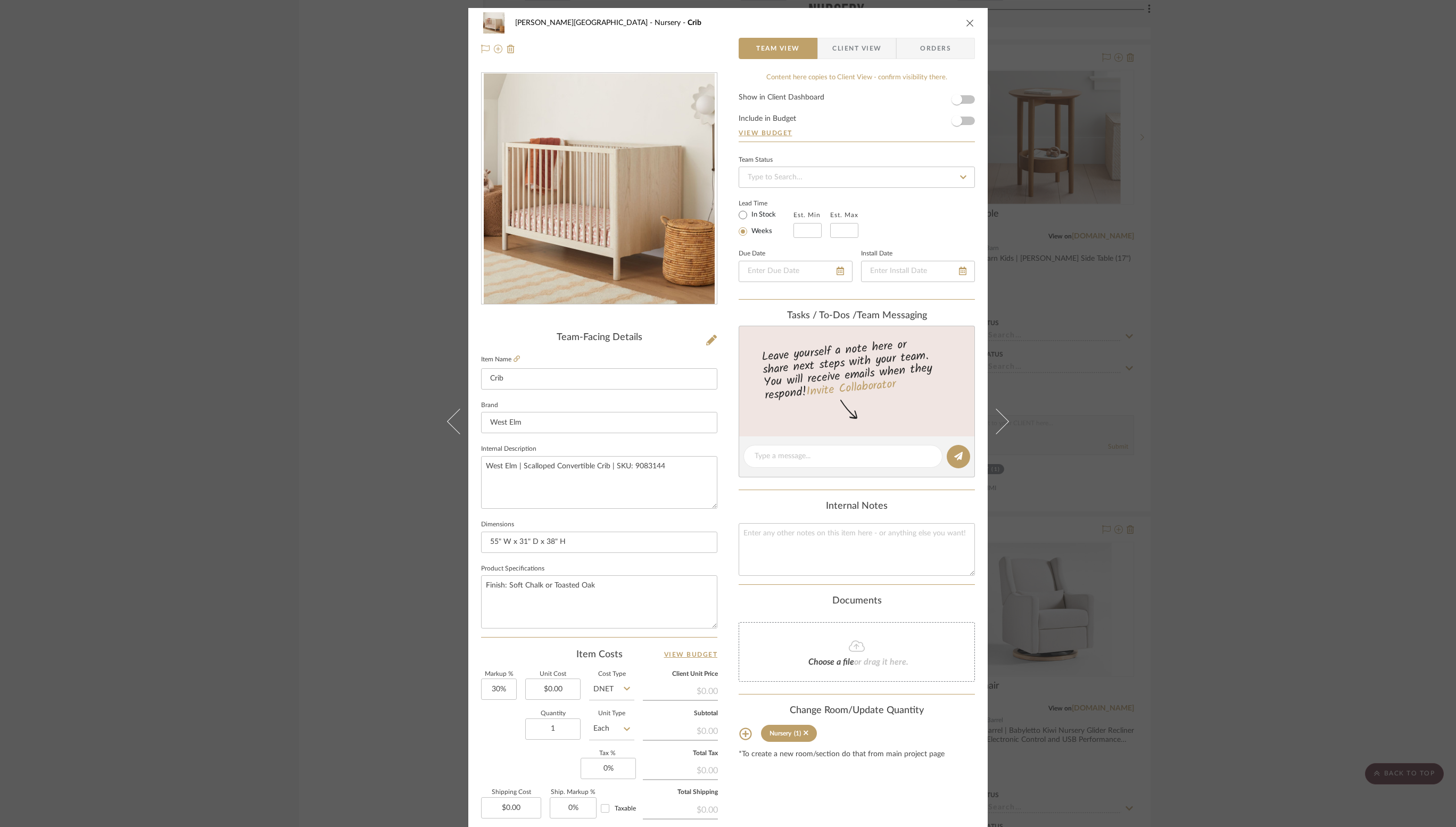 click on "Client View" at bounding box center (857, 48) 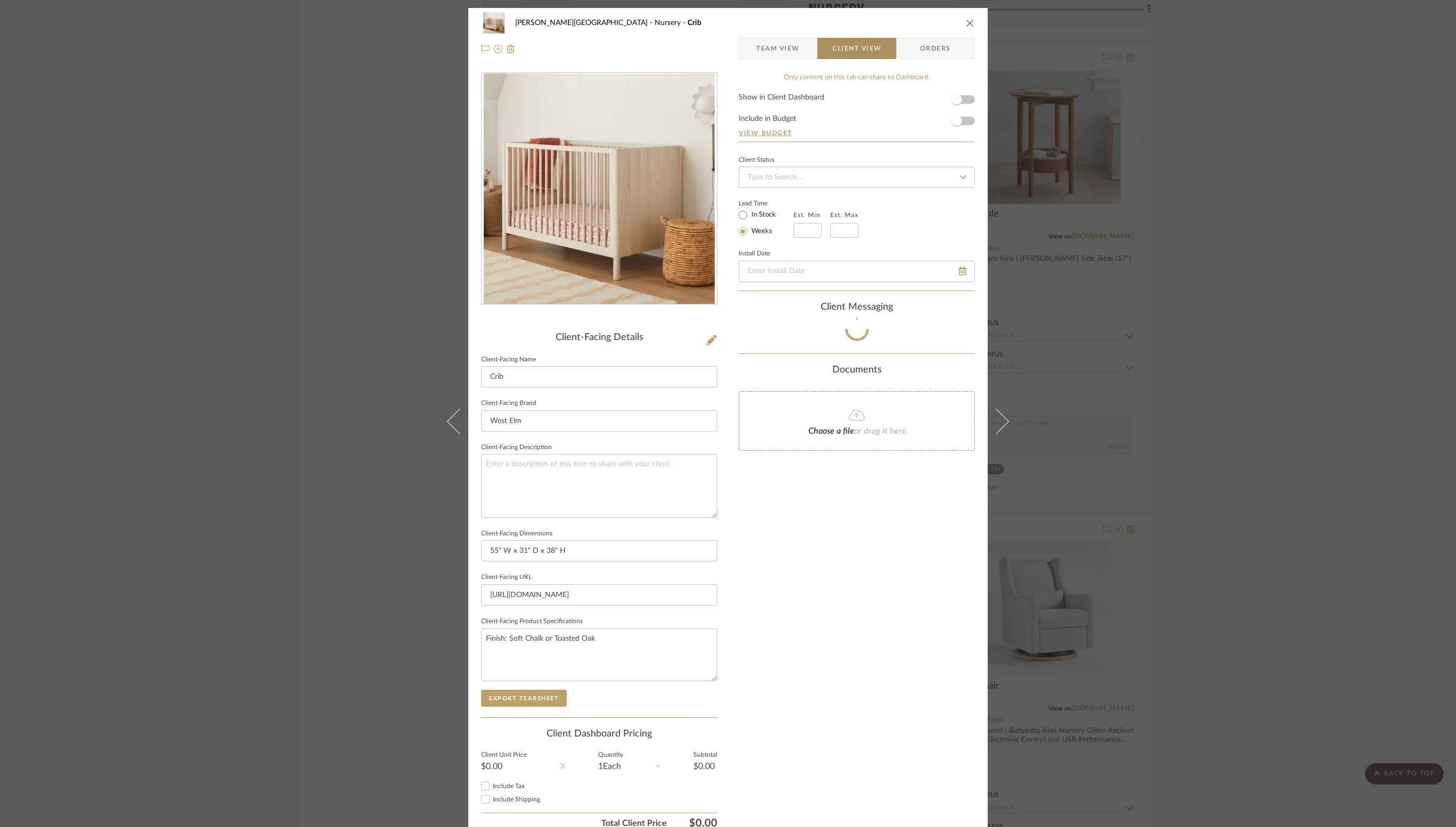 type 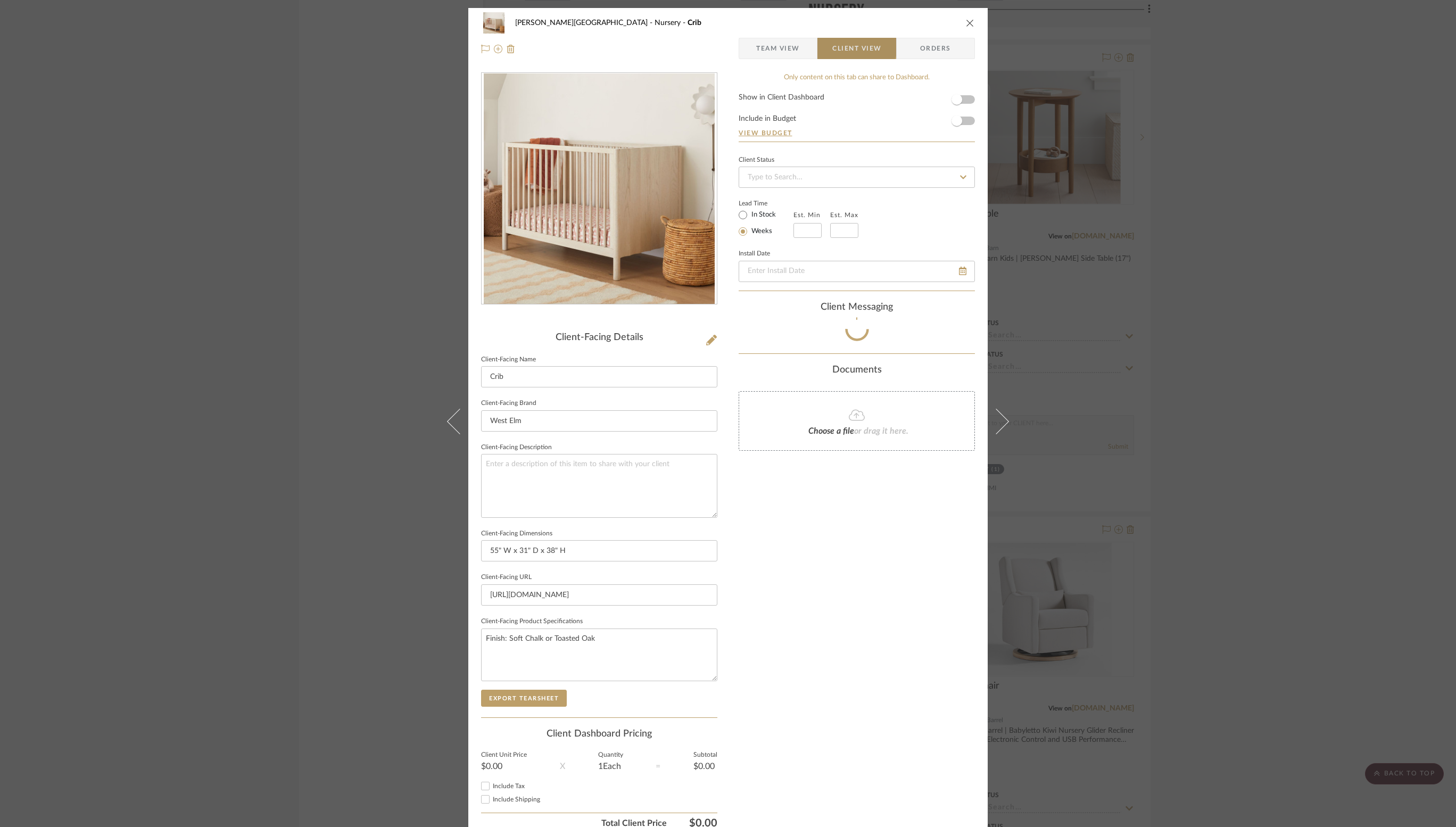 type 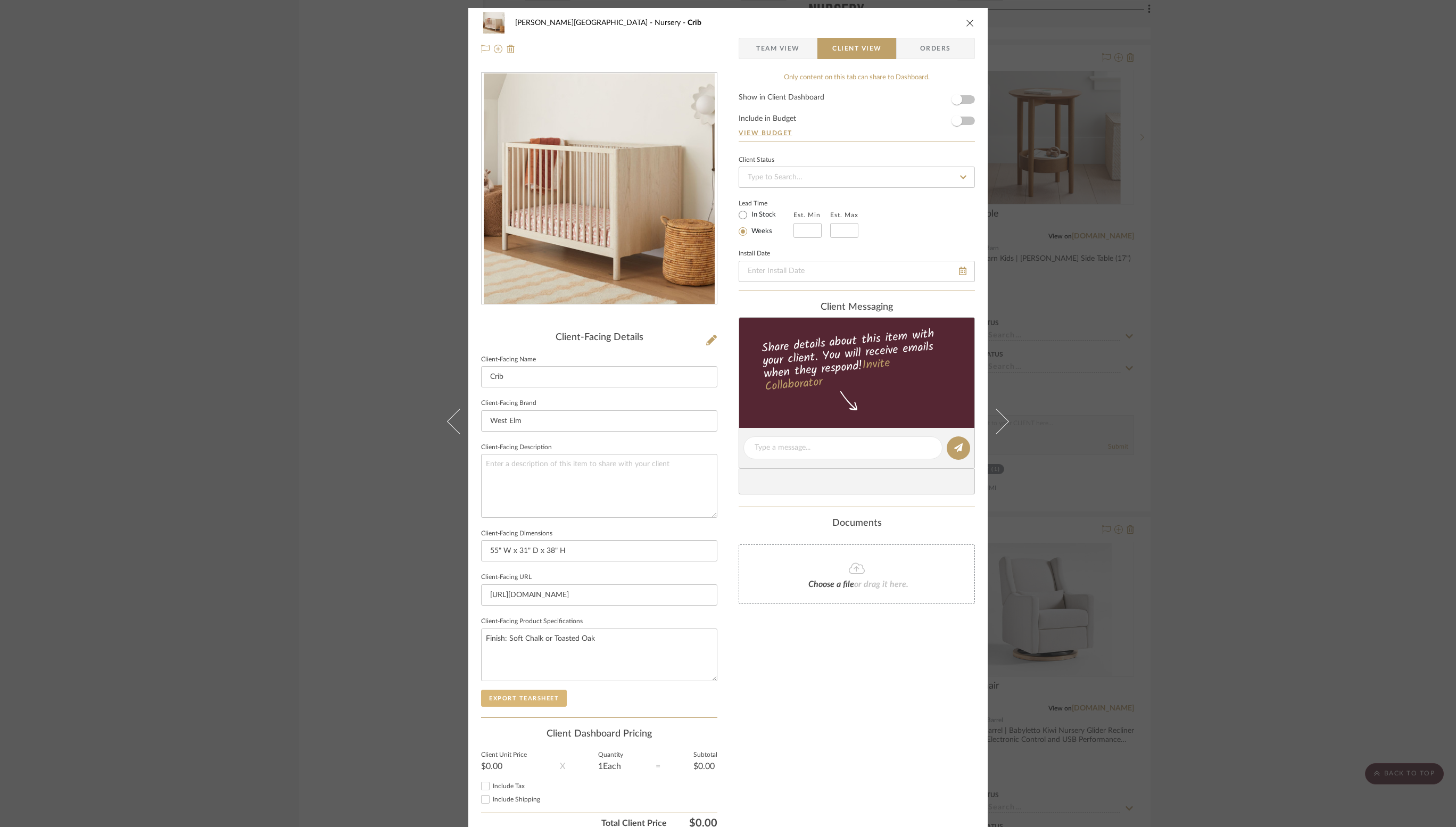 click on "Export Tearsheet" 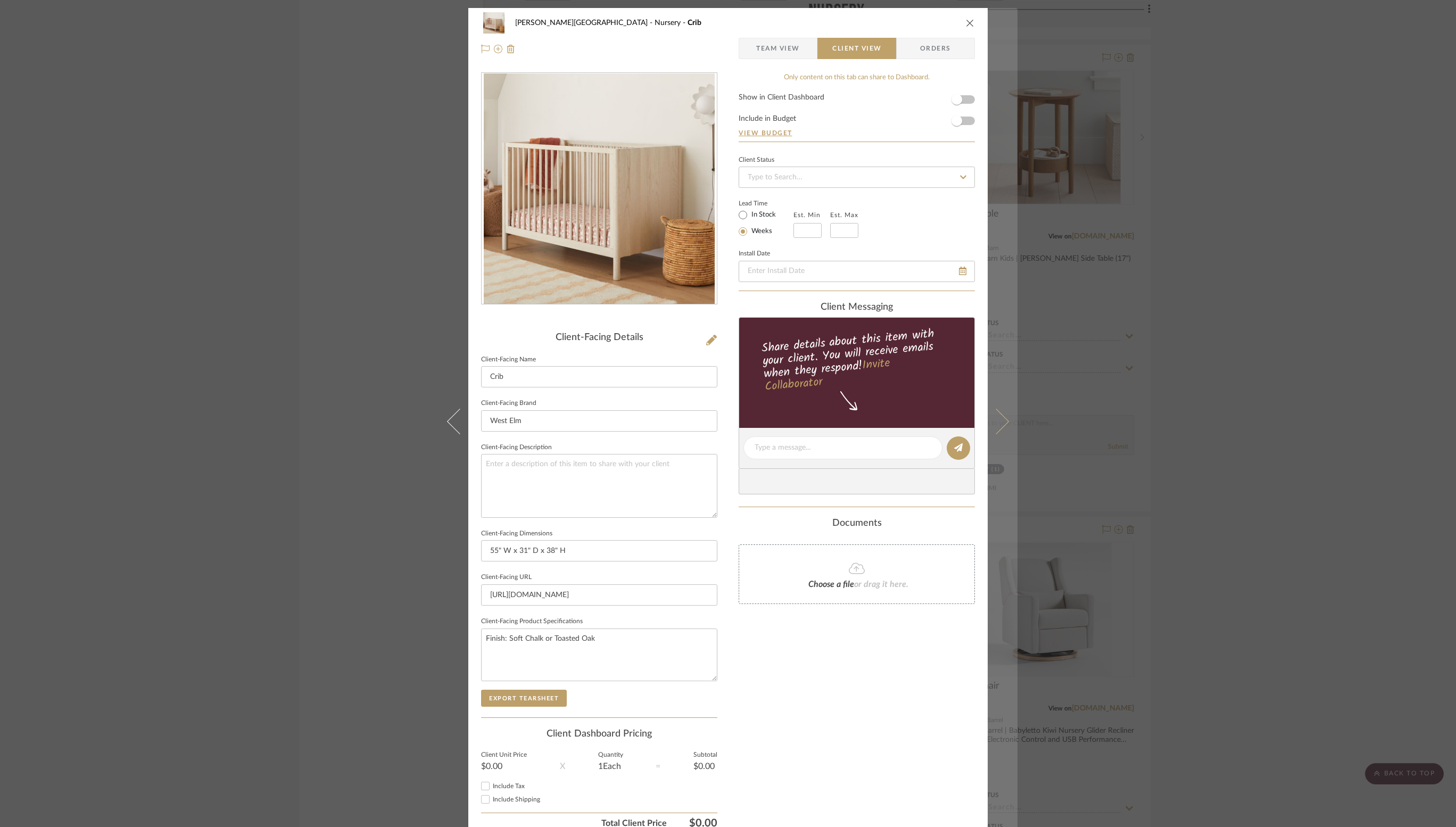 click at bounding box center [996, 421] 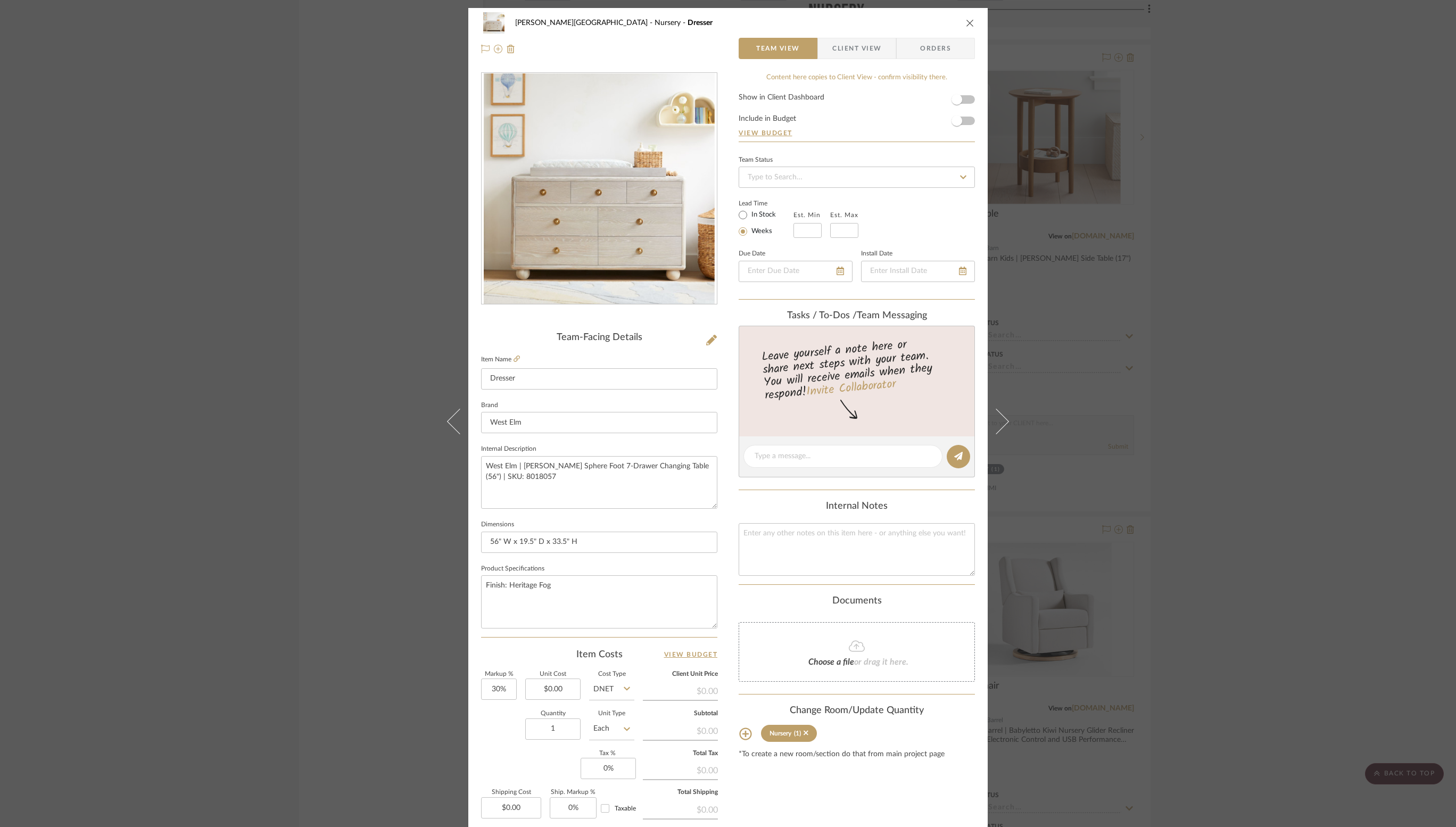 click on "Client View" at bounding box center (857, 48) 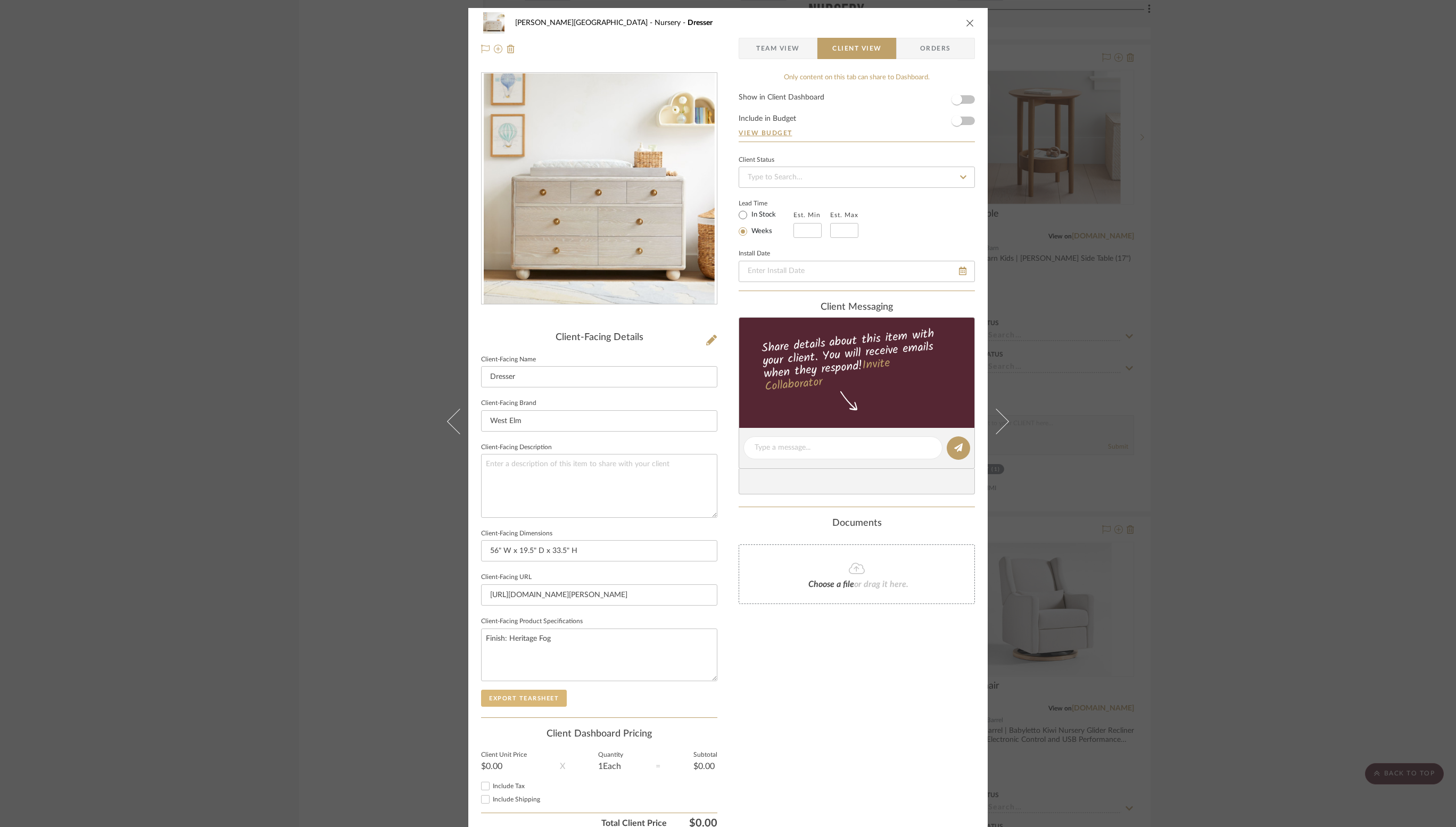 click on "Export Tearsheet" 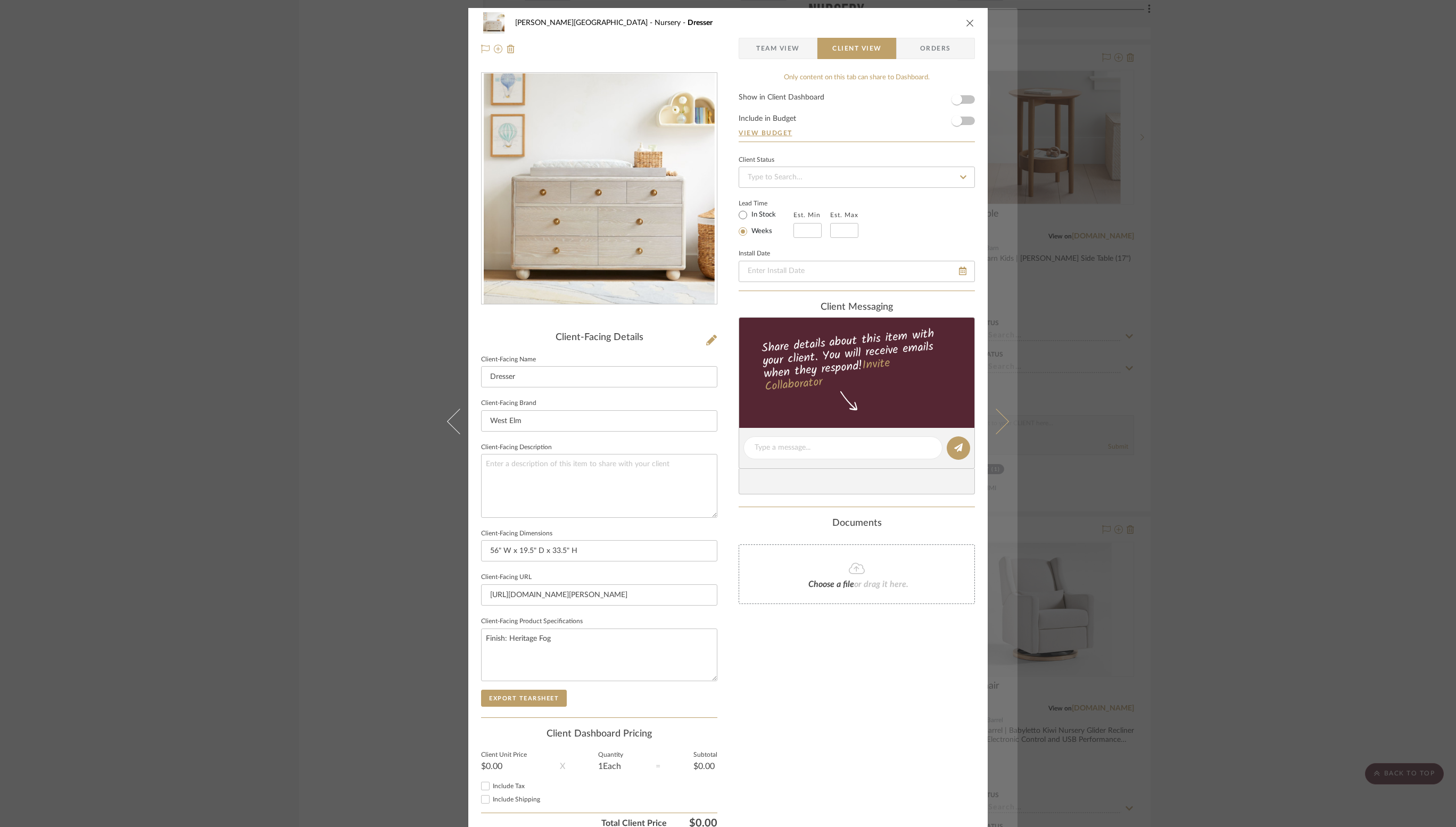 click at bounding box center [1003, 421] 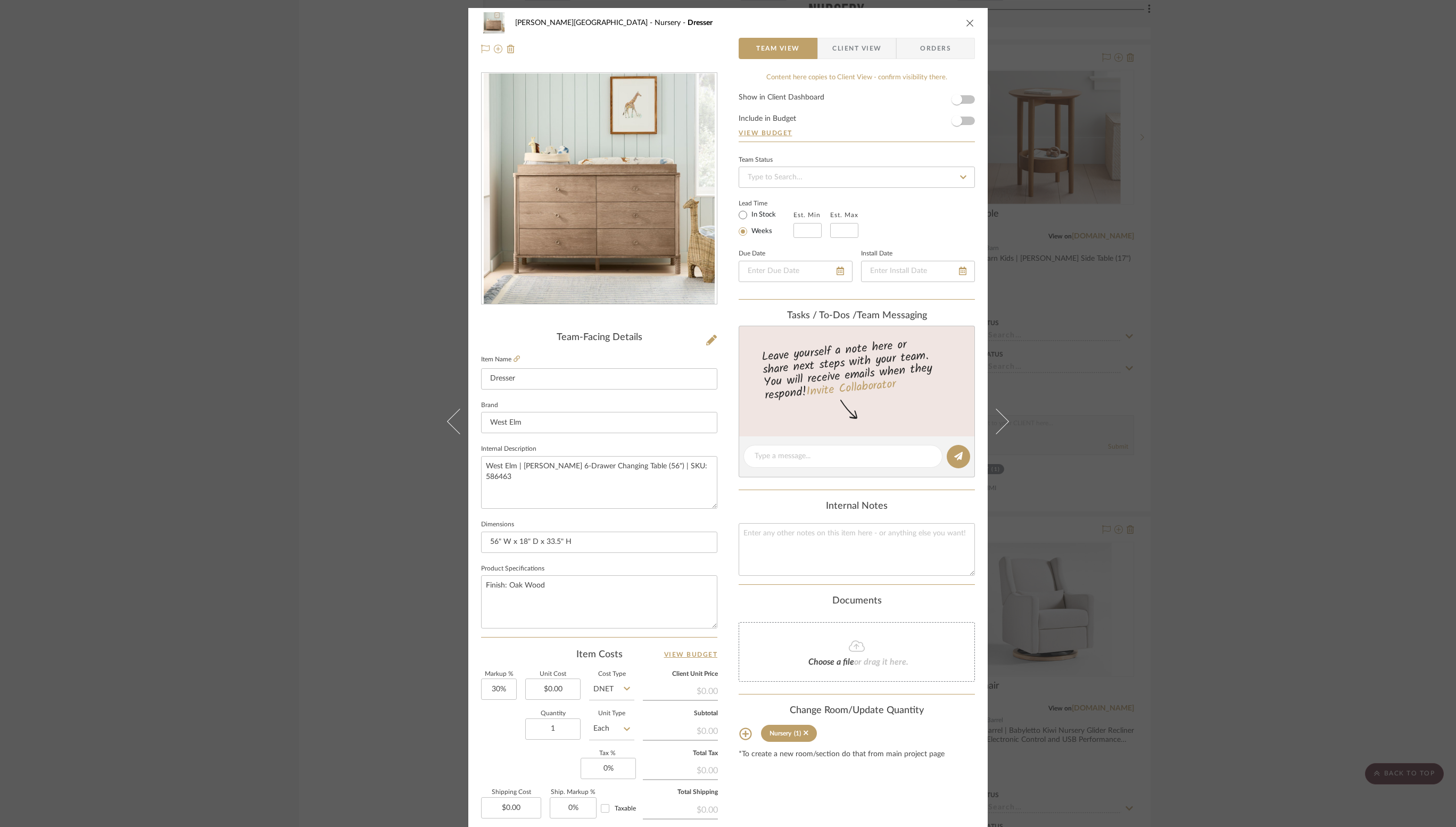 click on "Client View" at bounding box center [857, 48] 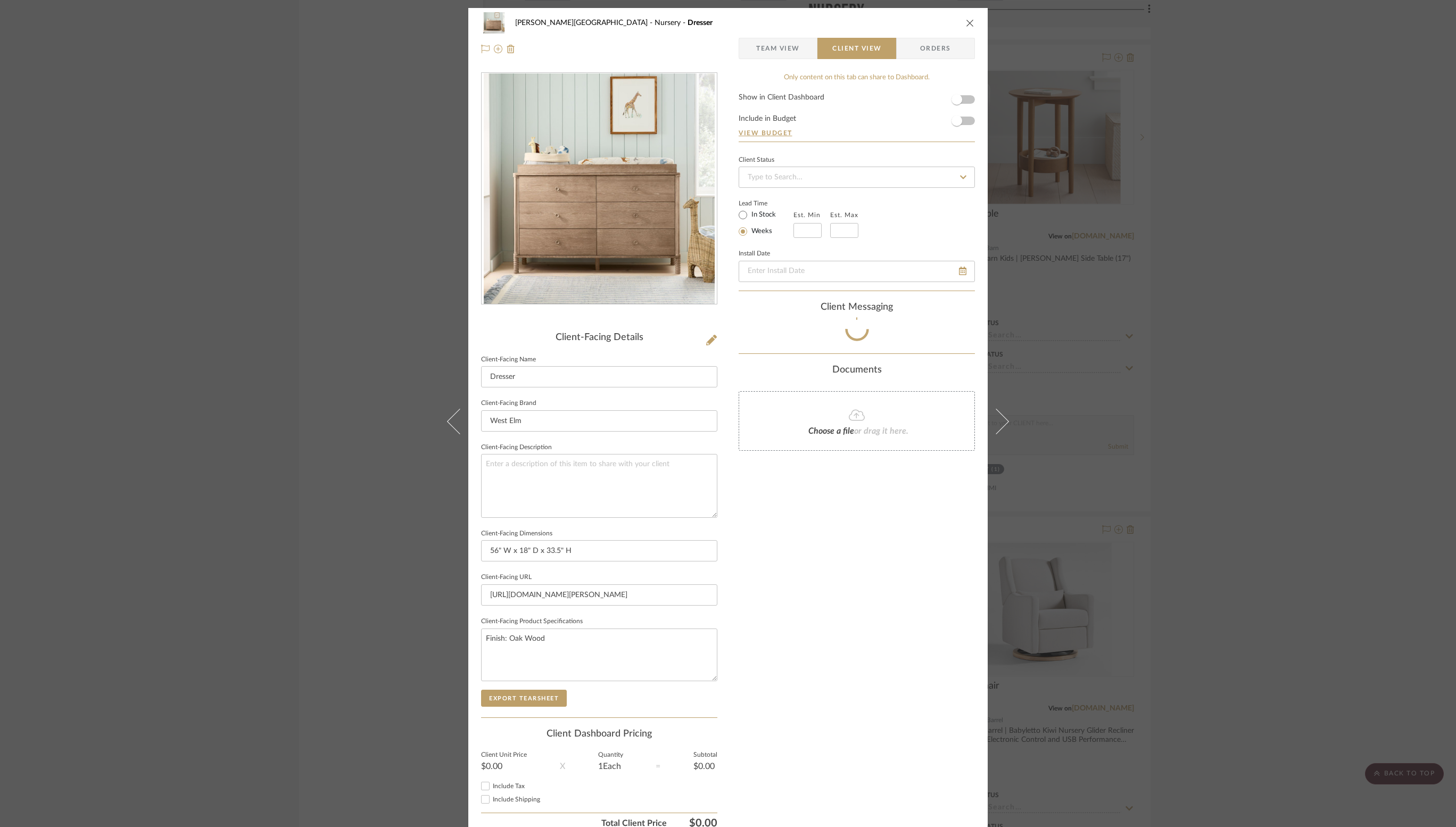 type 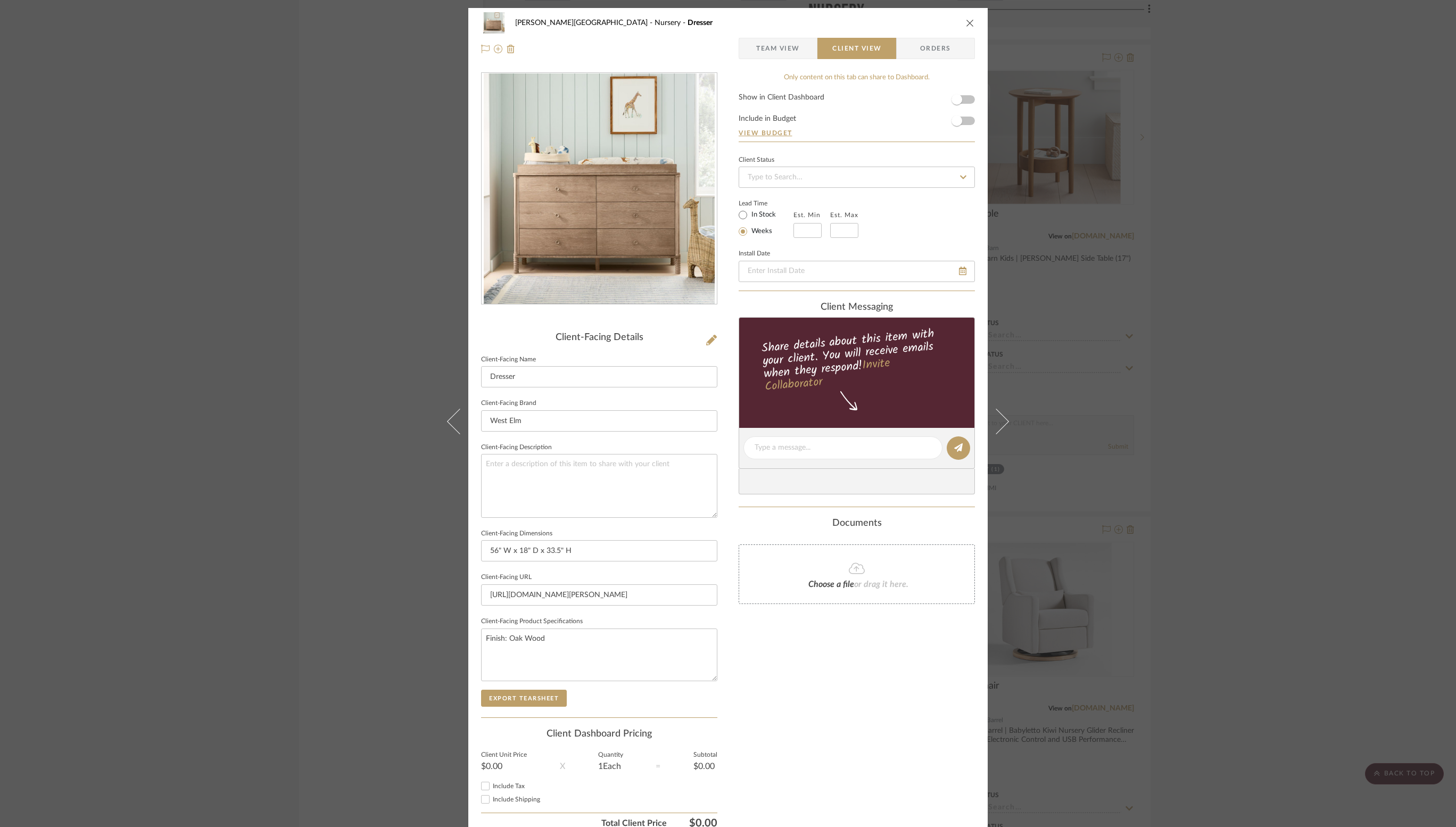 click on "Client-Facing Details   Client-Facing Name  Dresser  Client-Facing Brand  West Elm  Client-Facing Description   Client-Facing Dimensions  56" W x 18" D x 33.5" H  Client-Facing URL  [URL][DOMAIN_NAME][PERSON_NAME]  Client-Facing Product Specifications  Finish: Oak Wood  Export Tearsheet" 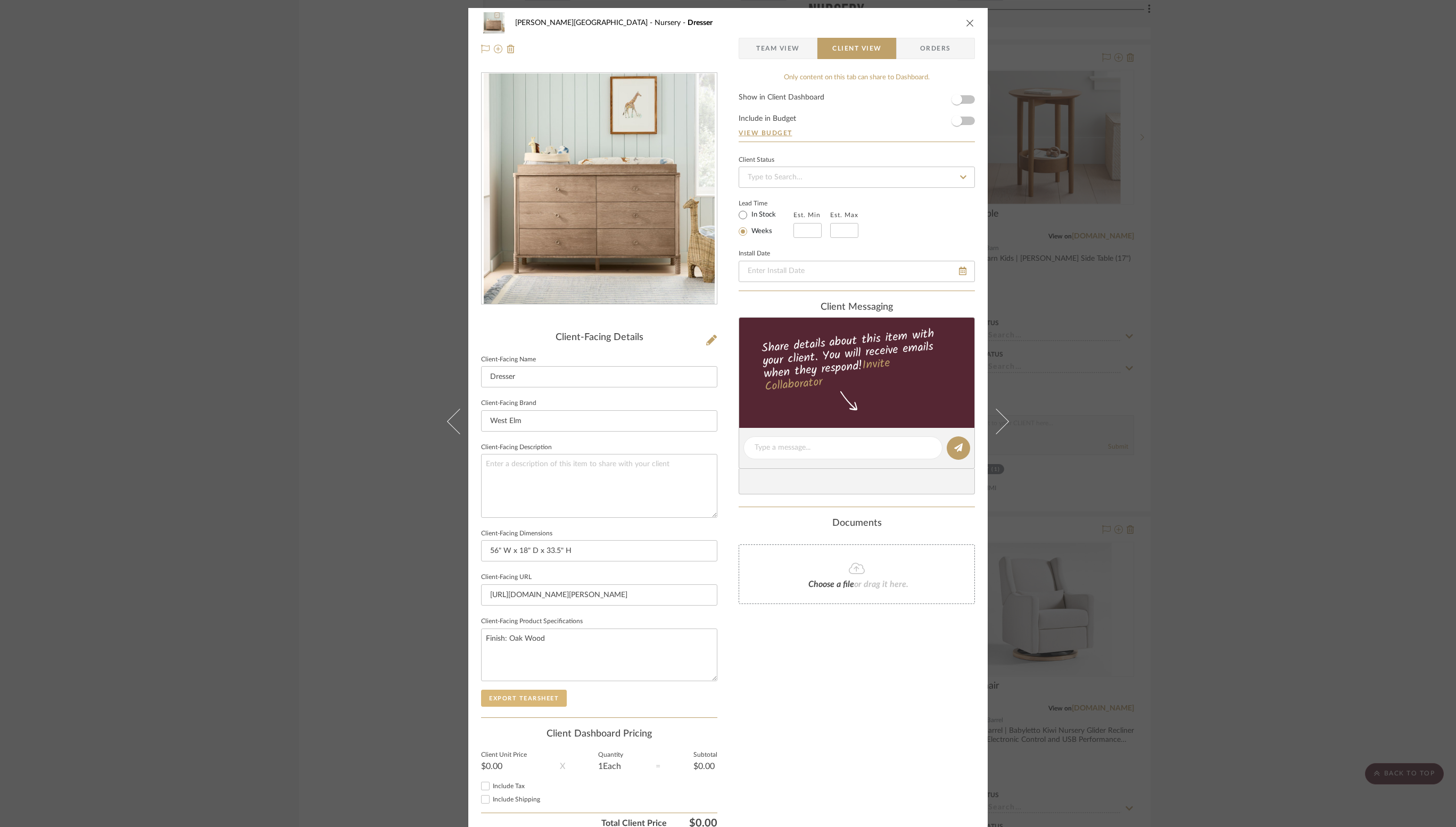 click on "Export Tearsheet" 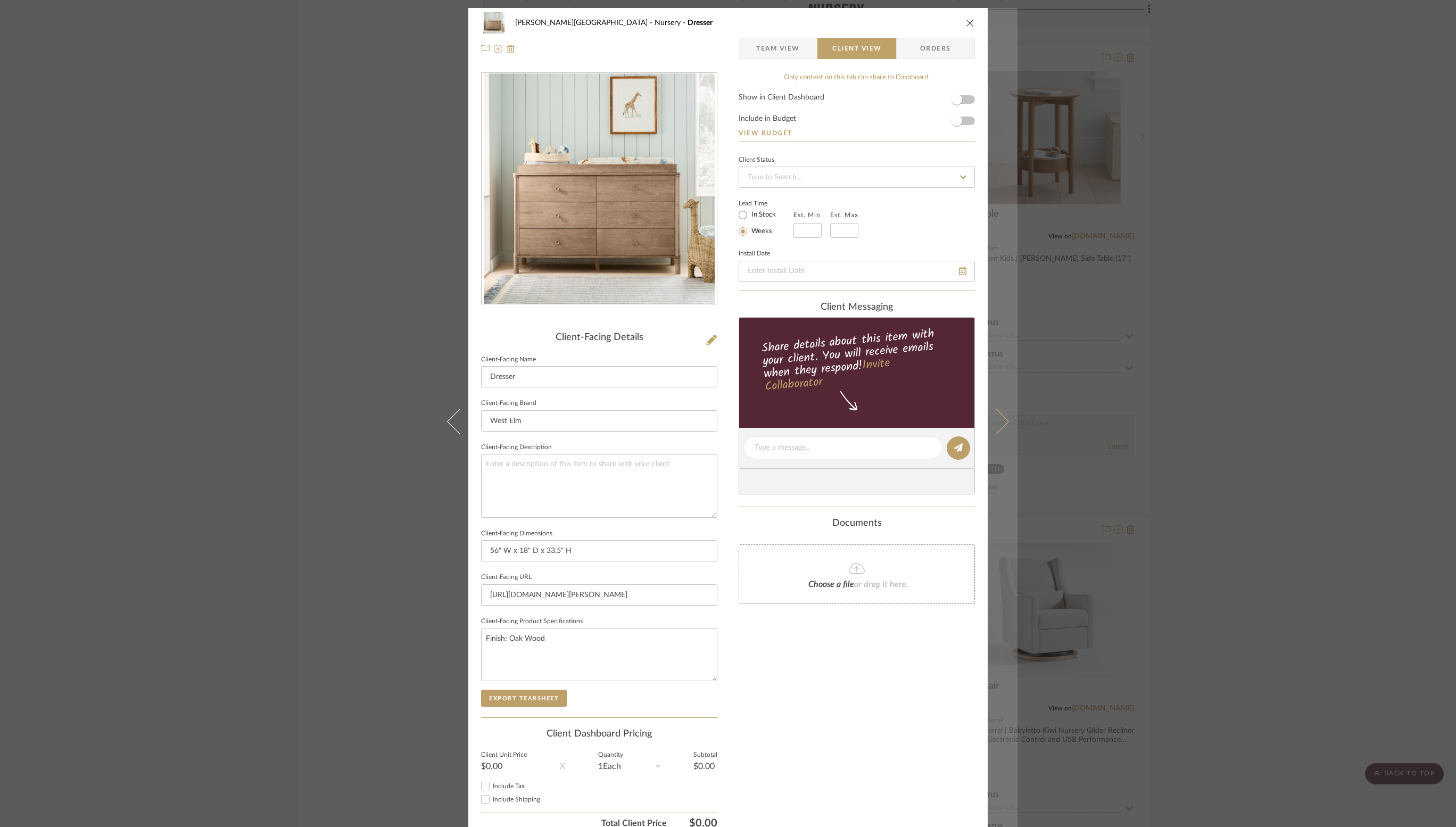 click at bounding box center [1003, 421] 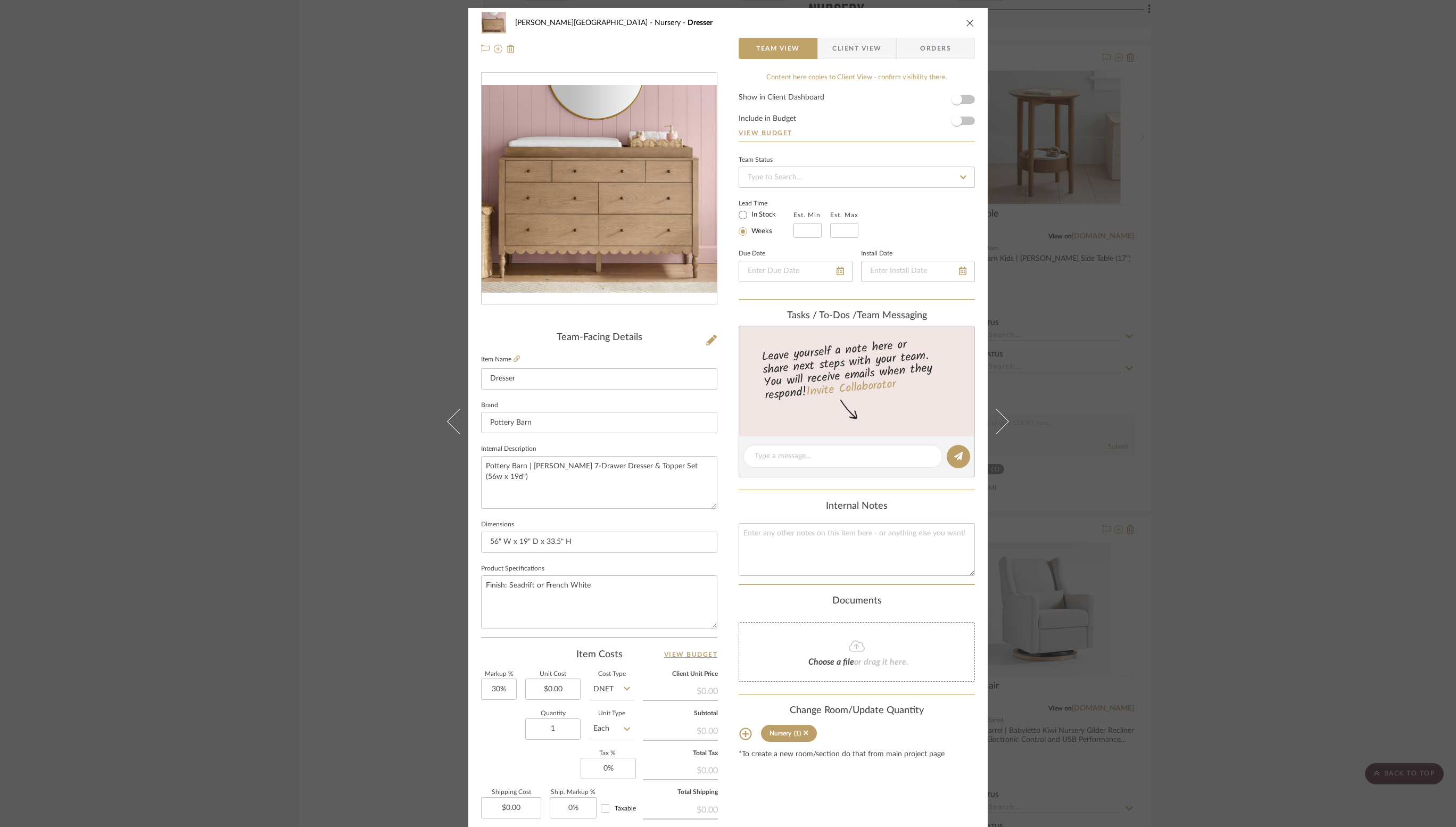 click on "Client View" at bounding box center (857, 48) 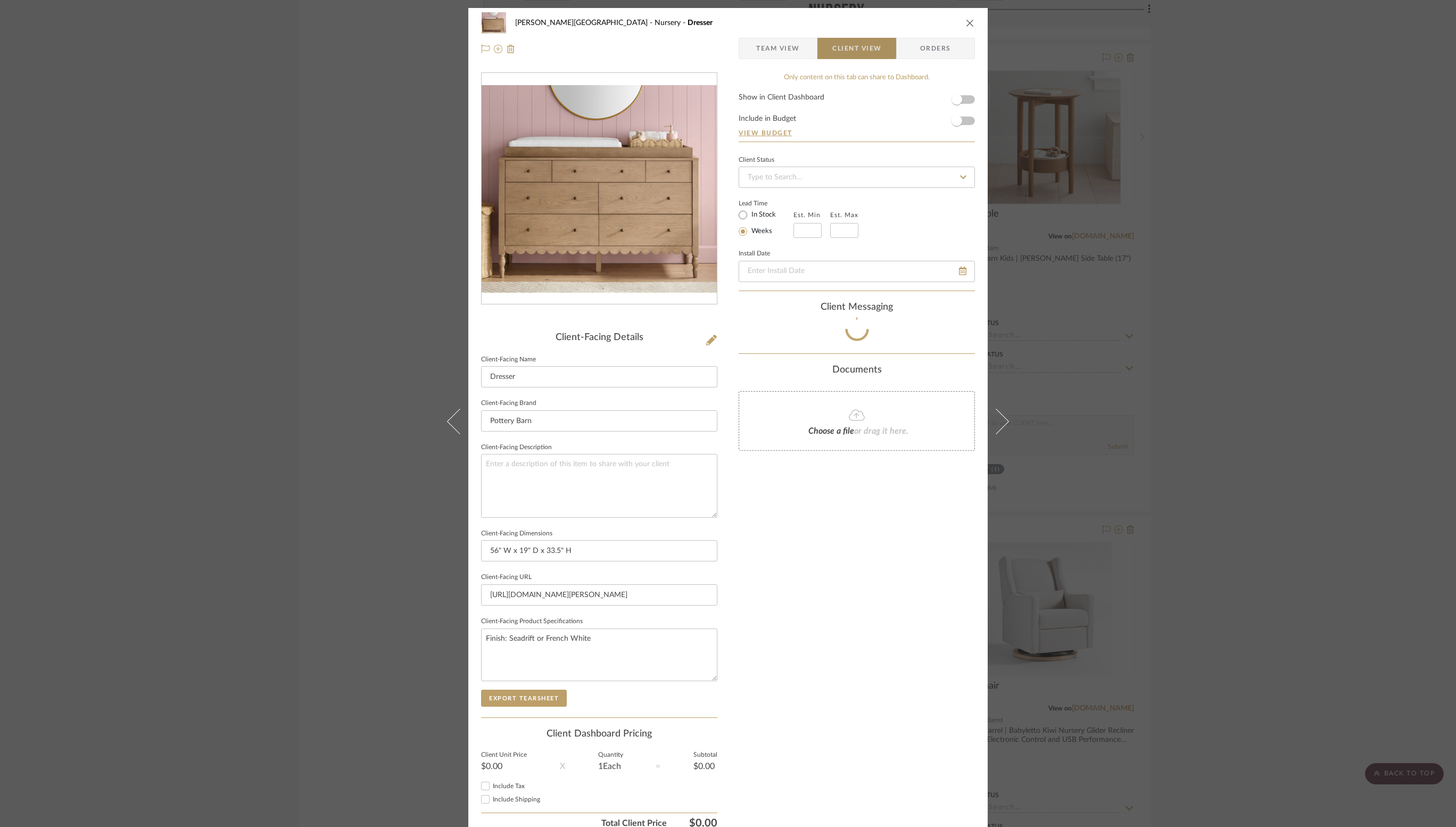type 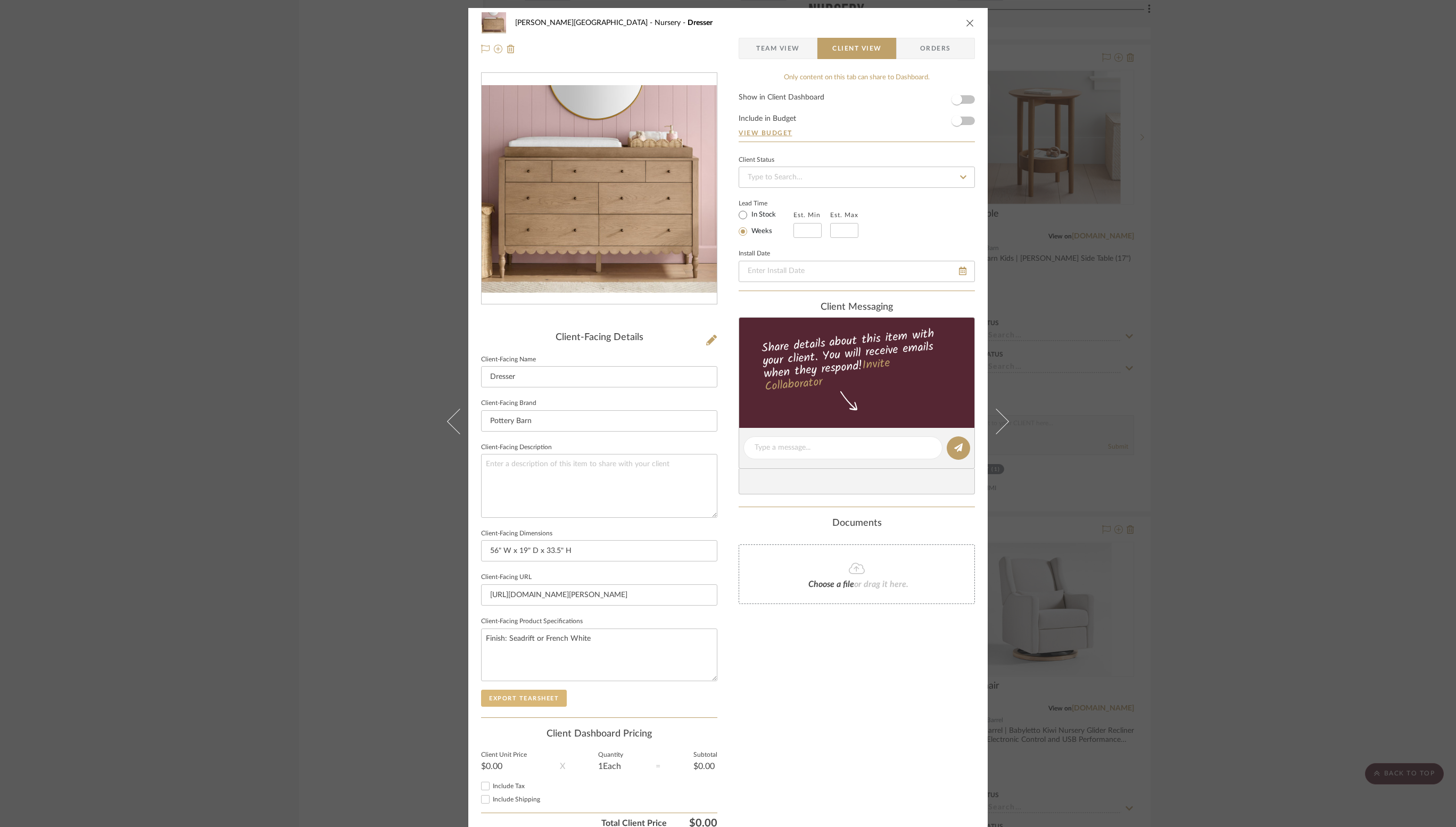 click on "Export Tearsheet" 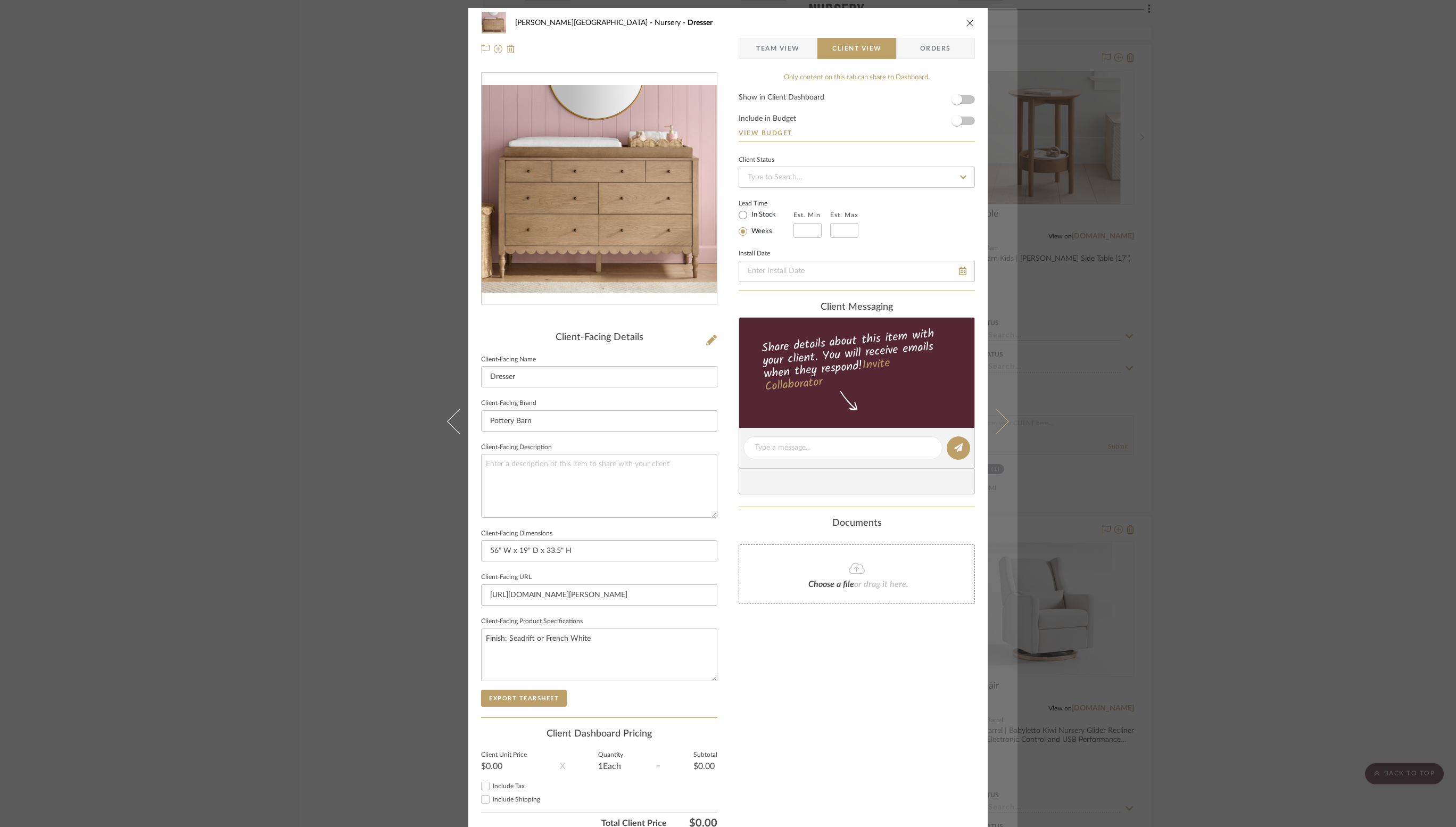click at bounding box center [1003, 421] 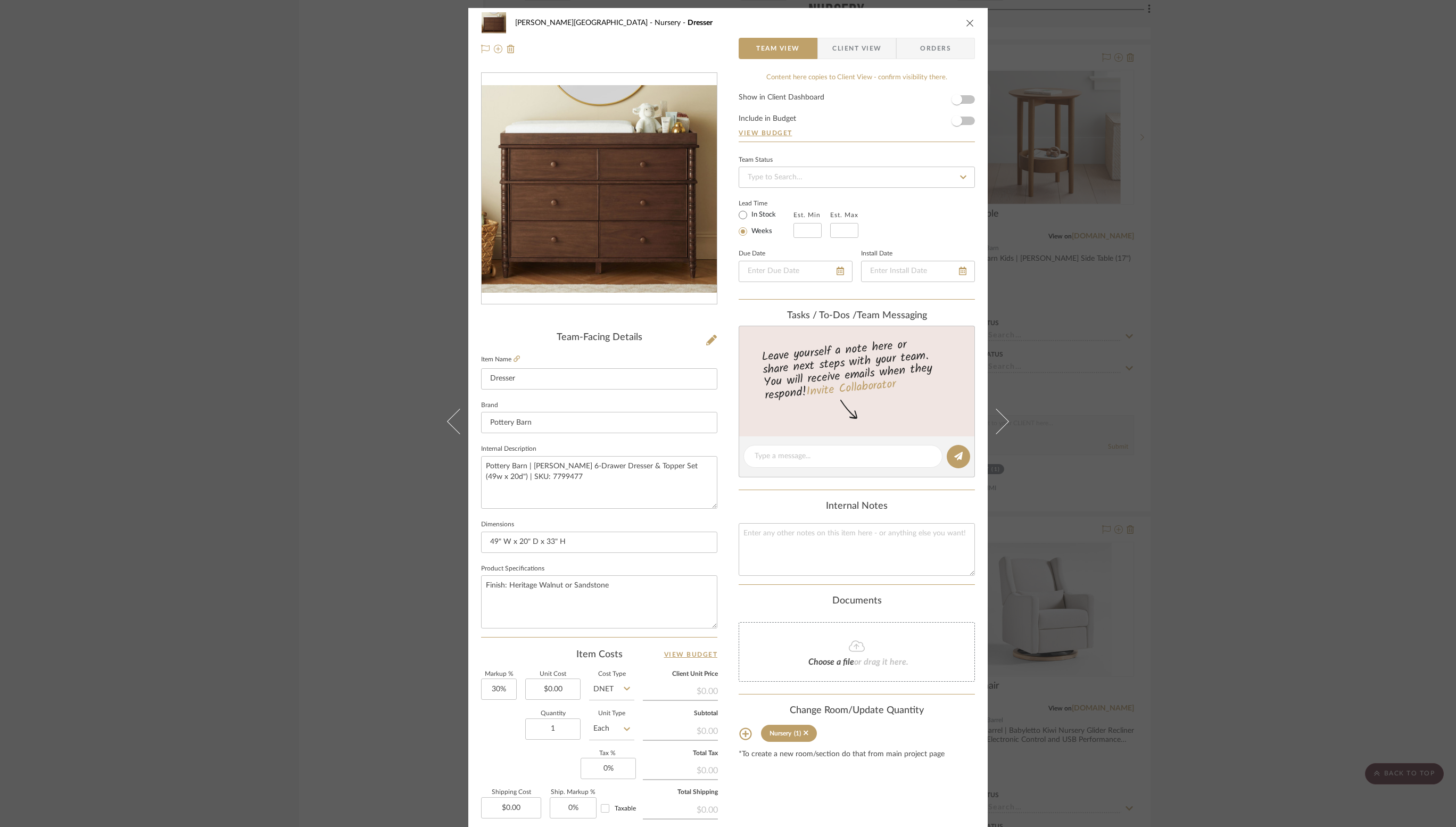 click on "Client View" at bounding box center [857, 48] 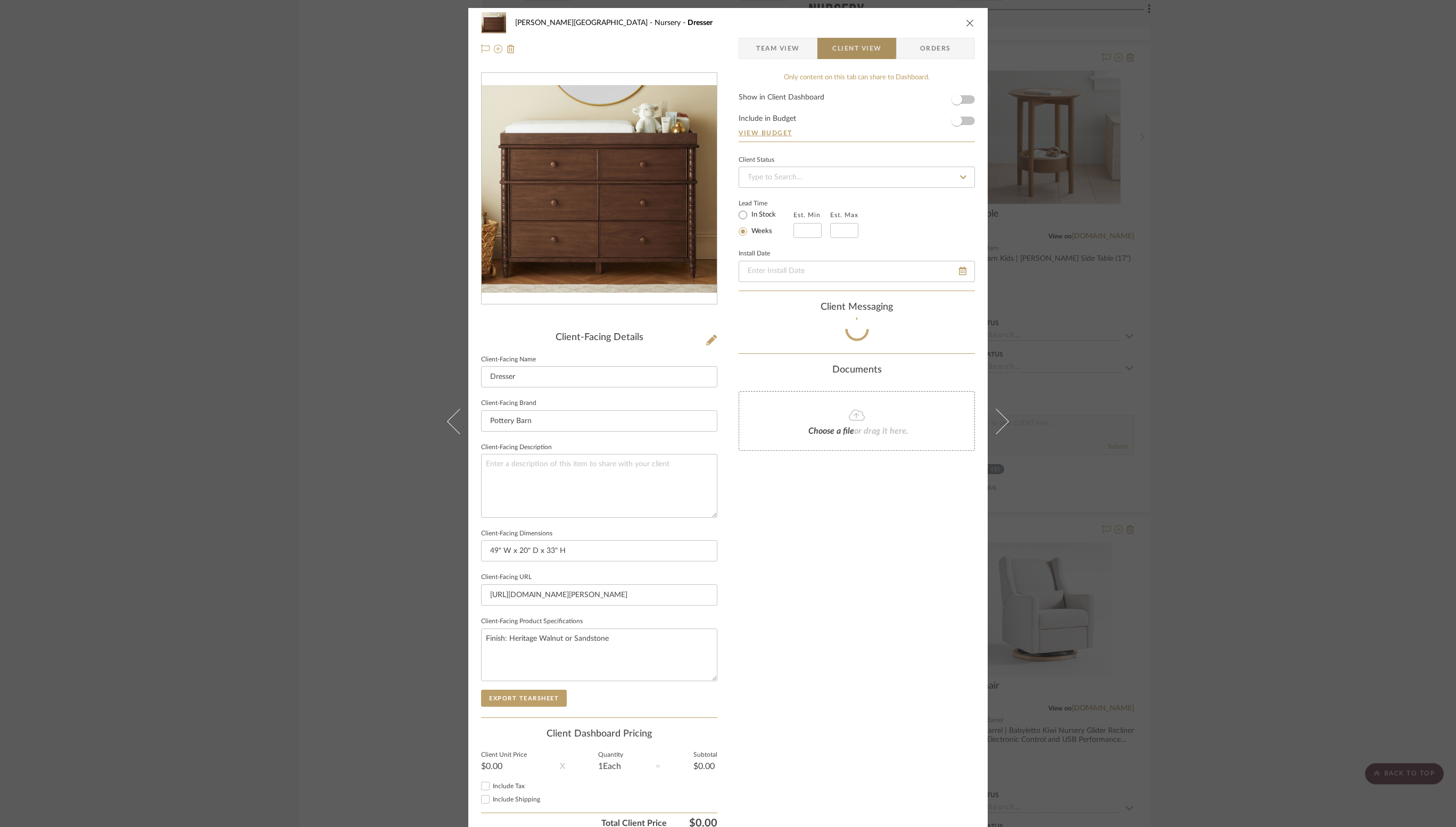 type 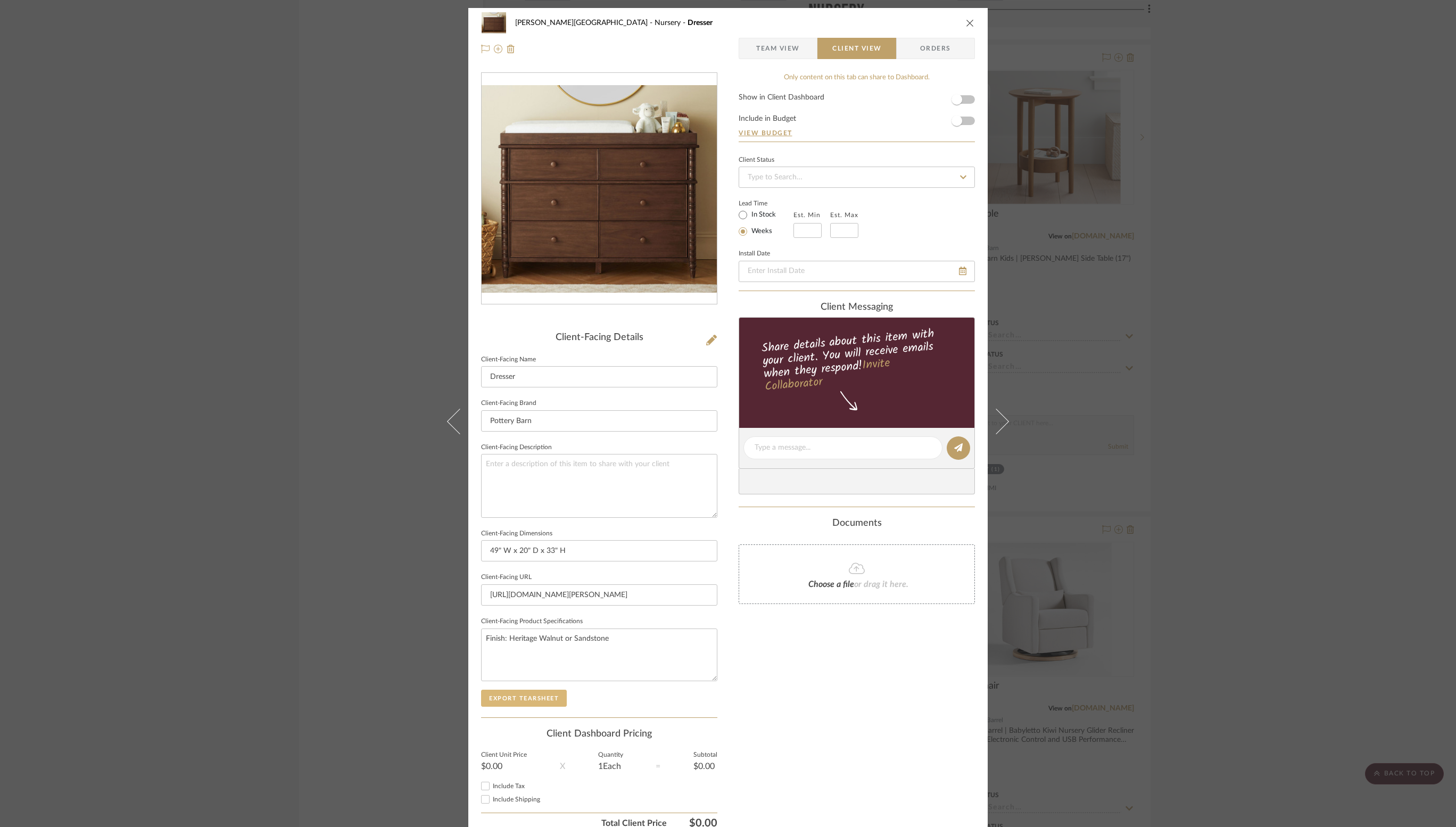 click on "Export Tearsheet" 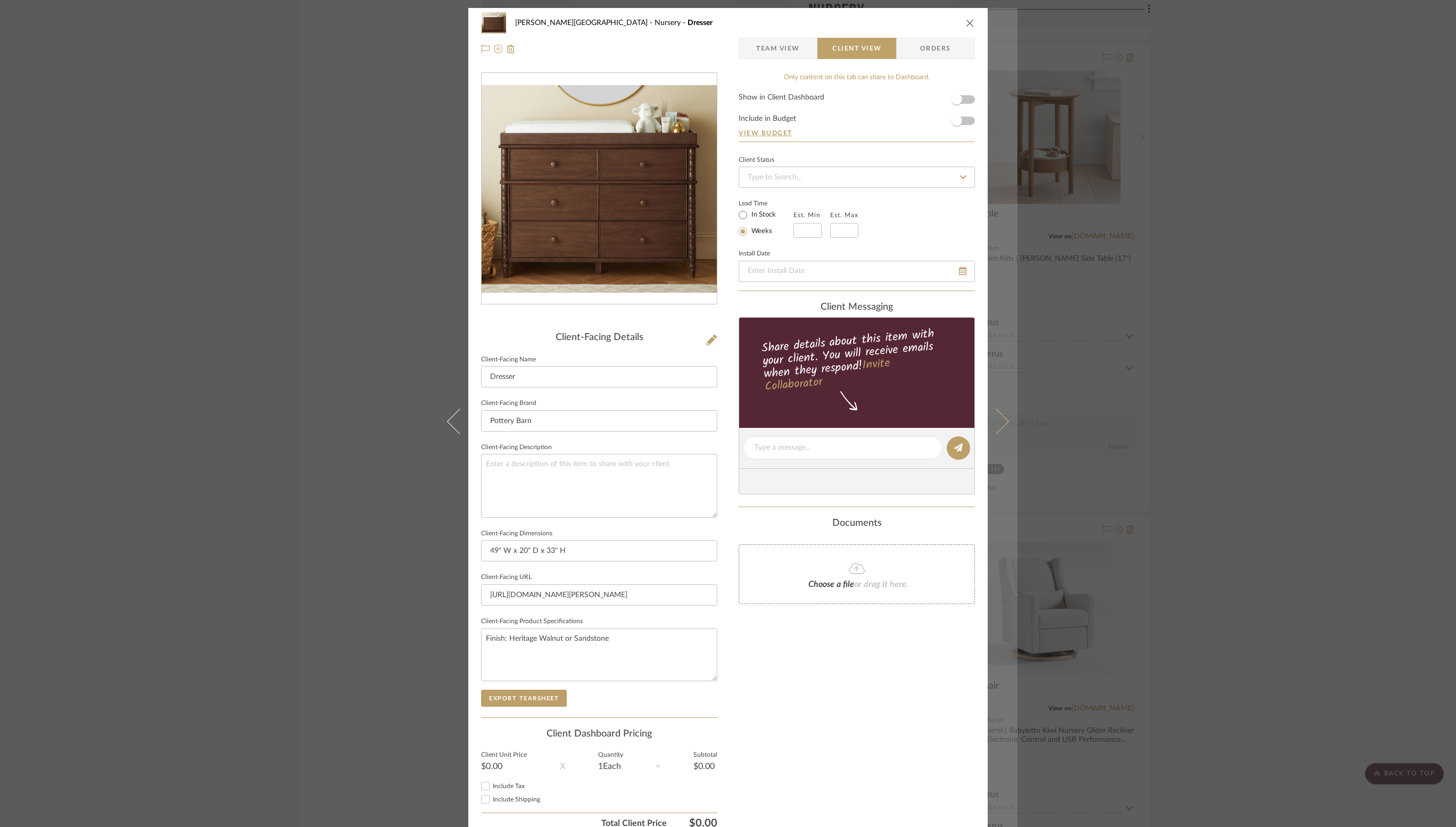 click at bounding box center [996, 421] 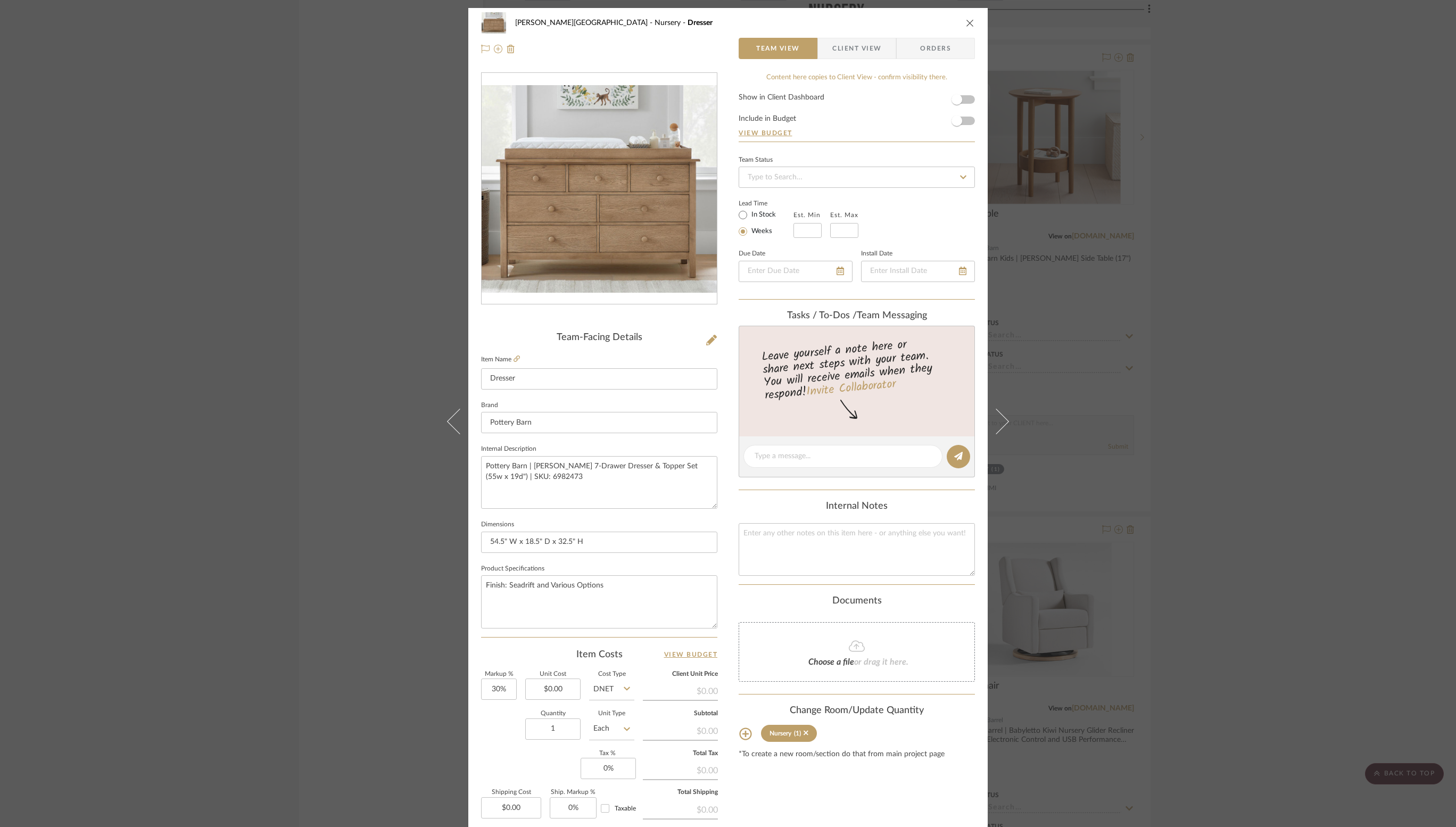 click on "Client View" at bounding box center [857, 48] 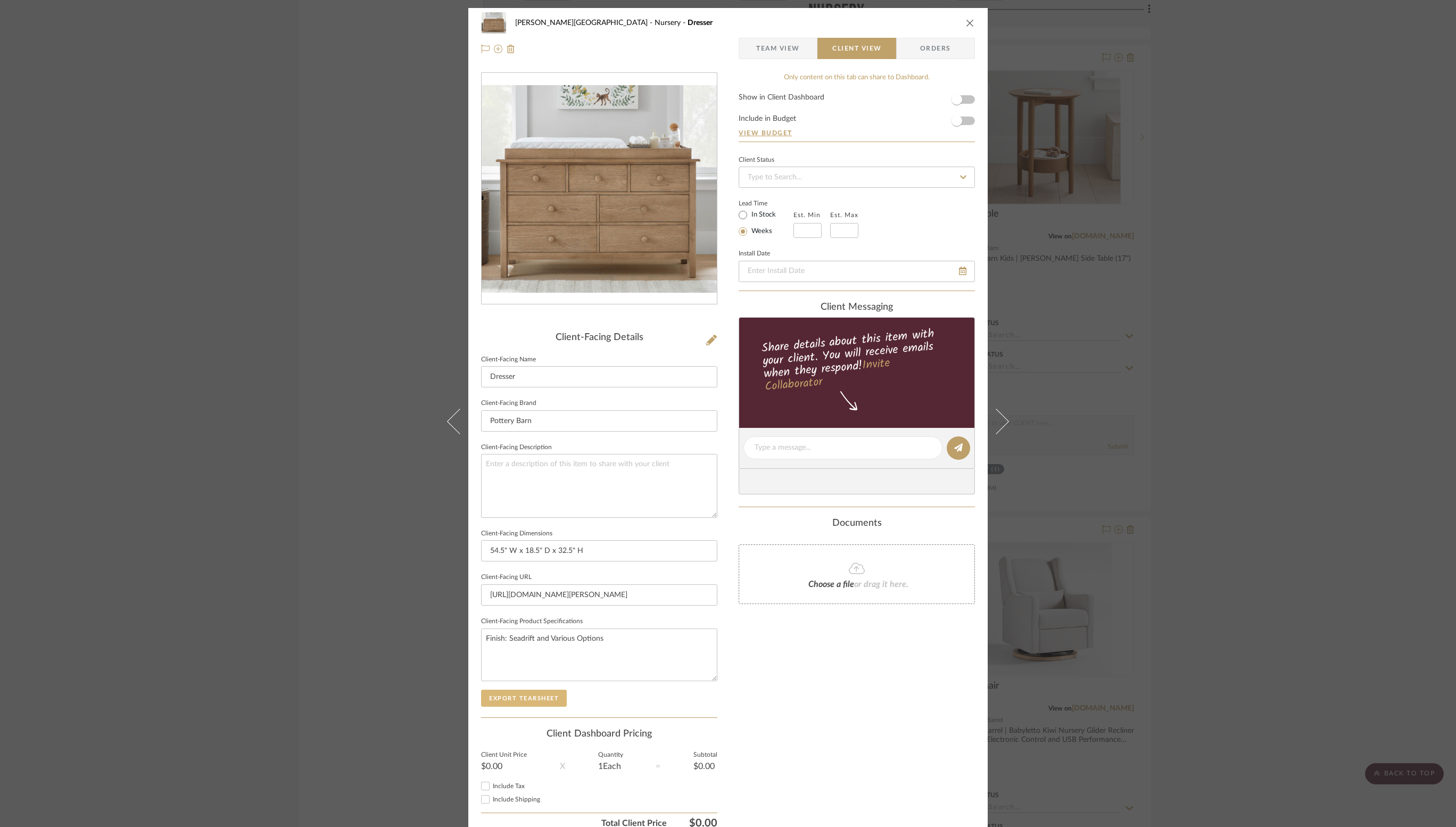 click on "Export Tearsheet" 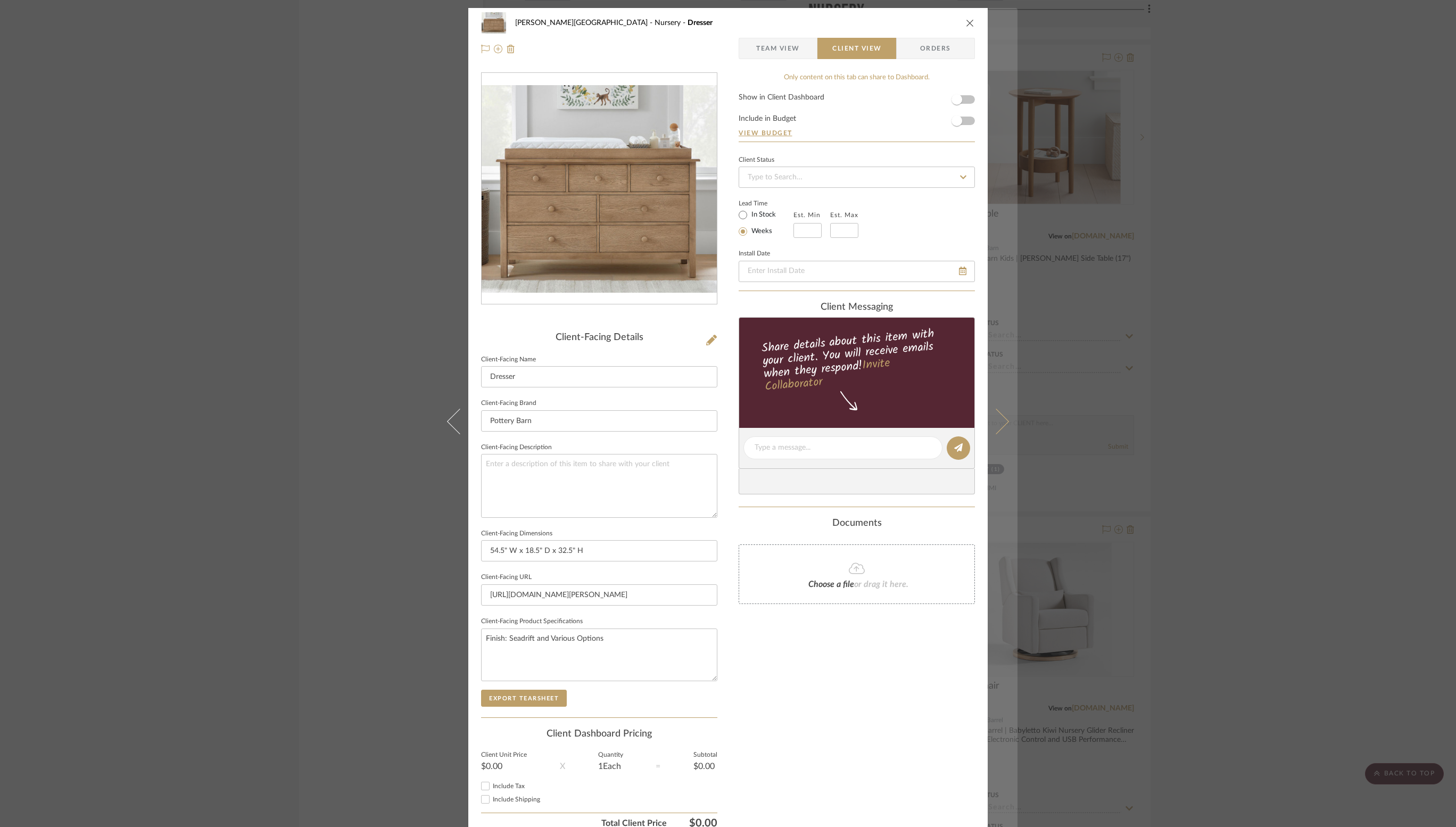 click at bounding box center [1003, 421] 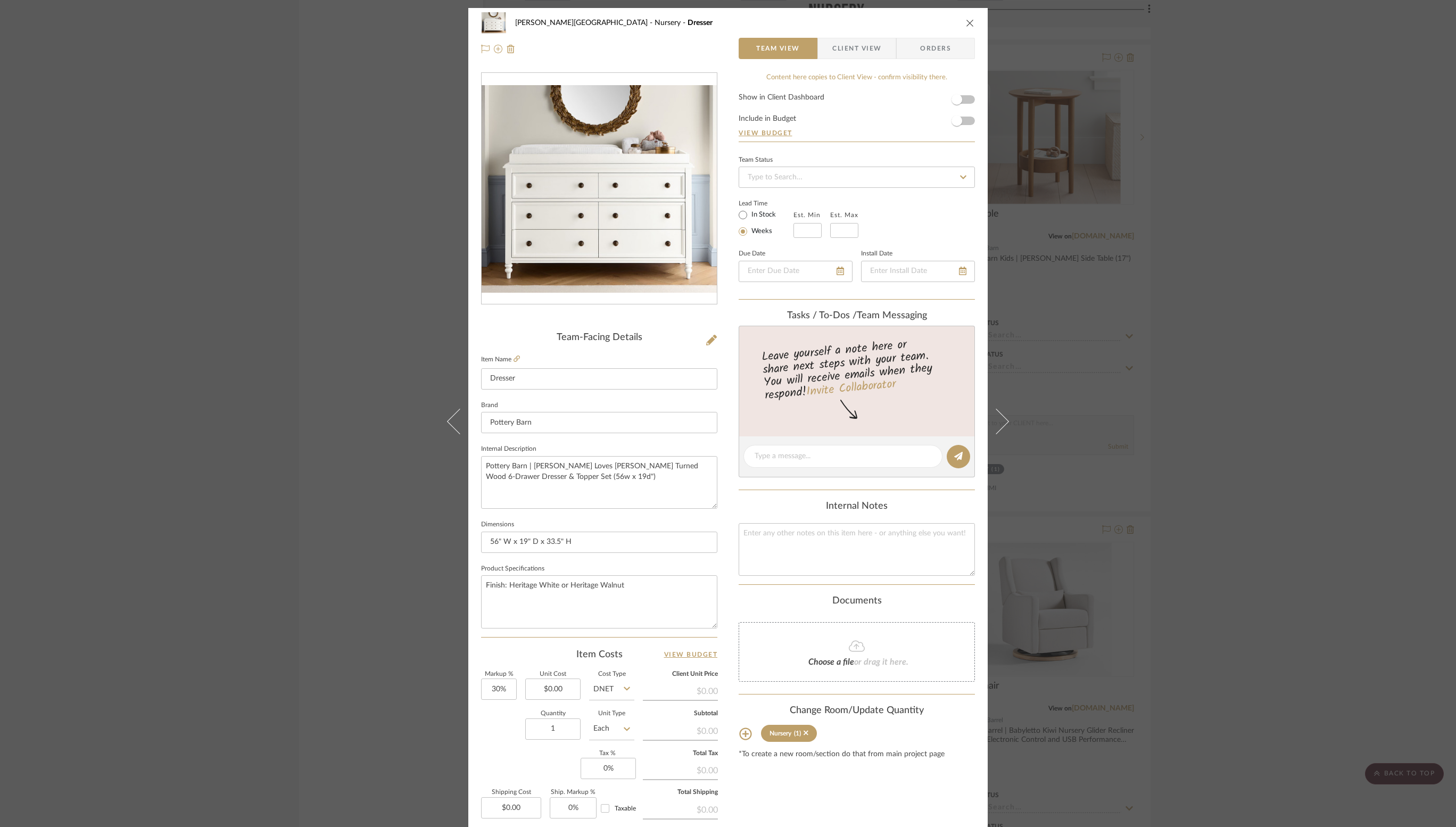 click on "Client View" at bounding box center [857, 48] 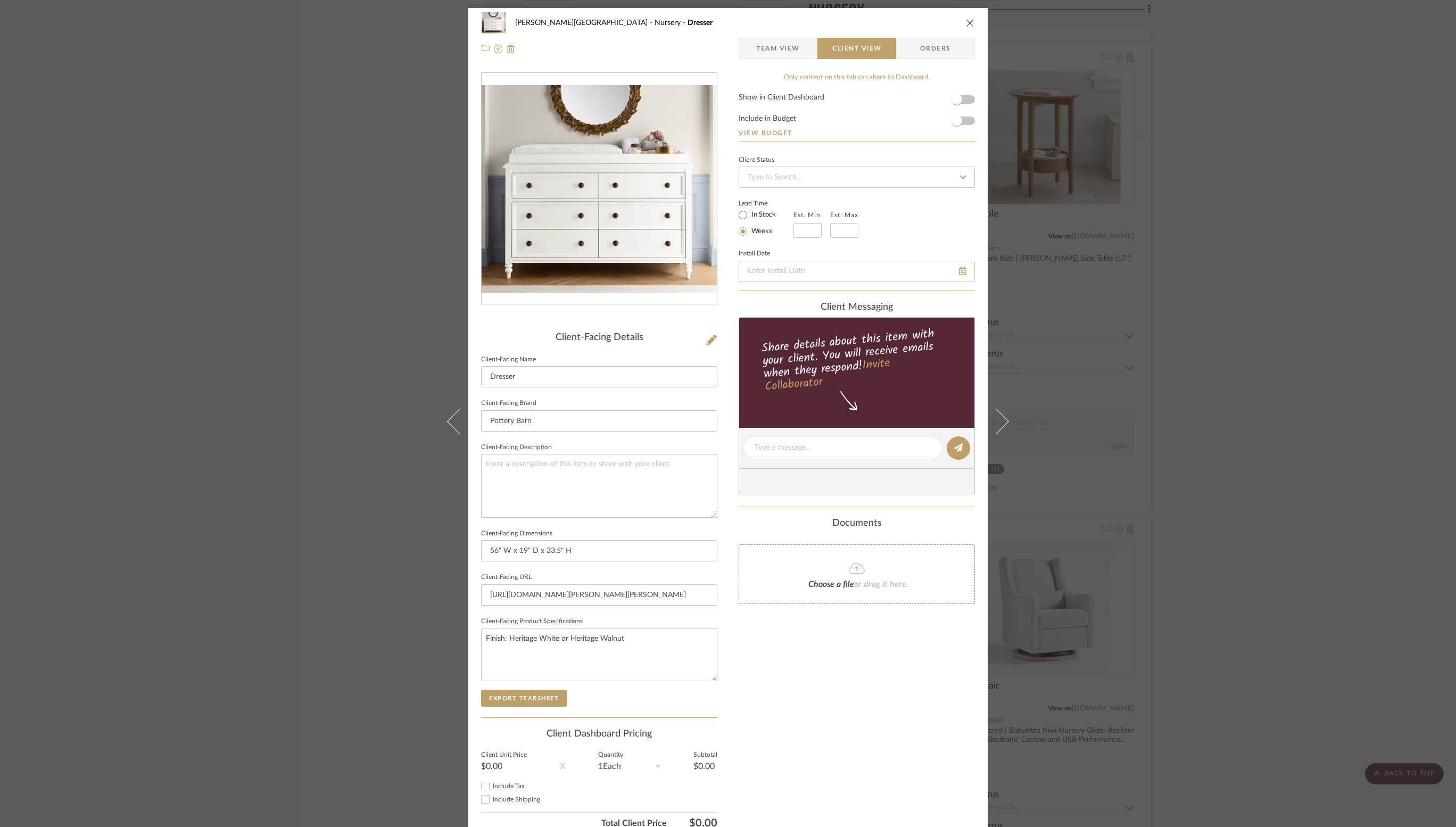 click on "Export Tearsheet" 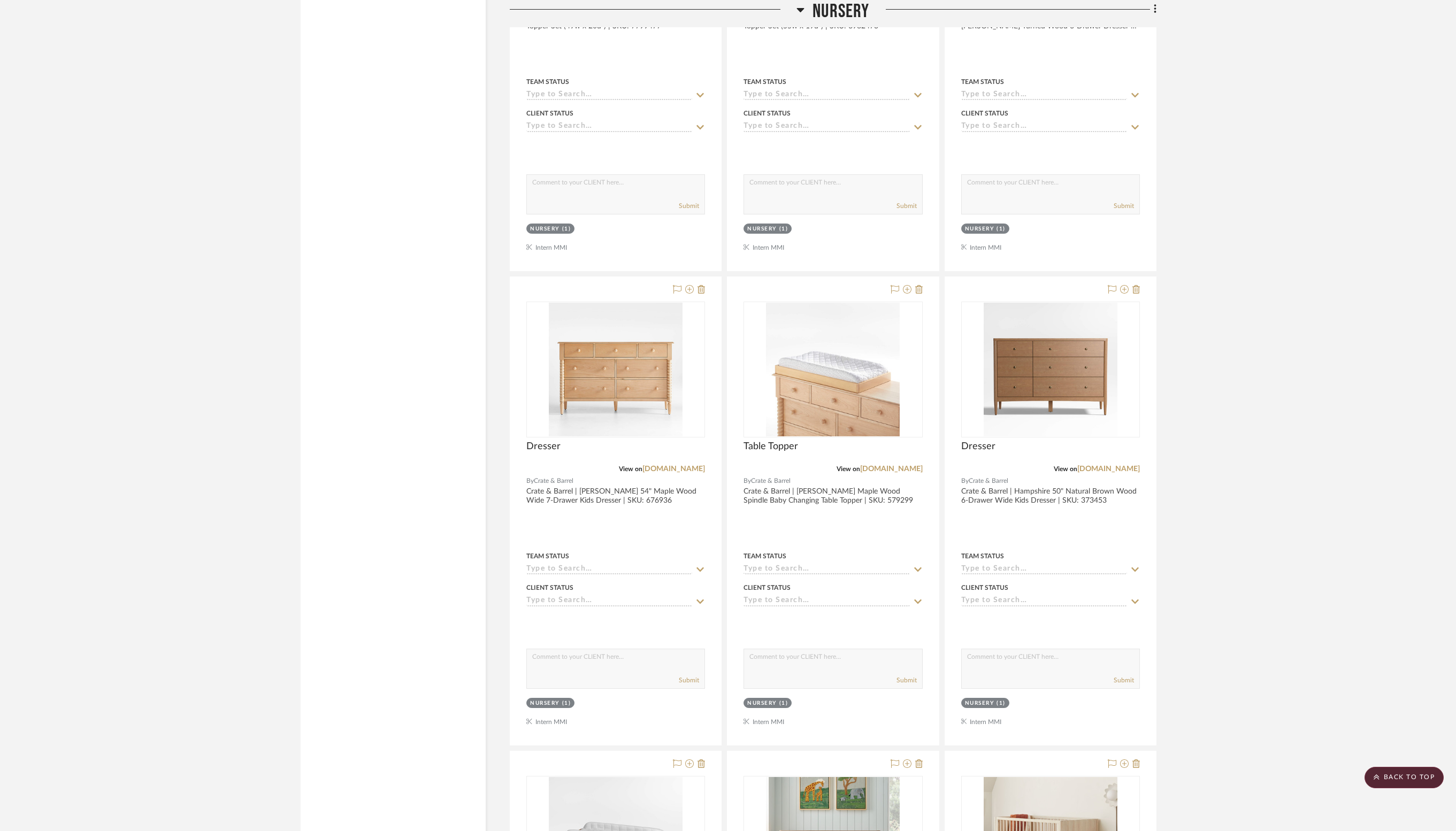 scroll, scrollTop: 7403, scrollLeft: 0, axis: vertical 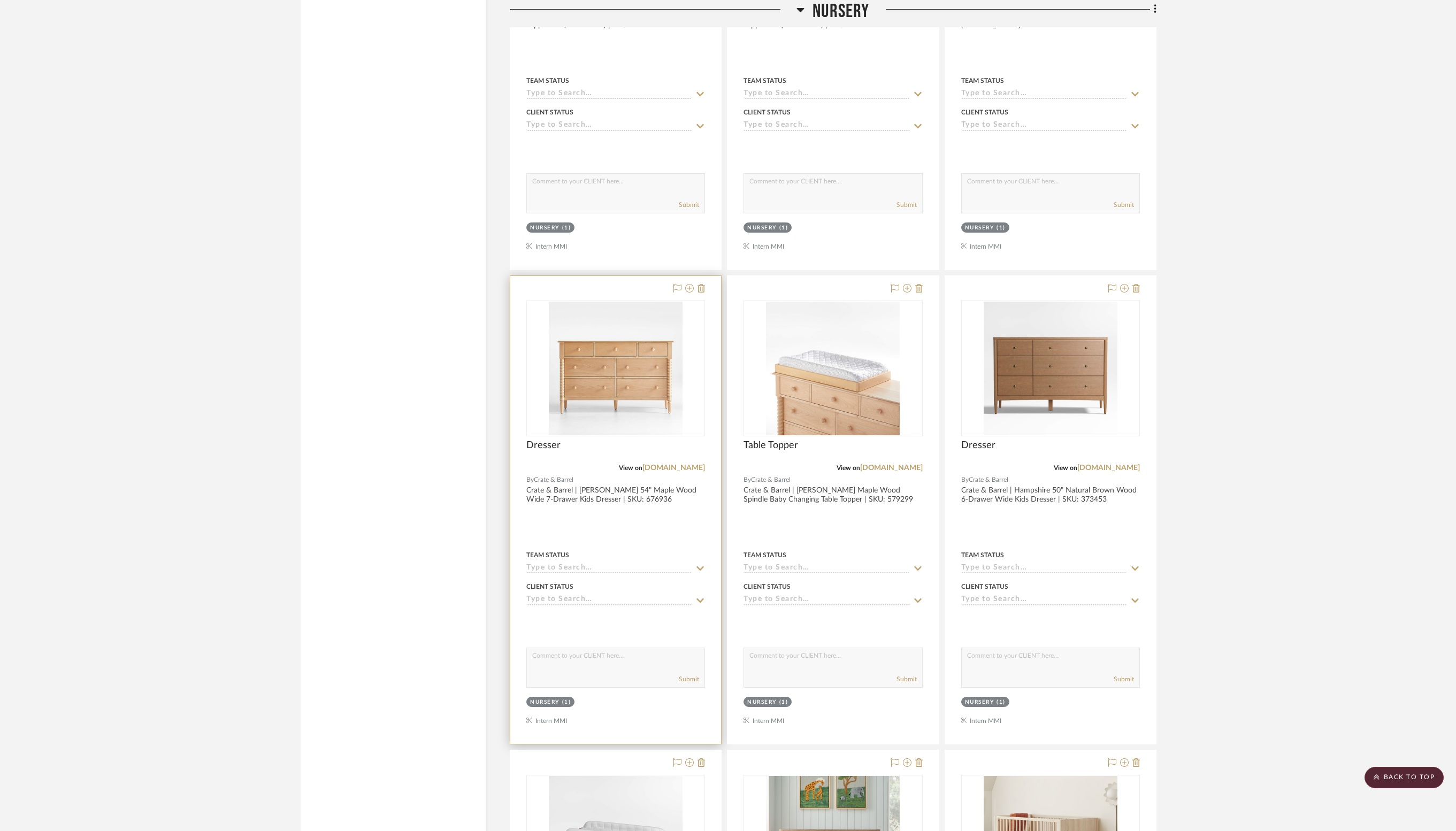 click at bounding box center (616, 510) 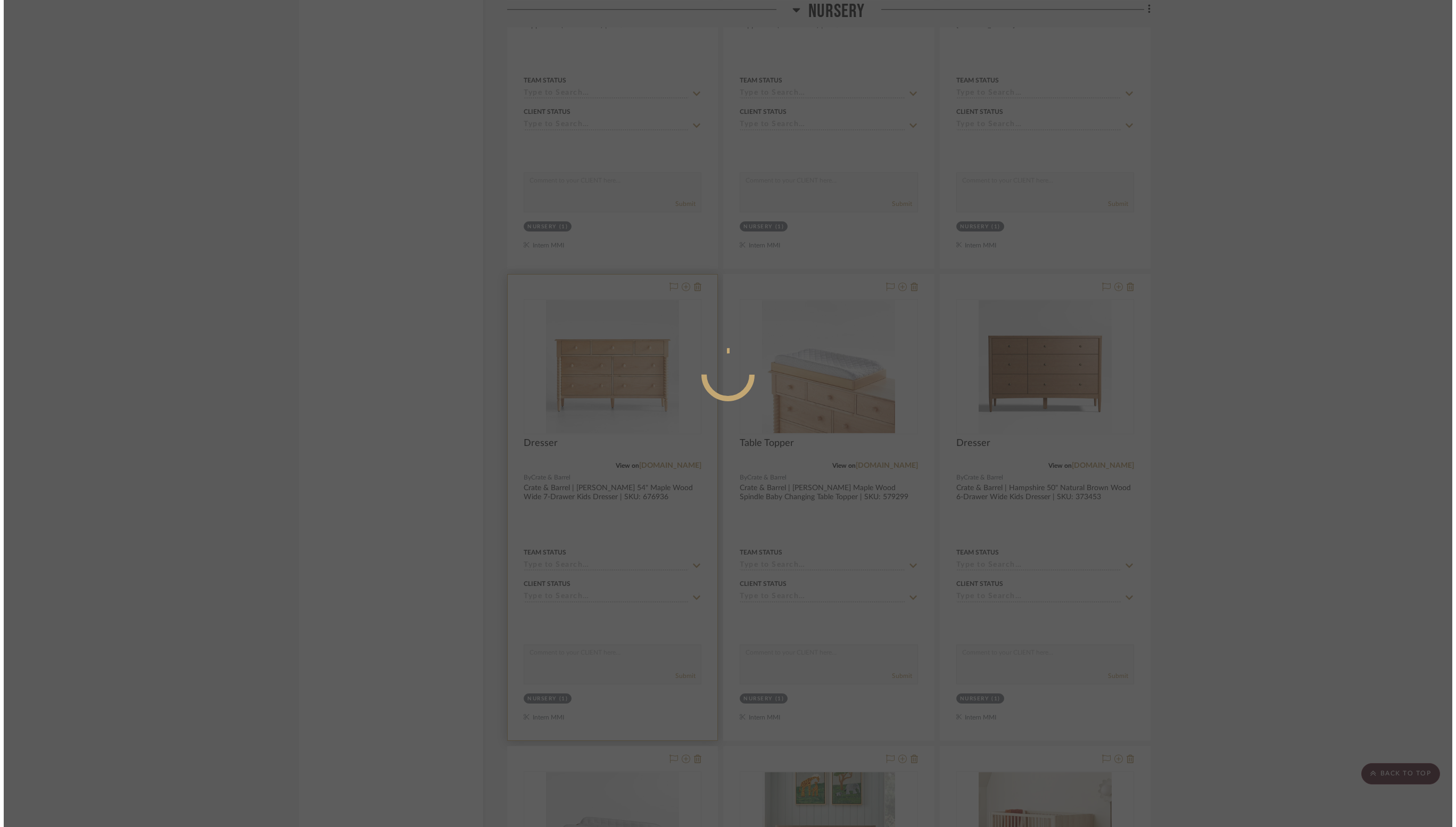 scroll, scrollTop: 0, scrollLeft: 0, axis: both 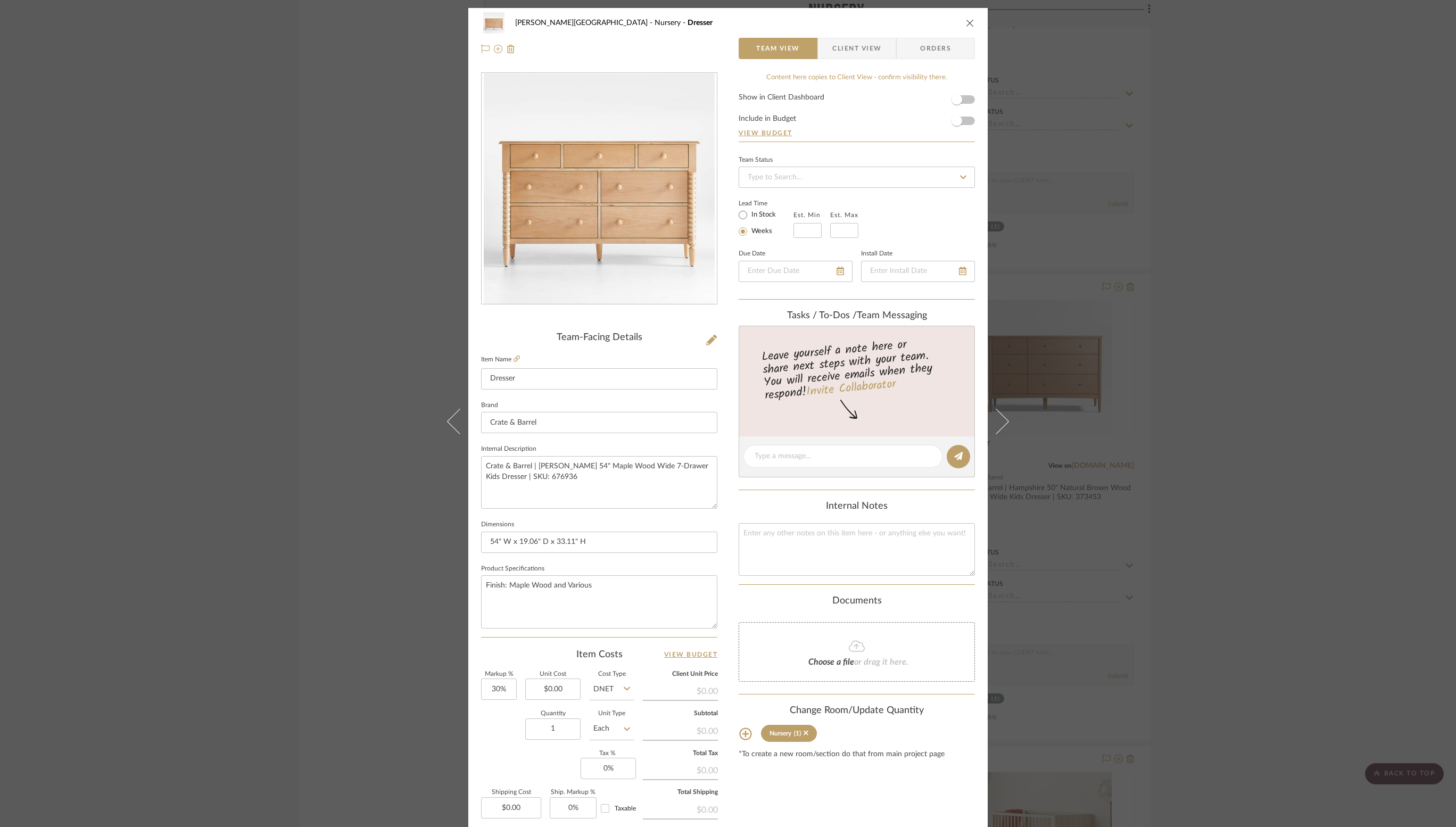 click on "Client View" at bounding box center [857, 48] 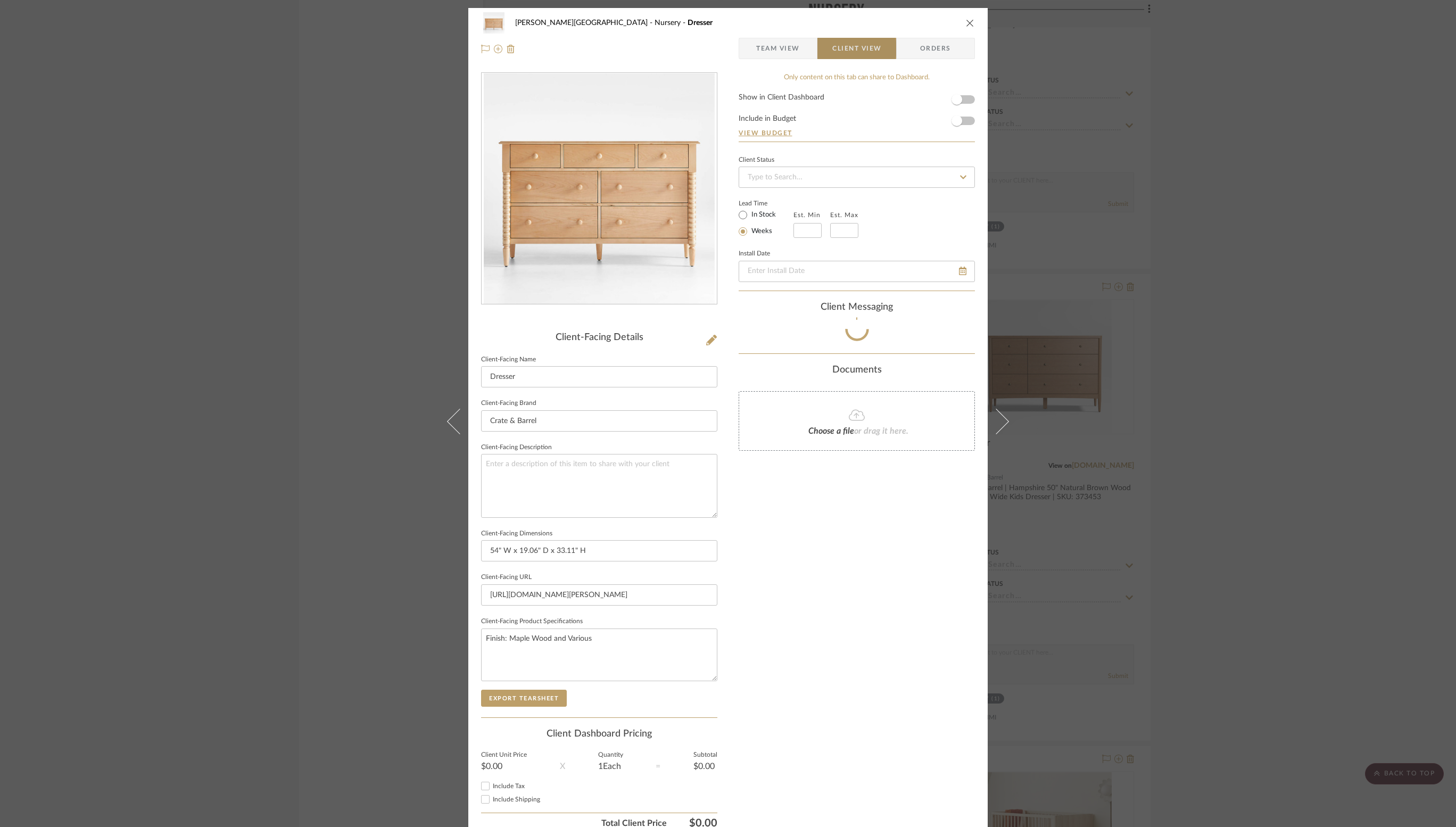 type 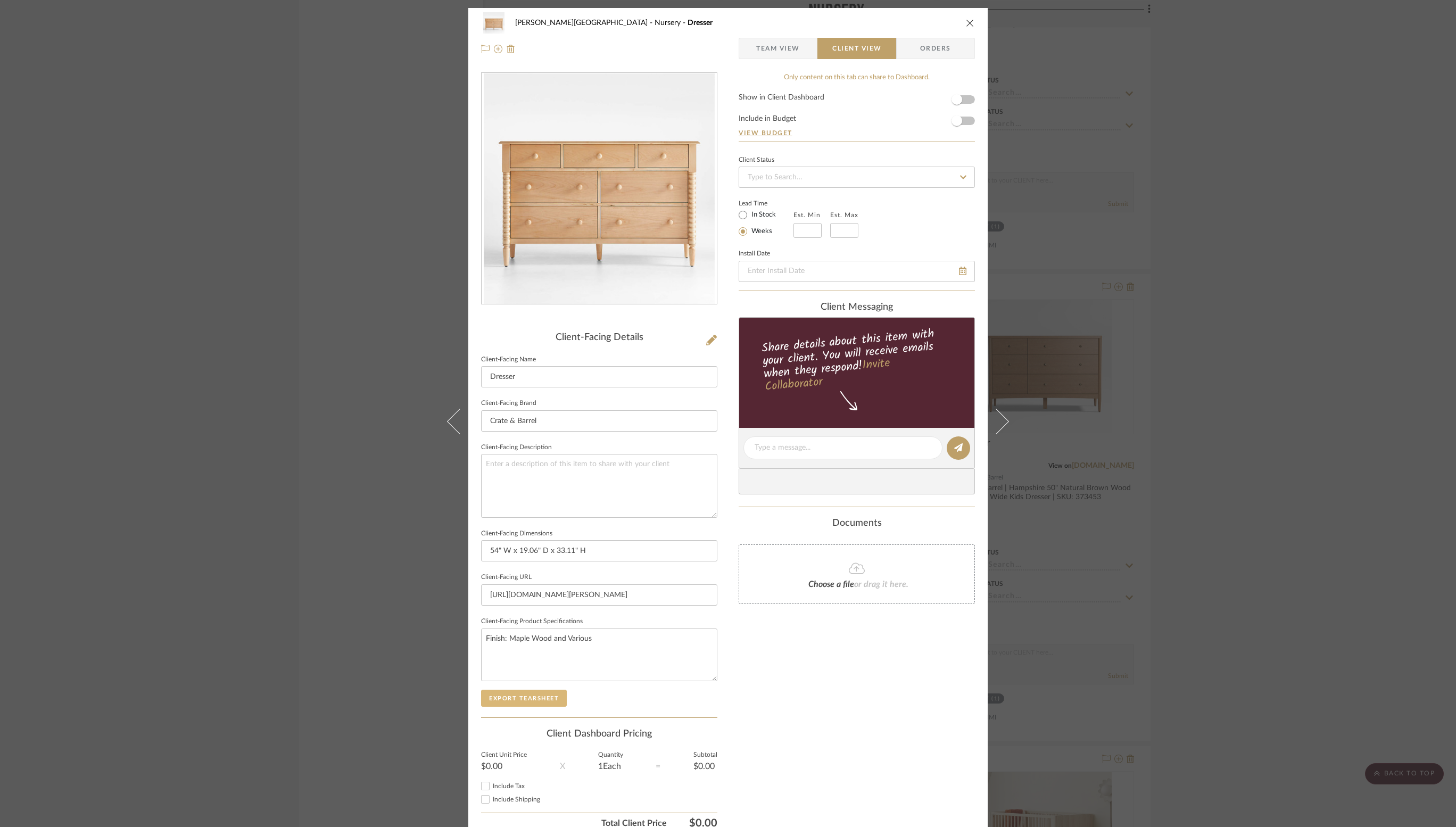 click on "Export Tearsheet" 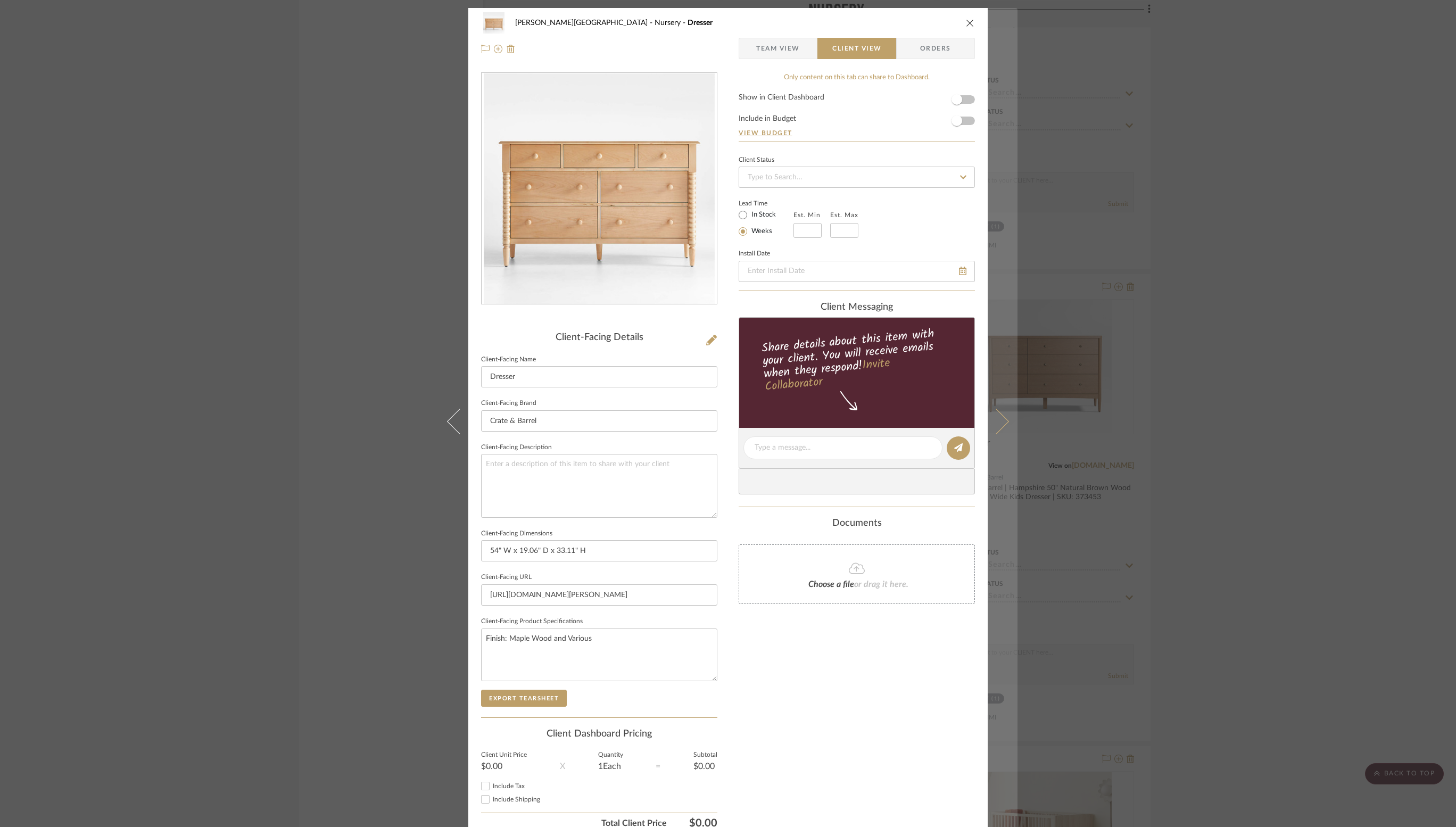 click at bounding box center (1003, 421) 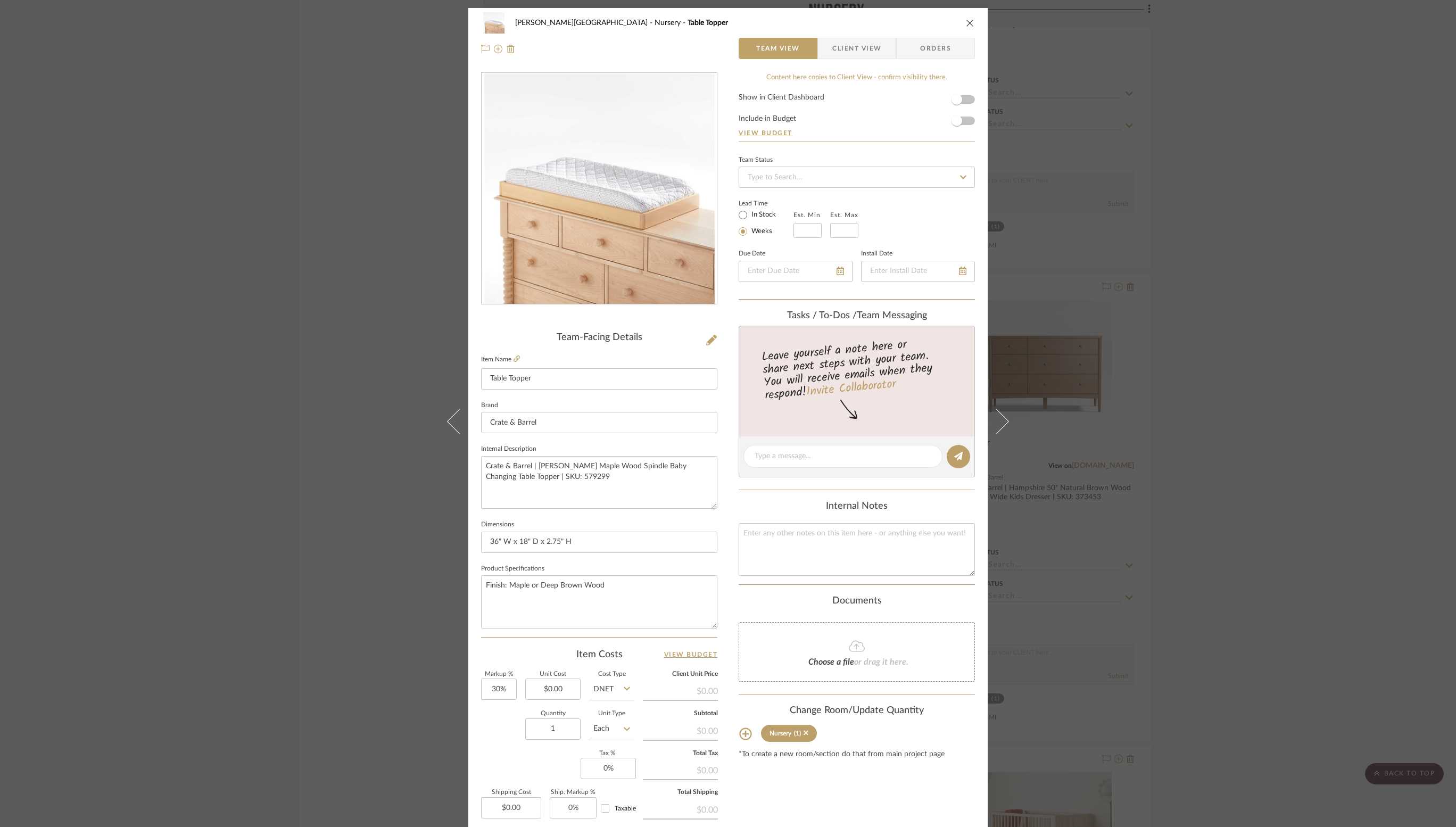 click at bounding box center (1003, 421) 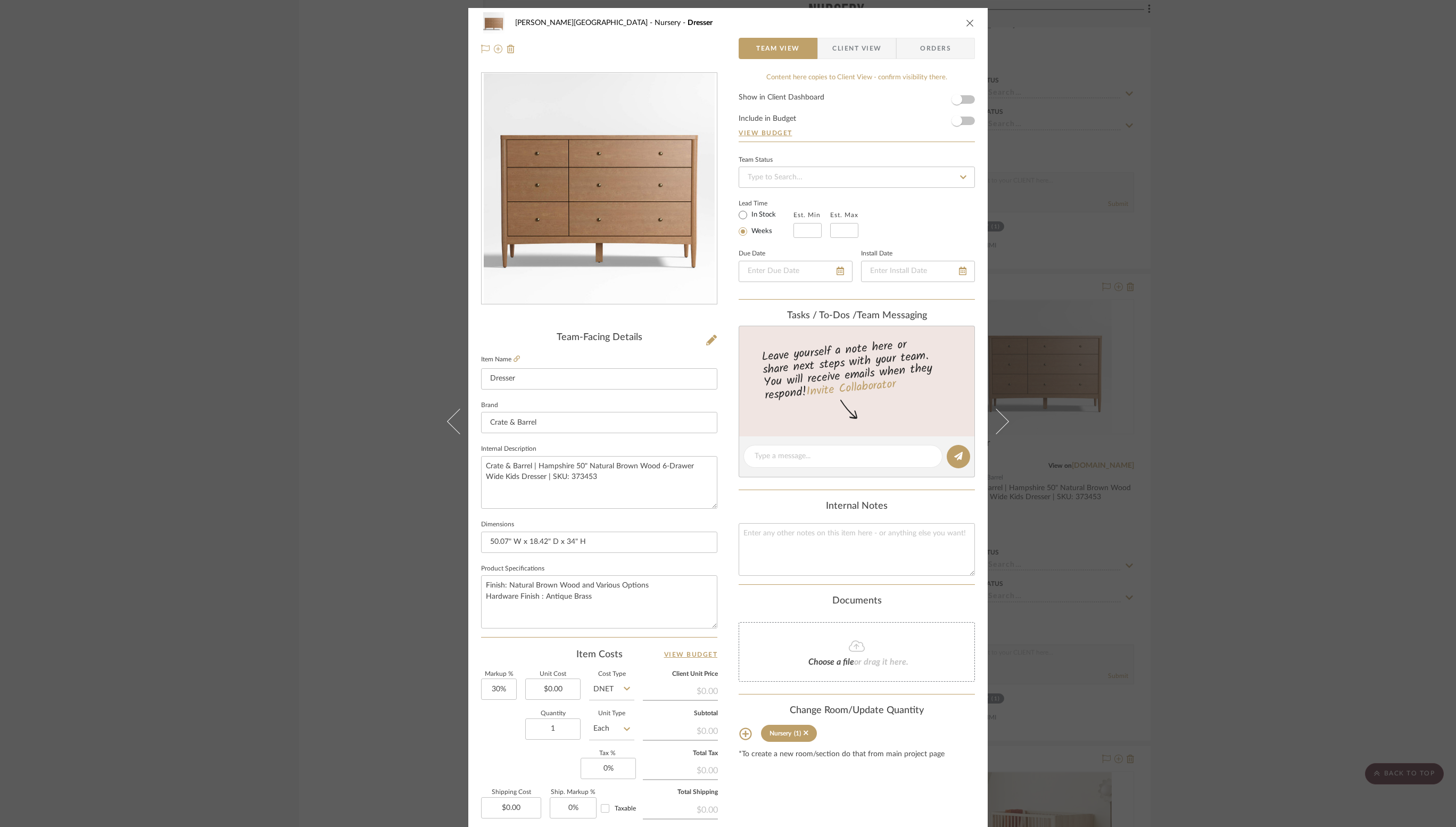 click on "Client View" at bounding box center (857, 48) 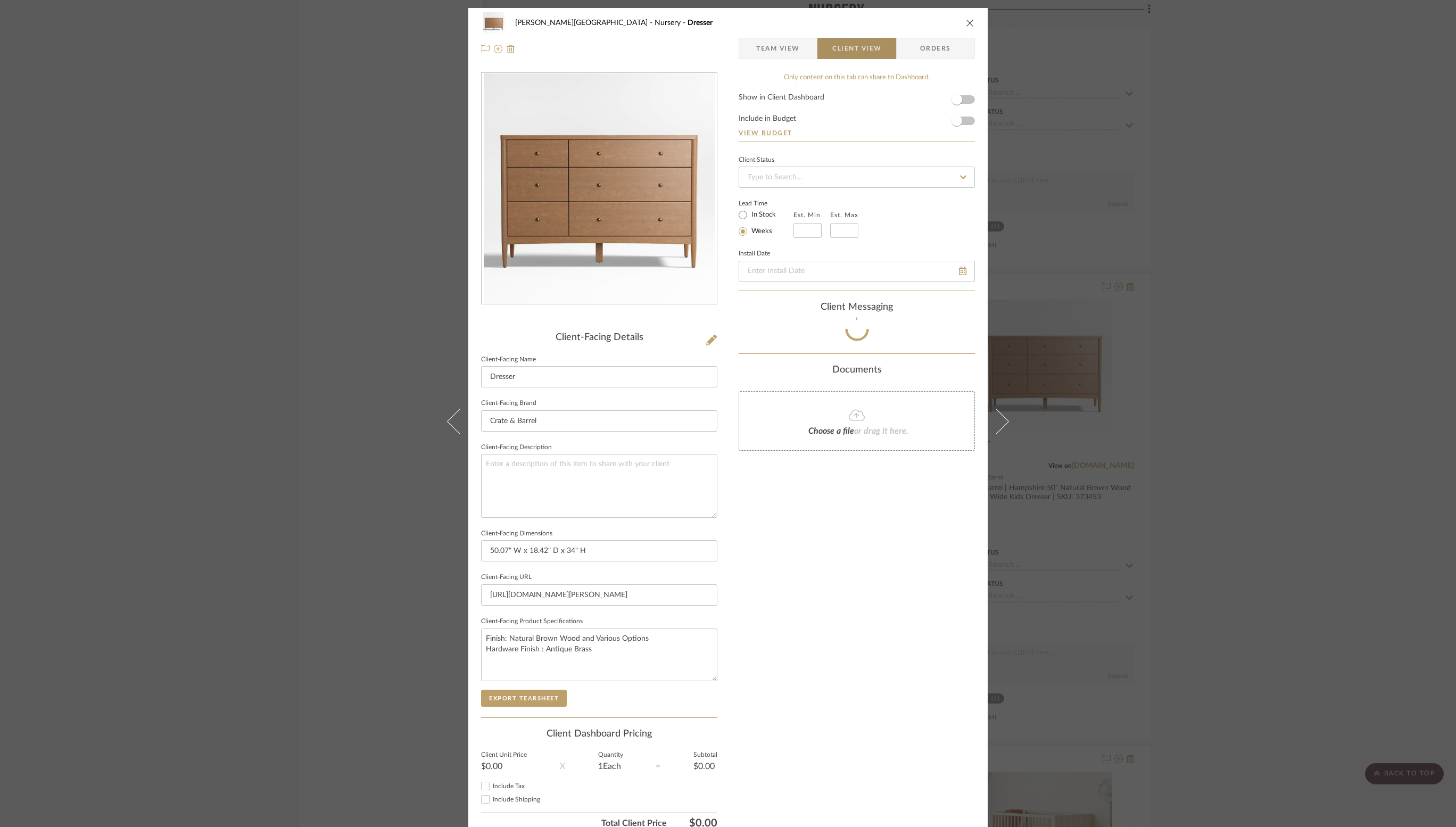 type 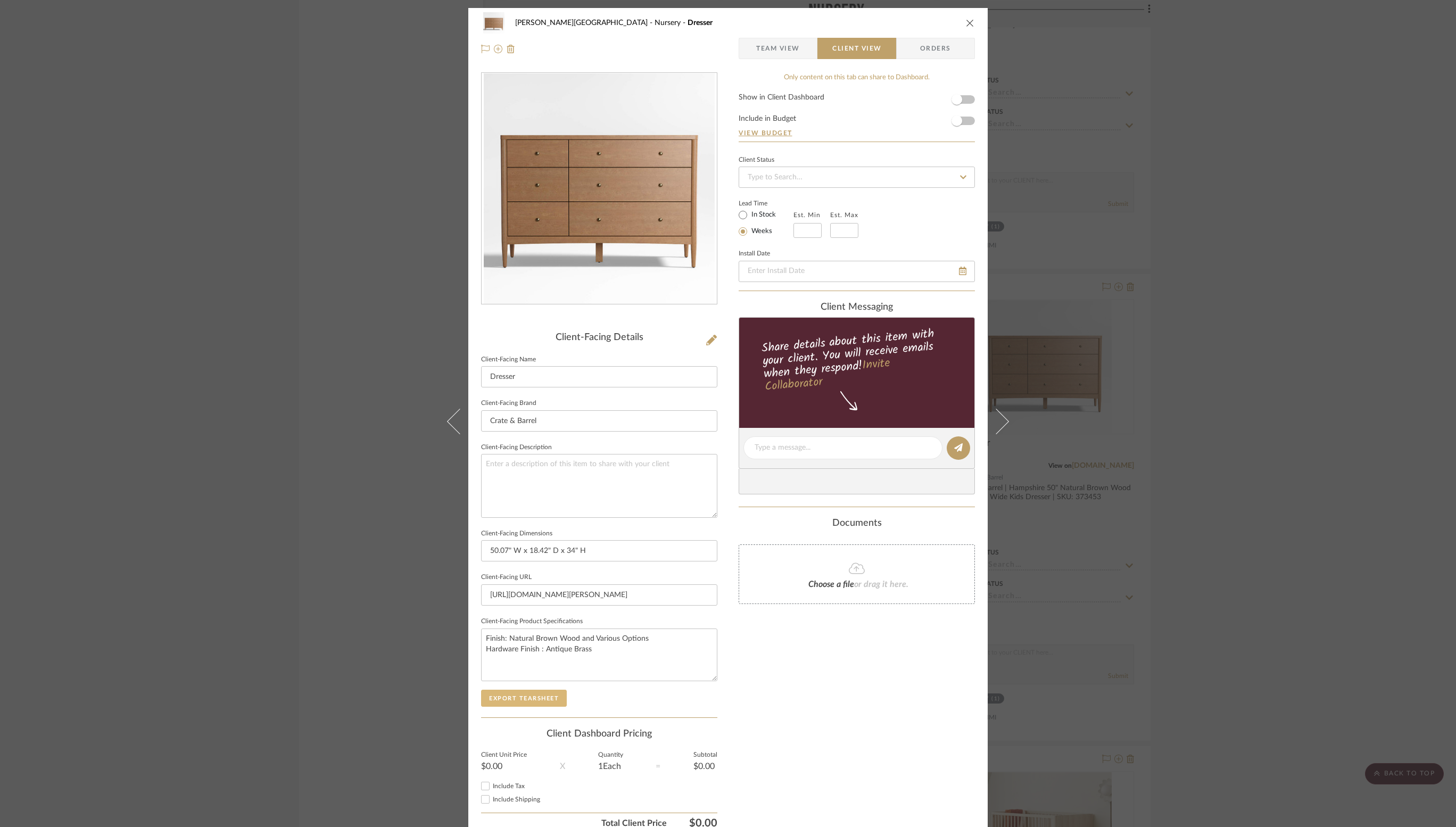 click on "Export Tearsheet" 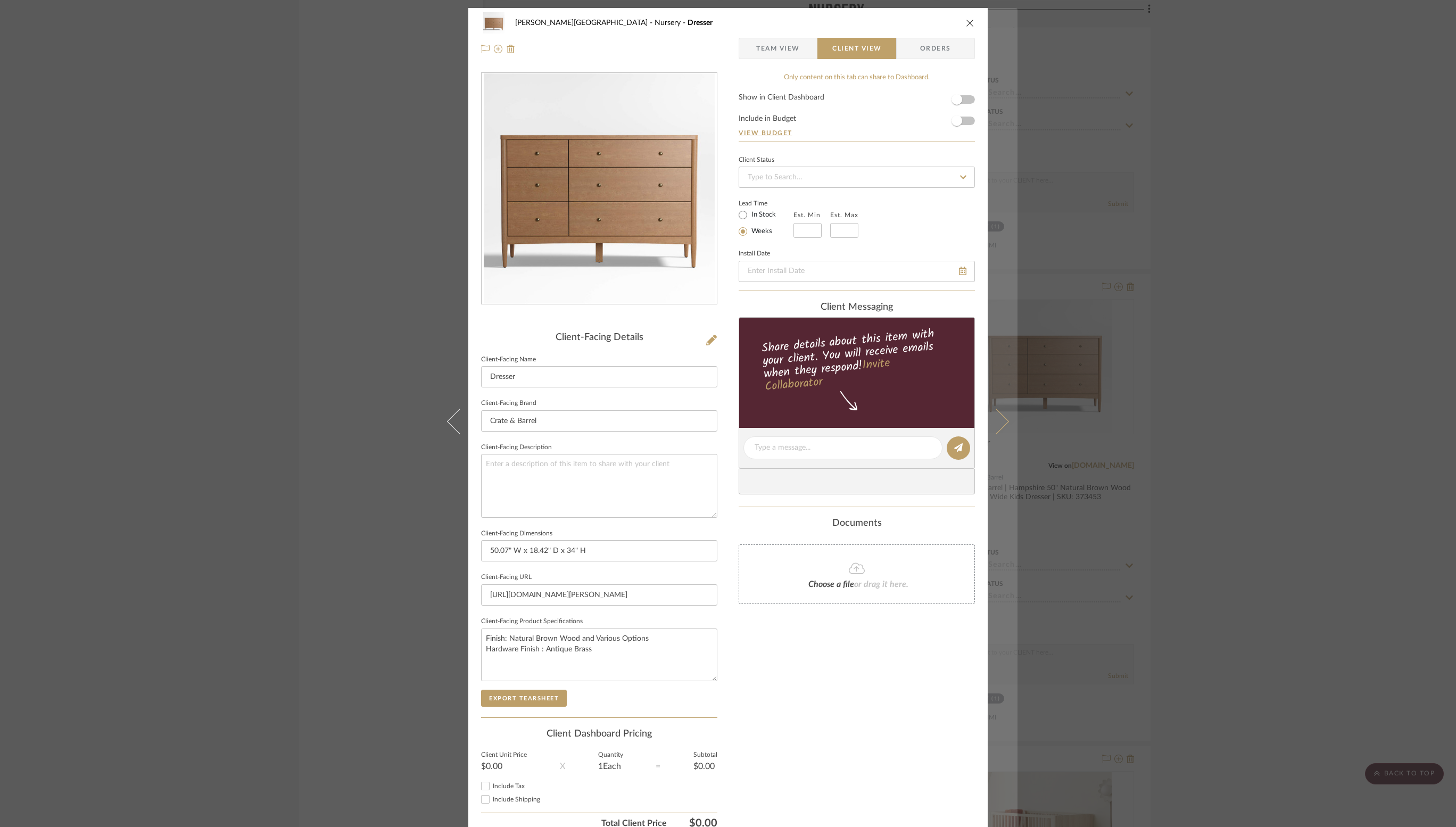 click at bounding box center (996, 421) 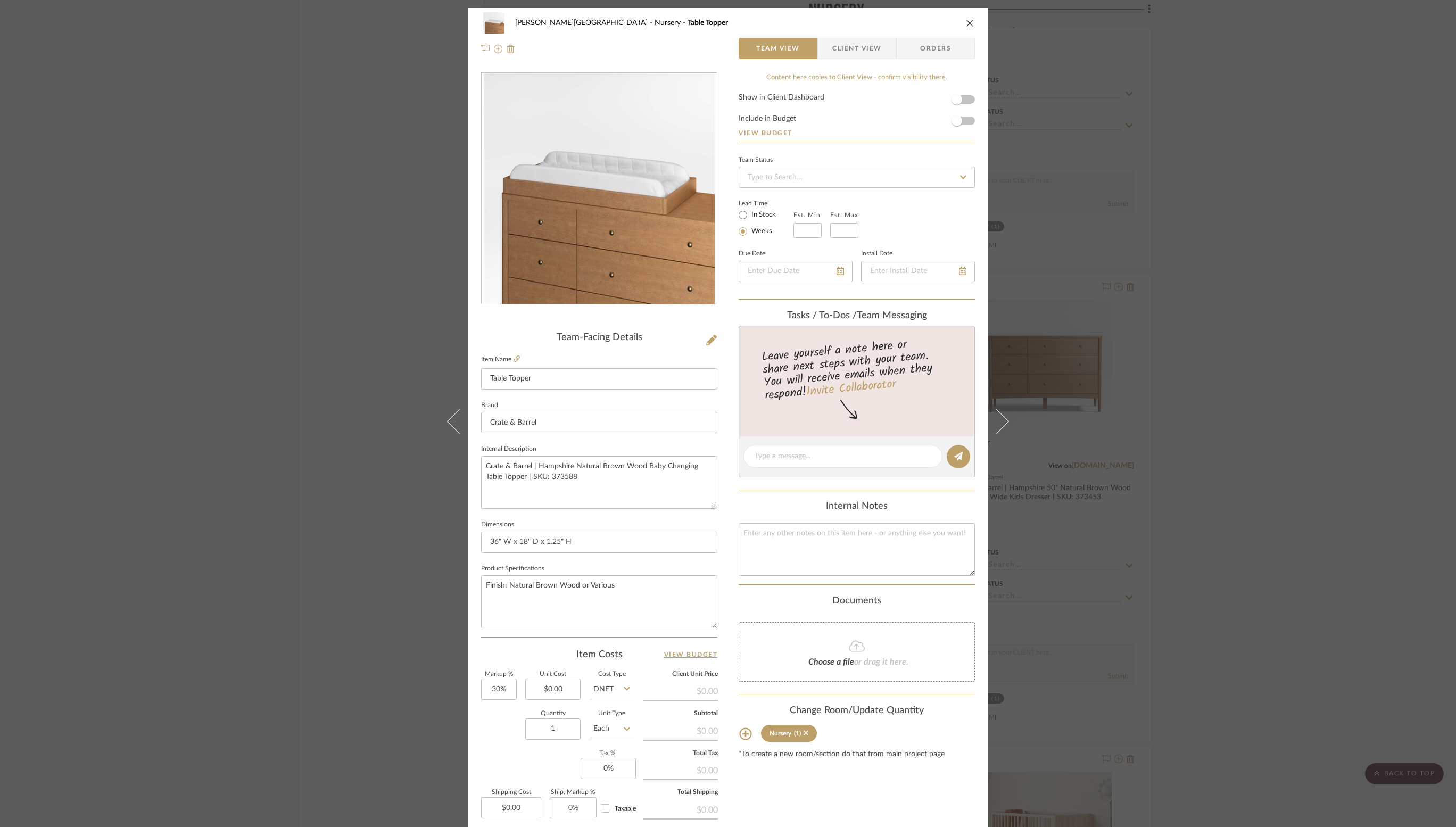 click at bounding box center (996, 421) 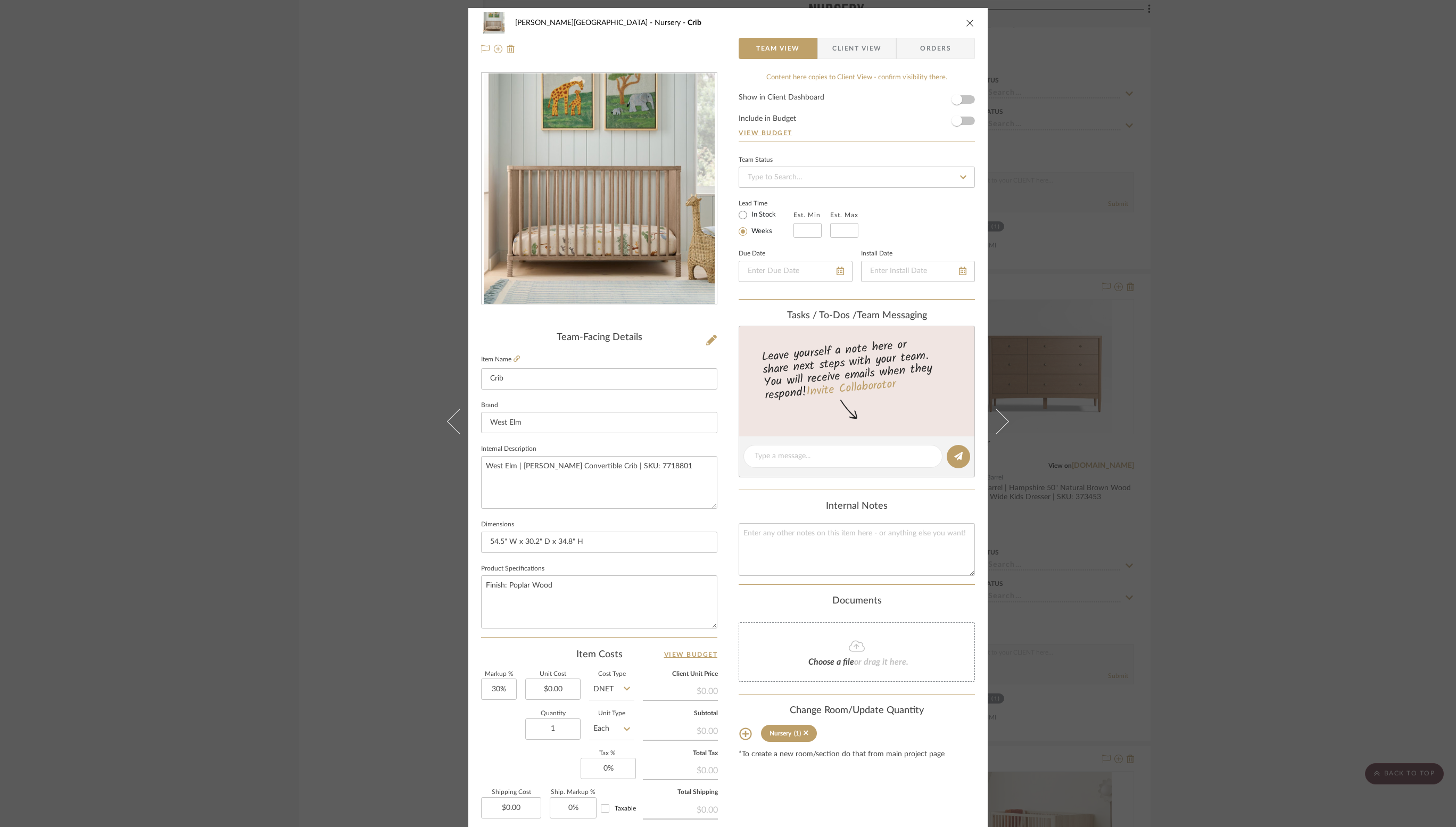 click on "[PERSON_NAME] Street Nursery Crib Team View Client View Orders  Team-Facing Details   Item Name  Crib  Brand  West Elm  Internal Description  [GEOGRAPHIC_DATA] | [PERSON_NAME] Convertible Crib | SKU: 7718801  Dimensions  54.5" W x 30.2" D x 34.8" H  Product Specifications  Finish: Poplar Wood  Item Costs   View Budget   Markup %  30%  Unit Cost  $0.00  Cost Type  DNET  Client Unit Price   $0.00   Quantity  1  Unit Type  Each  Subtotal   $0.00   Tax %  0%  Total Tax   $0.00   Shipping Cost  $0.00  Ship. Markup %  0% Taxable  Total Shipping   $0.00  Total Client Price  $0.00  Your Cost  $0.00  Your Margin  $0.00  Content here copies to Client View - confirm visibility there.  Show in Client Dashboard   Include in Budget   View Budget  Team Status  Lead Time  In Stock Weeks  Est. Min   Est. Max   Due Date   Install Date  Tasks / To-Dos /  team Messaging  Leave yourself a note here or share next steps with your team. You will receive emails when they
respond!  Invite Collaborator Internal Notes  Documents  Choose a file (1)" at bounding box center (728, 414) 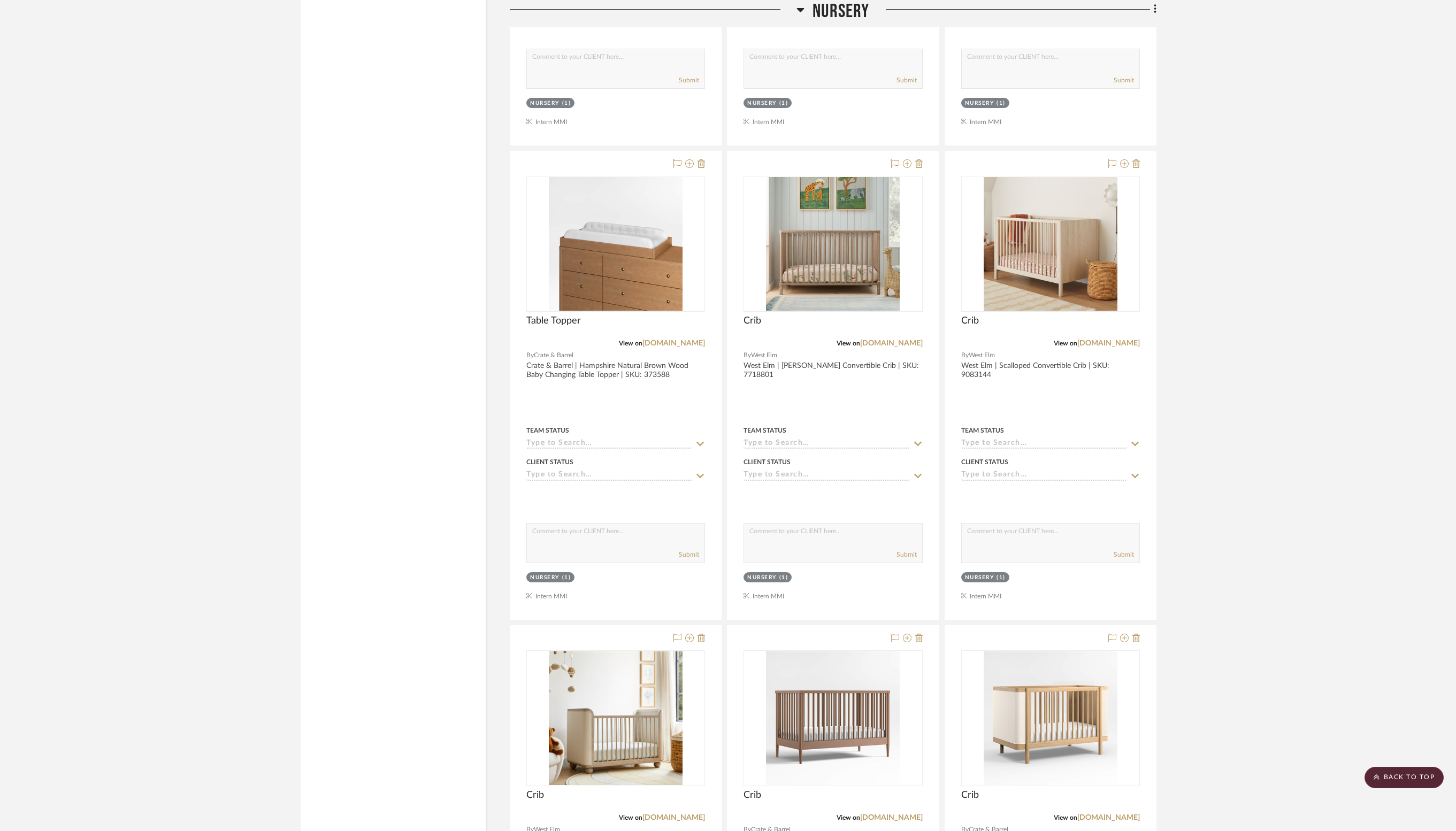 scroll, scrollTop: 7975, scrollLeft: 0, axis: vertical 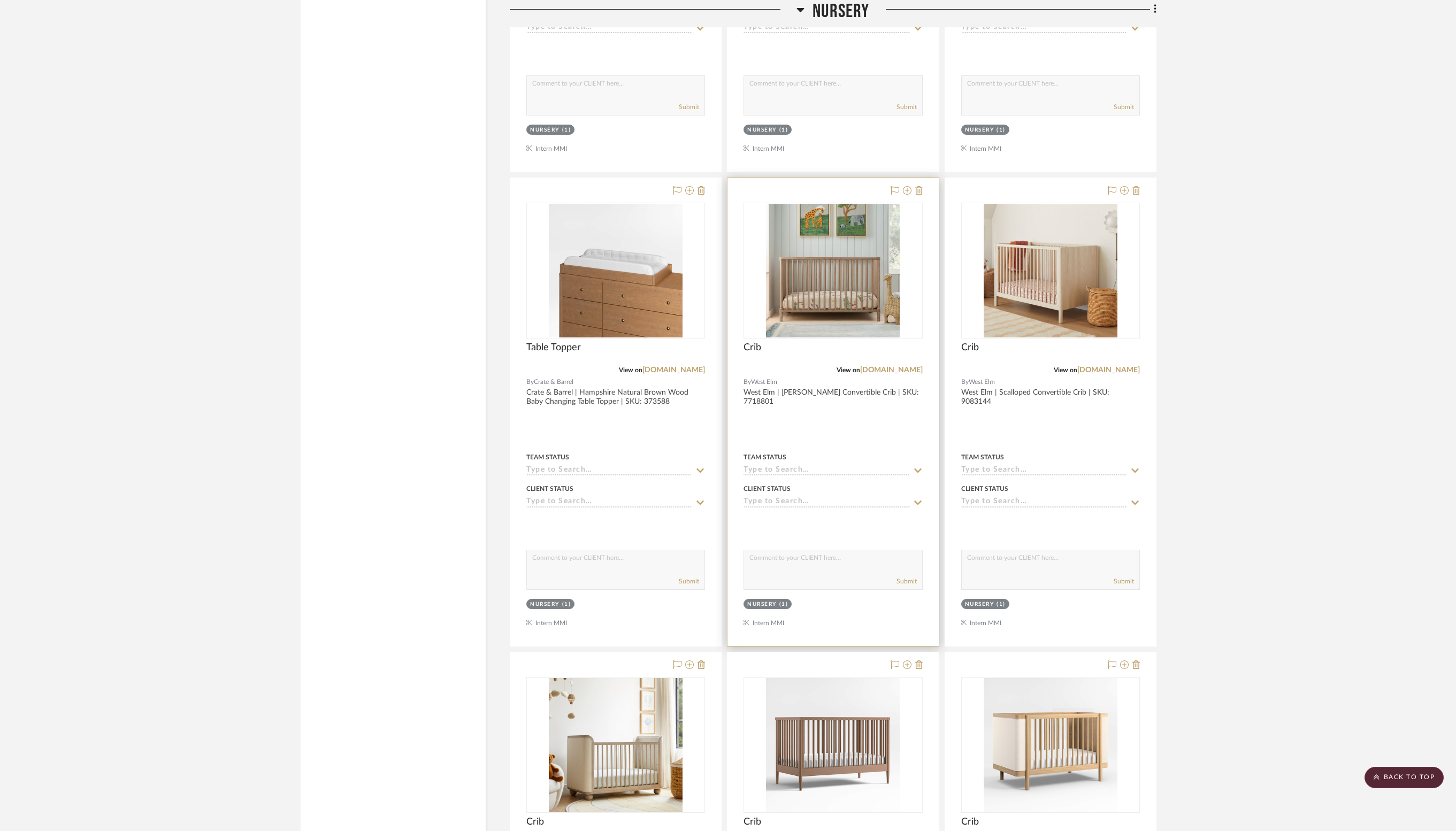 click at bounding box center (833, 412) 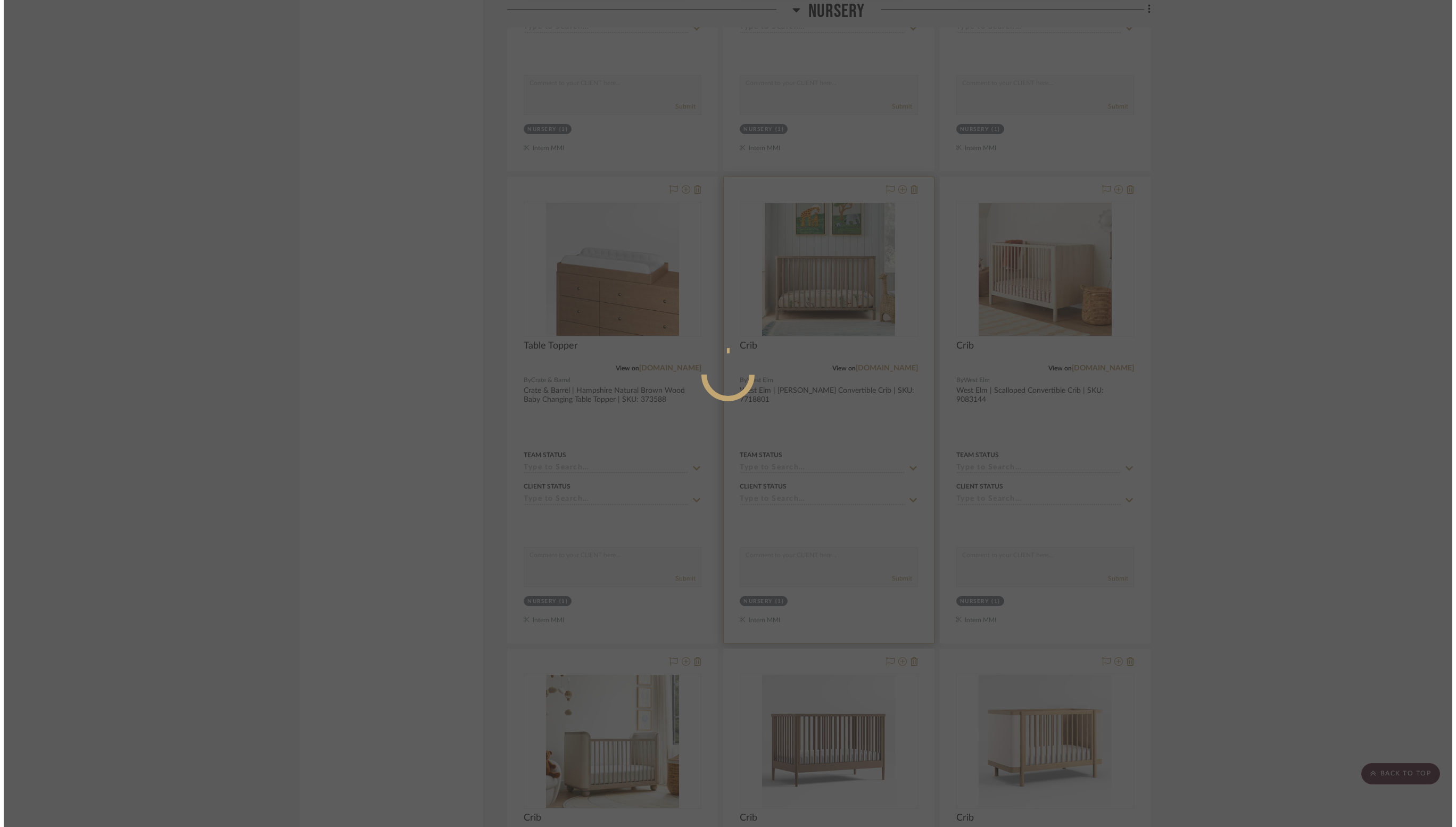 scroll, scrollTop: 0, scrollLeft: 0, axis: both 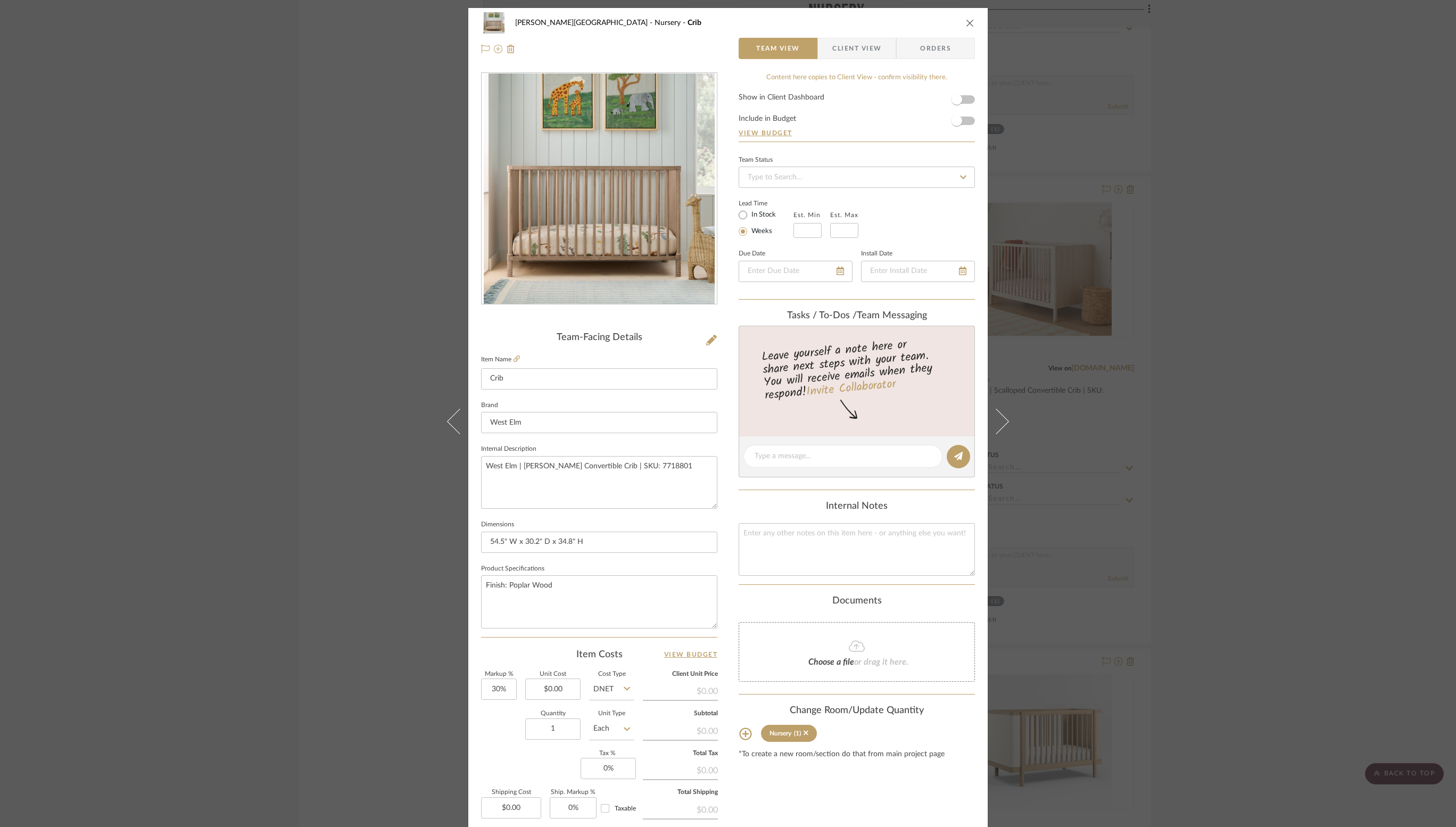click on "Client View" at bounding box center [857, 48] 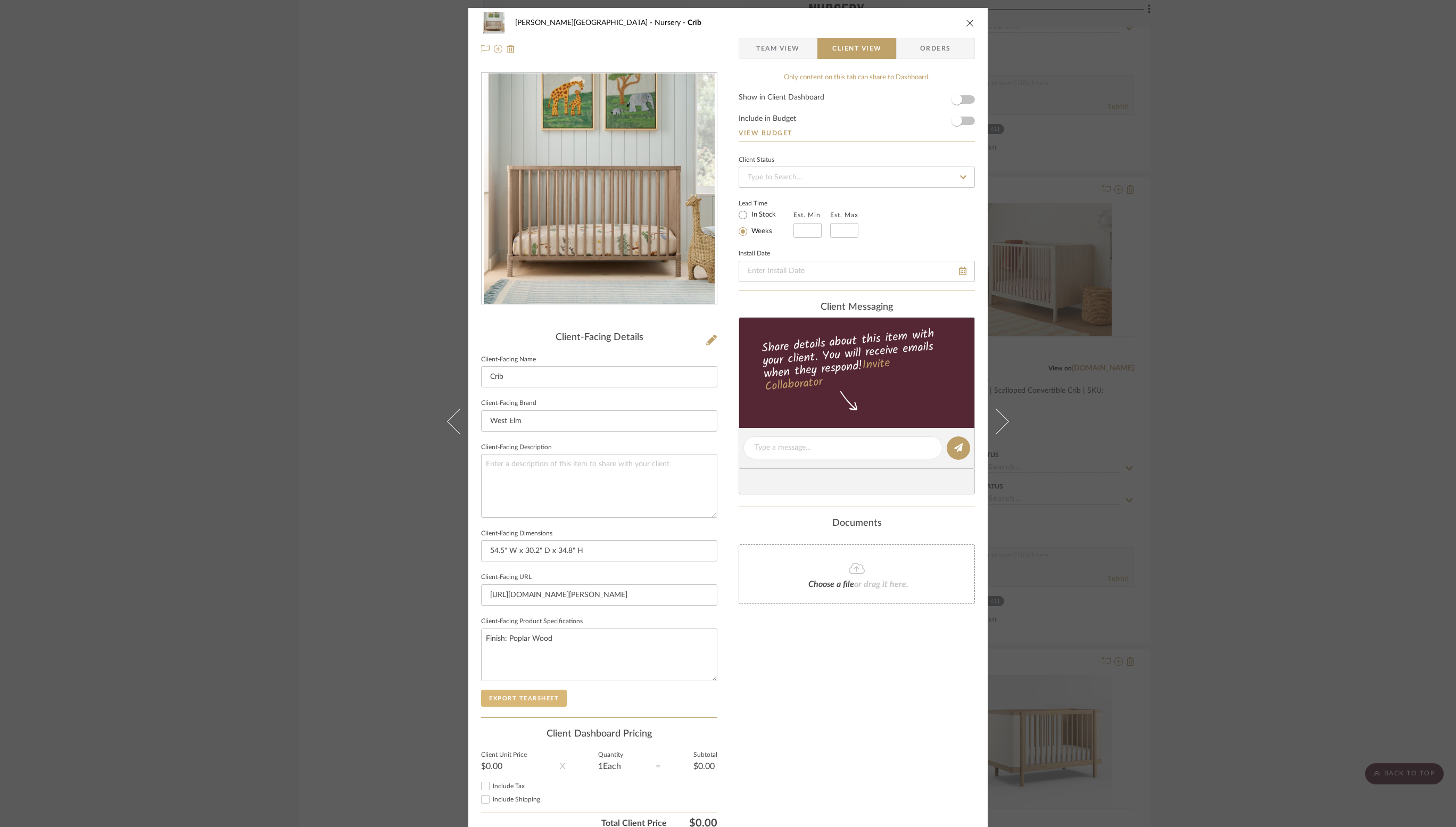 click on "Export Tearsheet" 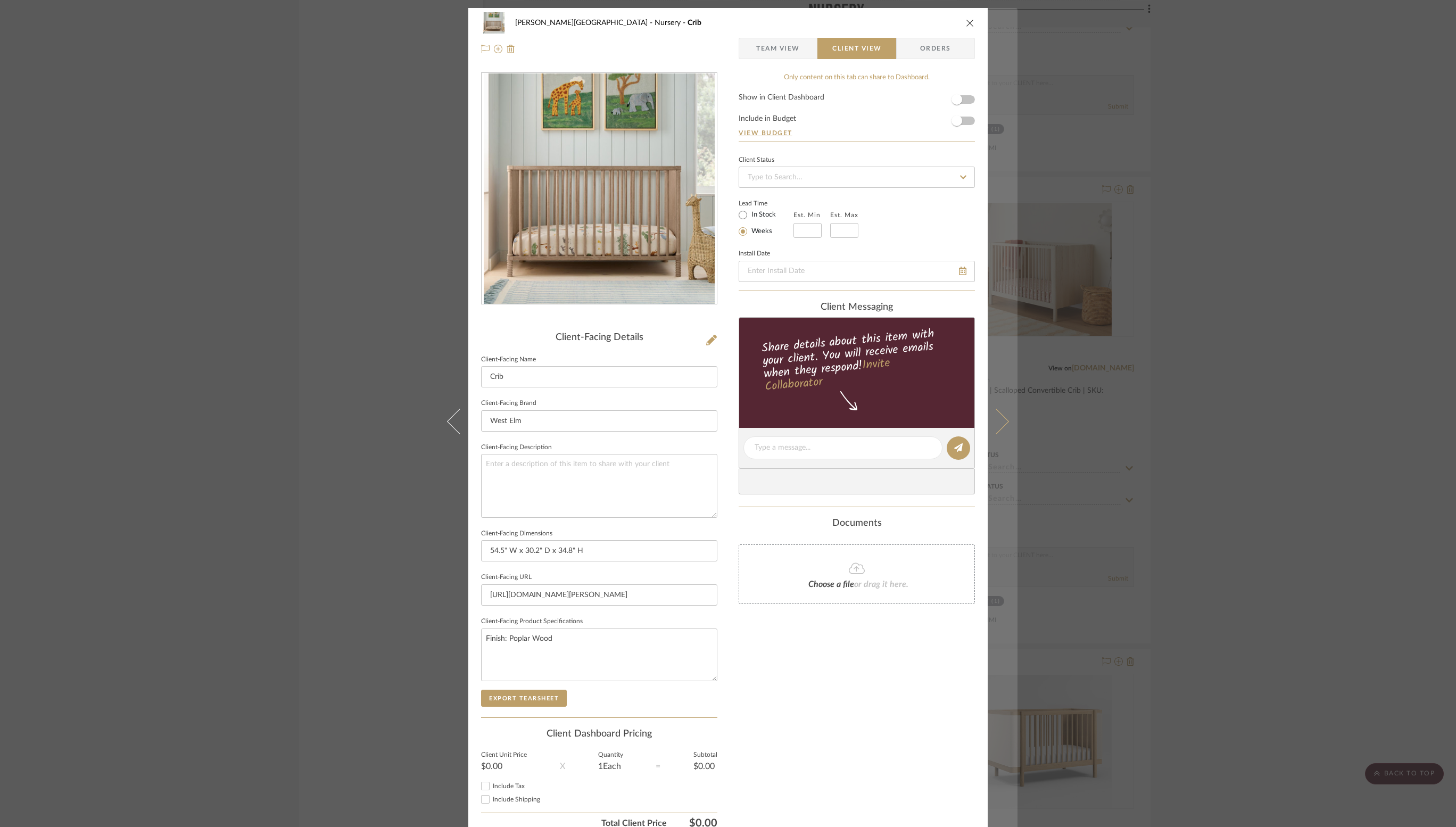 click at bounding box center [996, 421] 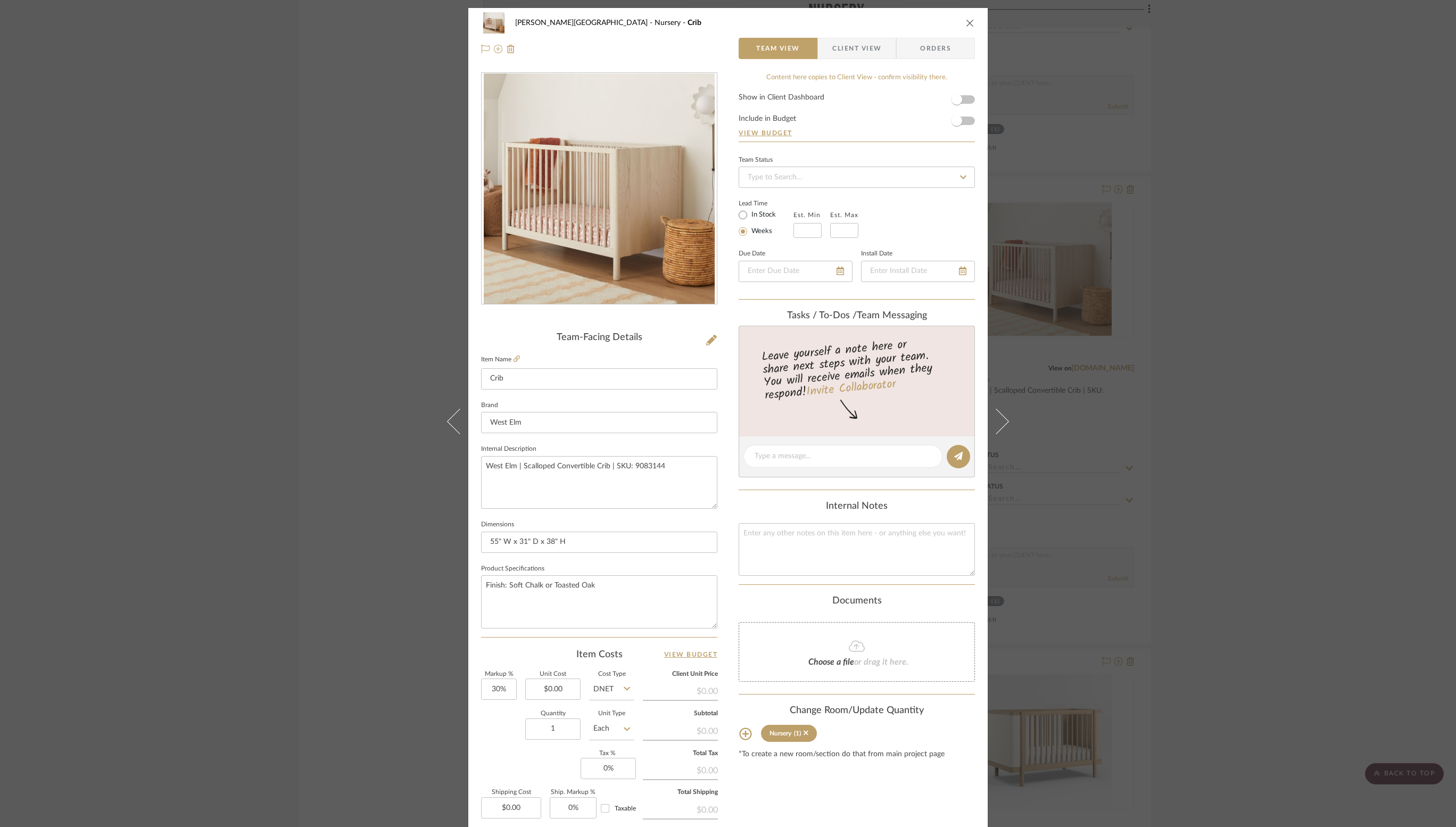 click on "Client View" at bounding box center (857, 48) 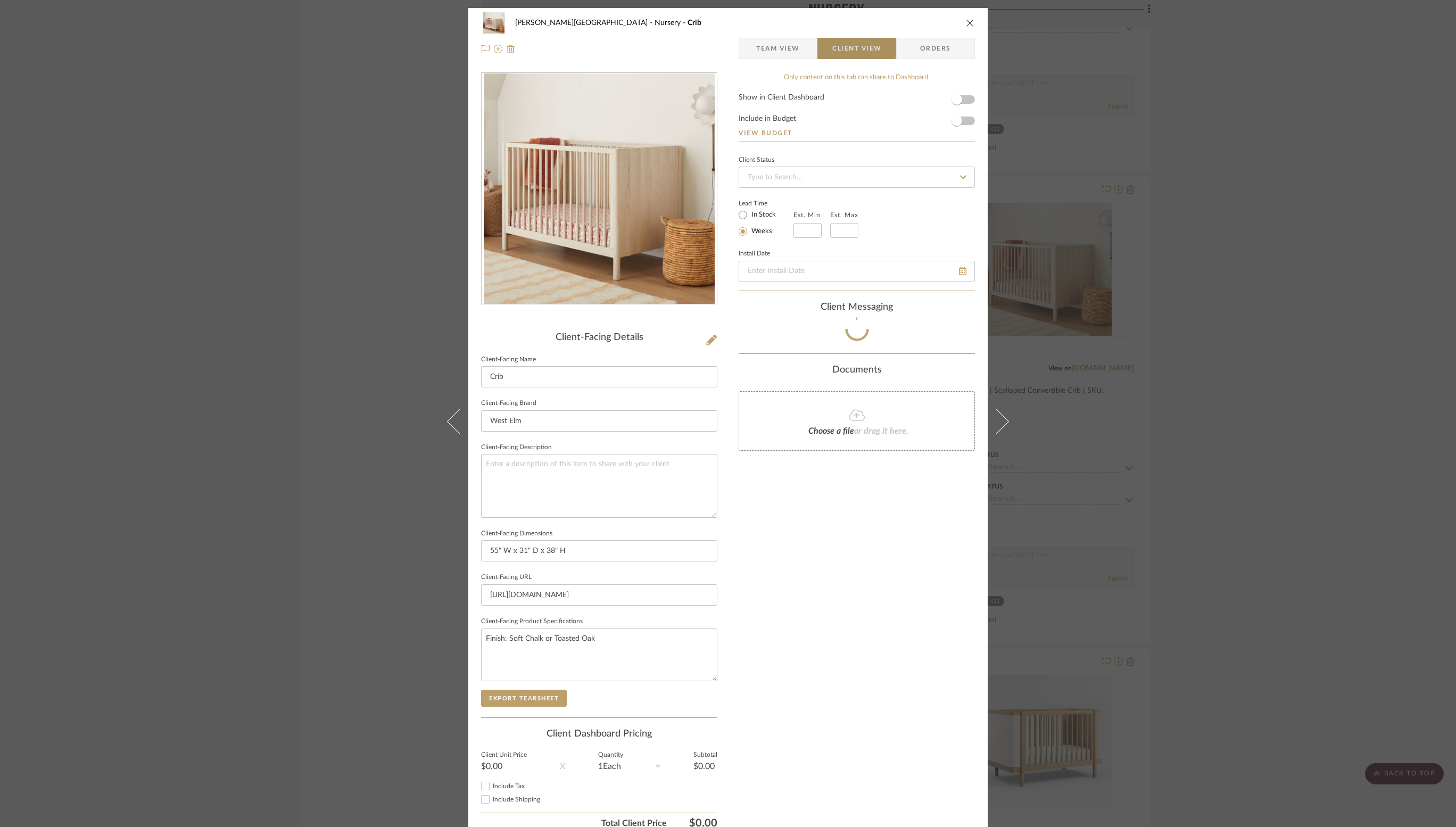 type 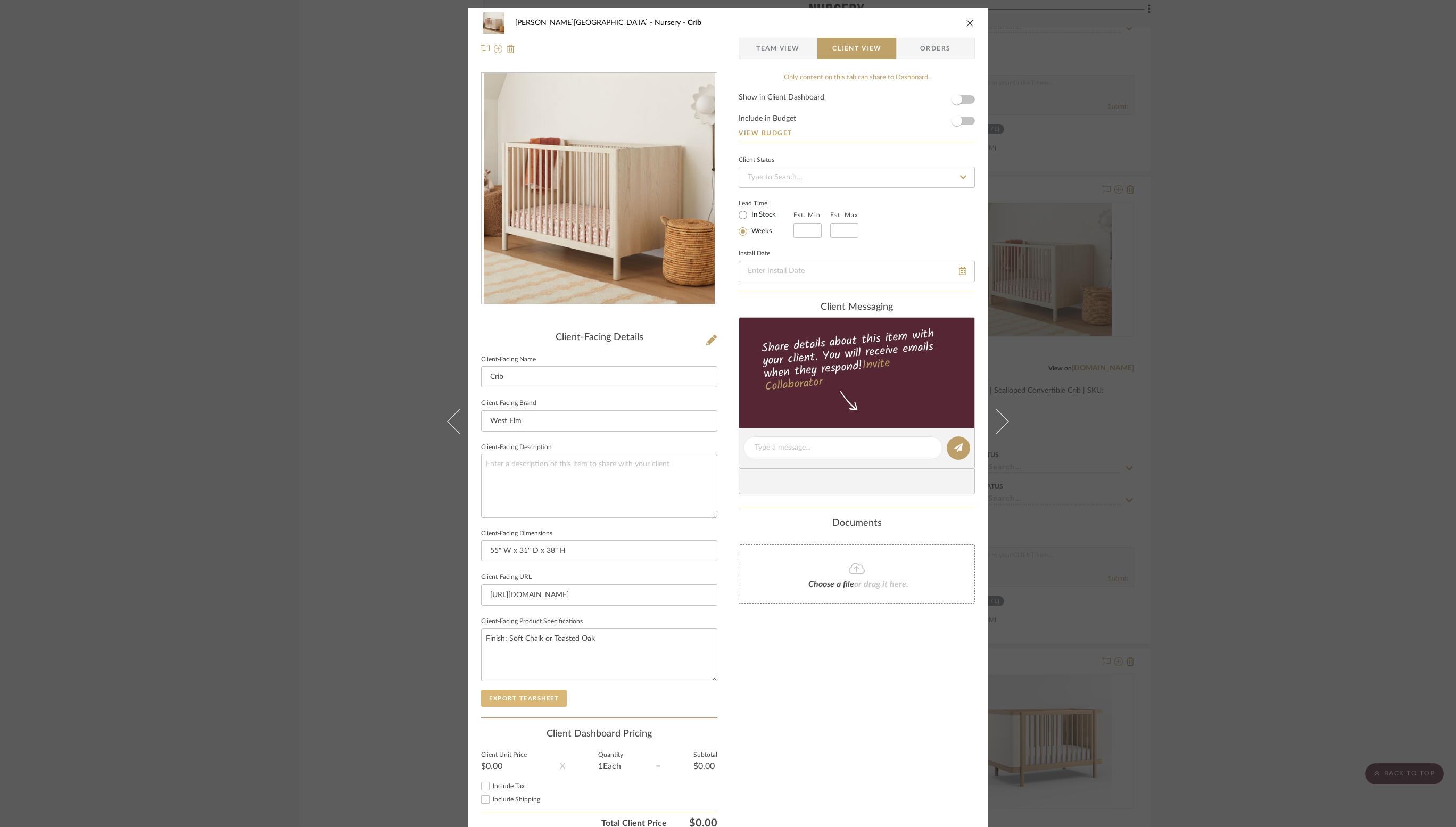 click on "Export Tearsheet" 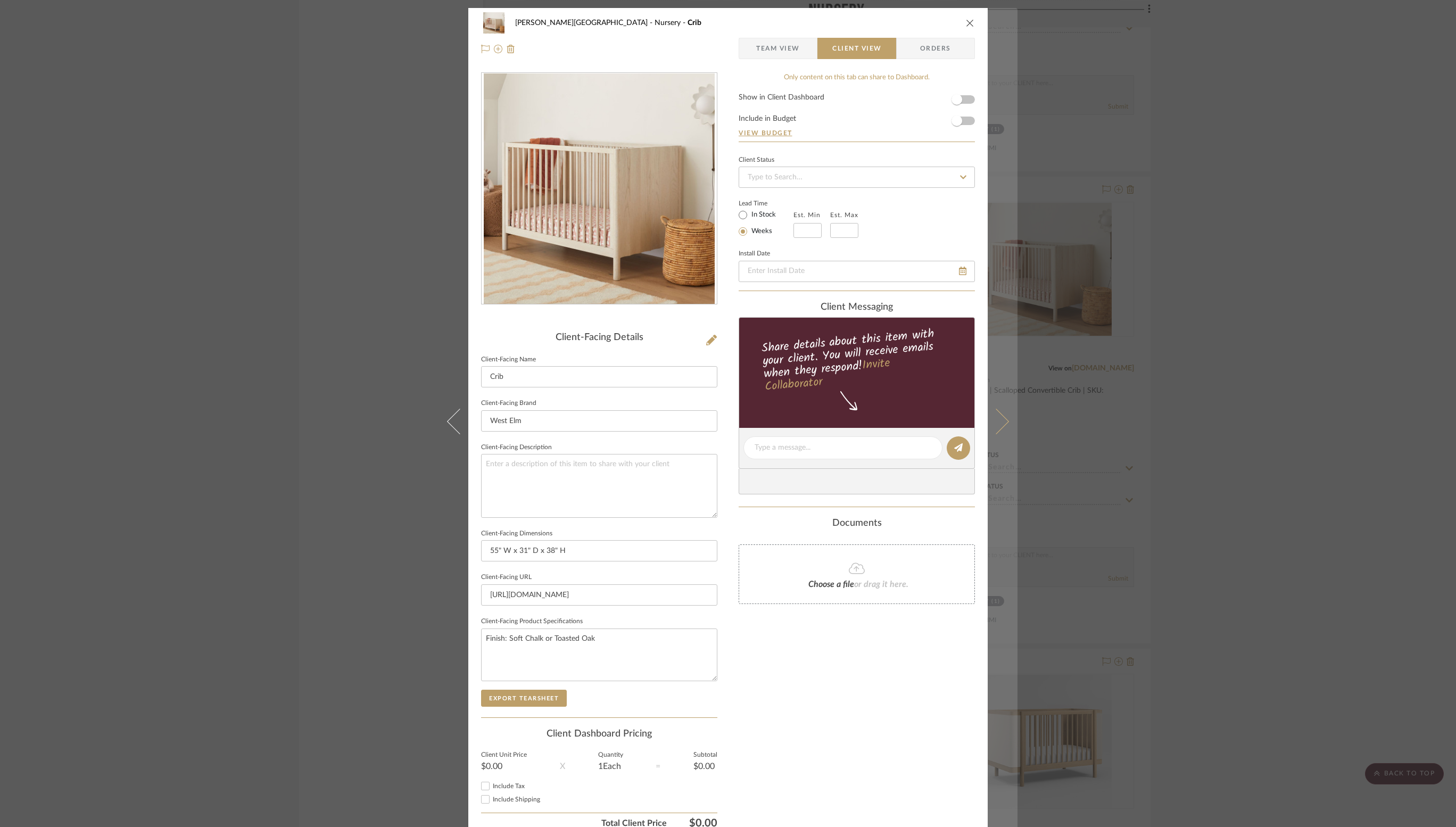 click at bounding box center [1003, 421] 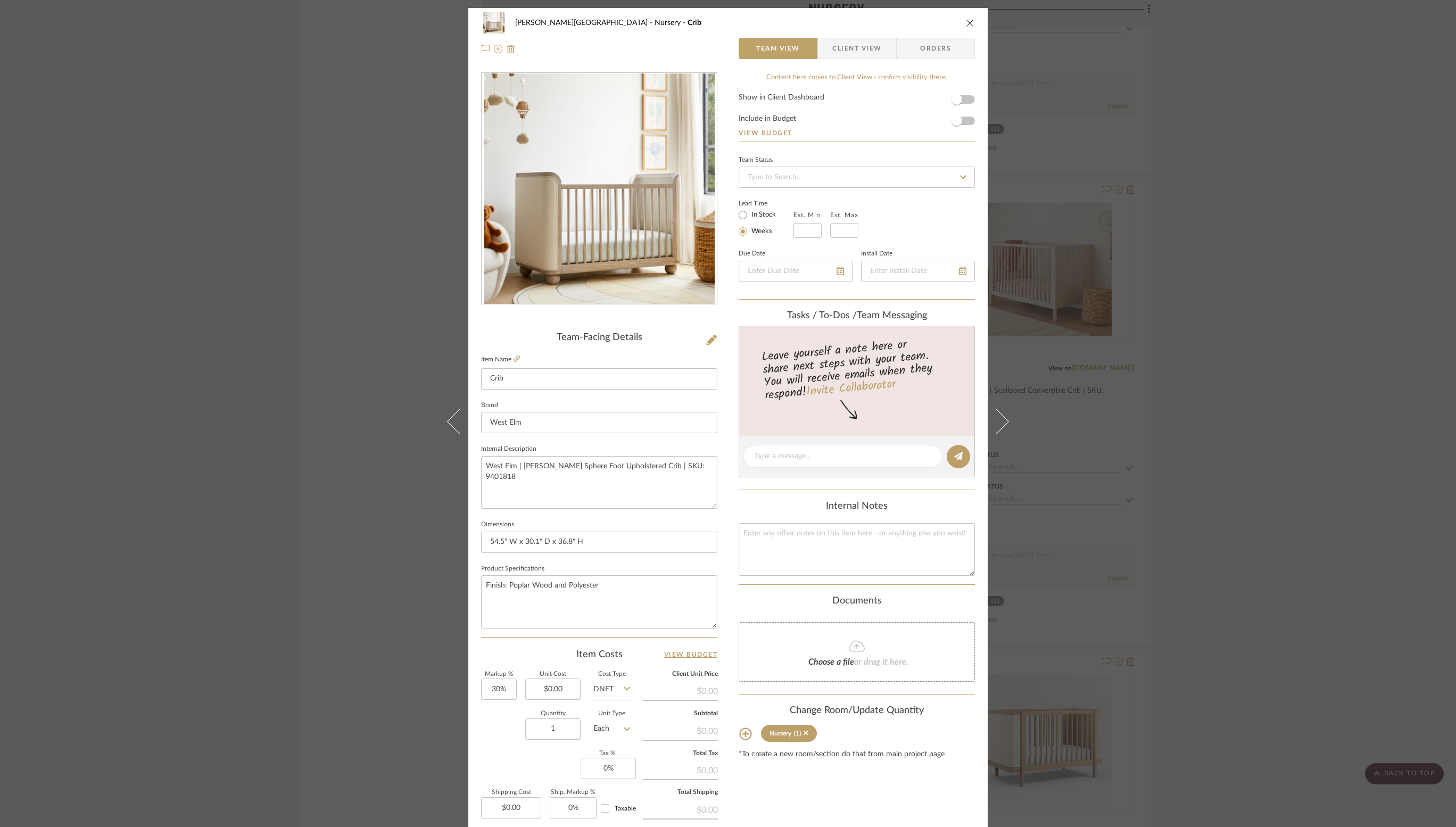 click on "Client View" at bounding box center [857, 48] 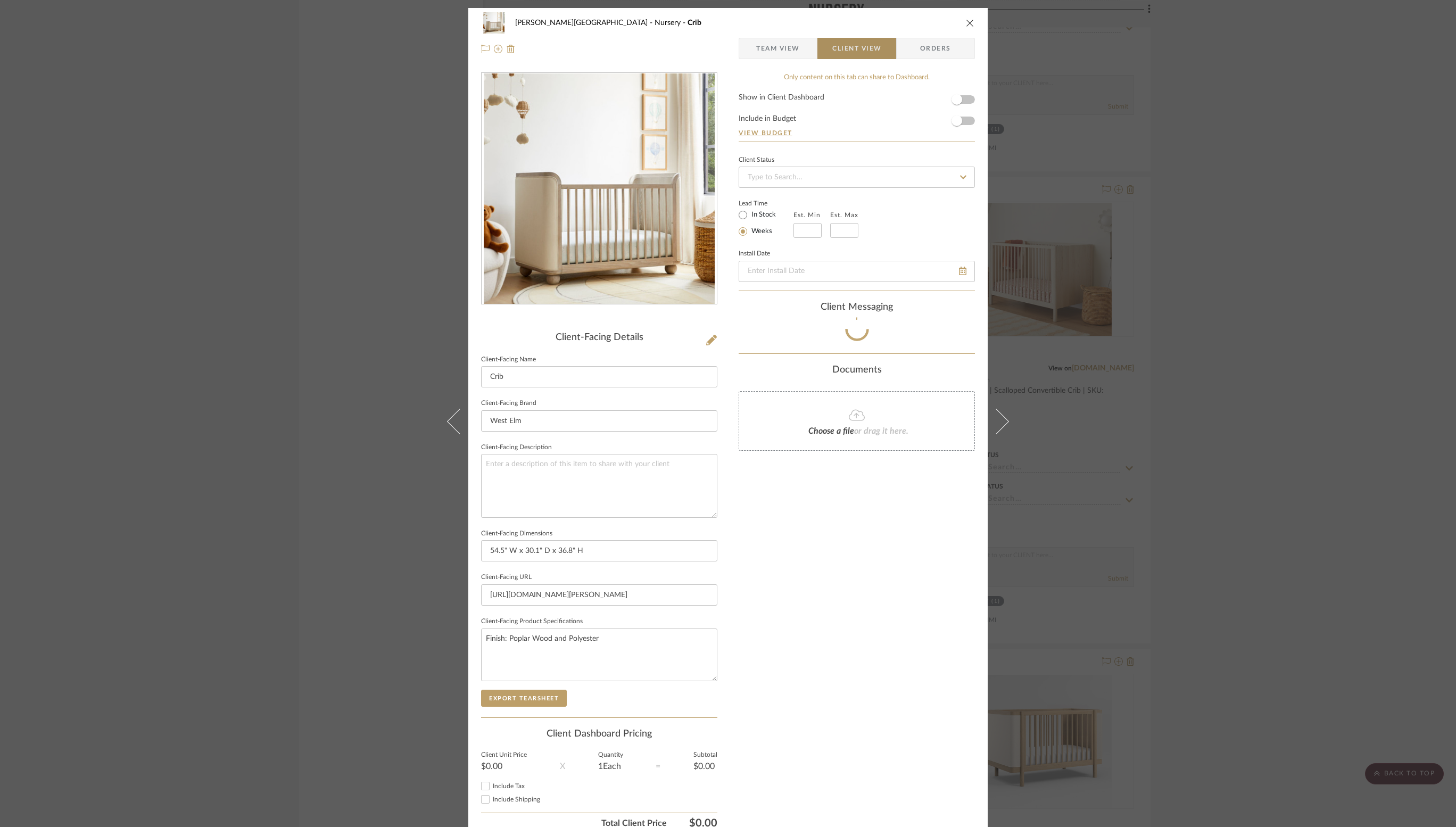 type 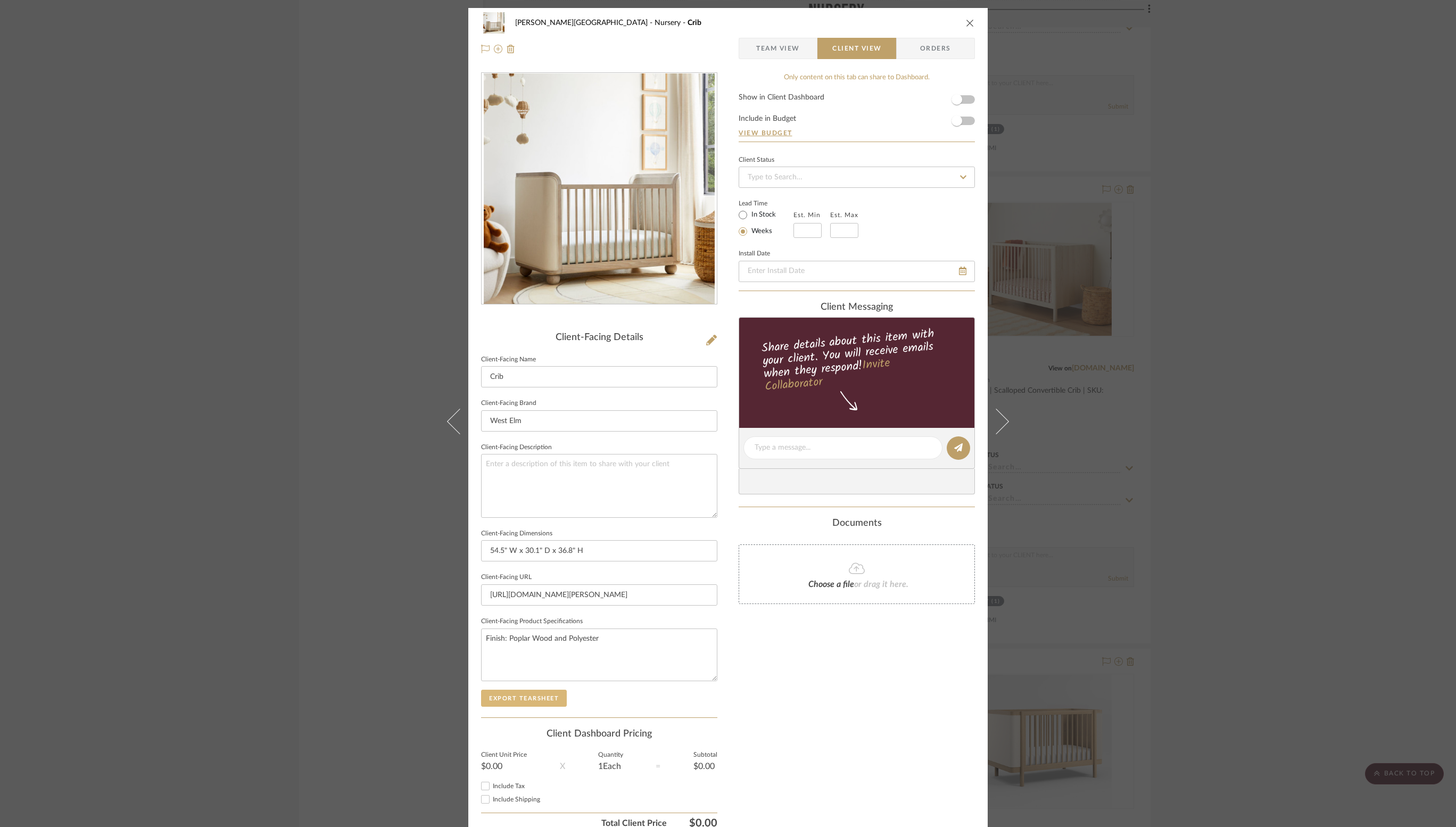 click on "Export Tearsheet" 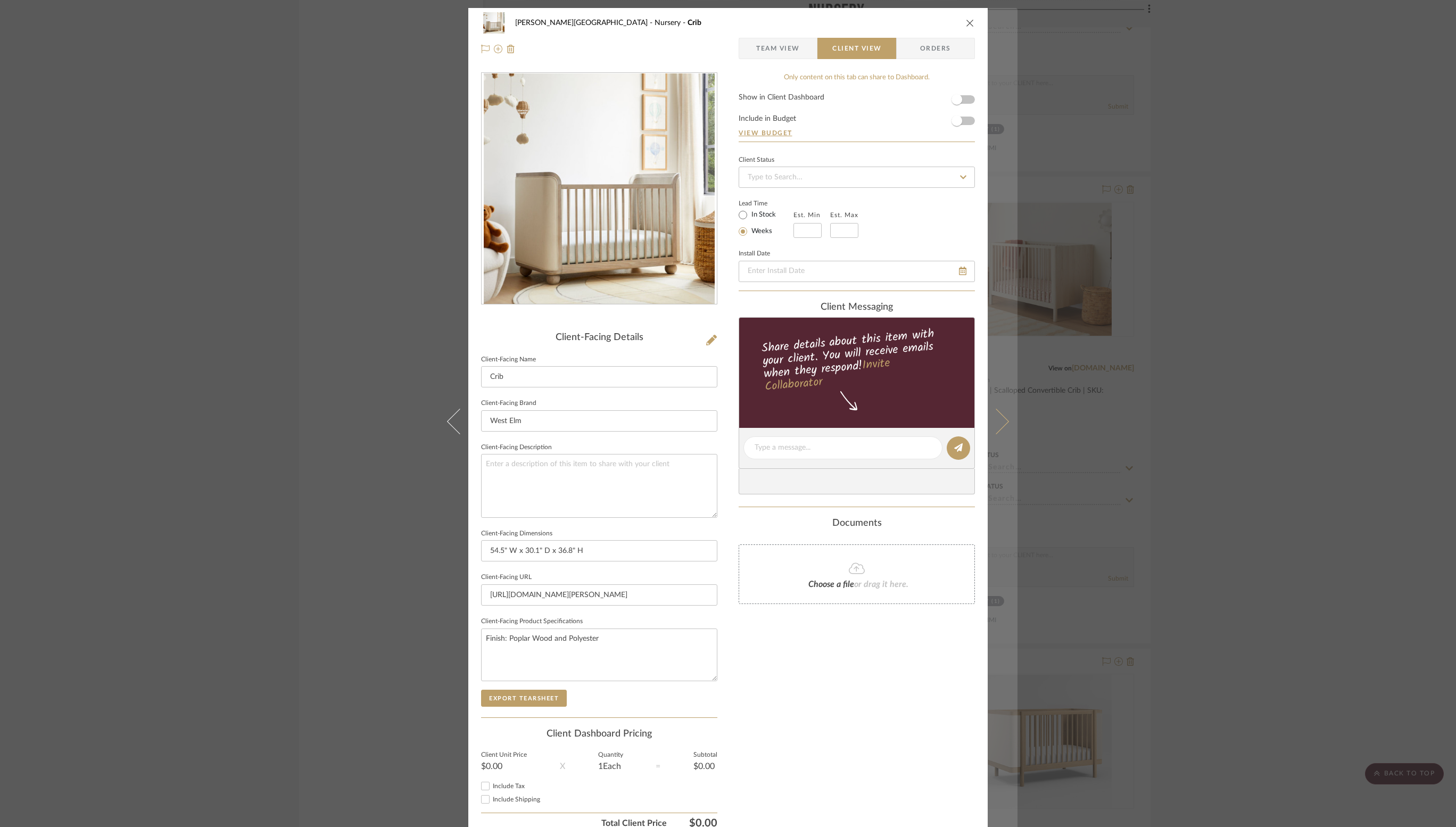 click at bounding box center (1003, 421) 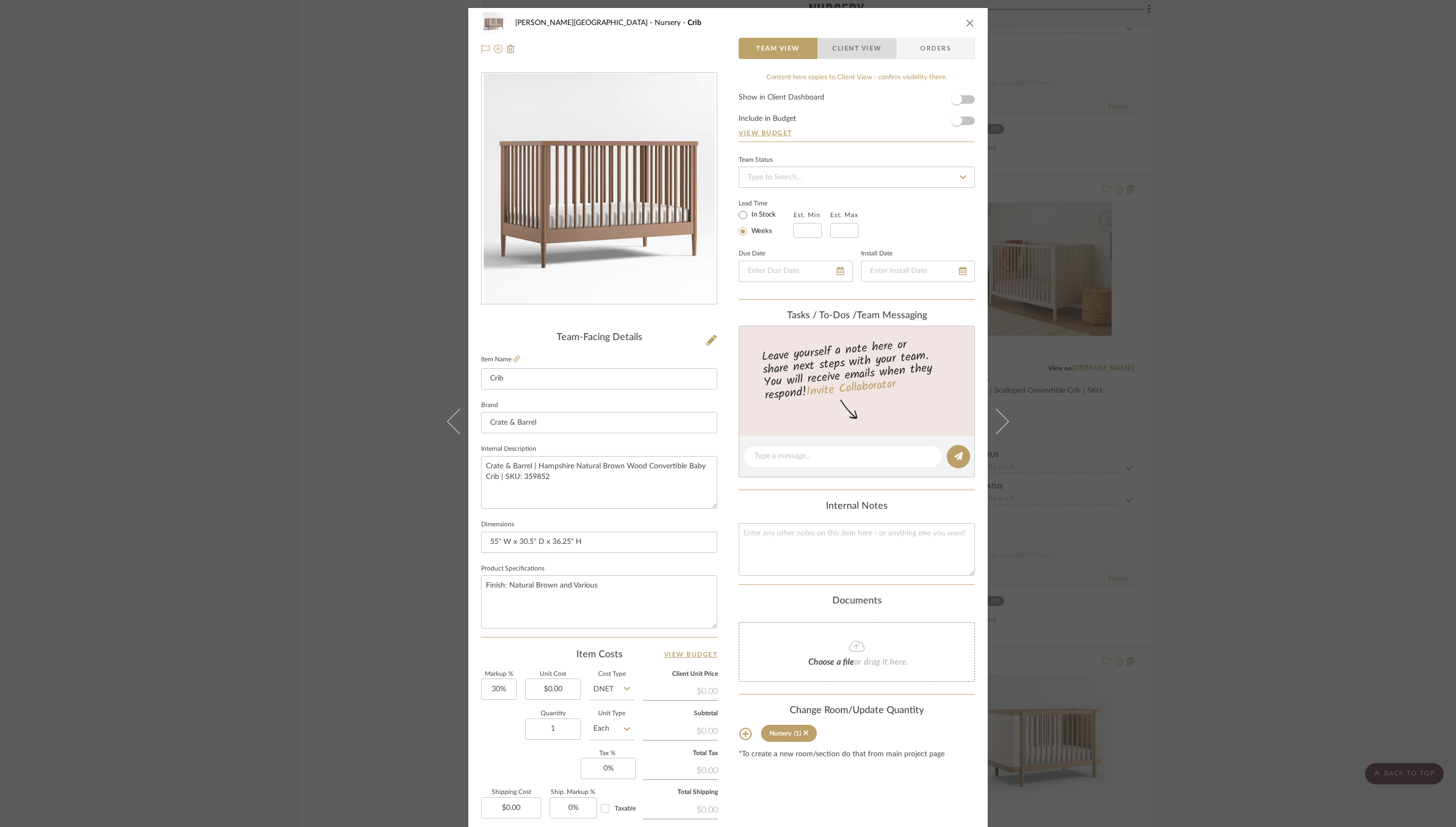 click on "Client View" at bounding box center [857, 48] 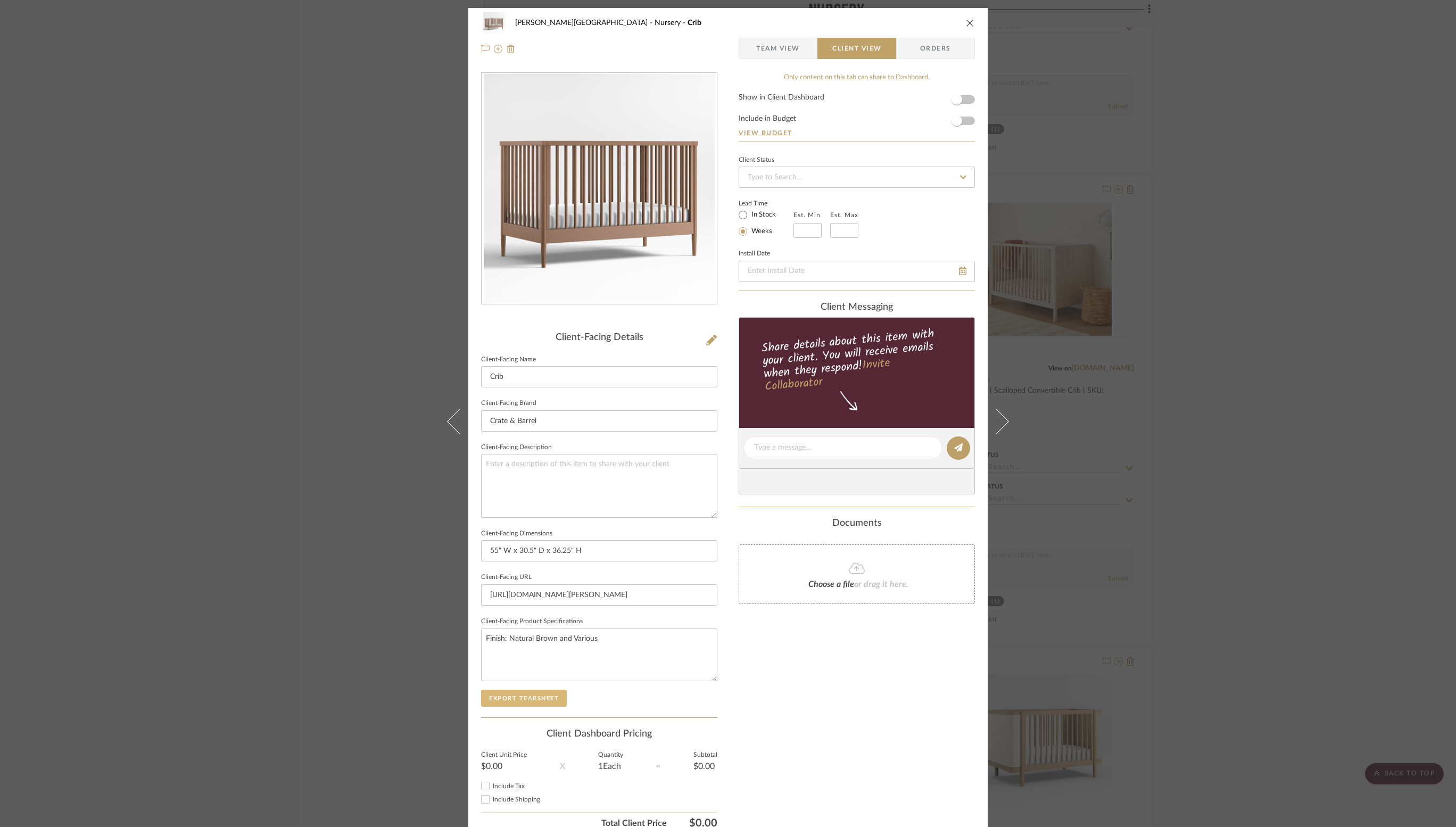 click on "Export Tearsheet" 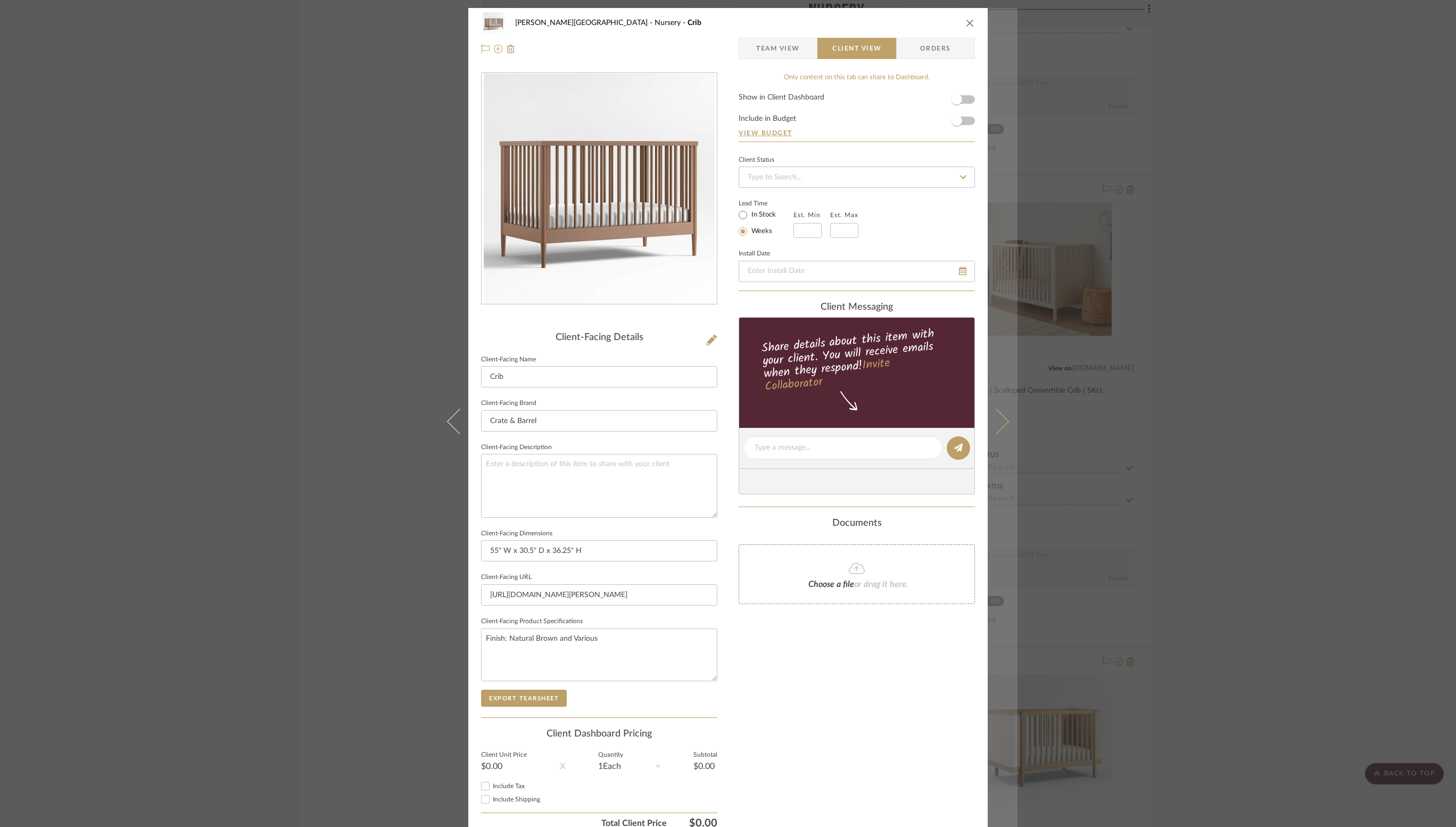 click at bounding box center (996, 421) 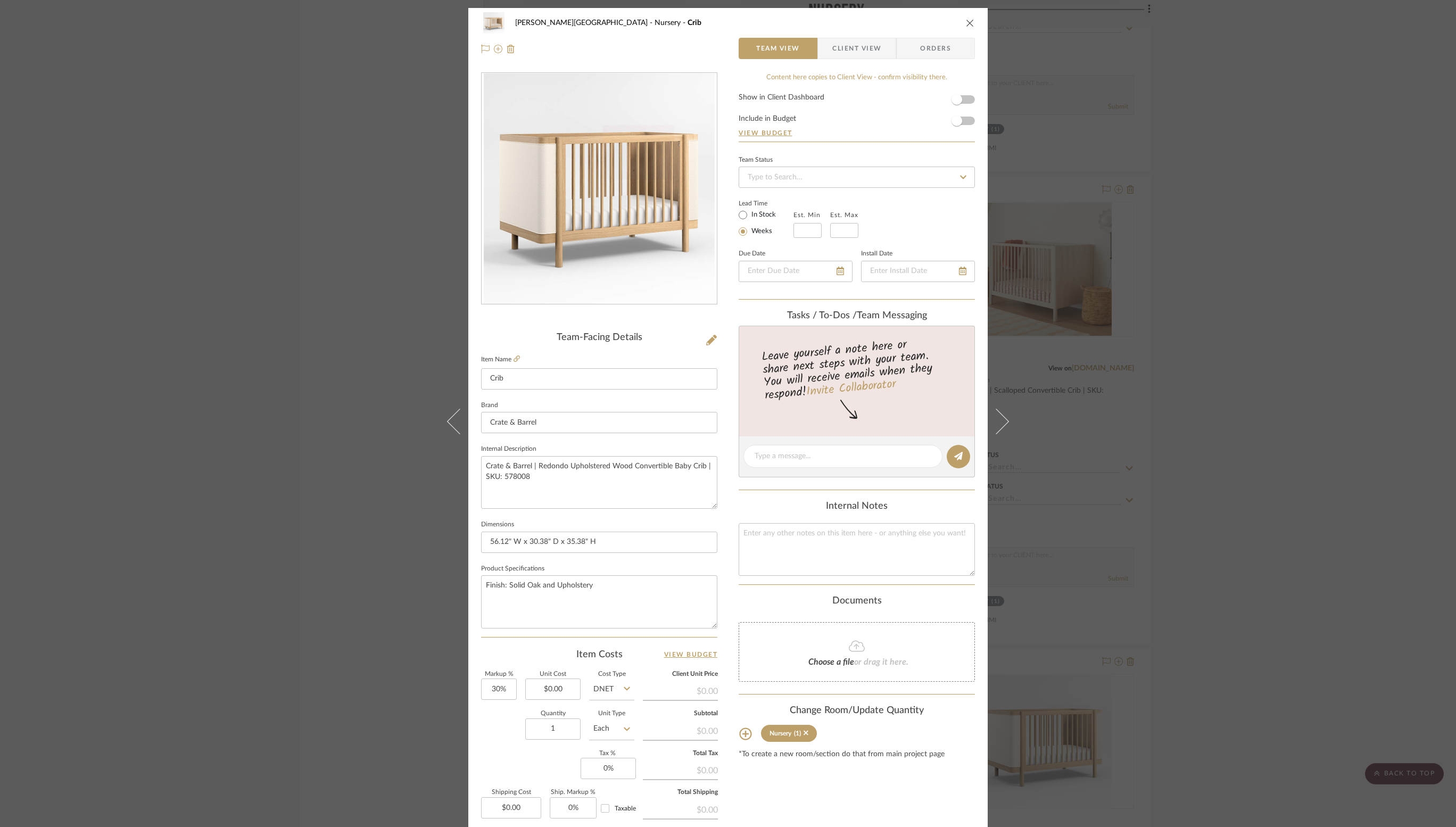 click on "Client View" at bounding box center [857, 48] 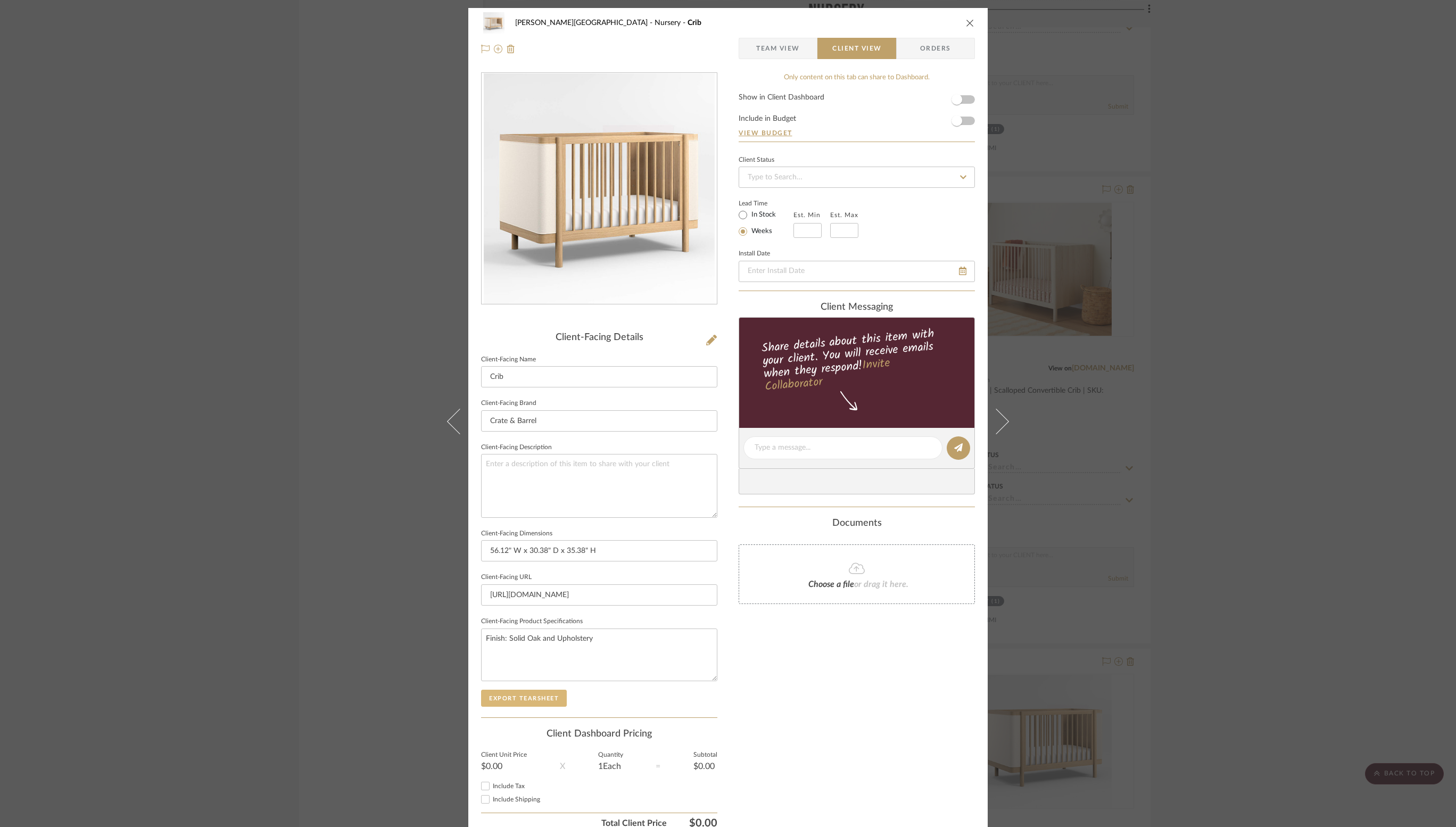 click on "Export Tearsheet" 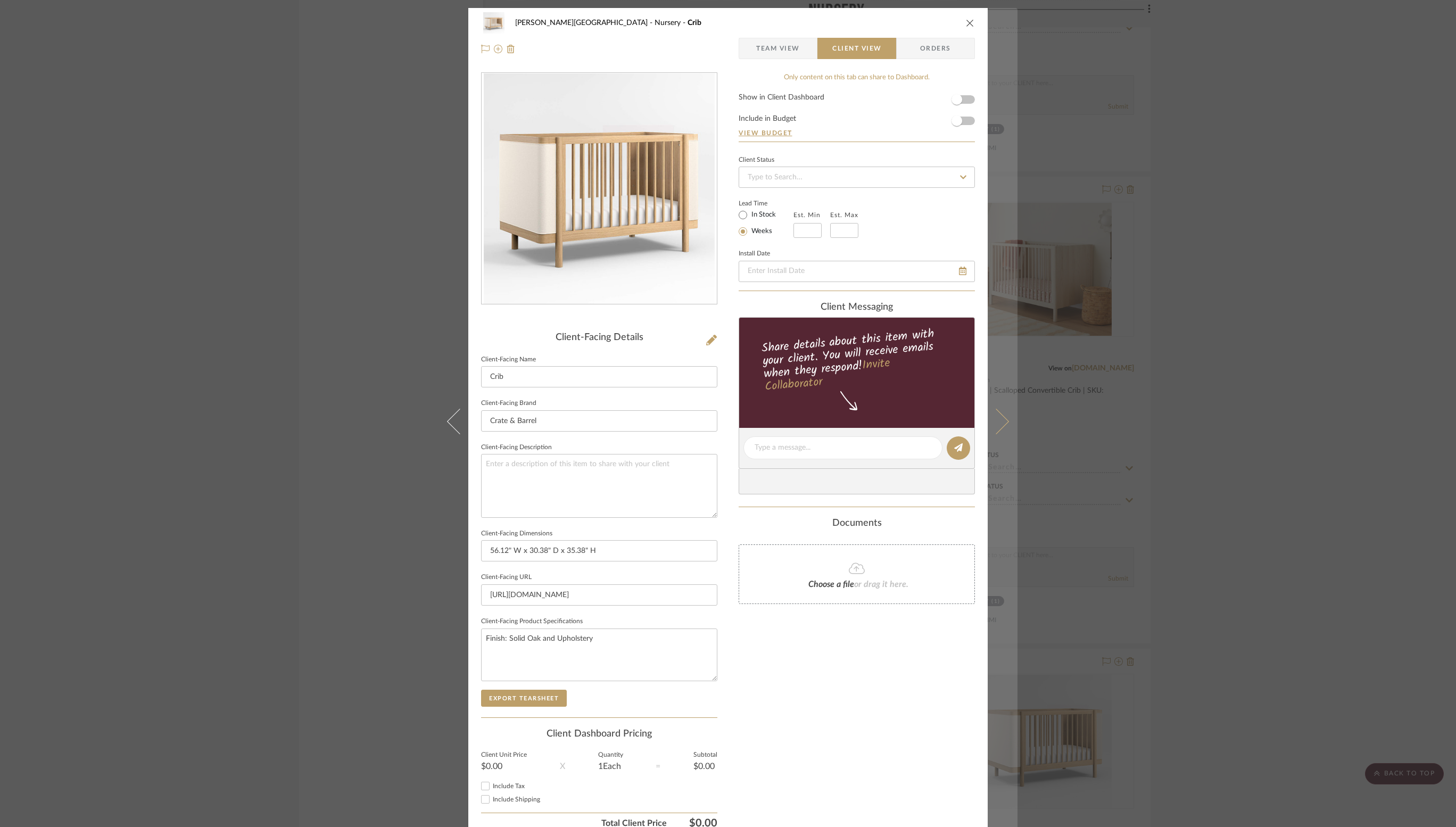click at bounding box center (996, 421) 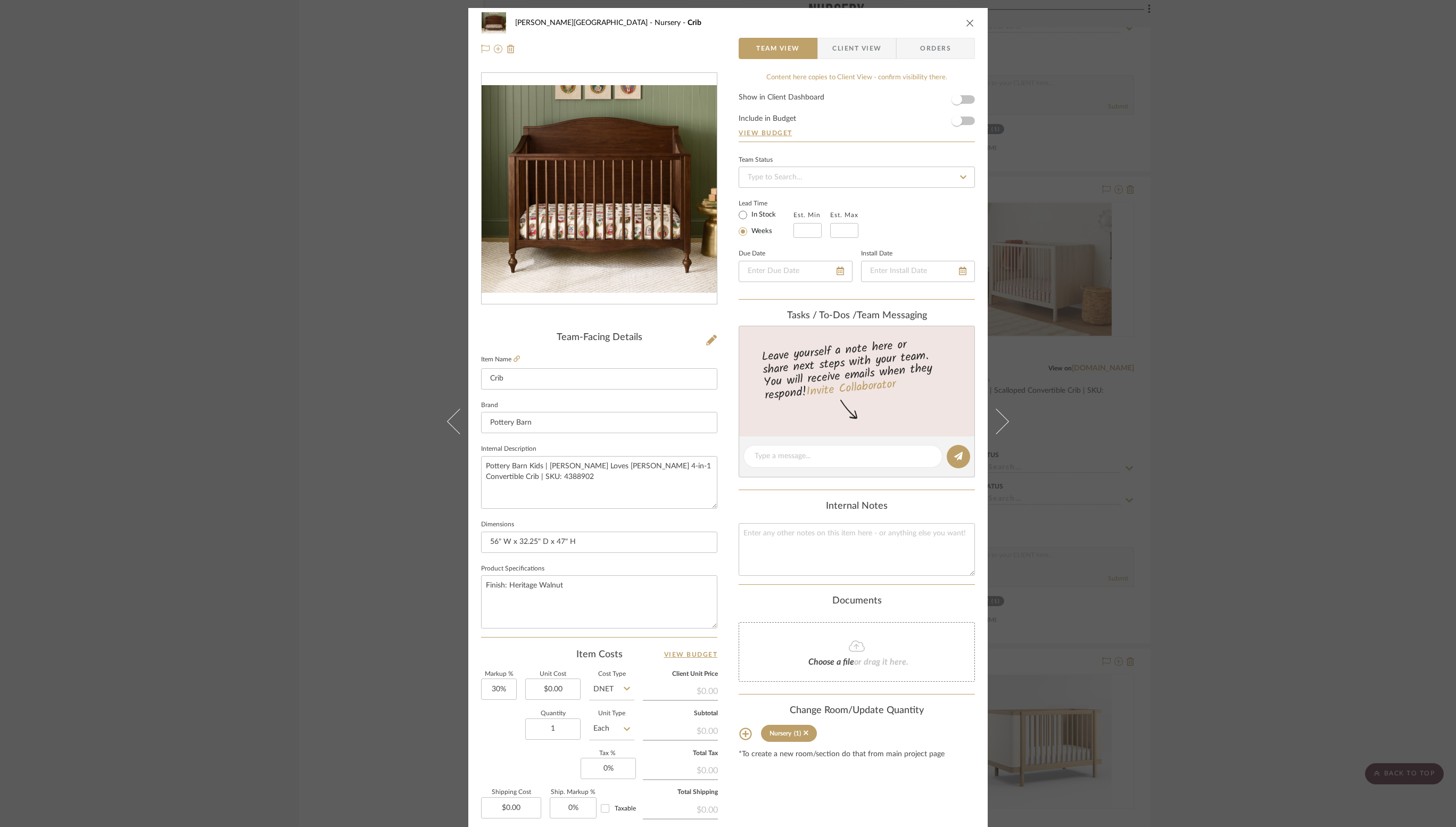 click on "Client View" at bounding box center (857, 48) 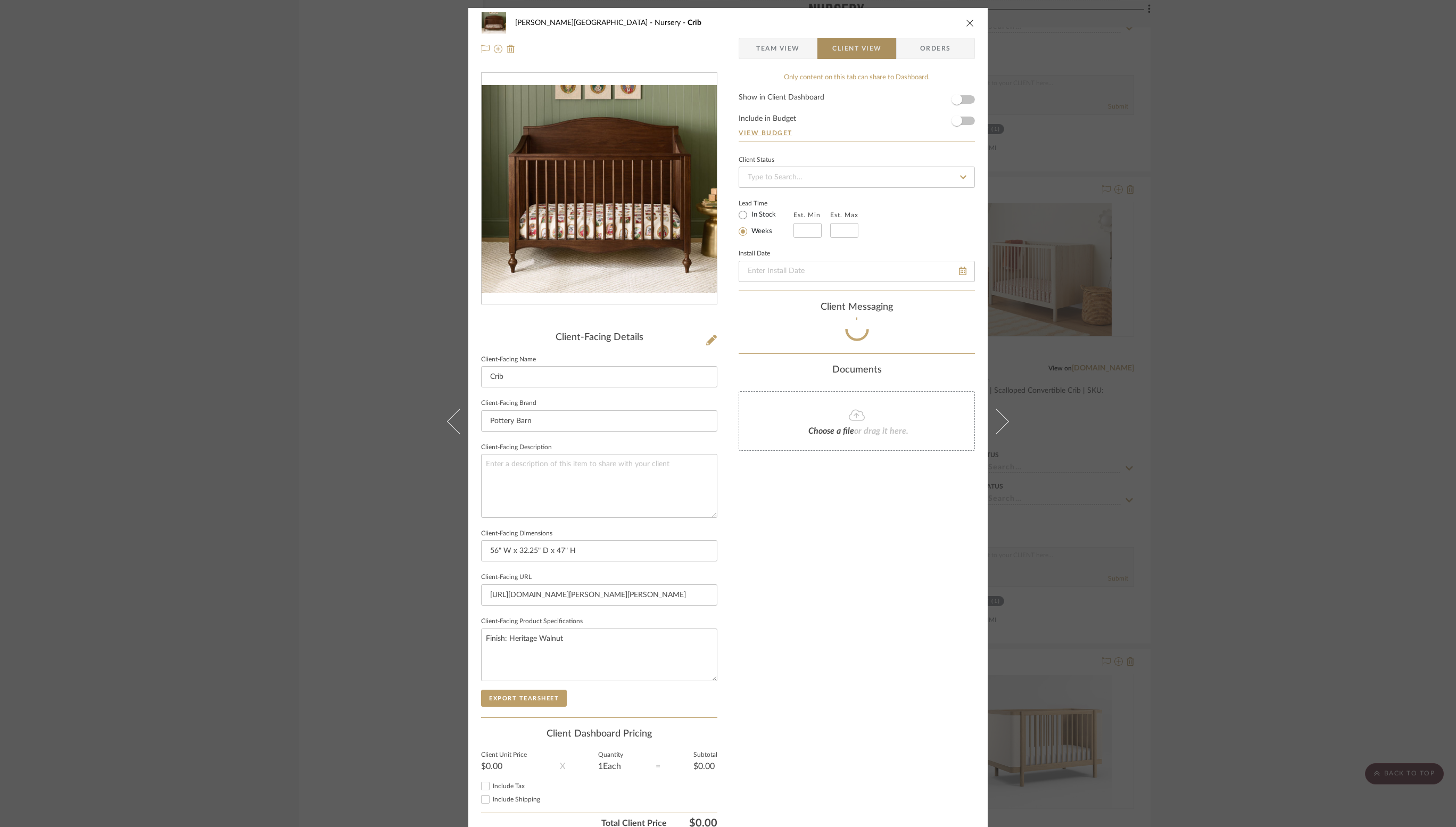 type 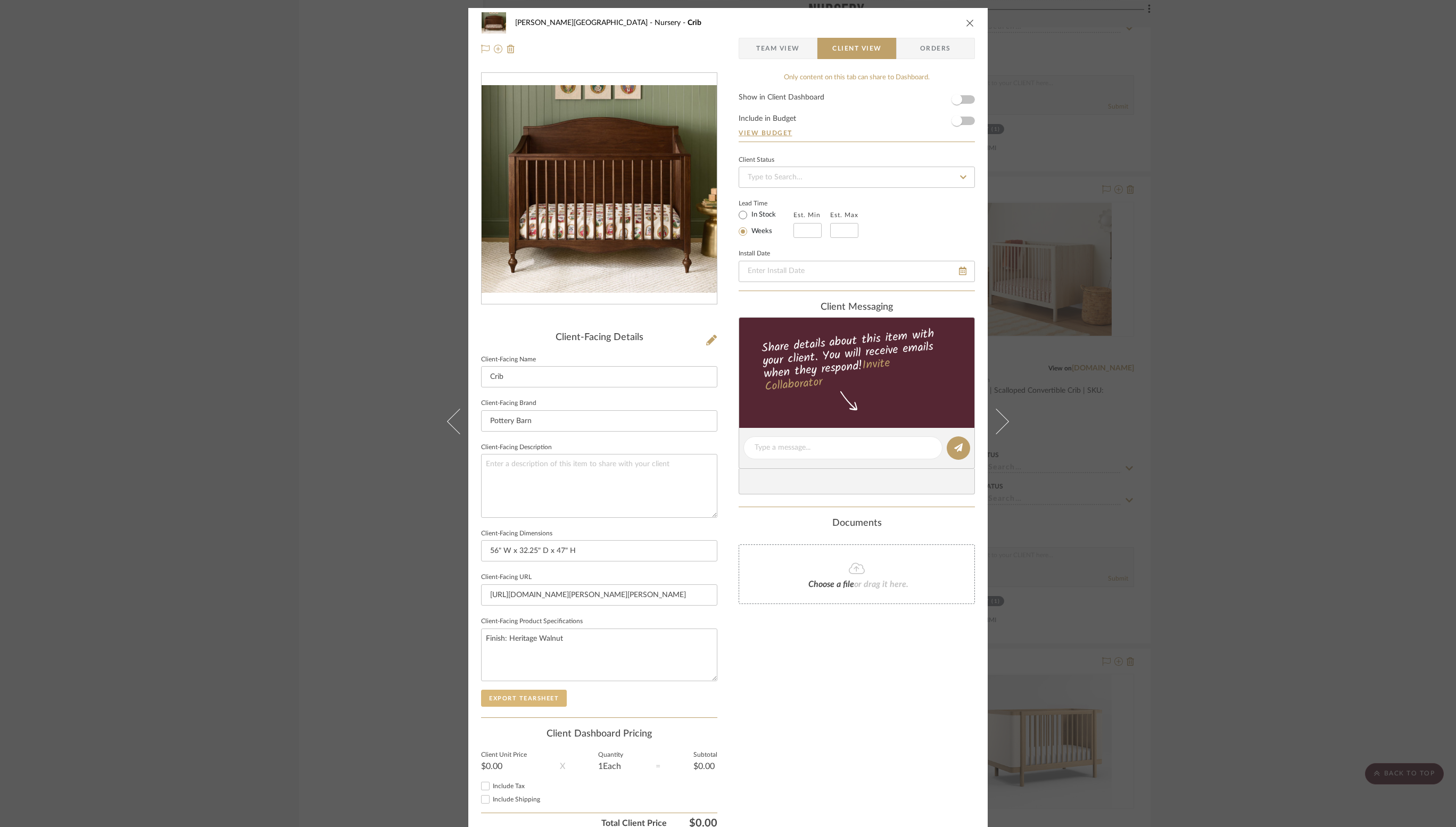 click on "Export Tearsheet" 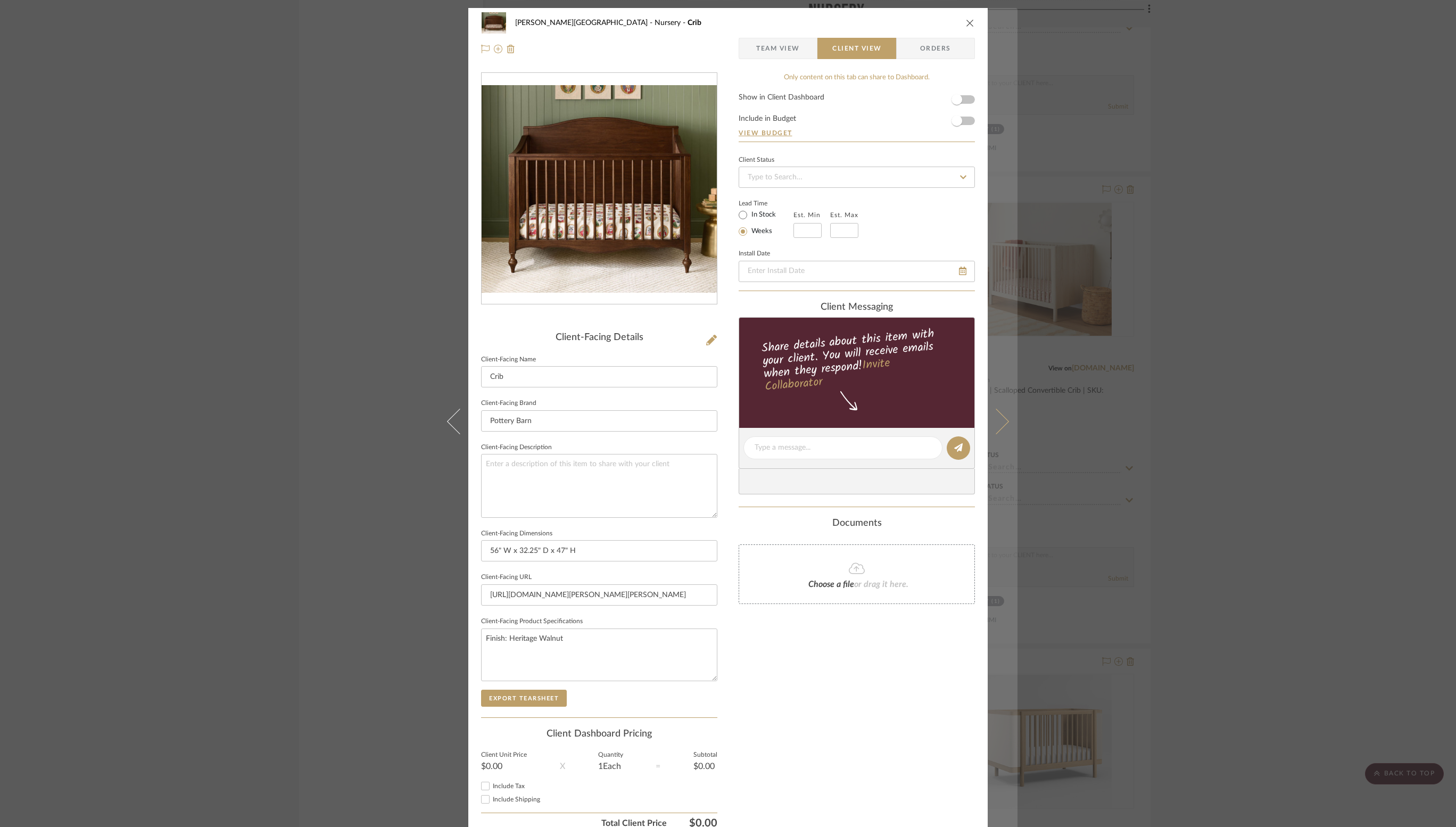 click at bounding box center (996, 421) 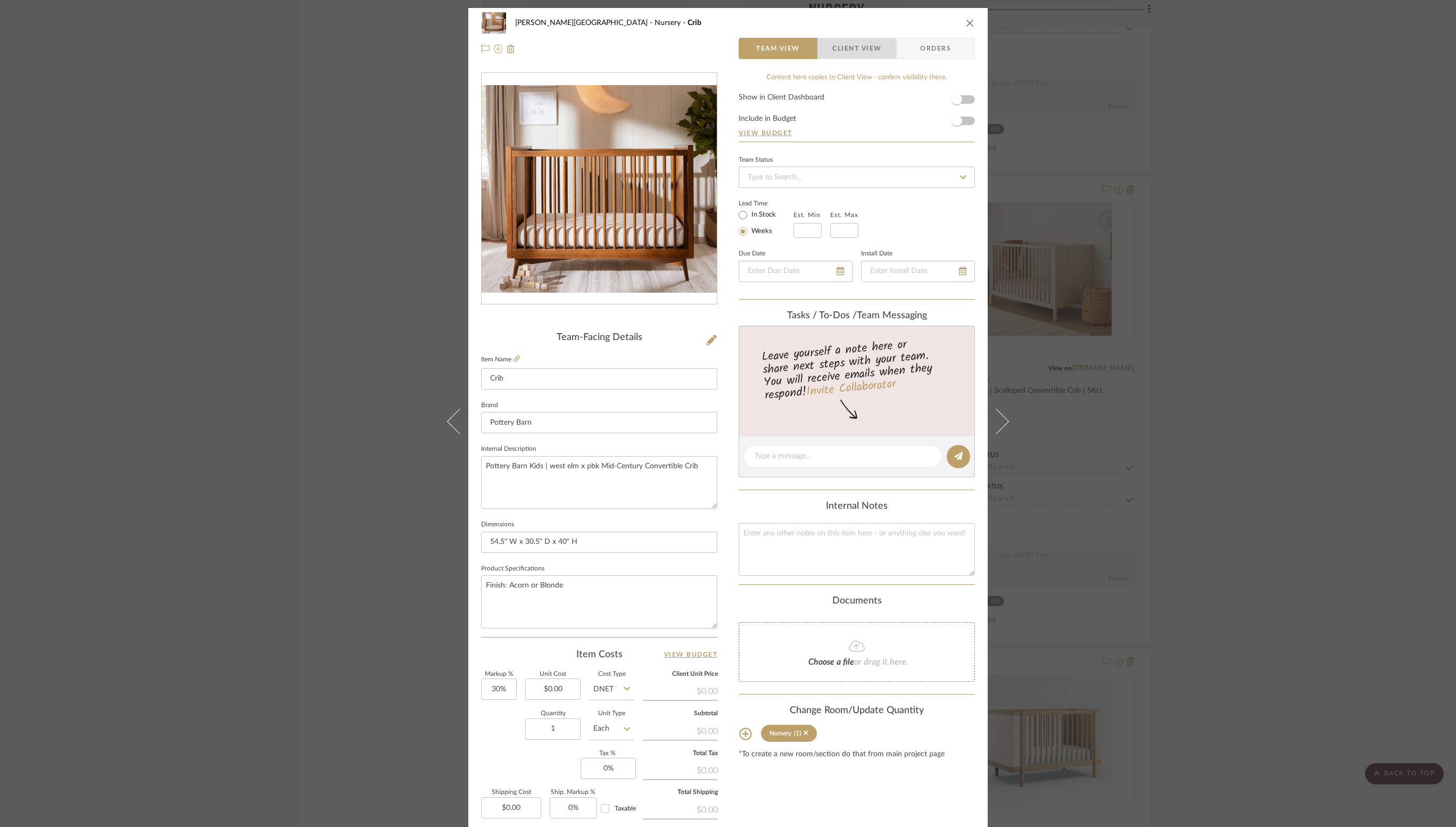 click on "Client View" at bounding box center (857, 48) 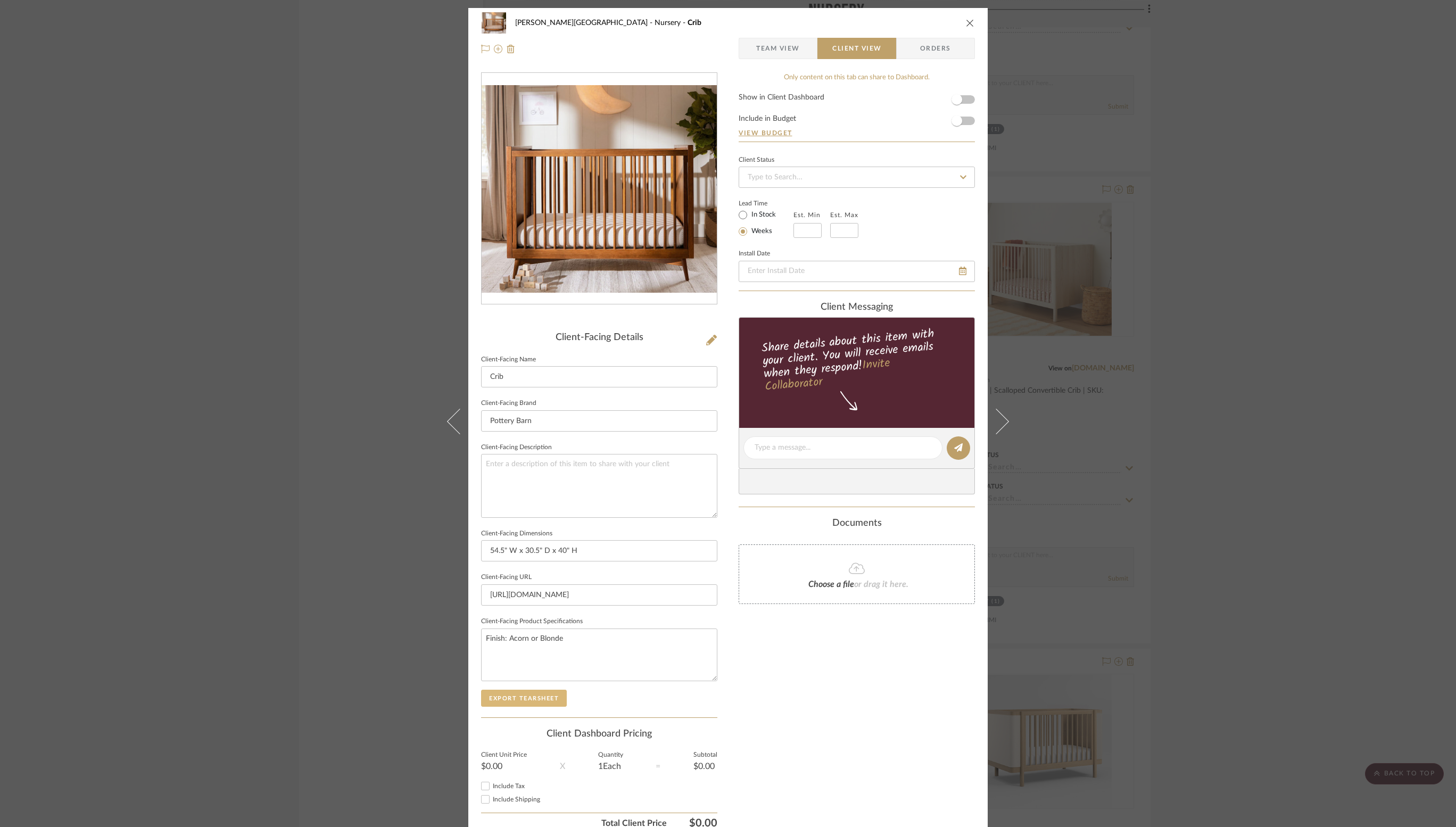 click on "Export Tearsheet" 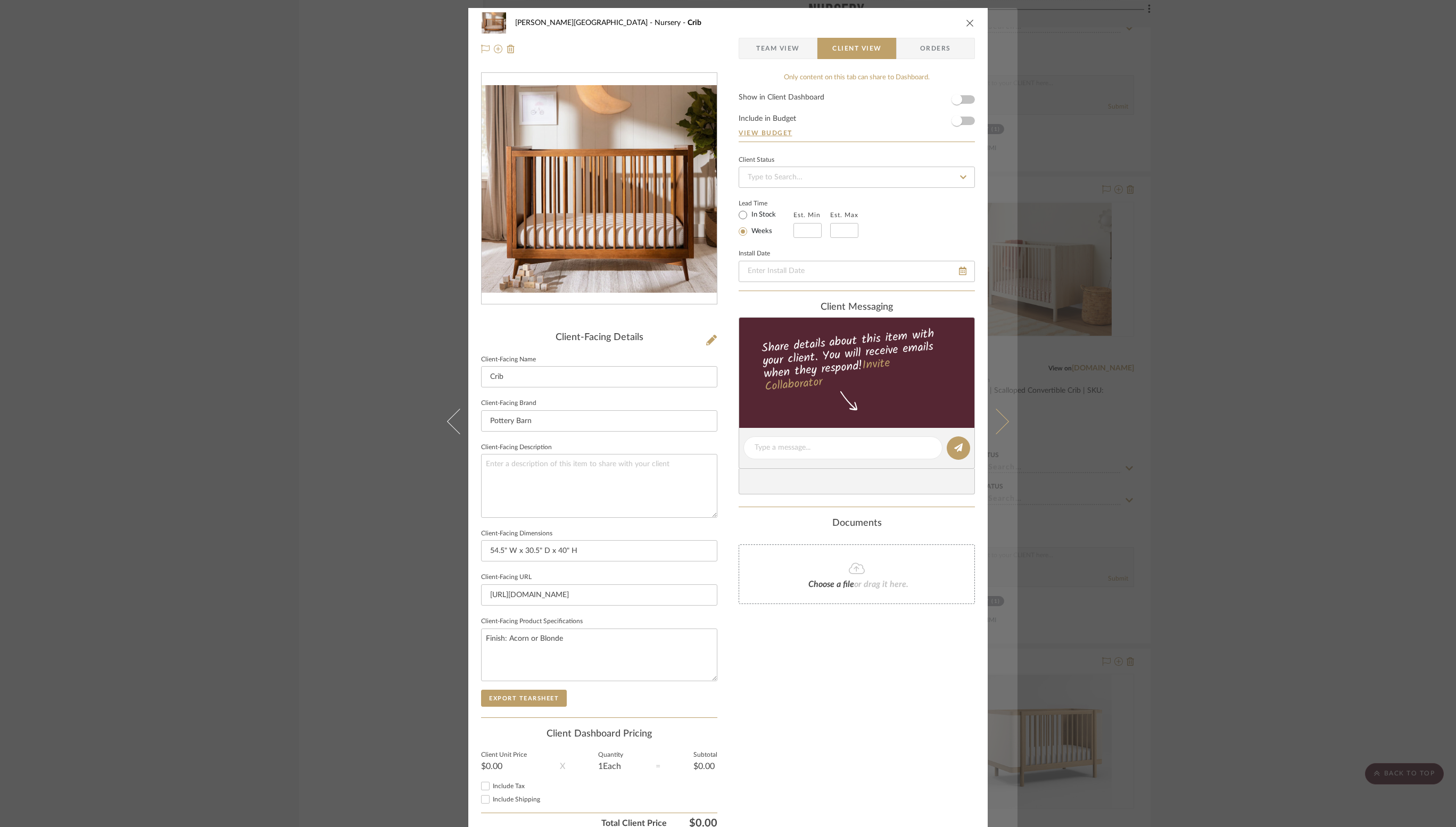 click at bounding box center (1003, 421) 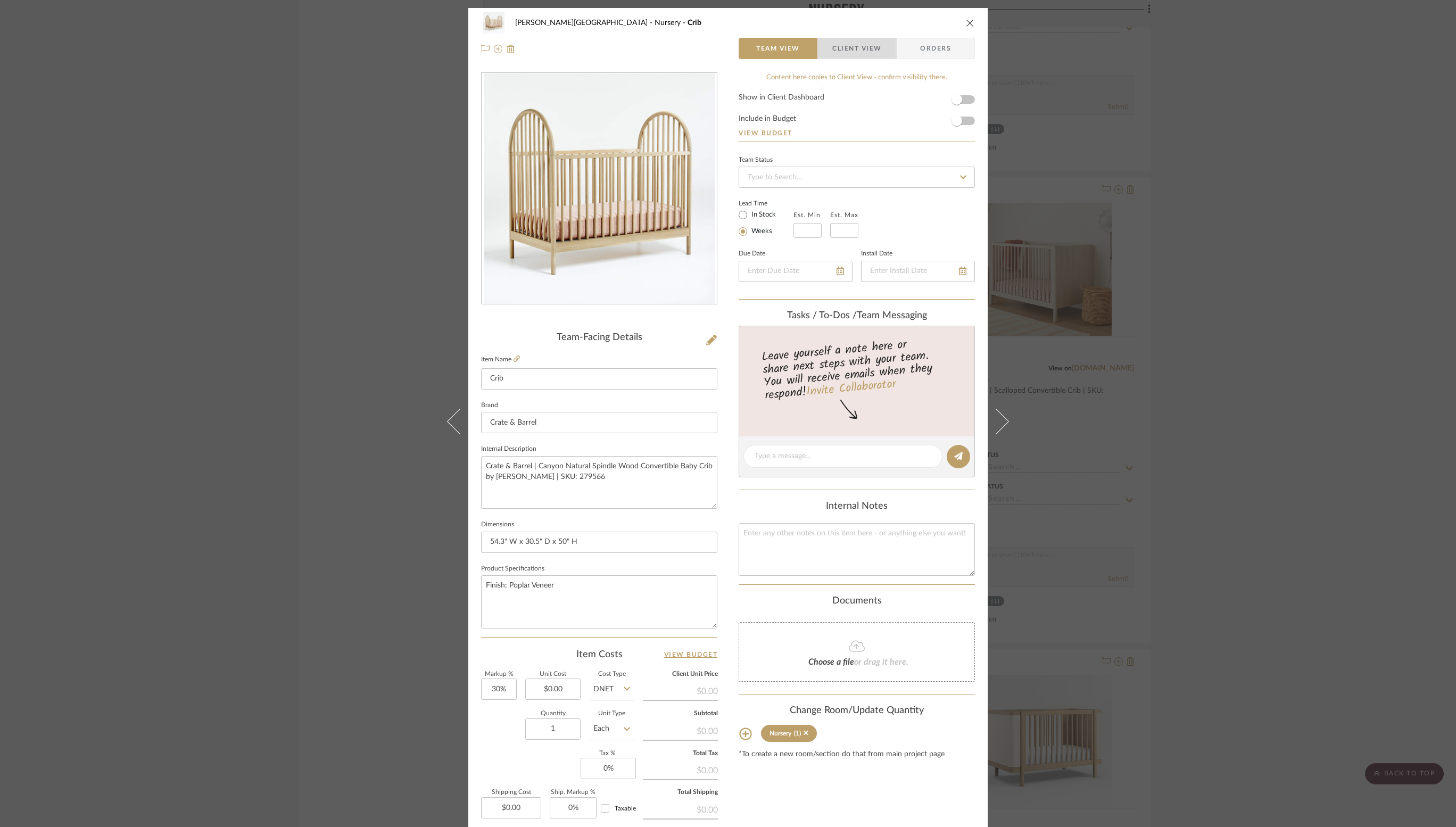 click on "Client View" at bounding box center [857, 48] 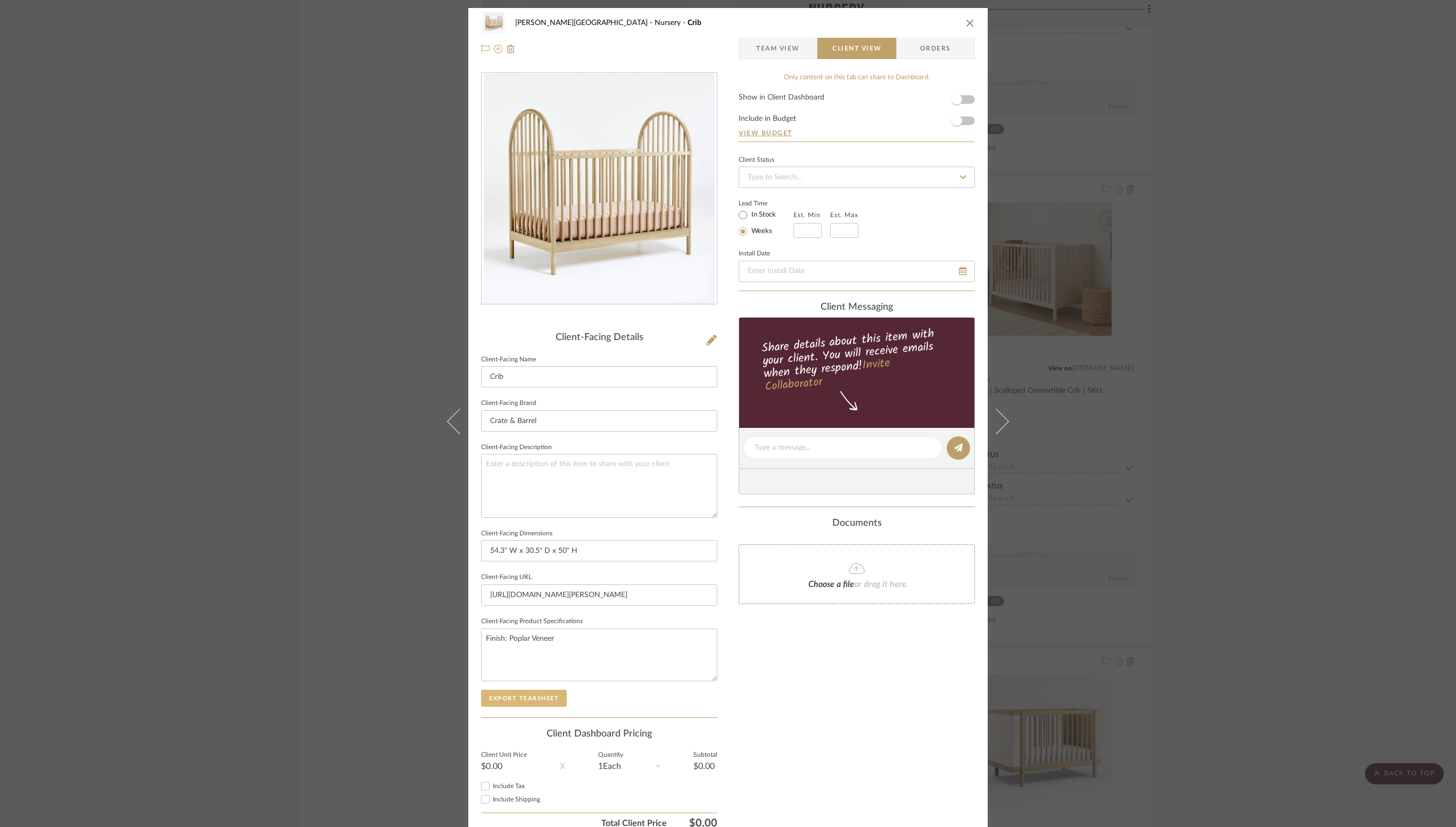 click on "Export Tearsheet" 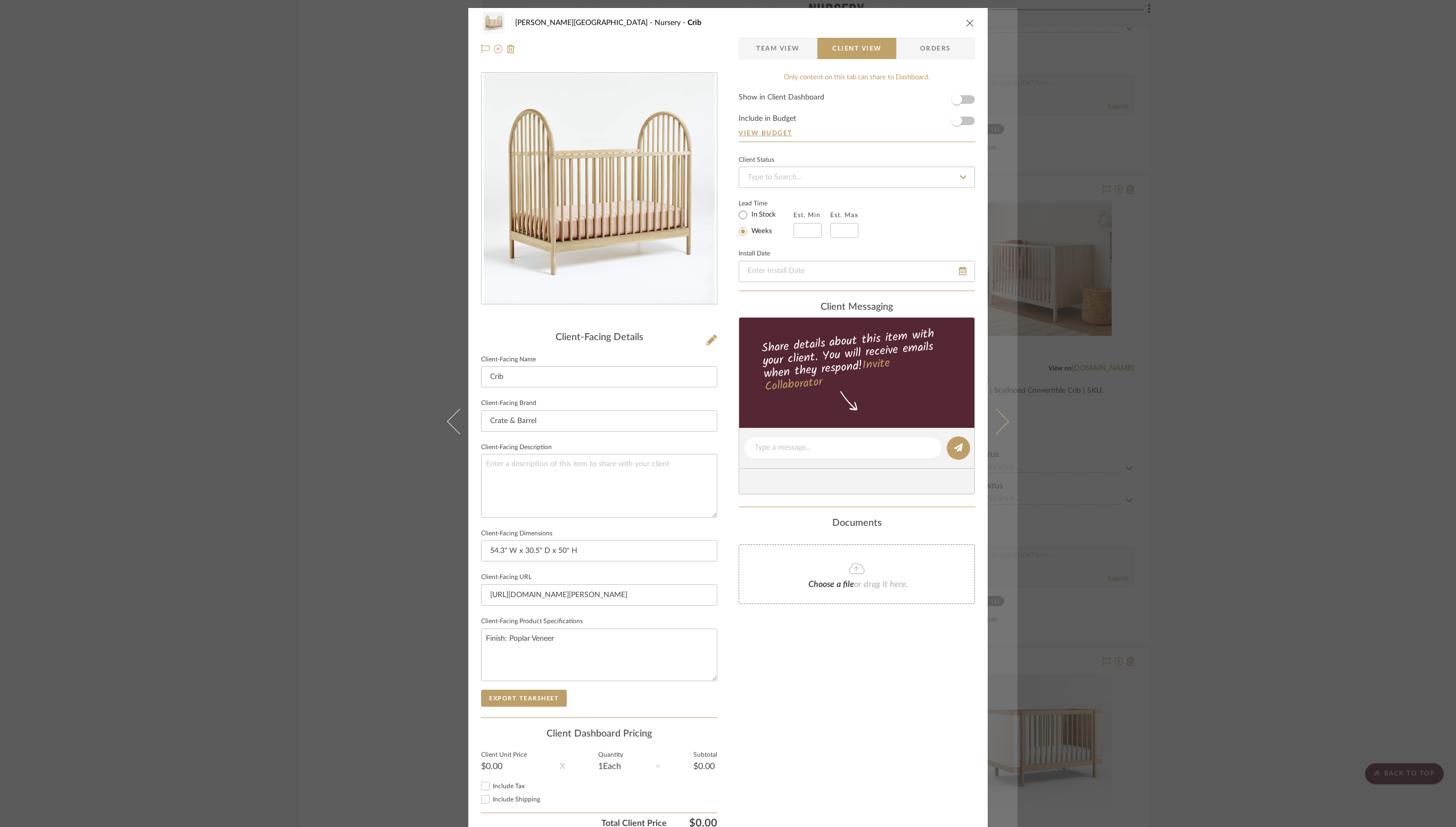 click at bounding box center (1003, 421) 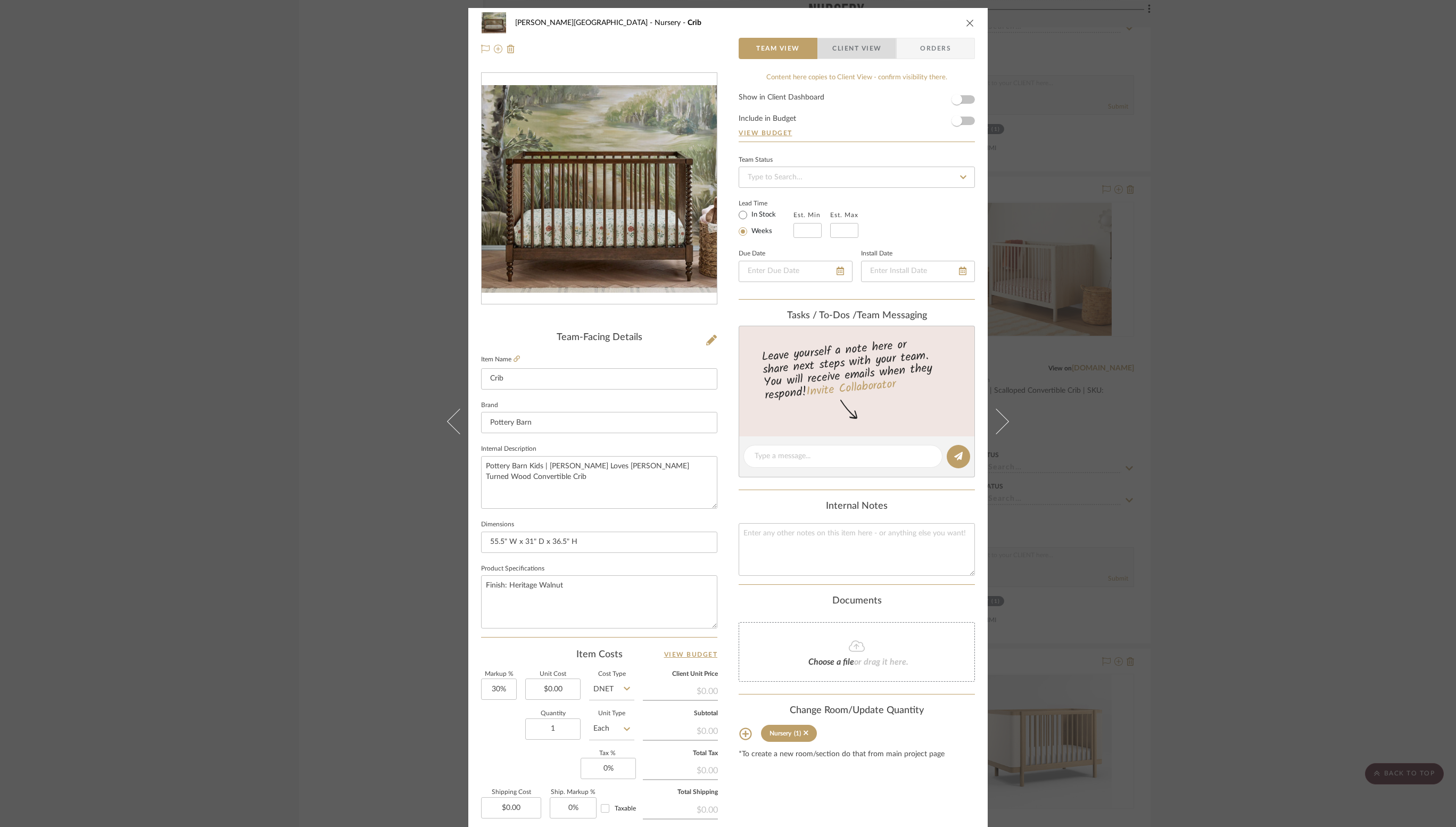 click on "Client View" at bounding box center (857, 48) 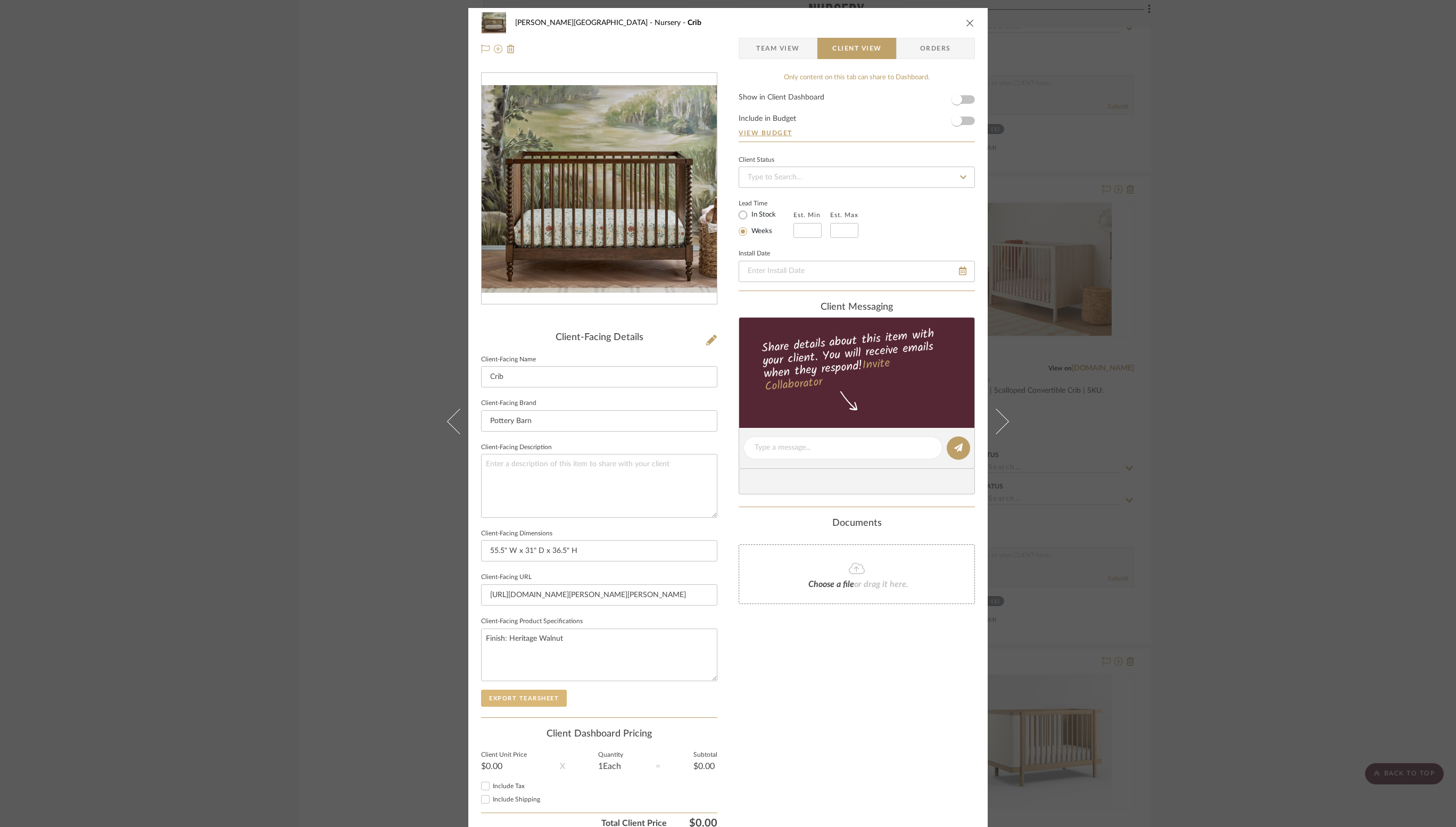 click on "Export Tearsheet" 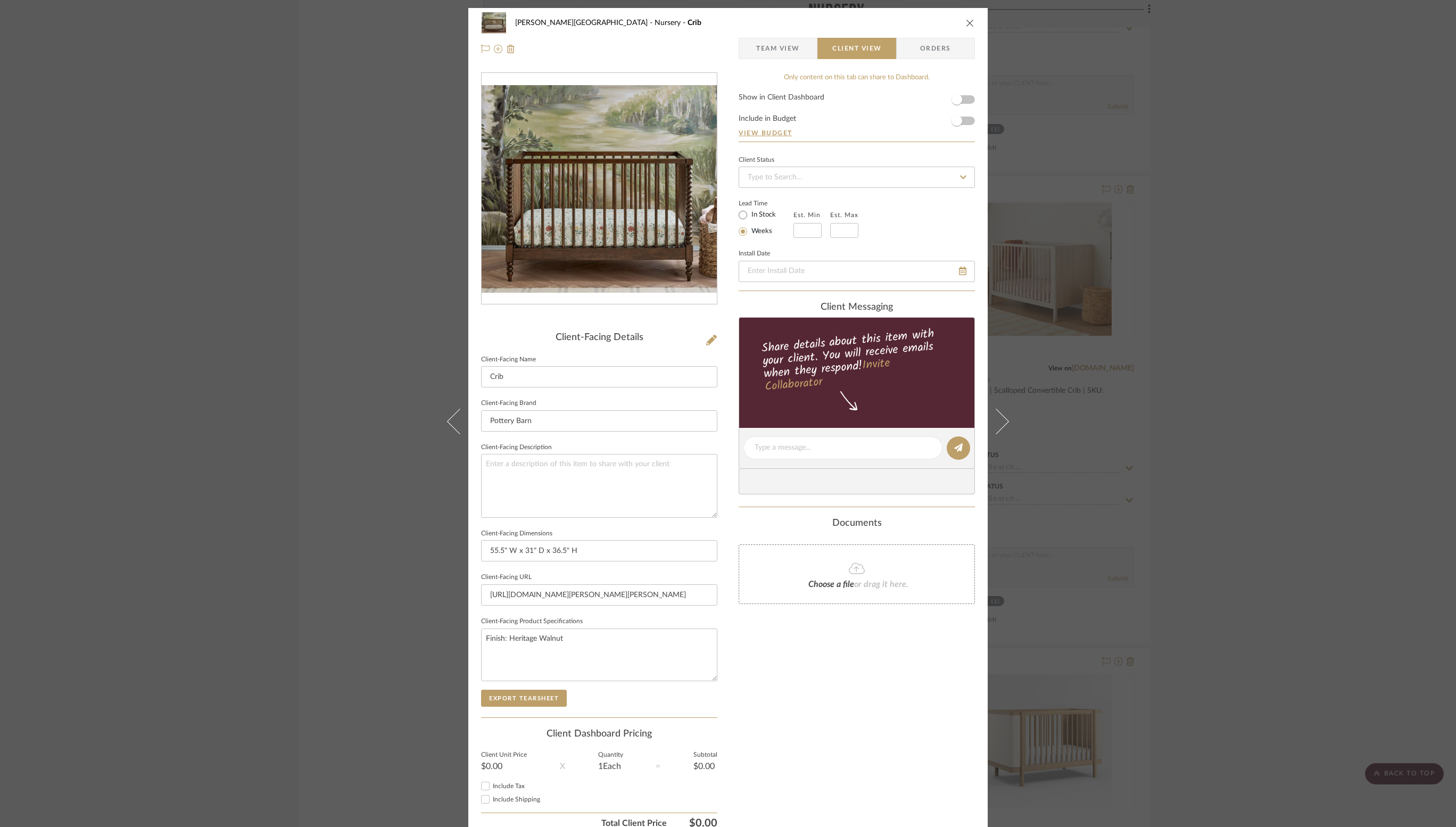 click on "[PERSON_NAME] Street Nursery Crib Team View Client View Orders  Client-Facing Details   Client-Facing Name  Crib  Client-Facing Brand  Pottery Barn  Client-Facing Description   Client-Facing Dimensions  55.5" W x 31" D x 36.5" H  Client-Facing URL  [URL][DOMAIN_NAME][PERSON_NAME][PERSON_NAME]  Client-Facing Product Specifications  Finish: Heritage Walnut  Export Tearsheet   Client Dashboard Pricing   Client Unit Price   $0.00      X  Quantity  1    Each      =  Subtotal   $0.00  Include Tax Include Shipping Total Client Price   $0.00  Only content on this tab can share to Dashboard.  Show in Client Dashboard   Include in Budget   View Budget  Client Status  Lead Time  In Stock Weeks  Est. Min   Est. Max   Install Date  client Messaging  Share details about this item with your client. You will receive emails when they respond!  Invite Collaborator  Documents  Choose a file  or drag it here.    Intern MMI" at bounding box center [728, 414] 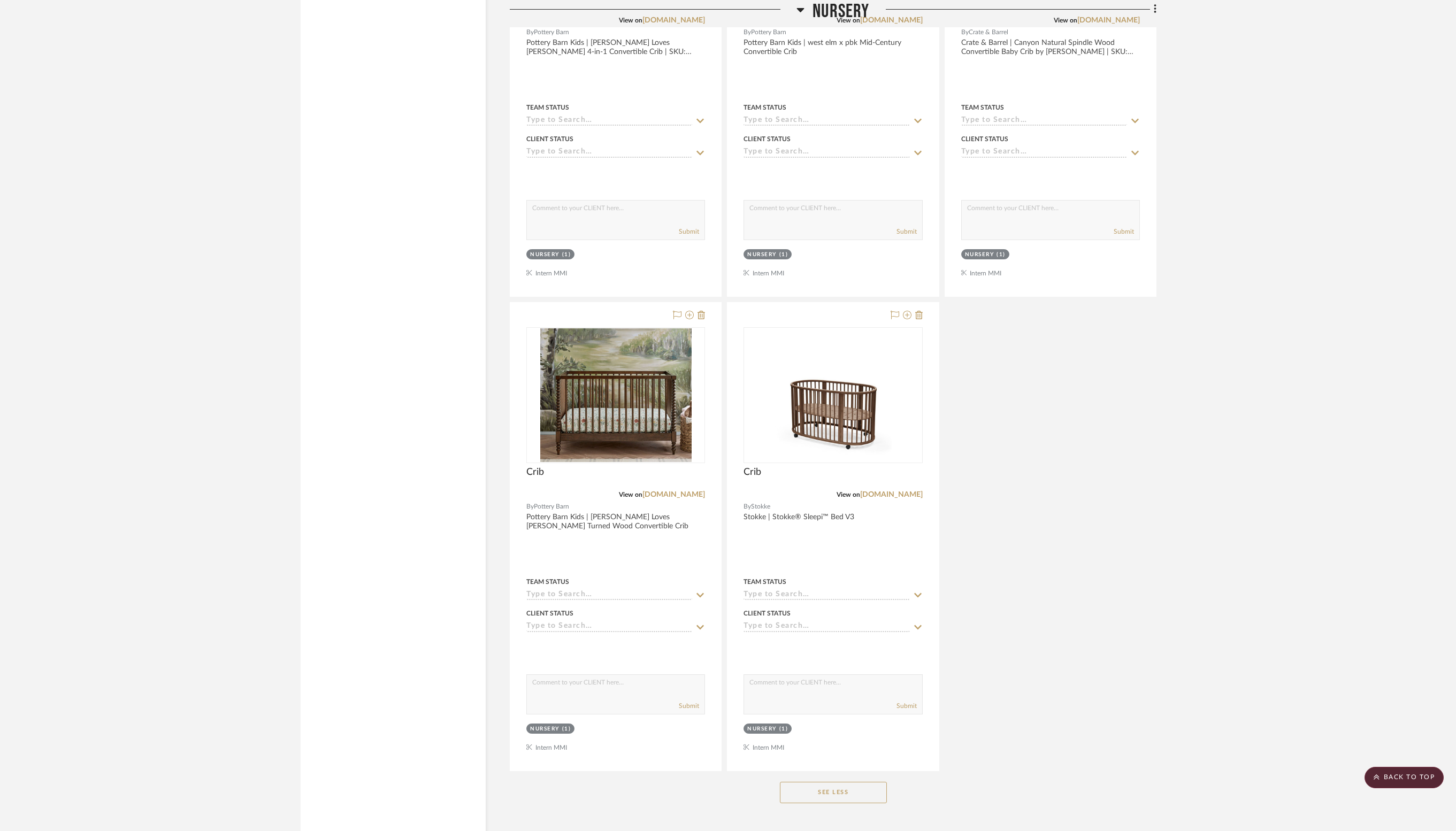 scroll, scrollTop: 9300, scrollLeft: 0, axis: vertical 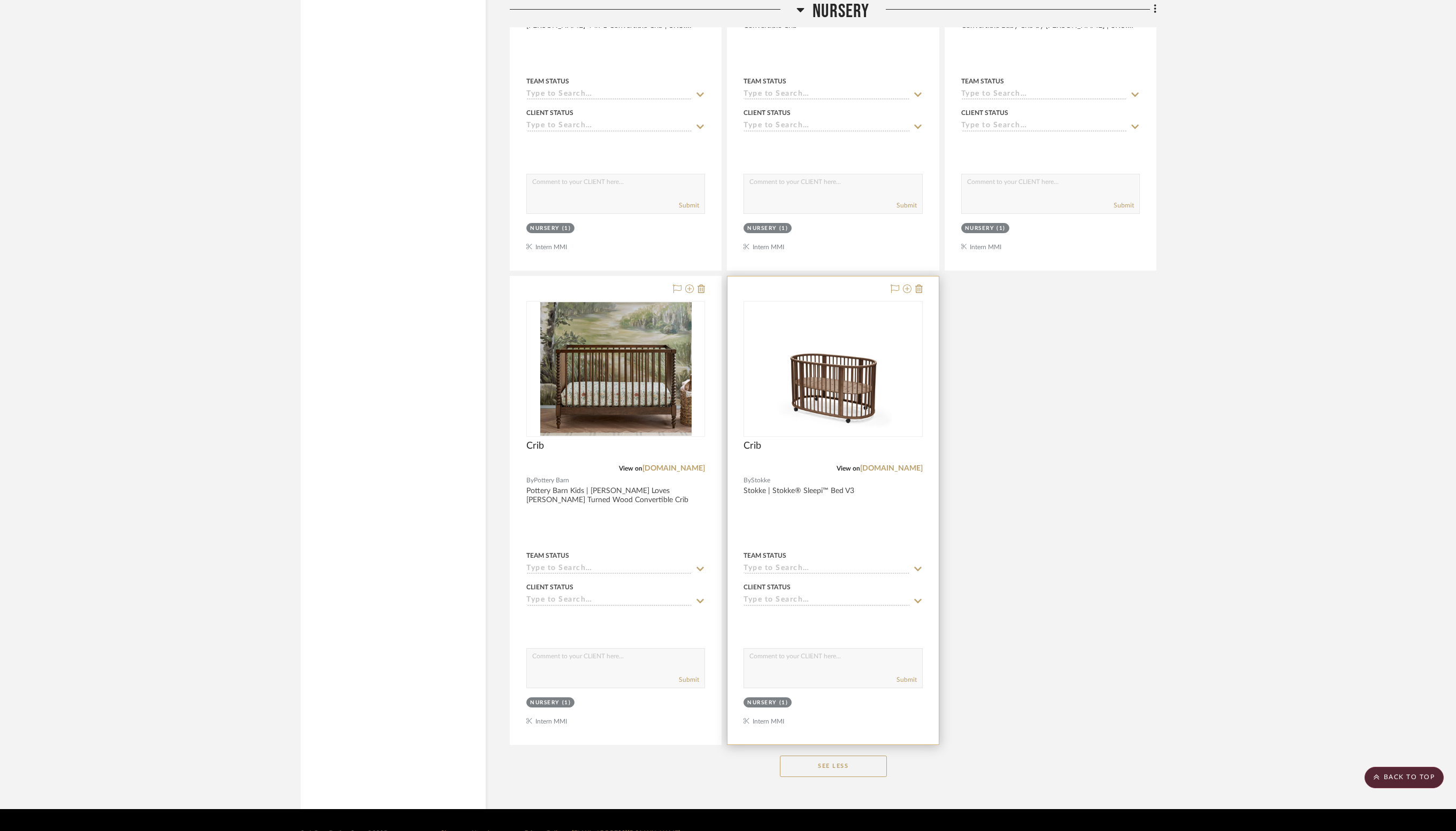 click at bounding box center (833, 510) 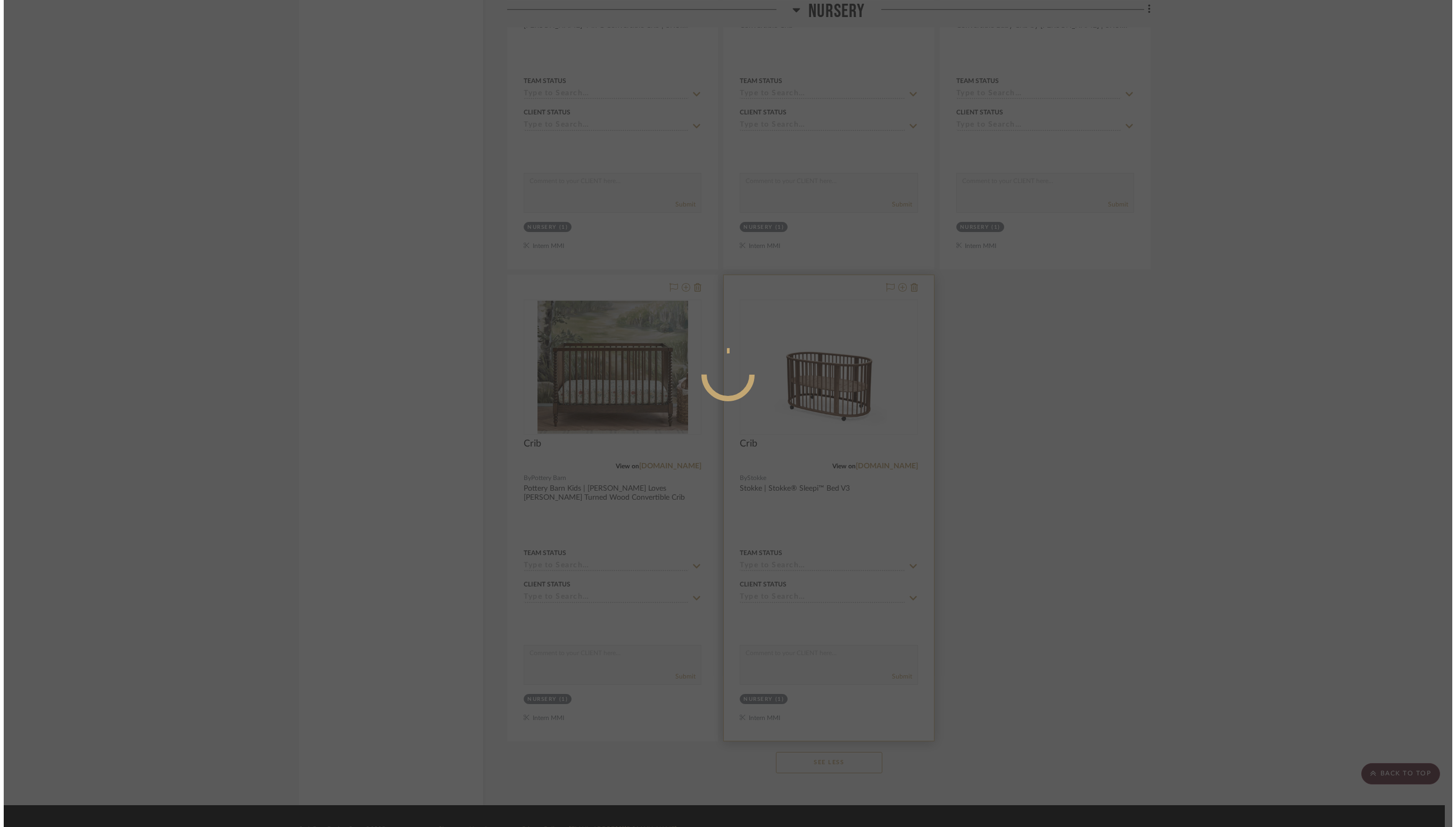 scroll, scrollTop: 0, scrollLeft: 0, axis: both 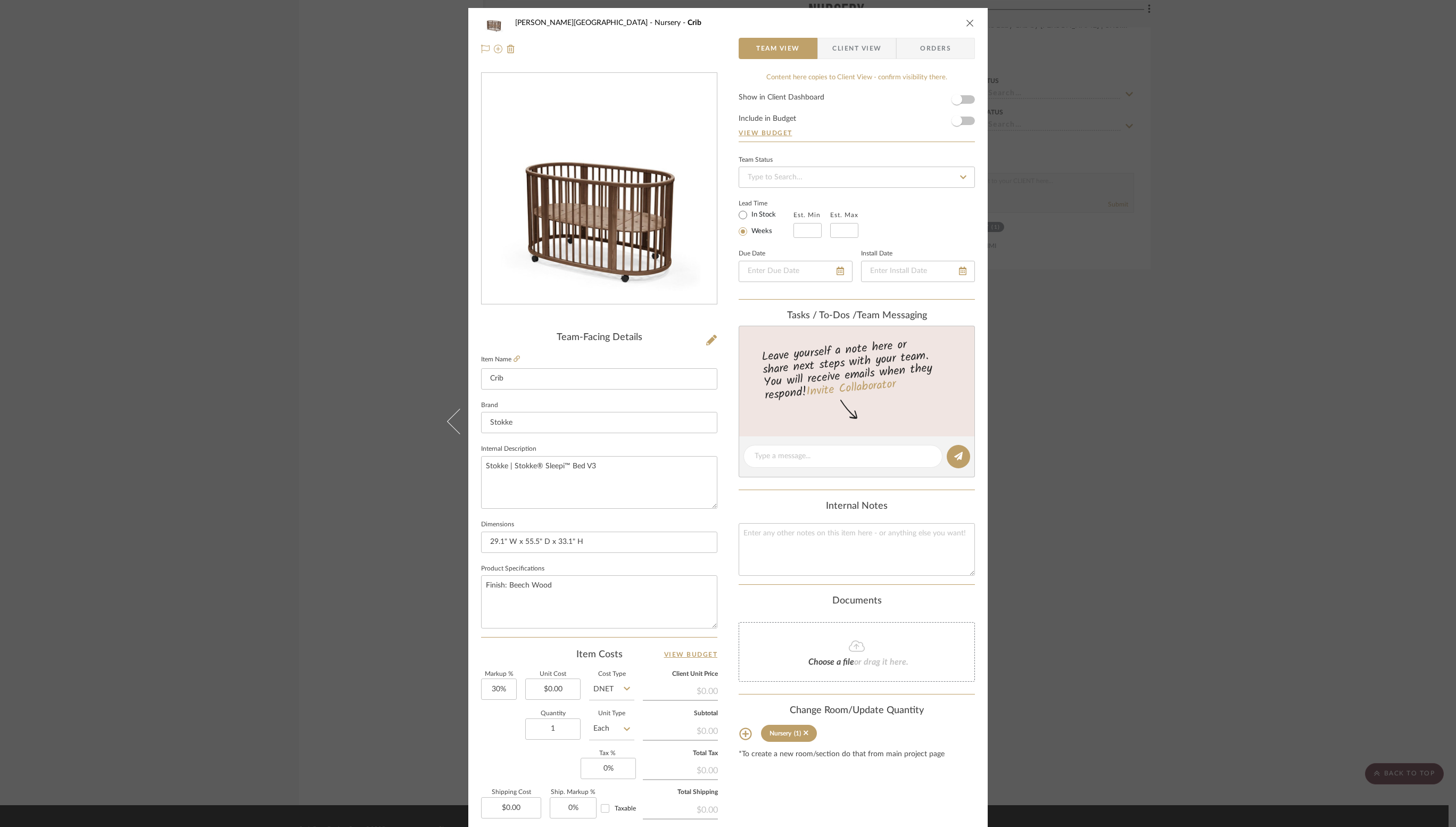 click on "Client View" at bounding box center (857, 48) 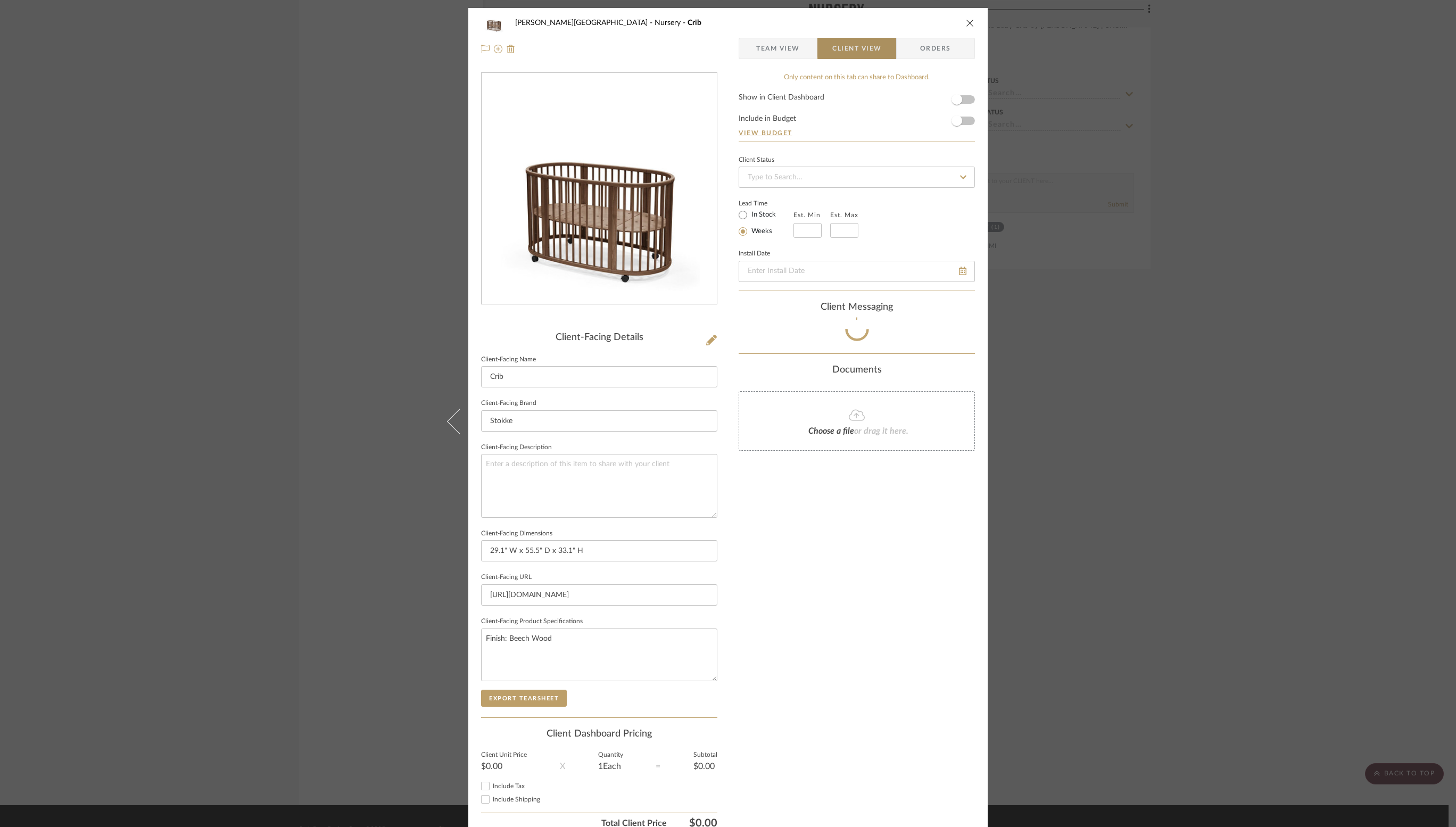 type 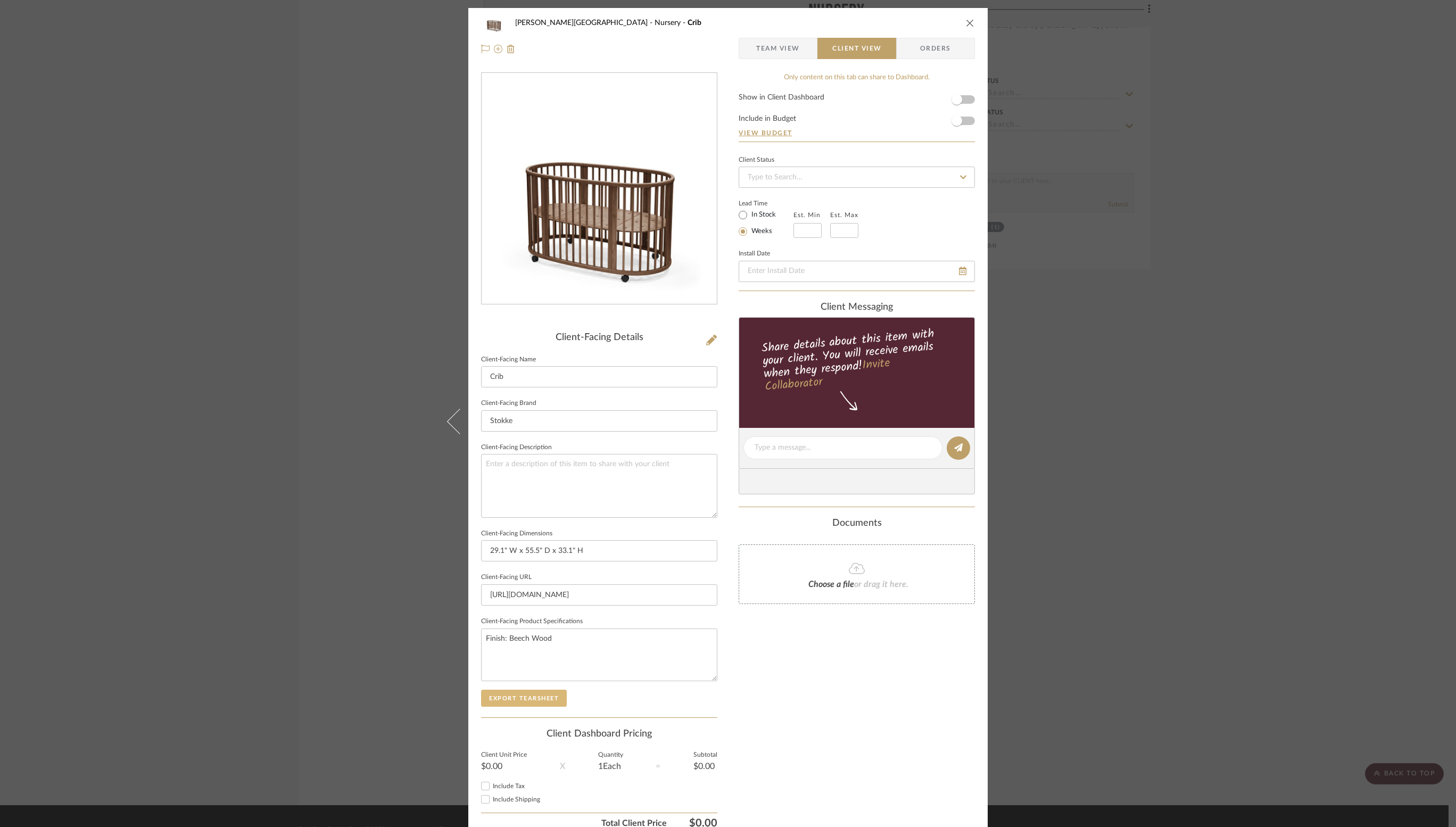 click on "Export Tearsheet" 